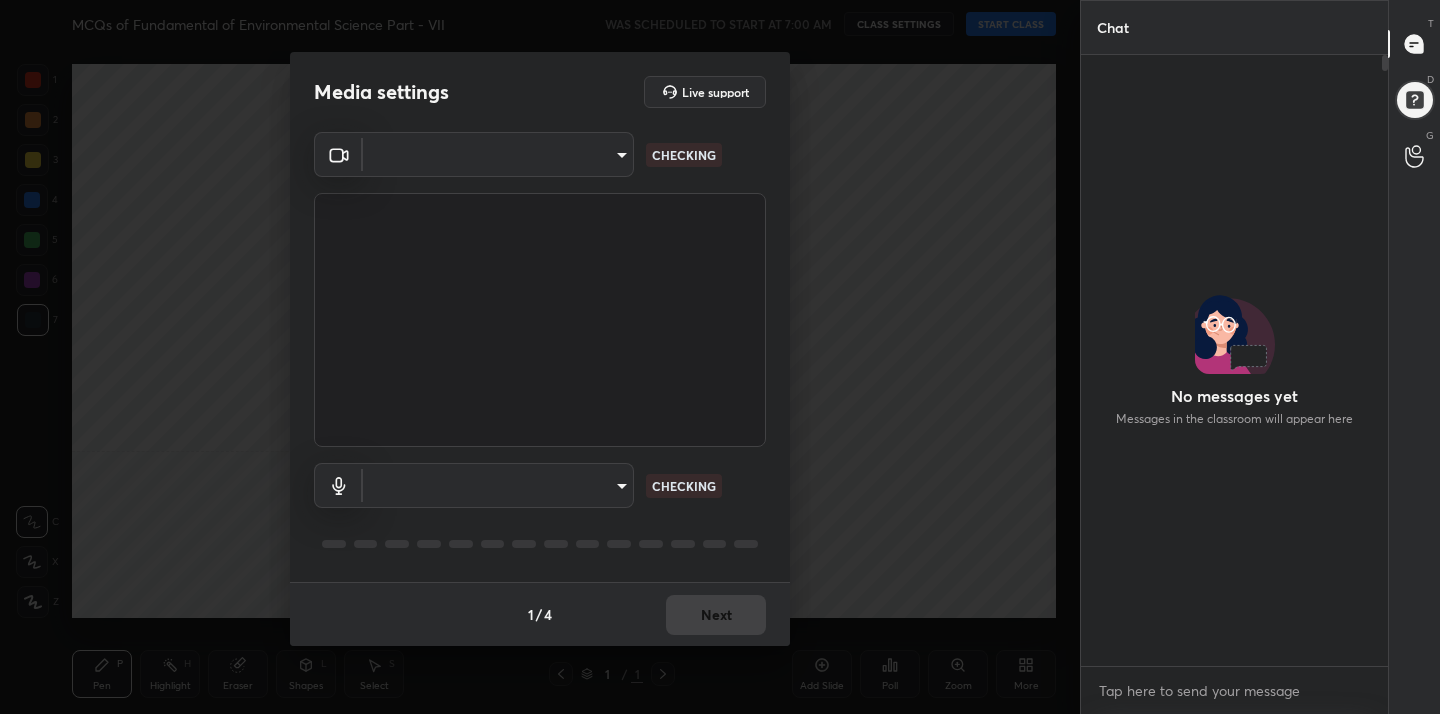 scroll, scrollTop: 0, scrollLeft: 0, axis: both 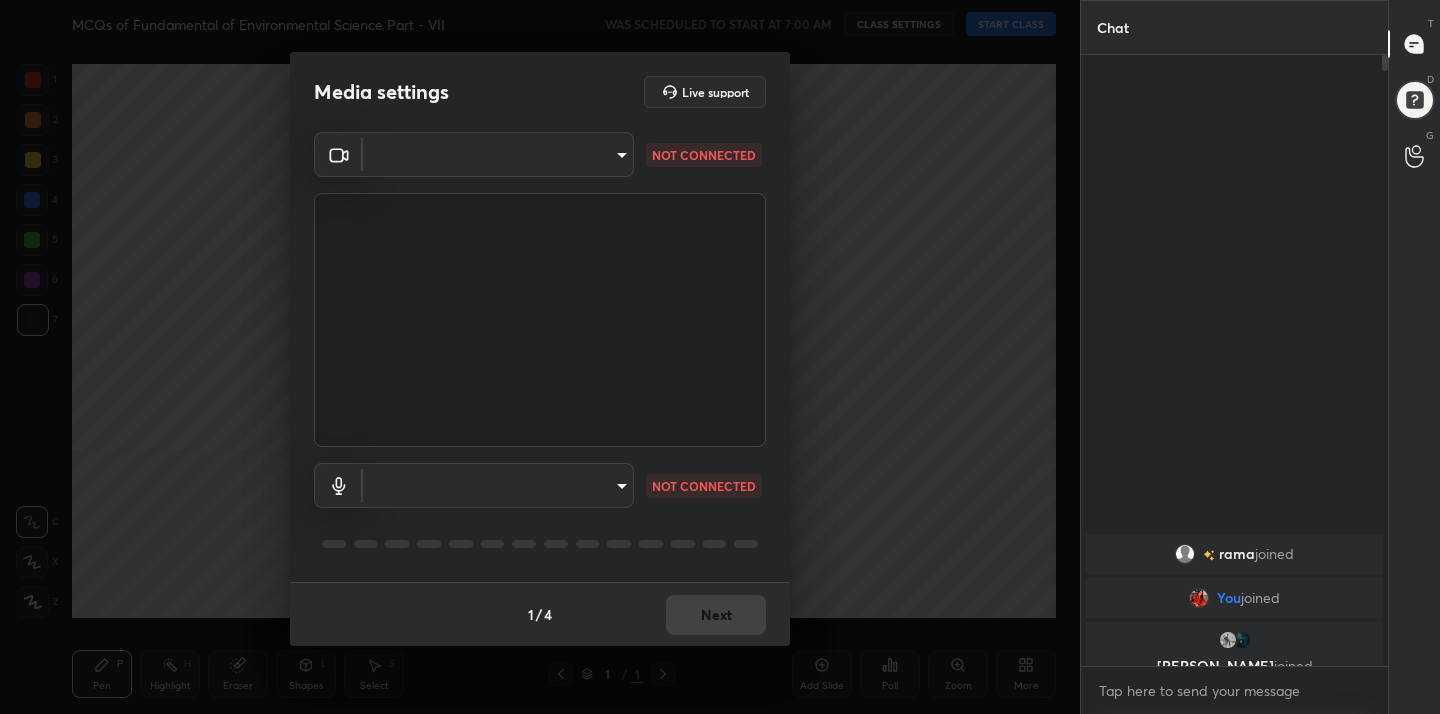 click on "1 2 3 4 5 6 7 C X Z C X Z E E Erase all   H H MCQs of Fundamental of Environmental Science Part - VII WAS SCHEDULED TO START AT  7:00 AM CLASS SETTINGS START CLASS Setting up your live class Back MCQs of Fundamental of Environmental Science Part - VII • L8 of MCQs Practice Course of Fundamental of Environmental Science- UGC NET [DATE] [PERSON_NAME] Pen P Highlight H Eraser Shapes L Select S 1 / 1 Add Slide Poll Zoom More Chat [PERSON_NAME]  joined You  joined [PERSON_NAME]  joined 3 NEW MESSAGES Enable hand raising Enable raise hand to speak to learners. Once enabled, chat will be turned off temporarily. Enable x   introducing Raise a hand with a doubt Now learners can raise their hand along with a doubt  How it works? Doubts asked by learners will show up here Raise hand disabled You have disabled Raise hand currently. Enable it to invite learners to speak Enable Can't raise hand Looks like educator just invited you to speak. Please wait before you can raise your hand again. Got it T Messages (T) D Doubts (D) G ​ 1" at bounding box center [720, 357] 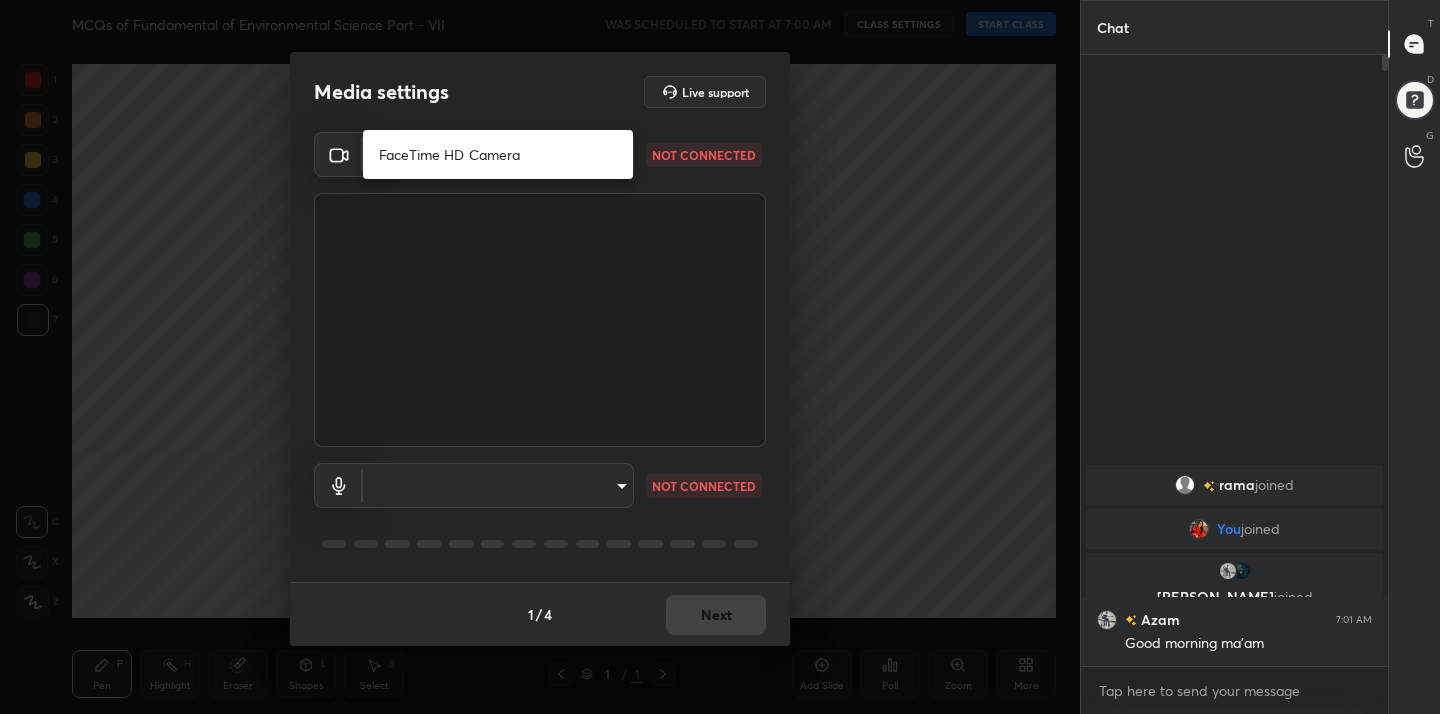click on "FaceTime HD Camera" at bounding box center [498, 154] 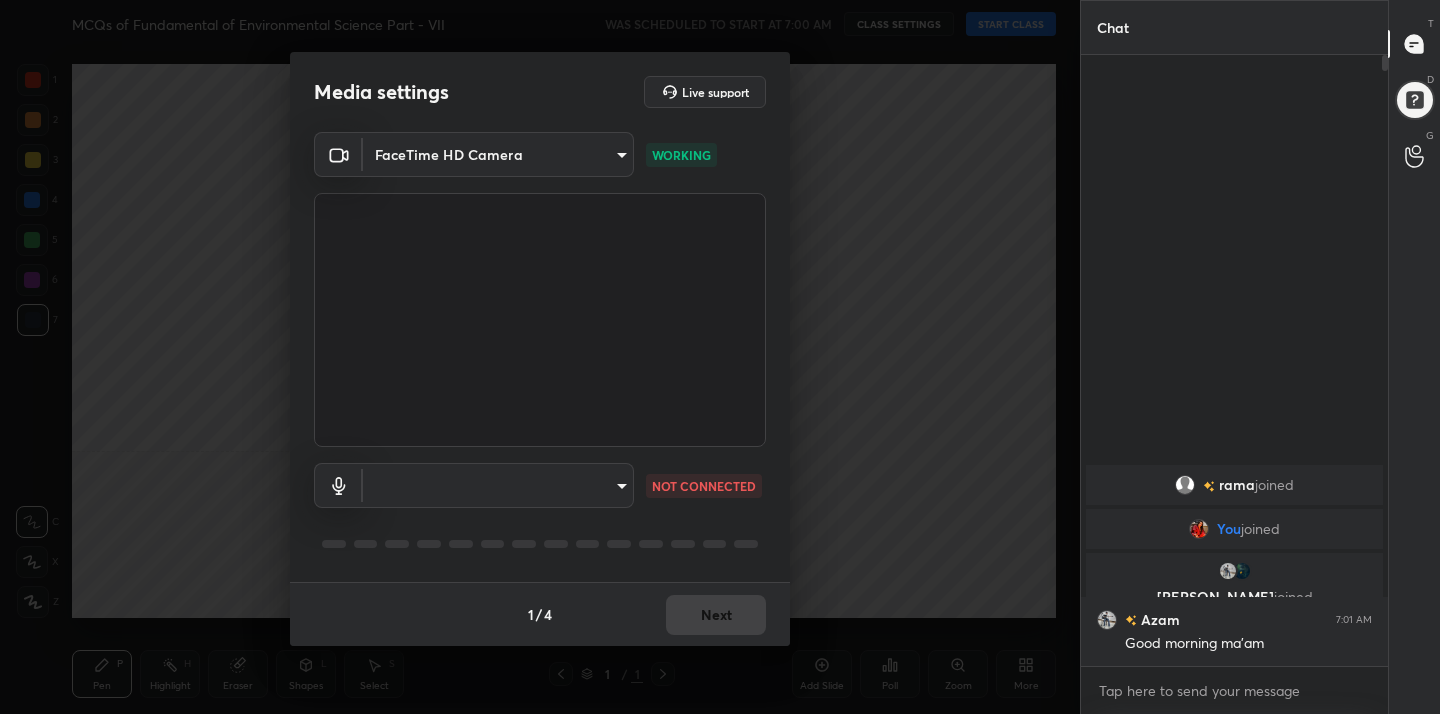 click on "1 2 3 4 5 6 7 C X Z C X Z E E Erase all   H H MCQs of Fundamental of Environmental Science Part - VII WAS SCHEDULED TO START AT  7:00 AM CLASS SETTINGS START CLASS Setting up your live class Back MCQs of Fundamental of Environmental Science Part - VII • L8 of MCQs Practice Course of Fundamental of Environmental Science- UGC NET [DATE] [PERSON_NAME] Pen P Highlight H Eraser Shapes L Select S 1 / 1 Add Slide Poll Zoom More Chat [PERSON_NAME]  joined You  joined [PERSON_NAME]  joined Azam 7:01 AM Good morning ma'am 4 NEW MESSAGES Enable hand raising Enable raise hand to speak to learners. Once enabled, chat will be turned off temporarily. Enable x   introducing Raise a hand with a doubt Now learners can raise their hand along with a doubt  How it works? Doubts asked by learners will show up here Raise hand disabled You have disabled Raise hand currently. Enable it to invite learners to speak Enable Can't raise hand Looks like educator just invited you to speak. Please wait before you can raise your hand again. Got it T D" at bounding box center (720, 357) 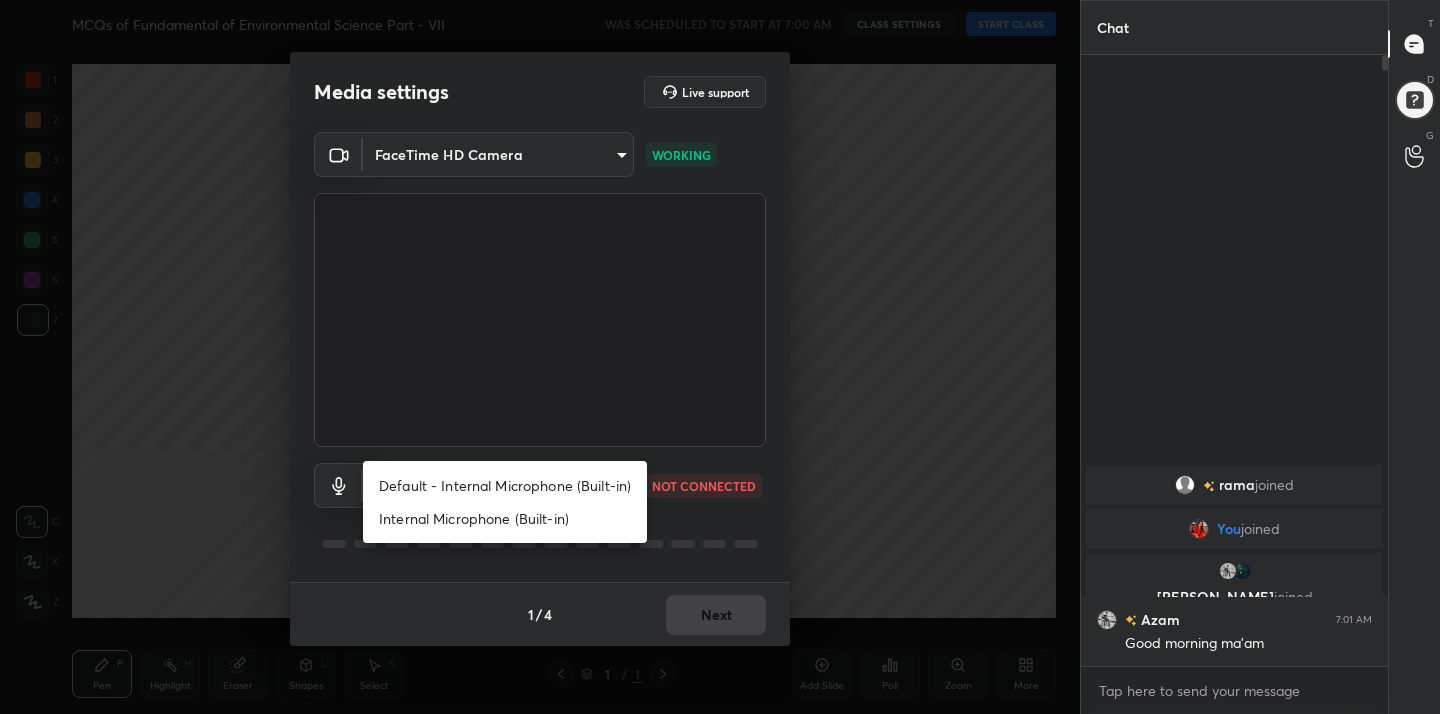 click on "Default - Internal Microphone (Built-in)" at bounding box center [505, 485] 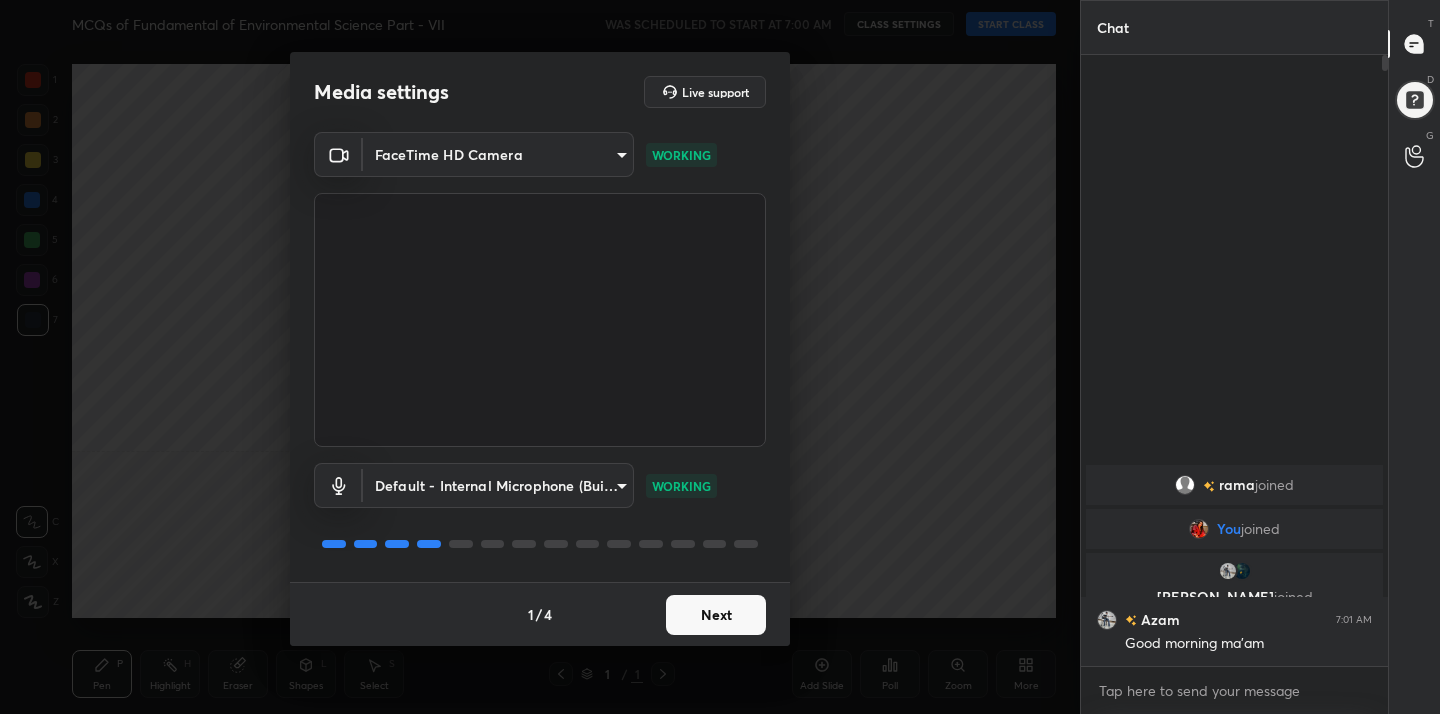 click on "Next" at bounding box center [716, 615] 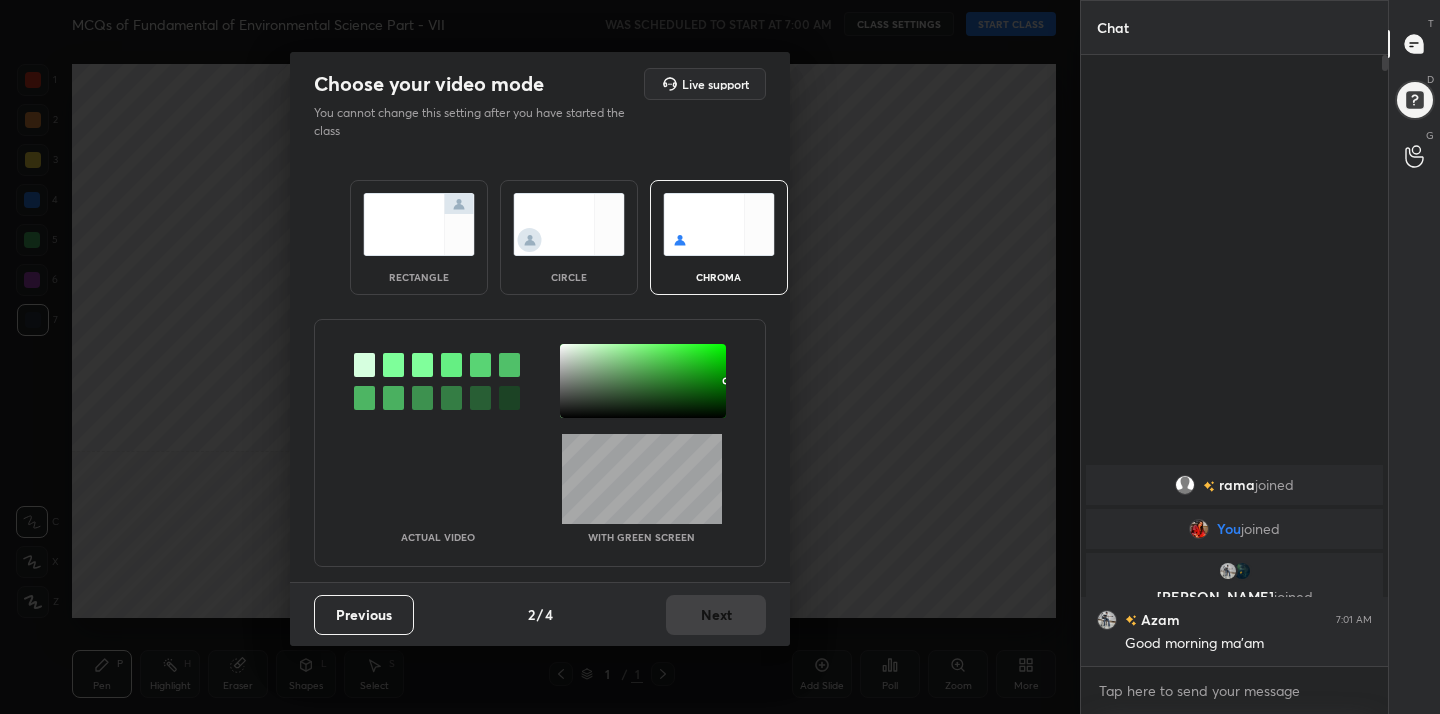 click at bounding box center (719, 224) 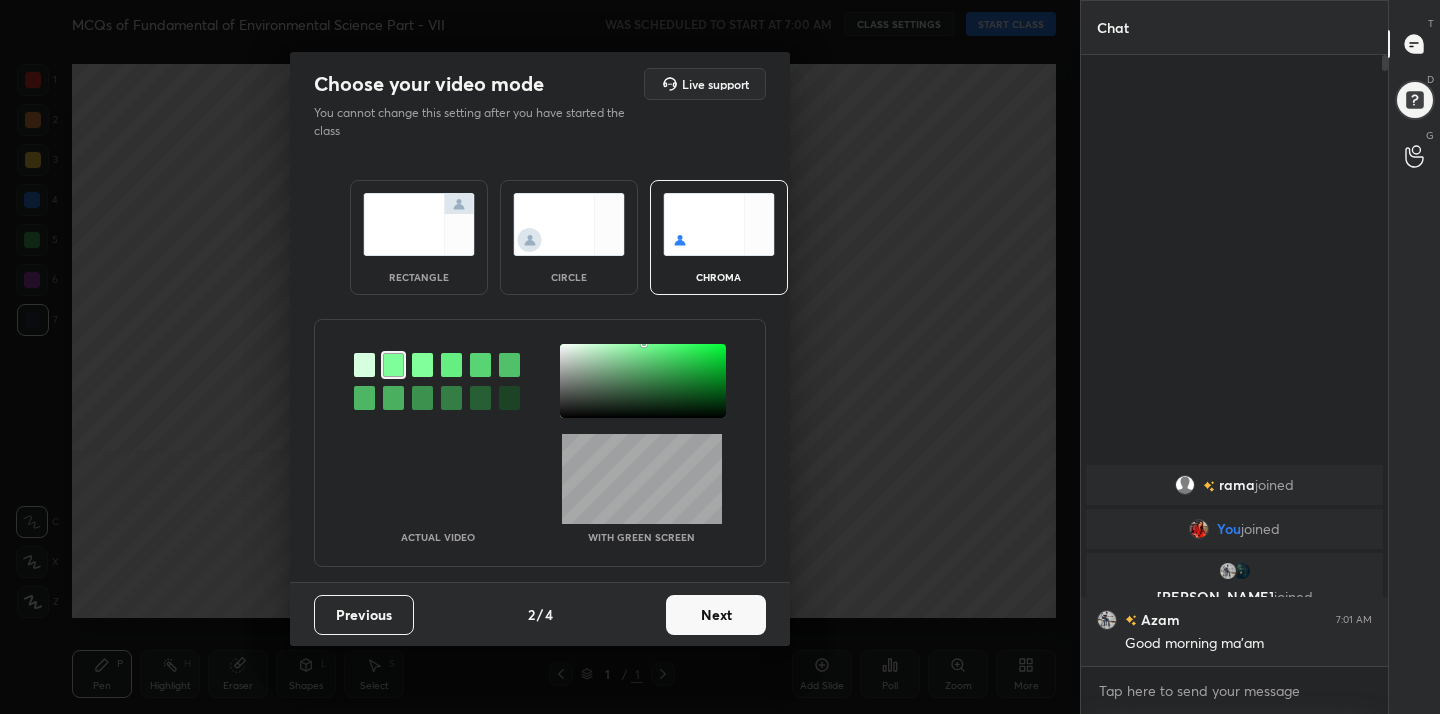 click at bounding box center (643, 381) 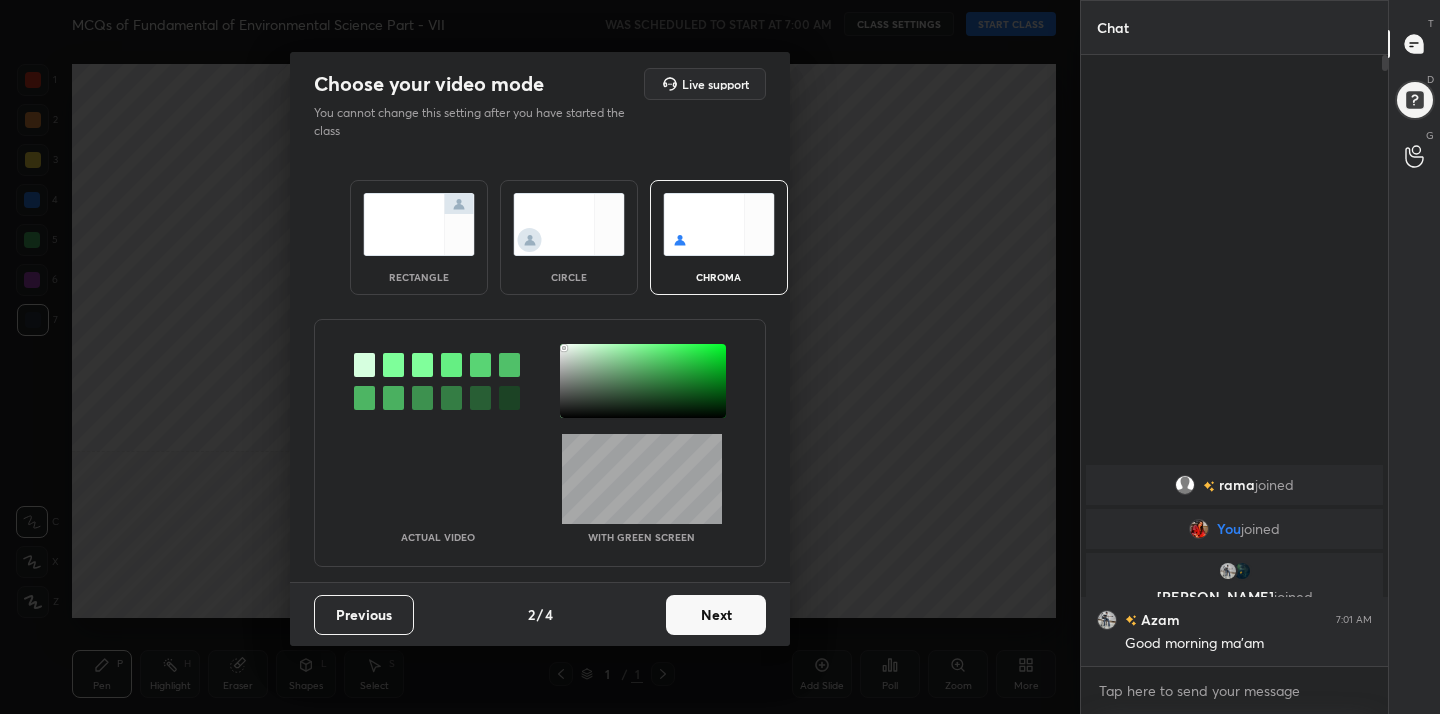 click on "Next" at bounding box center [716, 615] 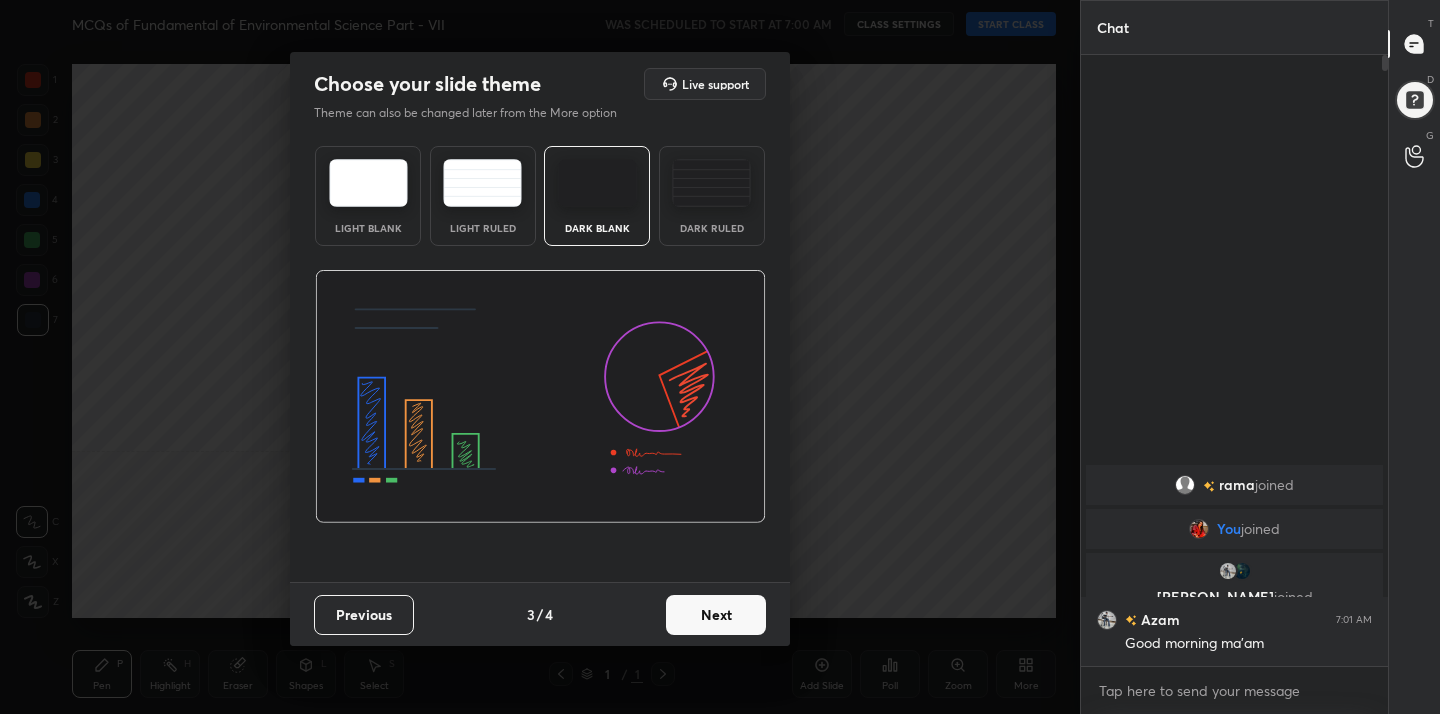 click at bounding box center (368, 183) 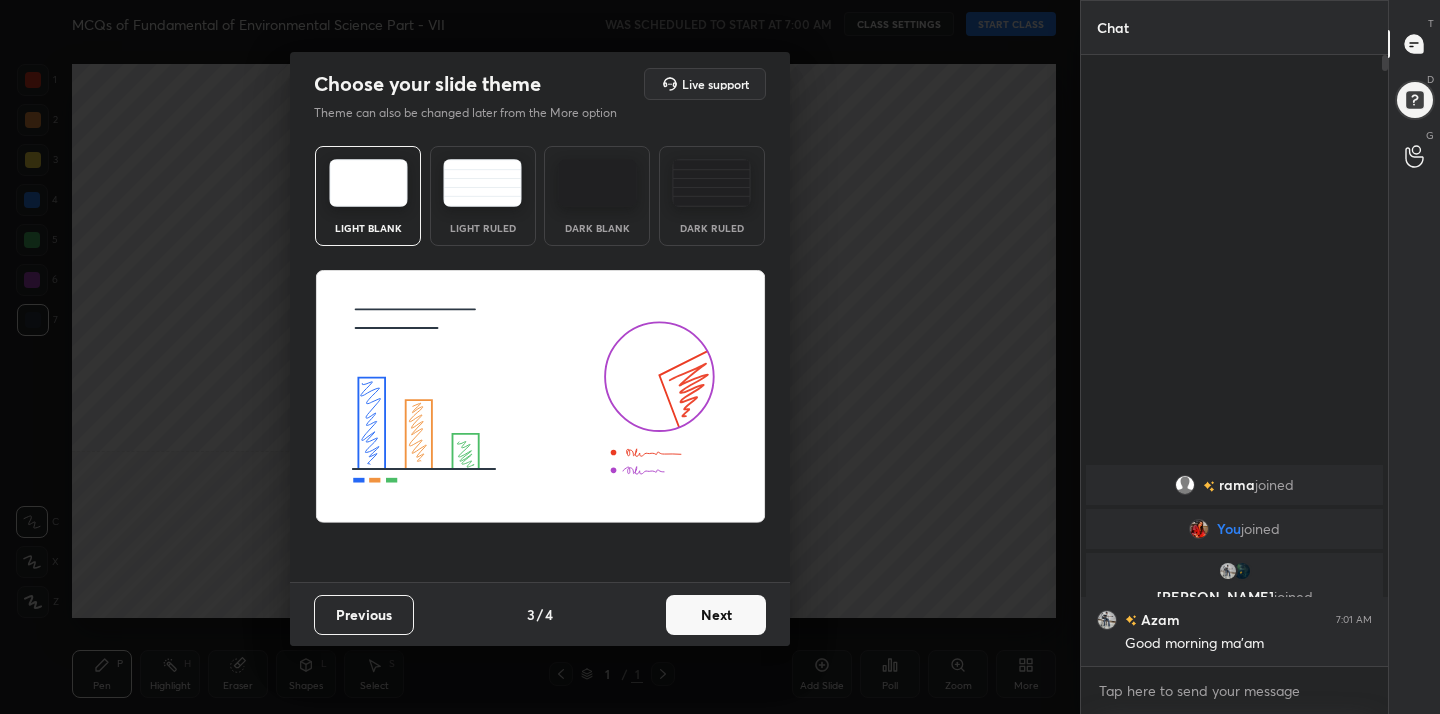 click at bounding box center (368, 183) 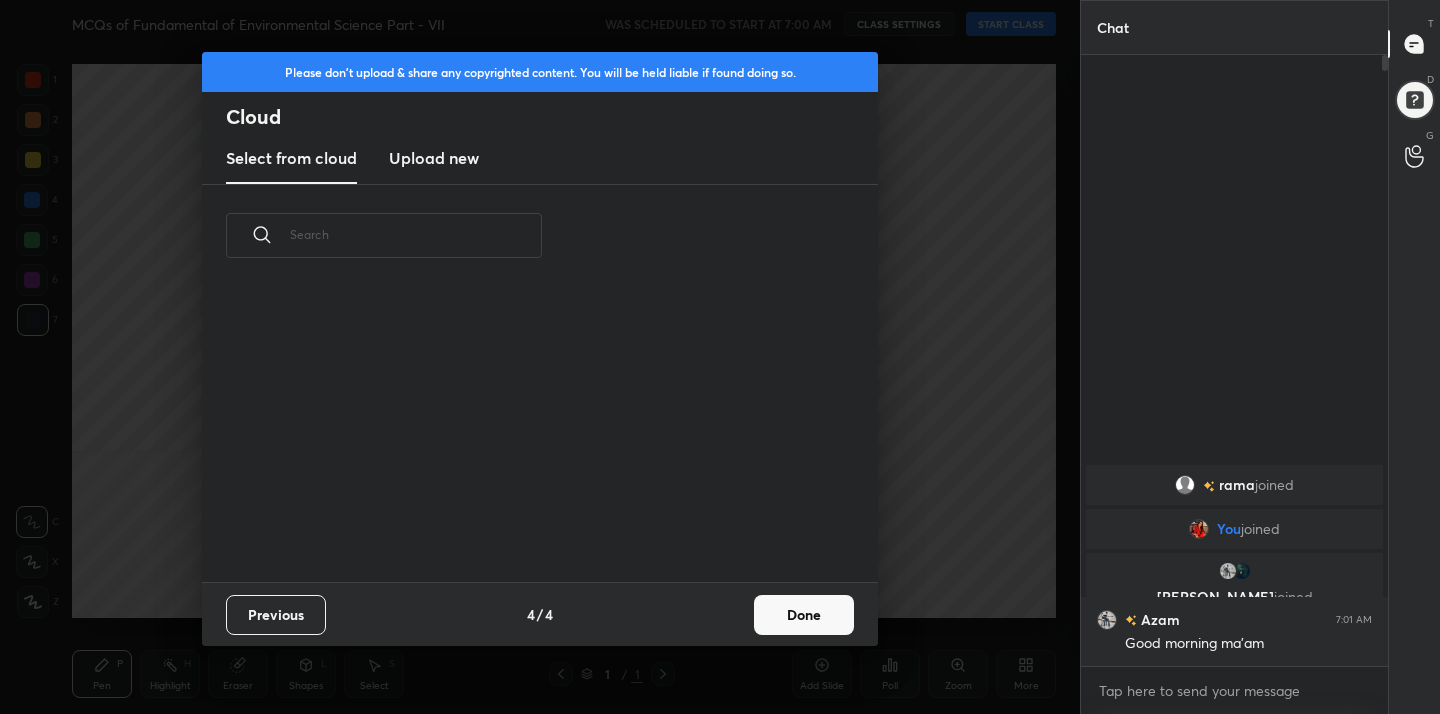 scroll, scrollTop: 7, scrollLeft: 11, axis: both 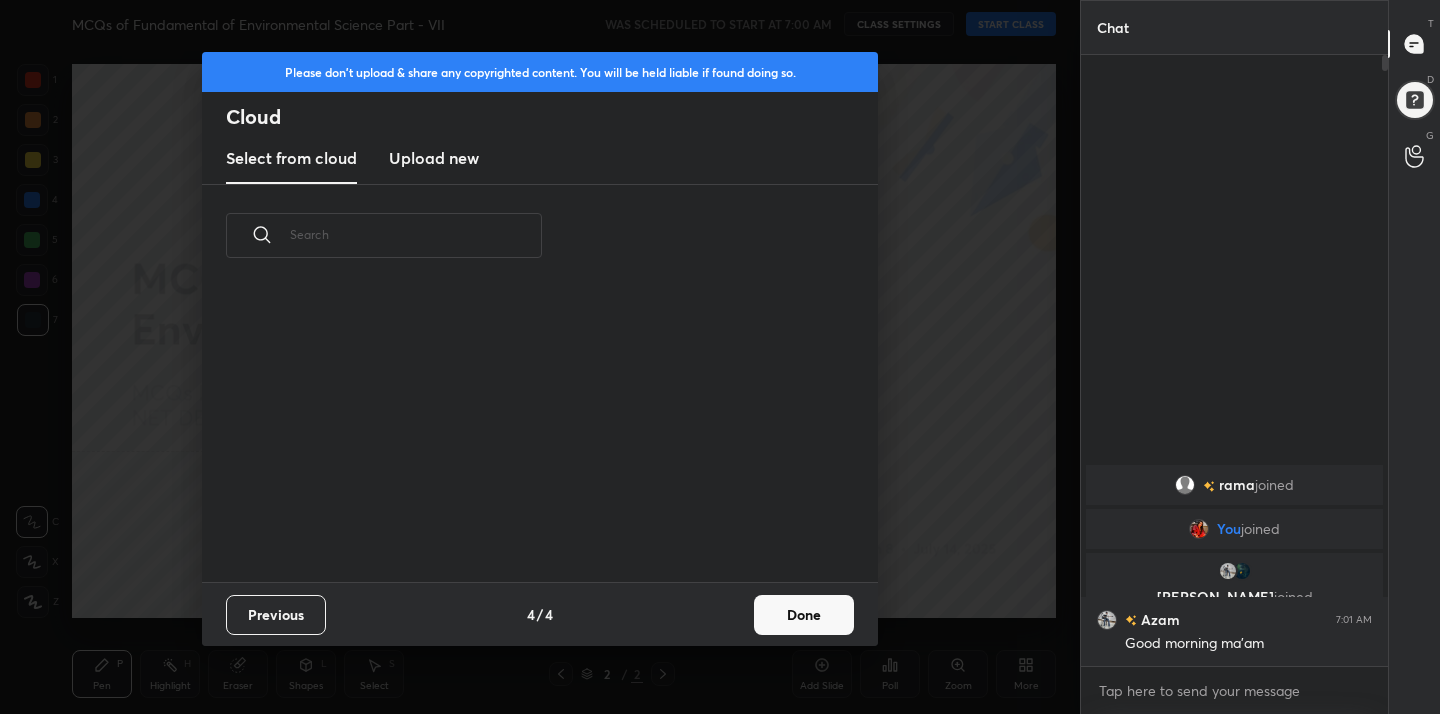 click on "Upload new" at bounding box center [434, 158] 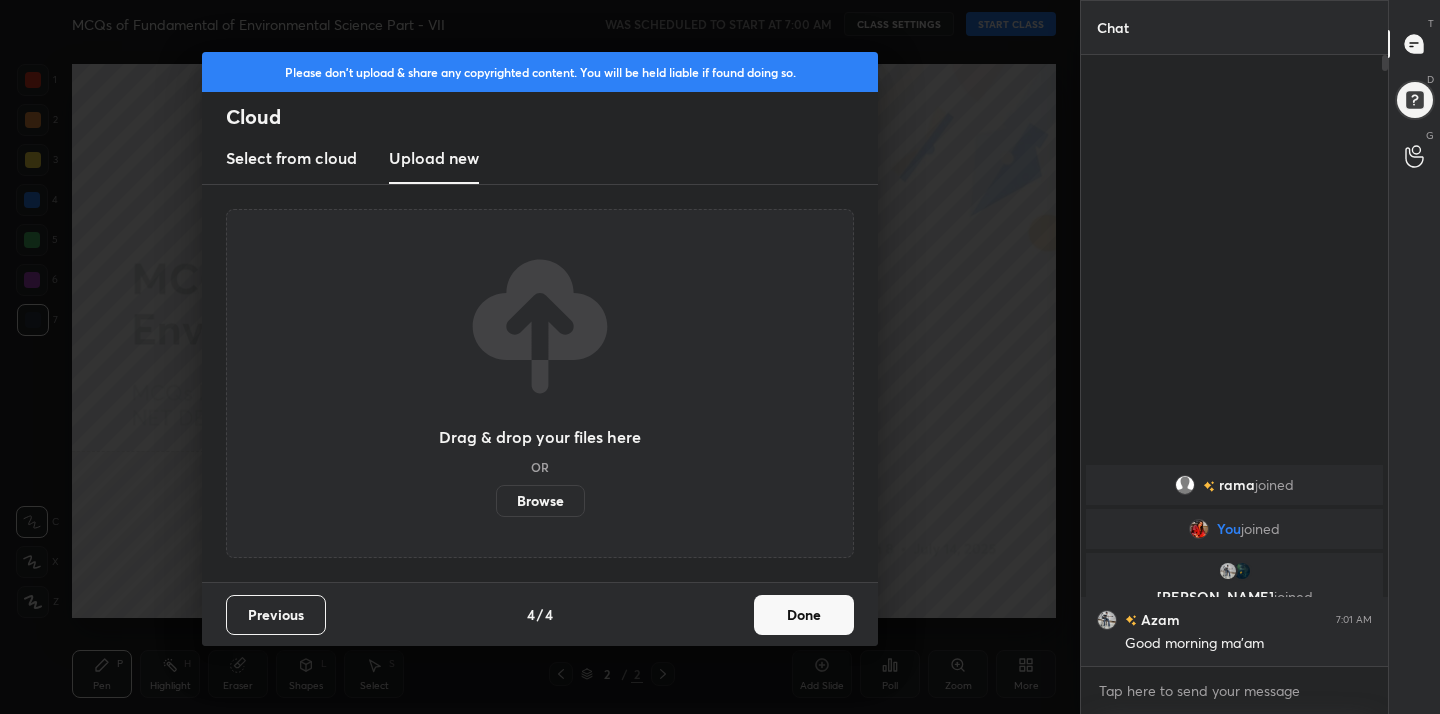 click on "Browse" at bounding box center [540, 501] 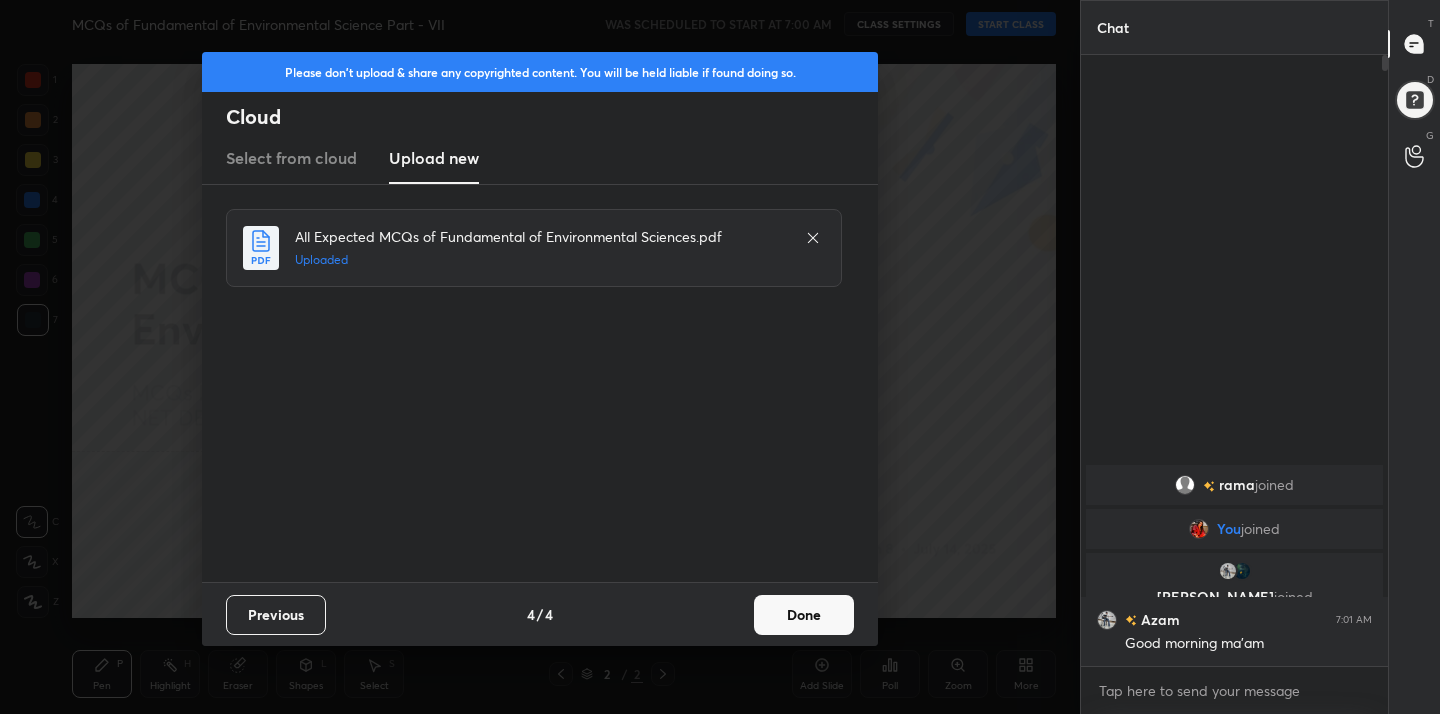 click on "Done" at bounding box center (804, 615) 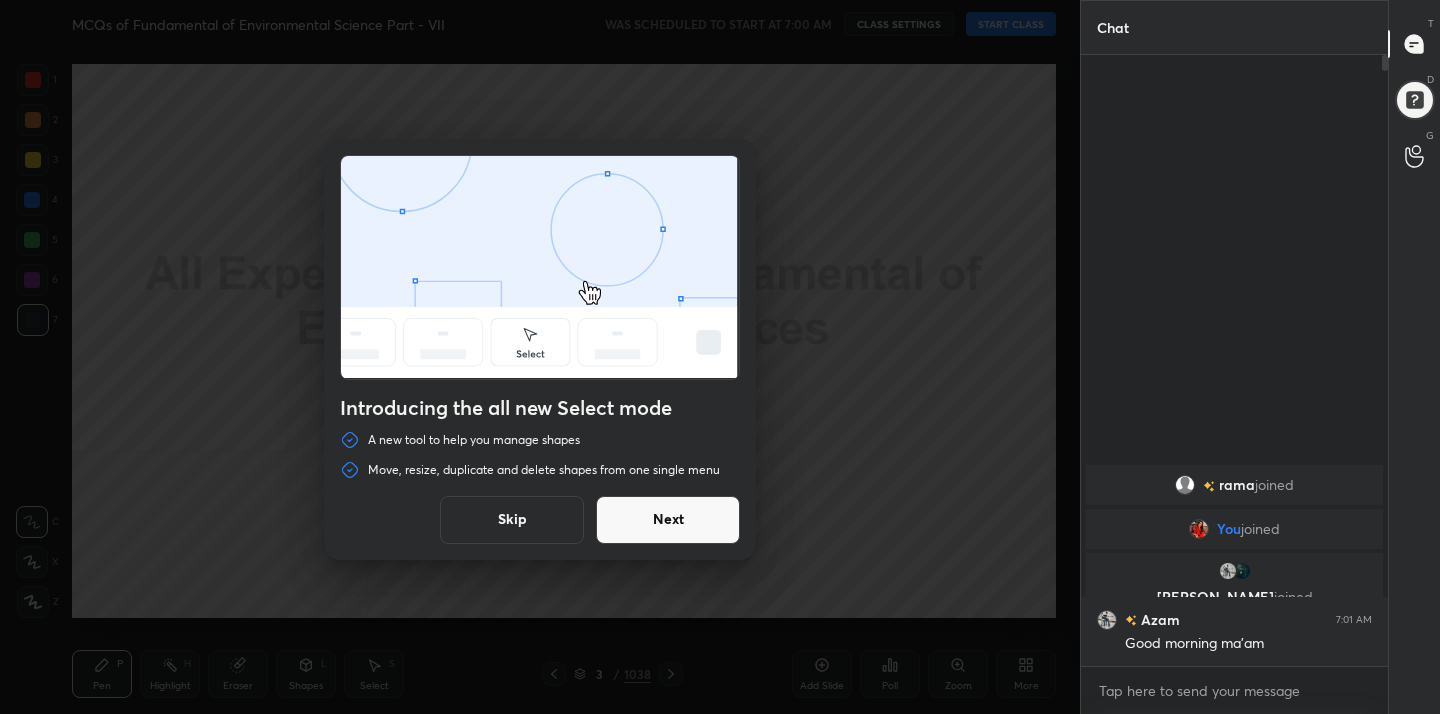 click on "Skip" at bounding box center (512, 520) 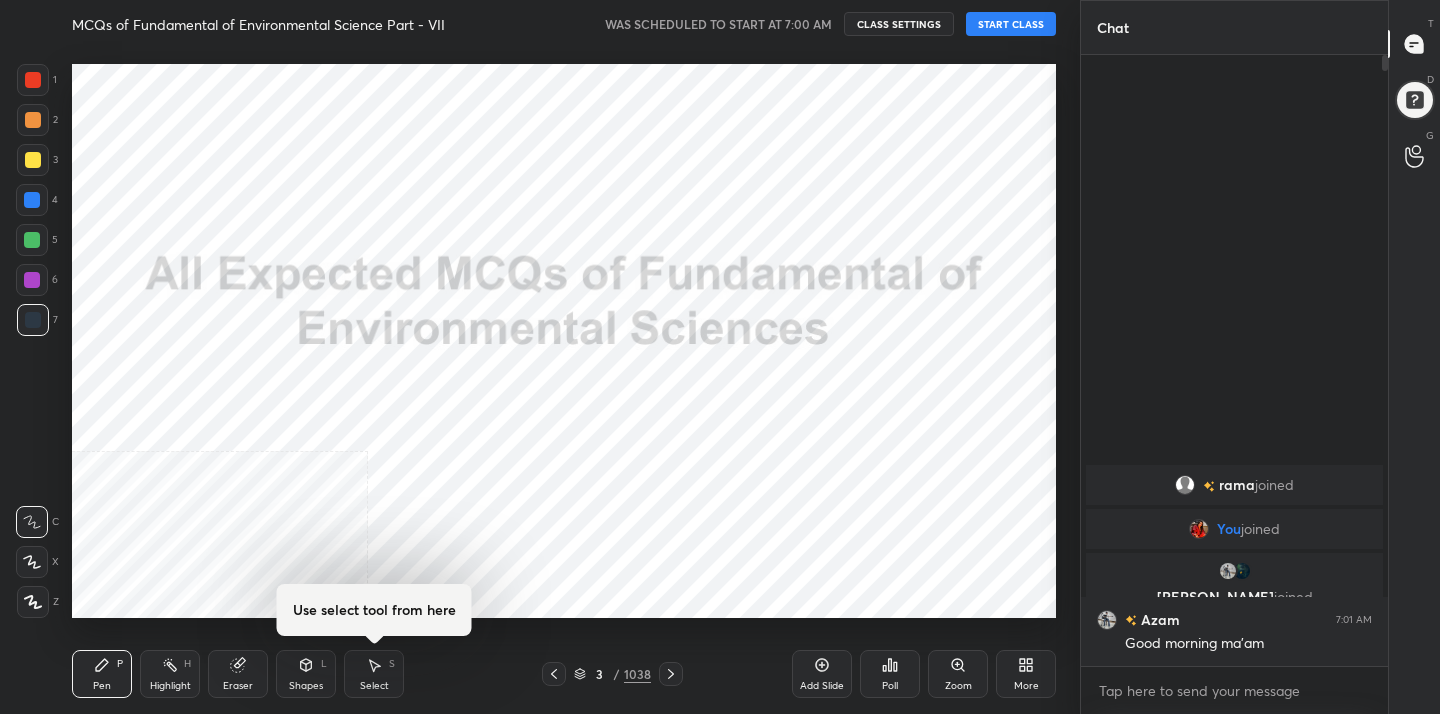 click on "START CLASS" at bounding box center (1011, 24) 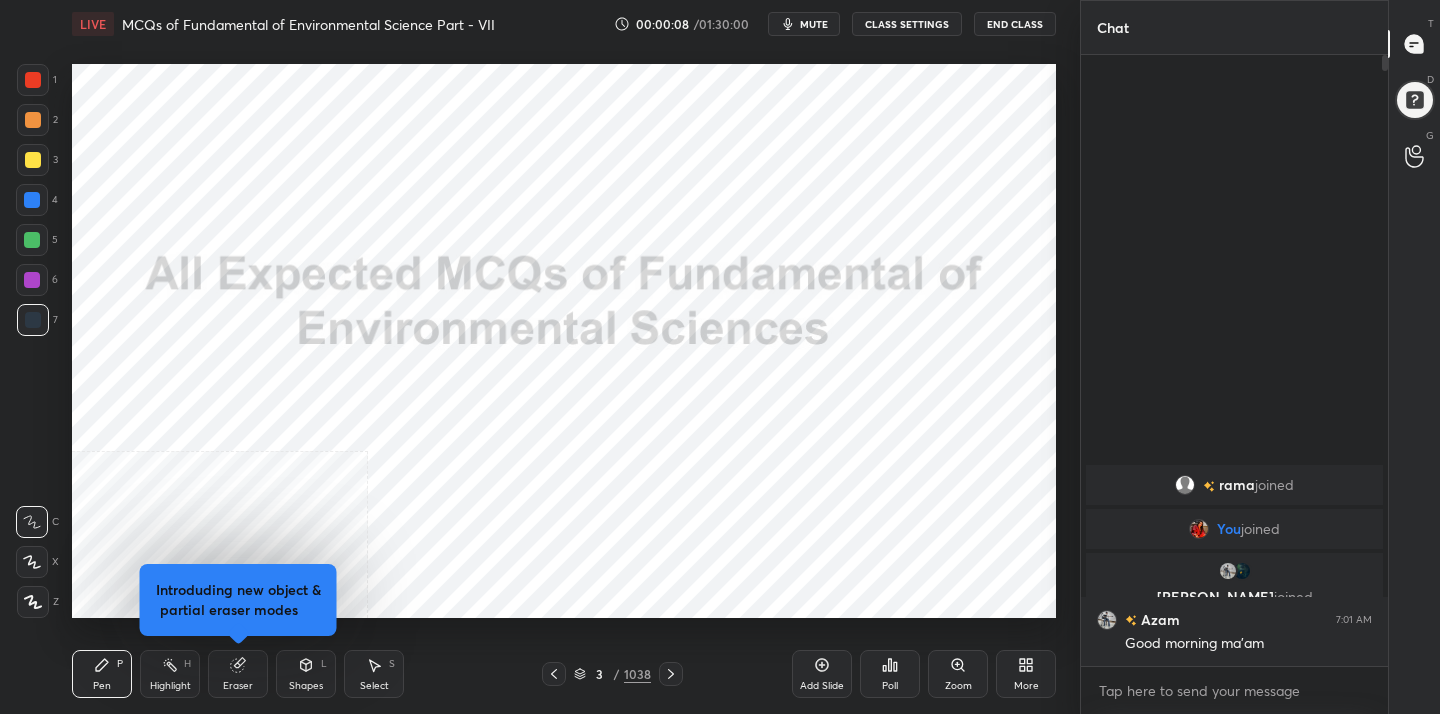 click 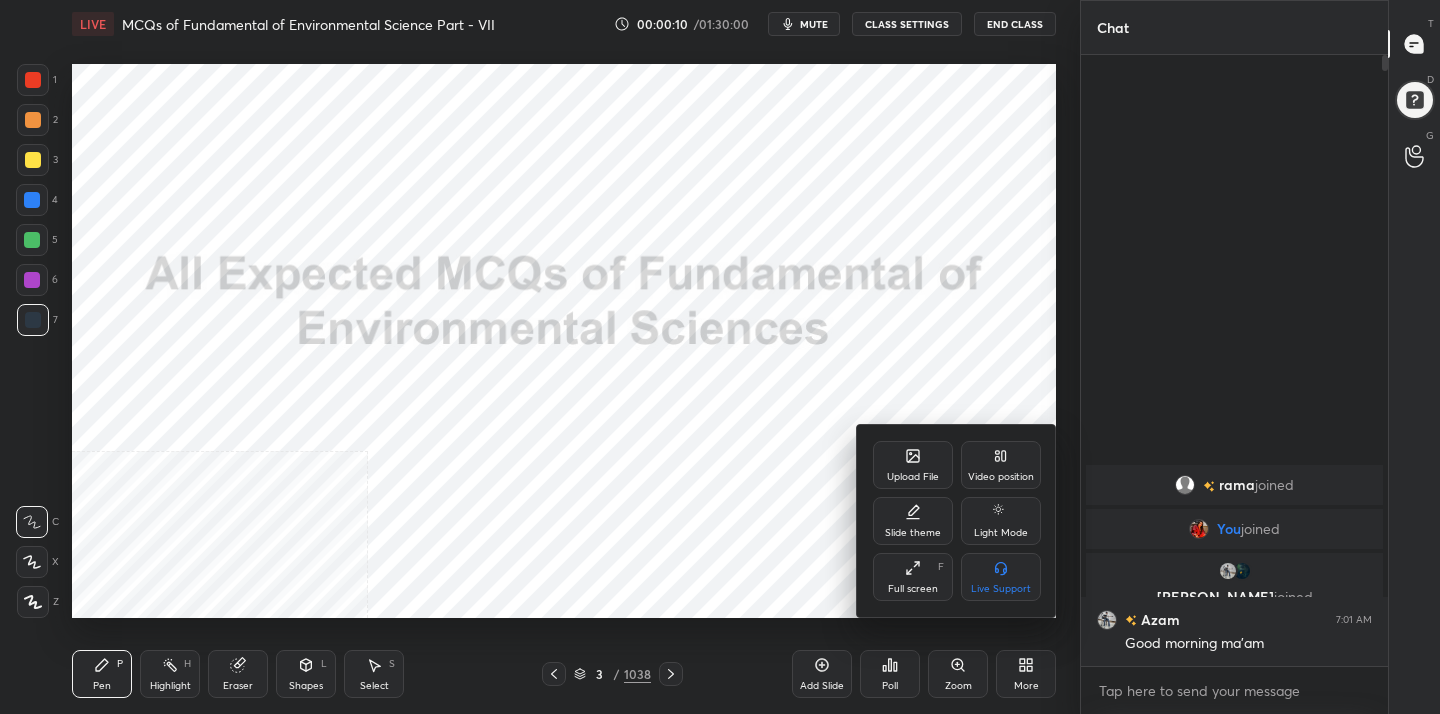 click on "Full screen F" at bounding box center (913, 577) 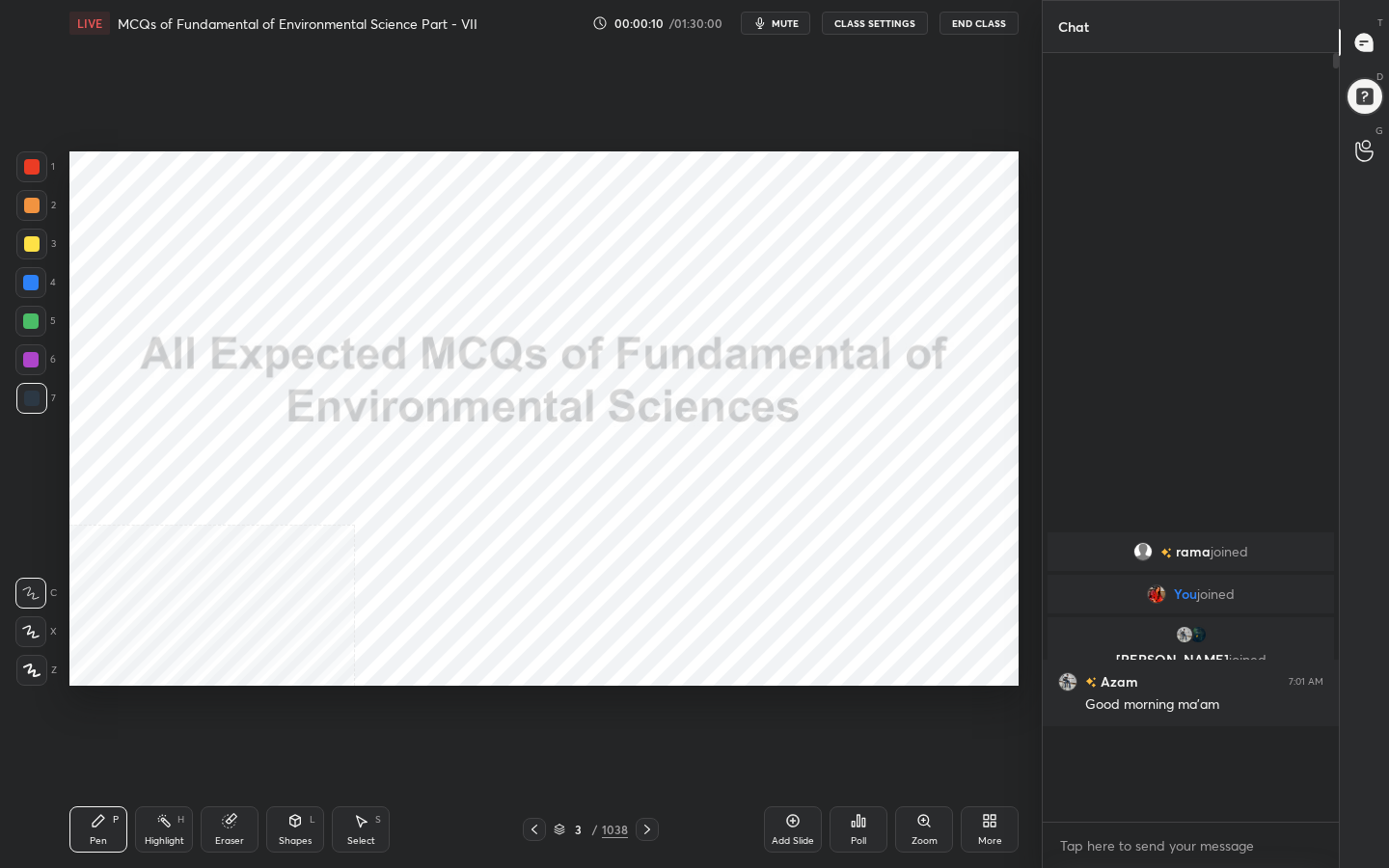 scroll, scrollTop: 95700, scrollLeft: 95494, axis: both 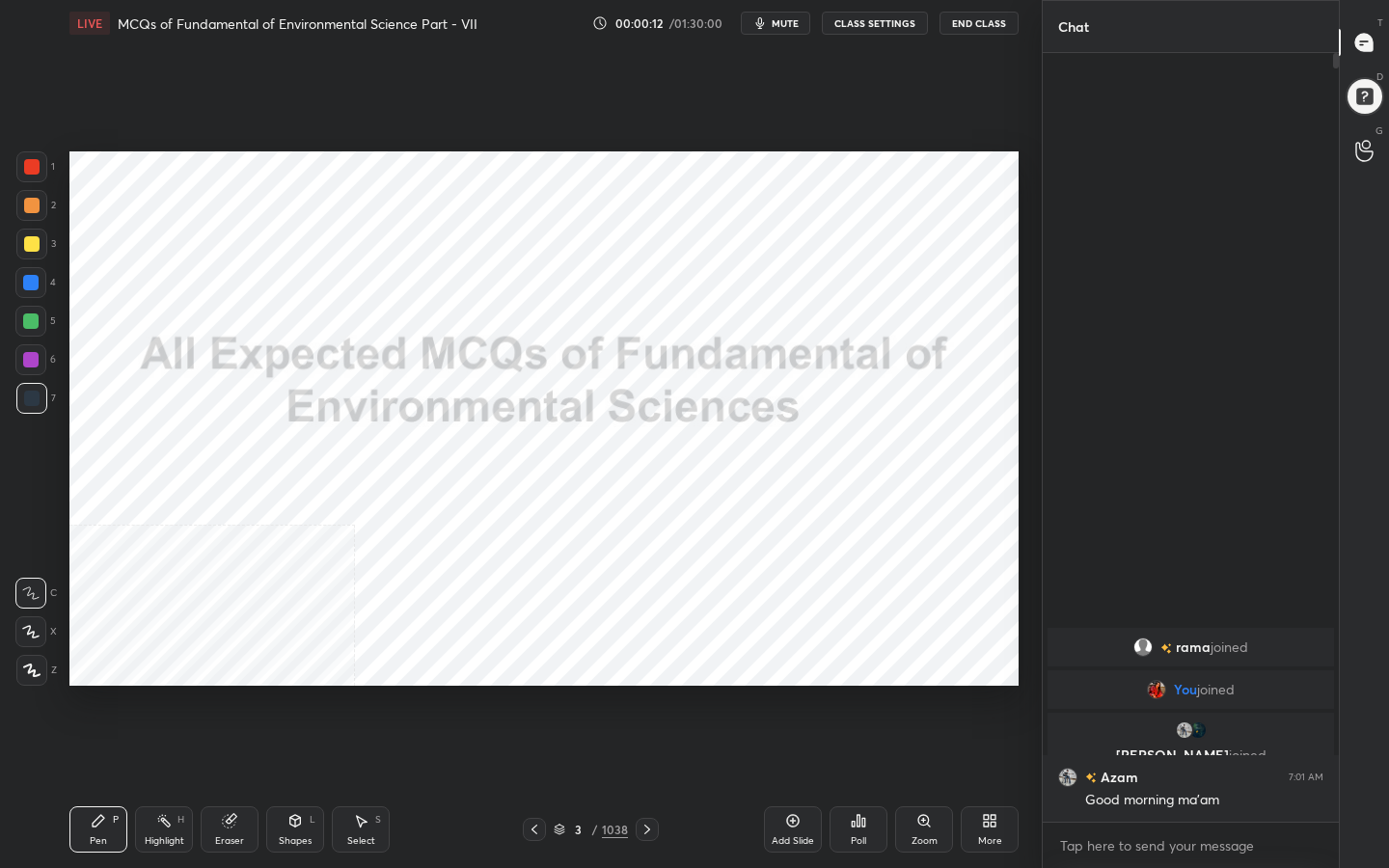 click on "mute" at bounding box center (776, 23) 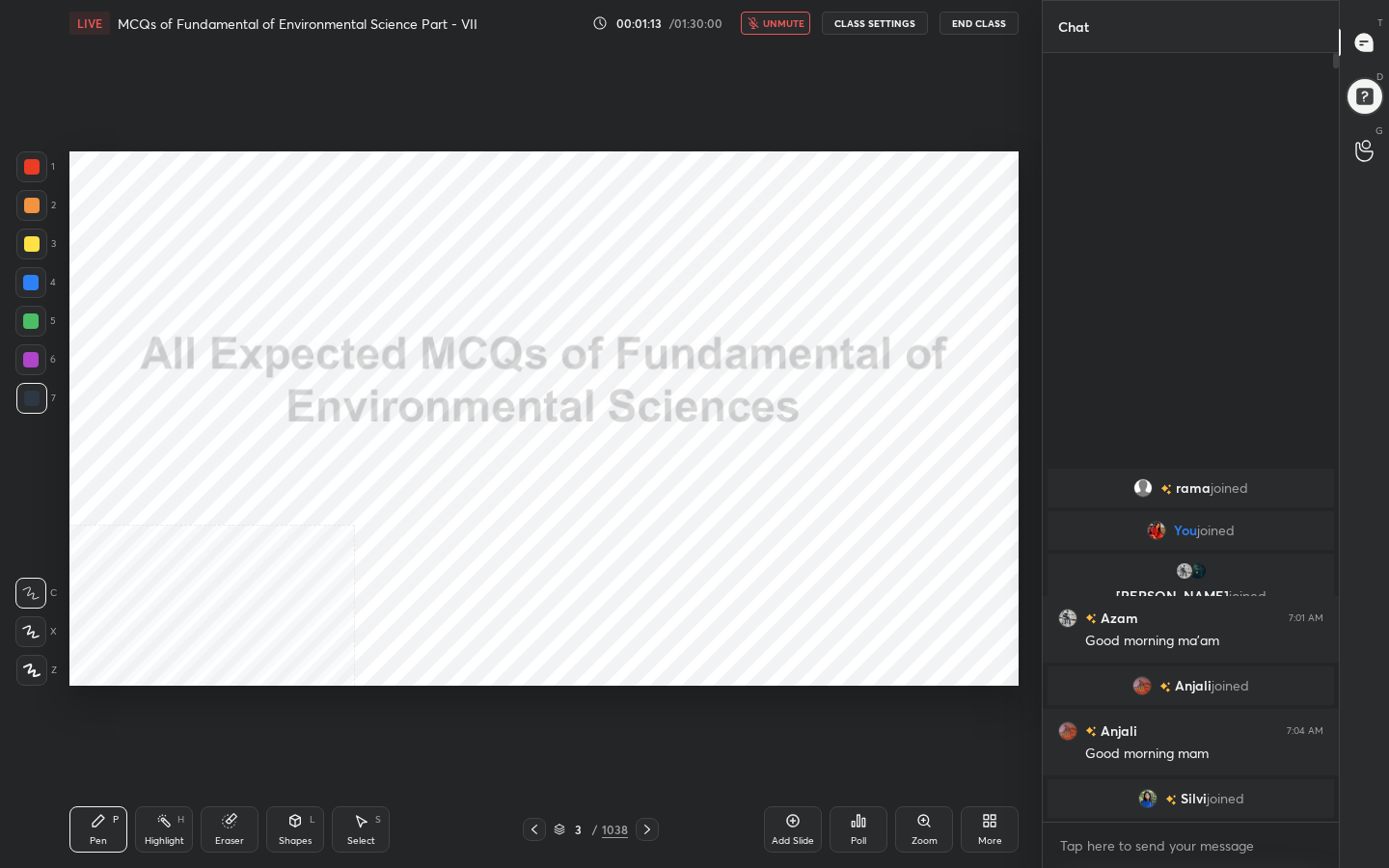click on "unmute" at bounding box center [783, 23] 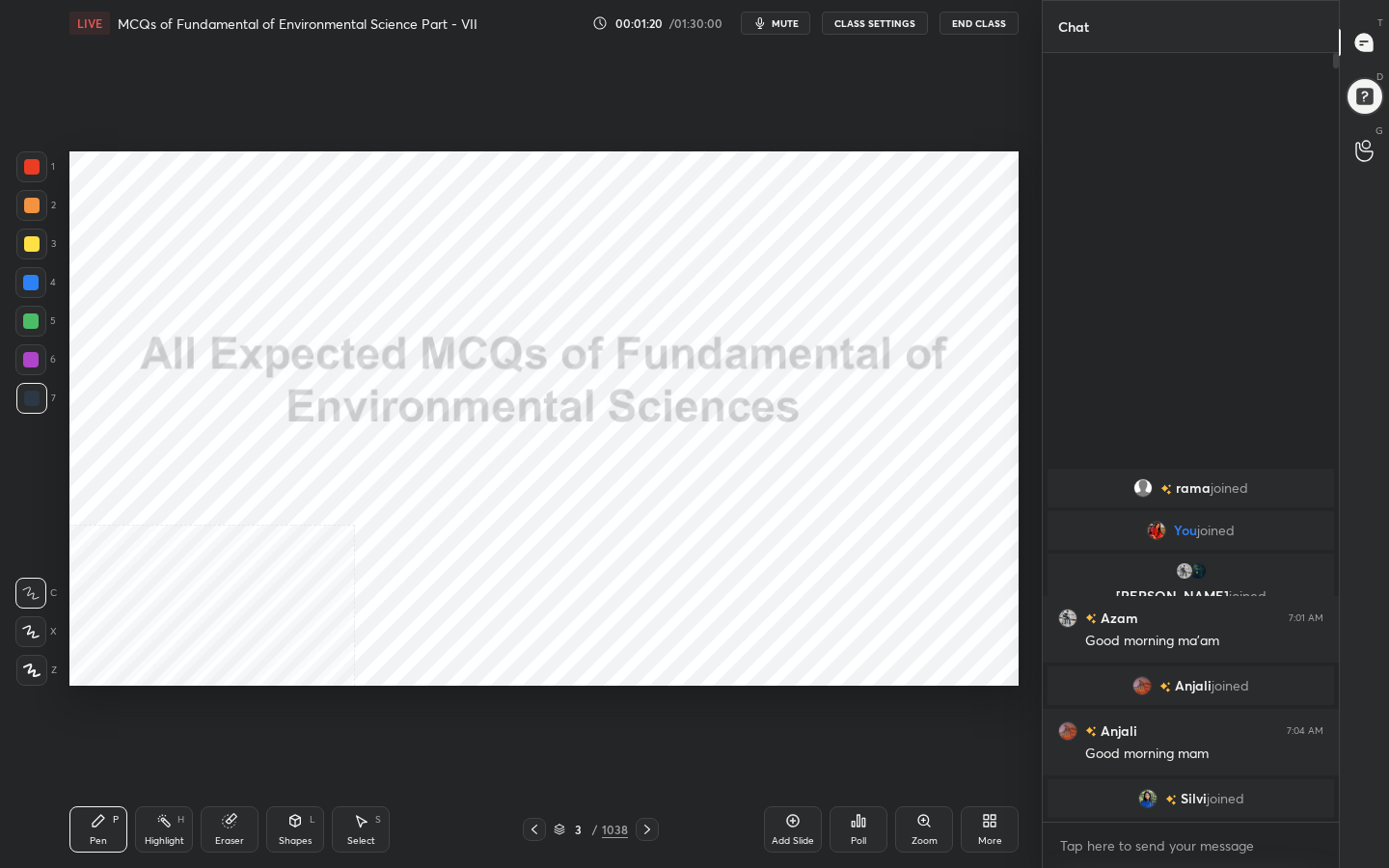 click 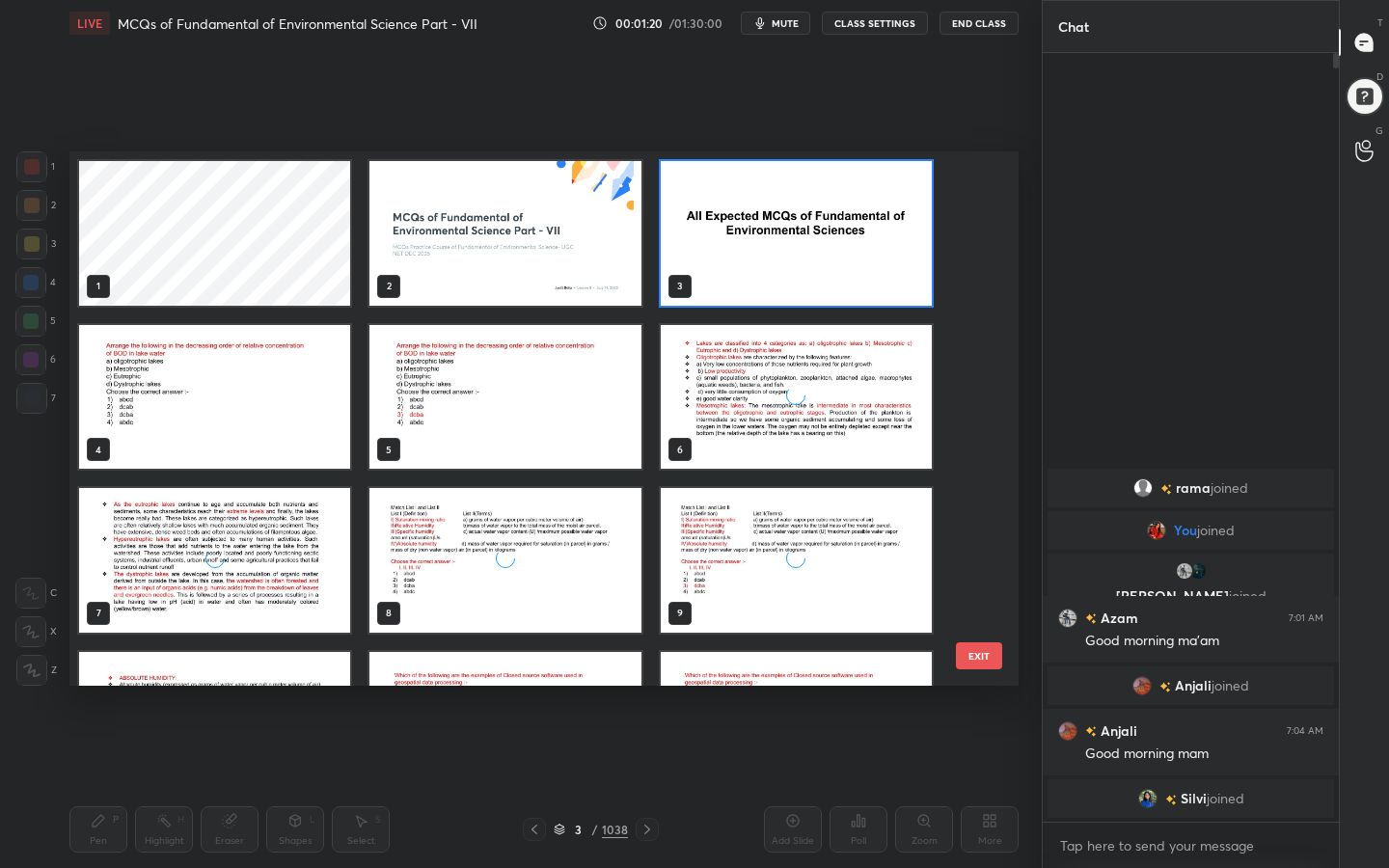 scroll, scrollTop: 7, scrollLeft: 11, axis: both 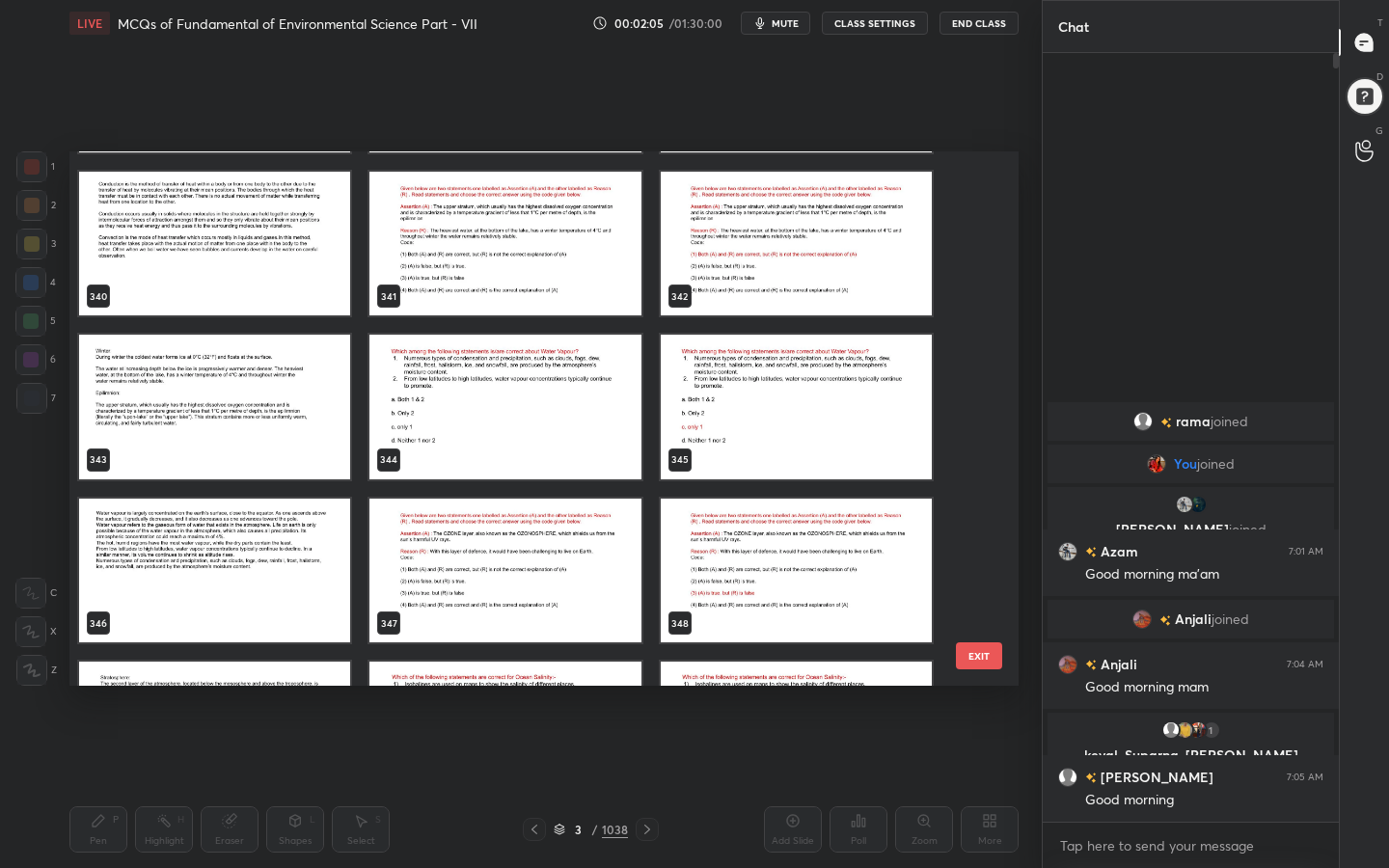 click at bounding box center (504, 407) 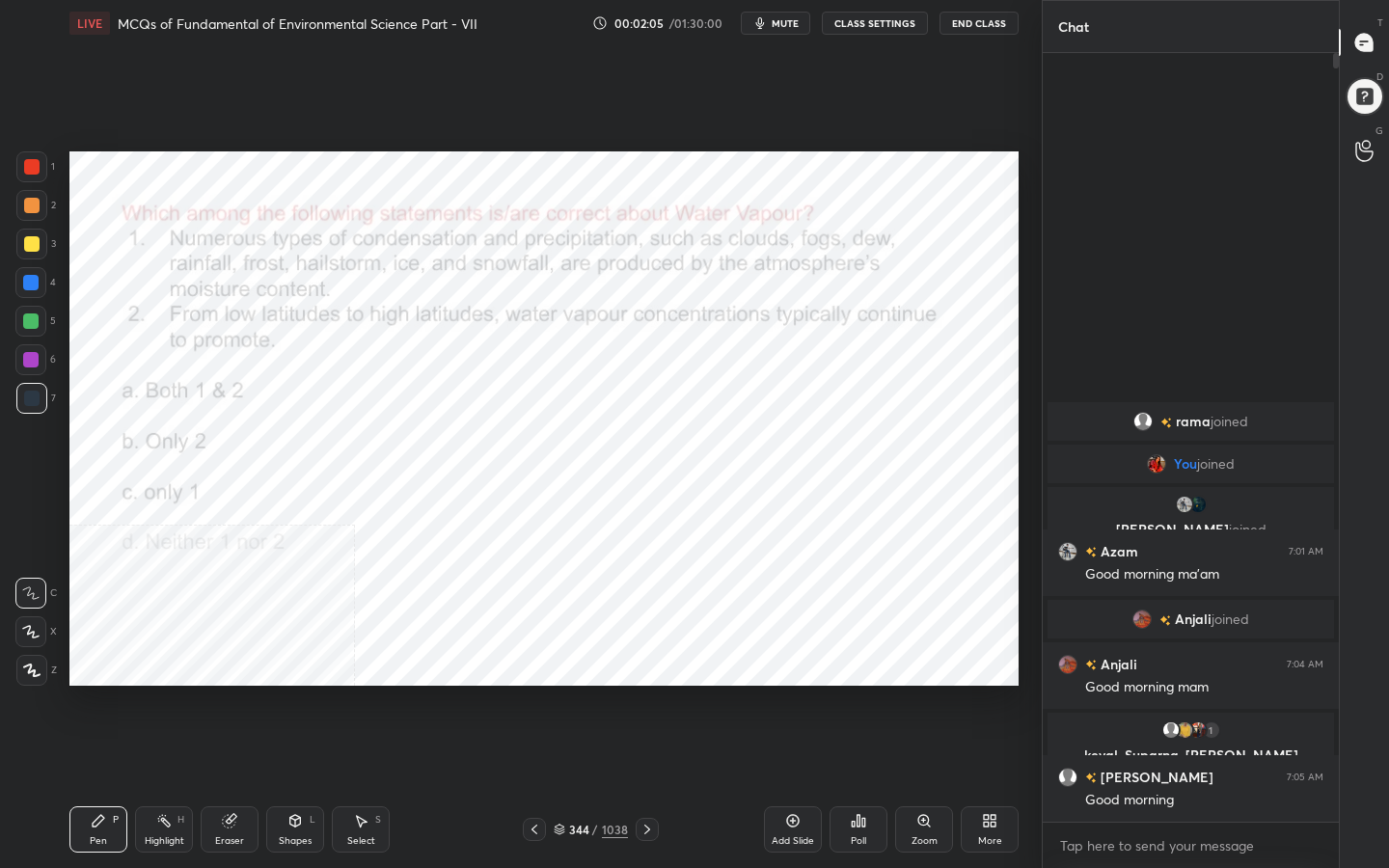 click at bounding box center [504, 407] 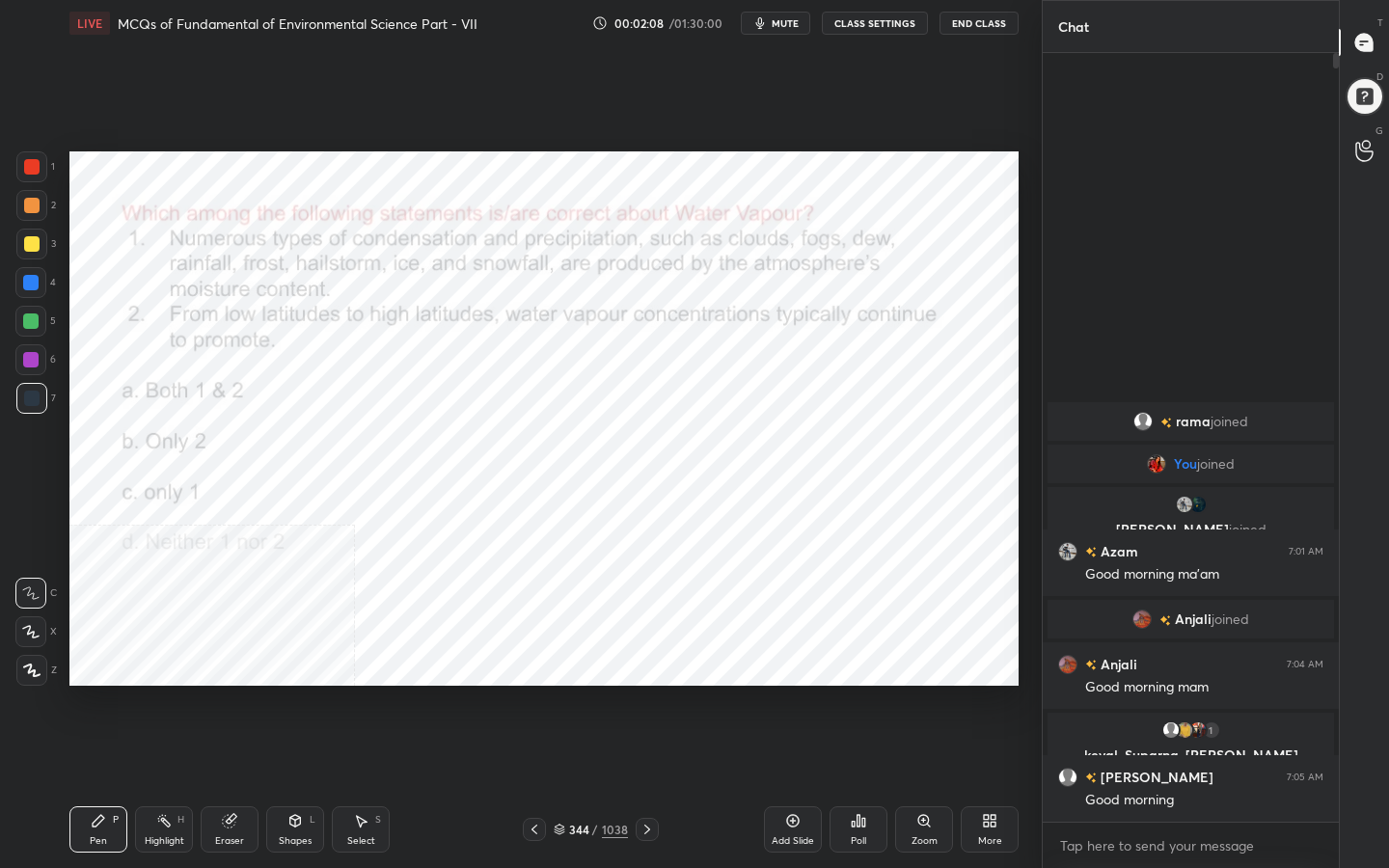 click 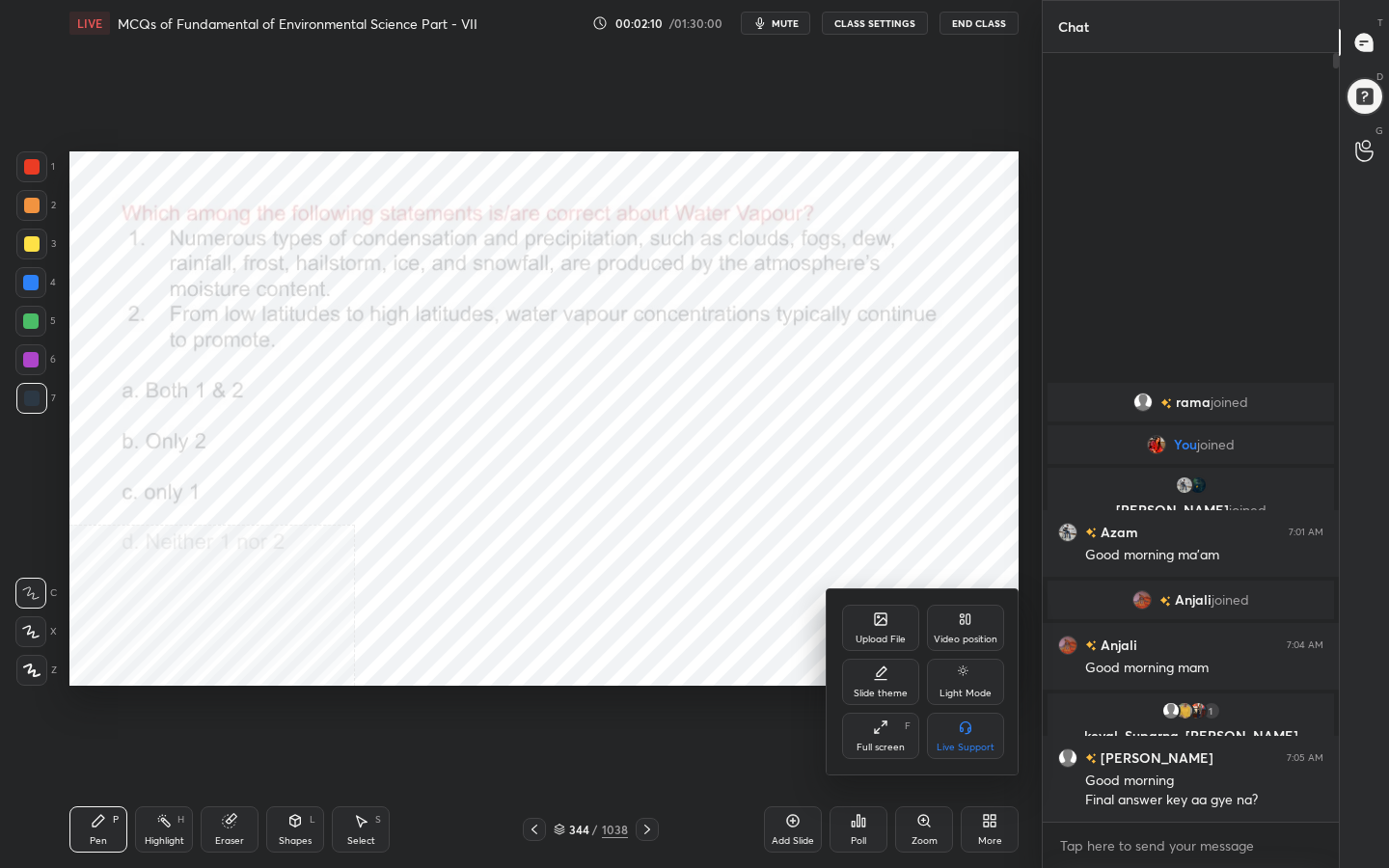 click 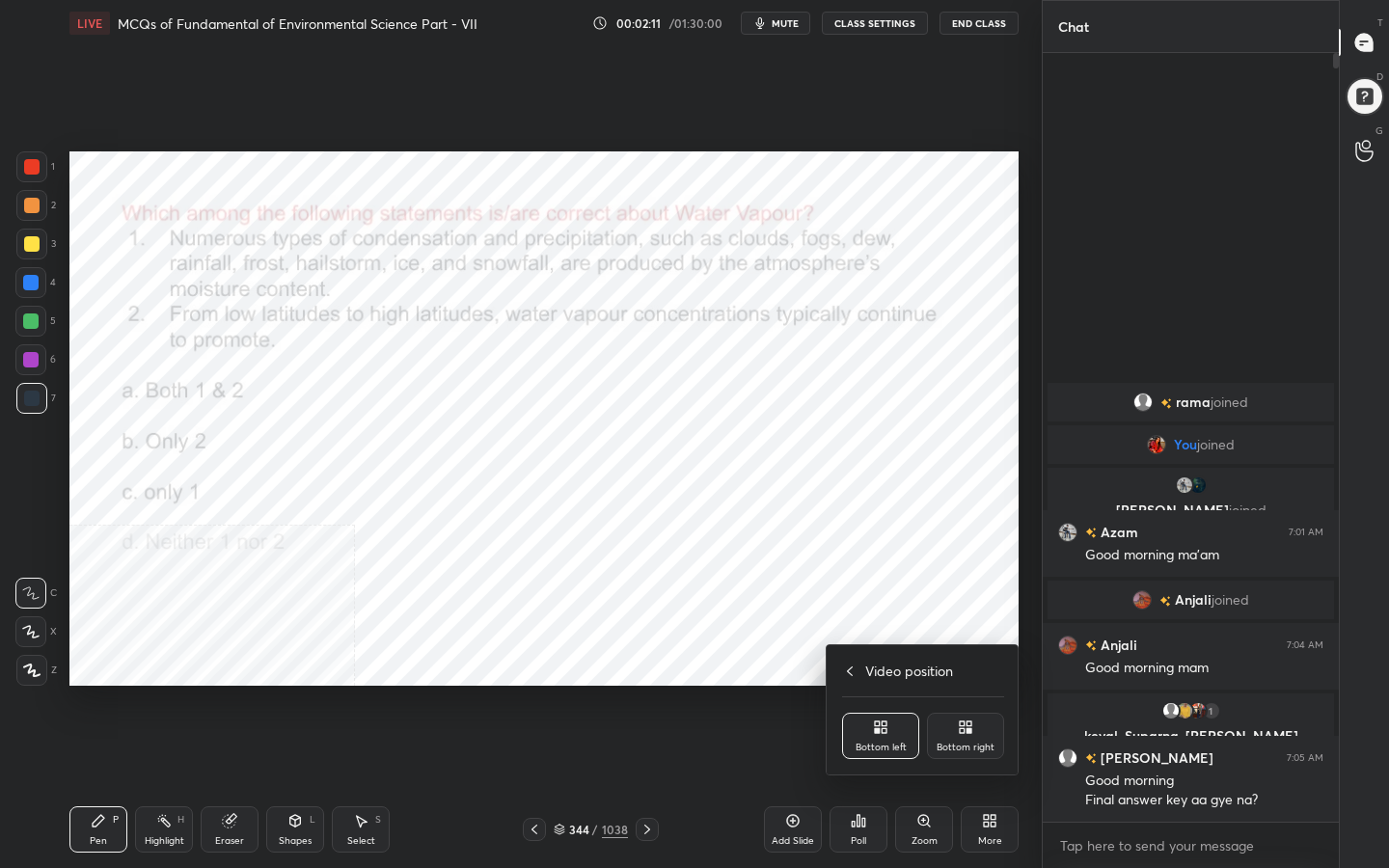 click 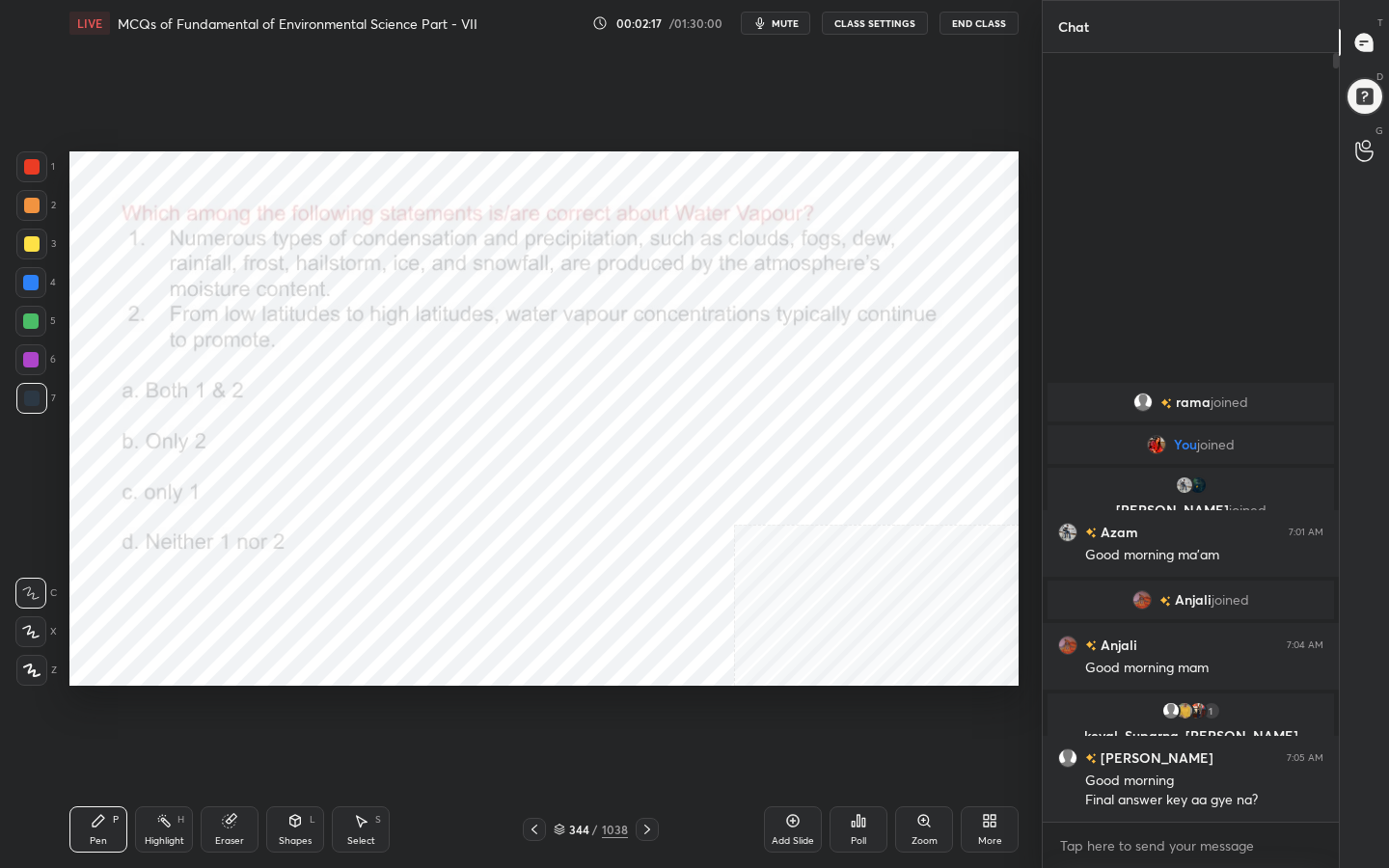 click on "mute" at bounding box center [785, 23] 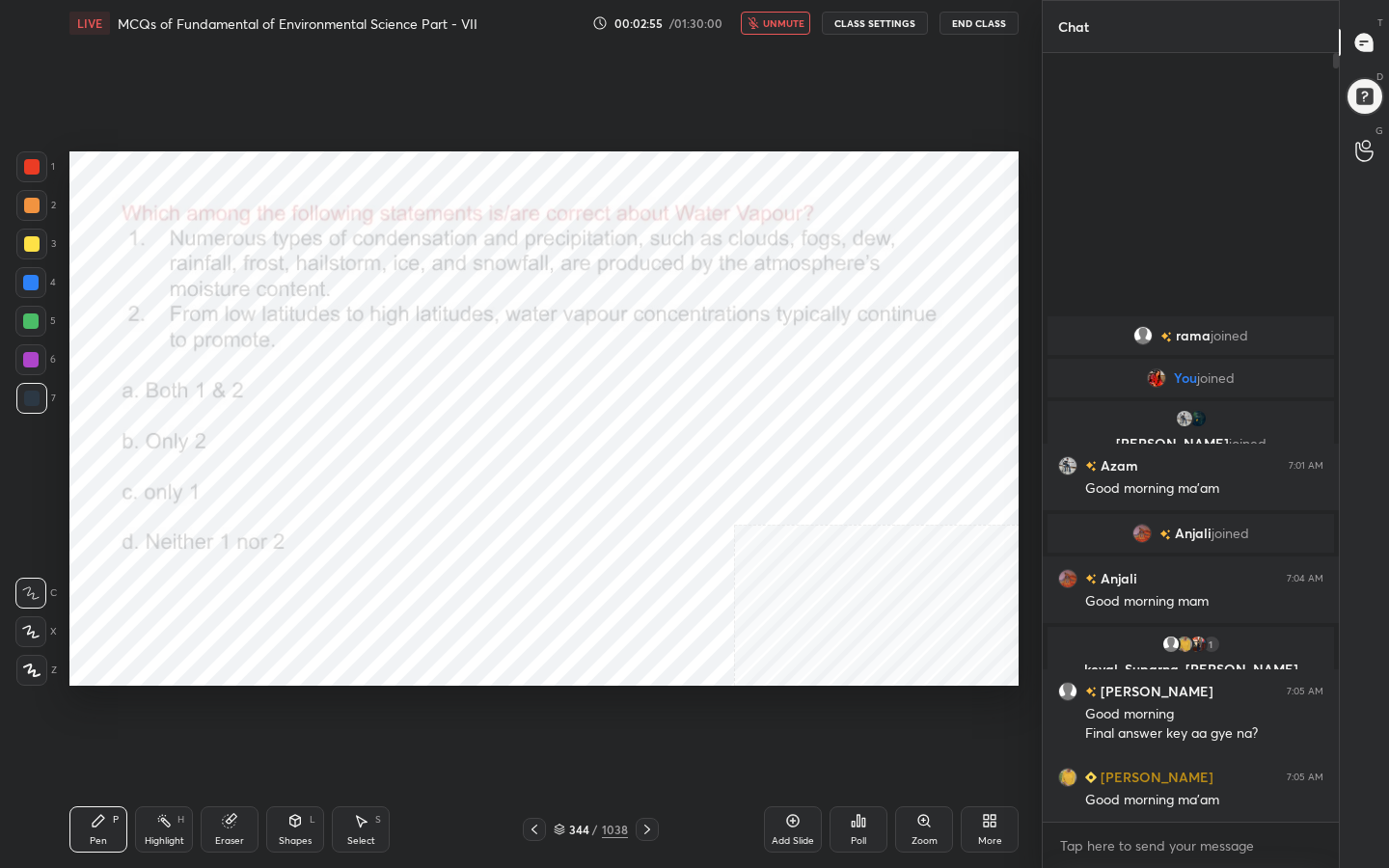 click on "unmute" at bounding box center (783, 23) 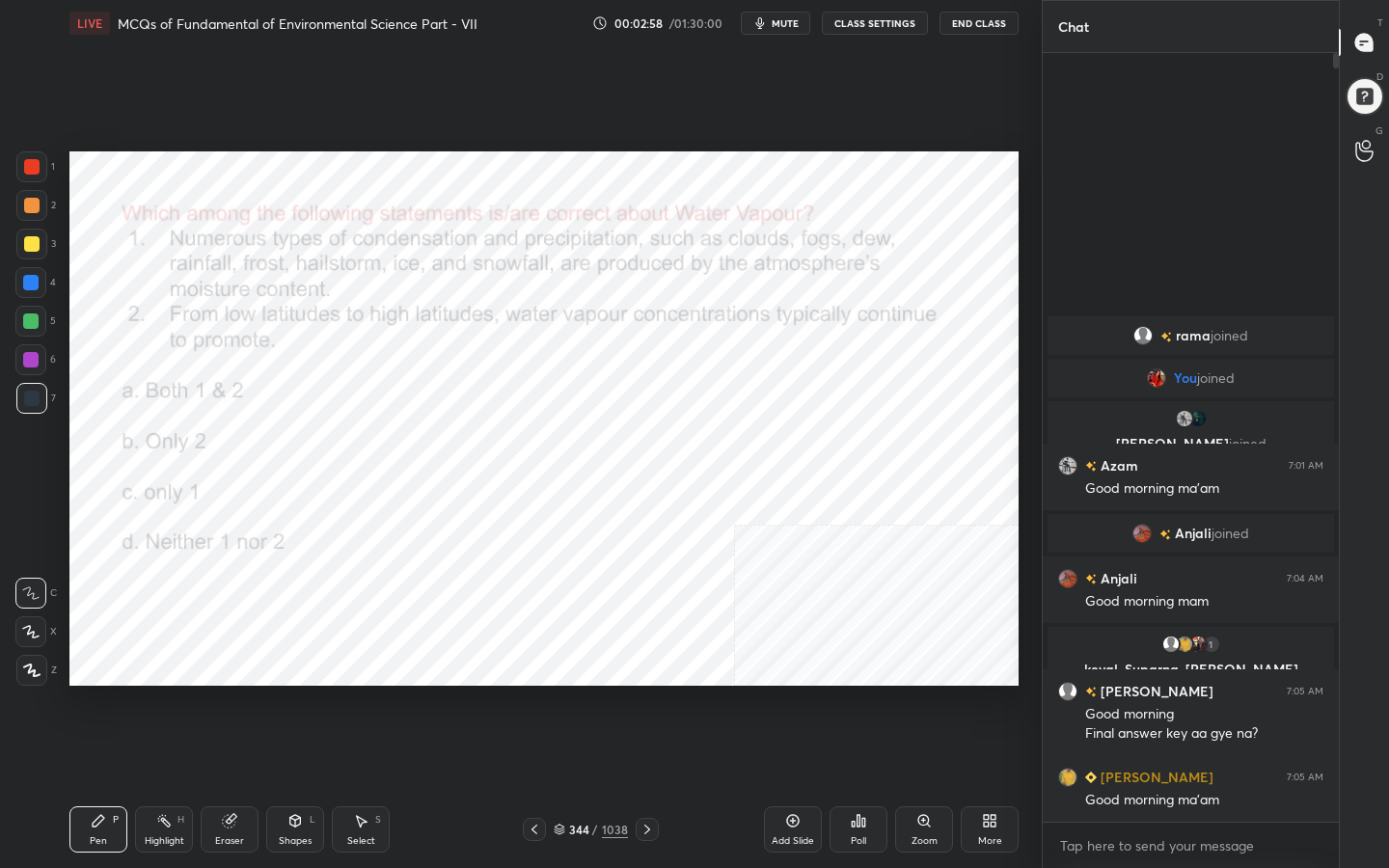 click on "mute" at bounding box center [785, 23] 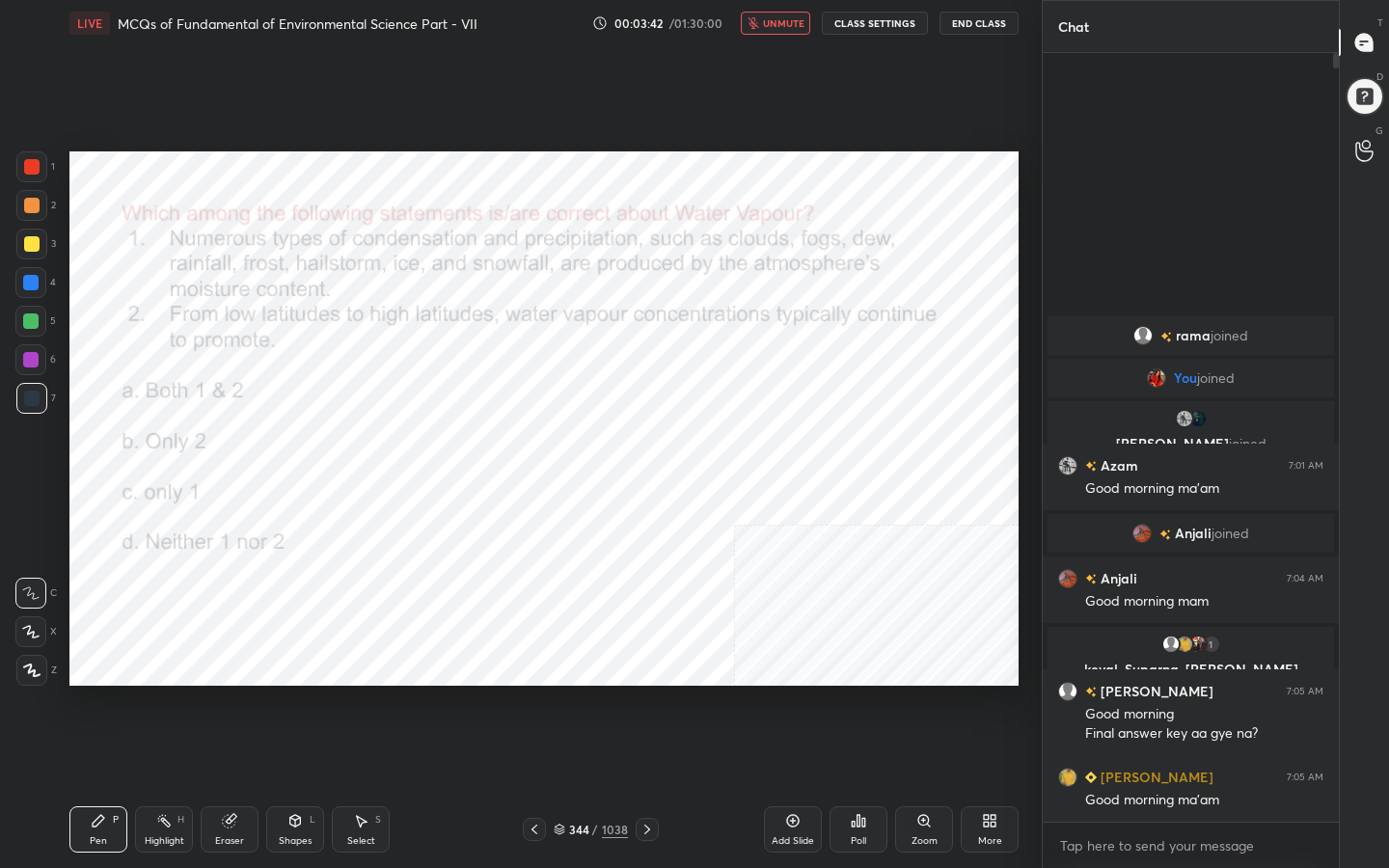 click on "344 / 1038" at bounding box center (590, 829) 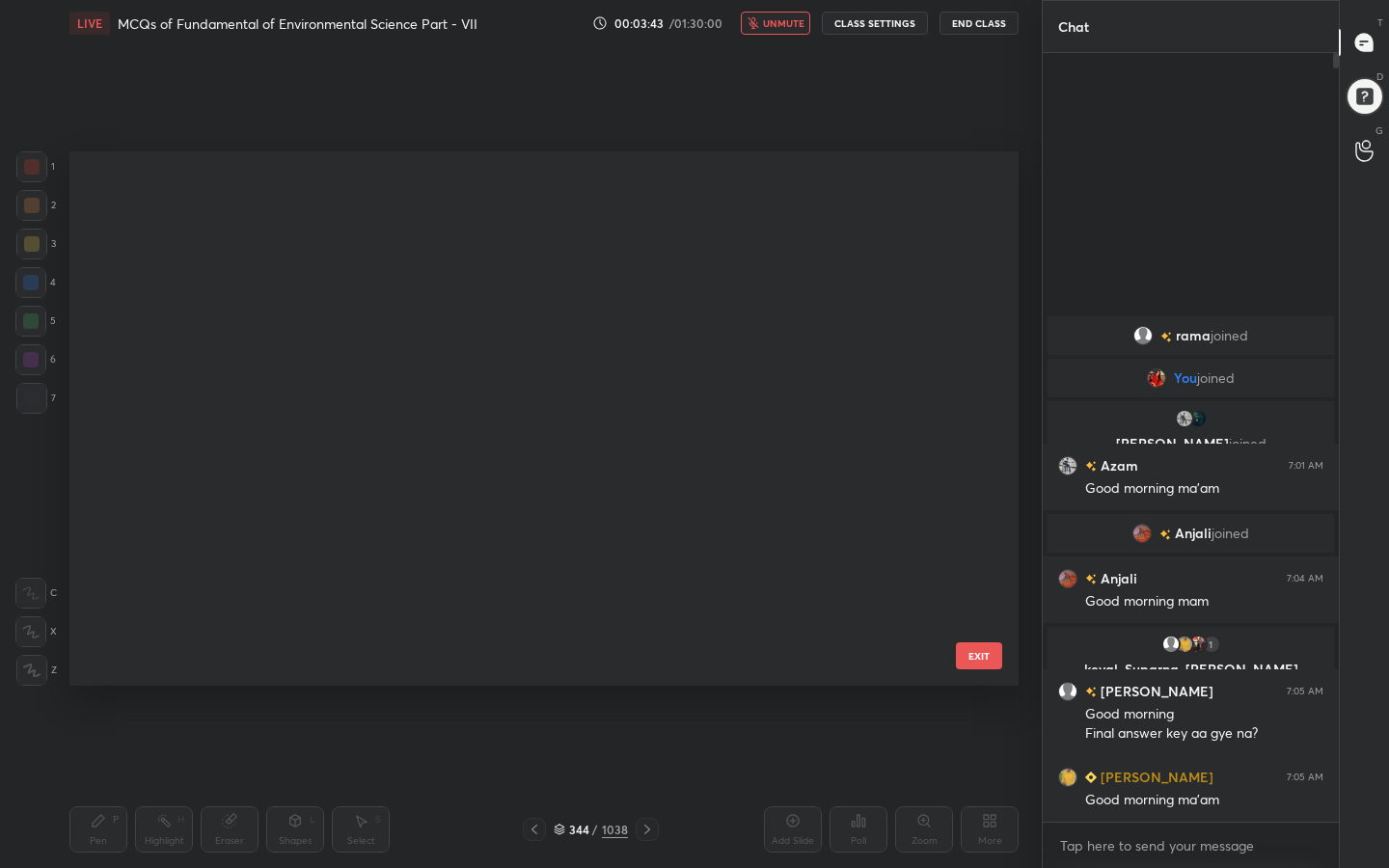 scroll, scrollTop: 18266, scrollLeft: 0, axis: vertical 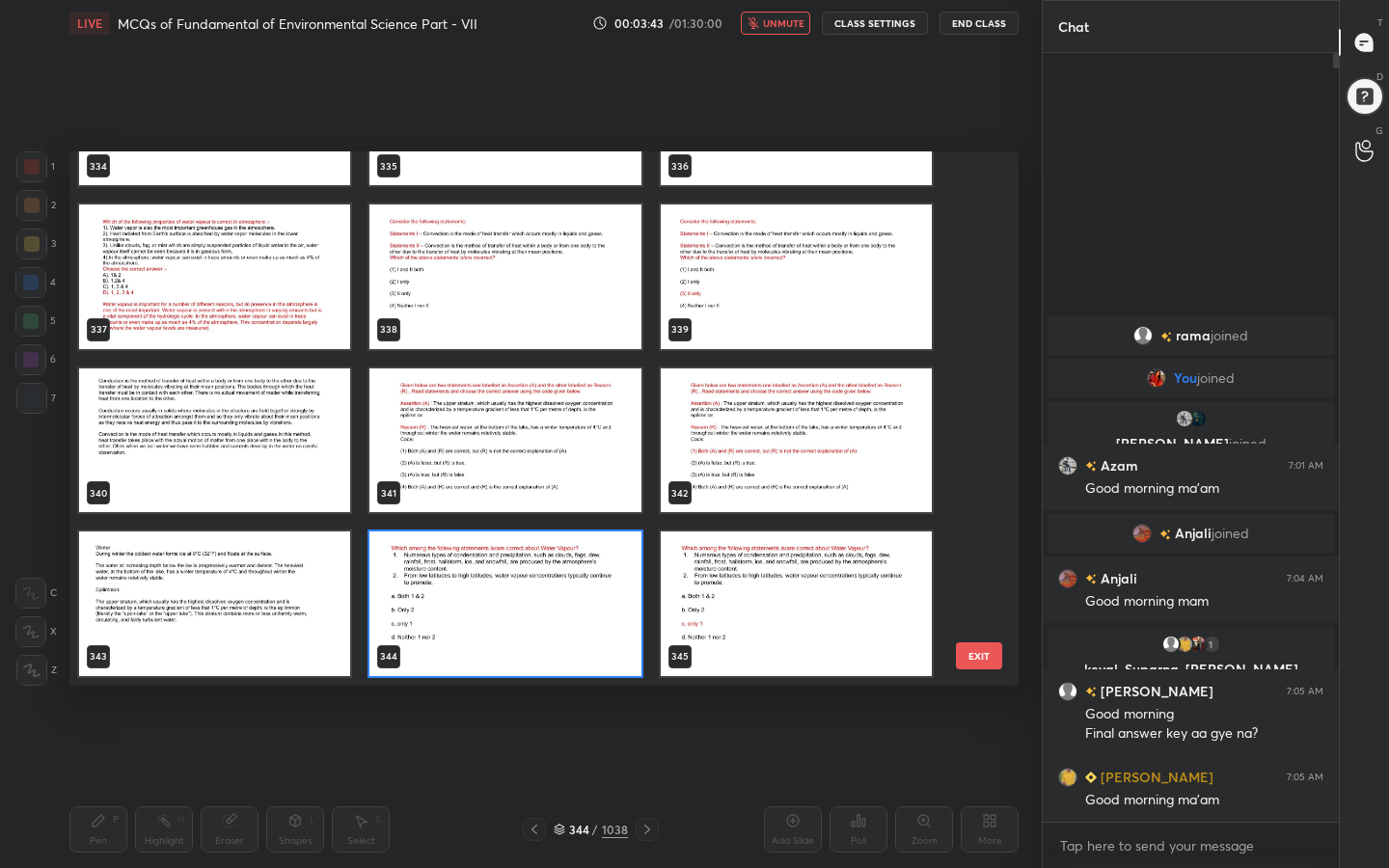 click at bounding box center [504, 604] 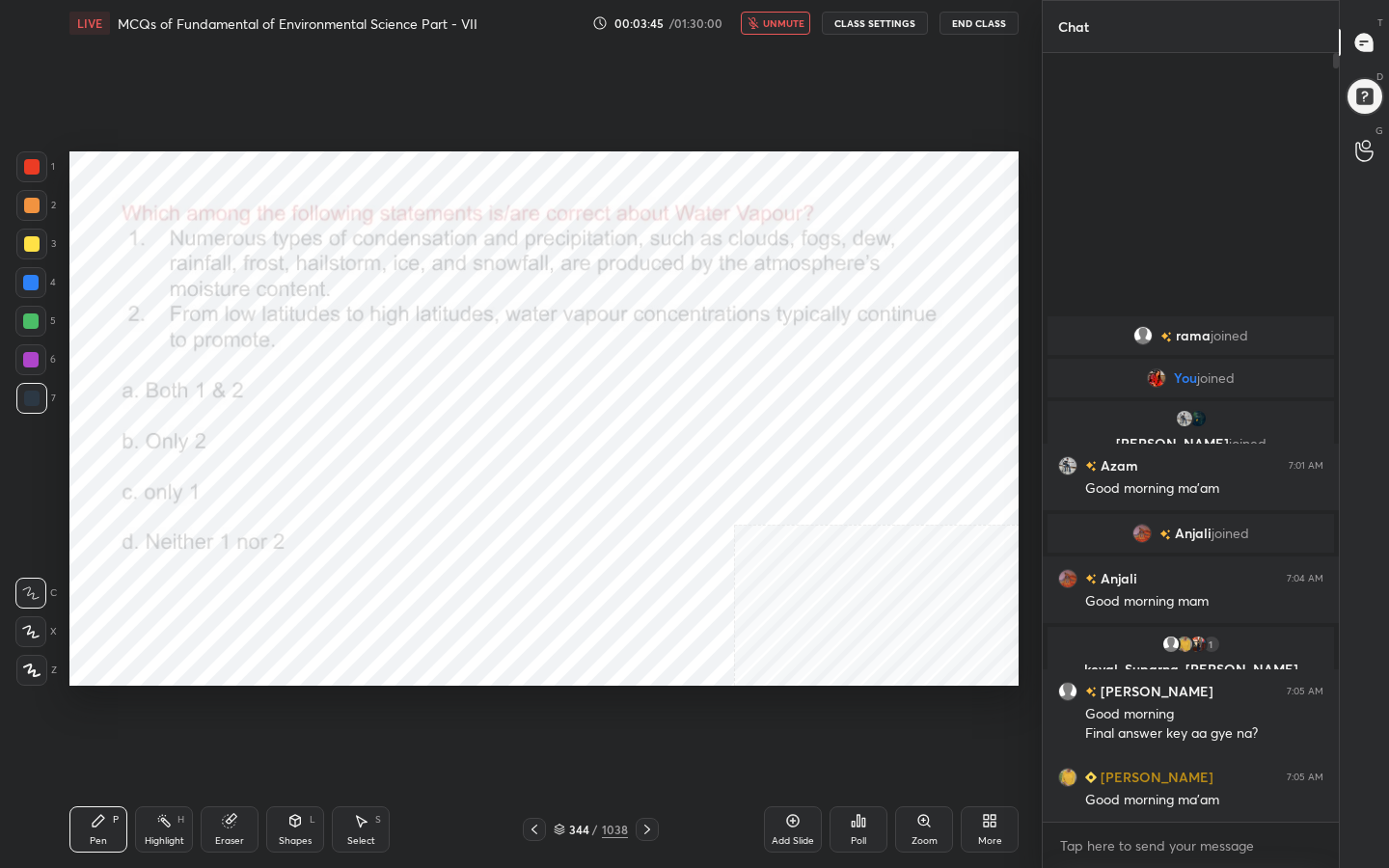 click 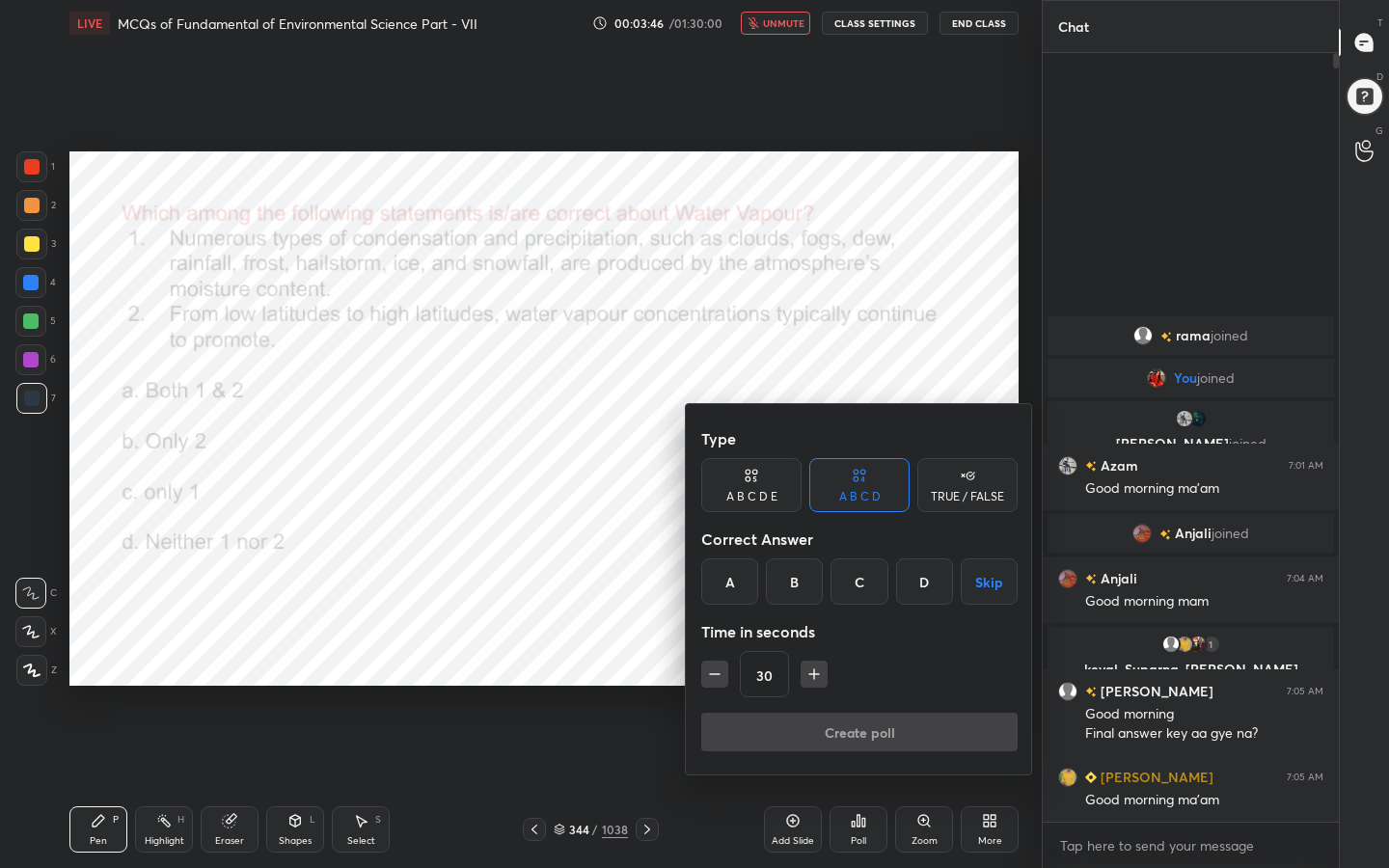 click on "C" at bounding box center [858, 582] 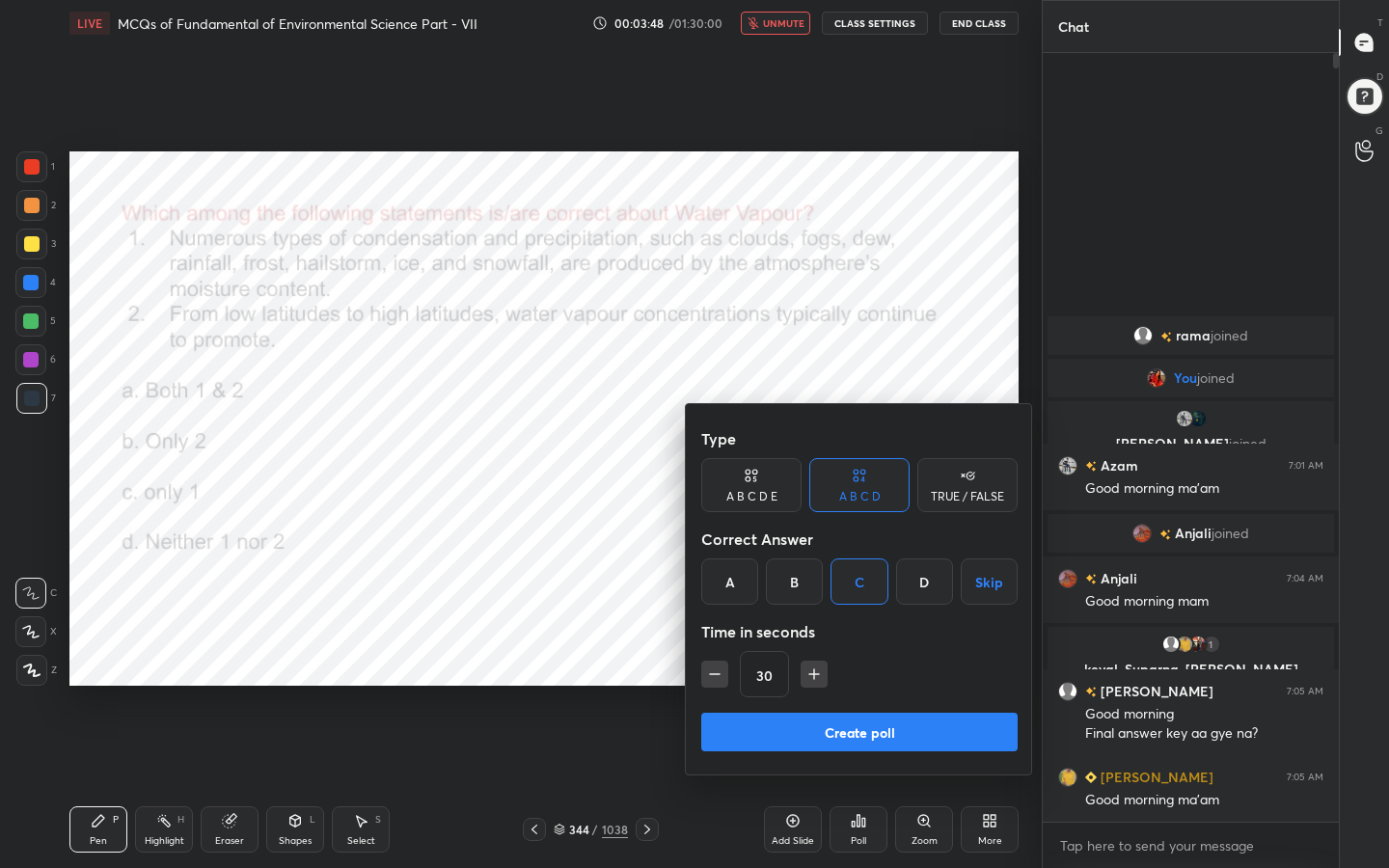 click on "Create poll" at bounding box center (859, 732) 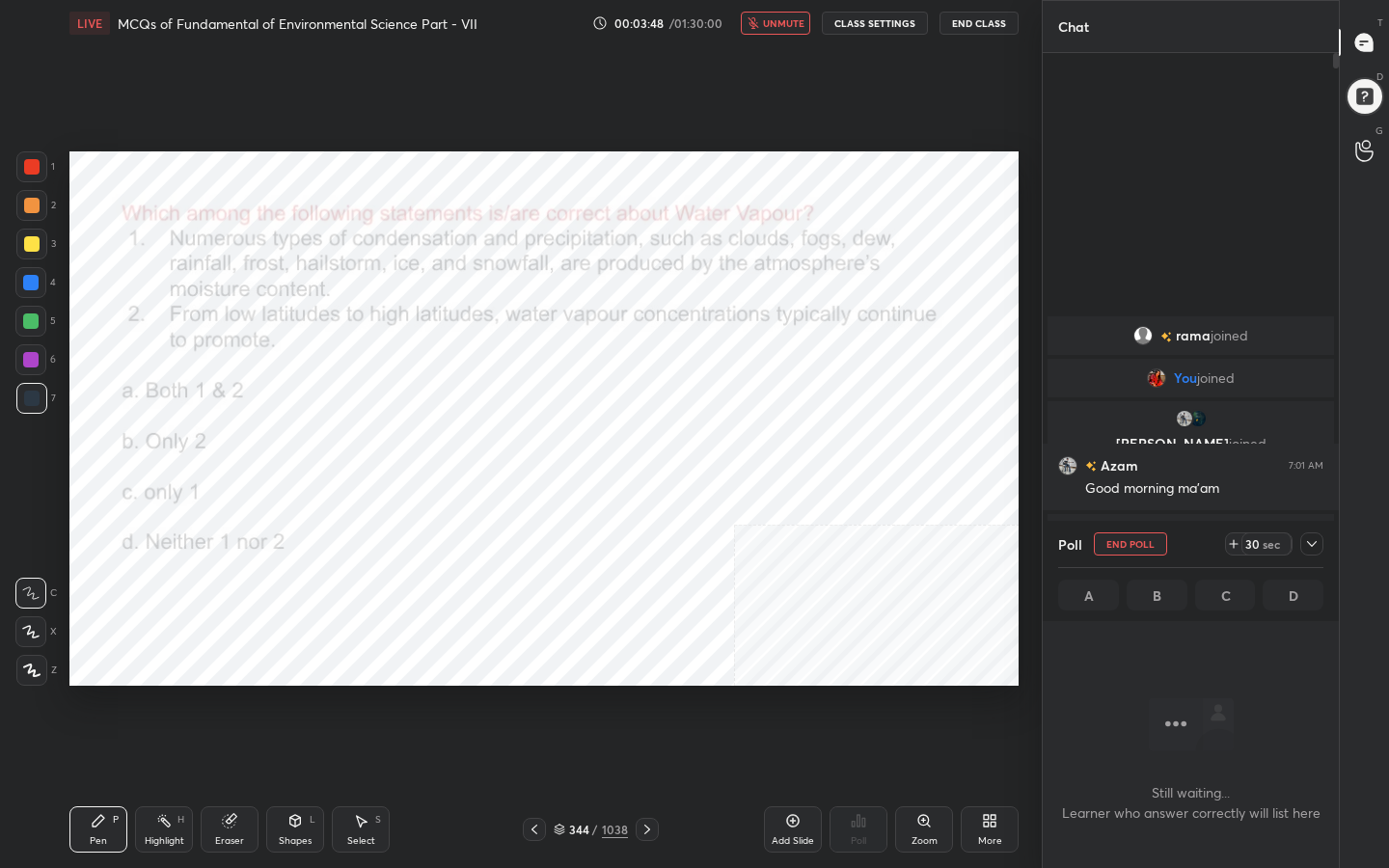scroll, scrollTop: 543, scrollLeft: 290, axis: both 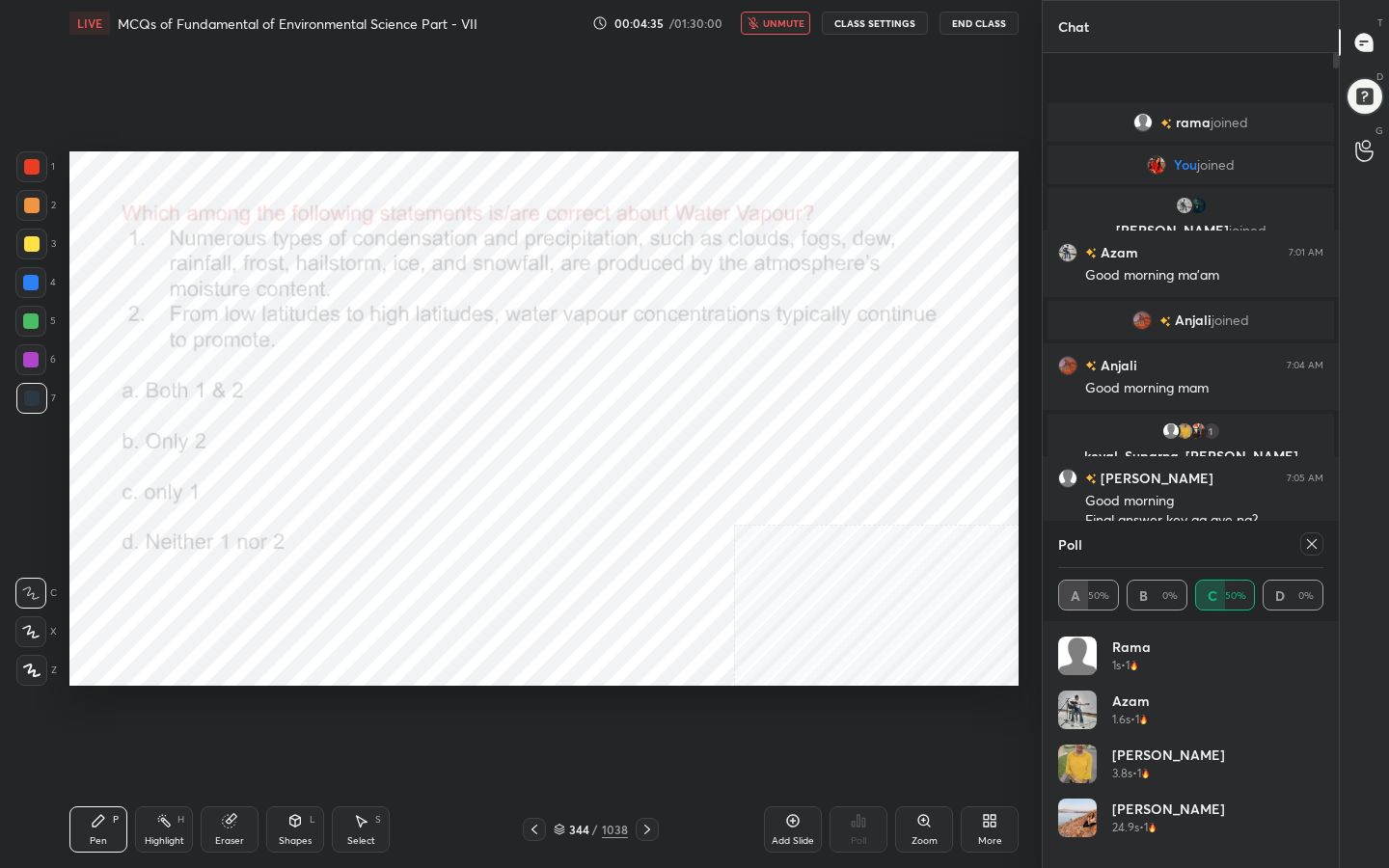 click 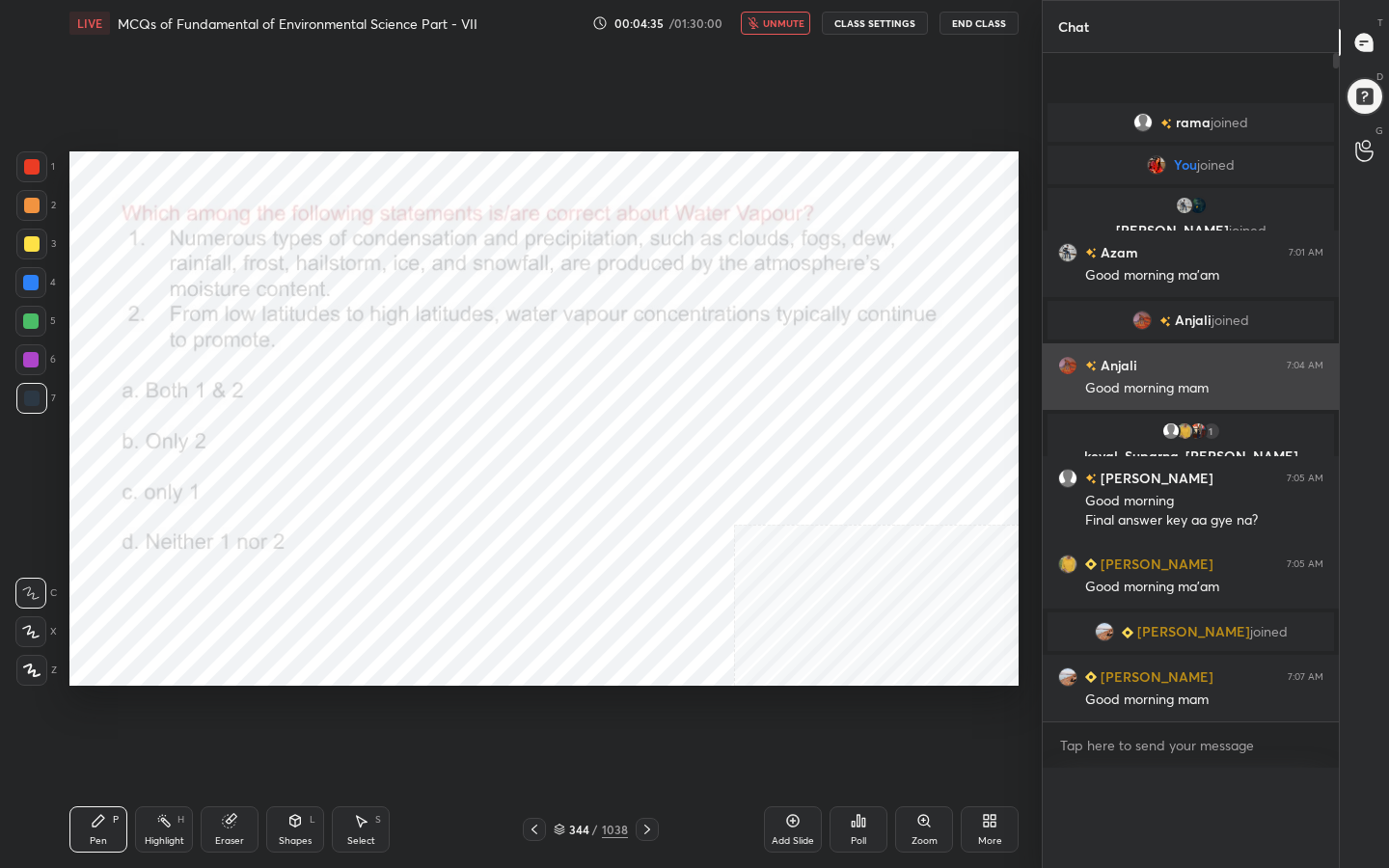 scroll, scrollTop: 0, scrollLeft: 0, axis: both 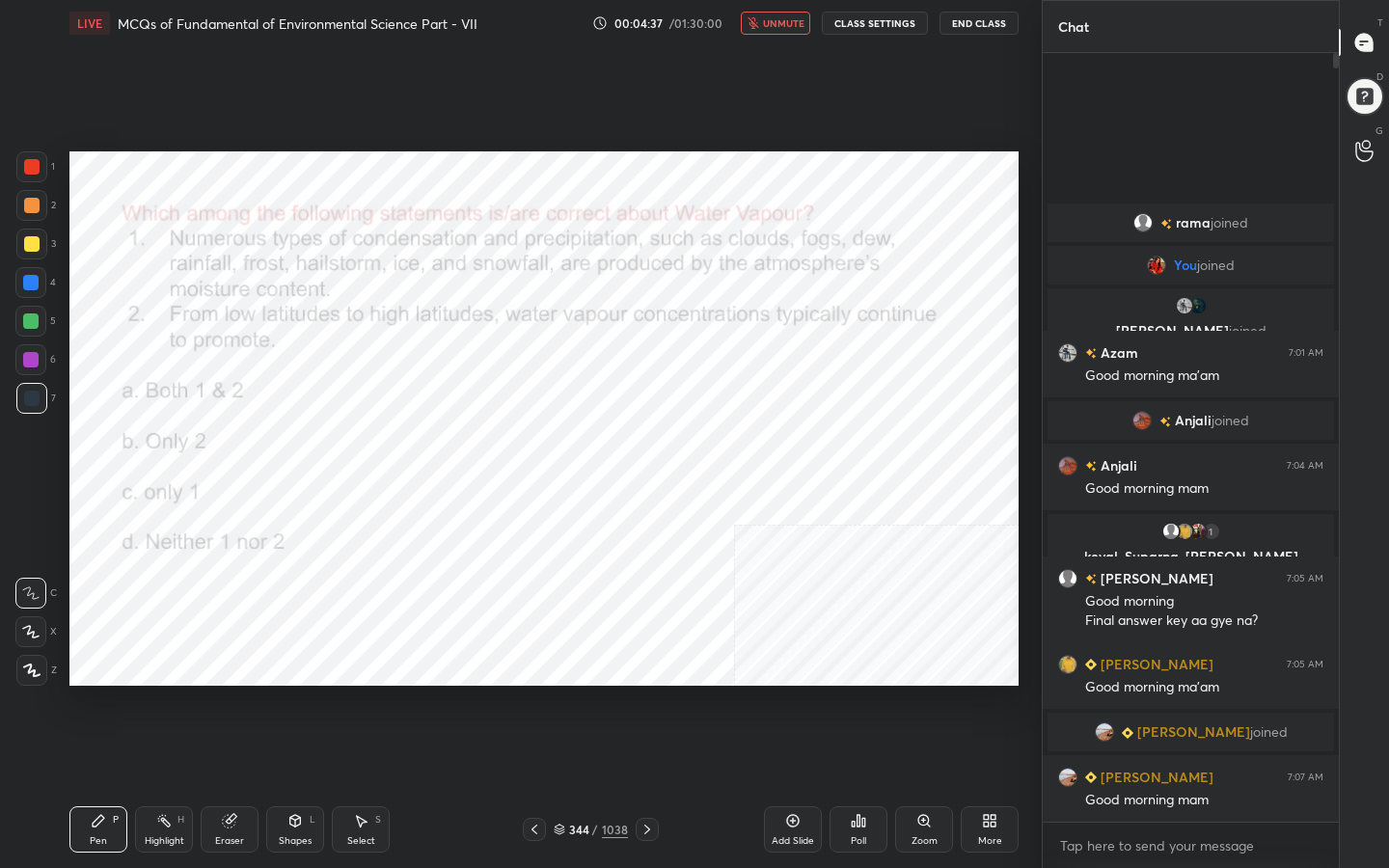 click on "unmute" at bounding box center [783, 23] 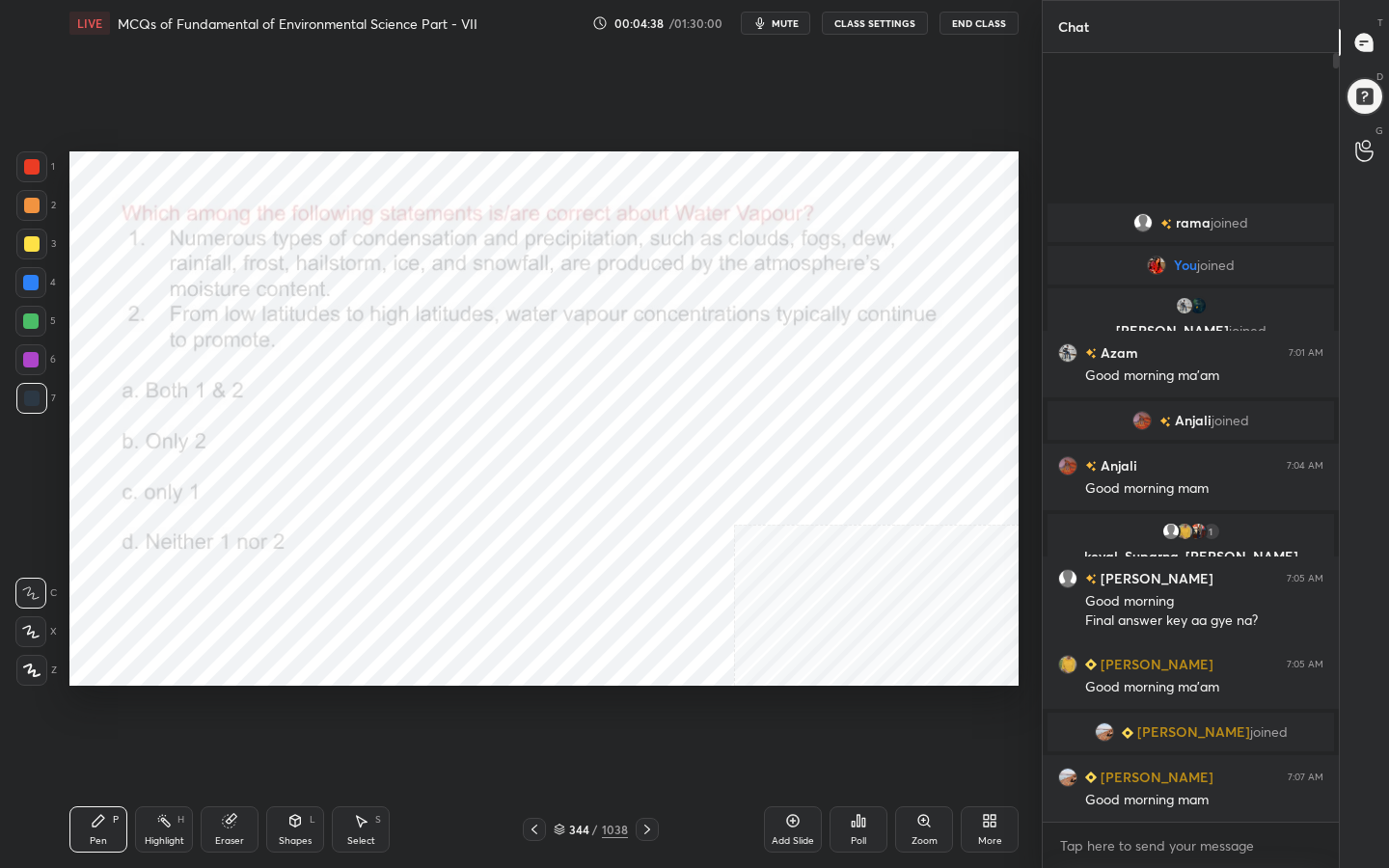 type 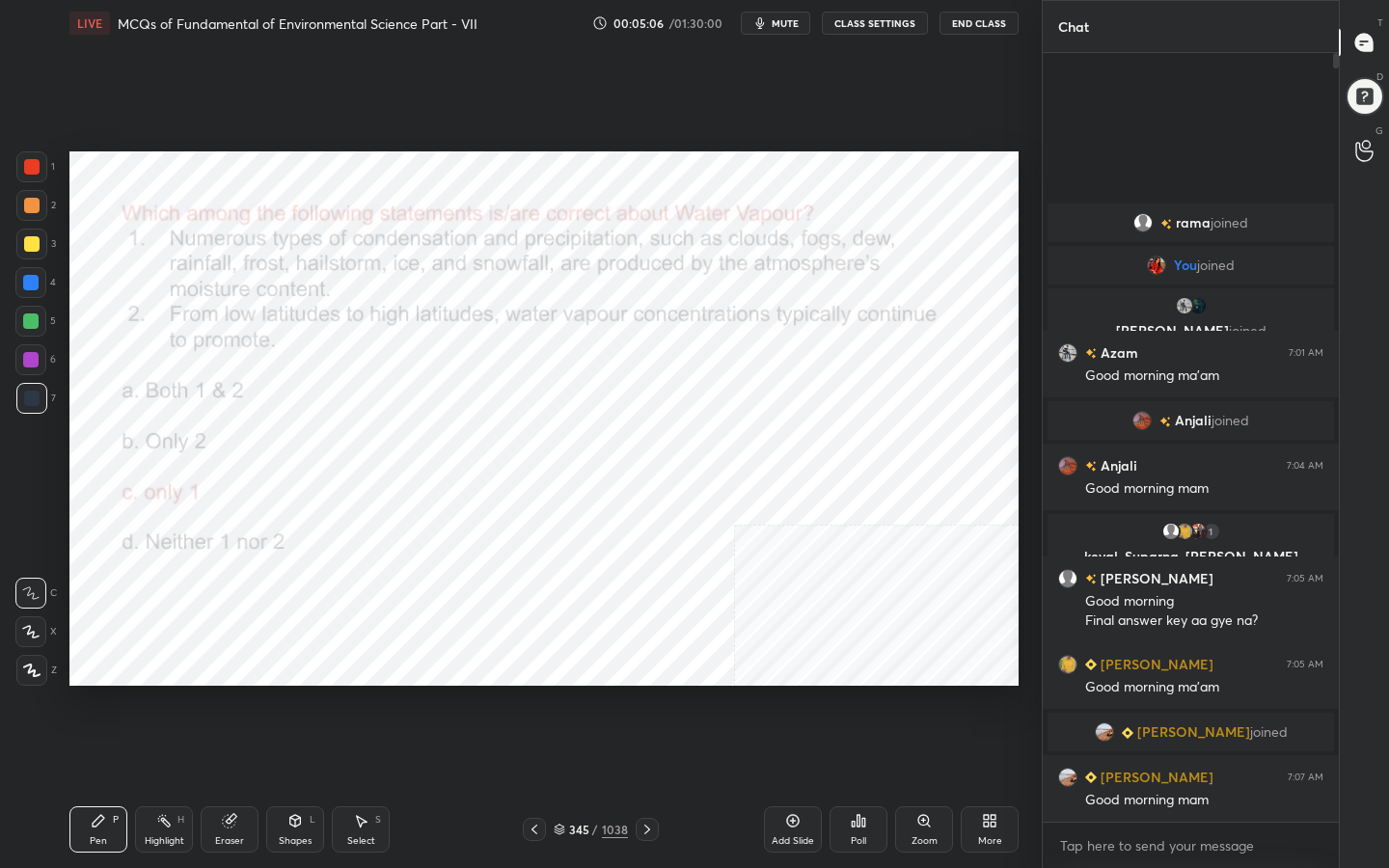 click 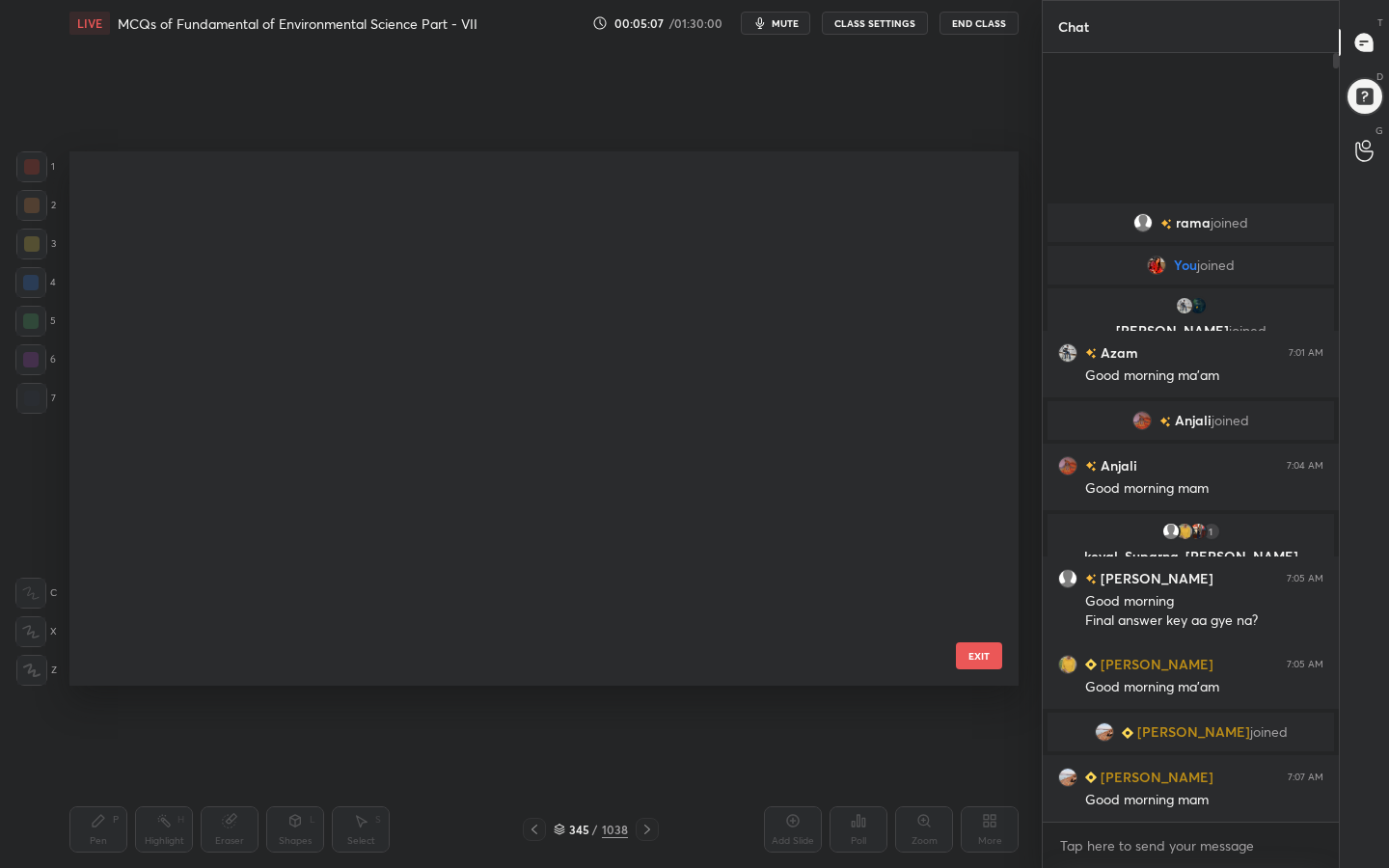 scroll, scrollTop: 18431, scrollLeft: 0, axis: vertical 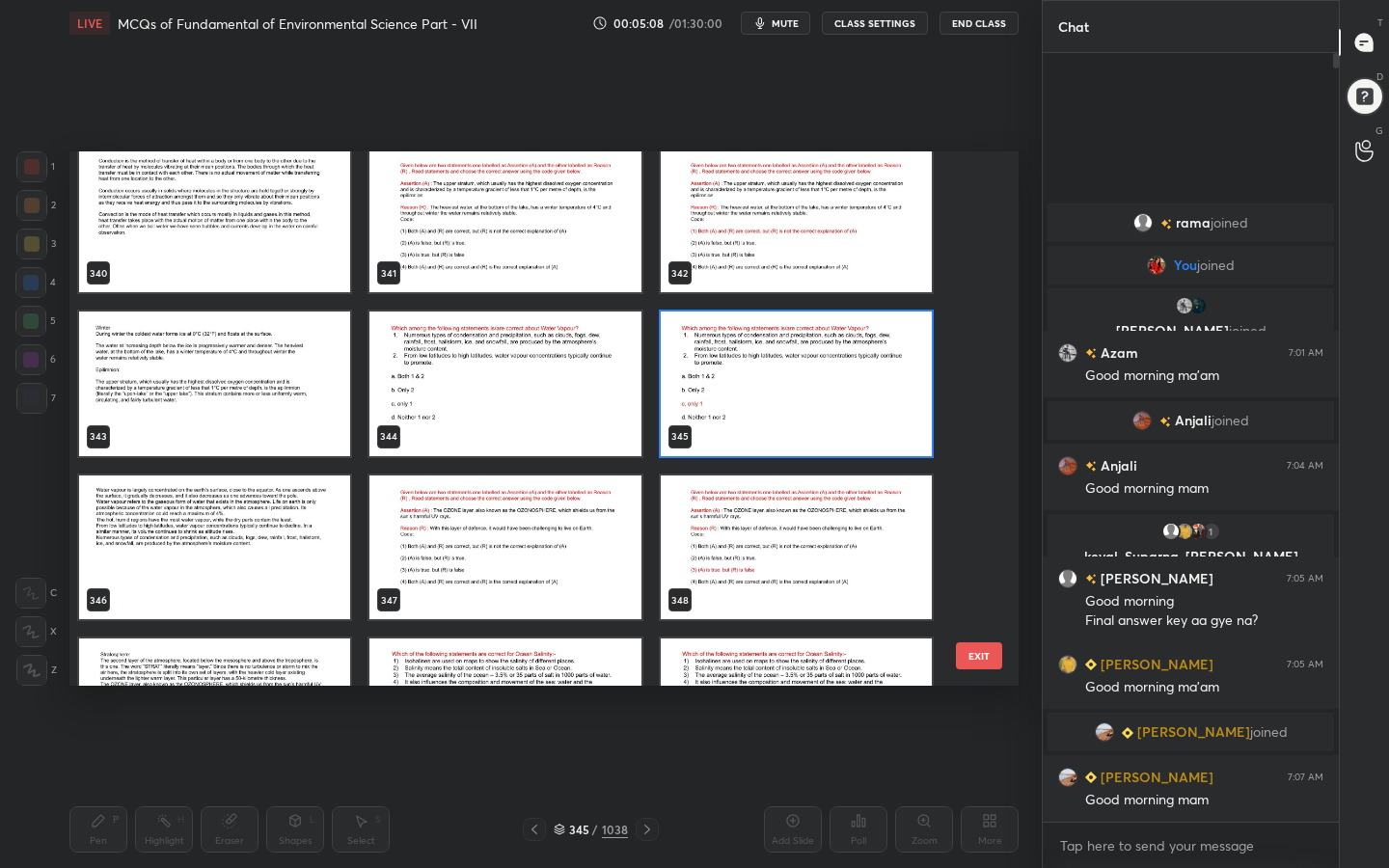 click at bounding box center [504, 548] 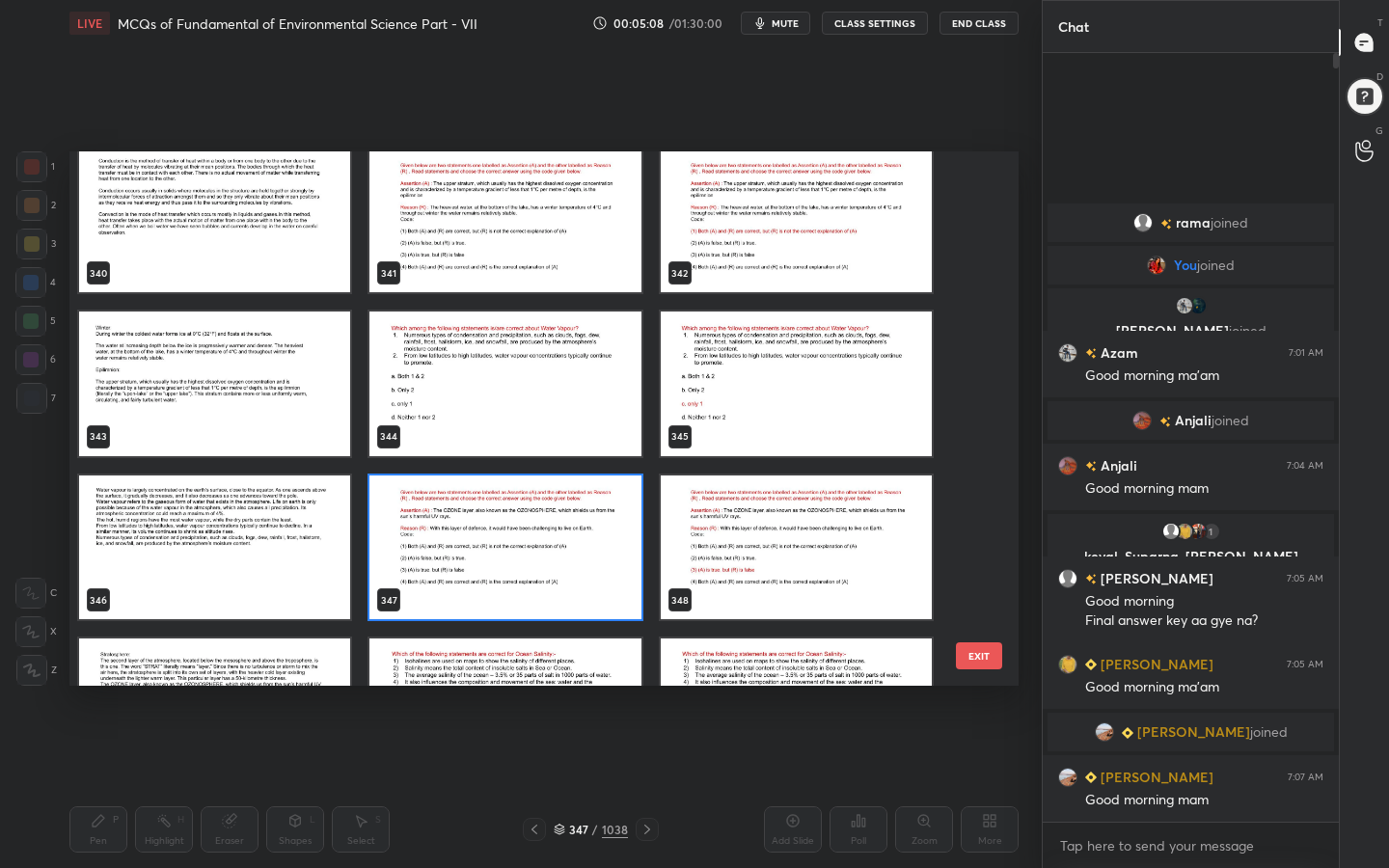 click at bounding box center [504, 548] 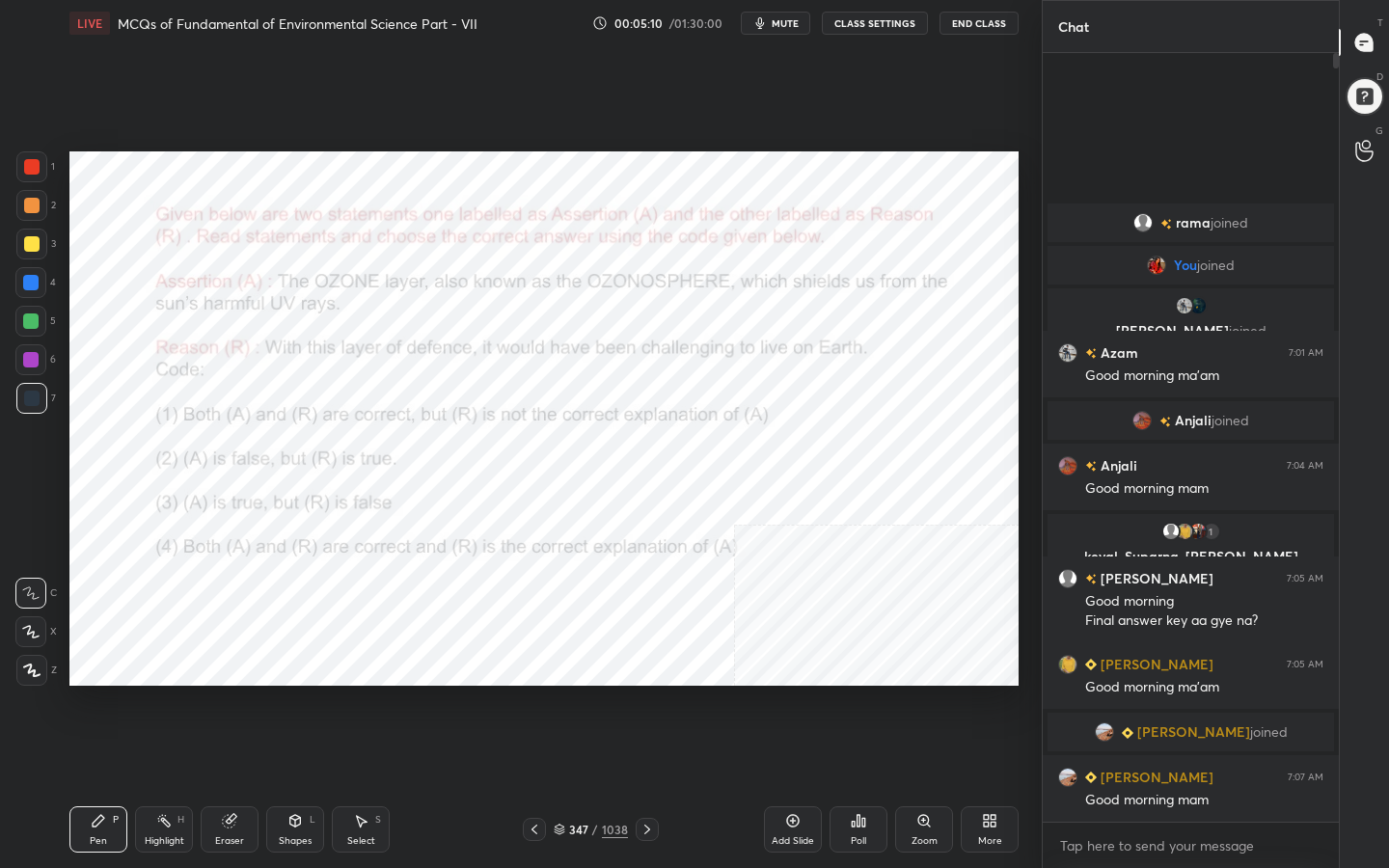 click on "mute" at bounding box center (785, 23) 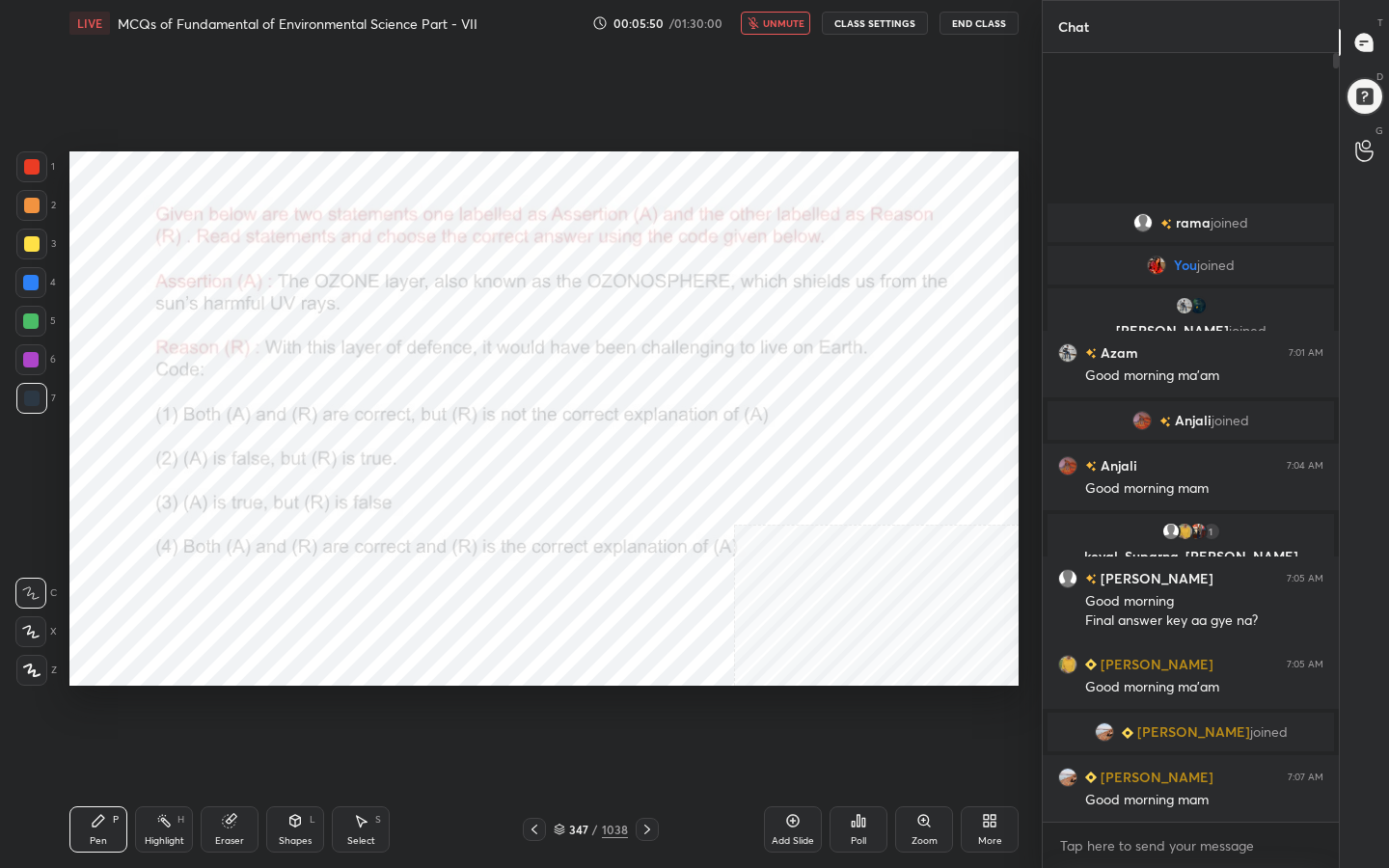 click on "unmute" at bounding box center [783, 23] 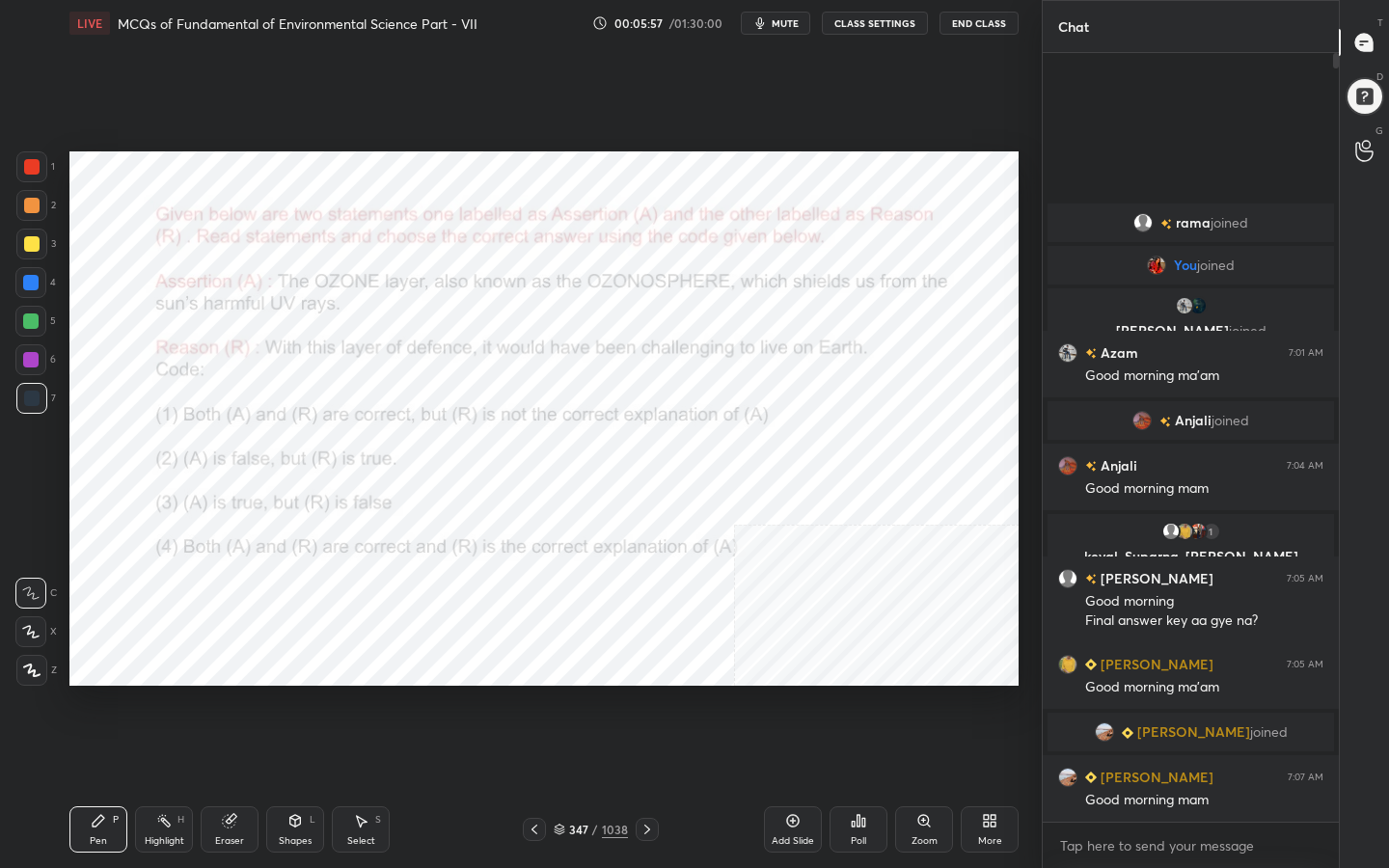 click 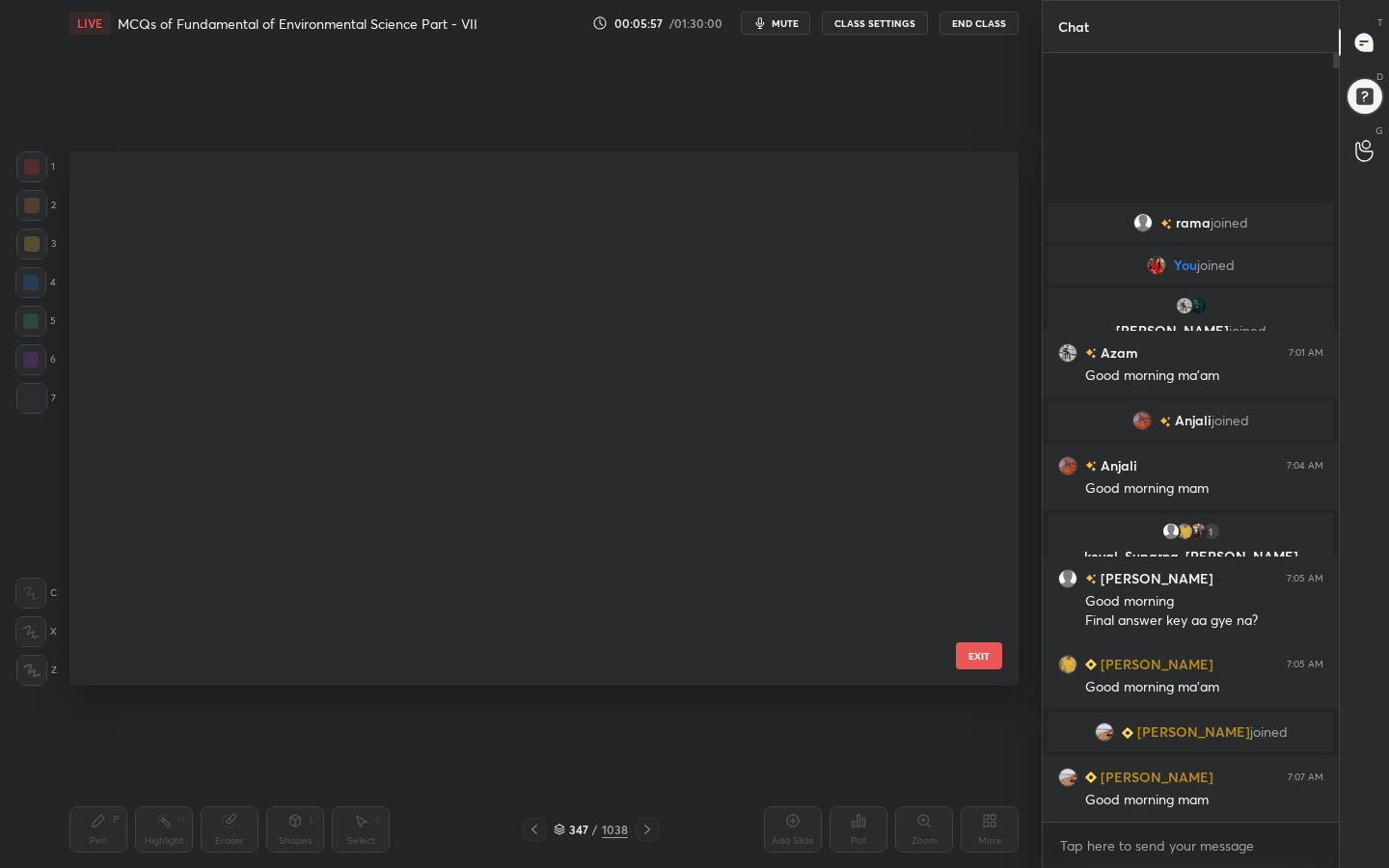 scroll, scrollTop: 18429, scrollLeft: 0, axis: vertical 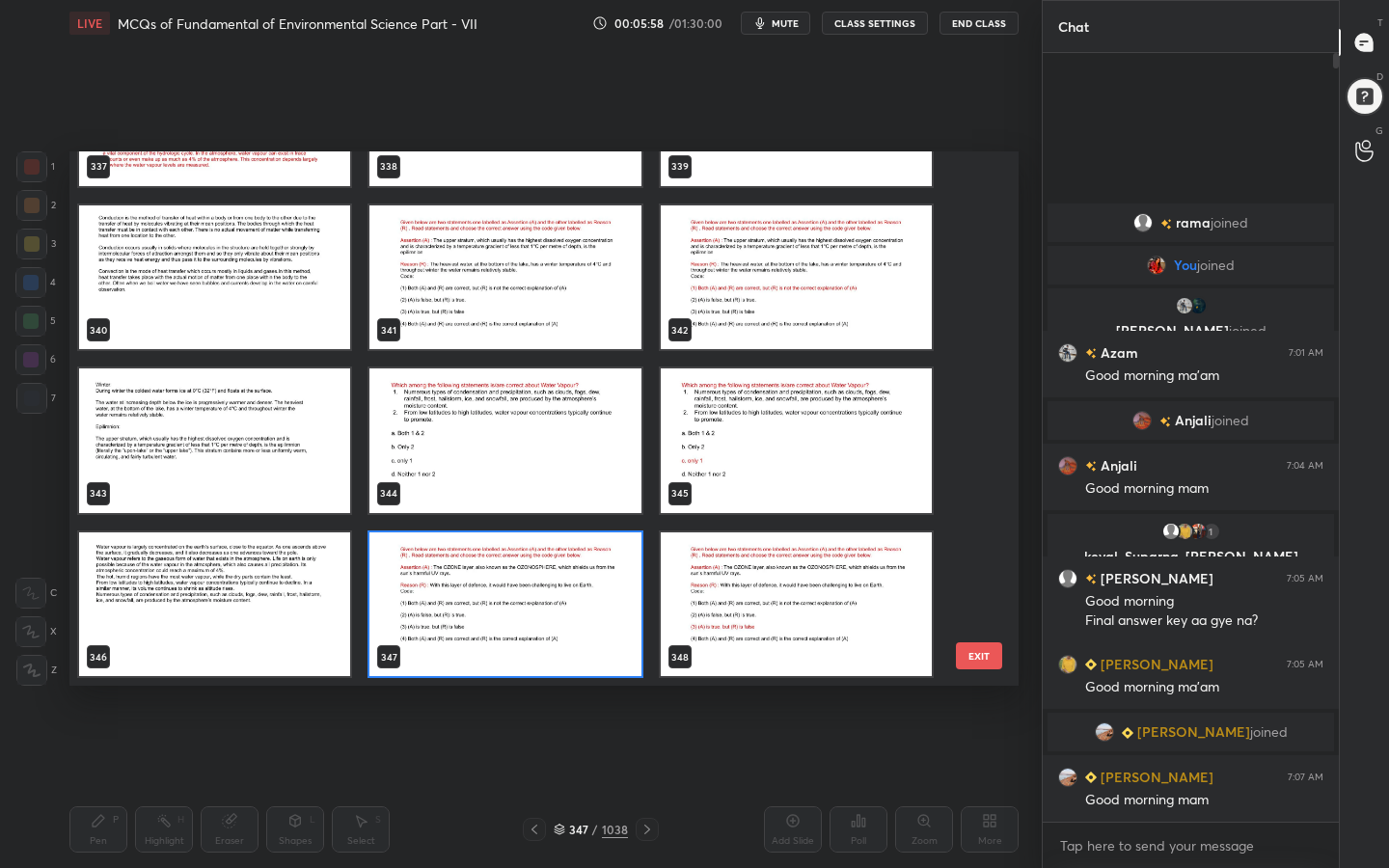 click at bounding box center (504, 605) 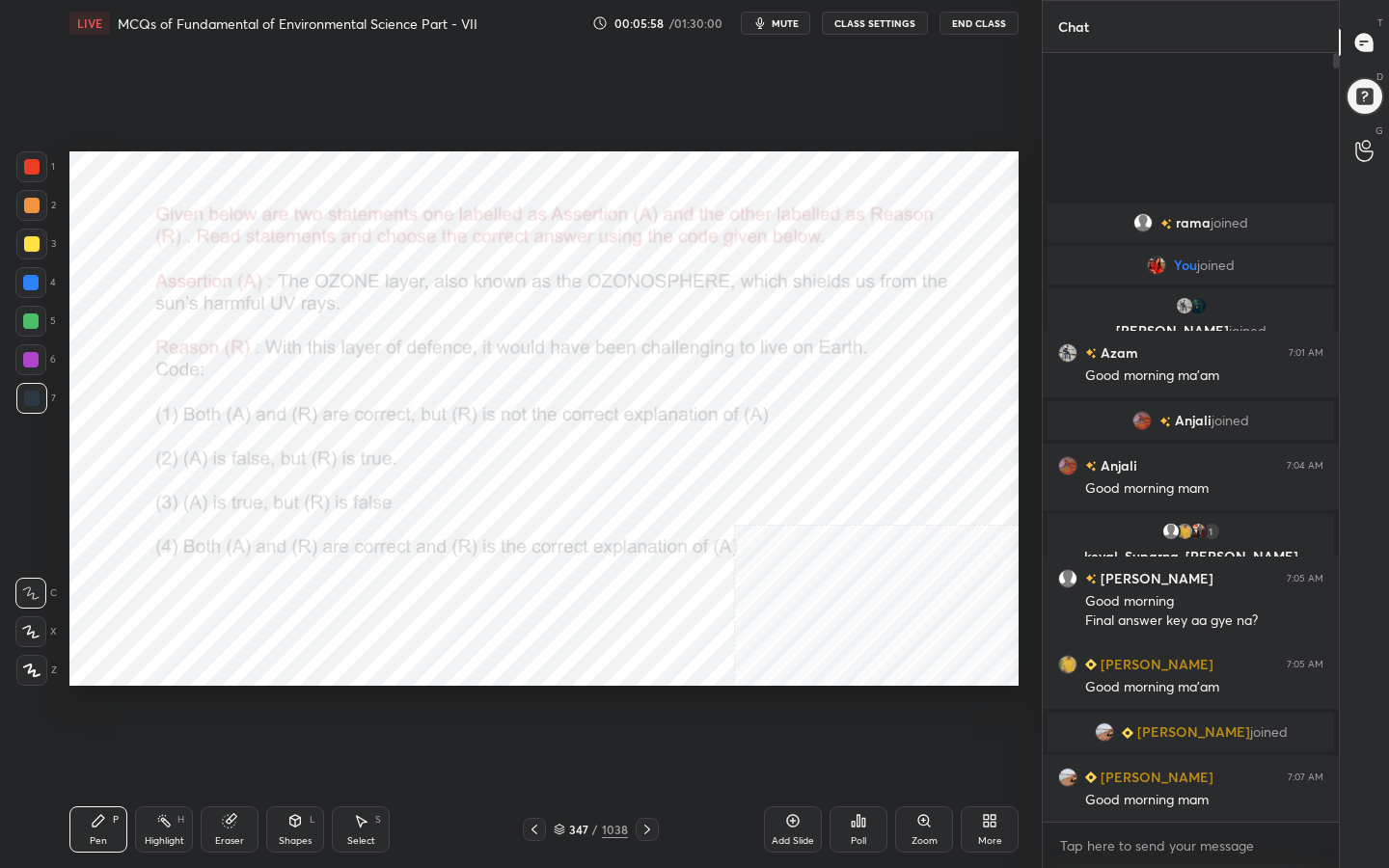 click at bounding box center (504, 605) 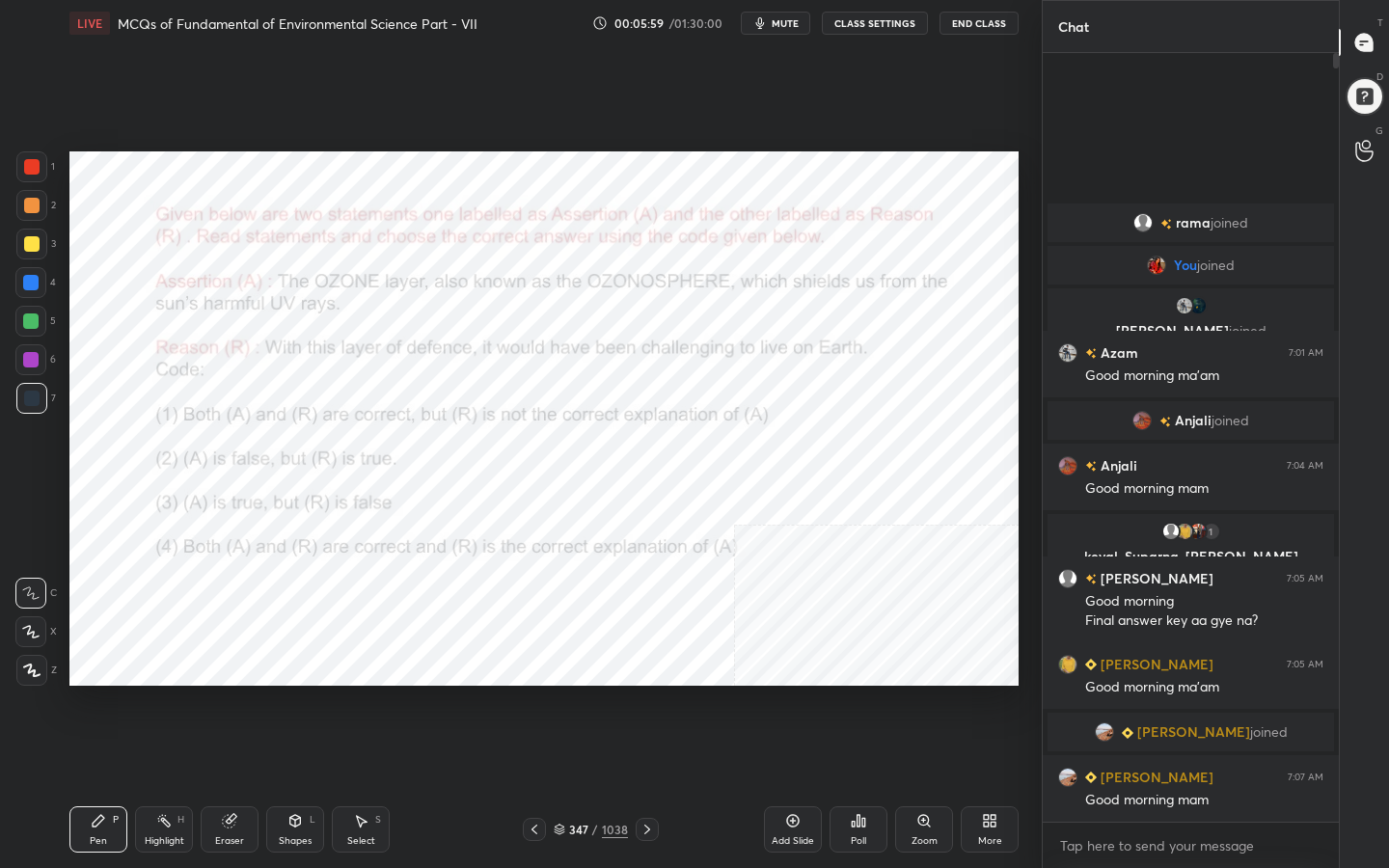 click 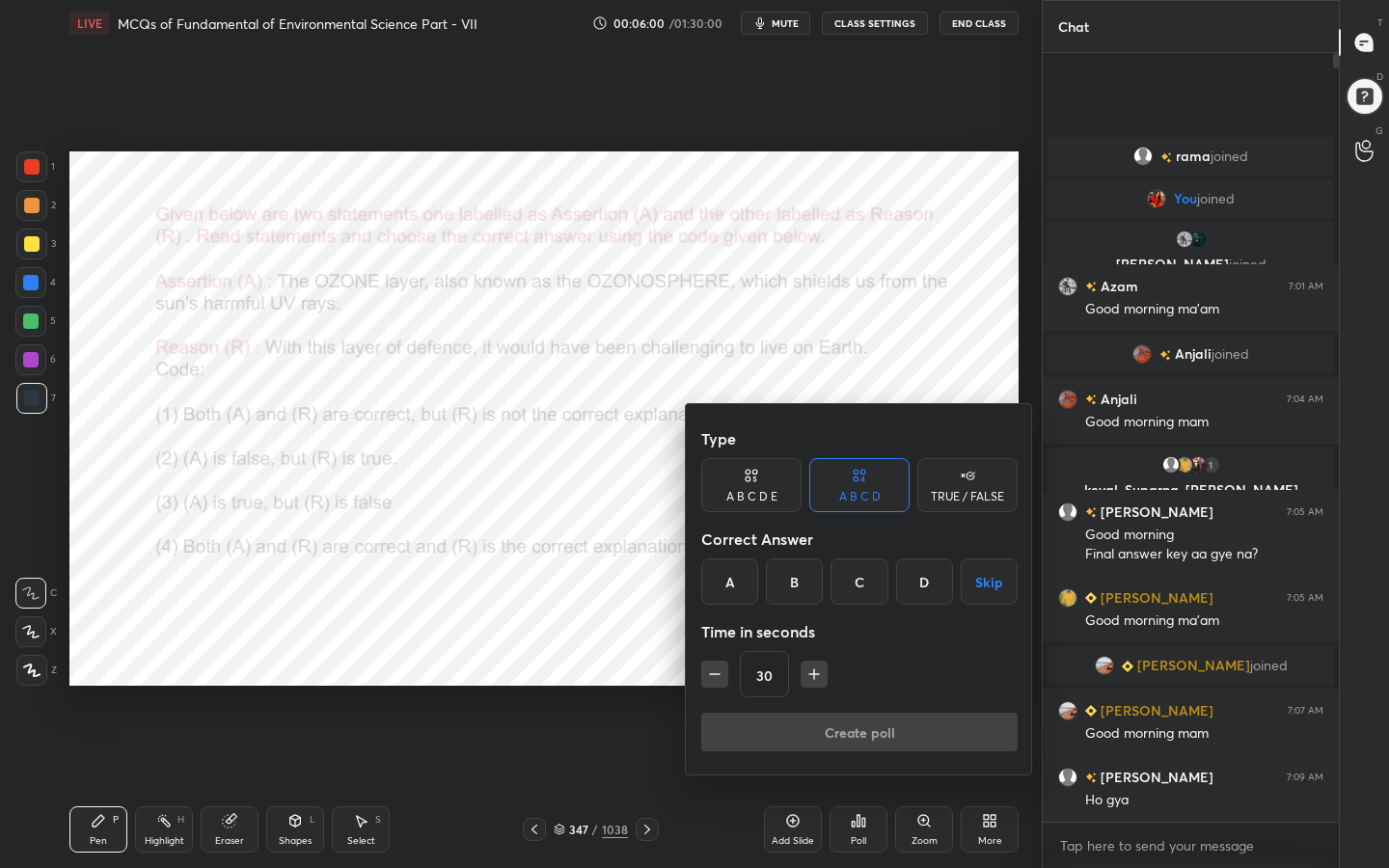 click on "C" at bounding box center [858, 582] 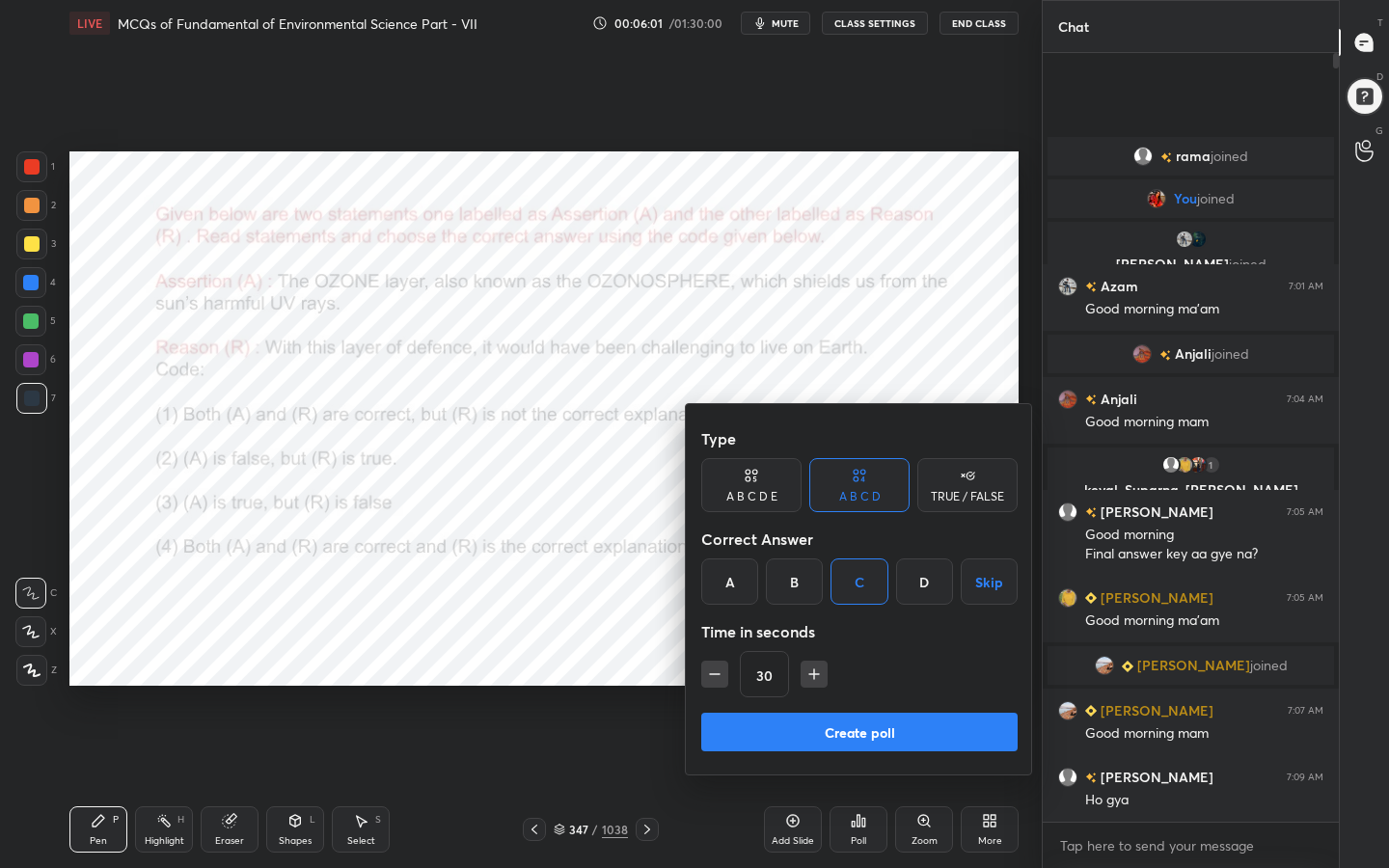click on "Create poll" at bounding box center [859, 732] 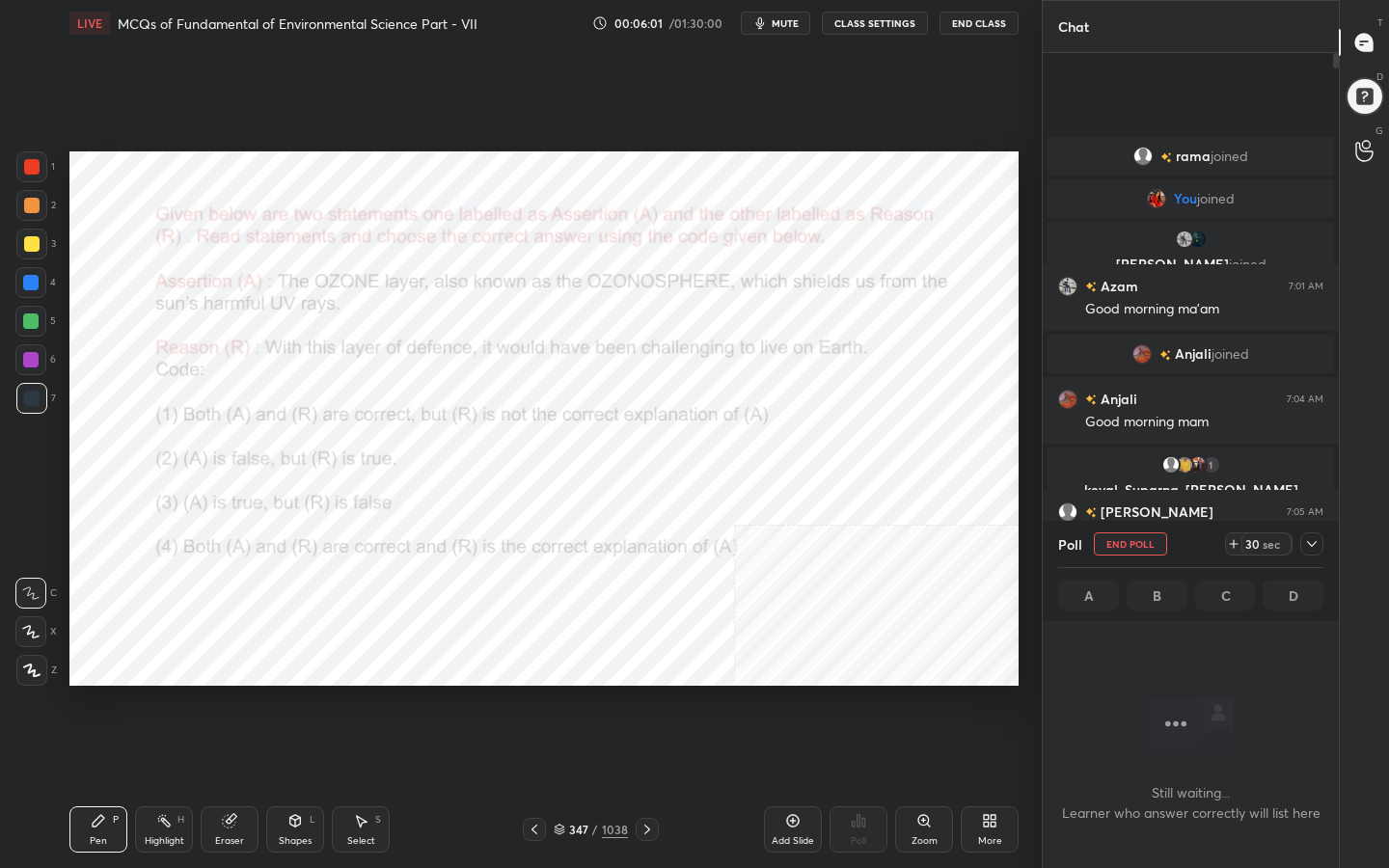 scroll, scrollTop: 553, scrollLeft: 290, axis: both 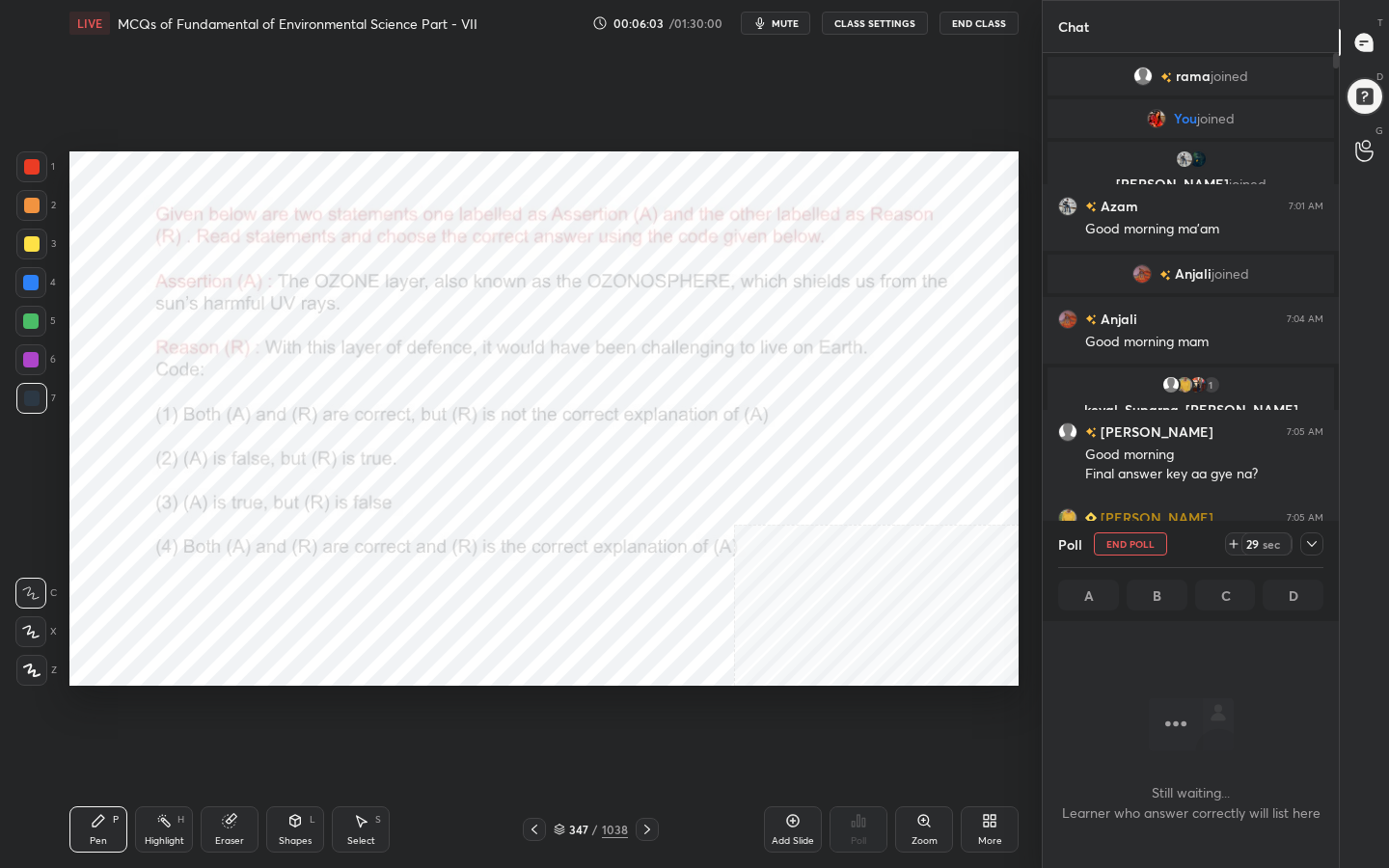 click on "mute" at bounding box center [785, 23] 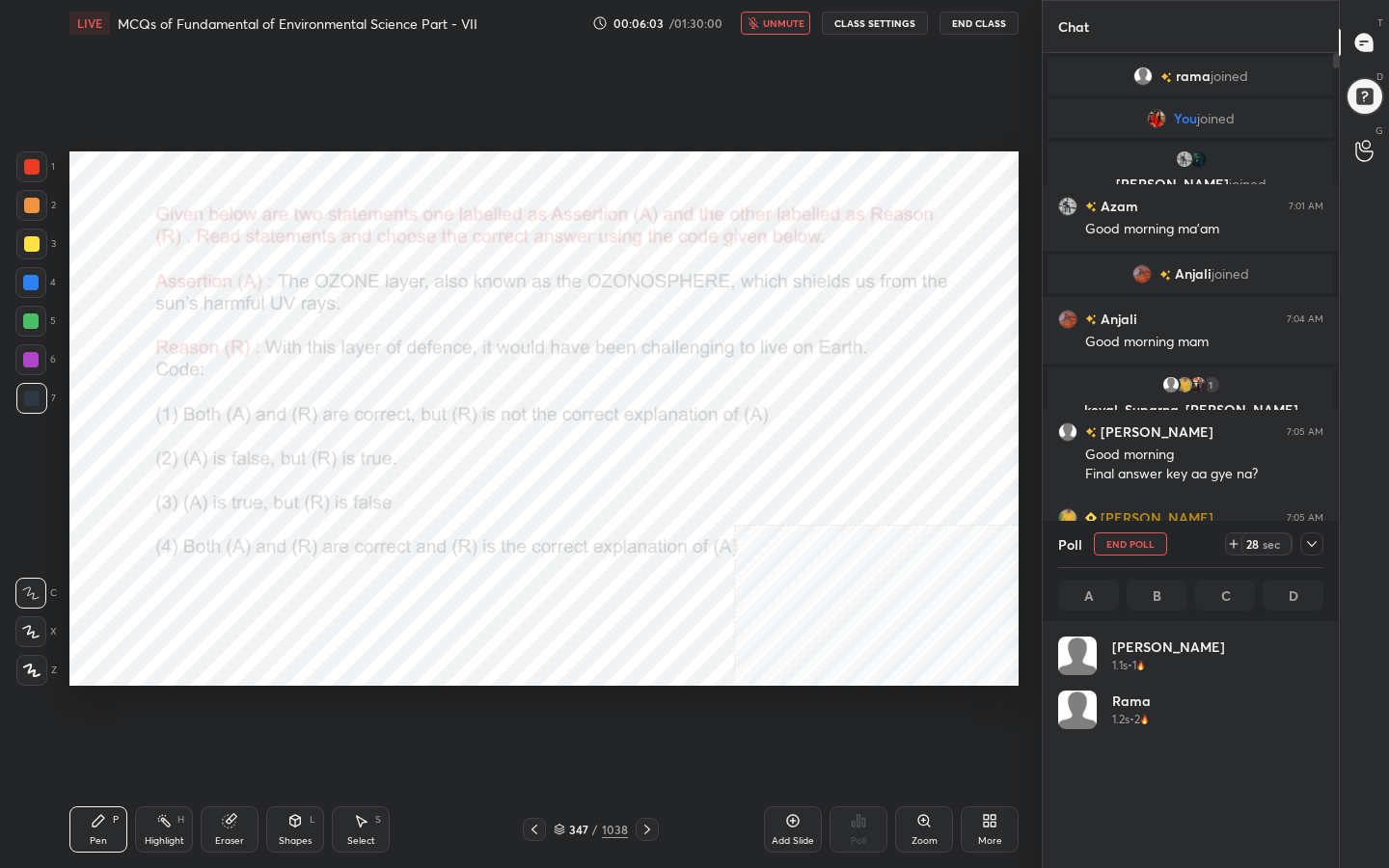 scroll, scrollTop: 7, scrollLeft: 7, axis: both 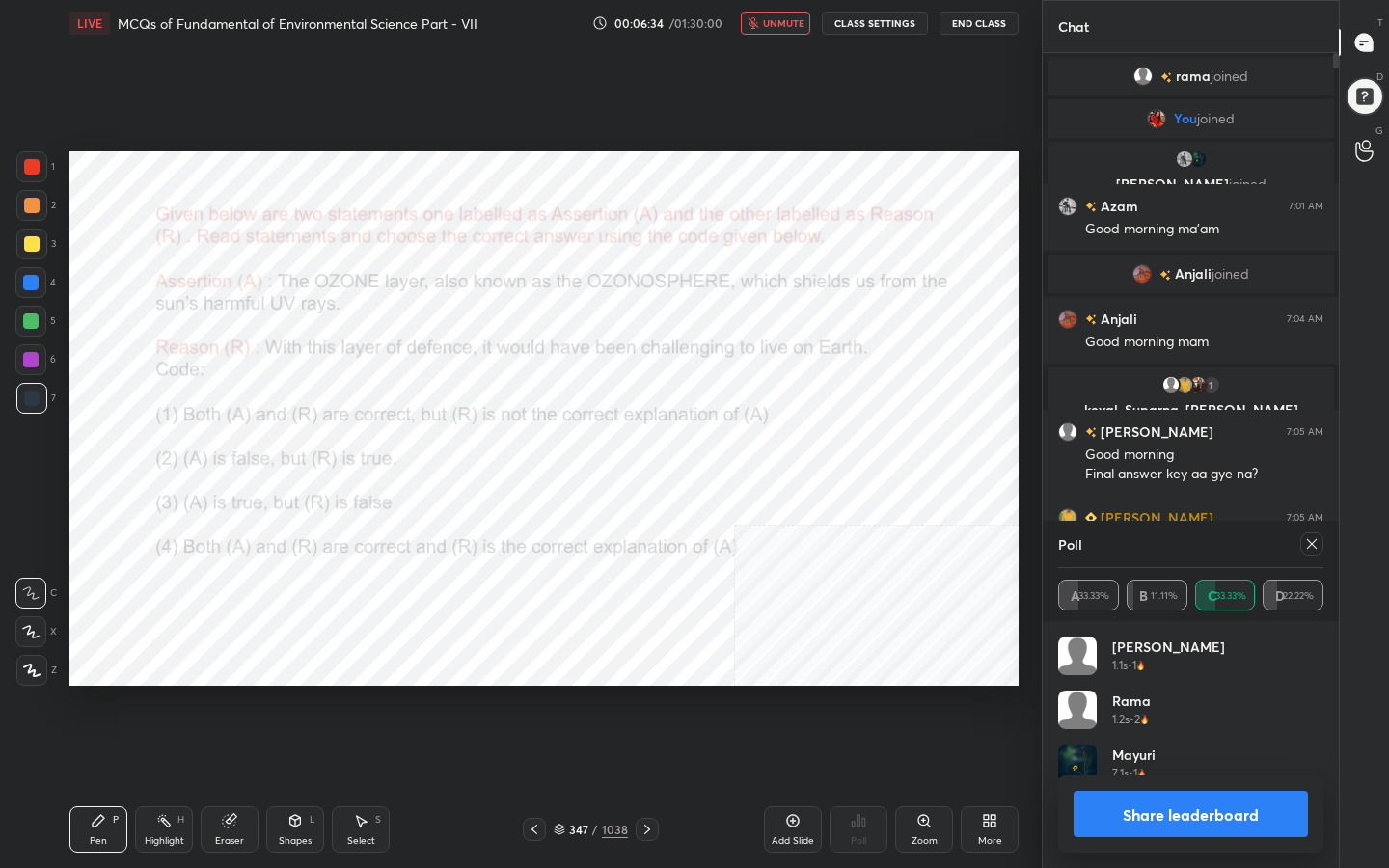 click 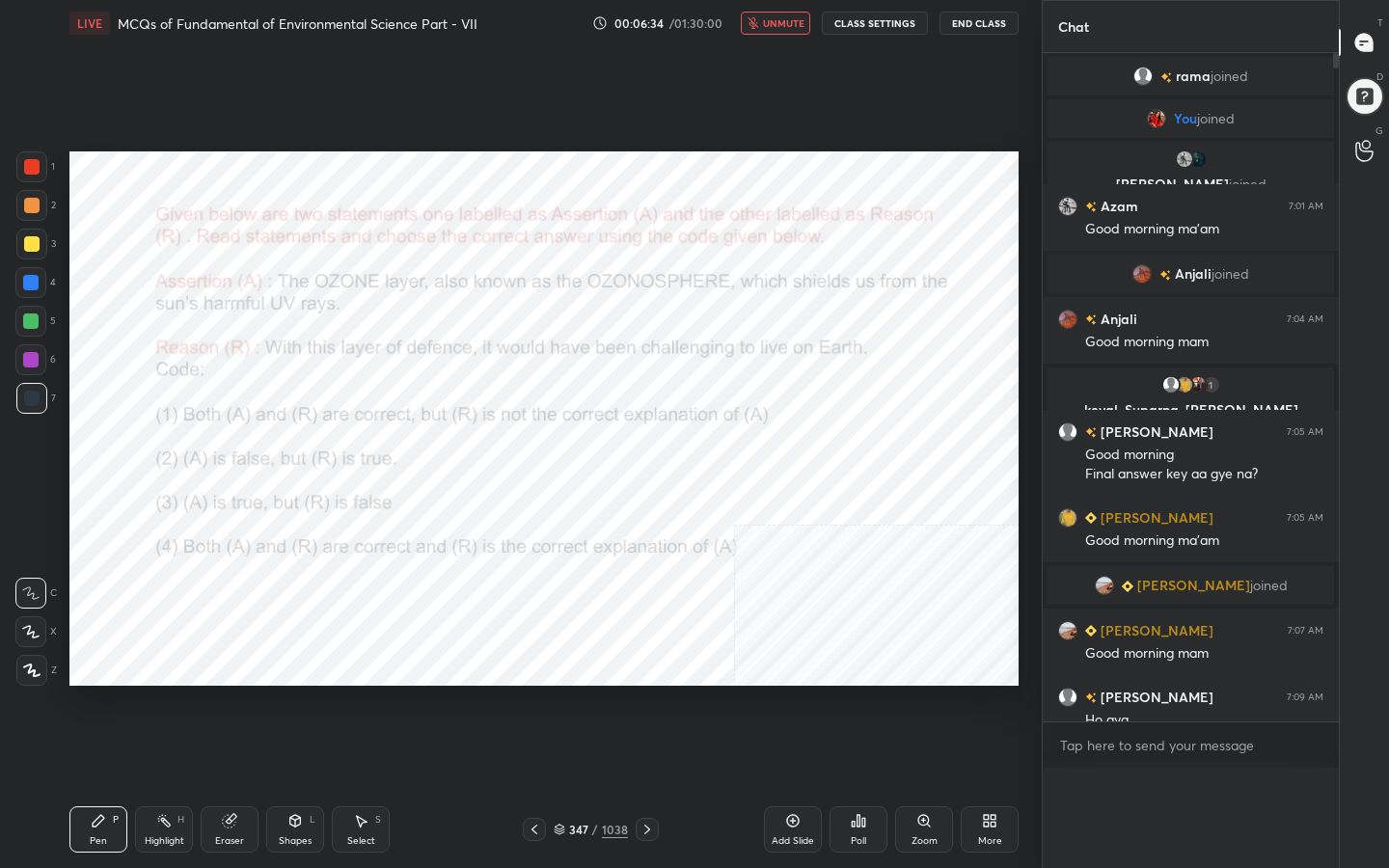scroll, scrollTop: 0, scrollLeft: 0, axis: both 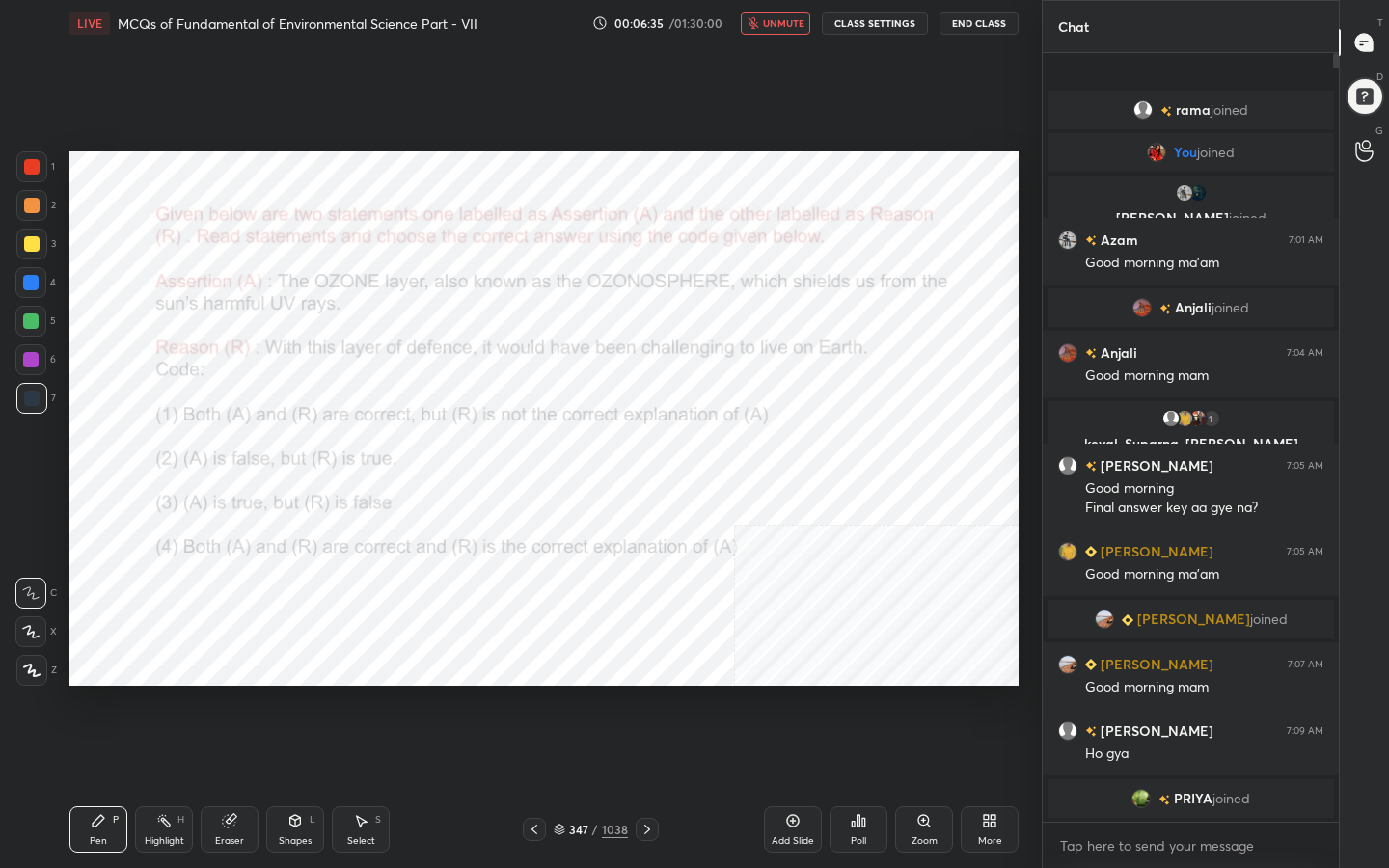 click on "unmute" at bounding box center (783, 23) 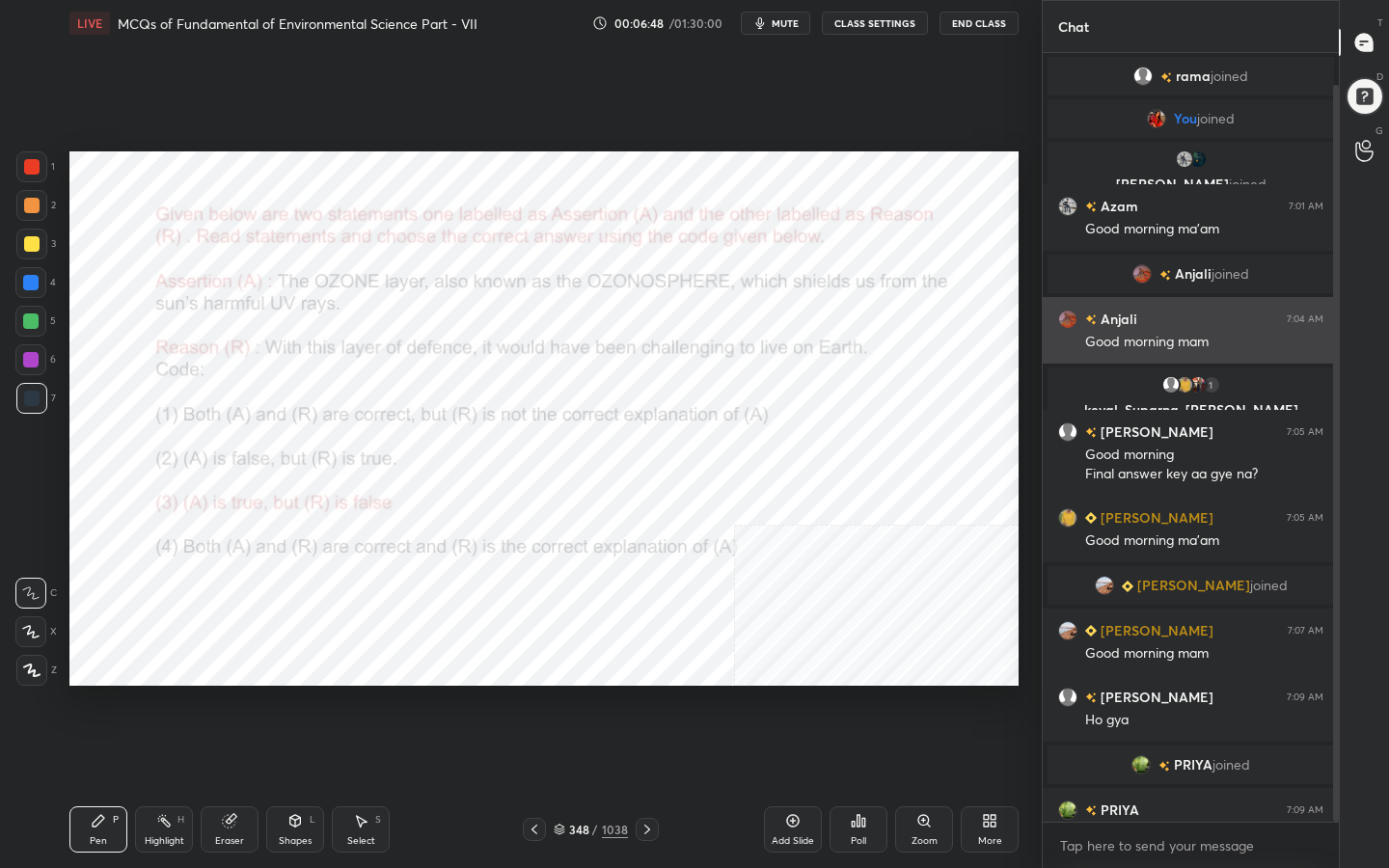 scroll, scrollTop: 33, scrollLeft: 0, axis: vertical 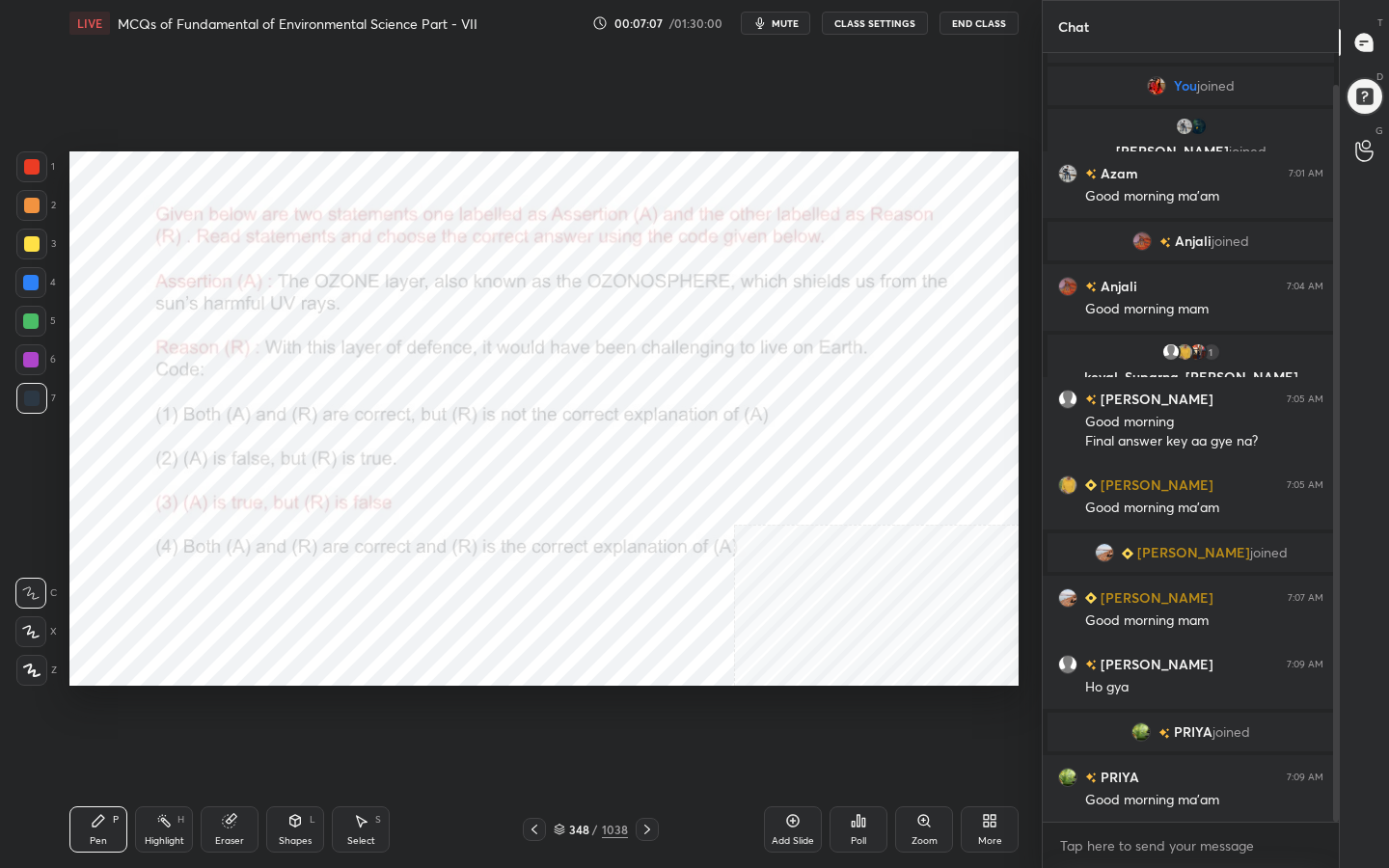 click 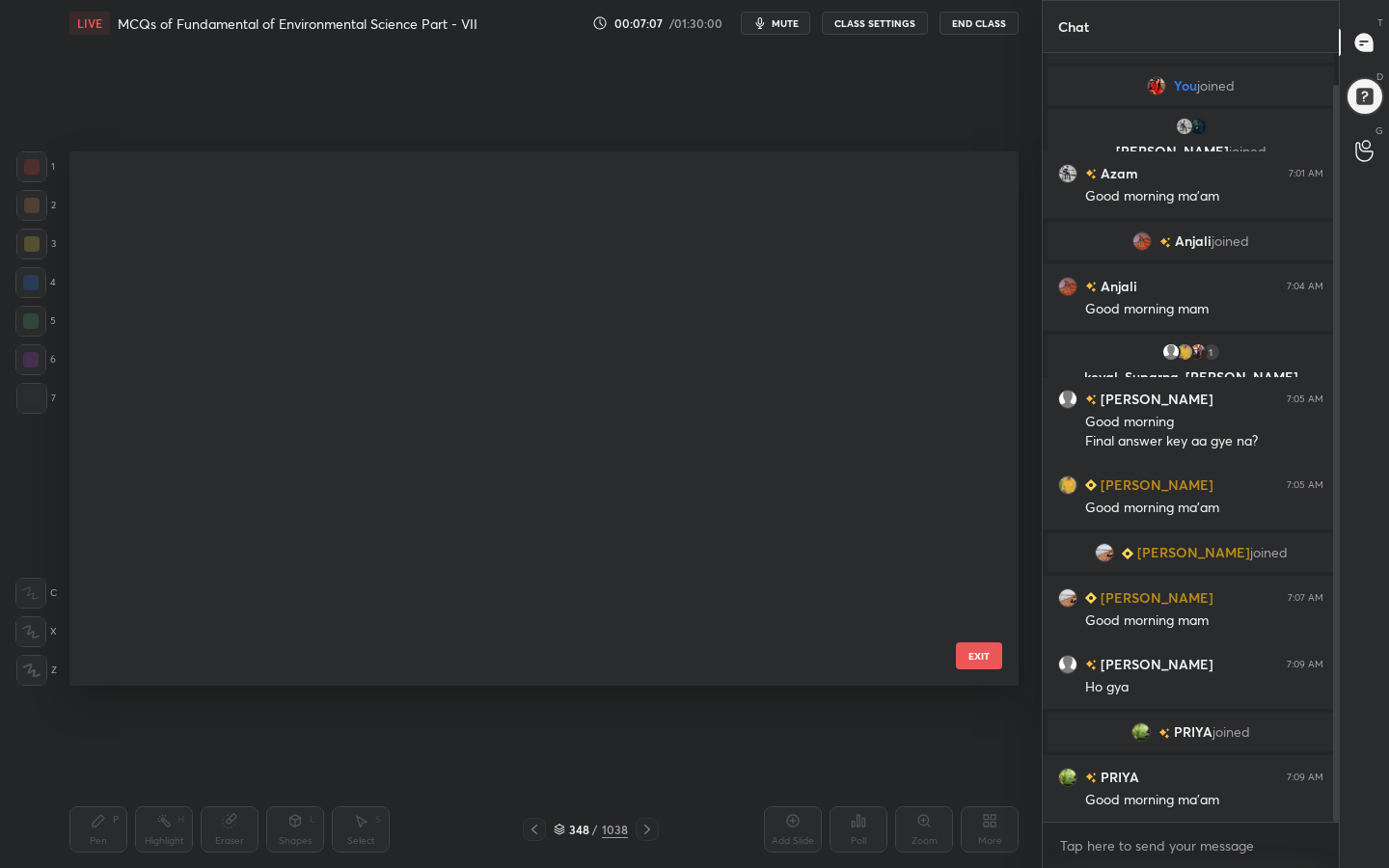 scroll, scrollTop: 18429, scrollLeft: 0, axis: vertical 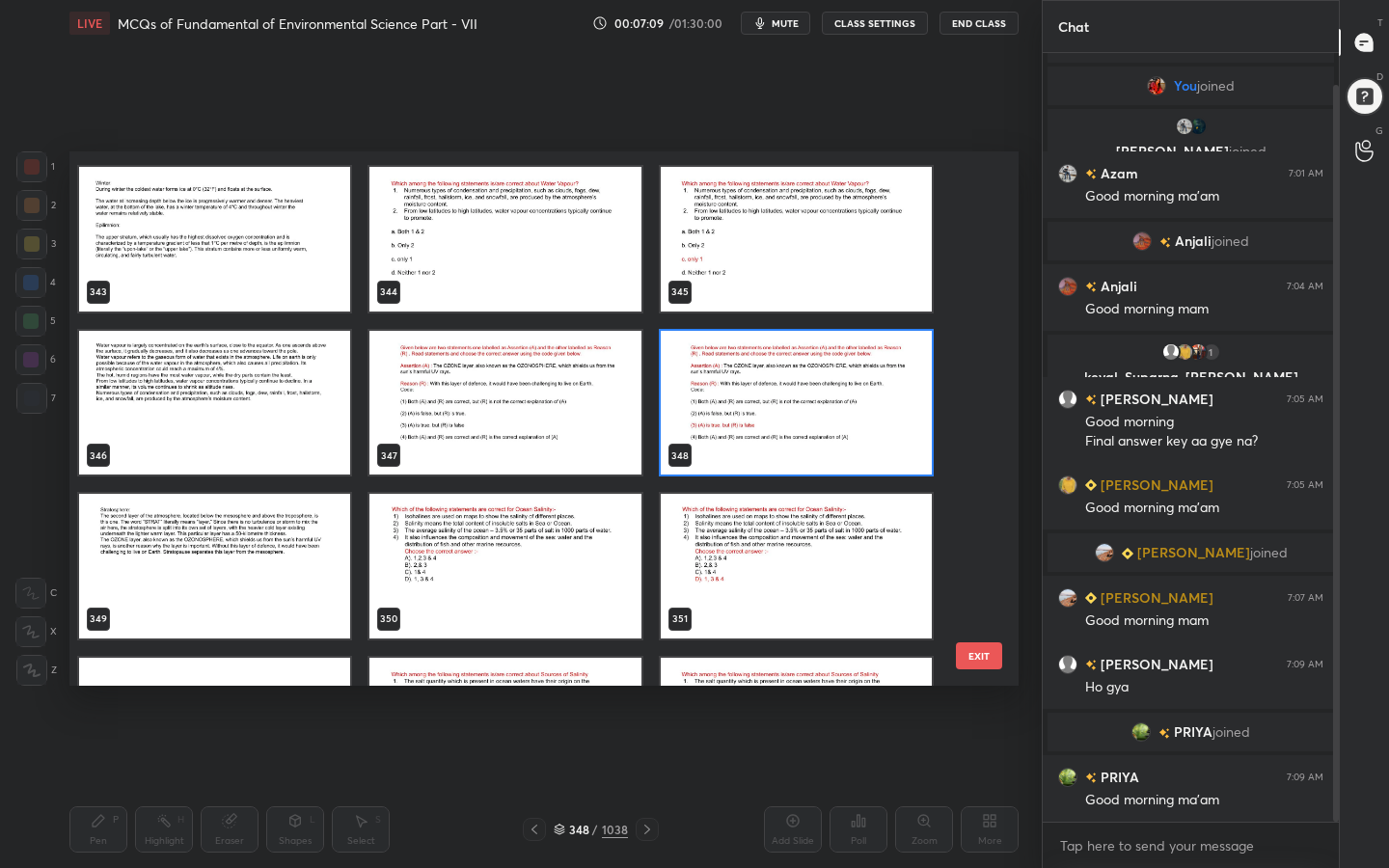click at bounding box center (504, 566) 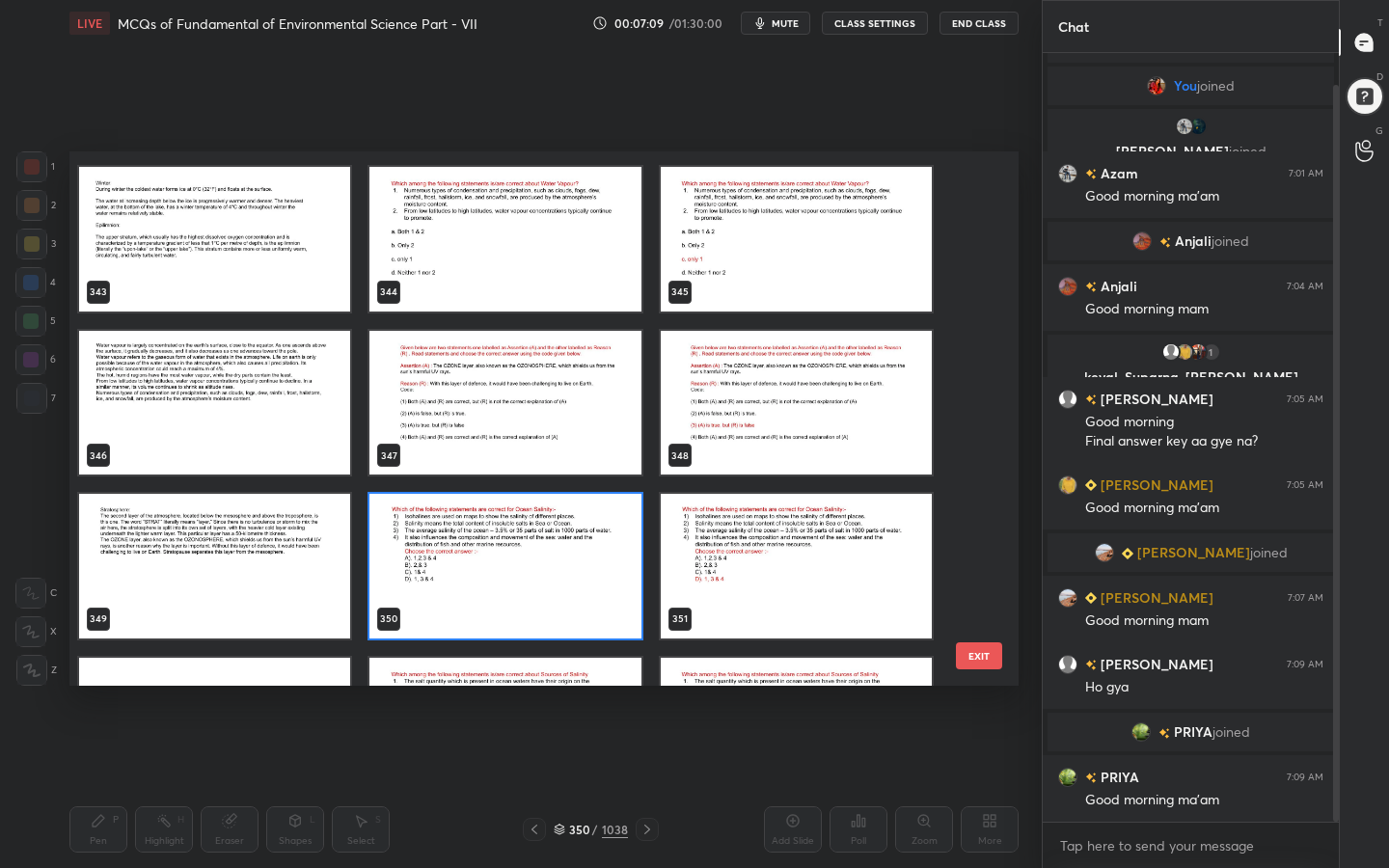 click at bounding box center (504, 566) 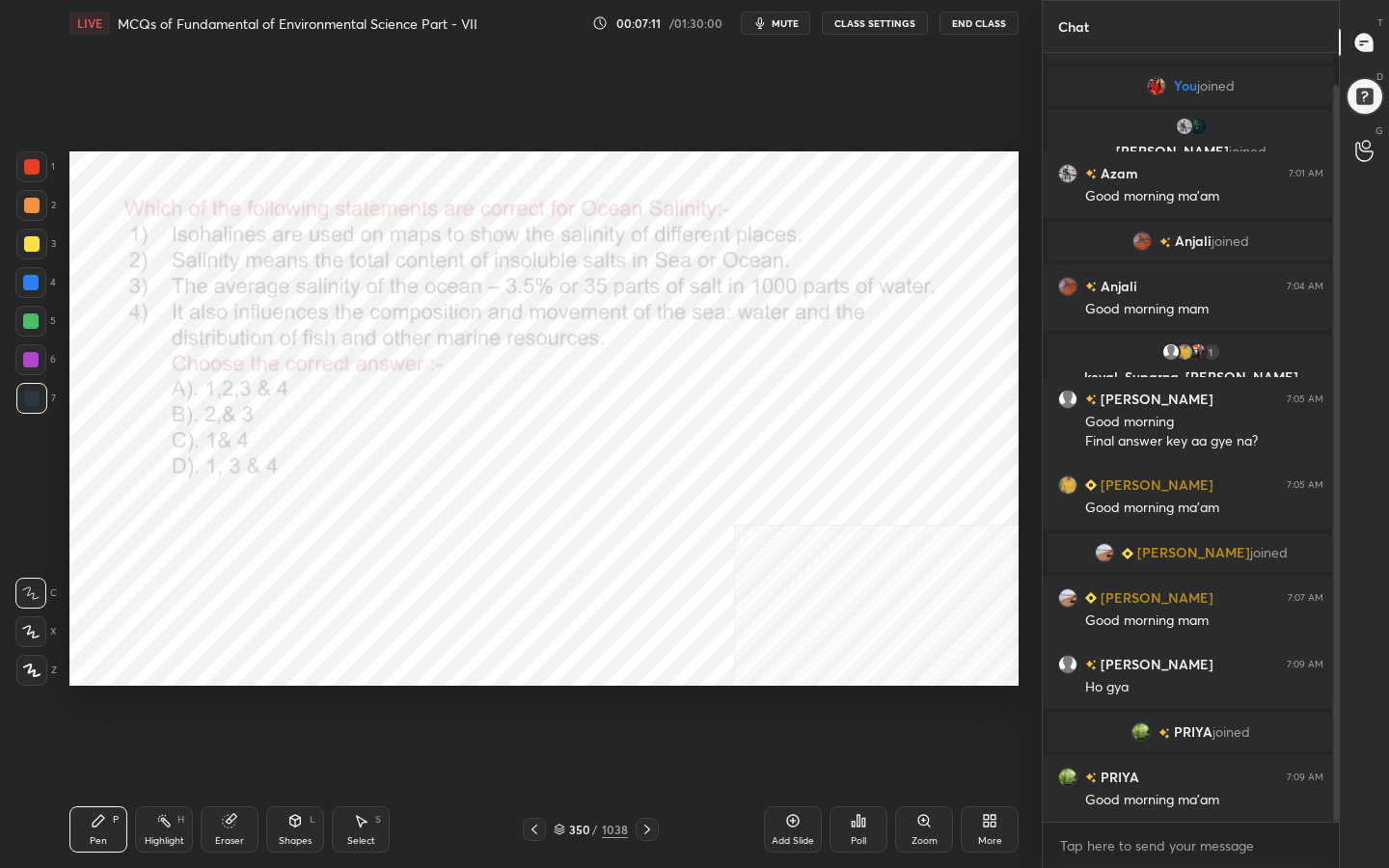 click on "mute" at bounding box center [785, 23] 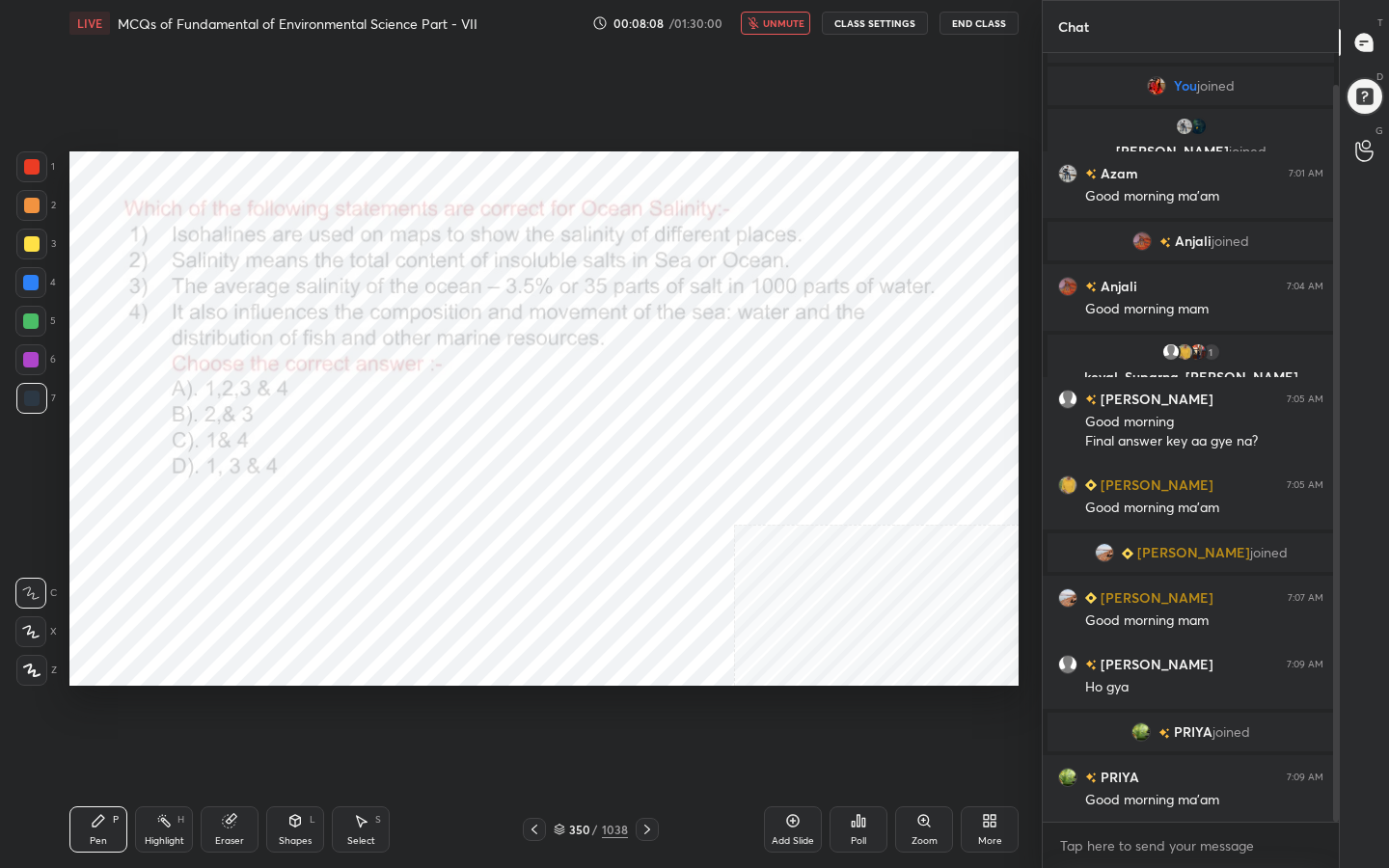 scroll, scrollTop: 99, scrollLeft: 0, axis: vertical 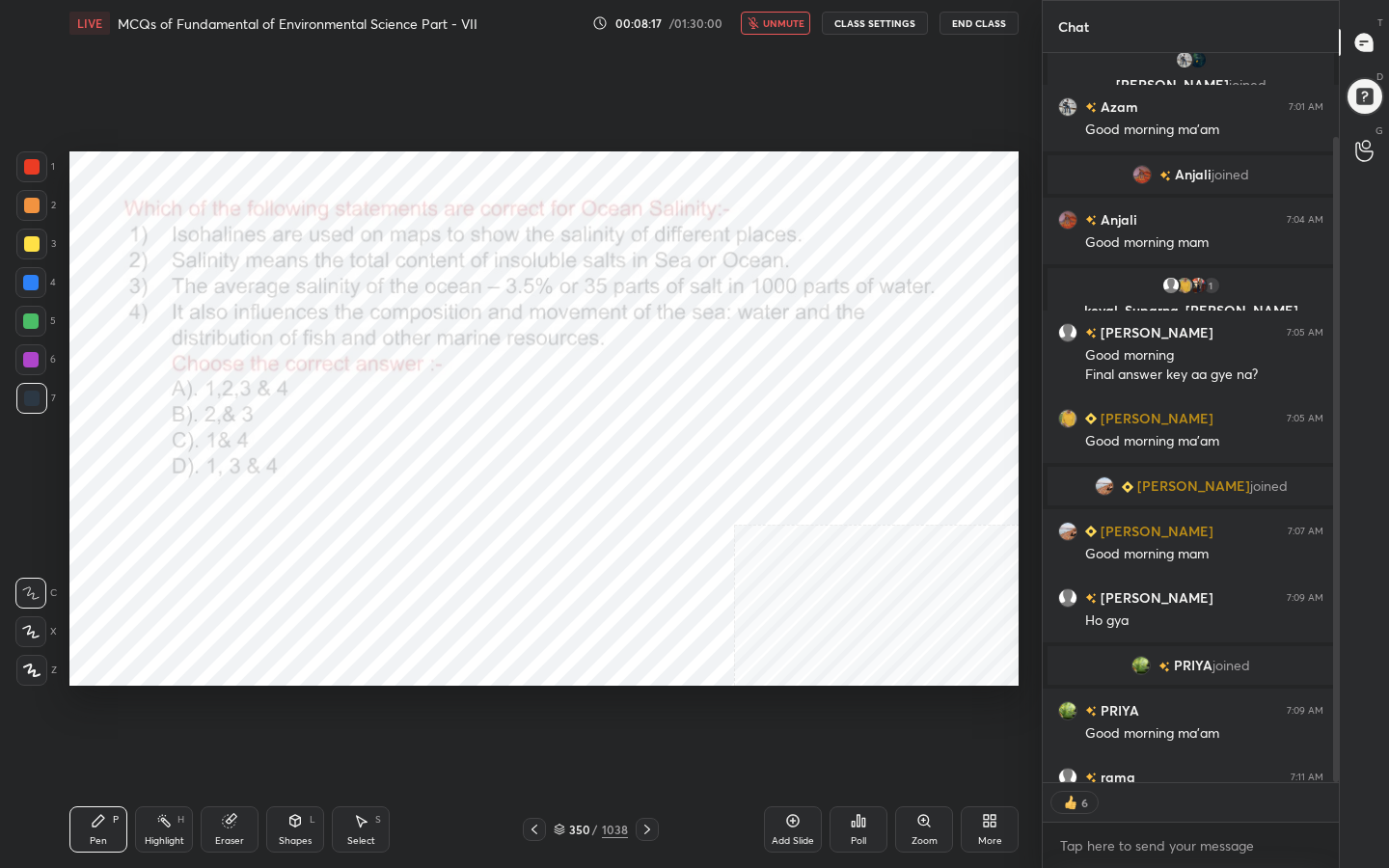 click 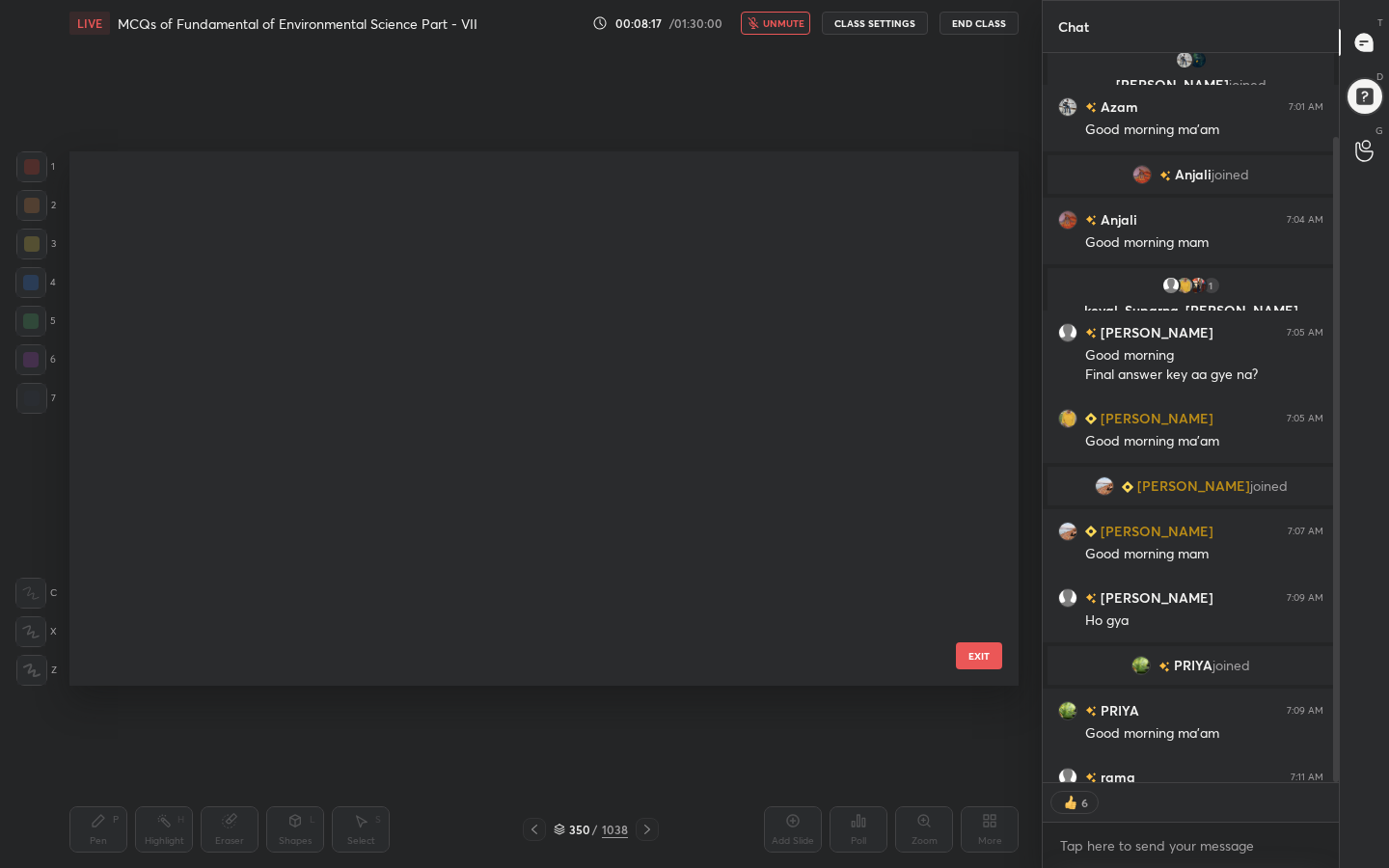 scroll, scrollTop: 18593, scrollLeft: 0, axis: vertical 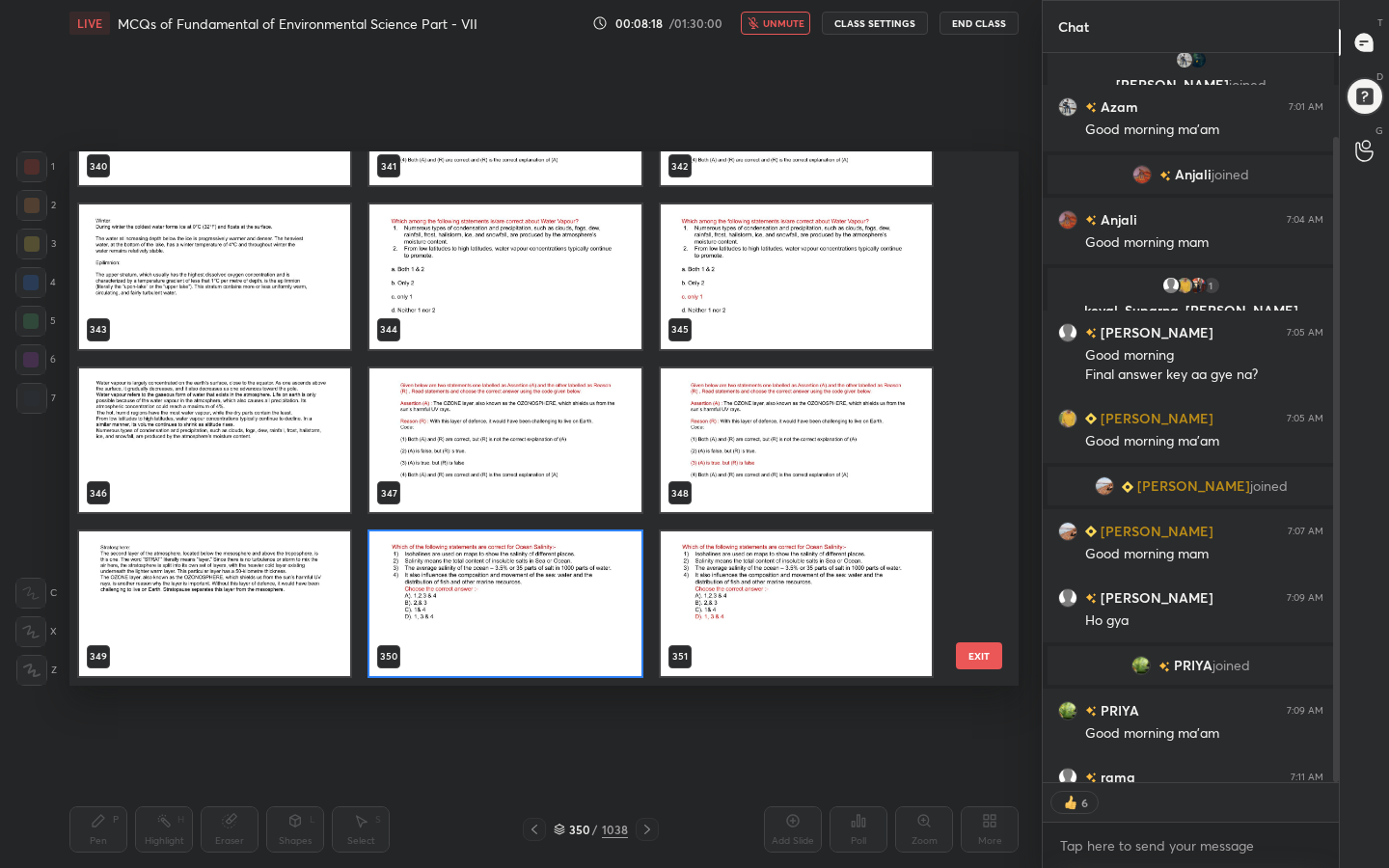 click at bounding box center (504, 604) 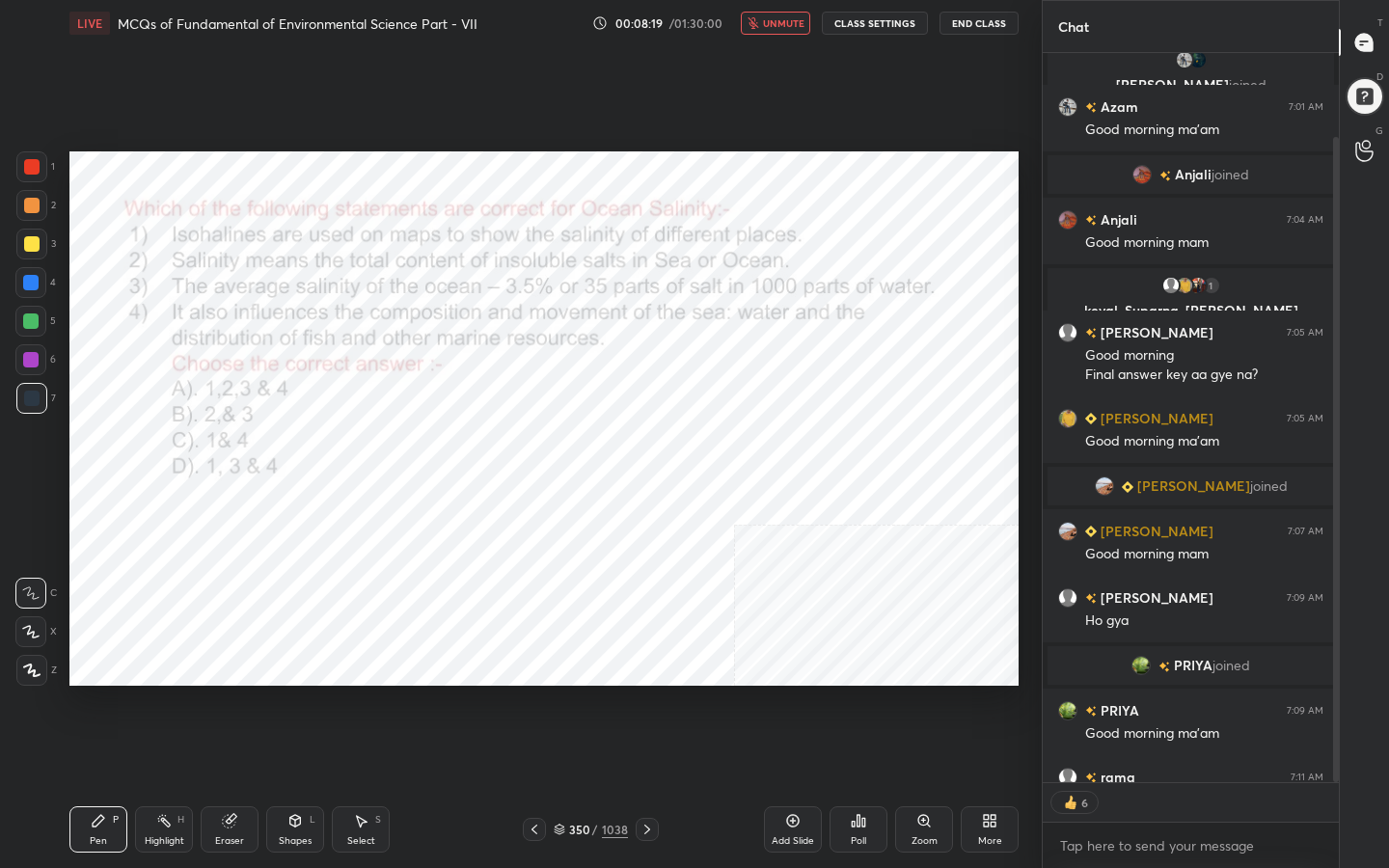 click 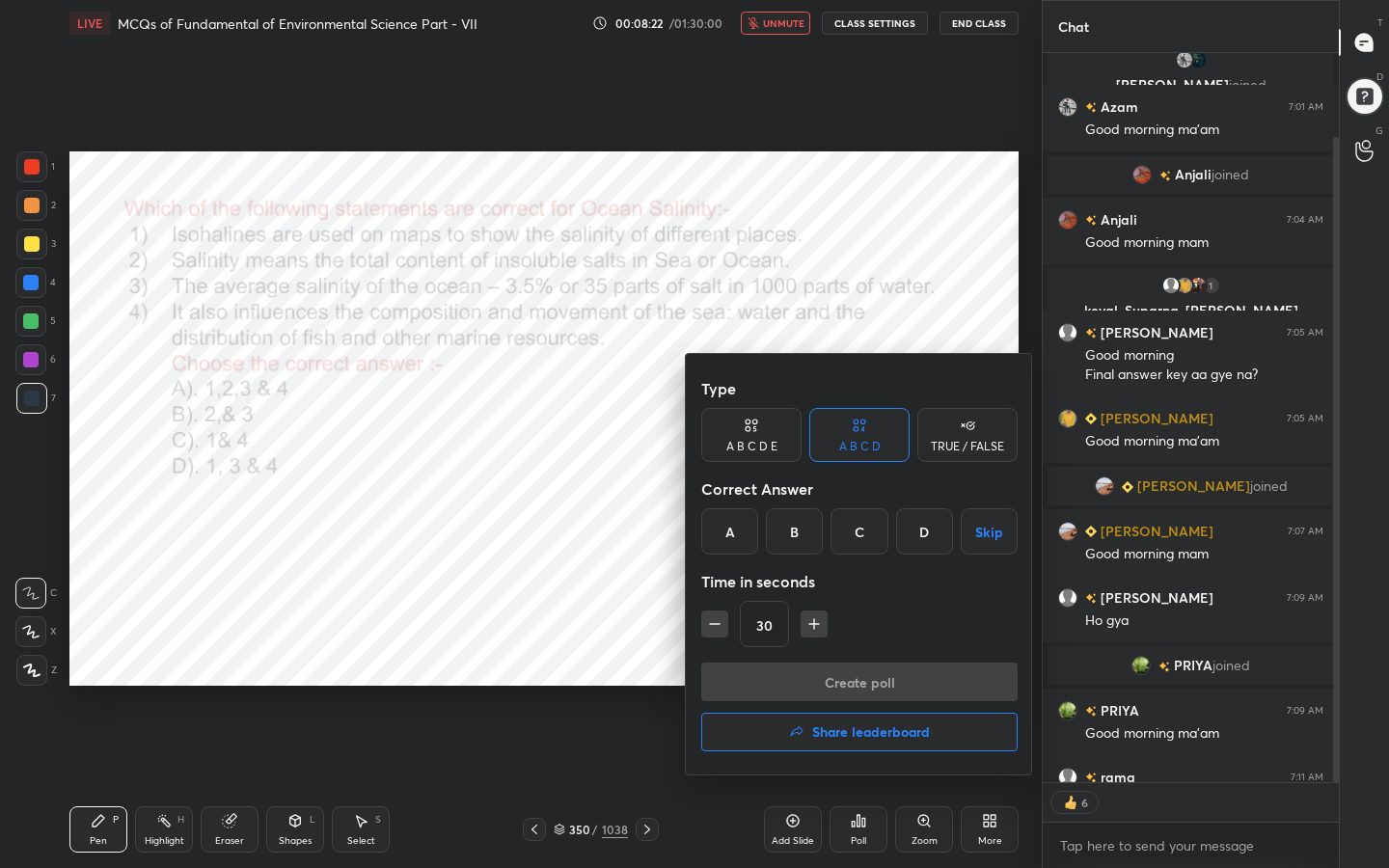 click at bounding box center (694, 434) 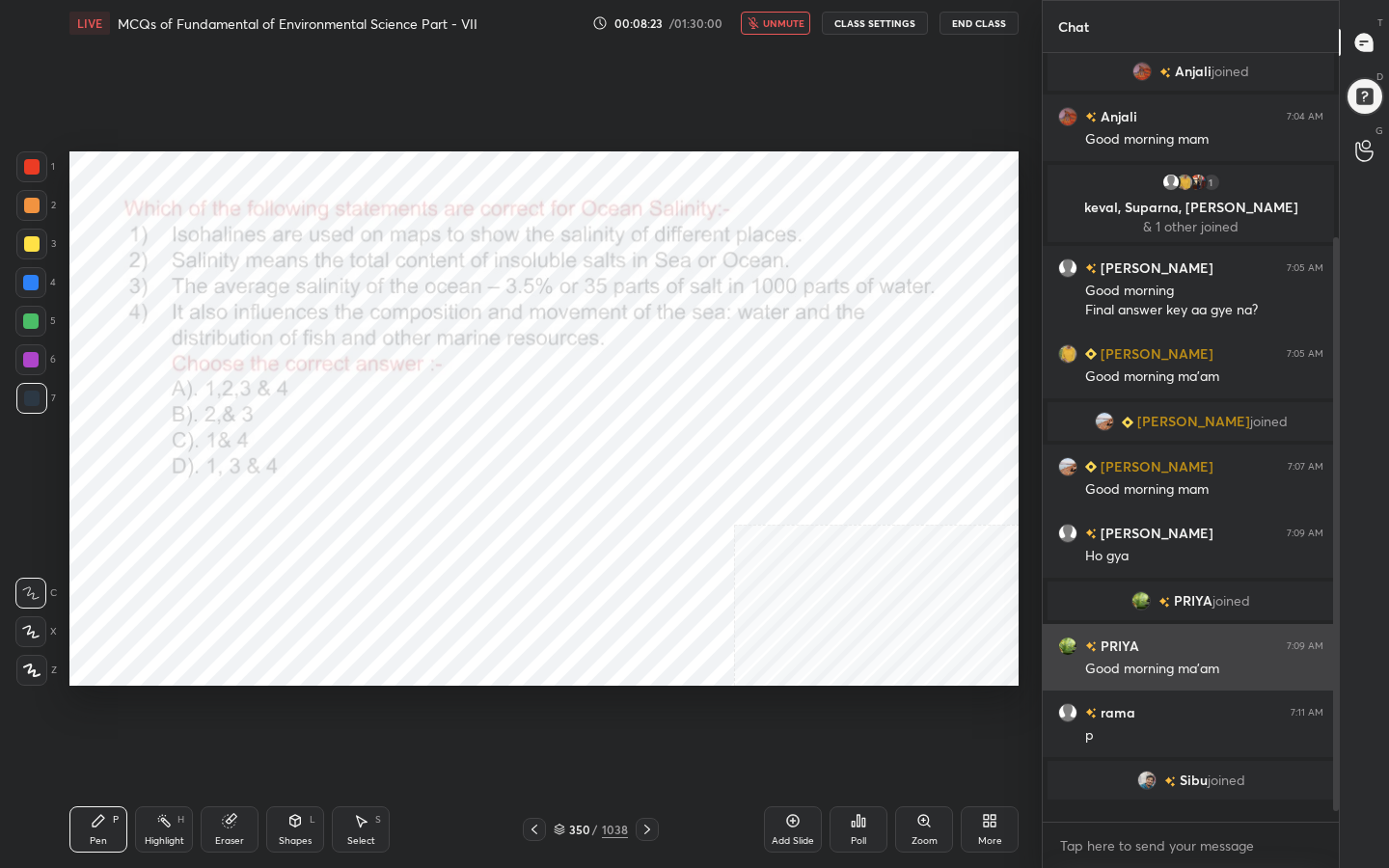 scroll, scrollTop: 7, scrollLeft: 7, axis: both 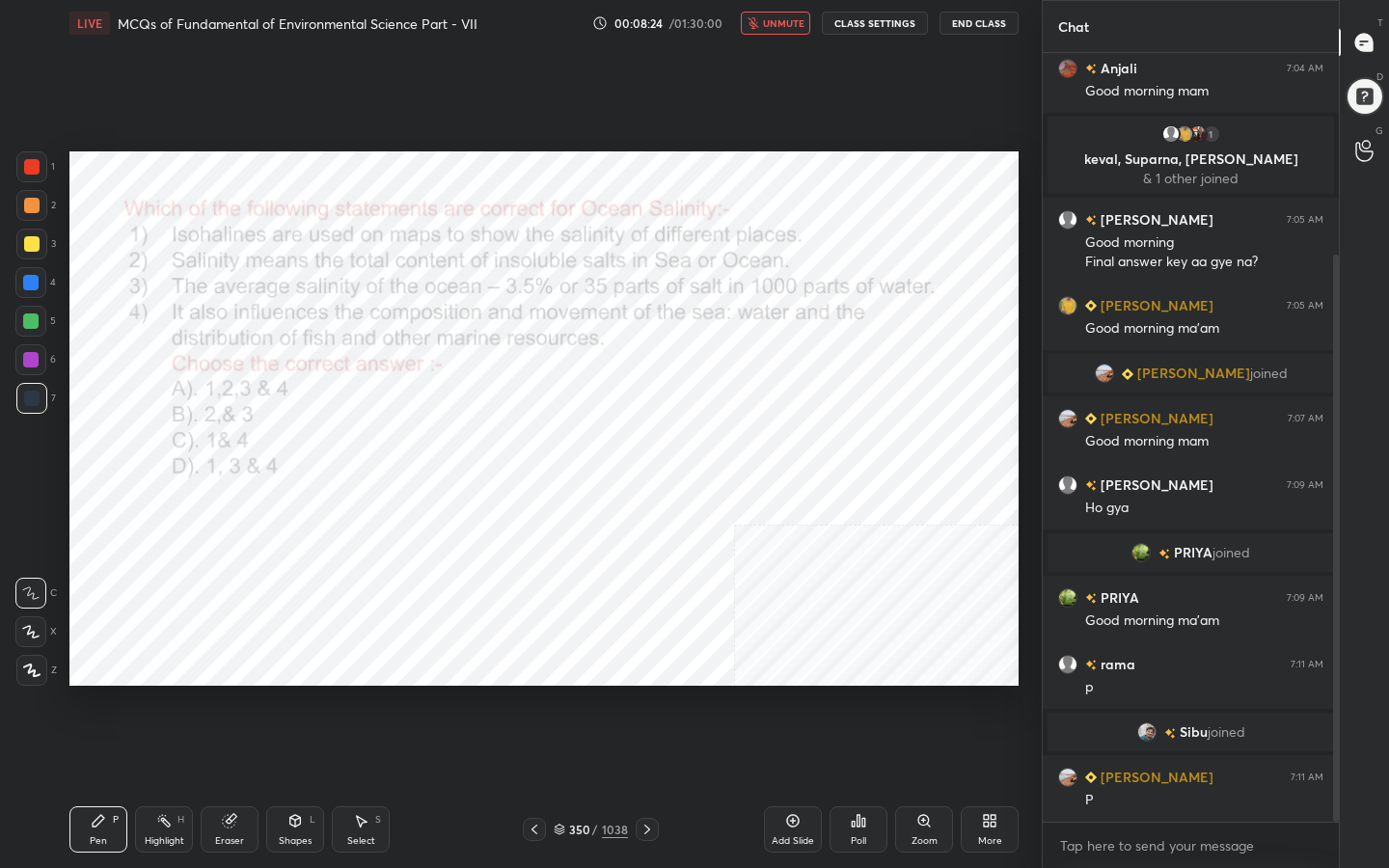 click 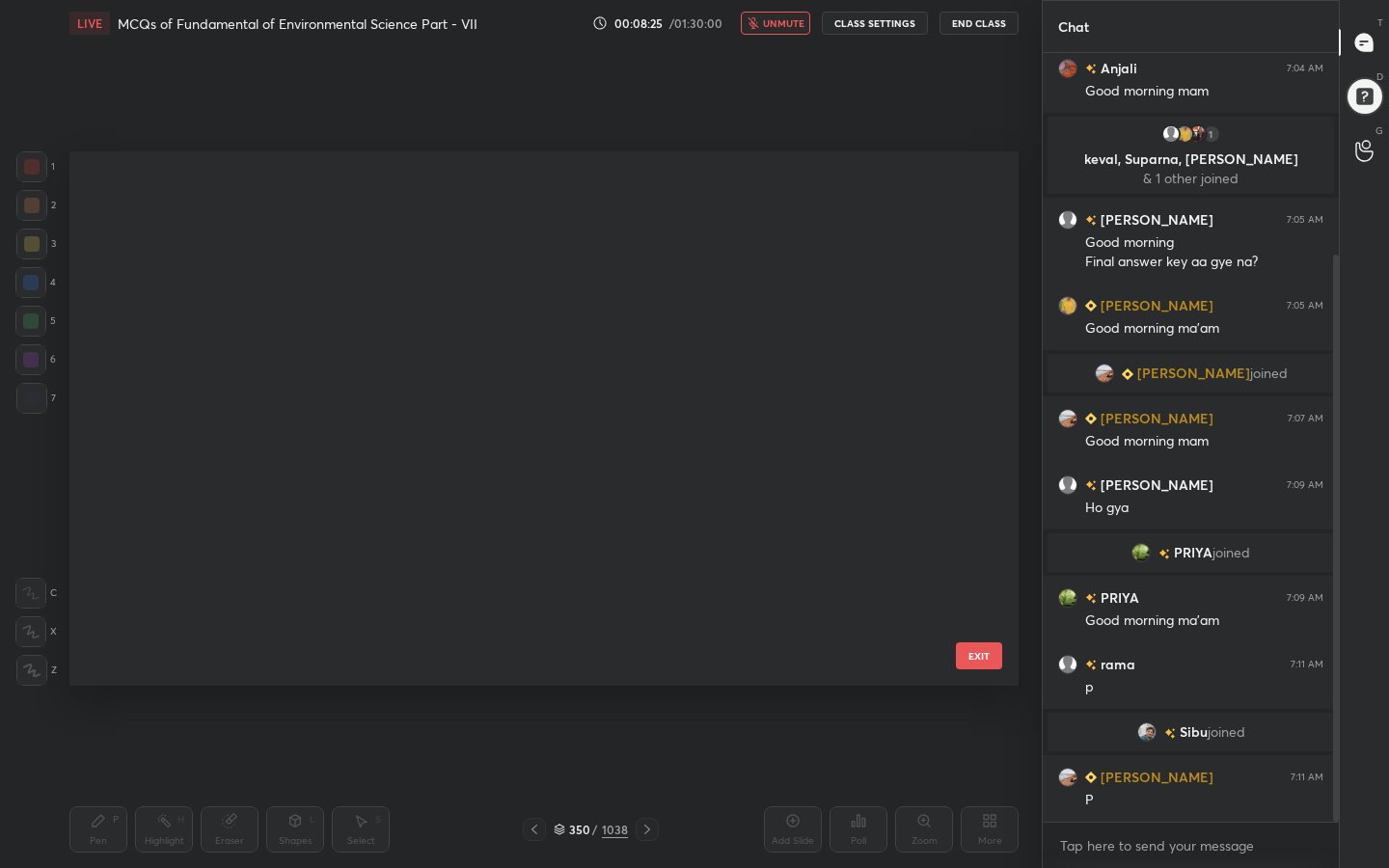 scroll, scrollTop: 18593, scrollLeft: 0, axis: vertical 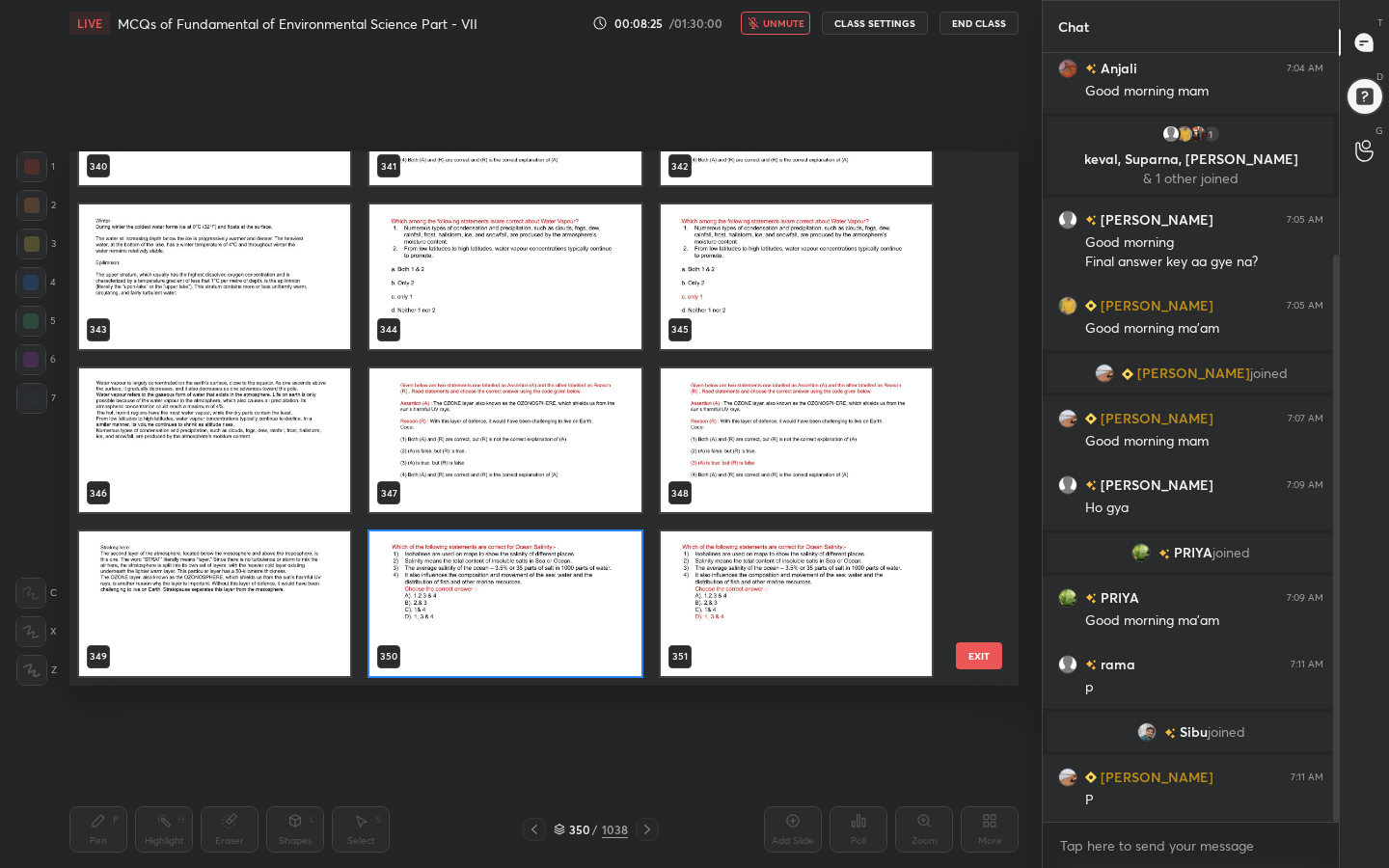 click at bounding box center (504, 604) 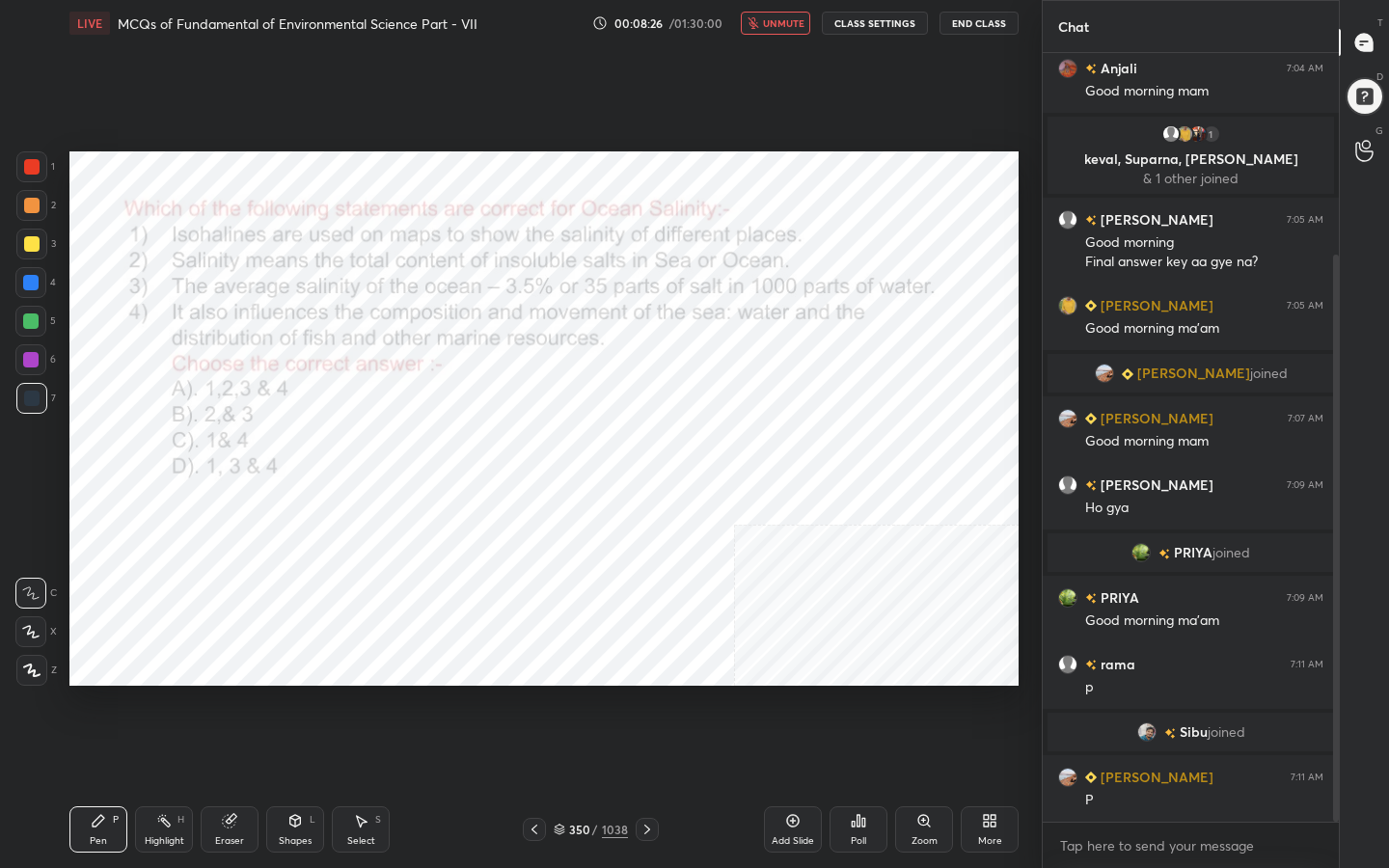 click on "Poll" at bounding box center (858, 829) 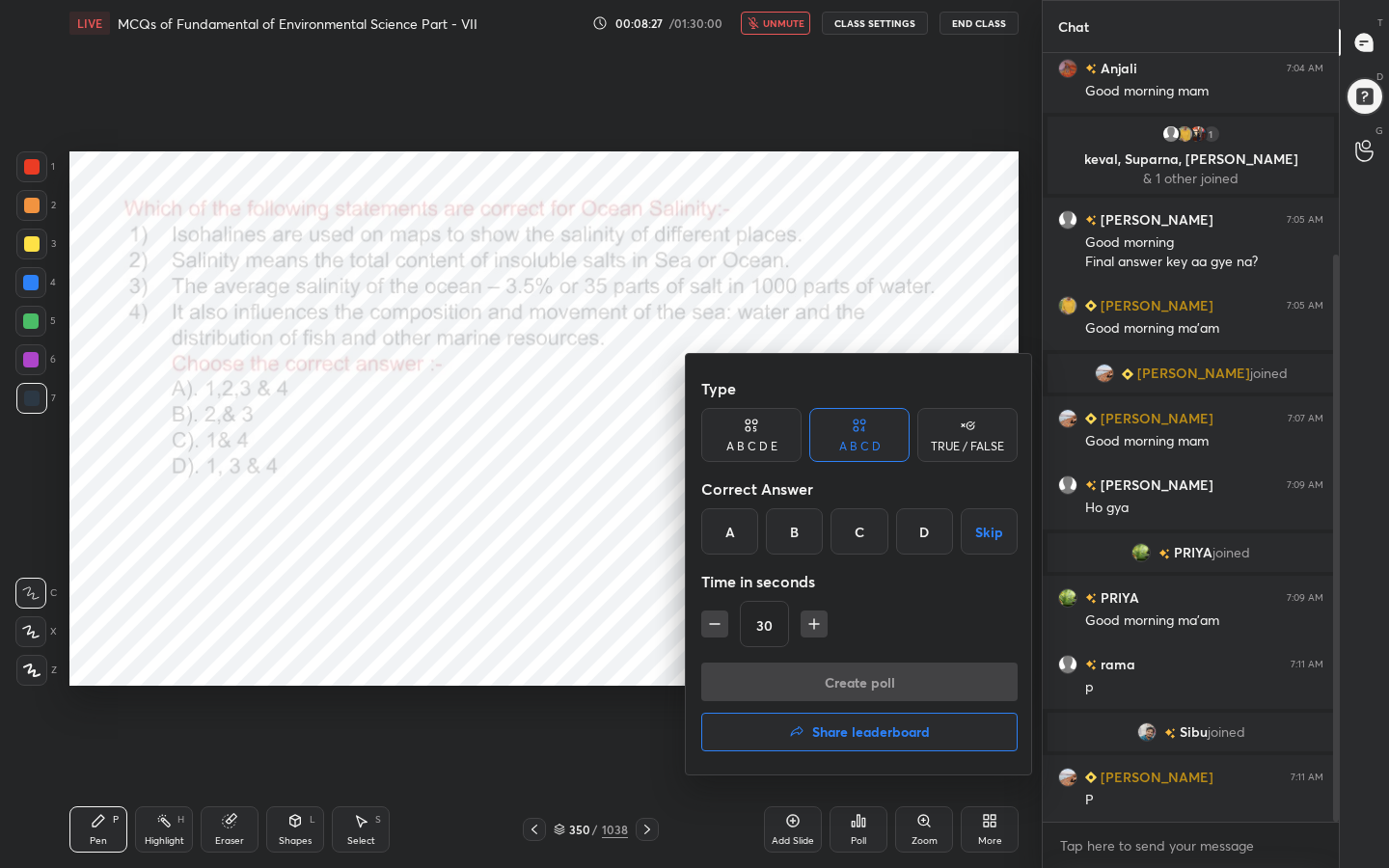 click on "D" at bounding box center [924, 531] 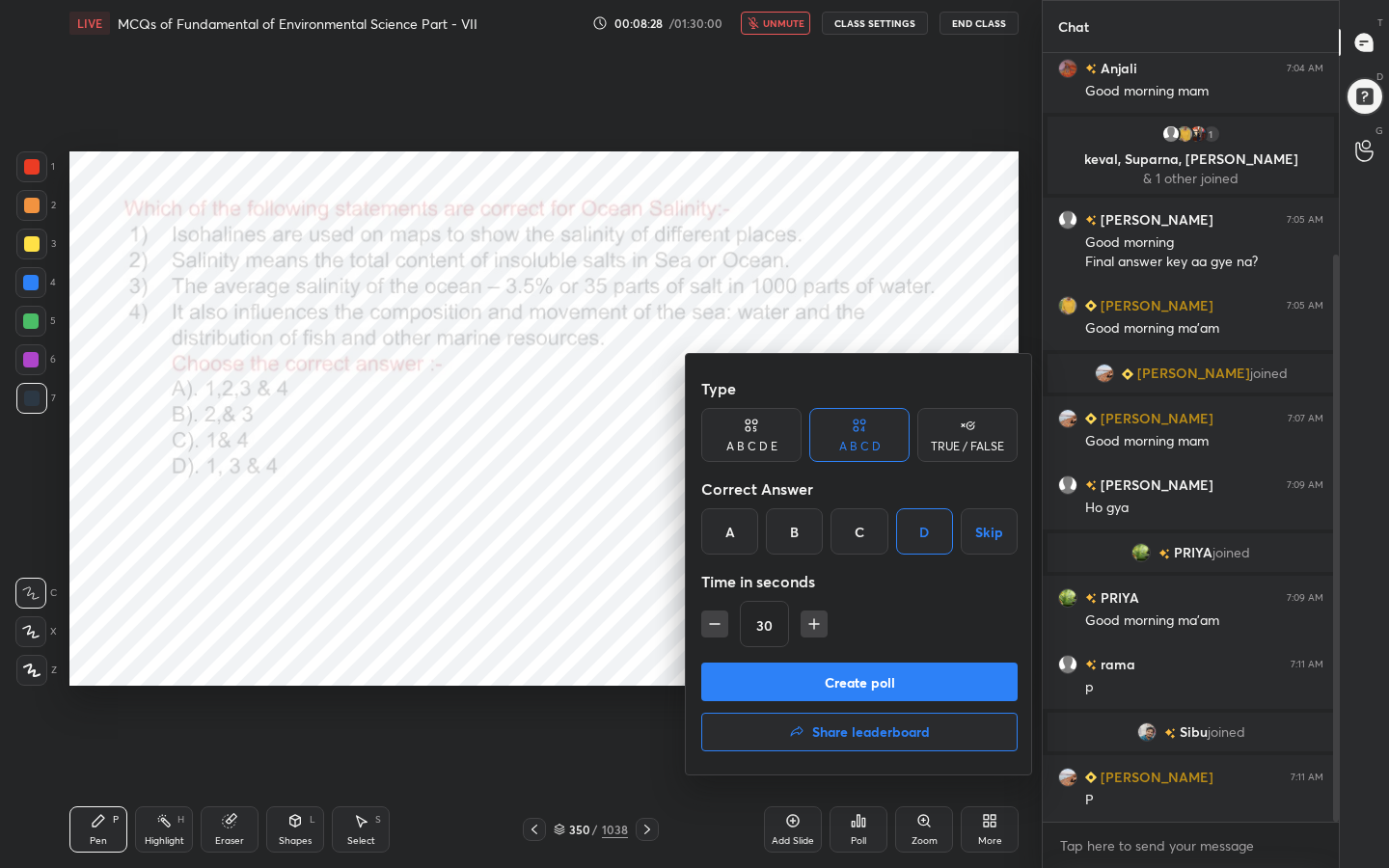 click on "Create poll" at bounding box center [859, 682] 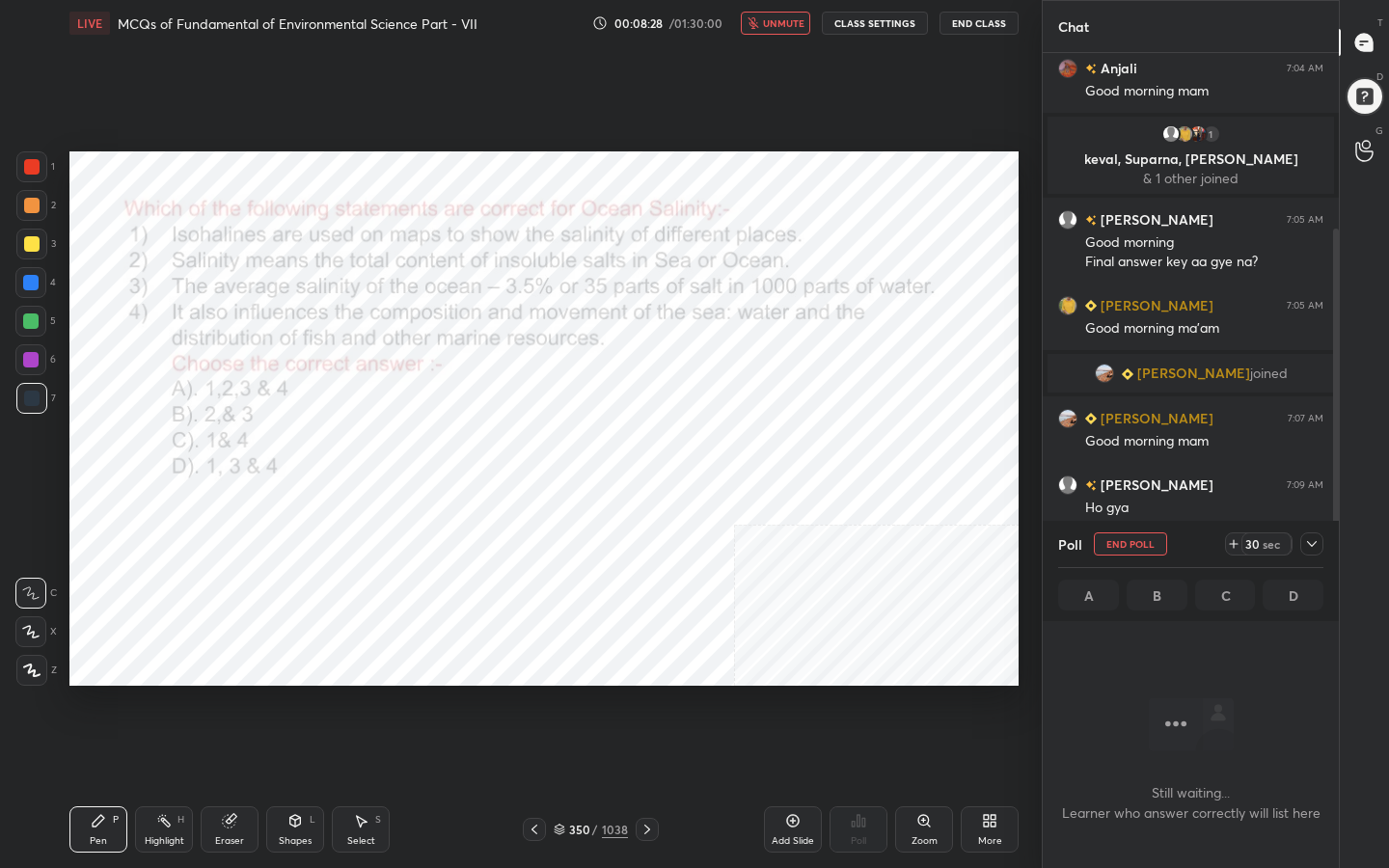 scroll, scrollTop: 518, scrollLeft: 290, axis: both 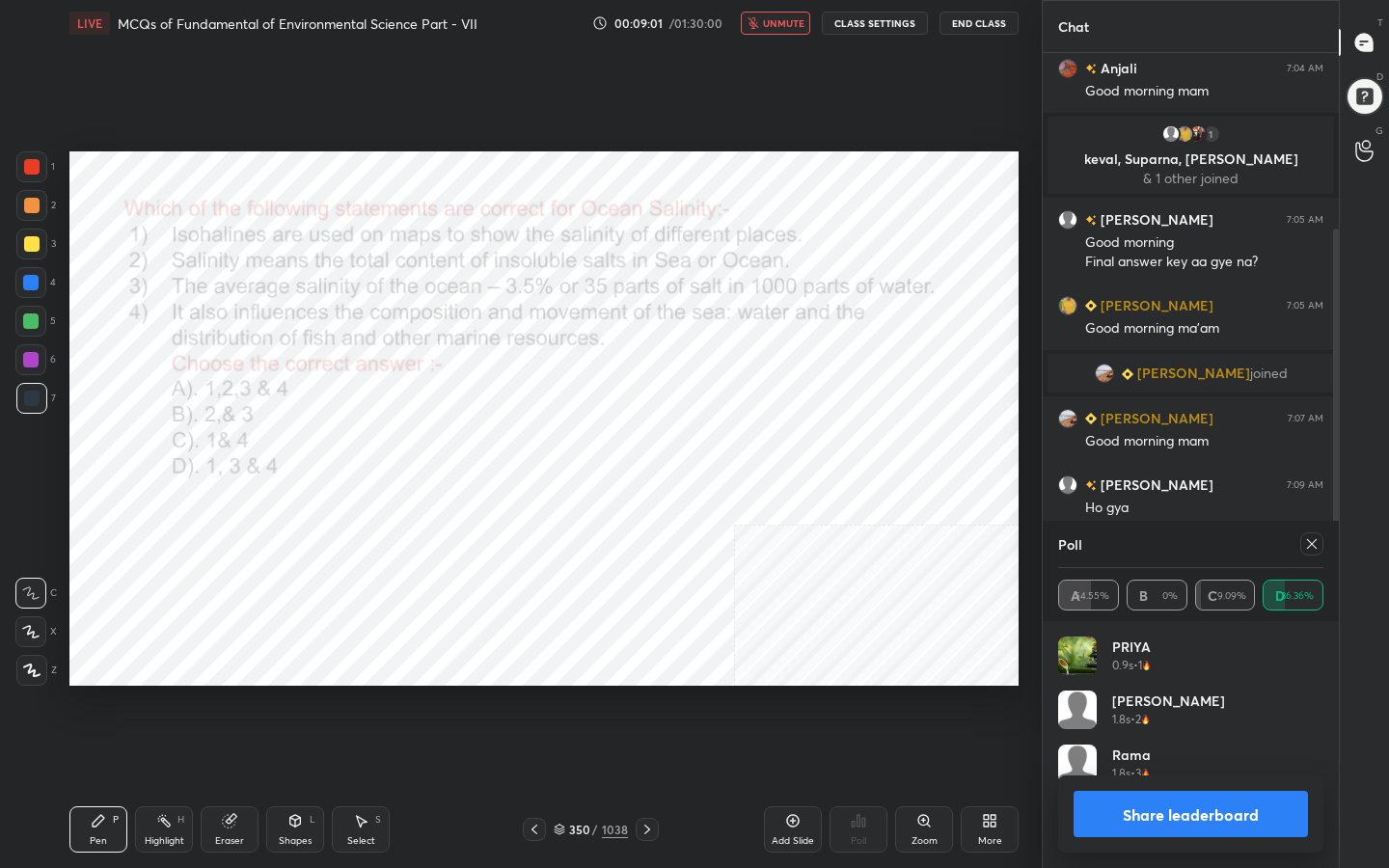 click 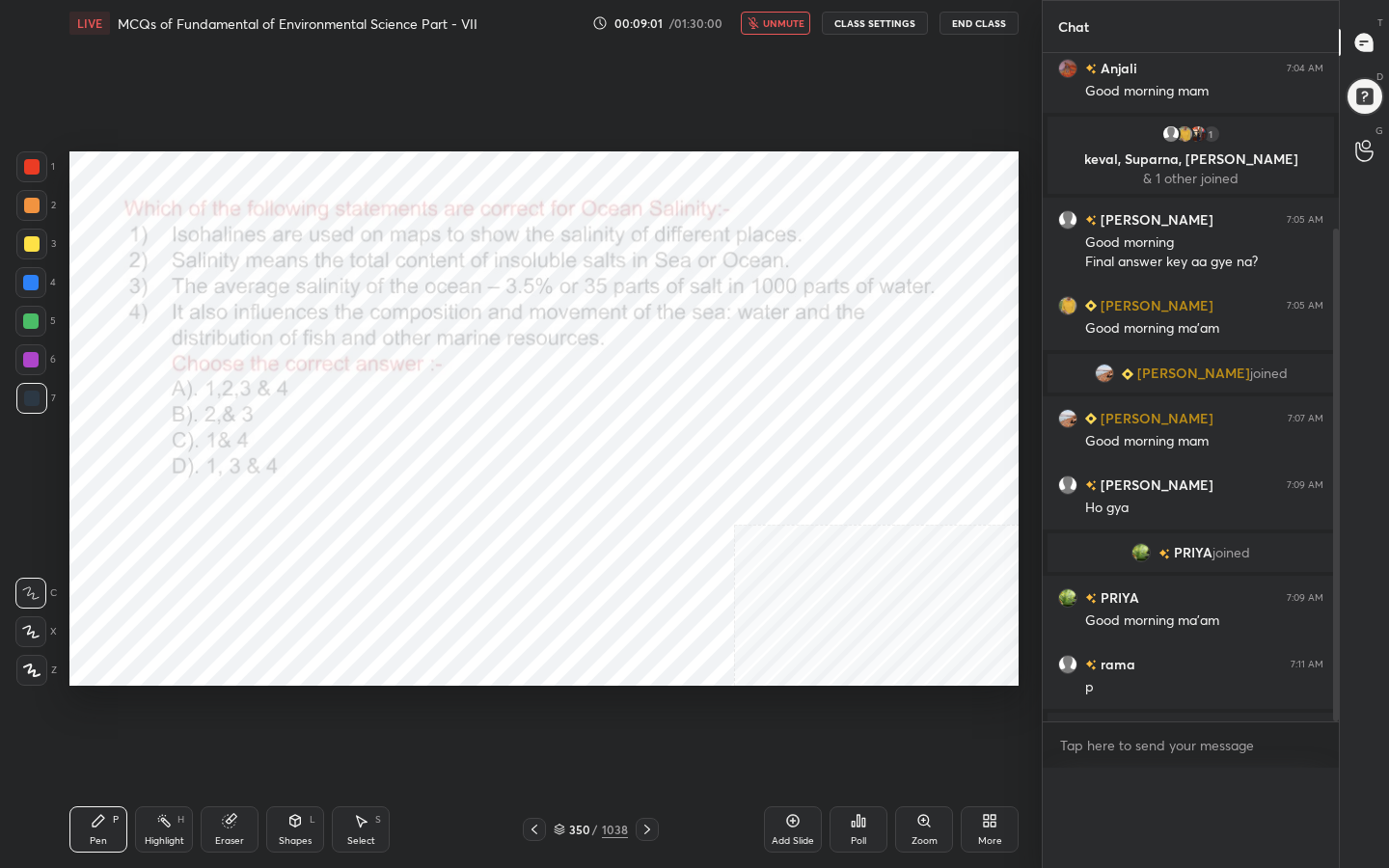 scroll, scrollTop: 0, scrollLeft: 0, axis: both 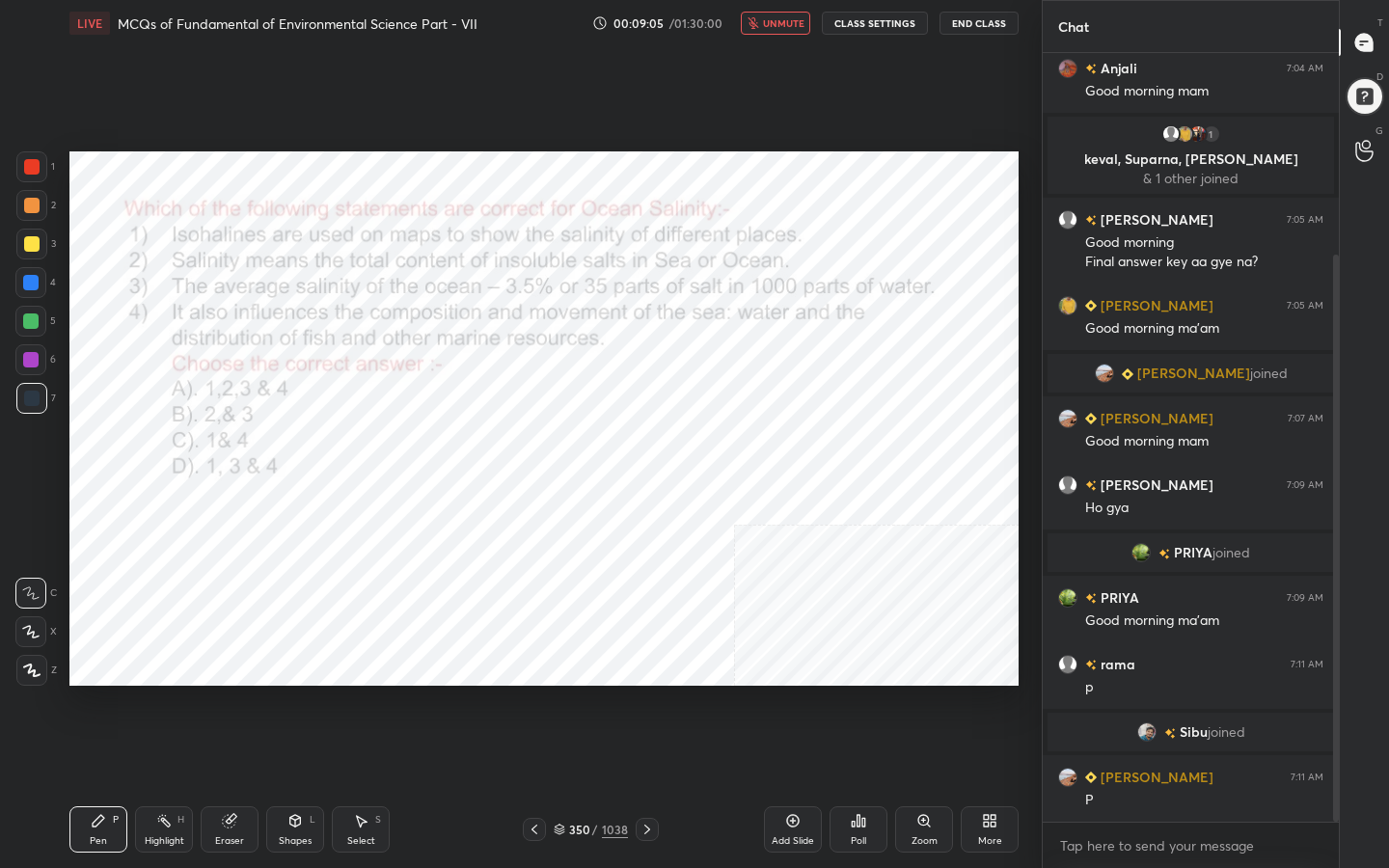 click on "LIVE MCQs of Fundamental of Environmental Science Part - VII 00:09:05 /  01:30:00 unmute CLASS SETTINGS End Class" at bounding box center (544, 23) 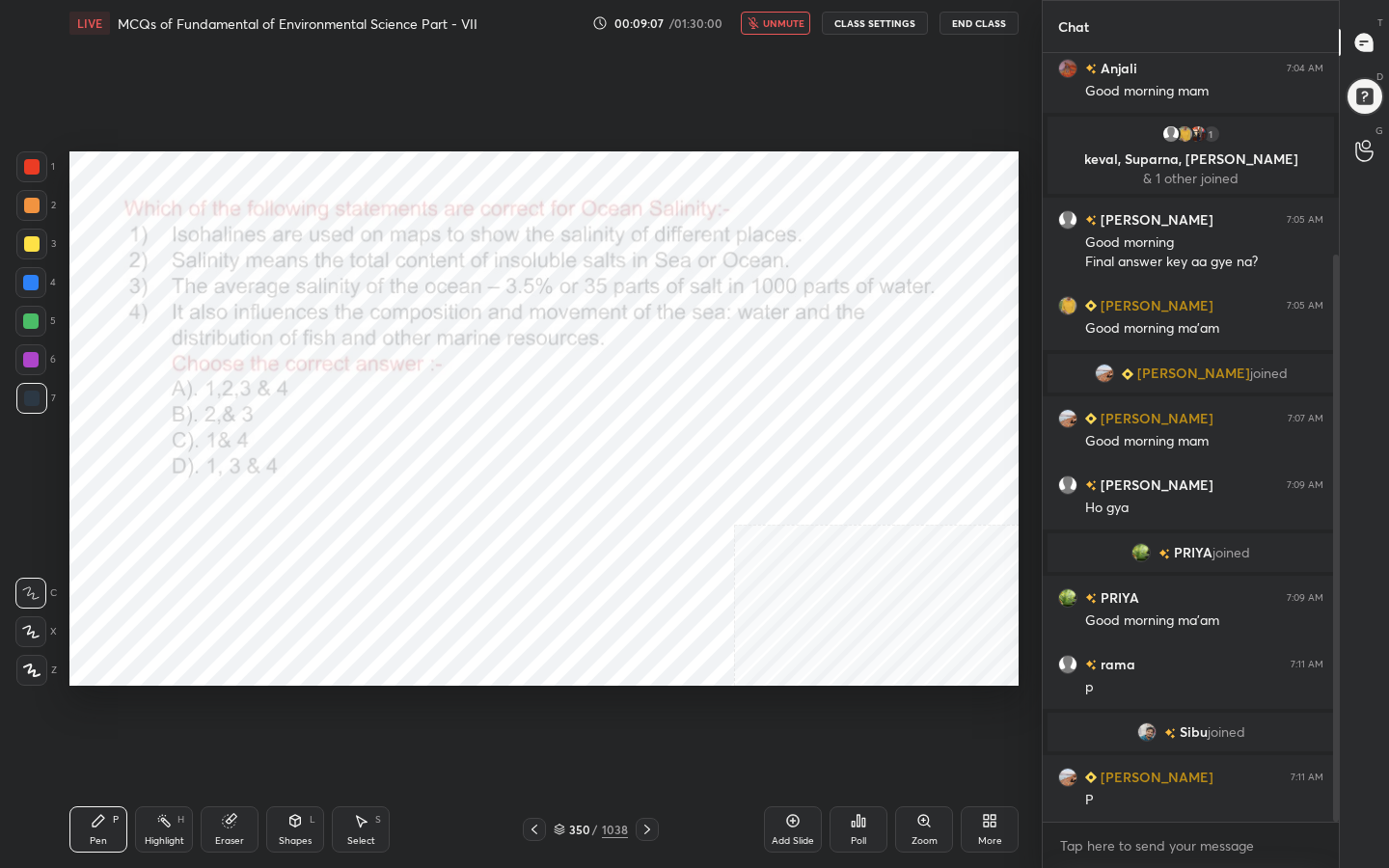 click on "unmute" at bounding box center [776, 23] 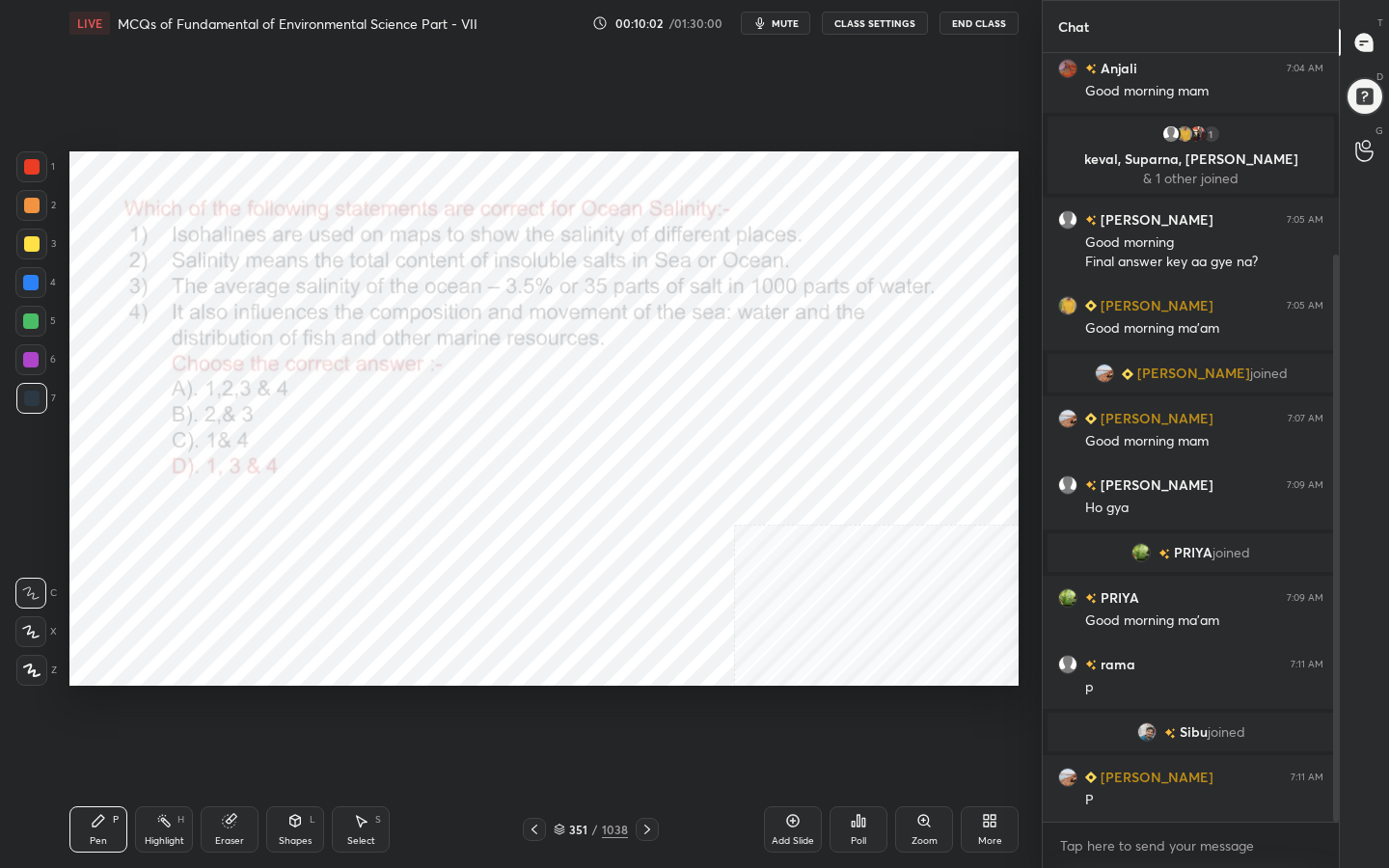 click on "351 / 1038" at bounding box center [590, 829] 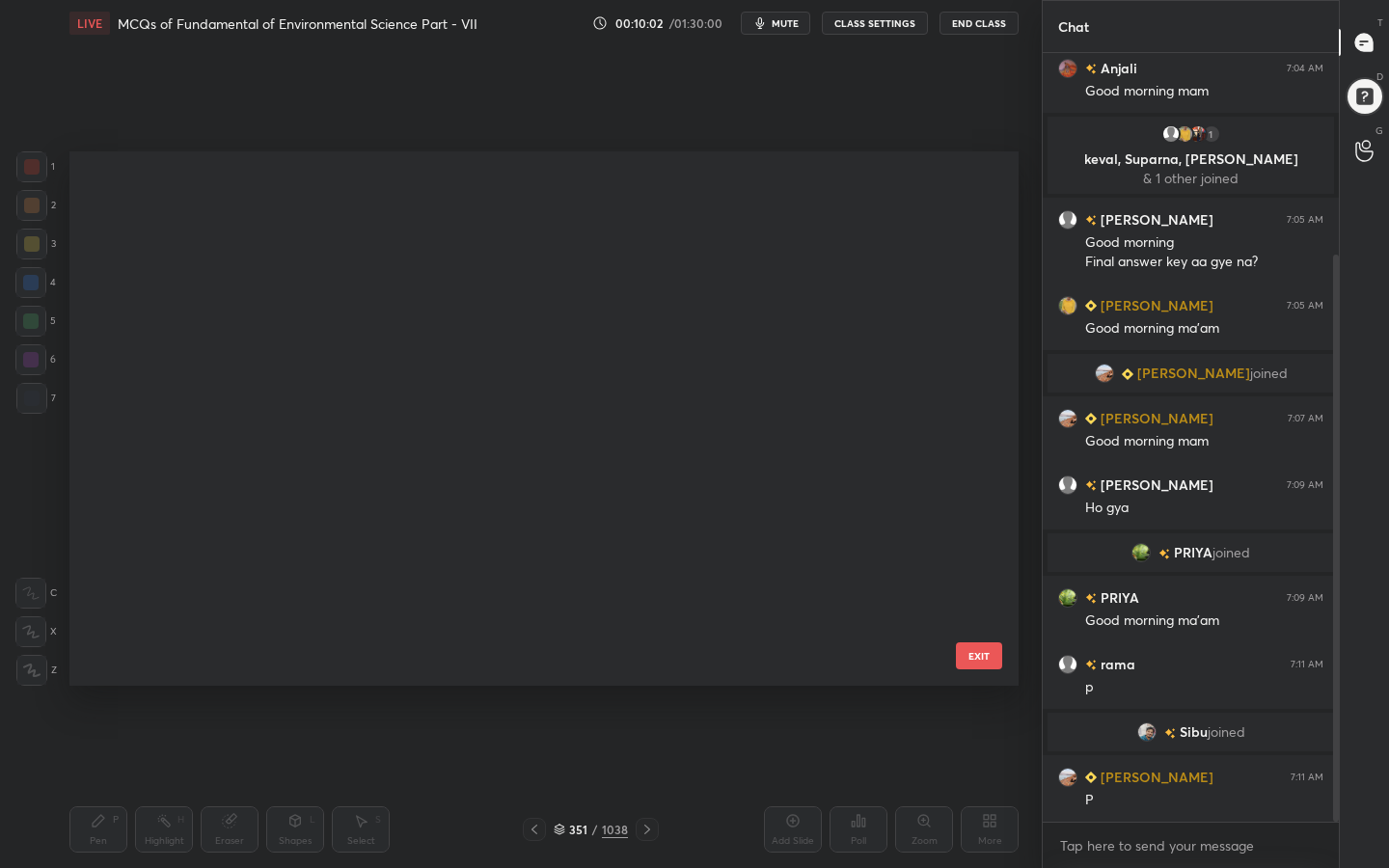 scroll, scrollTop: 18593, scrollLeft: 0, axis: vertical 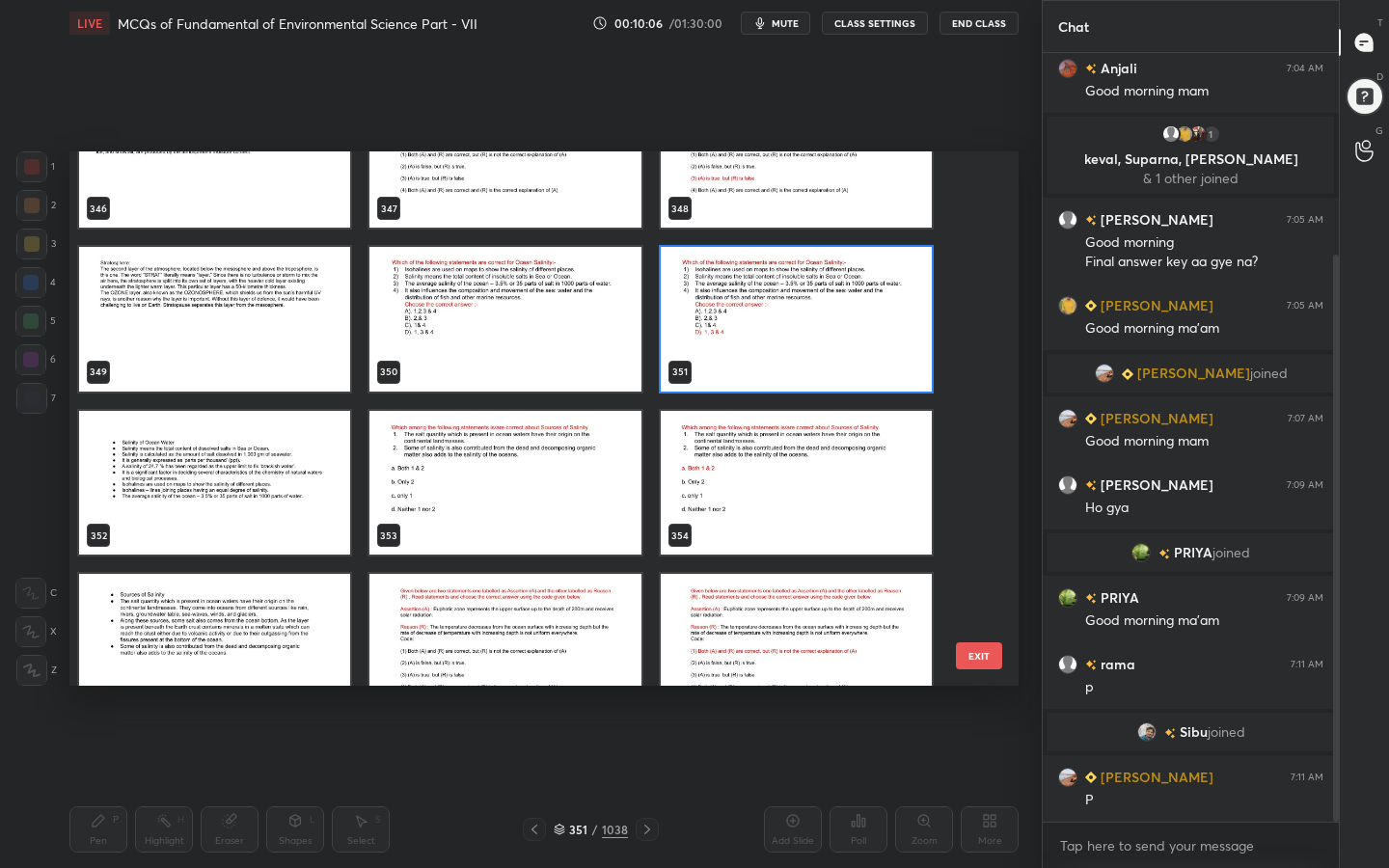 click at bounding box center (504, 483) 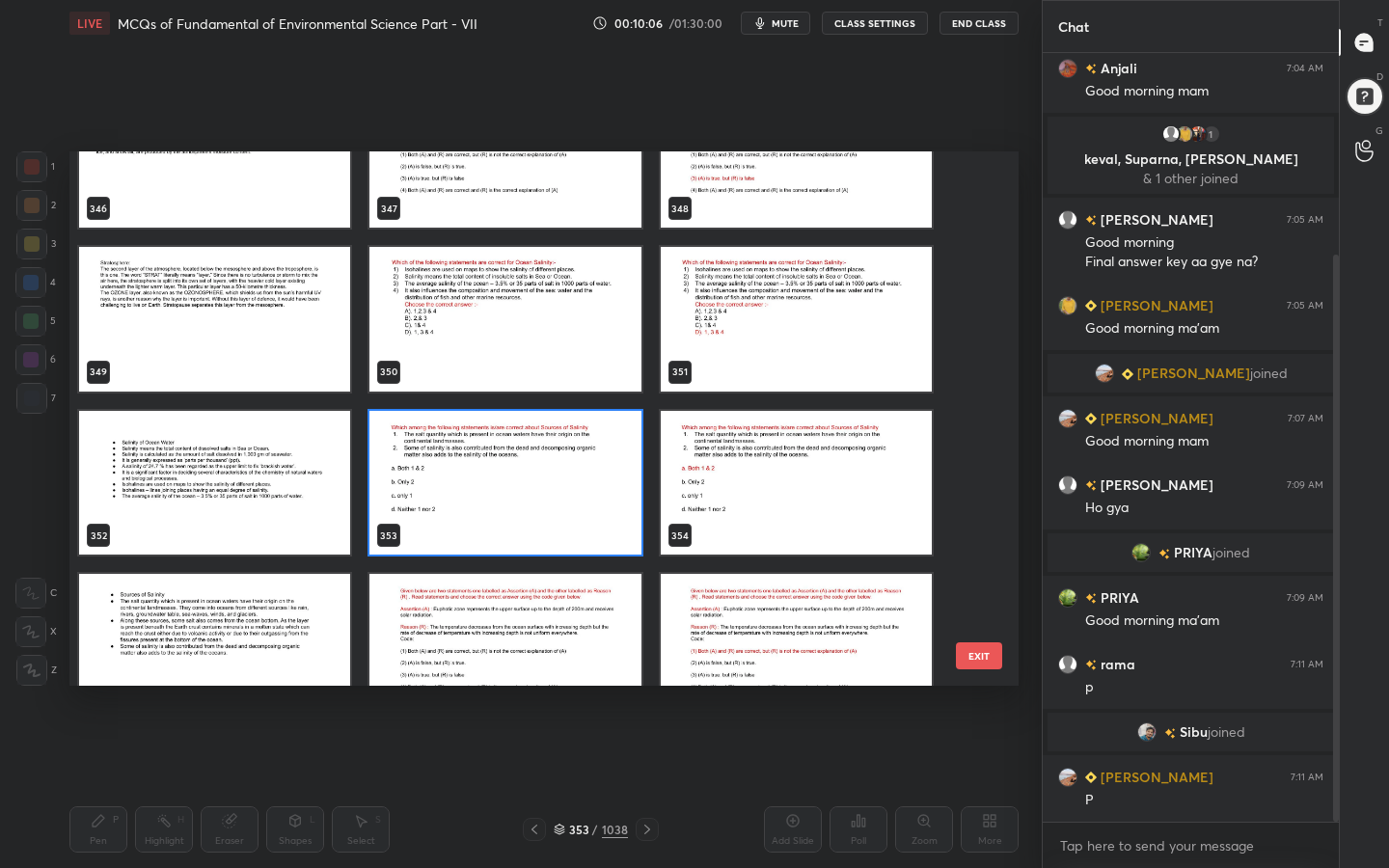 click at bounding box center [504, 483] 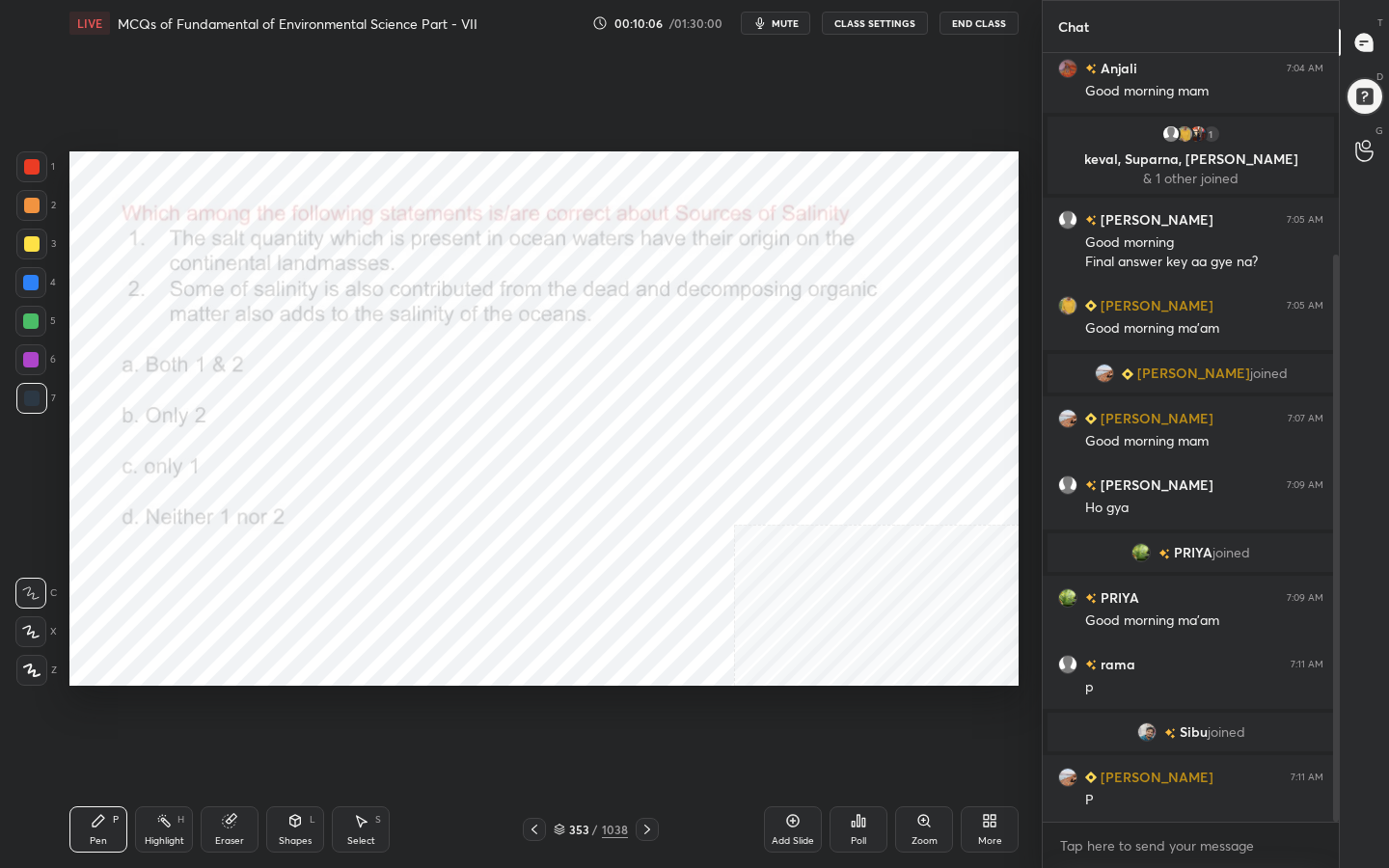 click at bounding box center [504, 483] 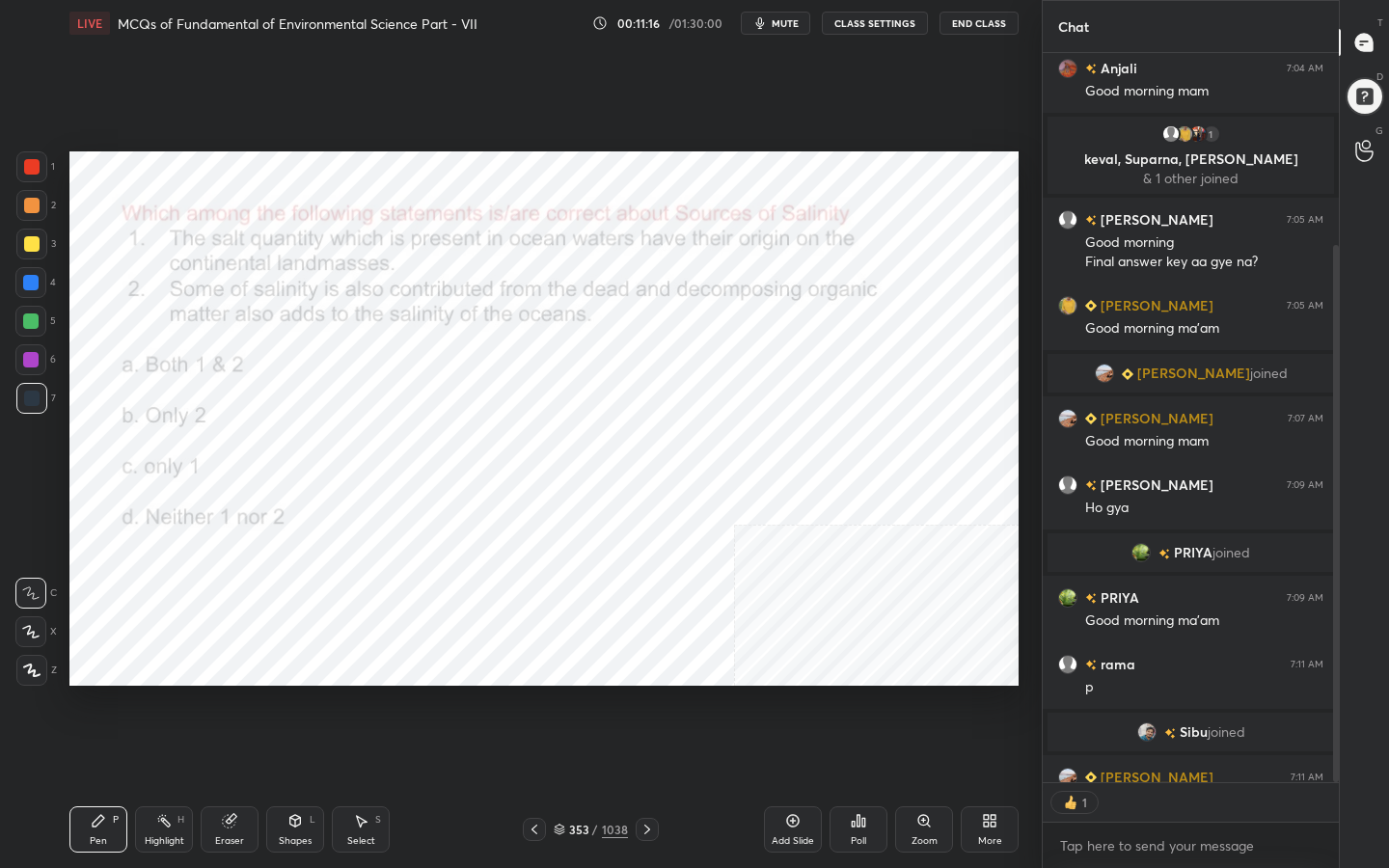 scroll, scrollTop: 723, scrollLeft: 290, axis: both 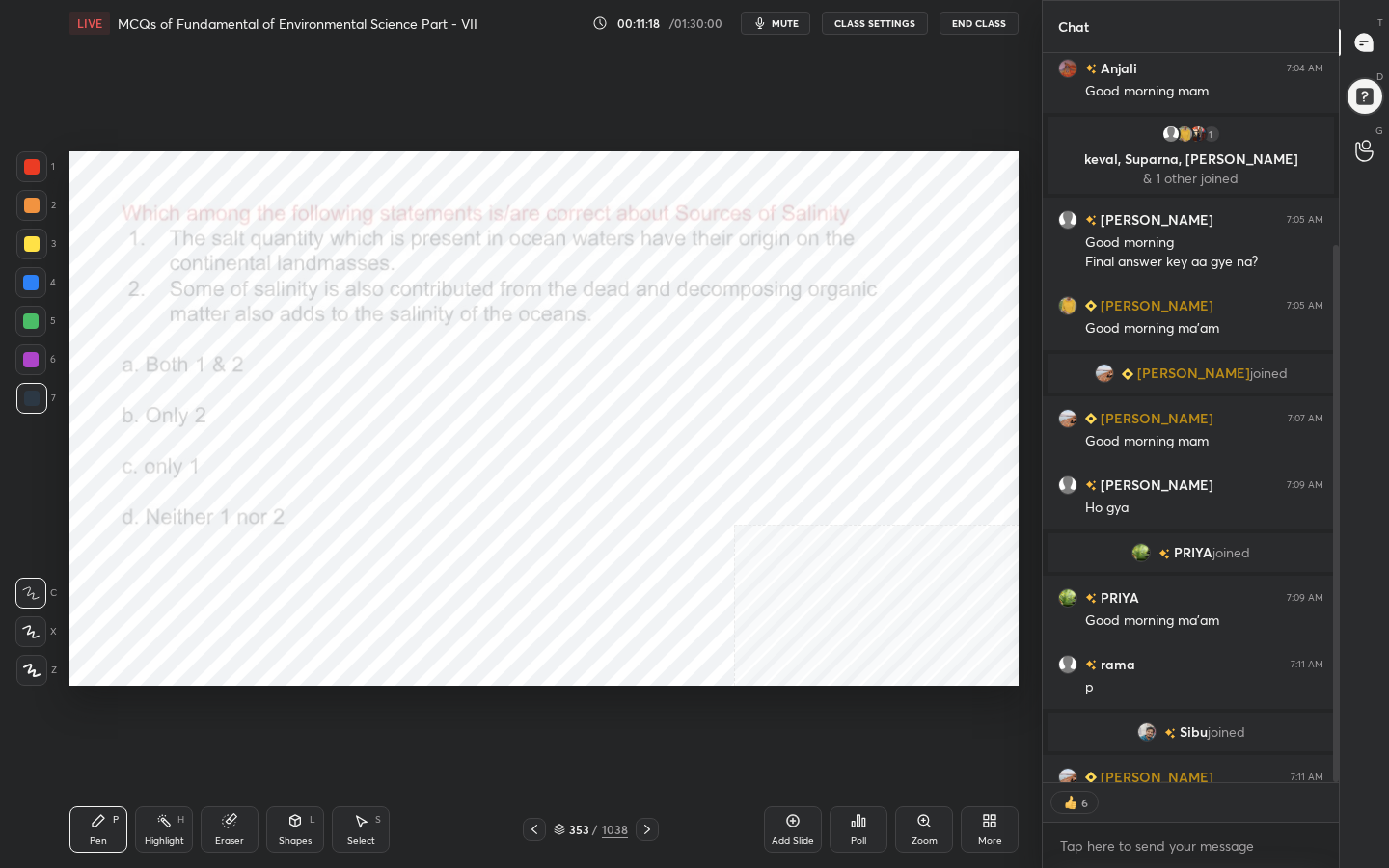 click on "mute" at bounding box center [785, 23] 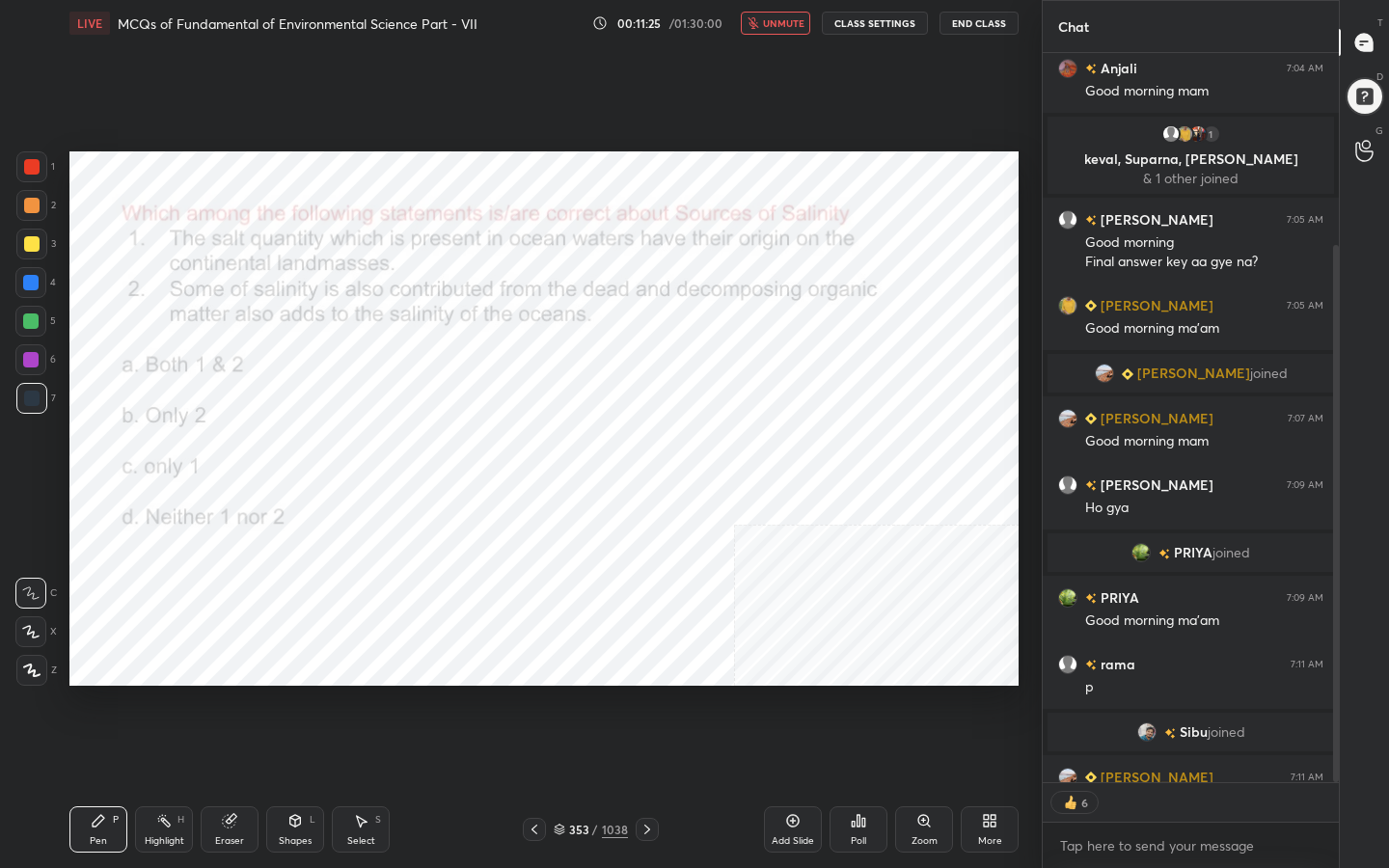 click on "353" at bounding box center [579, 829] 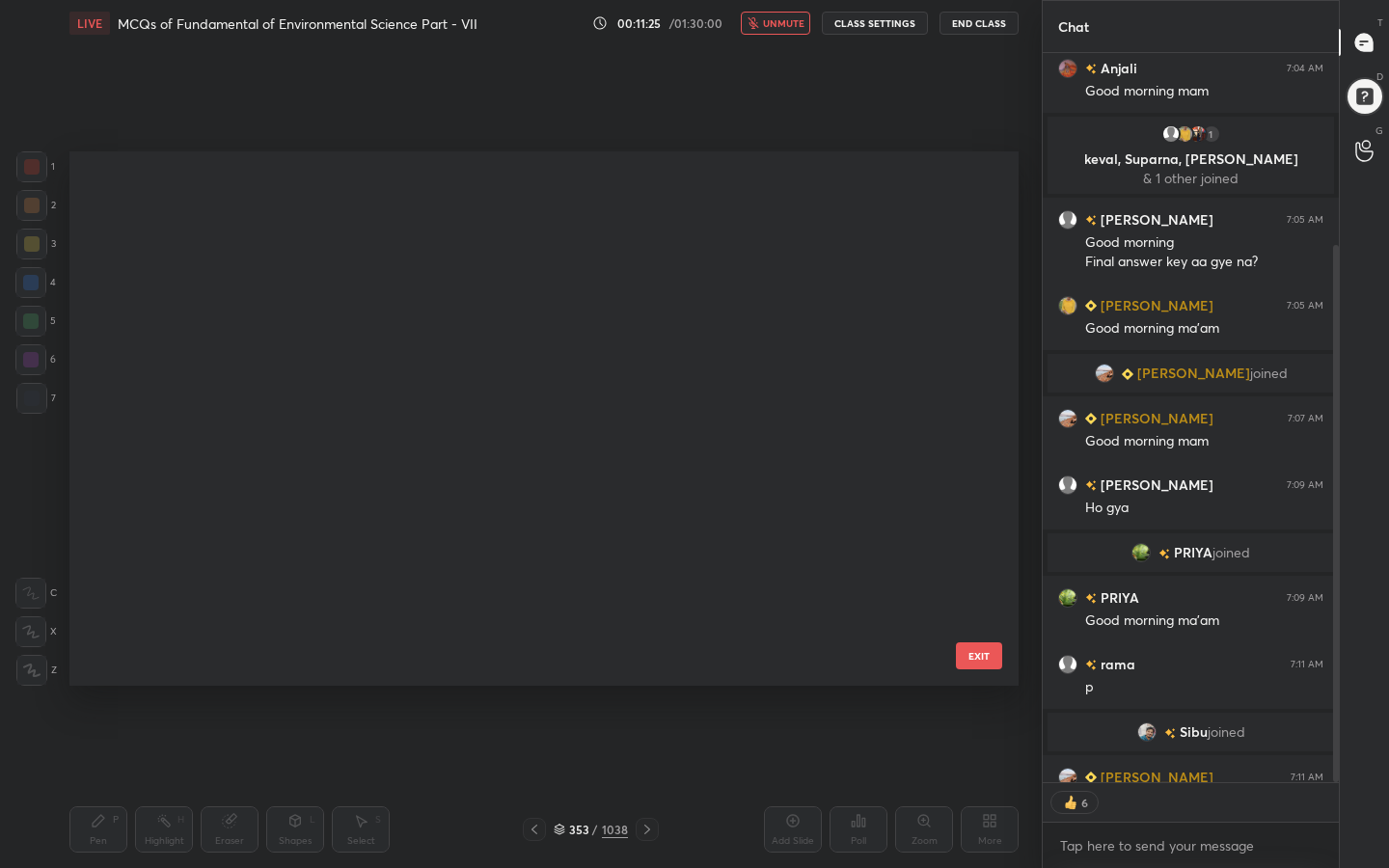 scroll, scrollTop: 18756, scrollLeft: 0, axis: vertical 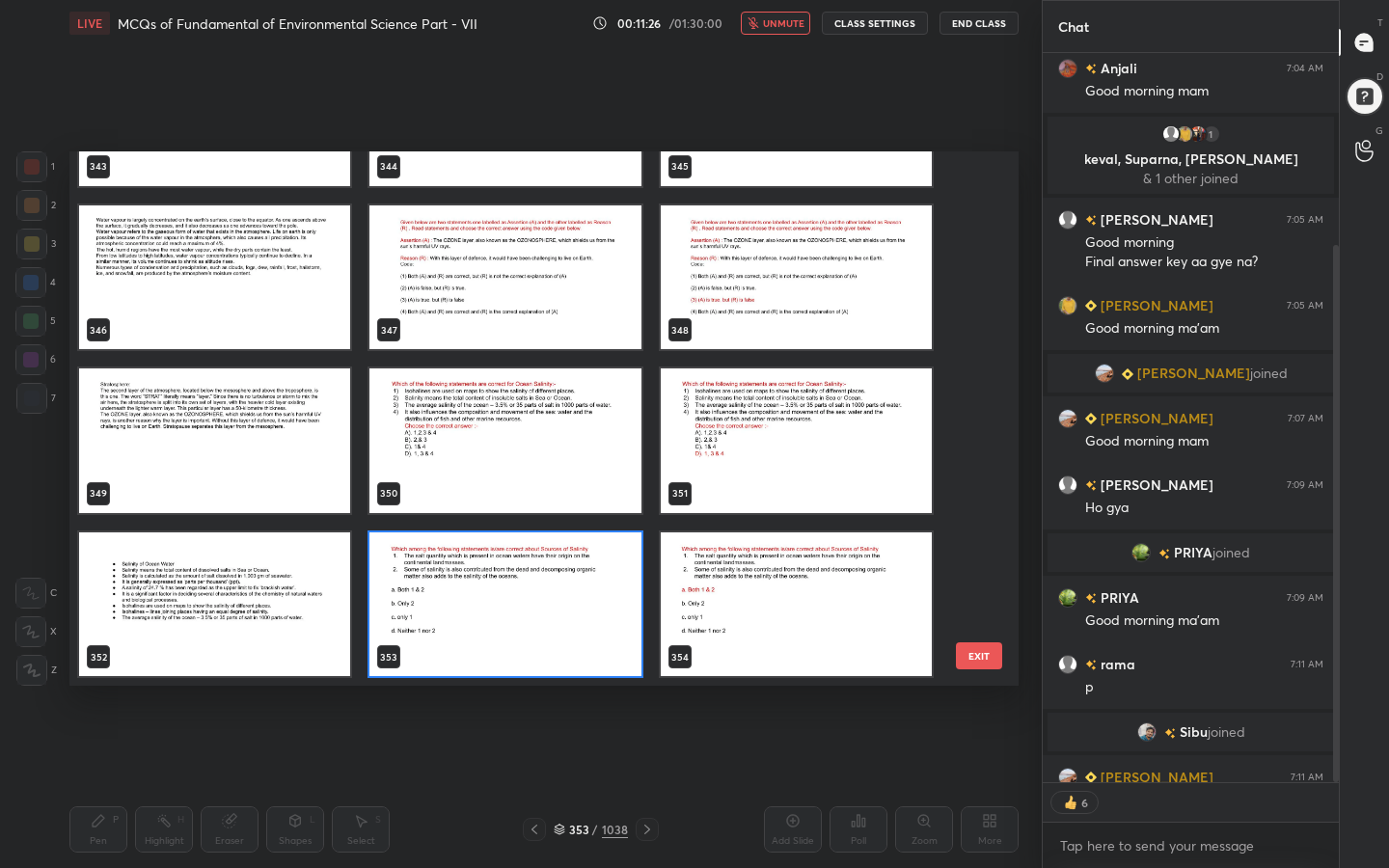 click at bounding box center (504, 605) 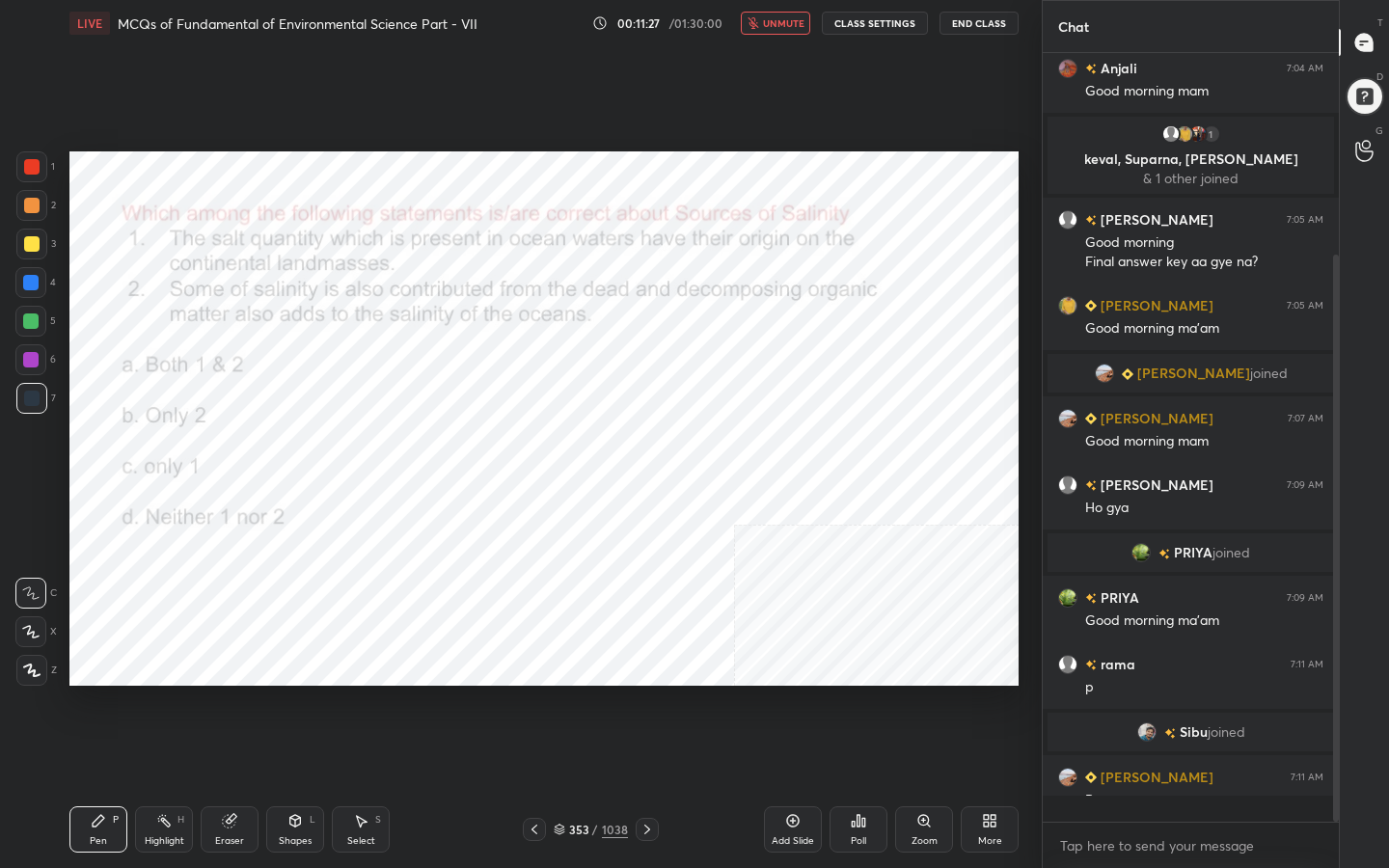 scroll, scrollTop: 7, scrollLeft: 7, axis: both 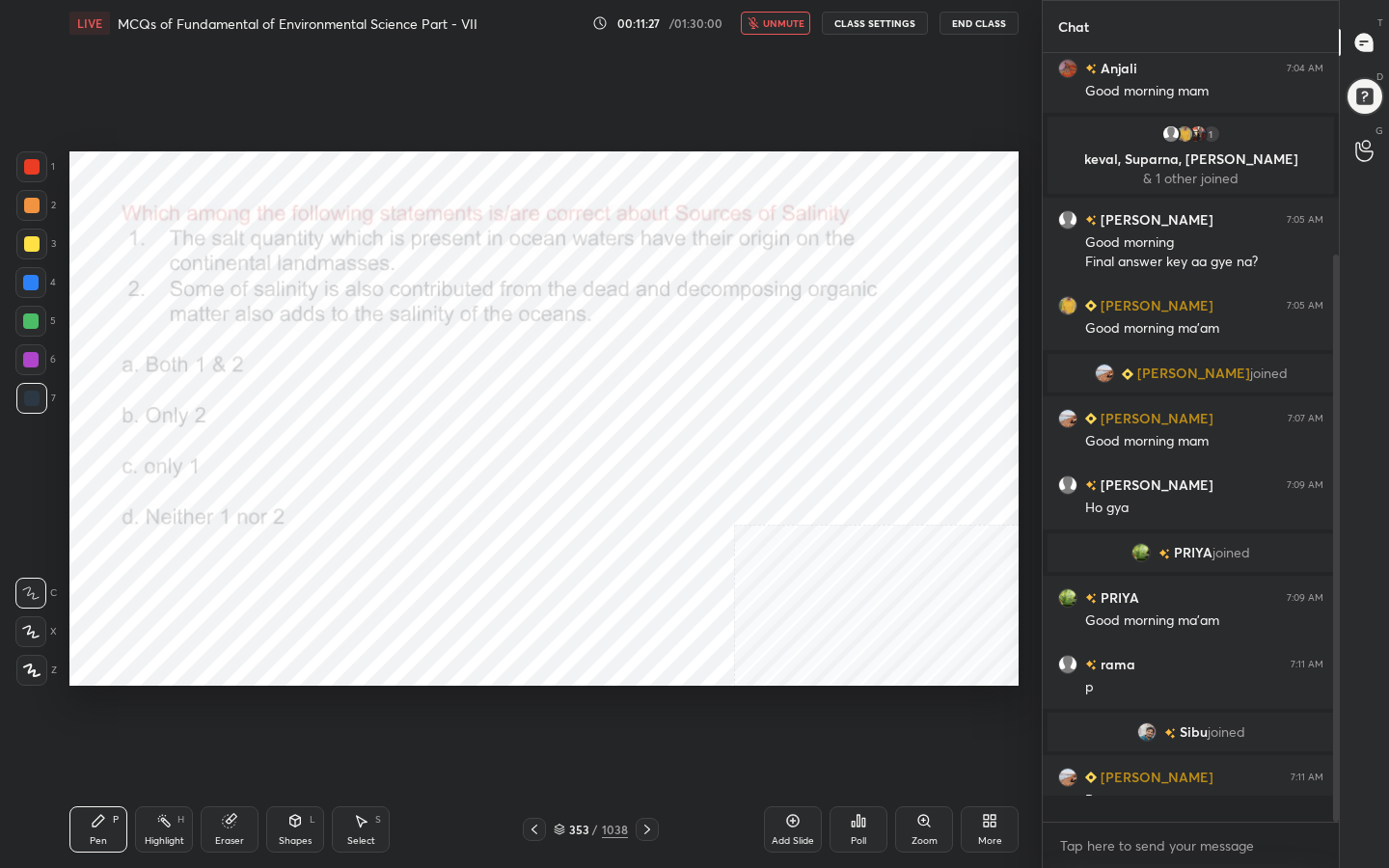 click on "Poll" at bounding box center [858, 829] 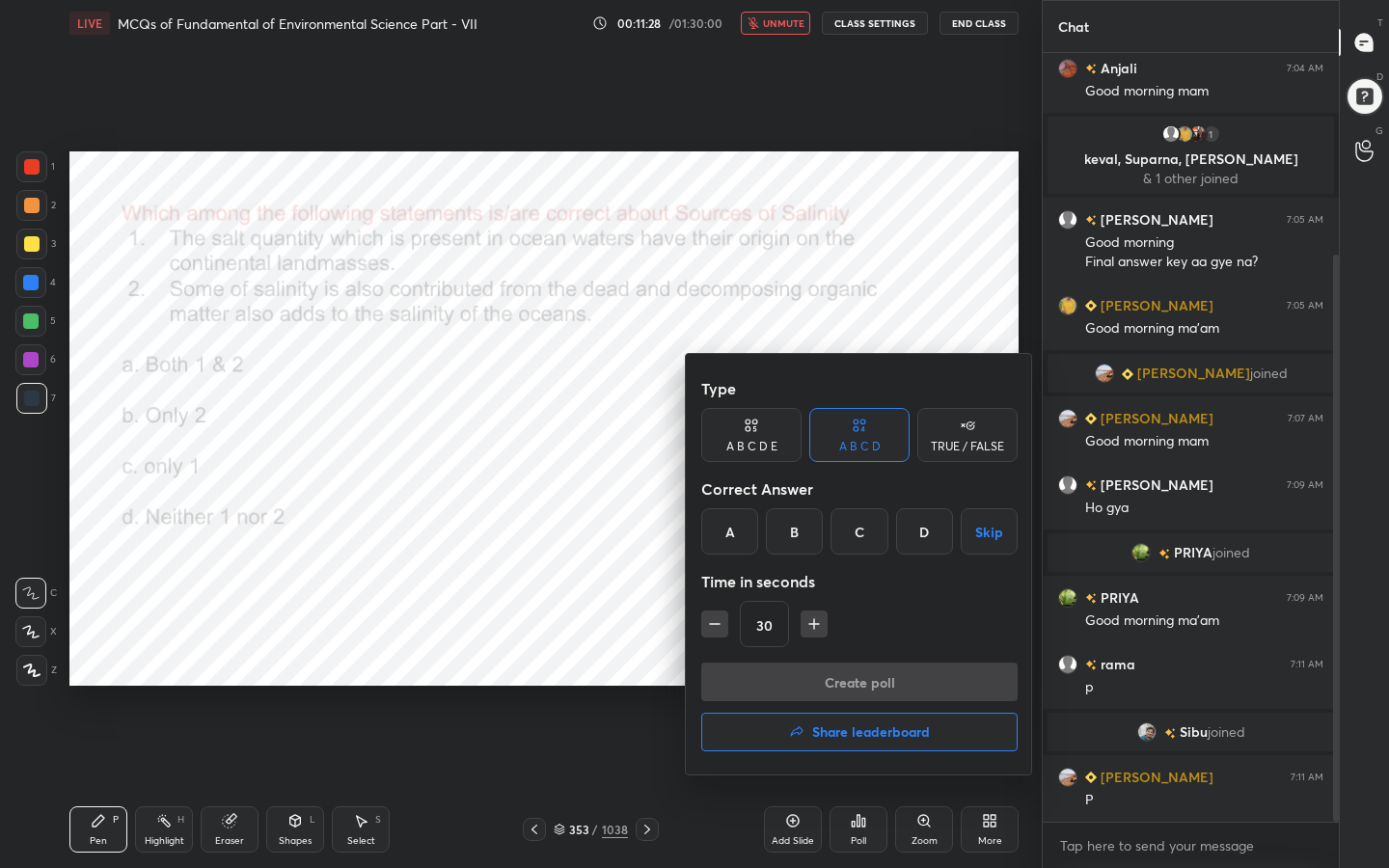 click on "A" at bounding box center (729, 531) 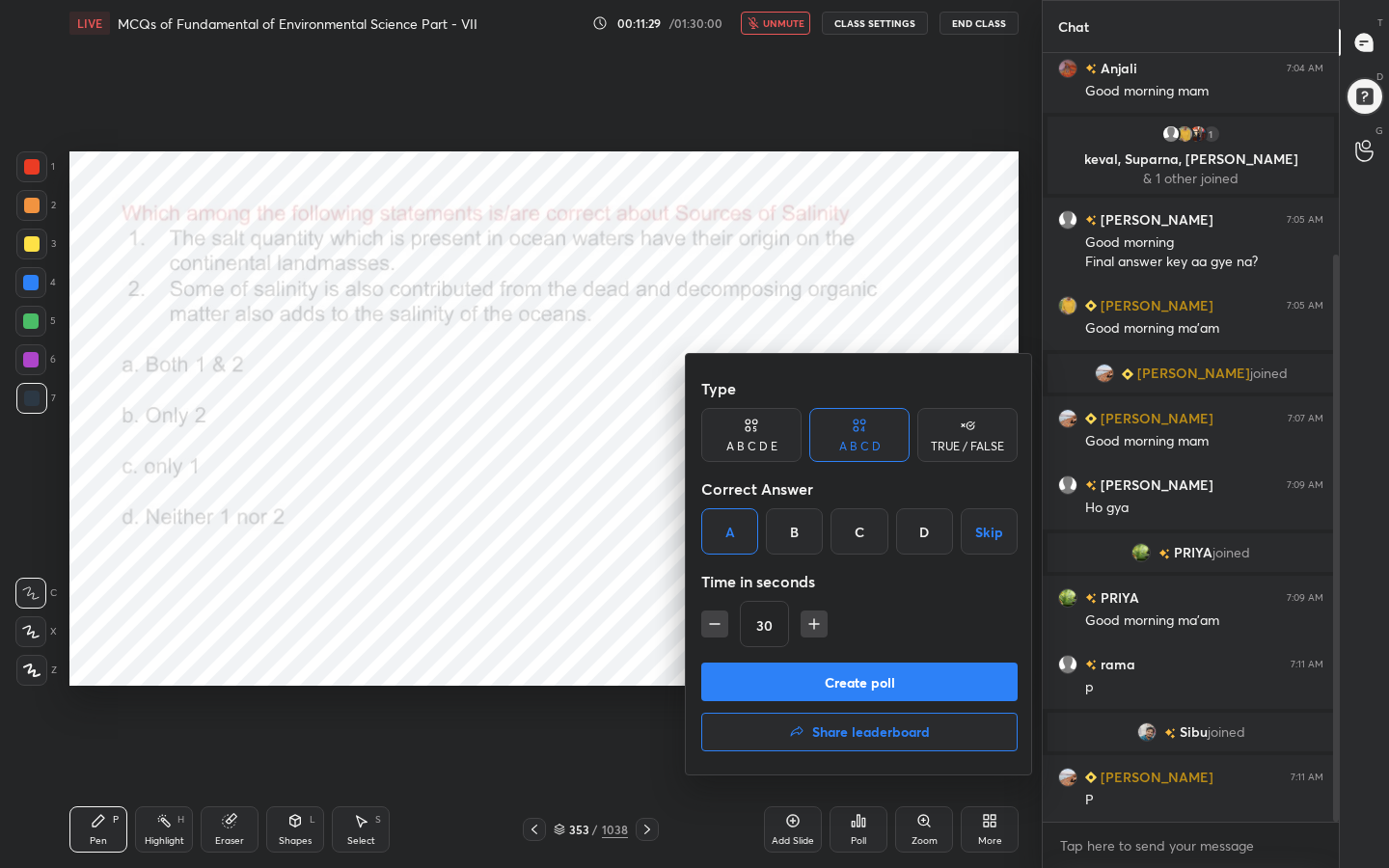 click on "Create poll" at bounding box center [859, 682] 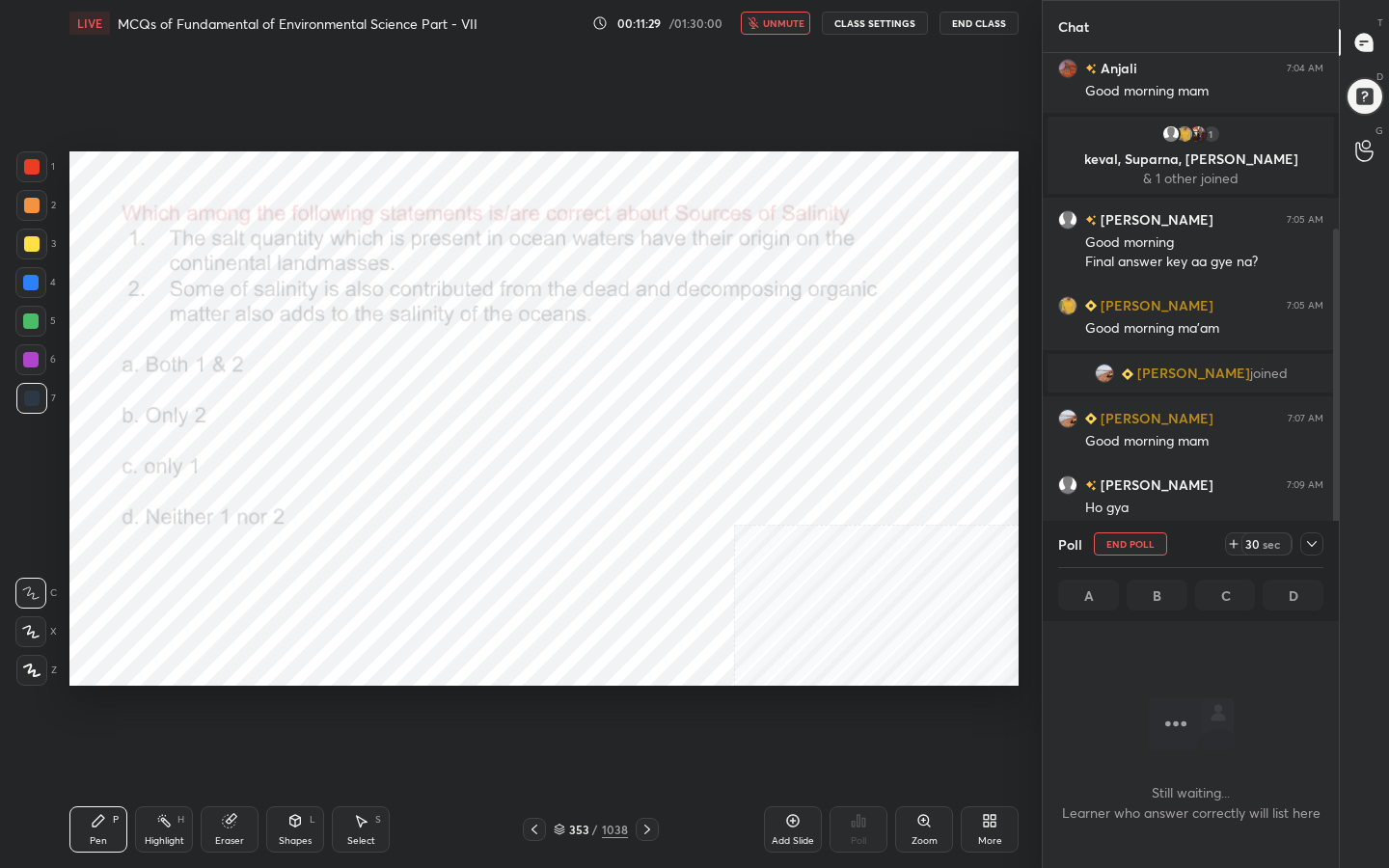 scroll, scrollTop: 561, scrollLeft: 290, axis: both 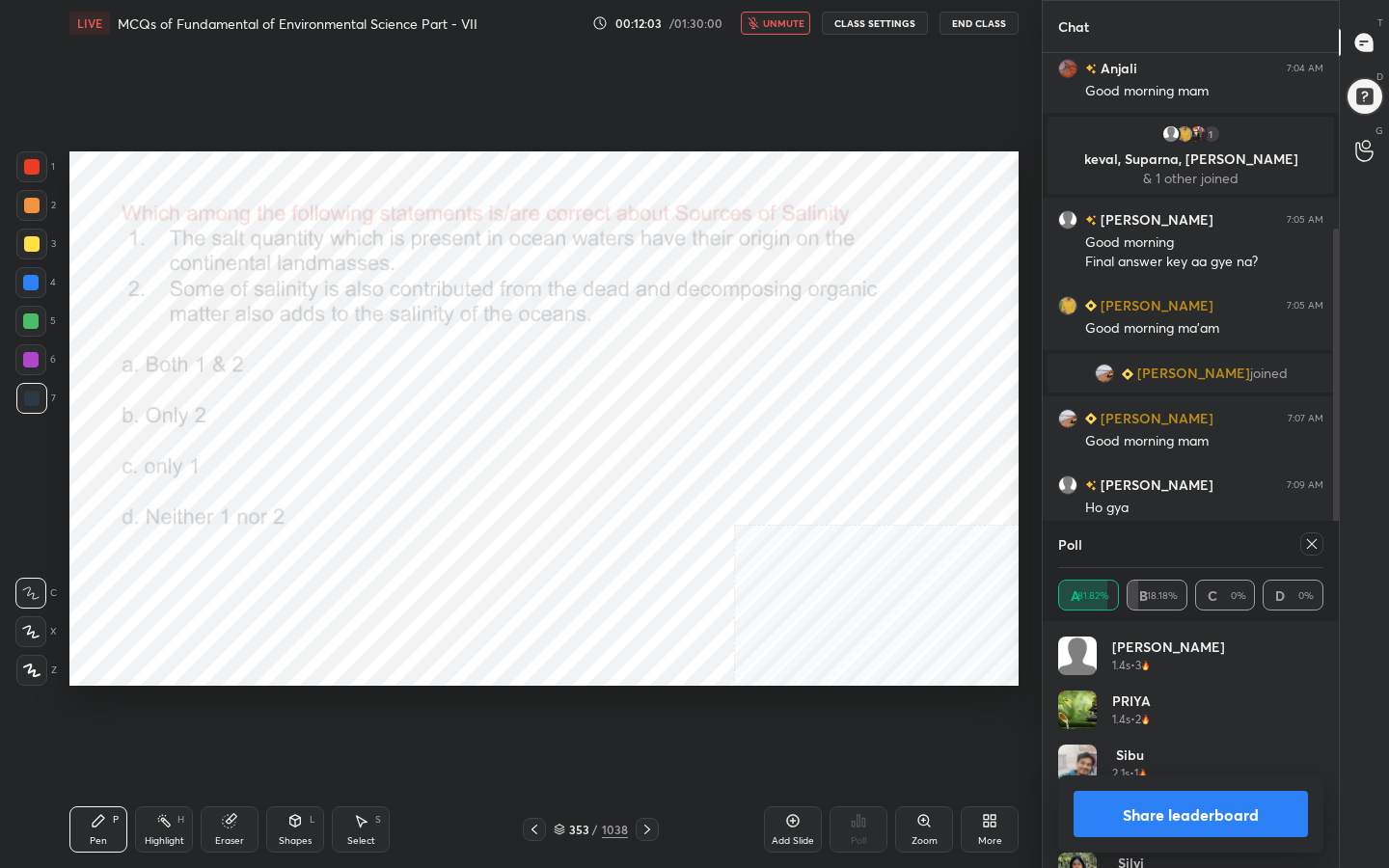click on "Poll" at bounding box center [1190, 544] 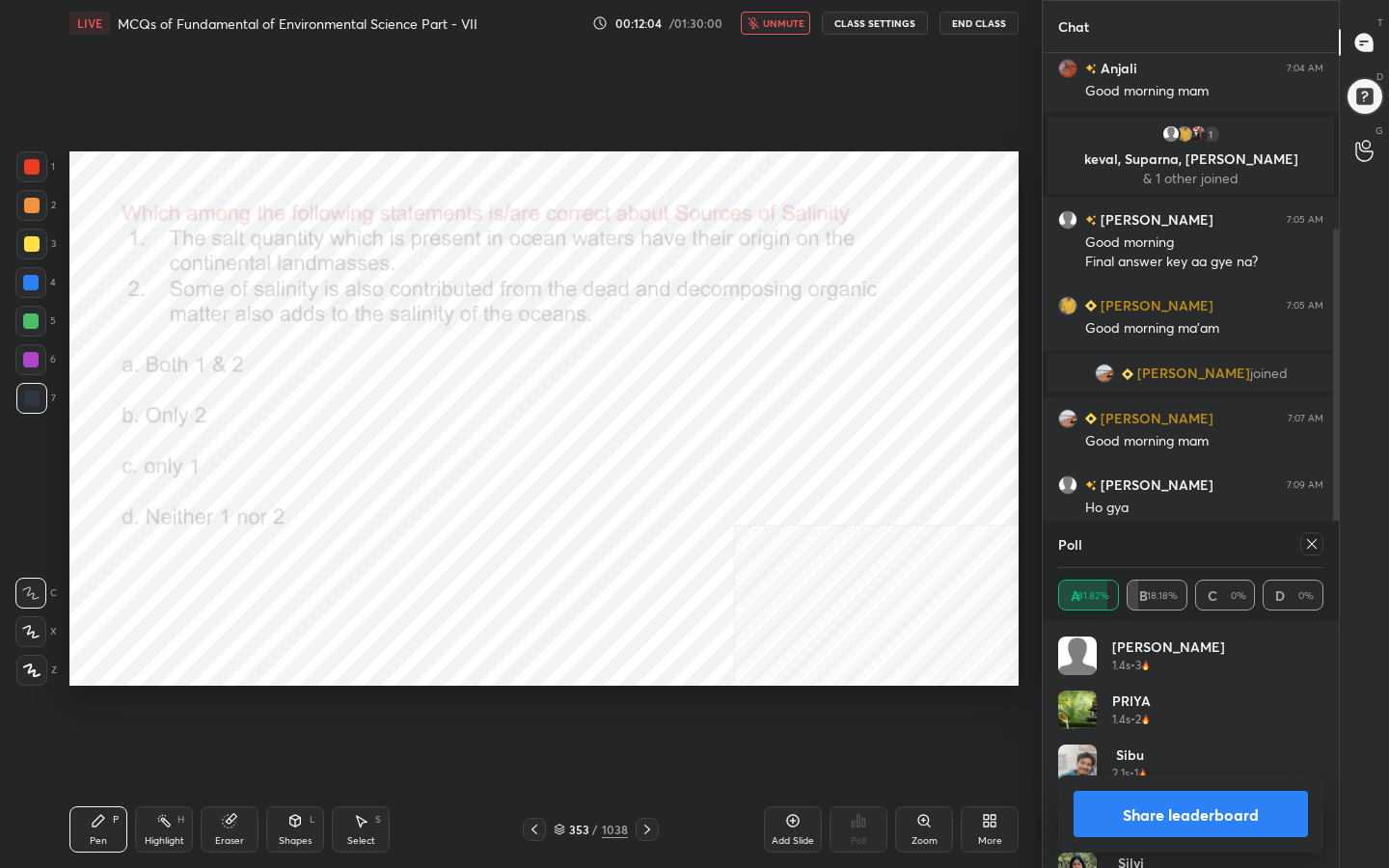 click 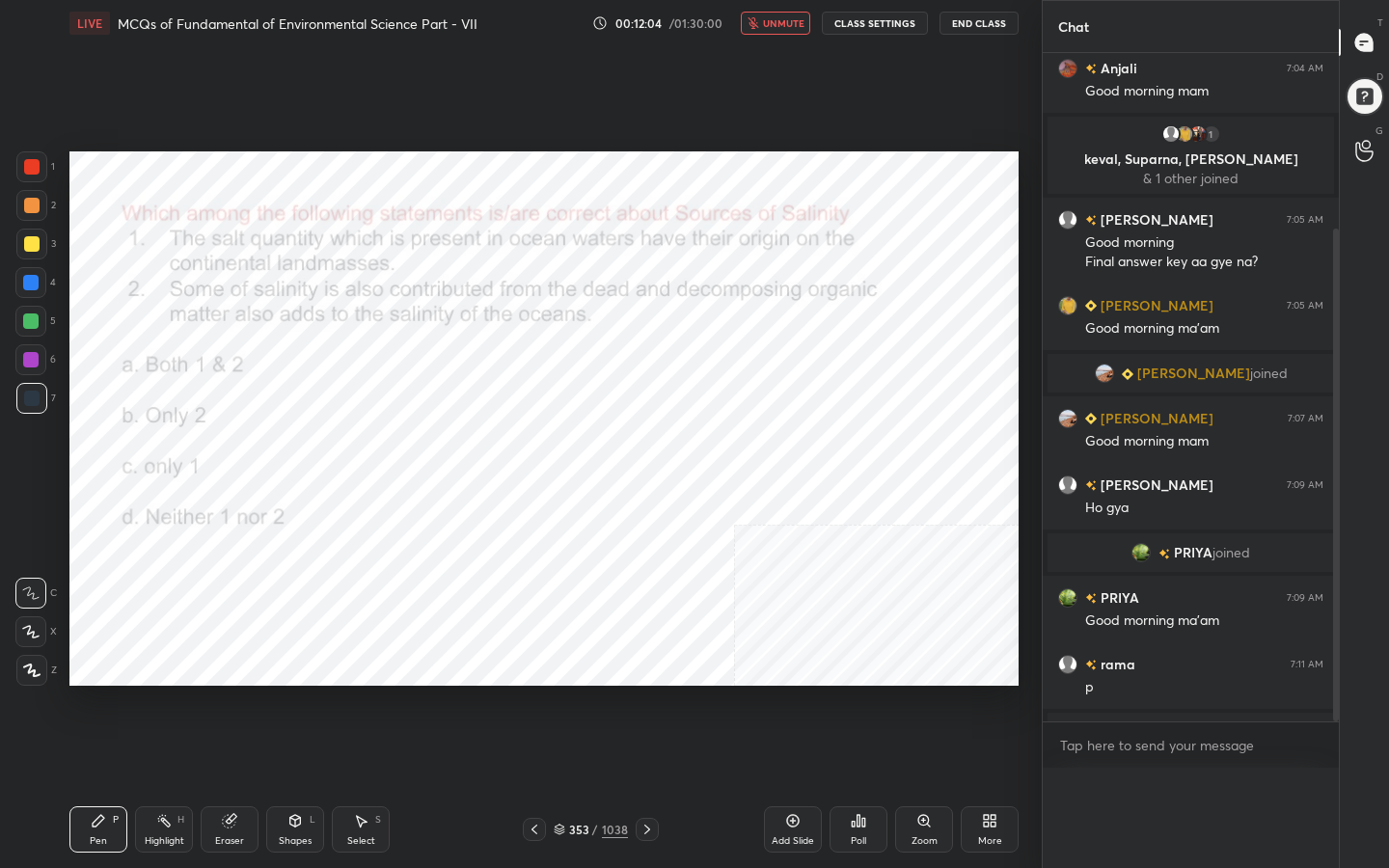 scroll, scrollTop: 0, scrollLeft: 0, axis: both 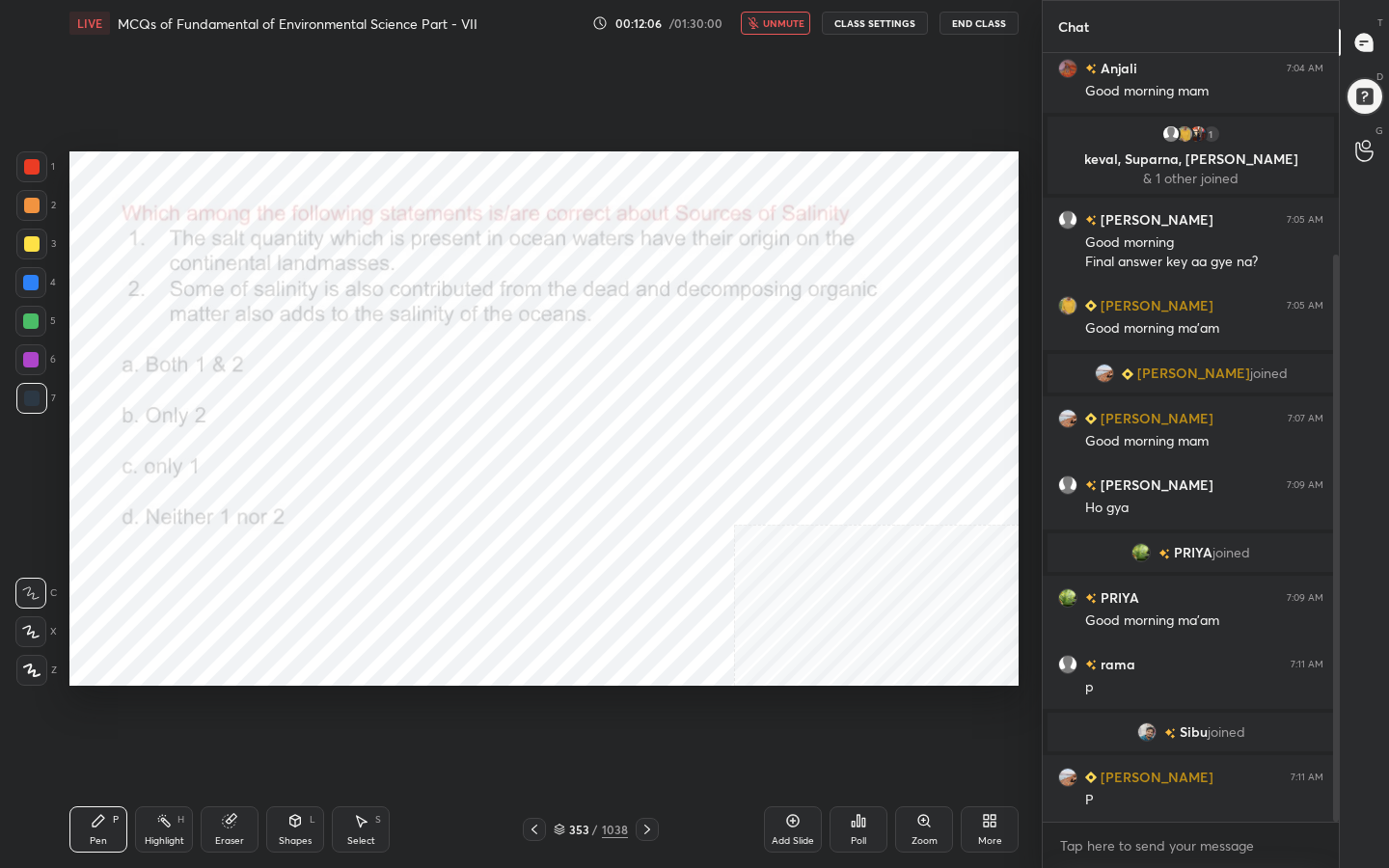 click on "unmute" at bounding box center (783, 23) 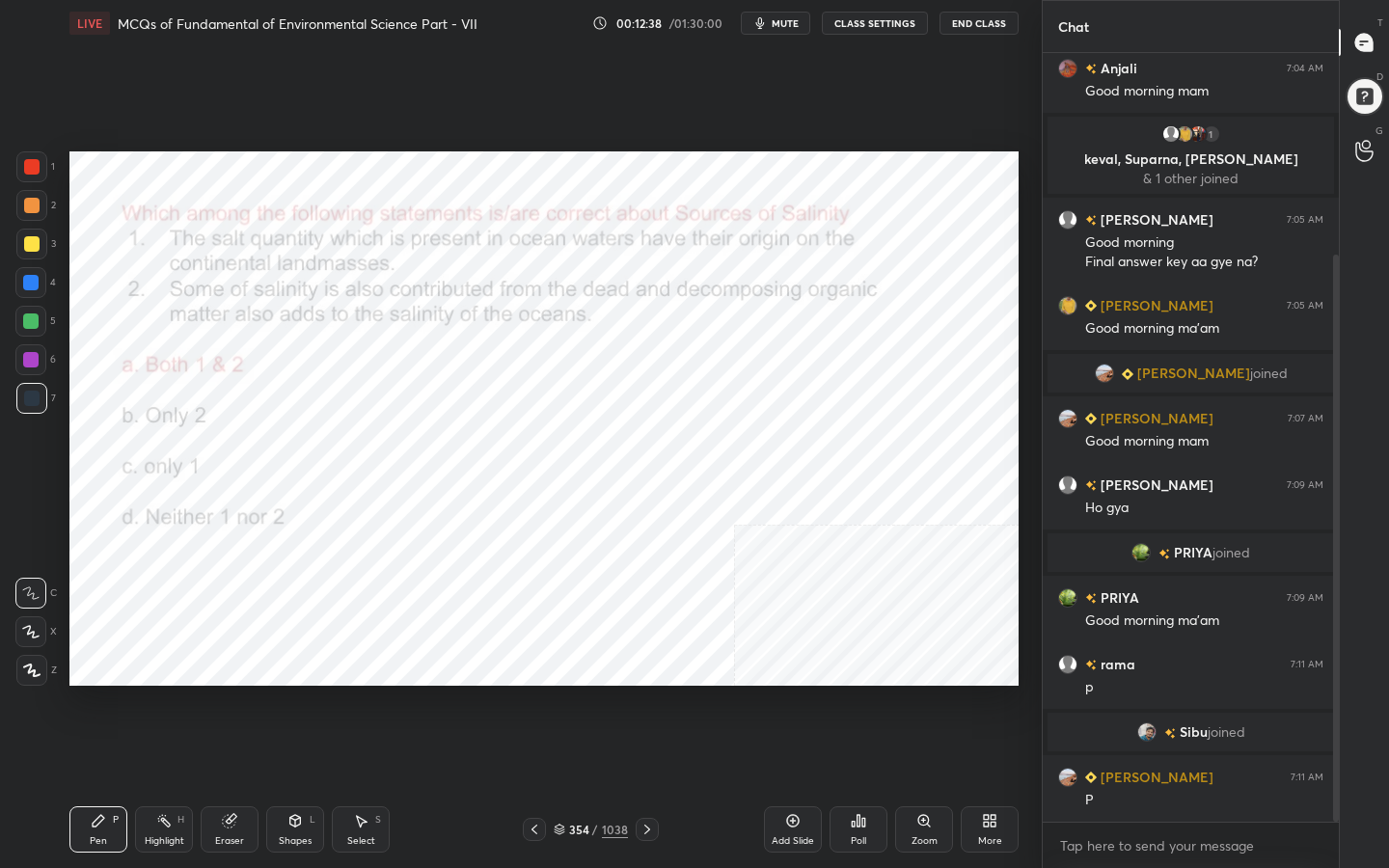 click on "354 / 1038" at bounding box center [590, 829] 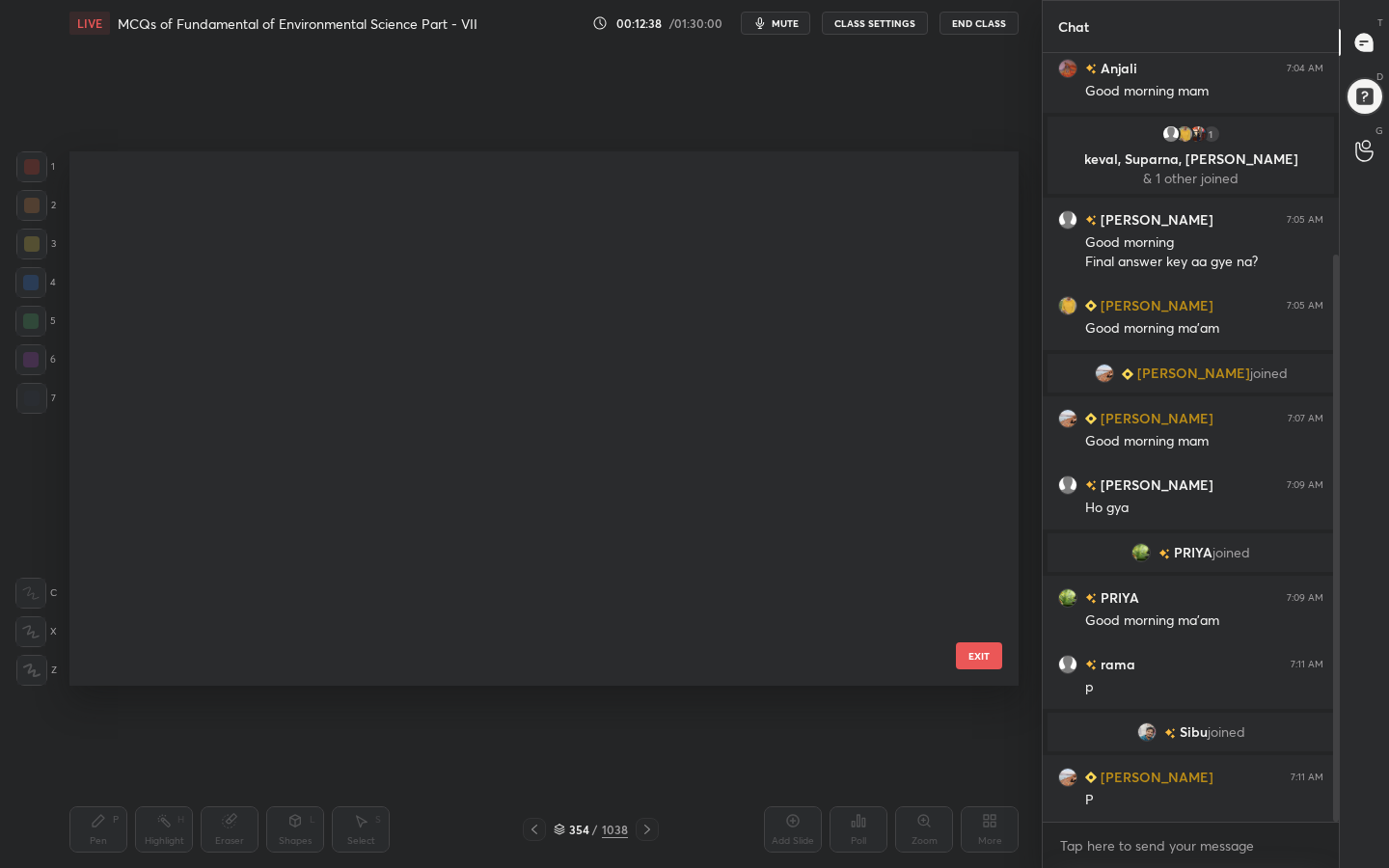 scroll, scrollTop: 18756, scrollLeft: 0, axis: vertical 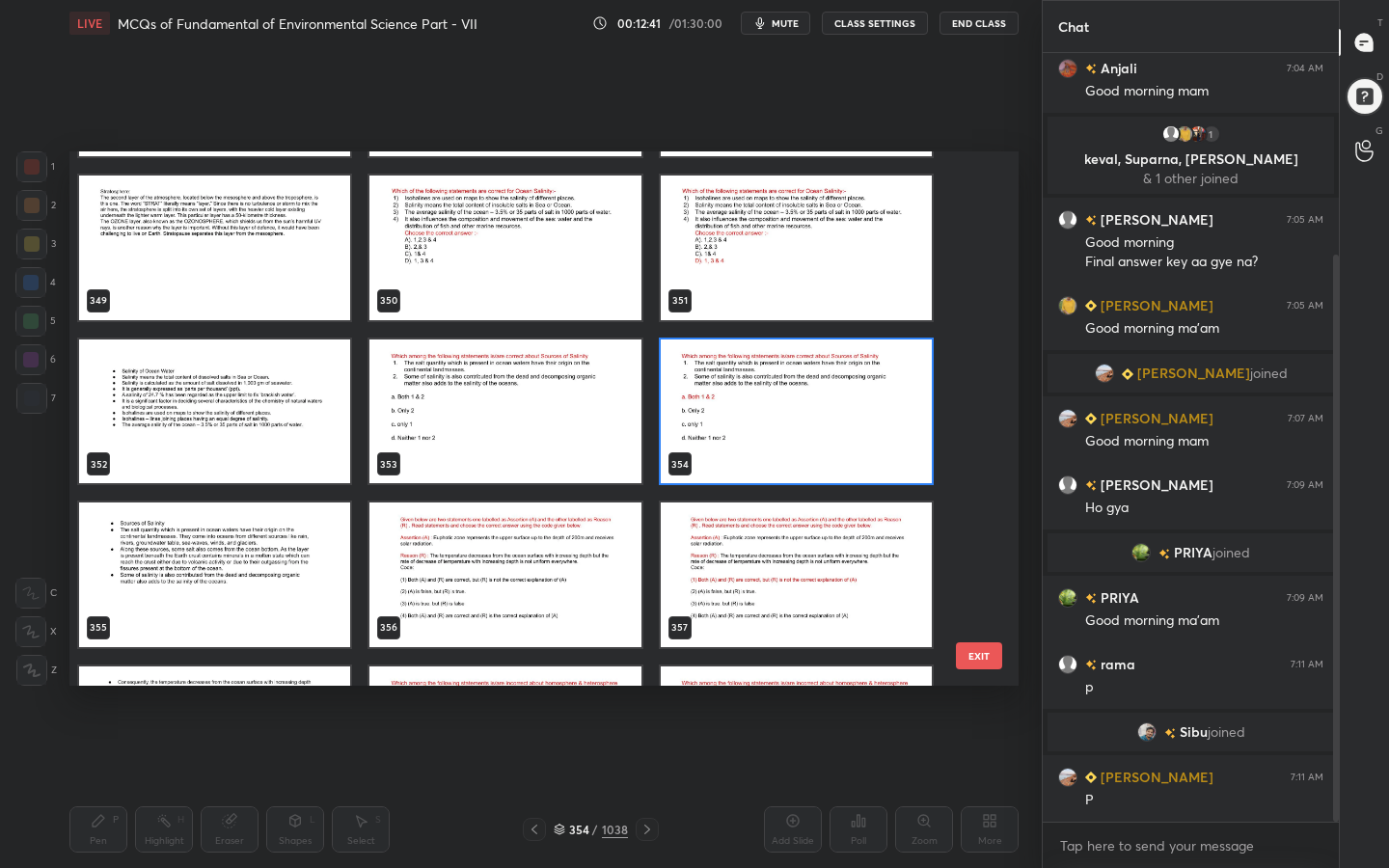 click at bounding box center [504, 575] 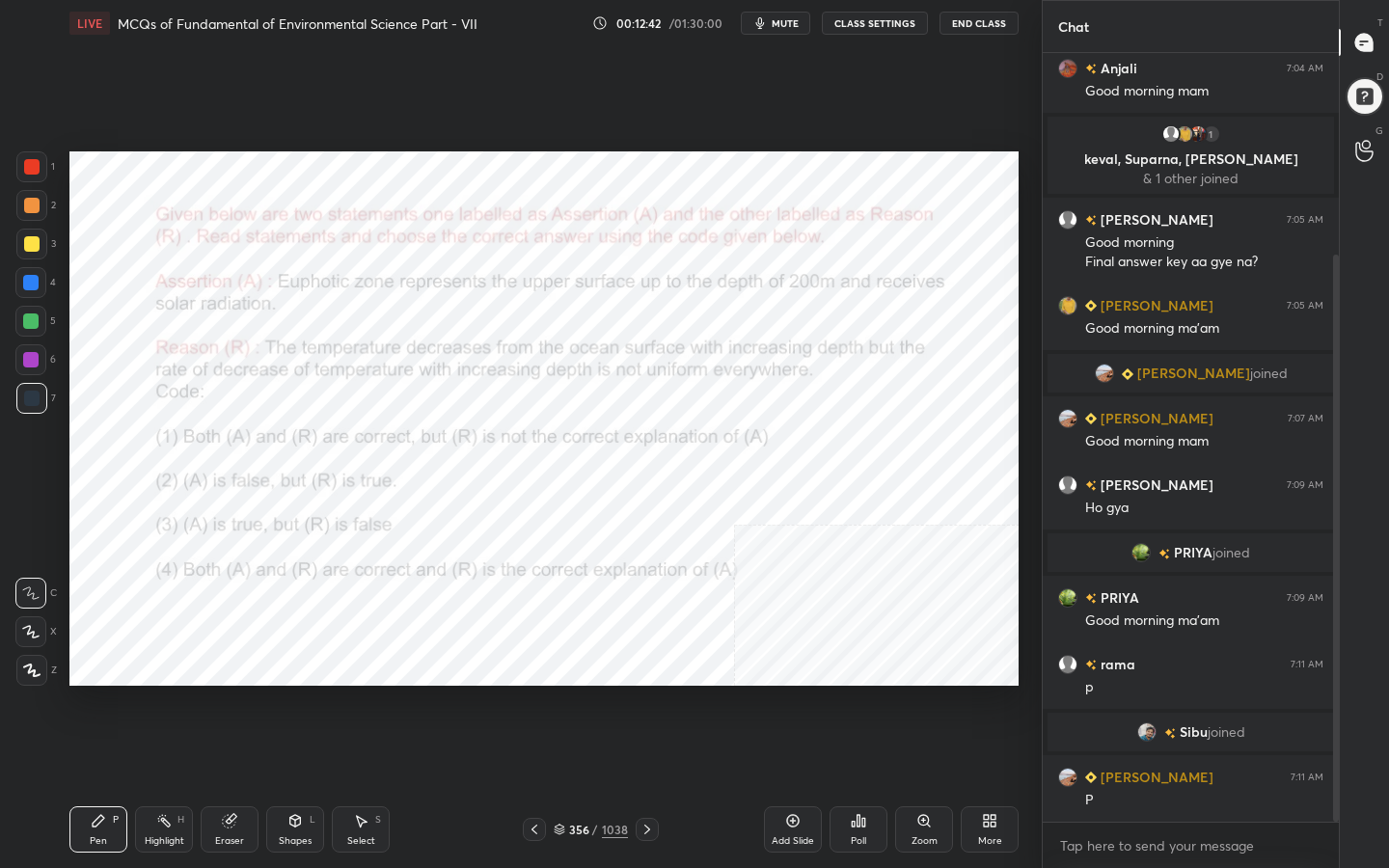 click at bounding box center [504, 575] 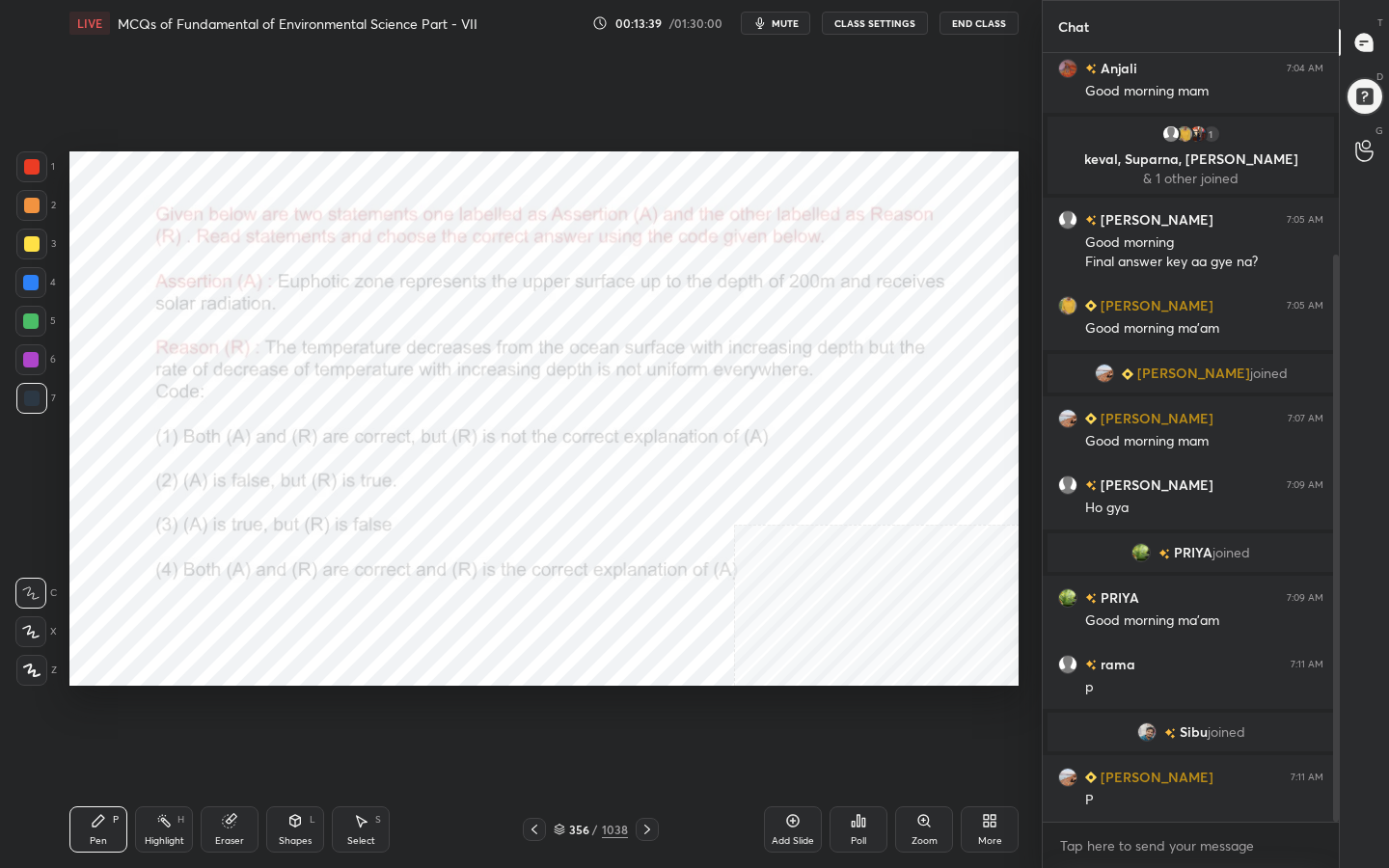 scroll, scrollTop: 320, scrollLeft: 0, axis: vertical 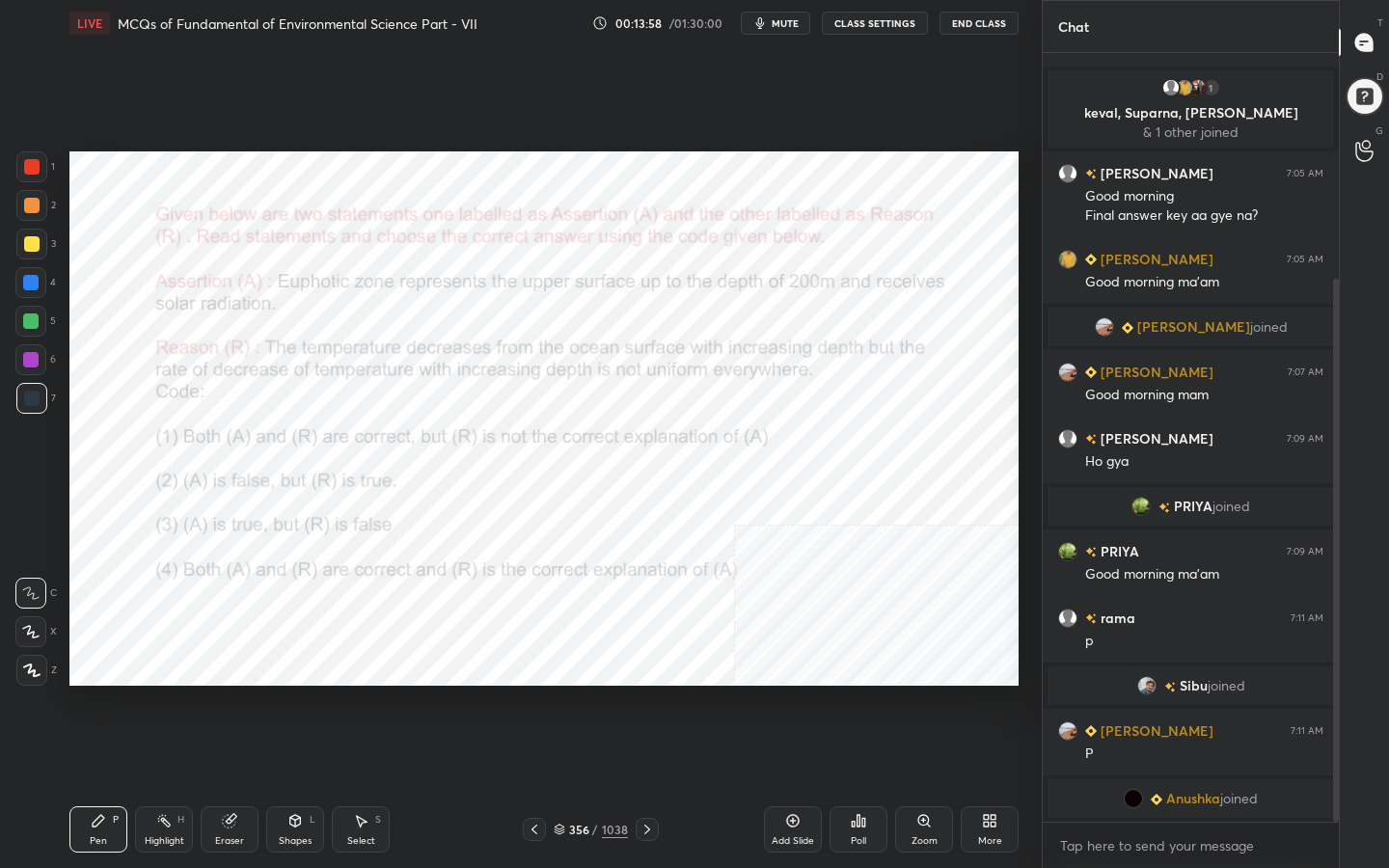 click 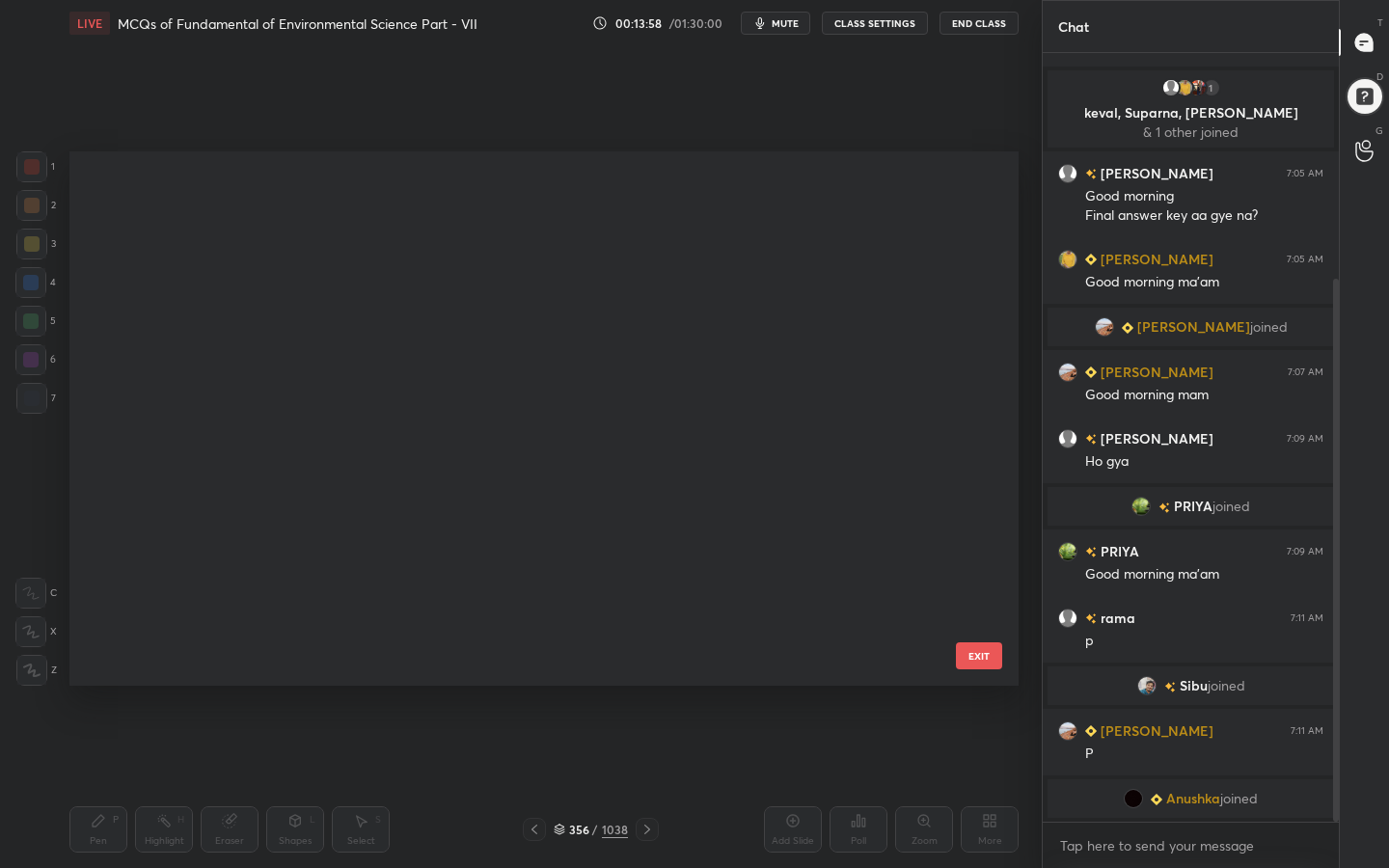 scroll, scrollTop: 18920, scrollLeft: 0, axis: vertical 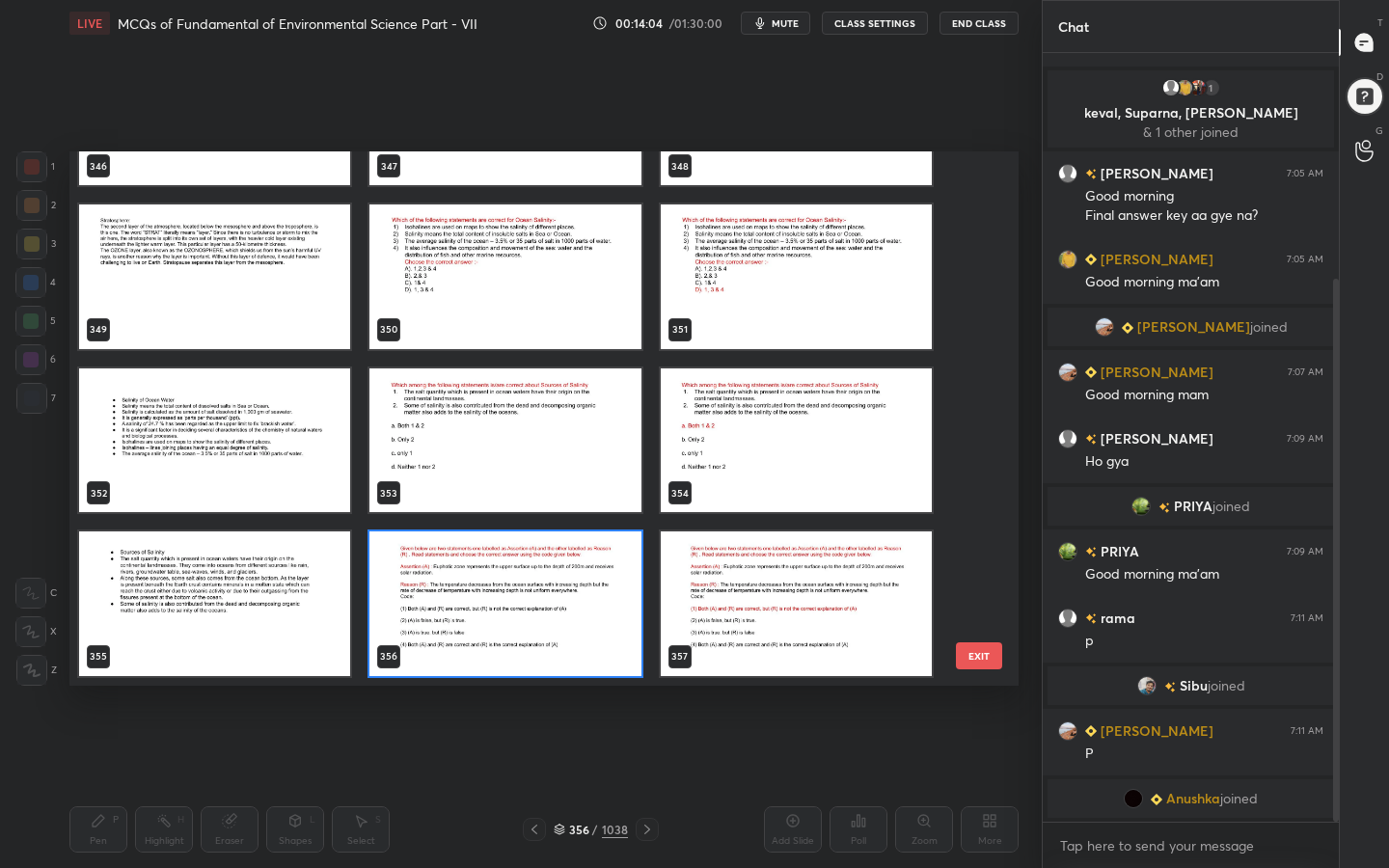 click at bounding box center (504, 604) 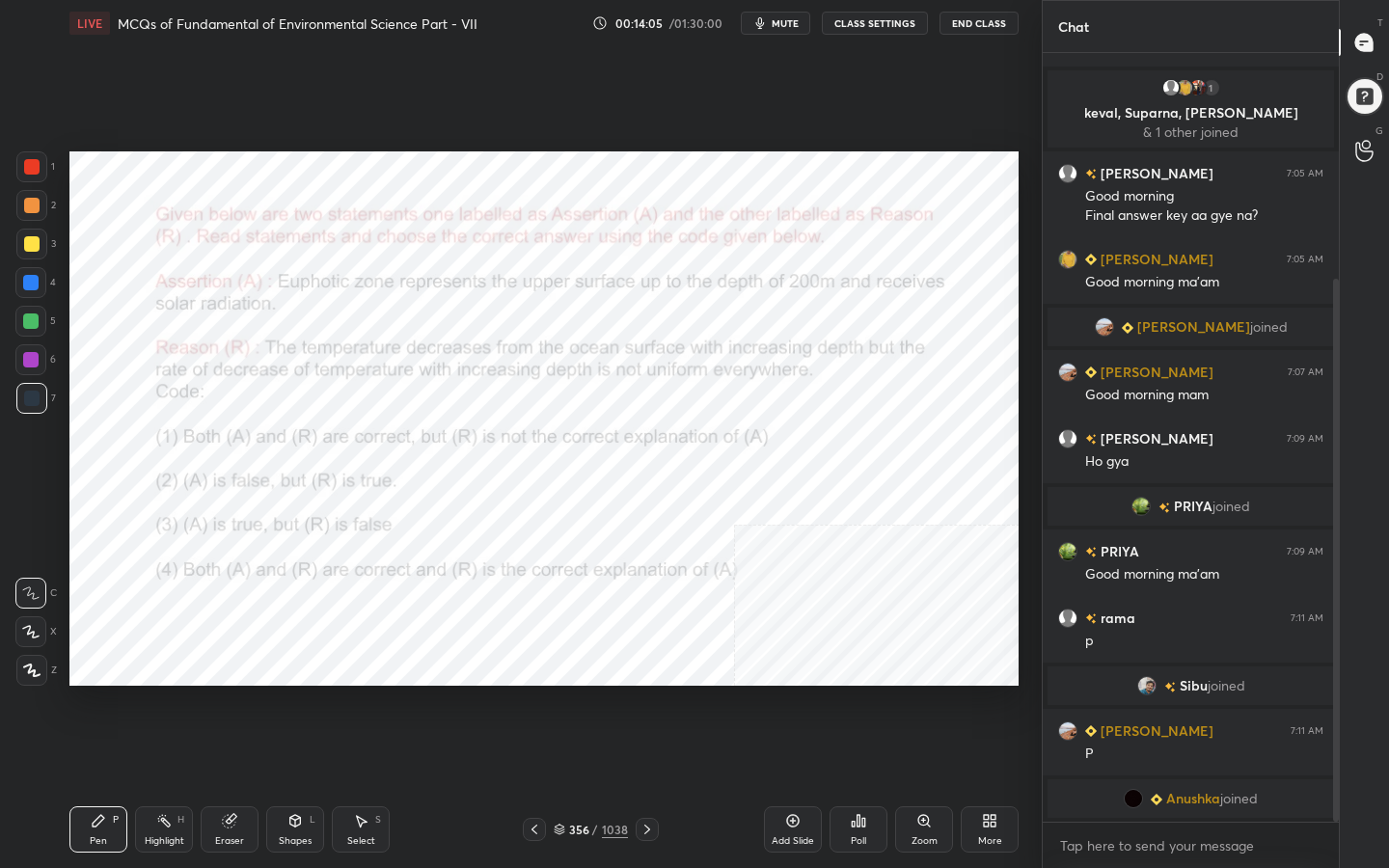 click on "Poll" at bounding box center [858, 829] 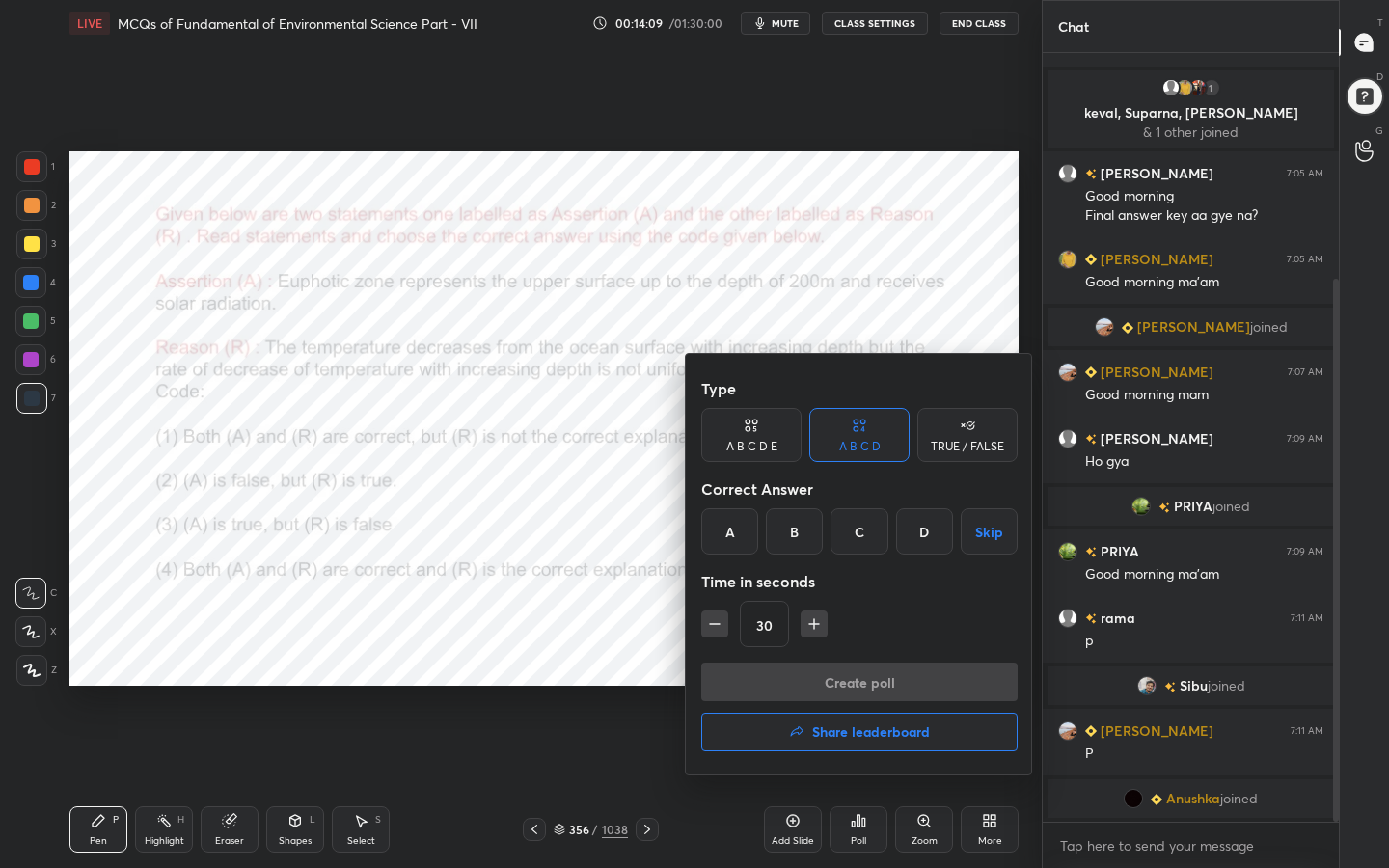 click on "A" at bounding box center [729, 531] 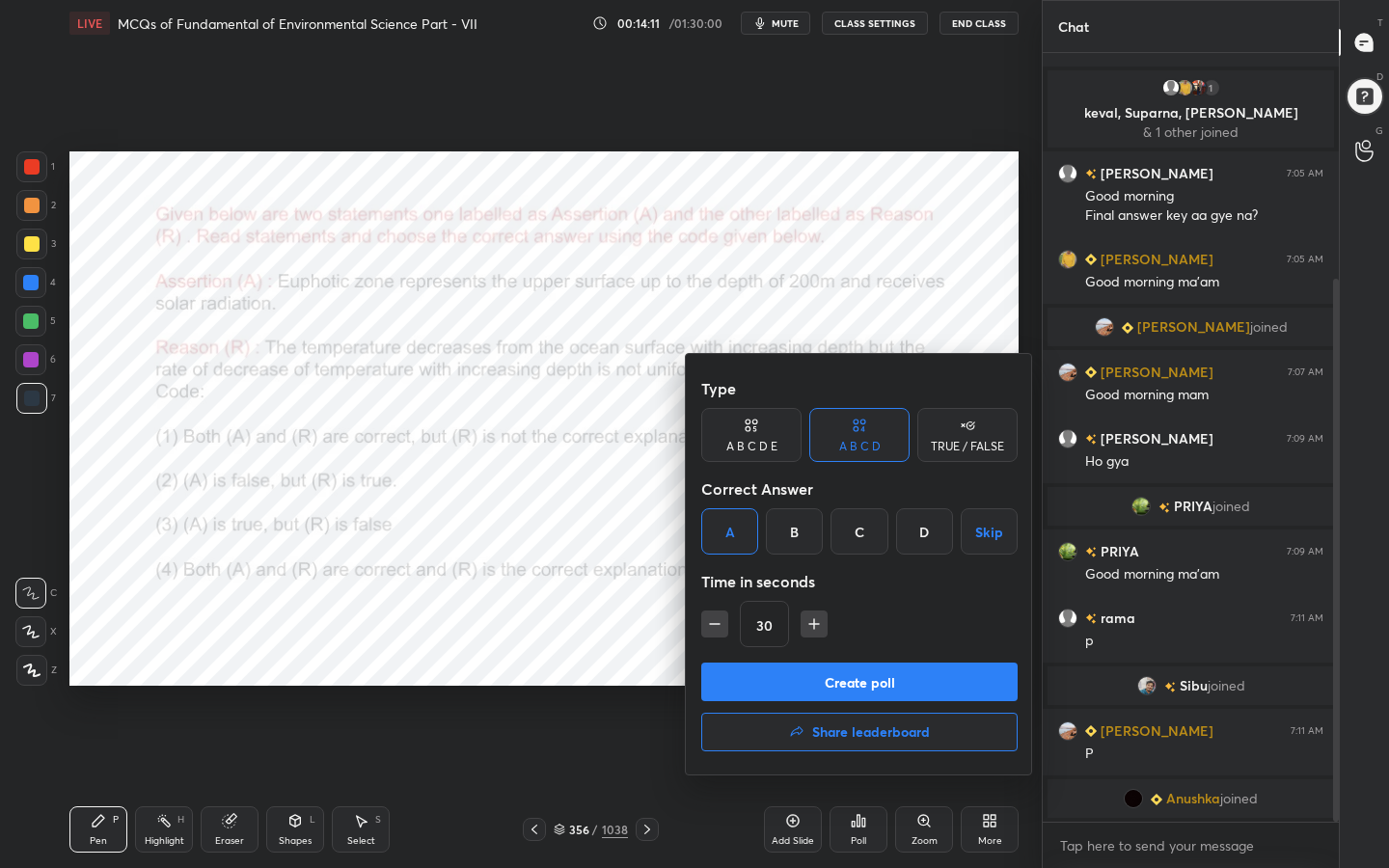 click on "Create poll" at bounding box center (859, 682) 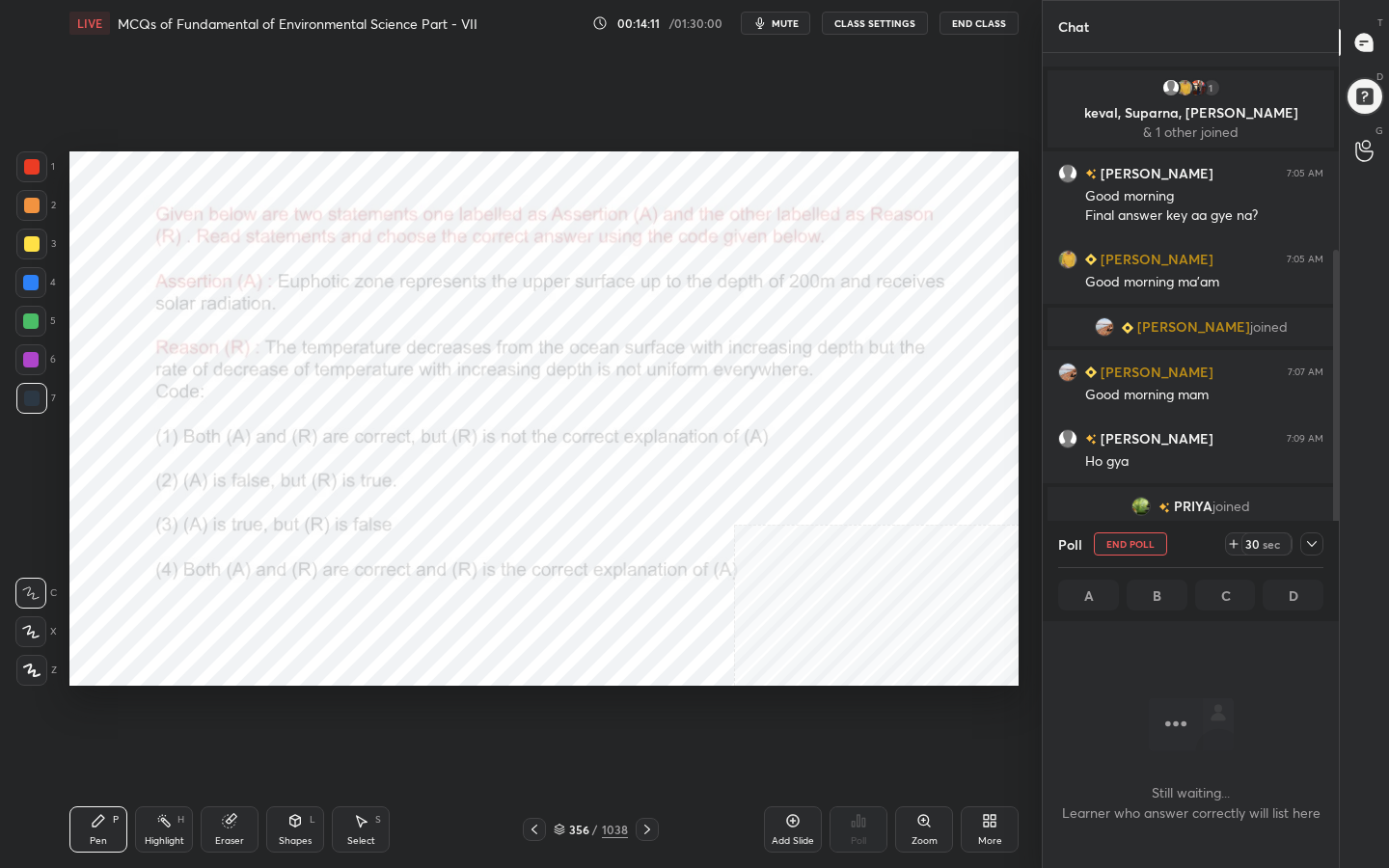 scroll, scrollTop: 543, scrollLeft: 290, axis: both 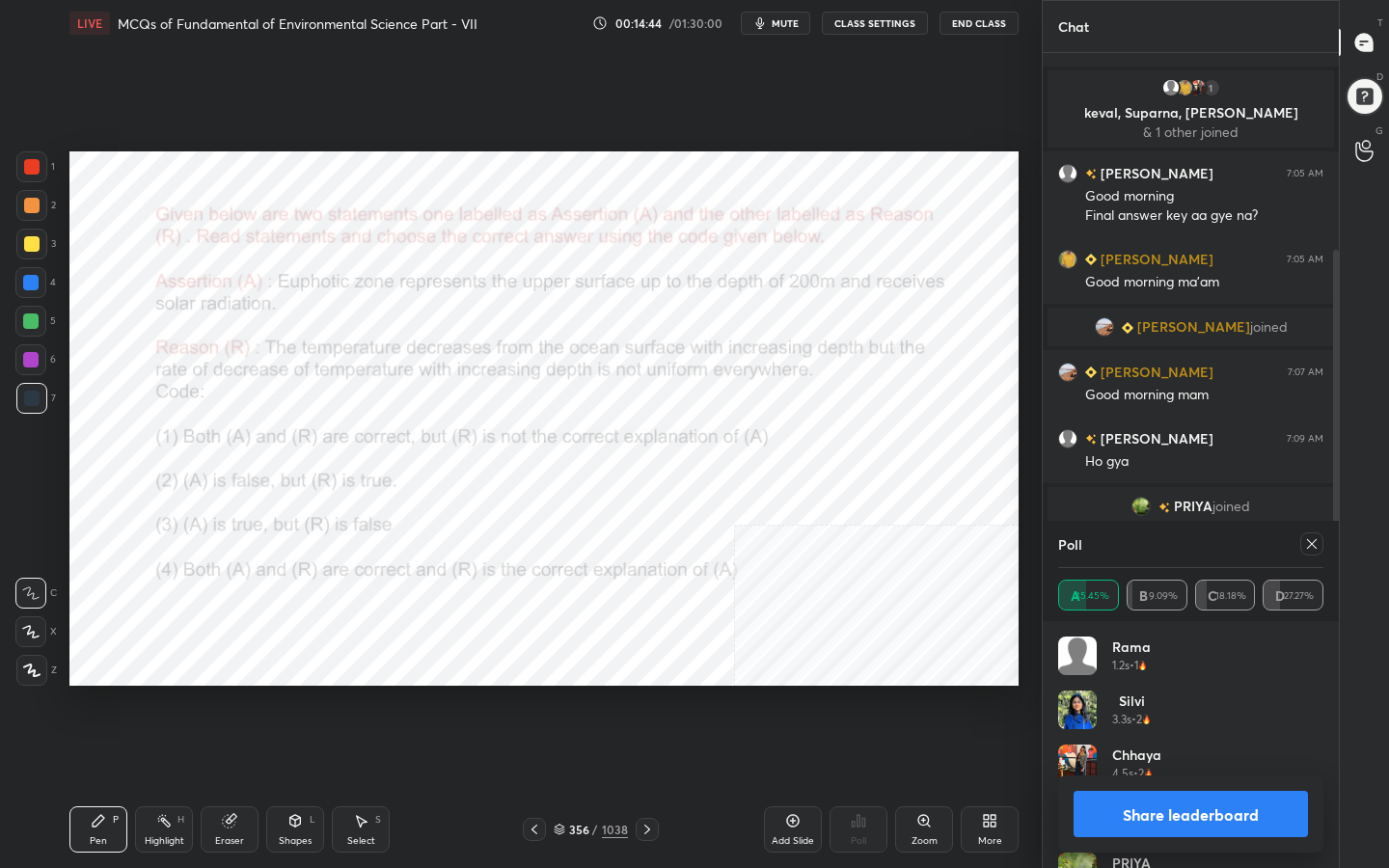 click 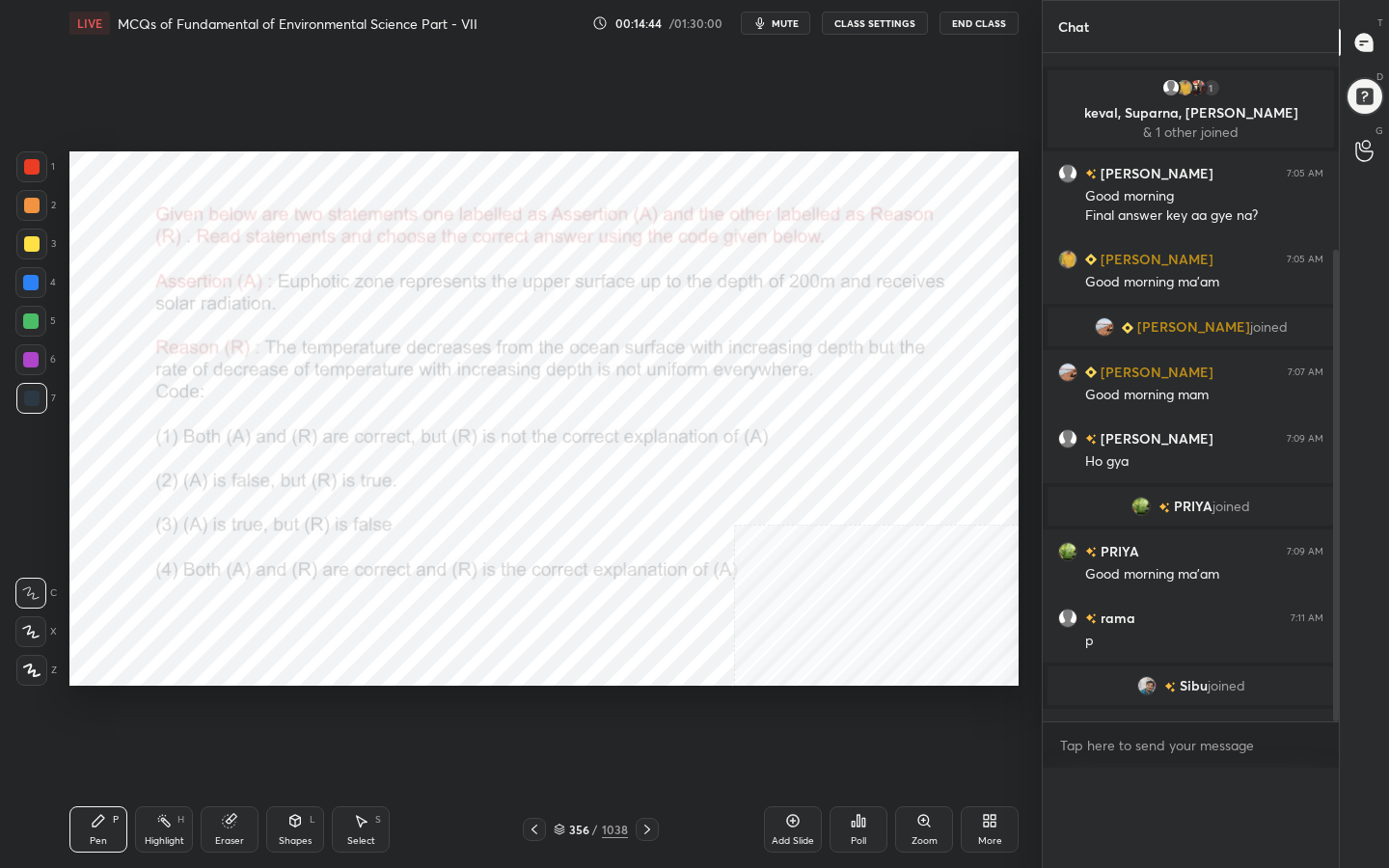 scroll, scrollTop: 0, scrollLeft: 0, axis: both 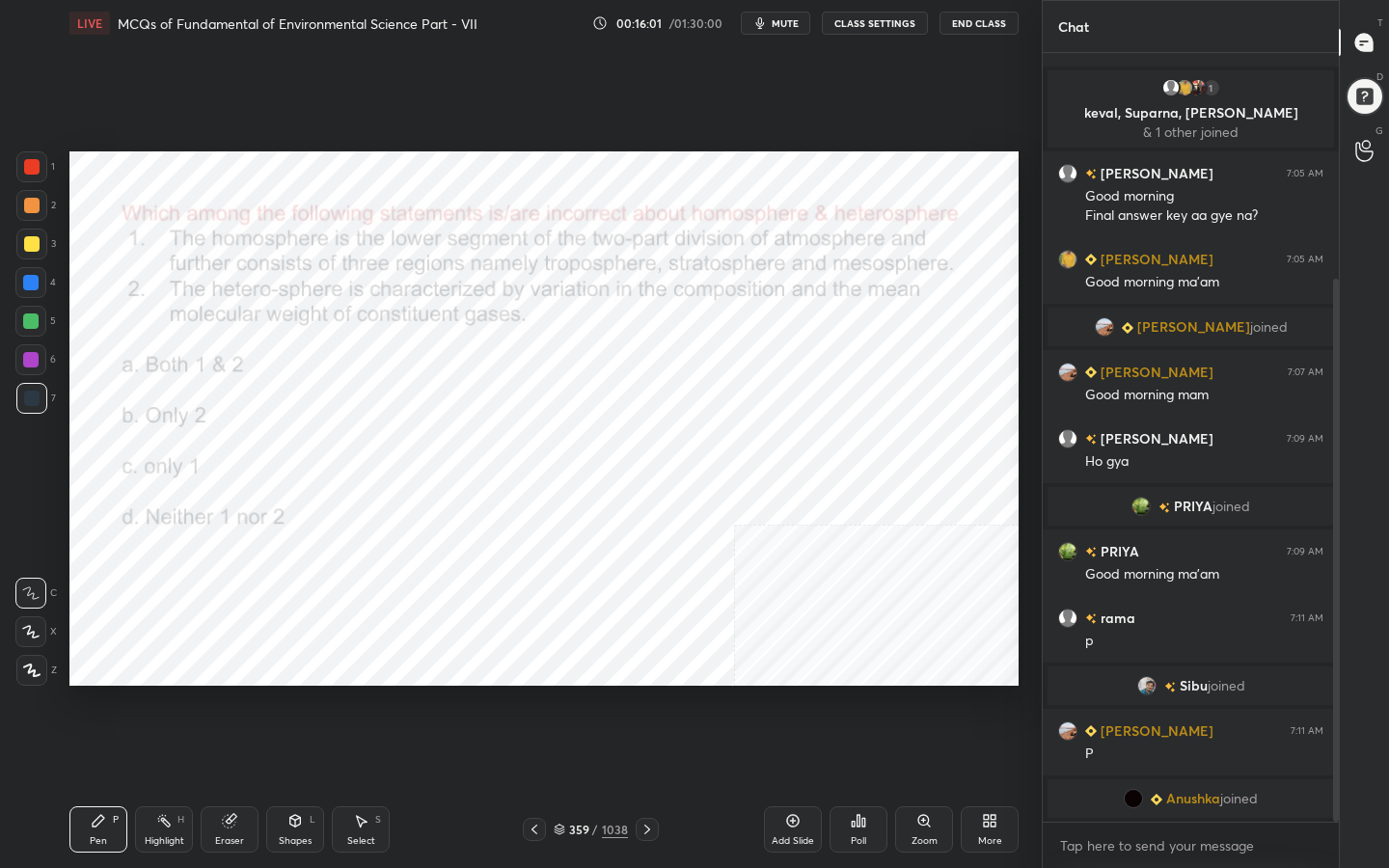 click 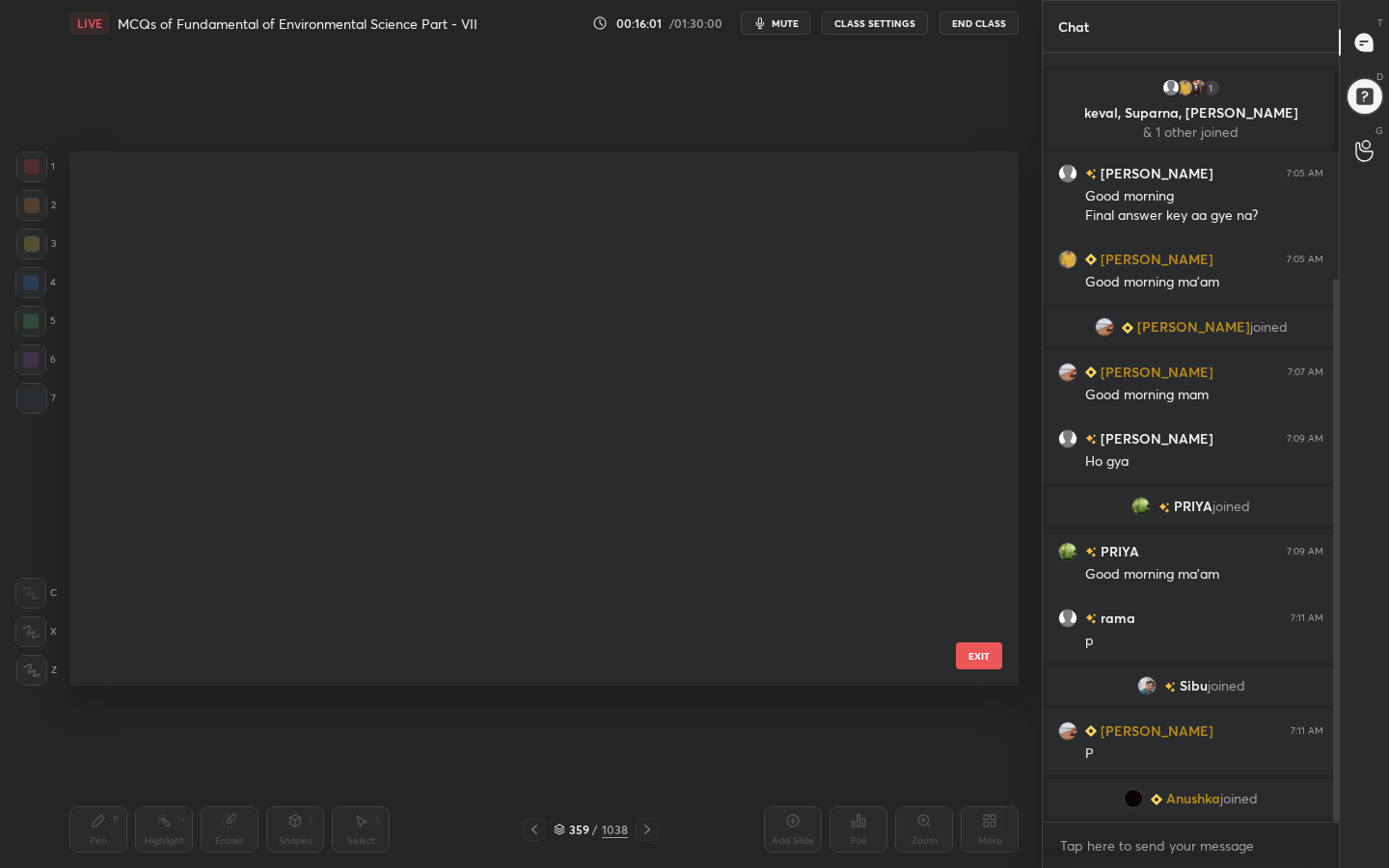 scroll, scrollTop: 19082, scrollLeft: 0, axis: vertical 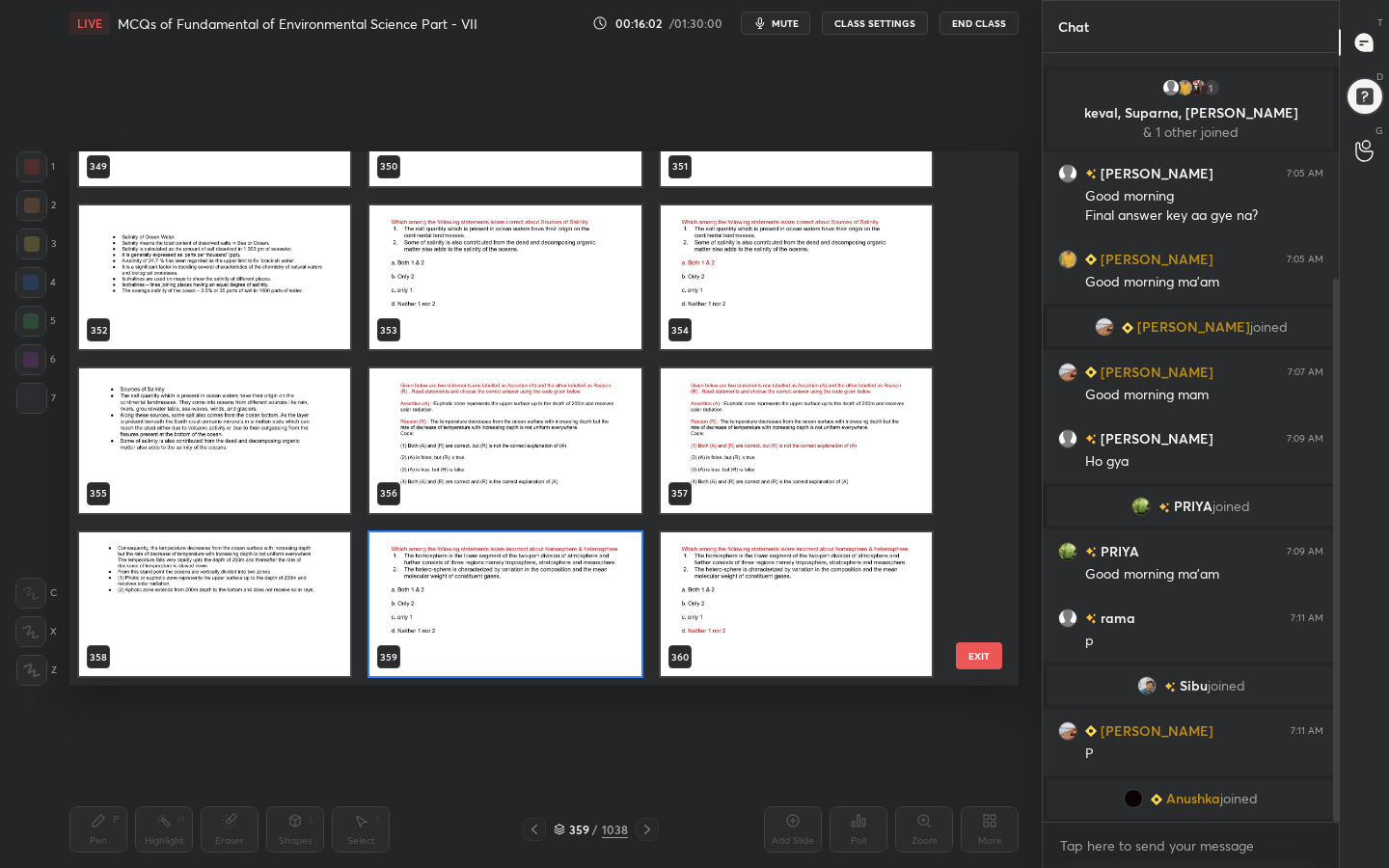 click at bounding box center (504, 605) 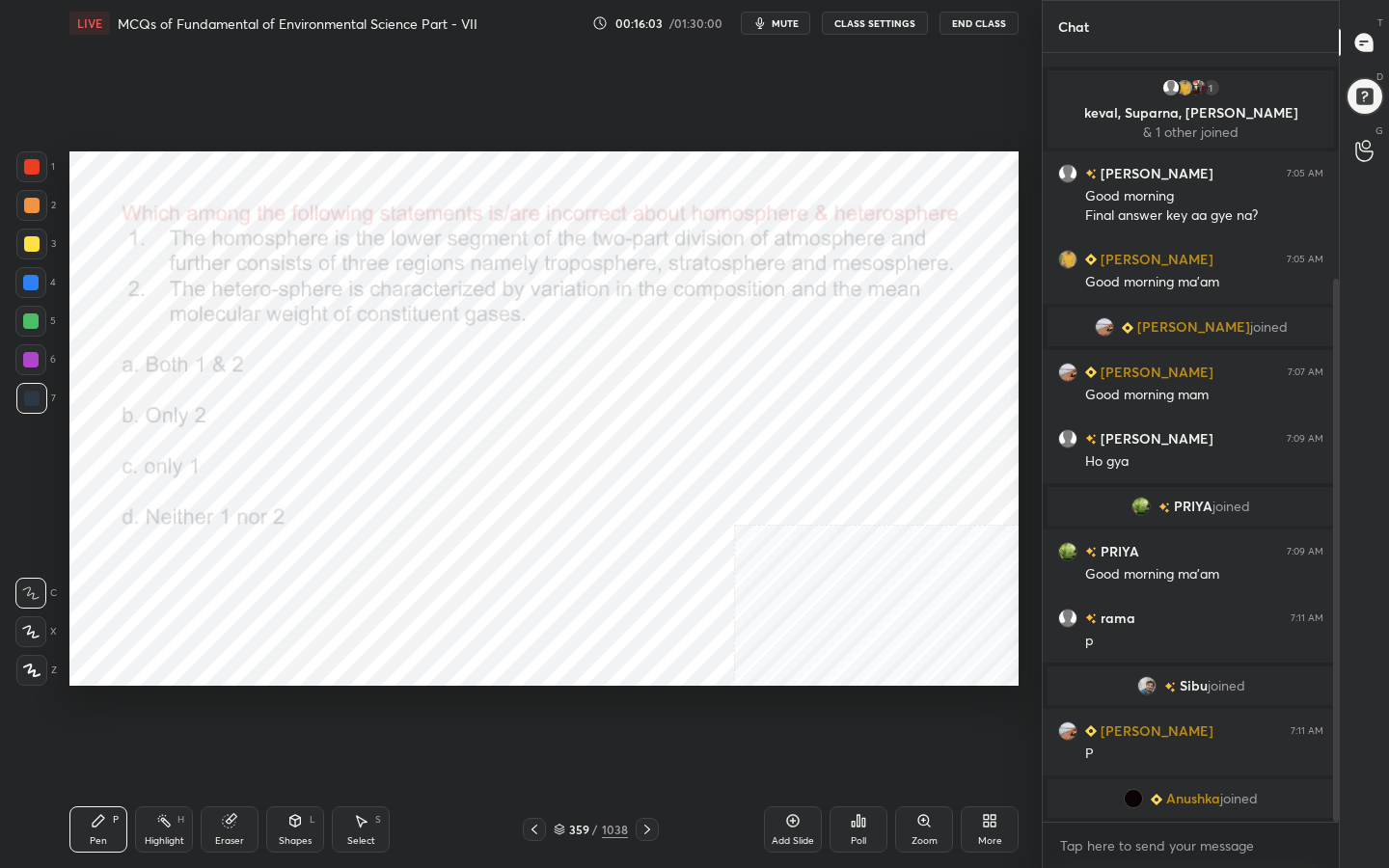 click 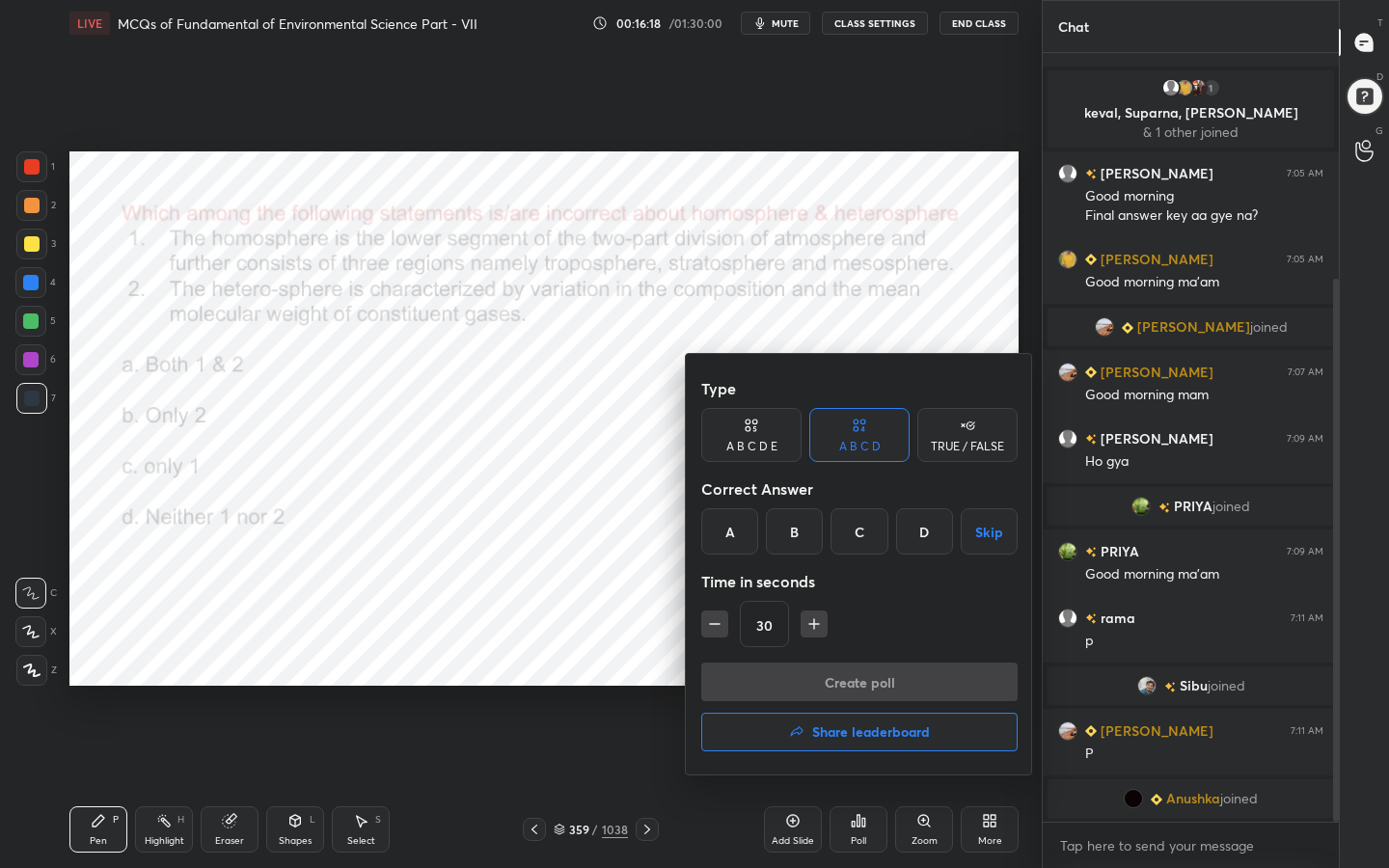 click at bounding box center [694, 434] 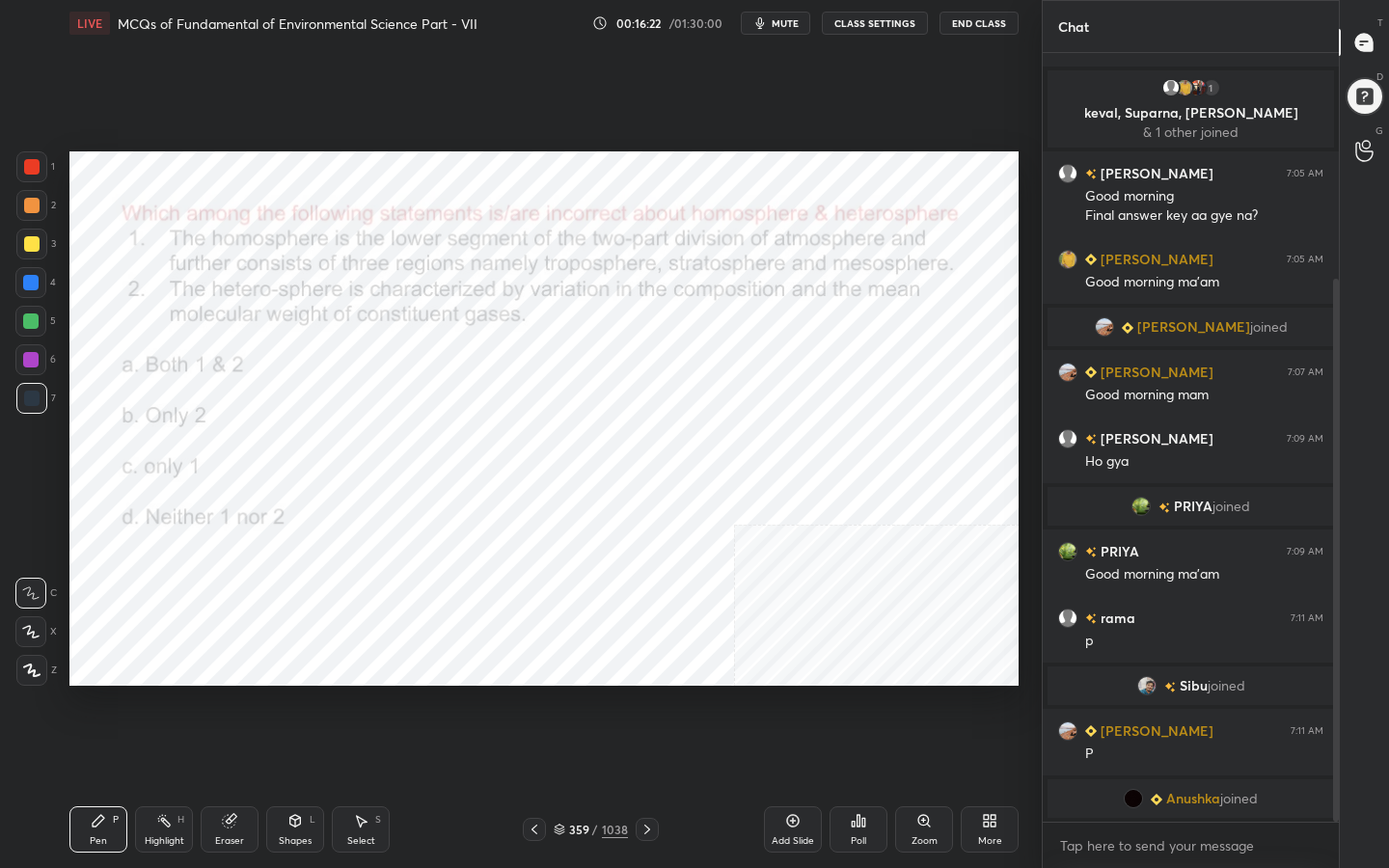 click on "359 / 1038" at bounding box center (590, 829) 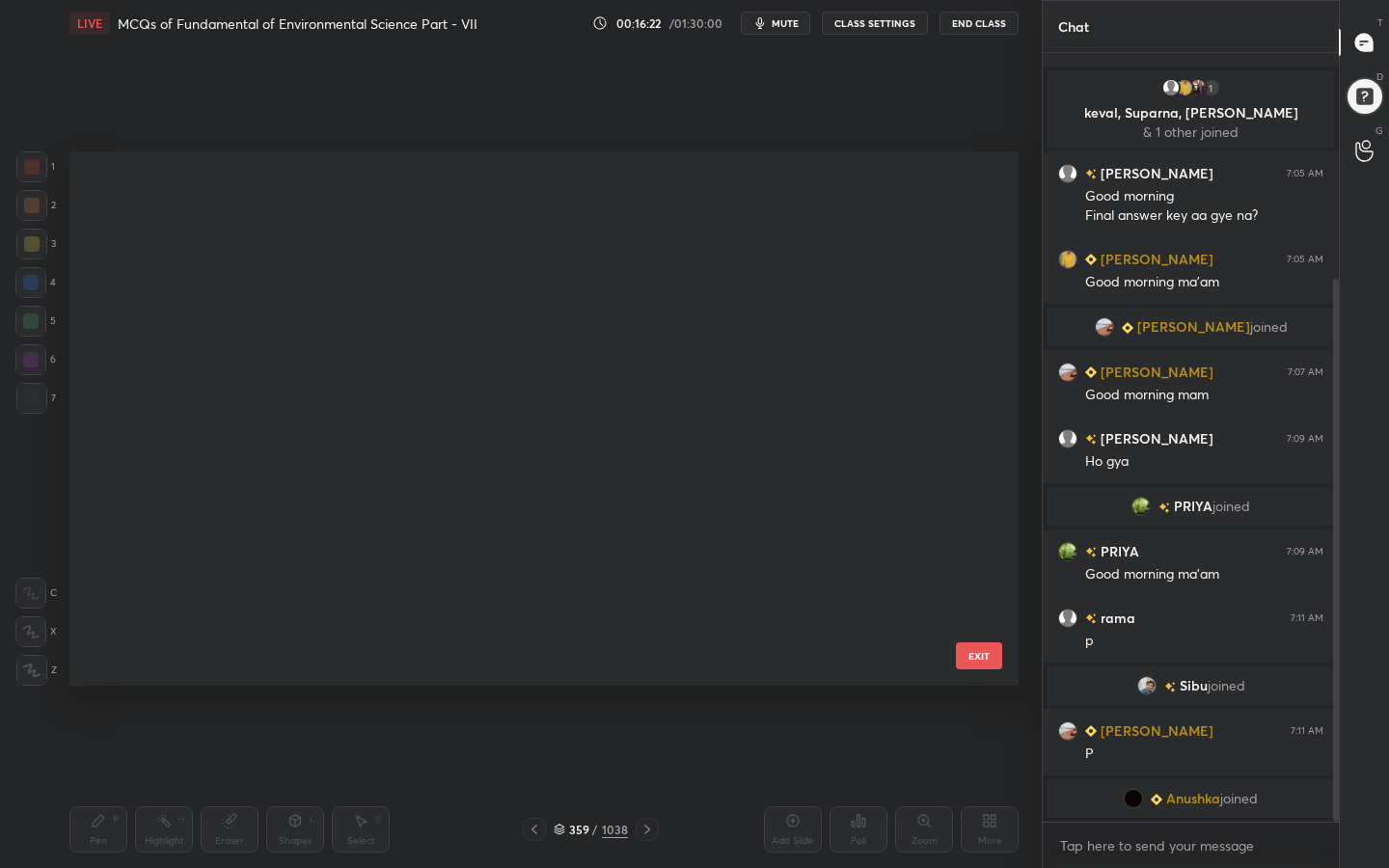scroll, scrollTop: 19082, scrollLeft: 0, axis: vertical 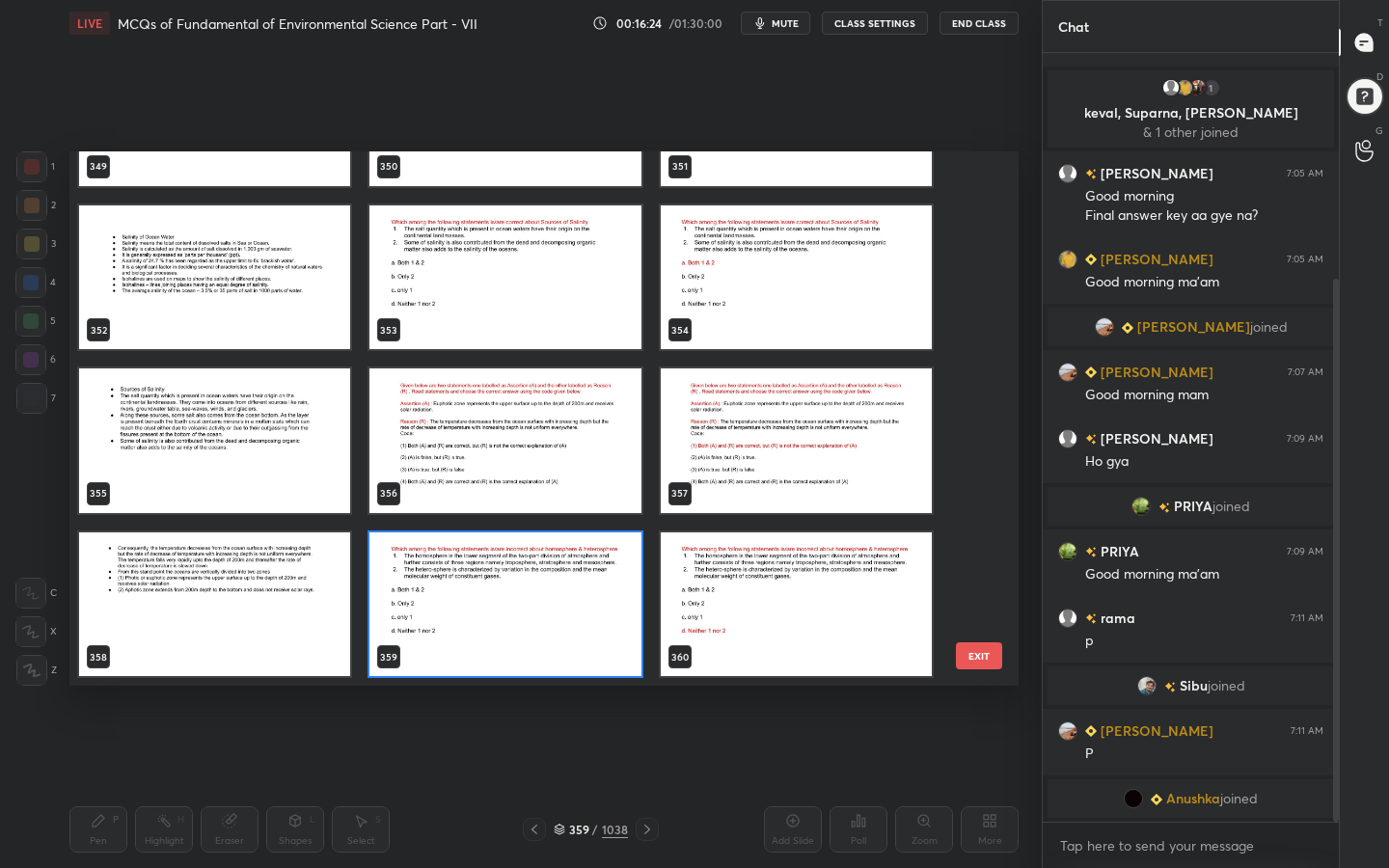 click at bounding box center (504, 605) 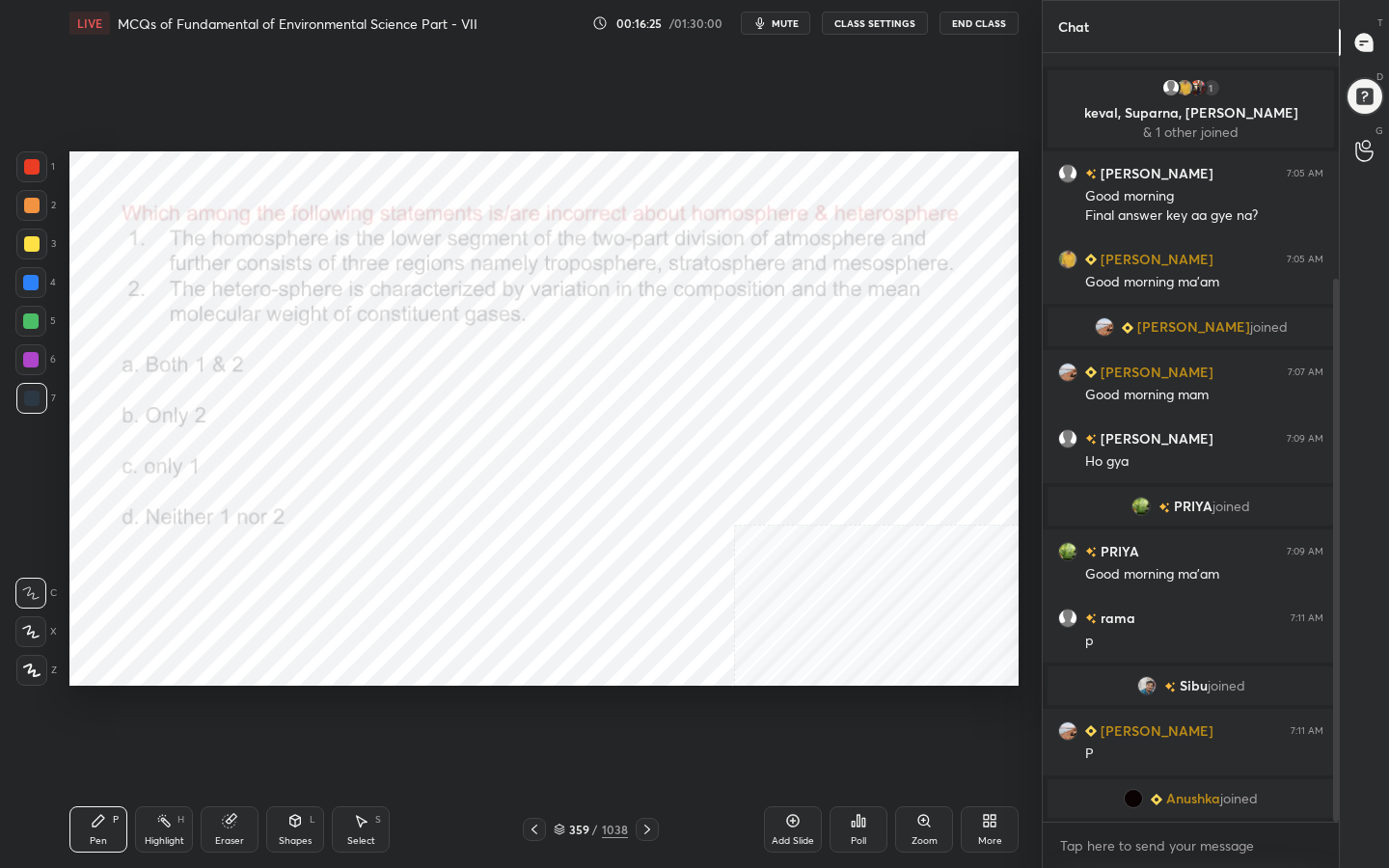 click on "Poll" at bounding box center [858, 841] 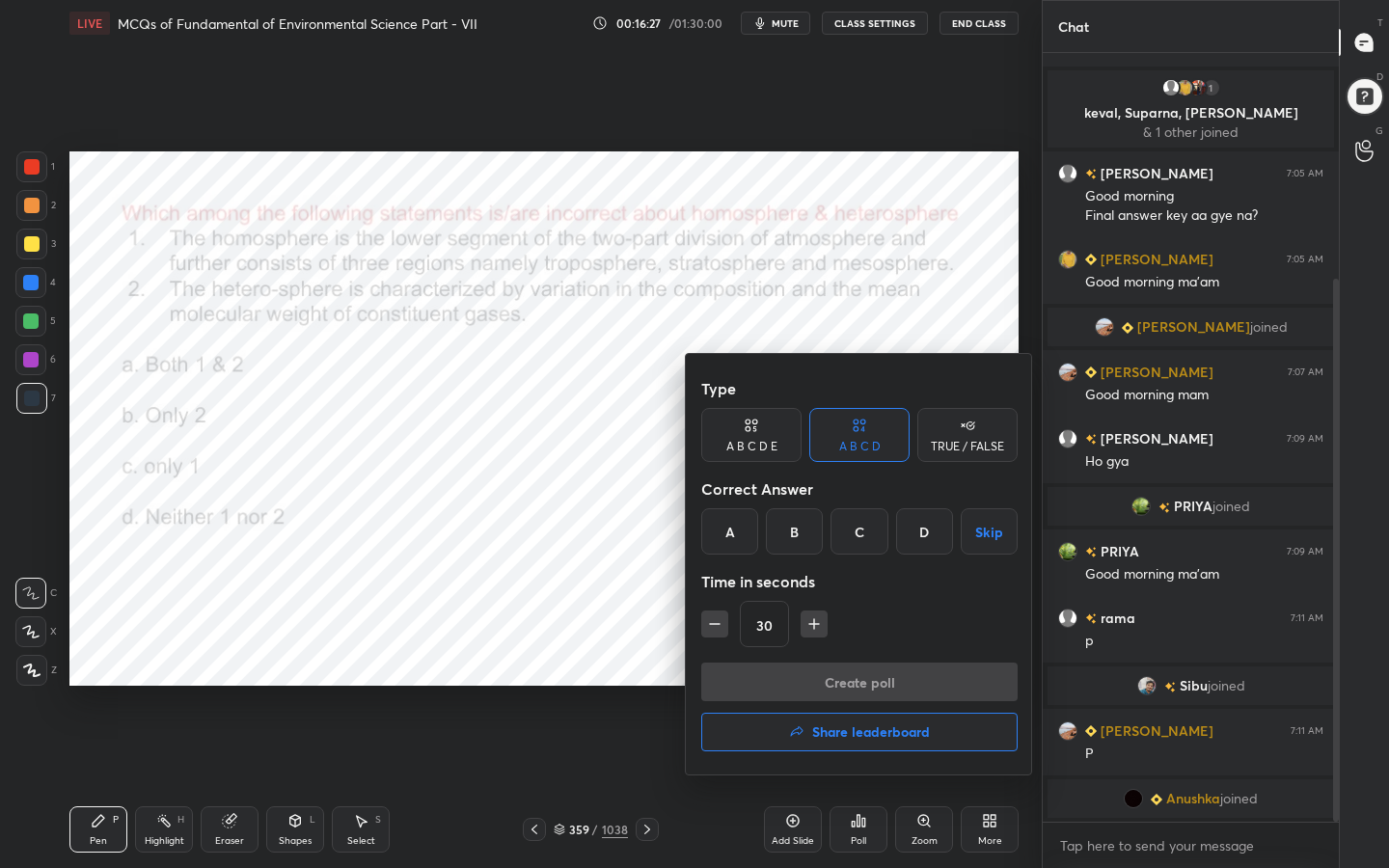 click on "D" at bounding box center (924, 531) 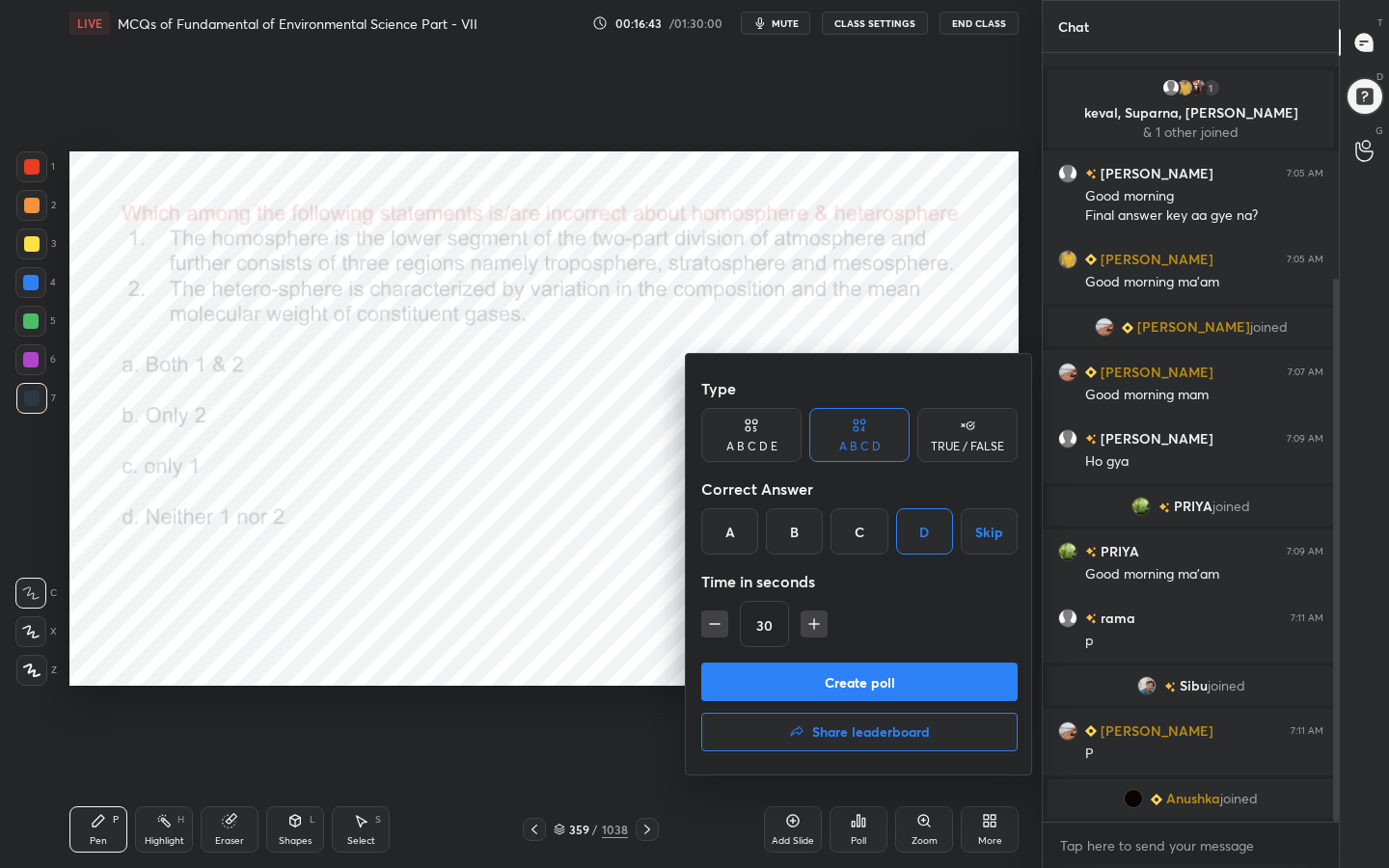 click on "Create poll" at bounding box center [859, 682] 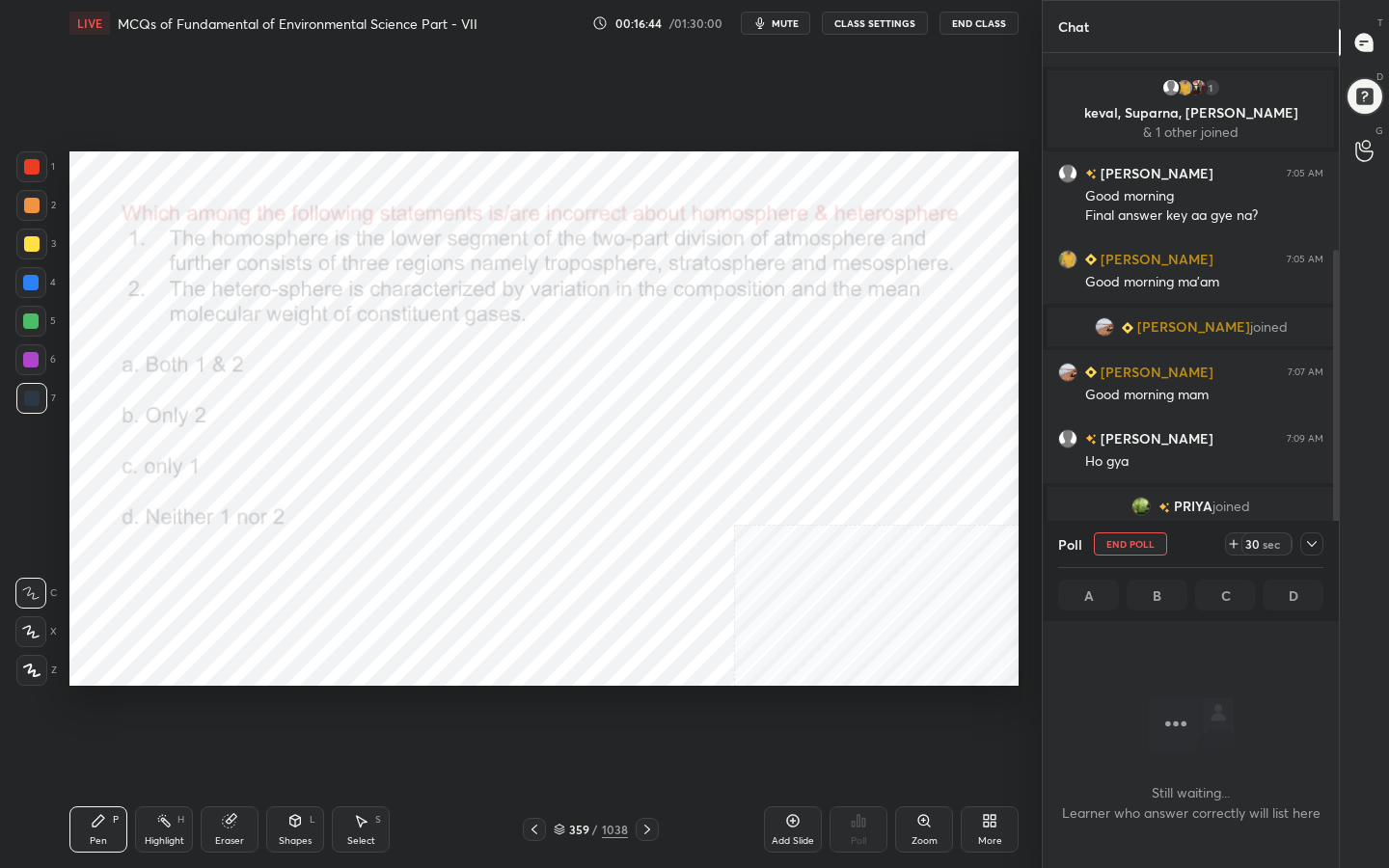 scroll, scrollTop: 502, scrollLeft: 290, axis: both 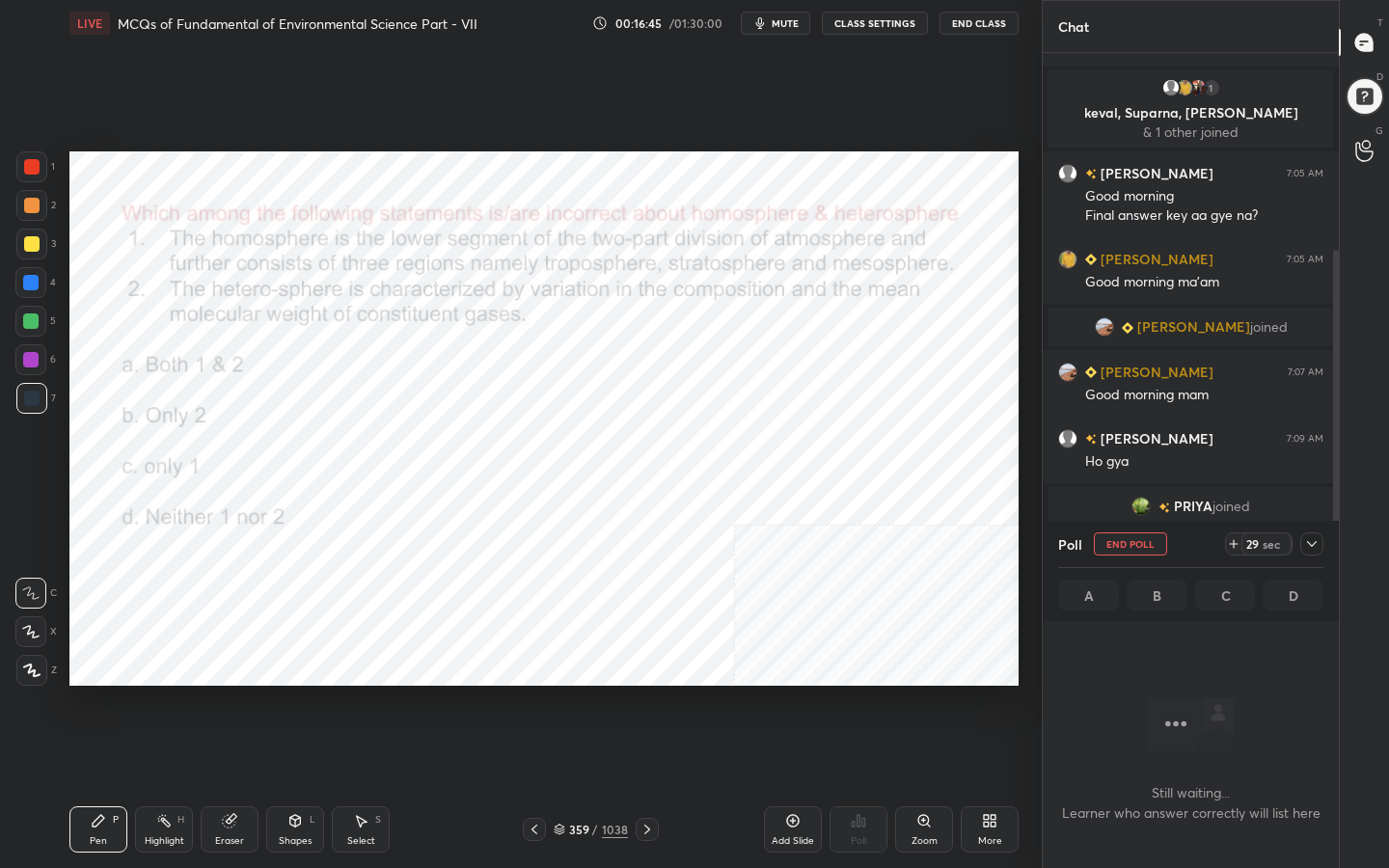 click on "mute" at bounding box center (785, 23) 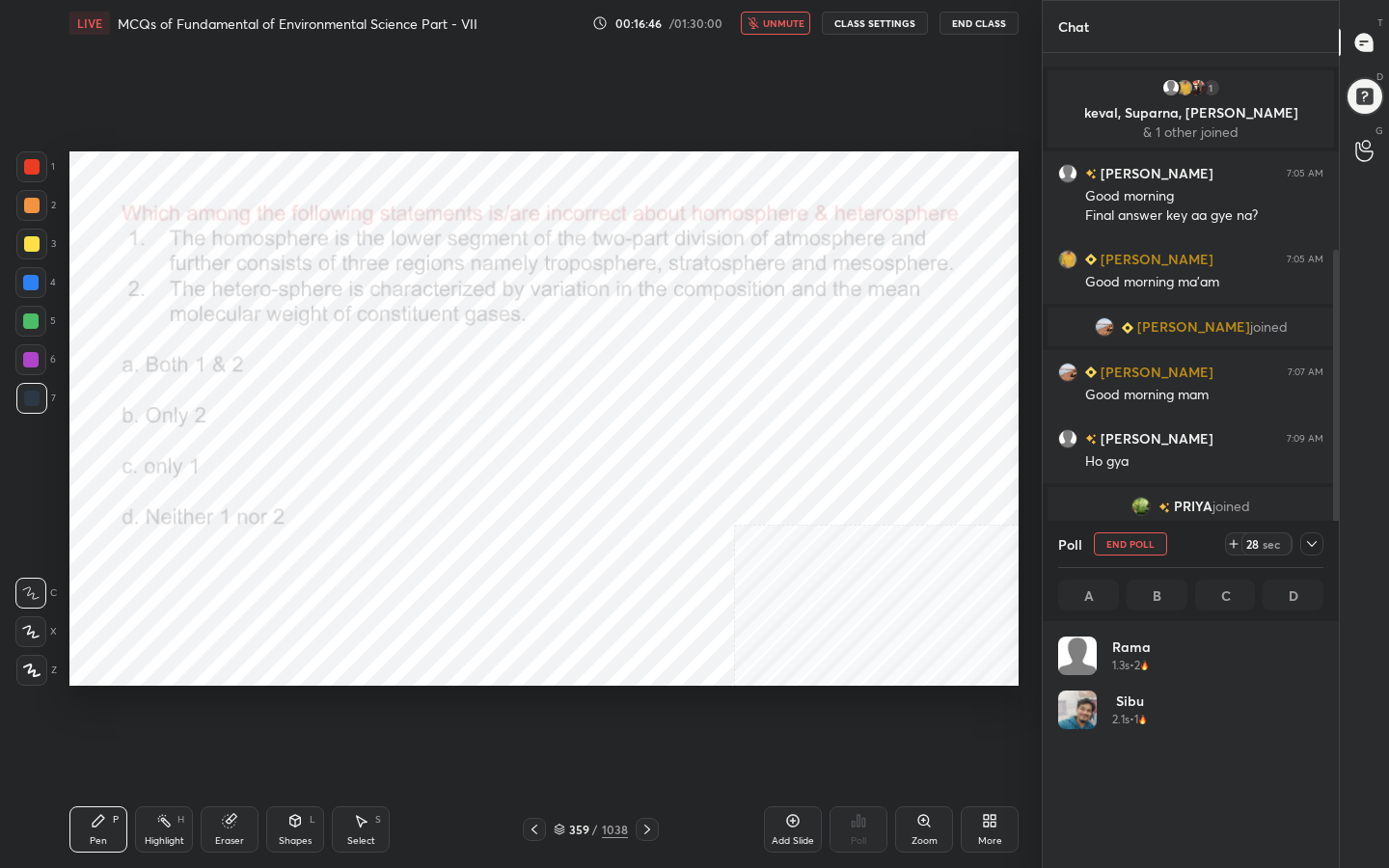 scroll, scrollTop: 226, scrollLeft: 259, axis: both 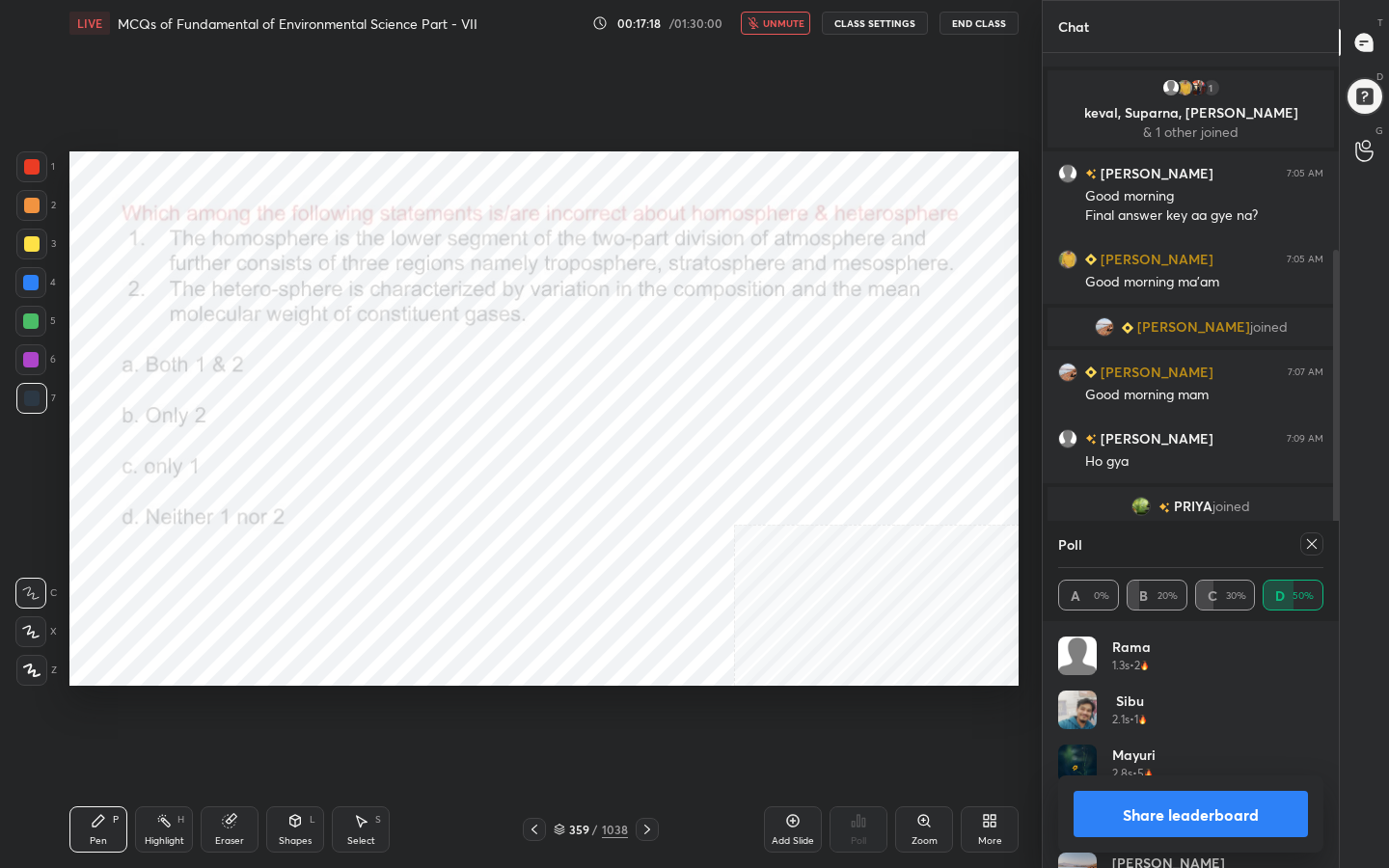 click 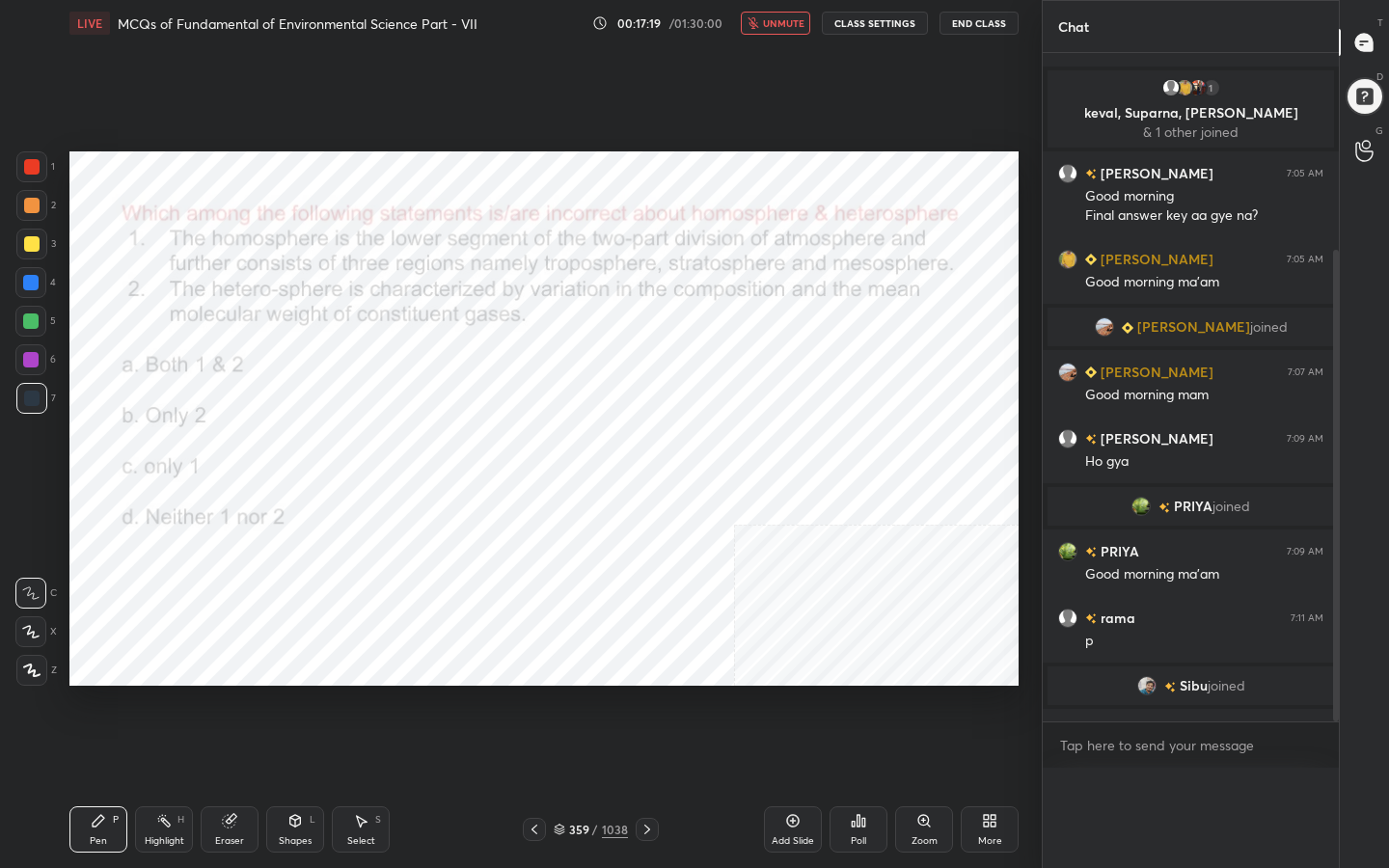 scroll, scrollTop: 0, scrollLeft: 0, axis: both 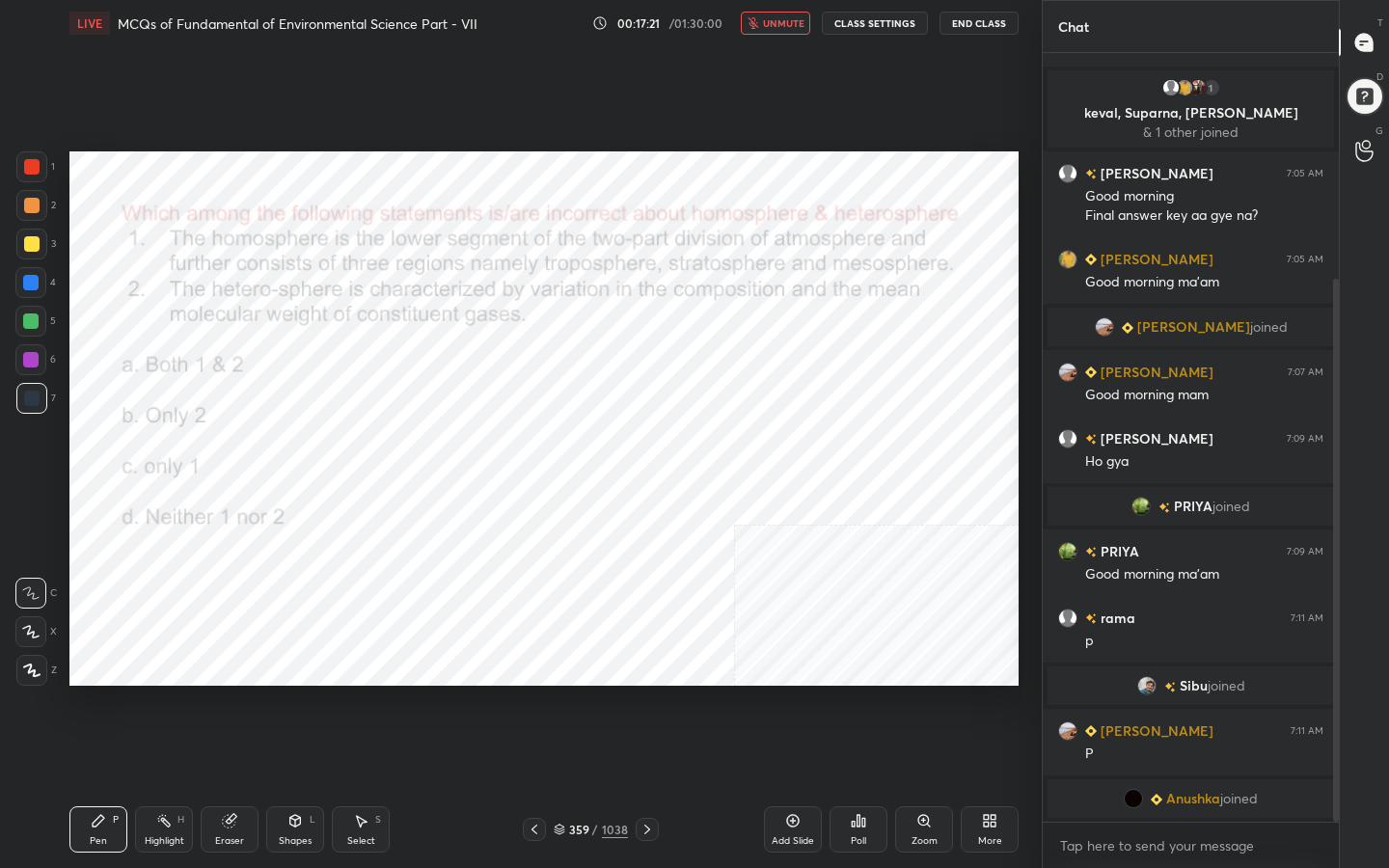 click on "unmute" at bounding box center (783, 23) 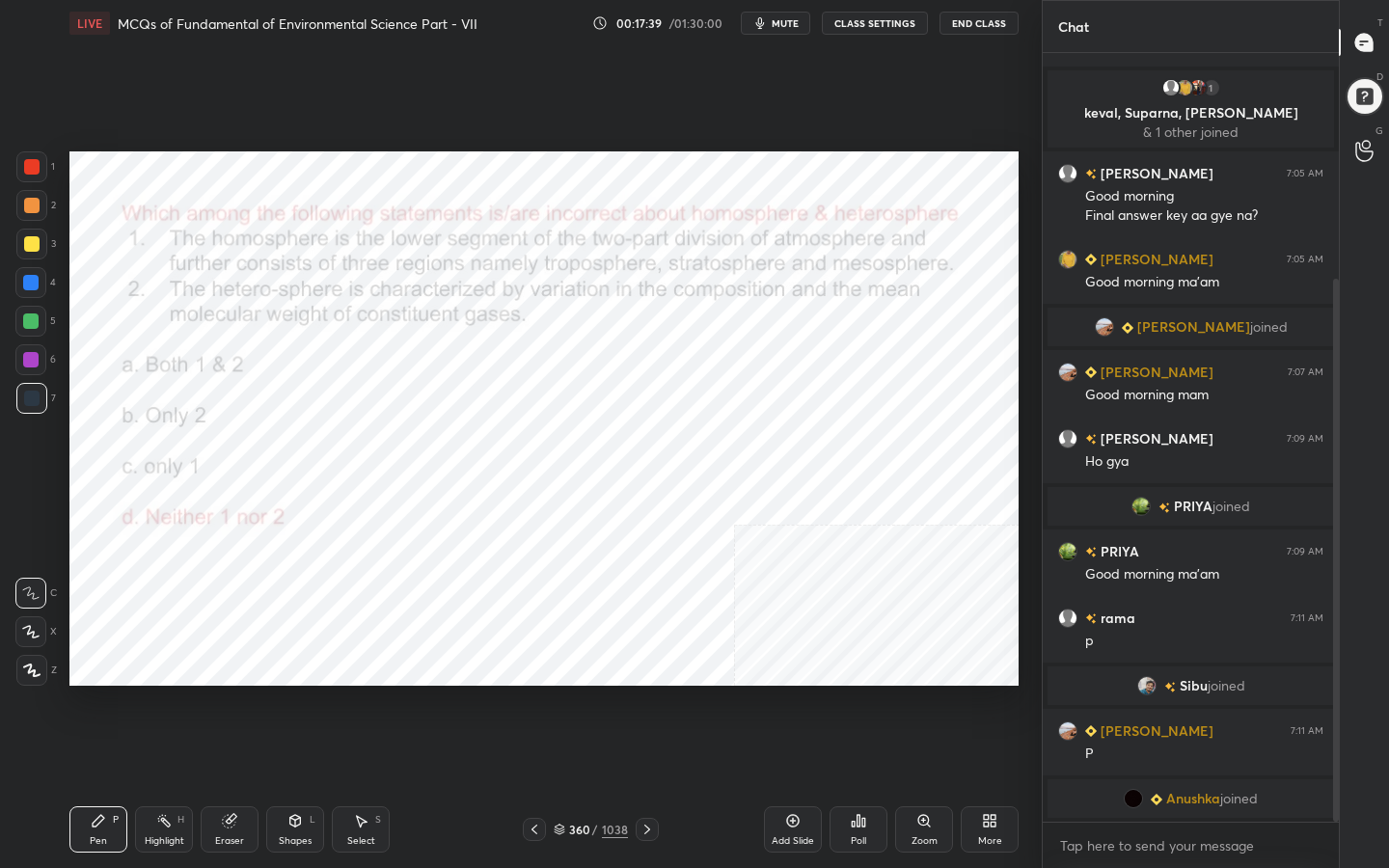 click 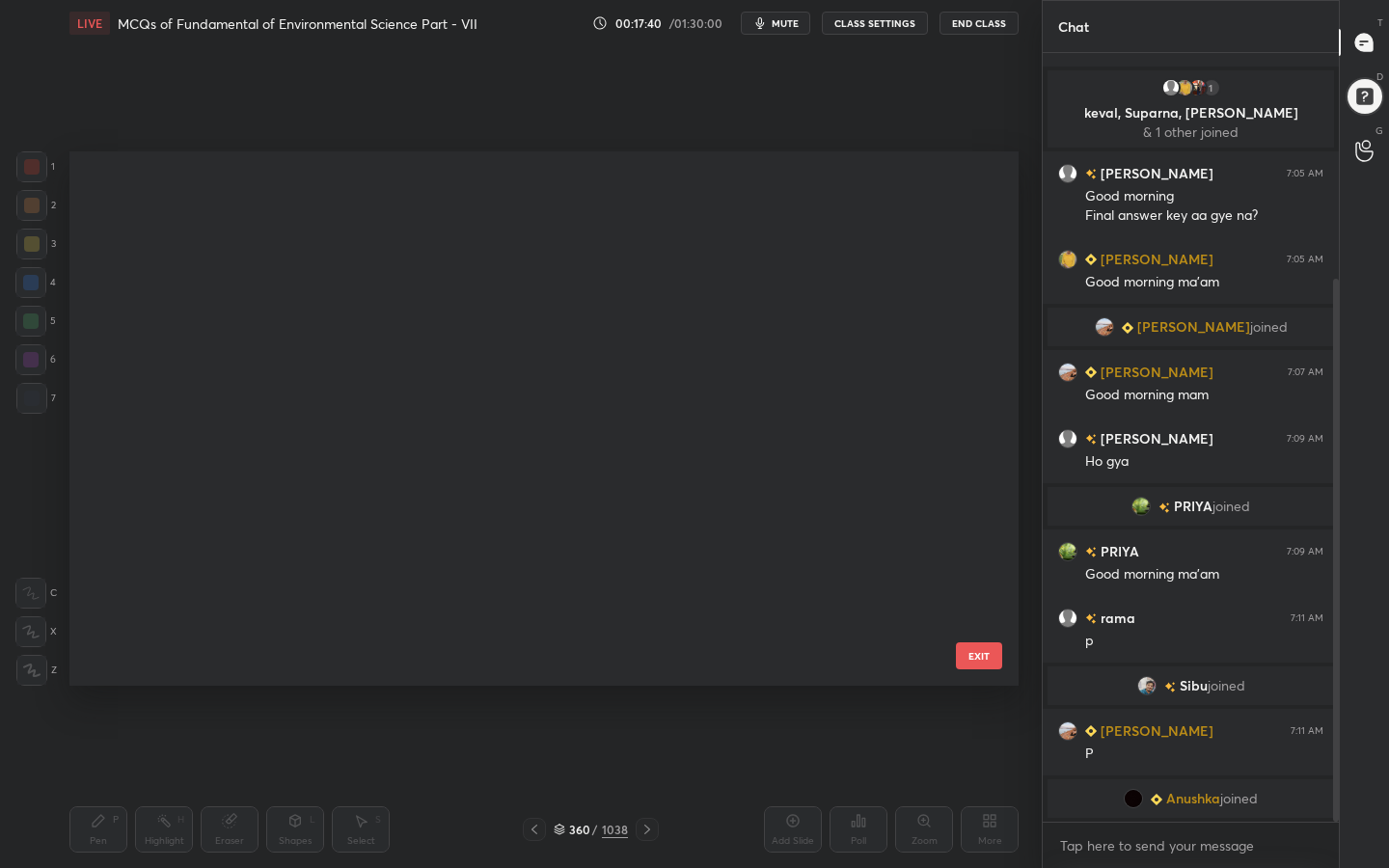 scroll, scrollTop: 19082, scrollLeft: 0, axis: vertical 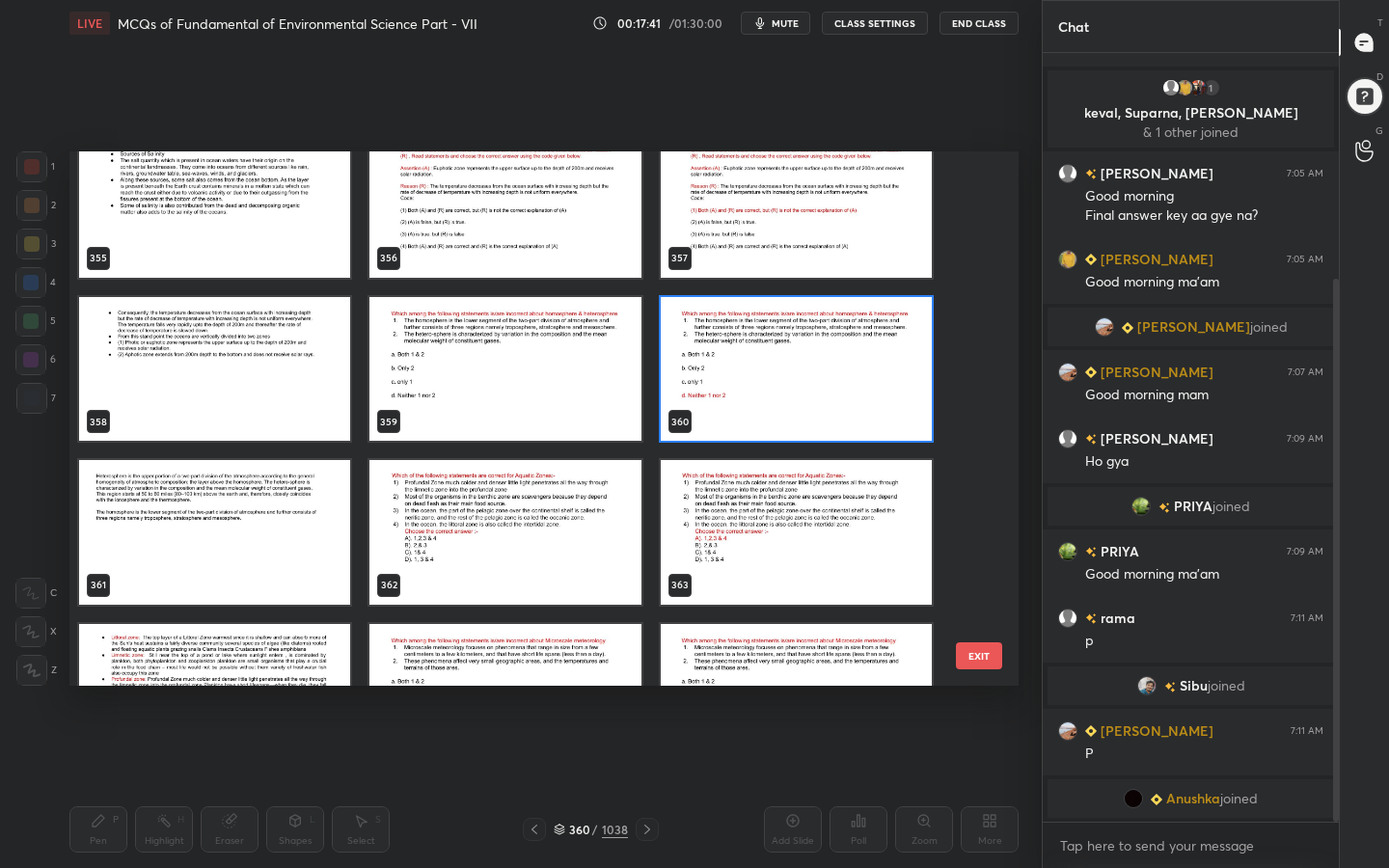 click at bounding box center (504, 532) 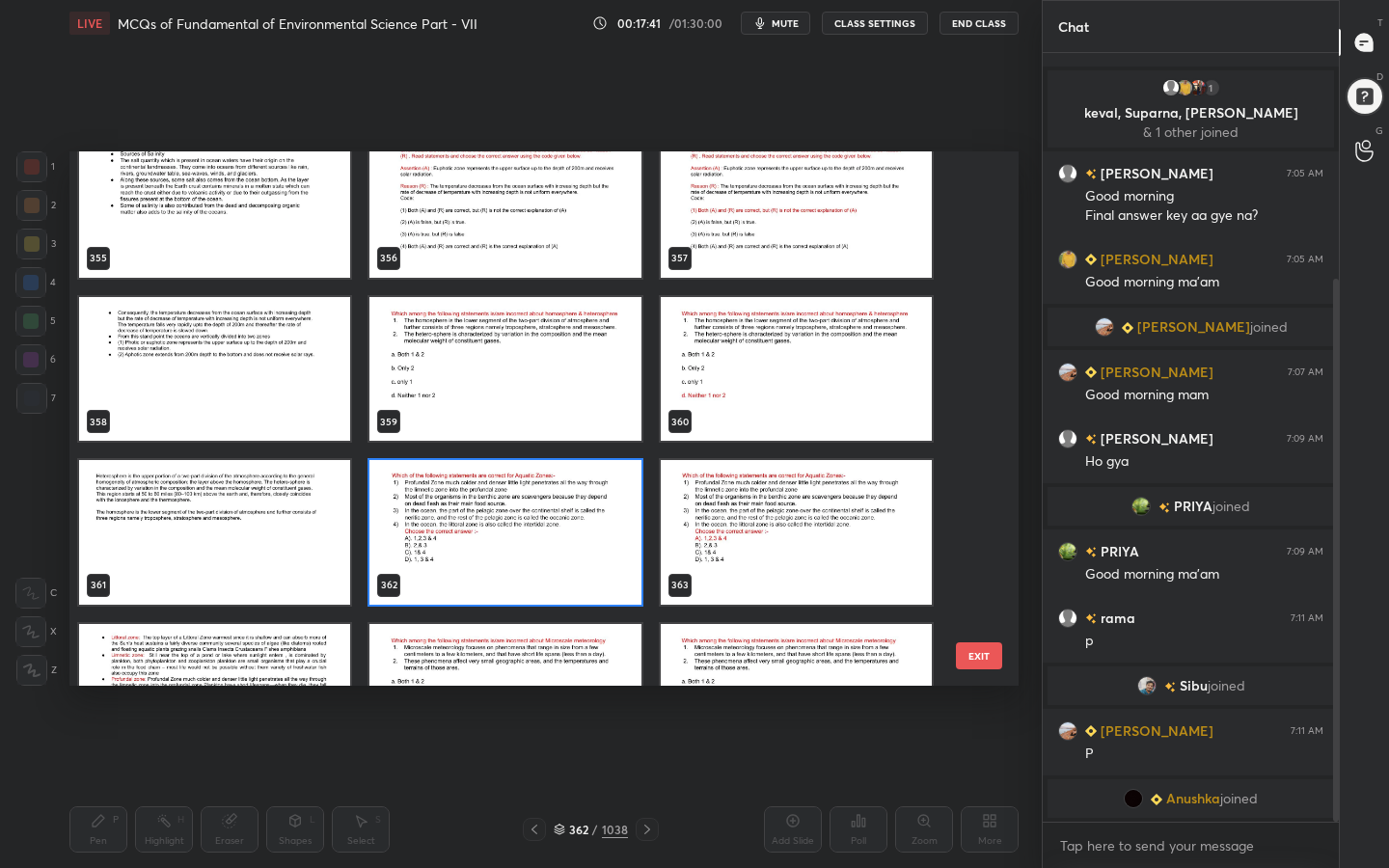 click at bounding box center (504, 532) 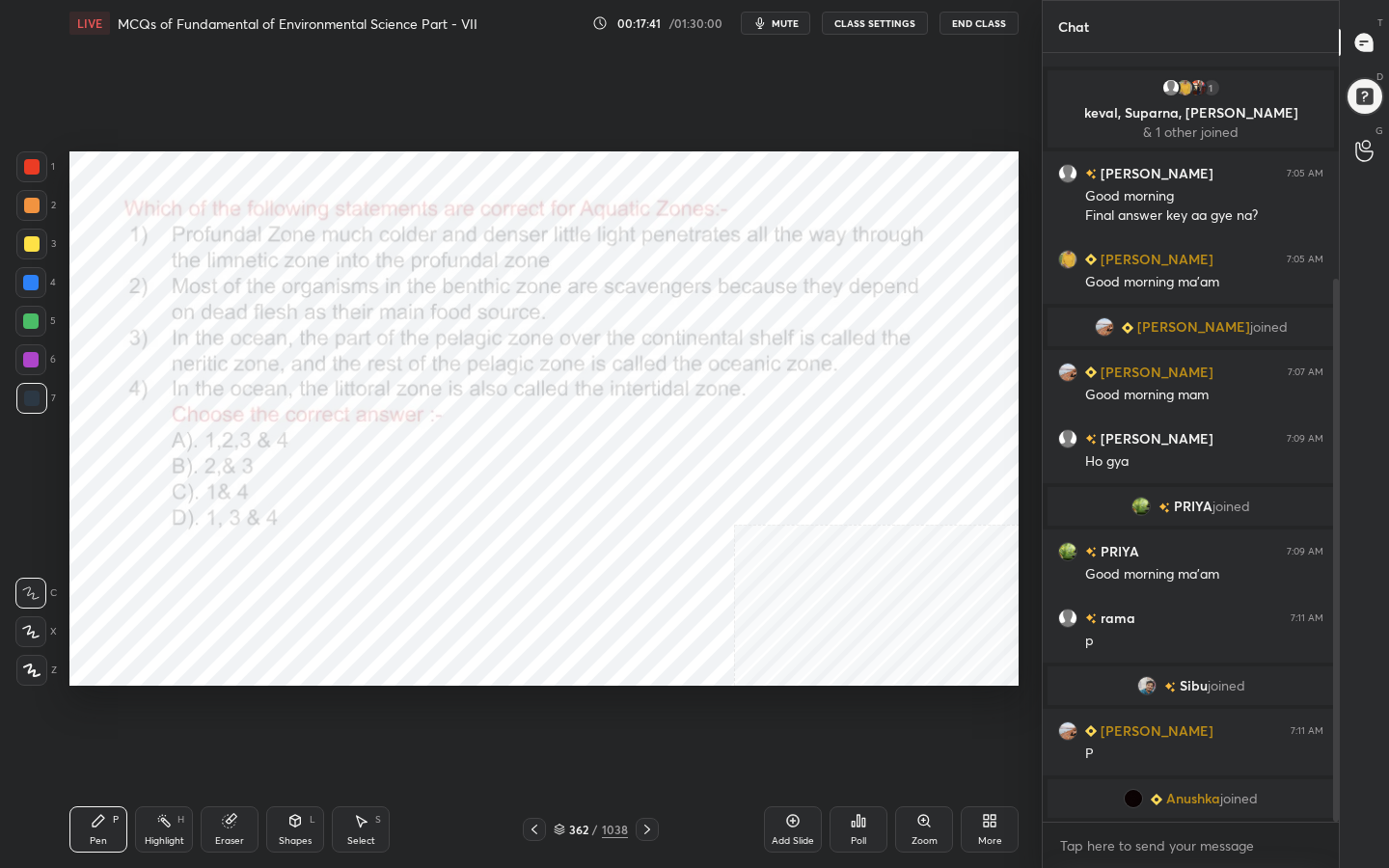 click at bounding box center [504, 532] 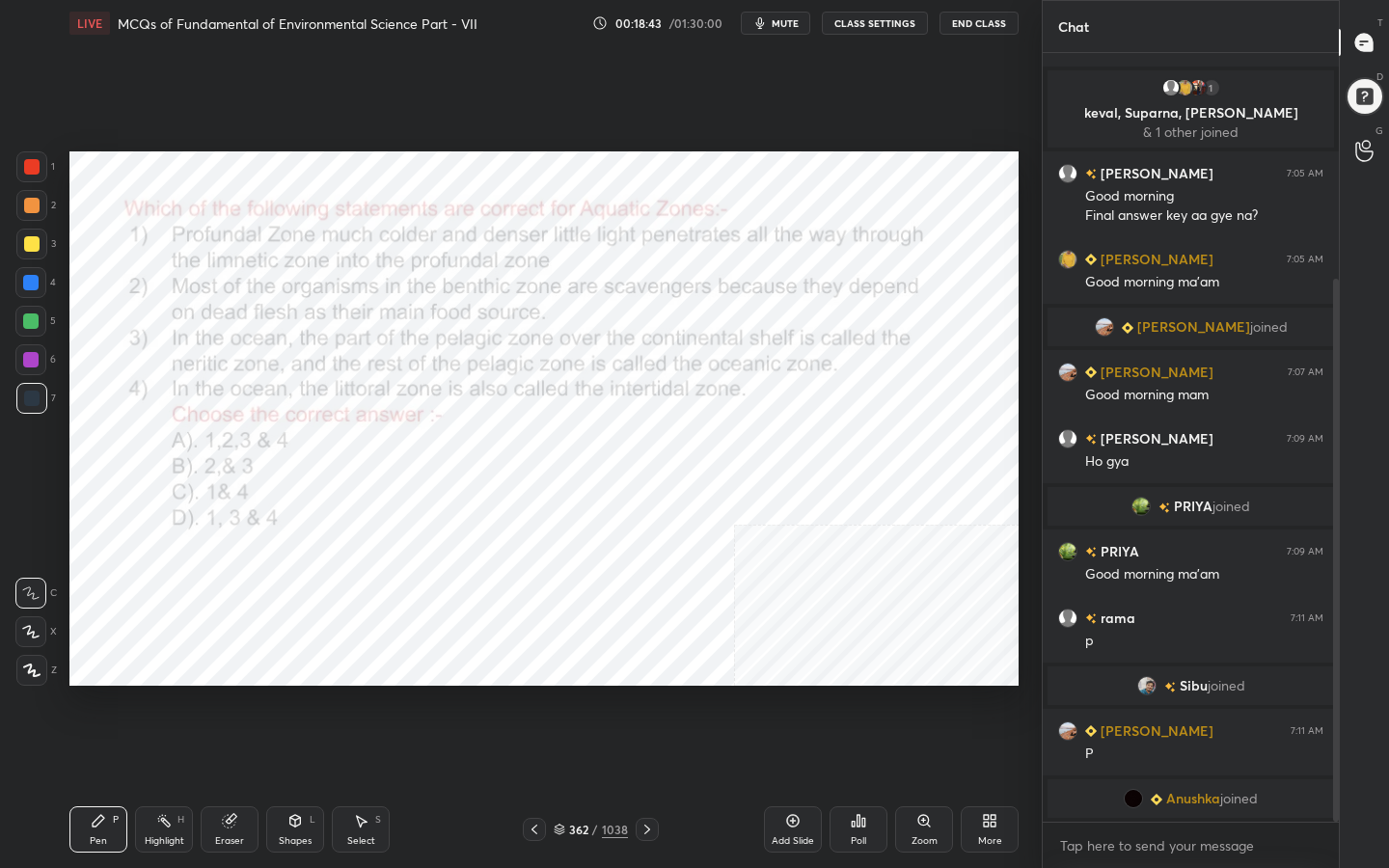 click 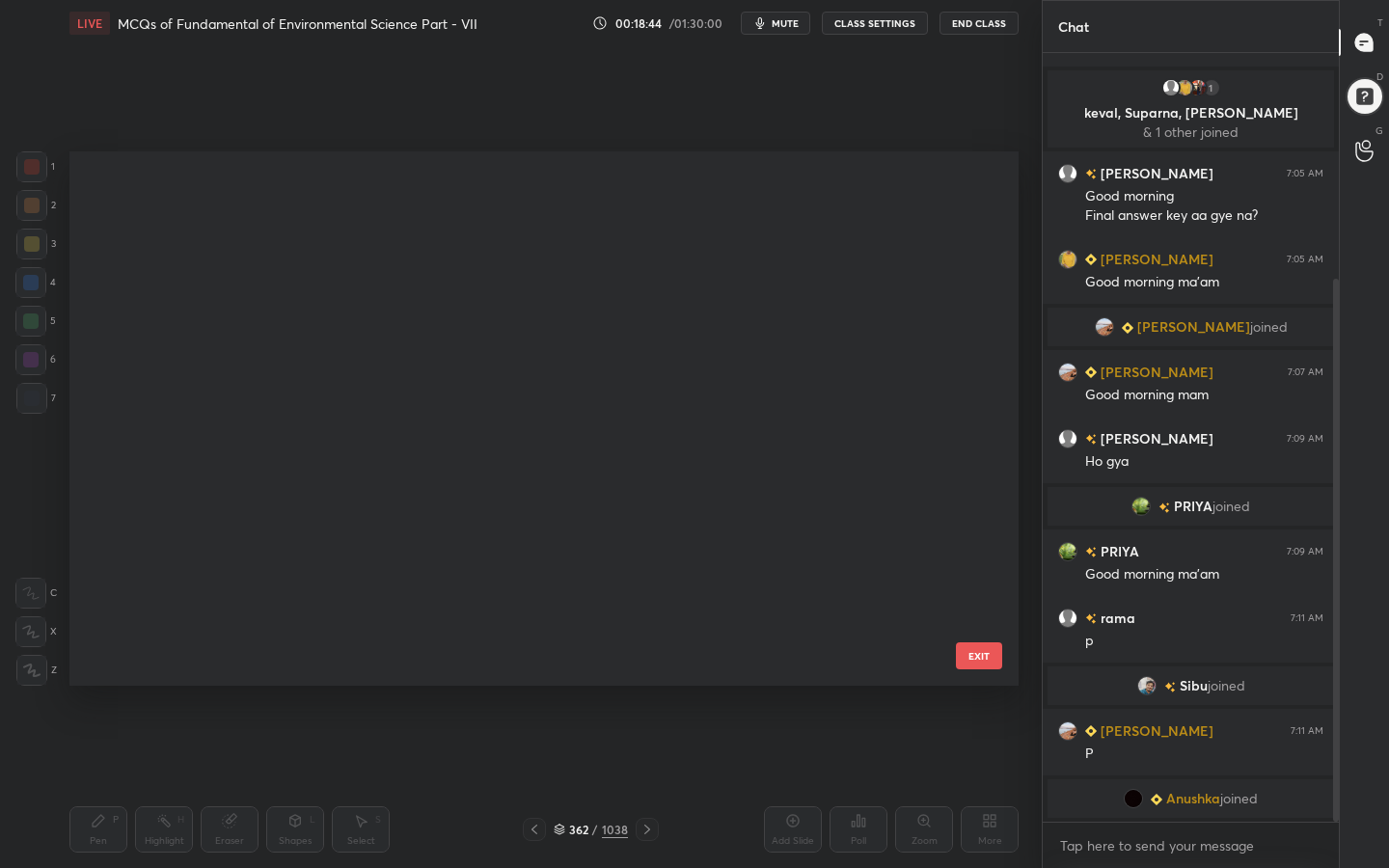 scroll, scrollTop: 19246, scrollLeft: 0, axis: vertical 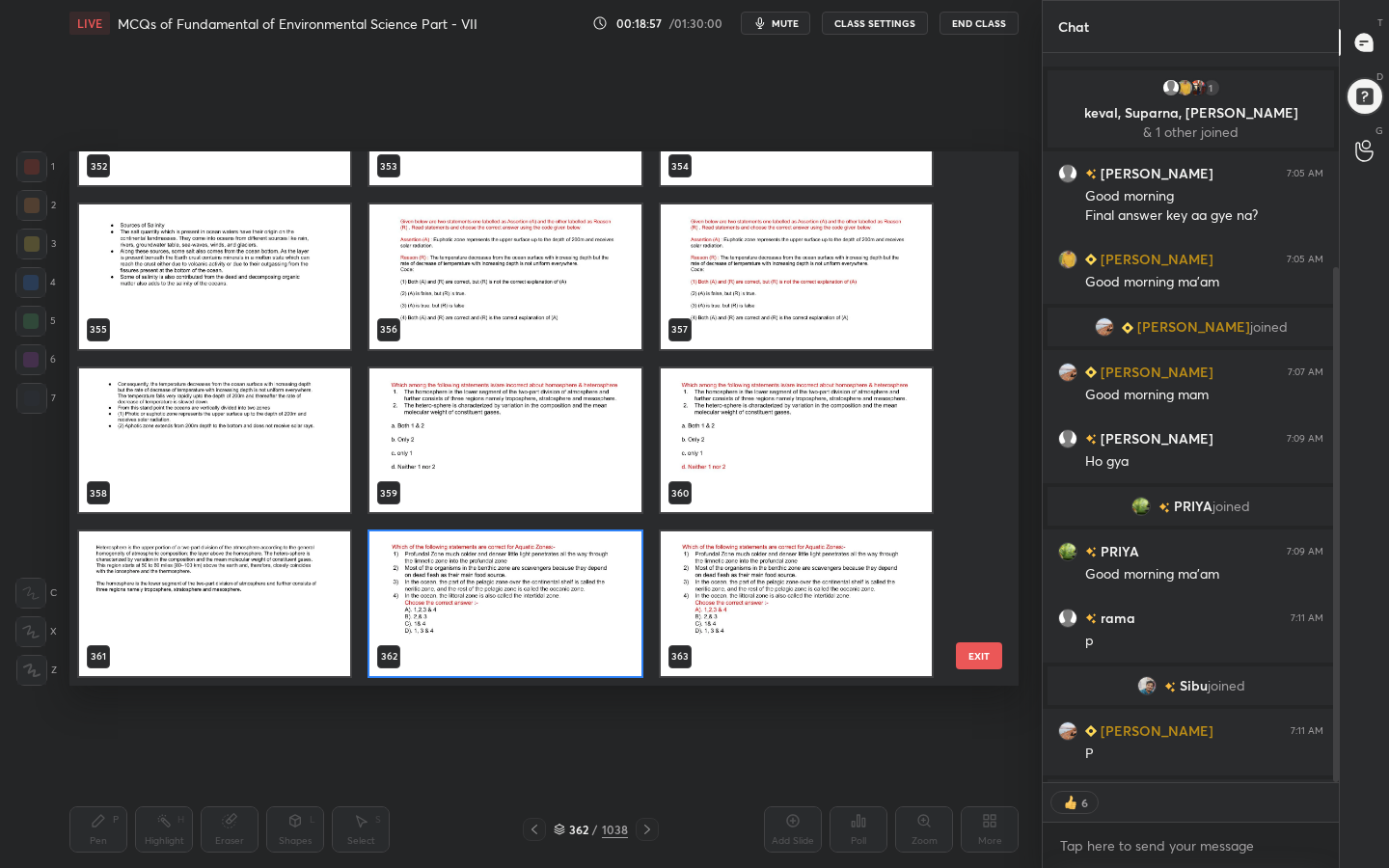 click at bounding box center [504, 604] 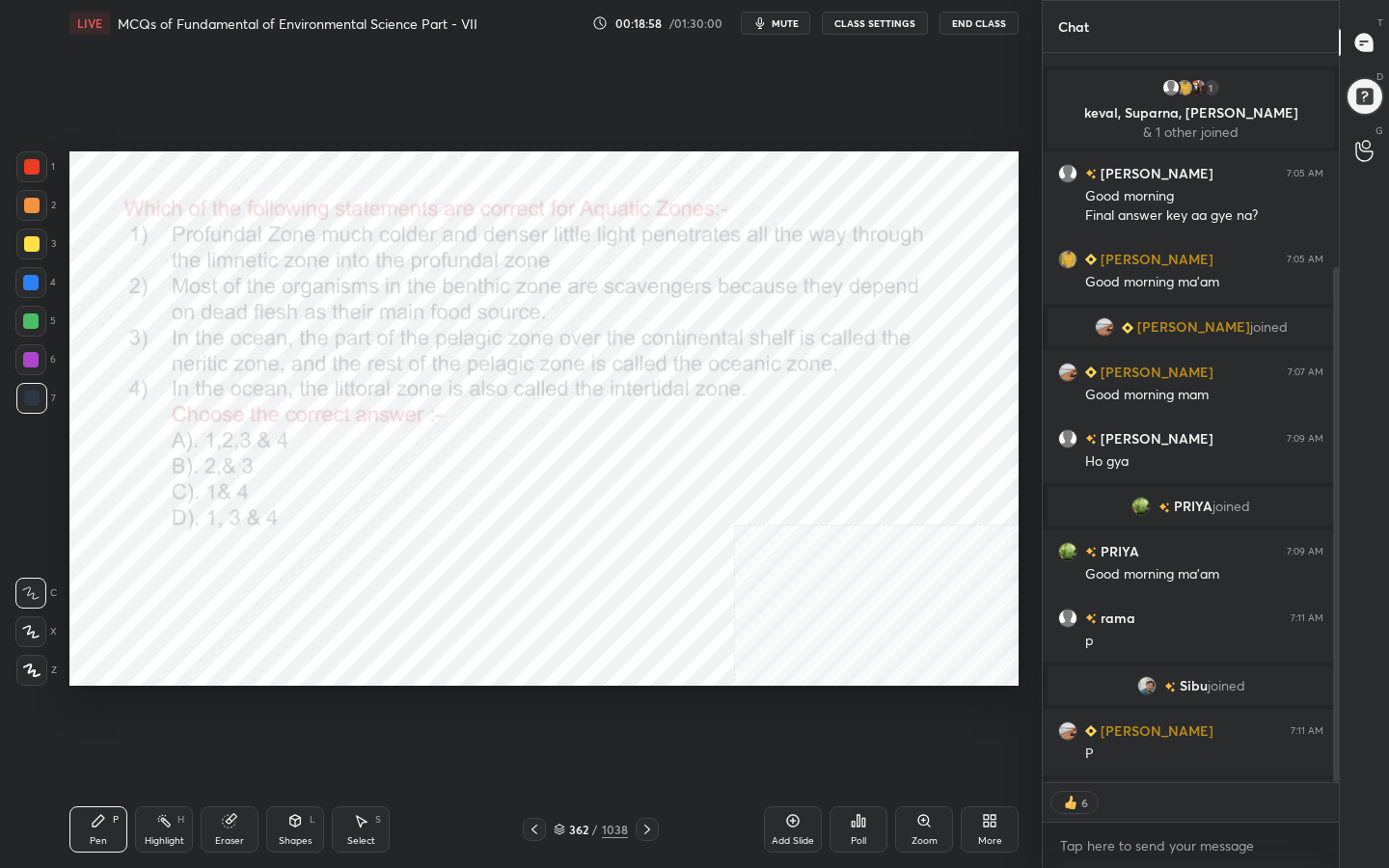 click 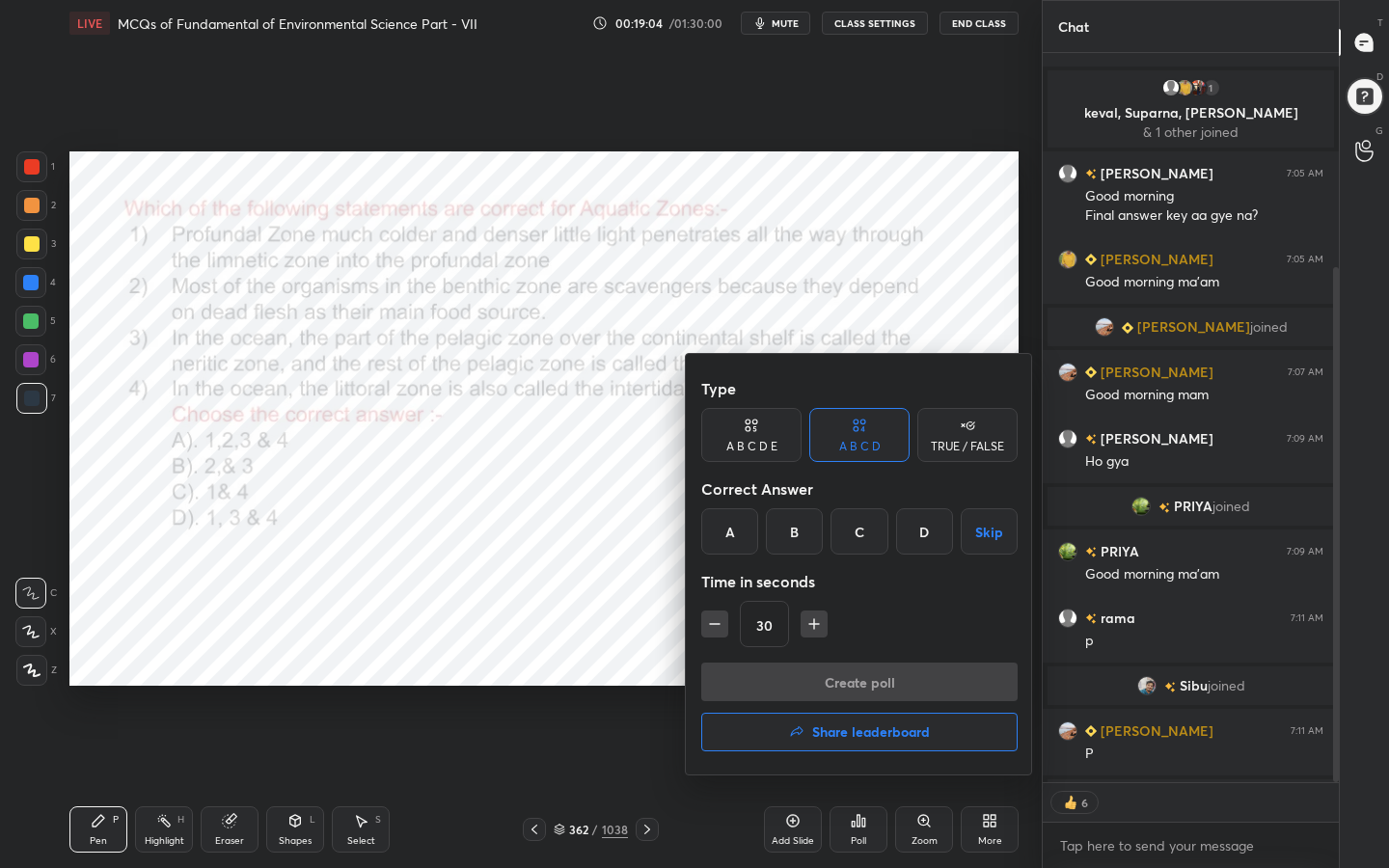 scroll, scrollTop: 7, scrollLeft: 7, axis: both 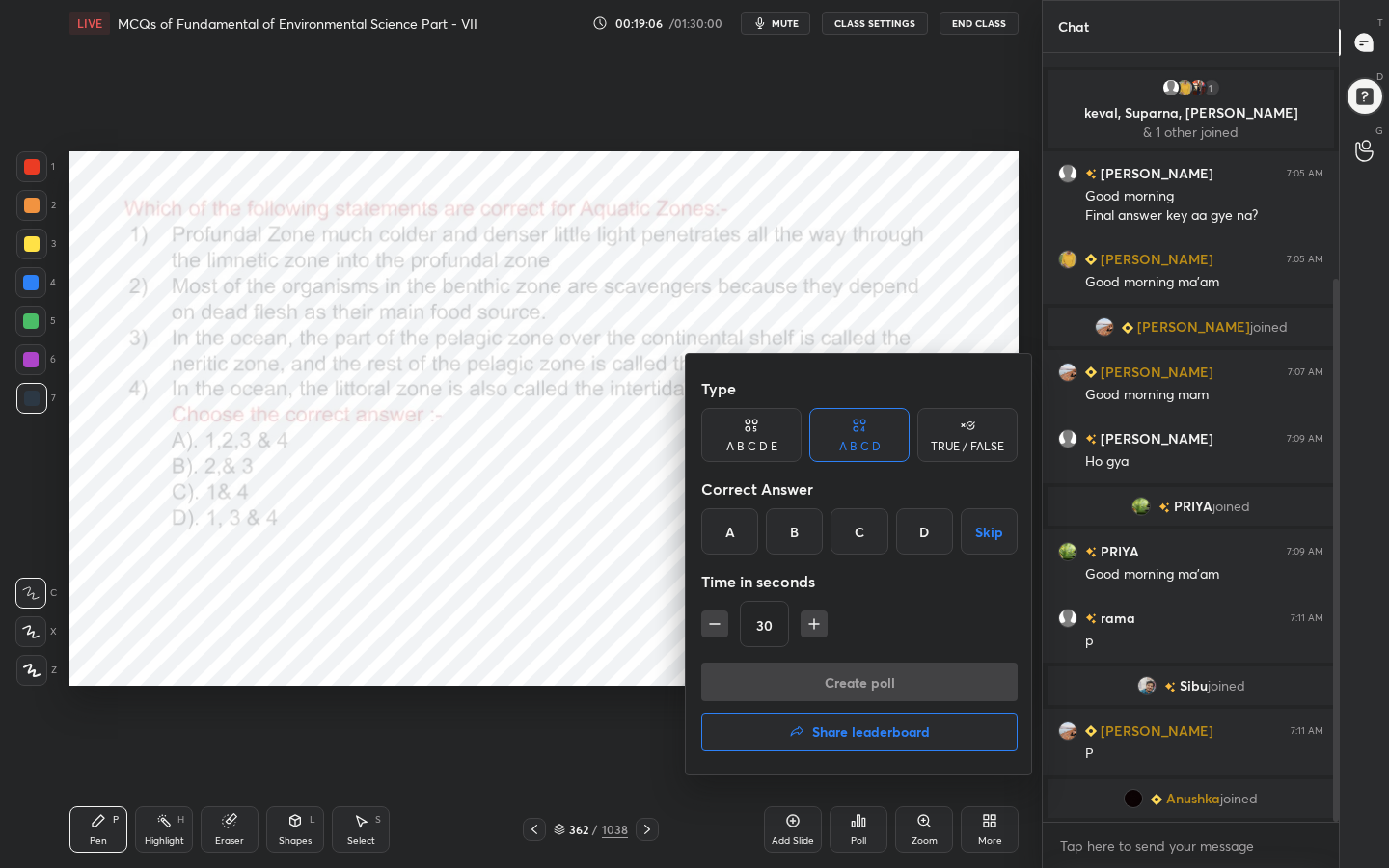 click on "A" at bounding box center (729, 531) 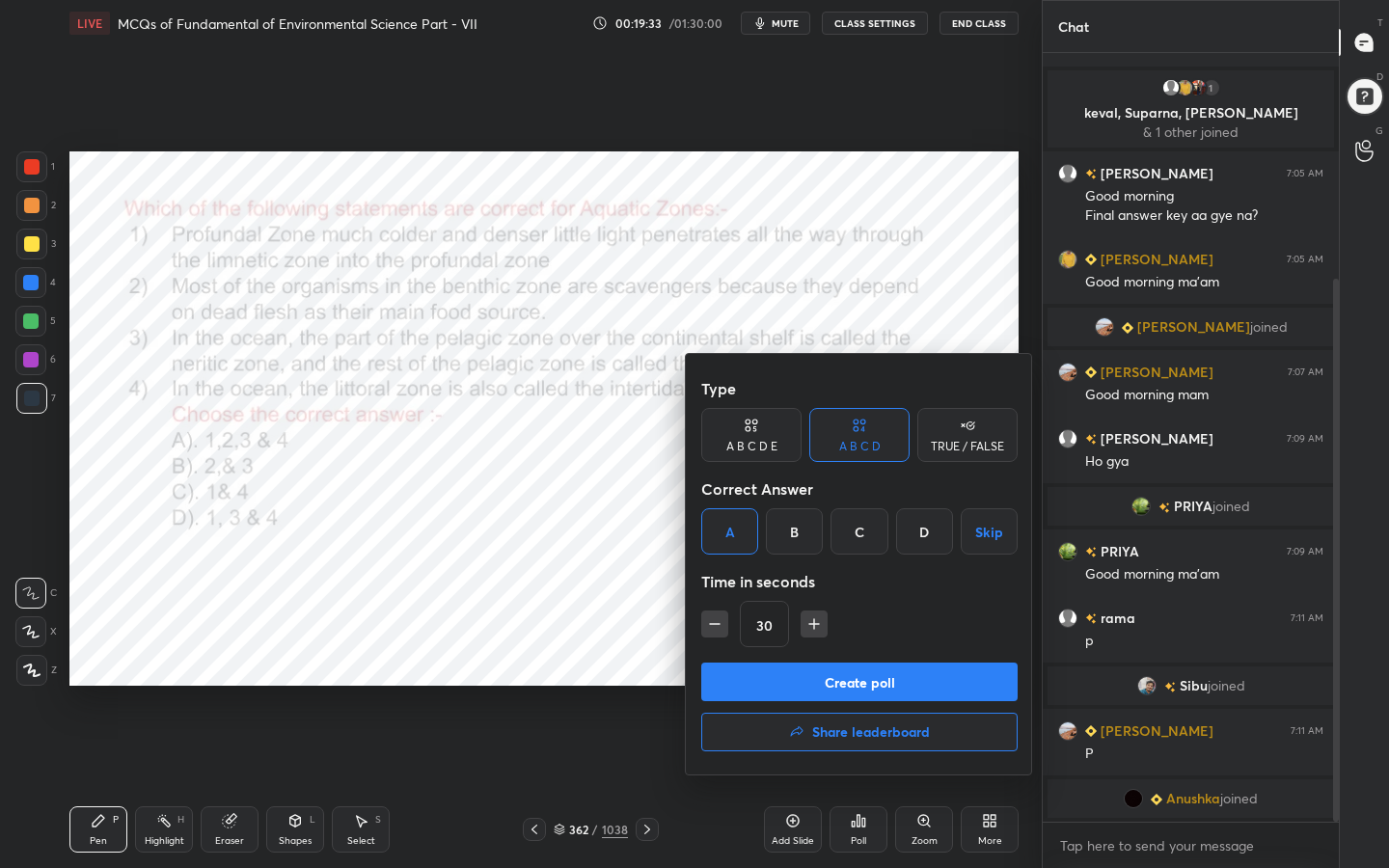 scroll, scrollTop: 723, scrollLeft: 290, axis: both 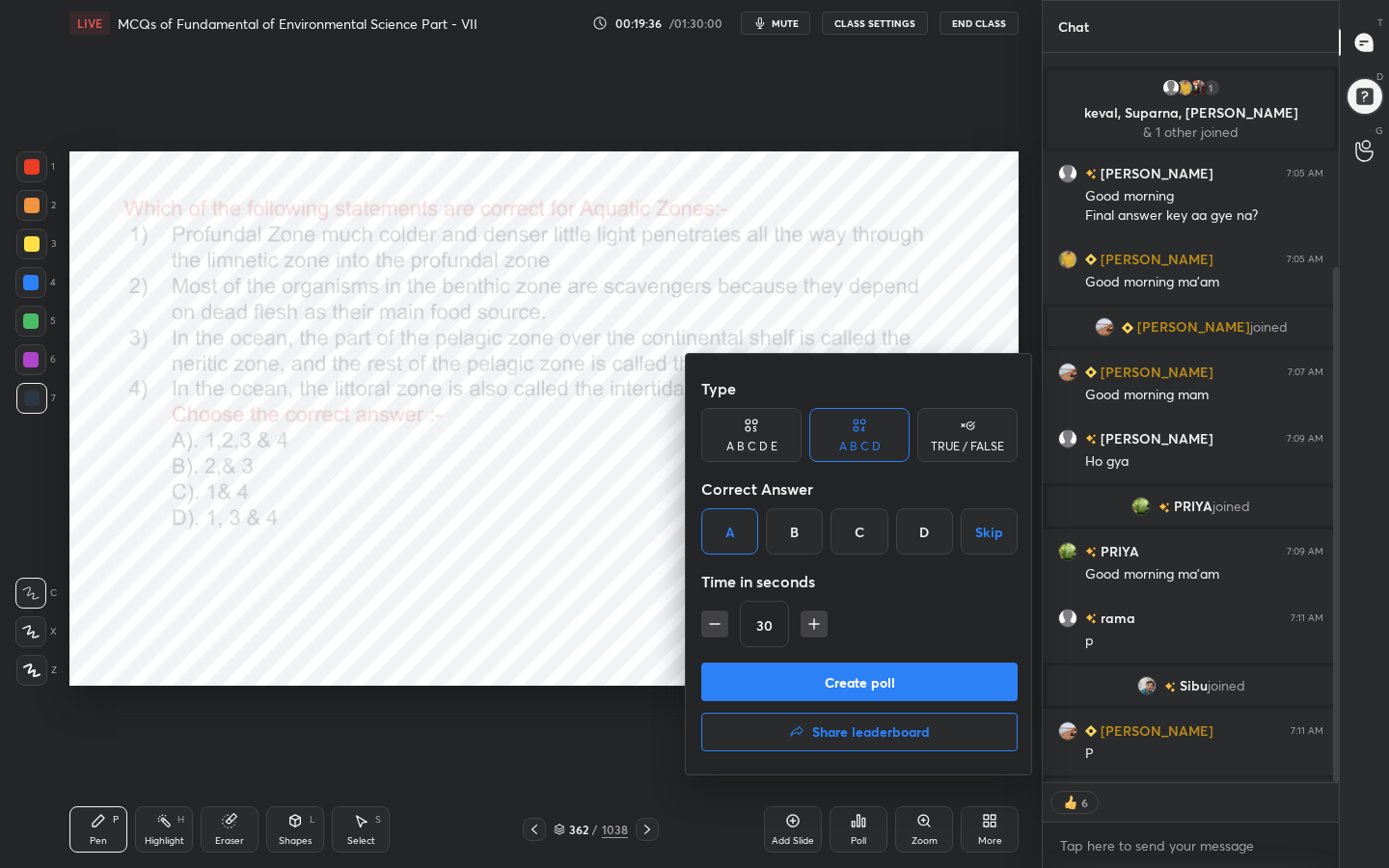 click on "Create poll" at bounding box center [859, 682] 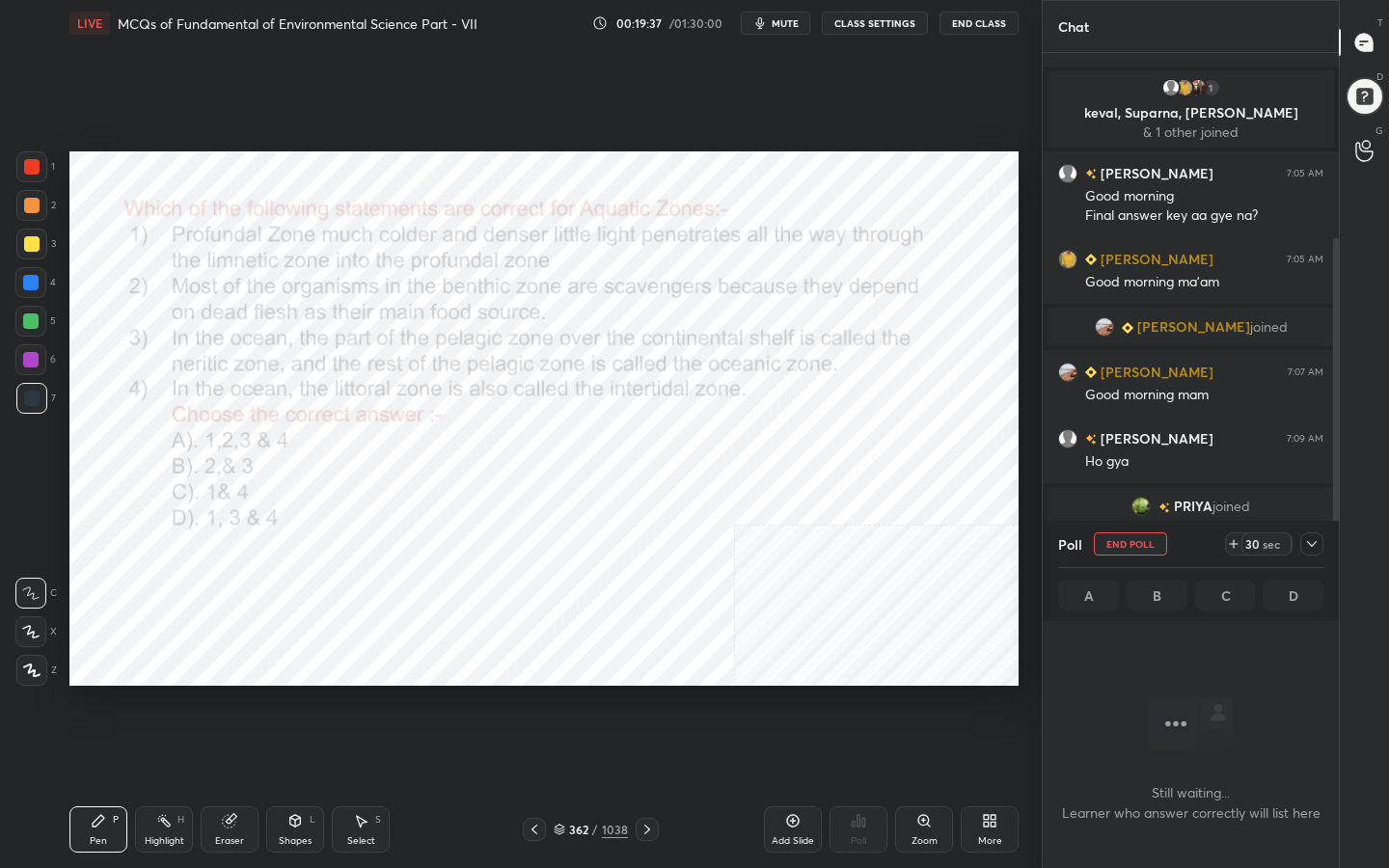 scroll, scrollTop: 552, scrollLeft: 290, axis: both 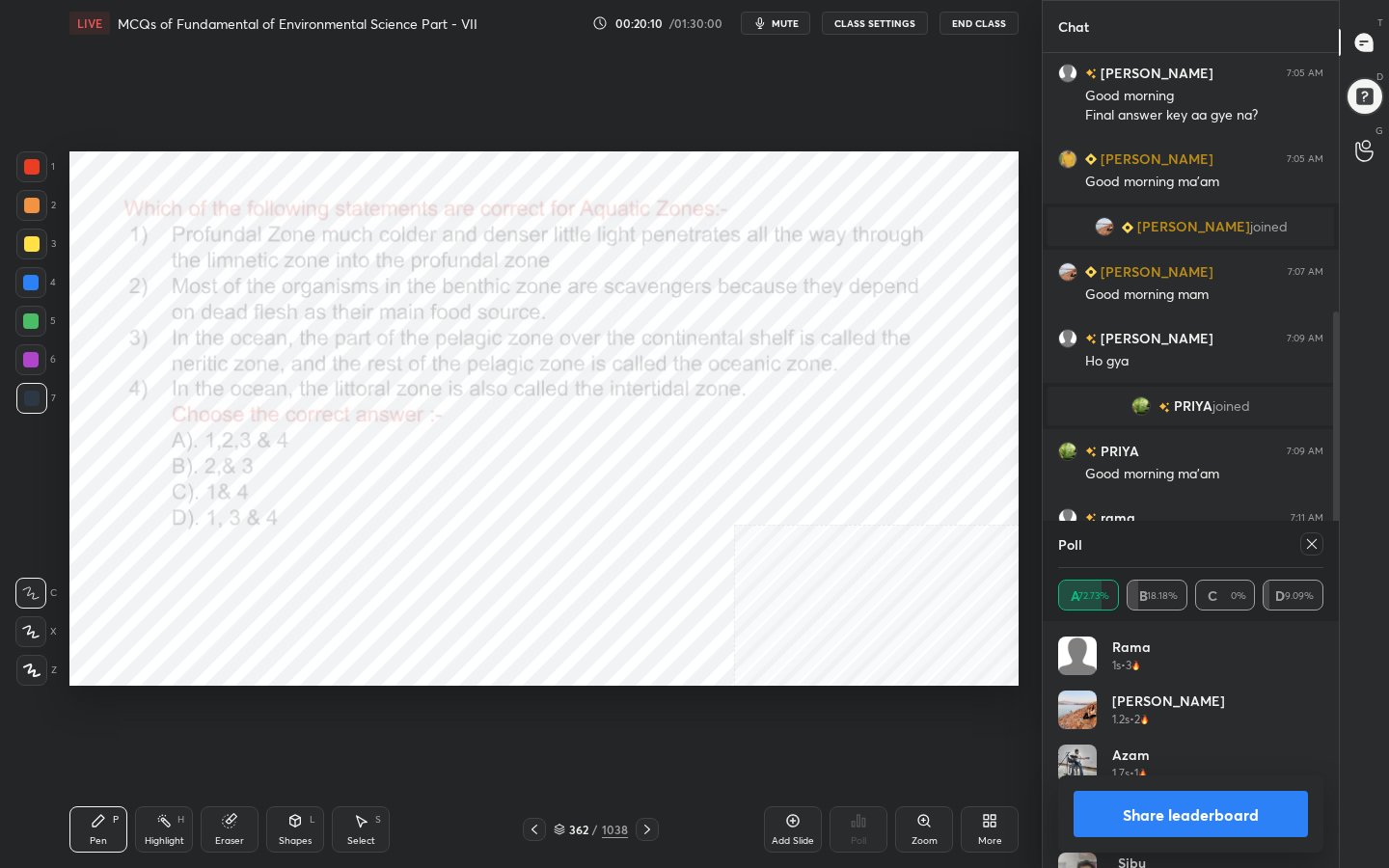click 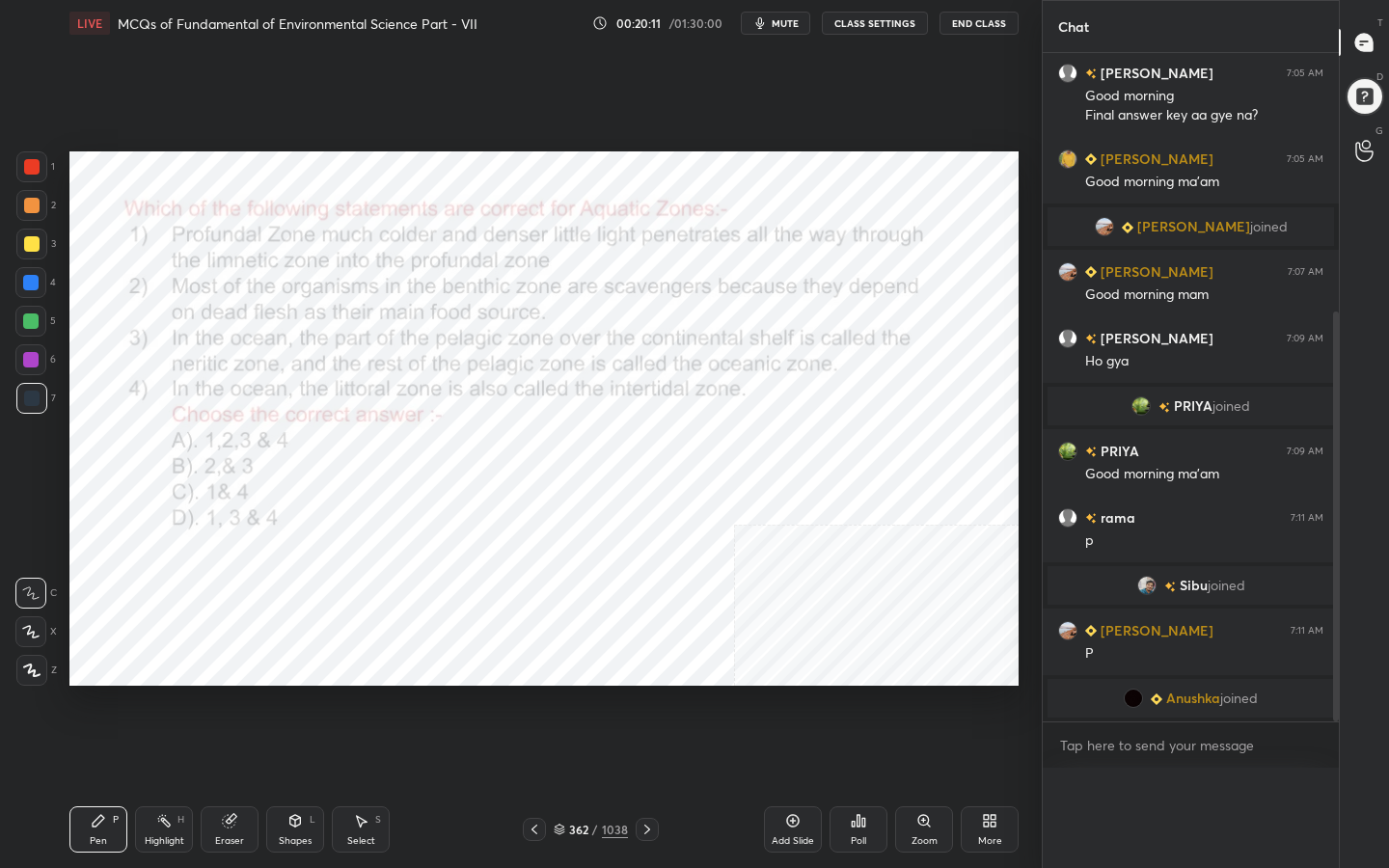 scroll, scrollTop: 0, scrollLeft: 0, axis: both 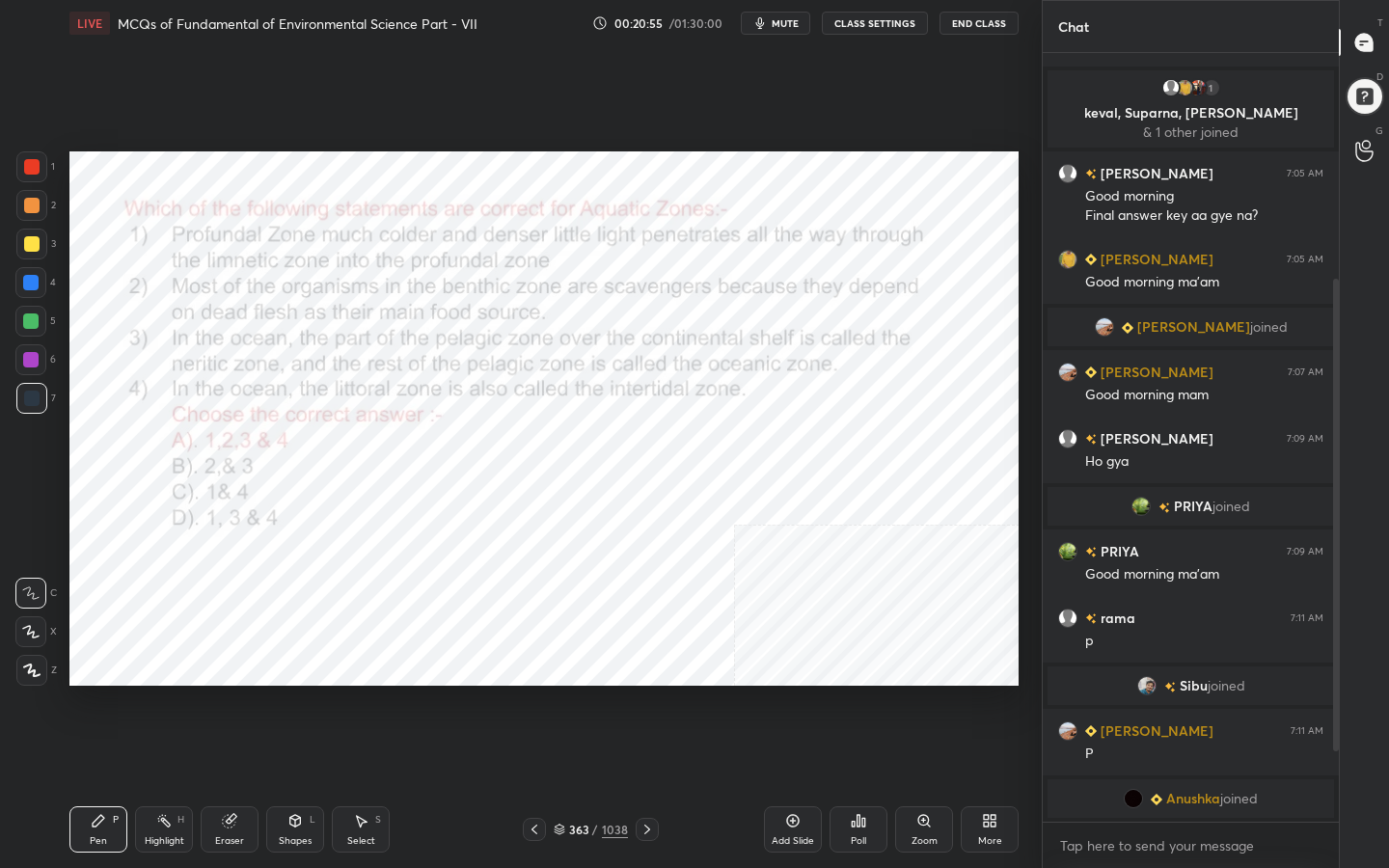 click on "363" at bounding box center [579, 829] 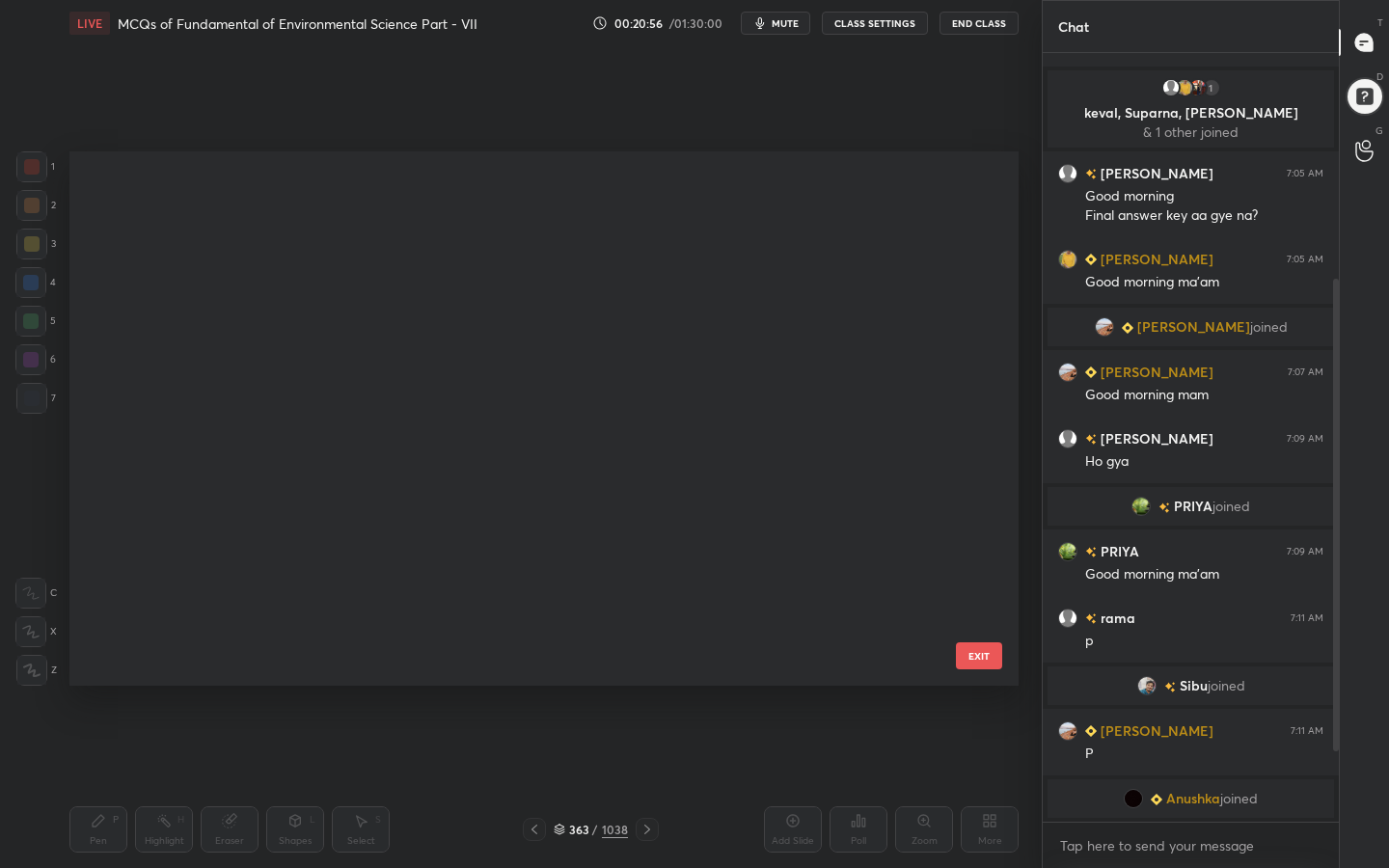 scroll, scrollTop: 19246, scrollLeft: 0, axis: vertical 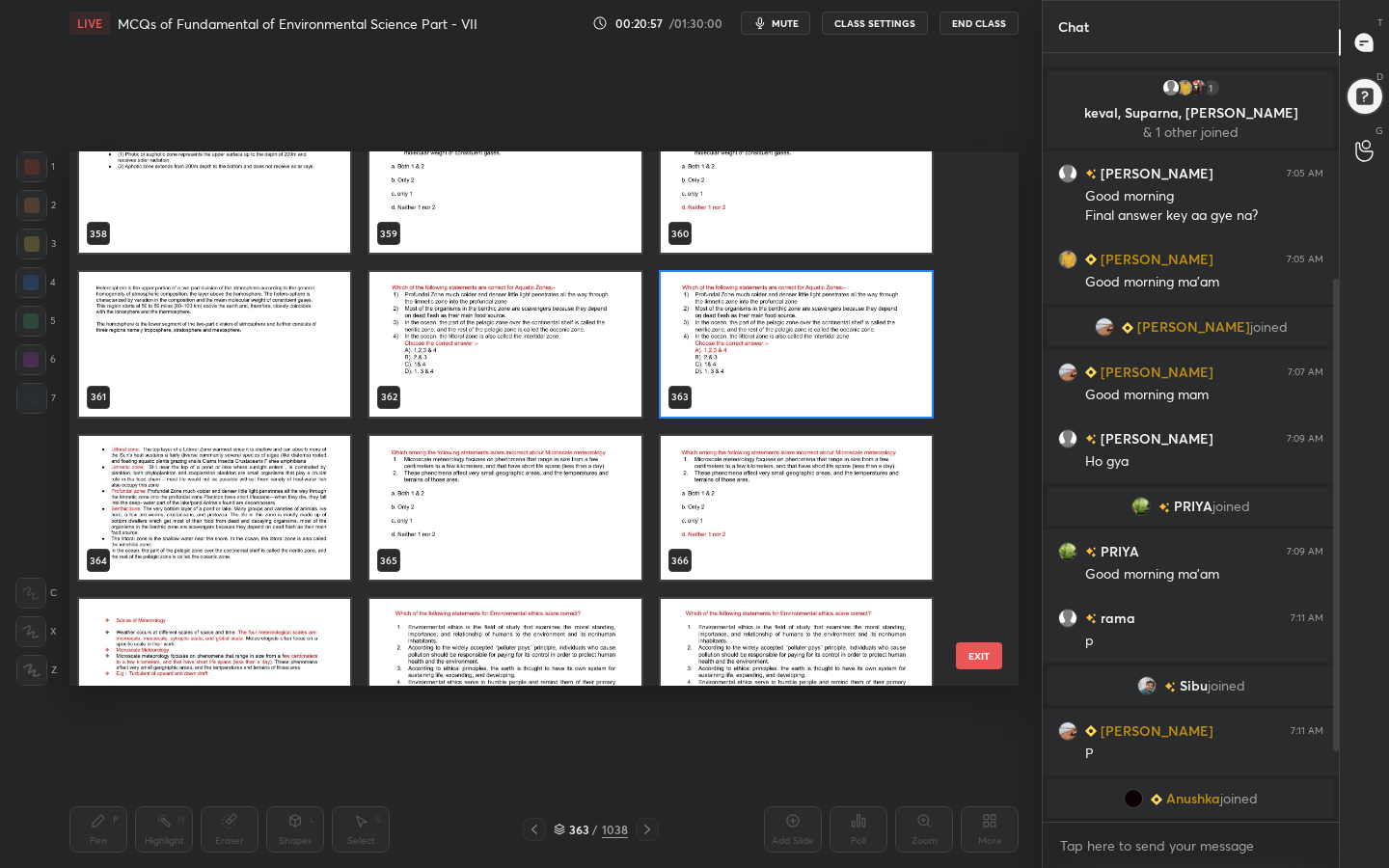 click at bounding box center [504, 508] 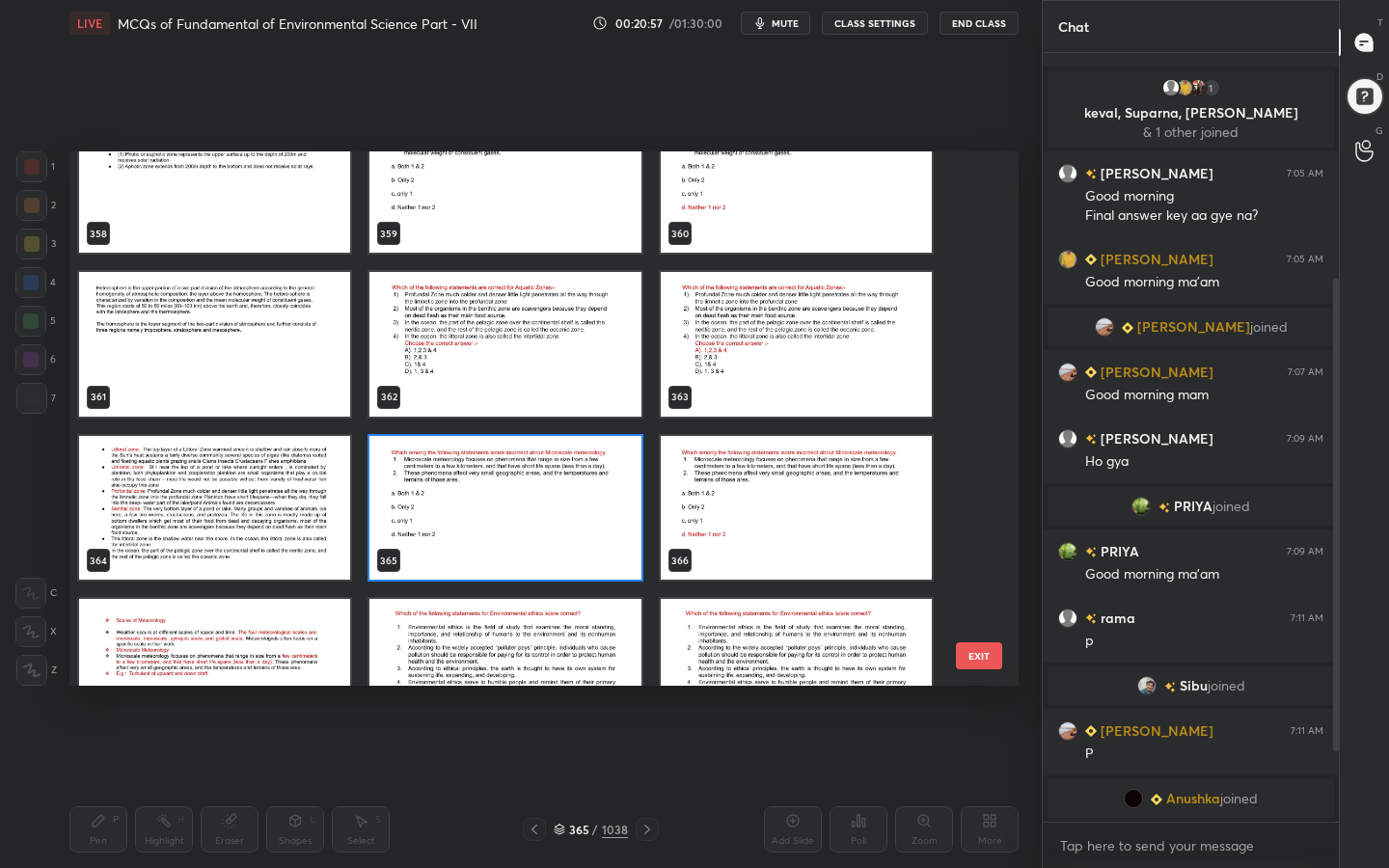 click at bounding box center (504, 508) 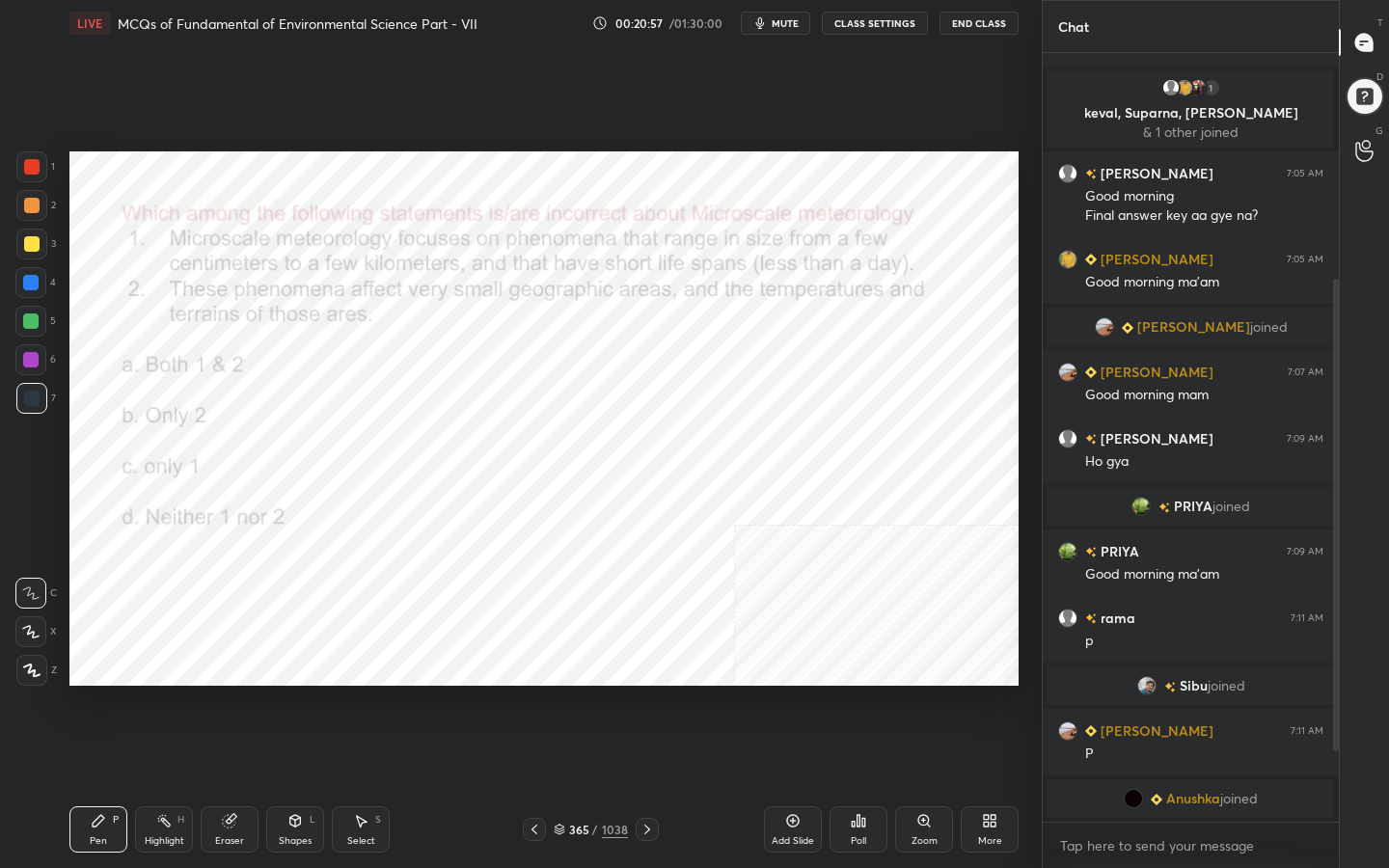 click at bounding box center [504, 508] 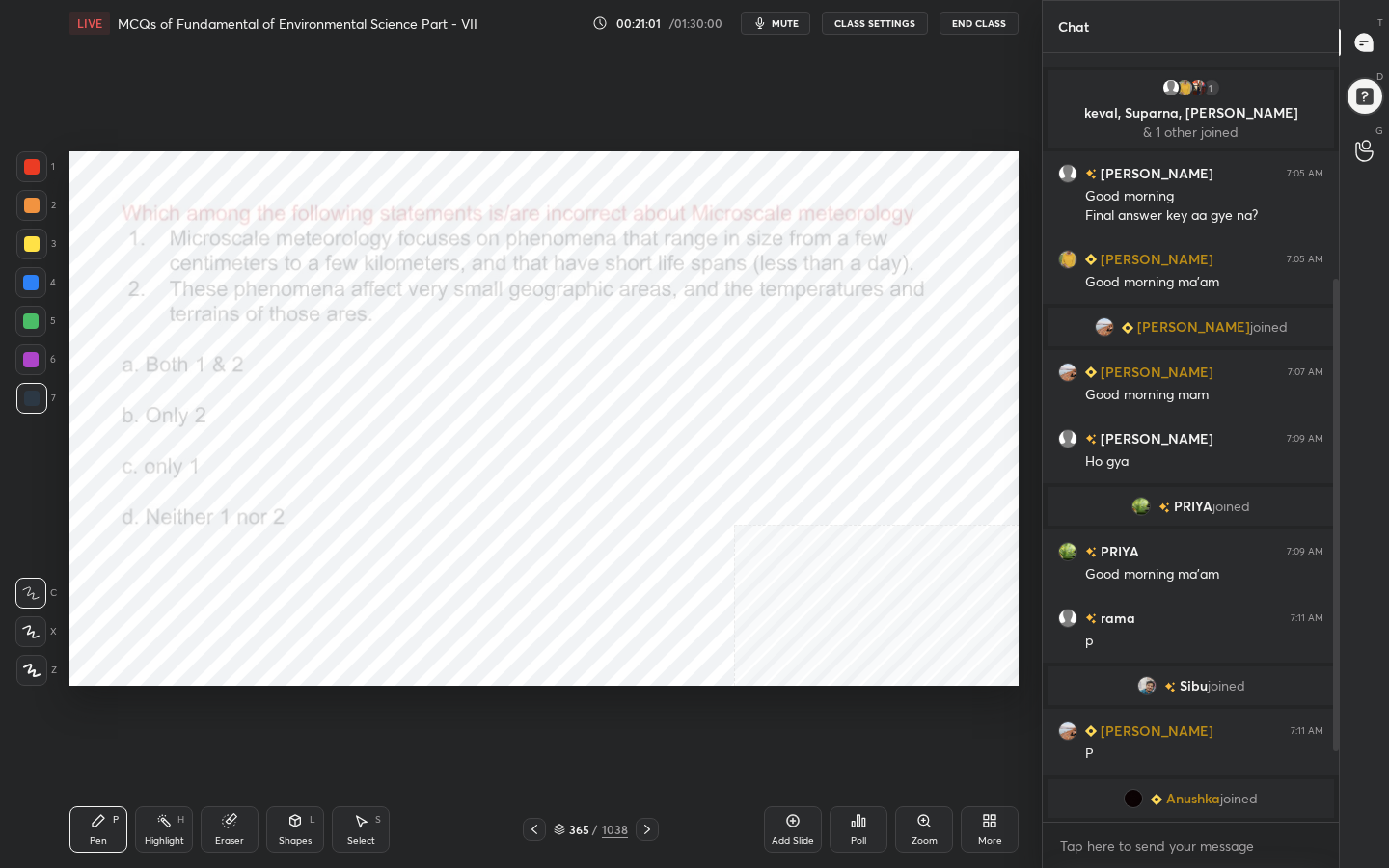 click 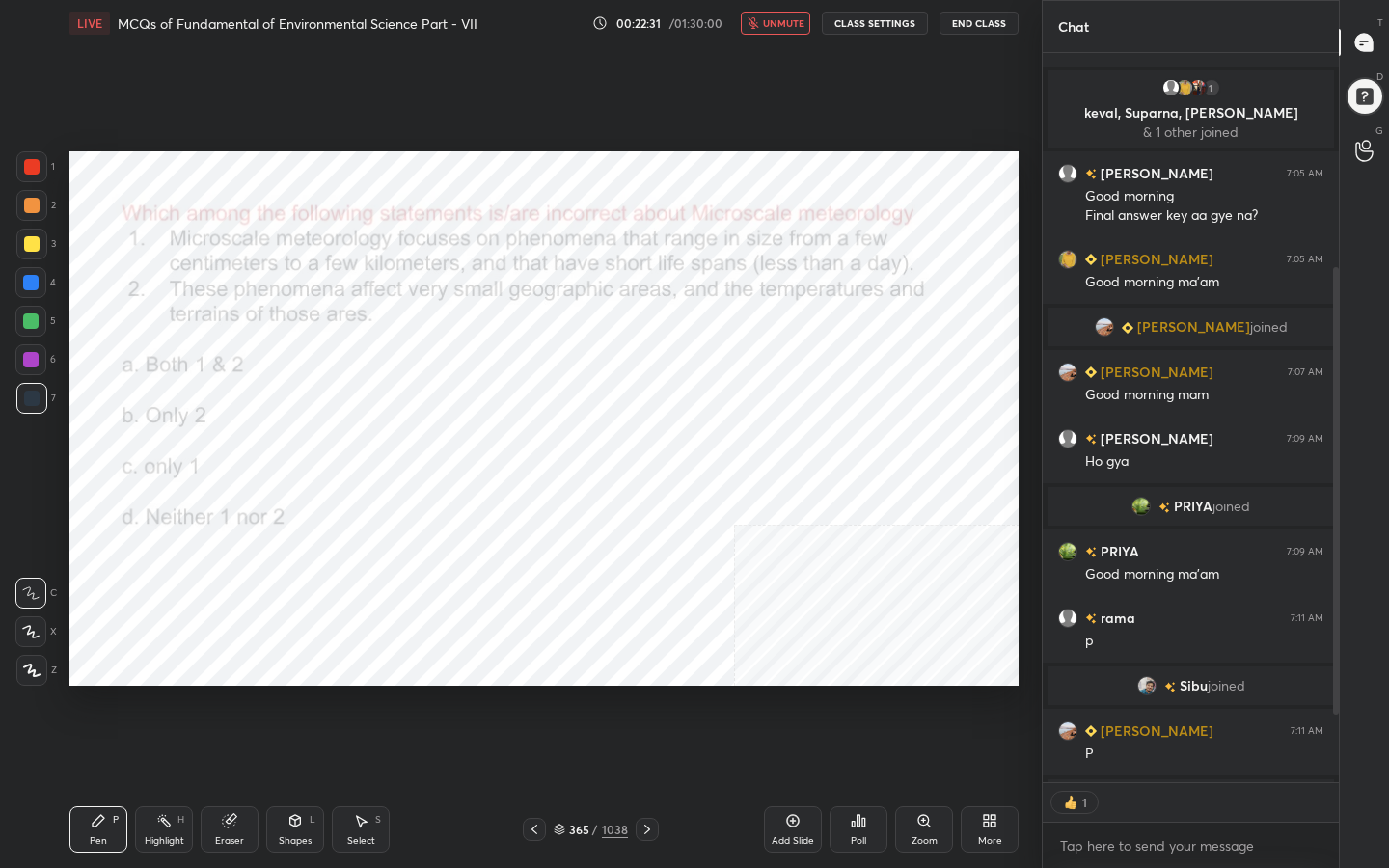 scroll, scrollTop: 723, scrollLeft: 290, axis: both 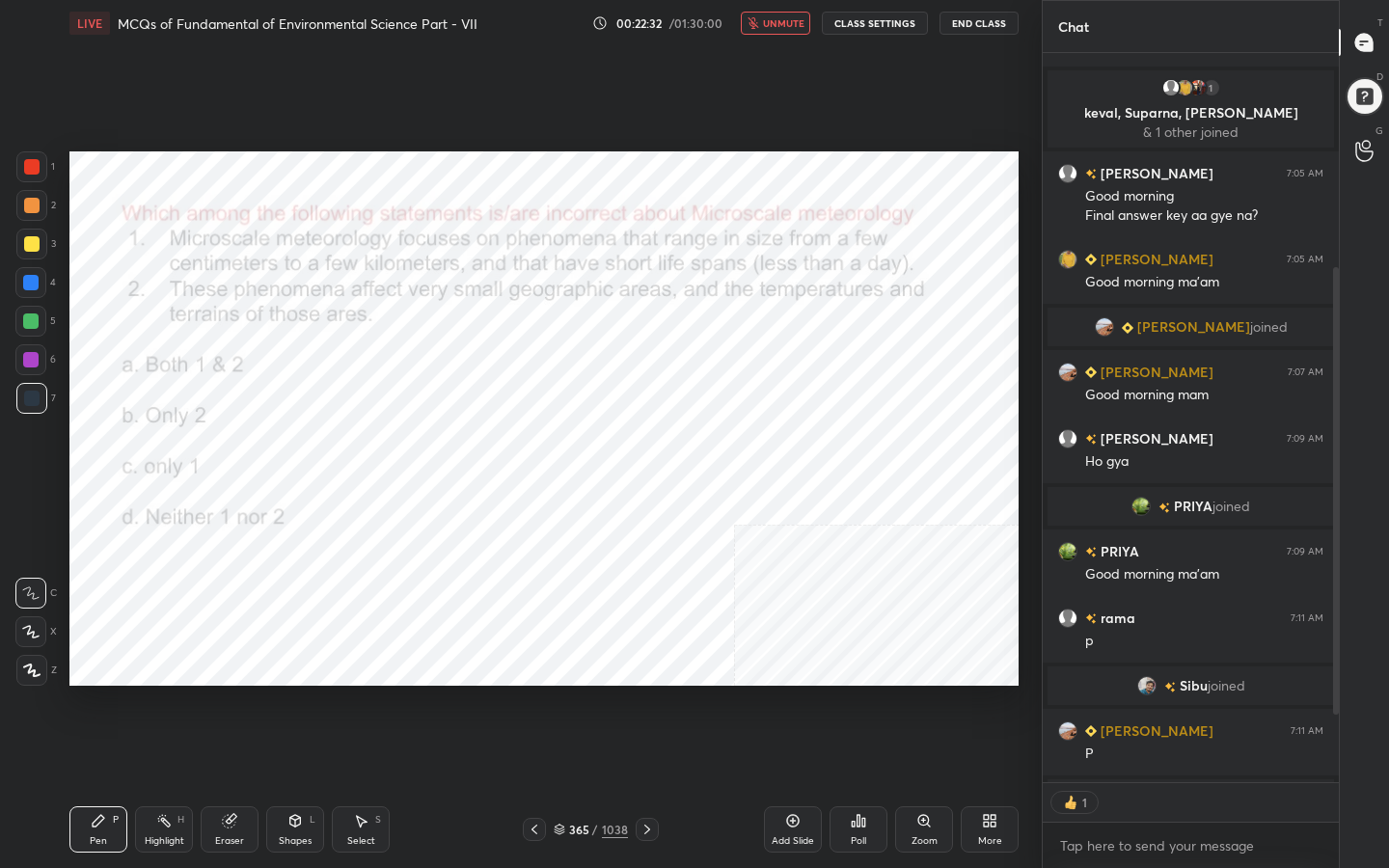 click on "365 / 1038" at bounding box center [590, 829] 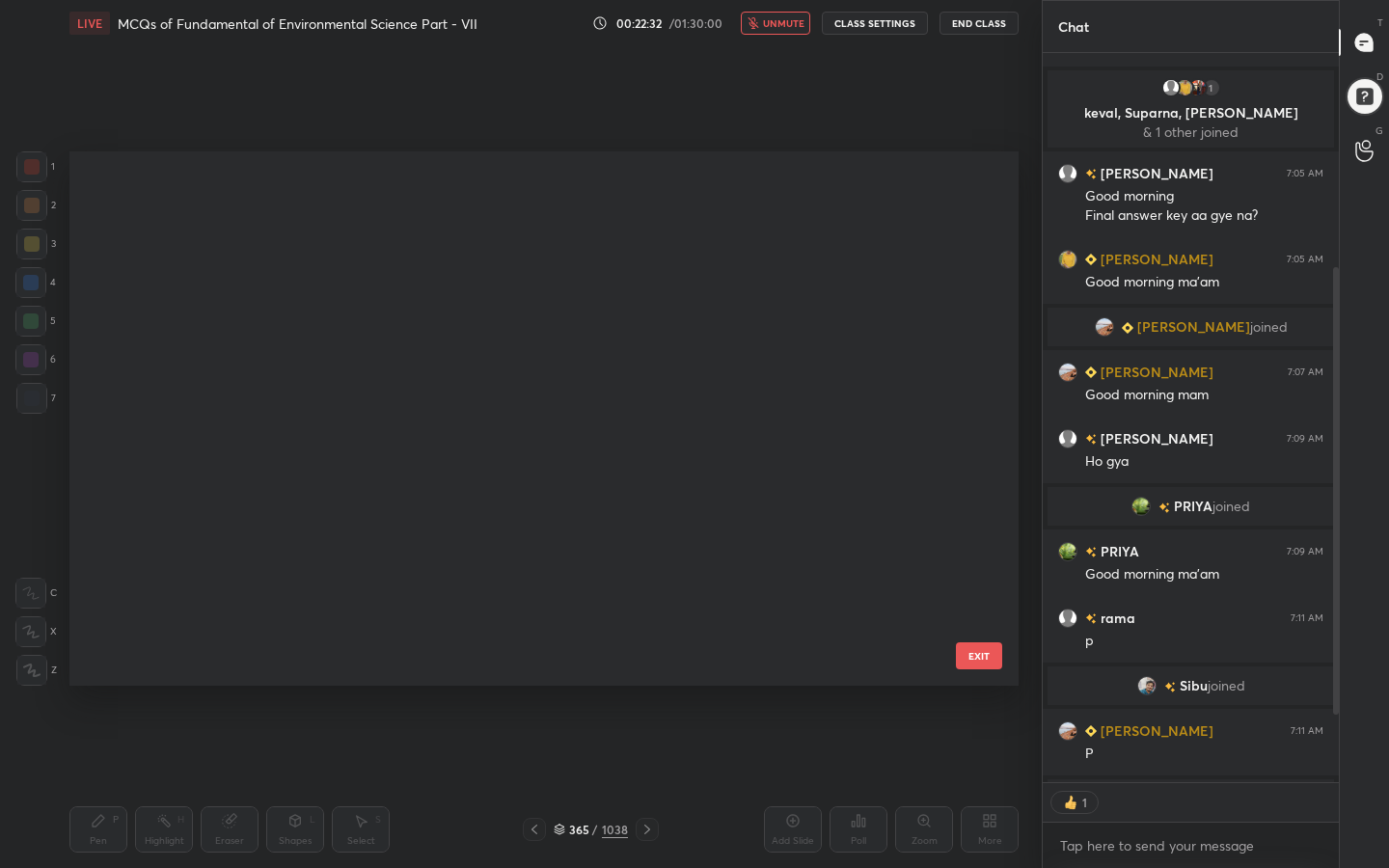 scroll, scrollTop: 19409, scrollLeft: 0, axis: vertical 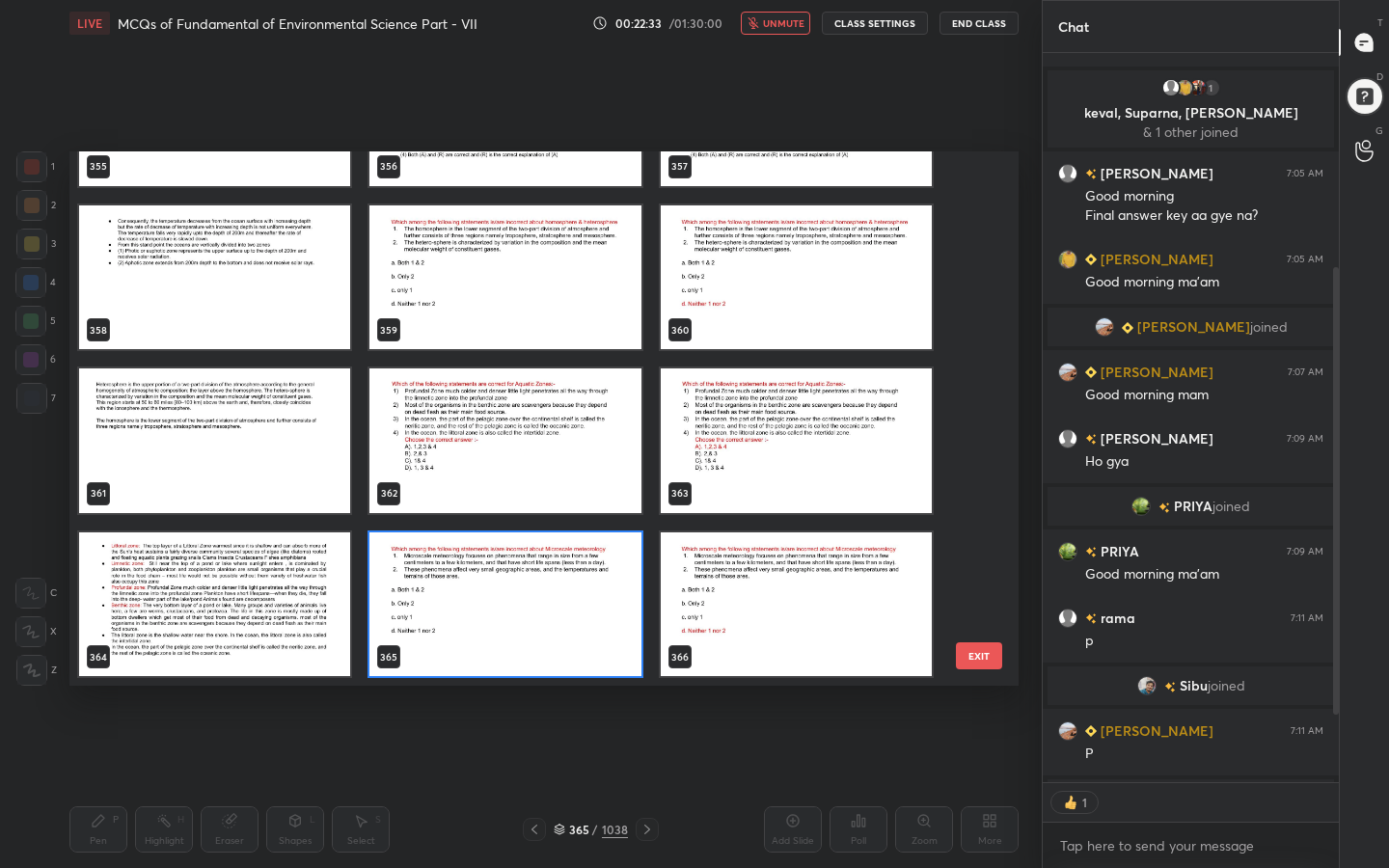 click at bounding box center (504, 605) 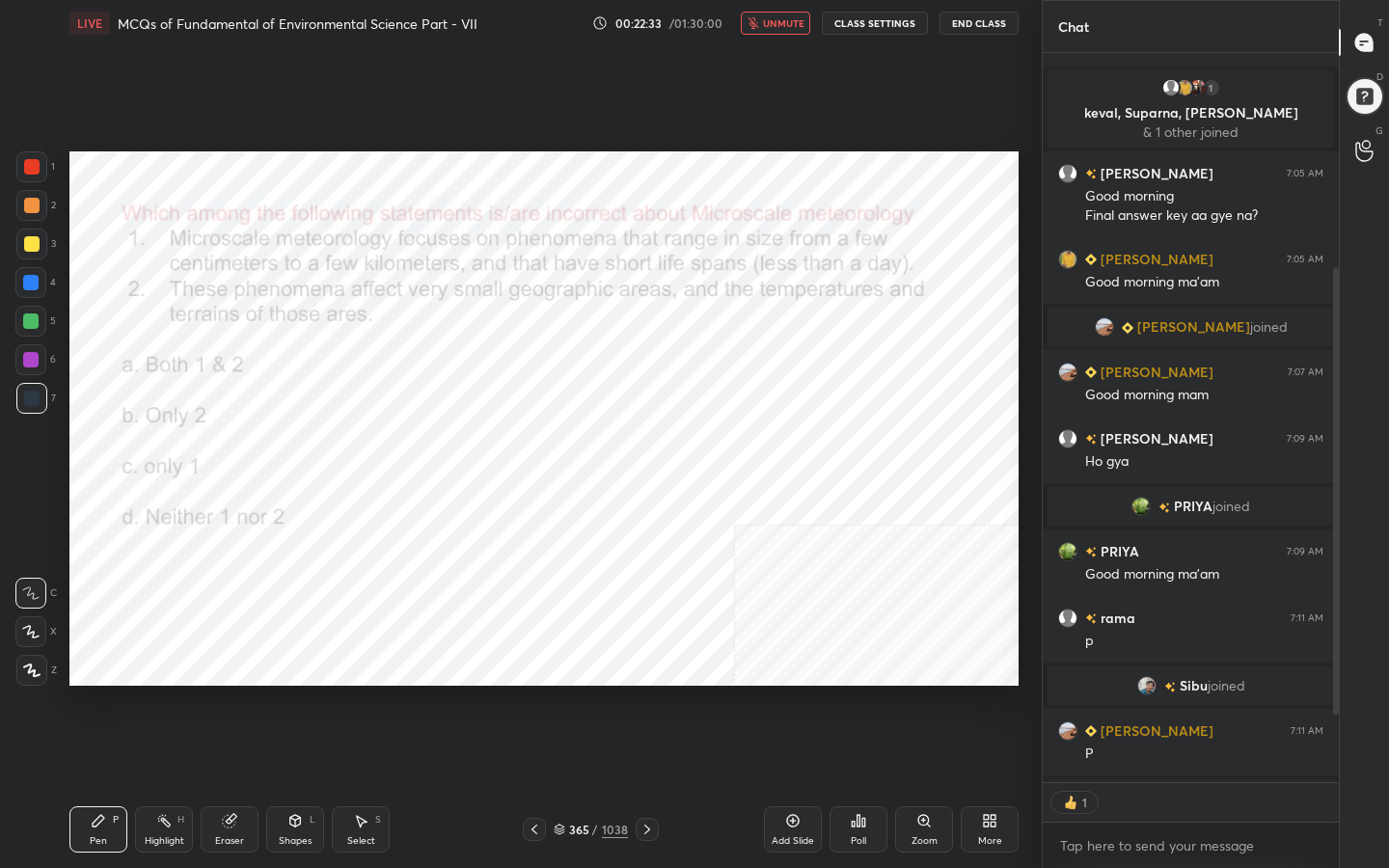 click at bounding box center [504, 605] 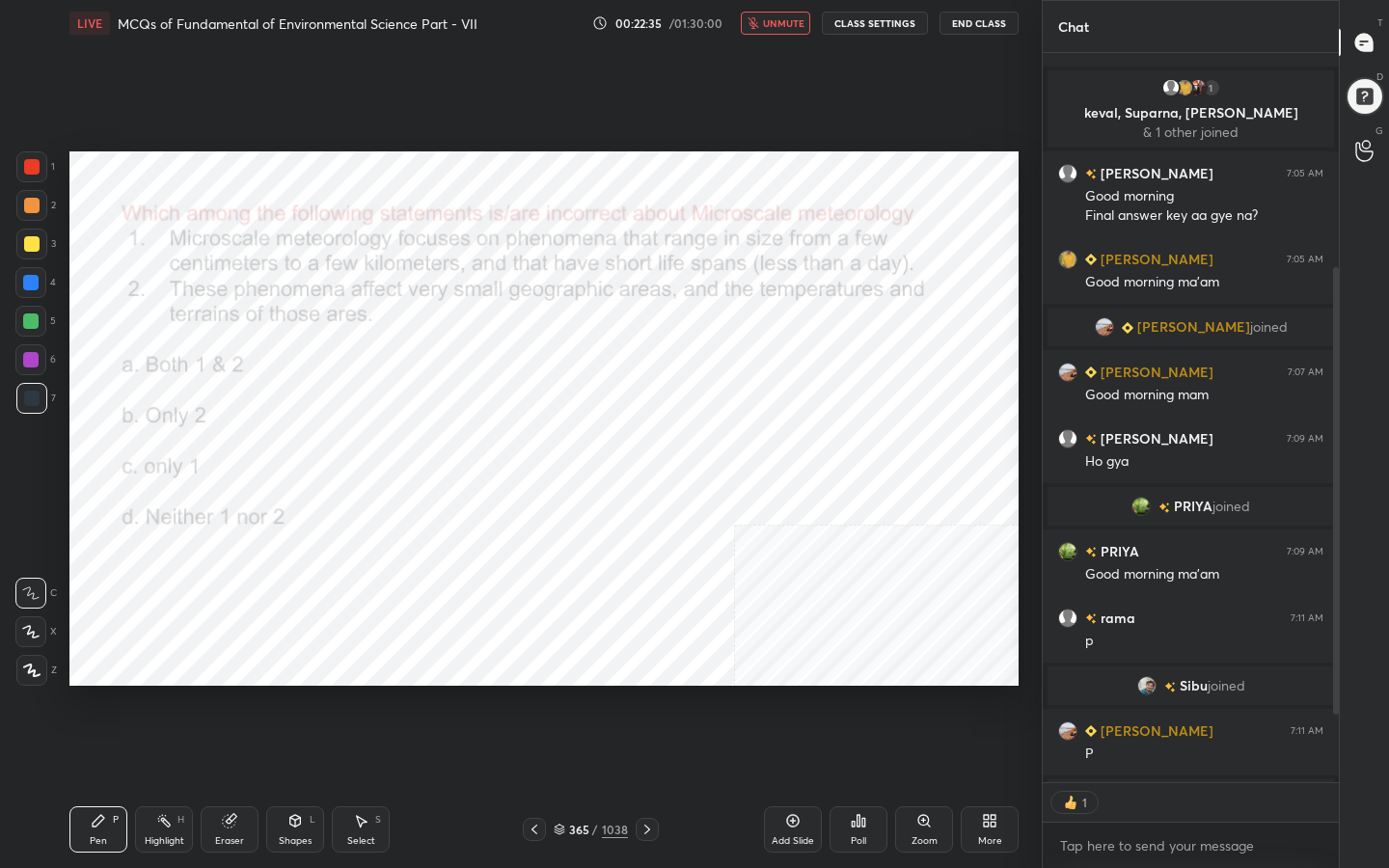 click 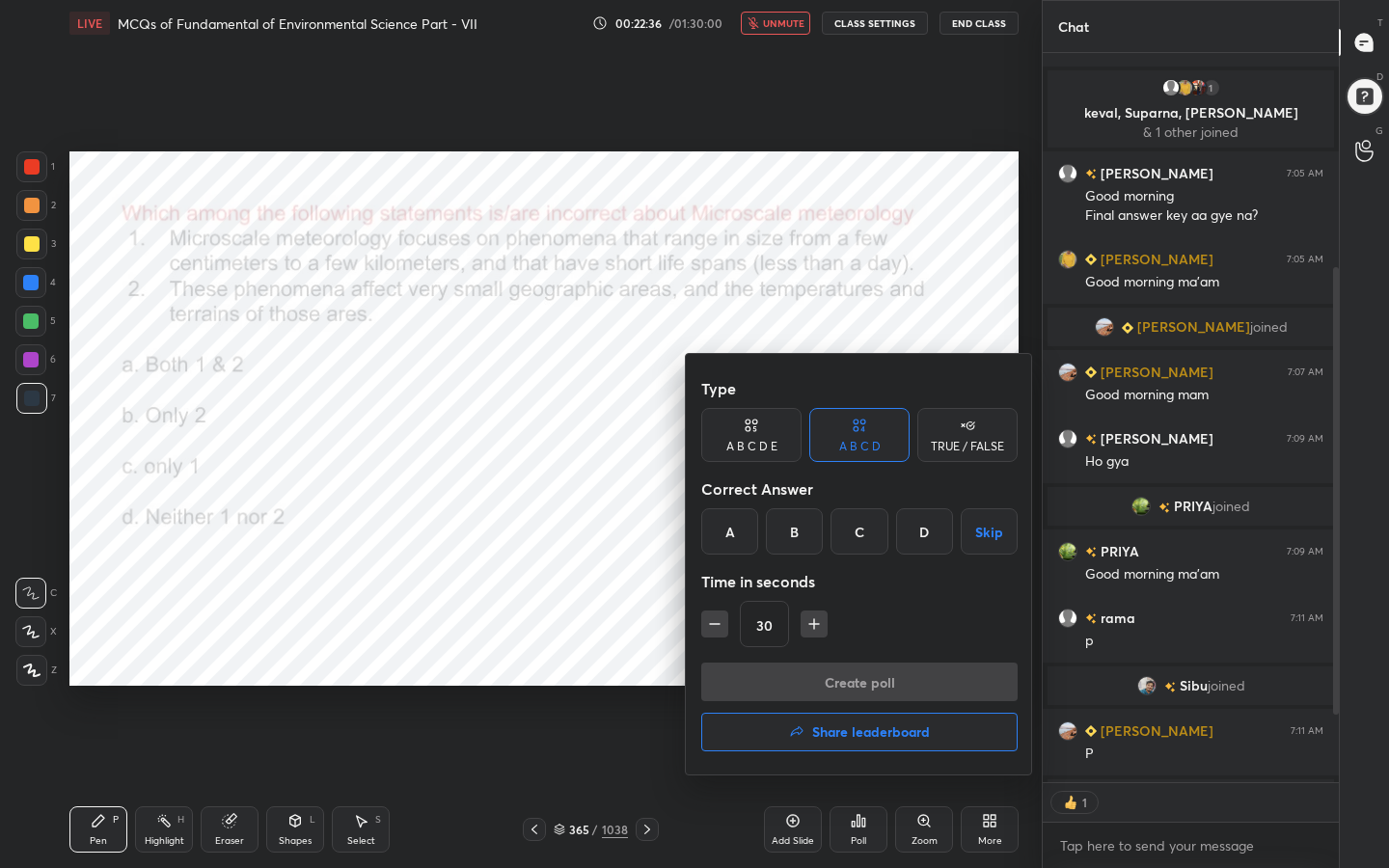click on "D" at bounding box center (924, 531) 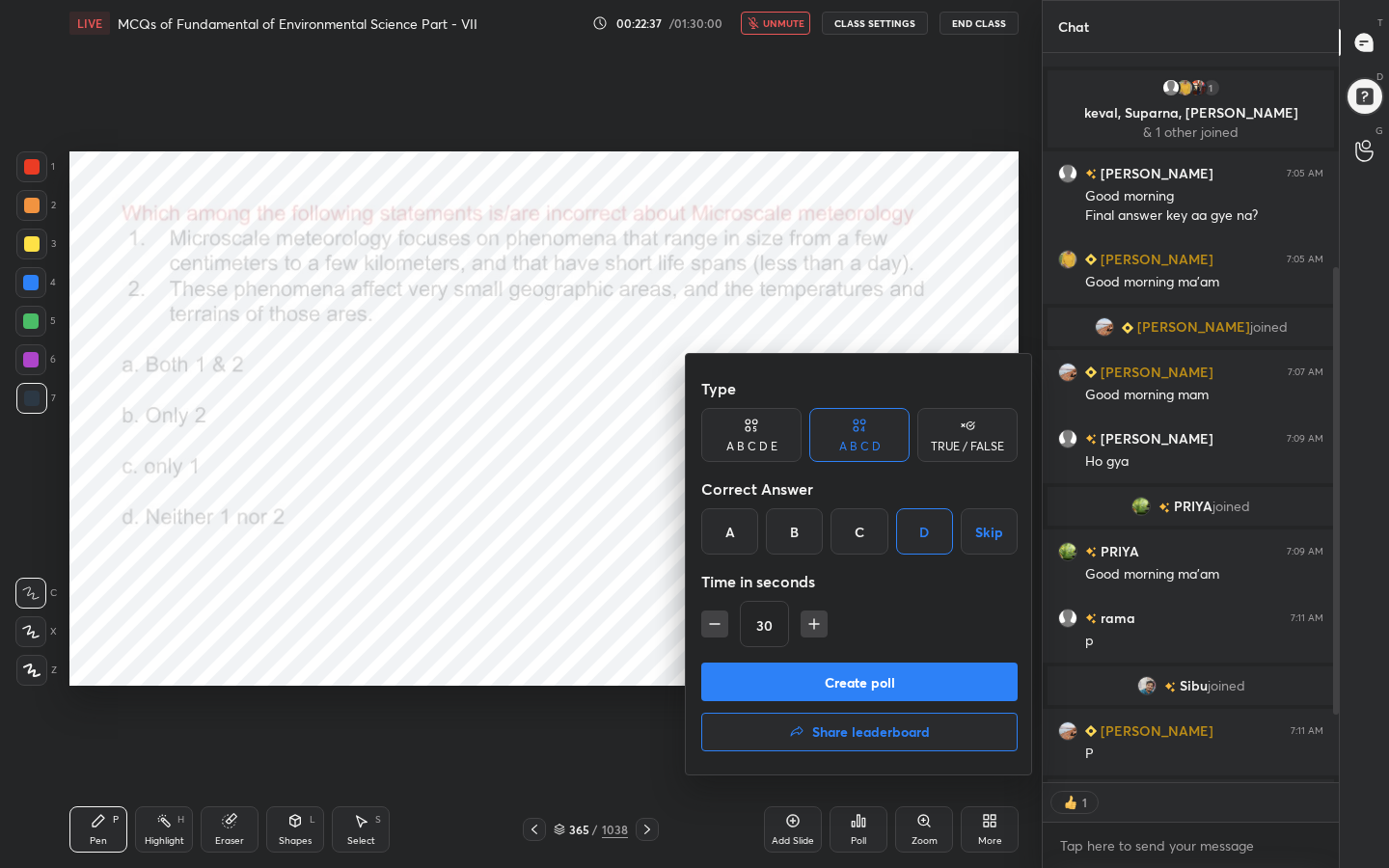 click on "Create poll" at bounding box center (859, 682) 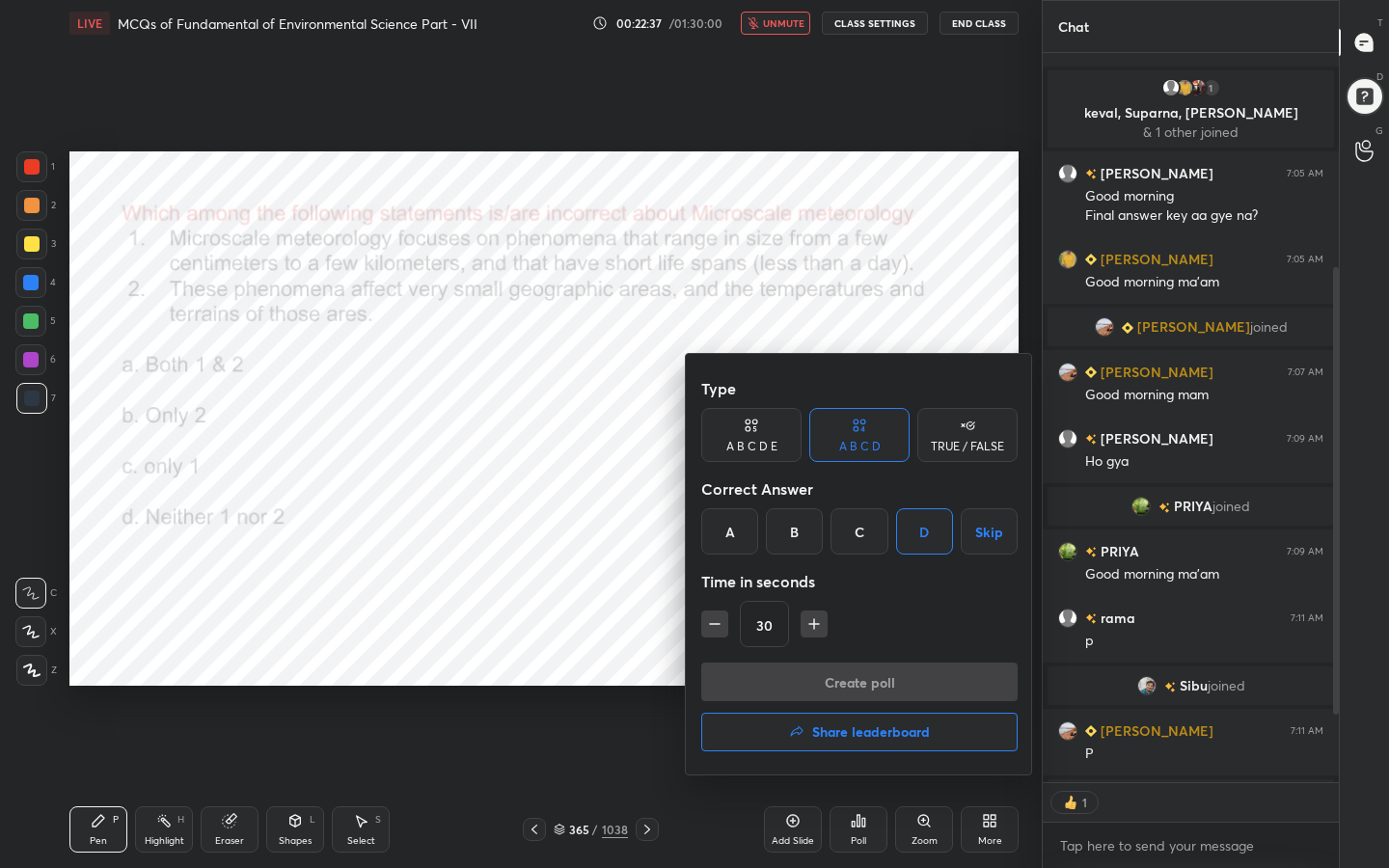 scroll, scrollTop: 562, scrollLeft: 290, axis: both 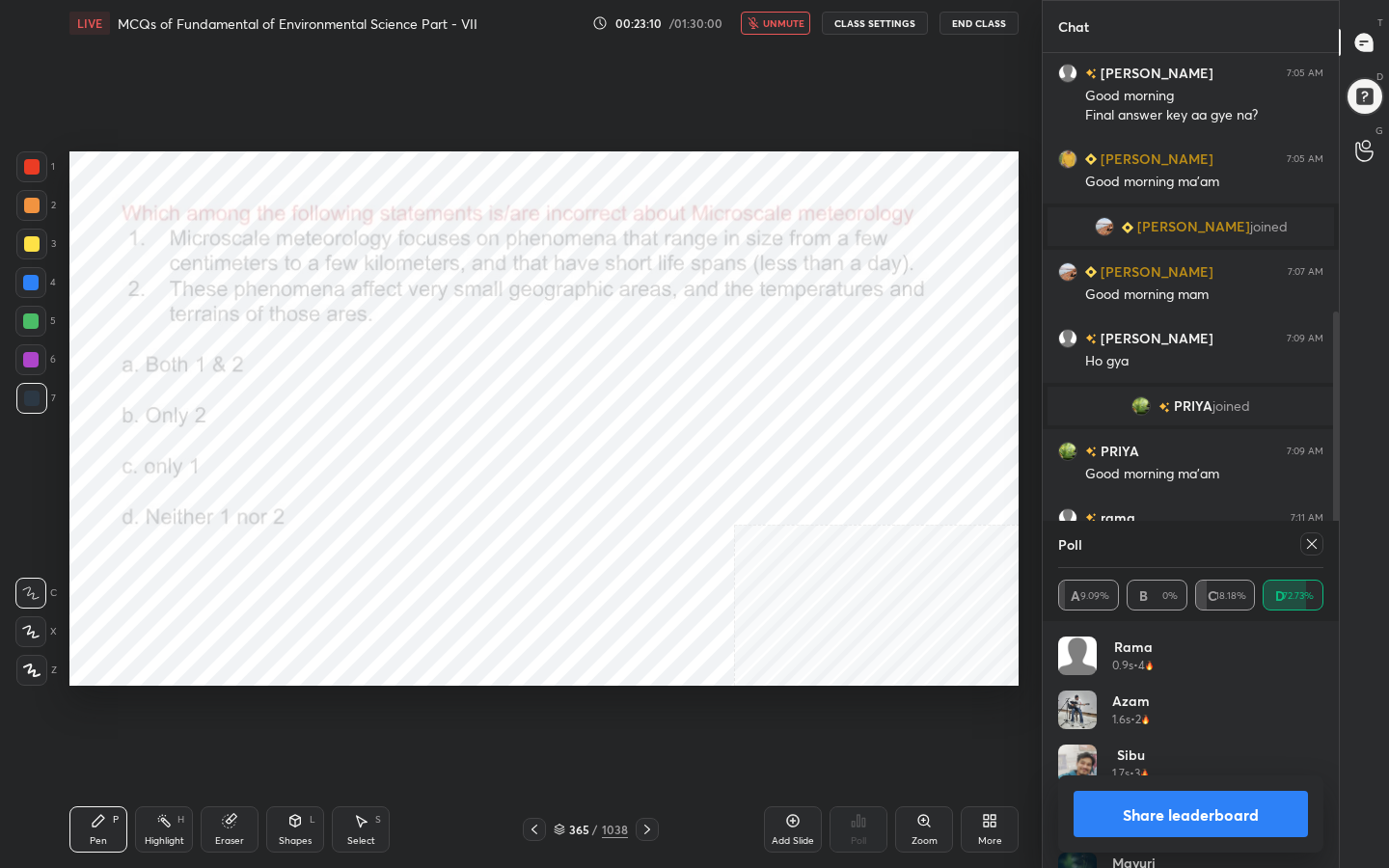 click 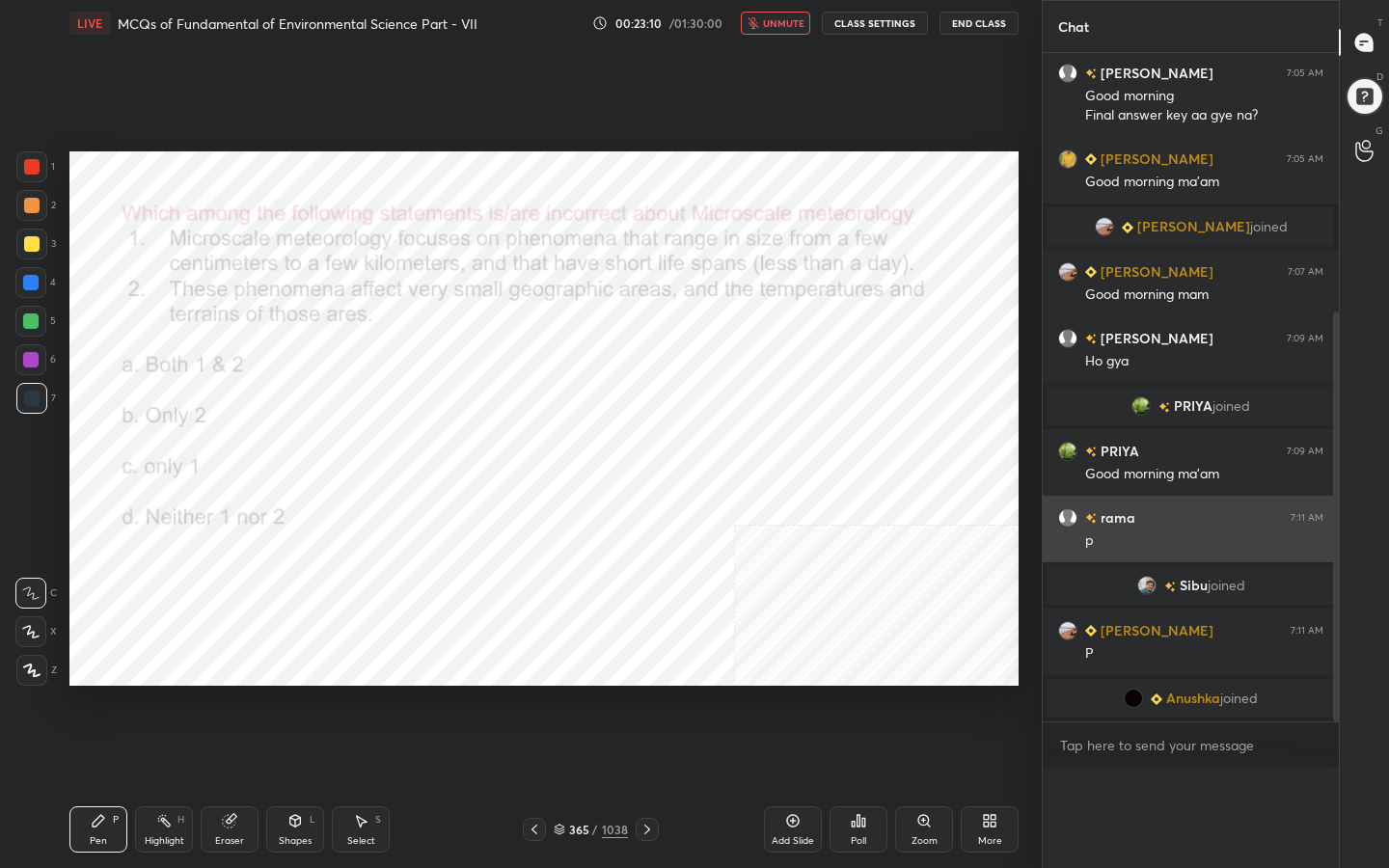 scroll, scrollTop: 0, scrollLeft: 0, axis: both 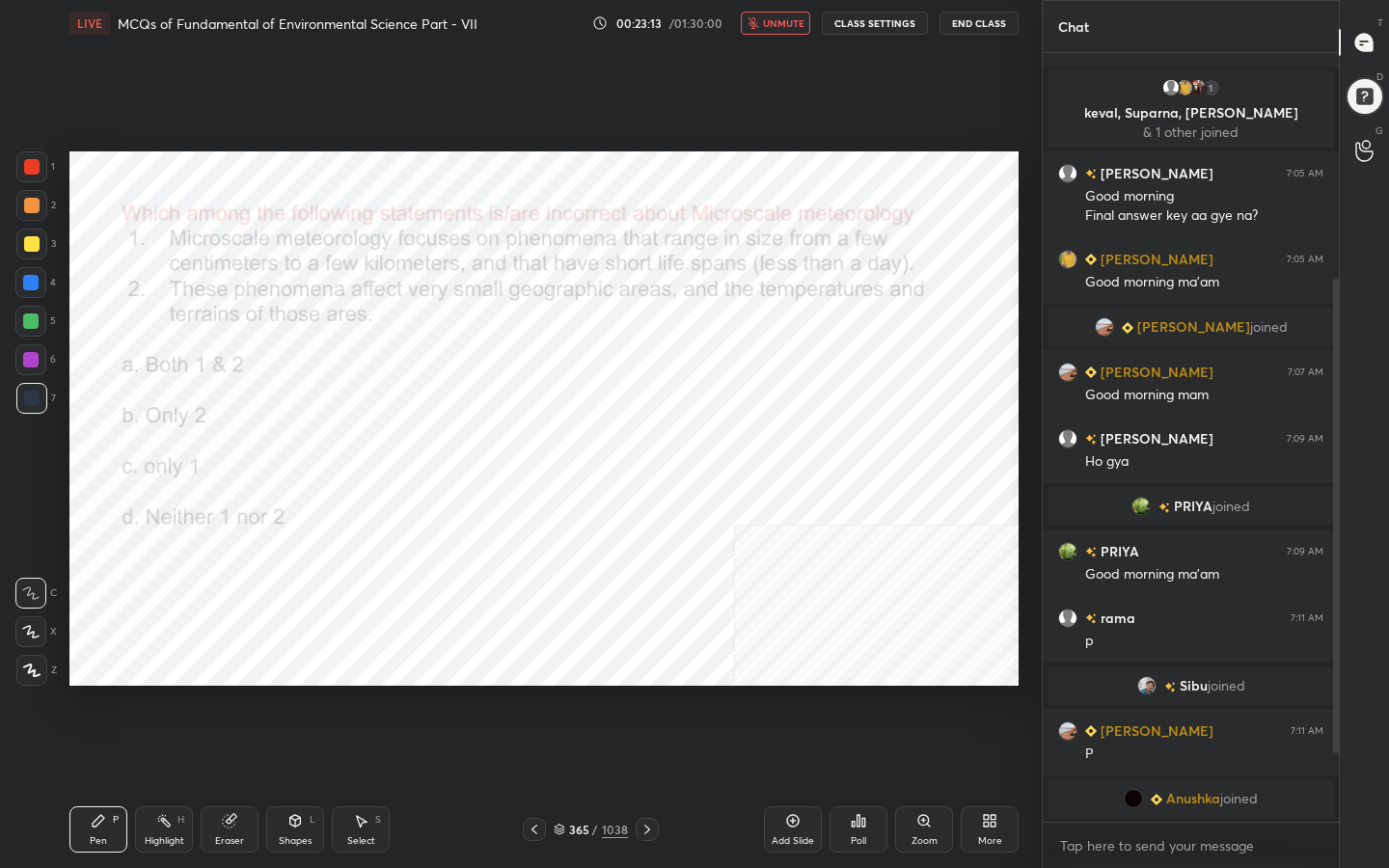 click on "unmute" at bounding box center (783, 23) 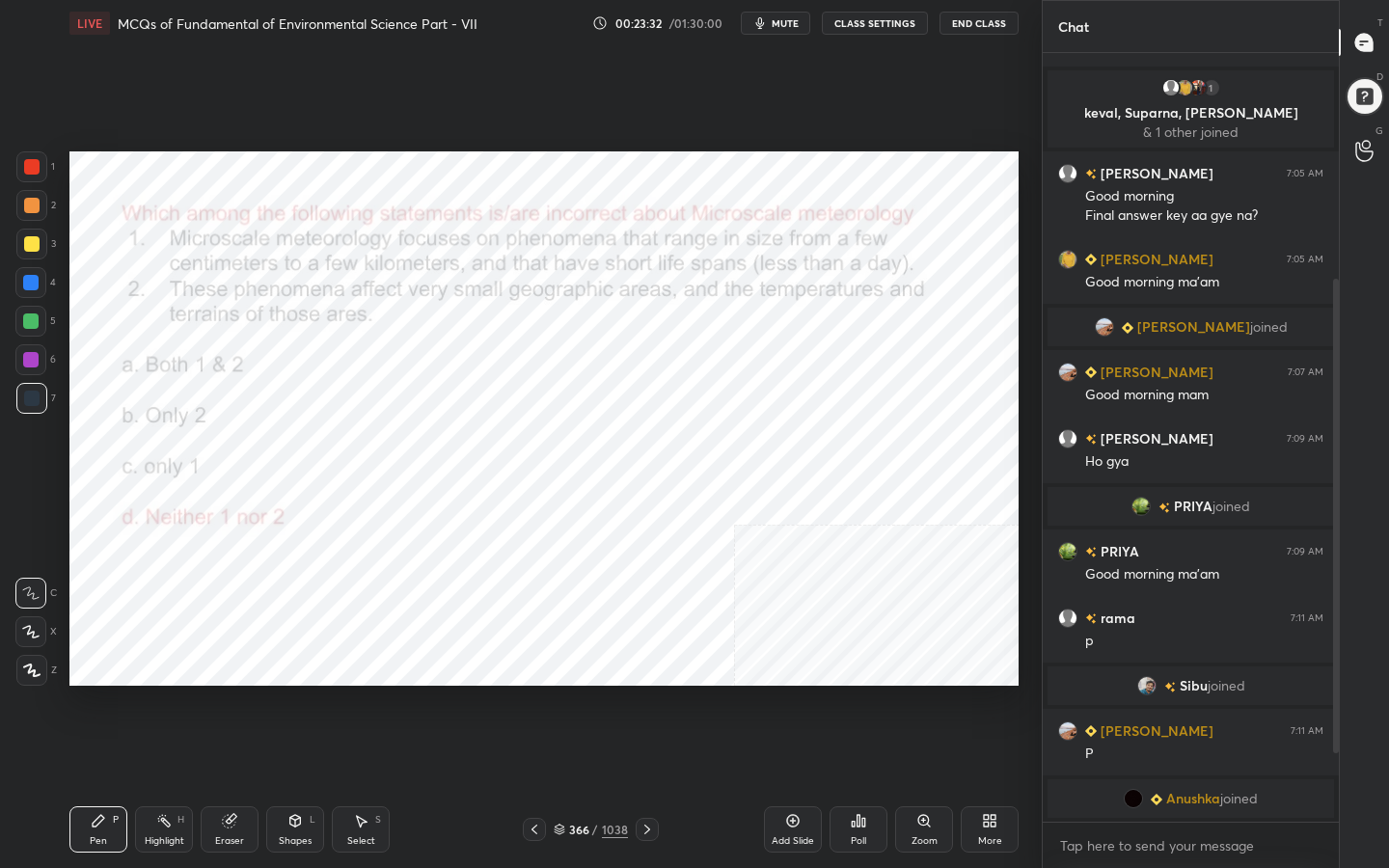 click 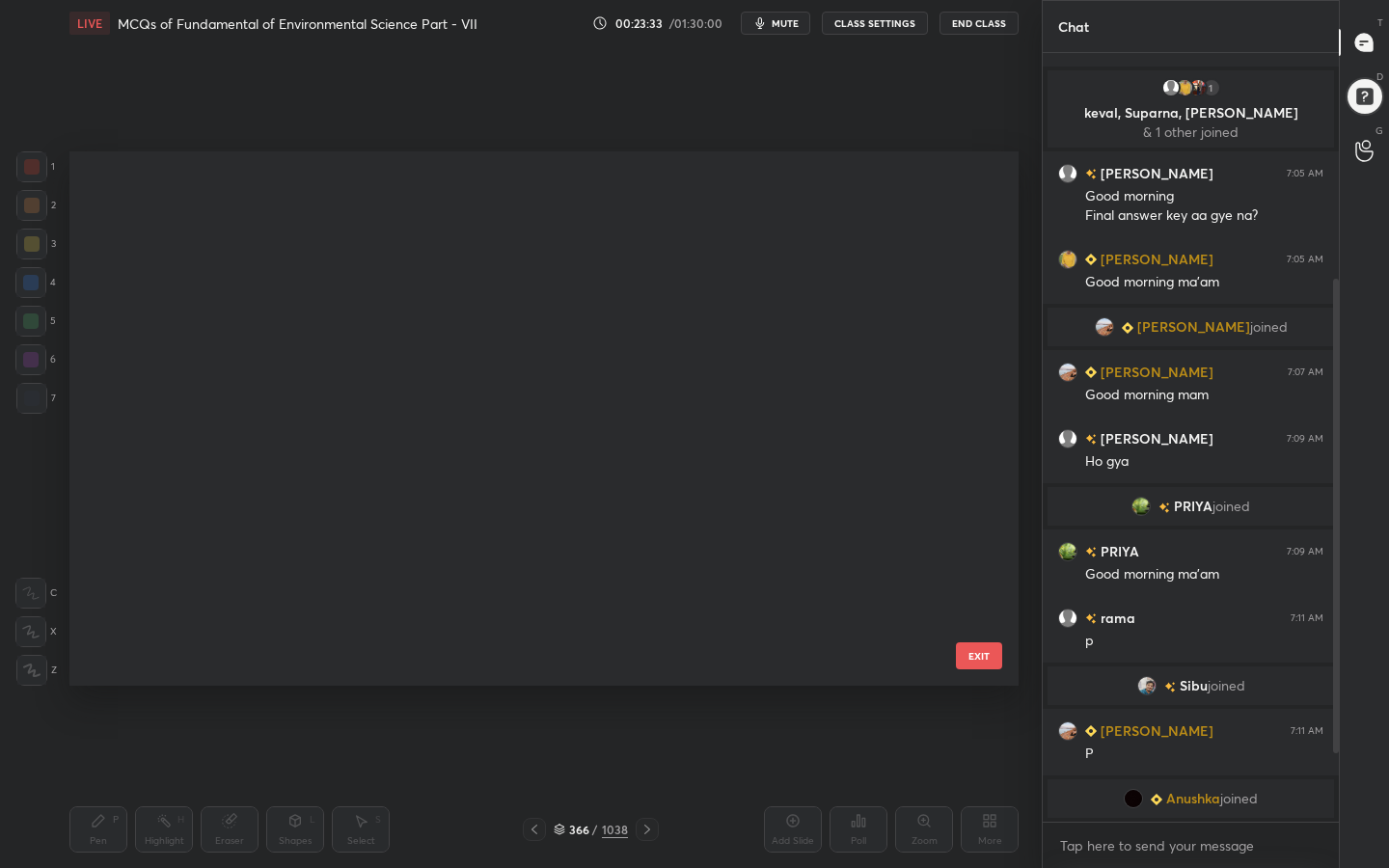 scroll, scrollTop: 19409, scrollLeft: 0, axis: vertical 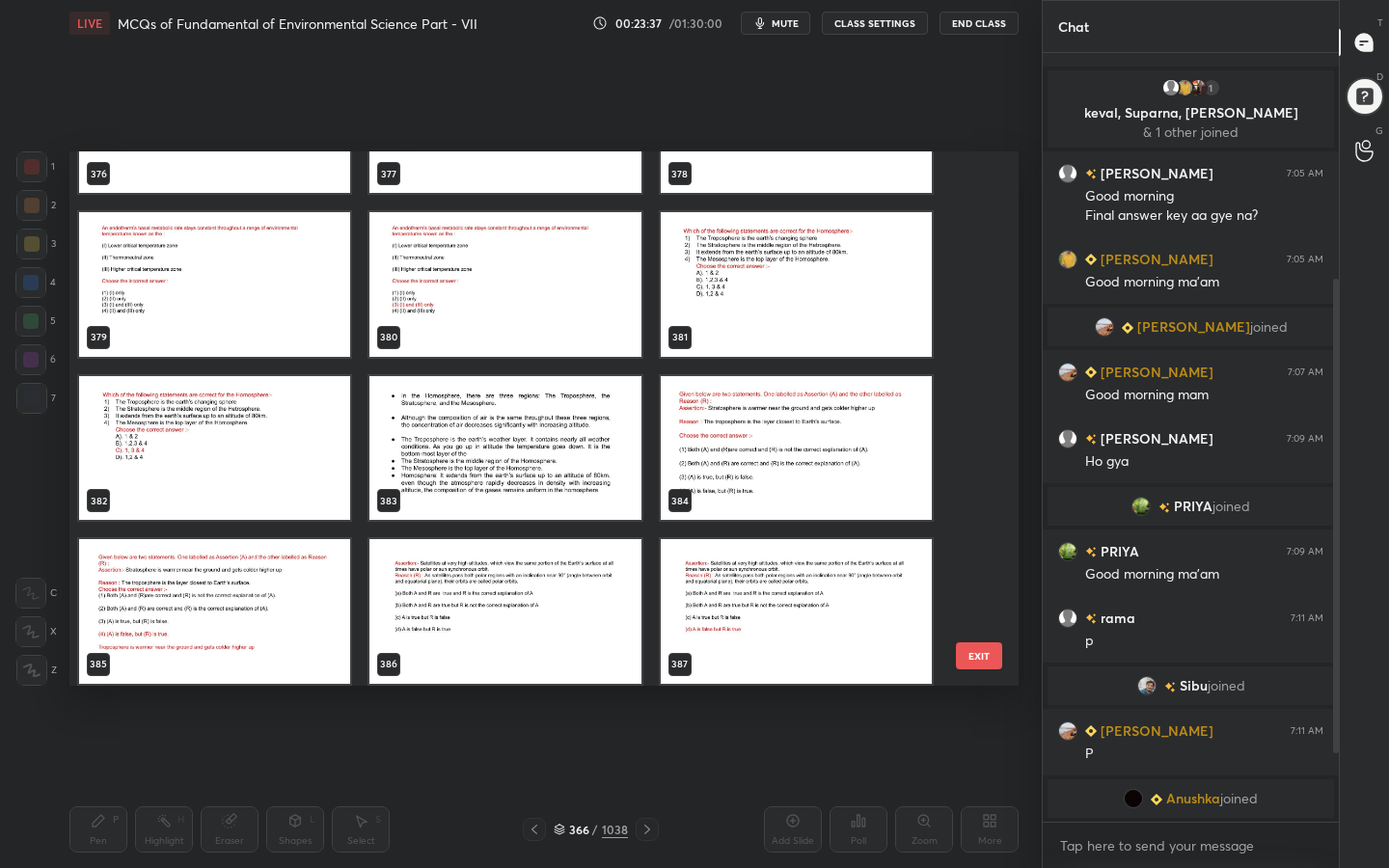 click at bounding box center [214, 285] 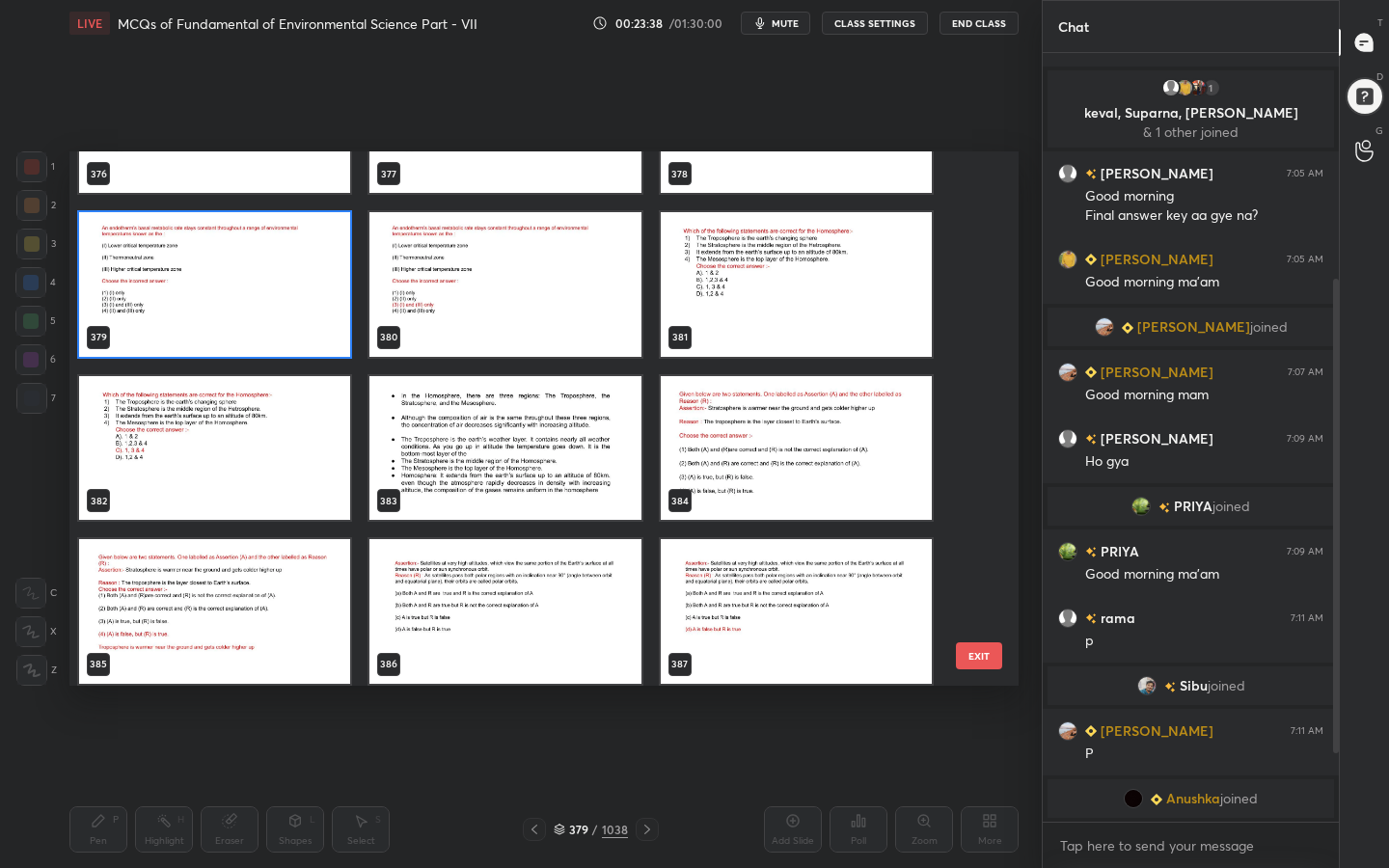 click at bounding box center (214, 285) 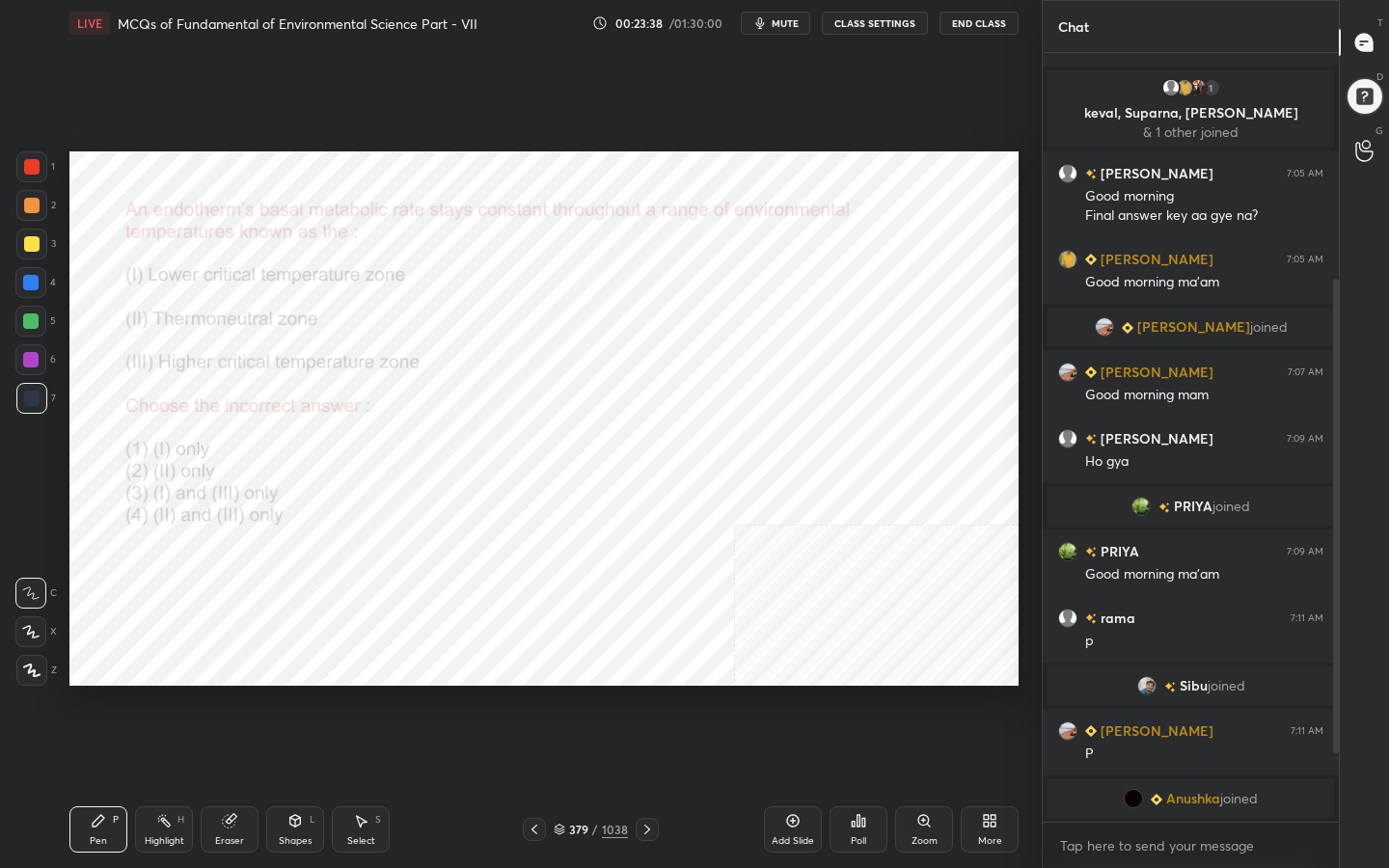 click at bounding box center [214, 285] 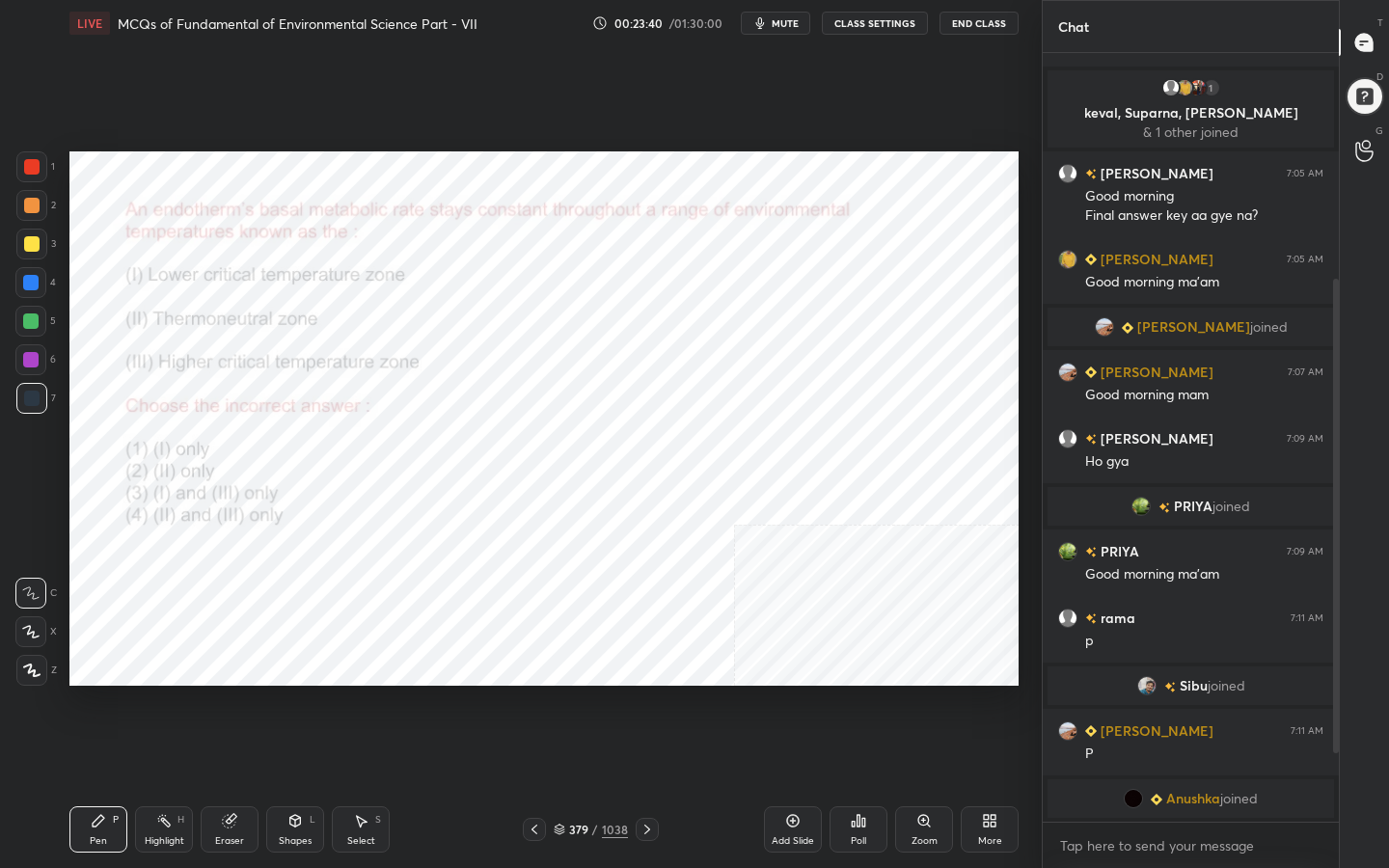click 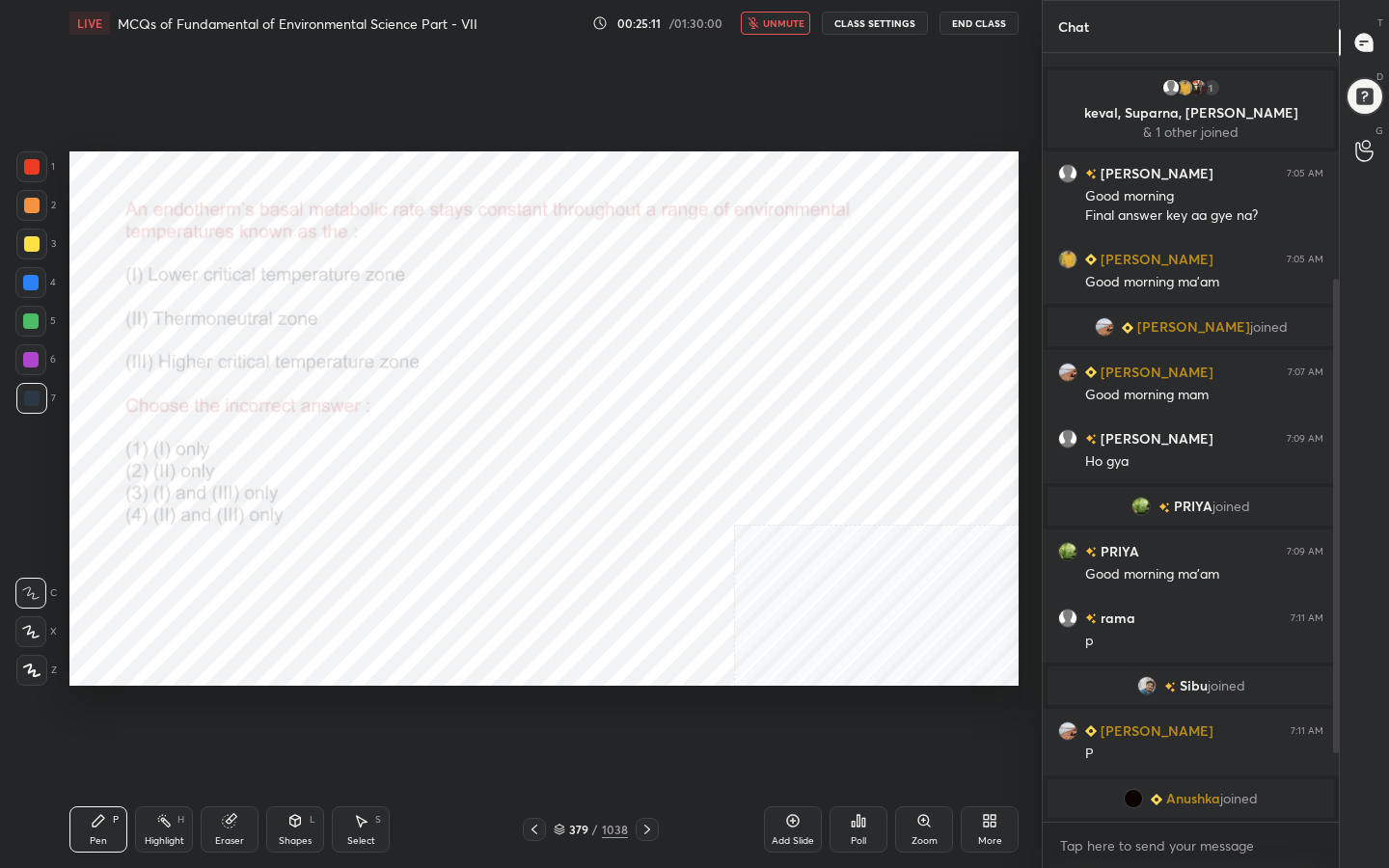 click 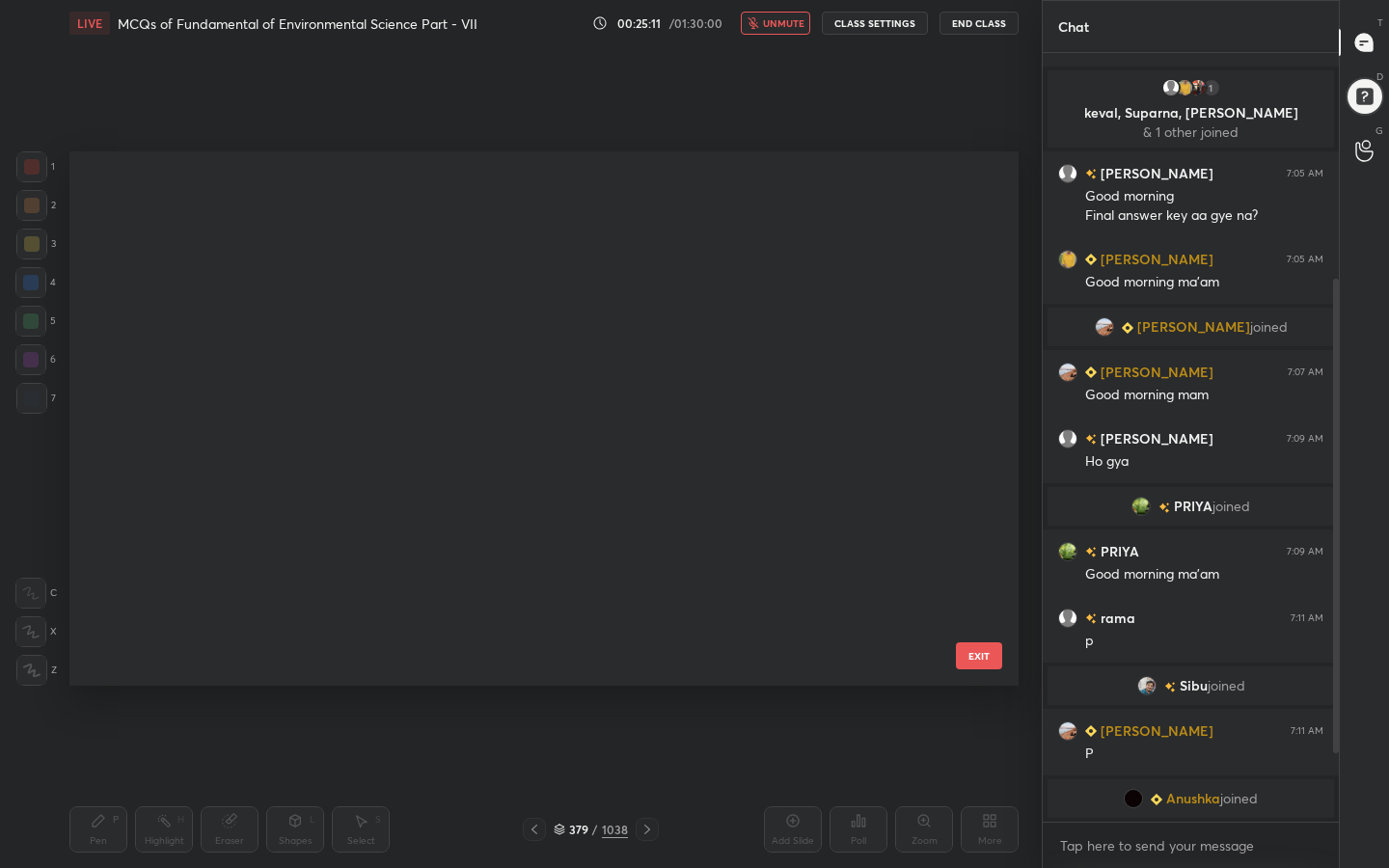 scroll, scrollTop: 20227, scrollLeft: 0, axis: vertical 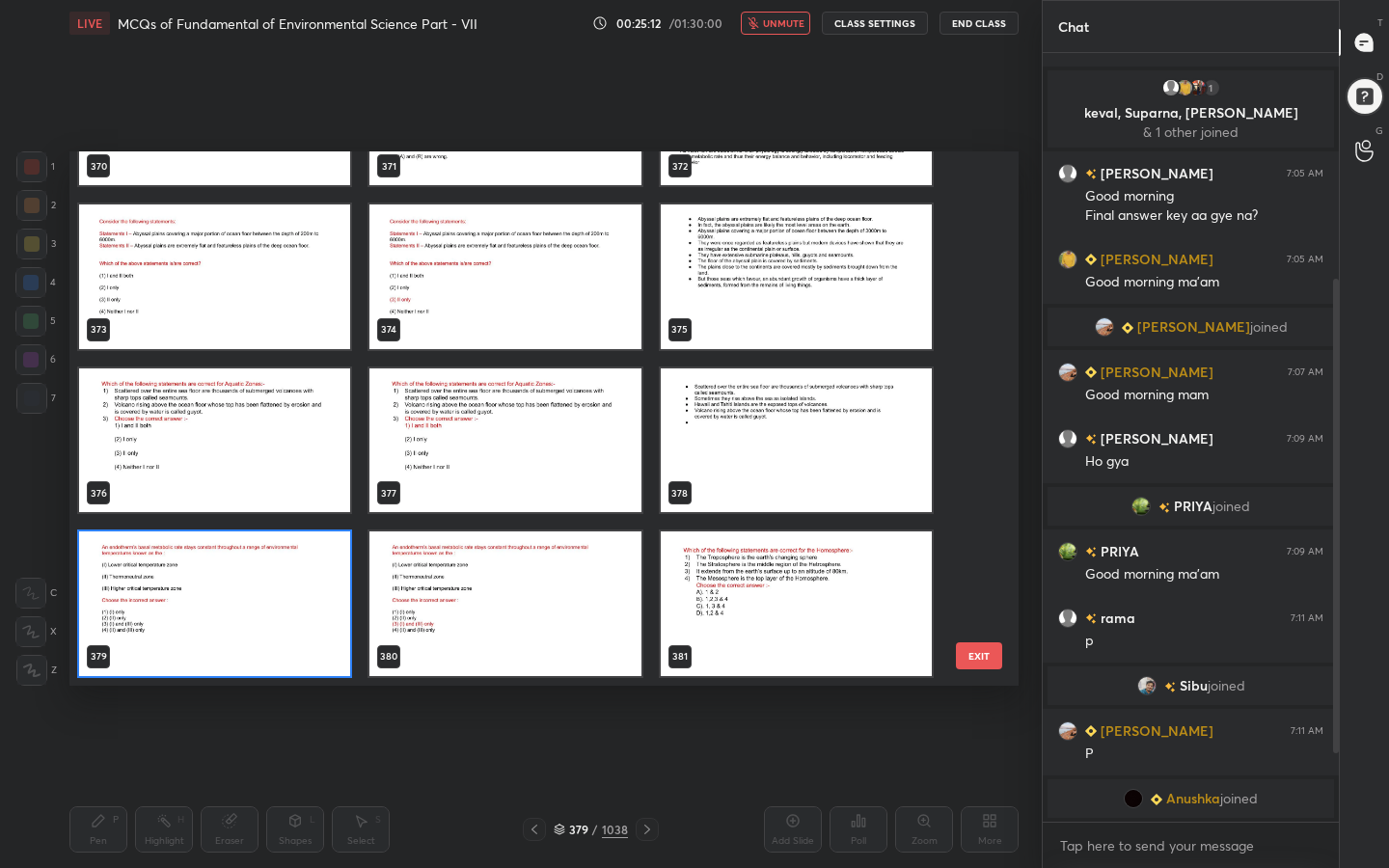 click at bounding box center (214, 604) 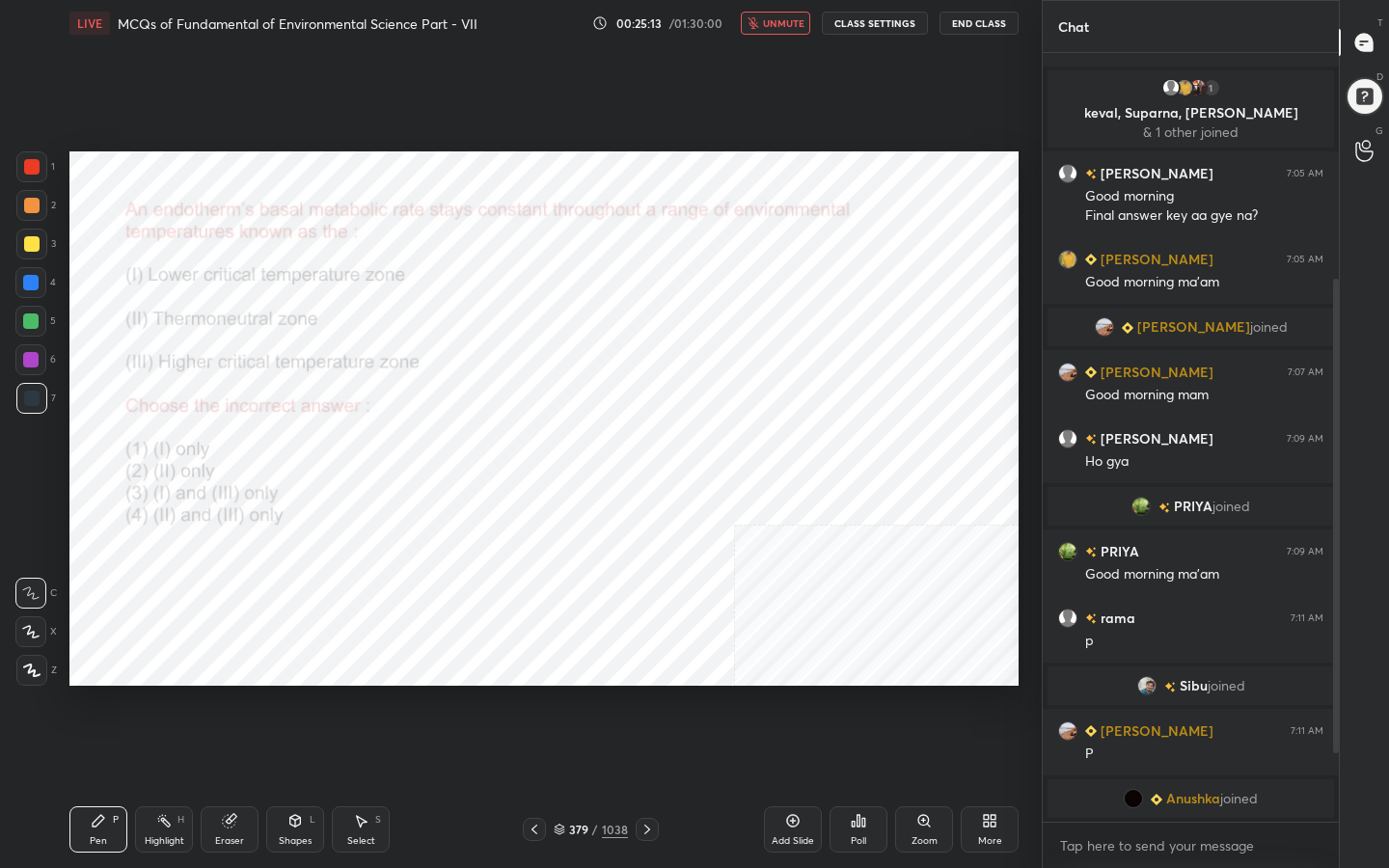 click on "Poll" at bounding box center (858, 829) 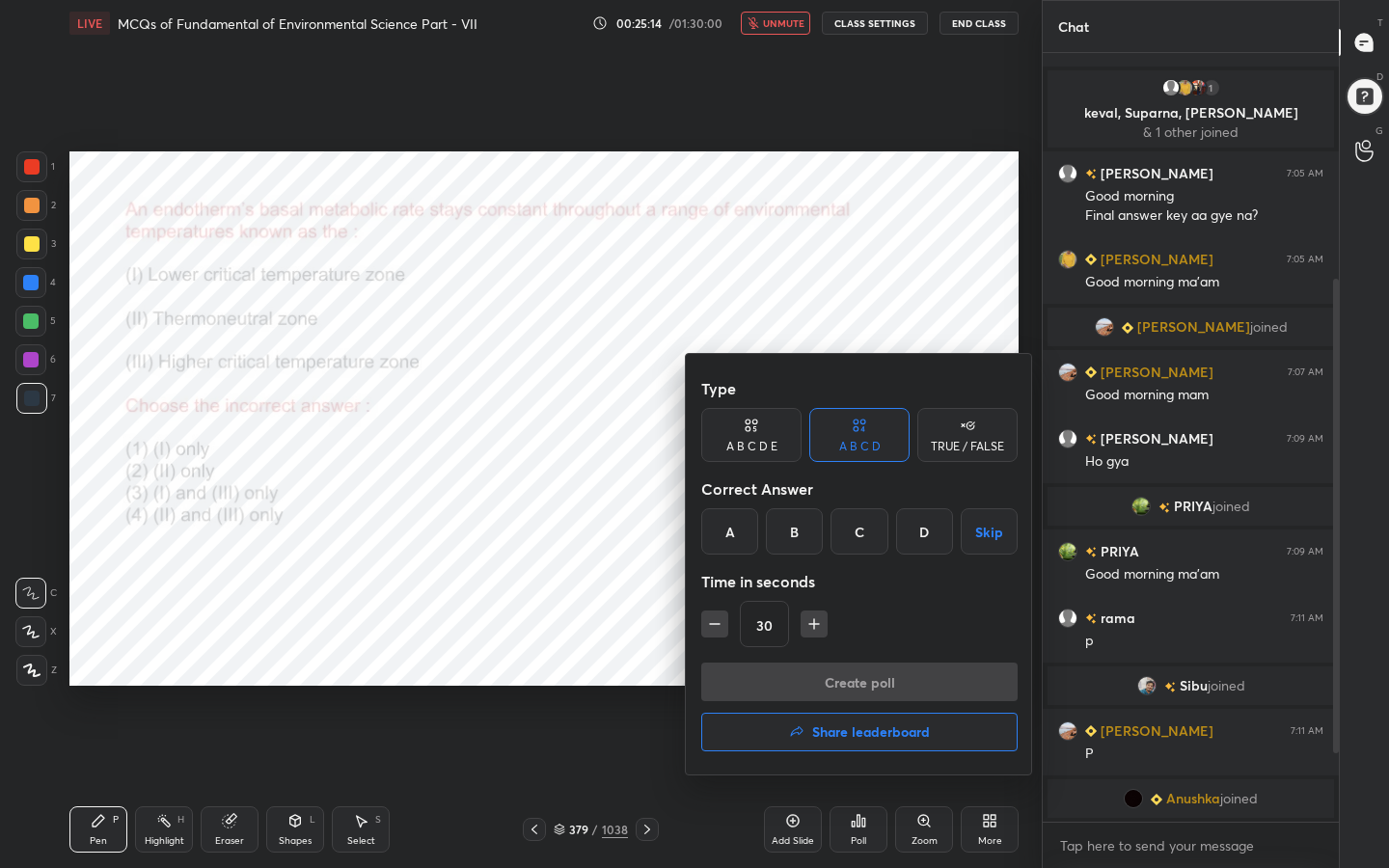 click on "C" at bounding box center (858, 531) 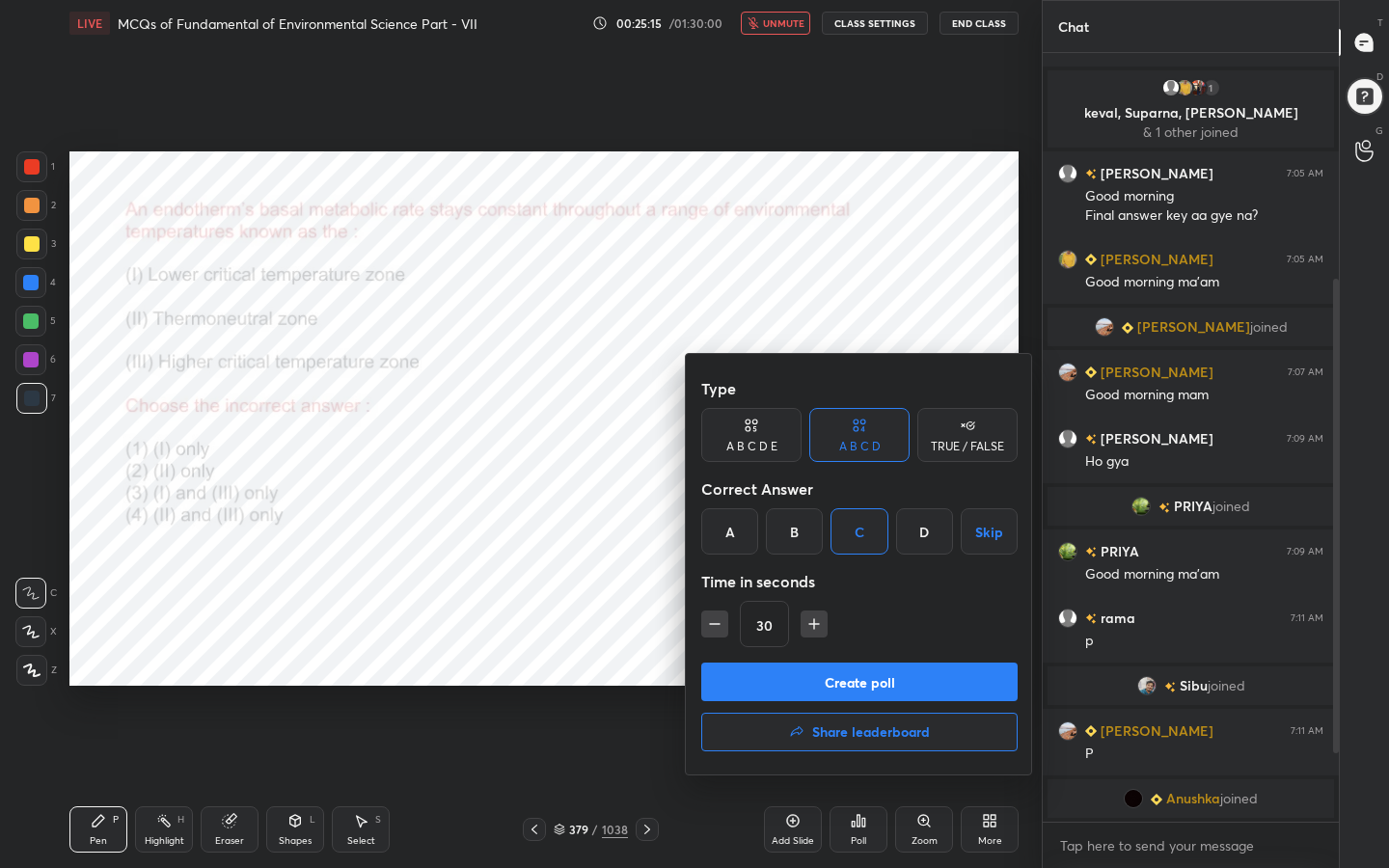 click on "Create poll" at bounding box center (859, 682) 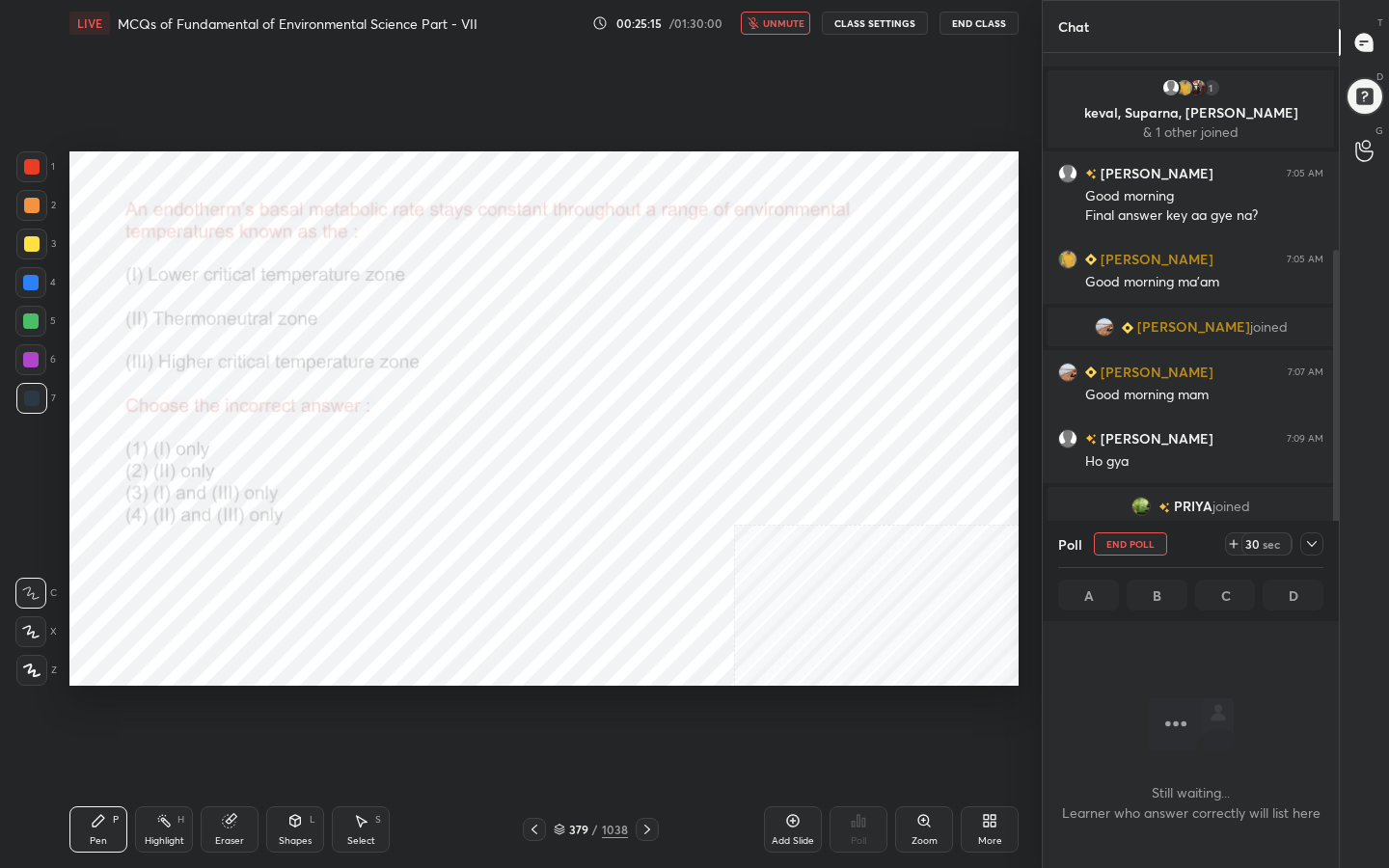 scroll, scrollTop: 503, scrollLeft: 290, axis: both 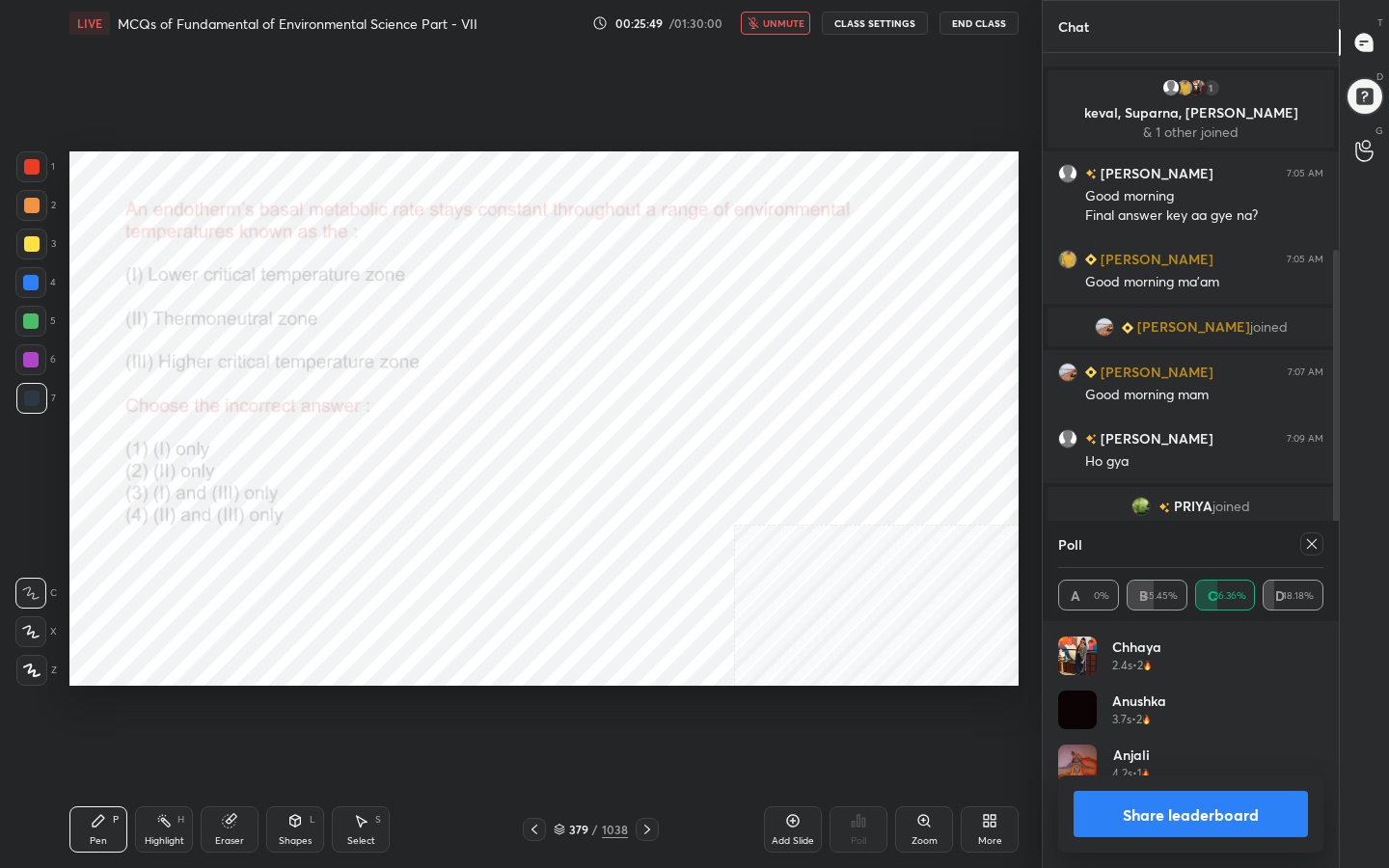 click 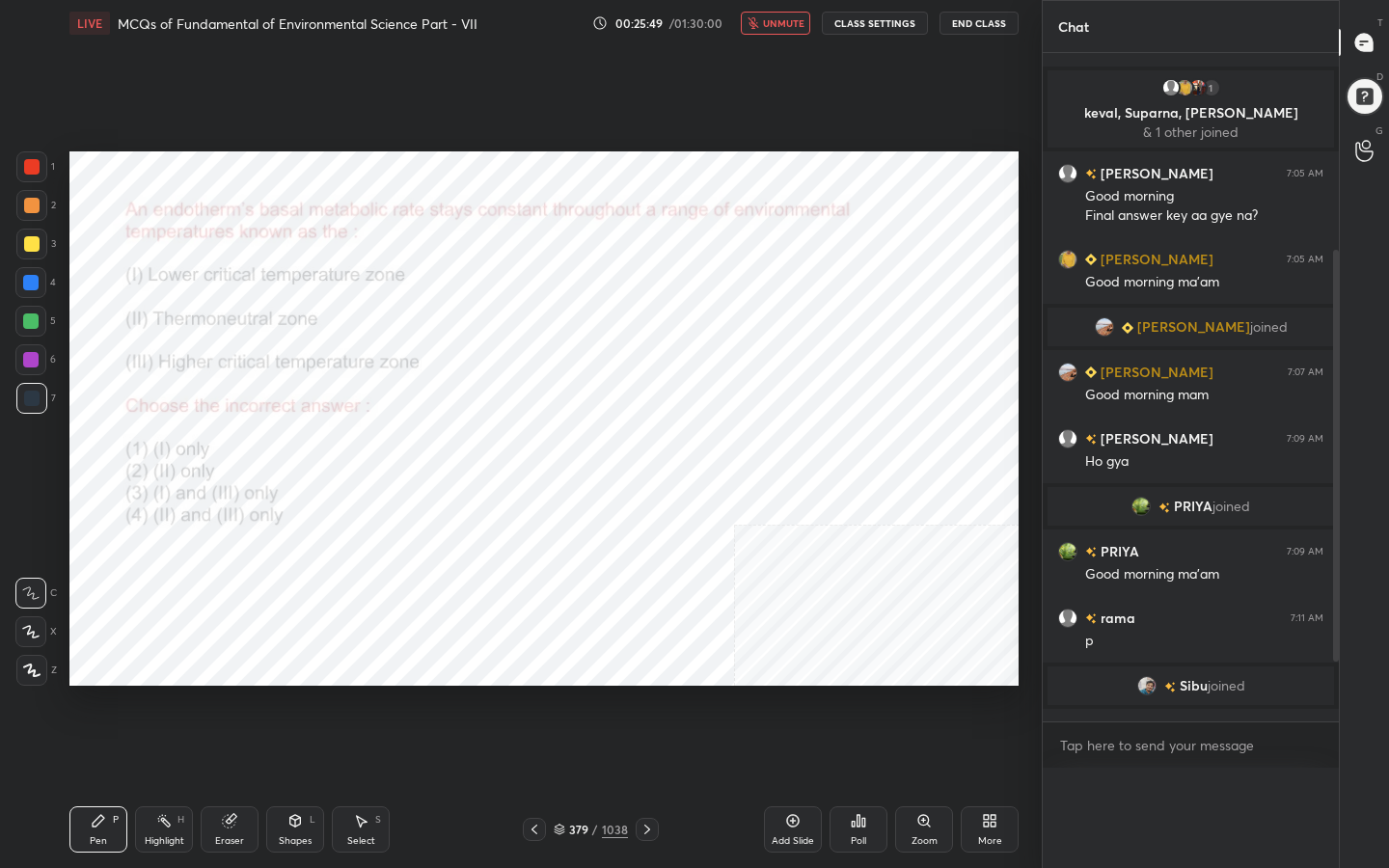 scroll, scrollTop: 0, scrollLeft: 0, axis: both 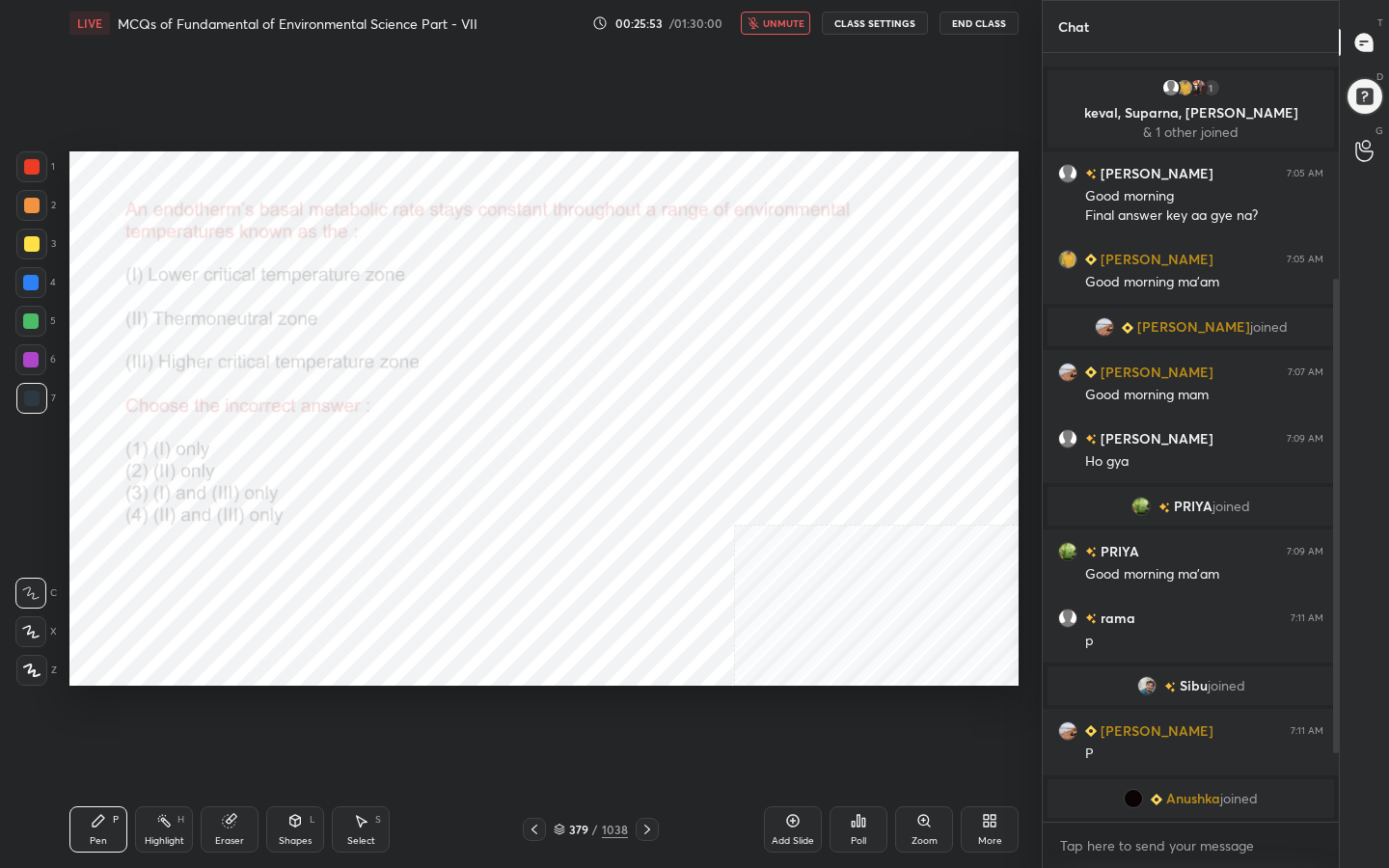 click on "unmute" at bounding box center [783, 23] 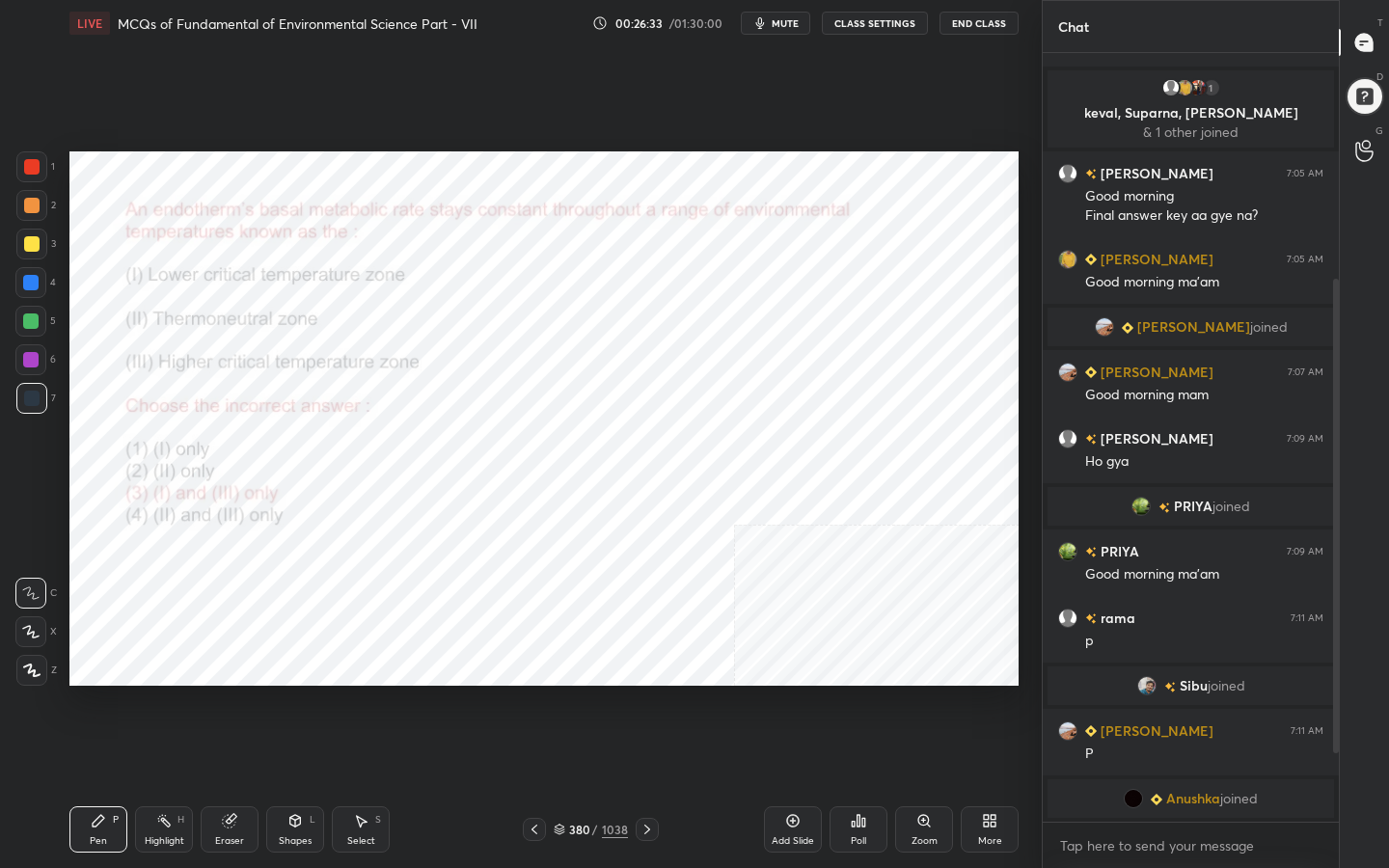 click on "380 / 1038" at bounding box center (590, 829) 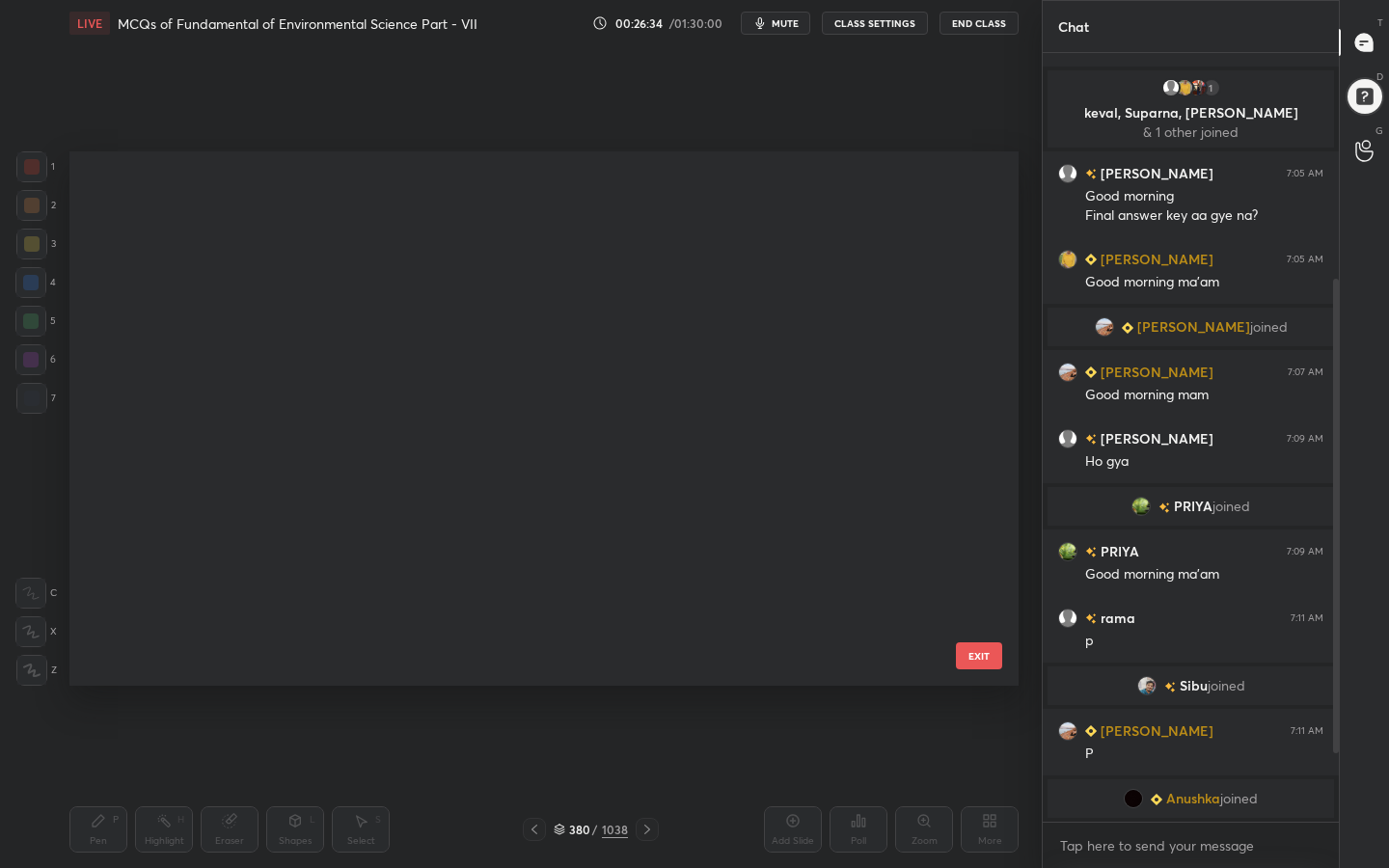 scroll, scrollTop: 20227, scrollLeft: 0, axis: vertical 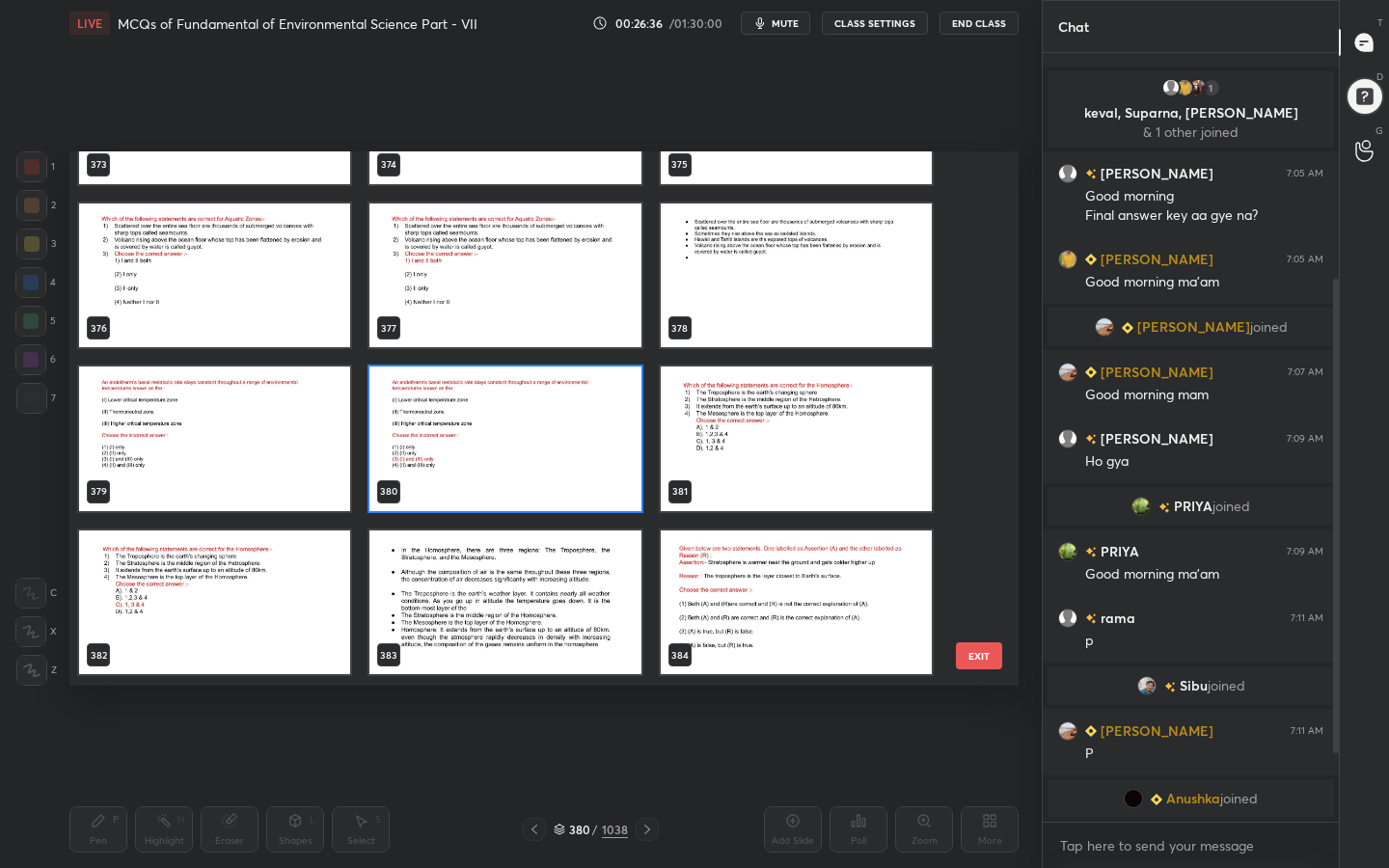 click at bounding box center (796, 439) 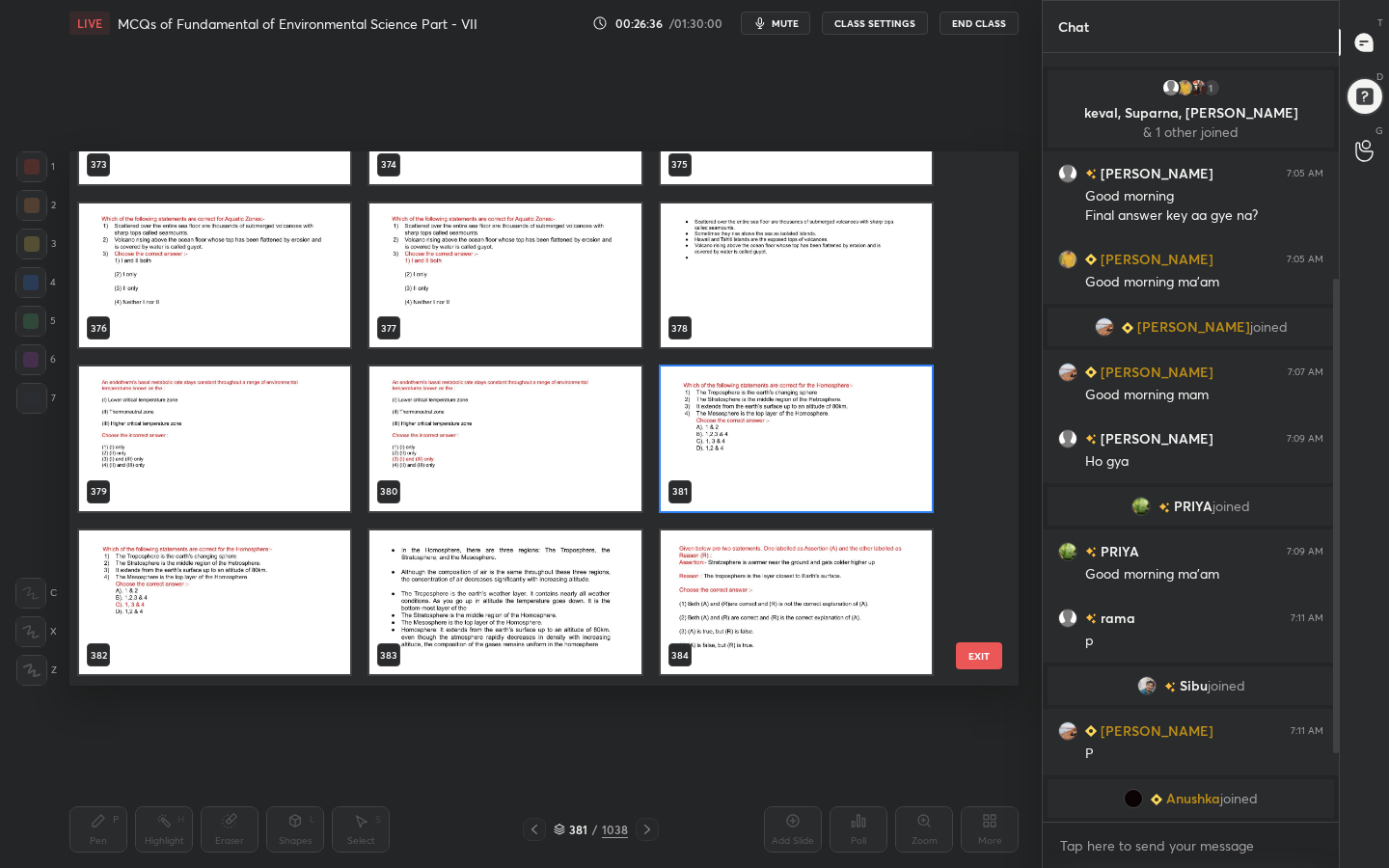click at bounding box center [796, 439] 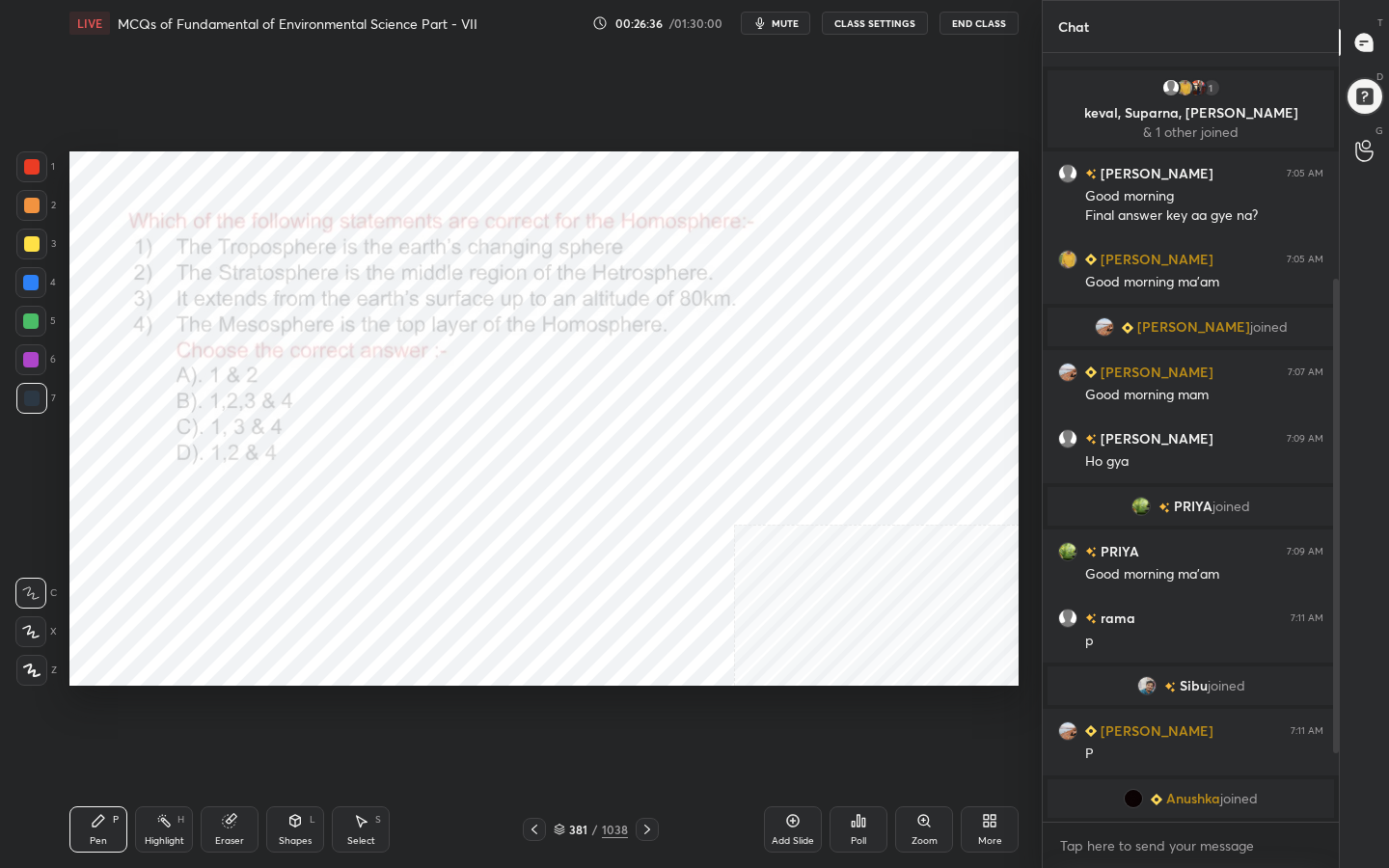 click at bounding box center (796, 439) 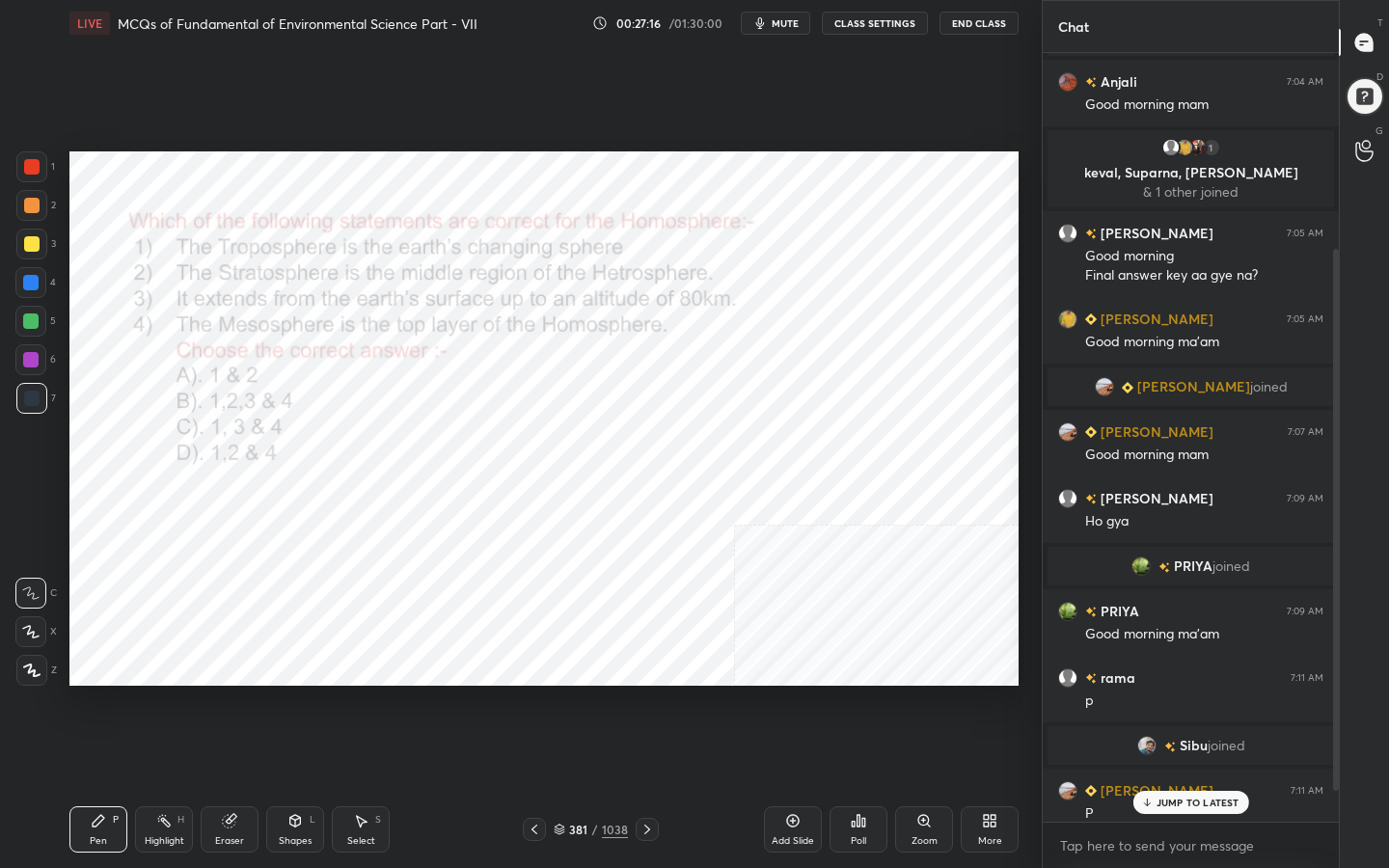 scroll, scrollTop: 320, scrollLeft: 0, axis: vertical 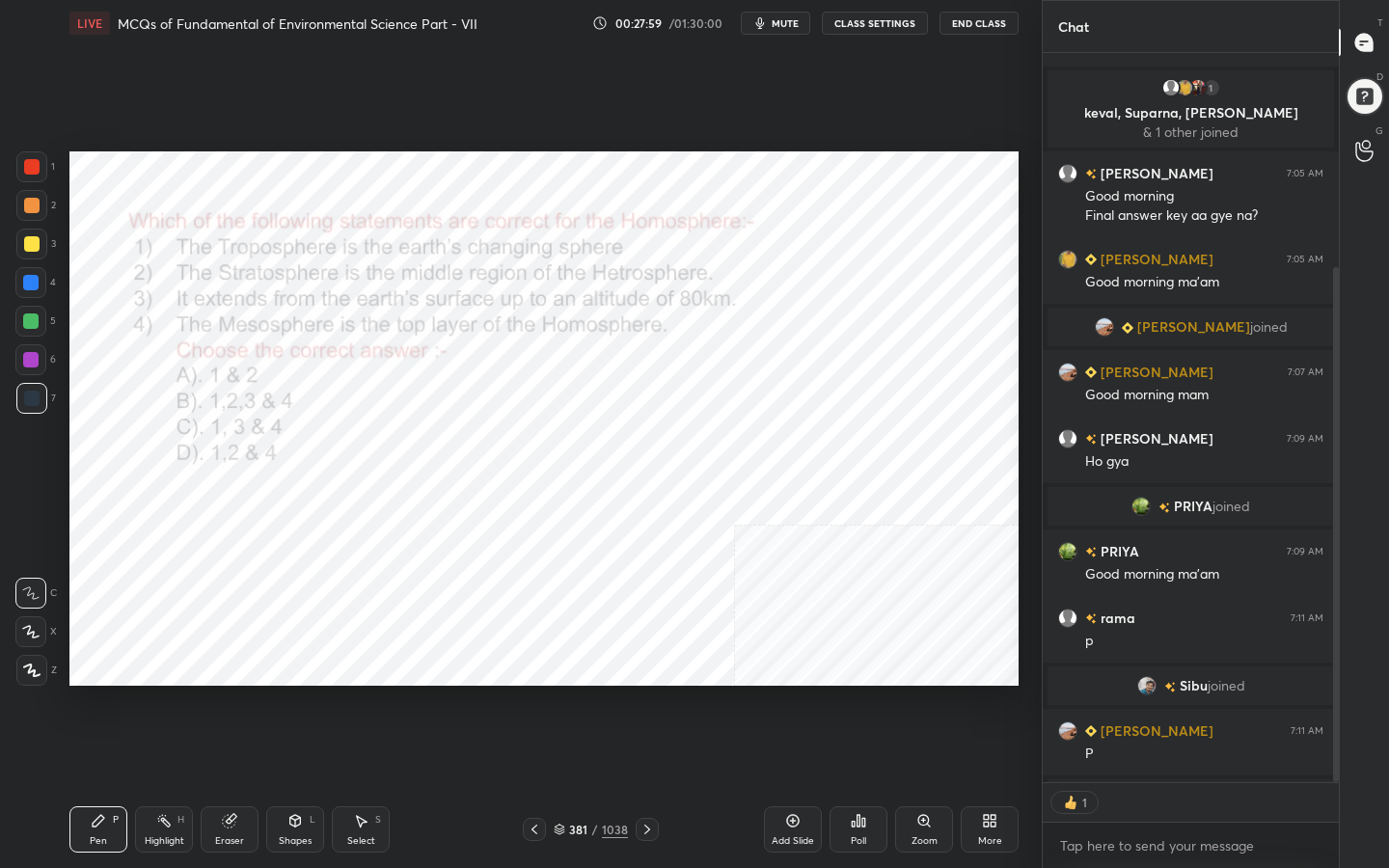 click 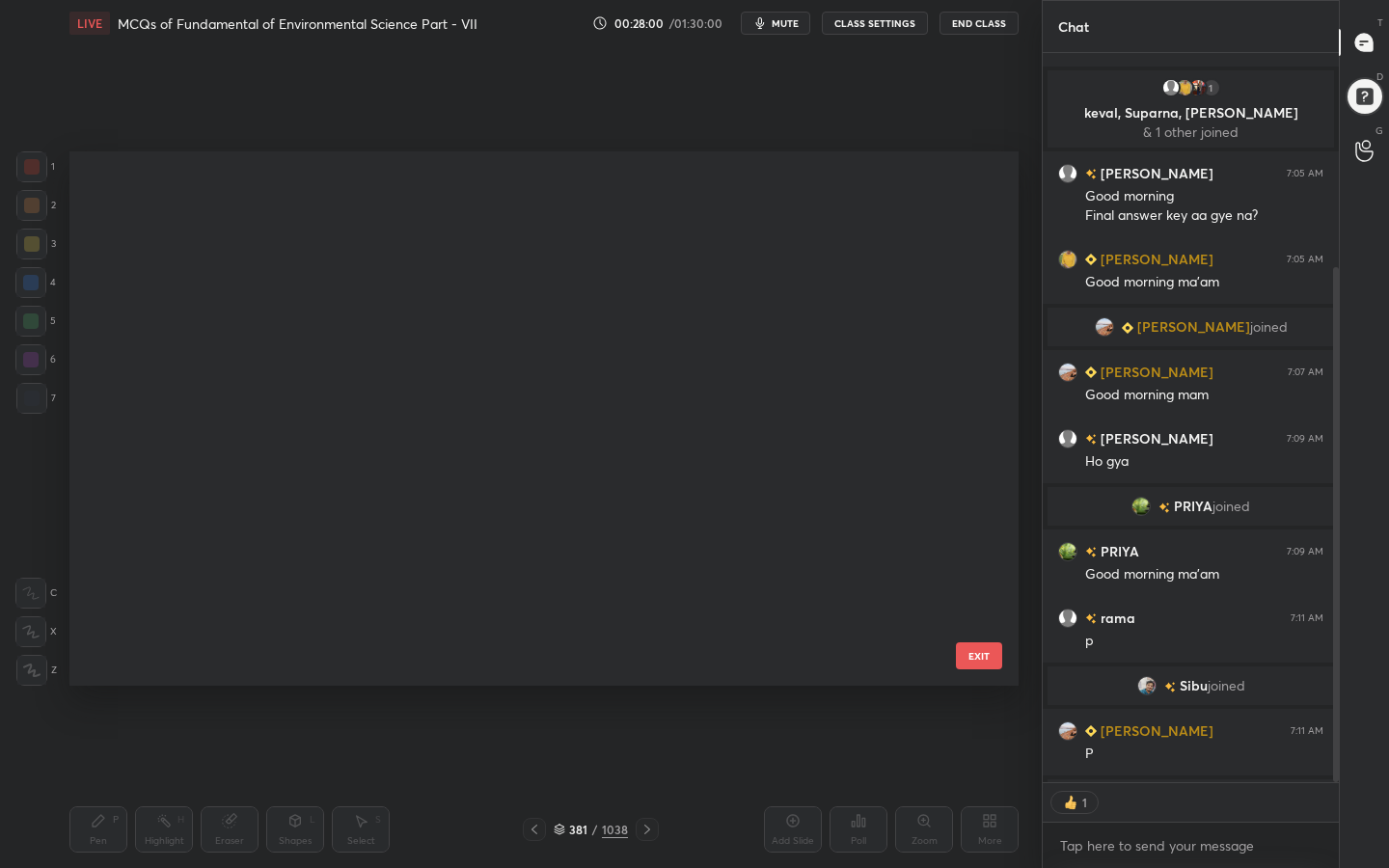 scroll, scrollTop: 20227, scrollLeft: 0, axis: vertical 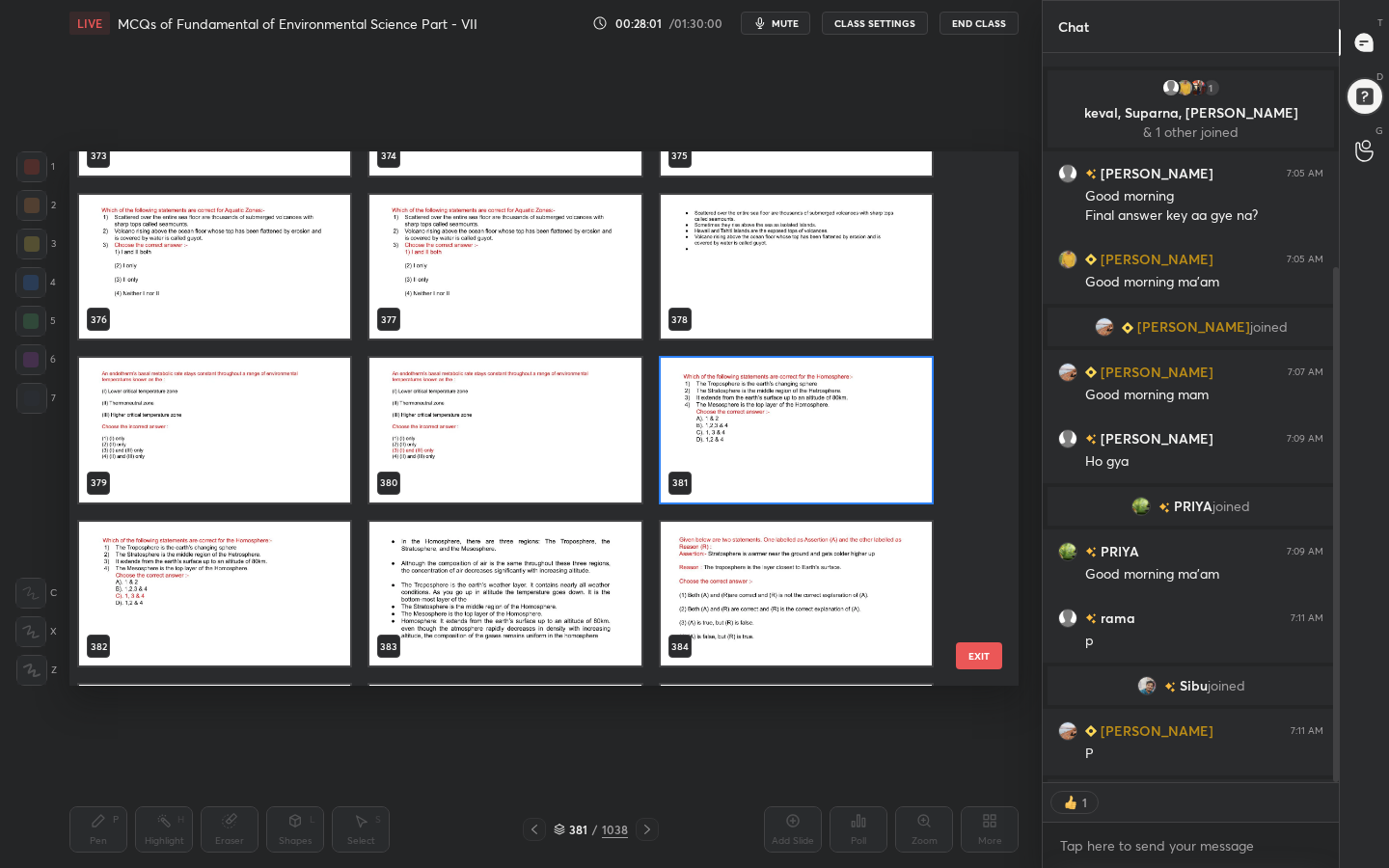 click at bounding box center [796, 430] 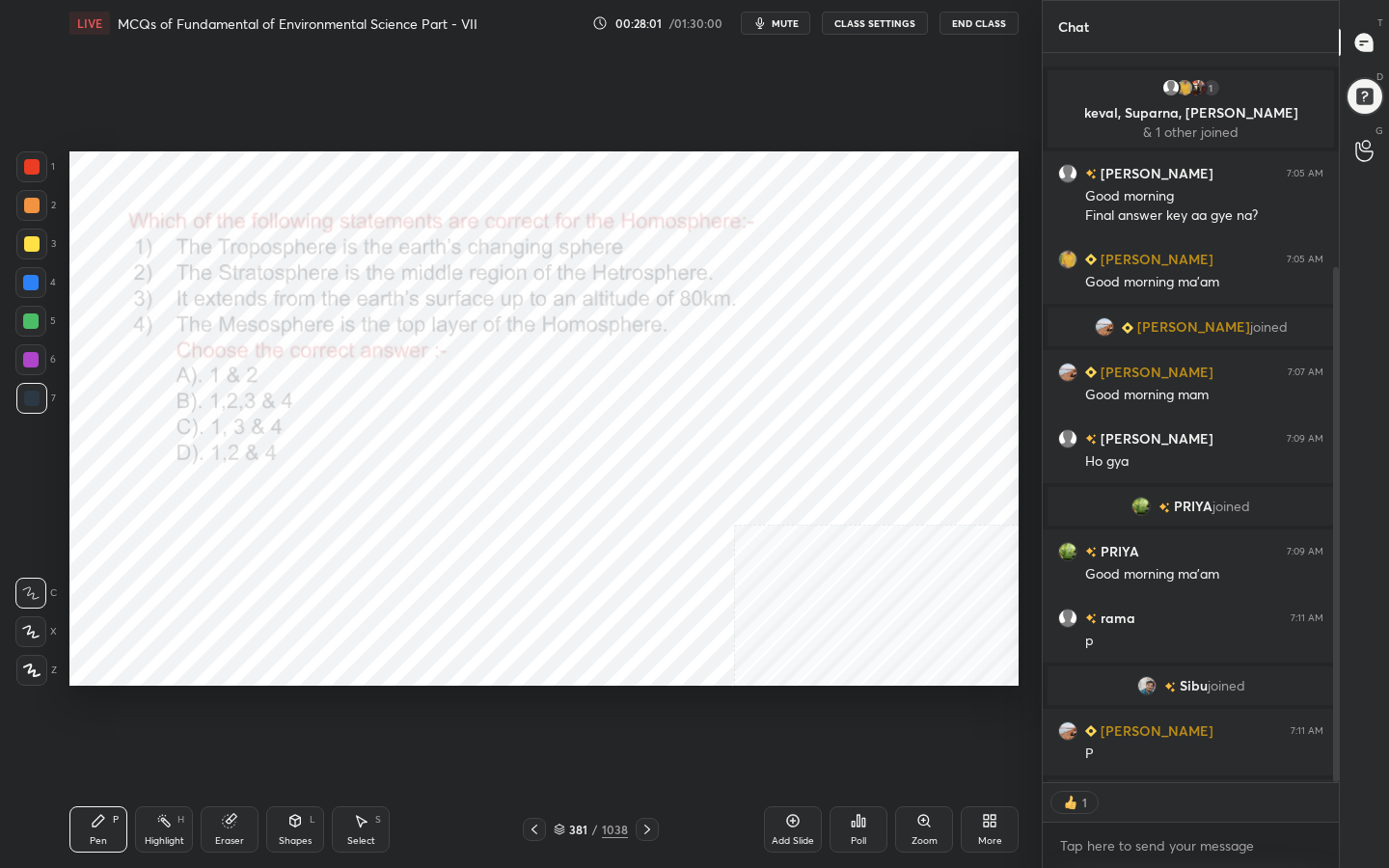 click at bounding box center (796, 430) 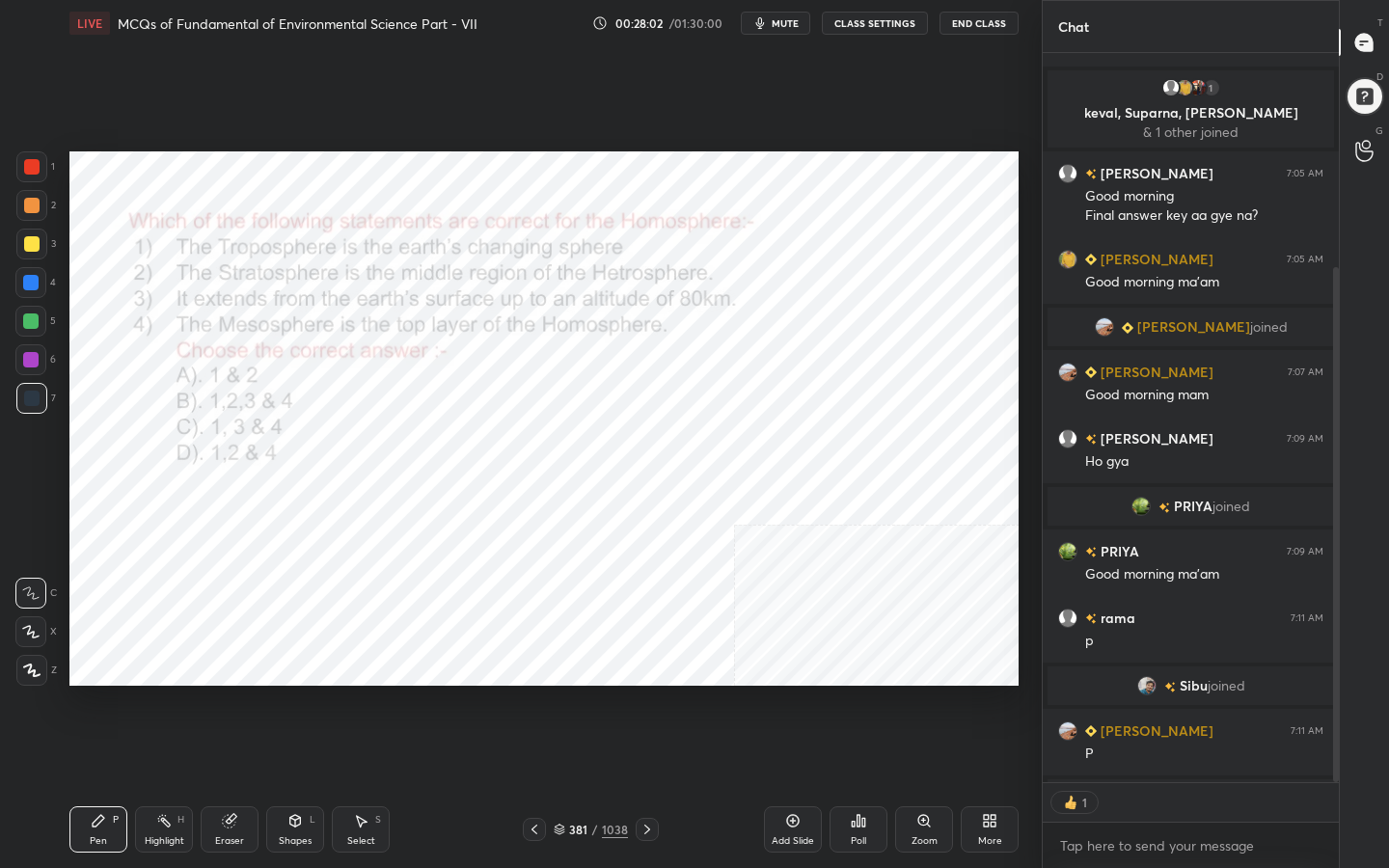 click on "Poll" at bounding box center (858, 829) 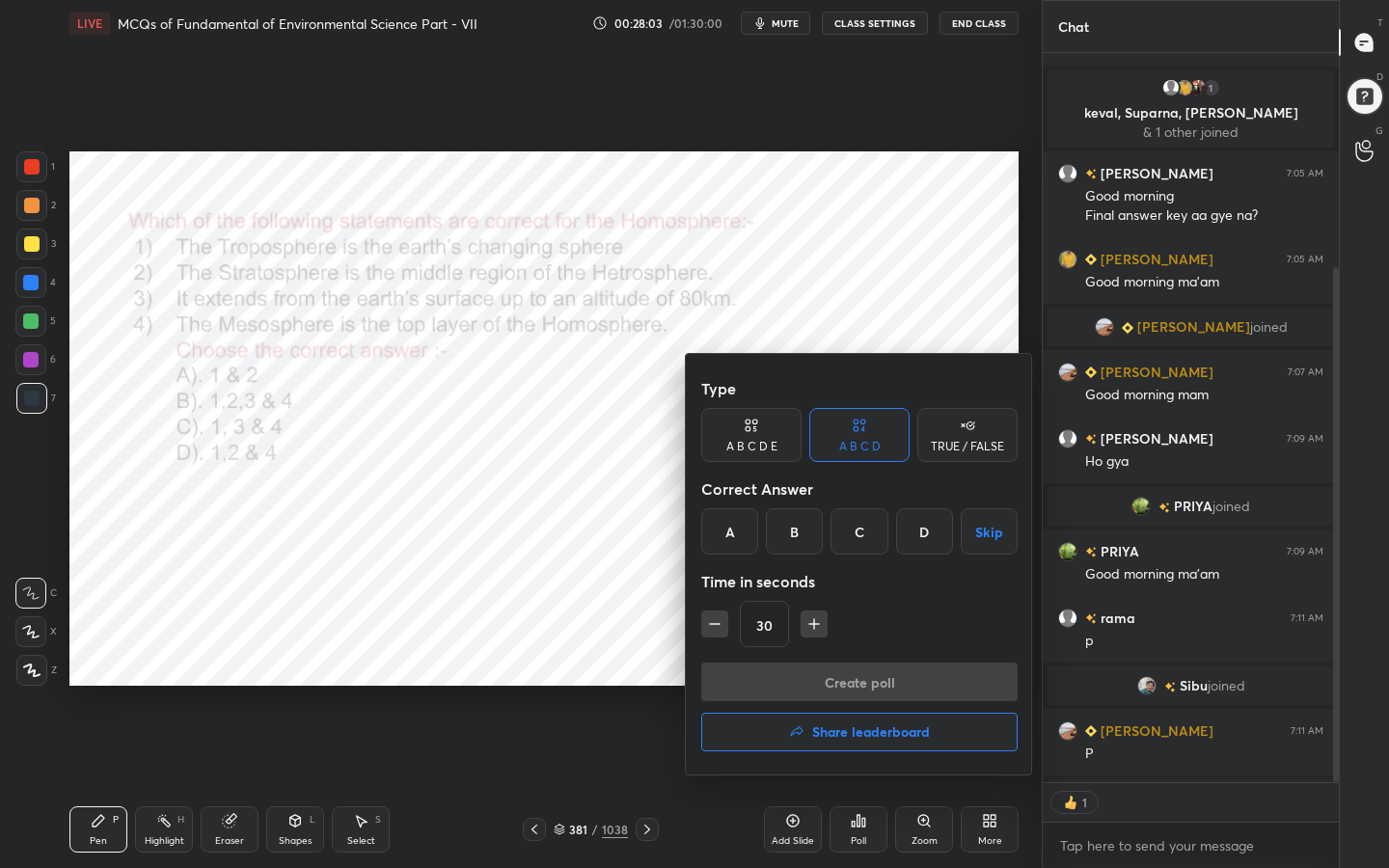 click on "C" at bounding box center (858, 531) 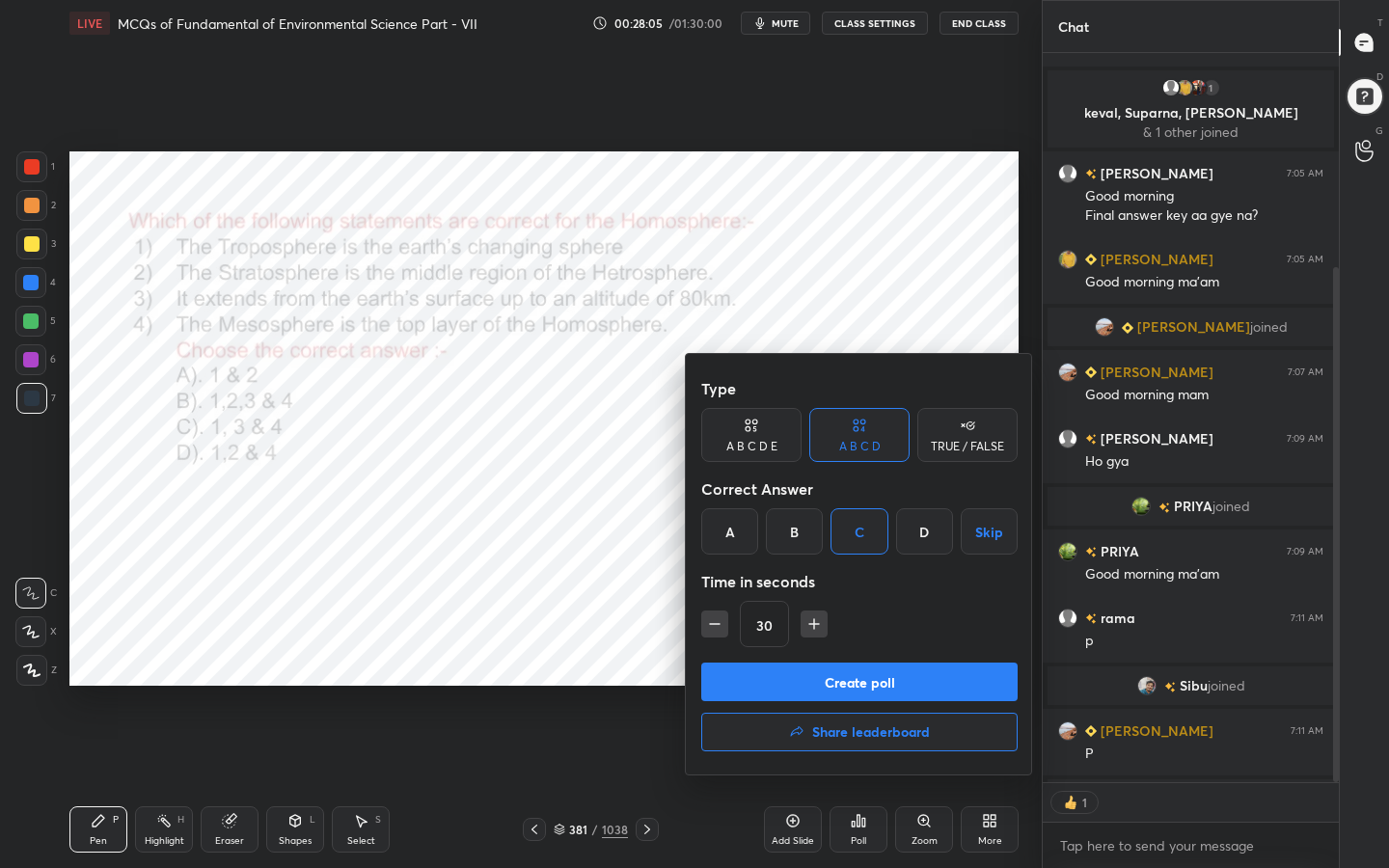 click on "Create poll" at bounding box center (859, 682) 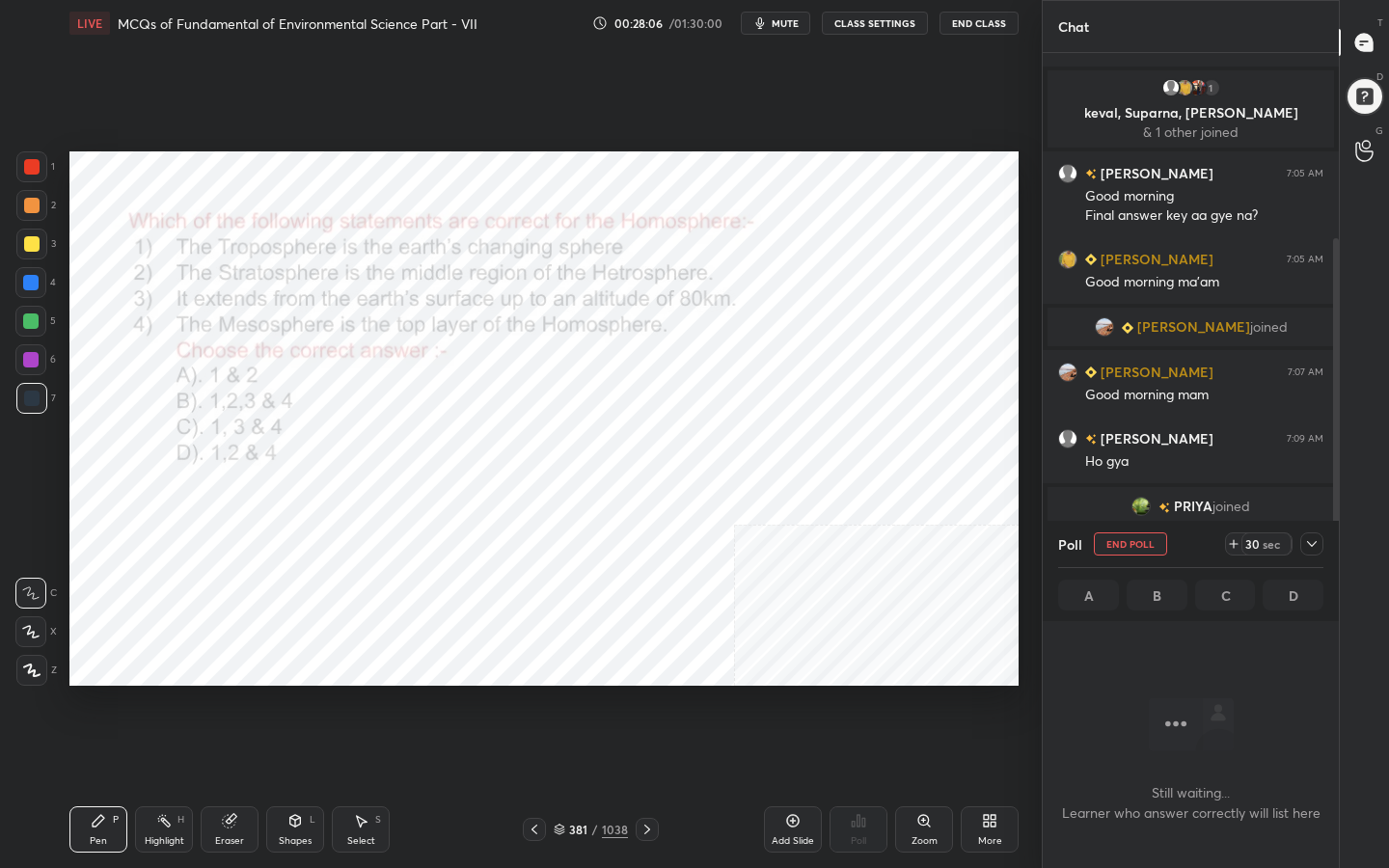 scroll, scrollTop: 503, scrollLeft: 290, axis: both 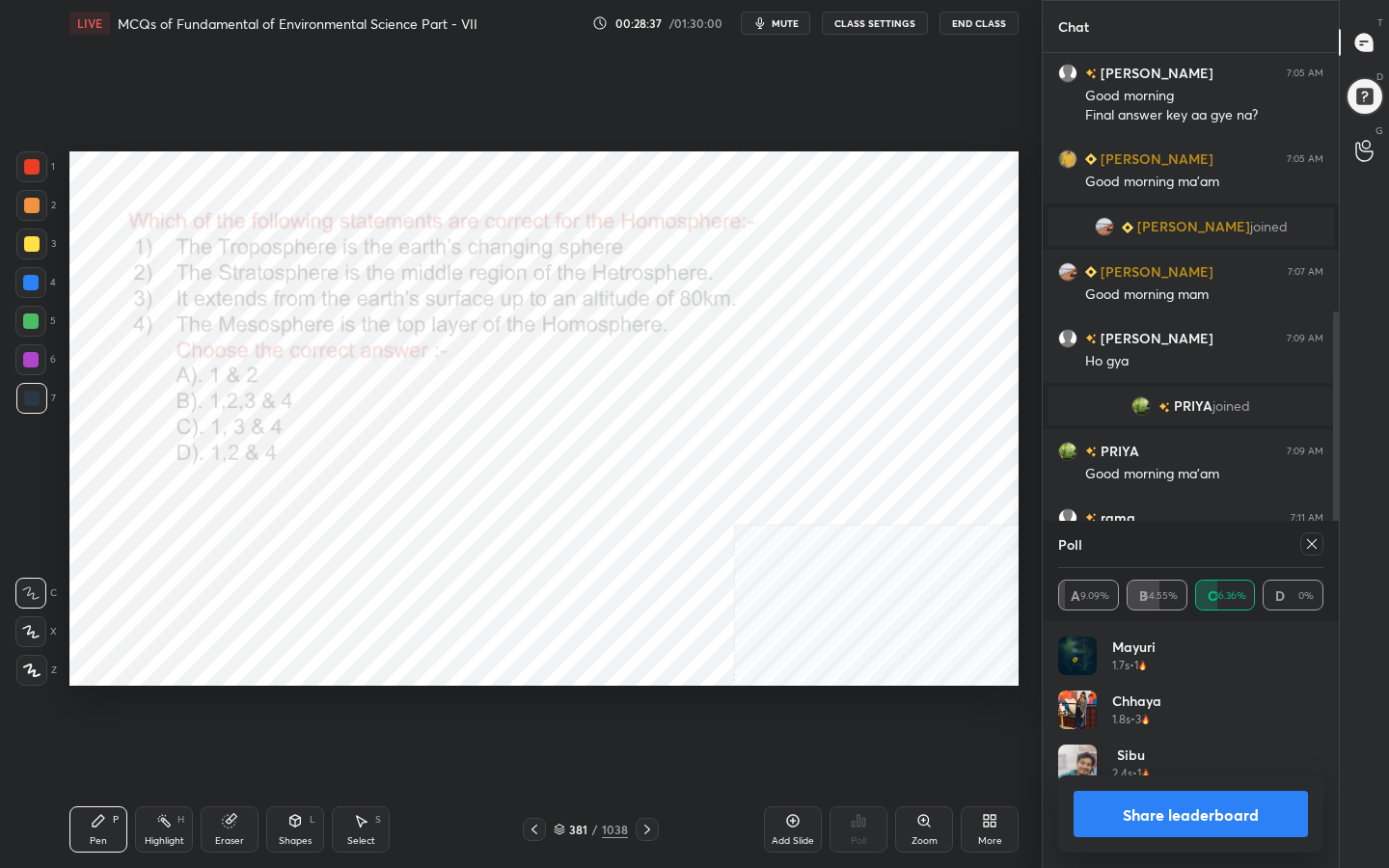click on "Poll A 9.09% B 54.55% C 36.36% D 0%" at bounding box center (1190, 571) 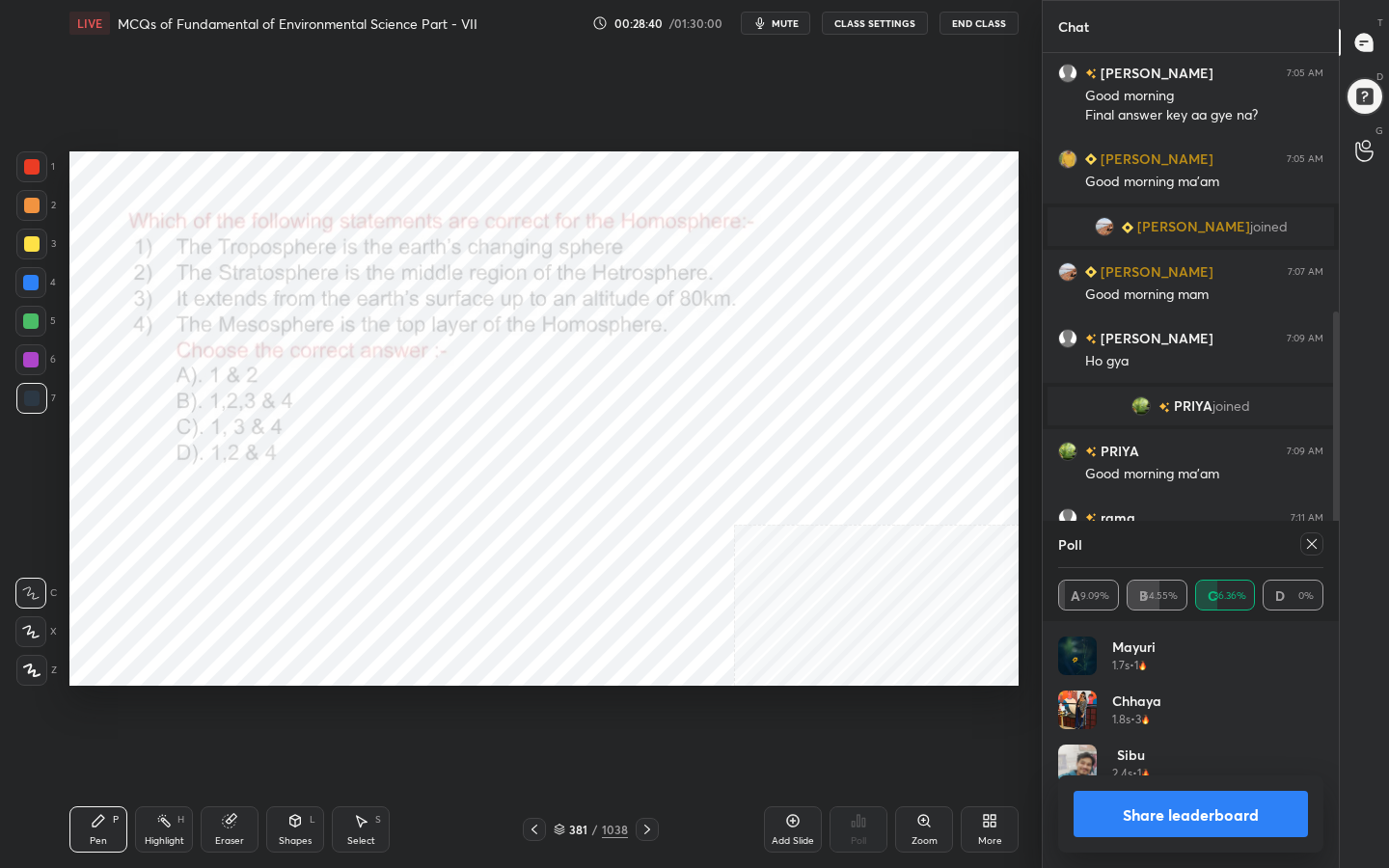 click 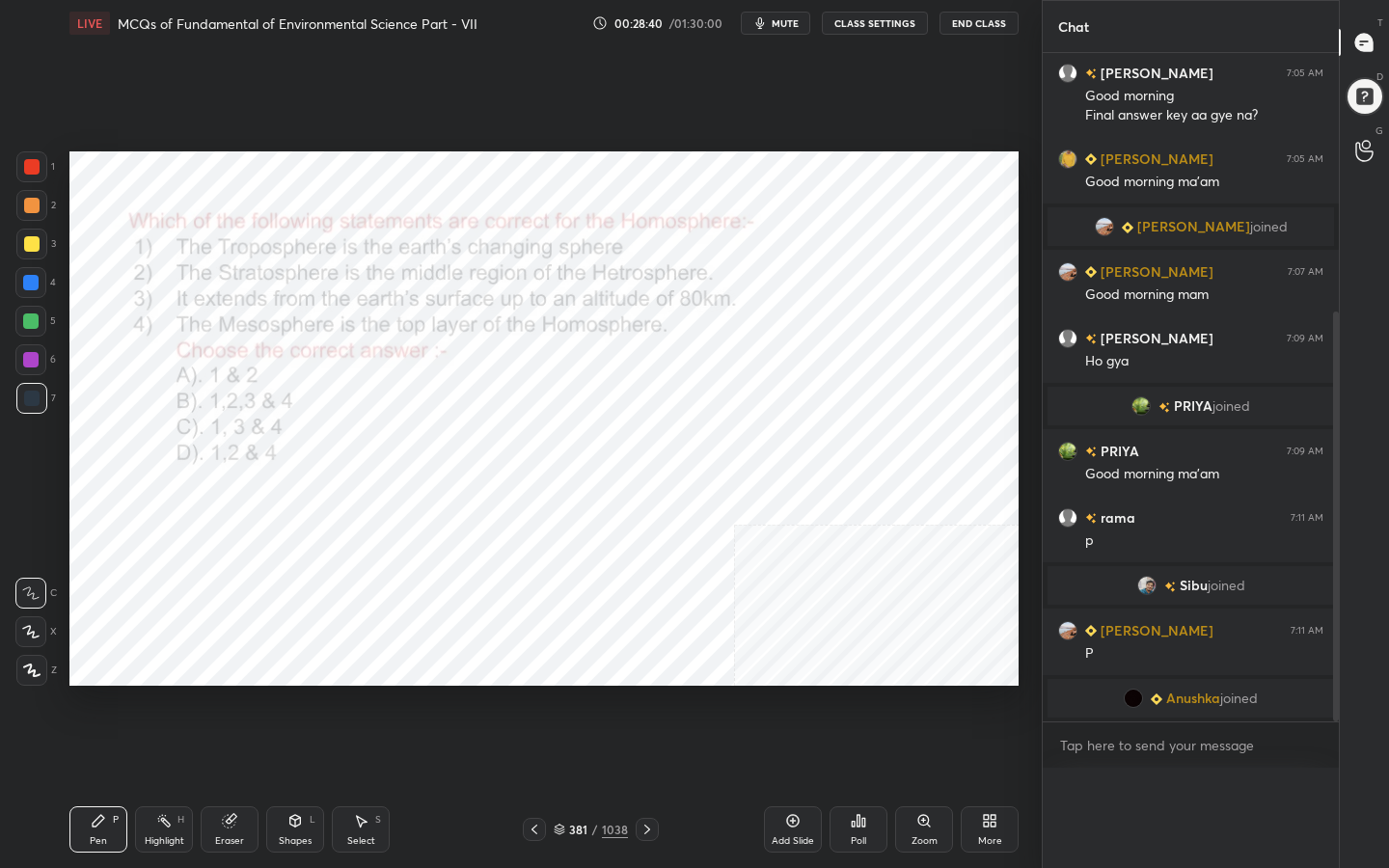 scroll, scrollTop: 0, scrollLeft: 0, axis: both 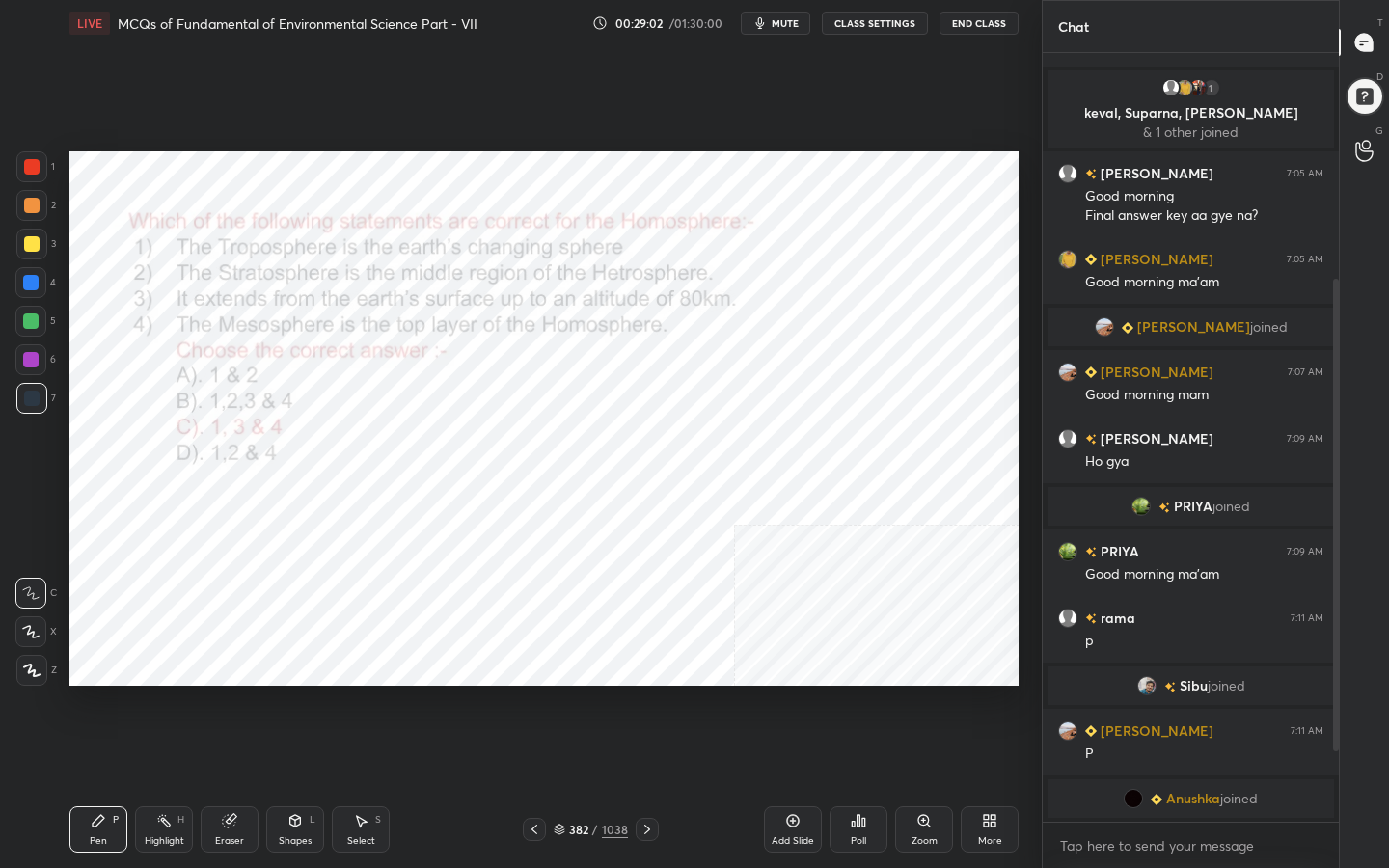 click 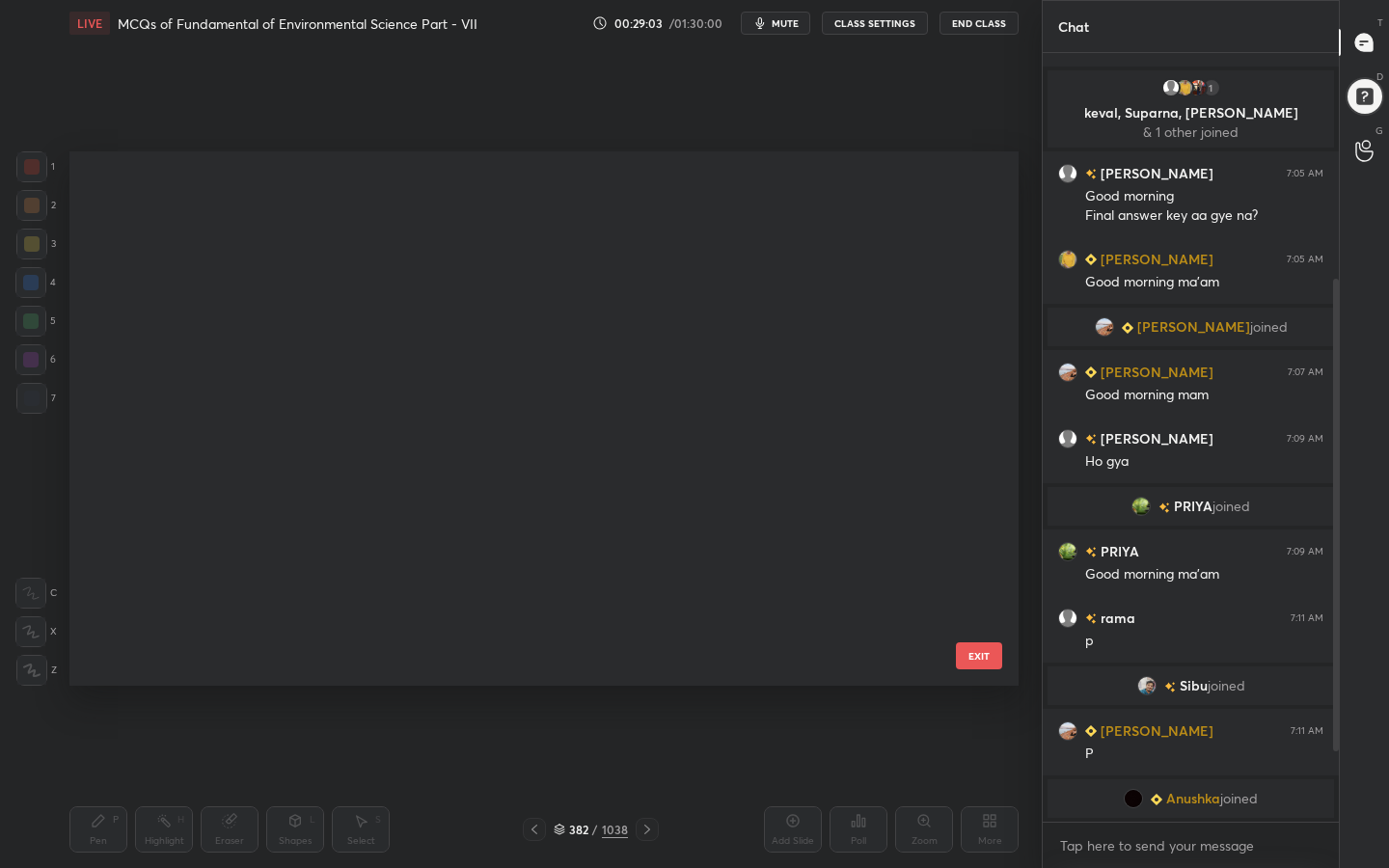 scroll, scrollTop: 20390, scrollLeft: 0, axis: vertical 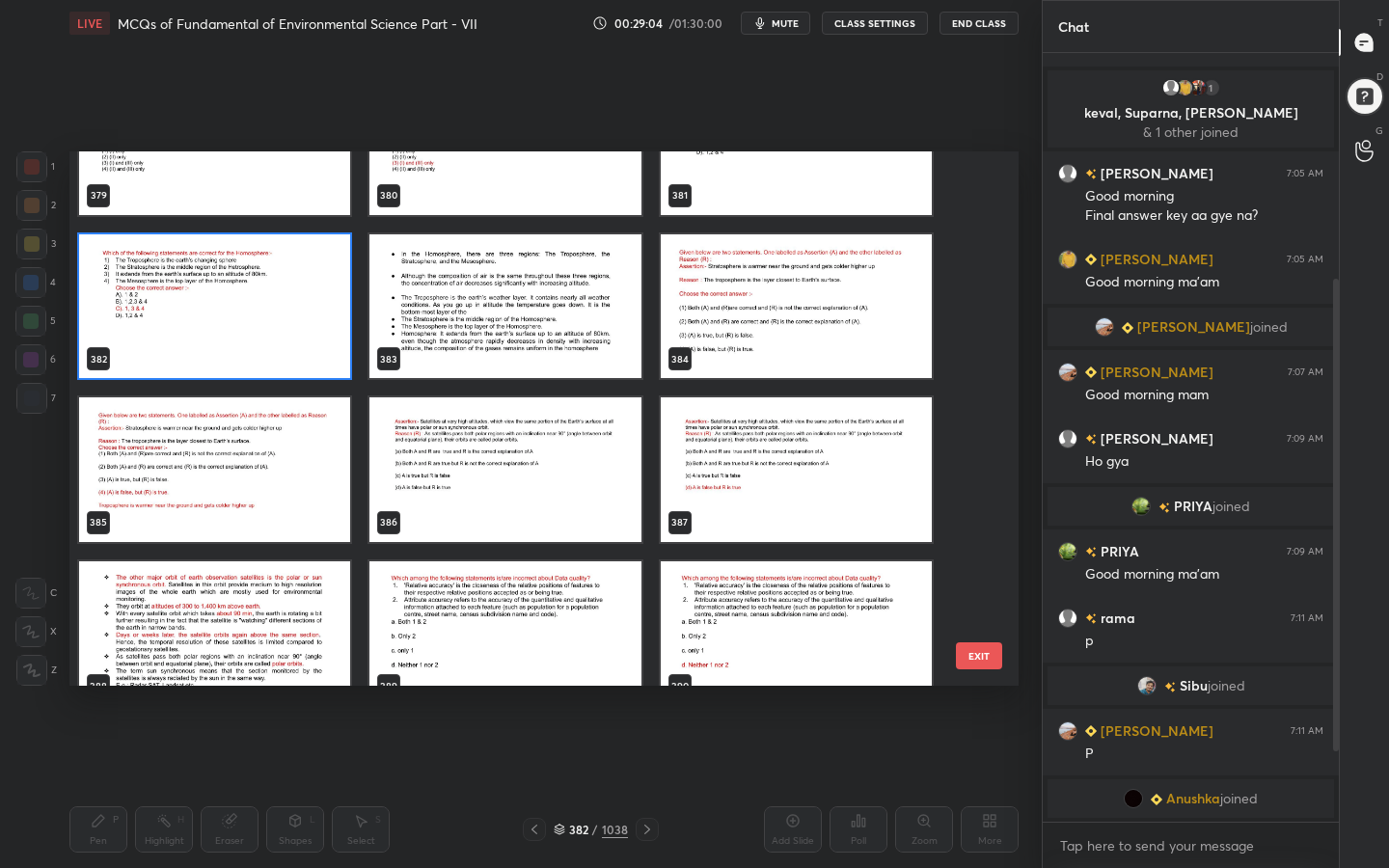 click at bounding box center (796, 307) 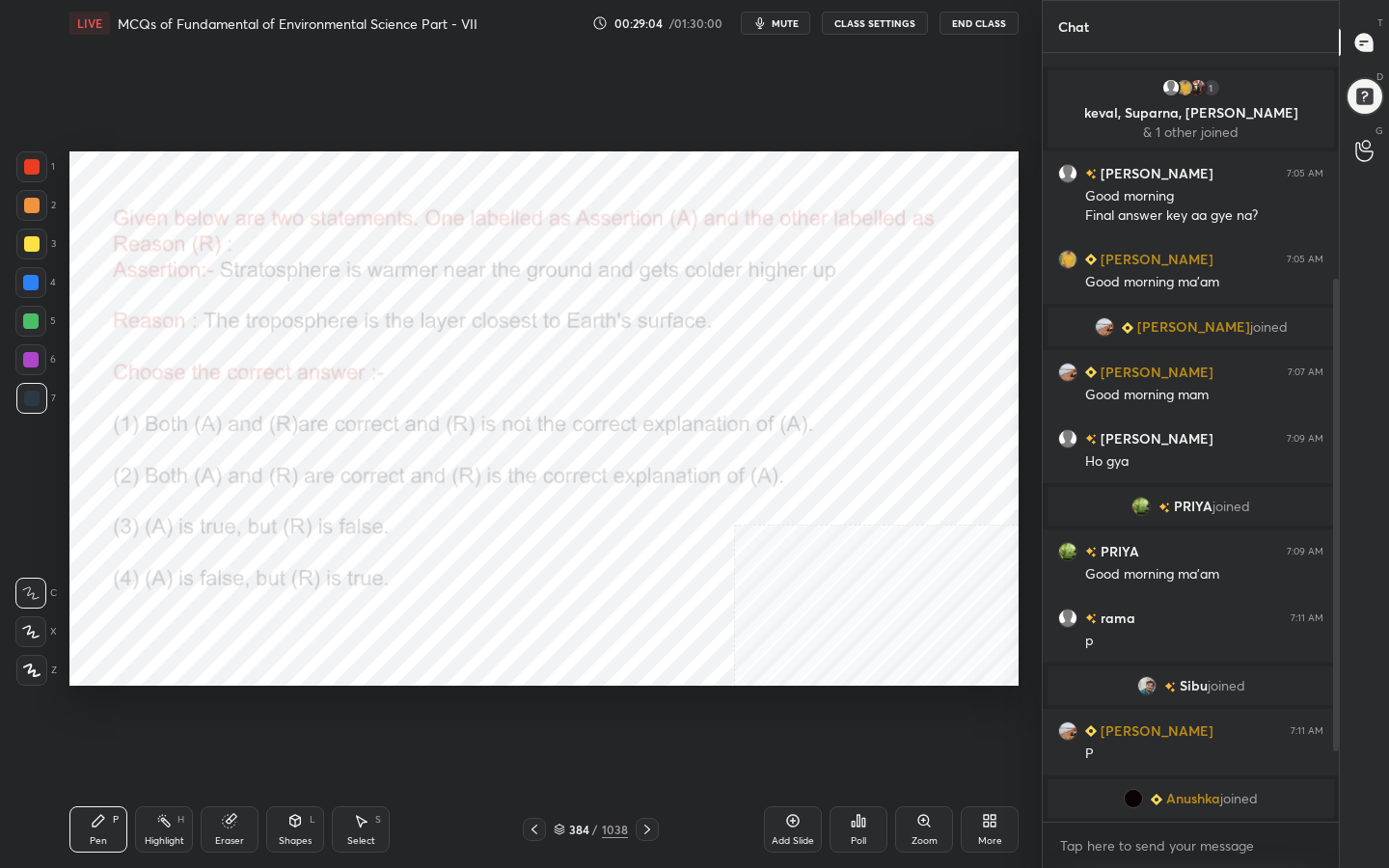 click at bounding box center [796, 307] 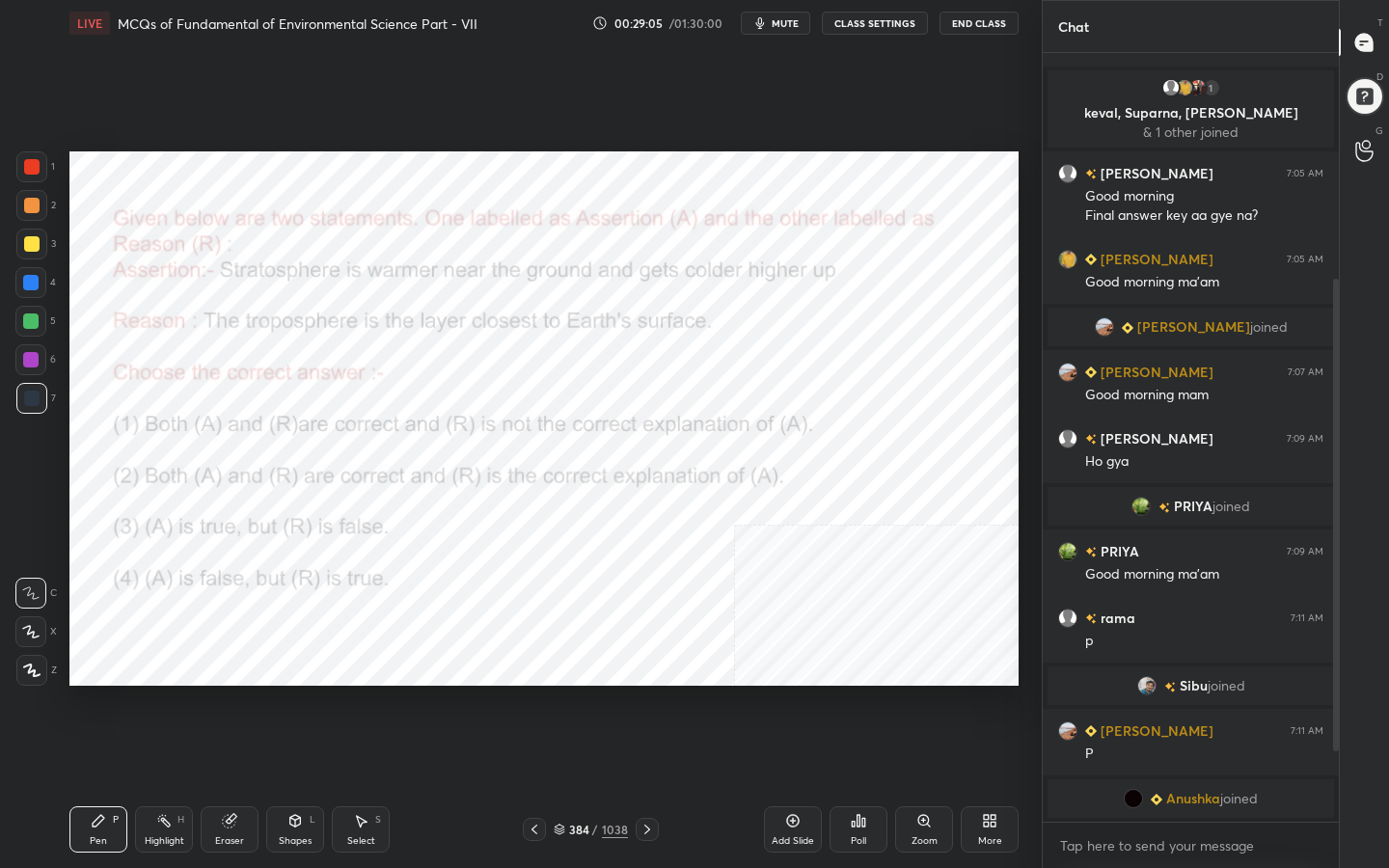 click on "mute" at bounding box center [776, 23] 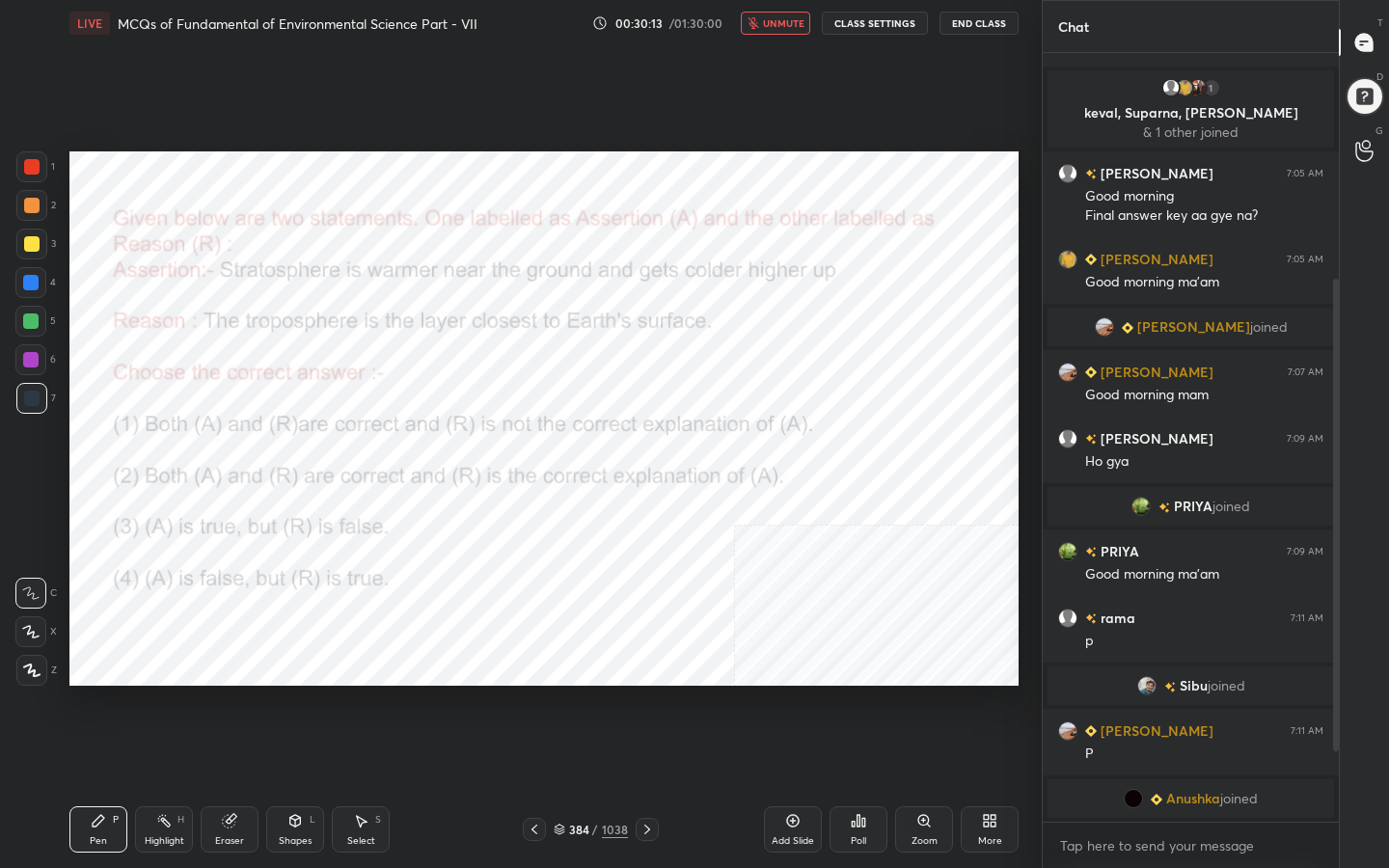 click on "384 / 1038" at bounding box center [590, 829] 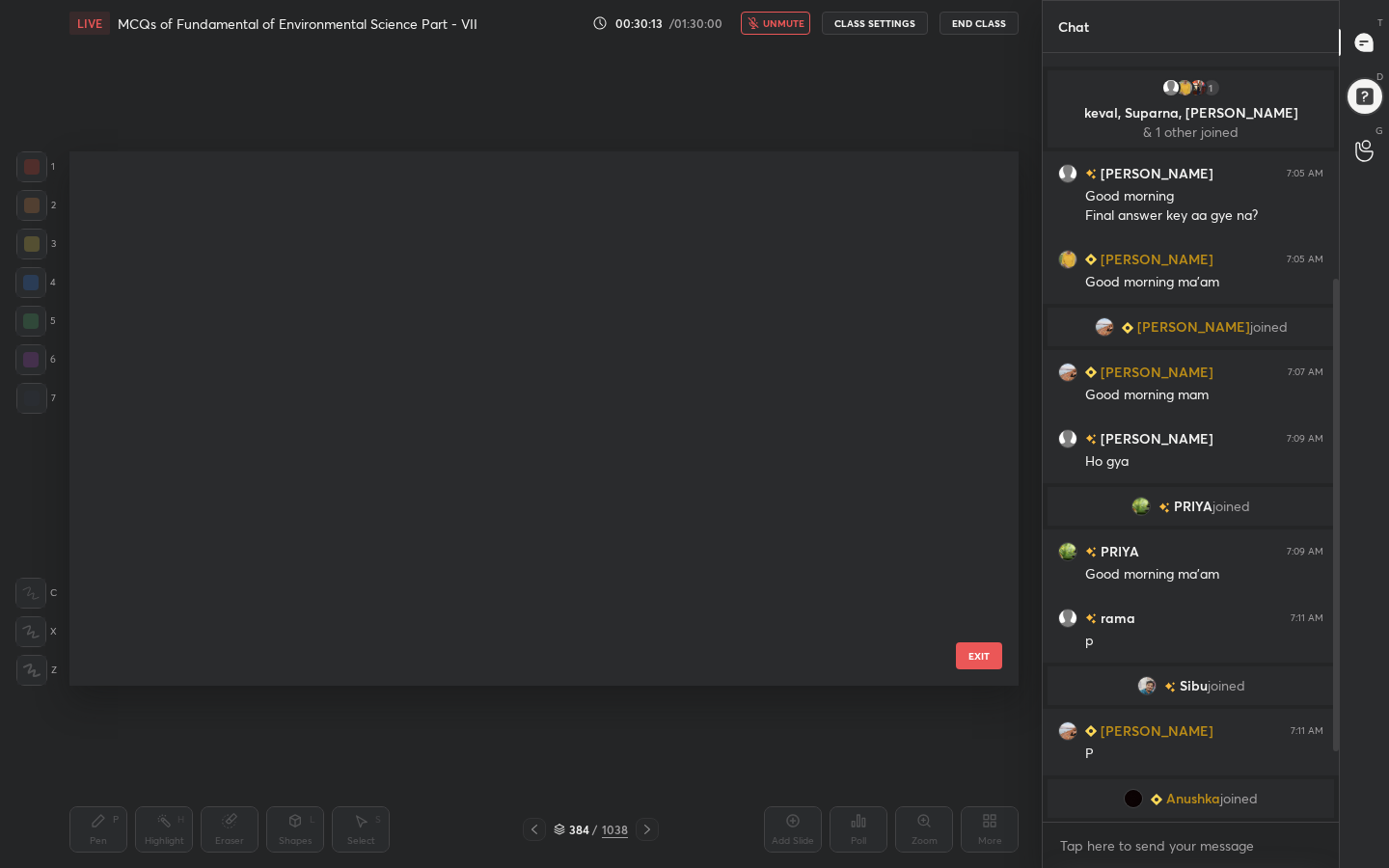 scroll, scrollTop: 20390, scrollLeft: 0, axis: vertical 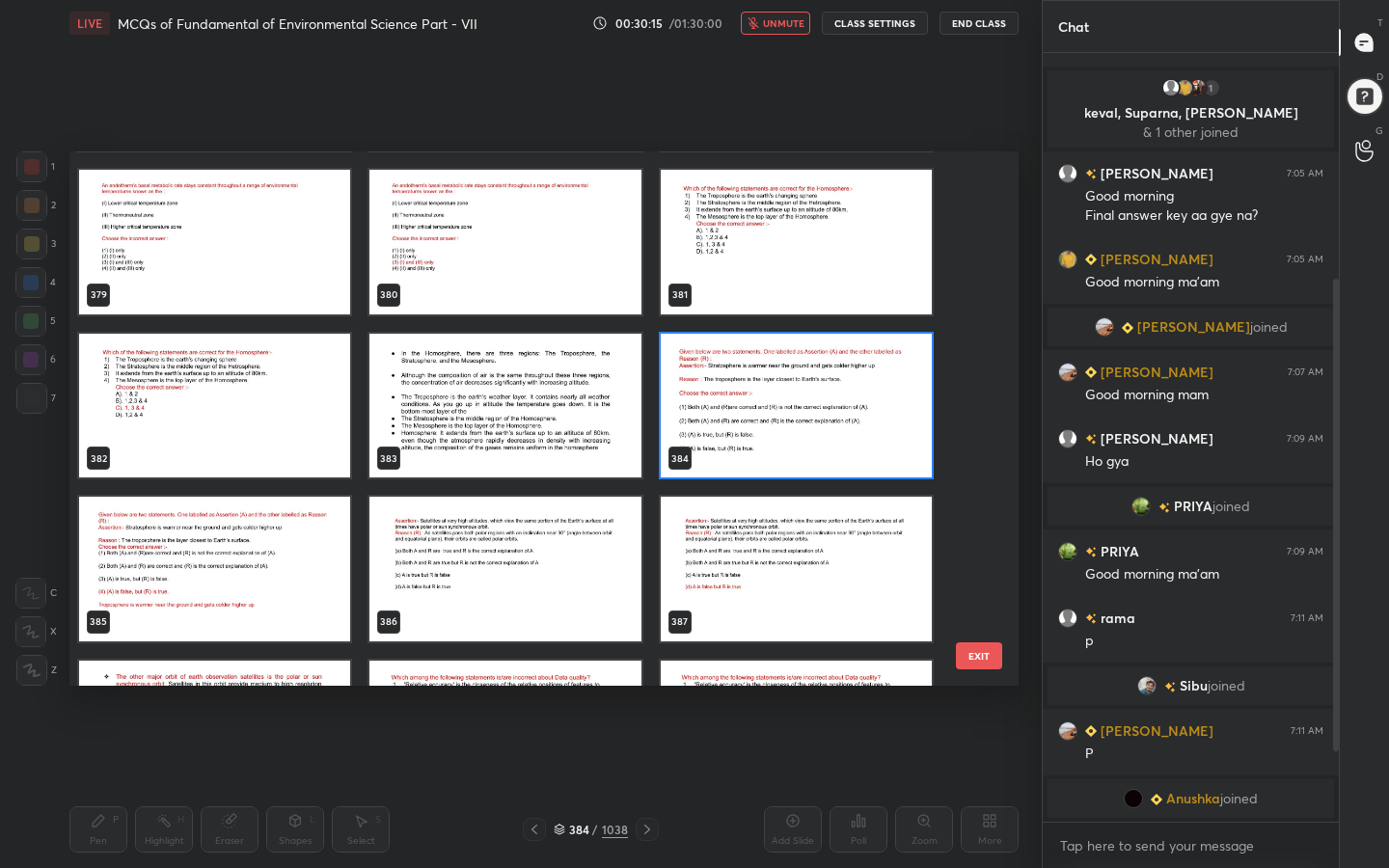 click at bounding box center (796, 406) 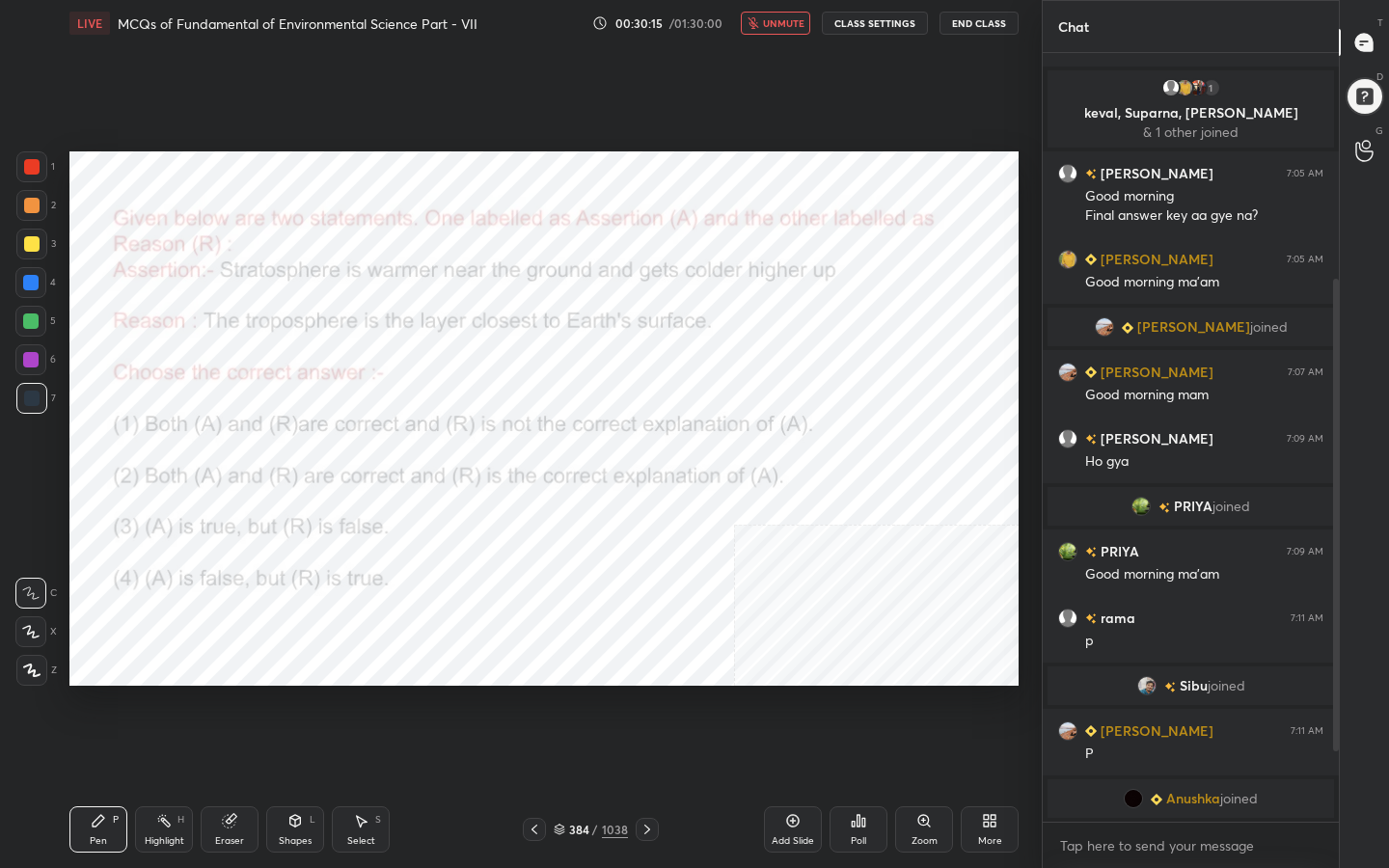 click at bounding box center (796, 406) 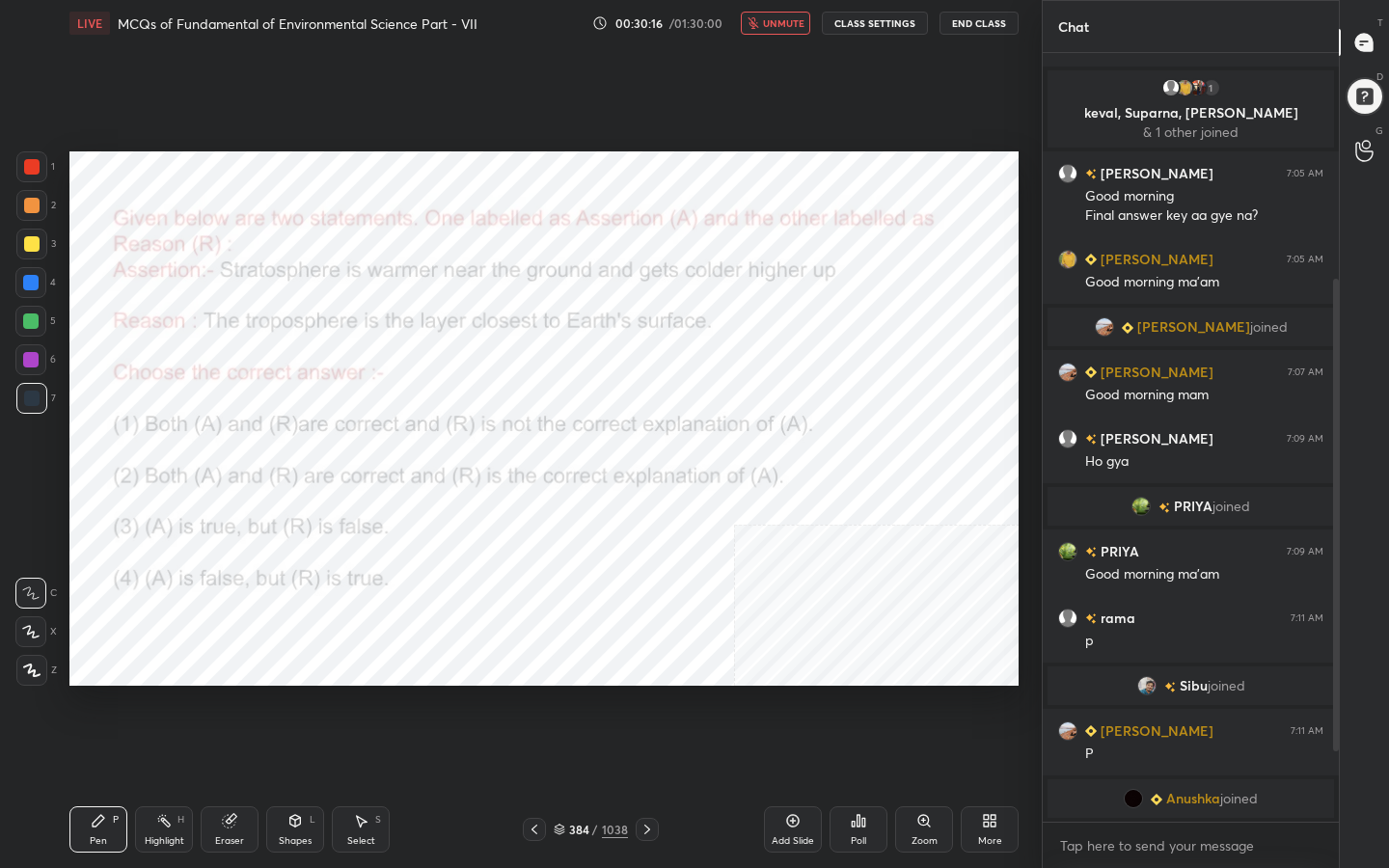 scroll, scrollTop: 0, scrollLeft: 0, axis: both 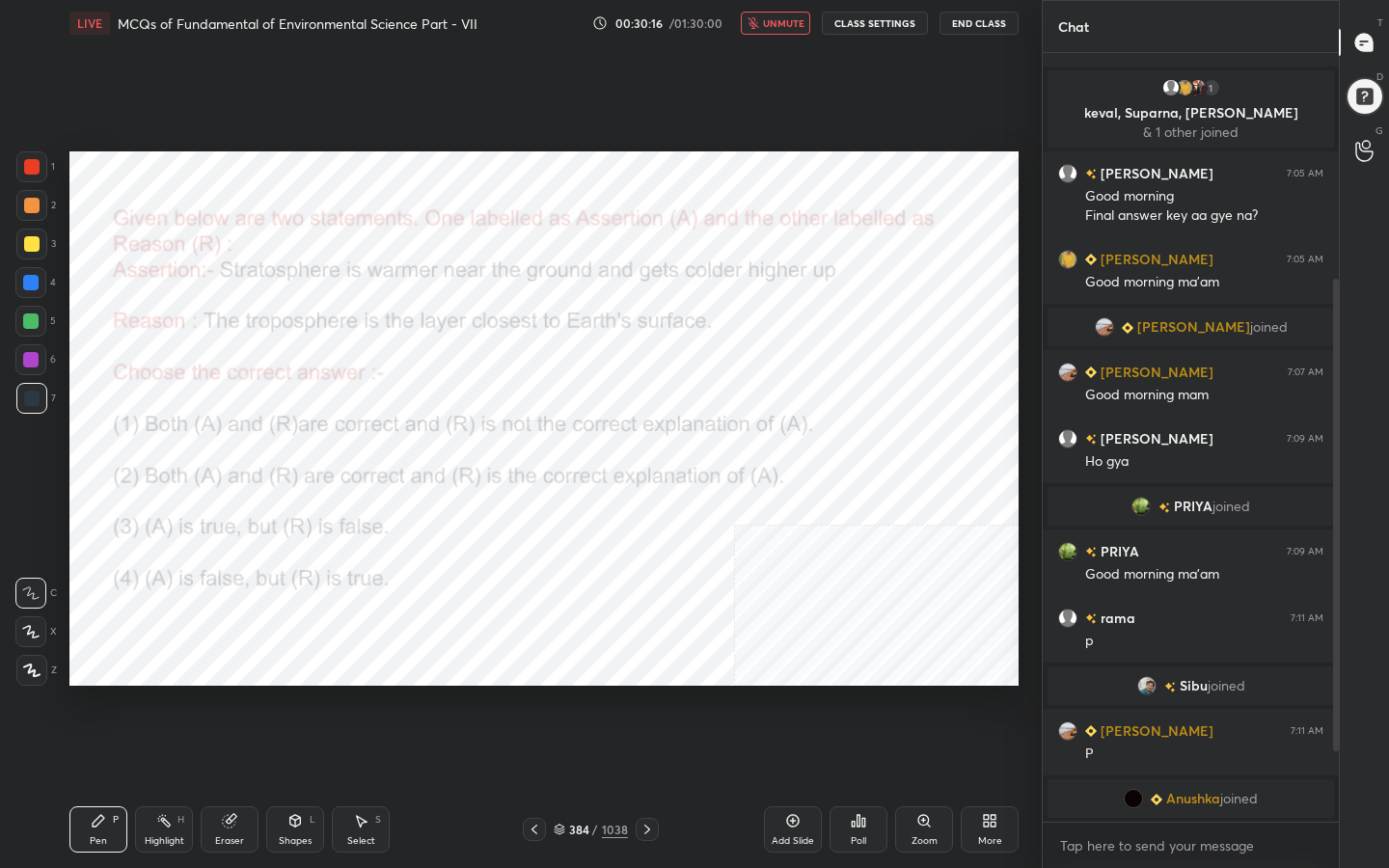 click on "Poll" at bounding box center (858, 841) 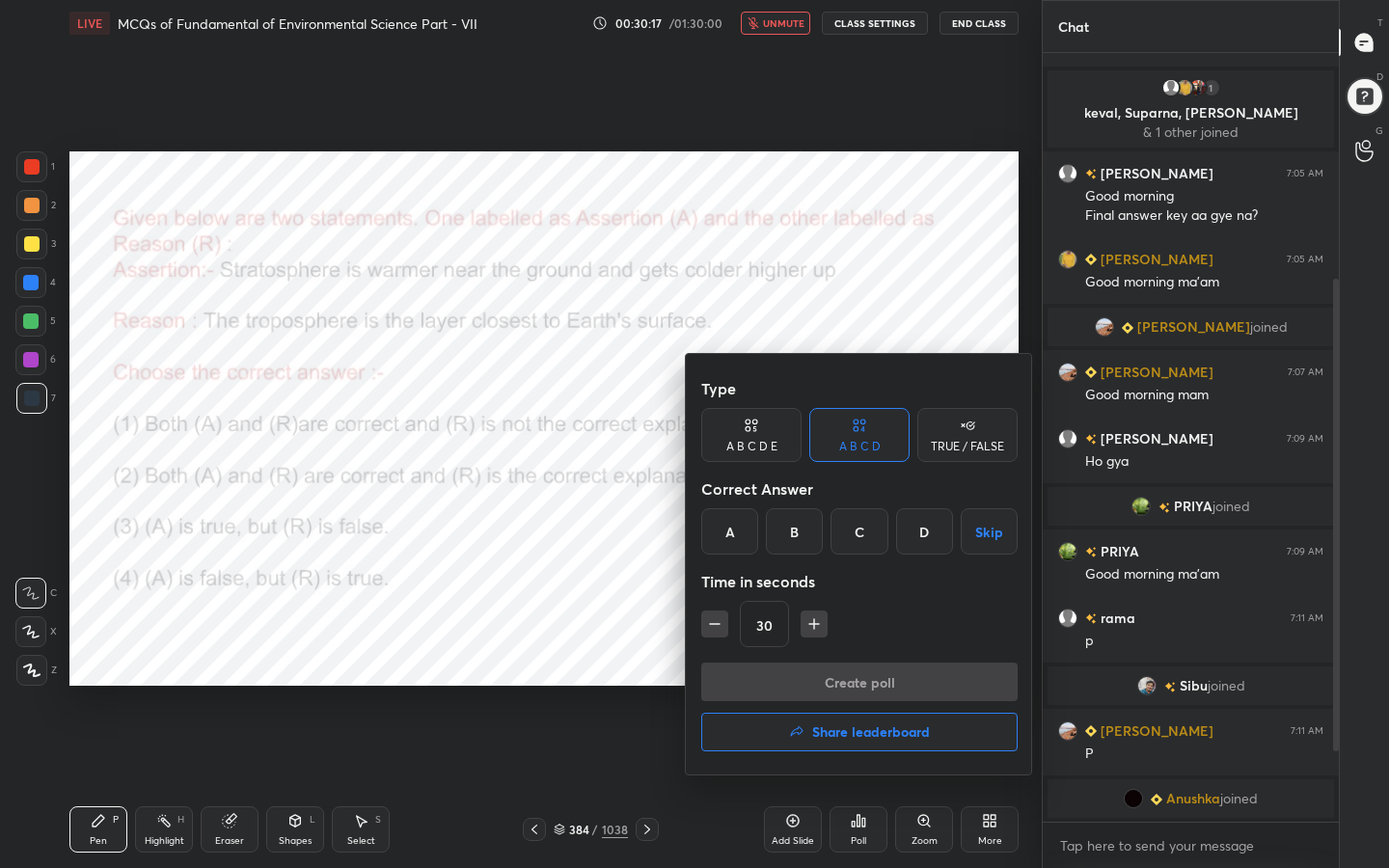 click on "D" at bounding box center [924, 531] 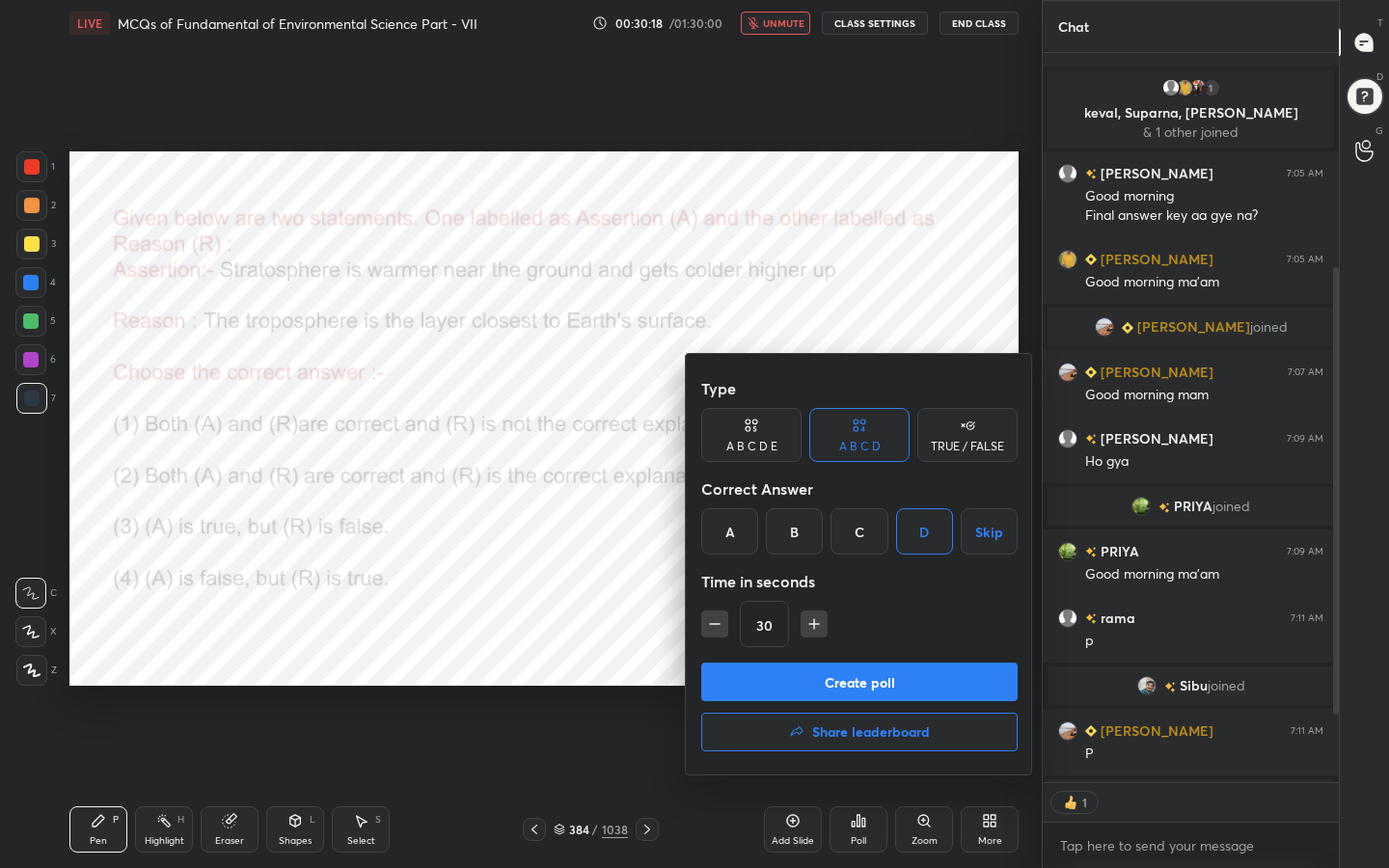 scroll, scrollTop: 723, scrollLeft: 290, axis: both 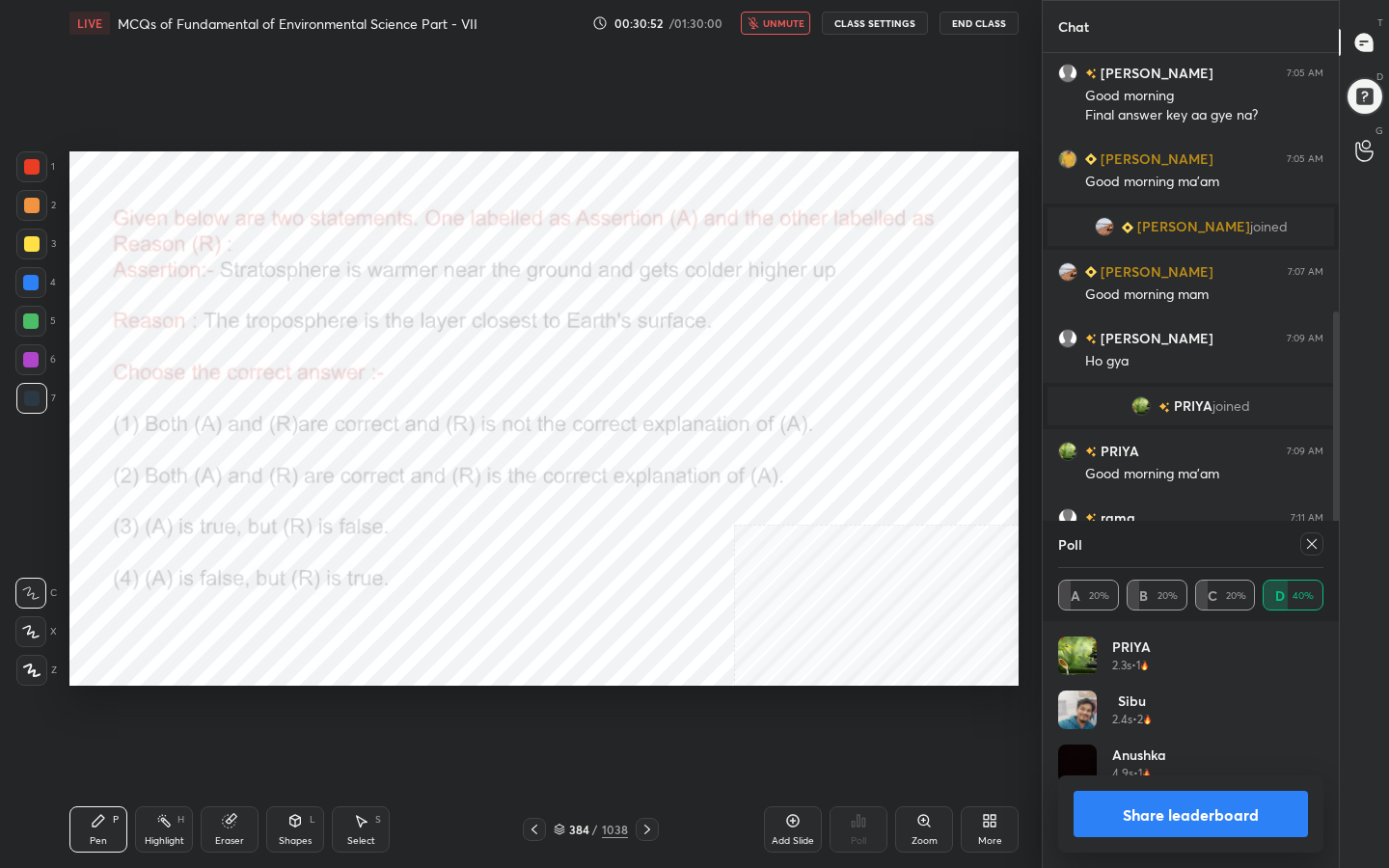 click at bounding box center [1312, 544] 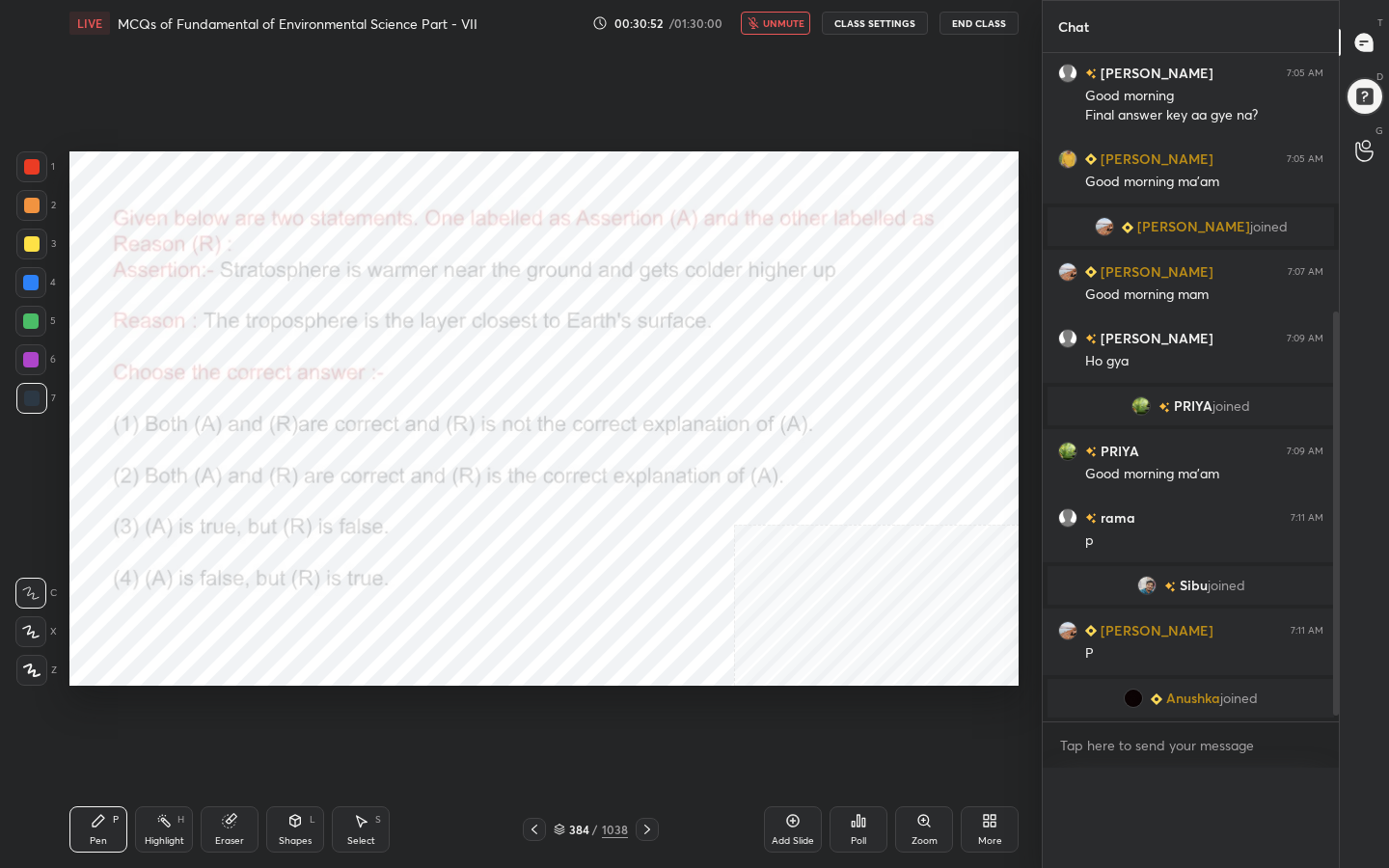 scroll, scrollTop: 0, scrollLeft: 0, axis: both 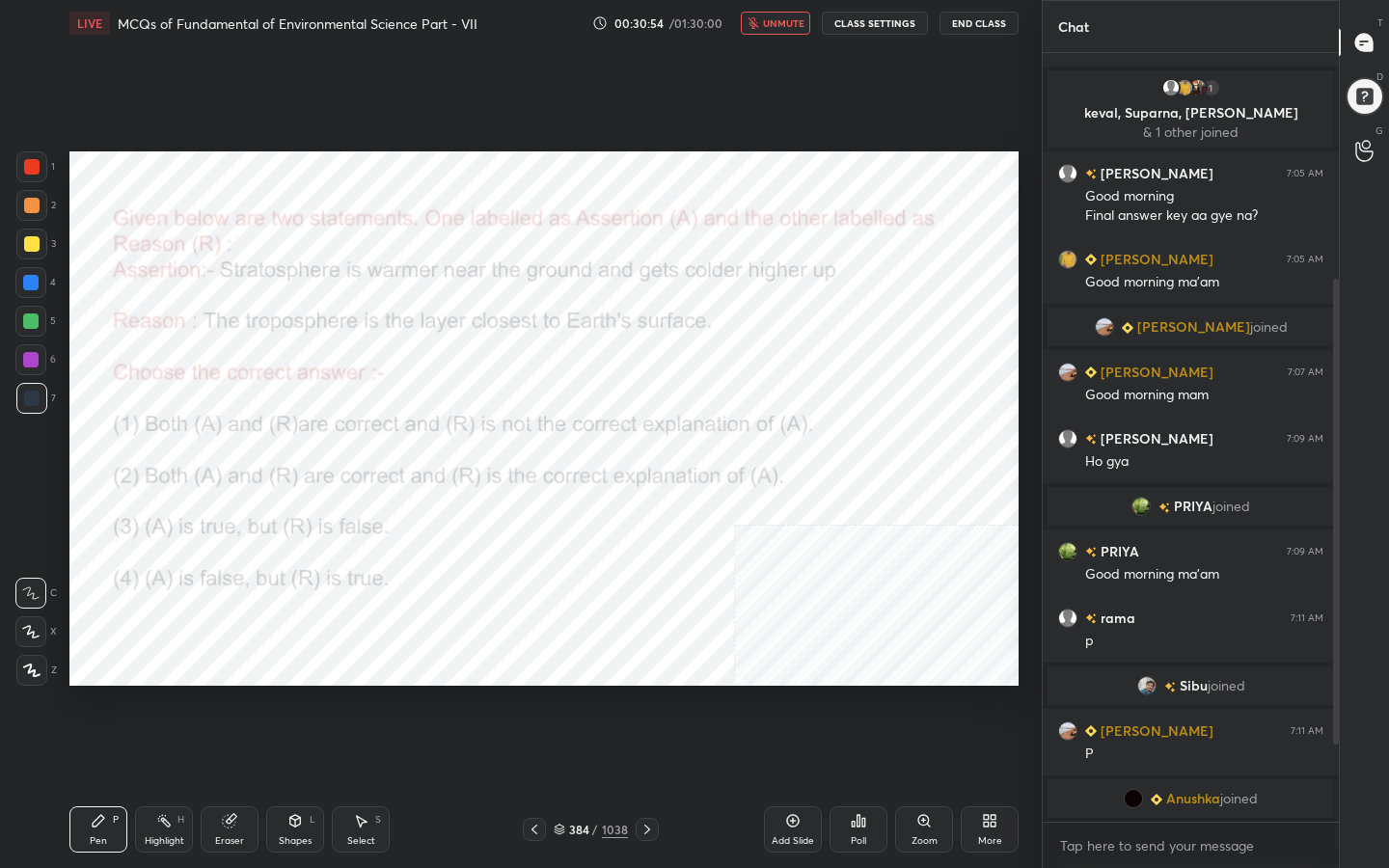 click on "unmute" at bounding box center (783, 23) 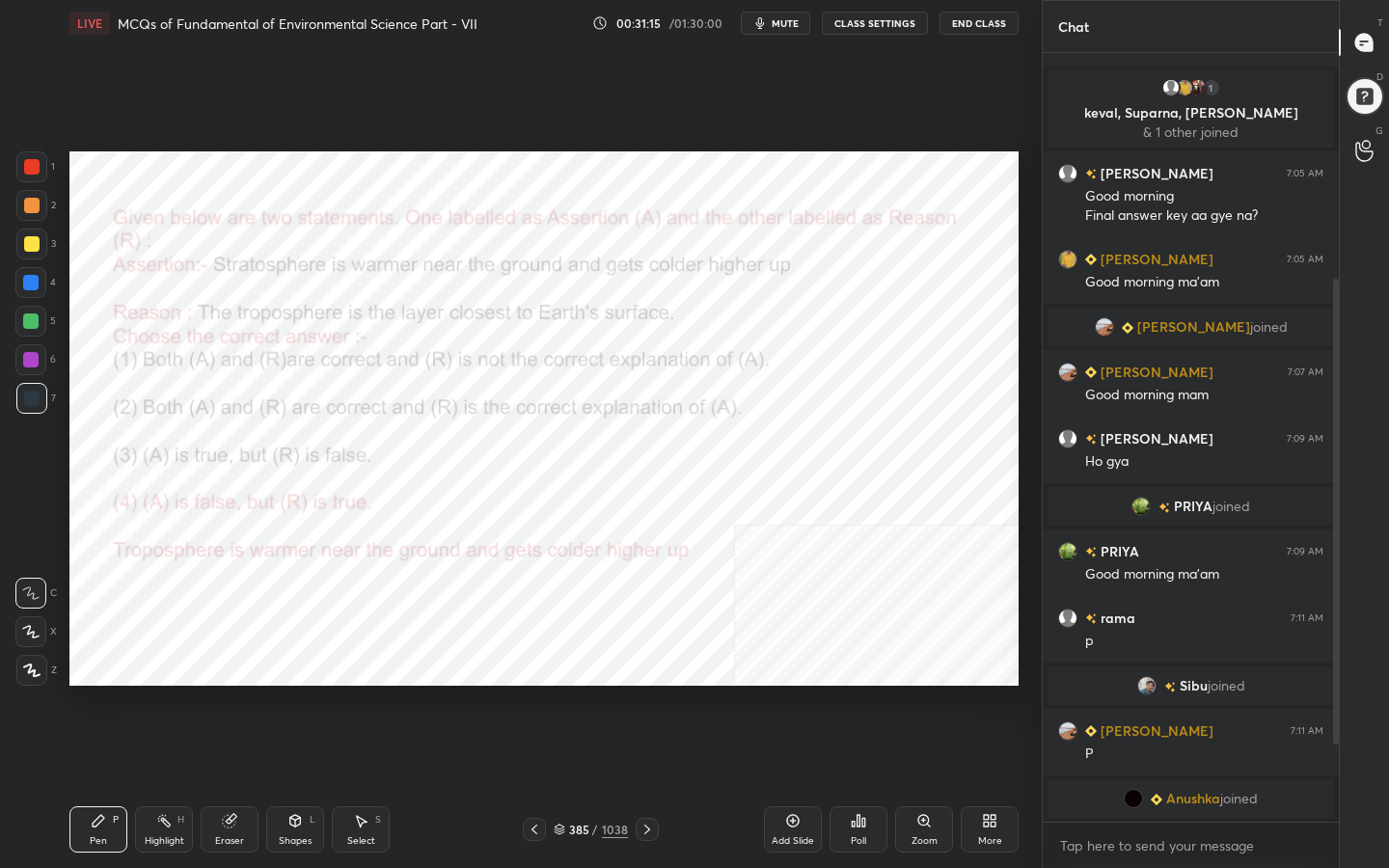 click on "385" at bounding box center (579, 829) 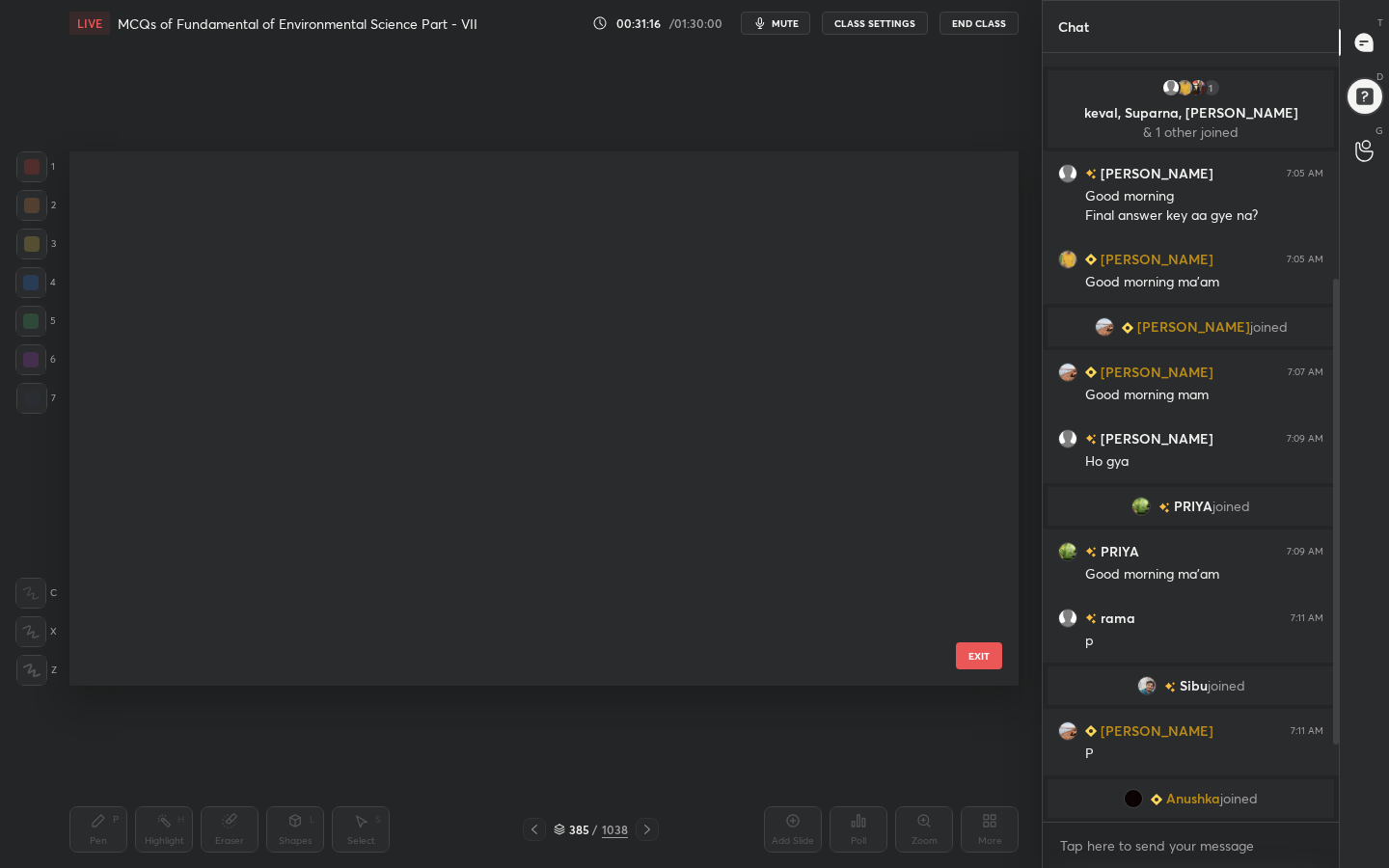 scroll, scrollTop: 20554, scrollLeft: 0, axis: vertical 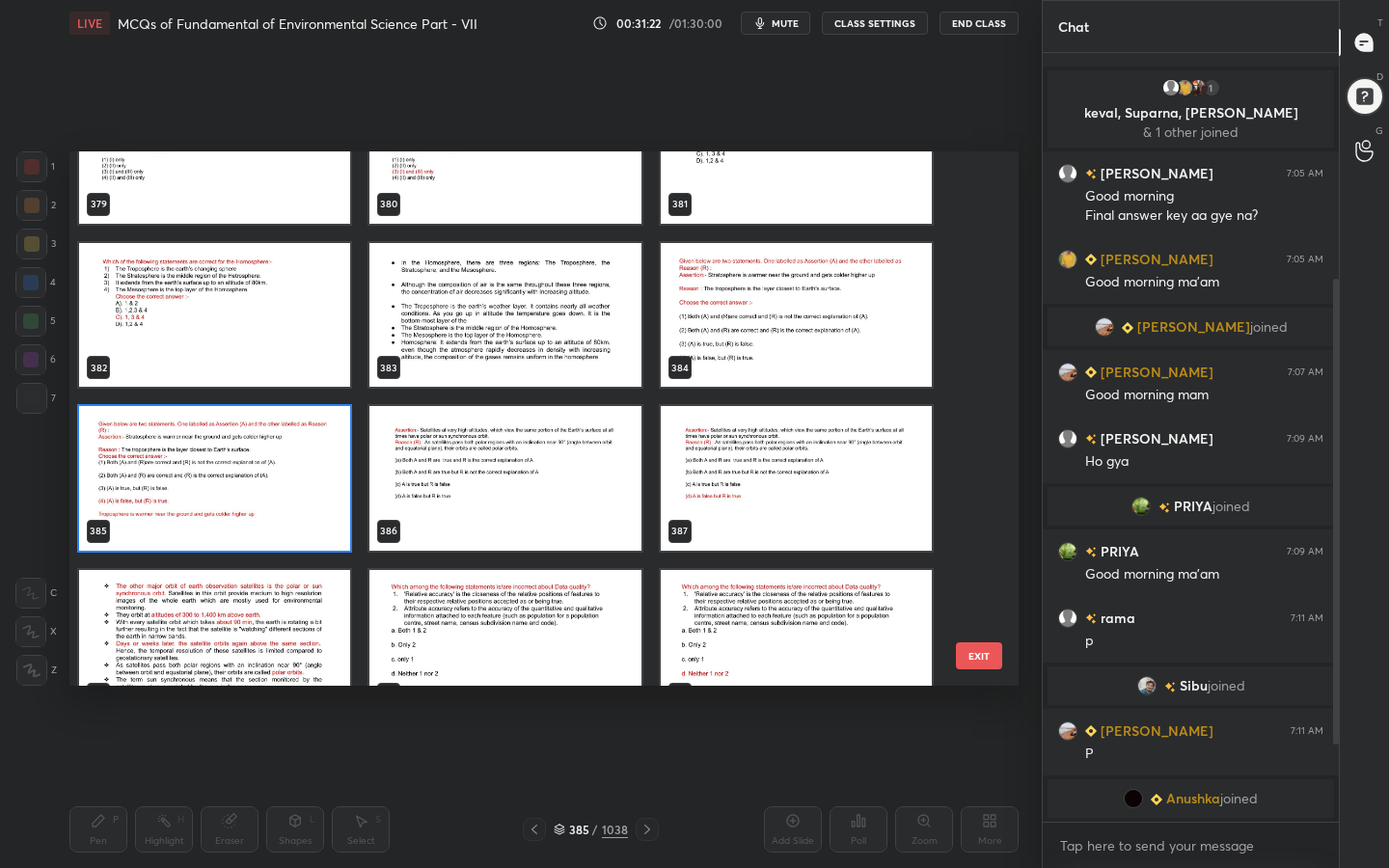 click at bounding box center (504, 478) 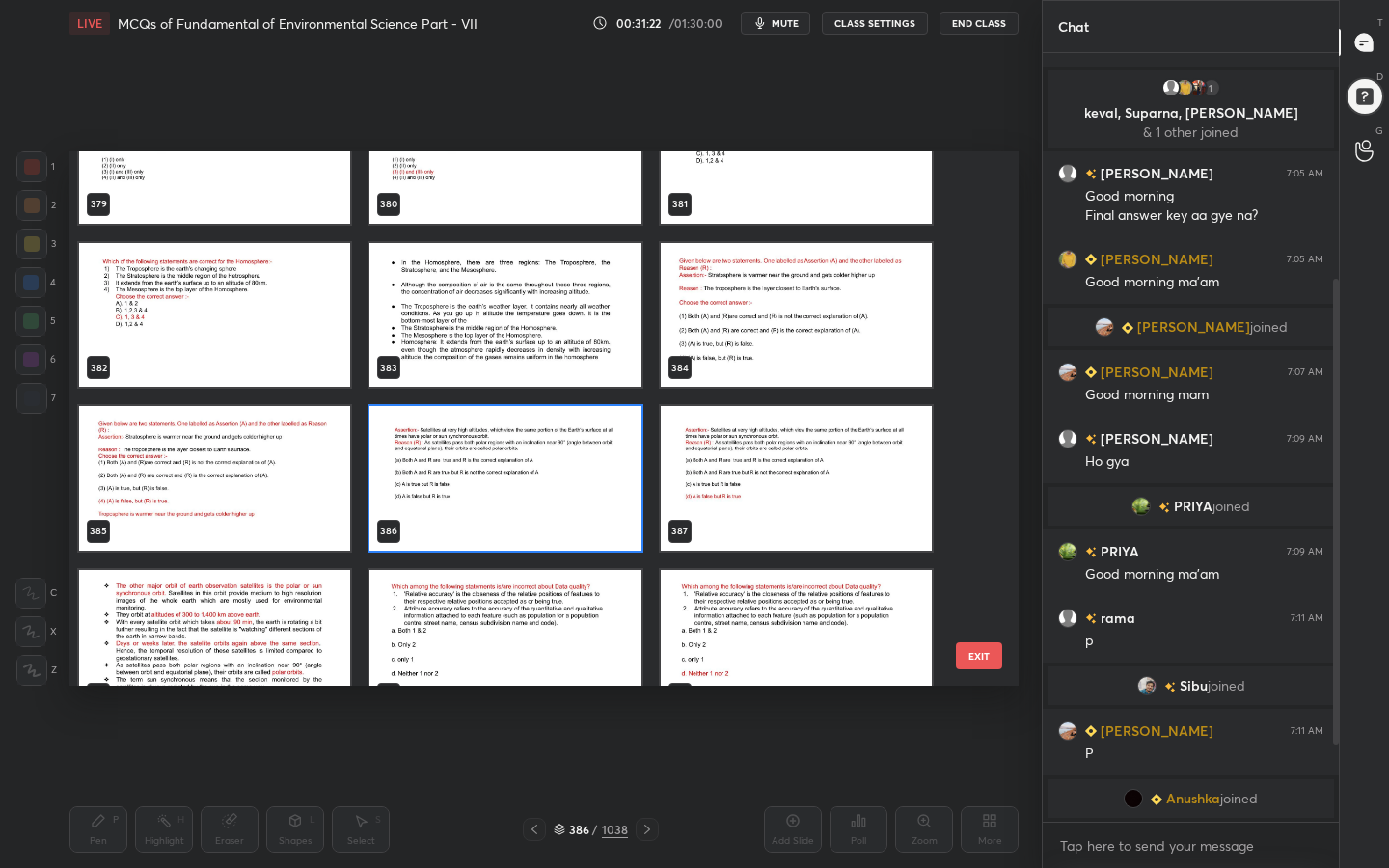 click at bounding box center [504, 478] 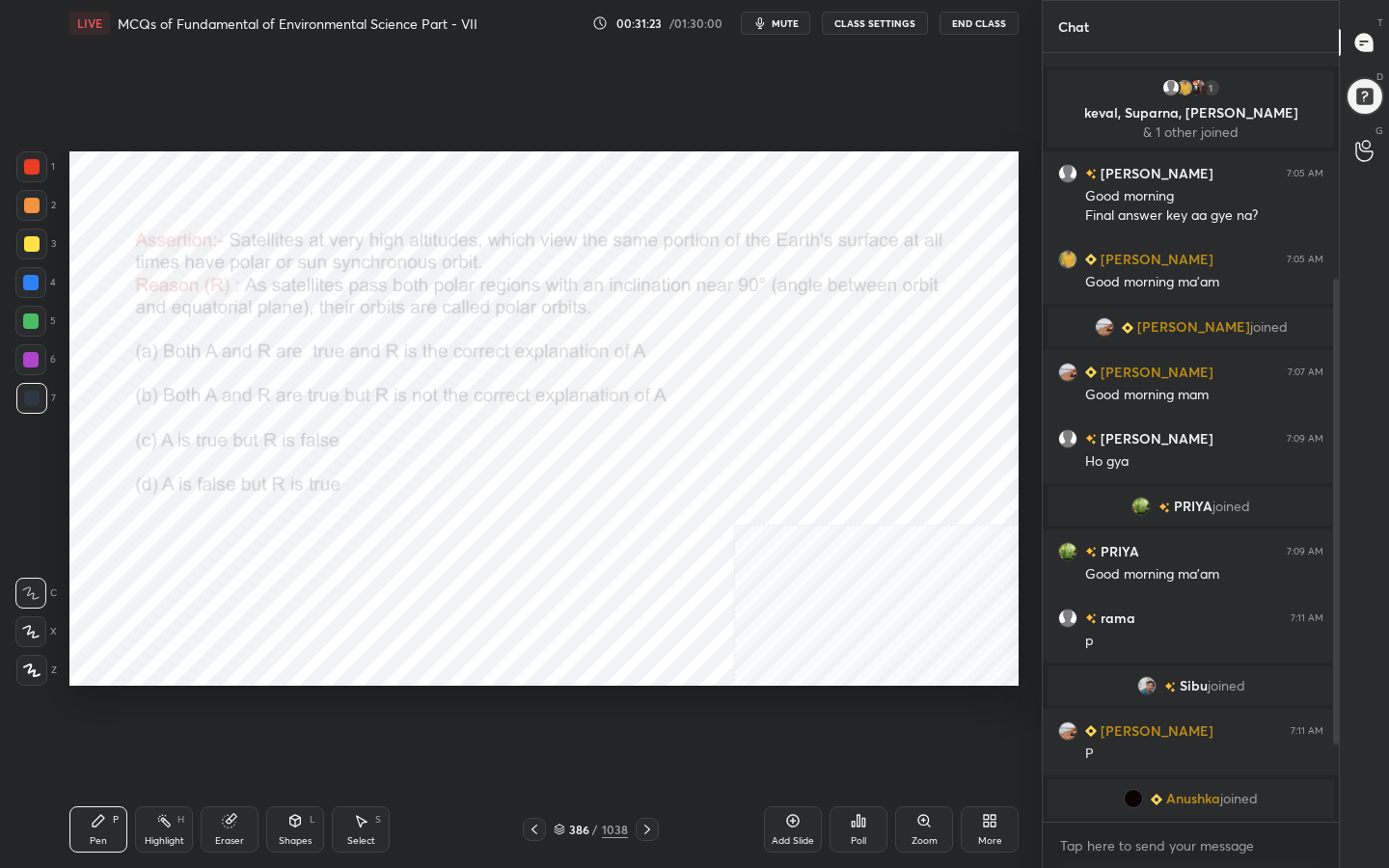 click at bounding box center (504, 478) 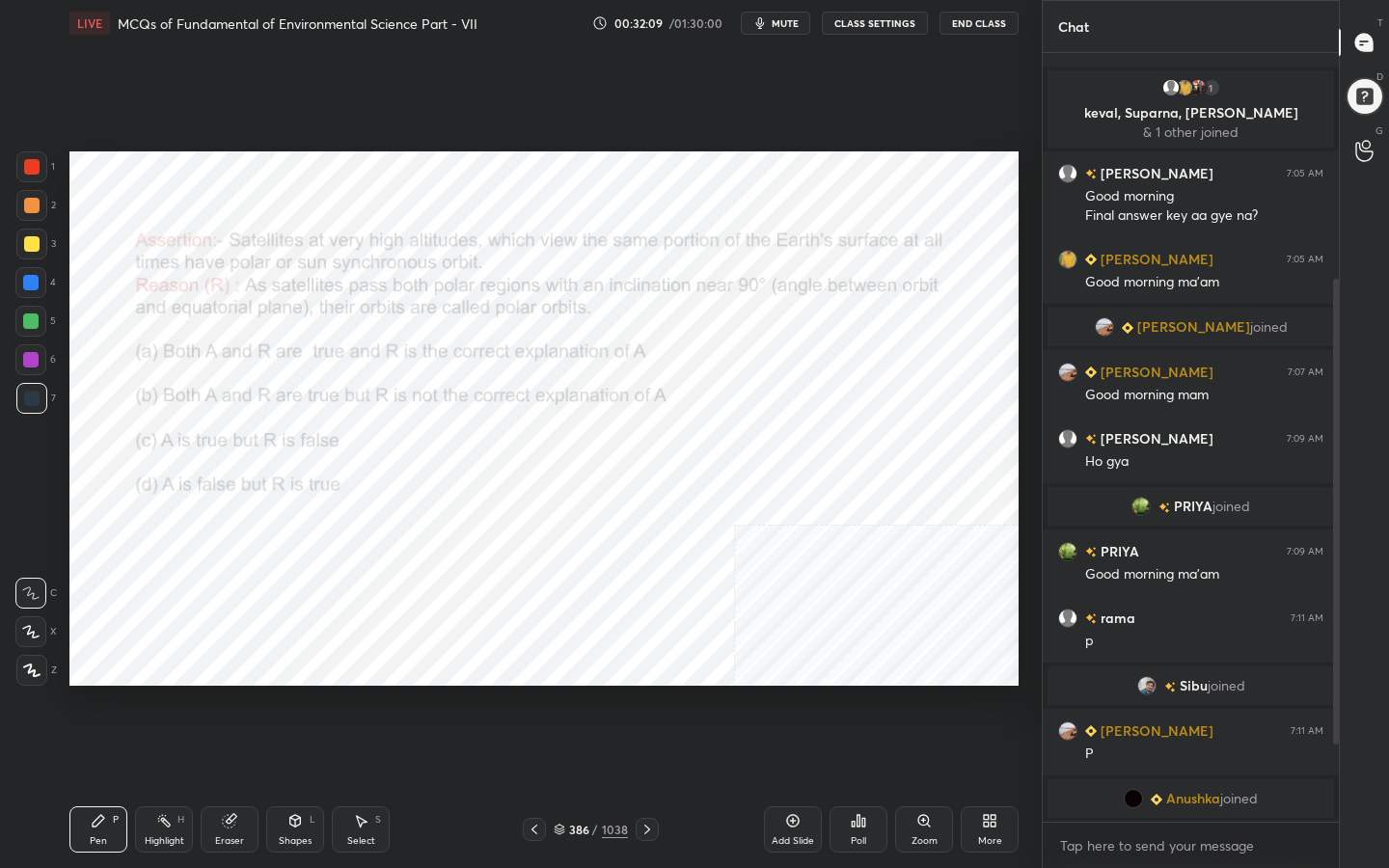 click 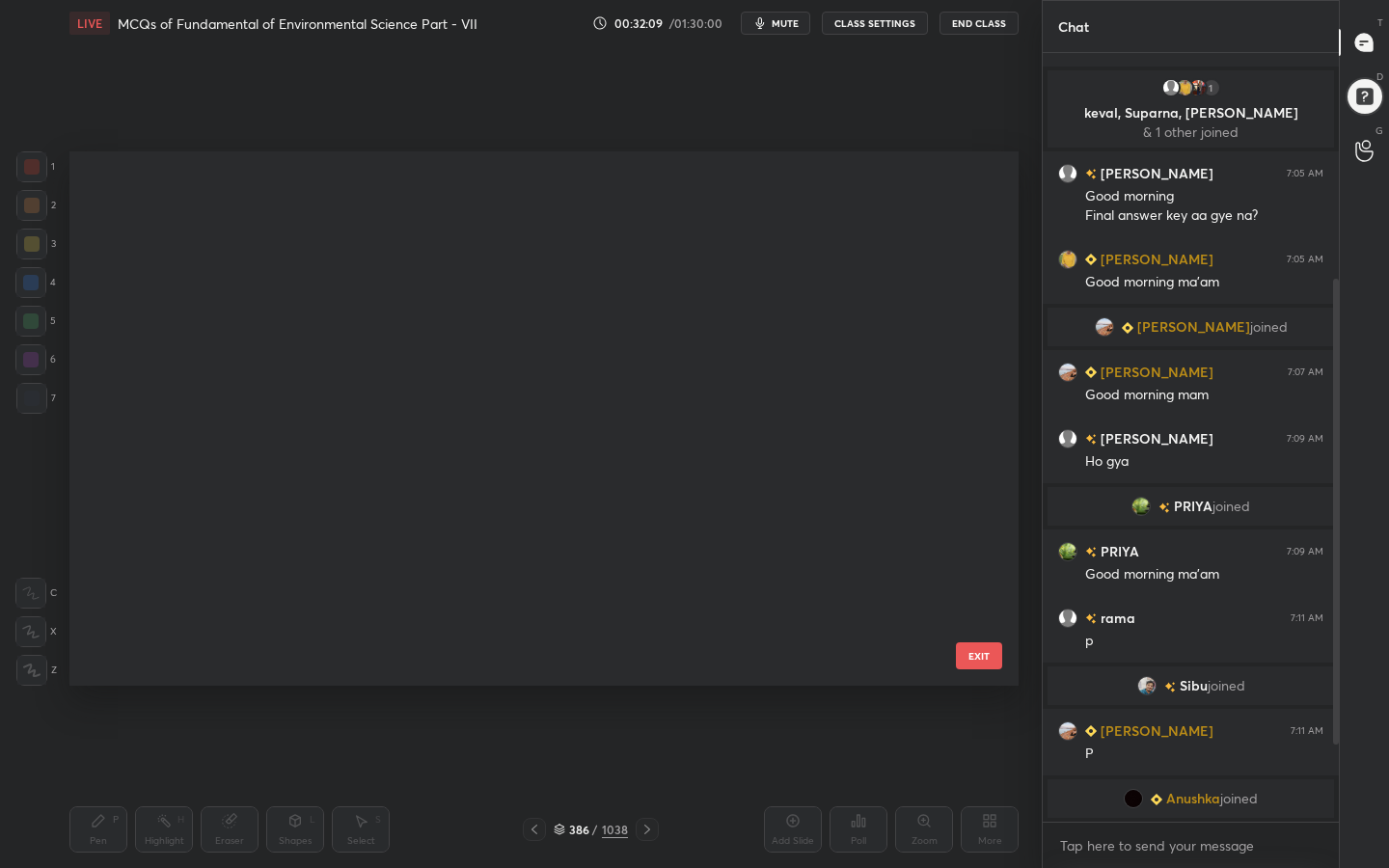scroll, scrollTop: 20554, scrollLeft: 0, axis: vertical 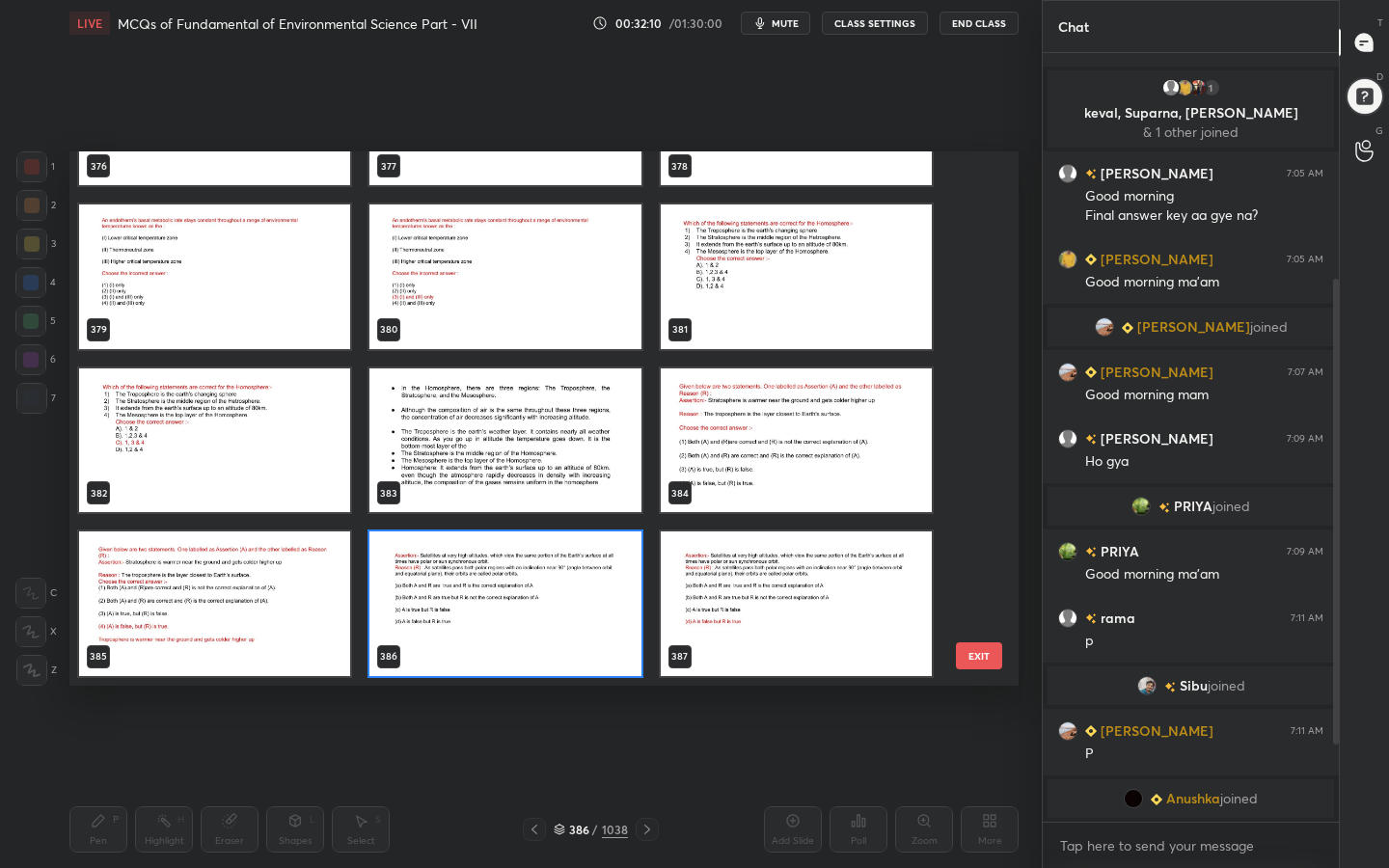 click at bounding box center [504, 604] 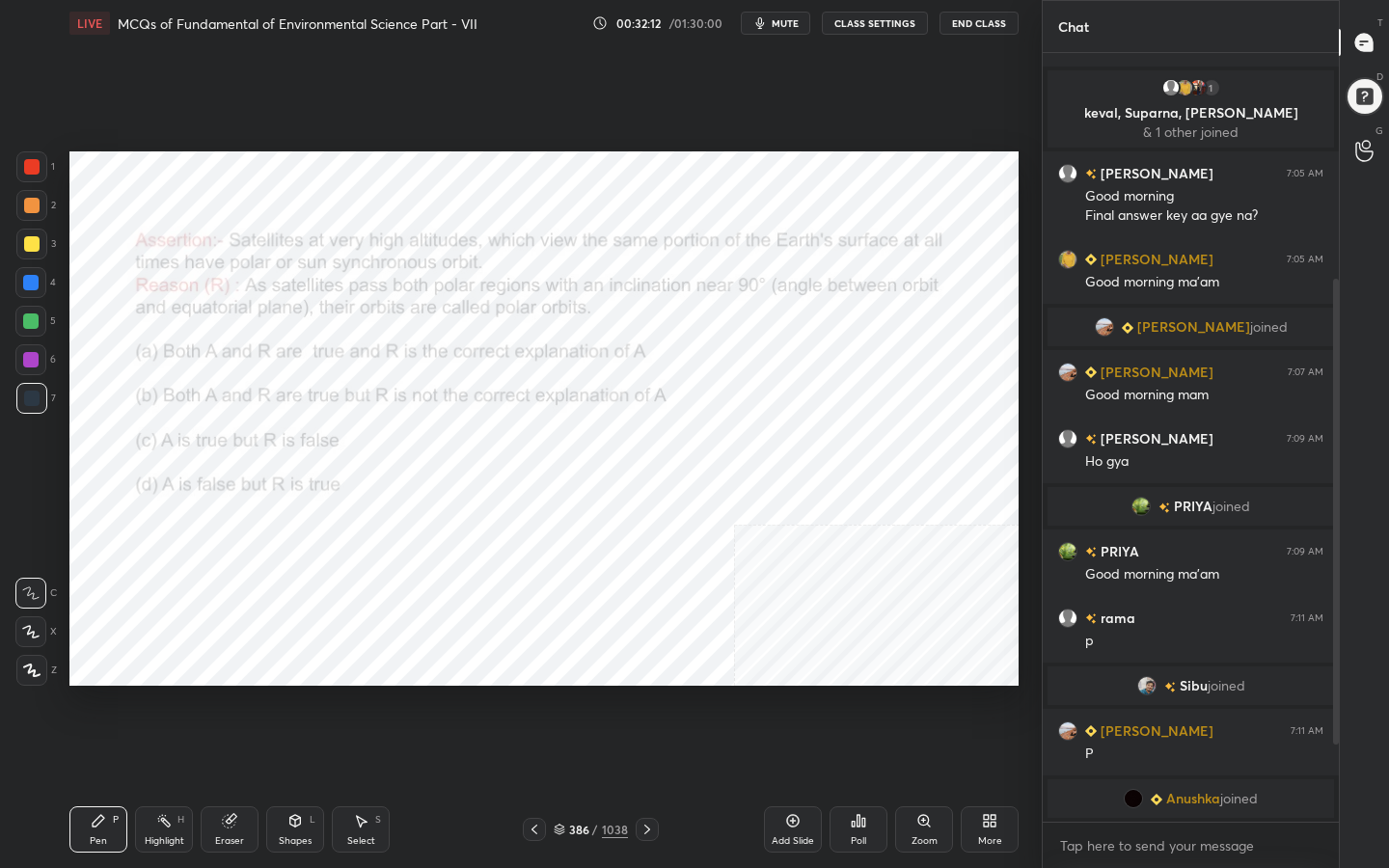 click on "Poll" at bounding box center (858, 841) 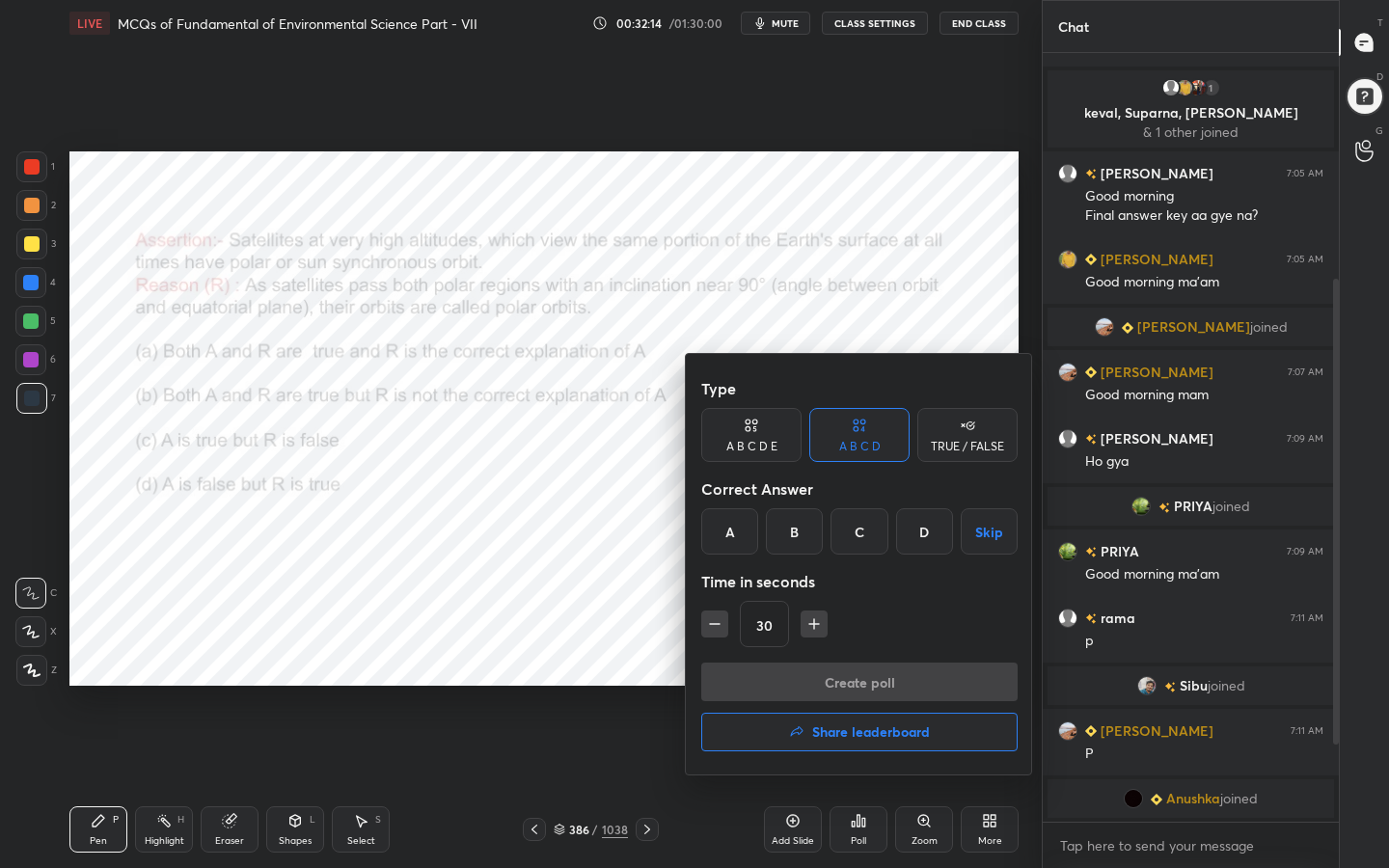 click on "D" at bounding box center (924, 531) 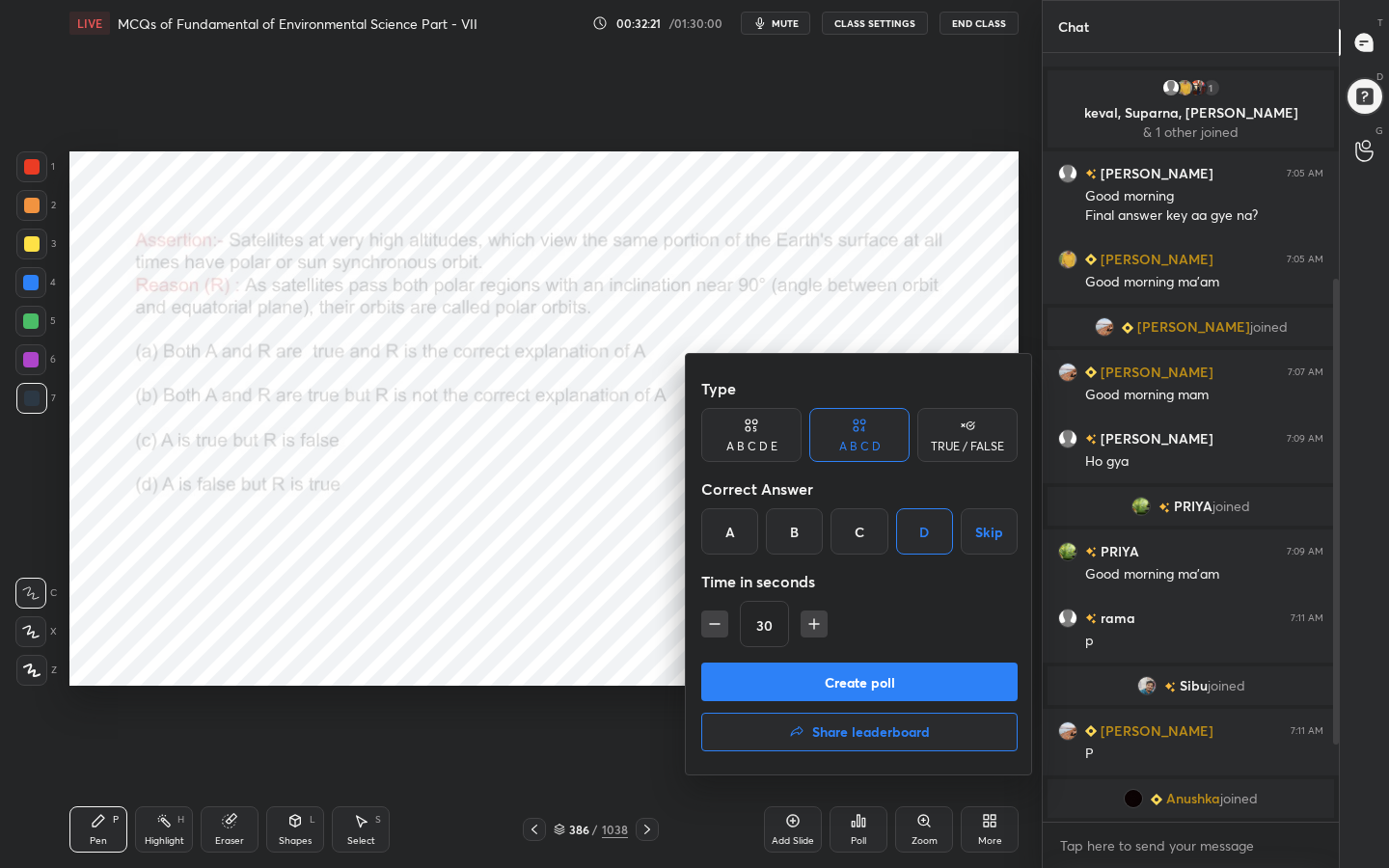 click on "Create poll" at bounding box center [859, 682] 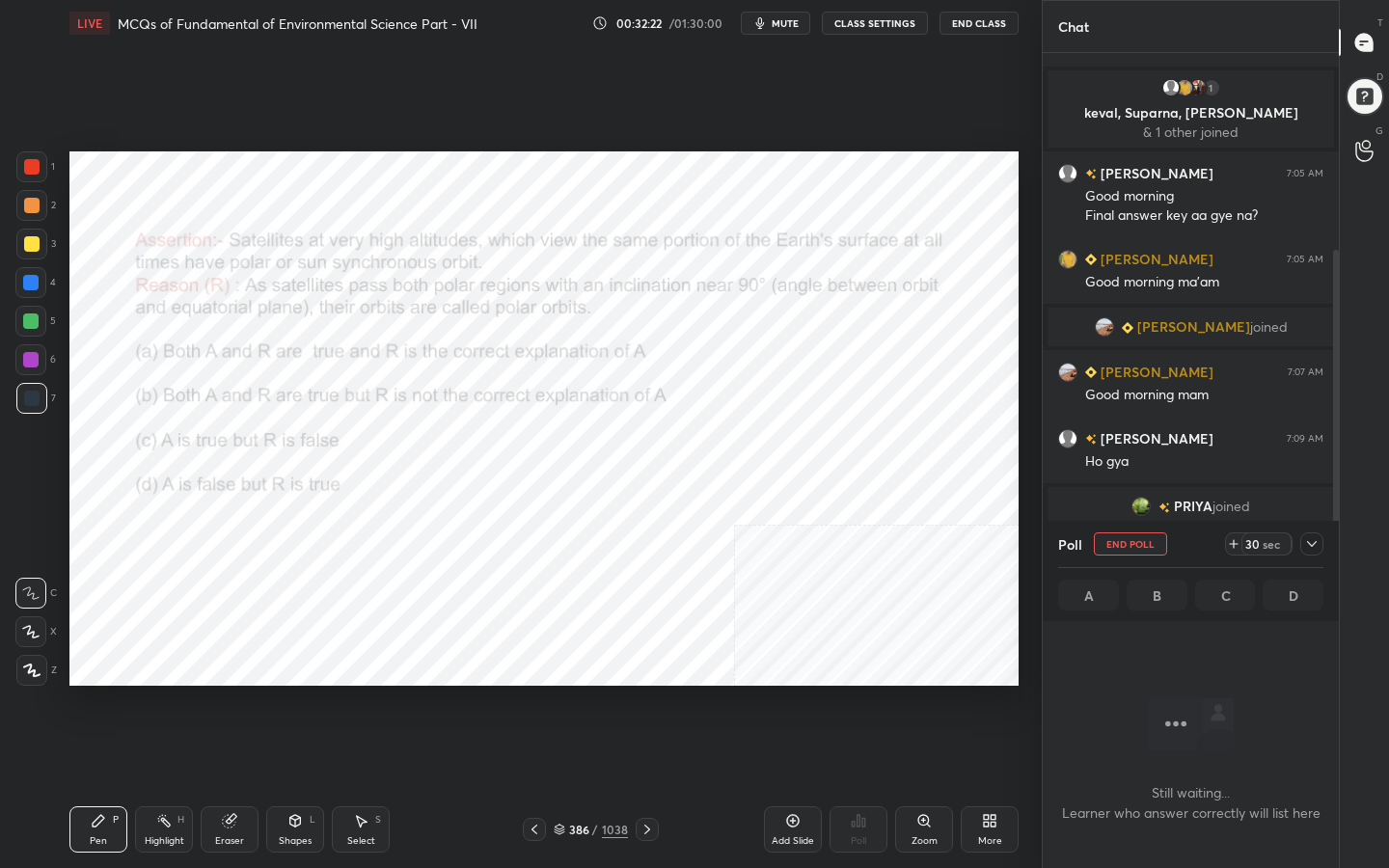 scroll, scrollTop: 503, scrollLeft: 290, axis: both 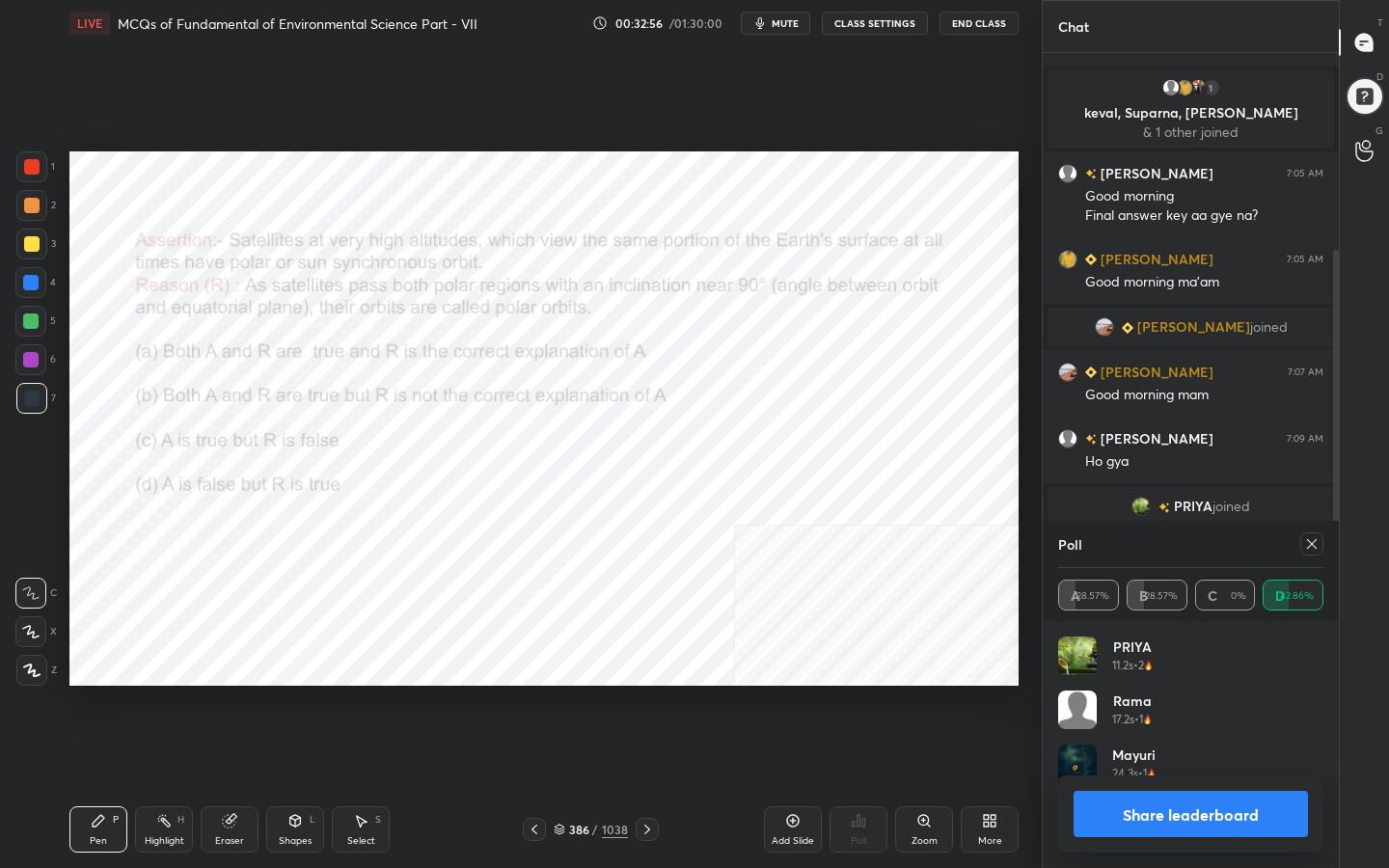 click 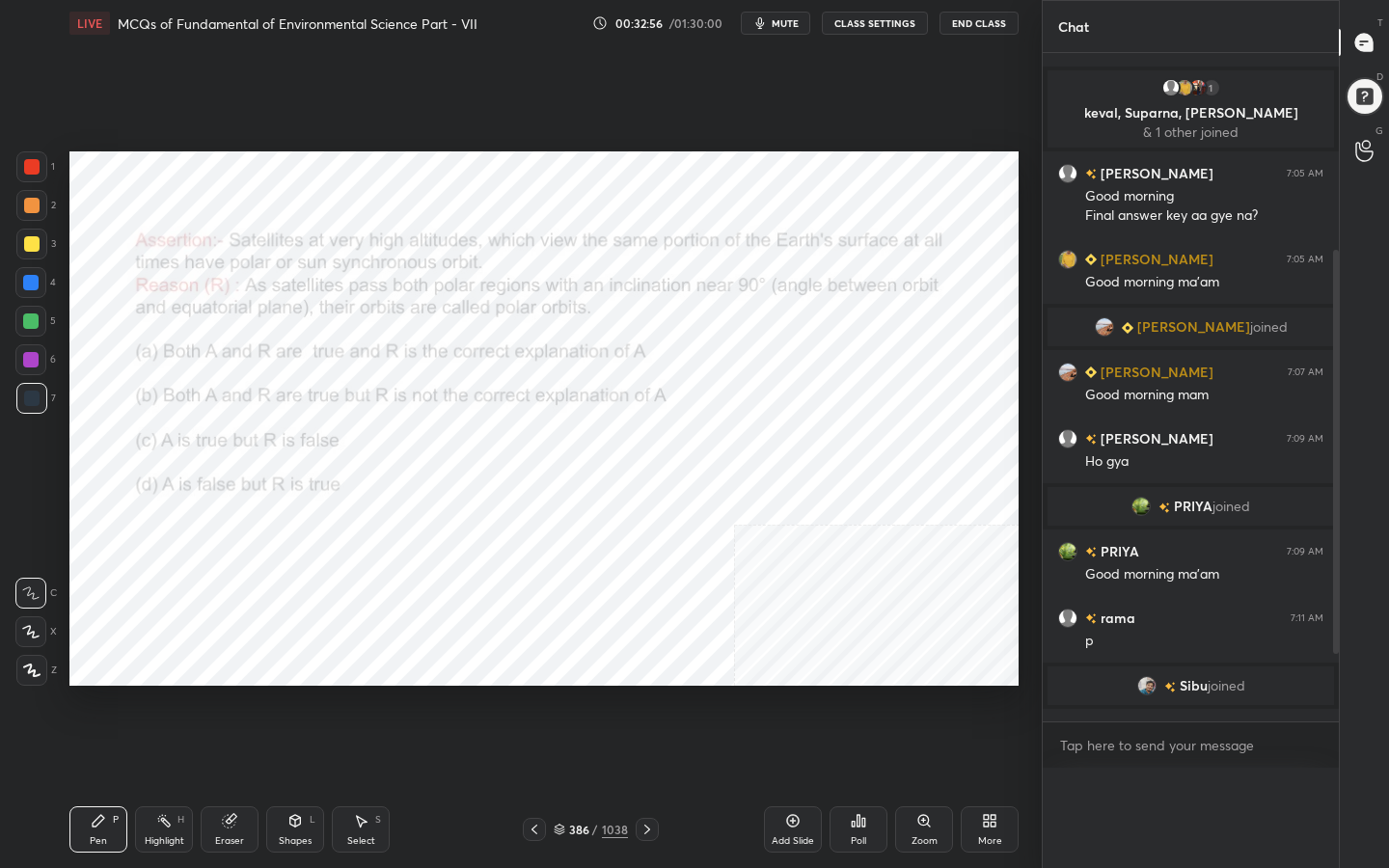 scroll, scrollTop: 0, scrollLeft: 0, axis: both 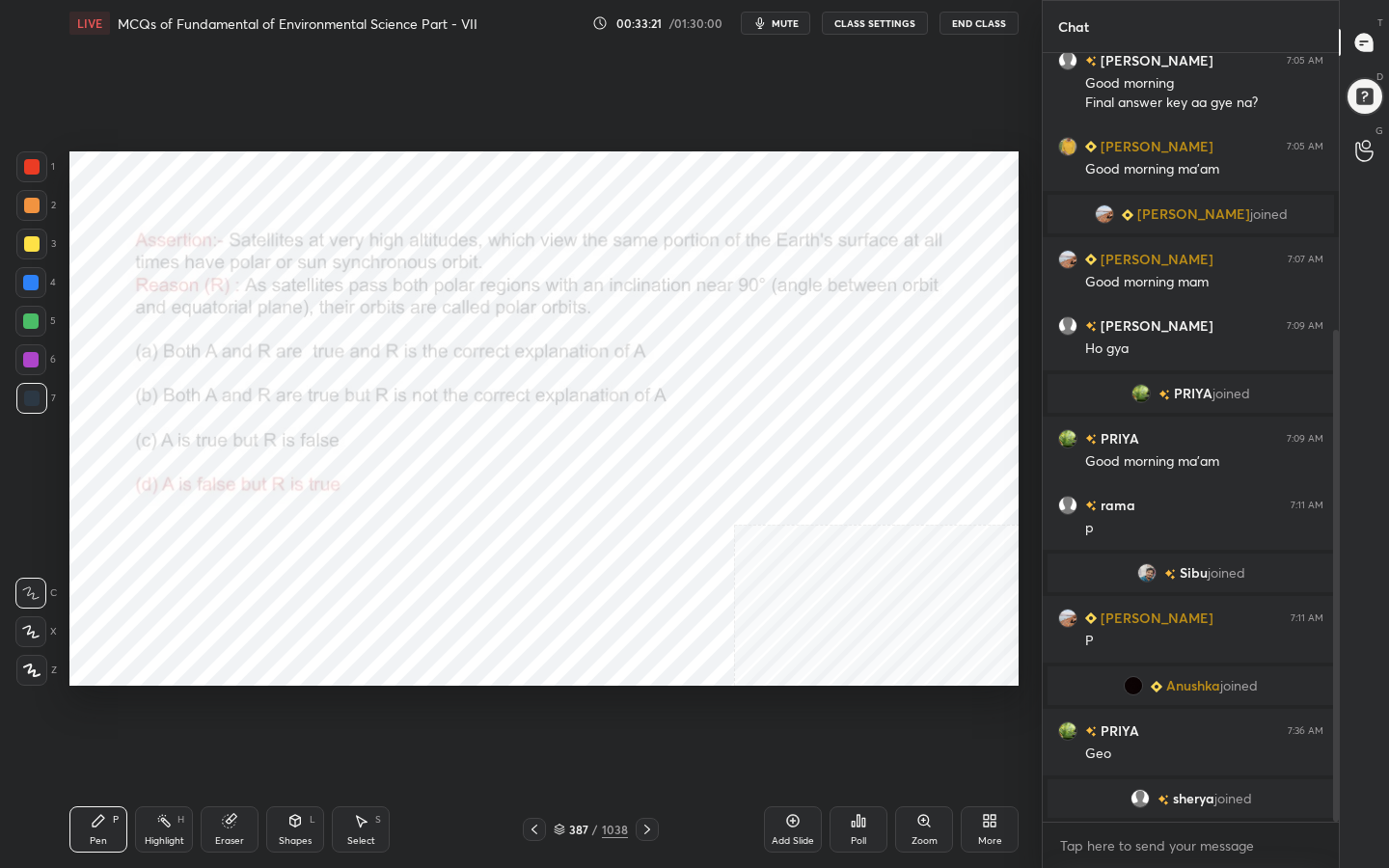 click 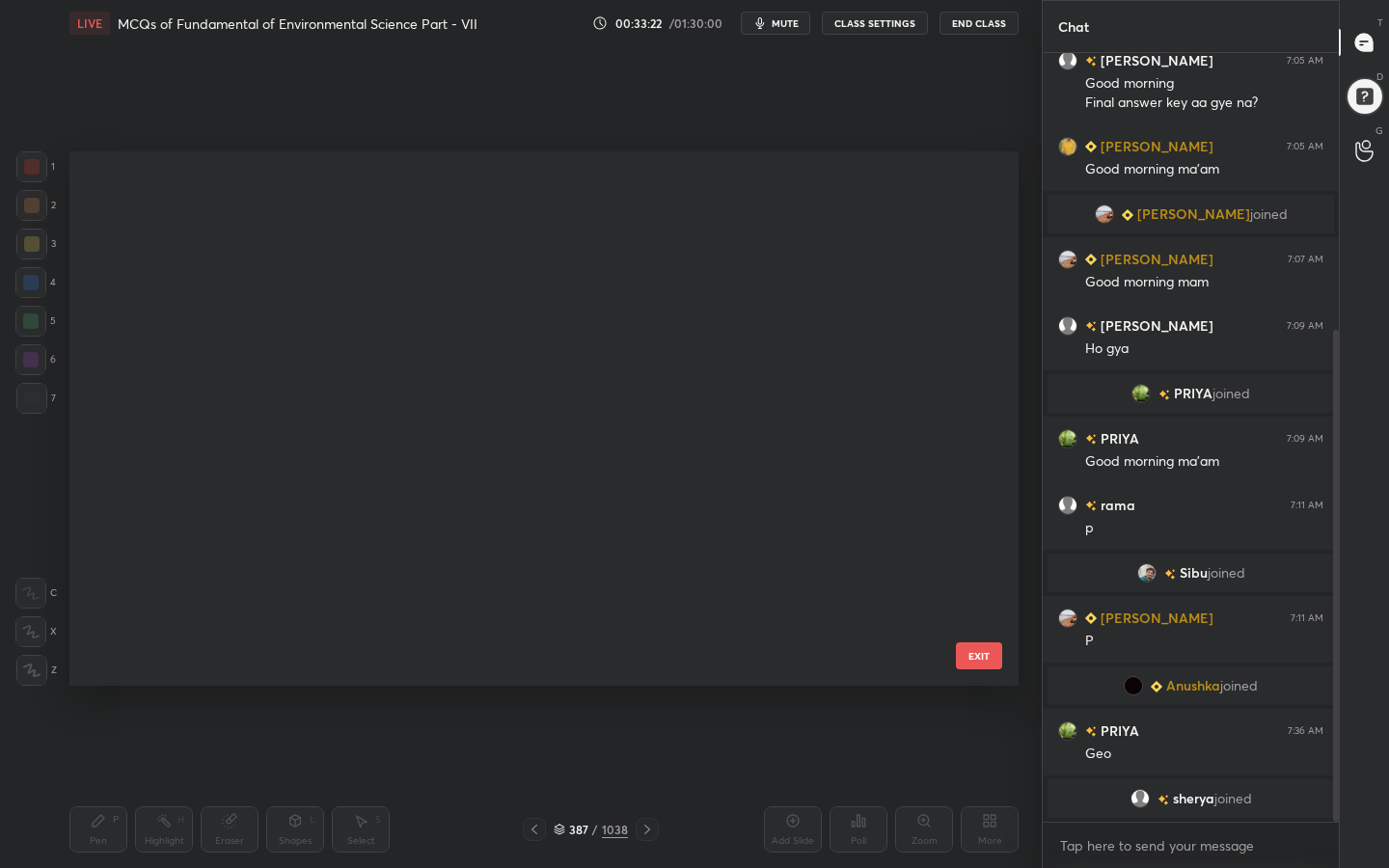 scroll, scrollTop: 20554, scrollLeft: 0, axis: vertical 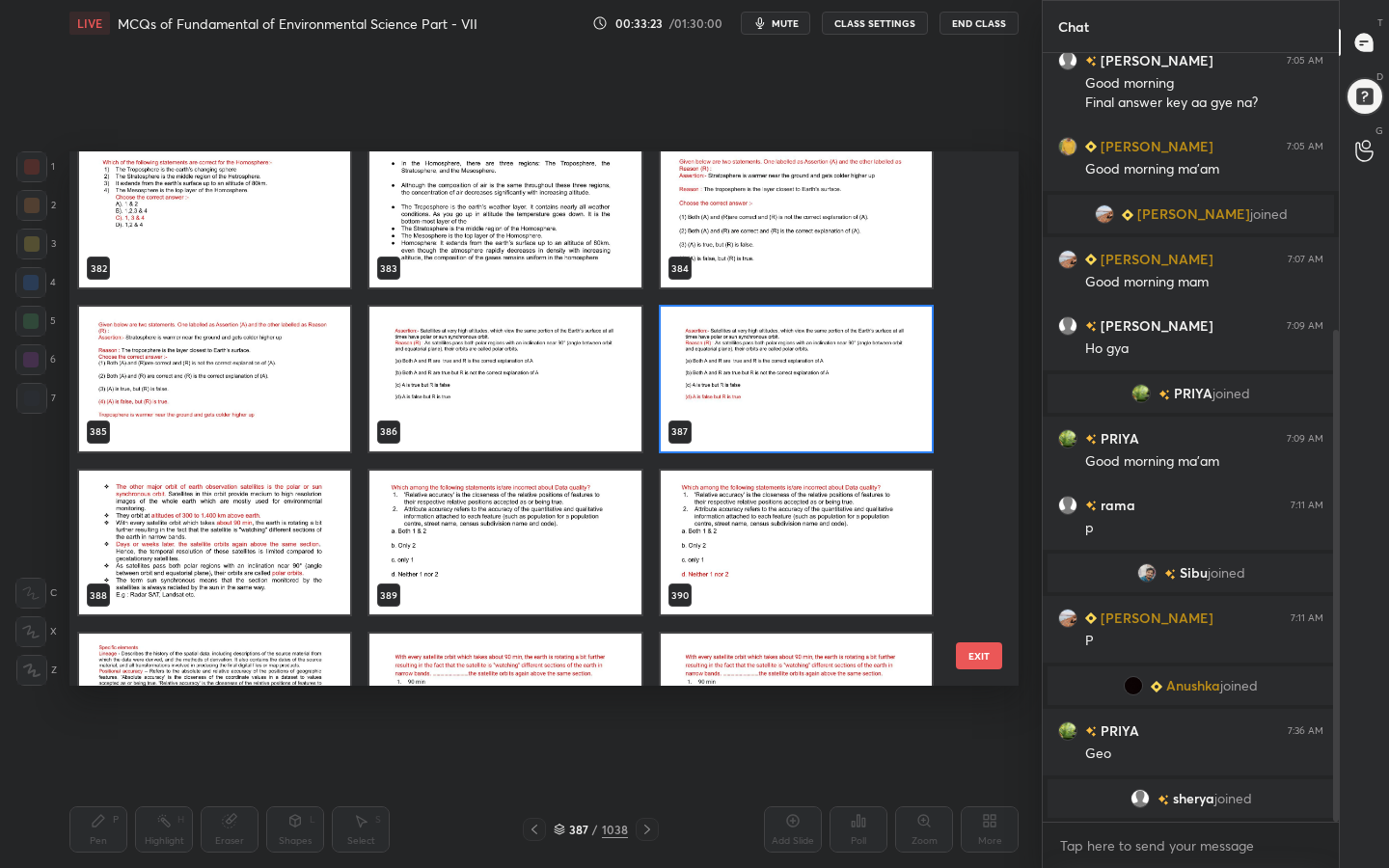 click at bounding box center [504, 543] 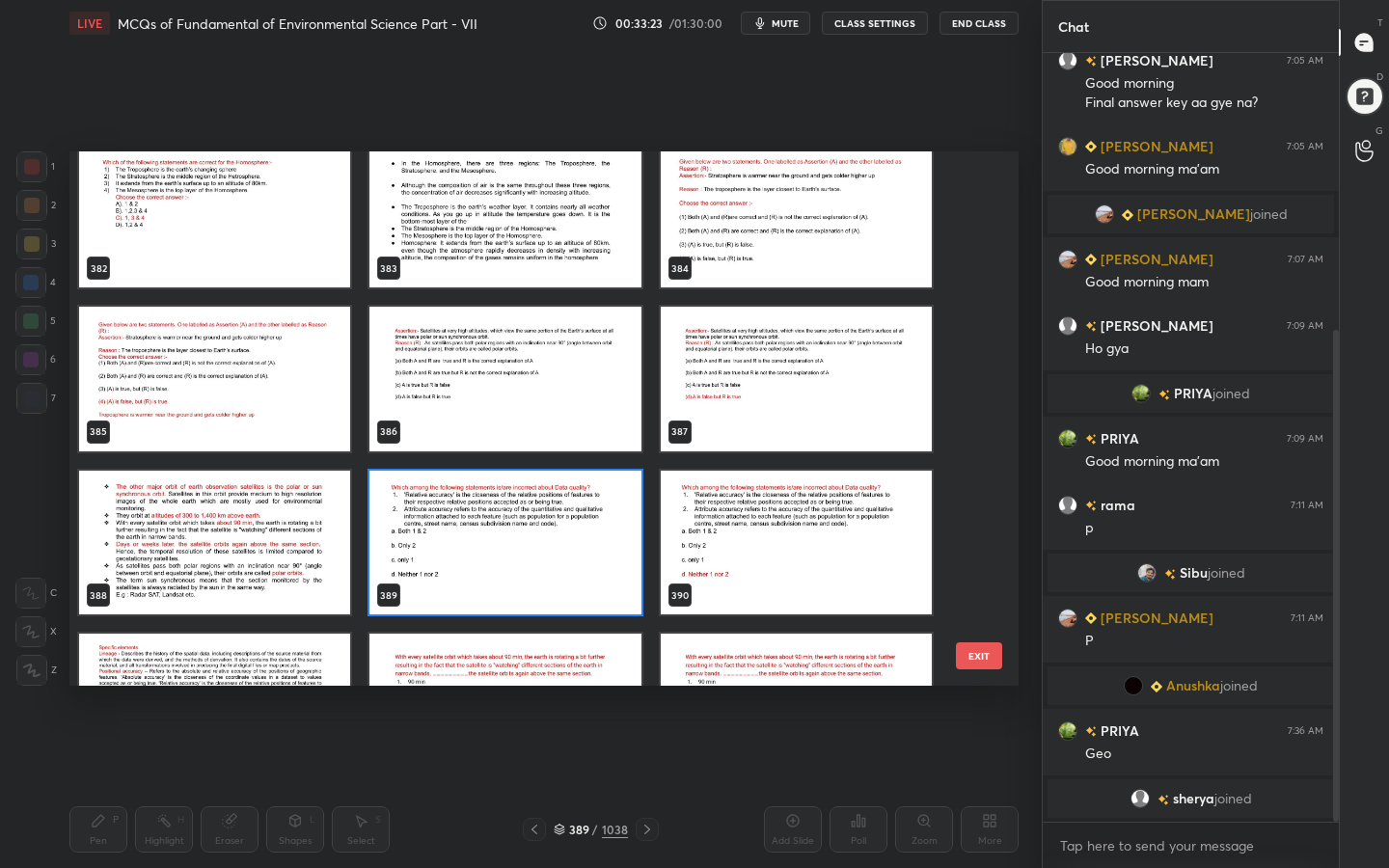 click at bounding box center [504, 543] 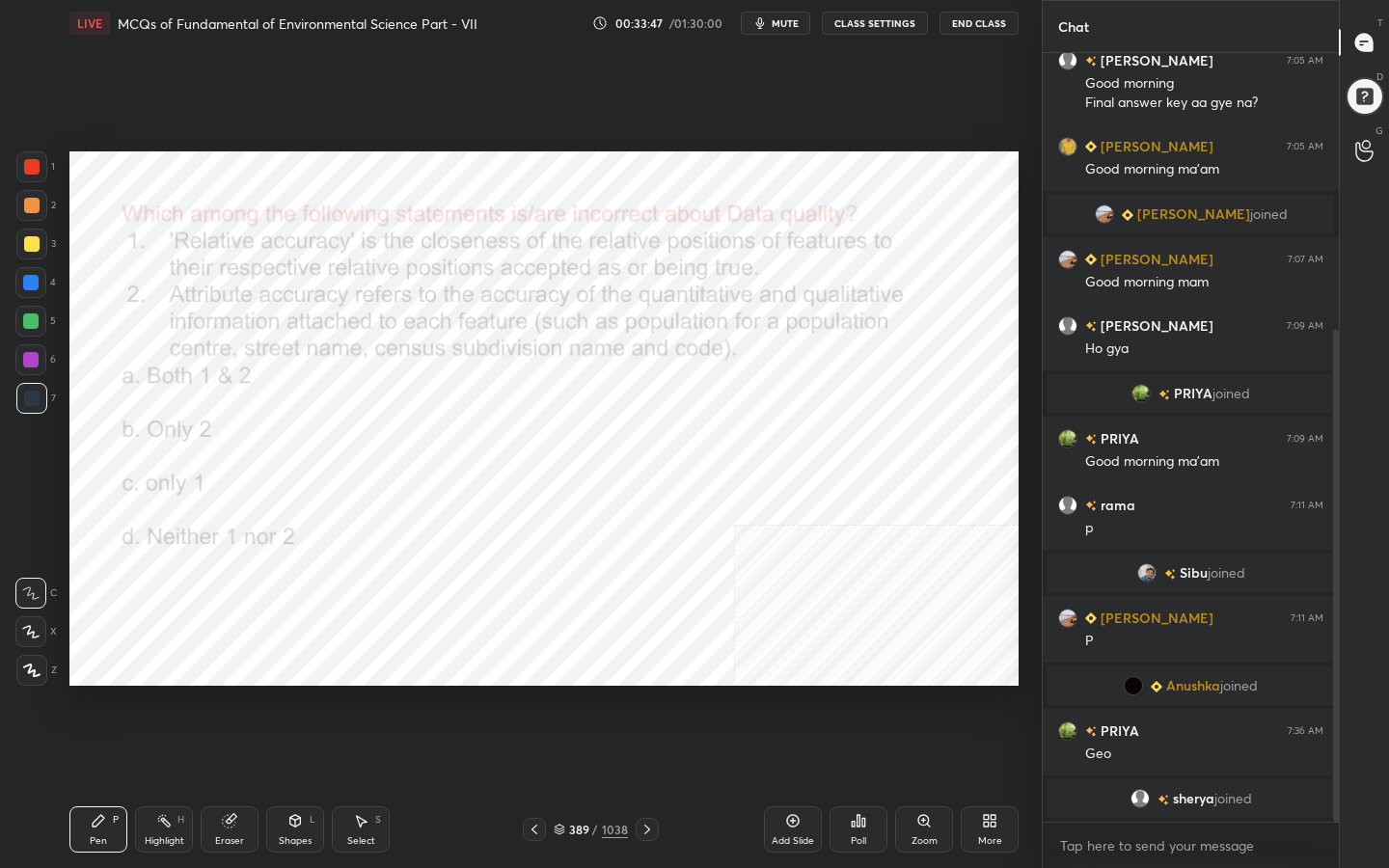 click on "389 / 1038" at bounding box center (590, 829) 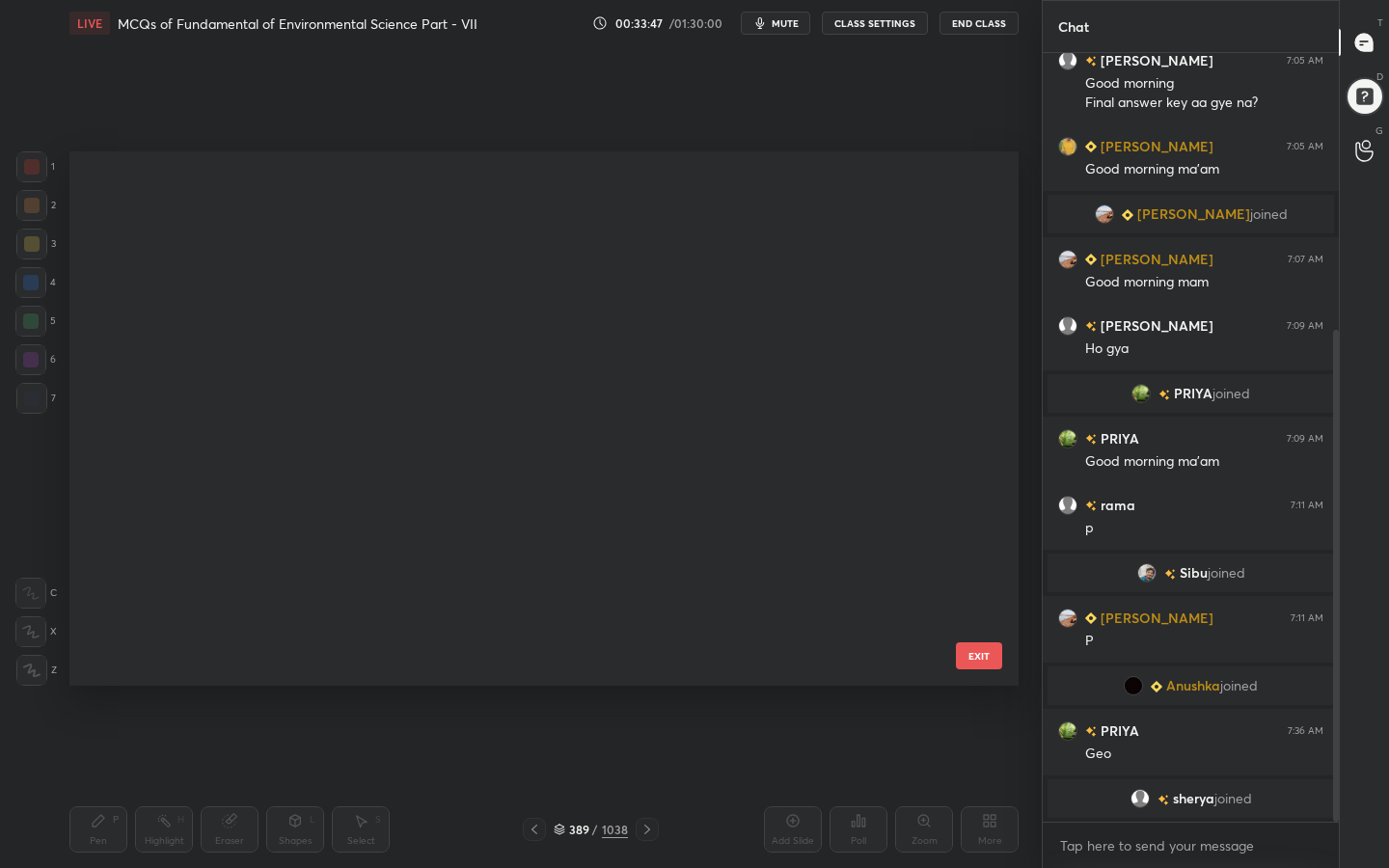 scroll, scrollTop: 20717, scrollLeft: 0, axis: vertical 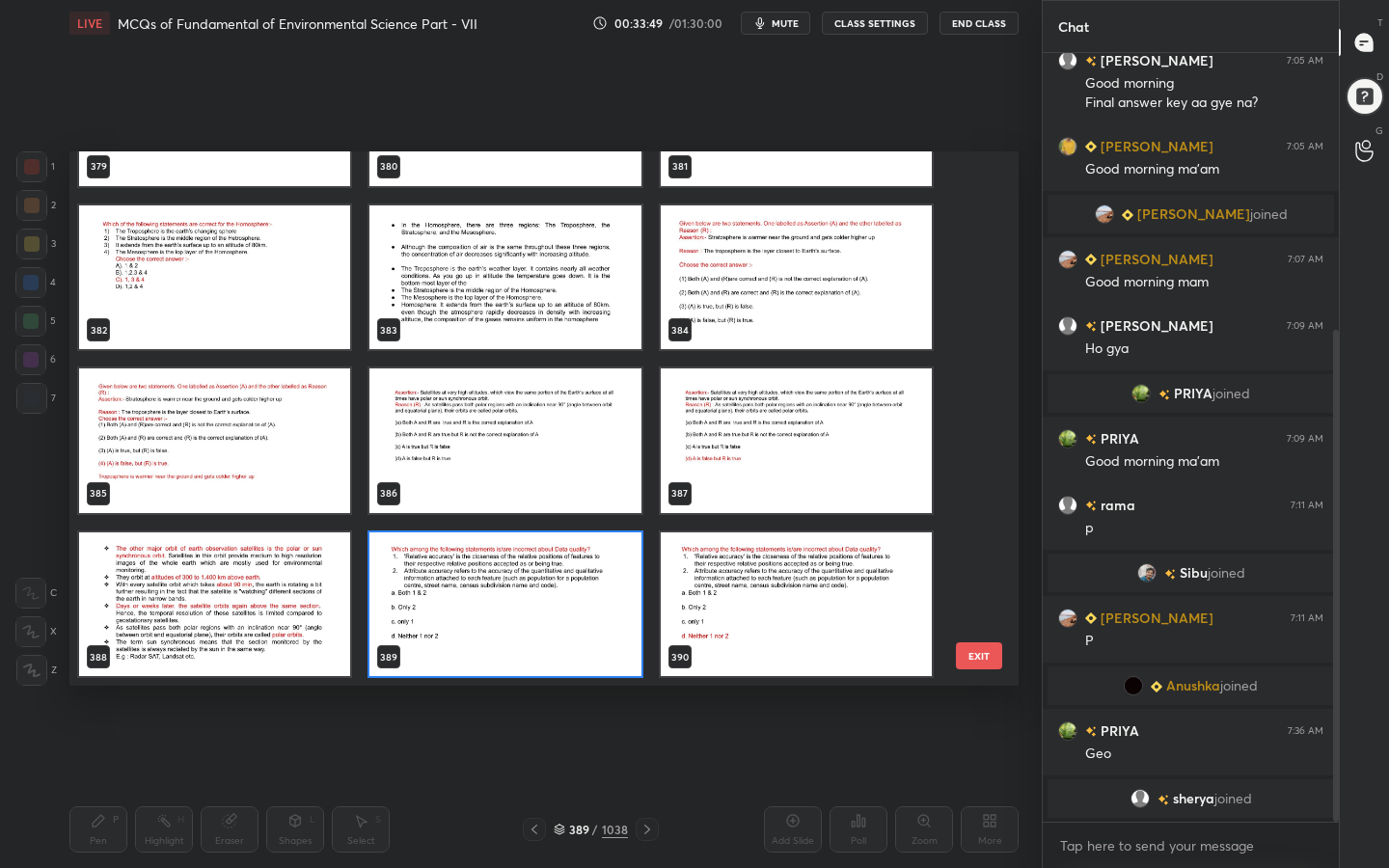 click at bounding box center (504, 605) 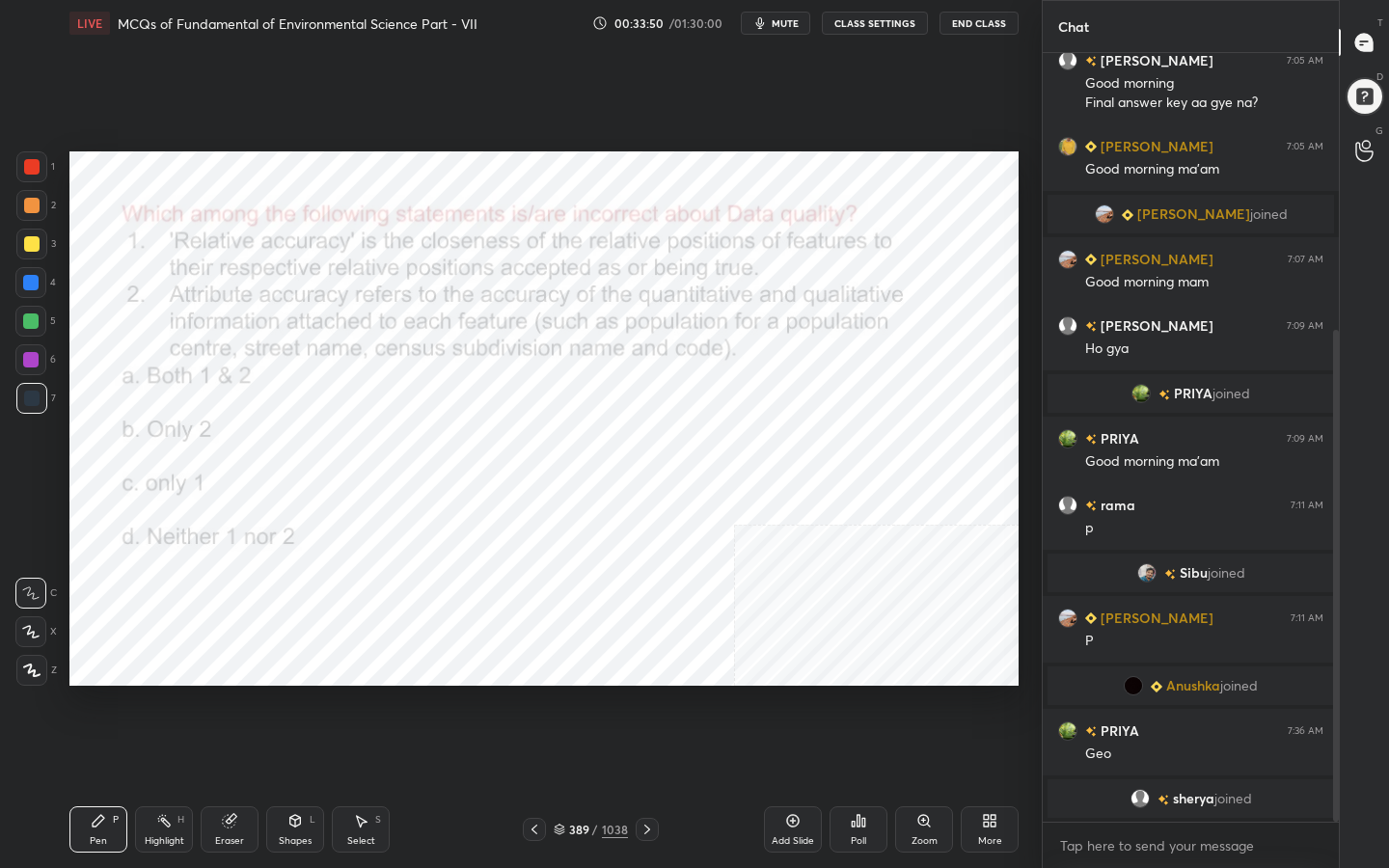 scroll, scrollTop: 0, scrollLeft: 0, axis: both 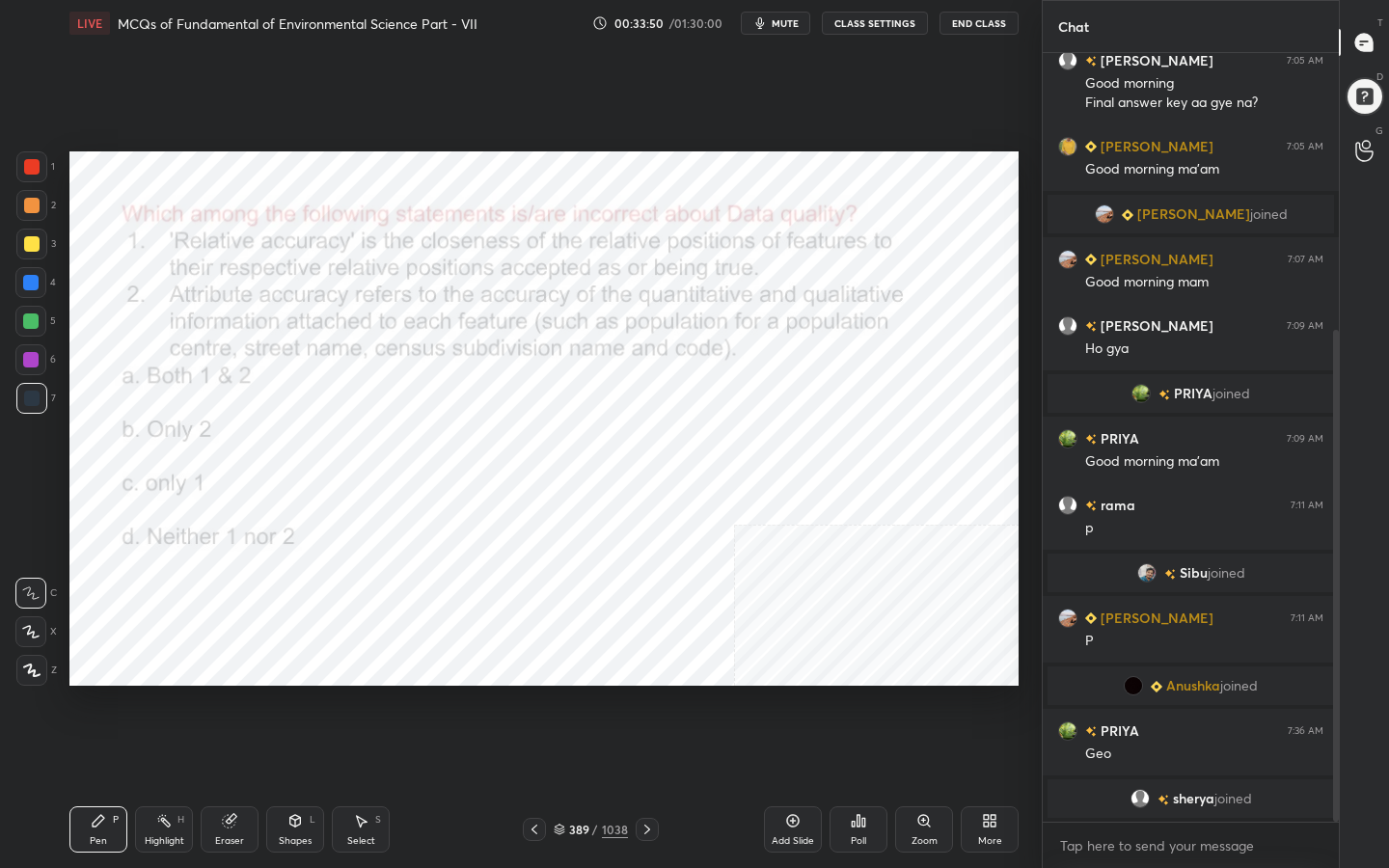 click 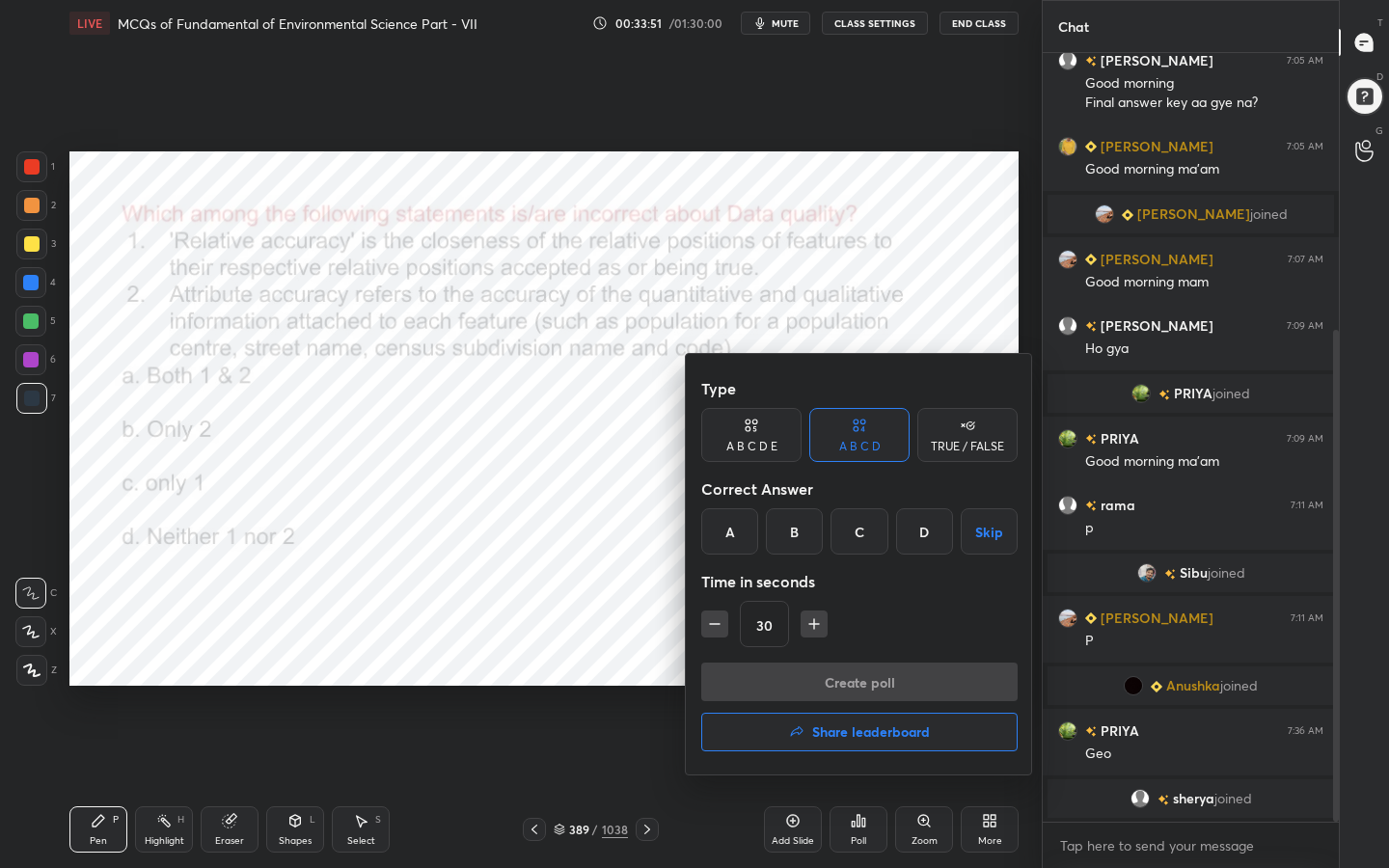 click on "D" at bounding box center (924, 531) 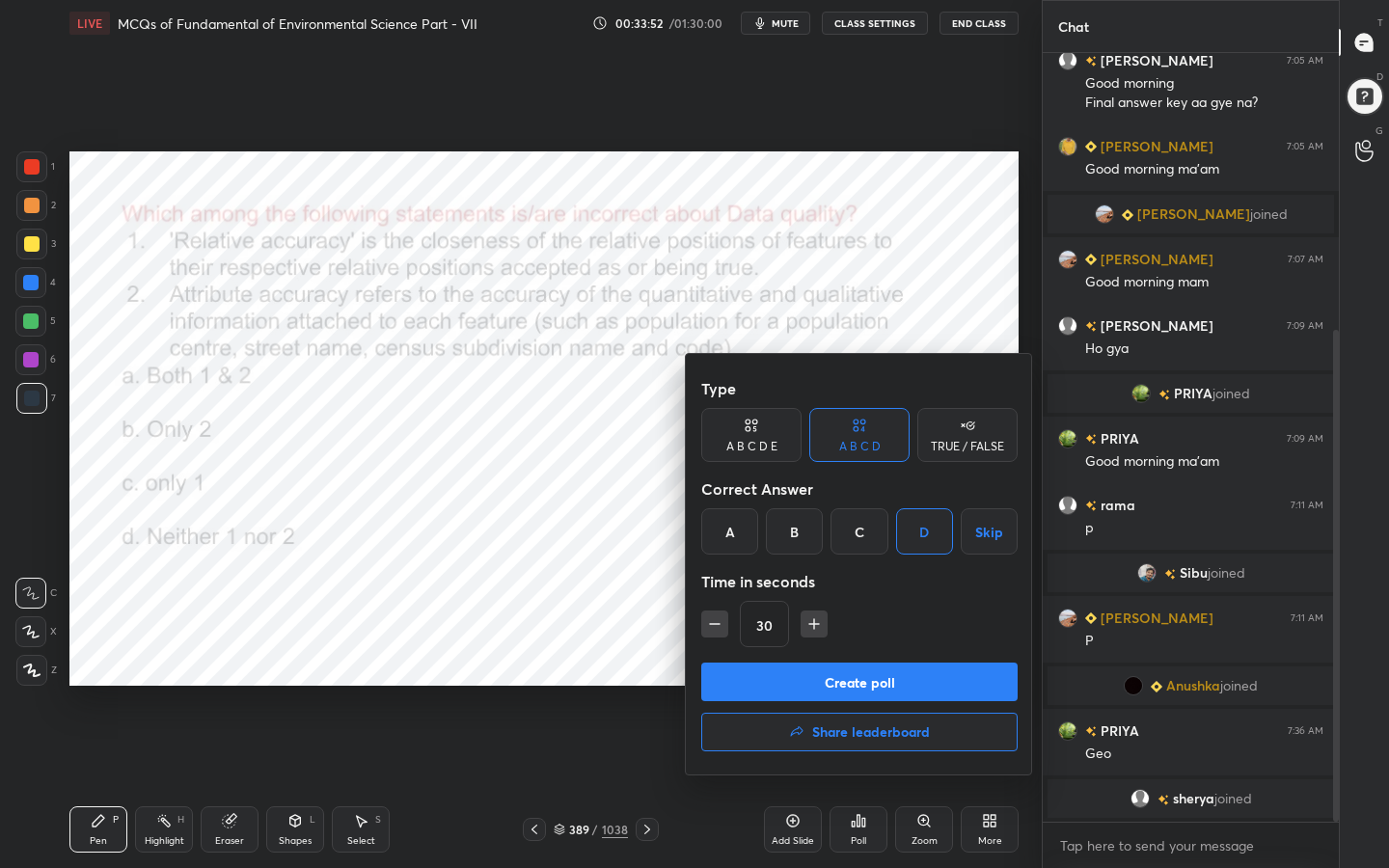 click on "Create poll" at bounding box center (859, 682) 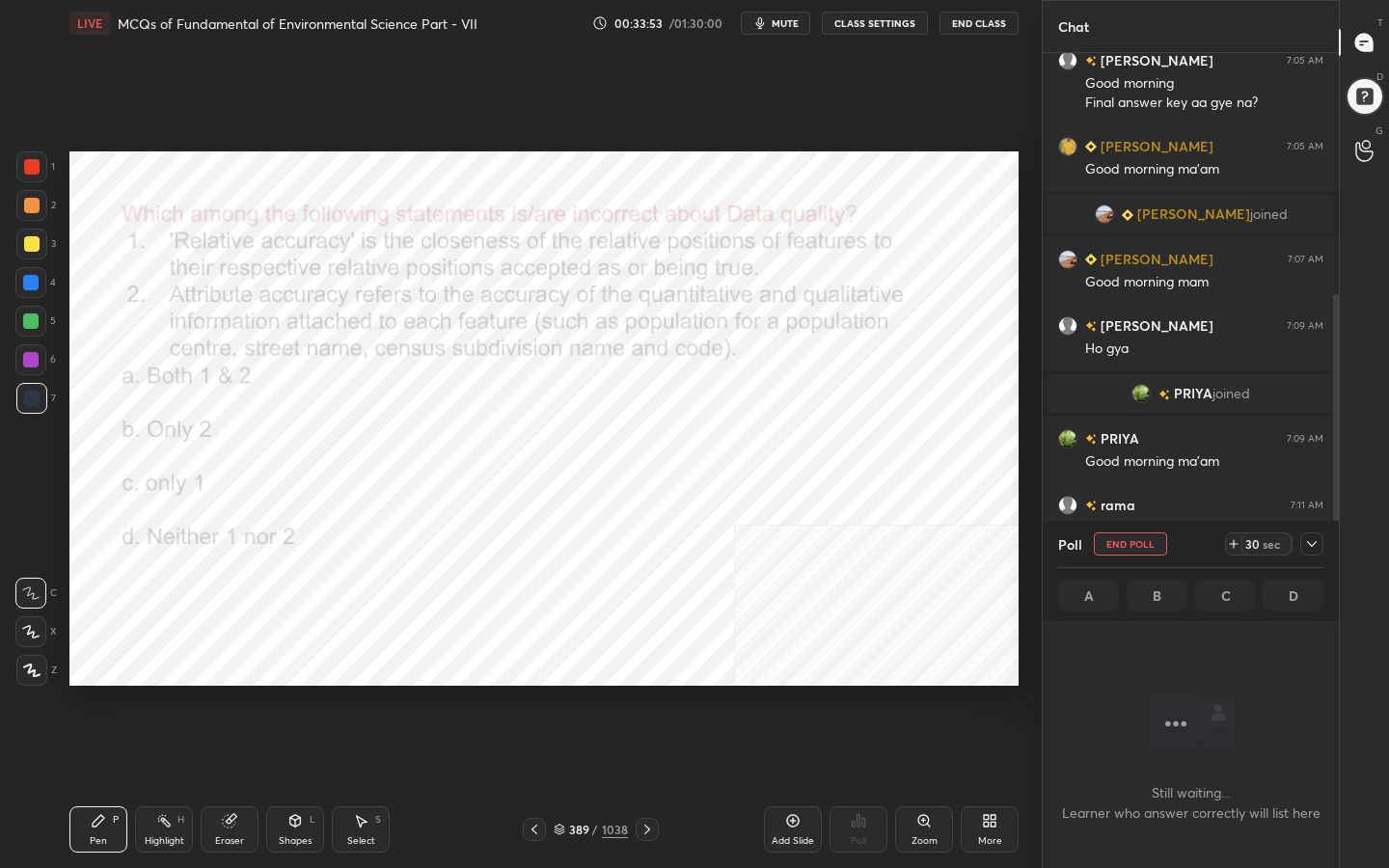 scroll, scrollTop: 502, scrollLeft: 290, axis: both 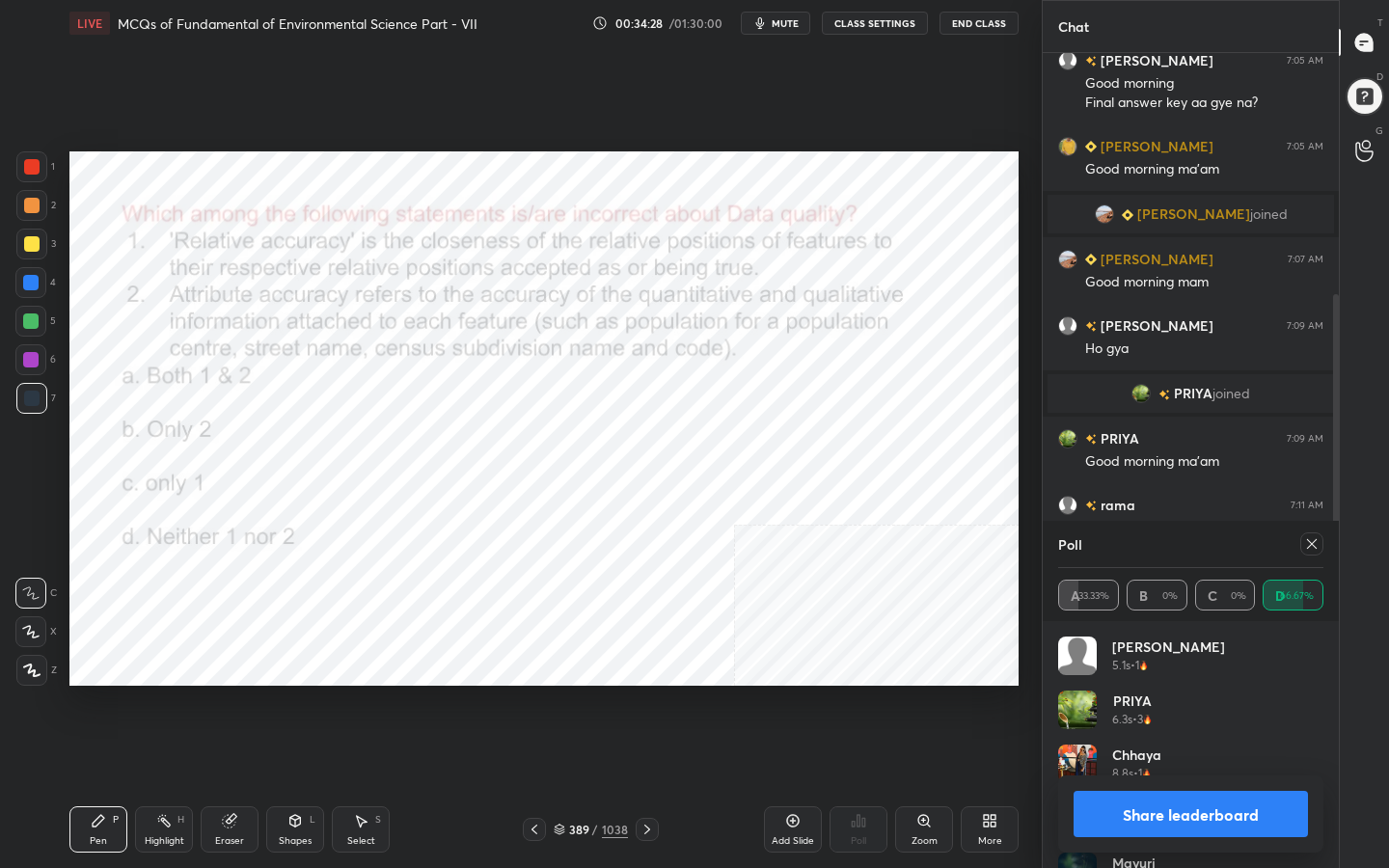 click 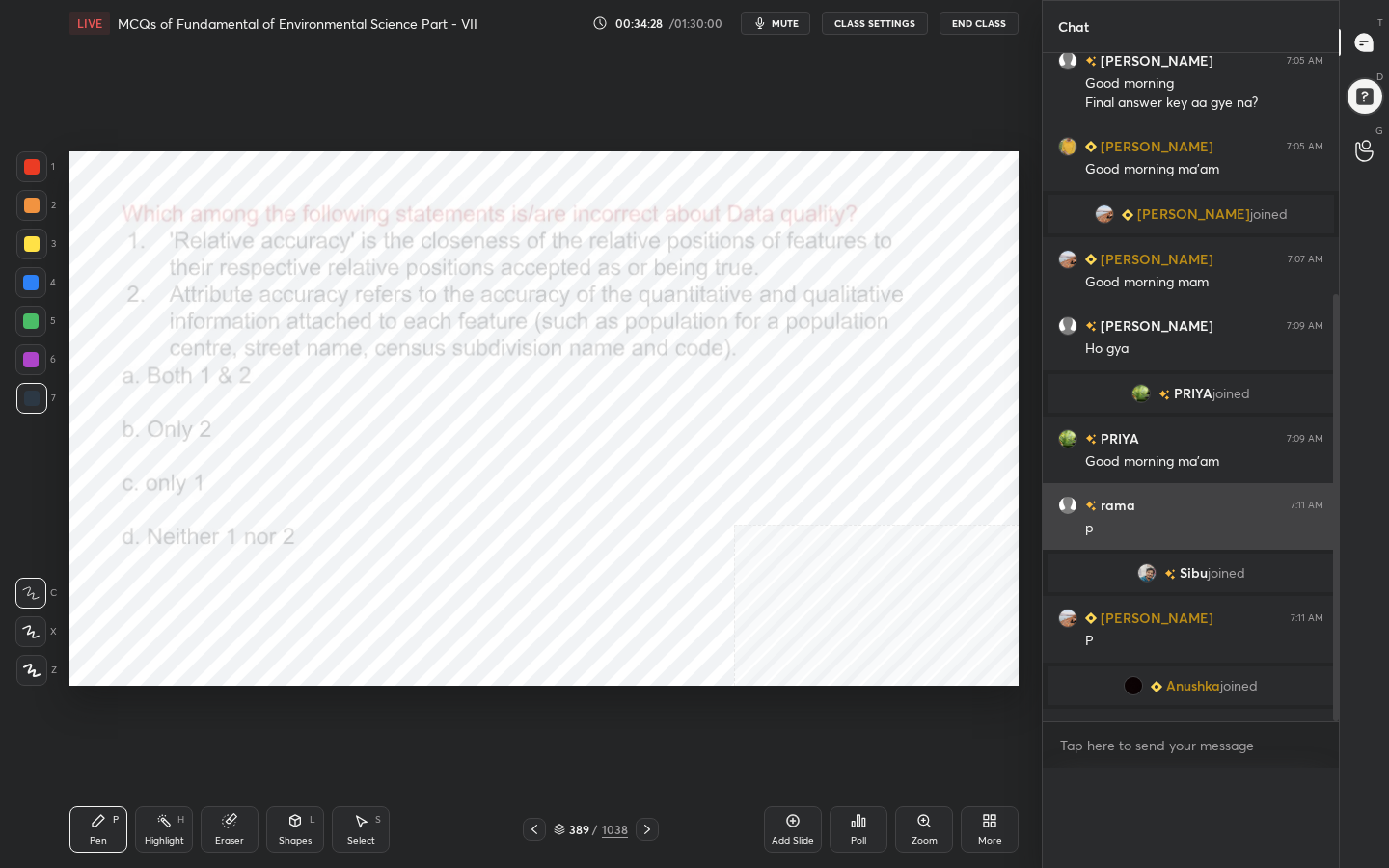 scroll, scrollTop: 0, scrollLeft: 0, axis: both 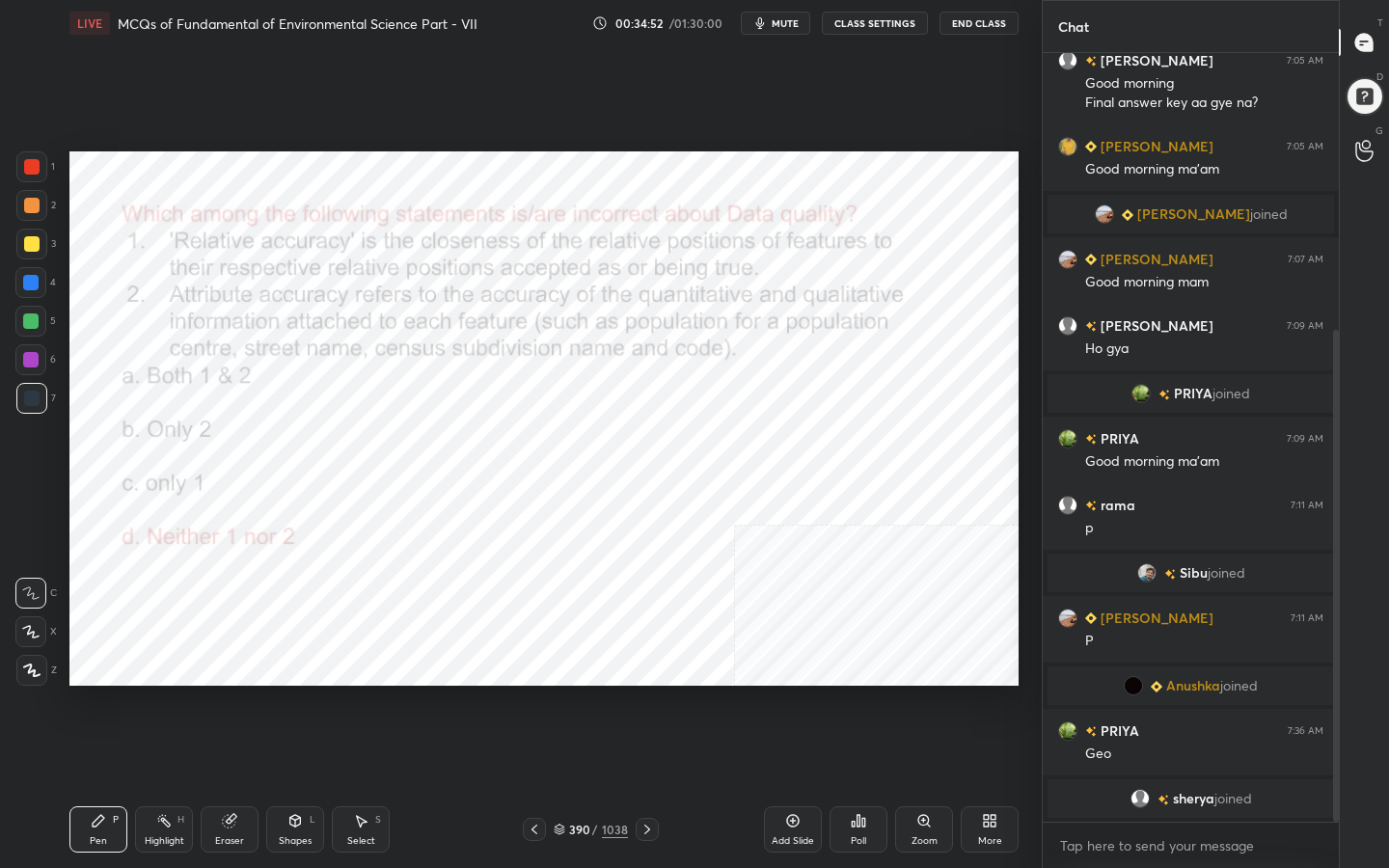 click on "390" at bounding box center (579, 829) 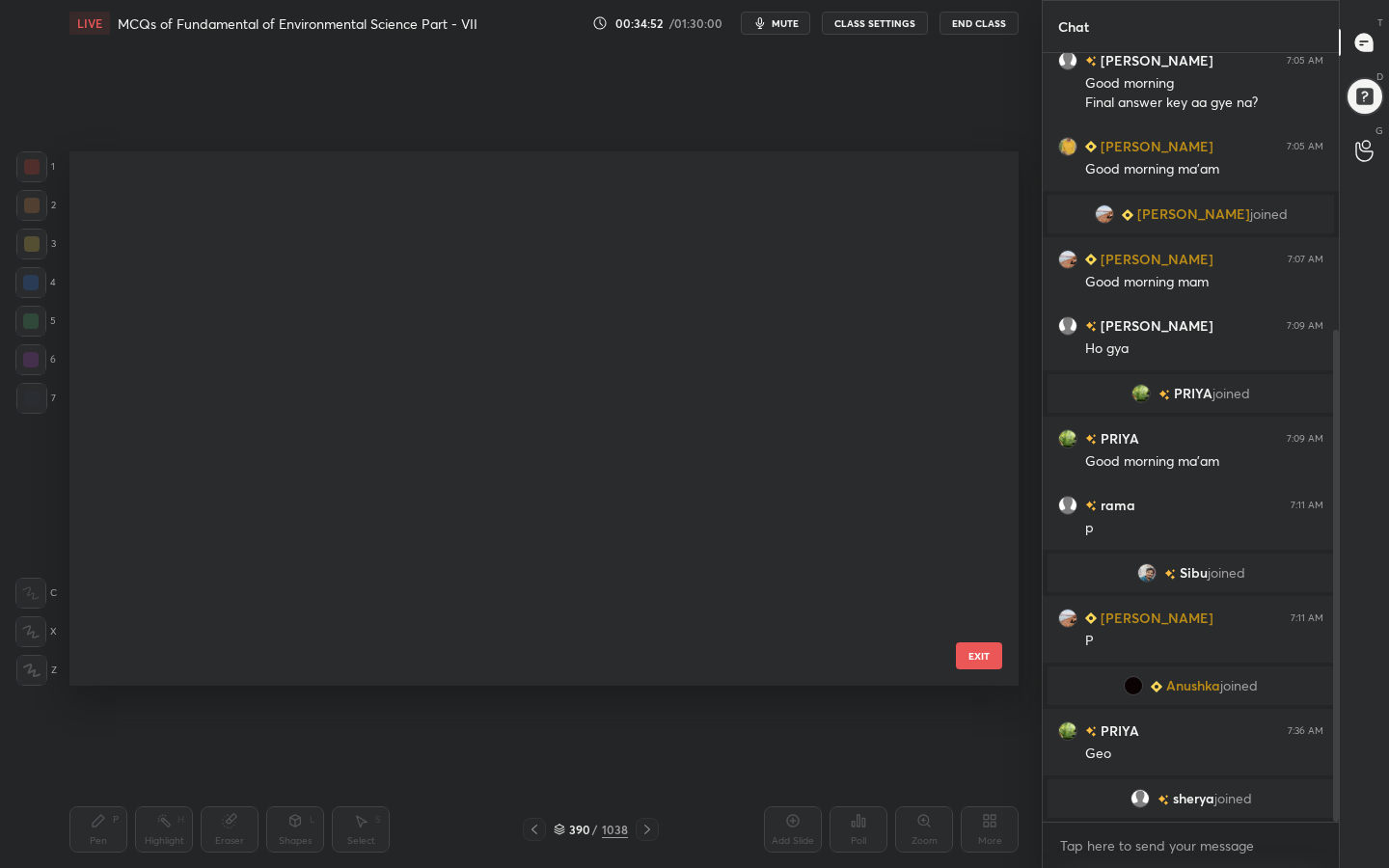 scroll, scrollTop: 20717, scrollLeft: 0, axis: vertical 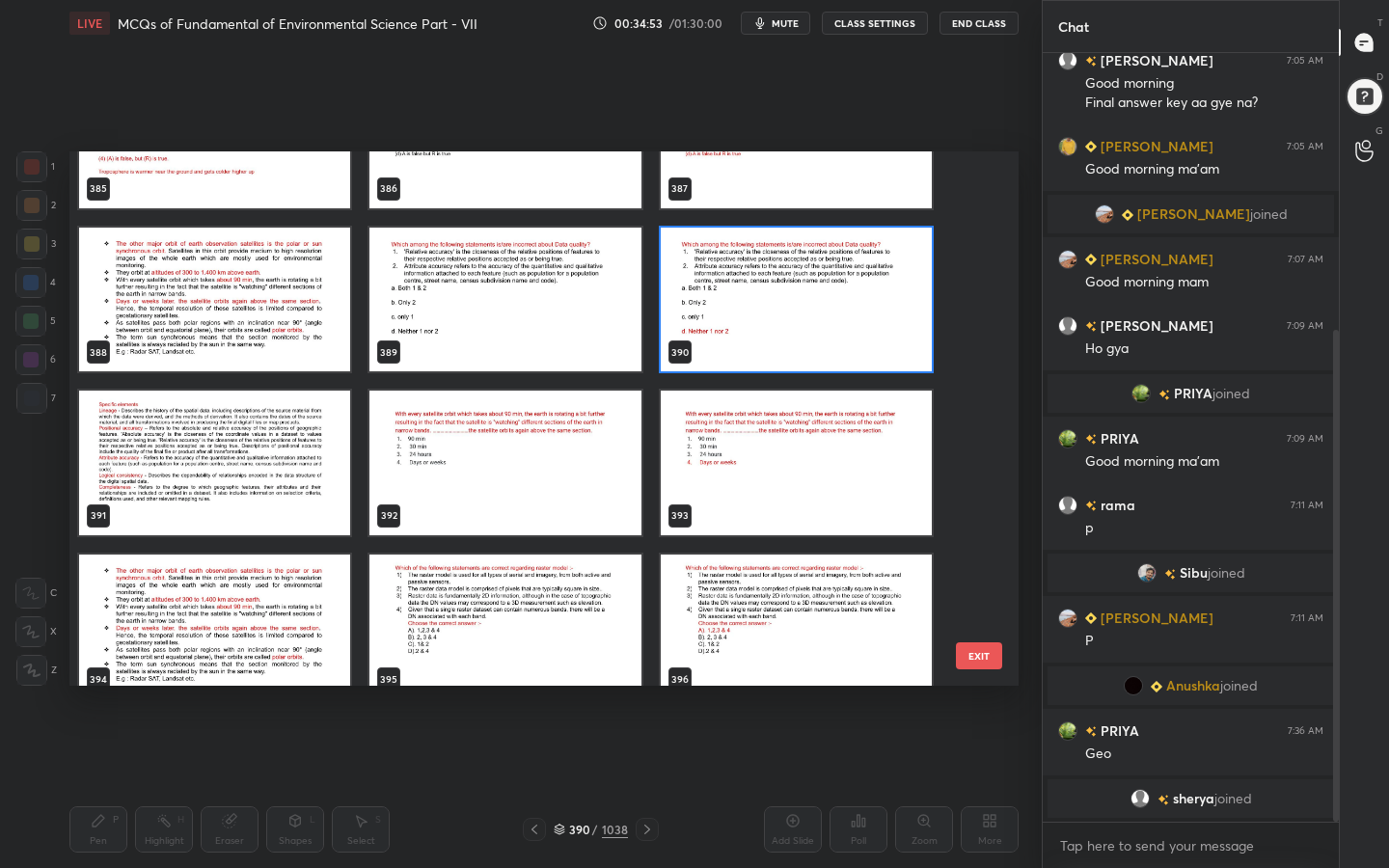 click at bounding box center (504, 463) 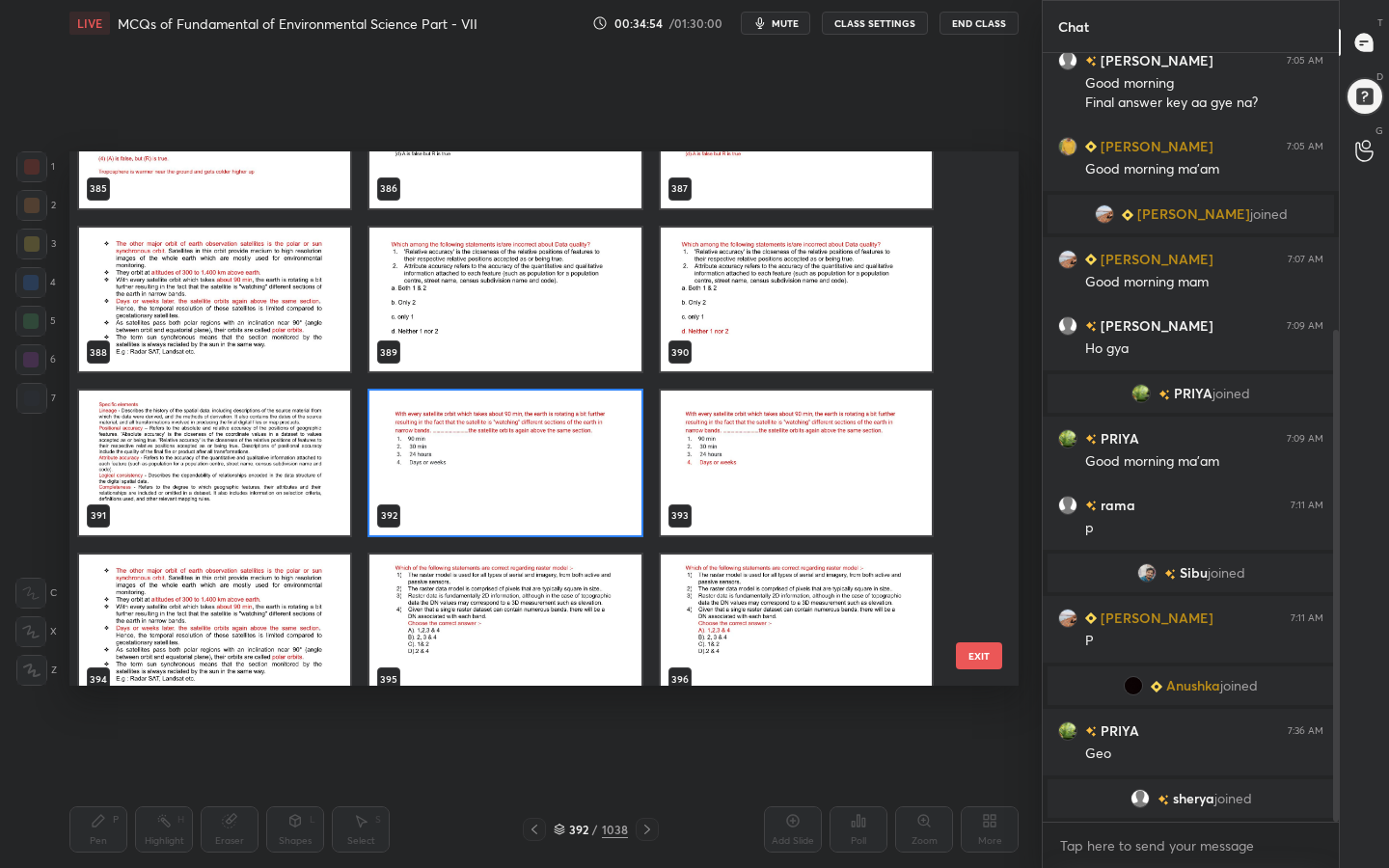 click at bounding box center (504, 463) 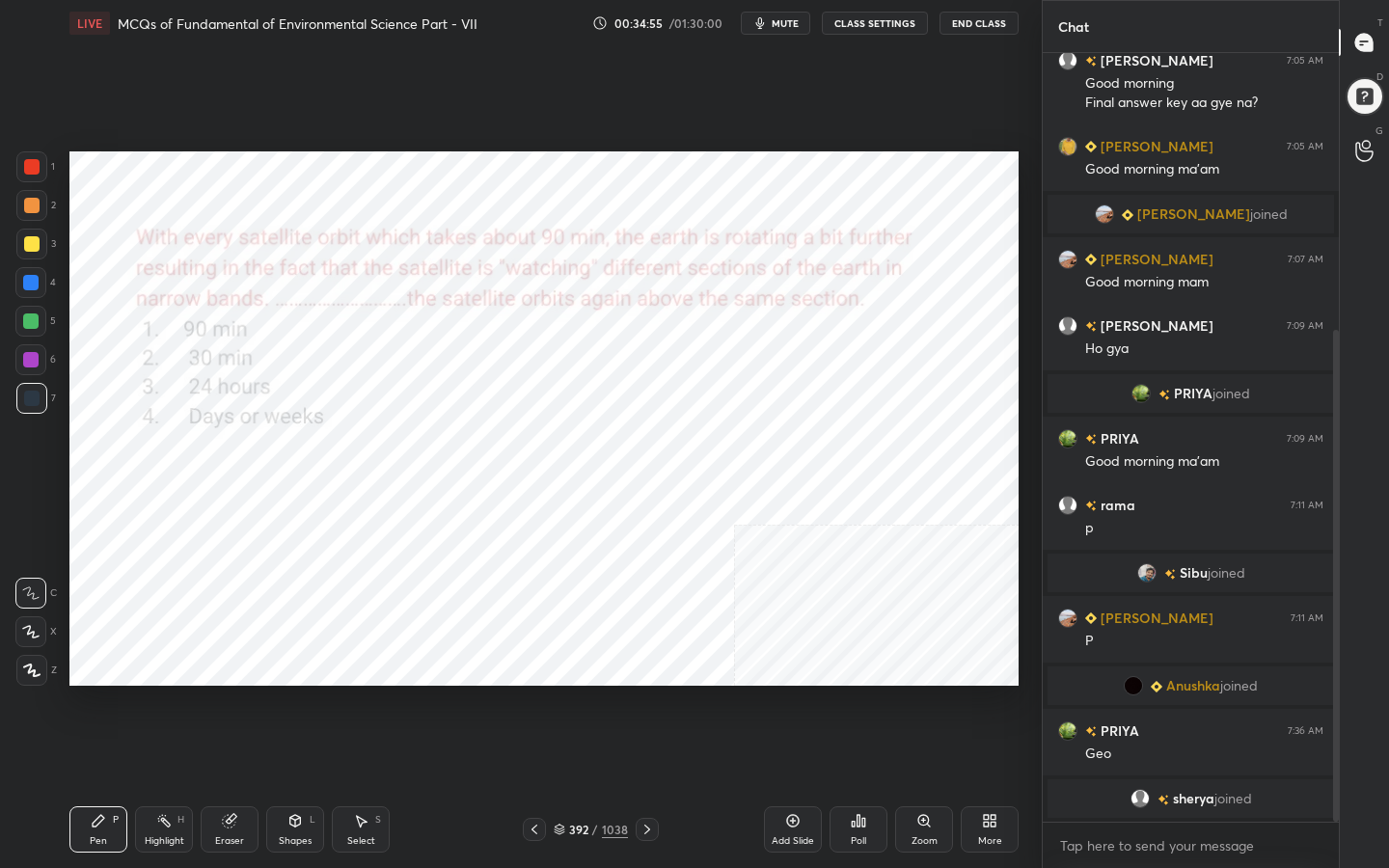 click on "mute" at bounding box center [785, 23] 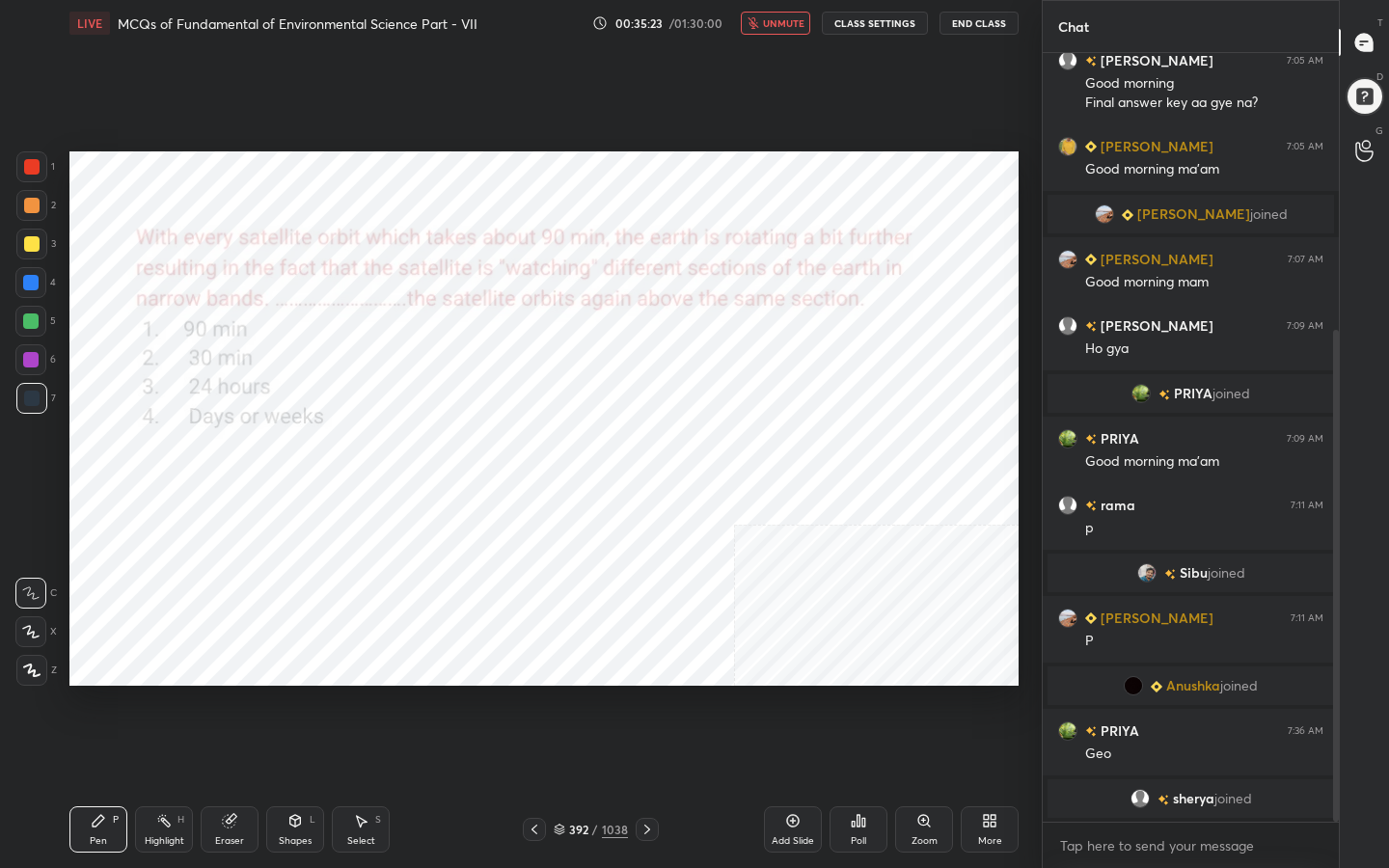 click on "Poll" at bounding box center (858, 829) 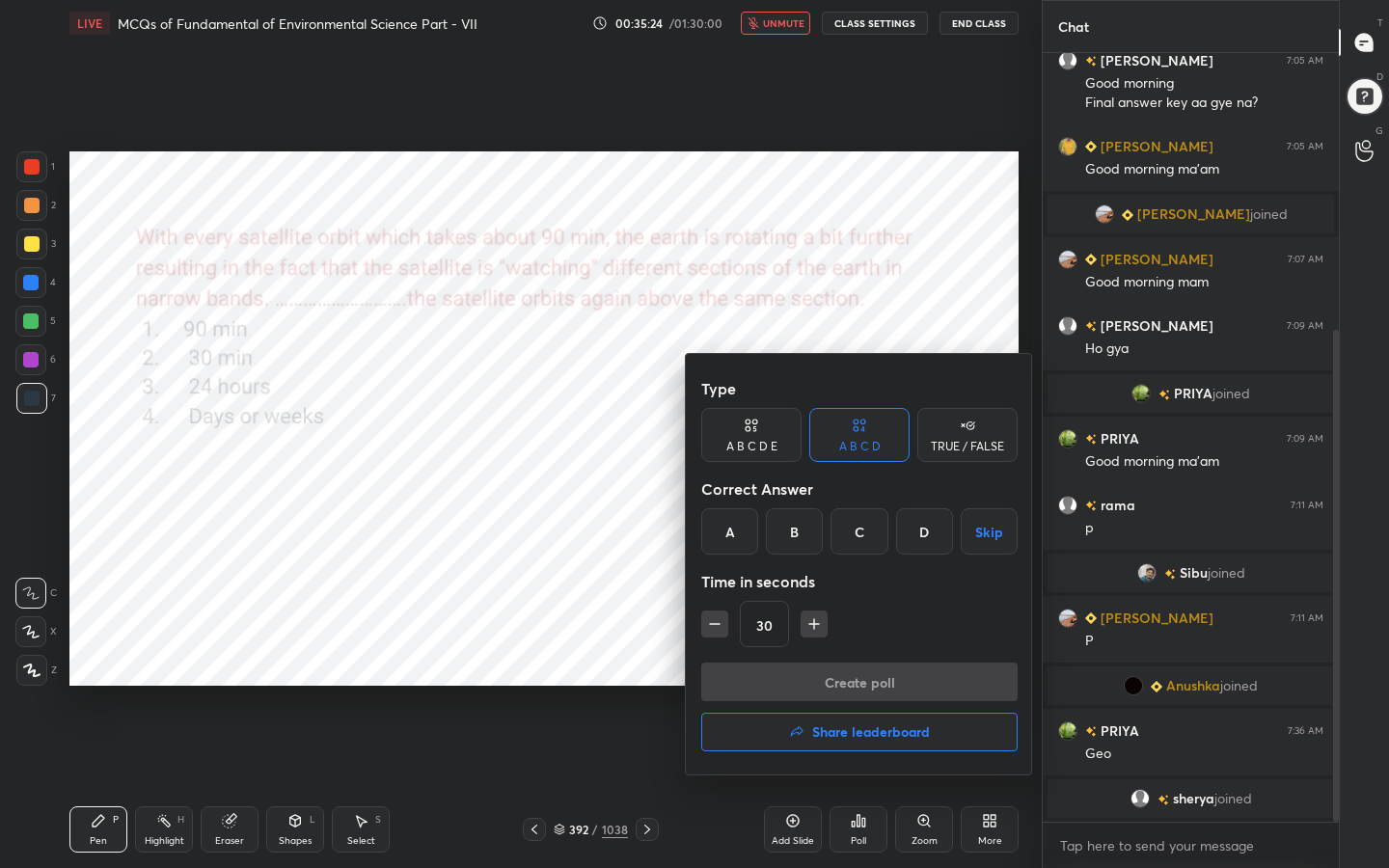click on "D" at bounding box center (924, 531) 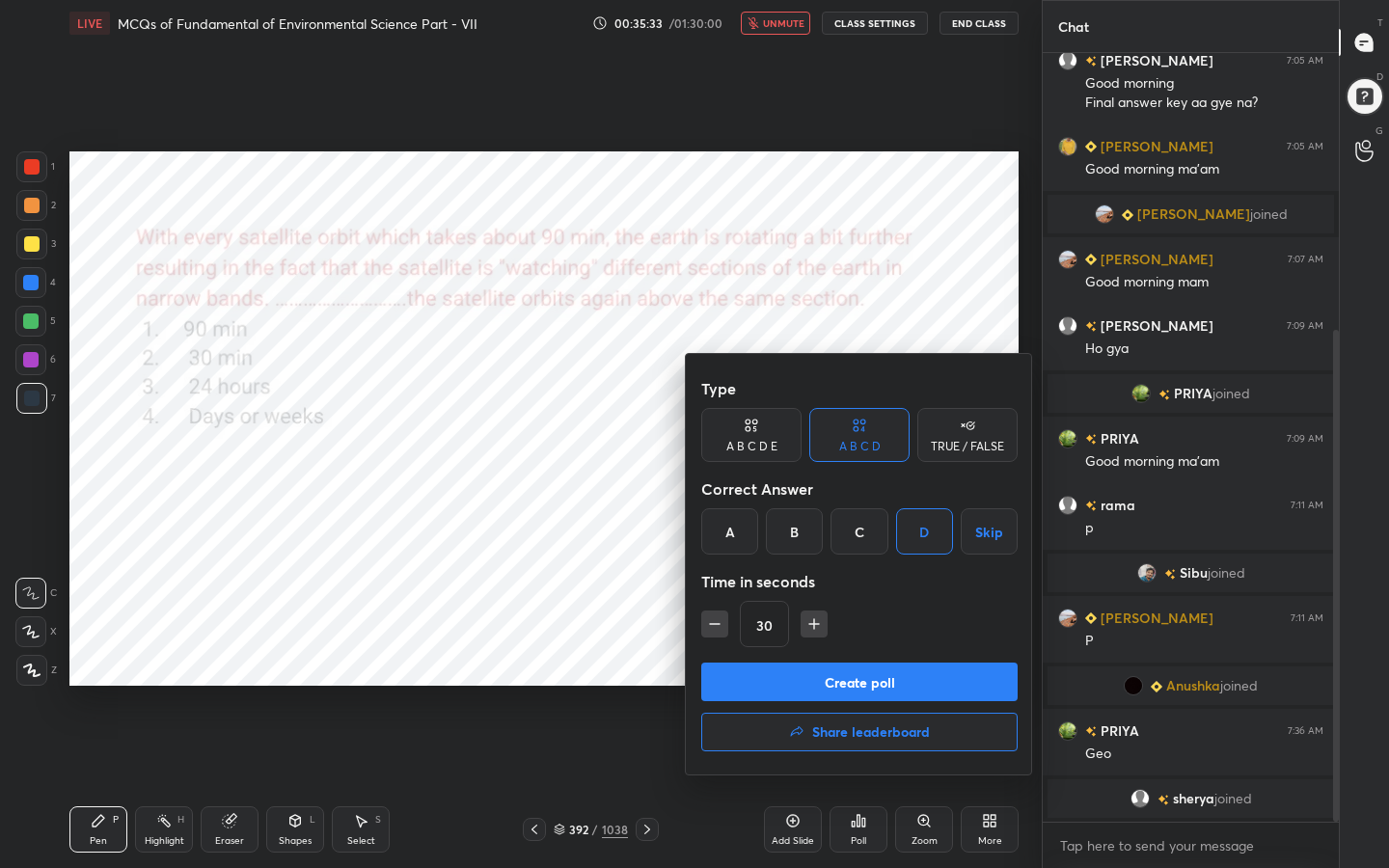 click on "Create poll" at bounding box center [859, 682] 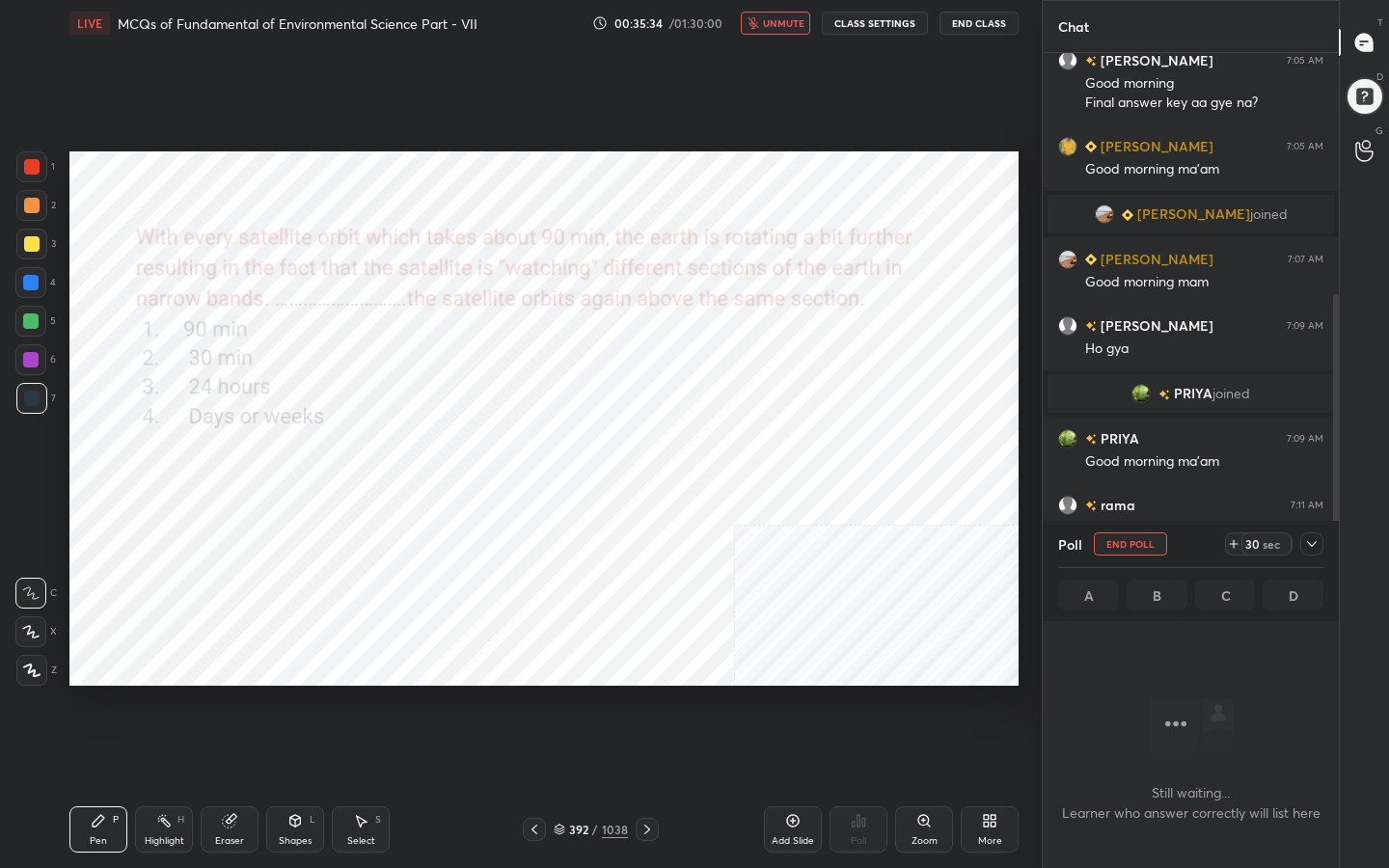 scroll, scrollTop: 502, scrollLeft: 290, axis: both 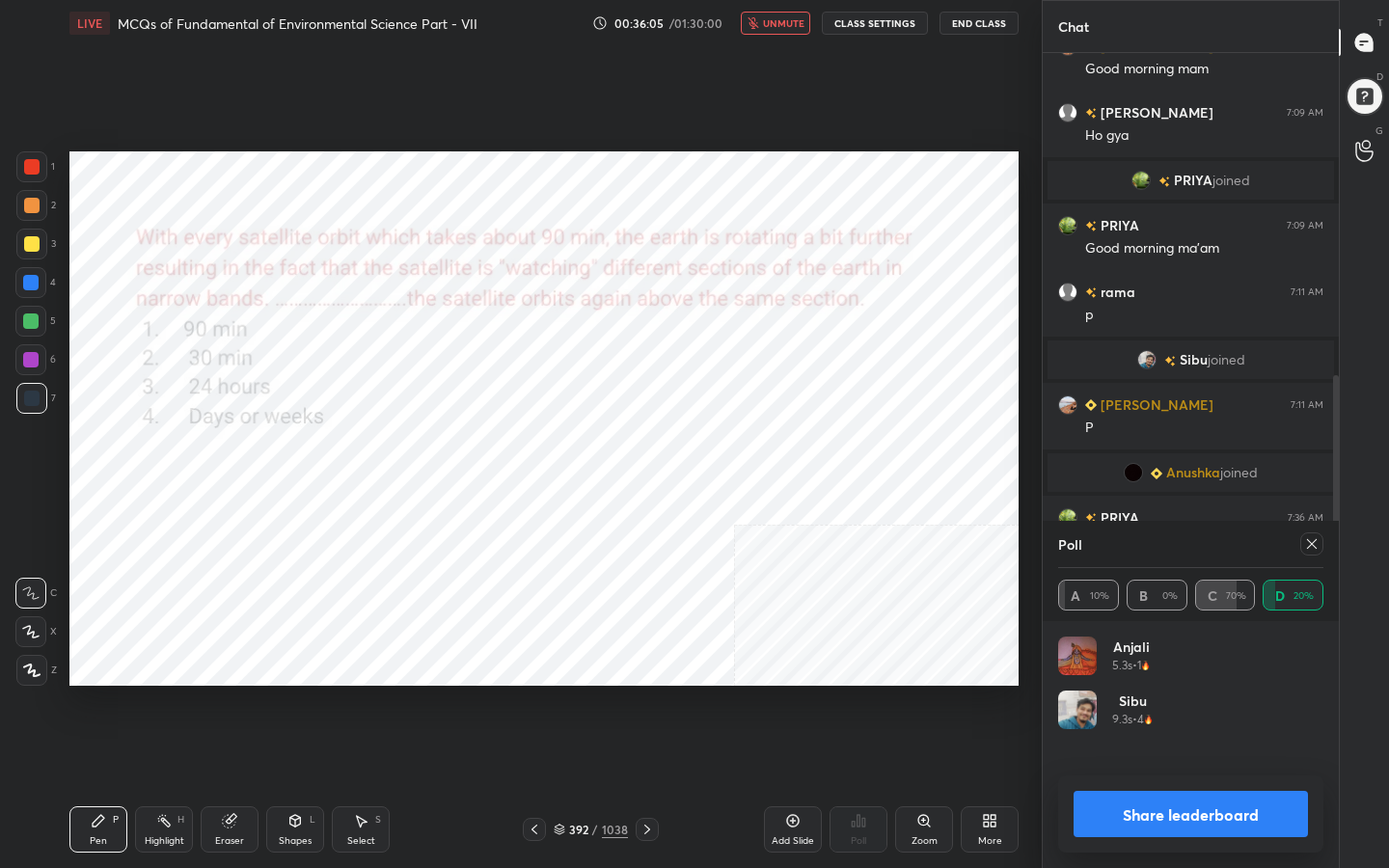 click 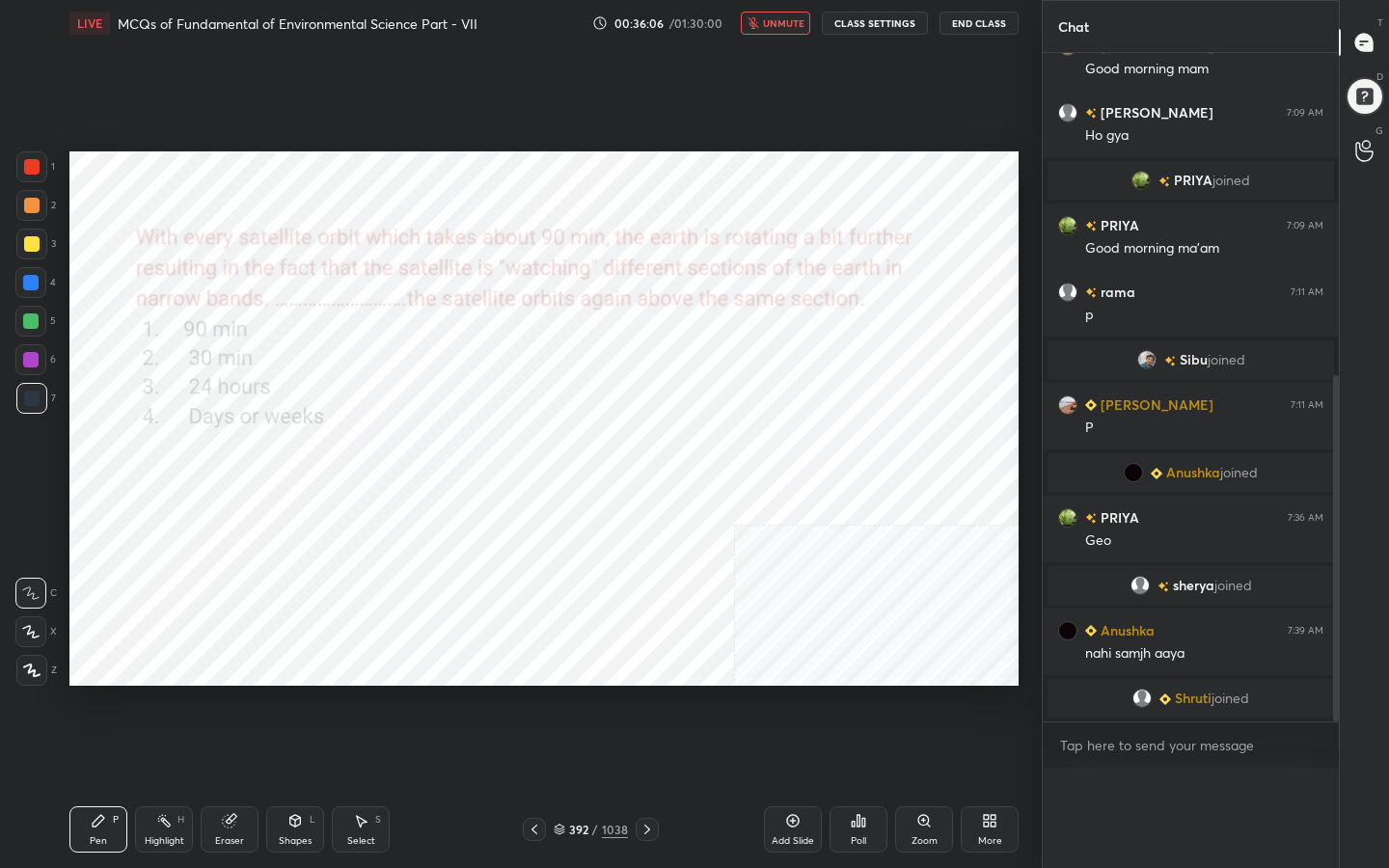 scroll, scrollTop: 0, scrollLeft: 0, axis: both 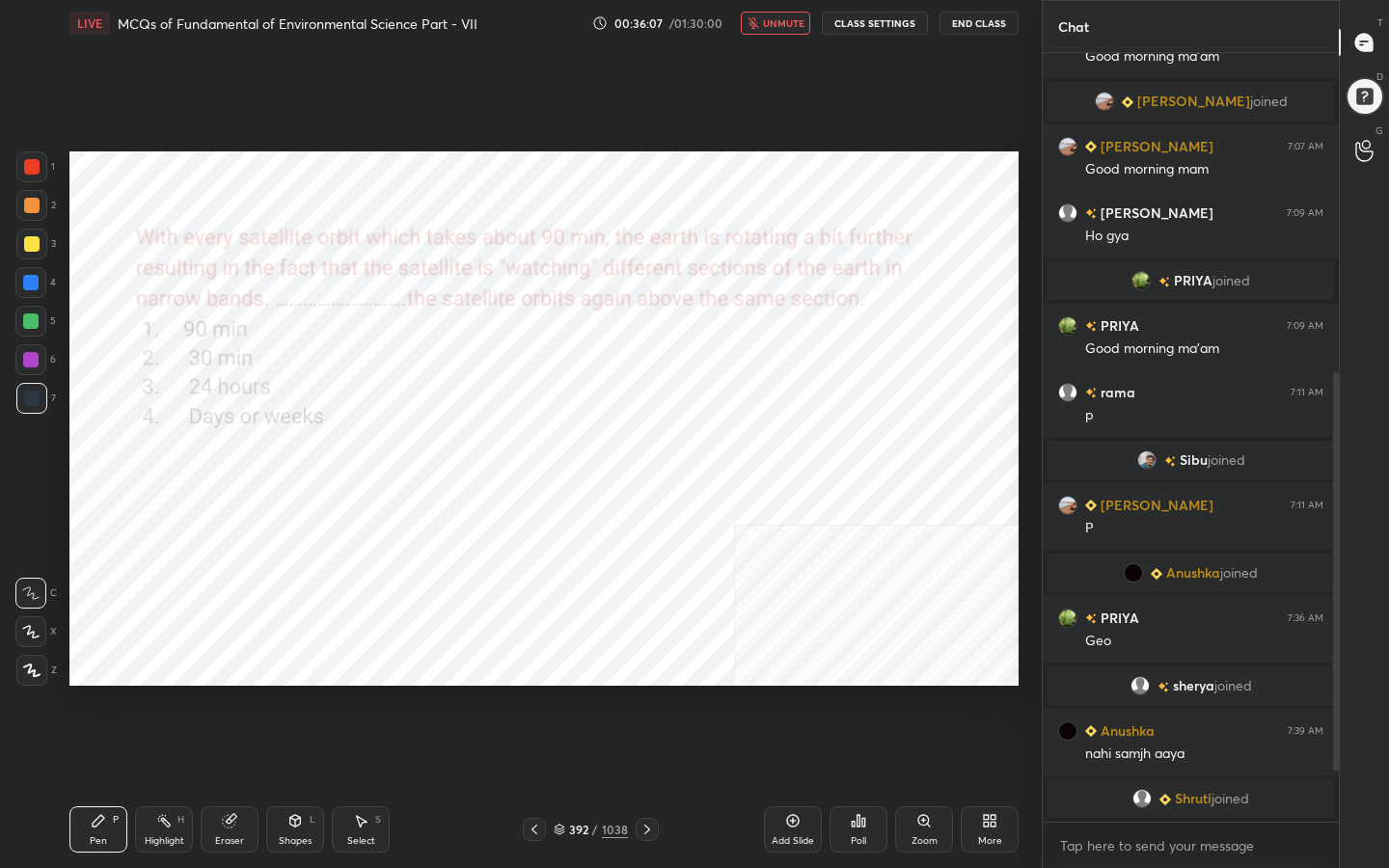 click on "unmute" at bounding box center [783, 23] 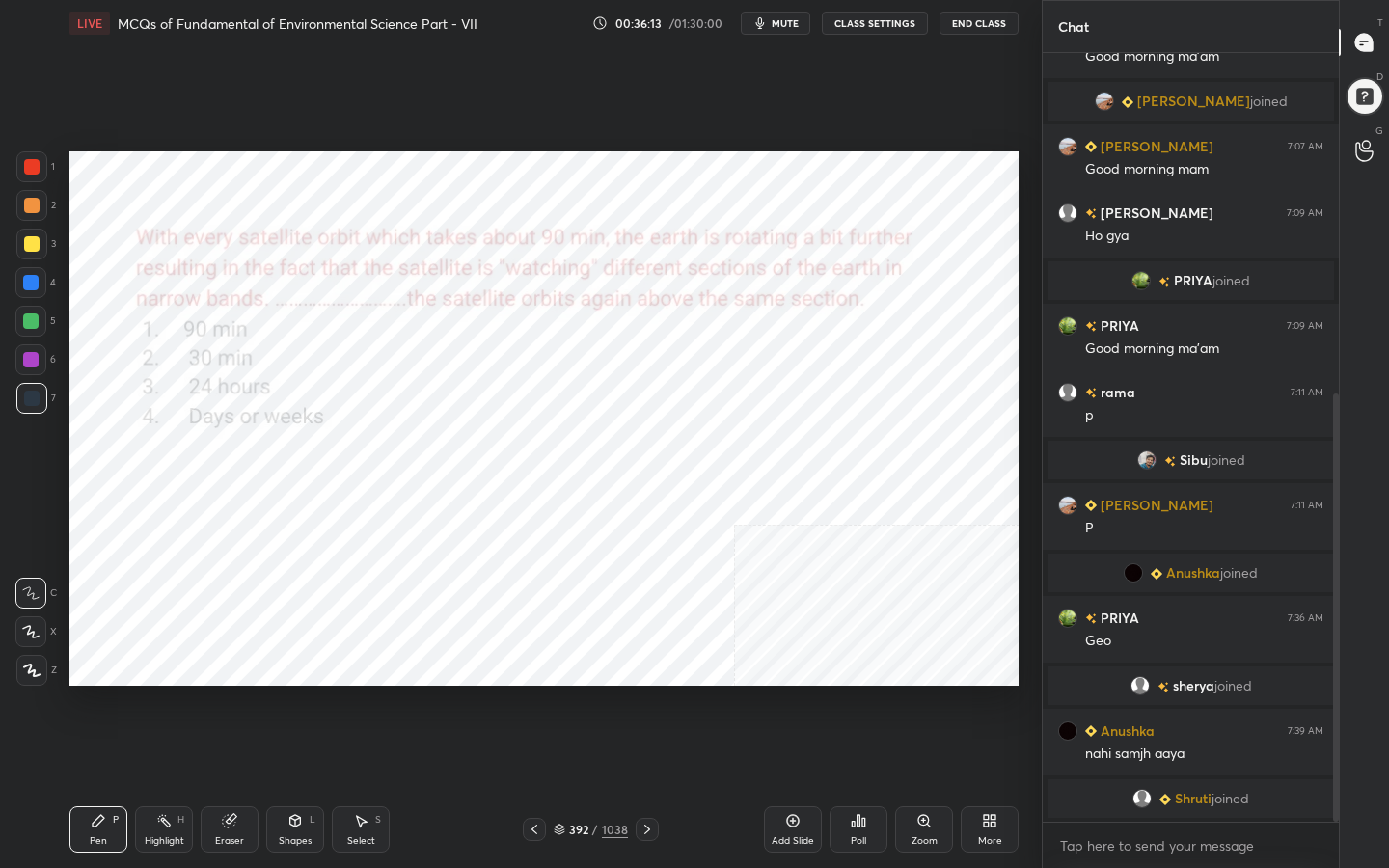 scroll, scrollTop: 612, scrollLeft: 0, axis: vertical 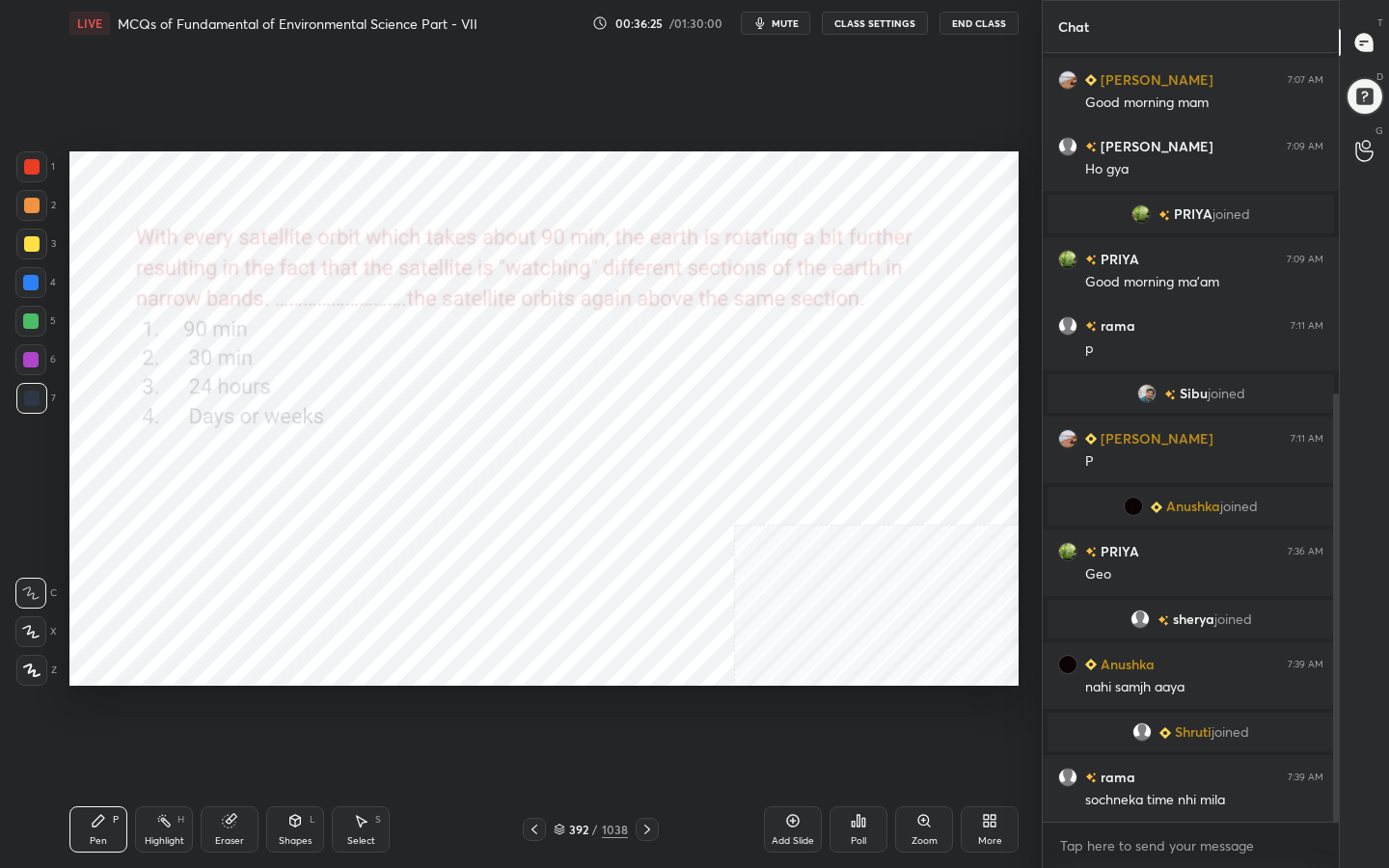 click on "392 / 1038" at bounding box center [590, 829] 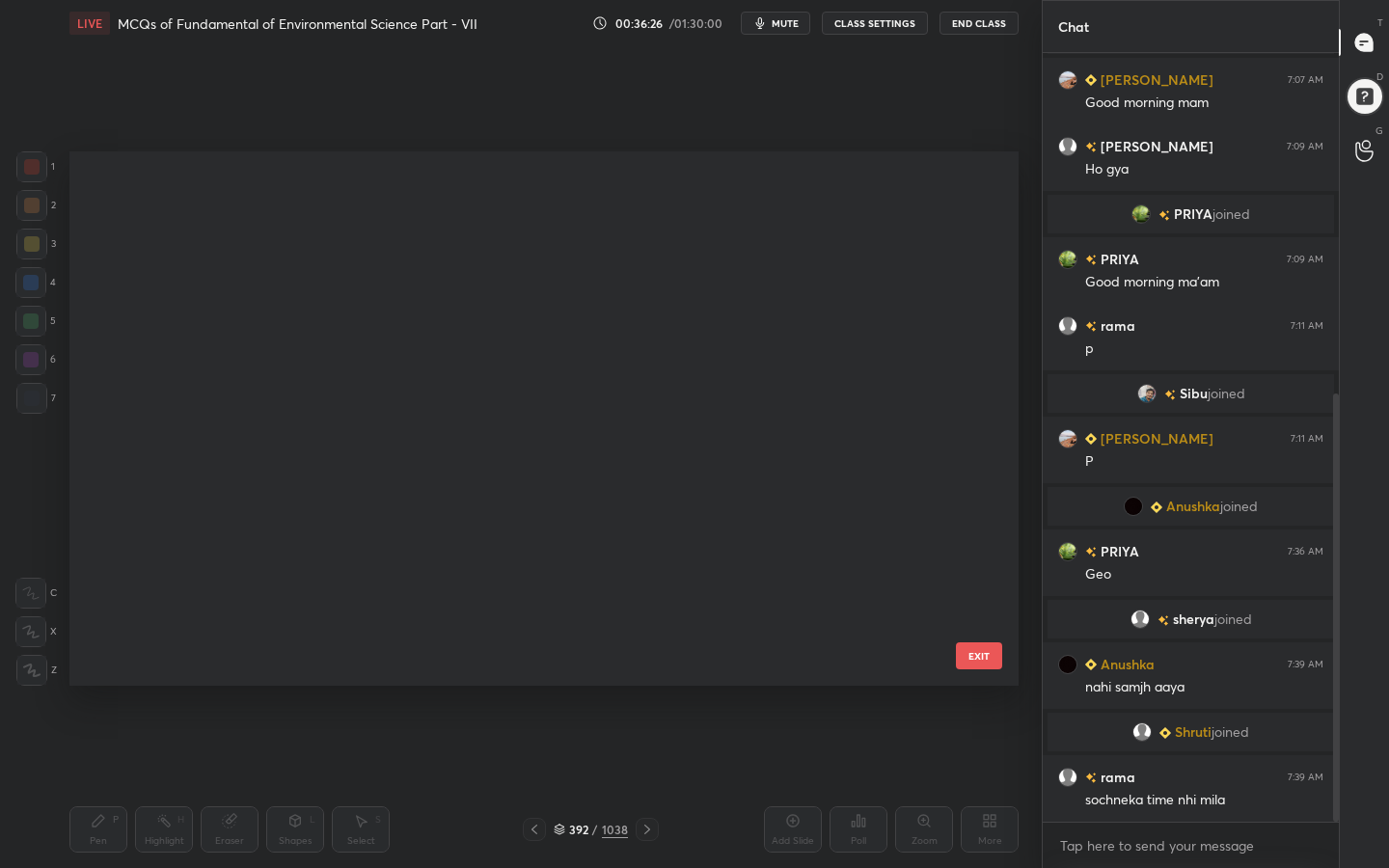 scroll, scrollTop: 20881, scrollLeft: 0, axis: vertical 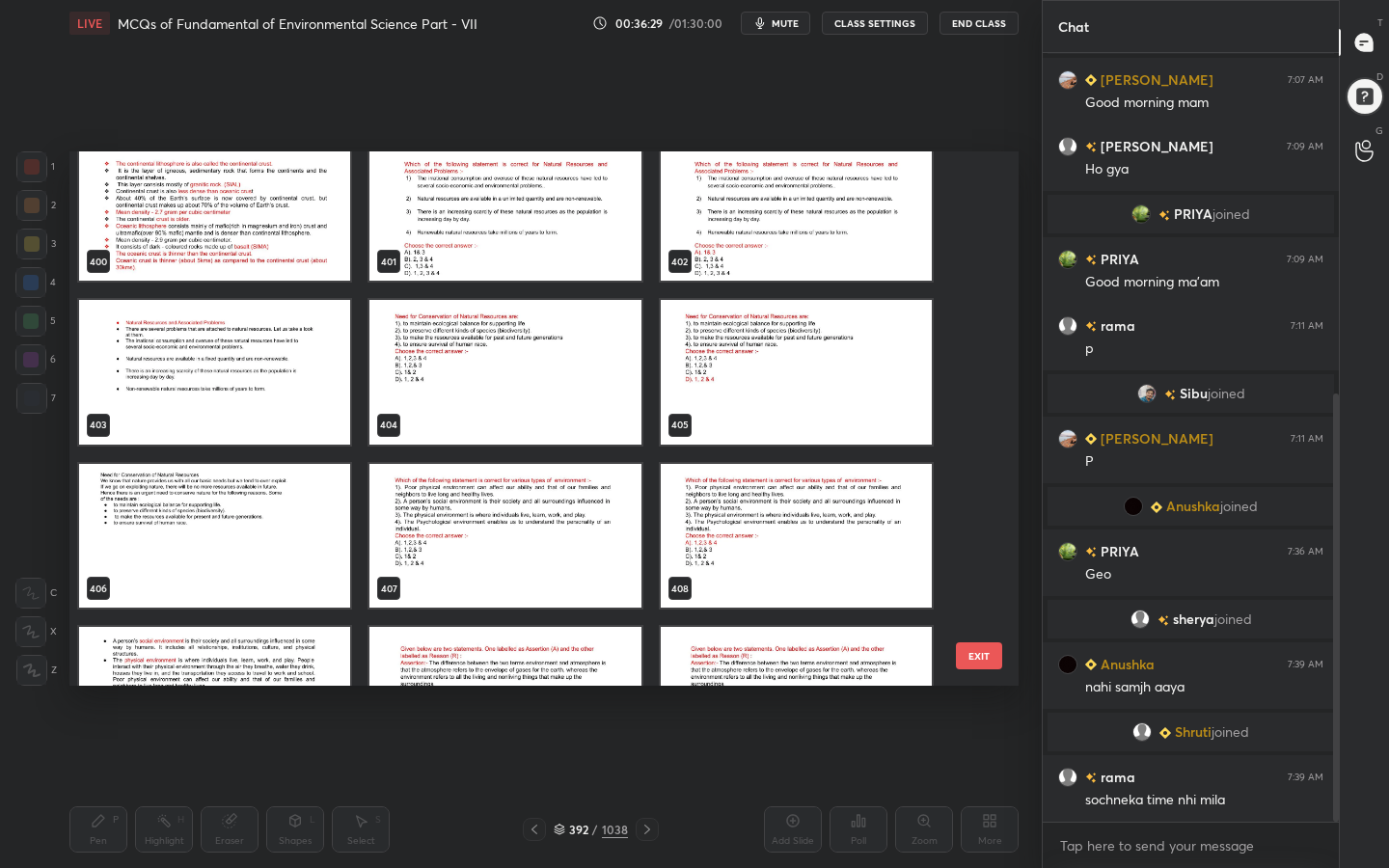 click at bounding box center (504, 372) 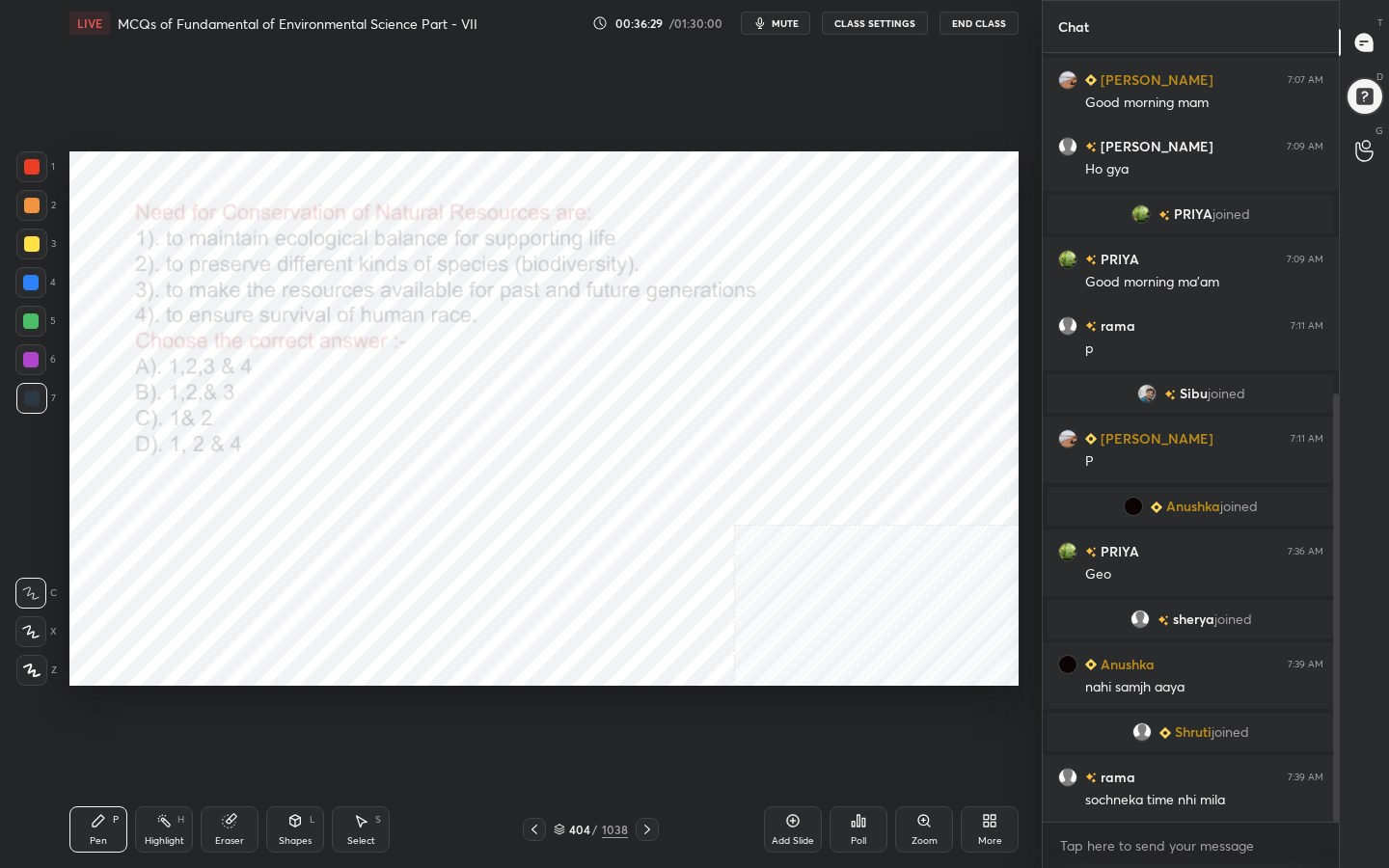 click at bounding box center [504, 372] 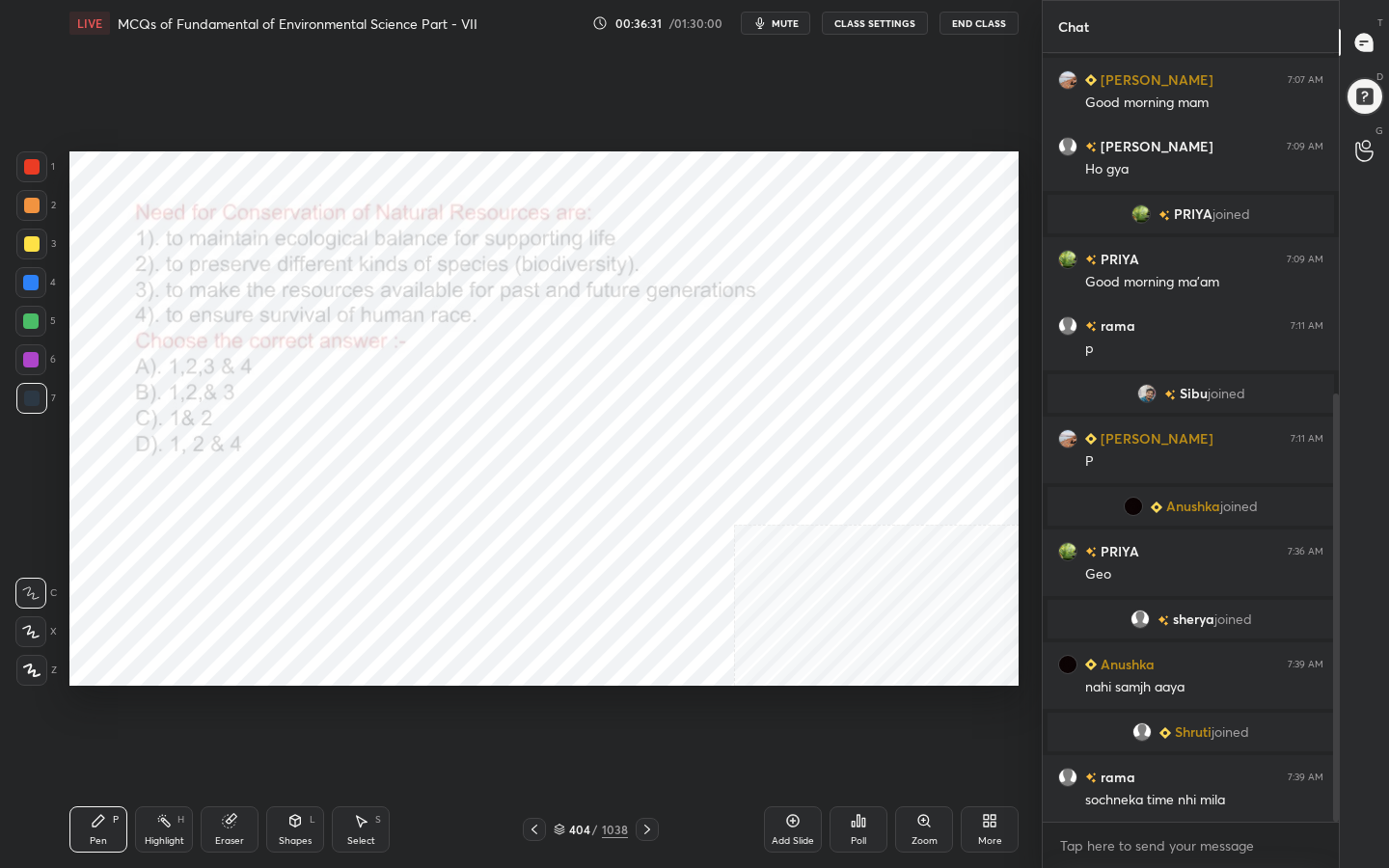 click on "mute" at bounding box center (785, 23) 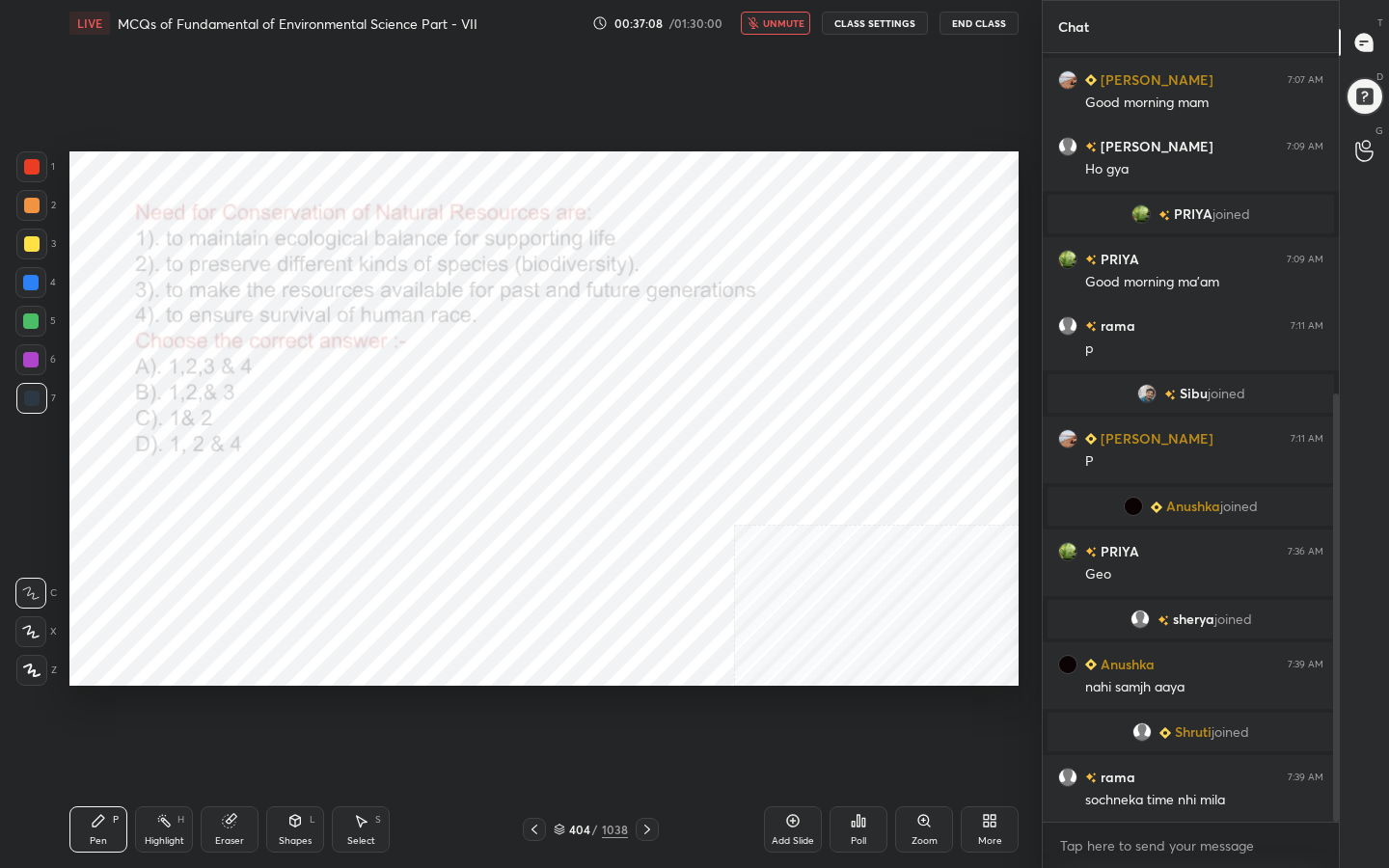 click on "unmute" at bounding box center [783, 23] 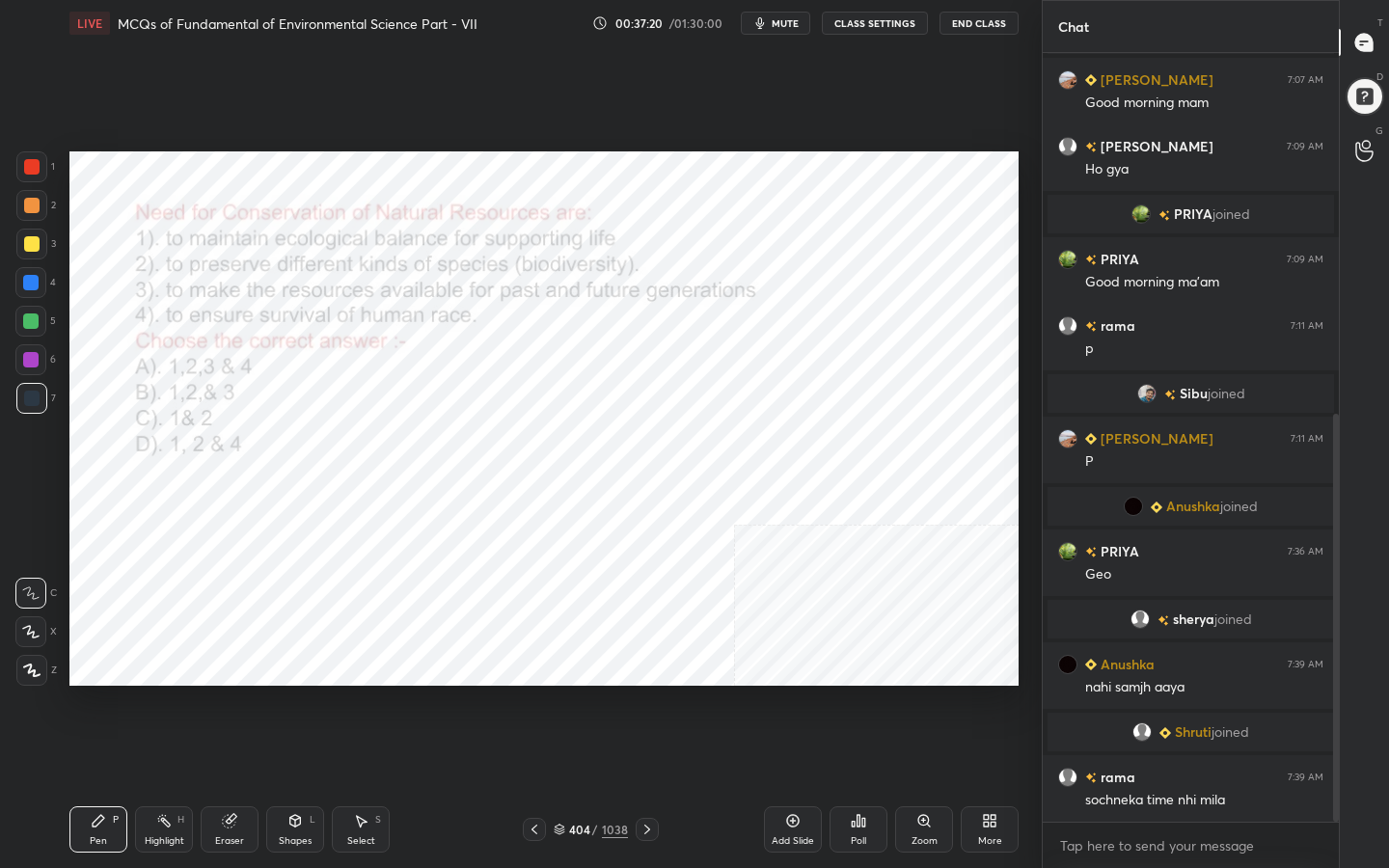 scroll, scrollTop: 679, scrollLeft: 0, axis: vertical 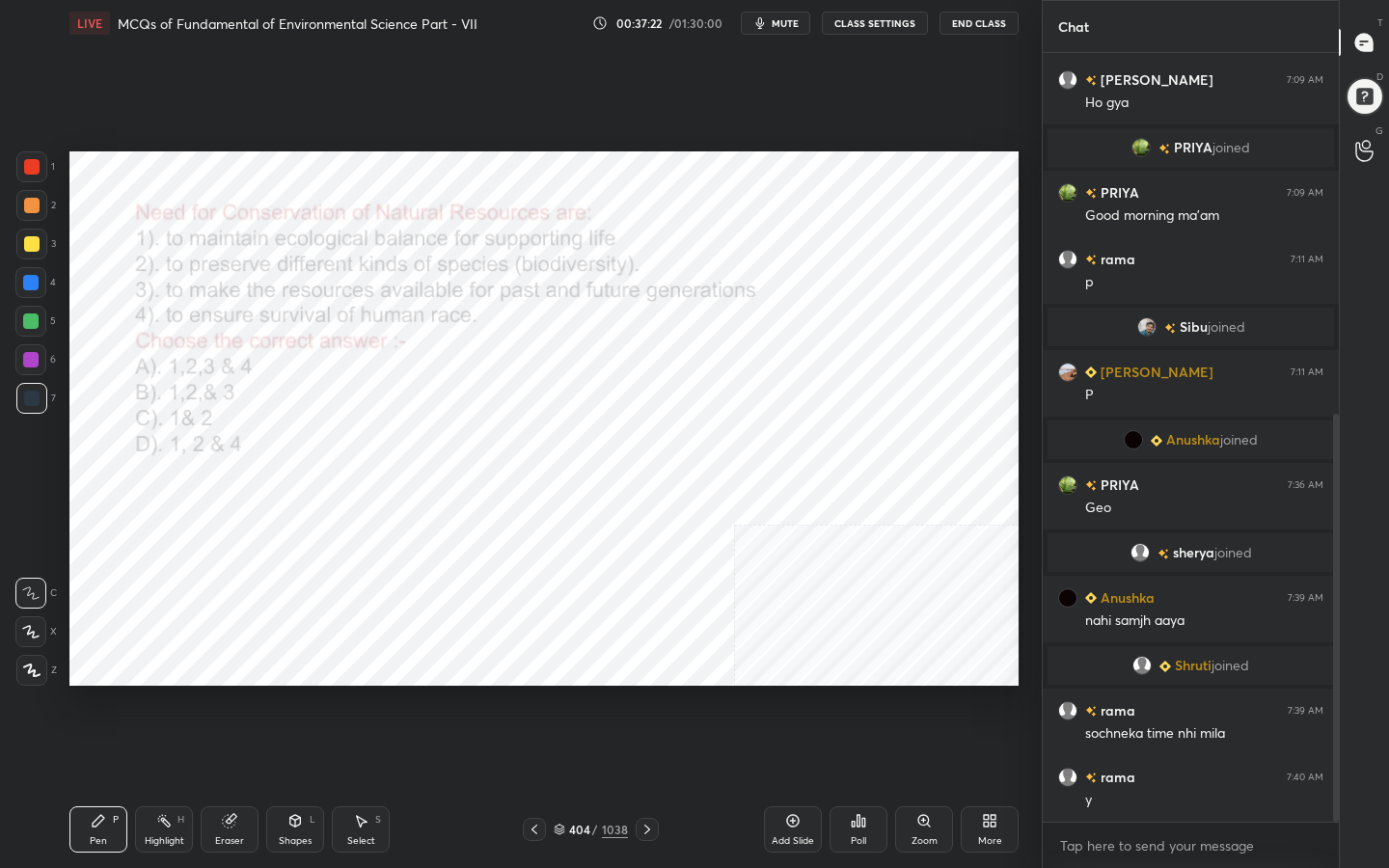 click on "404 / 1038" at bounding box center [590, 829] 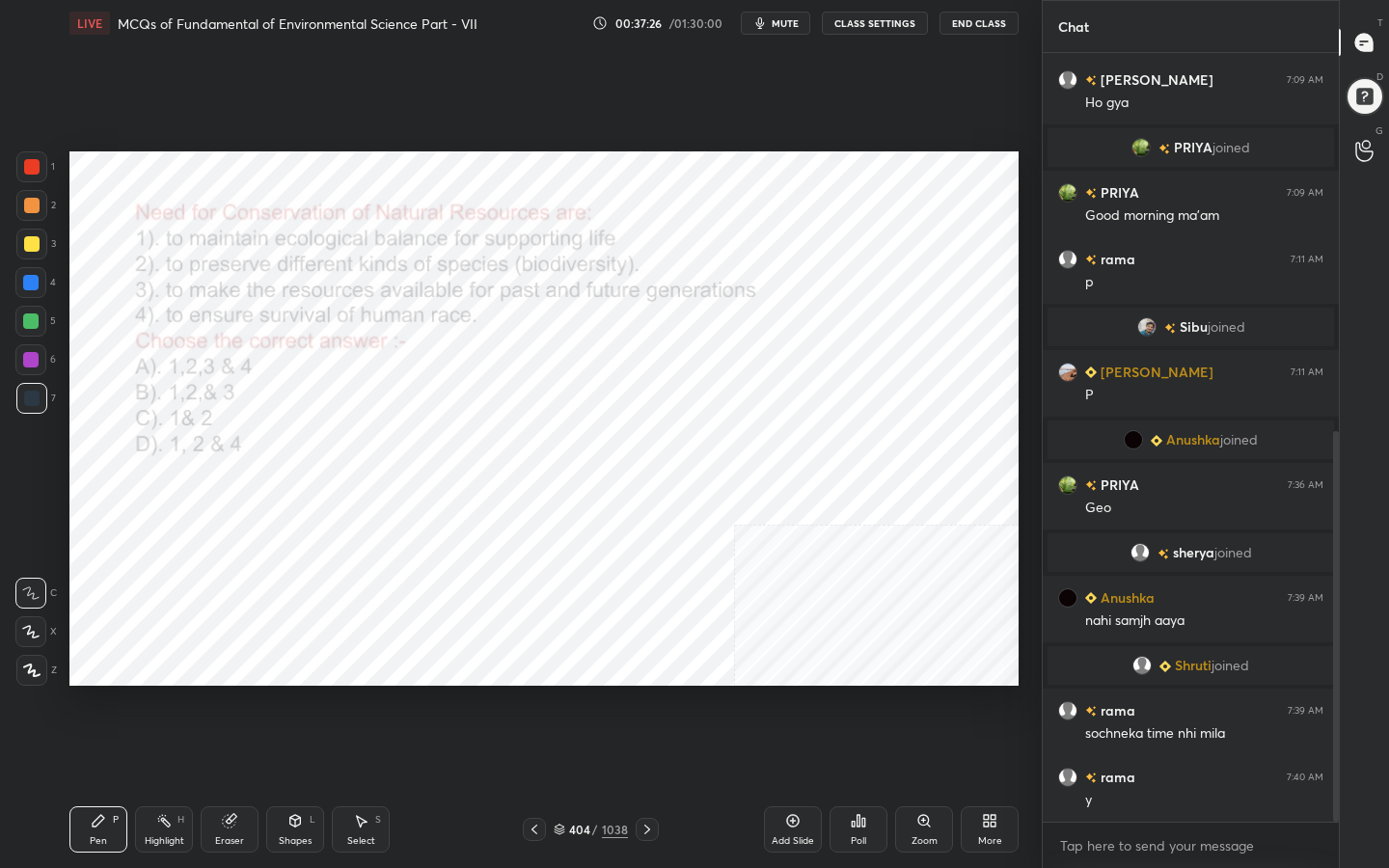 scroll, scrollTop: 746, scrollLeft: 0, axis: vertical 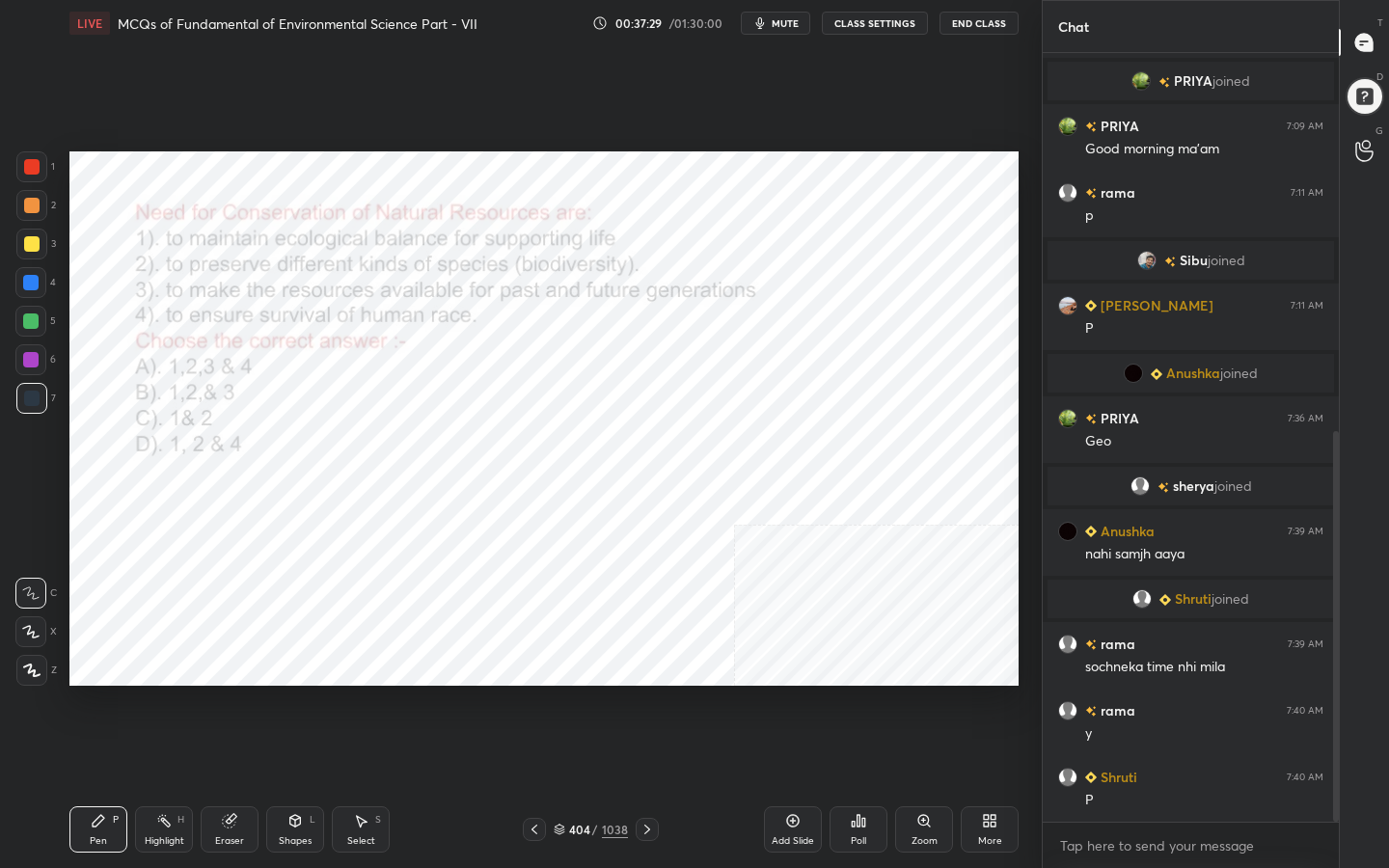 click 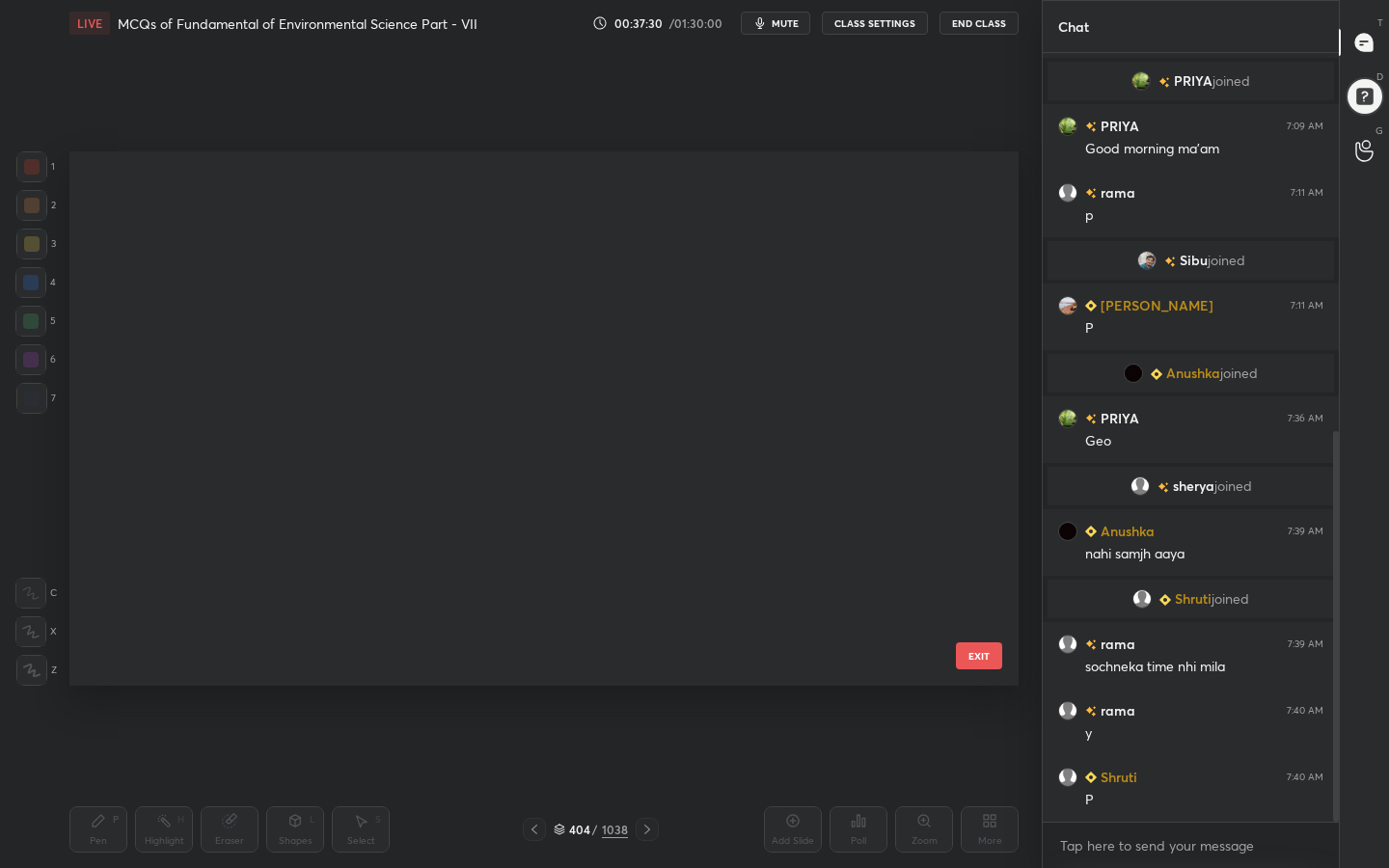 scroll, scrollTop: 21535, scrollLeft: 0, axis: vertical 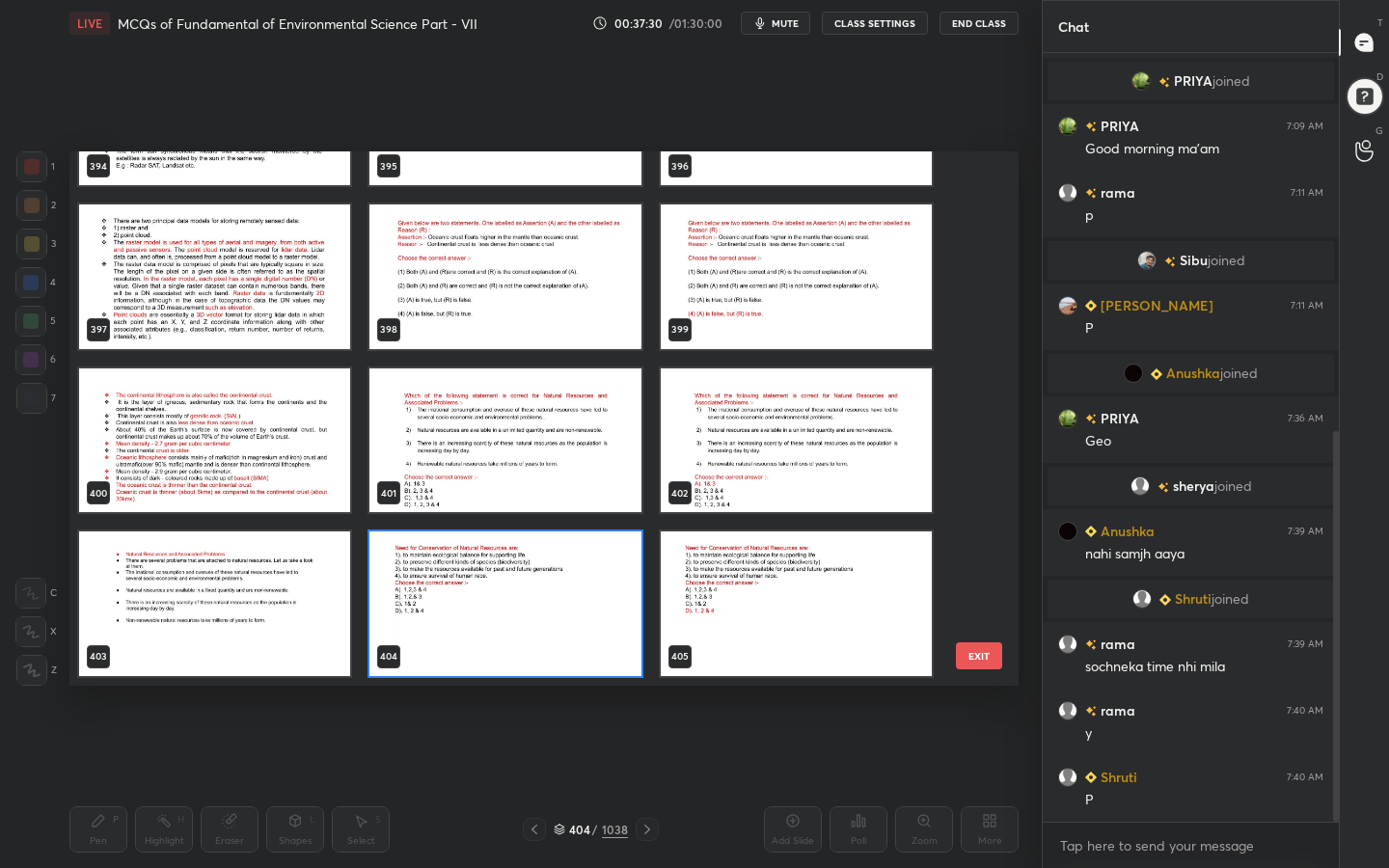 click at bounding box center [504, 604] 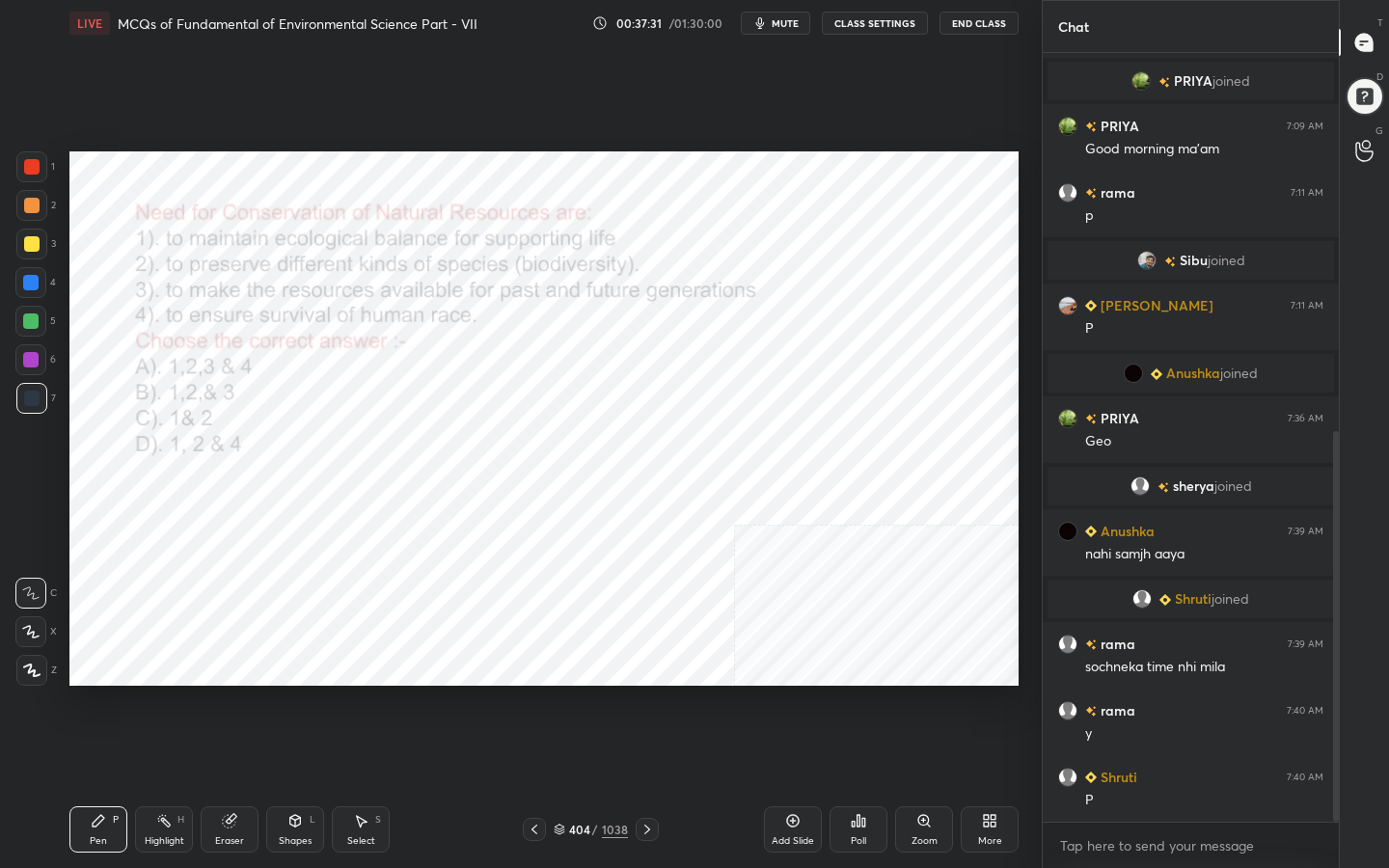 click at bounding box center [504, 604] 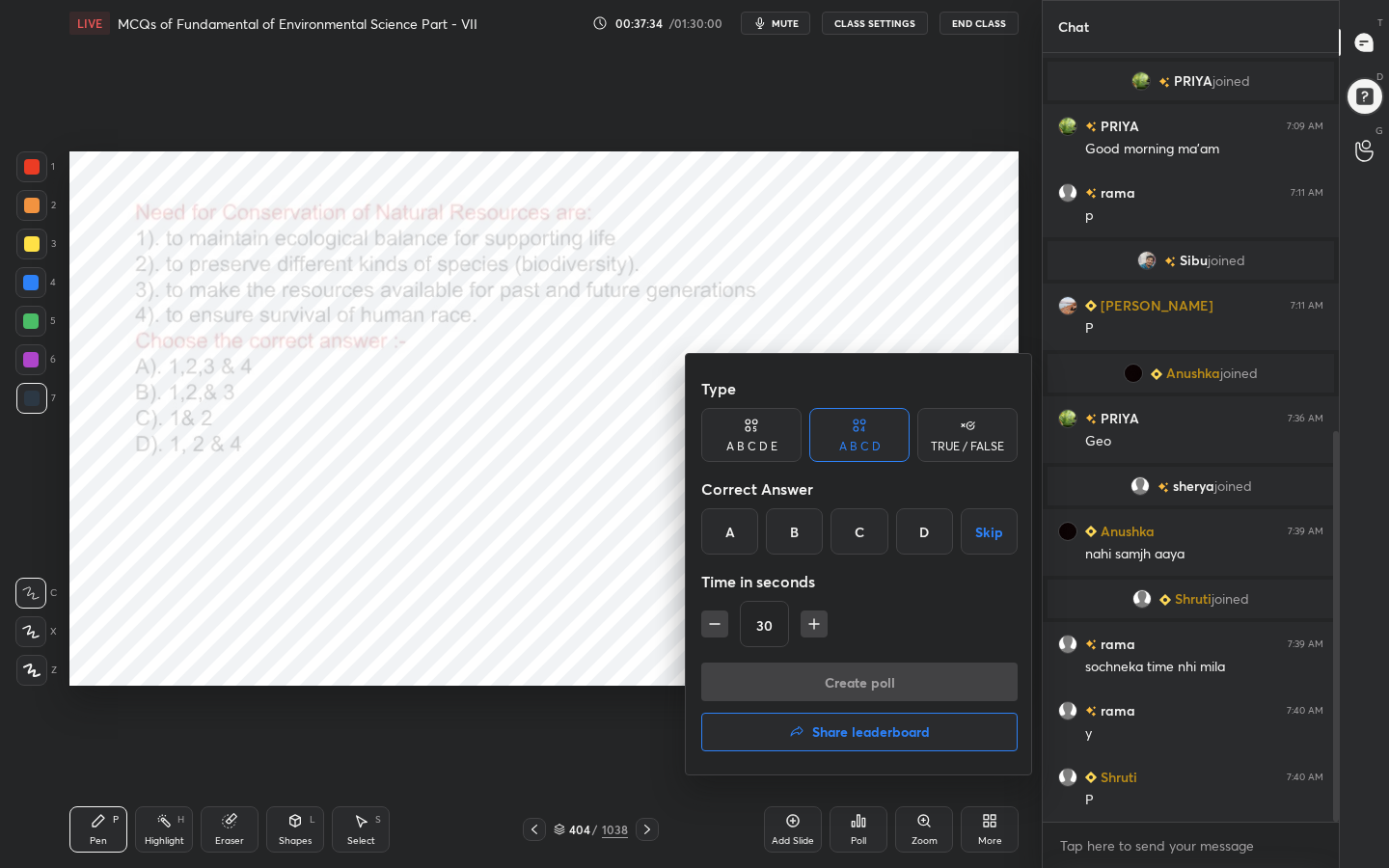 click on "Create poll Share leaderboard" at bounding box center [859, 711] 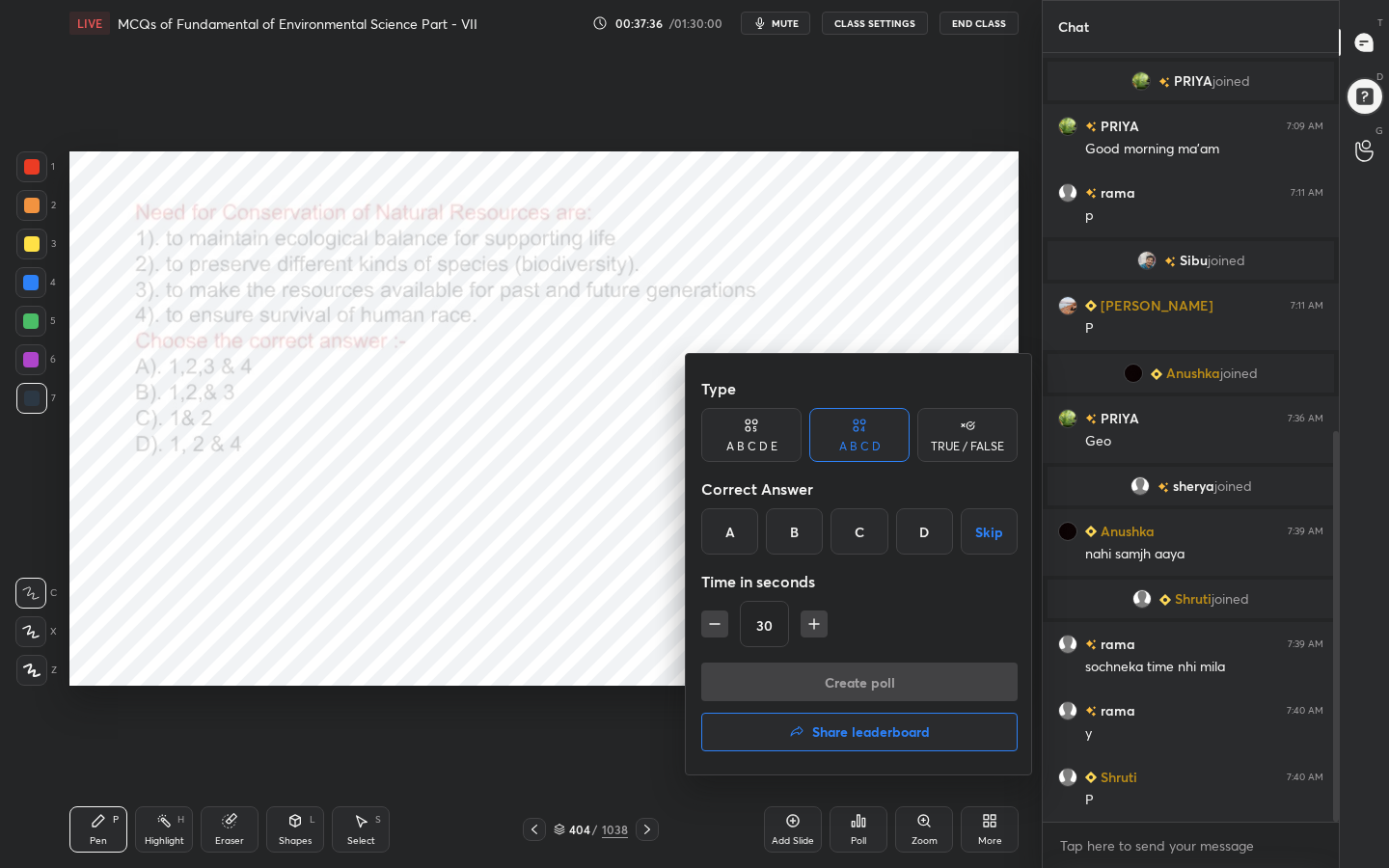 click on "Create poll Share leaderboard" at bounding box center (859, 711) 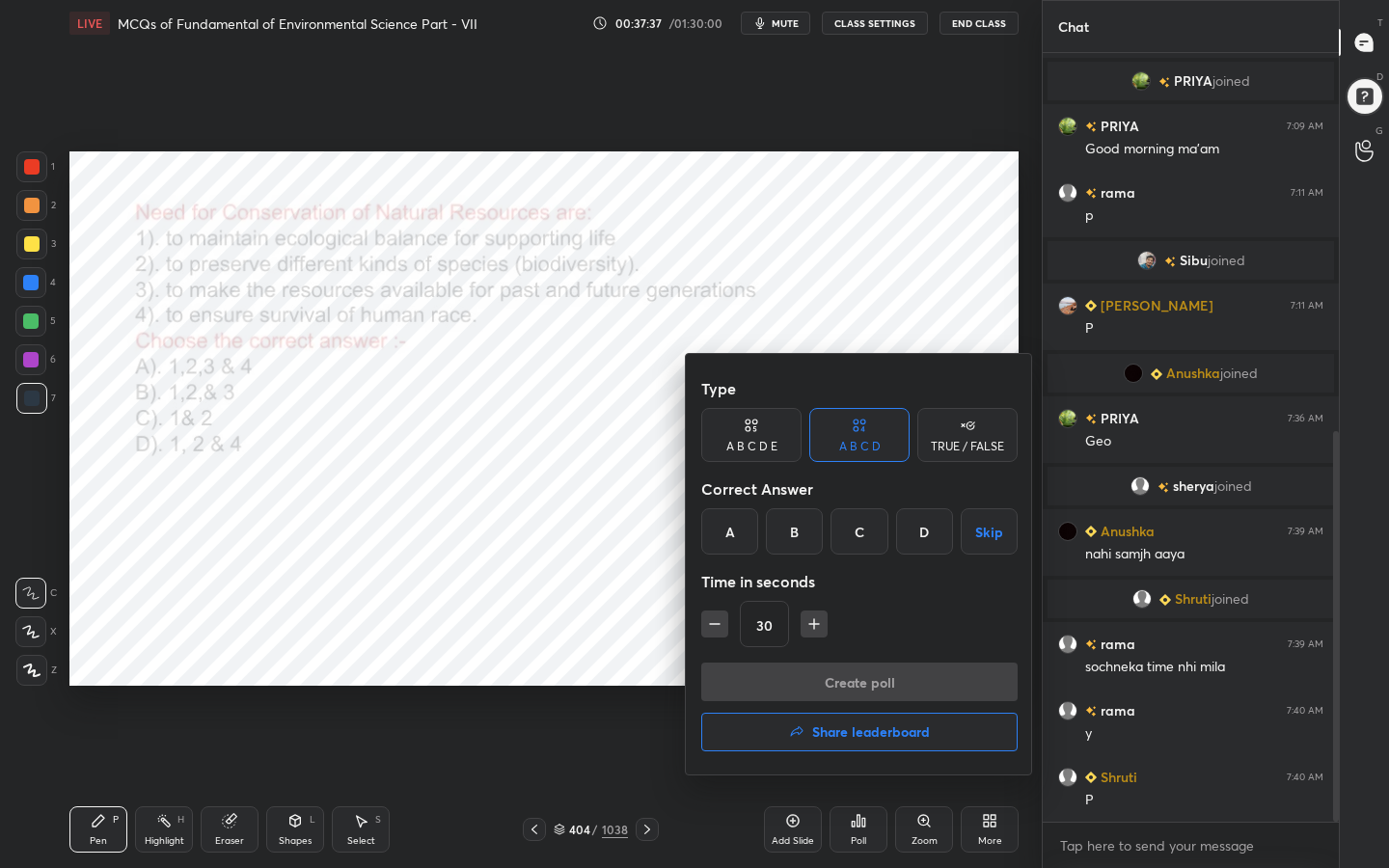 click at bounding box center [694, 434] 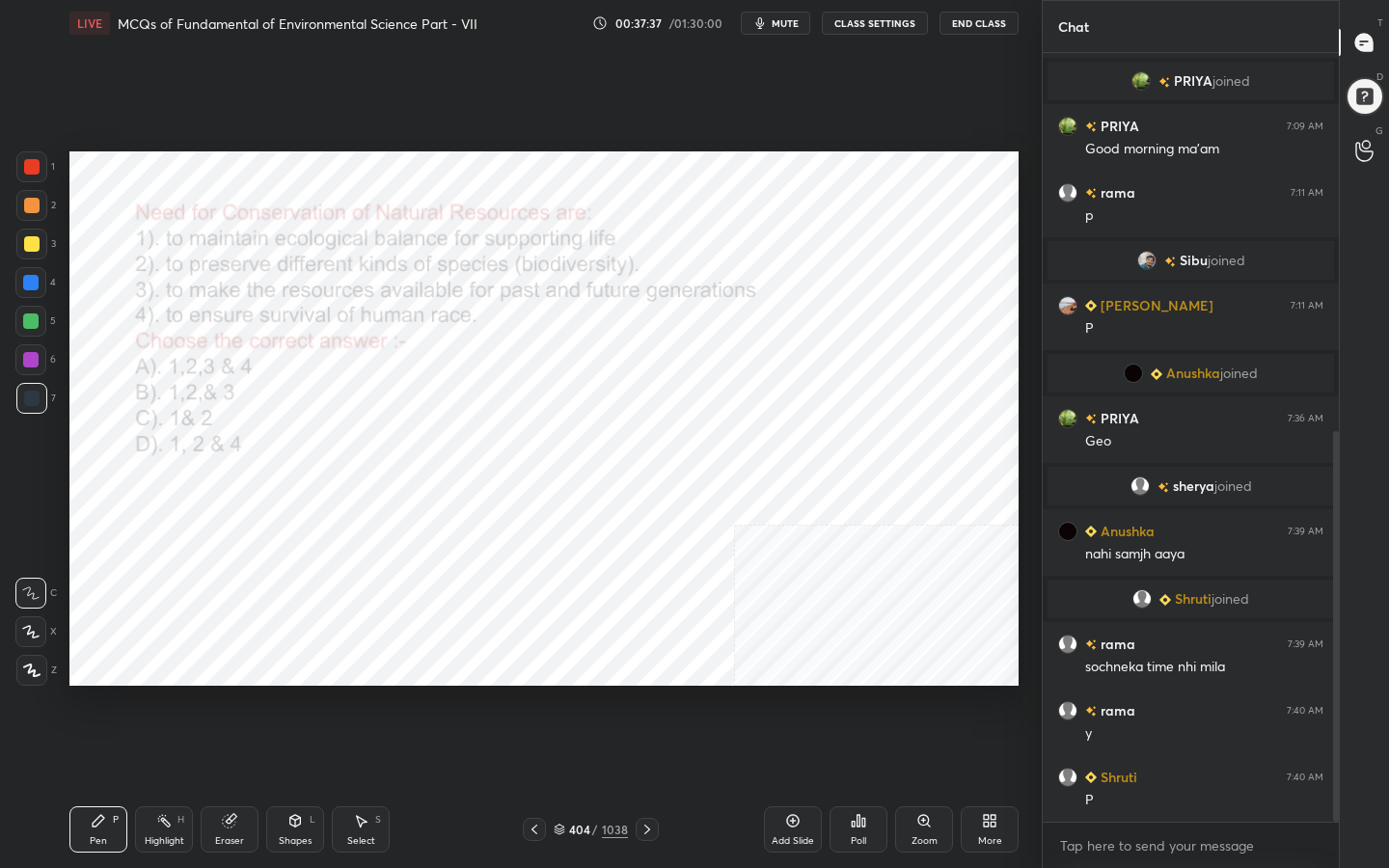 click on "Type A B C D E A B C D TRUE / FALSE Correct Answer A B C D Skip Time in seconds 30 Create poll" at bounding box center (694, 434) 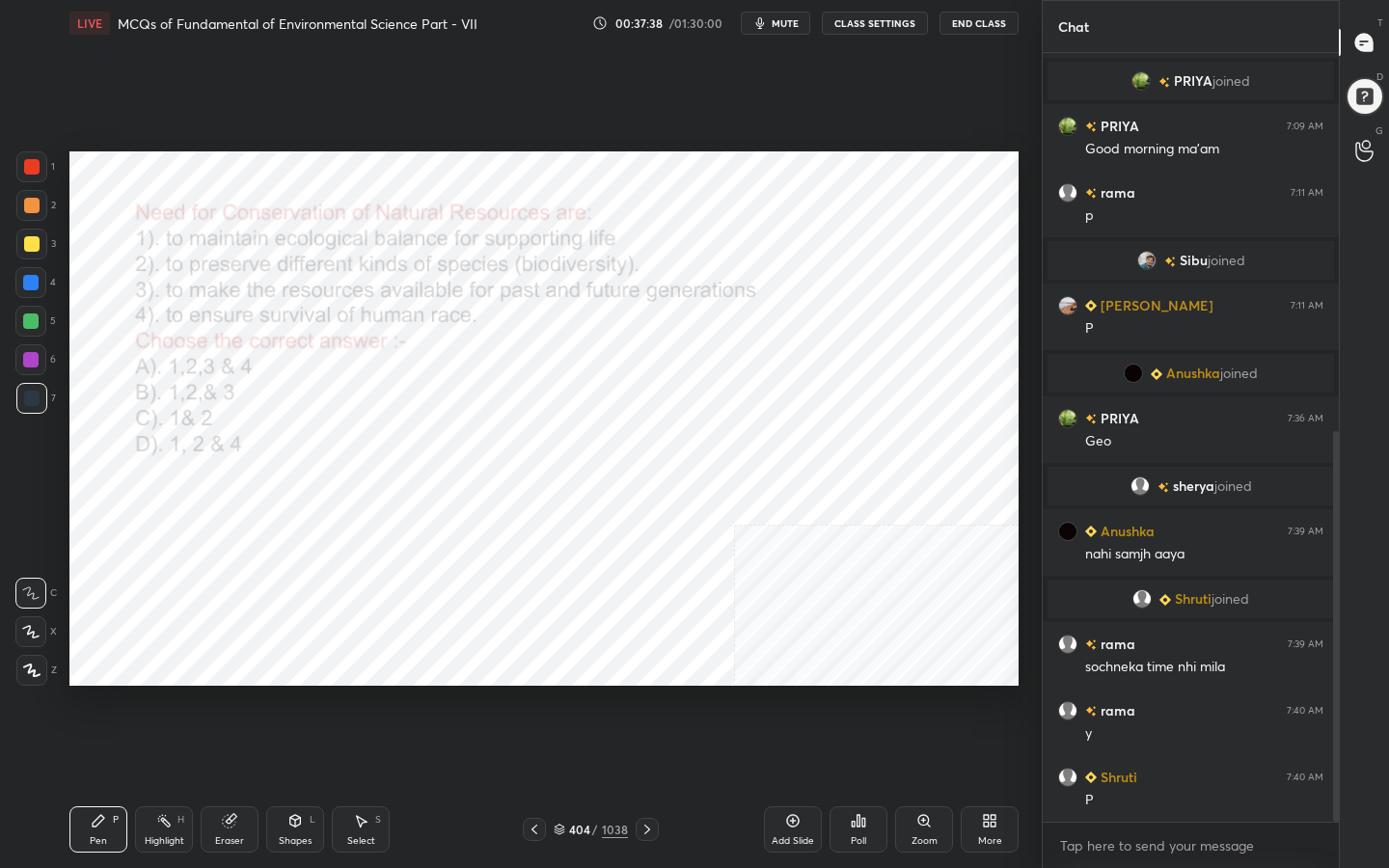 click on "404" at bounding box center [579, 829] 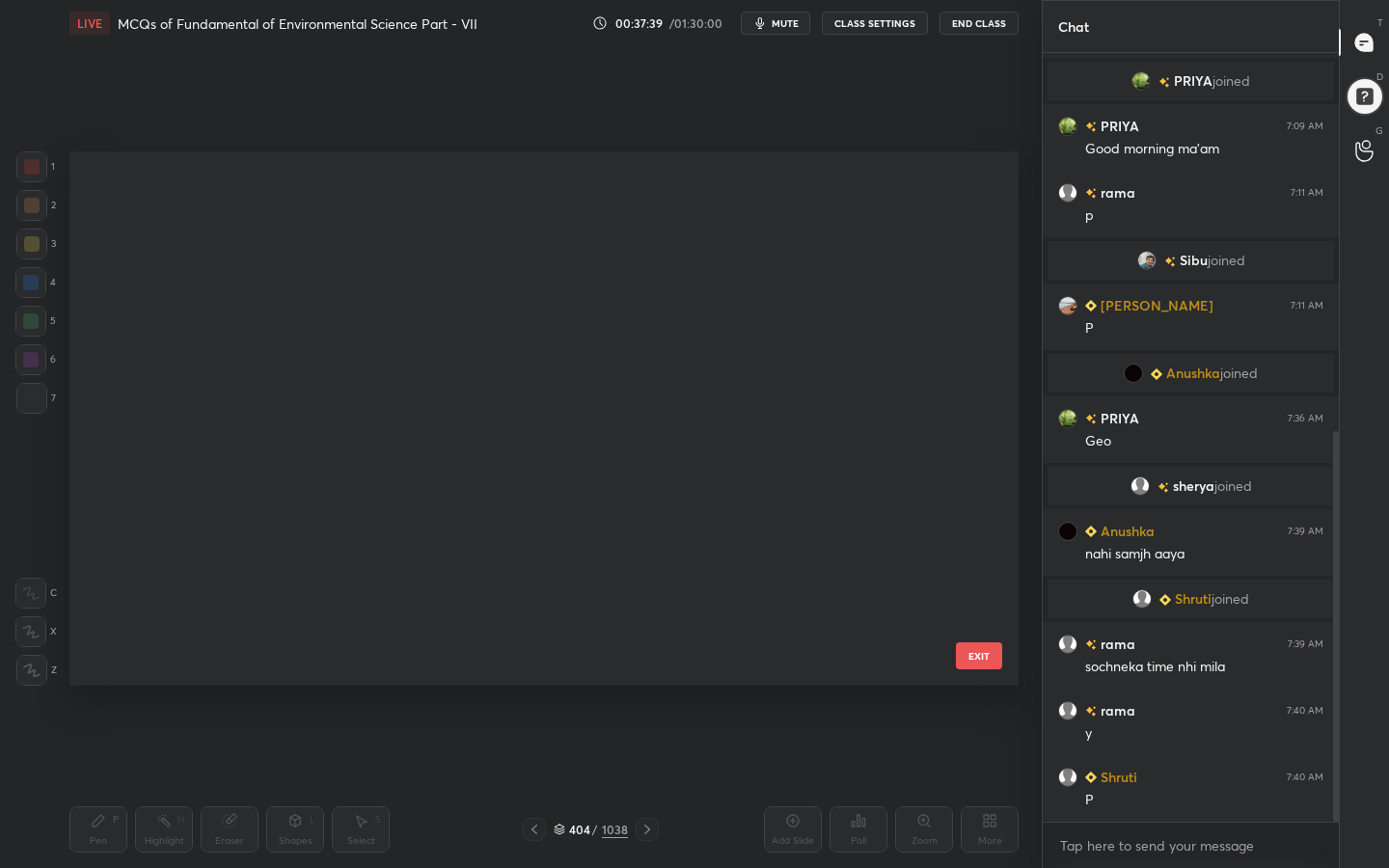 scroll, scrollTop: 21535, scrollLeft: 0, axis: vertical 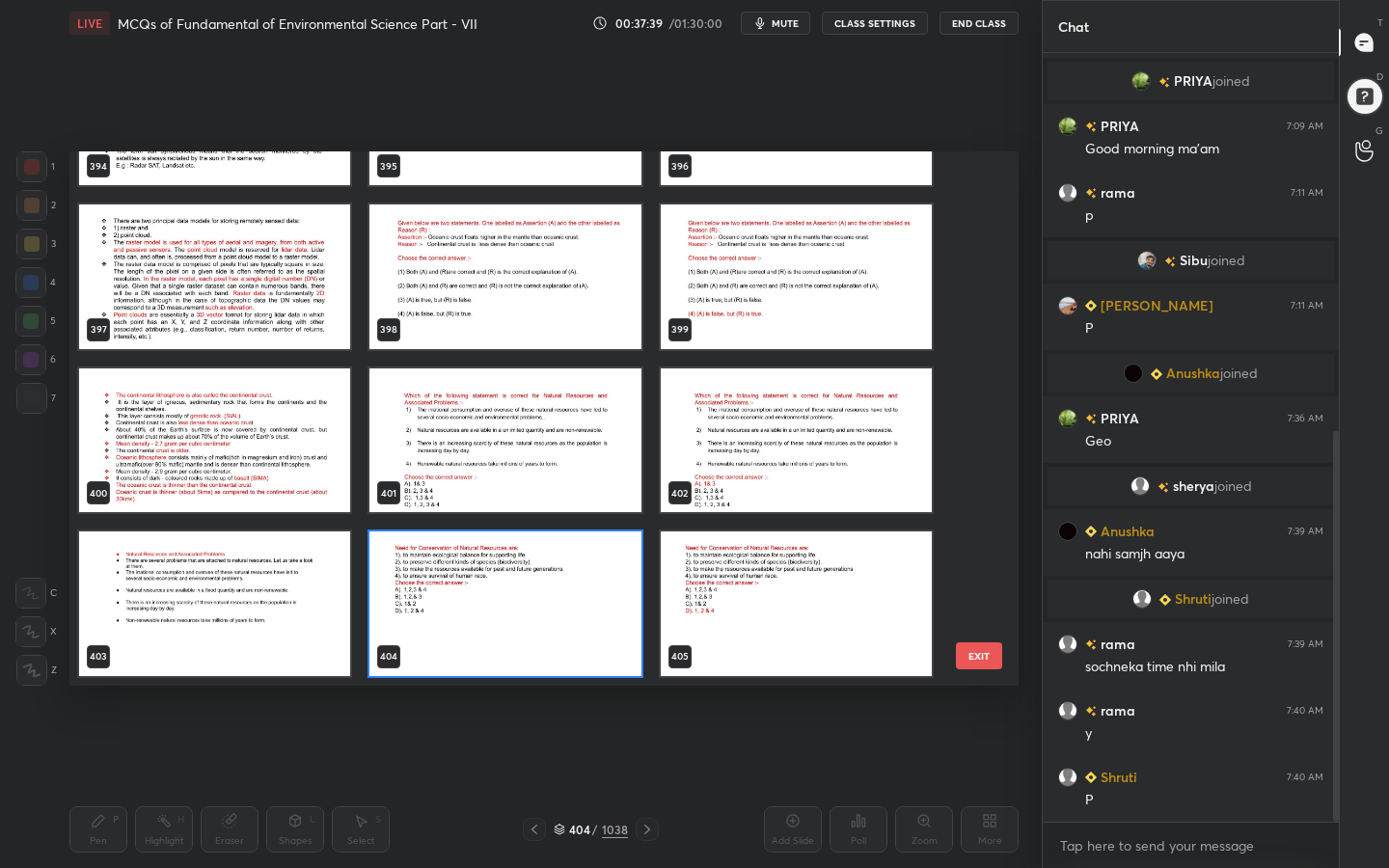click at bounding box center [504, 604] 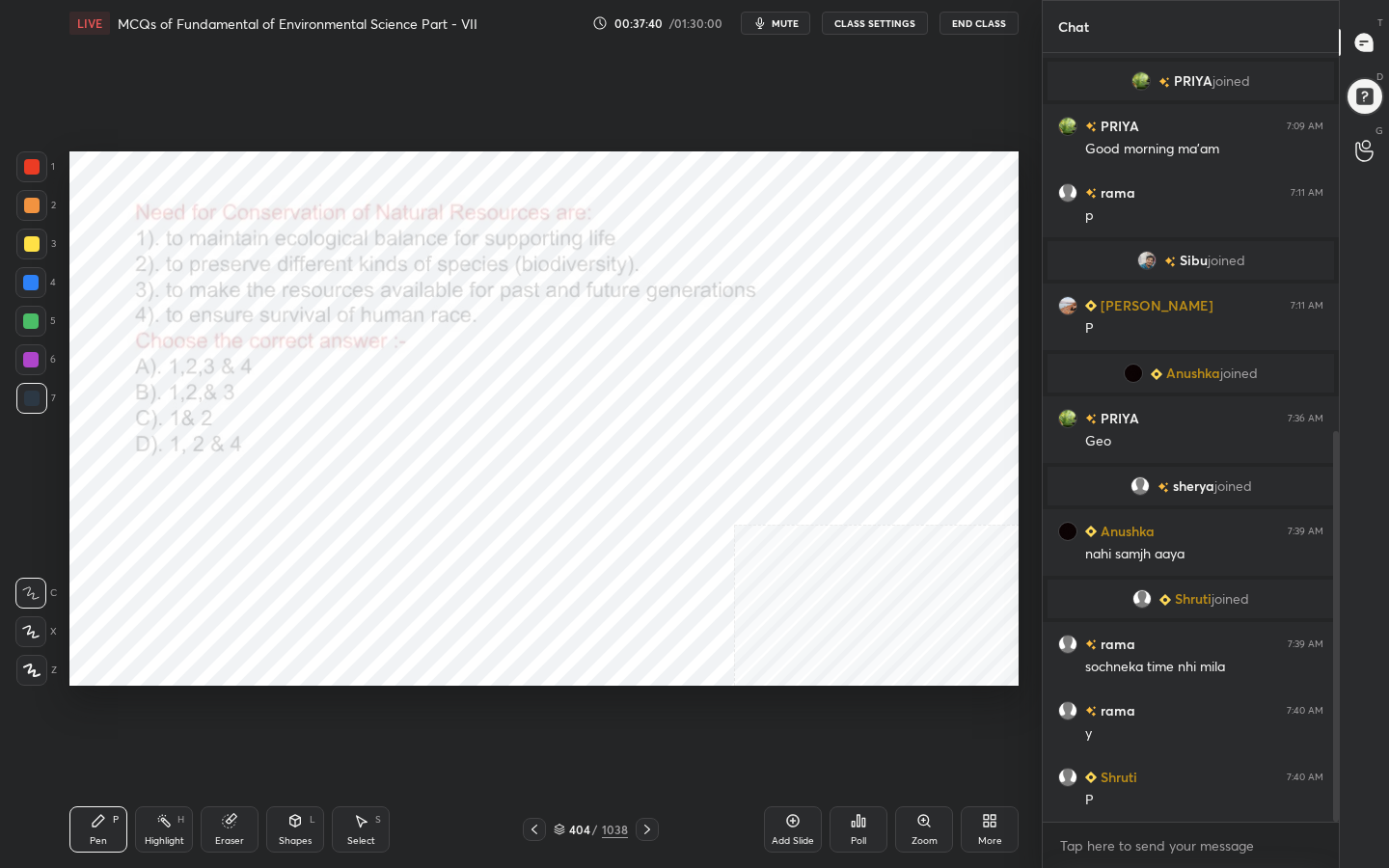 click on "Poll" at bounding box center [858, 829] 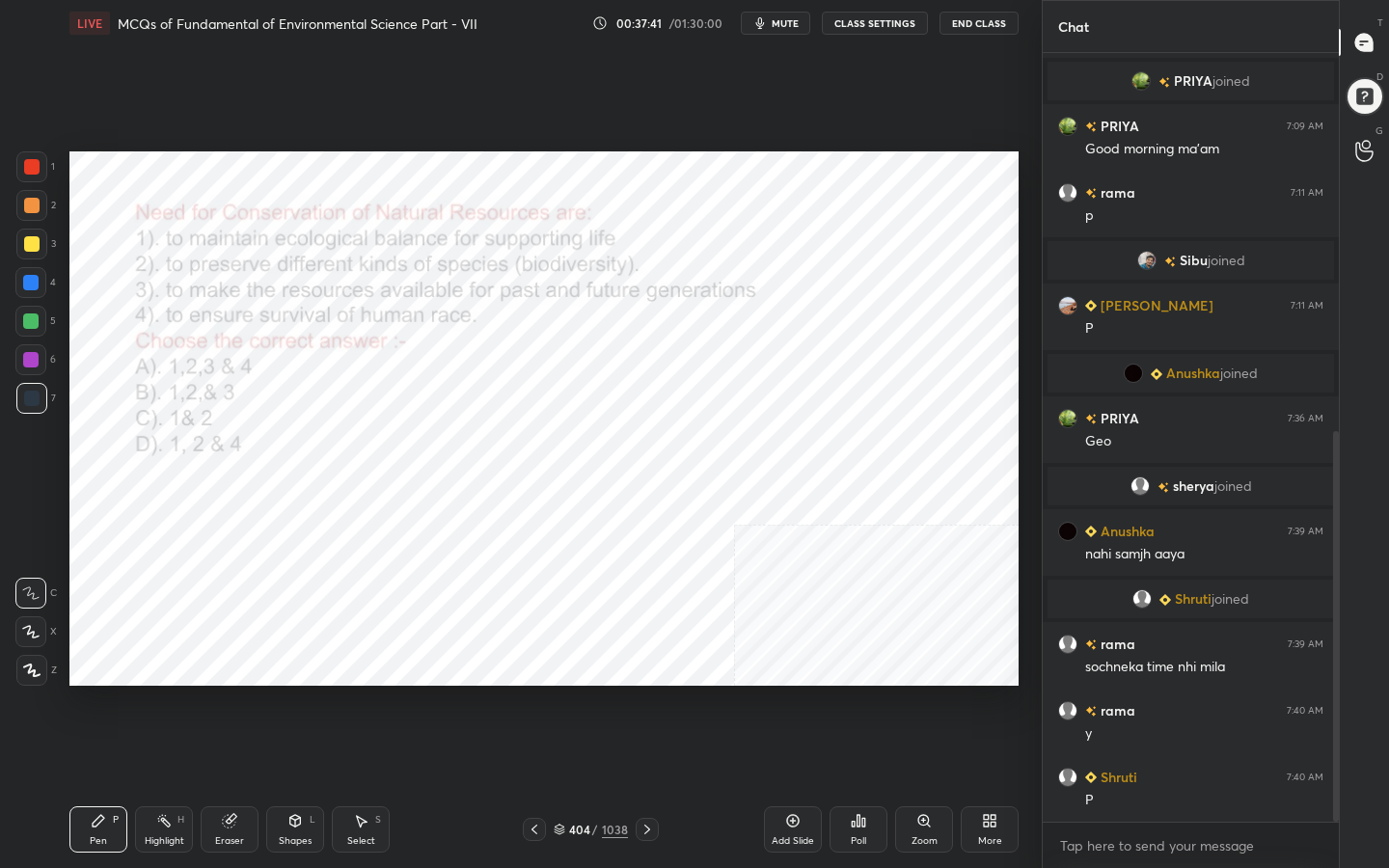click on "Poll" at bounding box center (858, 829) 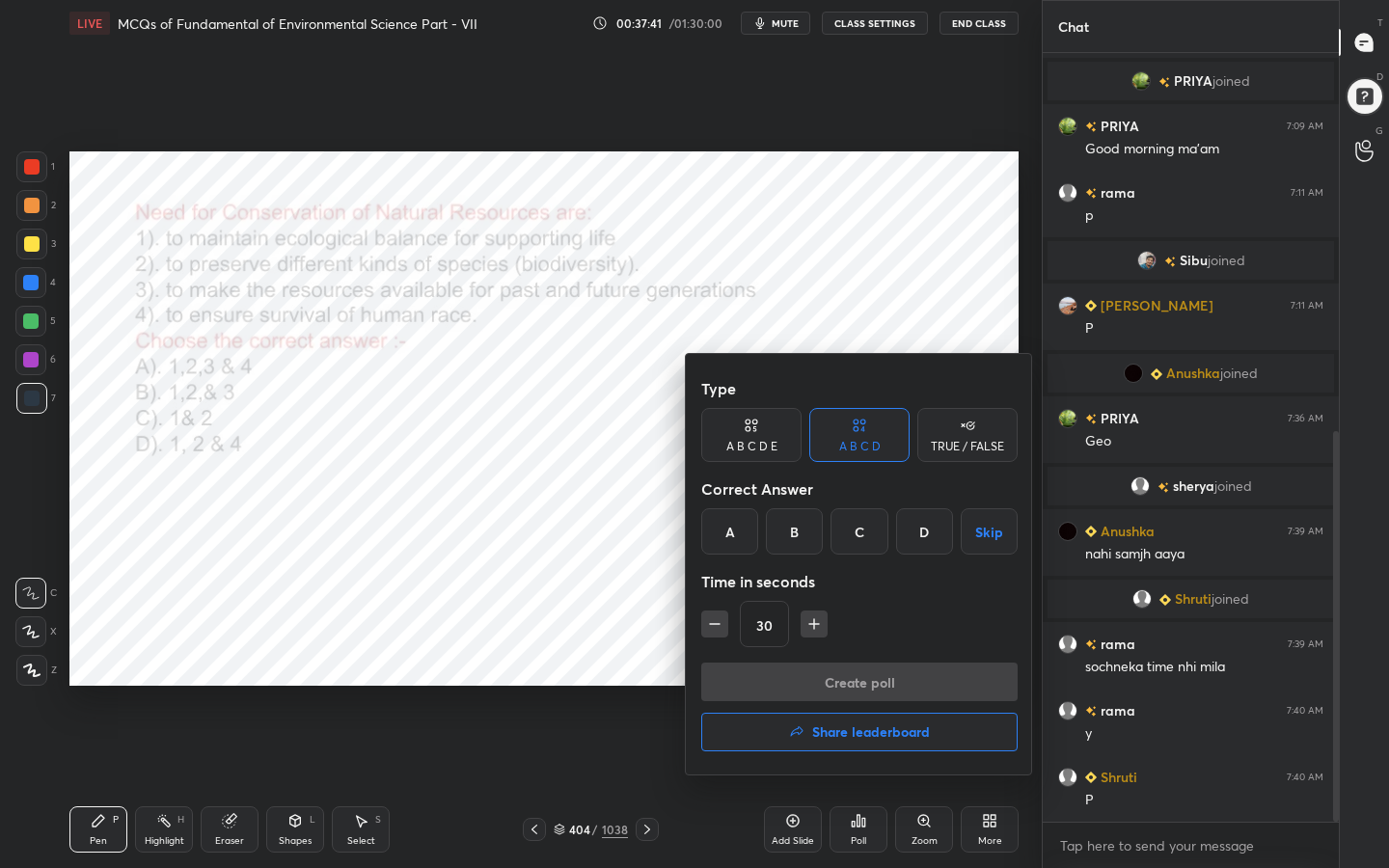 click on "D" at bounding box center (924, 531) 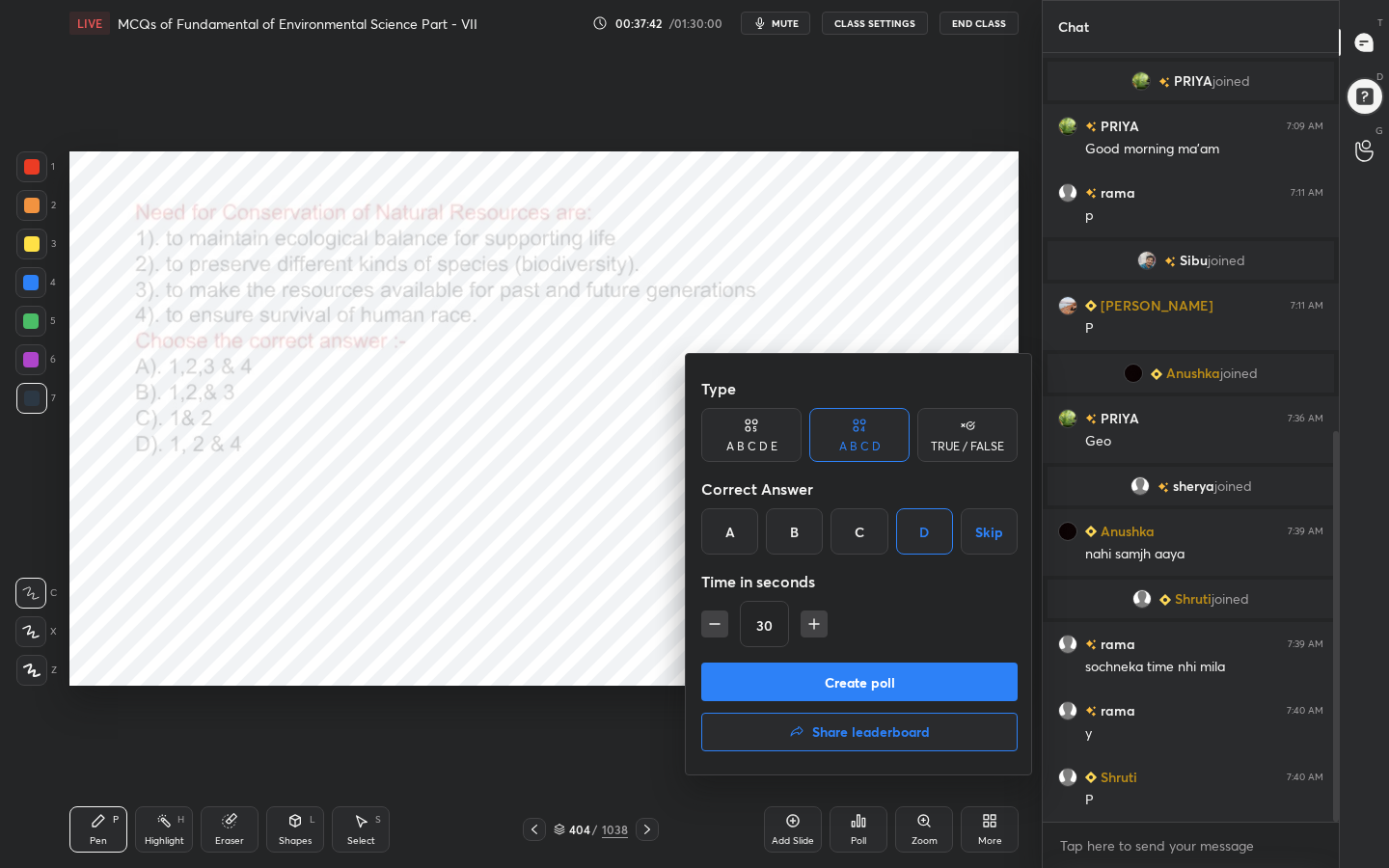 click on "Create poll" at bounding box center [859, 682] 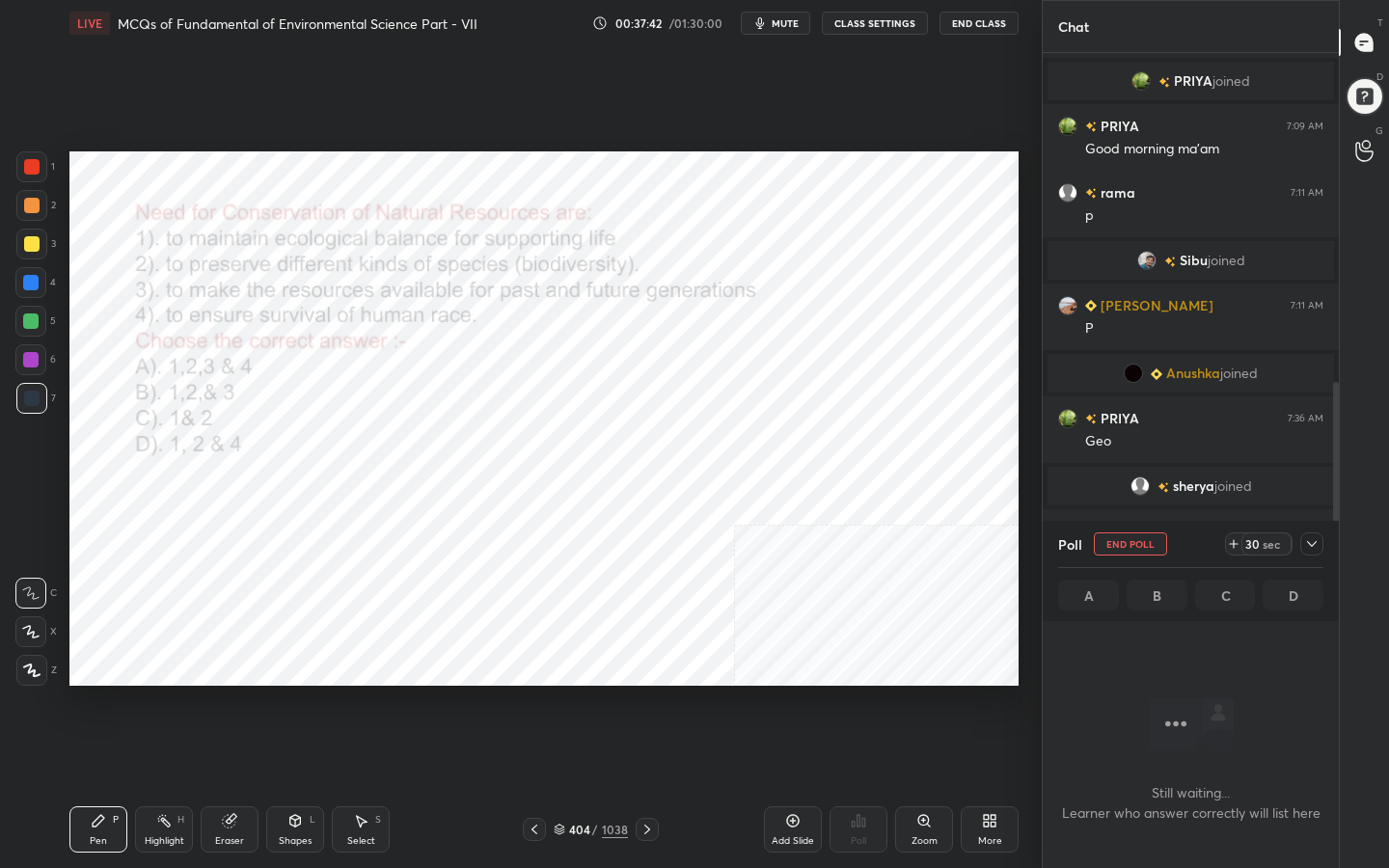 scroll, scrollTop: 553, scrollLeft: 290, axis: both 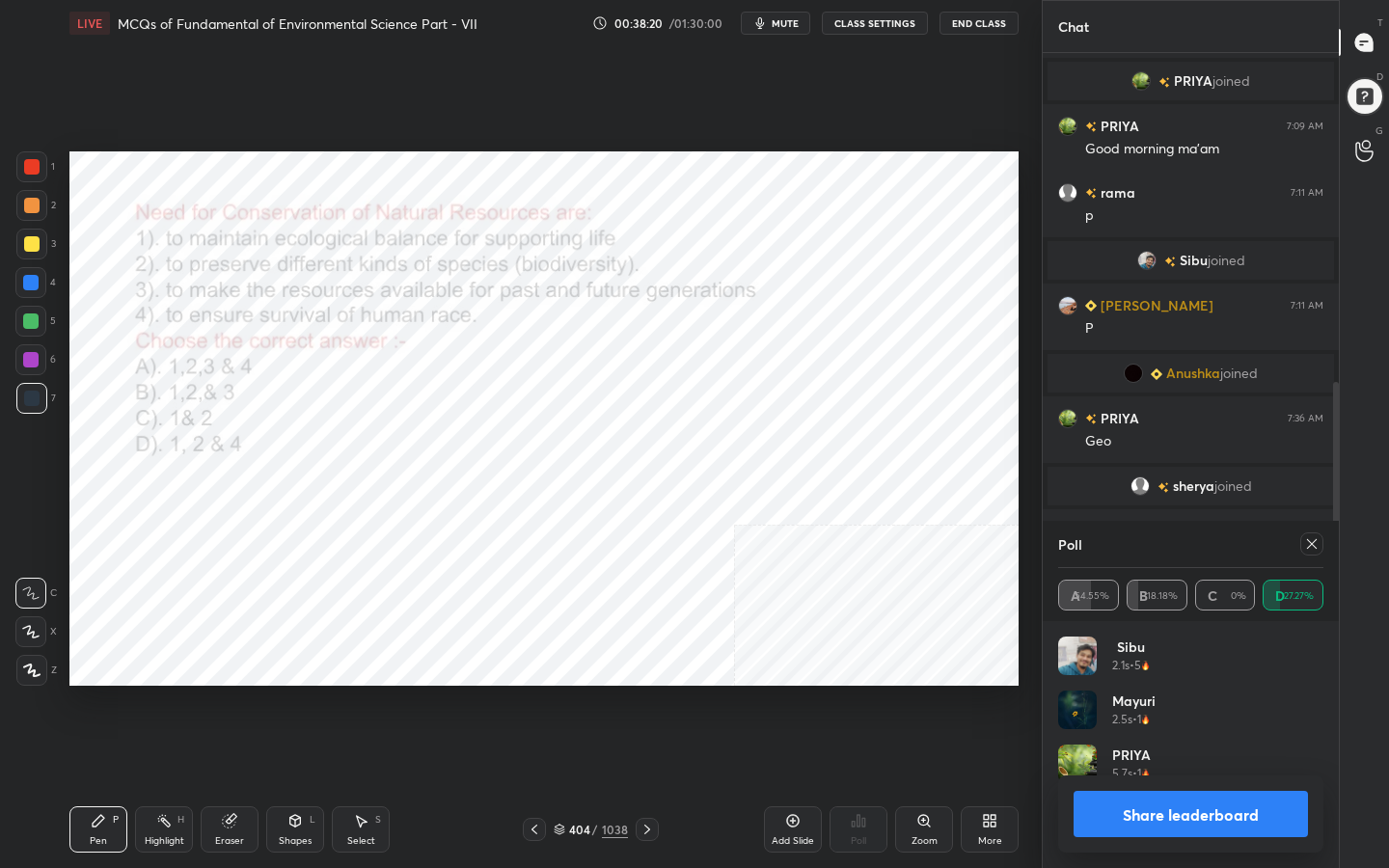 click 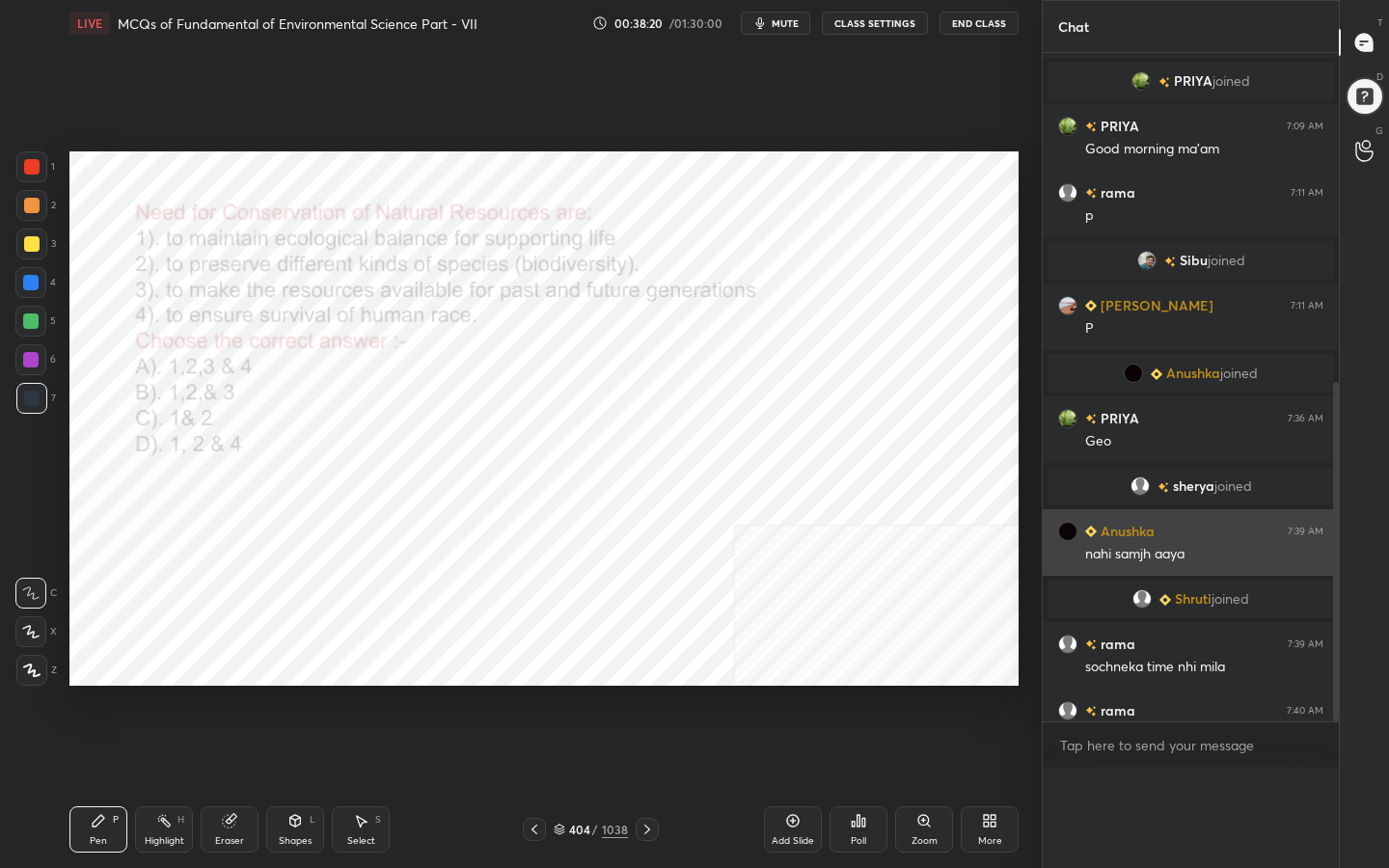 scroll, scrollTop: 0, scrollLeft: 0, axis: both 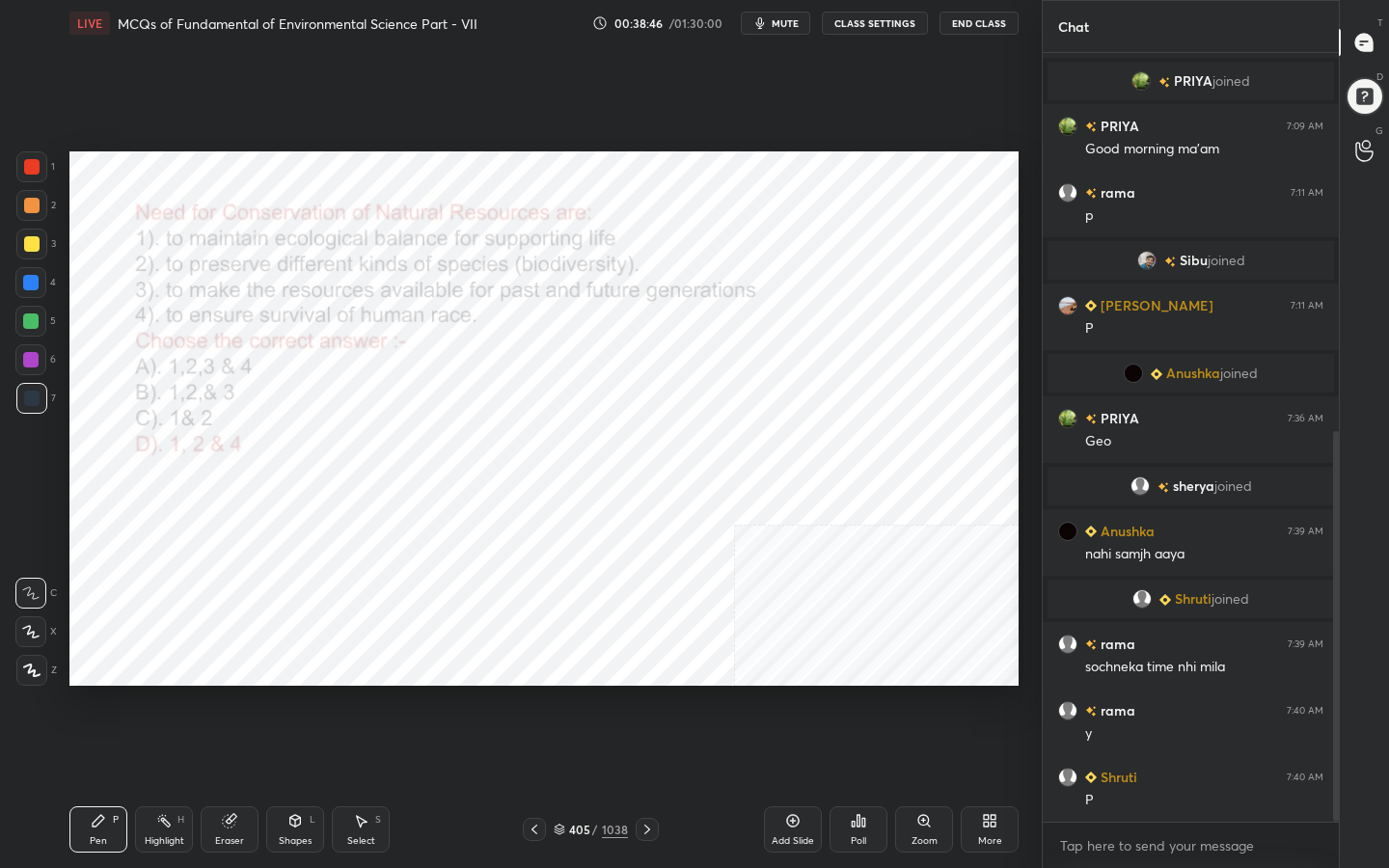 click on "405 / 1038" at bounding box center [590, 829] 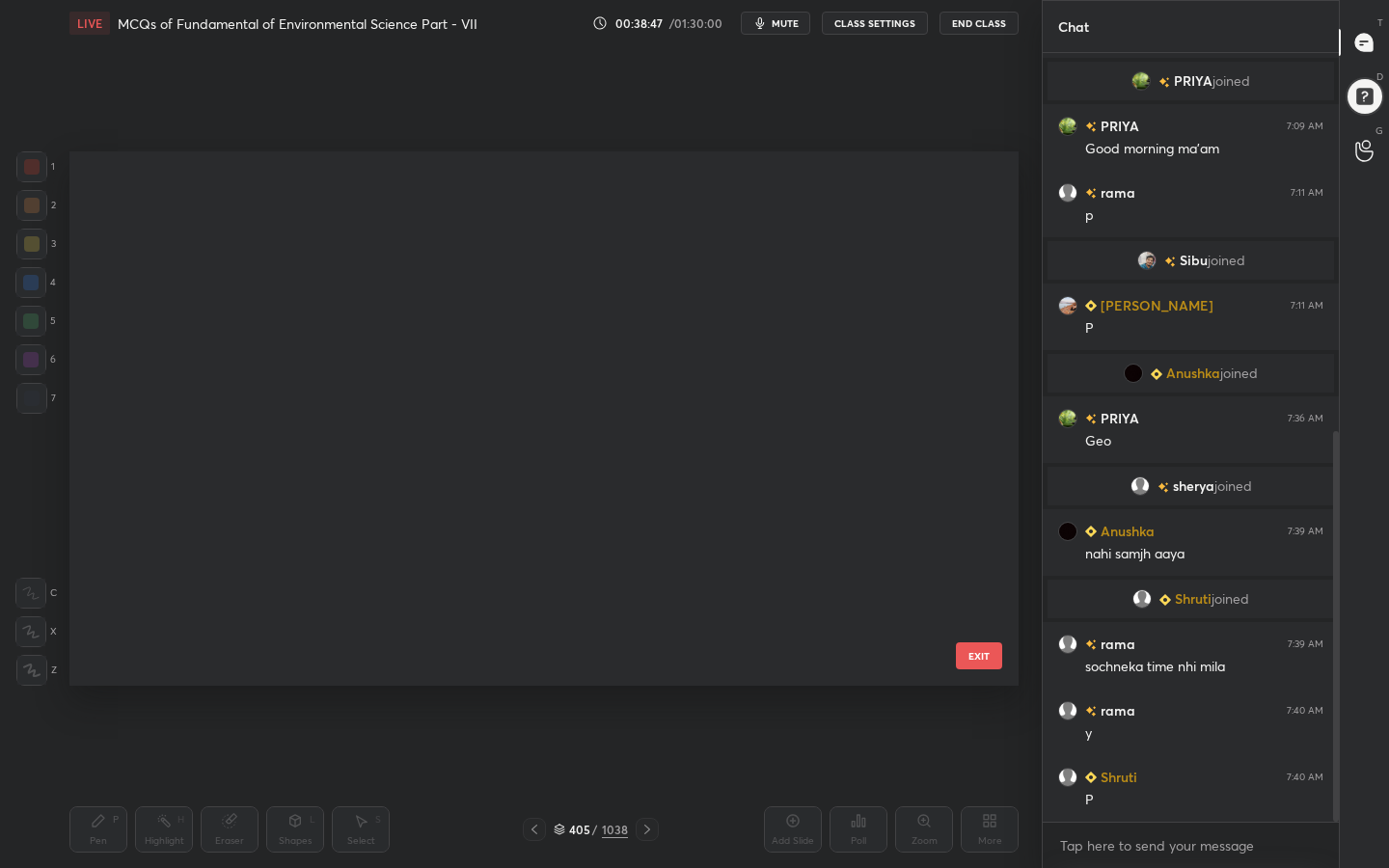 scroll, scrollTop: 21535, scrollLeft: 0, axis: vertical 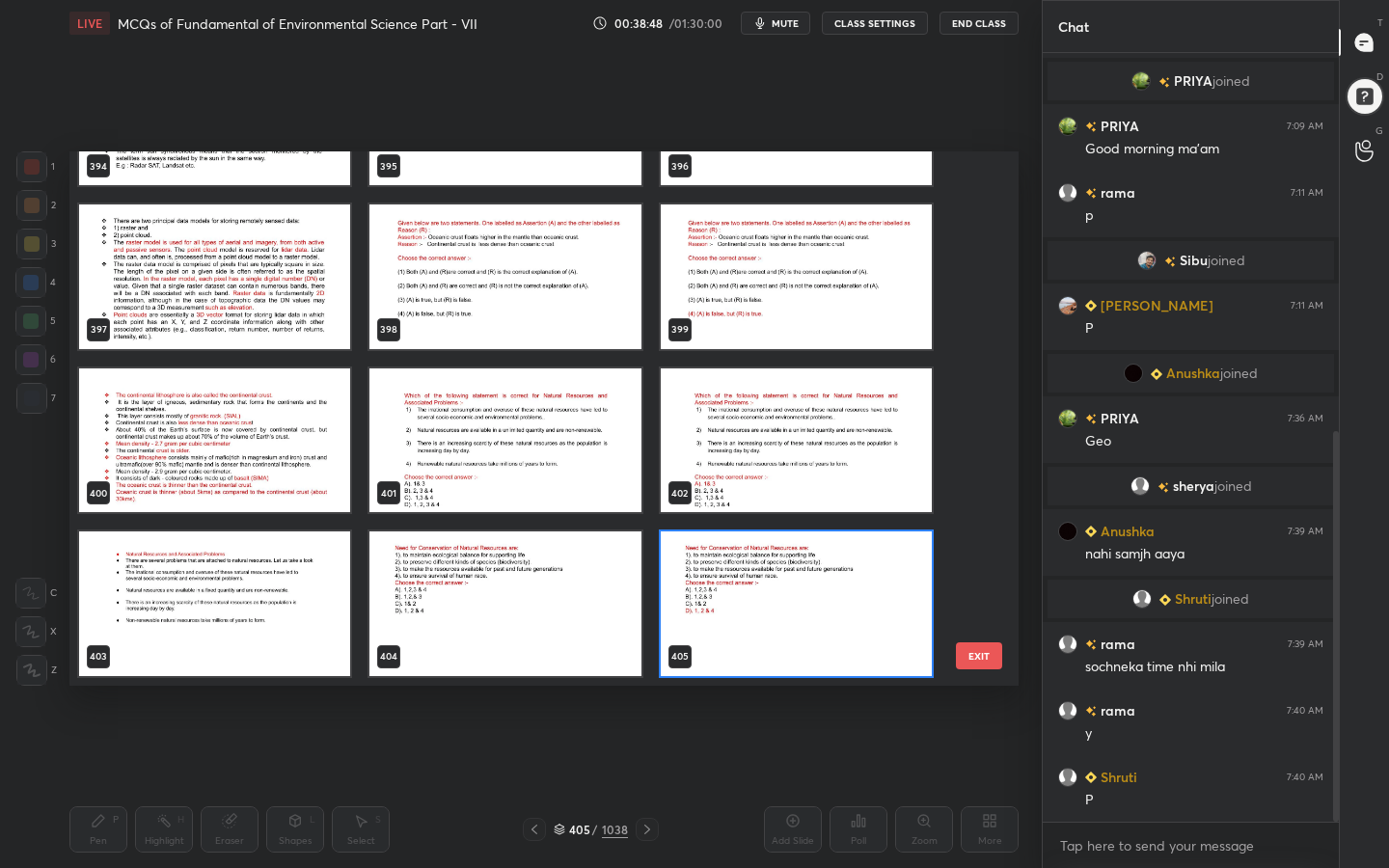 click at bounding box center (504, 441) 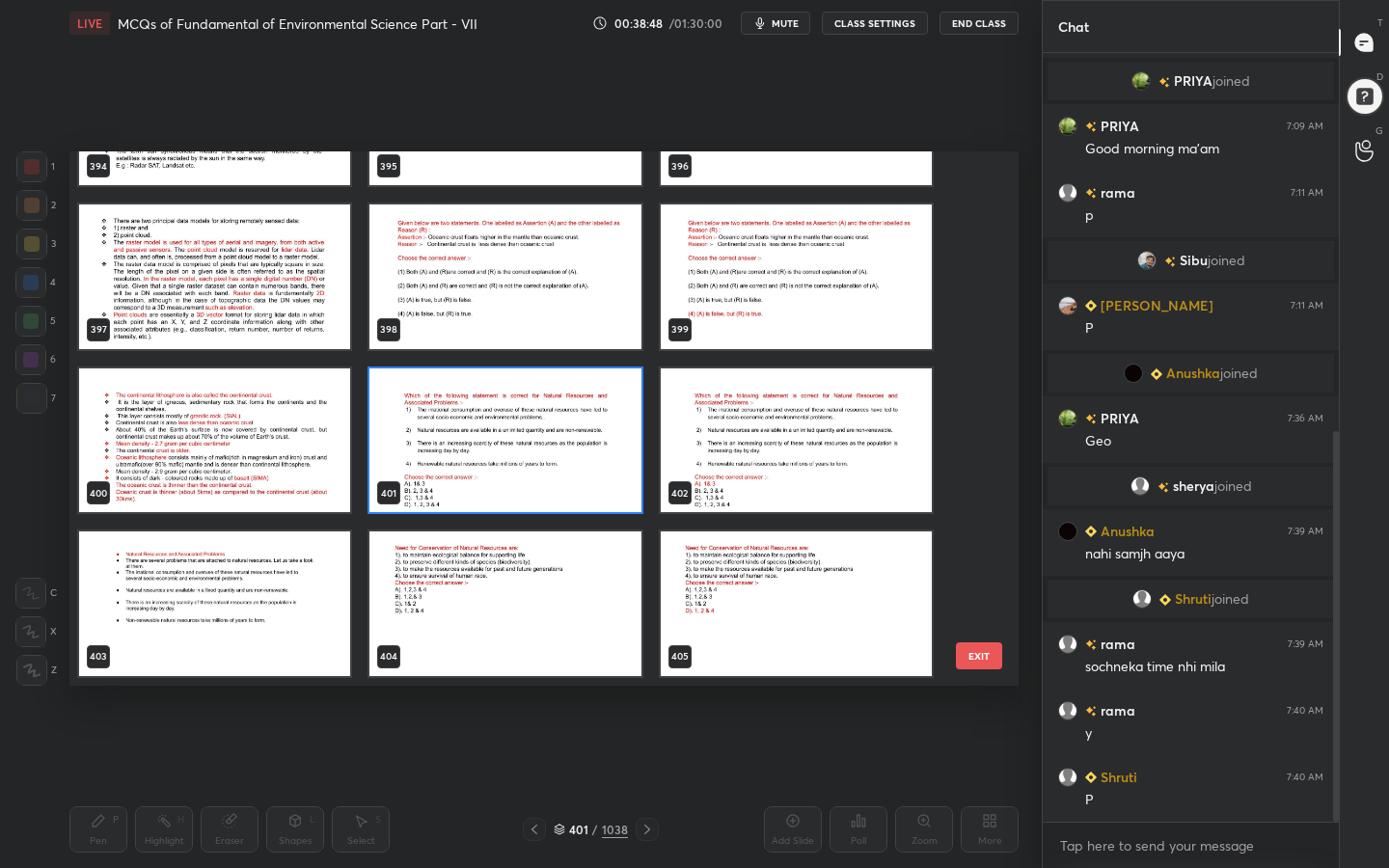 click at bounding box center [504, 441] 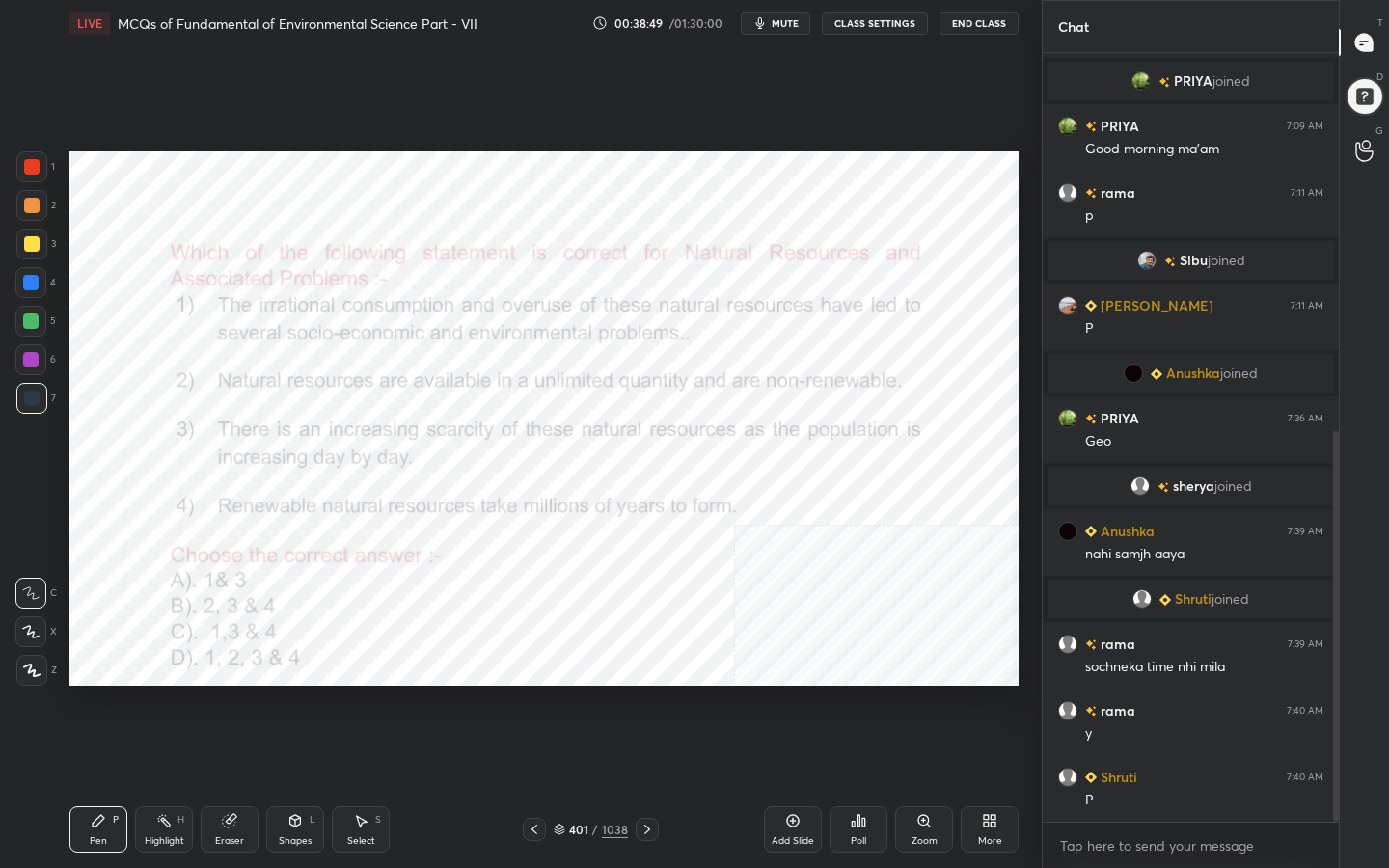 click at bounding box center [504, 441] 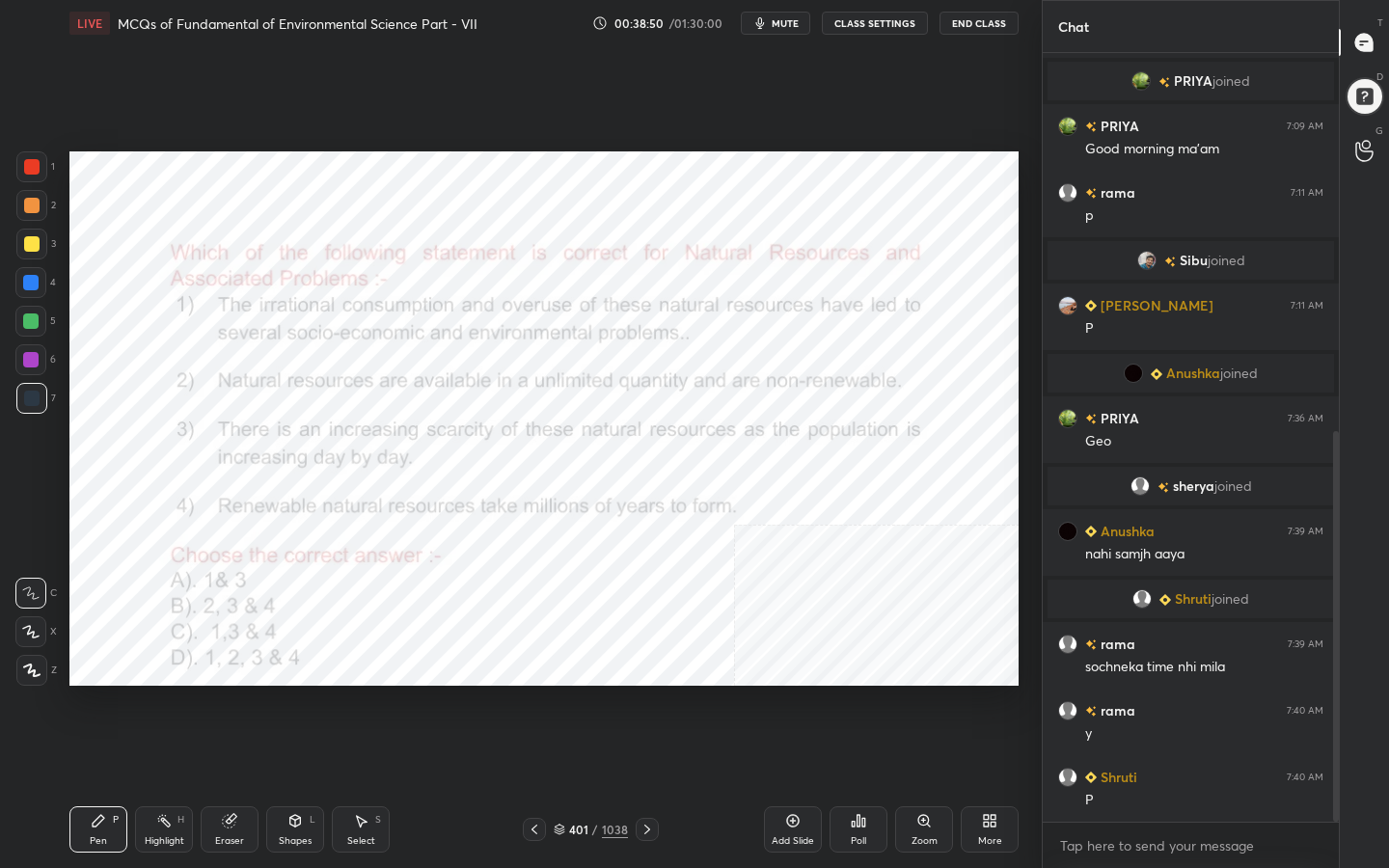 click on "mute" at bounding box center (776, 23) 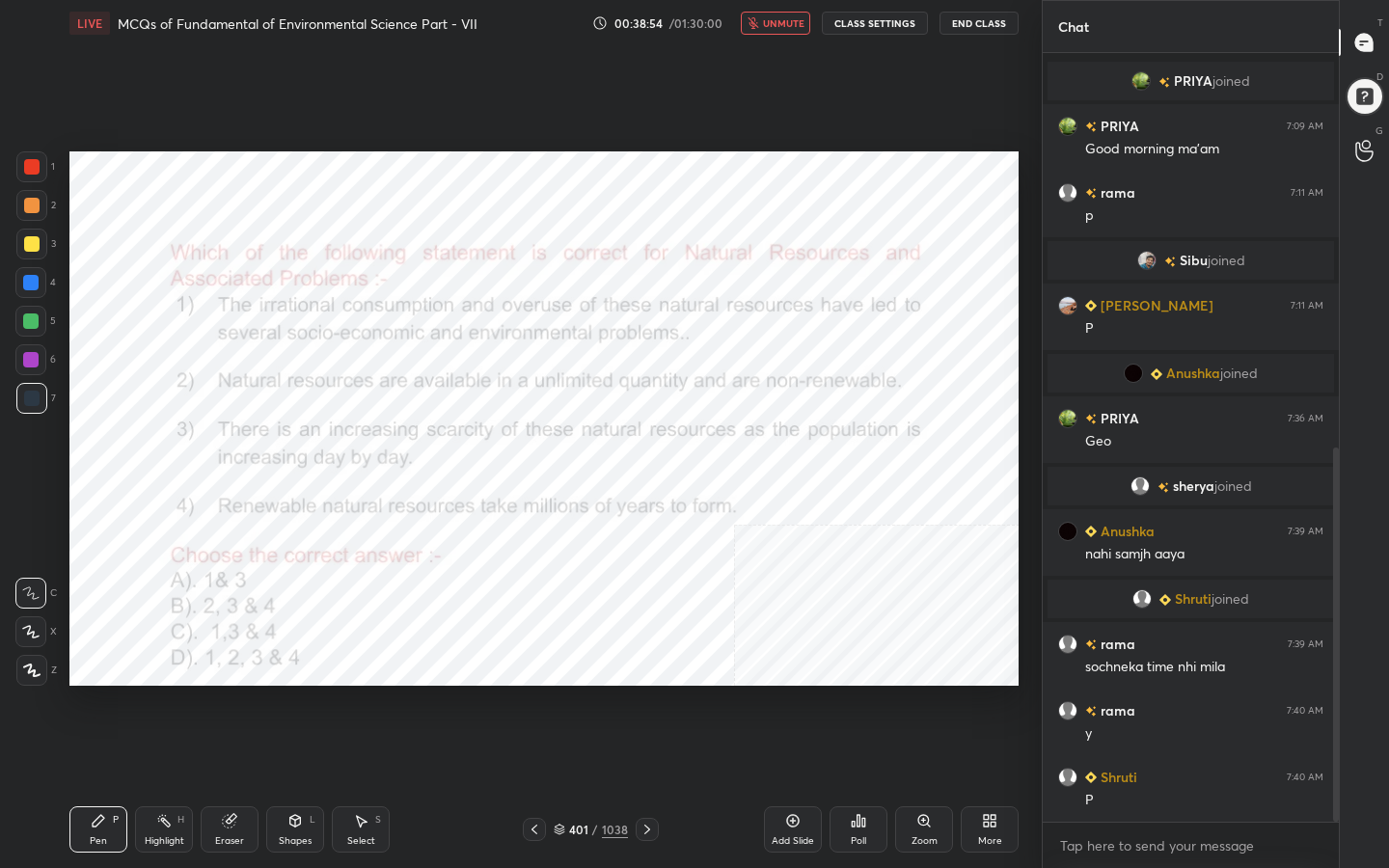 scroll, scrollTop: 812, scrollLeft: 0, axis: vertical 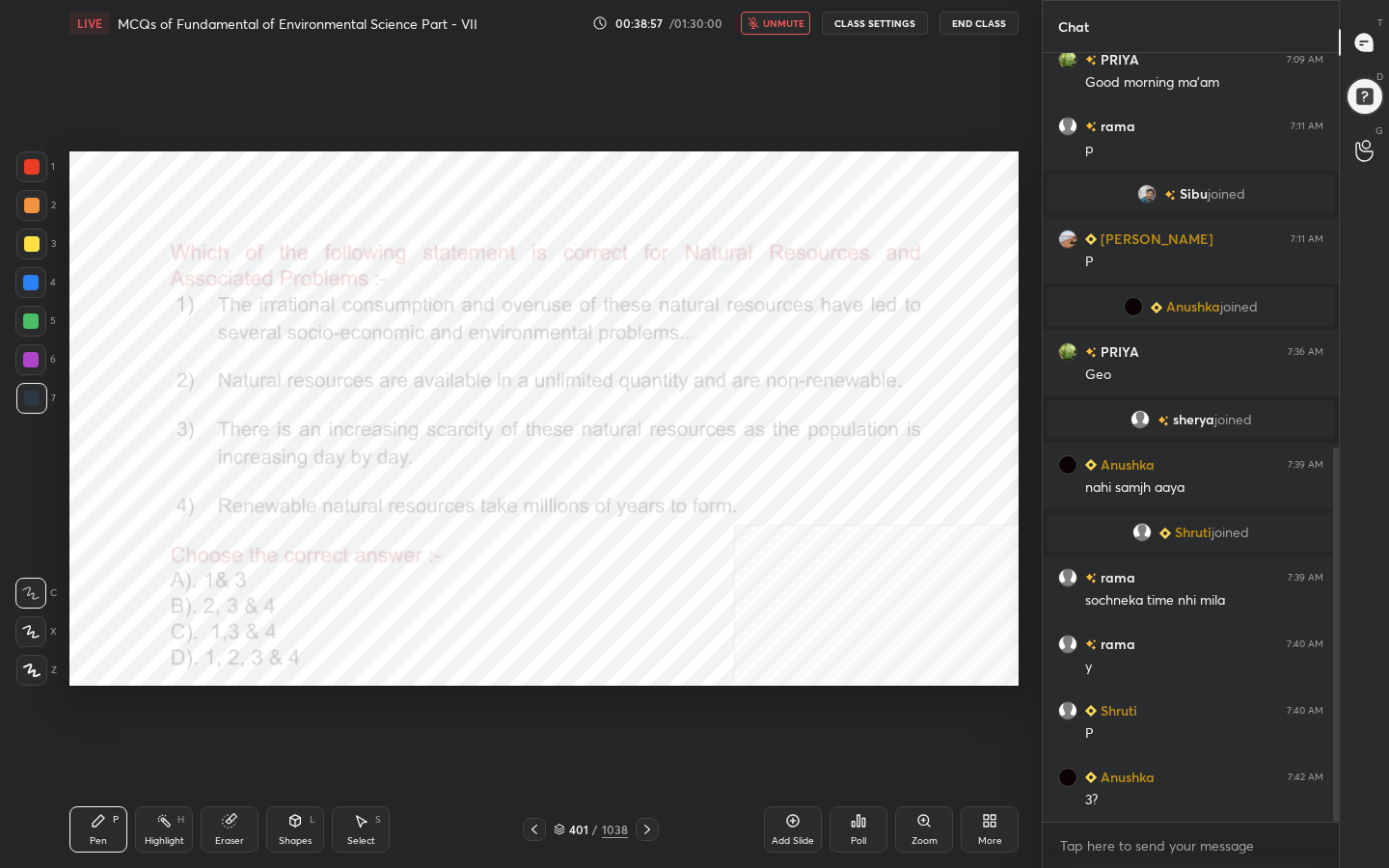 click on "unmute" at bounding box center [783, 23] 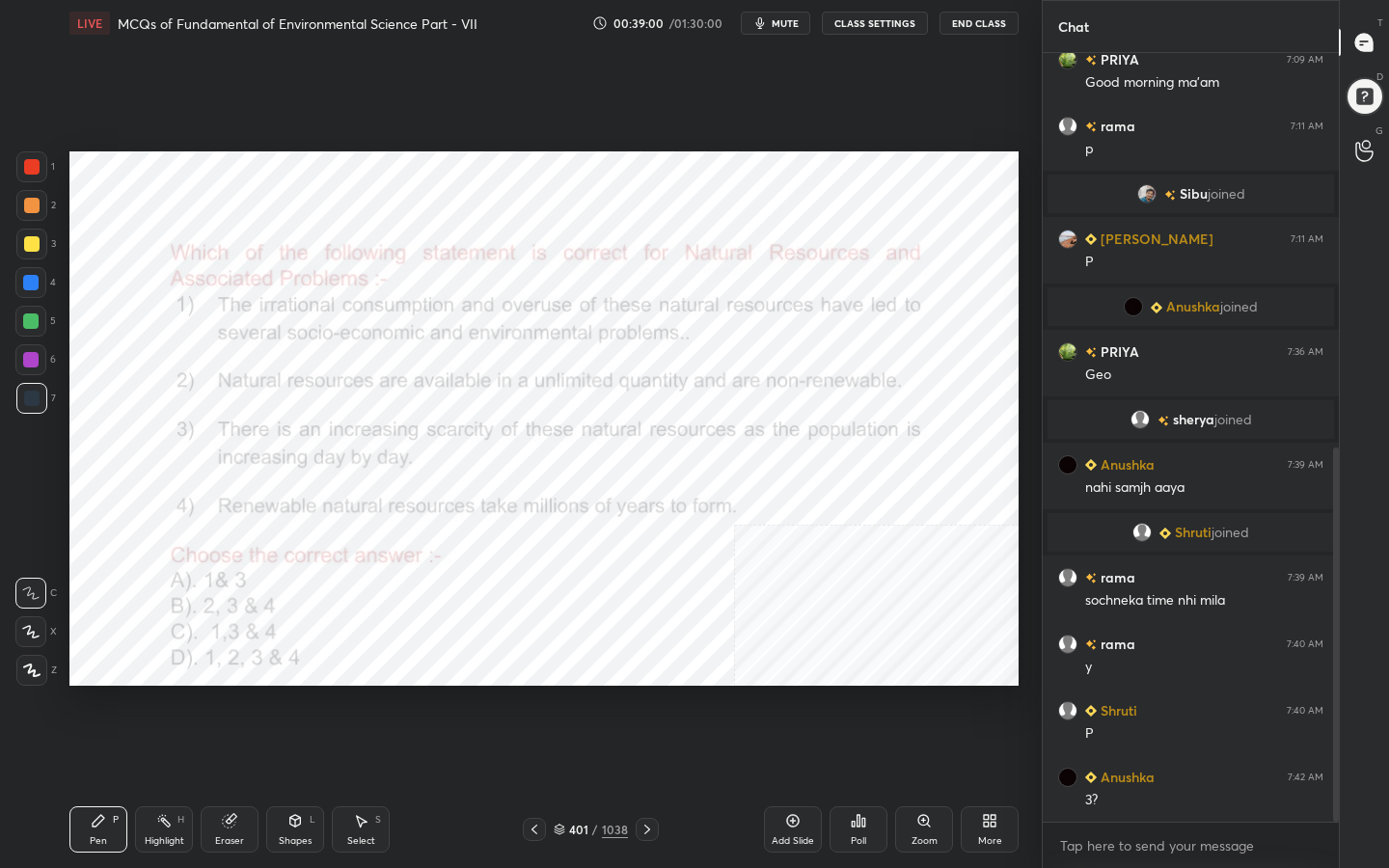 click on "401 / 1038" at bounding box center [590, 829] 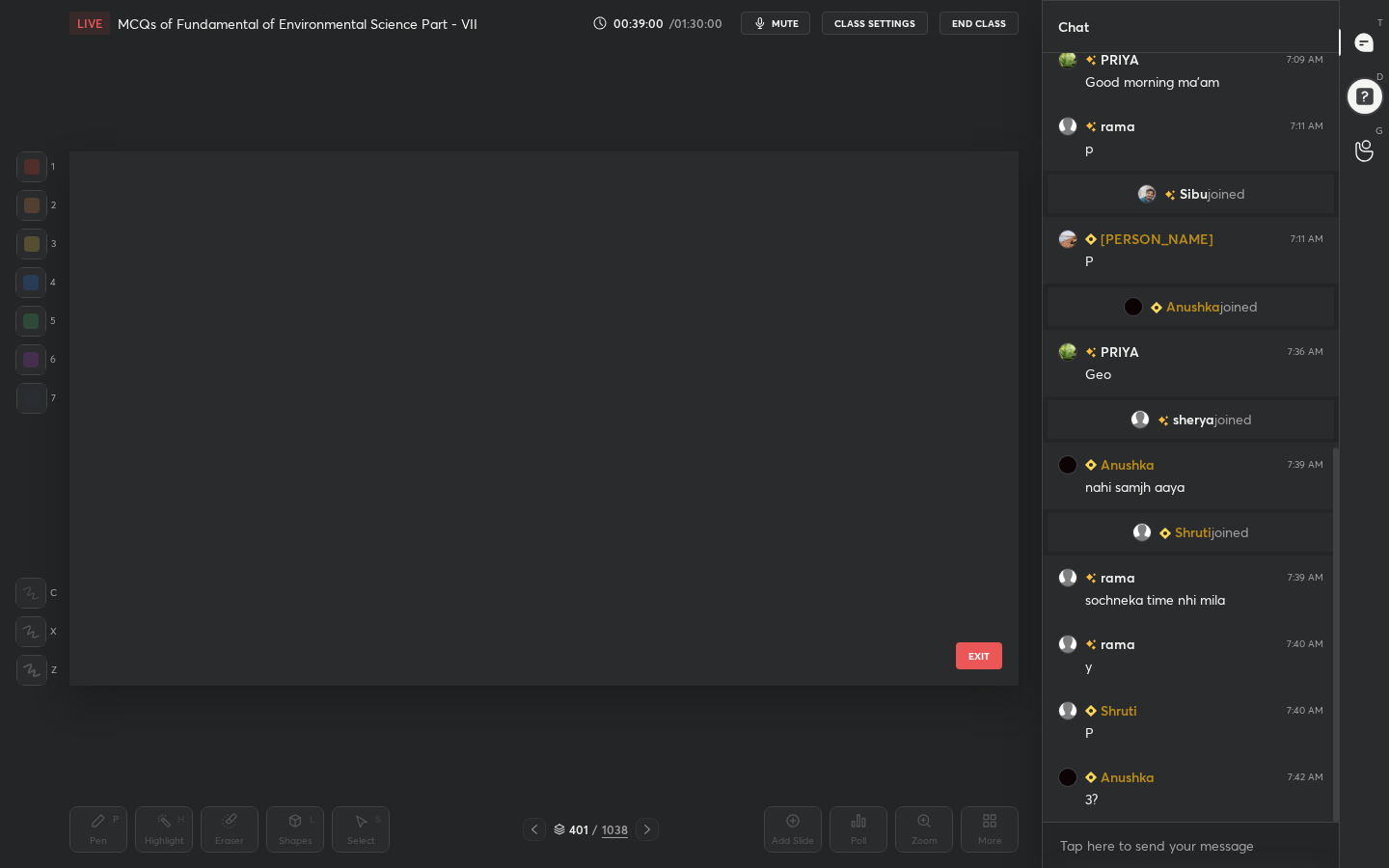 scroll, scrollTop: 21371, scrollLeft: 0, axis: vertical 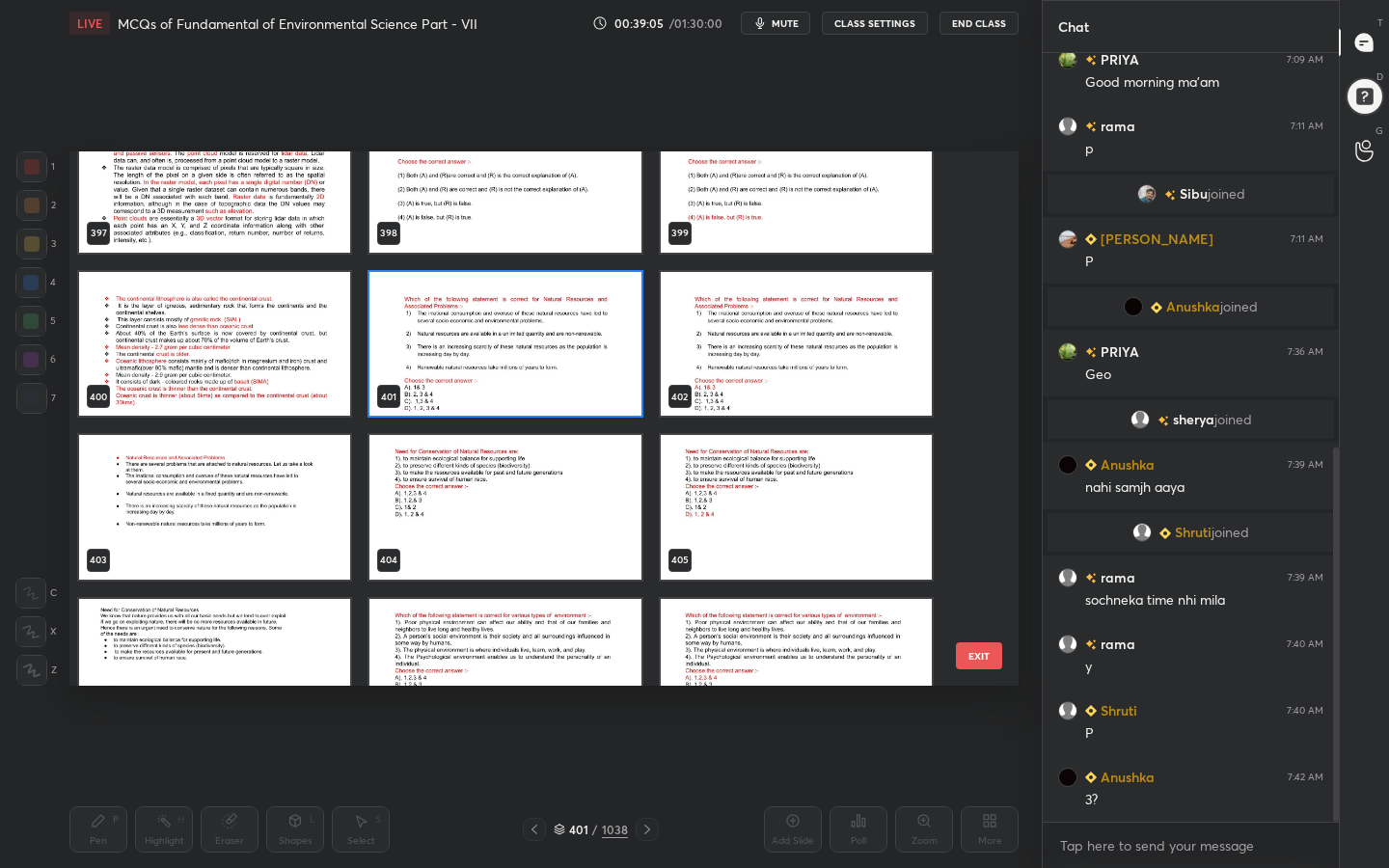 click at bounding box center [504, 507] 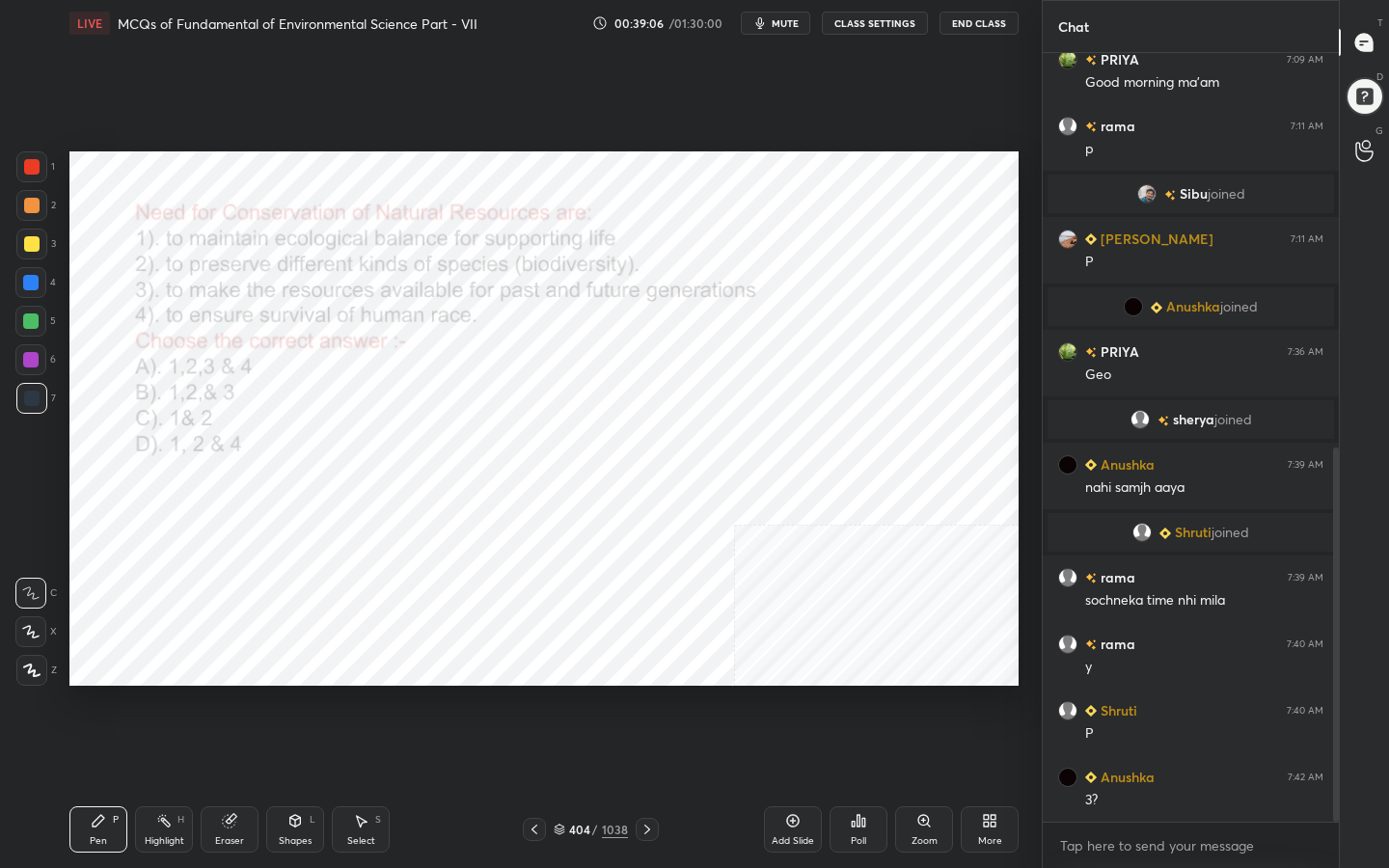 click at bounding box center [504, 507] 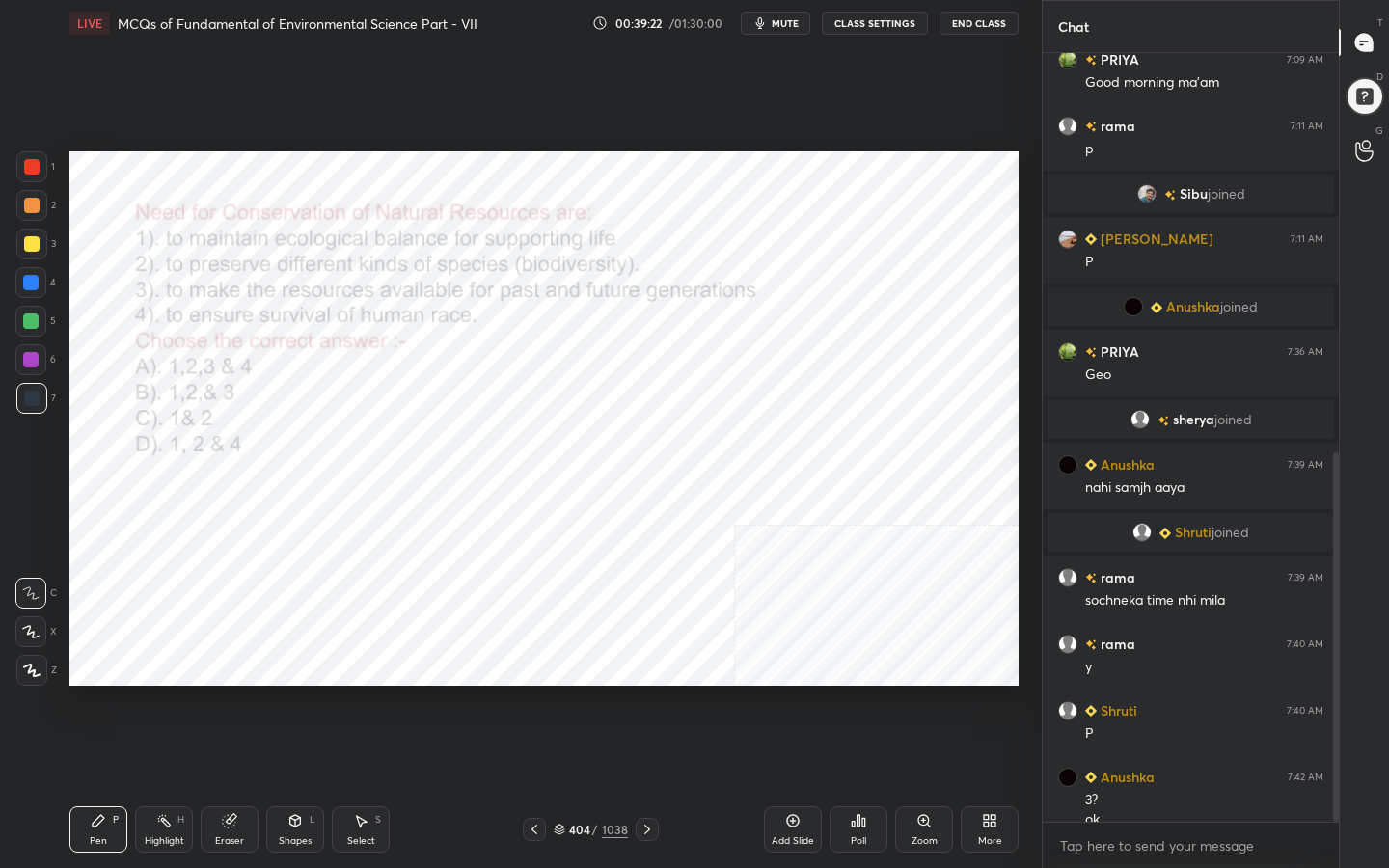 scroll, scrollTop: 831, scrollLeft: 0, axis: vertical 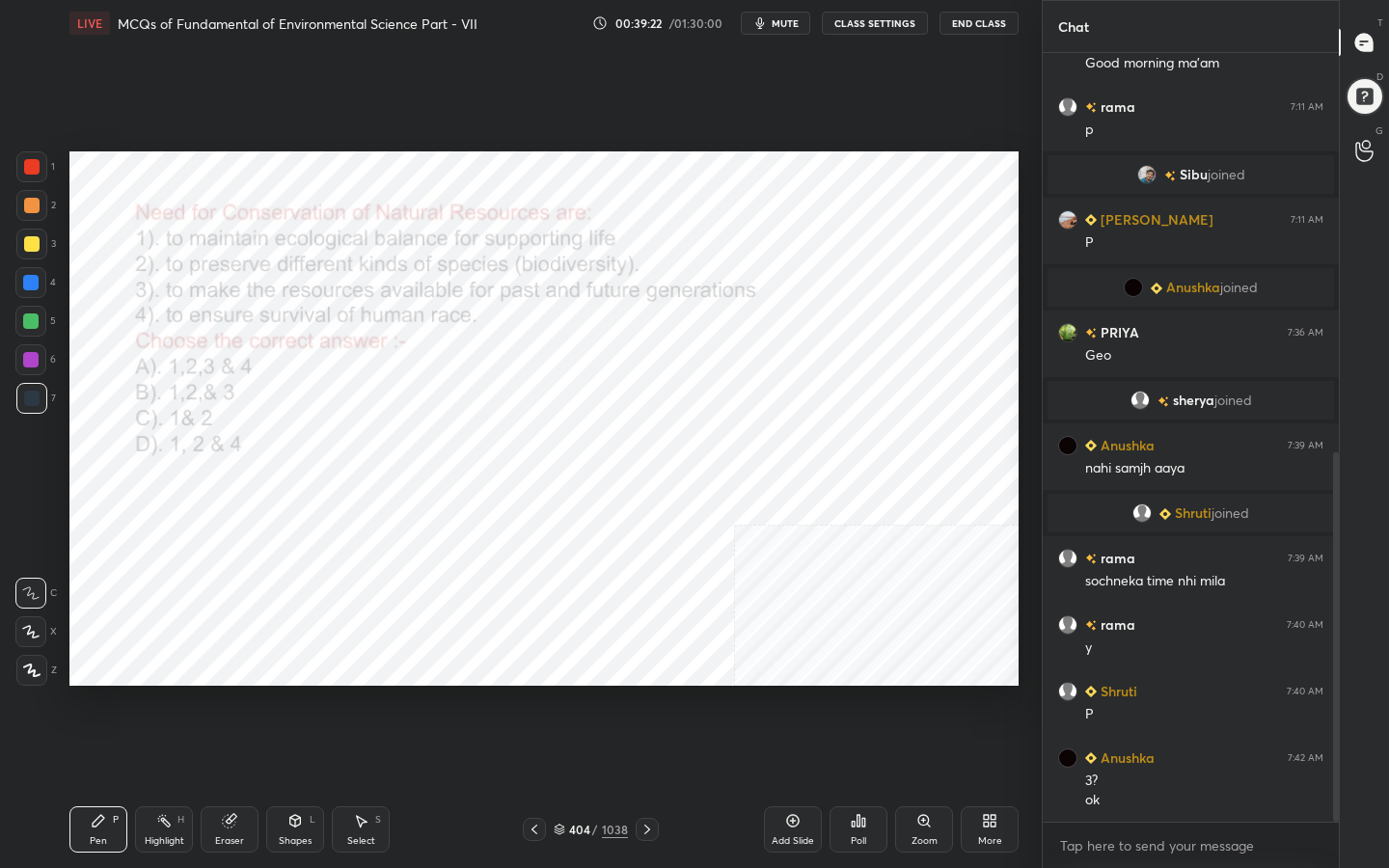 click on "404" at bounding box center (579, 829) 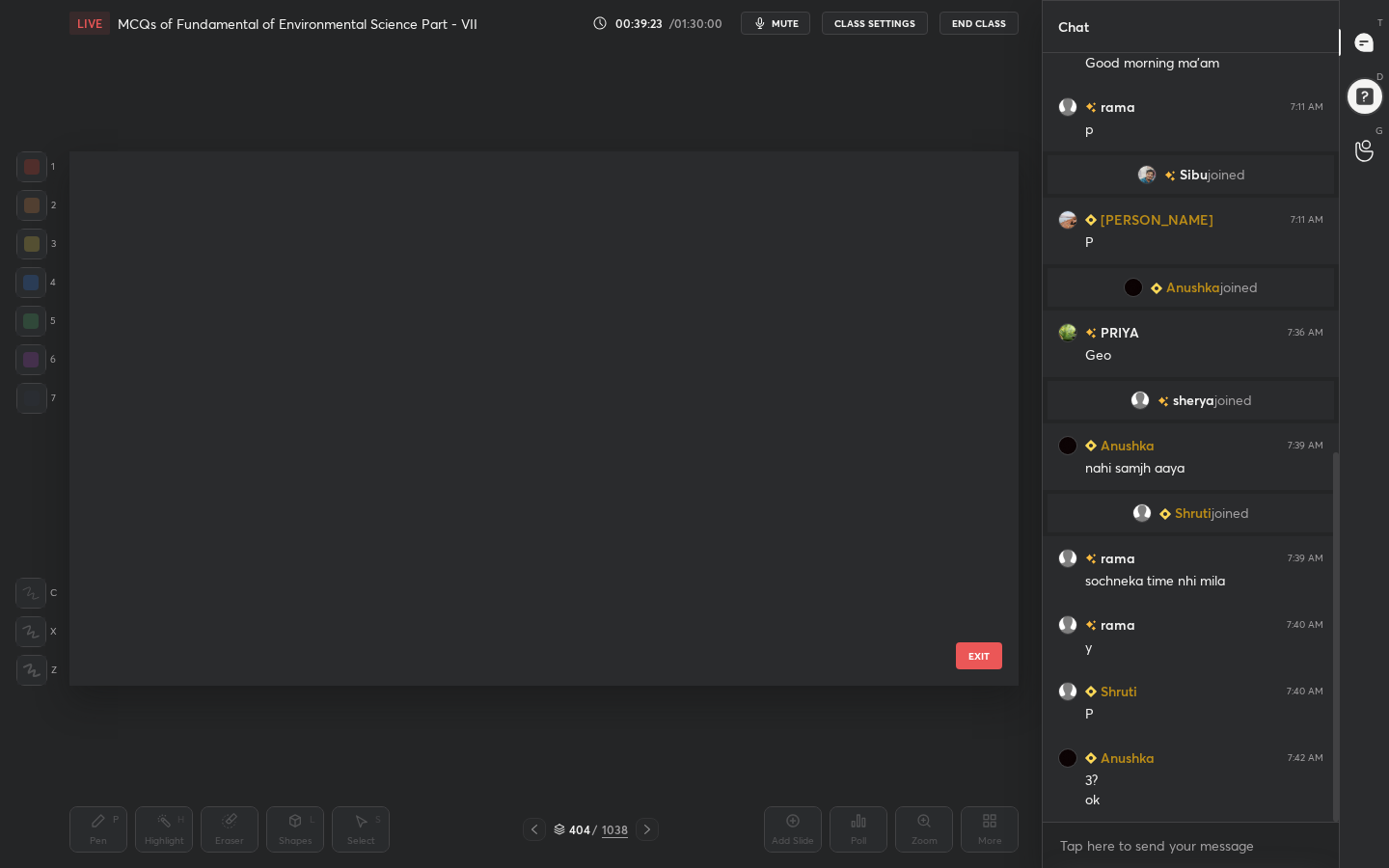 scroll, scrollTop: 21535, scrollLeft: 0, axis: vertical 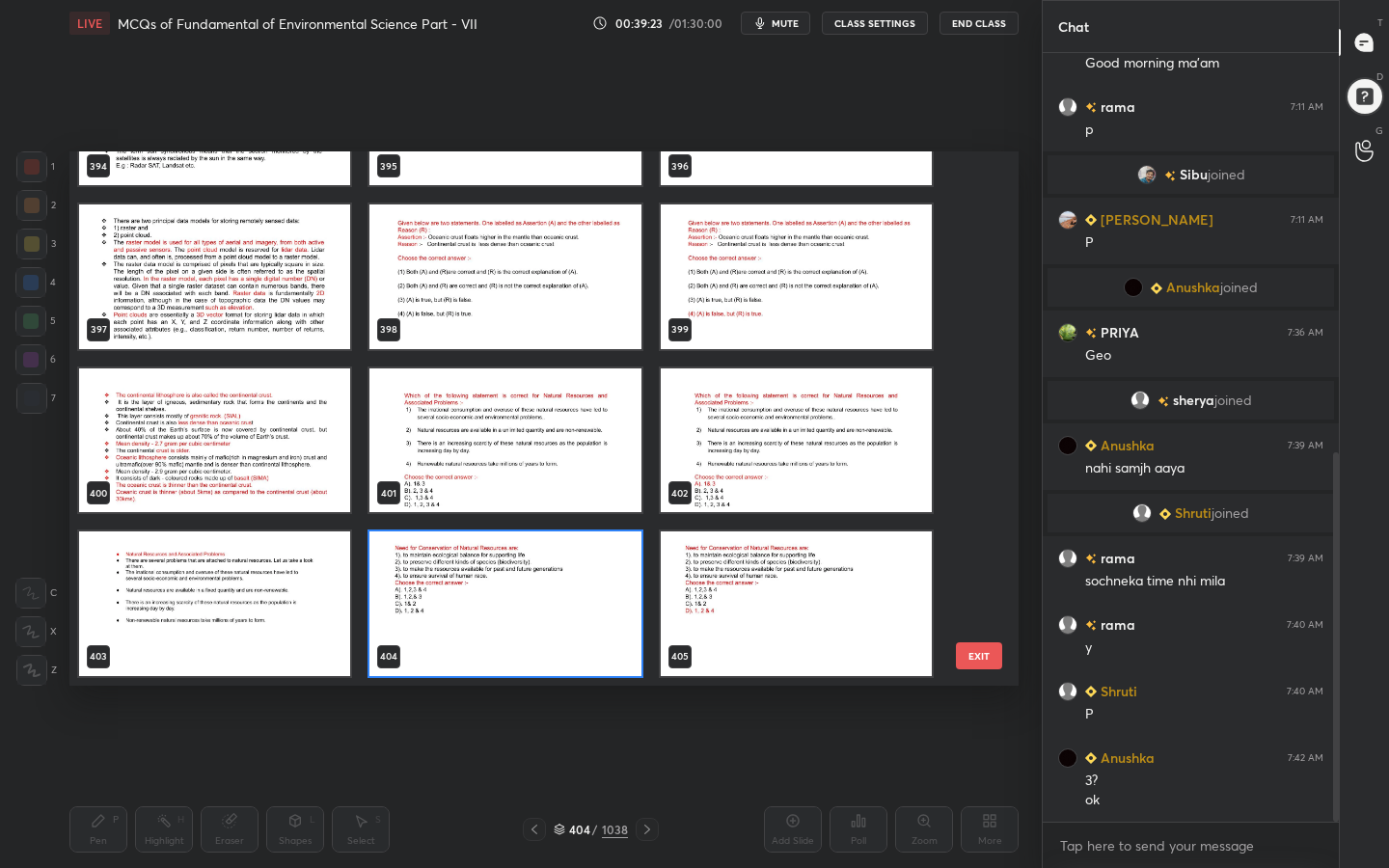 click at bounding box center (504, 441) 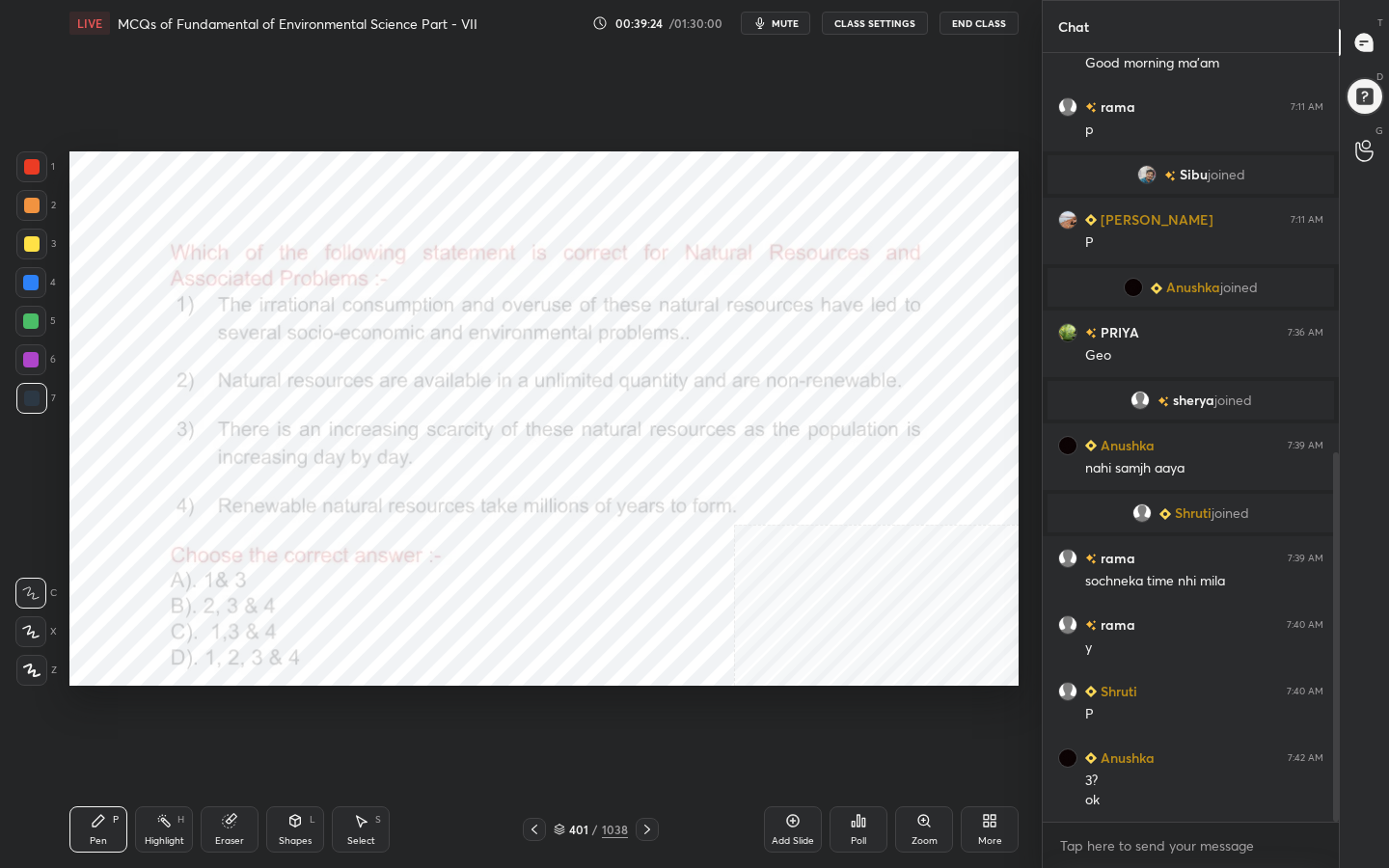 click at bounding box center [504, 441] 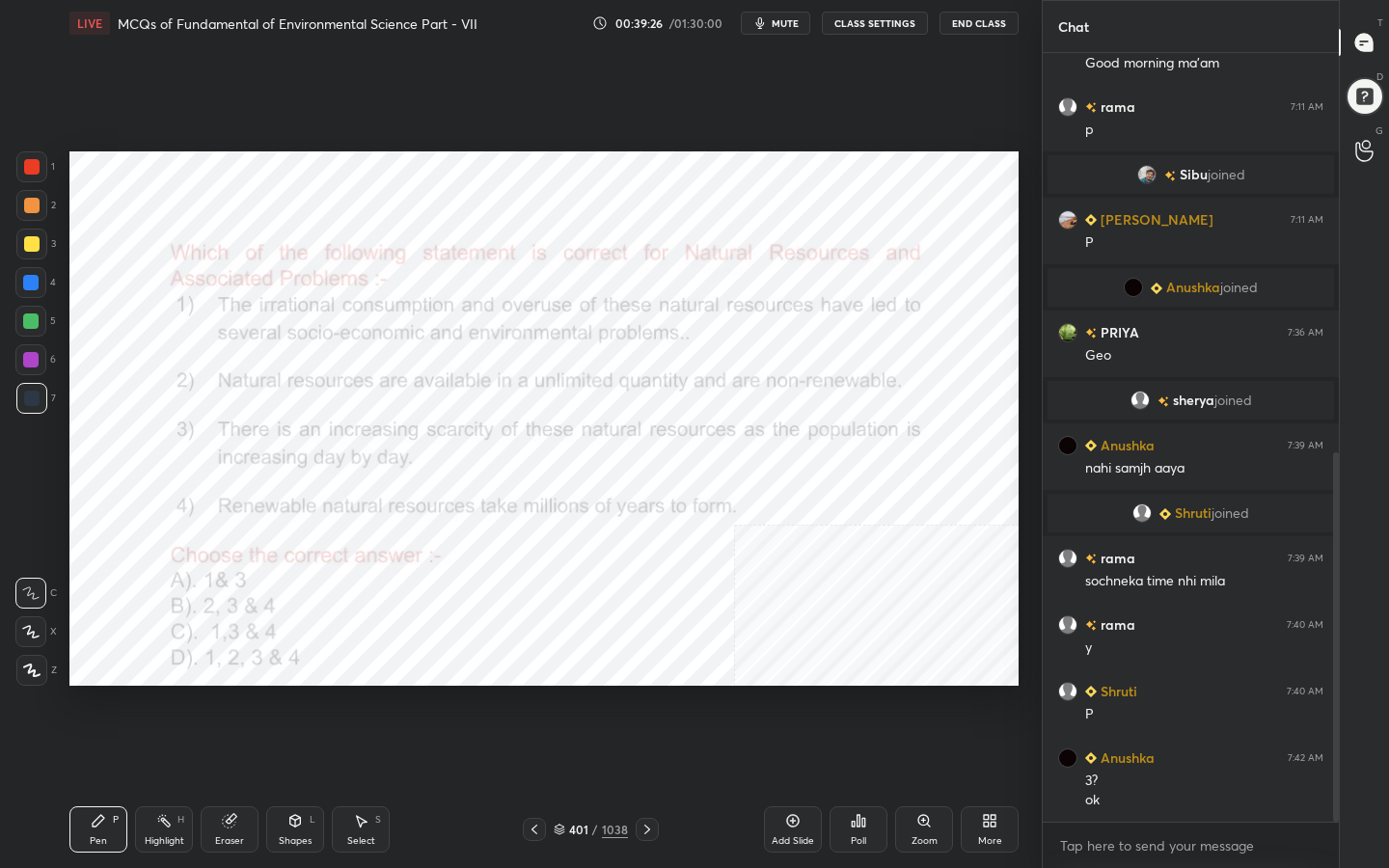 click on "mute" at bounding box center [785, 23] 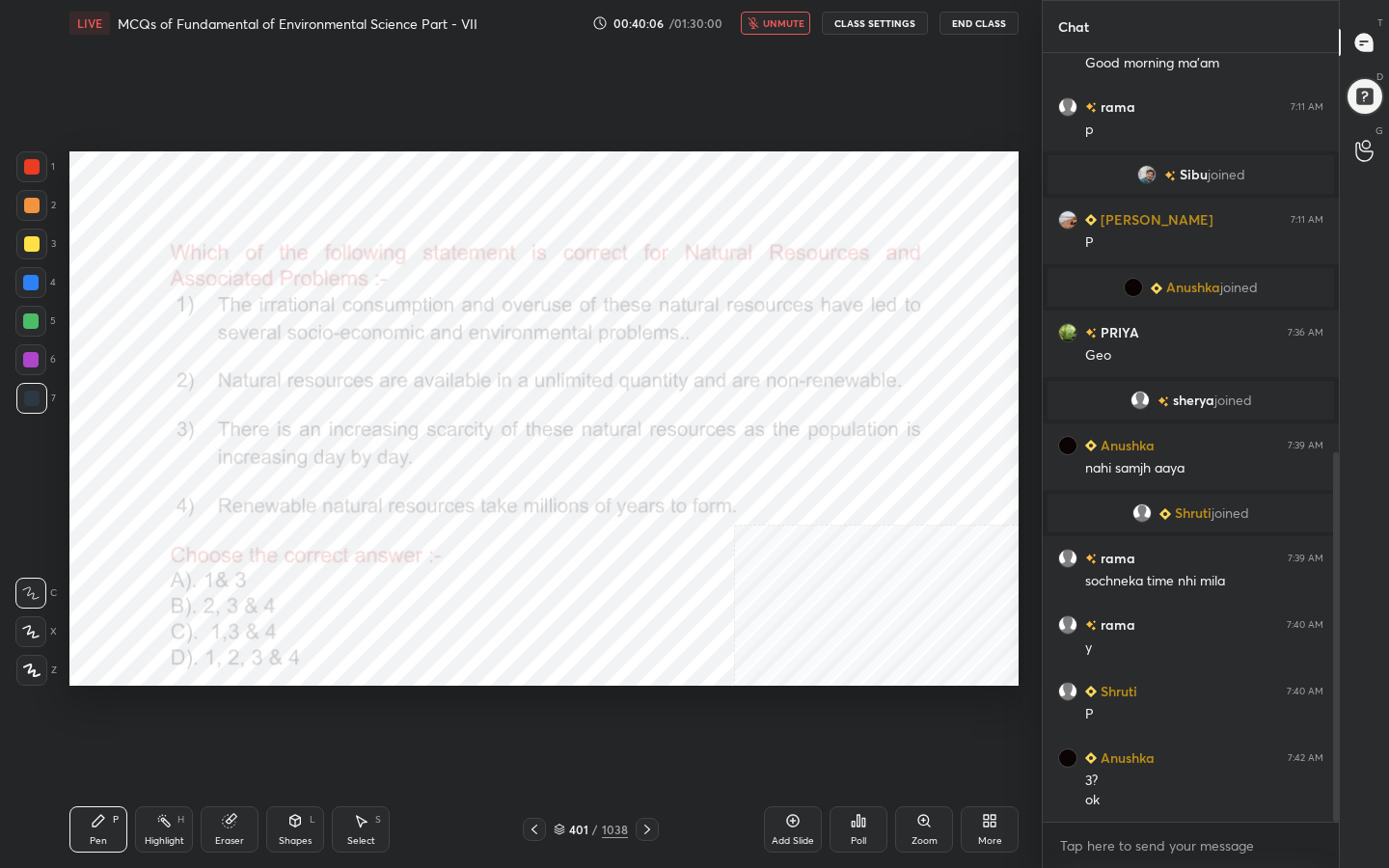 scroll, scrollTop: 898, scrollLeft: 0, axis: vertical 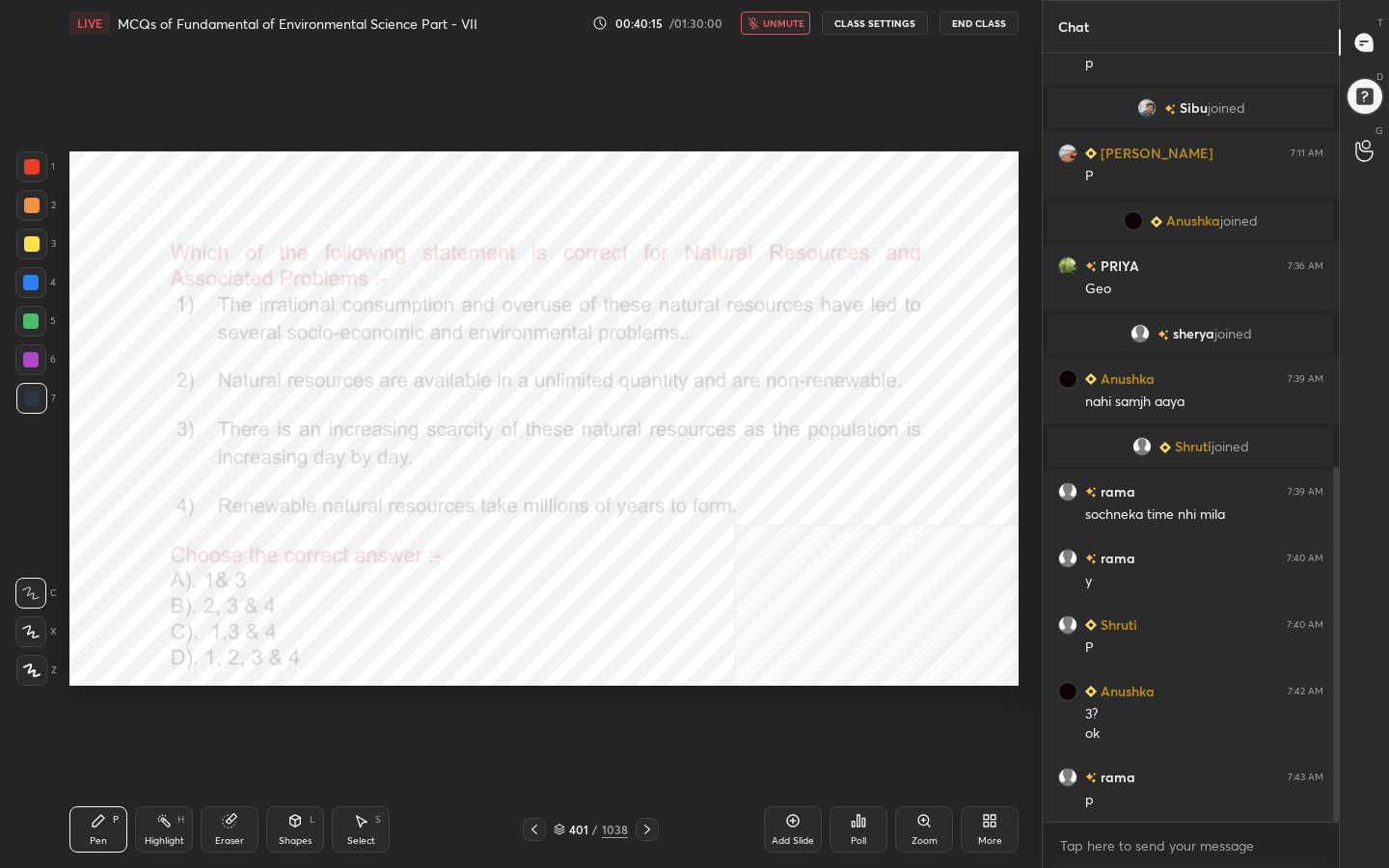click on "401 / 1038" at bounding box center [590, 829] 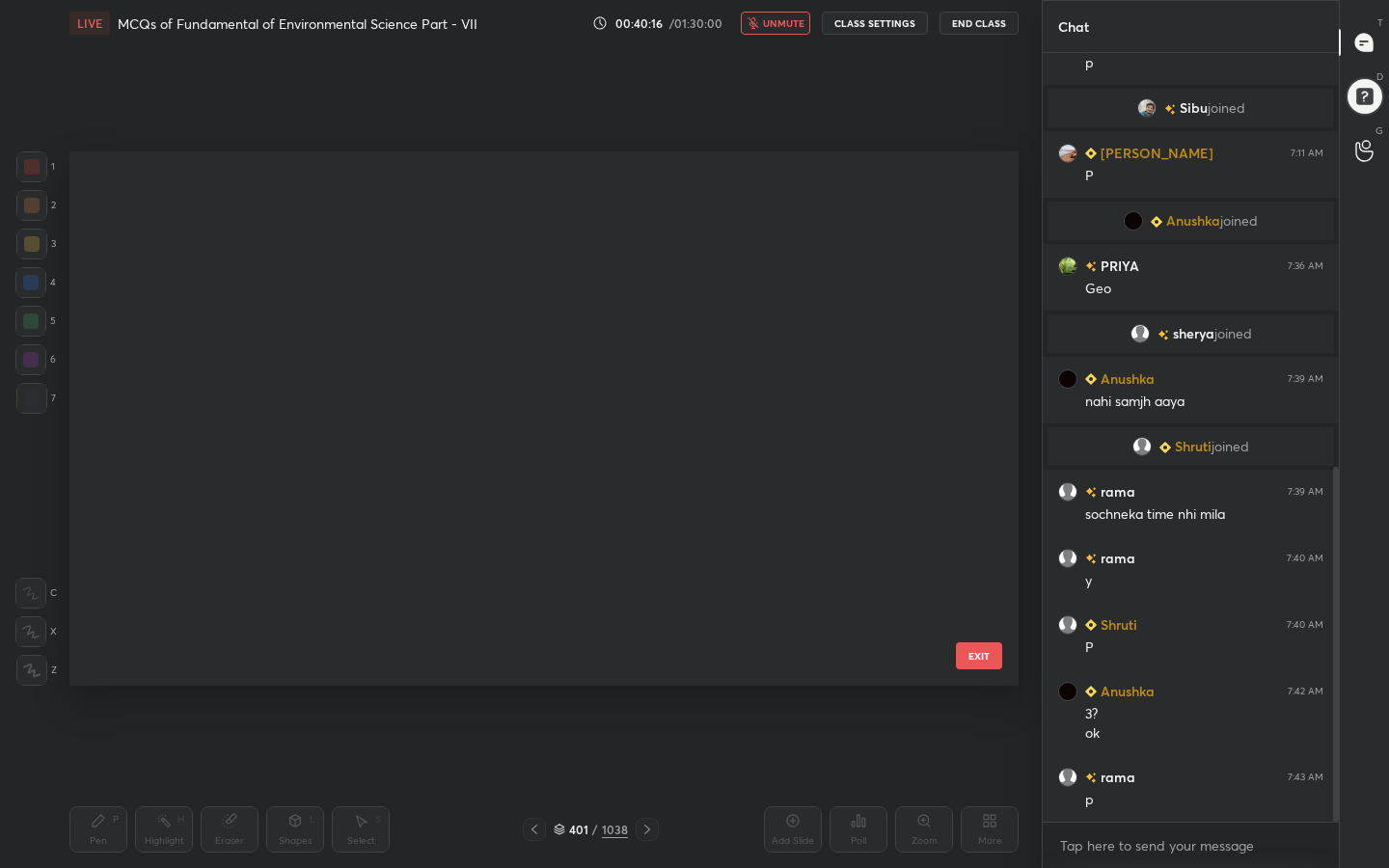scroll, scrollTop: 21371, scrollLeft: 0, axis: vertical 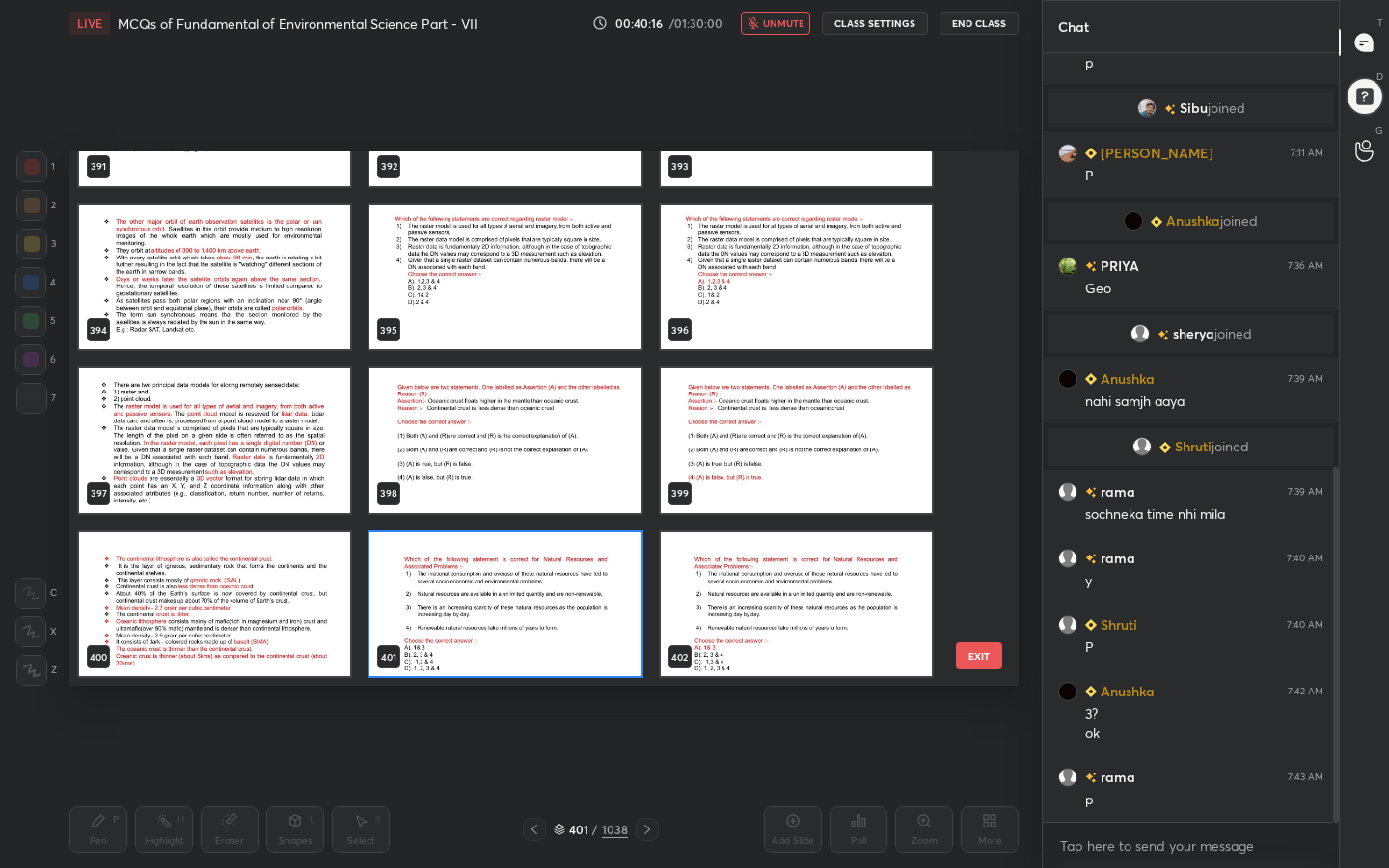 click at bounding box center [504, 605] 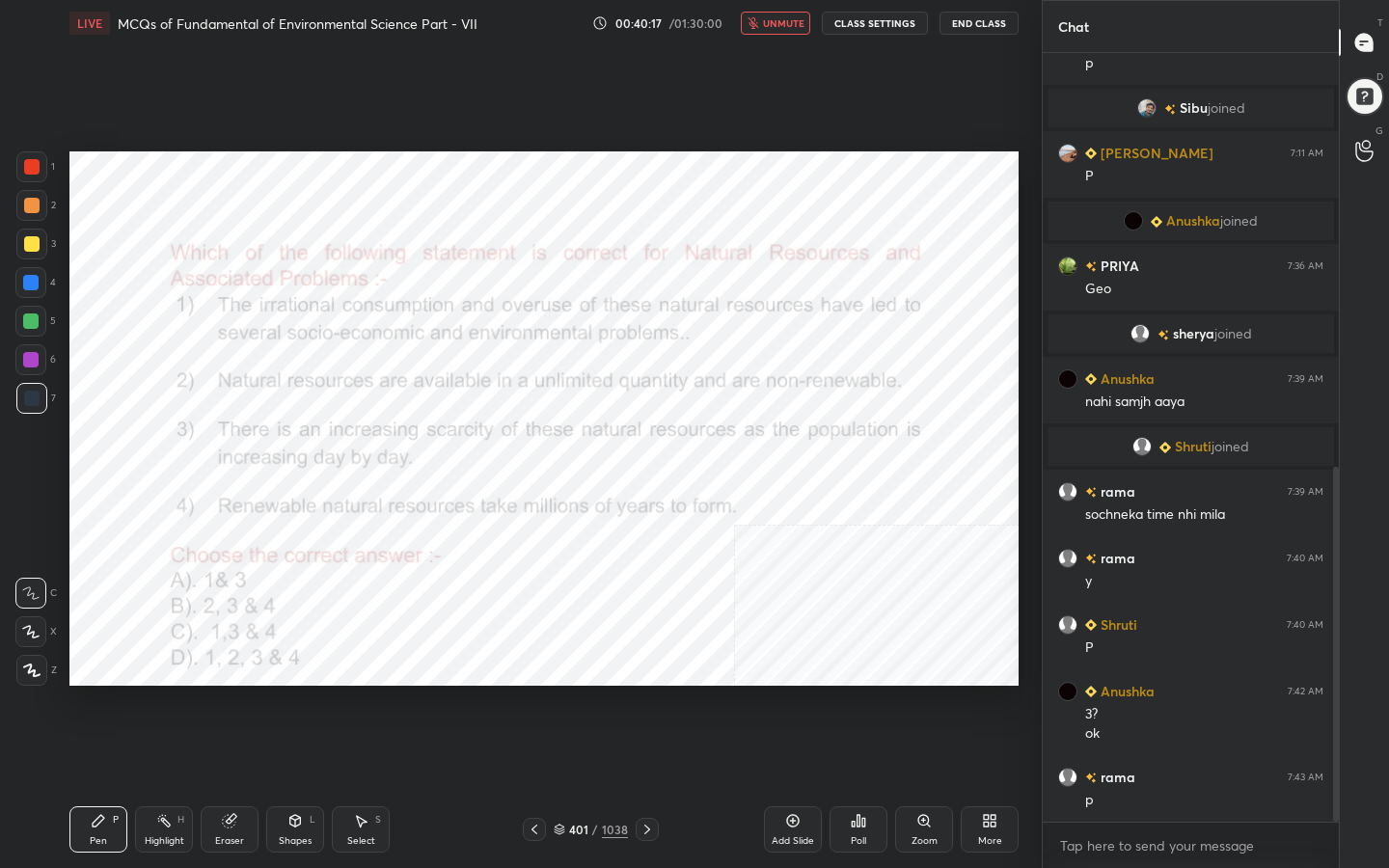 click at bounding box center (504, 605) 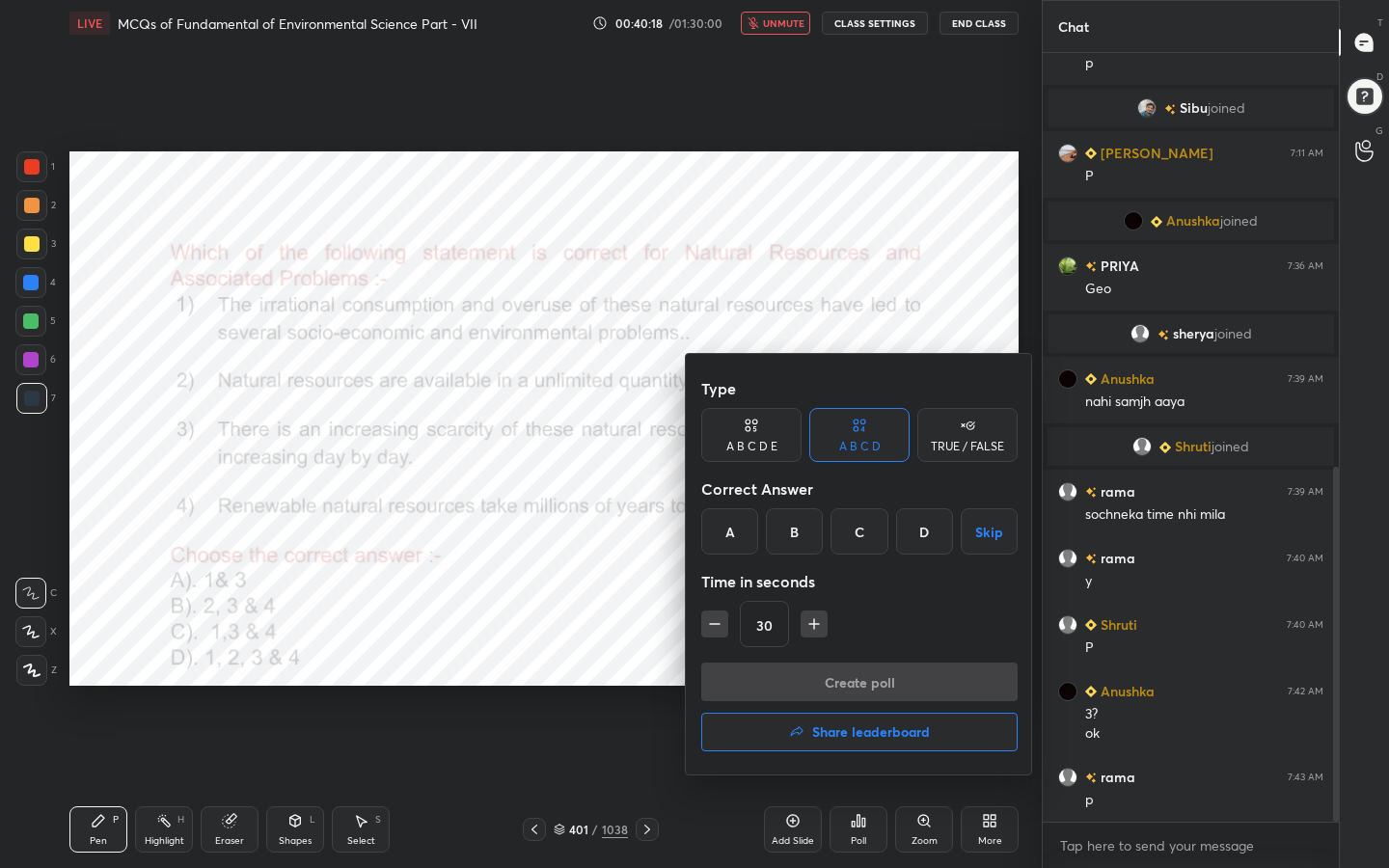 click on "A" at bounding box center (729, 531) 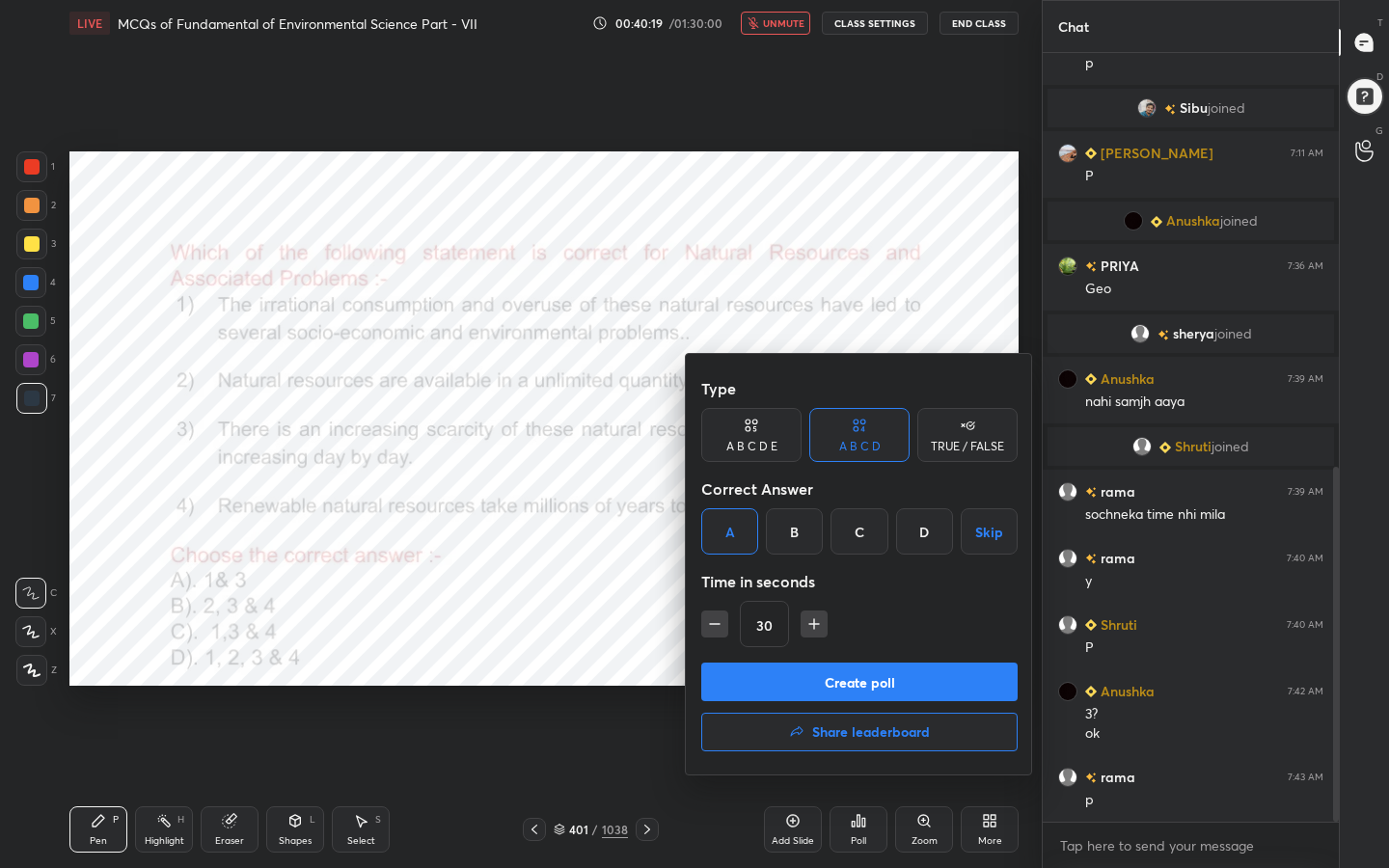 click on "Create poll" at bounding box center (859, 682) 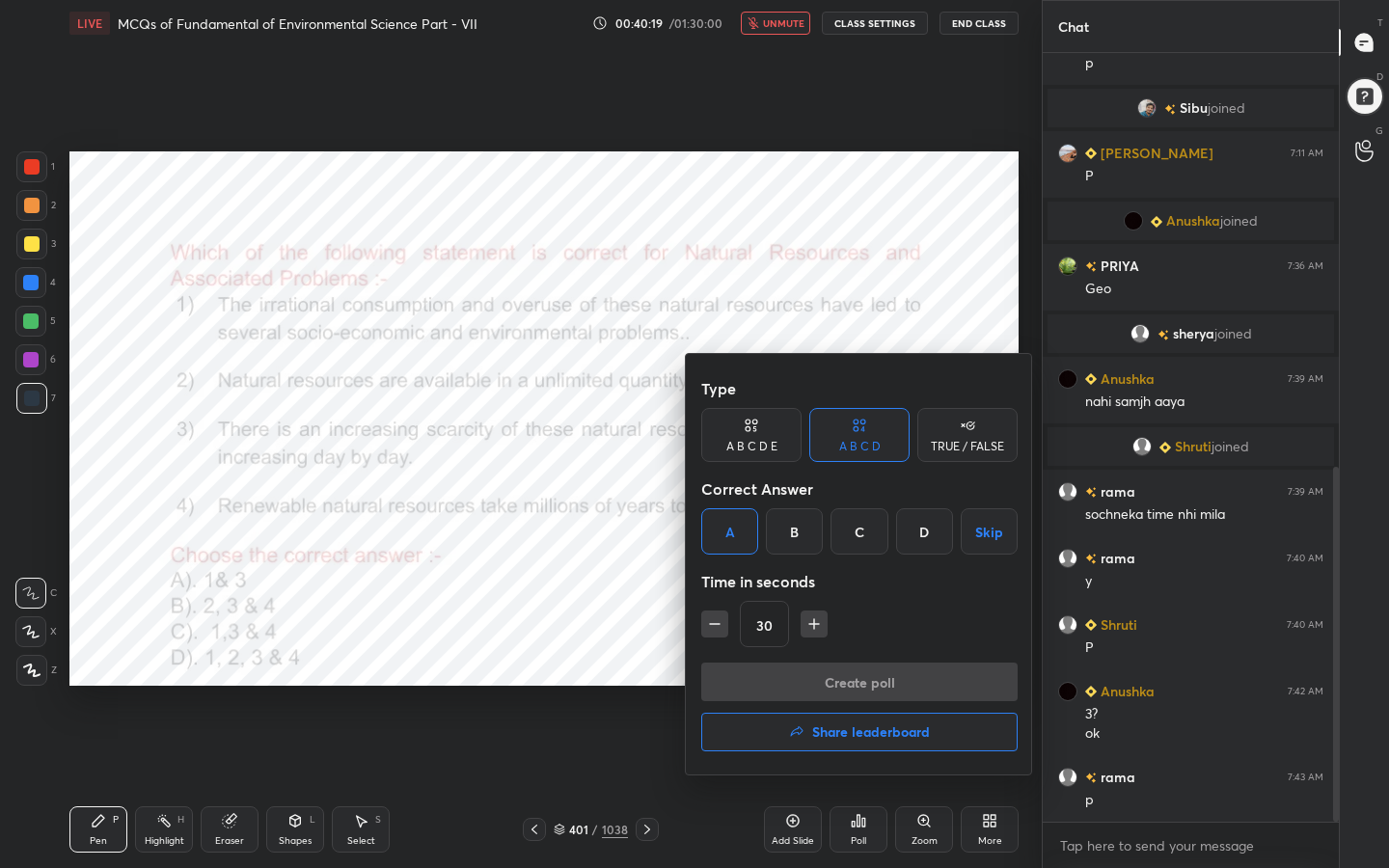 scroll, scrollTop: 562, scrollLeft: 290, axis: both 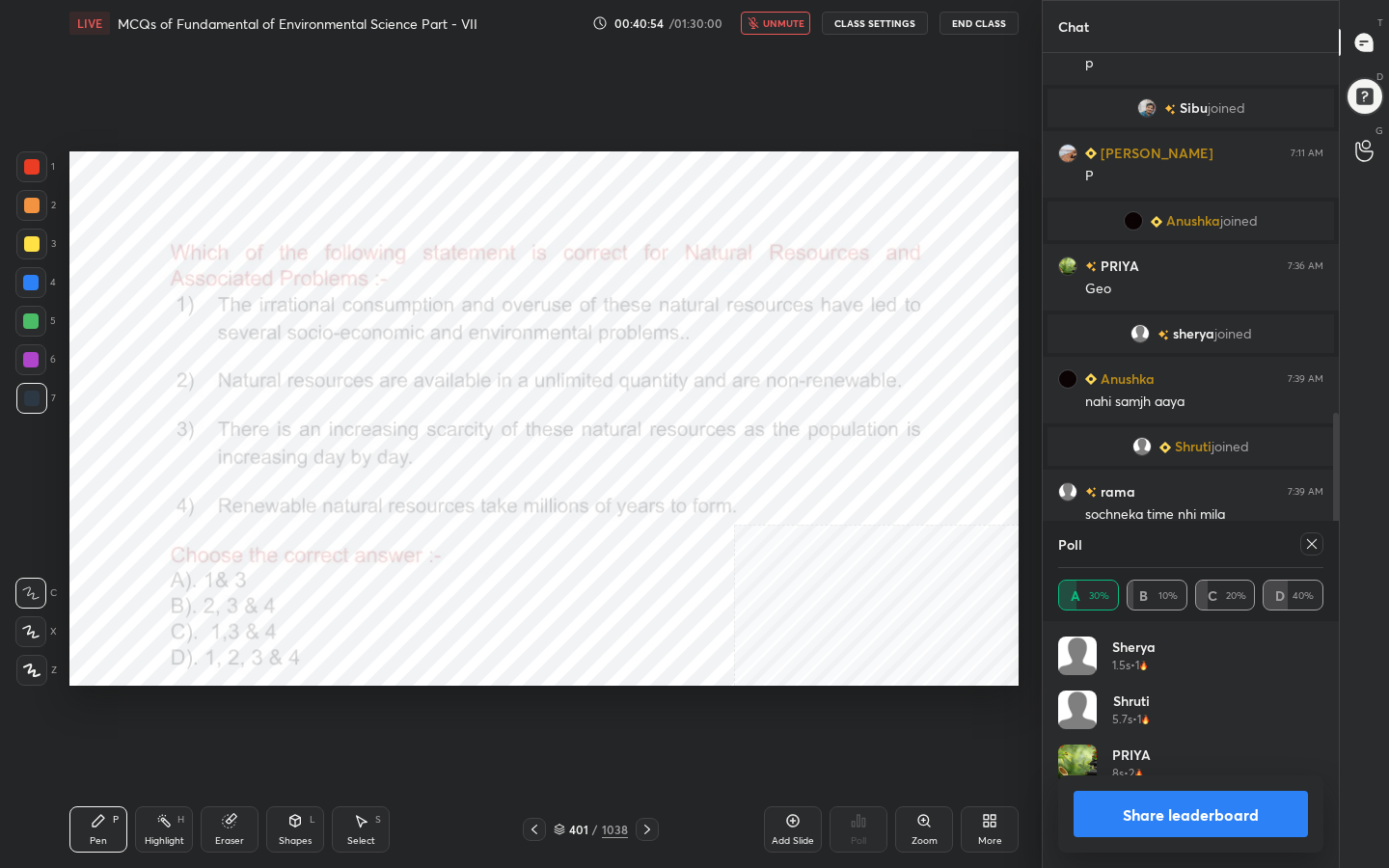 click 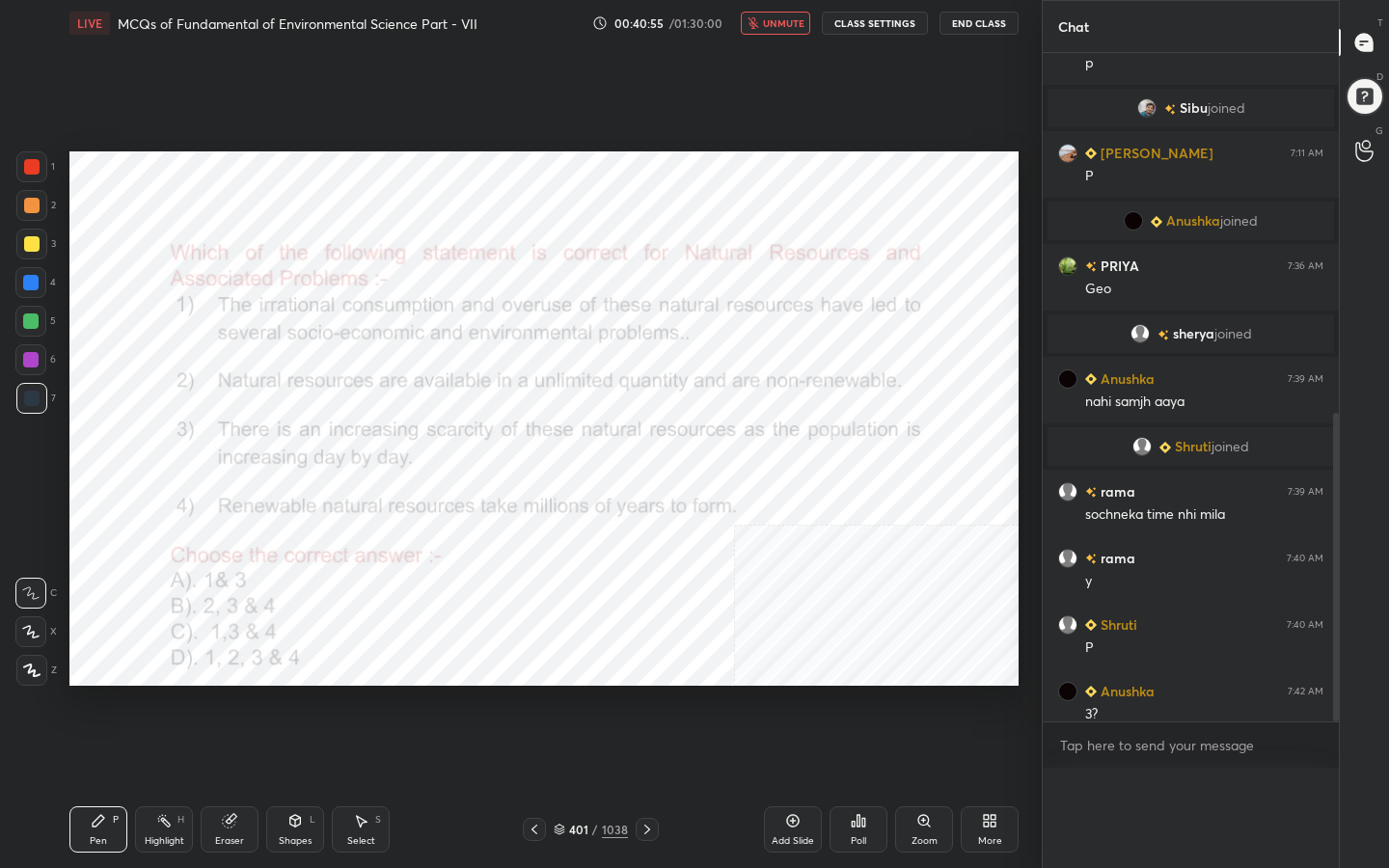 scroll, scrollTop: 0, scrollLeft: 0, axis: both 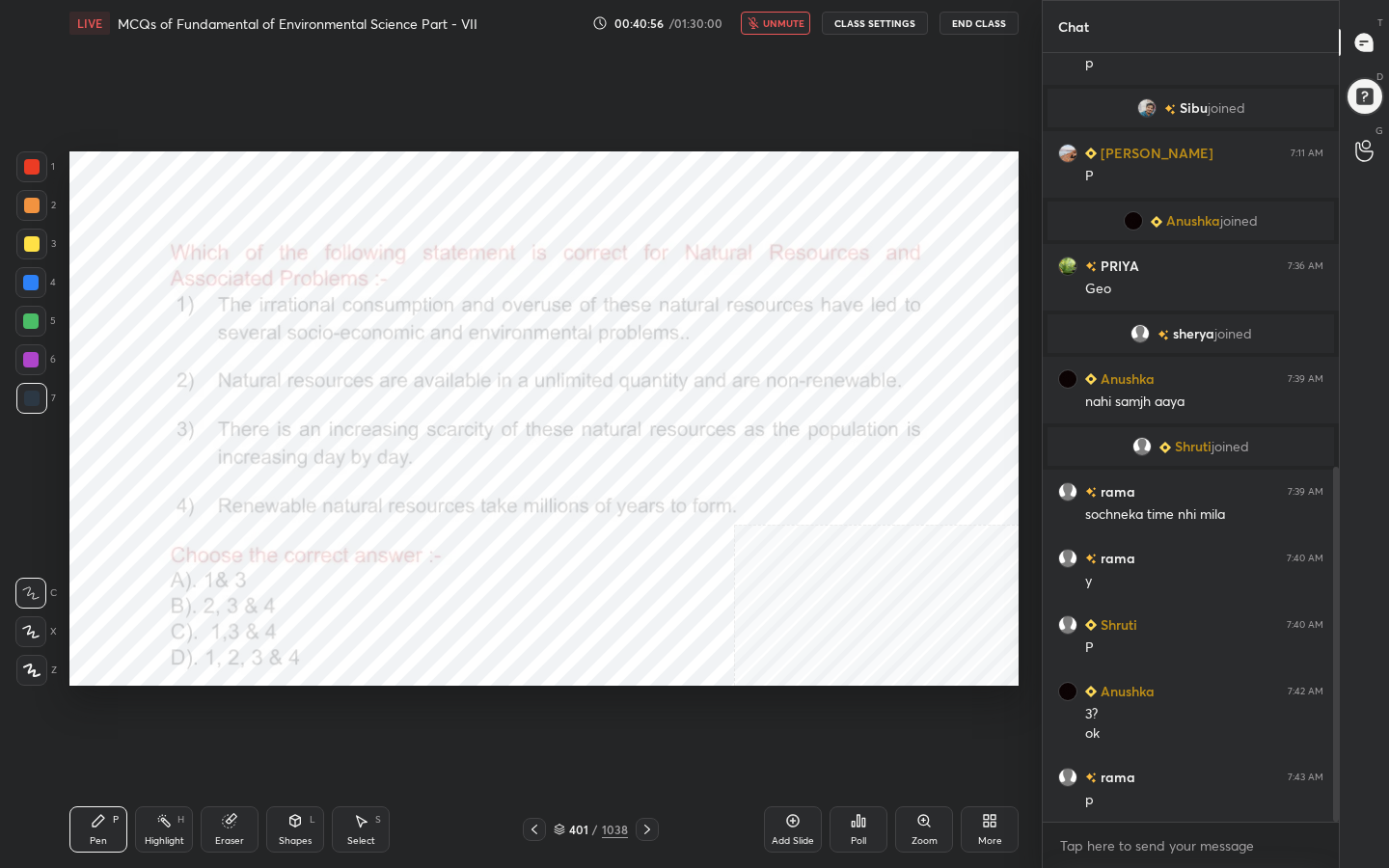 click on "unmute" at bounding box center [776, 23] 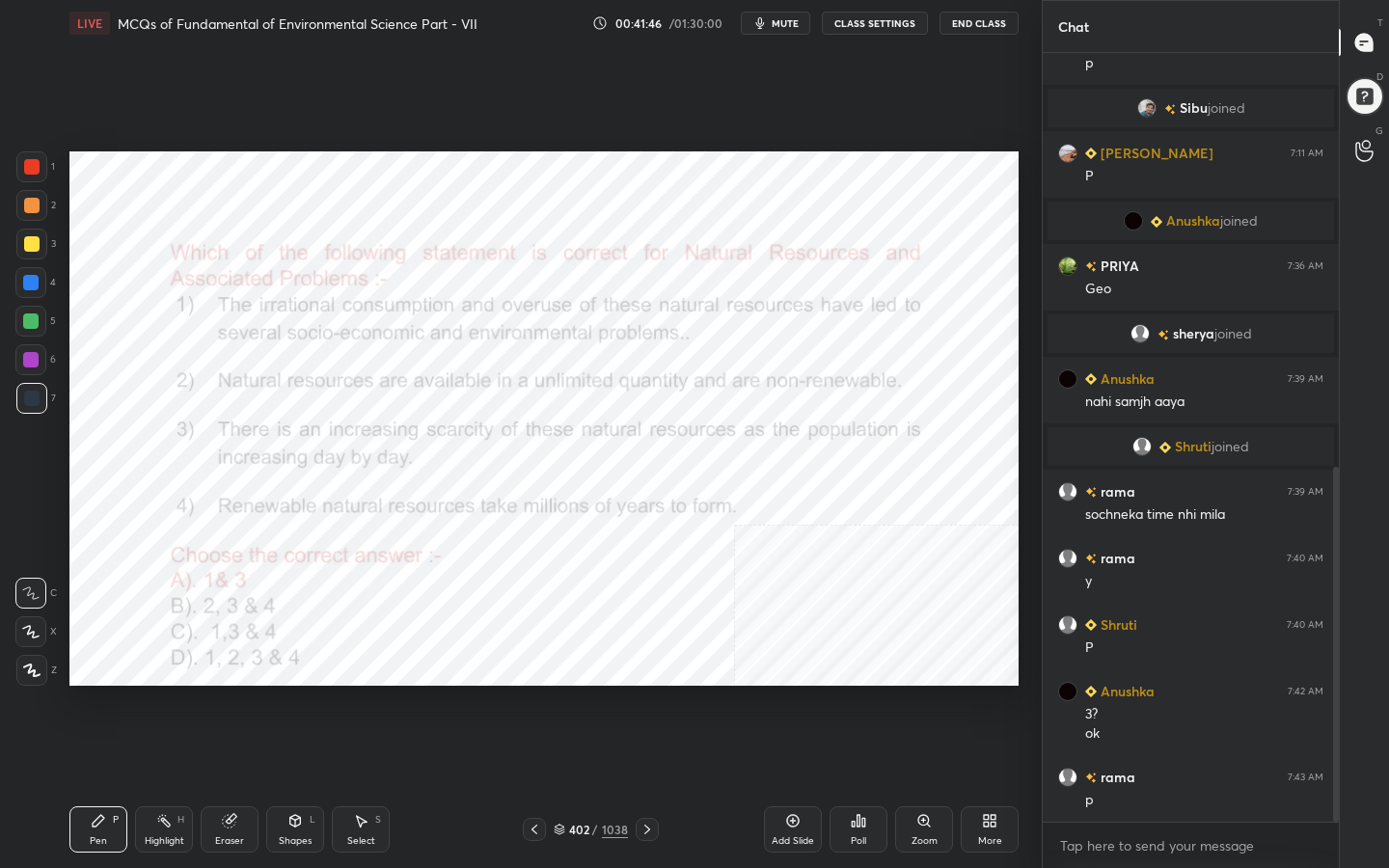 click 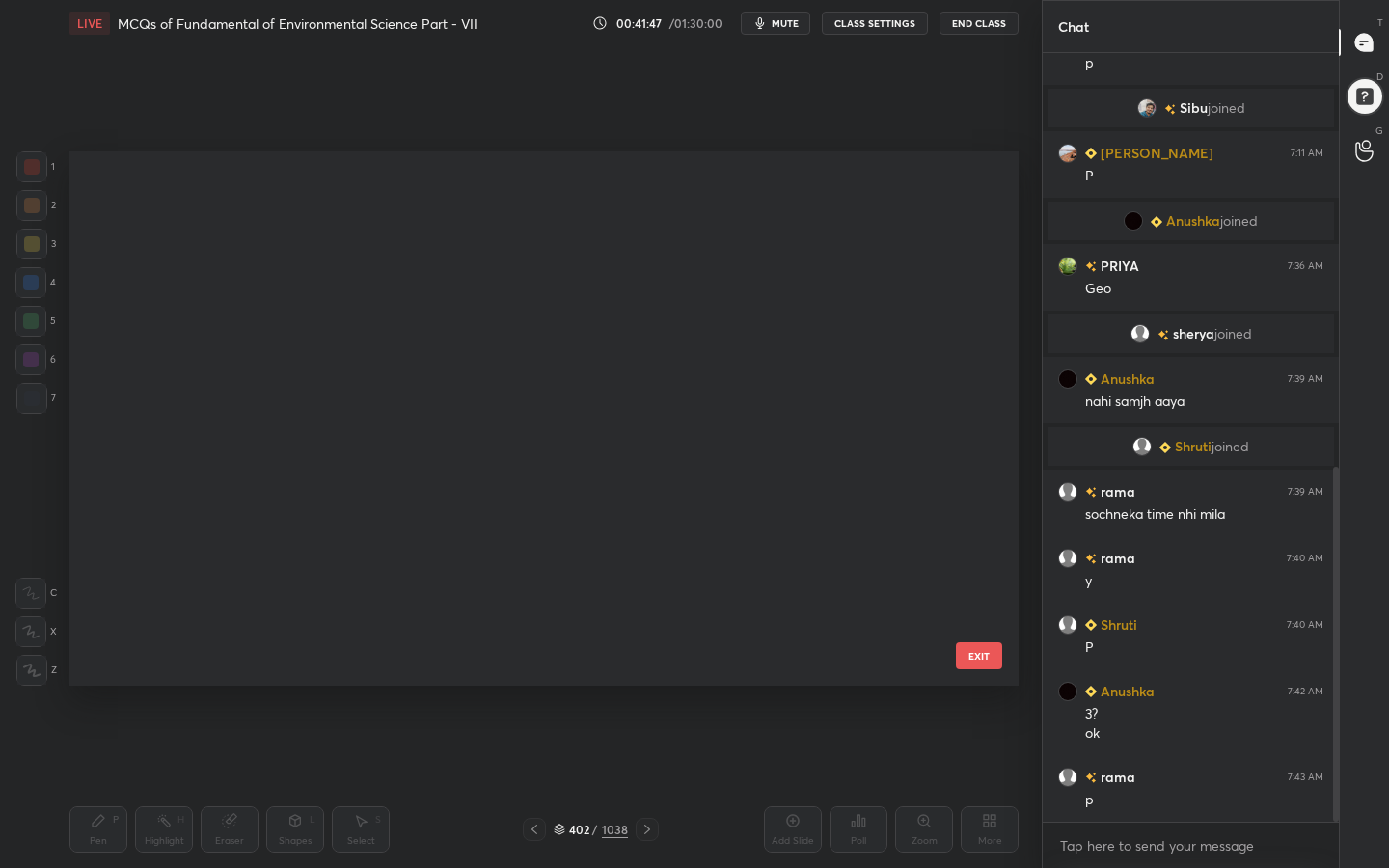 scroll, scrollTop: 21371, scrollLeft: 0, axis: vertical 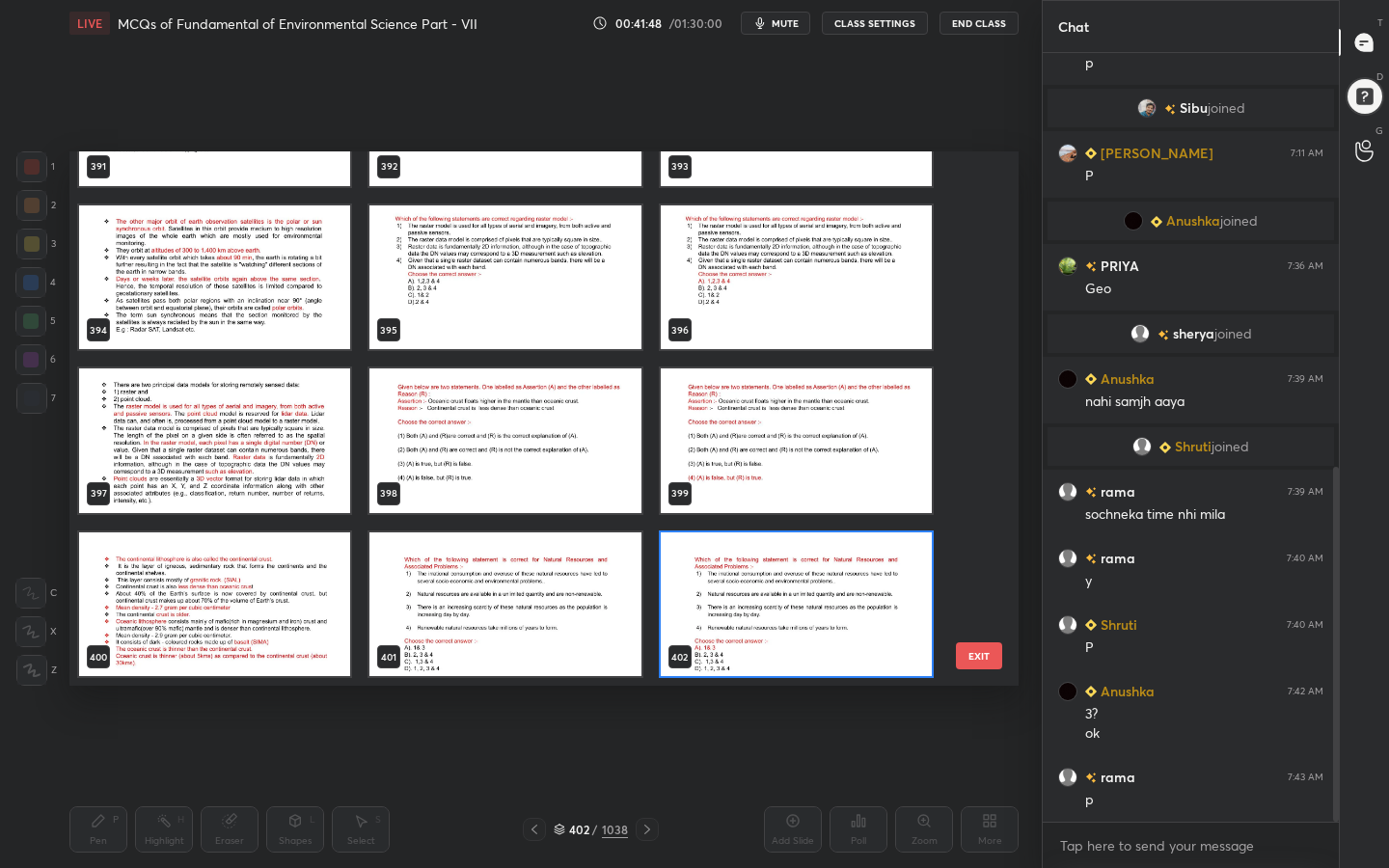 click at bounding box center (504, 441) 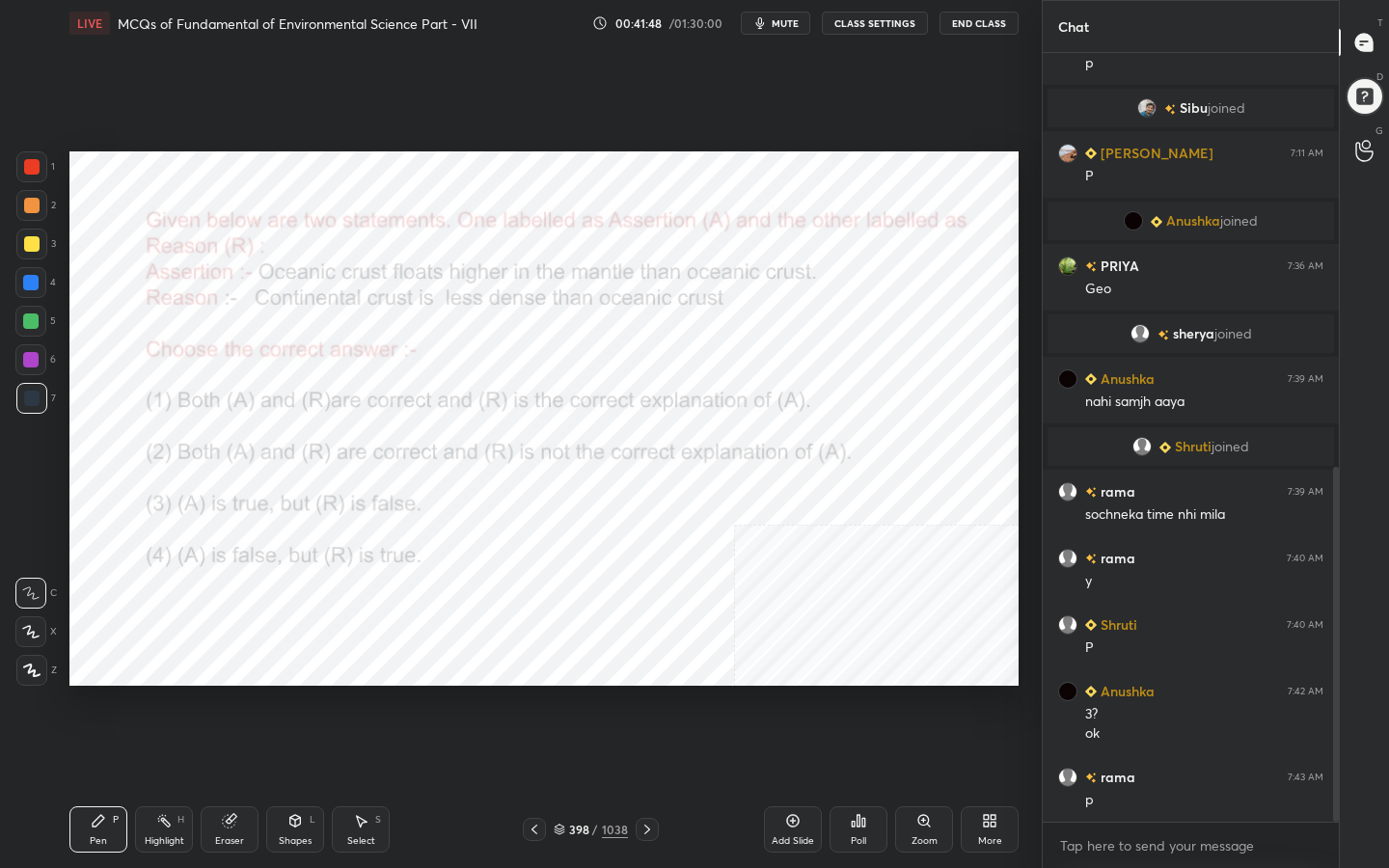 click at bounding box center (504, 441) 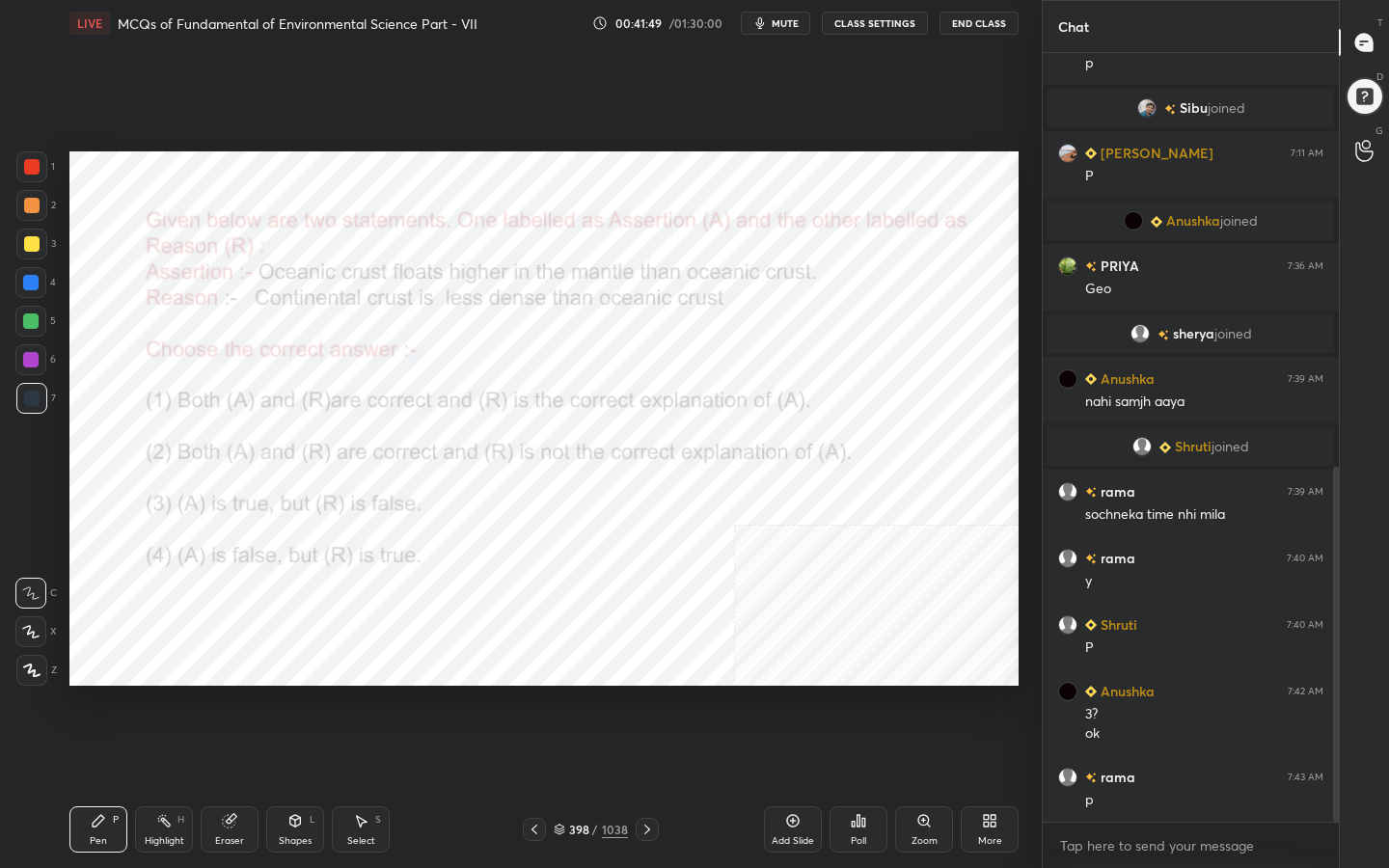 click on "mute" at bounding box center [776, 23] 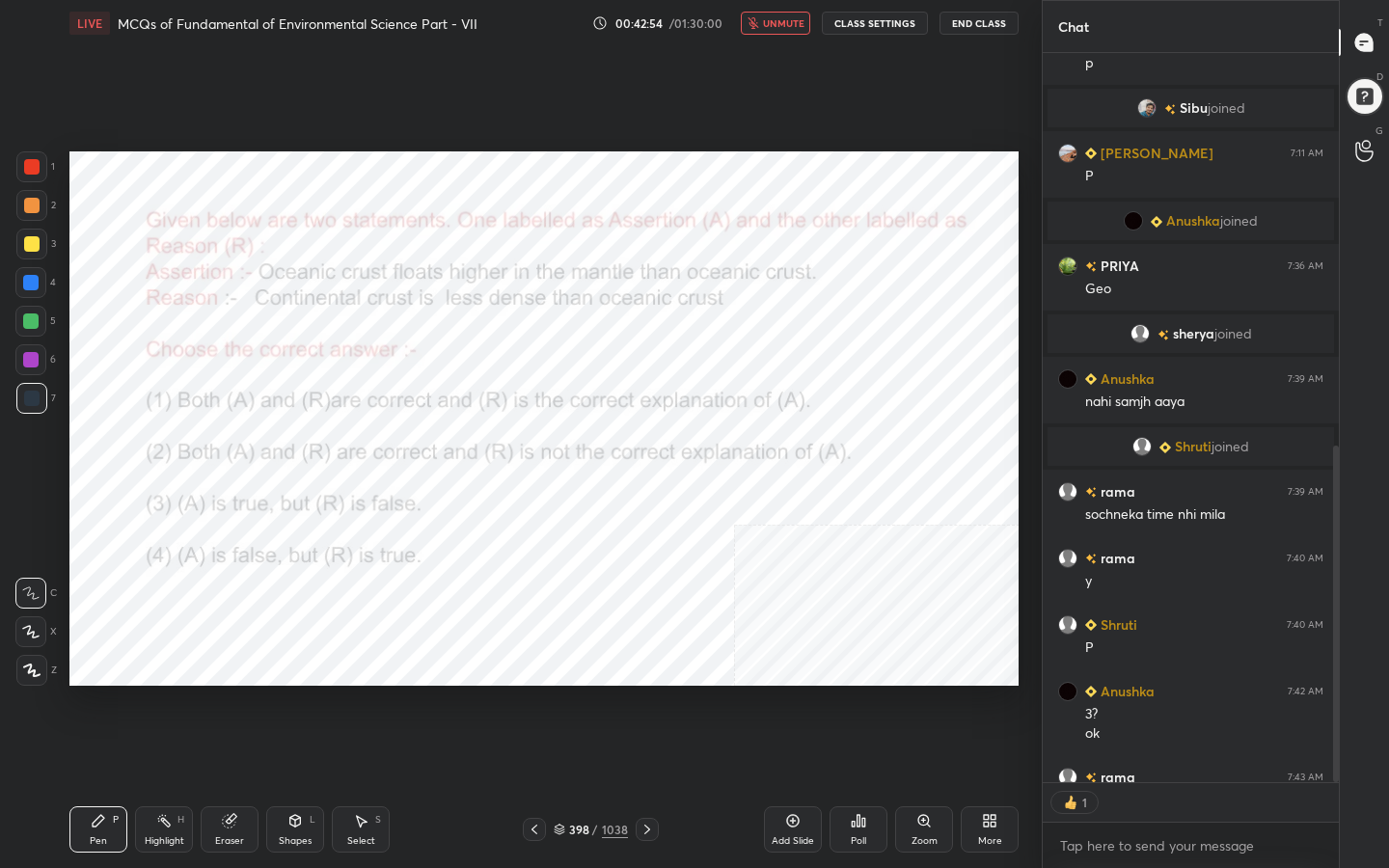 scroll, scrollTop: 723, scrollLeft: 290, axis: both 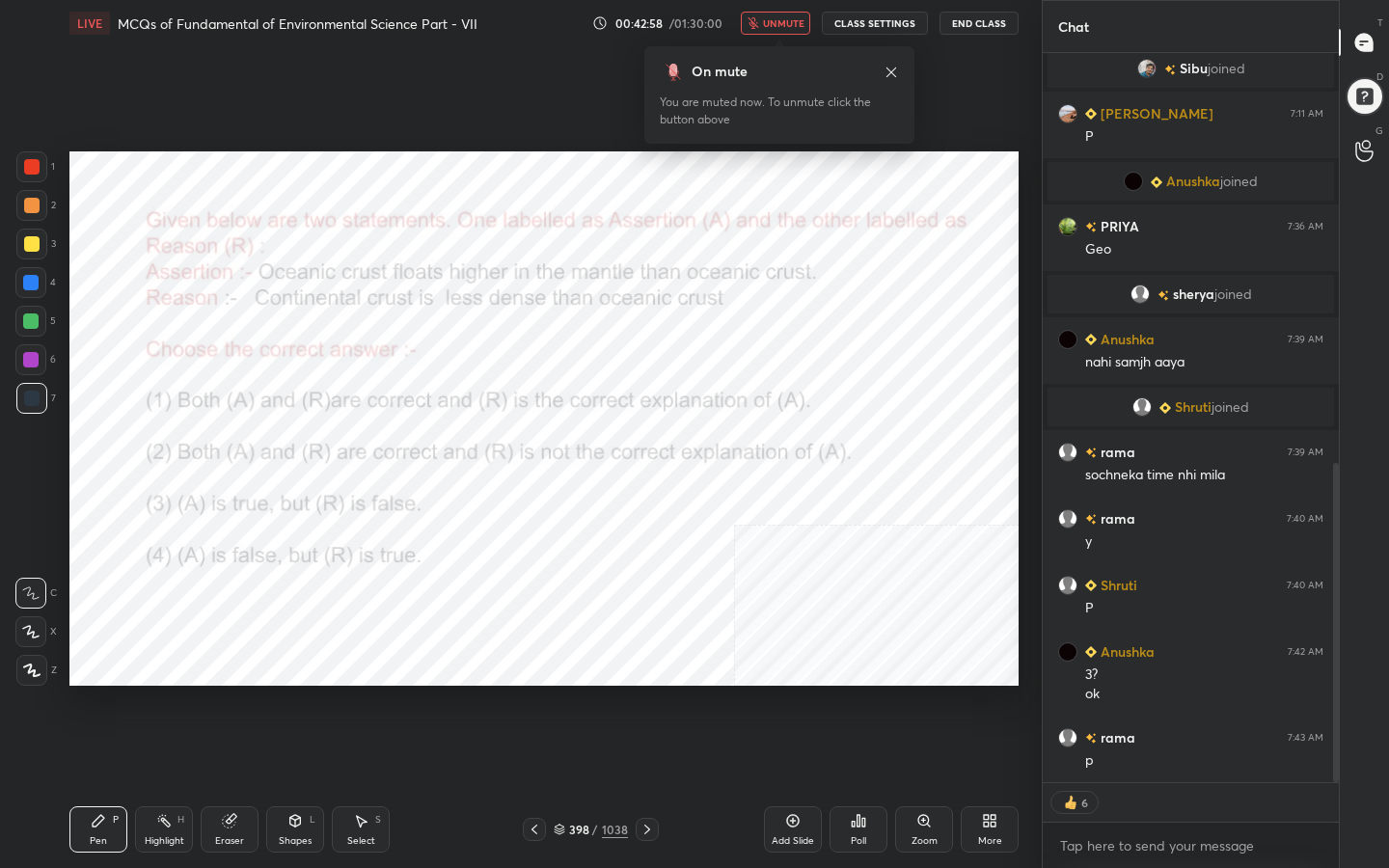 click 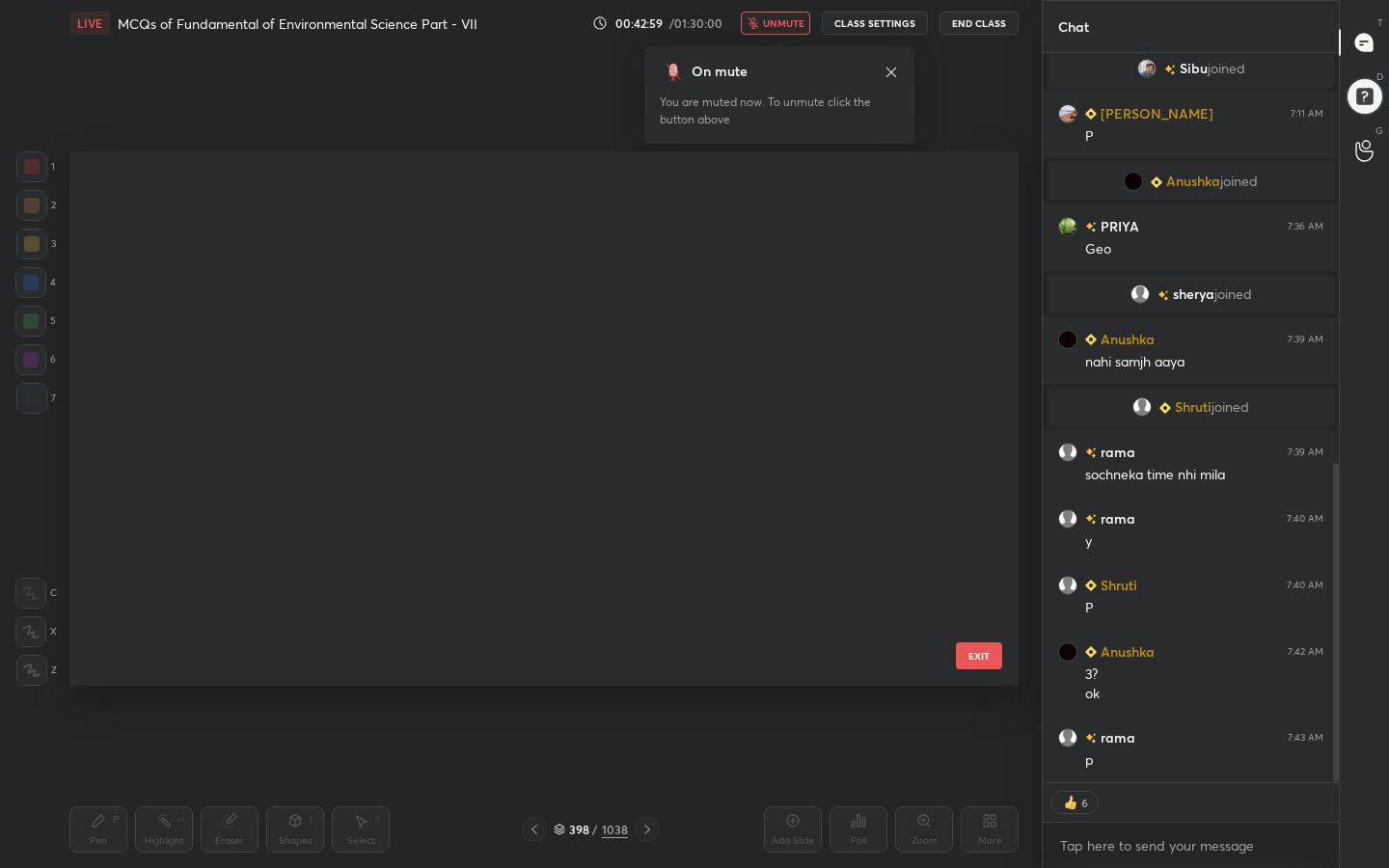 scroll, scrollTop: 21208, scrollLeft: 0, axis: vertical 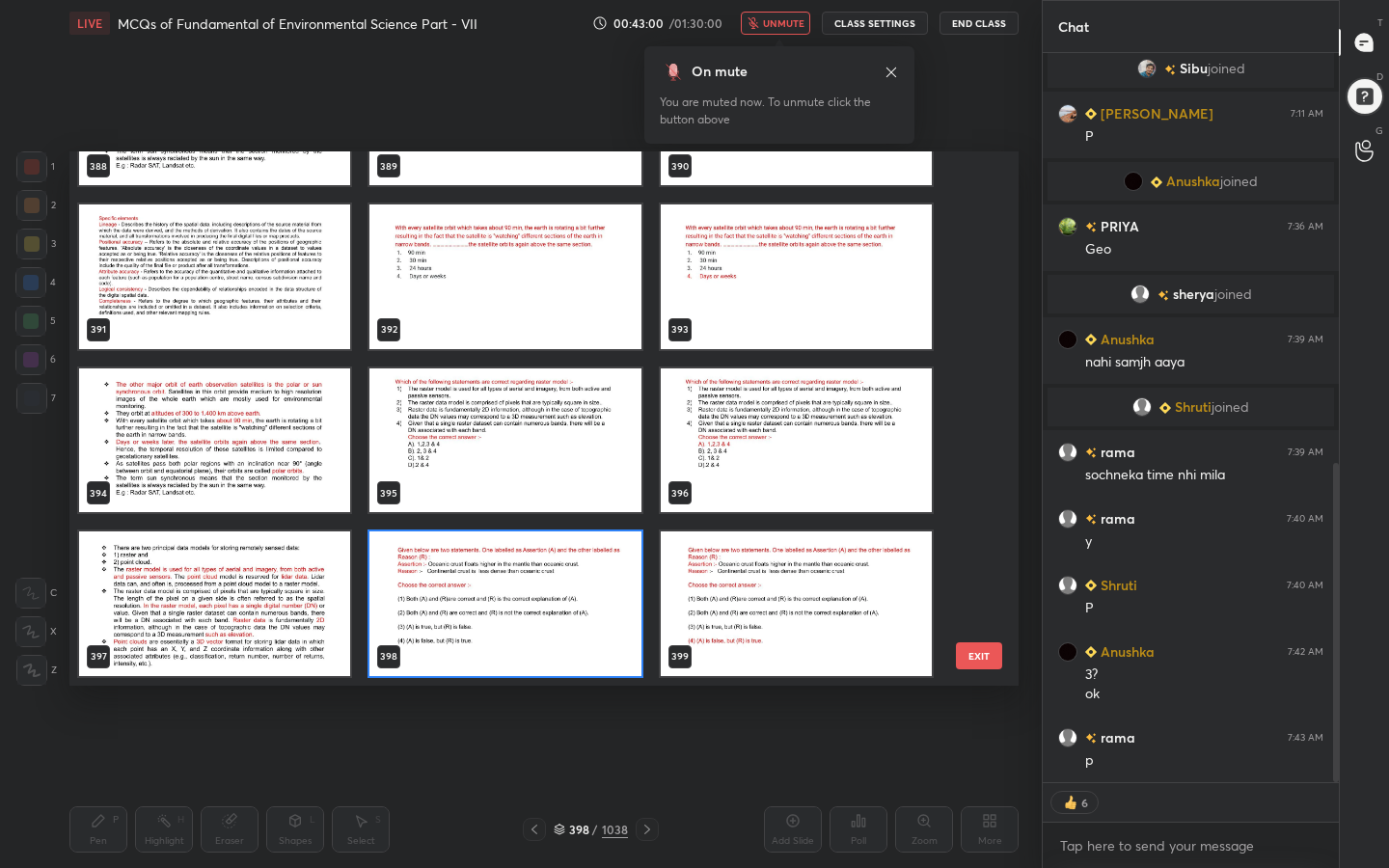 click at bounding box center (504, 604) 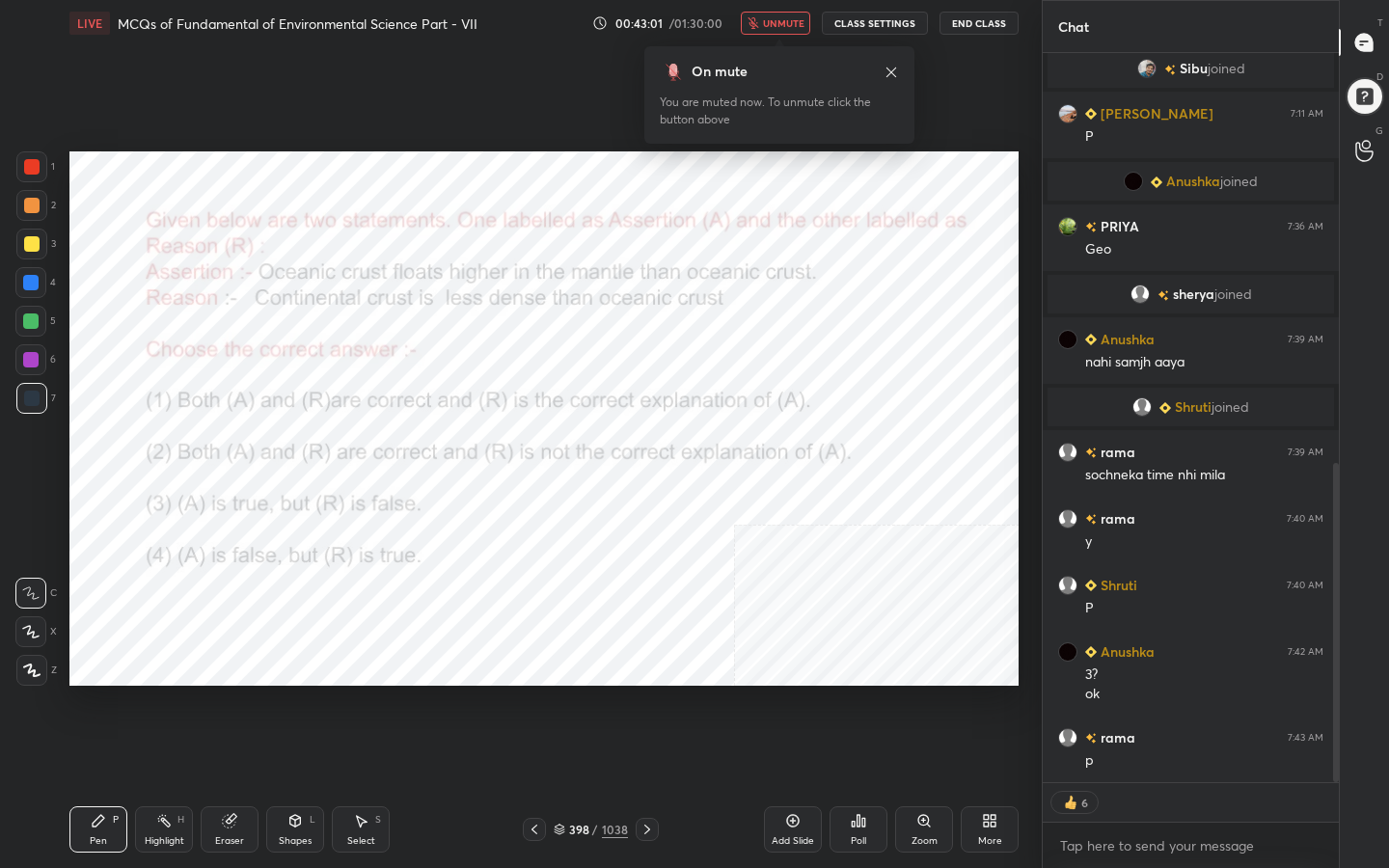 click 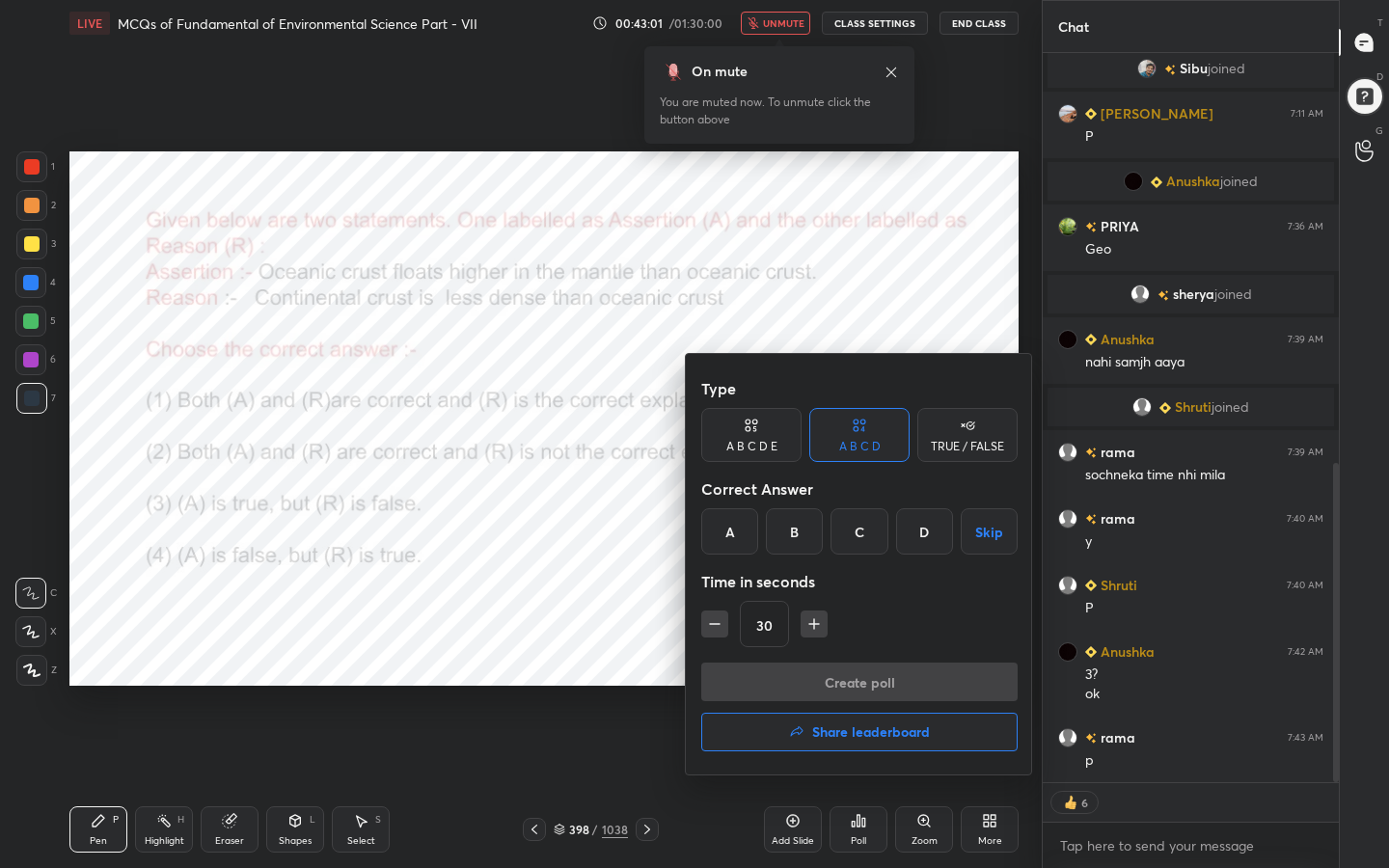 click on "D" at bounding box center [924, 531] 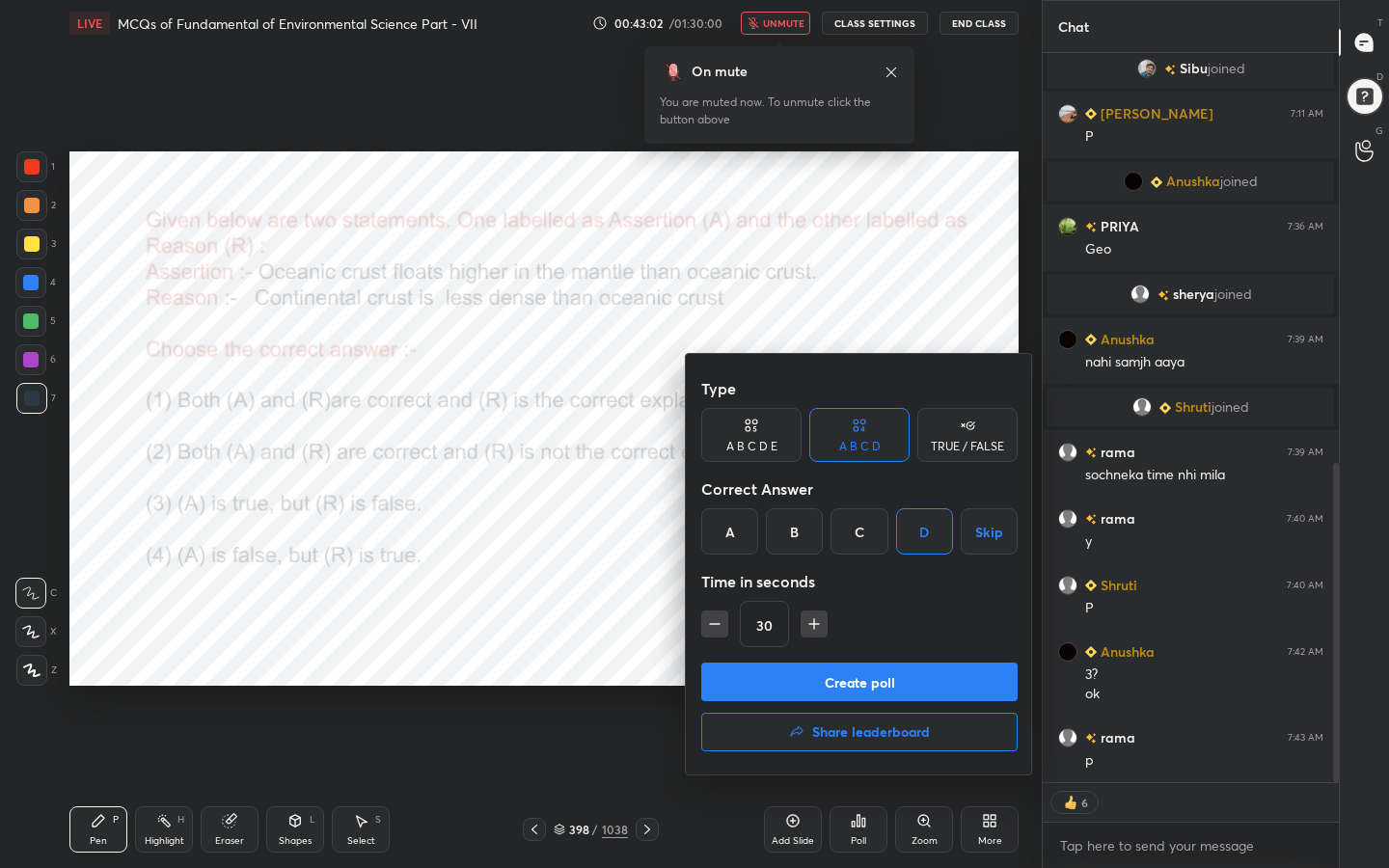 click on "Create poll" at bounding box center (859, 682) 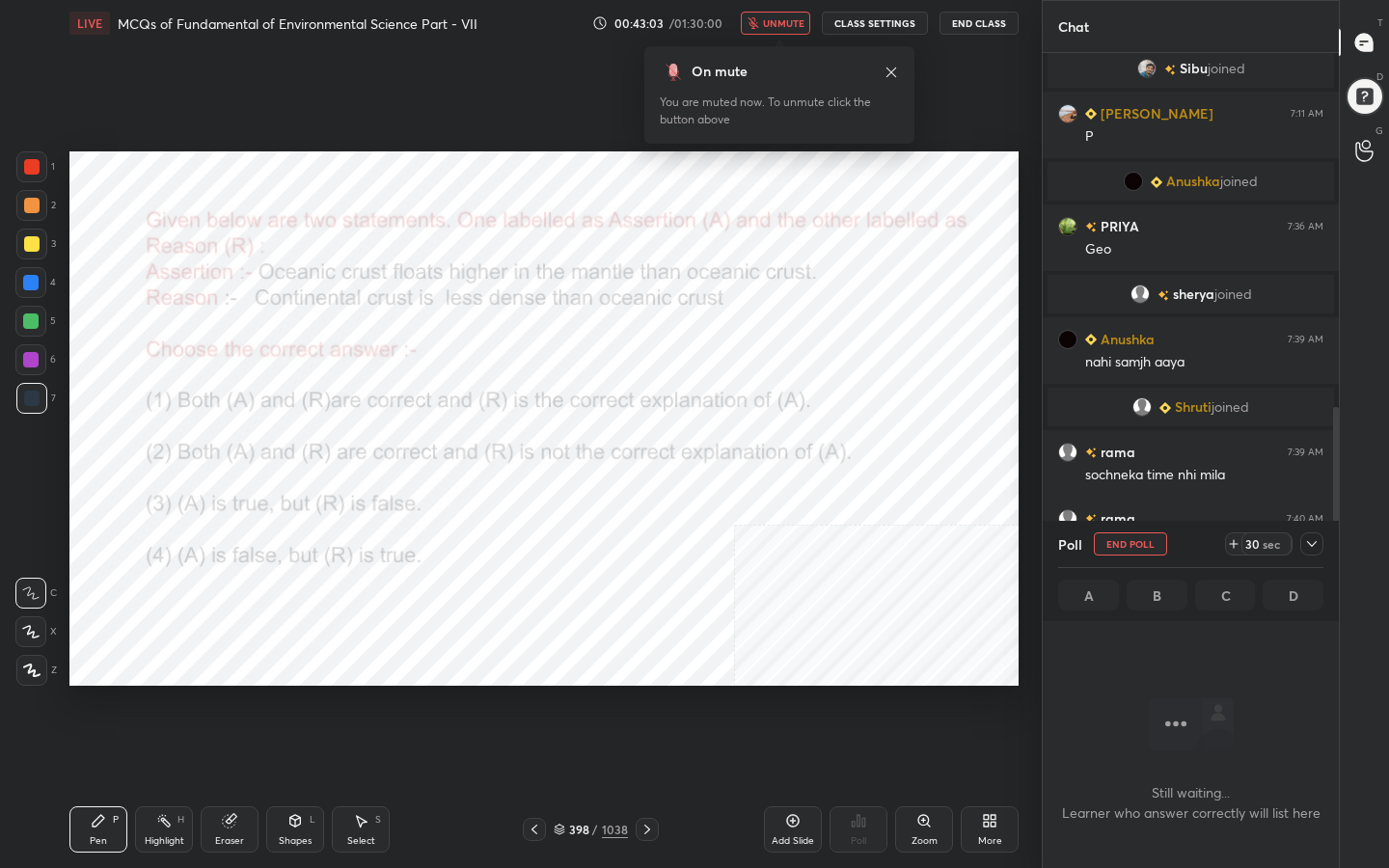 scroll, scrollTop: 503, scrollLeft: 290, axis: both 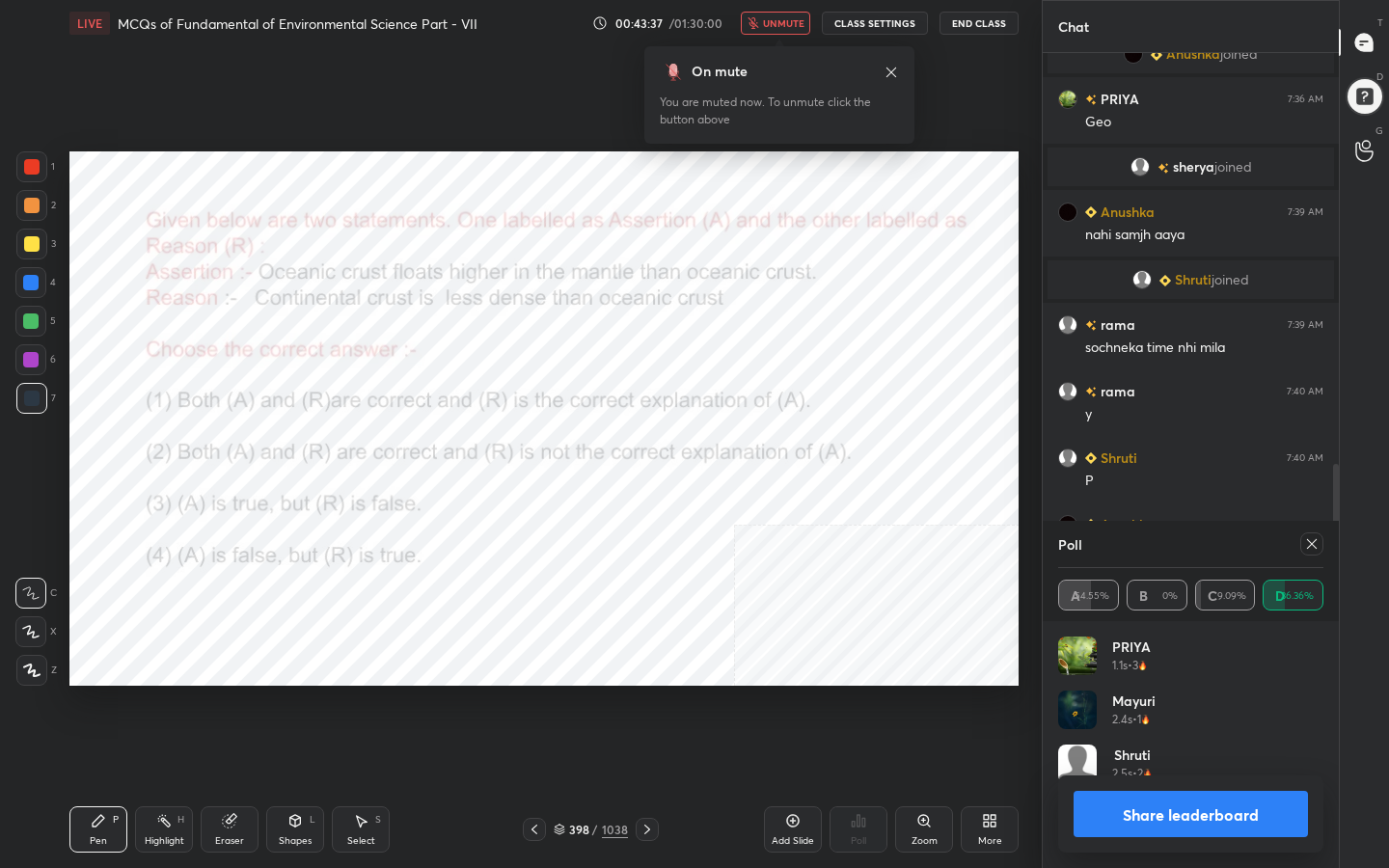 click 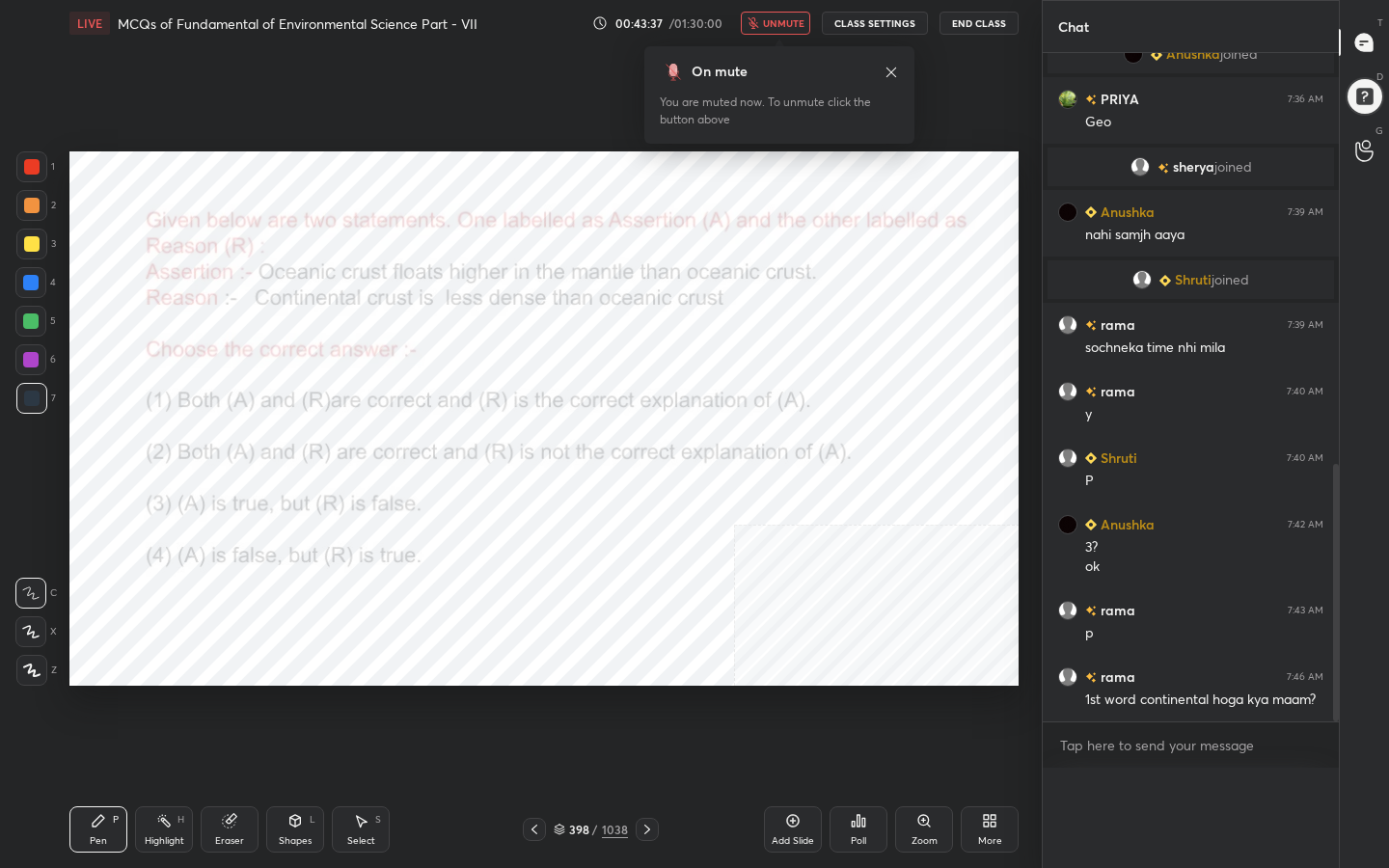 scroll, scrollTop: 0, scrollLeft: 0, axis: both 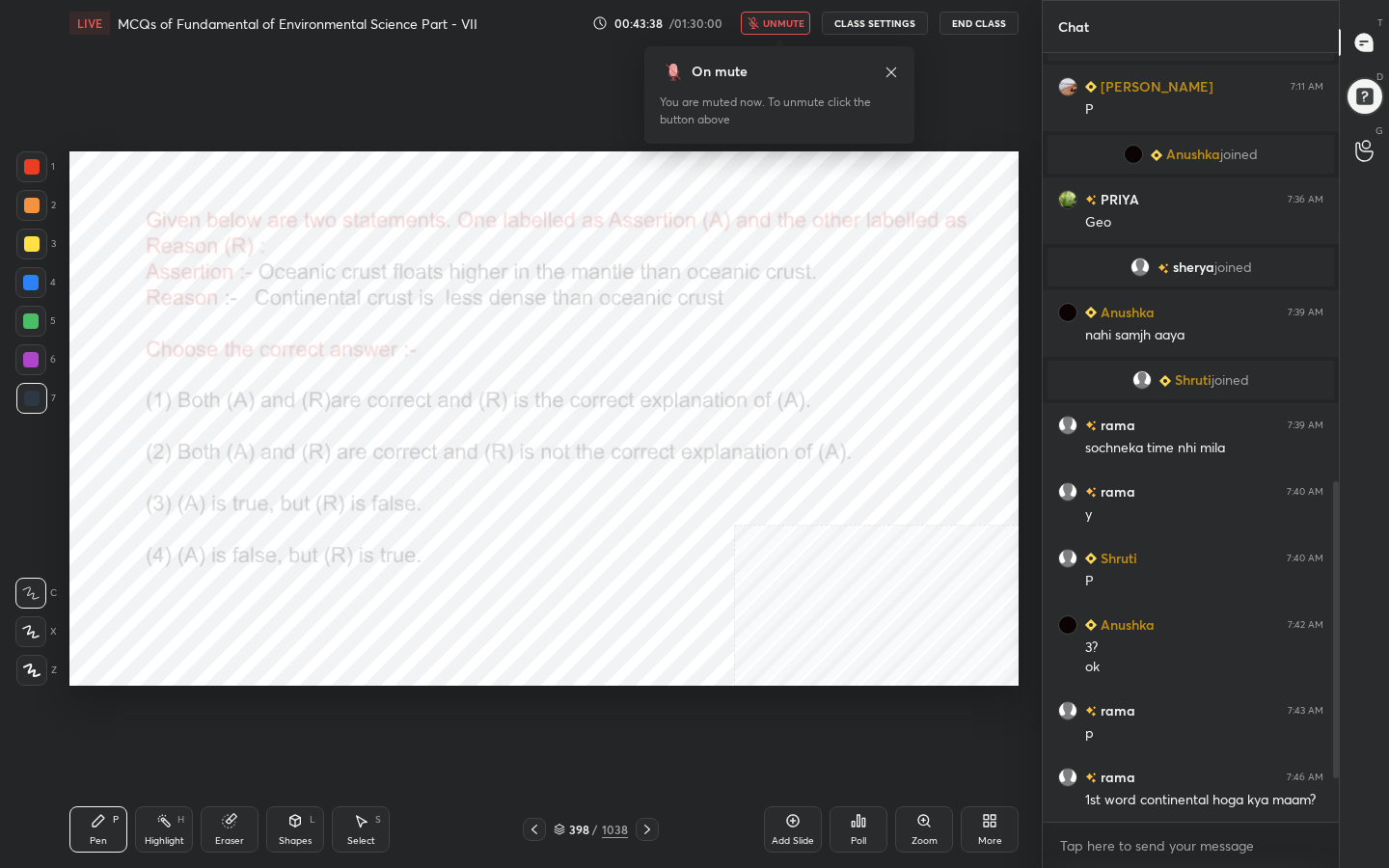 click on "unmute" at bounding box center (783, 23) 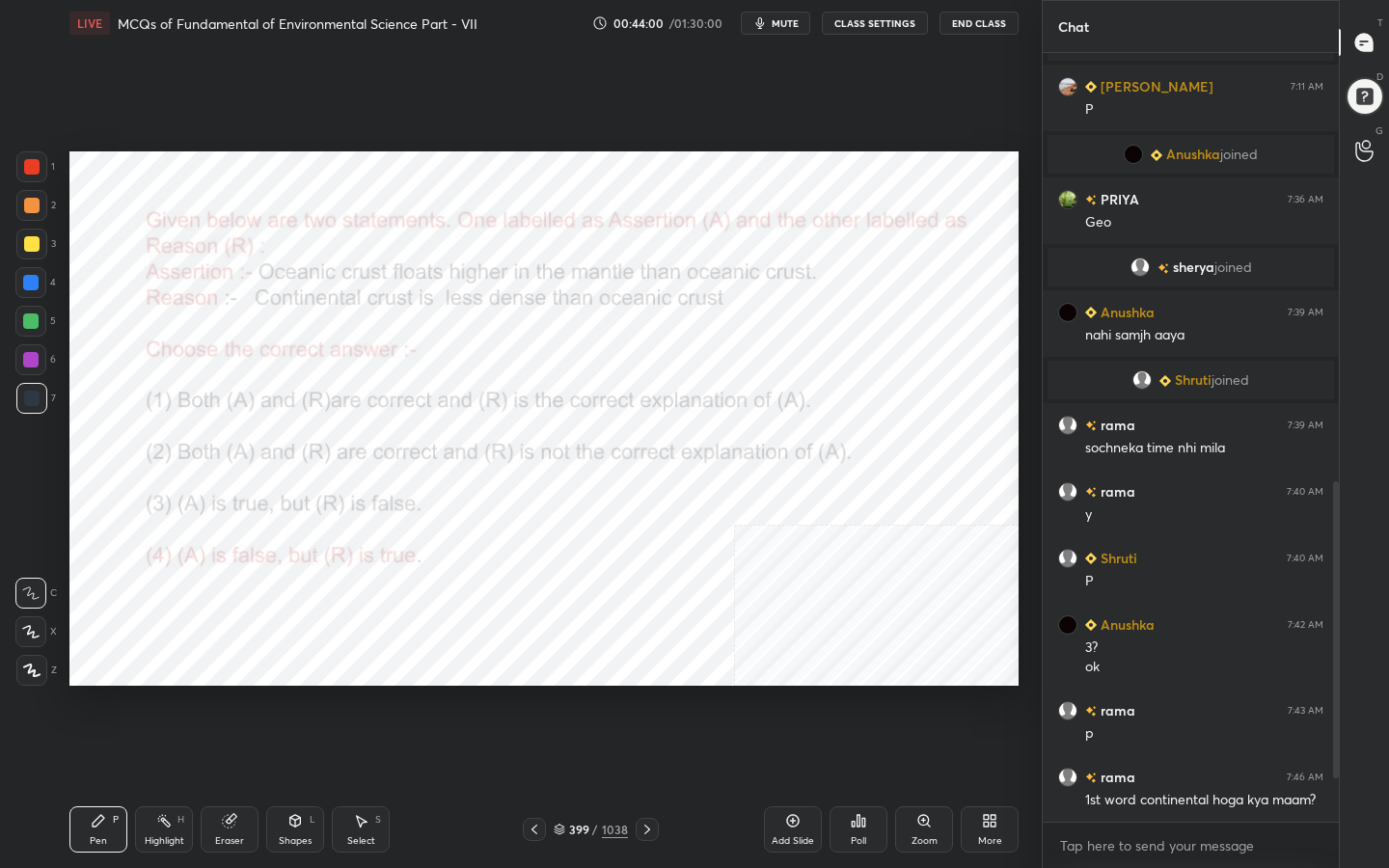 click 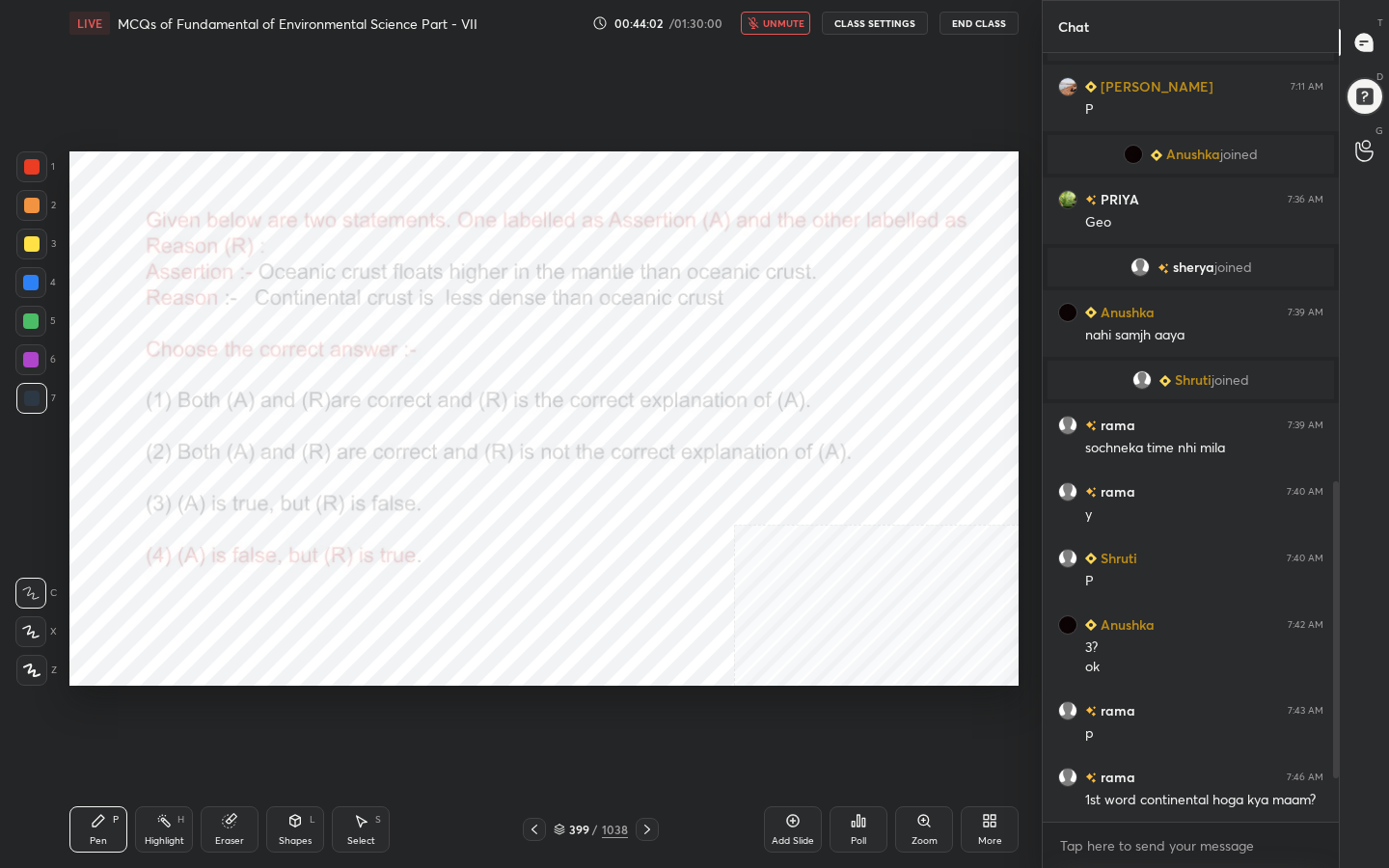 click 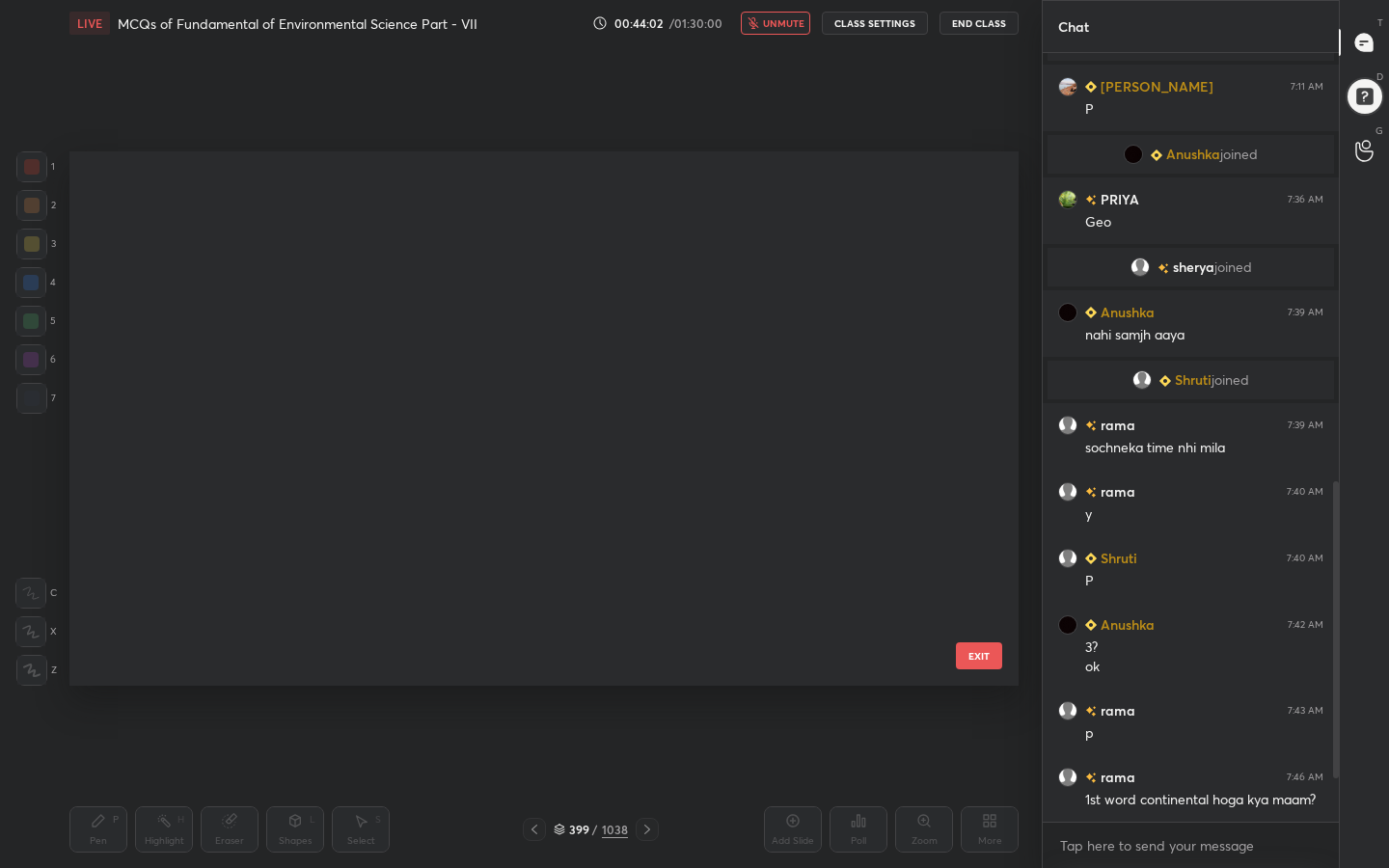 scroll, scrollTop: 21208, scrollLeft: 0, axis: vertical 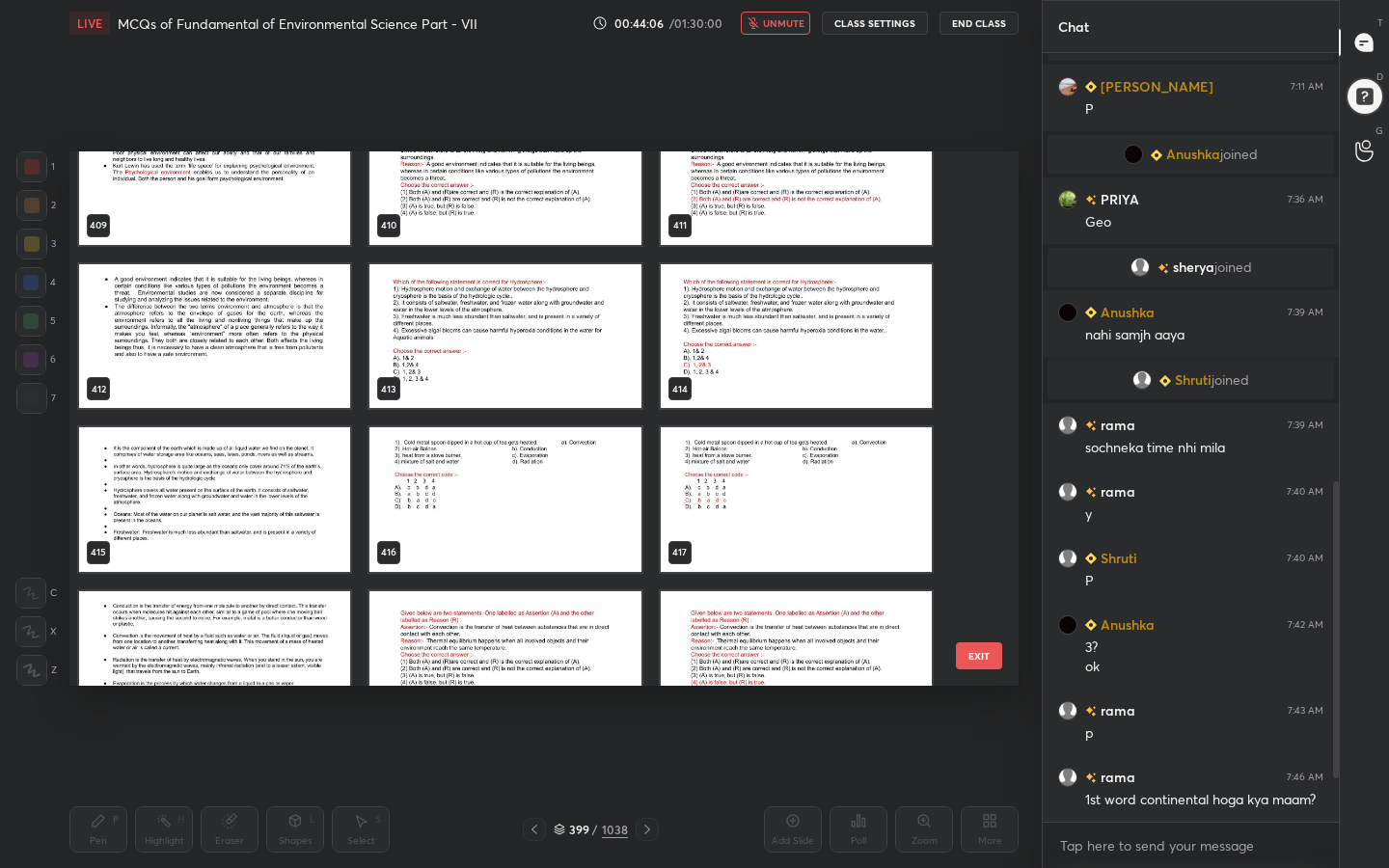 click at bounding box center (504, 337) 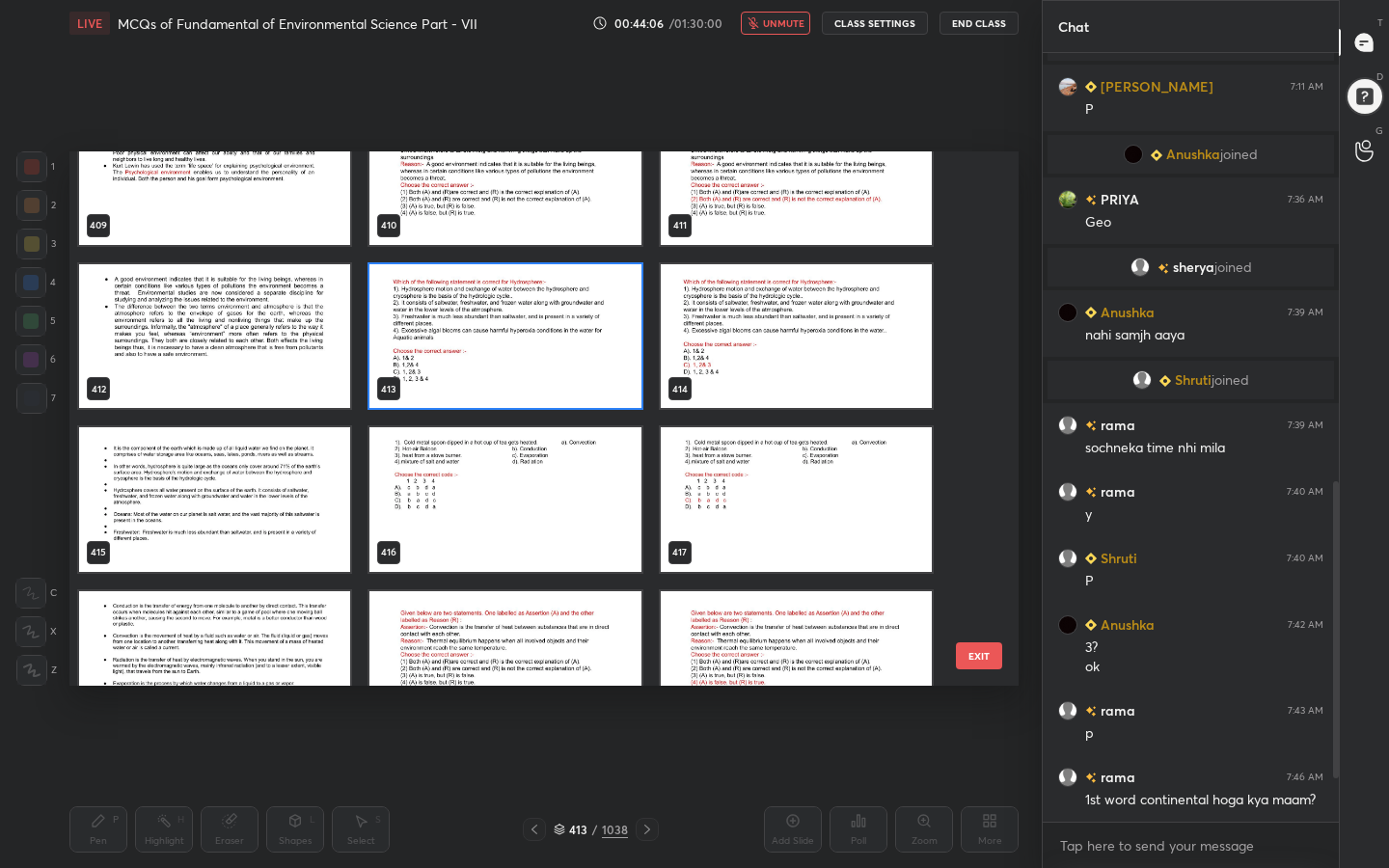click at bounding box center [504, 337] 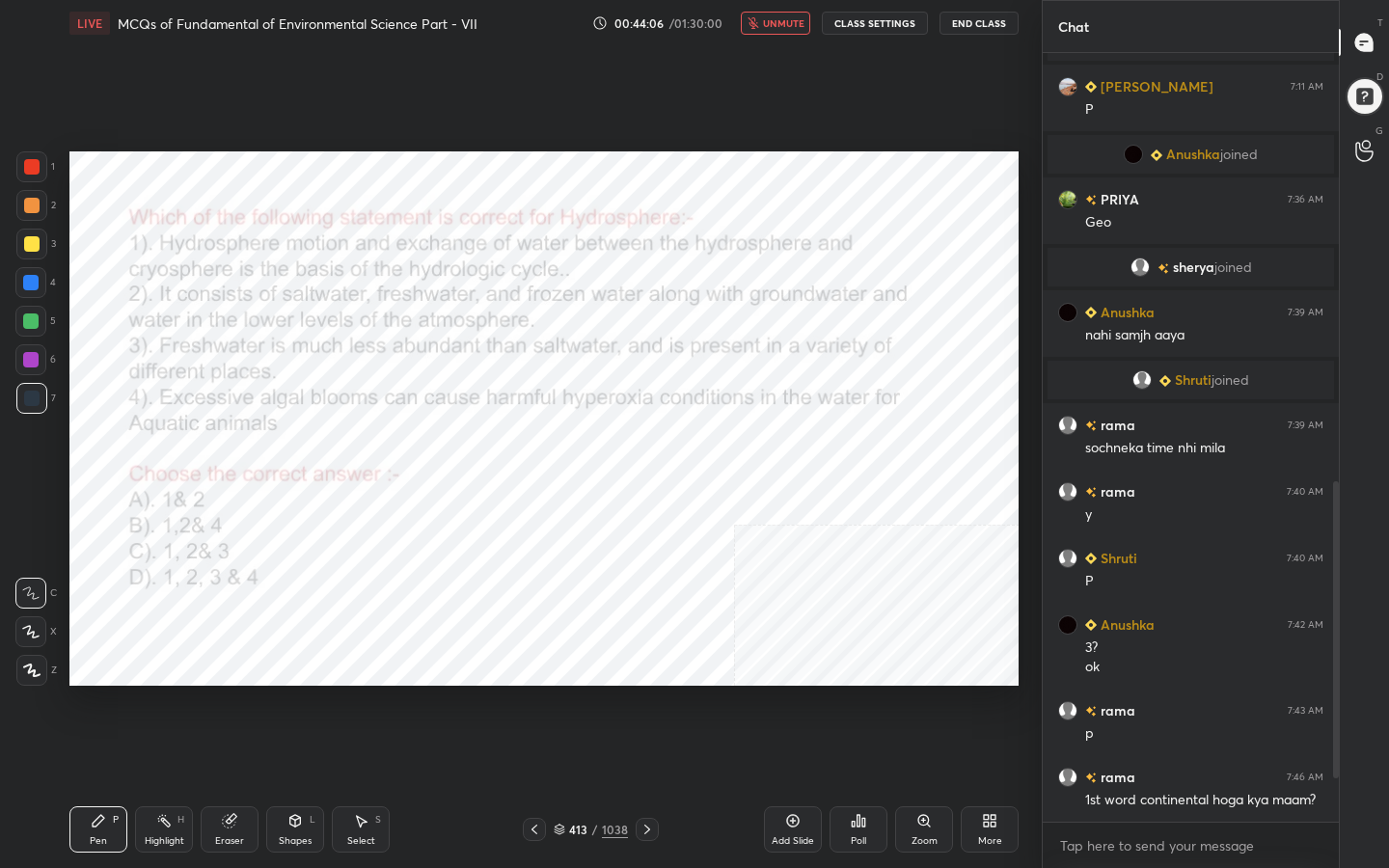 click at bounding box center (504, 337) 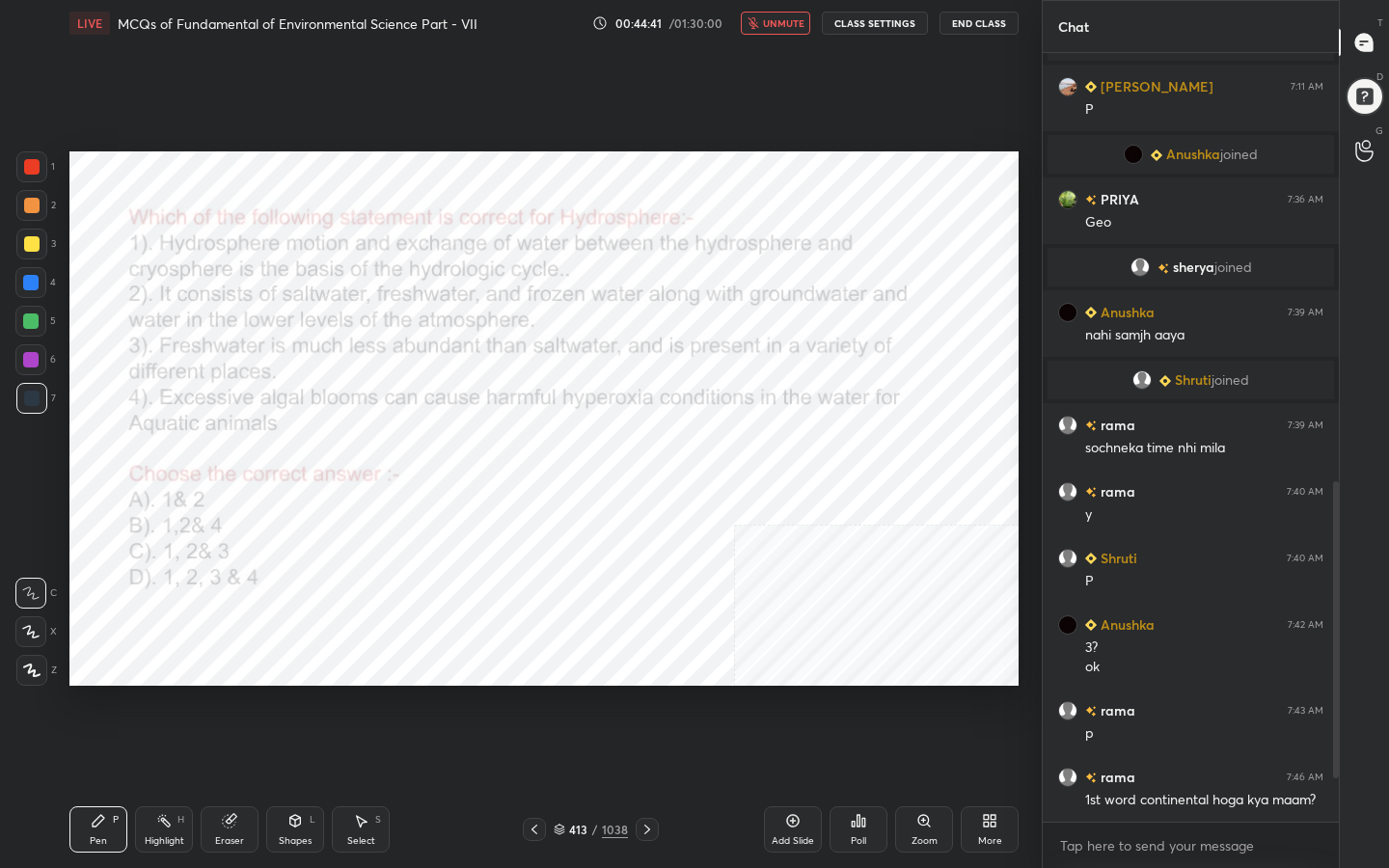 click 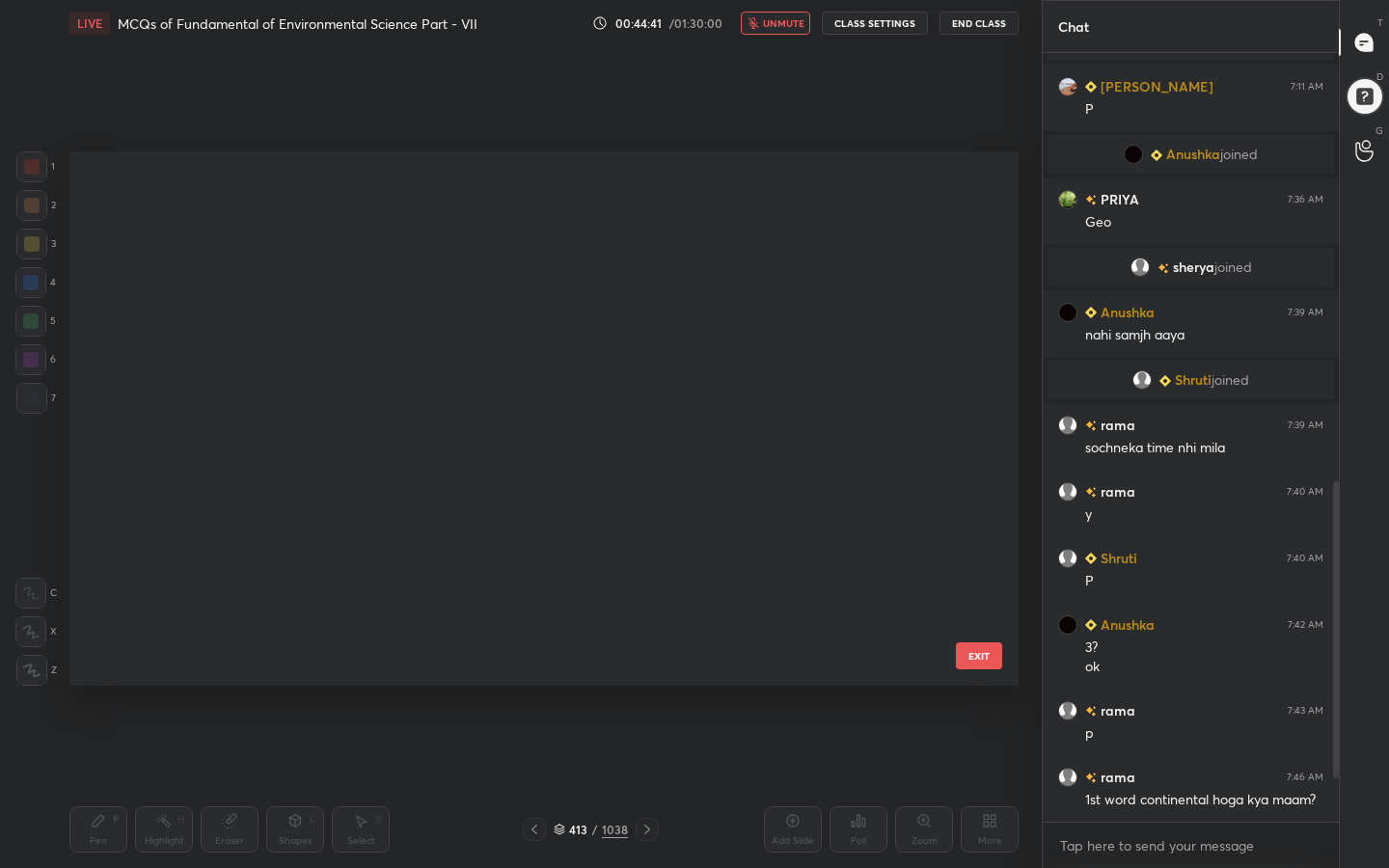 scroll, scrollTop: 22025, scrollLeft: 0, axis: vertical 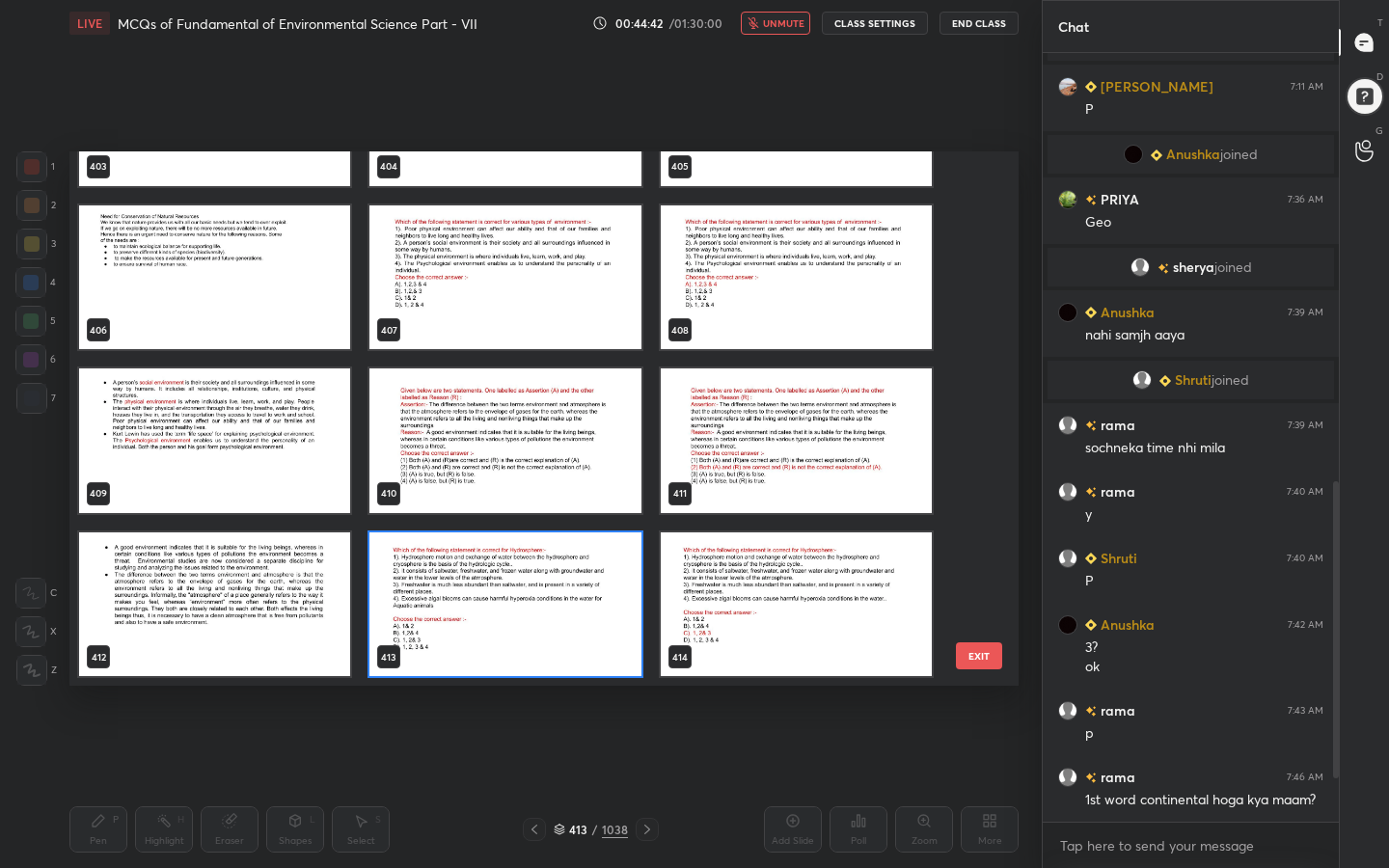 click at bounding box center [504, 605] 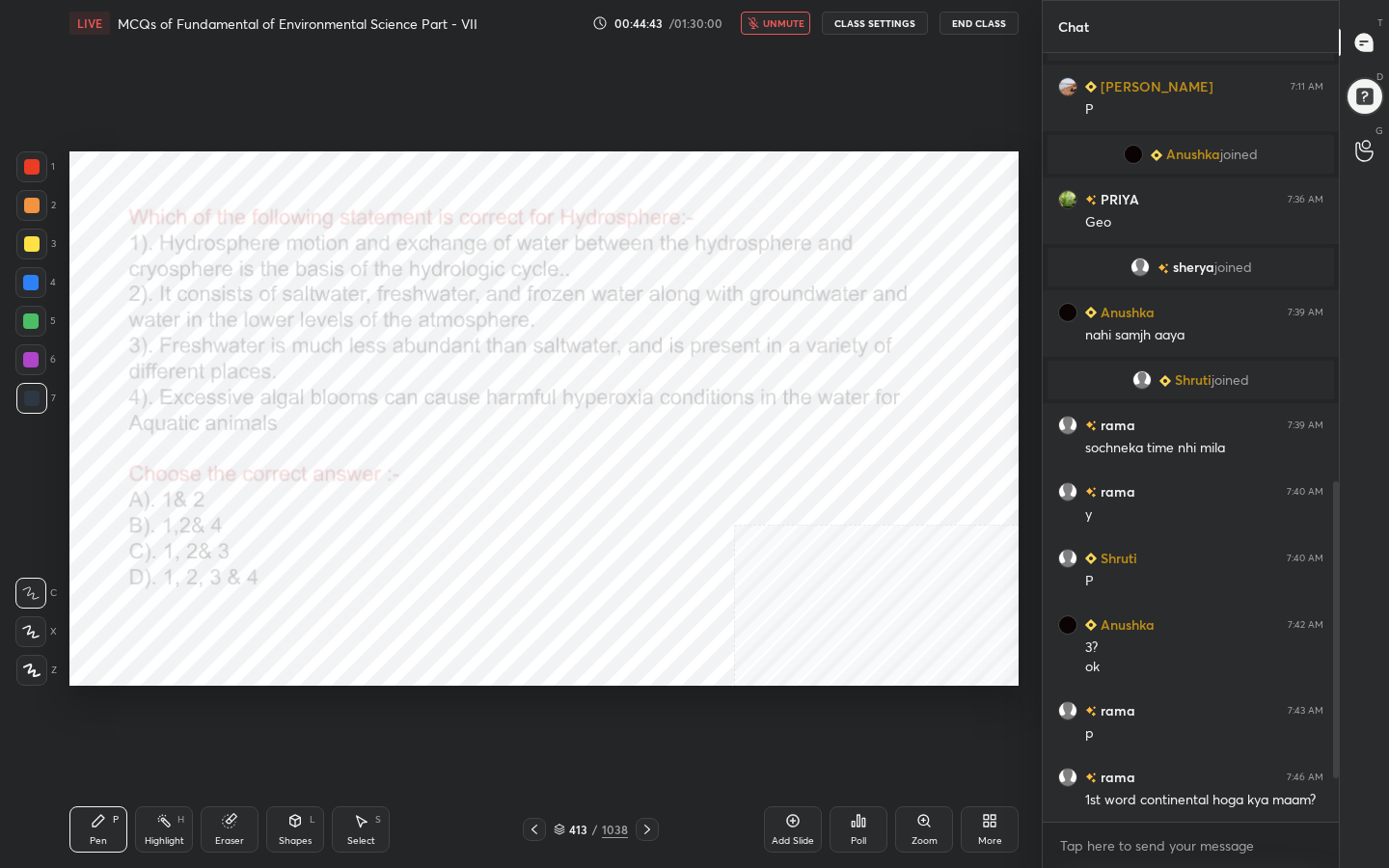 click on "Poll" at bounding box center (858, 841) 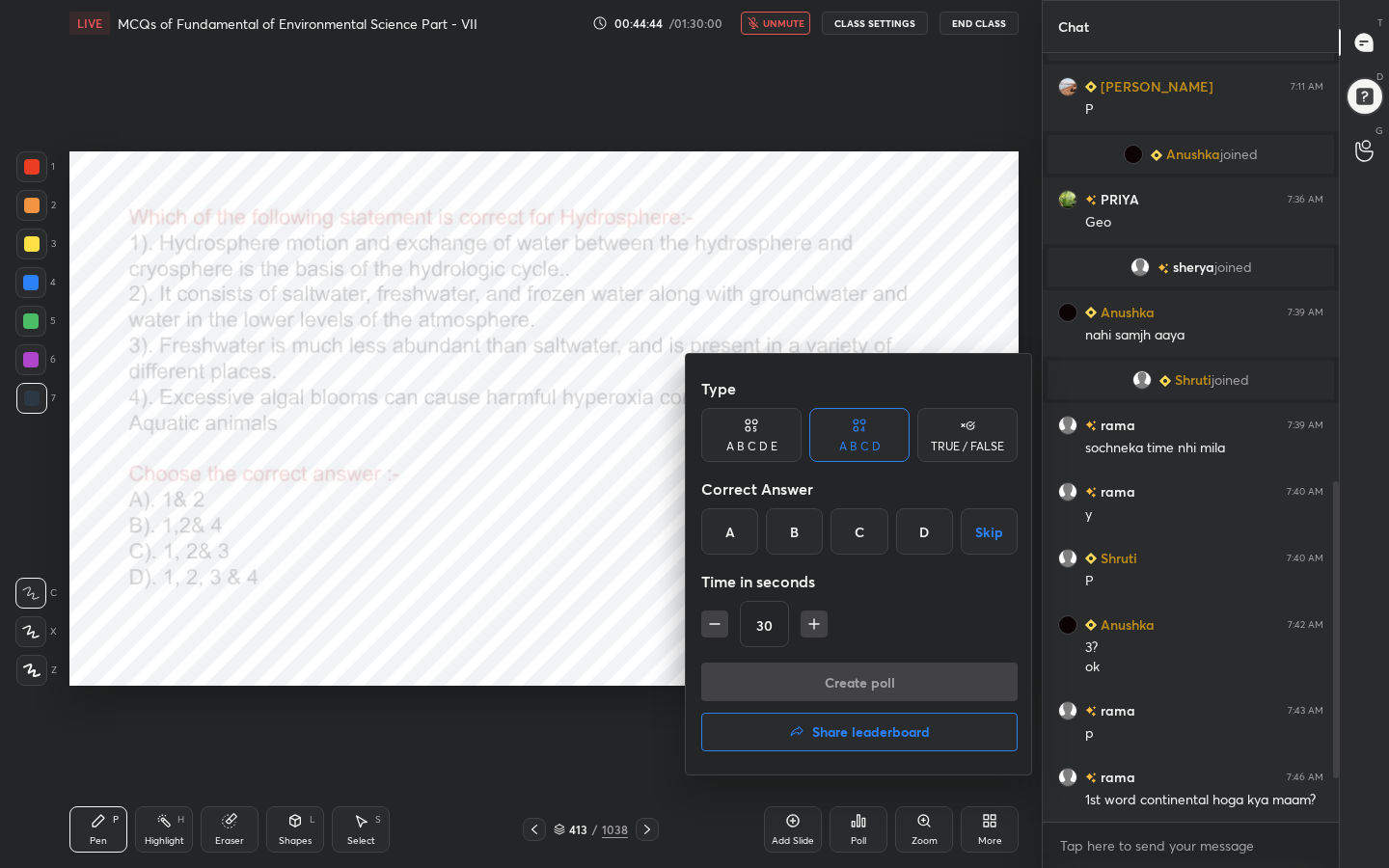 click on "C" at bounding box center (858, 531) 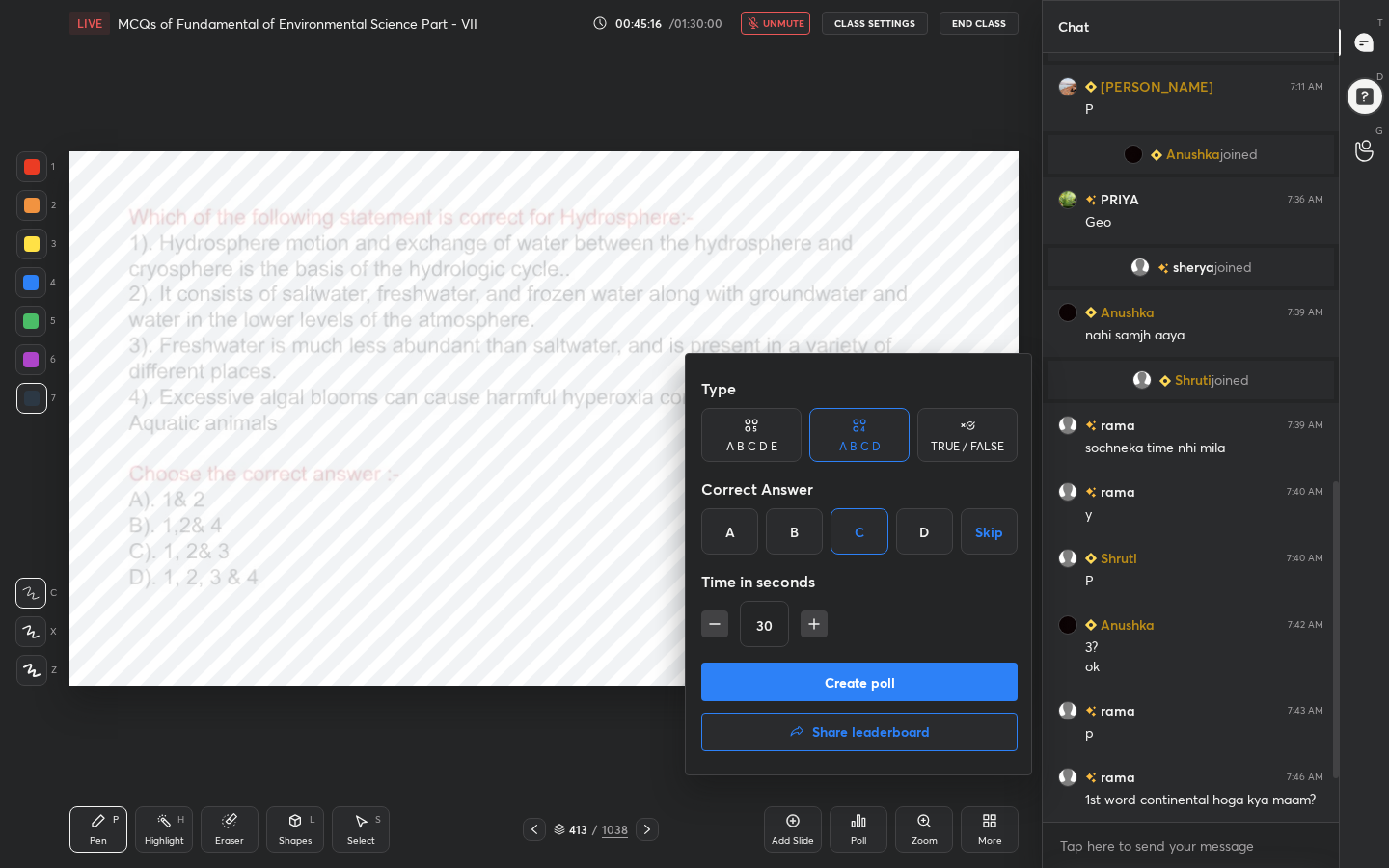 click on "Create poll" at bounding box center (859, 682) 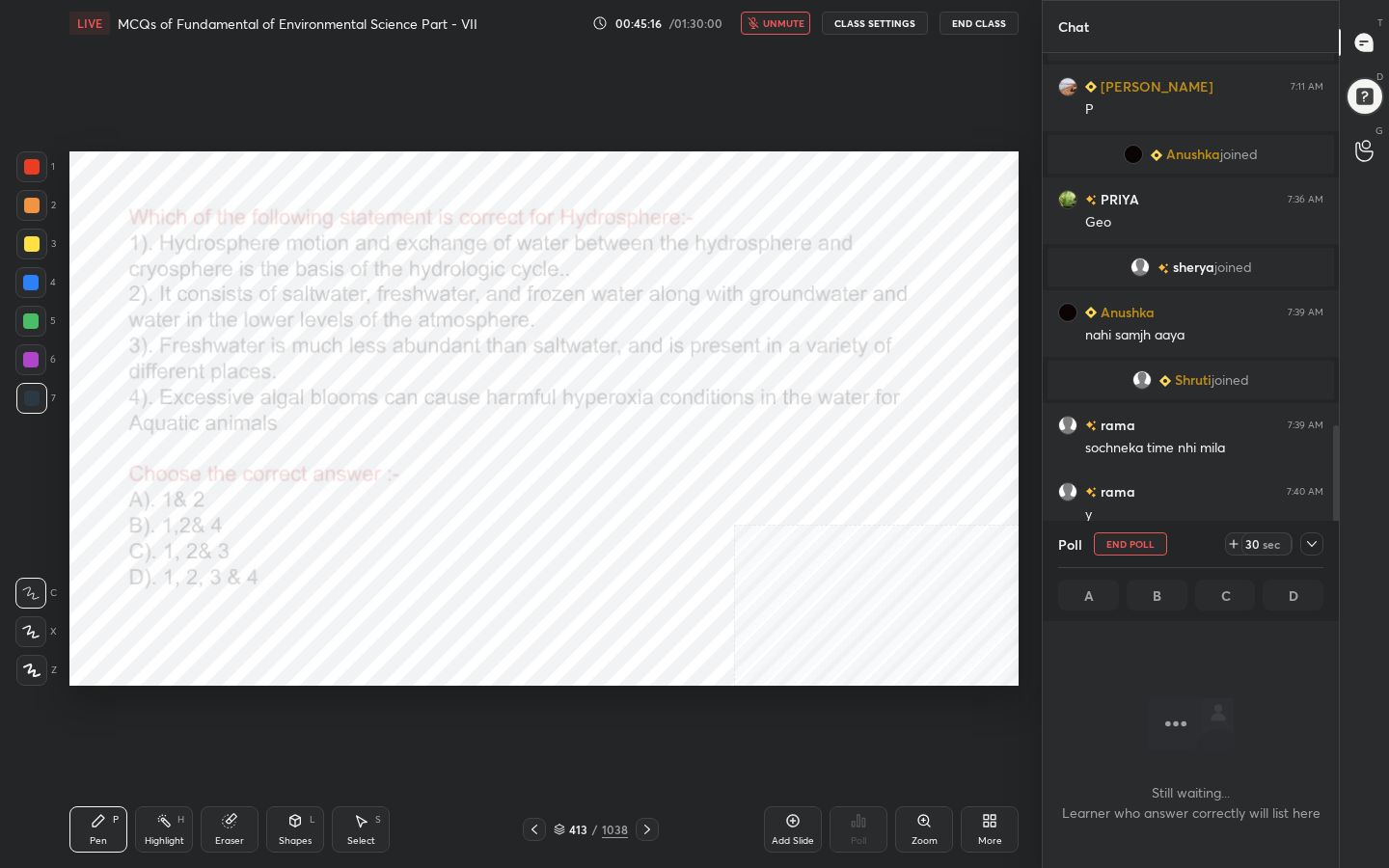 scroll, scrollTop: 562, scrollLeft: 290, axis: both 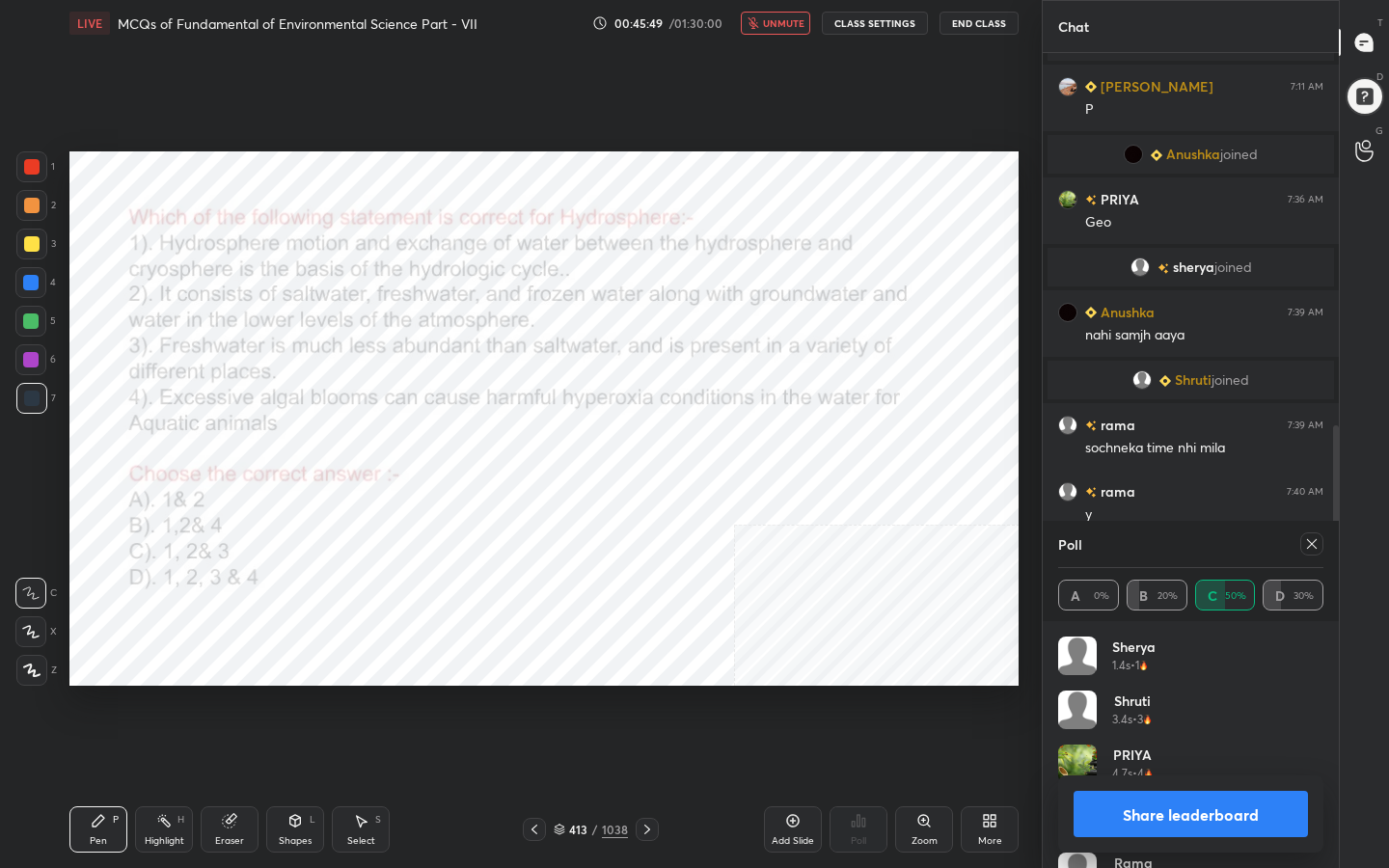 click 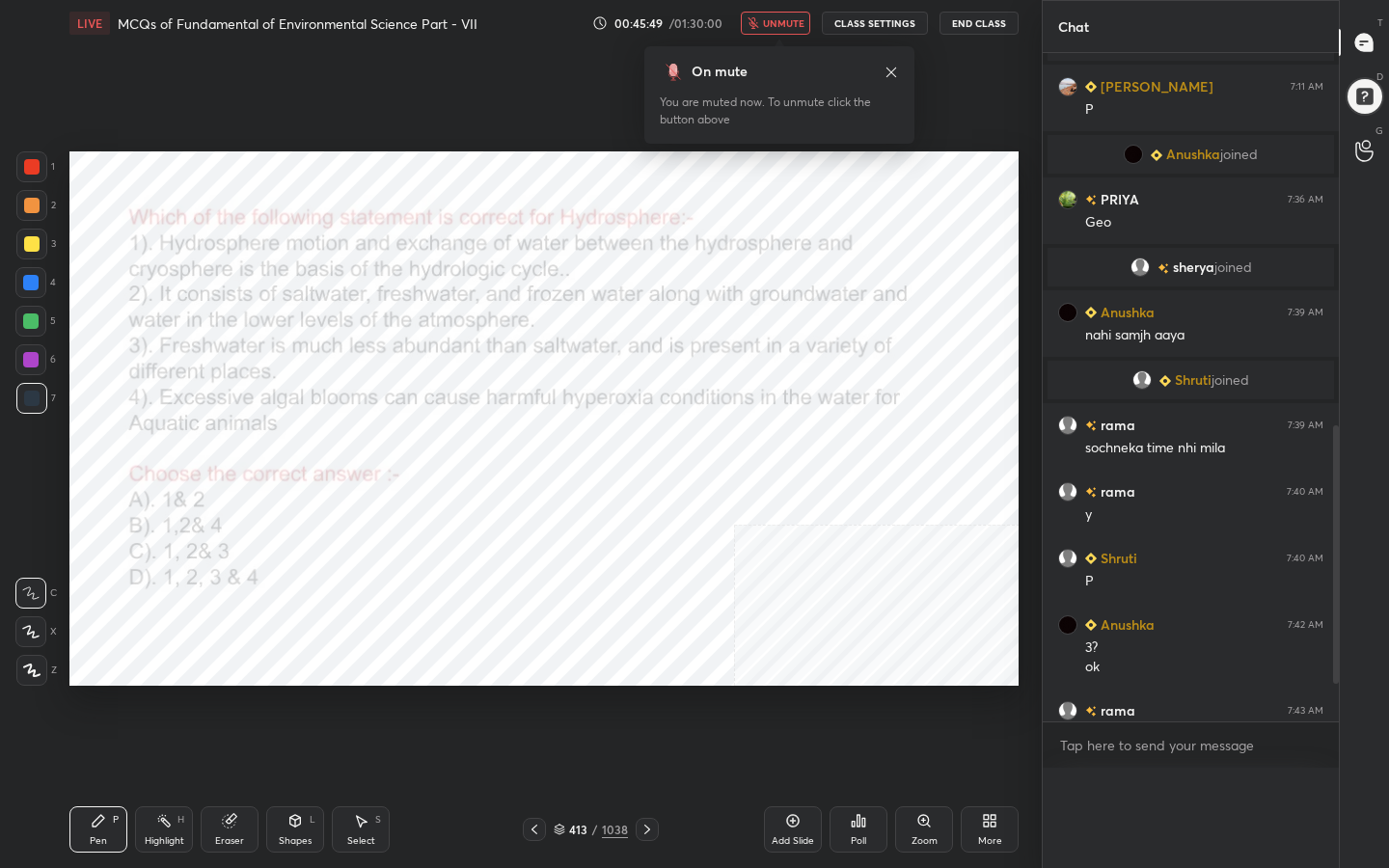 scroll, scrollTop: 0, scrollLeft: 0, axis: both 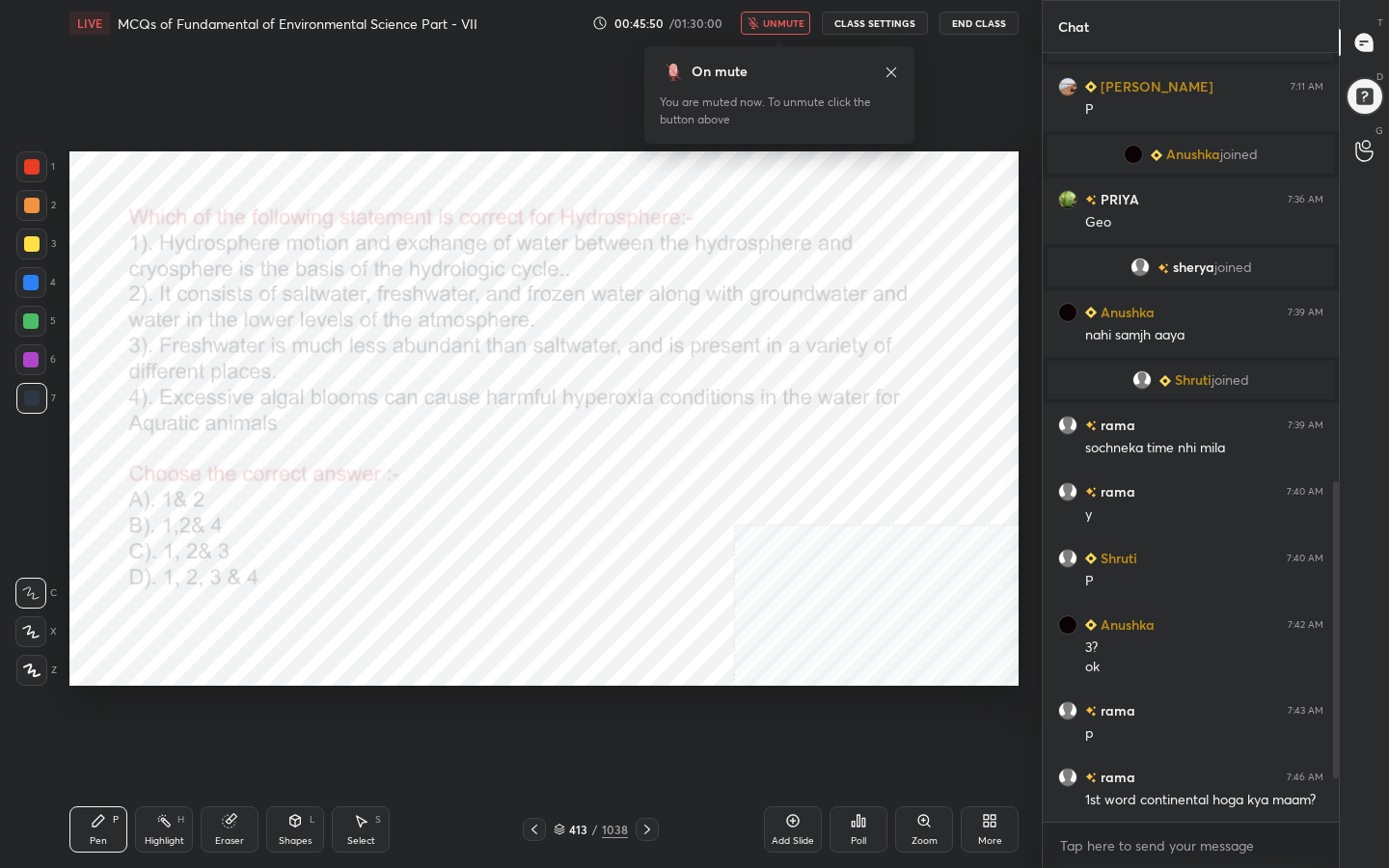 click on "unmute" at bounding box center (783, 23) 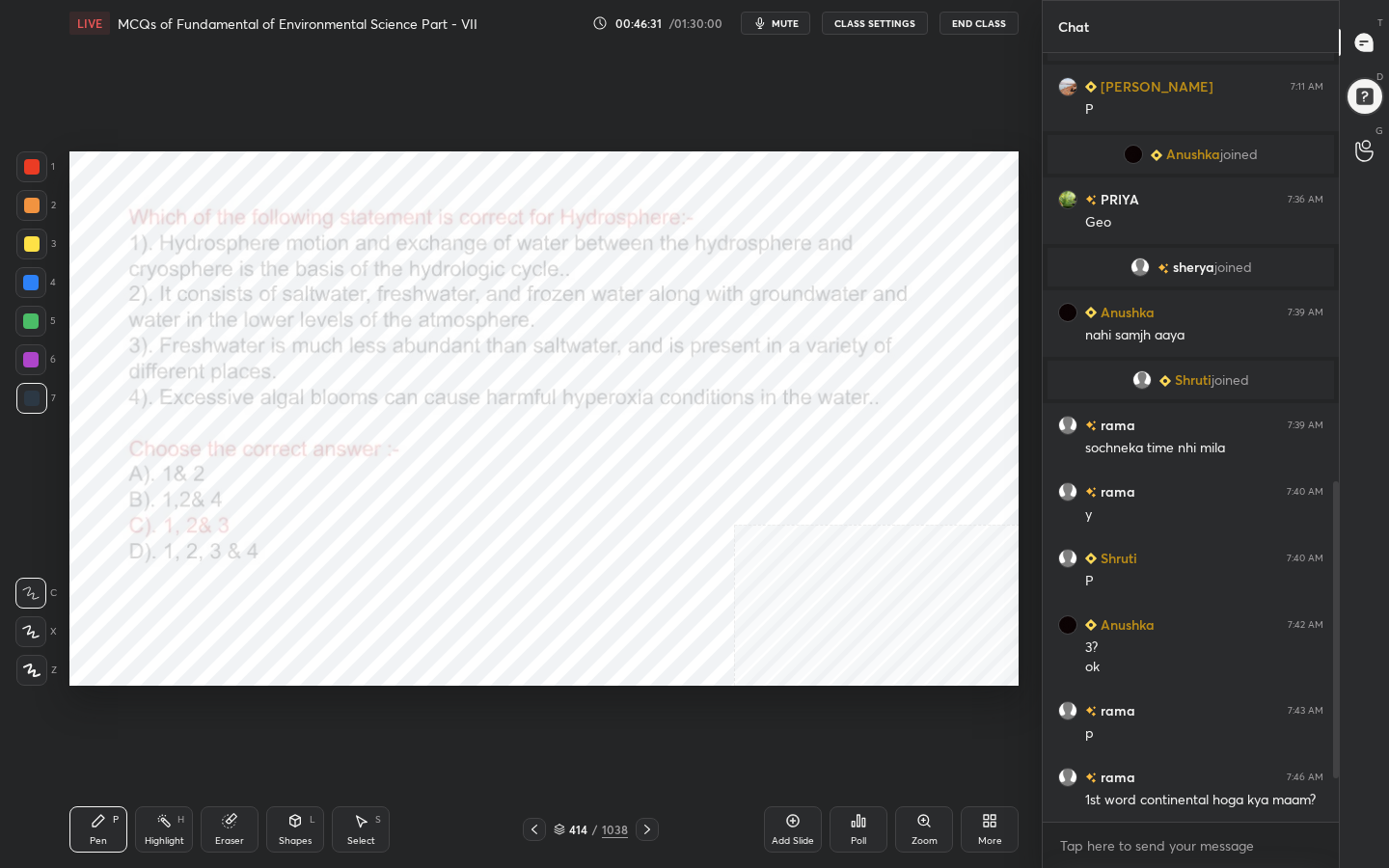 click on "mute" at bounding box center (776, 23) 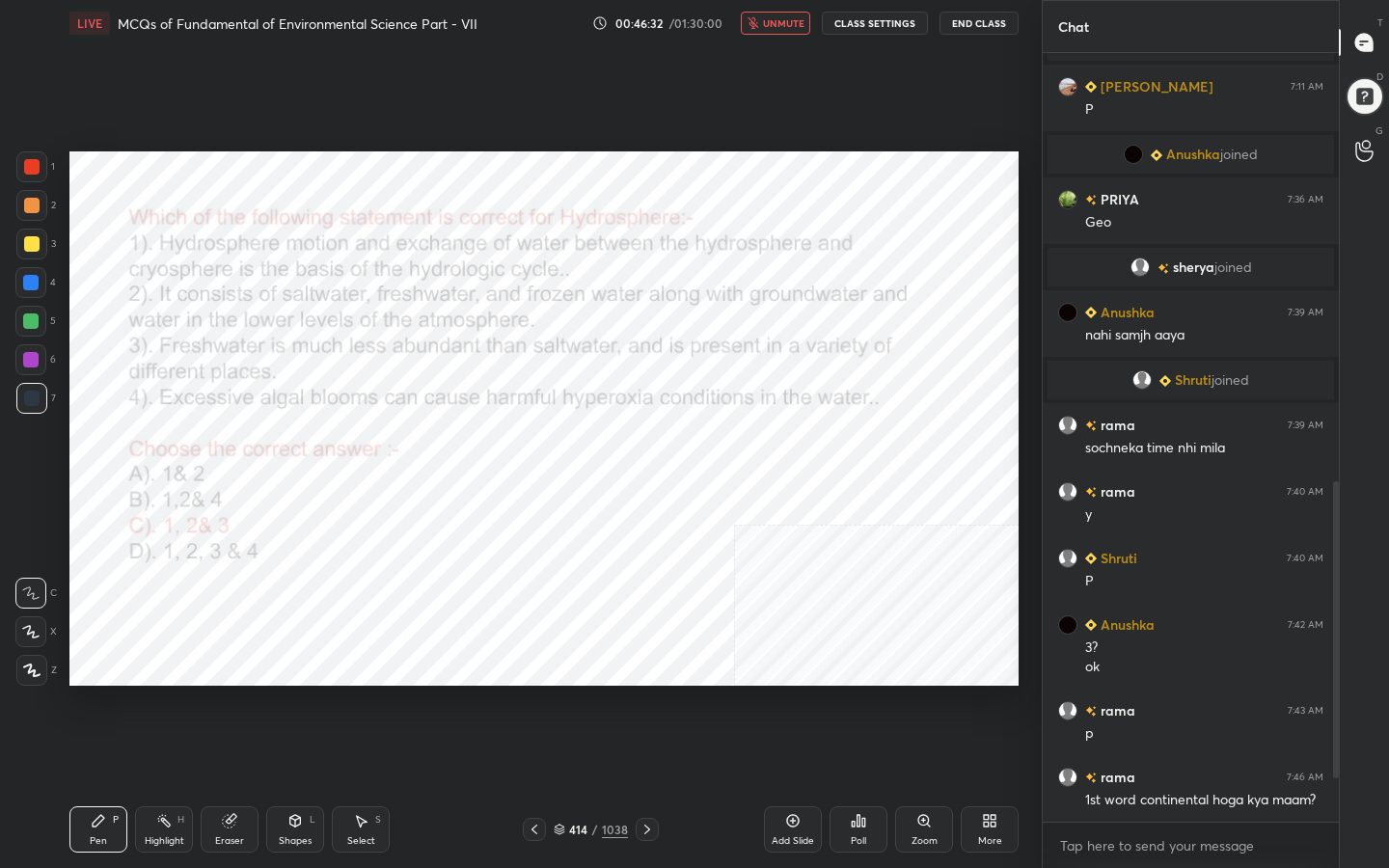 click 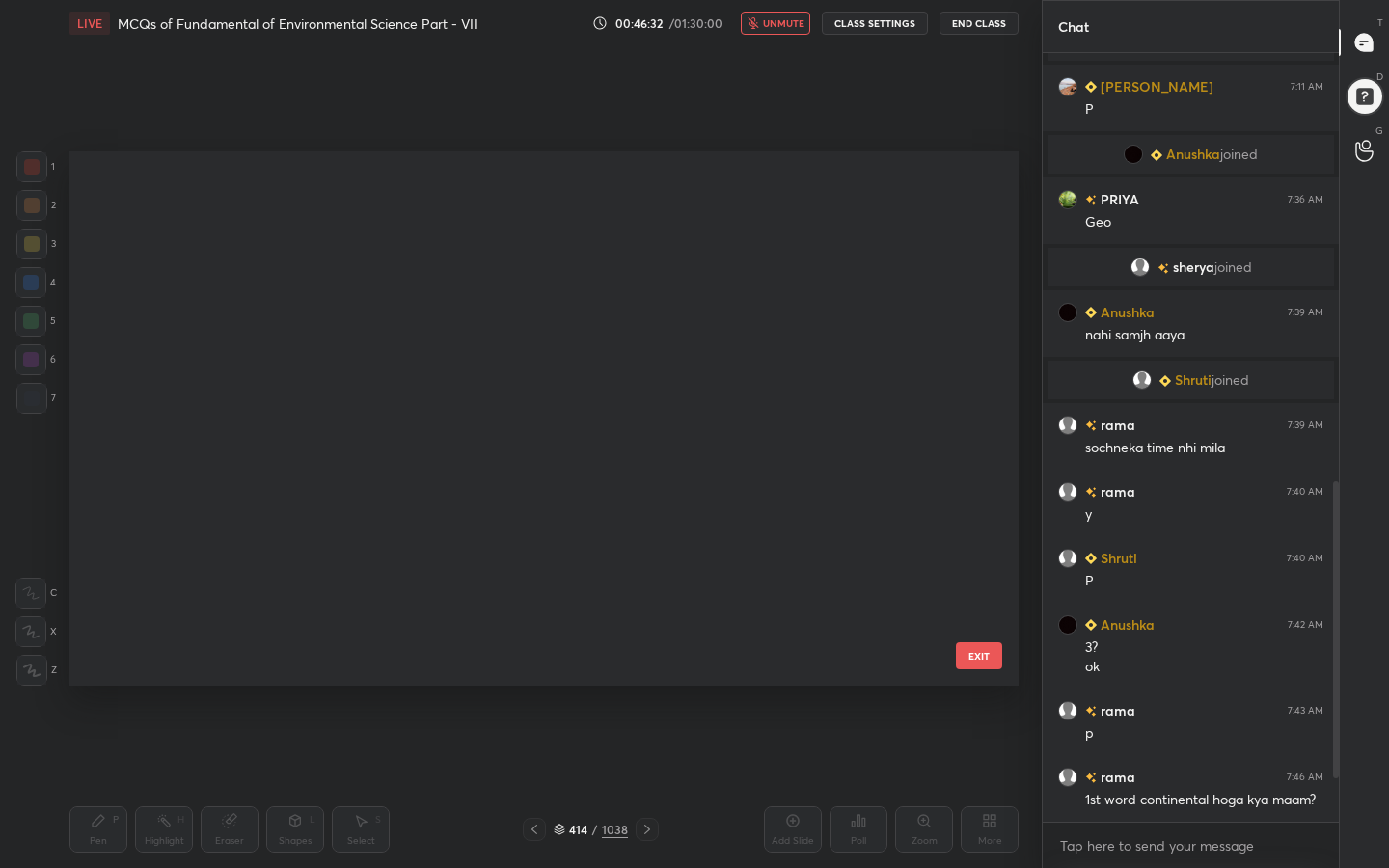 scroll, scrollTop: 22025, scrollLeft: 0, axis: vertical 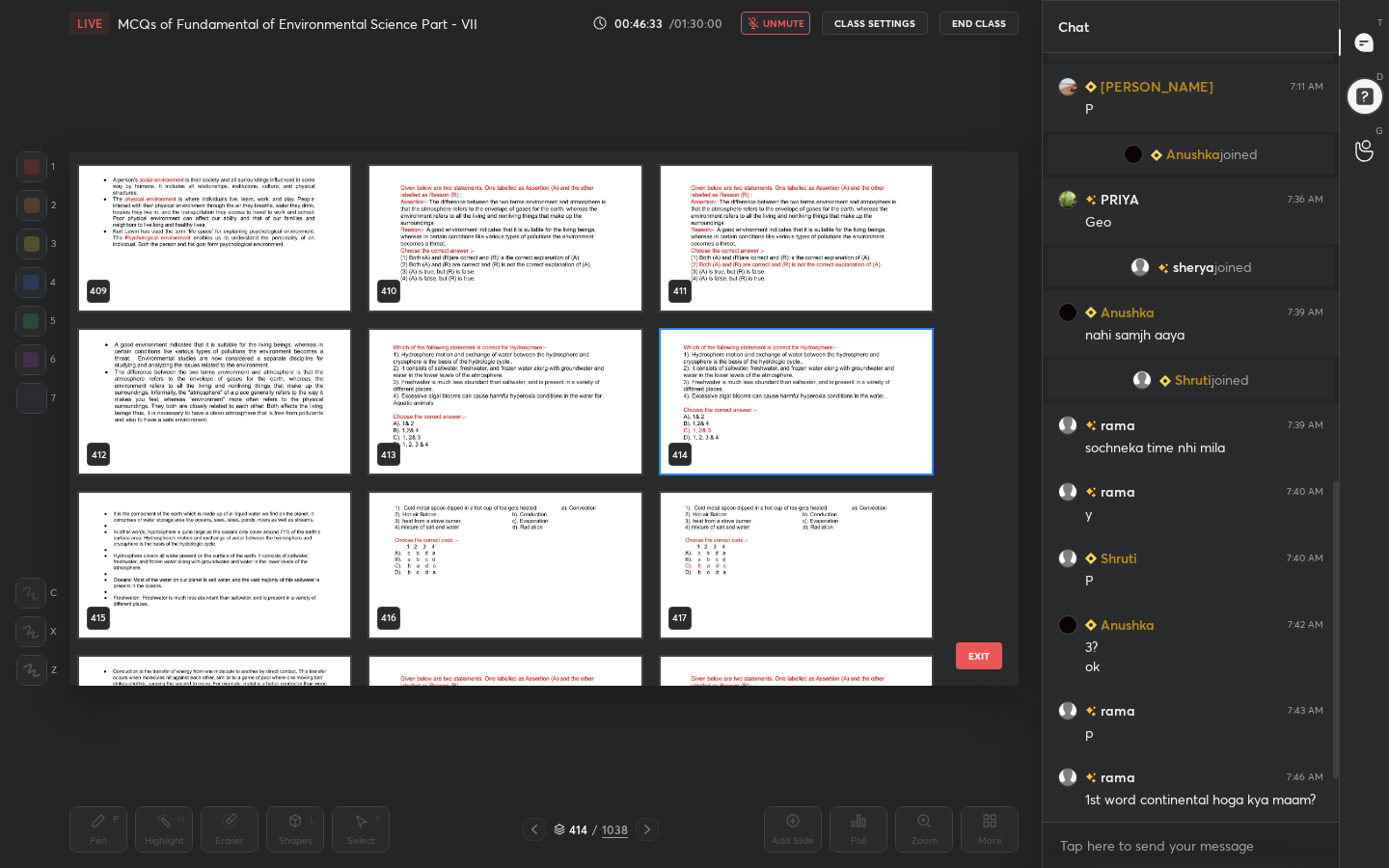 click at bounding box center (504, 565) 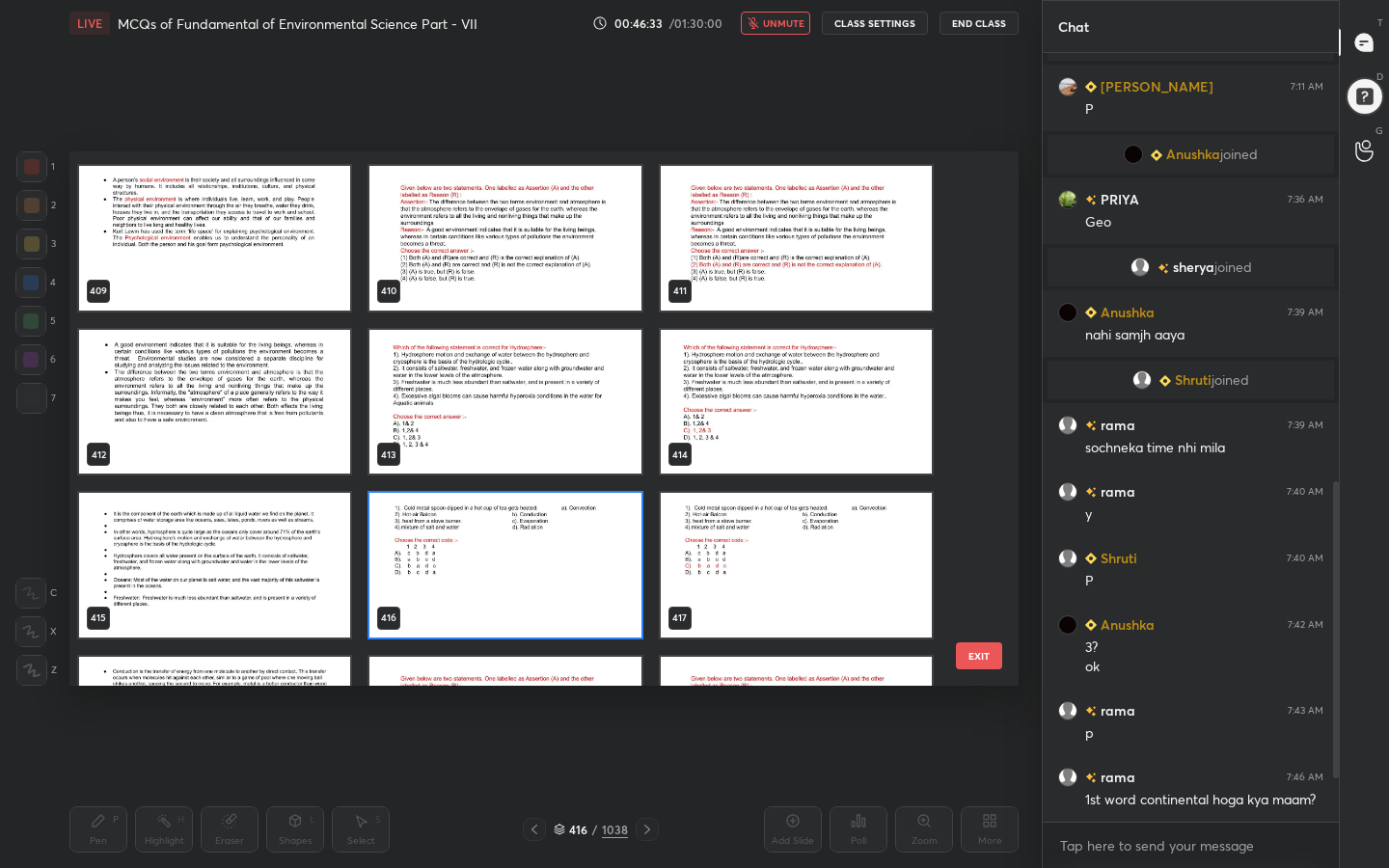 click at bounding box center [504, 565] 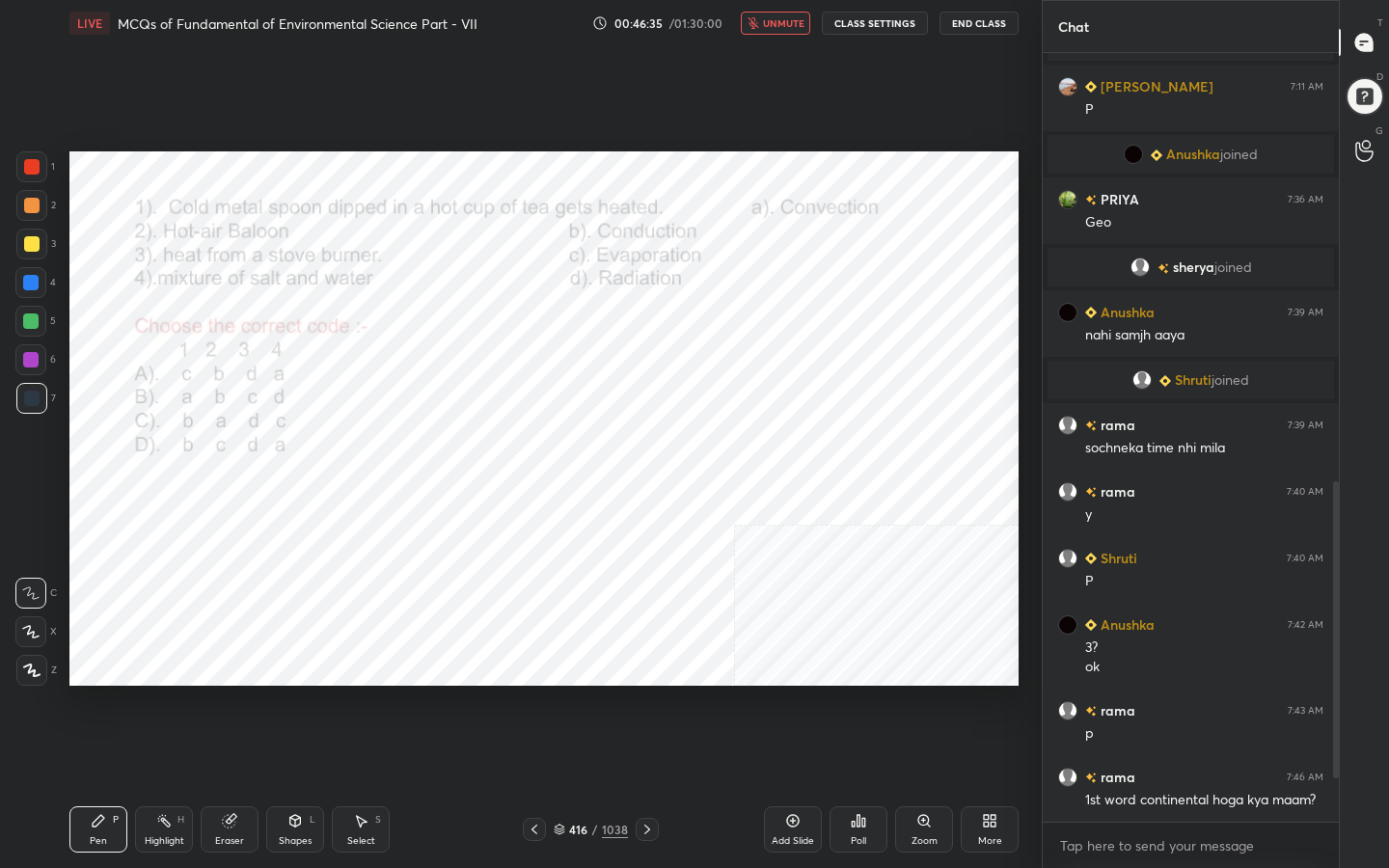 click on "416" at bounding box center (579, 829) 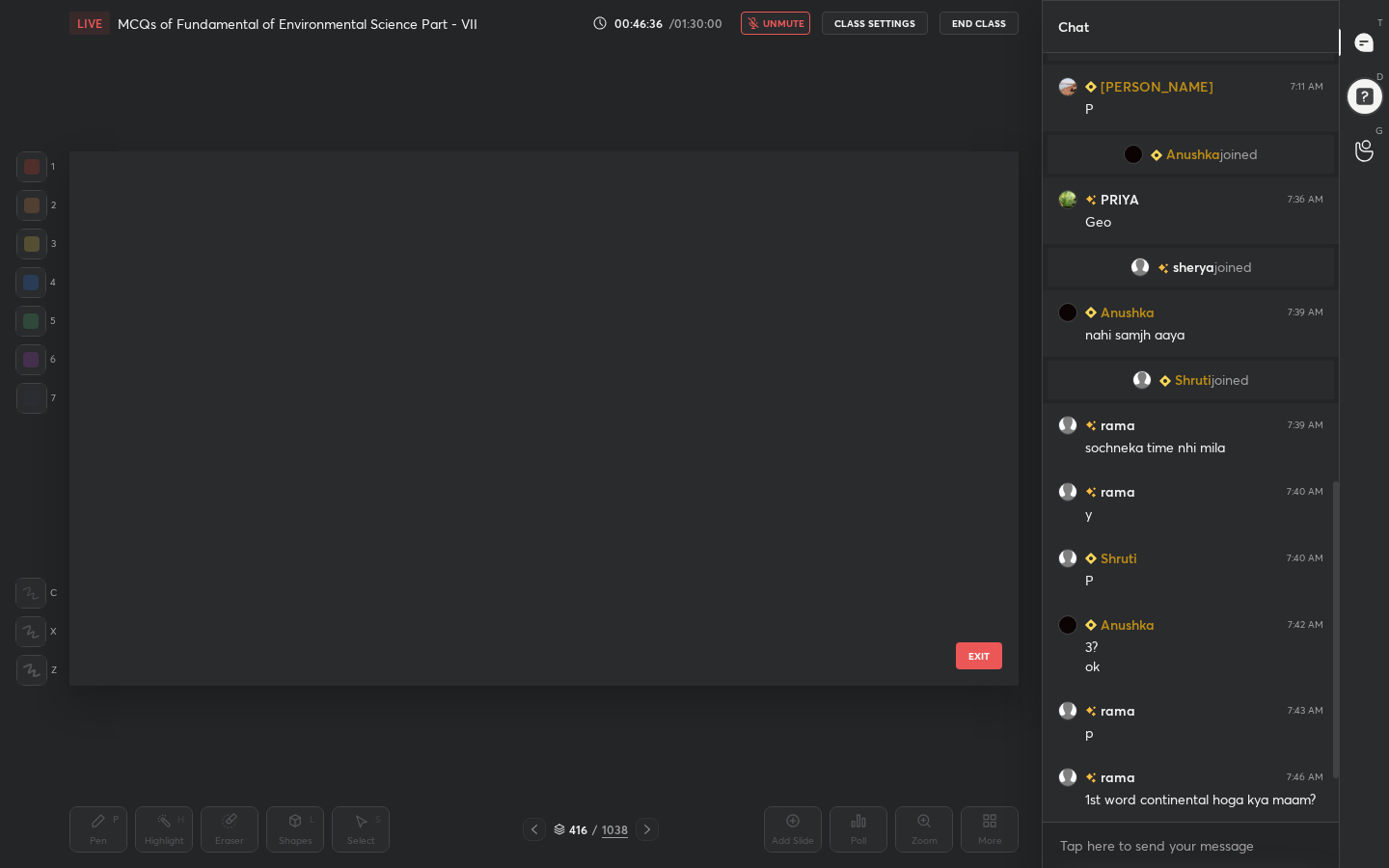 scroll, scrollTop: 22189, scrollLeft: 0, axis: vertical 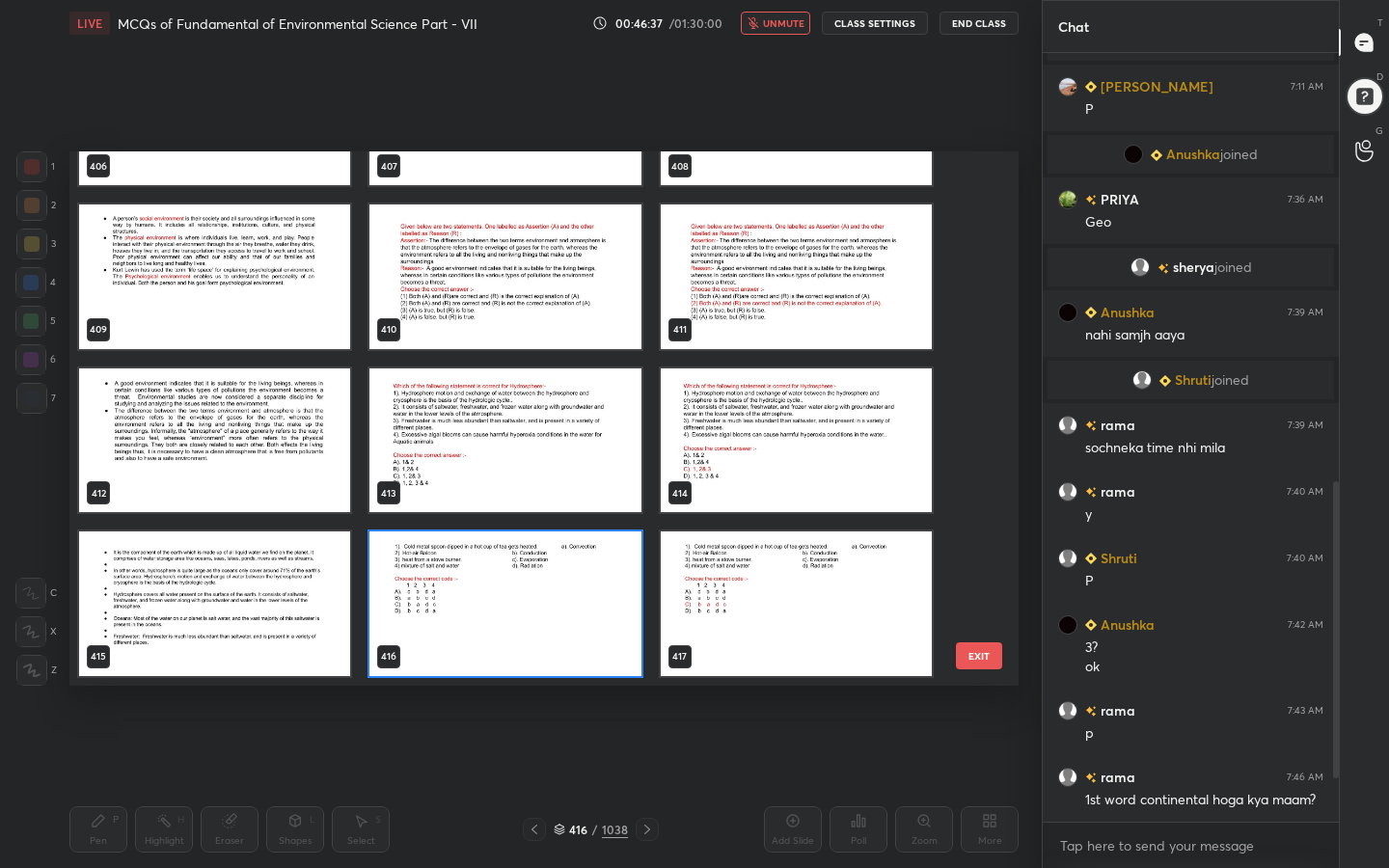 click at bounding box center [504, 604] 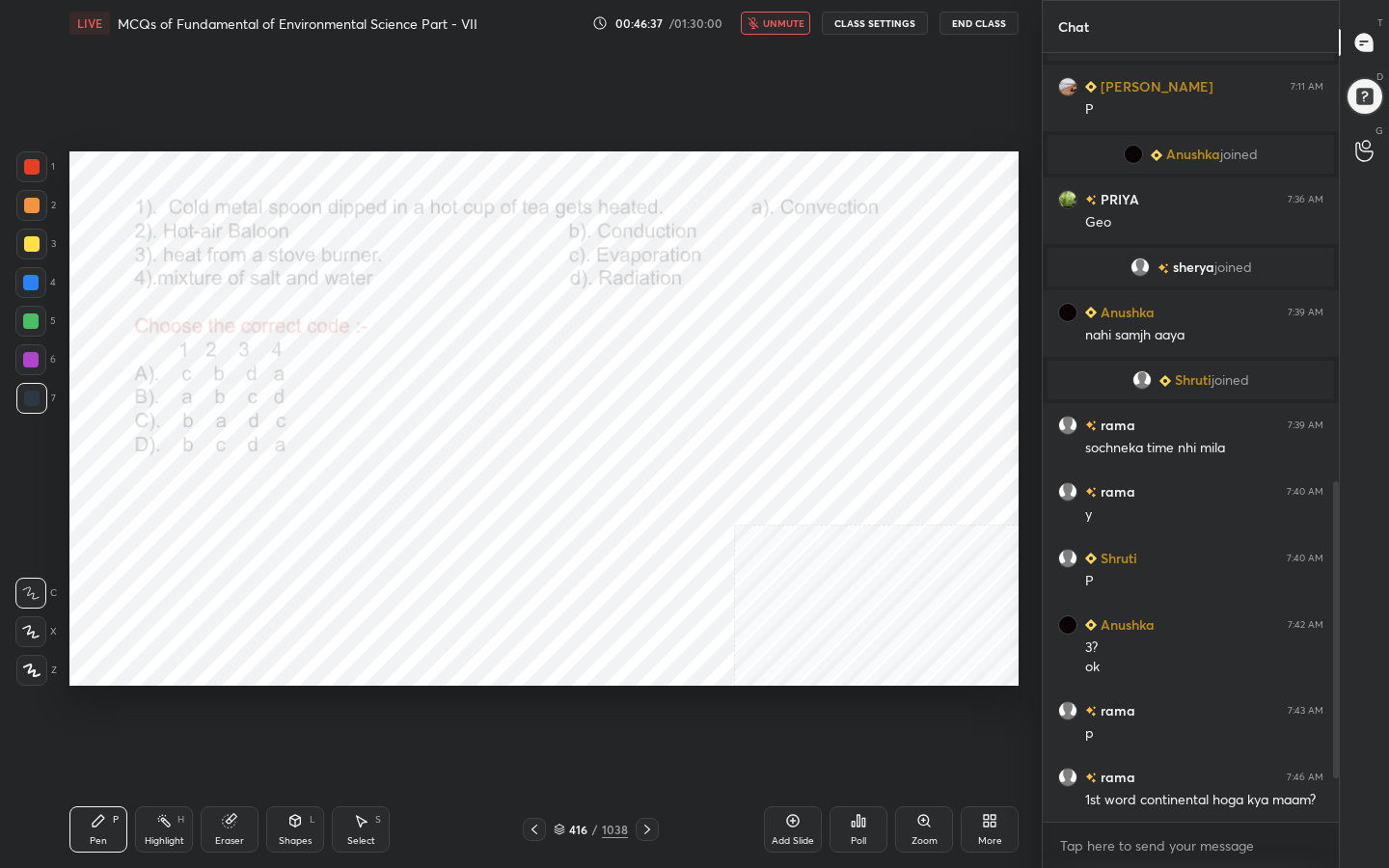 click at bounding box center [504, 604] 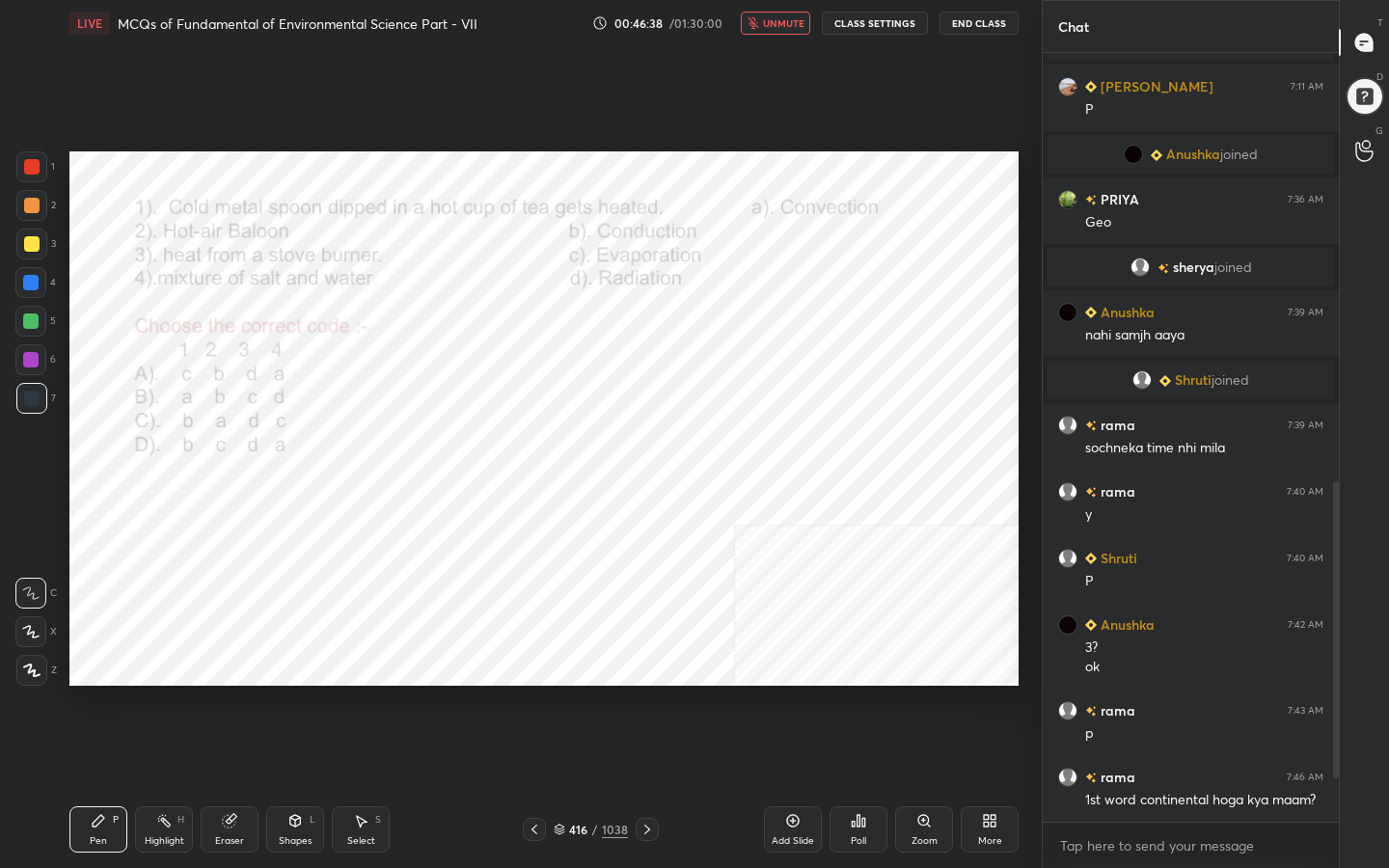 click on "Poll" at bounding box center (858, 829) 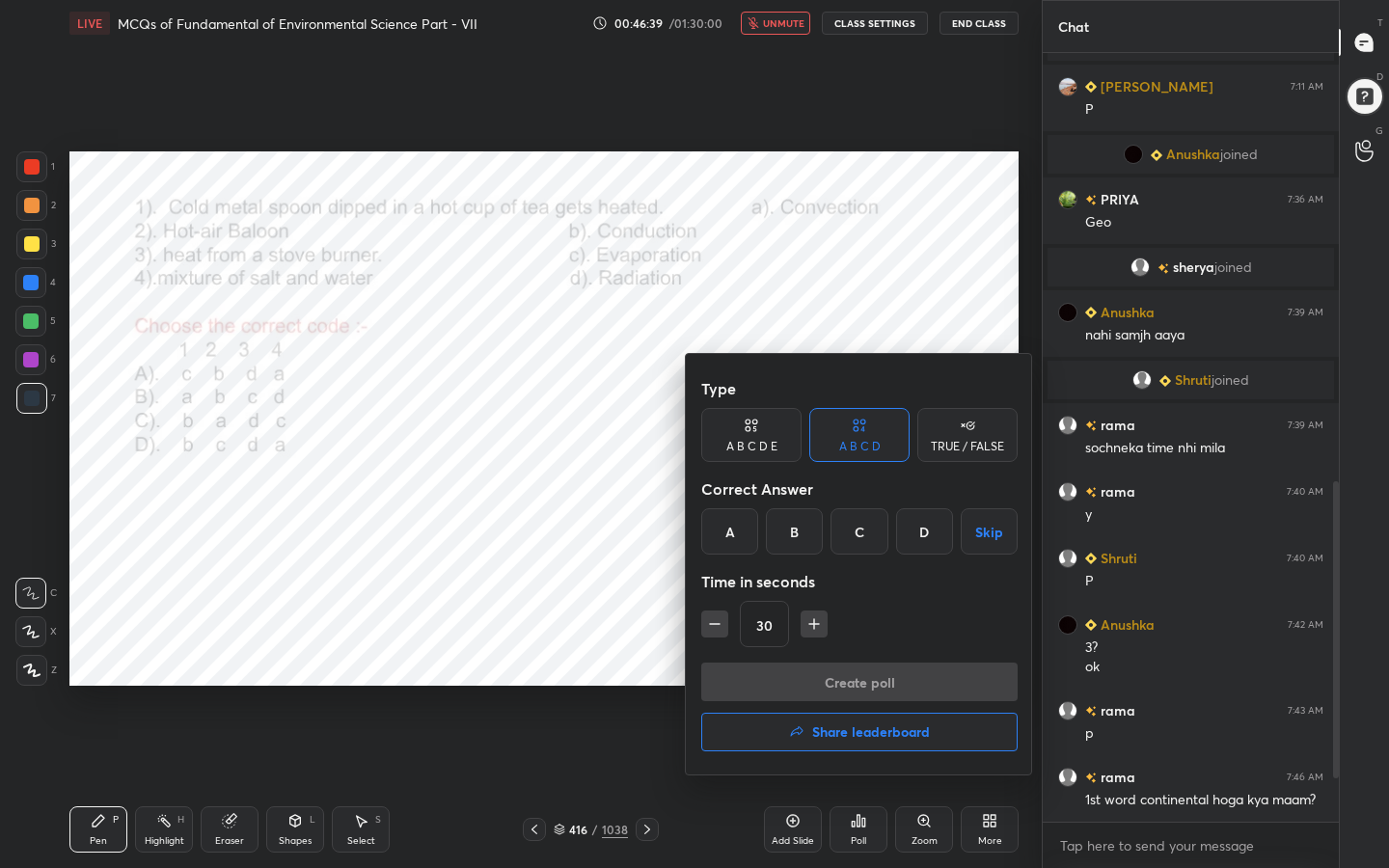 click on "C" at bounding box center (858, 531) 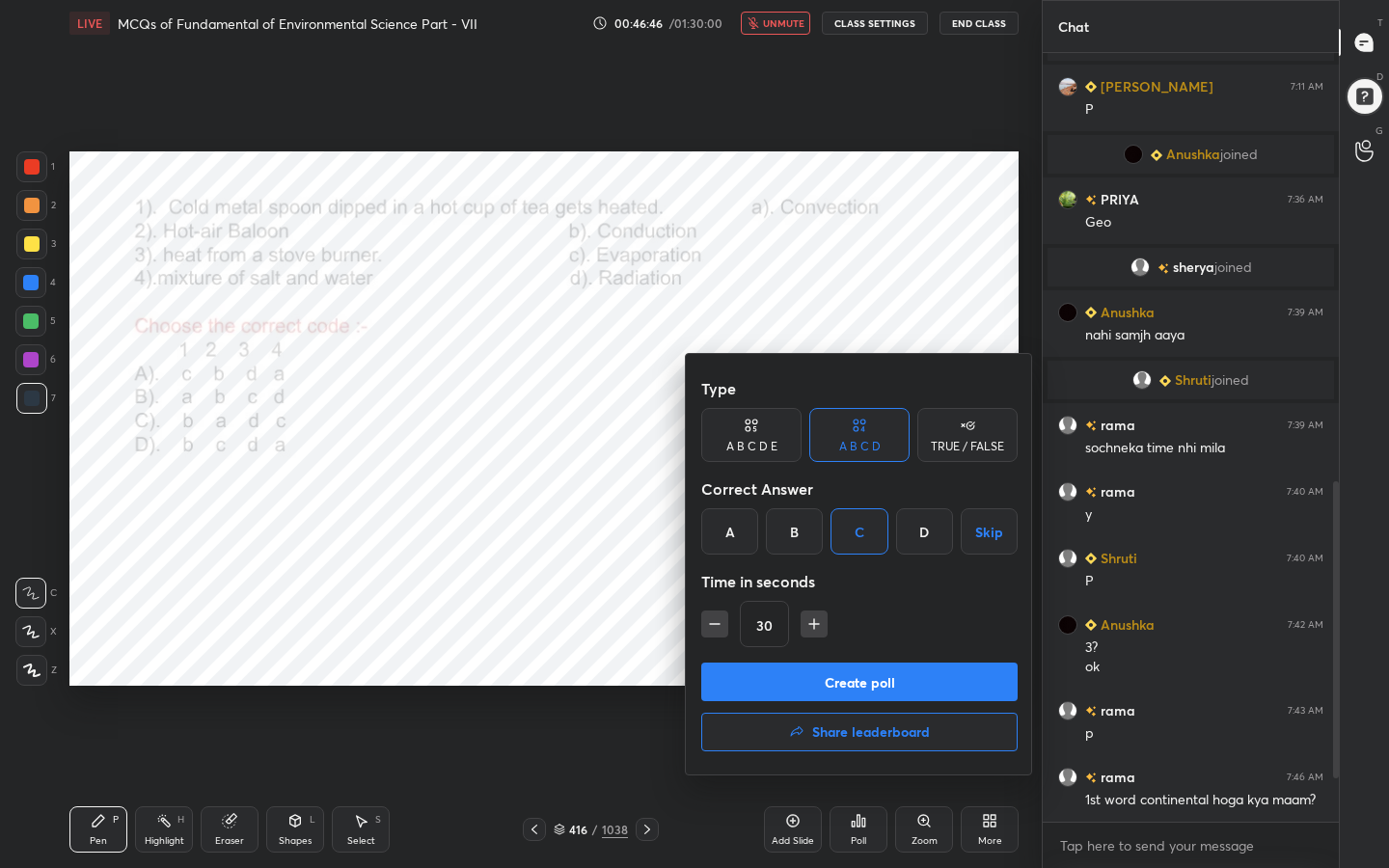 click on "Create poll" at bounding box center [859, 682] 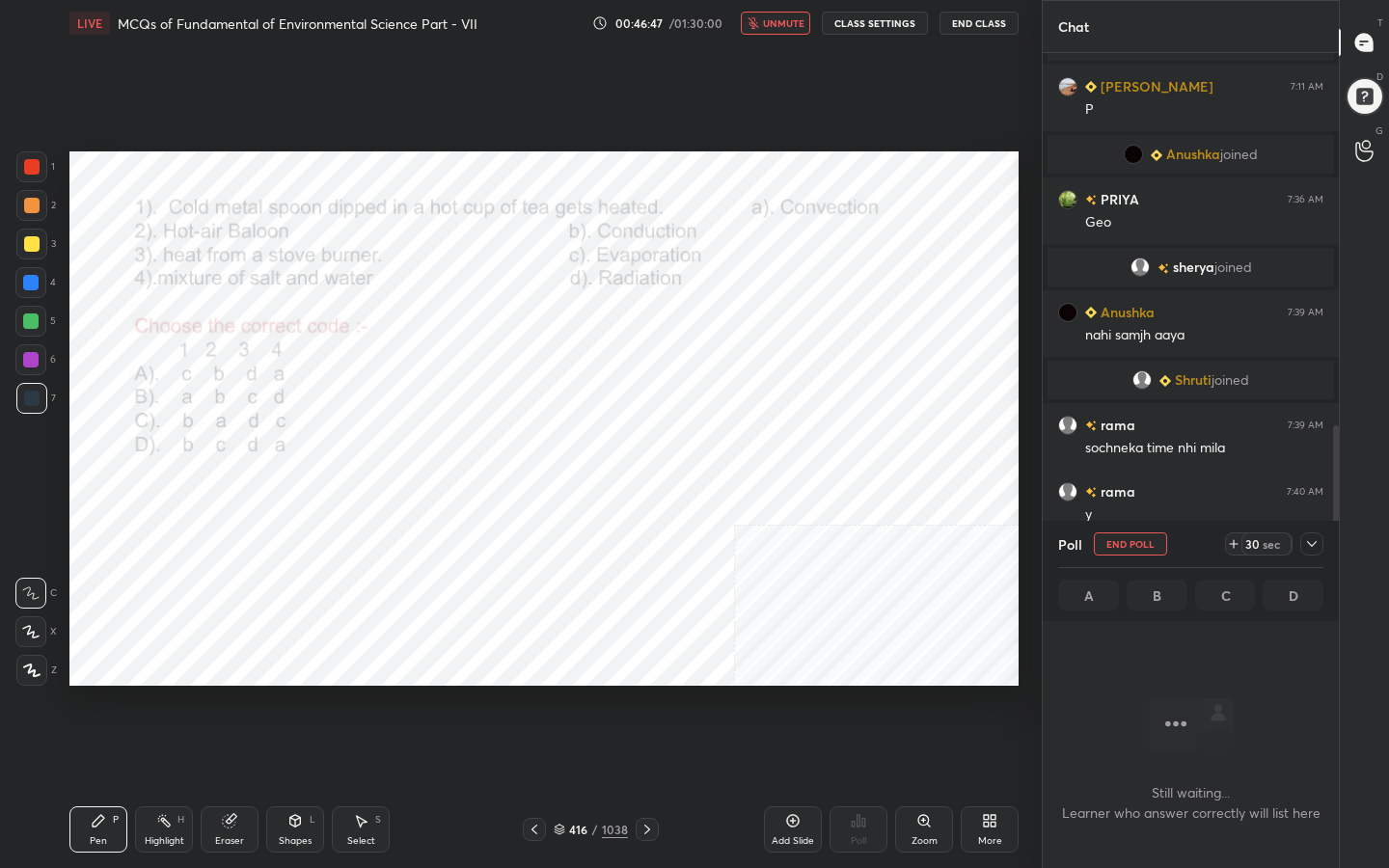scroll, scrollTop: 502, scrollLeft: 290, axis: both 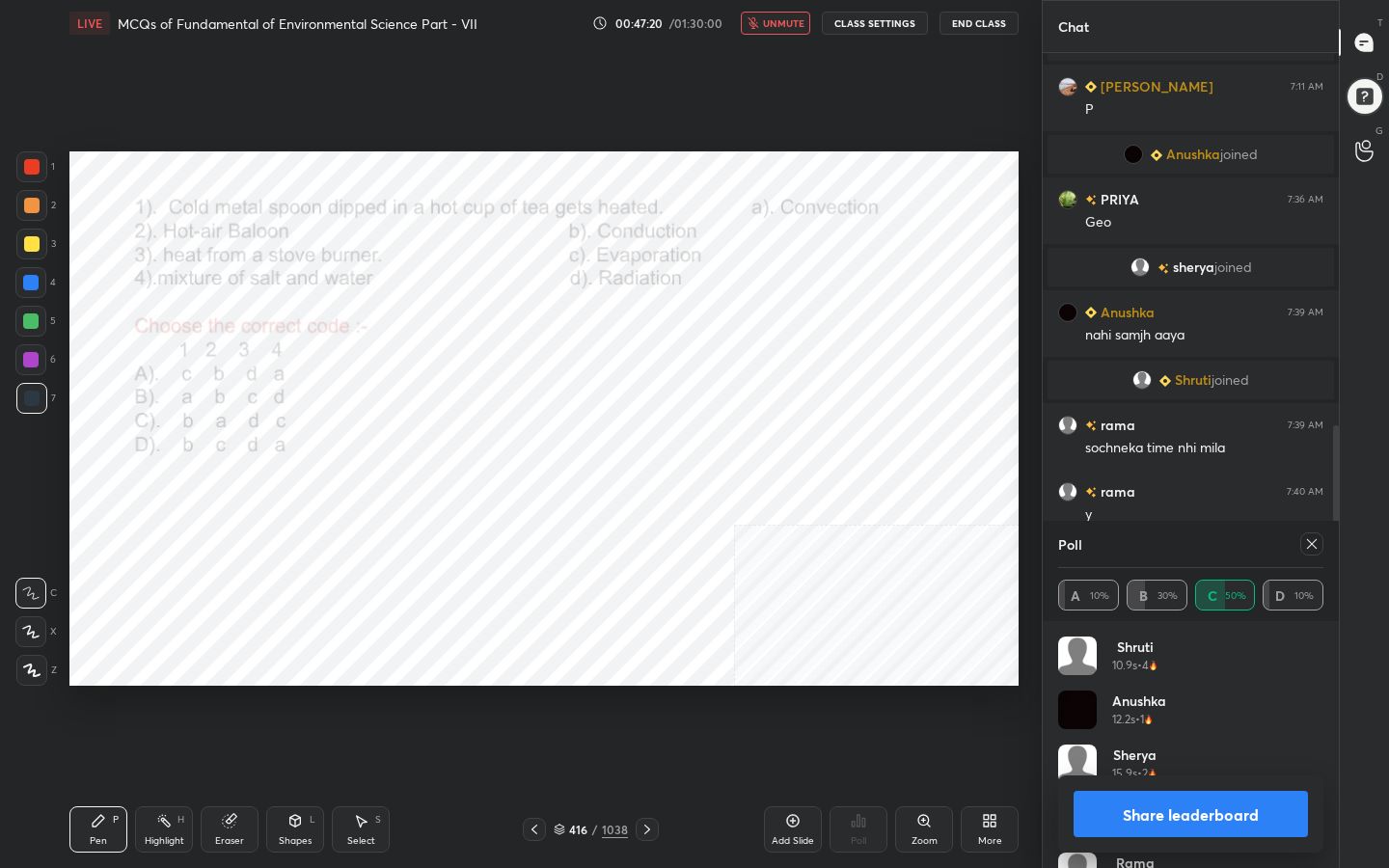 click 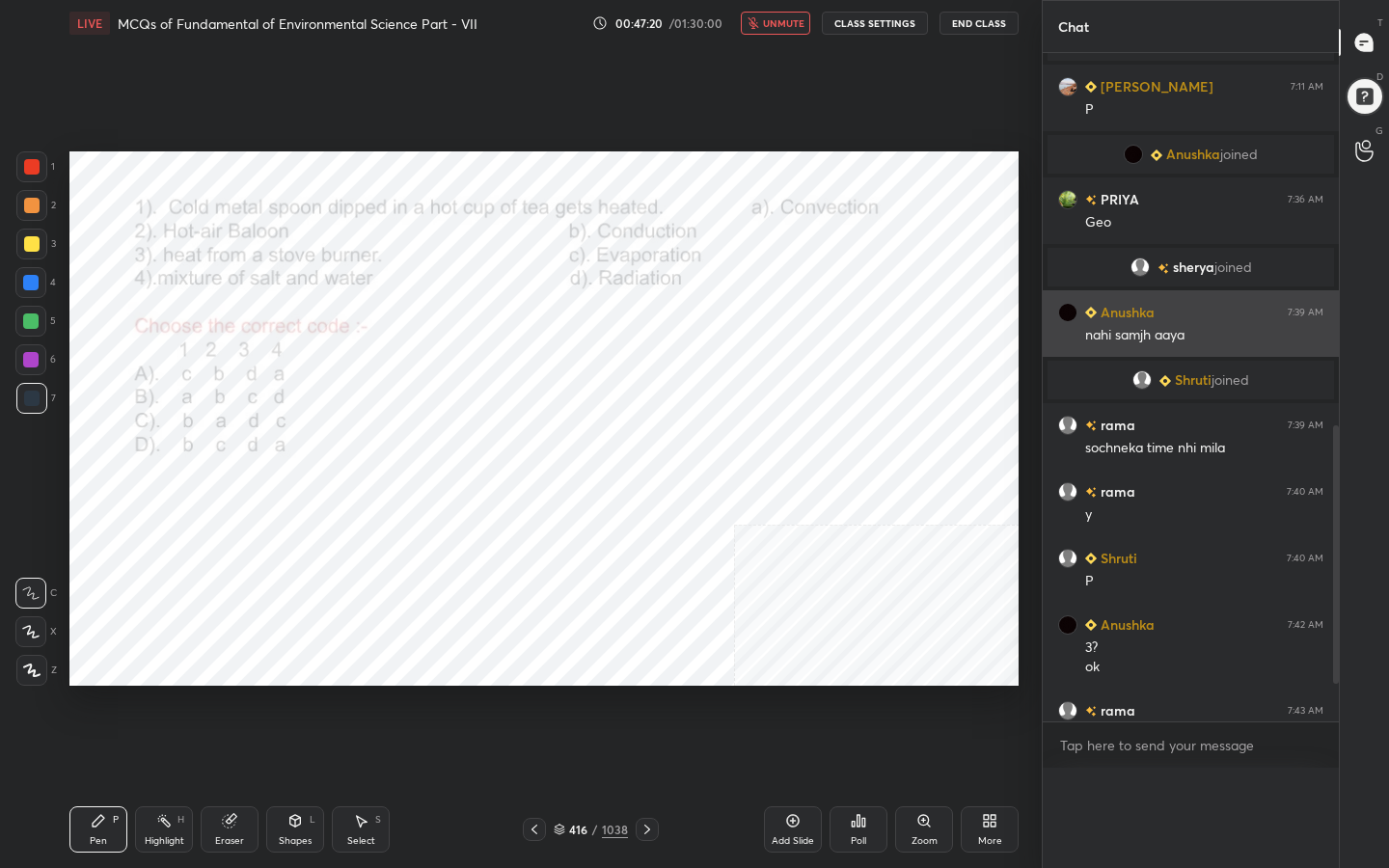 scroll, scrollTop: 0, scrollLeft: 0, axis: both 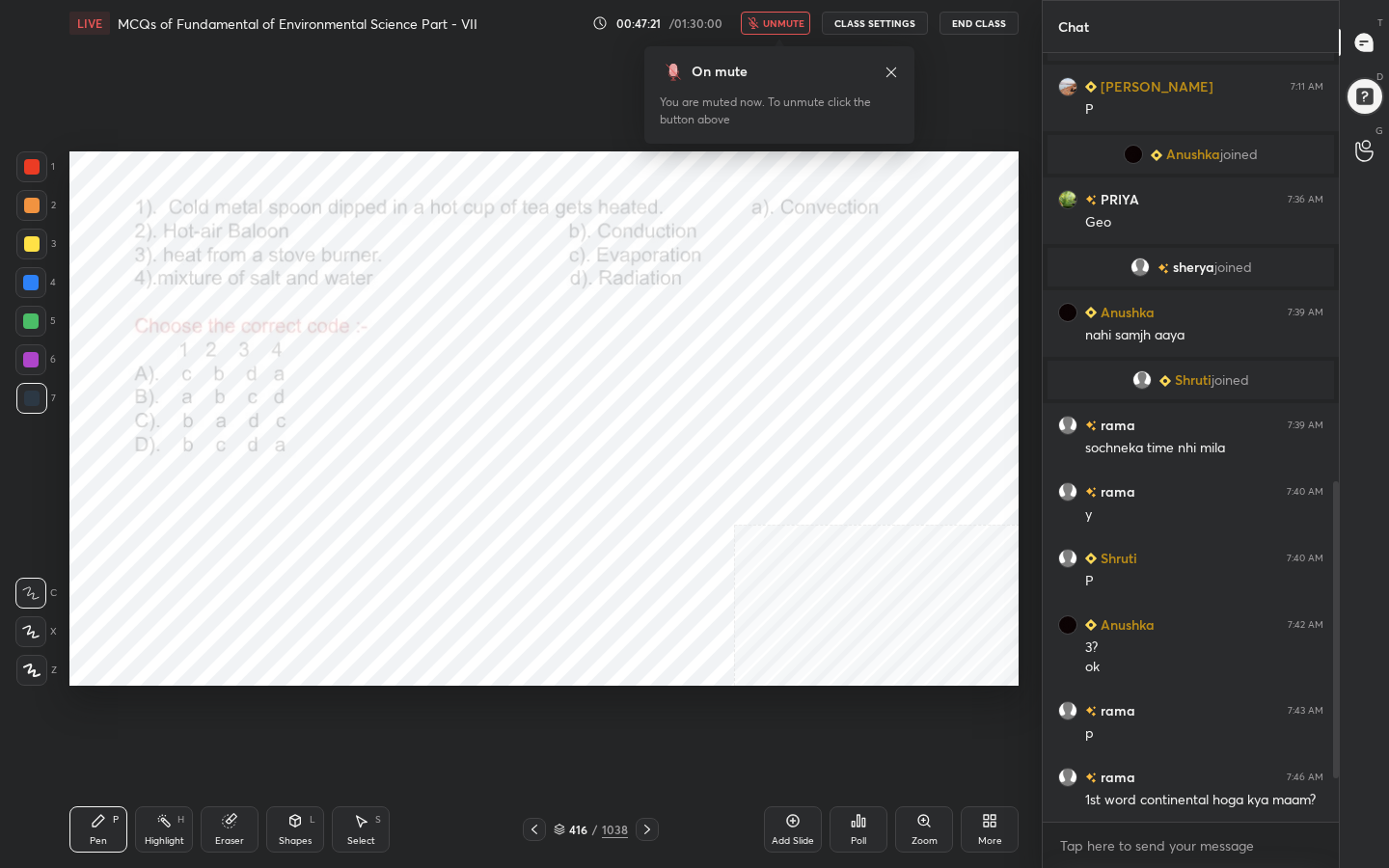 click on "unmute" at bounding box center [783, 23] 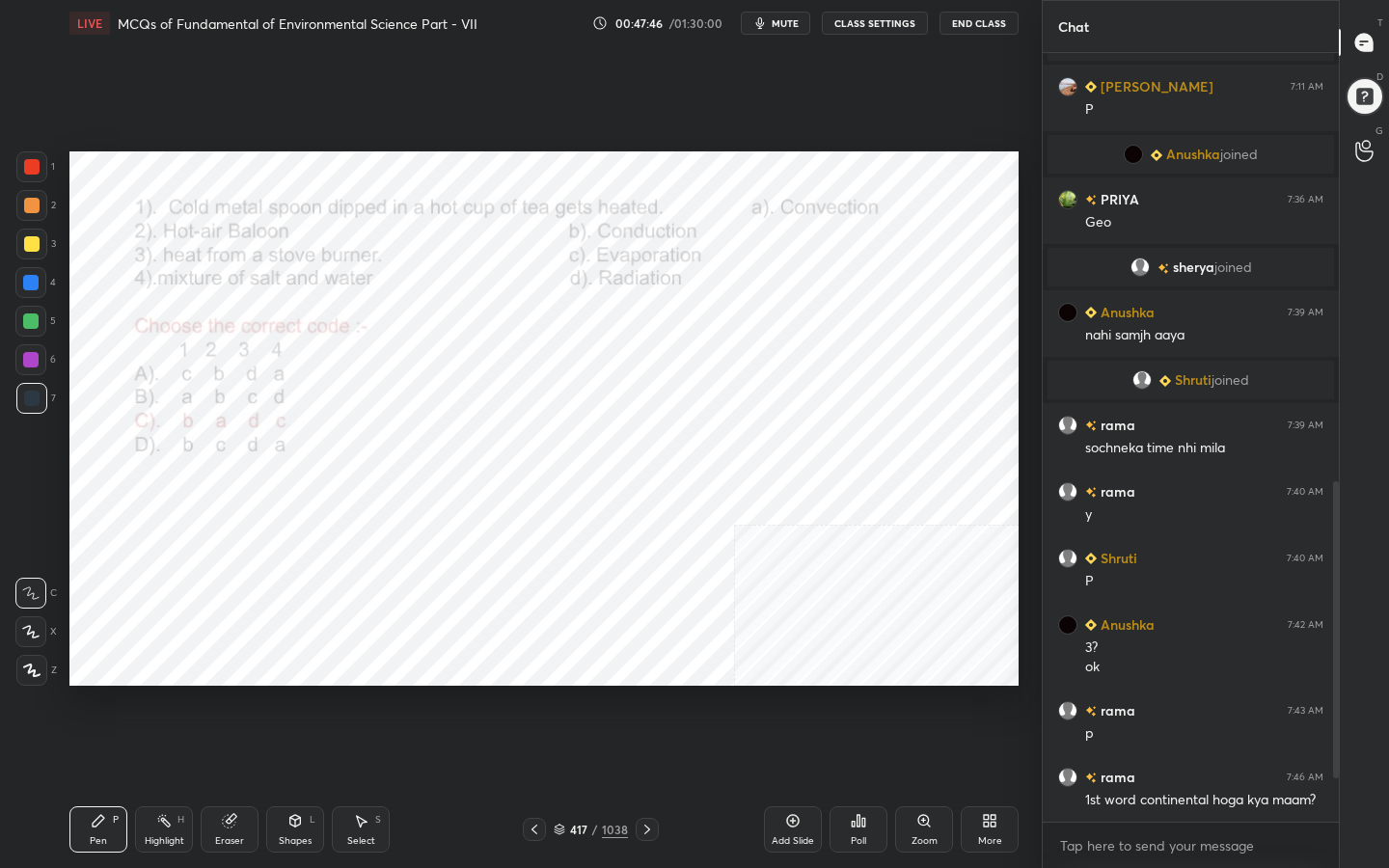 click 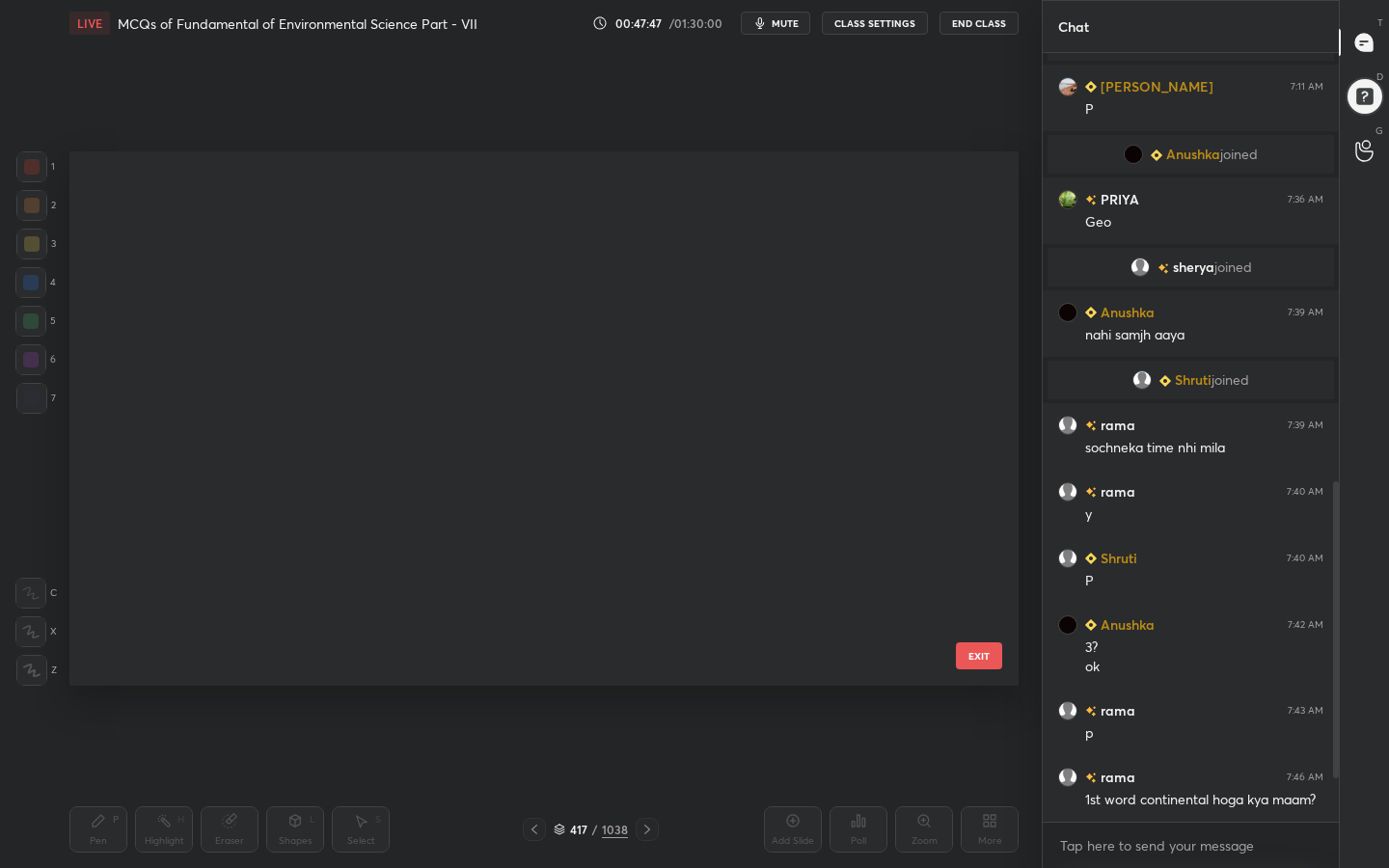 scroll, scrollTop: 22189, scrollLeft: 0, axis: vertical 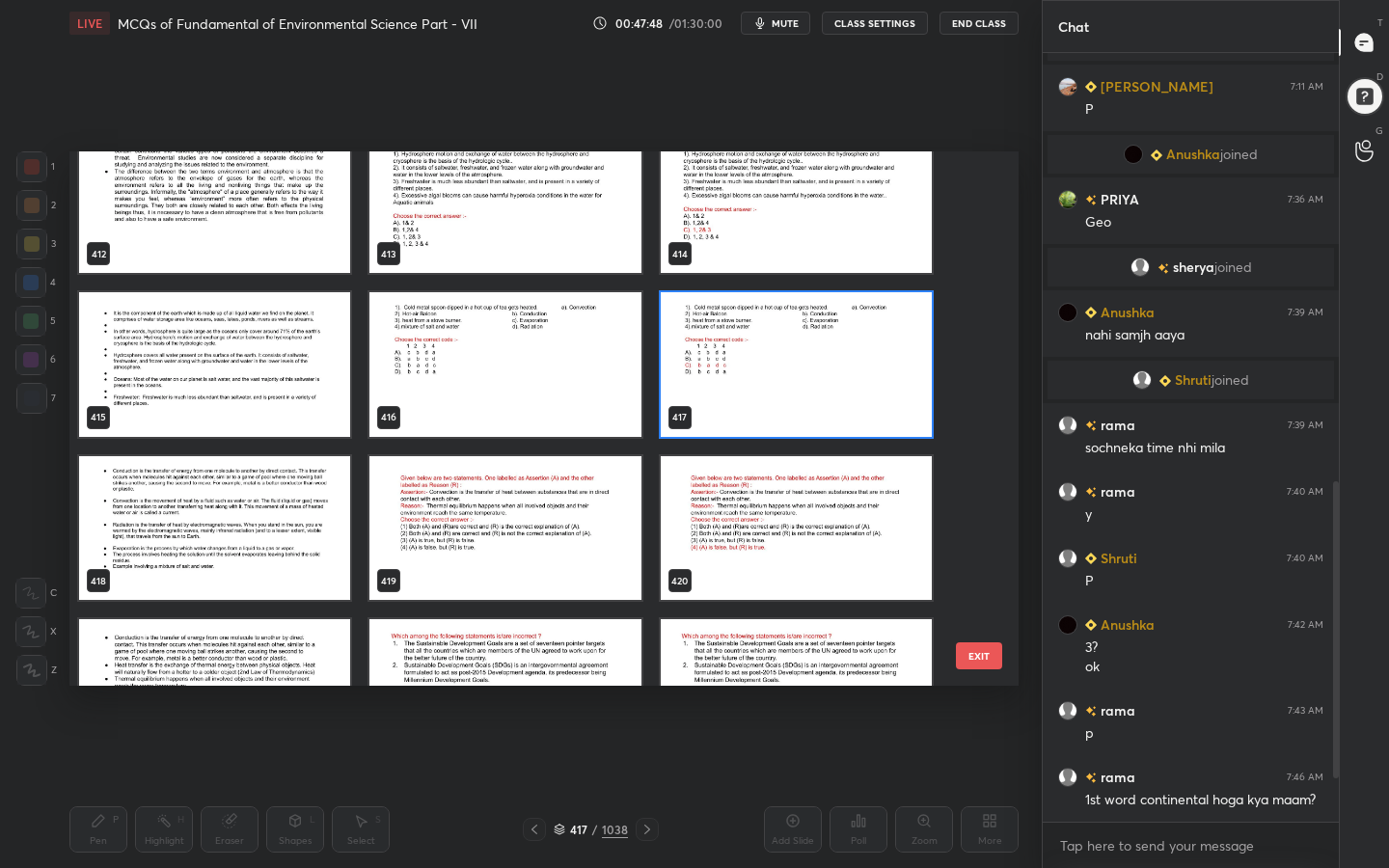 click at bounding box center (504, 529) 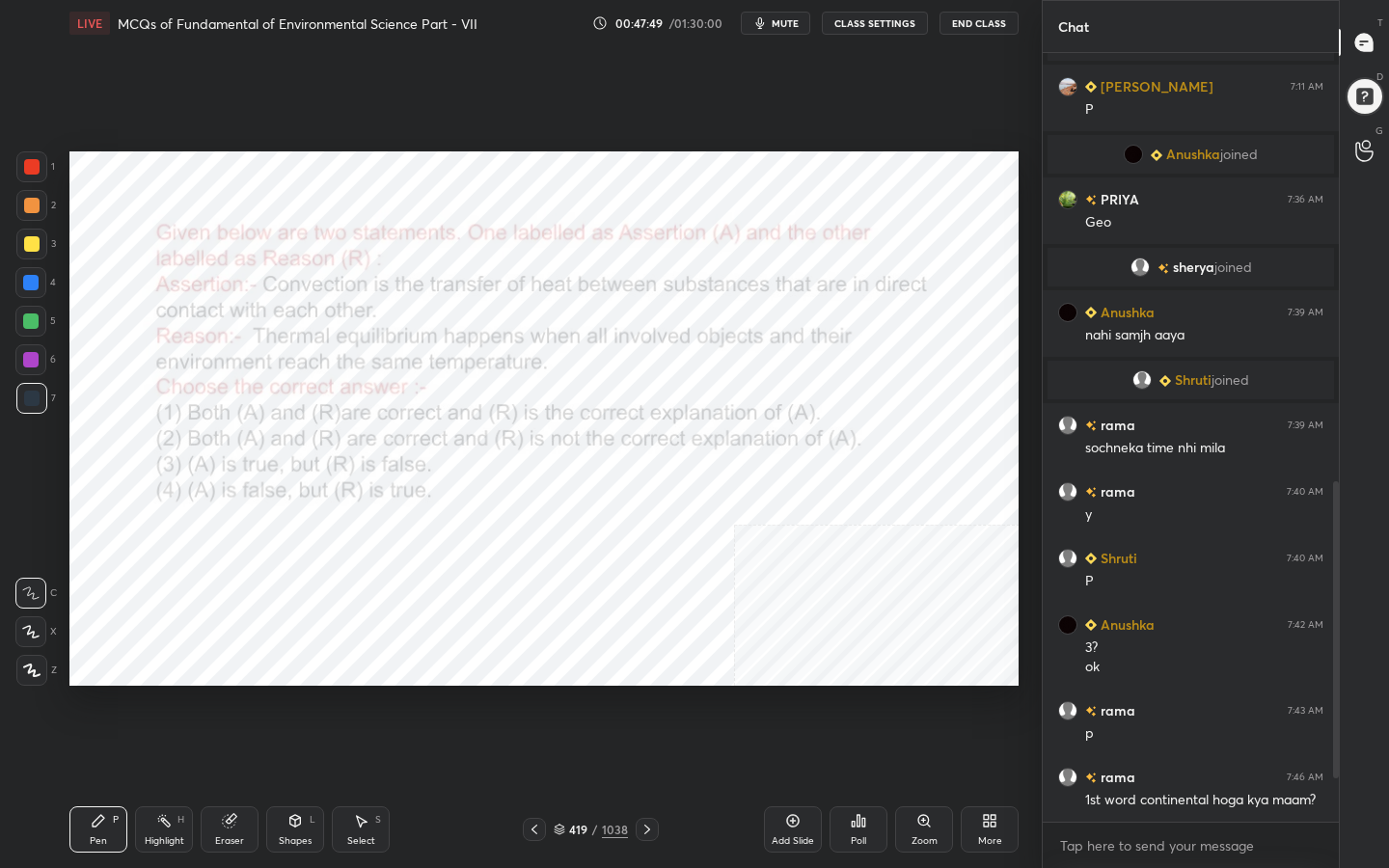 click at bounding box center (504, 529) 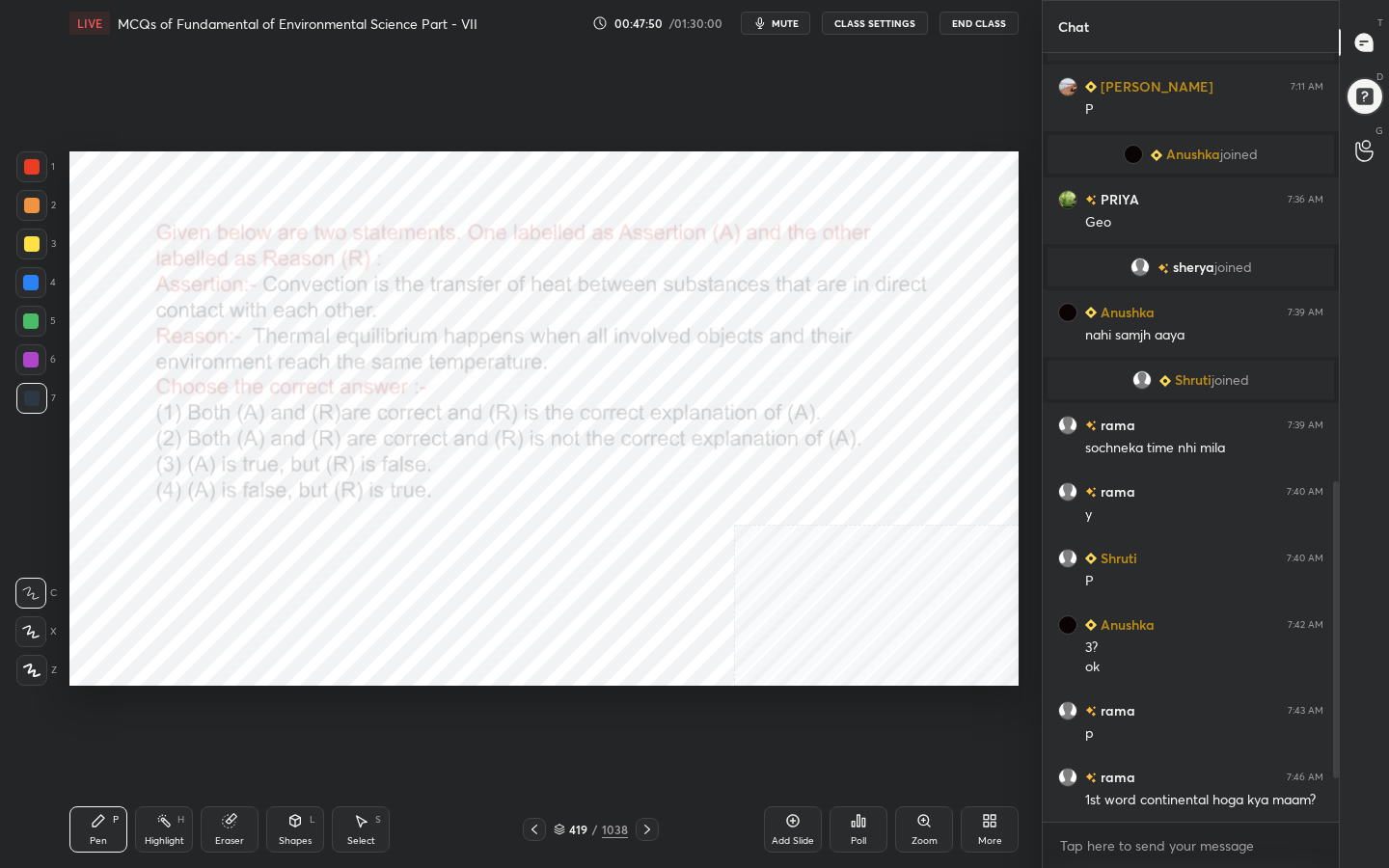 click on "mute" at bounding box center (785, 23) 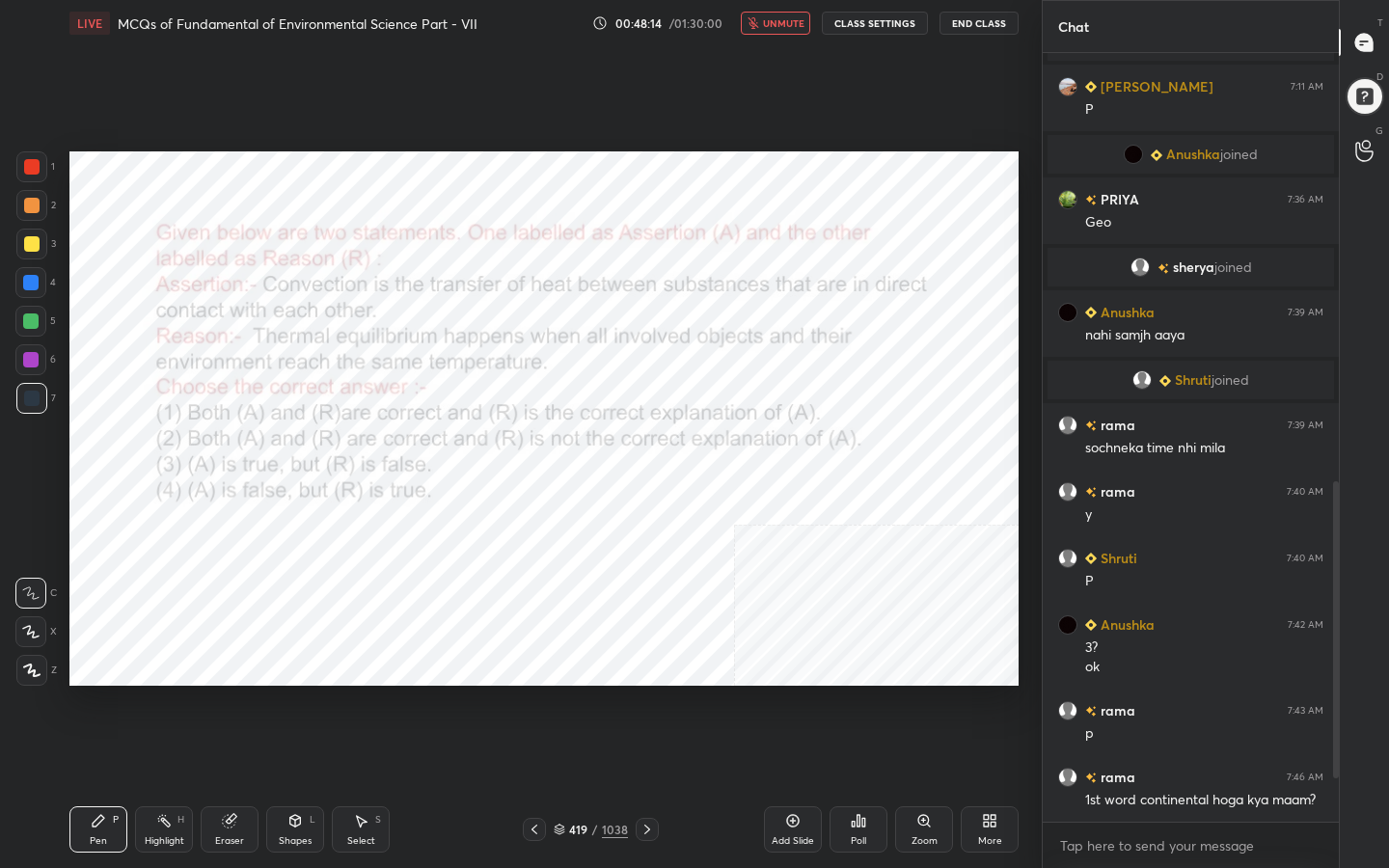 click 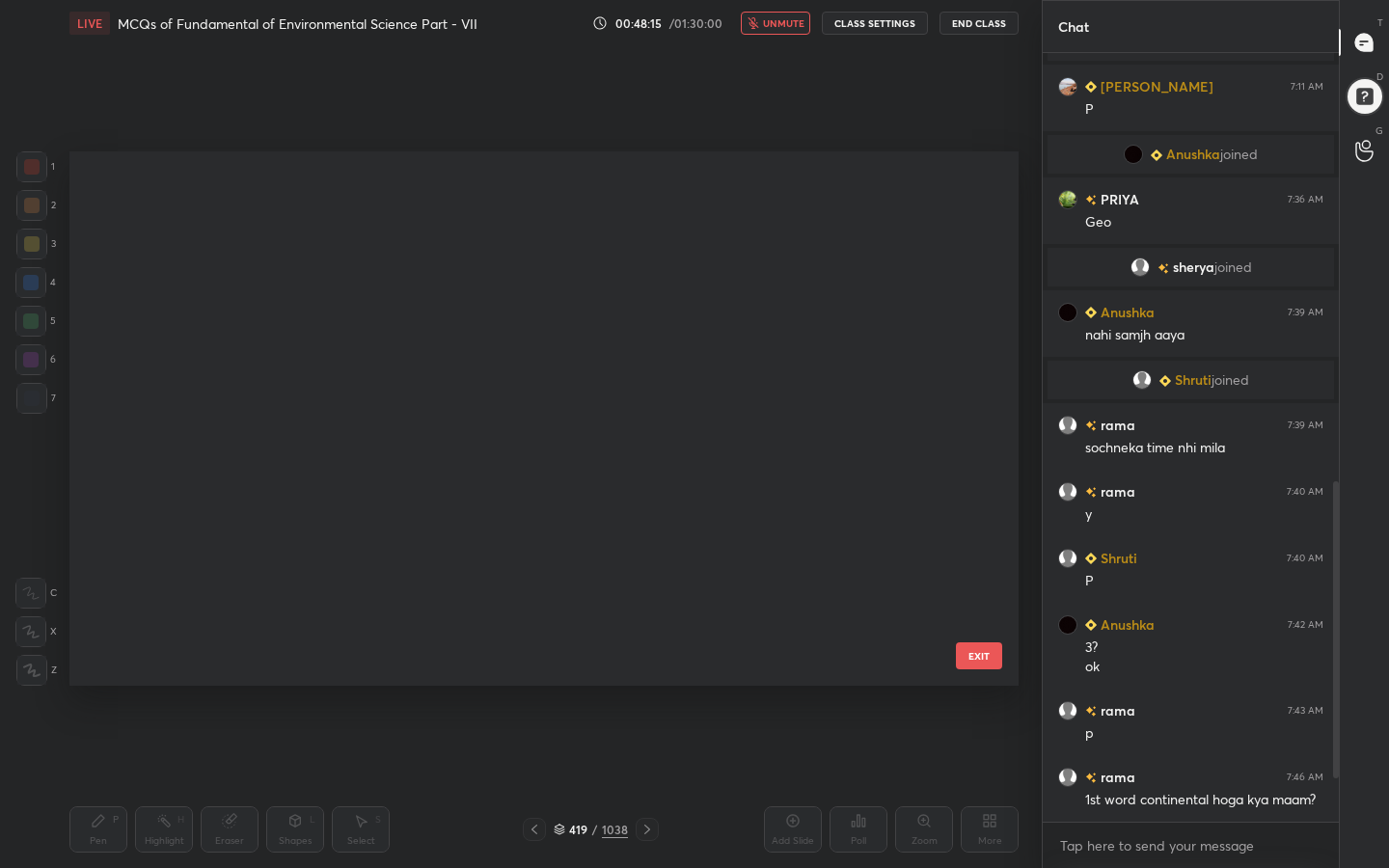 scroll, scrollTop: 22352, scrollLeft: 0, axis: vertical 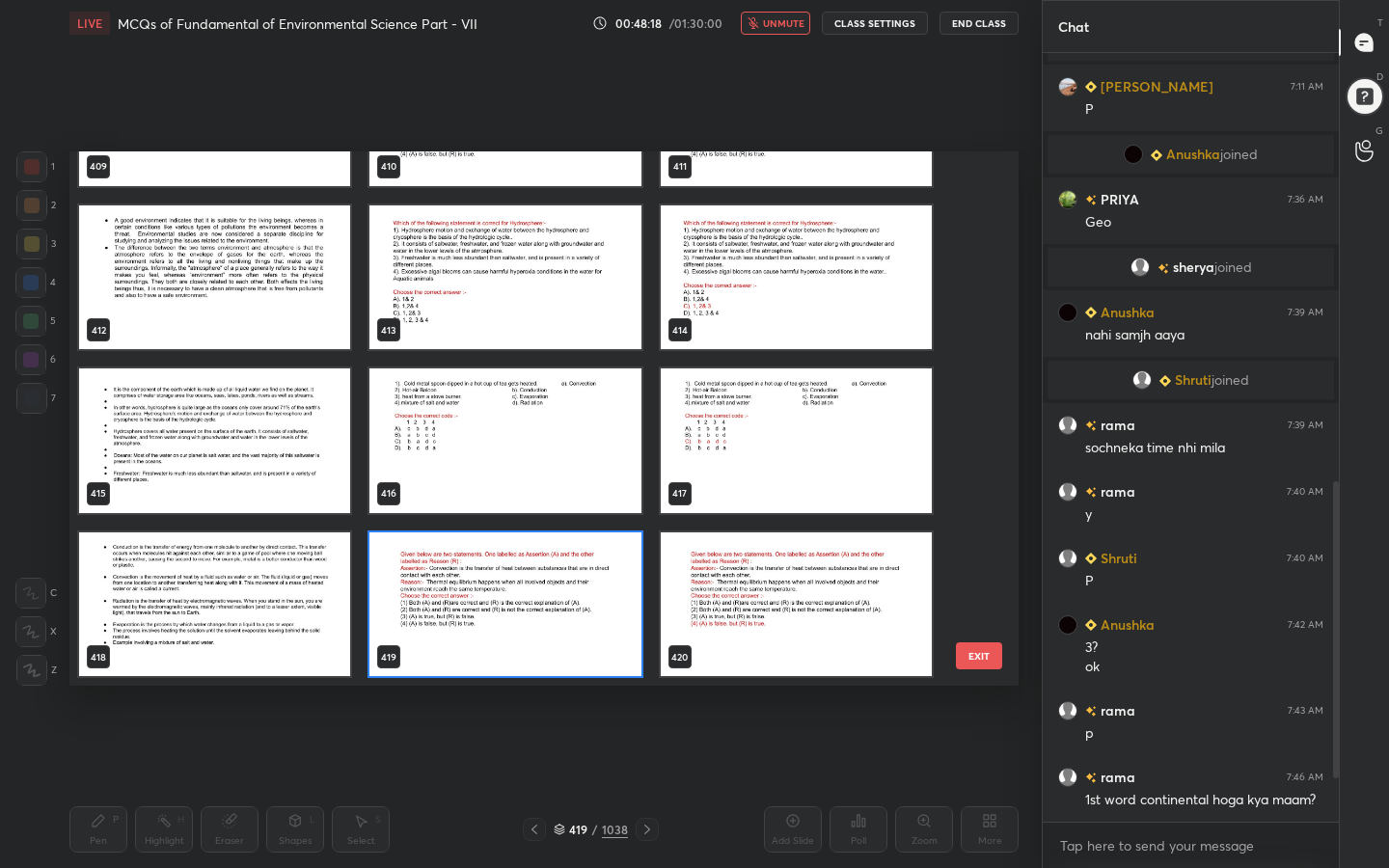 click at bounding box center [504, 605] 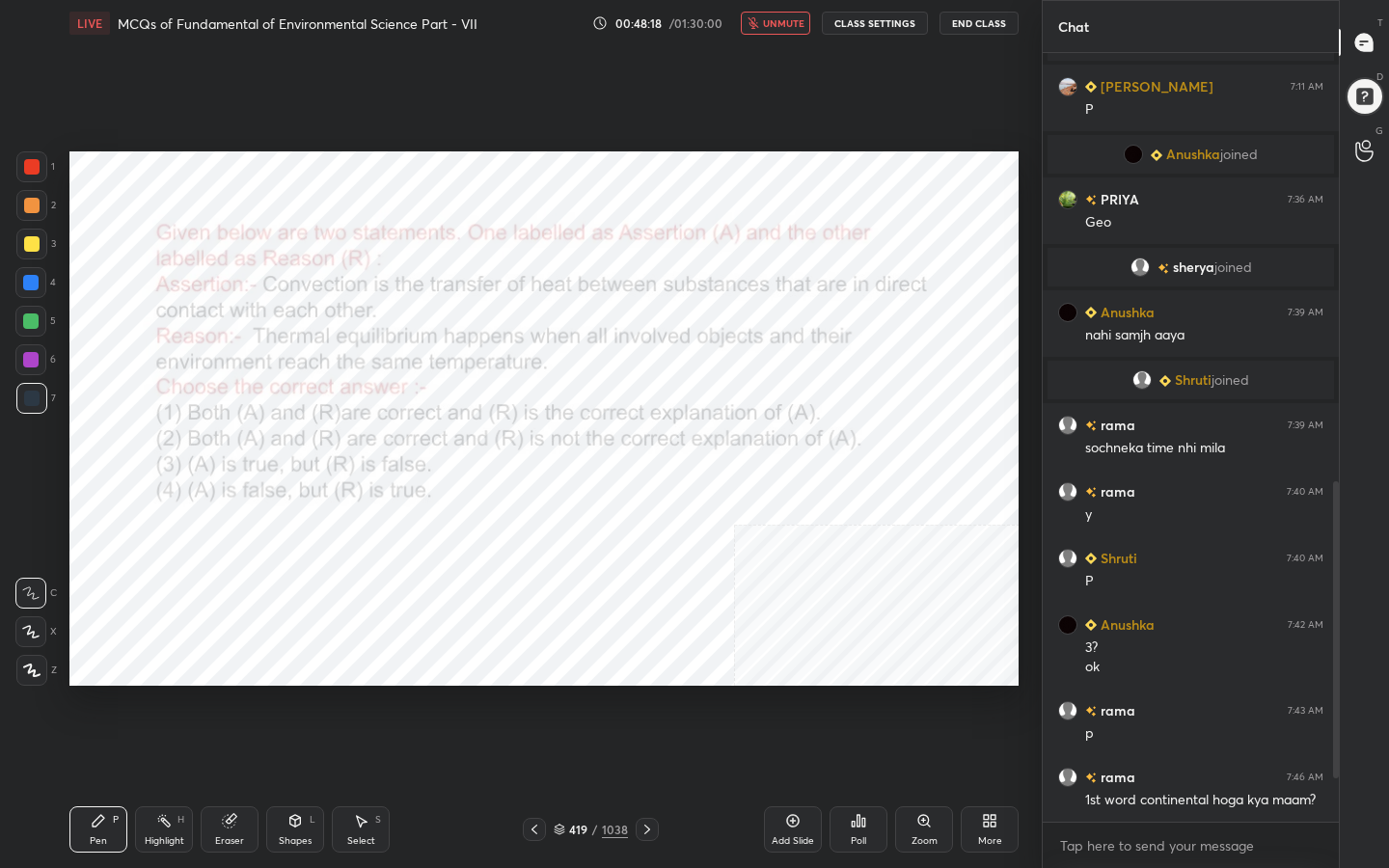 click at bounding box center (504, 605) 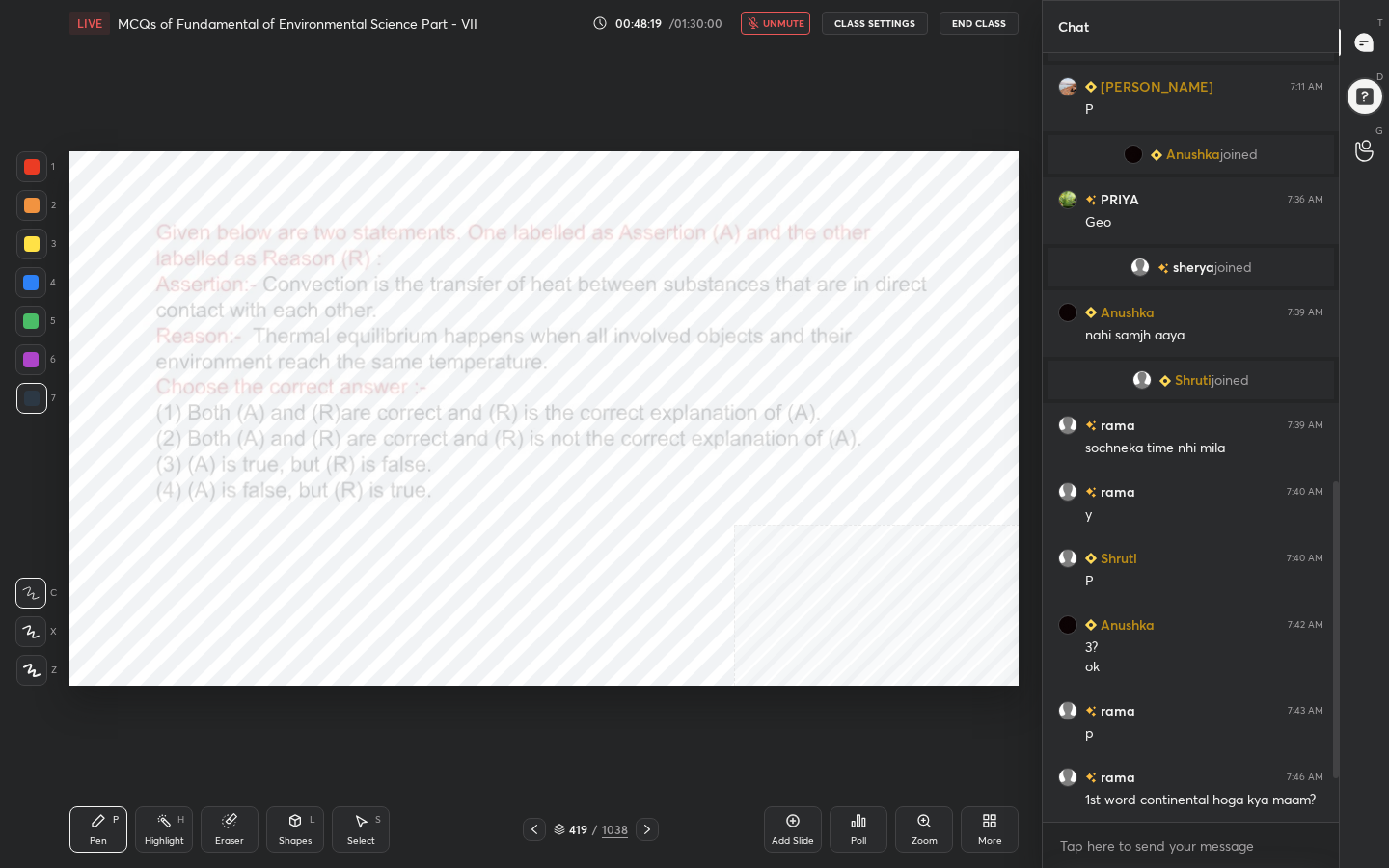 click on "Poll" at bounding box center [858, 829] 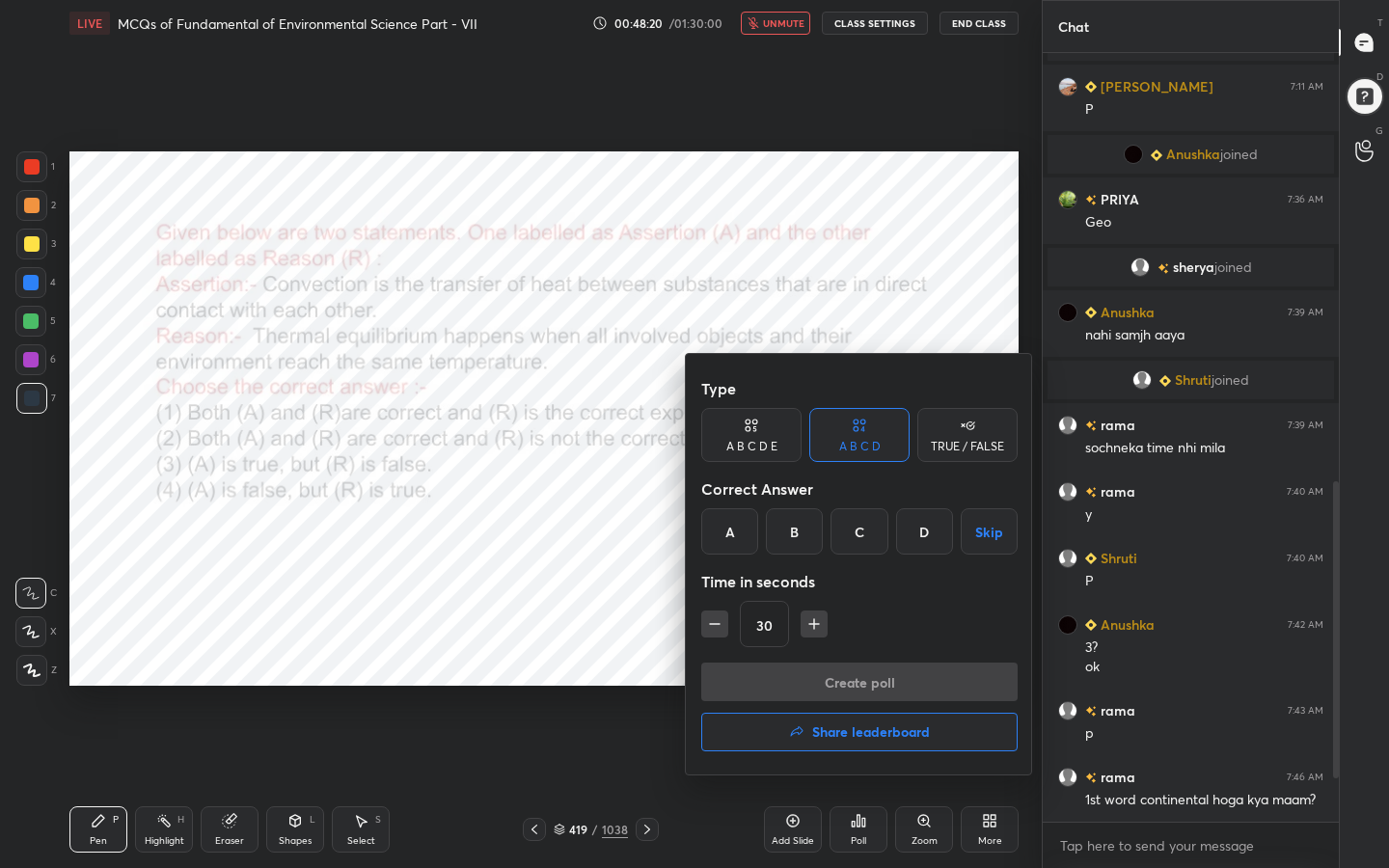 click on "D" at bounding box center [924, 531] 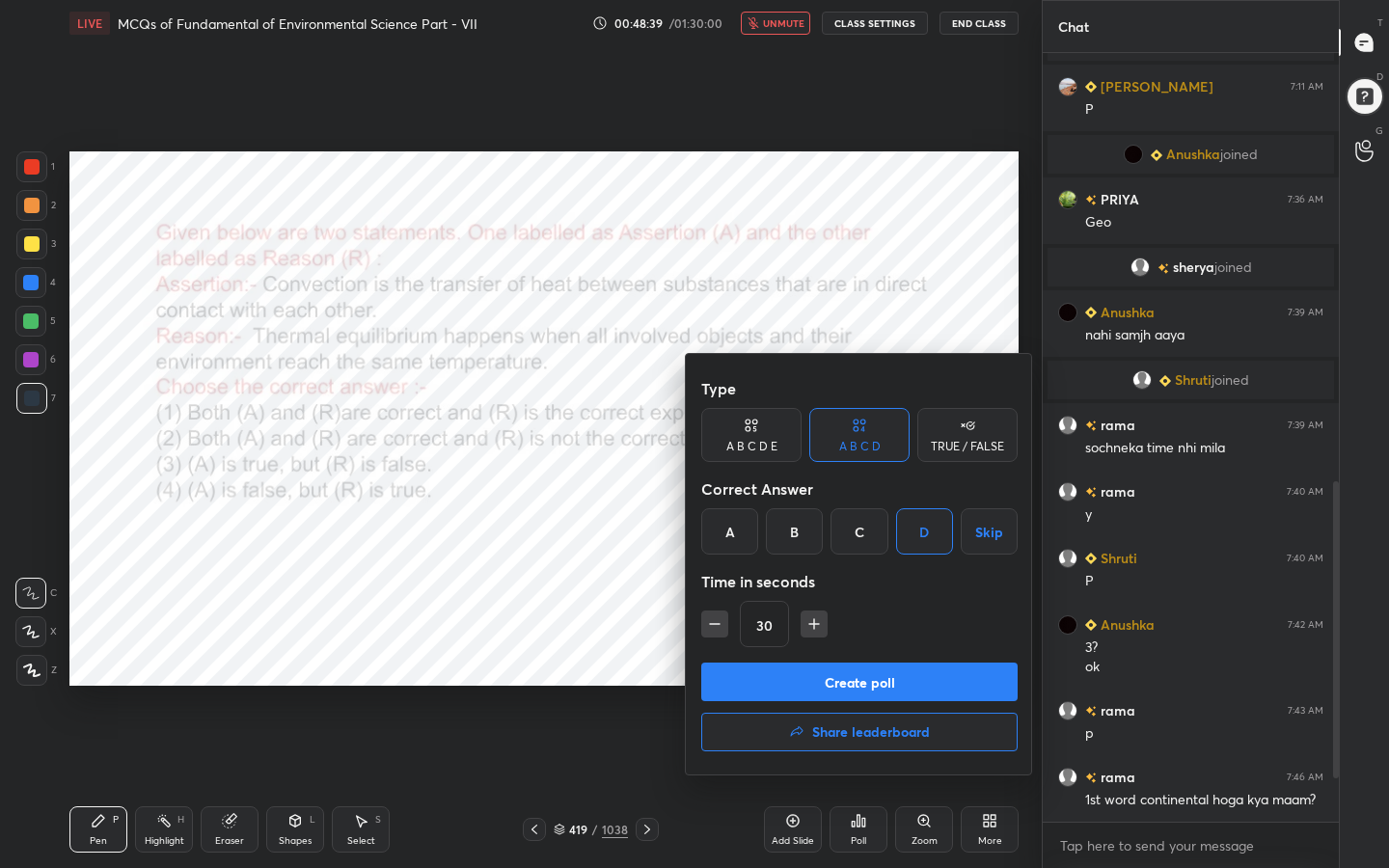 click on "Create poll" at bounding box center [859, 682] 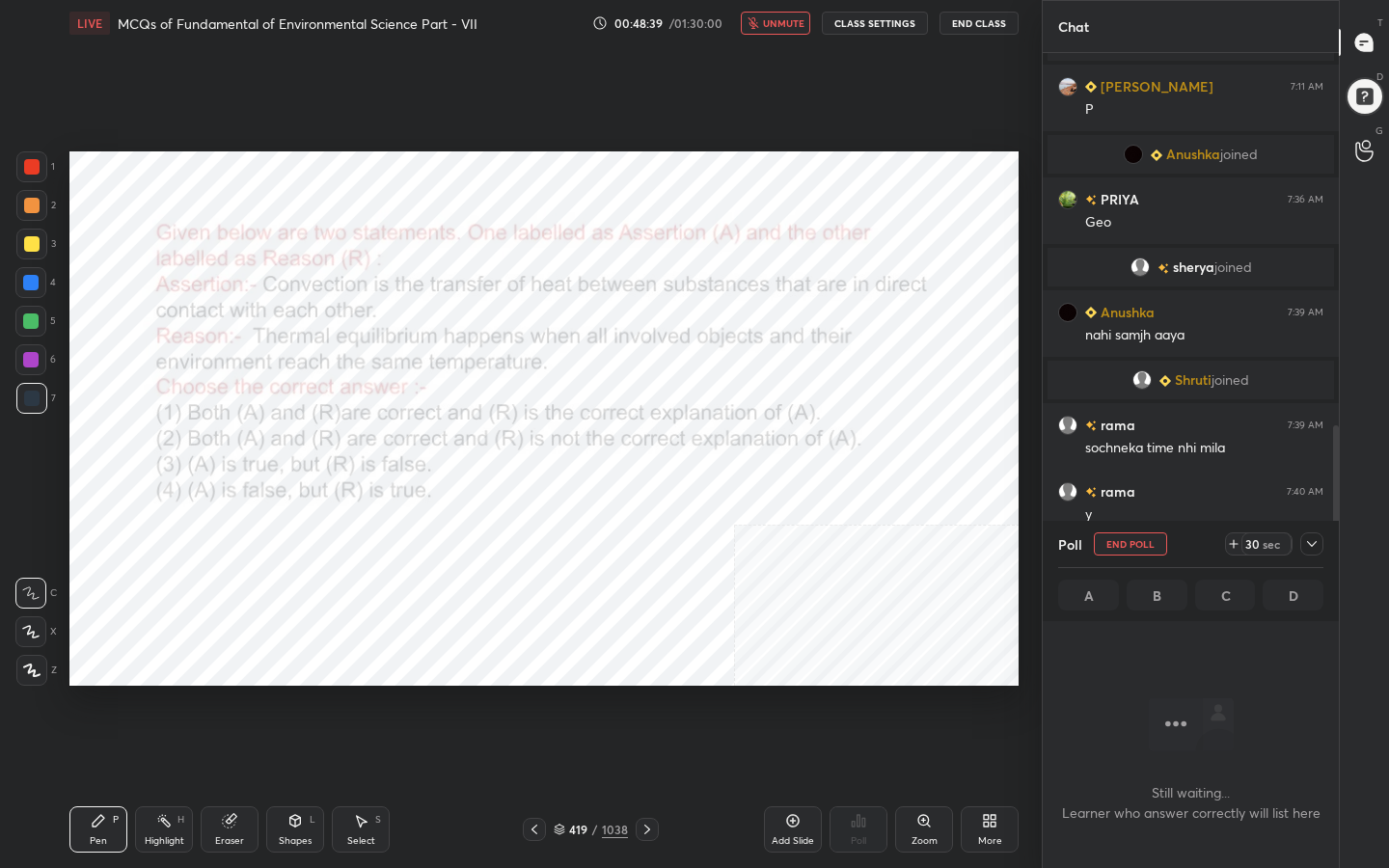 scroll, scrollTop: 502, scrollLeft: 290, axis: both 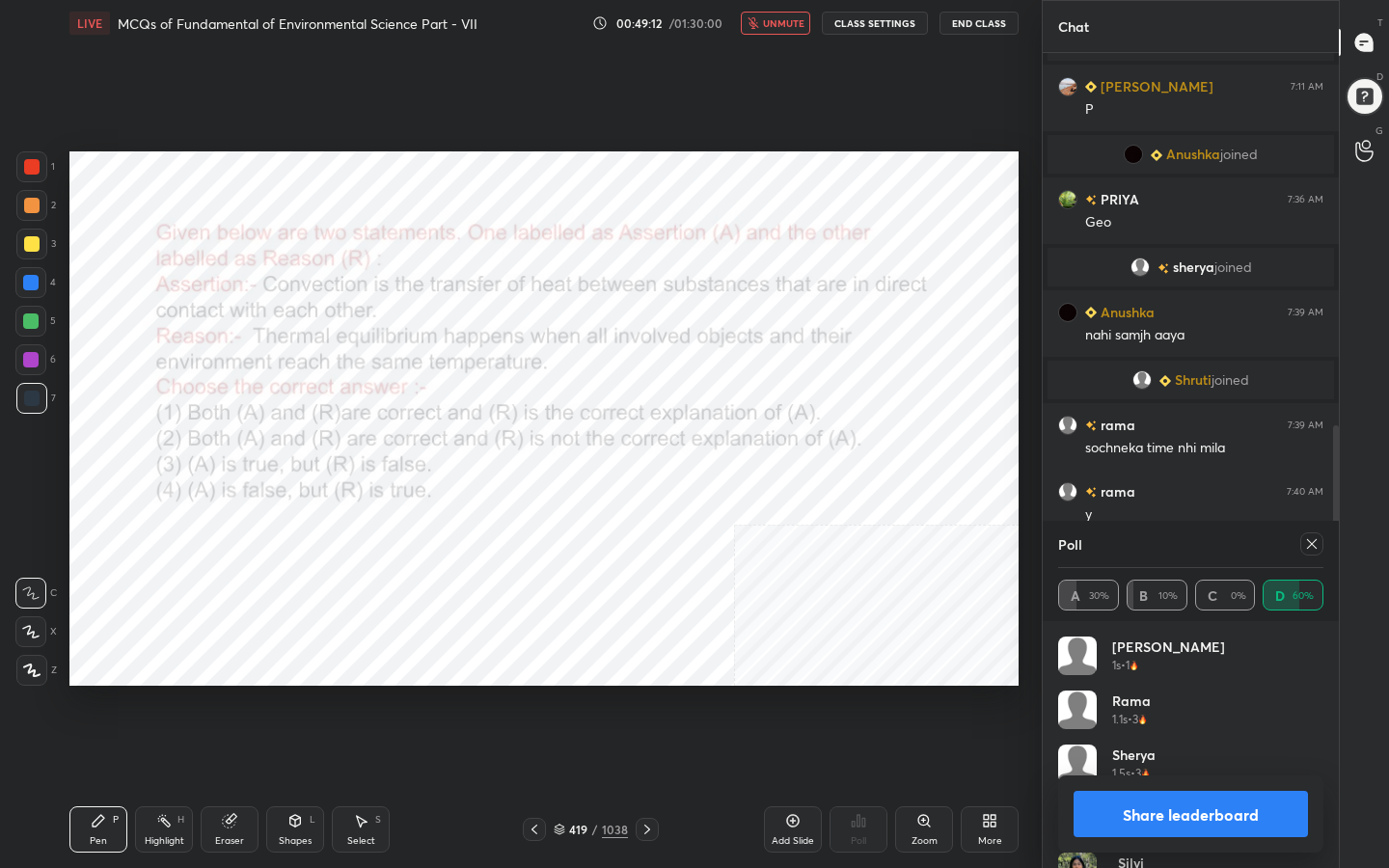 click 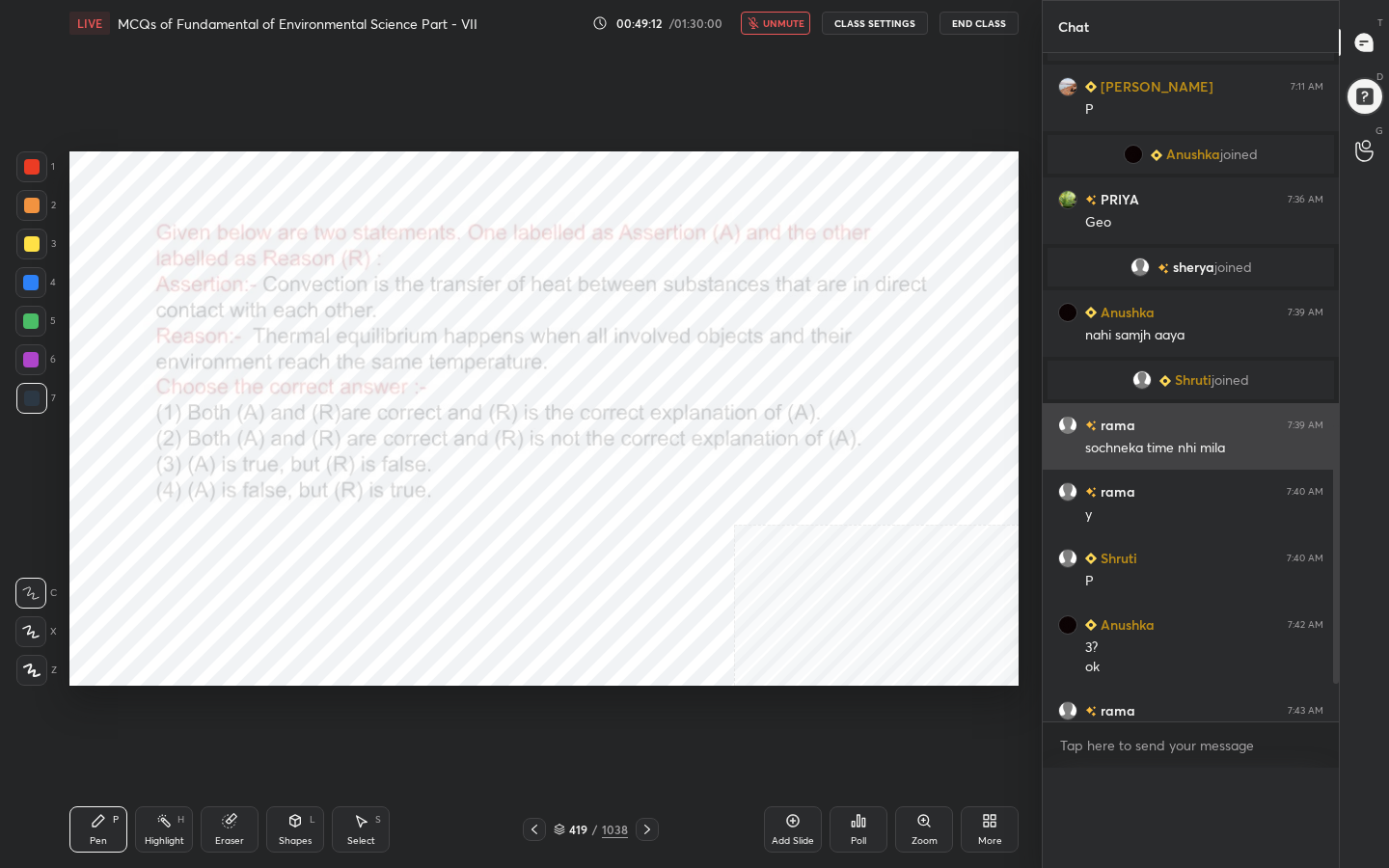 scroll, scrollTop: 0, scrollLeft: 0, axis: both 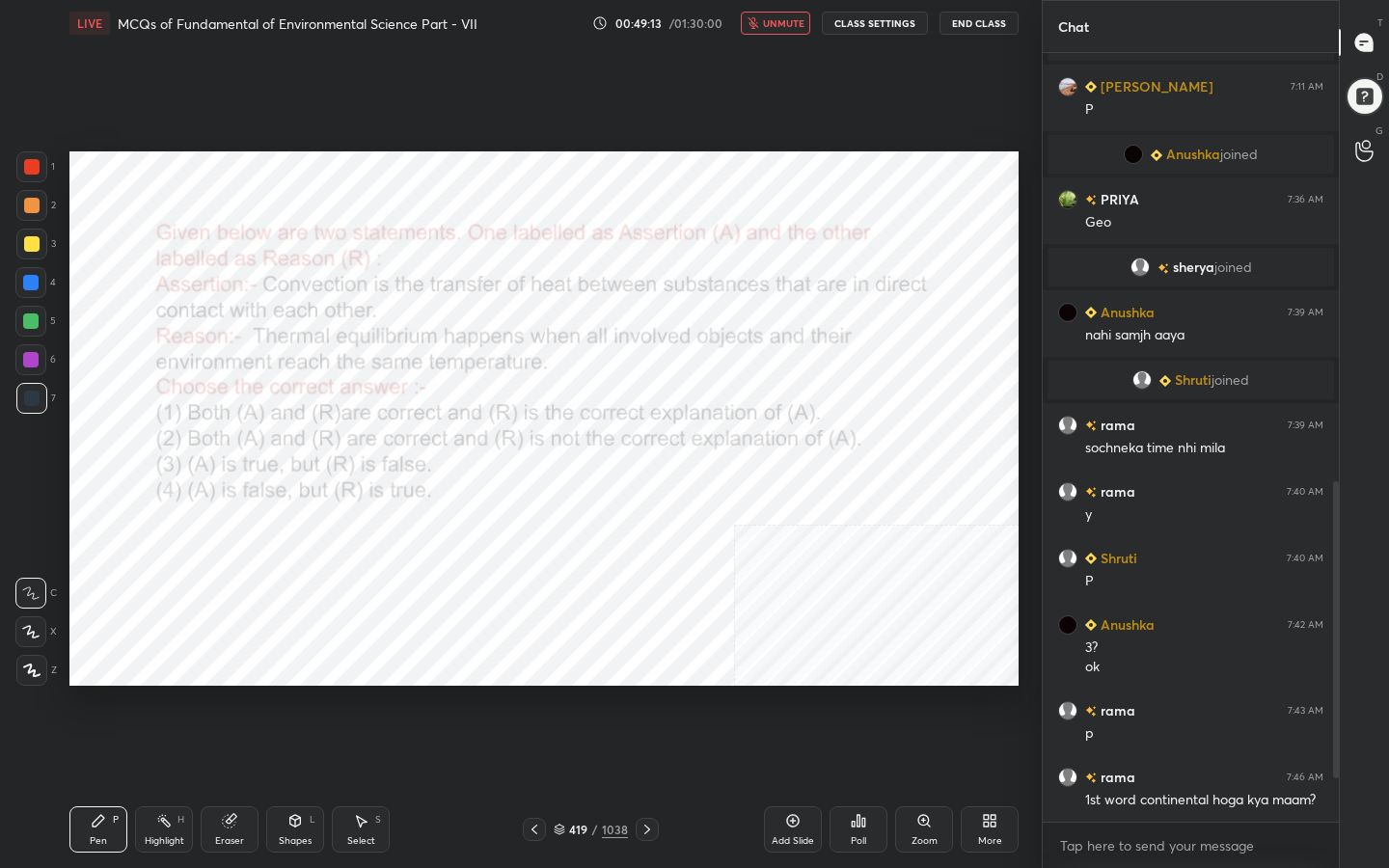 click on "unmute" at bounding box center (783, 23) 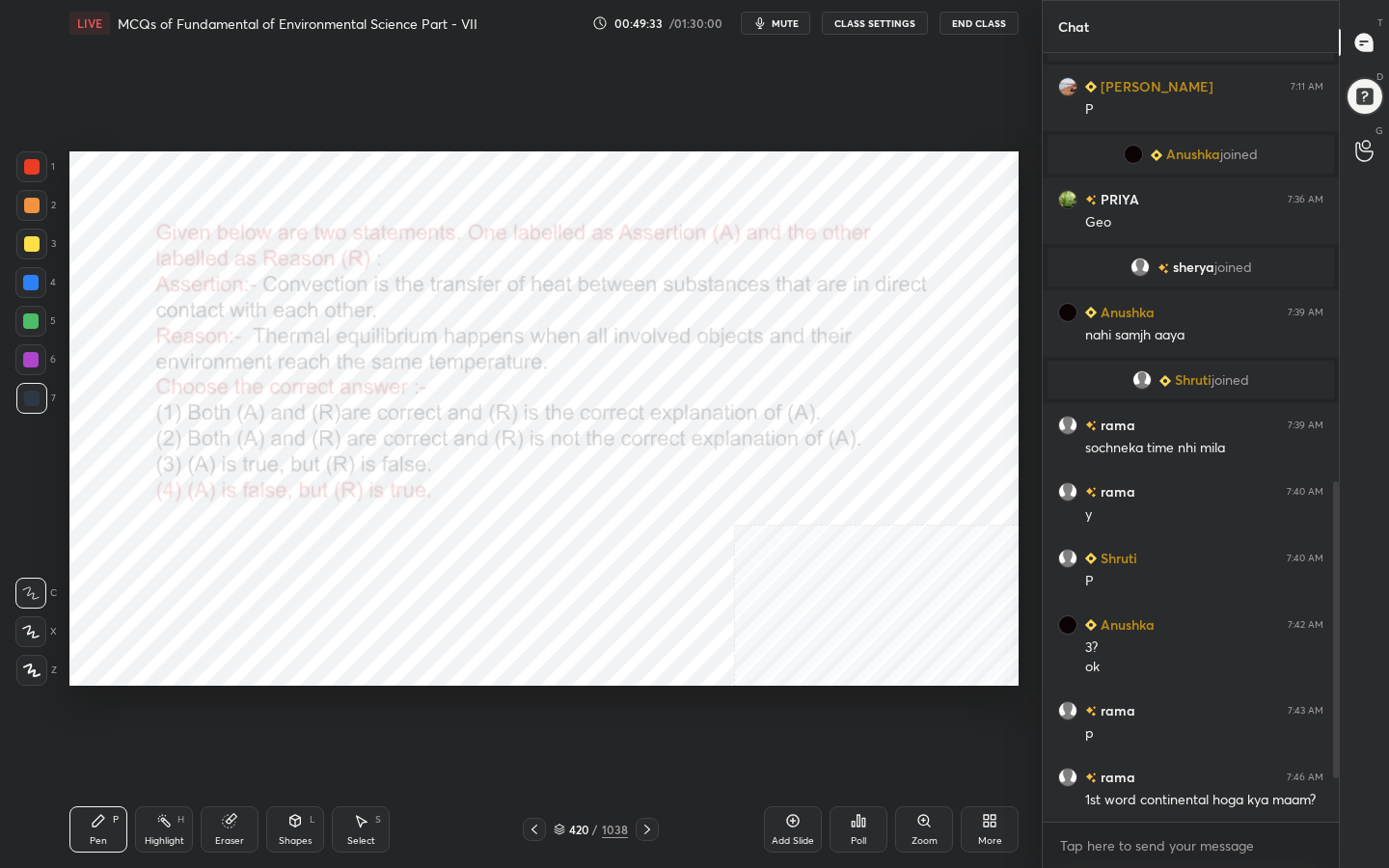 click 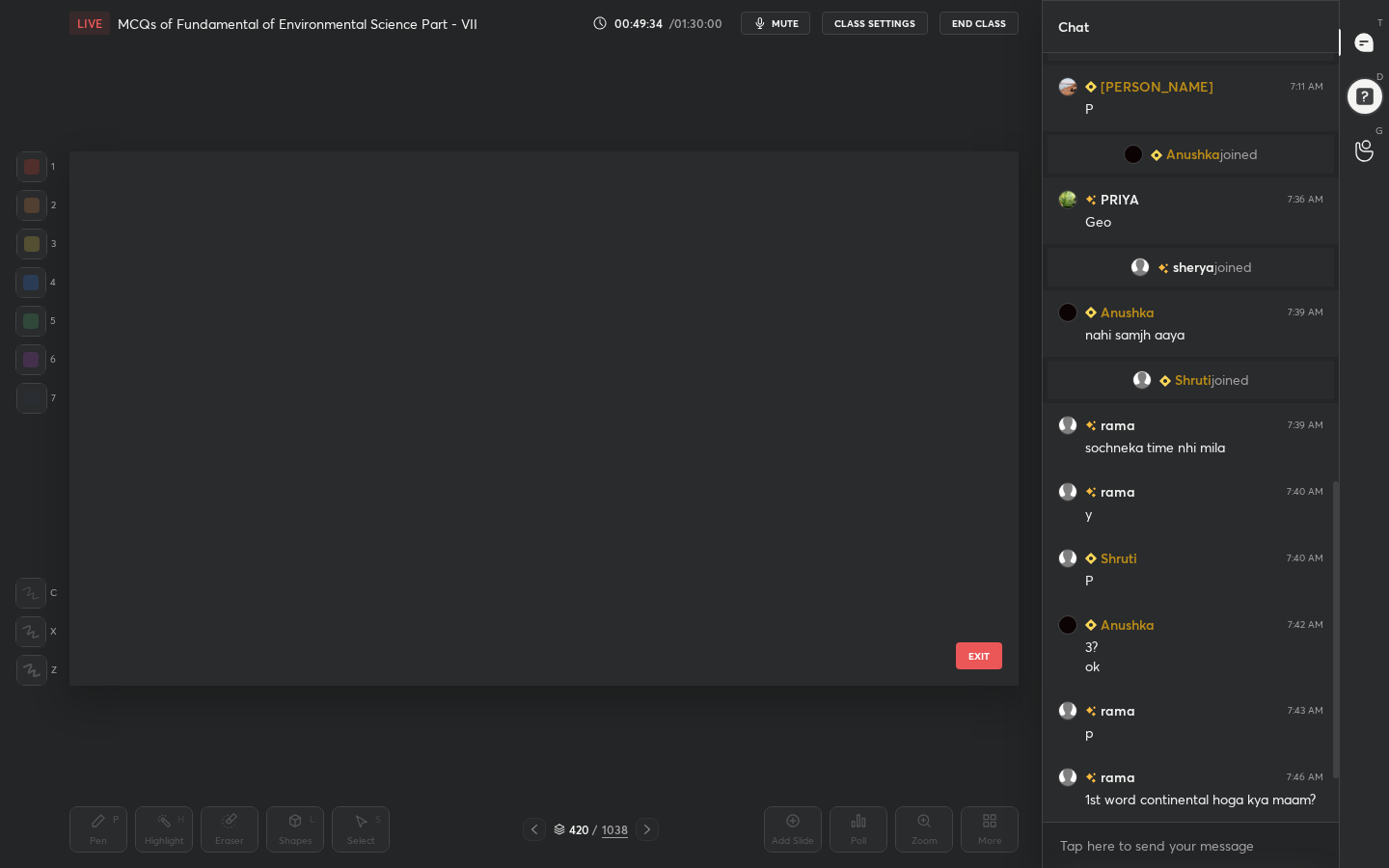 scroll, scrollTop: 22352, scrollLeft: 0, axis: vertical 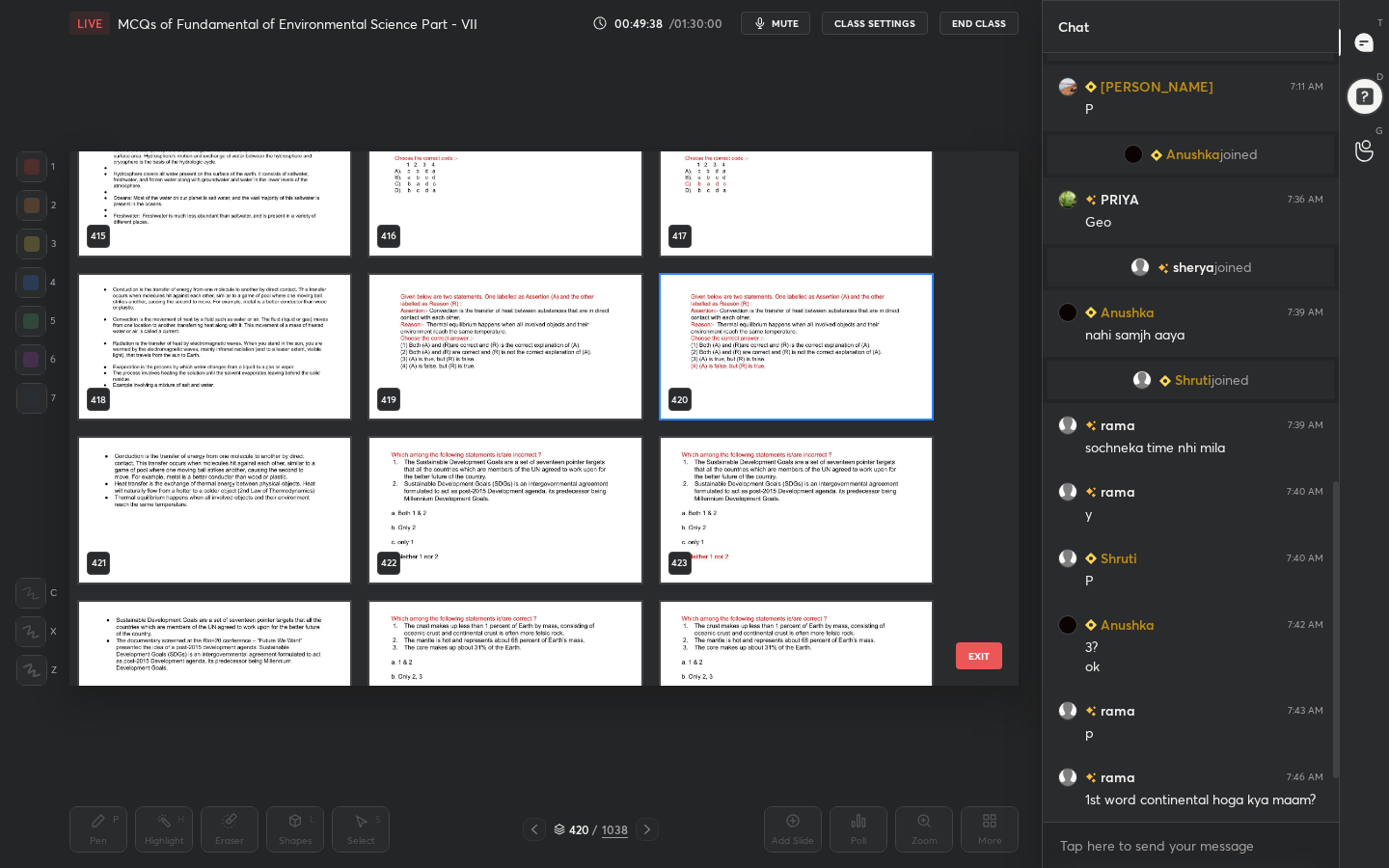 click at bounding box center [504, 510] 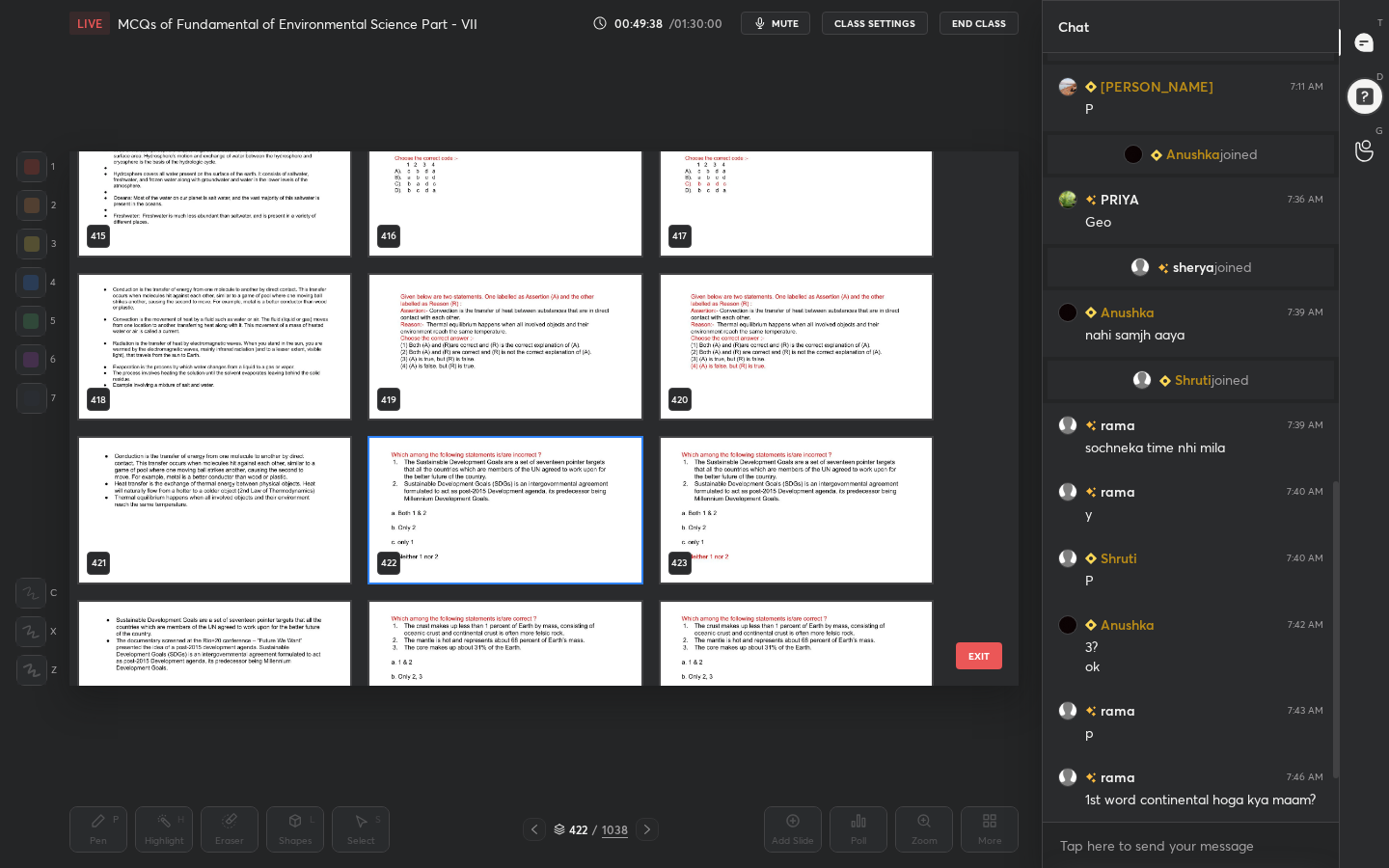 click at bounding box center [504, 510] 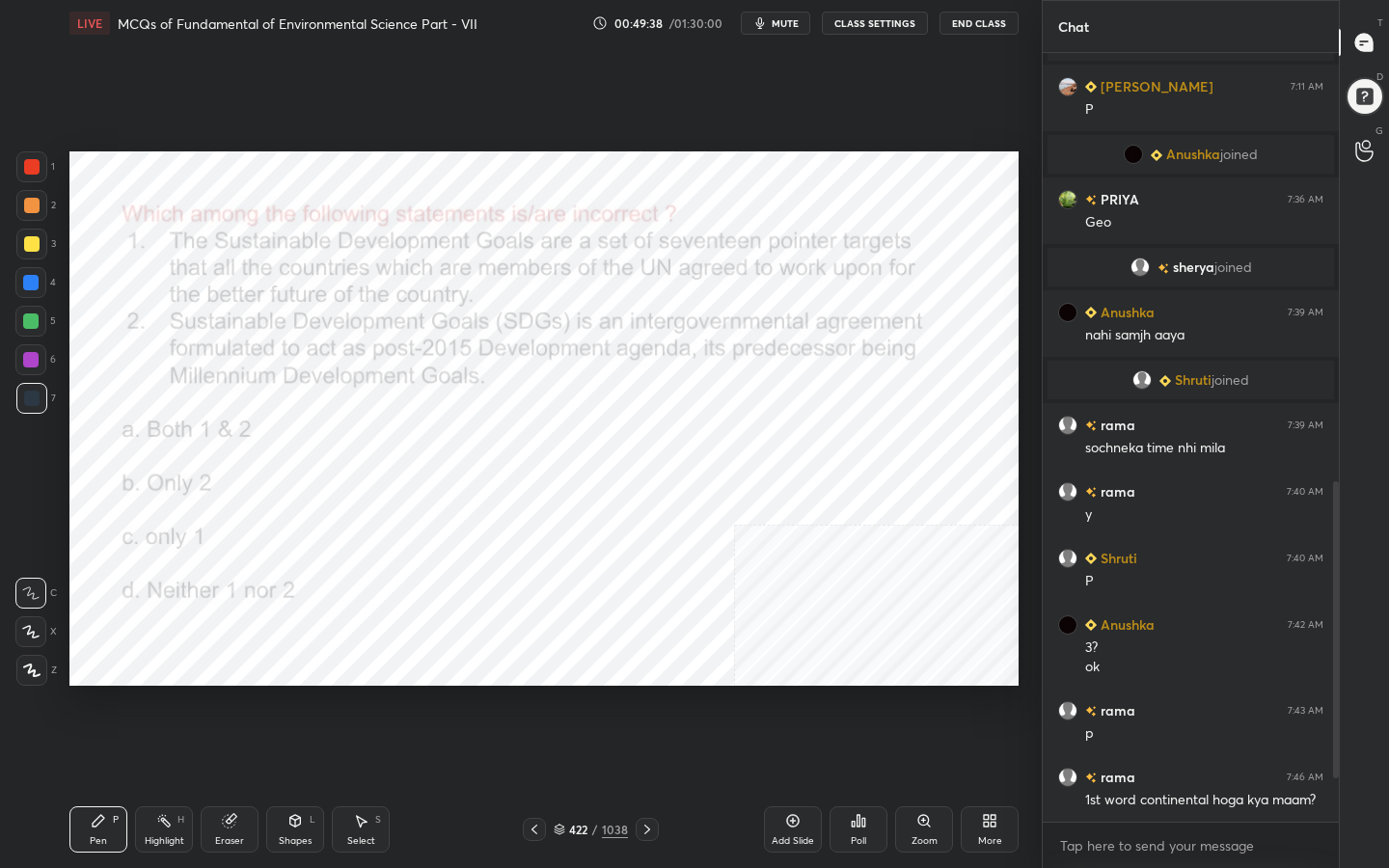 click at bounding box center (504, 510) 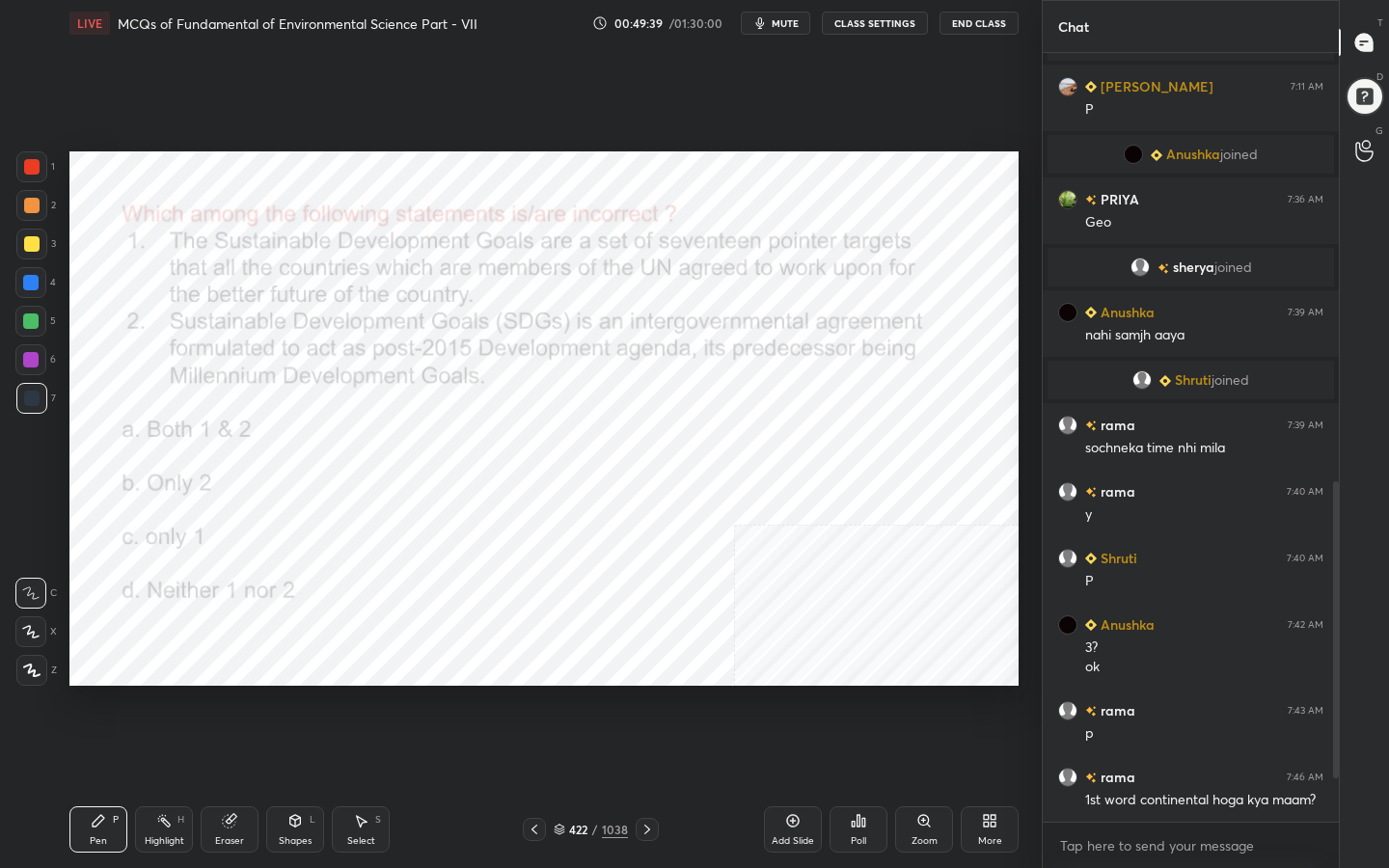 click on "mute" at bounding box center [785, 23] 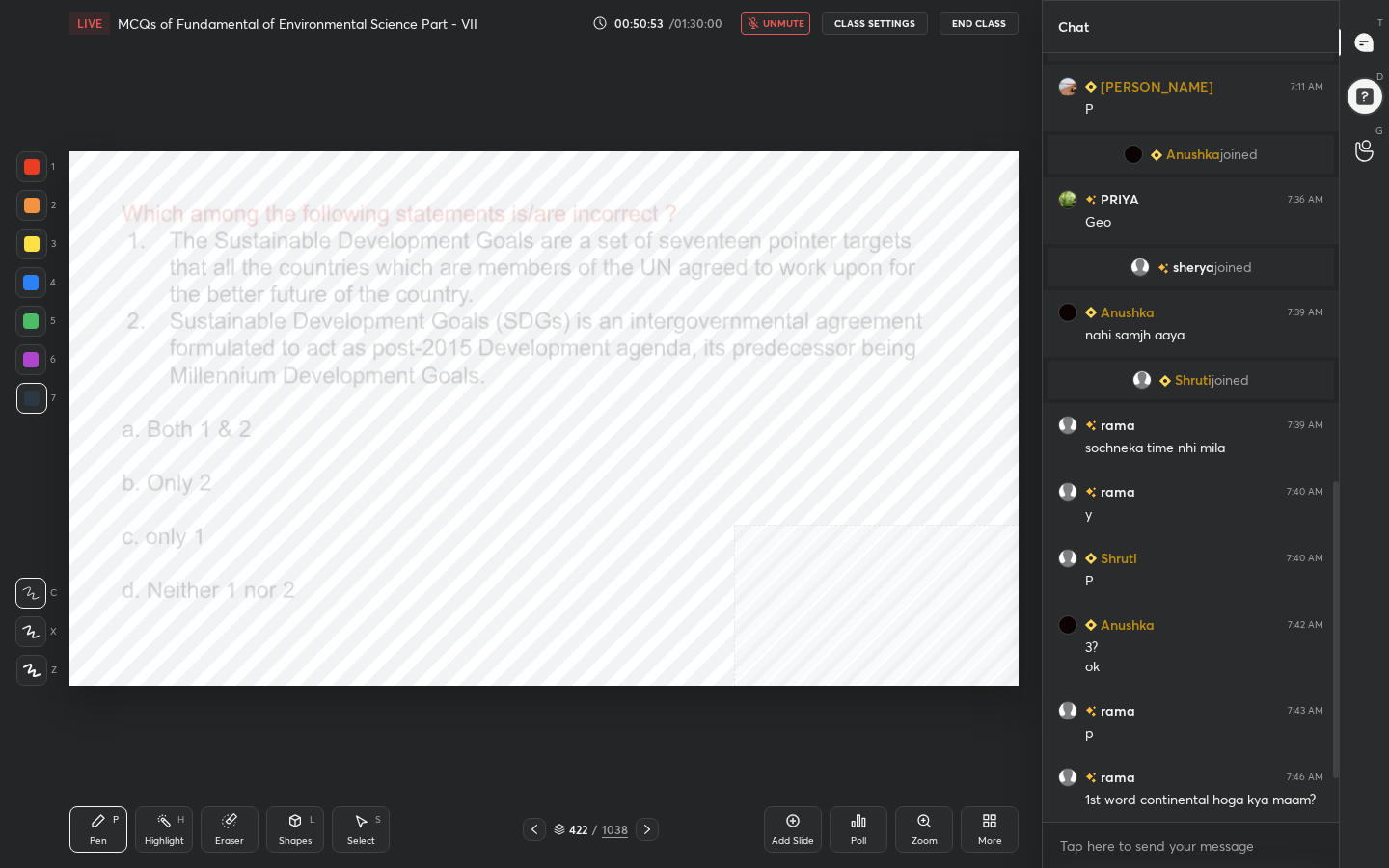 click on "422" at bounding box center (579, 829) 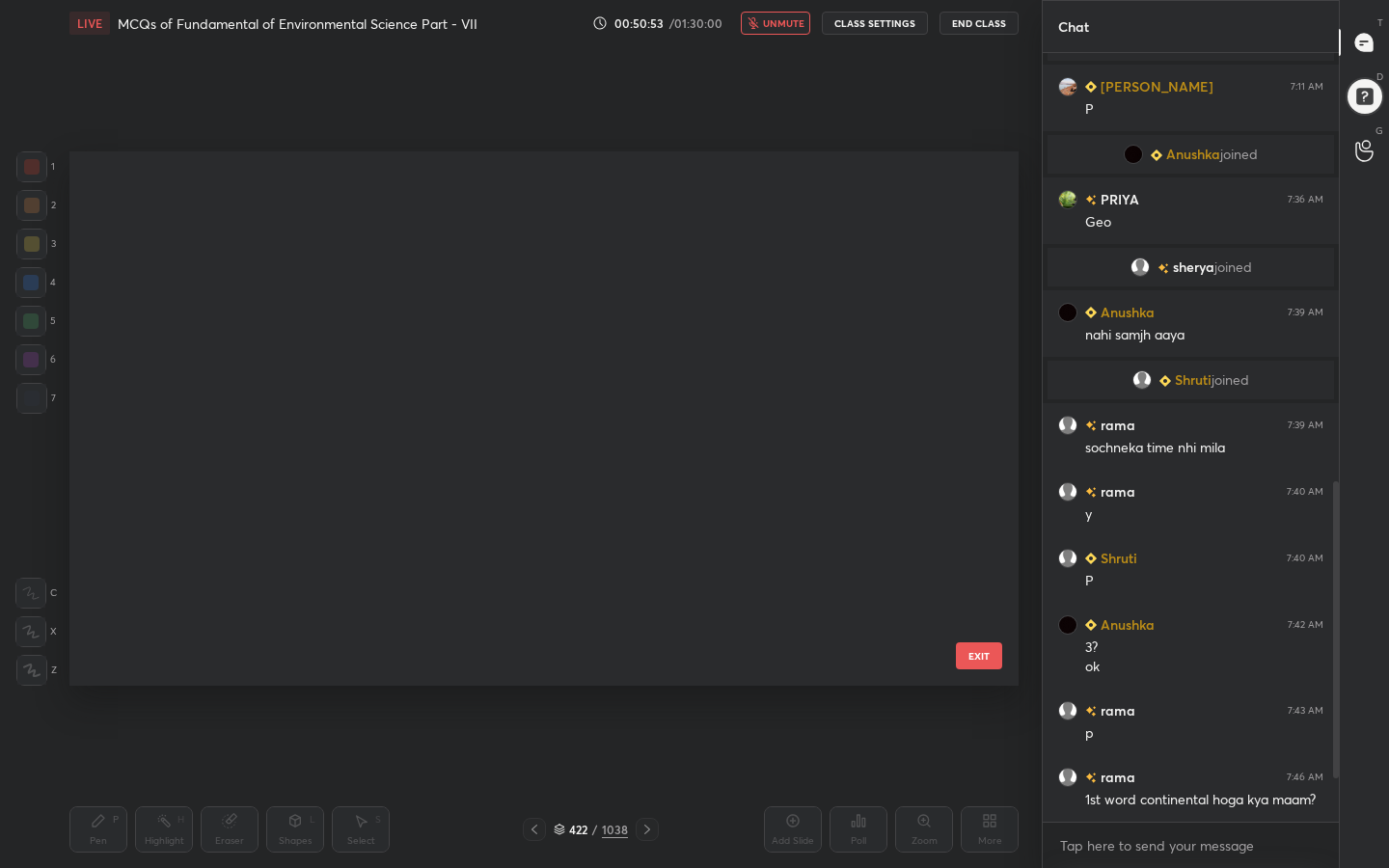 scroll, scrollTop: 22516, scrollLeft: 0, axis: vertical 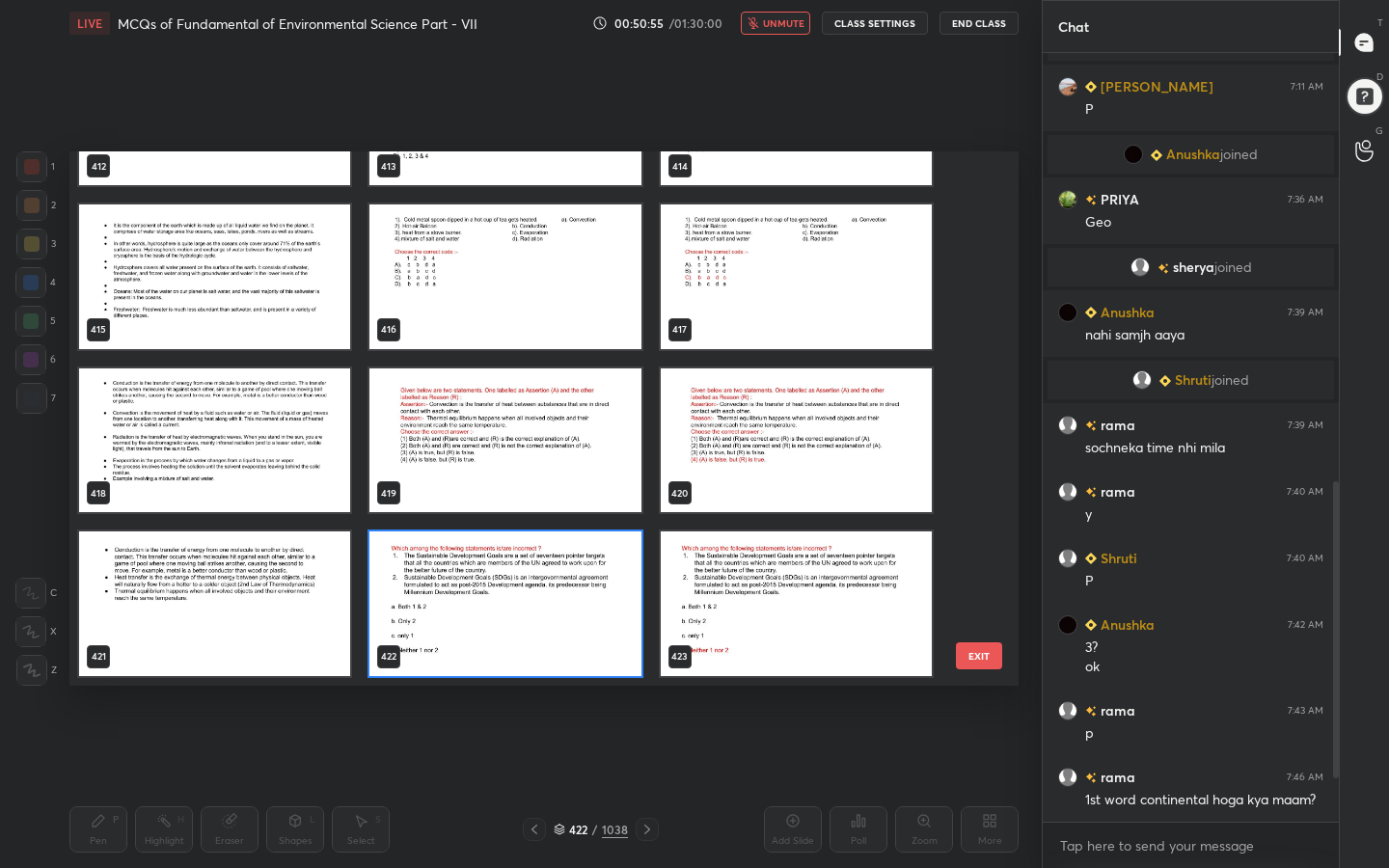 click at bounding box center (504, 604) 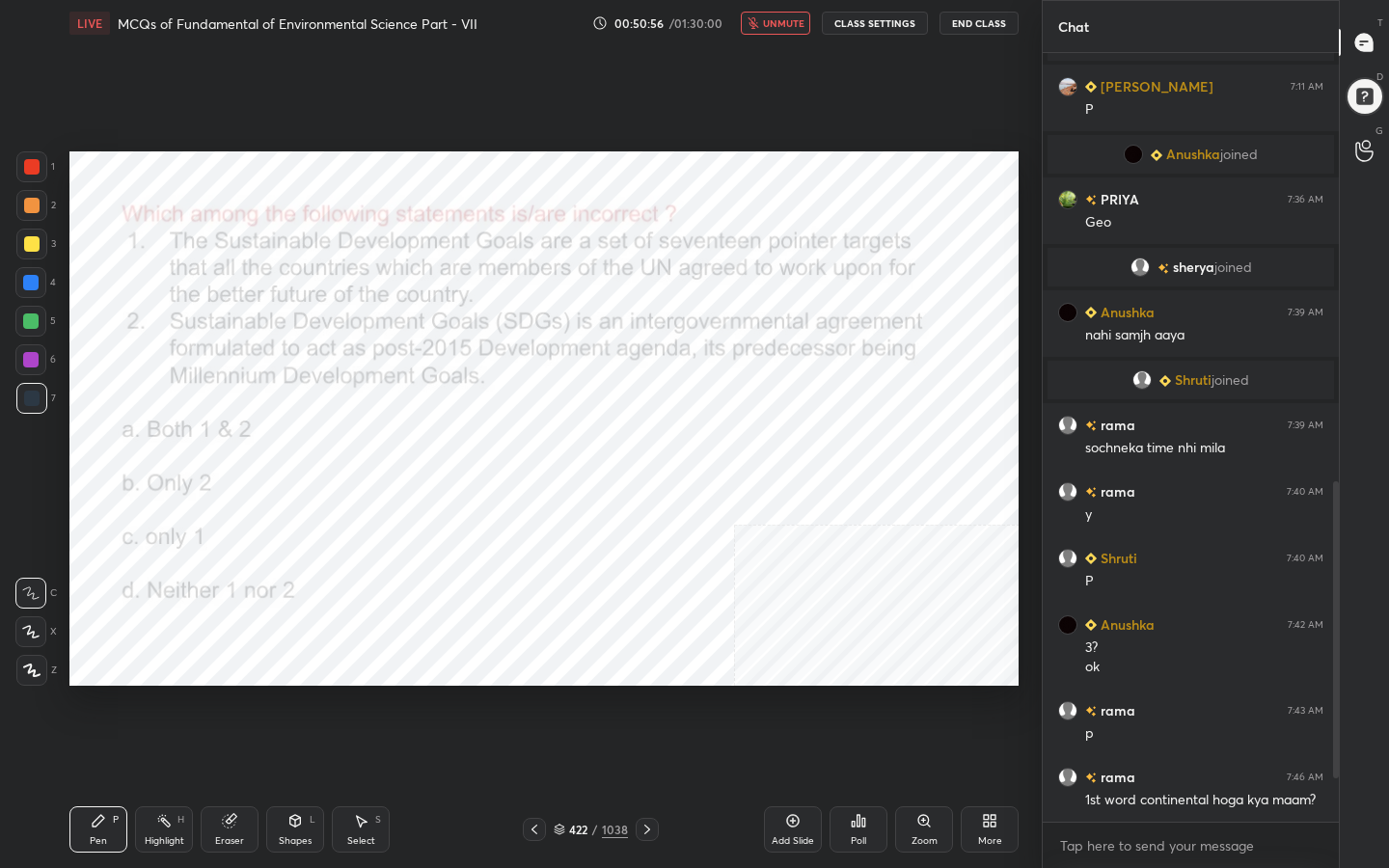 click 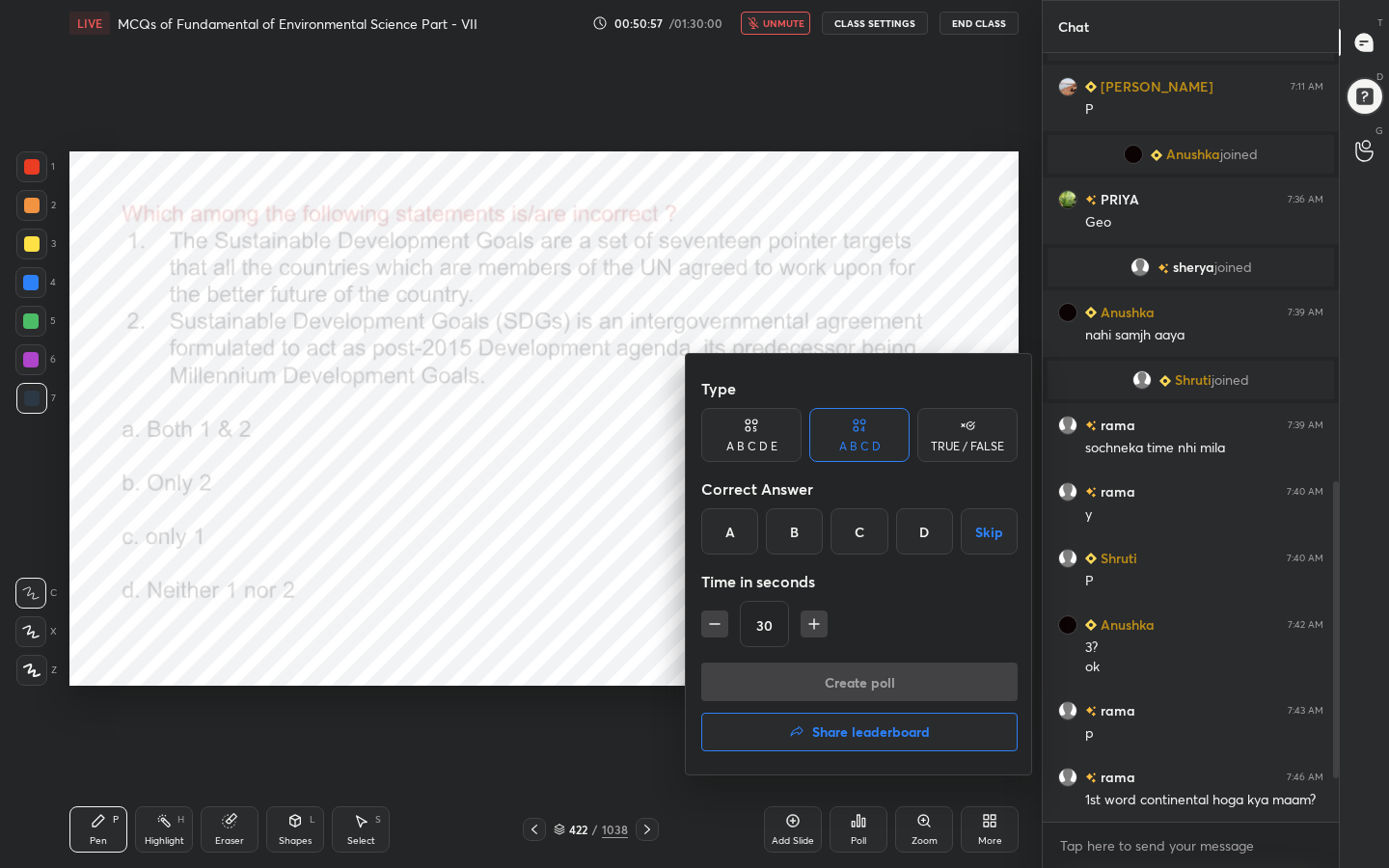 click on "D" at bounding box center [924, 531] 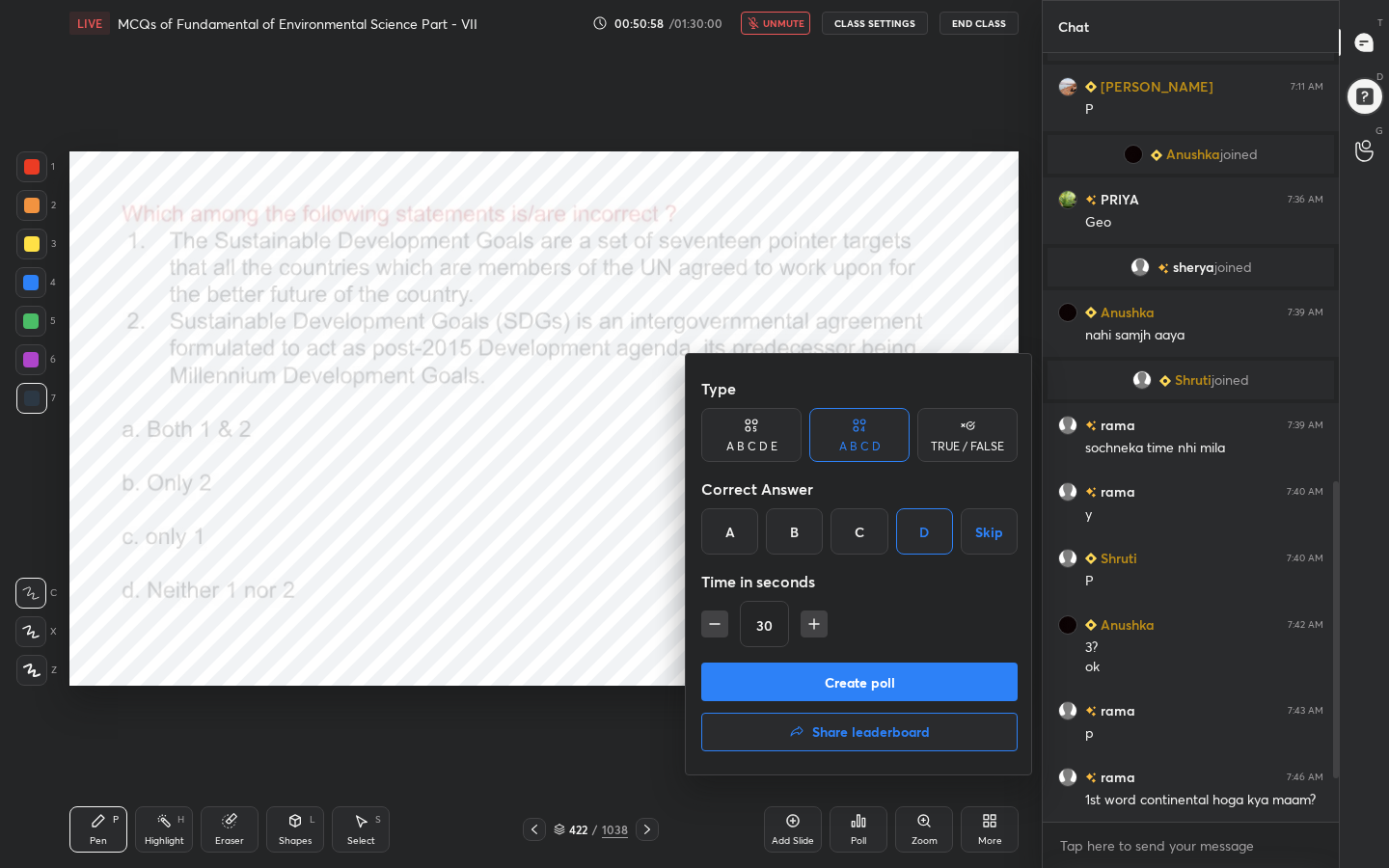 click on "Create poll" at bounding box center (859, 682) 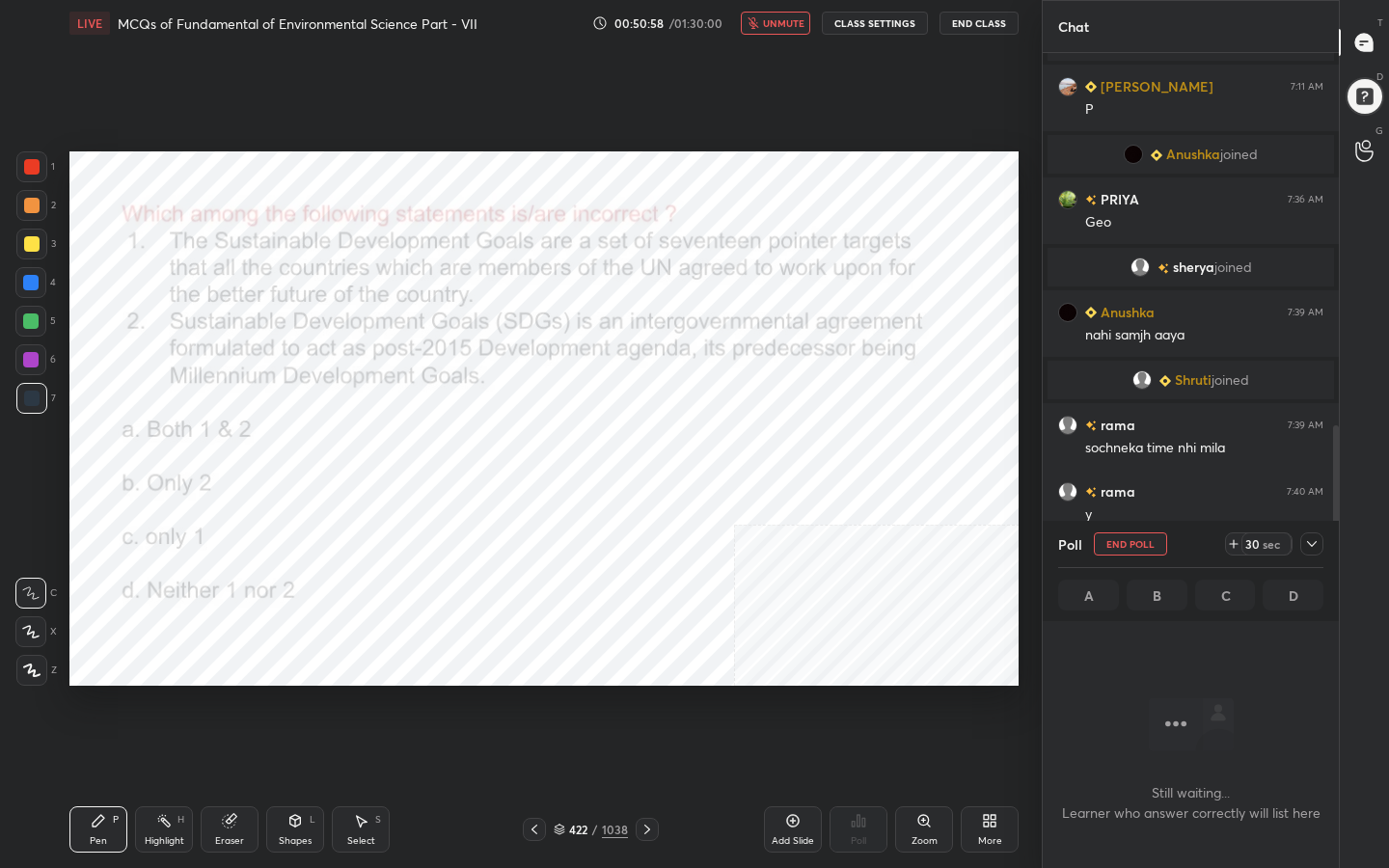 scroll, scrollTop: 542, scrollLeft: 290, axis: both 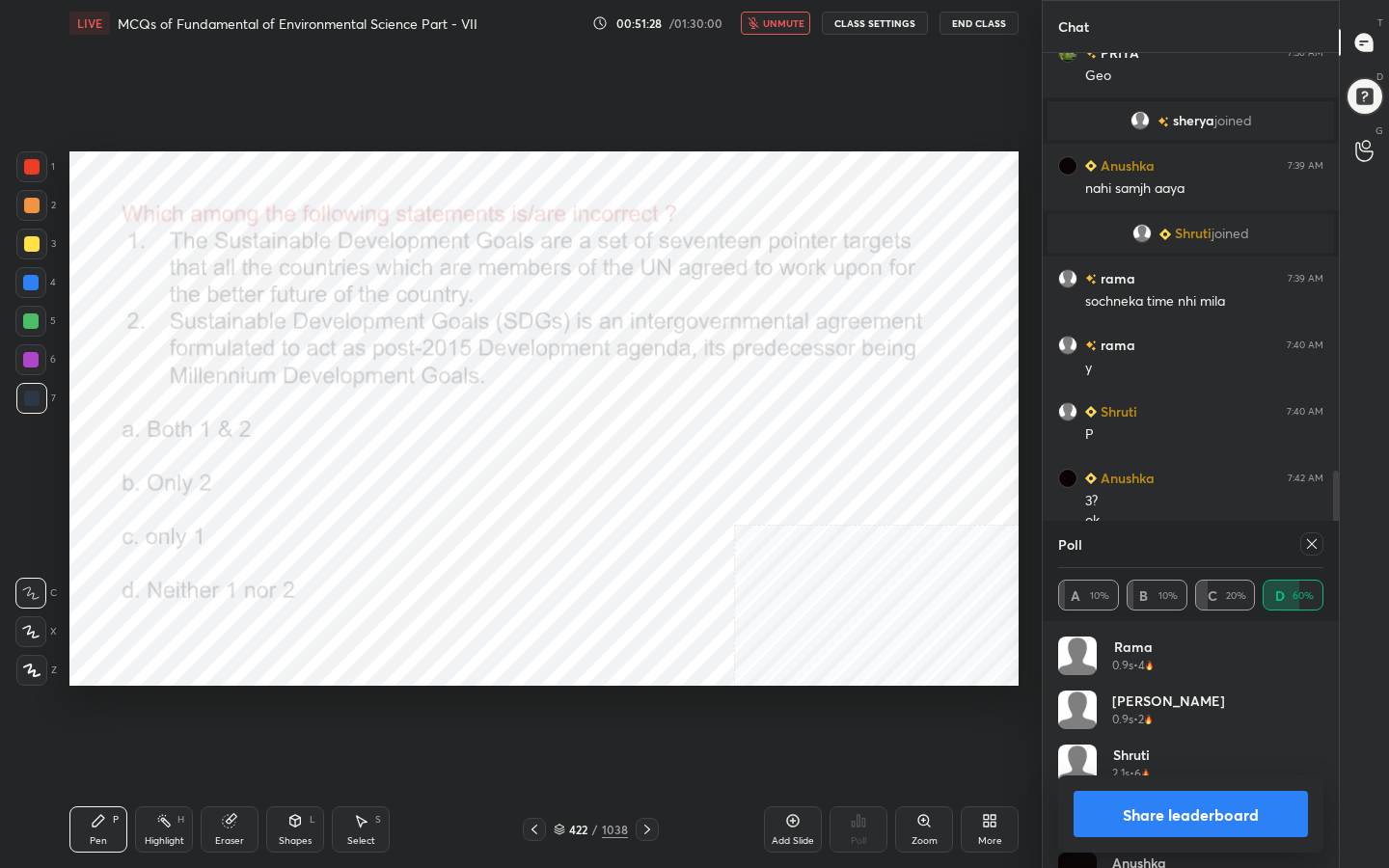 click 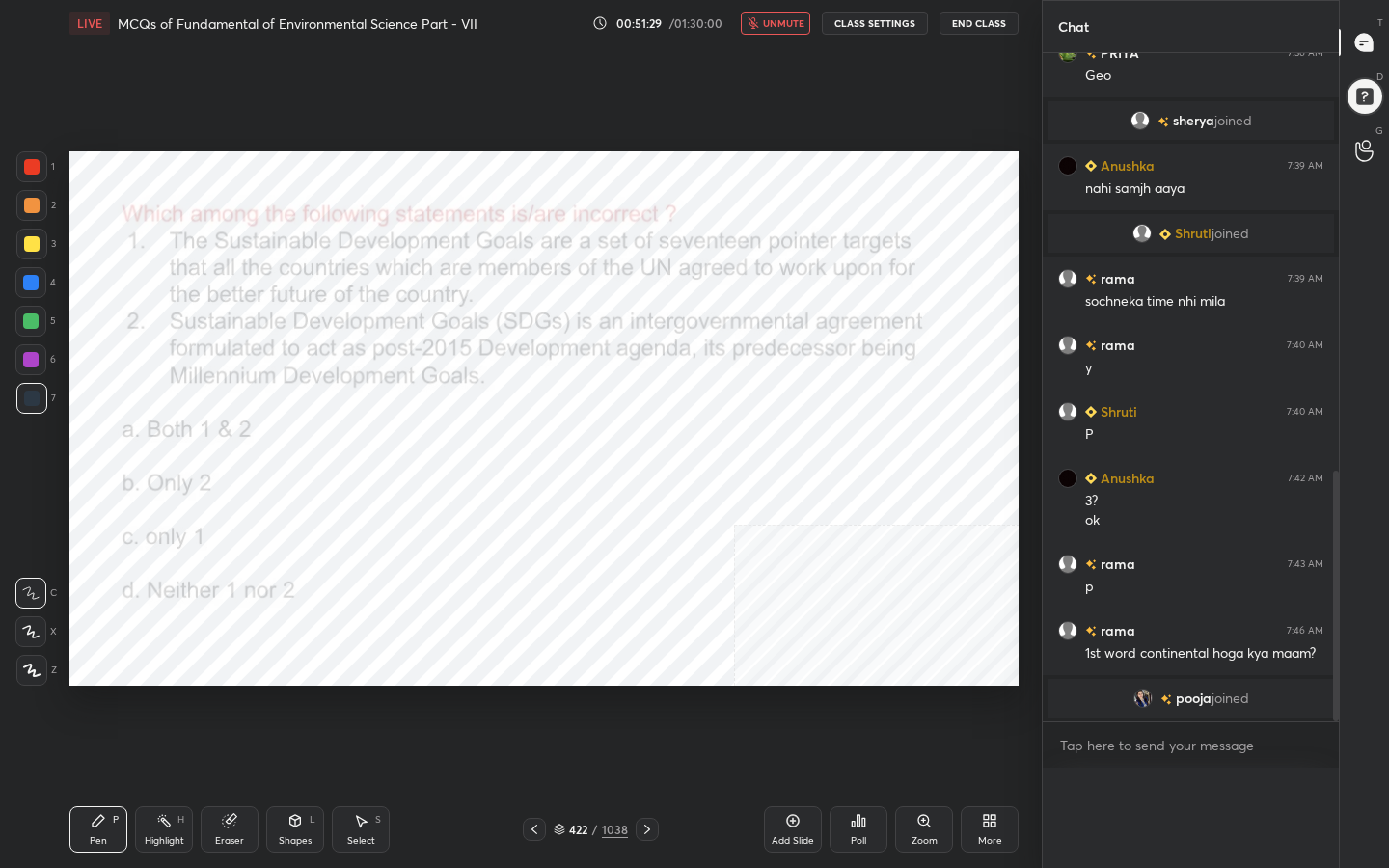 scroll, scrollTop: 0, scrollLeft: 0, axis: both 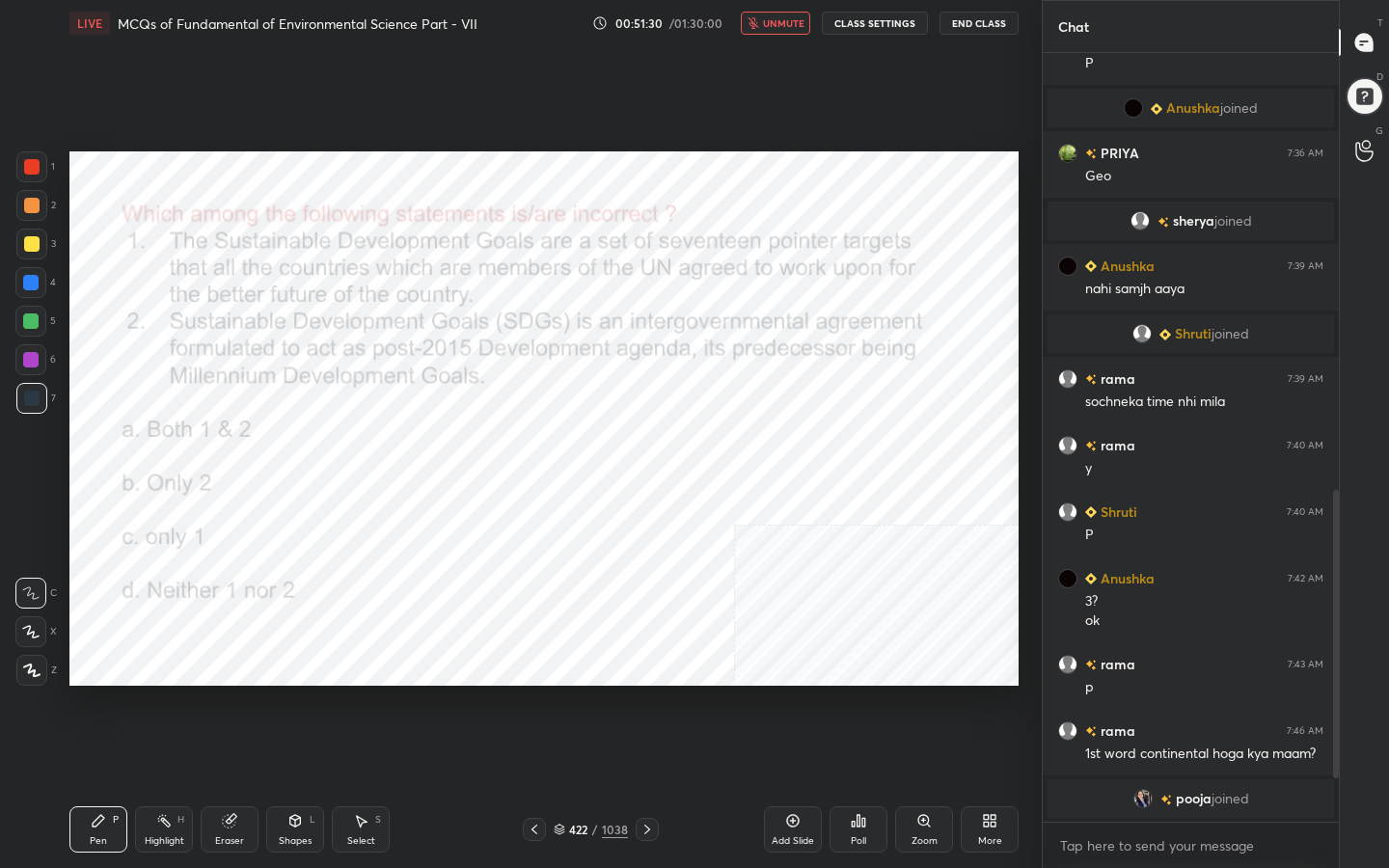 click on "unmute" at bounding box center [783, 23] 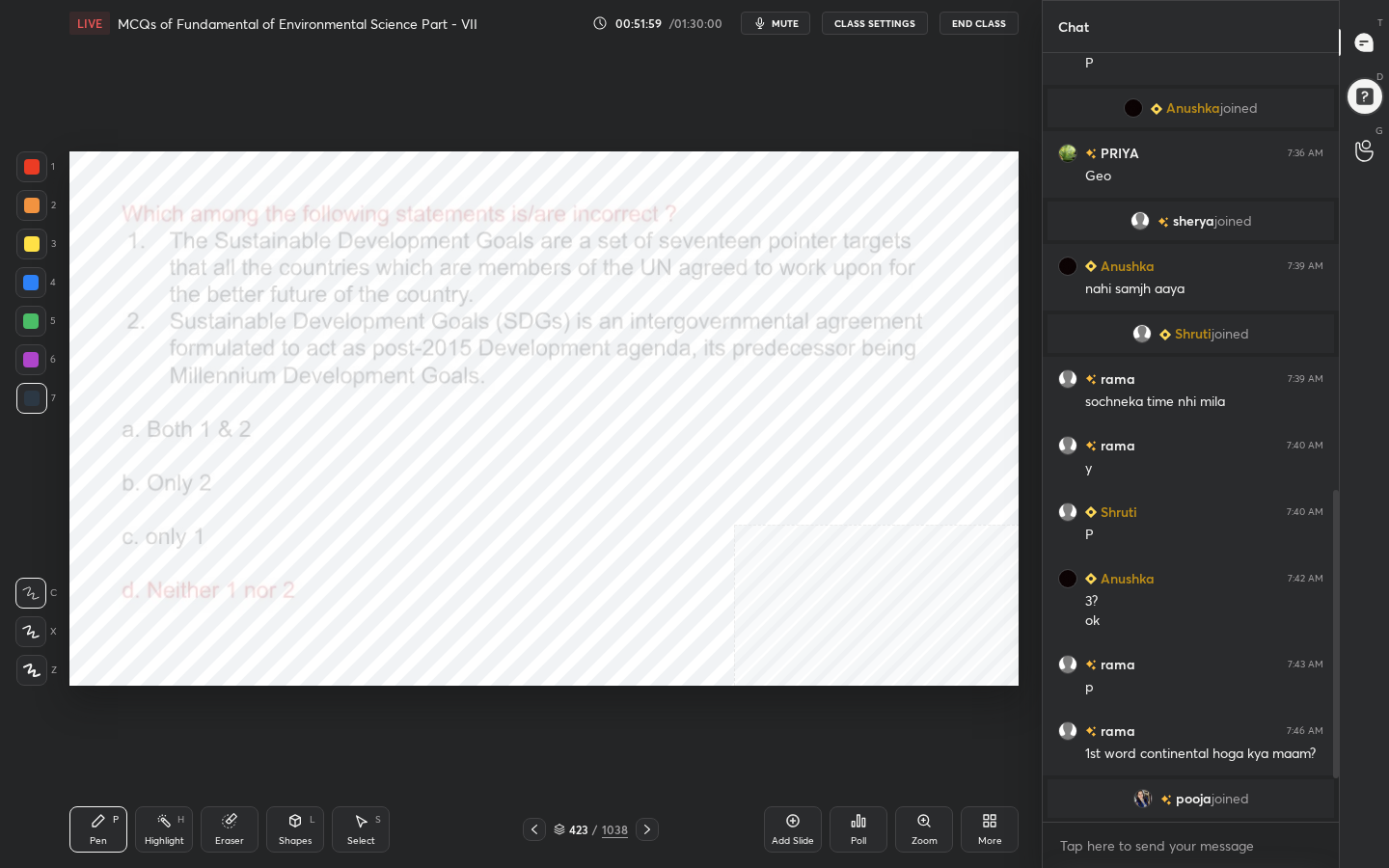 click 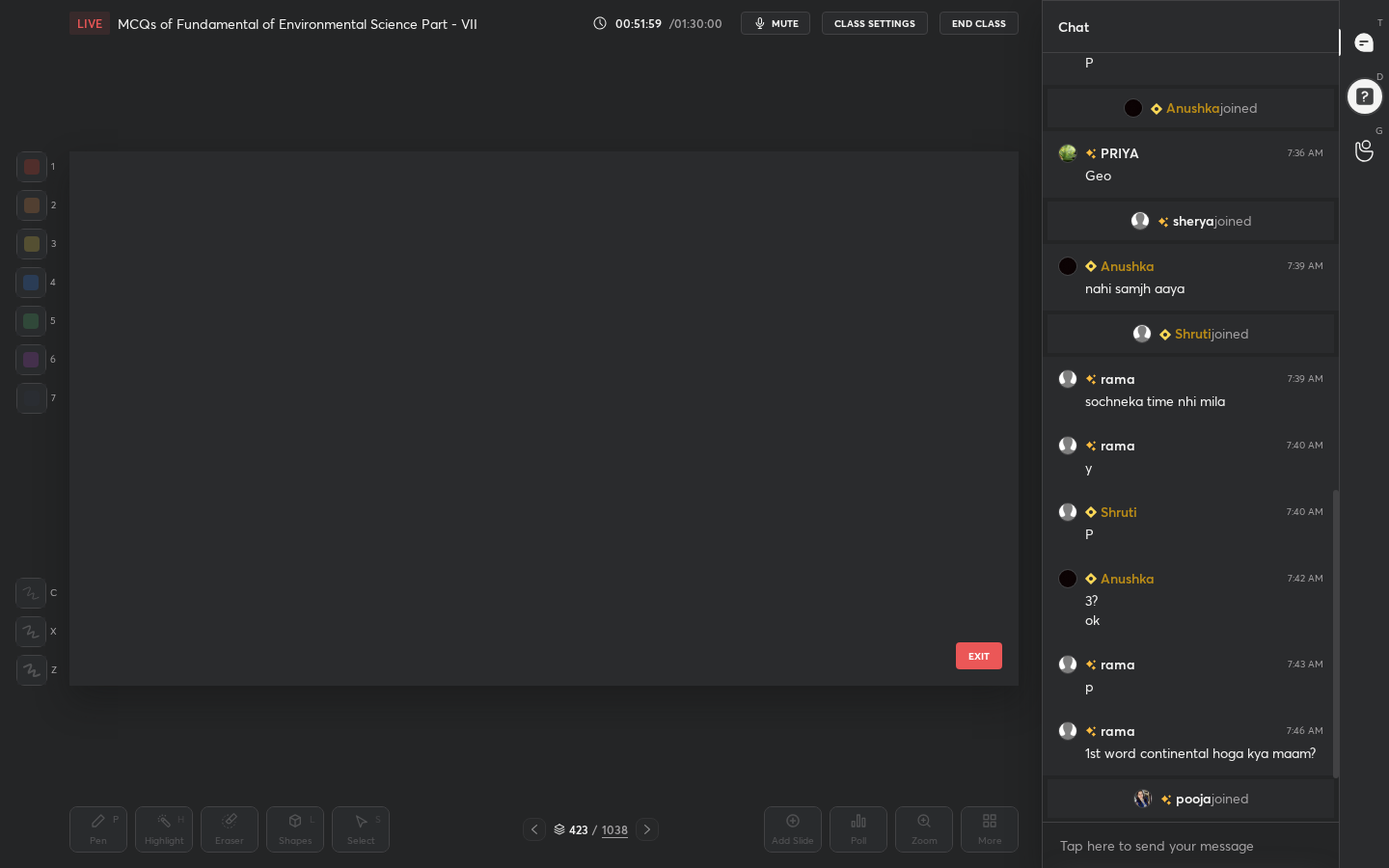 scroll, scrollTop: 22516, scrollLeft: 0, axis: vertical 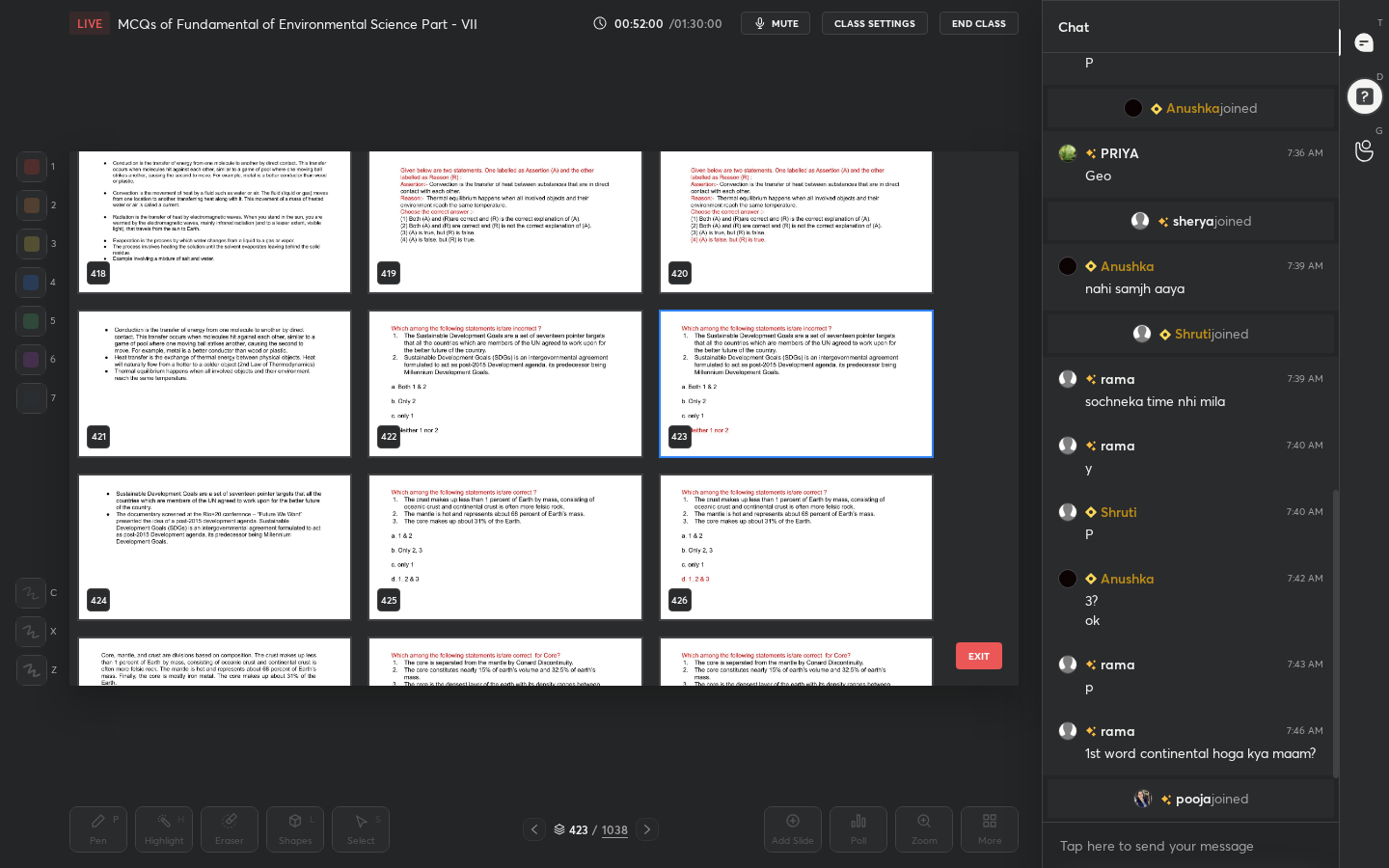 click at bounding box center (504, 548) 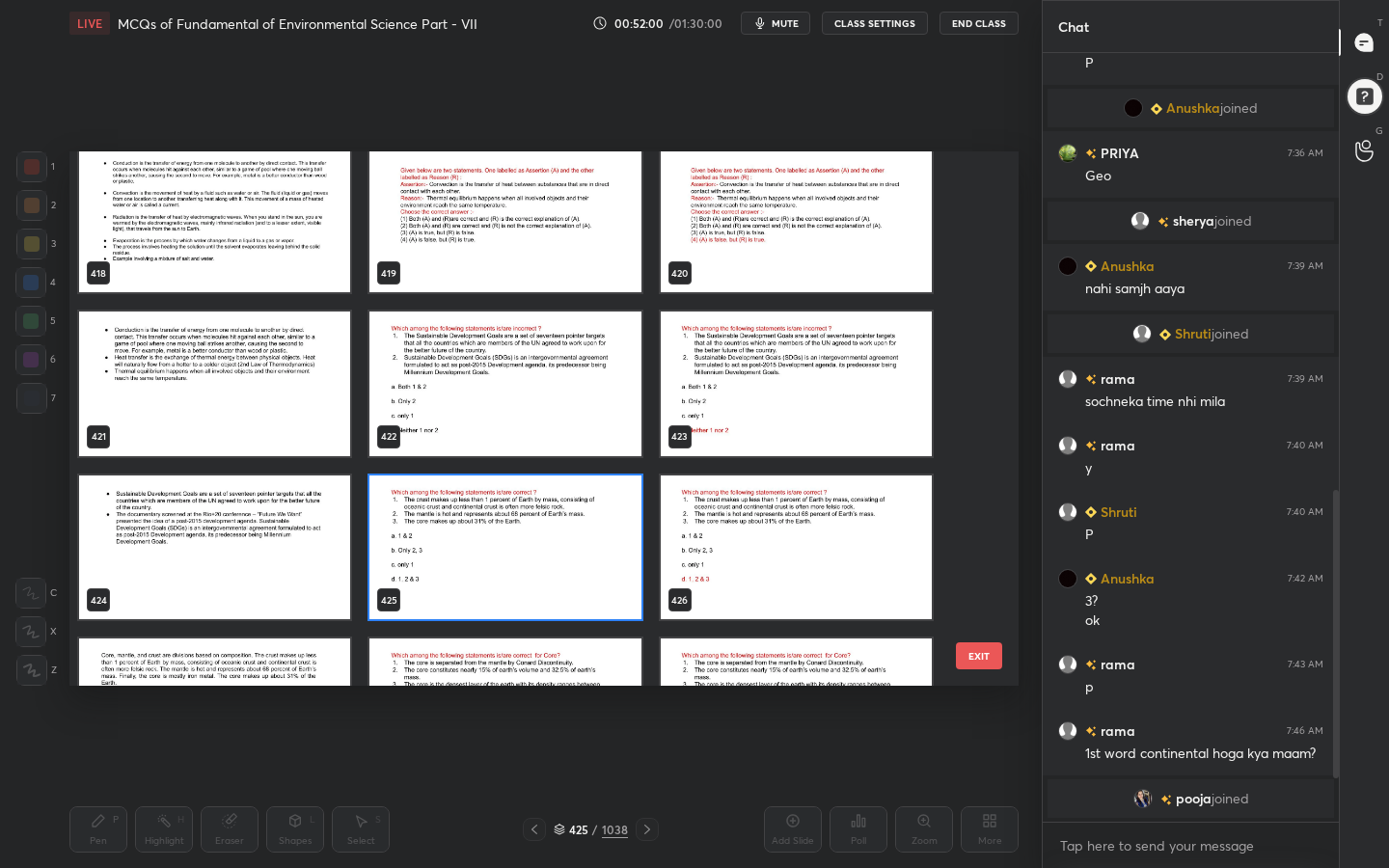 click at bounding box center (504, 548) 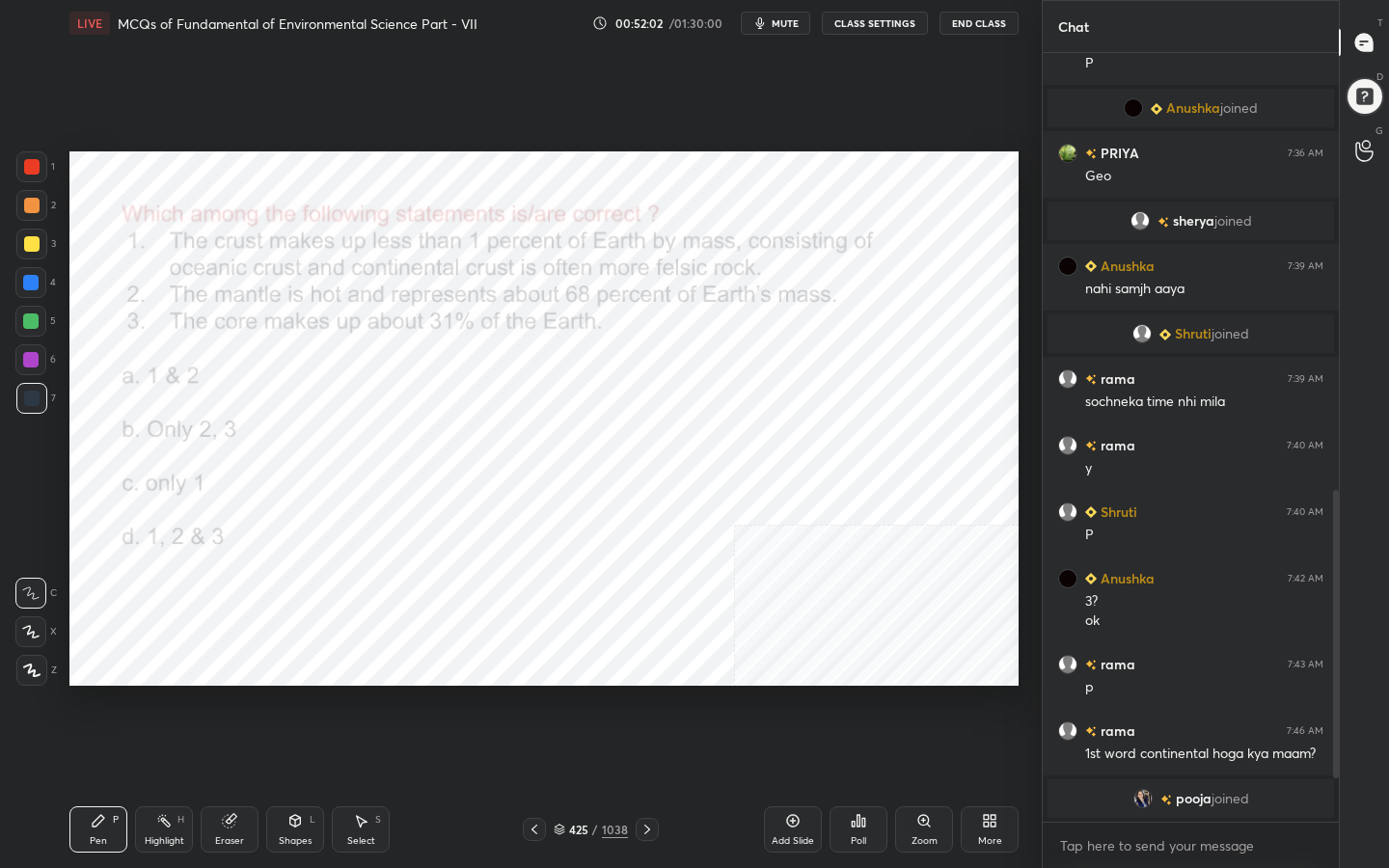 click on "mute" at bounding box center [785, 23] 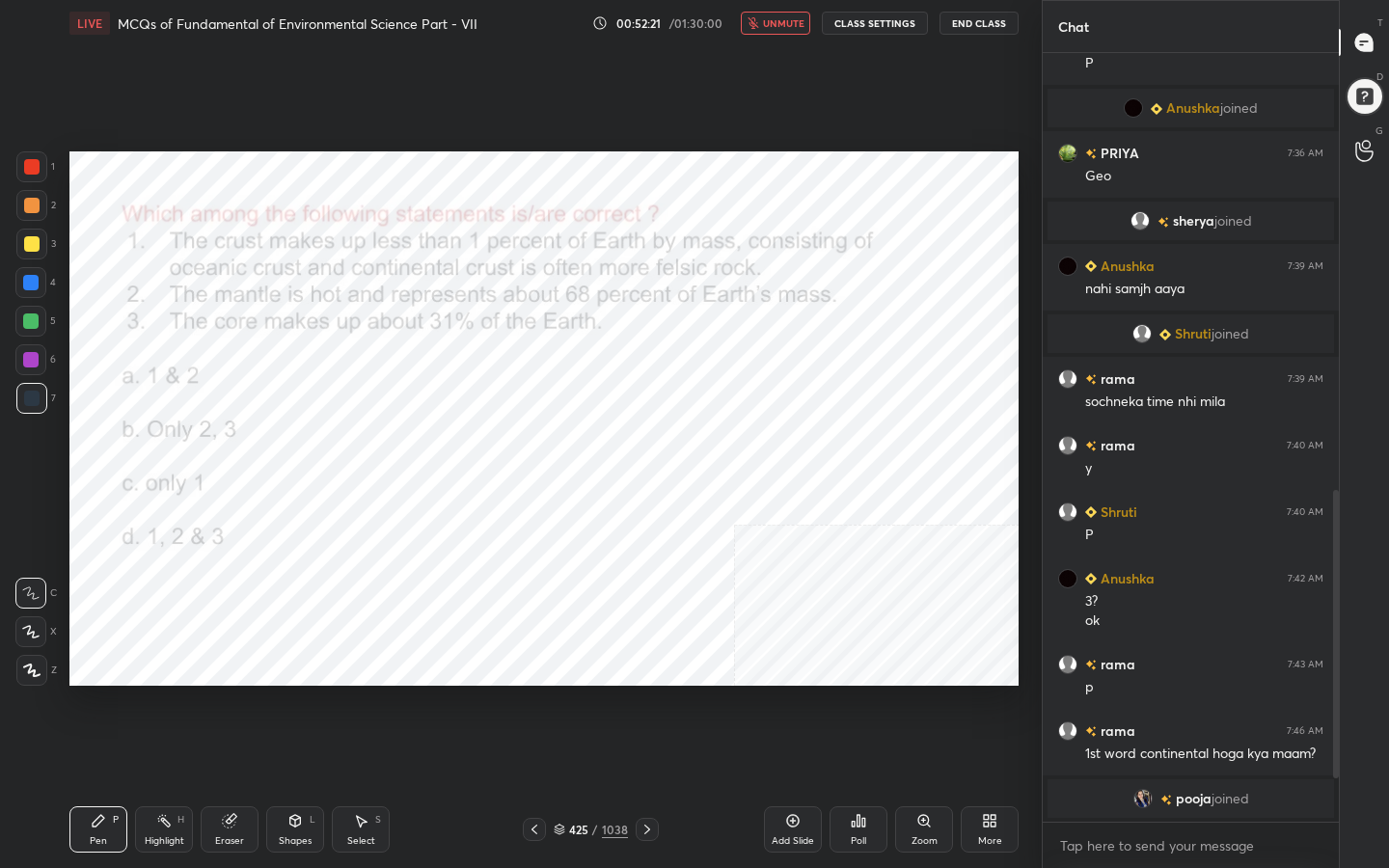 click 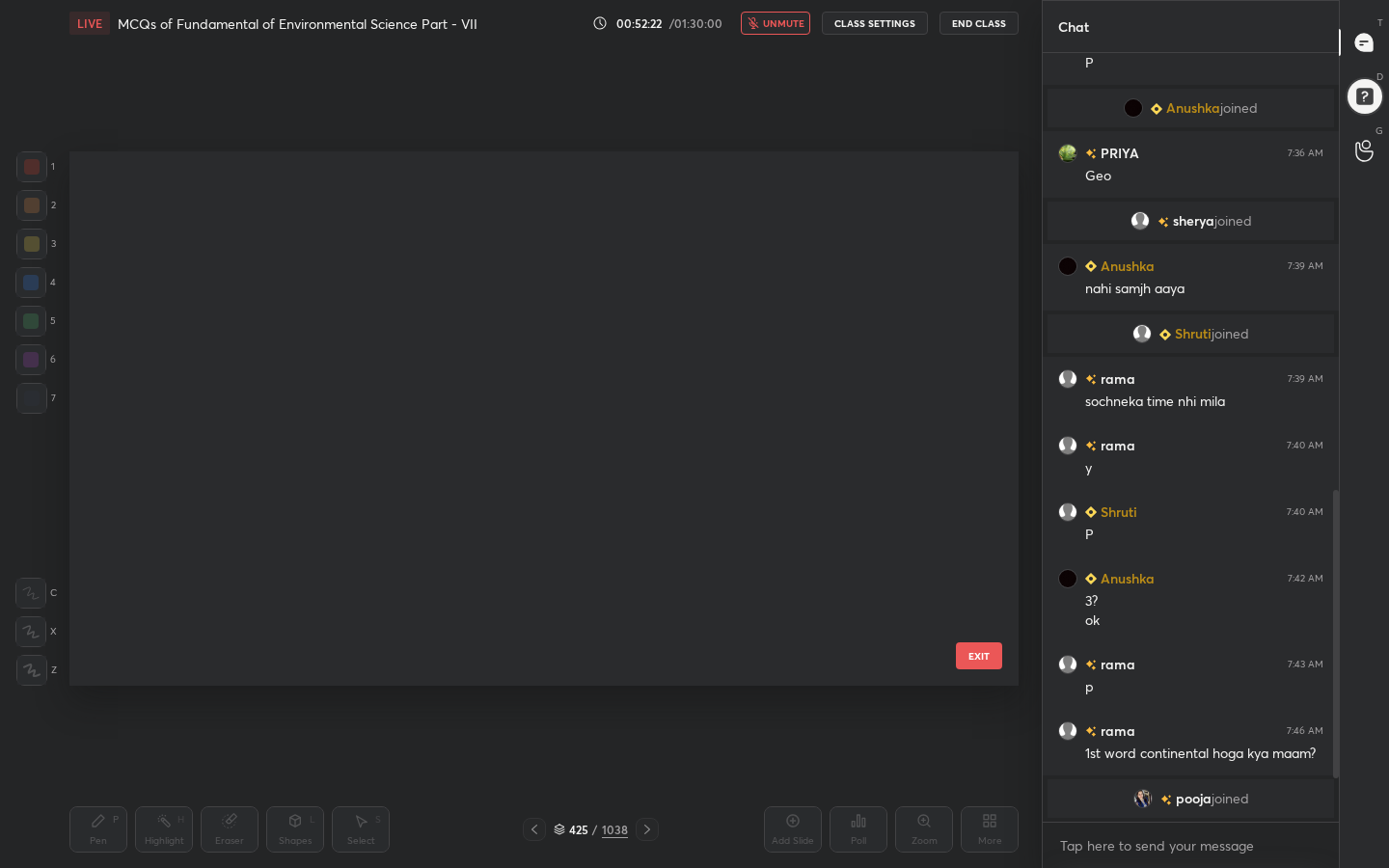 scroll, scrollTop: 22679, scrollLeft: 0, axis: vertical 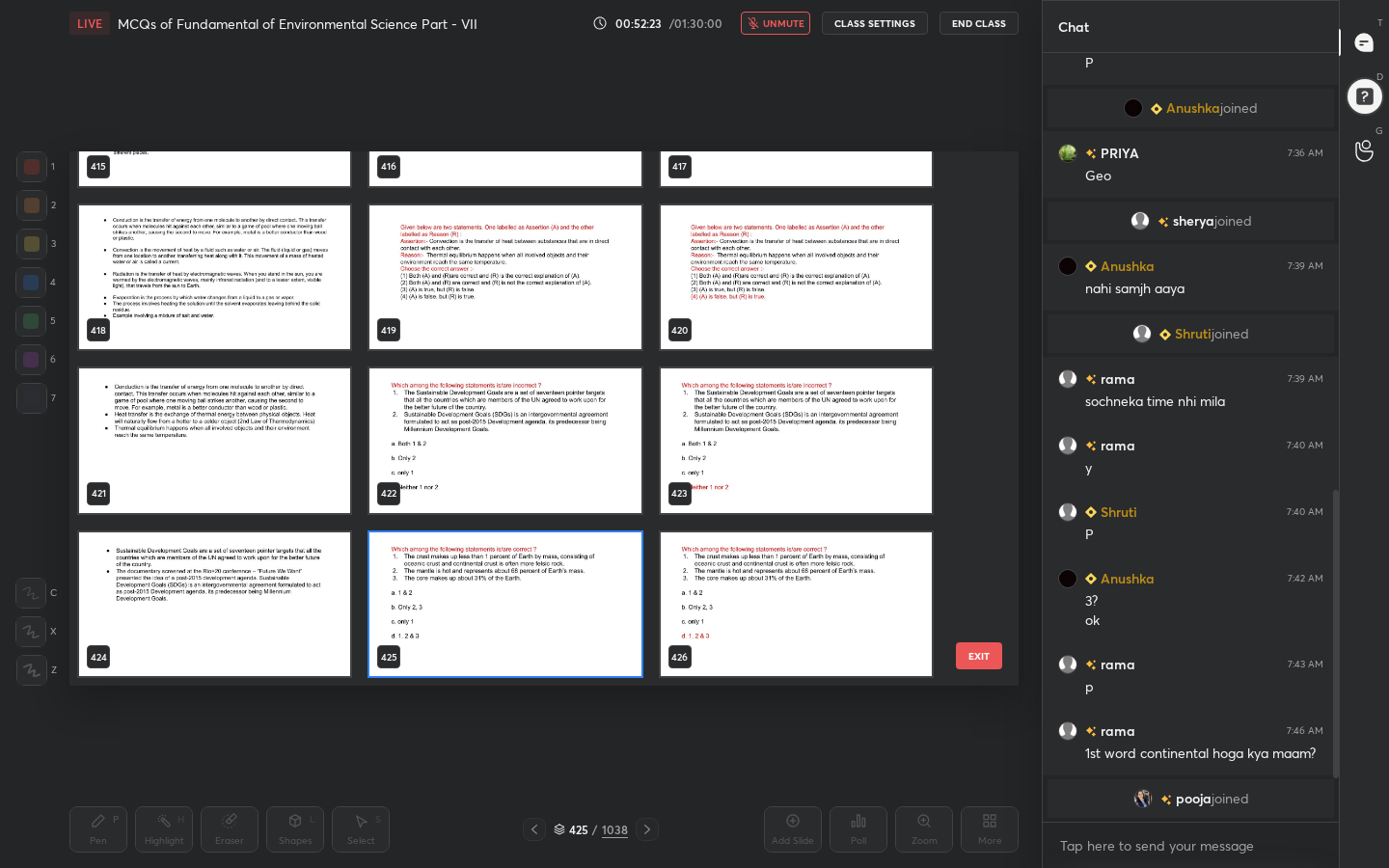 click at bounding box center [504, 605] 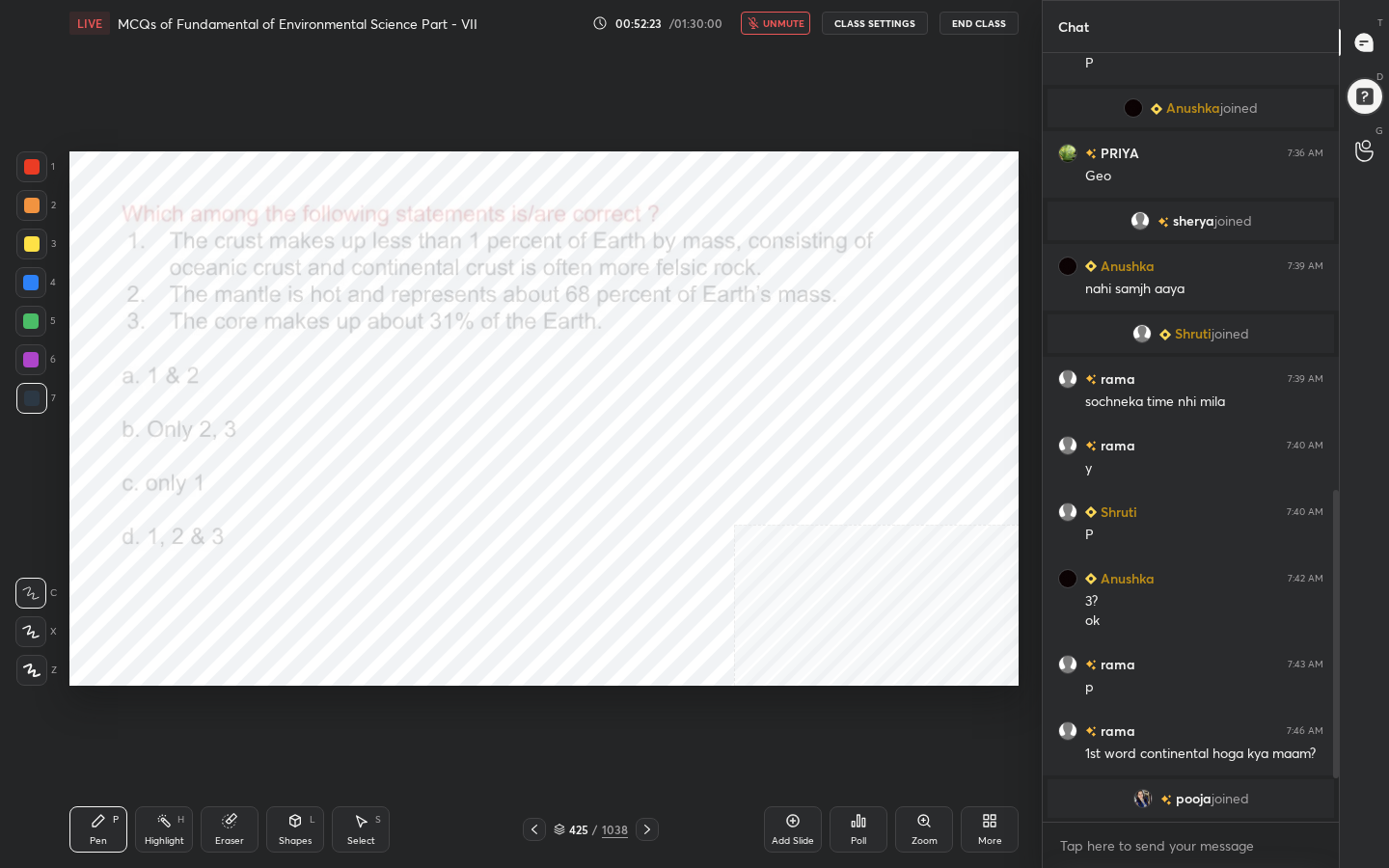 click at bounding box center (504, 605) 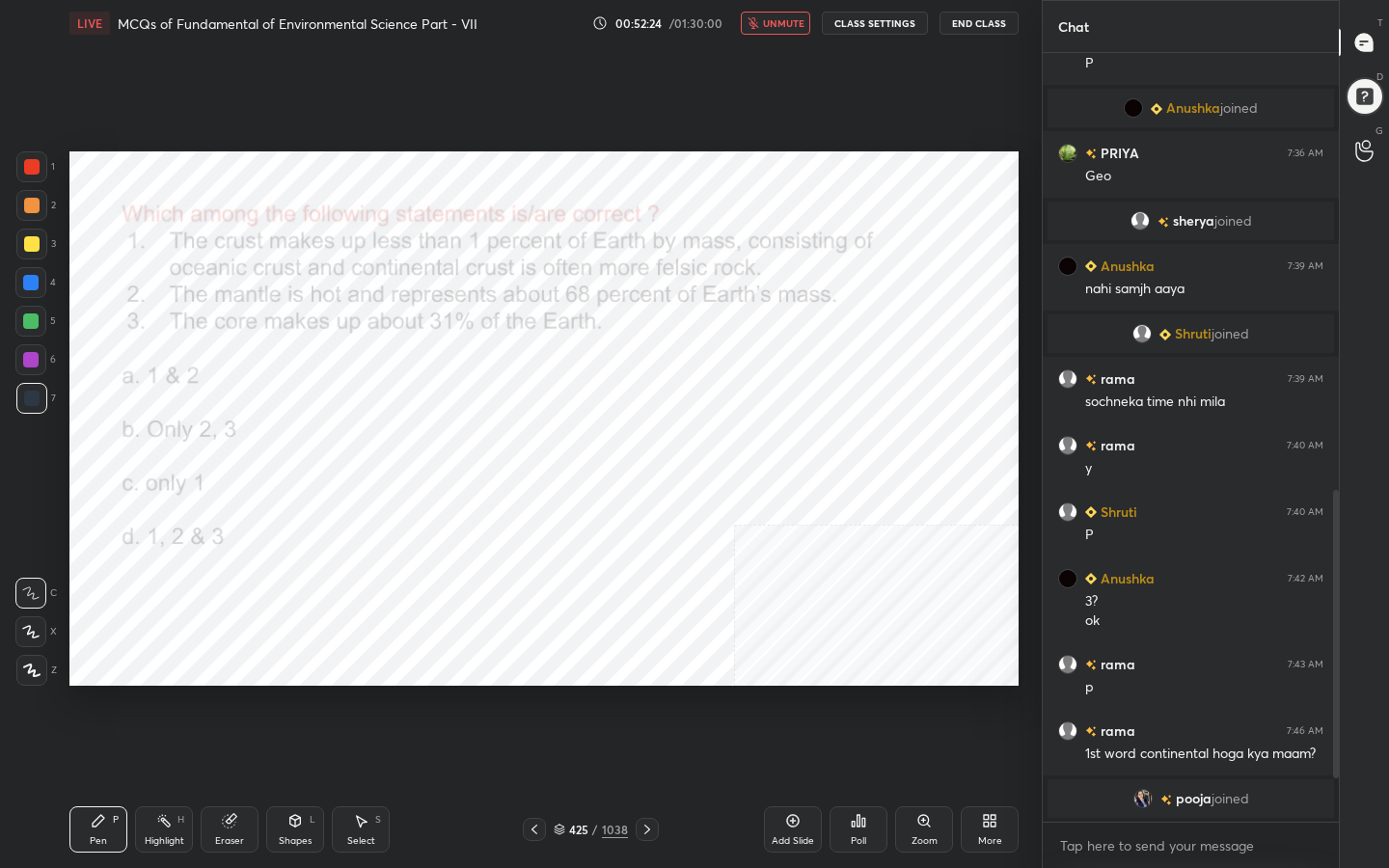 click on "Poll" at bounding box center [858, 841] 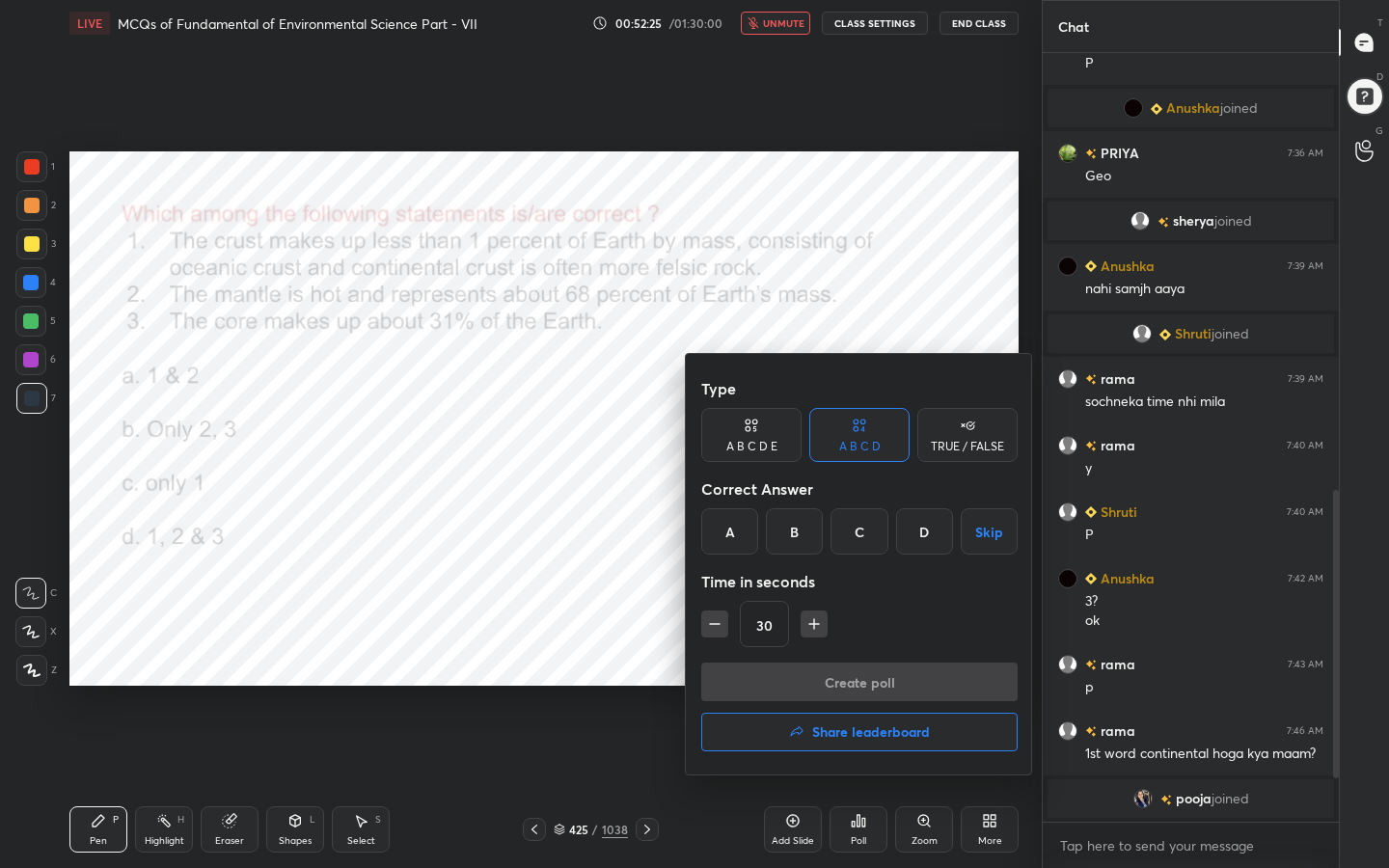 click on "D" at bounding box center (924, 531) 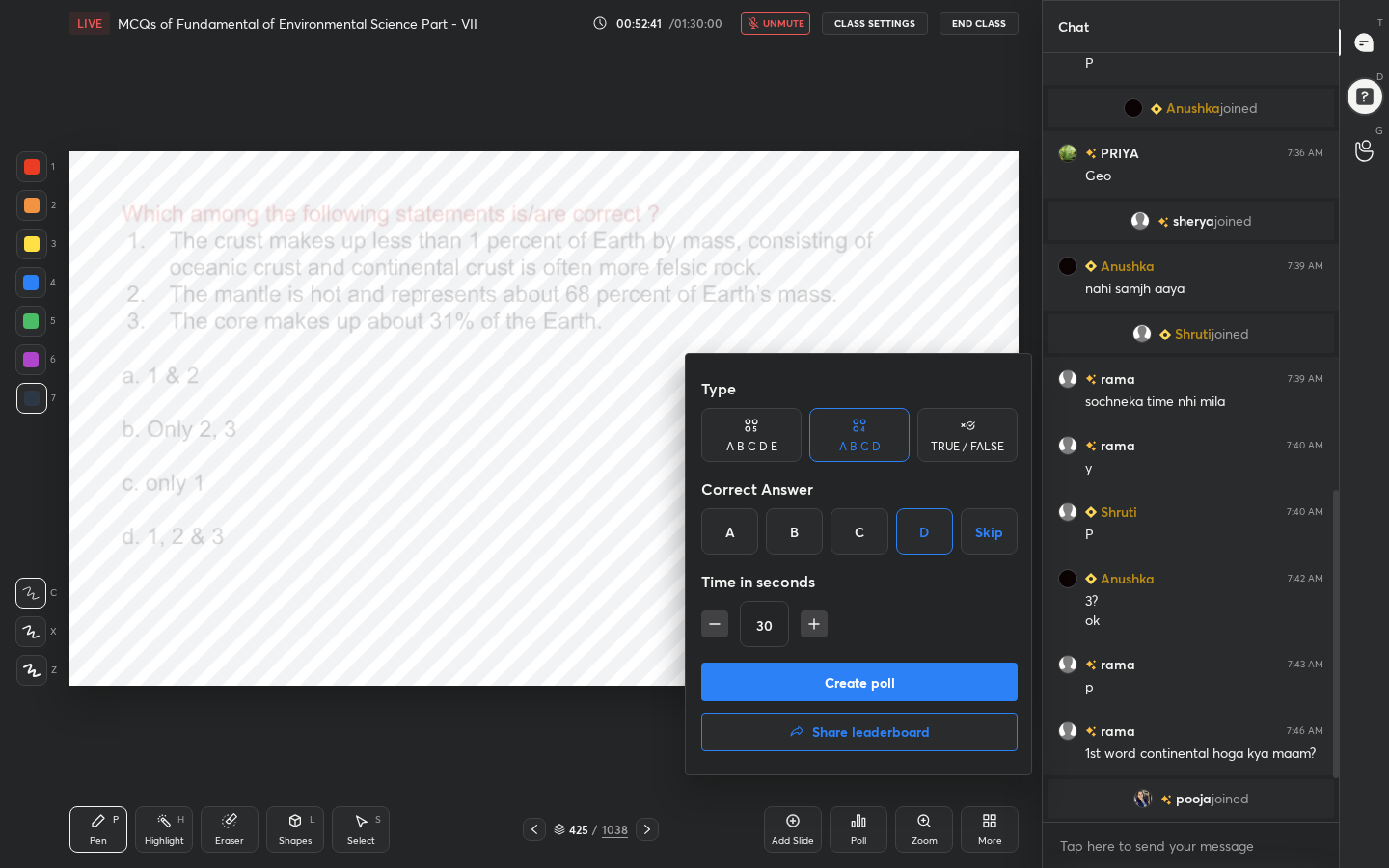 click on "Create poll" at bounding box center [859, 682] 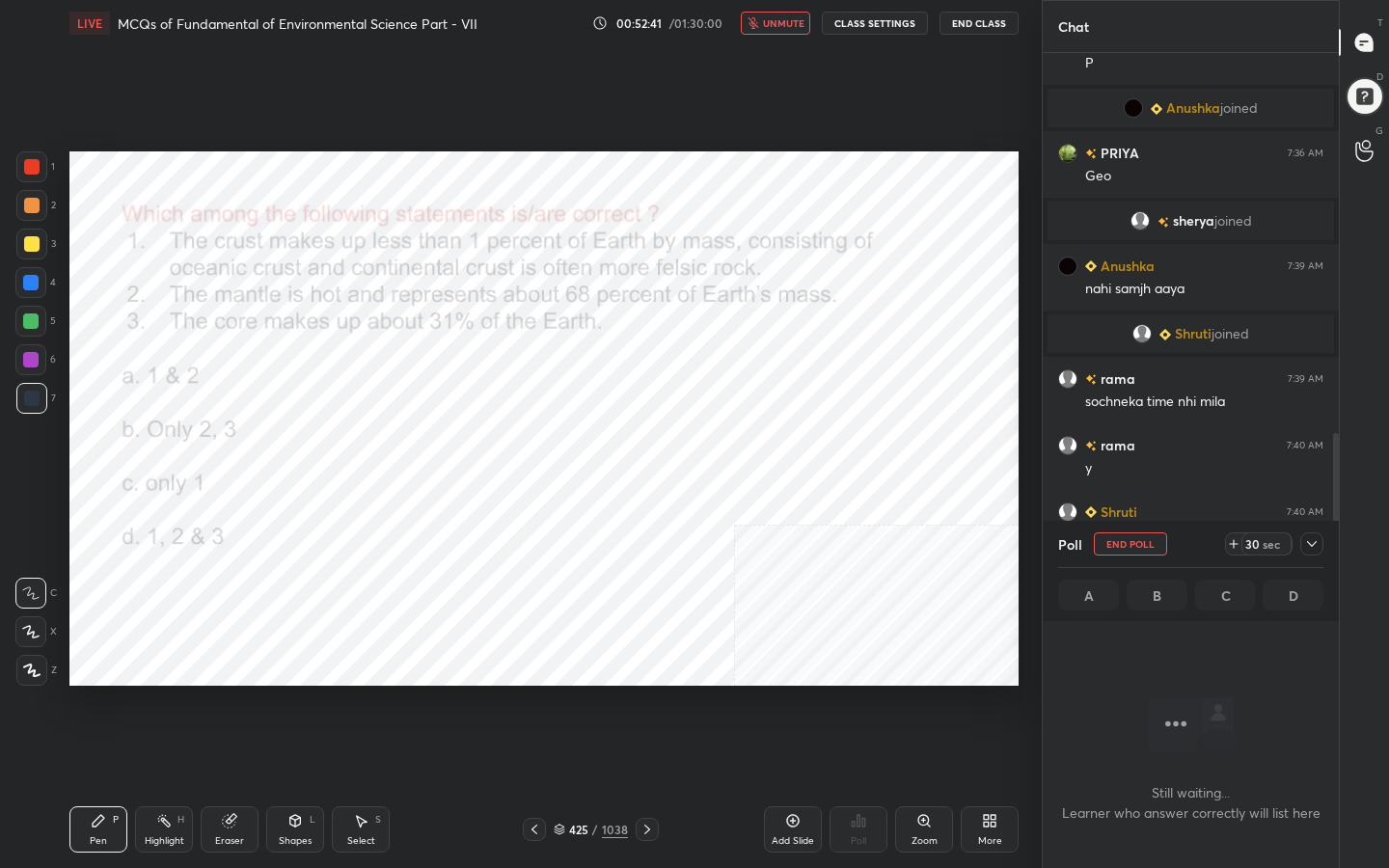 scroll, scrollTop: 502, scrollLeft: 290, axis: both 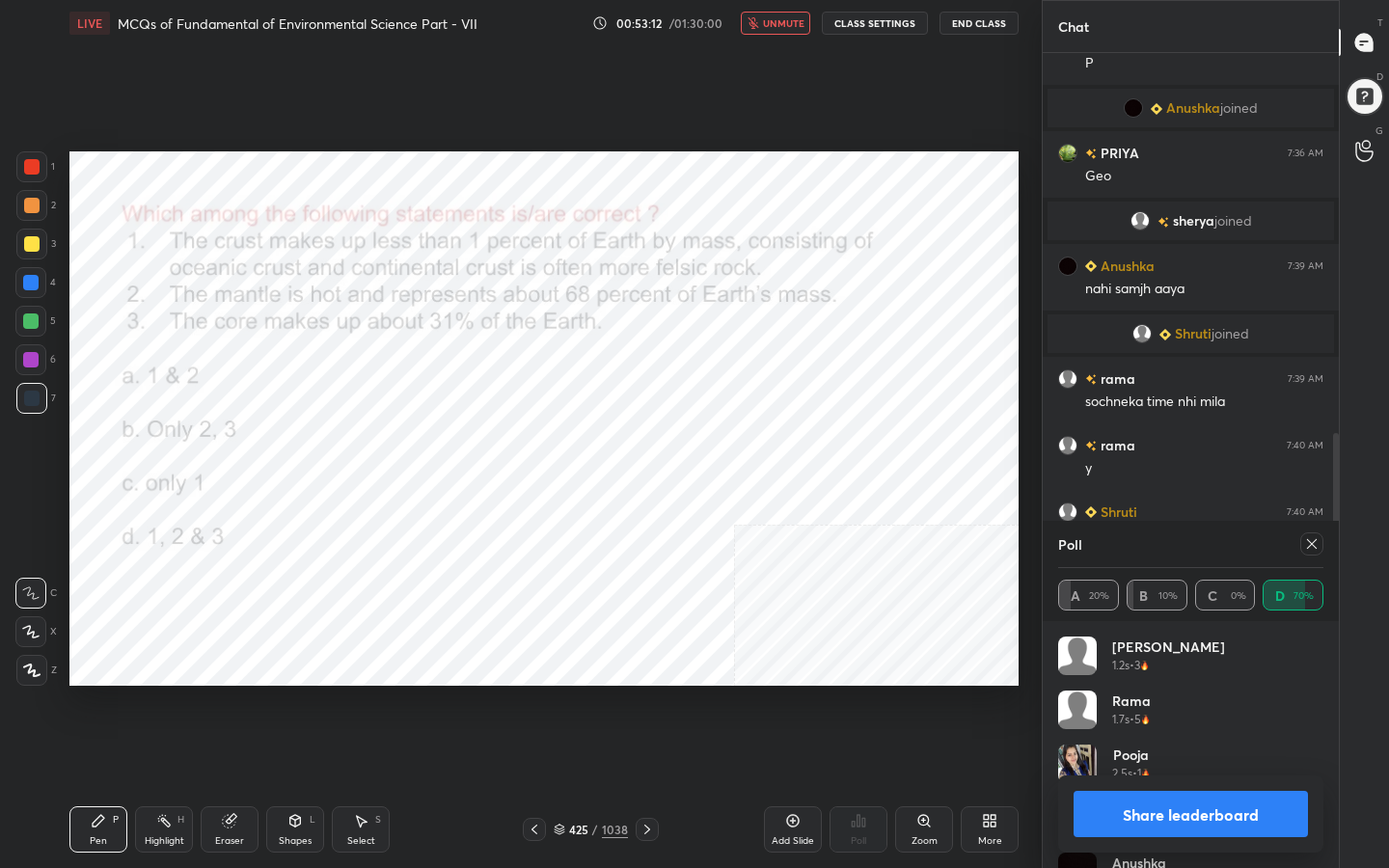 click 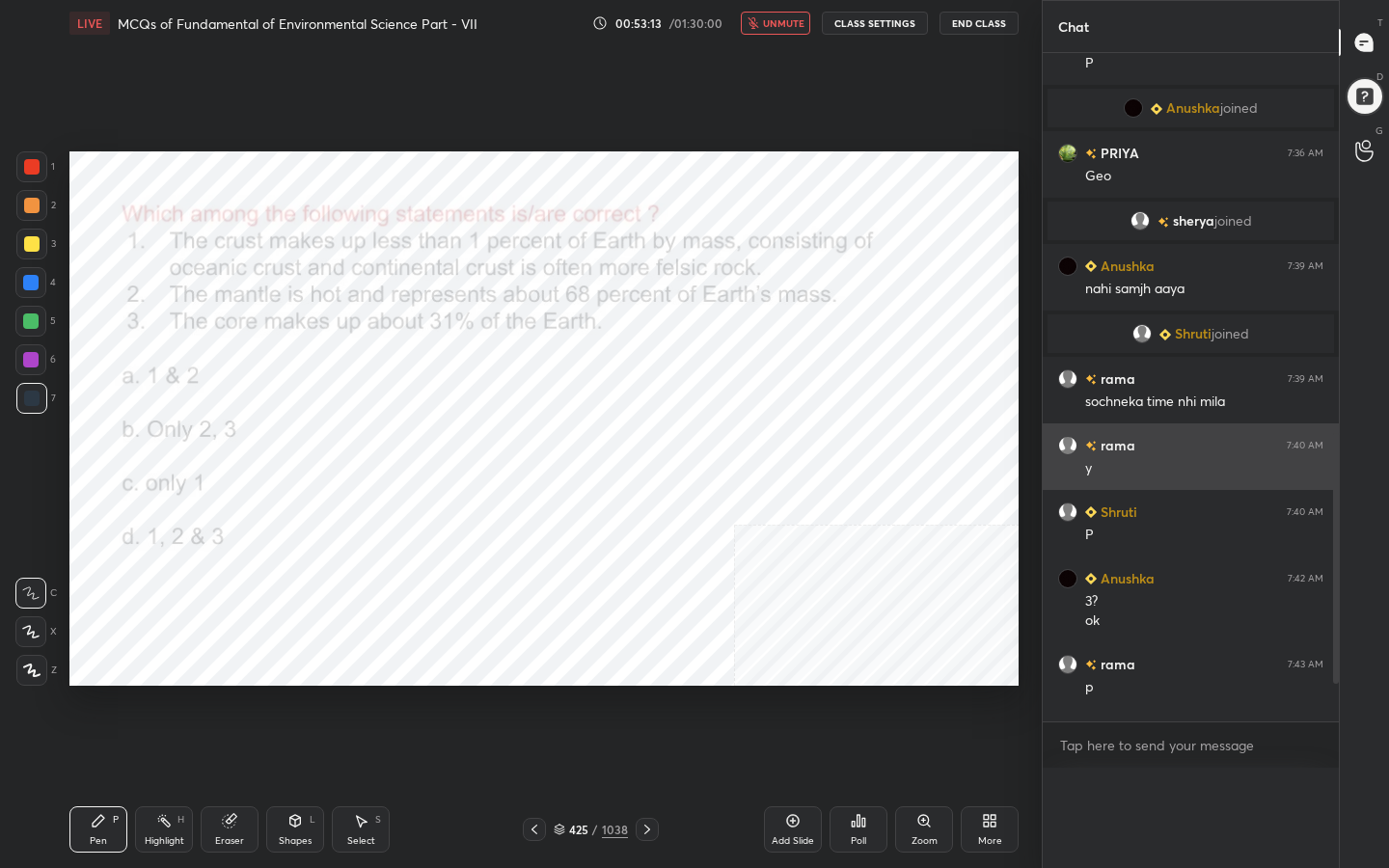 scroll, scrollTop: 0, scrollLeft: 0, axis: both 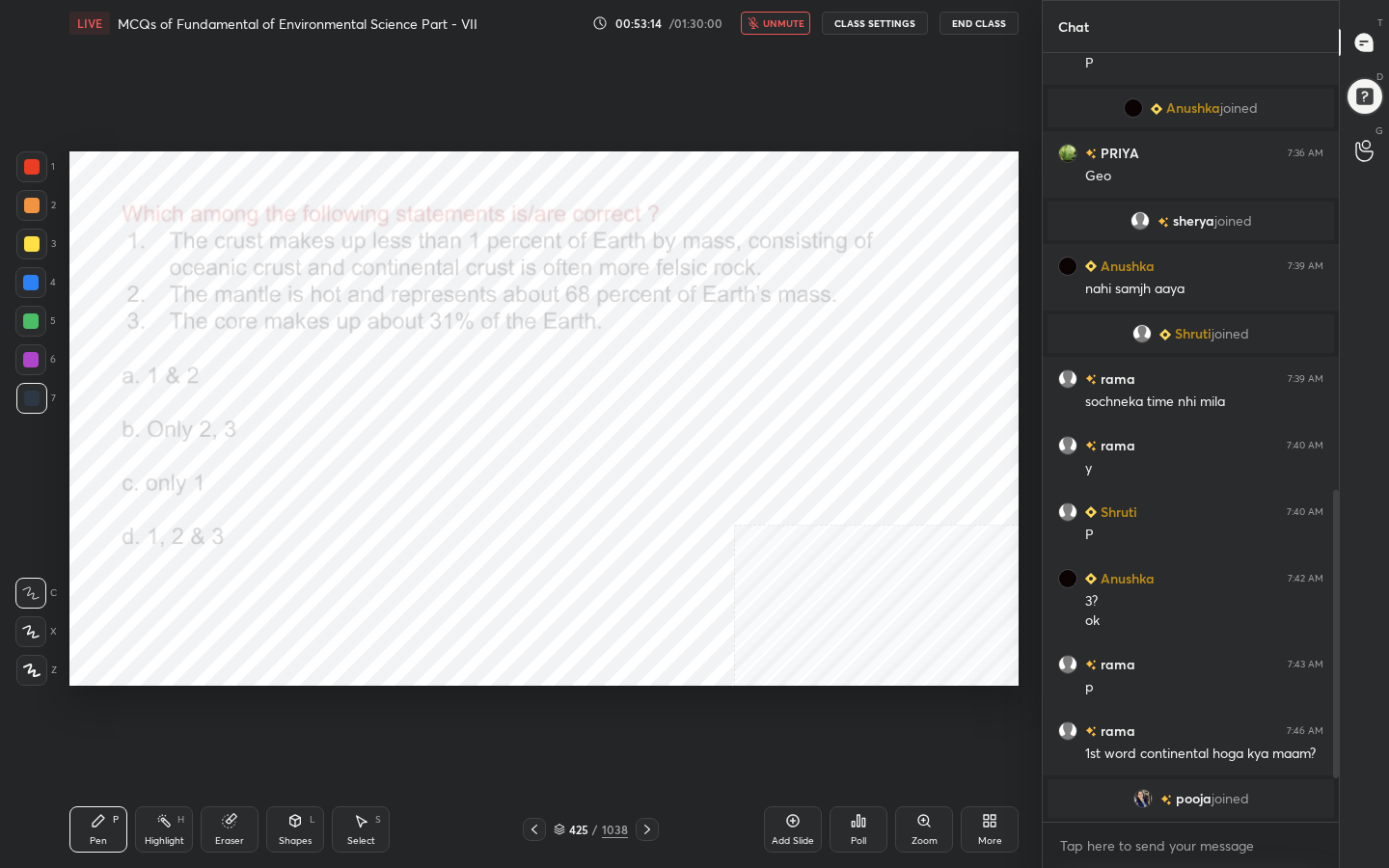 click on "unmute" at bounding box center [783, 23] 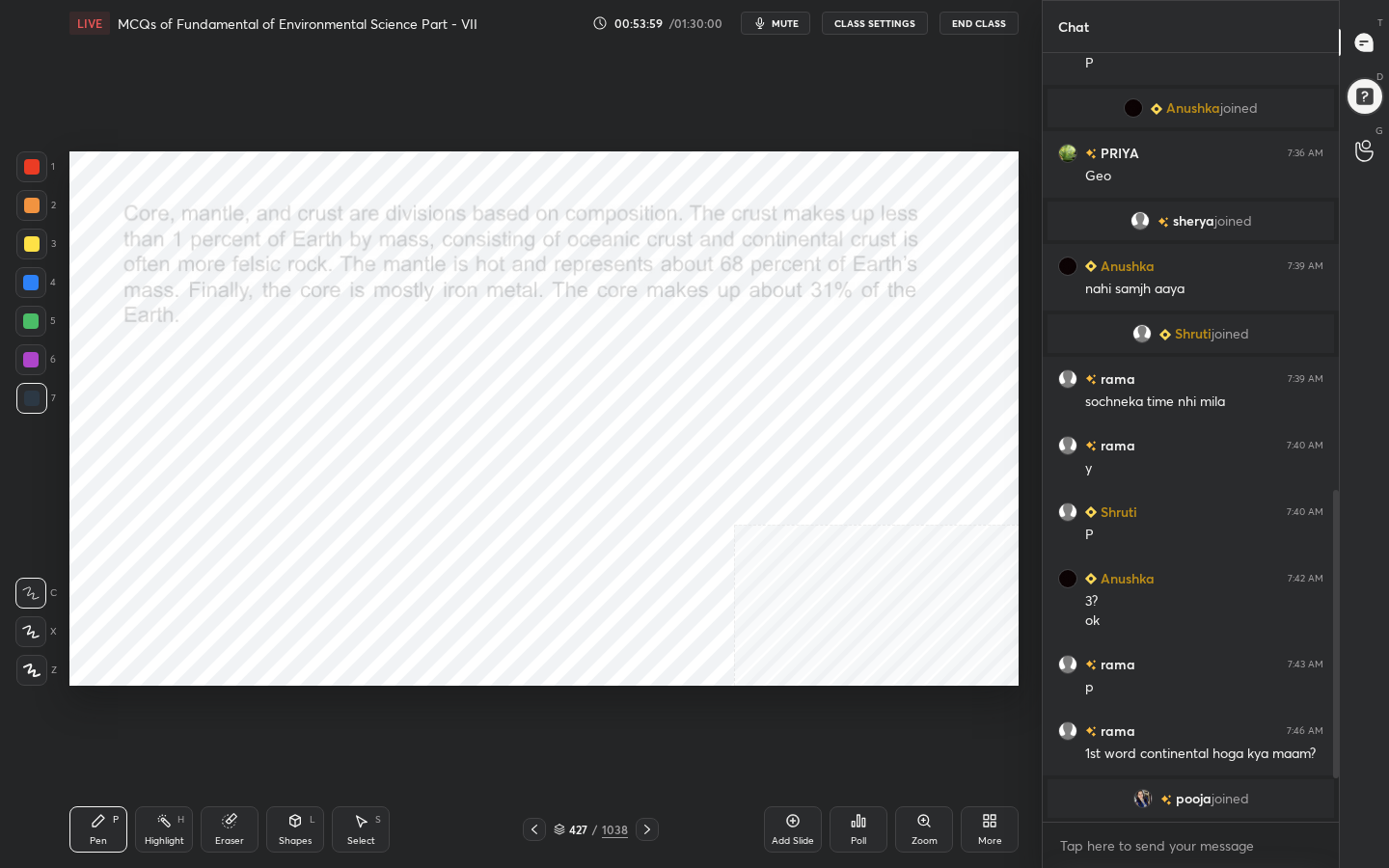 click on "427 / 1038" at bounding box center (590, 829) 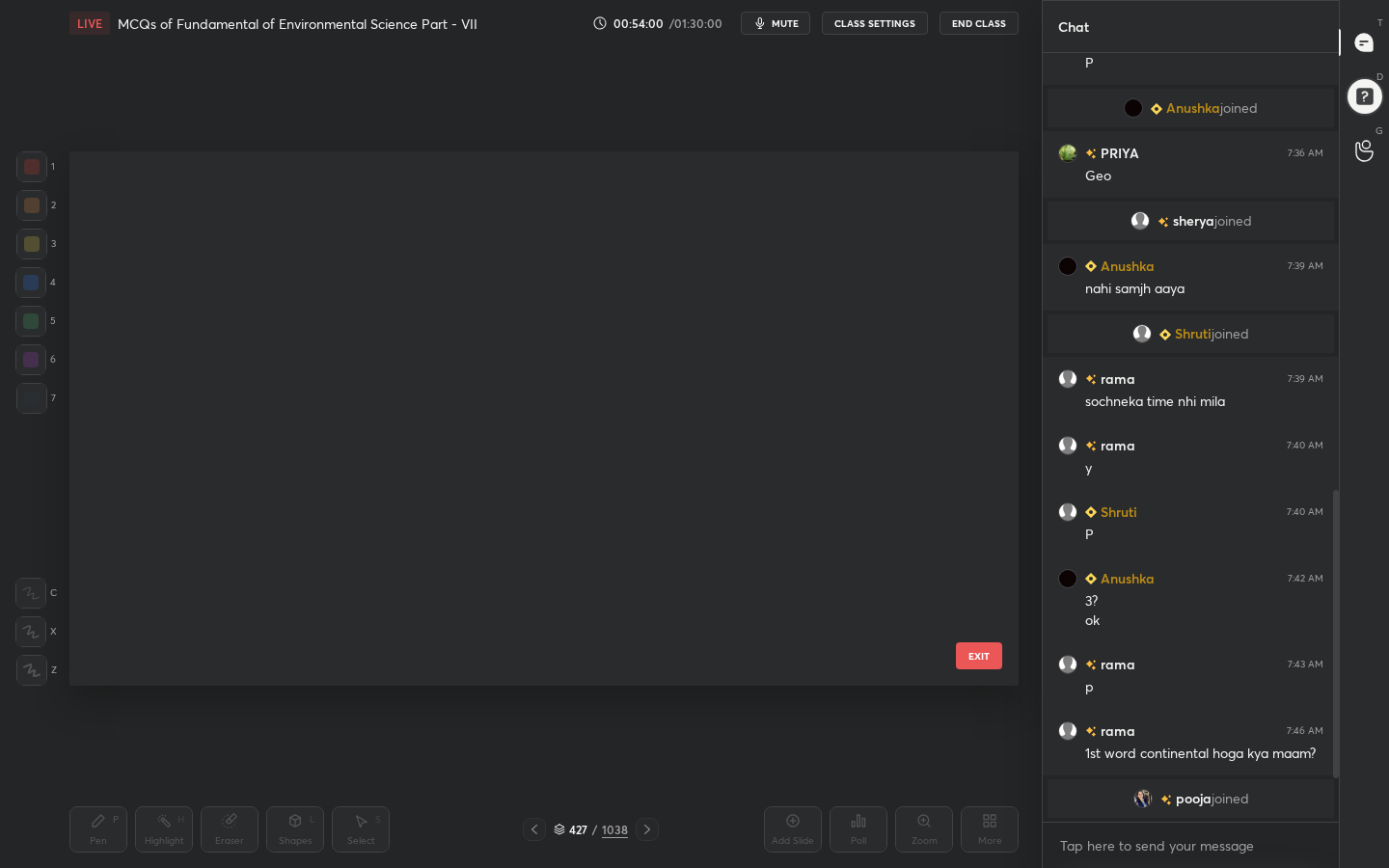 scroll, scrollTop: 22843, scrollLeft: 0, axis: vertical 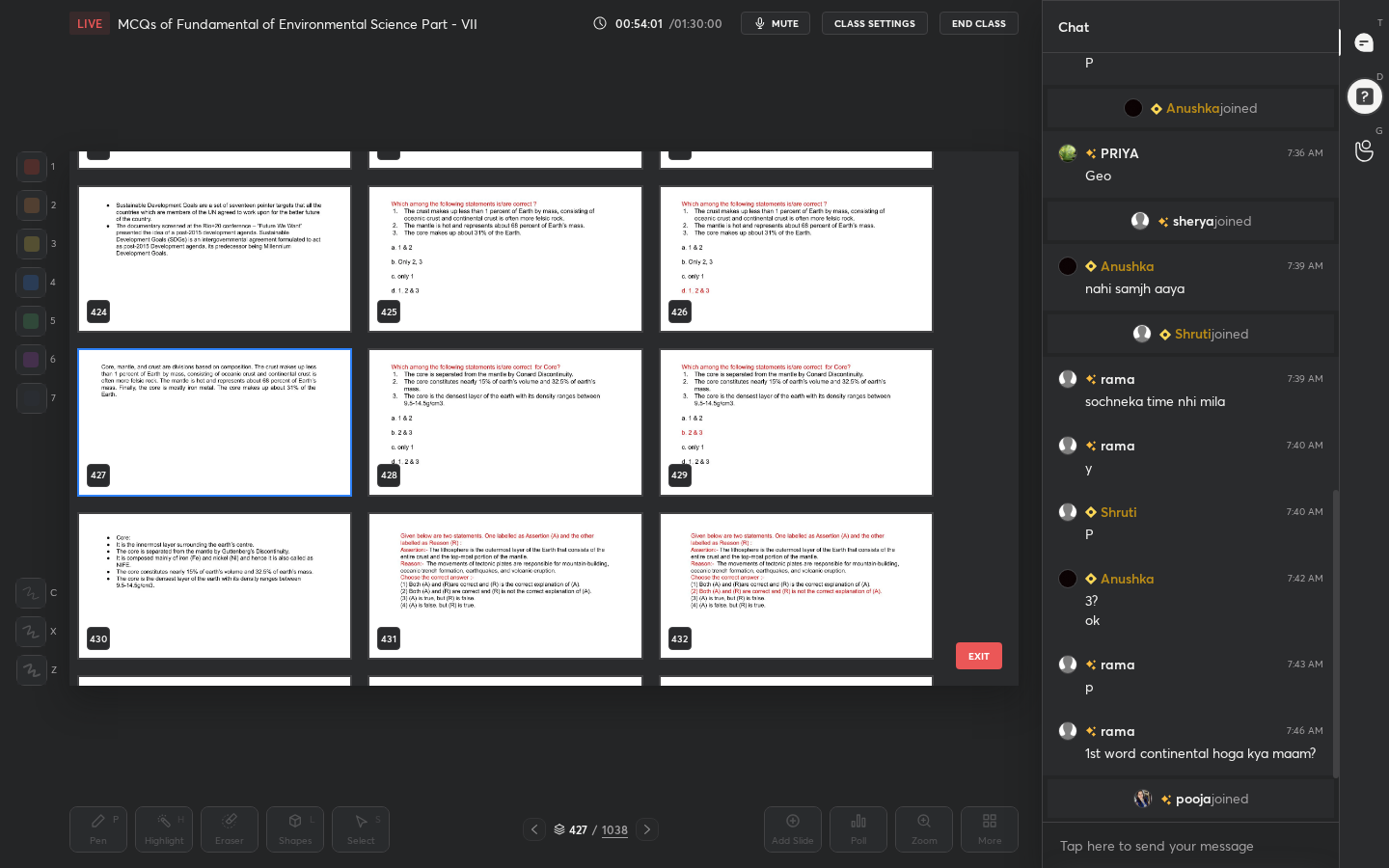 click at bounding box center [504, 422] 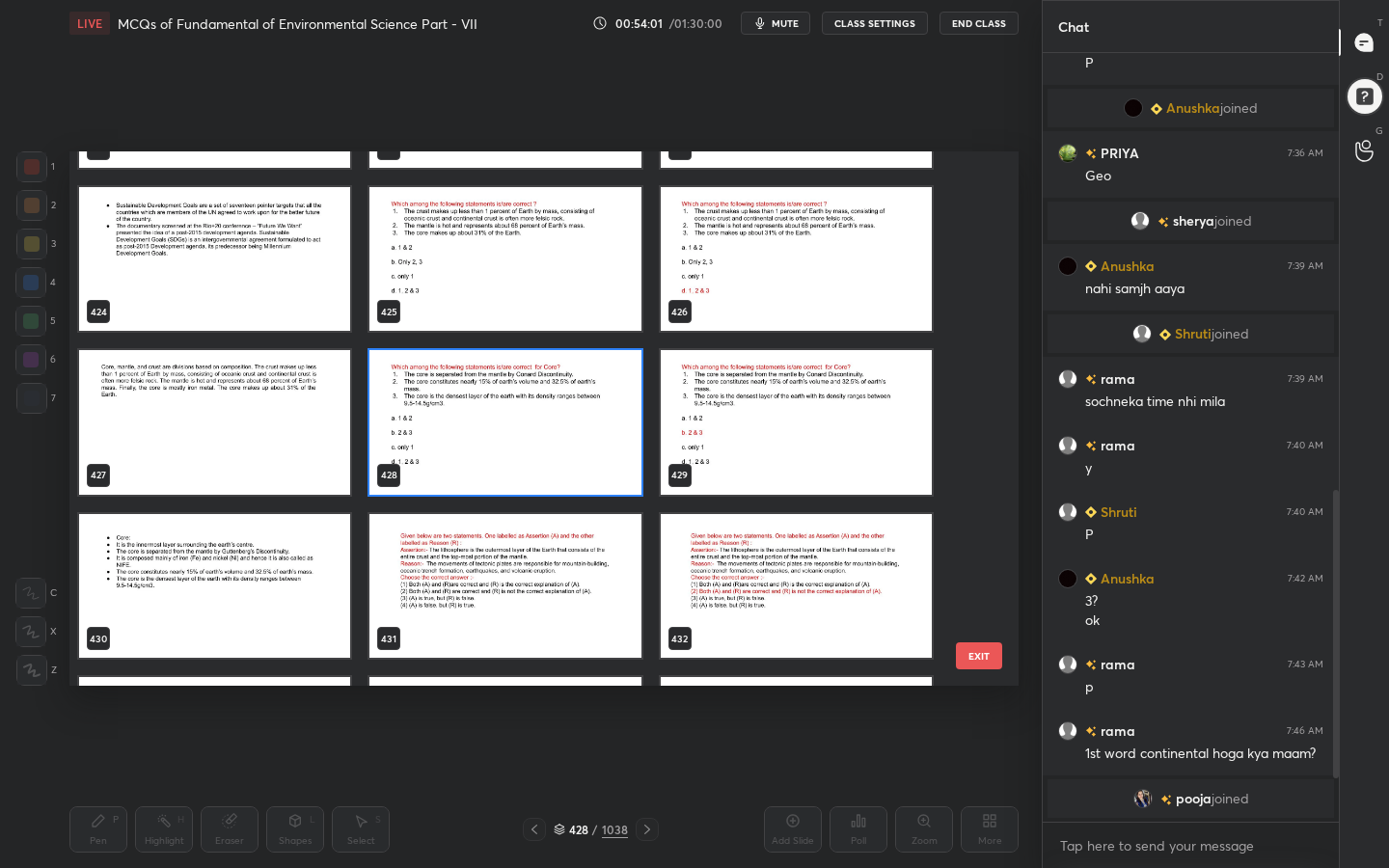 click at bounding box center [504, 422] 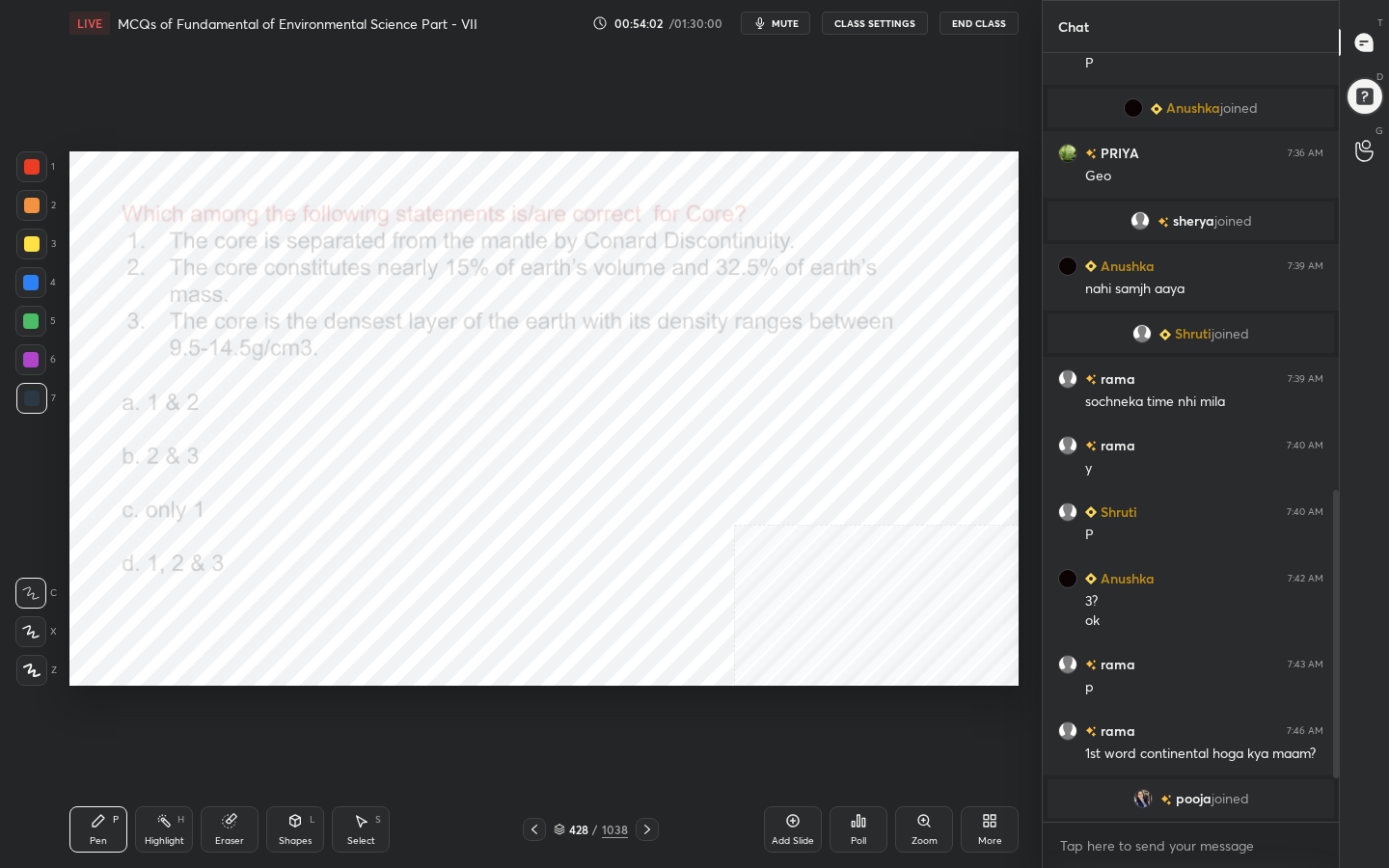 click at bounding box center (504, 422) 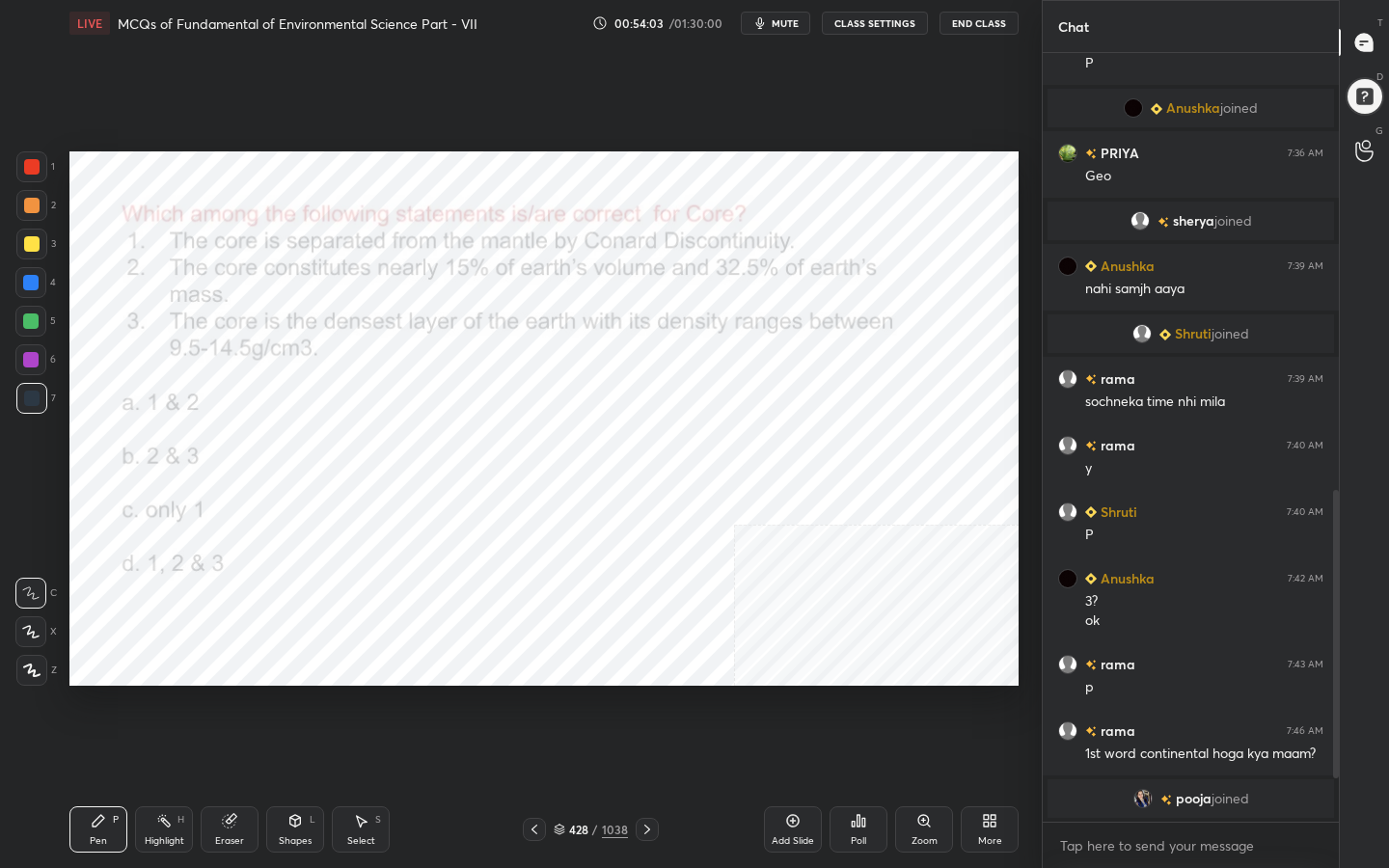 click on "mute" at bounding box center [785, 23] 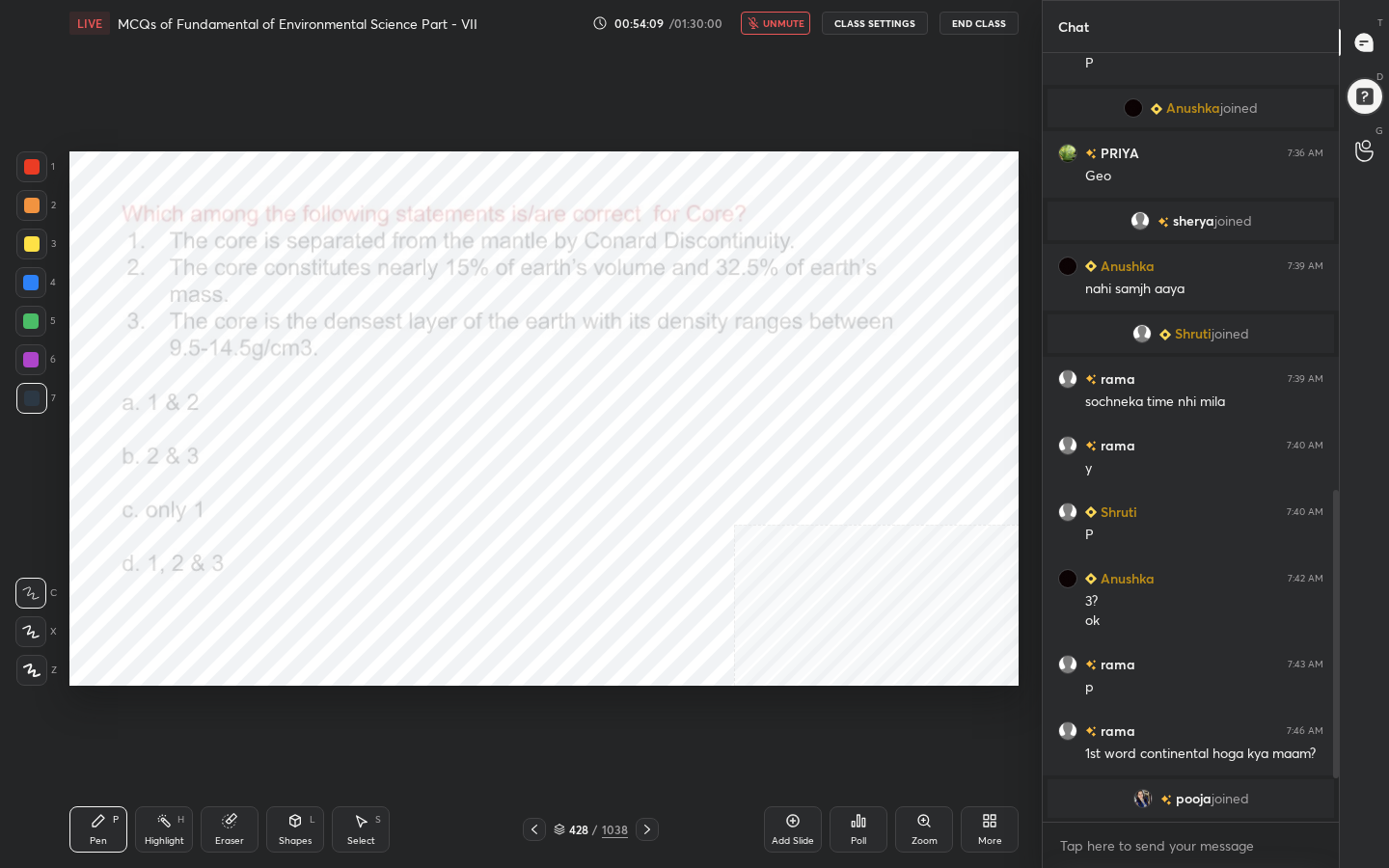 click on "unmute" at bounding box center (783, 23) 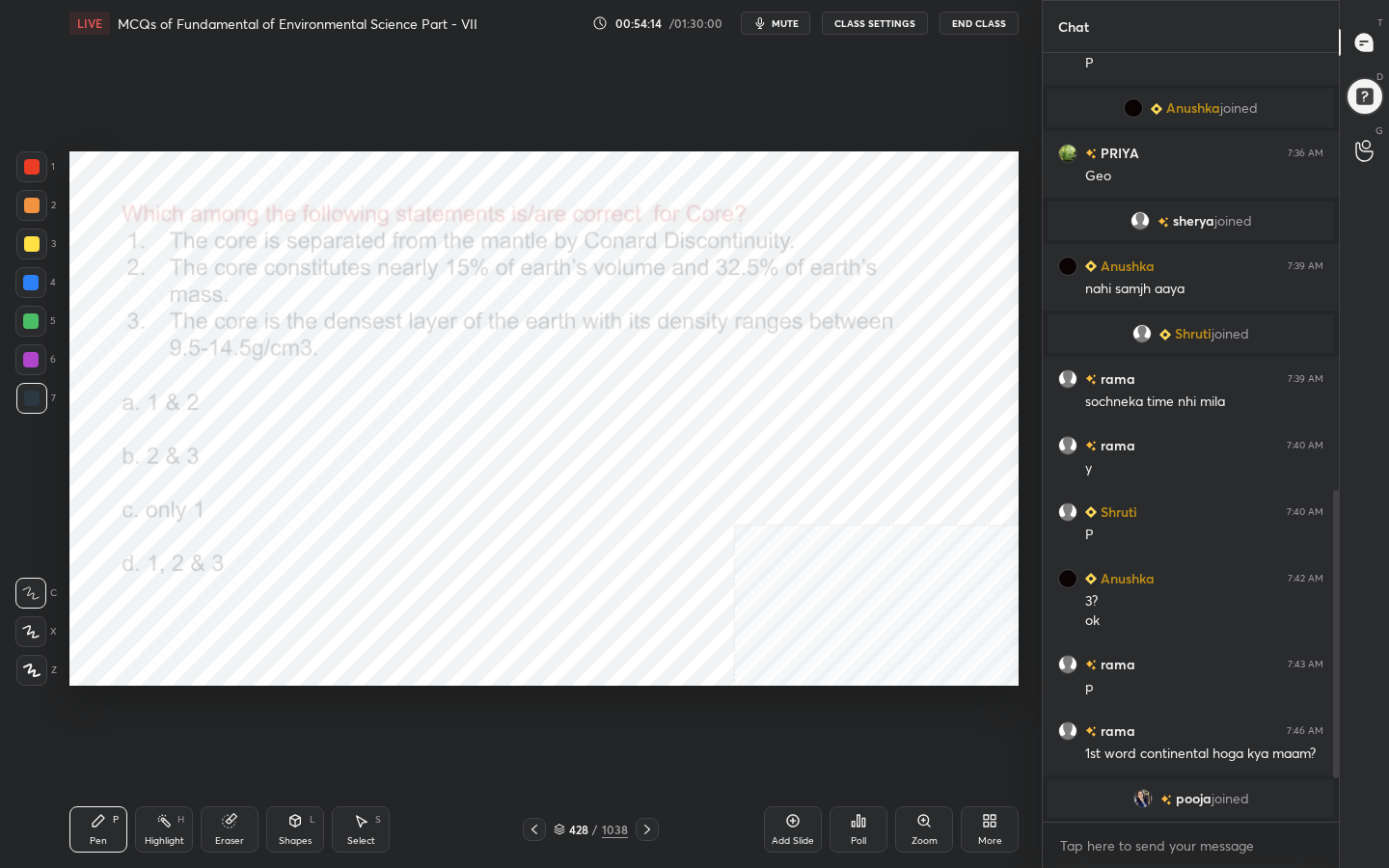 click on "mute" at bounding box center (785, 23) 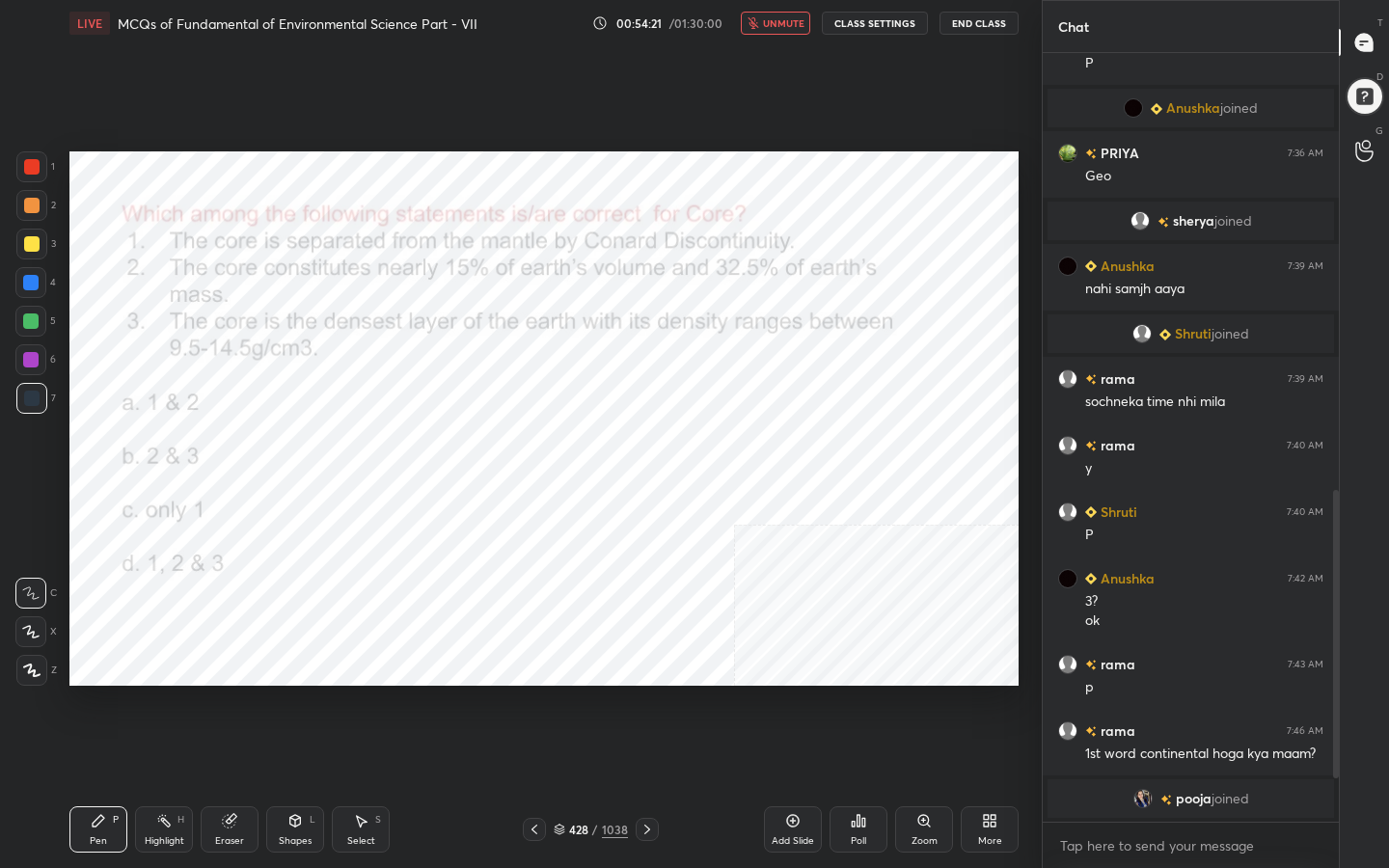 click 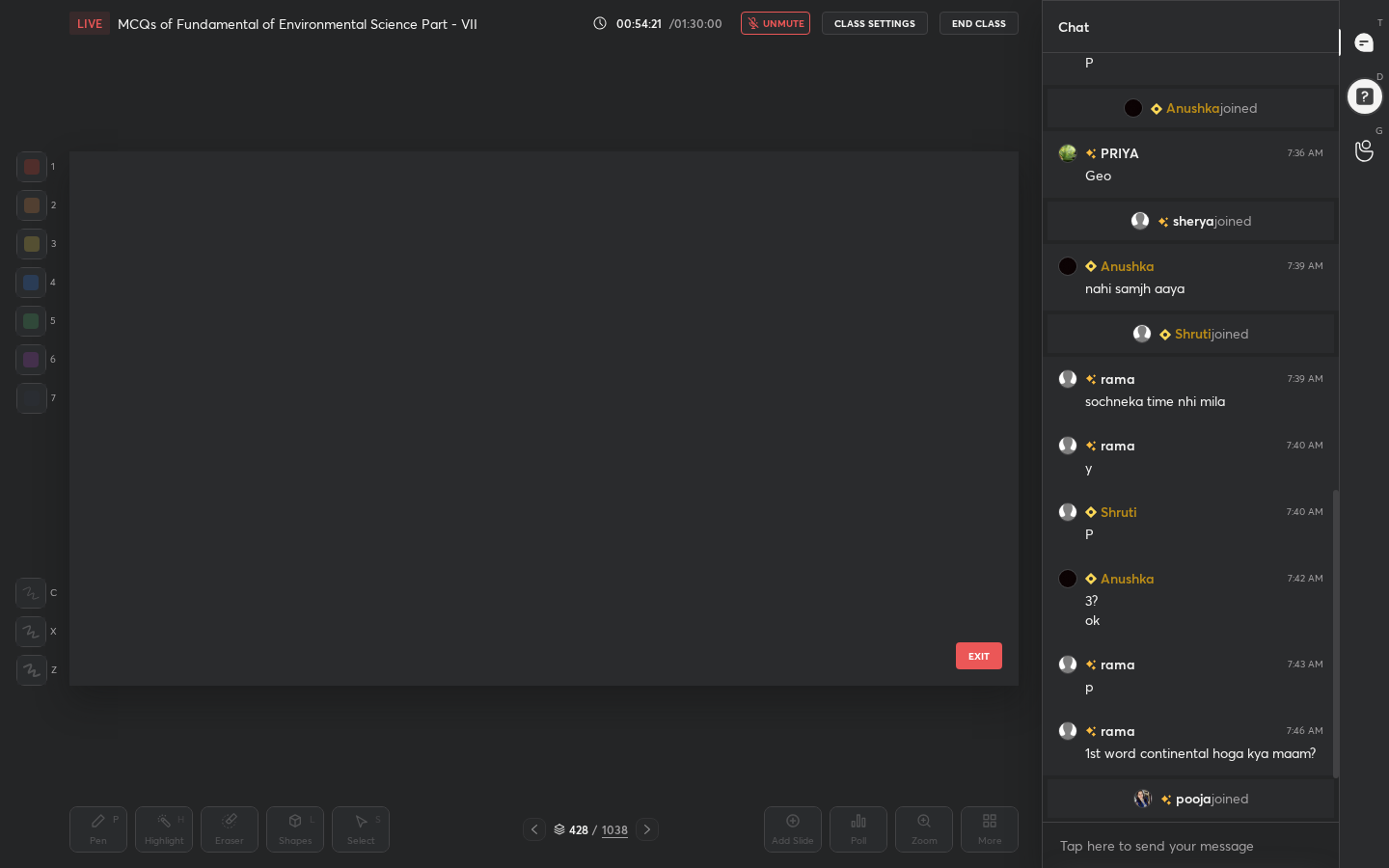 scroll, scrollTop: 22843, scrollLeft: 0, axis: vertical 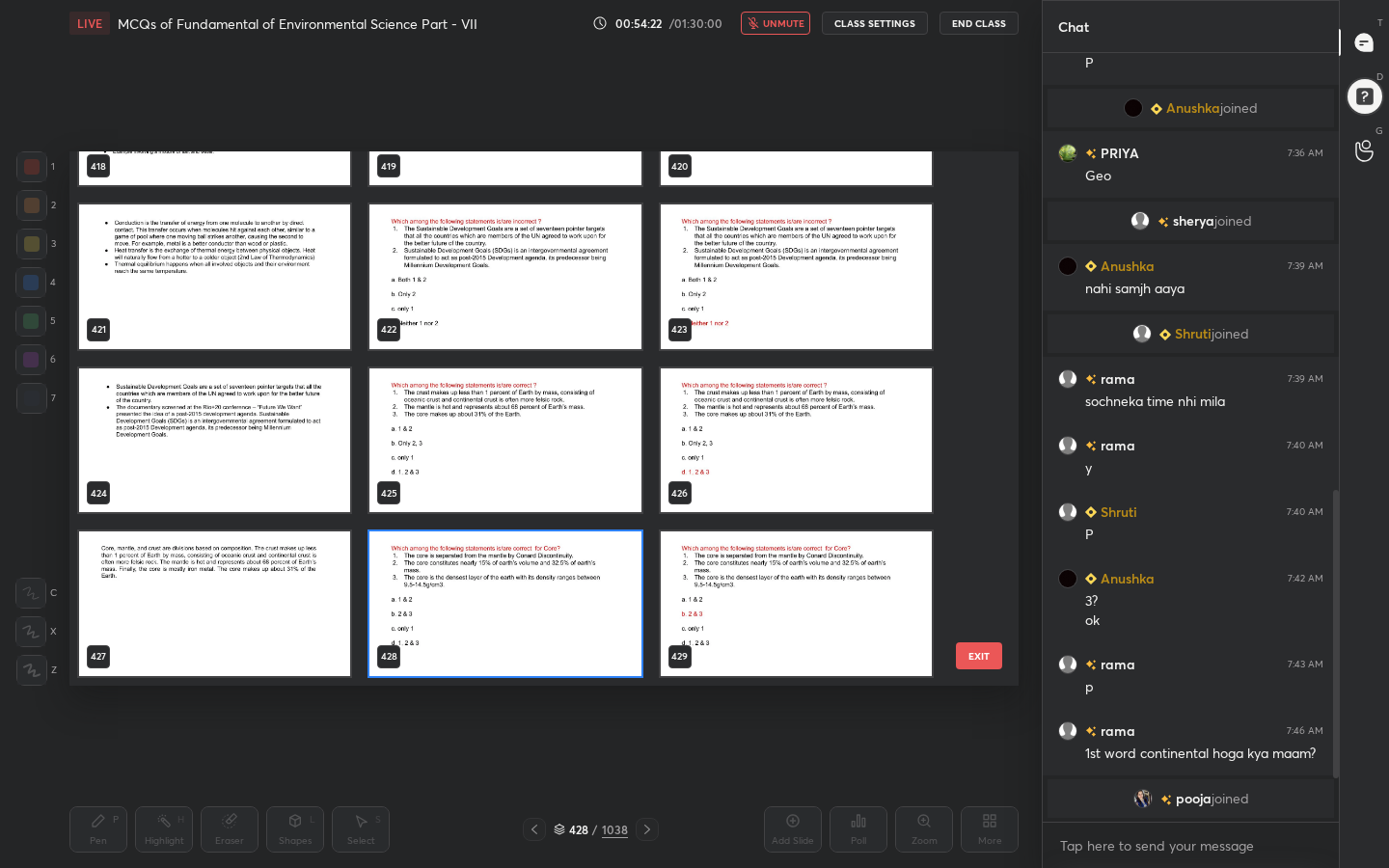 click at bounding box center [504, 604] 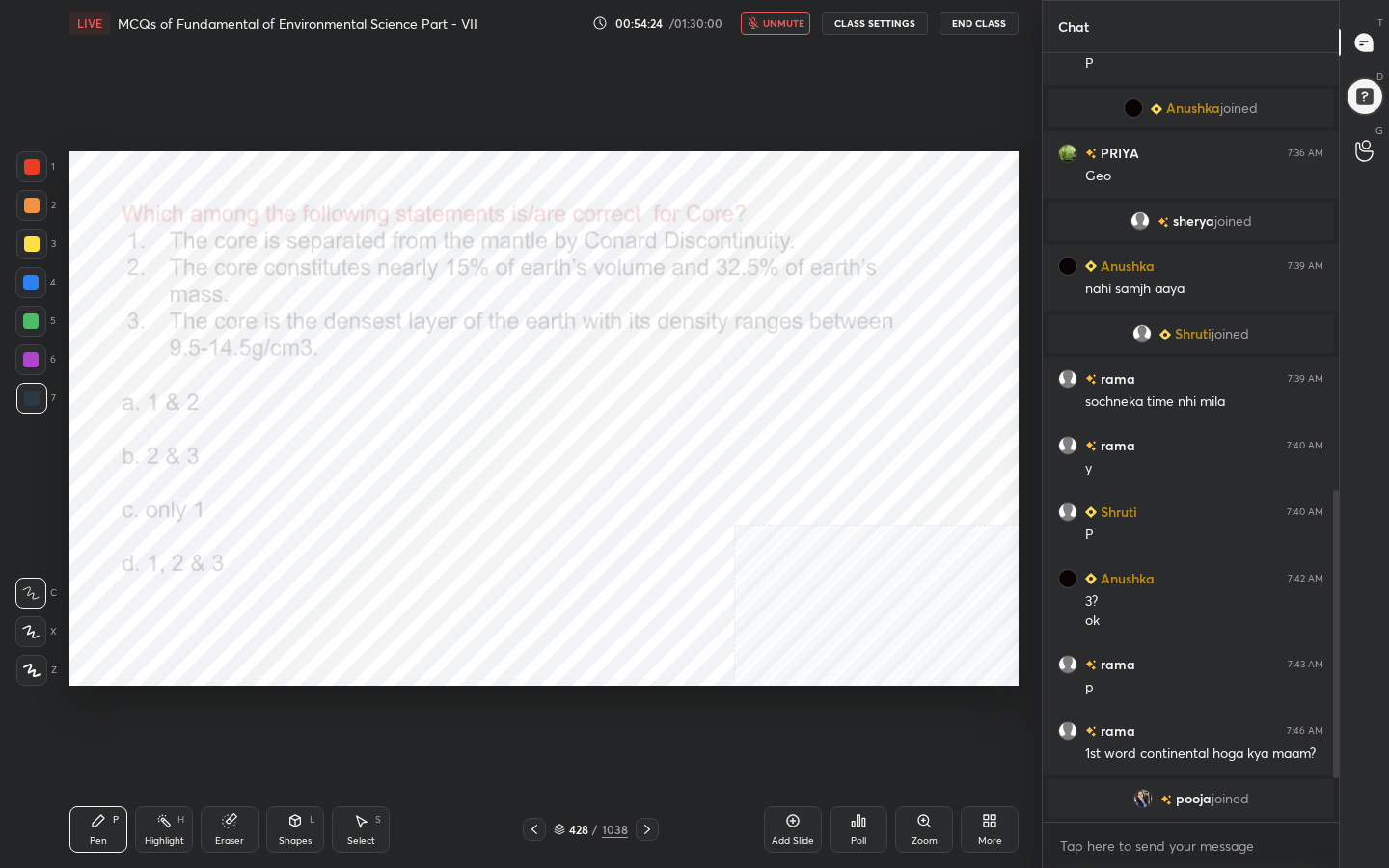 click 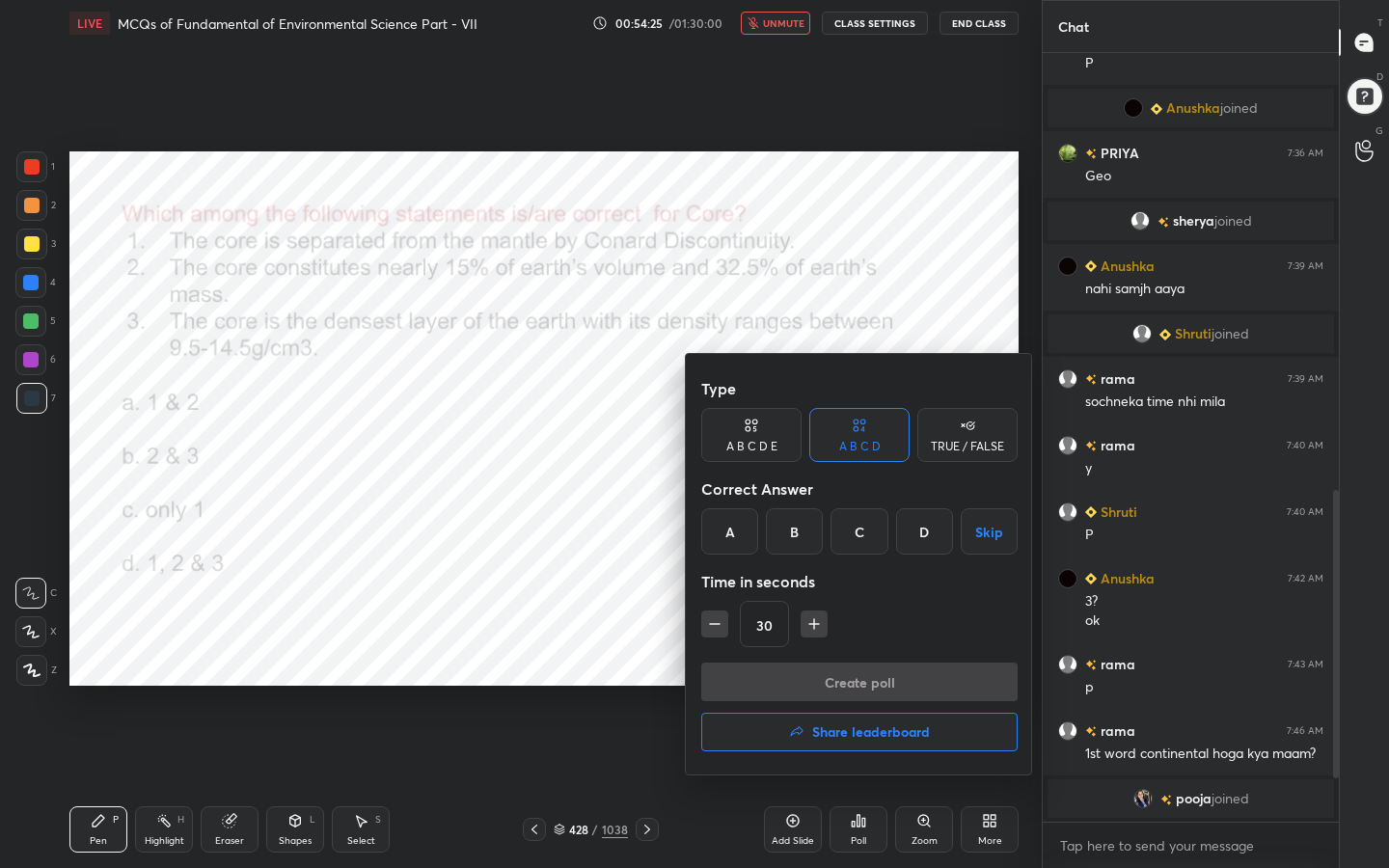 click on "B" at bounding box center [794, 531] 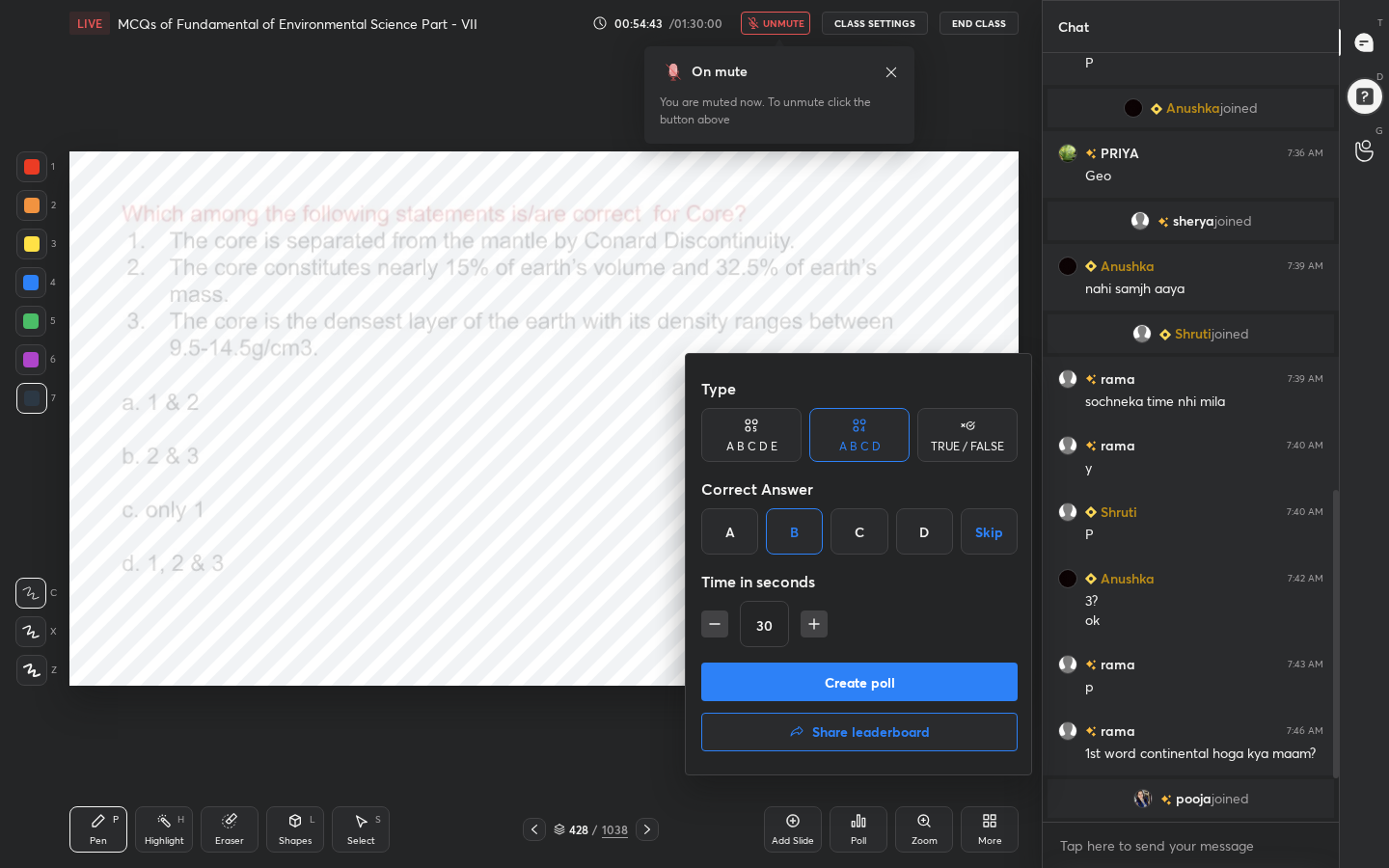 click on "Create poll" at bounding box center (859, 682) 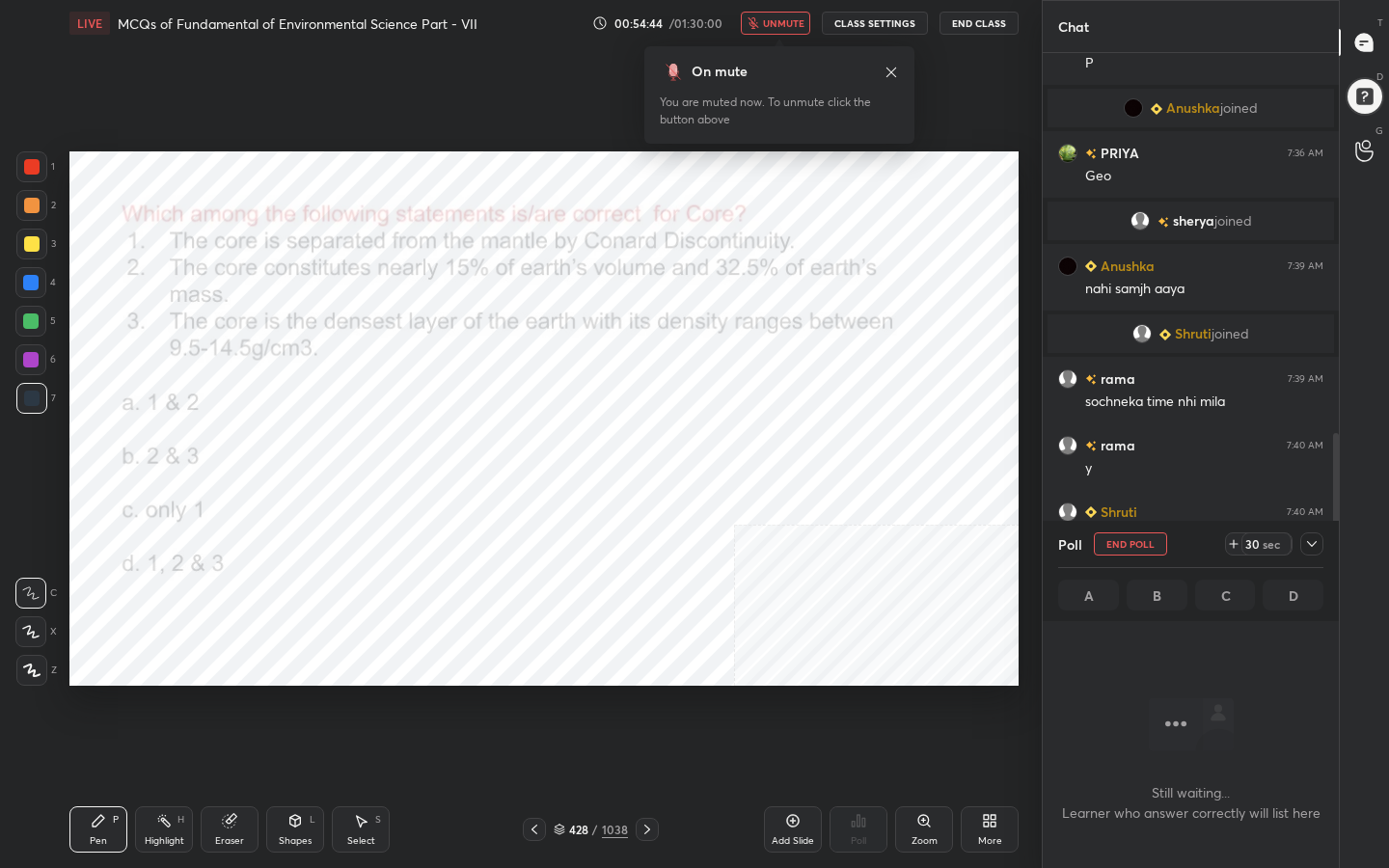 scroll, scrollTop: 502, scrollLeft: 290, axis: both 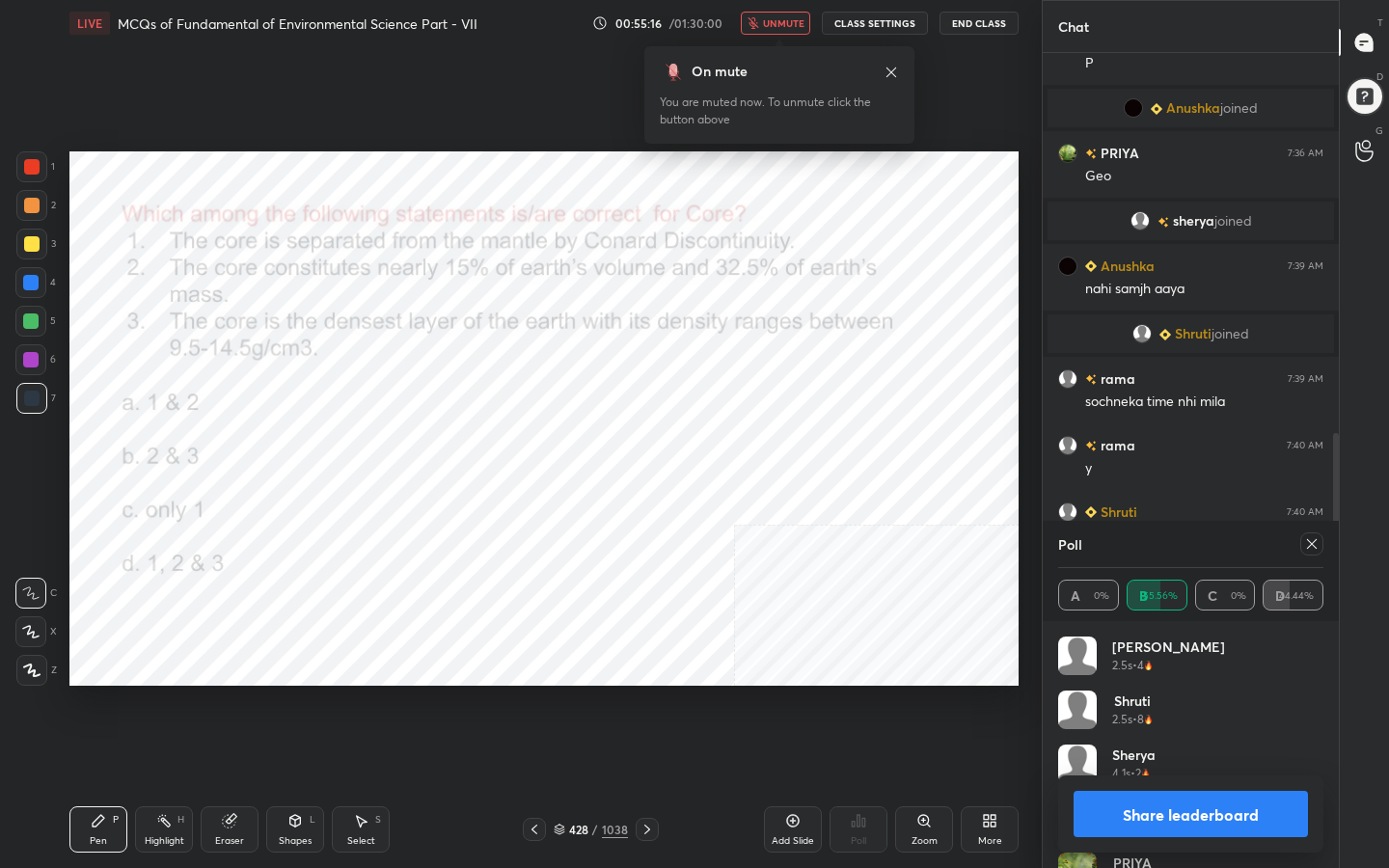 click 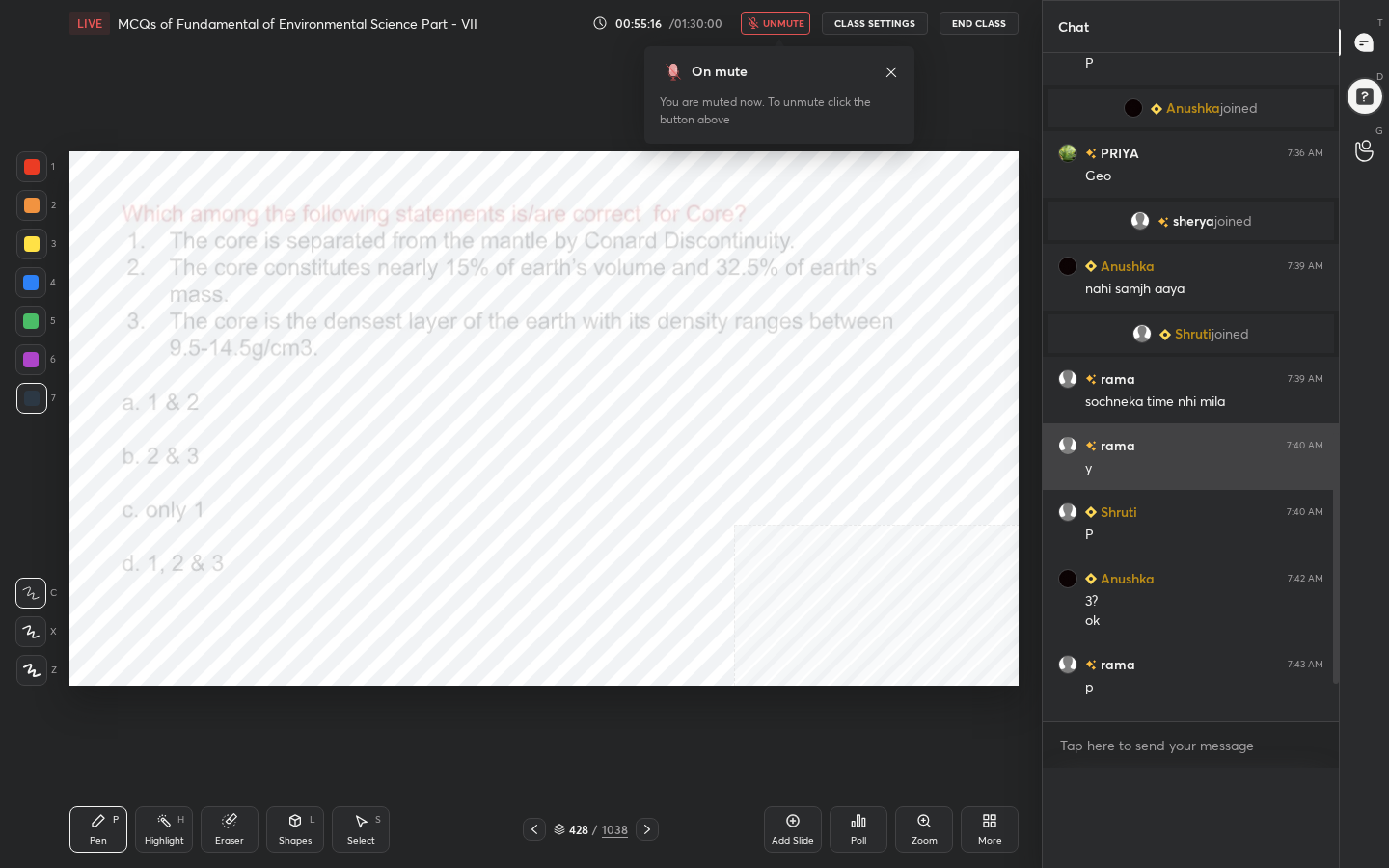 scroll, scrollTop: 0, scrollLeft: 0, axis: both 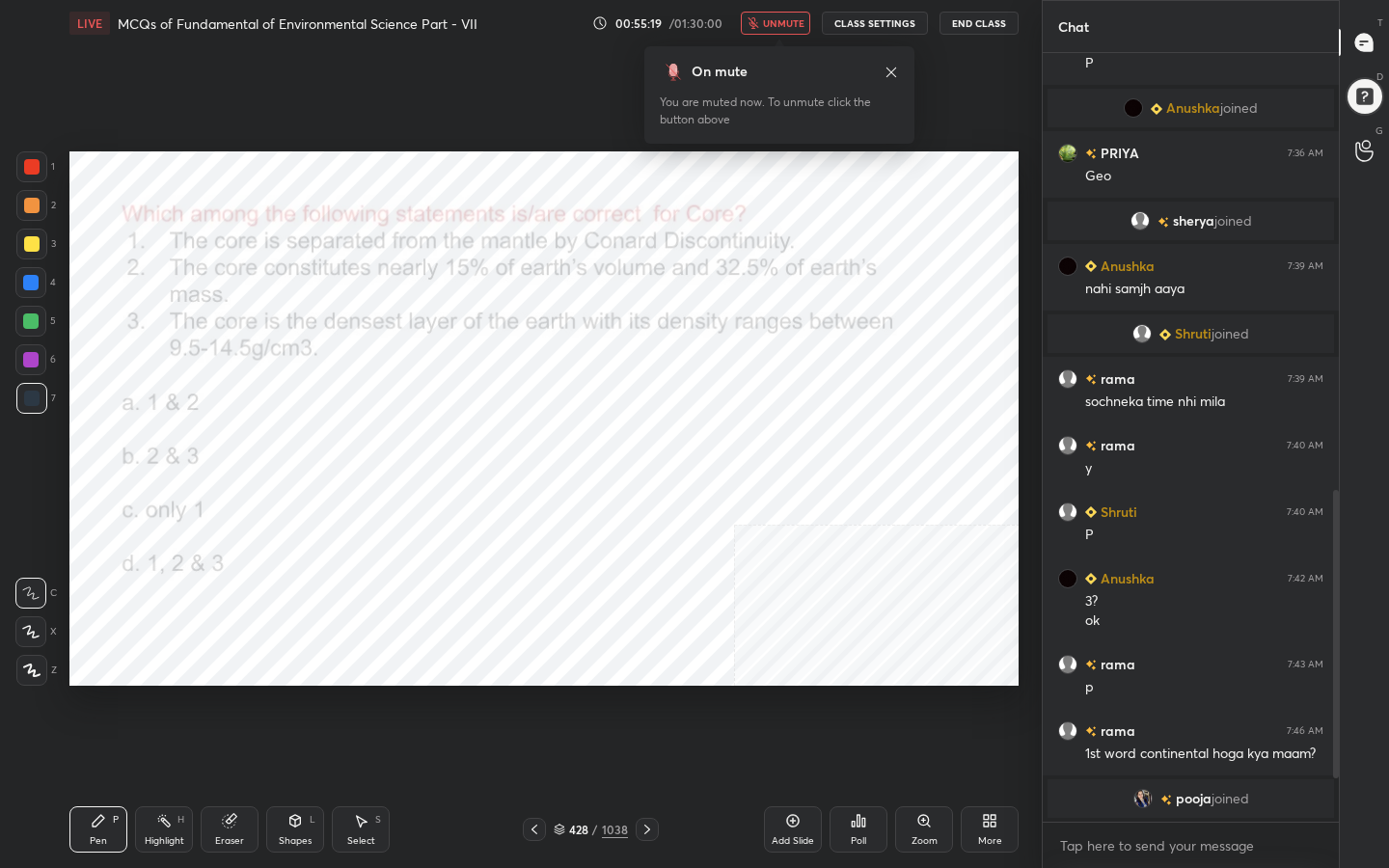 click on "unmute" at bounding box center [783, 23] 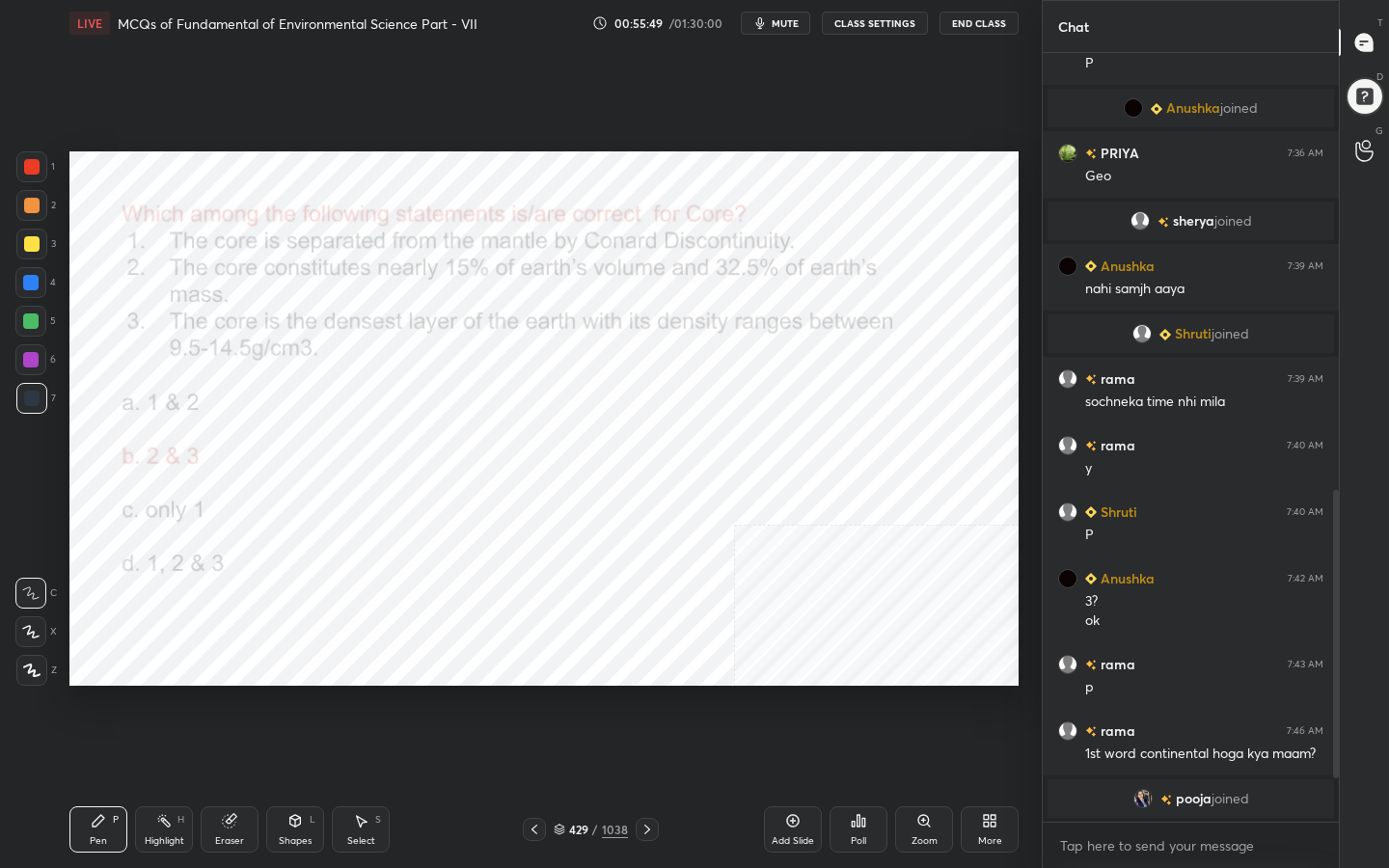 click 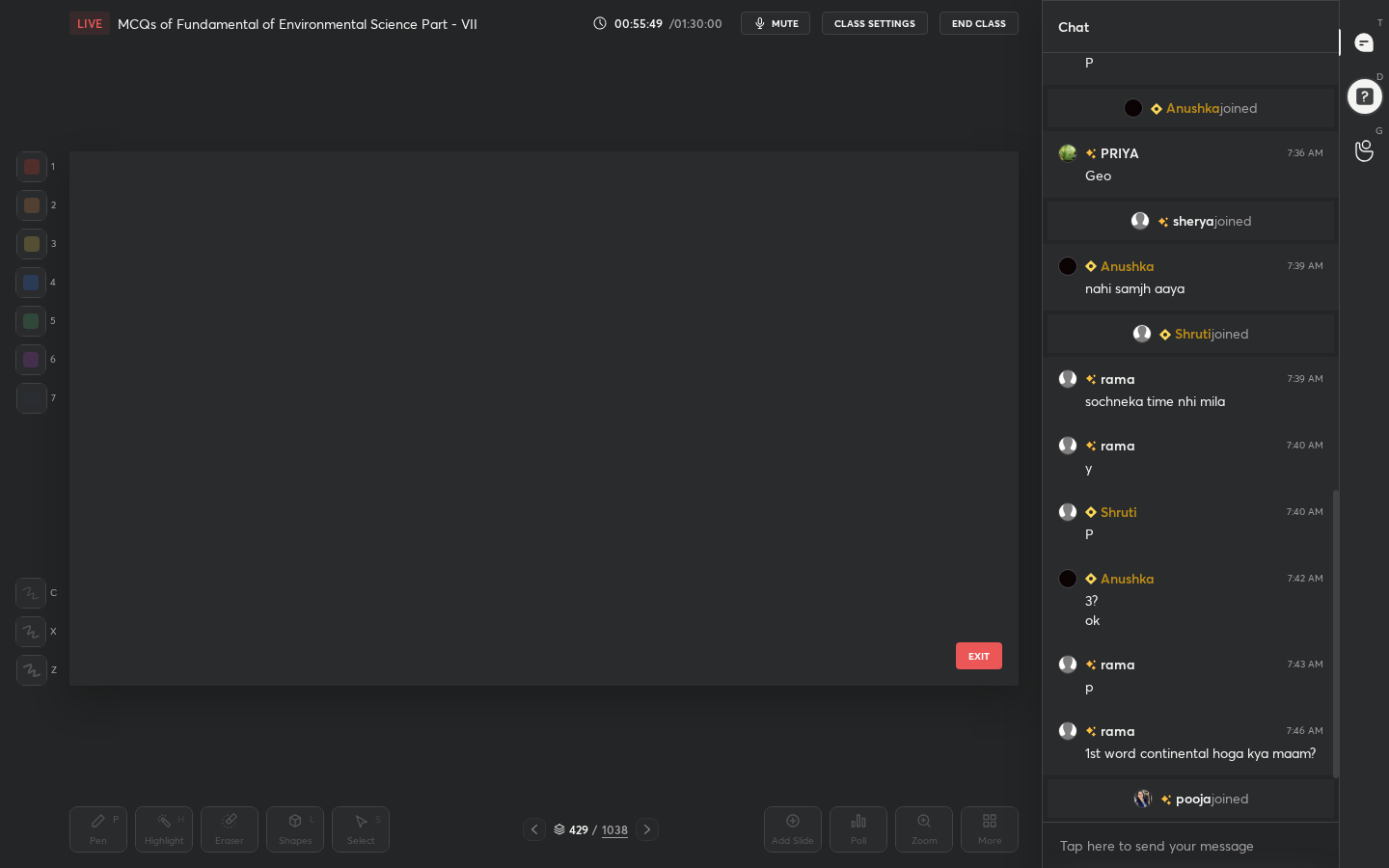 scroll, scrollTop: 22843, scrollLeft: 0, axis: vertical 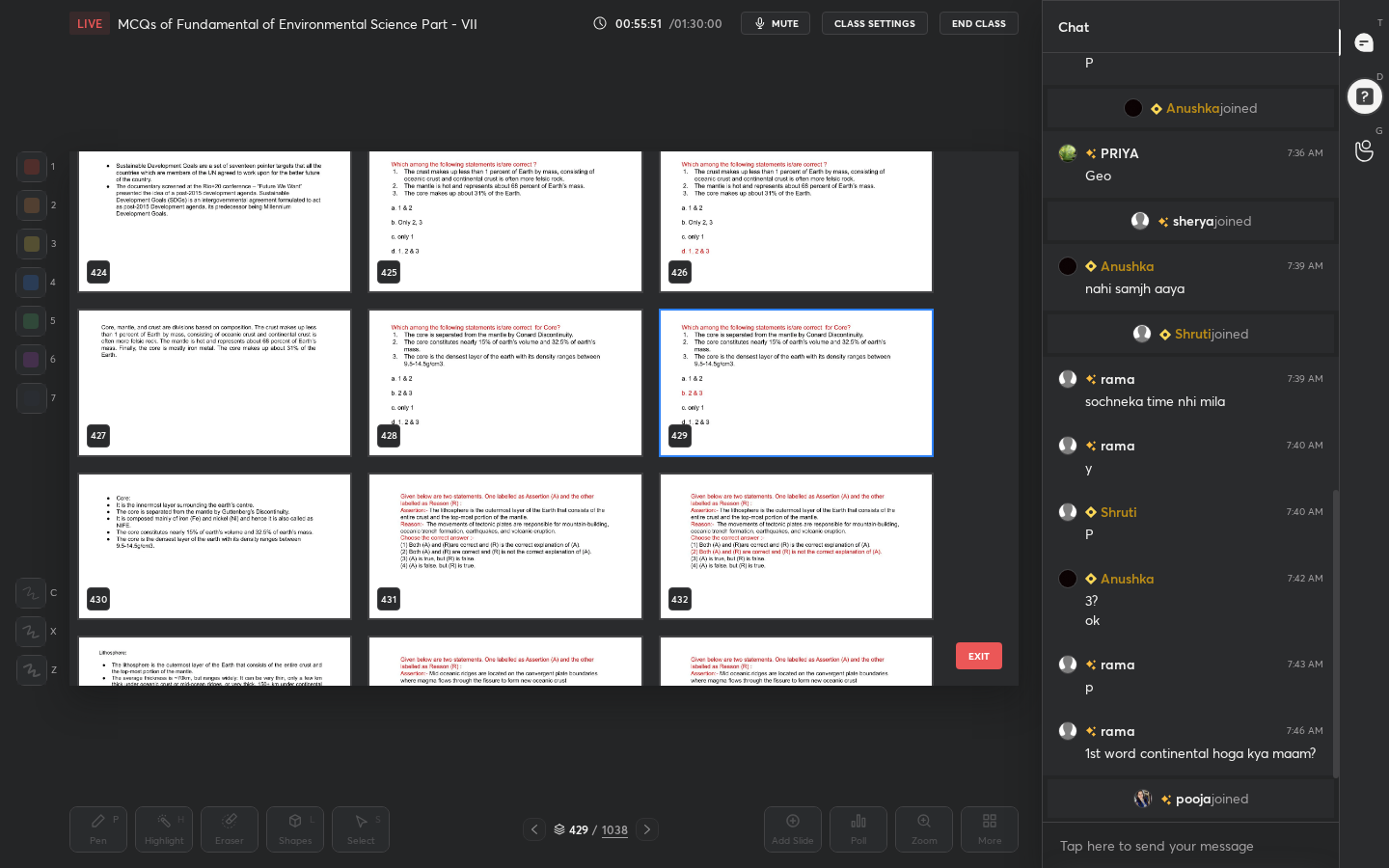 click at bounding box center [504, 547] 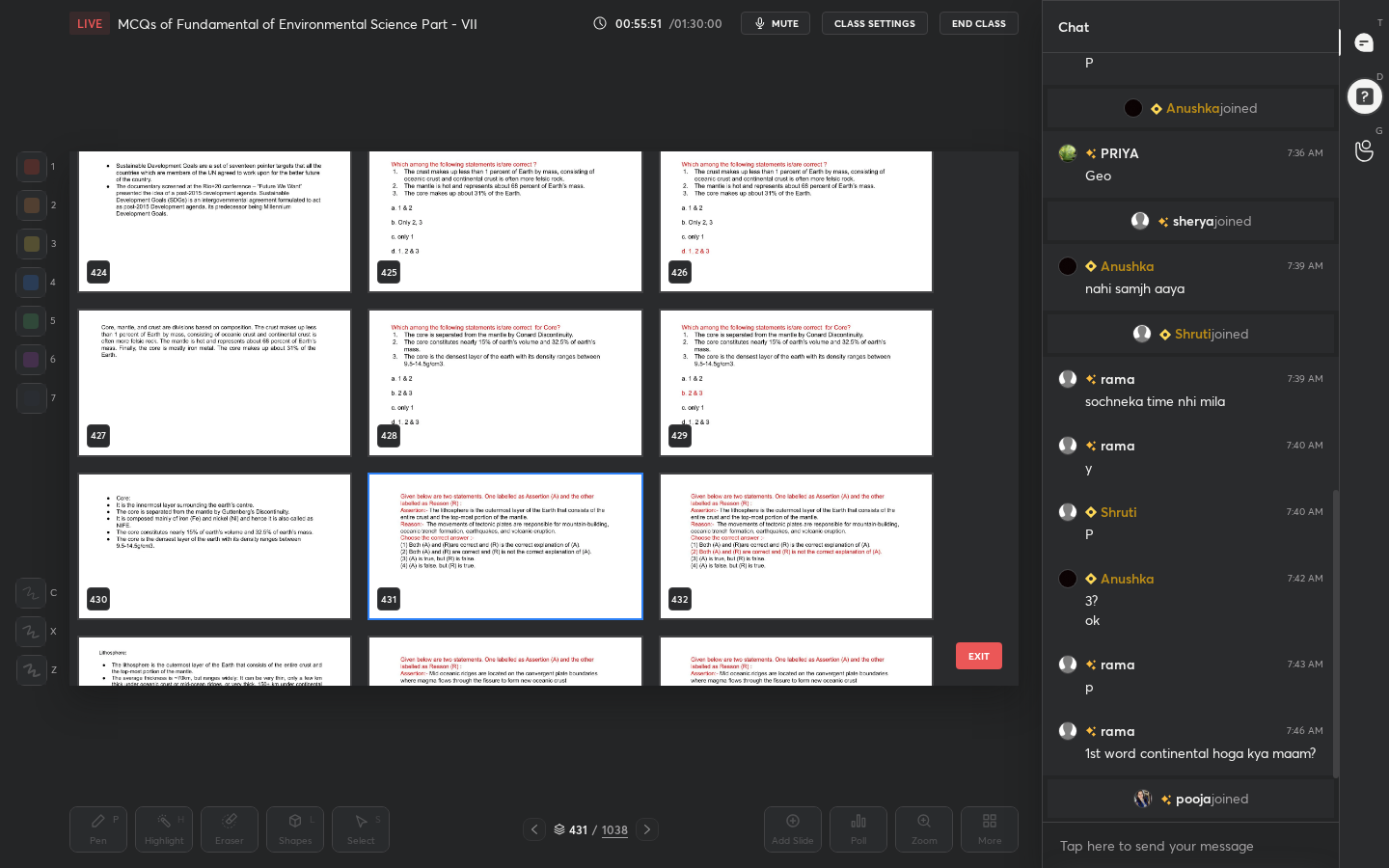 click at bounding box center (504, 547) 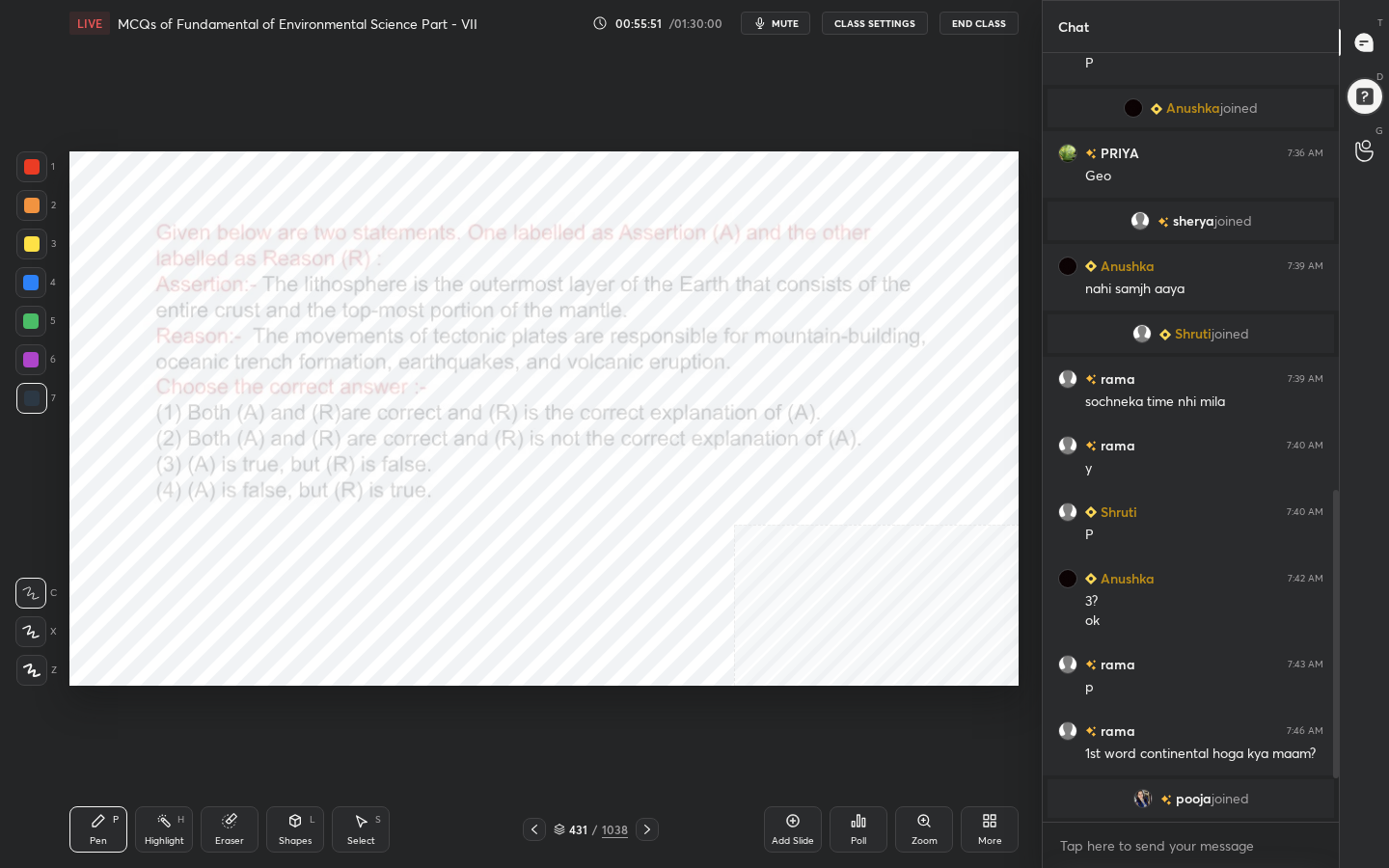 click at bounding box center [504, 547] 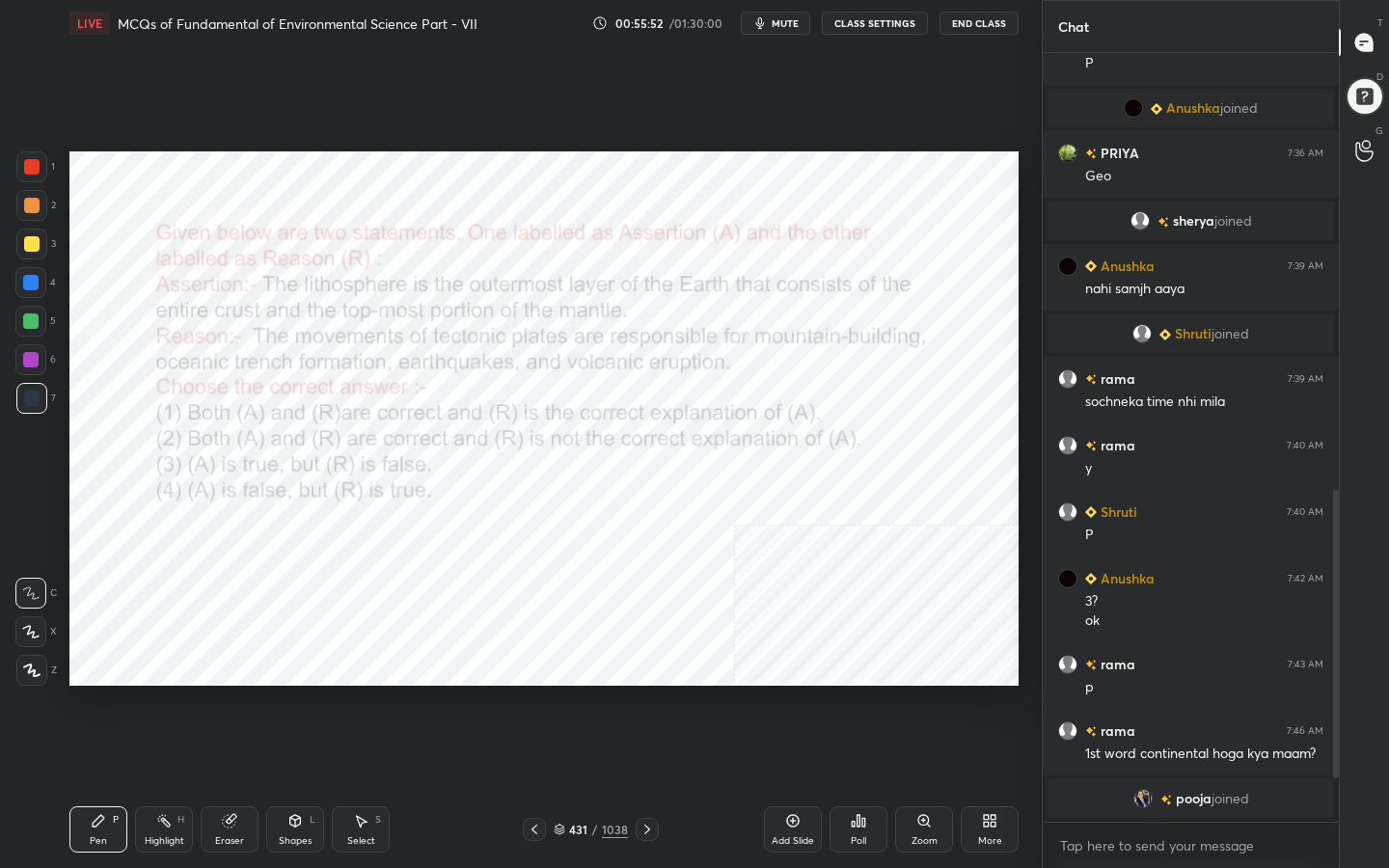 click on "mute" at bounding box center [785, 23] 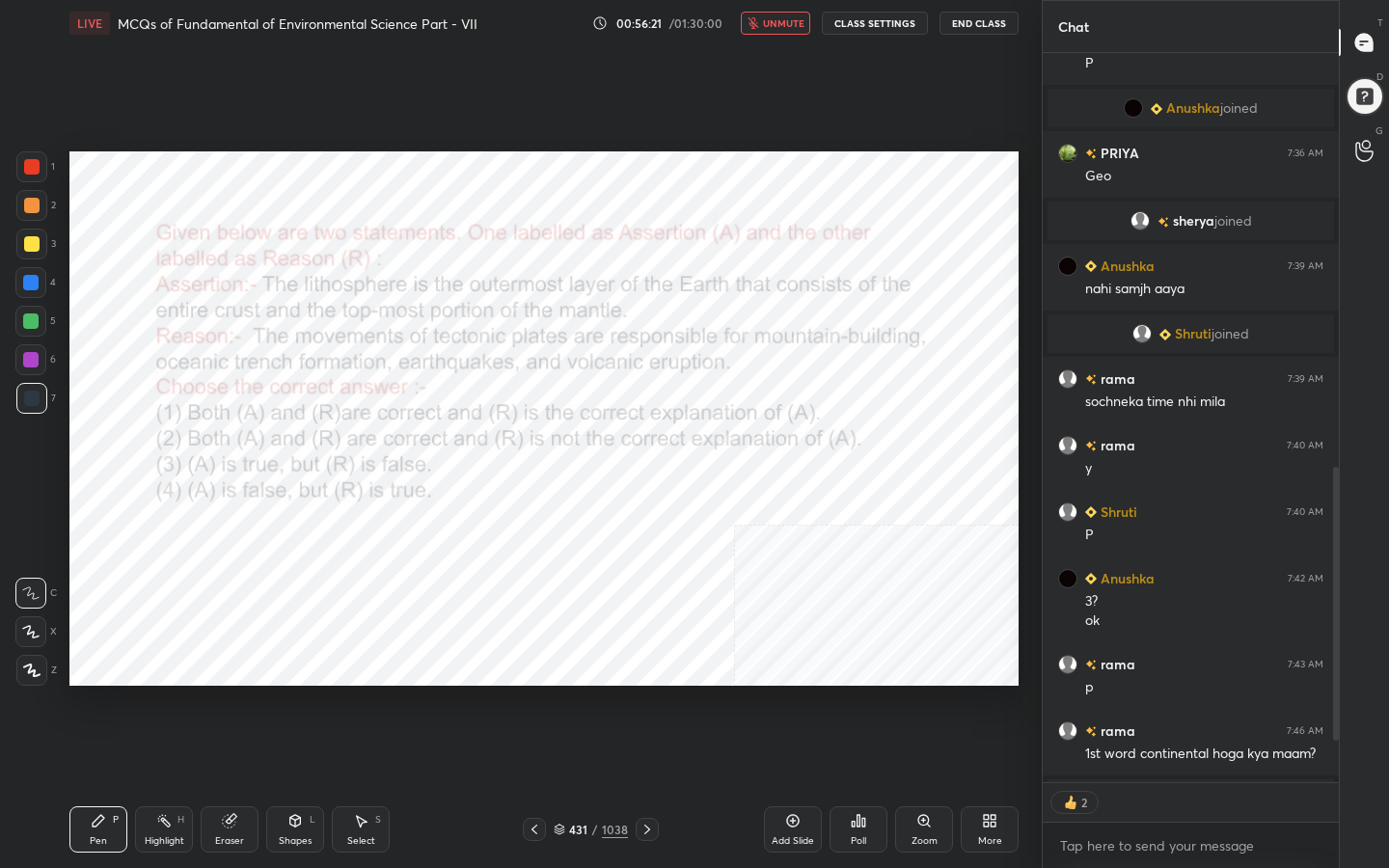 scroll, scrollTop: 723, scrollLeft: 290, axis: both 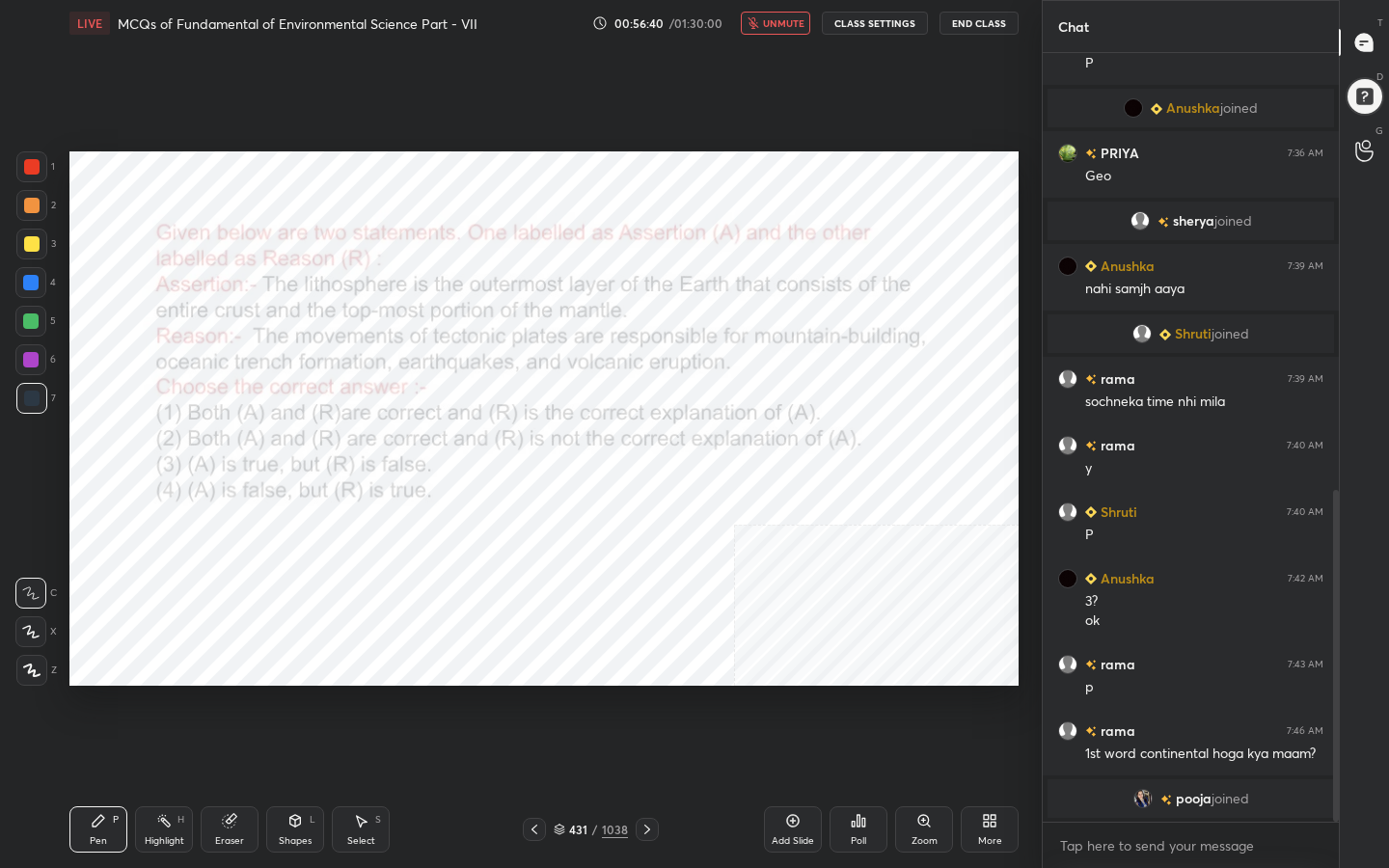 click 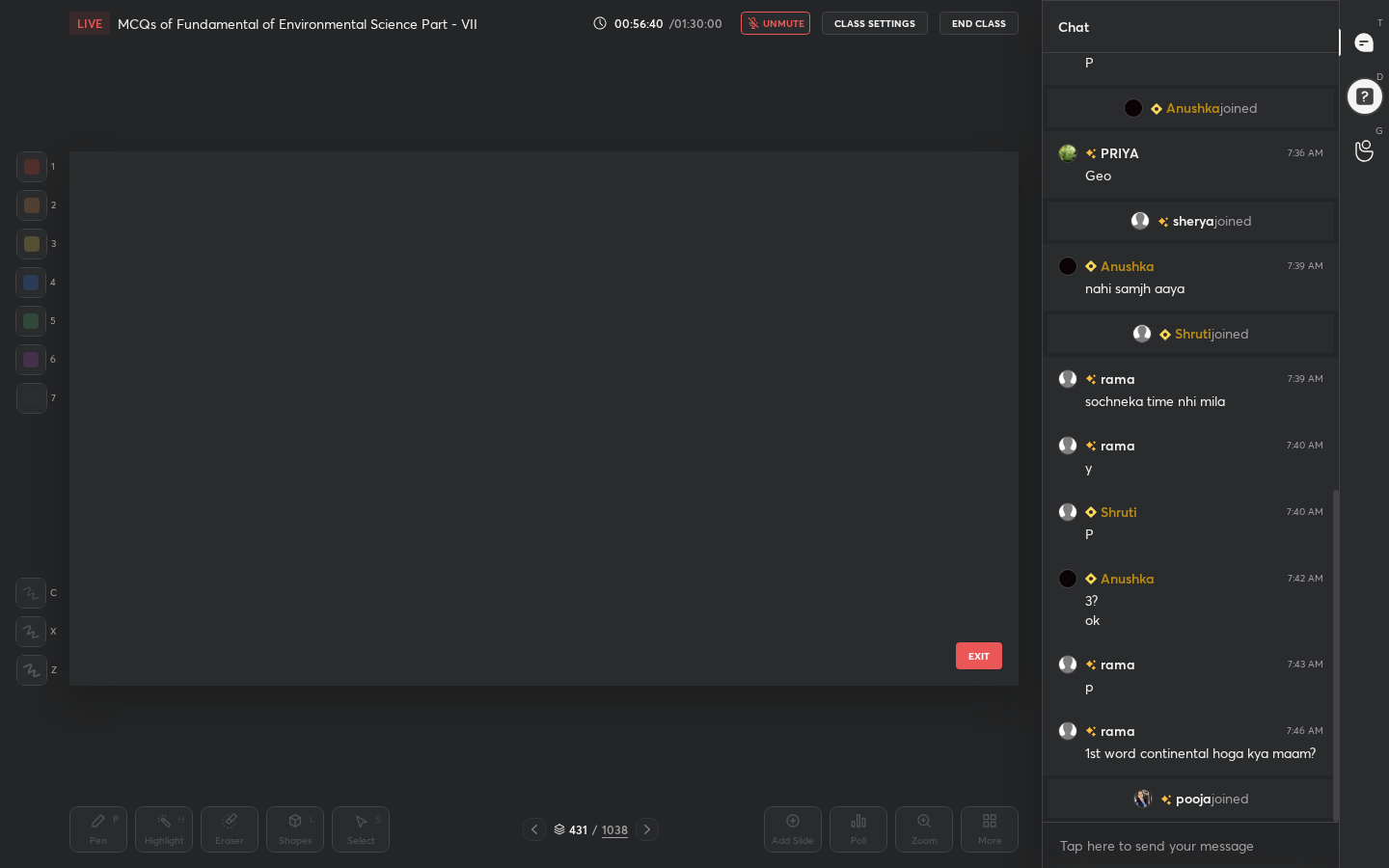 scroll, scrollTop: 23006, scrollLeft: 0, axis: vertical 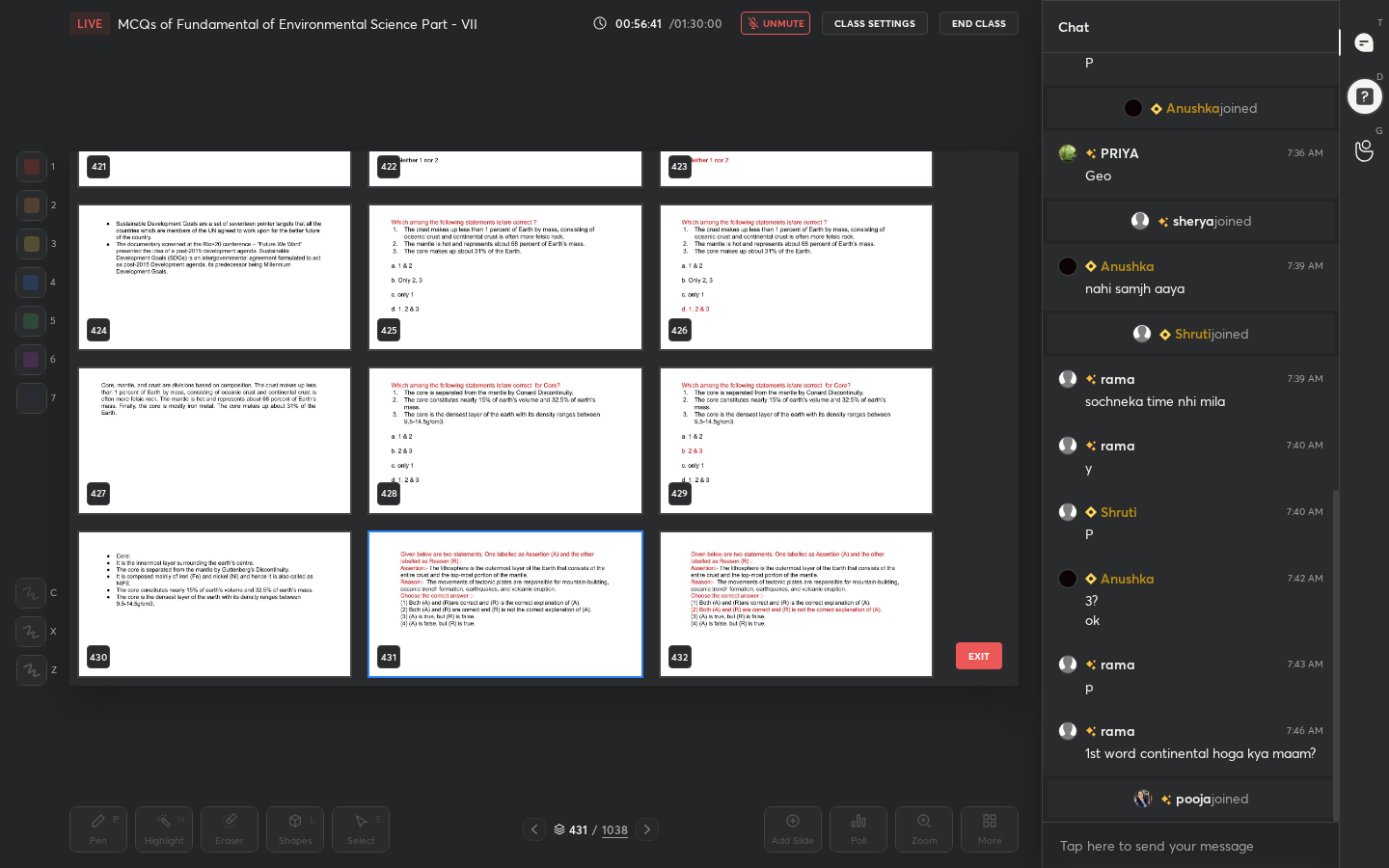 click at bounding box center [504, 605] 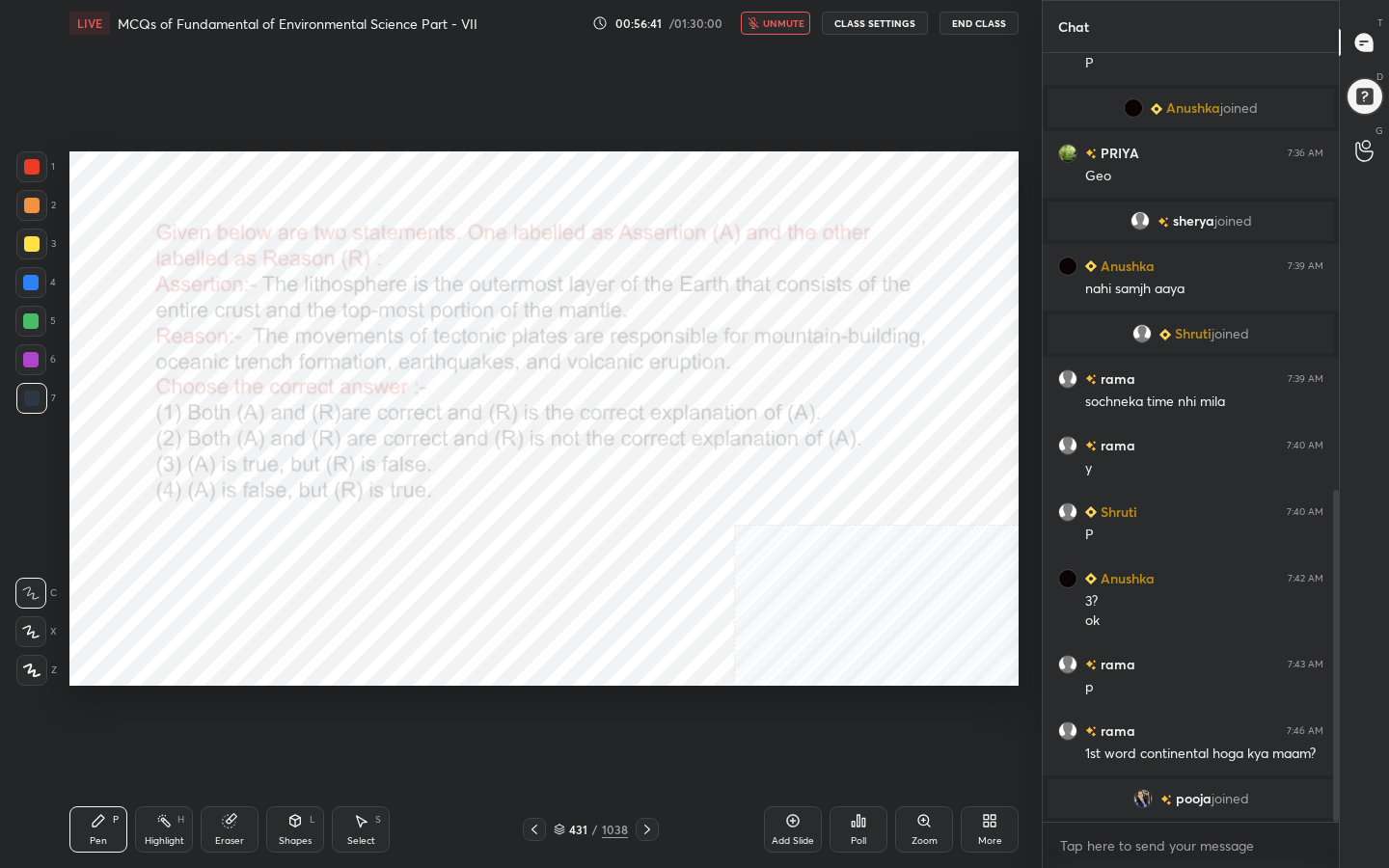 click at bounding box center [504, 605] 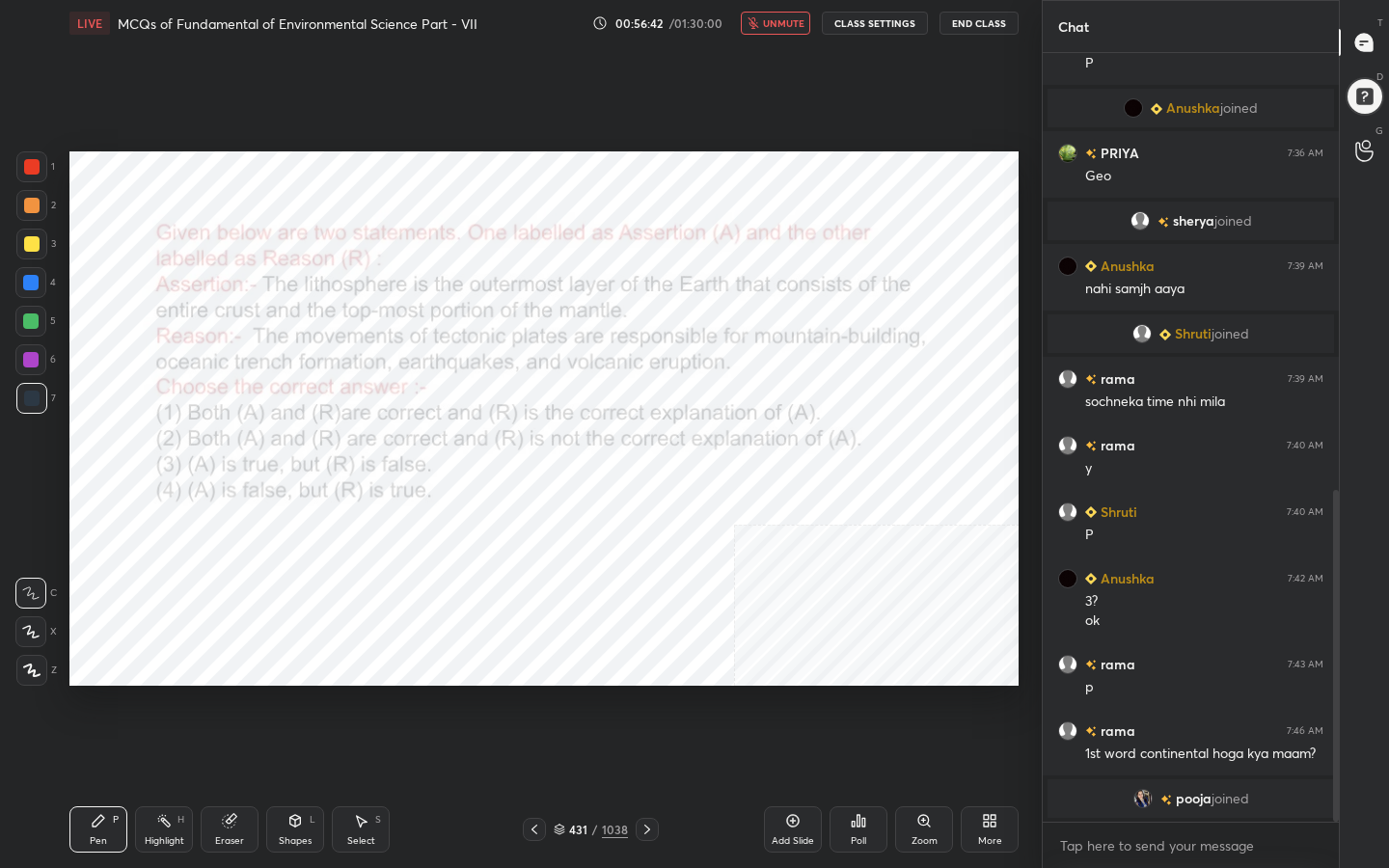 click 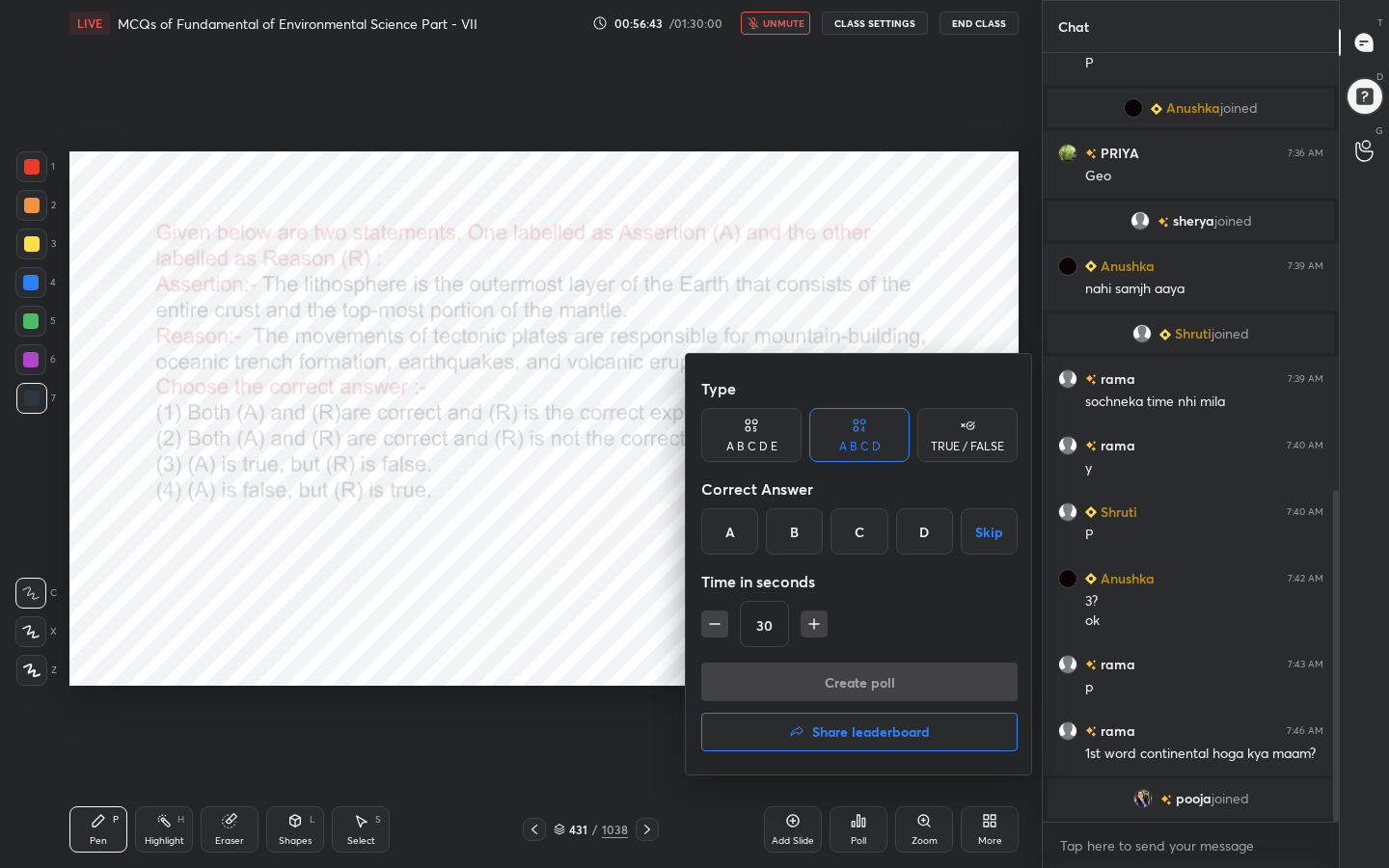 click on "B" at bounding box center (794, 531) 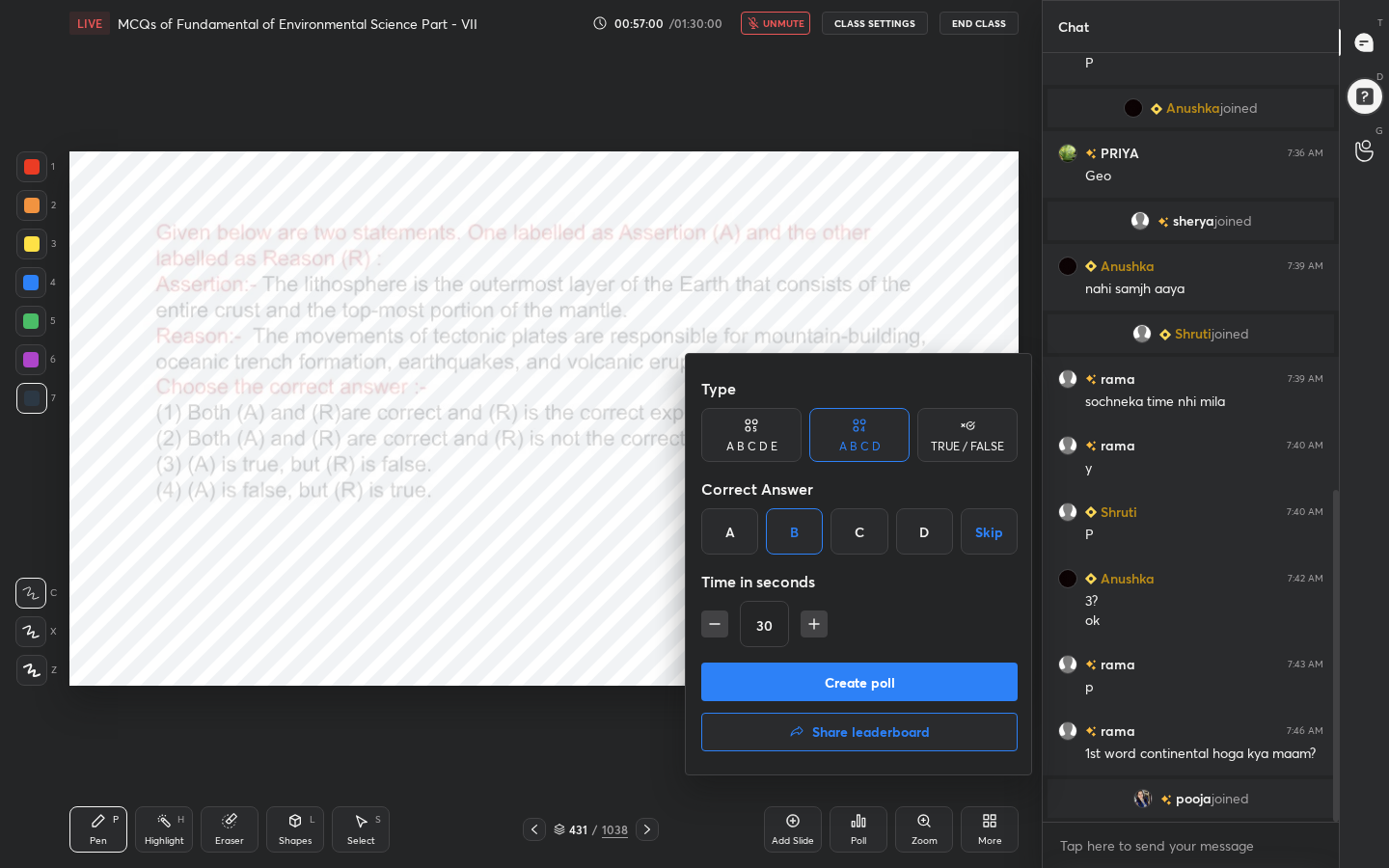 click on "Create poll" at bounding box center (859, 682) 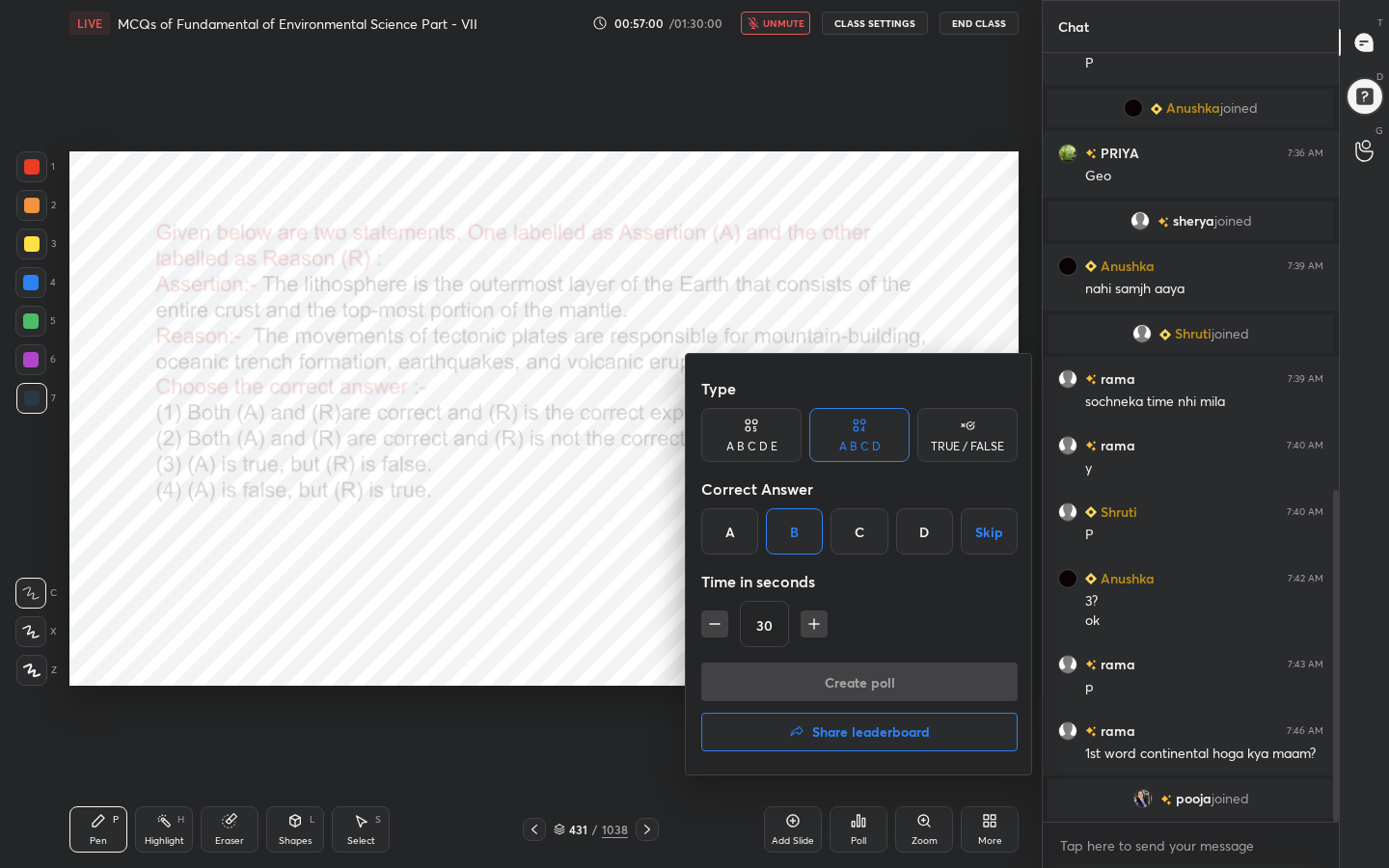 scroll, scrollTop: 552, scrollLeft: 290, axis: both 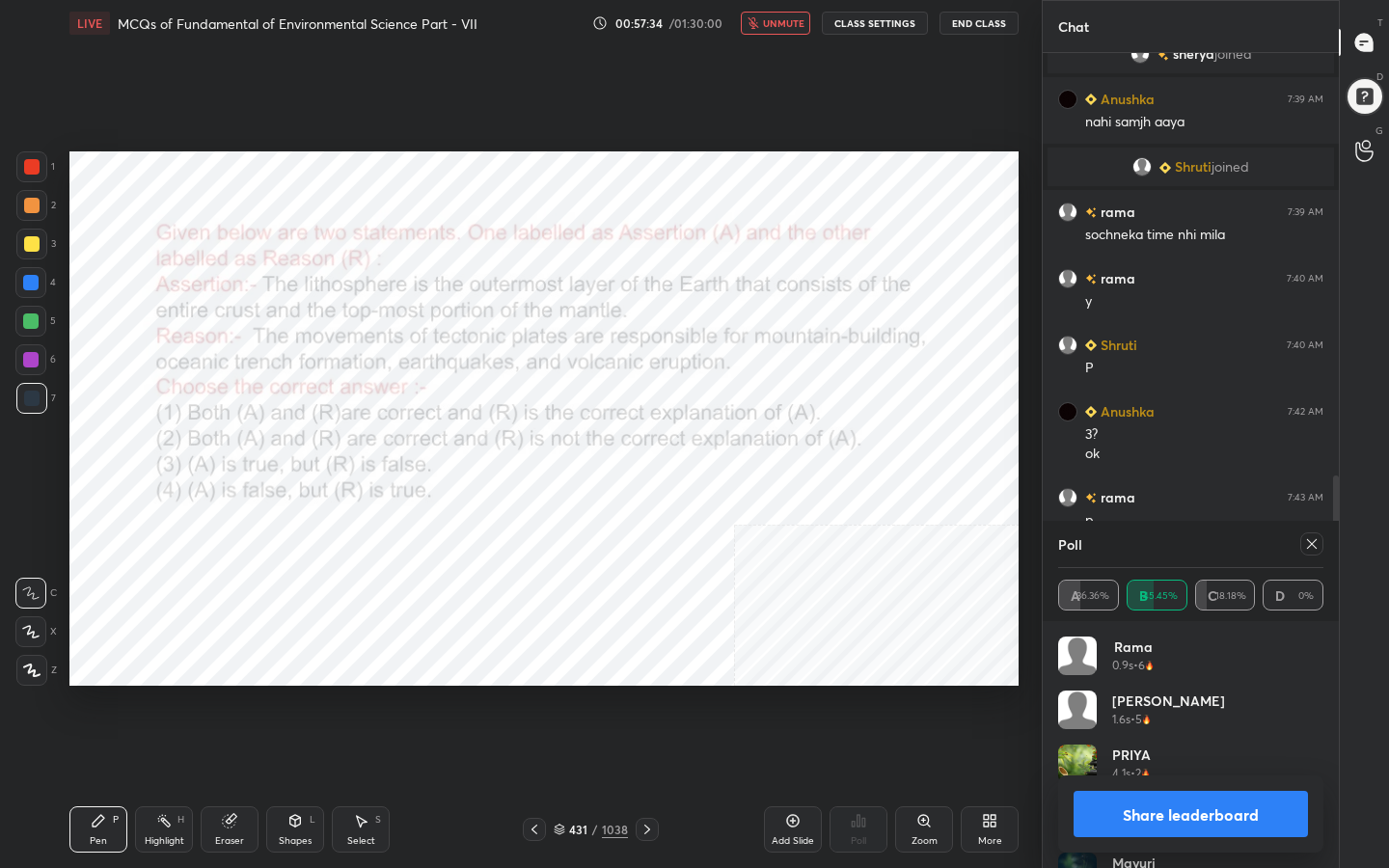 click 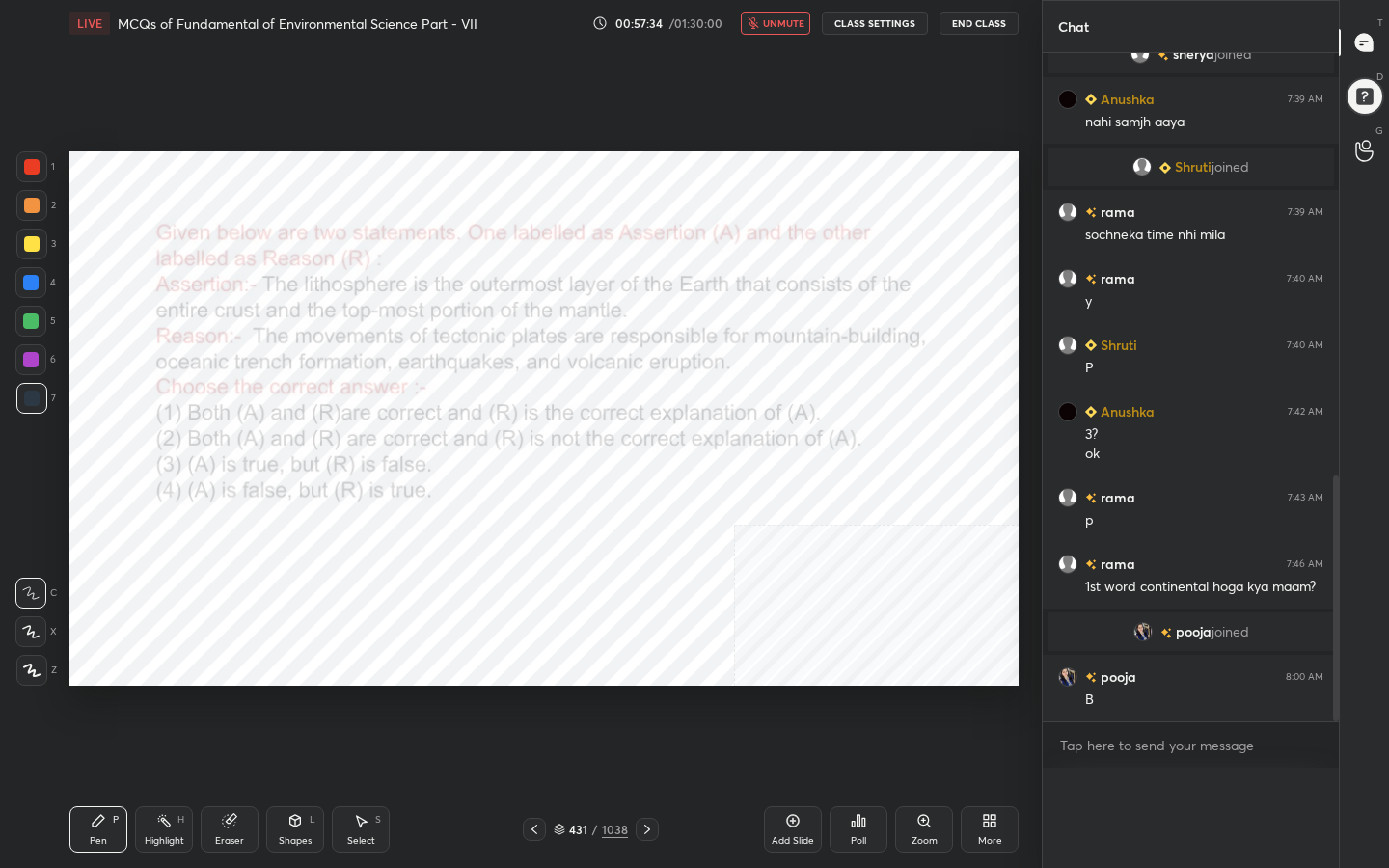 scroll, scrollTop: 0, scrollLeft: 0, axis: both 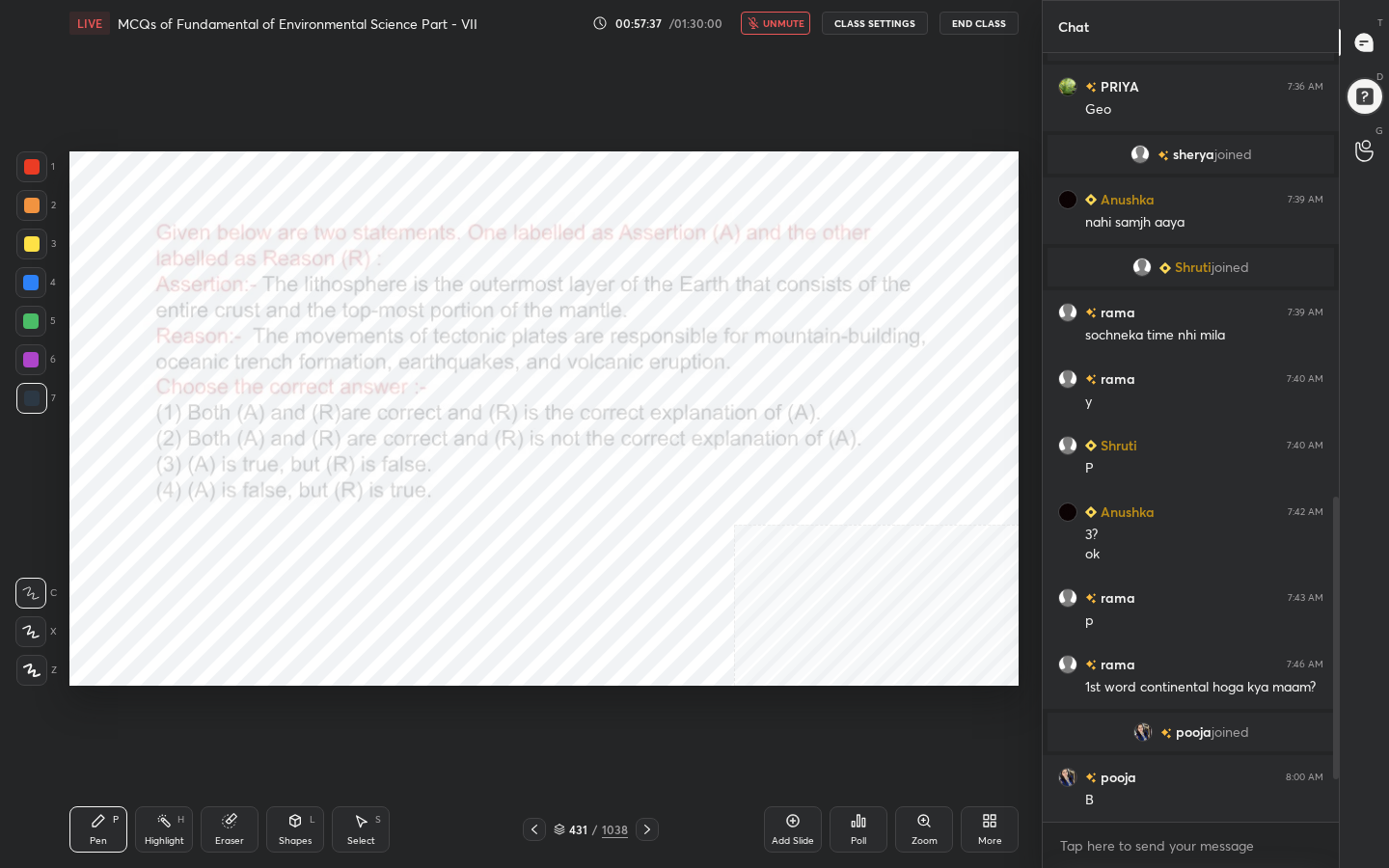 click on "unmute" at bounding box center [776, 23] 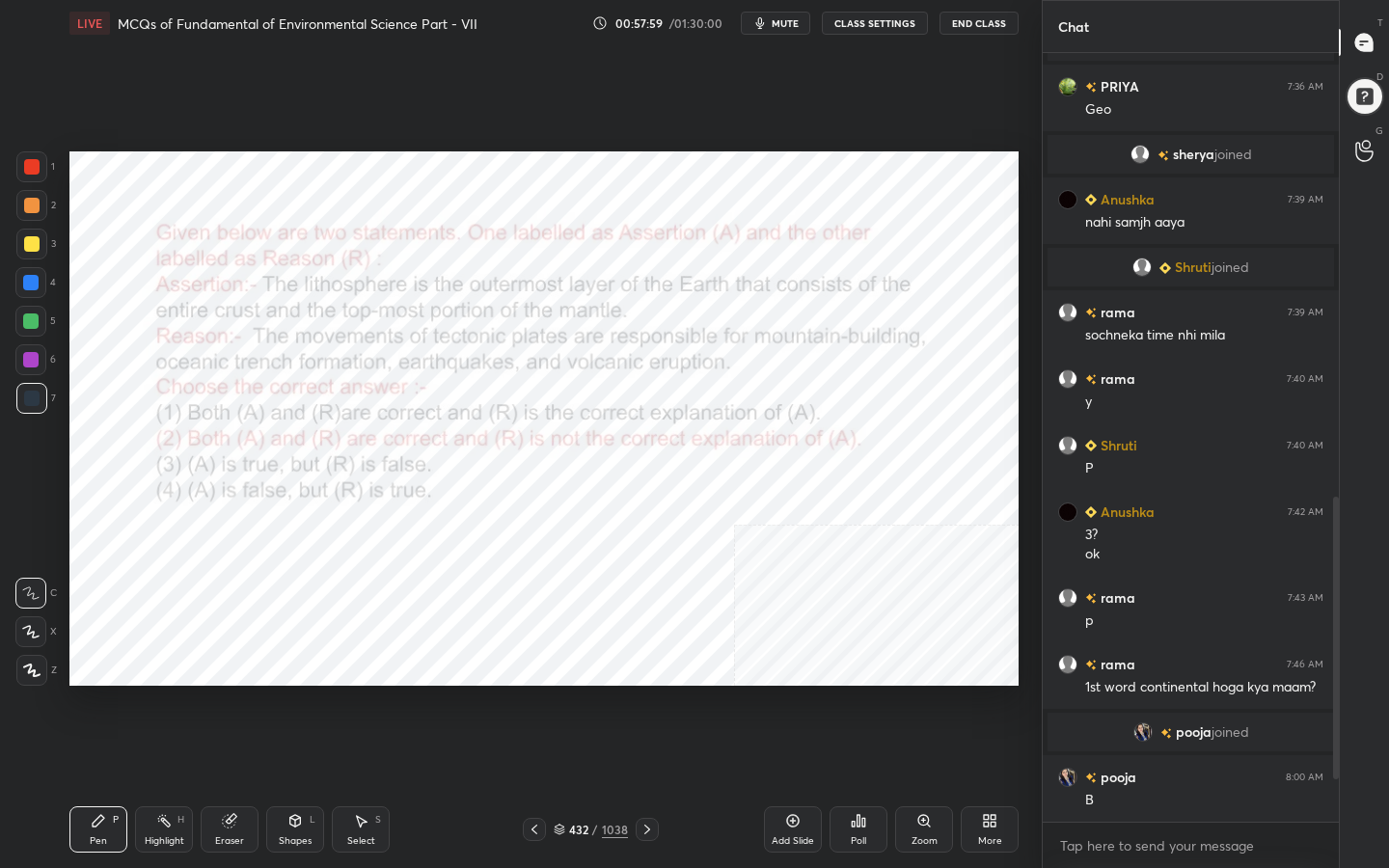click 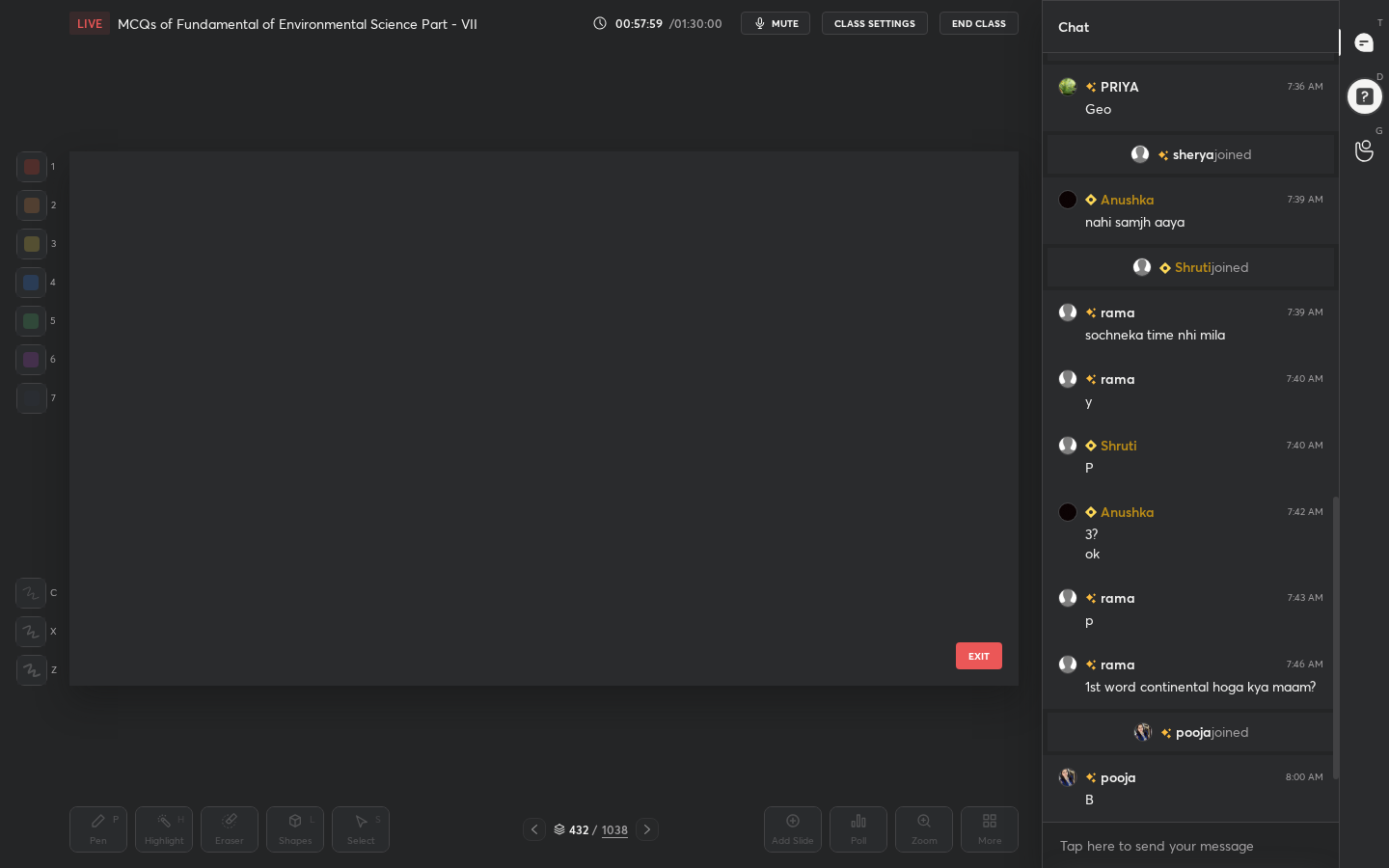 scroll, scrollTop: 23006, scrollLeft: 0, axis: vertical 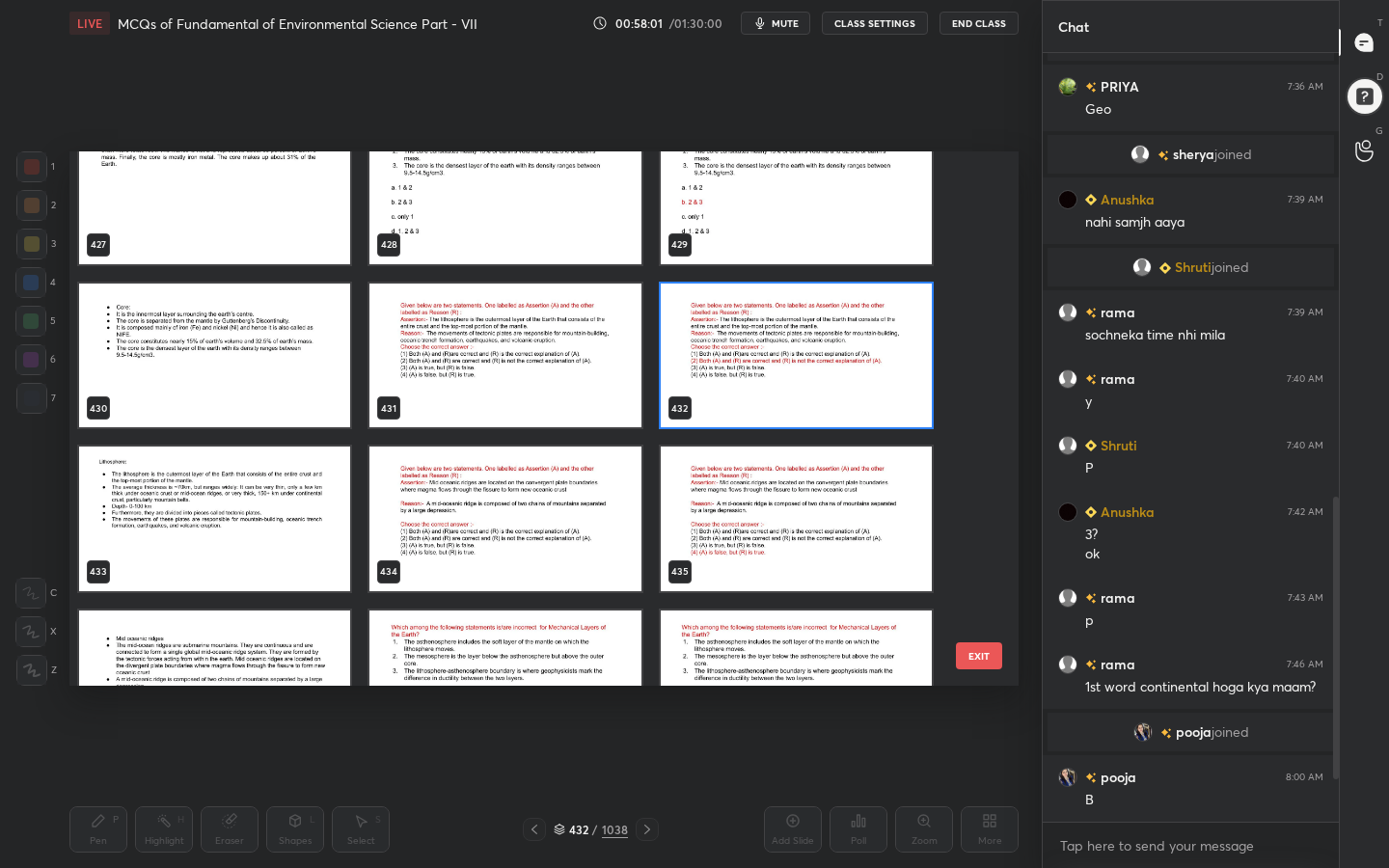 click at bounding box center [504, 519] 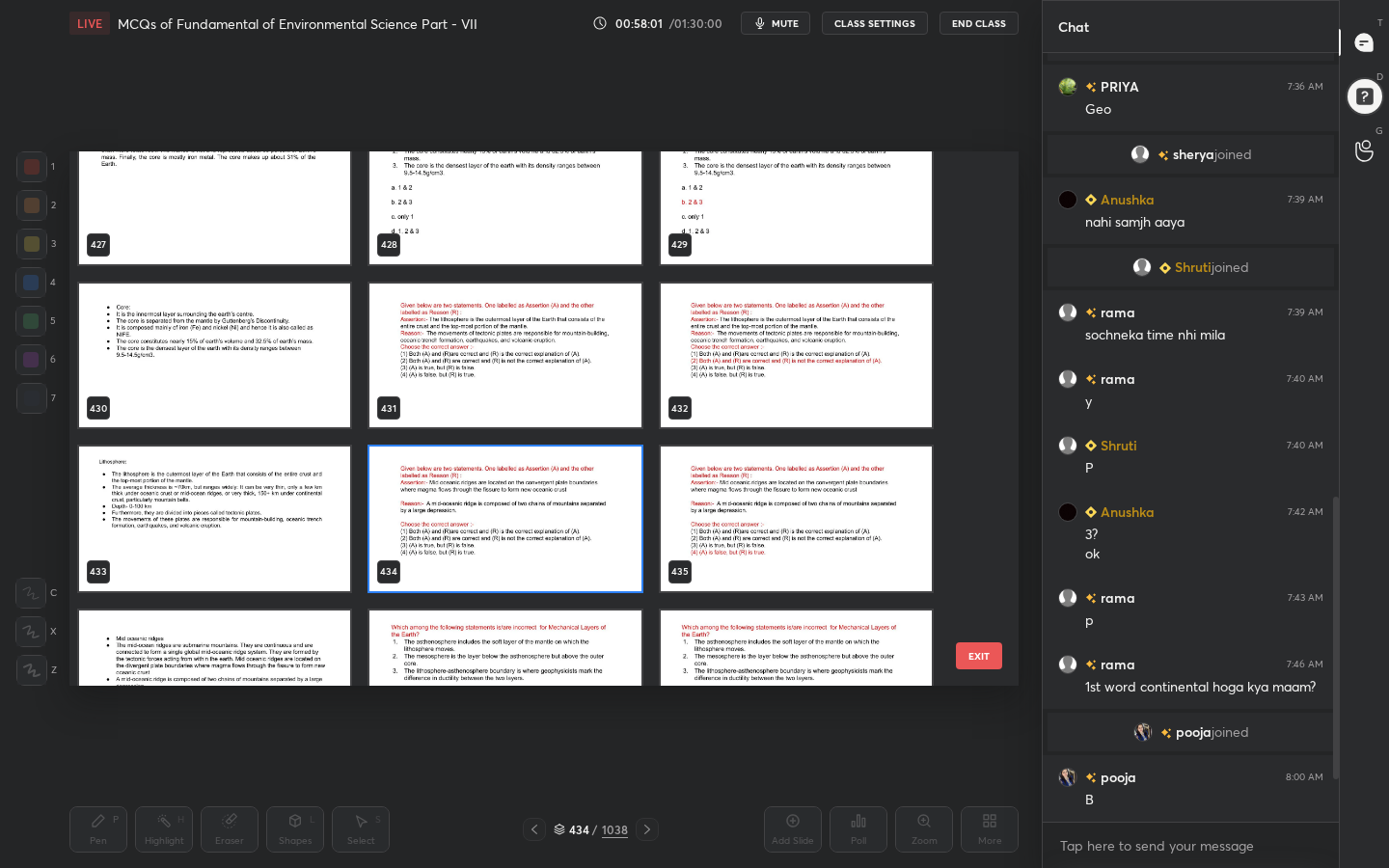 click at bounding box center [504, 519] 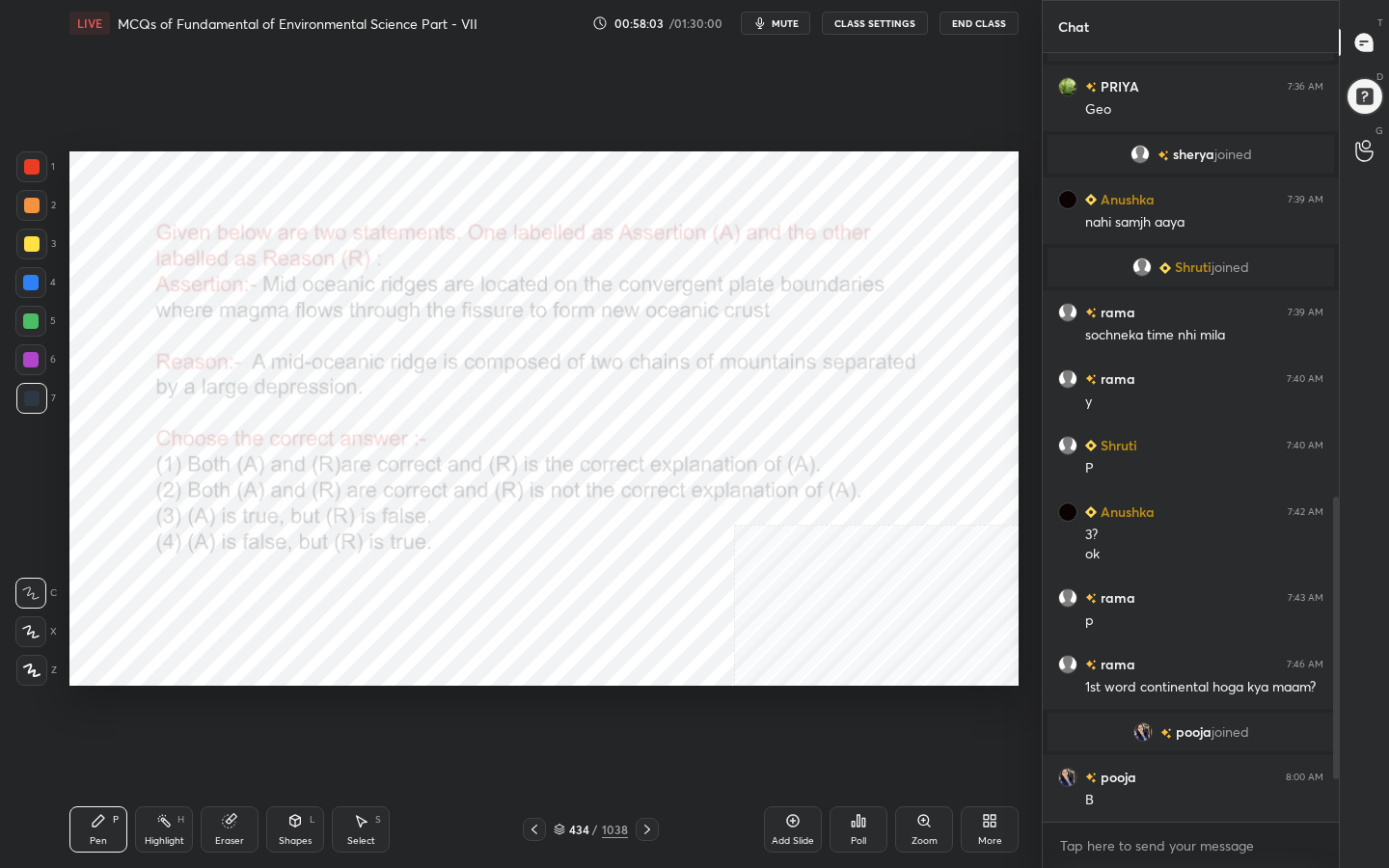 click on "mute" at bounding box center [785, 23] 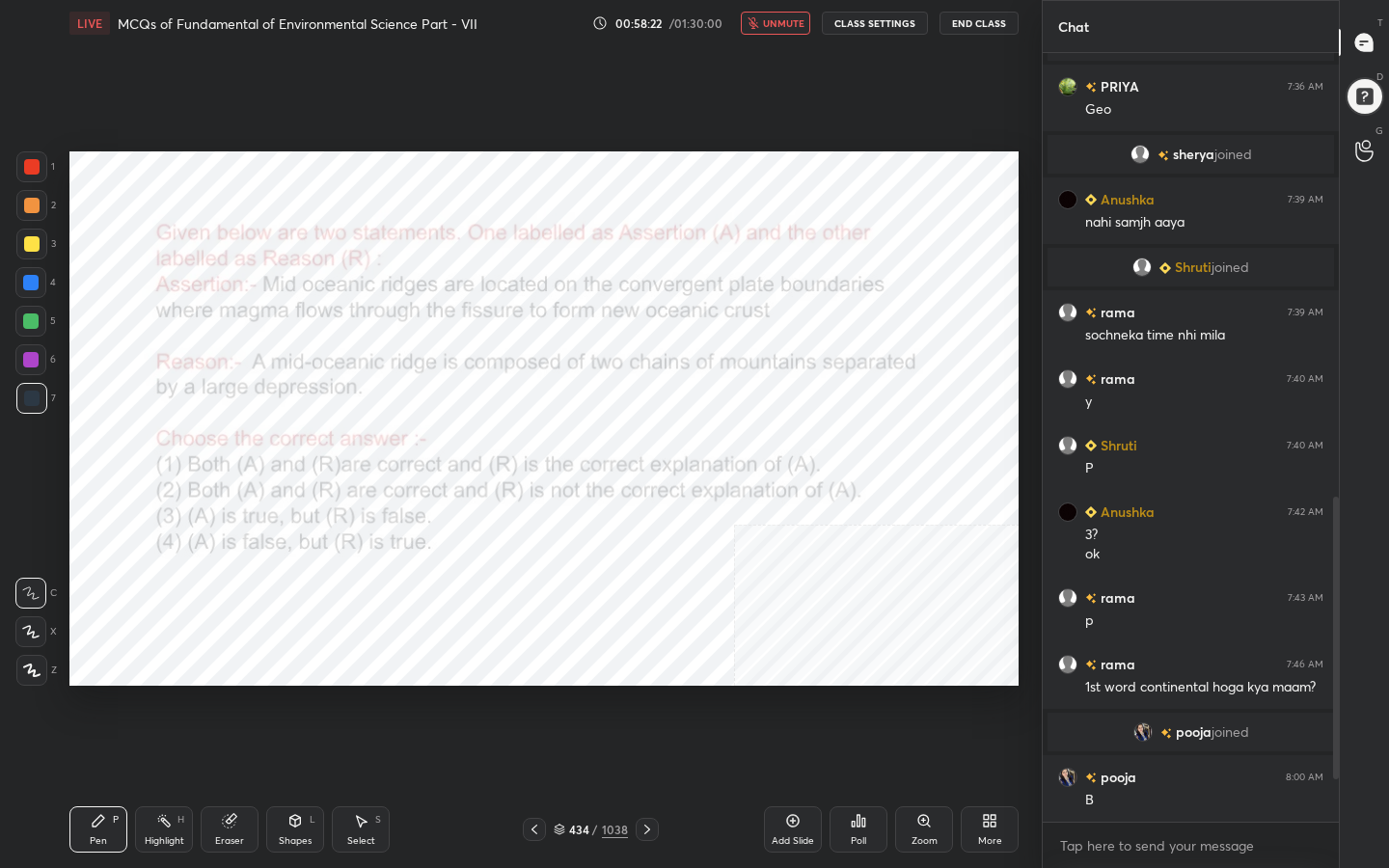 click 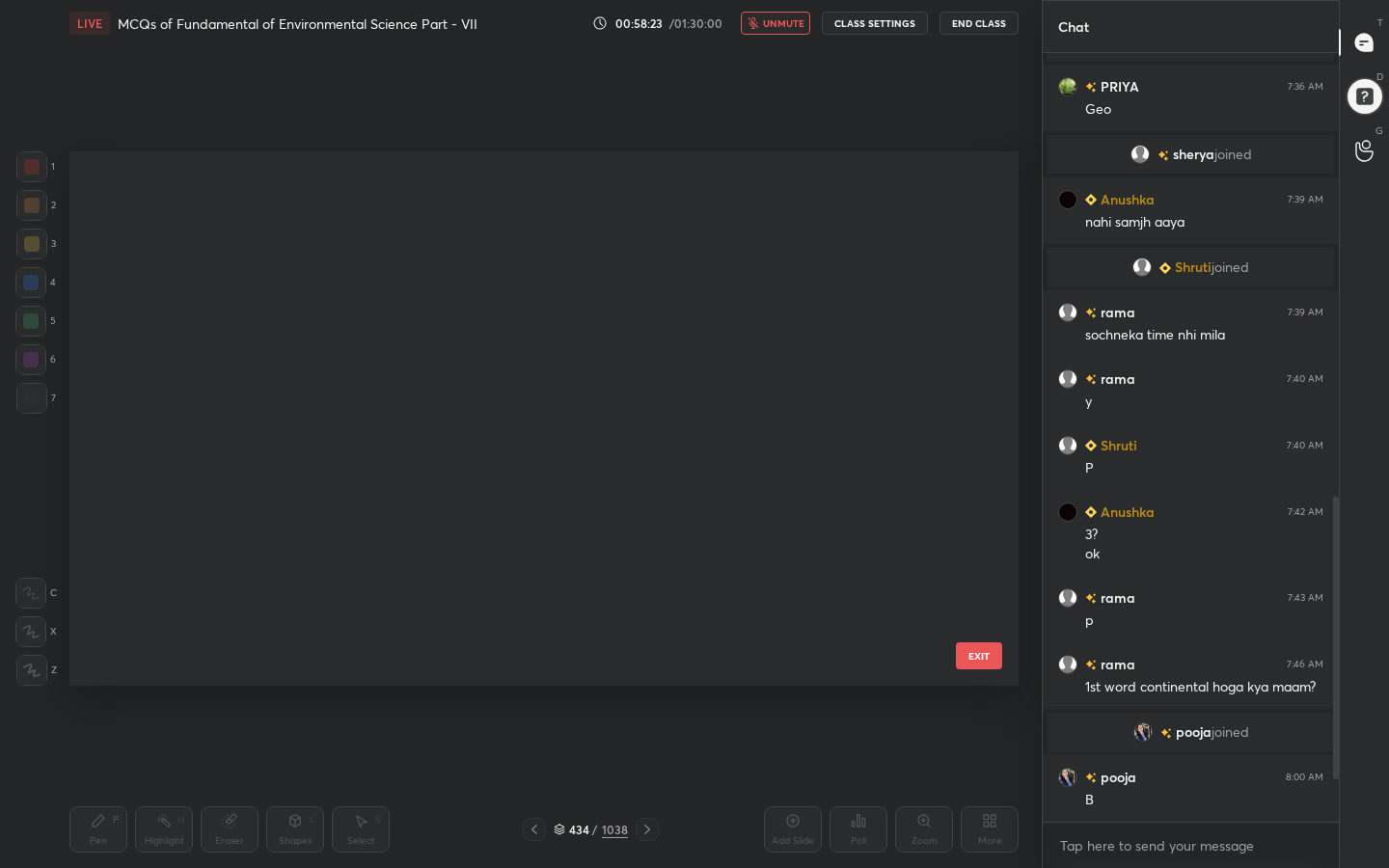 scroll, scrollTop: 23170, scrollLeft: 0, axis: vertical 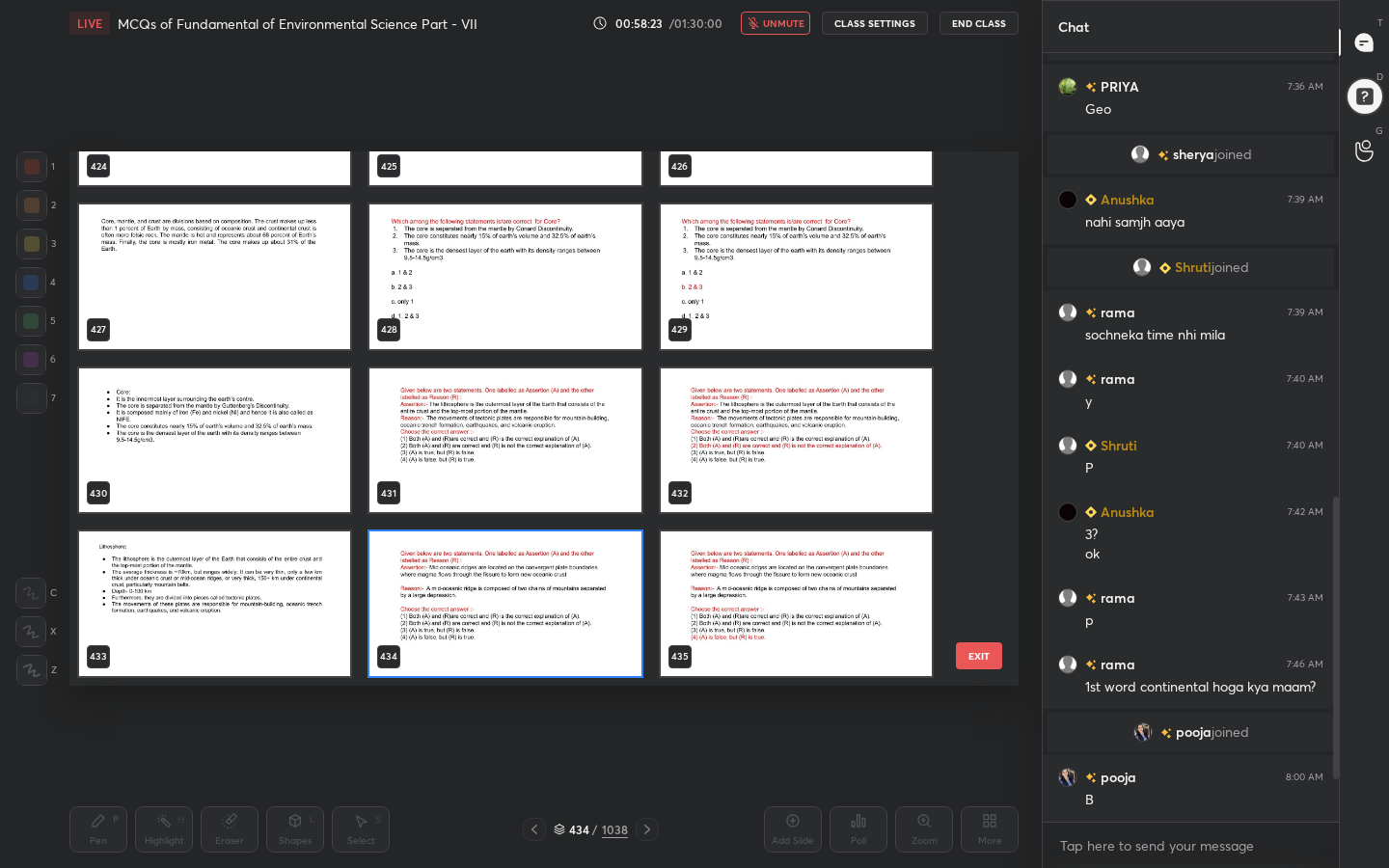 click at bounding box center [504, 604] 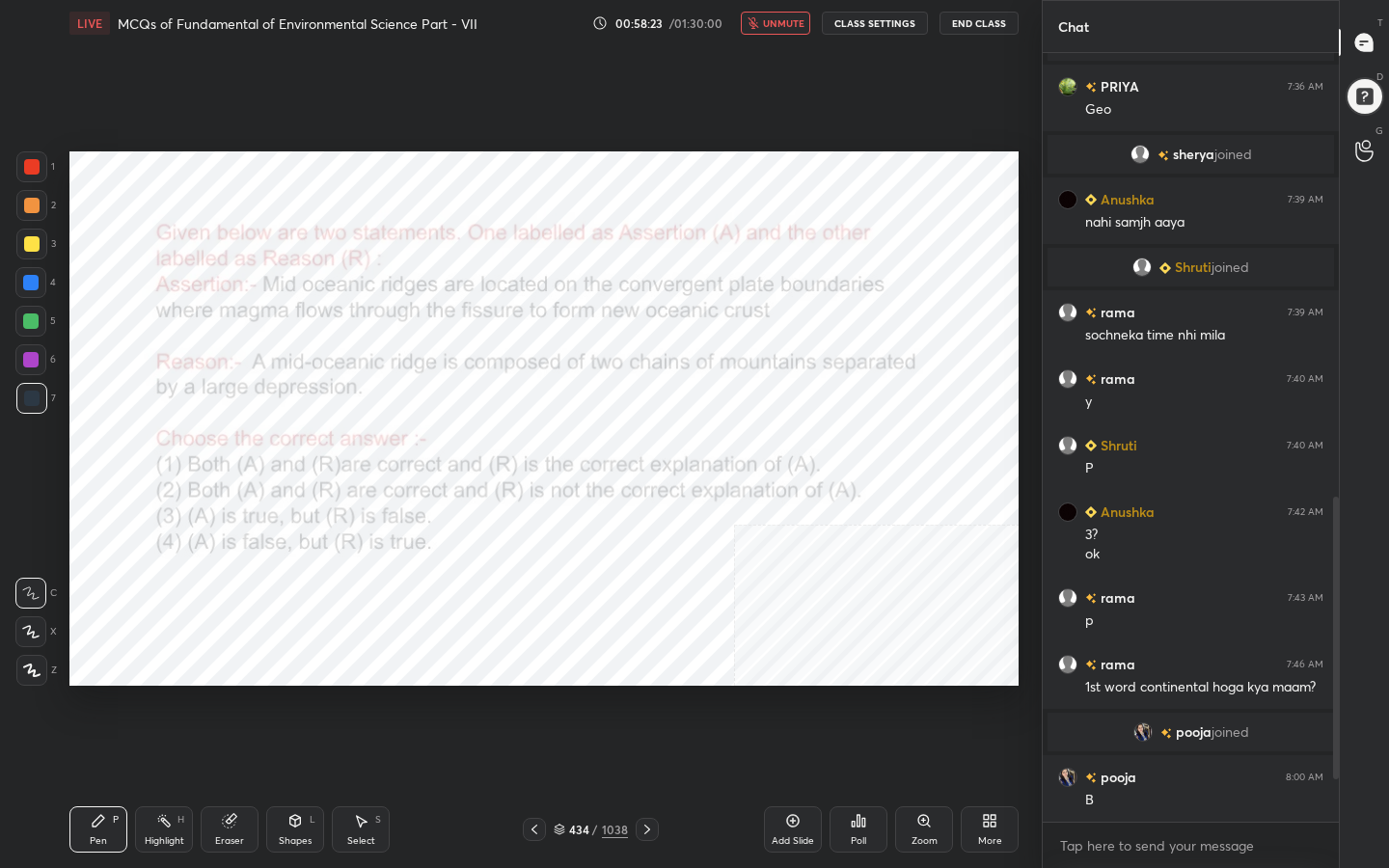 click at bounding box center [504, 604] 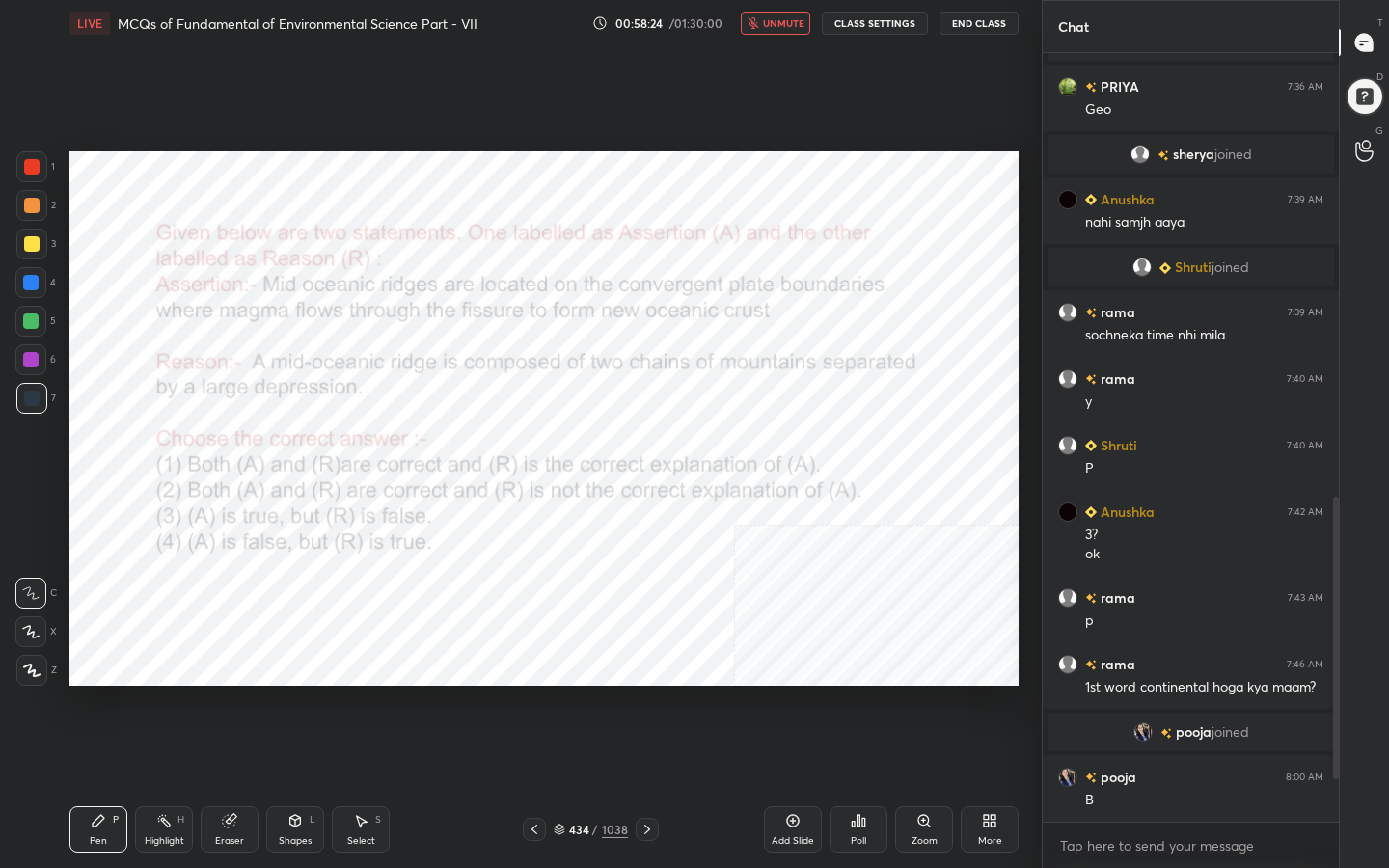 click at bounding box center (504, 604) 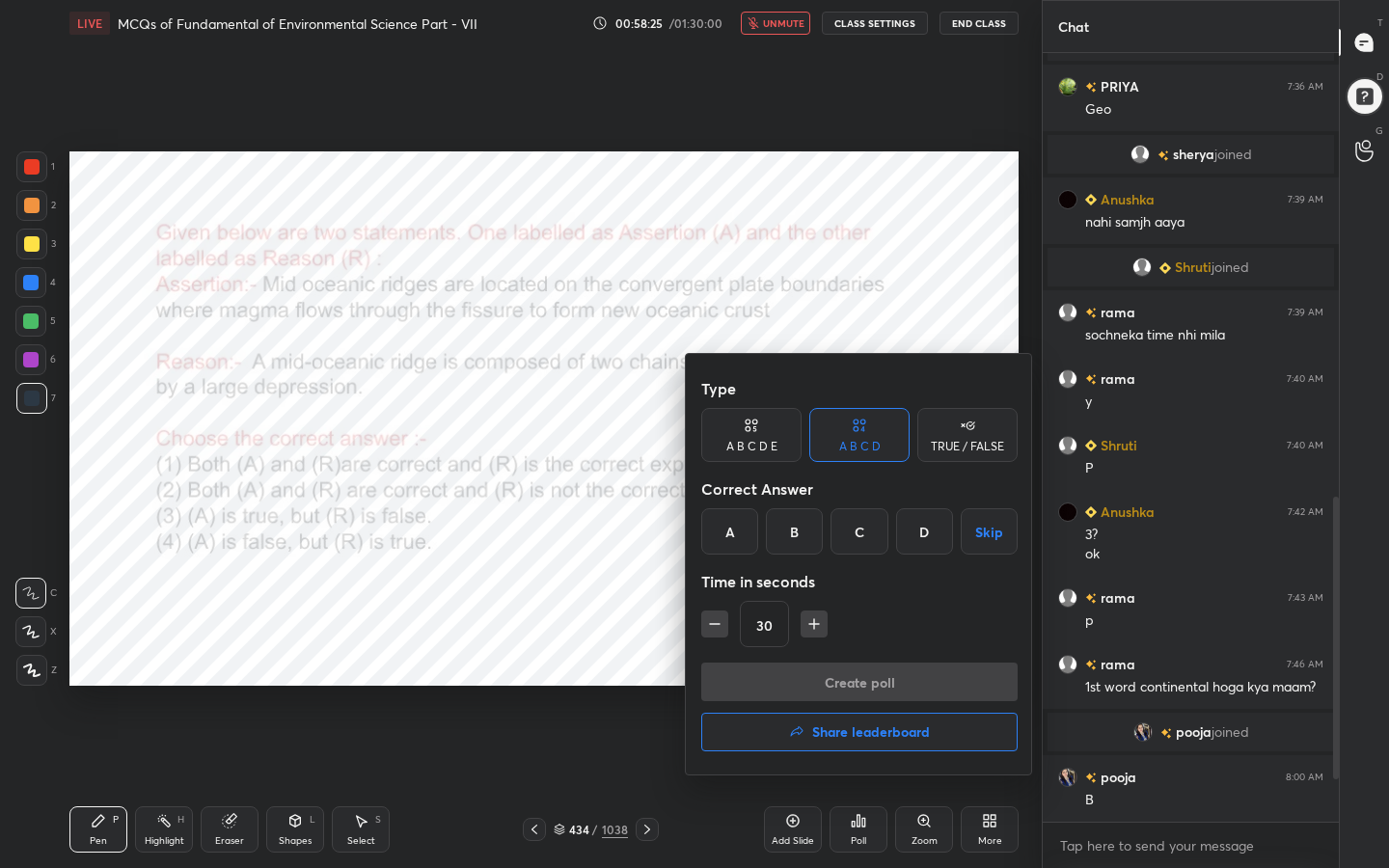 click on "D" at bounding box center [924, 531] 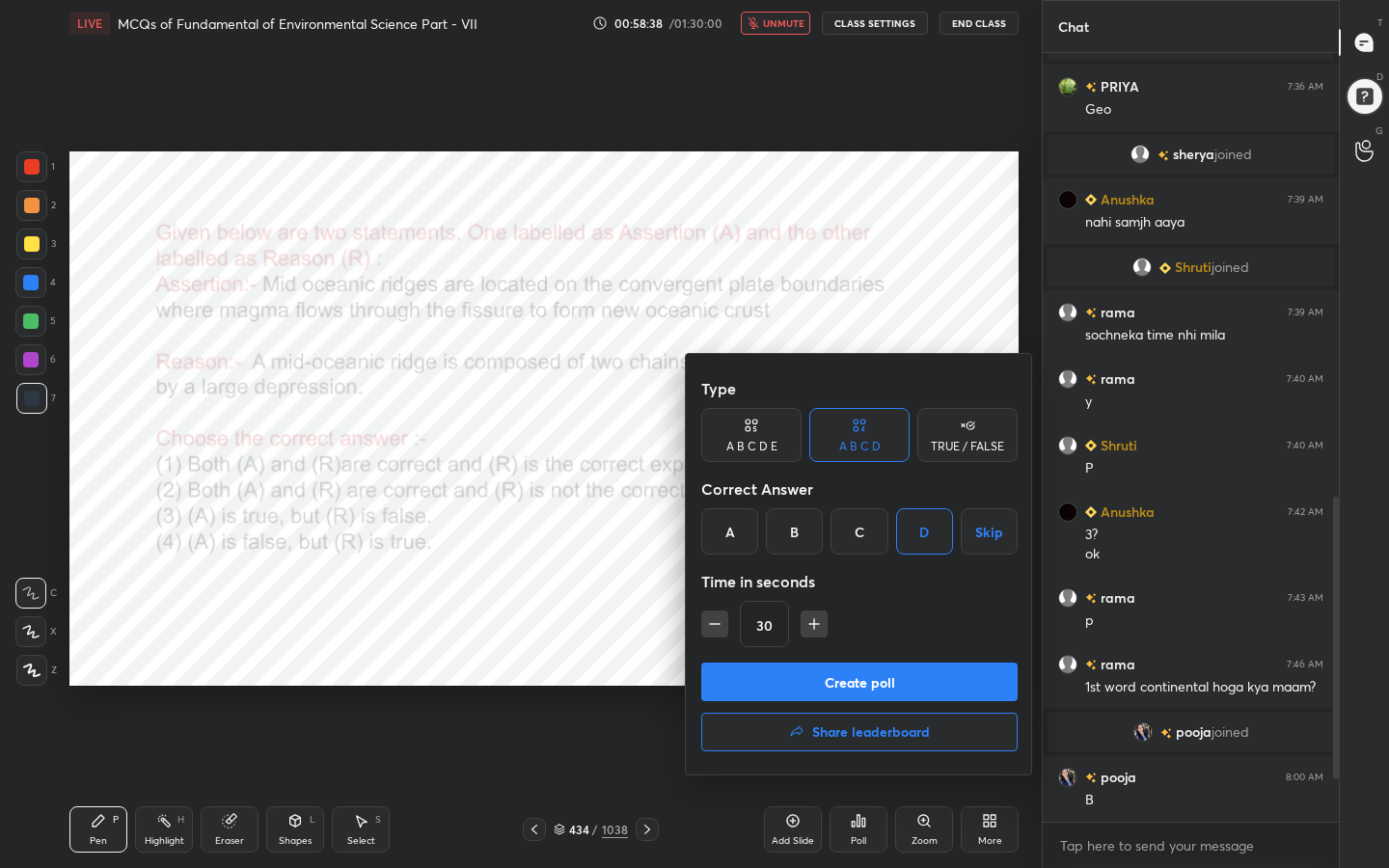 click on "Create poll" at bounding box center (859, 682) 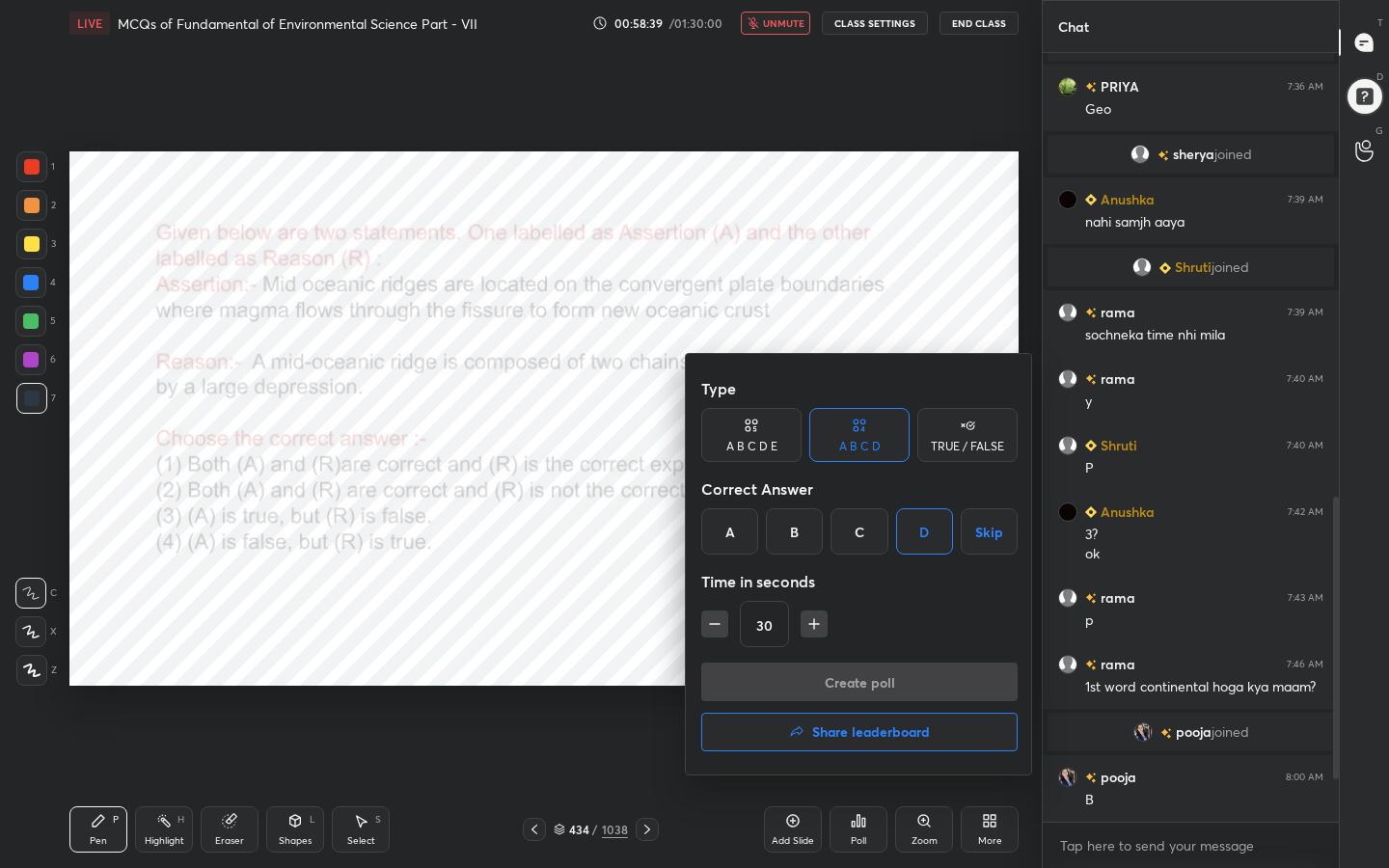 scroll, scrollTop: 543, scrollLeft: 290, axis: both 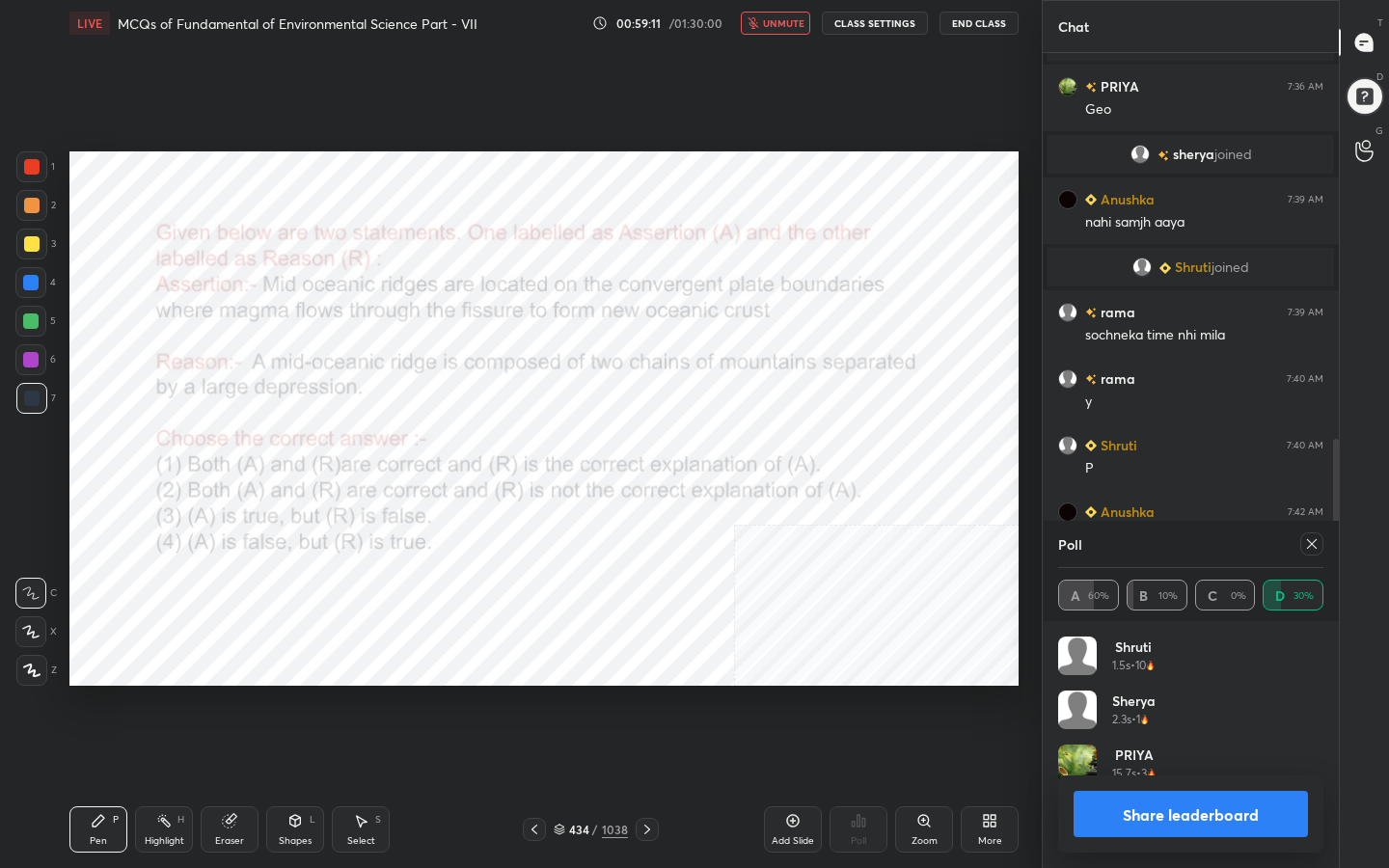 click 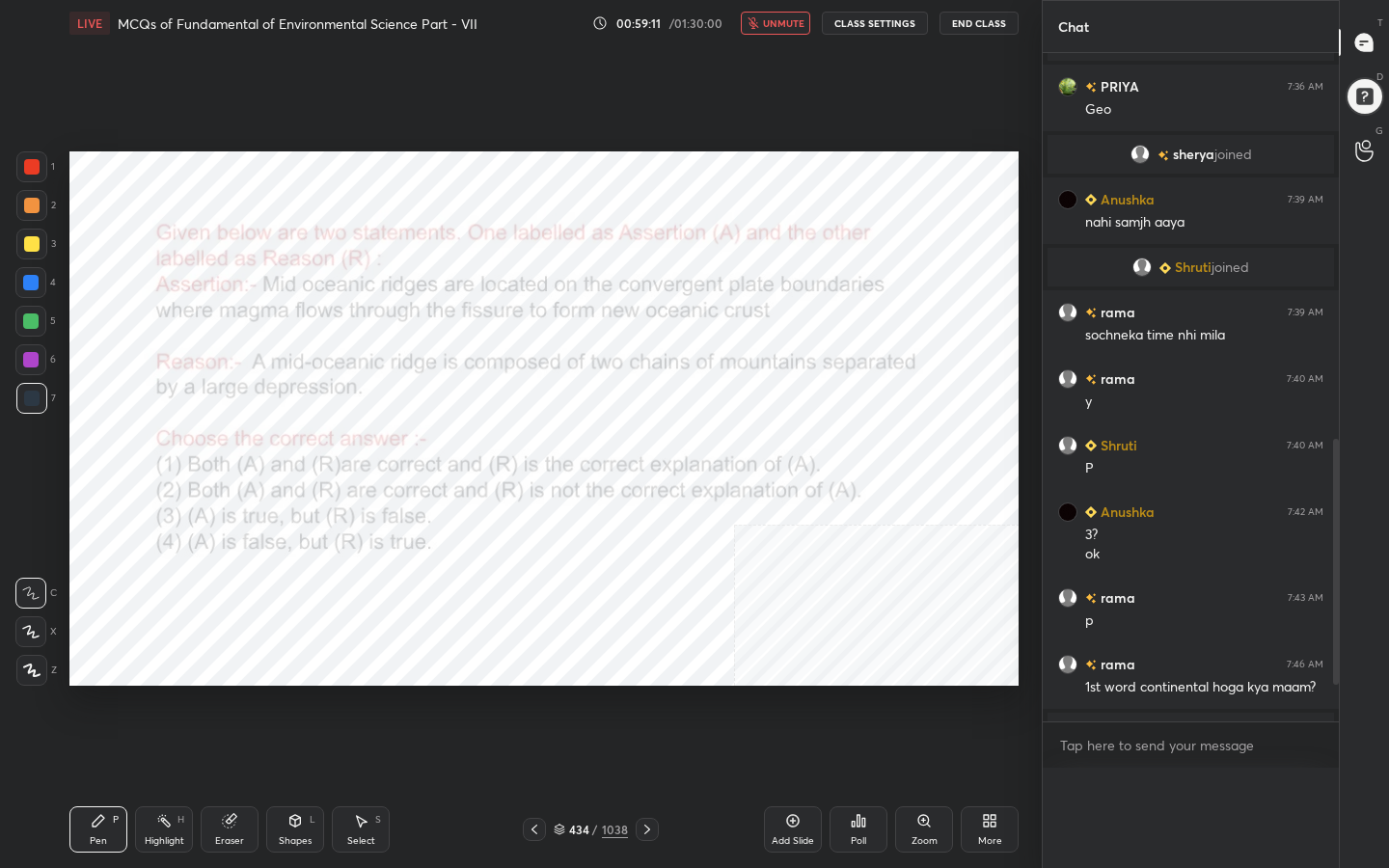 scroll, scrollTop: 0, scrollLeft: 0, axis: both 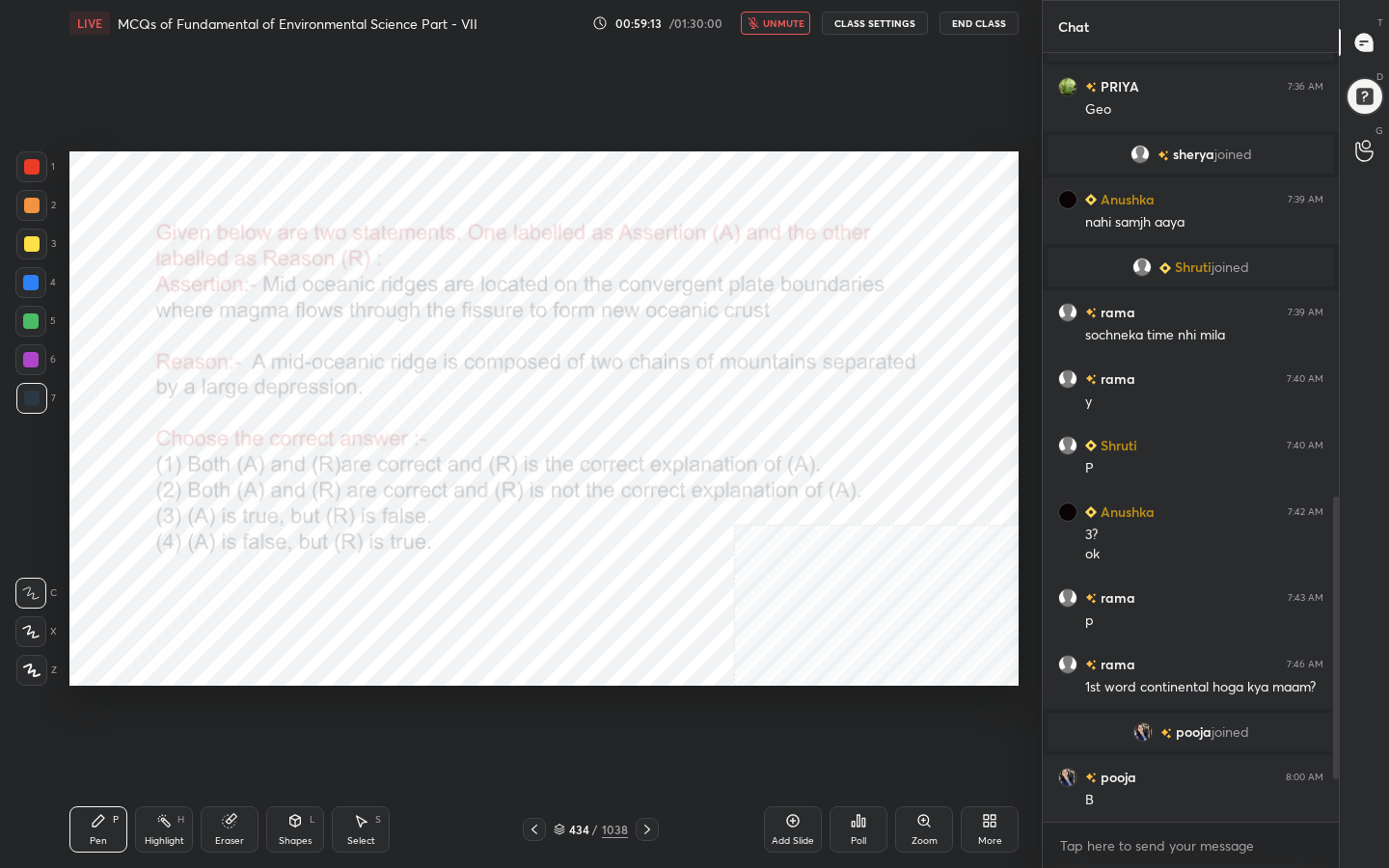 click on "unmute" at bounding box center (776, 23) 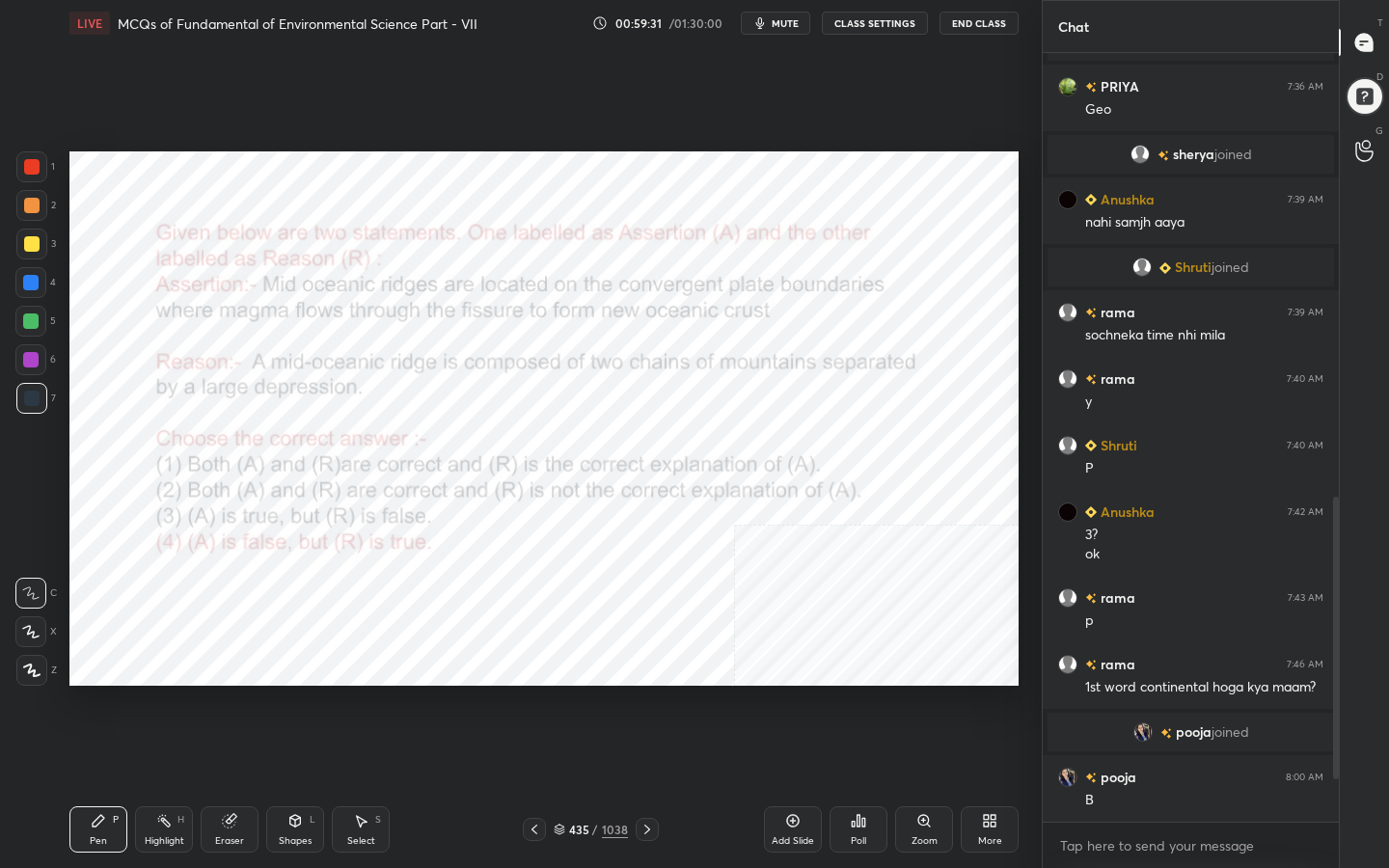 click on "435 / 1038" at bounding box center (590, 829) 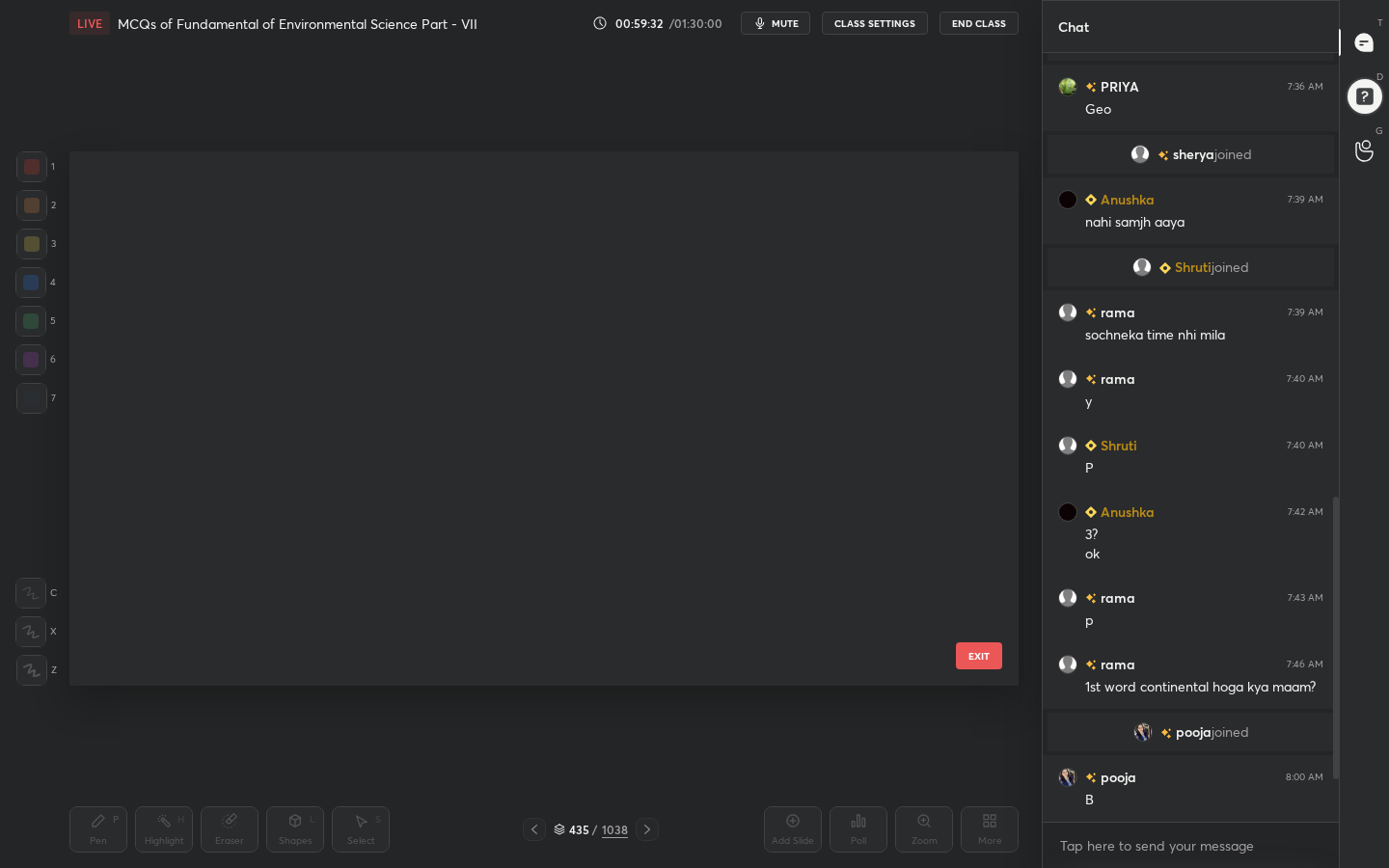 scroll, scrollTop: 23170, scrollLeft: 0, axis: vertical 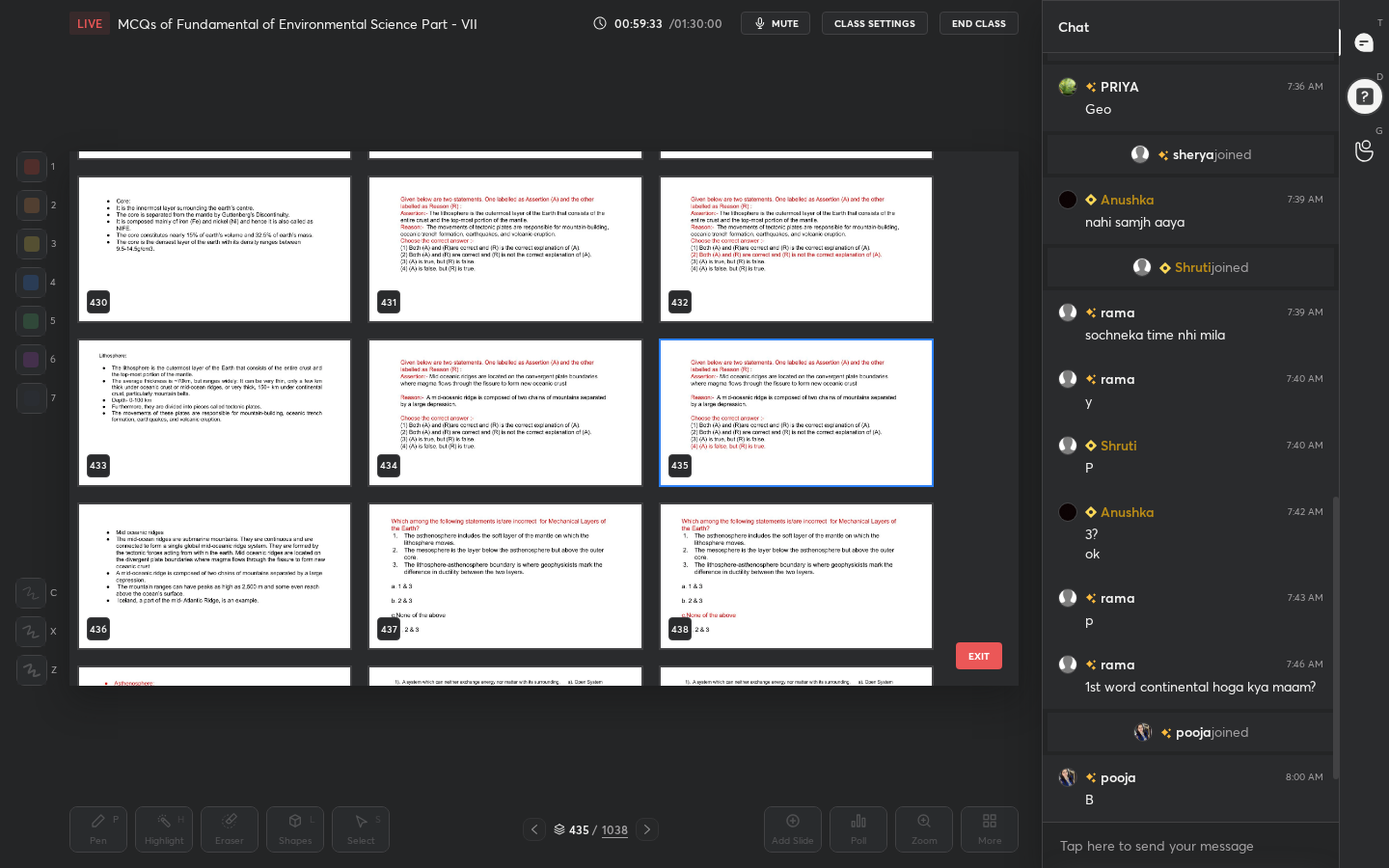 click at bounding box center [504, 577] 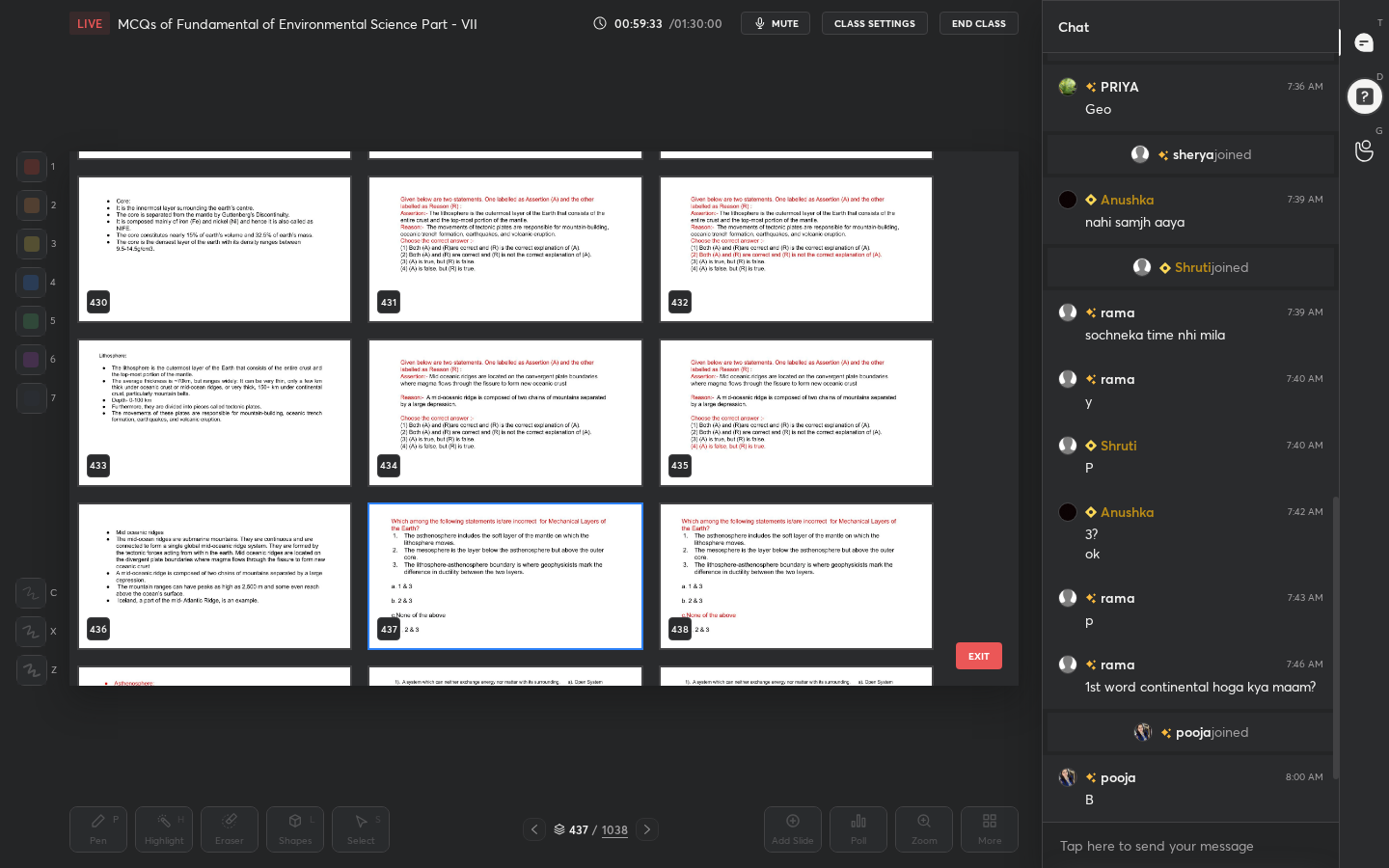 click at bounding box center (504, 577) 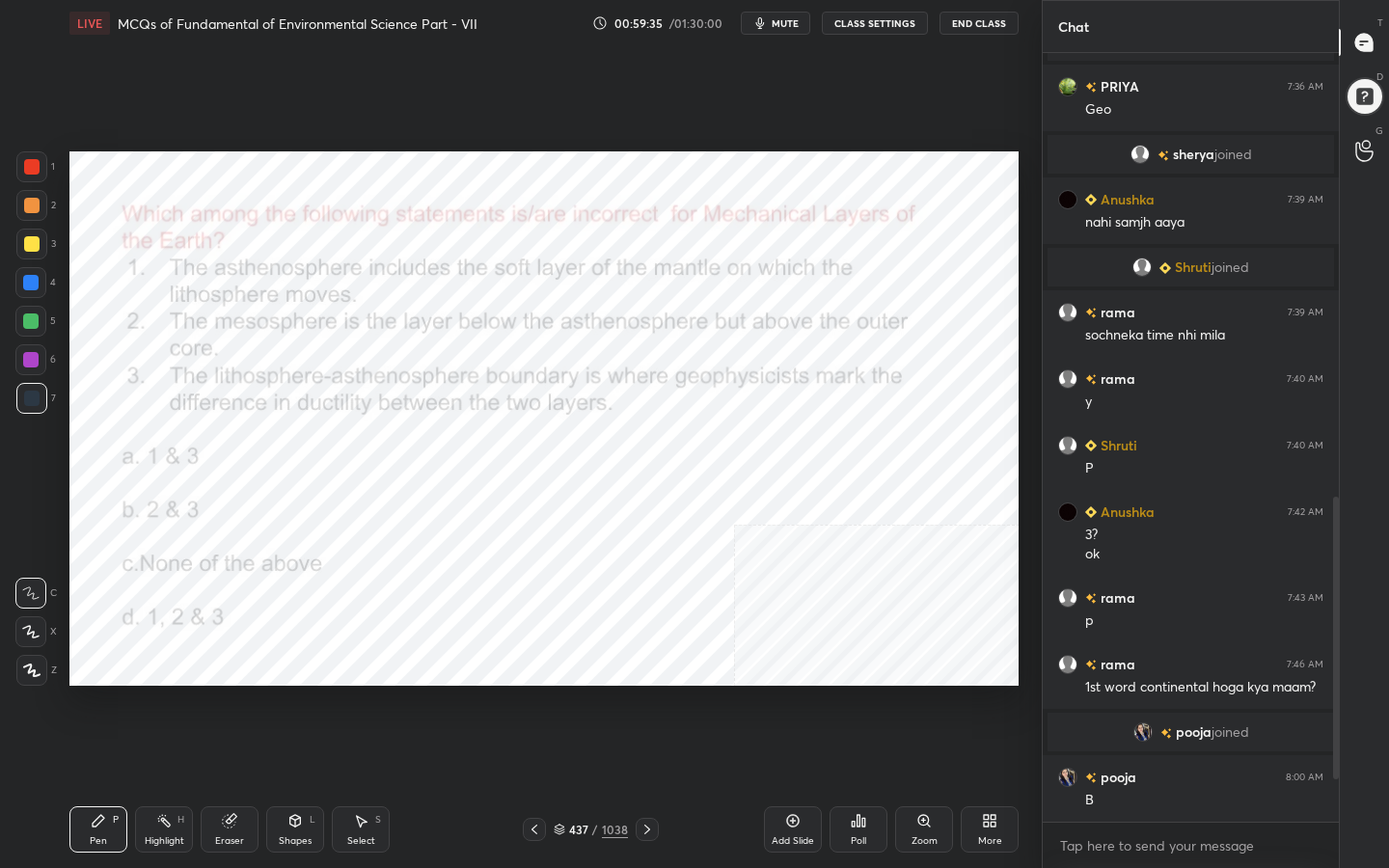 click on "mute" at bounding box center (785, 23) 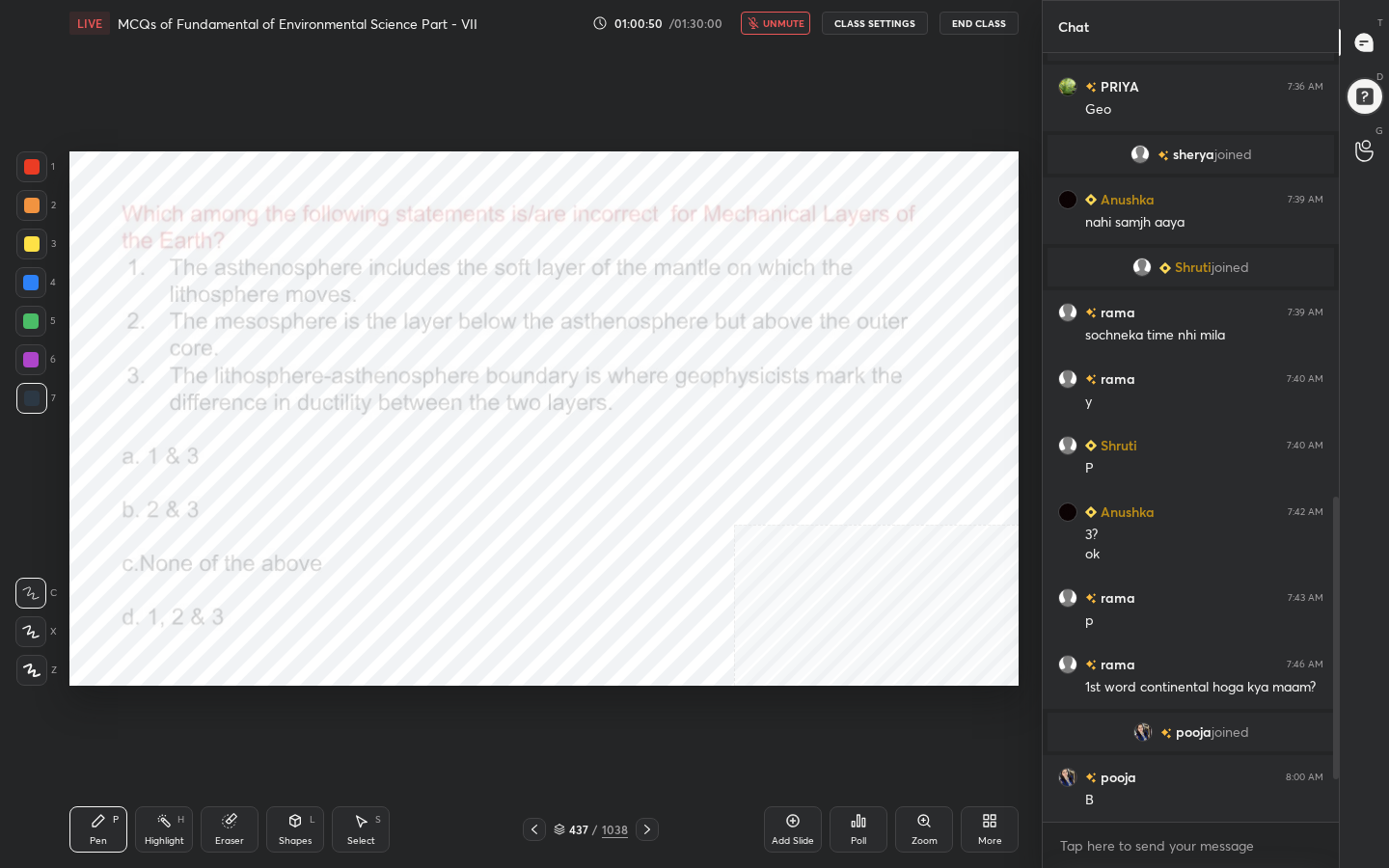 click 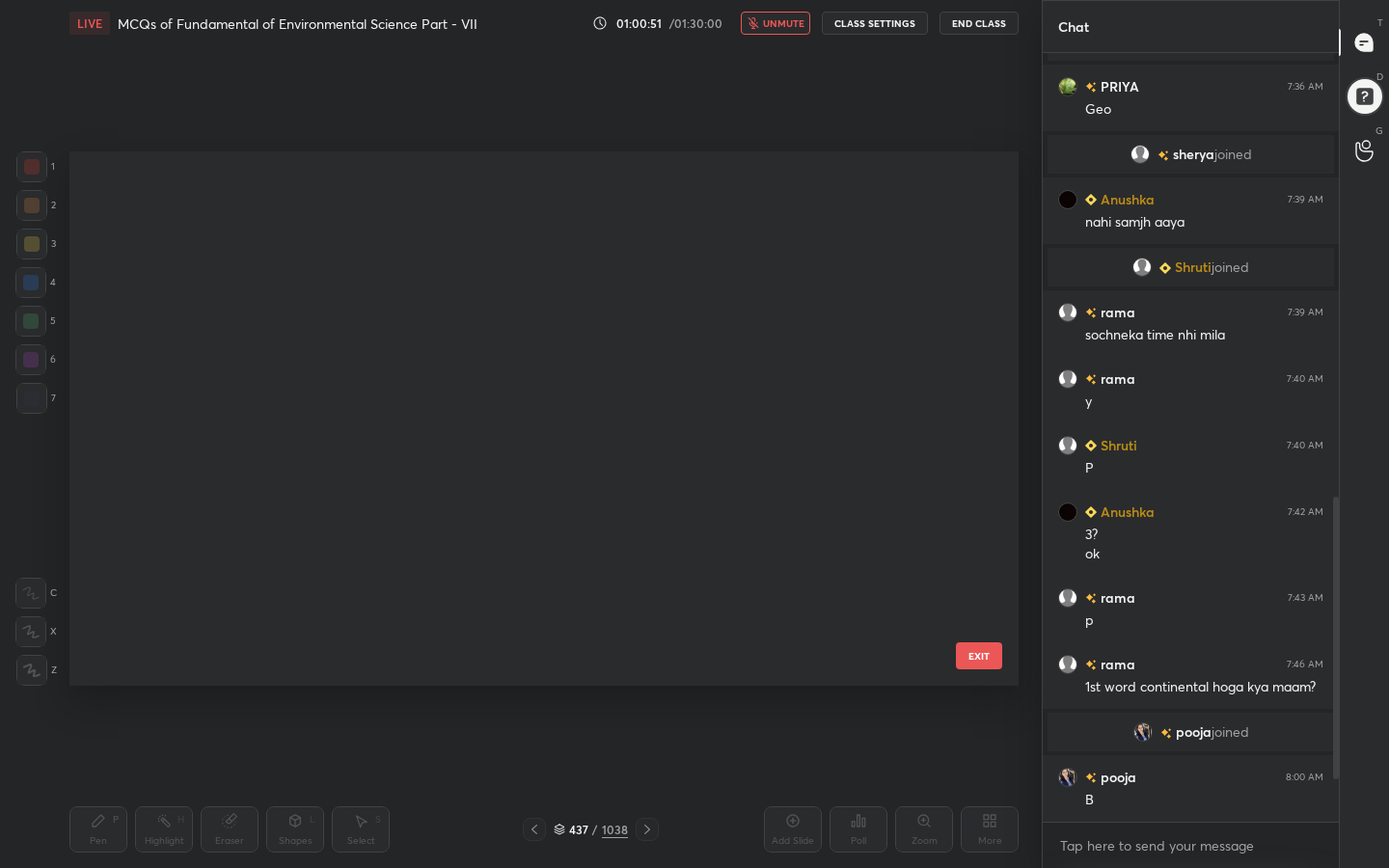 scroll, scrollTop: 23333, scrollLeft: 0, axis: vertical 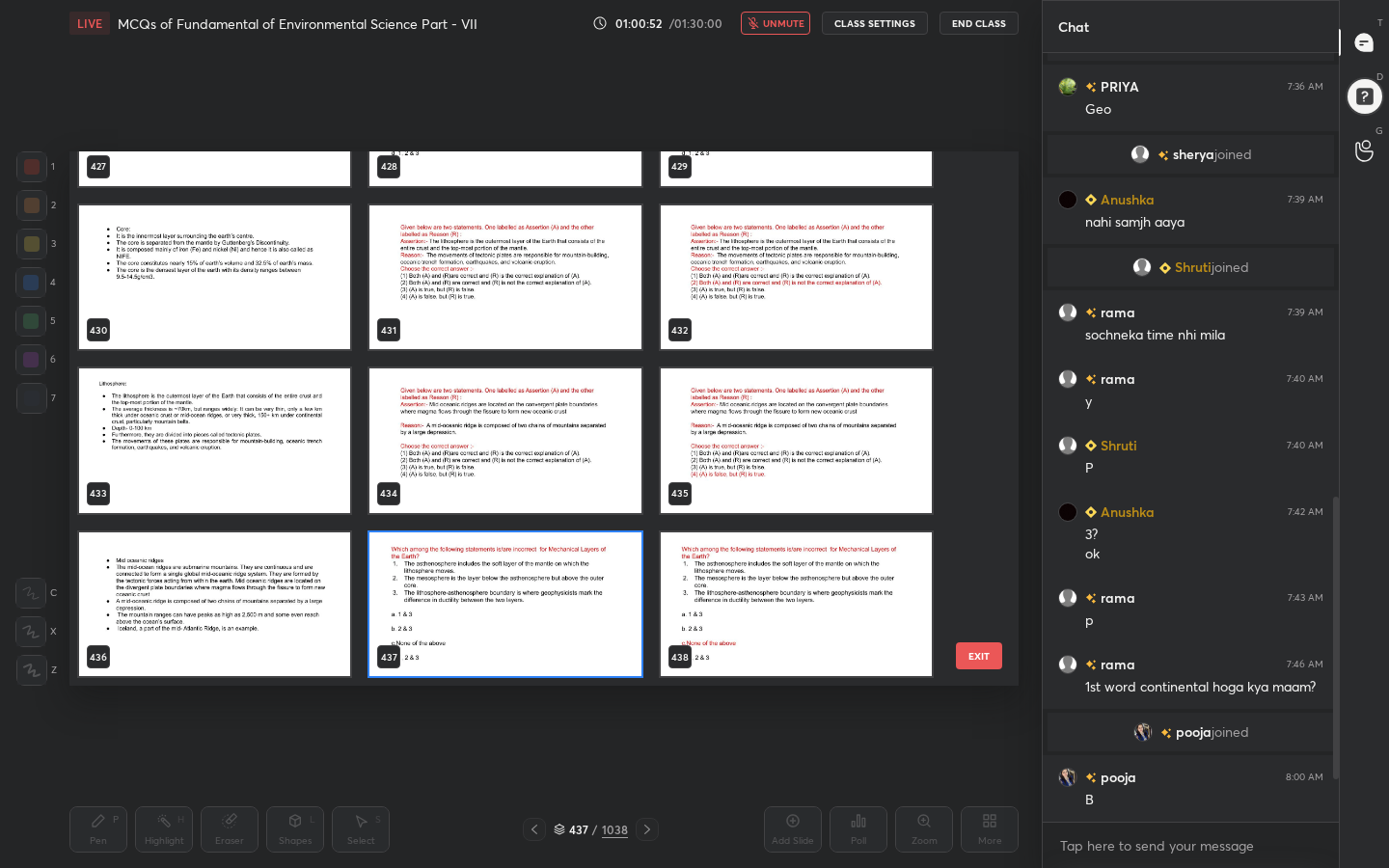 click at bounding box center (504, 605) 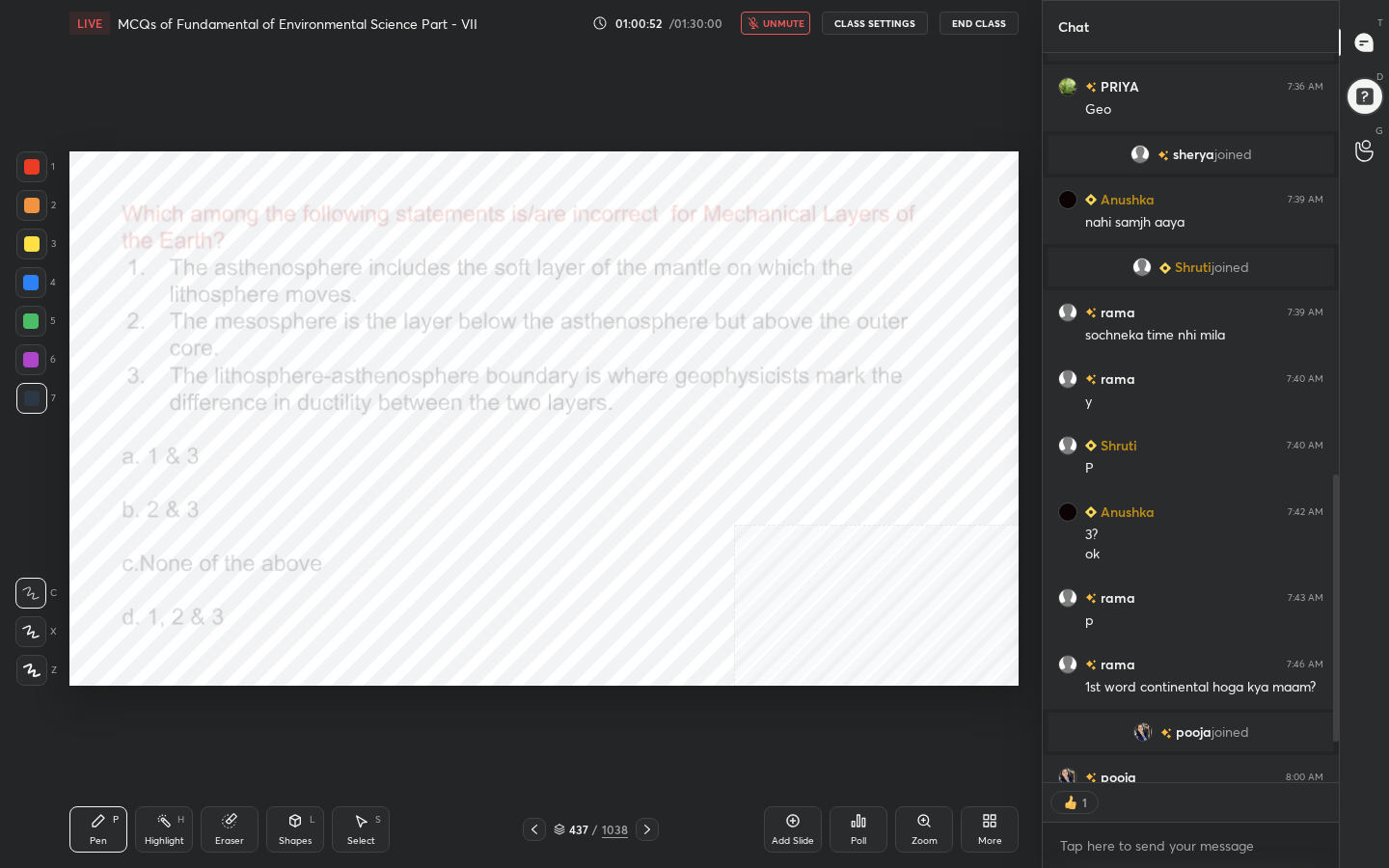 scroll, scrollTop: 723, scrollLeft: 290, axis: both 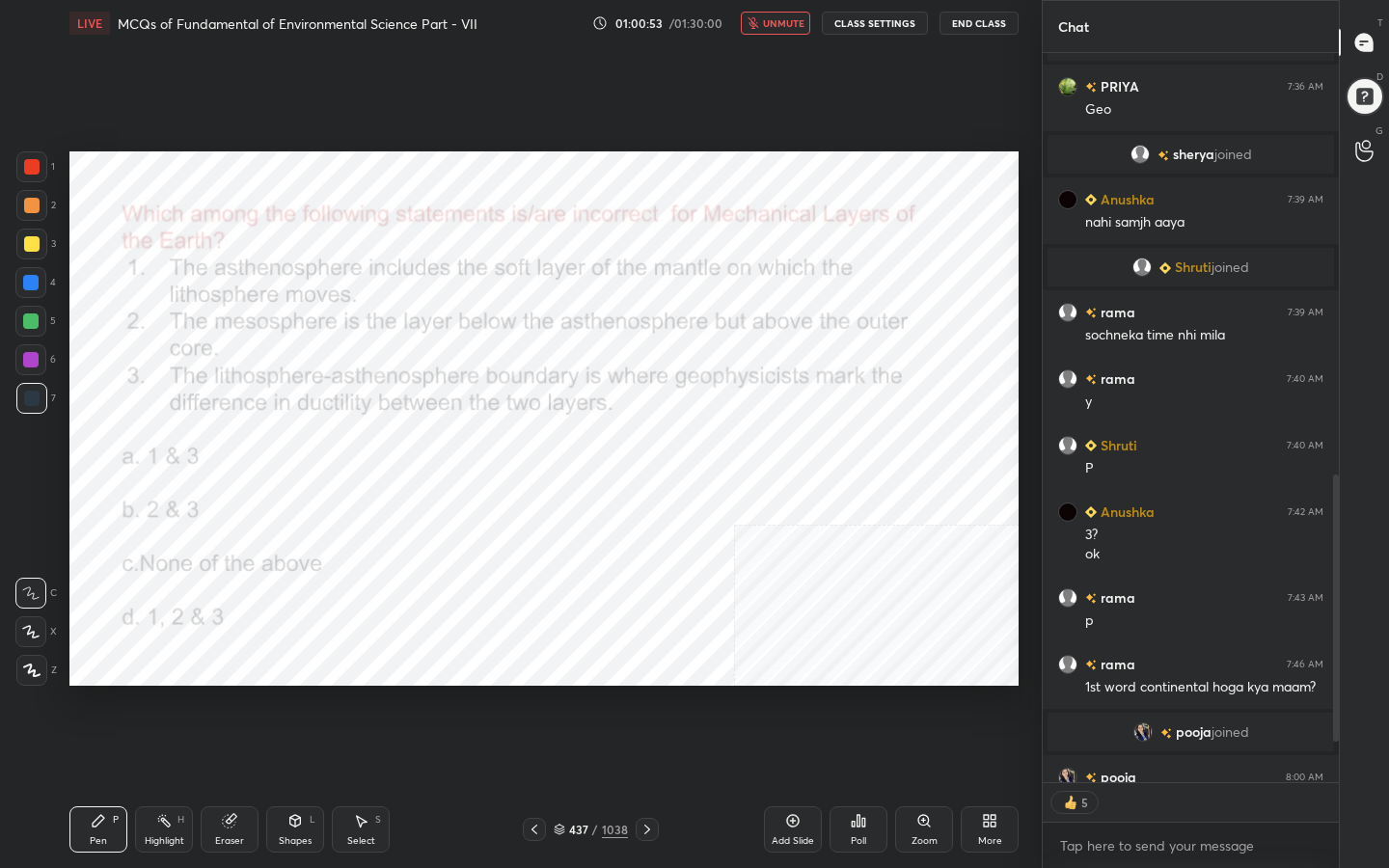 click on "Poll" at bounding box center [858, 841] 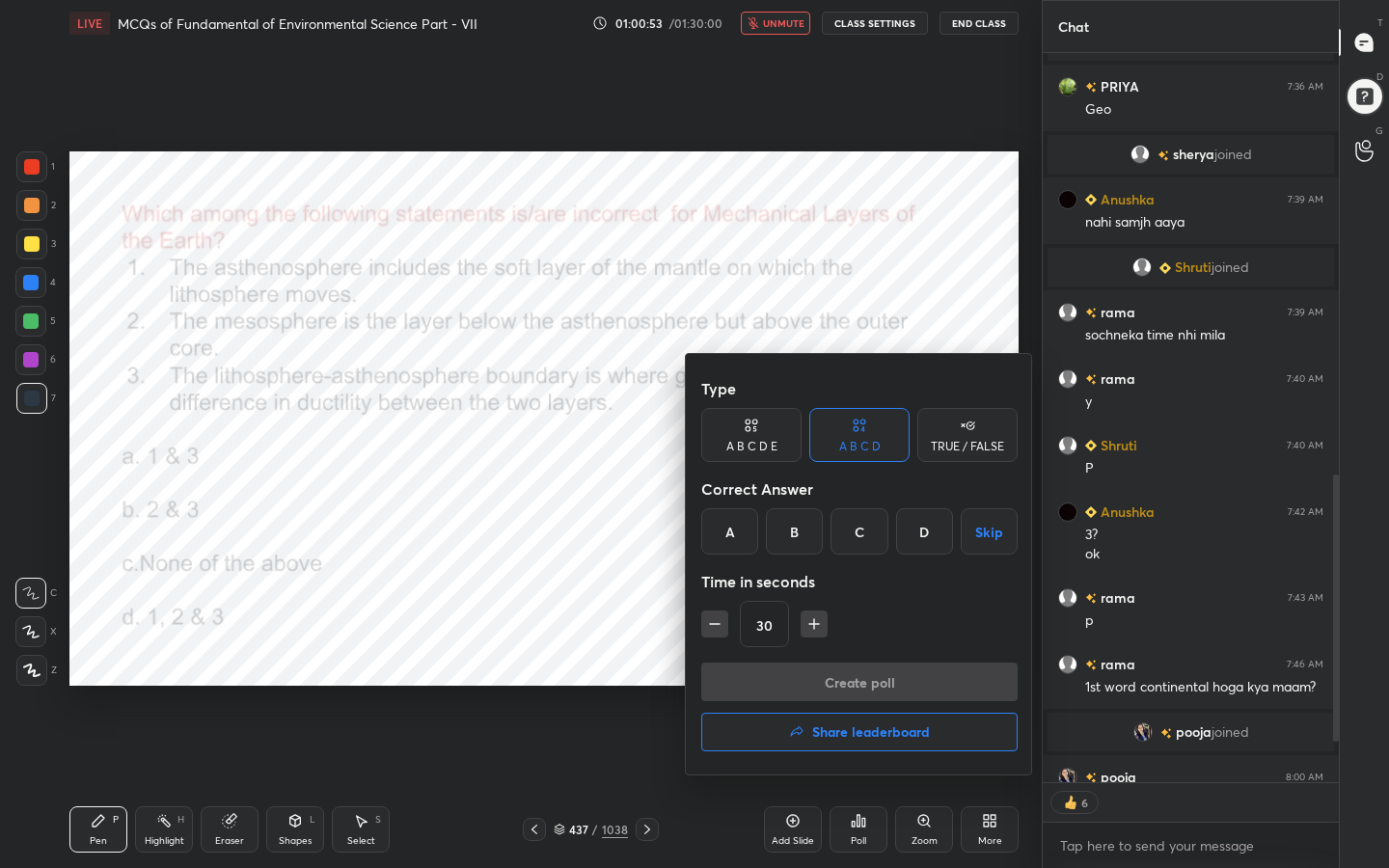 click on "C" at bounding box center [858, 531] 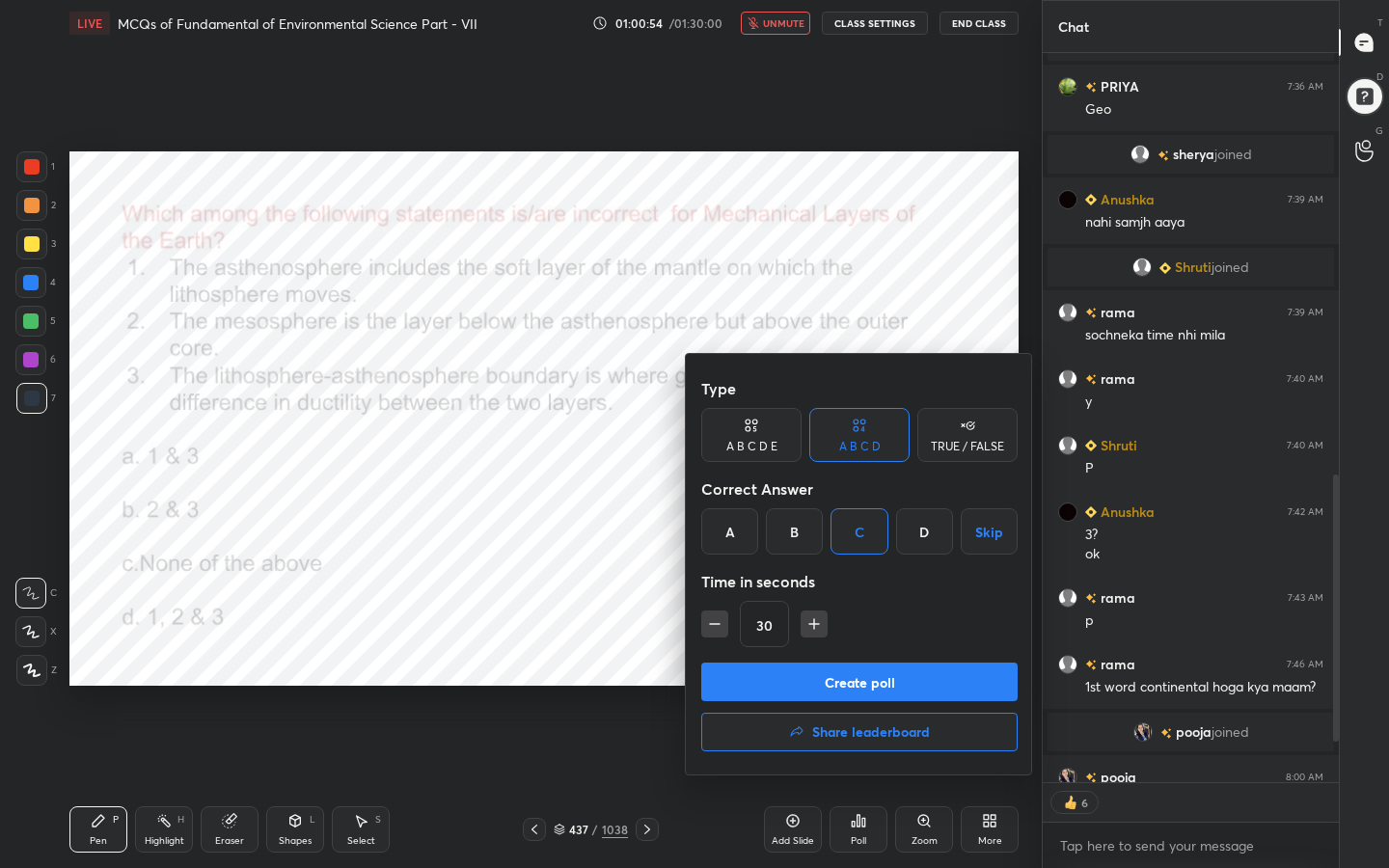 click on "Create poll" at bounding box center (859, 682) 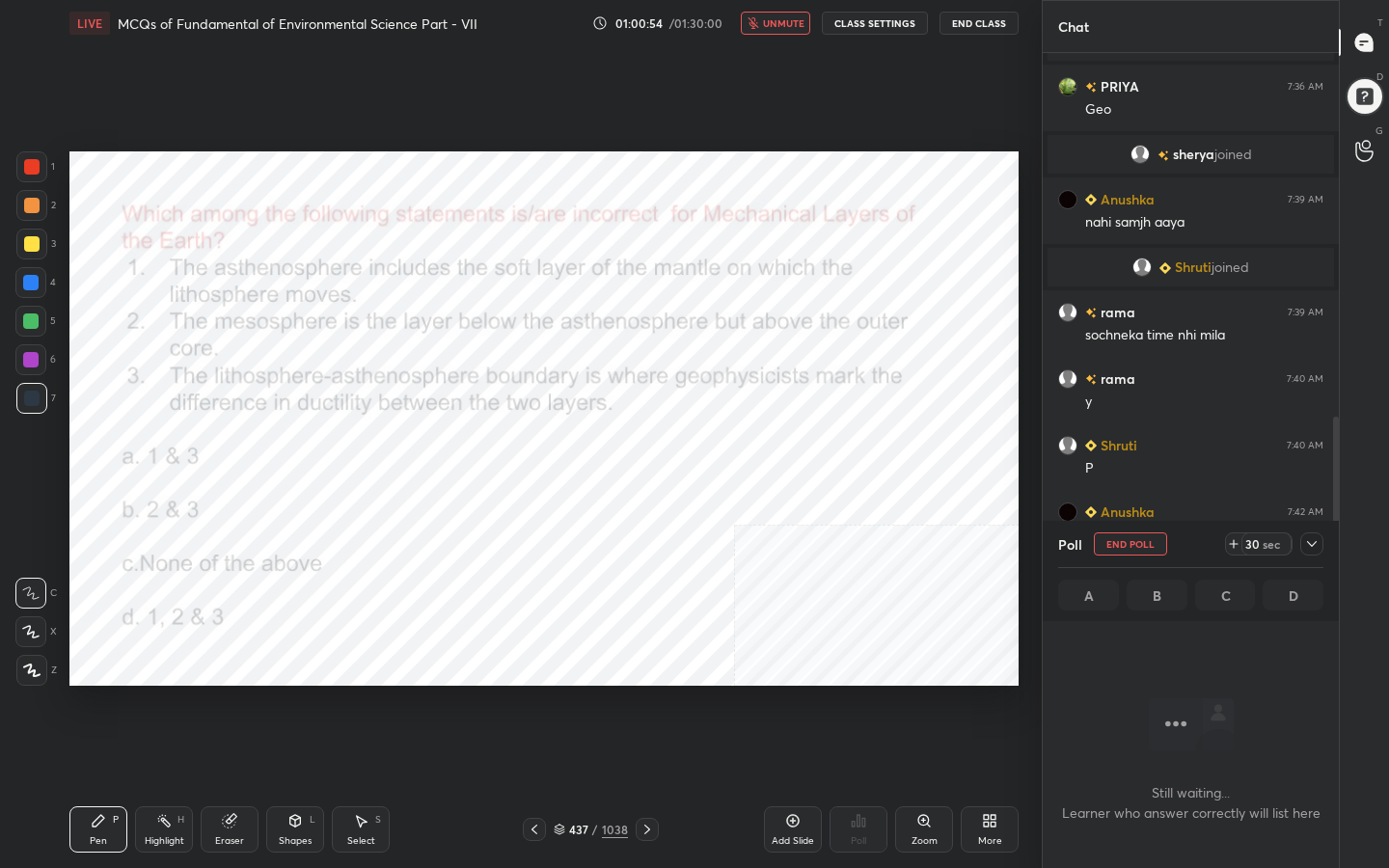 scroll, scrollTop: 504, scrollLeft: 290, axis: both 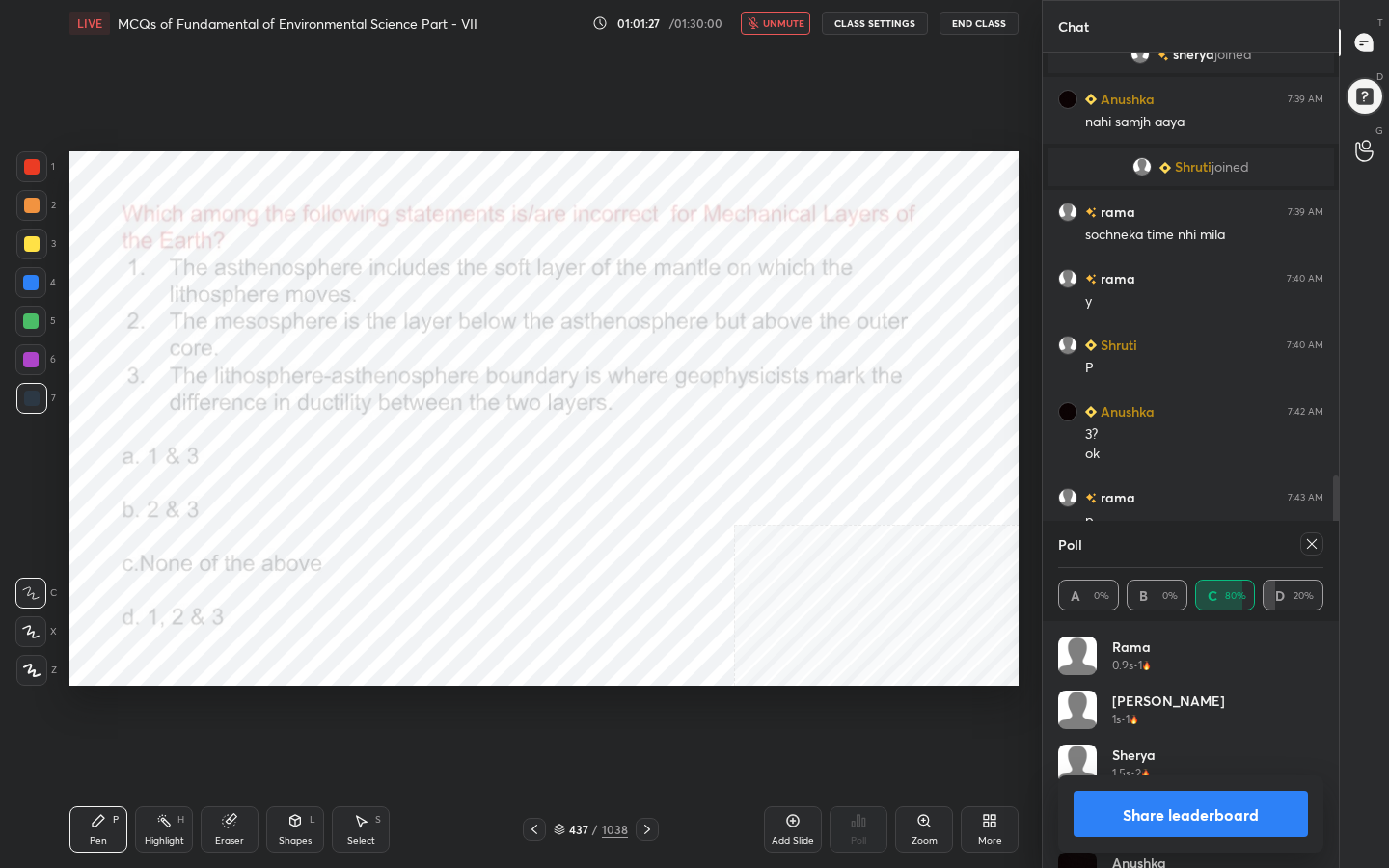 click 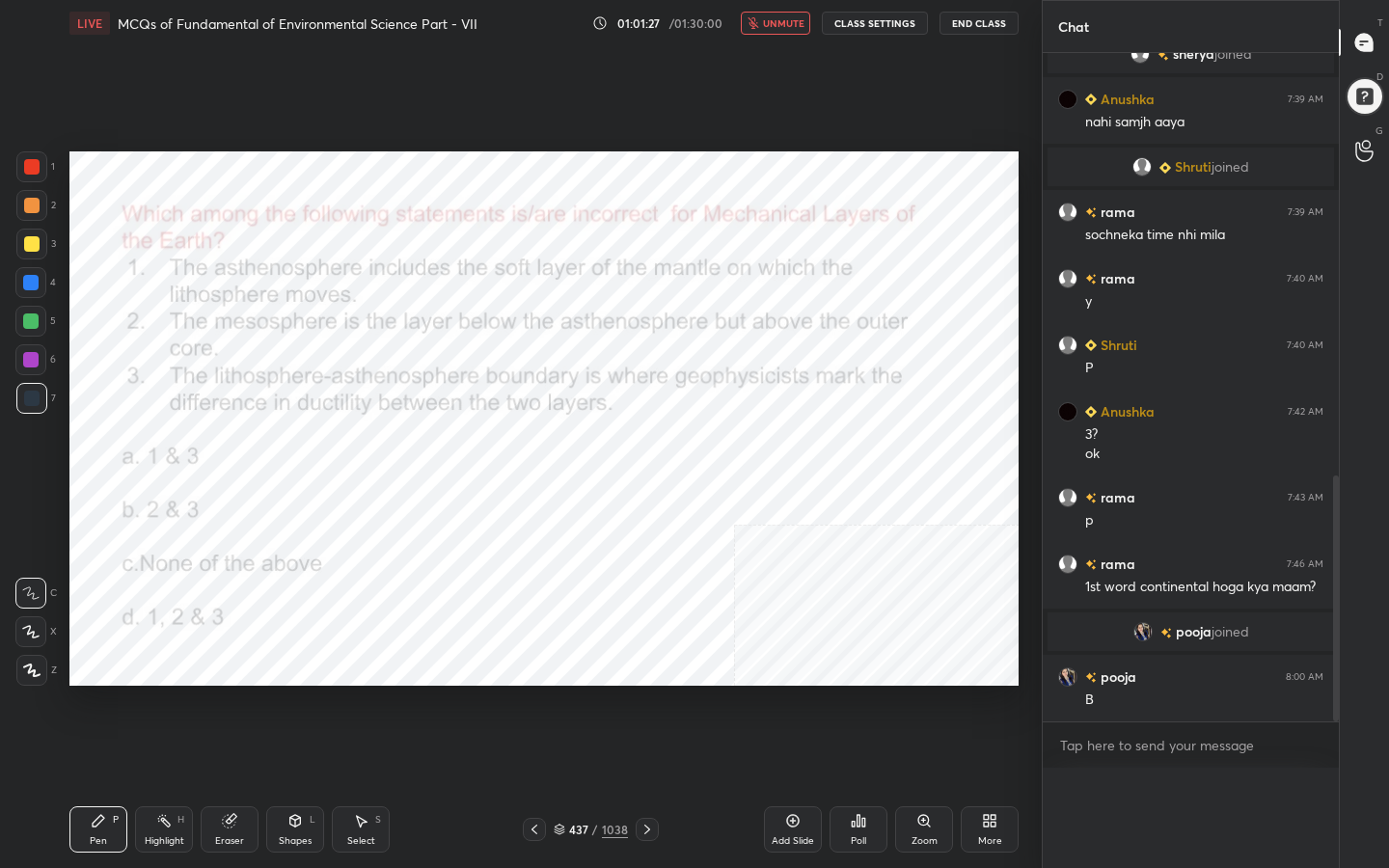 scroll, scrollTop: 0, scrollLeft: 0, axis: both 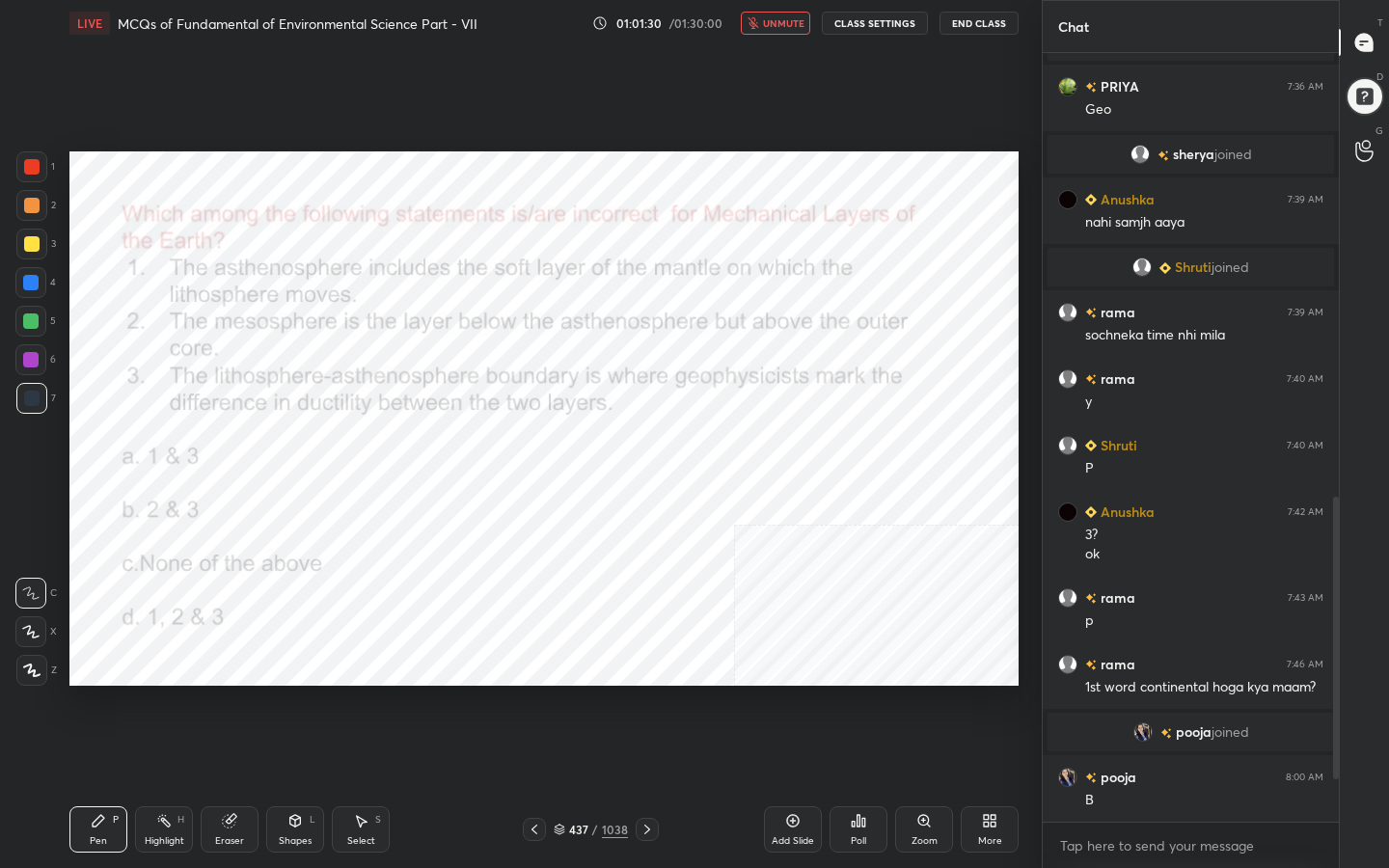 click on "unmute" at bounding box center (783, 23) 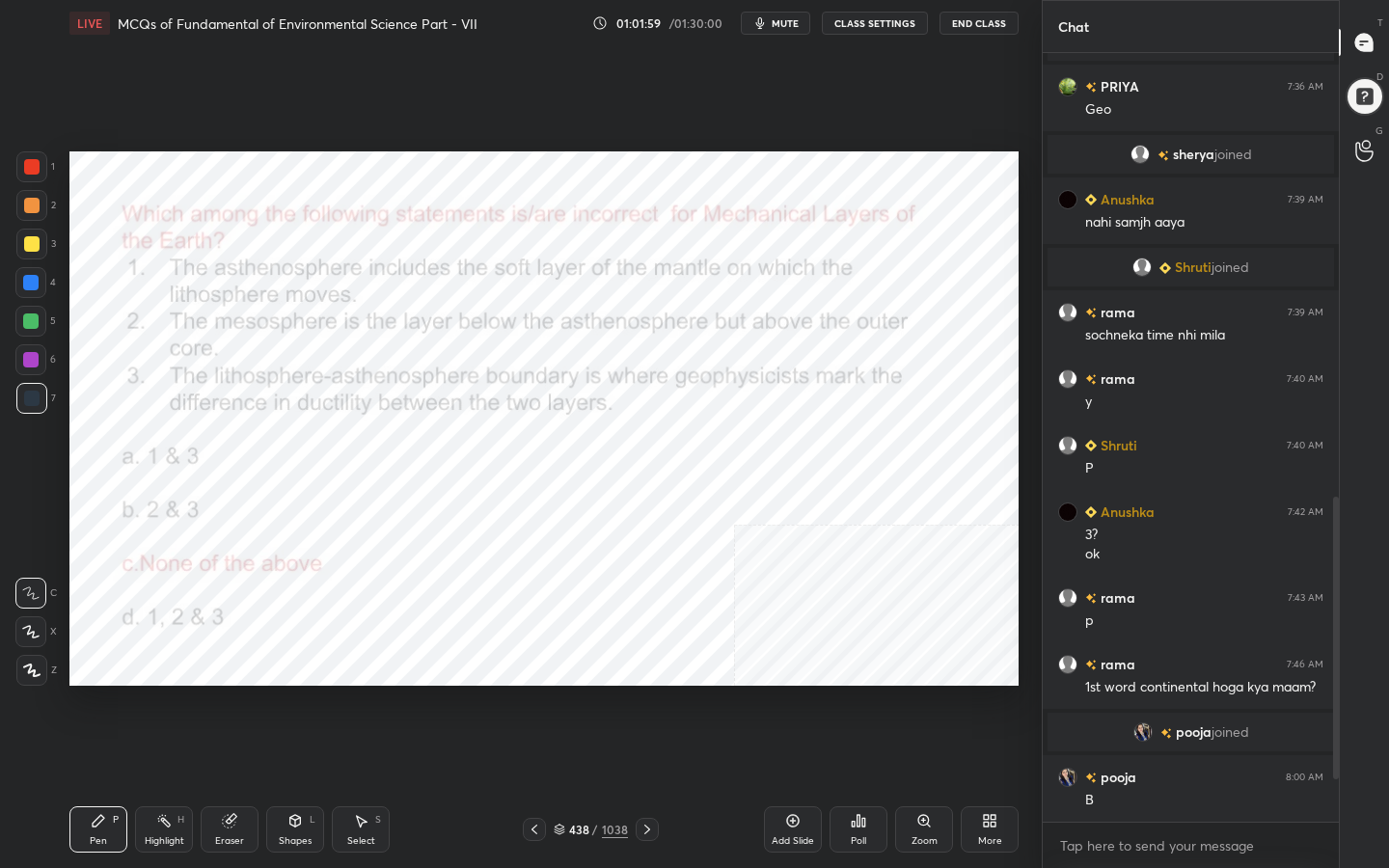click 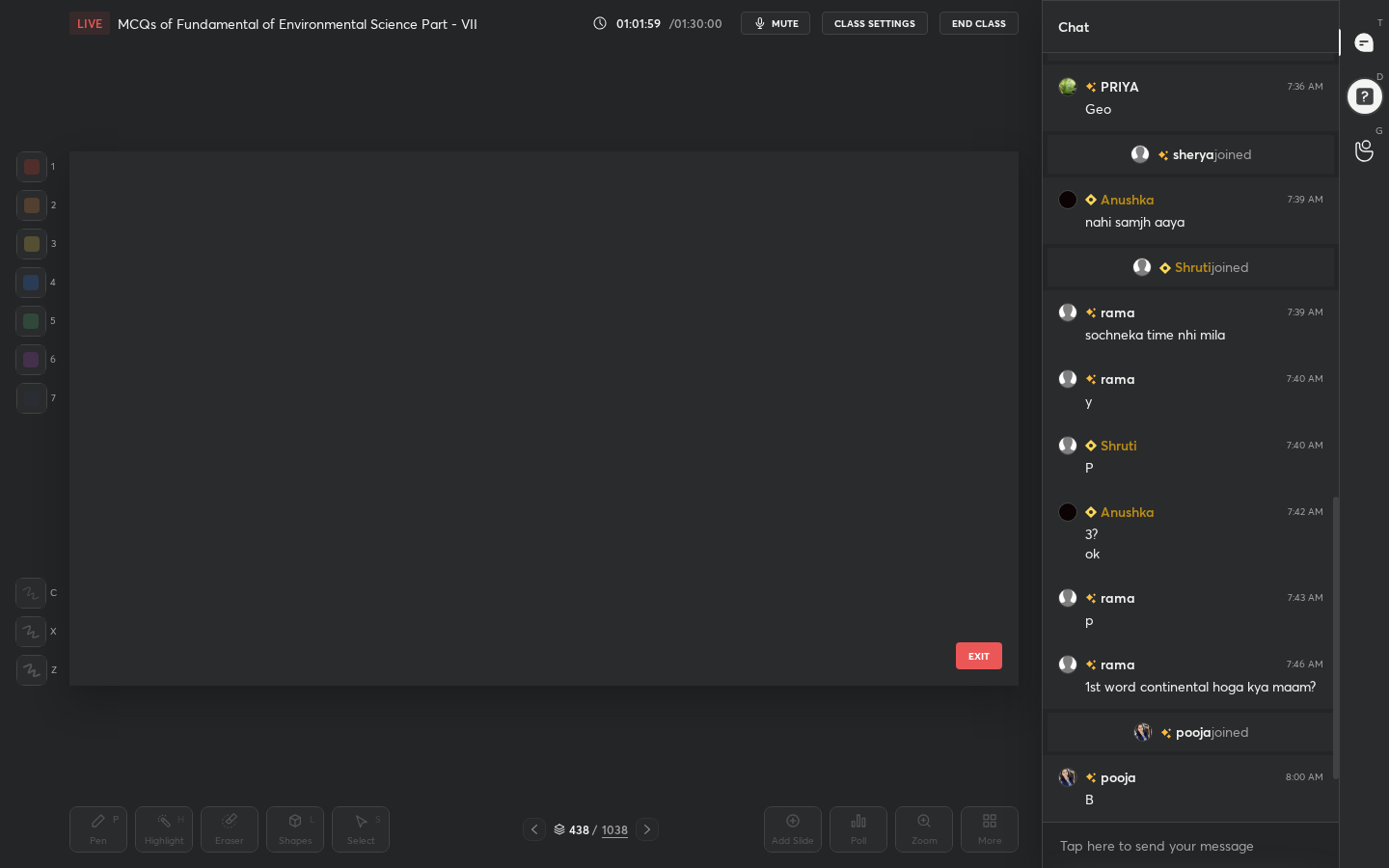 scroll, scrollTop: 23333, scrollLeft: 0, axis: vertical 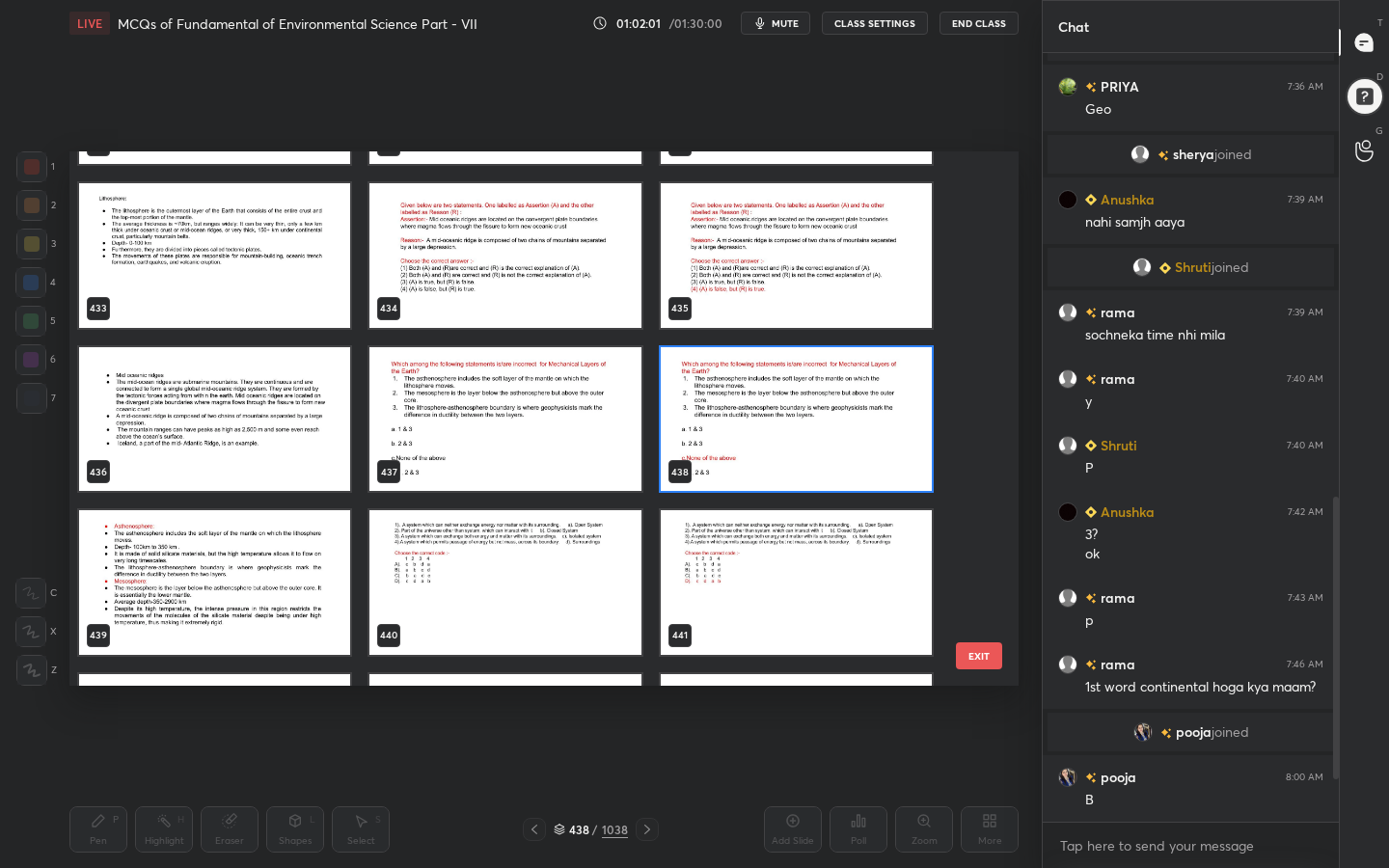 click at bounding box center [504, 583] 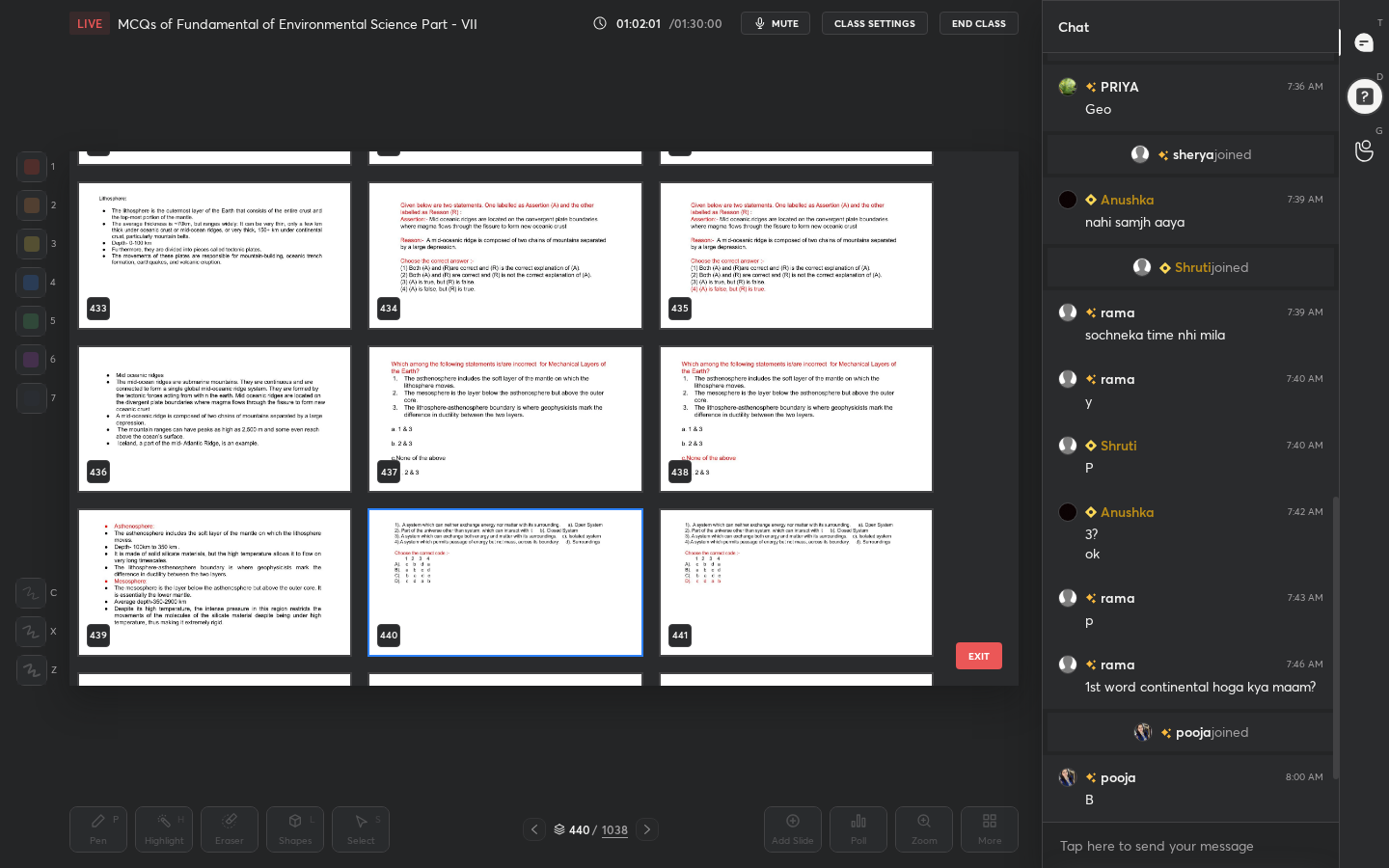 click at bounding box center (504, 583) 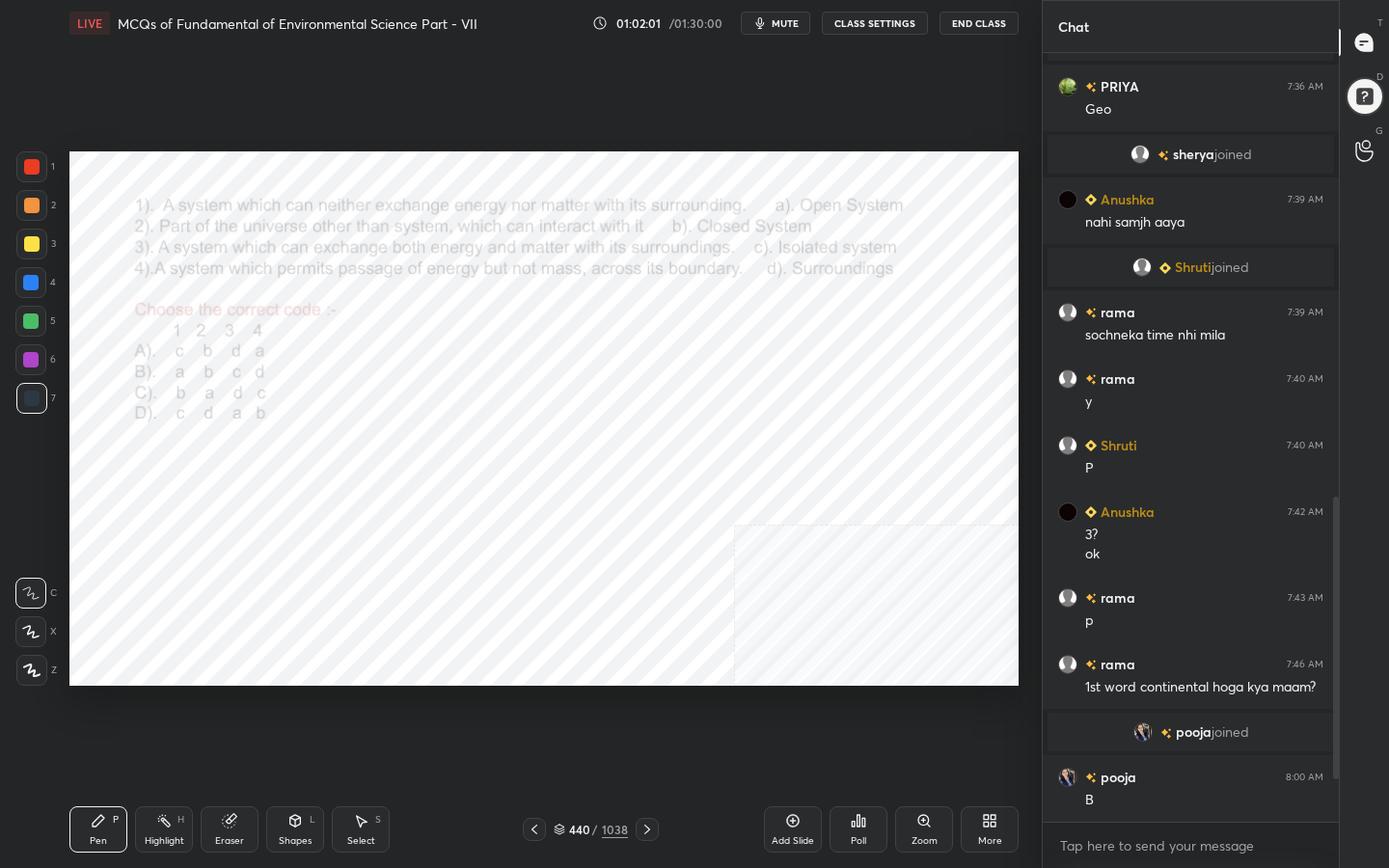 click at bounding box center (504, 583) 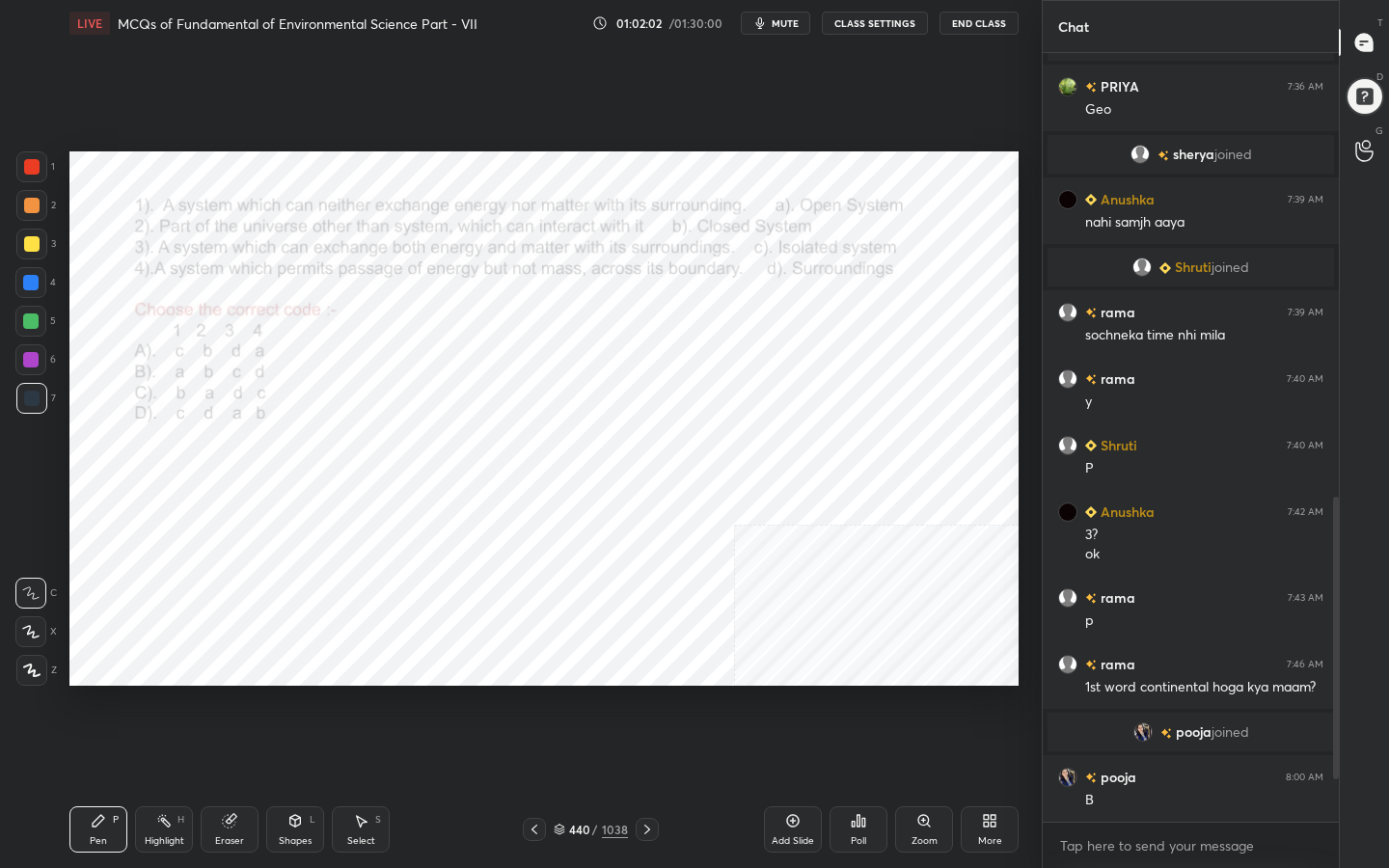 click on "mute" at bounding box center (785, 23) 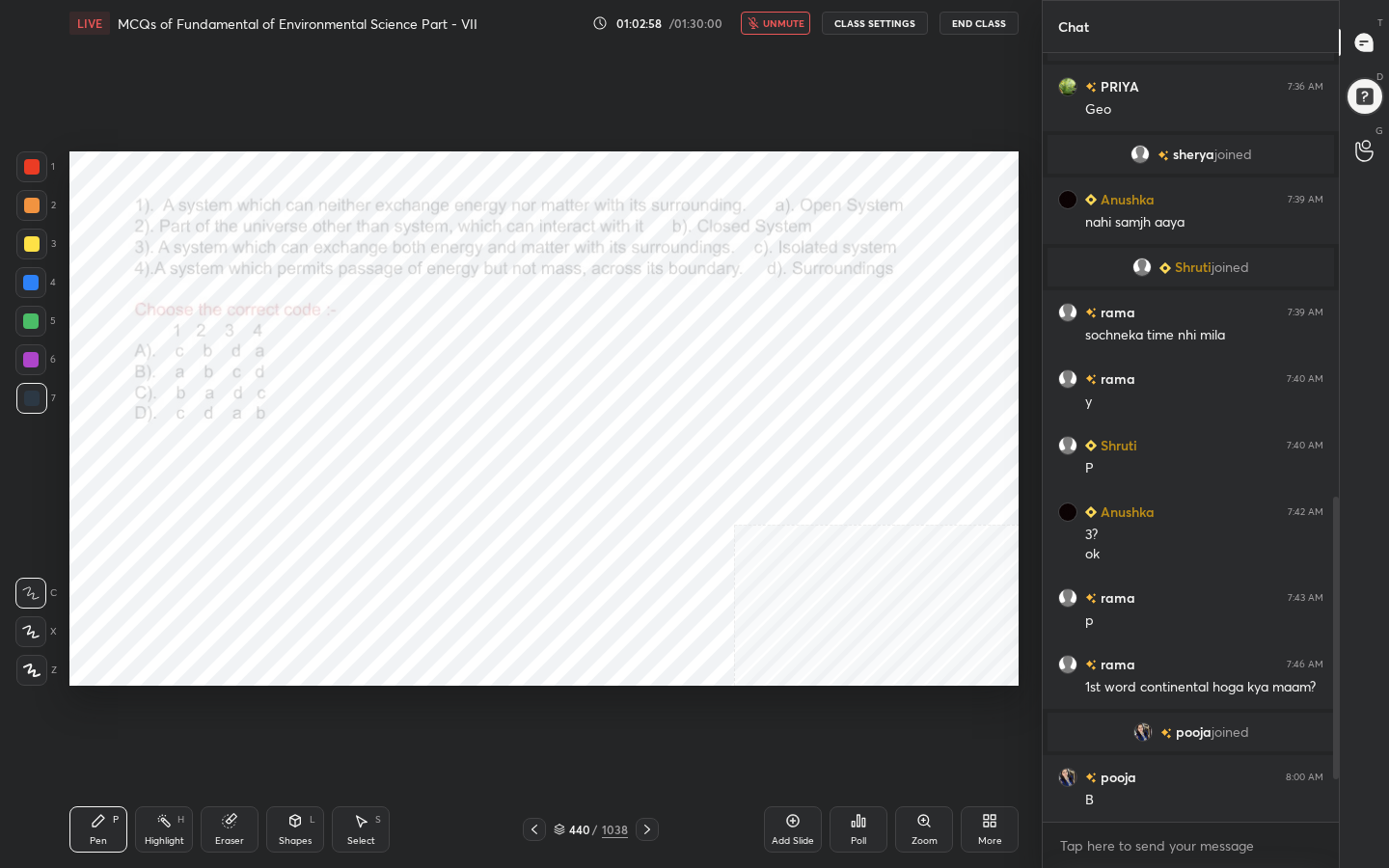 click 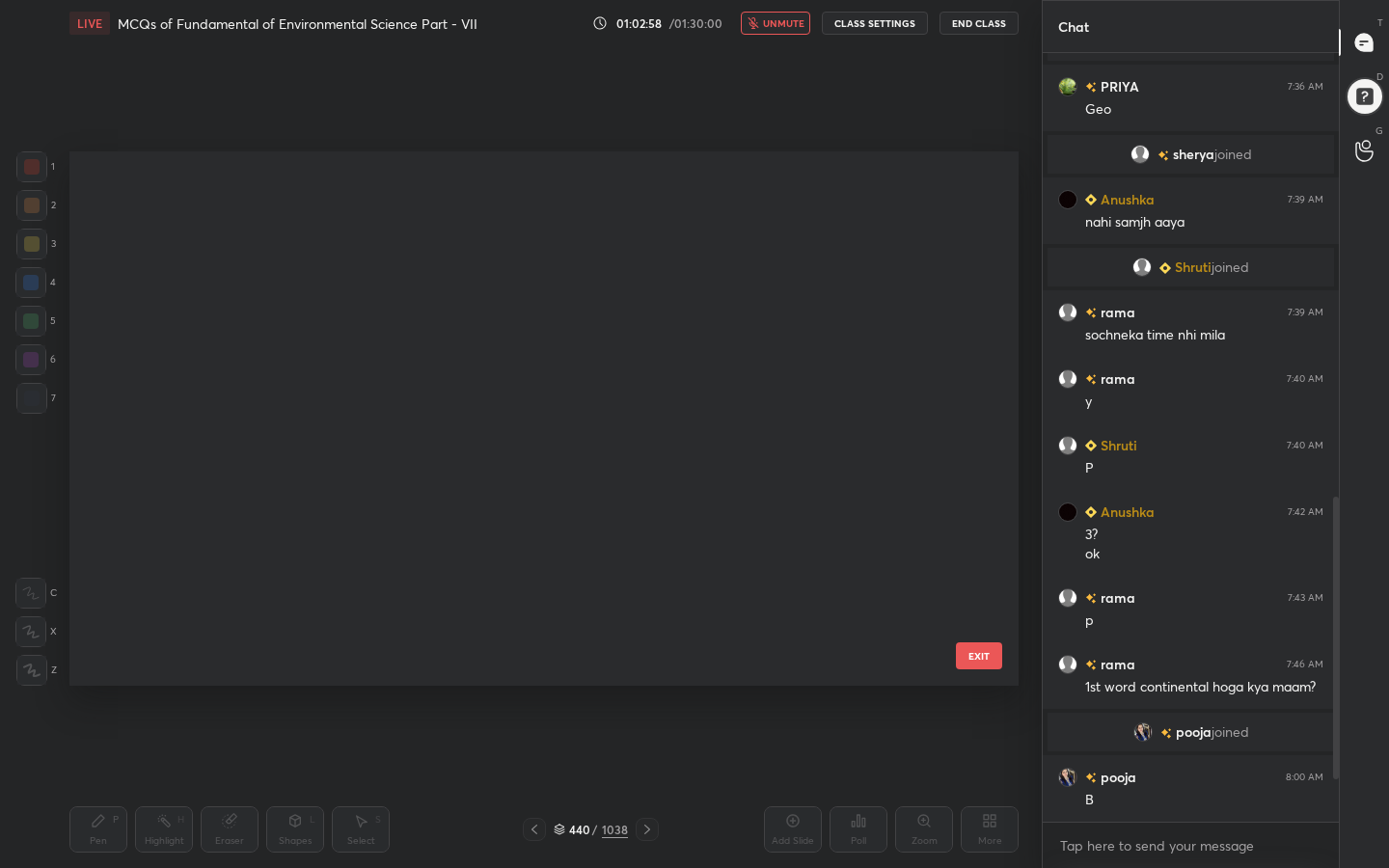 scroll, scrollTop: 23497, scrollLeft: 0, axis: vertical 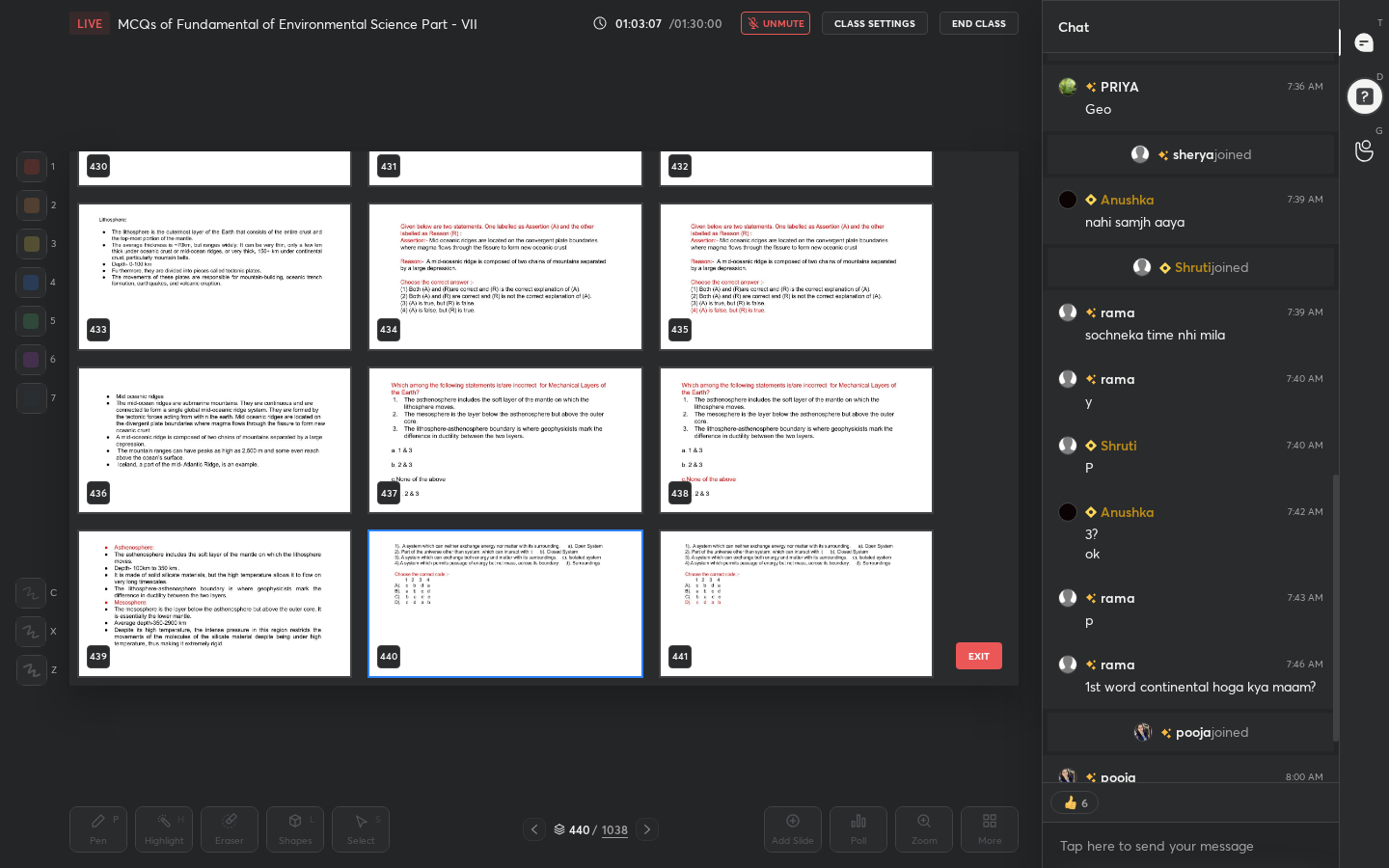 click at bounding box center [504, 604] 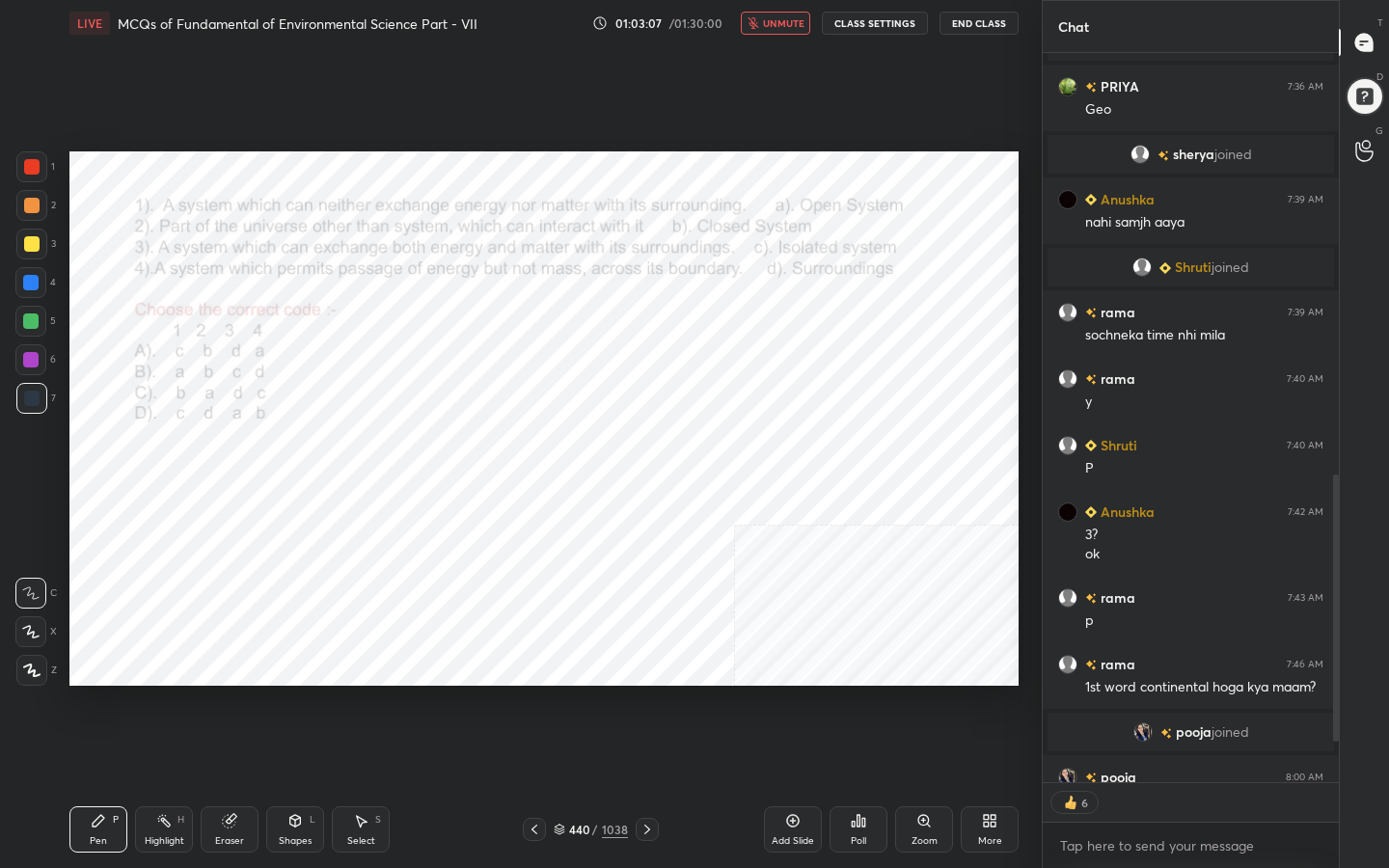 click at bounding box center (504, 604) 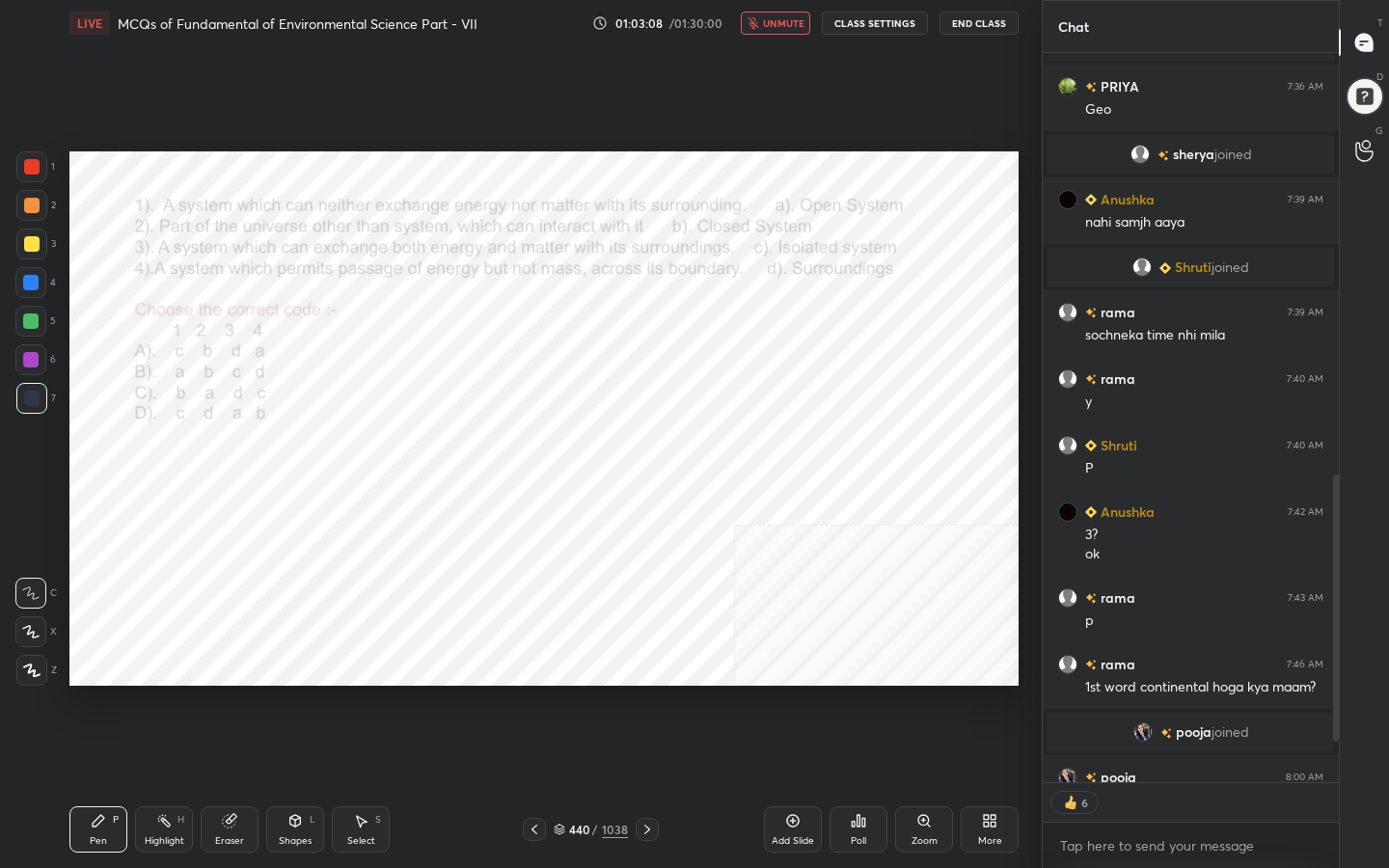 click on "Poll" at bounding box center [858, 829] 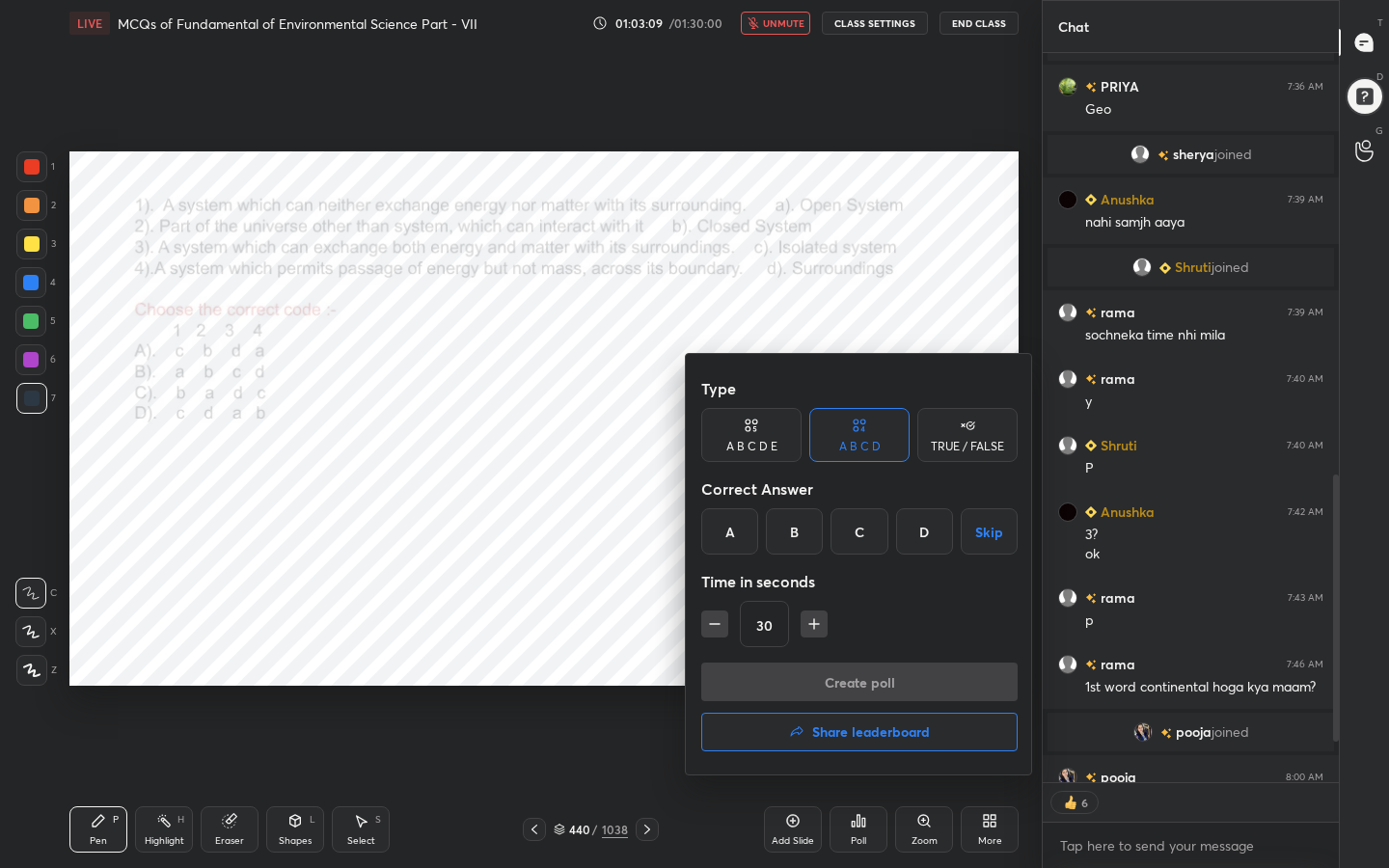 click on "D" at bounding box center [924, 531] 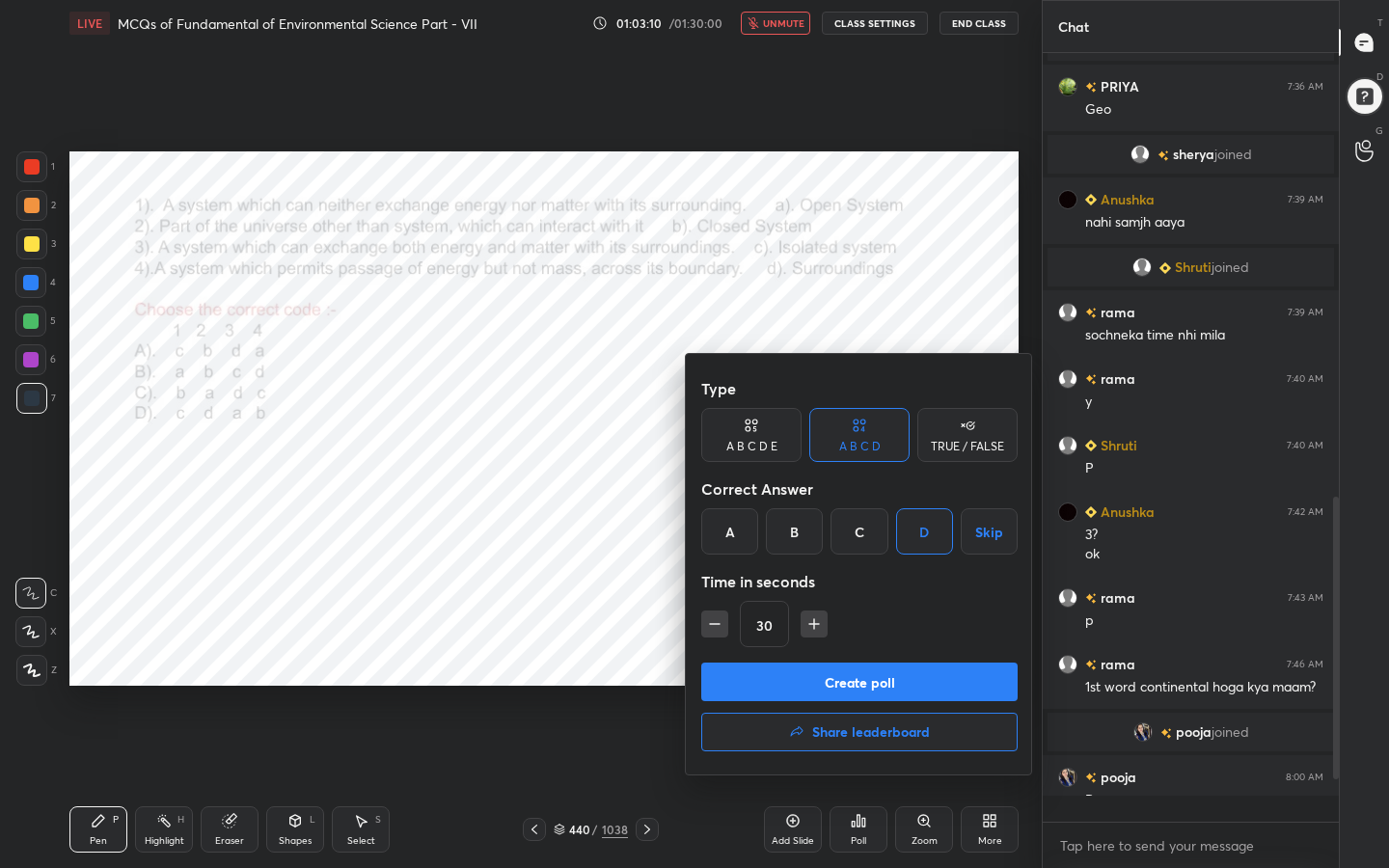 scroll, scrollTop: 7, scrollLeft: 7, axis: both 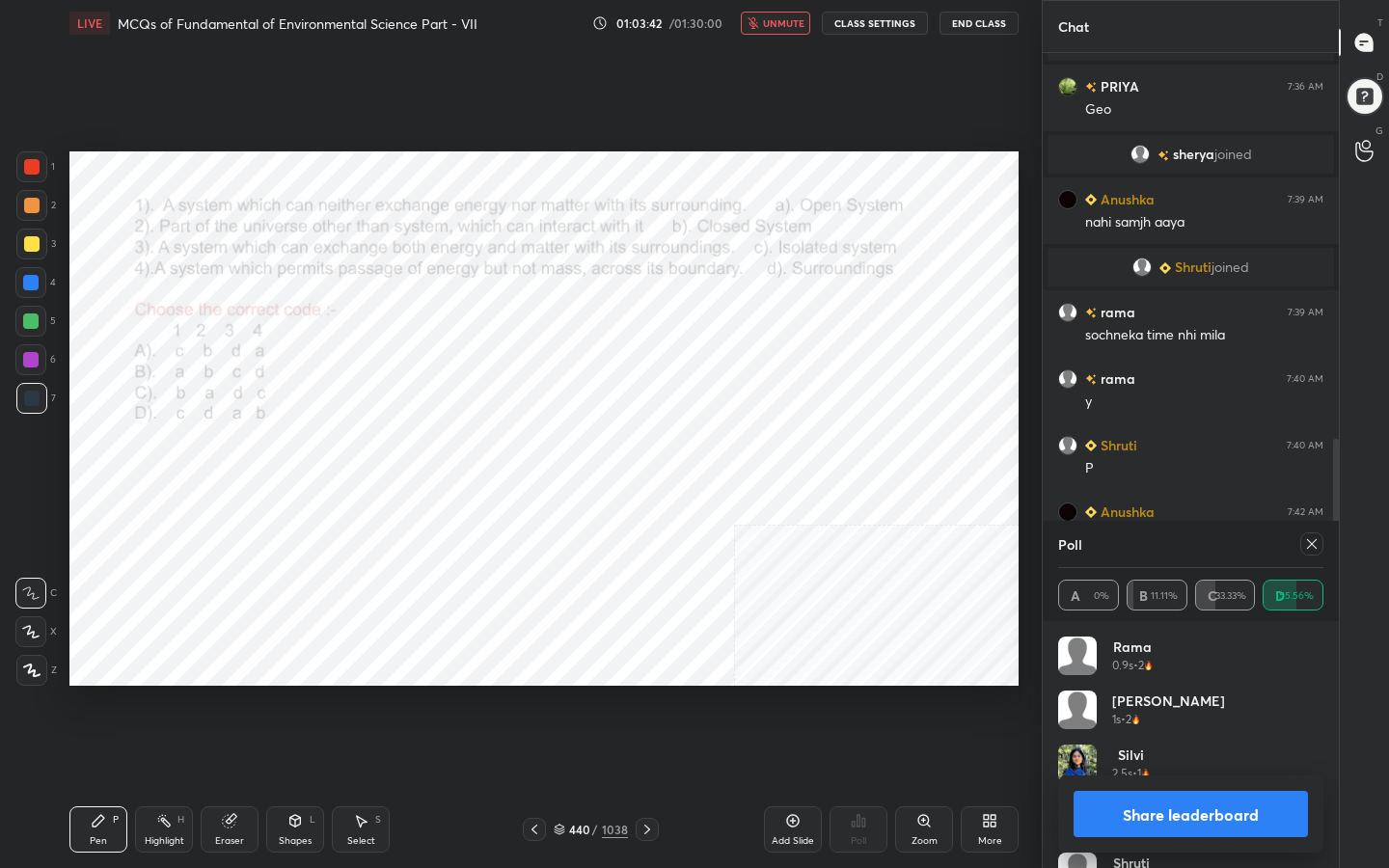 click 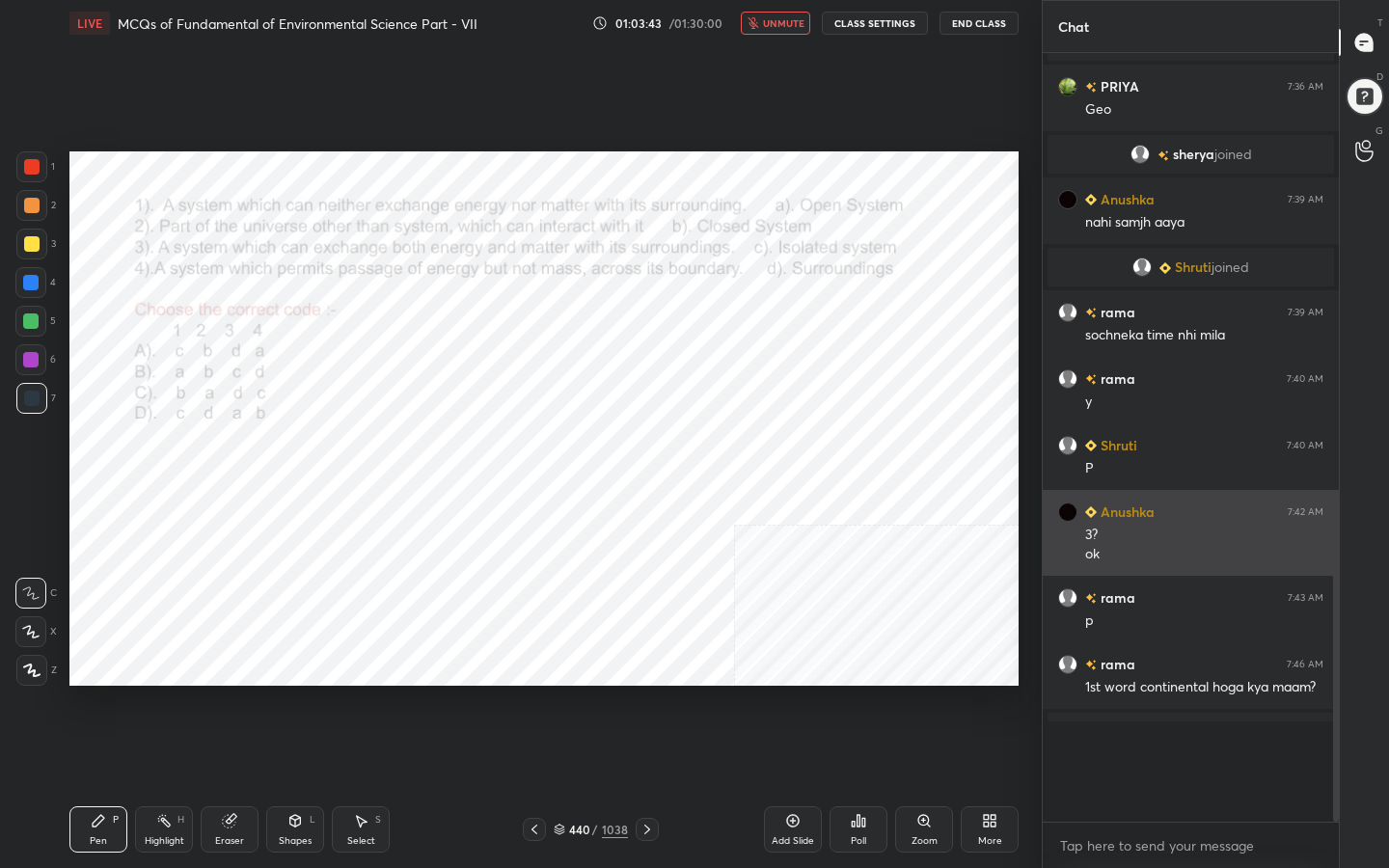 scroll, scrollTop: 7, scrollLeft: 7, axis: both 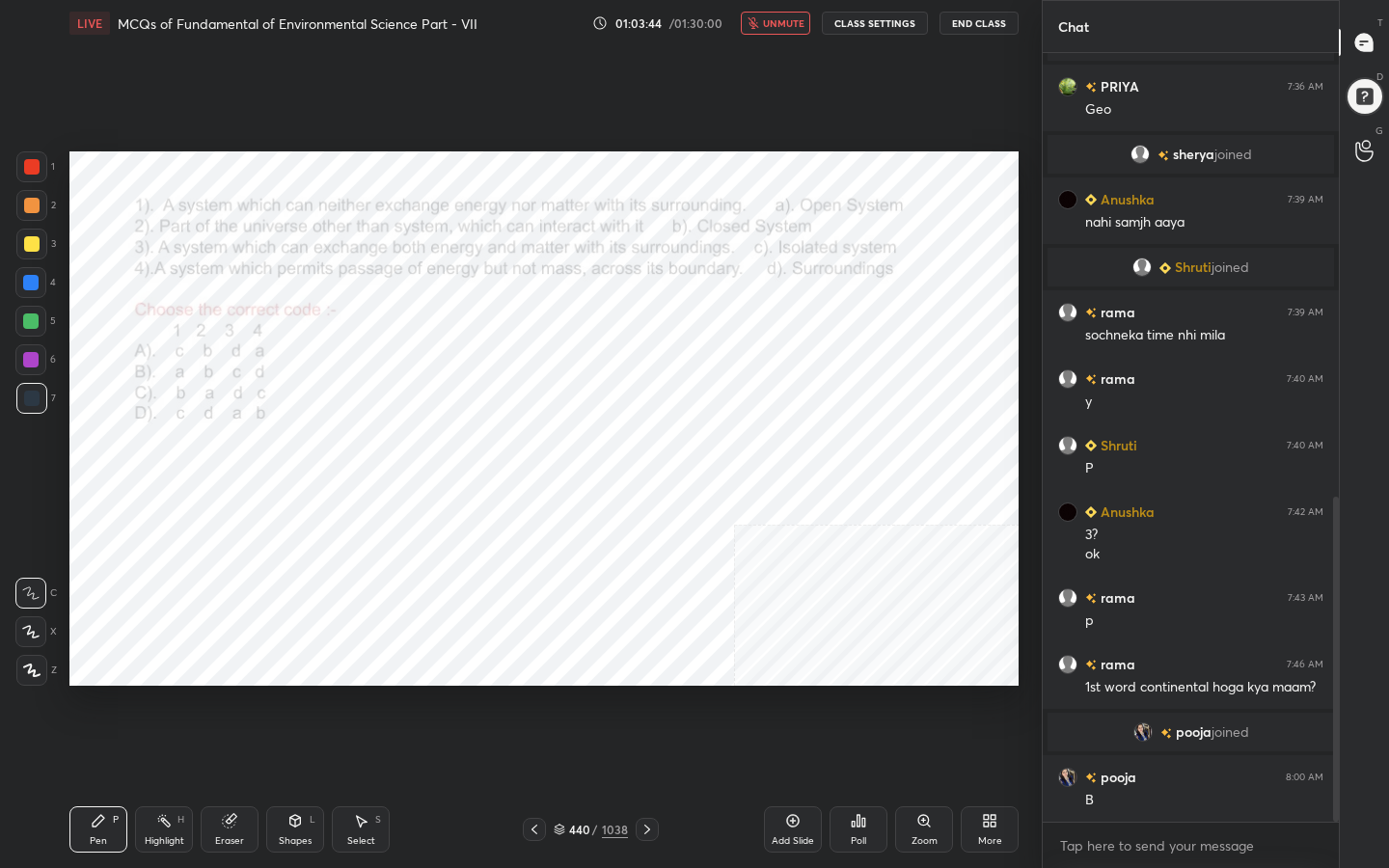 click on "unmute" at bounding box center (783, 23) 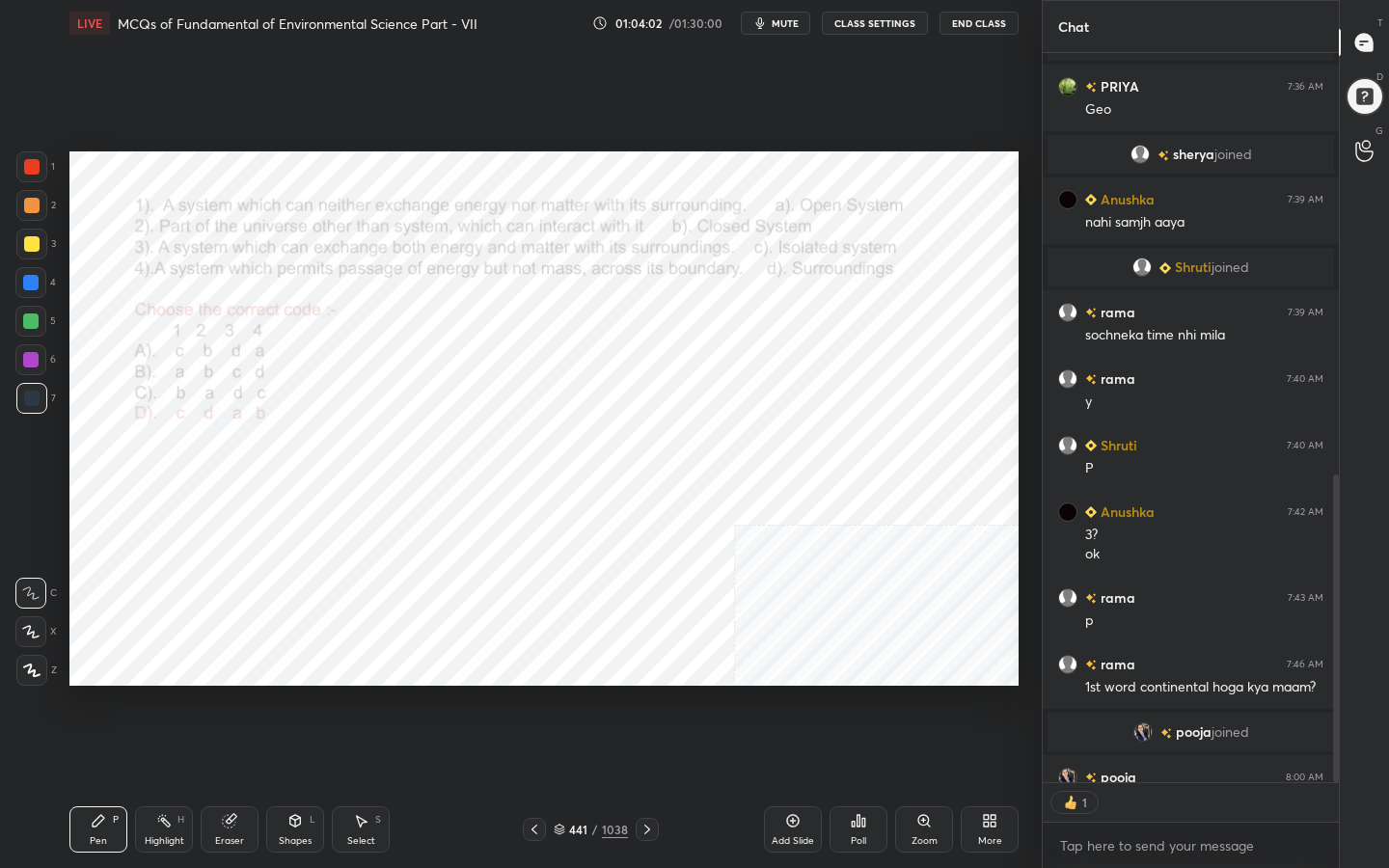 scroll, scrollTop: 723, scrollLeft: 290, axis: both 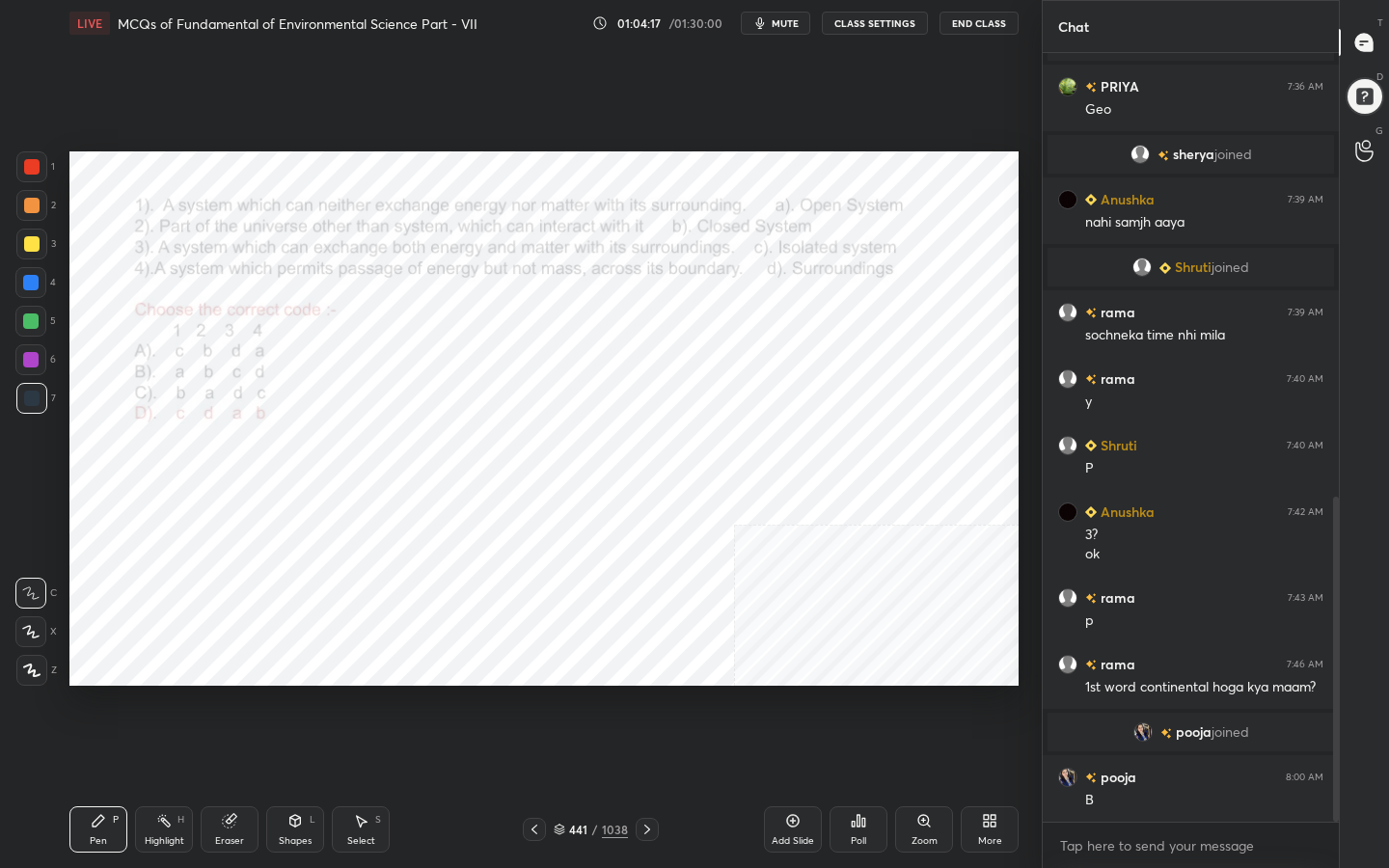 click on "441 / 1038" at bounding box center (590, 829) 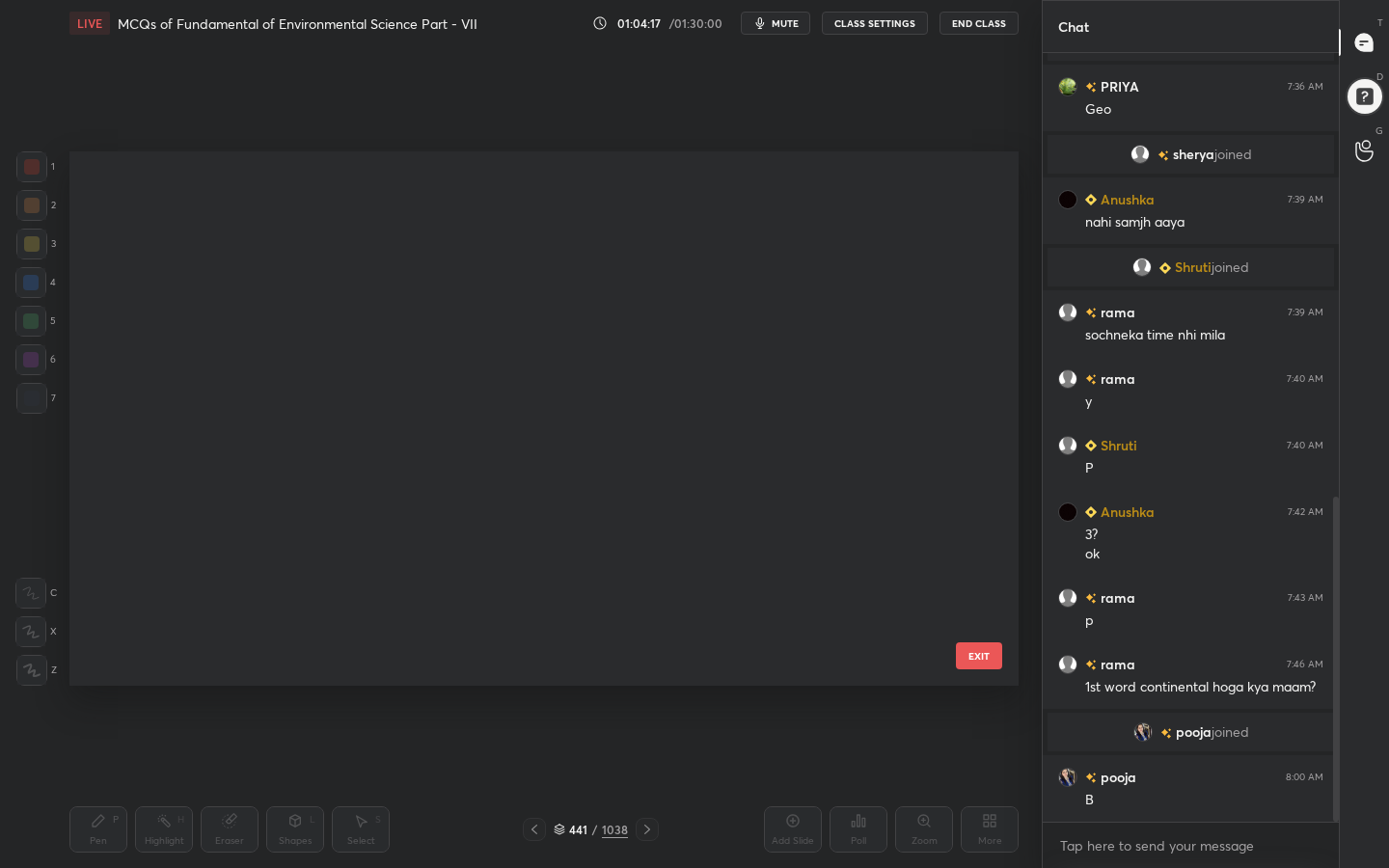 scroll, scrollTop: 23497, scrollLeft: 0, axis: vertical 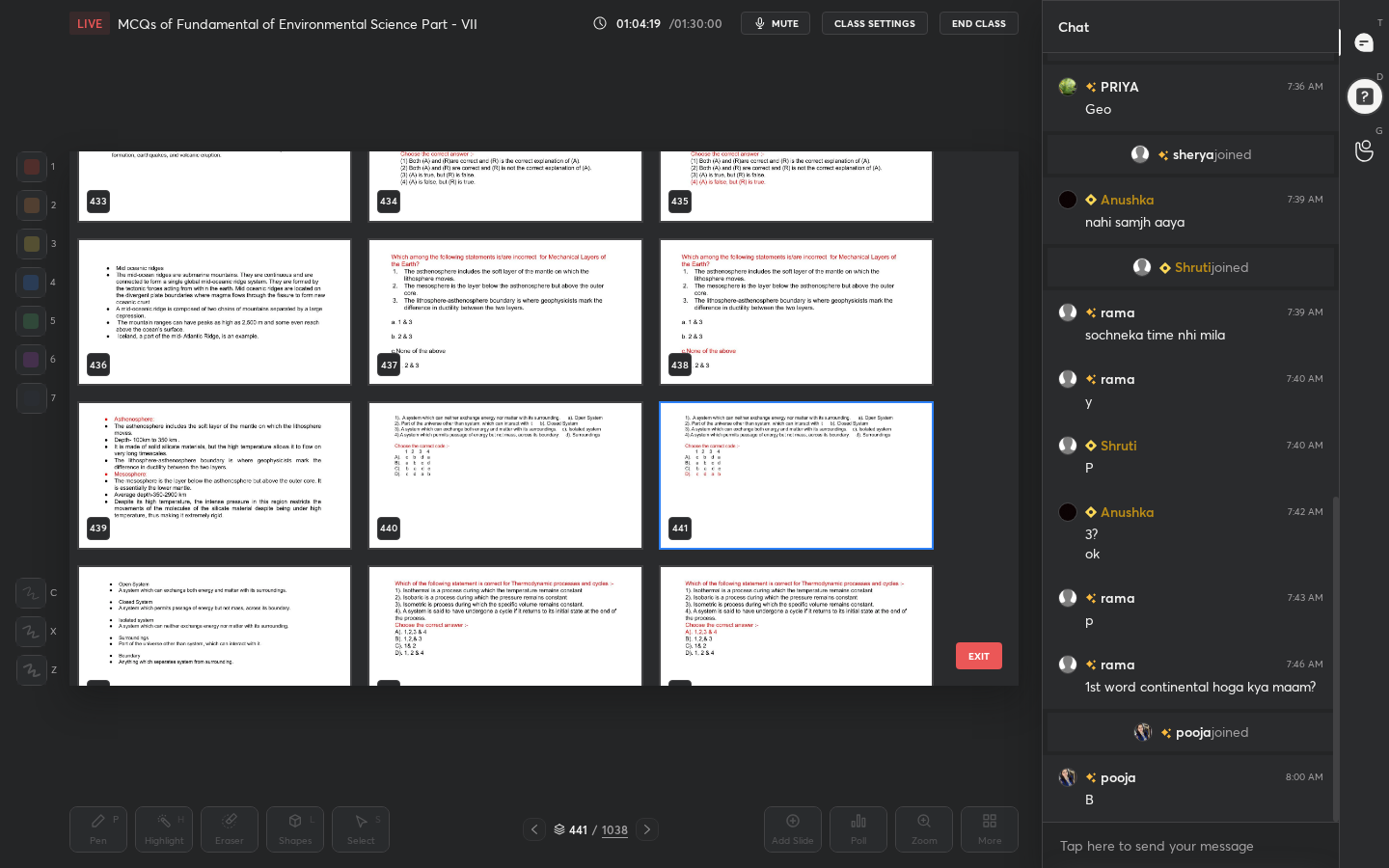 click at bounding box center (214, 639) 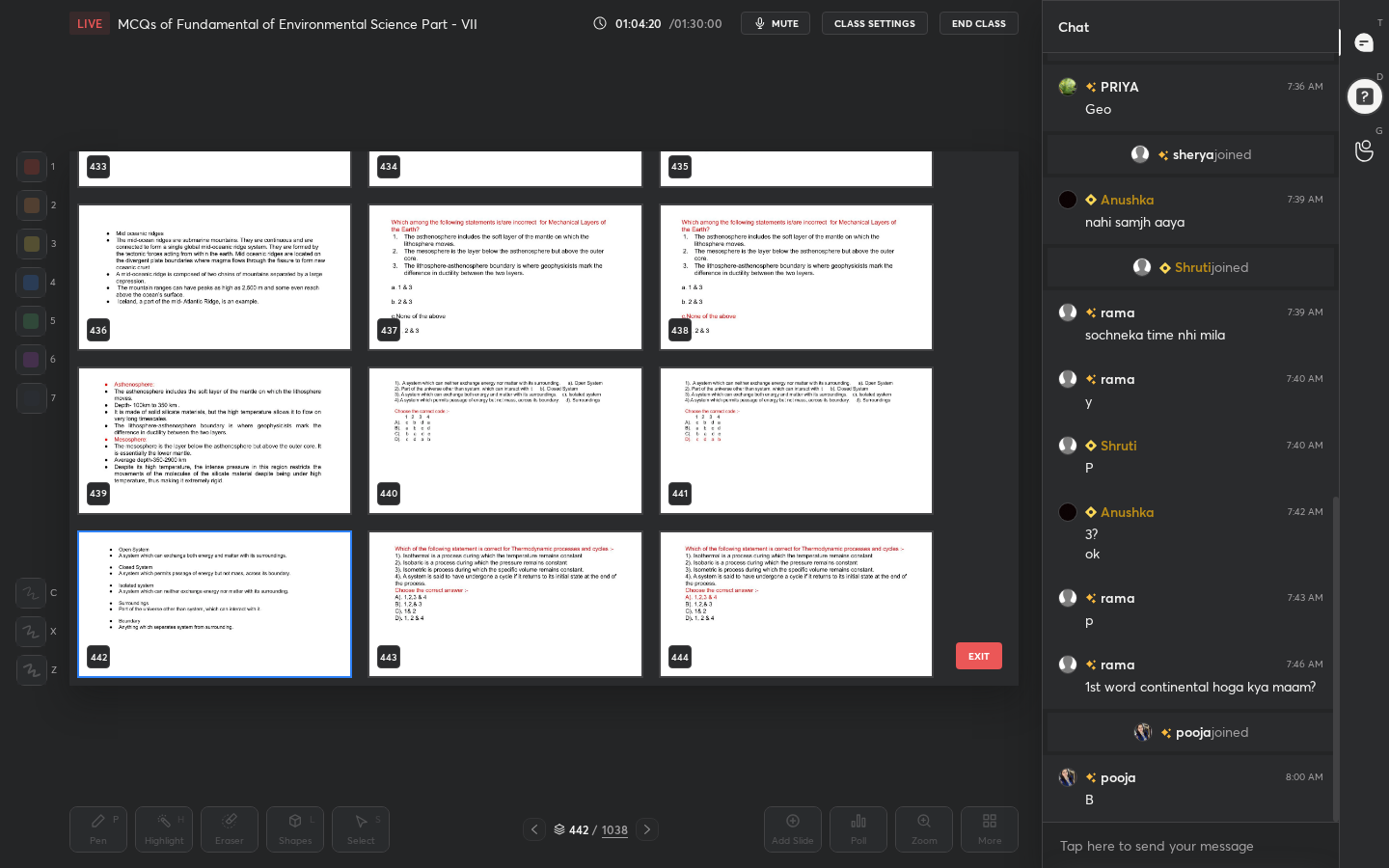 click at bounding box center [214, 605] 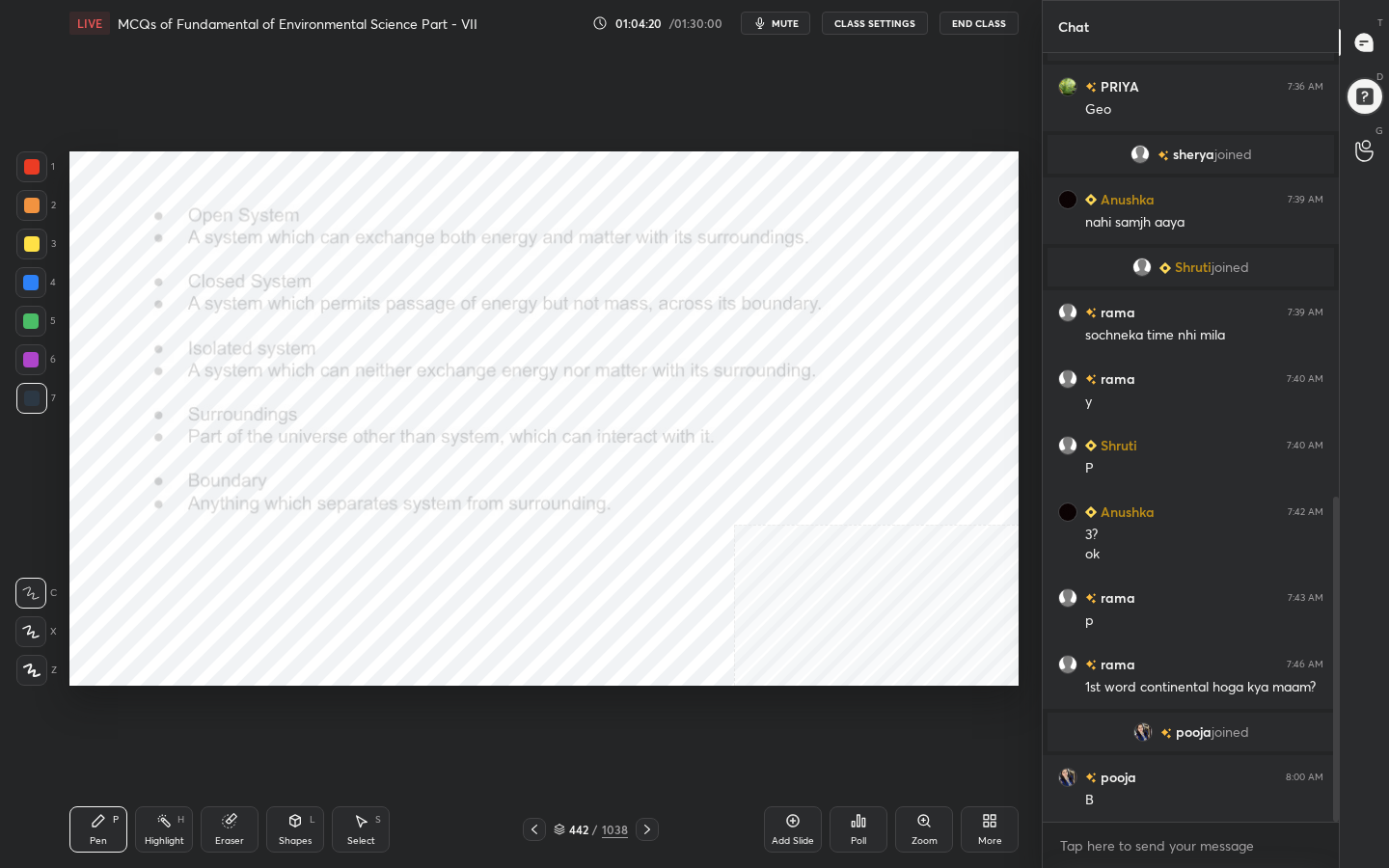 click at bounding box center (214, 605) 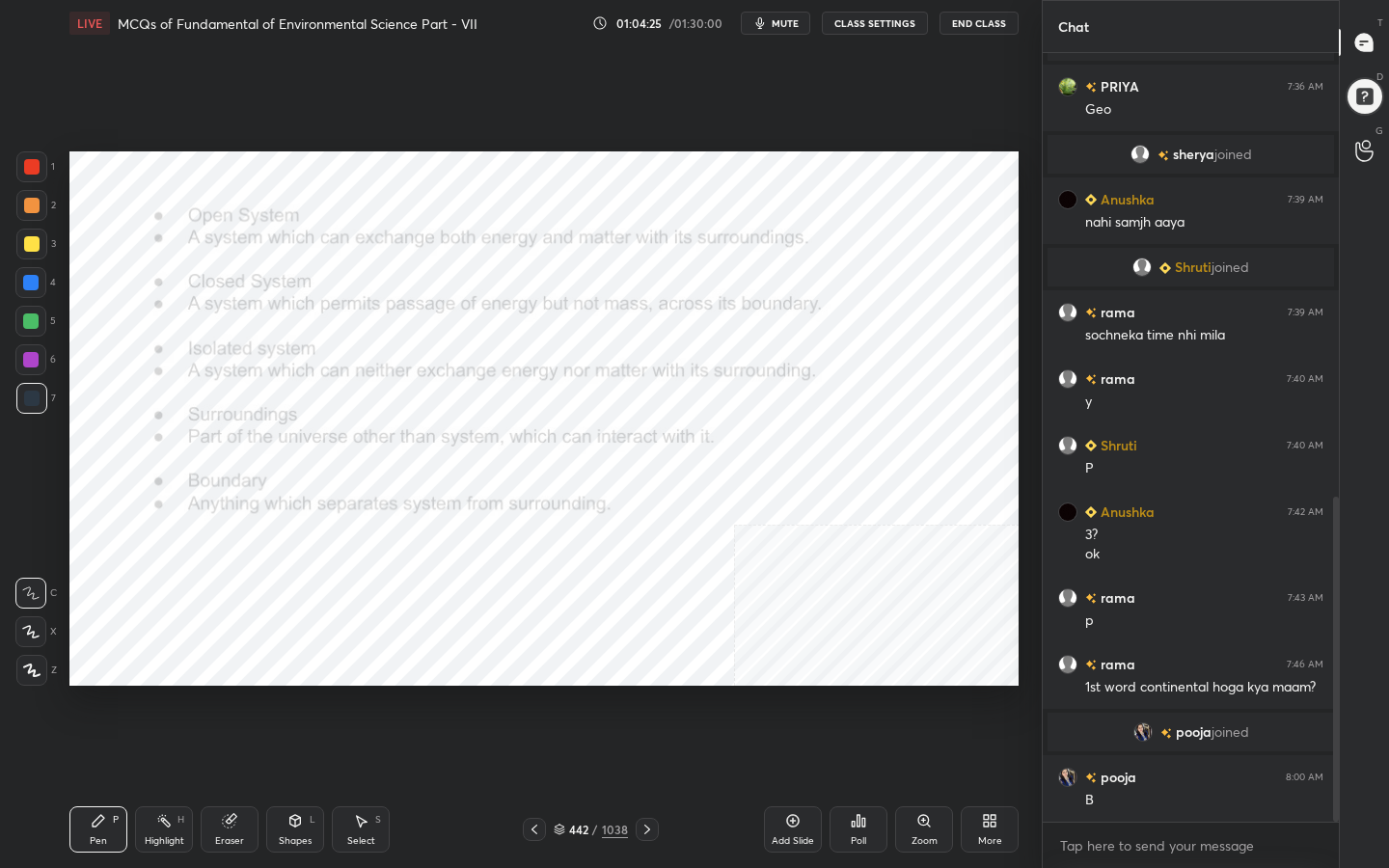 click 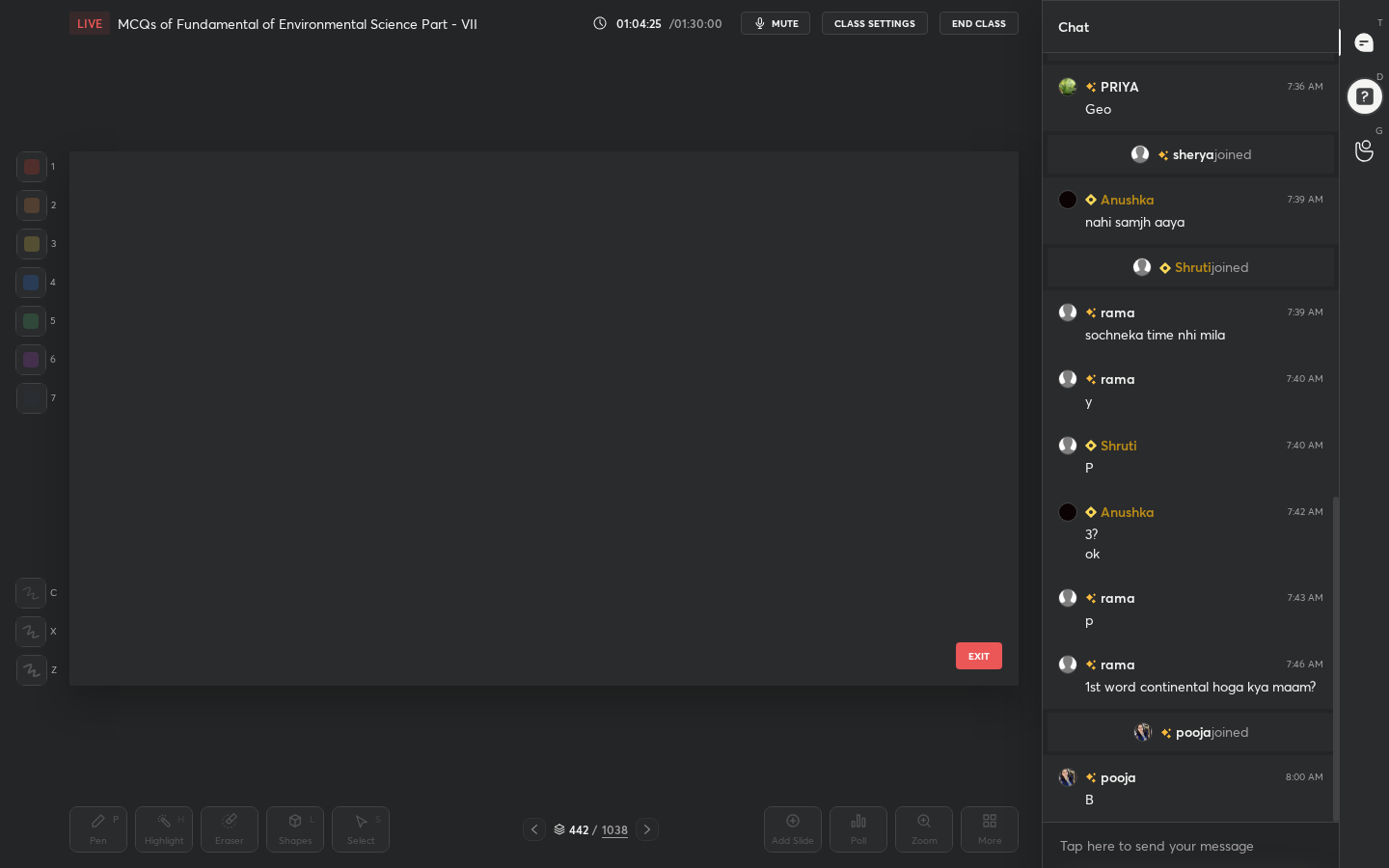 scroll, scrollTop: 23660, scrollLeft: 0, axis: vertical 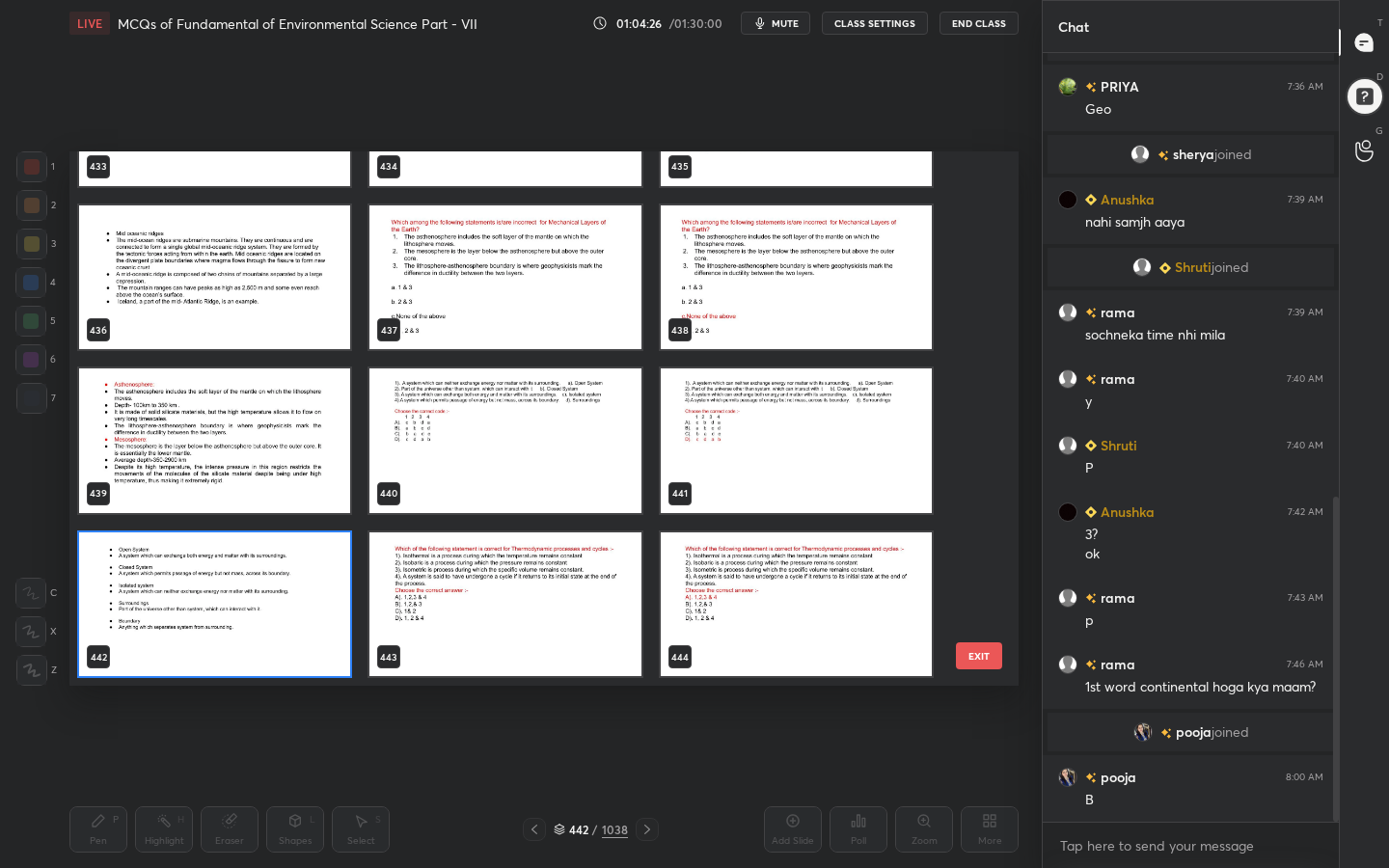 click at bounding box center [504, 605] 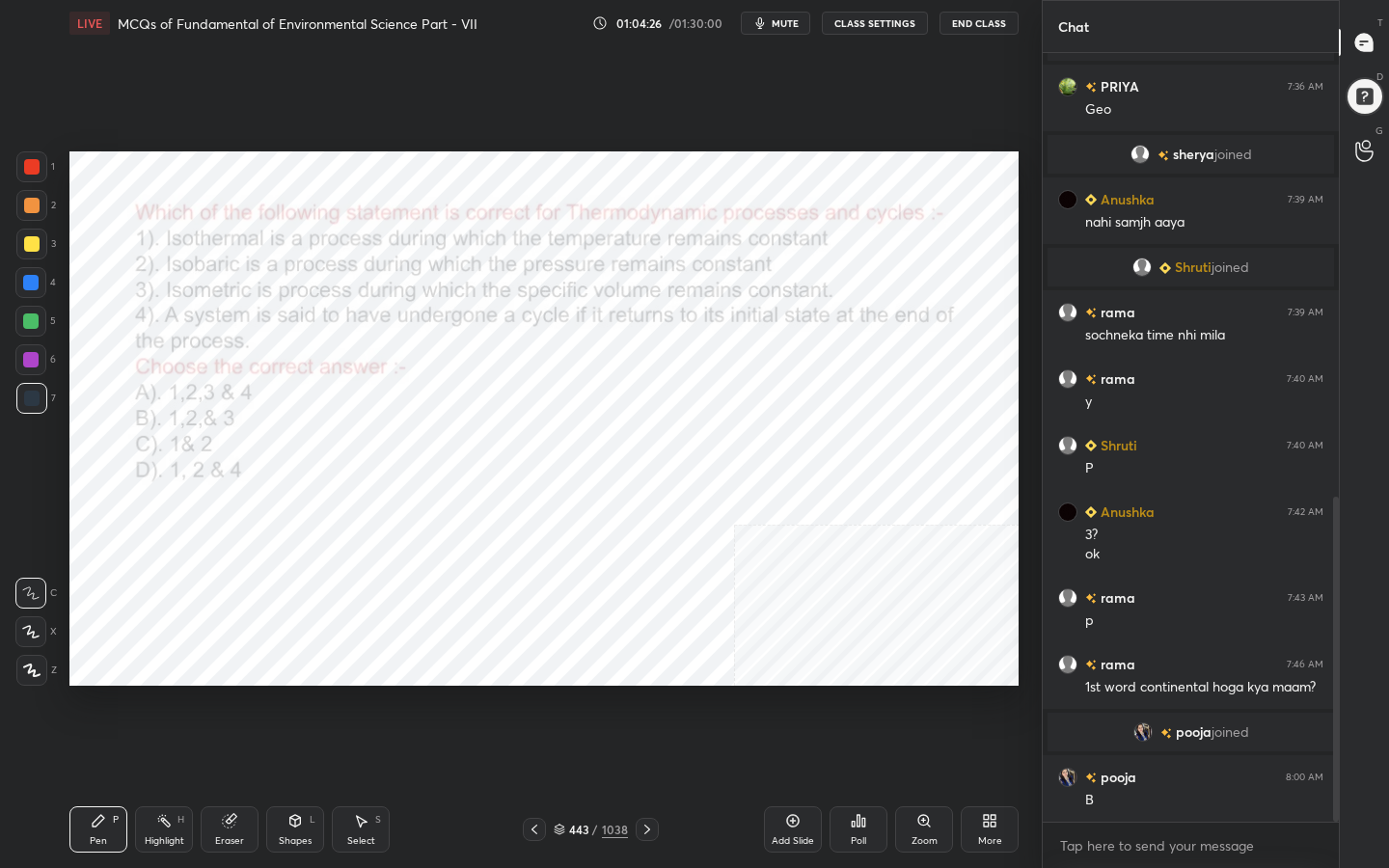 click at bounding box center [504, 605] 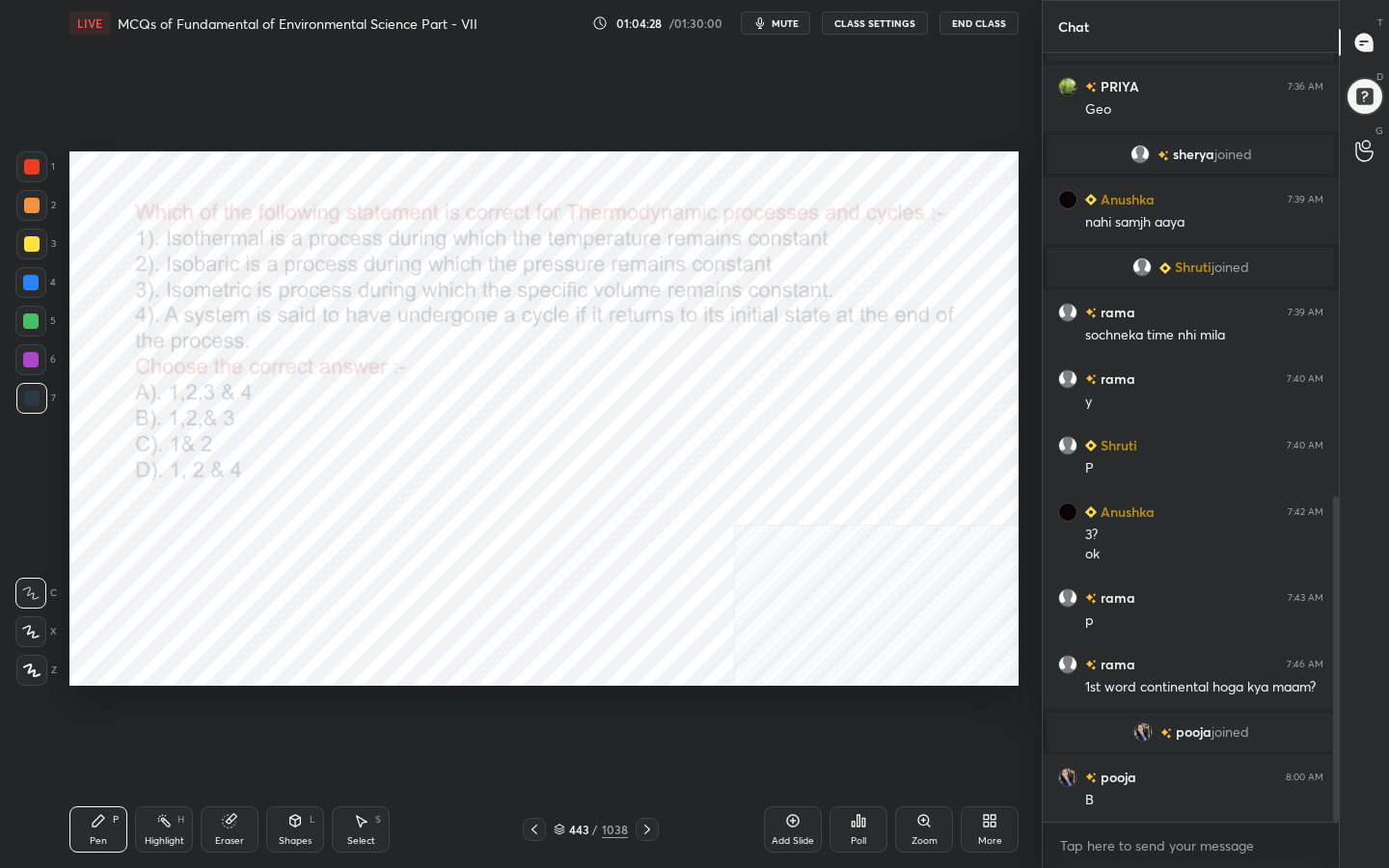 click on "mute" at bounding box center [785, 23] 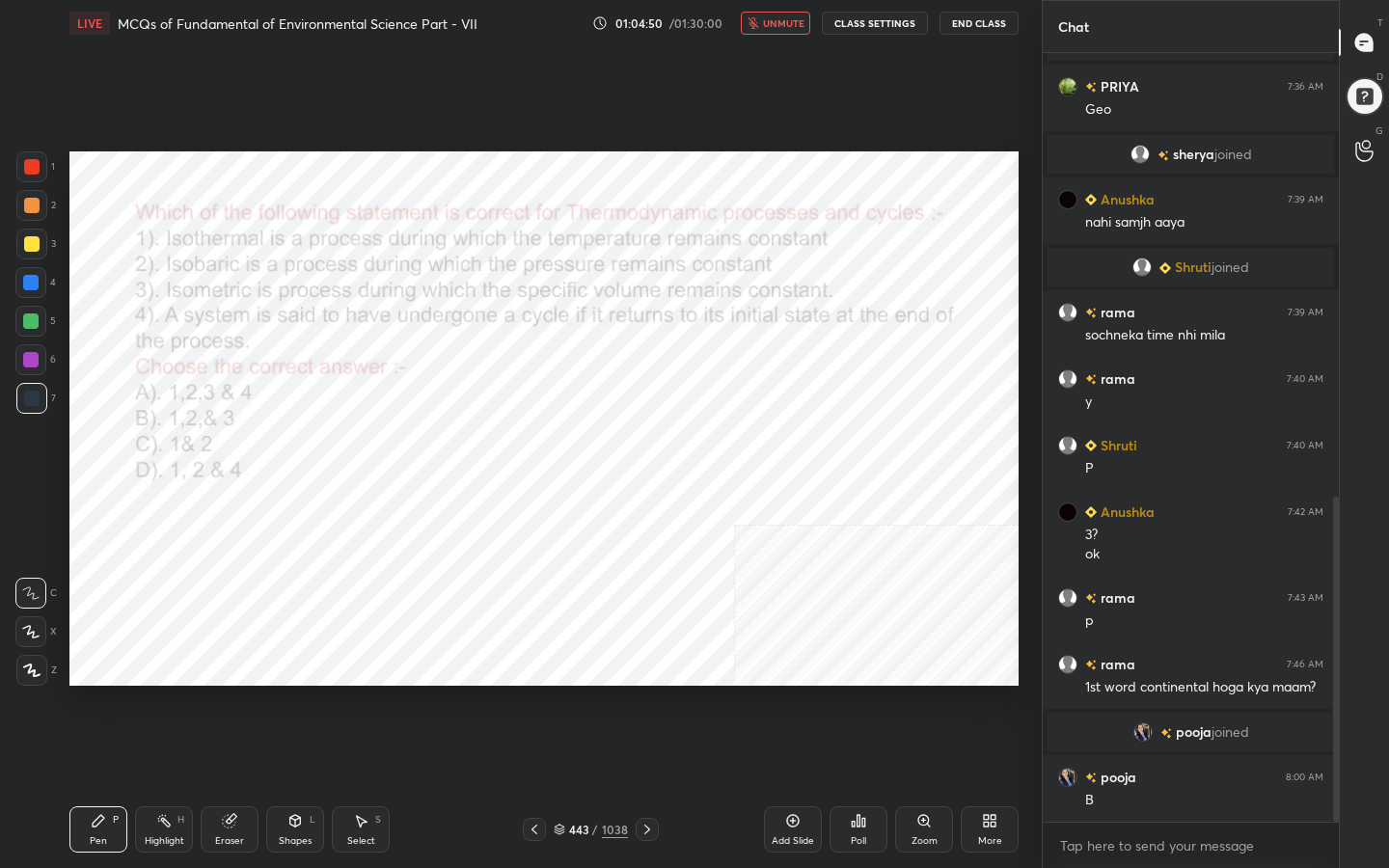 scroll, scrollTop: 1118, scrollLeft: 0, axis: vertical 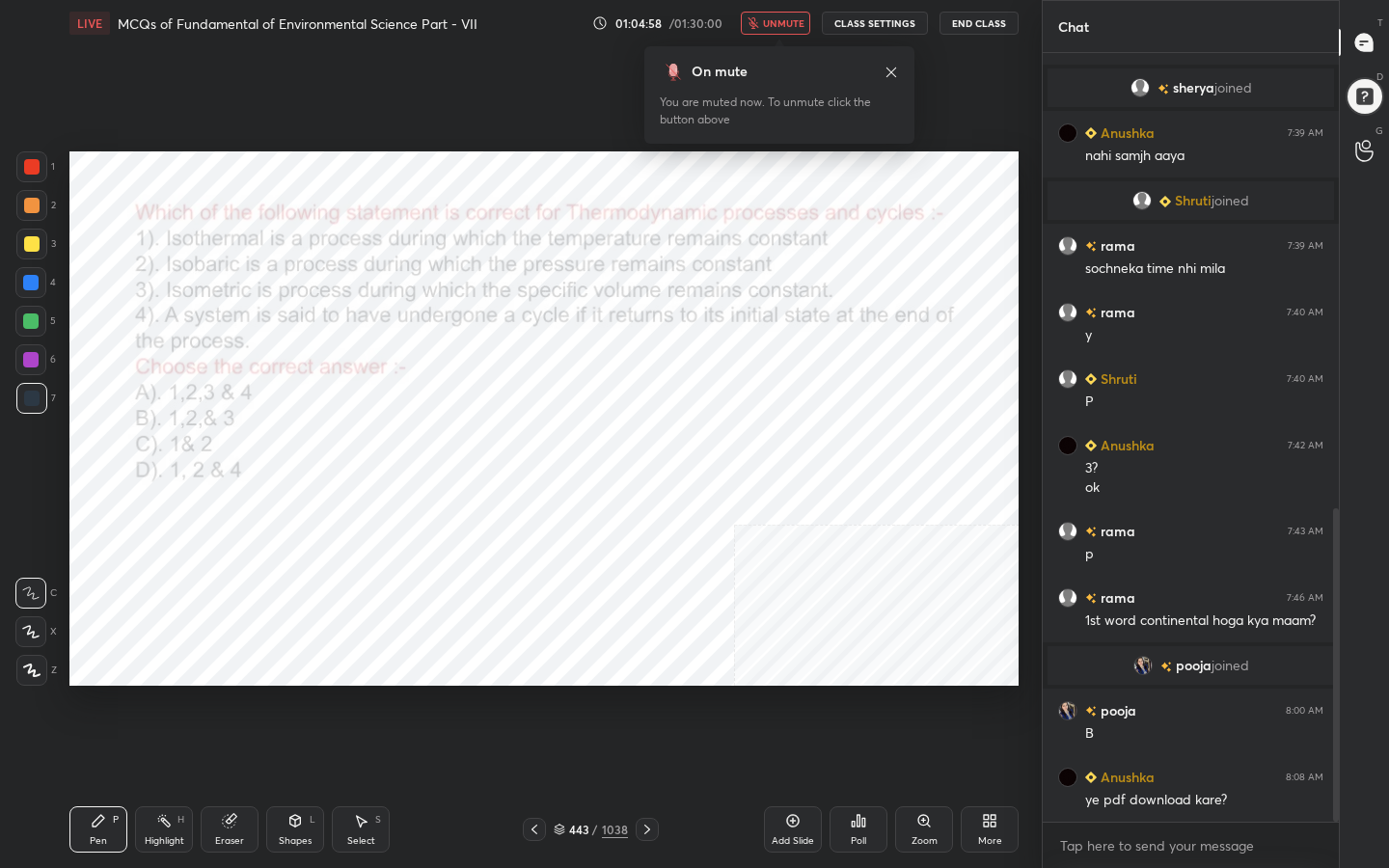 click on "unmute" at bounding box center (776, 23) 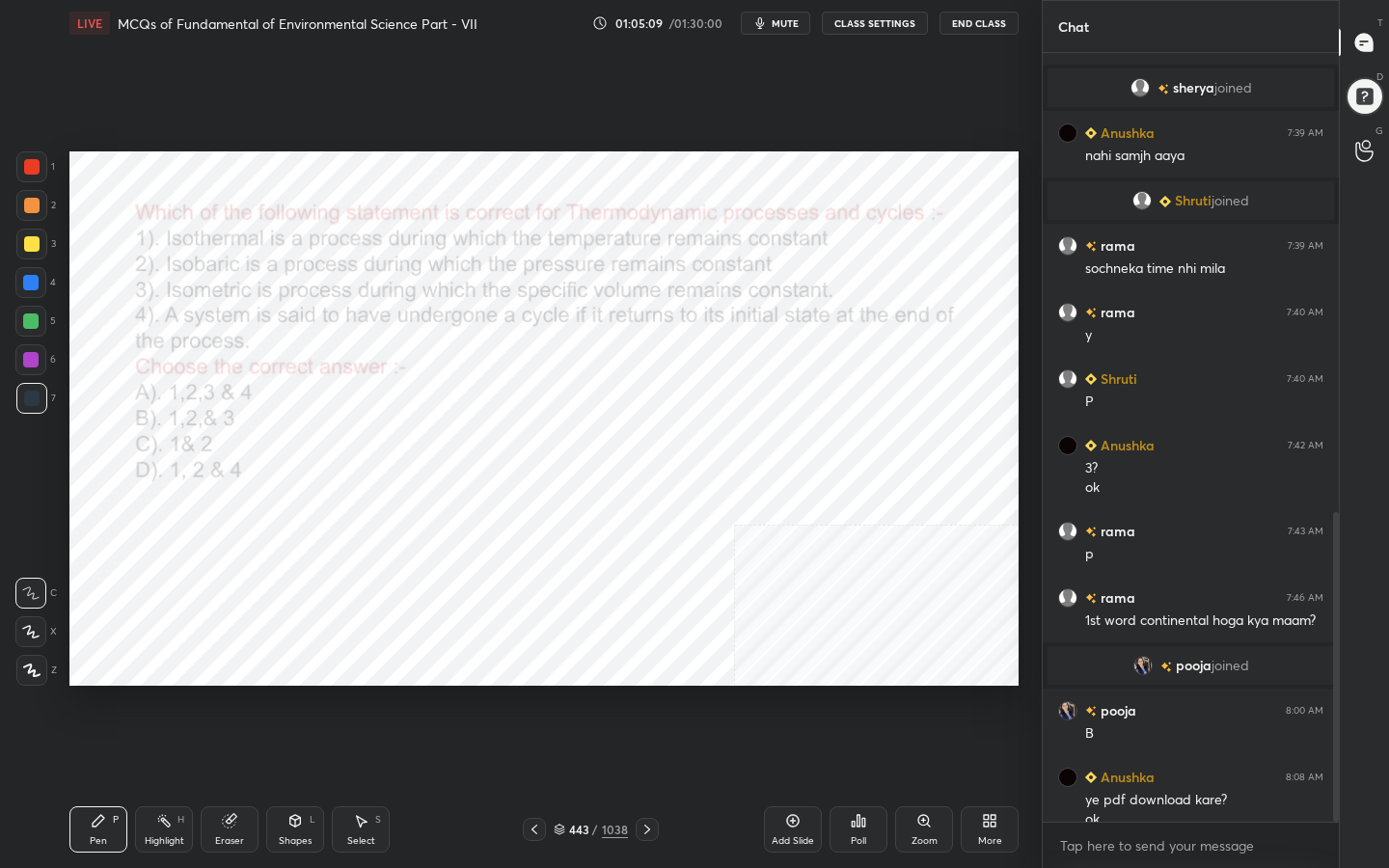 scroll, scrollTop: 1137, scrollLeft: 0, axis: vertical 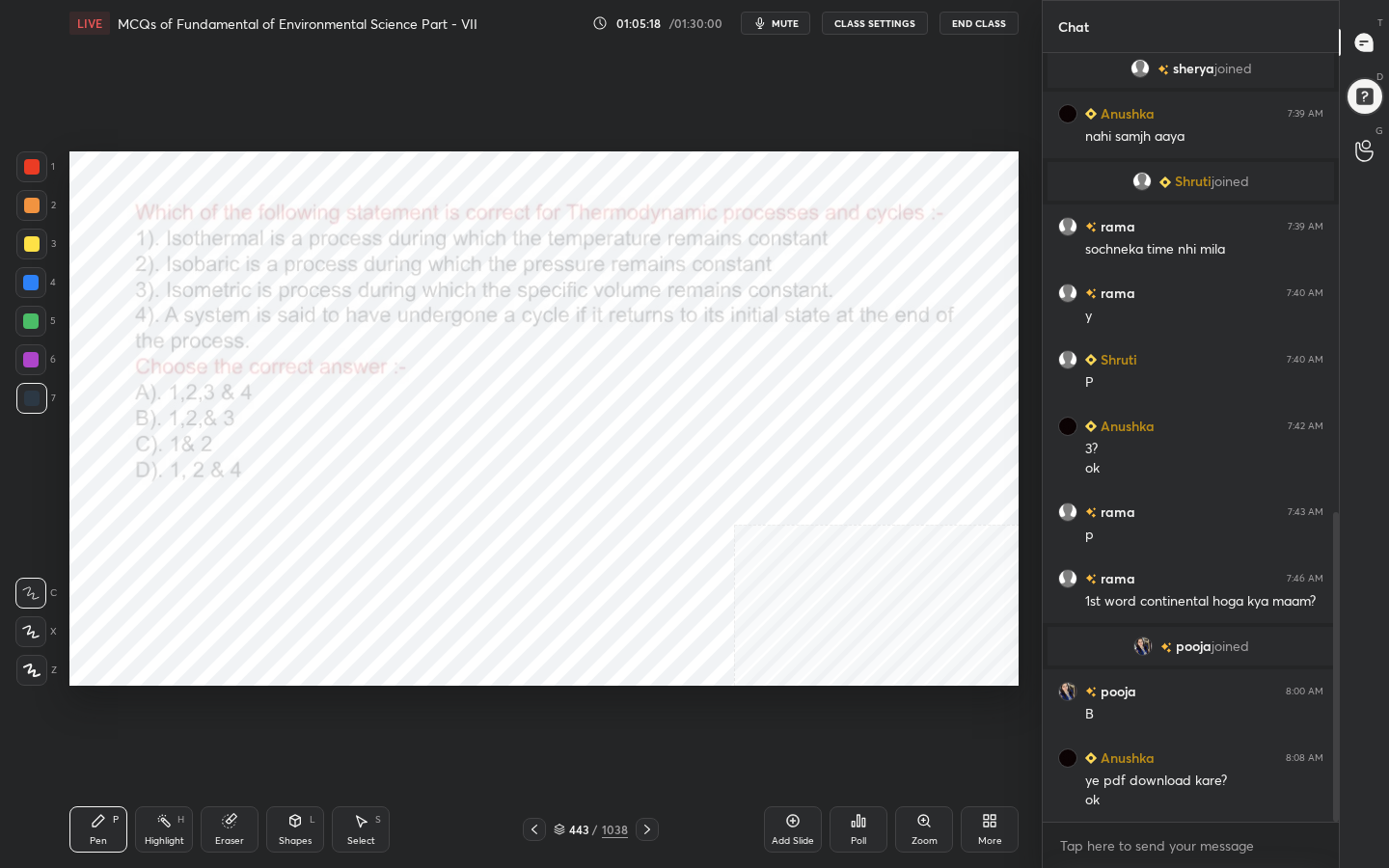 click 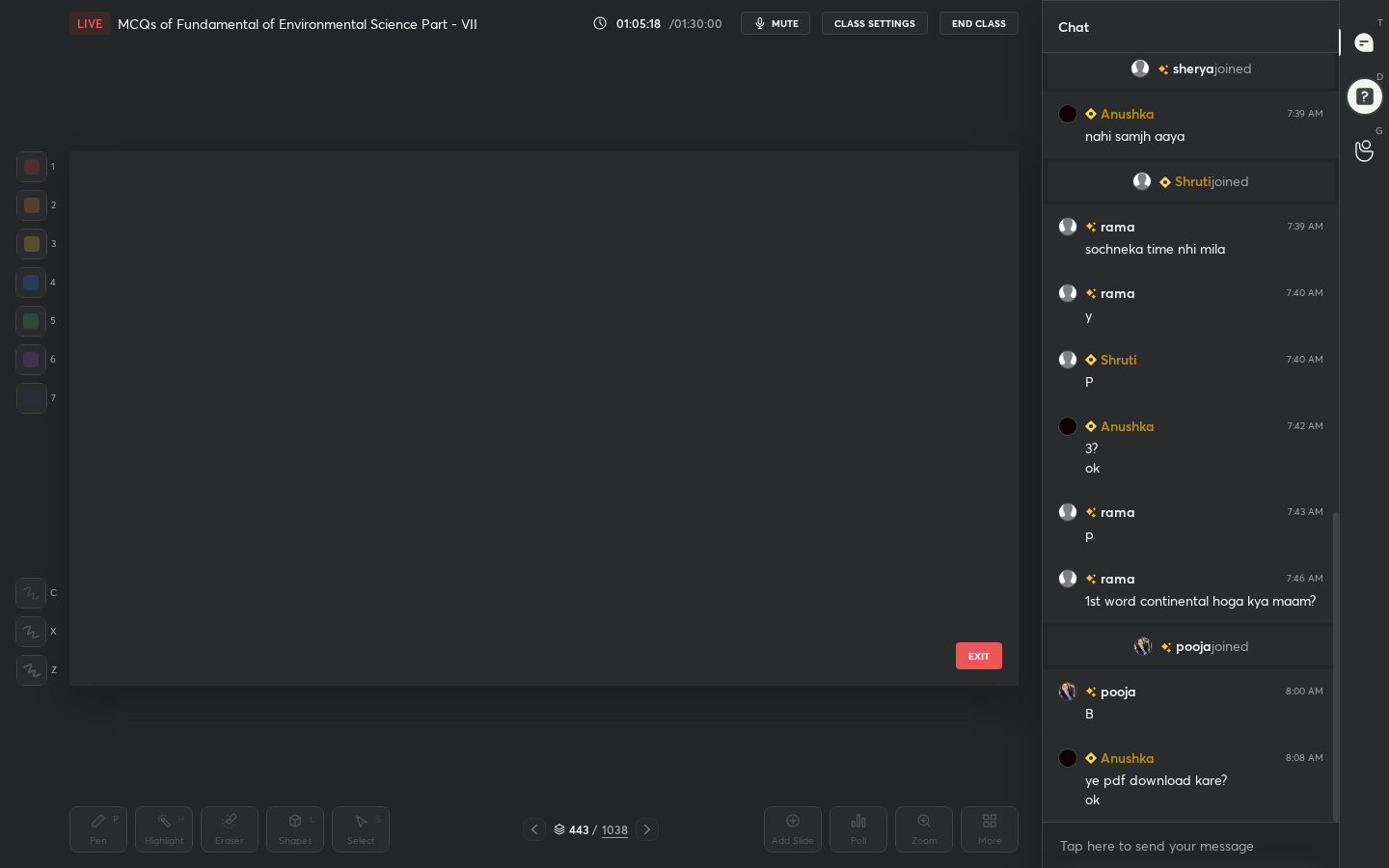 scroll, scrollTop: 23660, scrollLeft: 0, axis: vertical 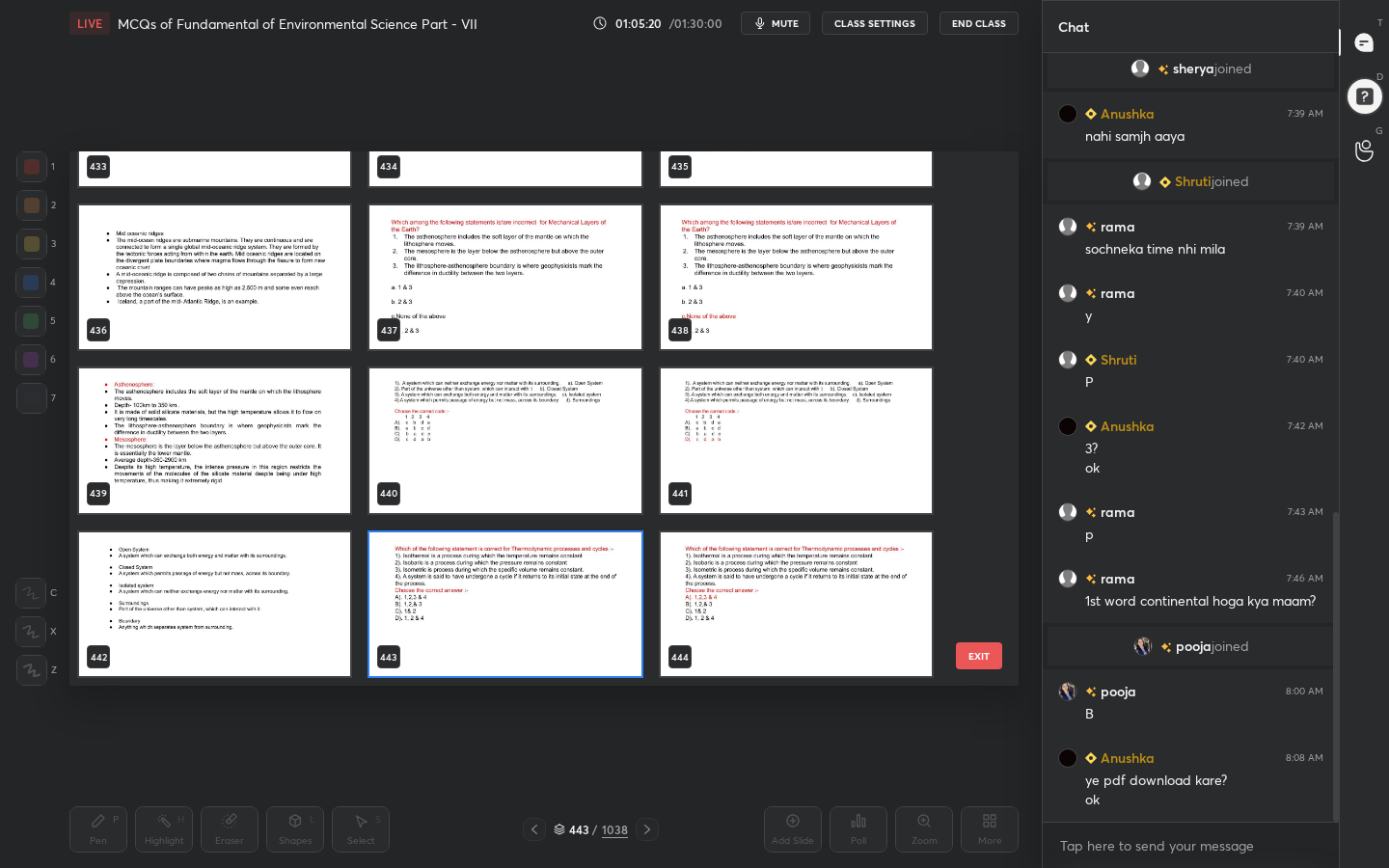 click at bounding box center [504, 605] 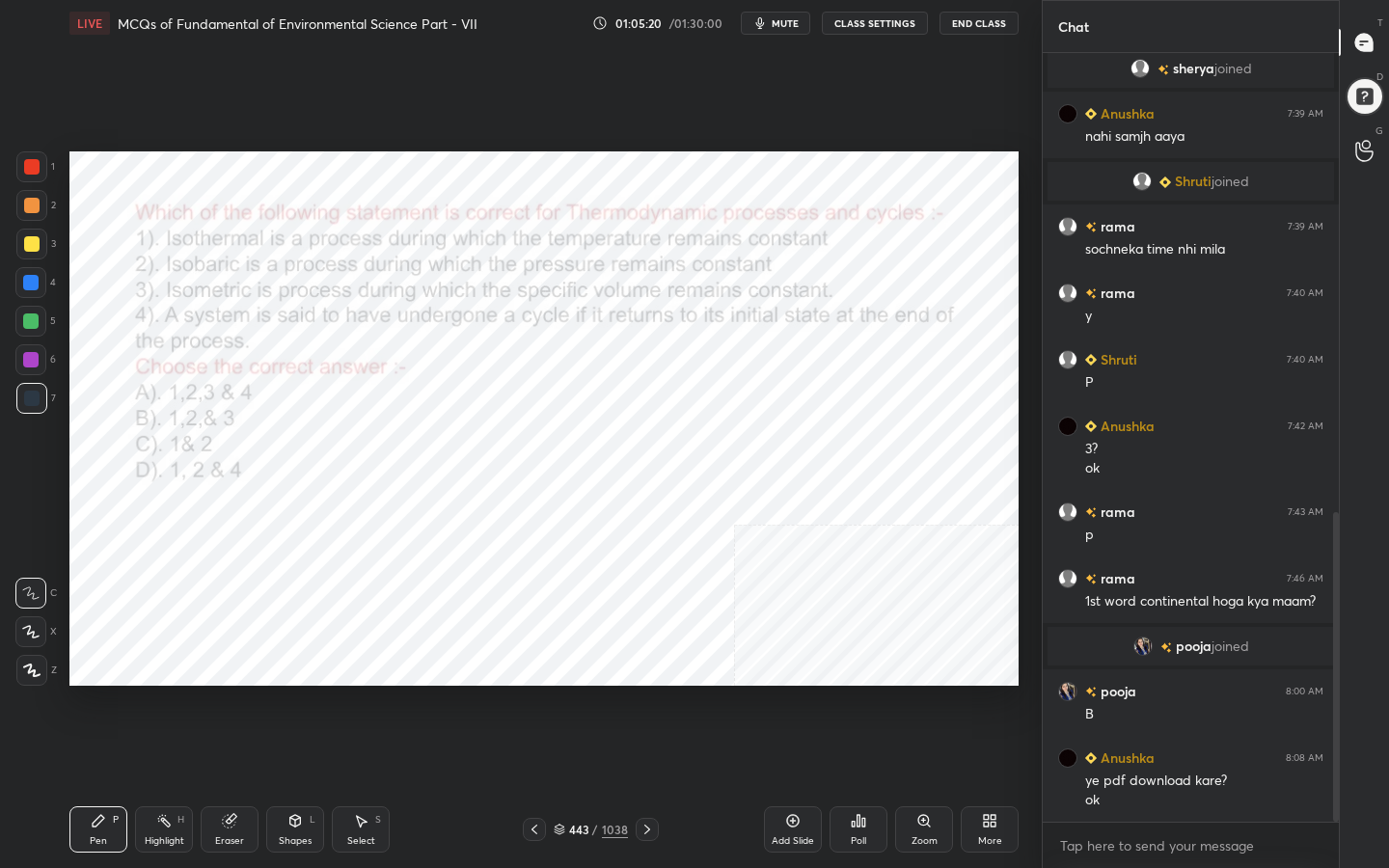 click at bounding box center [504, 605] 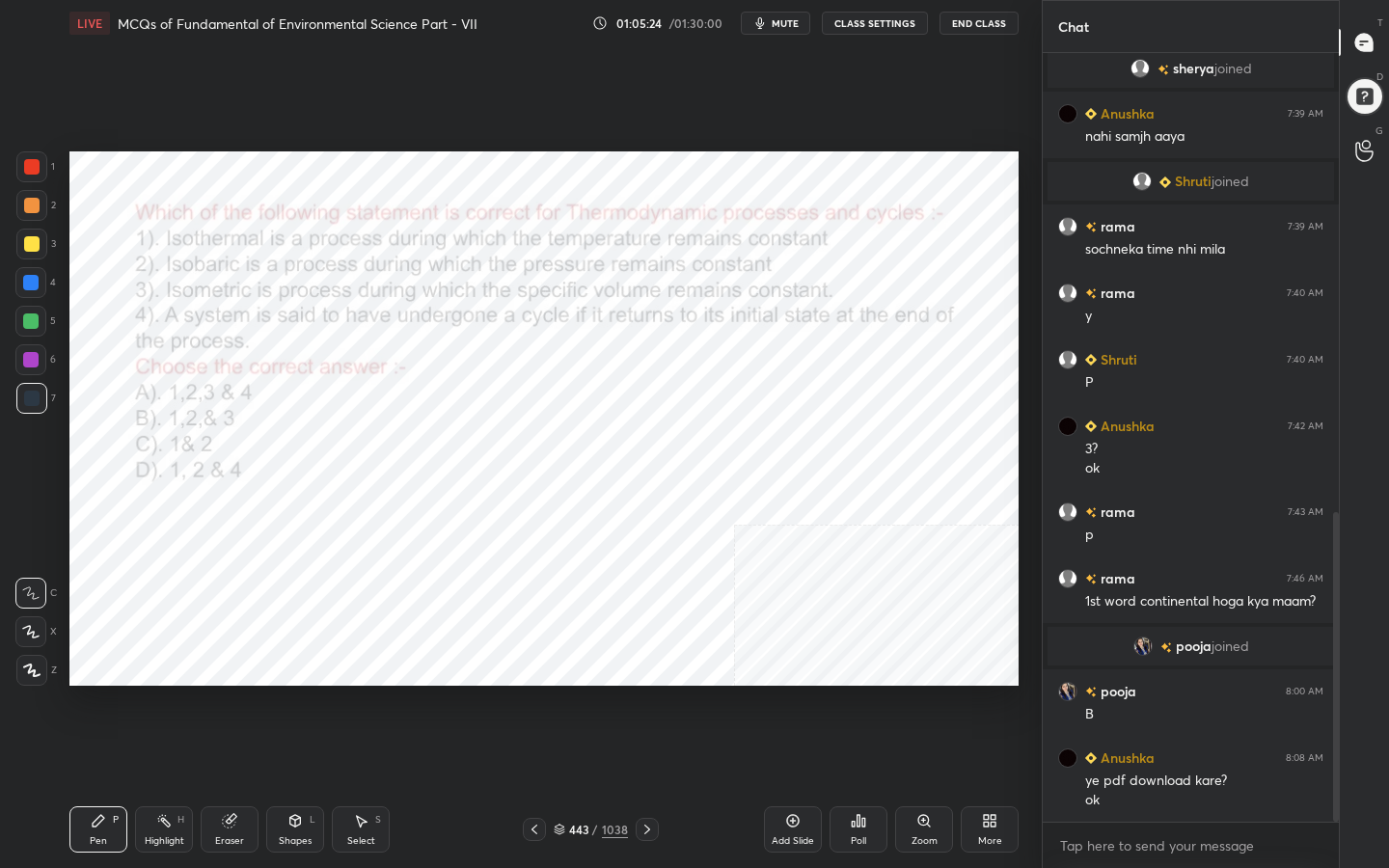 click 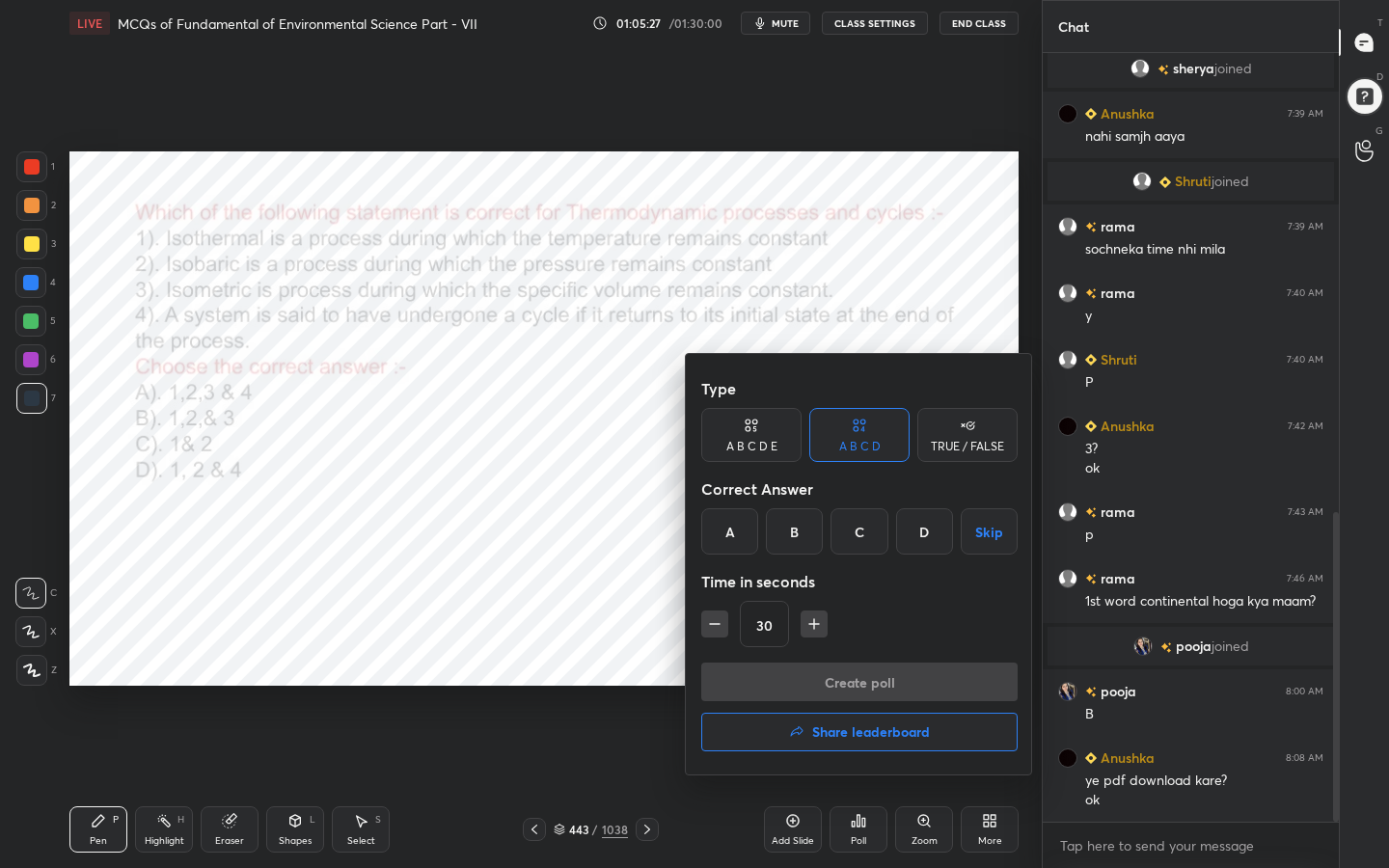 click on "A" at bounding box center [729, 531] 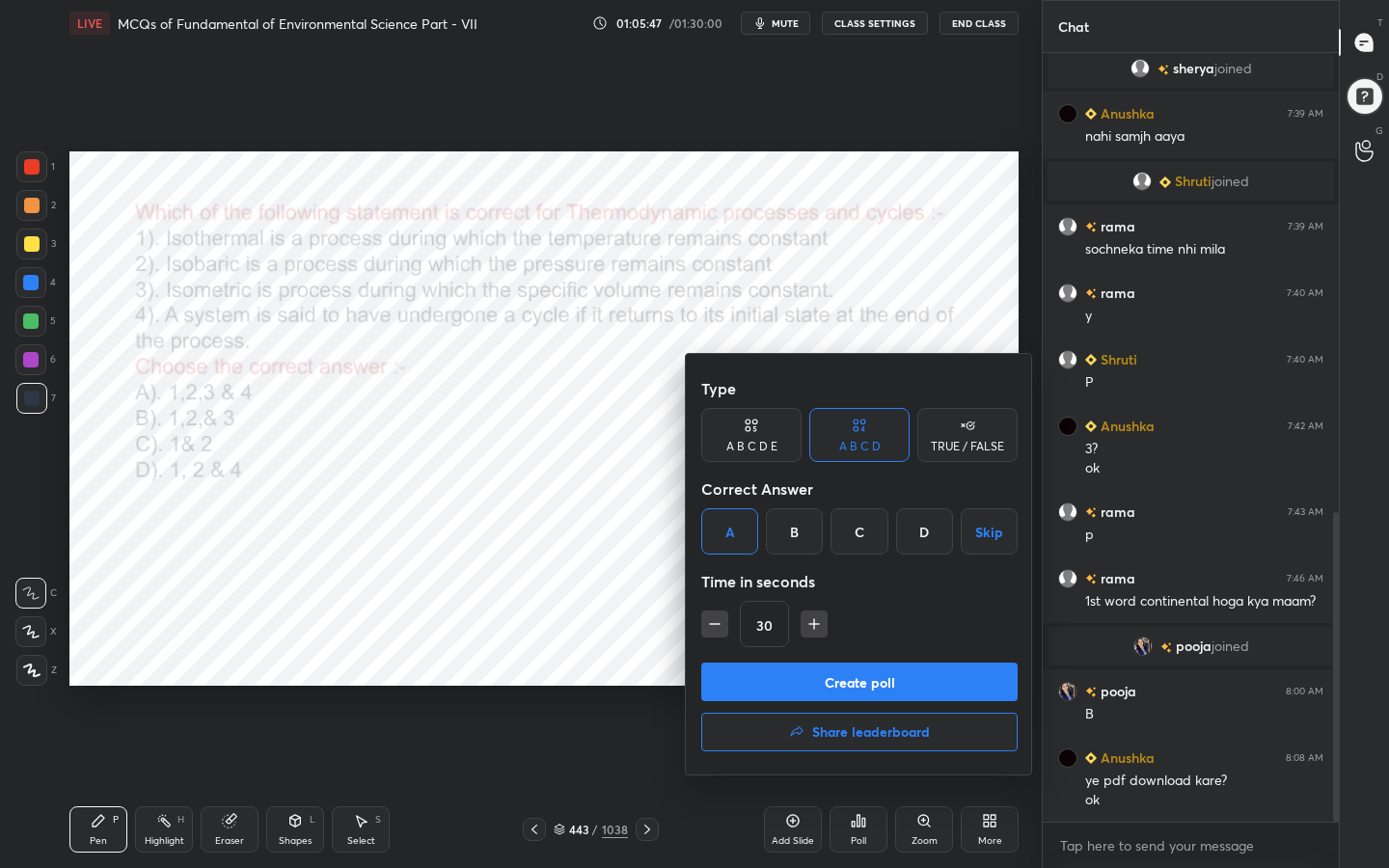 click on "Create poll" at bounding box center [859, 682] 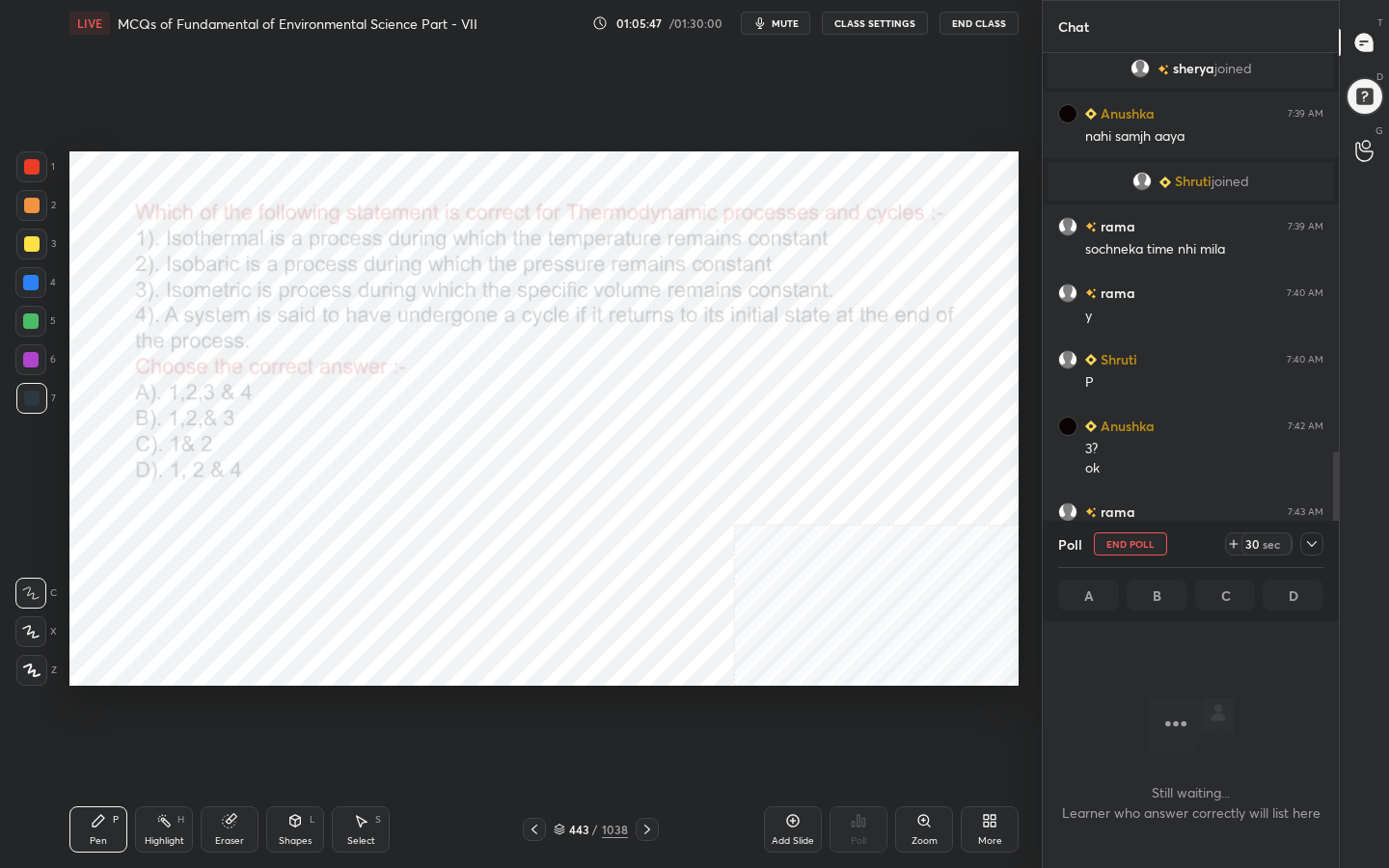 scroll, scrollTop: 507, scrollLeft: 290, axis: both 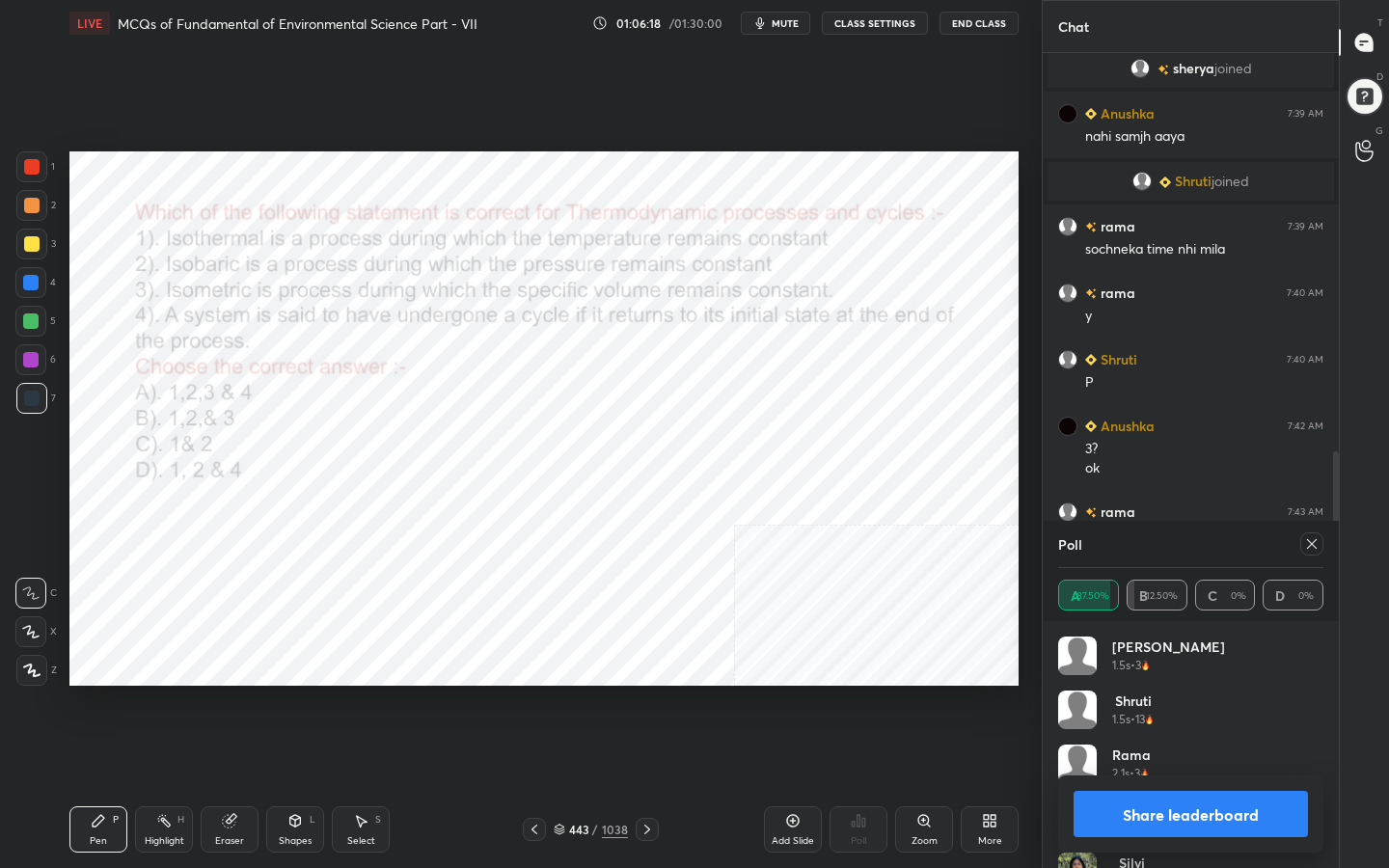 click 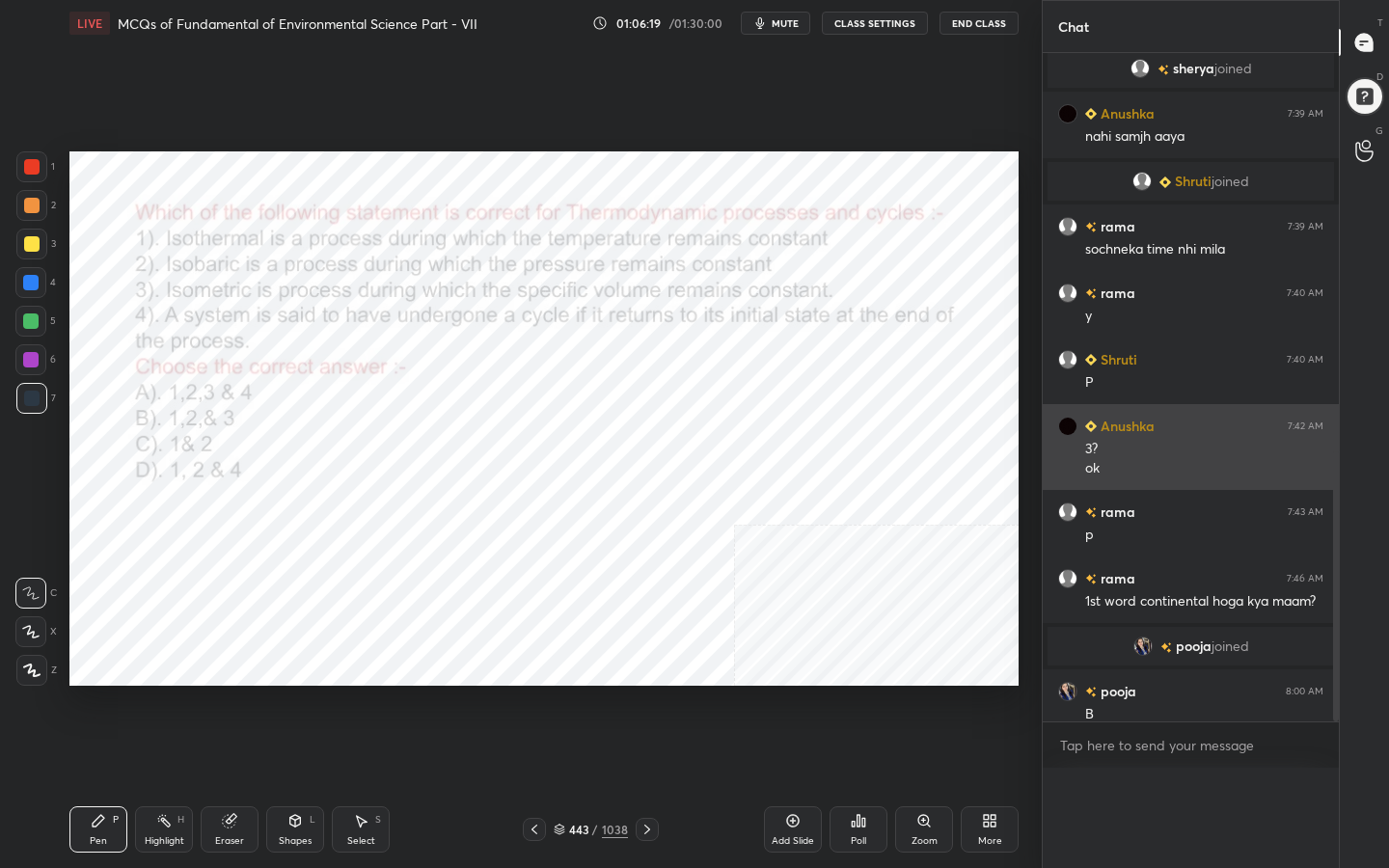 scroll, scrollTop: 0, scrollLeft: 0, axis: both 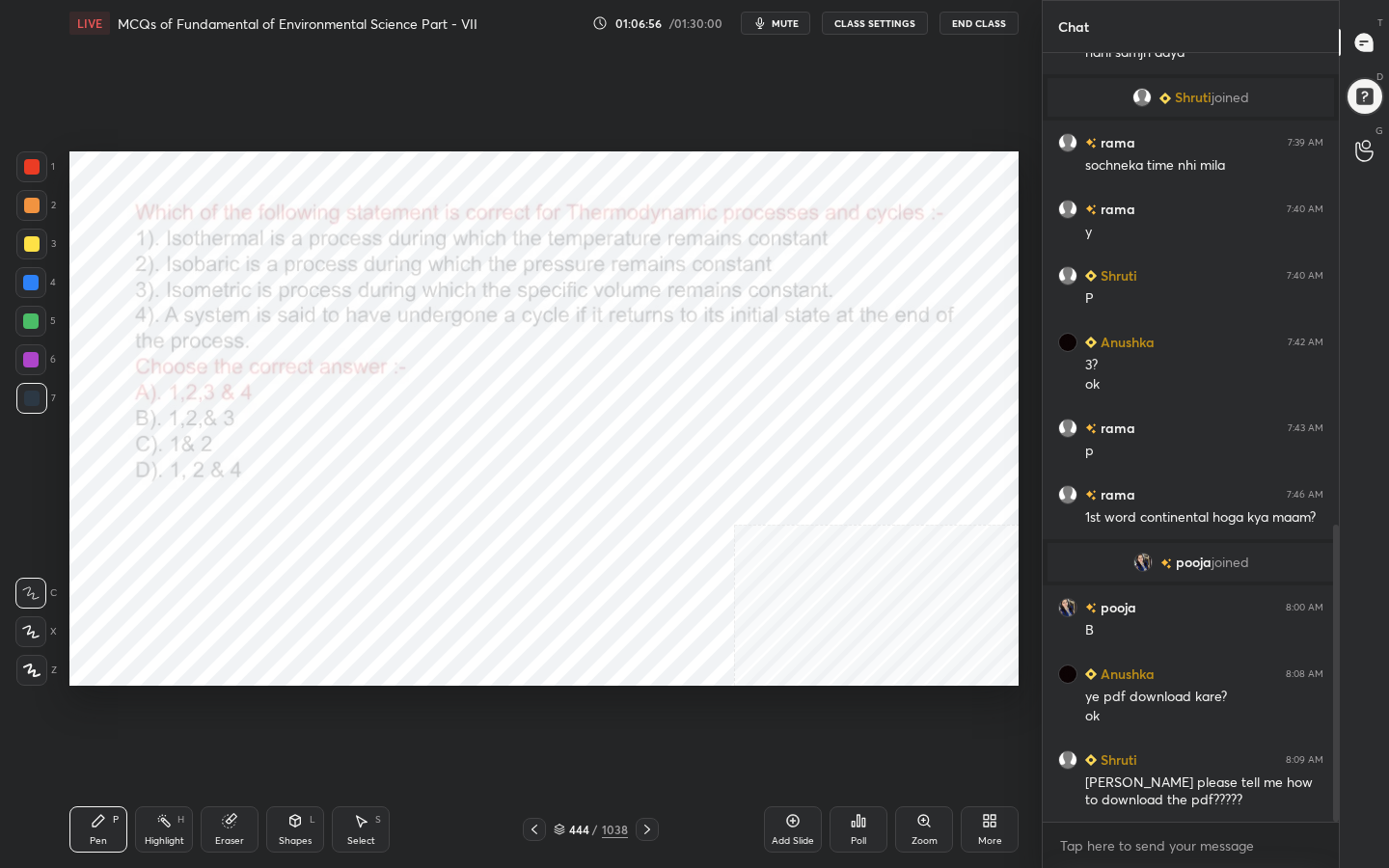 click on "444 / 1038" at bounding box center [590, 829] 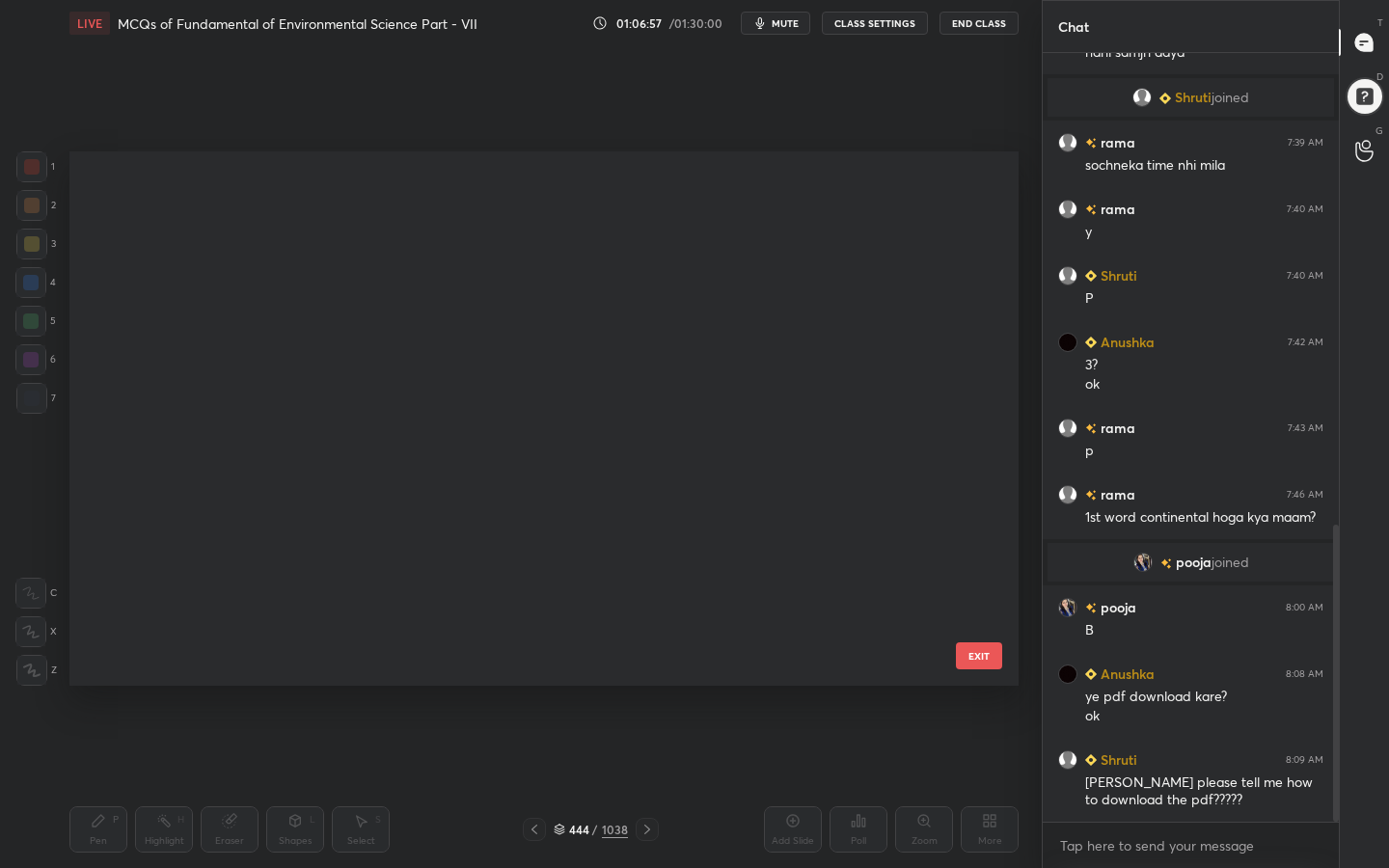 scroll, scrollTop: 23660, scrollLeft: 0, axis: vertical 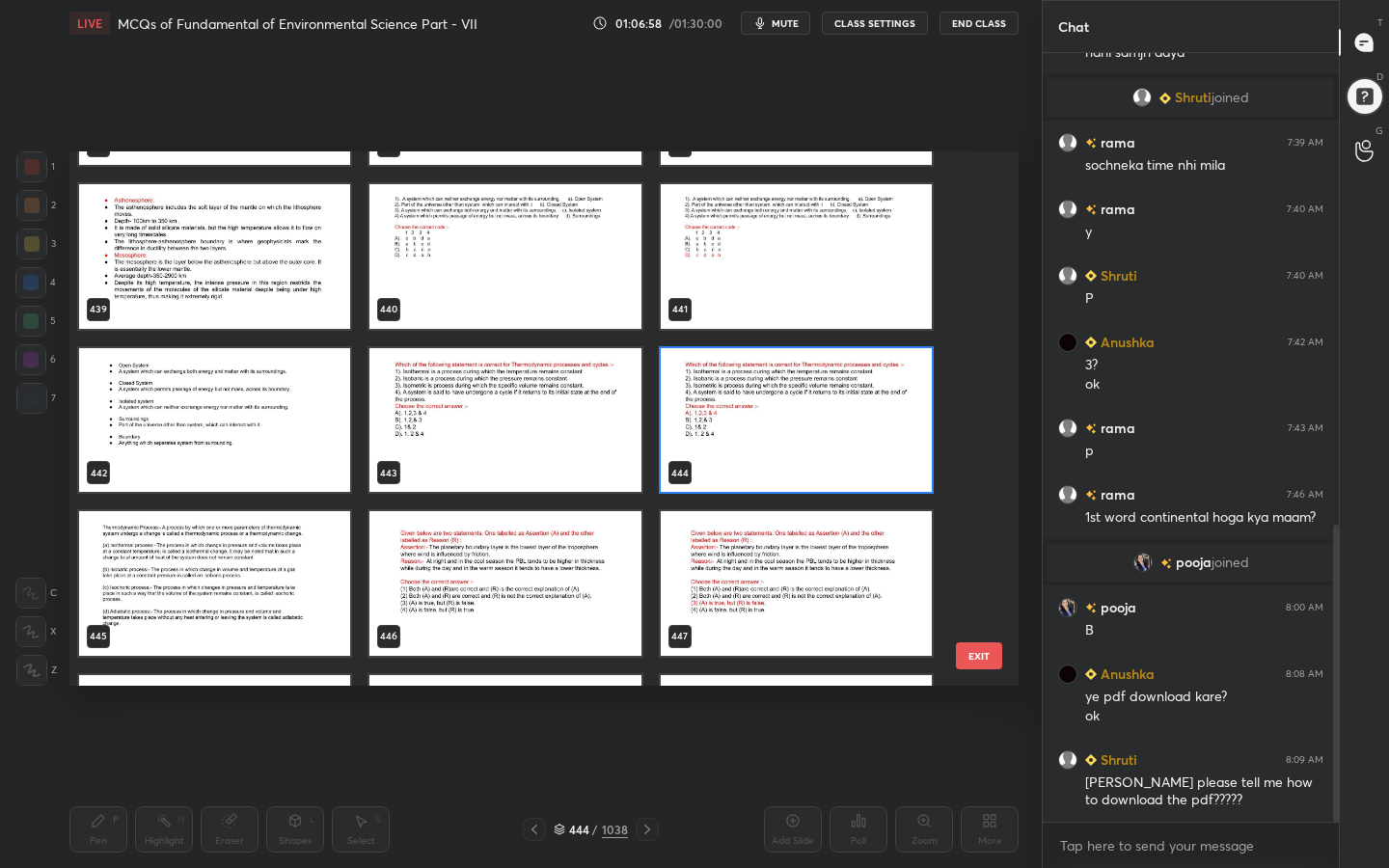 click at bounding box center (504, 583) 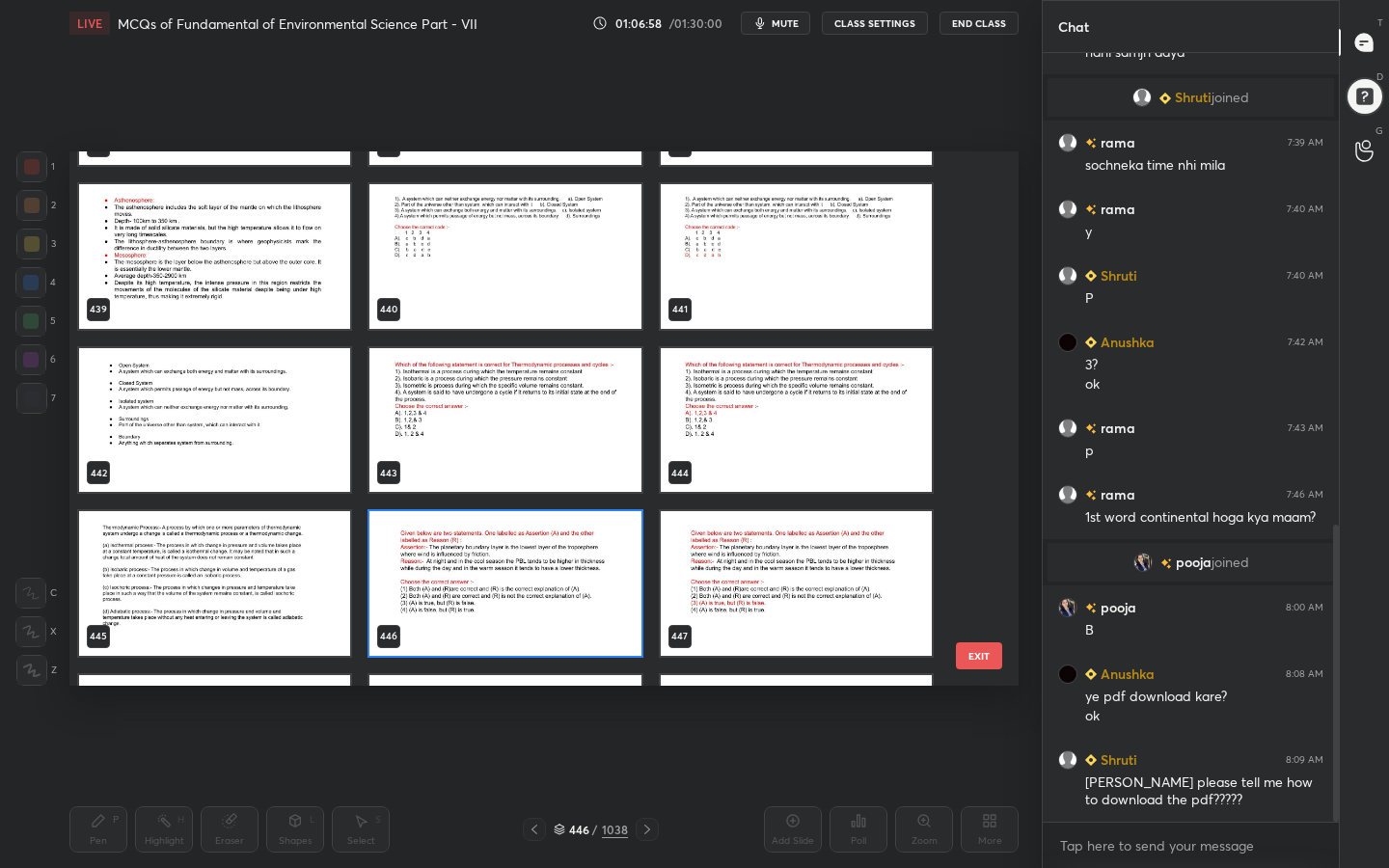 click at bounding box center (504, 583) 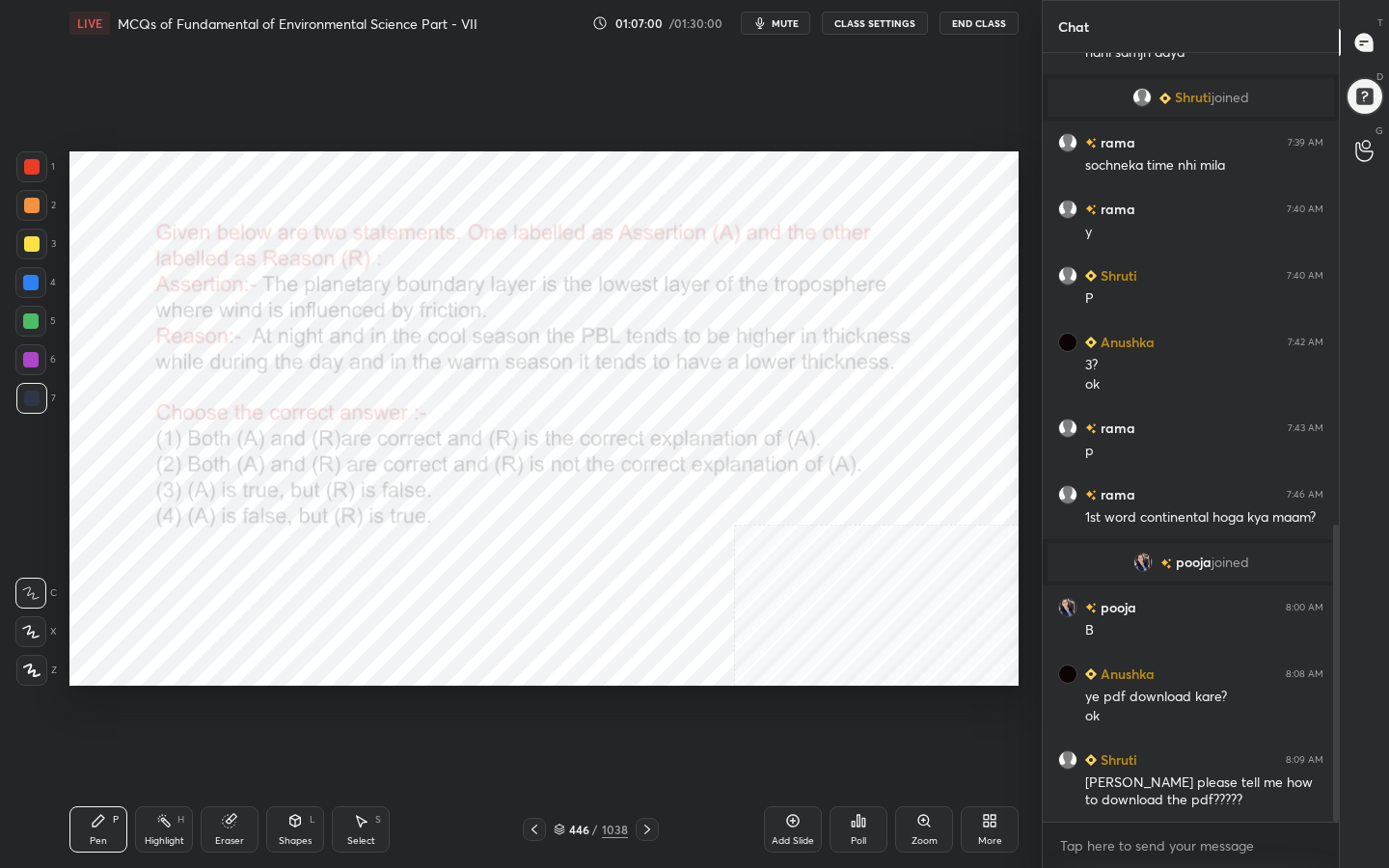 click on "mute" at bounding box center (785, 23) 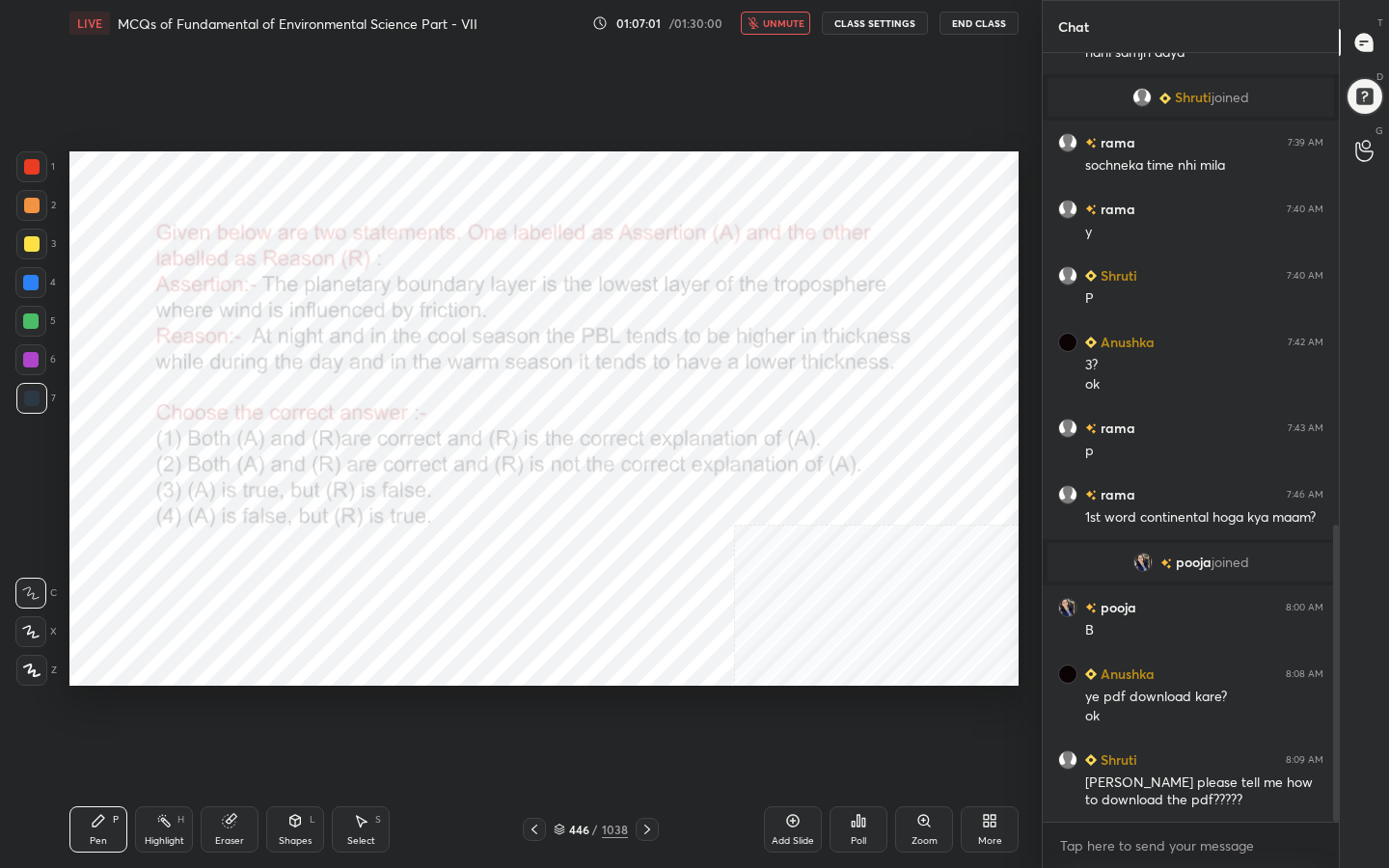 click on "unmute" at bounding box center (783, 23) 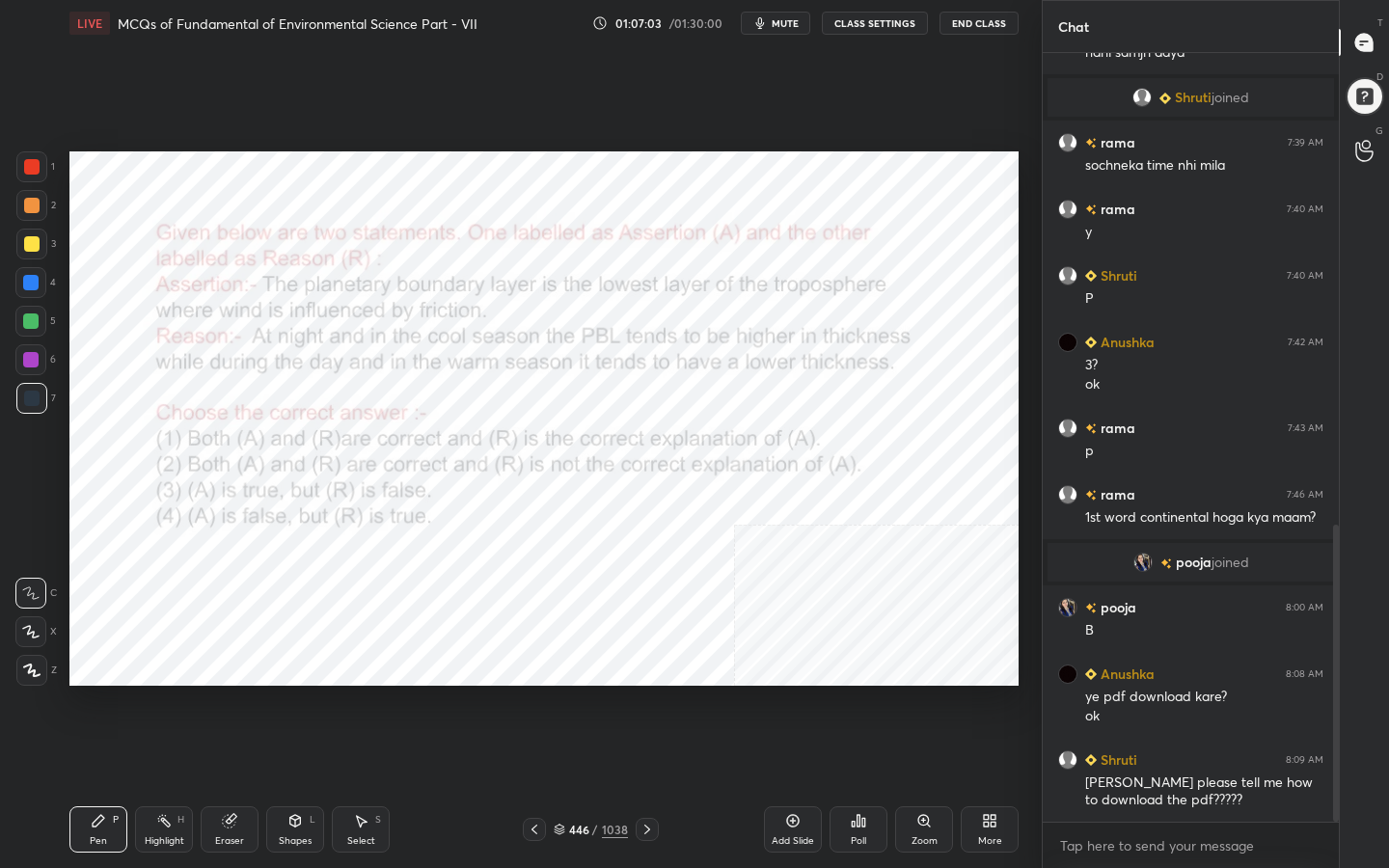 click on "mute" at bounding box center [785, 23] 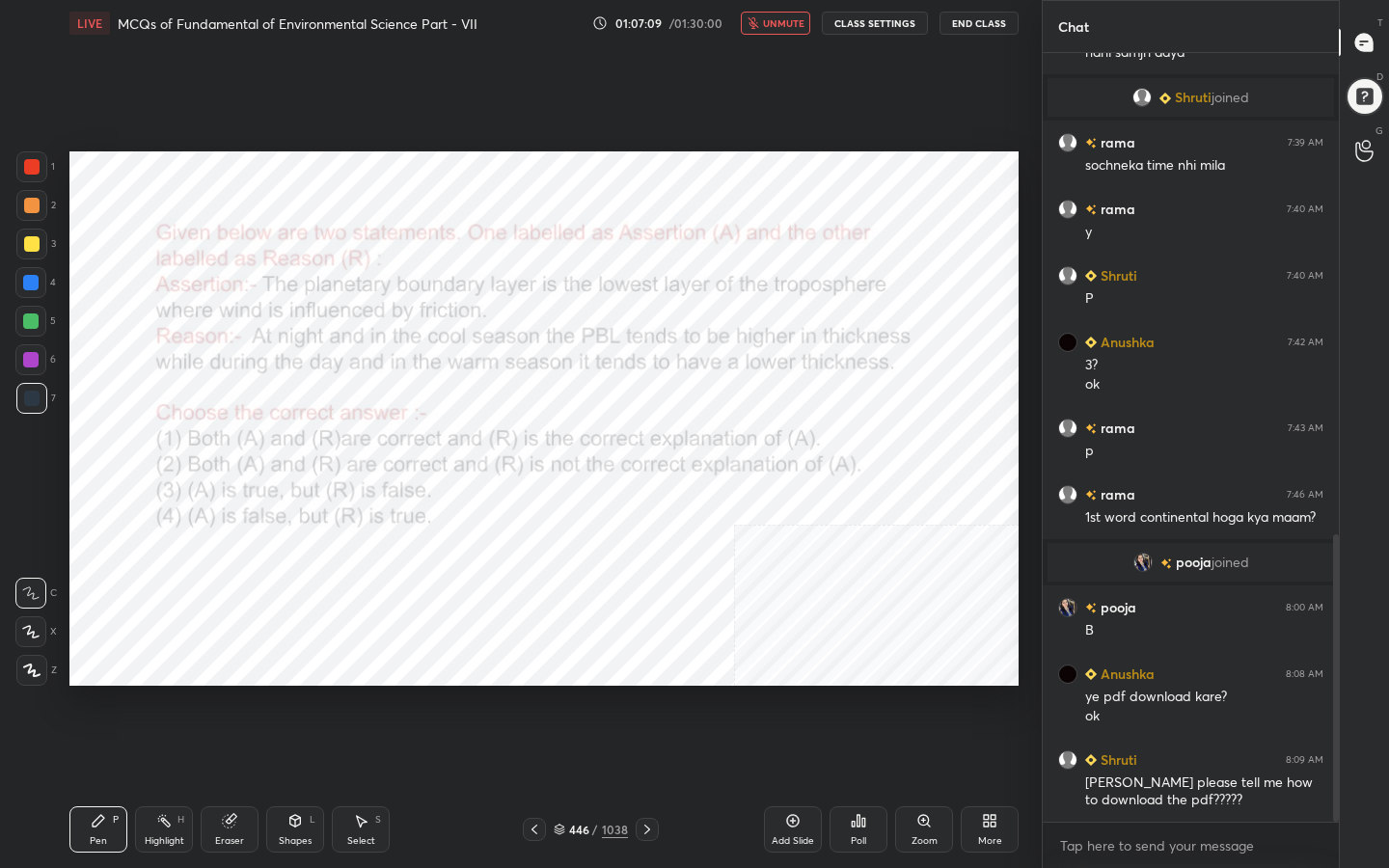 scroll, scrollTop: 1288, scrollLeft: 0, axis: vertical 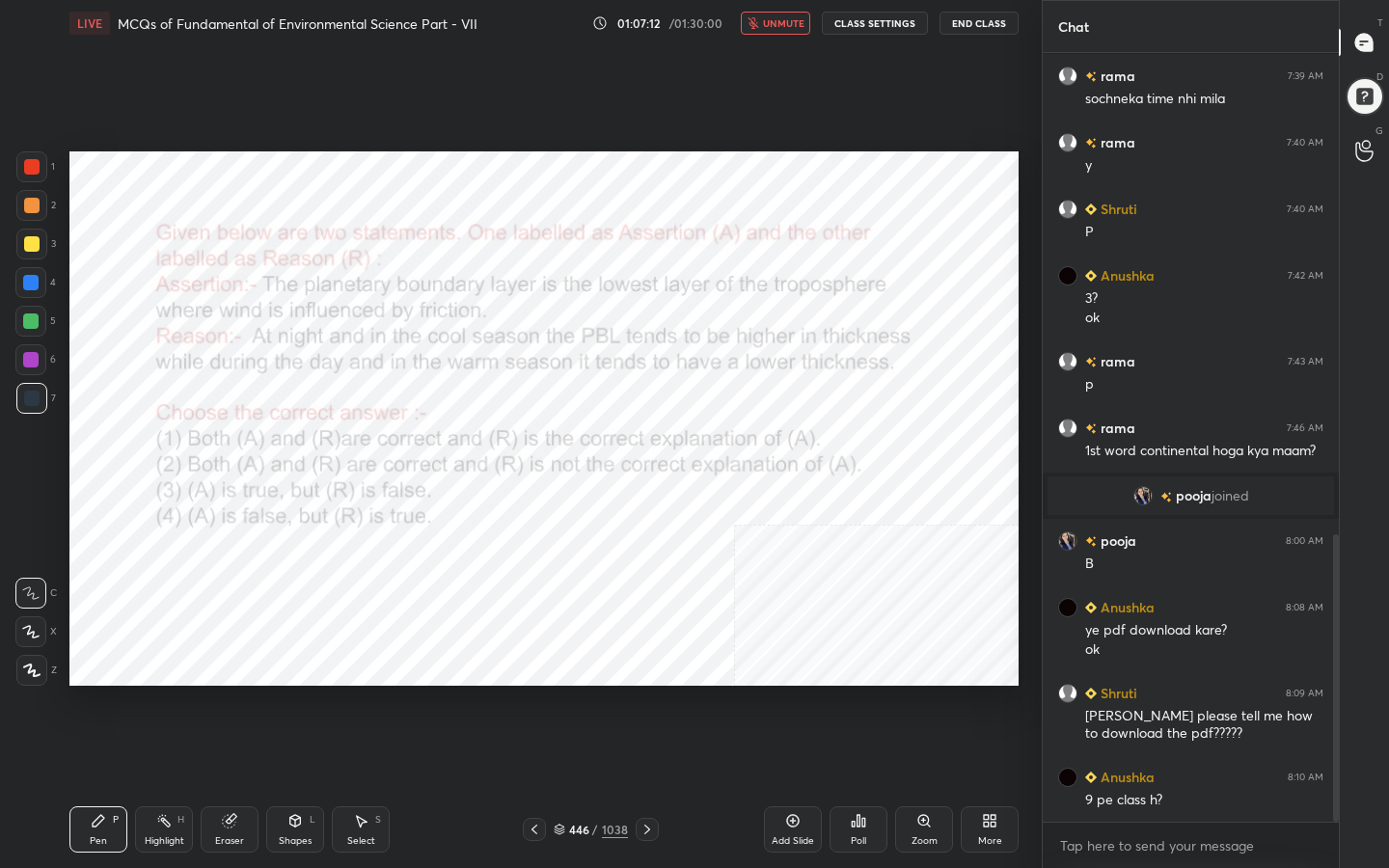 click on "unmute" at bounding box center (776, 23) 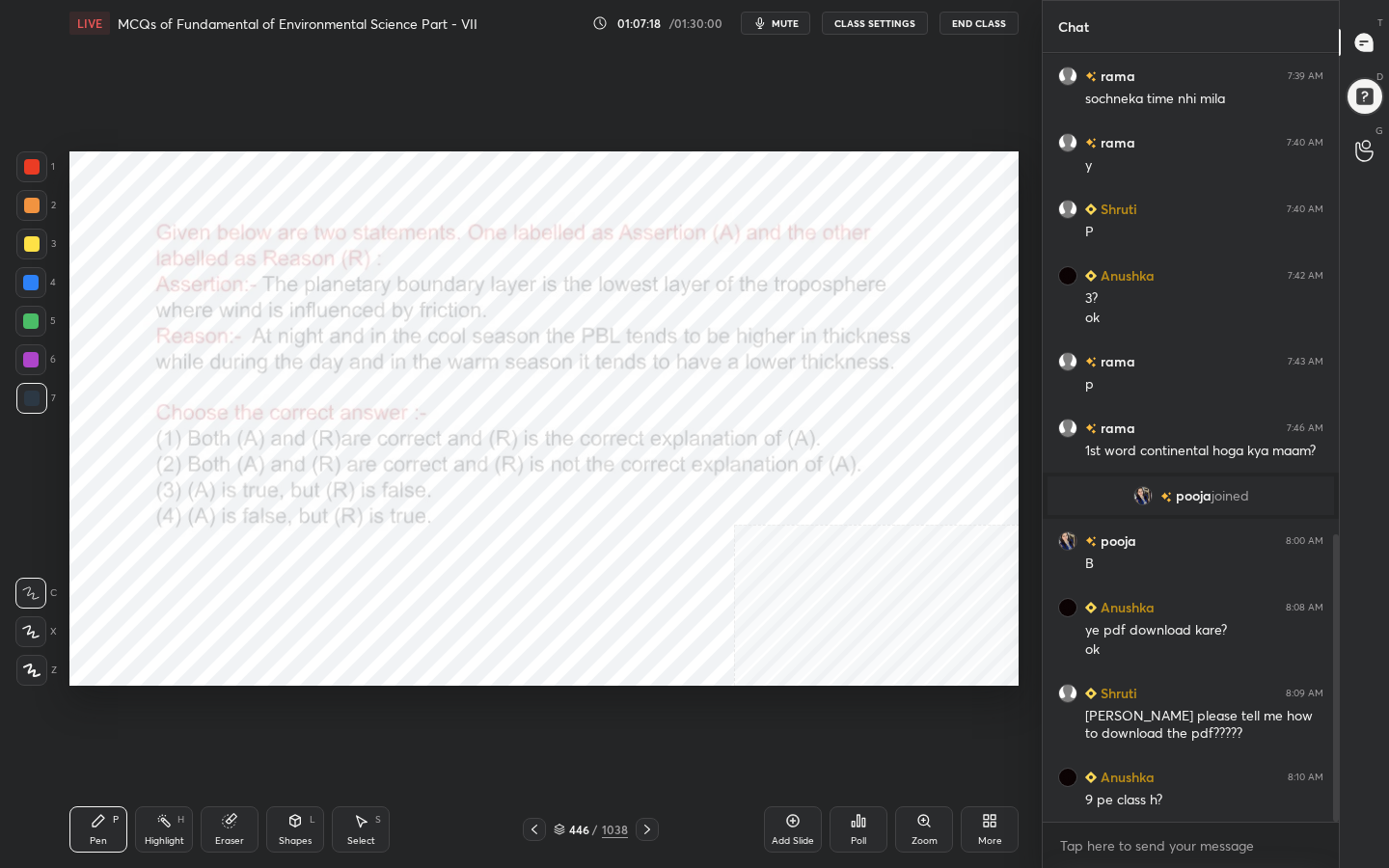 click on "mute" at bounding box center [776, 23] 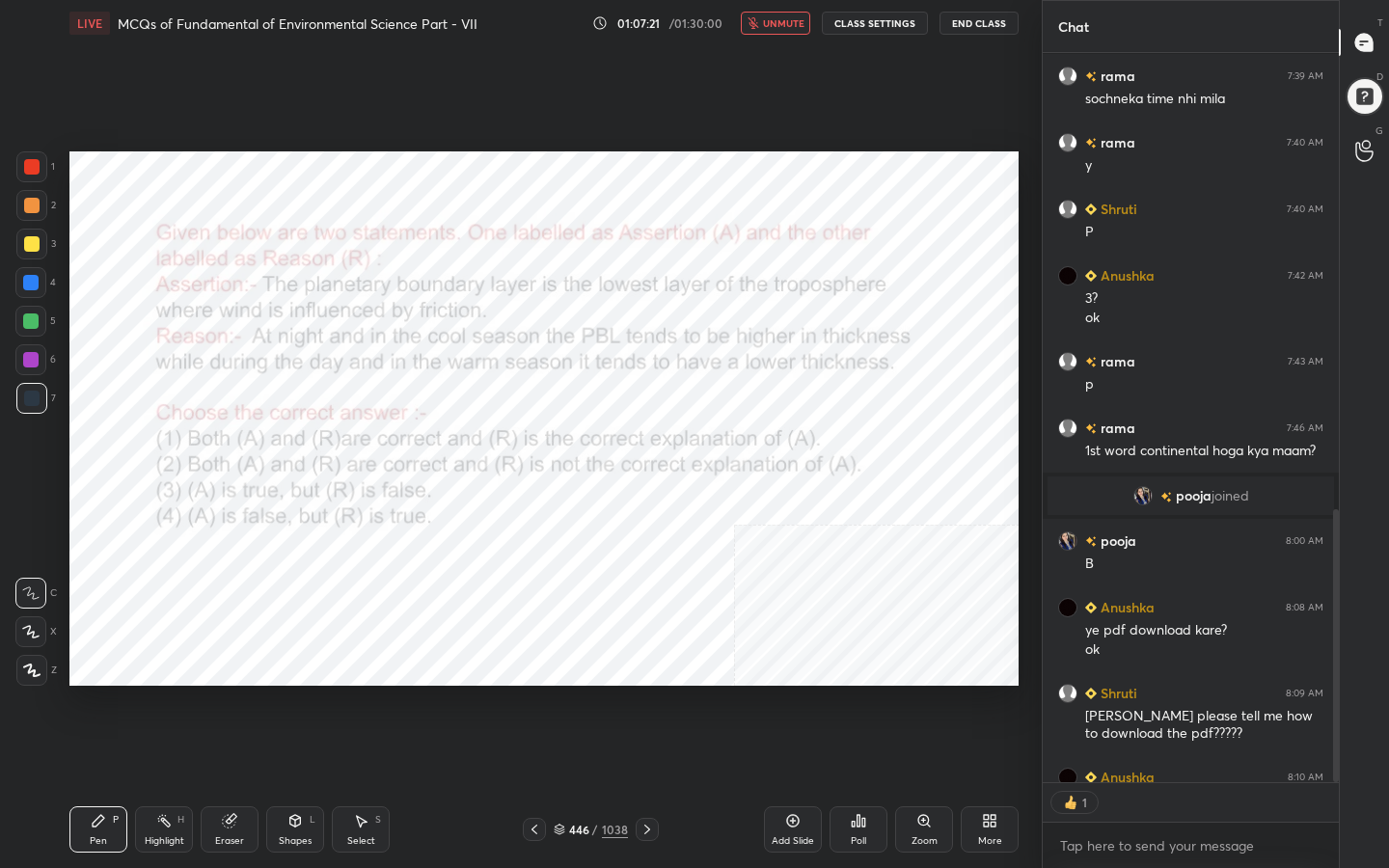 scroll, scrollTop: 723, scrollLeft: 290, axis: both 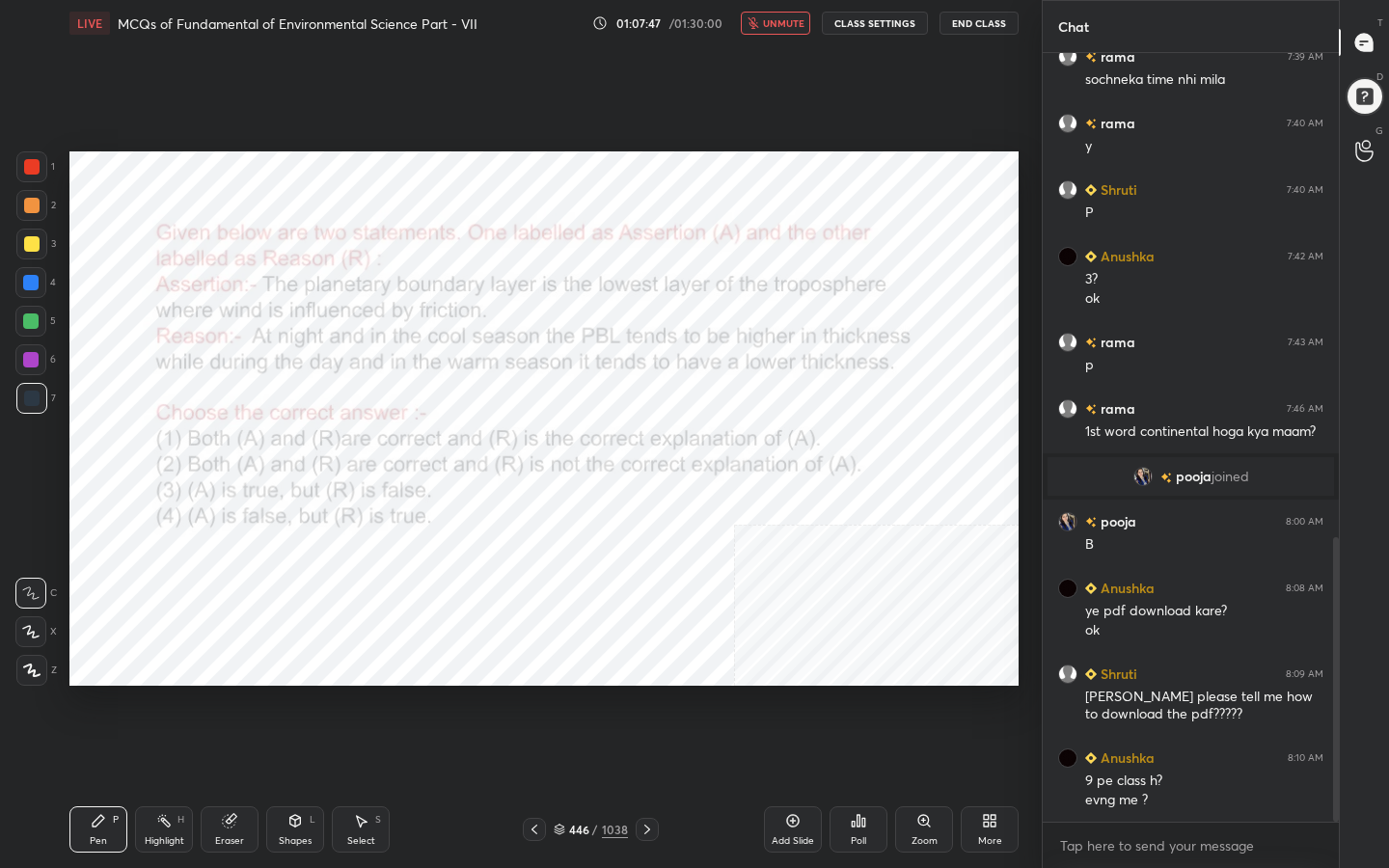 click on "unmute" at bounding box center (783, 23) 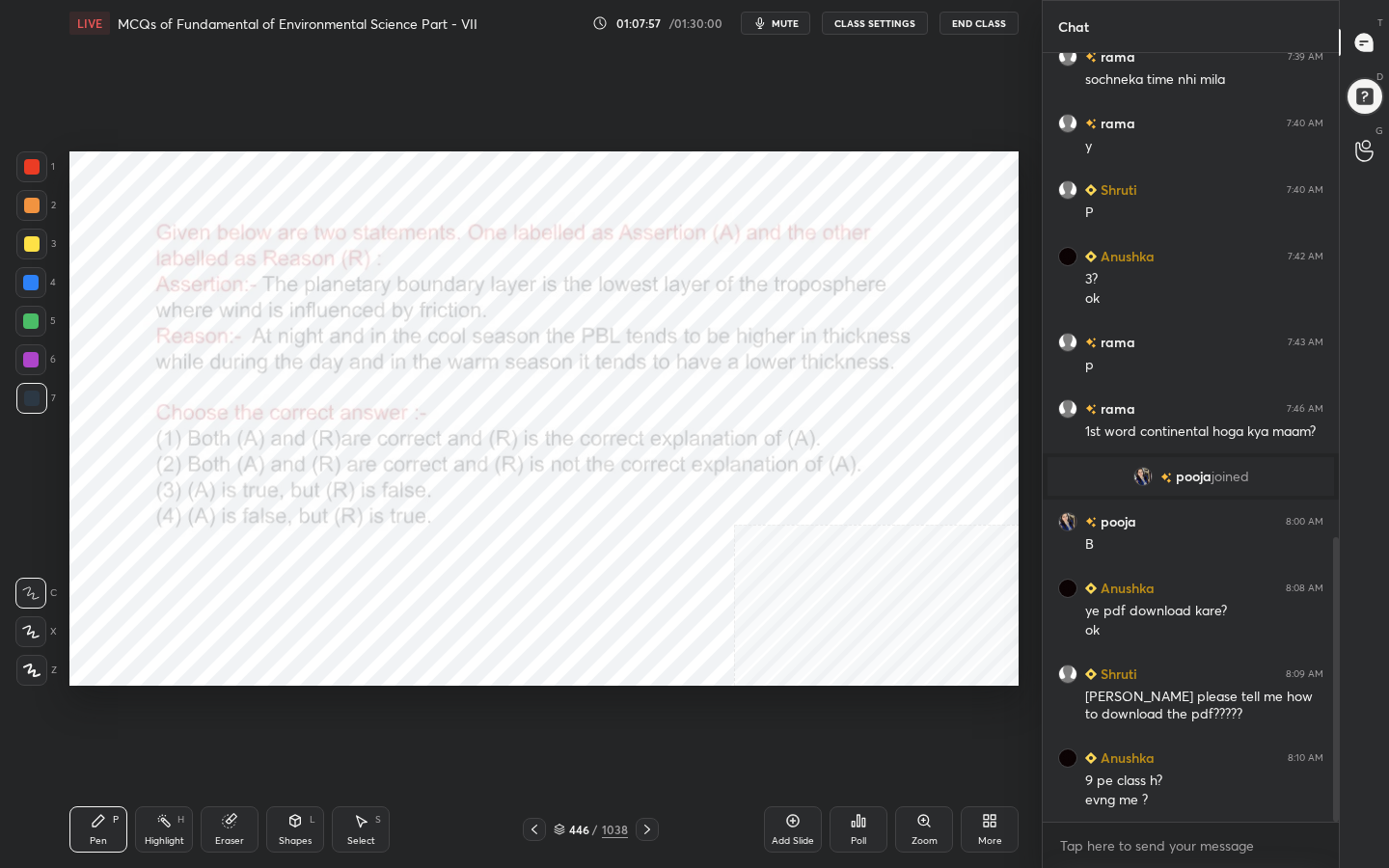 click on "mute" at bounding box center [785, 23] 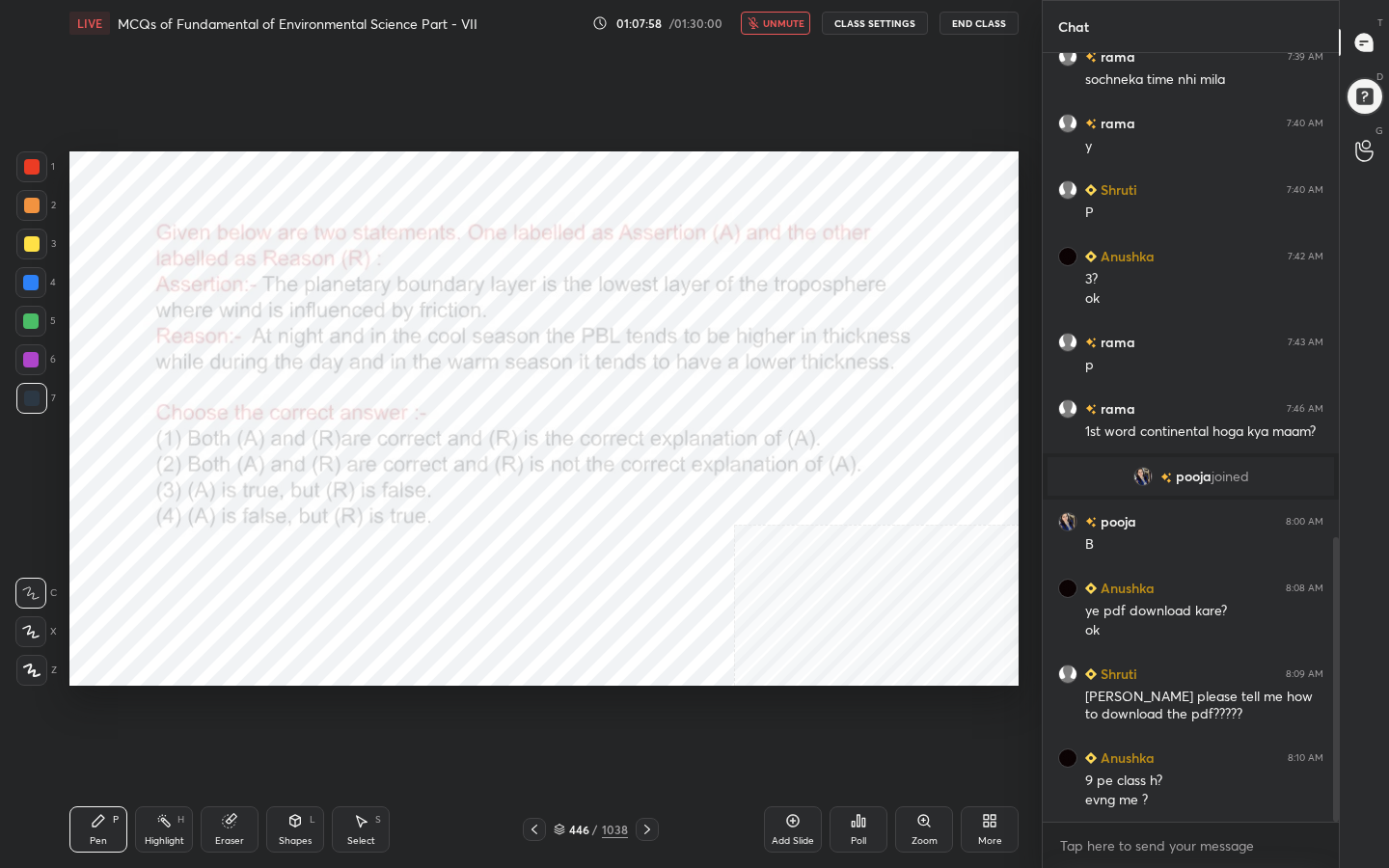 click on "unmute" at bounding box center (783, 23) 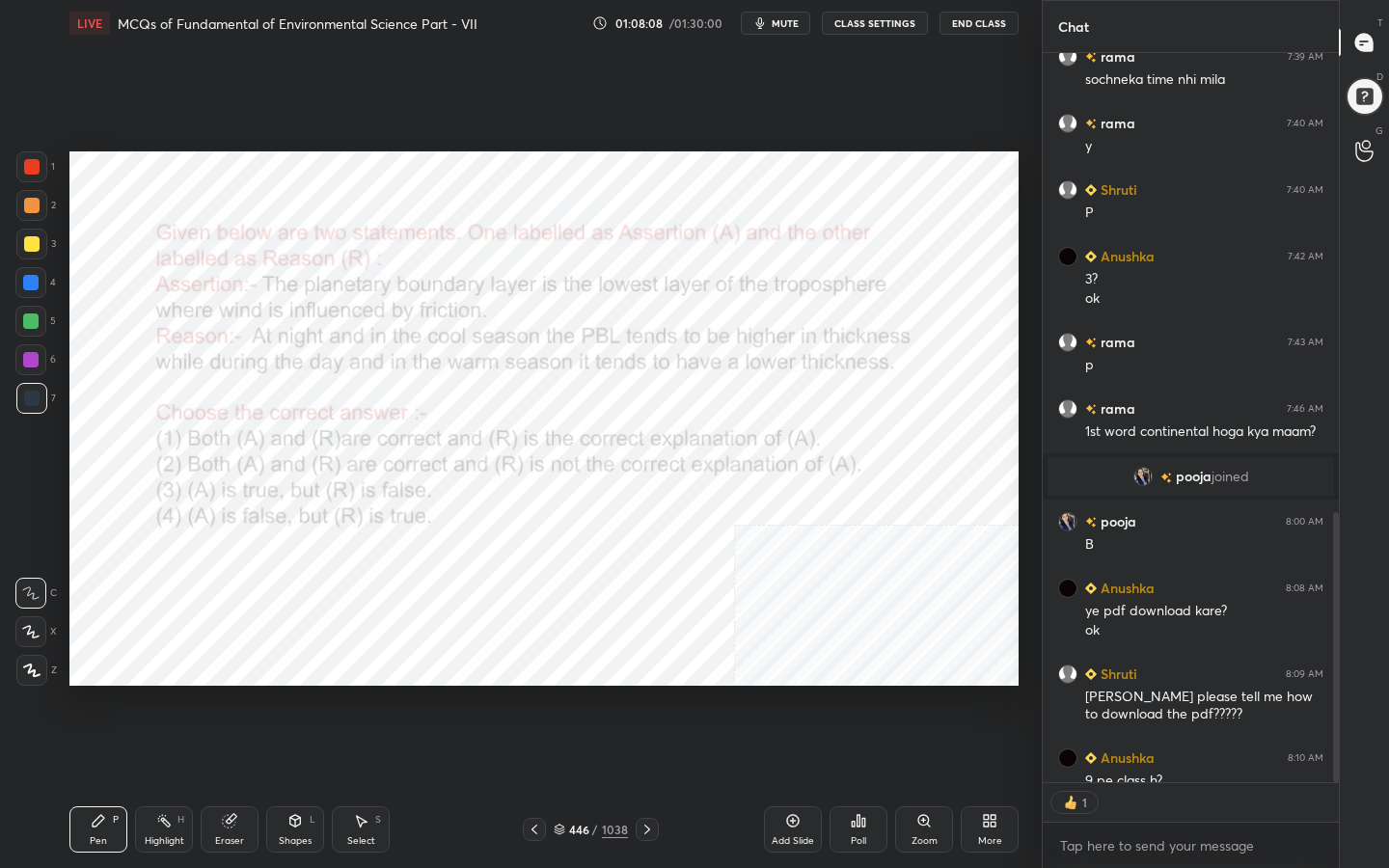 scroll, scrollTop: 723, scrollLeft: 290, axis: both 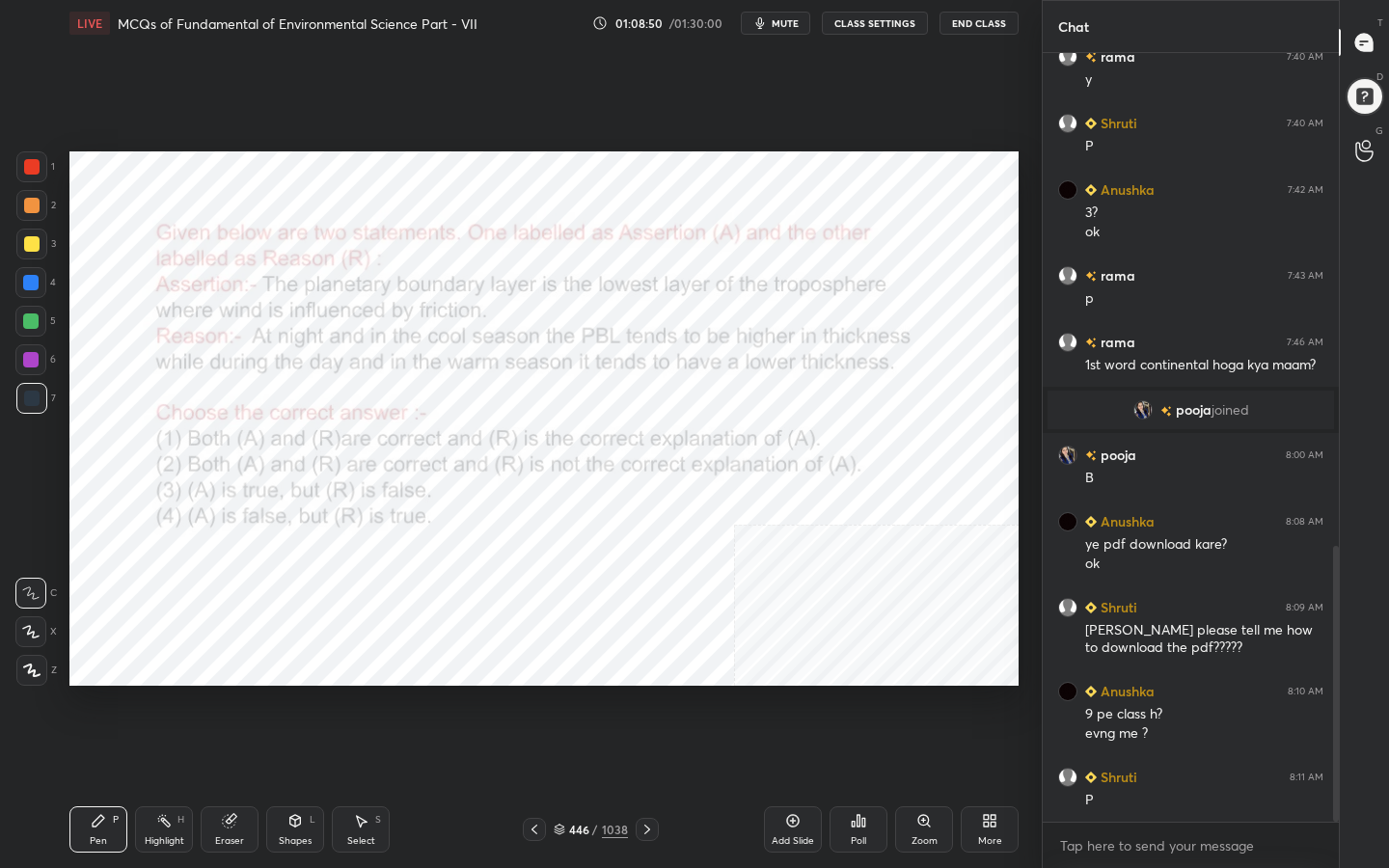 click on "Setting up your live class Poll for   secs No correct answer Start poll" at bounding box center [544, 419] 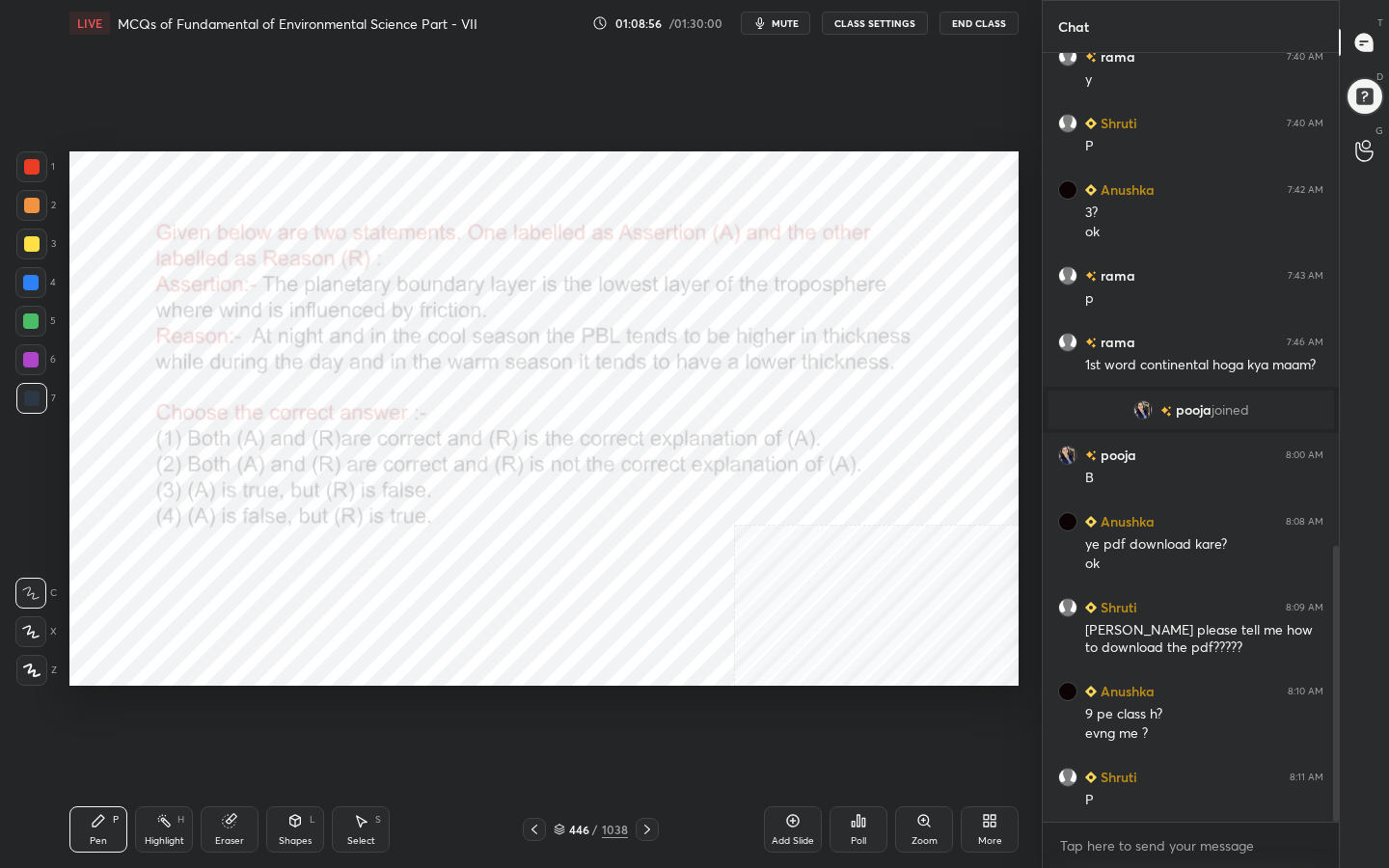 click 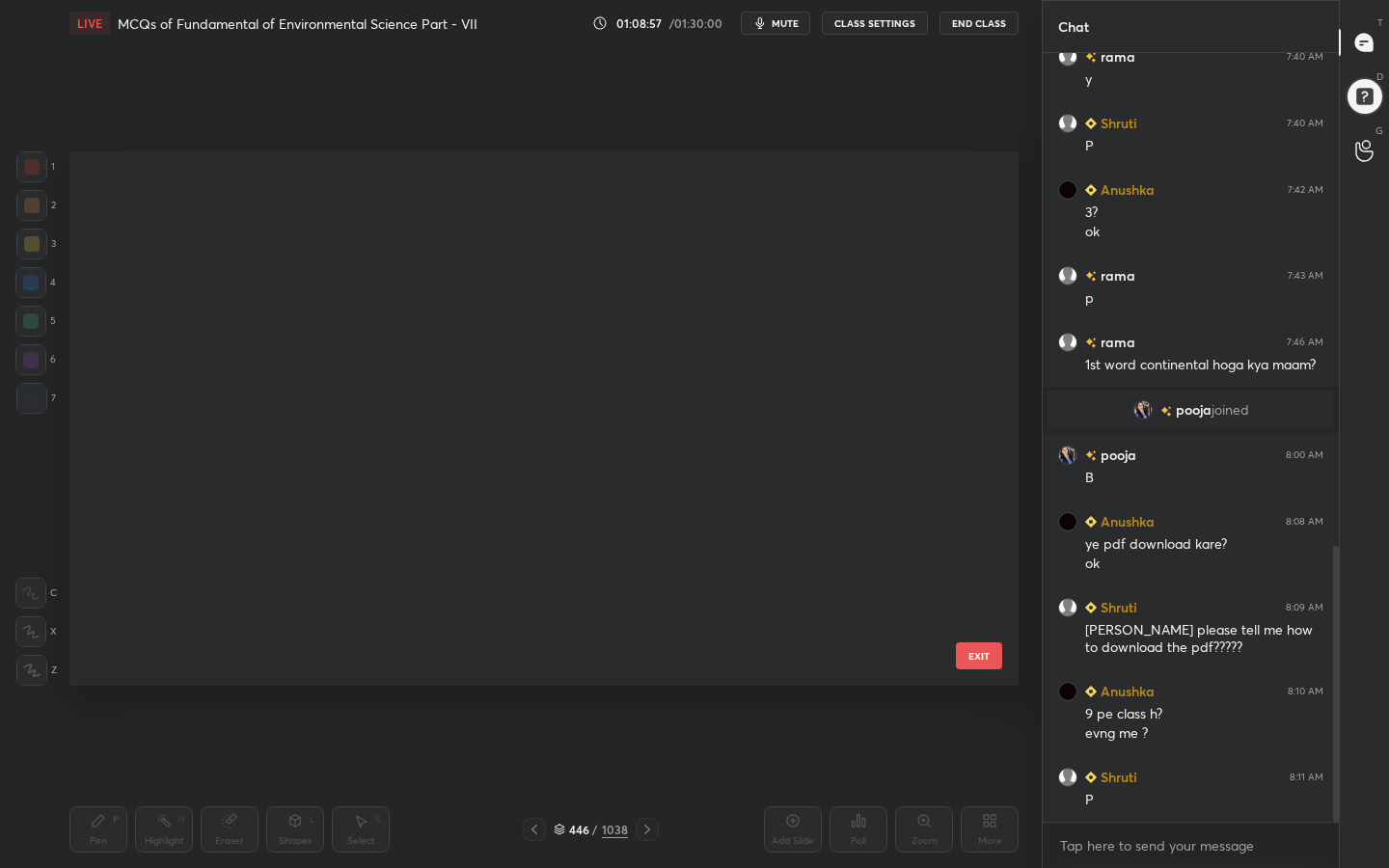 scroll, scrollTop: 23824, scrollLeft: 0, axis: vertical 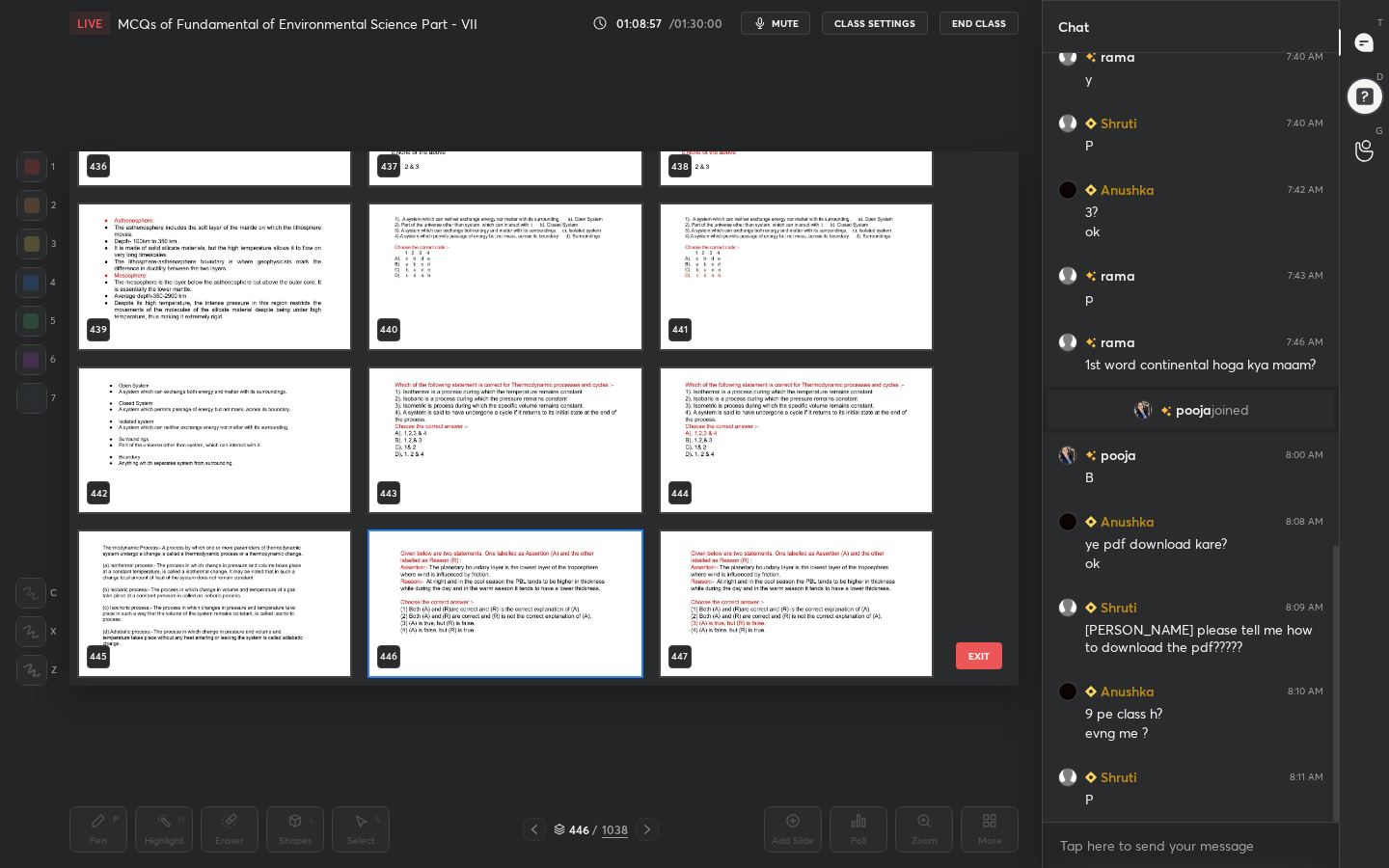 click at bounding box center (504, 604) 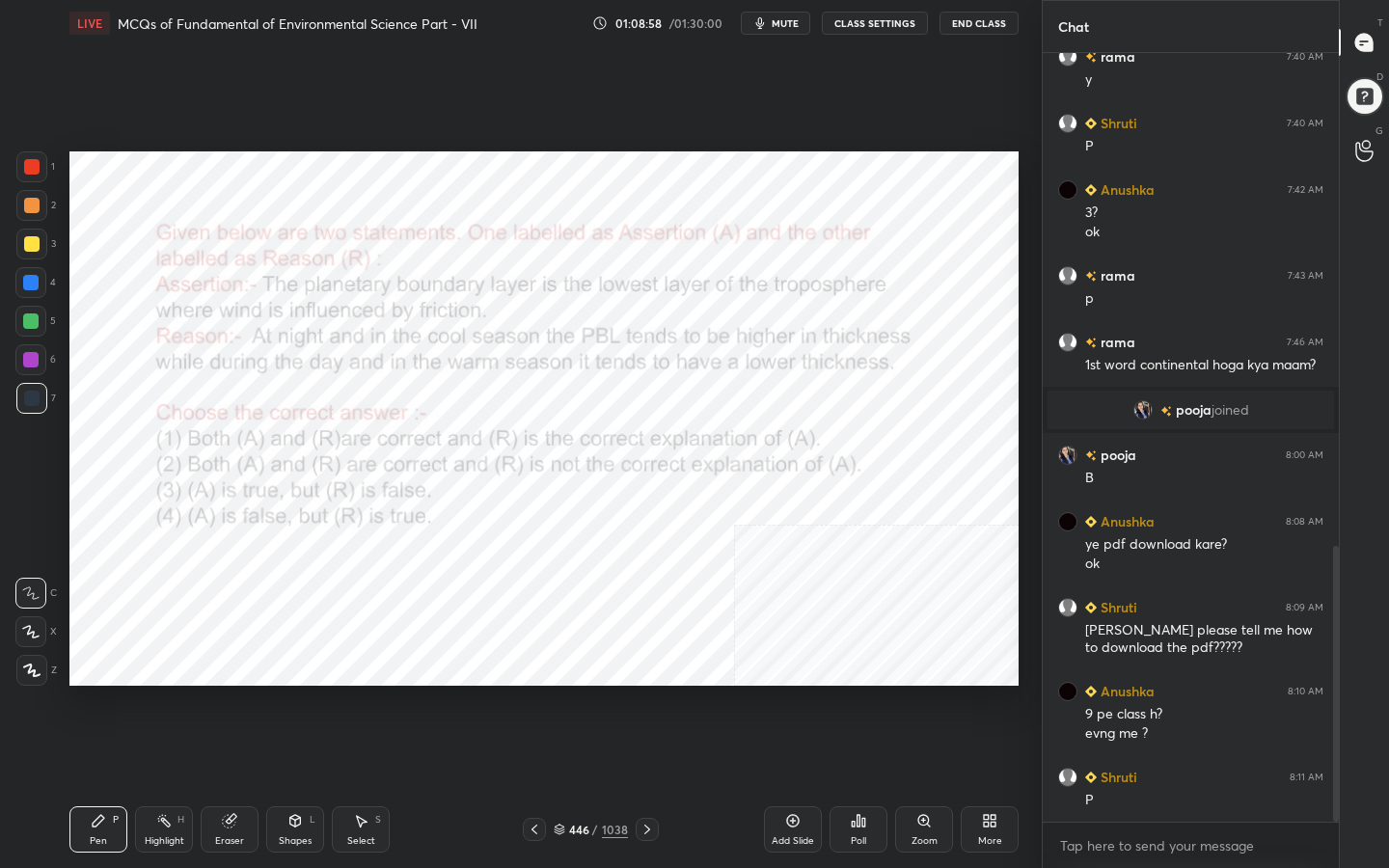 click on "Poll" at bounding box center (858, 829) 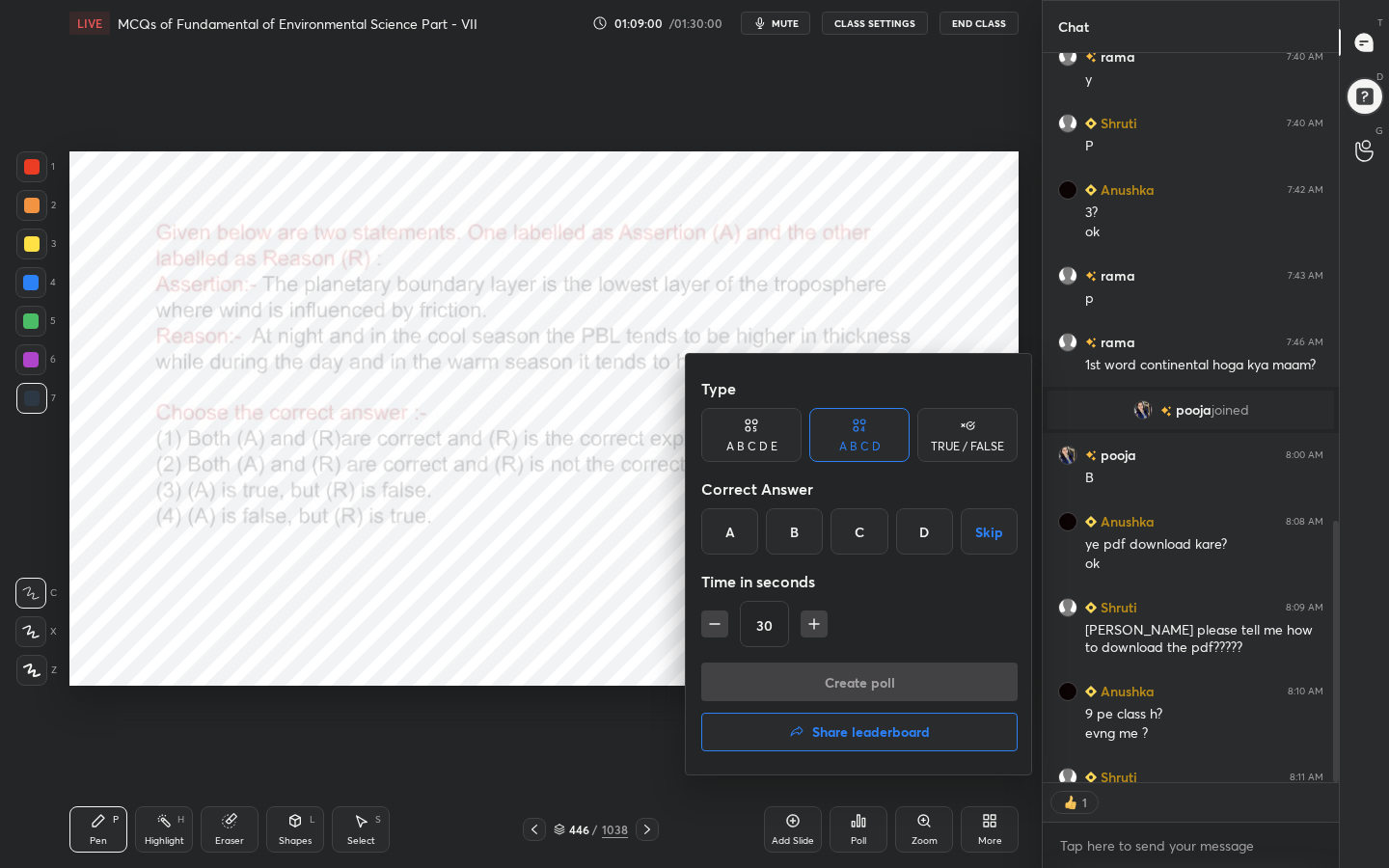 scroll, scrollTop: 723, scrollLeft: 290, axis: both 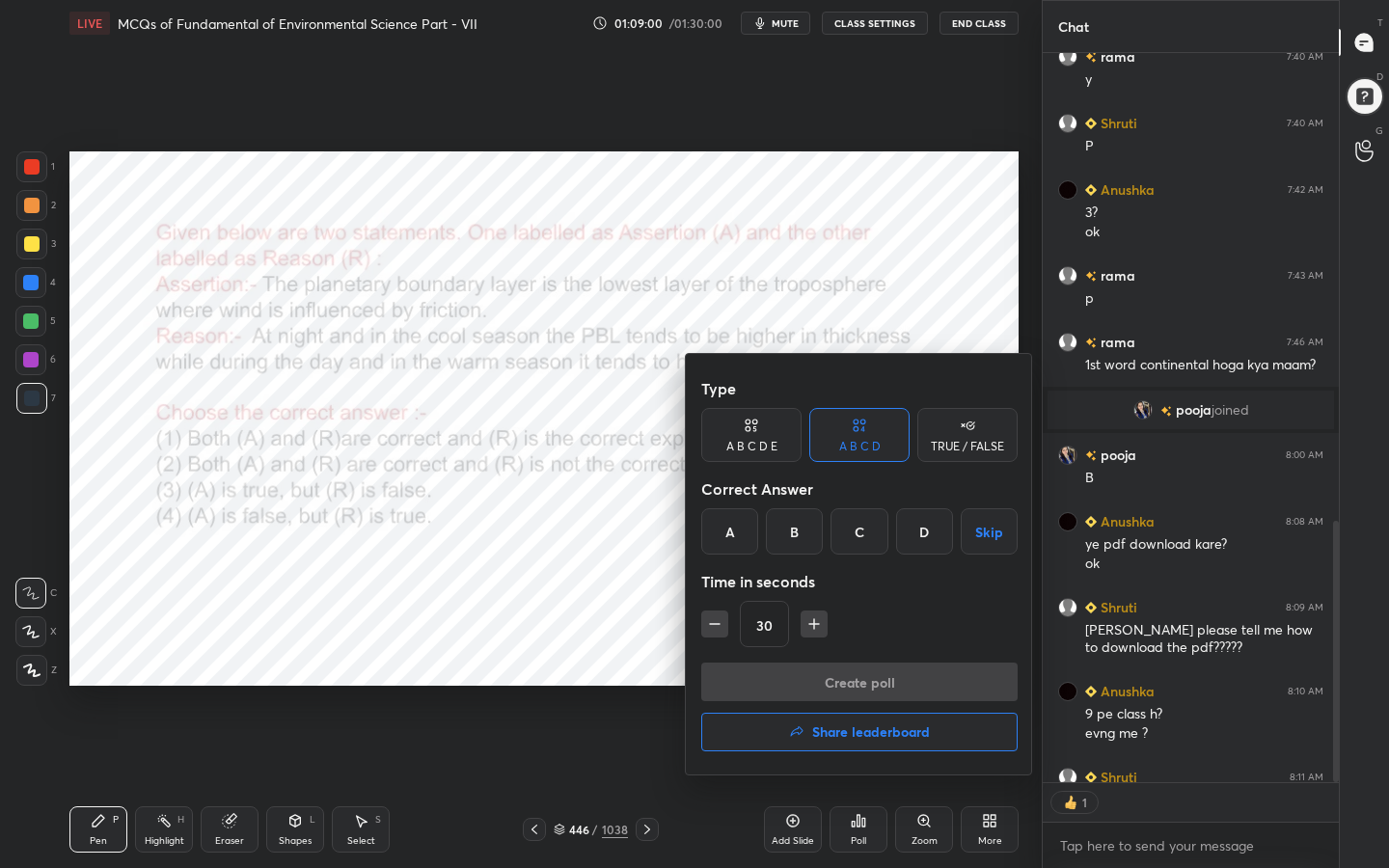 click on "C" at bounding box center [858, 531] 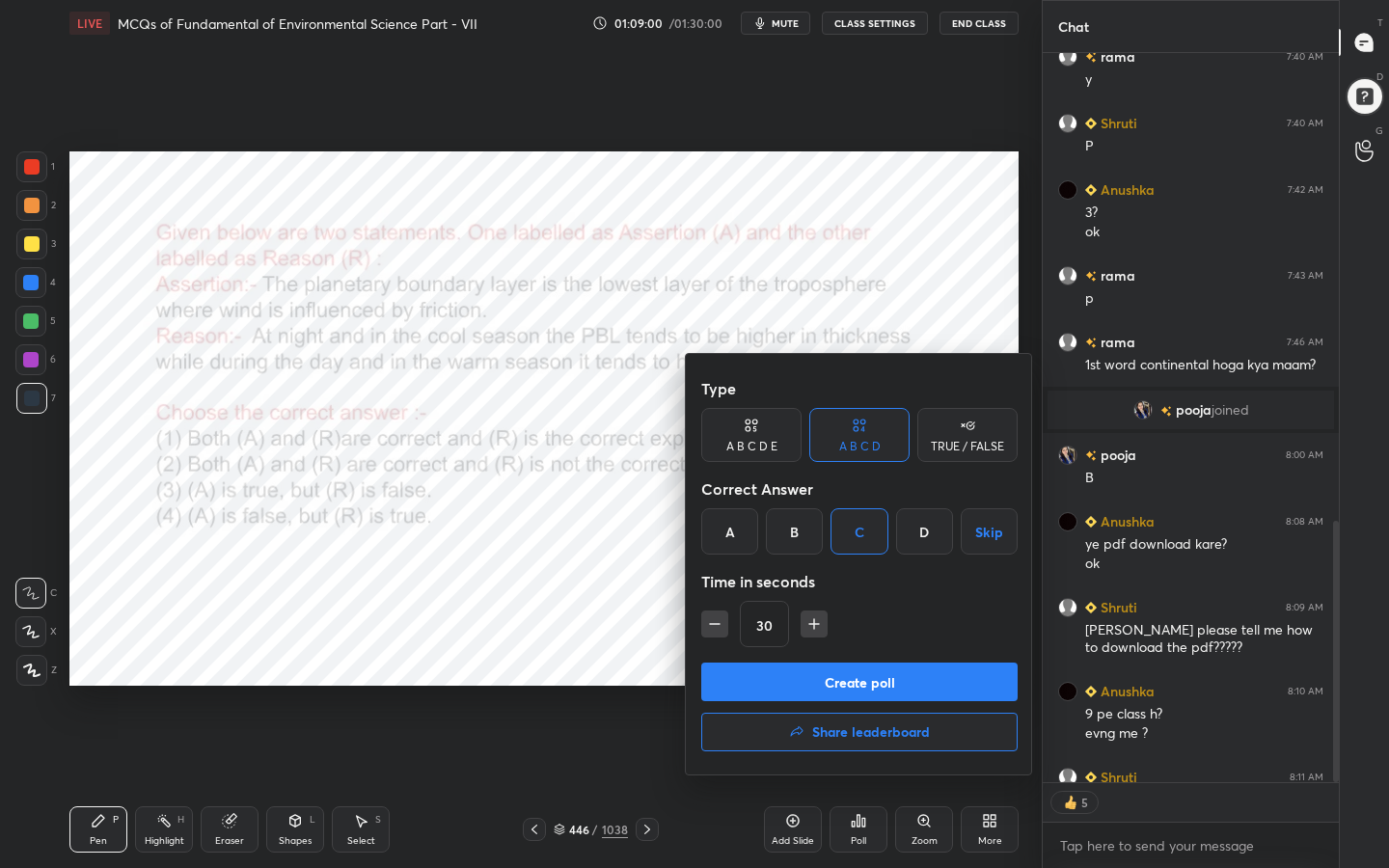click on "Create poll" at bounding box center [859, 682] 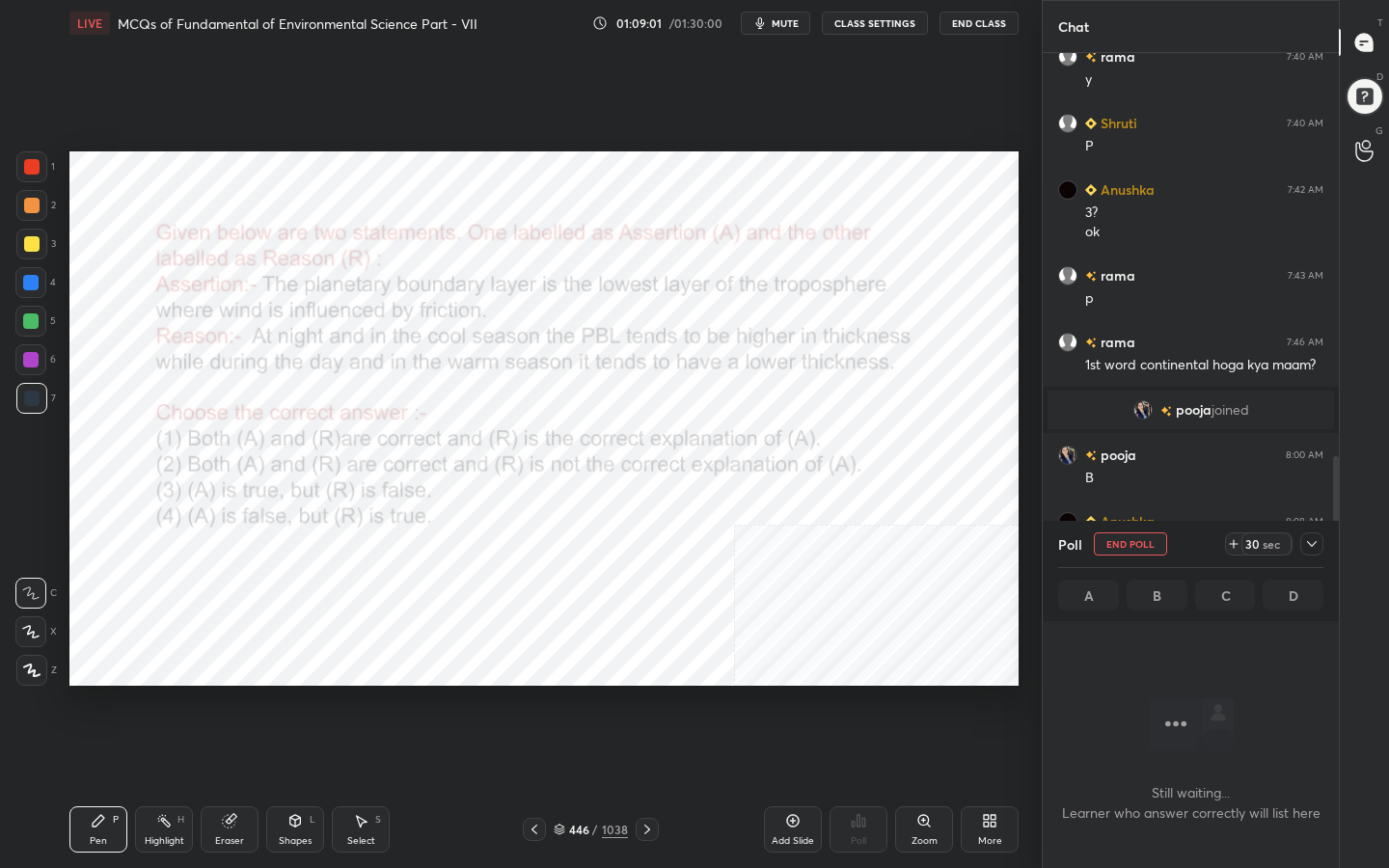 scroll, scrollTop: 542, scrollLeft: 290, axis: both 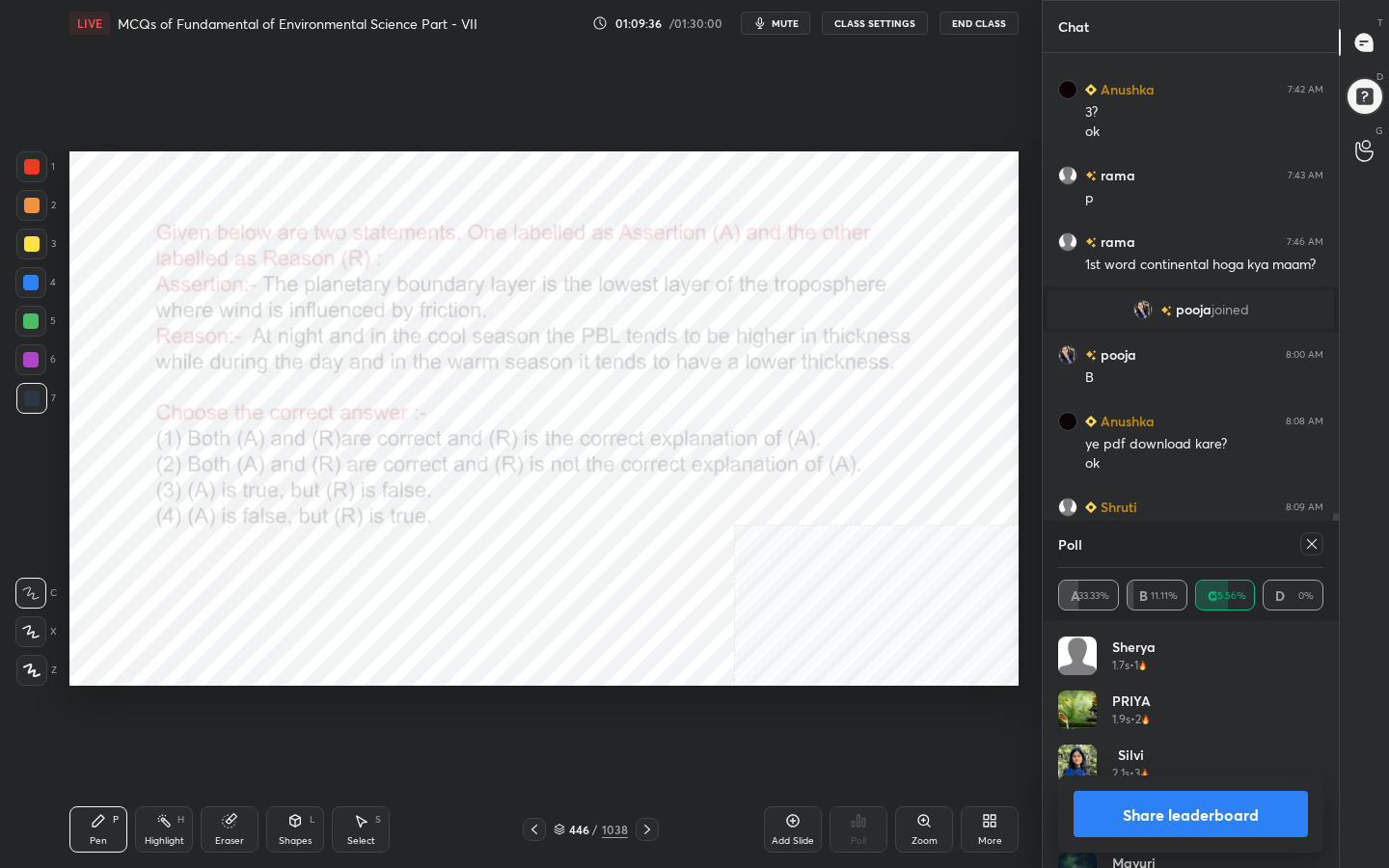 click 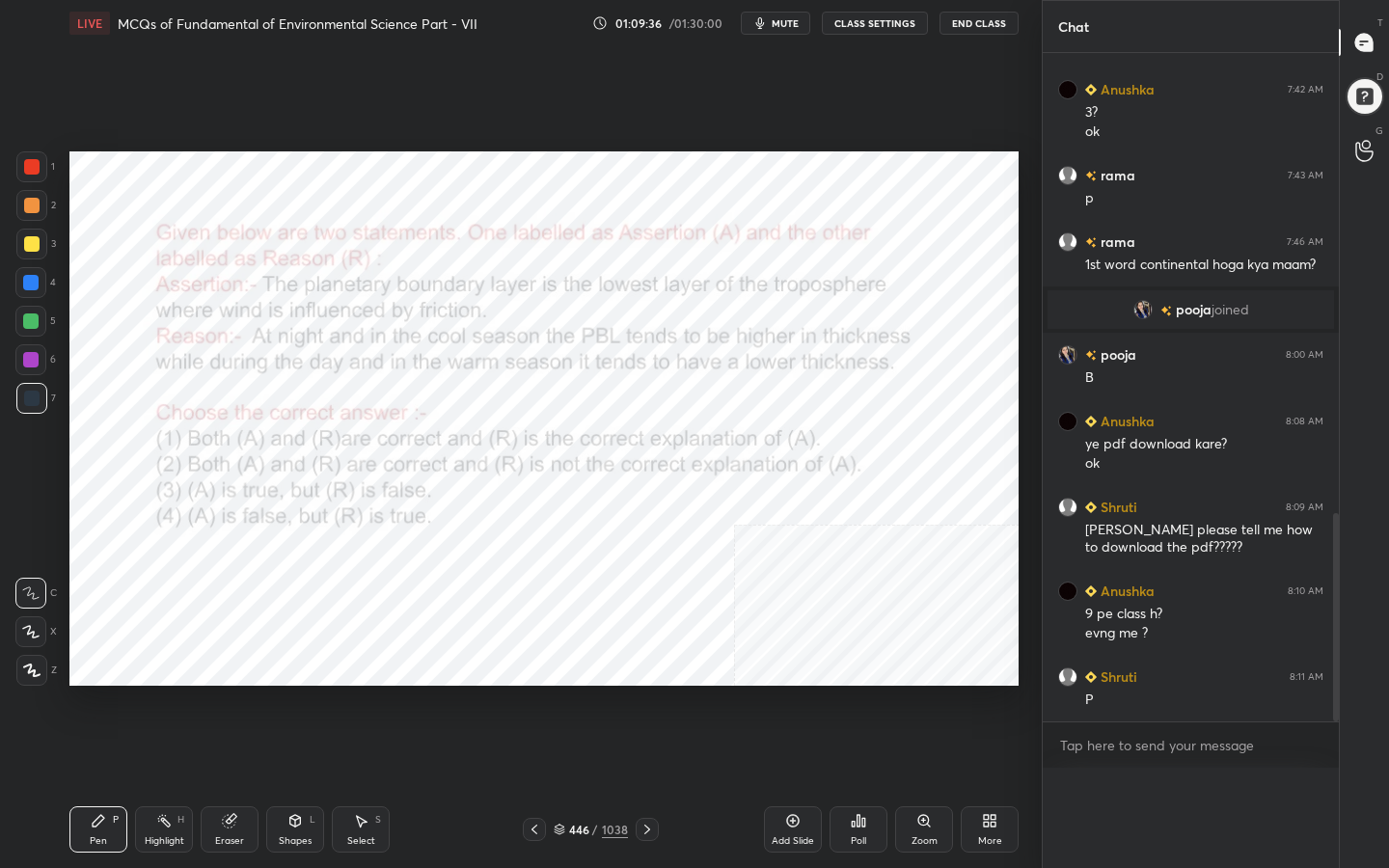 scroll, scrollTop: 0, scrollLeft: 0, axis: both 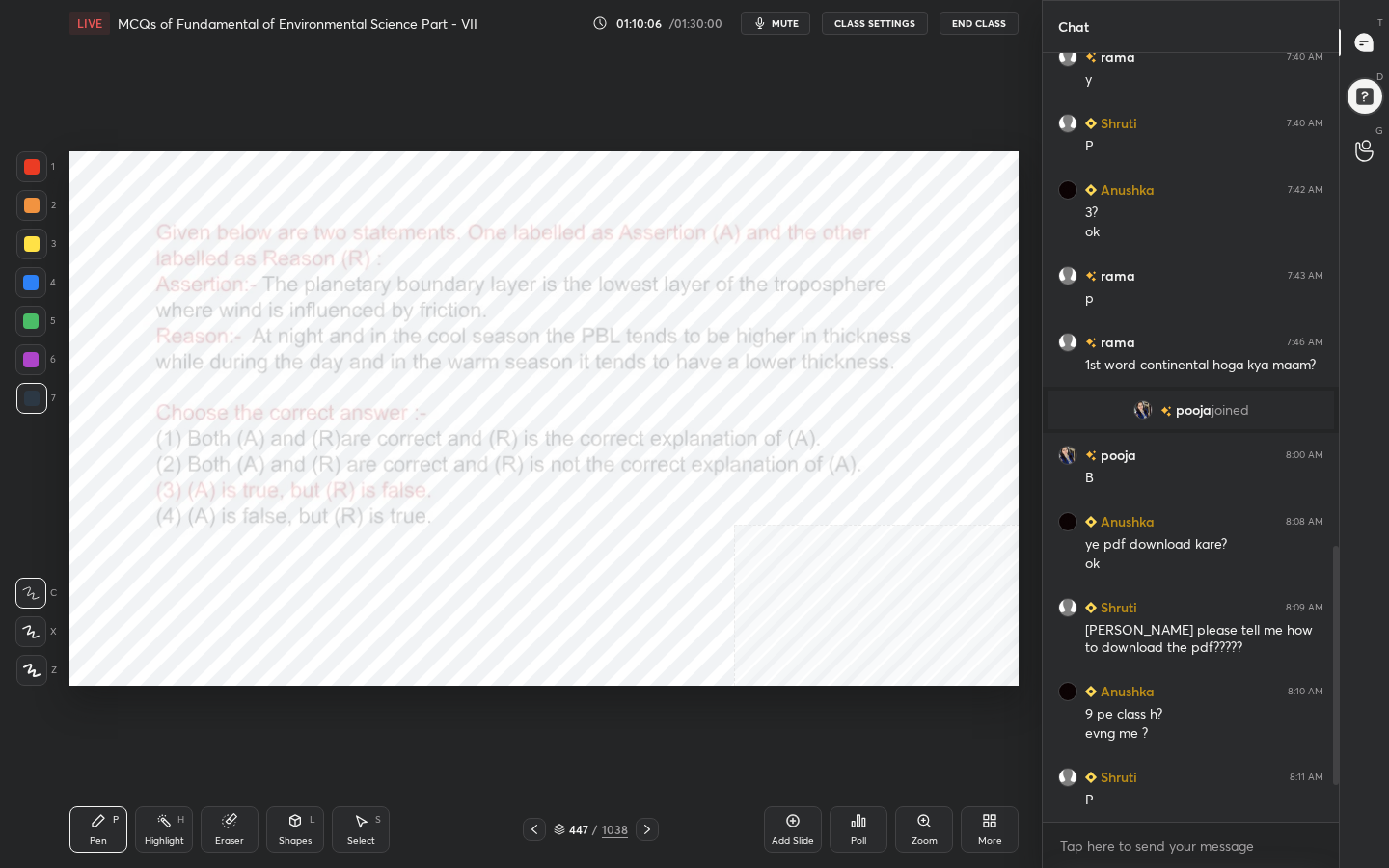 click 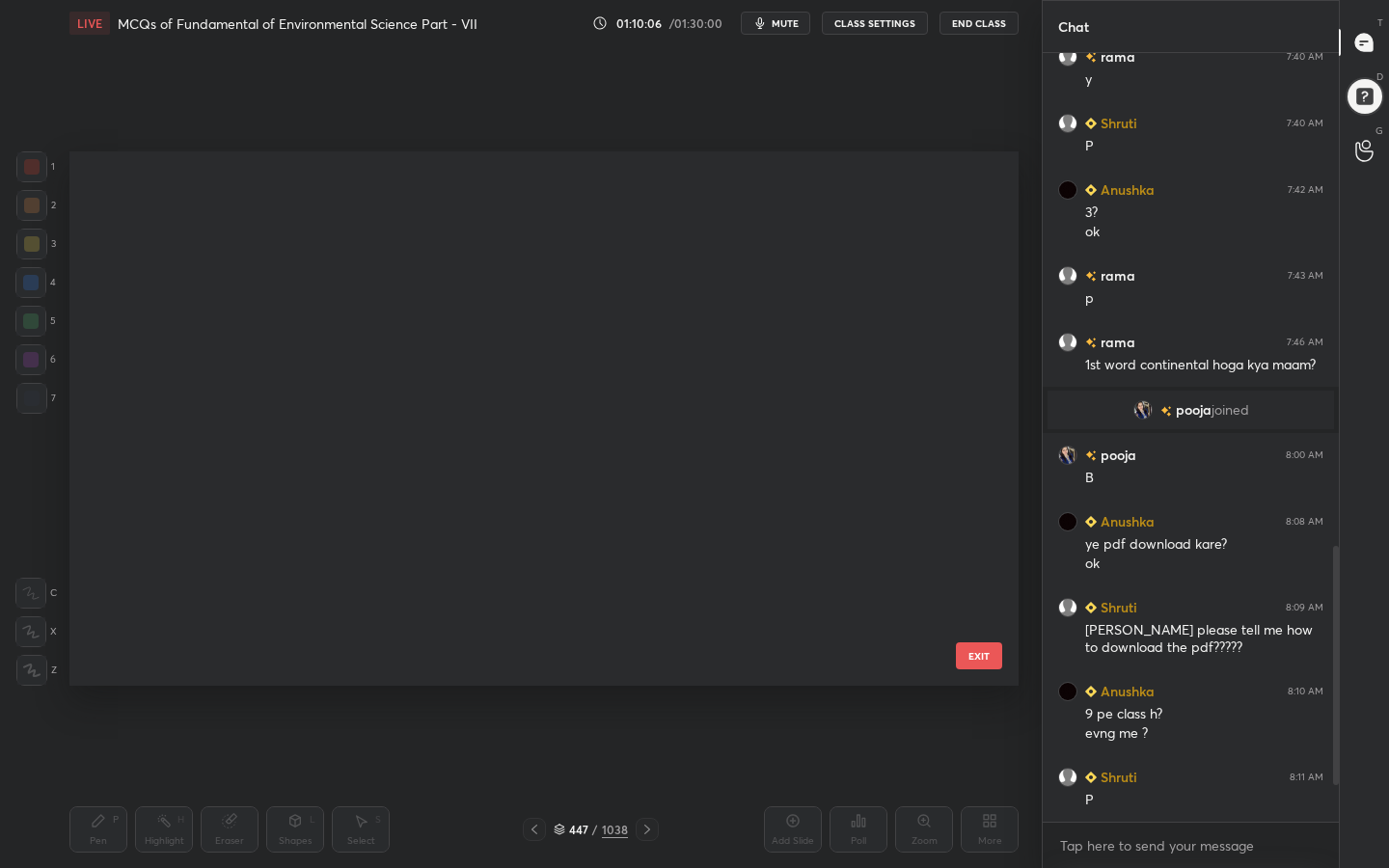 scroll, scrollTop: 23824, scrollLeft: 0, axis: vertical 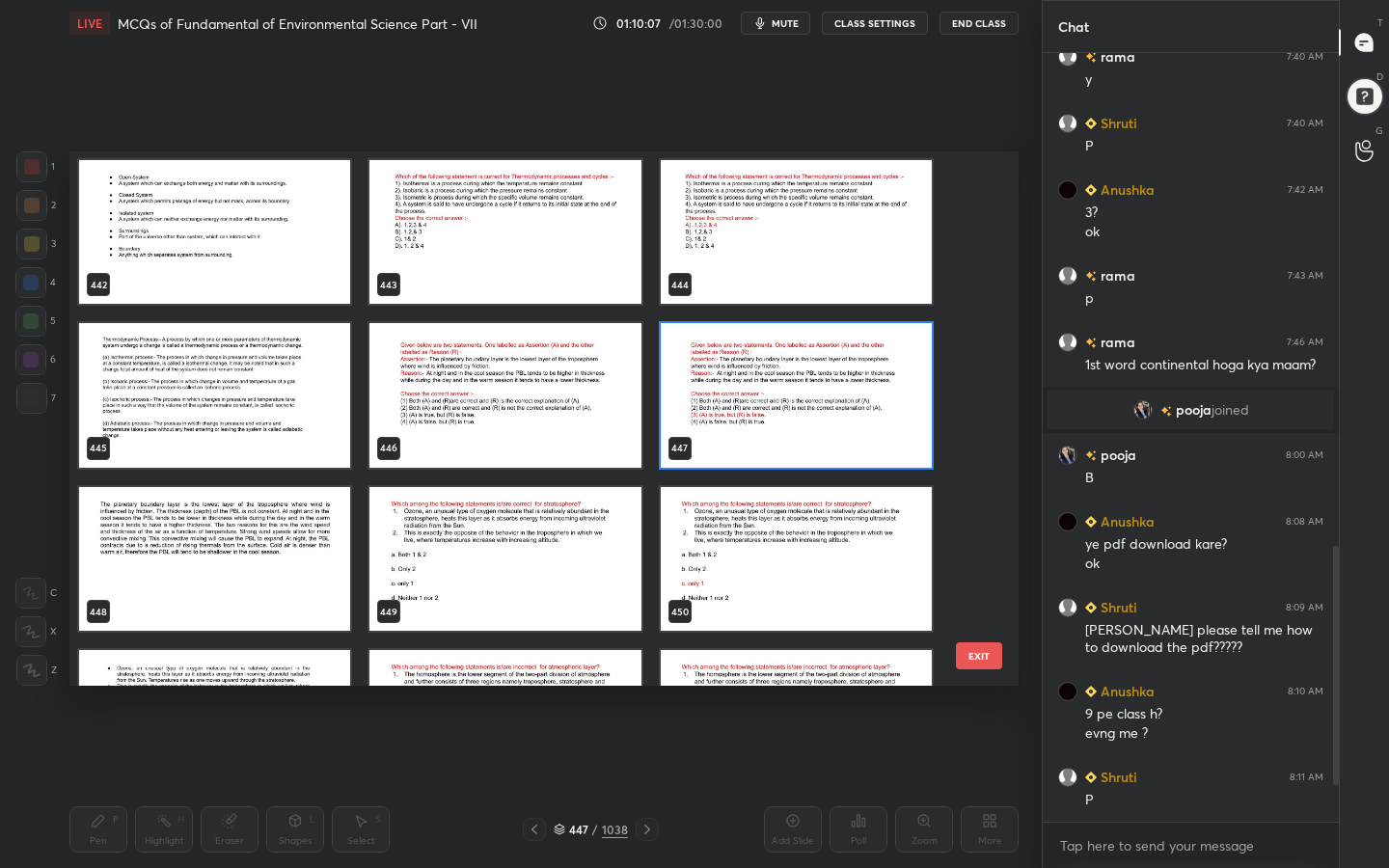 click at bounding box center (504, 559) 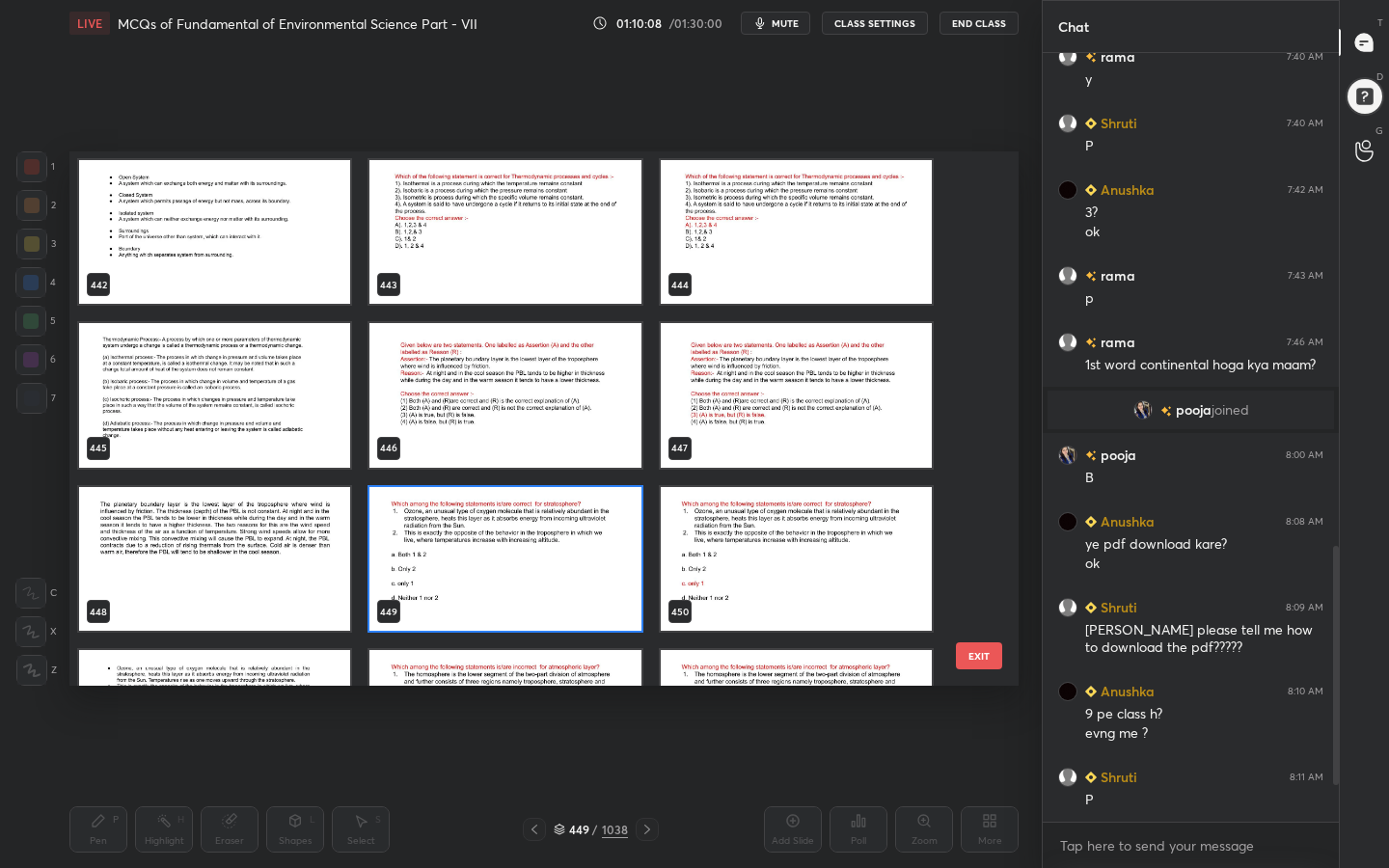 click at bounding box center [504, 559] 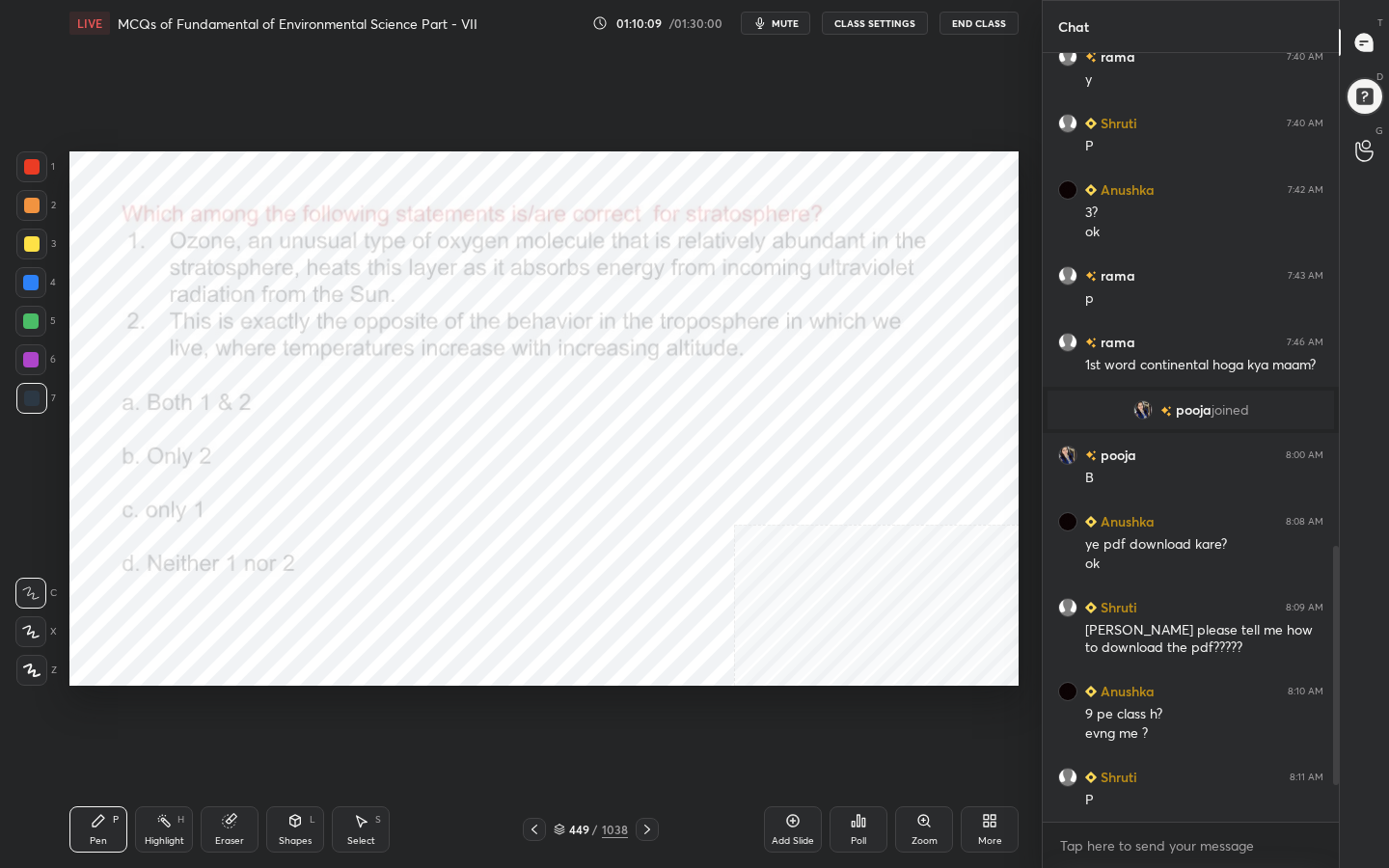 click on "mute" at bounding box center (785, 23) 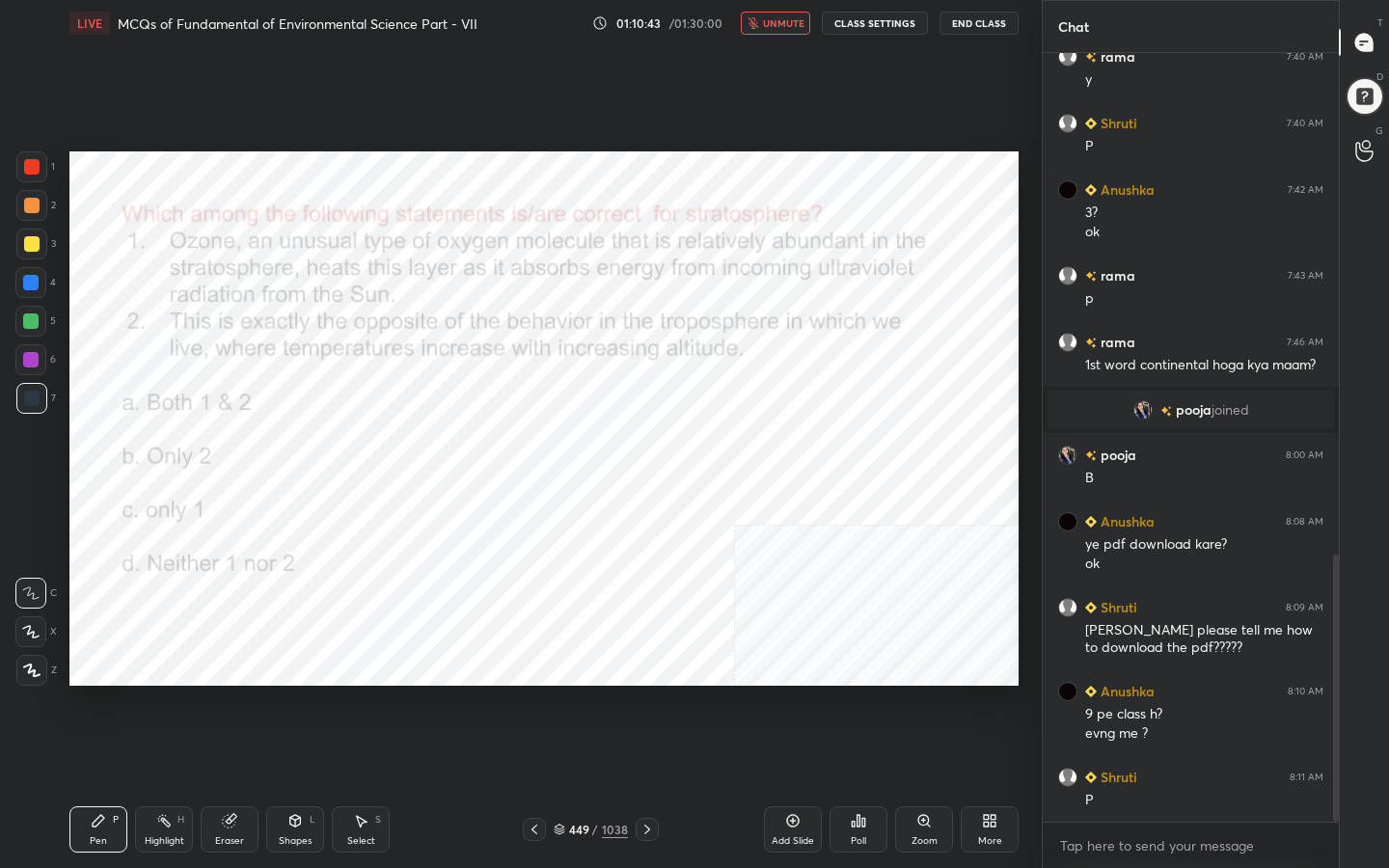 scroll, scrollTop: 1440, scrollLeft: 0, axis: vertical 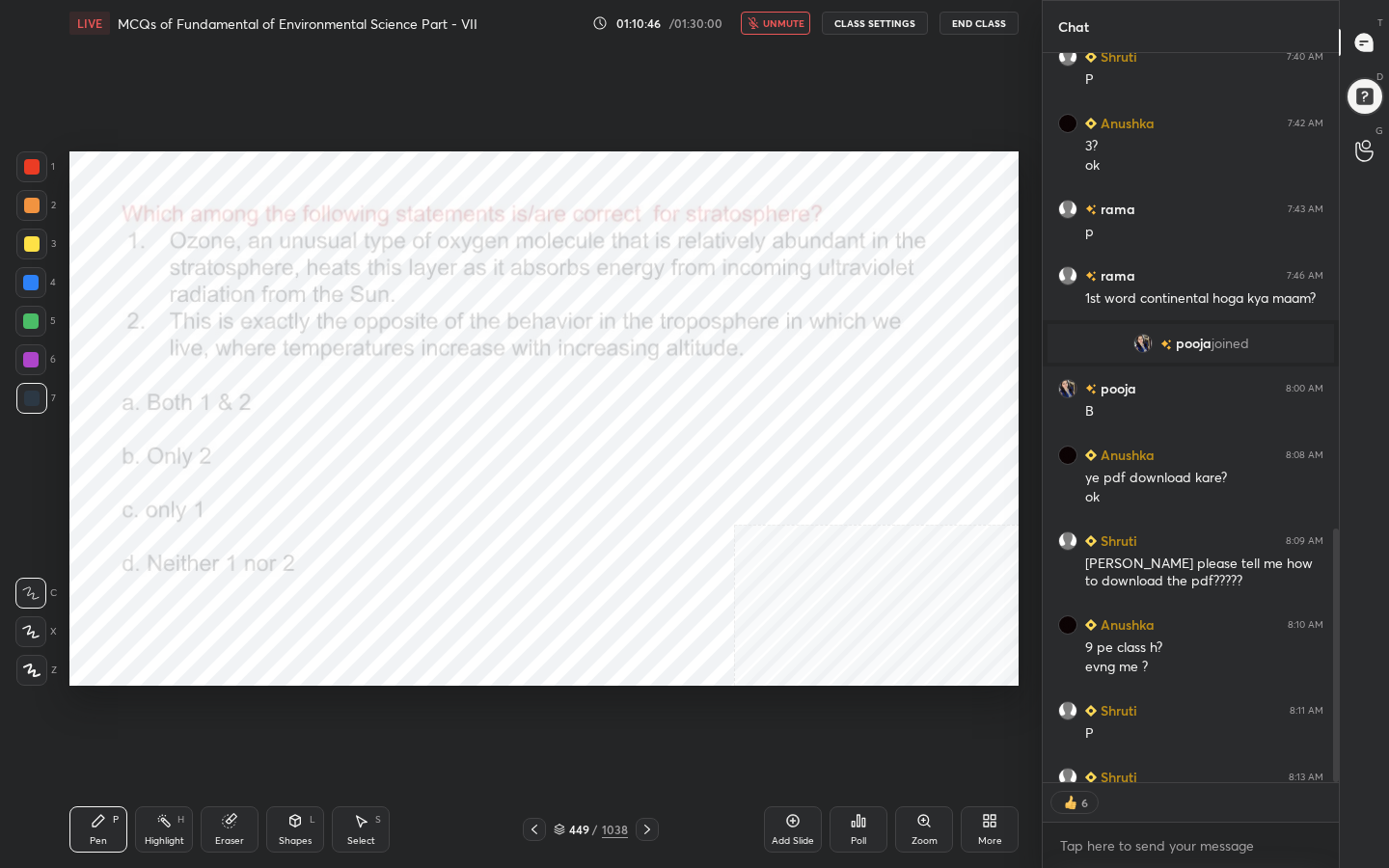 click 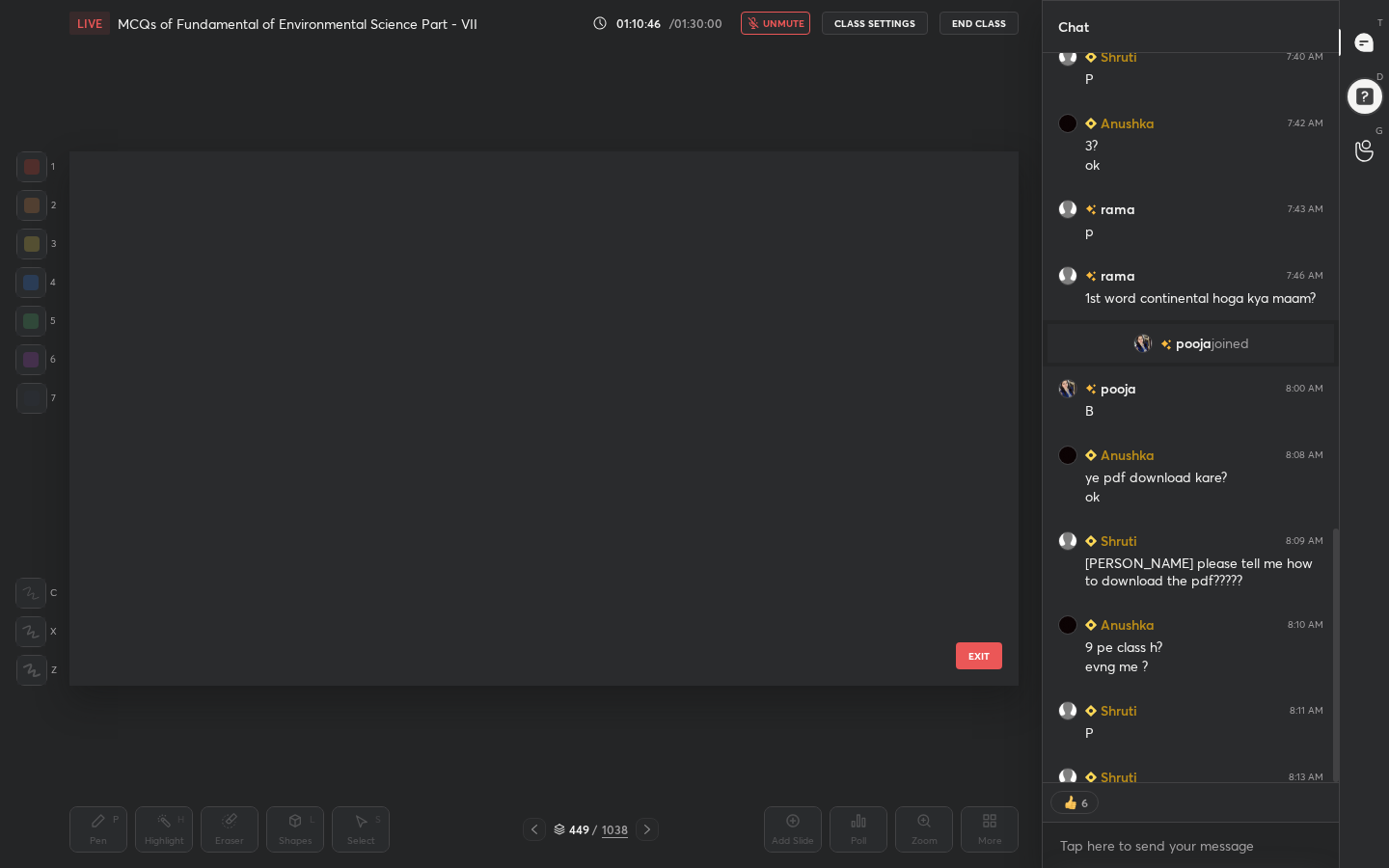 scroll, scrollTop: 23987, scrollLeft: 0, axis: vertical 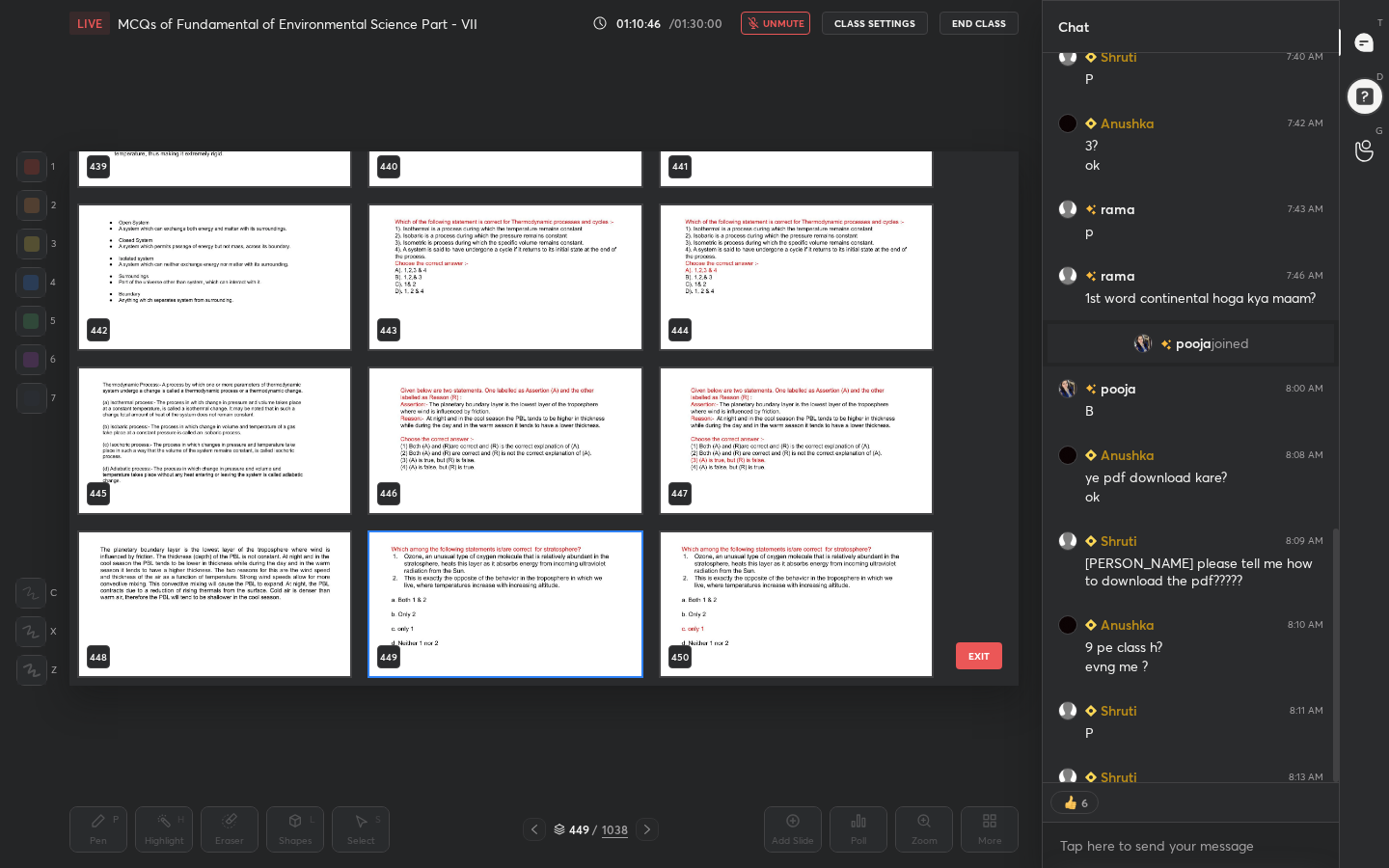 click at bounding box center [504, 605] 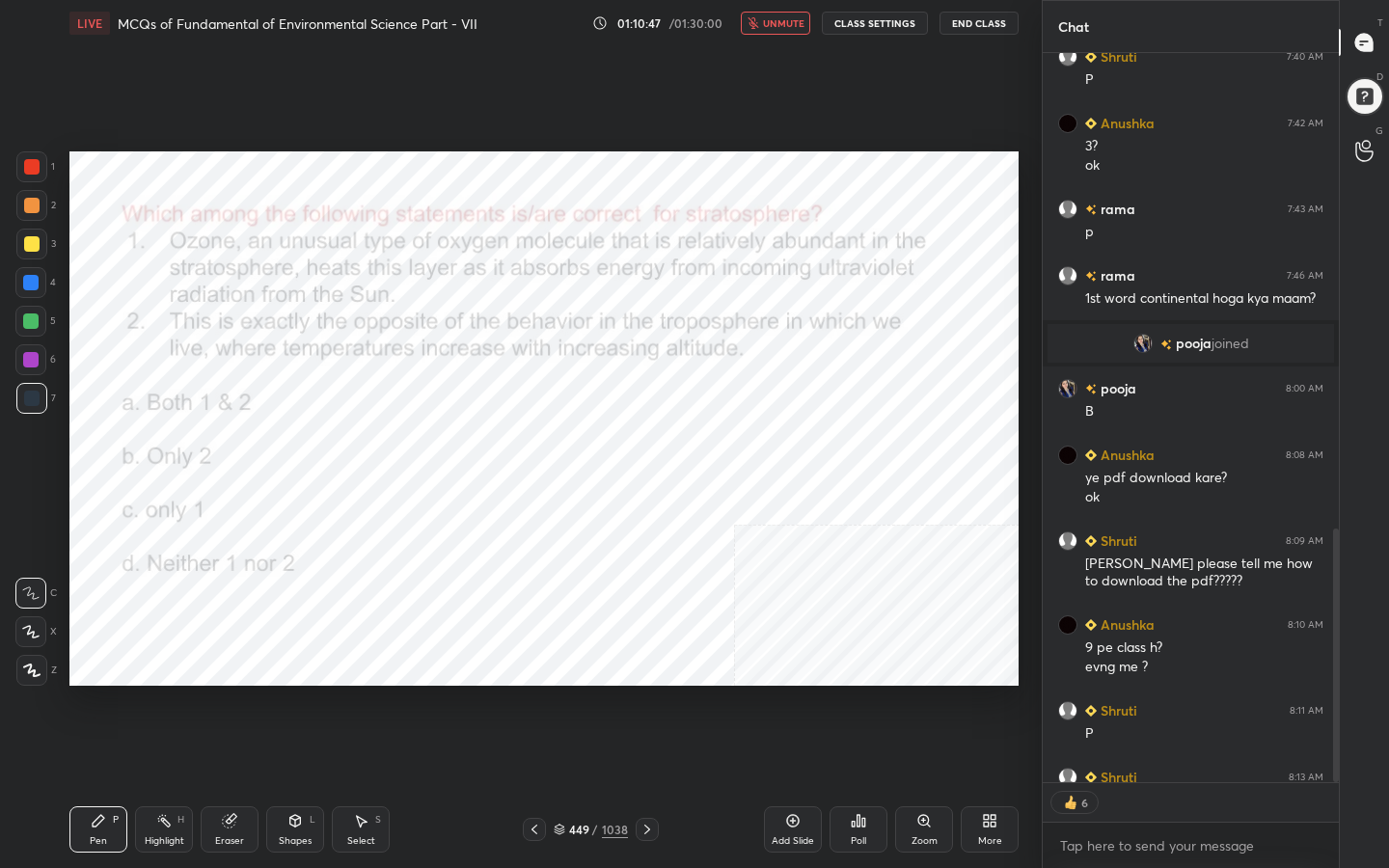 click at bounding box center [504, 605] 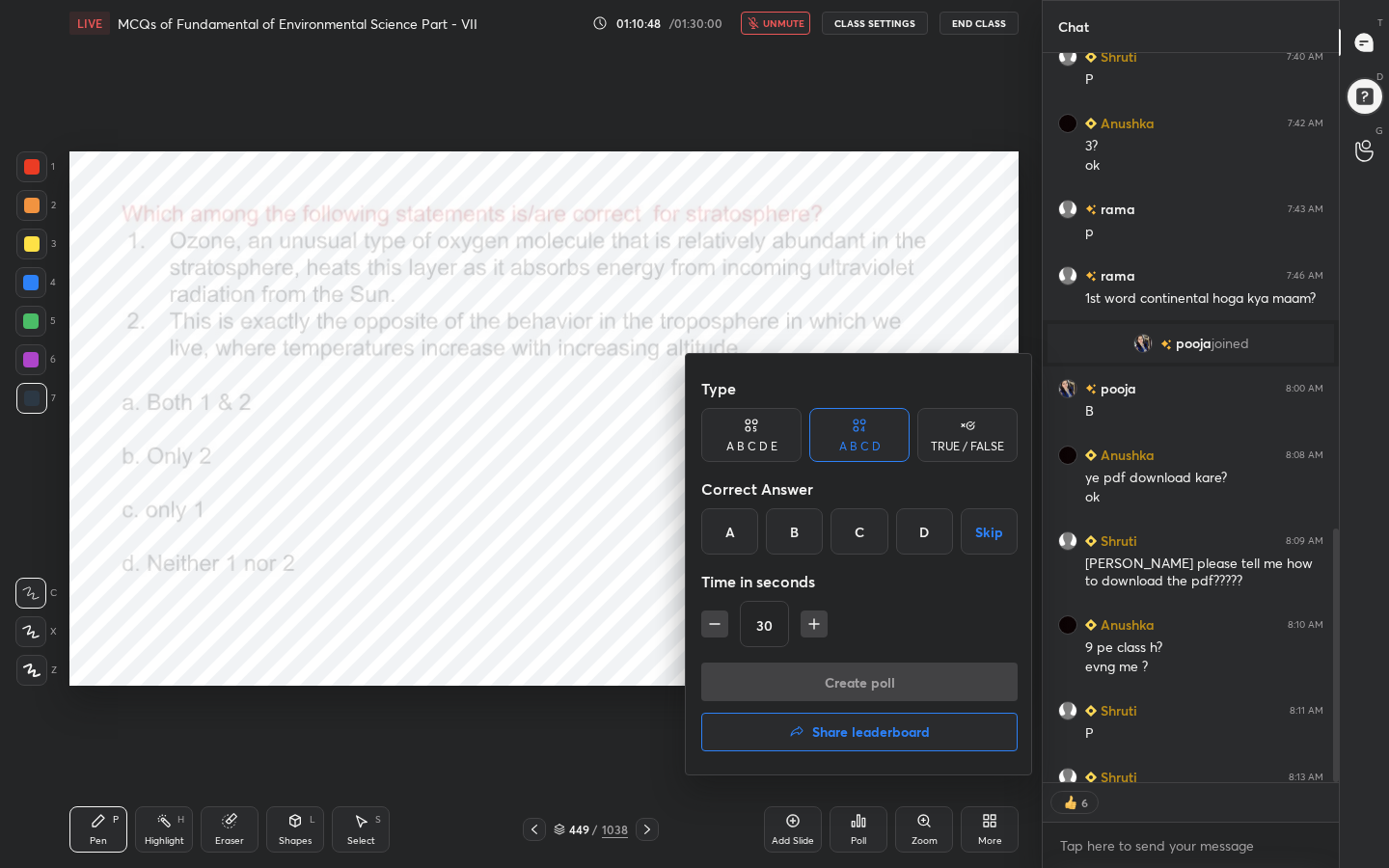 click on "C" at bounding box center (858, 531) 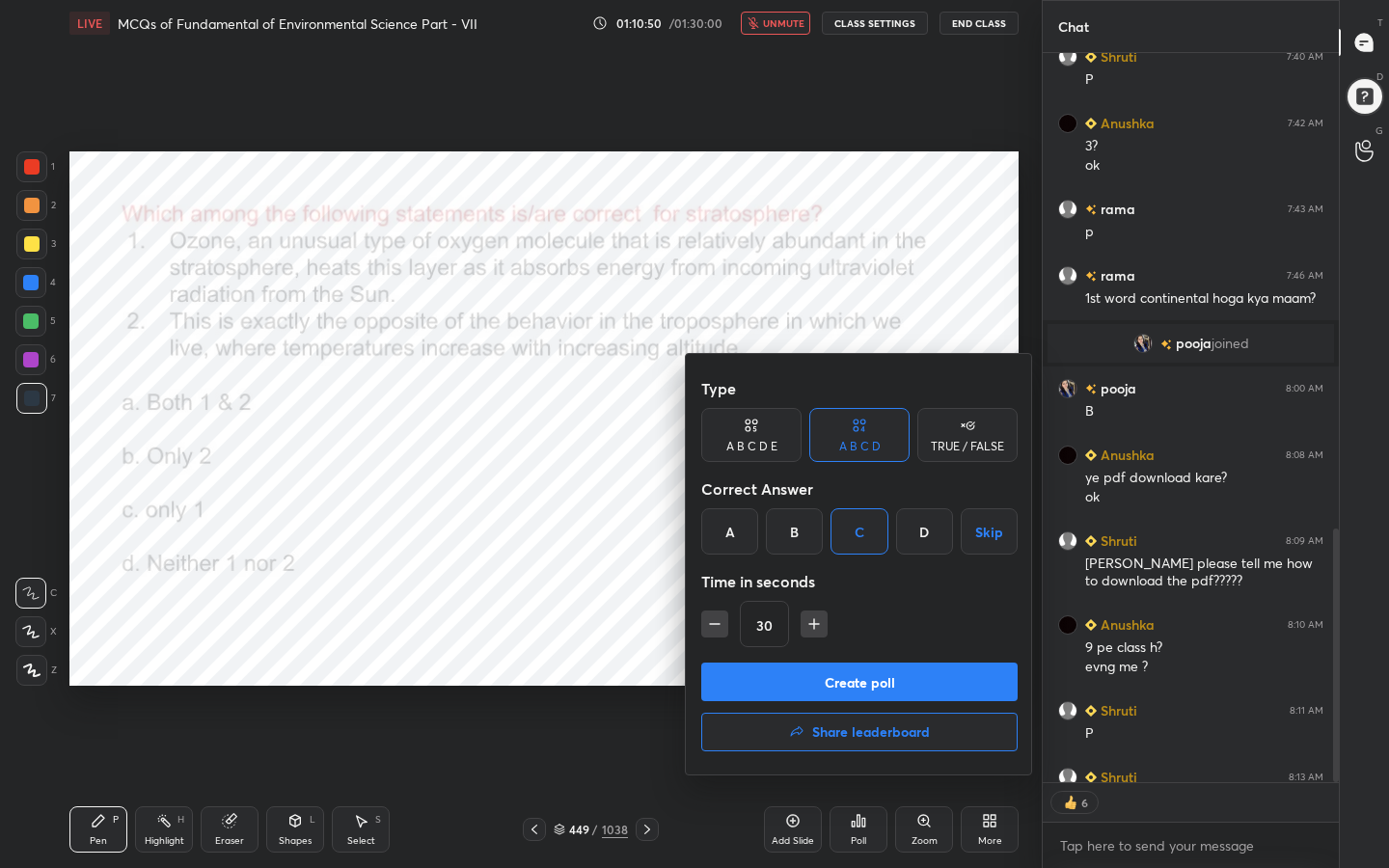 click on "Create poll" at bounding box center (859, 682) 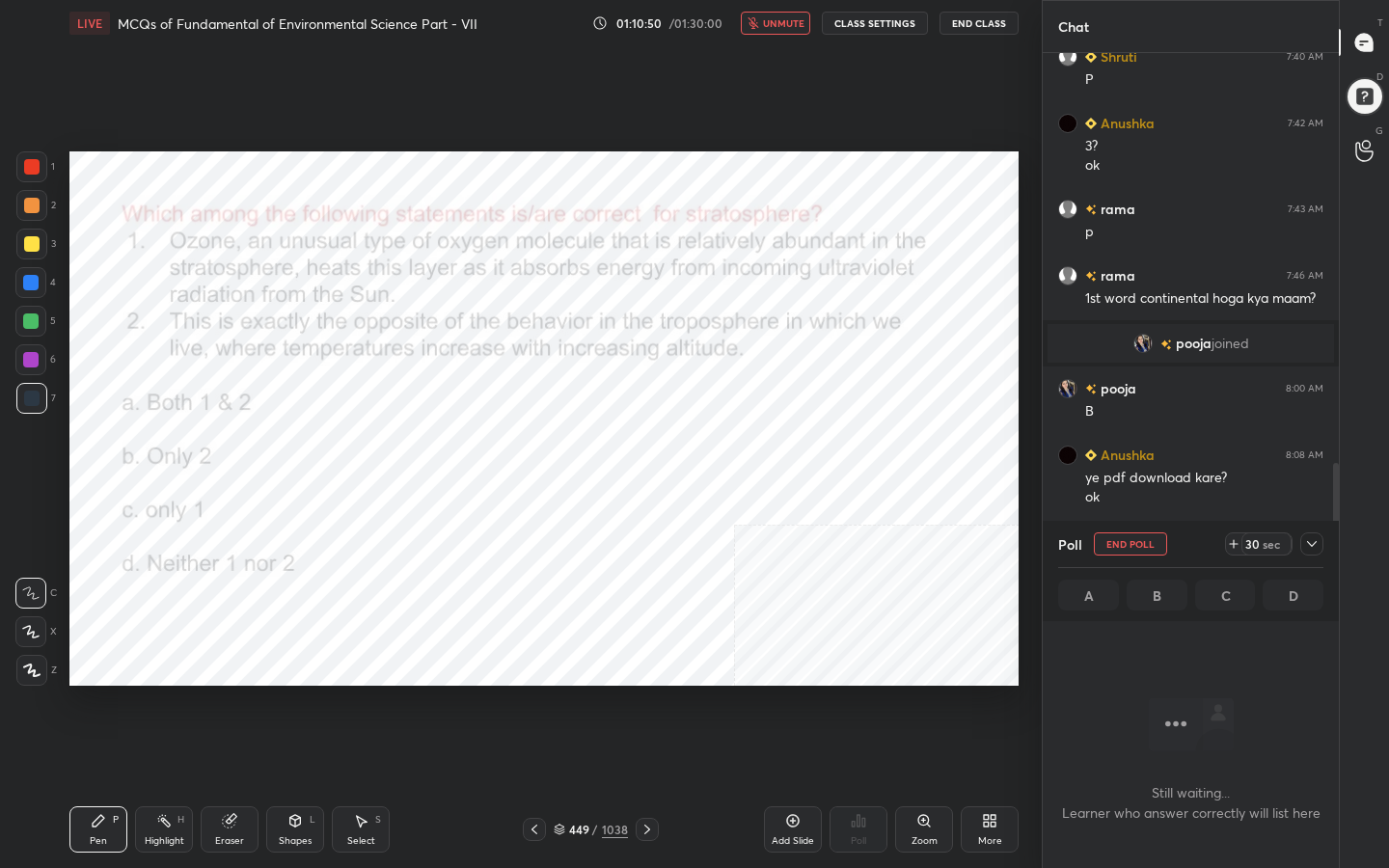 scroll, scrollTop: 552, scrollLeft: 290, axis: both 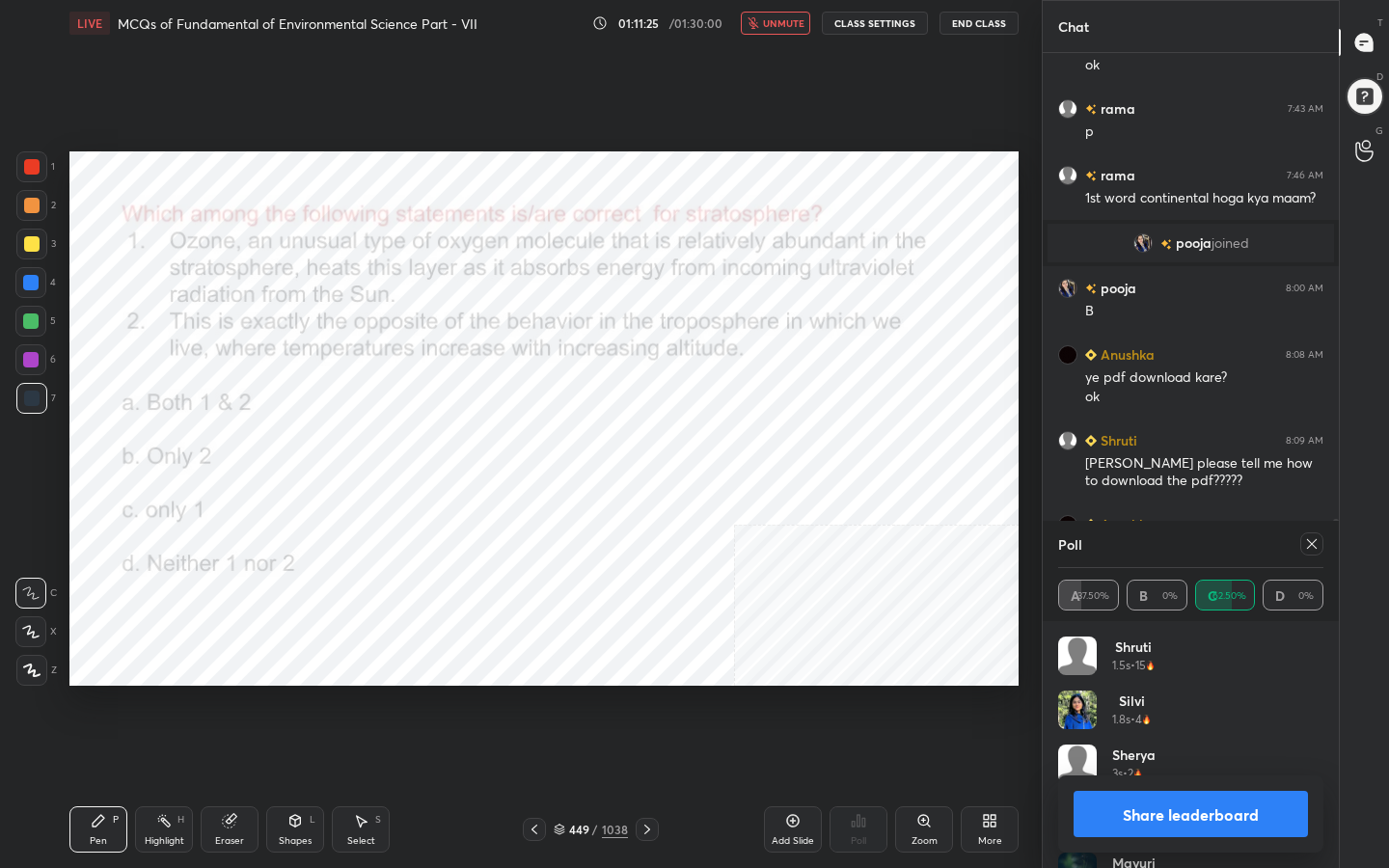 click 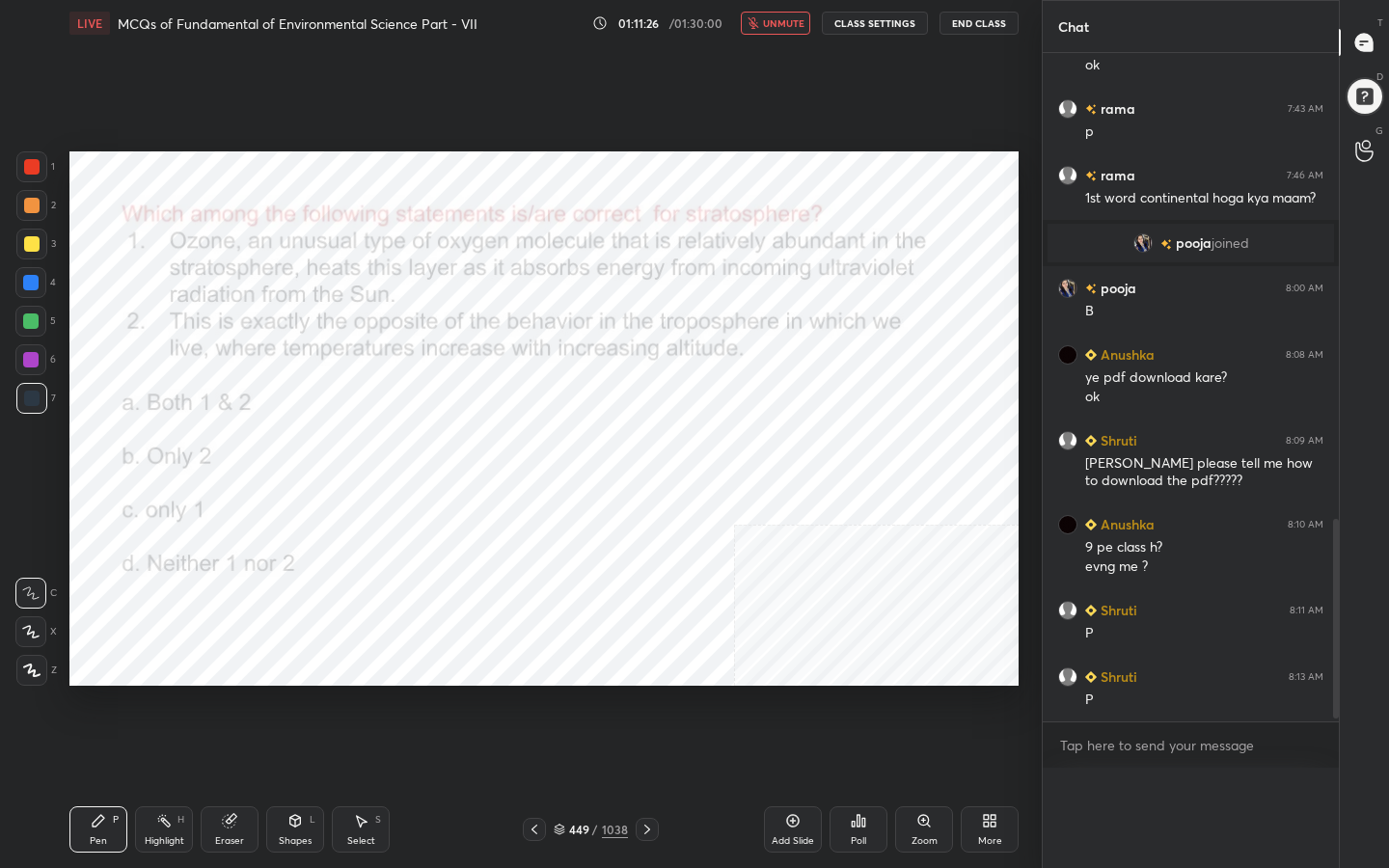 scroll, scrollTop: 0, scrollLeft: 0, axis: both 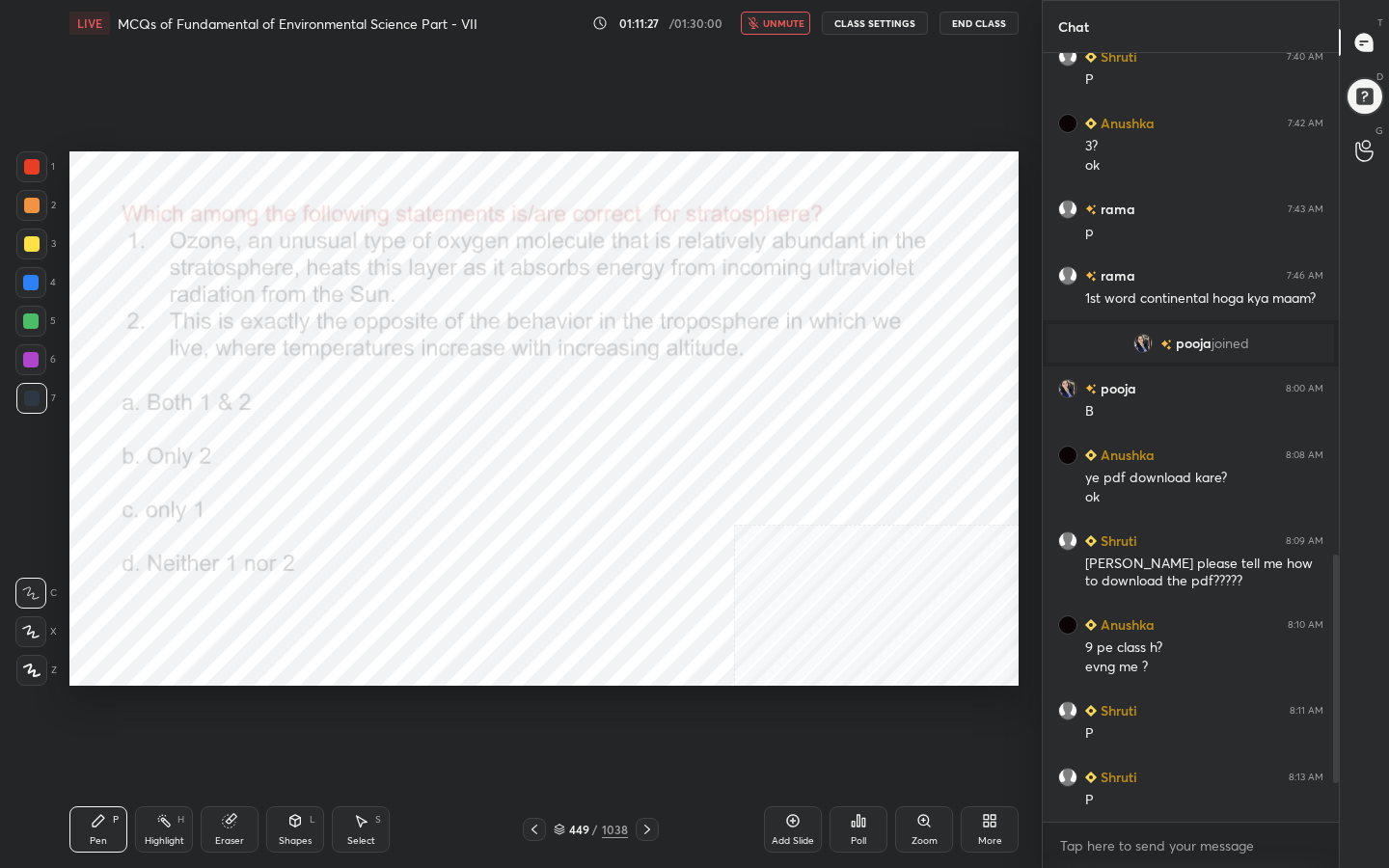 click on "unmute" at bounding box center (783, 23) 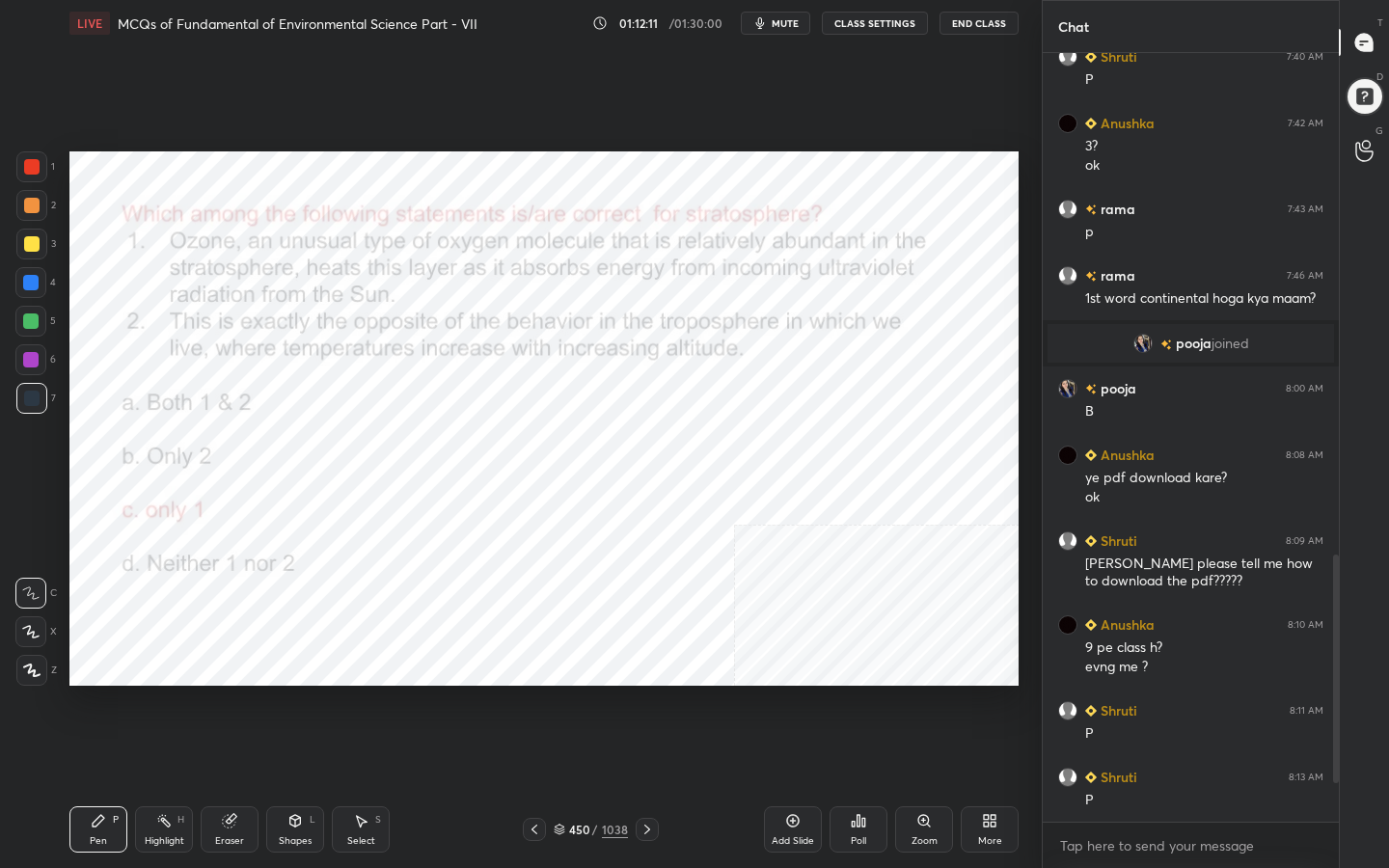 click on "450" at bounding box center [579, 829] 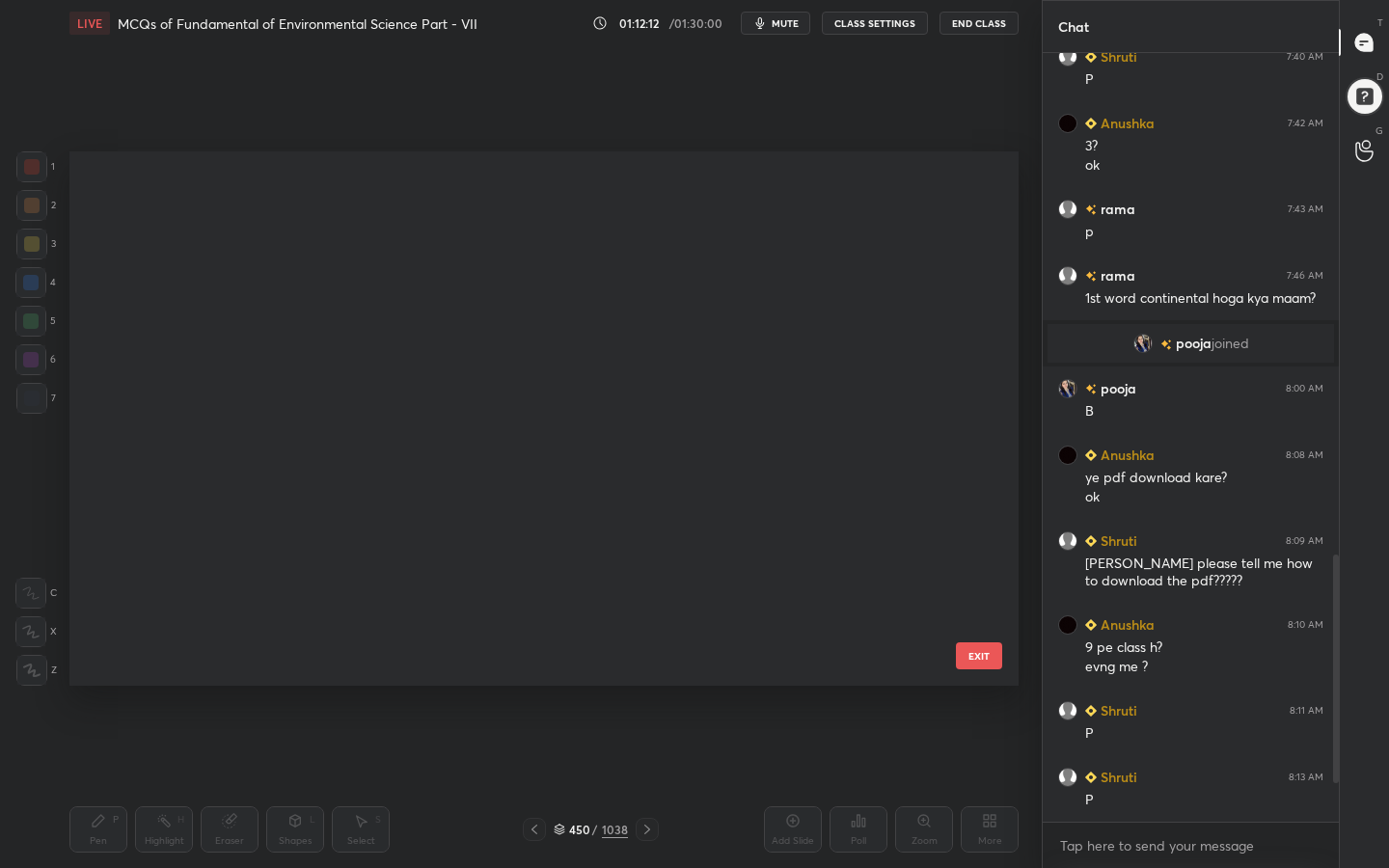 scroll, scrollTop: 23987, scrollLeft: 0, axis: vertical 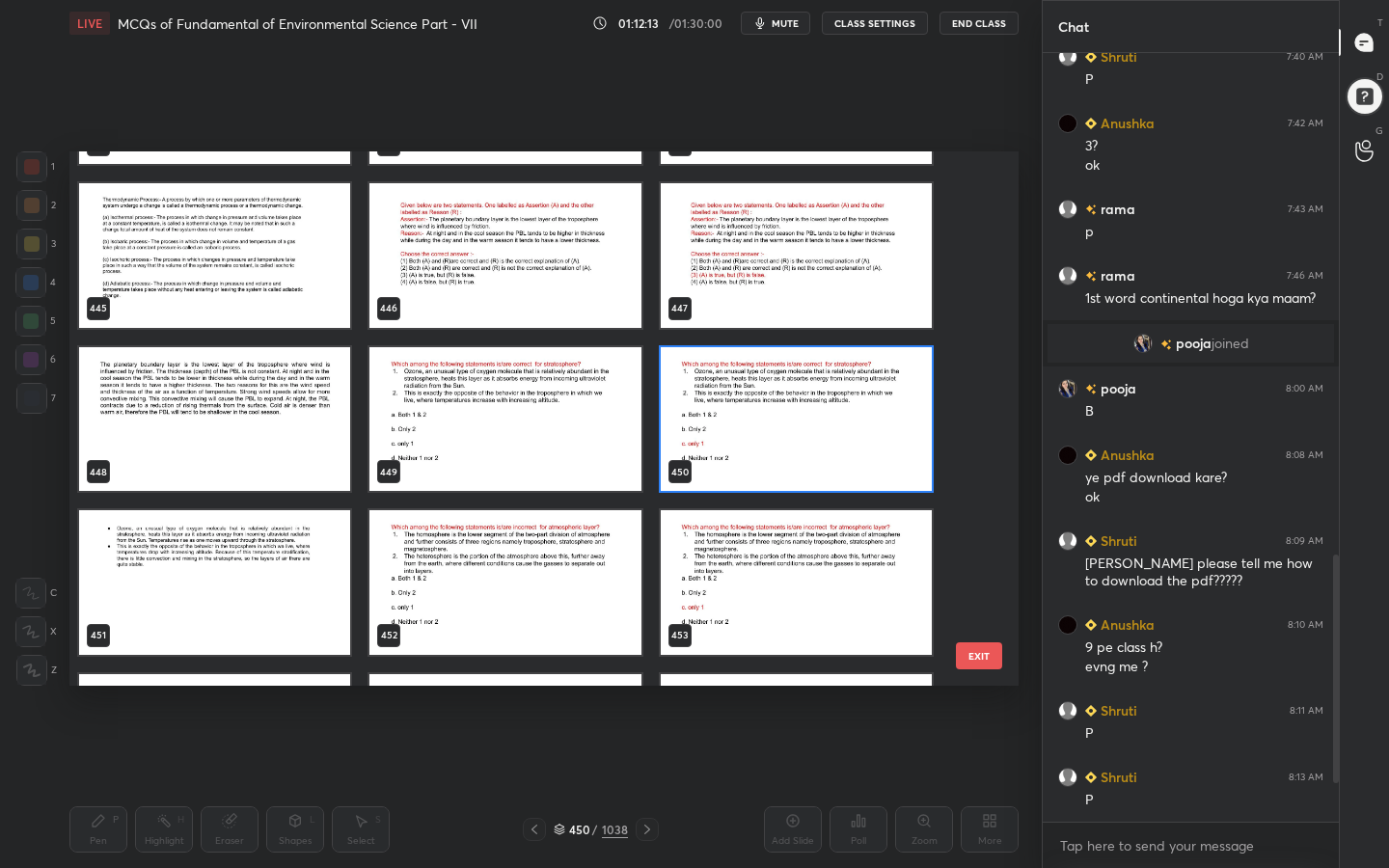 click at bounding box center (504, 583) 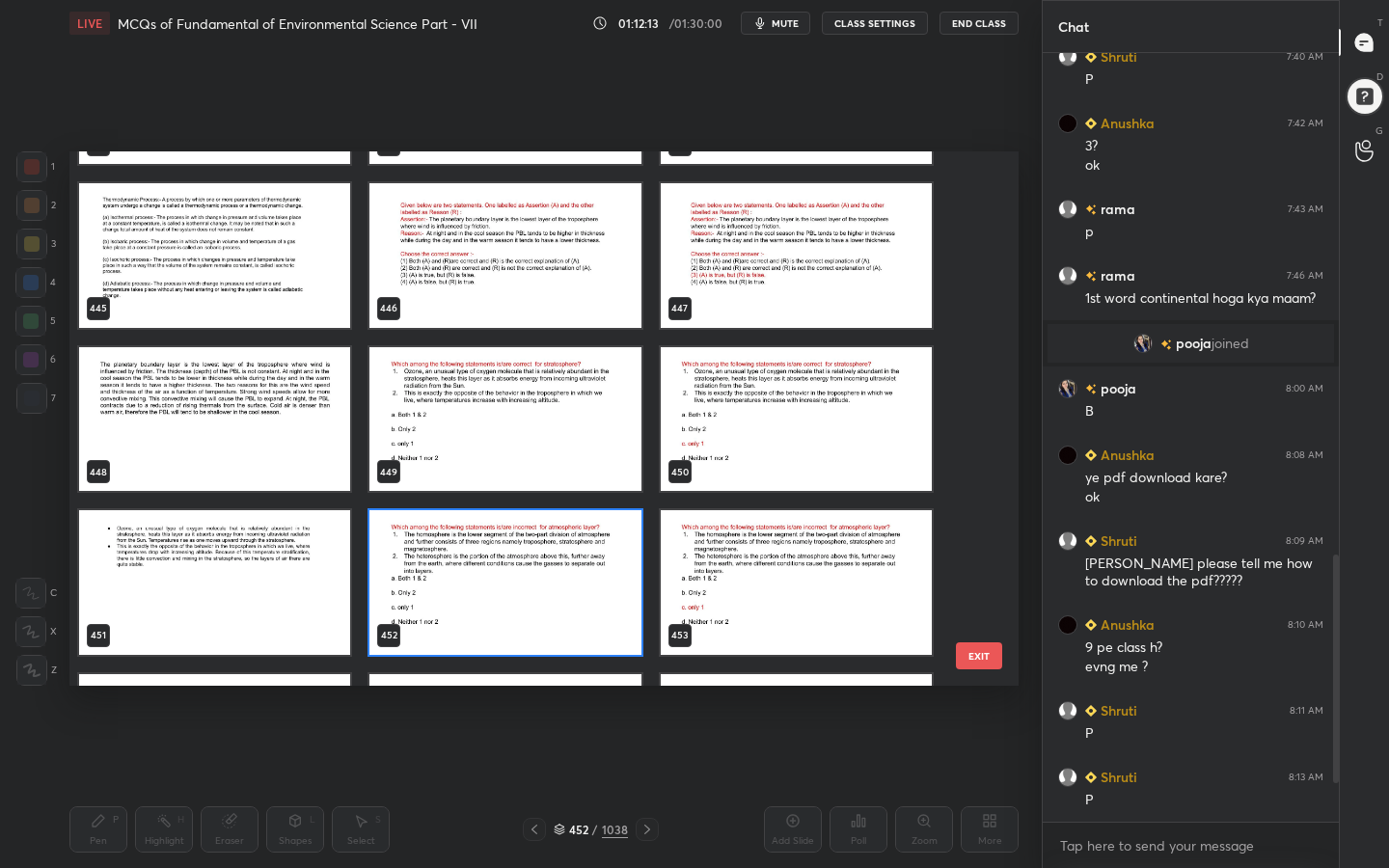 click at bounding box center (504, 583) 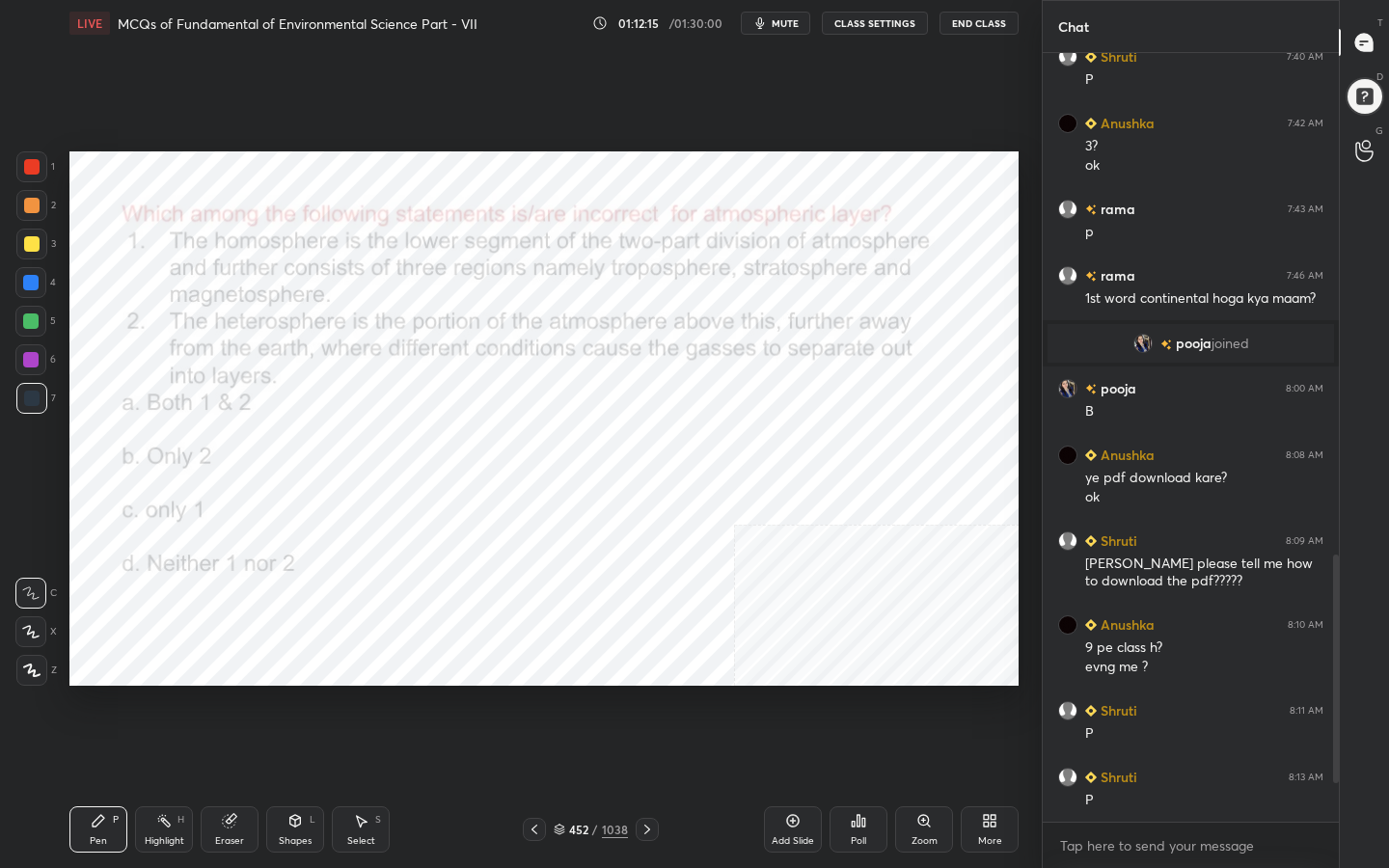 click on "mute" at bounding box center [785, 23] 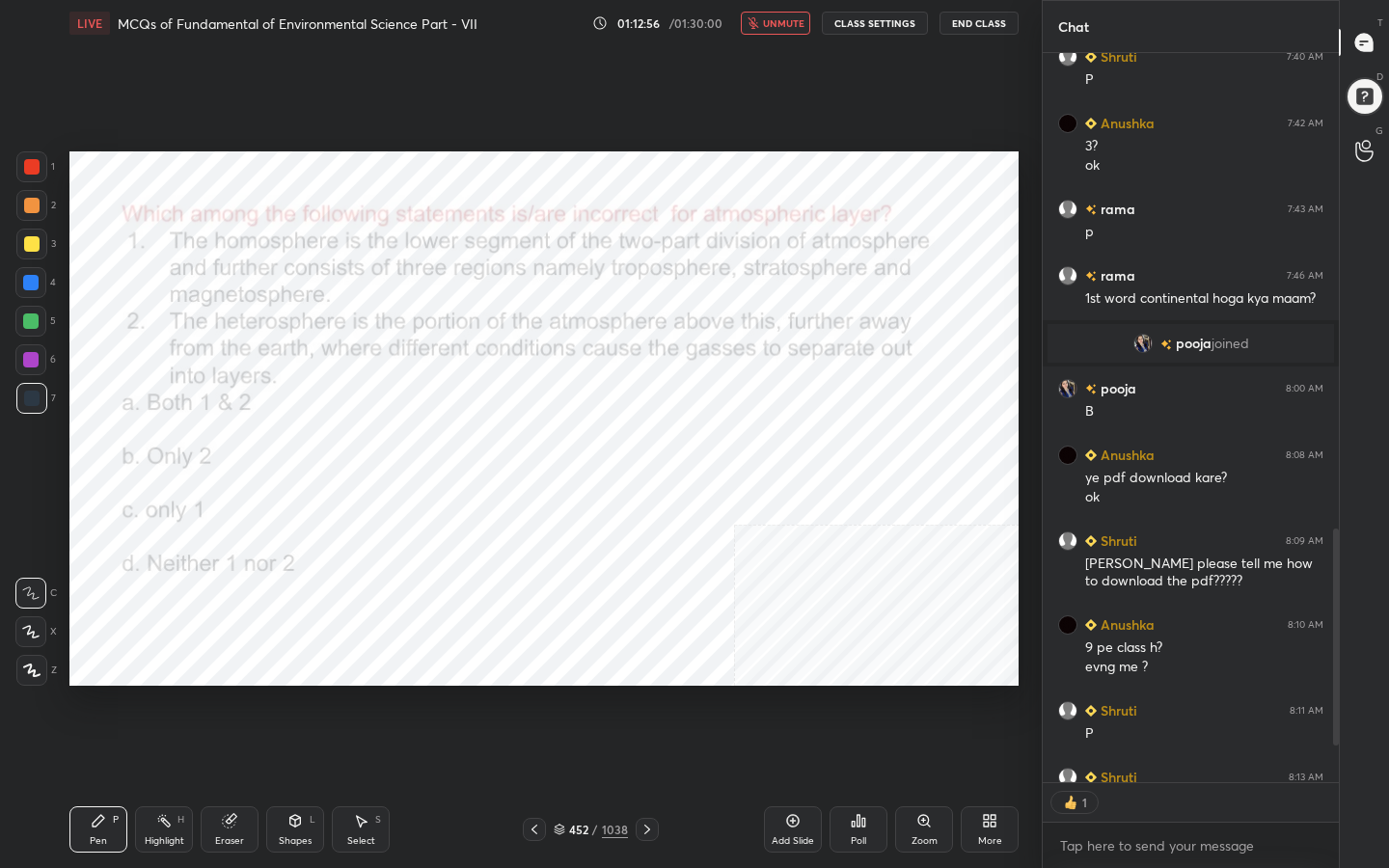 scroll, scrollTop: 723, scrollLeft: 290, axis: both 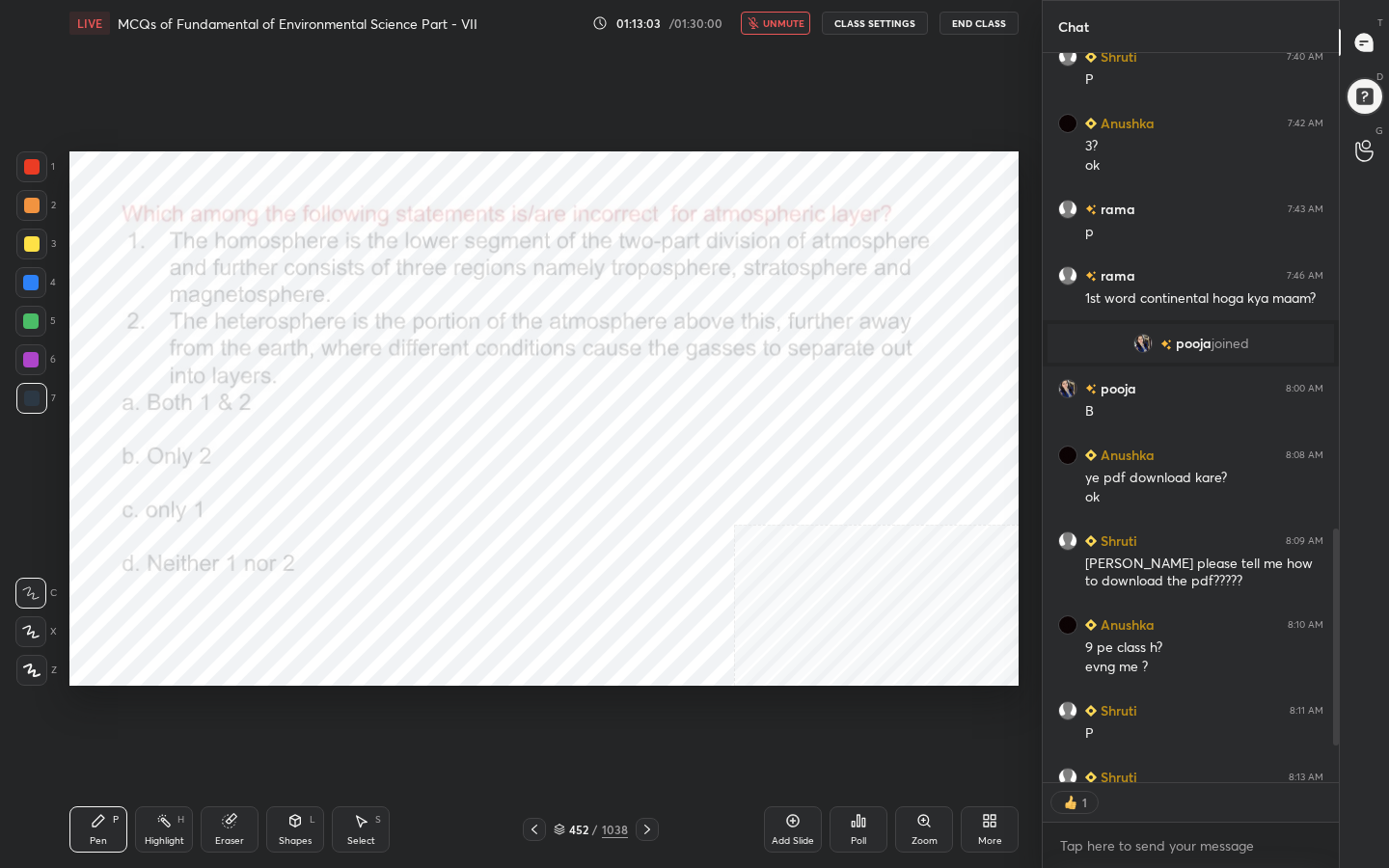 click 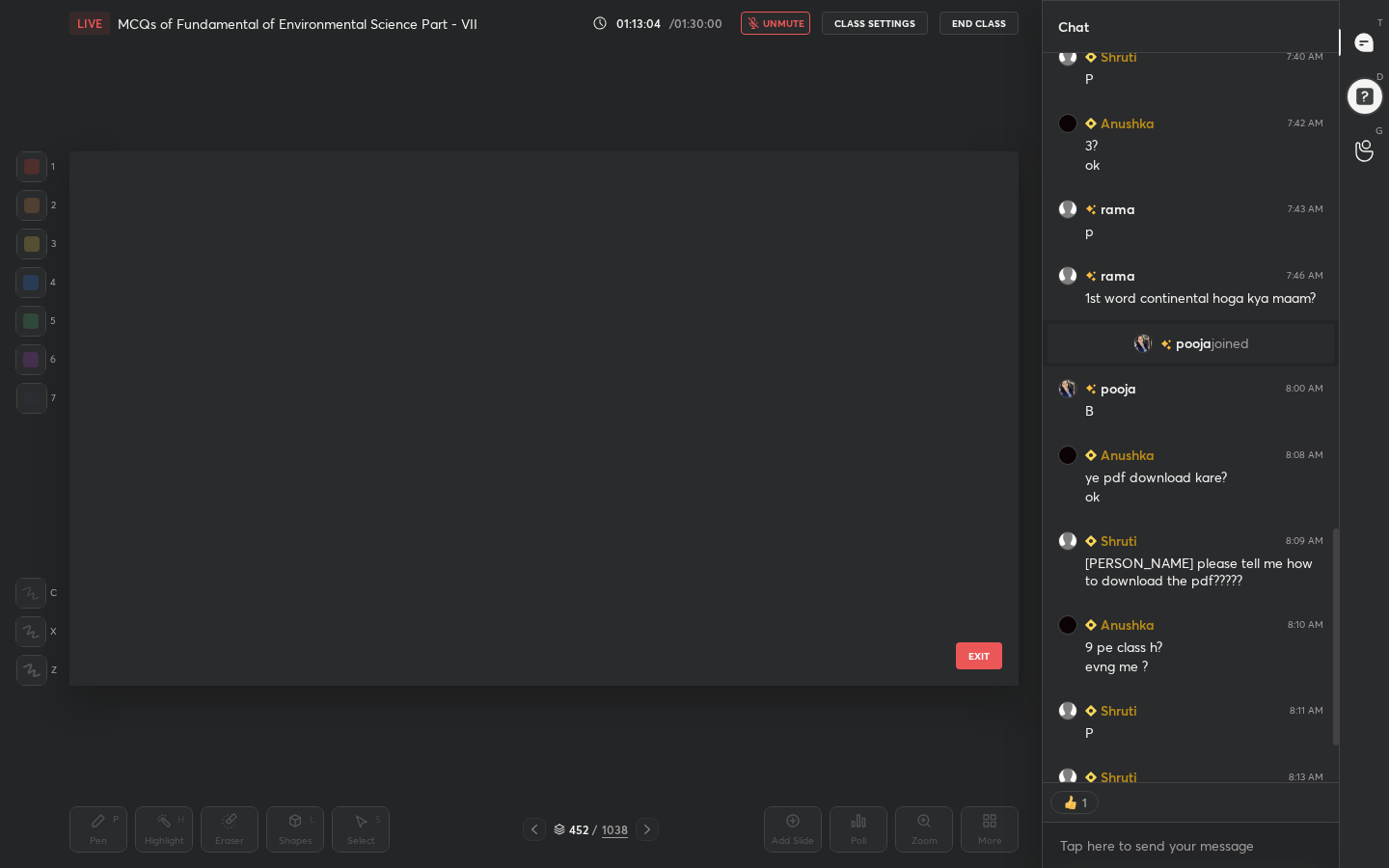 scroll, scrollTop: 24151, scrollLeft: 0, axis: vertical 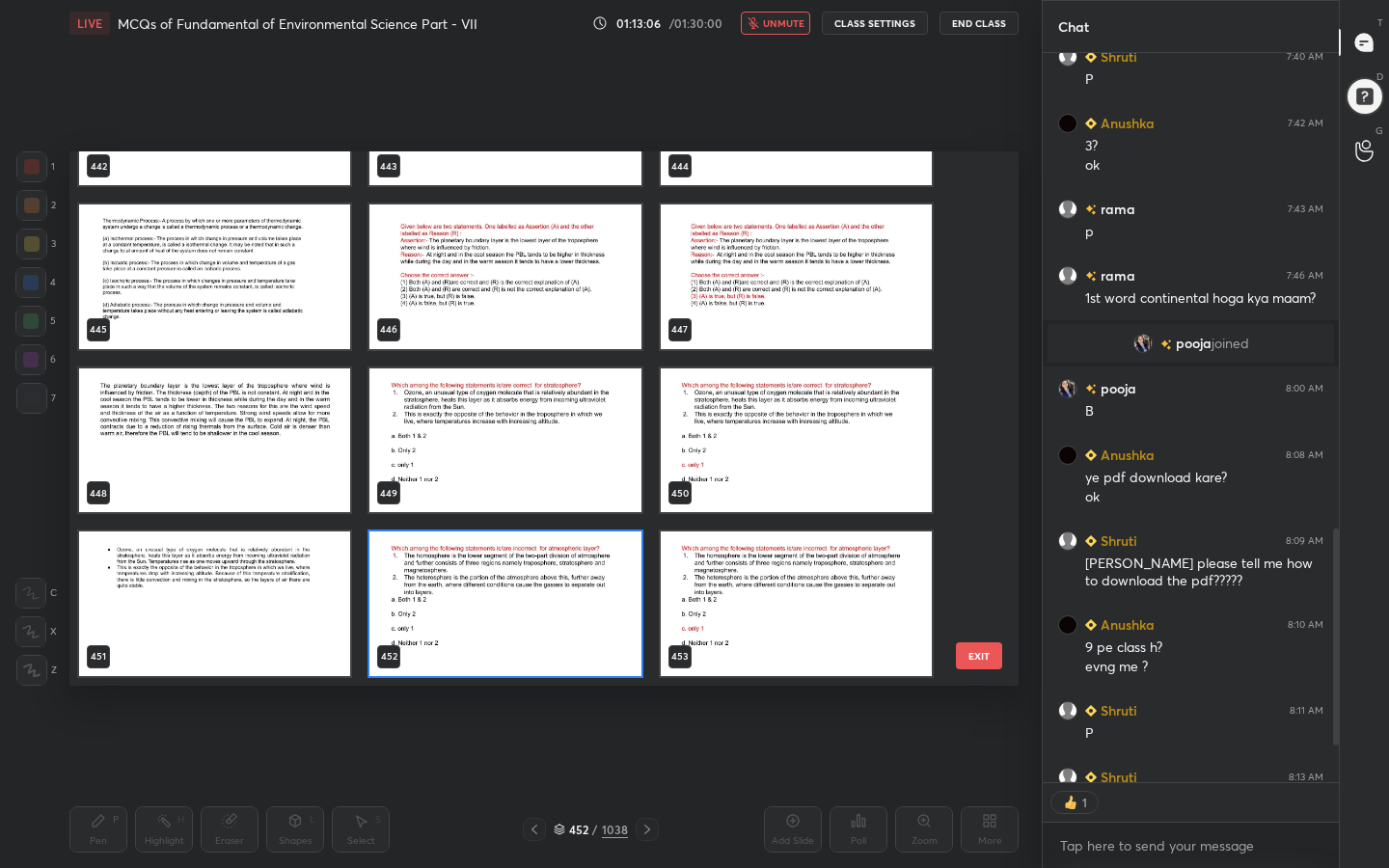 click at bounding box center (504, 604) 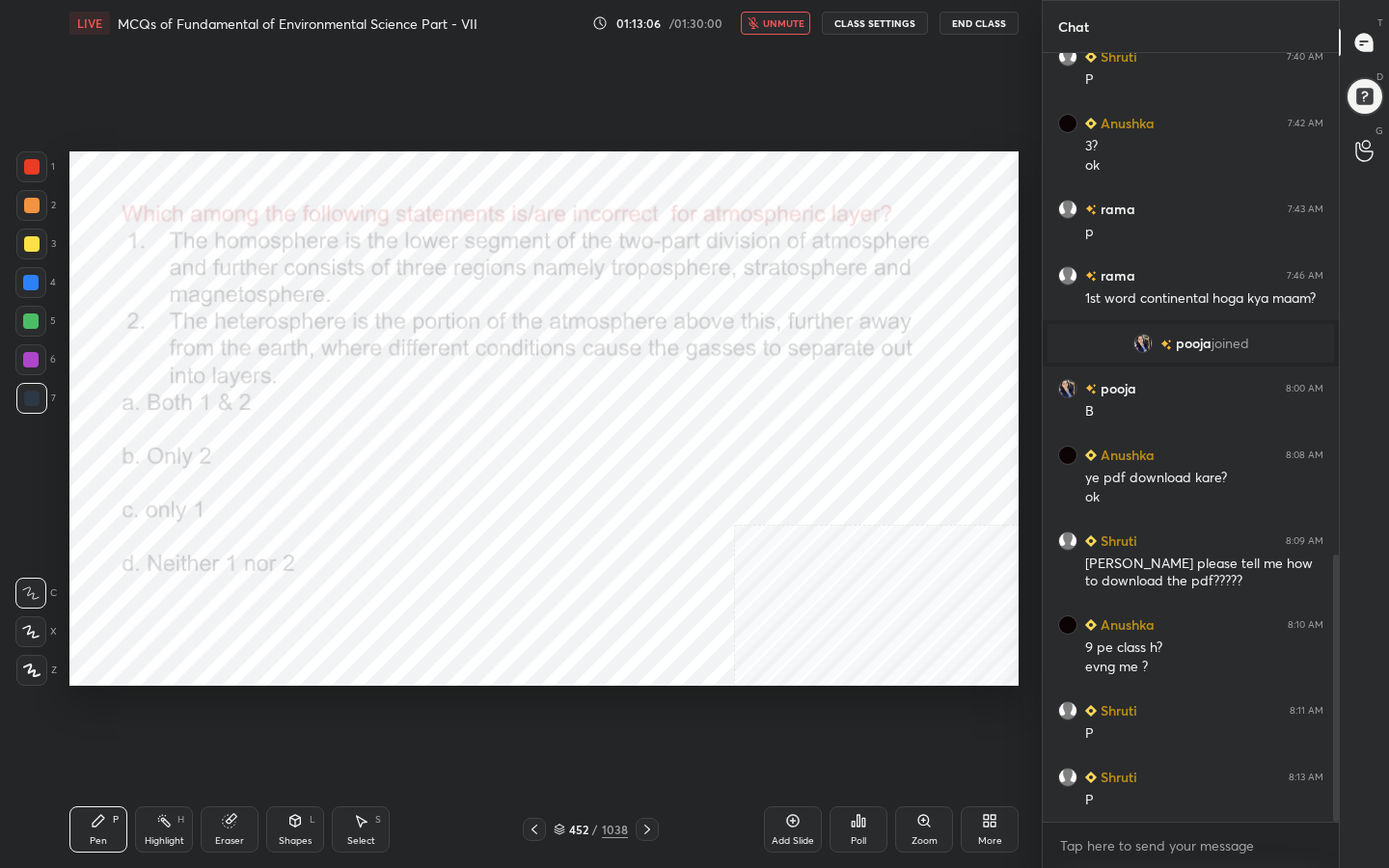 scroll, scrollTop: 7, scrollLeft: 7, axis: both 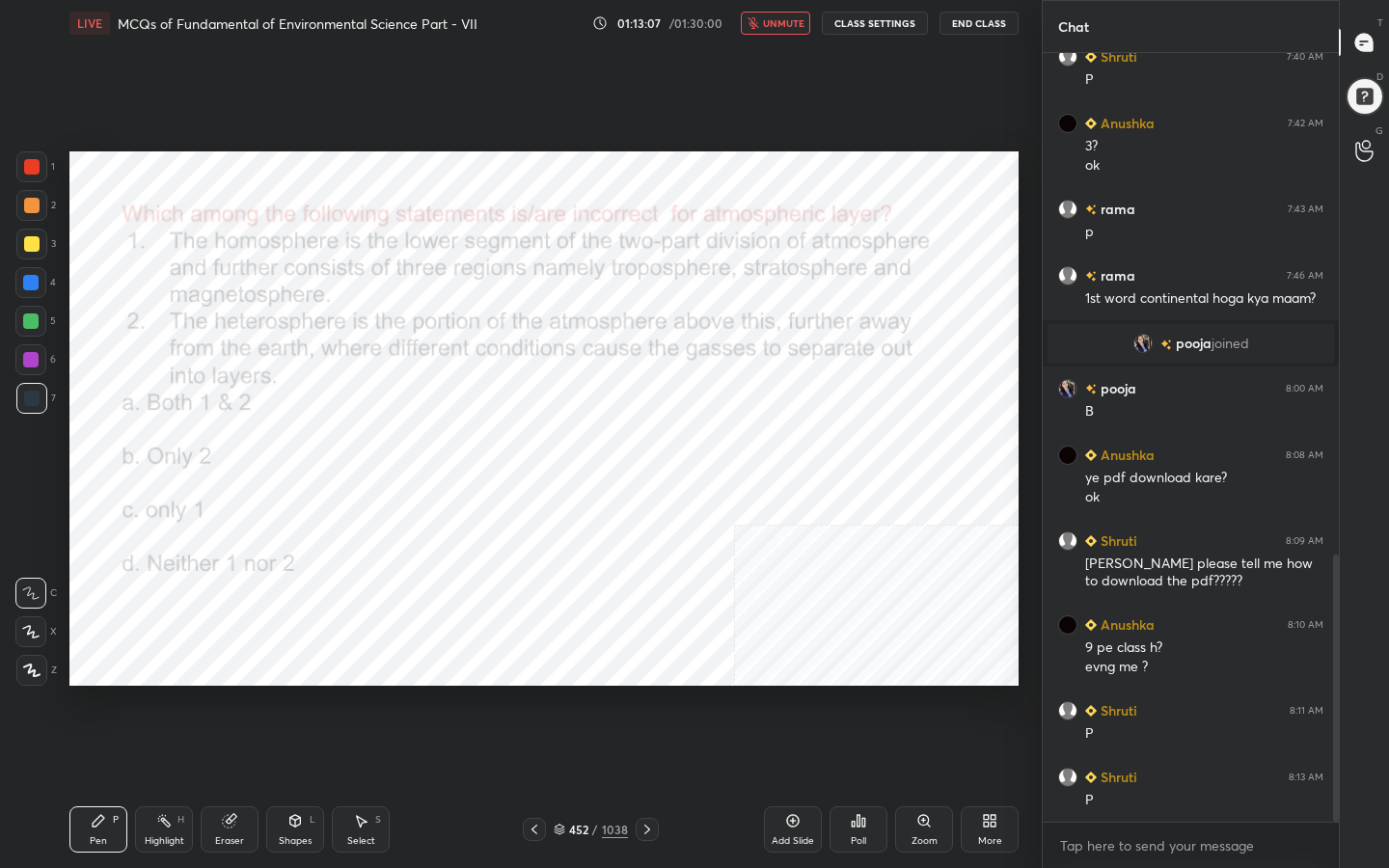 click 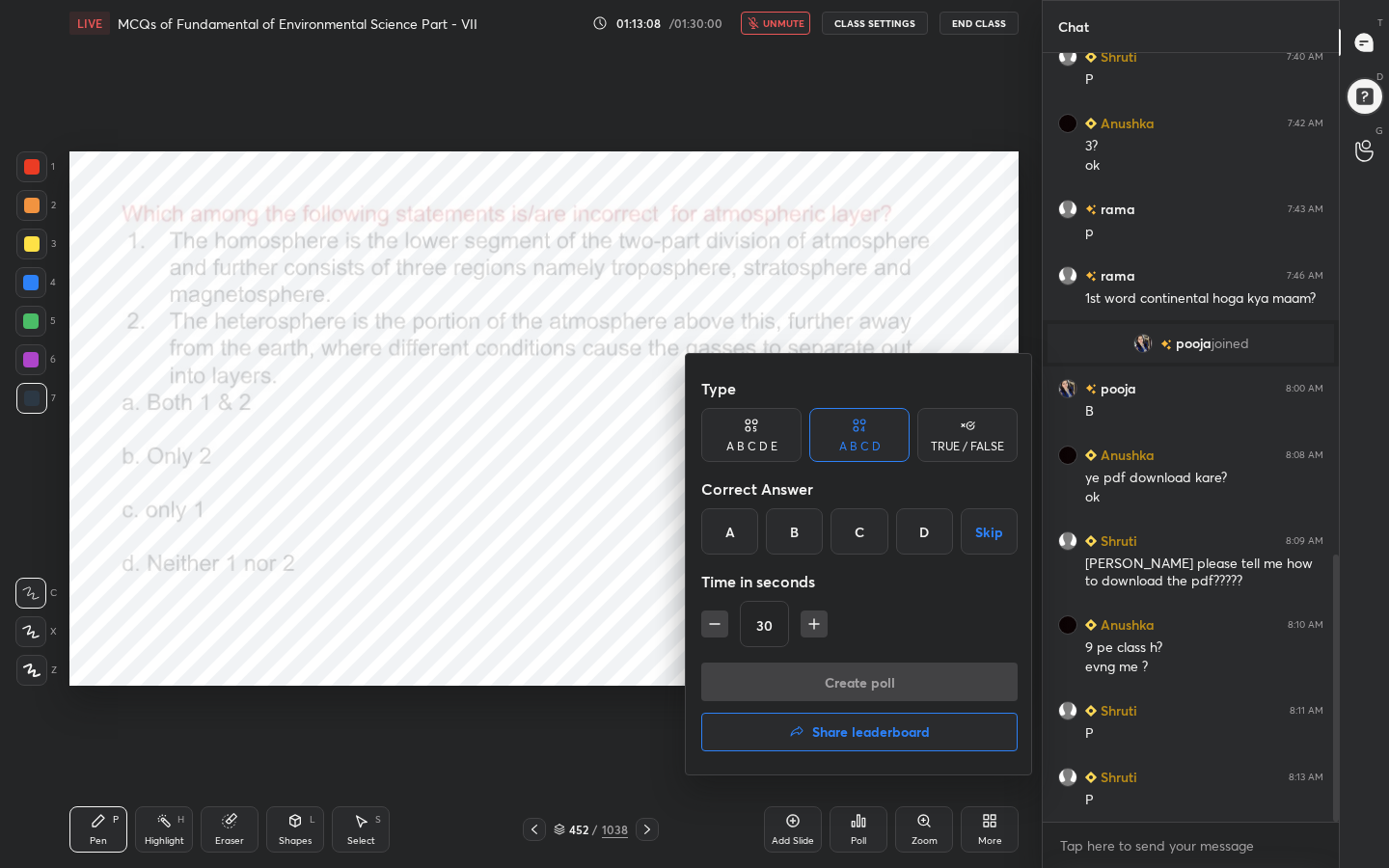 click on "C" at bounding box center [858, 531] 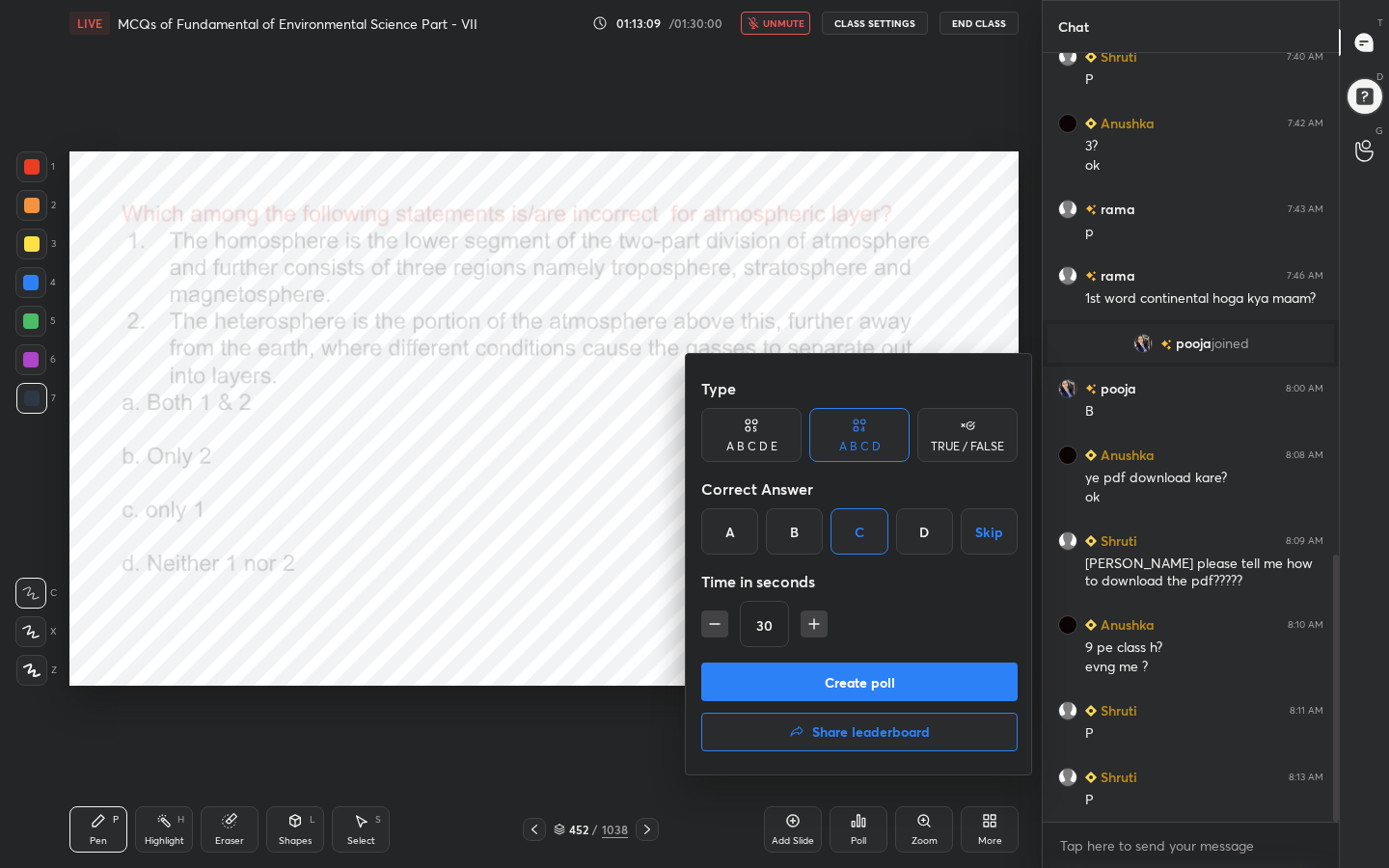 click on "Create poll" at bounding box center (859, 682) 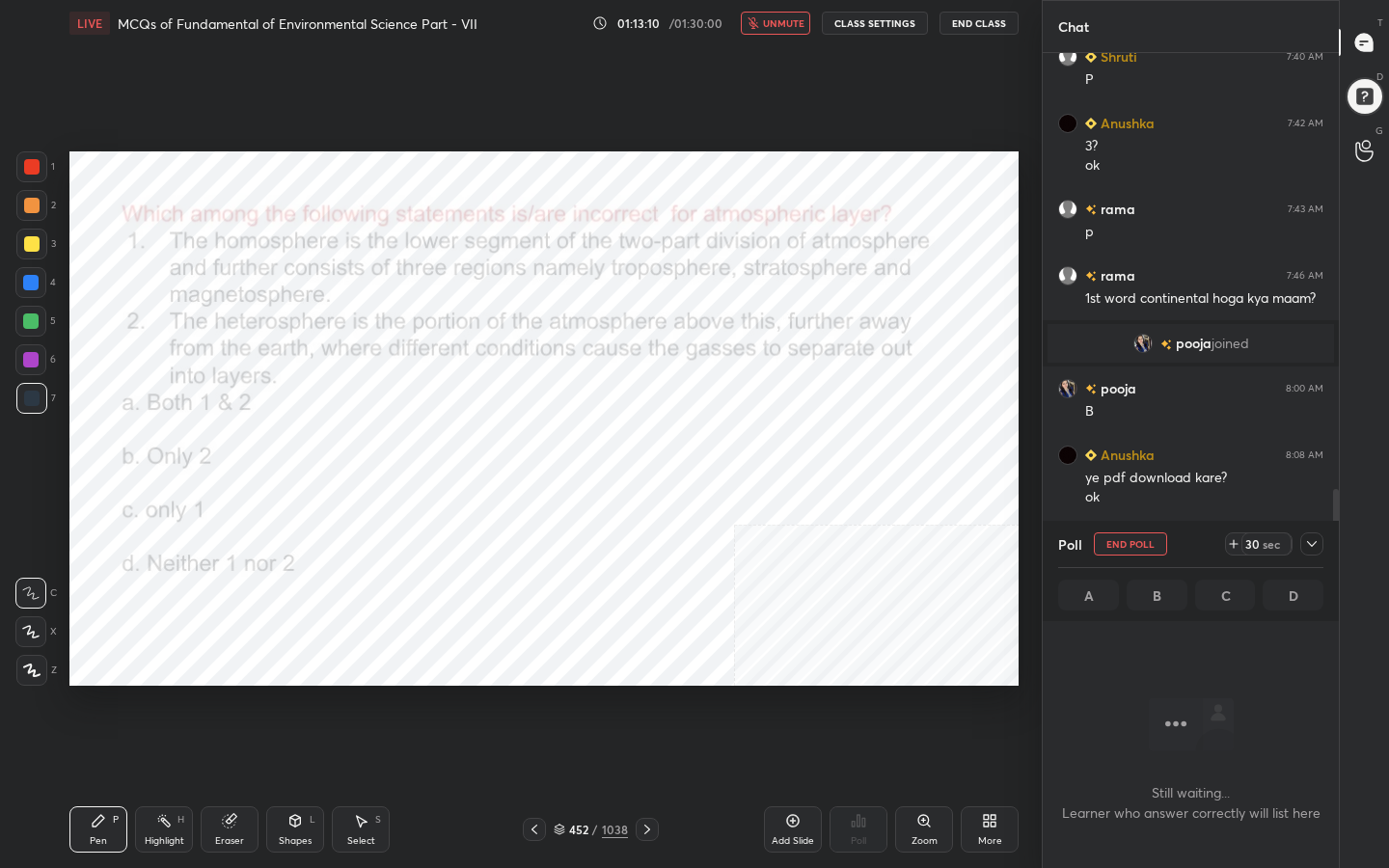 scroll, scrollTop: 687, scrollLeft: 290, axis: both 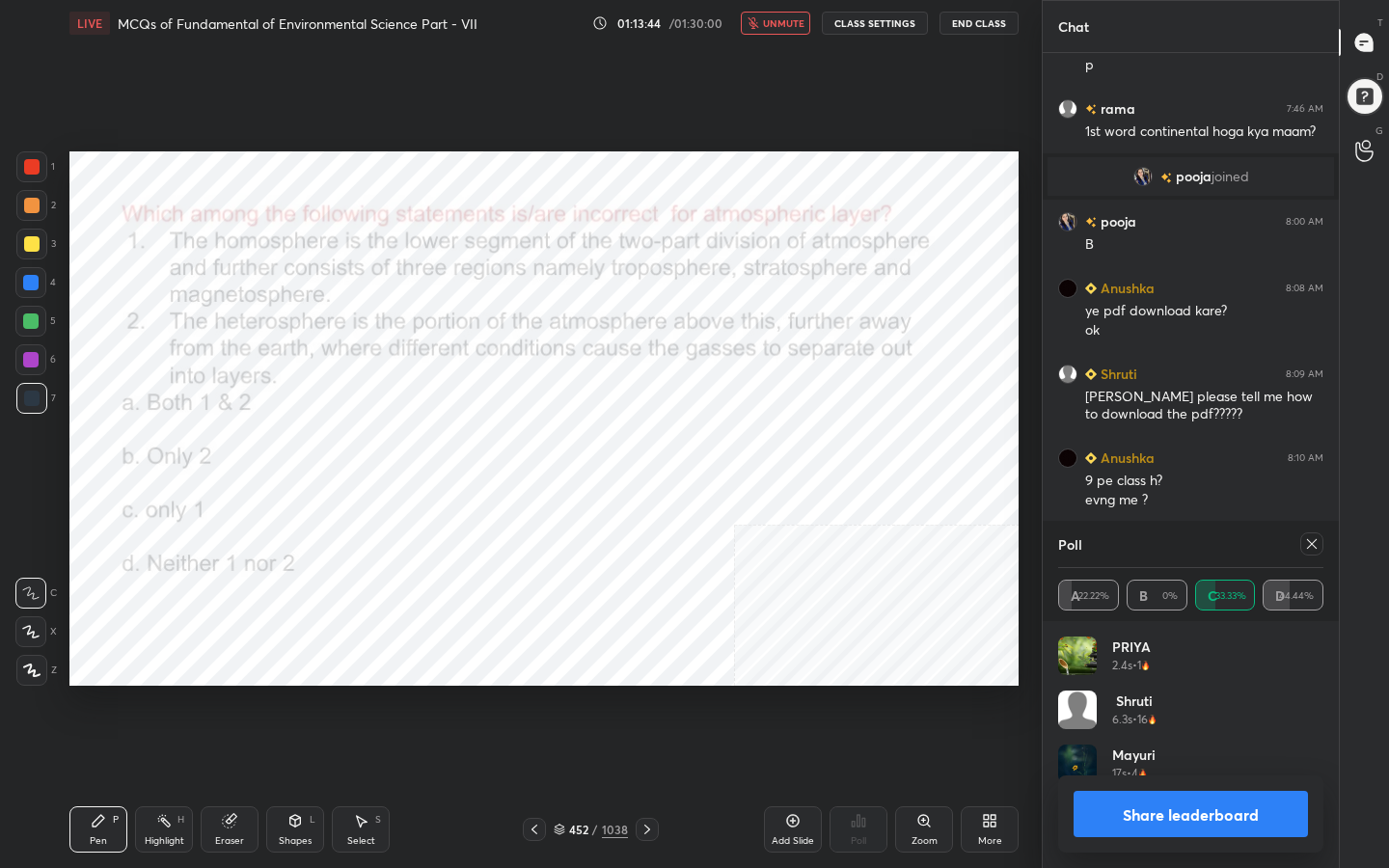 click 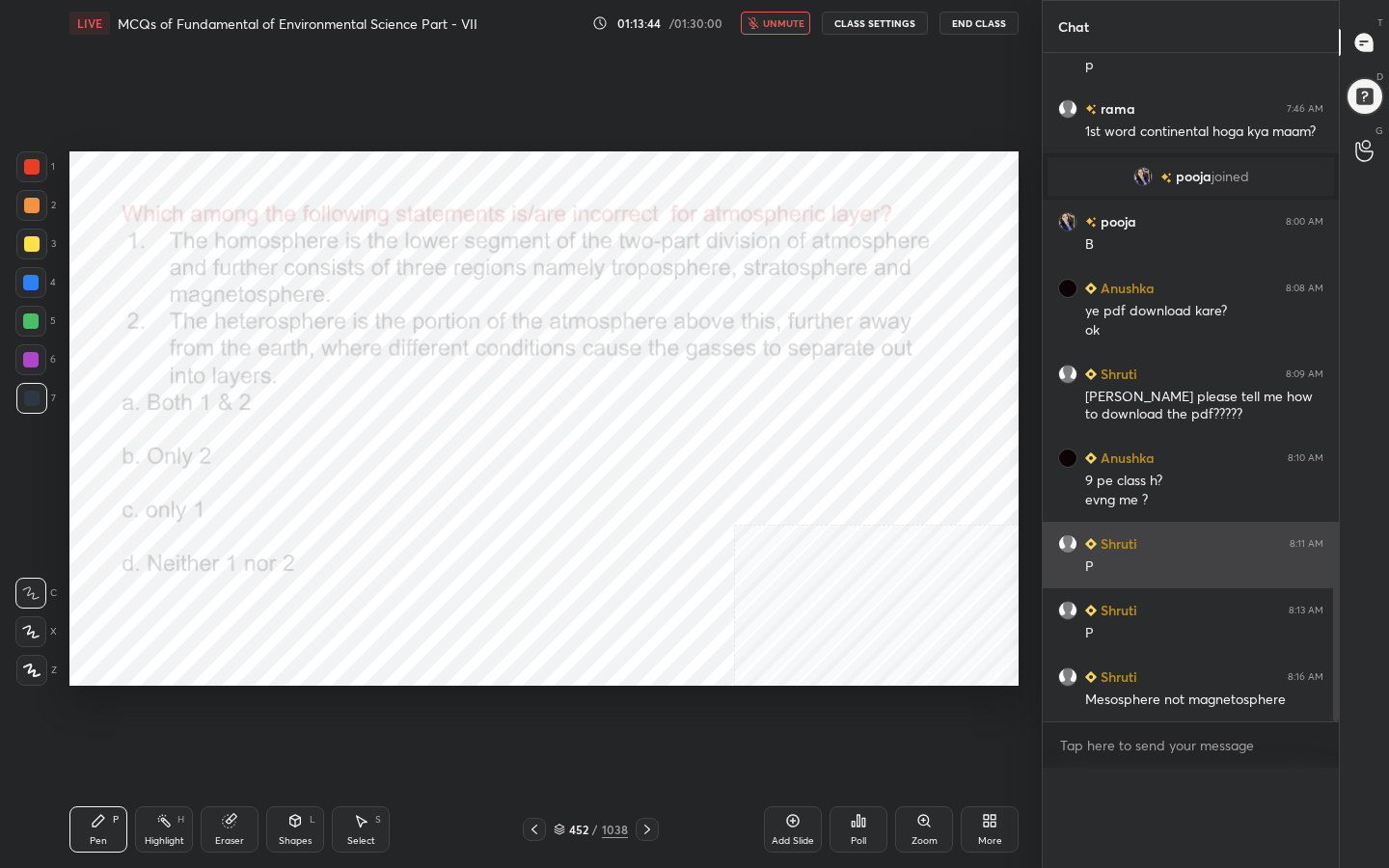 scroll, scrollTop: 0, scrollLeft: 0, axis: both 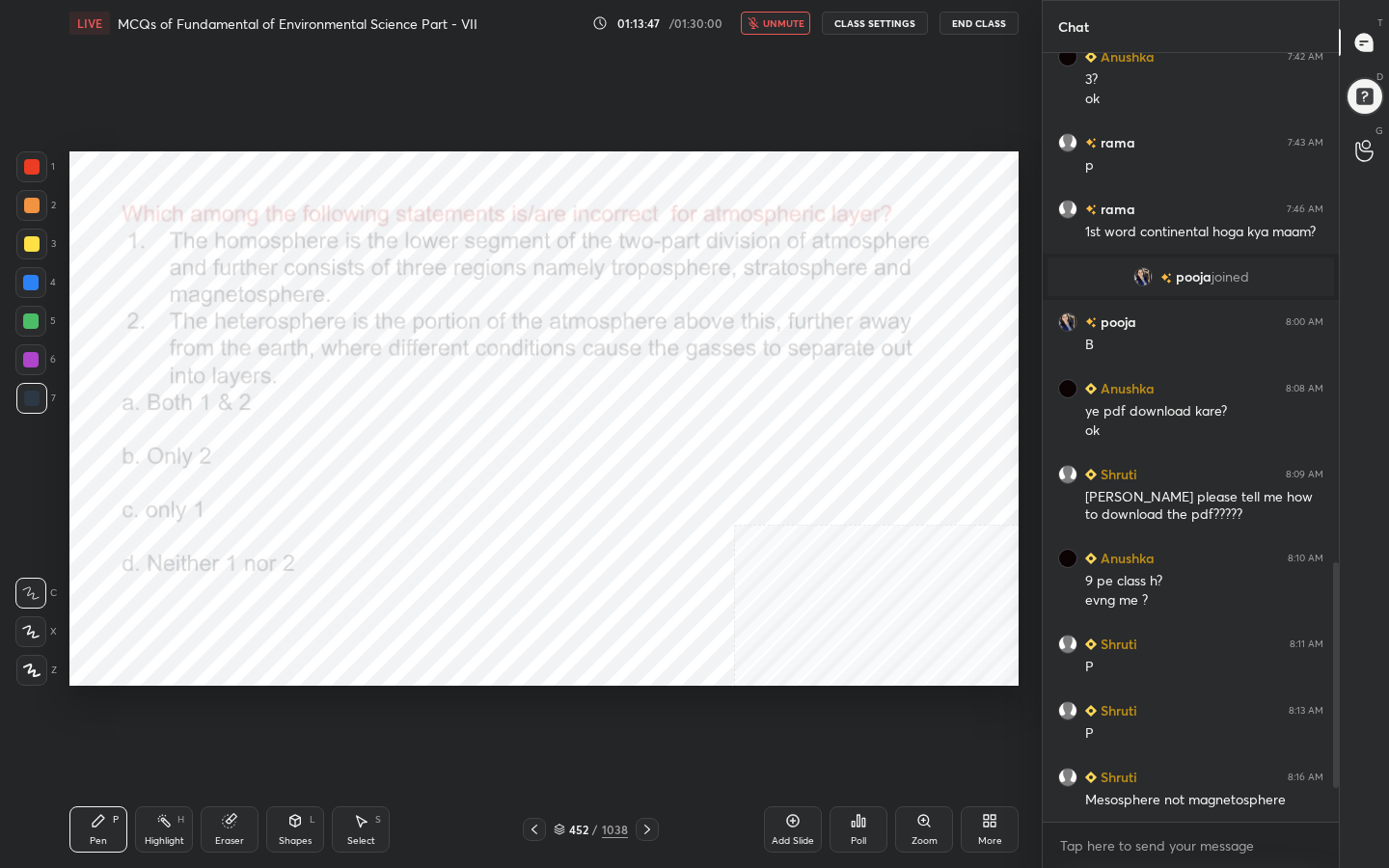 click on "unmute" at bounding box center (783, 23) 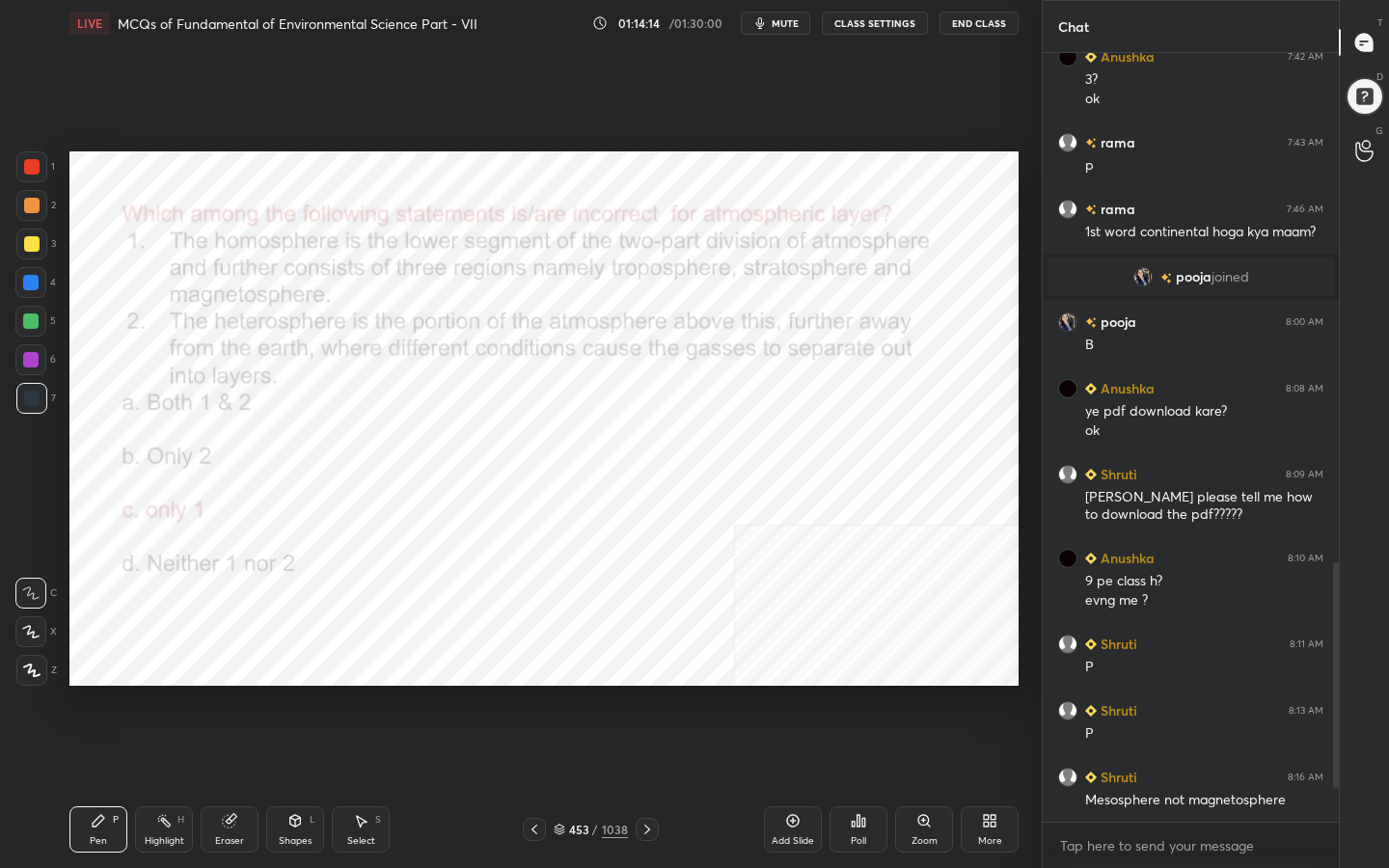 click 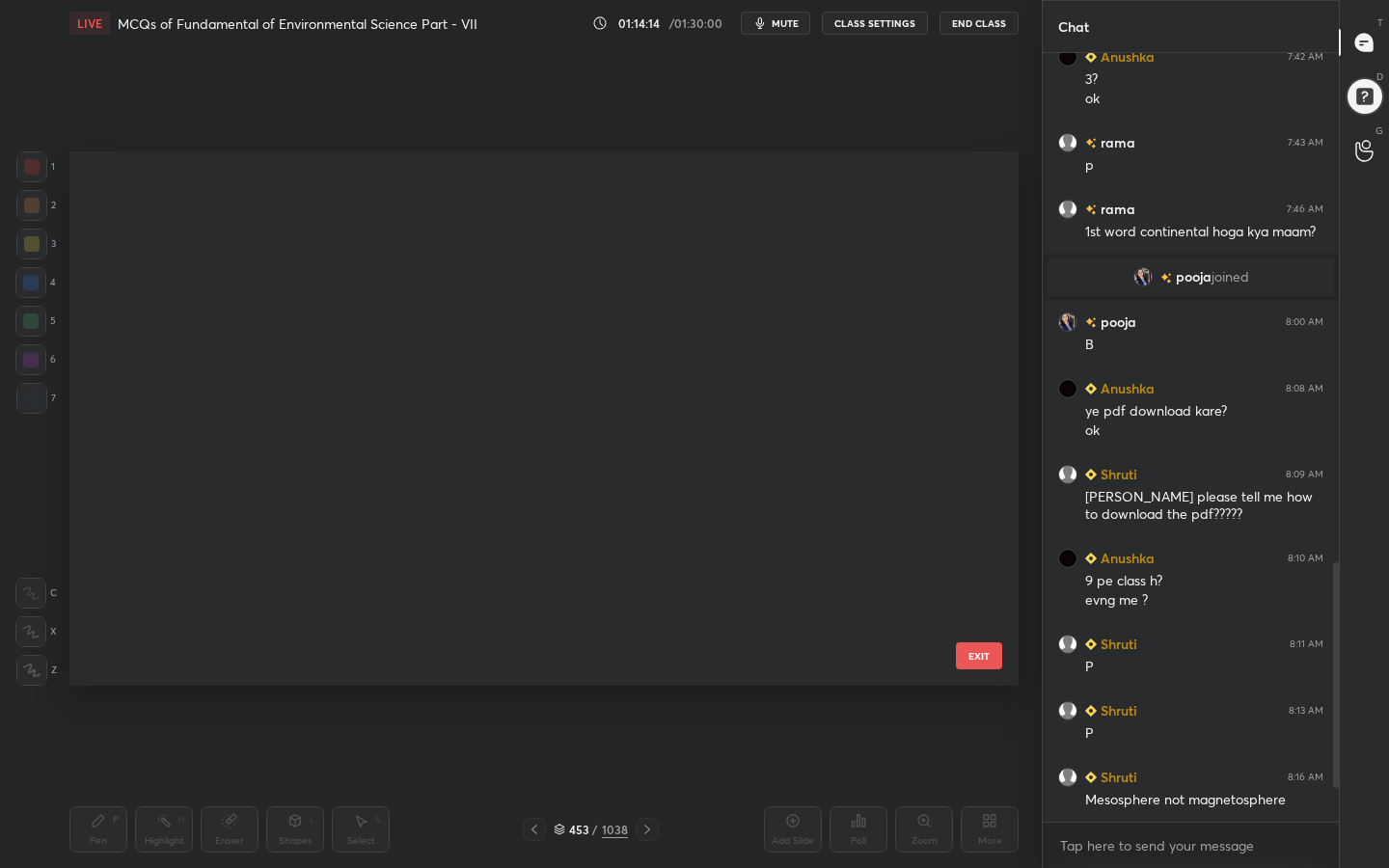 scroll, scrollTop: 24151, scrollLeft: 0, axis: vertical 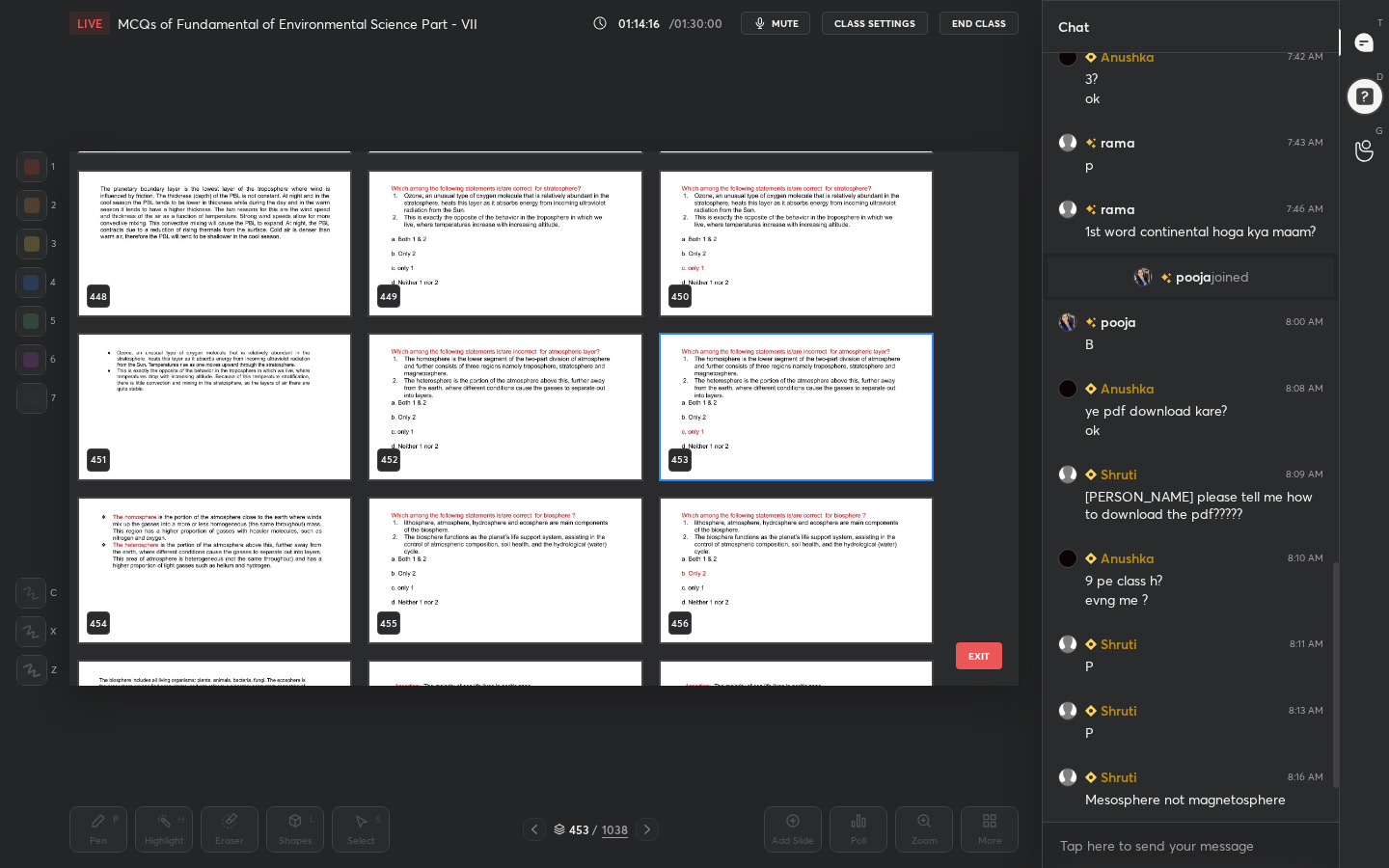 click at bounding box center [504, 571] 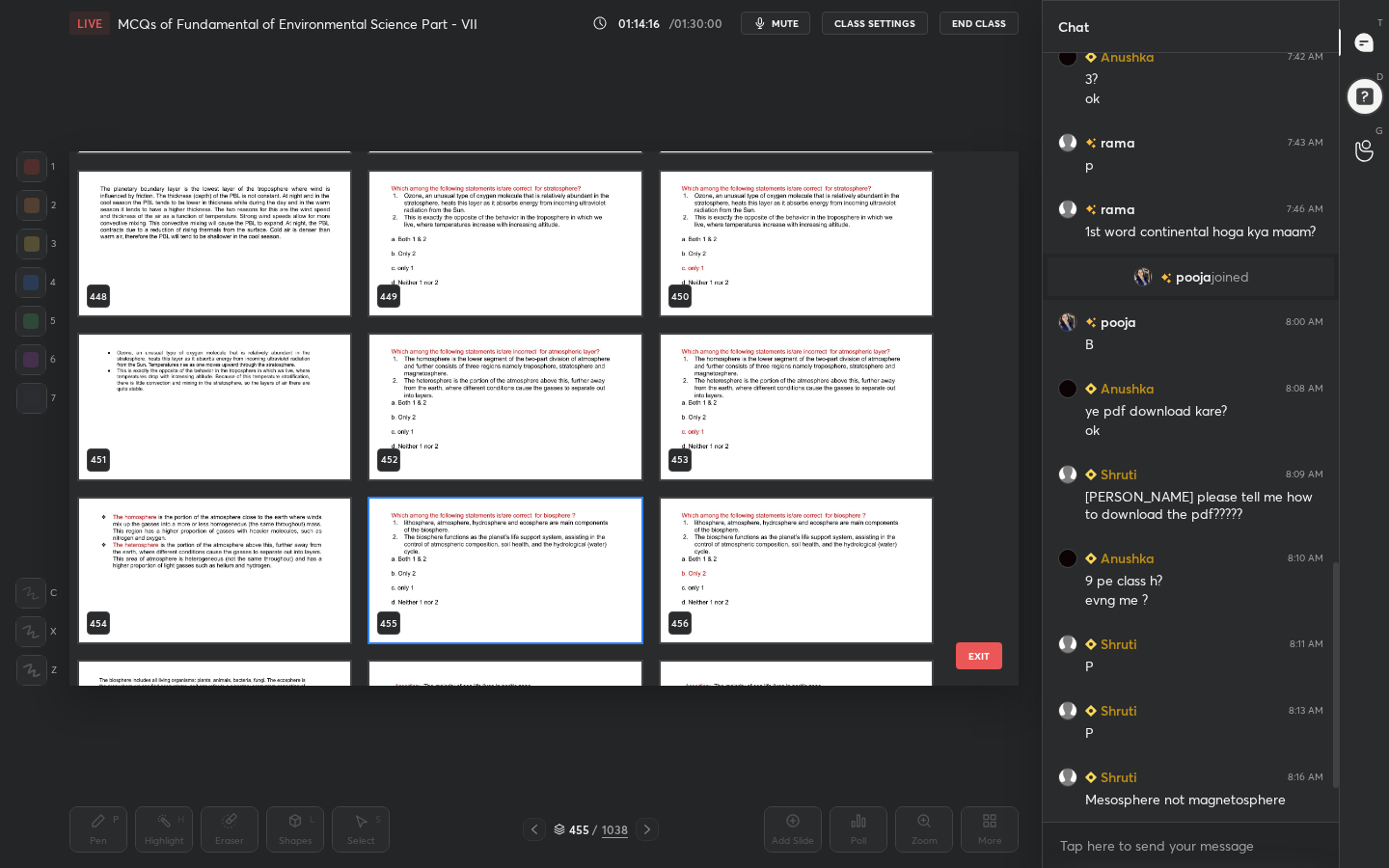click at bounding box center [504, 571] 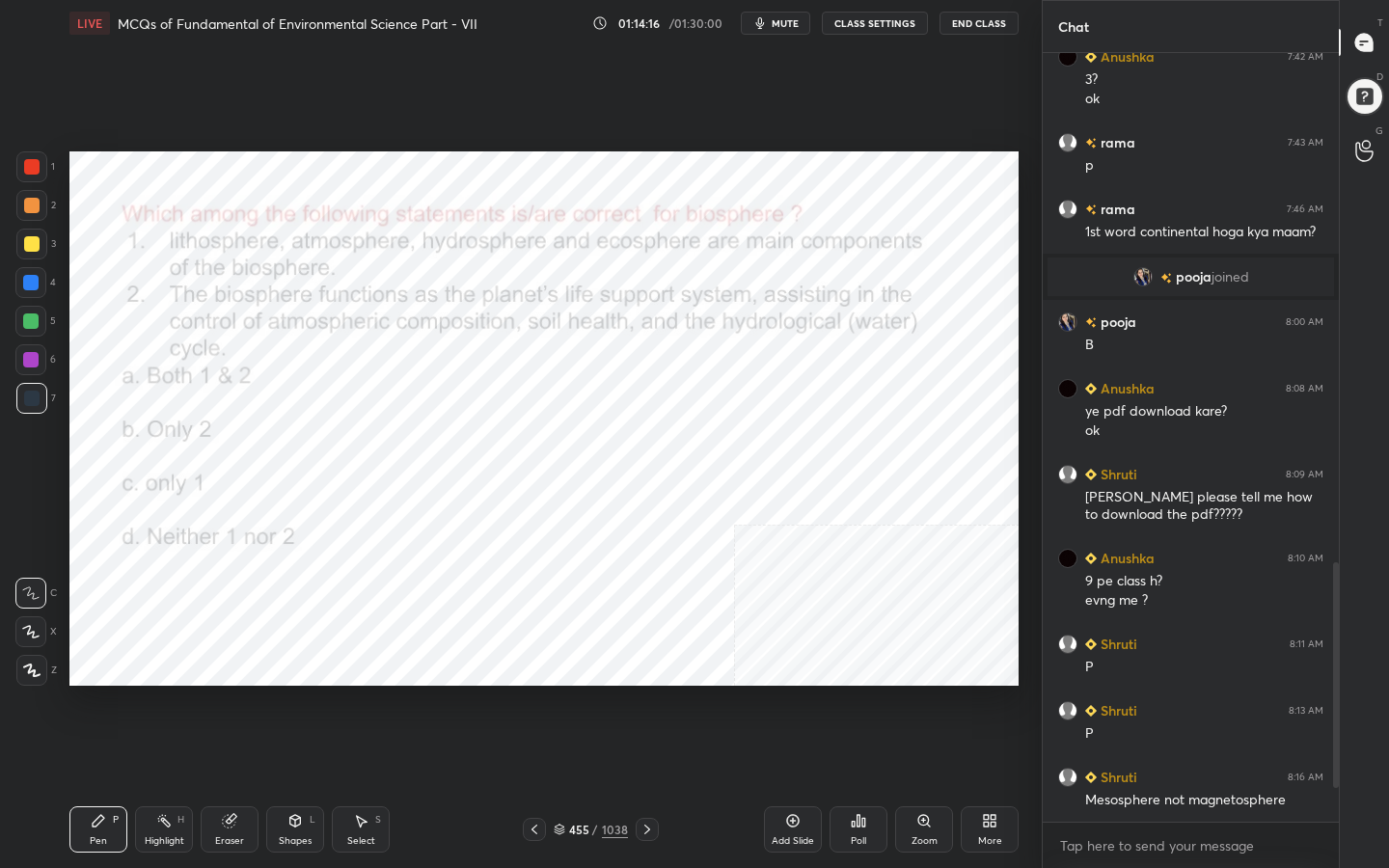 click at bounding box center (504, 571) 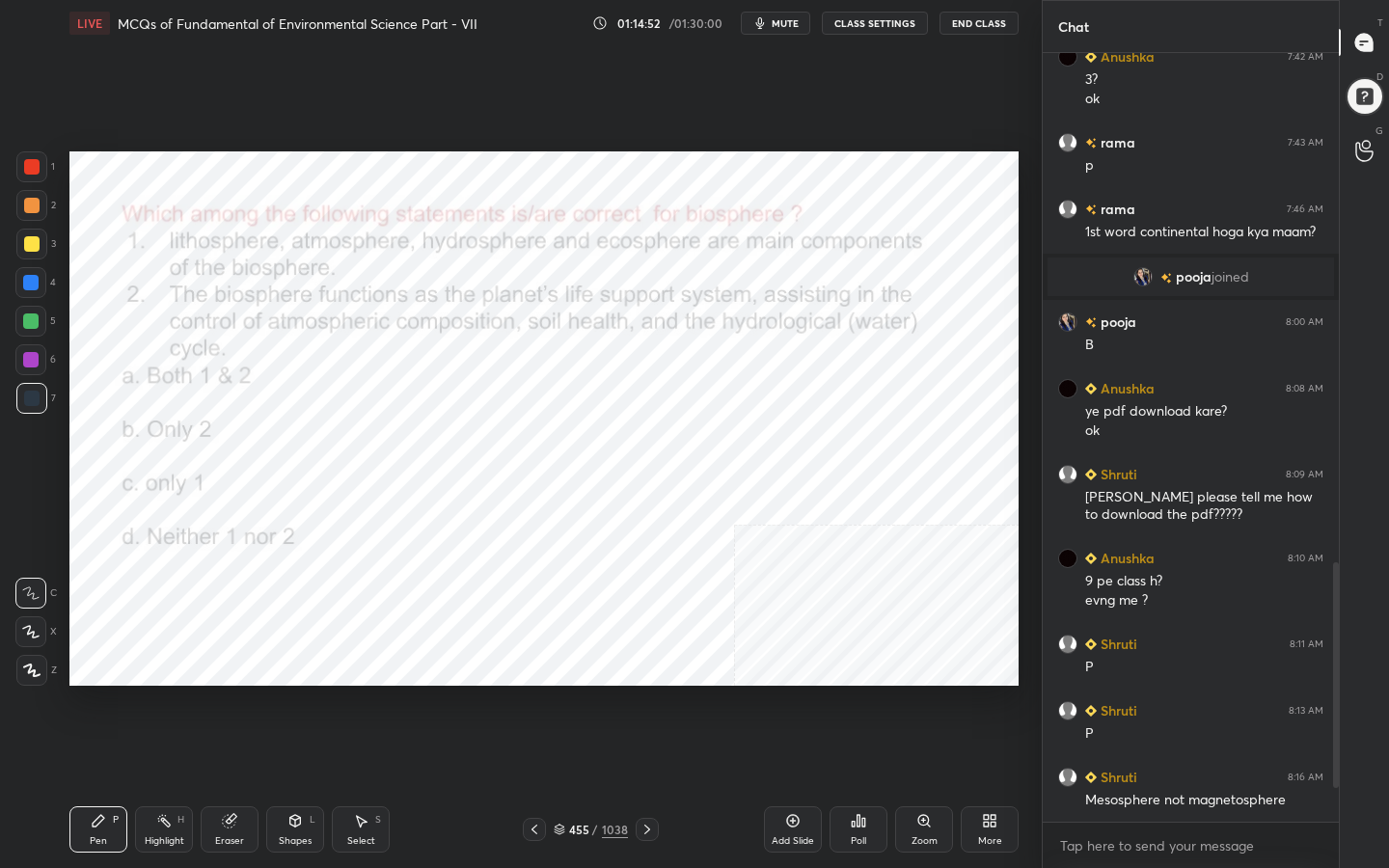 click on "455" at bounding box center [579, 829] 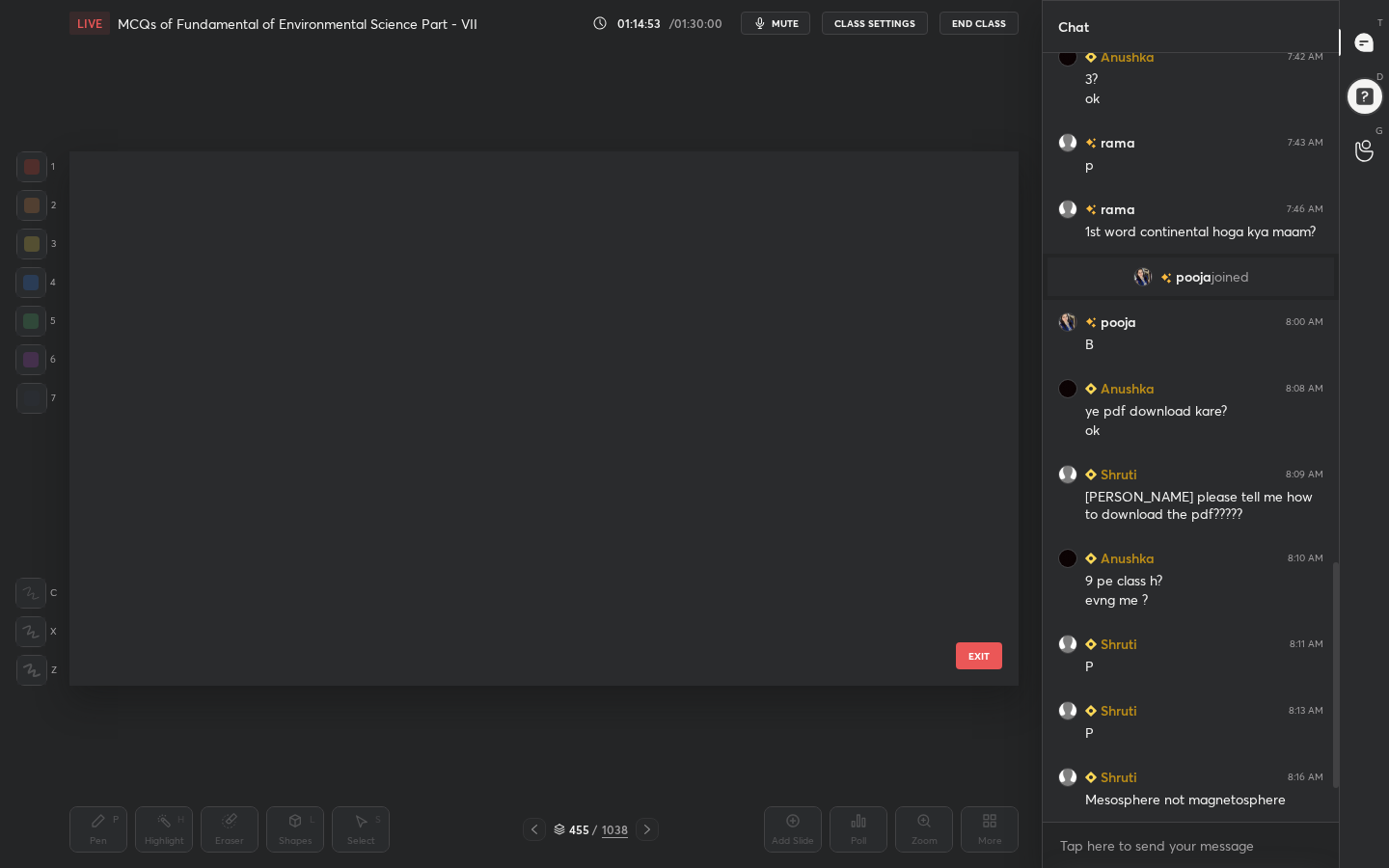scroll, scrollTop: 24314, scrollLeft: 0, axis: vertical 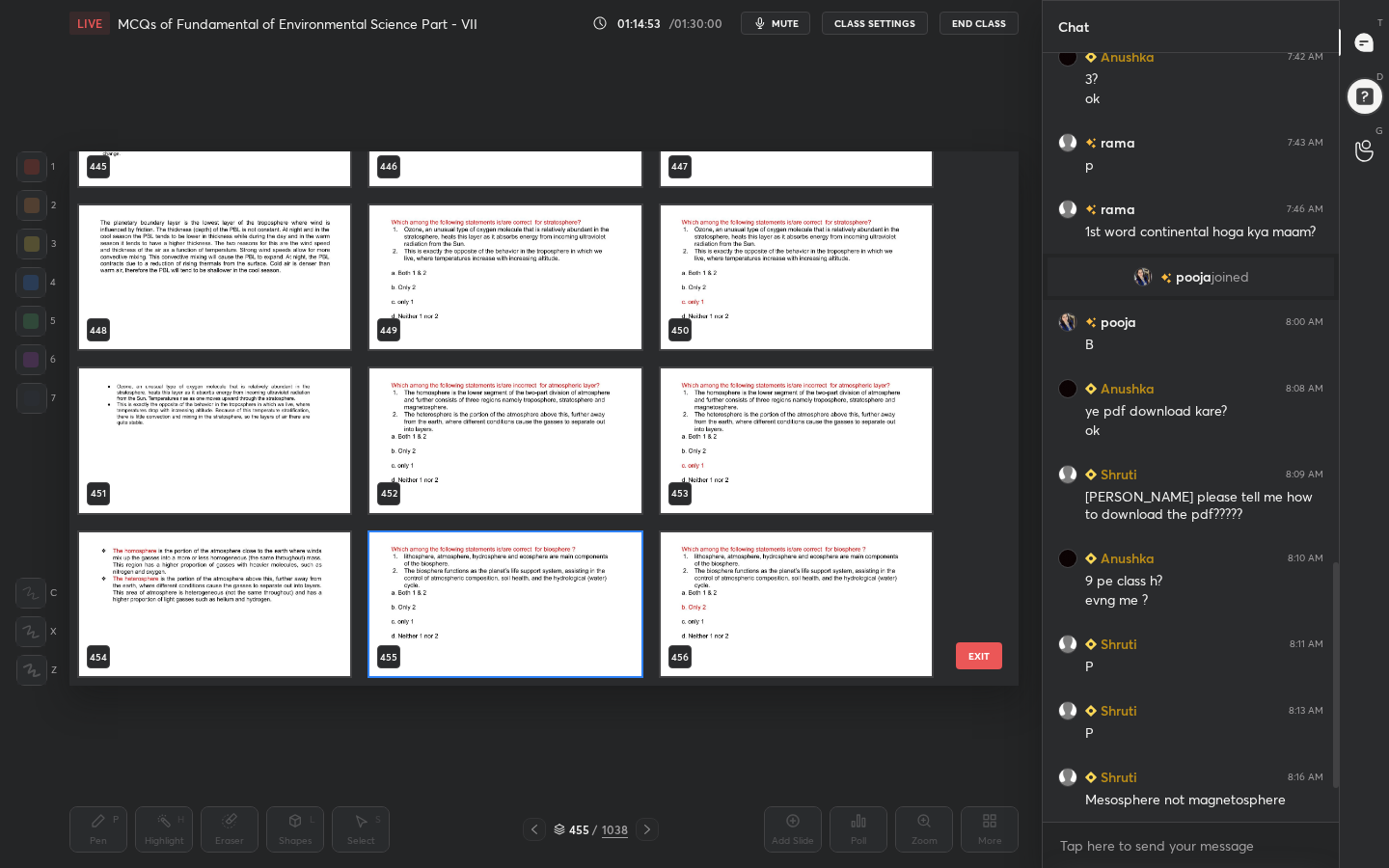click at bounding box center [504, 605] 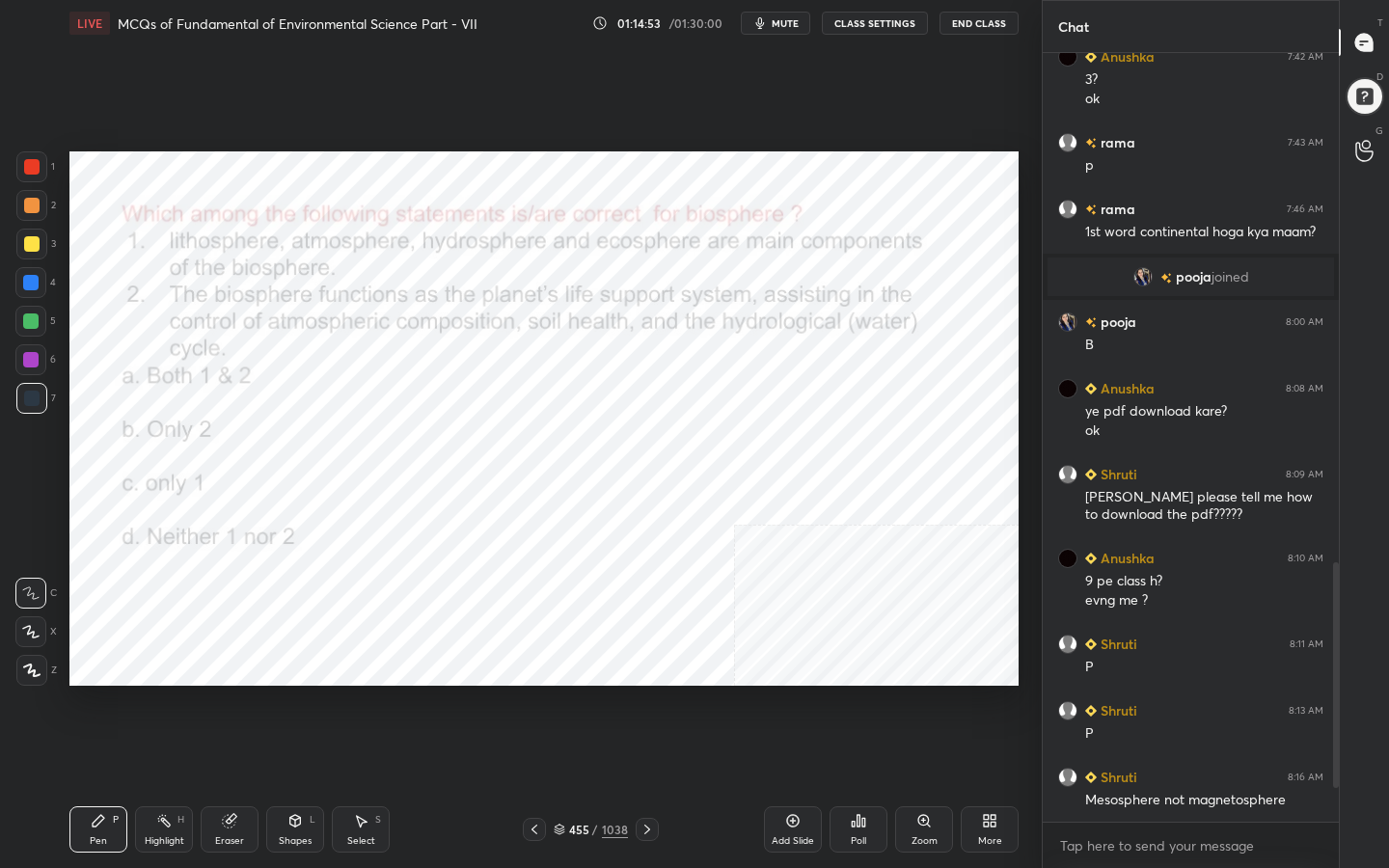 click at bounding box center (504, 605) 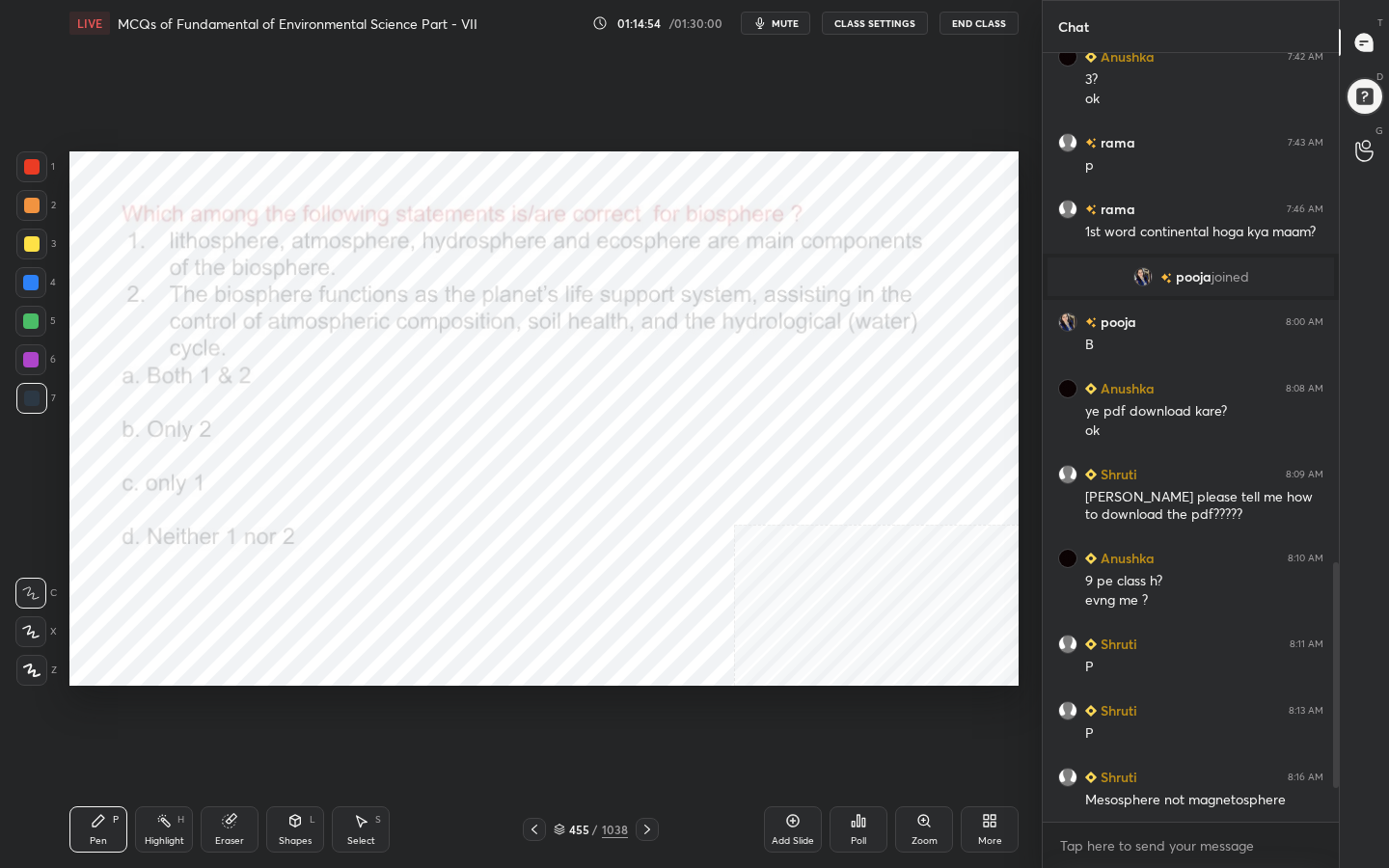 click on "Poll" at bounding box center [858, 829] 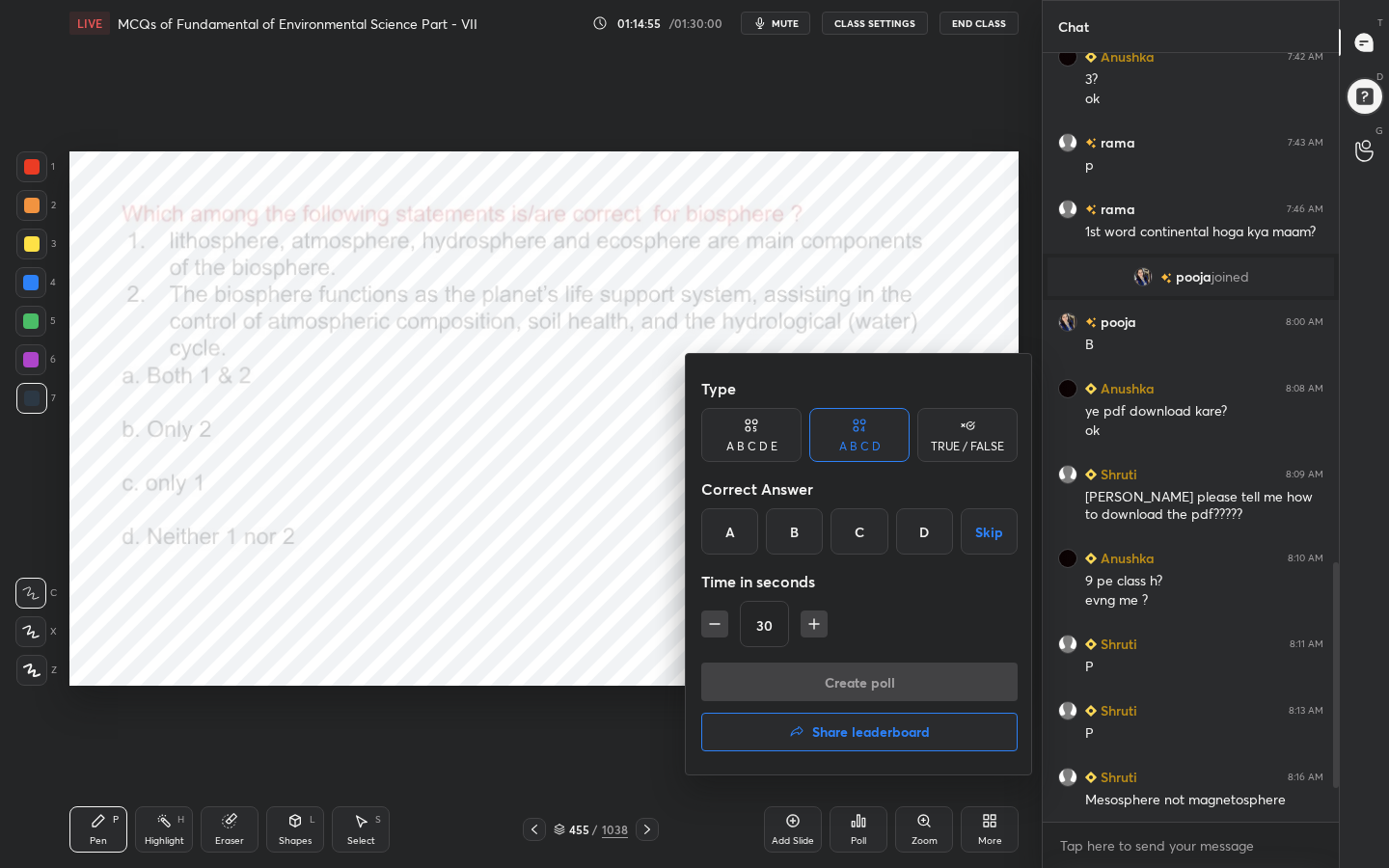 click on "B" at bounding box center (794, 531) 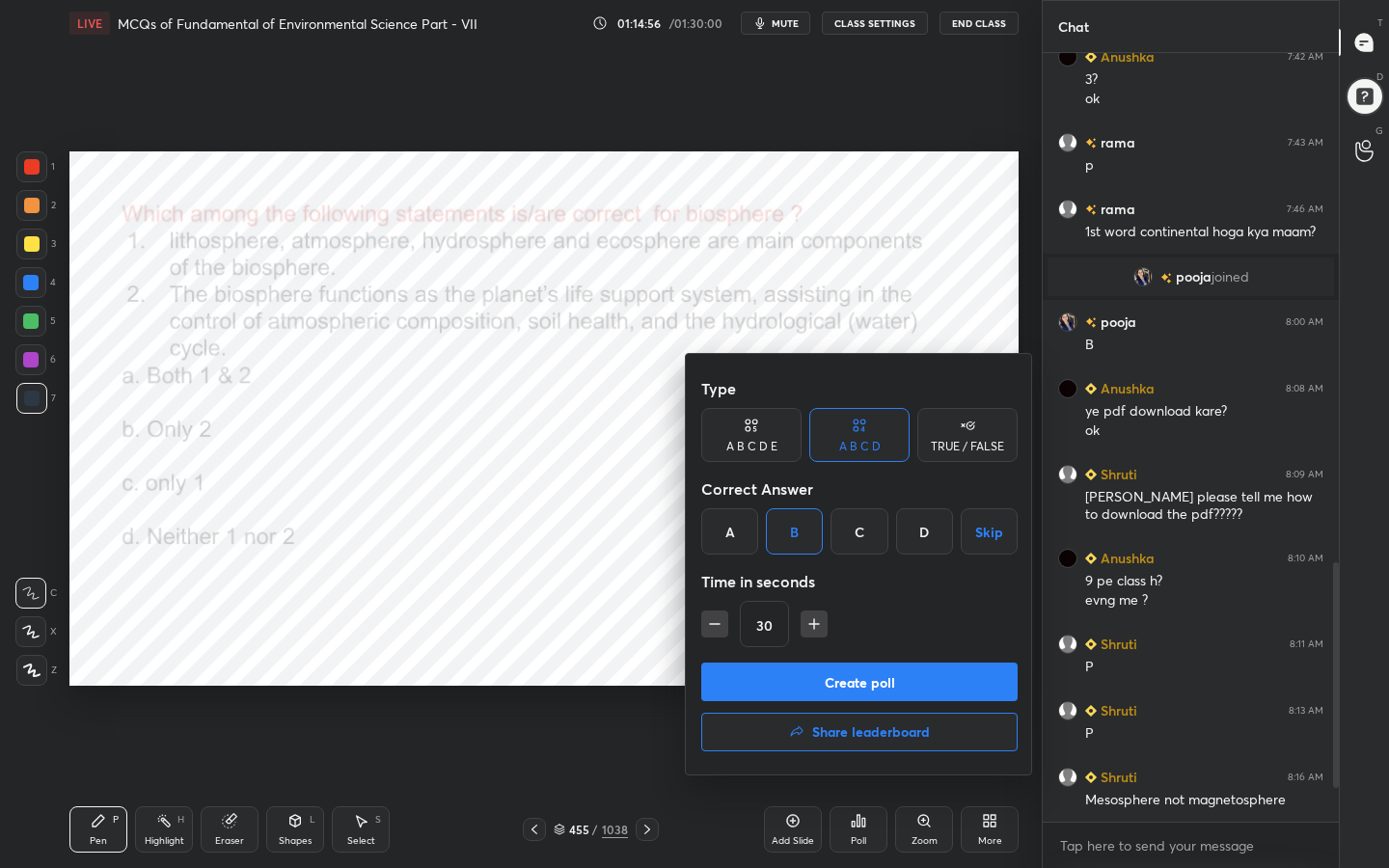 click on "Create poll" at bounding box center (859, 682) 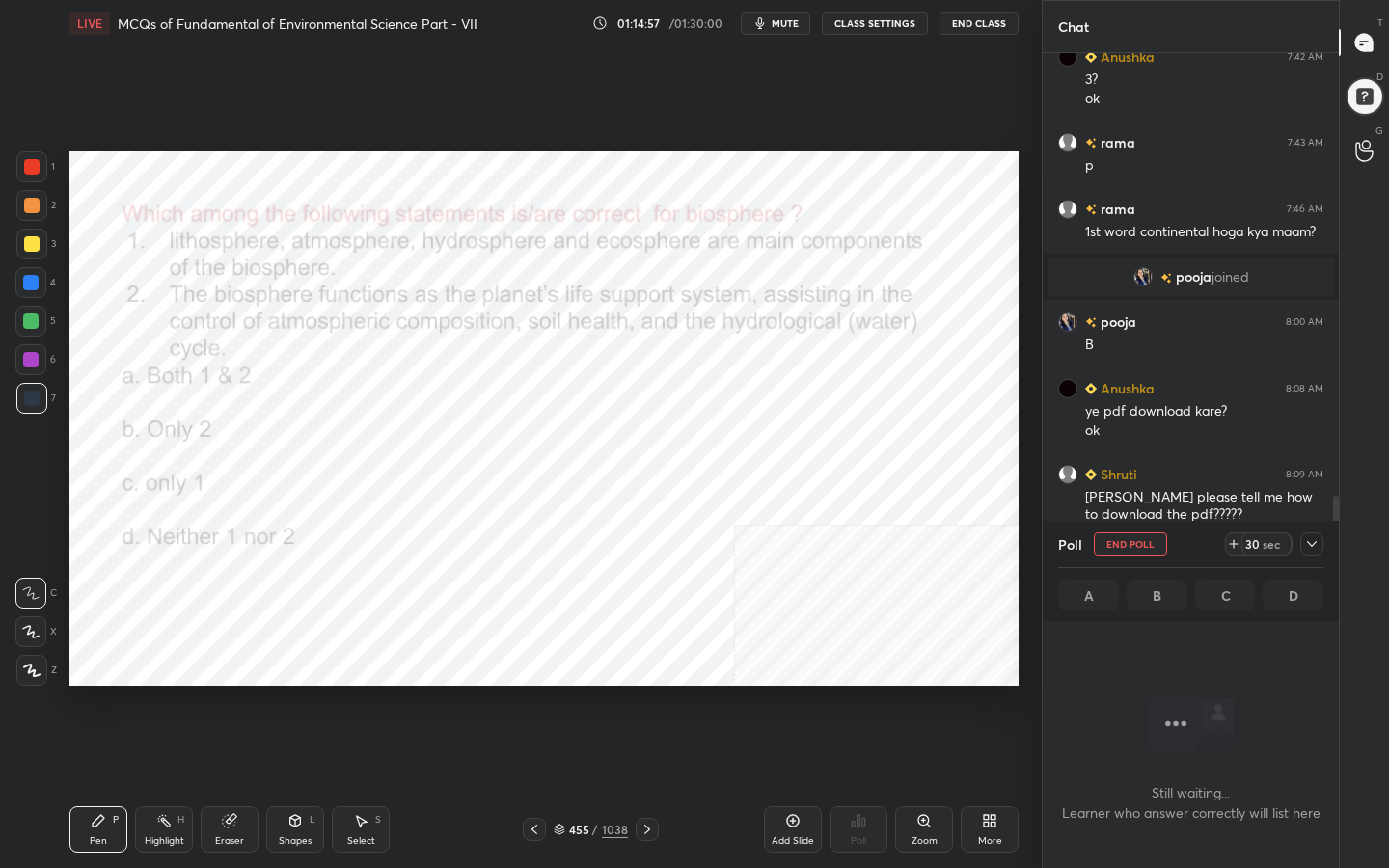 scroll, scrollTop: 502, scrollLeft: 290, axis: both 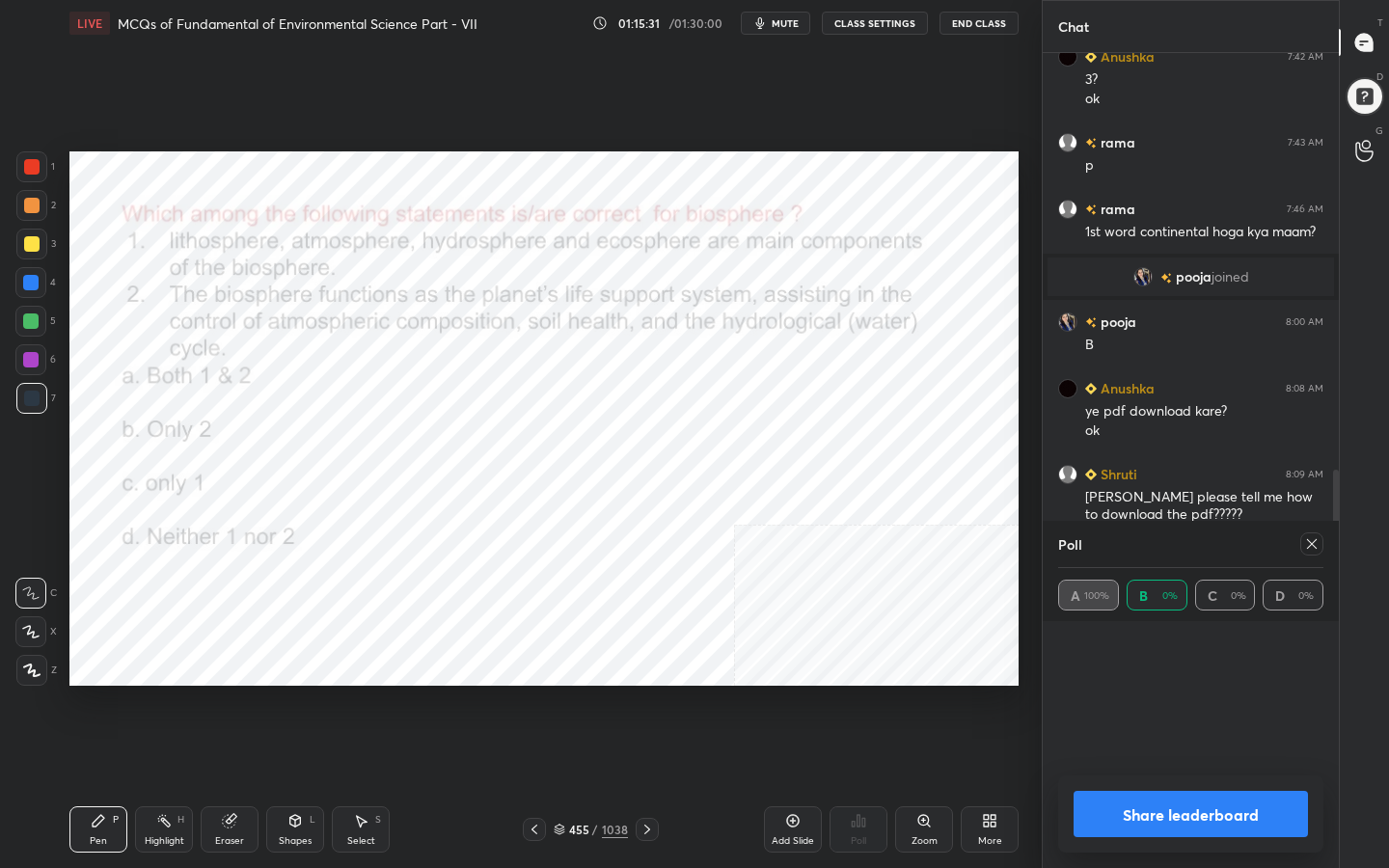 click 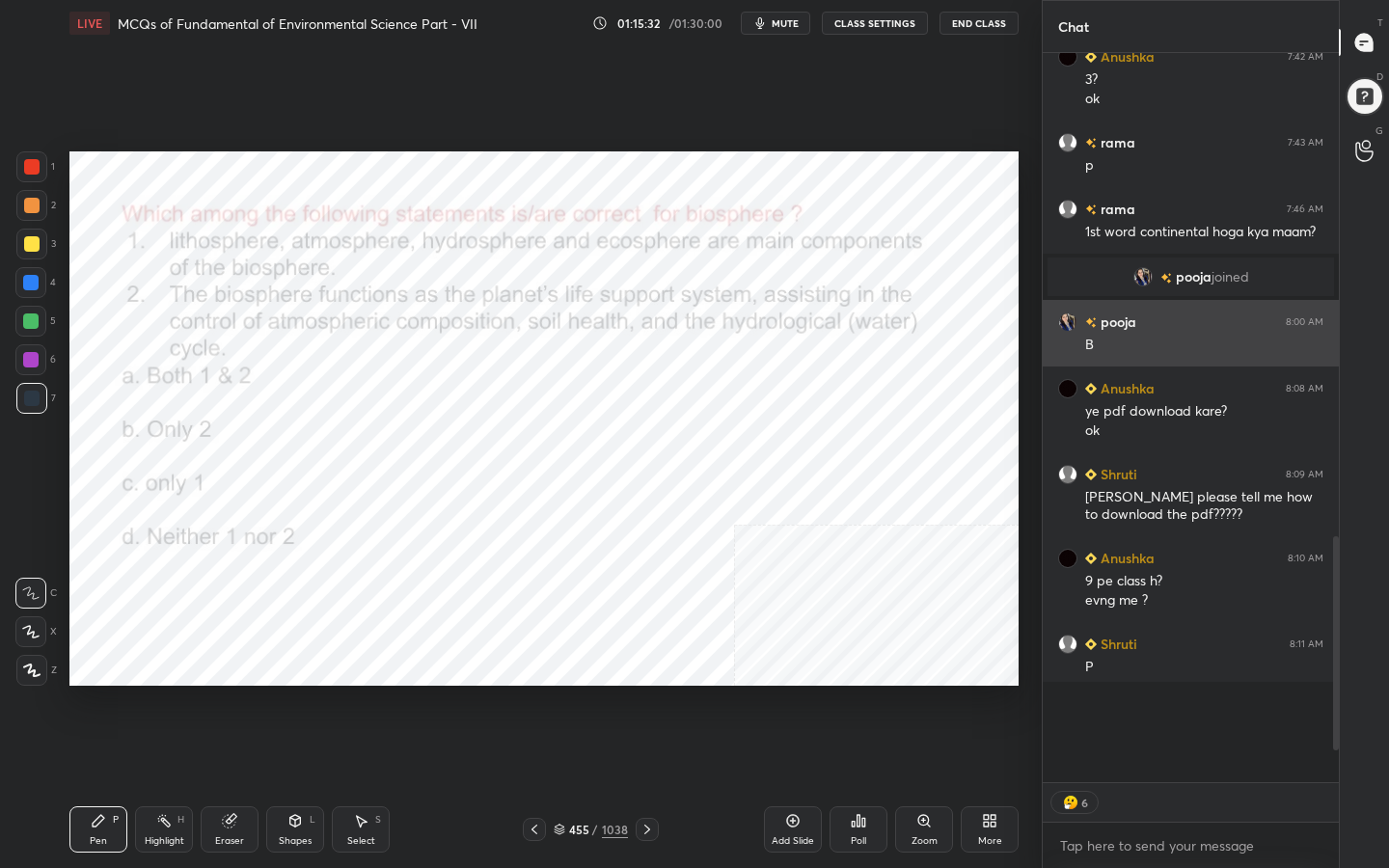 scroll, scrollTop: 7, scrollLeft: 7, axis: both 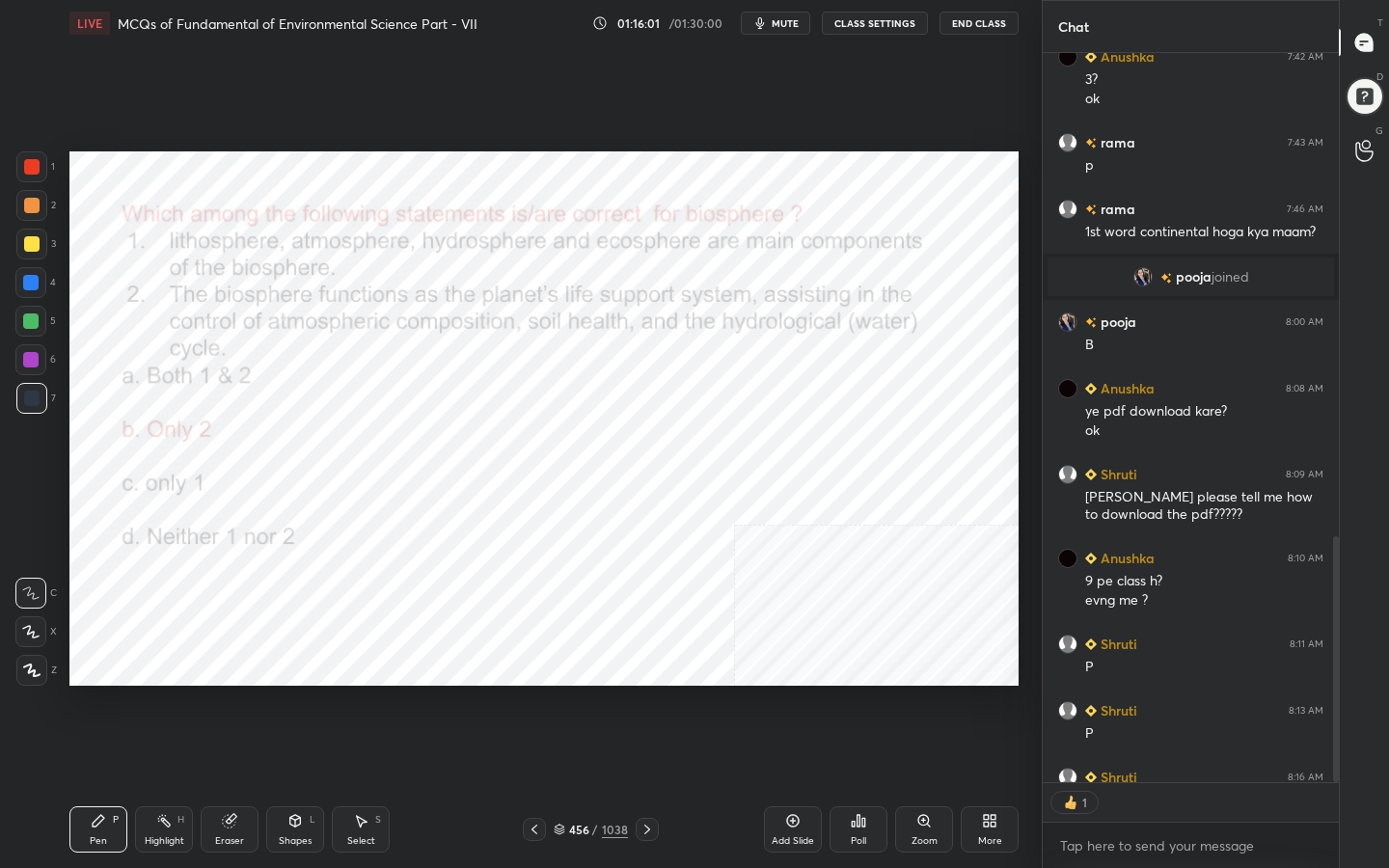 click on "456" at bounding box center (579, 829) 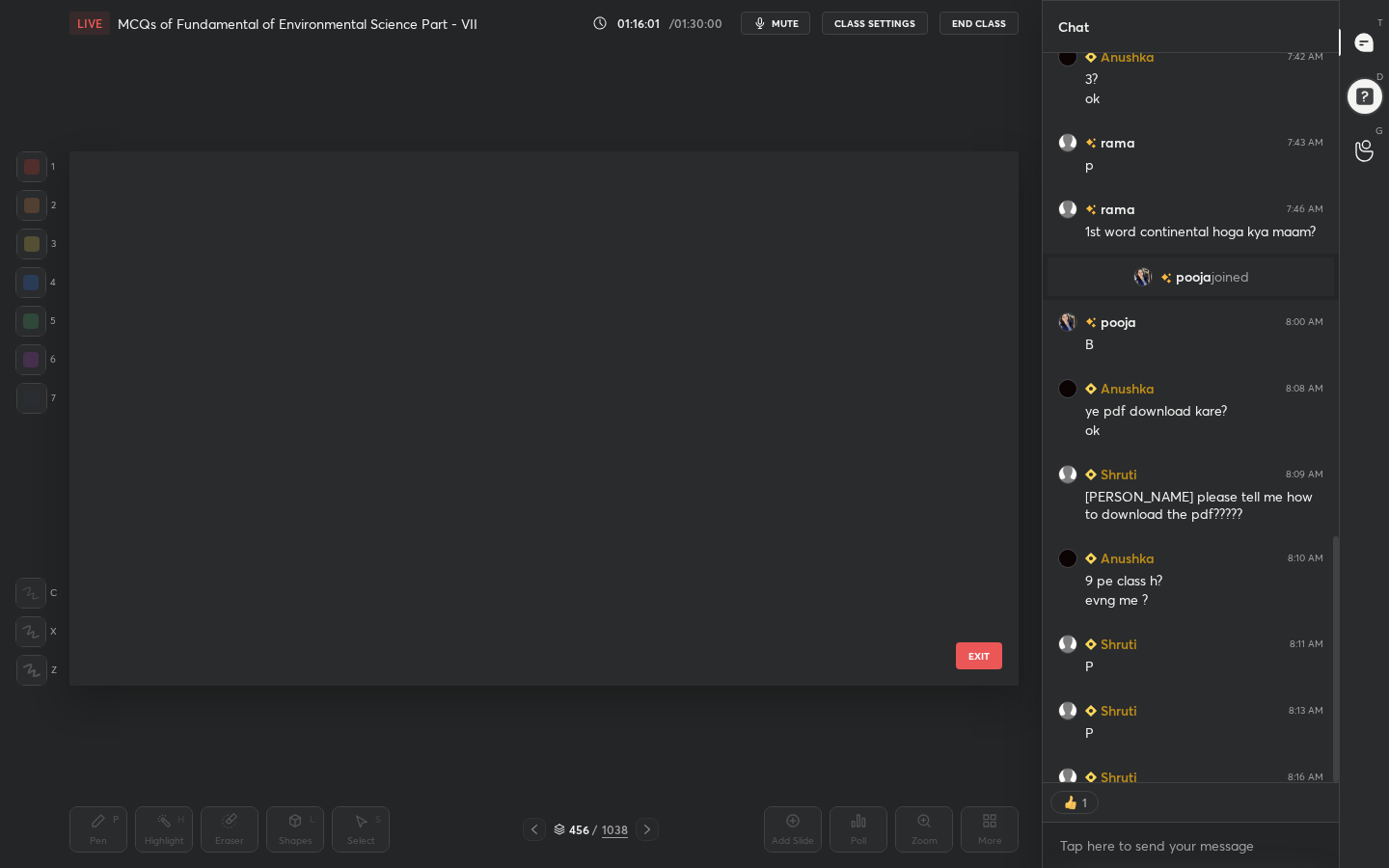 scroll, scrollTop: 24314, scrollLeft: 0, axis: vertical 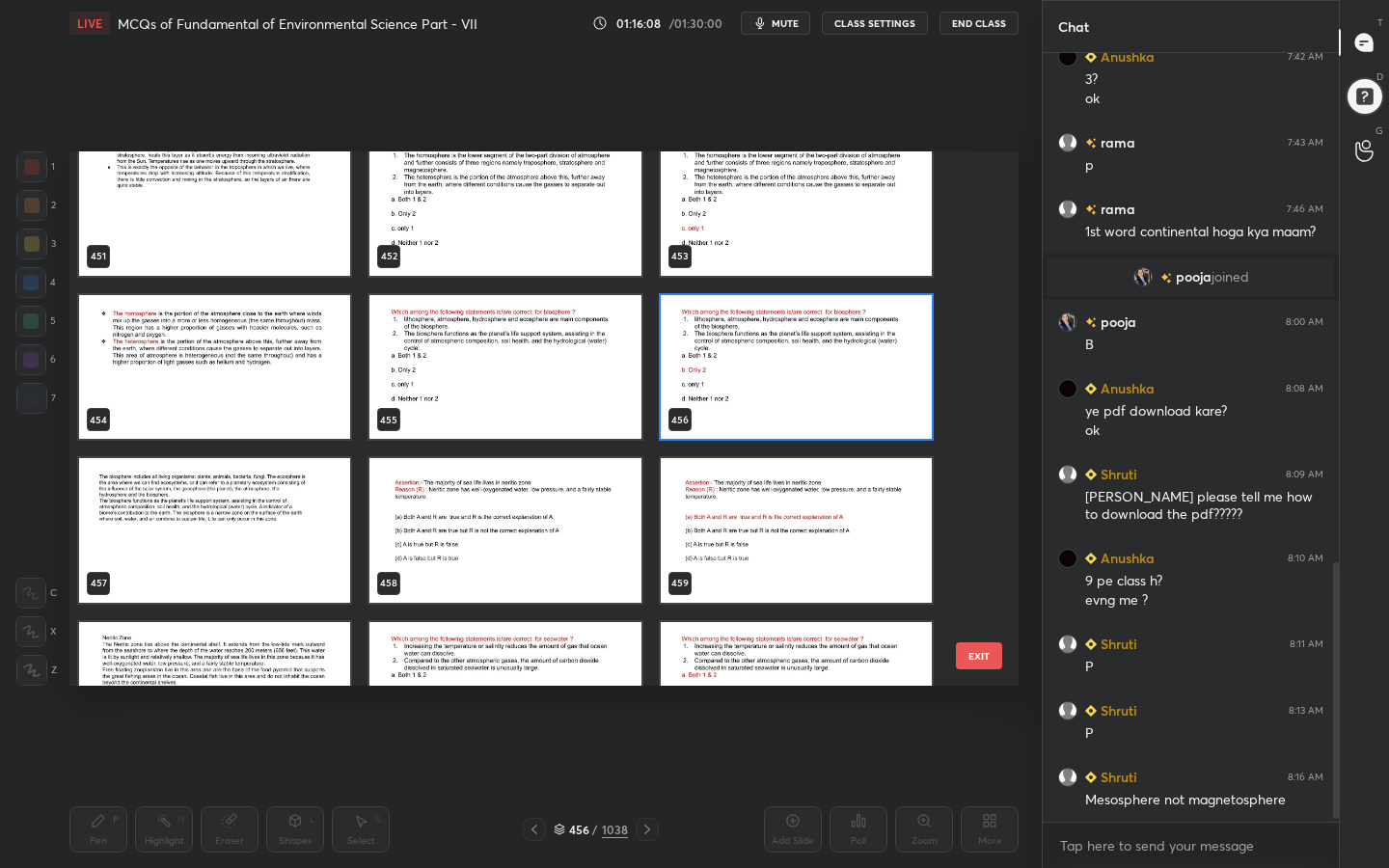 click at bounding box center (504, 530) 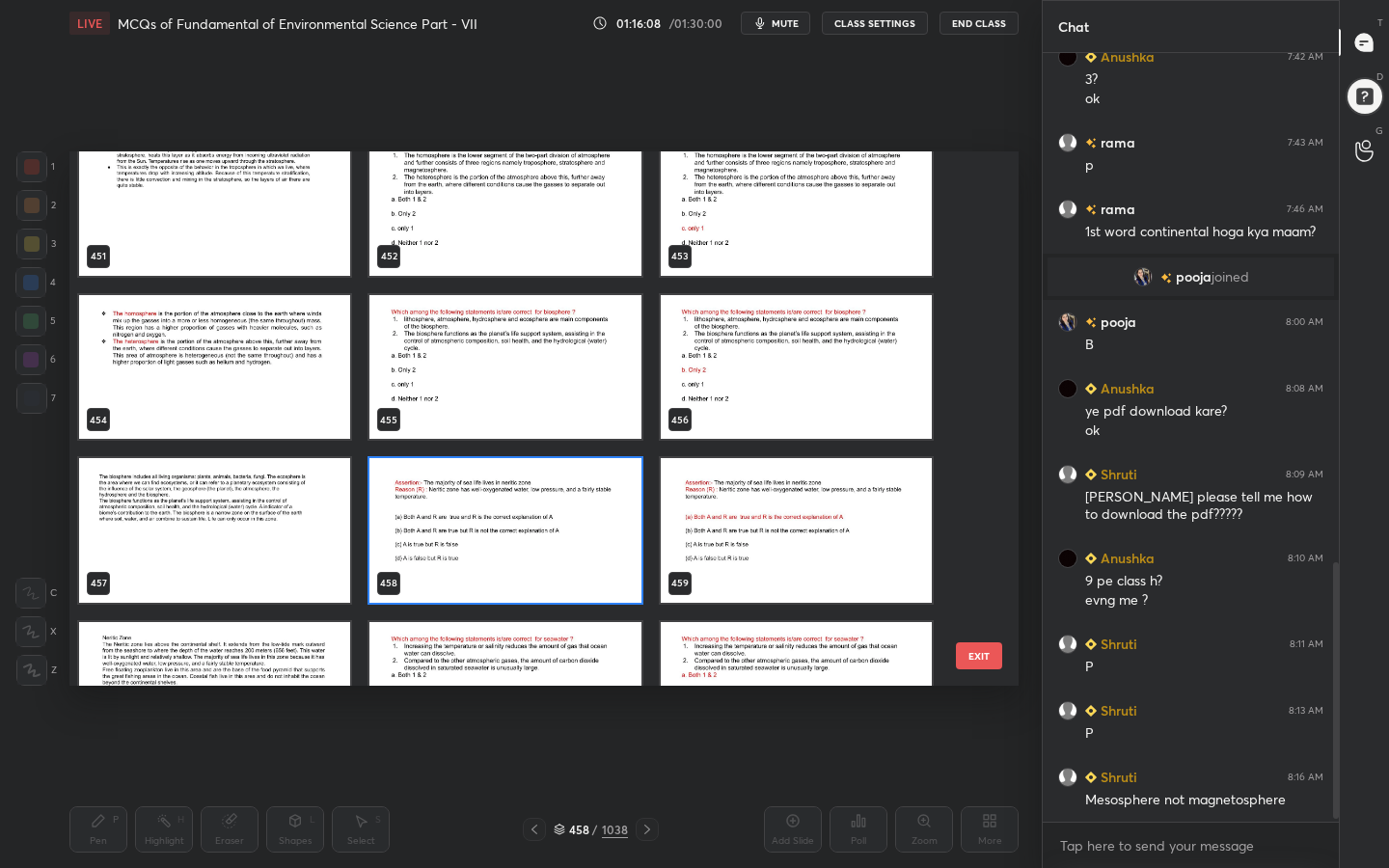 click at bounding box center [504, 530] 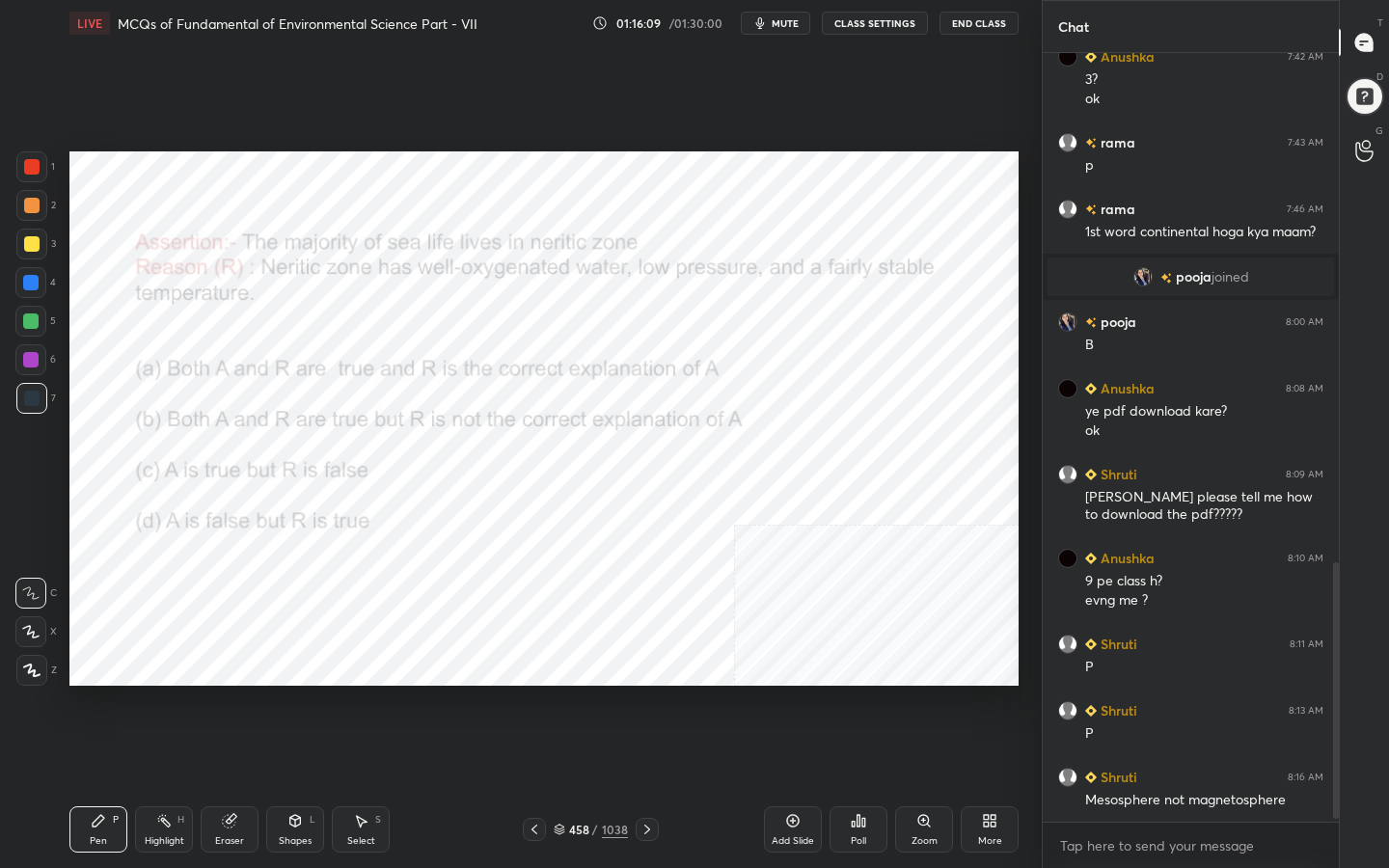 click at bounding box center [504, 530] 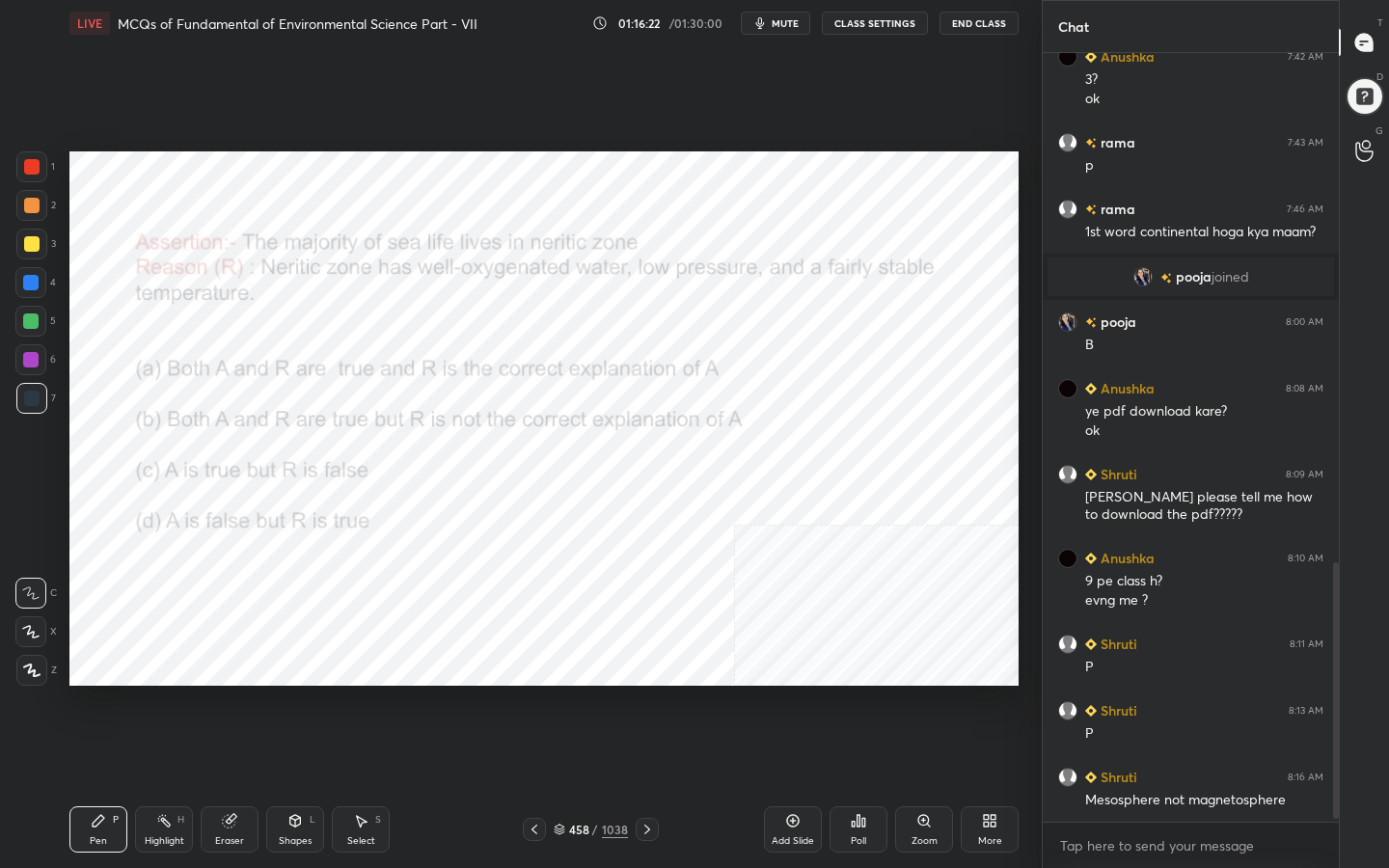 click on "mute" at bounding box center [785, 23] 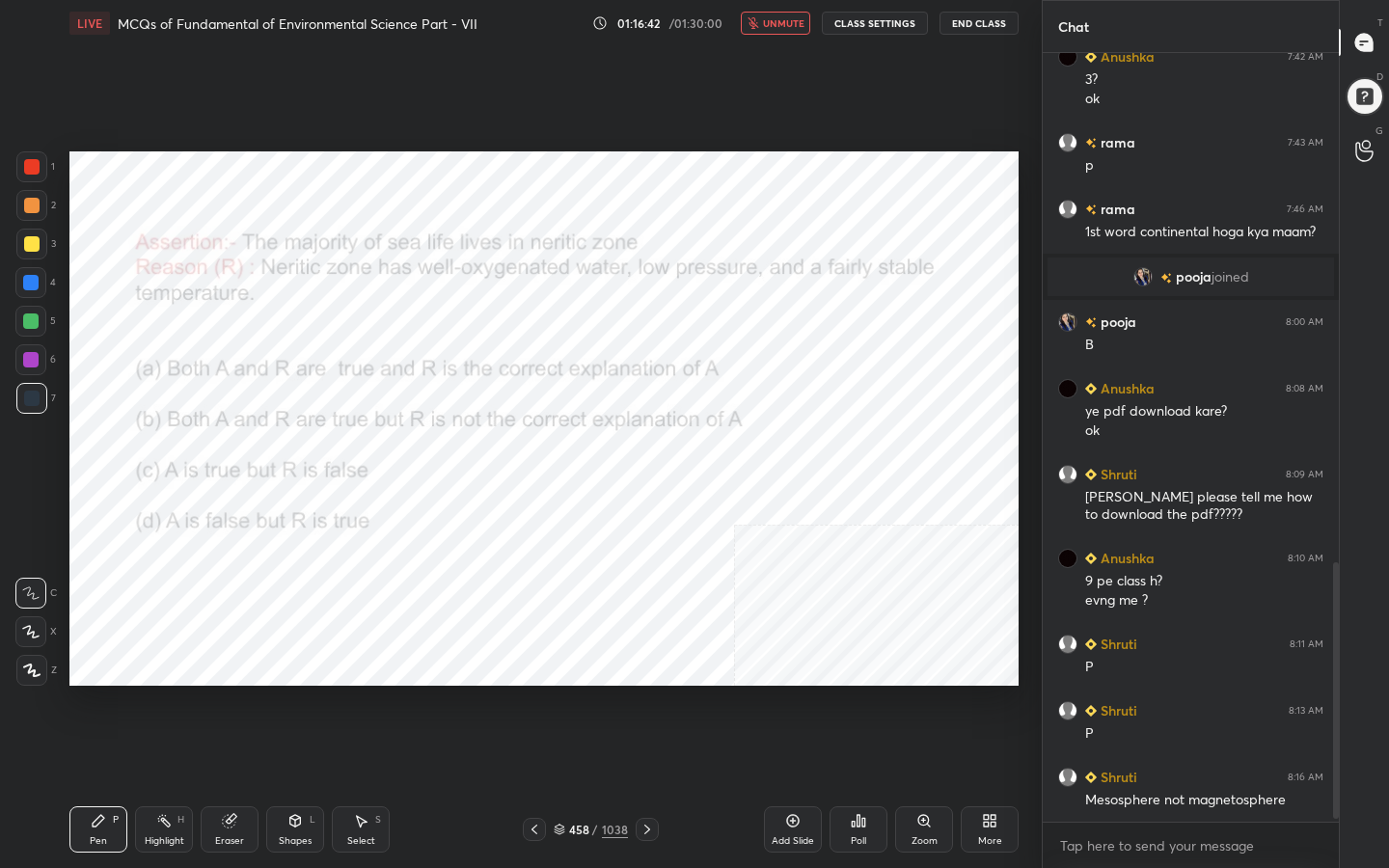 click 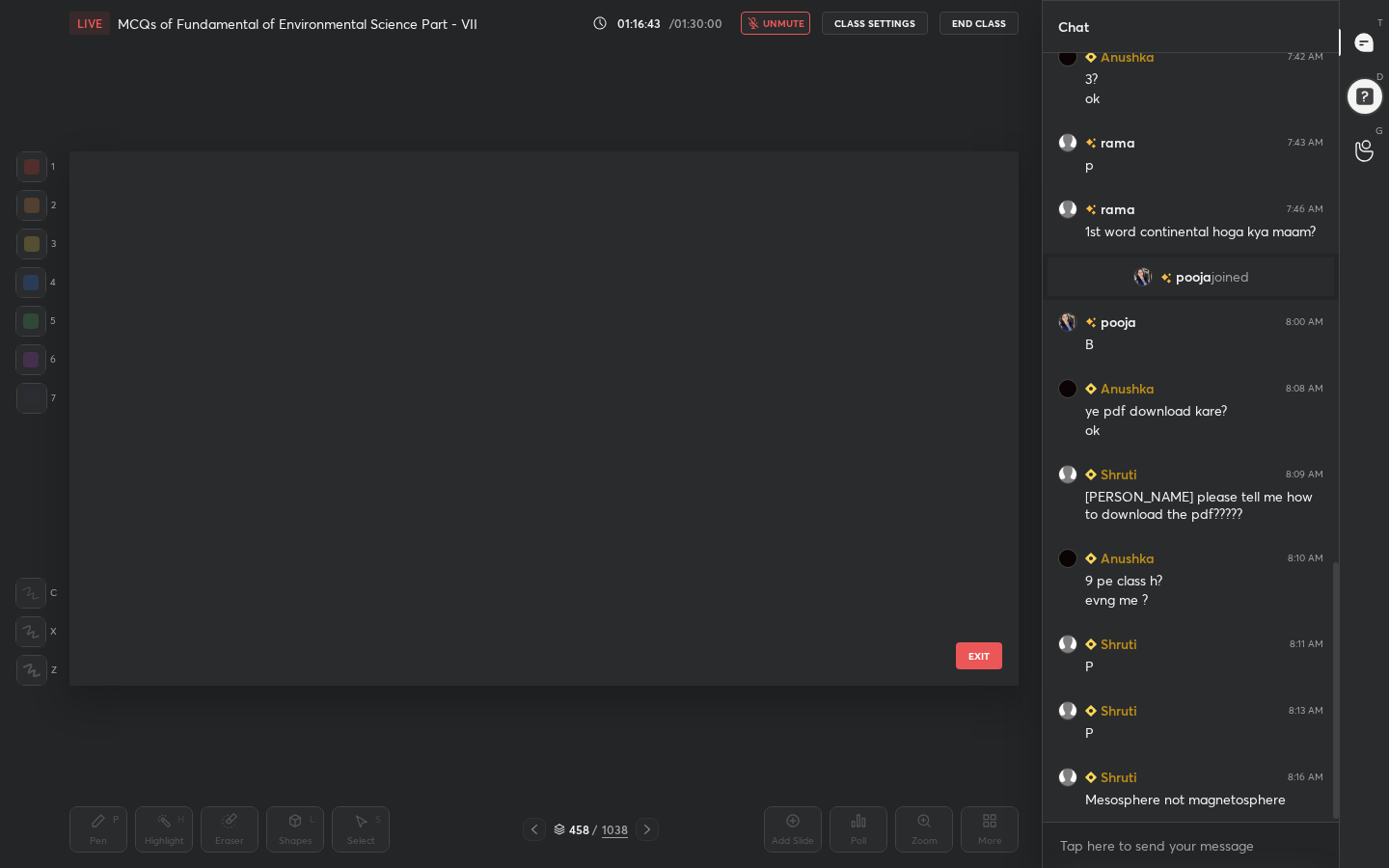 scroll, scrollTop: 24478, scrollLeft: 0, axis: vertical 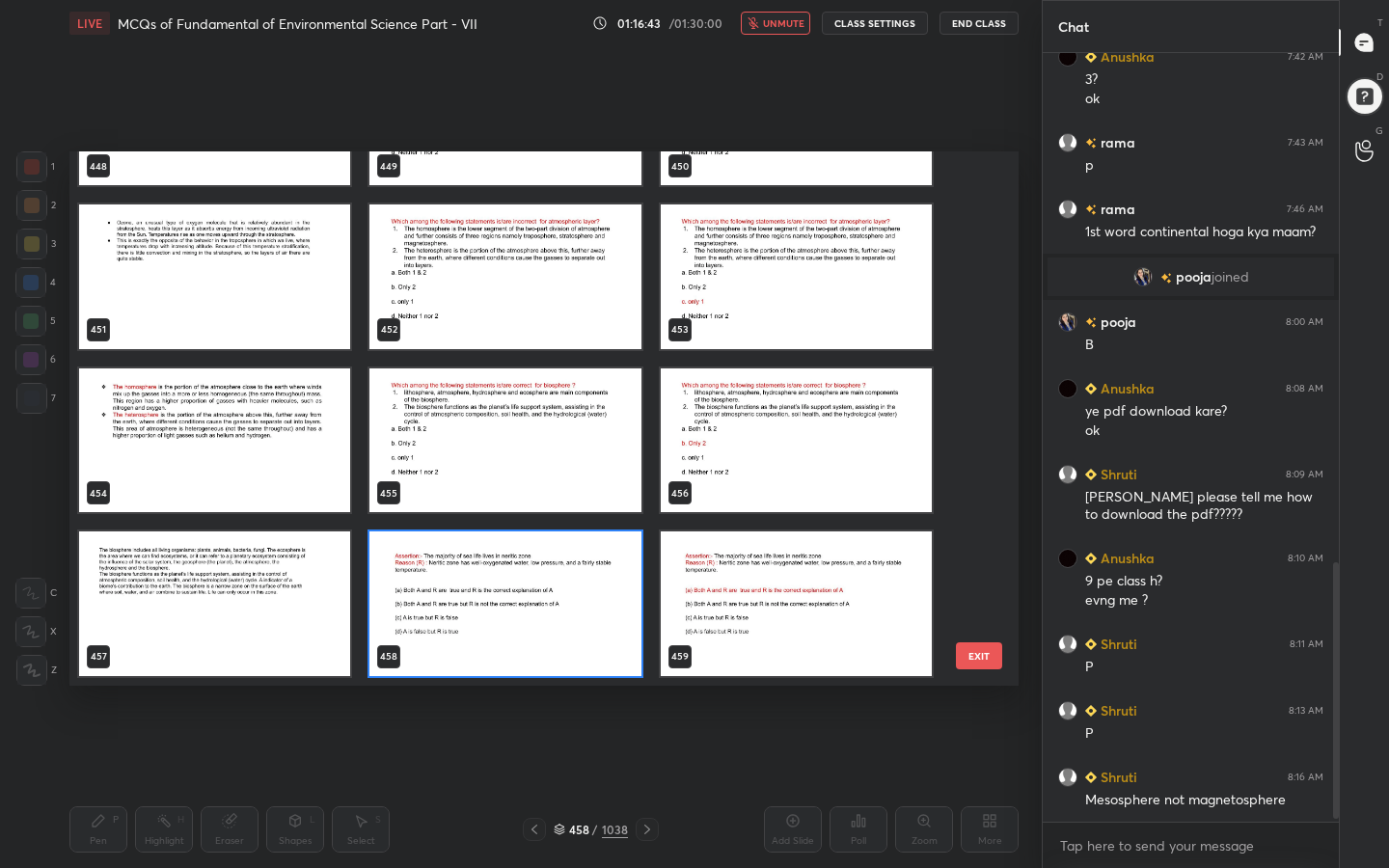 click at bounding box center [504, 604] 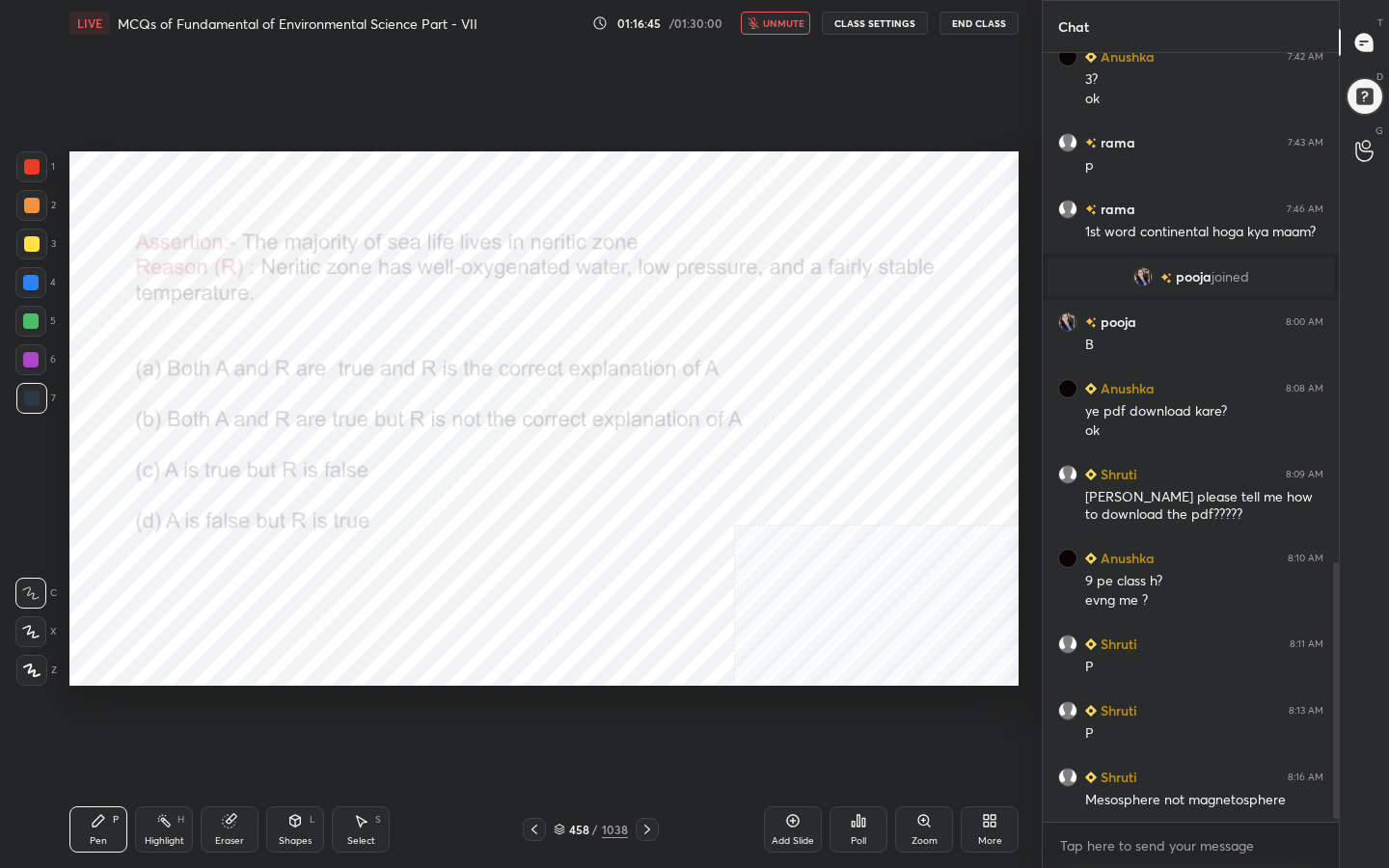 click on "Poll" at bounding box center [858, 841] 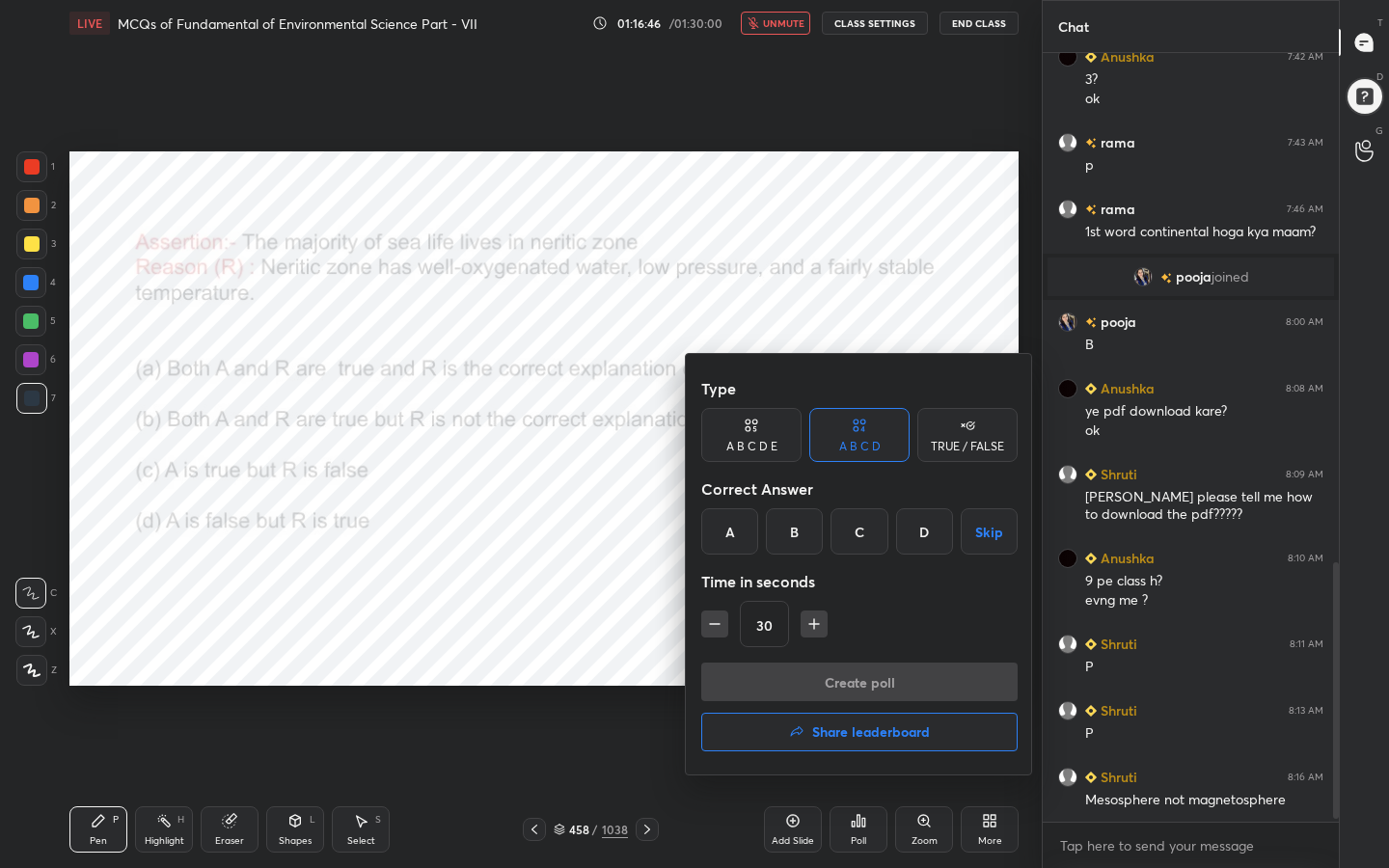 click on "Type A B C D E A B C D TRUE / FALSE Correct Answer A B C D Skip Time in seconds 30" at bounding box center [859, 516] 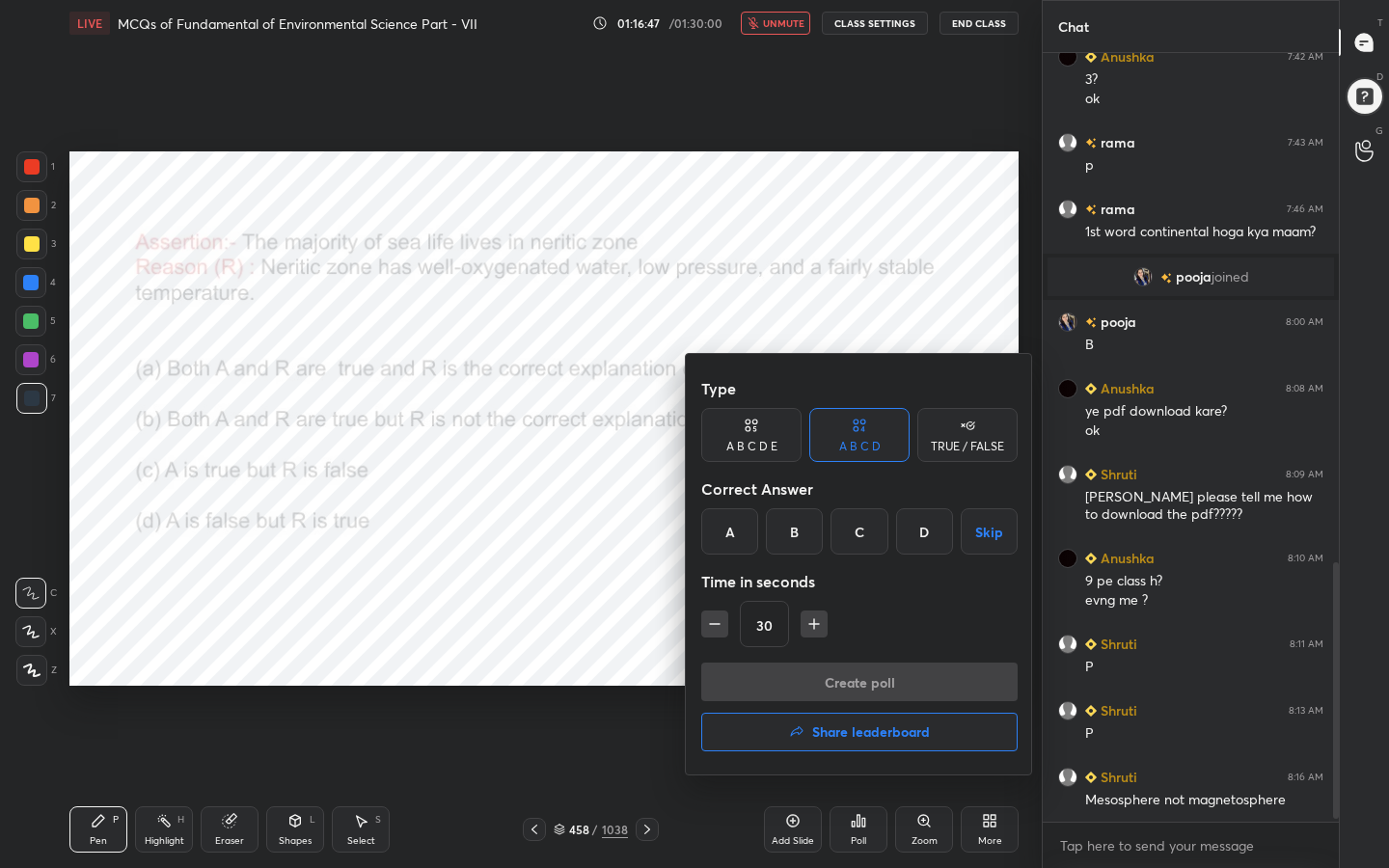 click on "A" at bounding box center [729, 531] 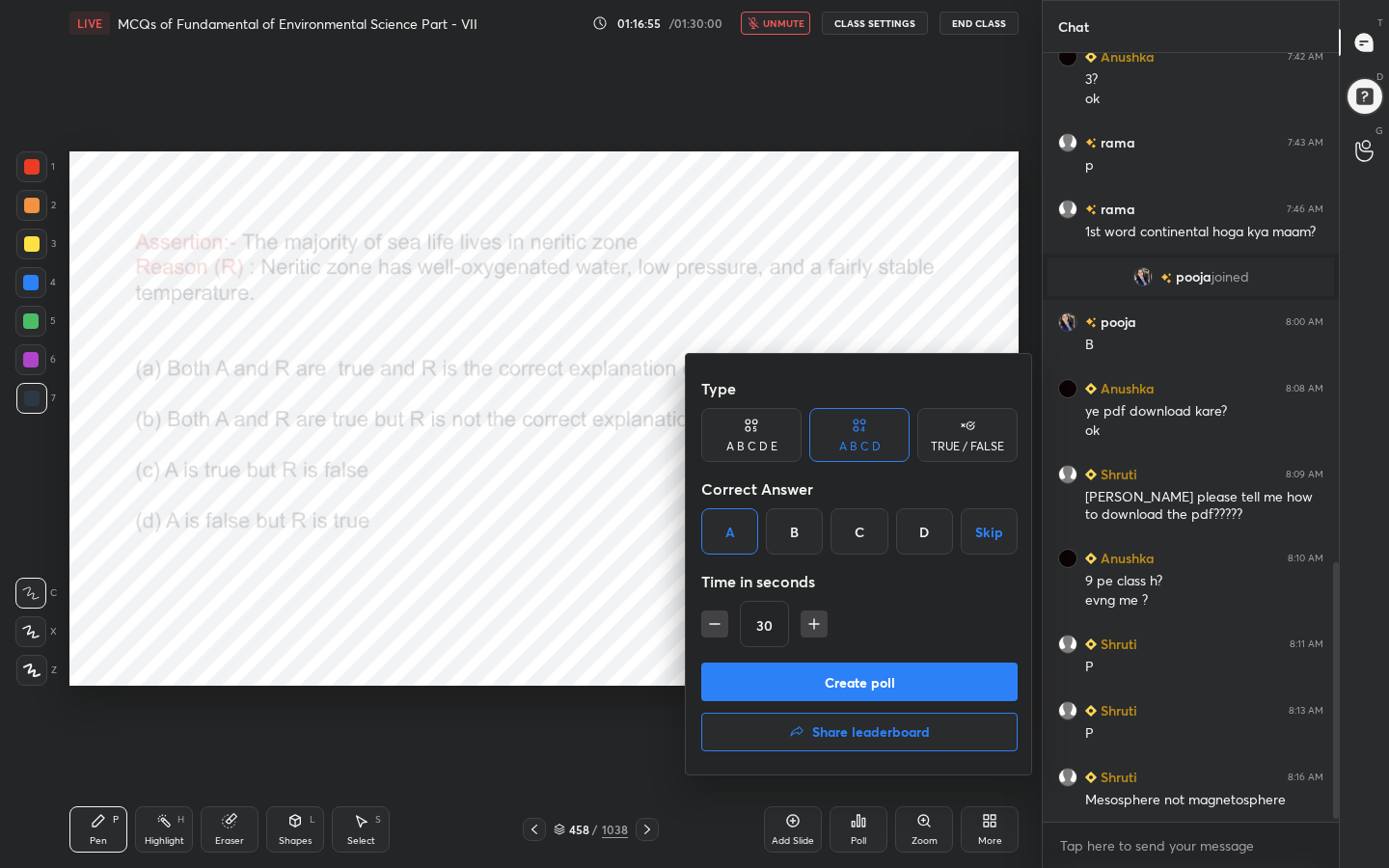 click on "Create poll" at bounding box center [859, 682] 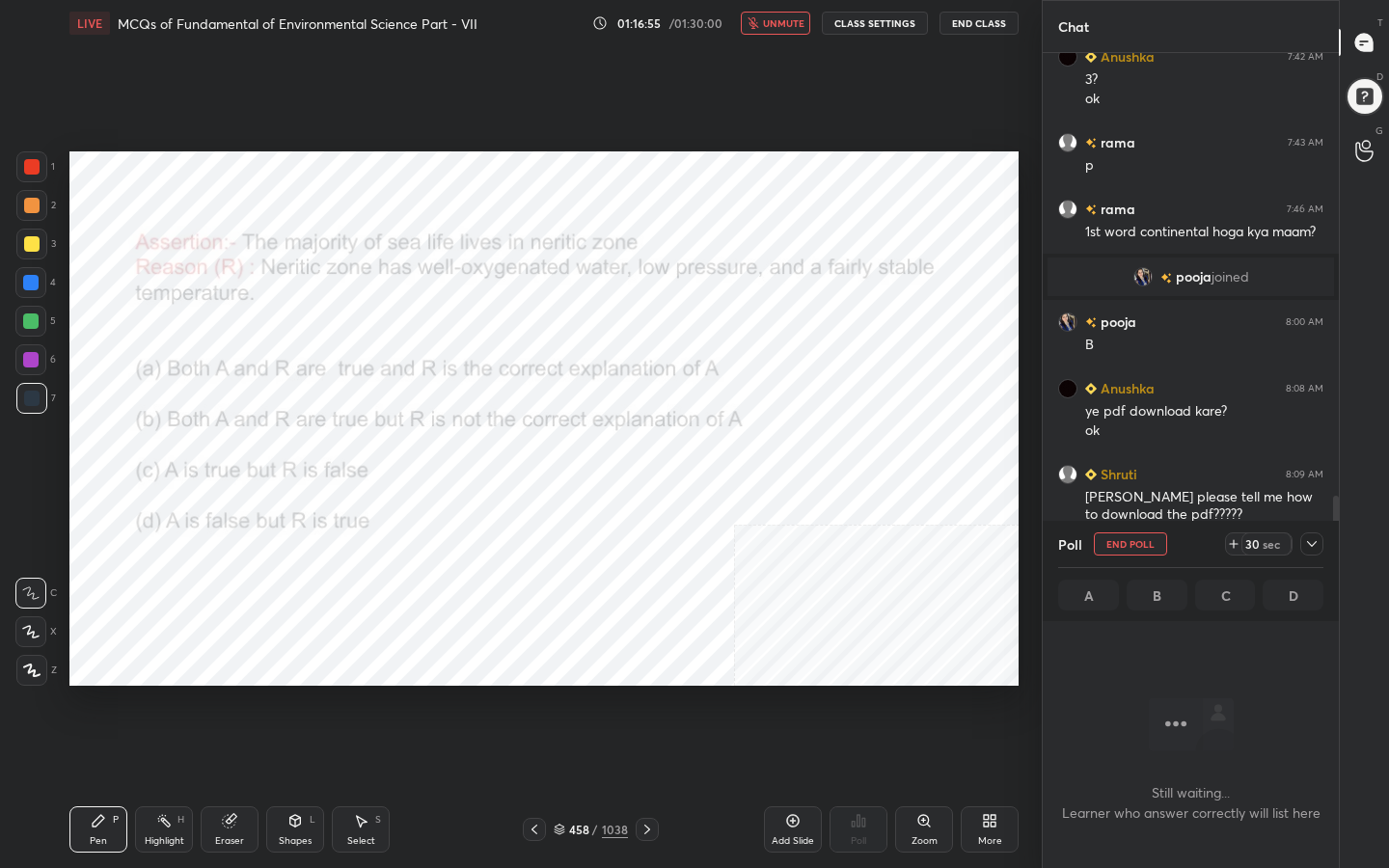 scroll, scrollTop: 703, scrollLeft: 290, axis: both 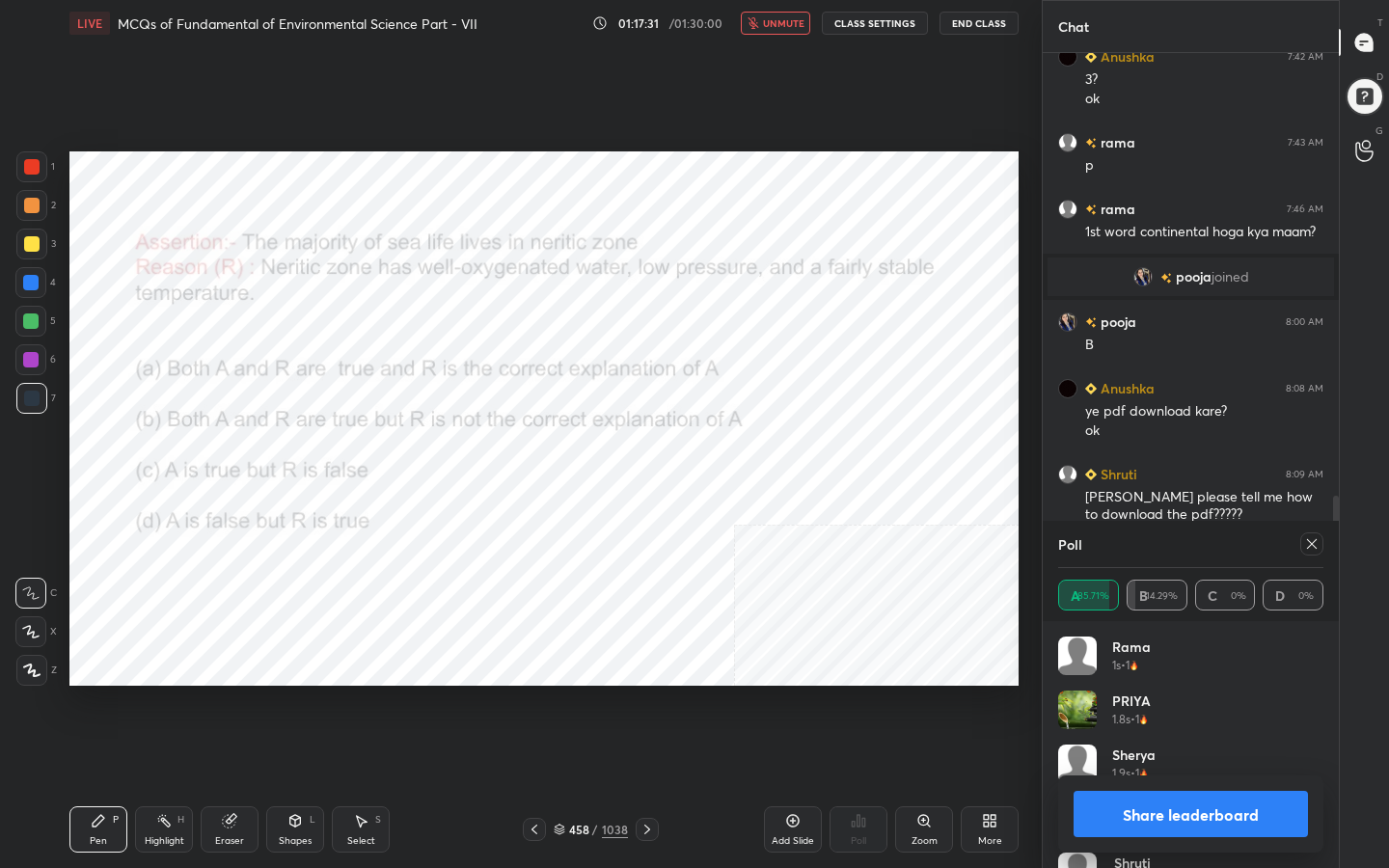 click 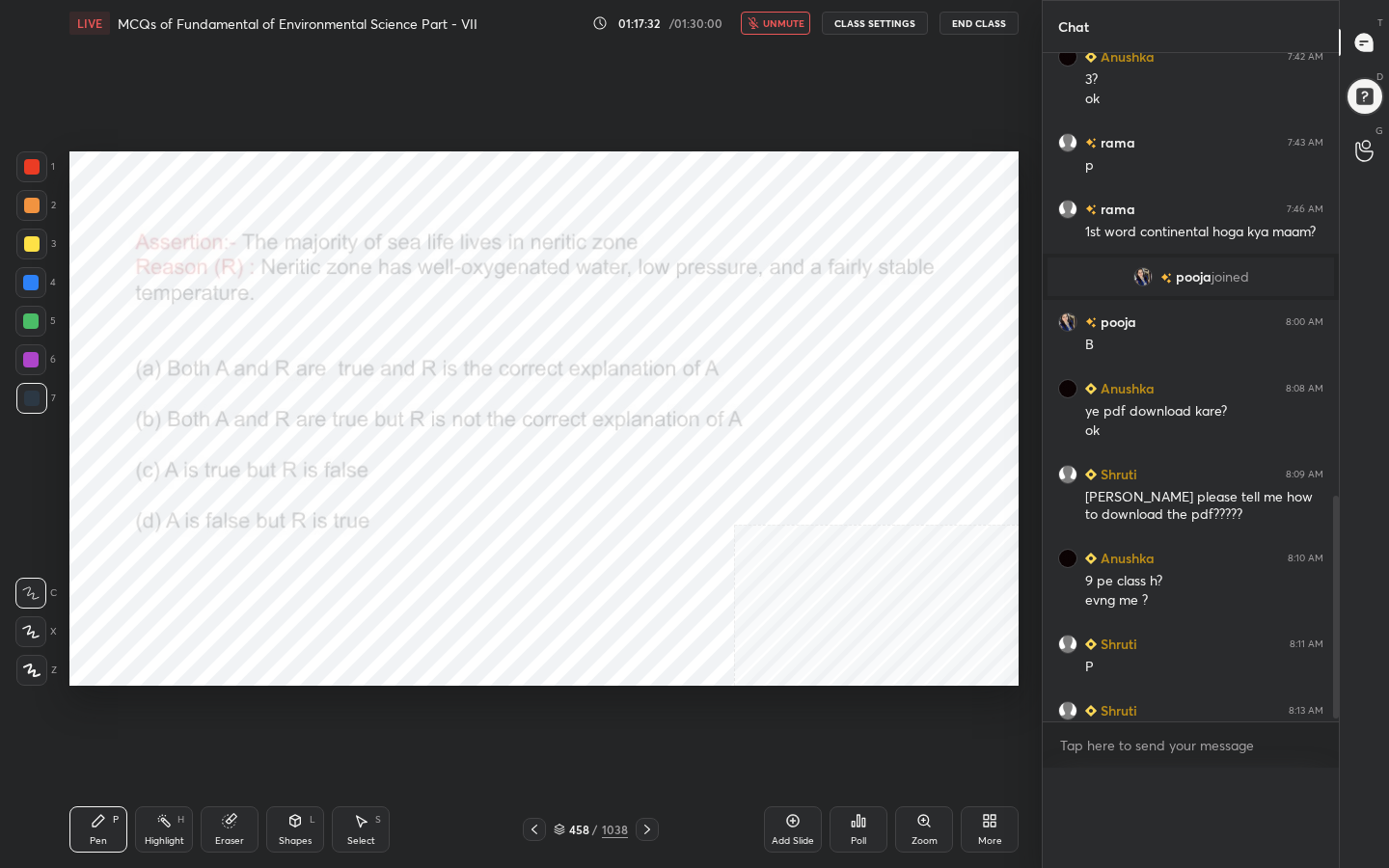 scroll, scrollTop: 0, scrollLeft: 0, axis: both 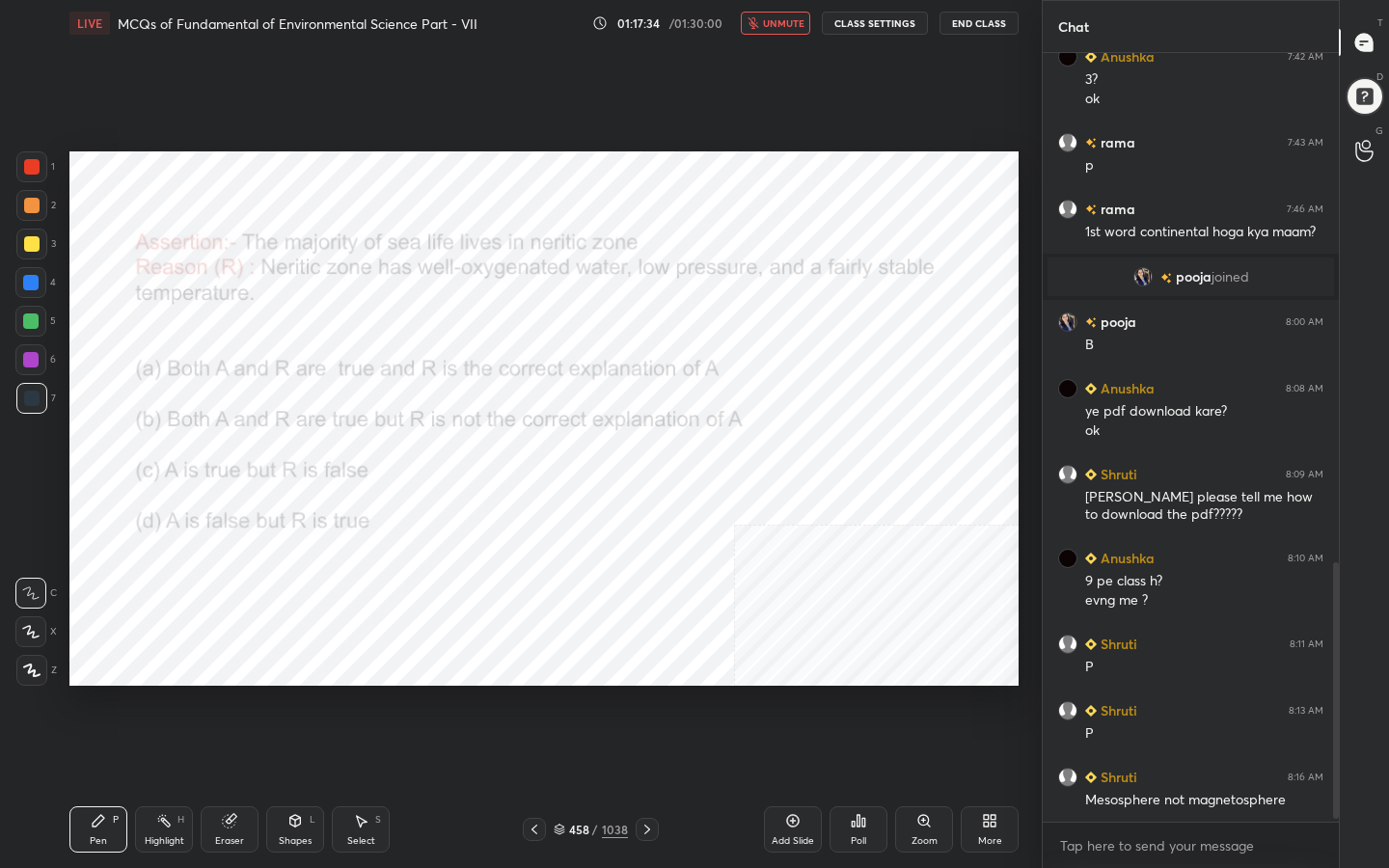 click on "unmute" at bounding box center [776, 23] 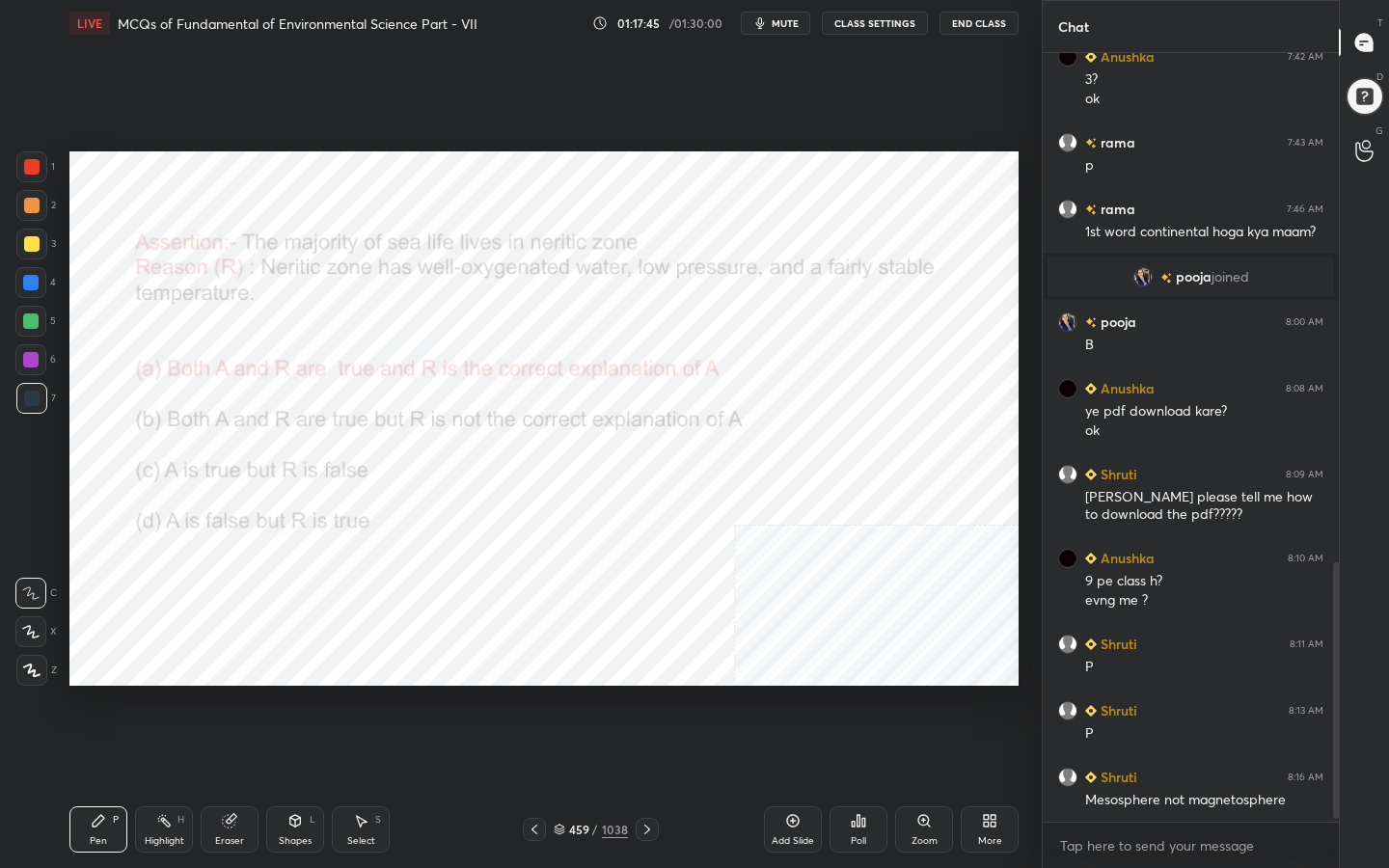 click 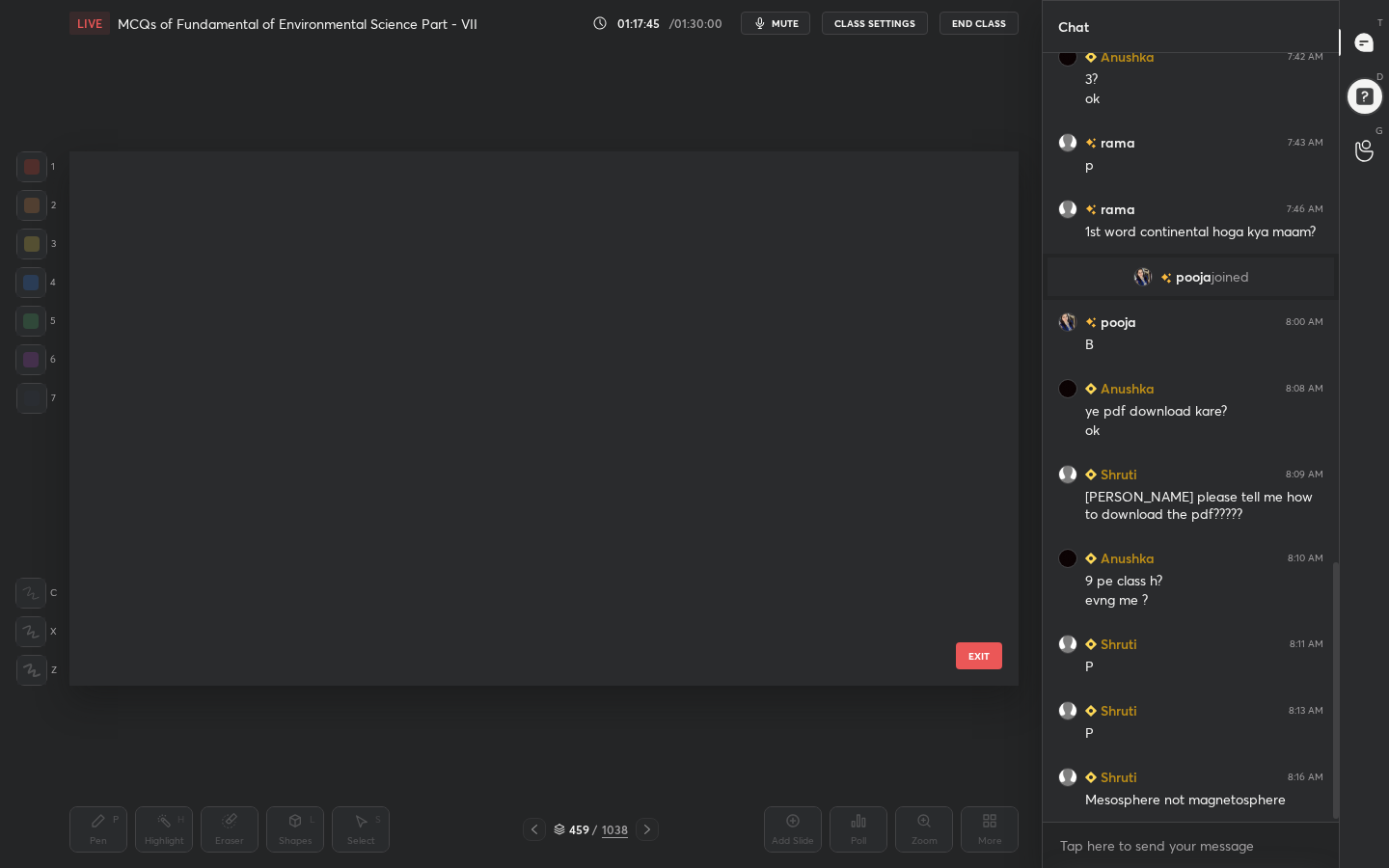 scroll, scrollTop: 24478, scrollLeft: 0, axis: vertical 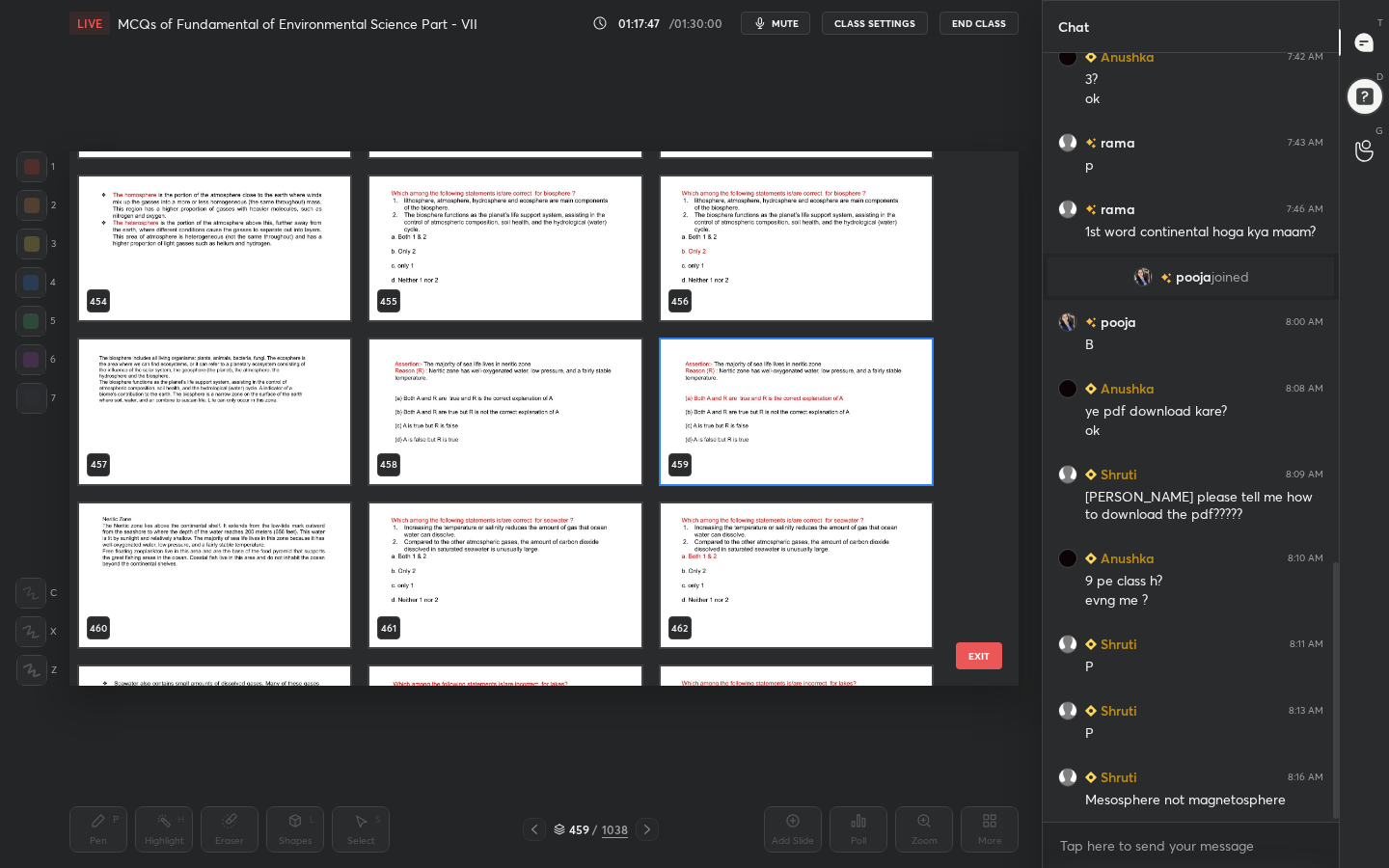 click at bounding box center (504, 576) 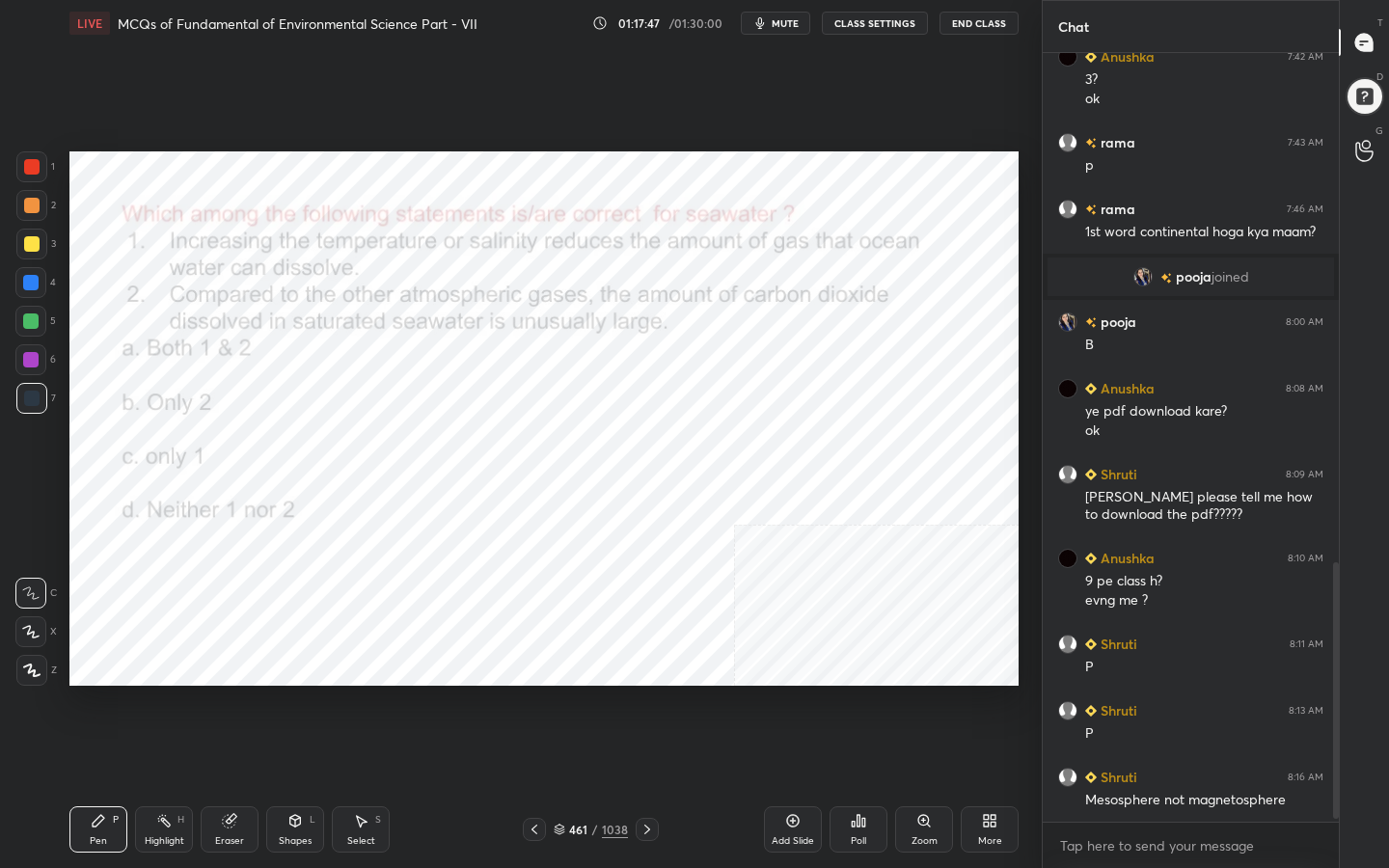 click at bounding box center (504, 576) 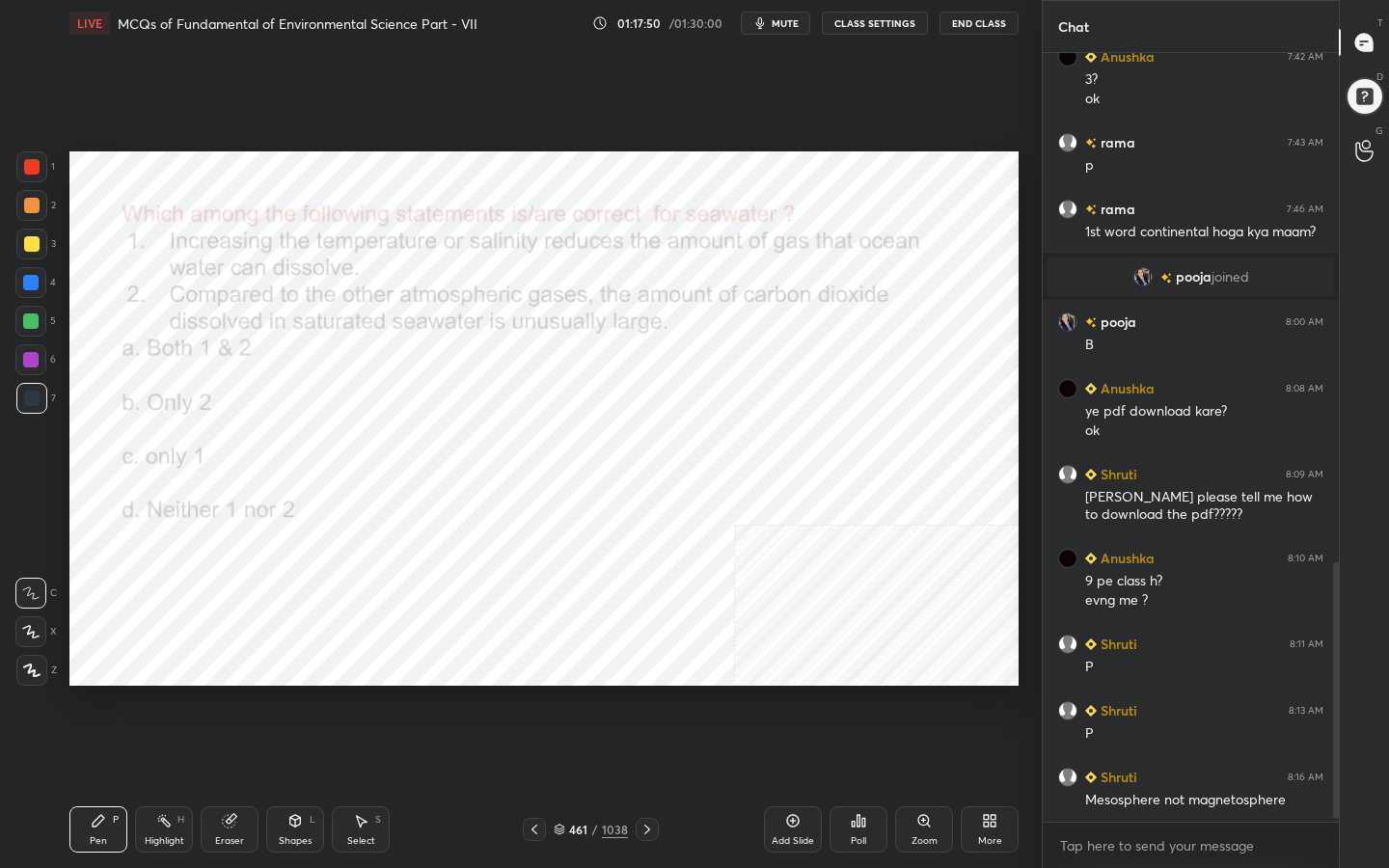 click on "mute" at bounding box center [776, 23] 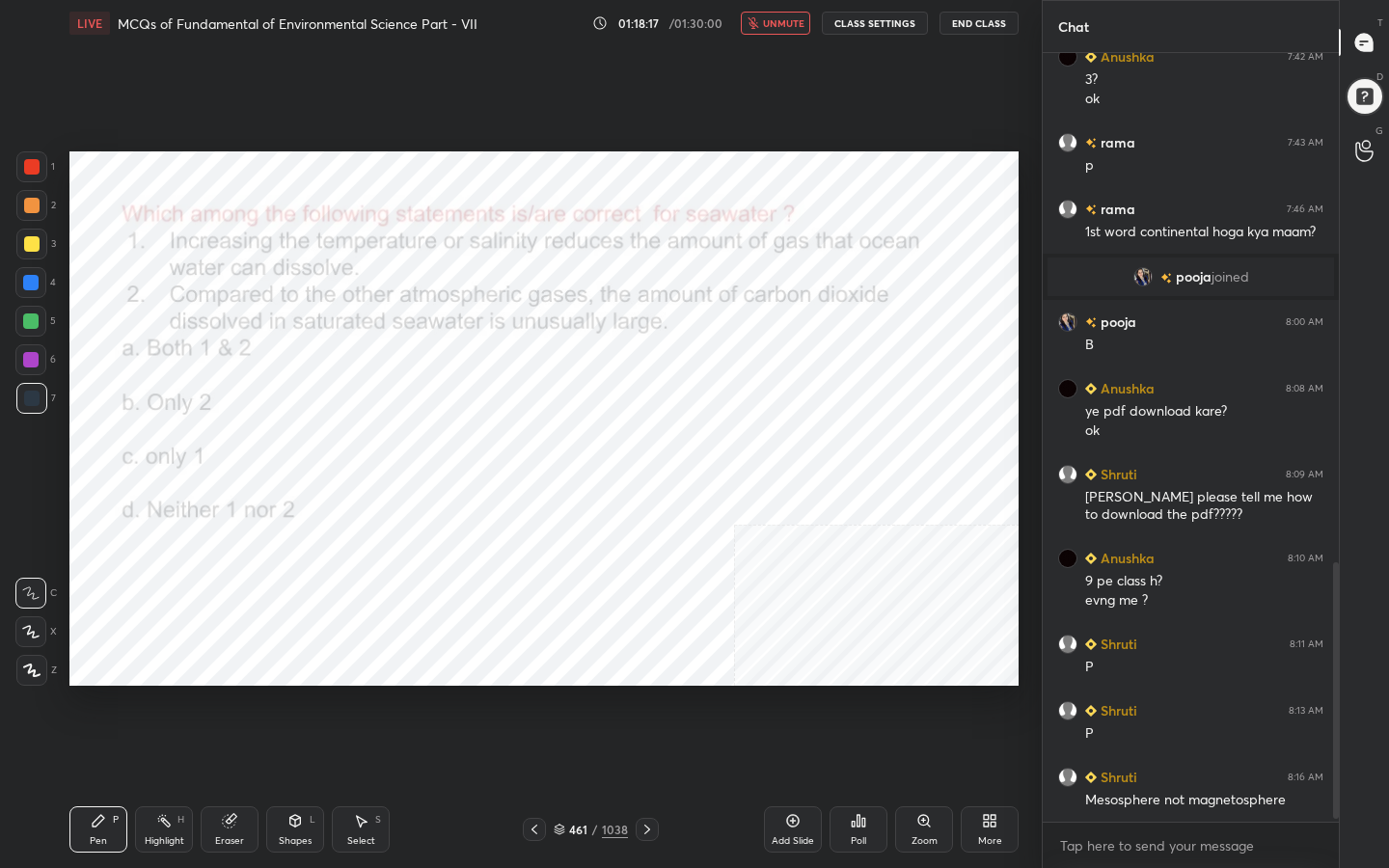 click on "461 / 1038" at bounding box center (590, 829) 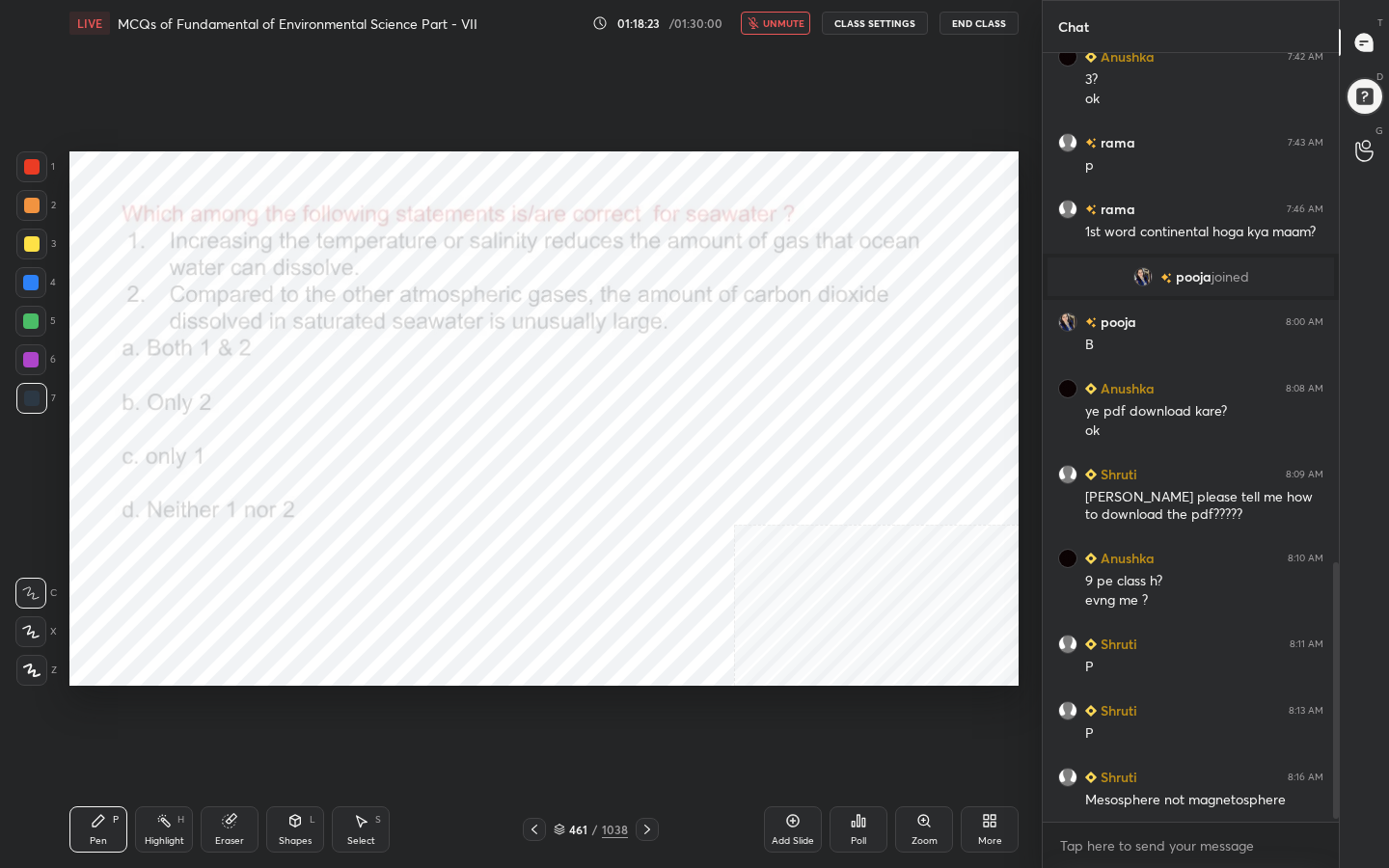 click on "461 / 1038" at bounding box center (590, 829) 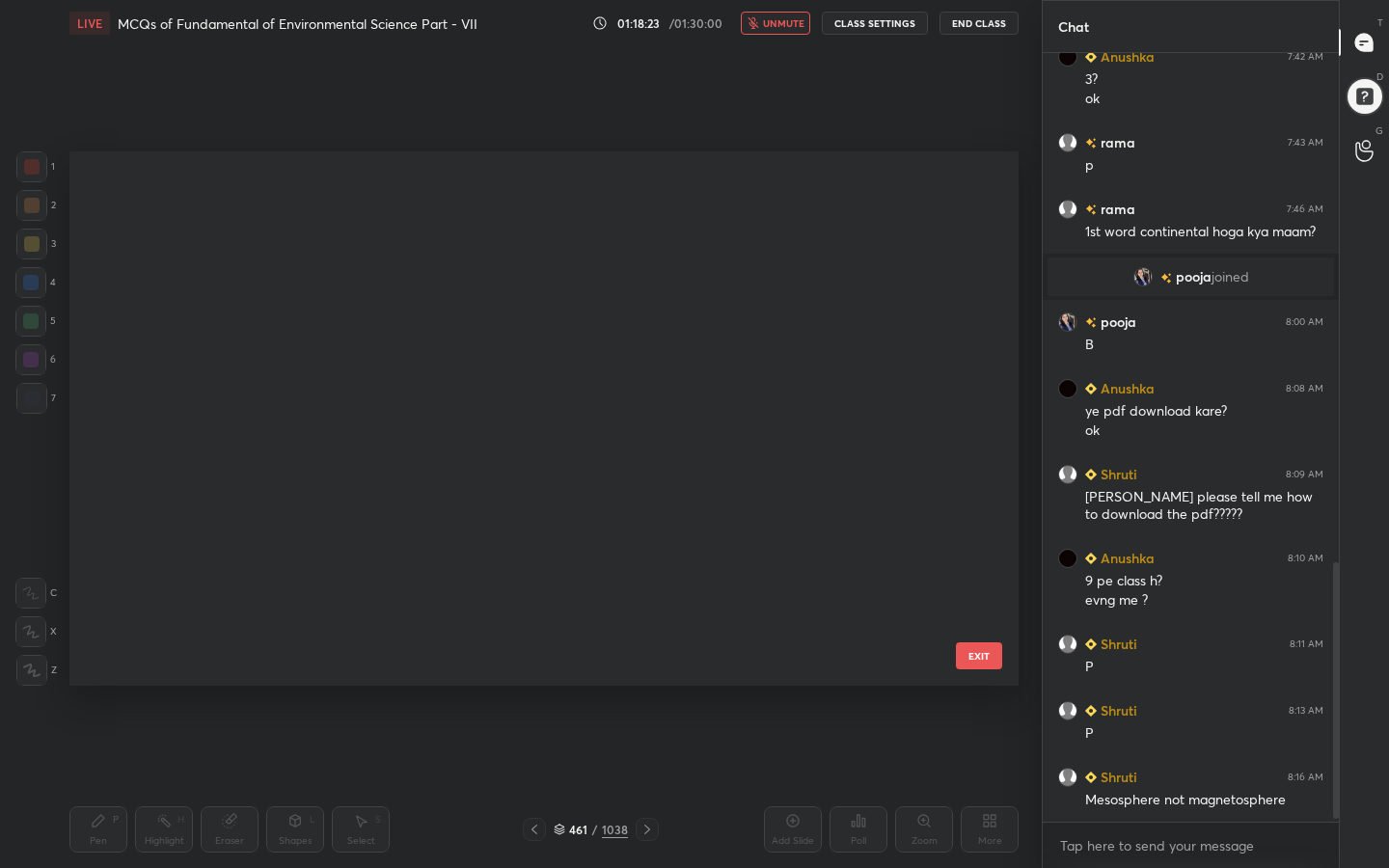 scroll, scrollTop: 24641, scrollLeft: 0, axis: vertical 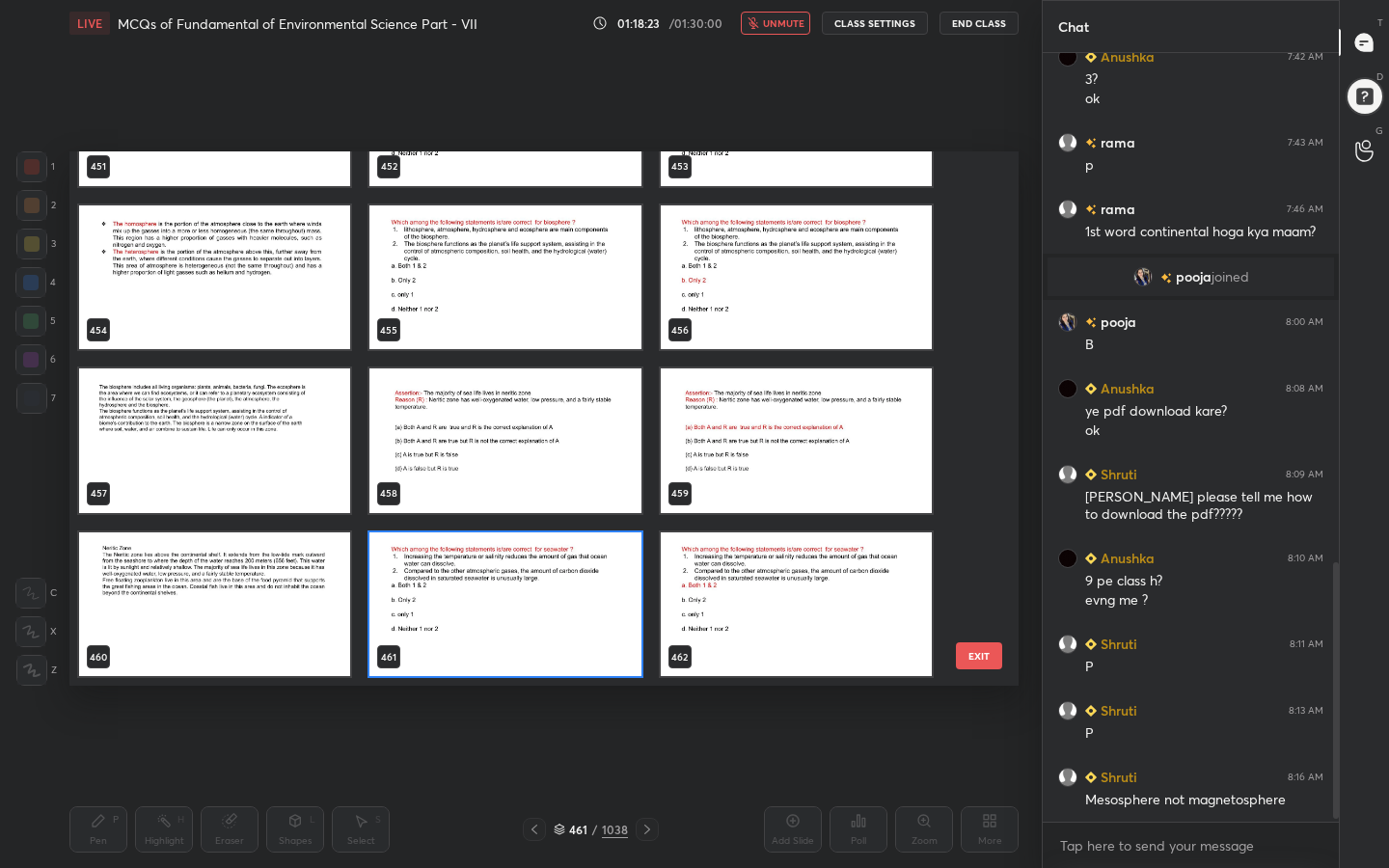 click at bounding box center (504, 605) 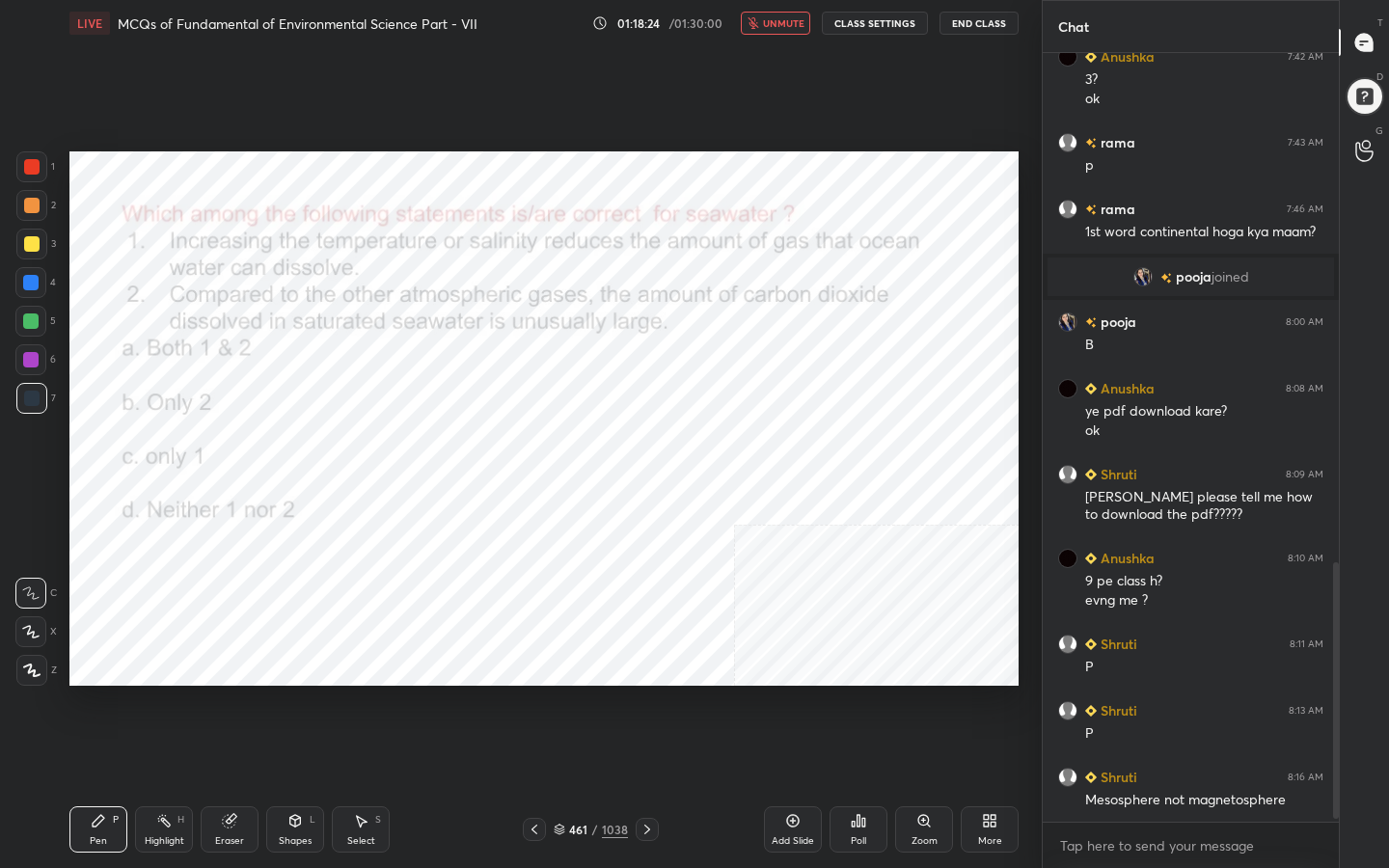 click at bounding box center [504, 605] 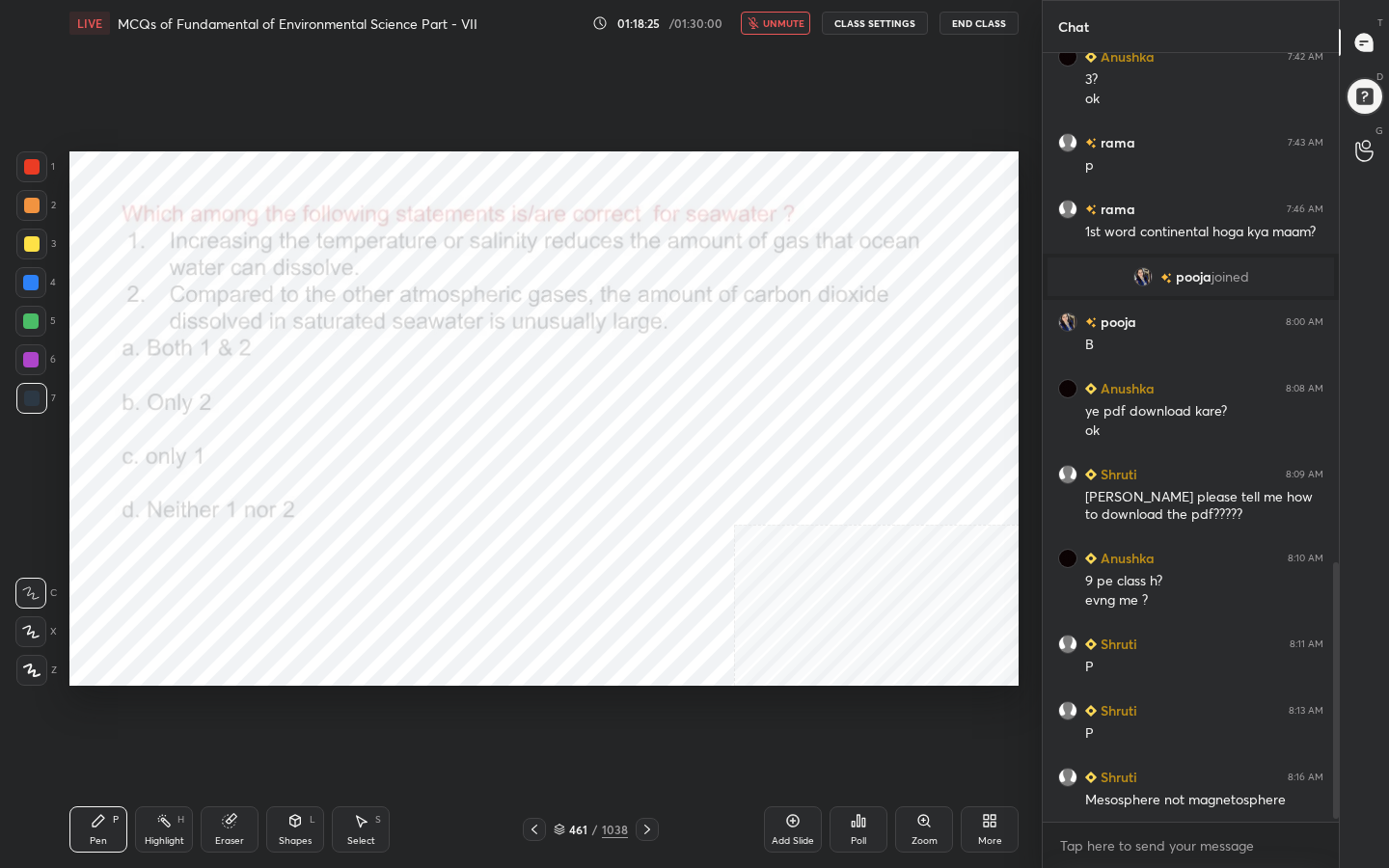 click 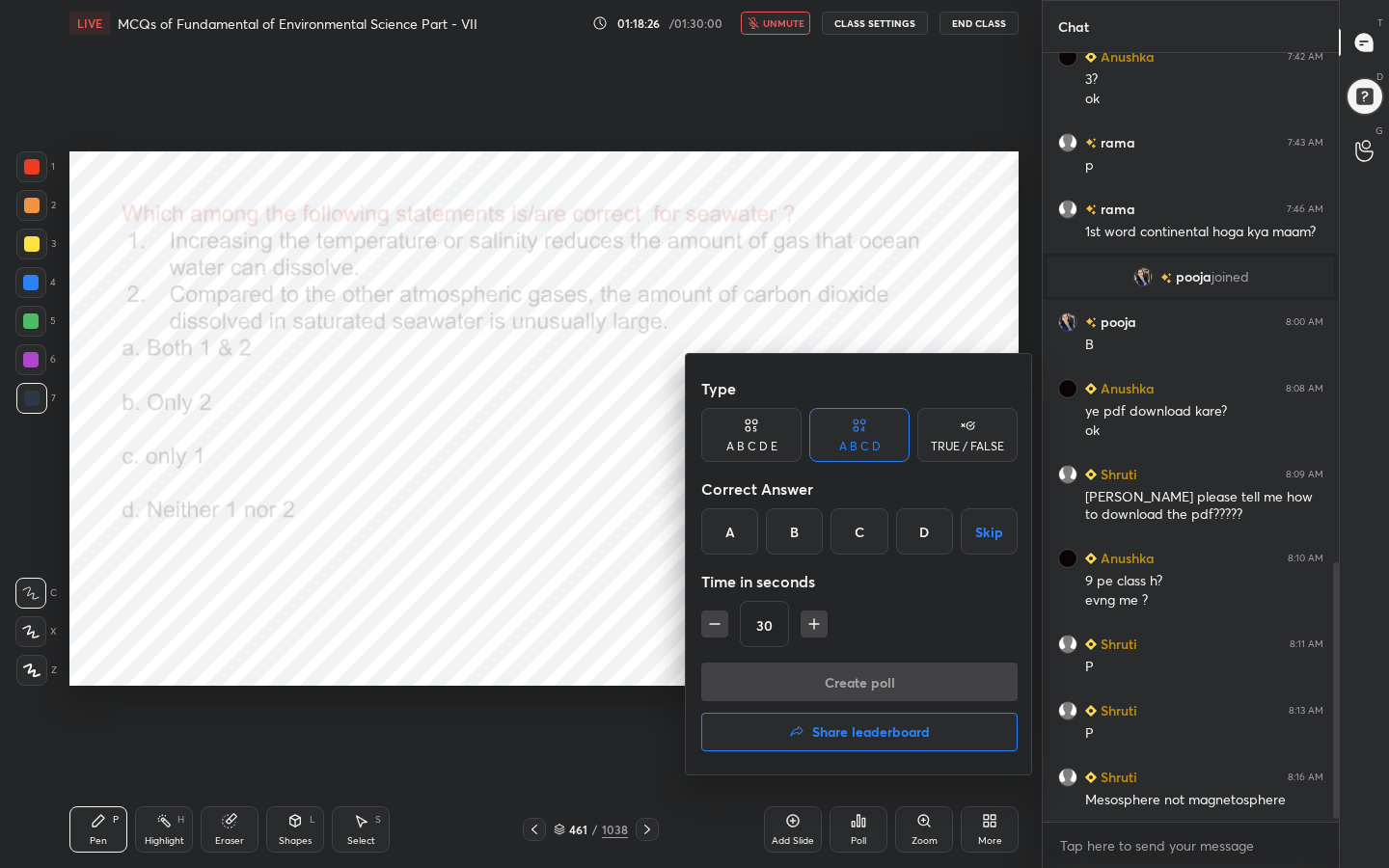 click on "A" at bounding box center [729, 531] 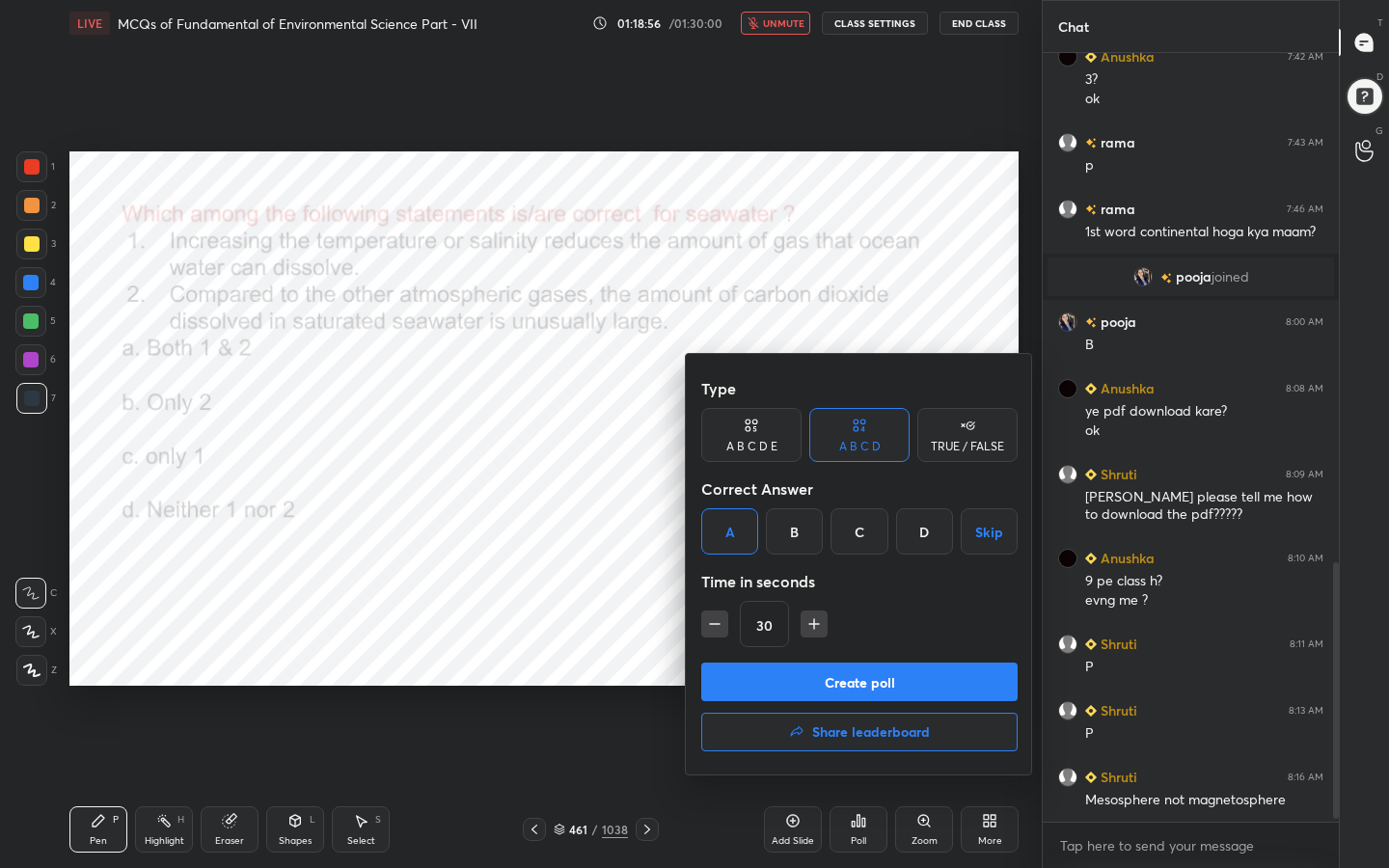 click on "Create poll" at bounding box center [859, 682] 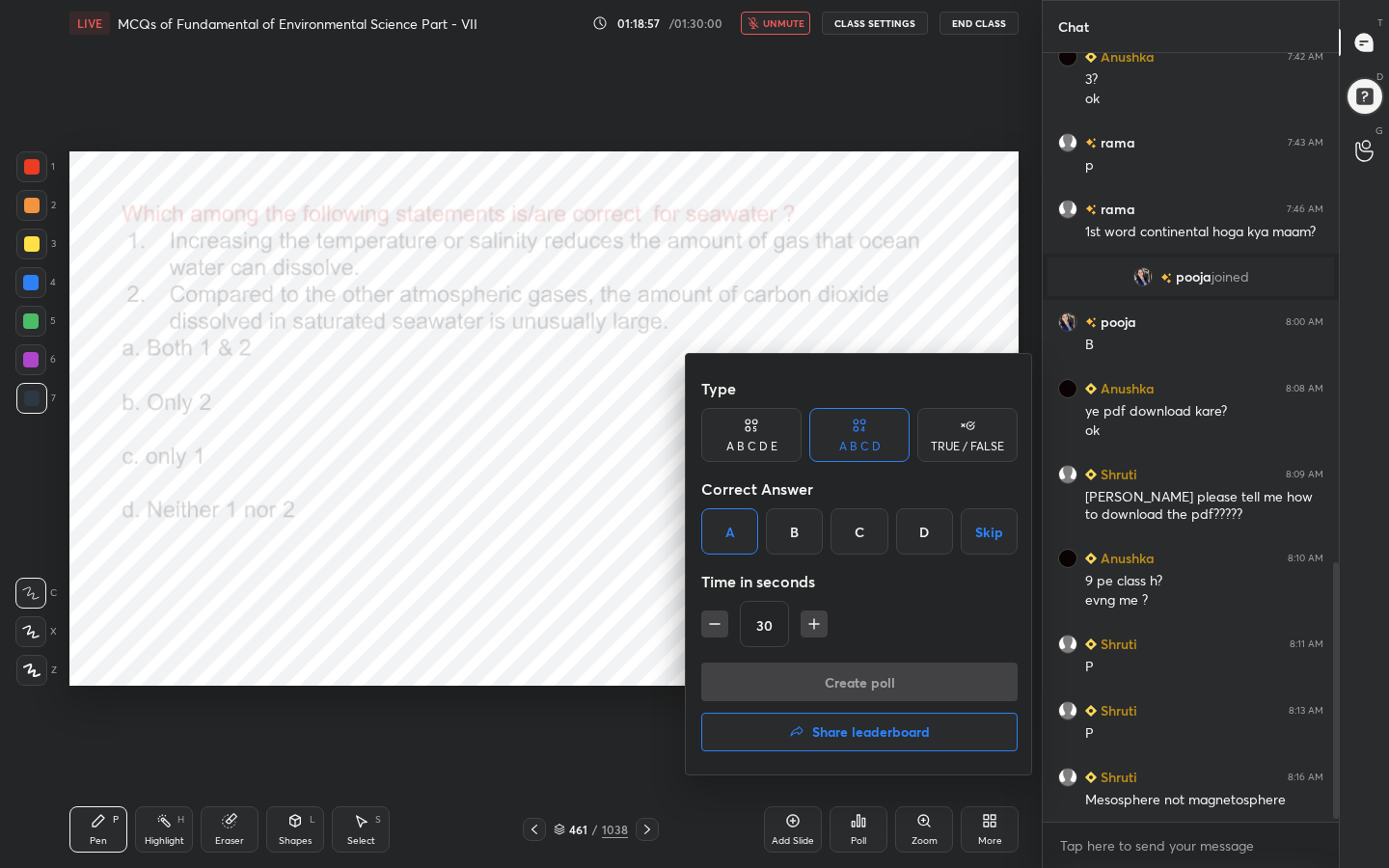 scroll, scrollTop: 552, scrollLeft: 290, axis: both 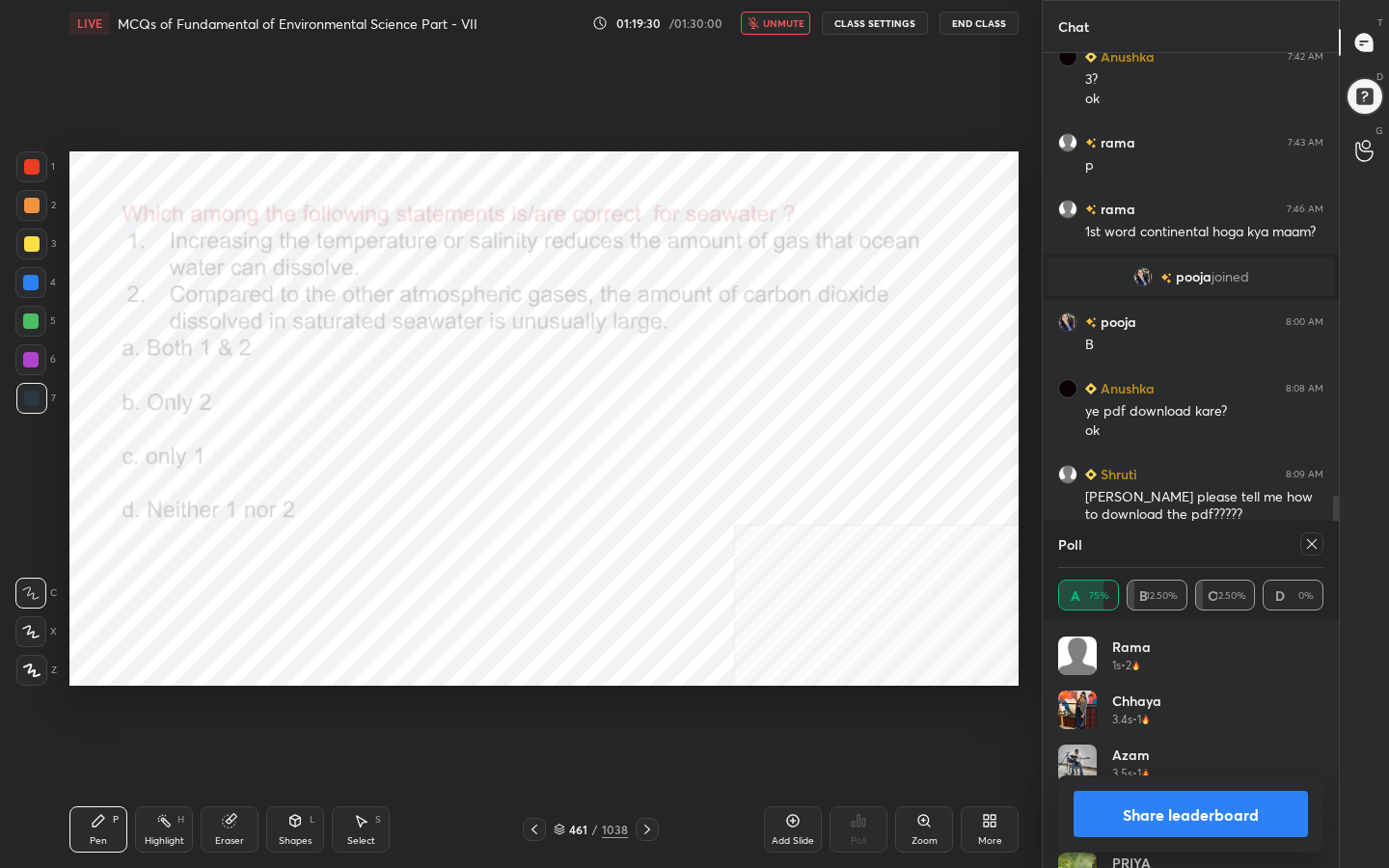 click at bounding box center [1308, 544] 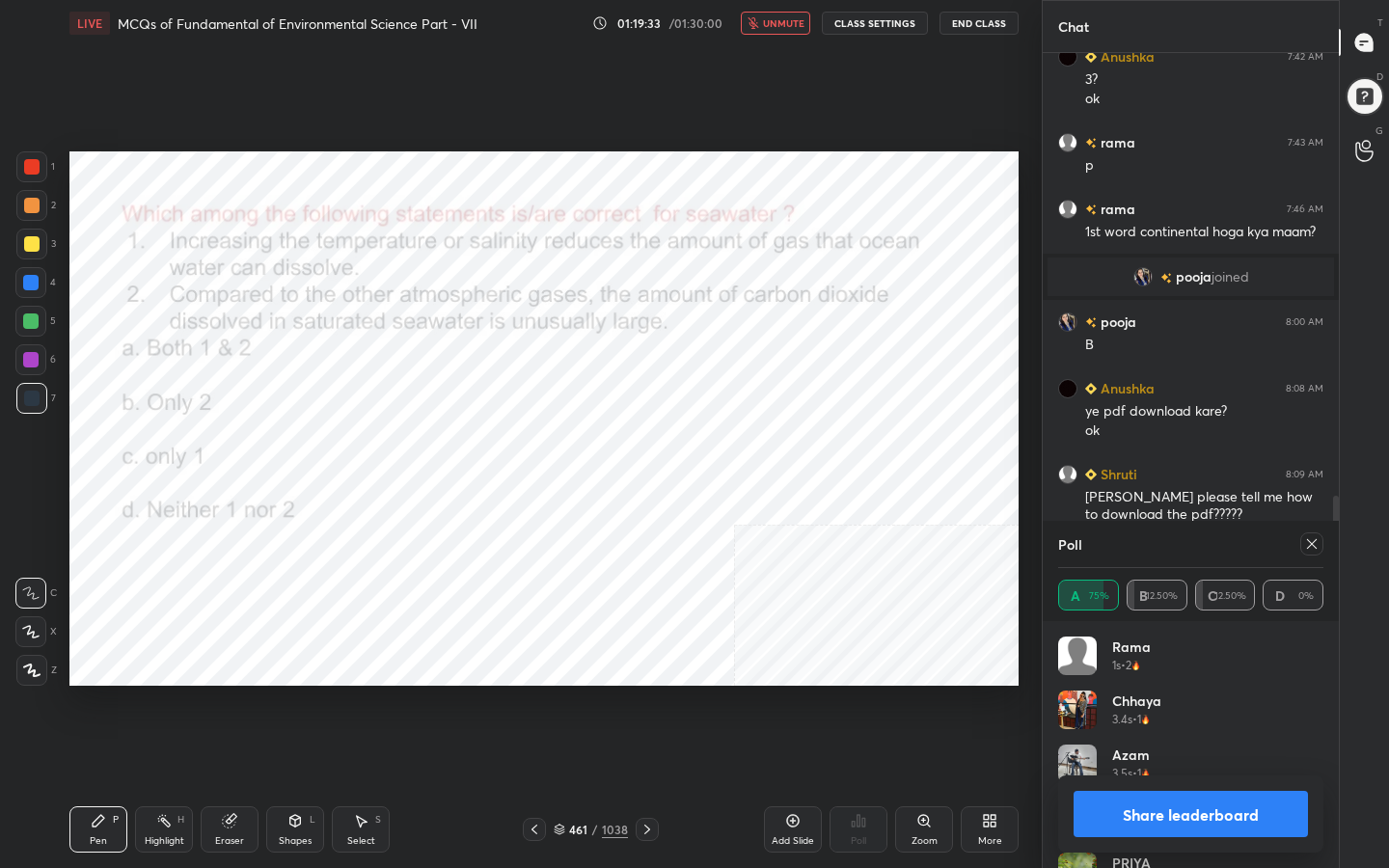 click on "unmute" at bounding box center (783, 23) 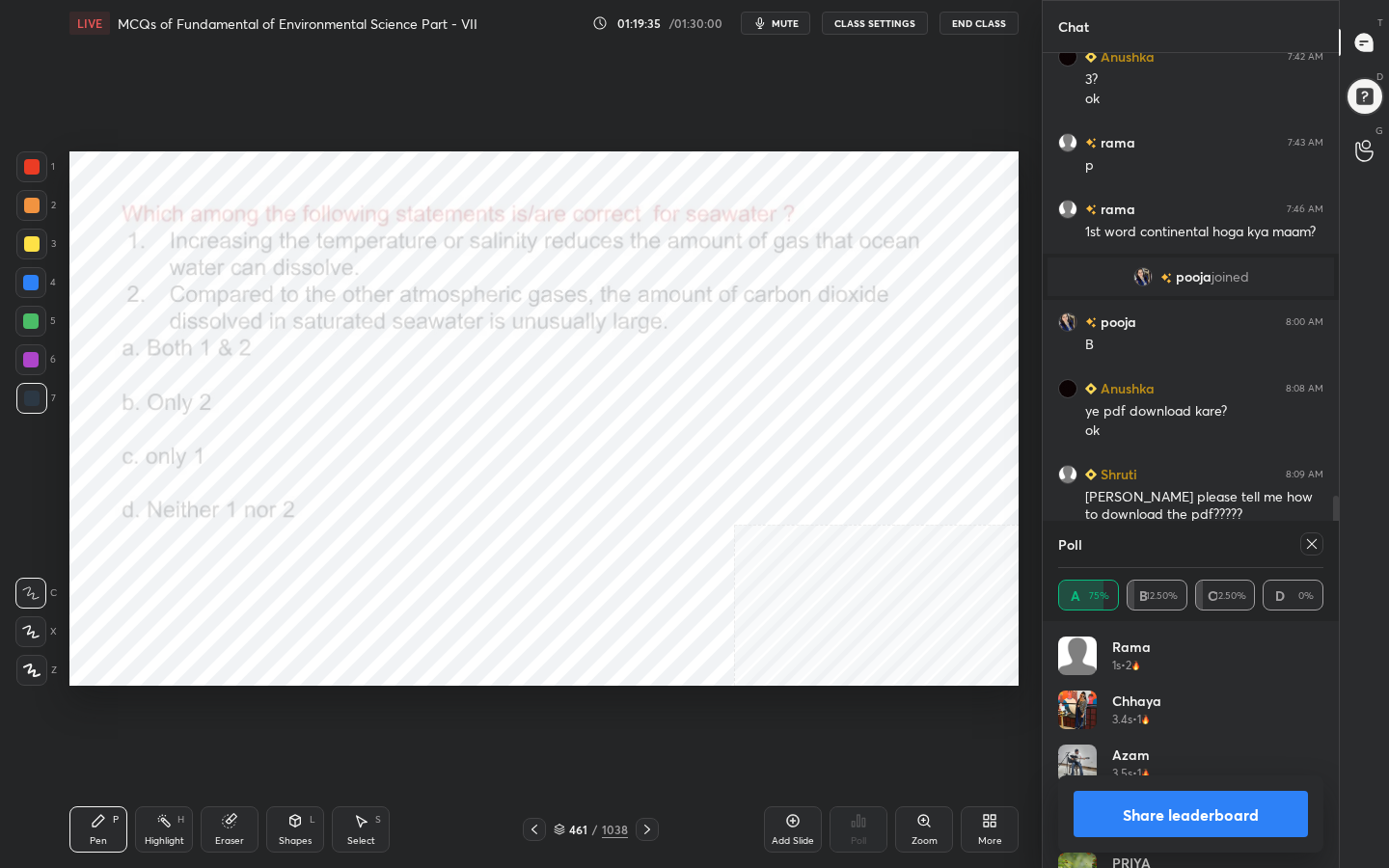 click at bounding box center (1308, 544) 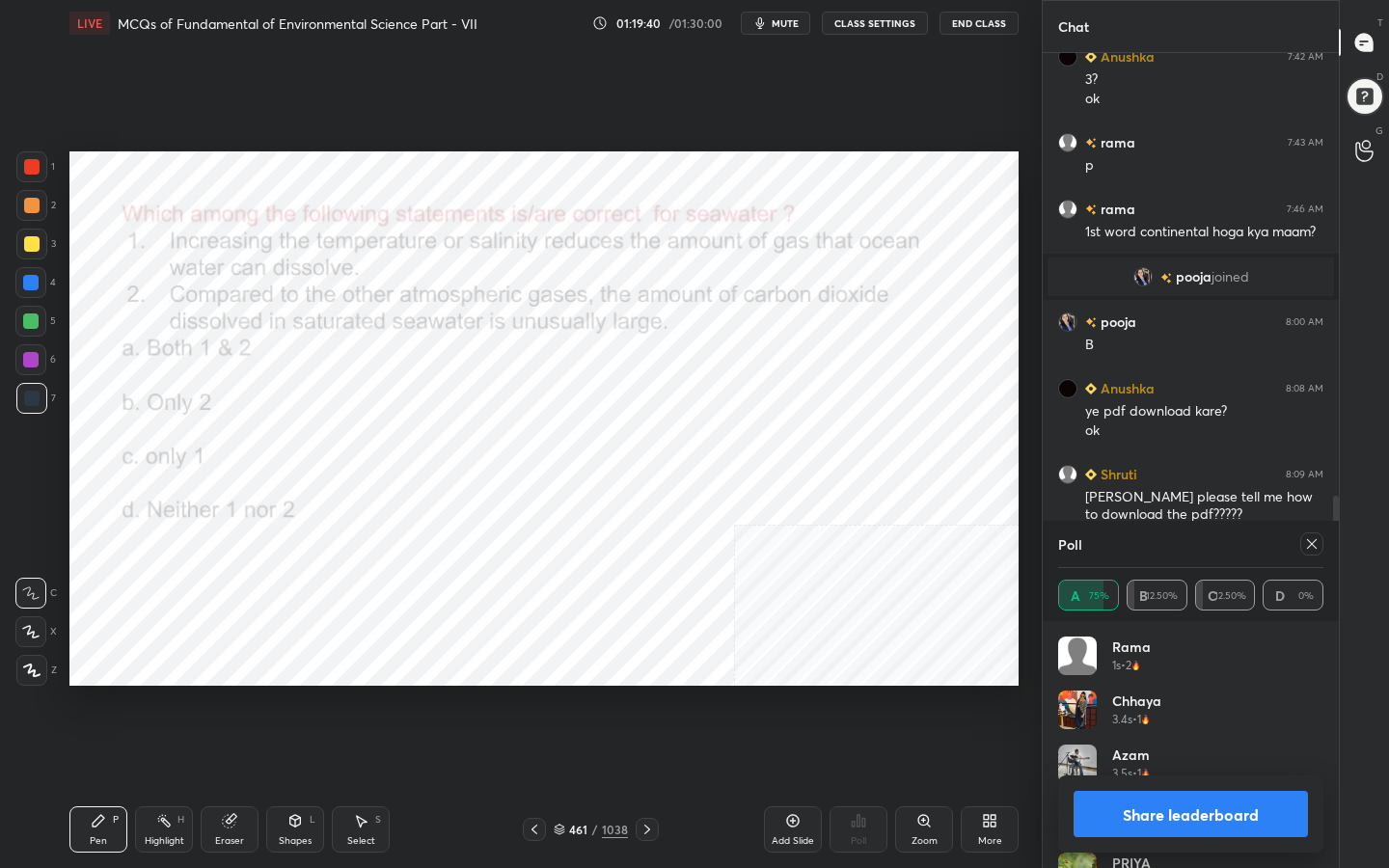click 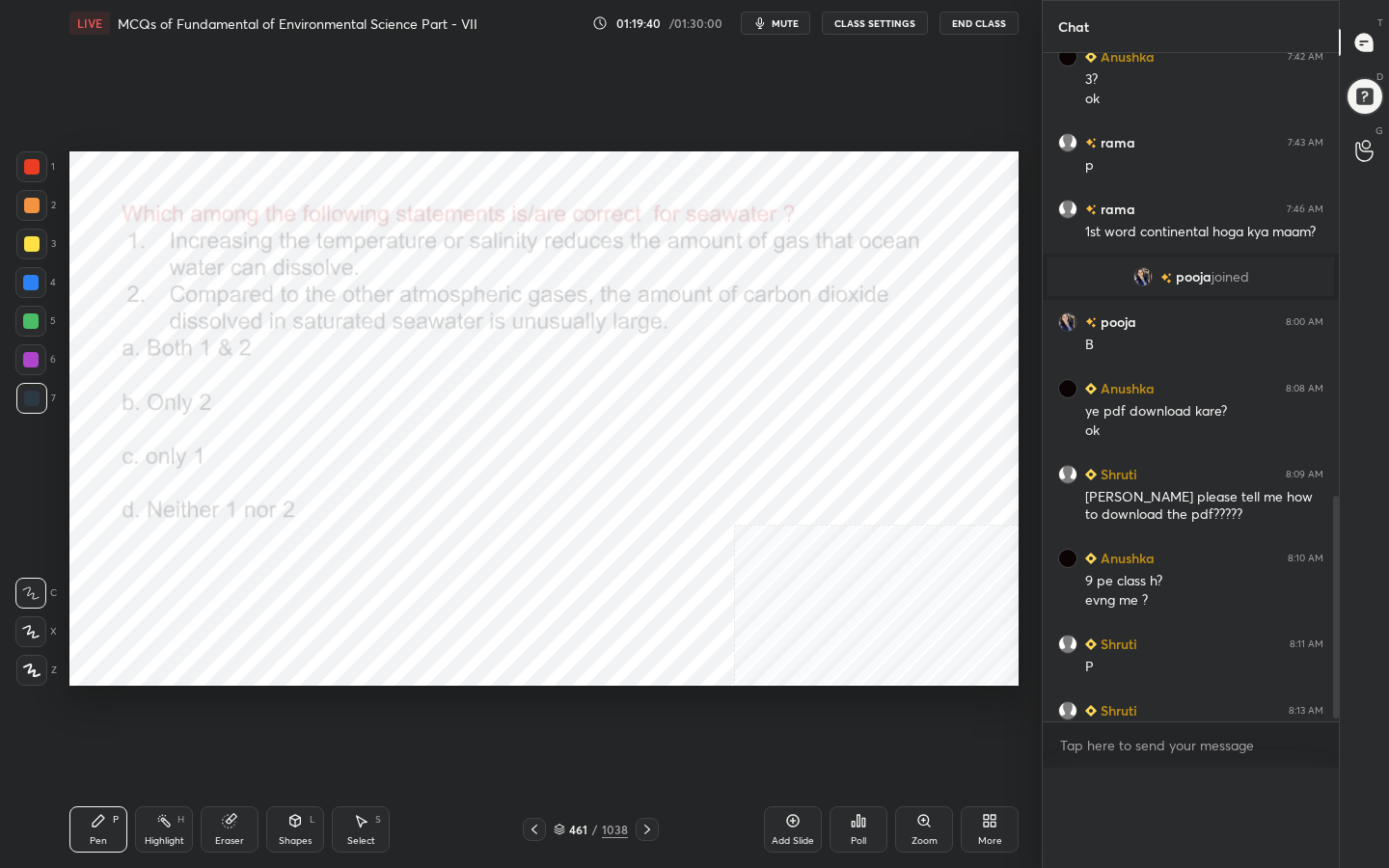 scroll, scrollTop: 0, scrollLeft: 0, axis: both 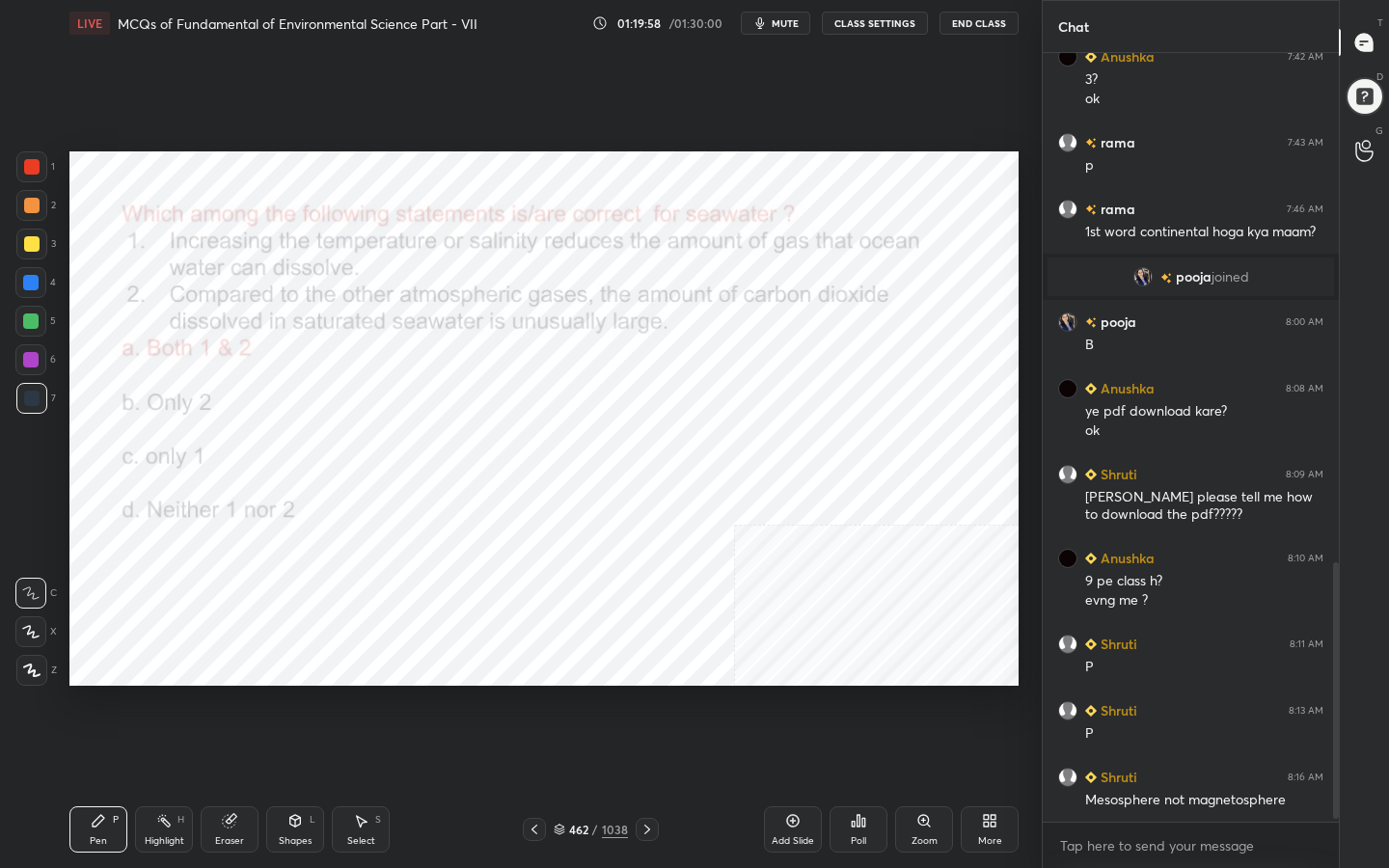 click 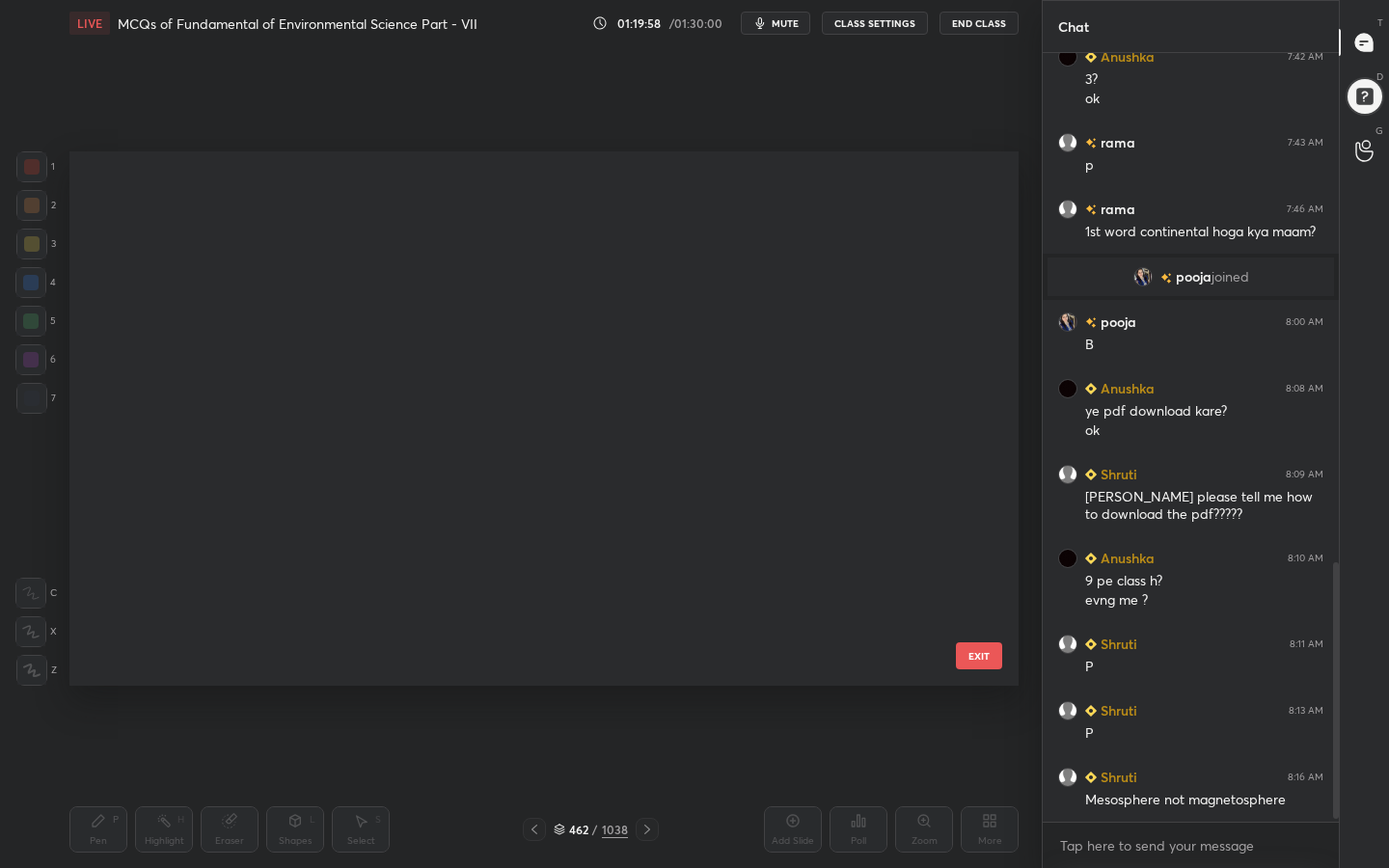 scroll, scrollTop: 24641, scrollLeft: 0, axis: vertical 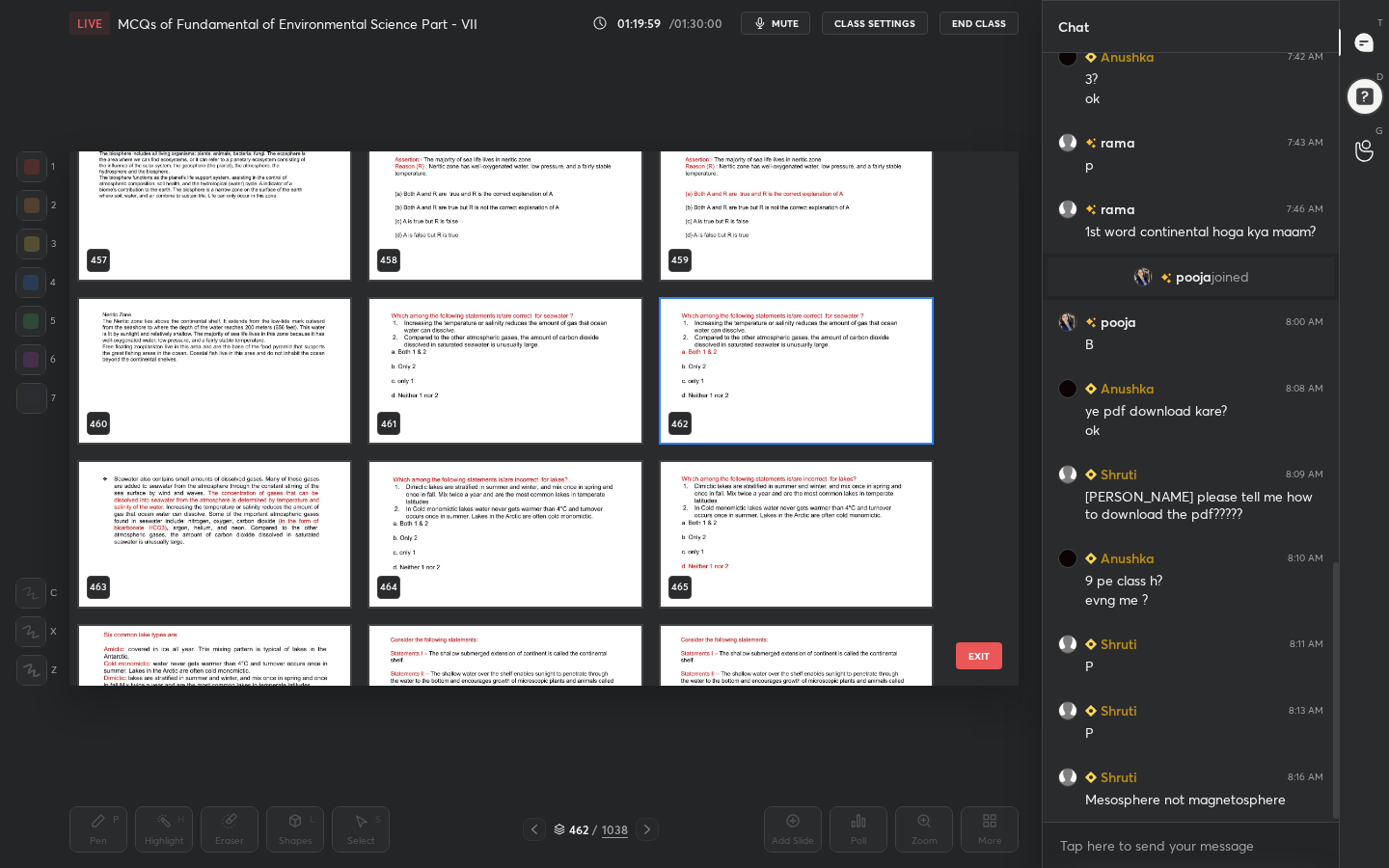 click at bounding box center (504, 534) 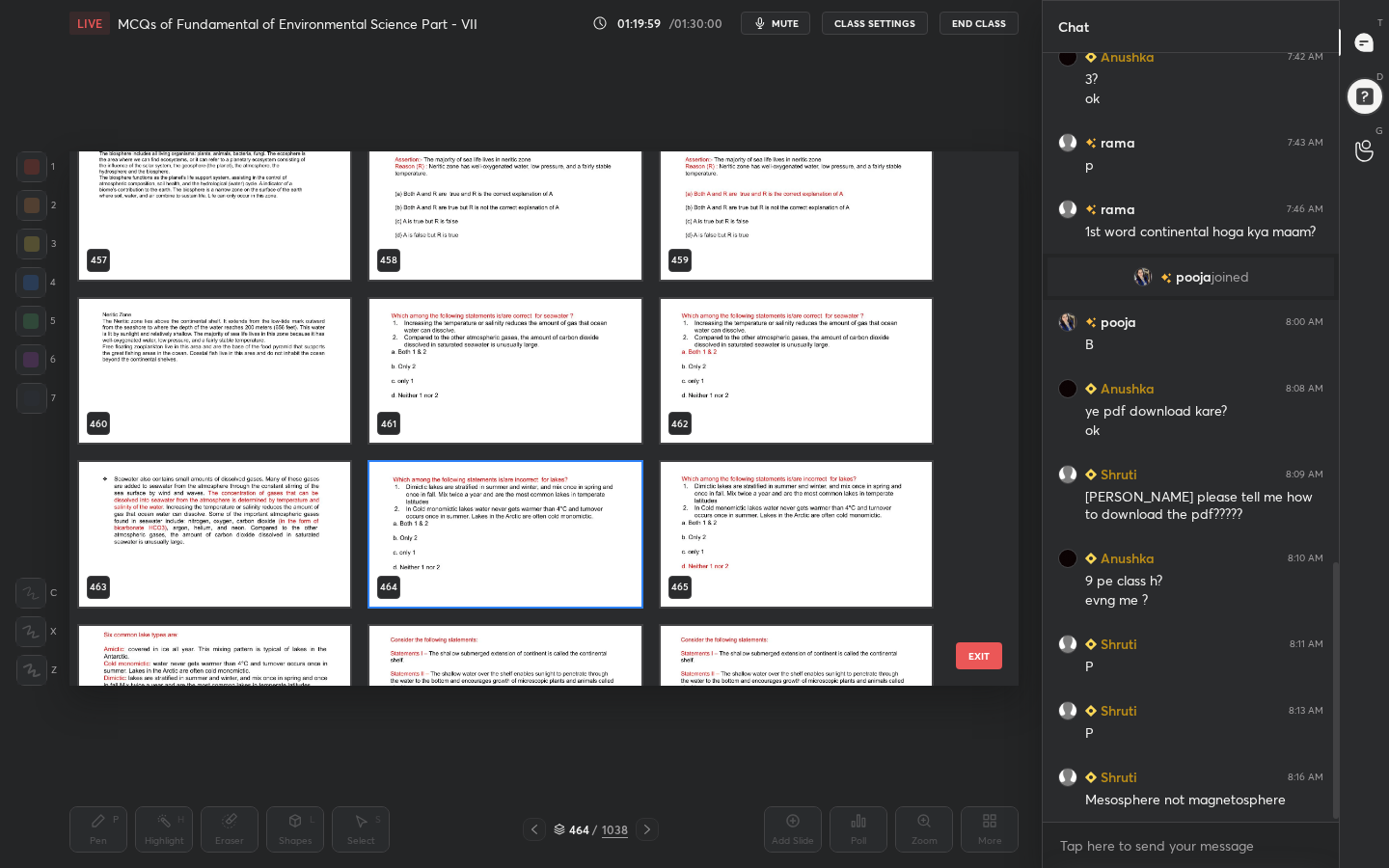 click at bounding box center (504, 534) 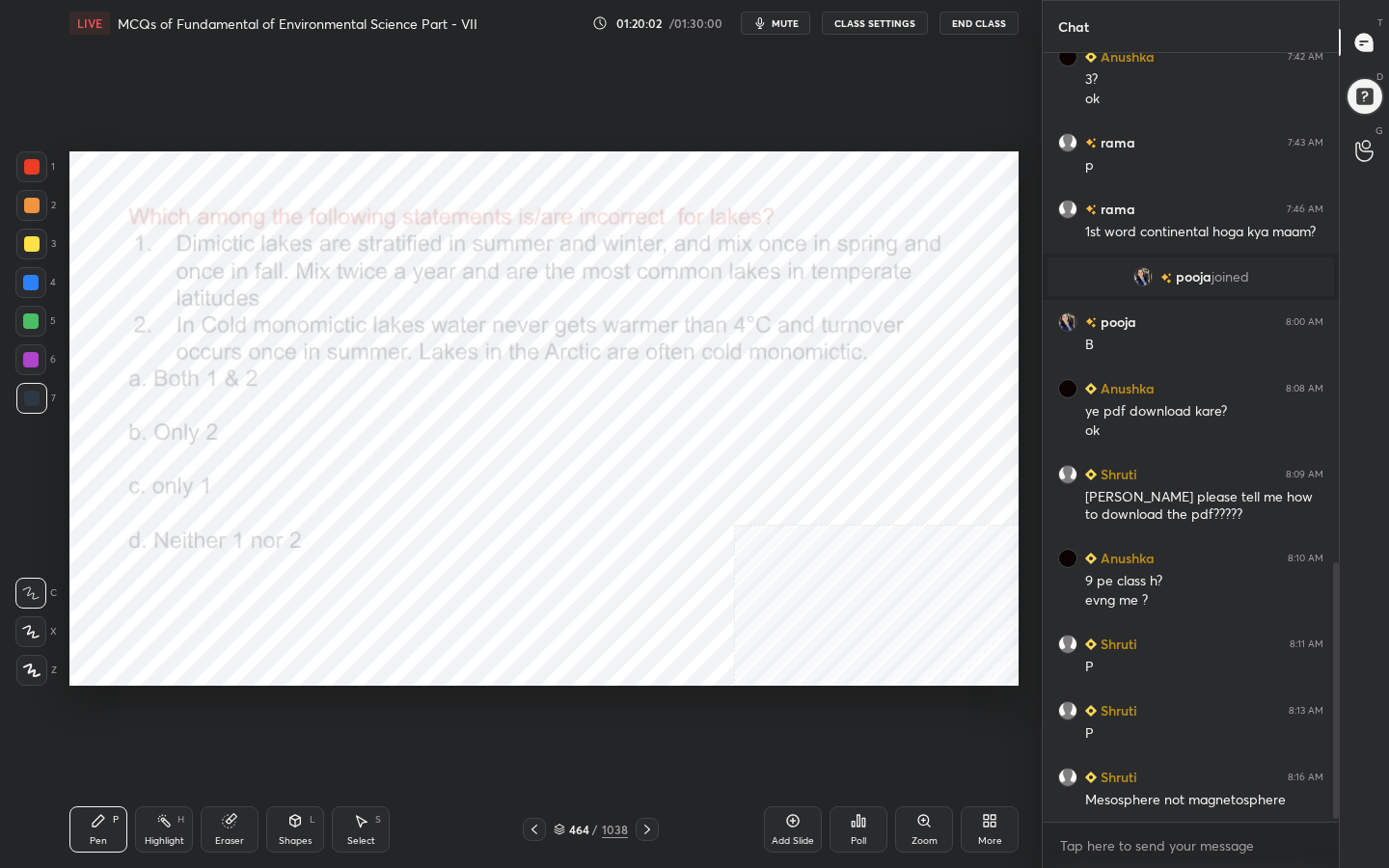 click 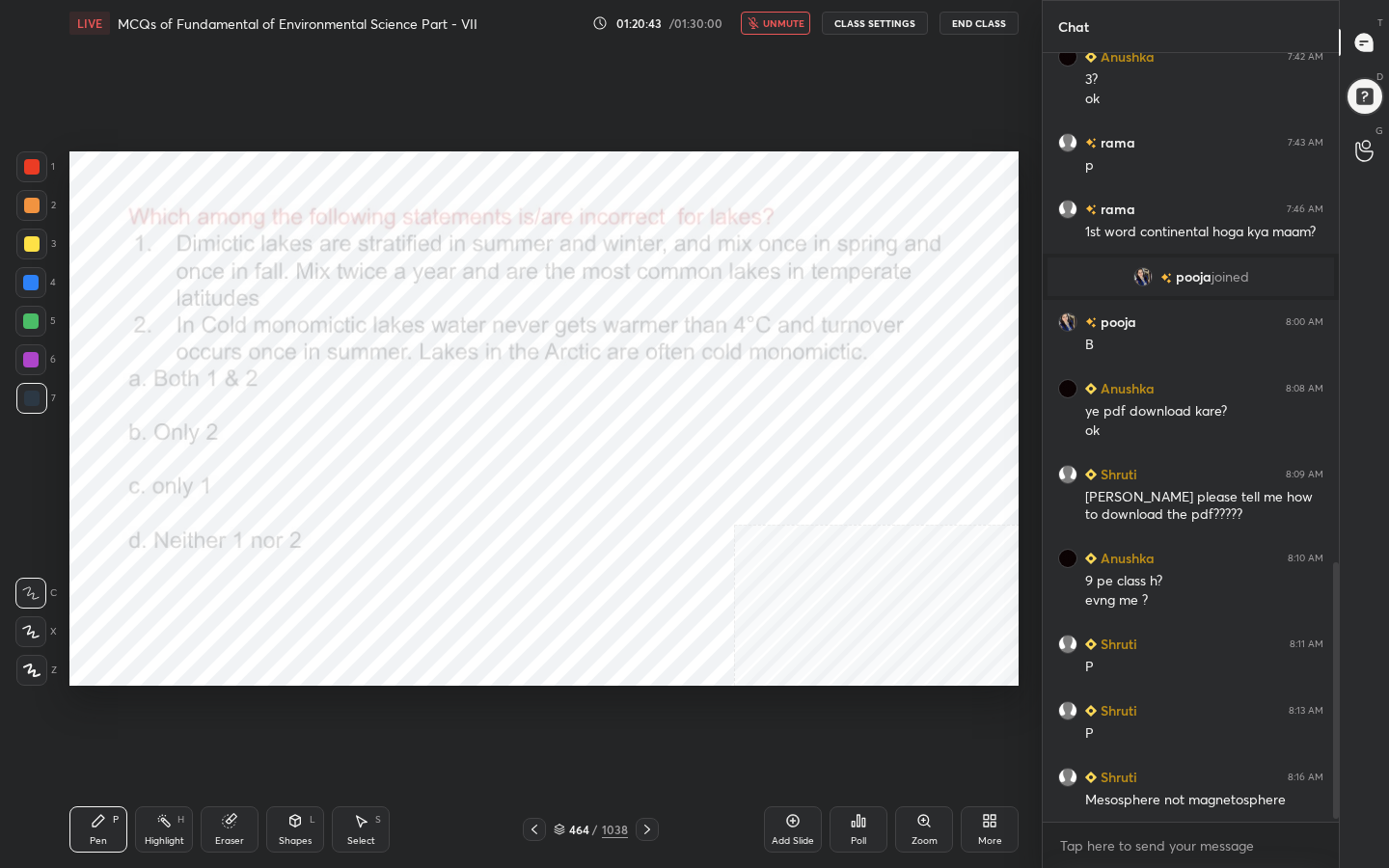 click on "464 / 1038" at bounding box center [590, 829] 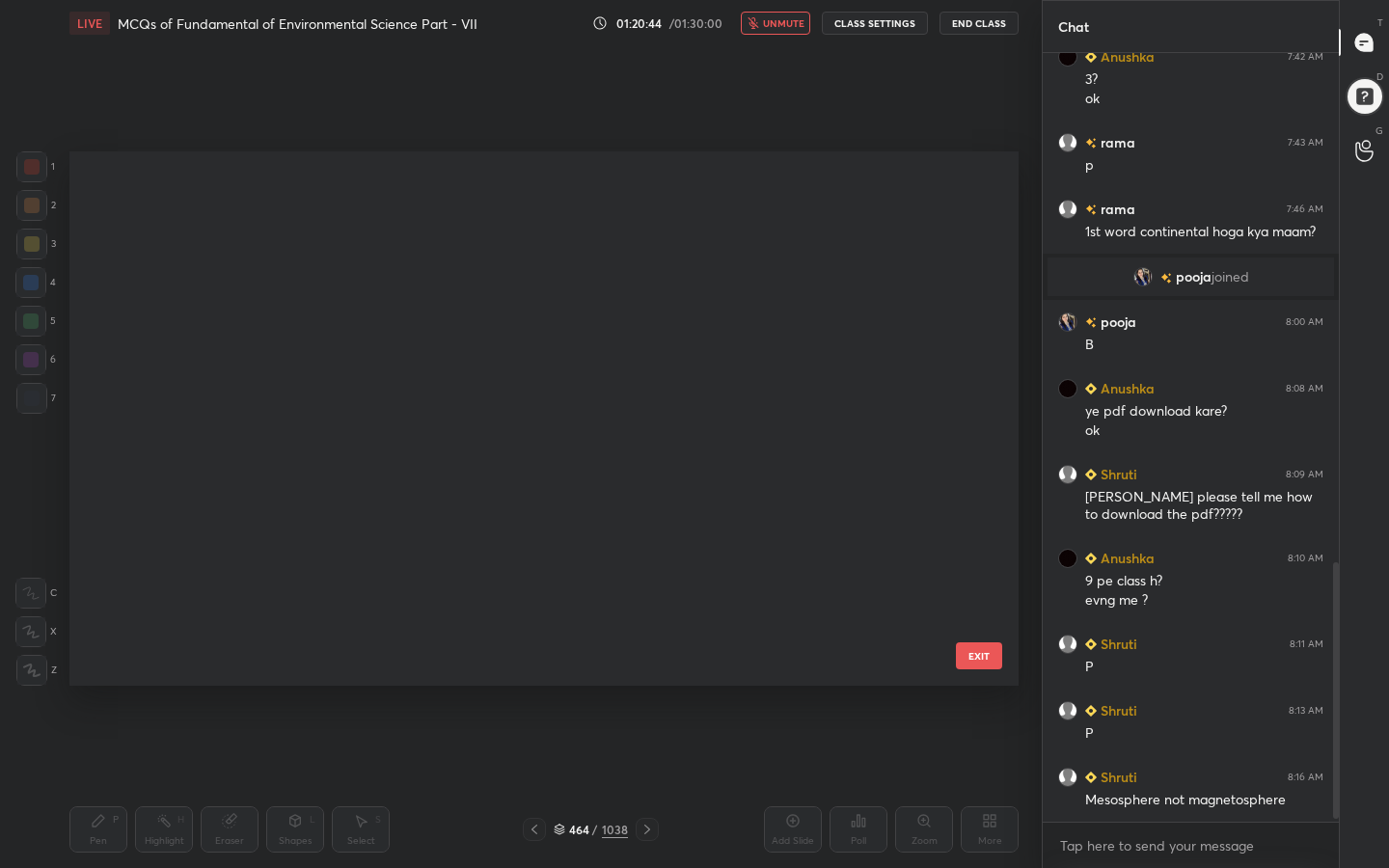 scroll, scrollTop: 24805, scrollLeft: 0, axis: vertical 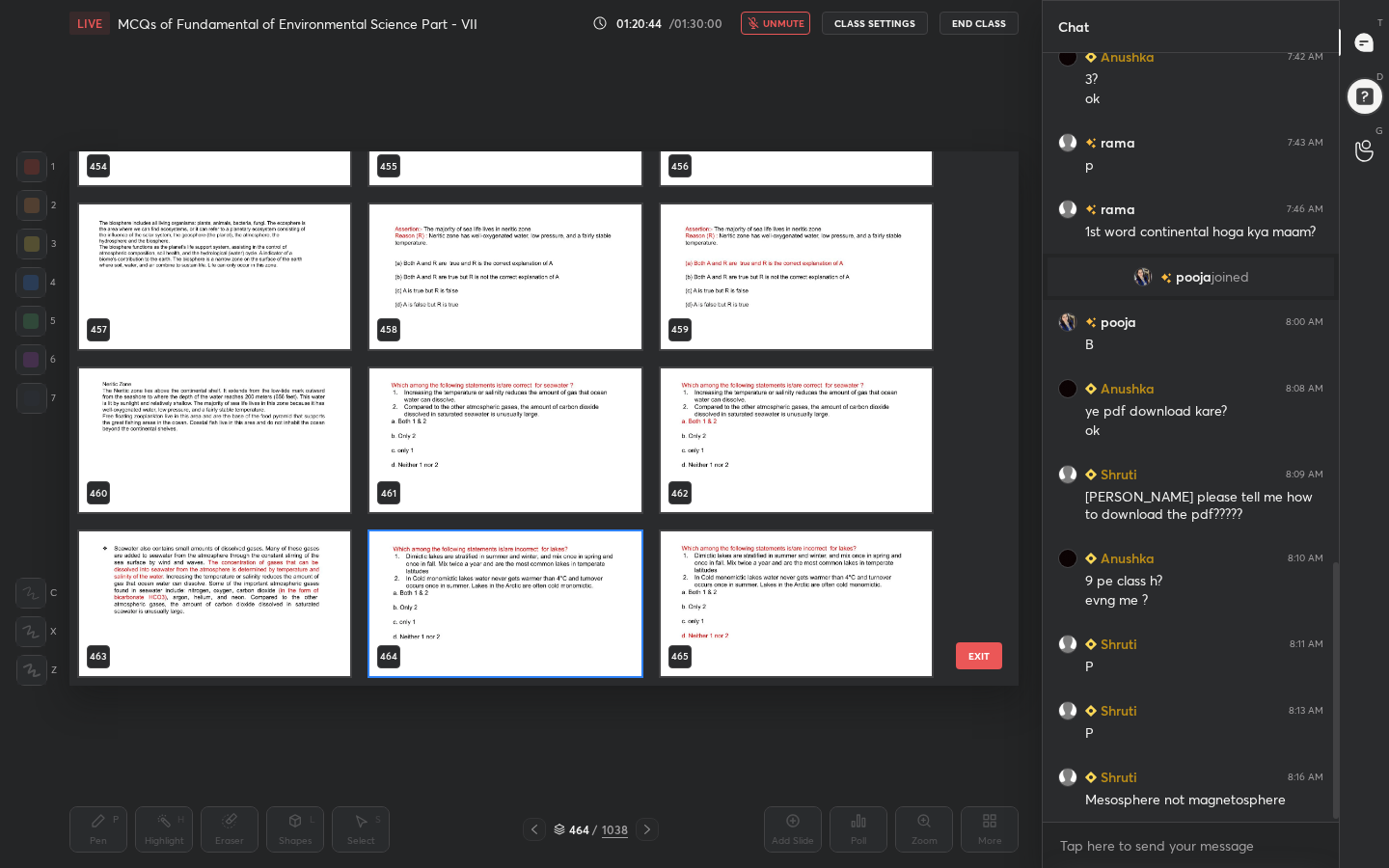 click at bounding box center [504, 604] 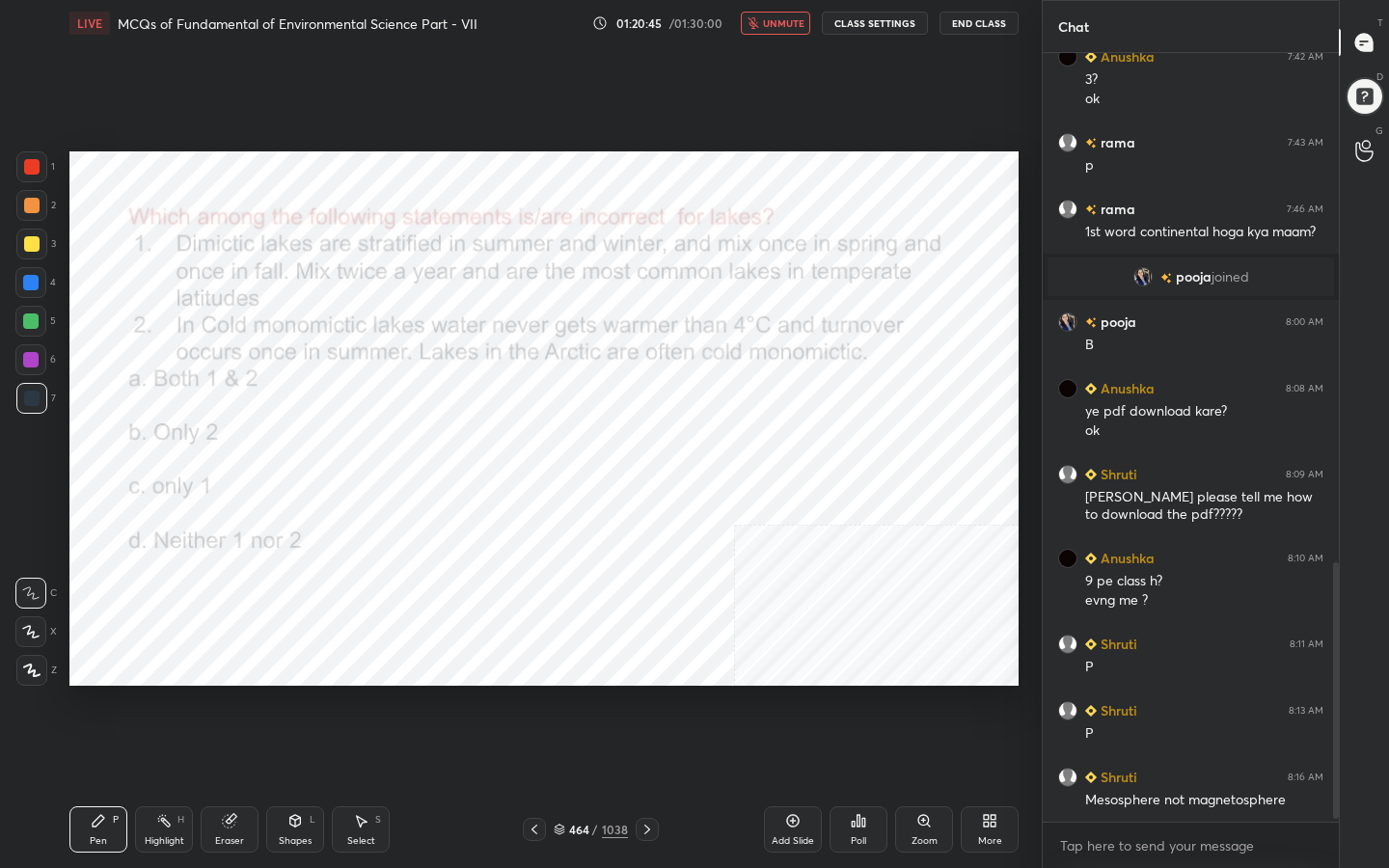 click on "Poll" at bounding box center (858, 829) 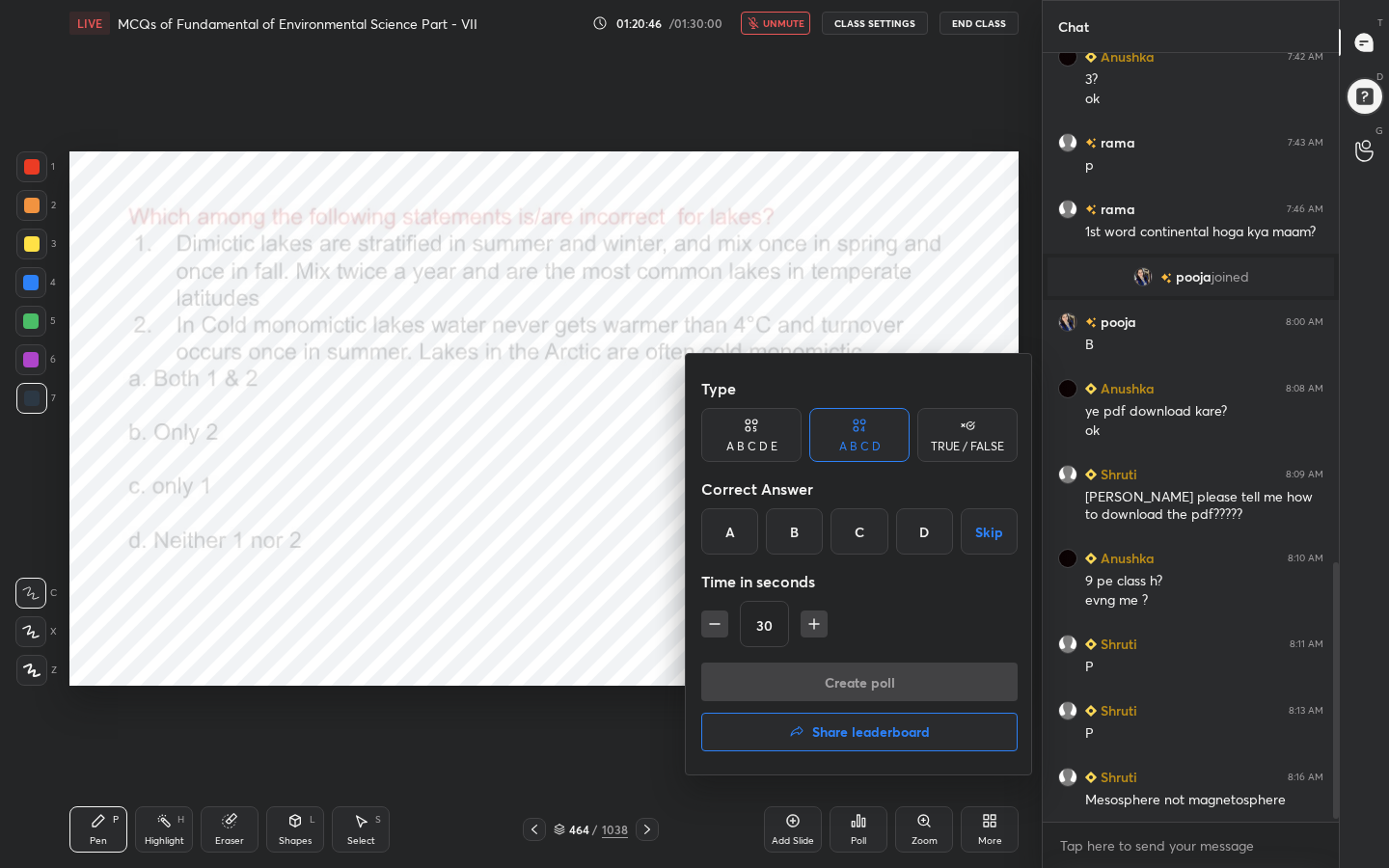 click on "D" at bounding box center (924, 531) 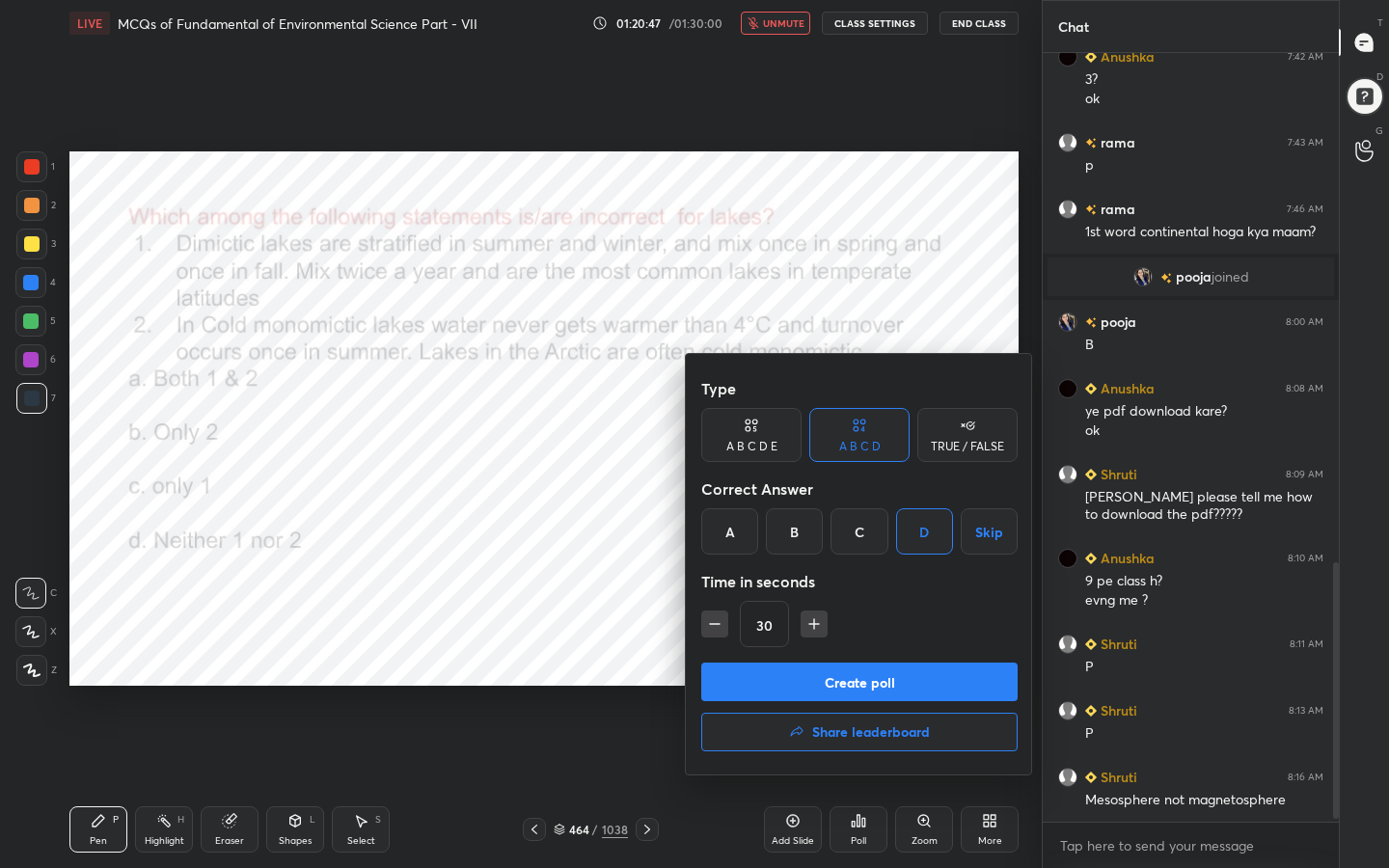 click on "Create poll" at bounding box center [859, 682] 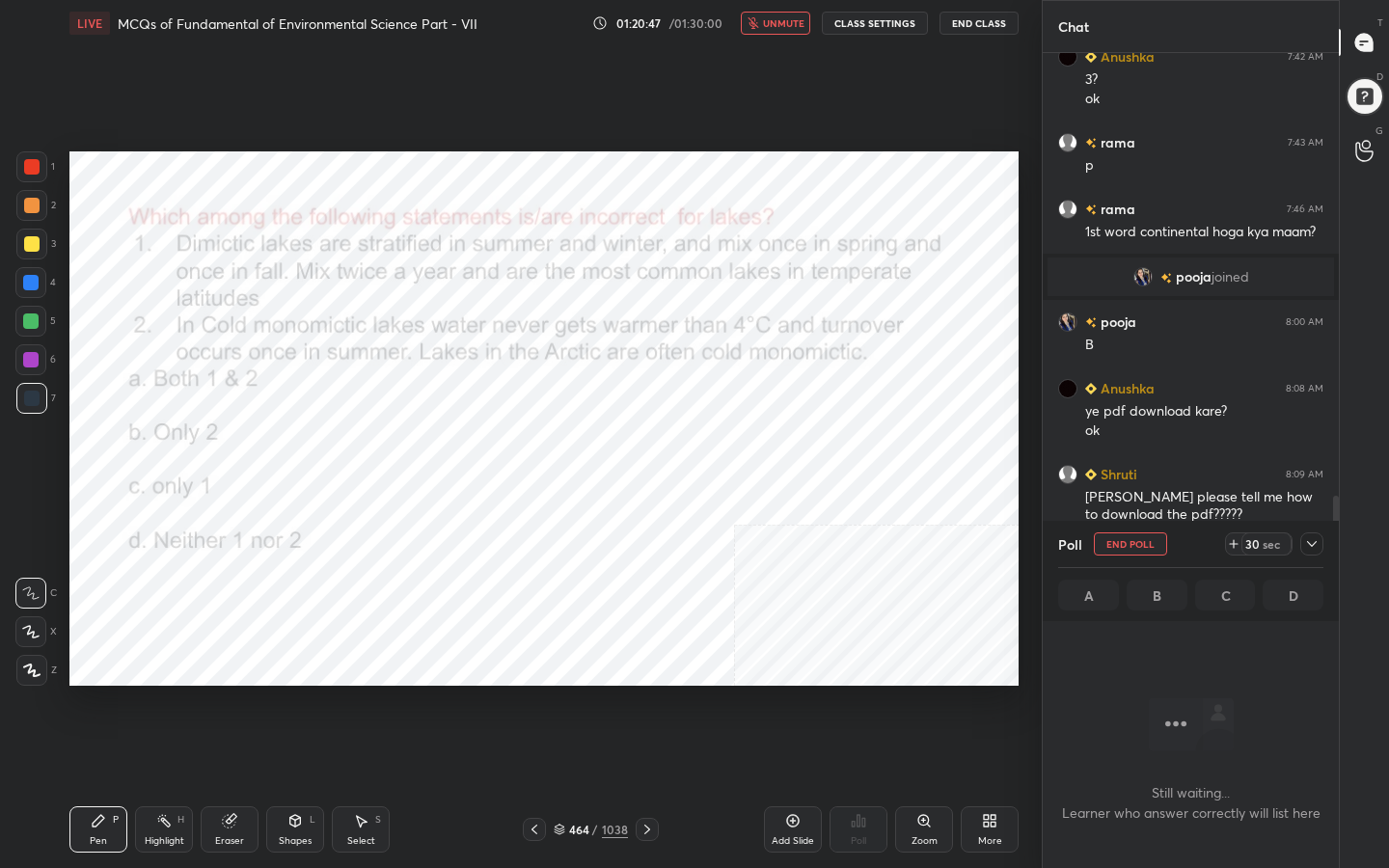 scroll, scrollTop: 542, scrollLeft: 290, axis: both 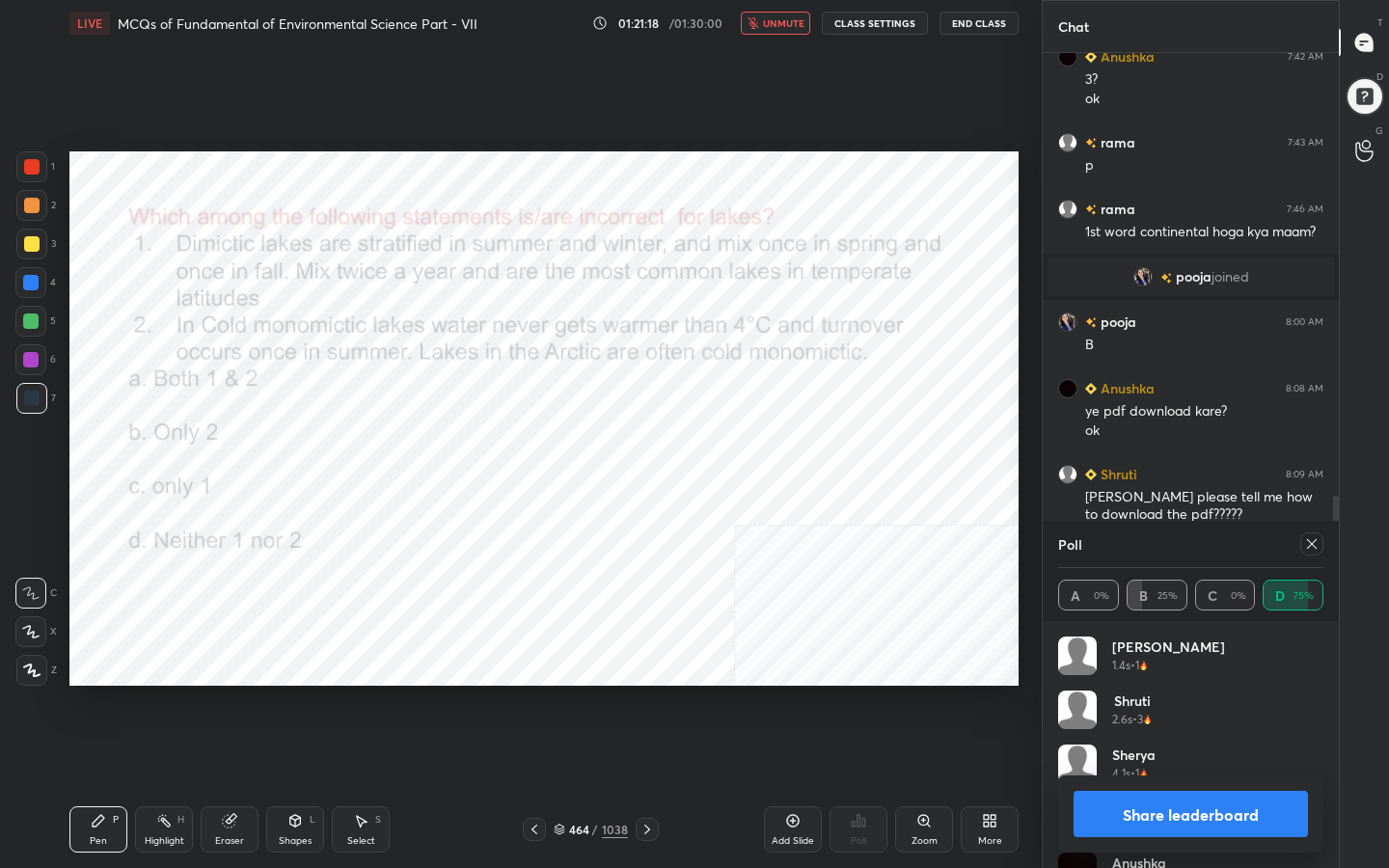 click 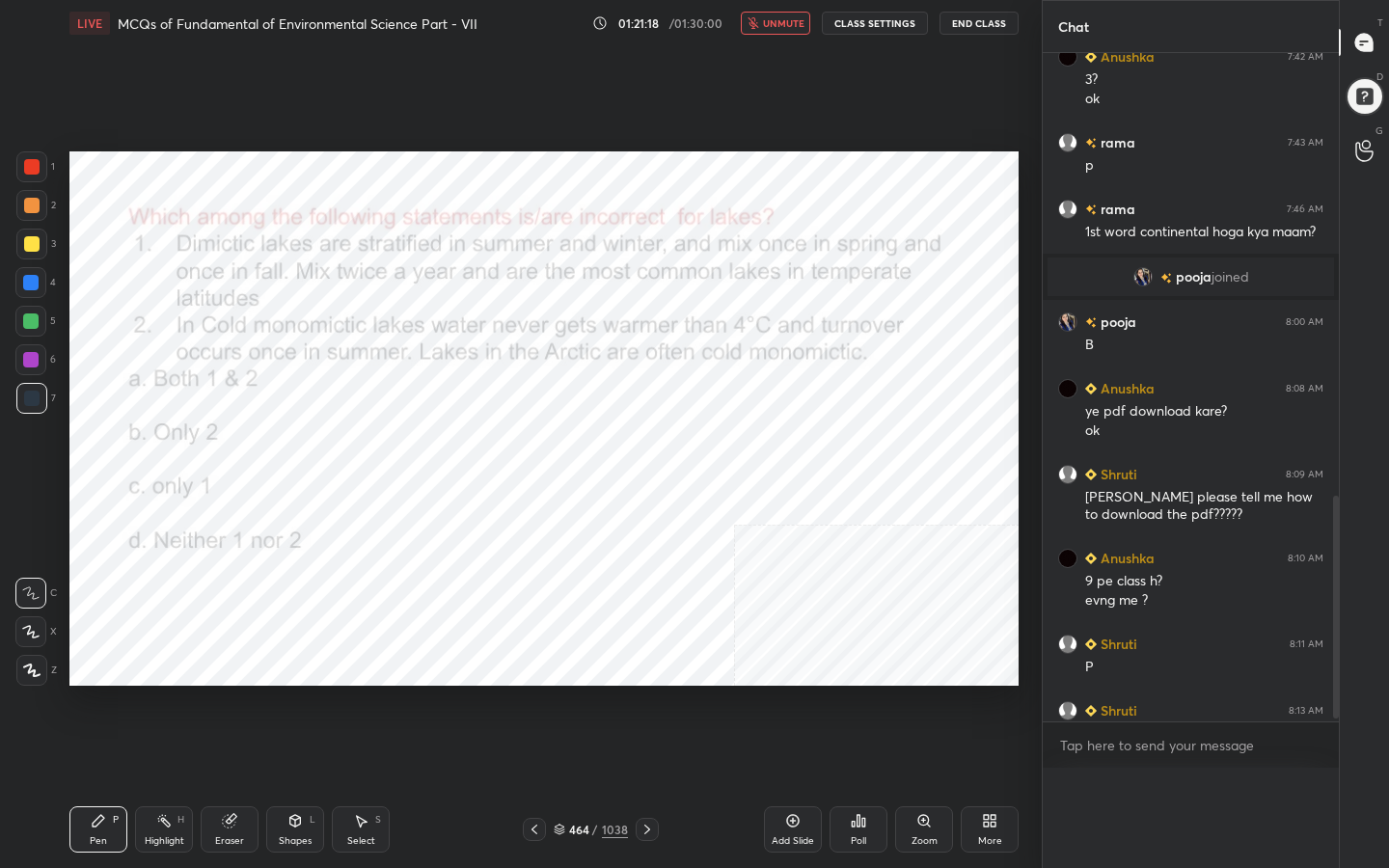 scroll, scrollTop: 0, scrollLeft: 0, axis: both 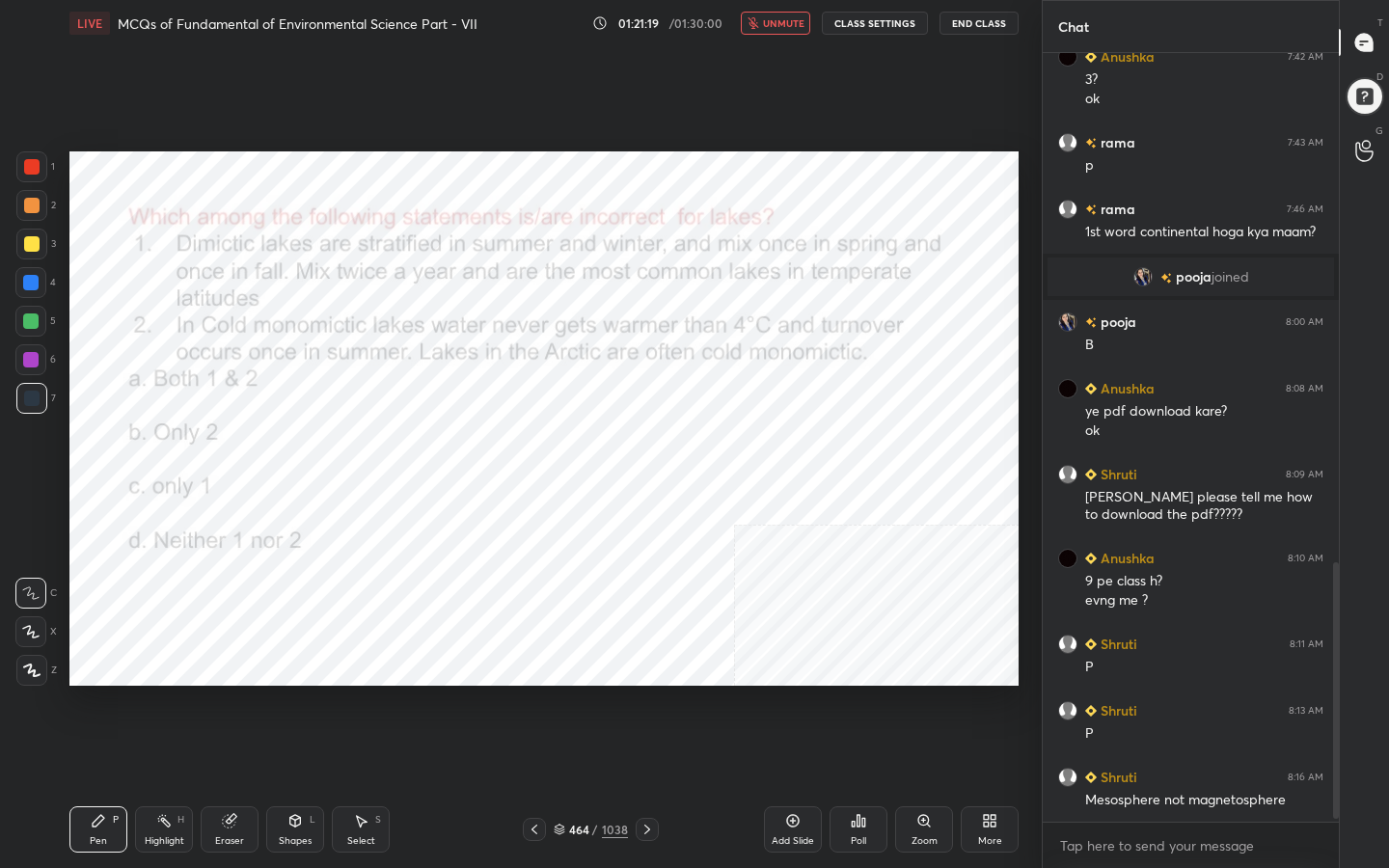 click on "unmute" at bounding box center (783, 23) 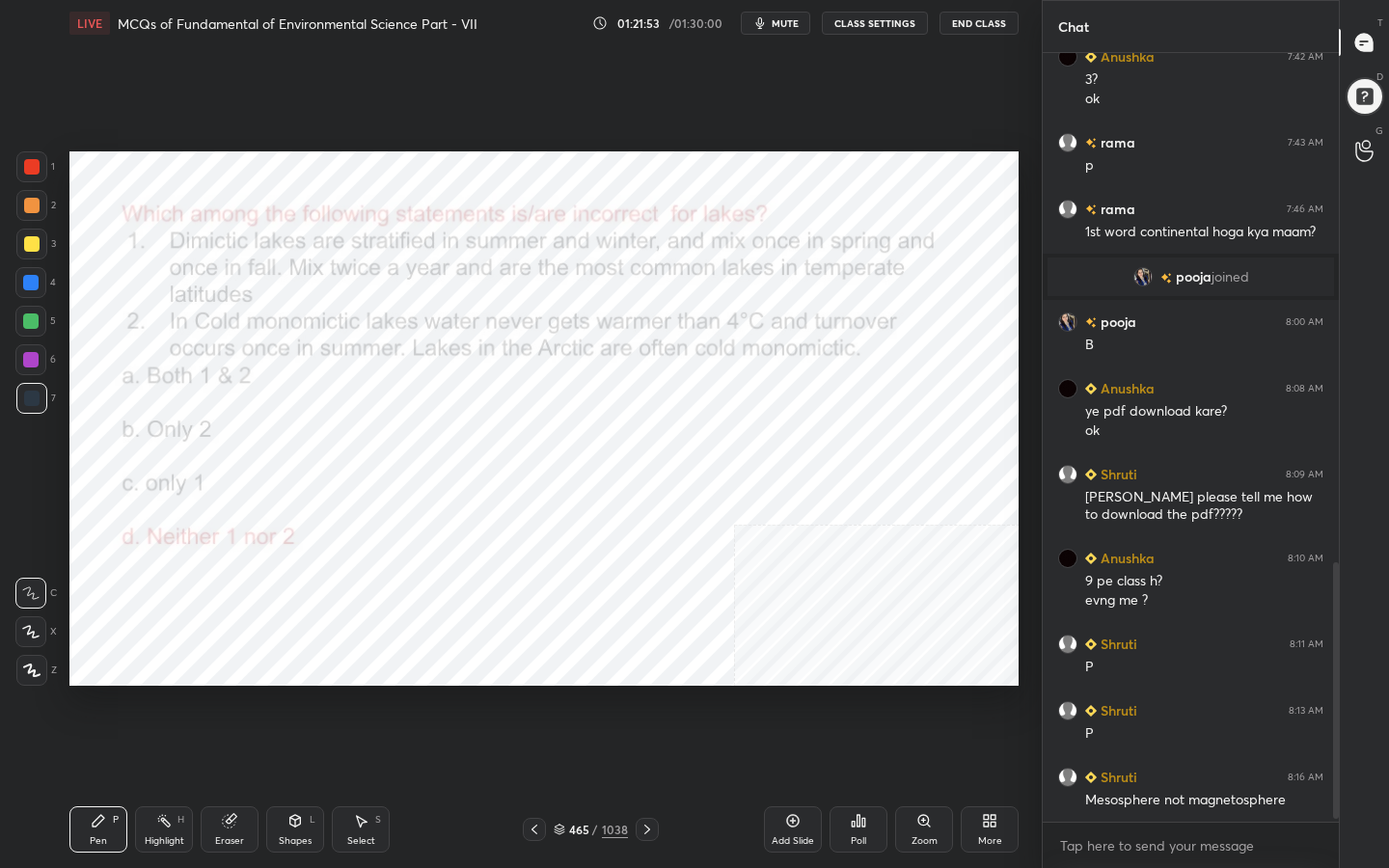 click on "465 / 1038" at bounding box center (590, 829) 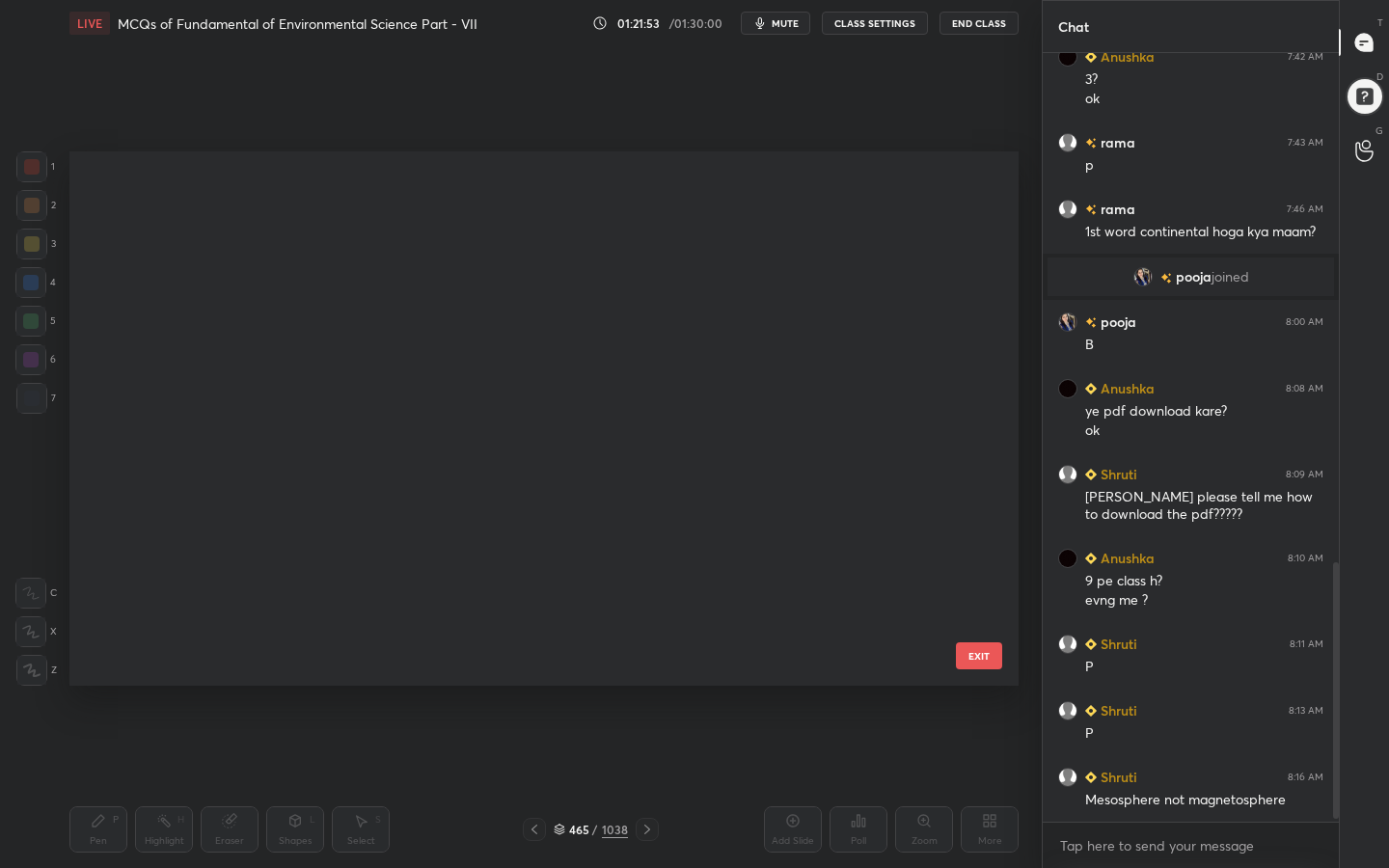 scroll, scrollTop: 528, scrollLeft: 940, axis: both 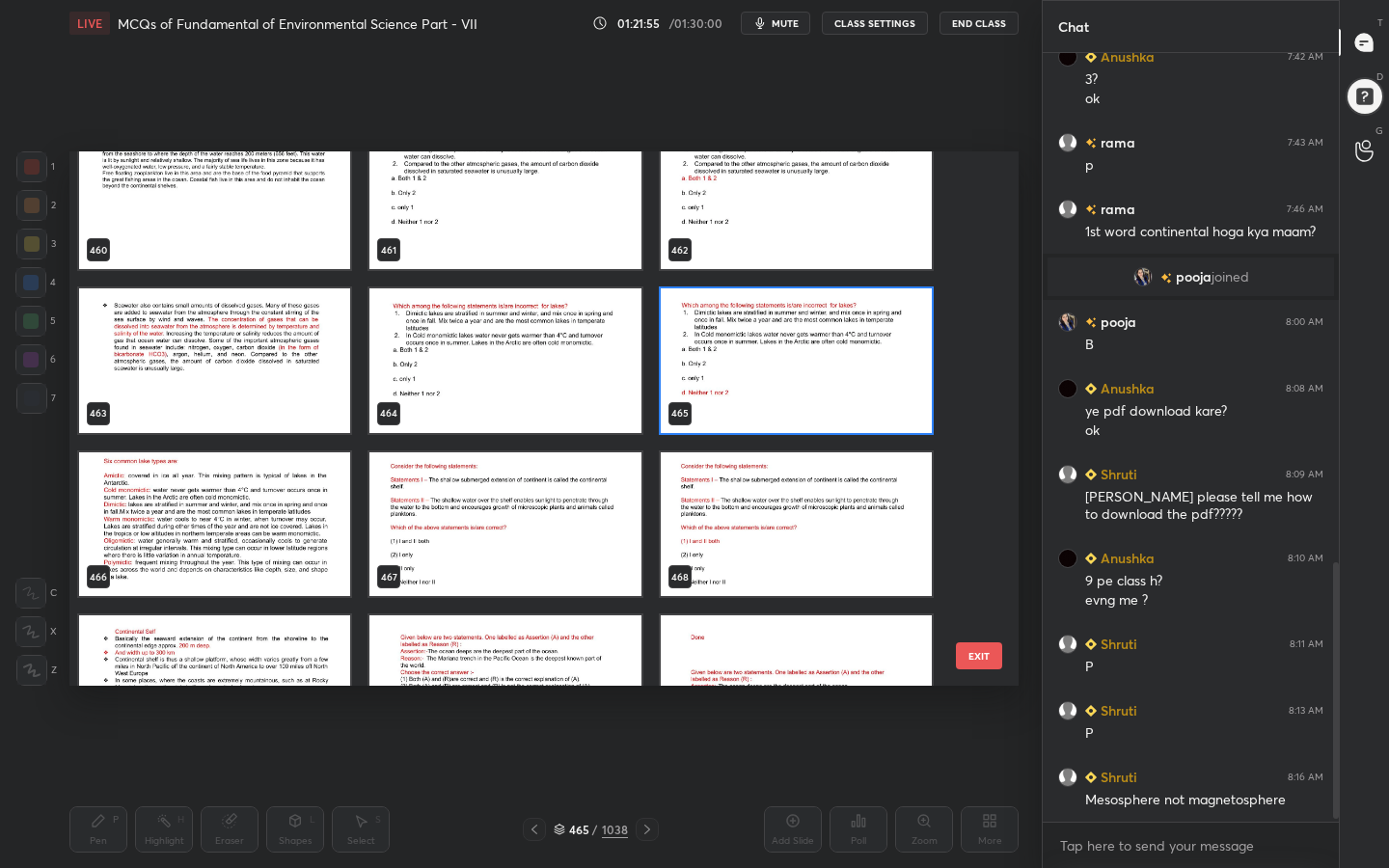 click at bounding box center [504, 525] 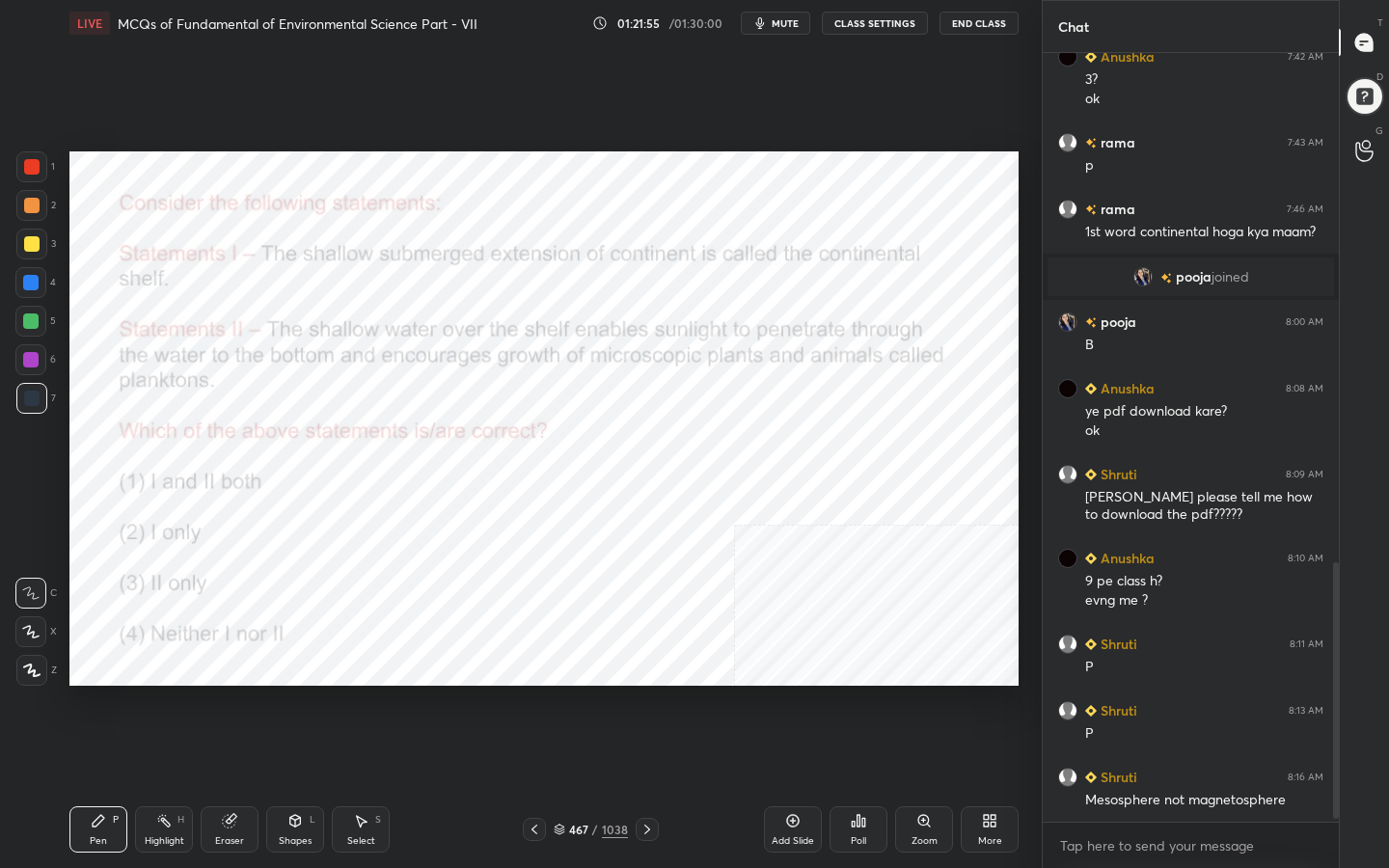 click at bounding box center (504, 525) 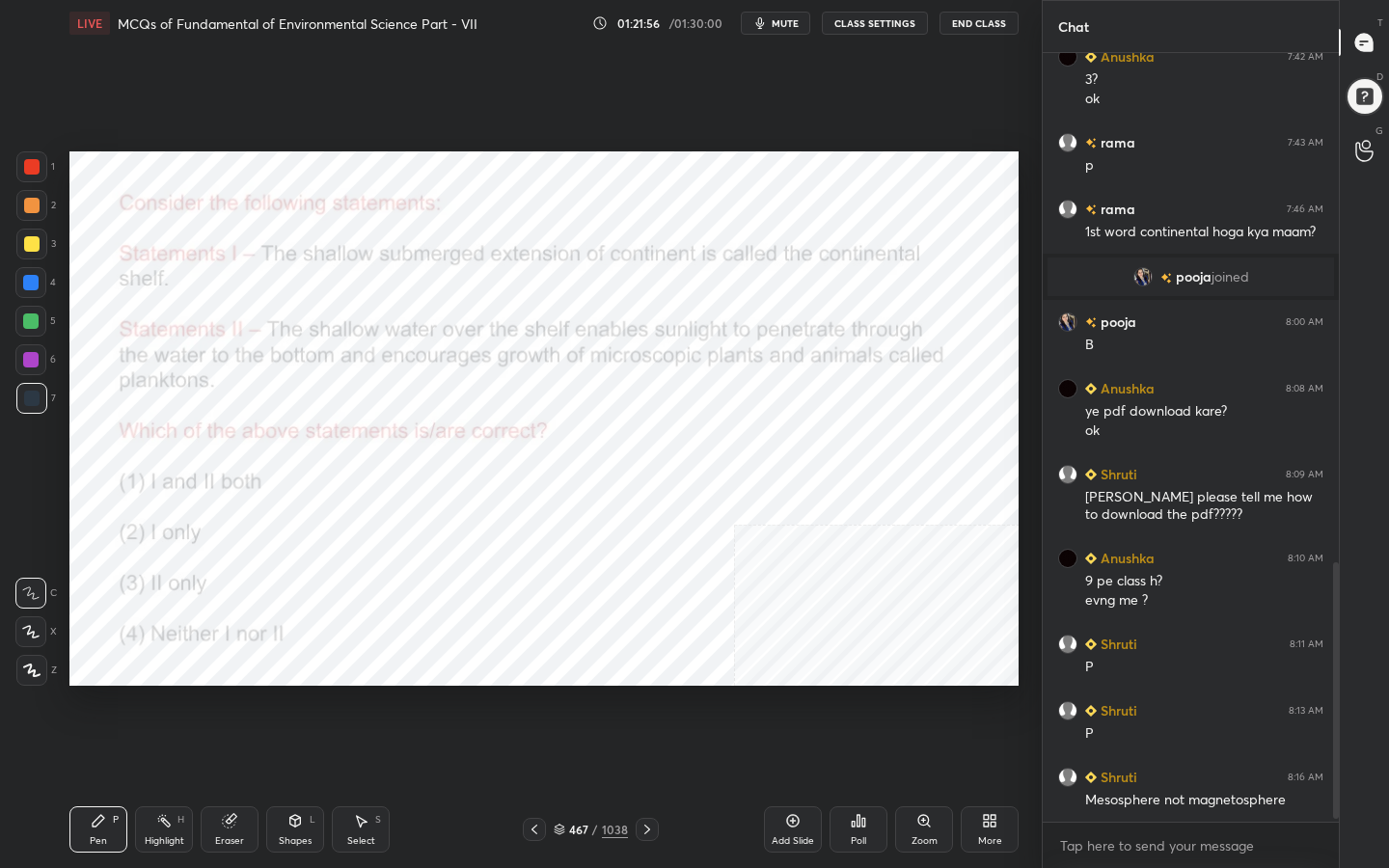 click on "mute" at bounding box center (785, 23) 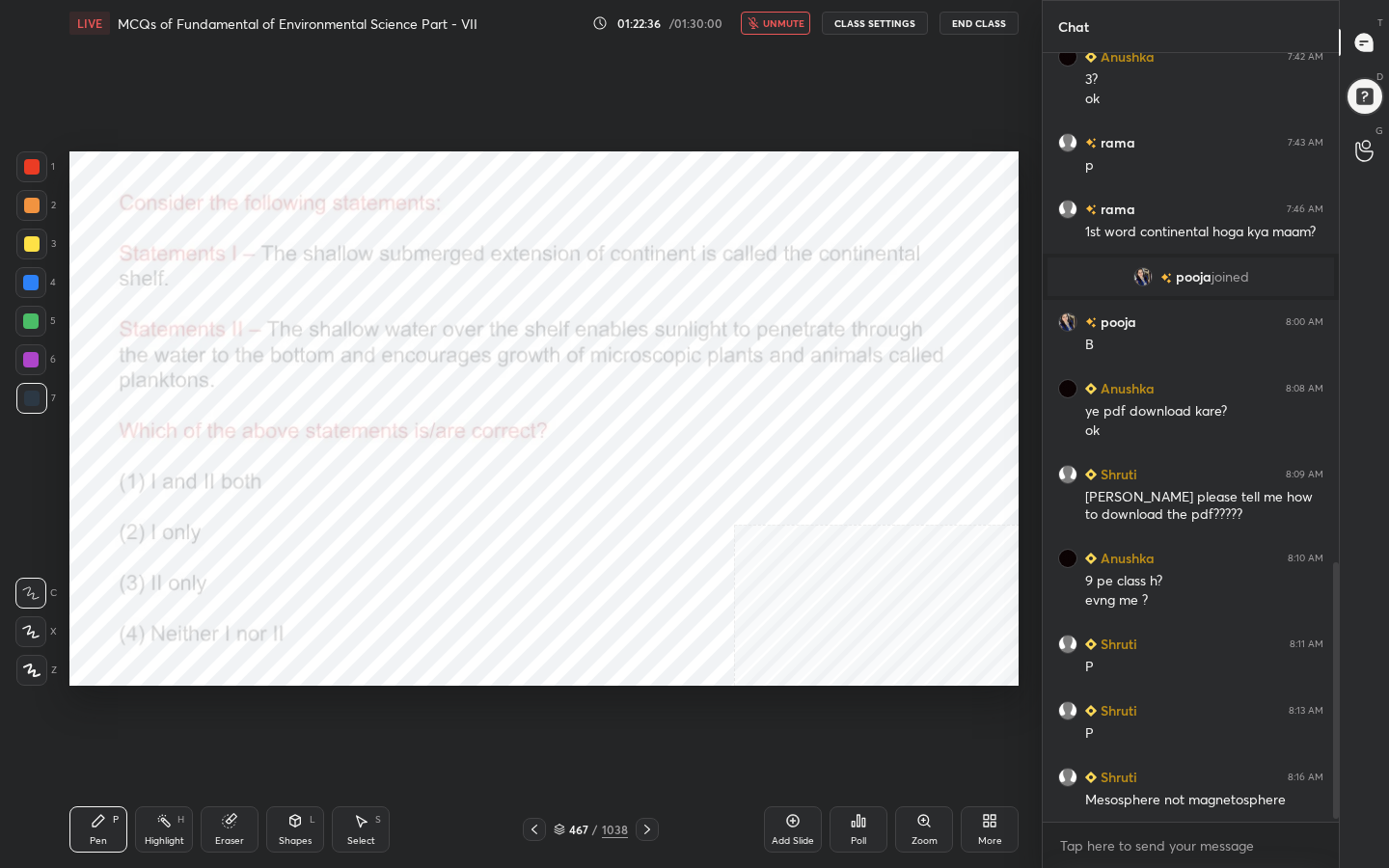 click 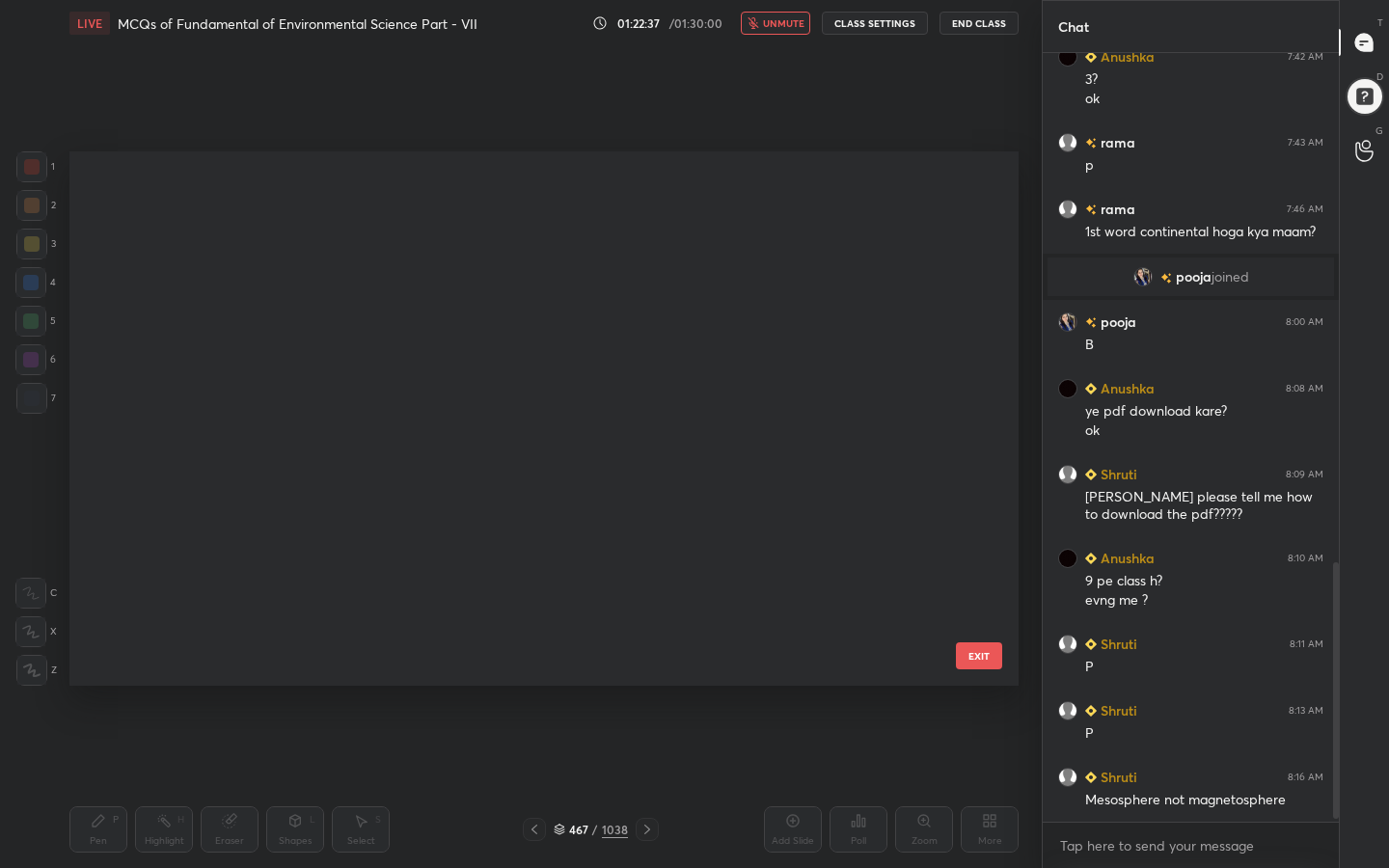 scroll, scrollTop: 24968, scrollLeft: 0, axis: vertical 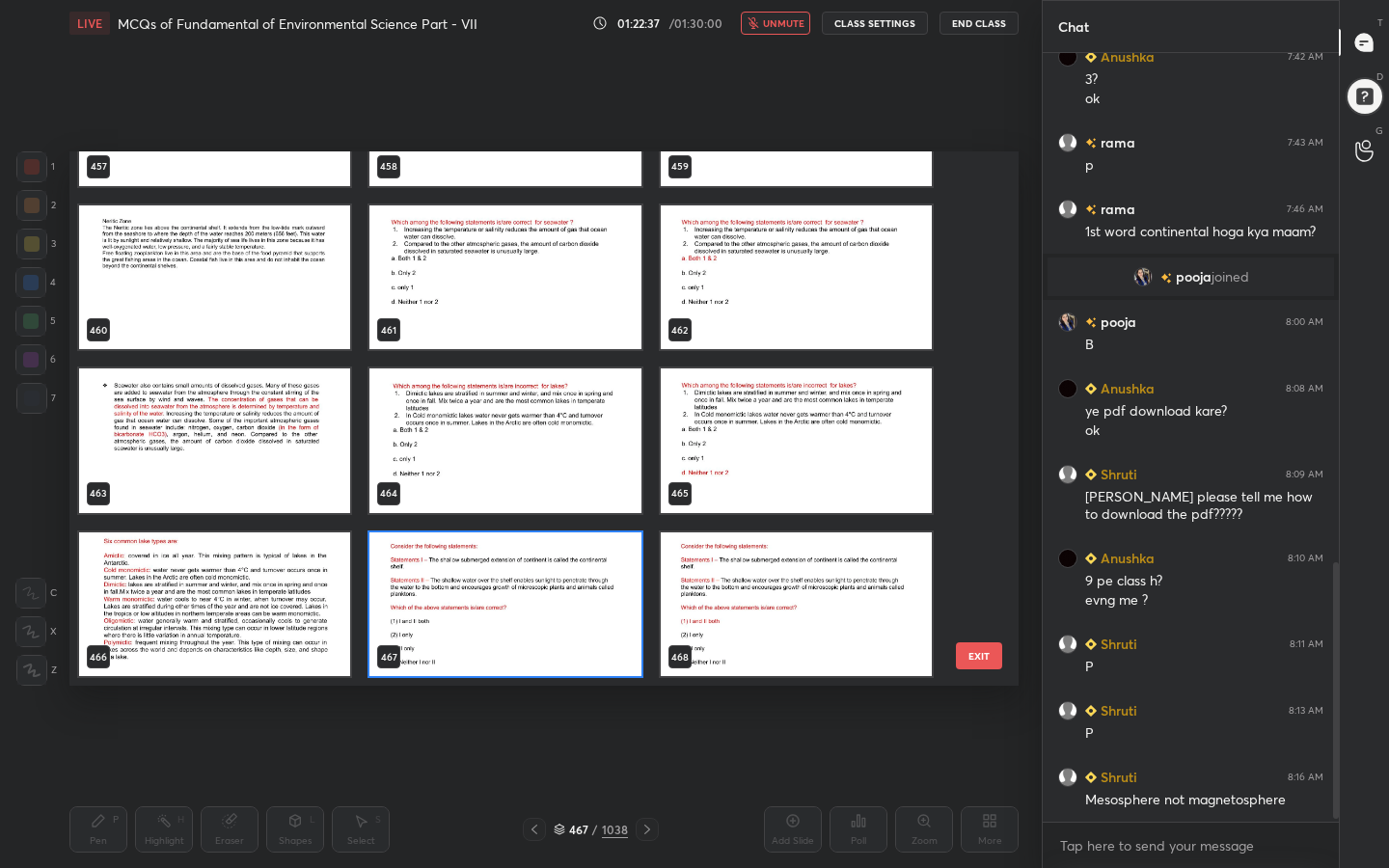 click at bounding box center (504, 605) 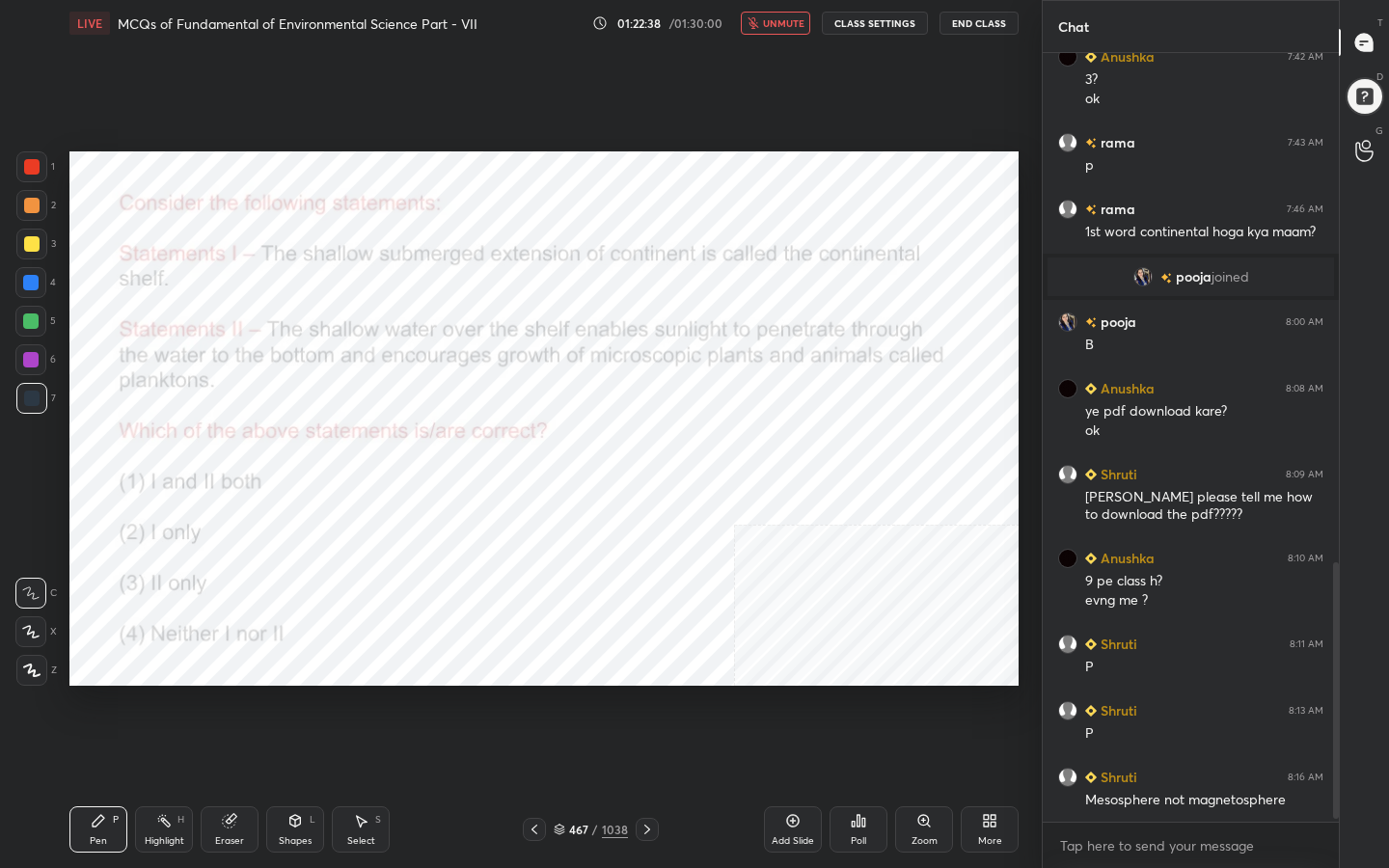 click at bounding box center (504, 605) 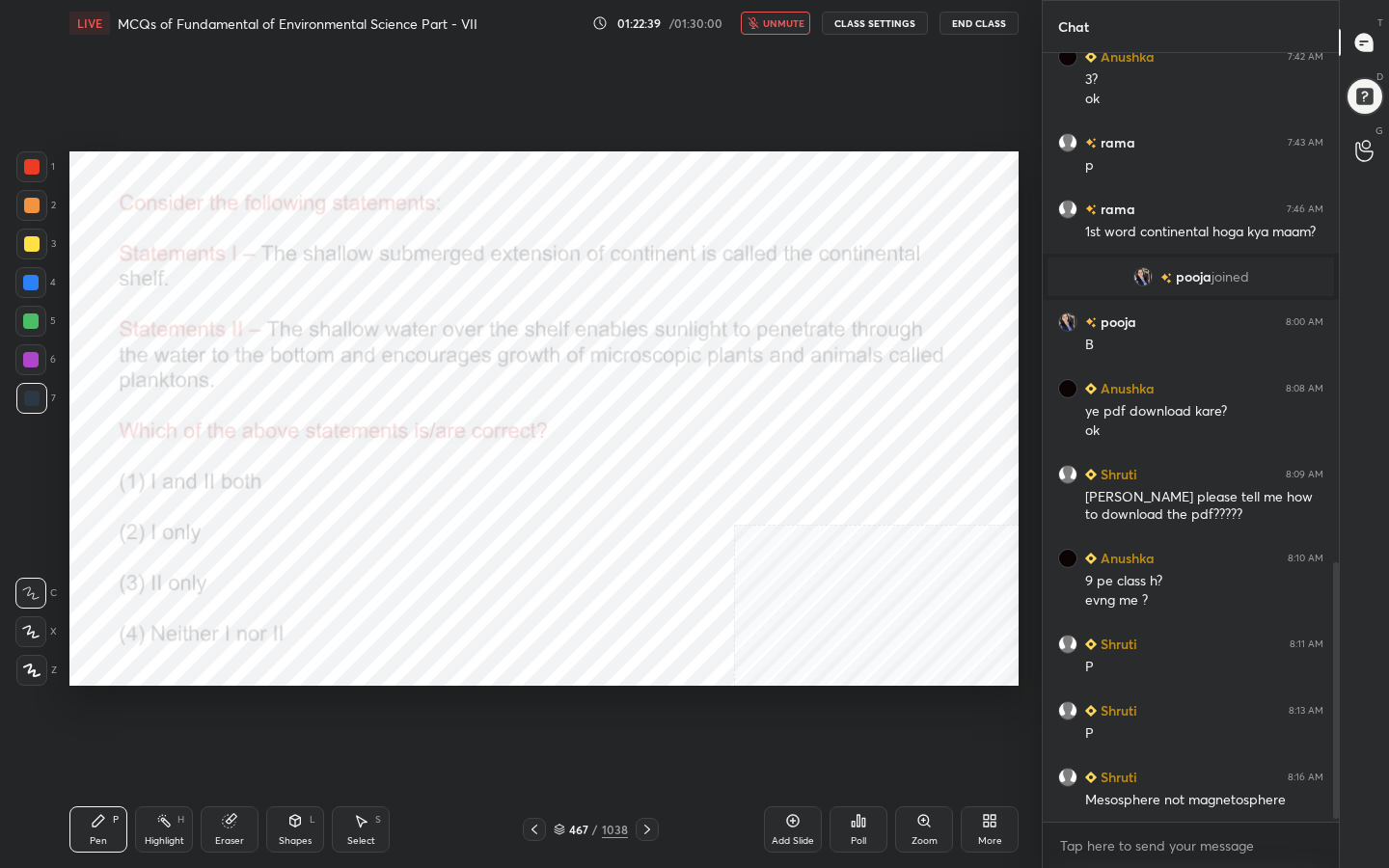 click on "Poll" at bounding box center (858, 829) 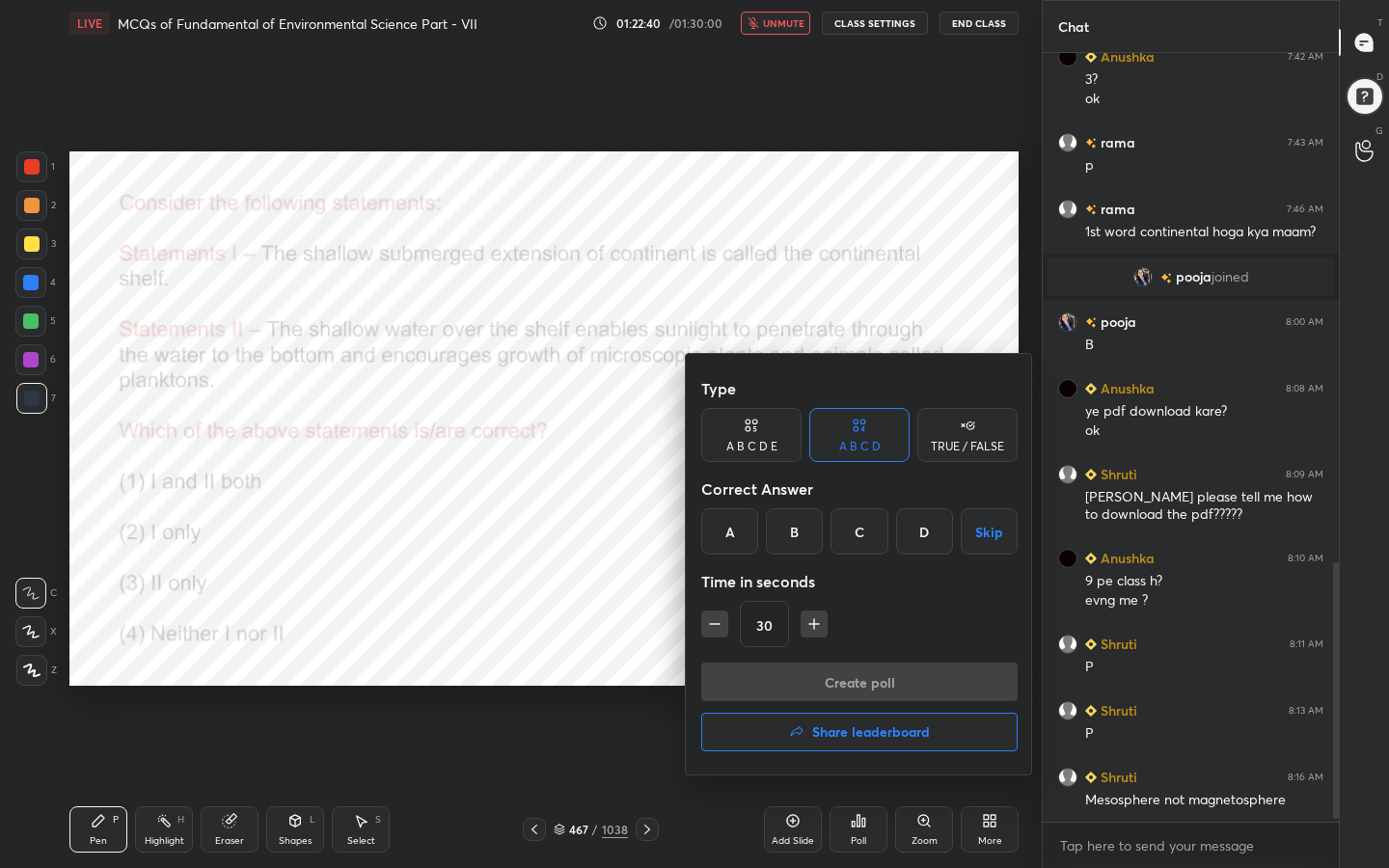 click on "A" at bounding box center [729, 531] 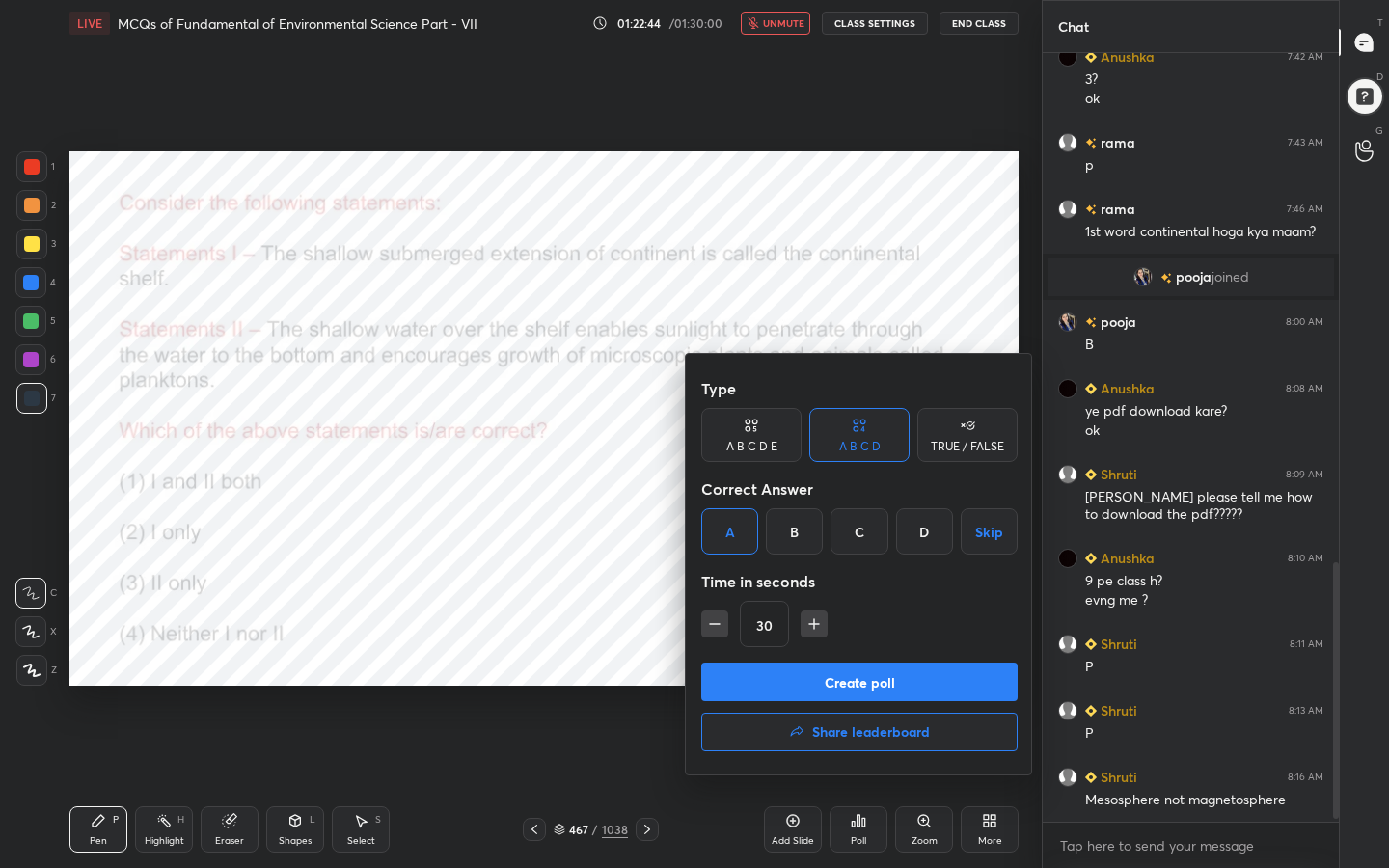 click on "Create poll" at bounding box center (859, 682) 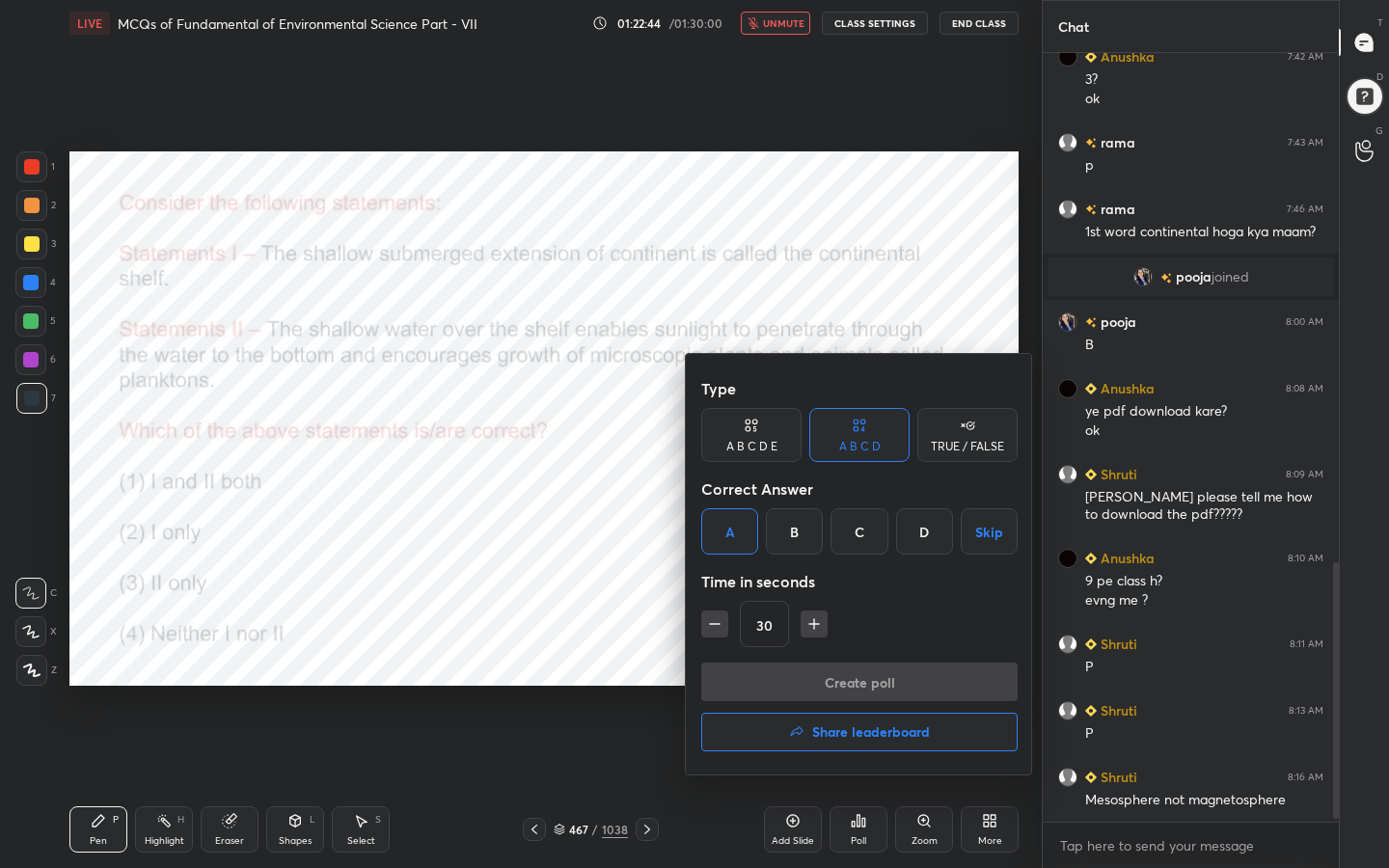 scroll, scrollTop: 553, scrollLeft: 290, axis: both 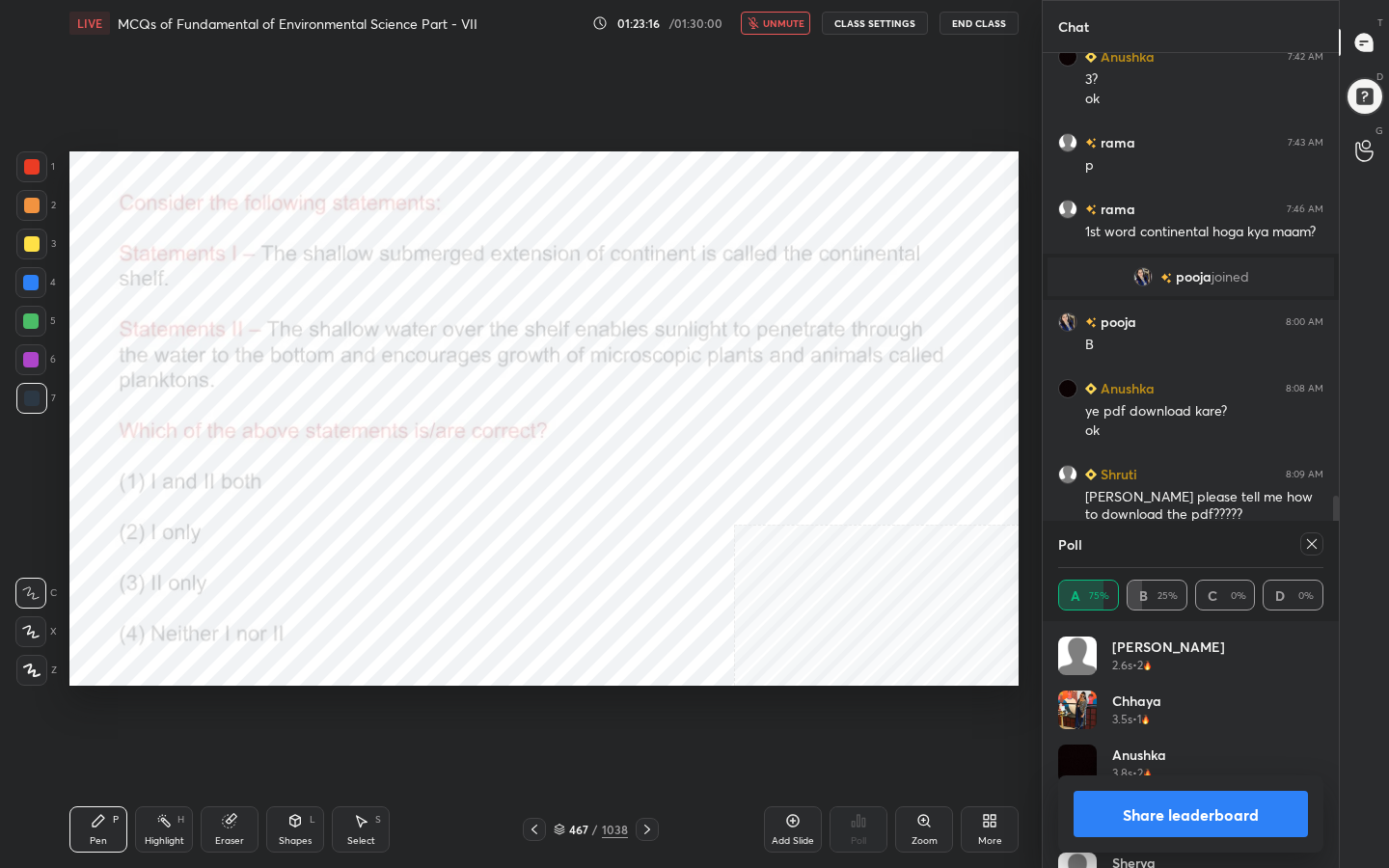 click 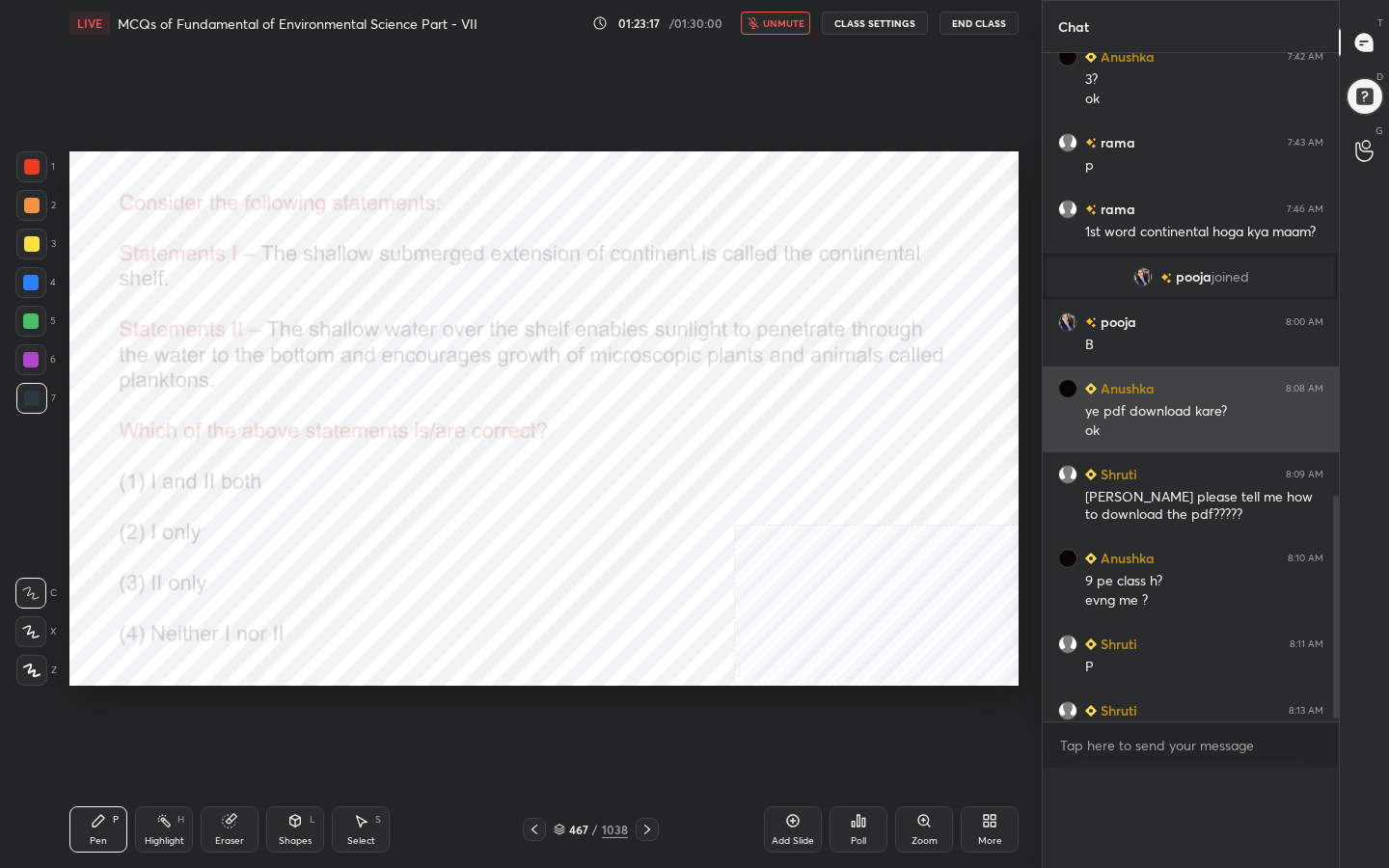 scroll, scrollTop: 0, scrollLeft: 0, axis: both 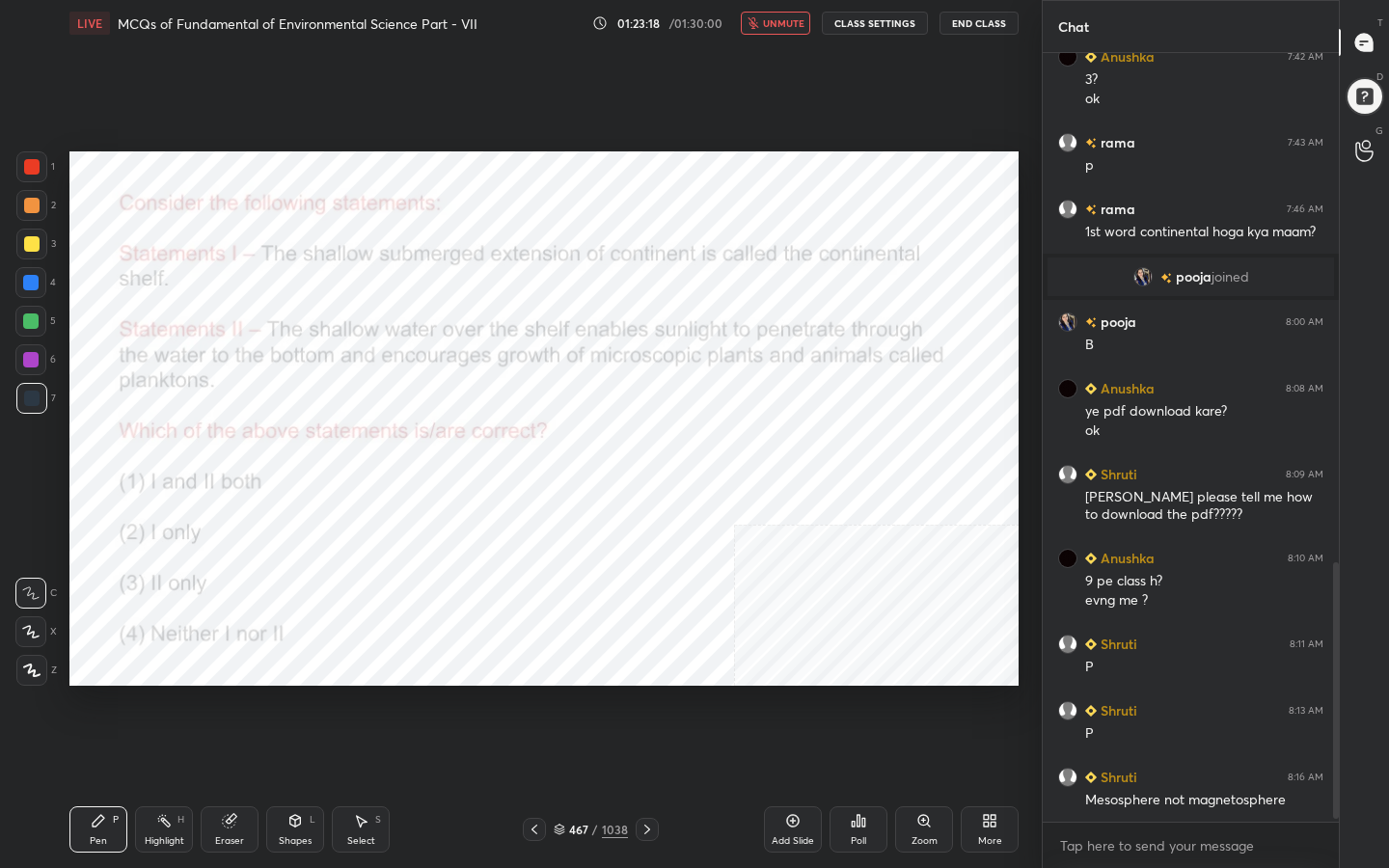 click on "unmute" at bounding box center [783, 23] 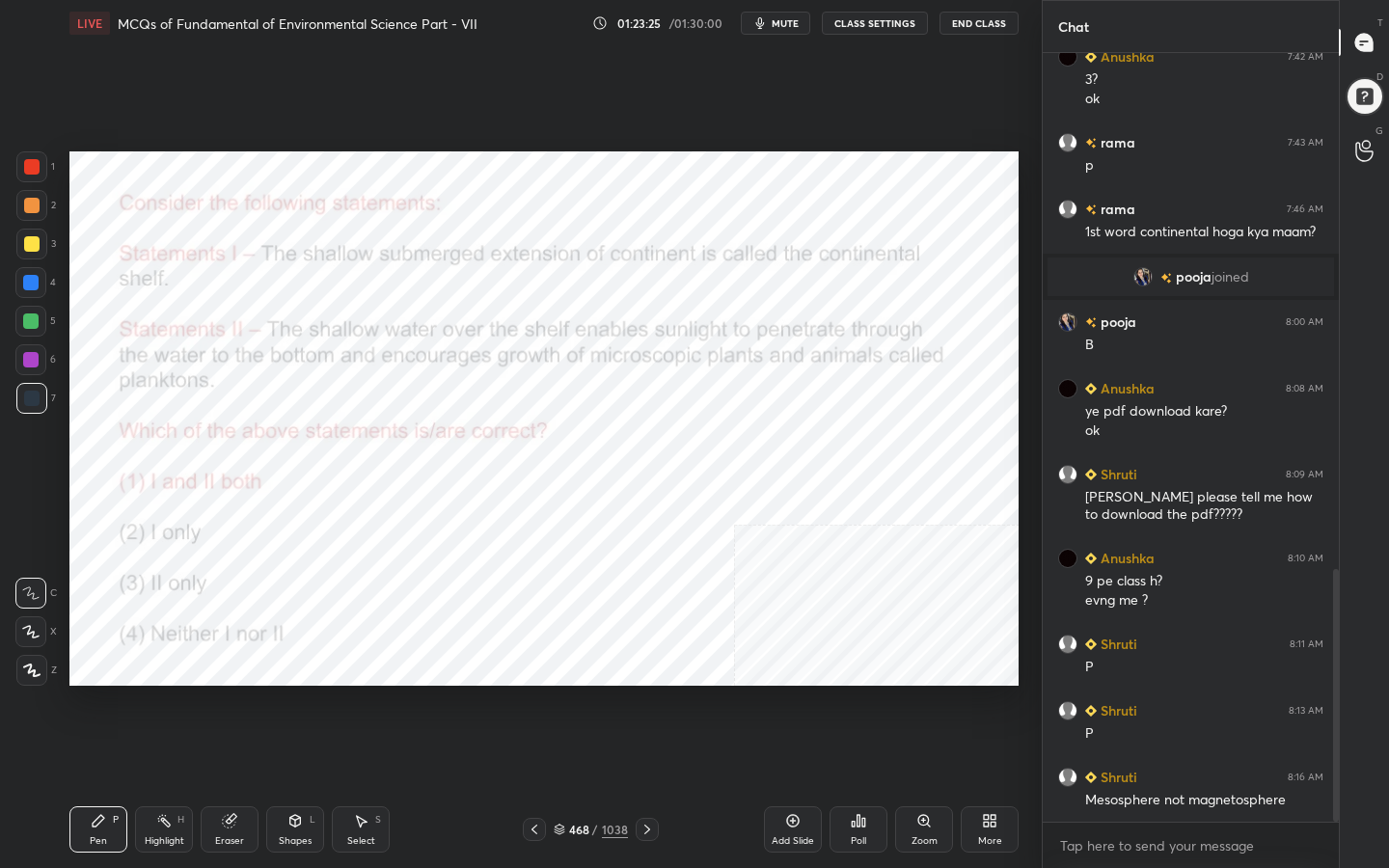 scroll, scrollTop: 1573, scrollLeft: 0, axis: vertical 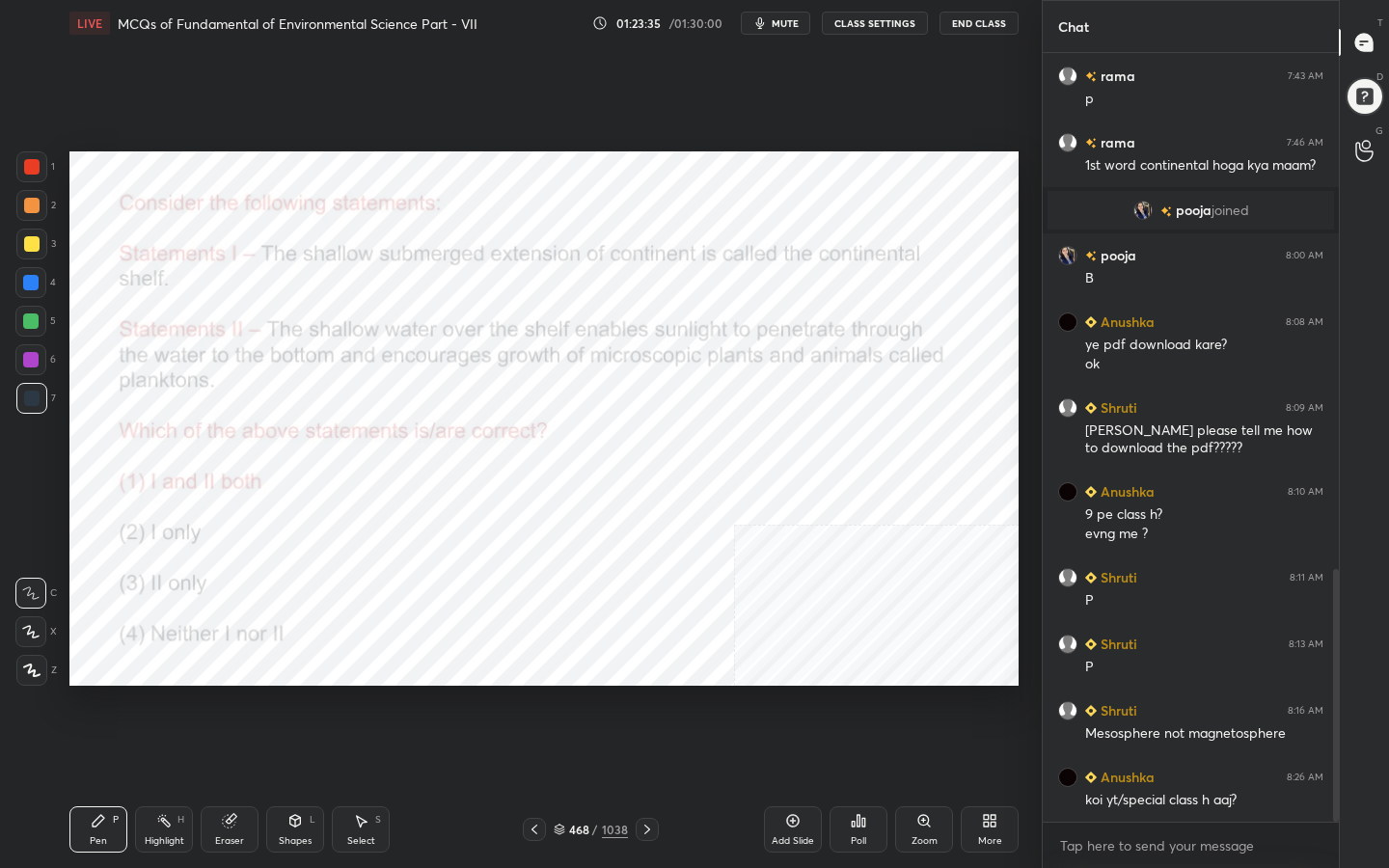 click 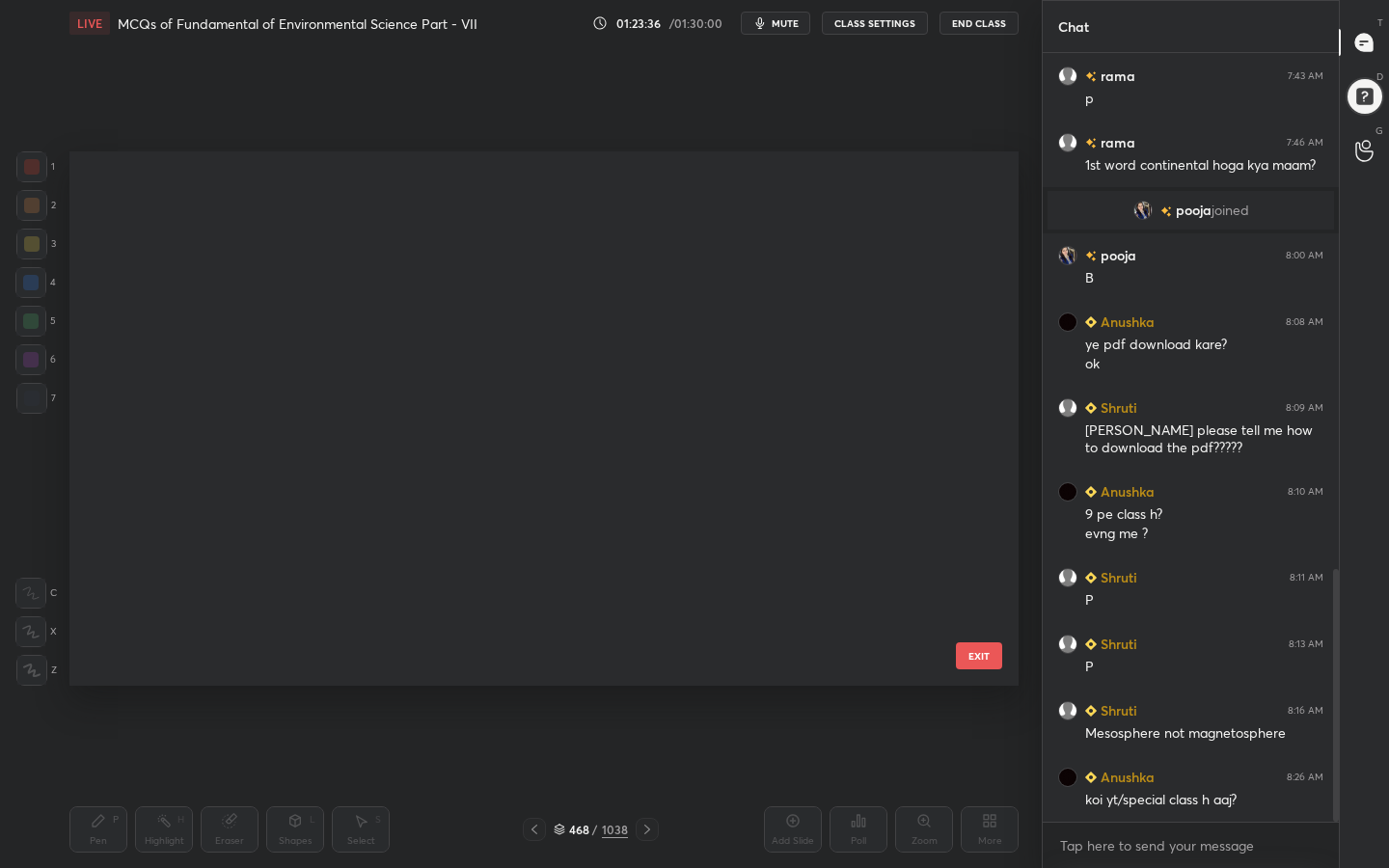 scroll, scrollTop: 24968, scrollLeft: 0, axis: vertical 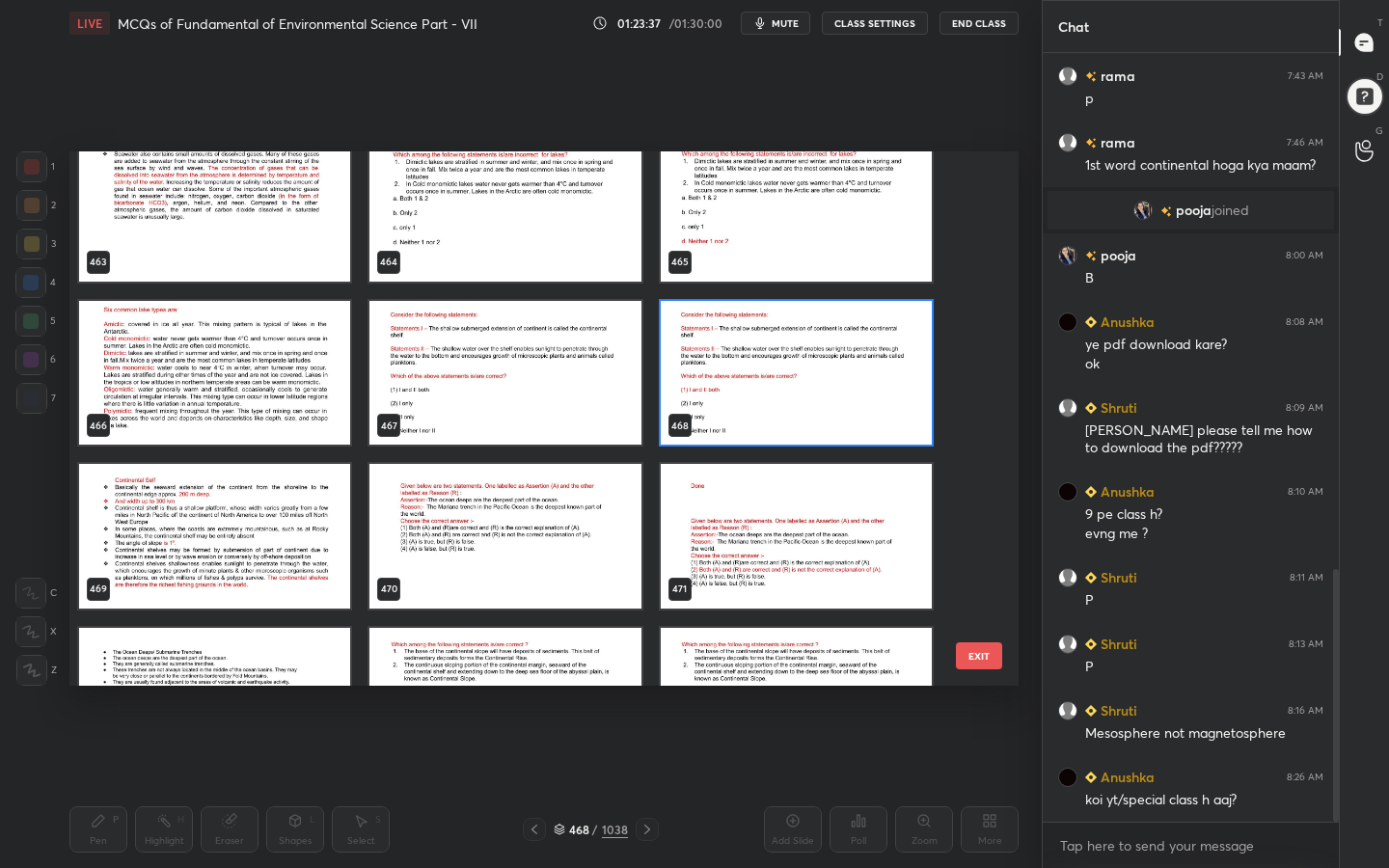 click at bounding box center [504, 536] 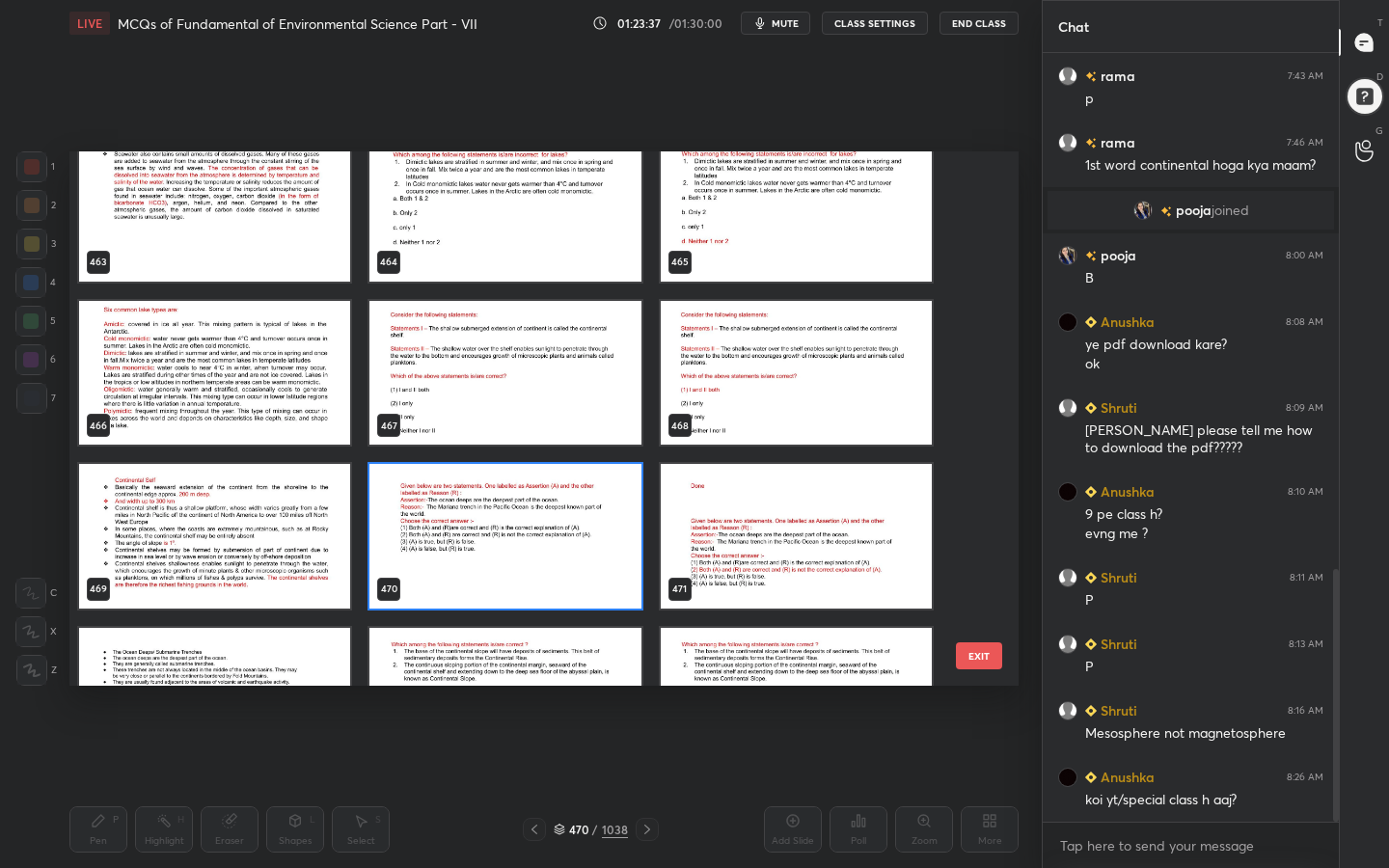 click at bounding box center [504, 536] 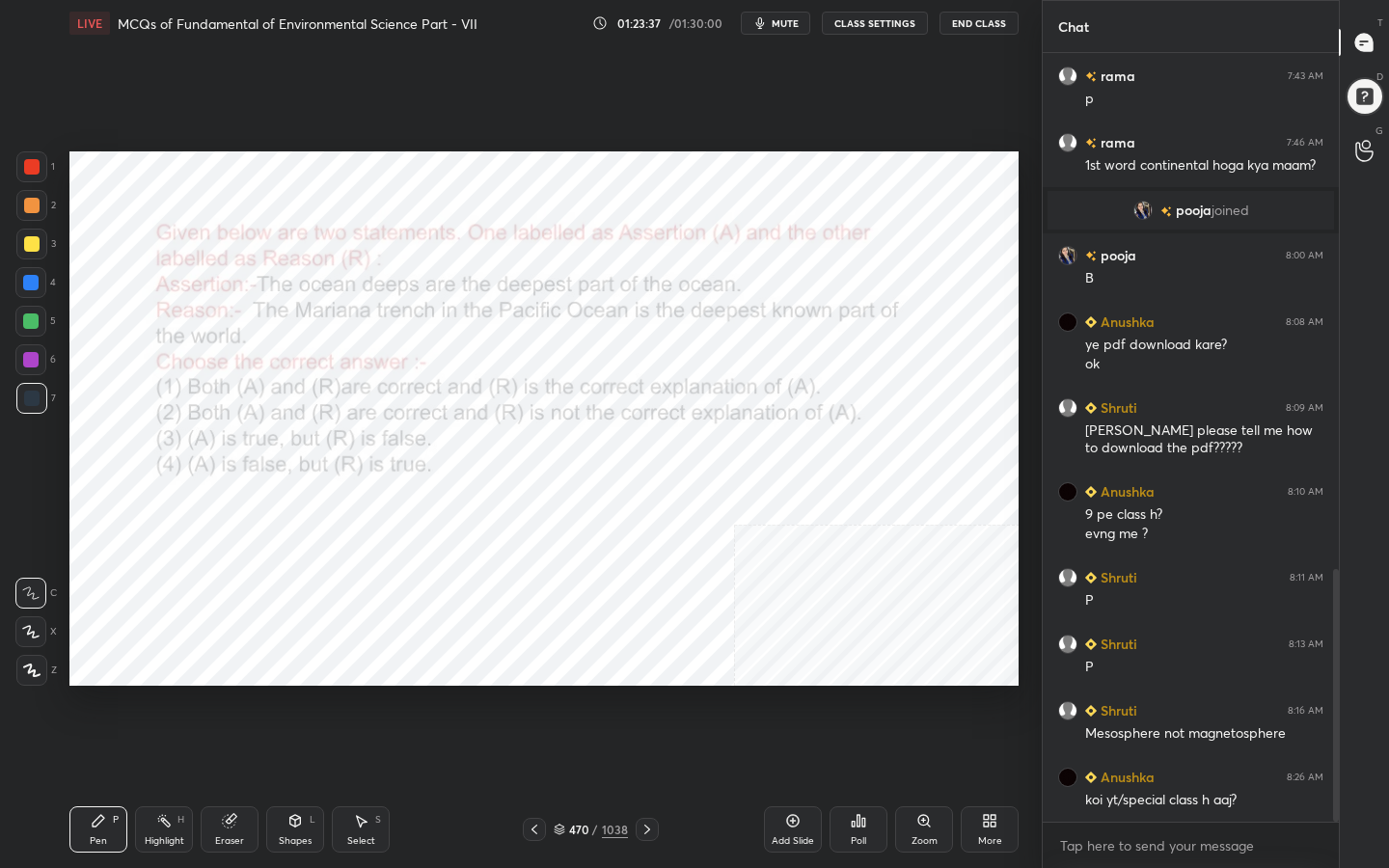 click at bounding box center (504, 536) 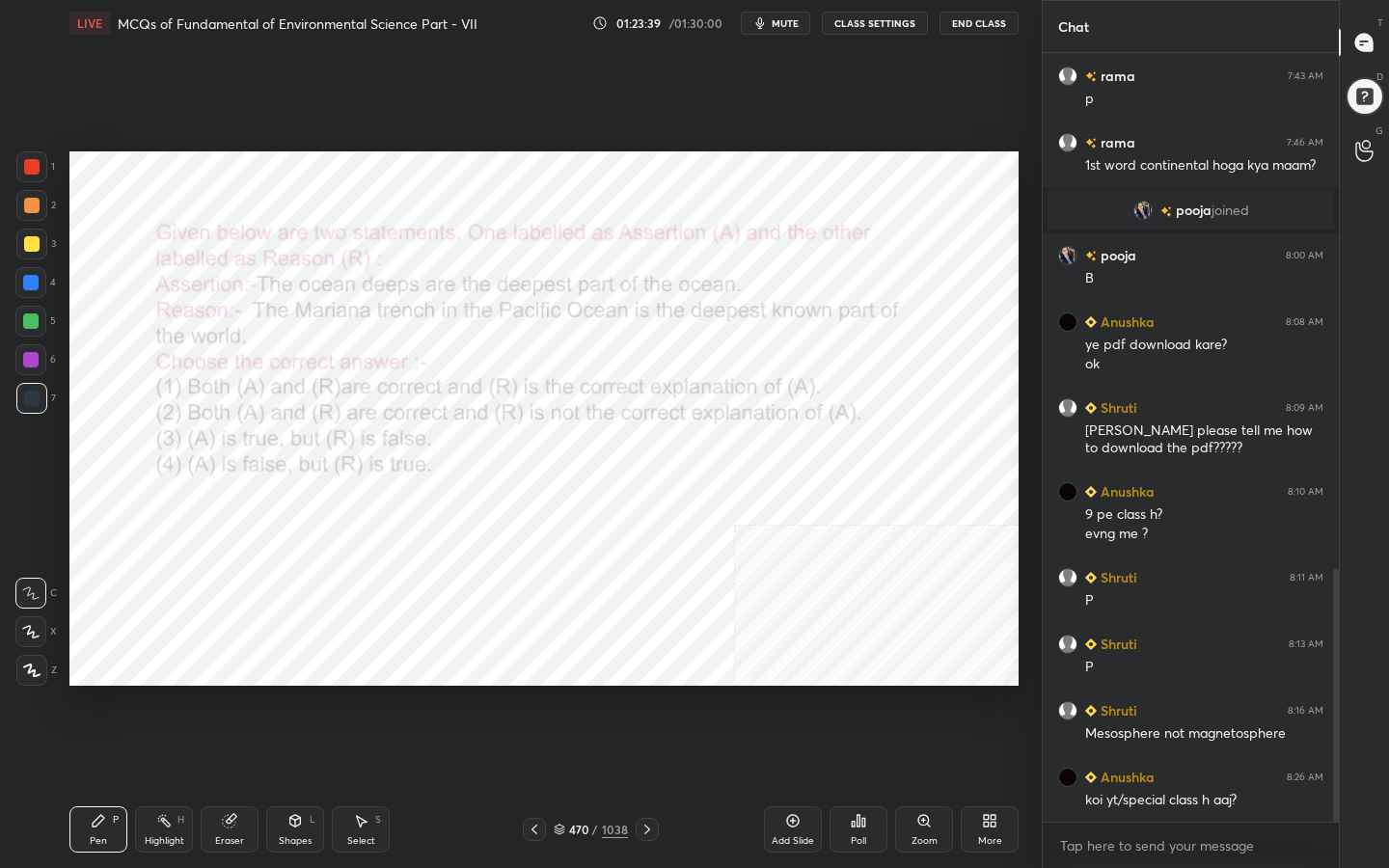 click on "mute" at bounding box center [785, 23] 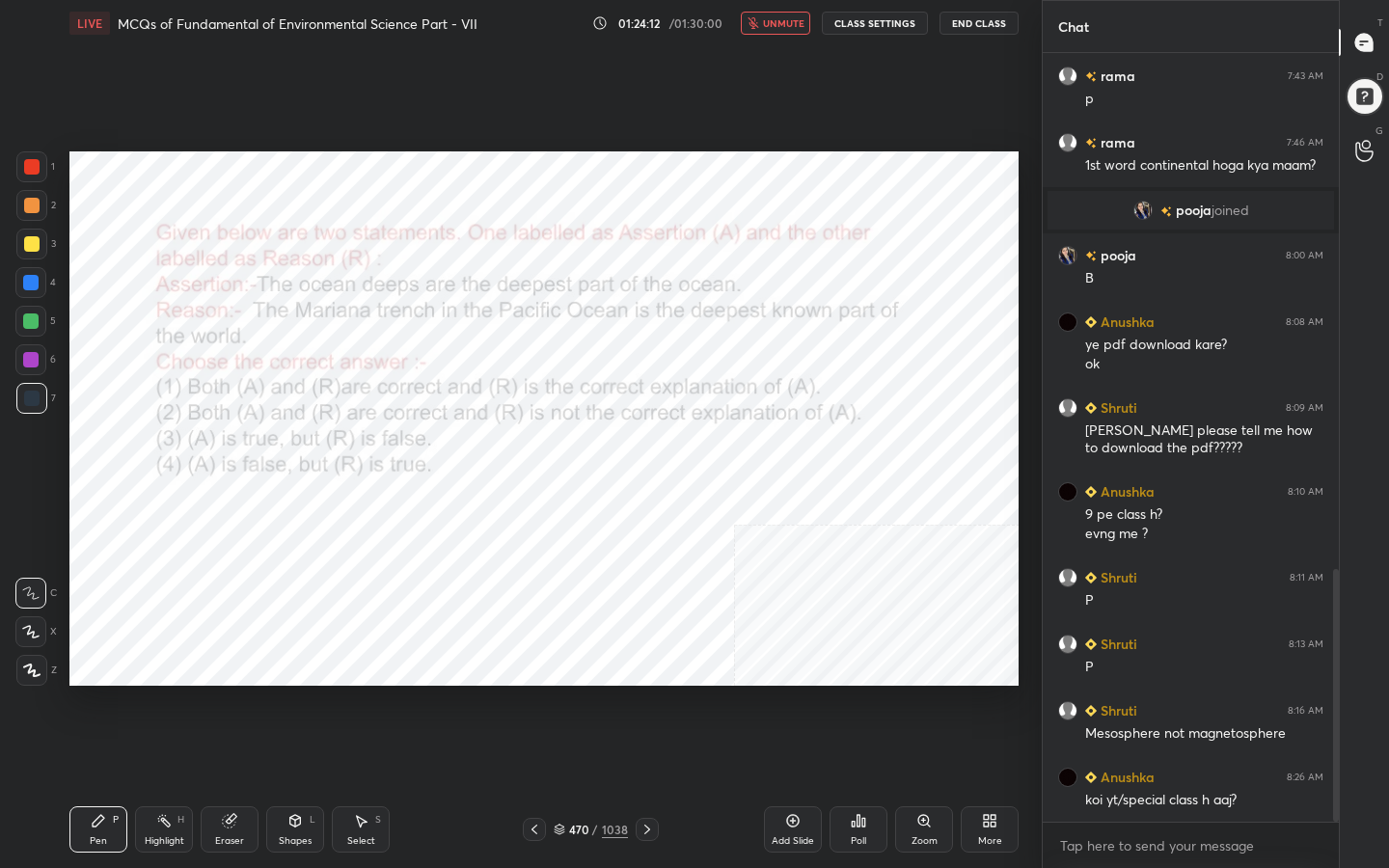 click on "470 / 1038" at bounding box center [590, 829] 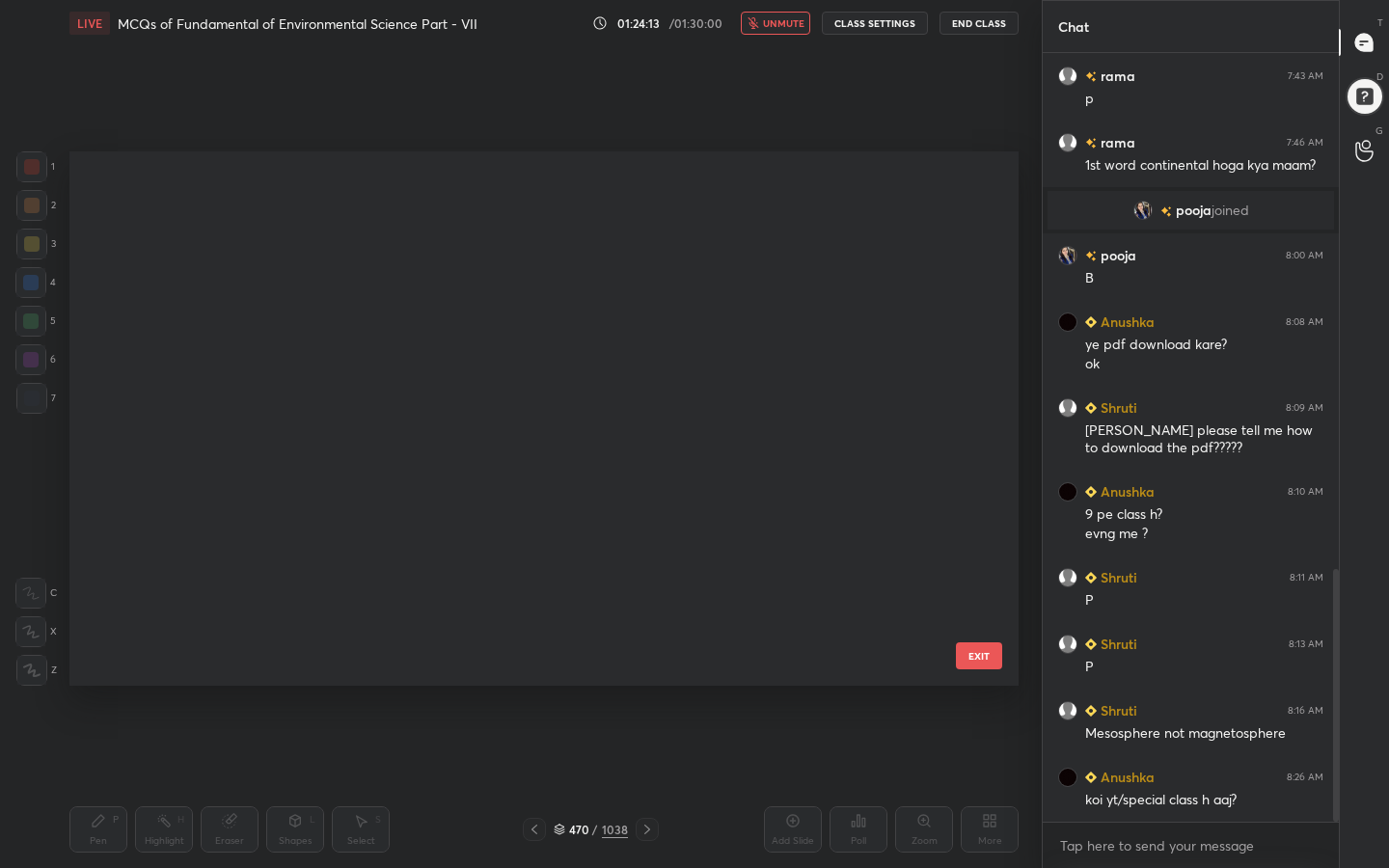 scroll, scrollTop: 25131, scrollLeft: 0, axis: vertical 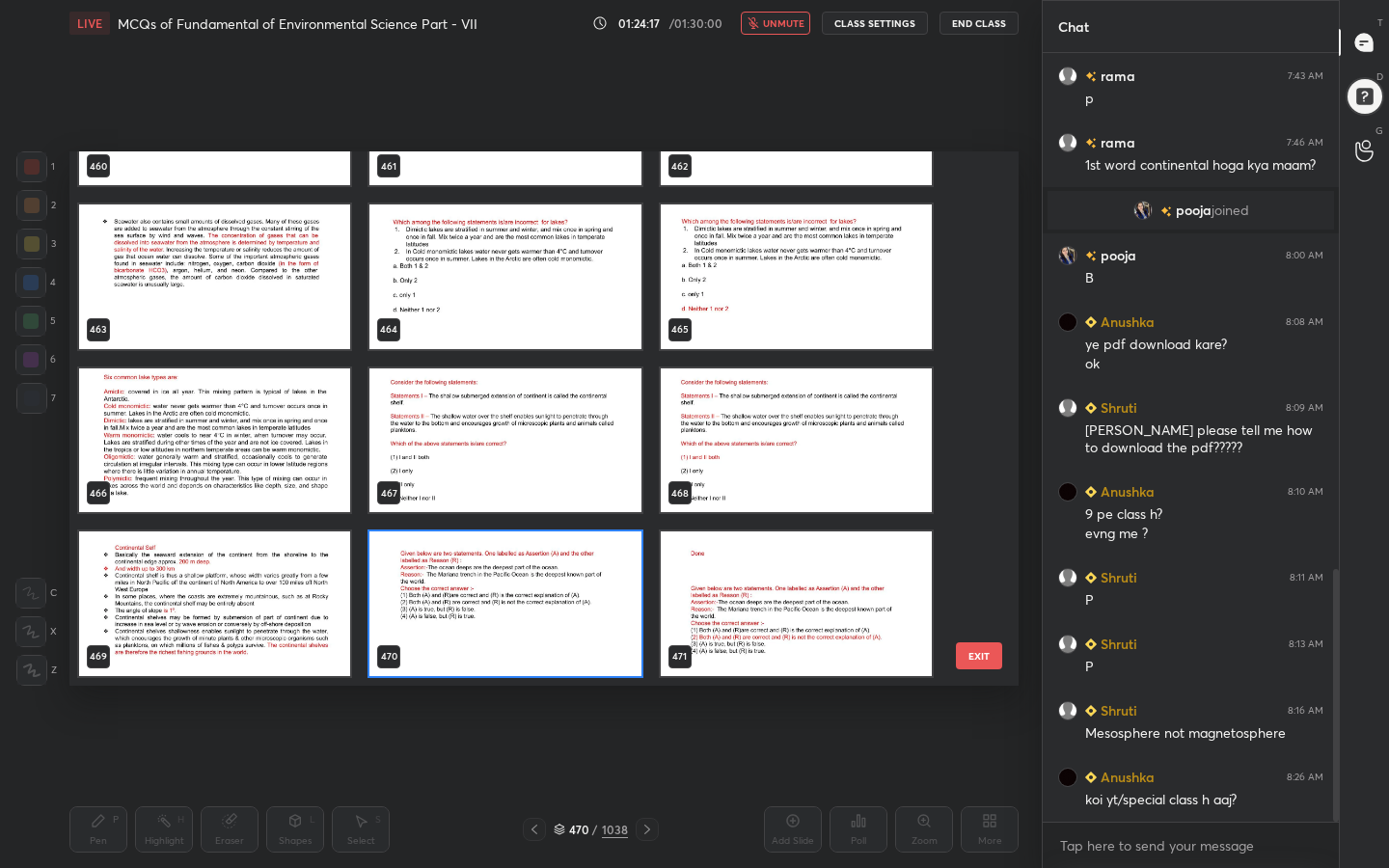 click at bounding box center (504, 604) 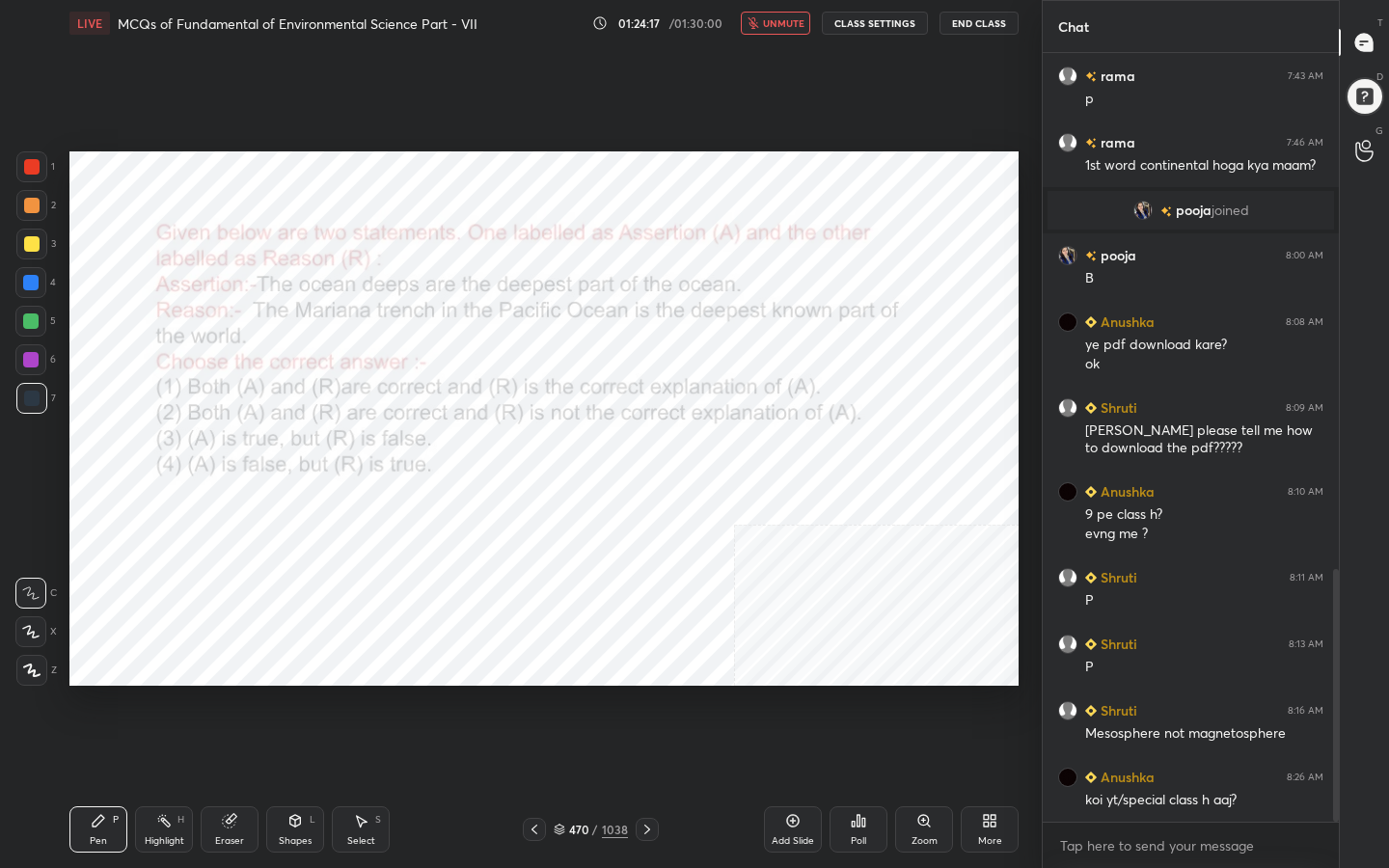 scroll, scrollTop: 0, scrollLeft: 0, axis: both 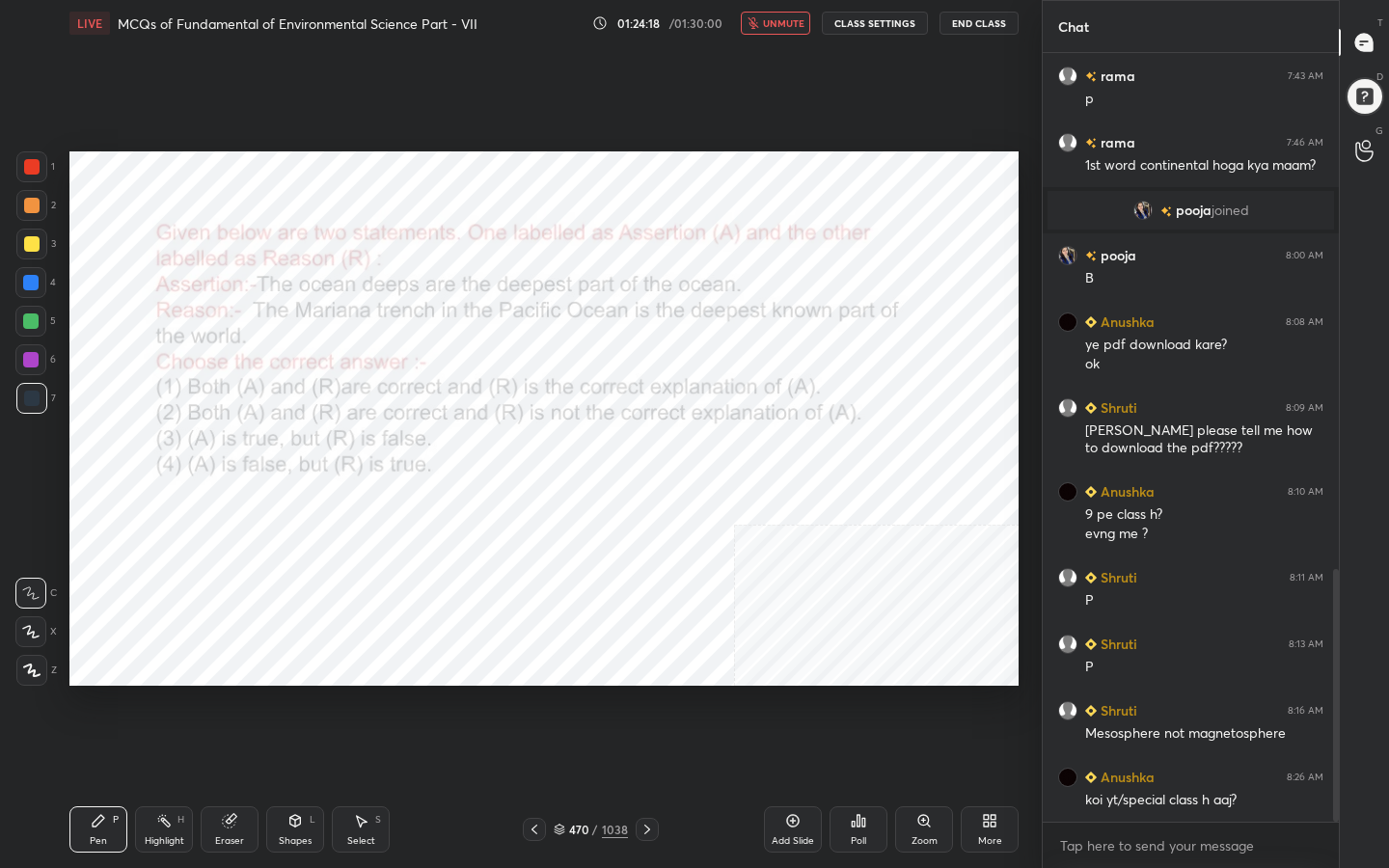 click on "Poll" at bounding box center (858, 829) 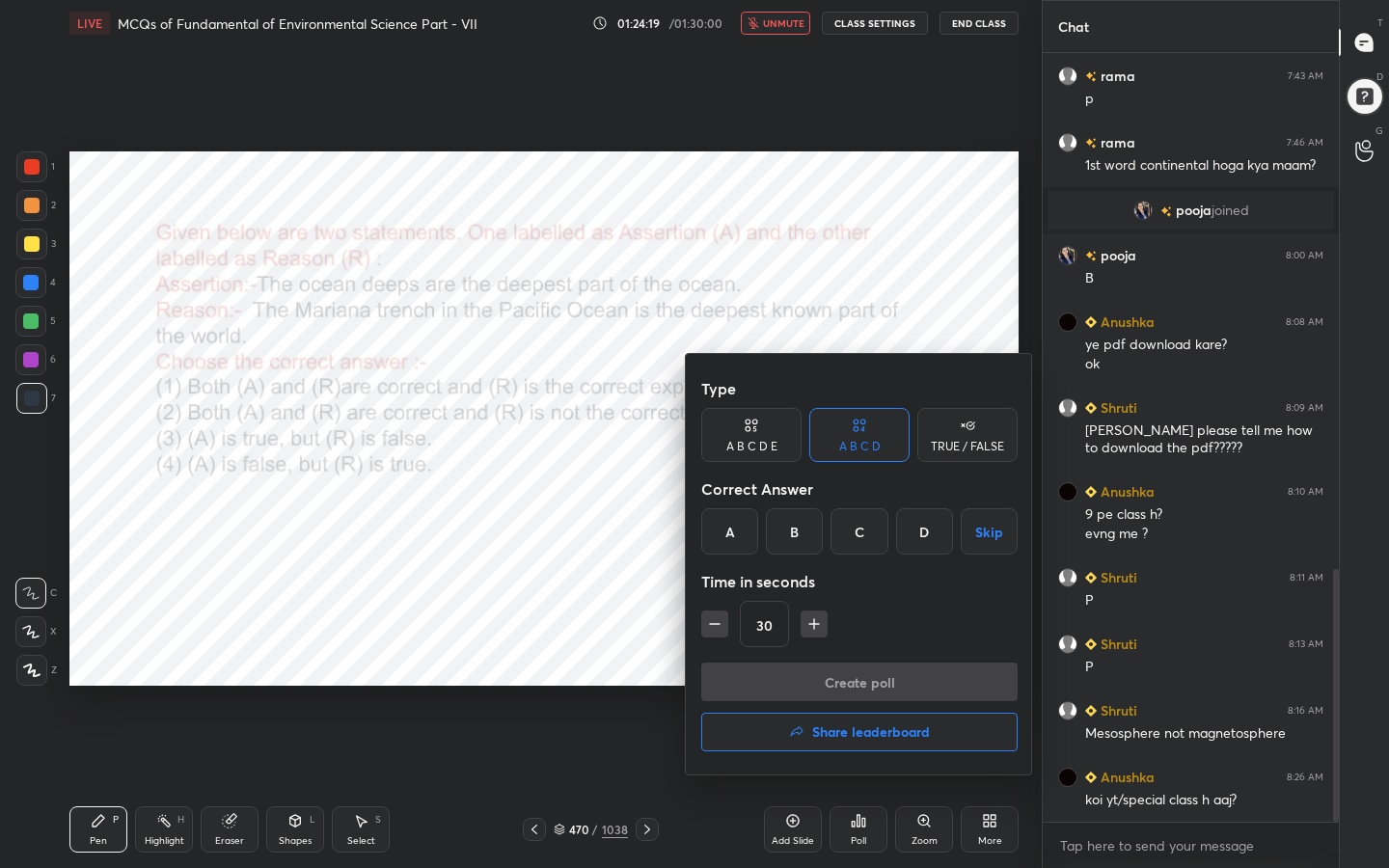 click on "B" at bounding box center (794, 531) 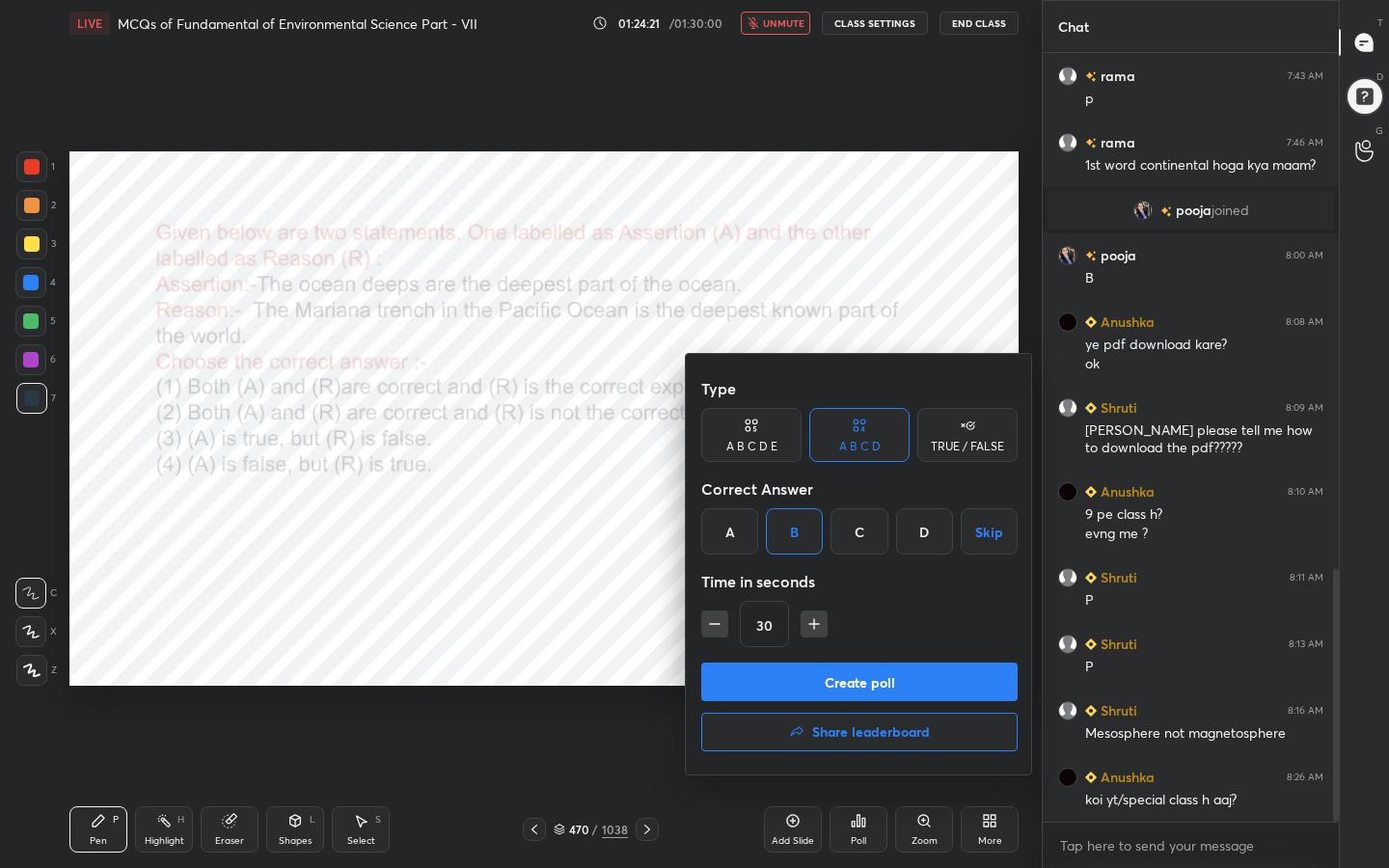 click at bounding box center (694, 434) 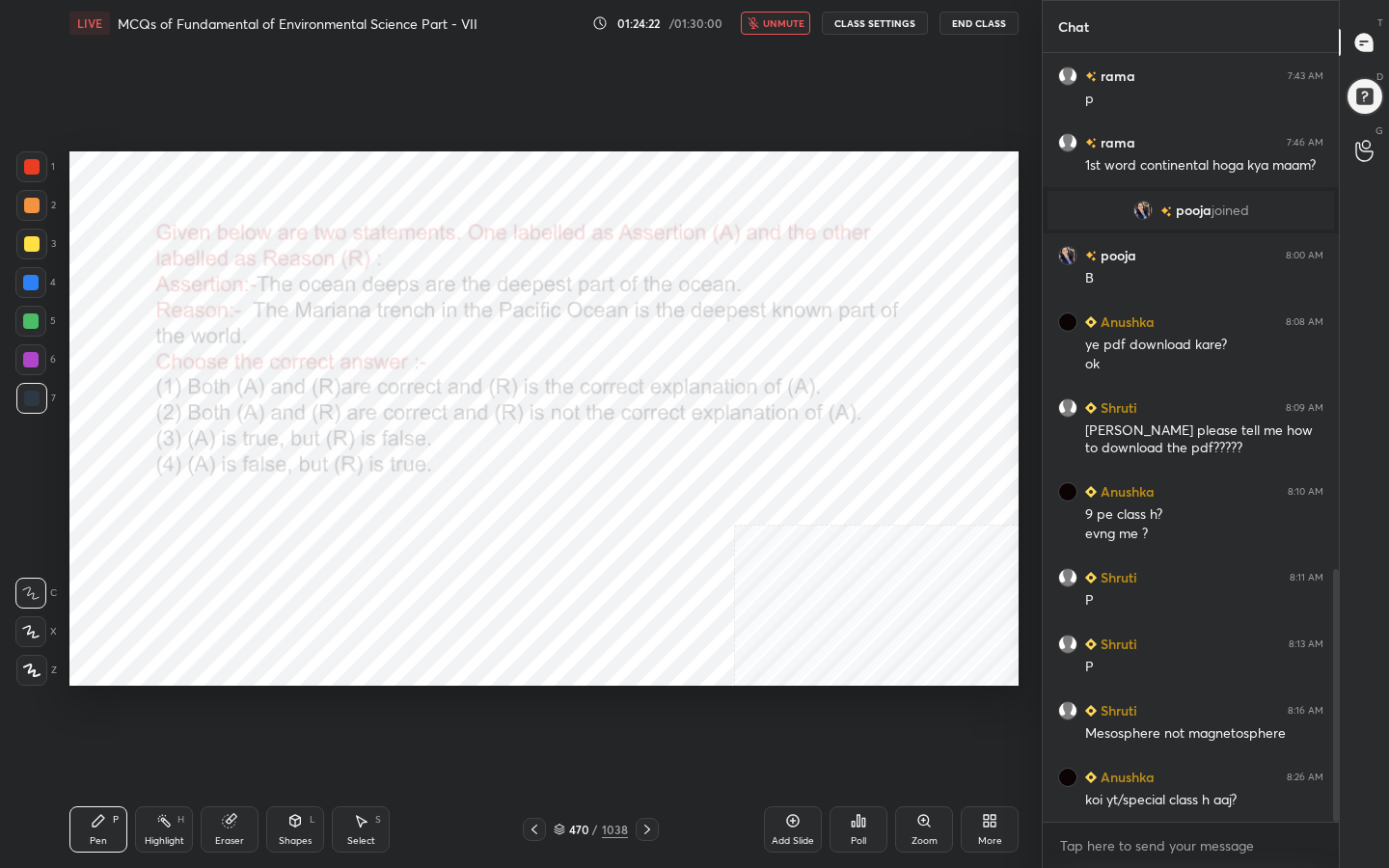 click on "unmute" at bounding box center (776, 23) 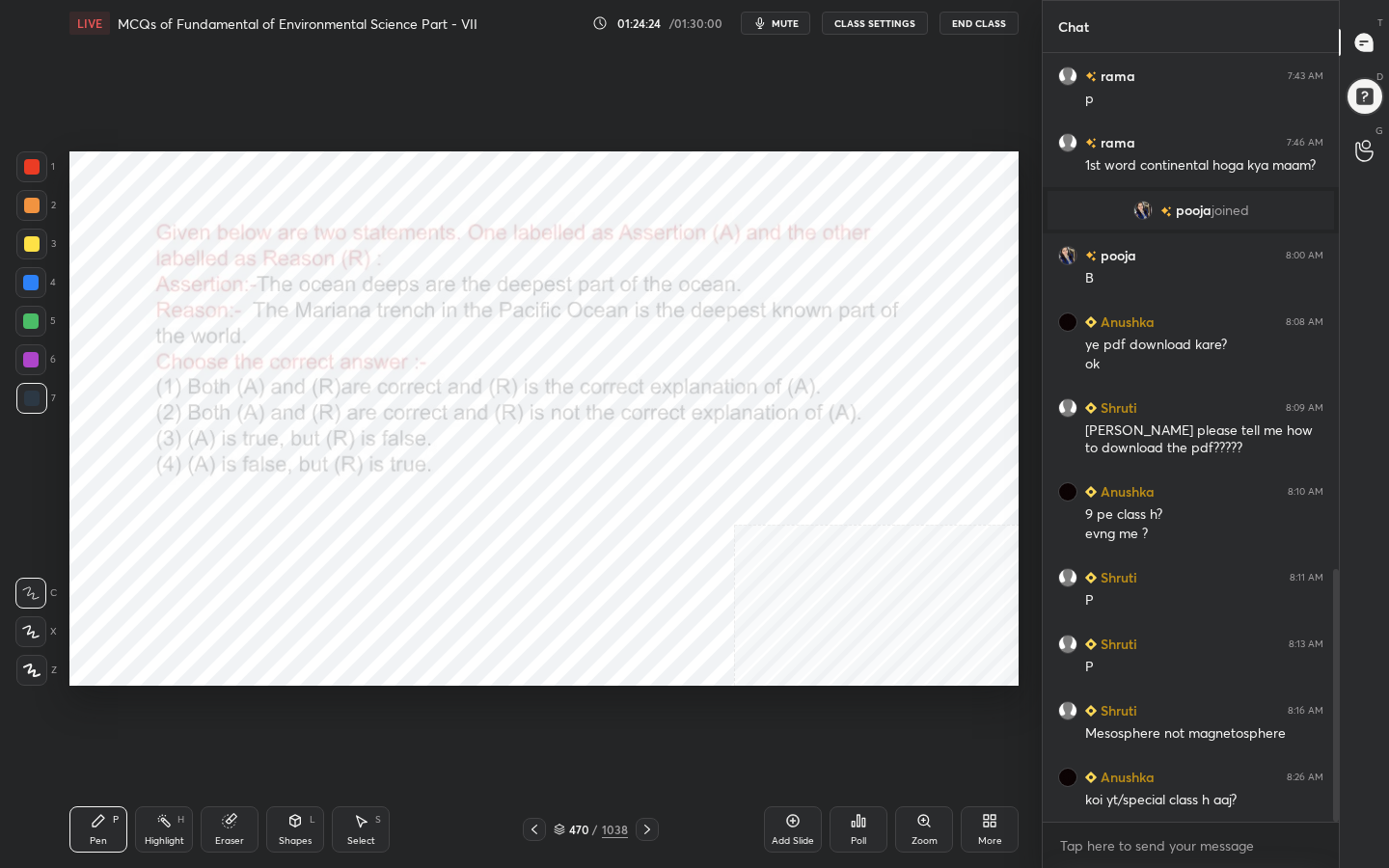 click on "470 / 1038" at bounding box center (590, 829) 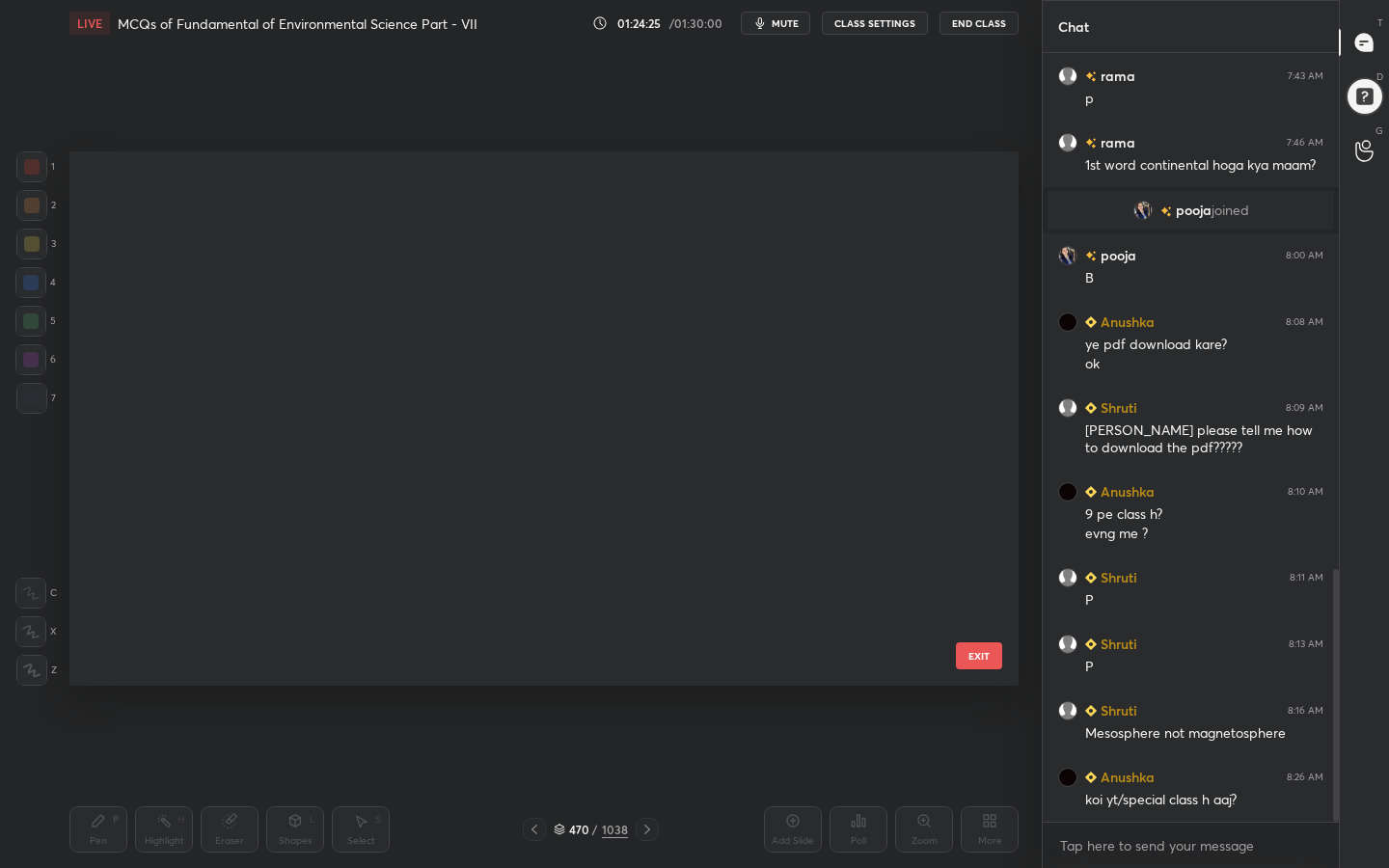 scroll, scrollTop: 25131, scrollLeft: 0, axis: vertical 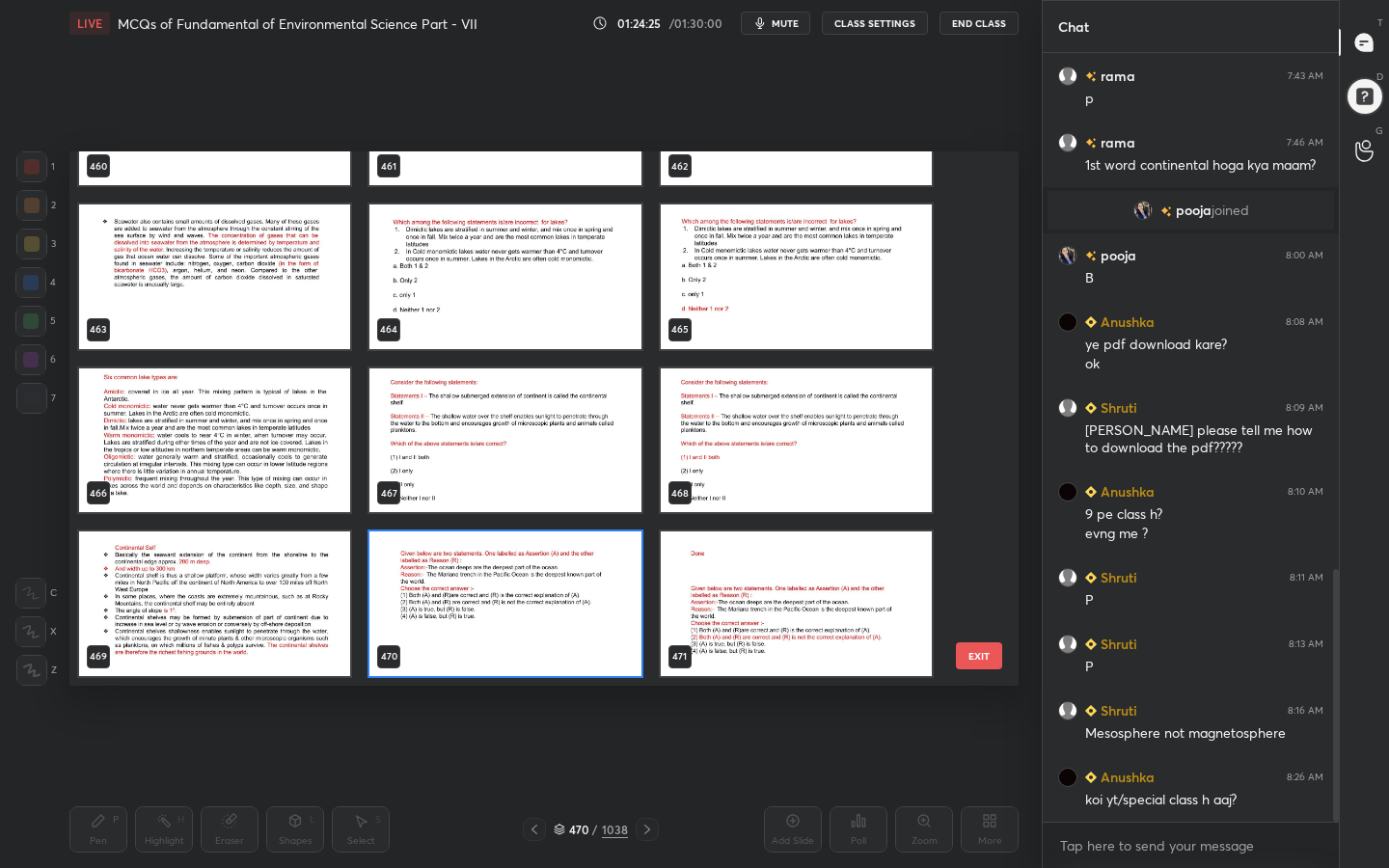 click at bounding box center [504, 604] 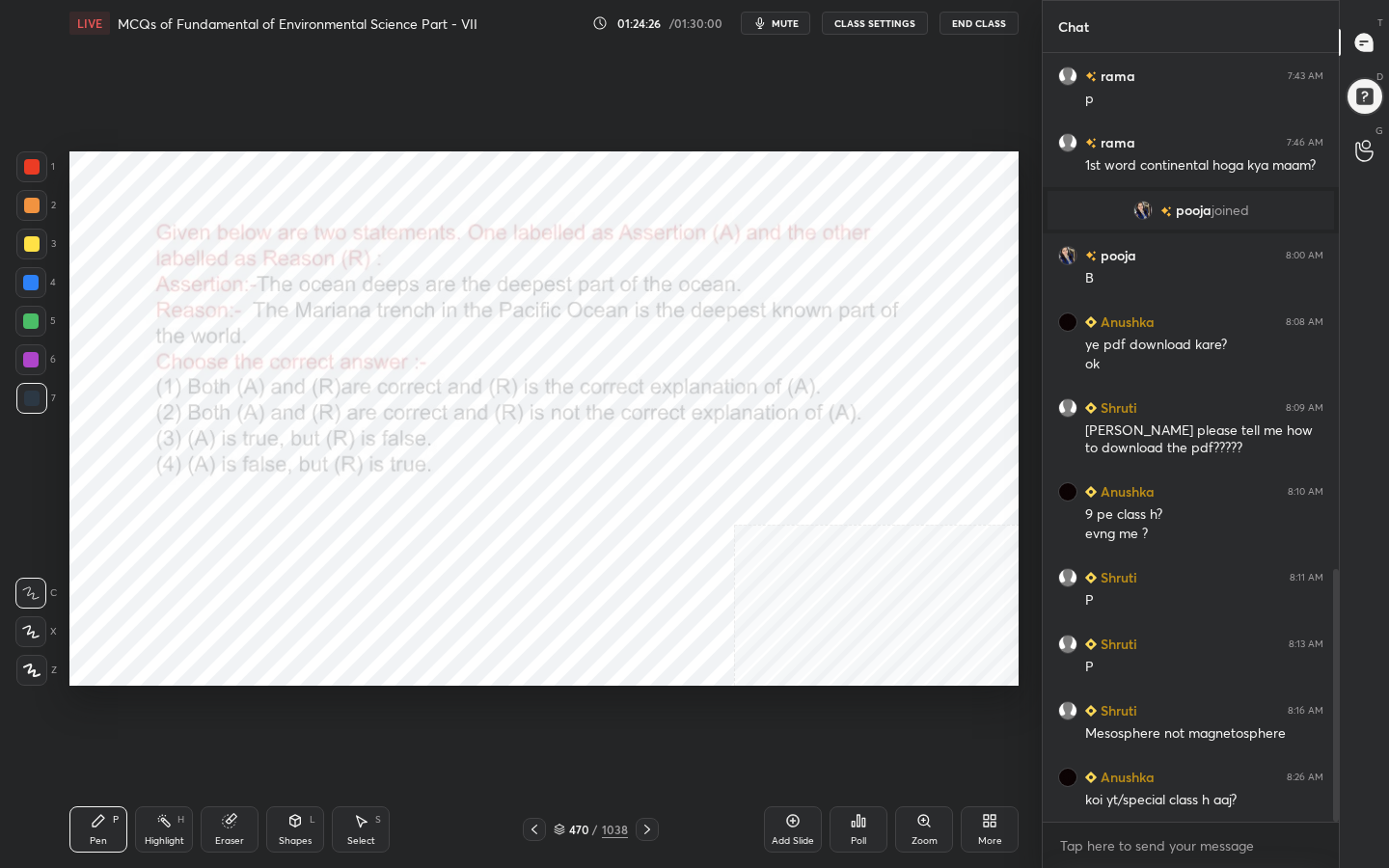 click at bounding box center [504, 604] 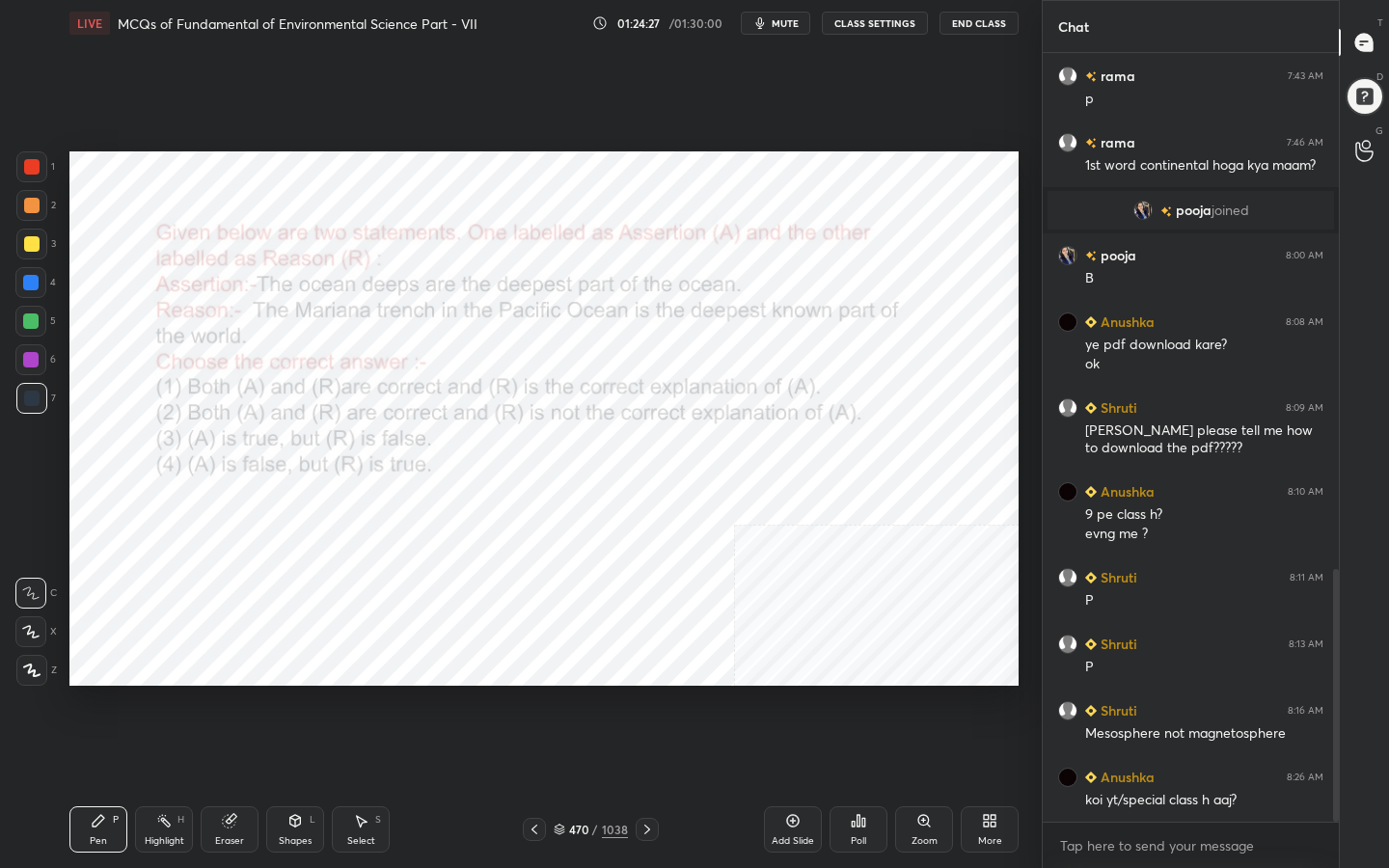 click on "Poll" at bounding box center (858, 841) 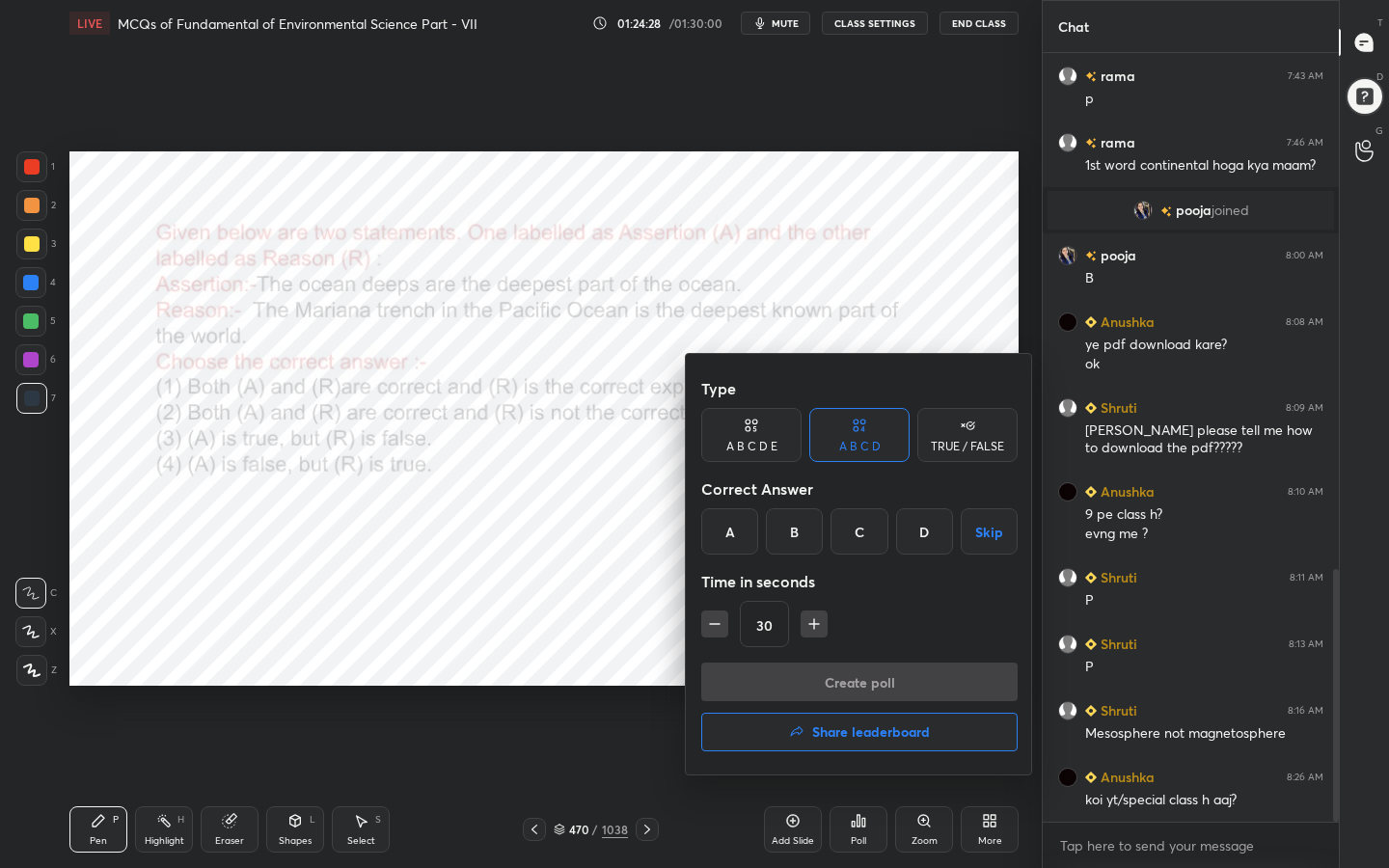 click on "B" at bounding box center (794, 531) 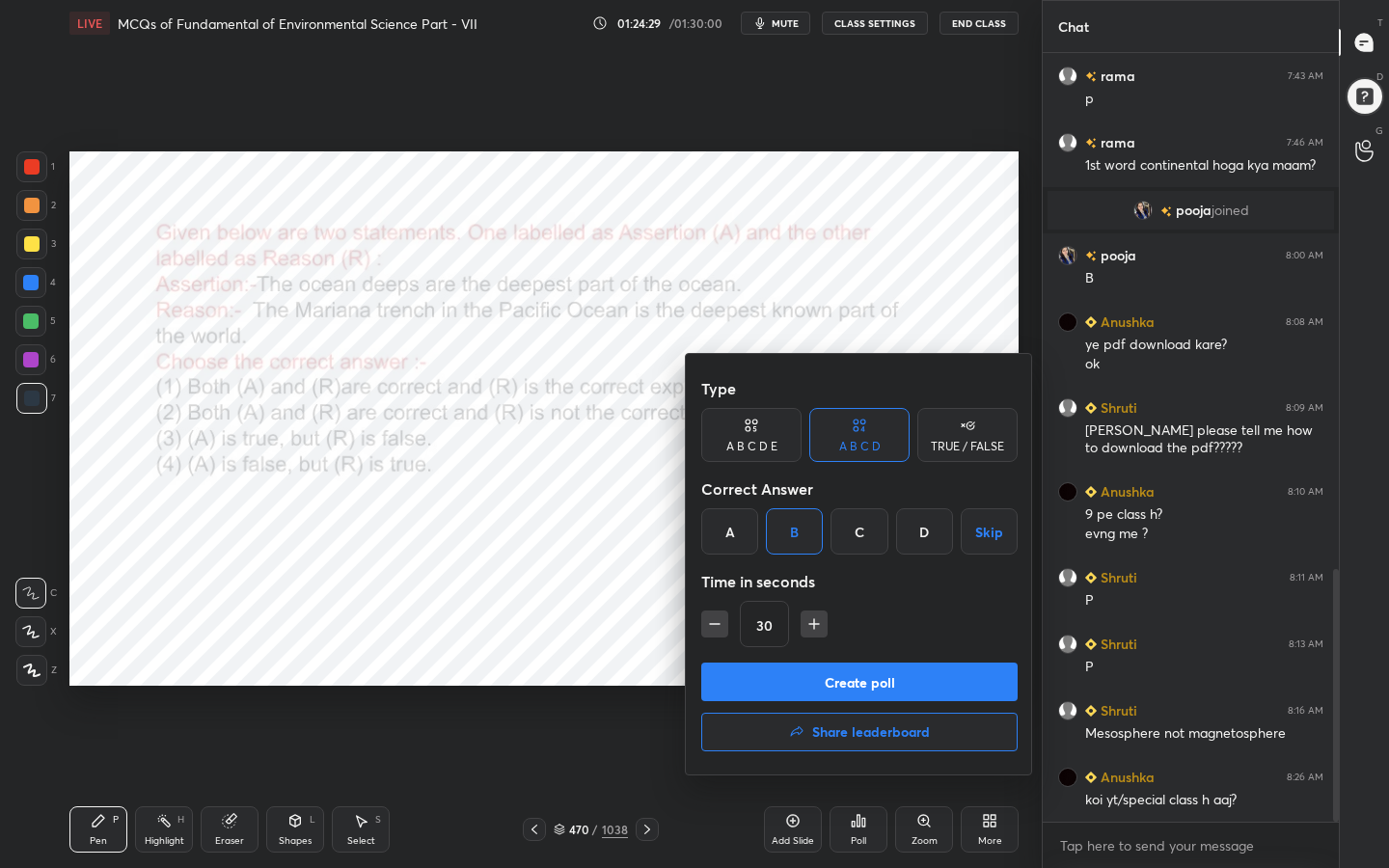 click on "Create poll" at bounding box center (859, 682) 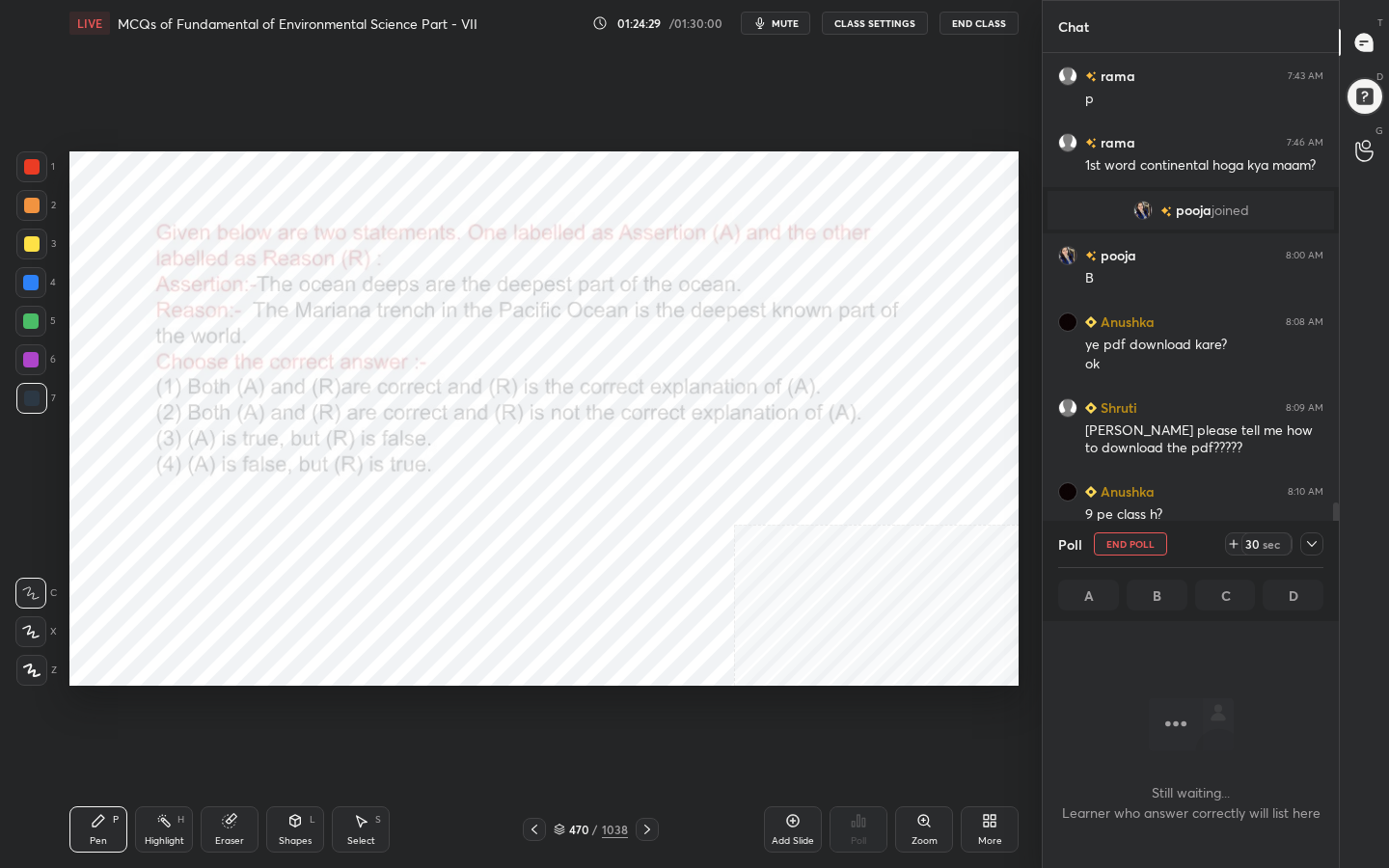 scroll, scrollTop: 512, scrollLeft: 290, axis: both 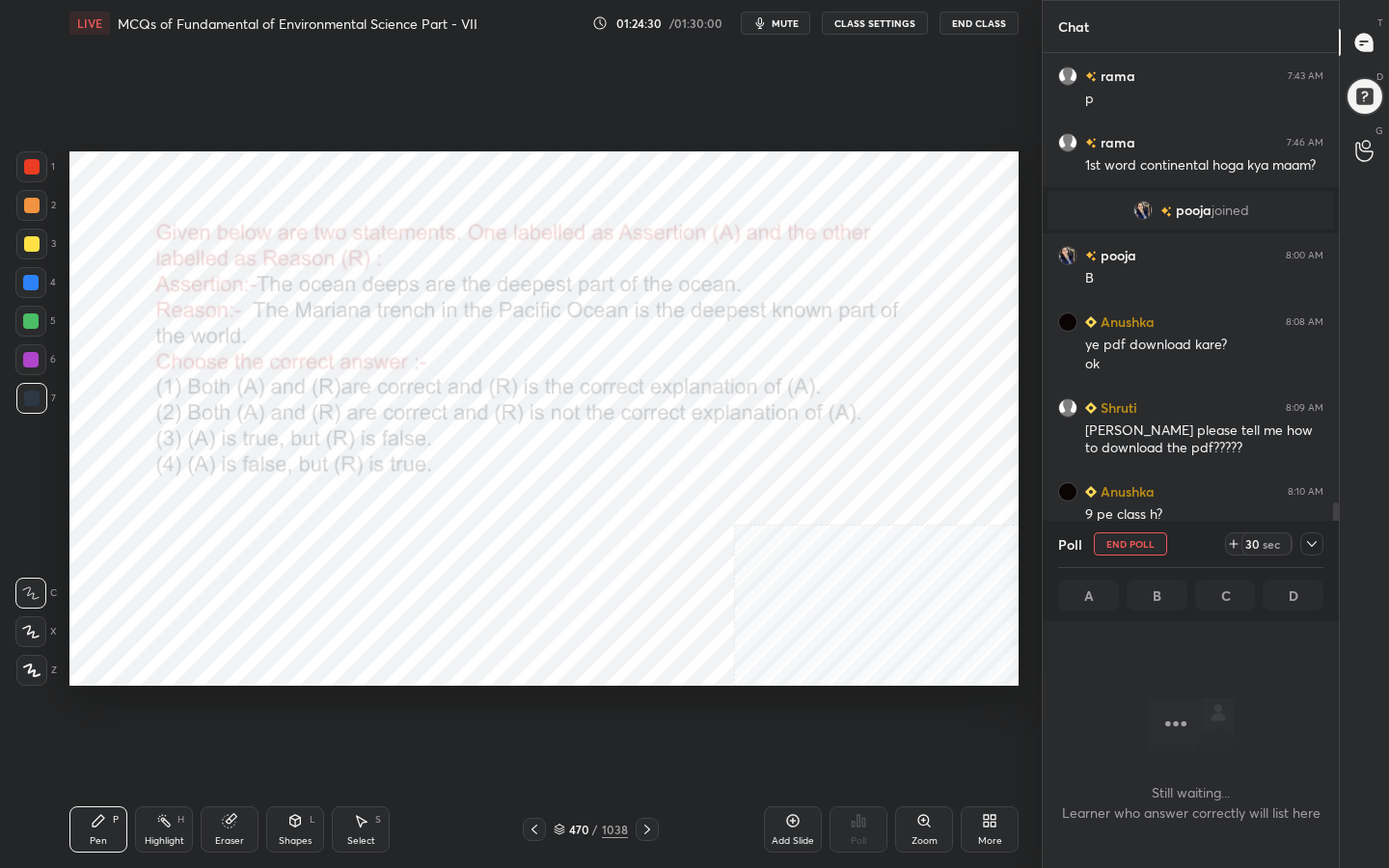 click on "mute" at bounding box center [785, 23] 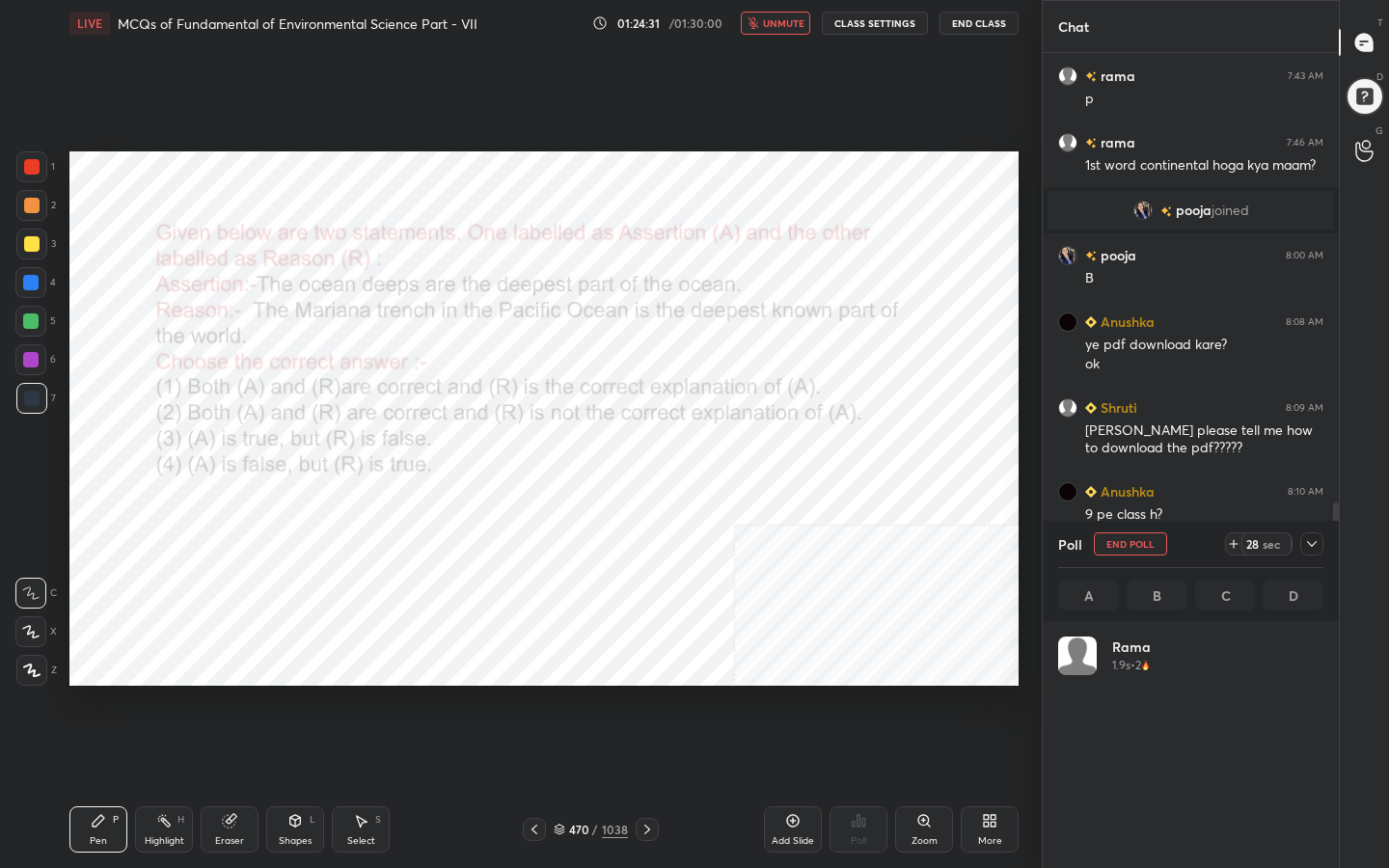 scroll, scrollTop: 7, scrollLeft: 7, axis: both 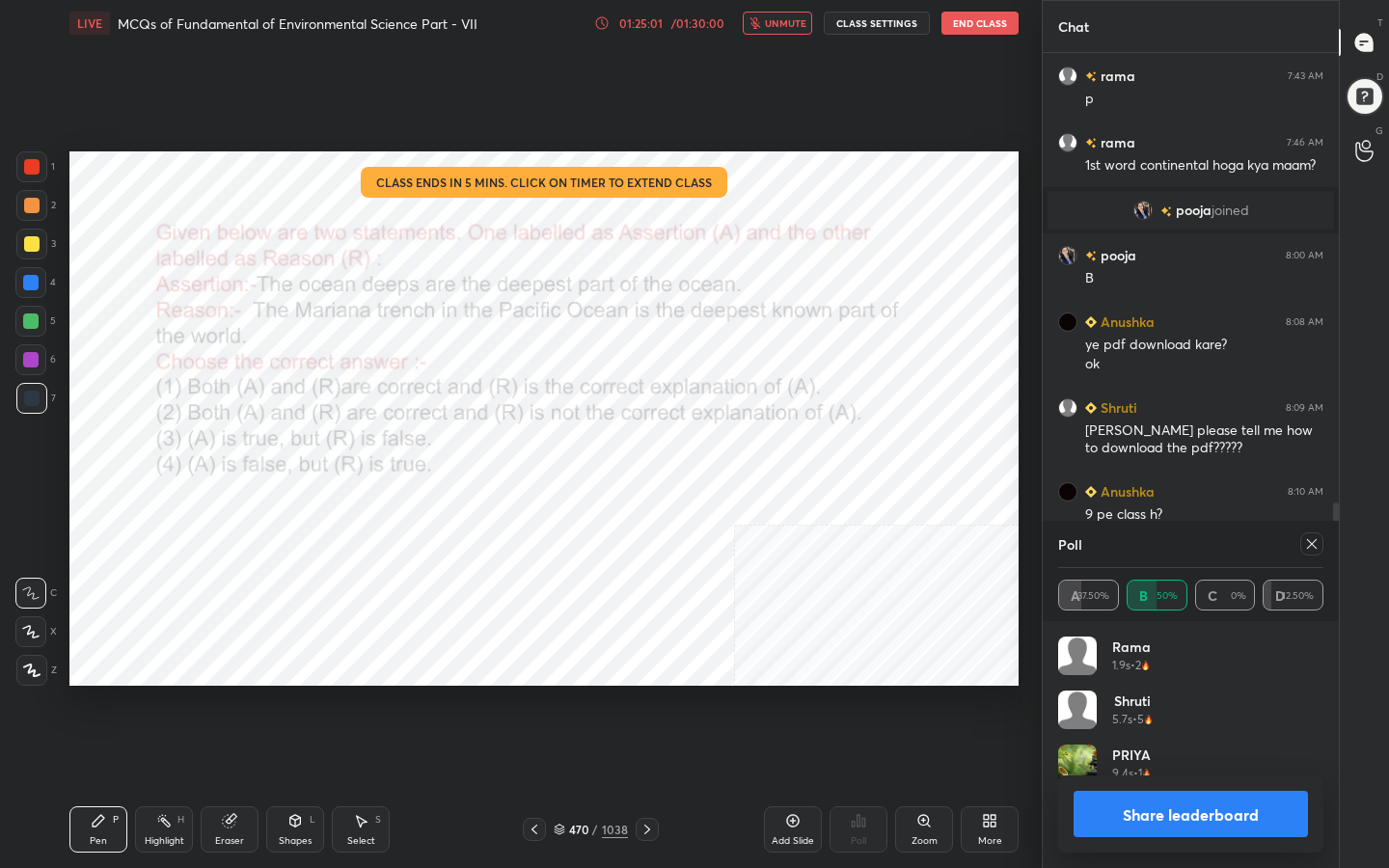 click at bounding box center (1312, 544) 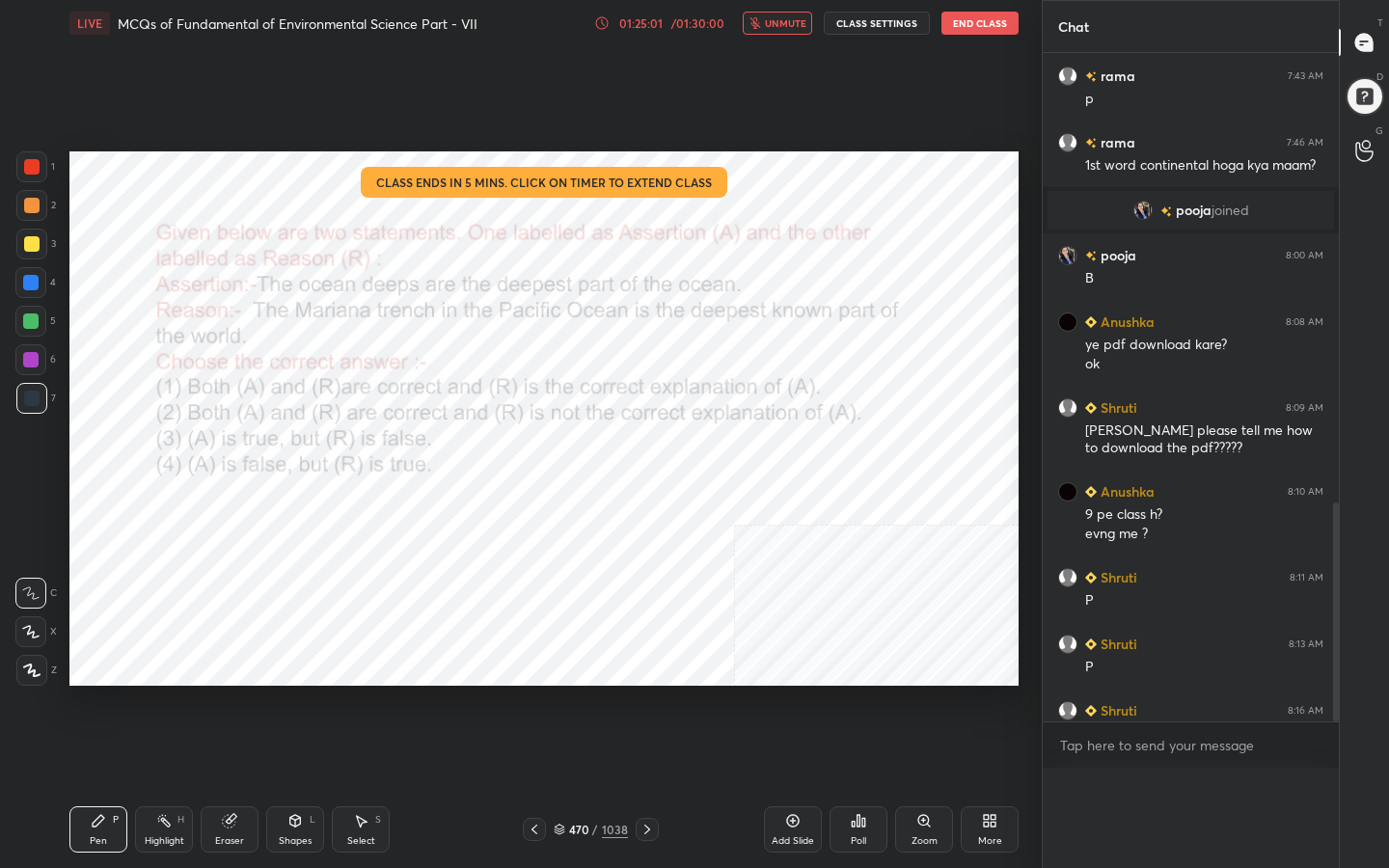 scroll, scrollTop: 0, scrollLeft: 0, axis: both 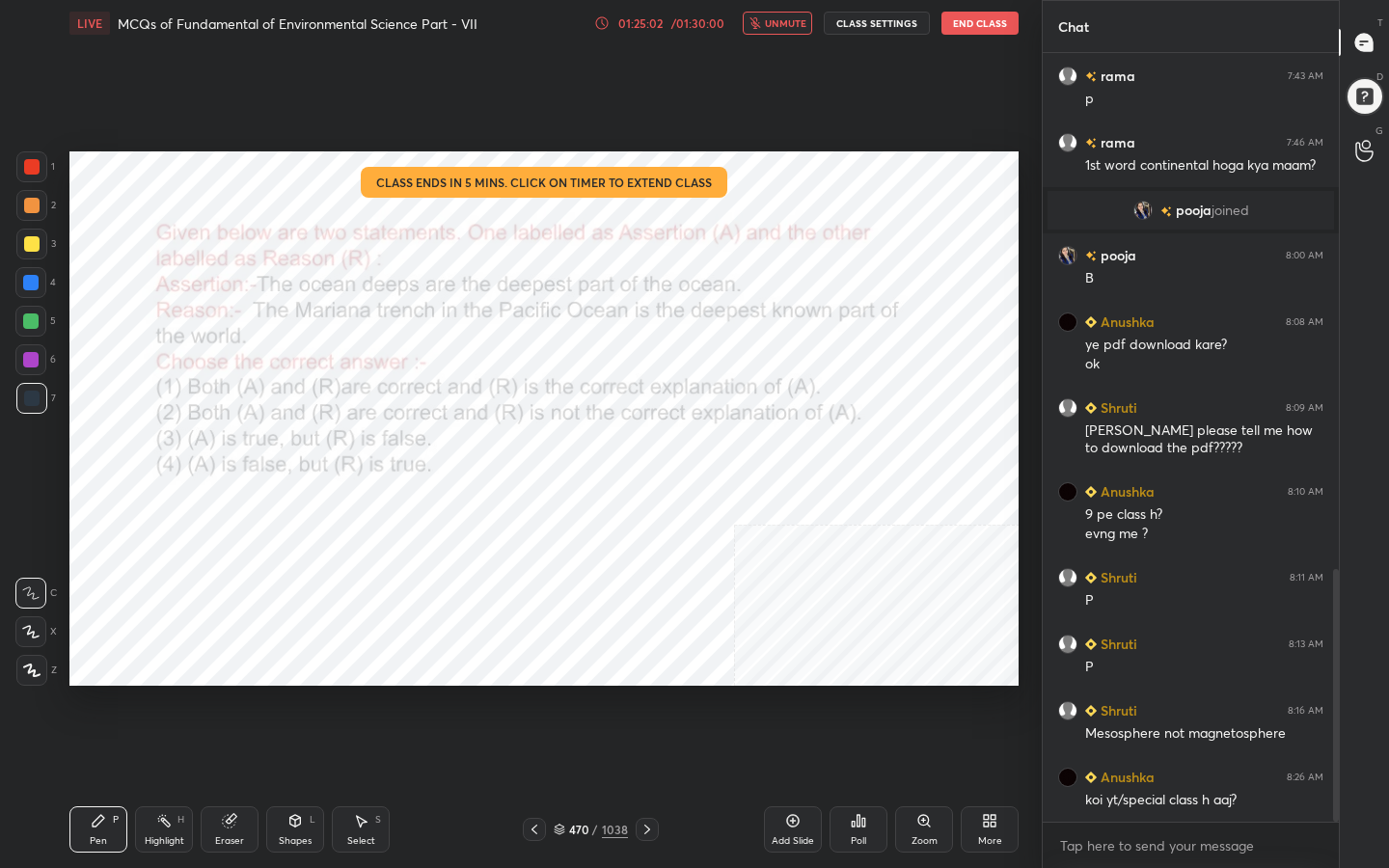 click on "unmute" at bounding box center (785, 23) 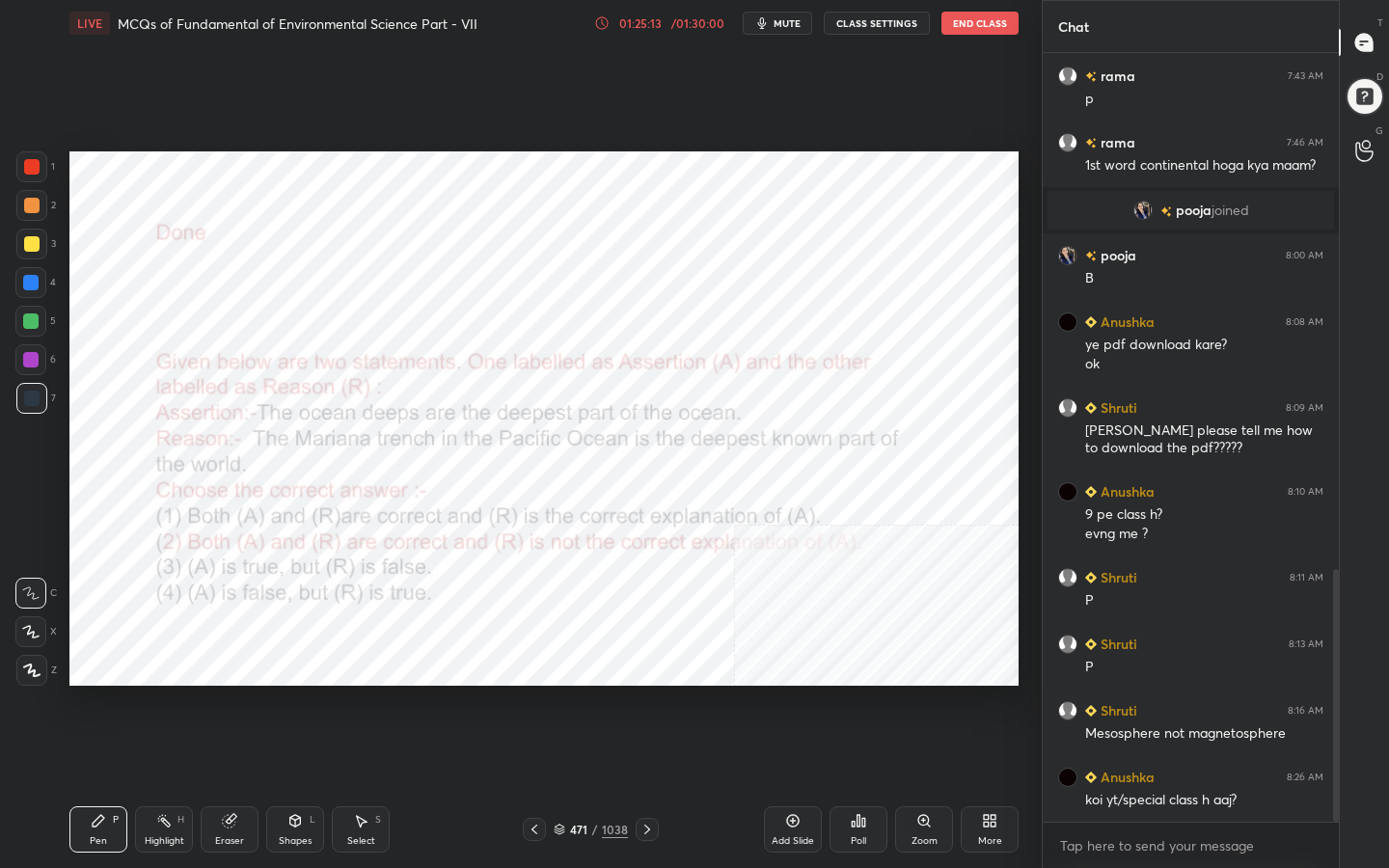 click on "471" at bounding box center [579, 829] 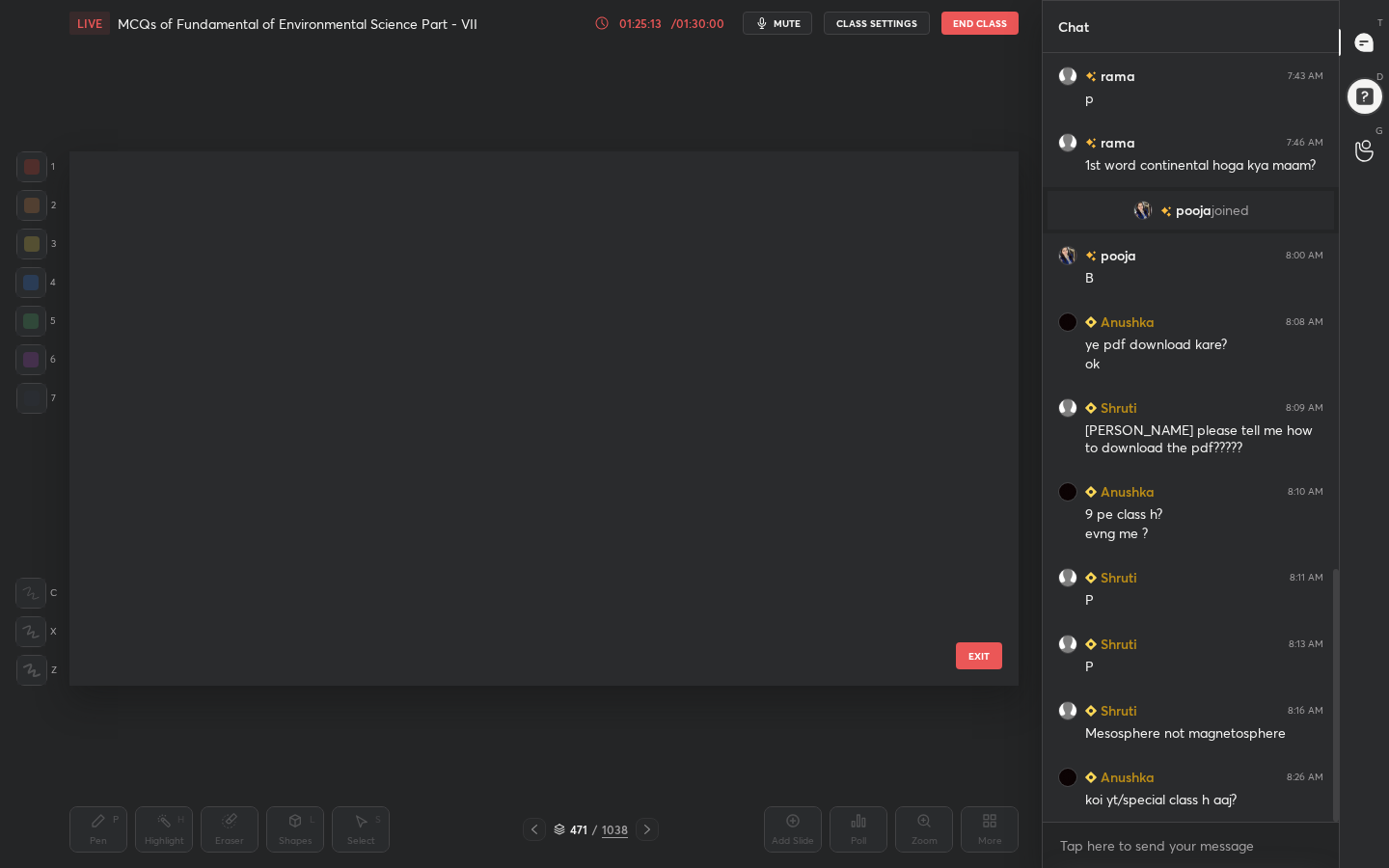 scroll, scrollTop: 25131, scrollLeft: 0, axis: vertical 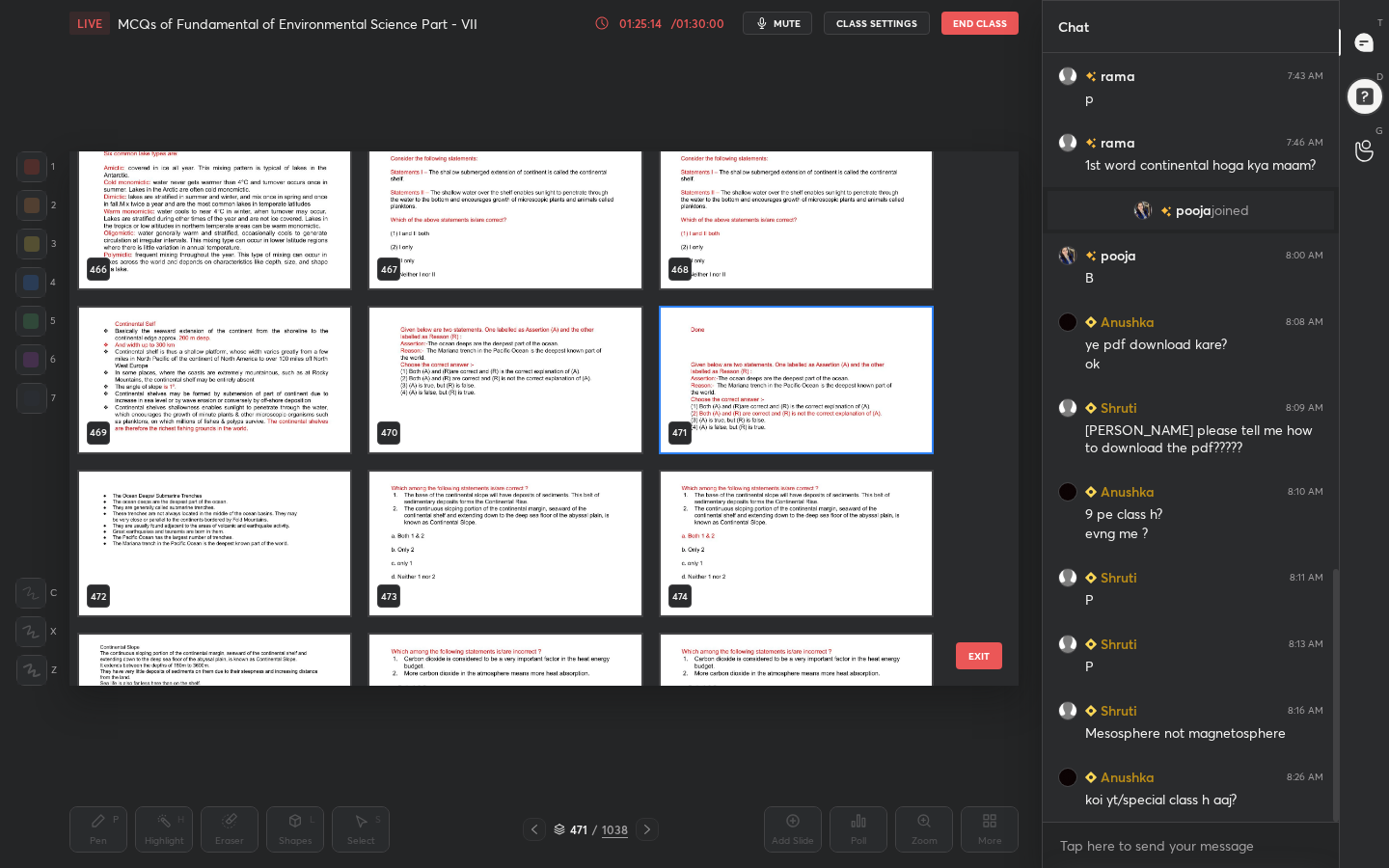 click at bounding box center (504, 544) 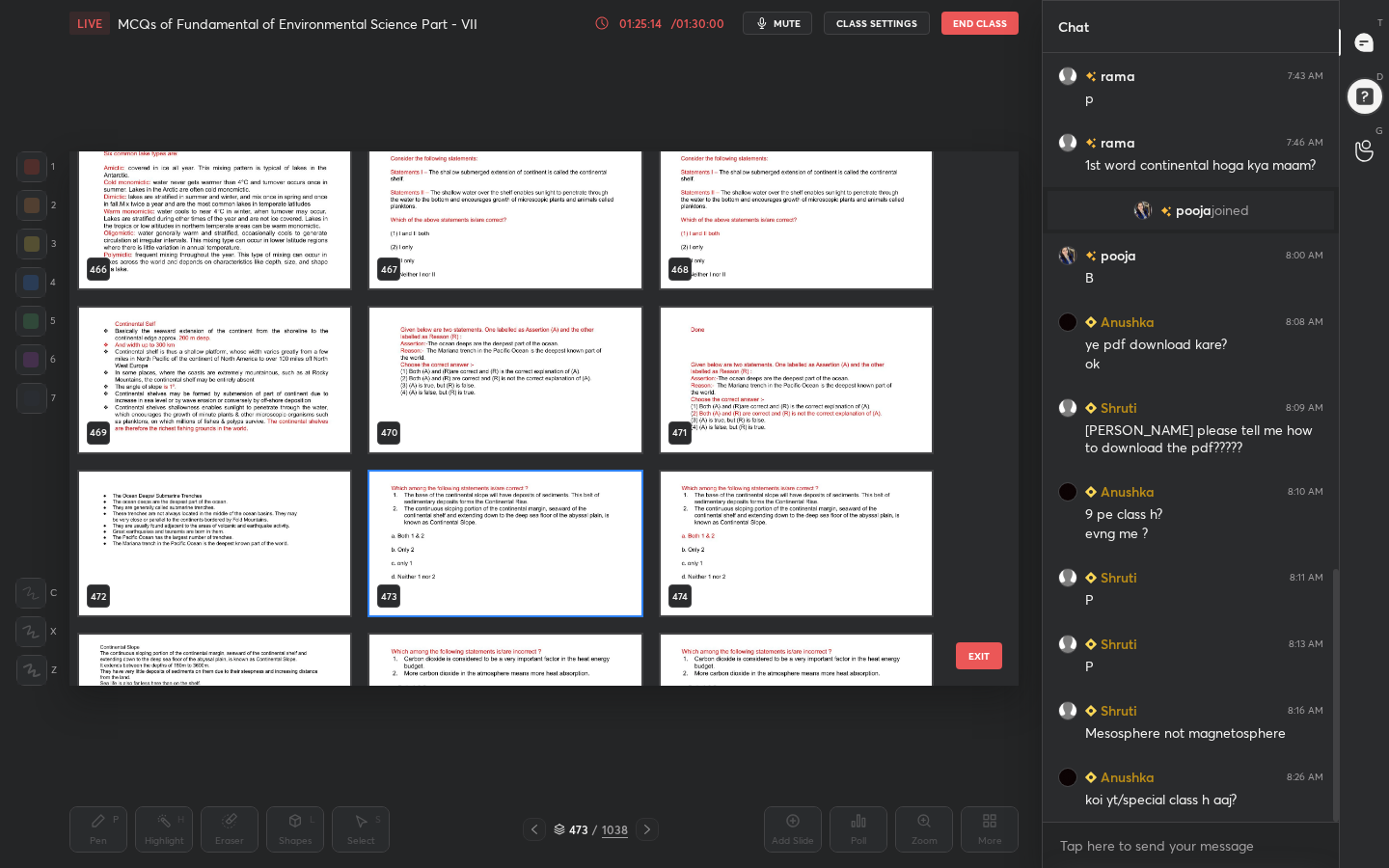 click at bounding box center (504, 544) 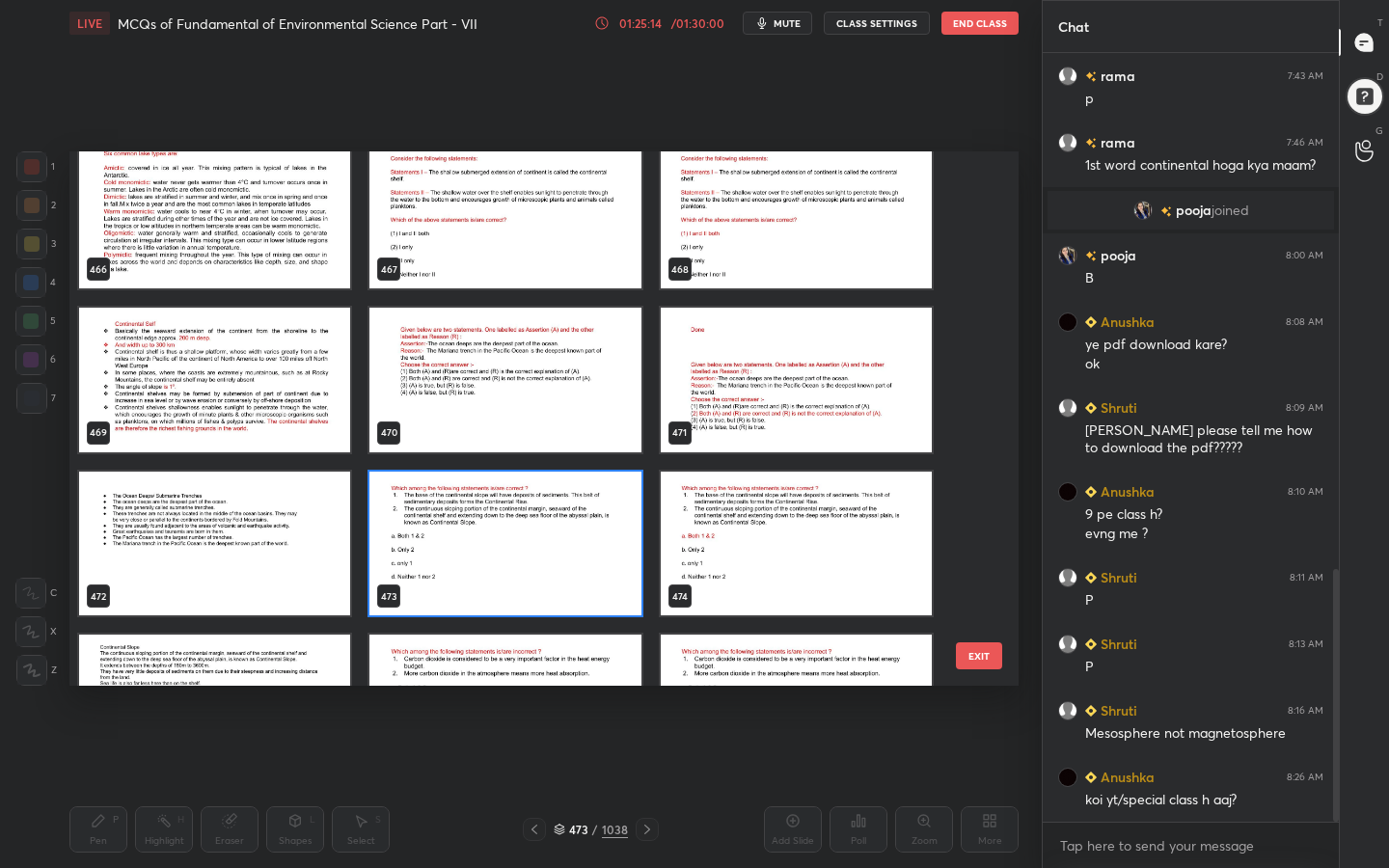 click at bounding box center [504, 544] 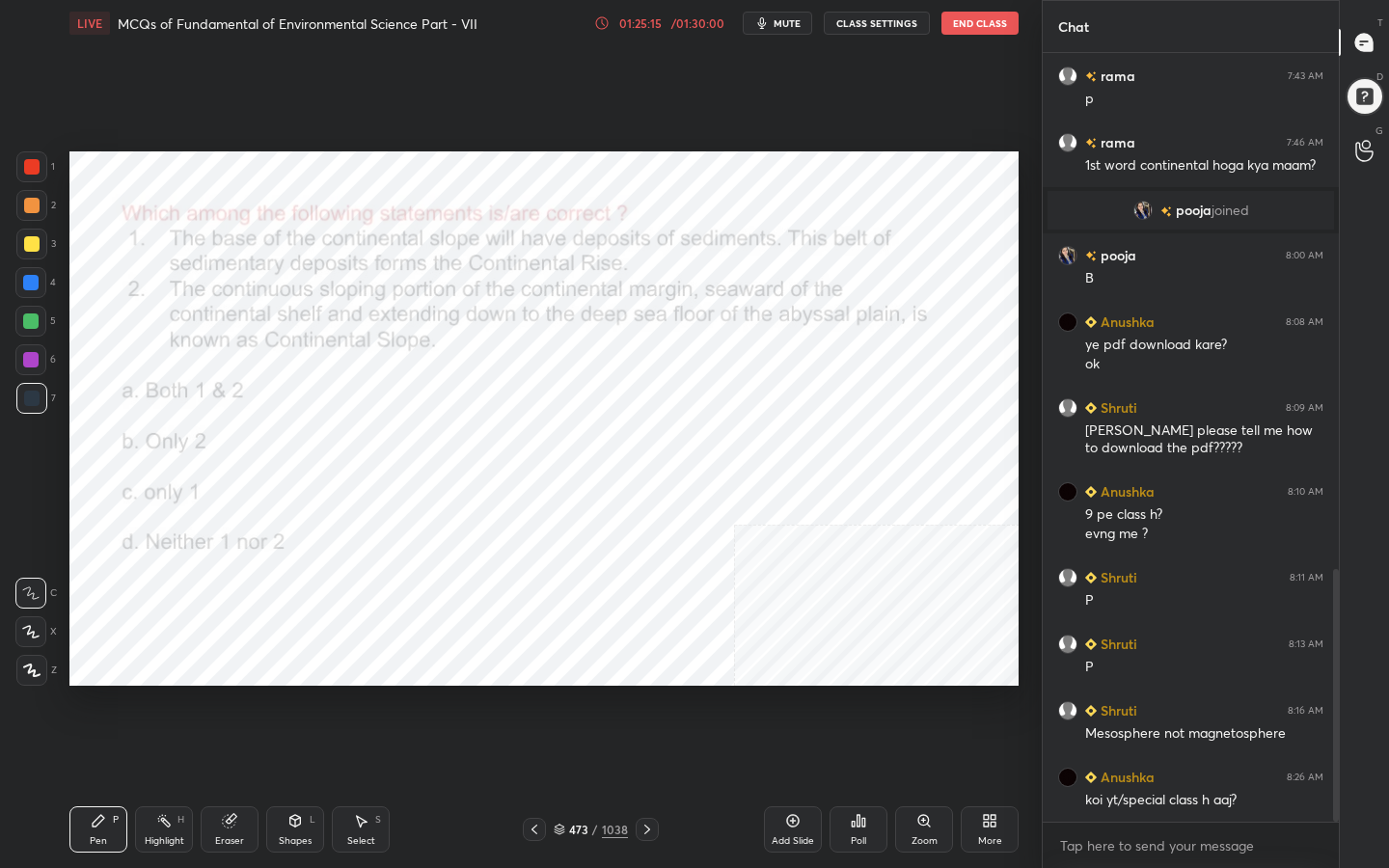 click at bounding box center [504, 544] 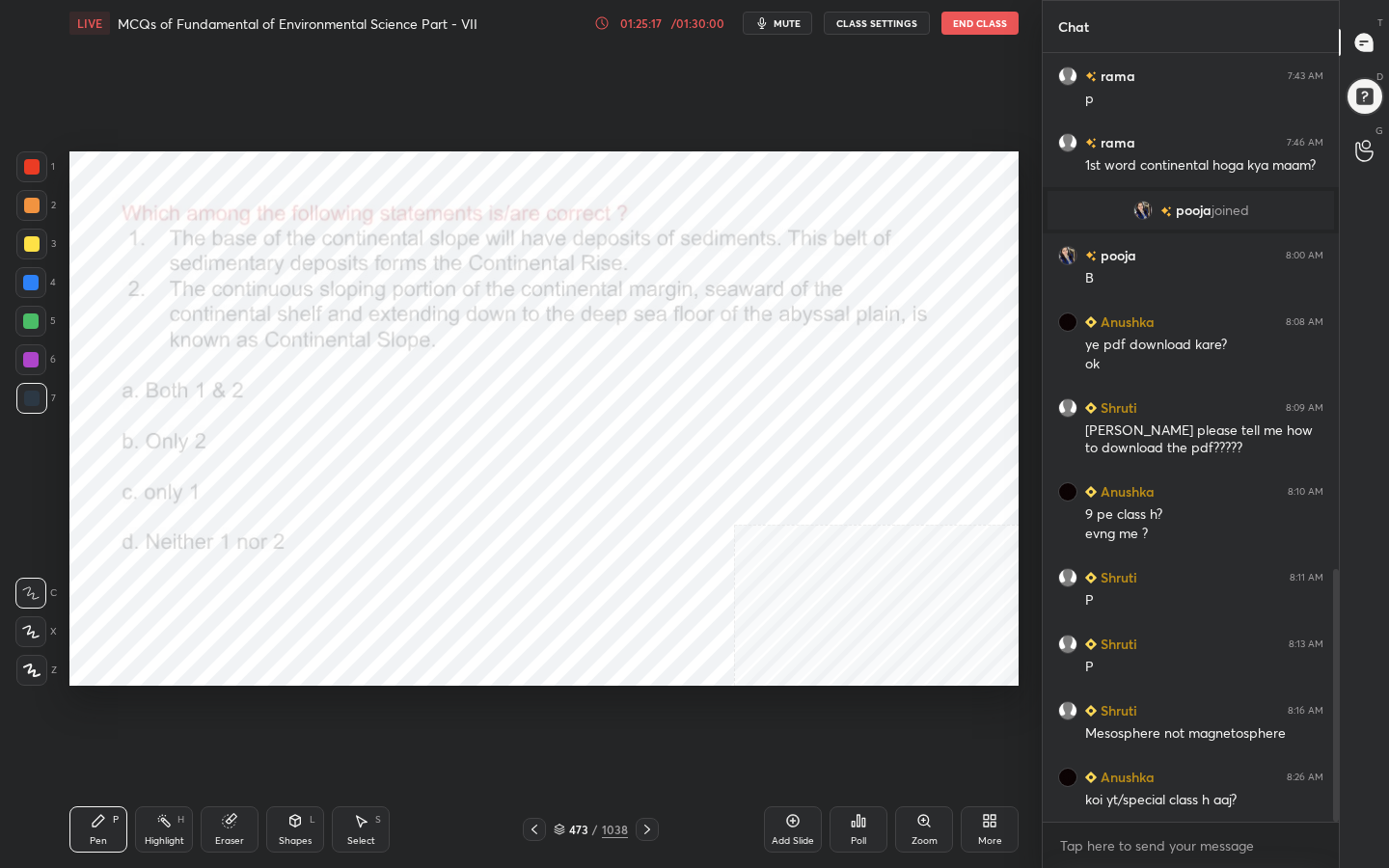 click on "mute" at bounding box center [787, 23] 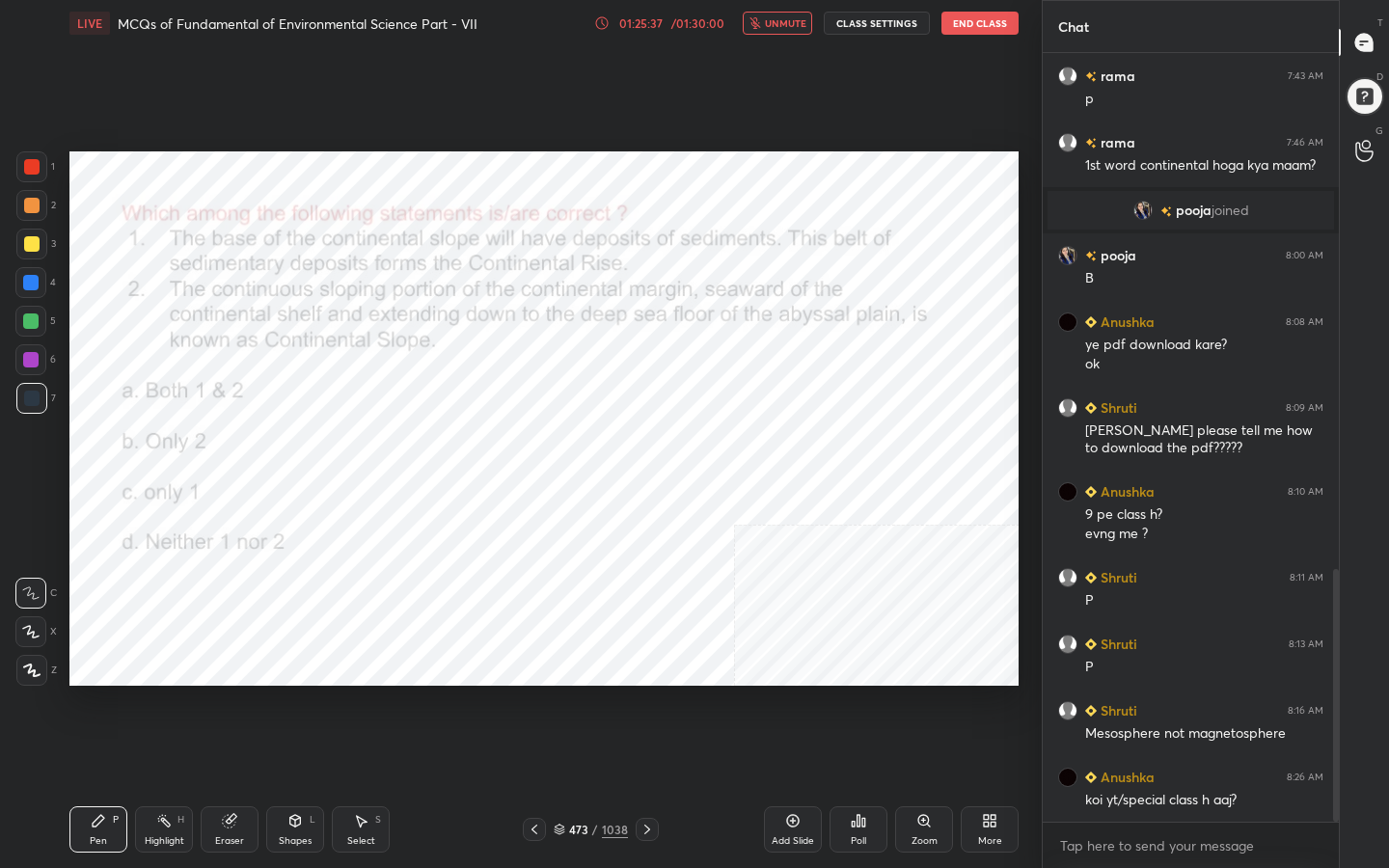 click on "473 / 1038" at bounding box center (590, 829) 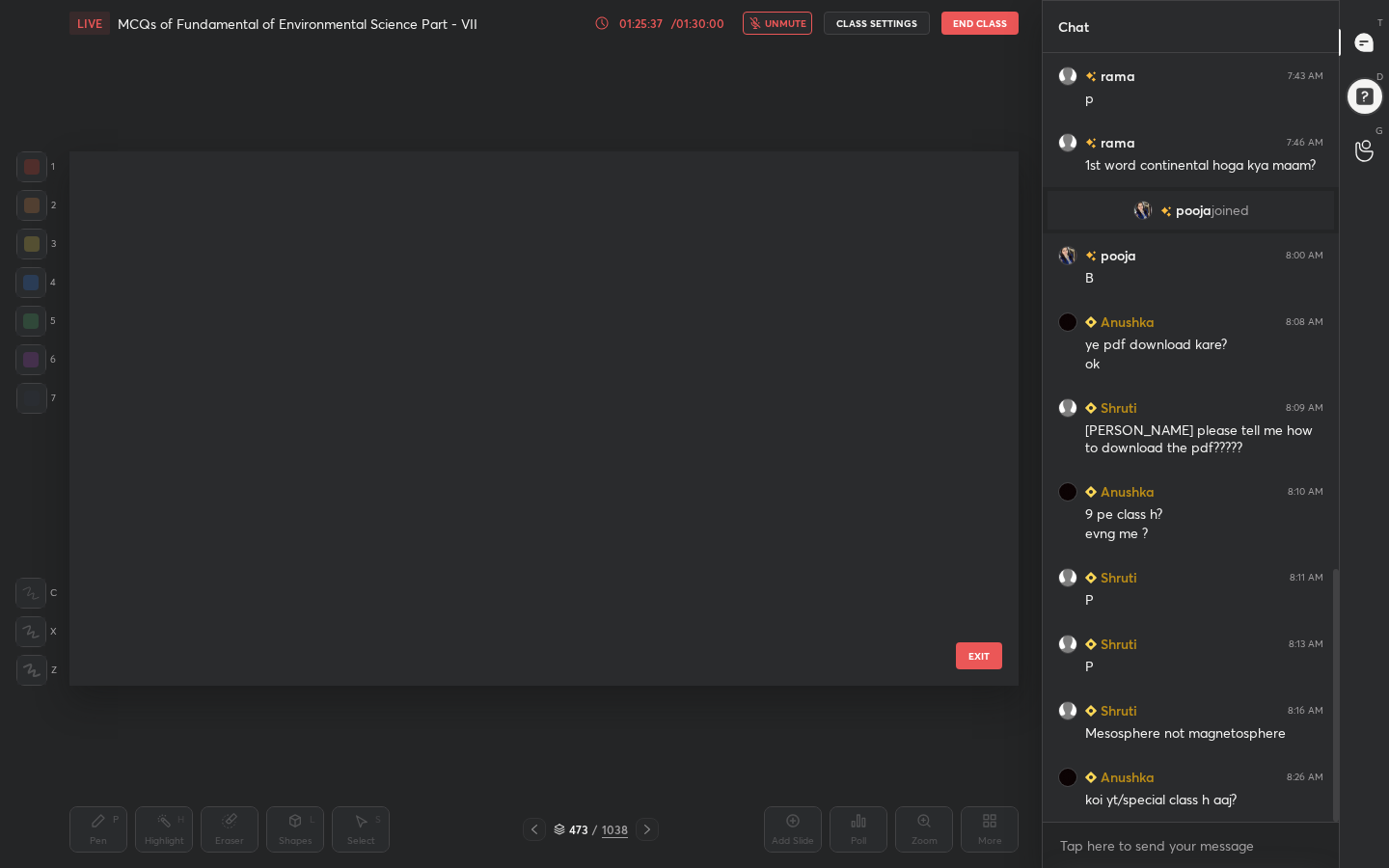 scroll, scrollTop: 25294, scrollLeft: 0, axis: vertical 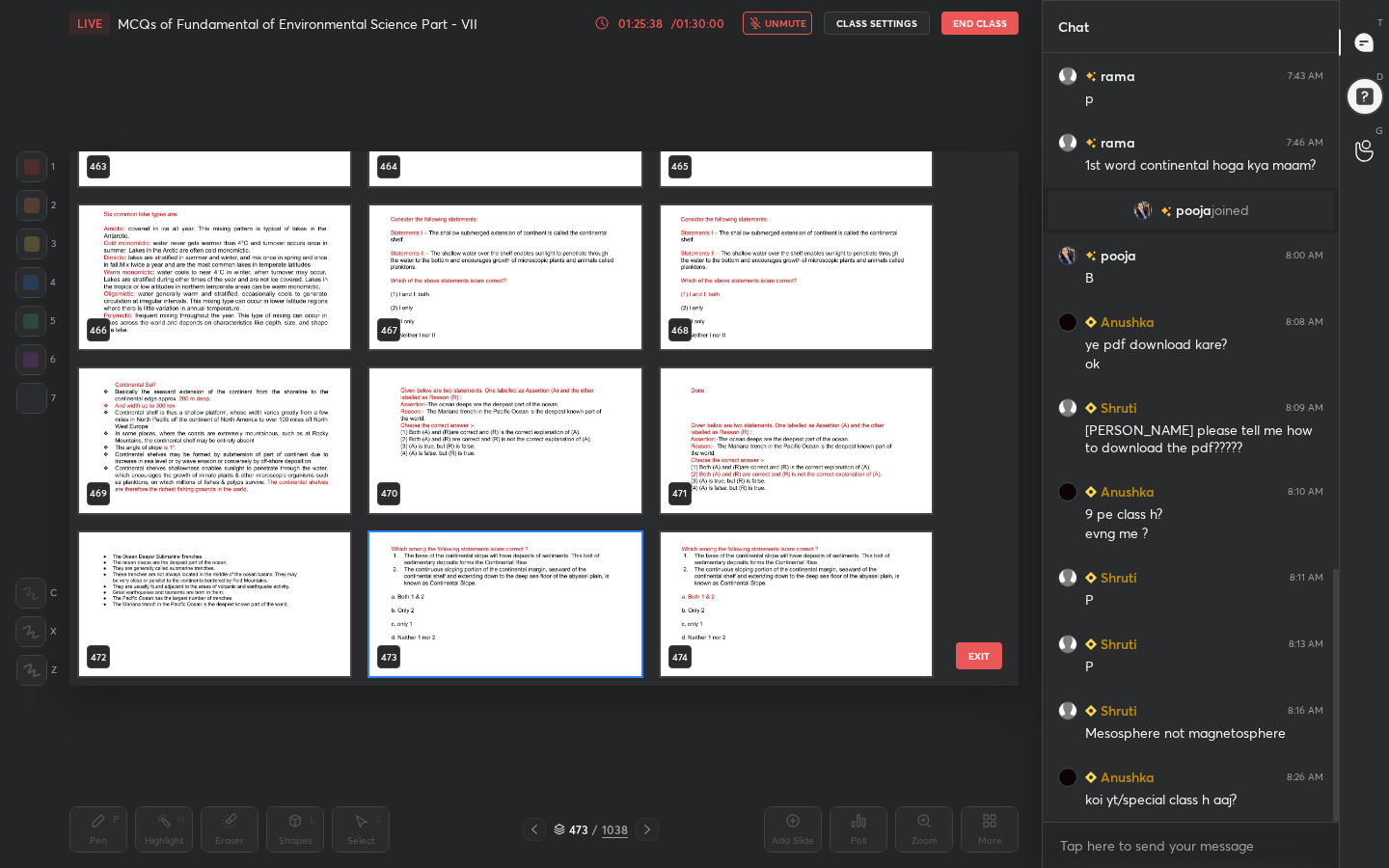 click at bounding box center (504, 605) 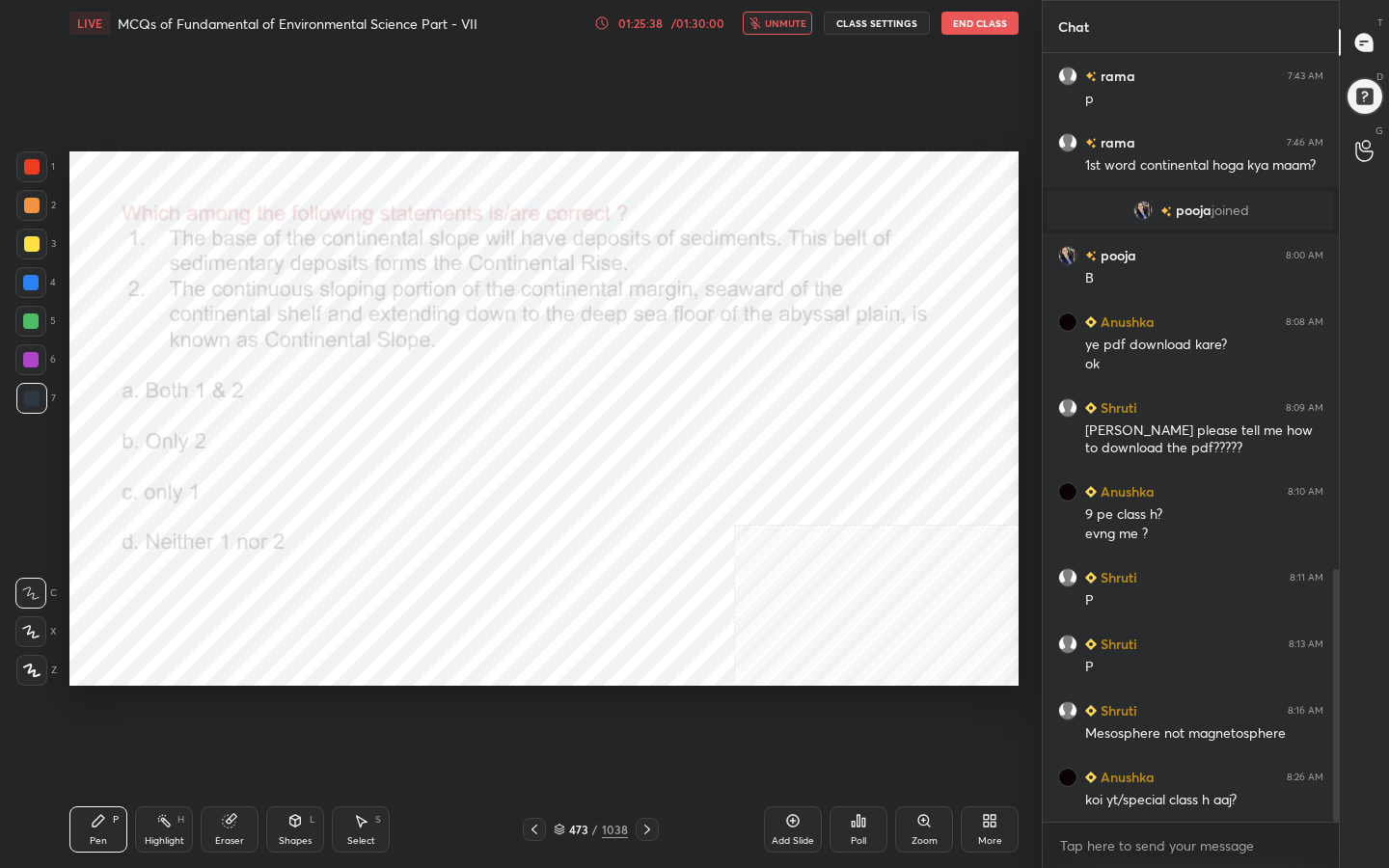 click at bounding box center [504, 605] 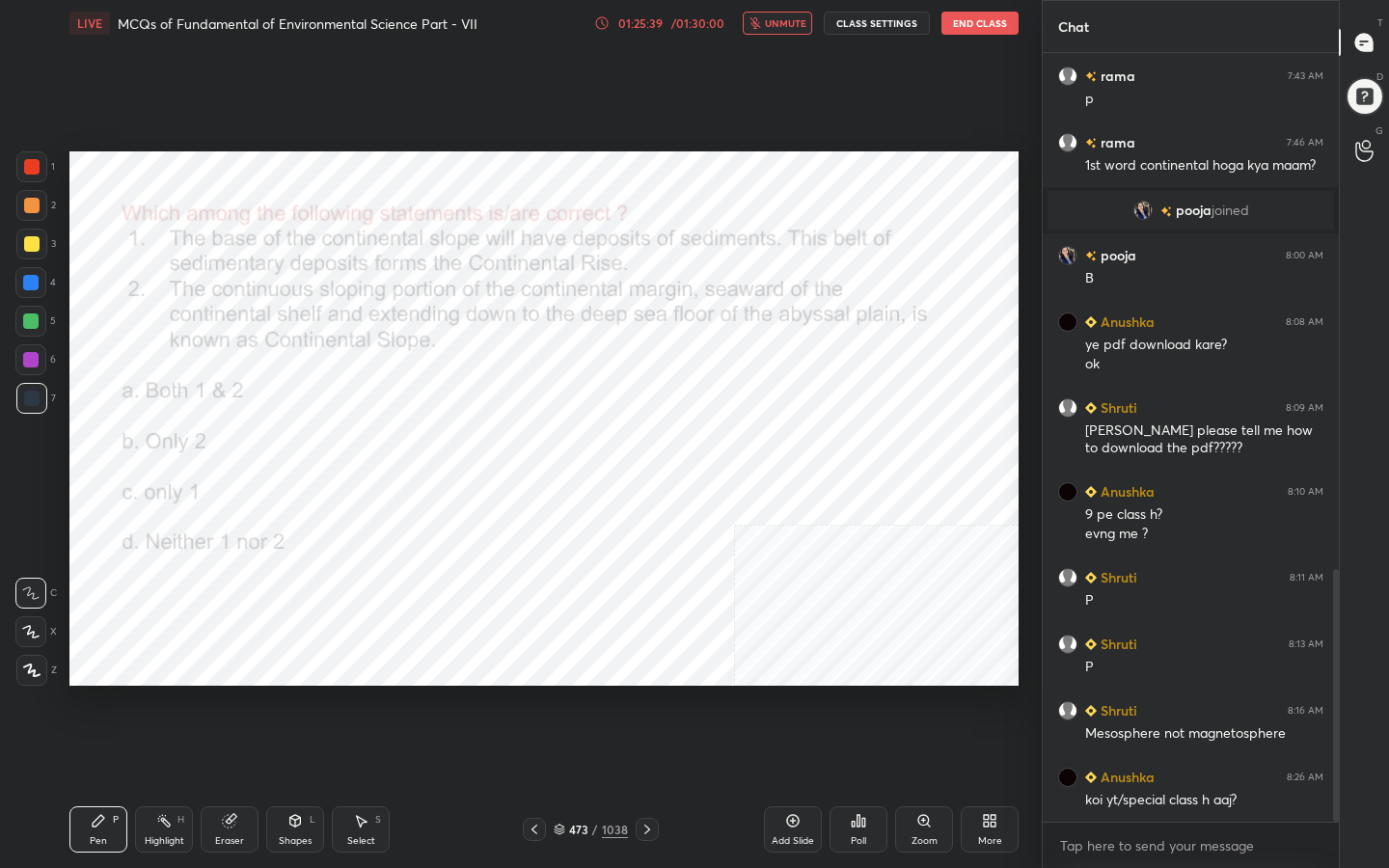 click 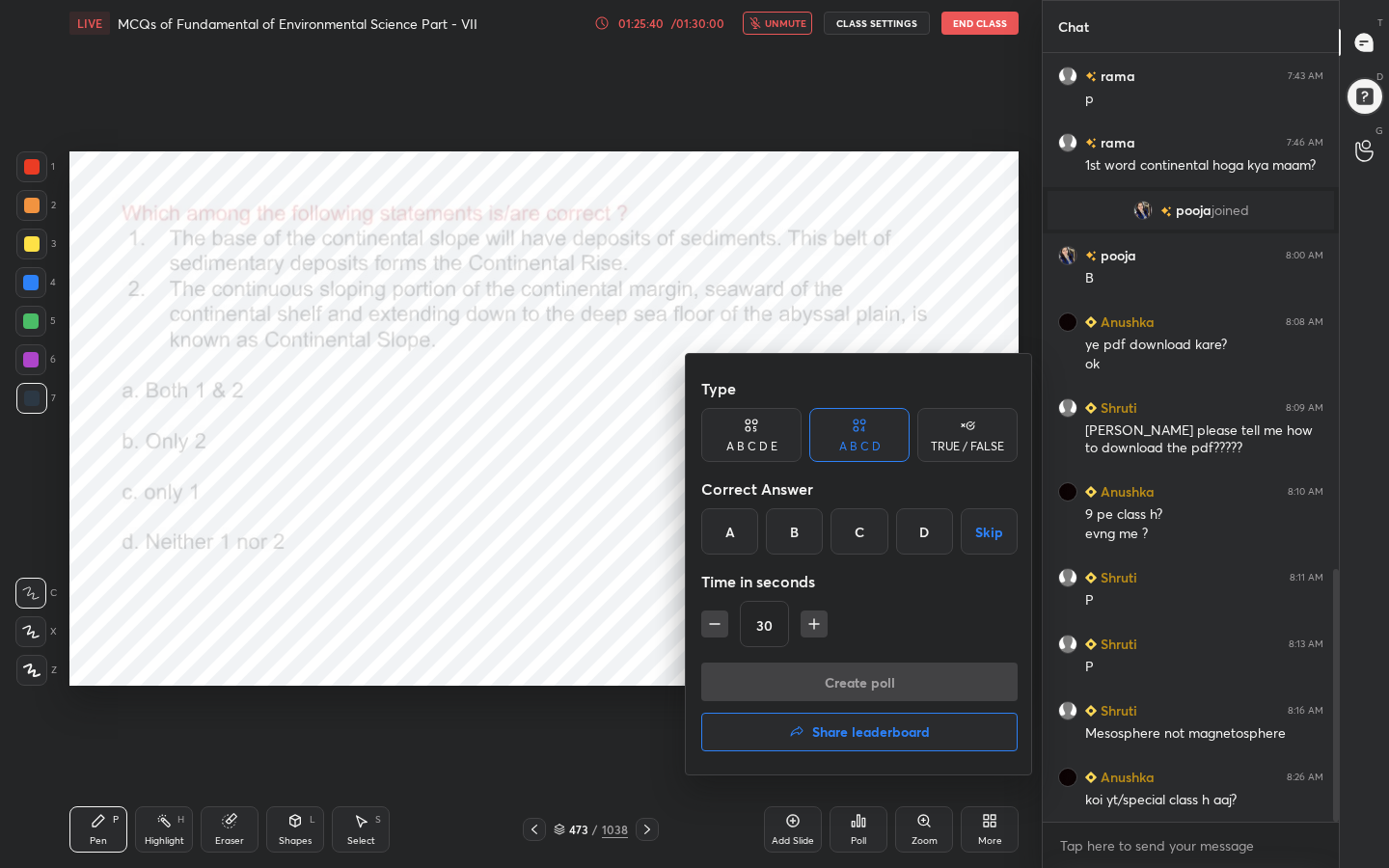 click on "A" at bounding box center (729, 531) 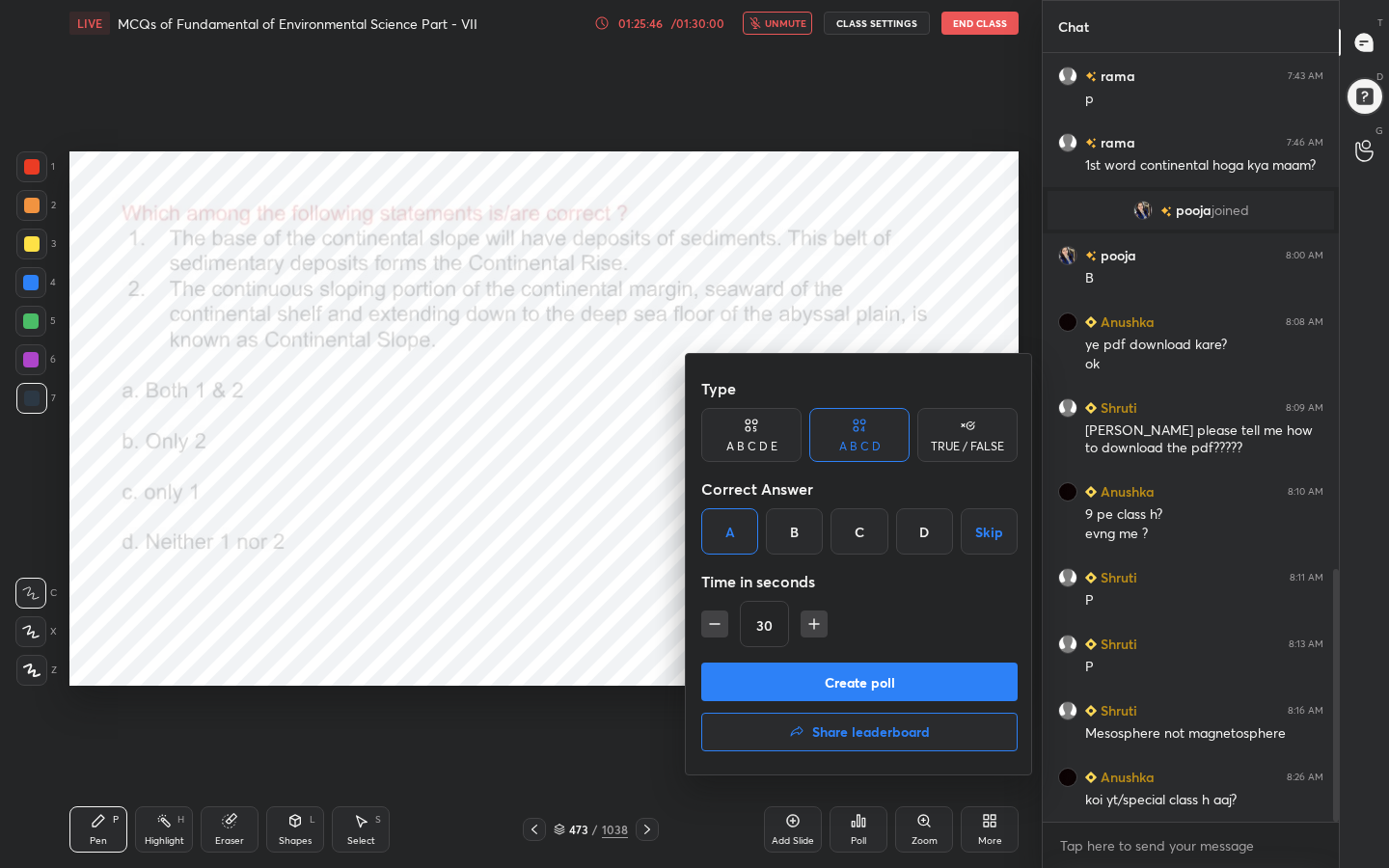 click on "Create poll" at bounding box center (859, 682) 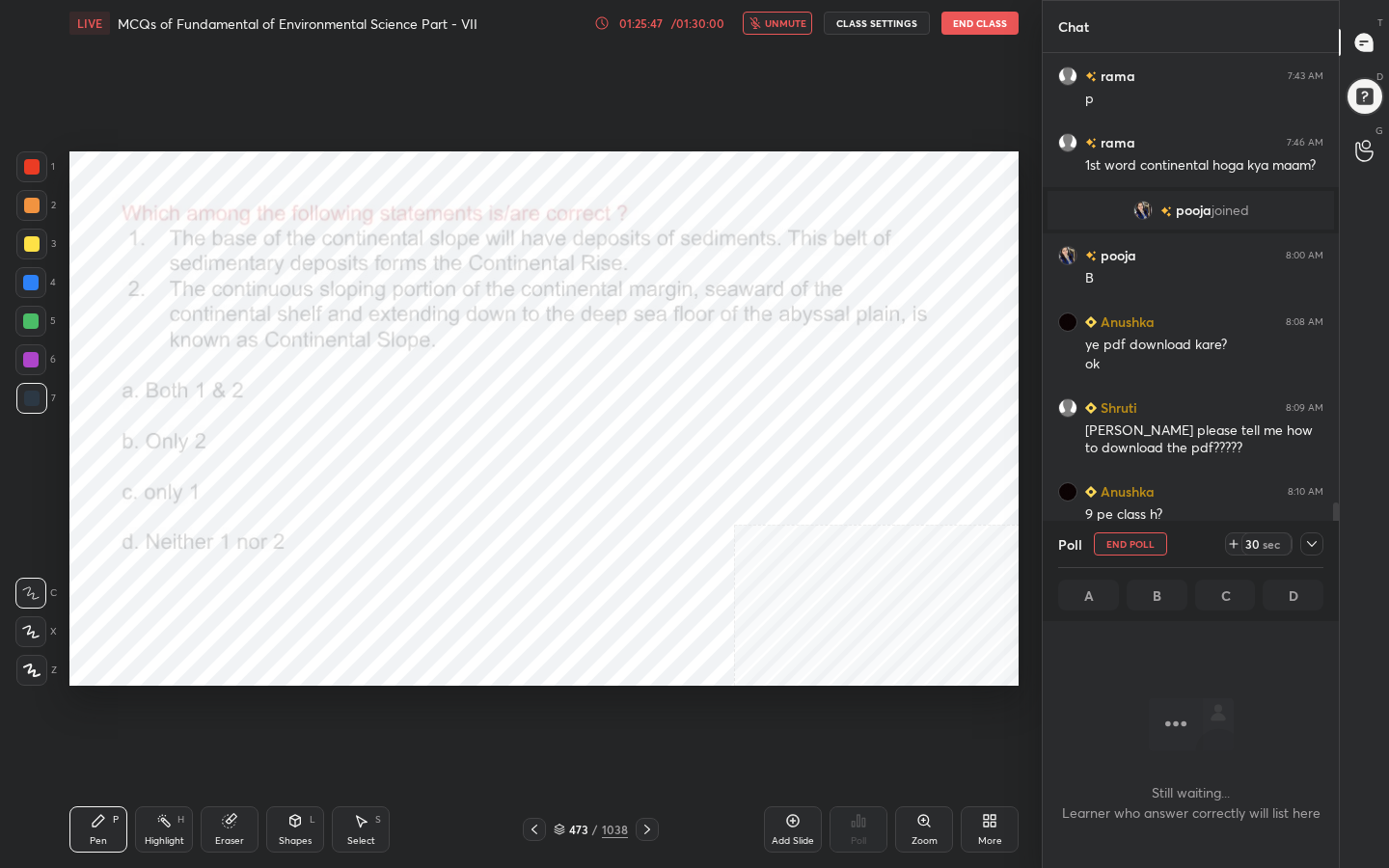 scroll, scrollTop: 502, scrollLeft: 290, axis: both 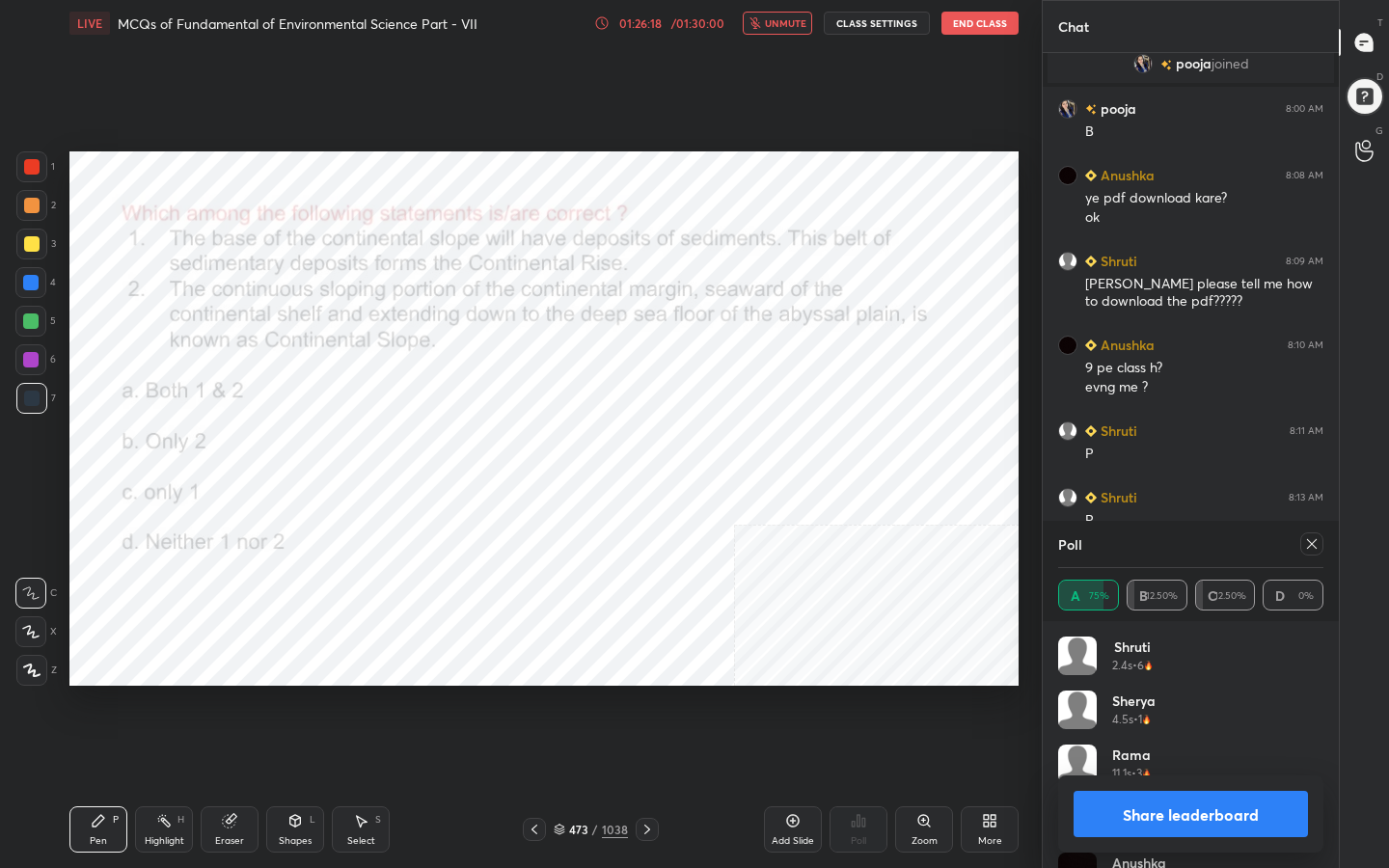 click at bounding box center [1312, 544] 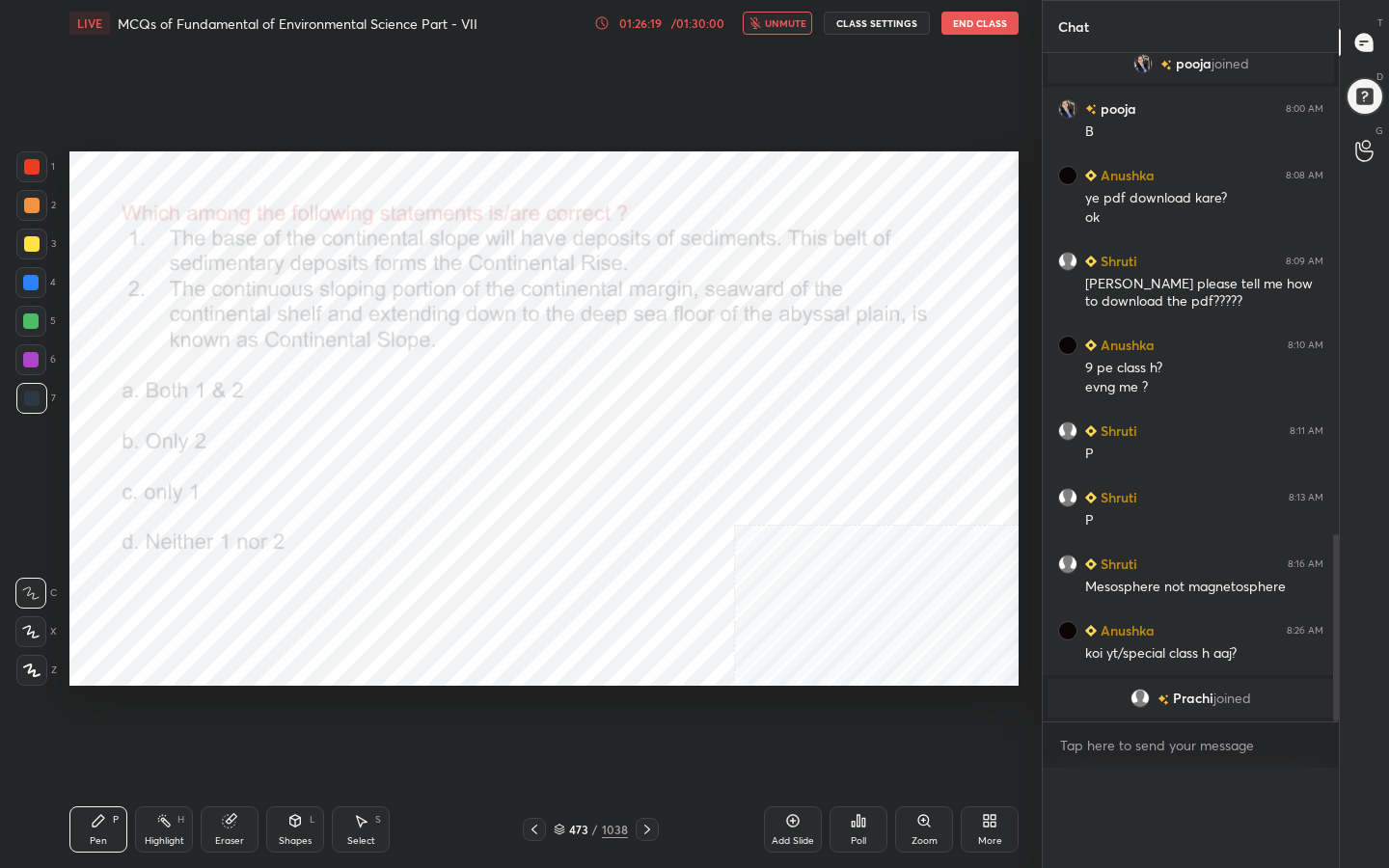 scroll, scrollTop: 0, scrollLeft: 0, axis: both 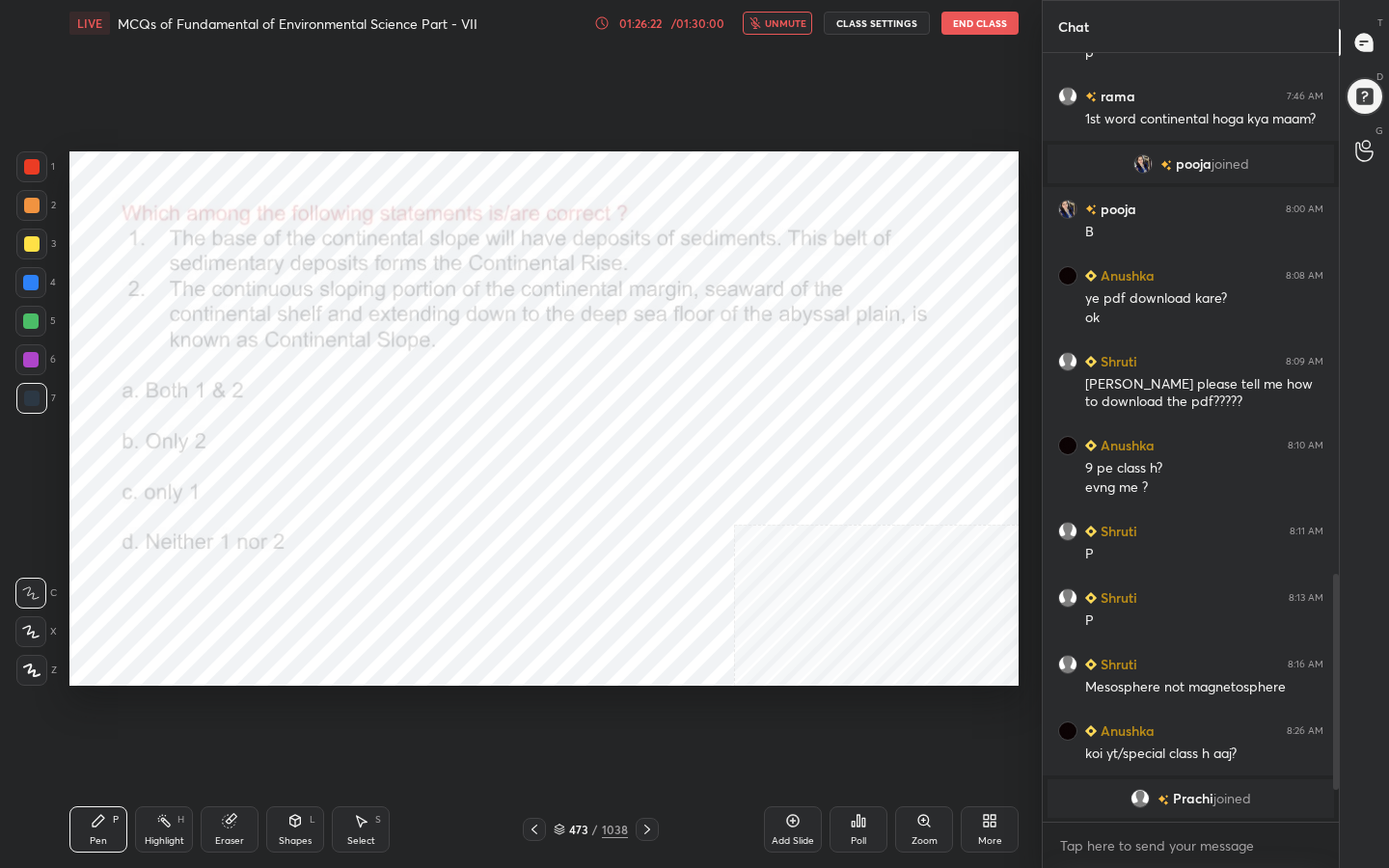click on "unmute" at bounding box center [785, 23] 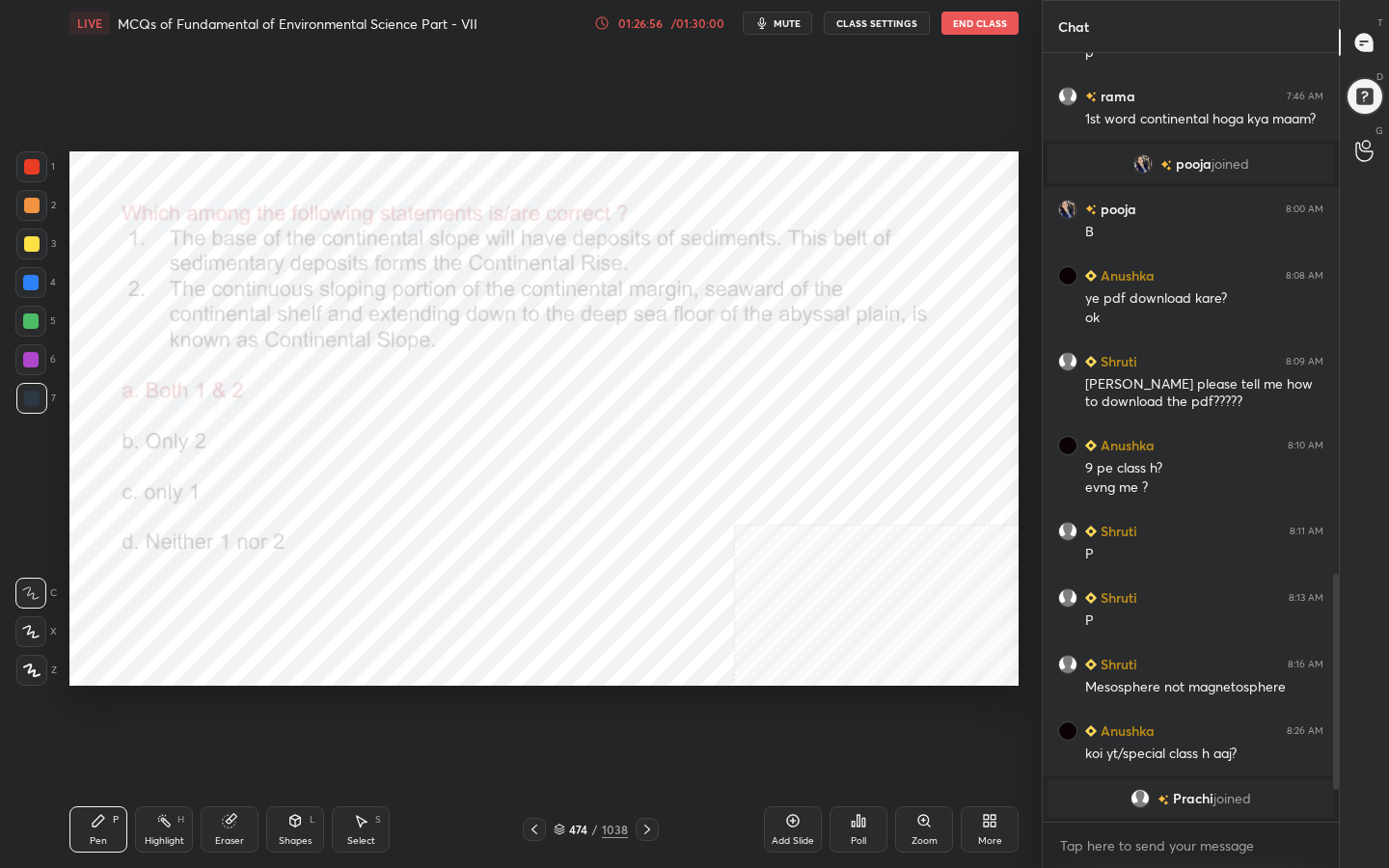 click on "474" at bounding box center (579, 829) 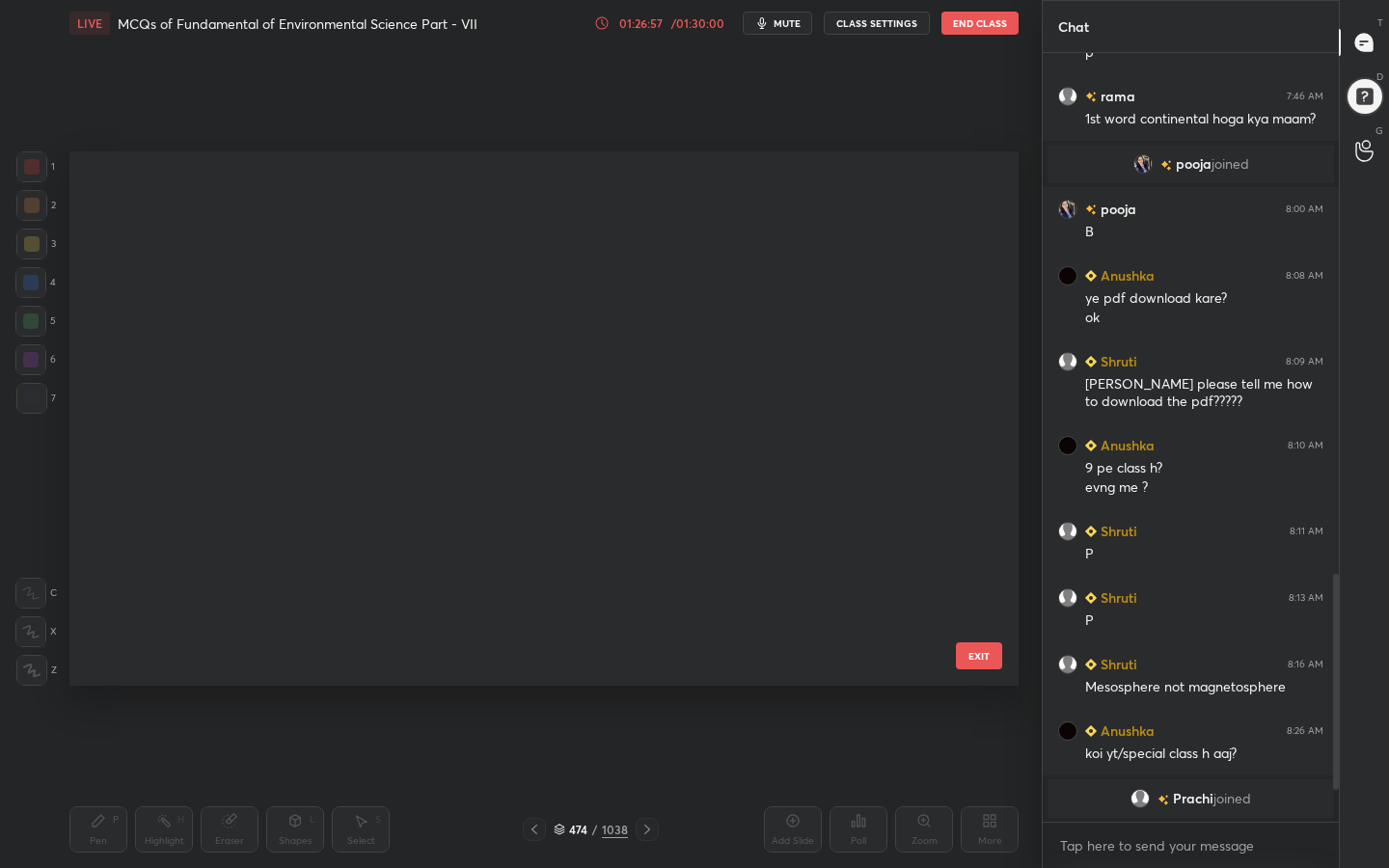 scroll, scrollTop: 25294, scrollLeft: 0, axis: vertical 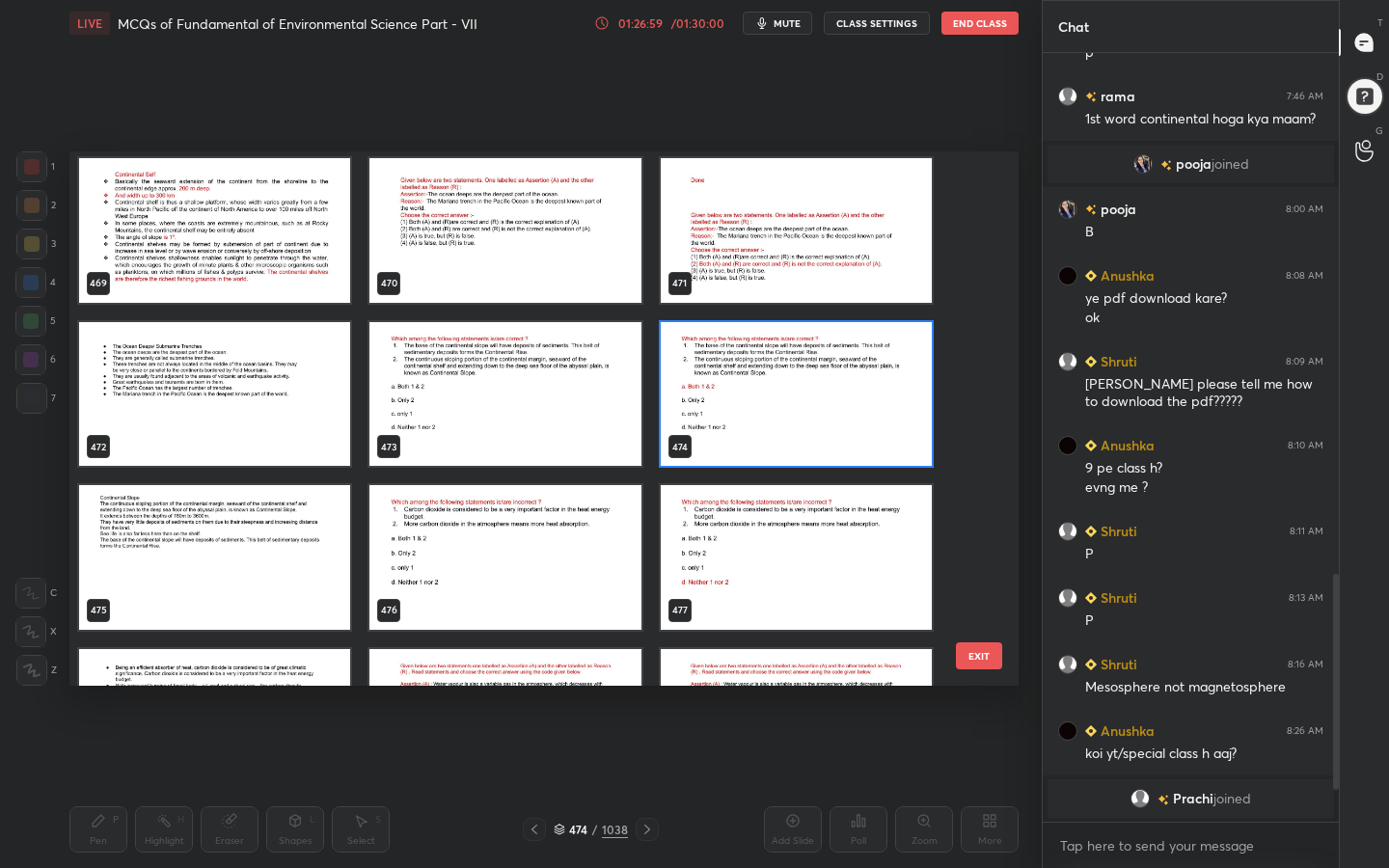 click at bounding box center [504, 557] 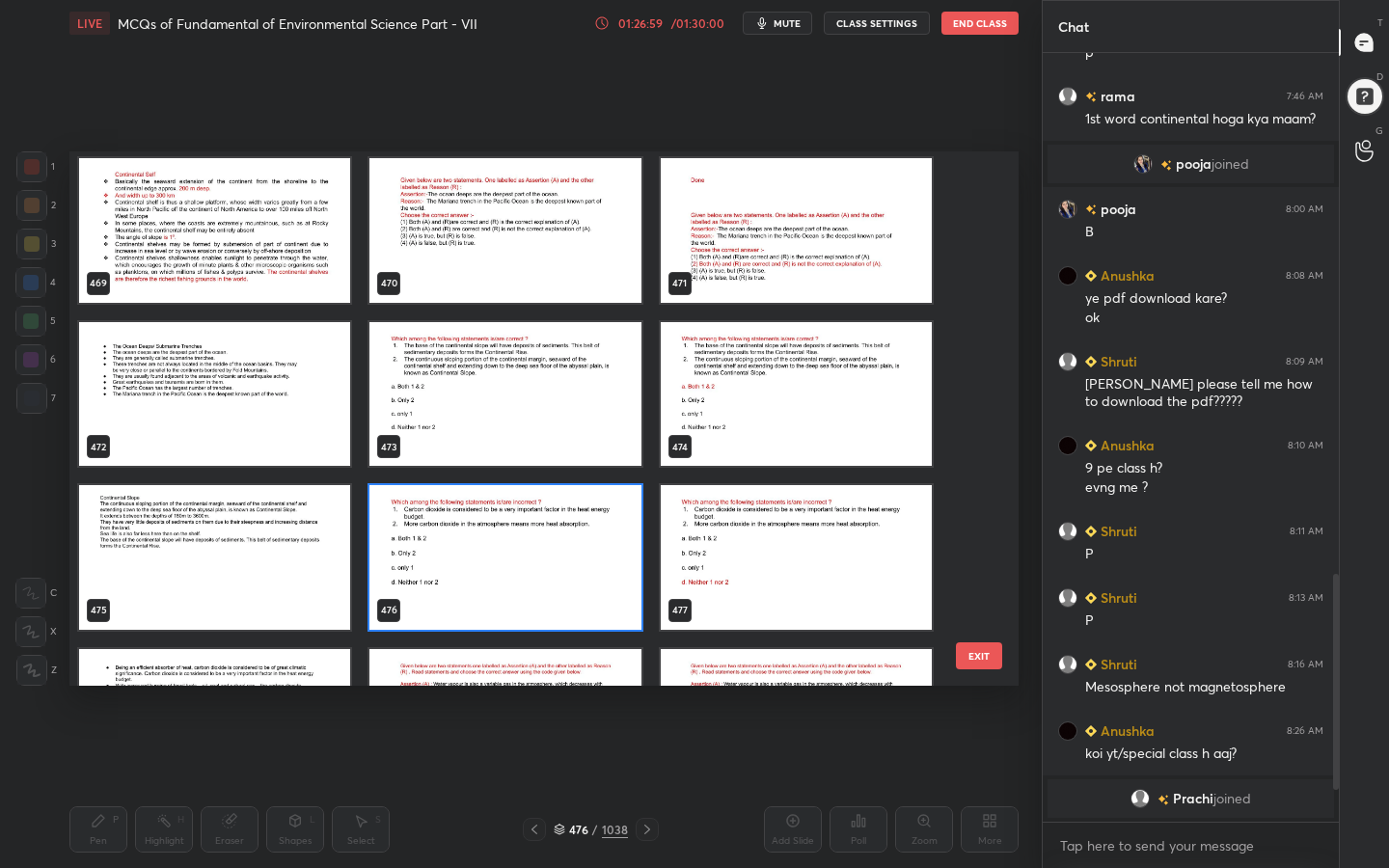click at bounding box center (504, 557) 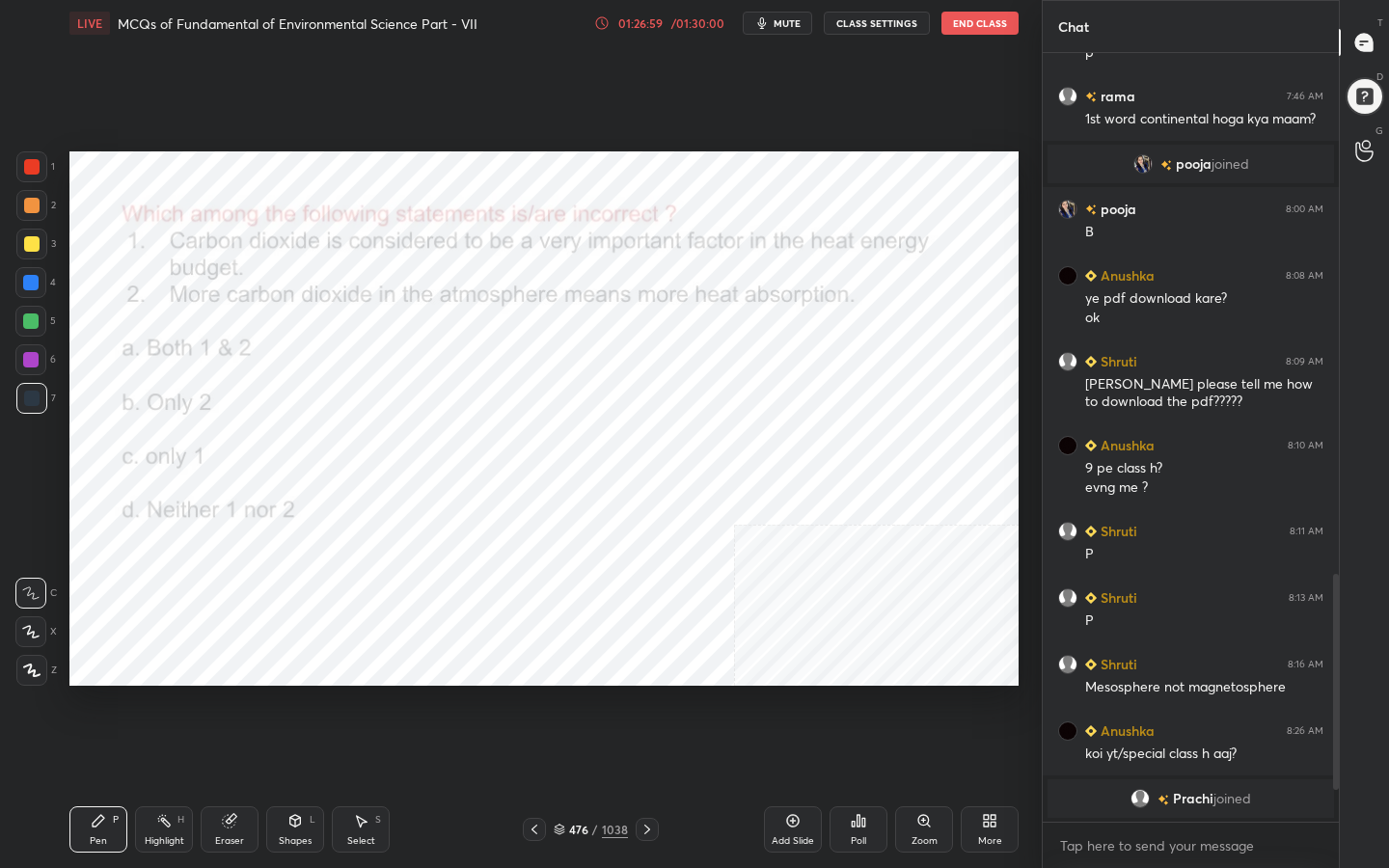 click at bounding box center [504, 557] 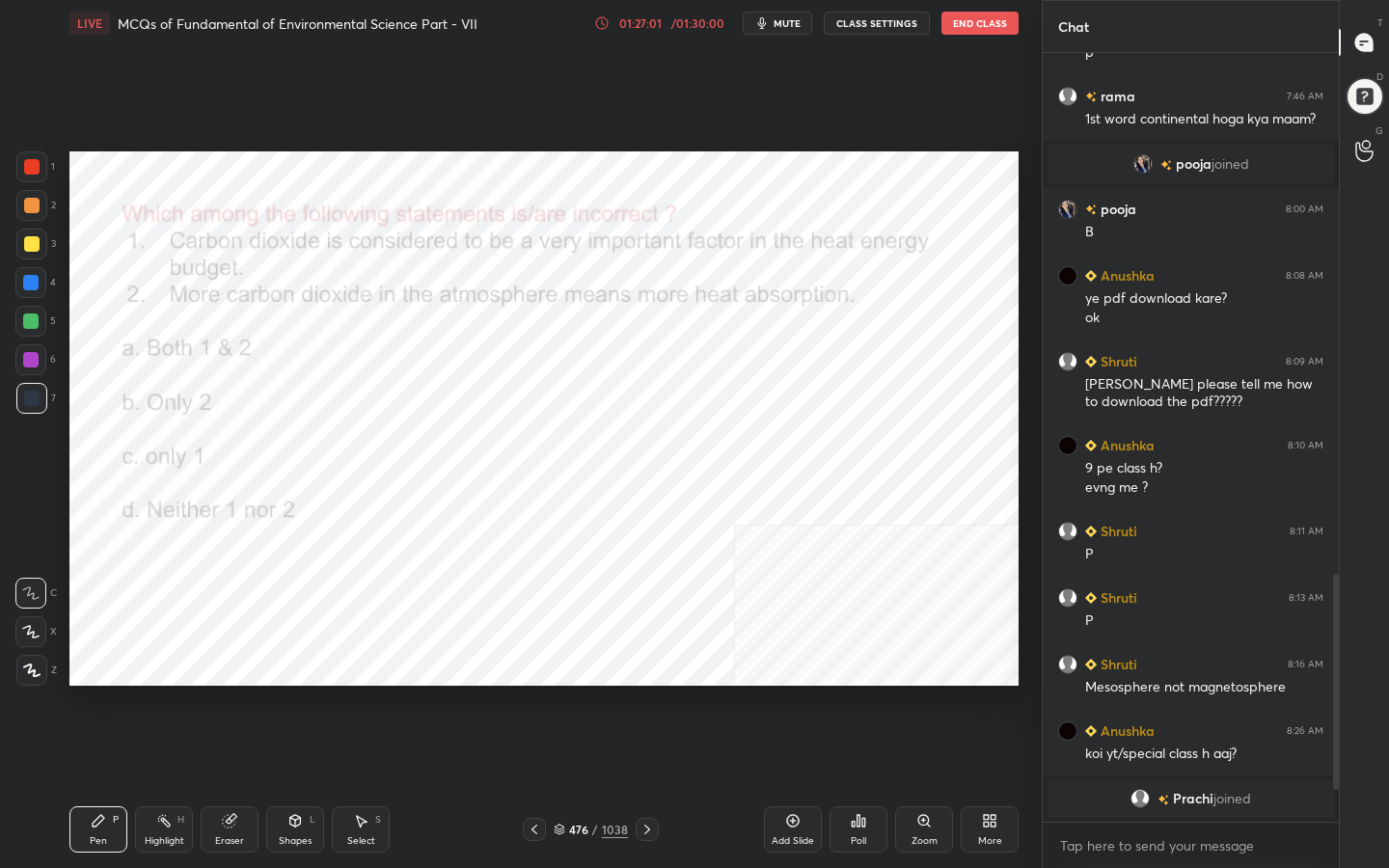 click on "mute" at bounding box center (777, 23) 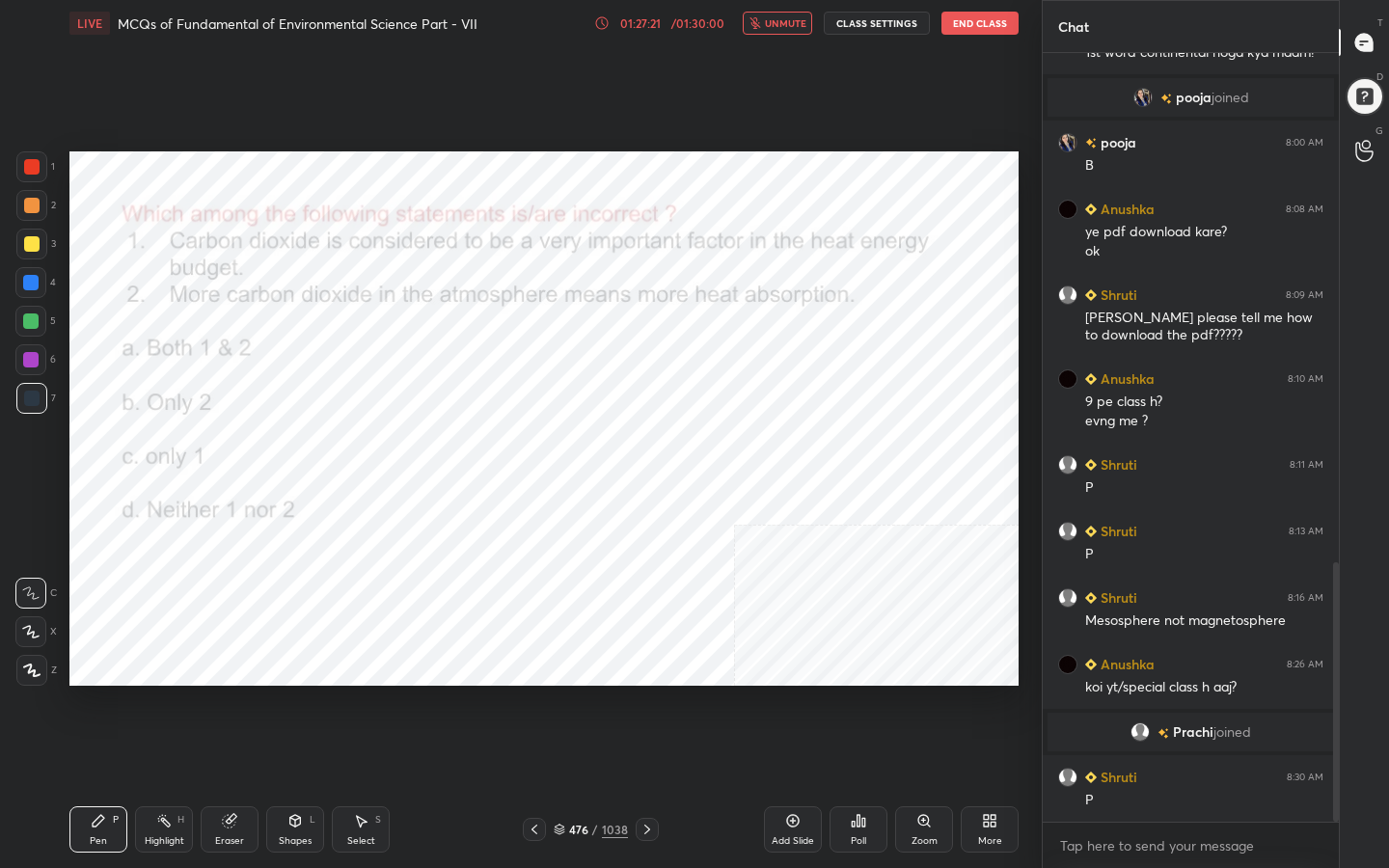 scroll, scrollTop: 1507, scrollLeft: 0, axis: vertical 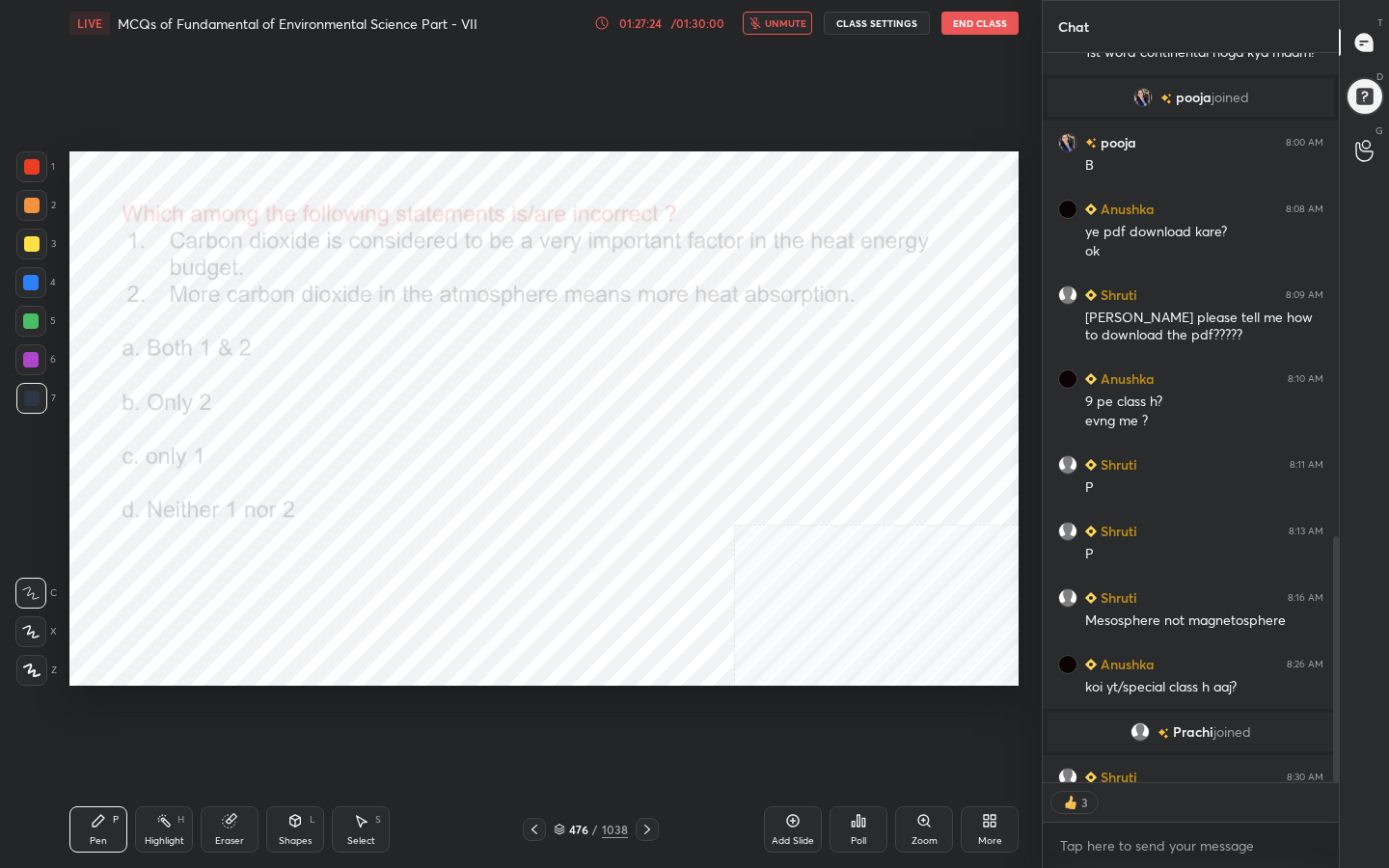 click on "476 / 1038" at bounding box center (590, 829) 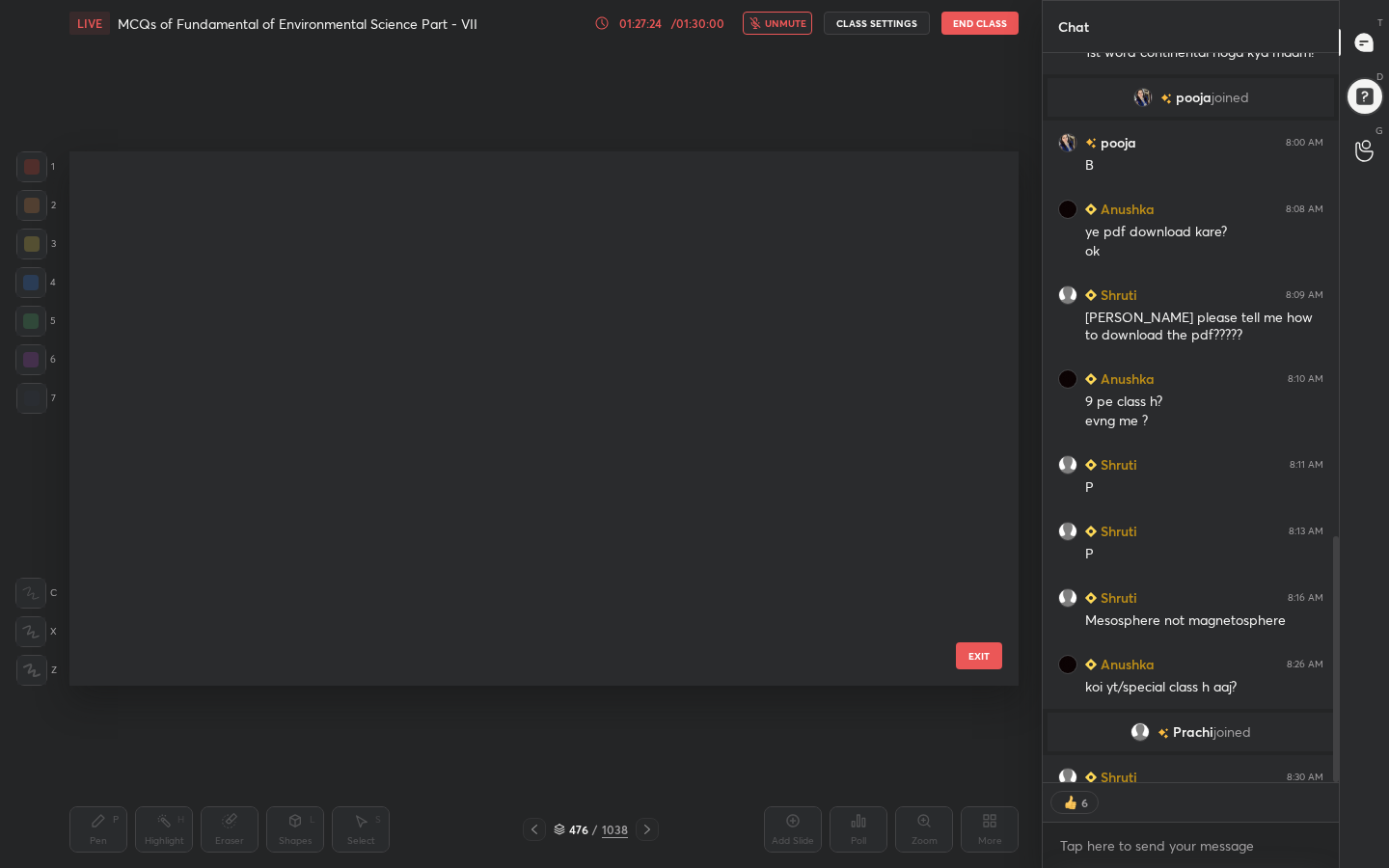 scroll, scrollTop: 25458, scrollLeft: 0, axis: vertical 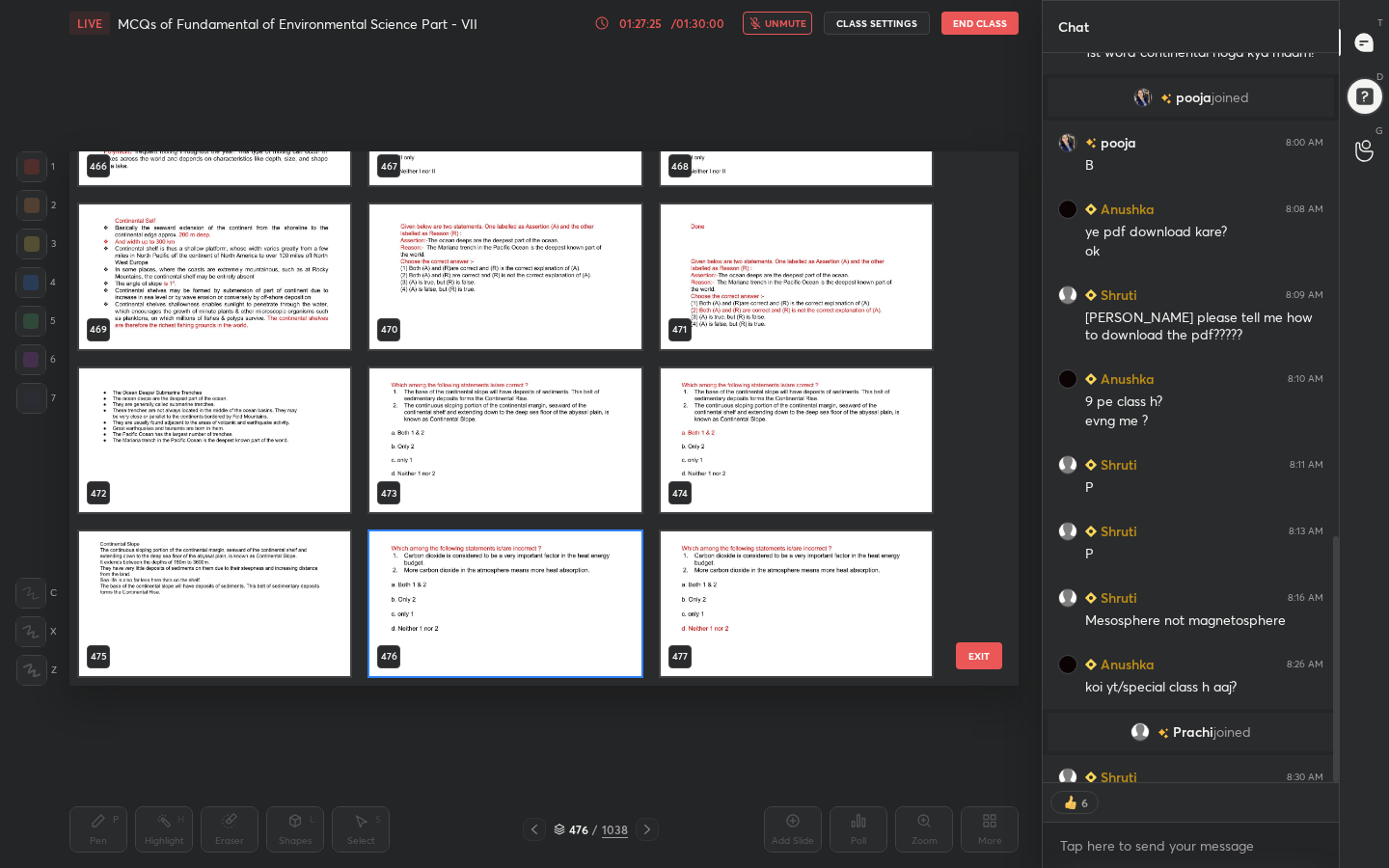 click at bounding box center [504, 604] 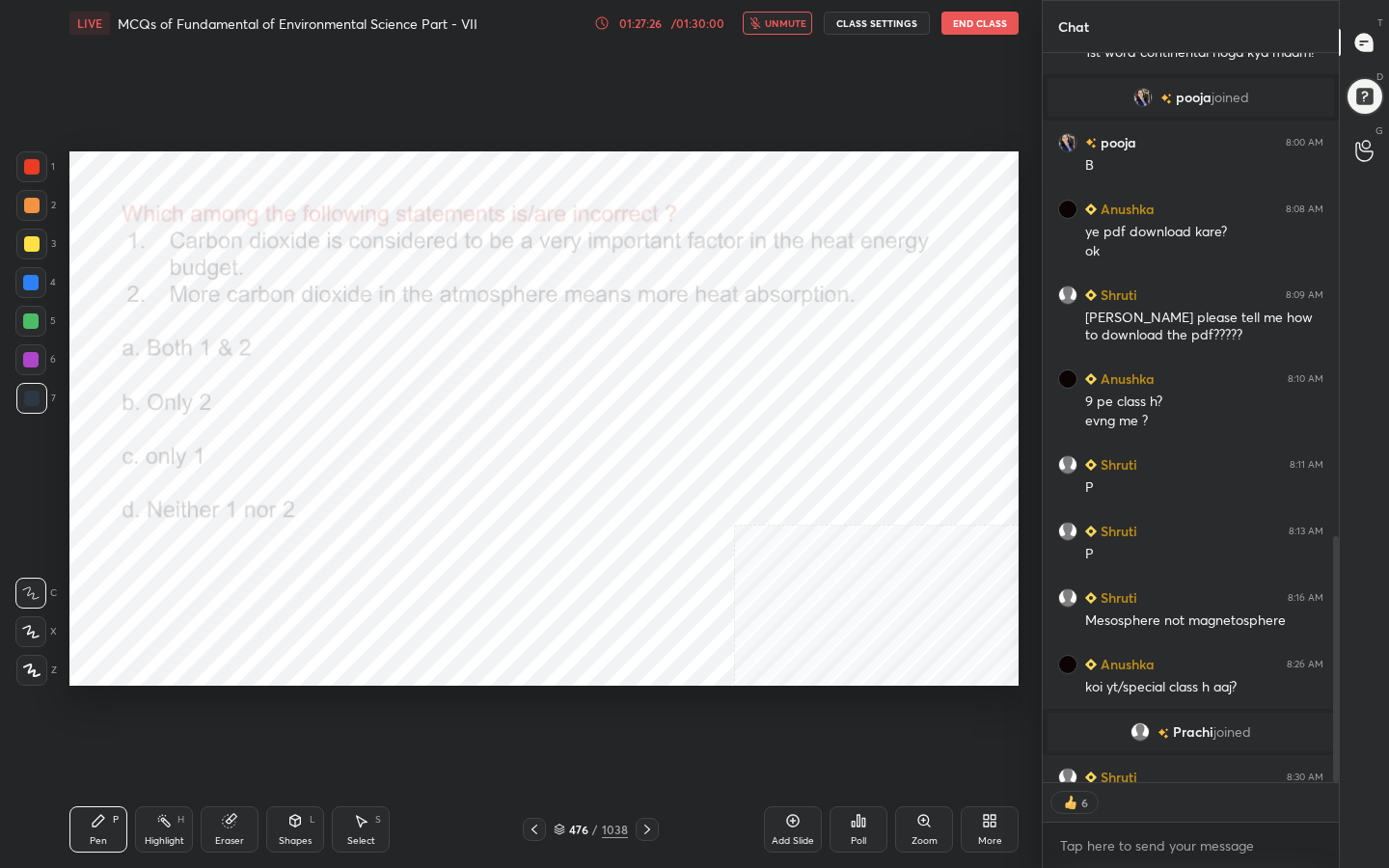 click 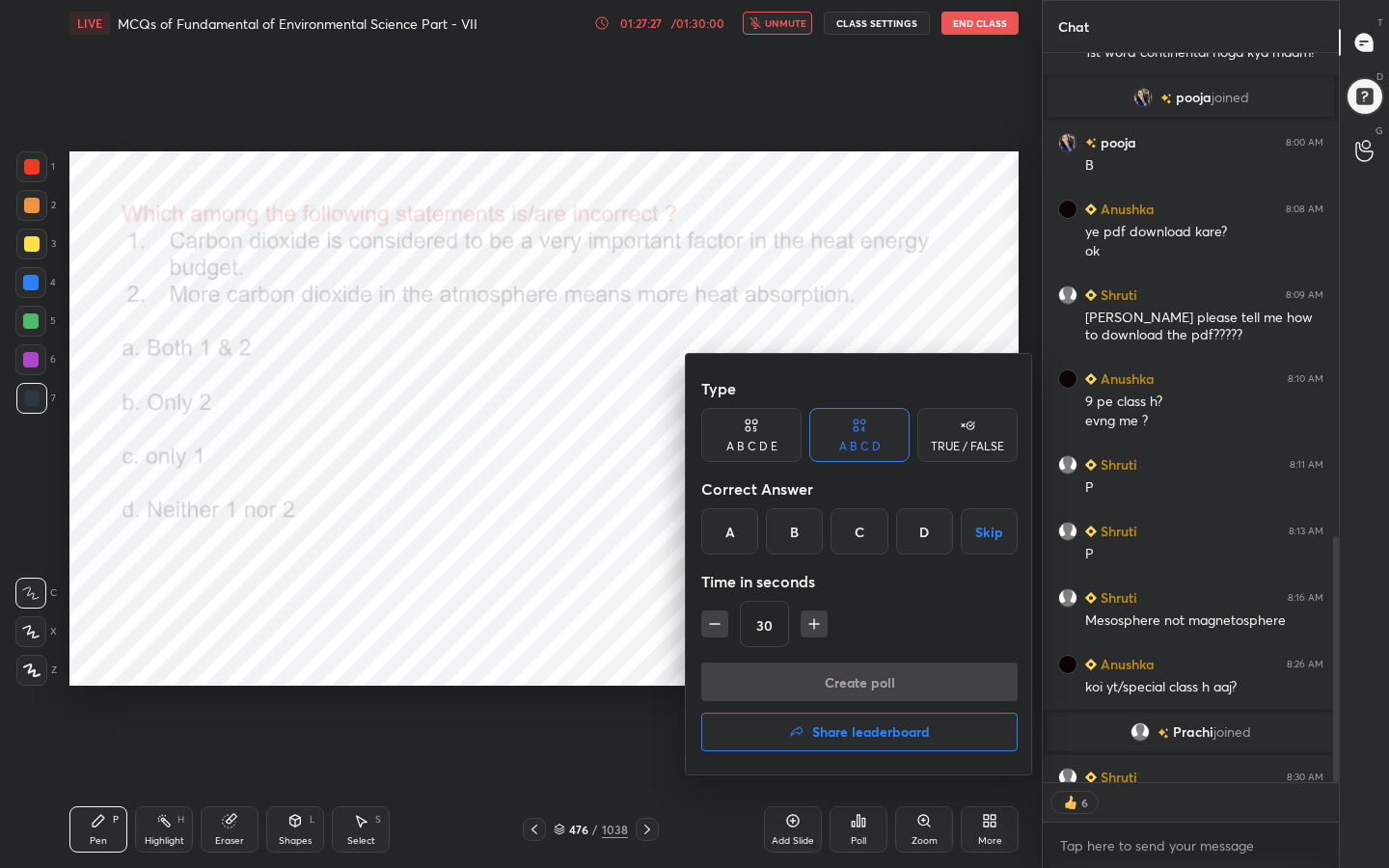 click on "D" at bounding box center (924, 531) 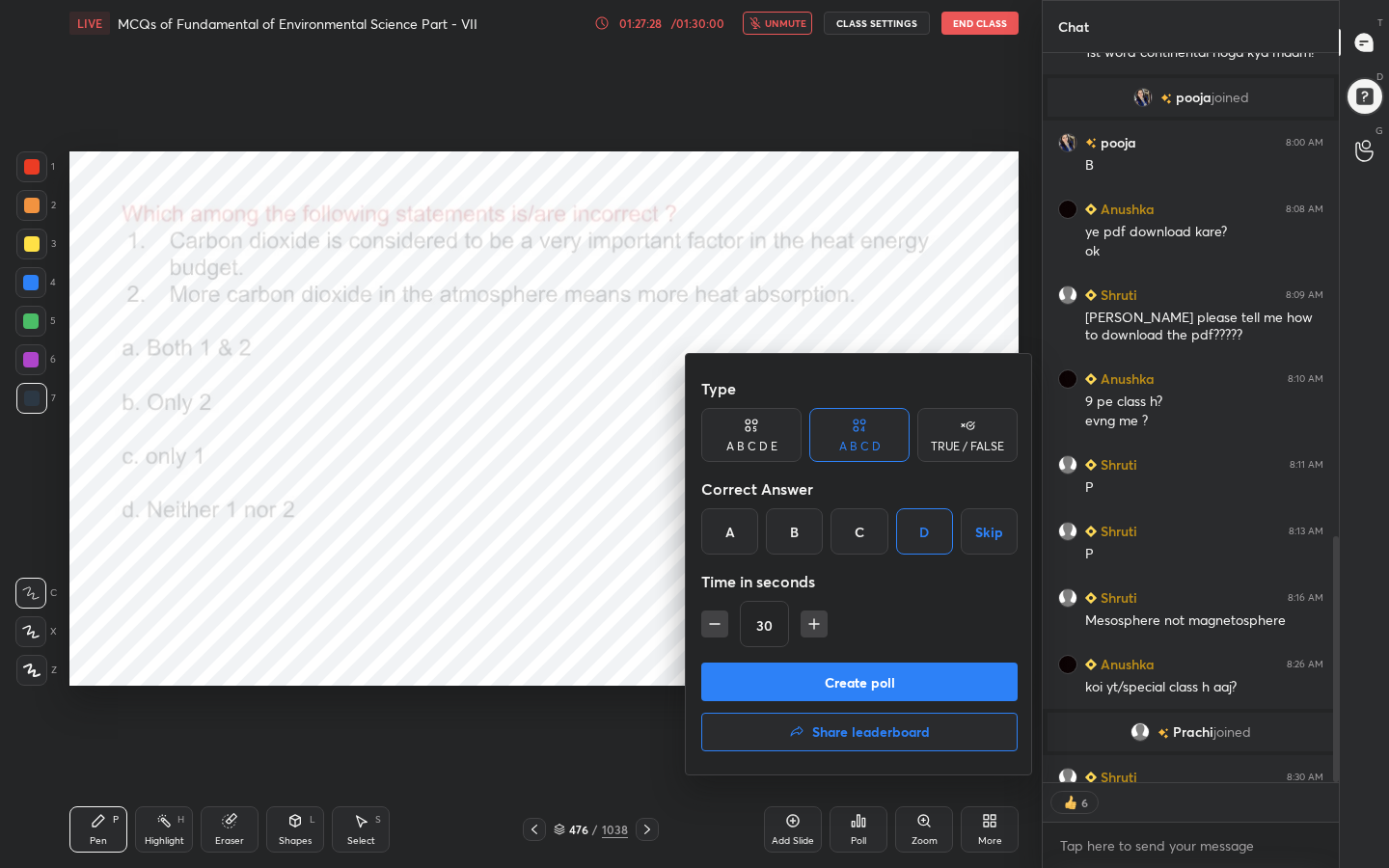 click on "Create poll" at bounding box center [859, 682] 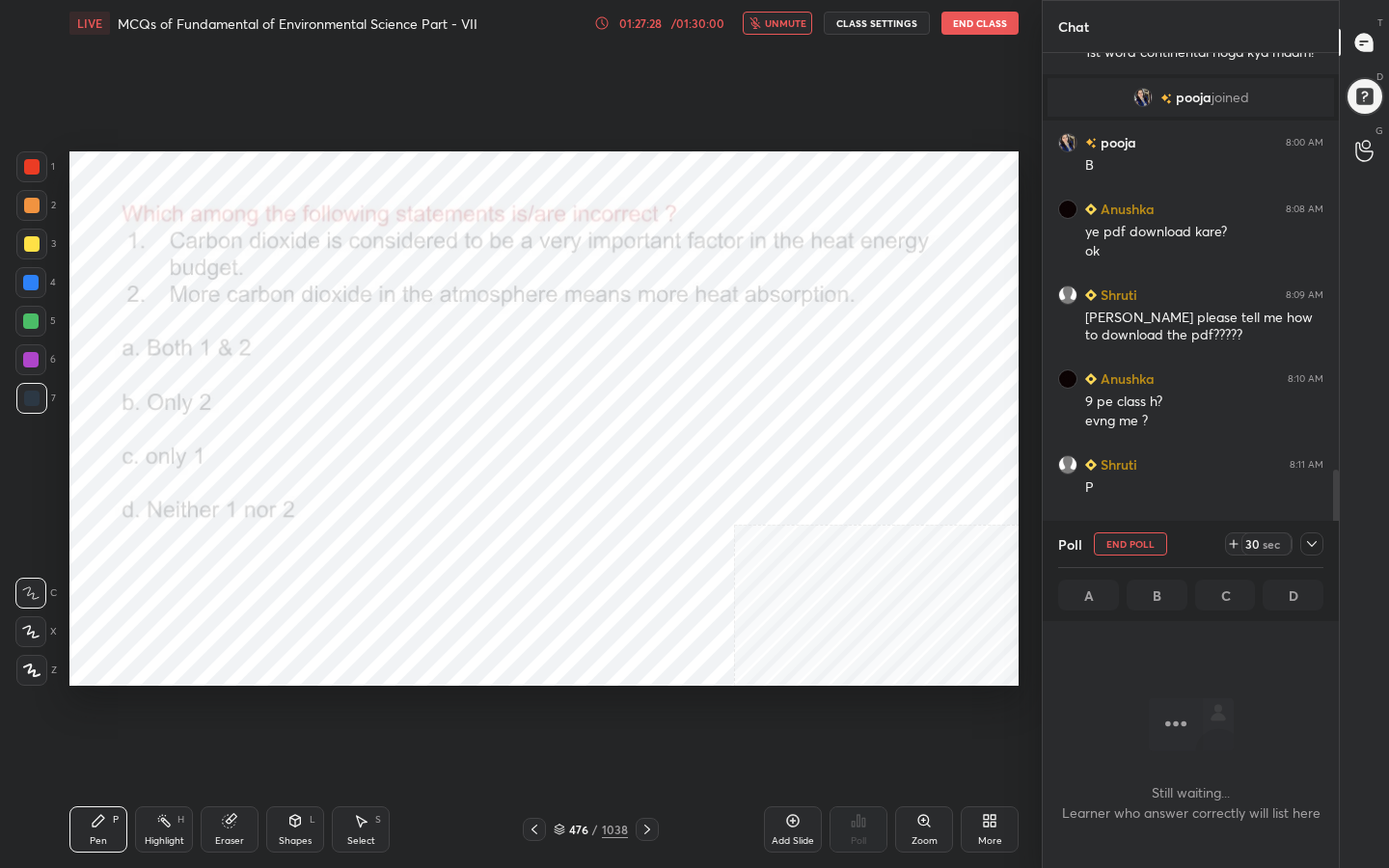 scroll, scrollTop: 503, scrollLeft: 290, axis: both 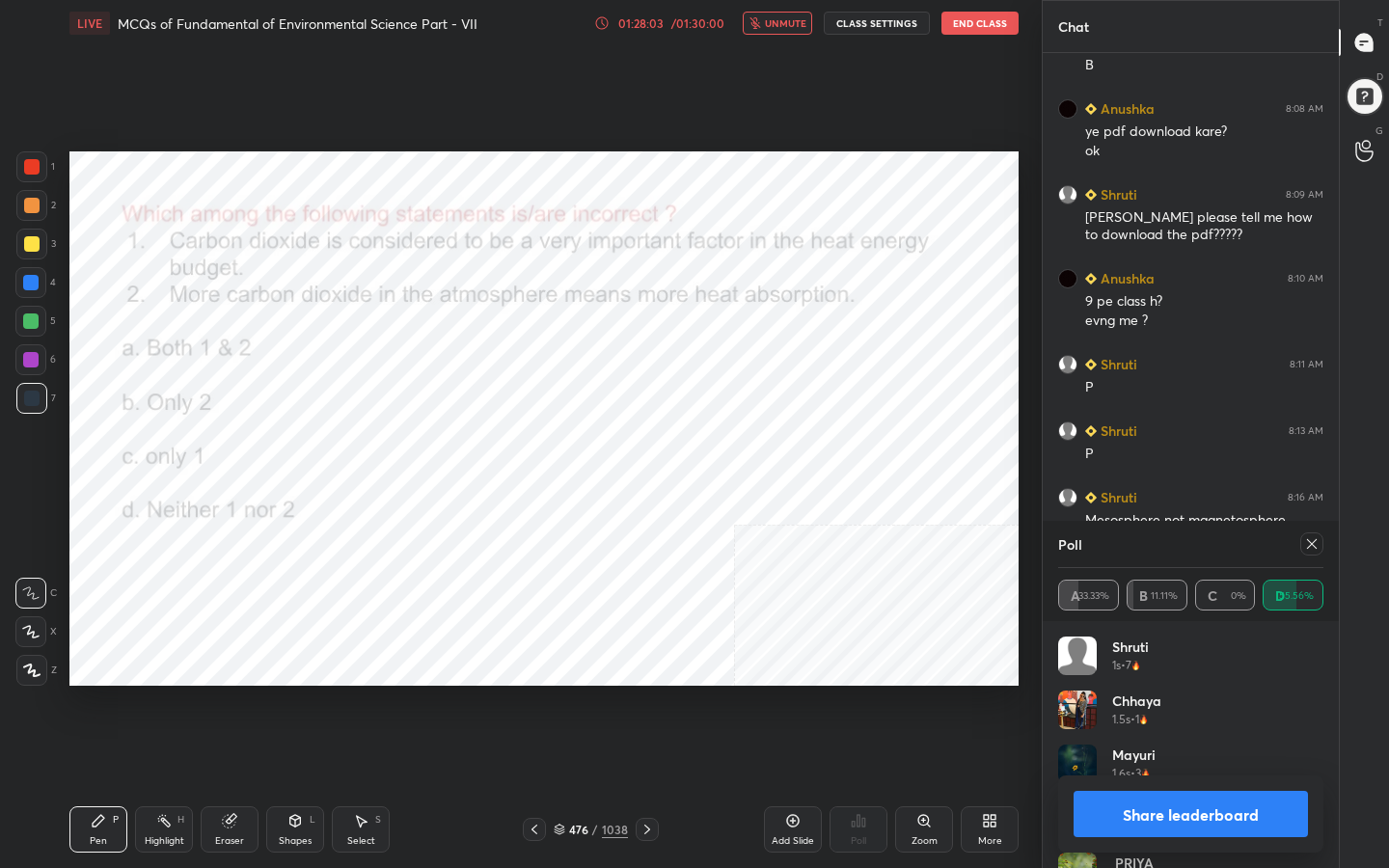click 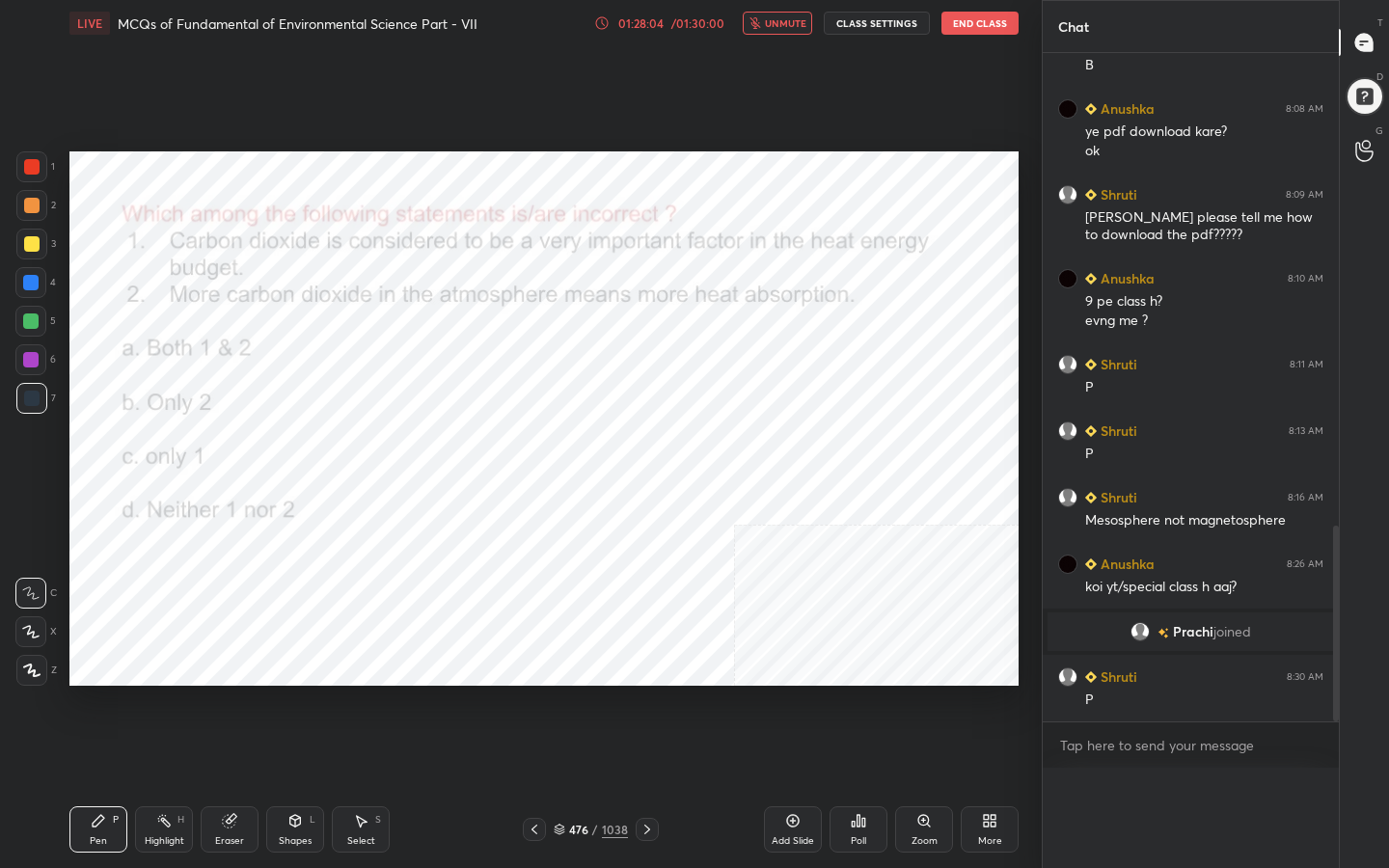 scroll, scrollTop: 0, scrollLeft: 0, axis: both 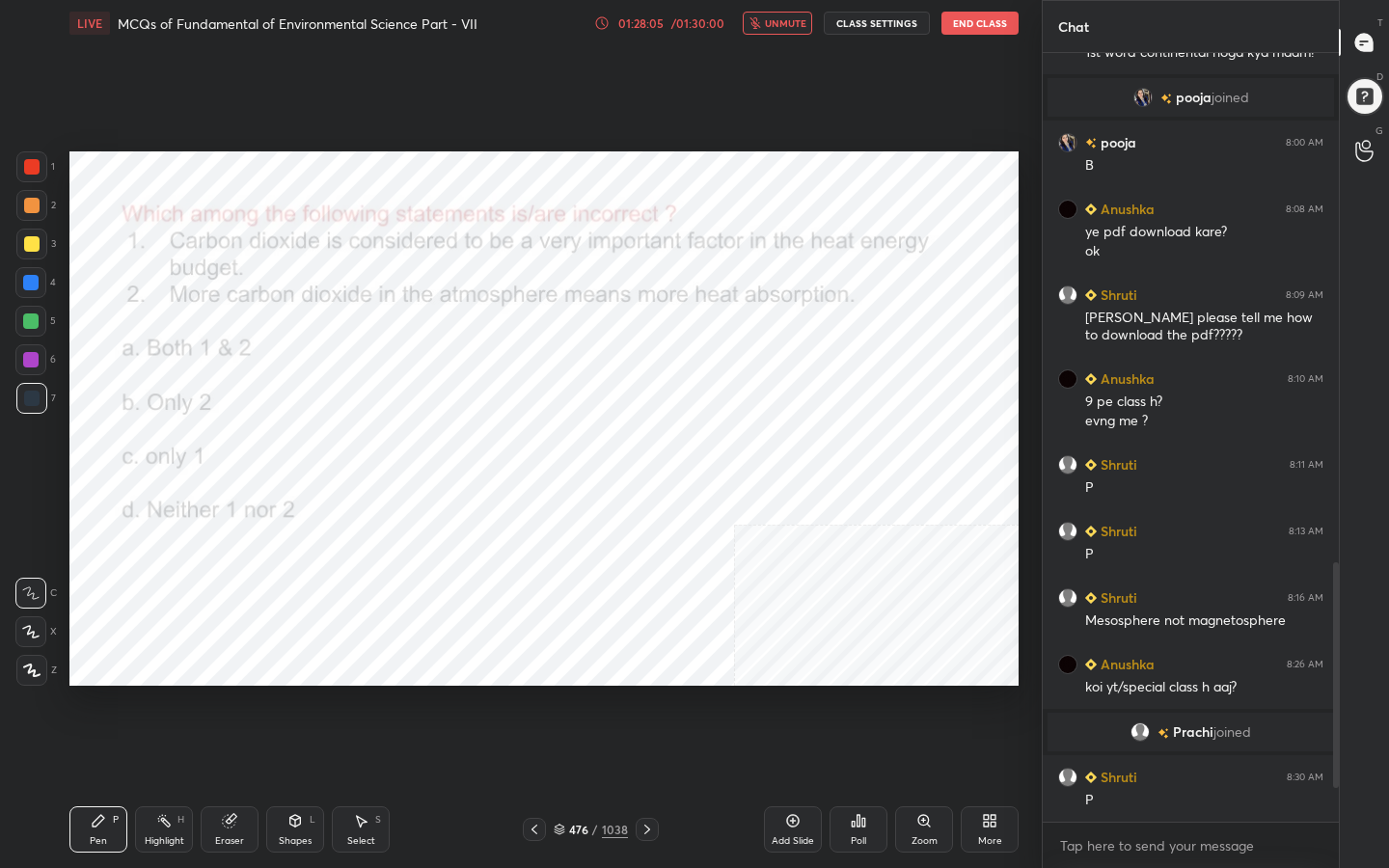 click on "unmute" at bounding box center (785, 23) 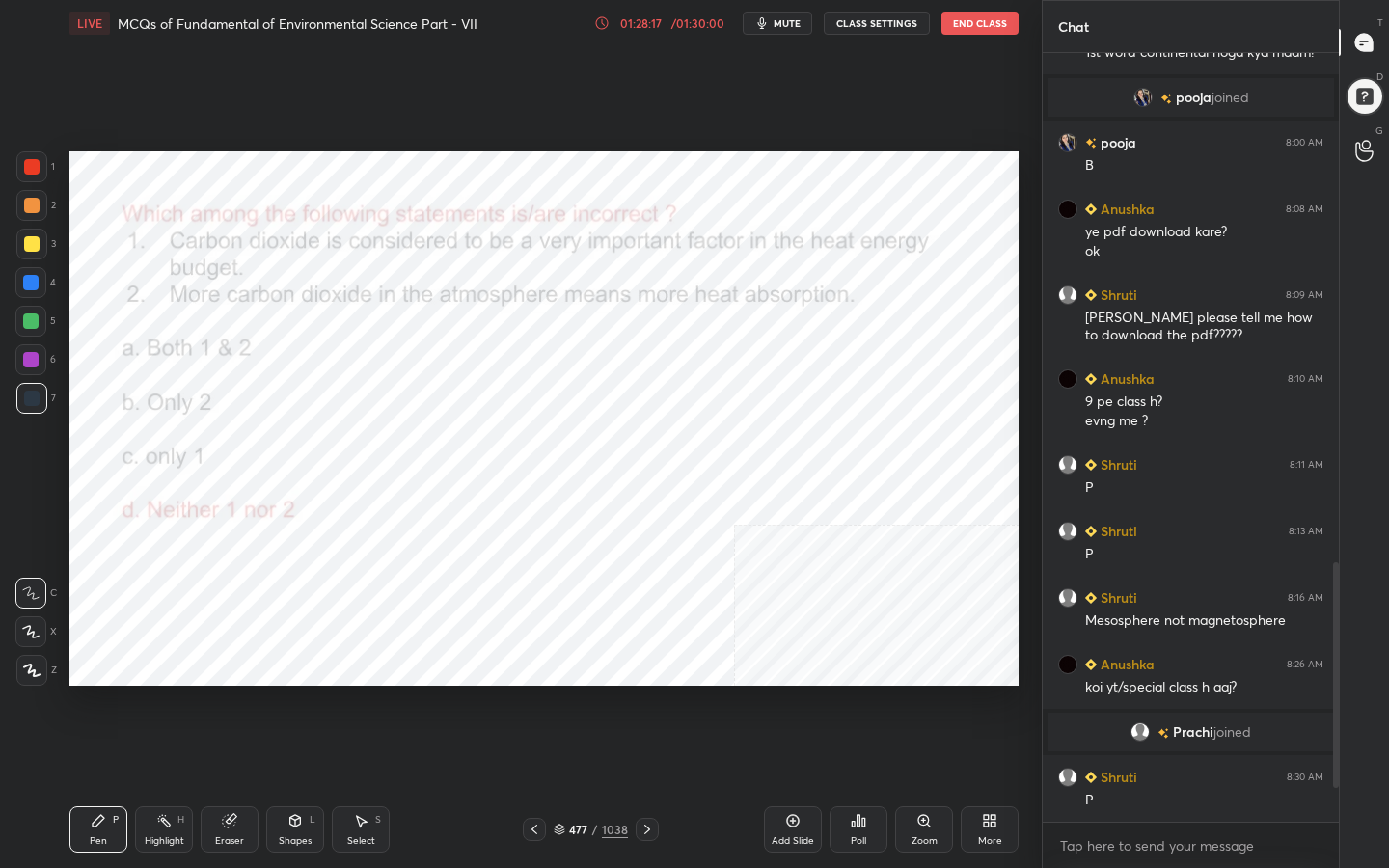 click on "477" at bounding box center (579, 829) 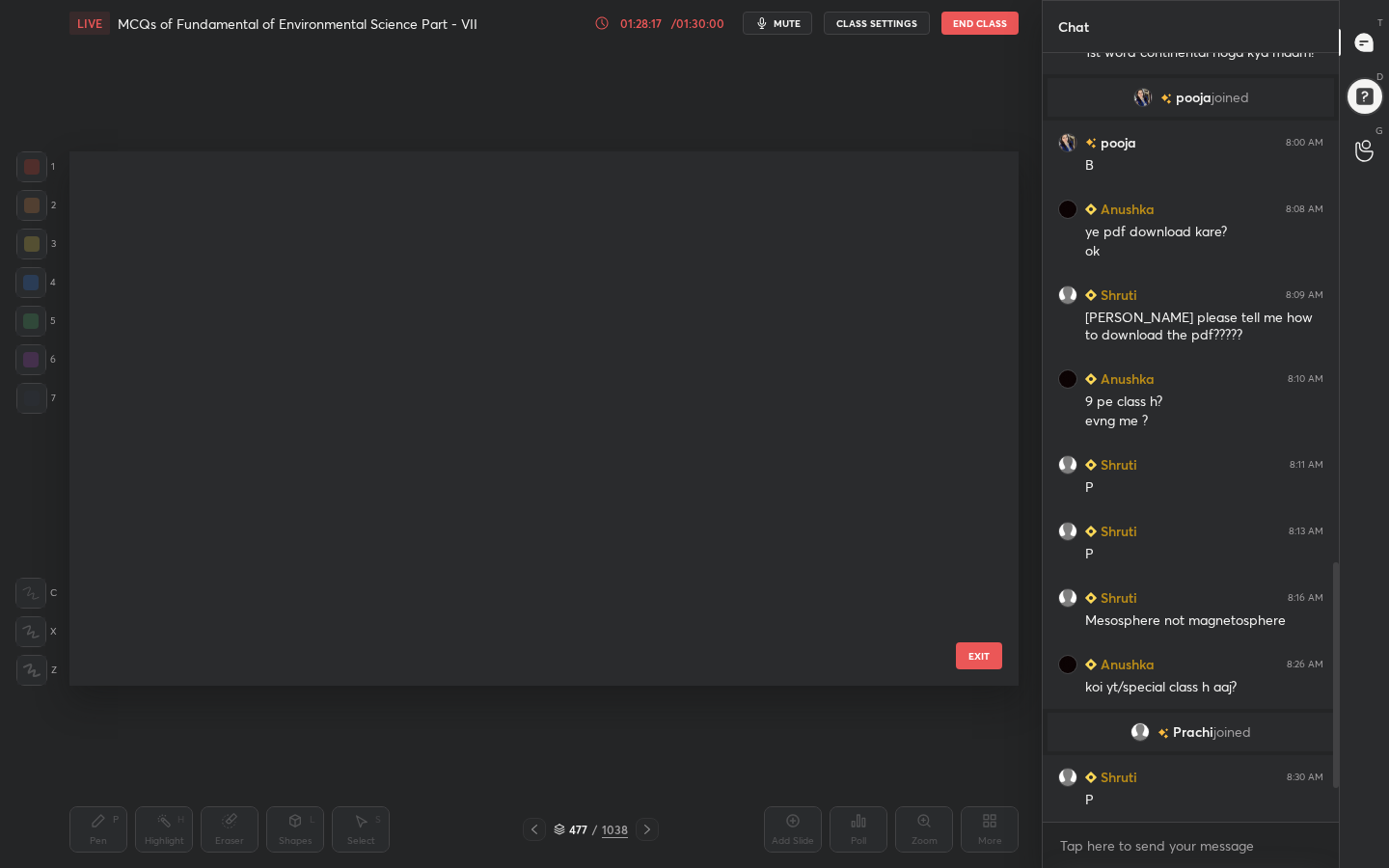 scroll, scrollTop: 25458, scrollLeft: 0, axis: vertical 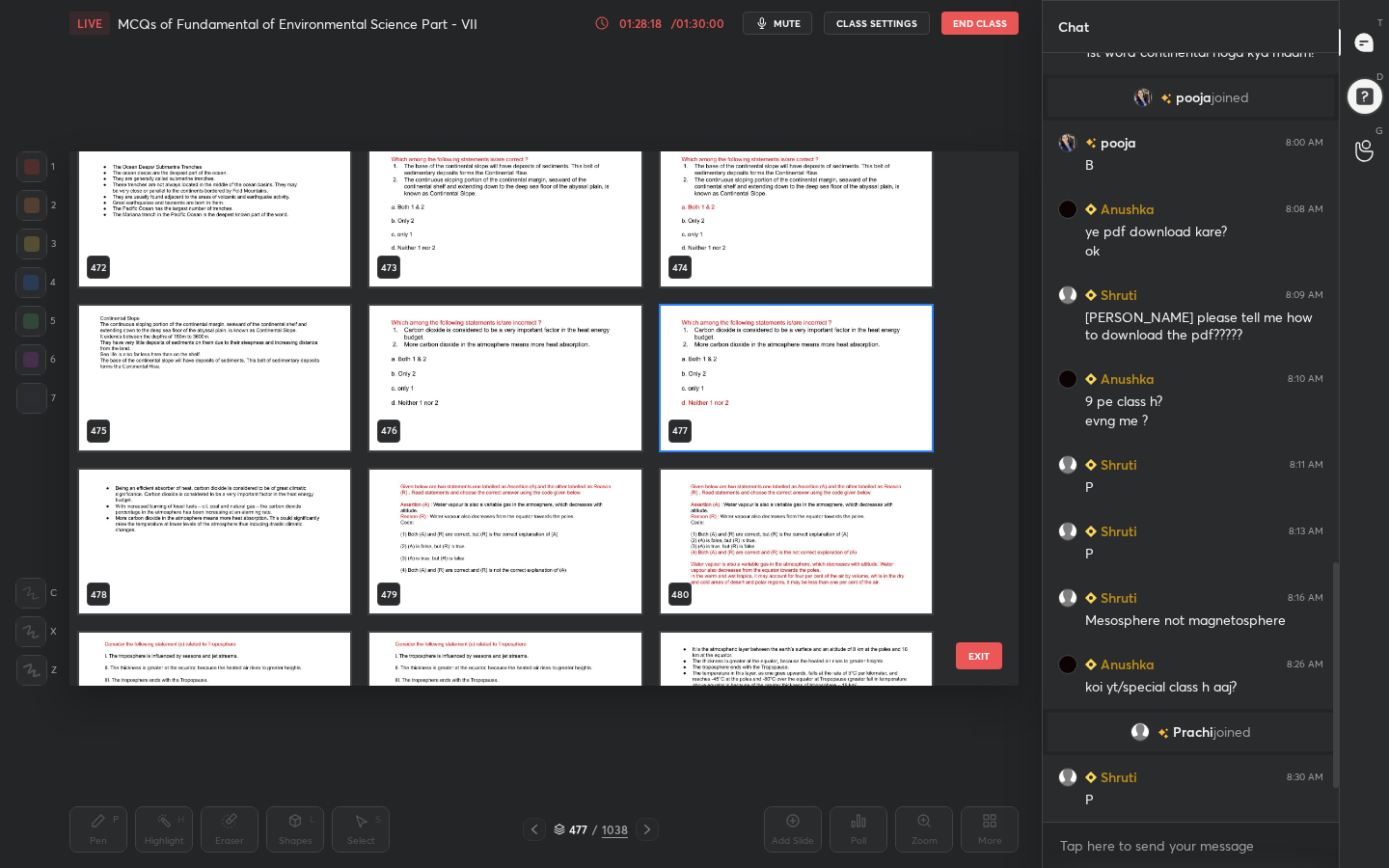 click at bounding box center (504, 542) 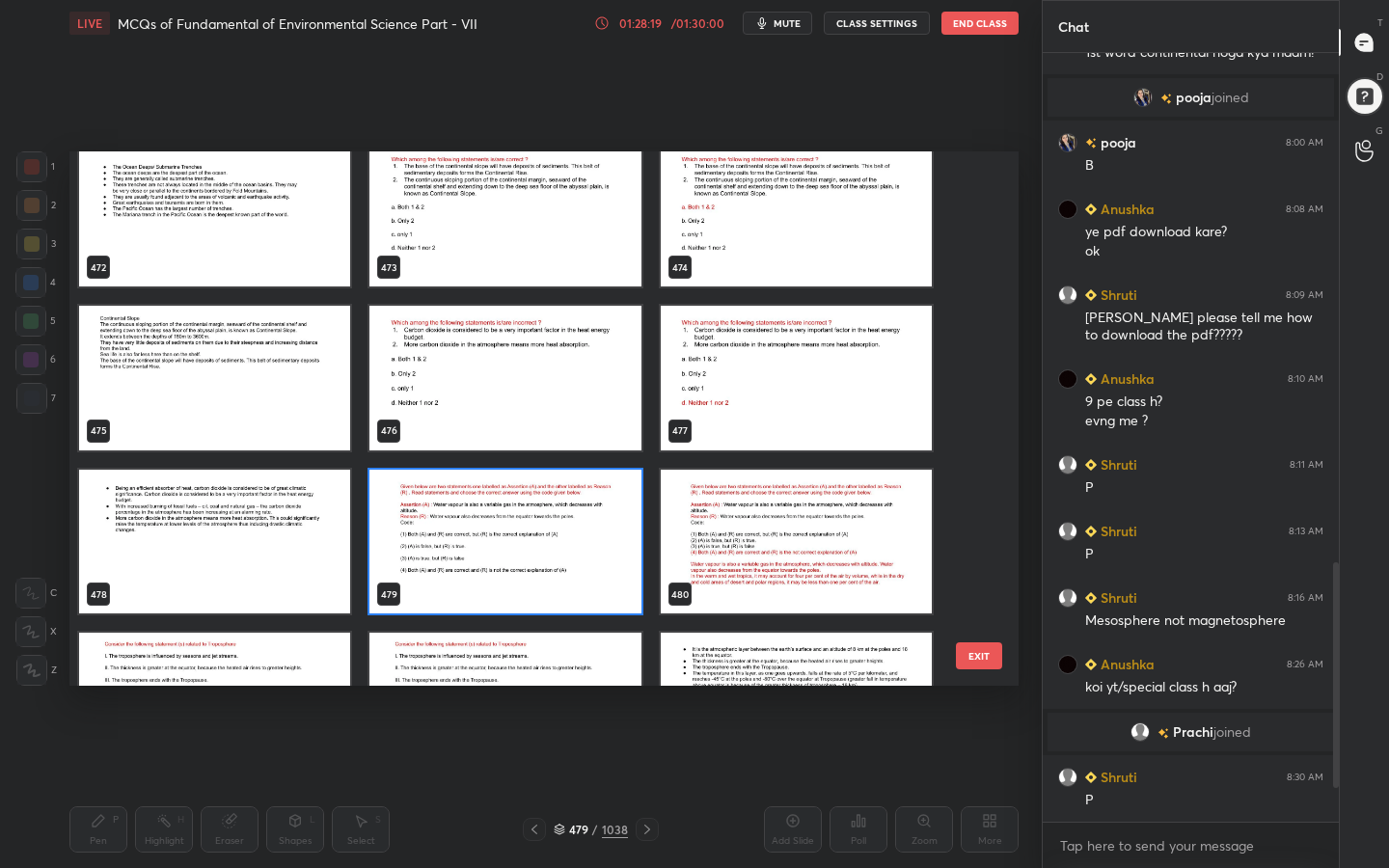 click at bounding box center (504, 542) 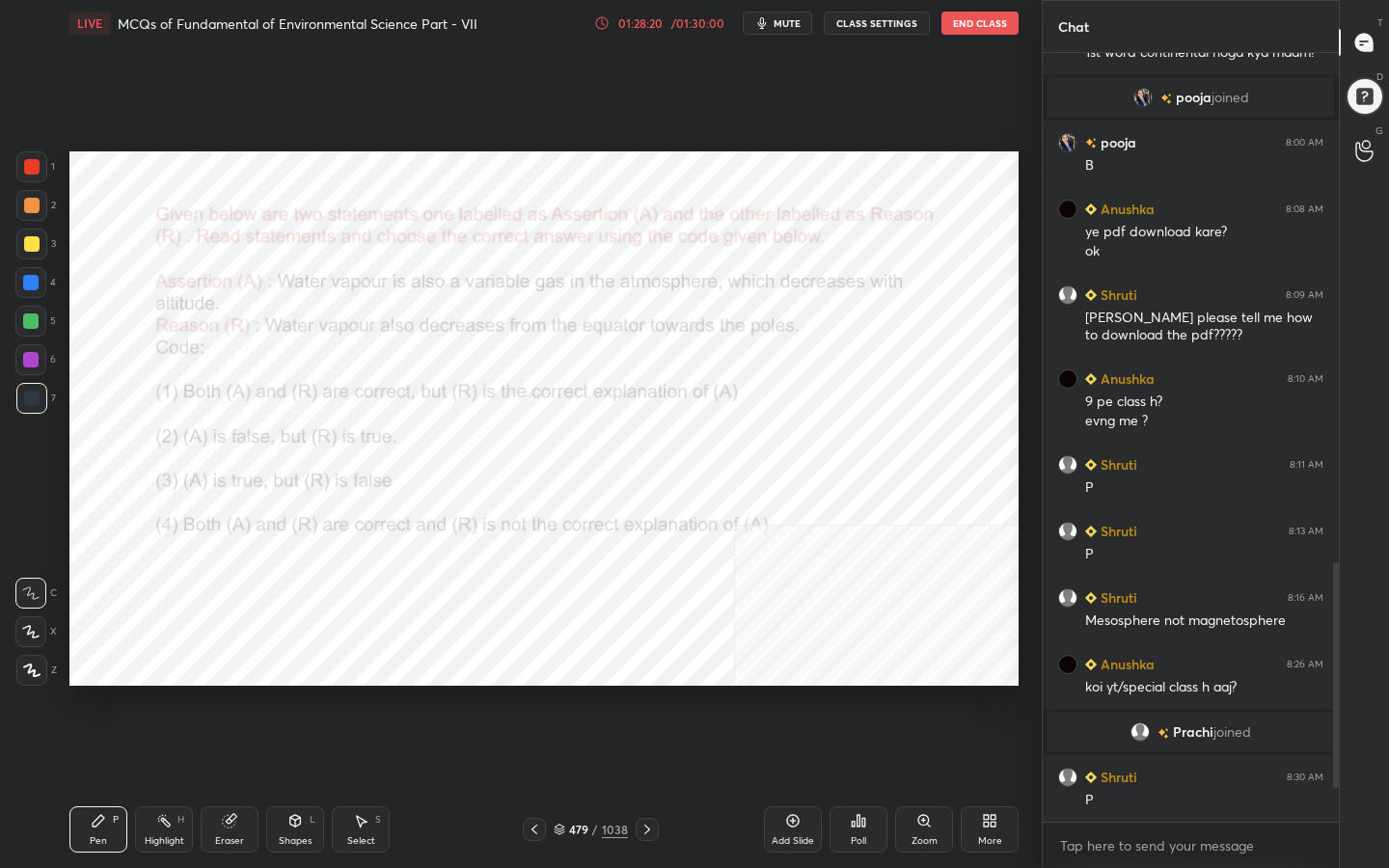 click on "mute" at bounding box center (787, 23) 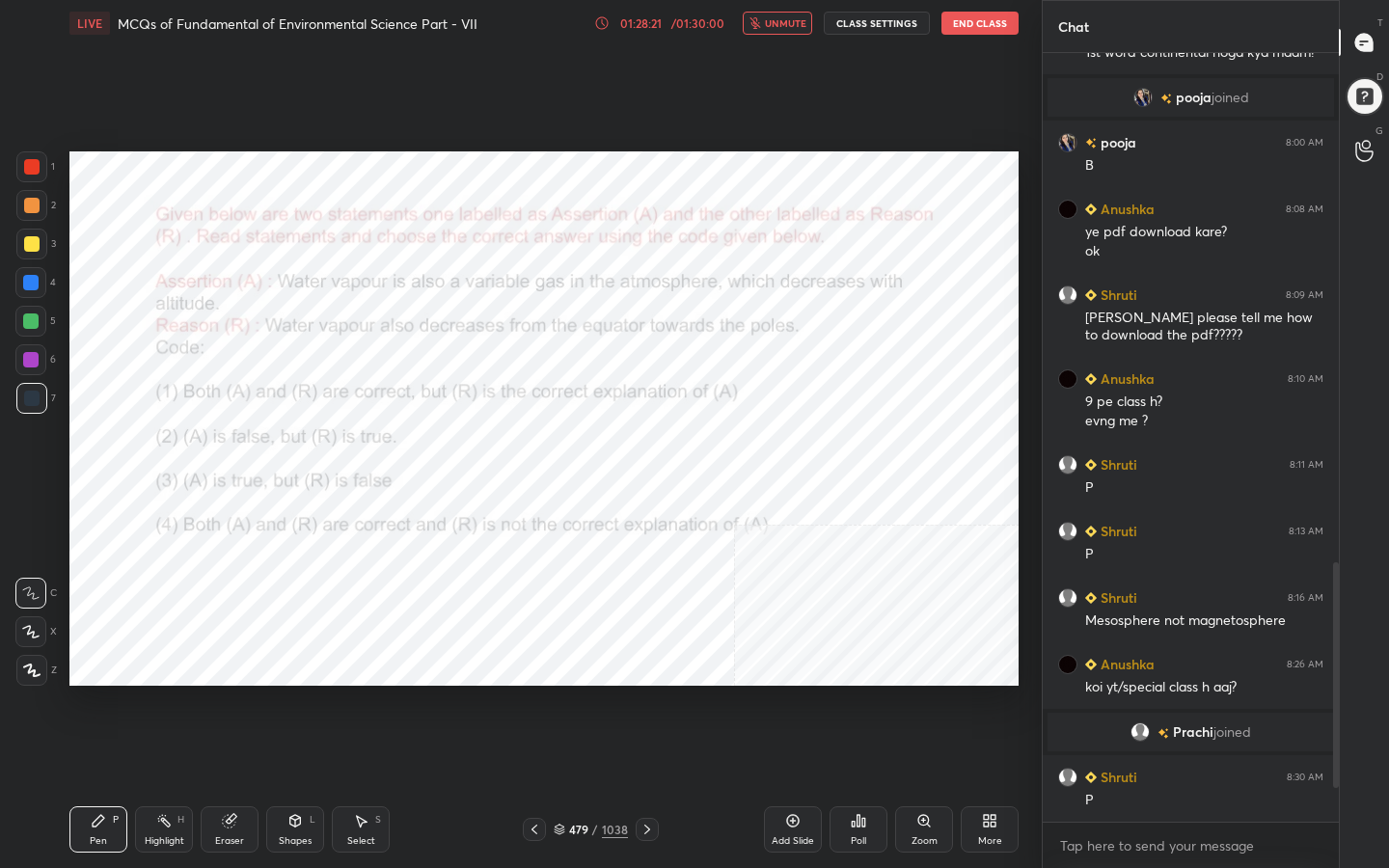 click on "unmute" at bounding box center [785, 23] 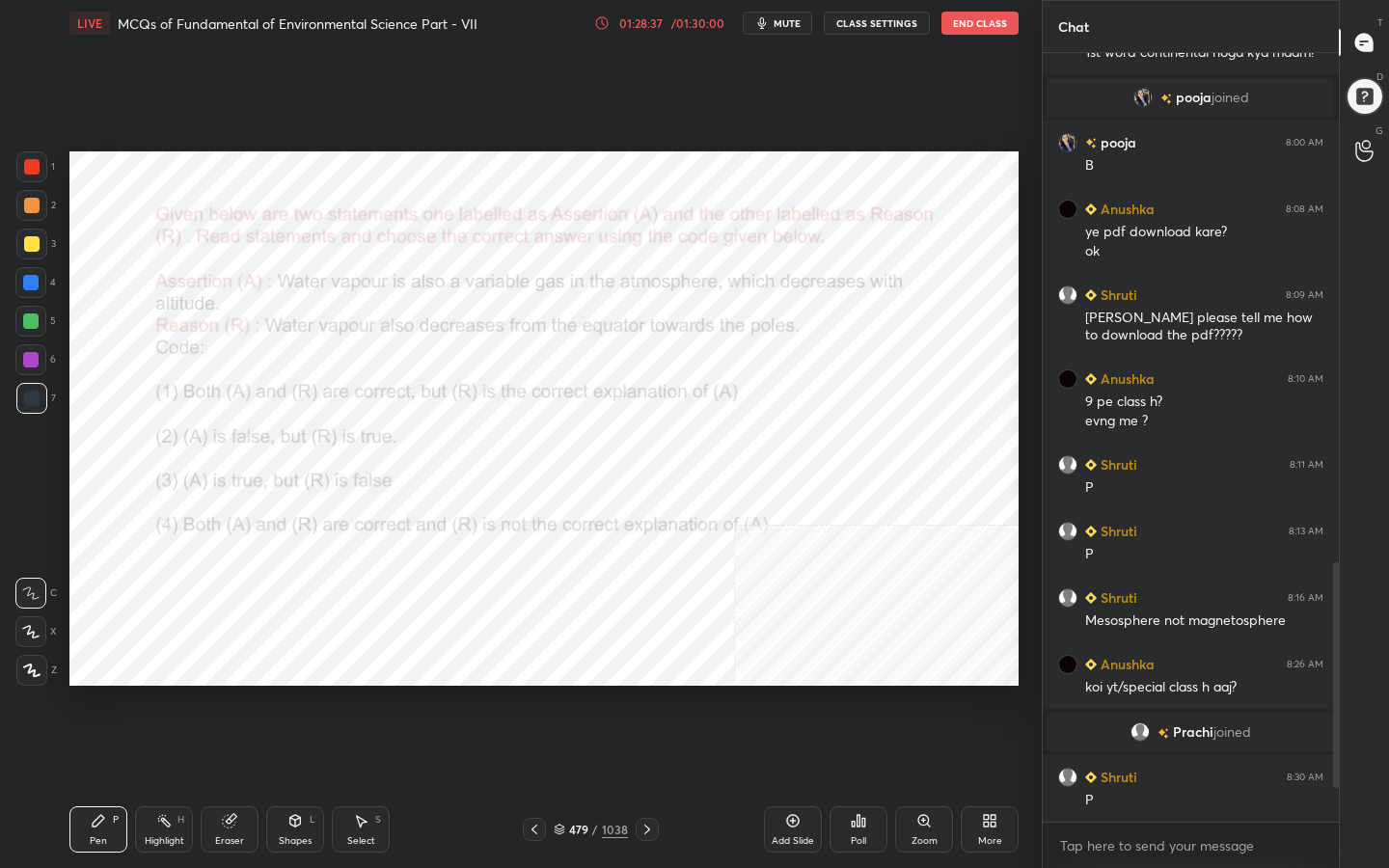 click on "mute" at bounding box center [787, 23] 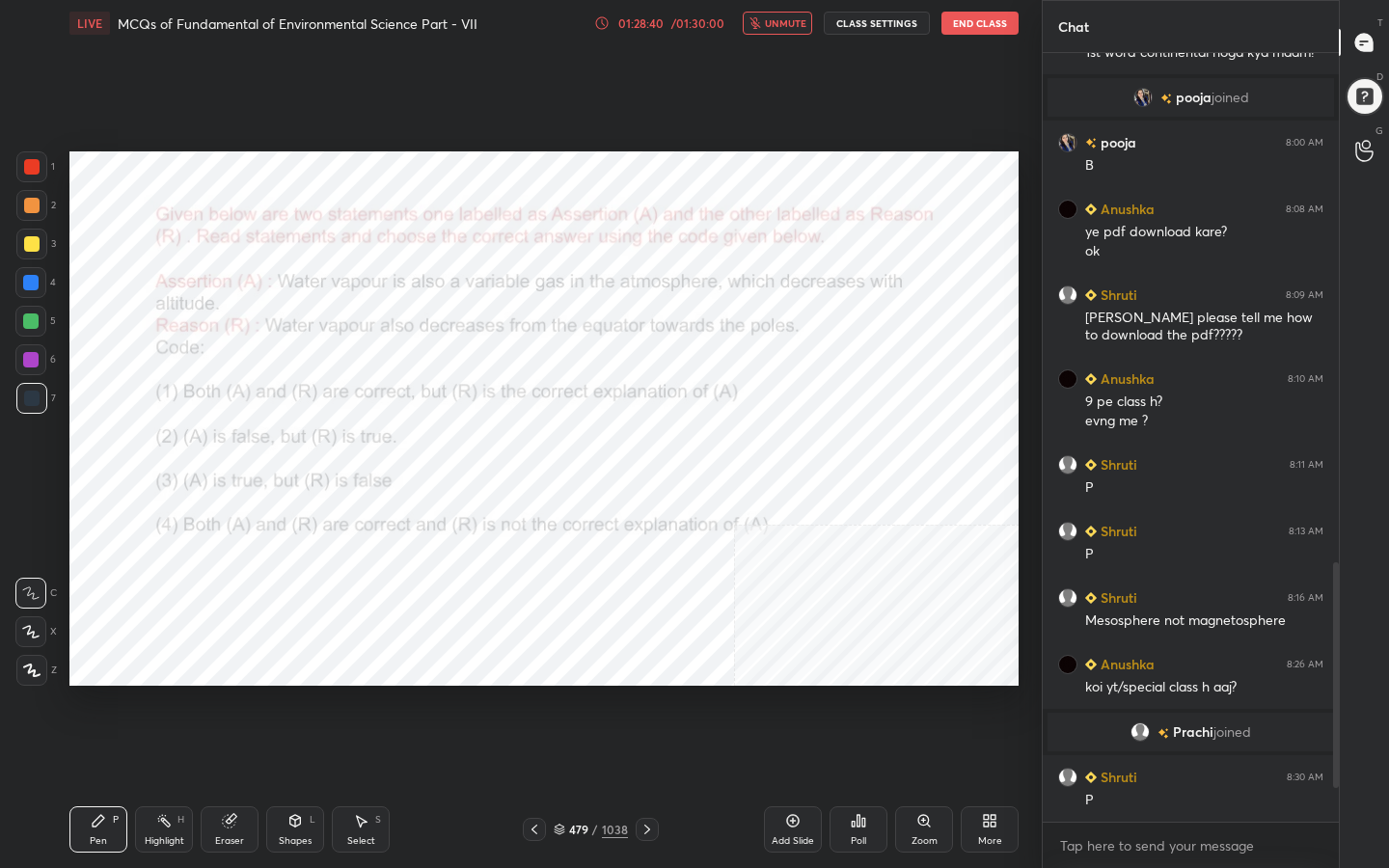 click on "479 / 1038" at bounding box center (590, 829) 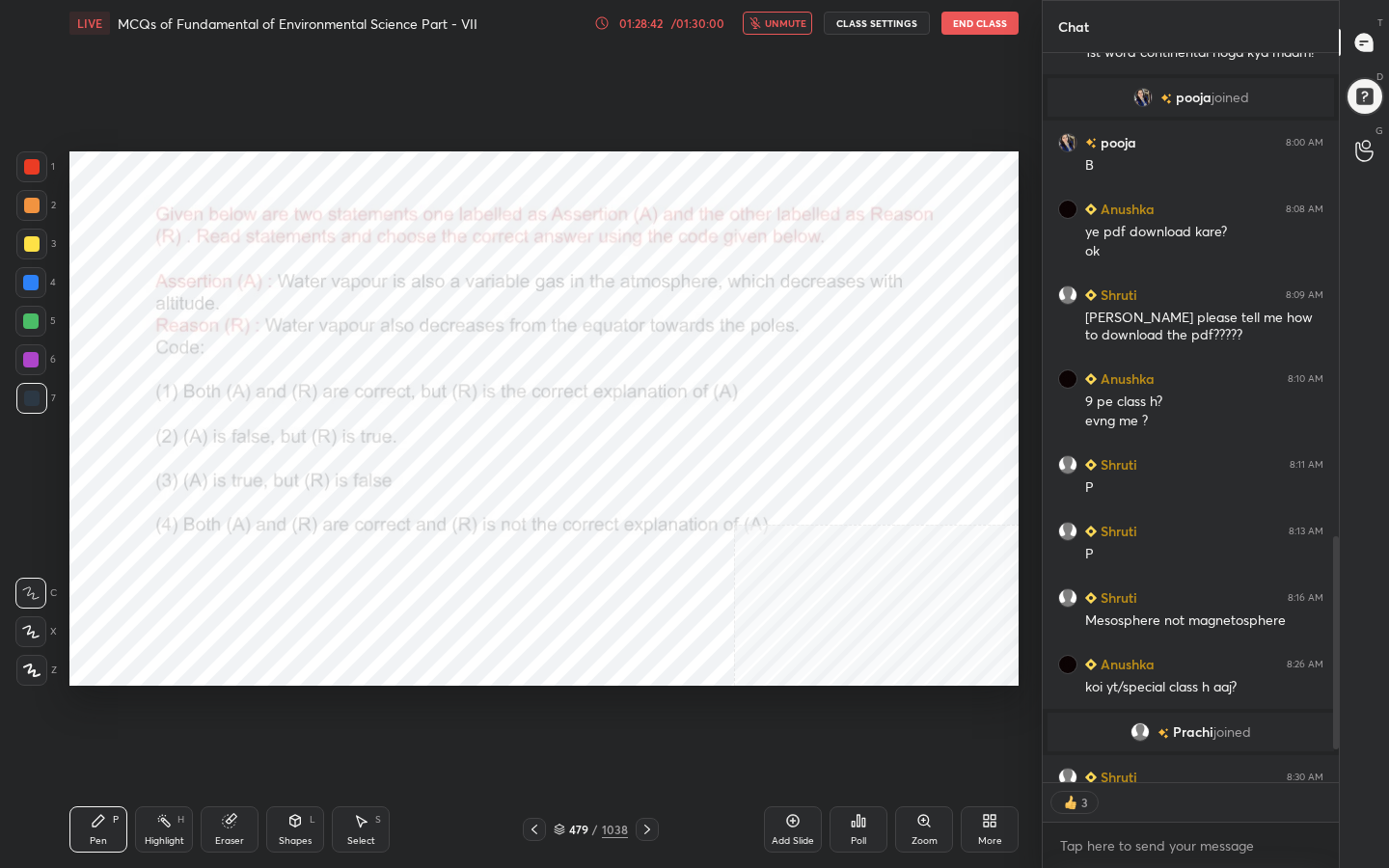scroll, scrollTop: 723, scrollLeft: 290, axis: both 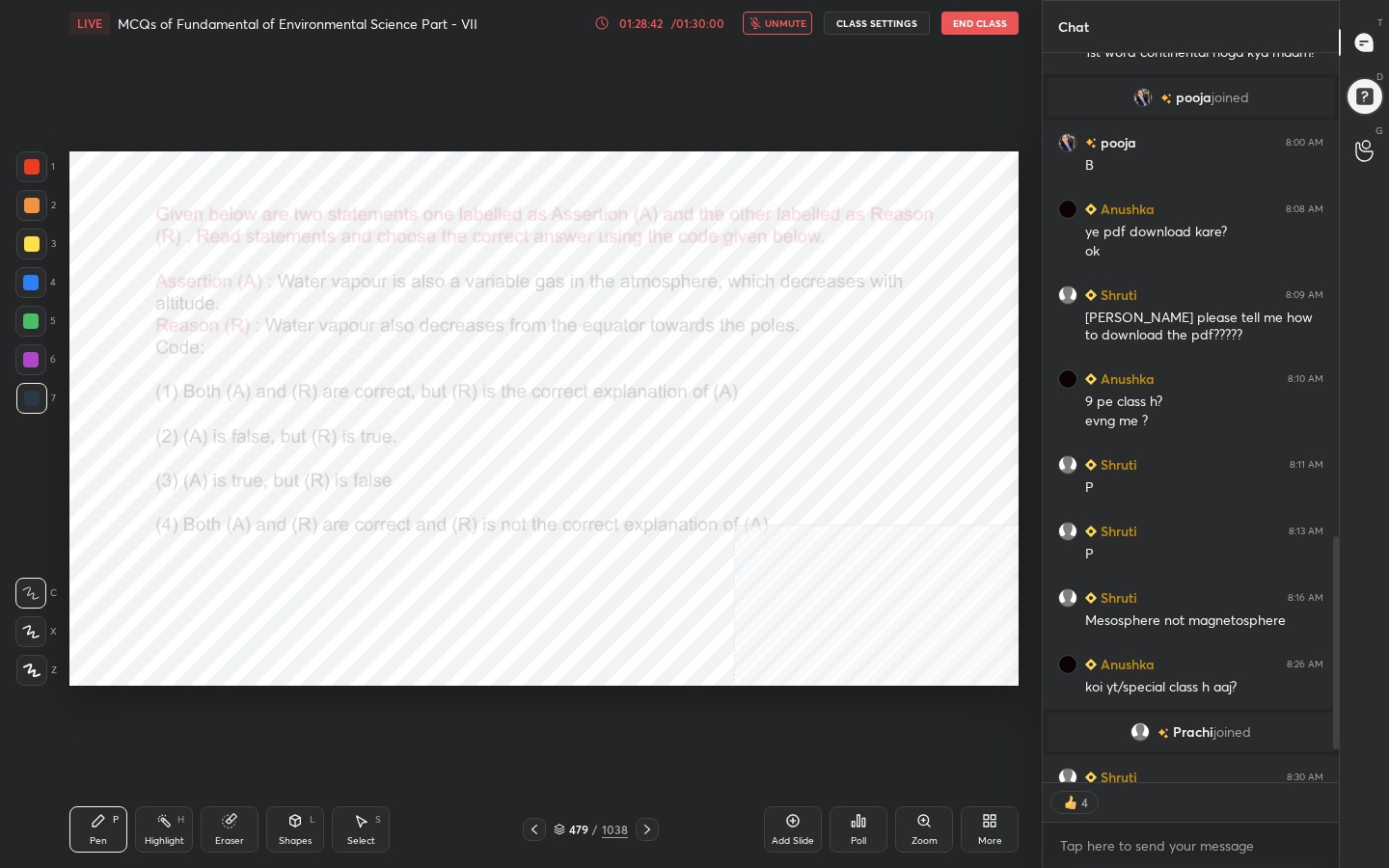 click 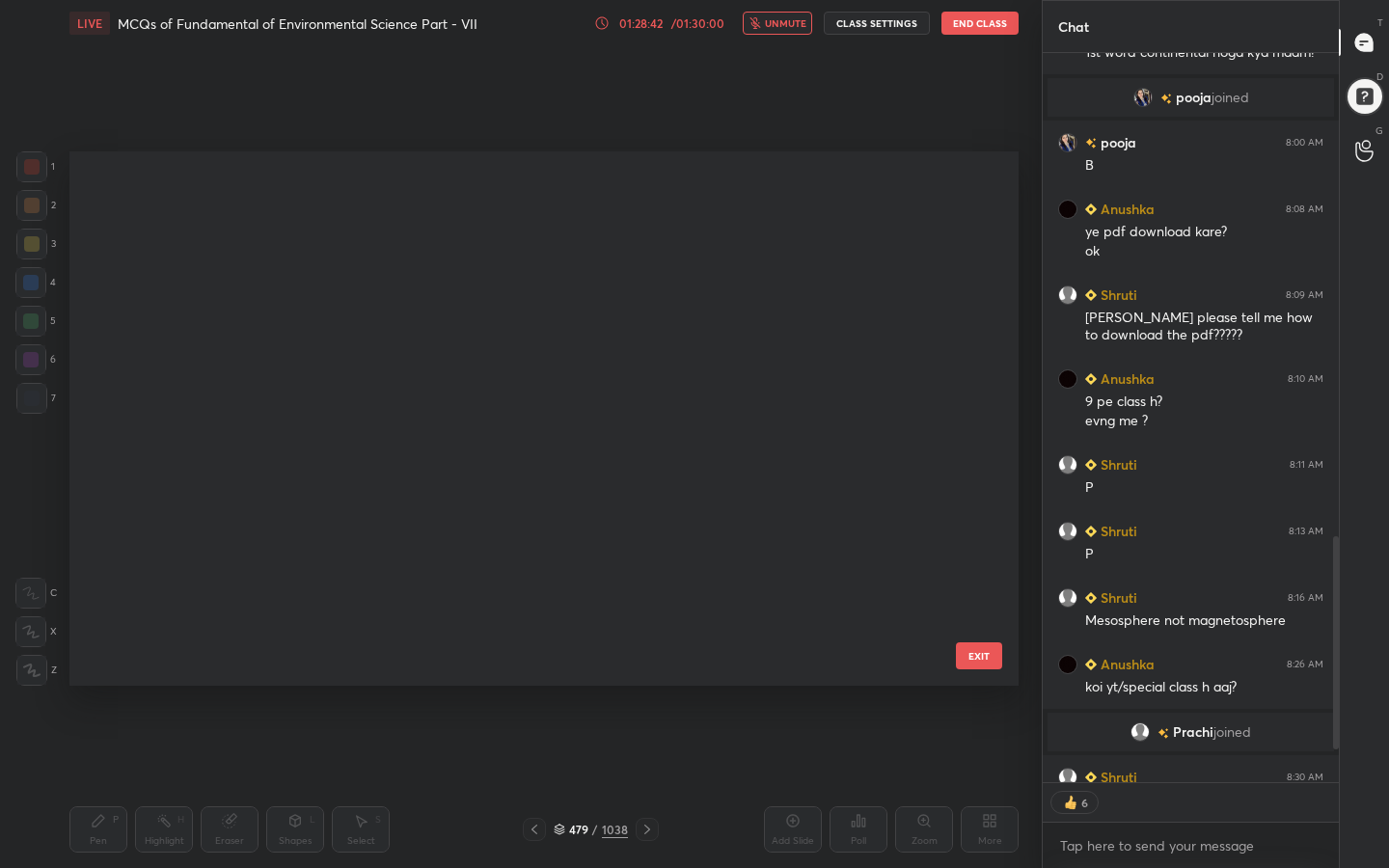 scroll, scrollTop: 25621, scrollLeft: 0, axis: vertical 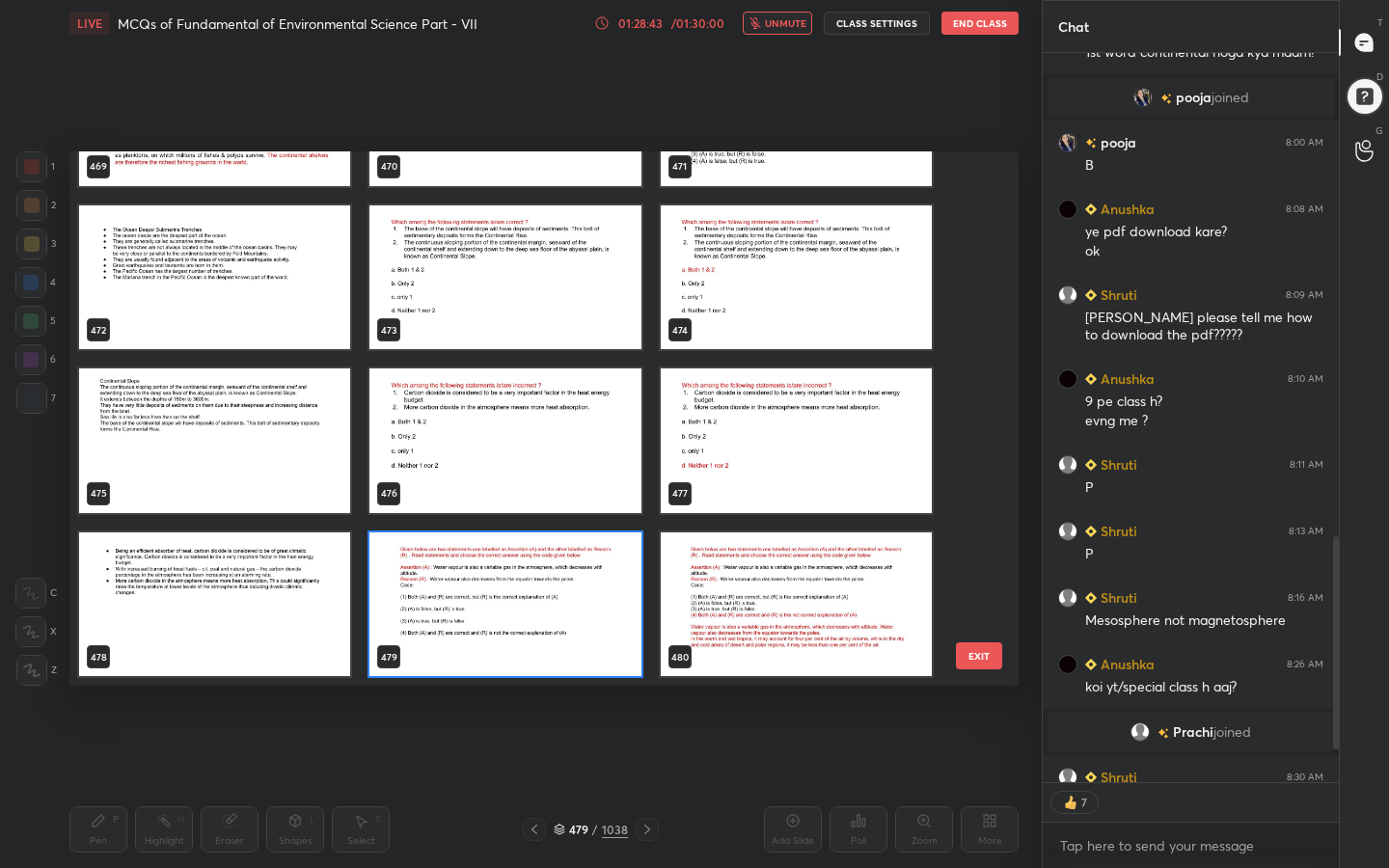 click at bounding box center (504, 605) 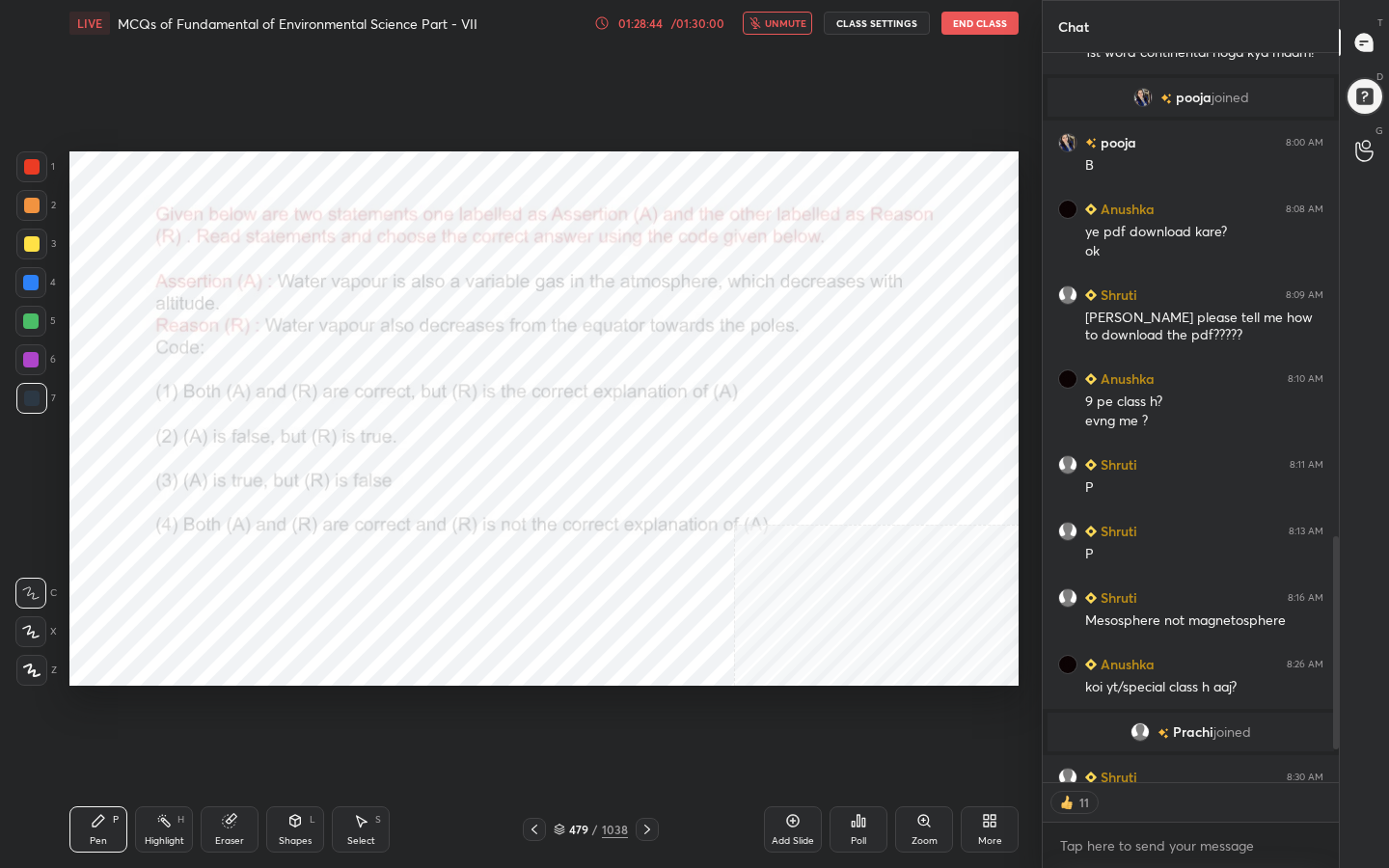 click 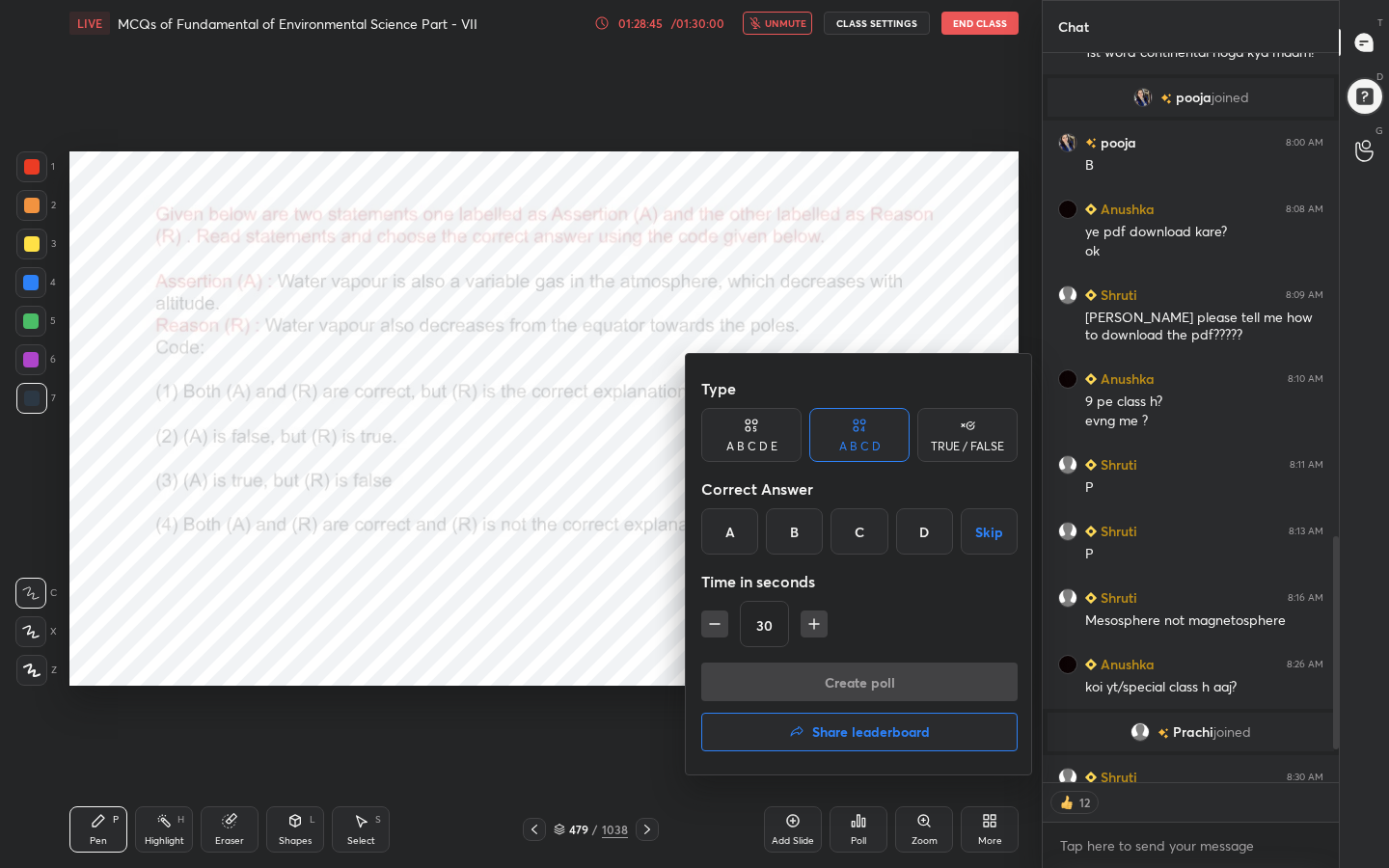 click on "D" at bounding box center [924, 531] 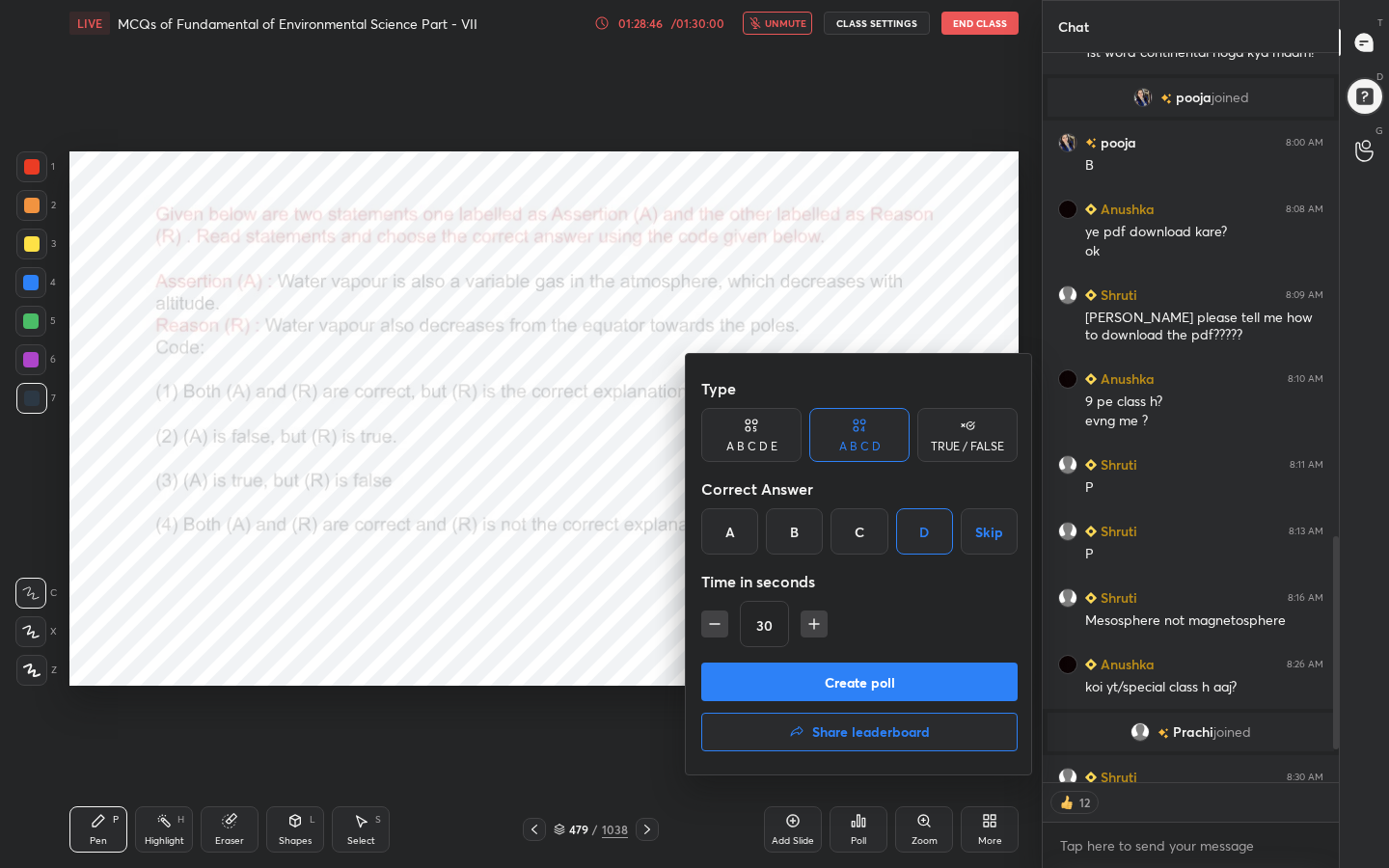 click on "Create poll" at bounding box center [859, 682] 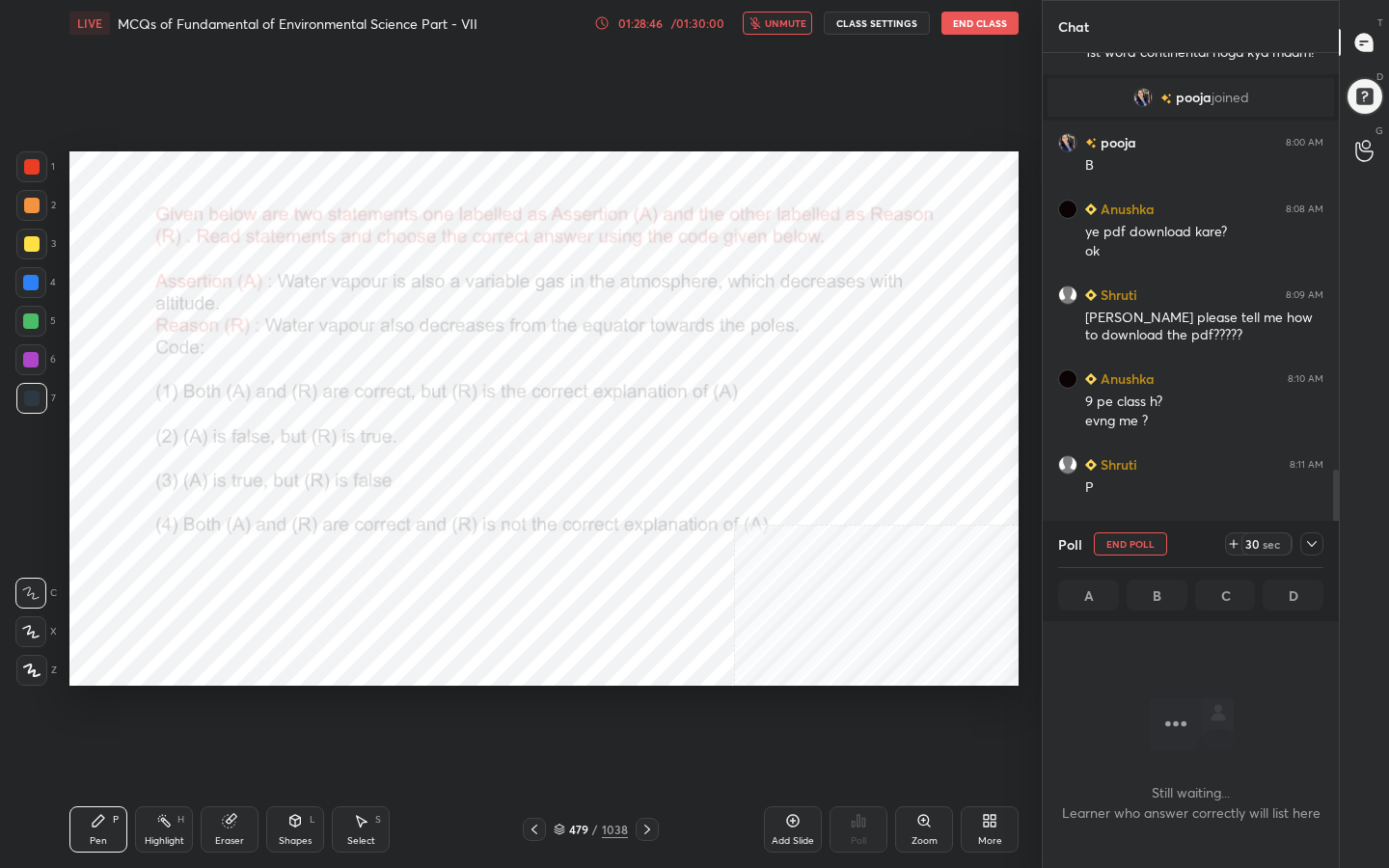 scroll, scrollTop: 533, scrollLeft: 290, axis: both 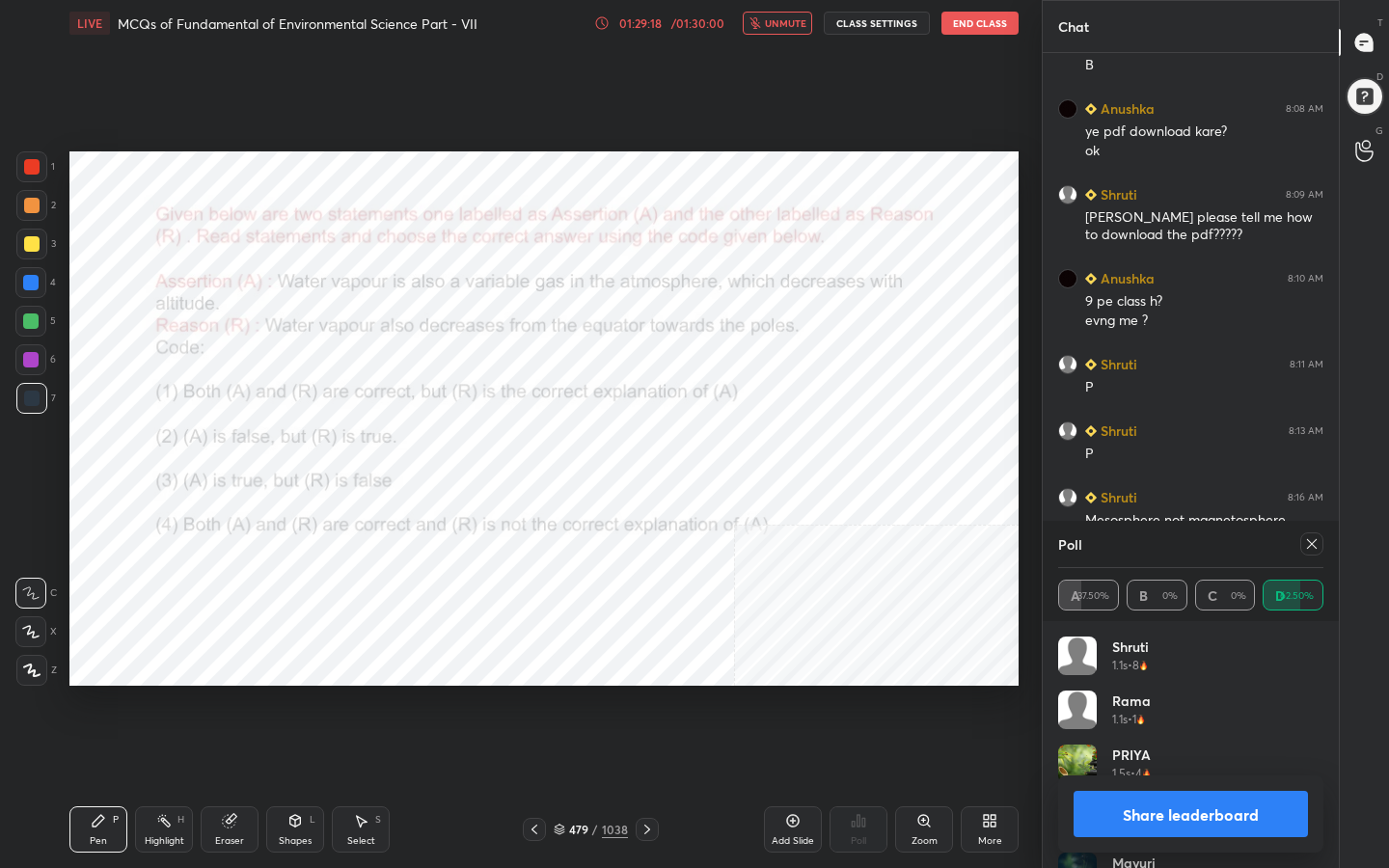 click 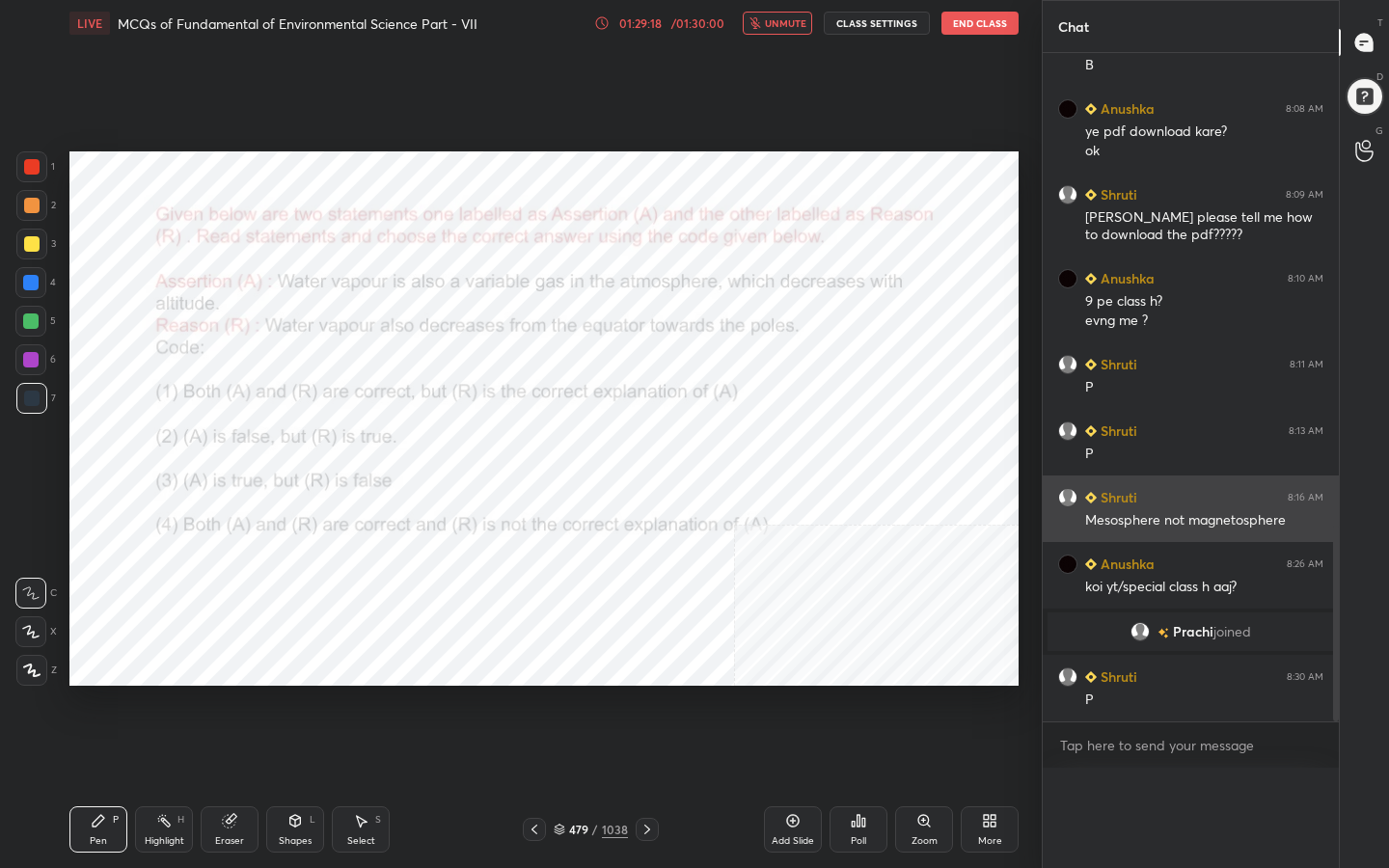 scroll, scrollTop: 0, scrollLeft: 0, axis: both 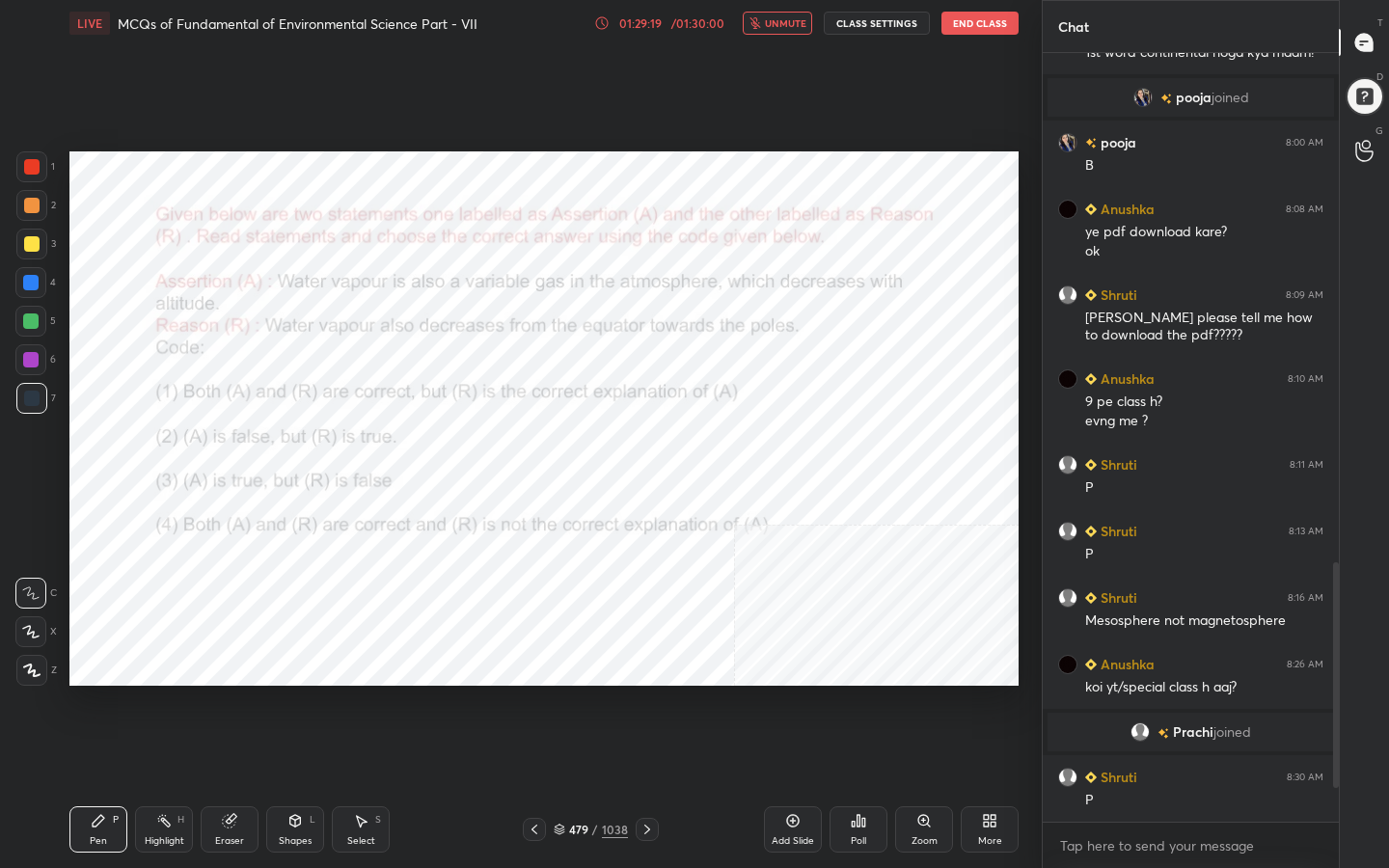 click on "unmute" at bounding box center [785, 23] 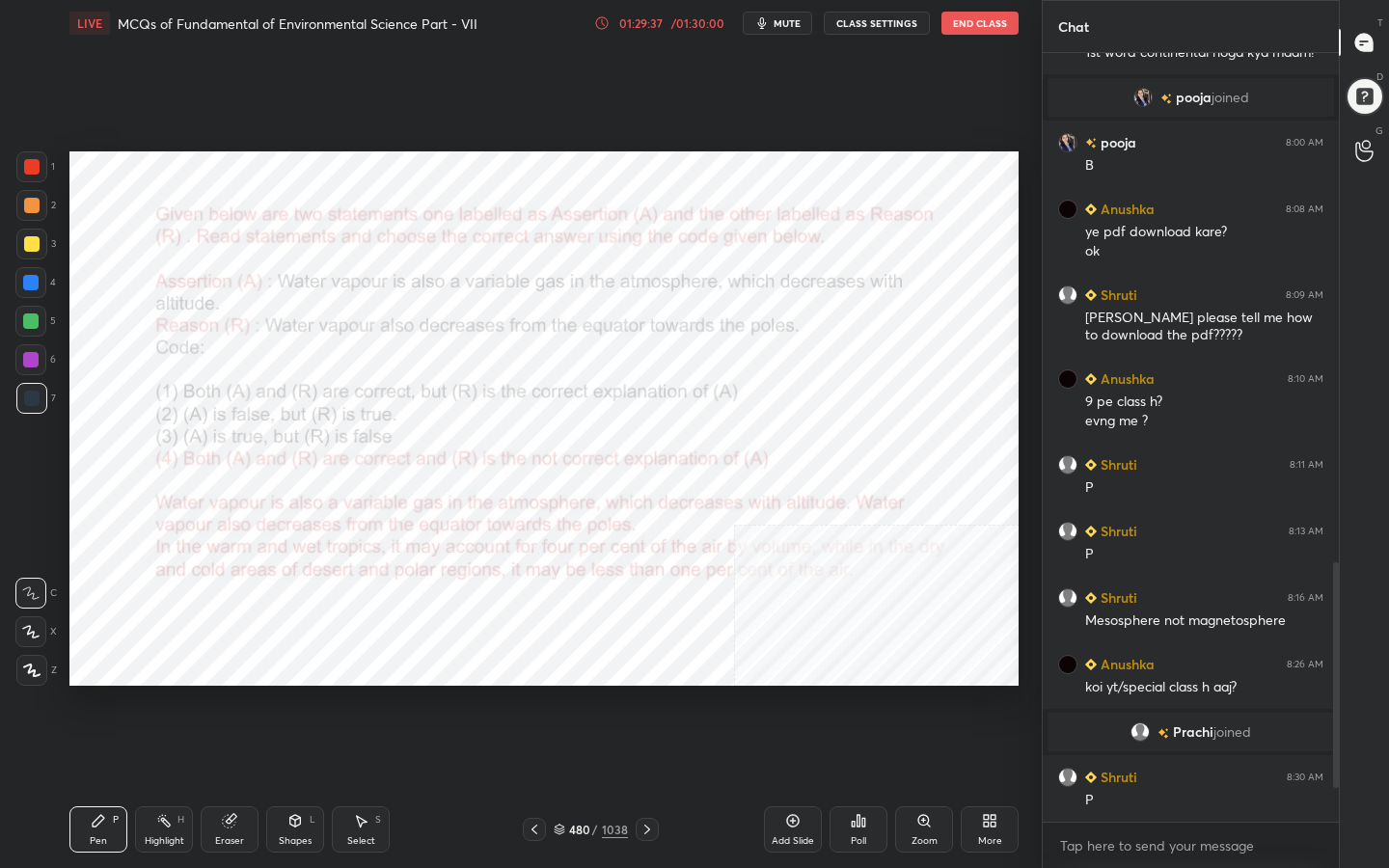 click on "Poll" at bounding box center (858, 829) 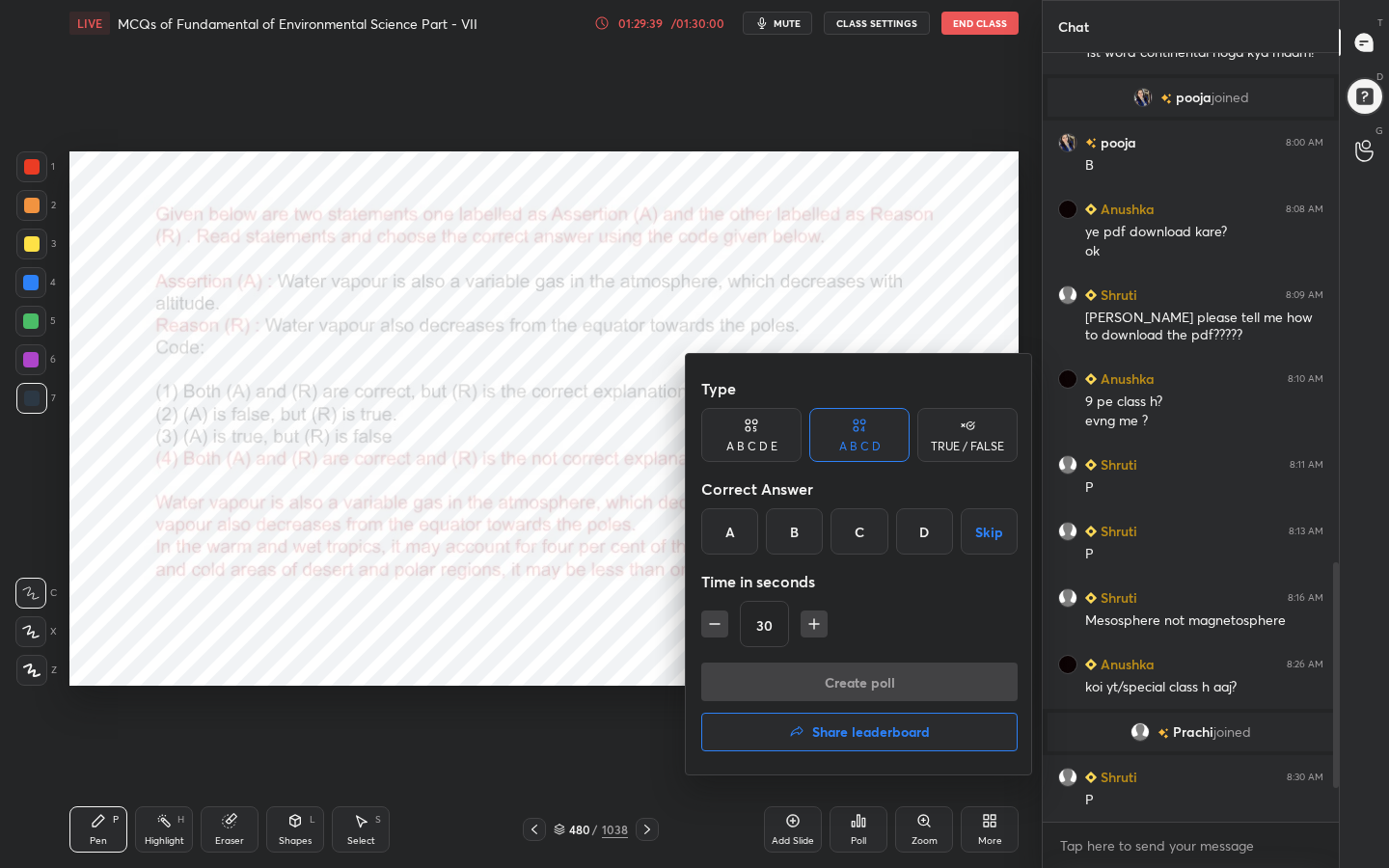 click on "Share leaderboard" at bounding box center [871, 732] 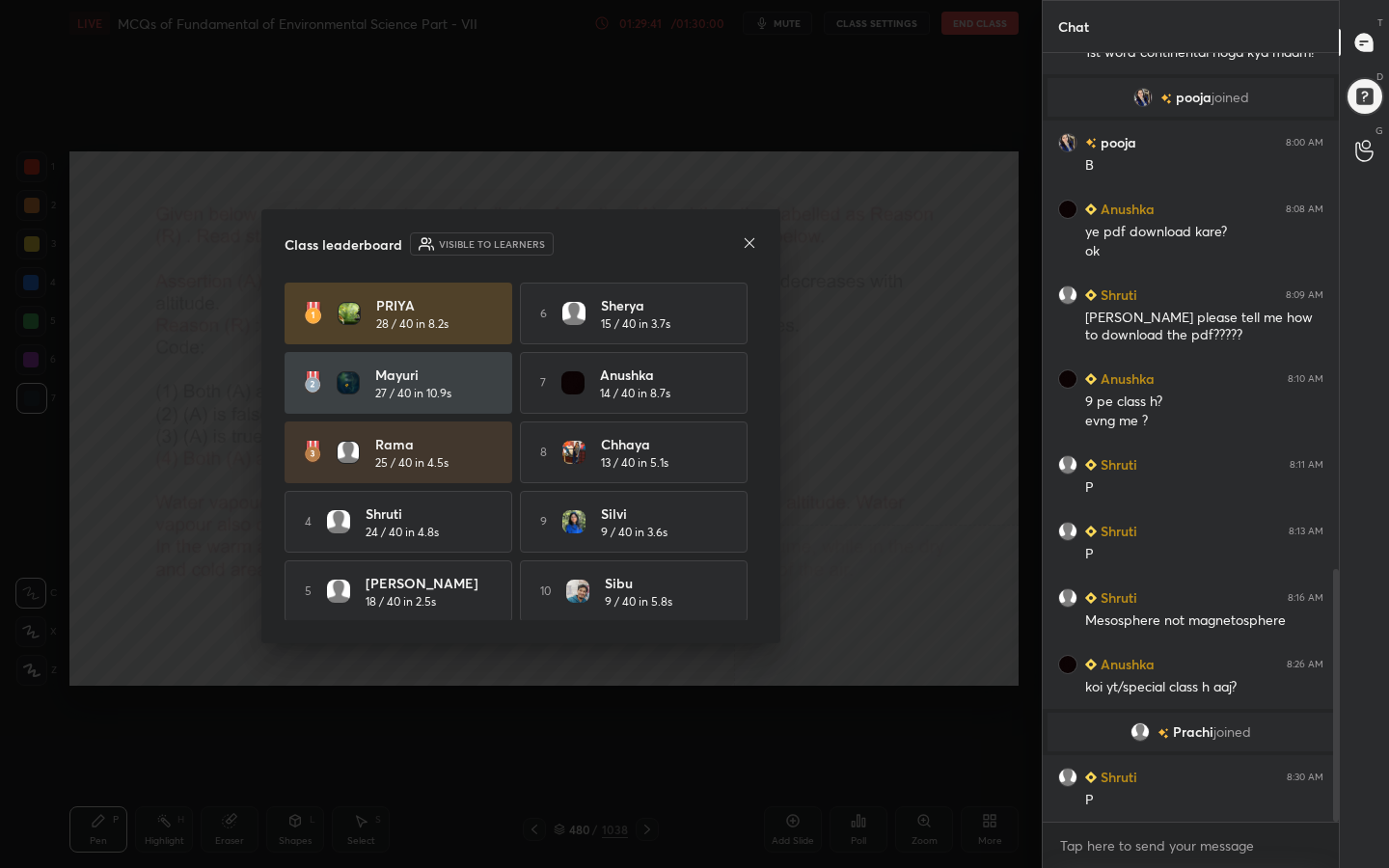 scroll, scrollTop: 1574, scrollLeft: 0, axis: vertical 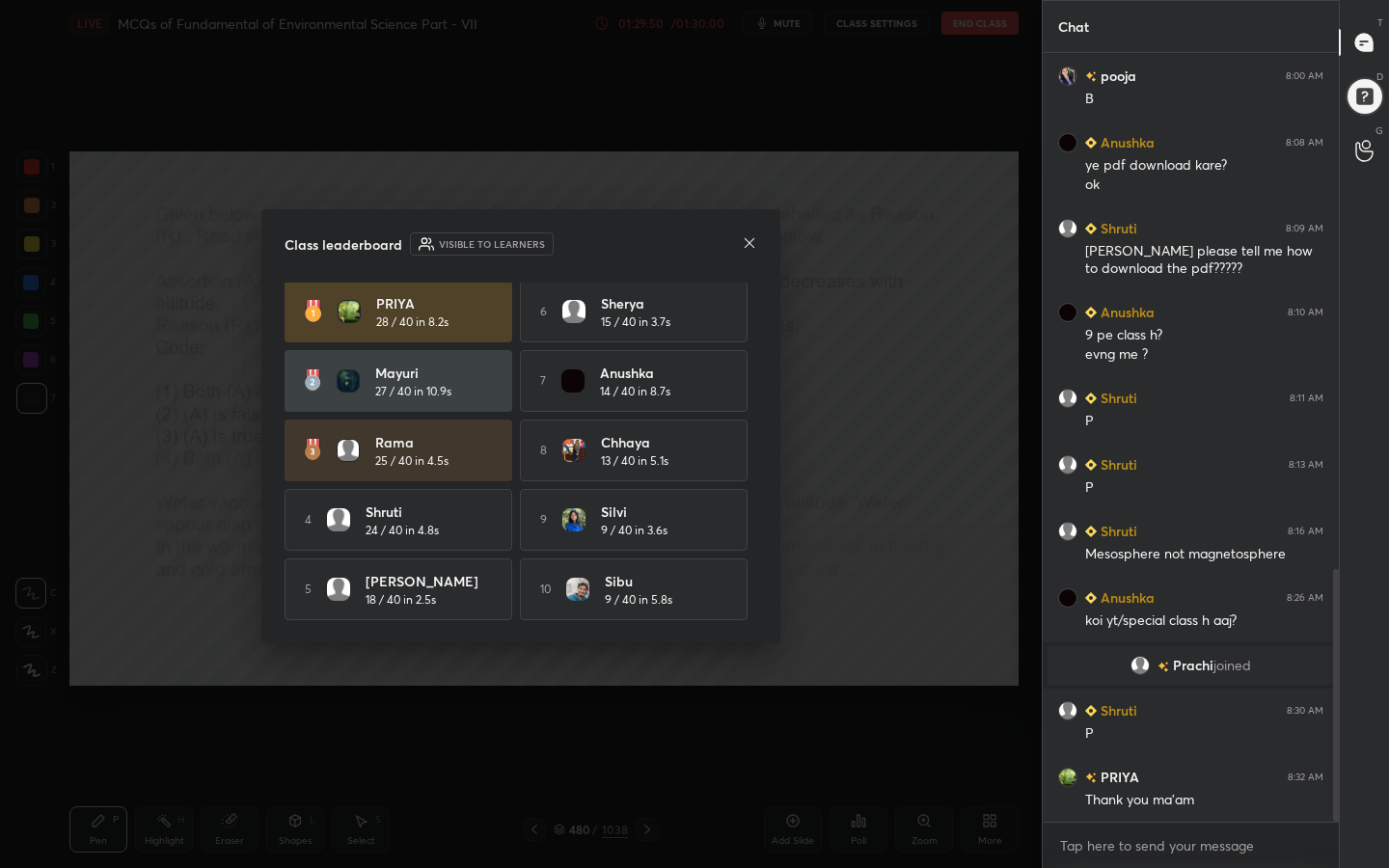click 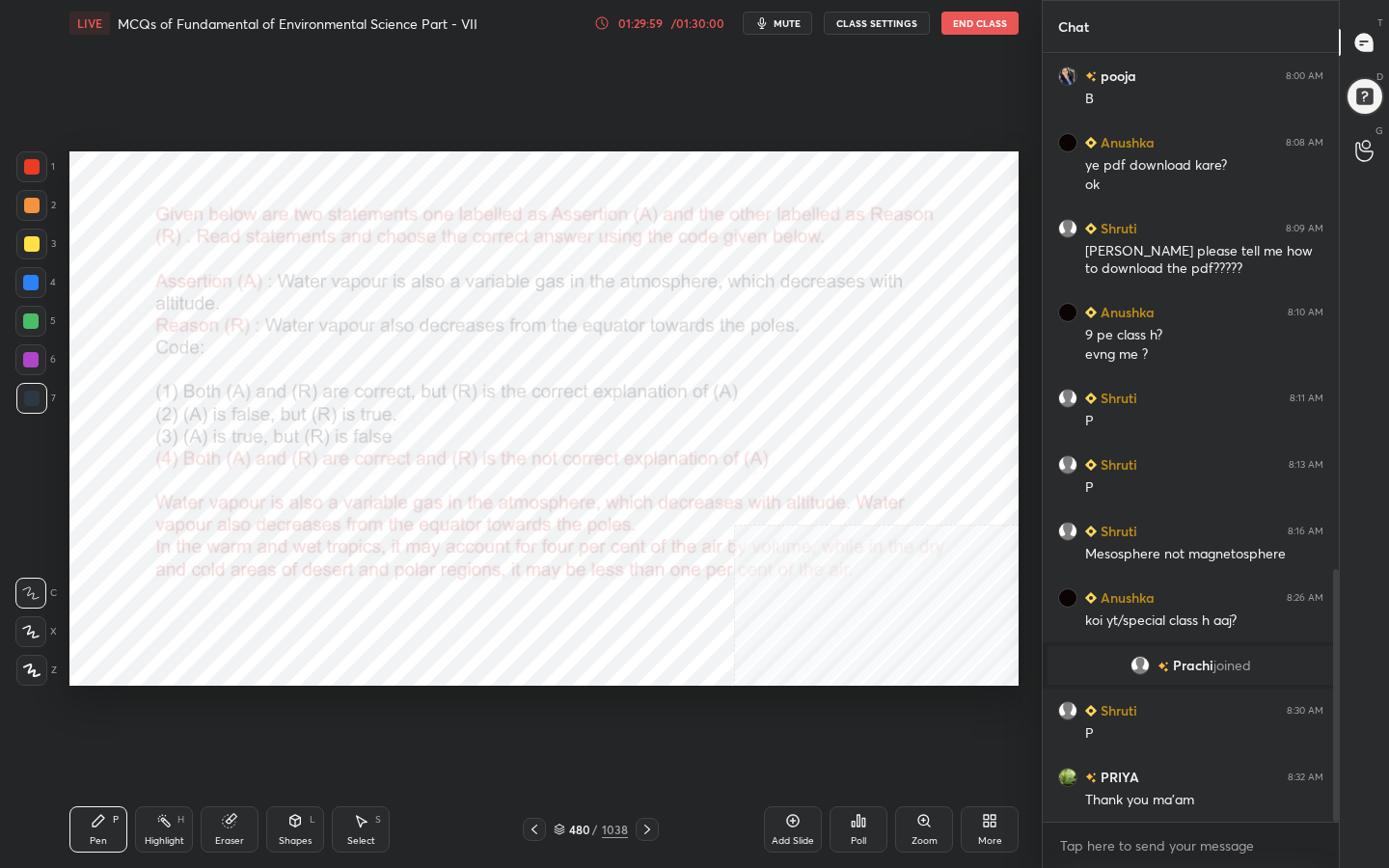 scroll, scrollTop: 1641, scrollLeft: 0, axis: vertical 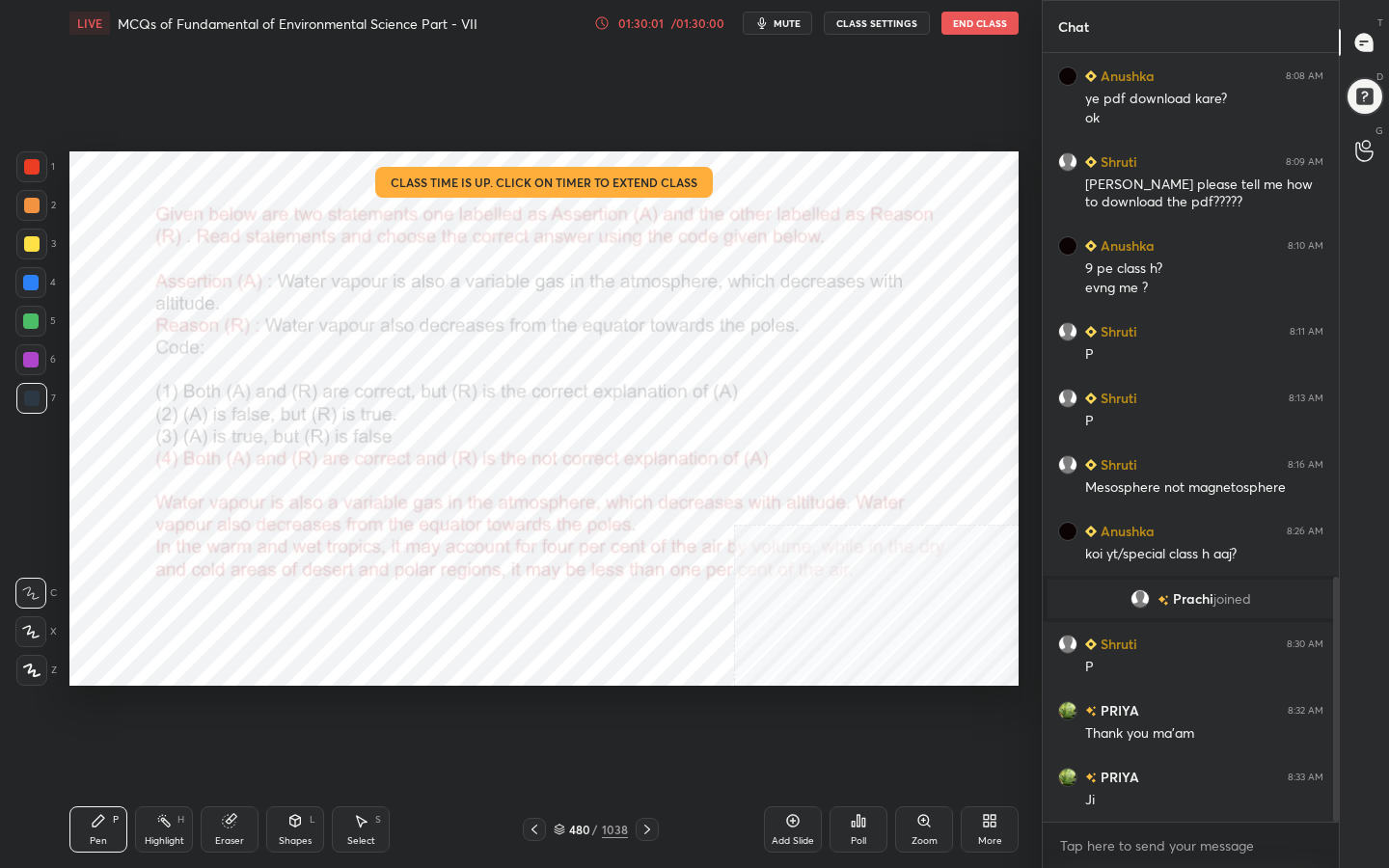 click on "End Class" at bounding box center (980, 23) 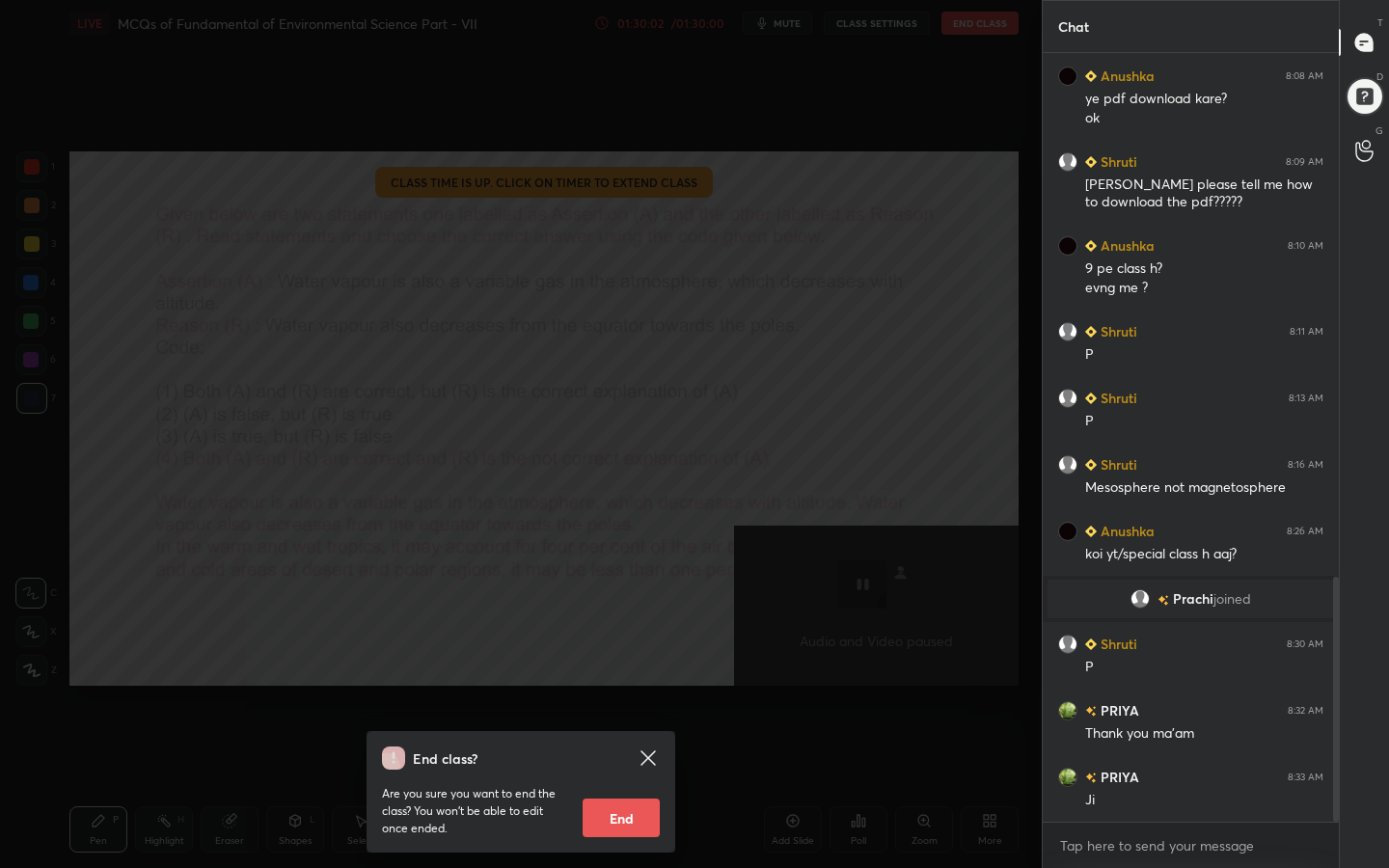 click on "End" at bounding box center [621, 818] 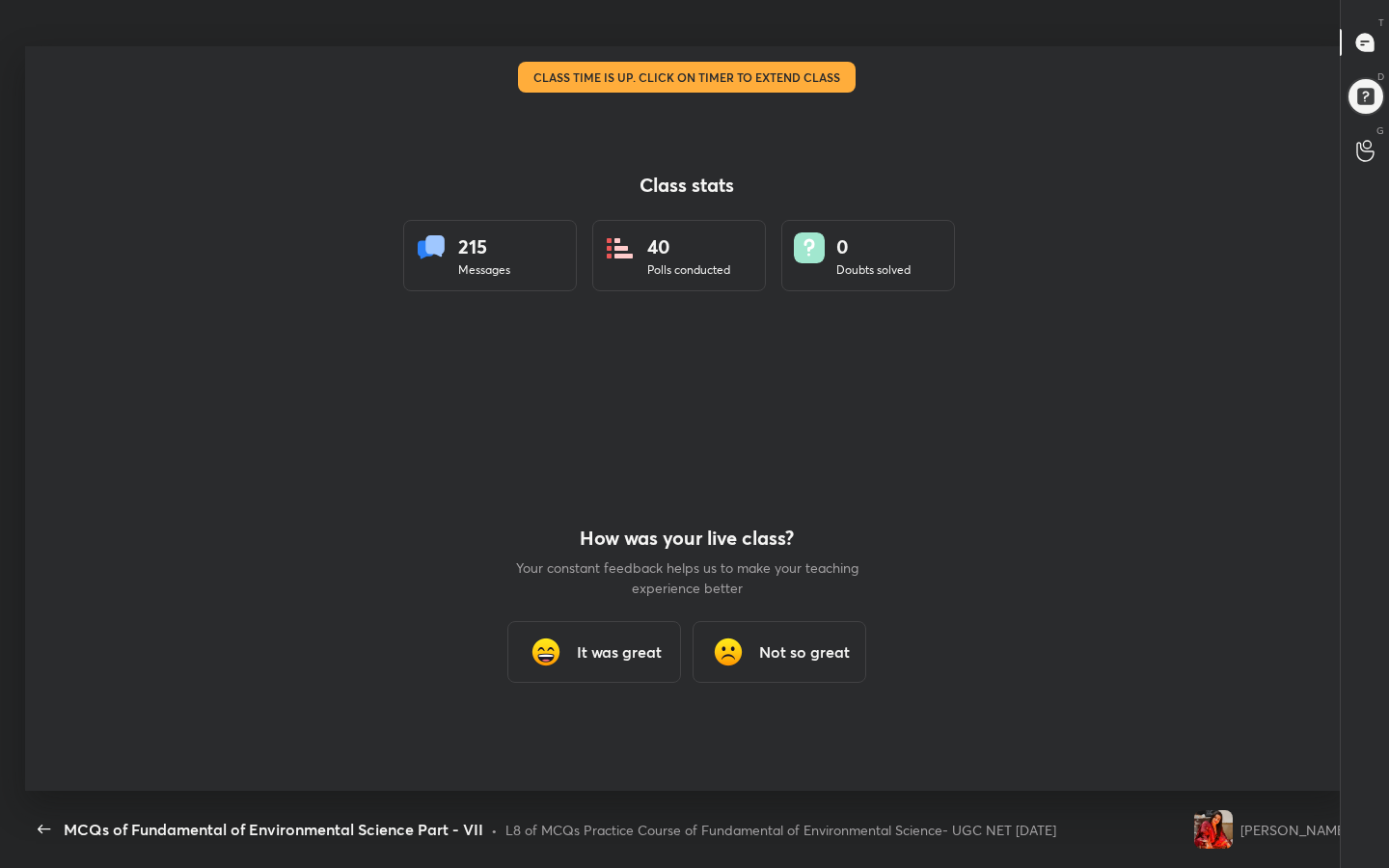 scroll, scrollTop: 95700, scrollLeft: 95085, axis: both 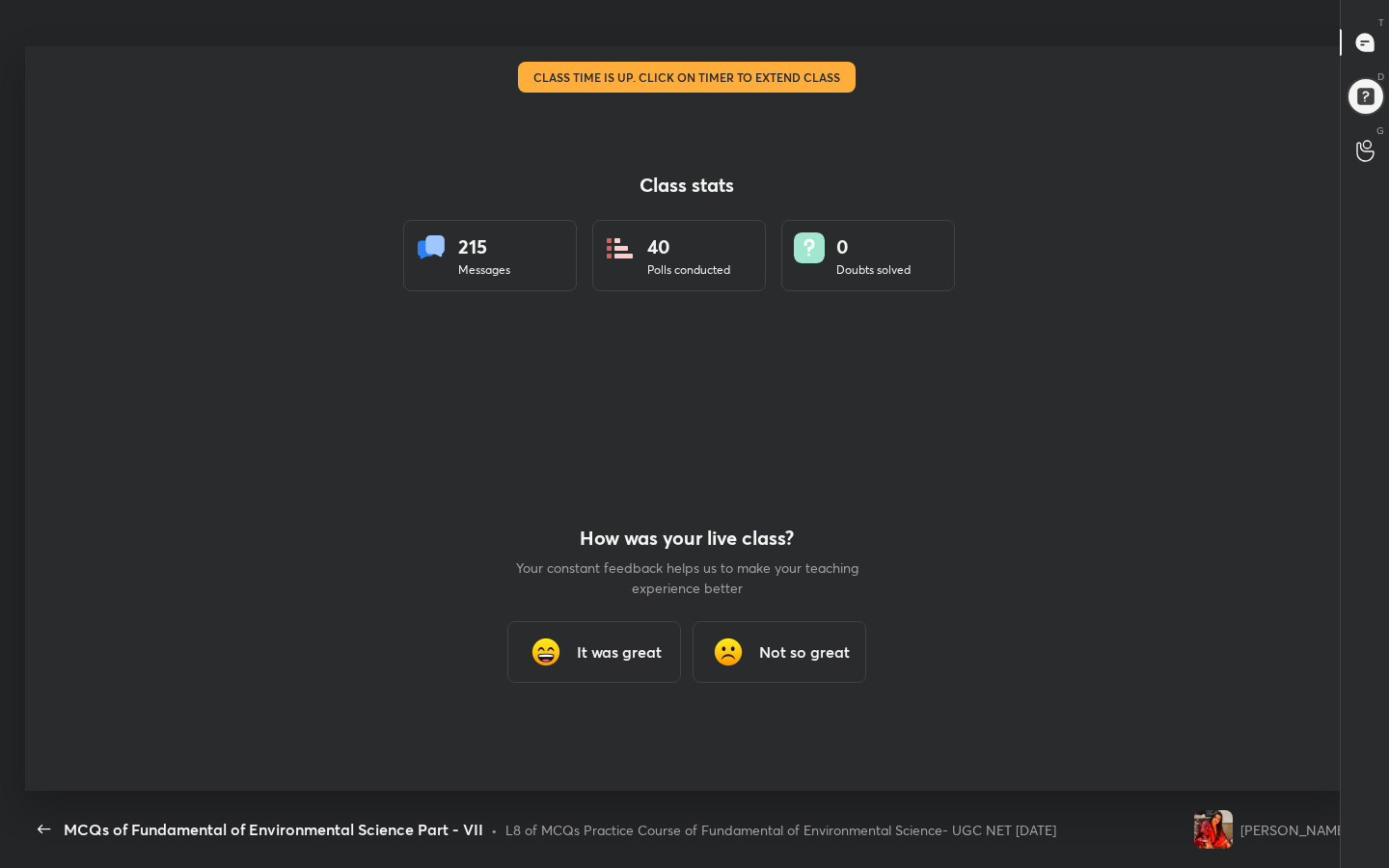 click on "It was great" at bounding box center [619, 652] 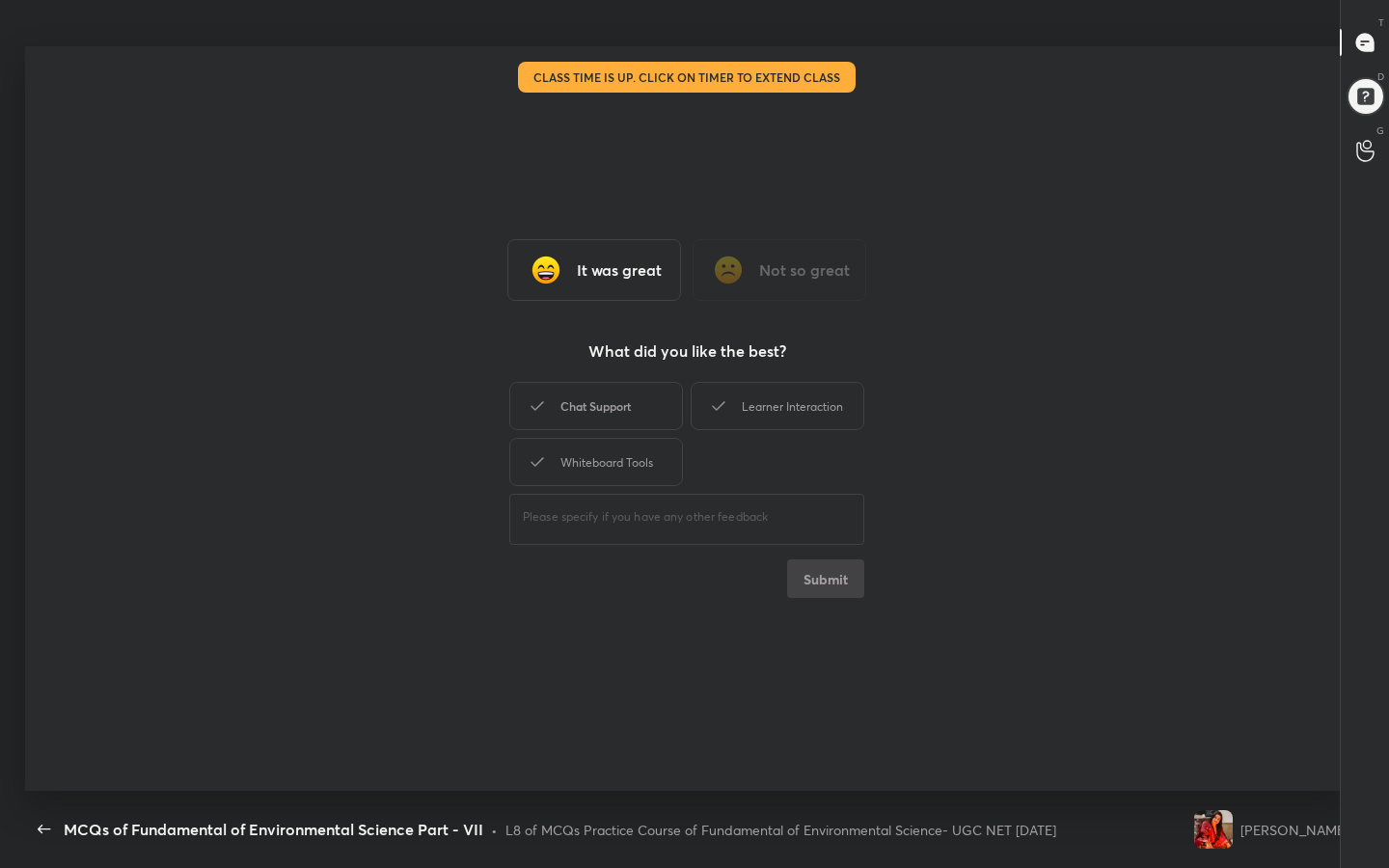 click on "Chat Support" at bounding box center [596, 406] 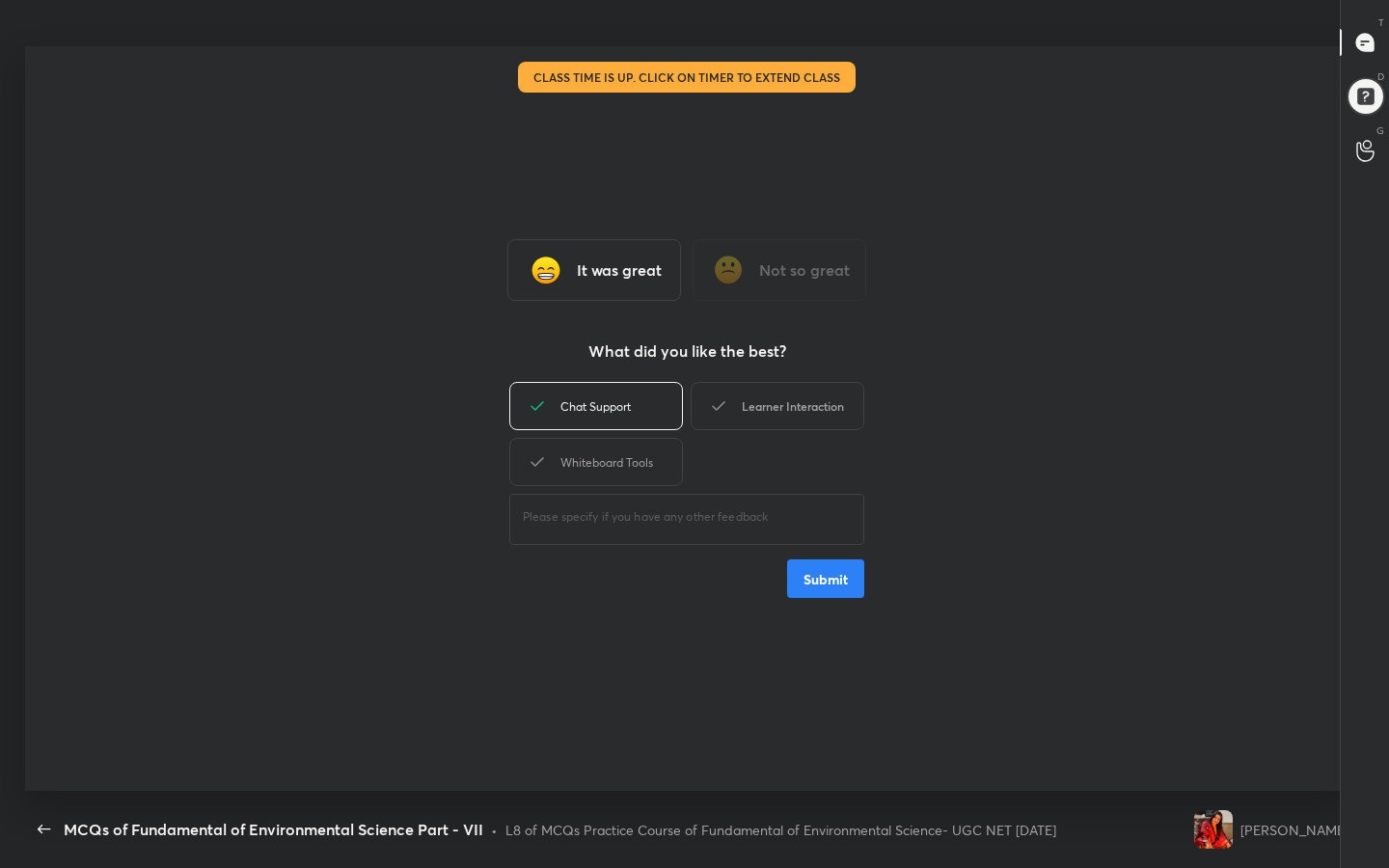 click on "Learner Interaction" at bounding box center [777, 406] 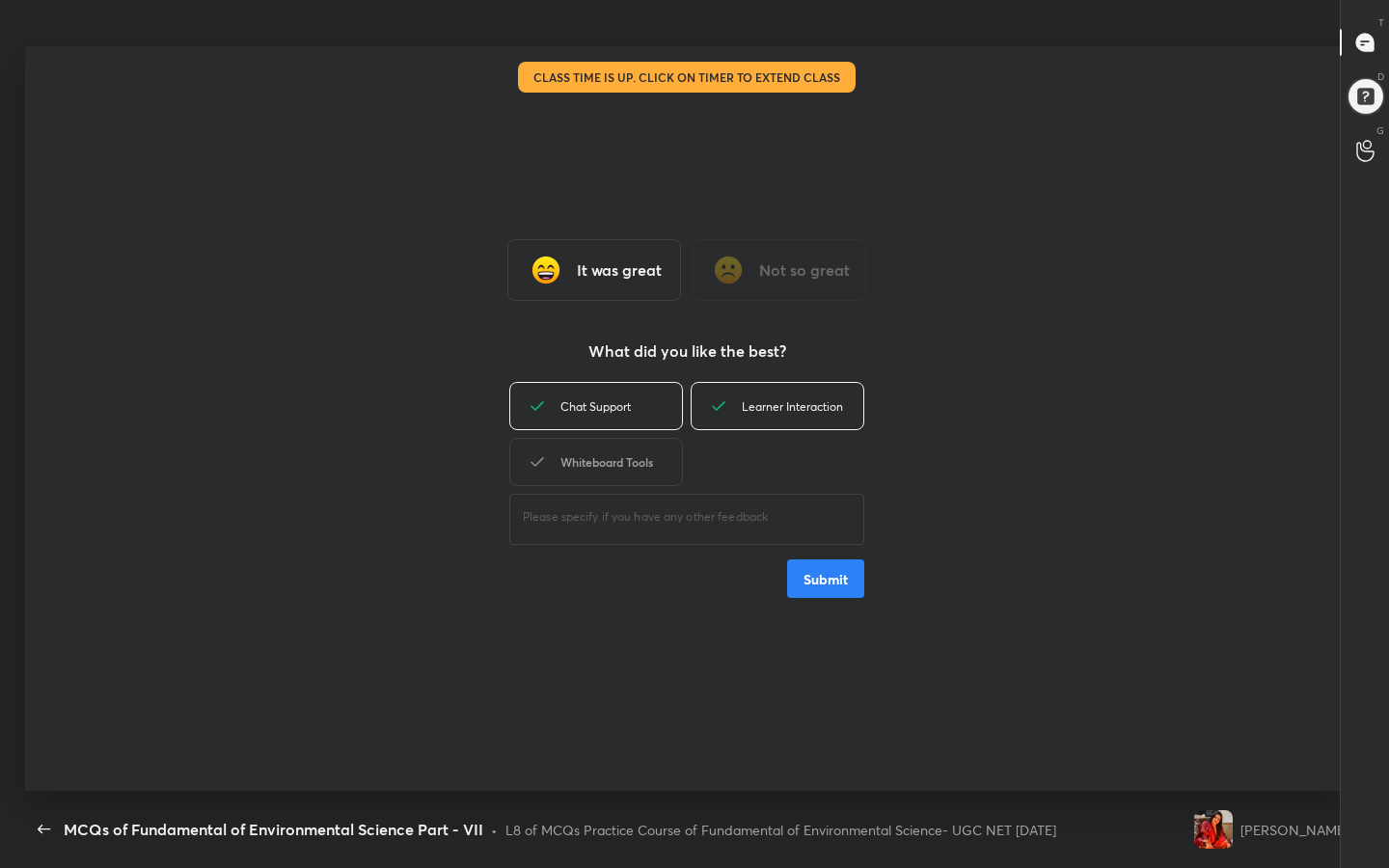click on "Whiteboard Tools" at bounding box center (596, 462) 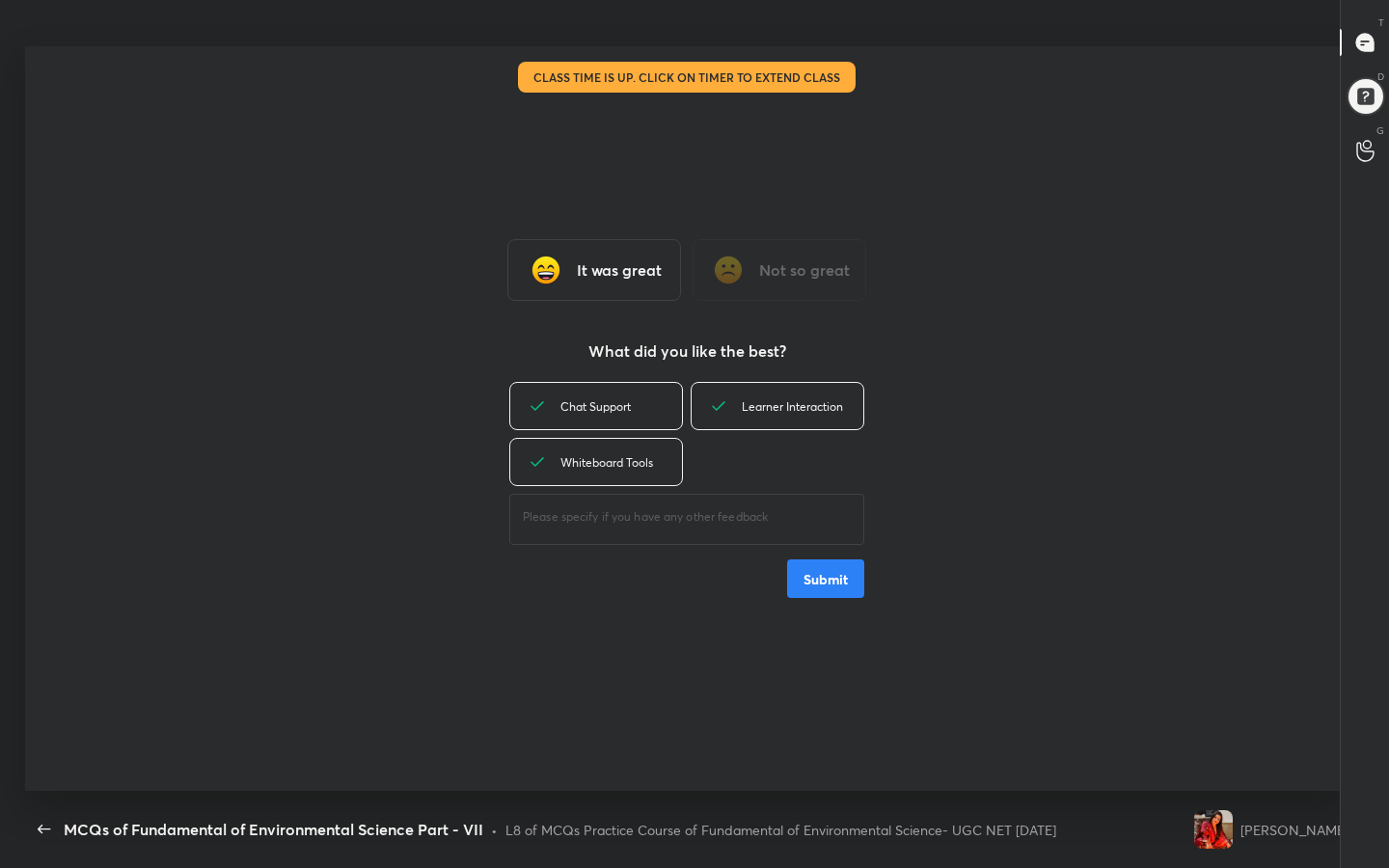 click on "Submit" at bounding box center [826, 579] 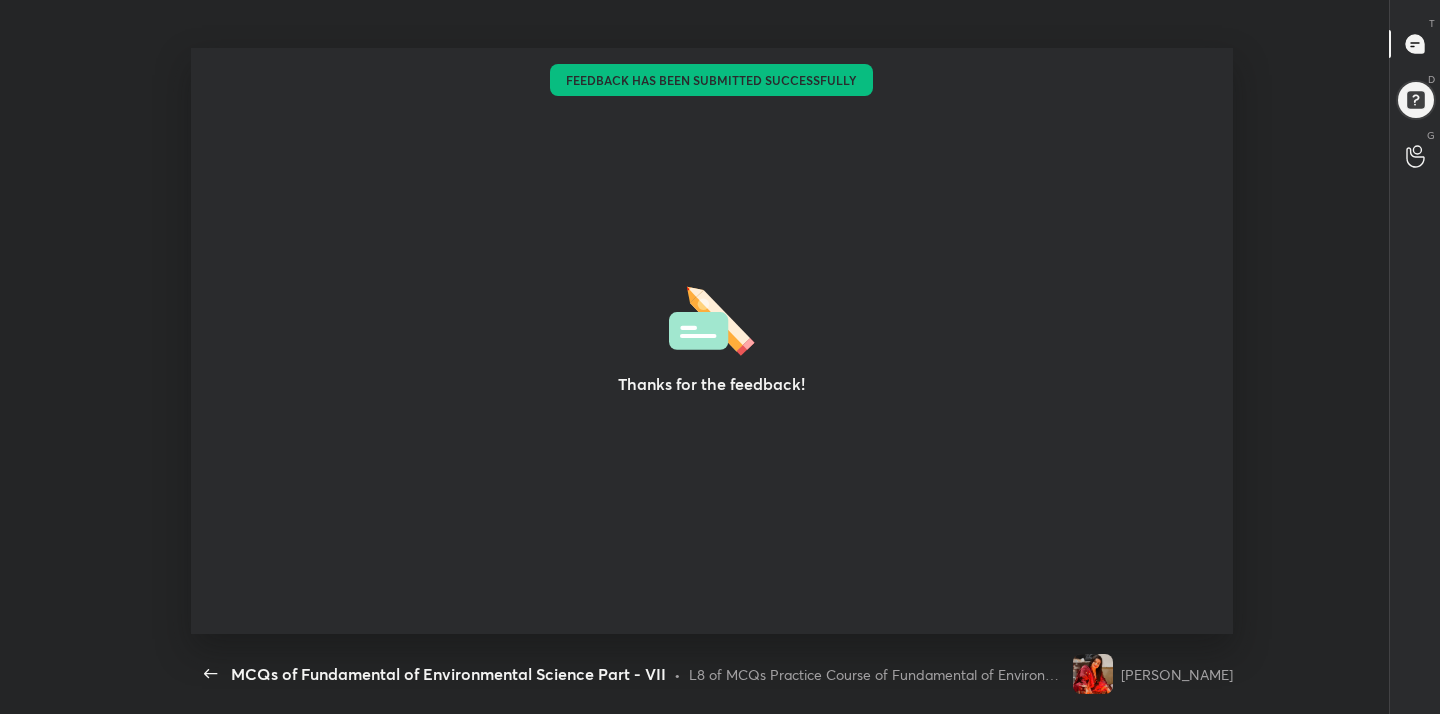 scroll, scrollTop: 586, scrollLeft: 1424, axis: both 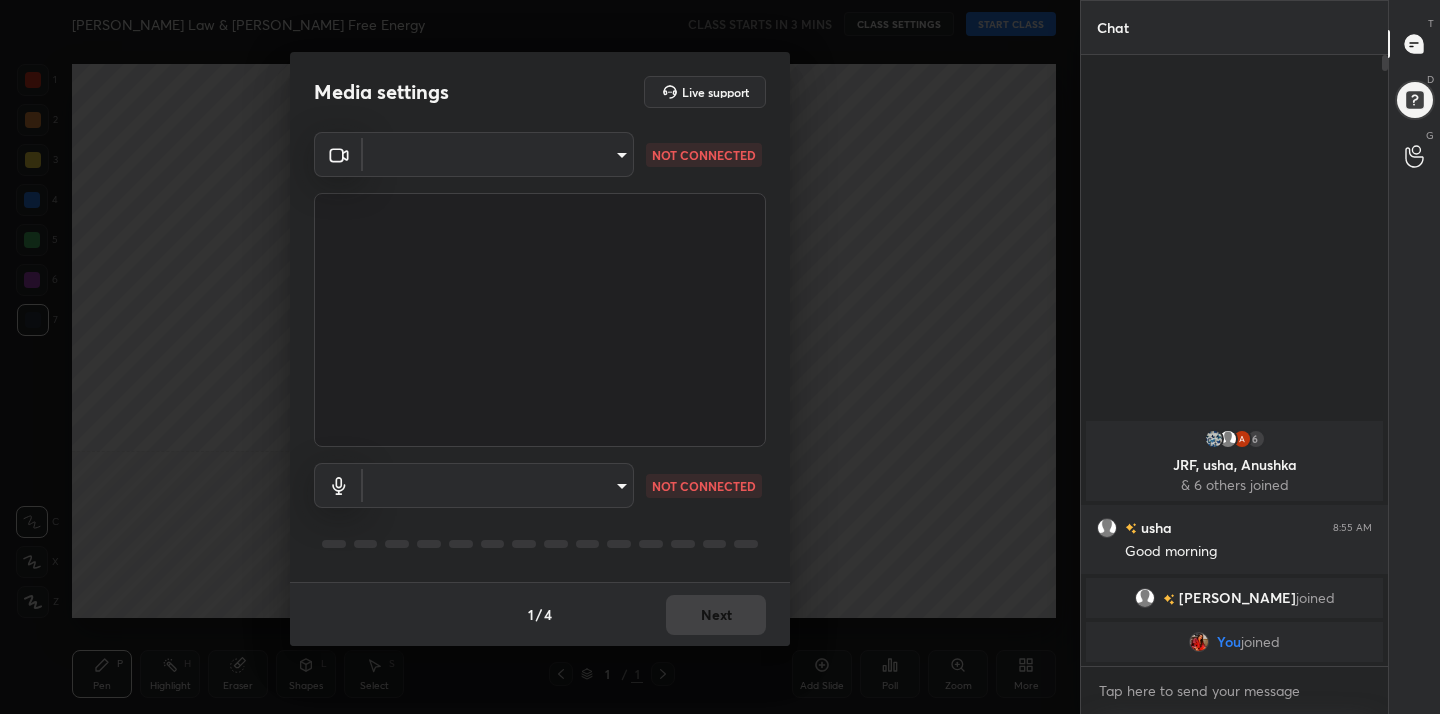click on "1 2 3 4 5 6 7 C X Z C X Z E E Erase all   H H Henry's Law & Gibb's Free Energy CLASS STARTS IN 3 MINS CLASS SETTINGS START CLASS Setting up your live class Back Henry's Law & Gibb's Free Energy • L2 of Complete Course on Environmental Chemistry - UGC NET December 2025 Jyoti Bala Pen P Highlight H Eraser Shapes L Select S 1 / 1 Add Slide Poll Zoom More Chat 6 JRF, usha, Anushka &  6 others  joined usha 8:55 AM Good morning SRITAMA  joined You  joined 1 NEW MESSAGE Enable hand raising Enable raise hand to speak to learners. Once enabled, chat will be turned off temporarily. Enable x   introducing Raise a hand with a doubt Now learners can raise their hand along with a doubt  How it works? Doubts asked by learners will show up here Raise hand disabled You have disabled Raise hand currently. Enable it to invite learners to speak Enable Can't raise hand Looks like educator just invited you to speak. Please wait before you can raise your hand again. Got it T Messages (T) D Doubts (D) G Raise Hand (G) Buffering 1" at bounding box center [720, 357] 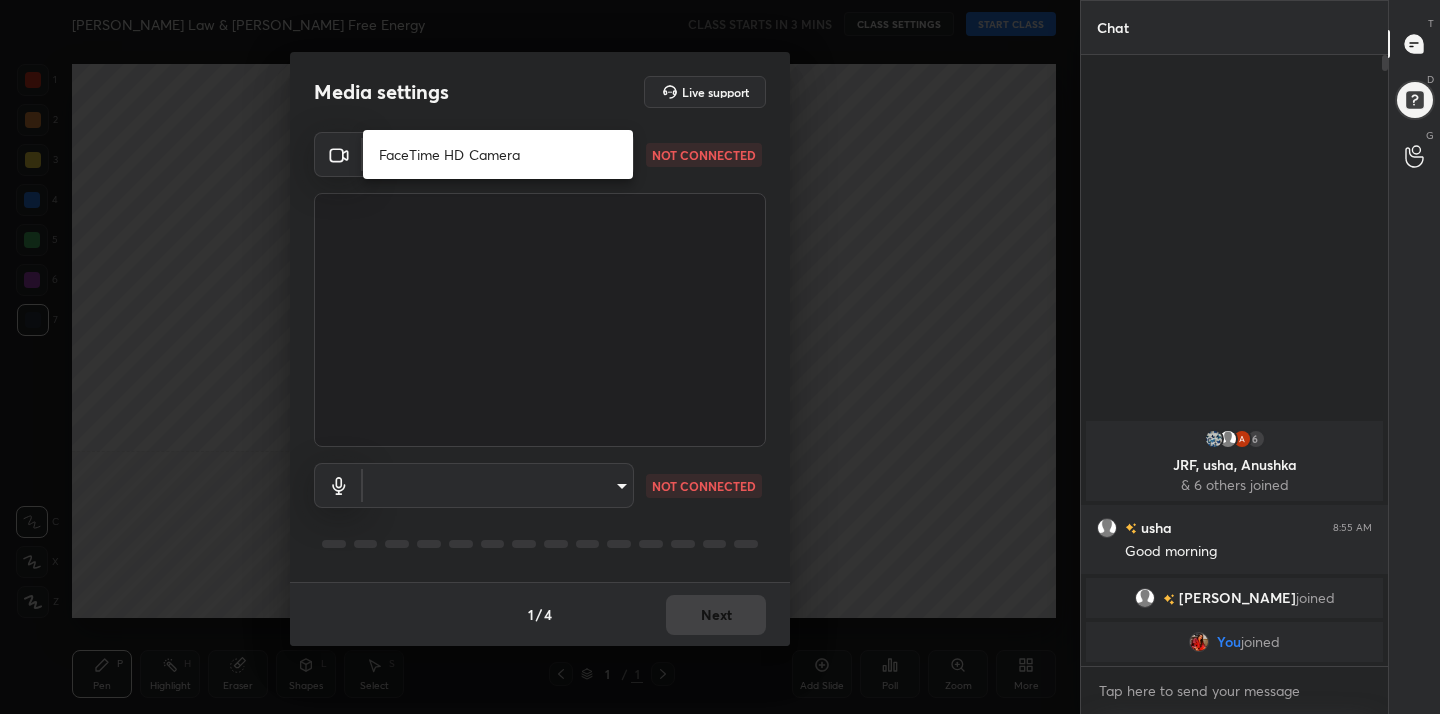 click on "FaceTime HD Camera" at bounding box center [498, 154] 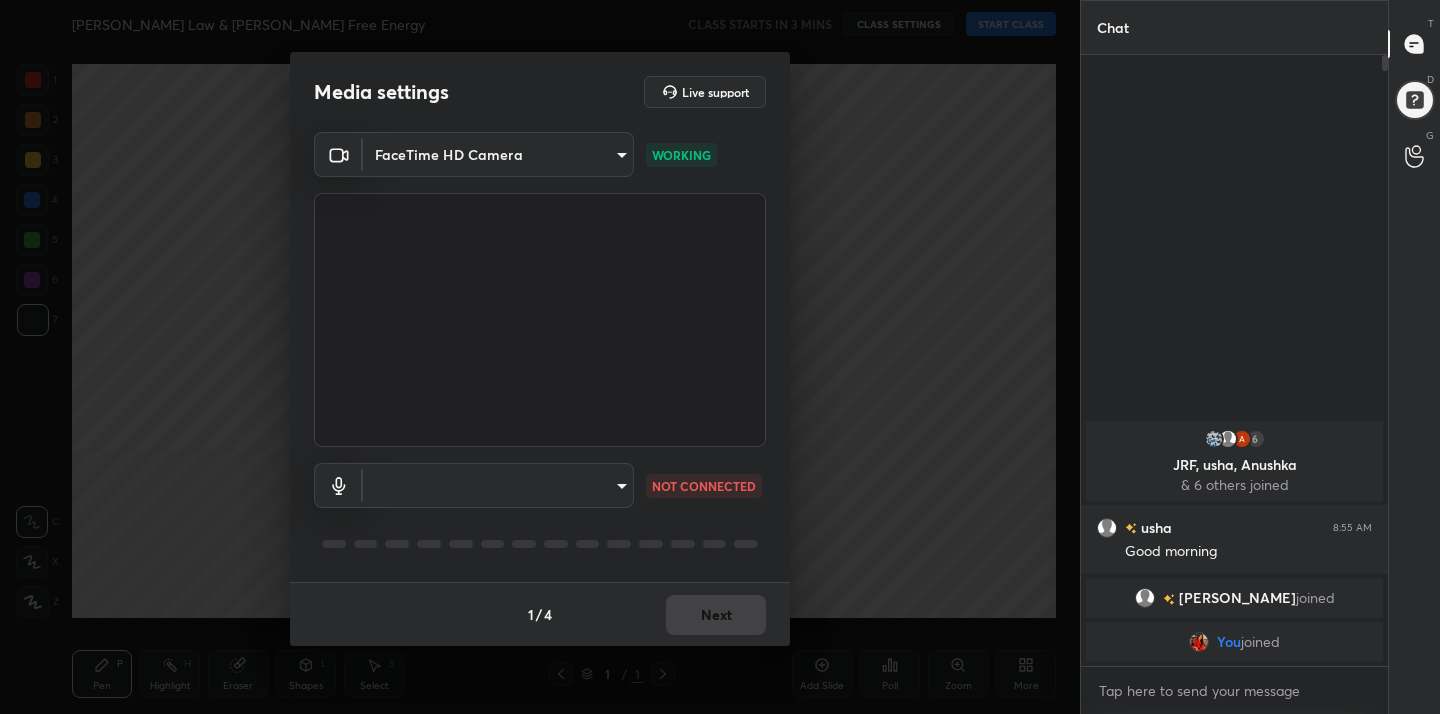 click on "1 2 3 4 5 6 7 C X Z C X Z E E Erase all   H H Henry's Law & Gibb's Free Energy CLASS STARTS IN 3 MINS CLASS SETTINGS START CLASS Setting up your live class Back Henry's Law & Gibb's Free Energy • L2 of Complete Course on Environmental Chemistry - UGC NET December 2025 Jyoti Bala Pen P Highlight H Eraser Shapes L Select S 1 / 1 Add Slide Poll Zoom More Chat 6 JRF, usha, Anushka &  6 others  joined usha 8:55 AM Good morning SRITAMA  joined You  joined 1 NEW MESSAGE Enable hand raising Enable raise hand to speak to learners. Once enabled, chat will be turned off temporarily. Enable x   introducing Raise a hand with a doubt Now learners can raise their hand along with a doubt  How it works? Doubts asked by learners will show up here Raise hand disabled You have disabled Raise hand currently. Enable it to invite learners to speak Enable Can't raise hand Looks like educator just invited you to speak. Please wait before you can raise your hand again. Got it T Messages (T) D Doubts (D) G Raise Hand (G) Buffering 1" at bounding box center [720, 357] 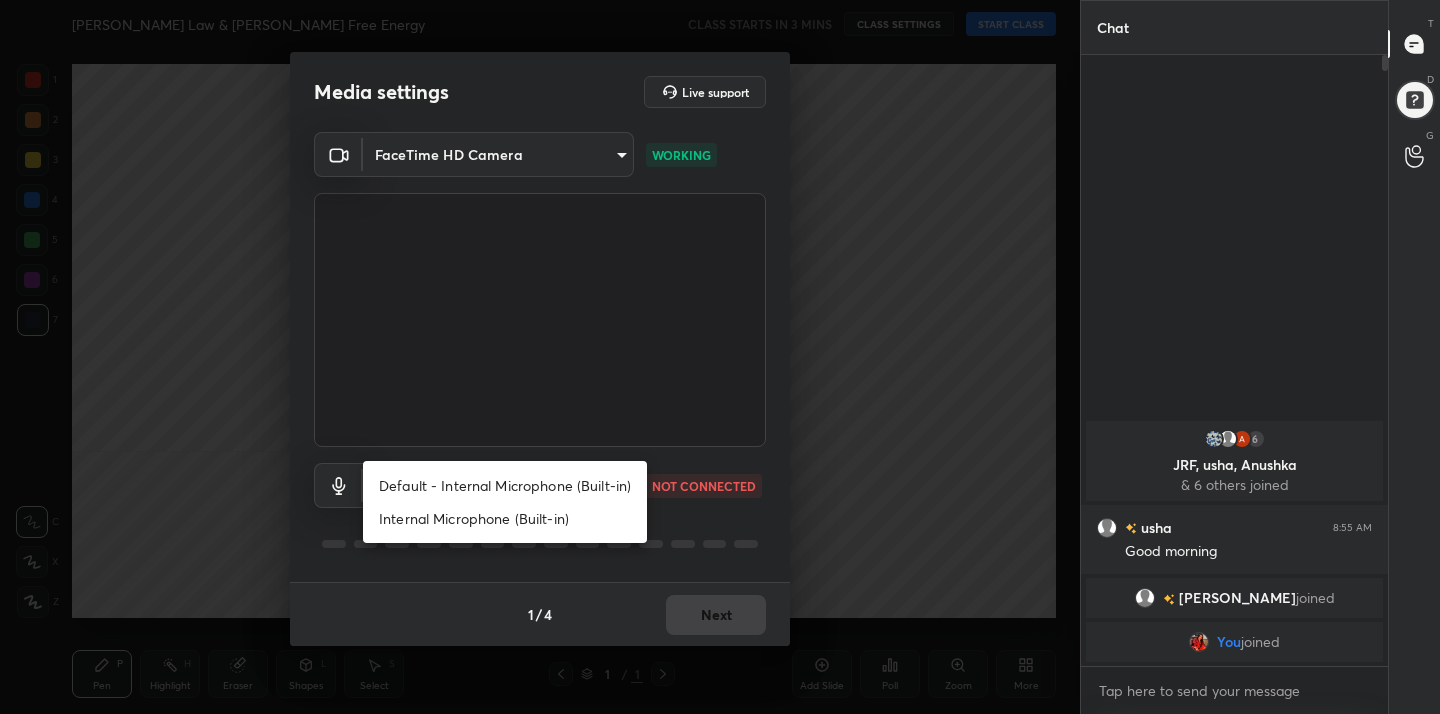 click on "Default - Internal Microphone (Built-in)" at bounding box center (505, 485) 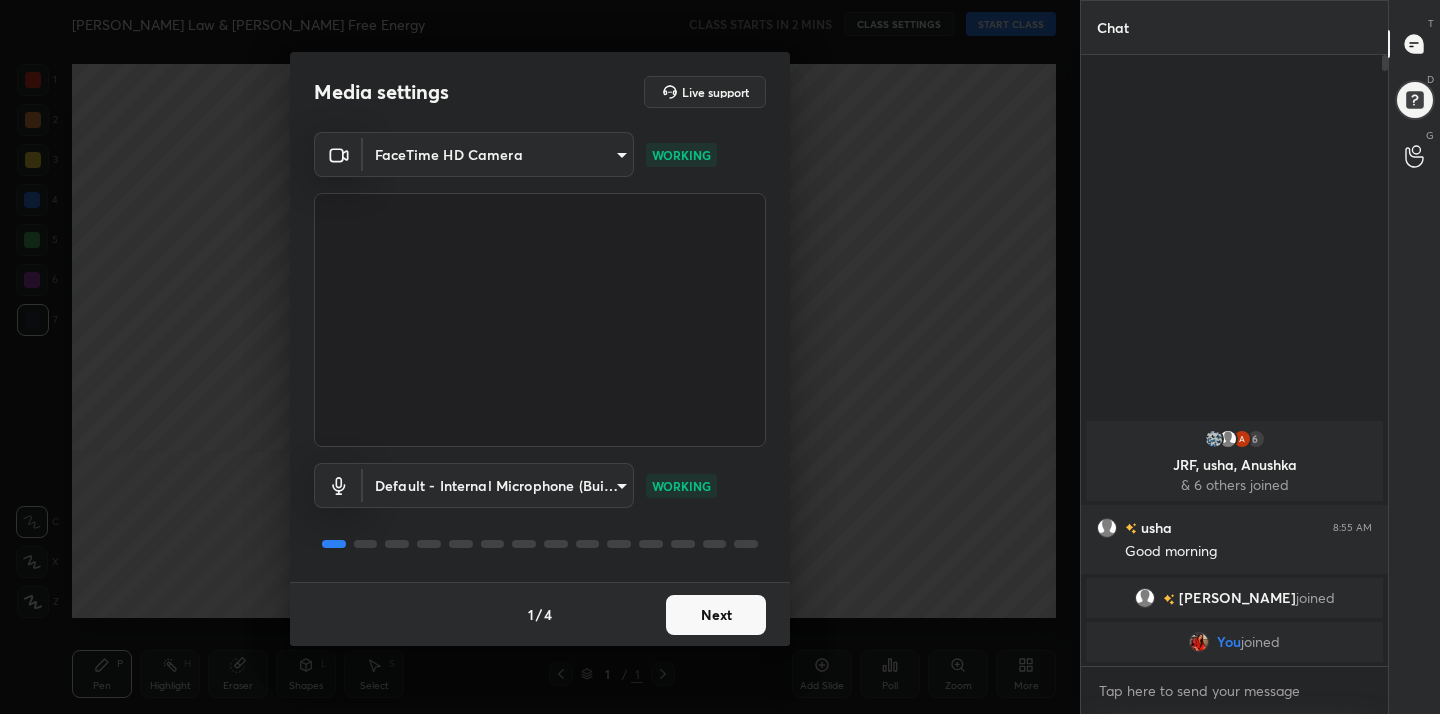 click on "Next" at bounding box center [716, 615] 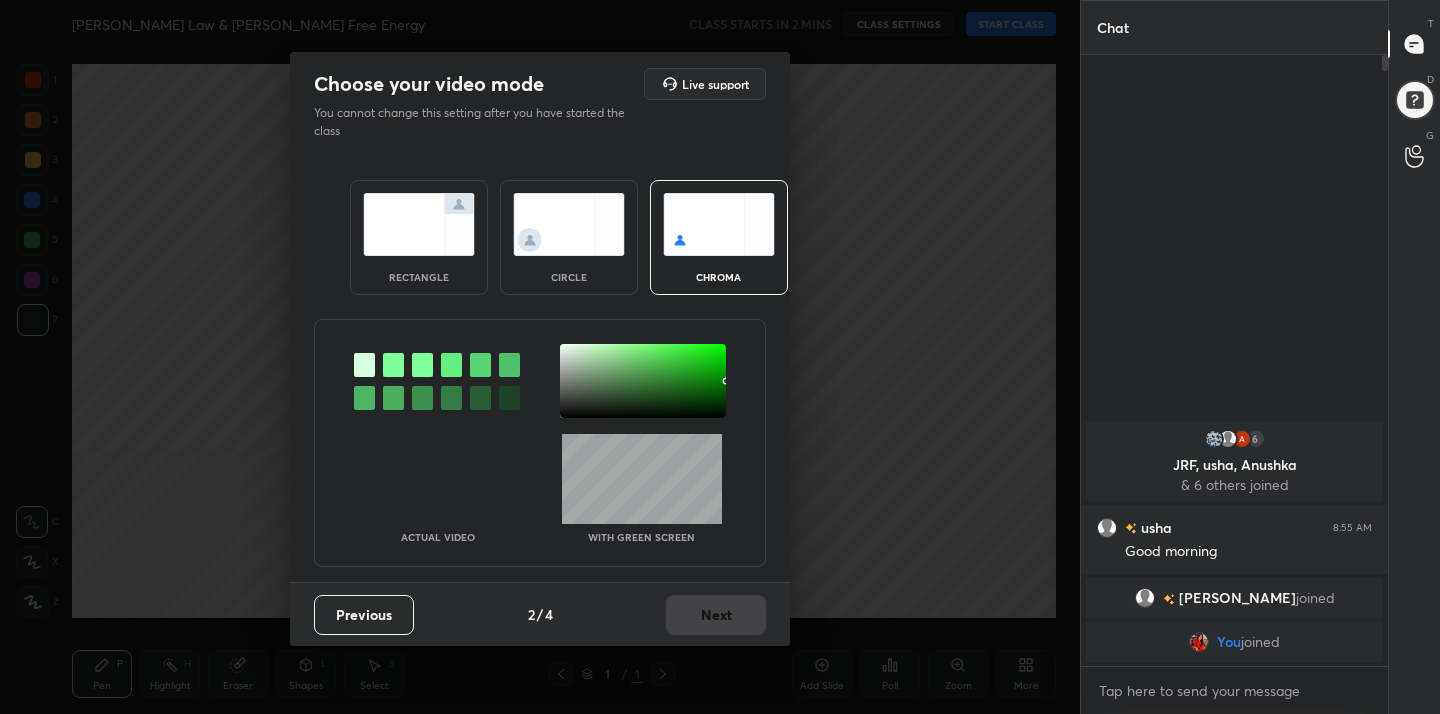 click at bounding box center [719, 224] 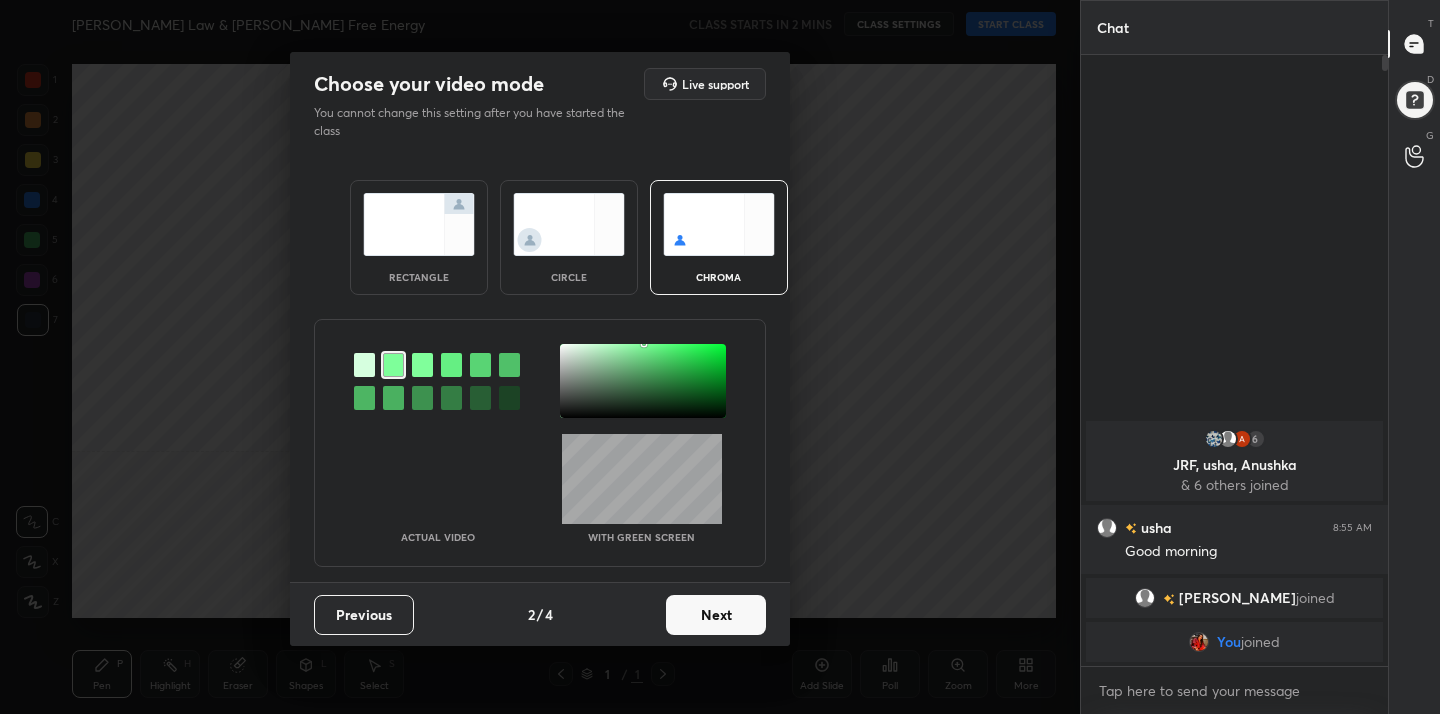 click at bounding box center (643, 381) 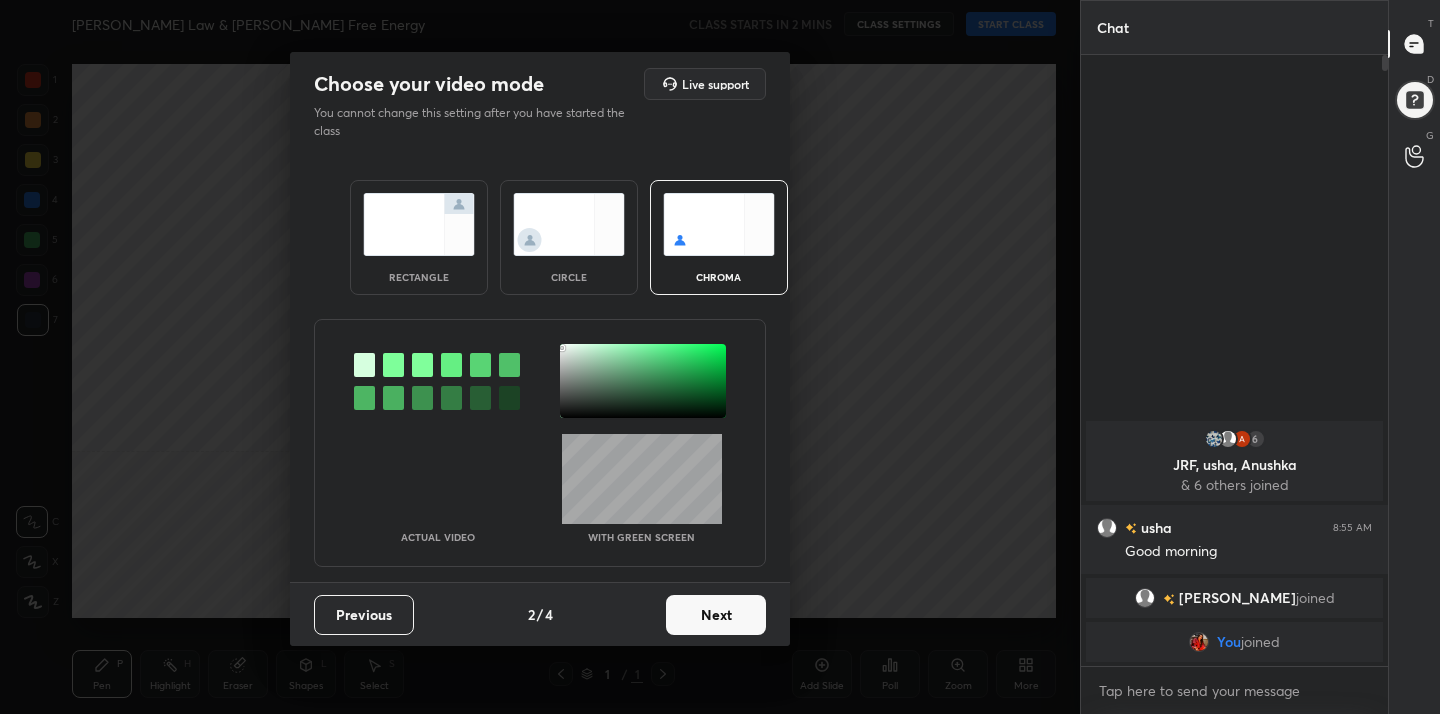 click on "Next" at bounding box center (716, 615) 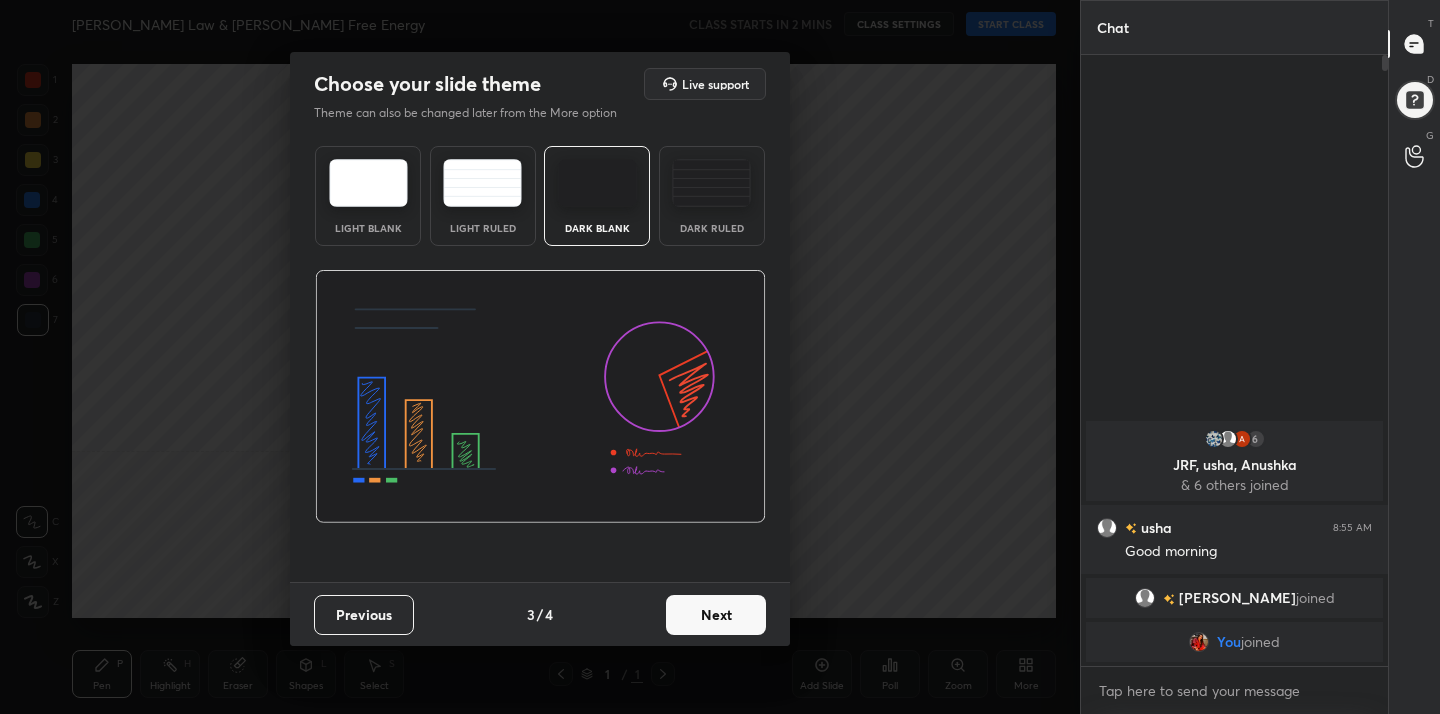 click at bounding box center [368, 183] 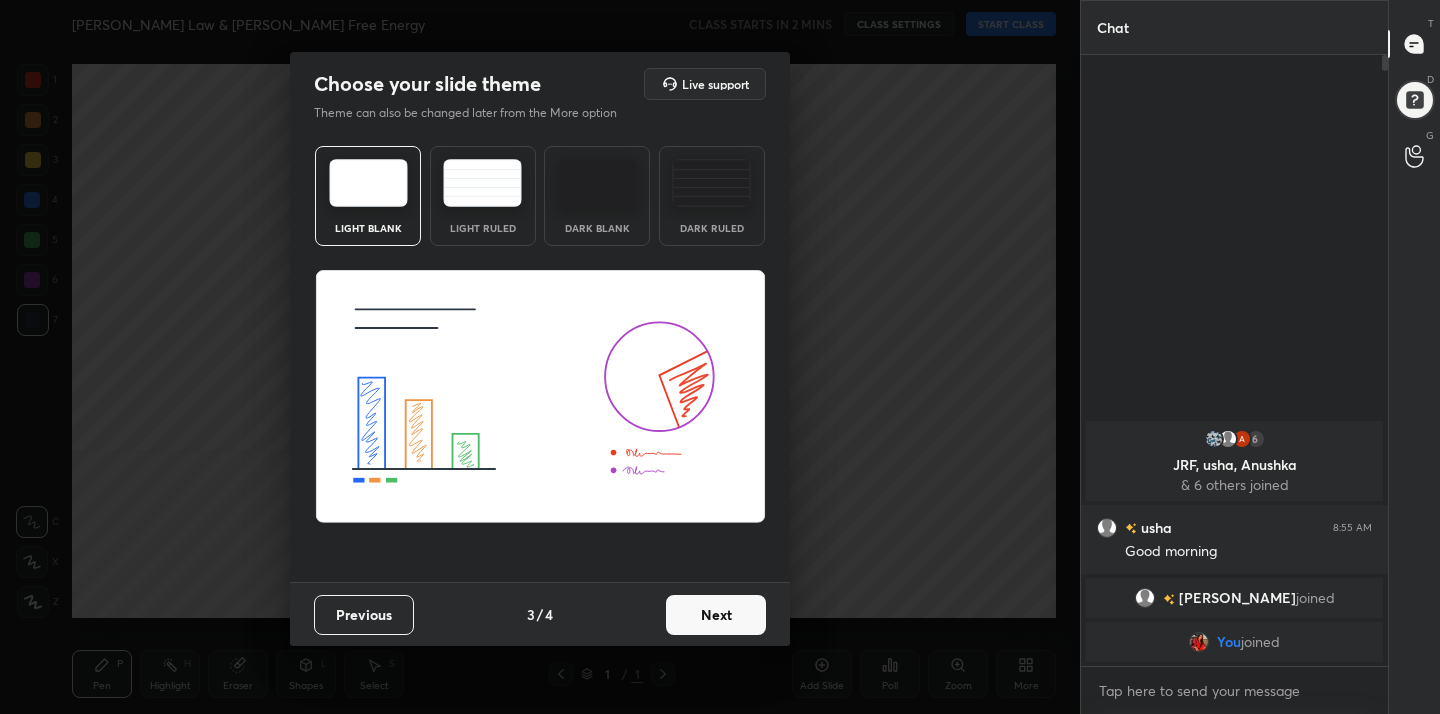 click on "Next" at bounding box center (716, 615) 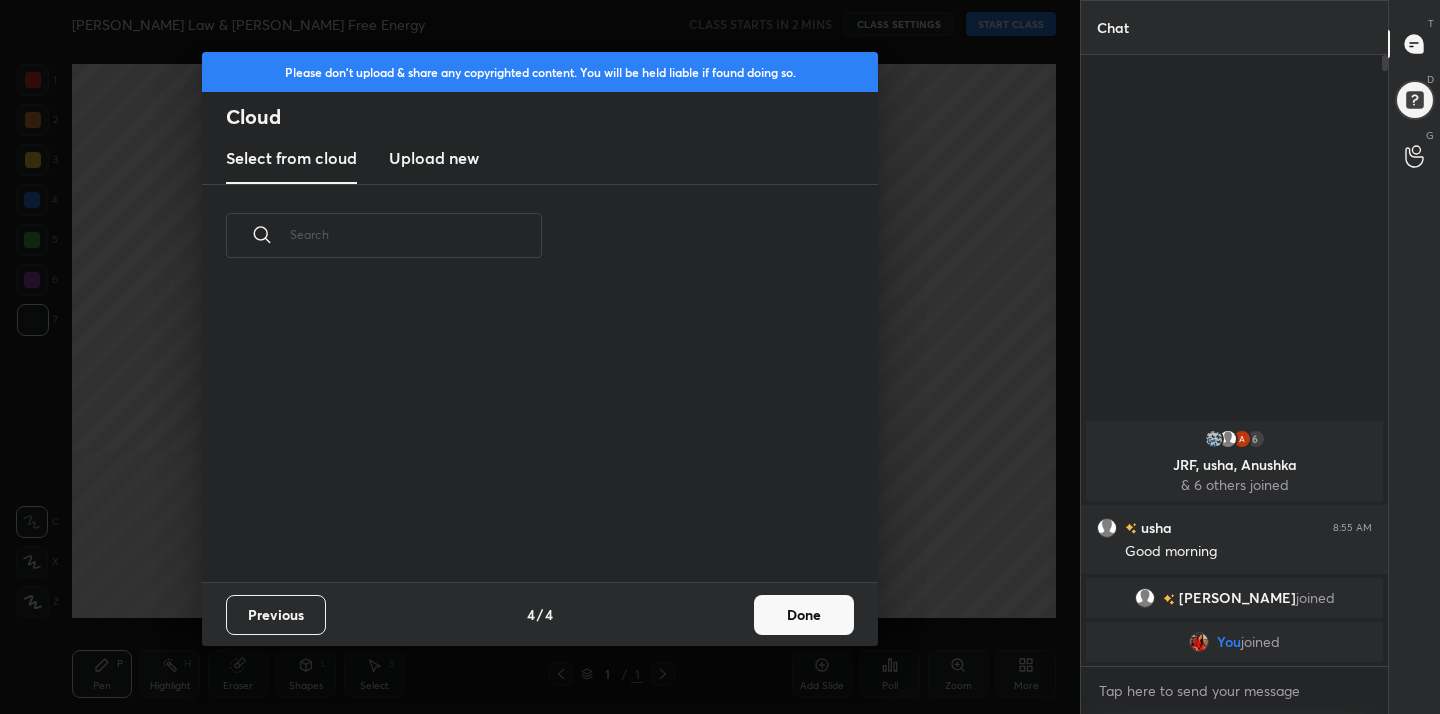 scroll, scrollTop: 7, scrollLeft: 11, axis: both 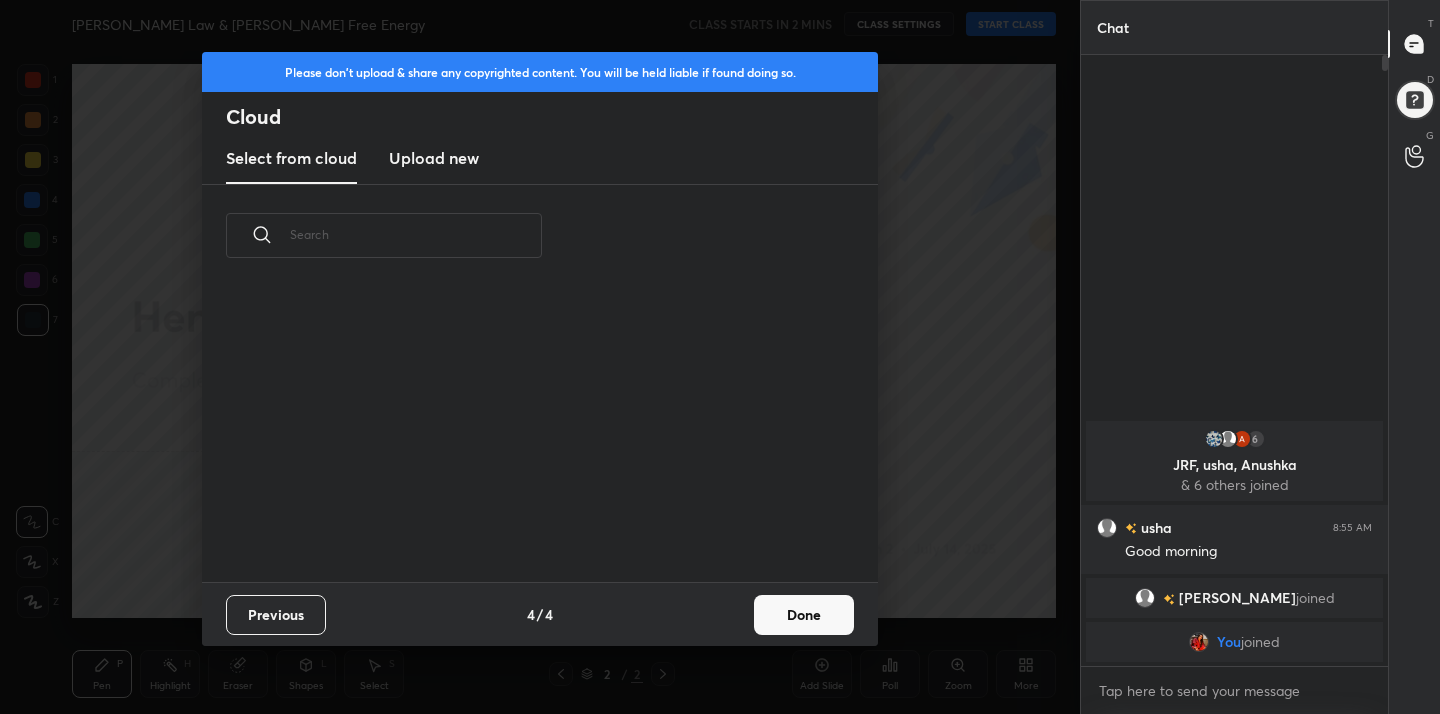 click on "Upload new" at bounding box center (434, 158) 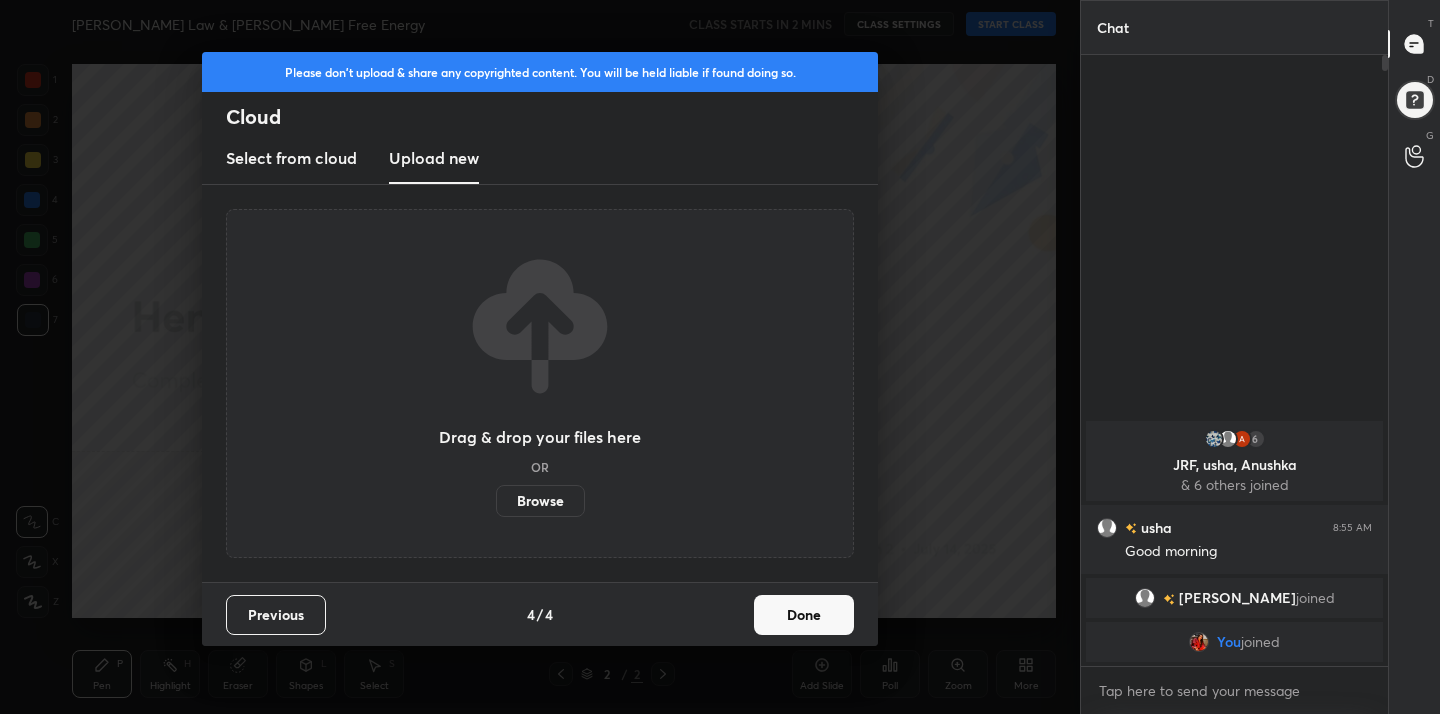 click on "Browse" at bounding box center (540, 501) 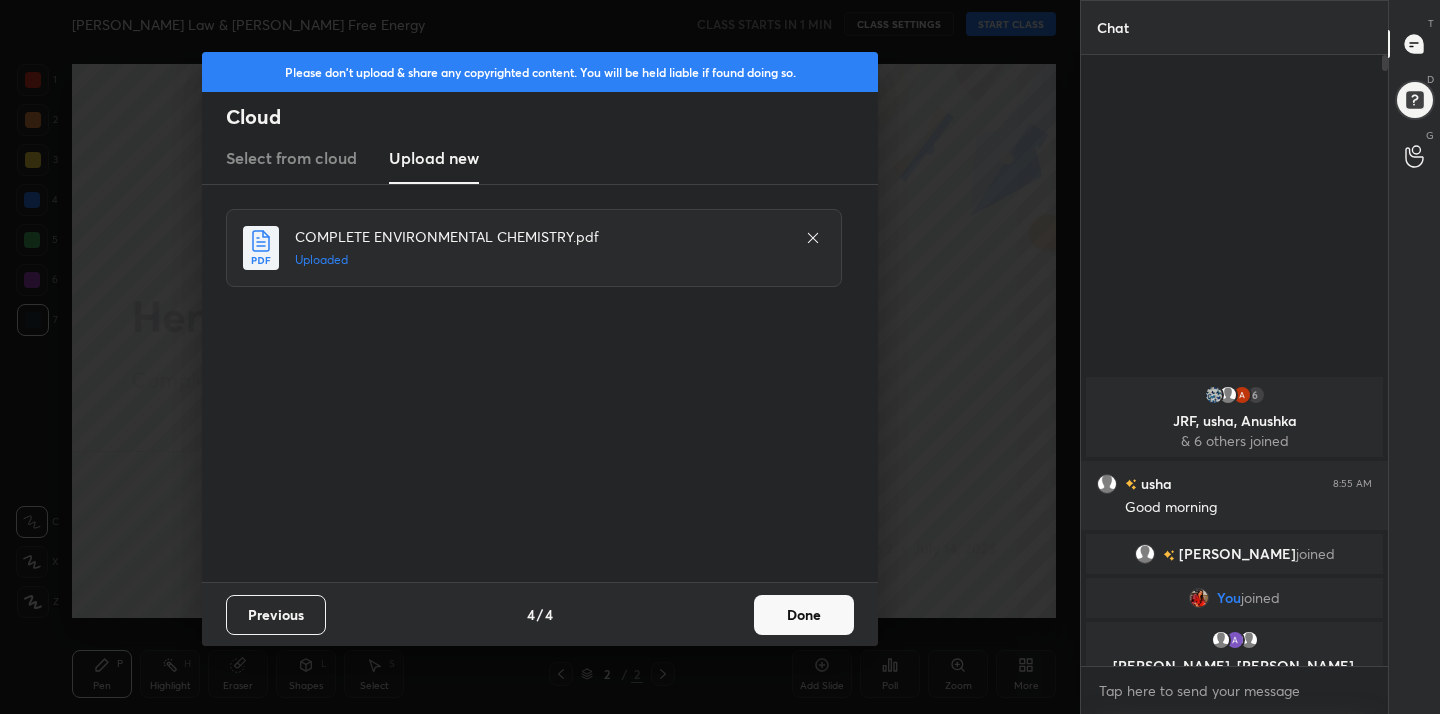 click on "Done" at bounding box center (804, 615) 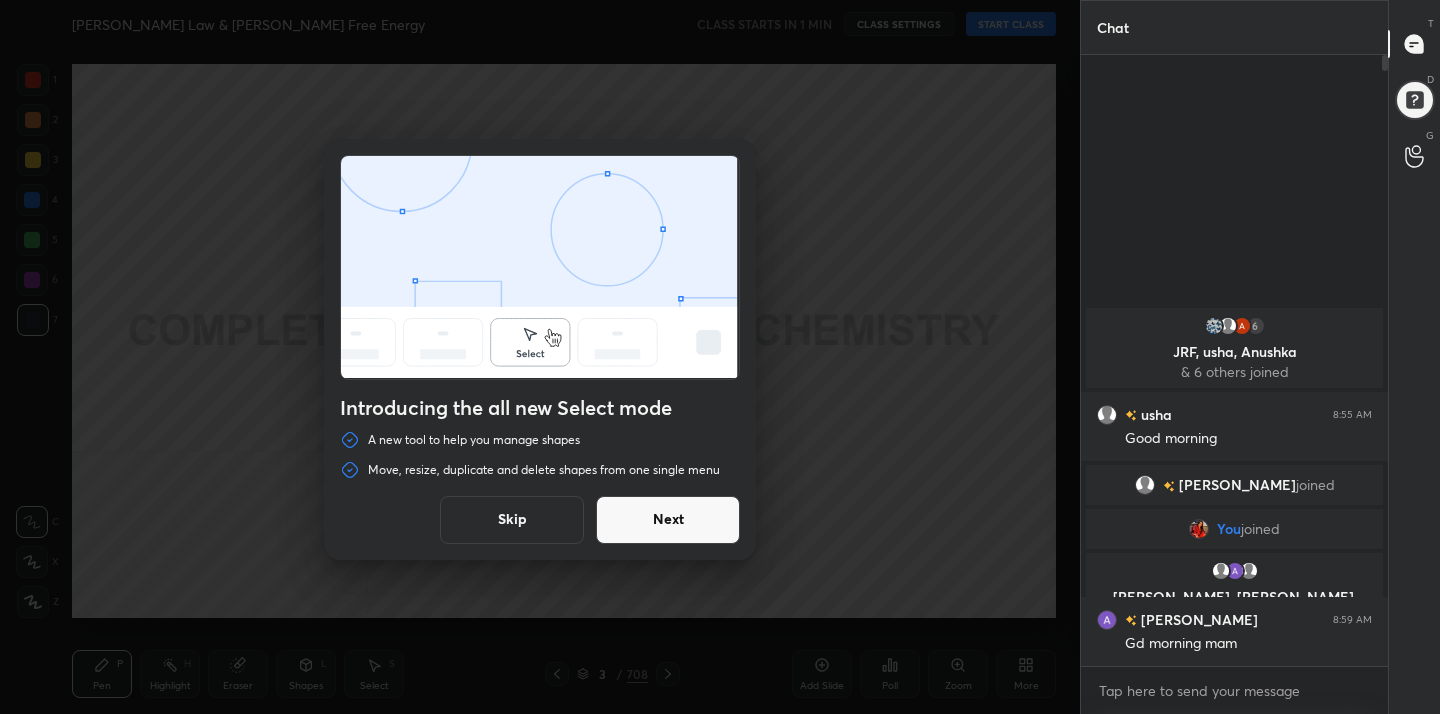 click on "Skip" at bounding box center [512, 520] 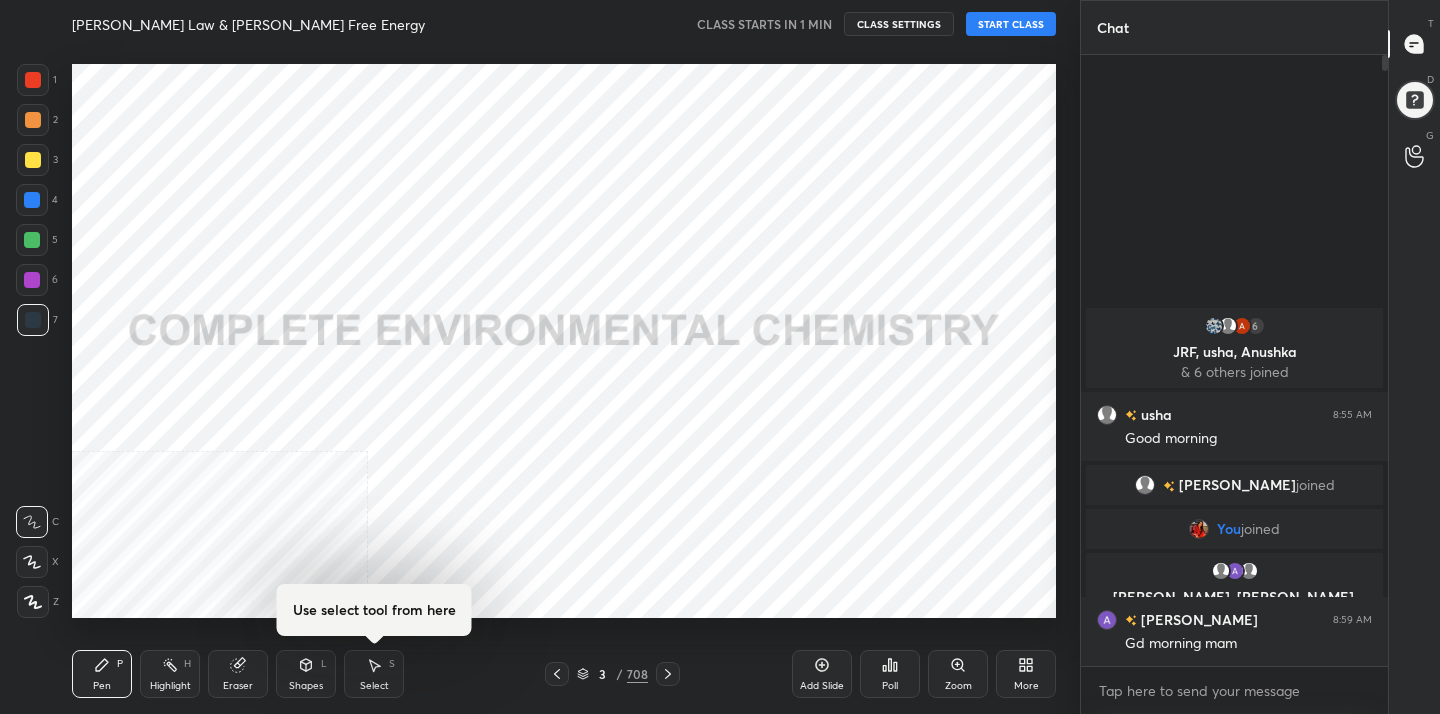 click 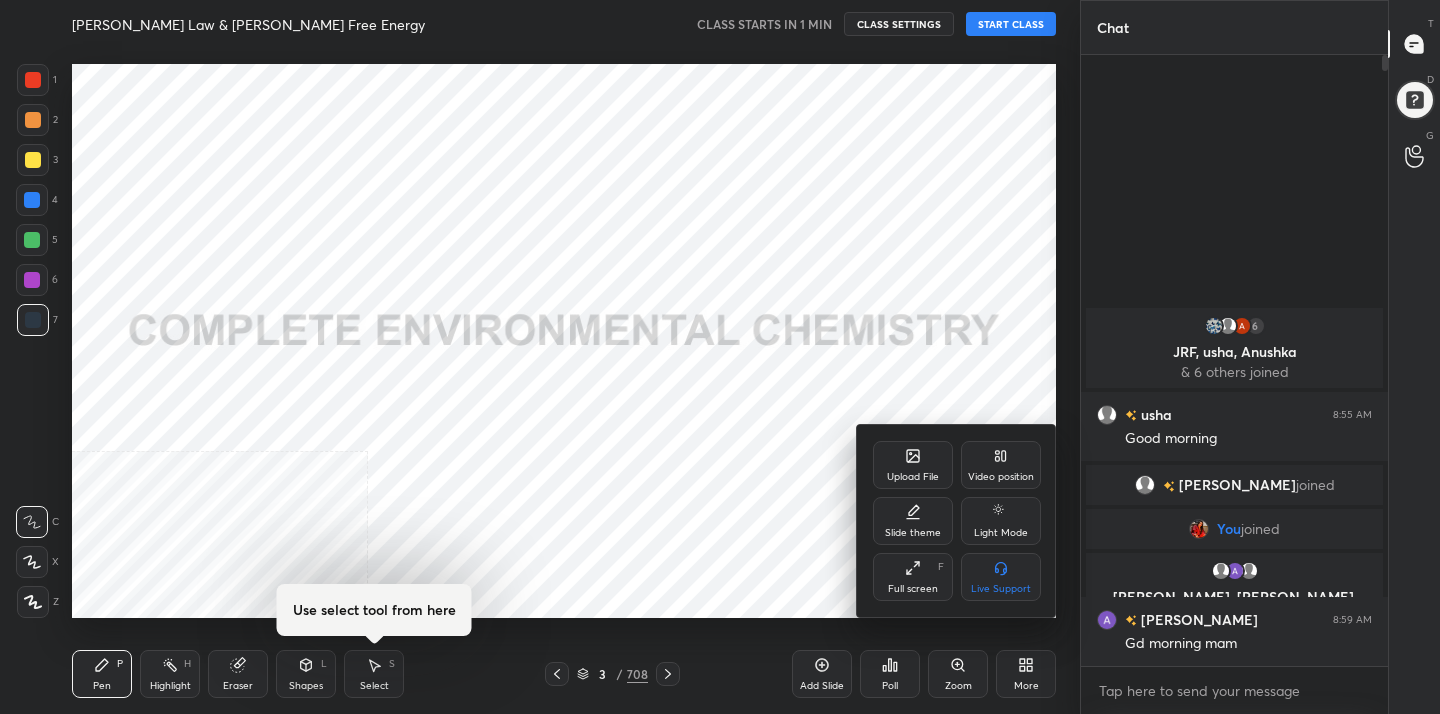 click on "Full screen F" at bounding box center [913, 577] 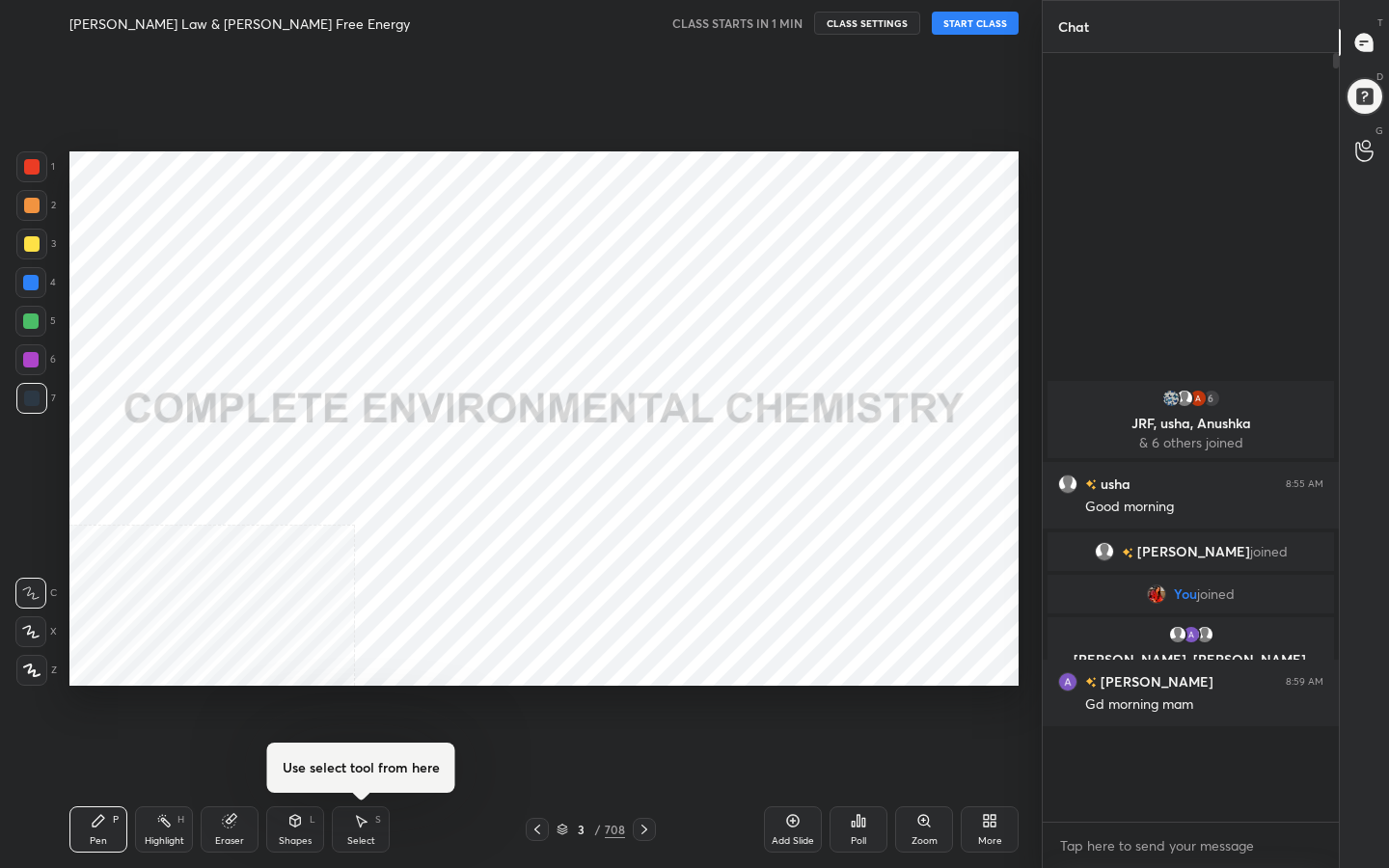 scroll, scrollTop: 95700, scrollLeft: 95494, axis: both 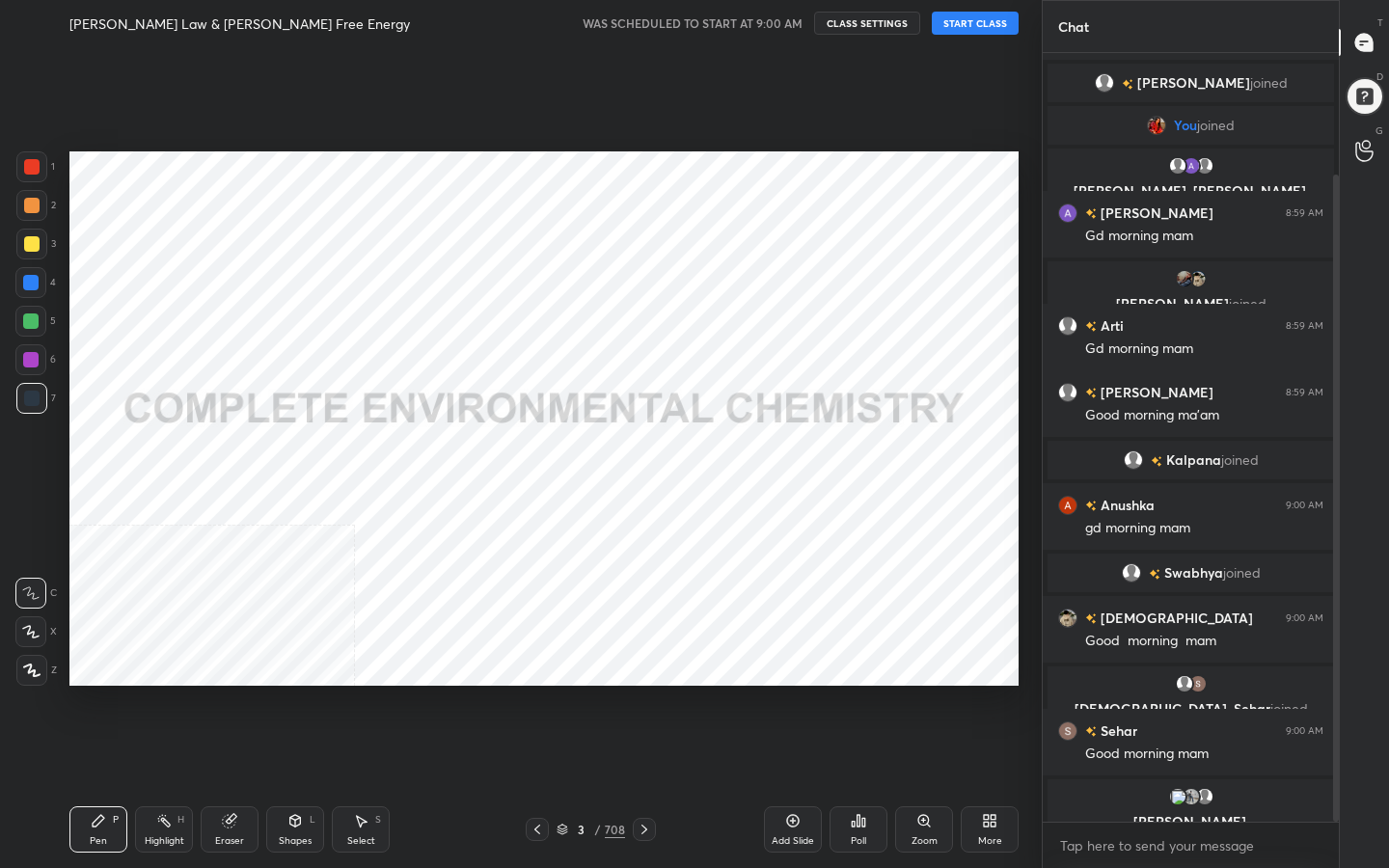 click on "START CLASS" at bounding box center (975, 23) 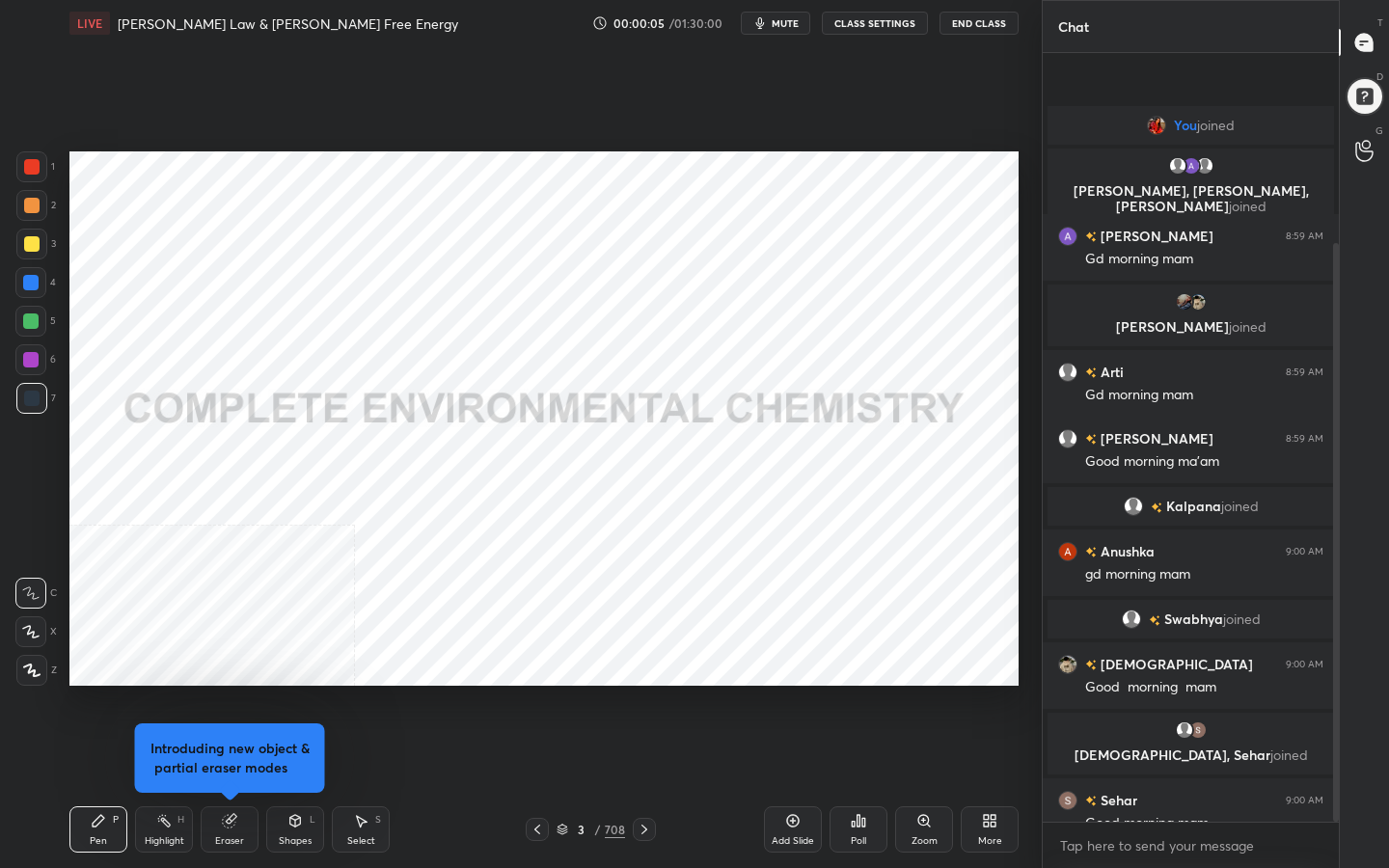scroll, scrollTop: 253, scrollLeft: 0, axis: vertical 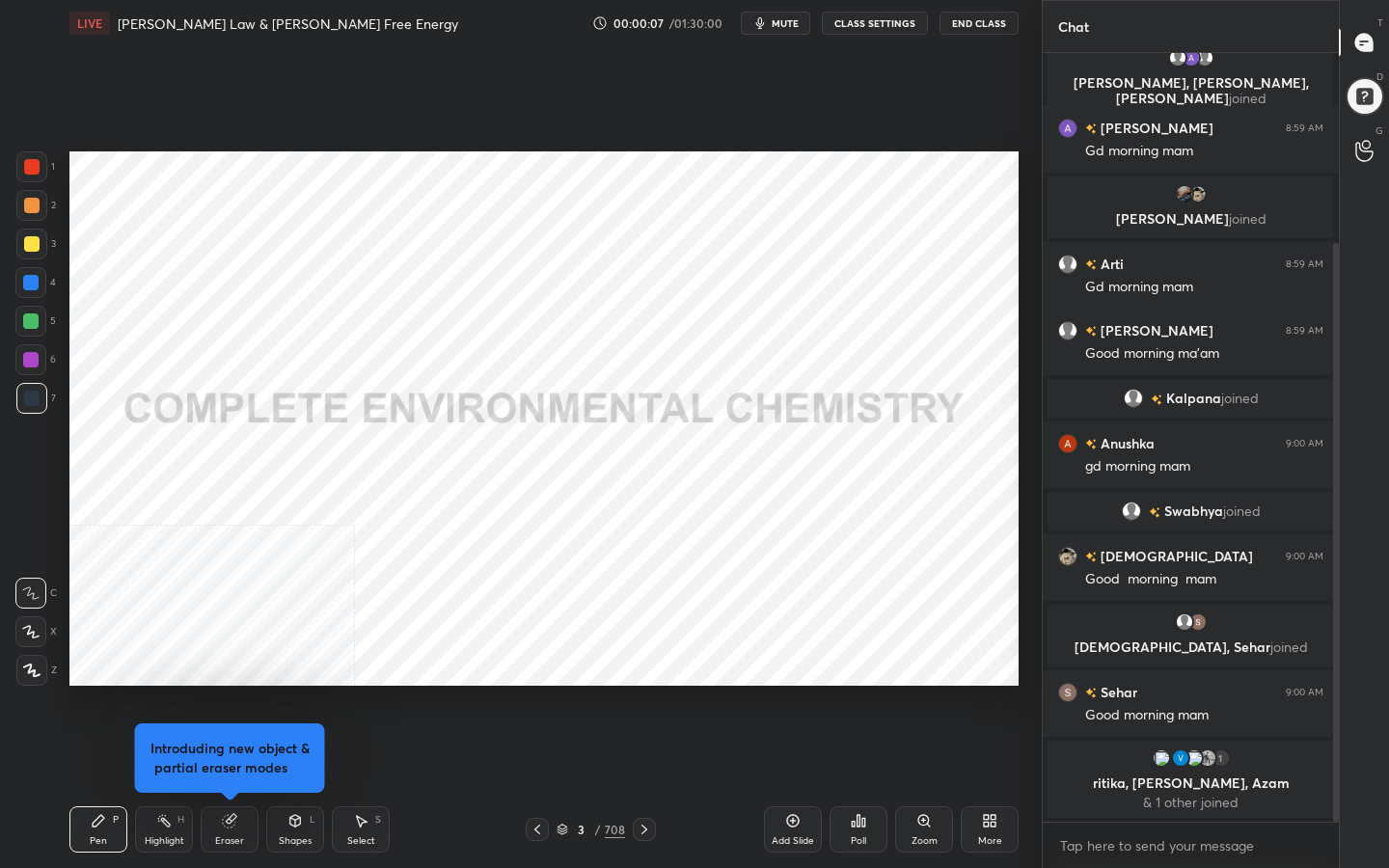 click on "mute" at bounding box center [785, 23] 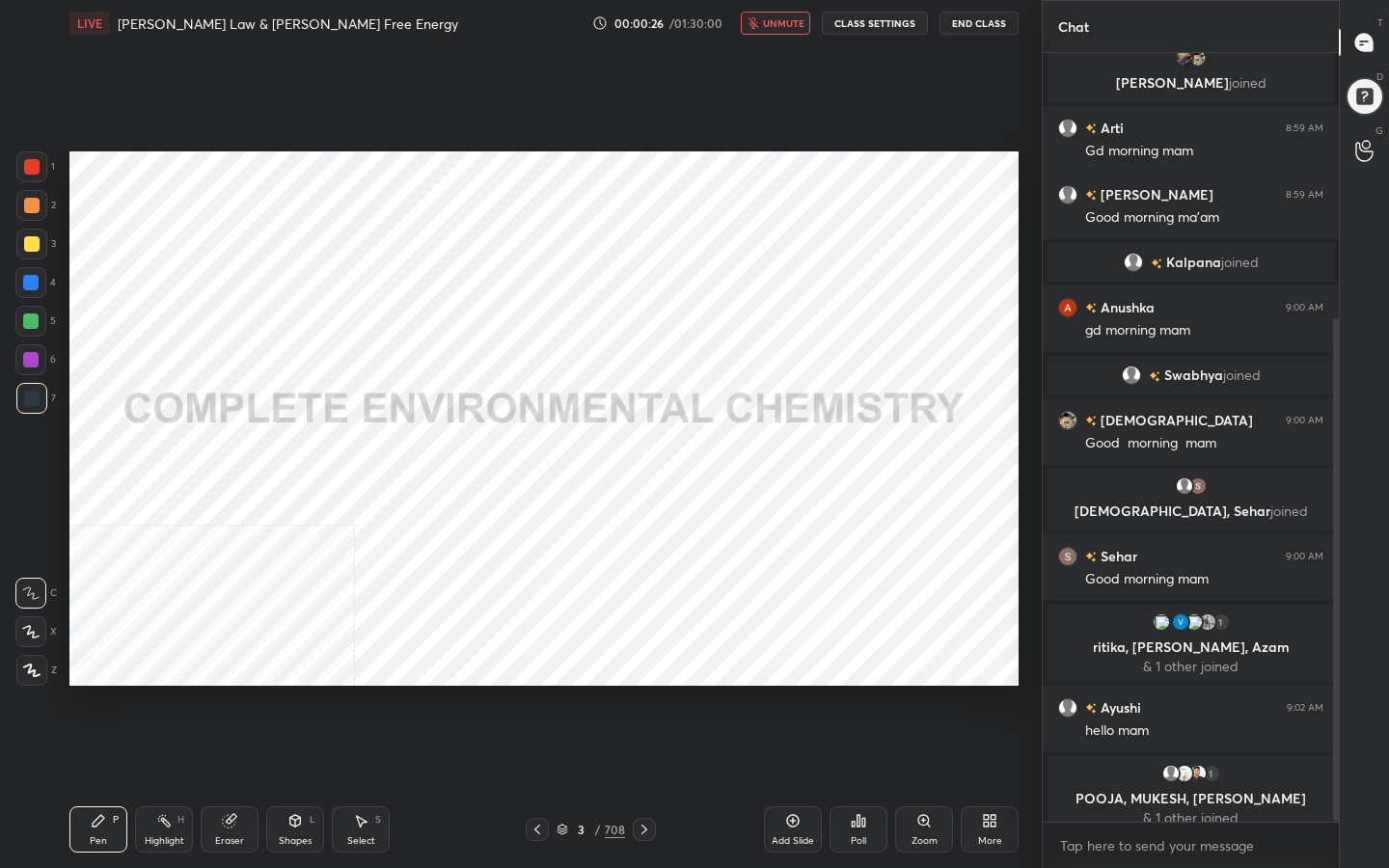 scroll, scrollTop: 404, scrollLeft: 0, axis: vertical 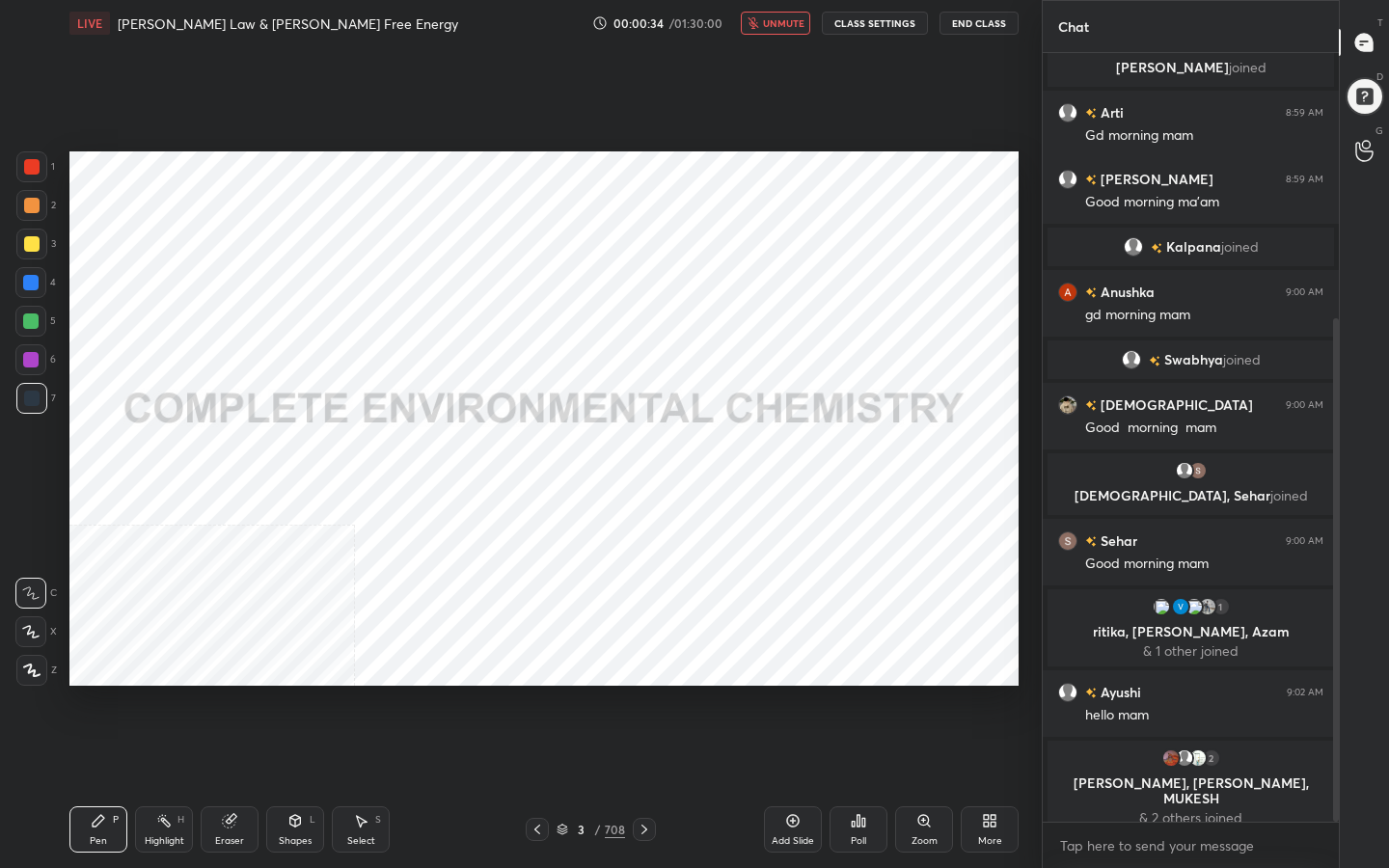 click on "unmute" at bounding box center [783, 23] 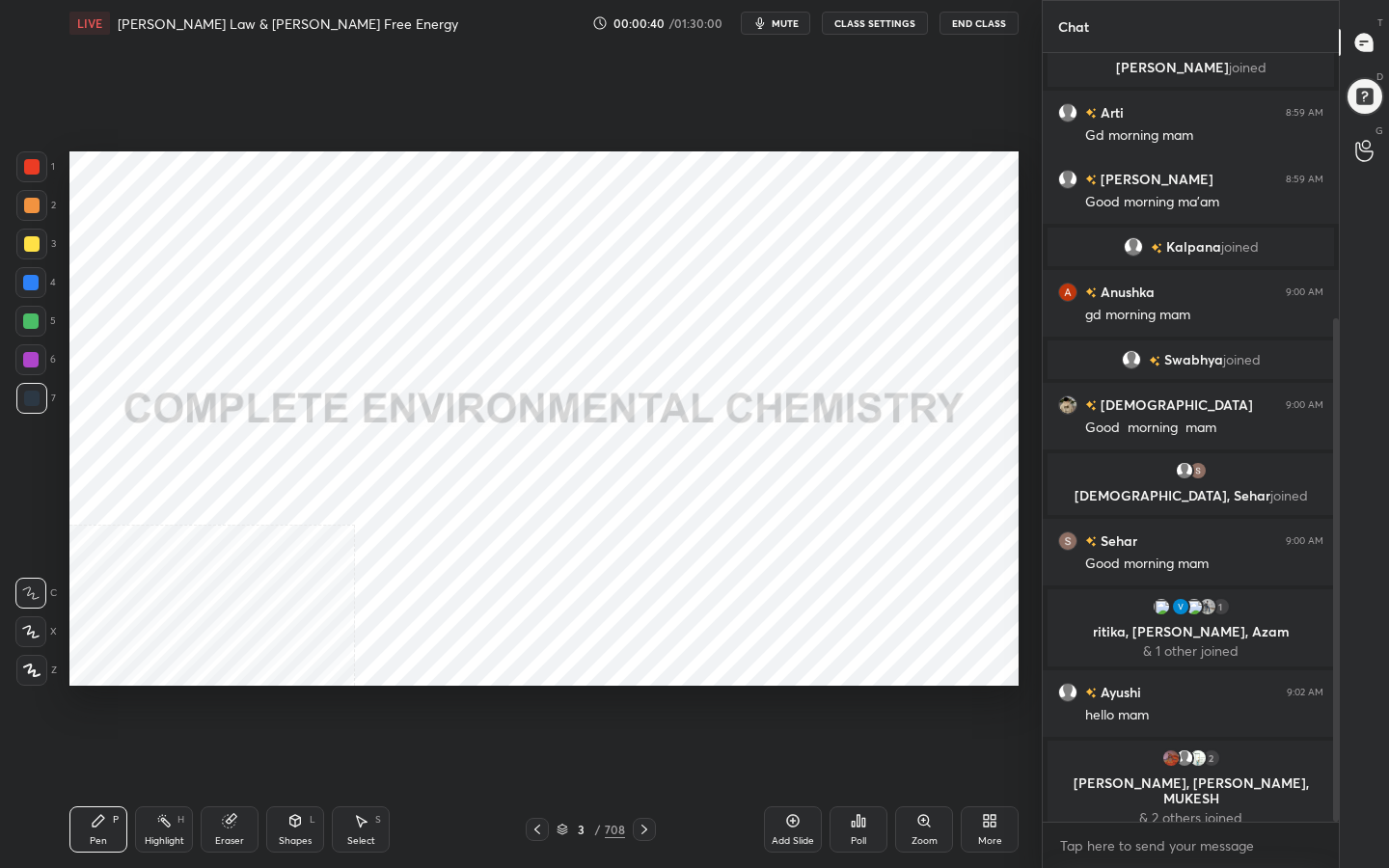 click on "mute" at bounding box center [785, 23] 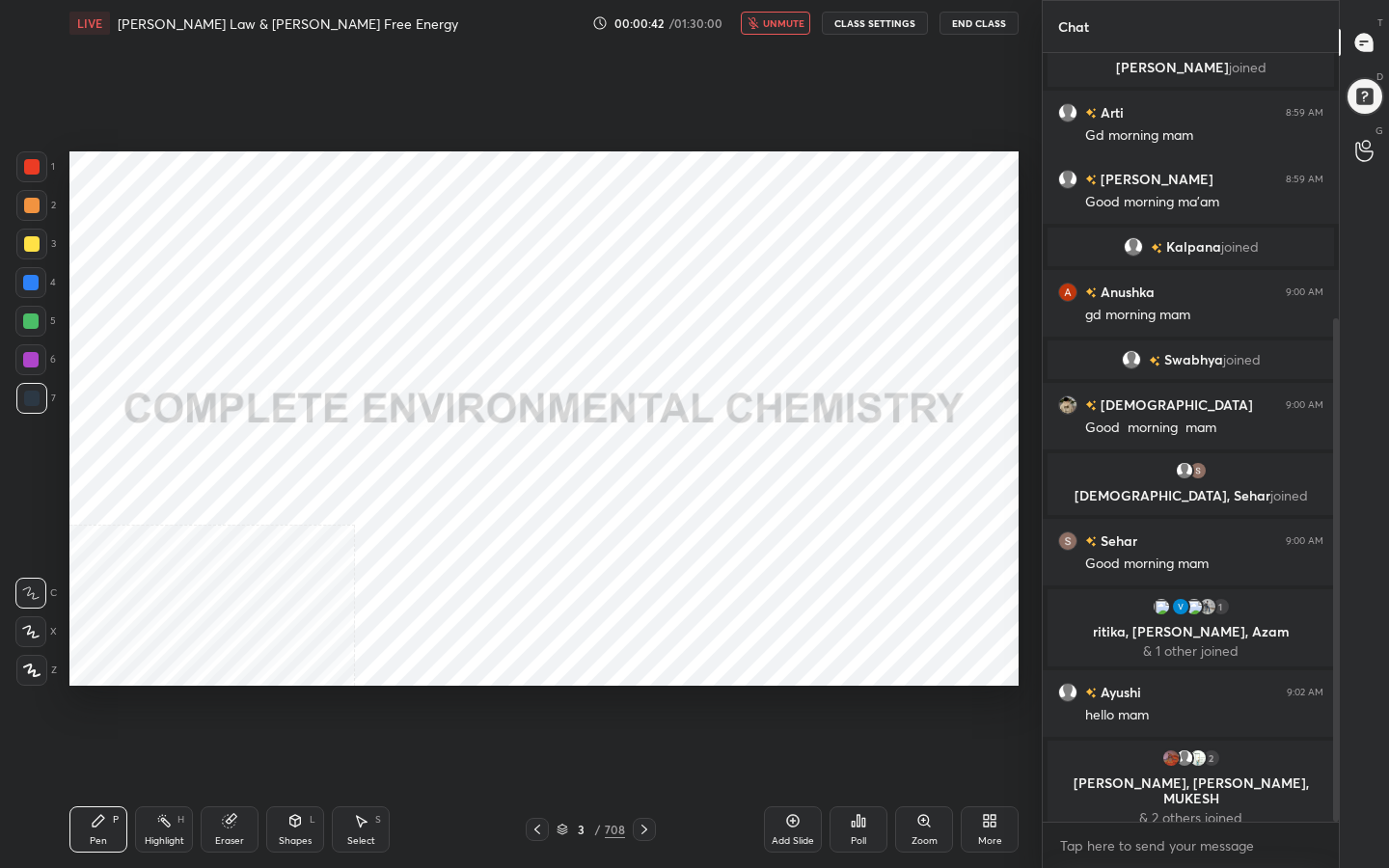 click 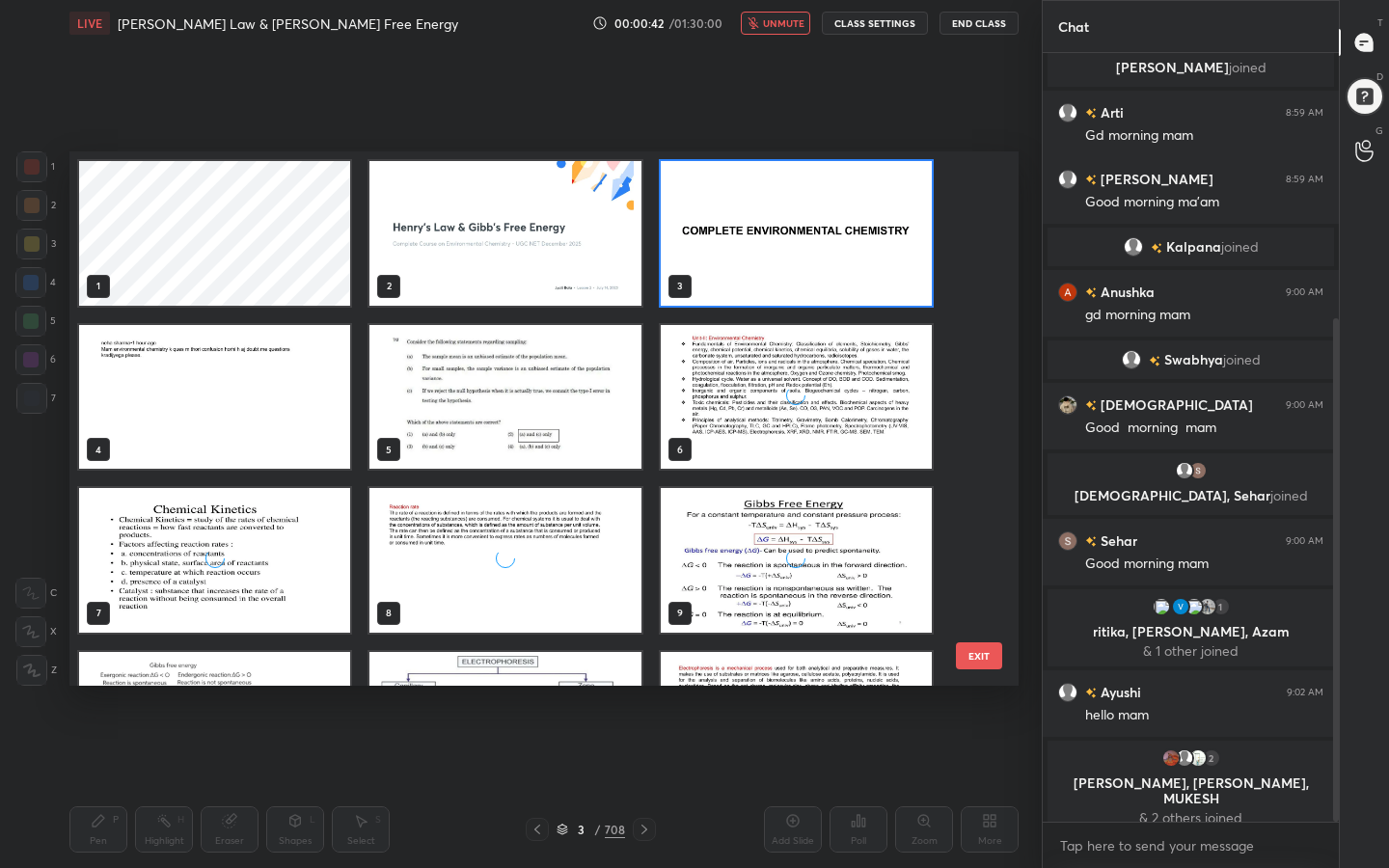 scroll, scrollTop: 7, scrollLeft: 11, axis: both 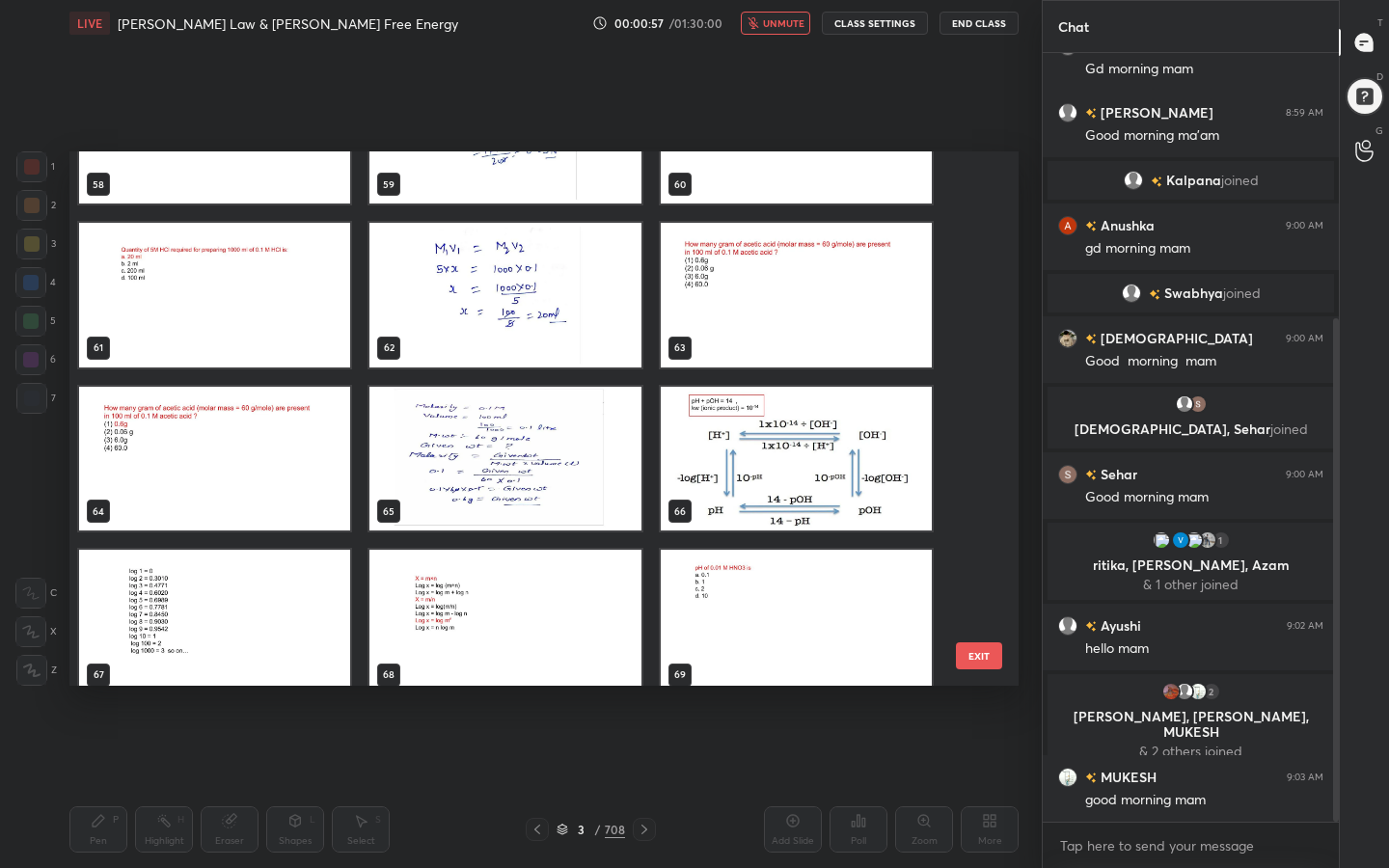 click at bounding box center [796, 459] 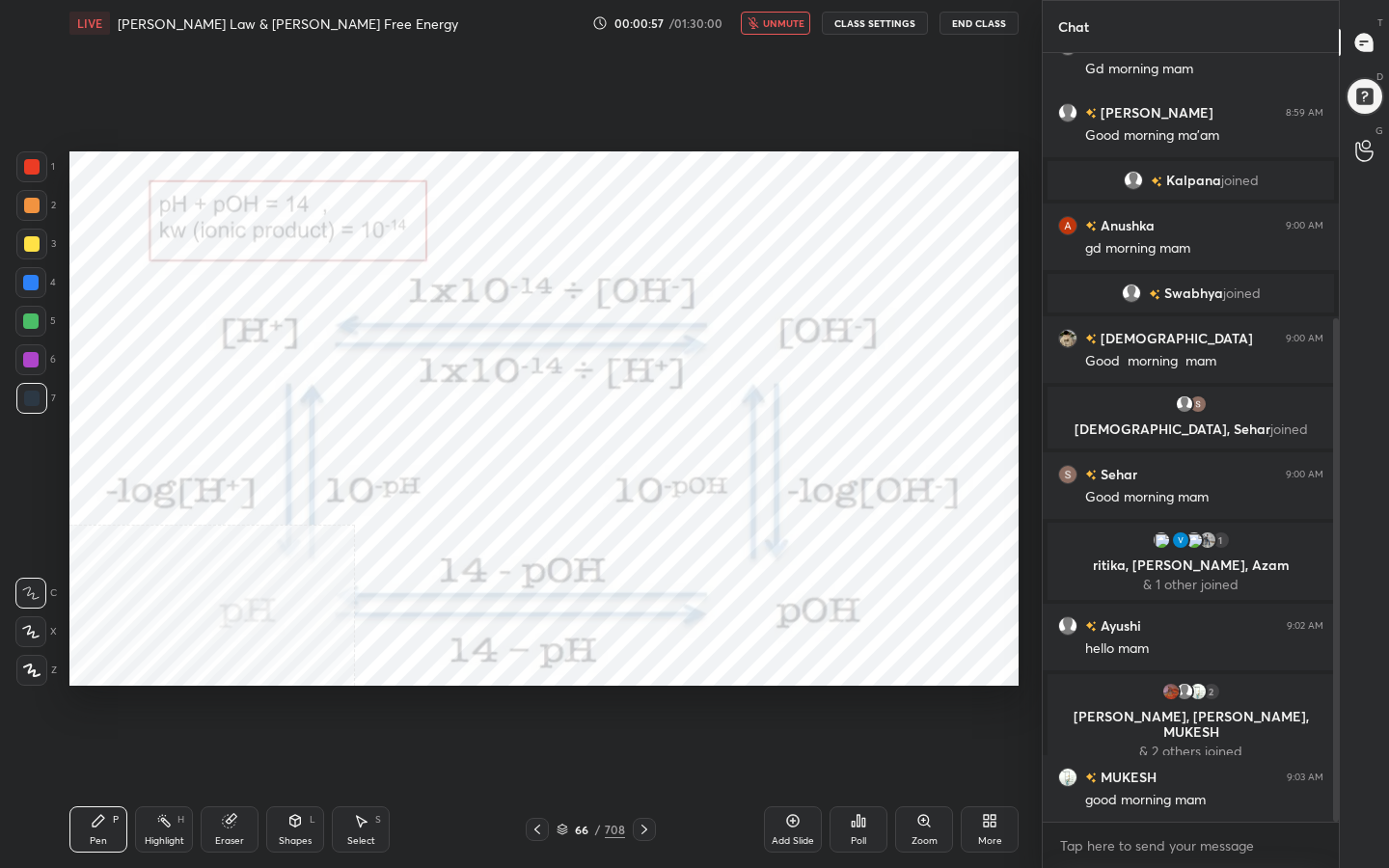 click at bounding box center (796, 459) 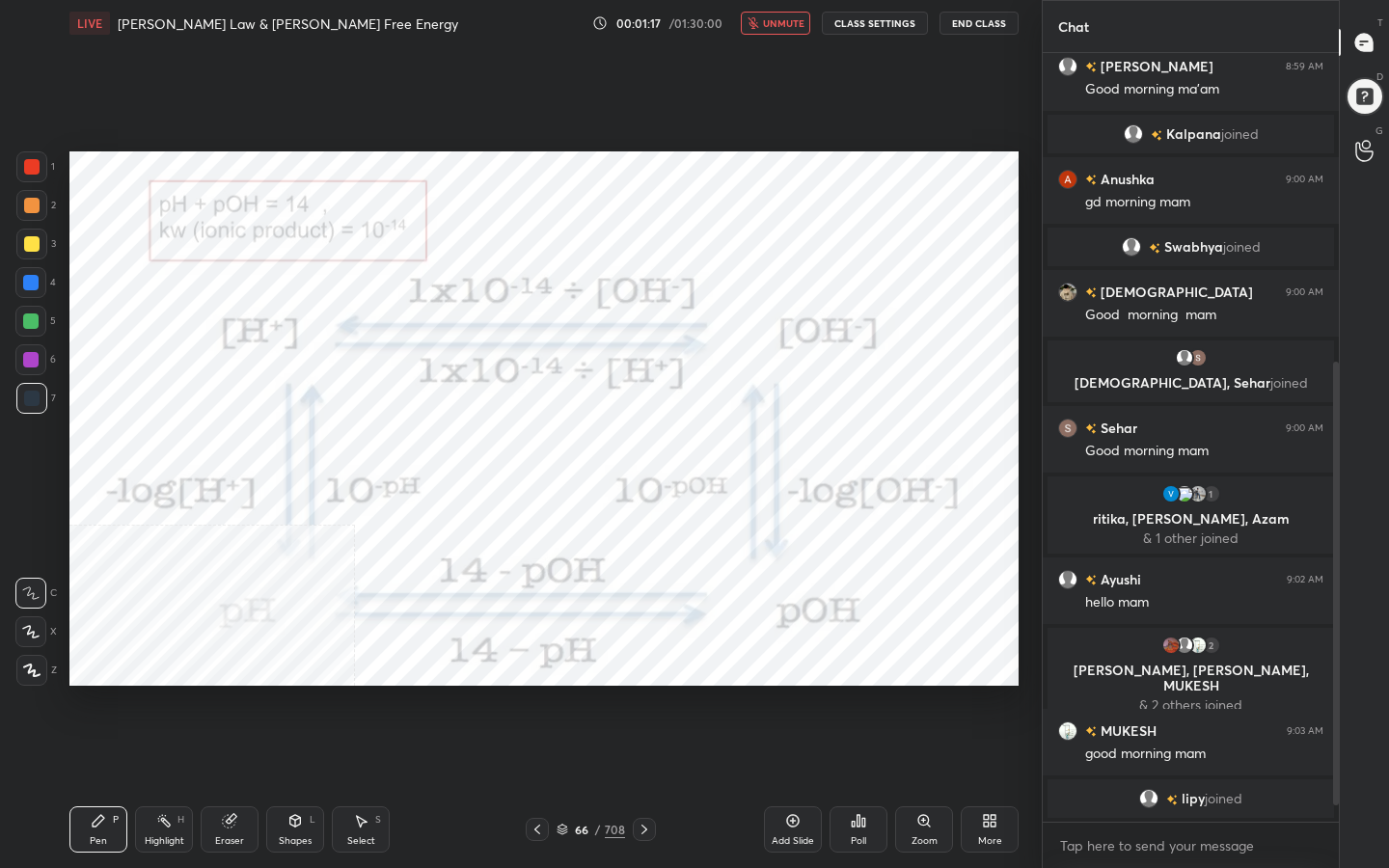 scroll, scrollTop: 583, scrollLeft: 0, axis: vertical 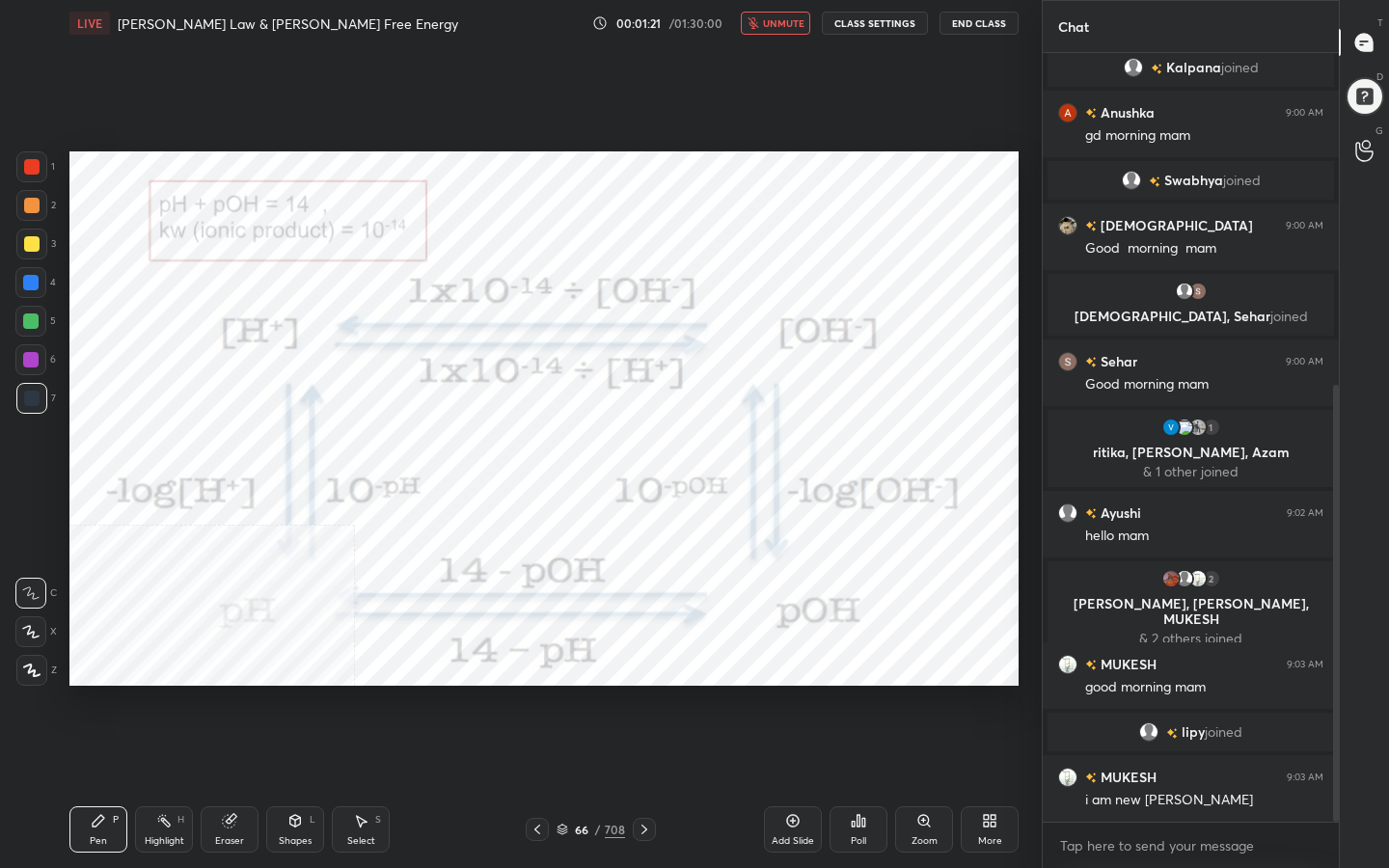 click on "unmute" at bounding box center (783, 23) 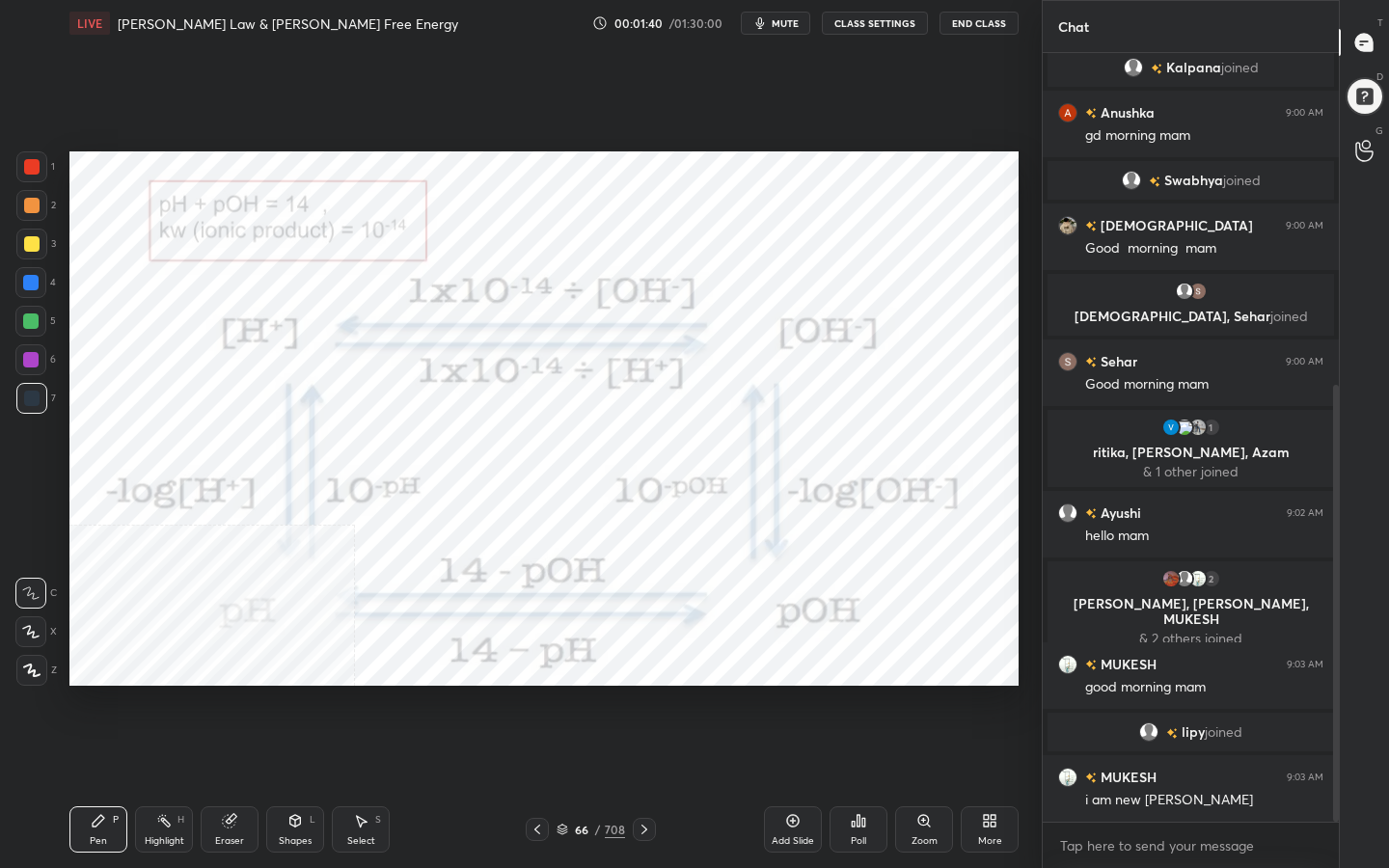 click on "mute" at bounding box center [785, 23] 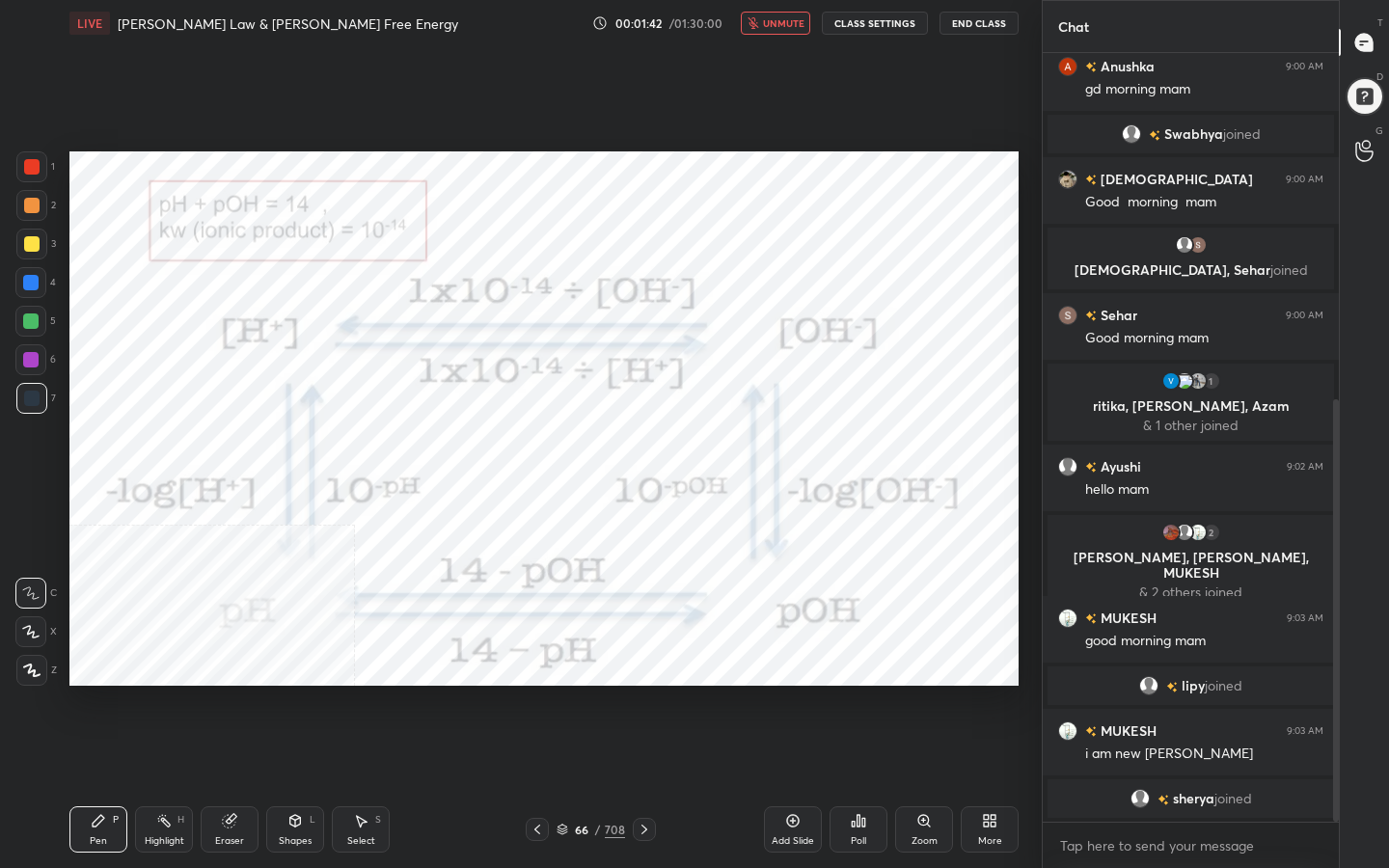 scroll, scrollTop: 696, scrollLeft: 0, axis: vertical 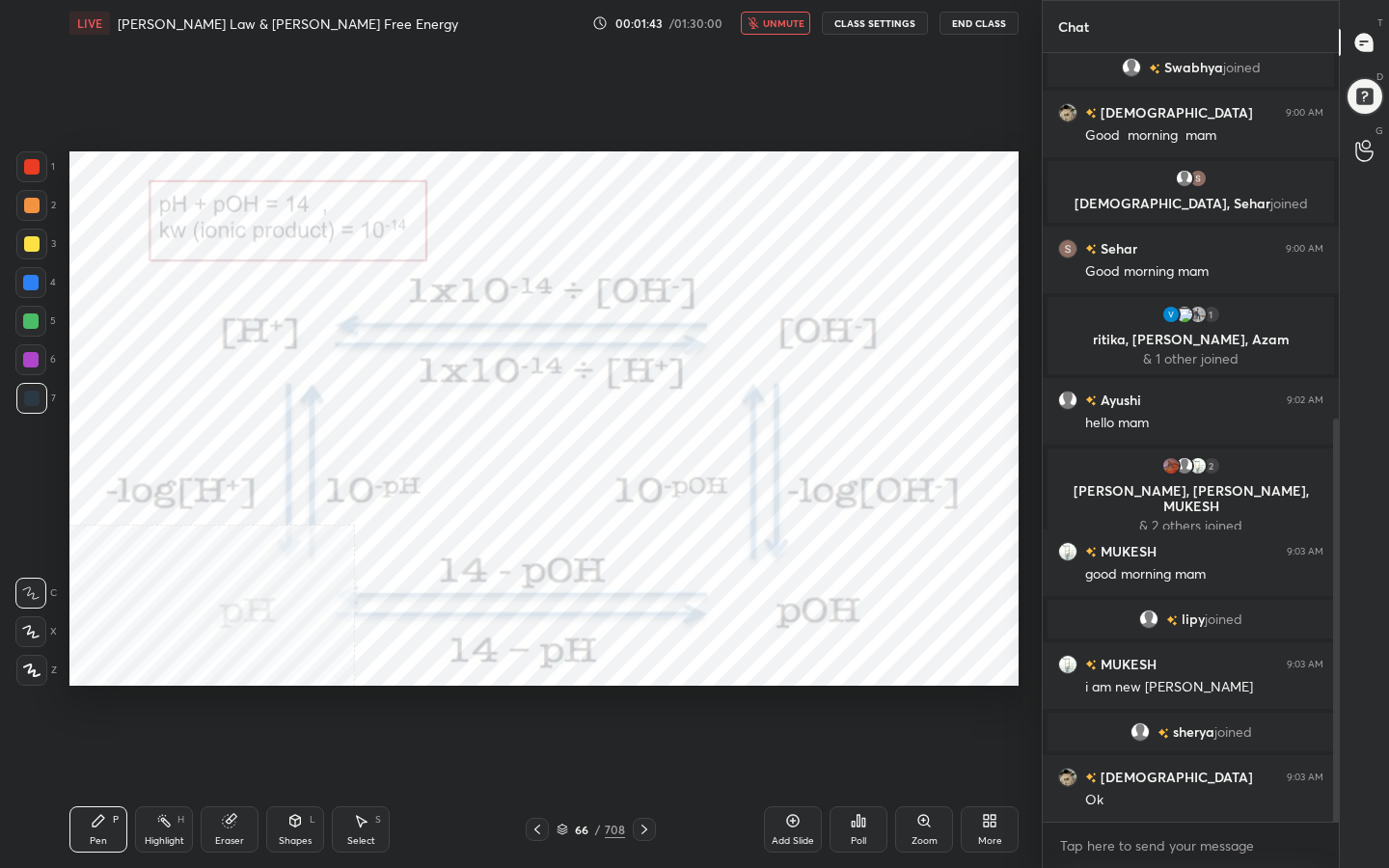 click on "unmute" at bounding box center [783, 23] 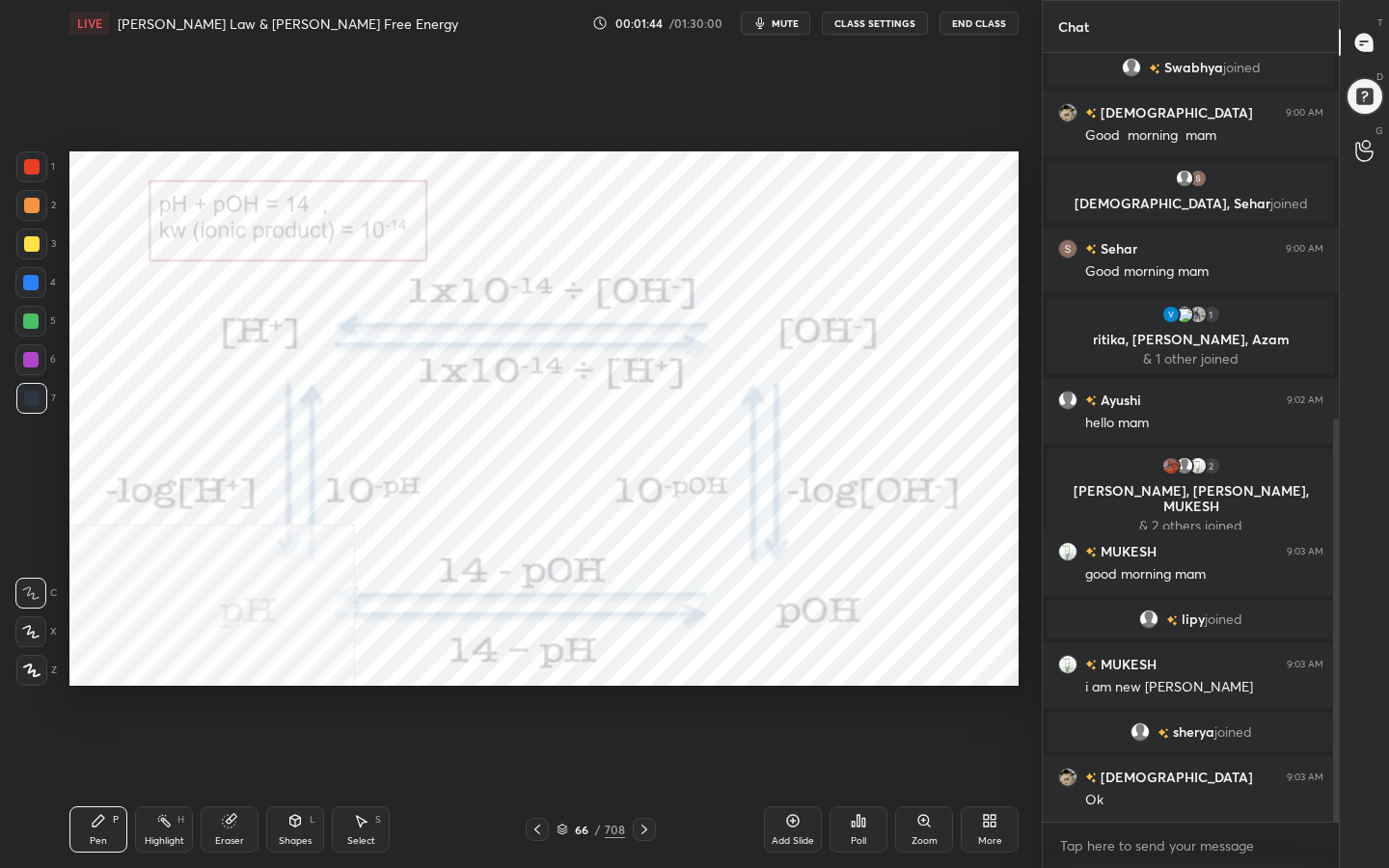 click on "mute" at bounding box center (785, 23) 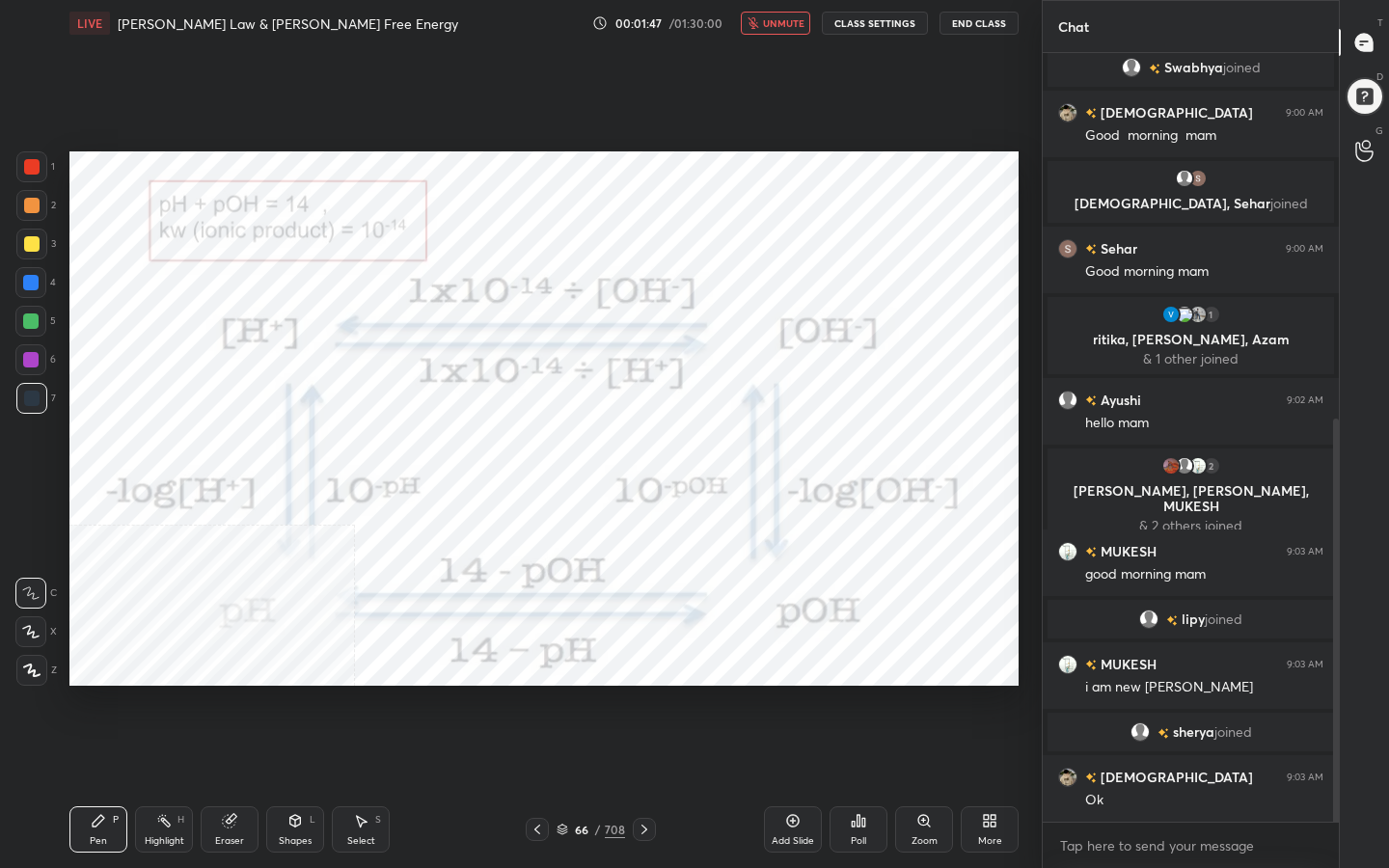 click 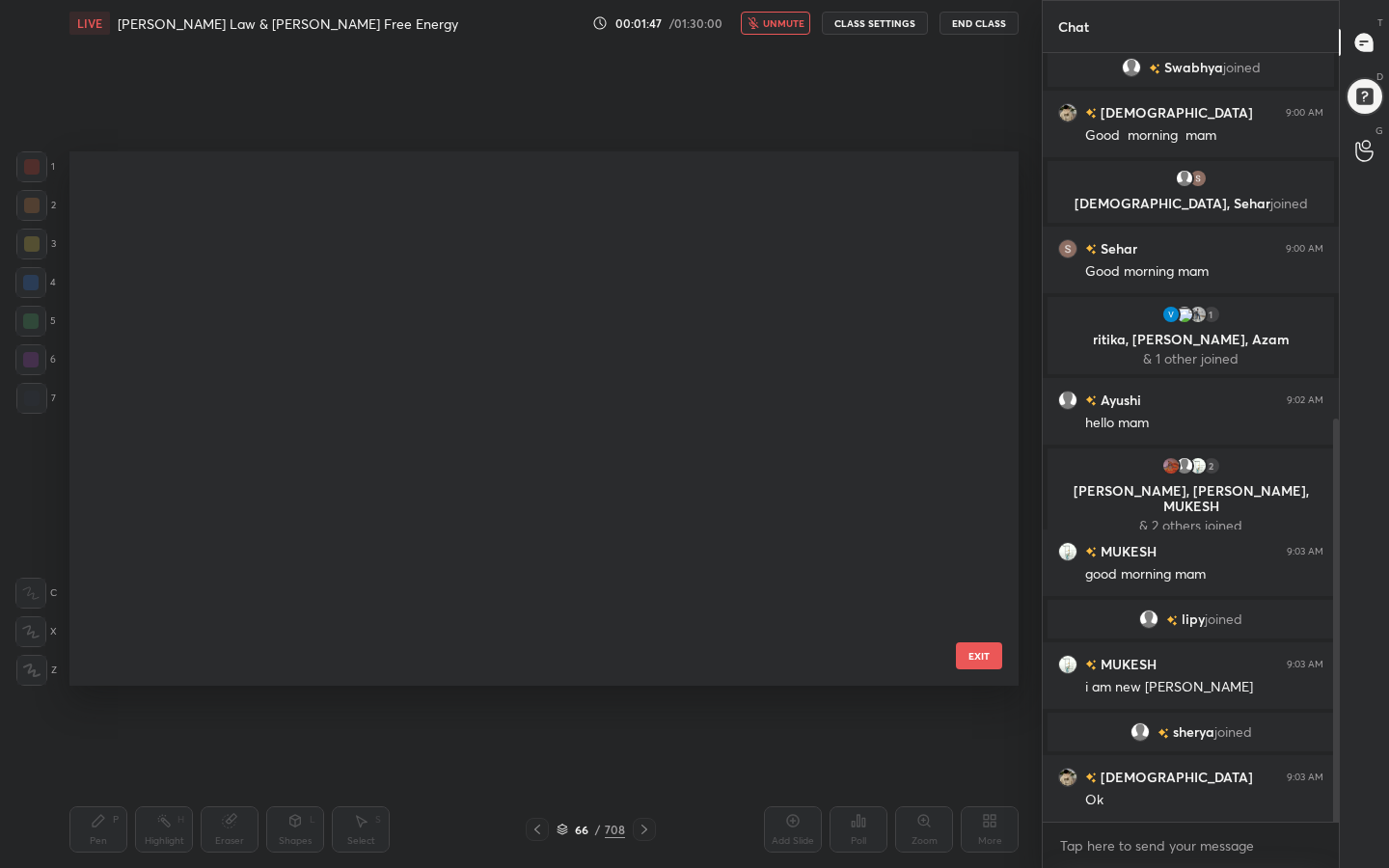 scroll, scrollTop: 3062, scrollLeft: 0, axis: vertical 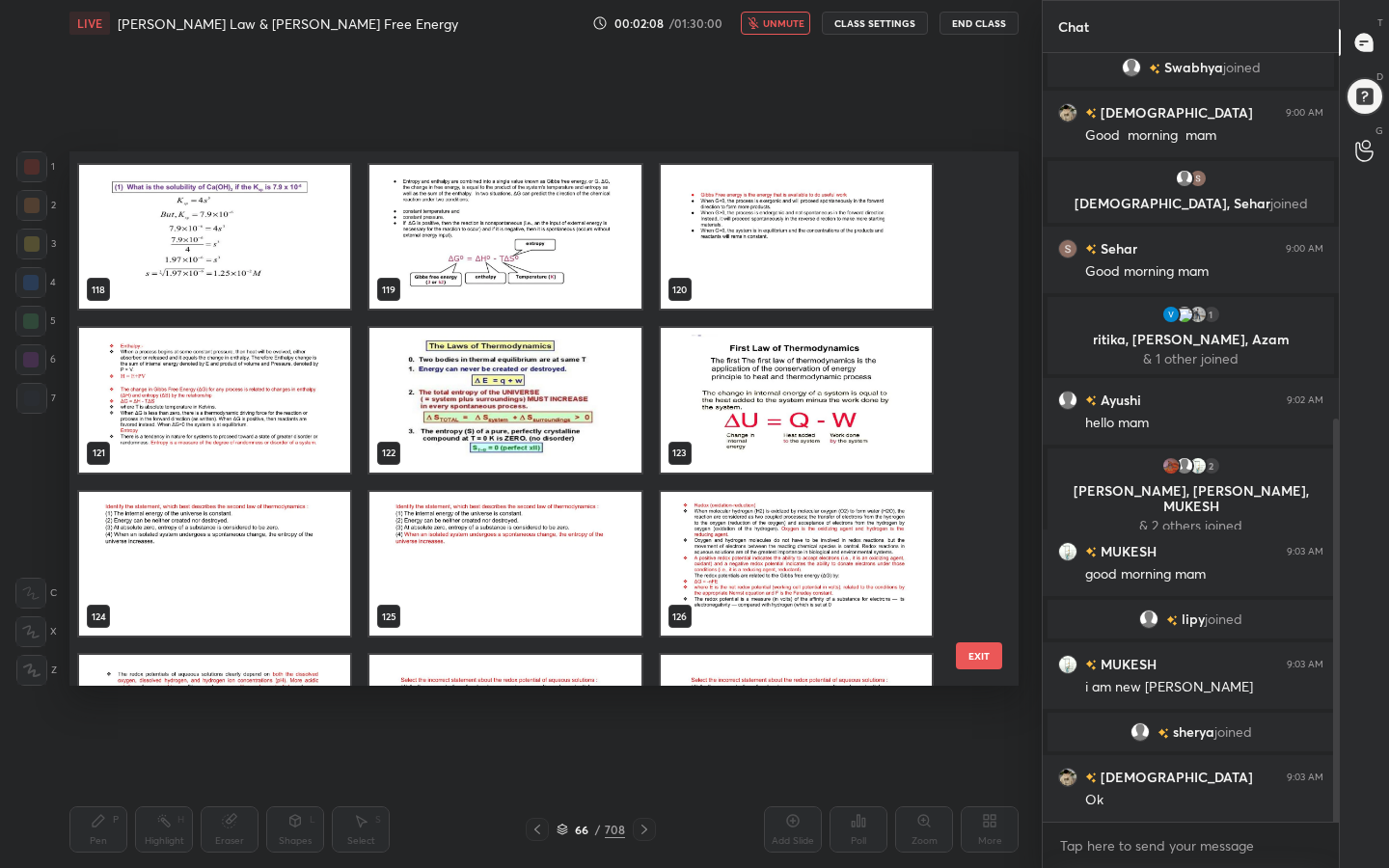 click 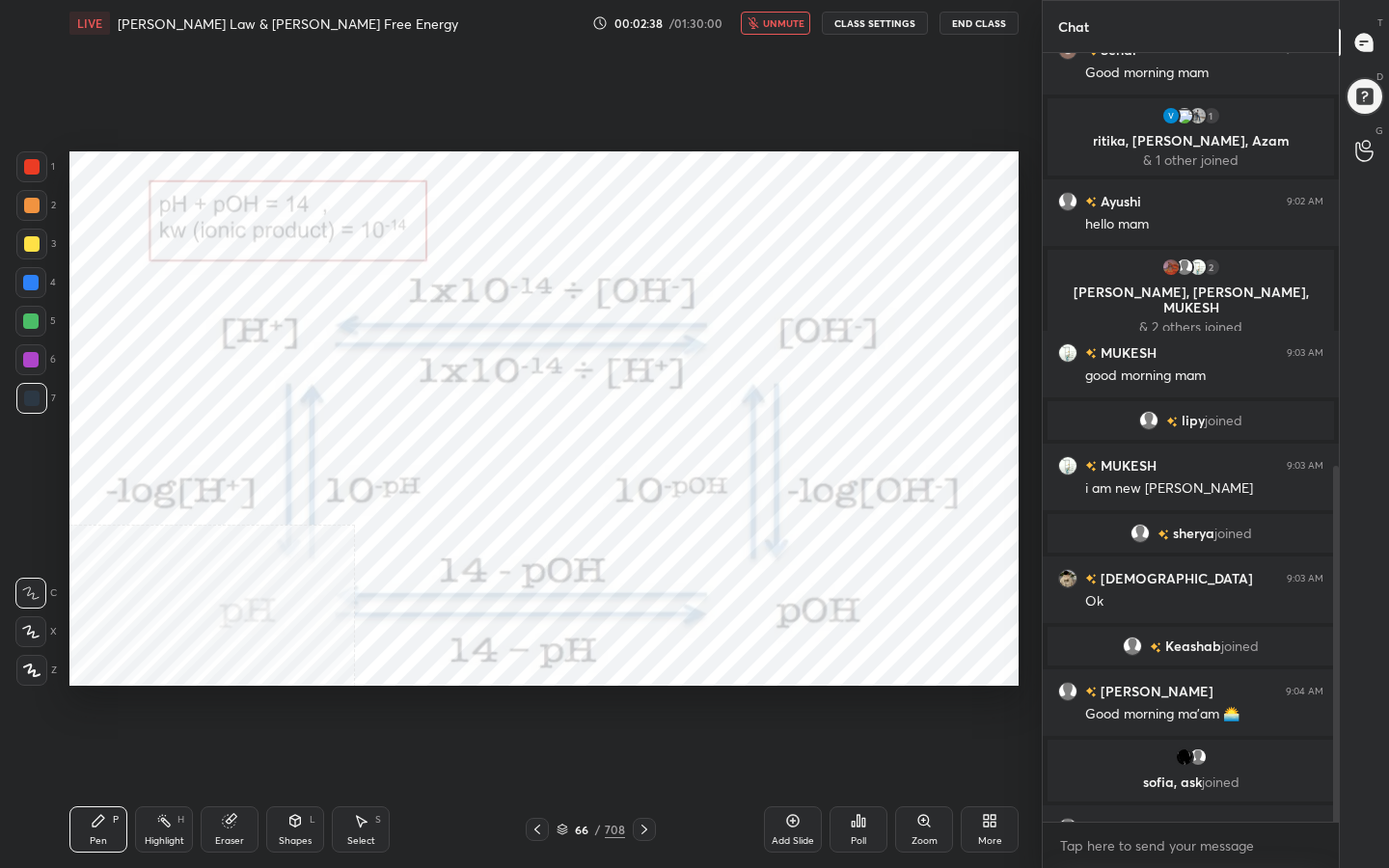 scroll, scrollTop: 892, scrollLeft: 0, axis: vertical 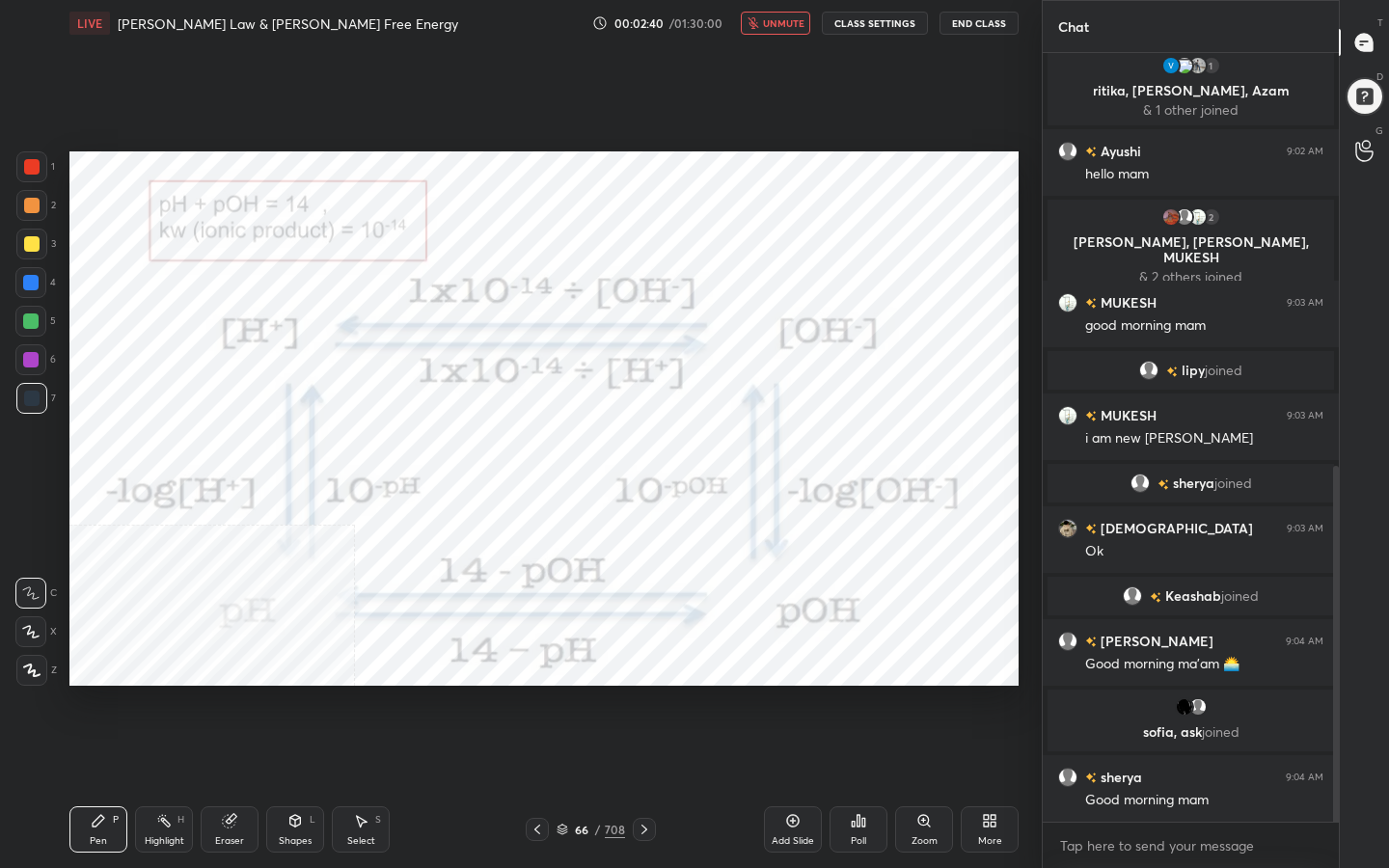 click on "unmute" at bounding box center (783, 23) 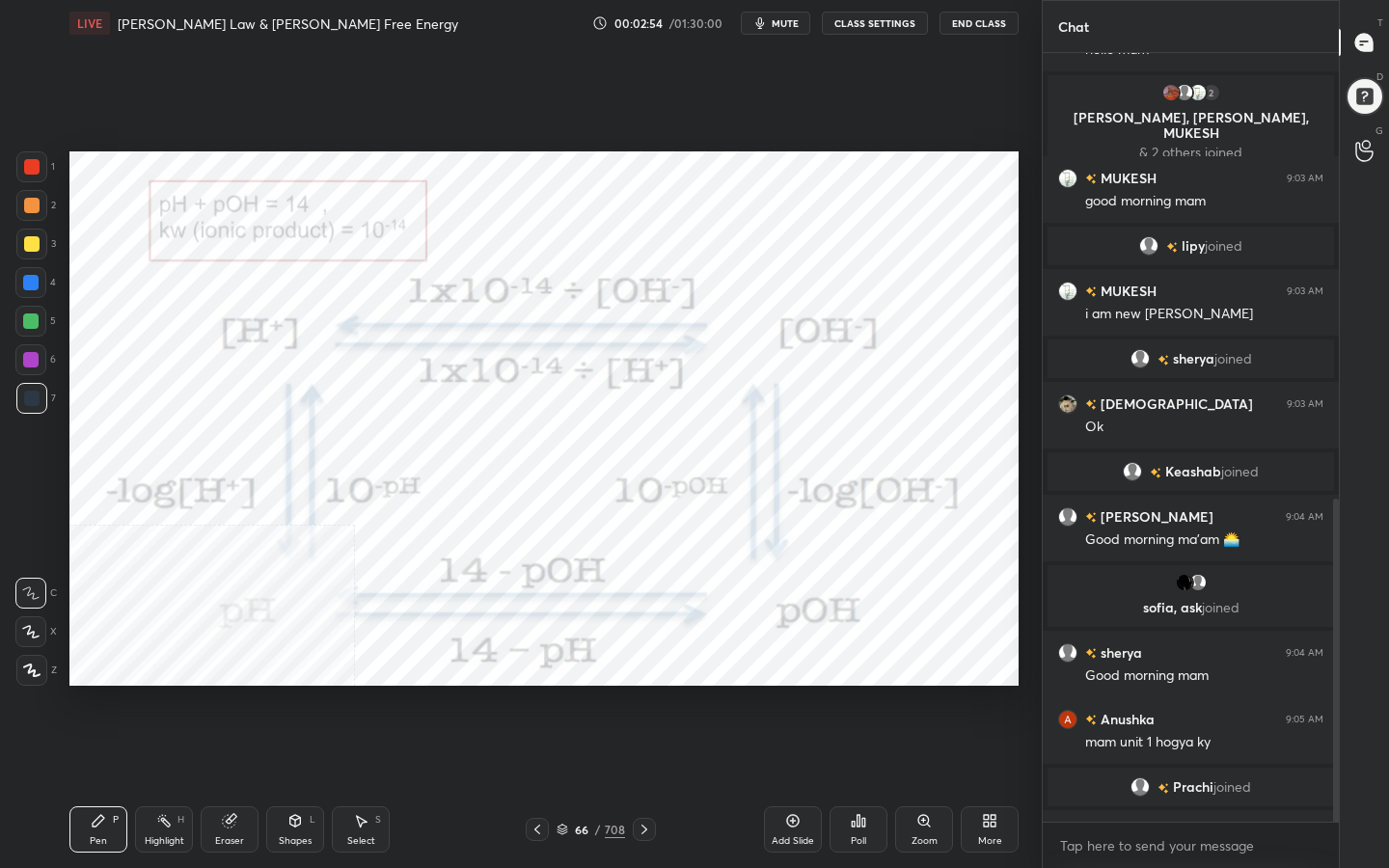 scroll, scrollTop: 1060, scrollLeft: 0, axis: vertical 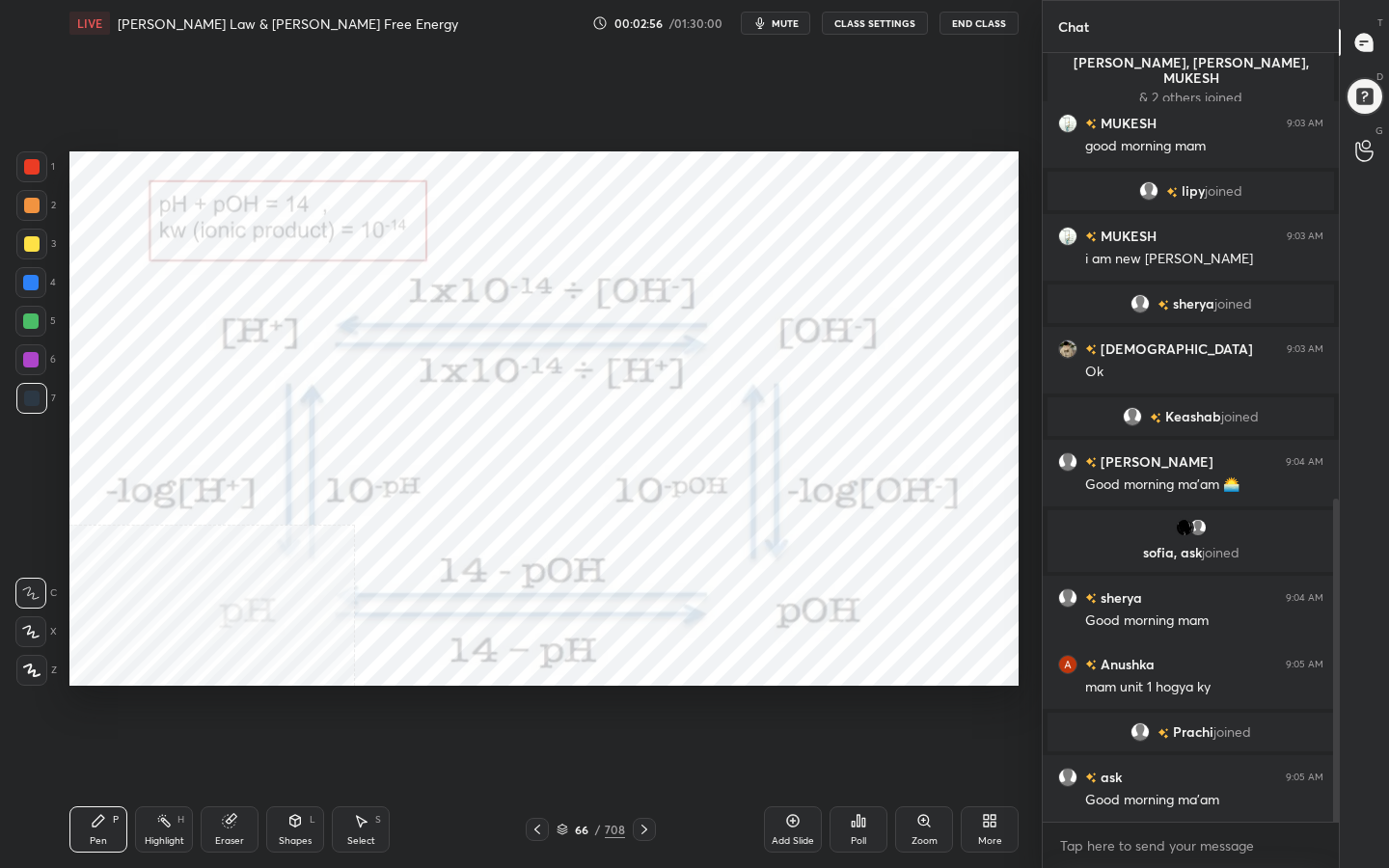 click on "Add Slide" at bounding box center (793, 829) 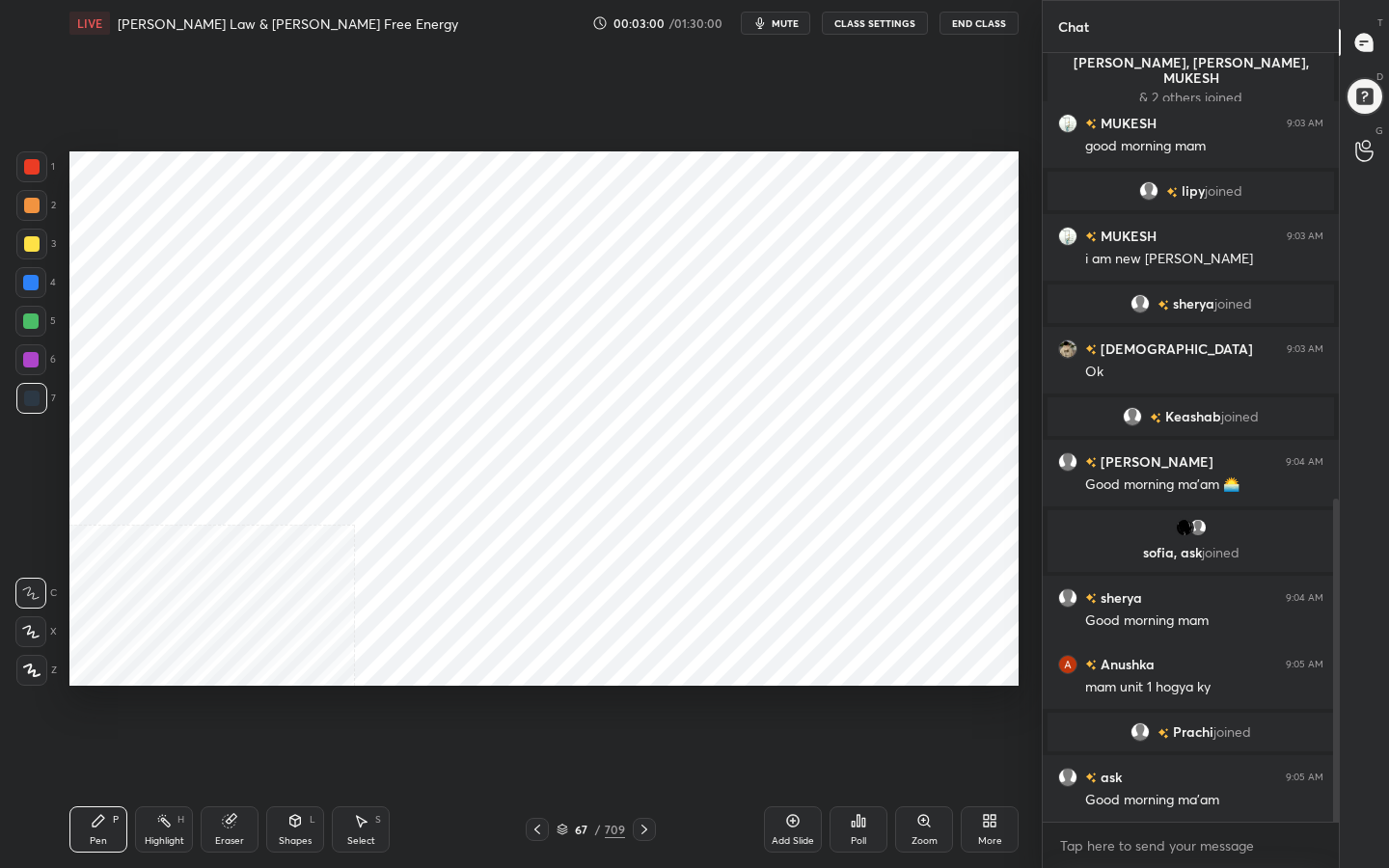 click at bounding box center [32, 167] 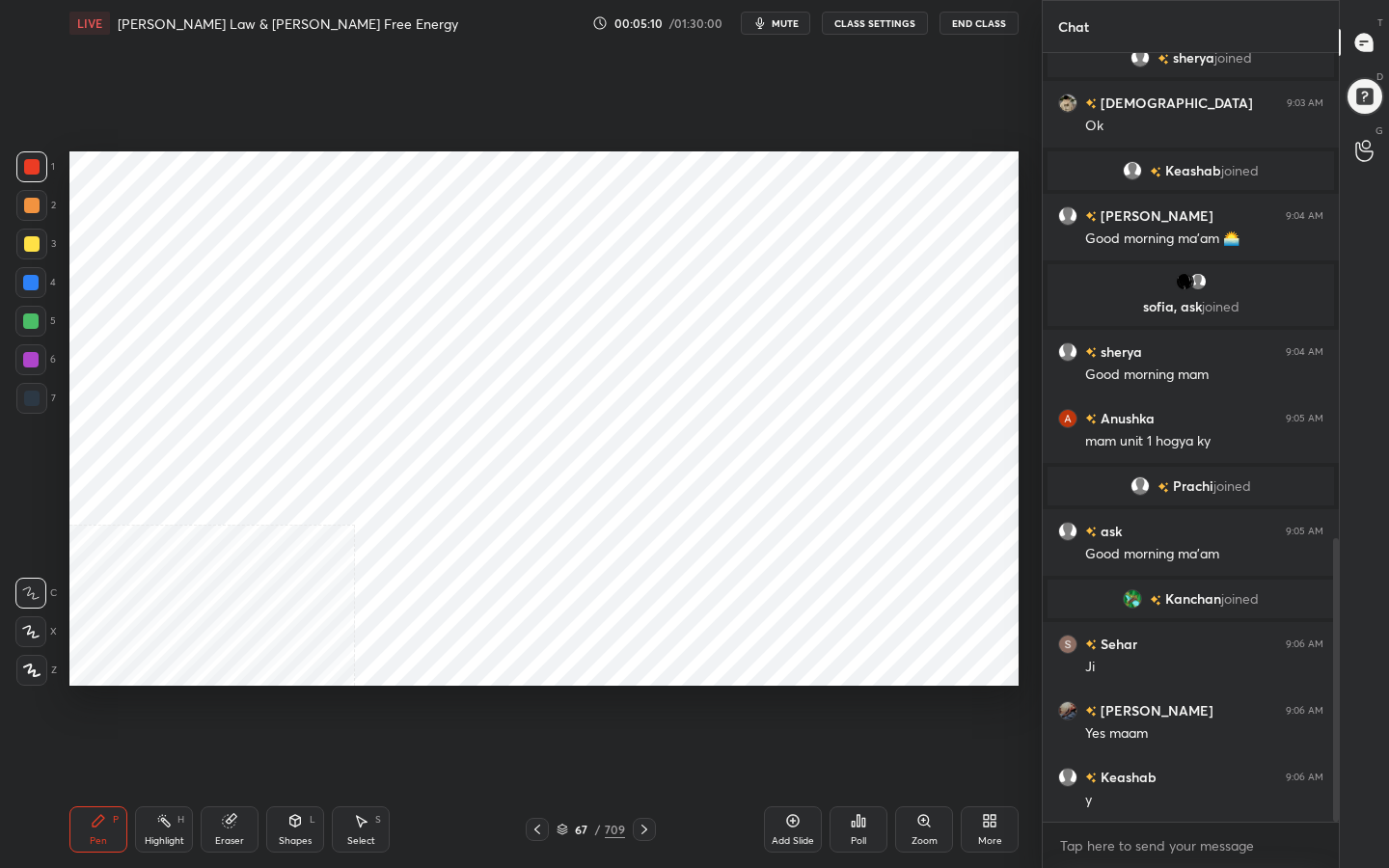 scroll, scrollTop: 1313, scrollLeft: 0, axis: vertical 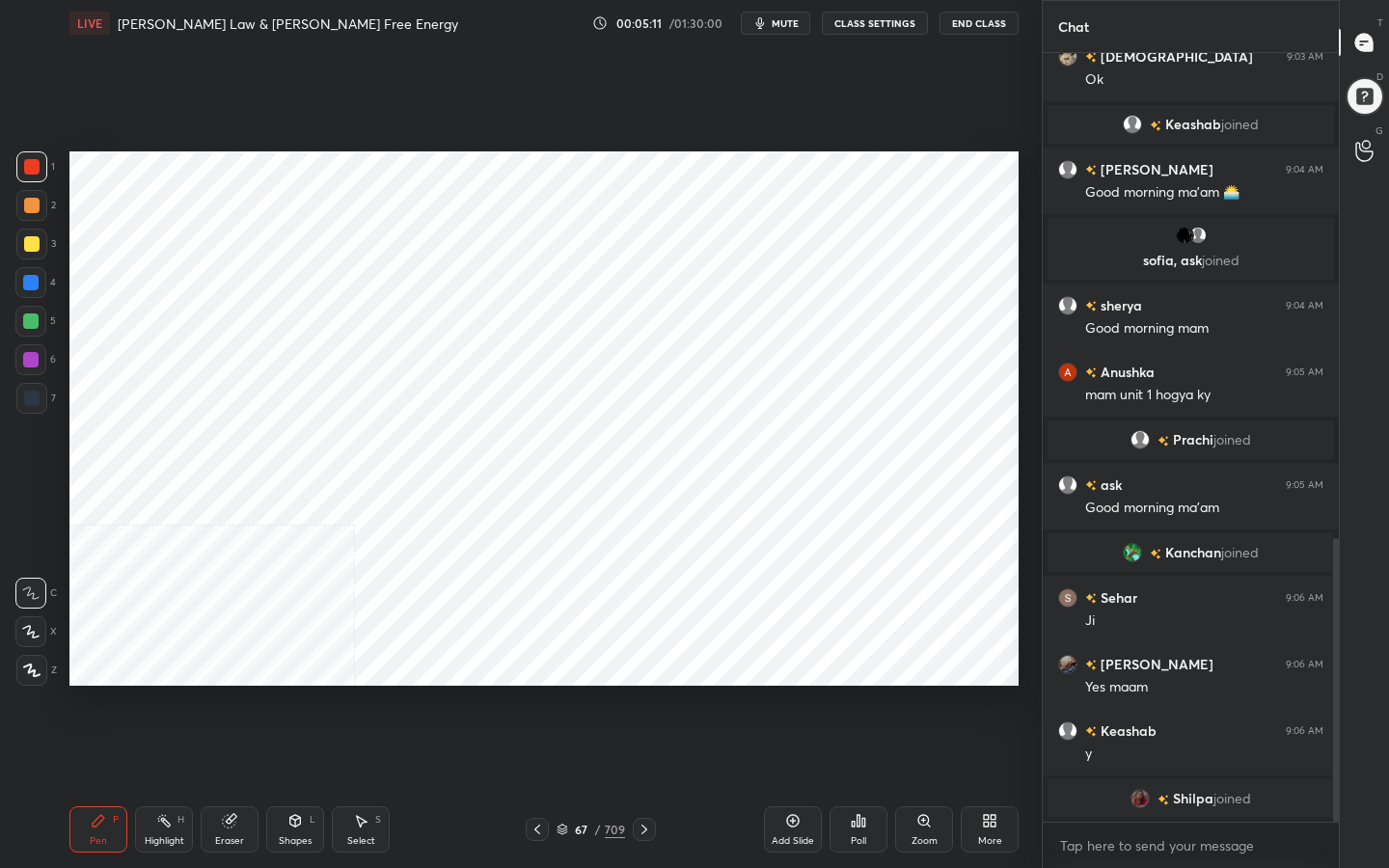 click on "mute" at bounding box center (785, 23) 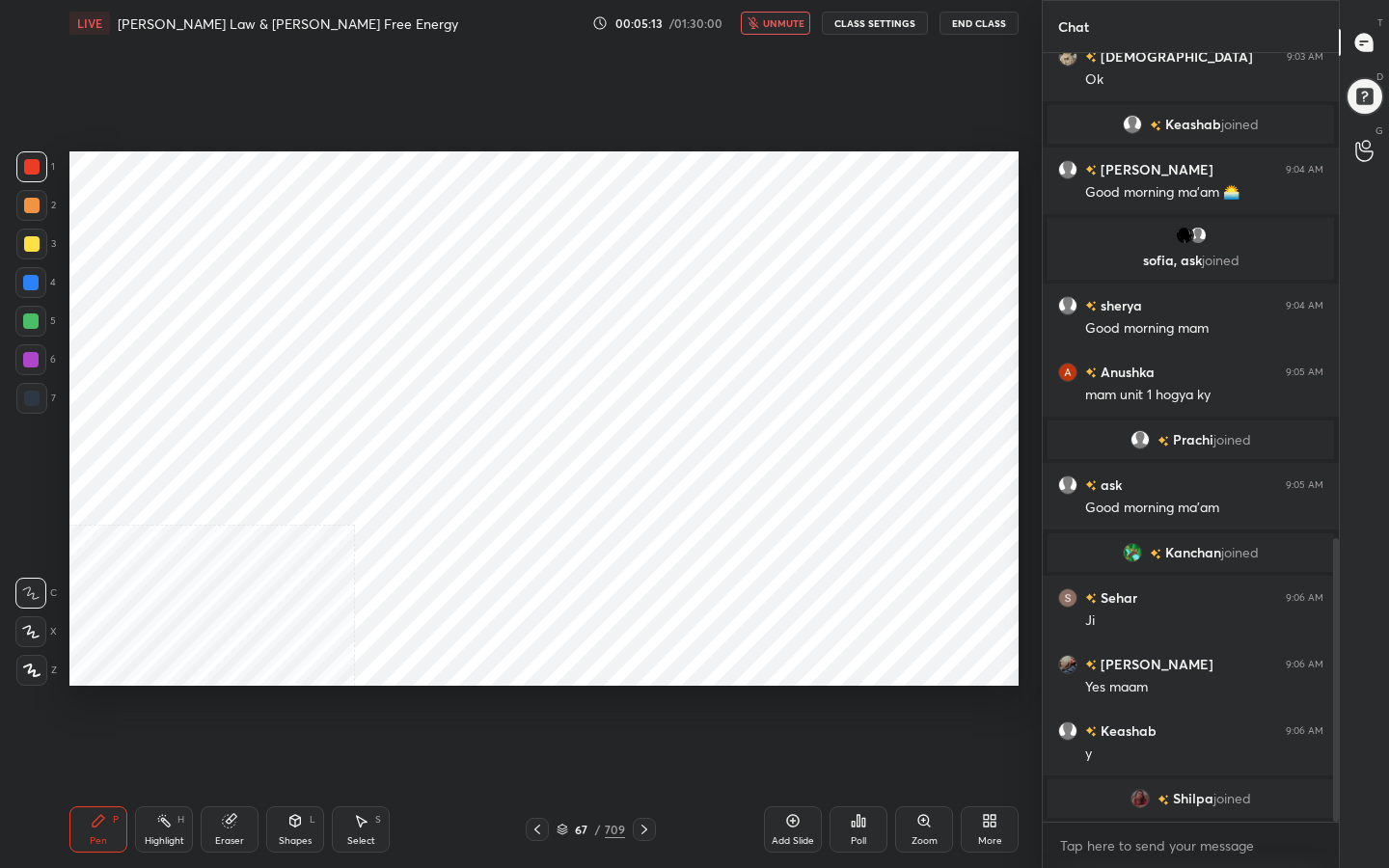 click on "unmute" at bounding box center (783, 23) 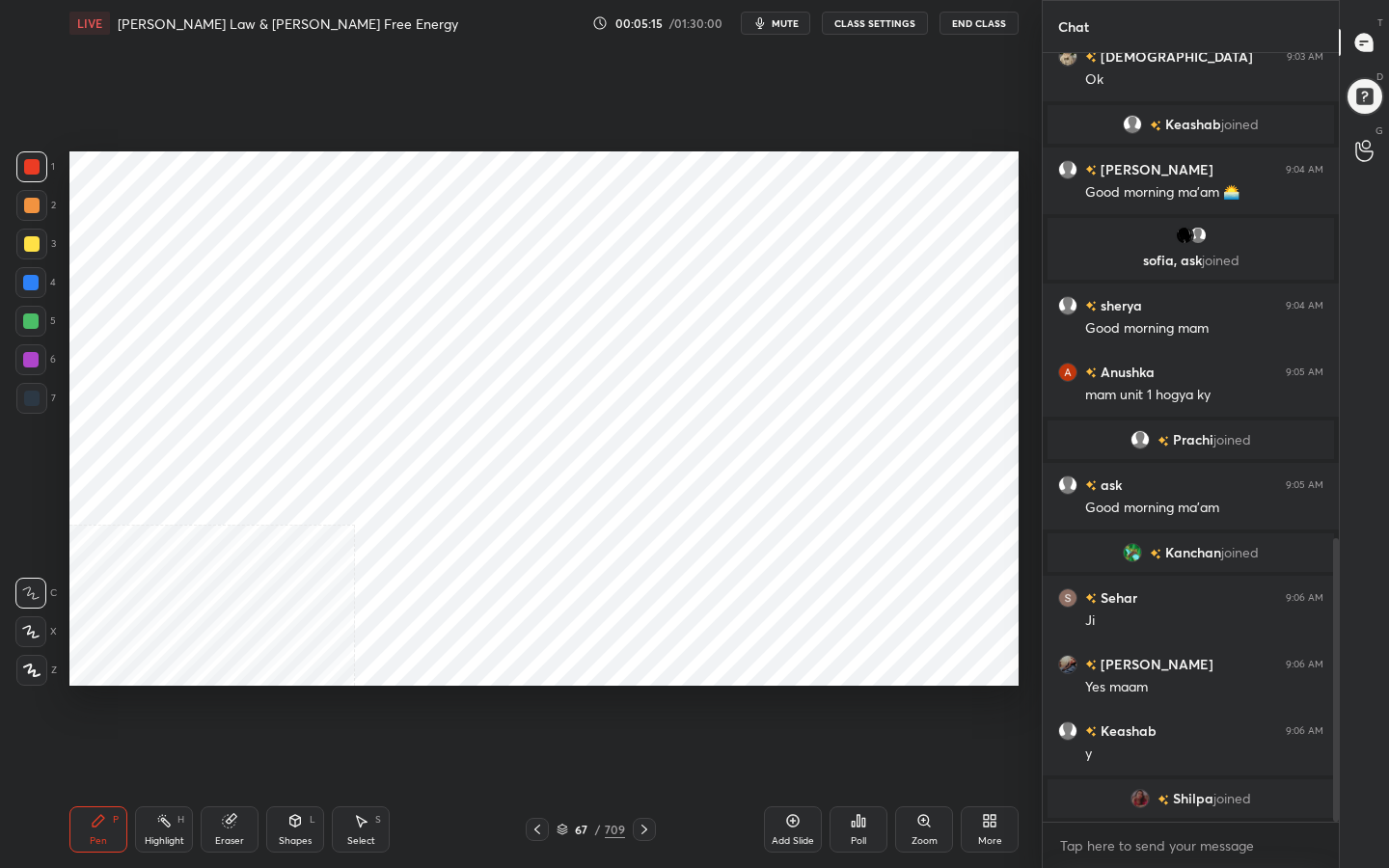 click at bounding box center [1140, 799] 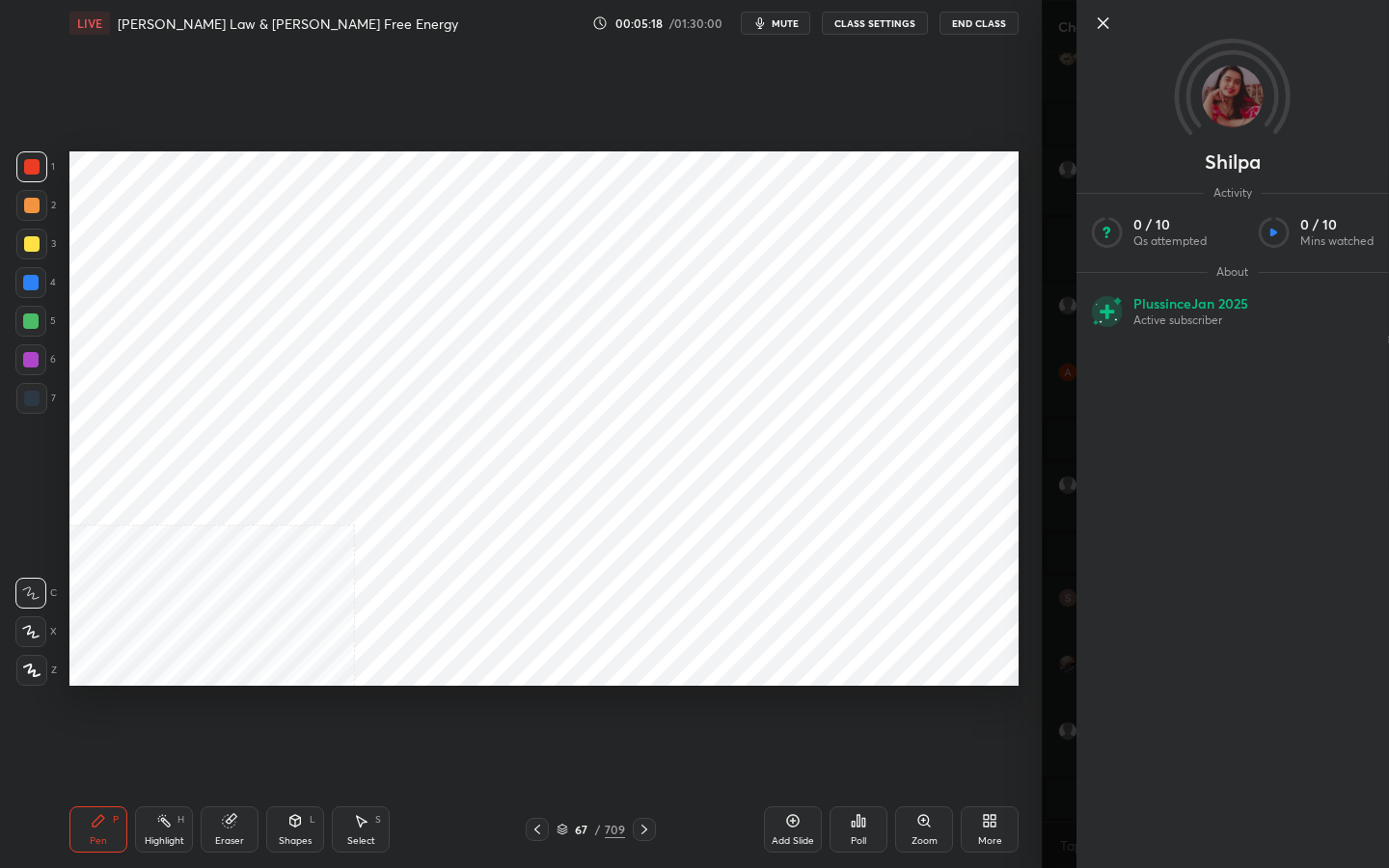 click 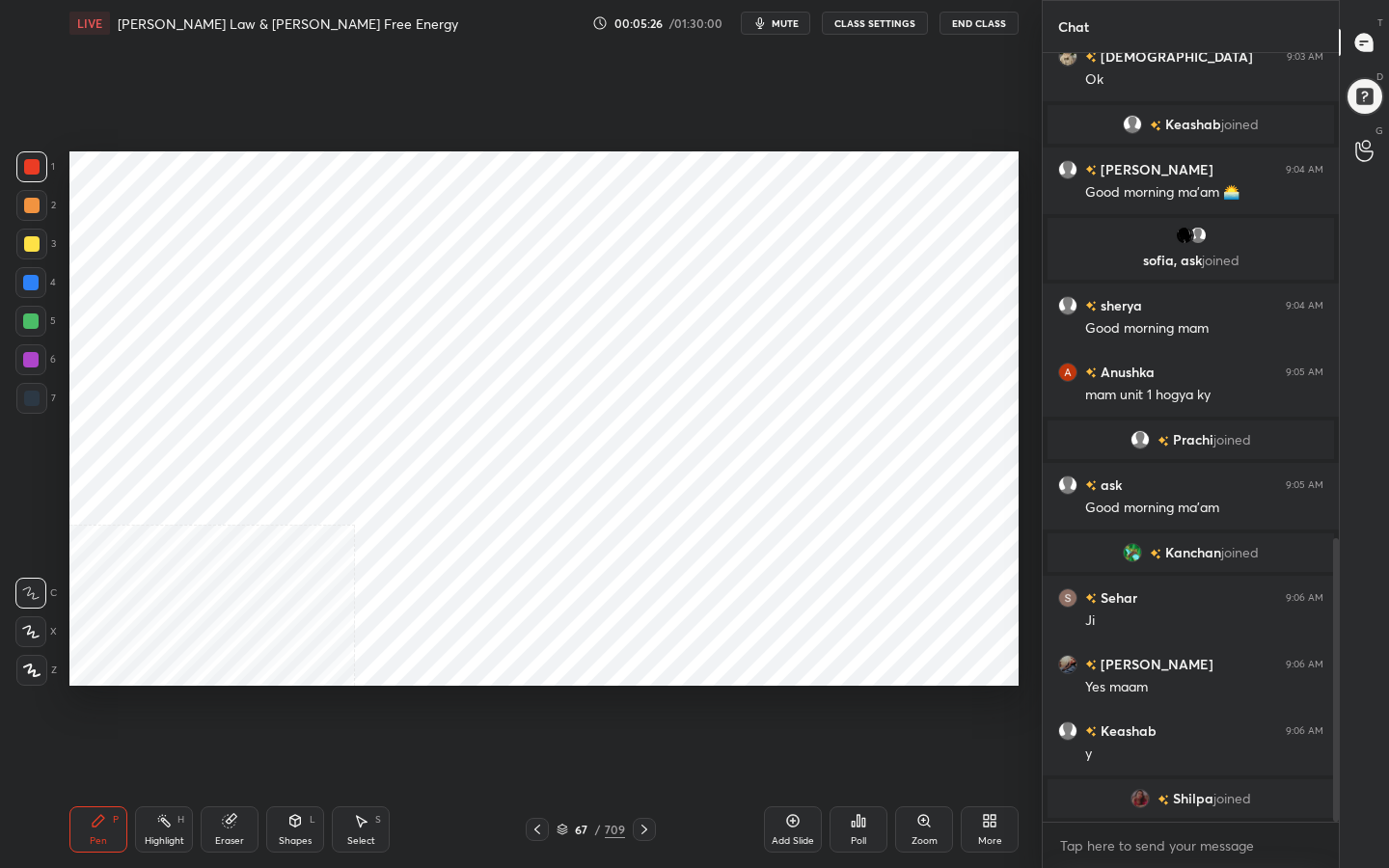 click 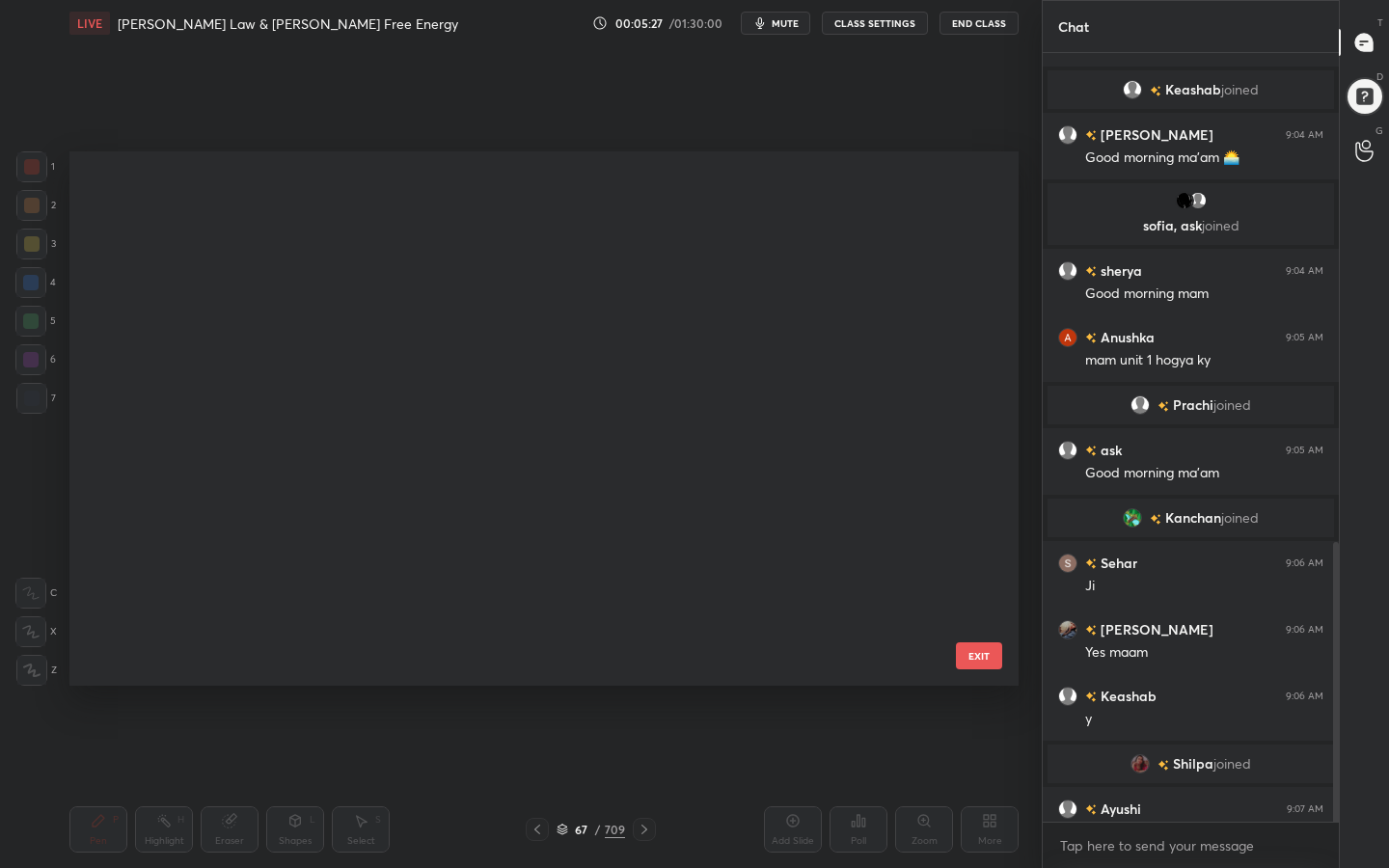scroll, scrollTop: 3426, scrollLeft: 0, axis: vertical 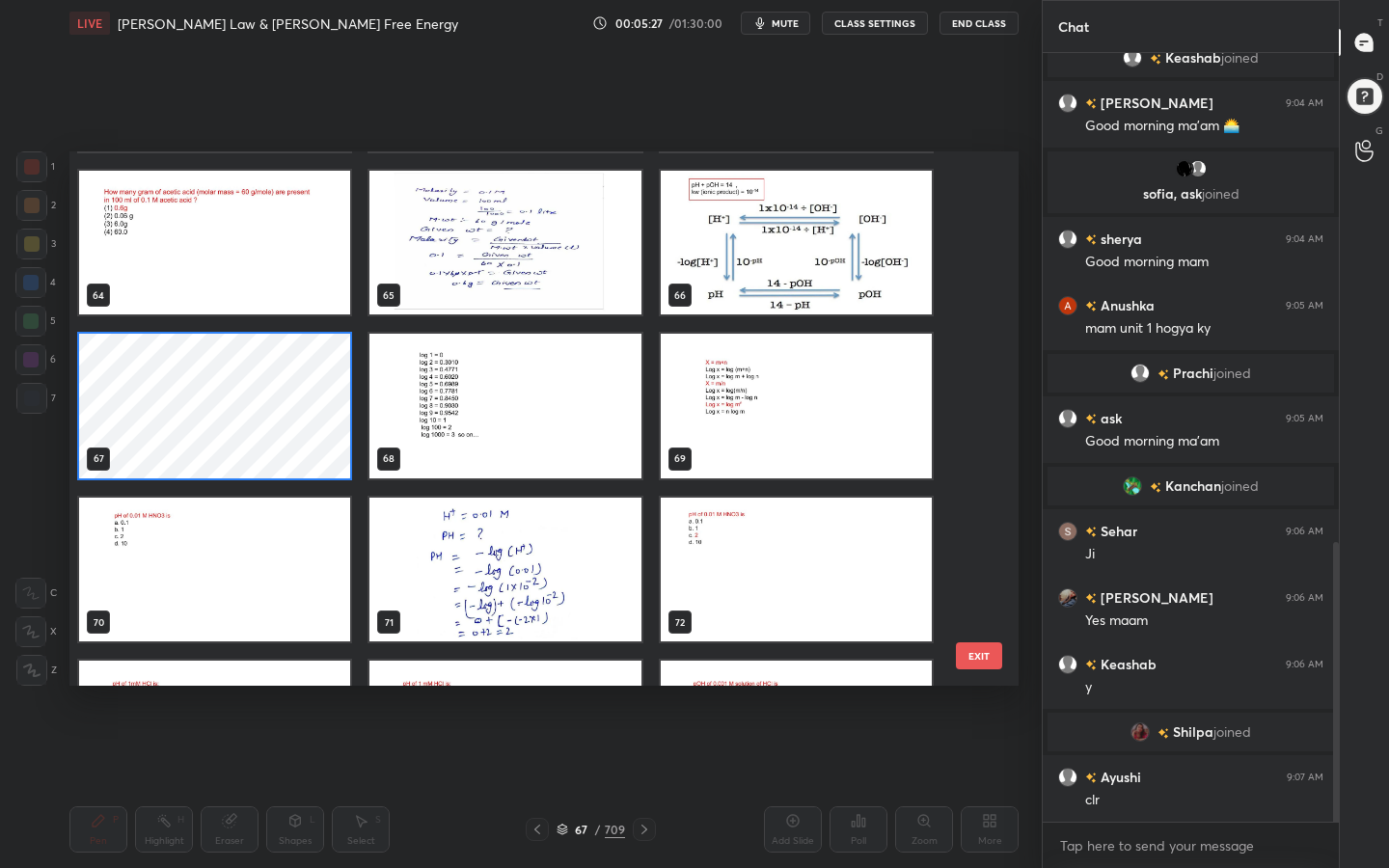 click at bounding box center (504, 406) 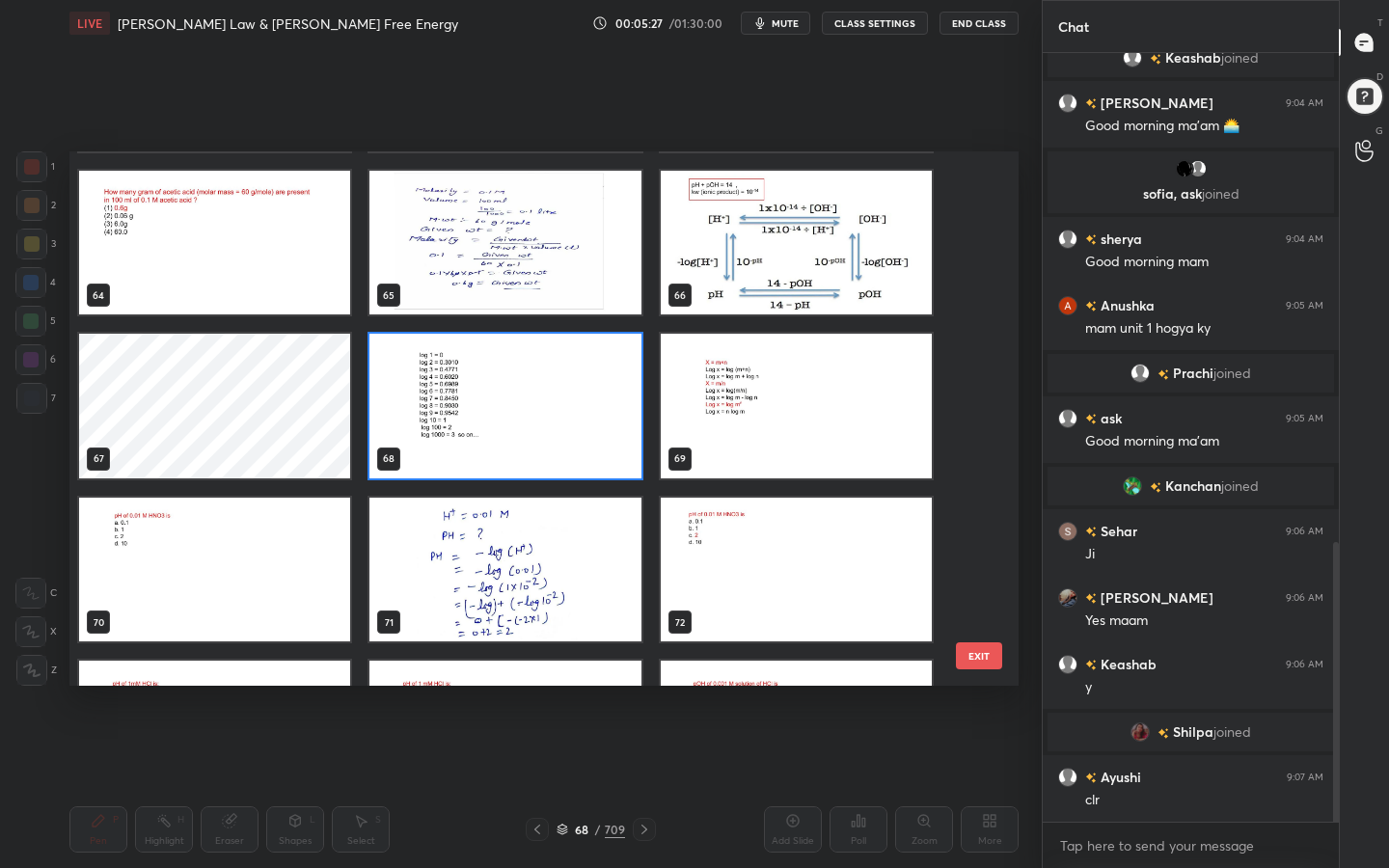 click at bounding box center [504, 406] 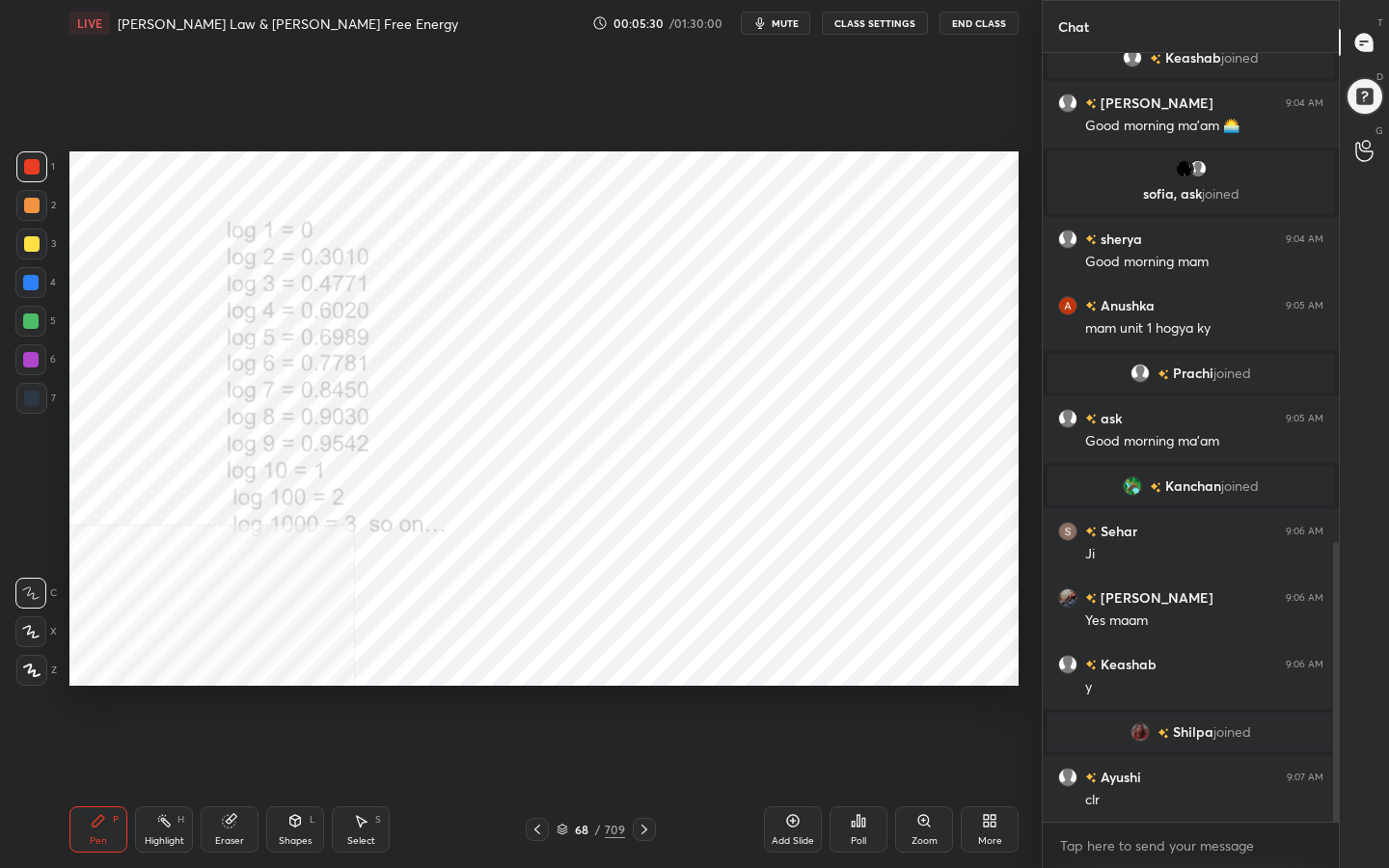 click on "More" at bounding box center (990, 829) 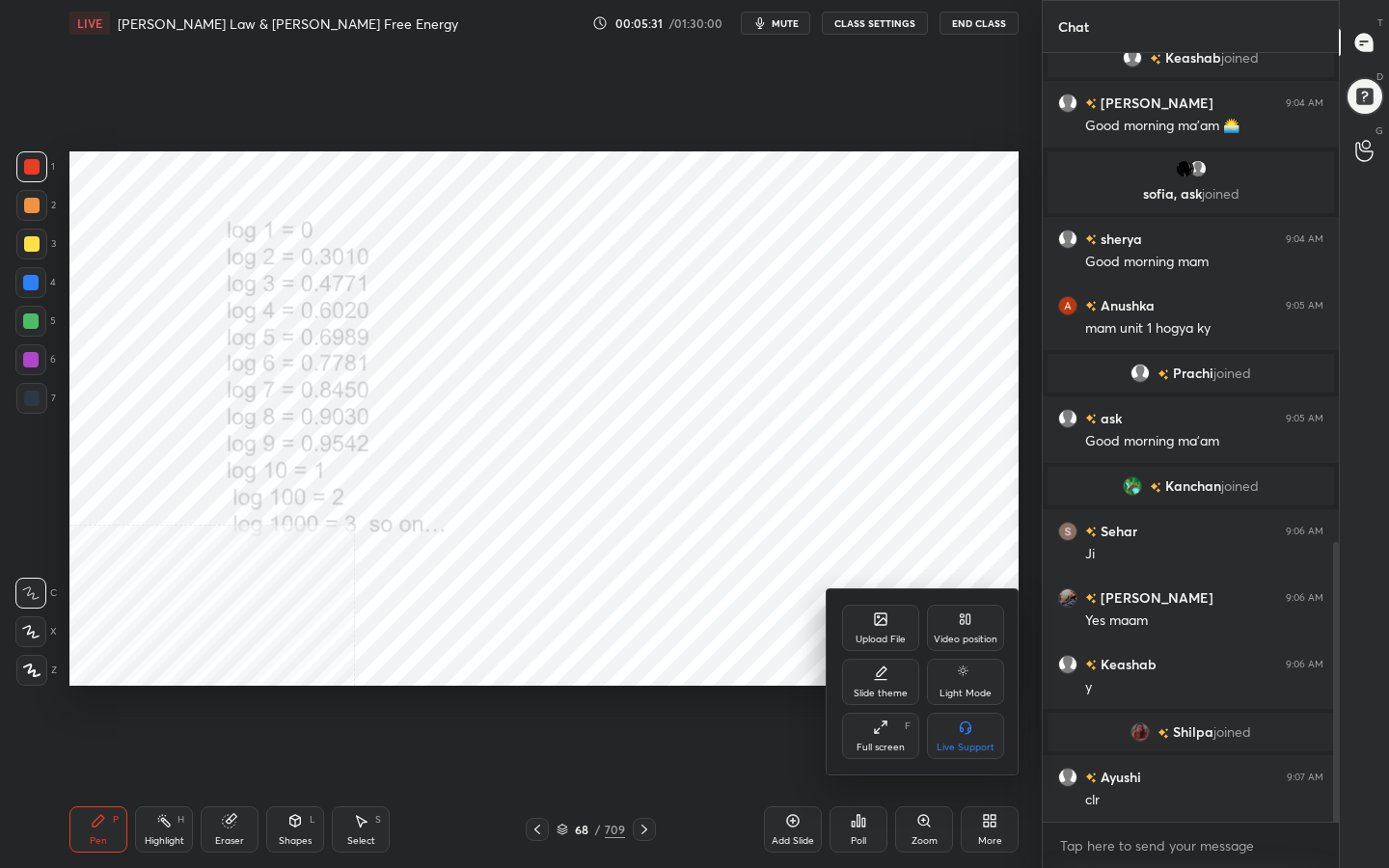 click 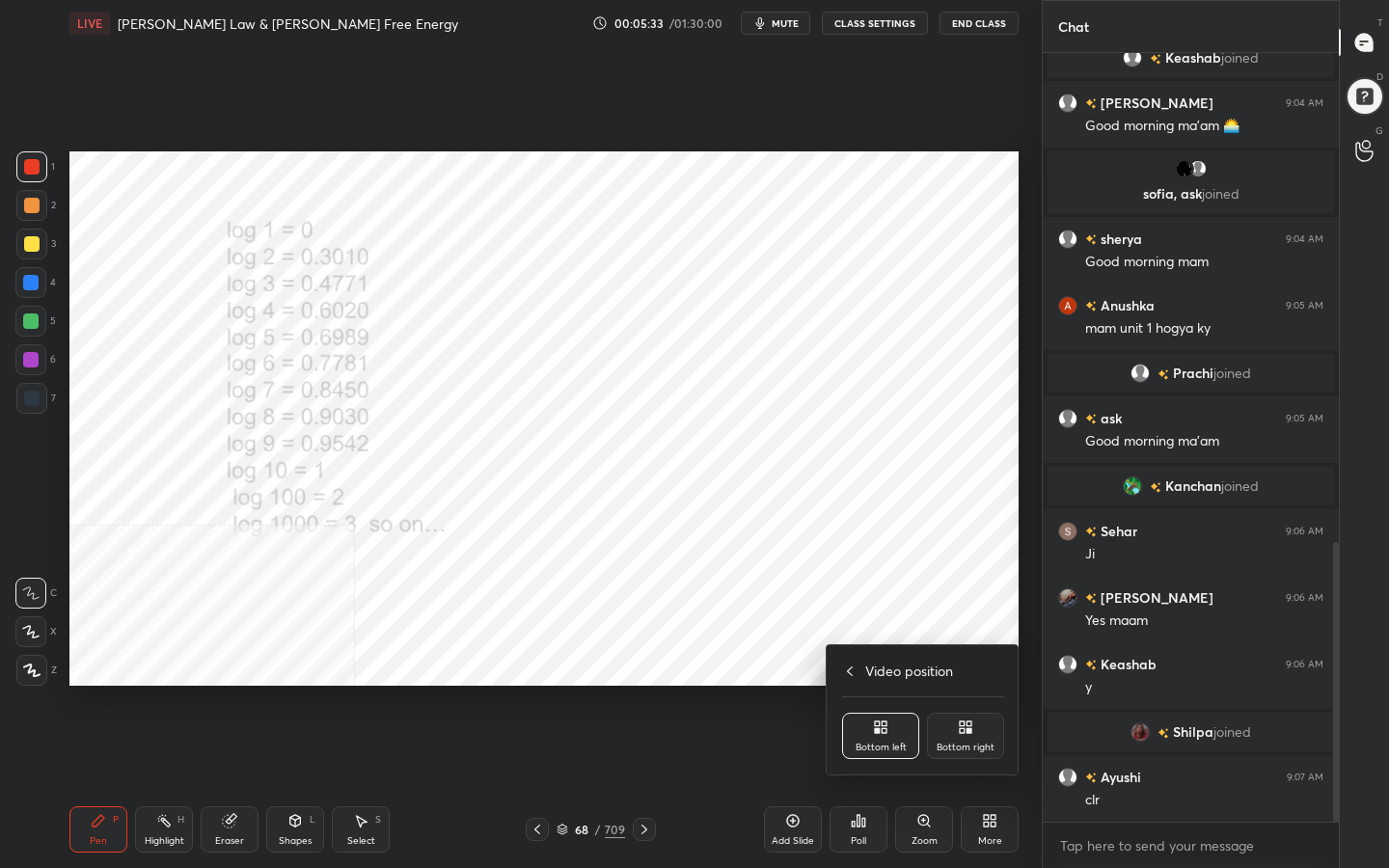 click on "Bottom right" at bounding box center (966, 736) 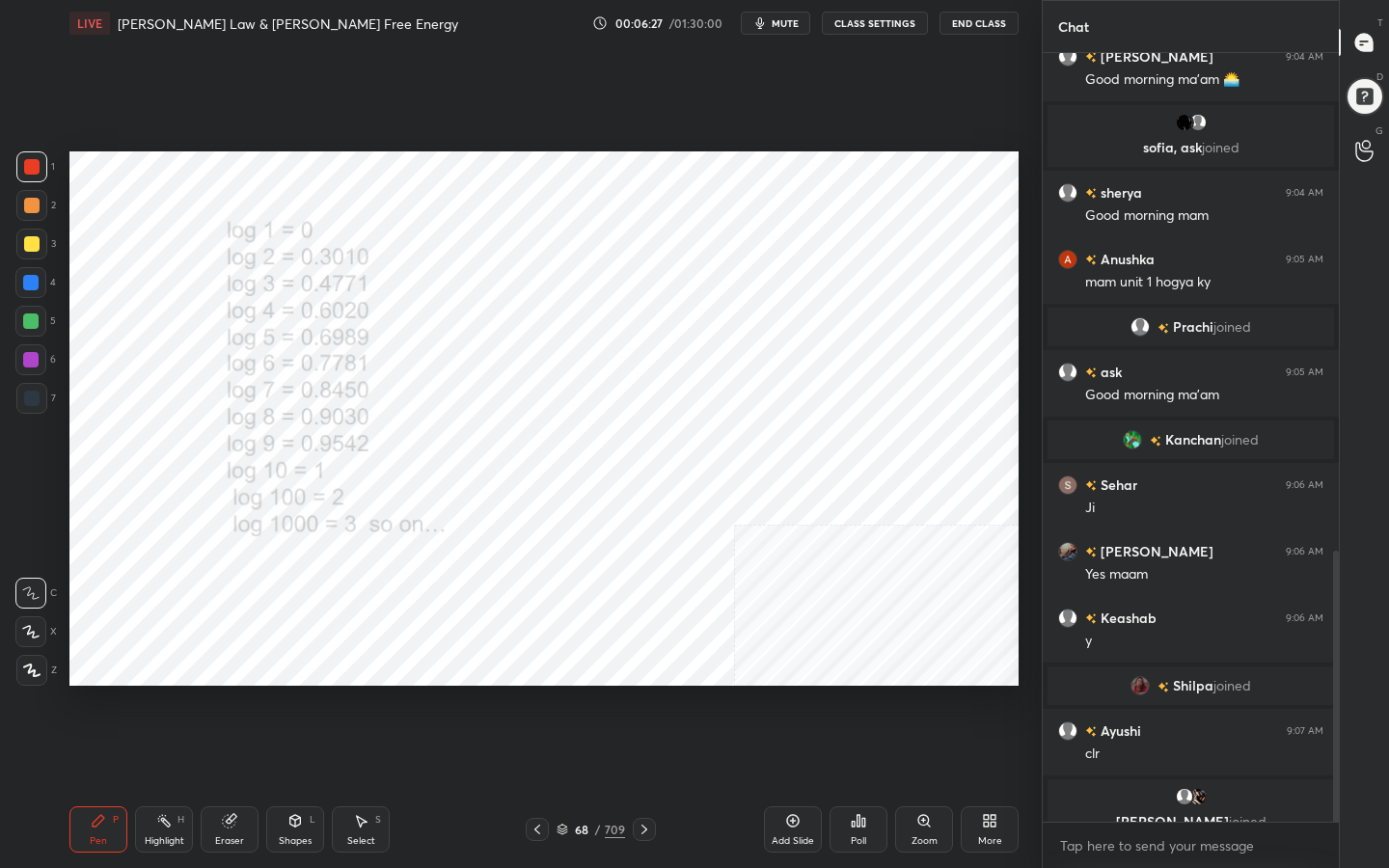 scroll, scrollTop: 1414, scrollLeft: 0, axis: vertical 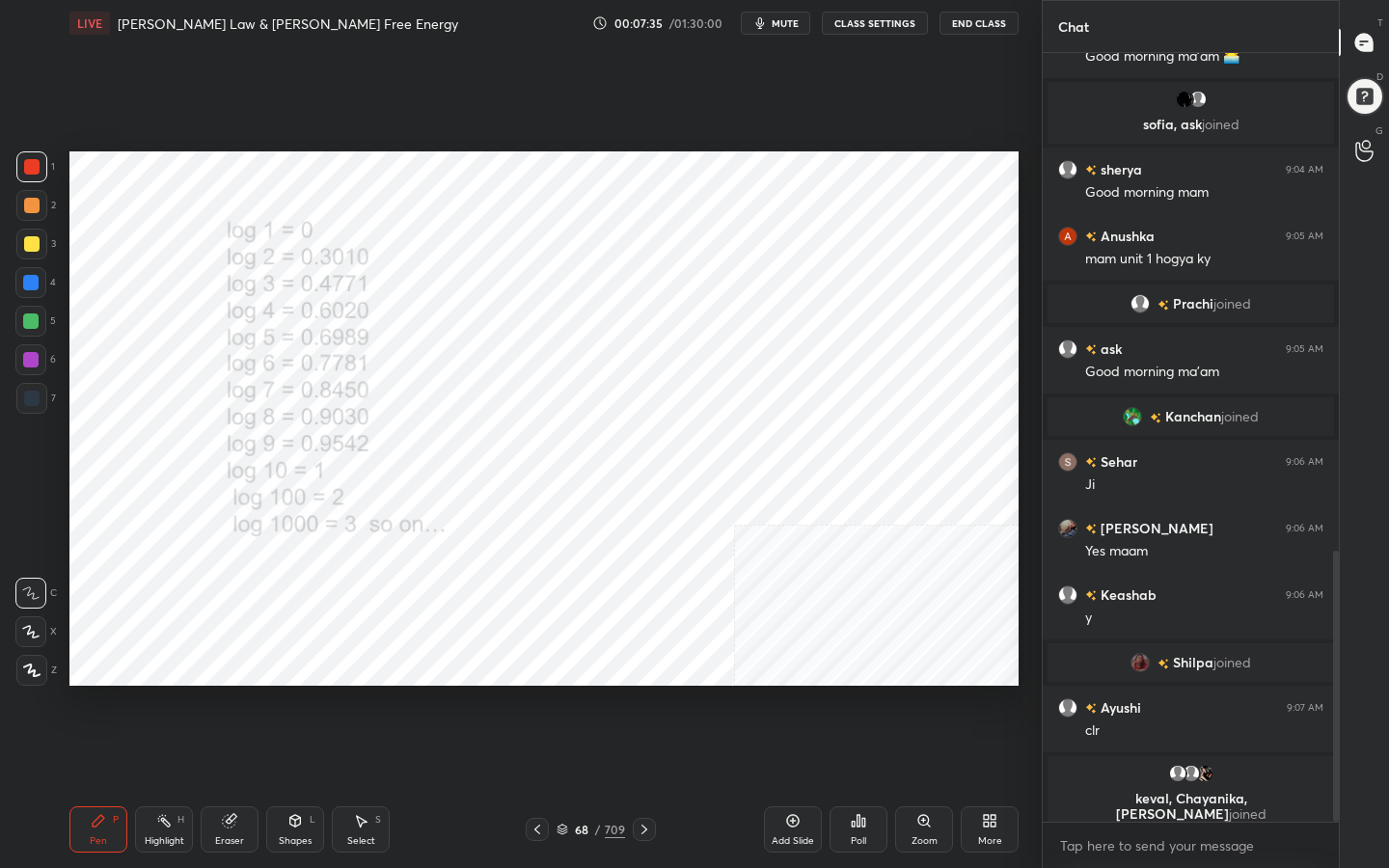 click on "Add Slide" at bounding box center [793, 829] 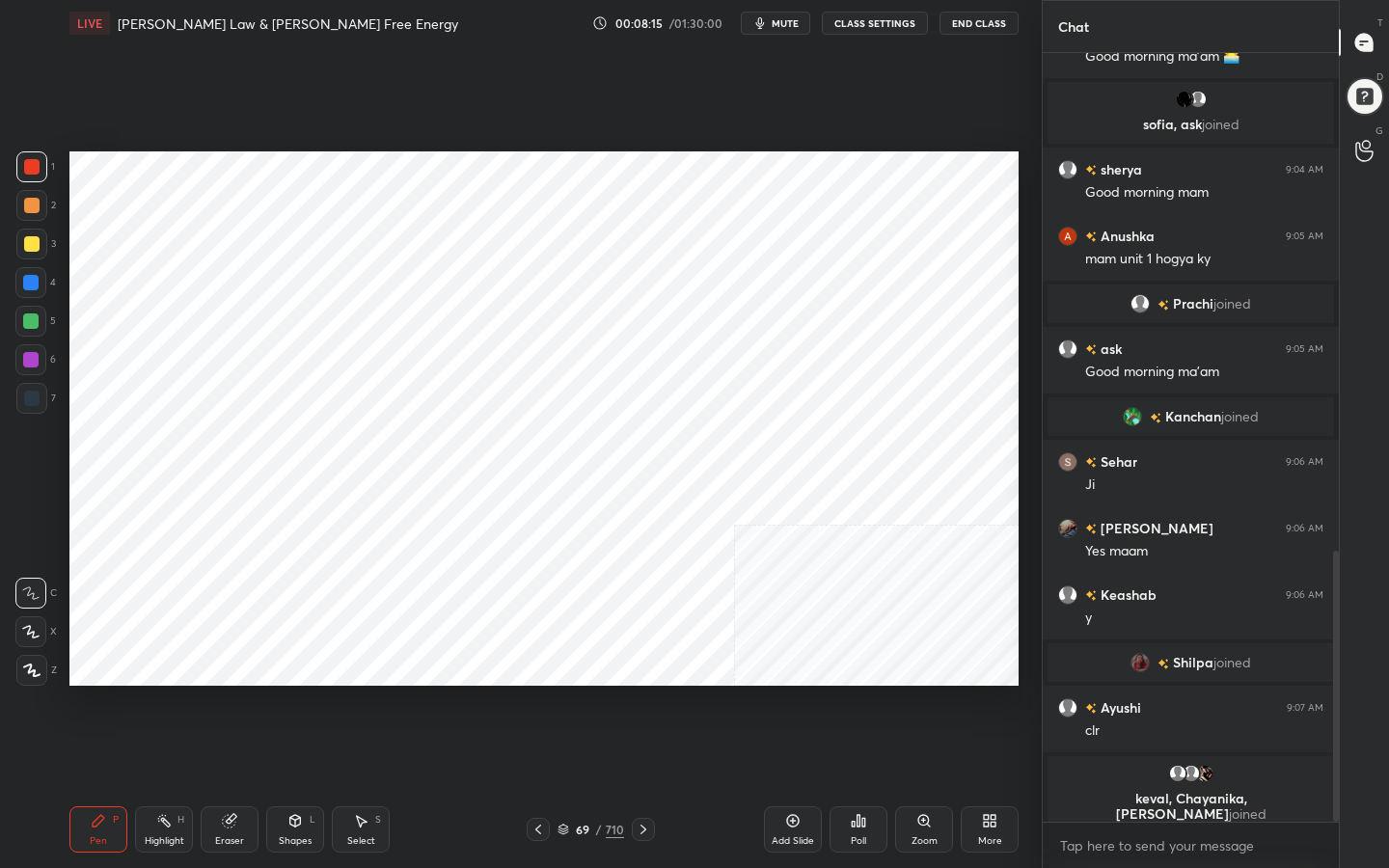 scroll, scrollTop: 1480, scrollLeft: 0, axis: vertical 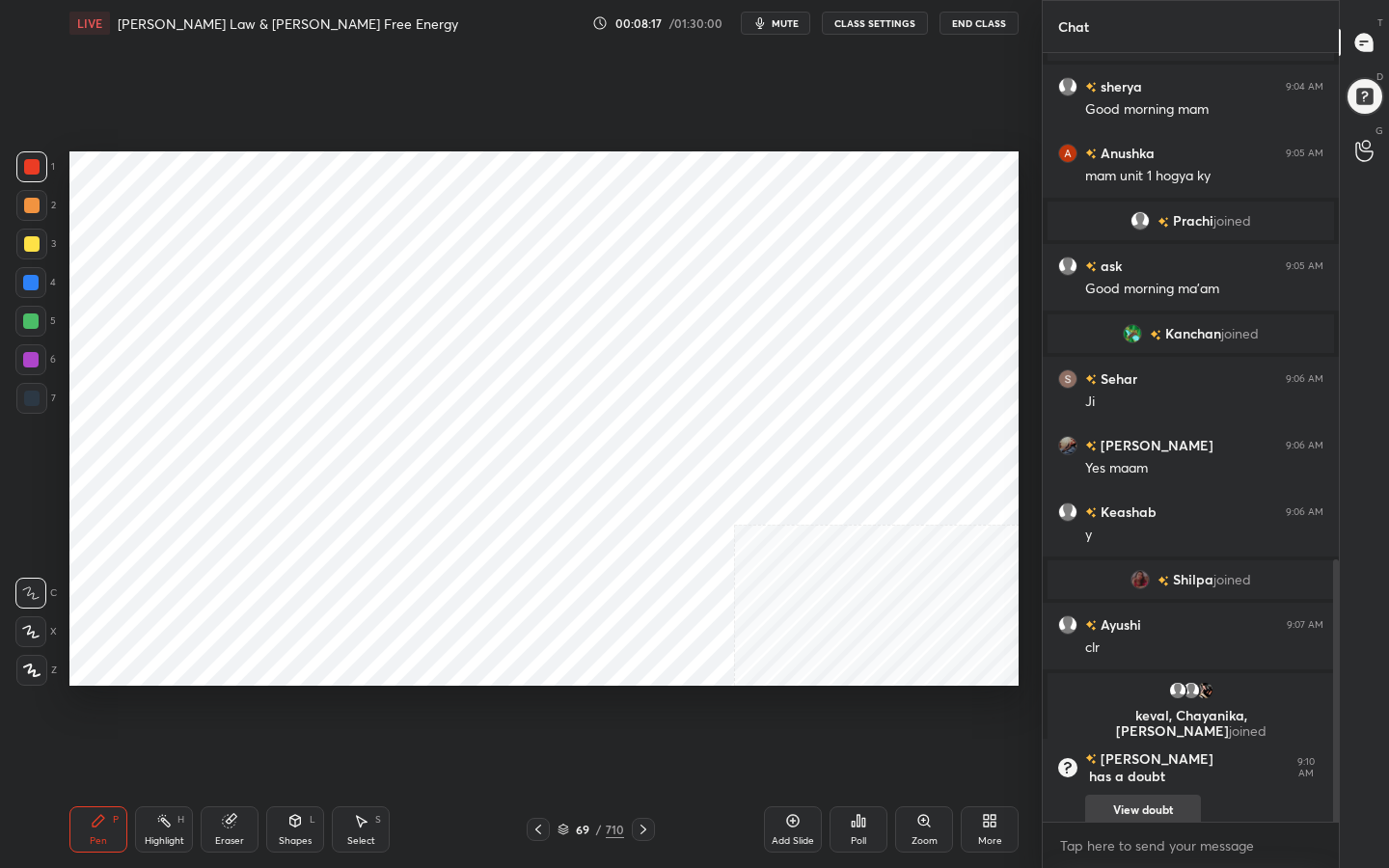 click on "View doubt" at bounding box center [1143, 810] 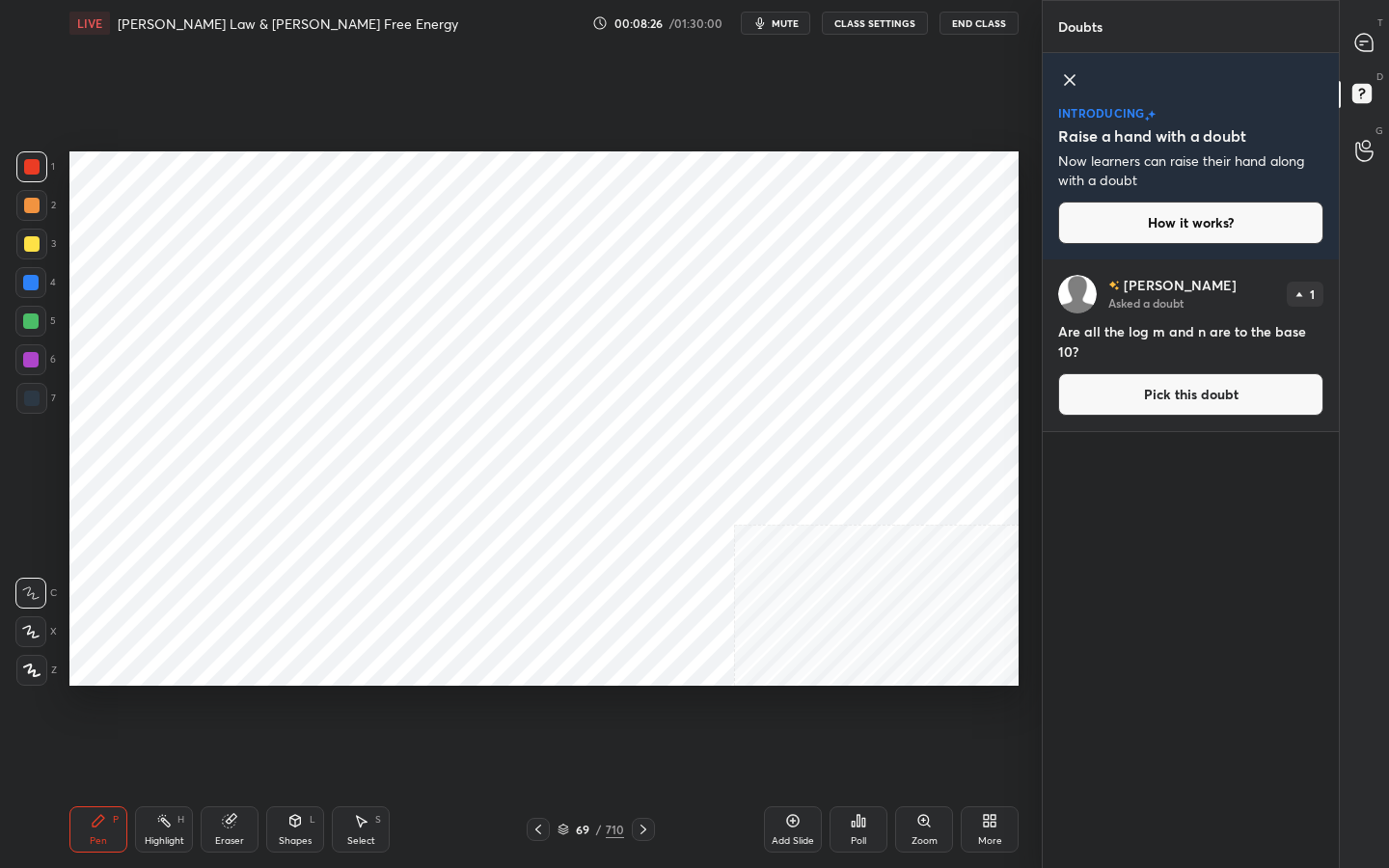 click on "Pick this doubt" at bounding box center [1190, 394] 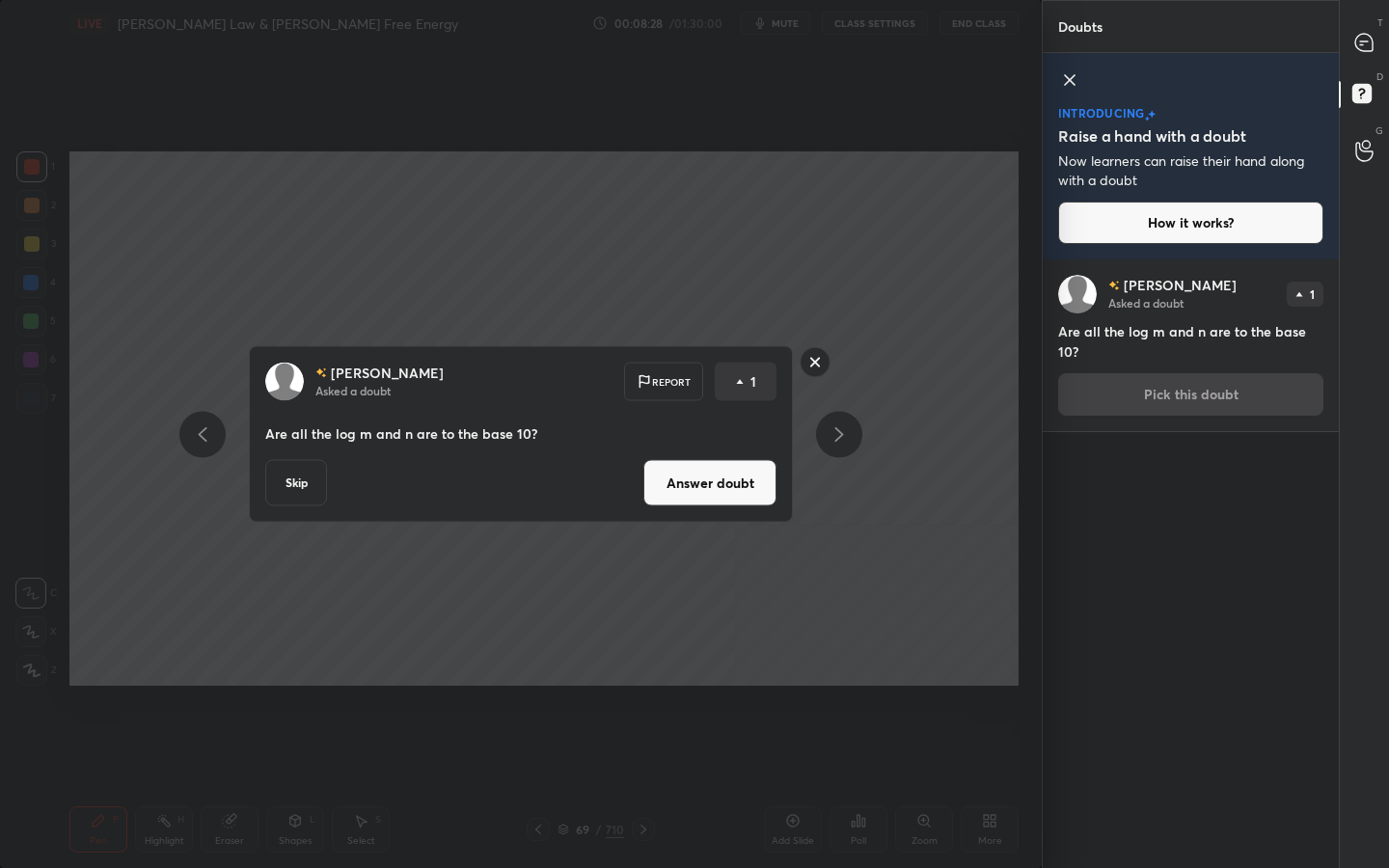 click 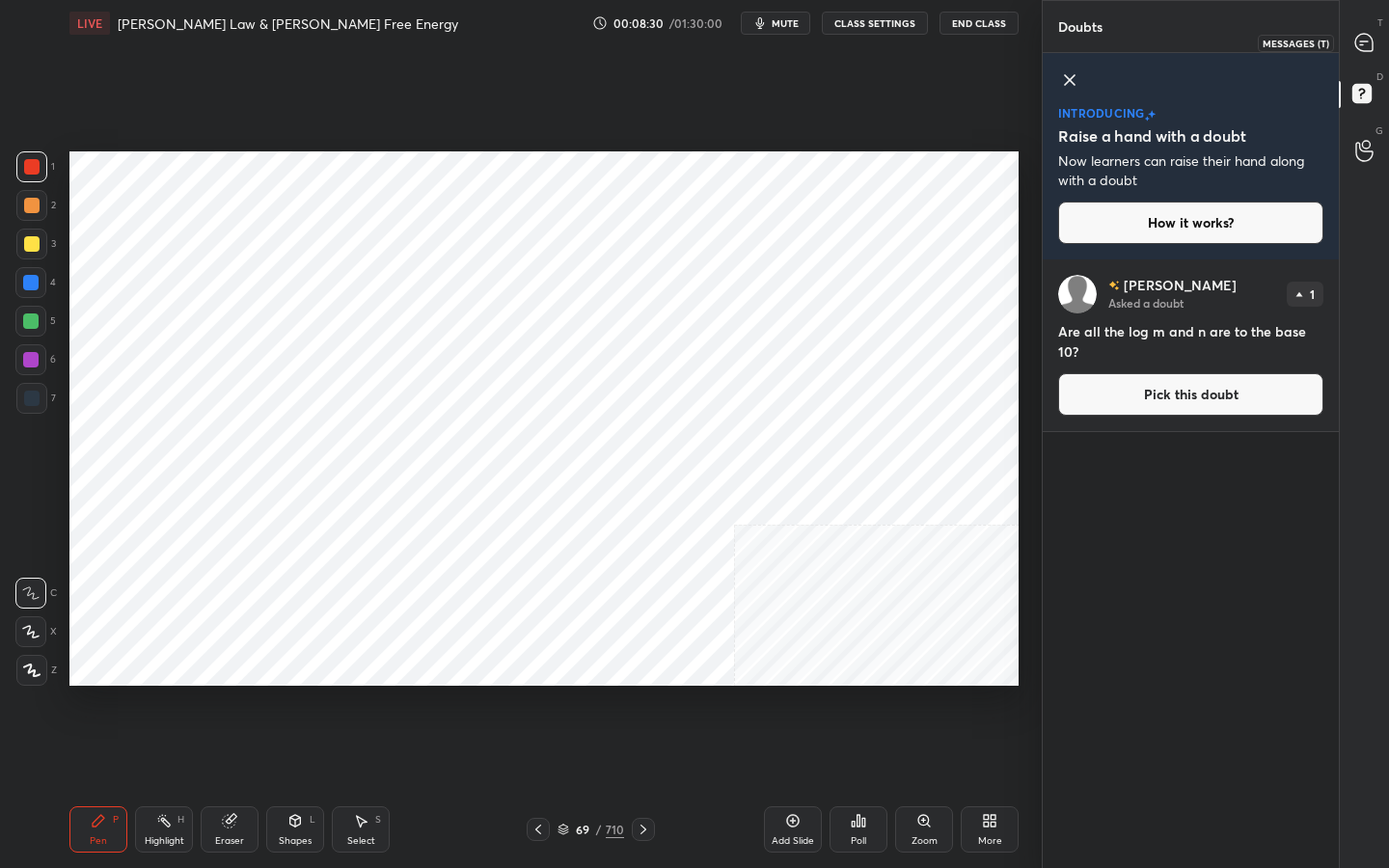 click 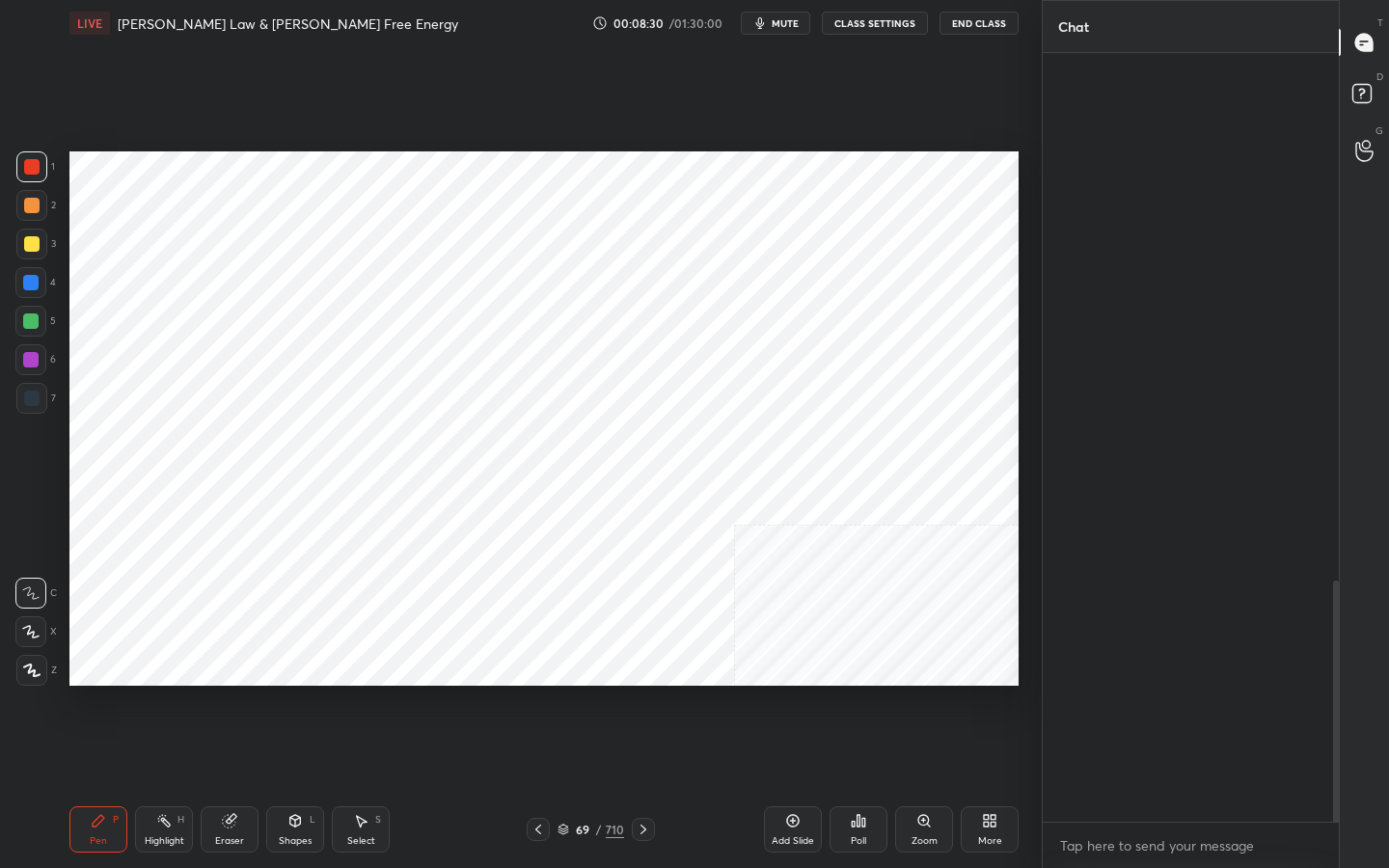 scroll, scrollTop: 1682, scrollLeft: 0, axis: vertical 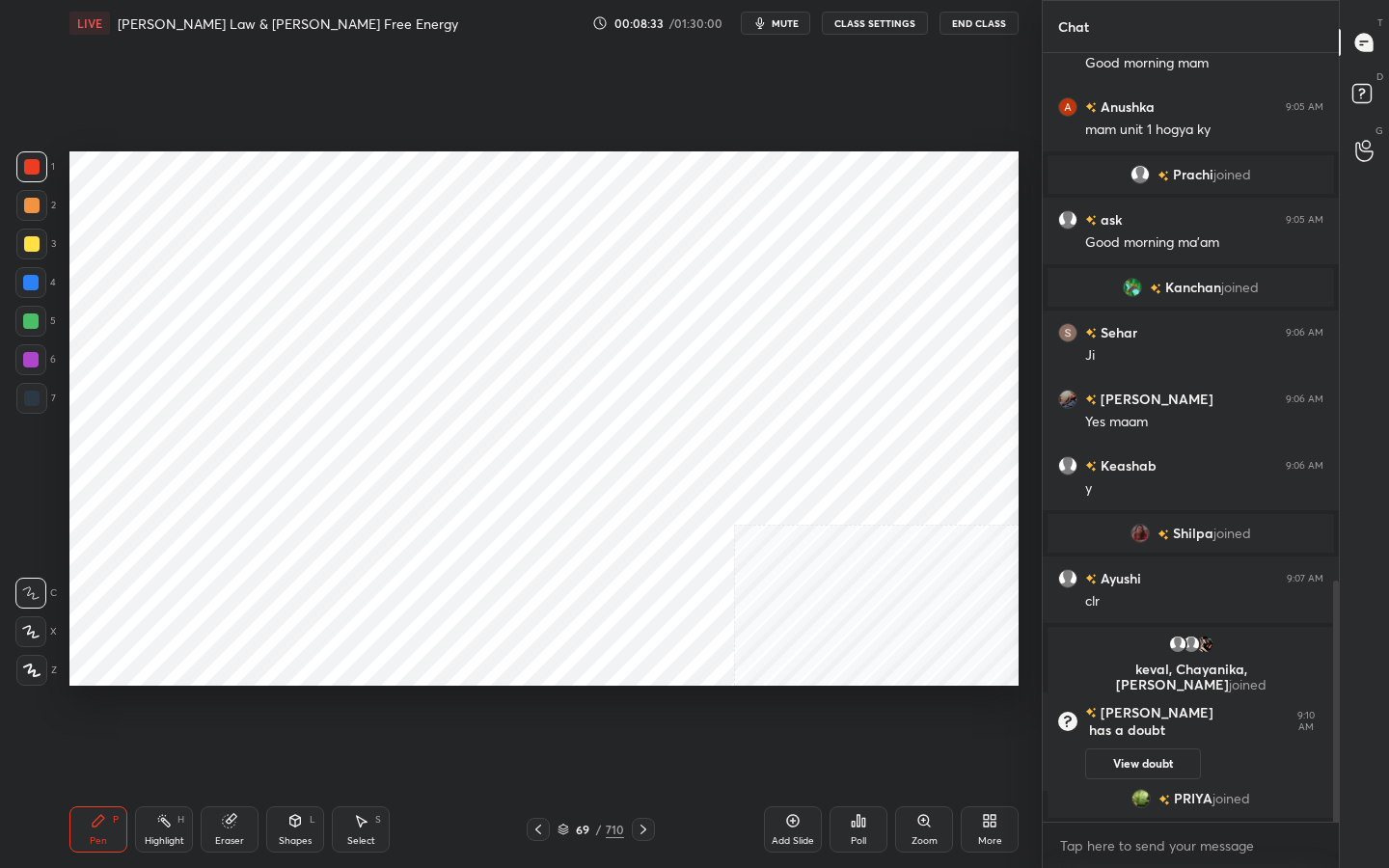 click 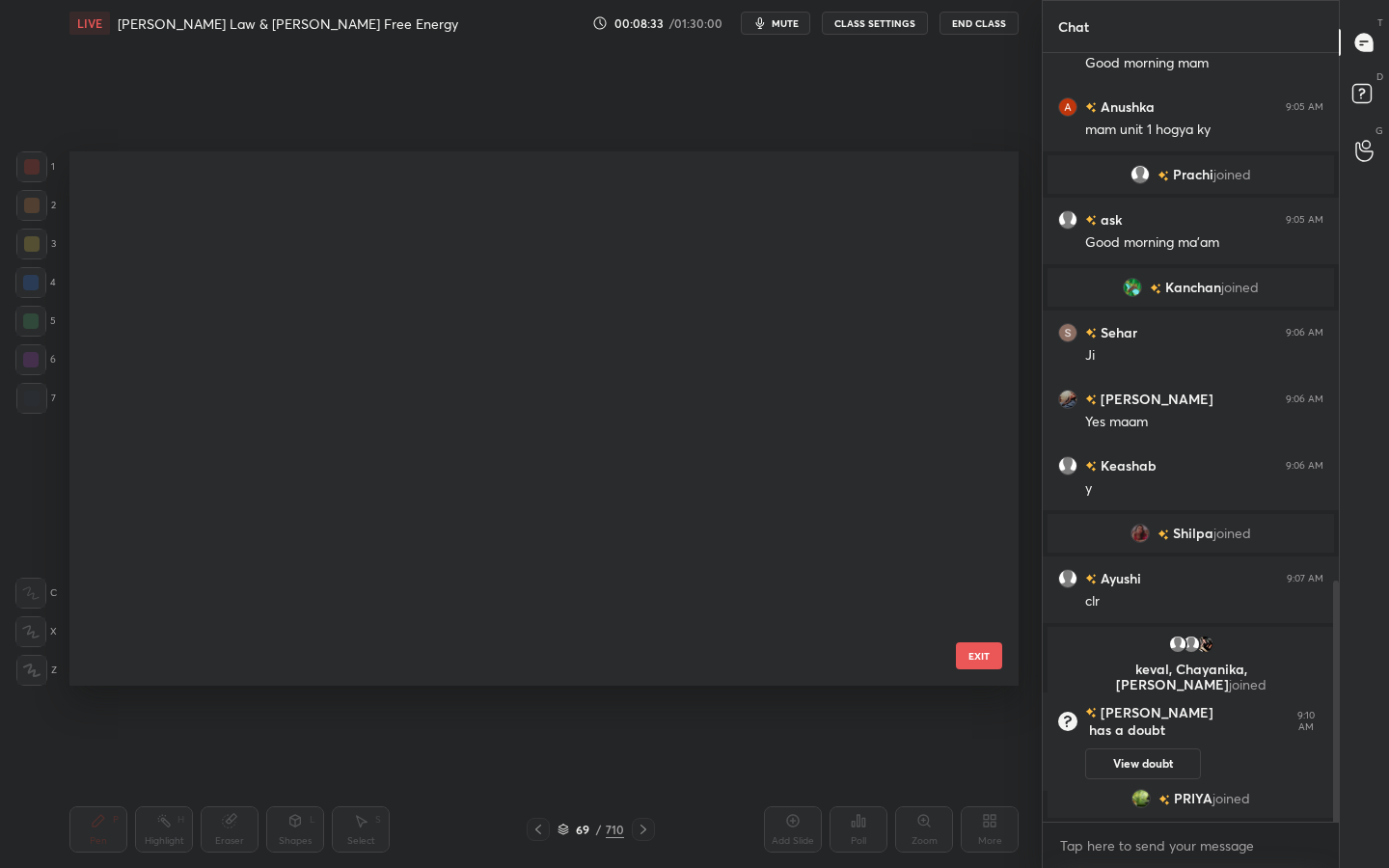 scroll, scrollTop: 3226, scrollLeft: 0, axis: vertical 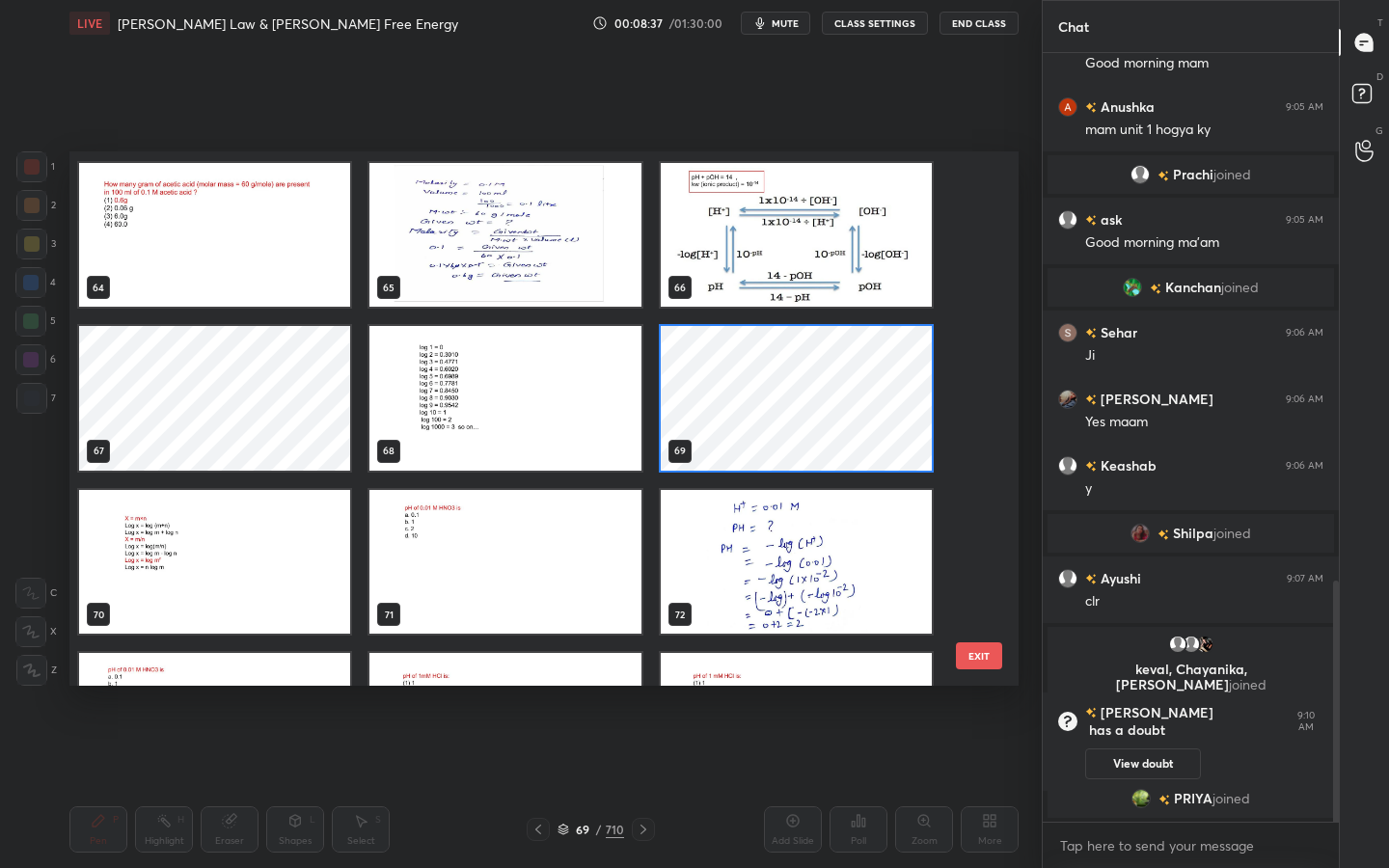 click at bounding box center (504, 562) 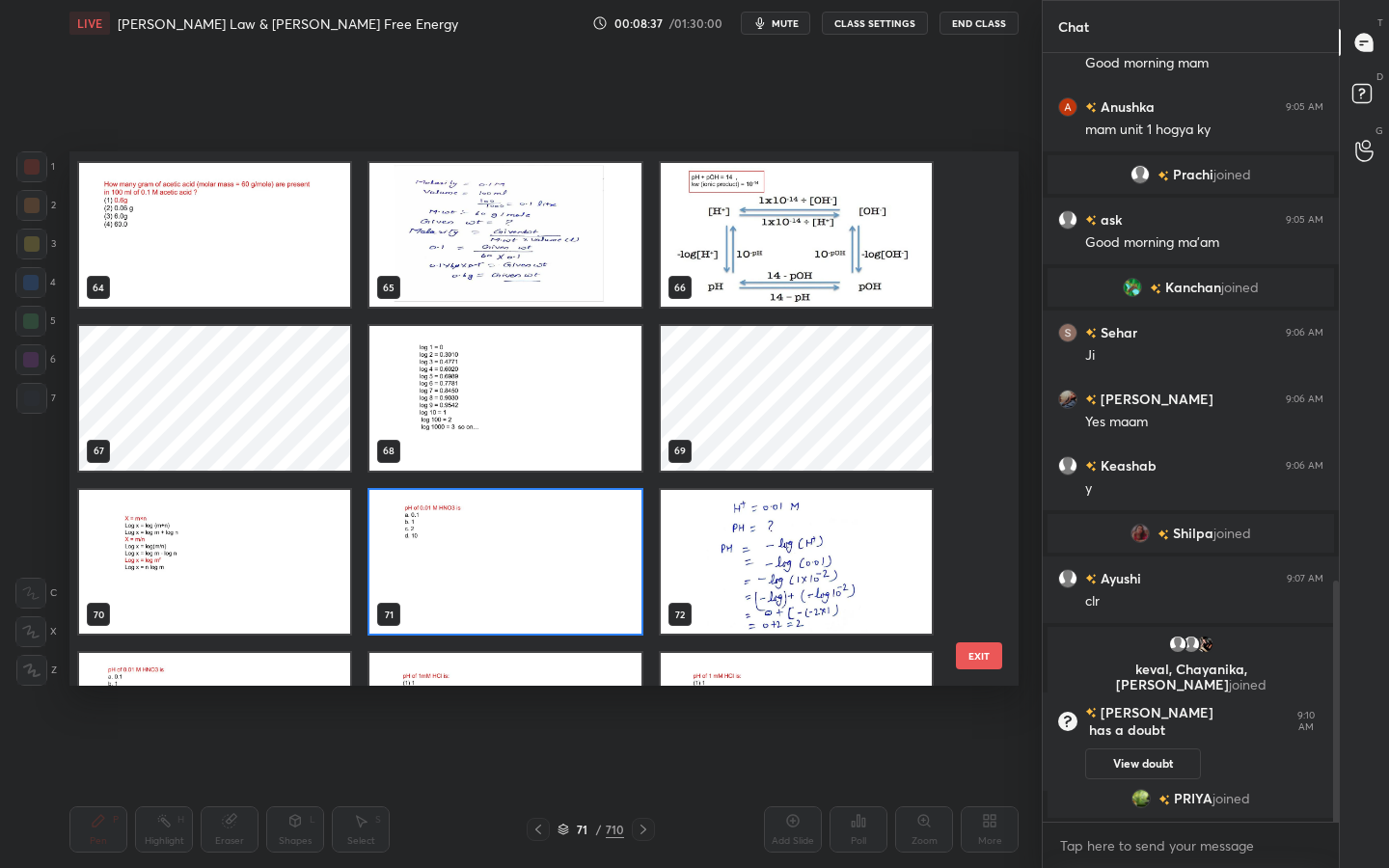 click at bounding box center (504, 562) 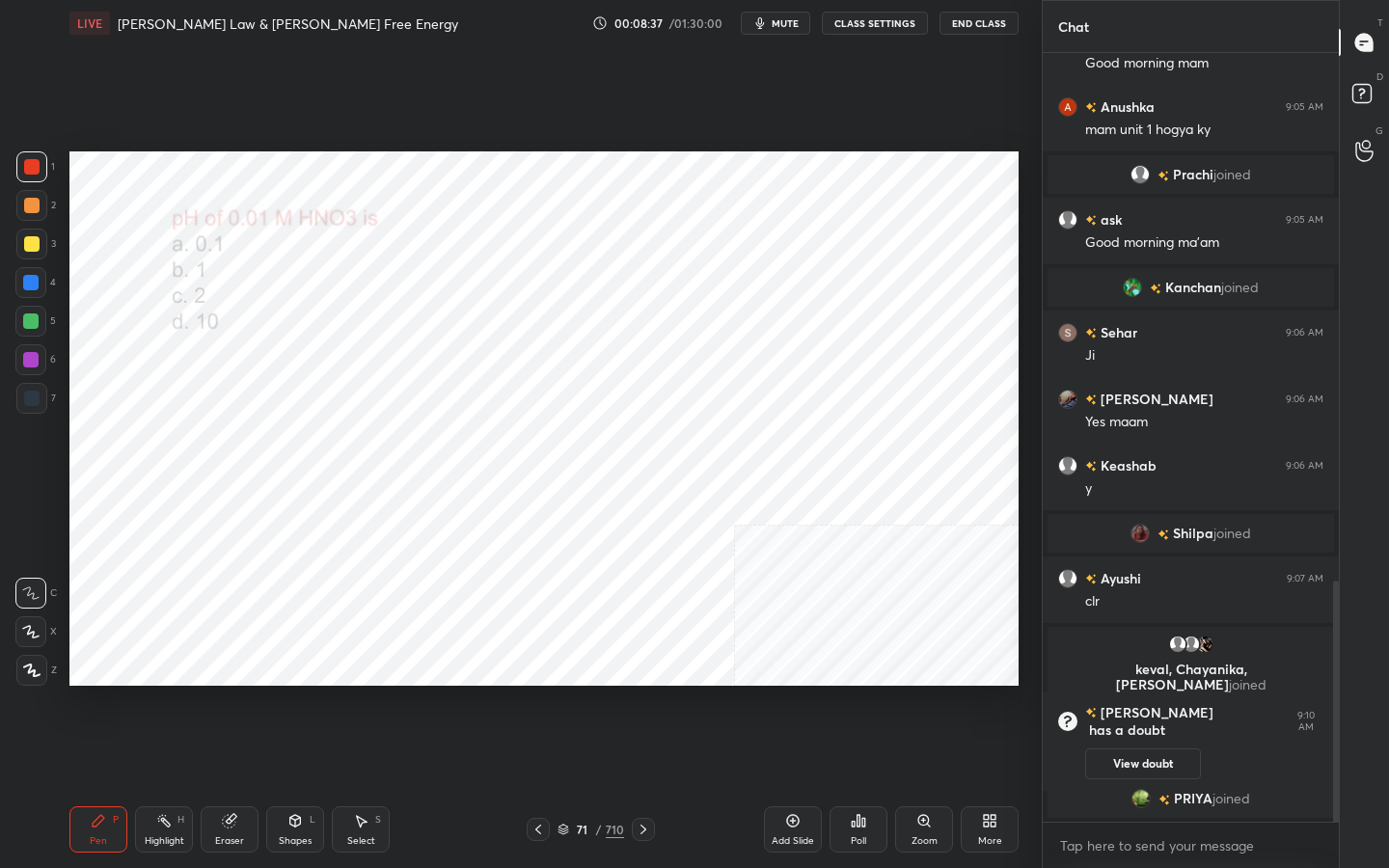 click at bounding box center [504, 562] 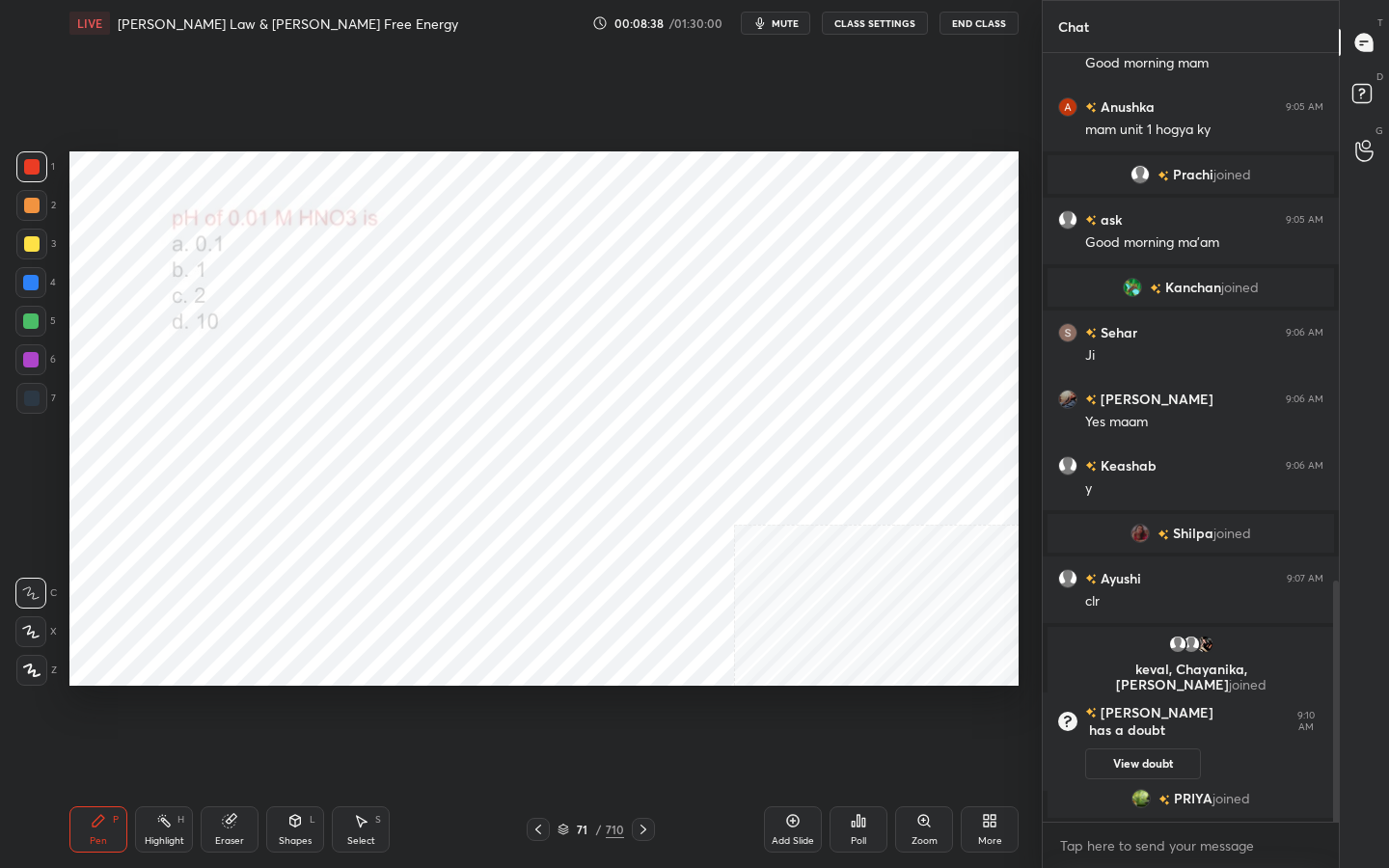 scroll, scrollTop: 1749, scrollLeft: 0, axis: vertical 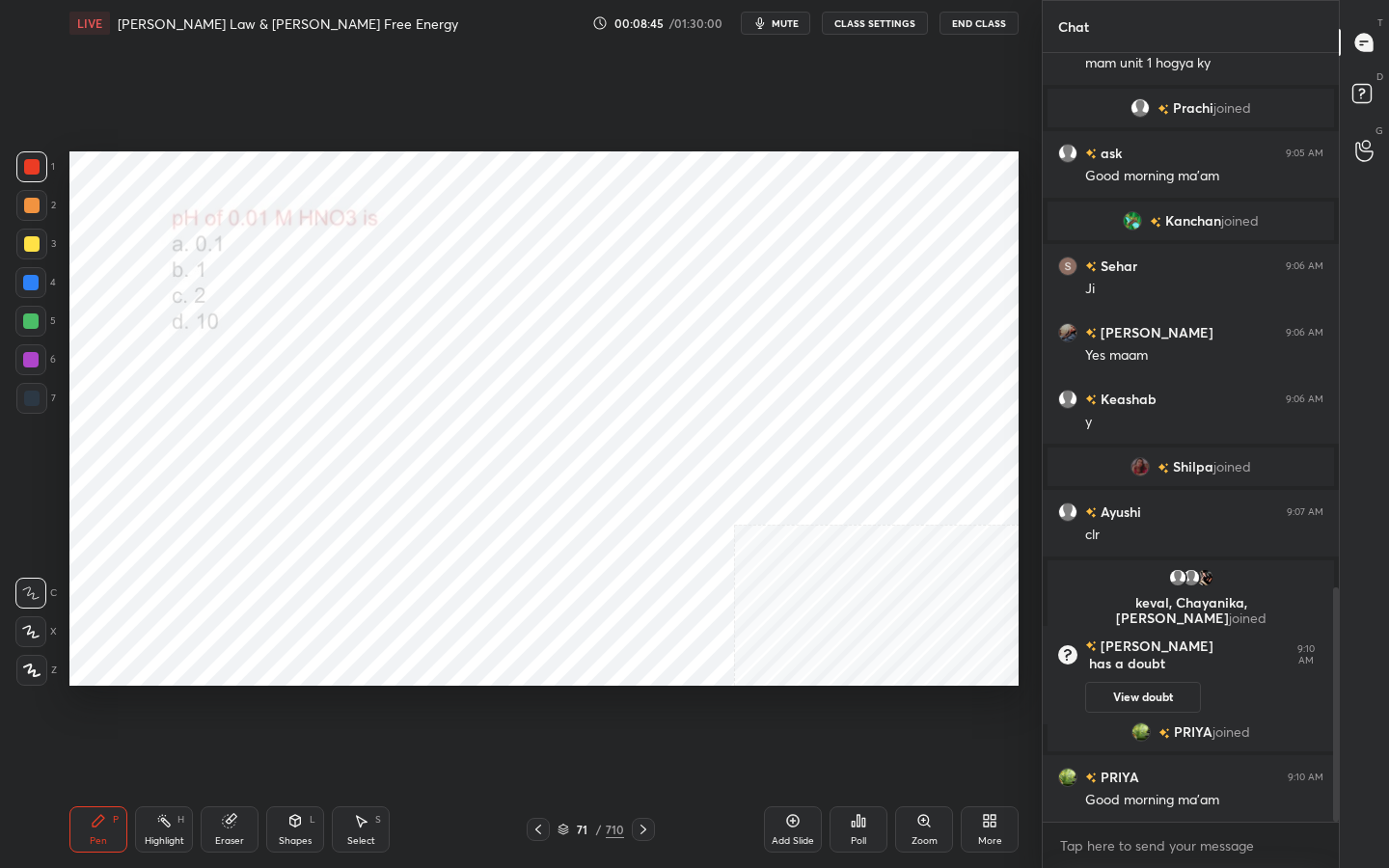 click 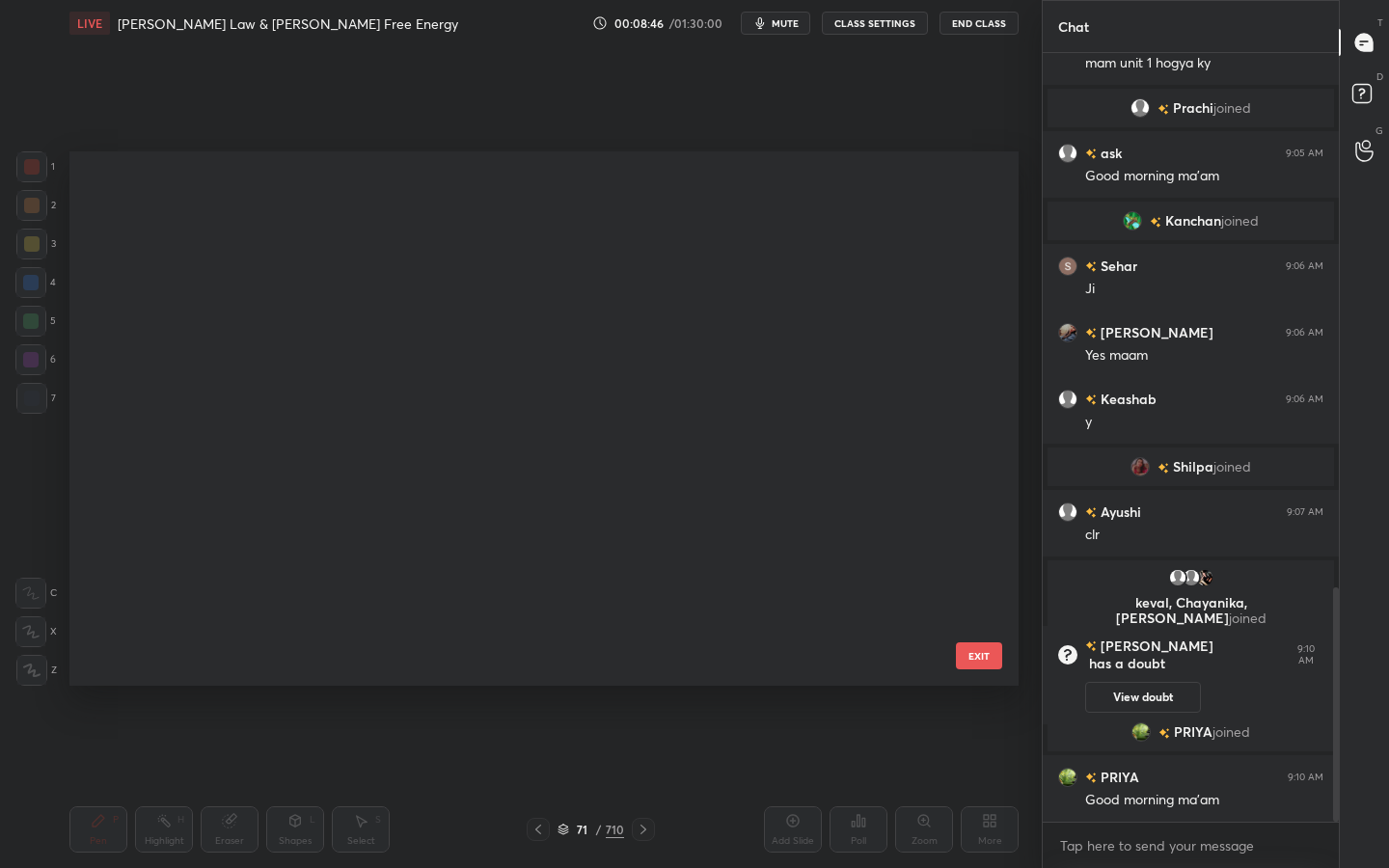 scroll, scrollTop: 3389, scrollLeft: 0, axis: vertical 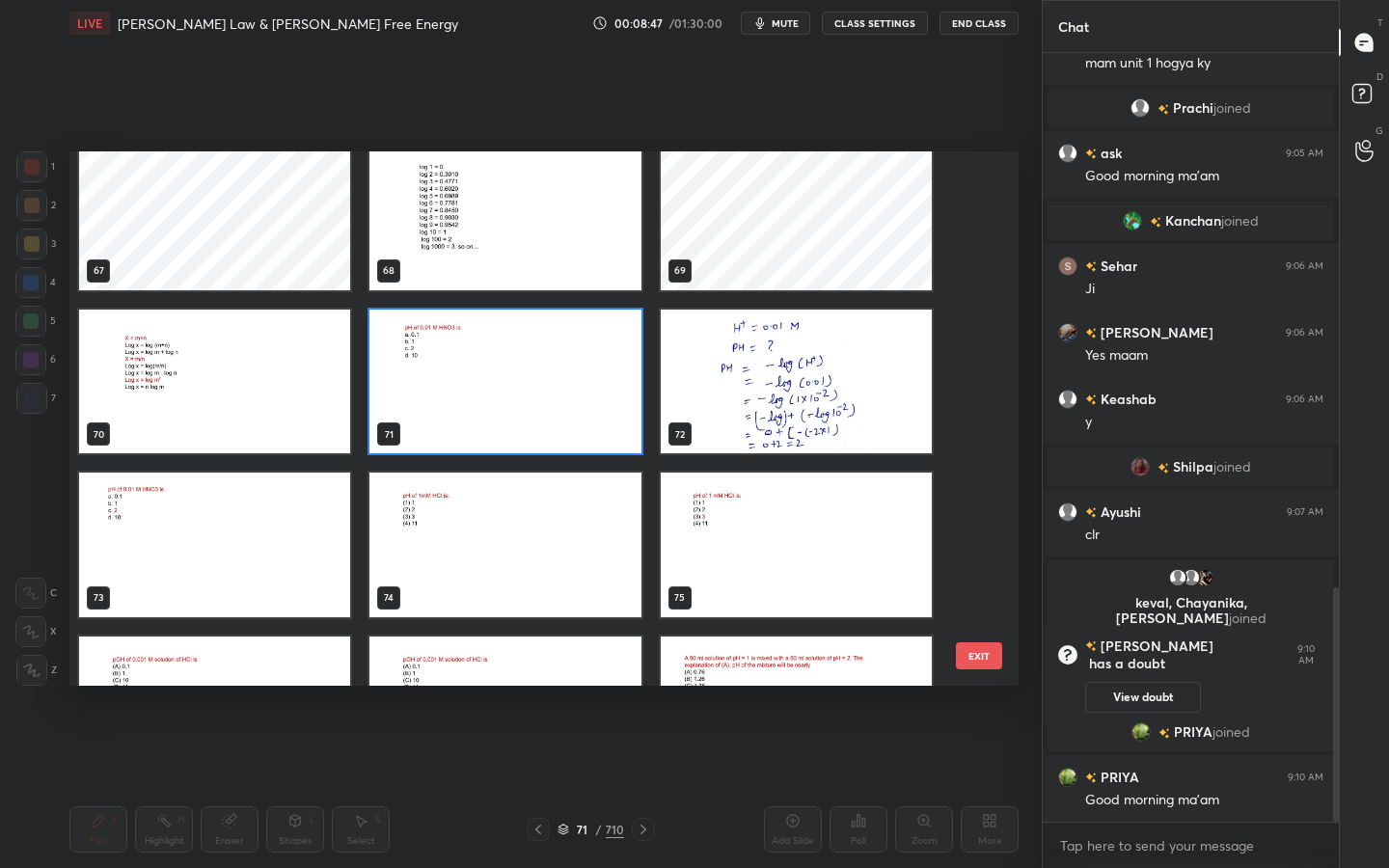 click on "LIVE Henry's Law & Gibb's Free Energy 00:08:47 /  01:30:00 mute CLASS SETTINGS End Class" at bounding box center (544, 23) 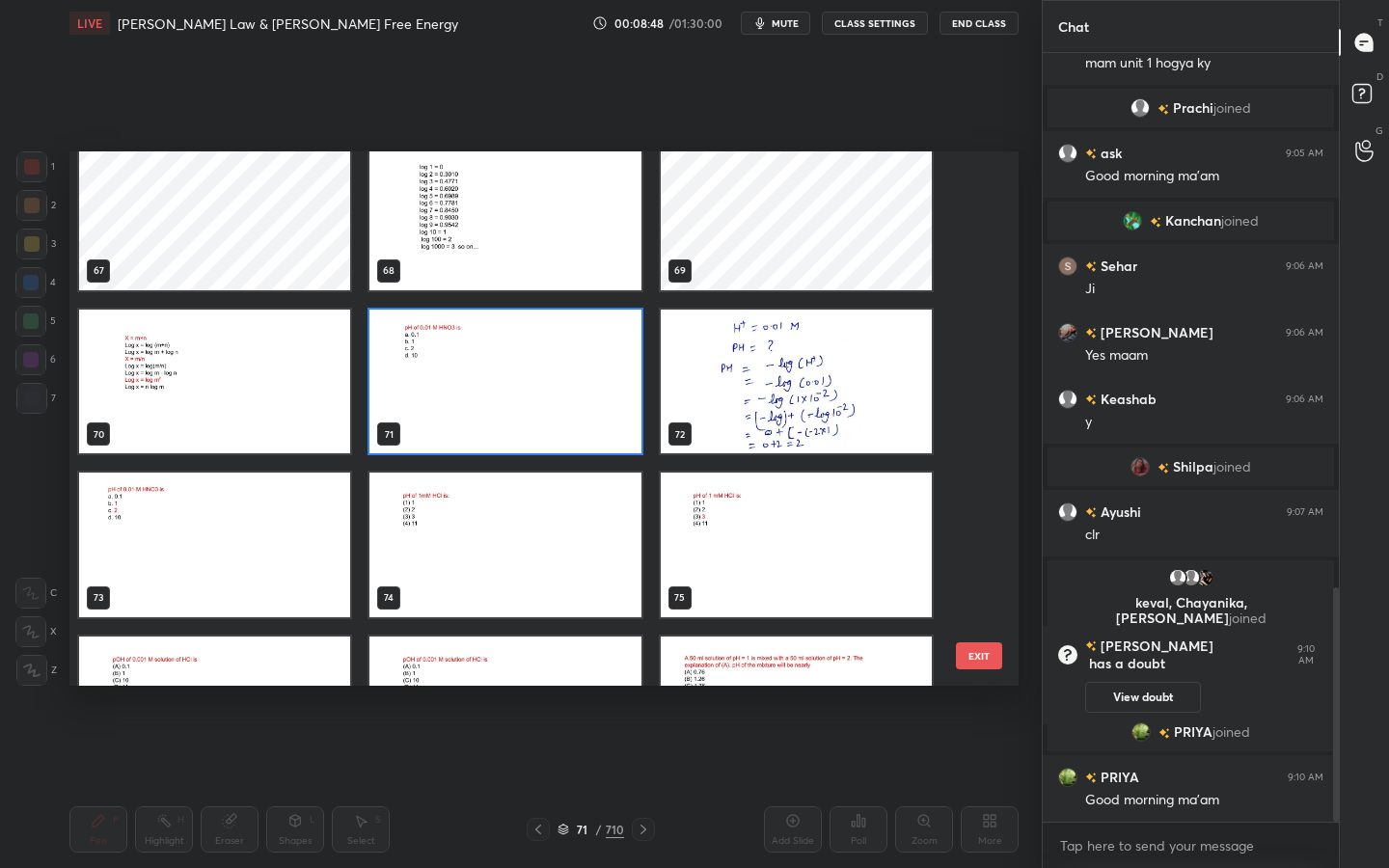 click on "mute" at bounding box center (785, 23) 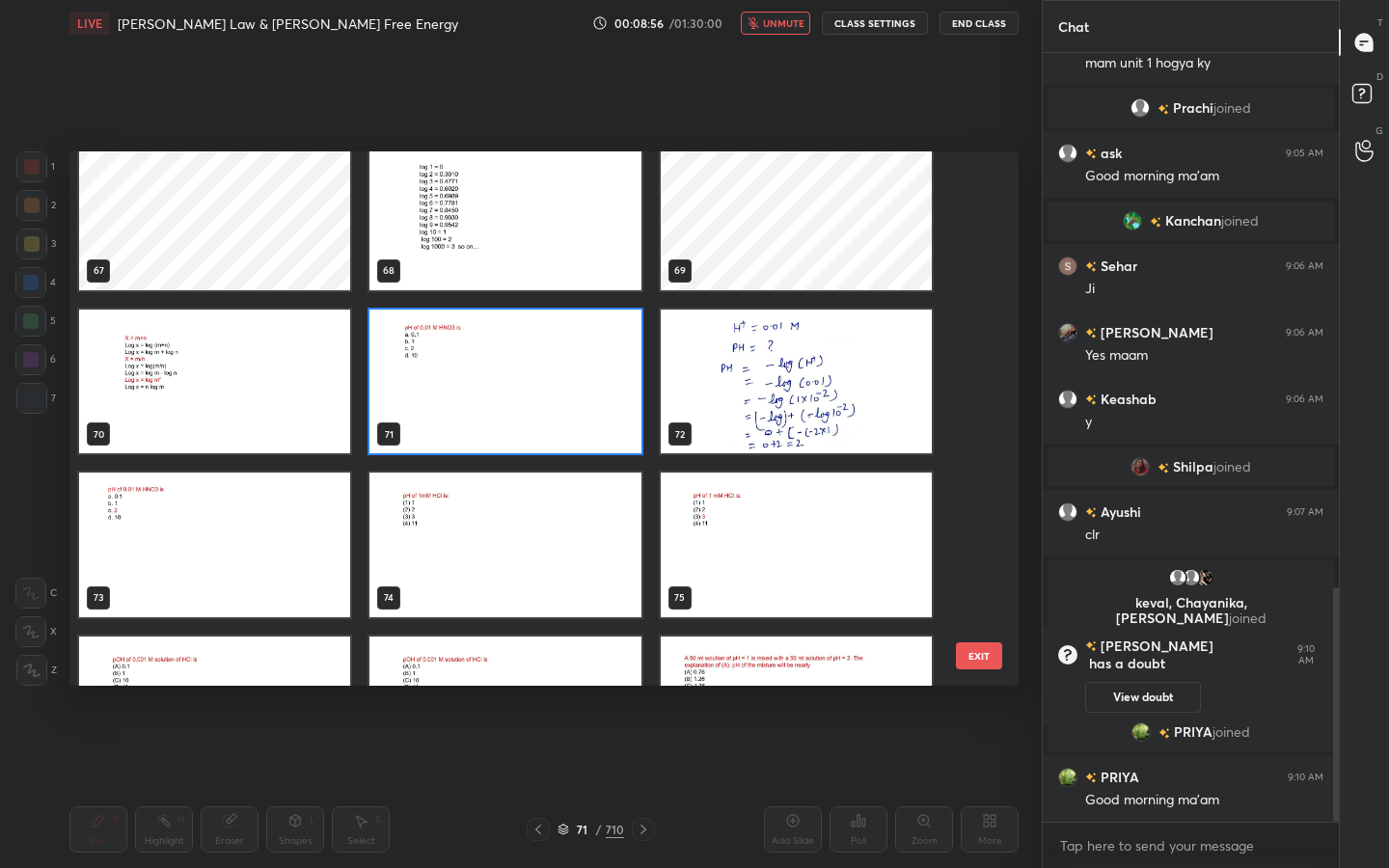 click at bounding box center (504, 382) 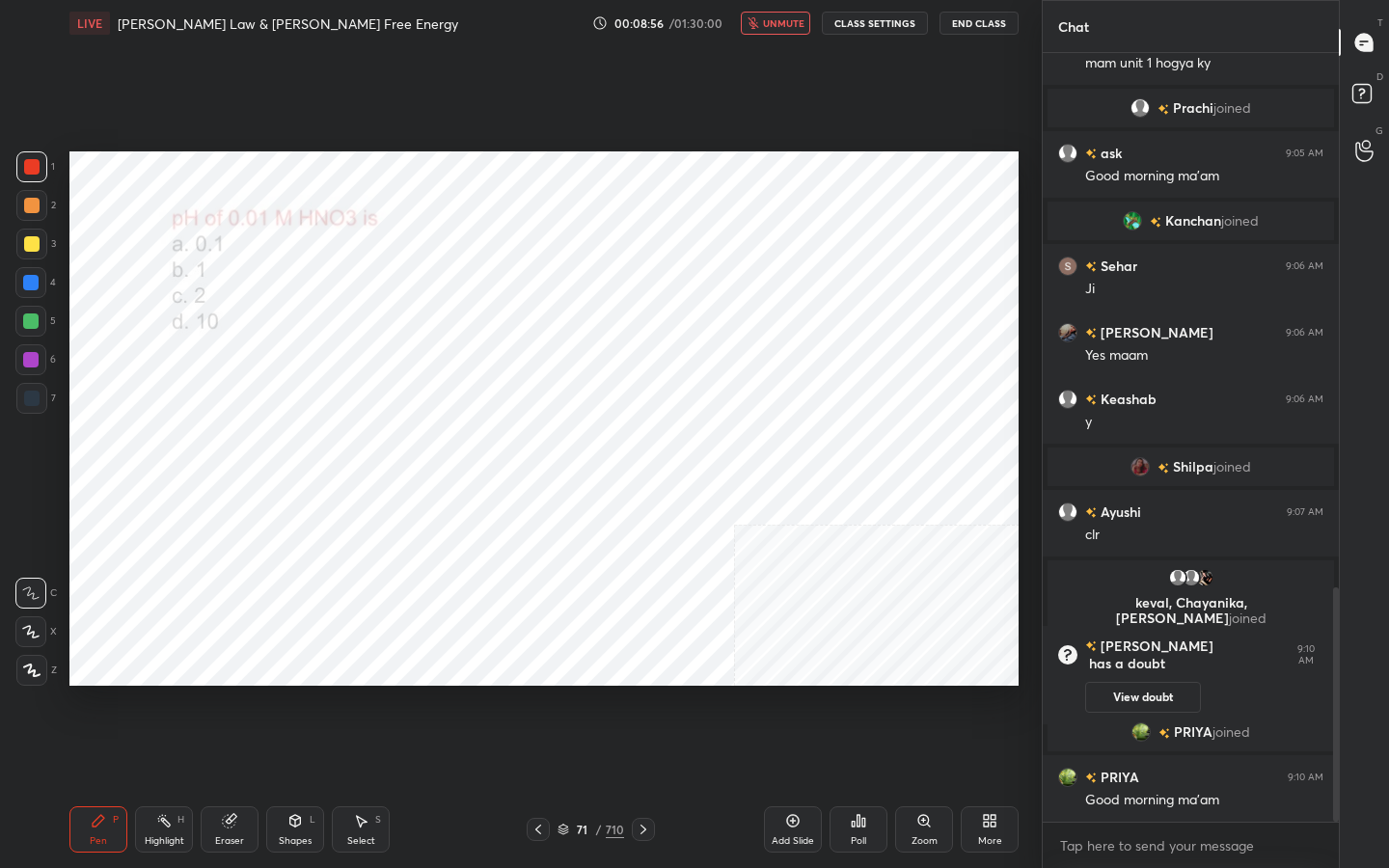 click at bounding box center [504, 382] 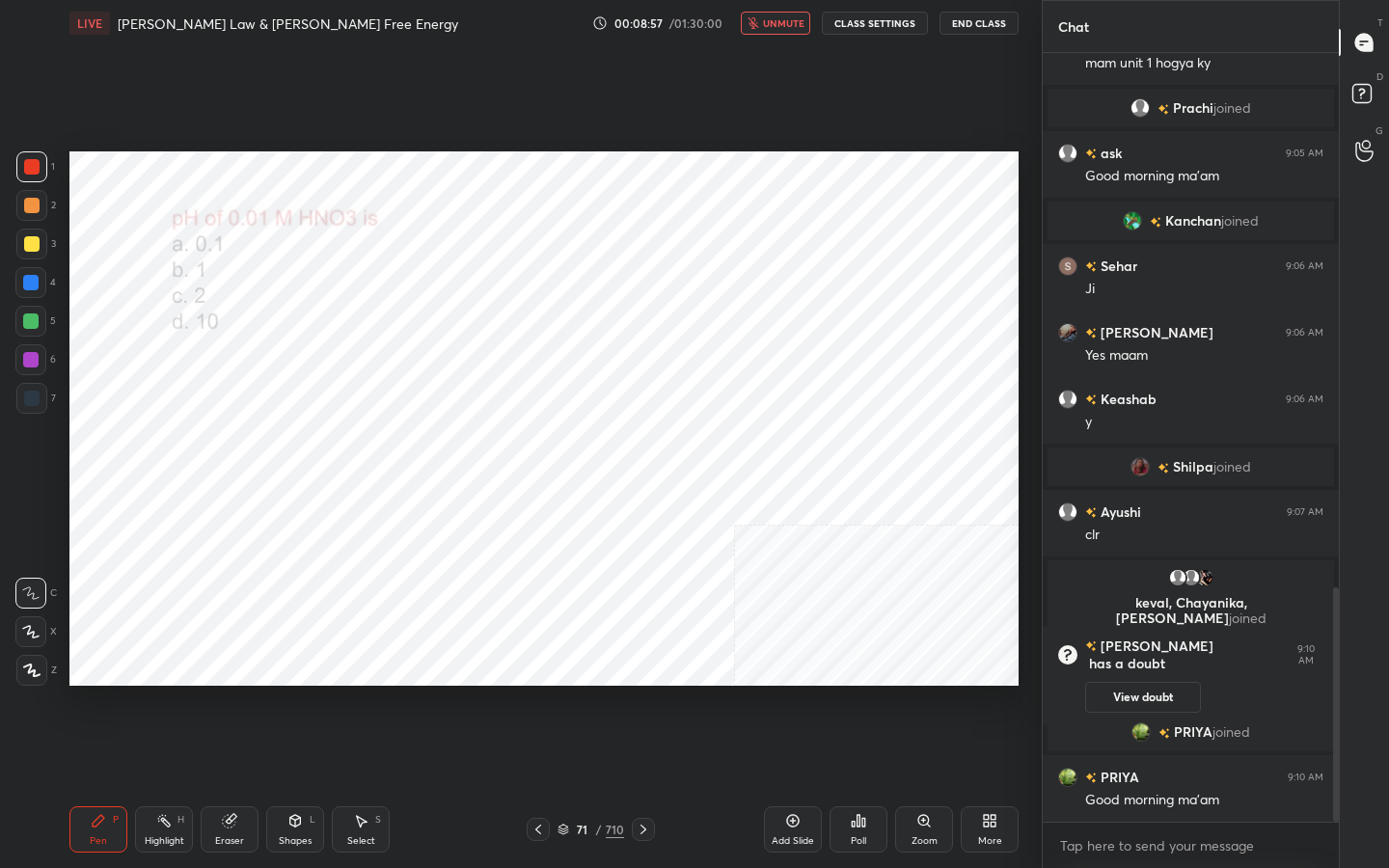 scroll, scrollTop: 723, scrollLeft: 290, axis: both 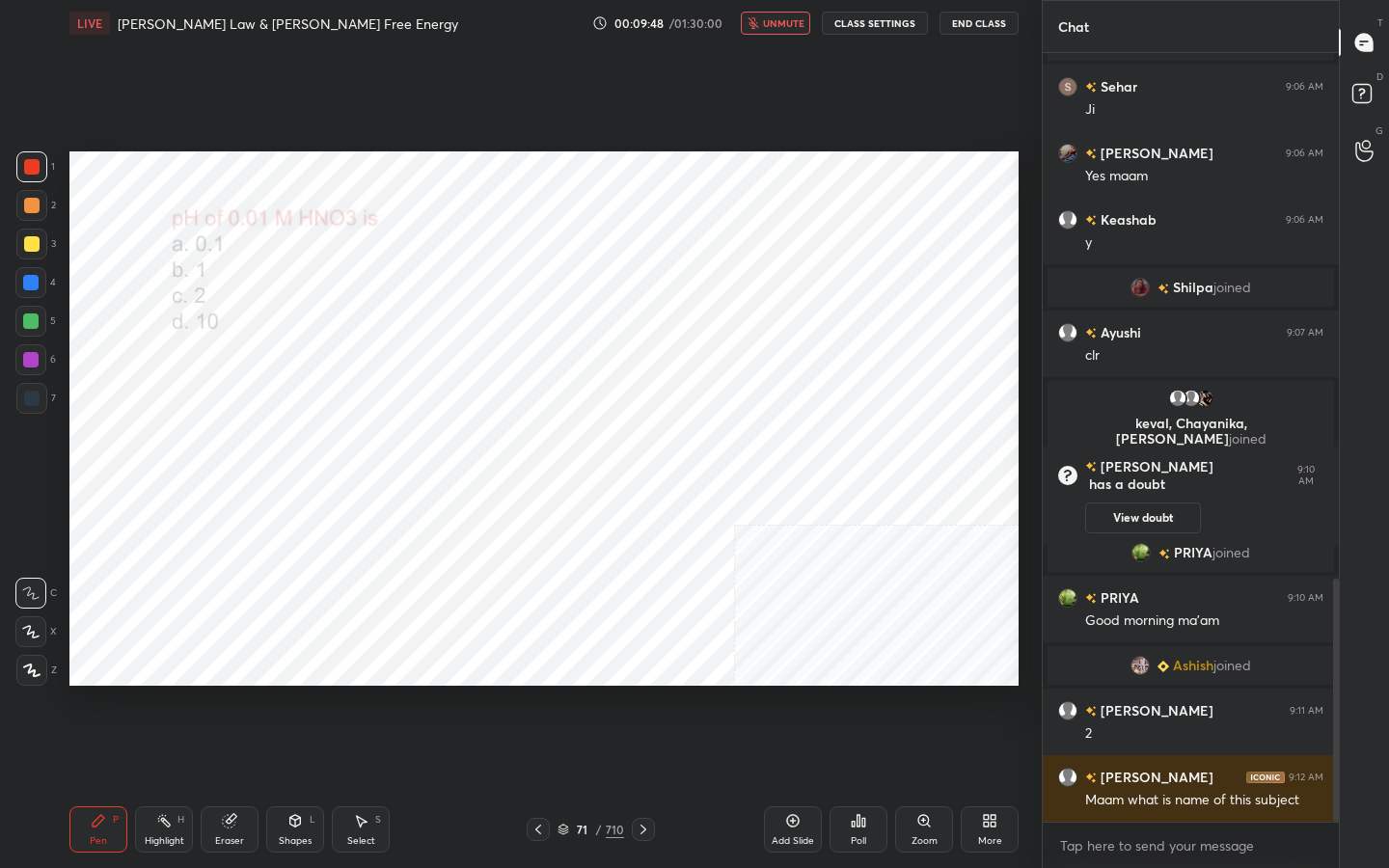 click on "unmute" at bounding box center [783, 23] 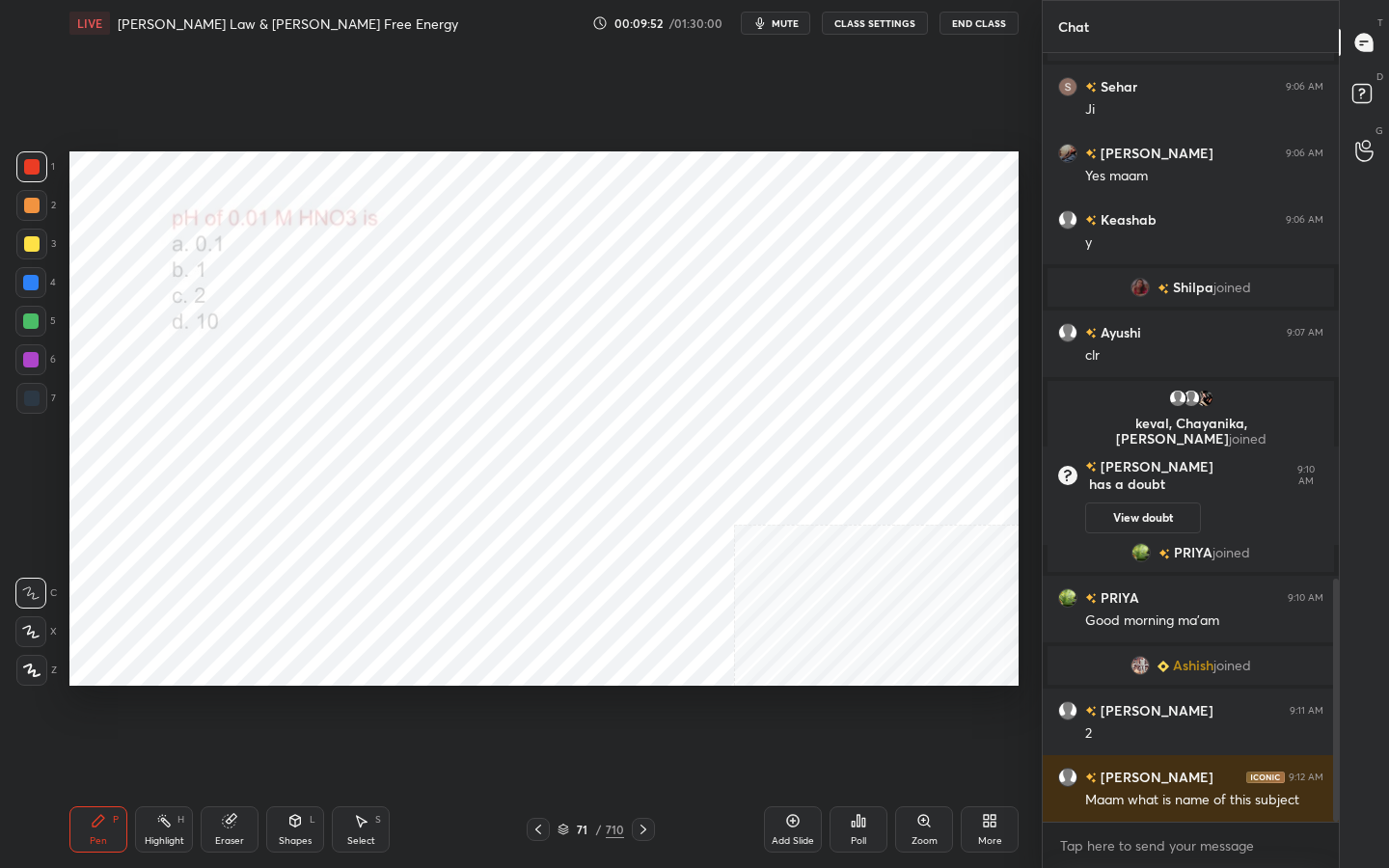 click 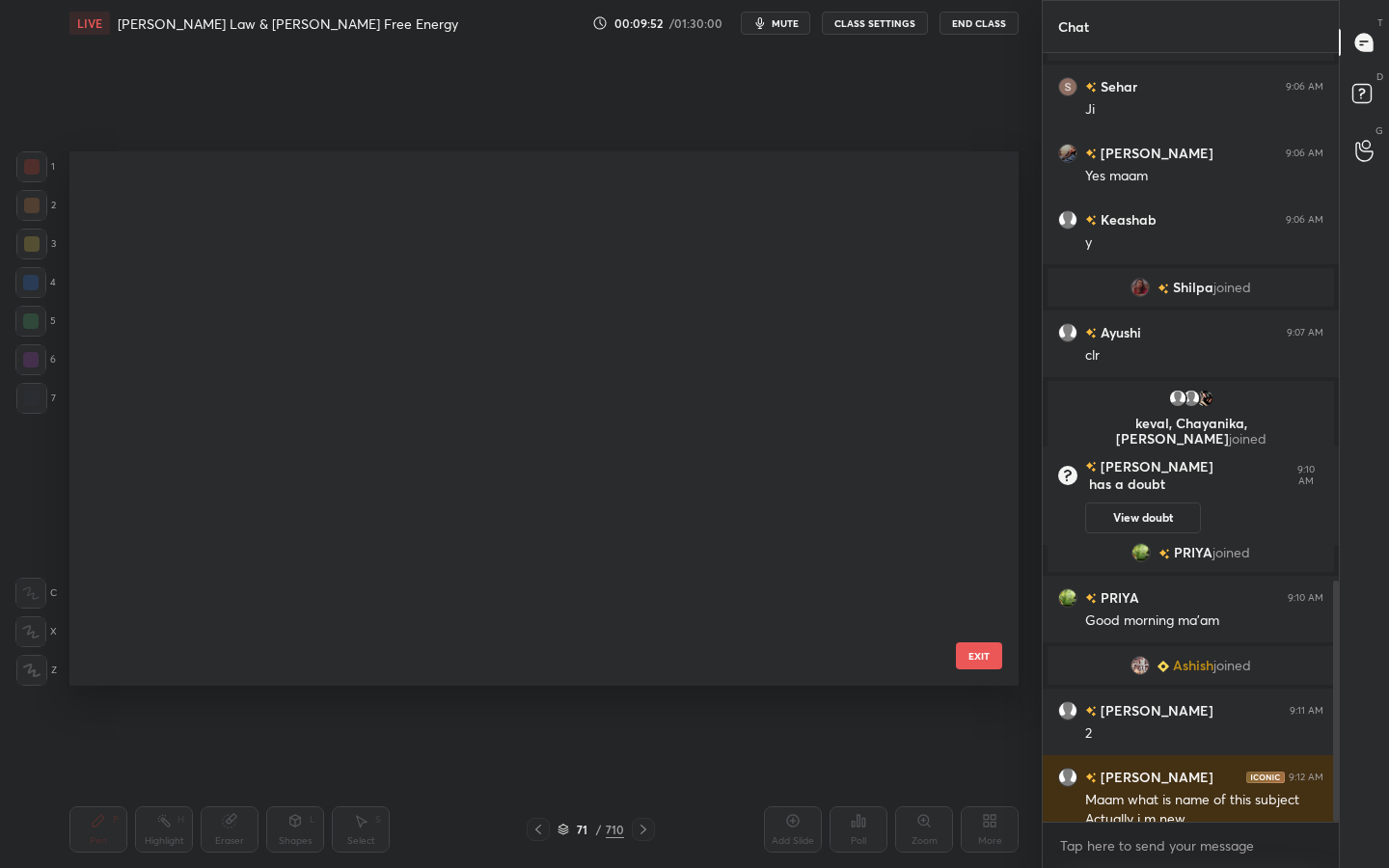 scroll, scrollTop: 1679, scrollLeft: 0, axis: vertical 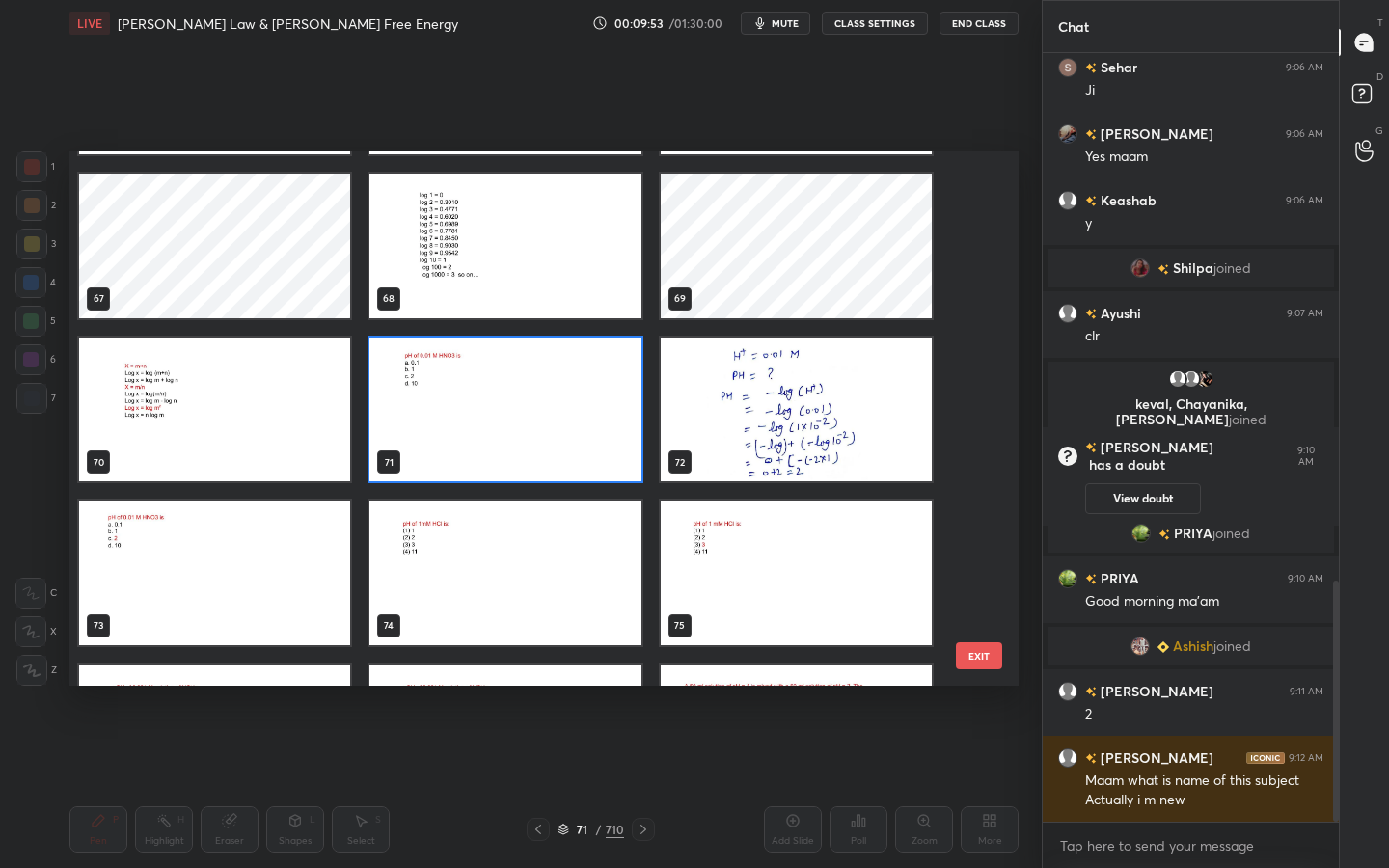 click at bounding box center [504, 410] 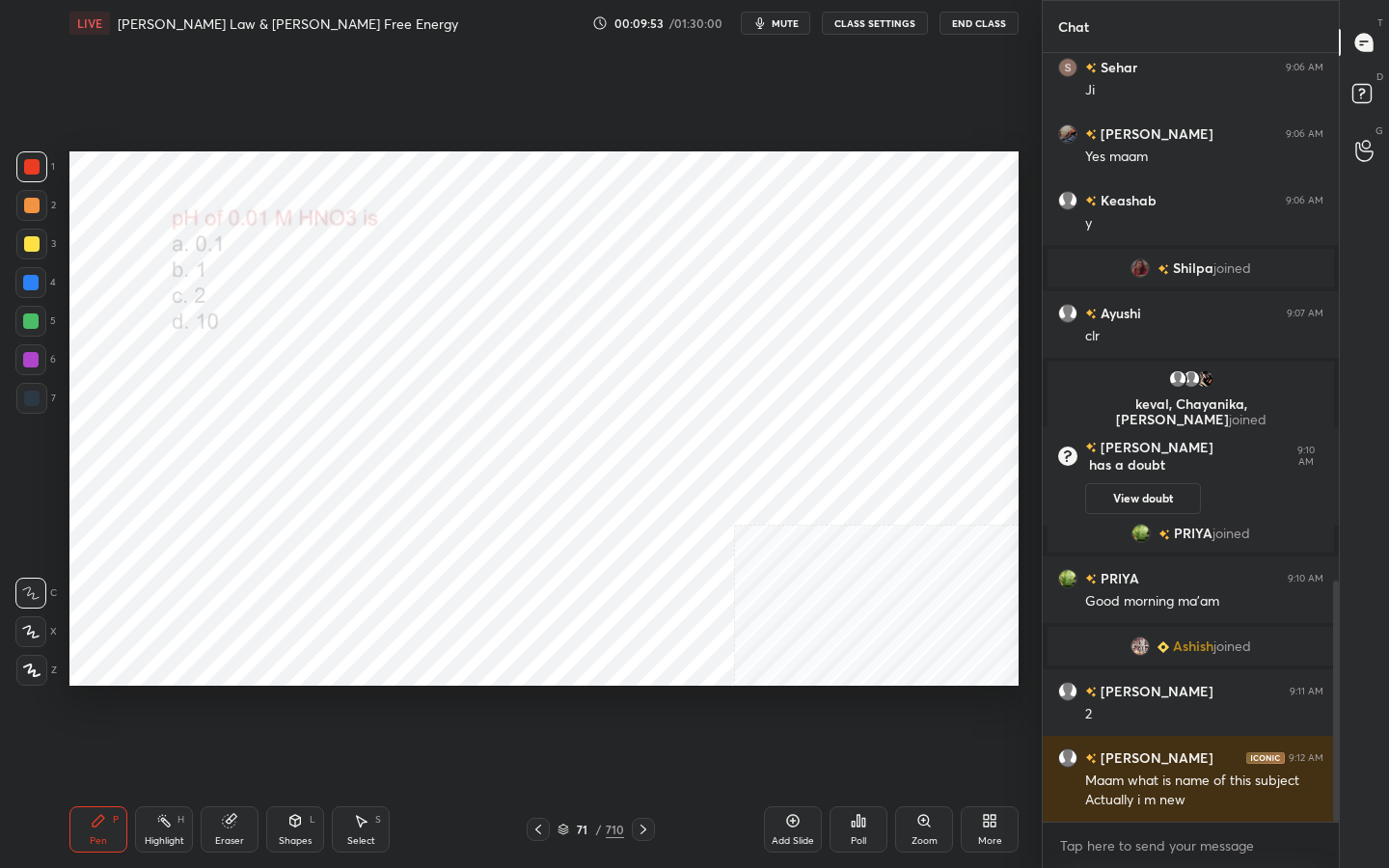 click at bounding box center [504, 410] 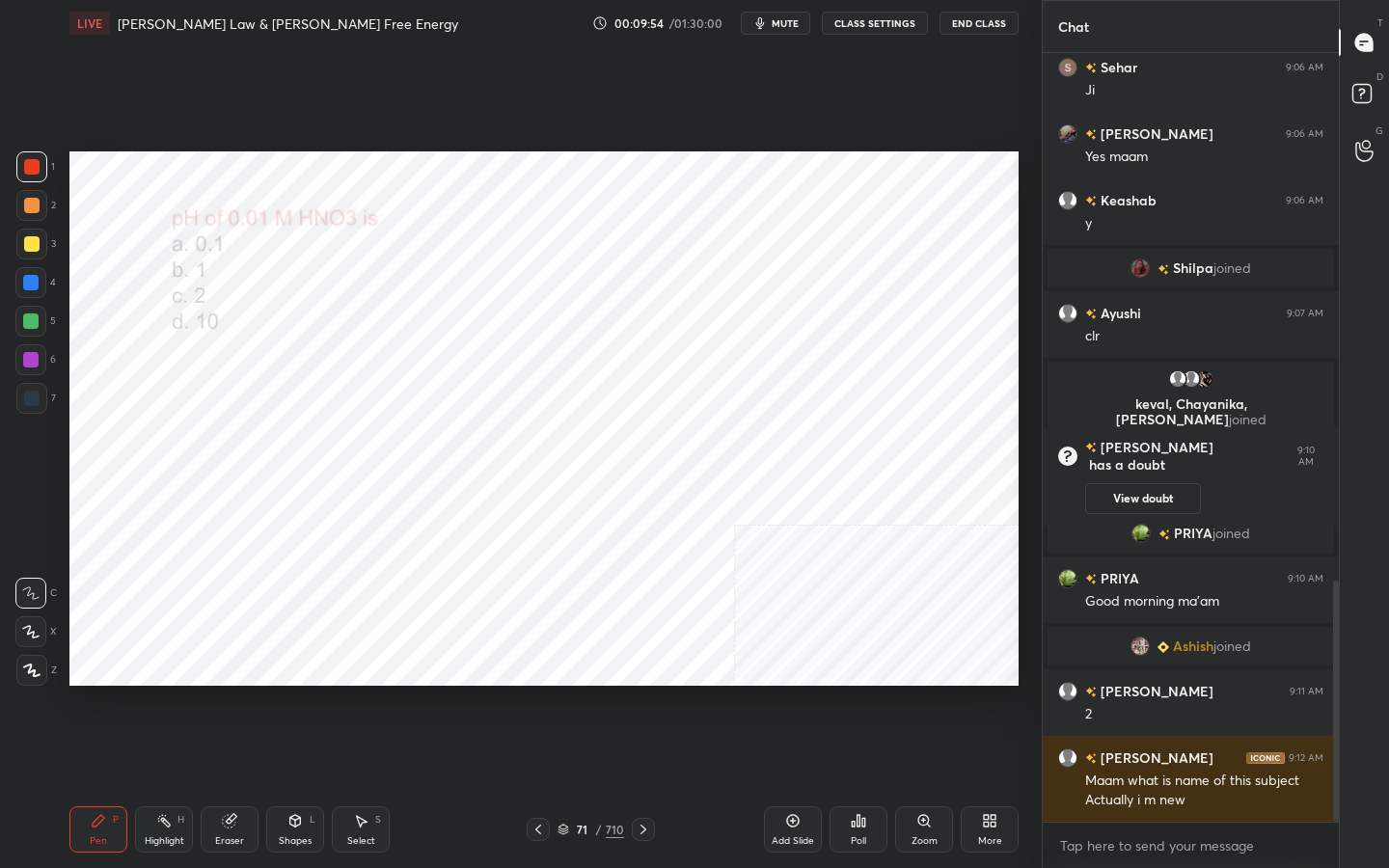 click on "Poll" at bounding box center [858, 829] 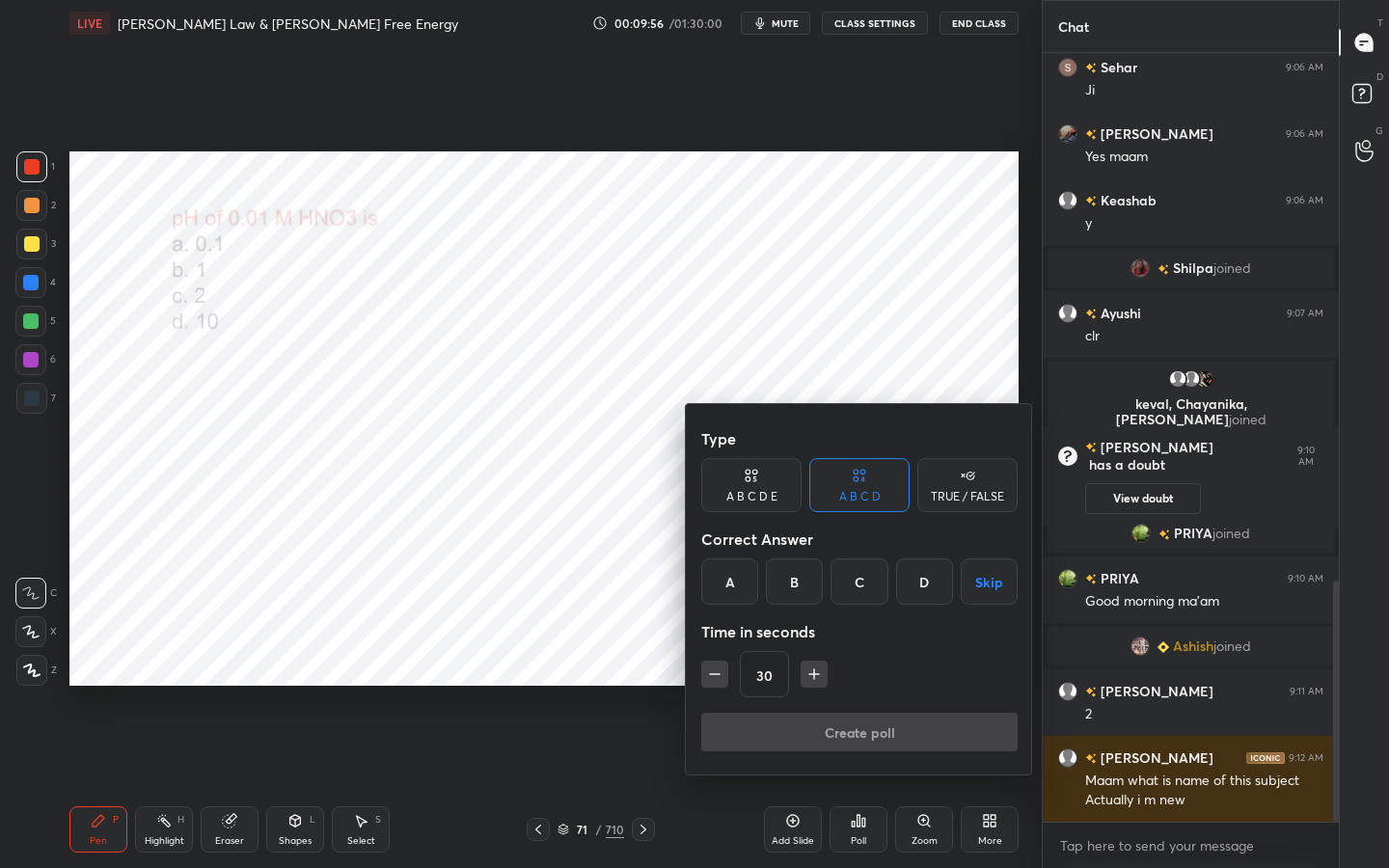 click on "C" at bounding box center (858, 582) 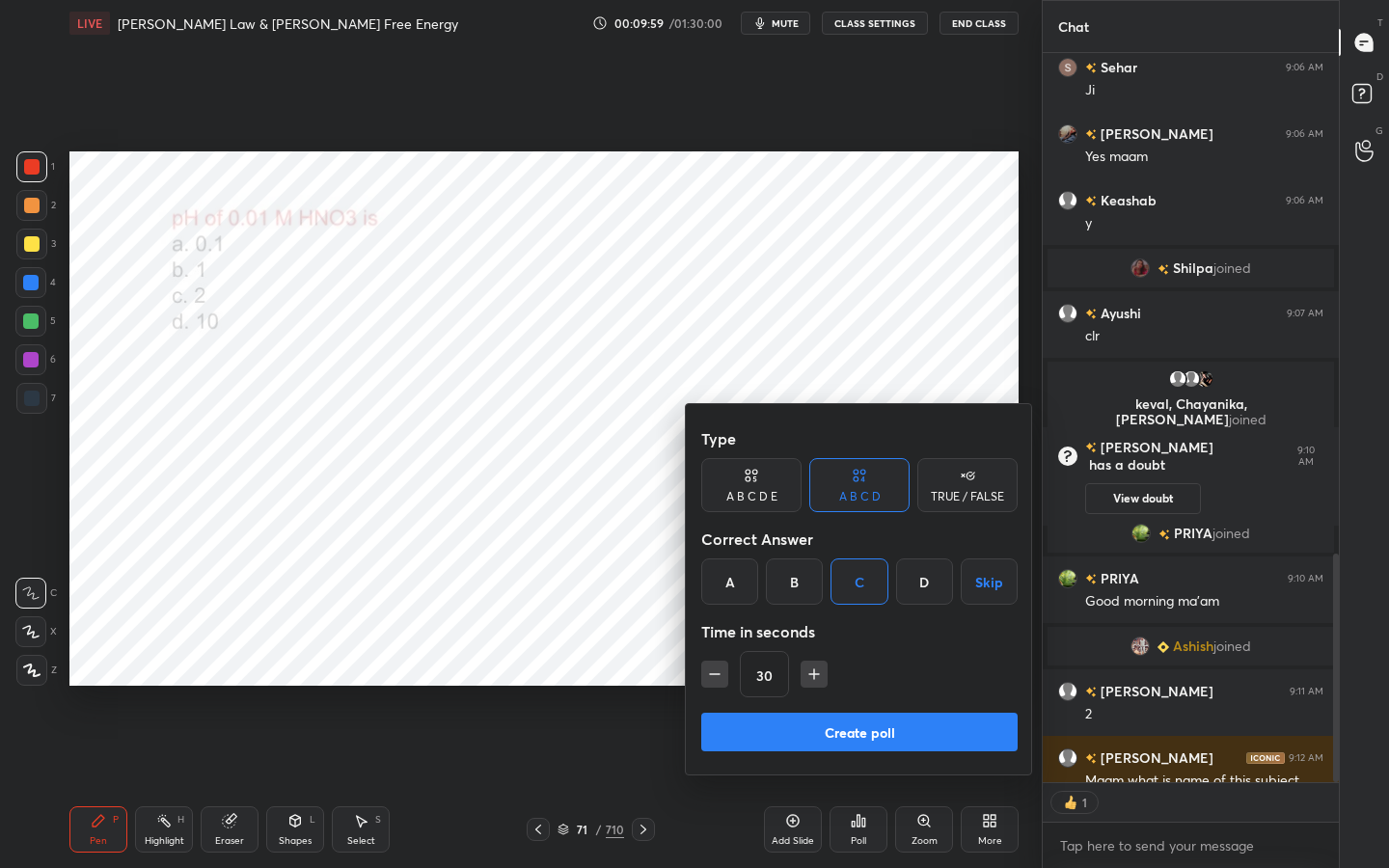 click on "Create poll" at bounding box center [859, 732] 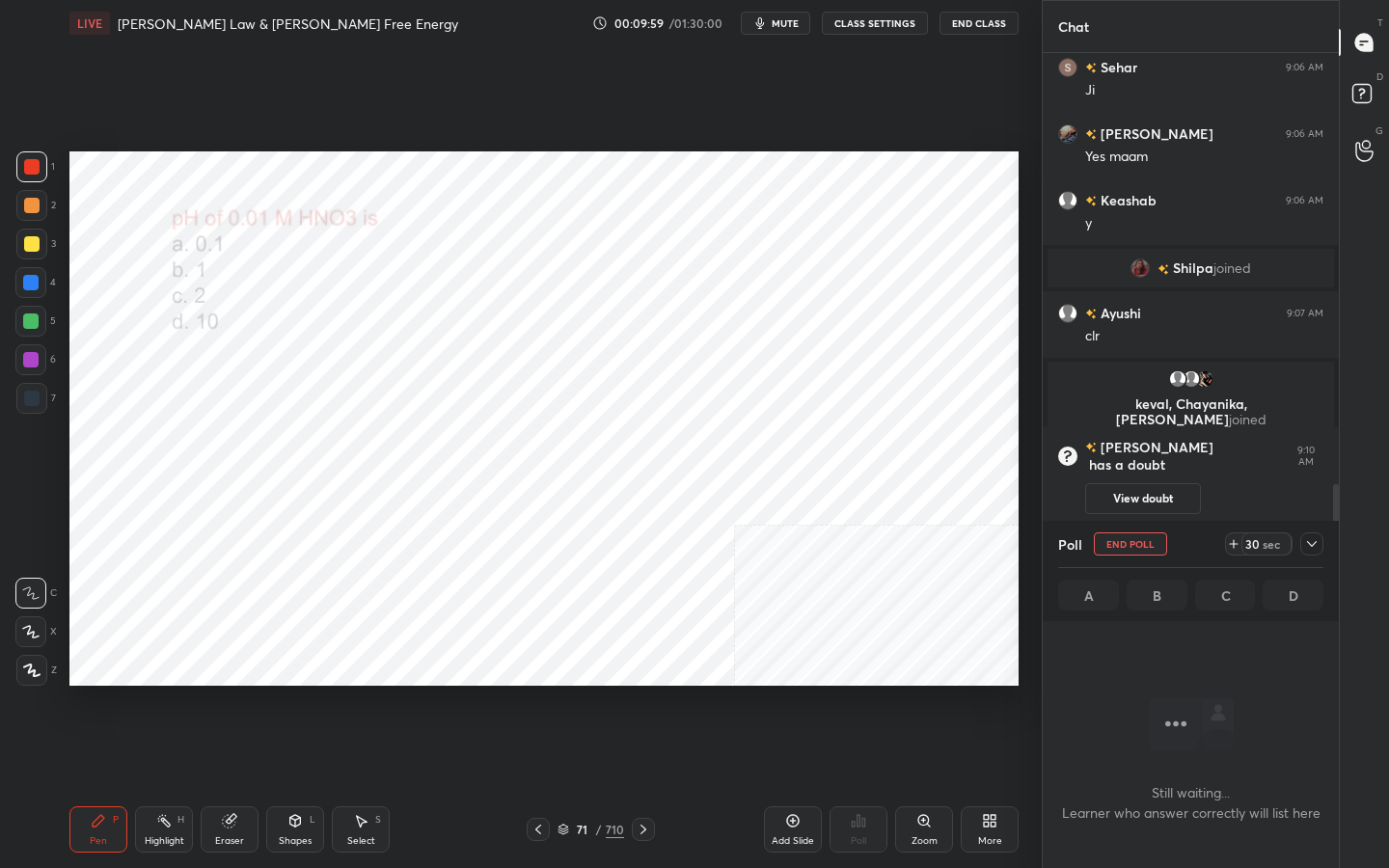 scroll, scrollTop: 625, scrollLeft: 290, axis: both 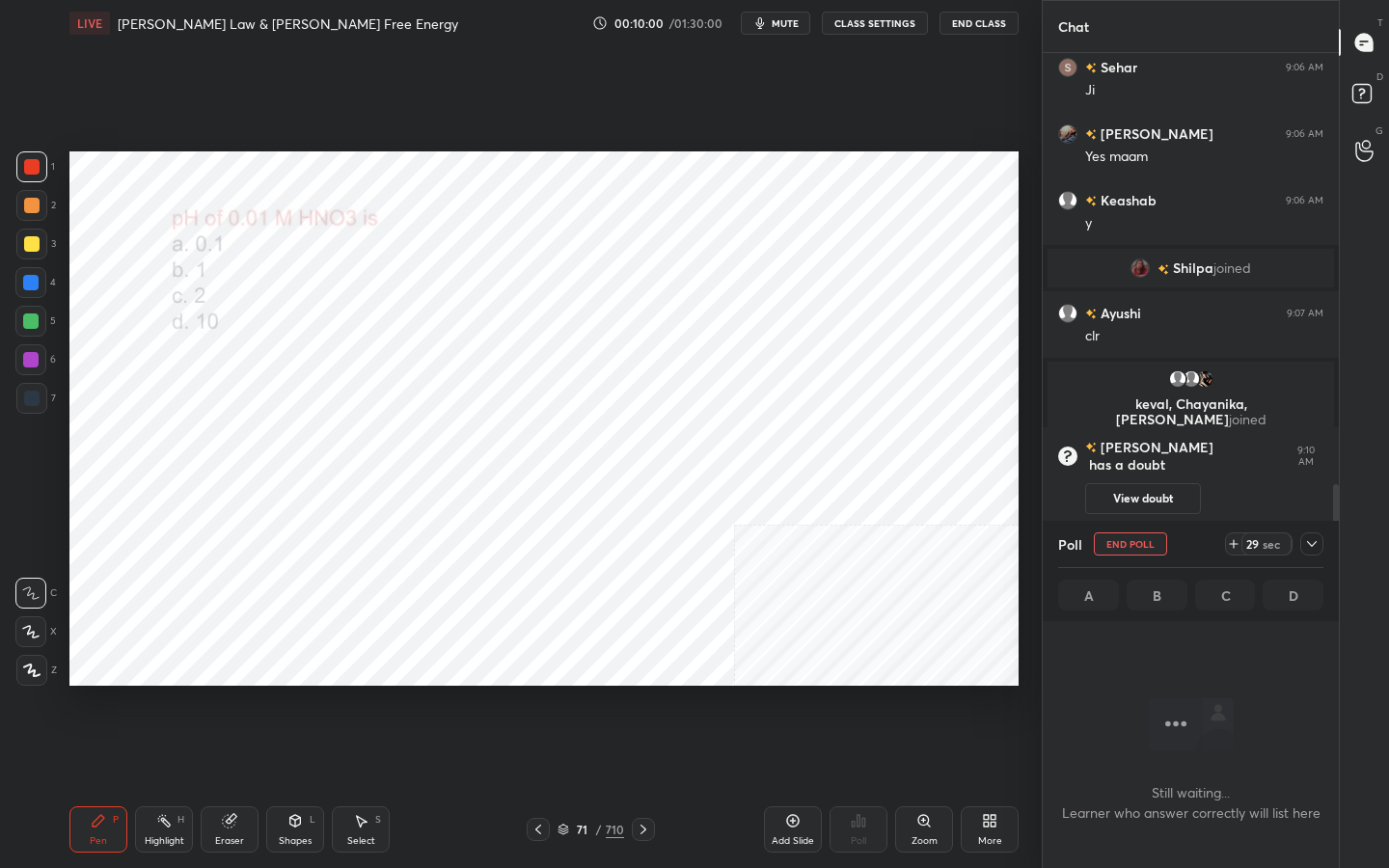 click on "mute" at bounding box center (776, 23) 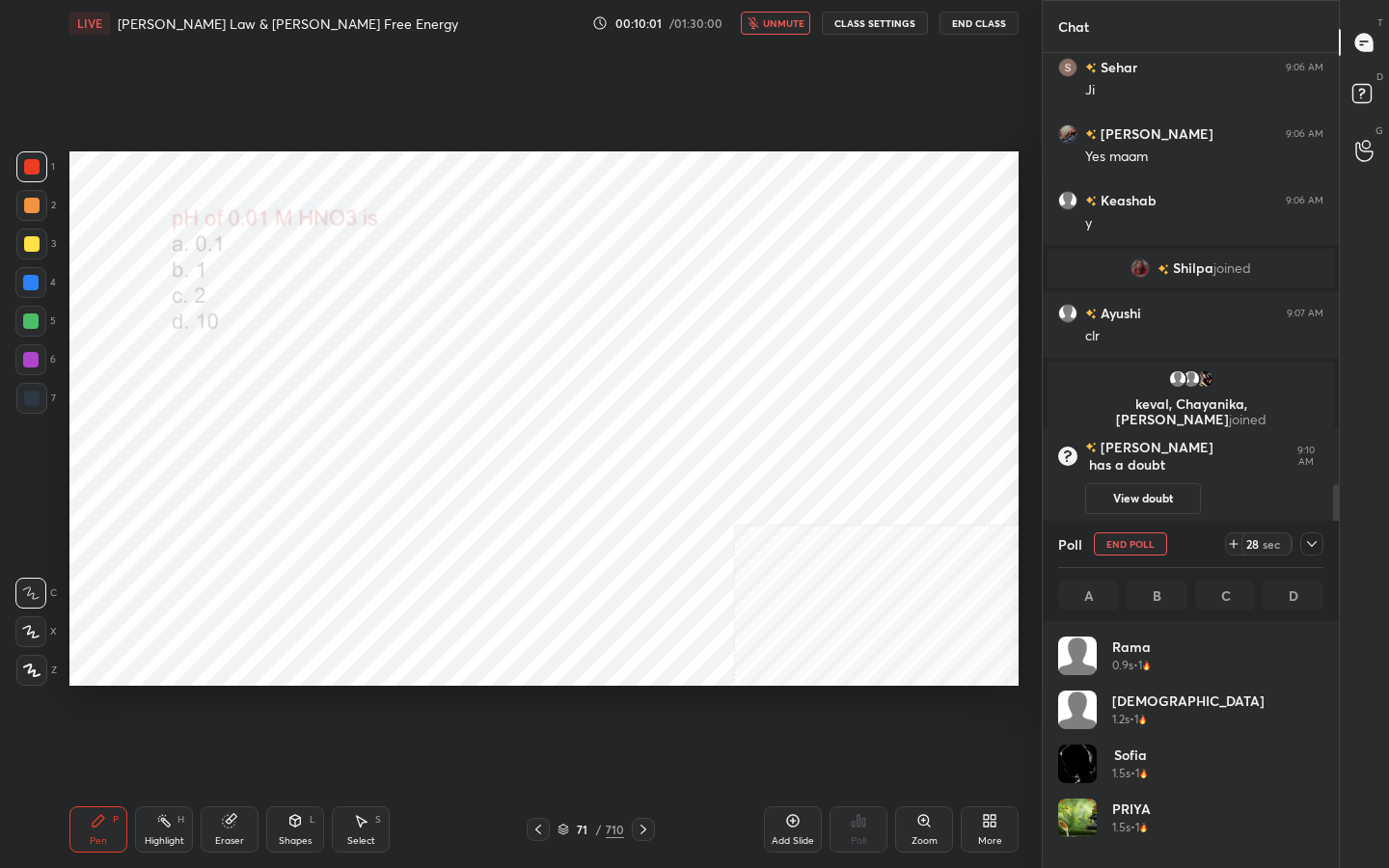 scroll, scrollTop: 7, scrollLeft: 7, axis: both 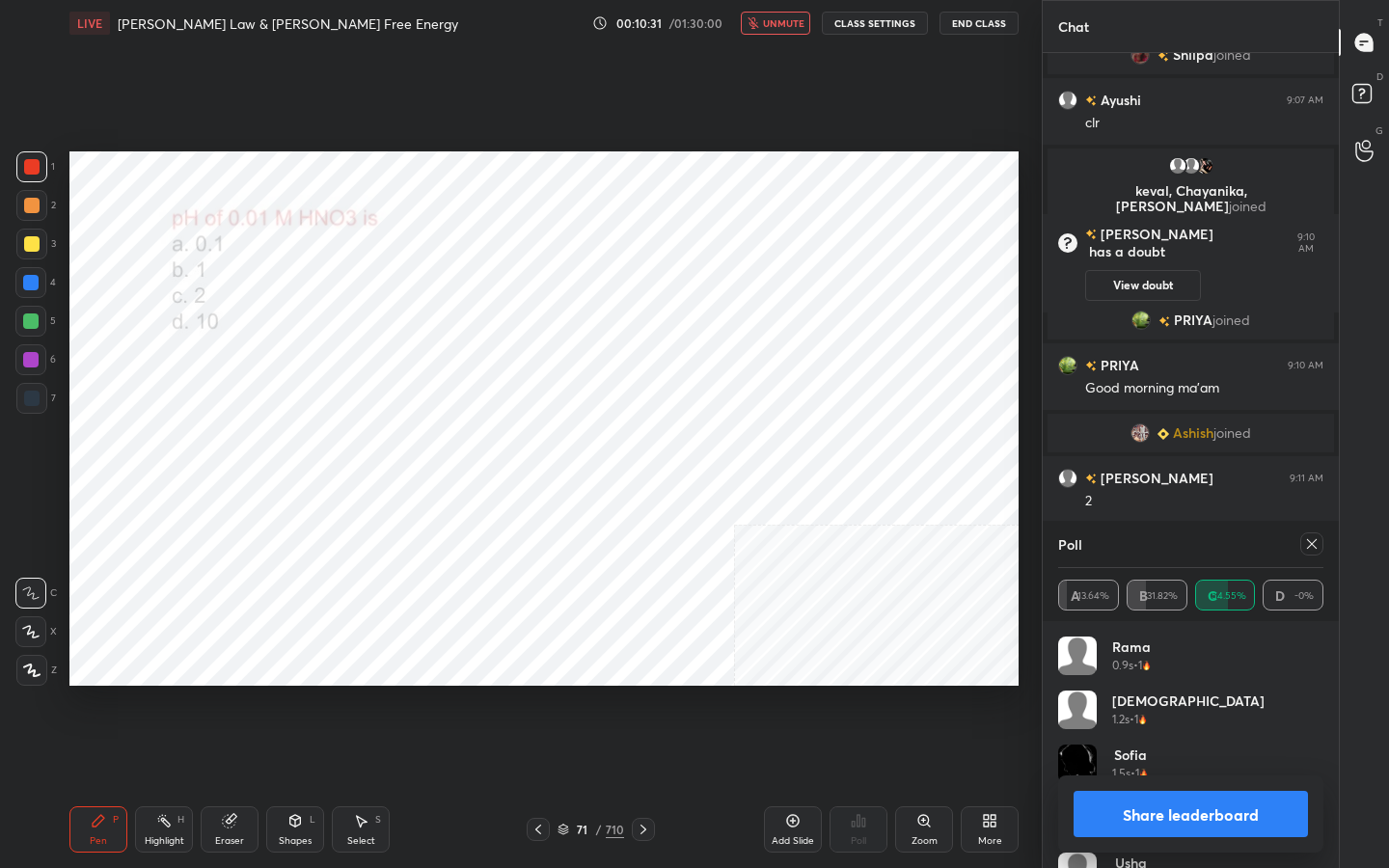 click 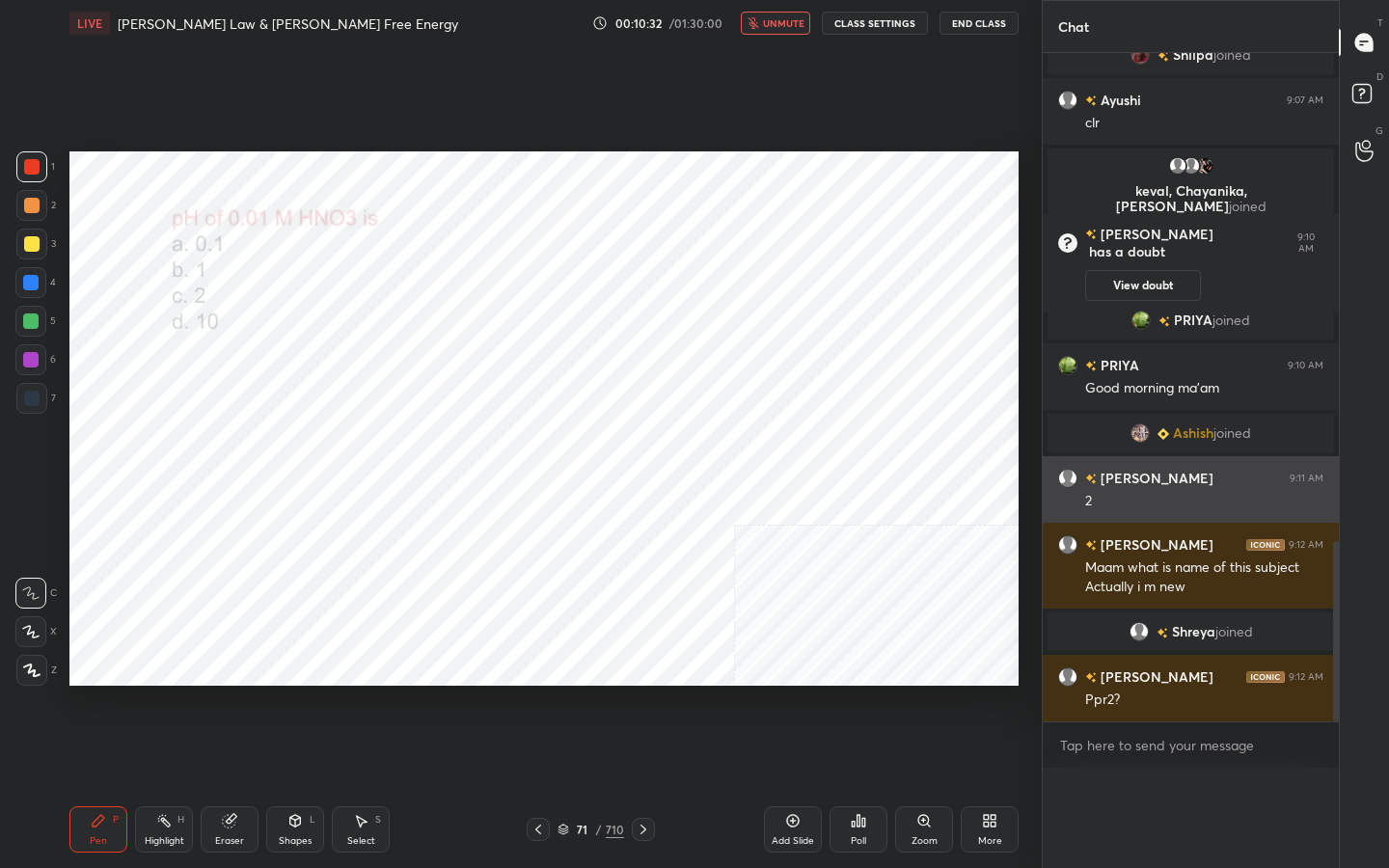 scroll, scrollTop: 0, scrollLeft: 0, axis: both 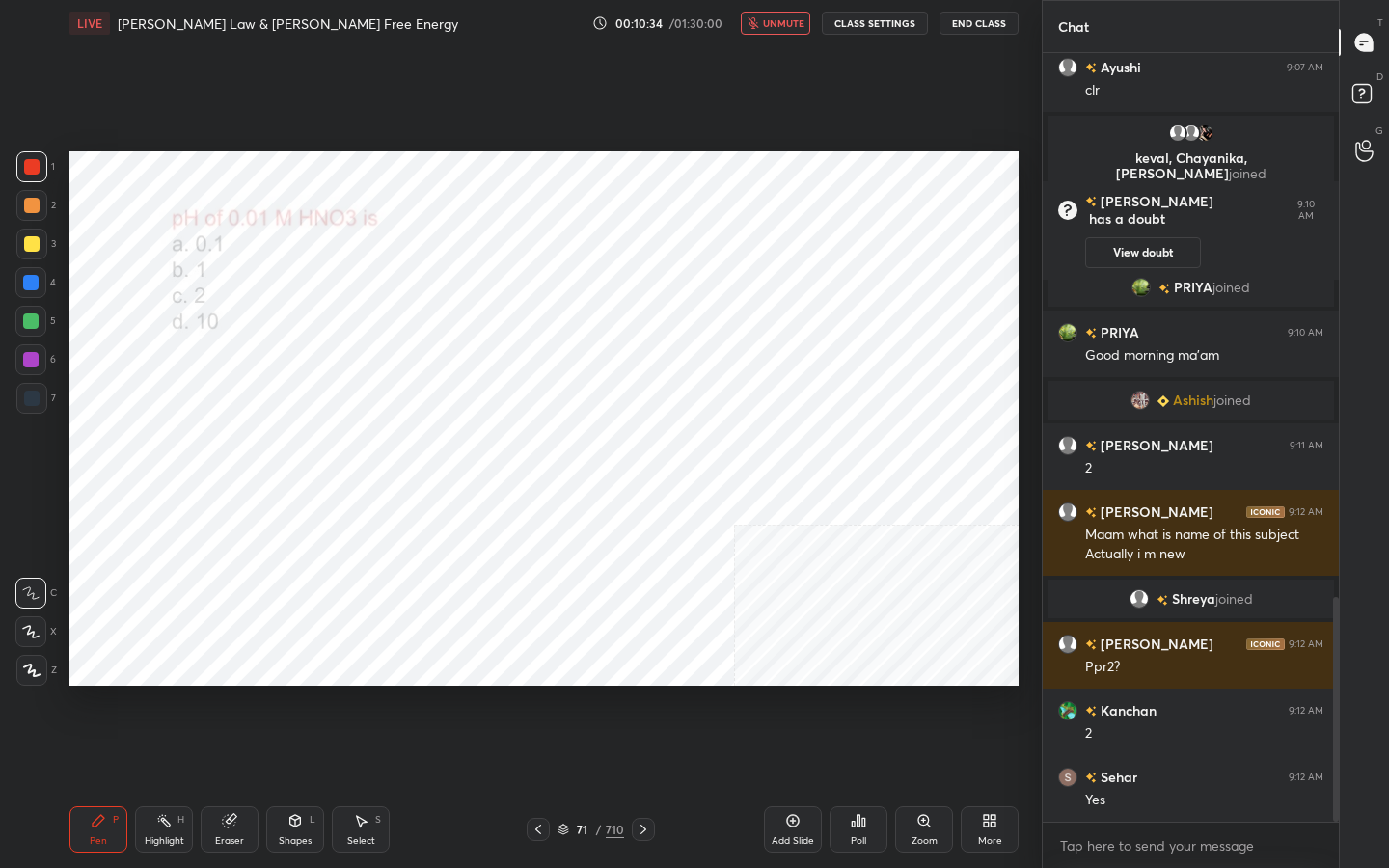 click on "unmute" at bounding box center [776, 23] 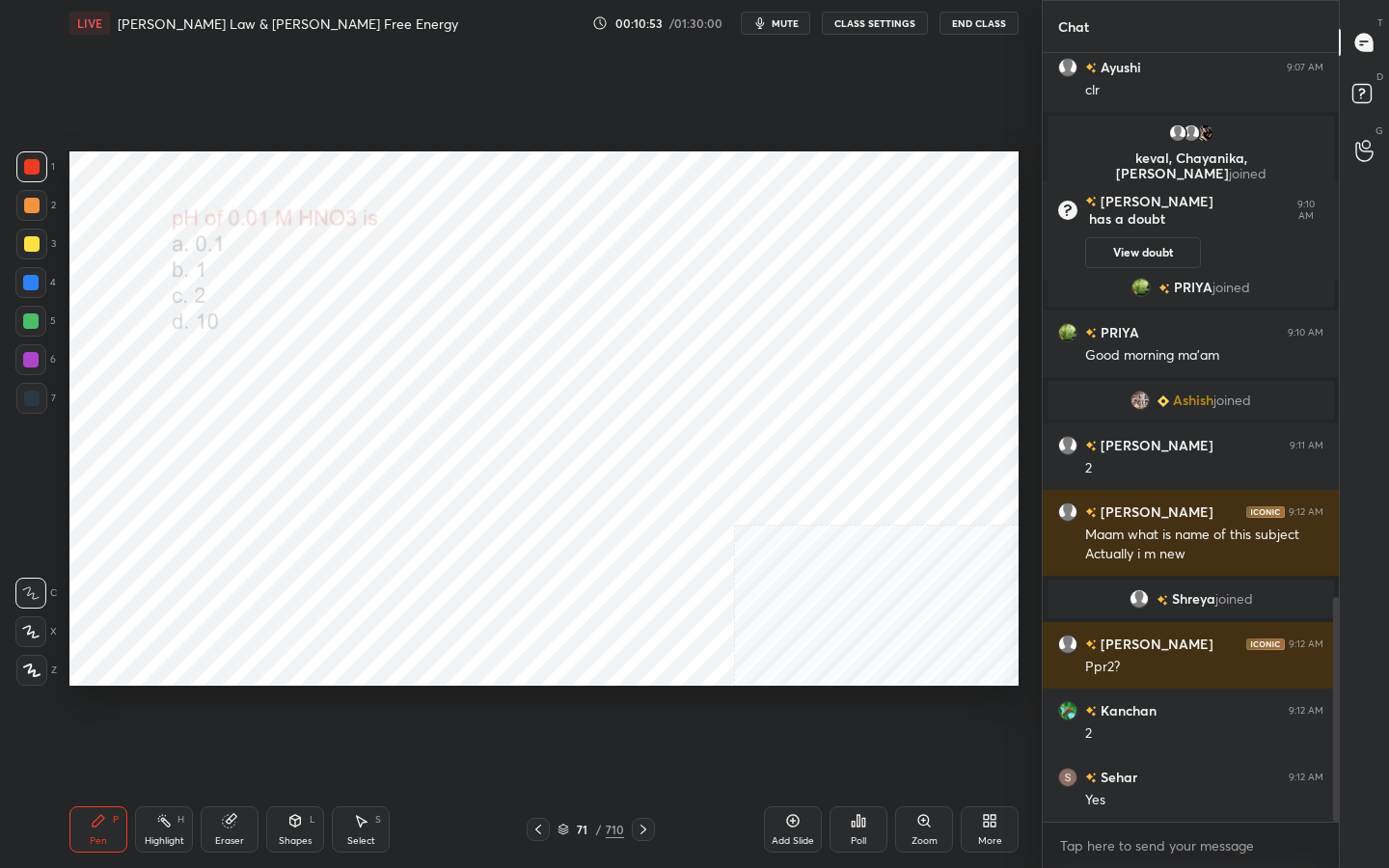 drag, startPoint x: 28, startPoint y: 629, endPoint x: 26, endPoint y: 614, distance: 15.132746 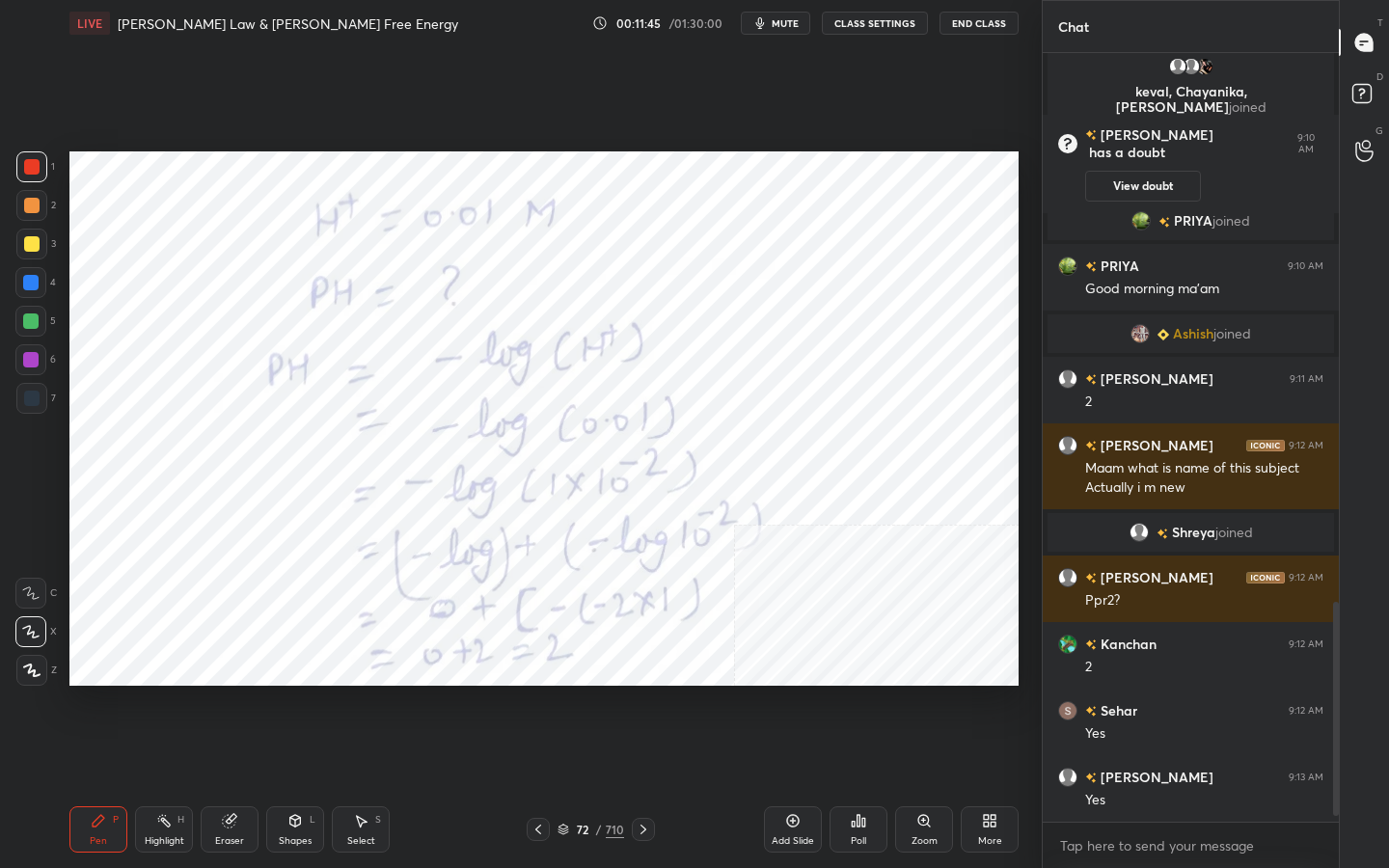 scroll, scrollTop: 1989, scrollLeft: 0, axis: vertical 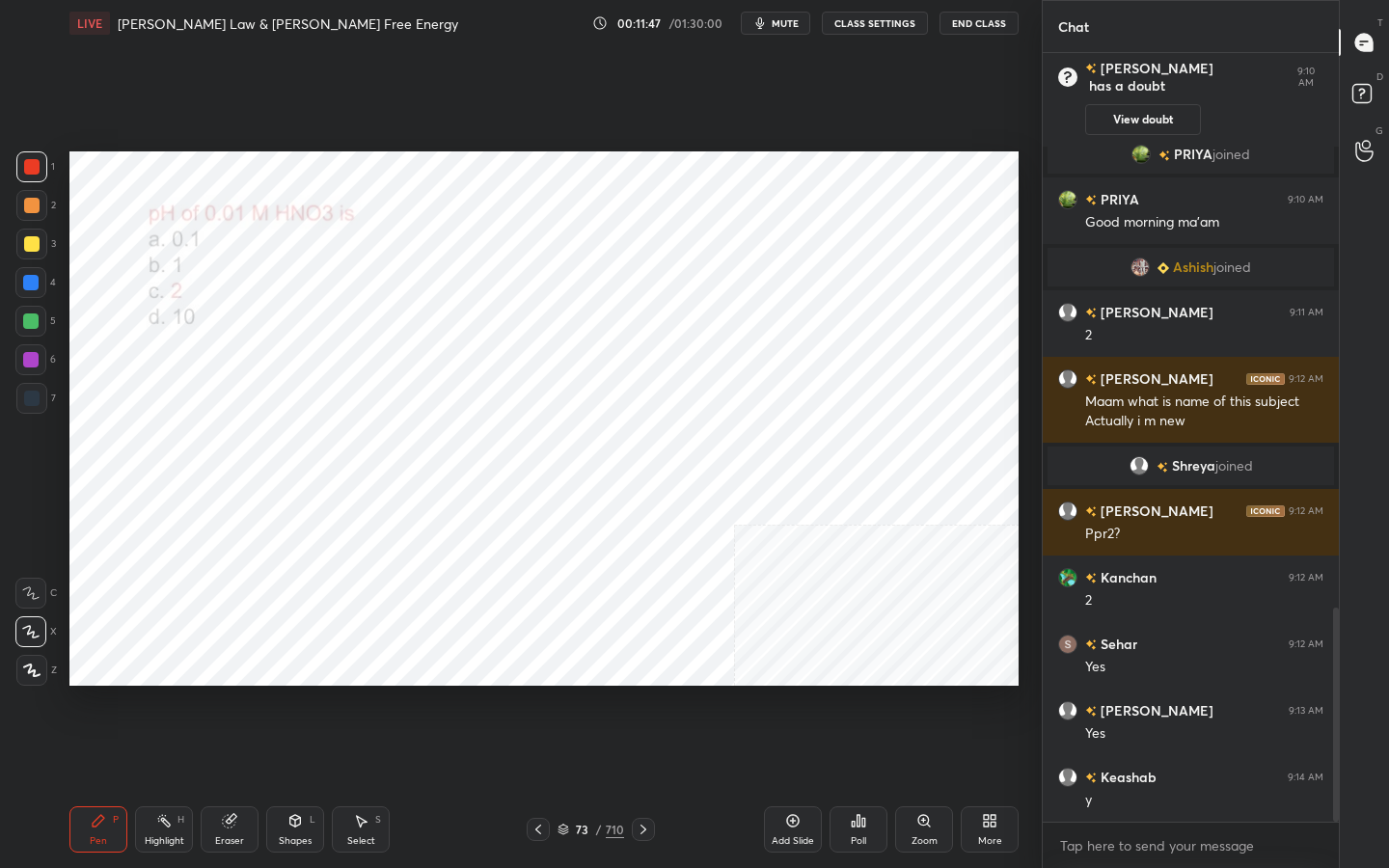 click on "73 / 710" at bounding box center [590, 829] 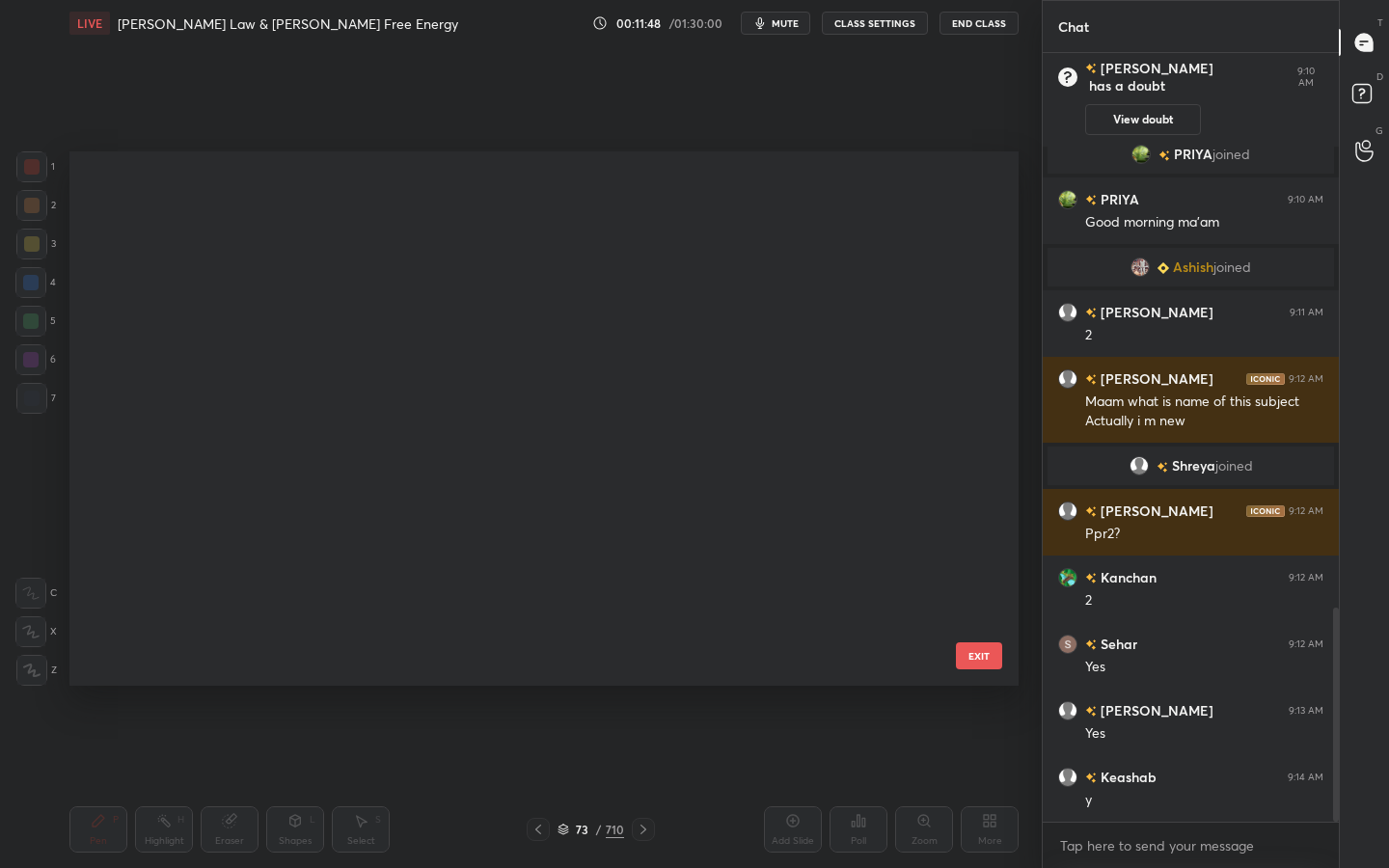 scroll, scrollTop: 3553, scrollLeft: 0, axis: vertical 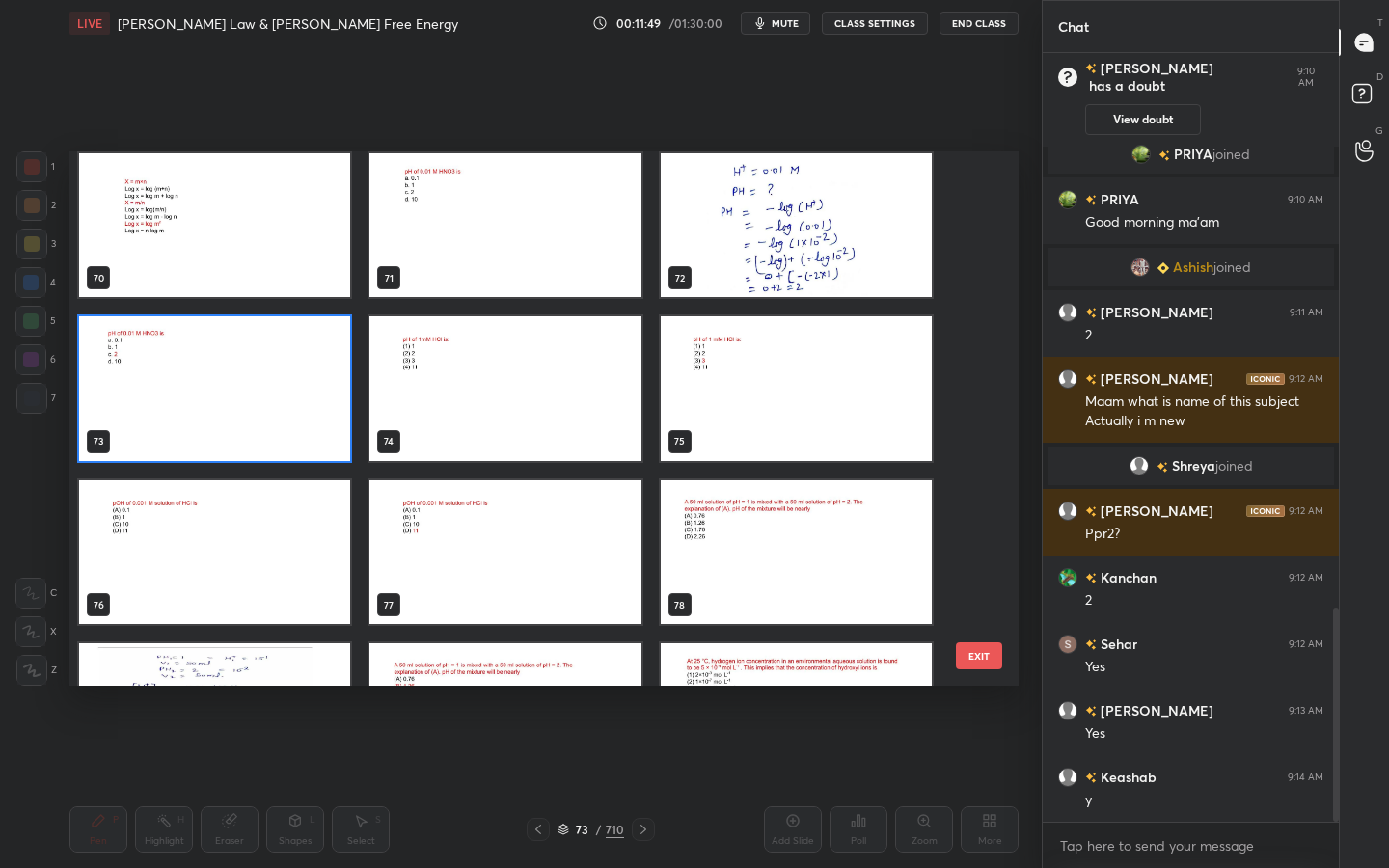 click at bounding box center [504, 389] 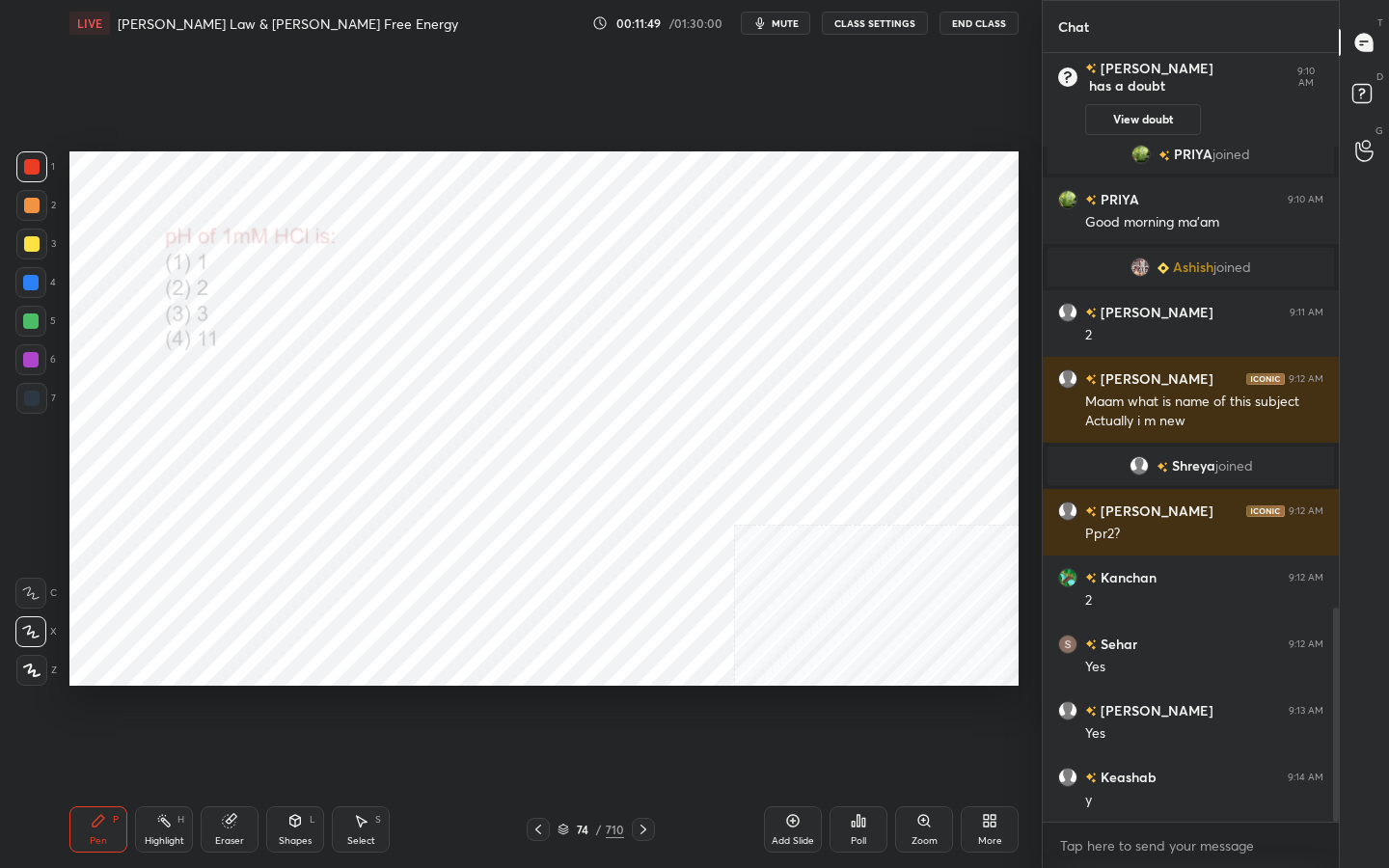 click at bounding box center [504, 389] 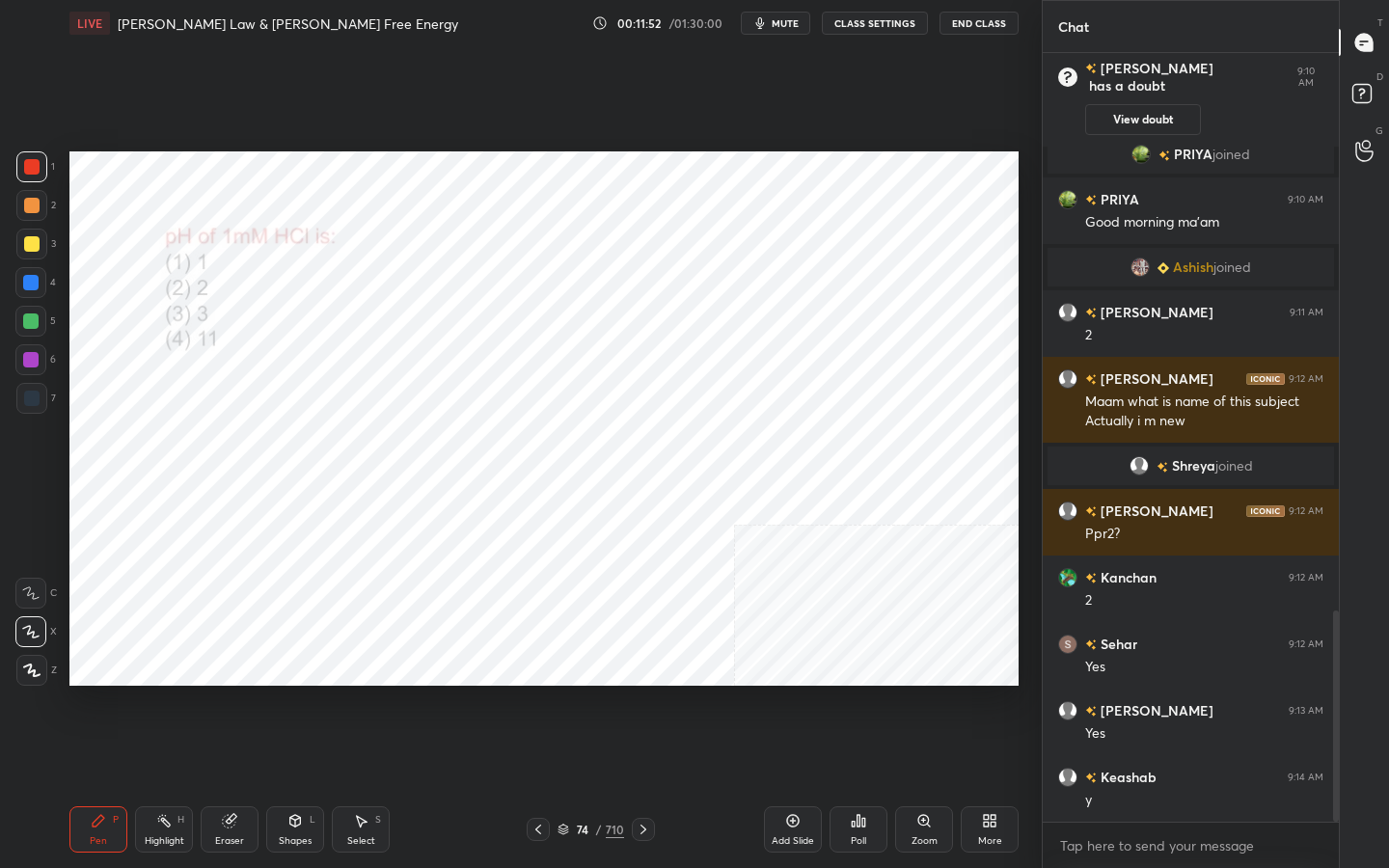 scroll, scrollTop: 2035, scrollLeft: 0, axis: vertical 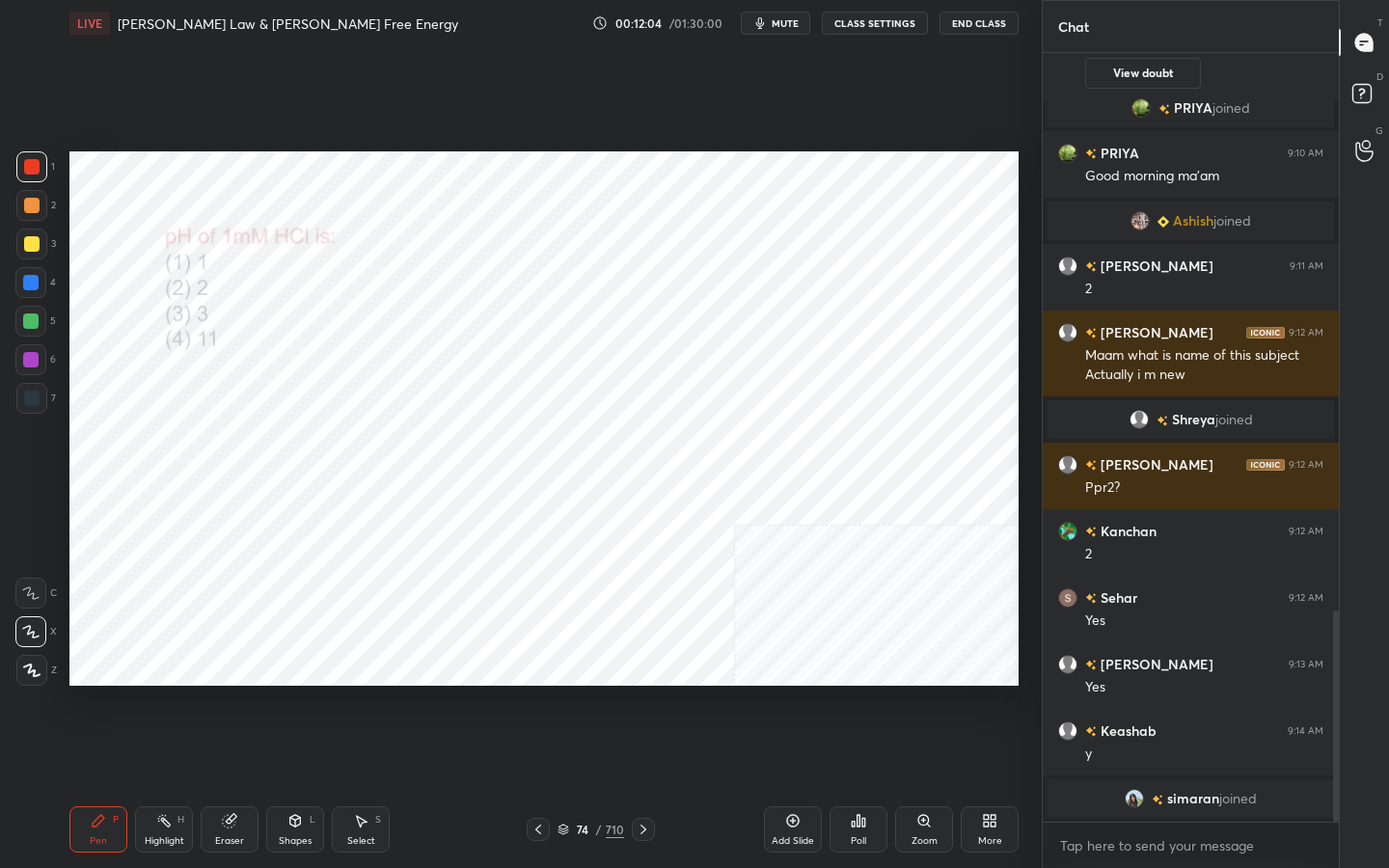 click on "mute" at bounding box center [785, 23] 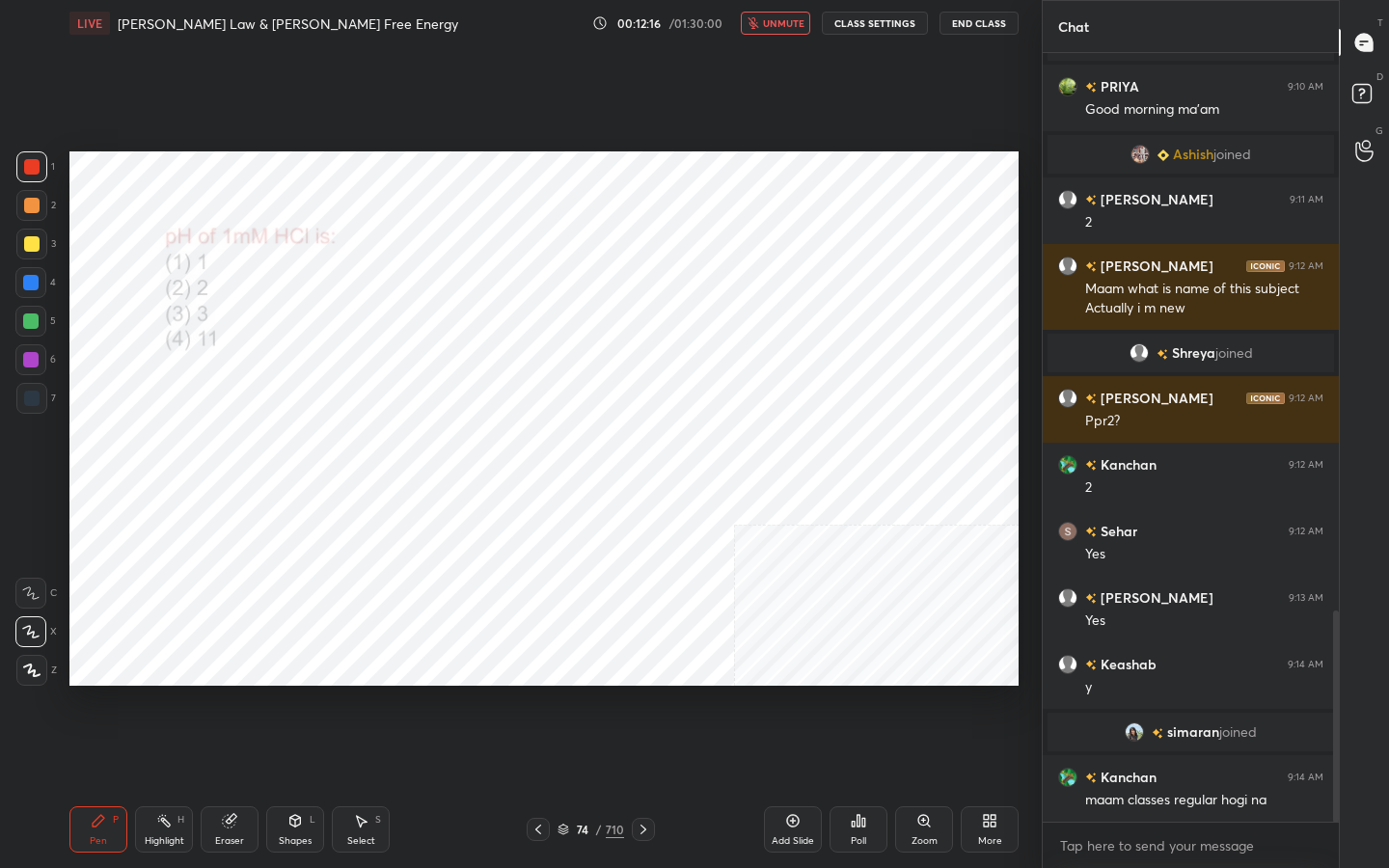 scroll, scrollTop: 2027, scrollLeft: 0, axis: vertical 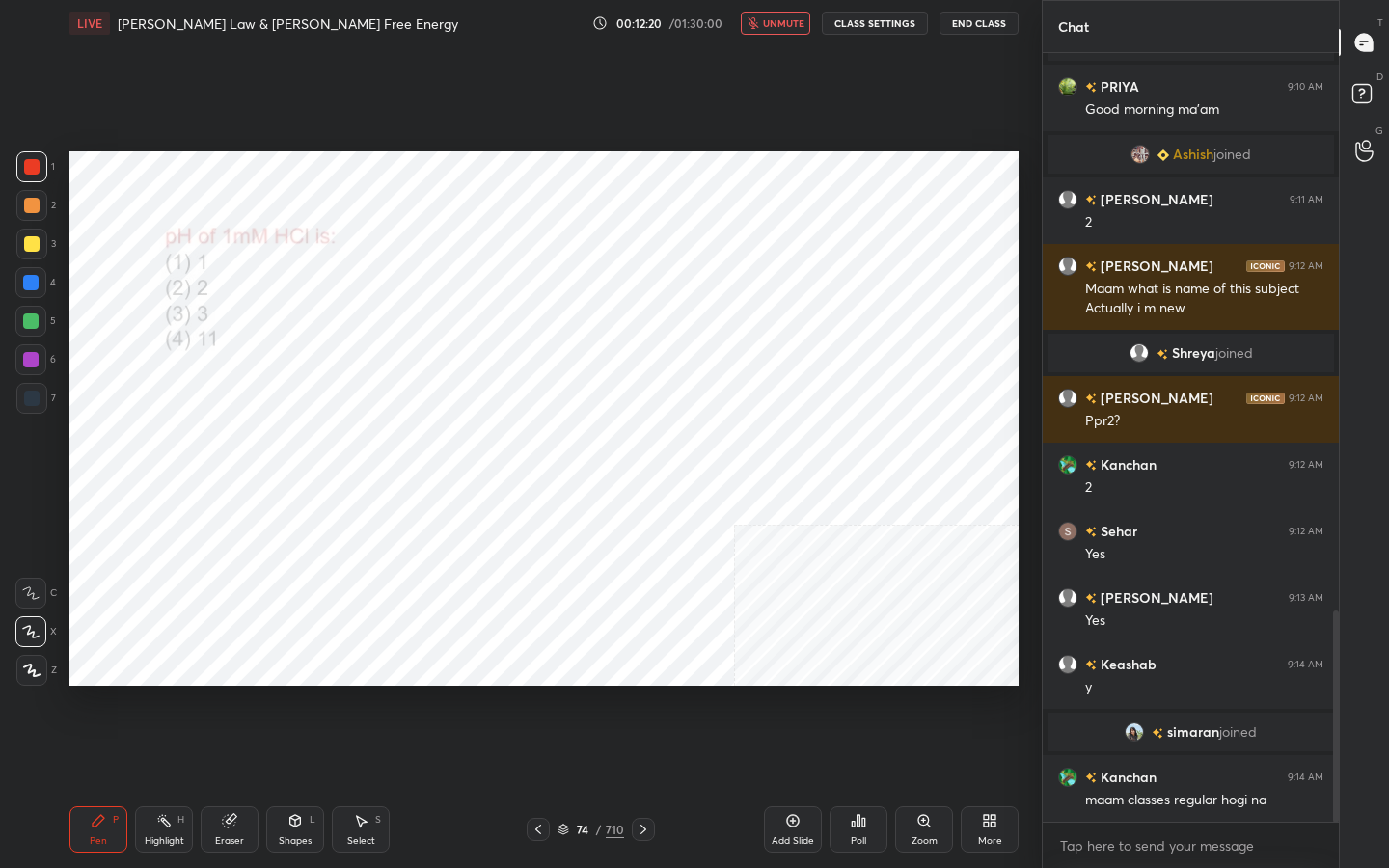 click on "unmute" at bounding box center (783, 23) 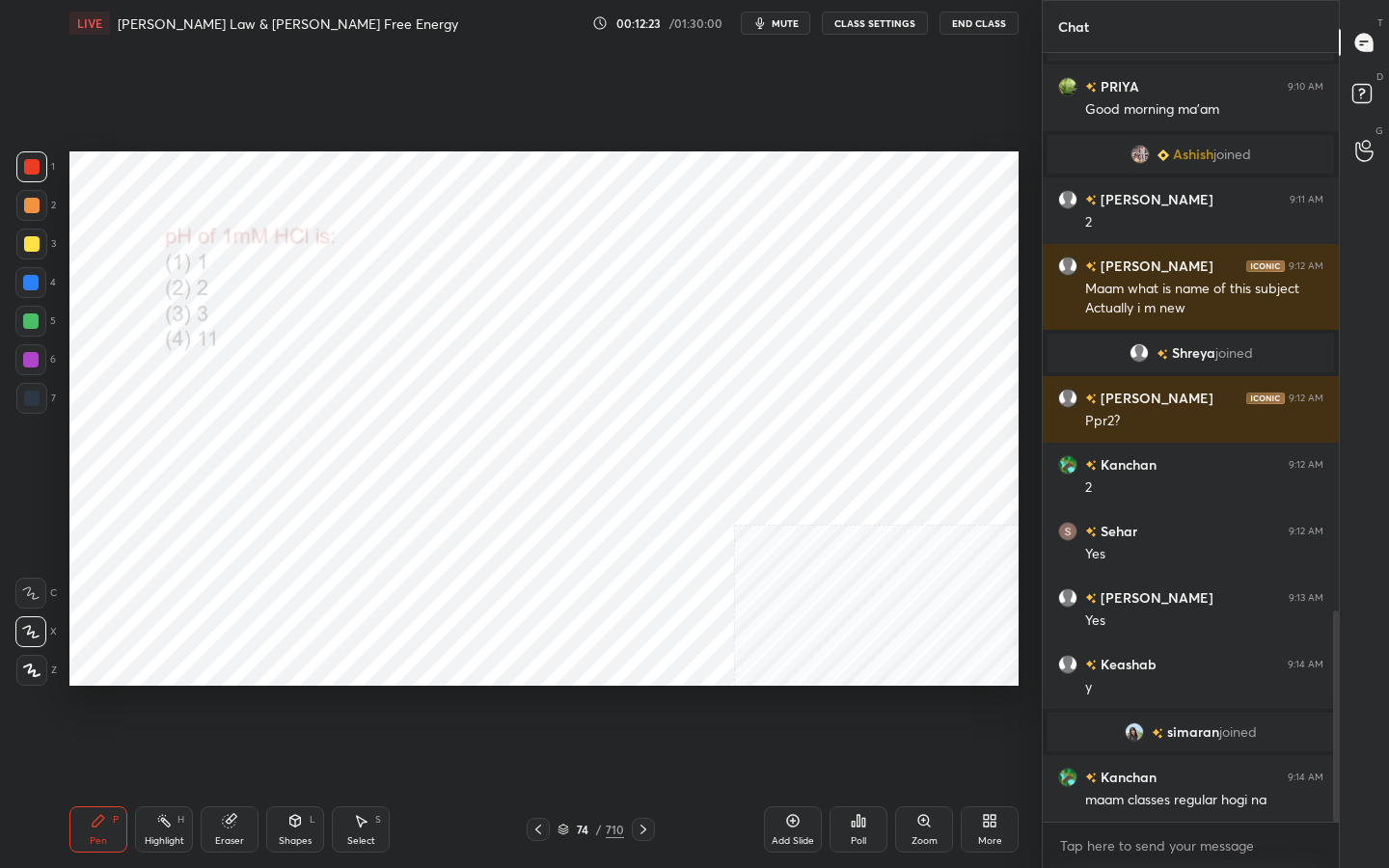 click 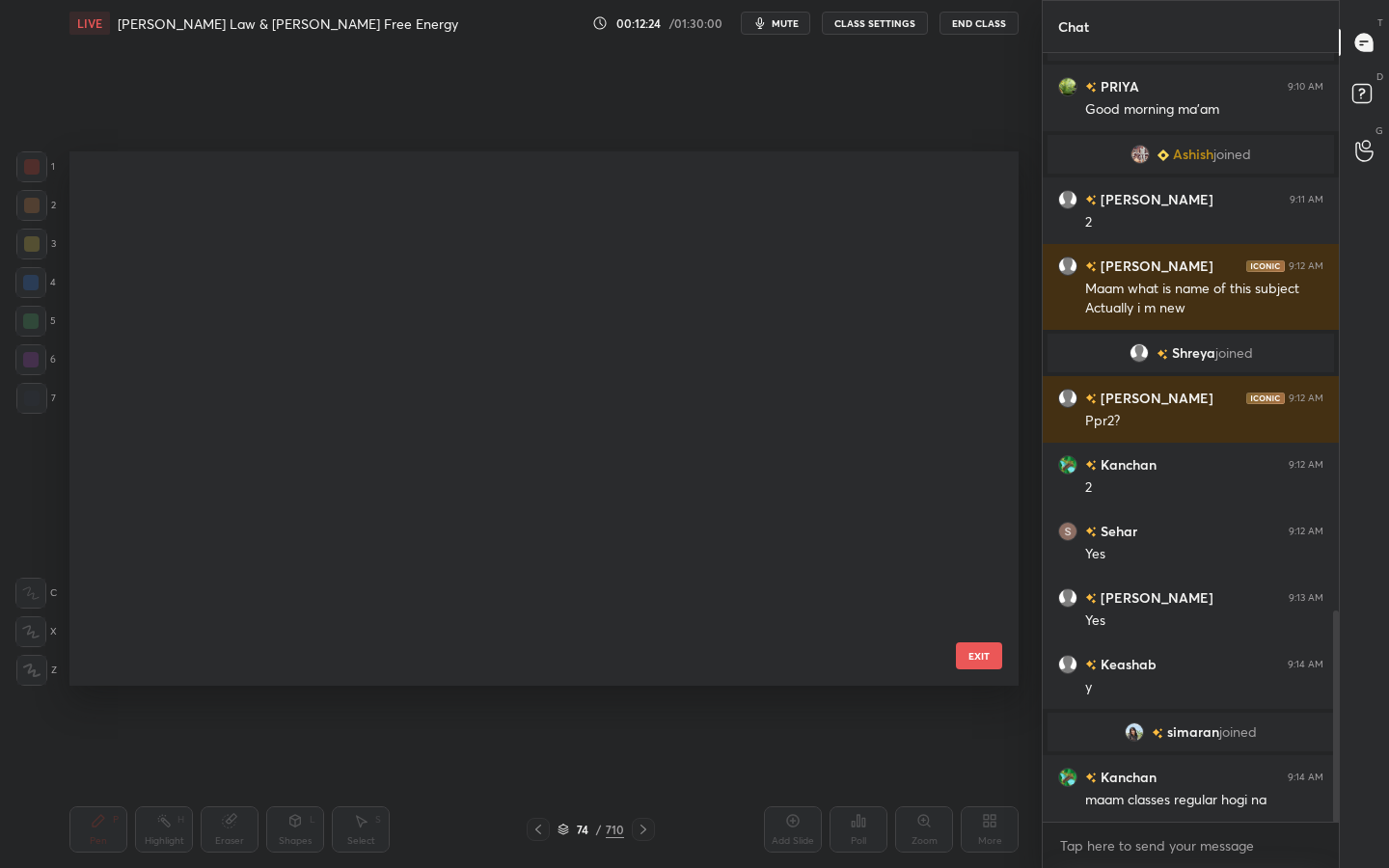 scroll, scrollTop: 3553, scrollLeft: 0, axis: vertical 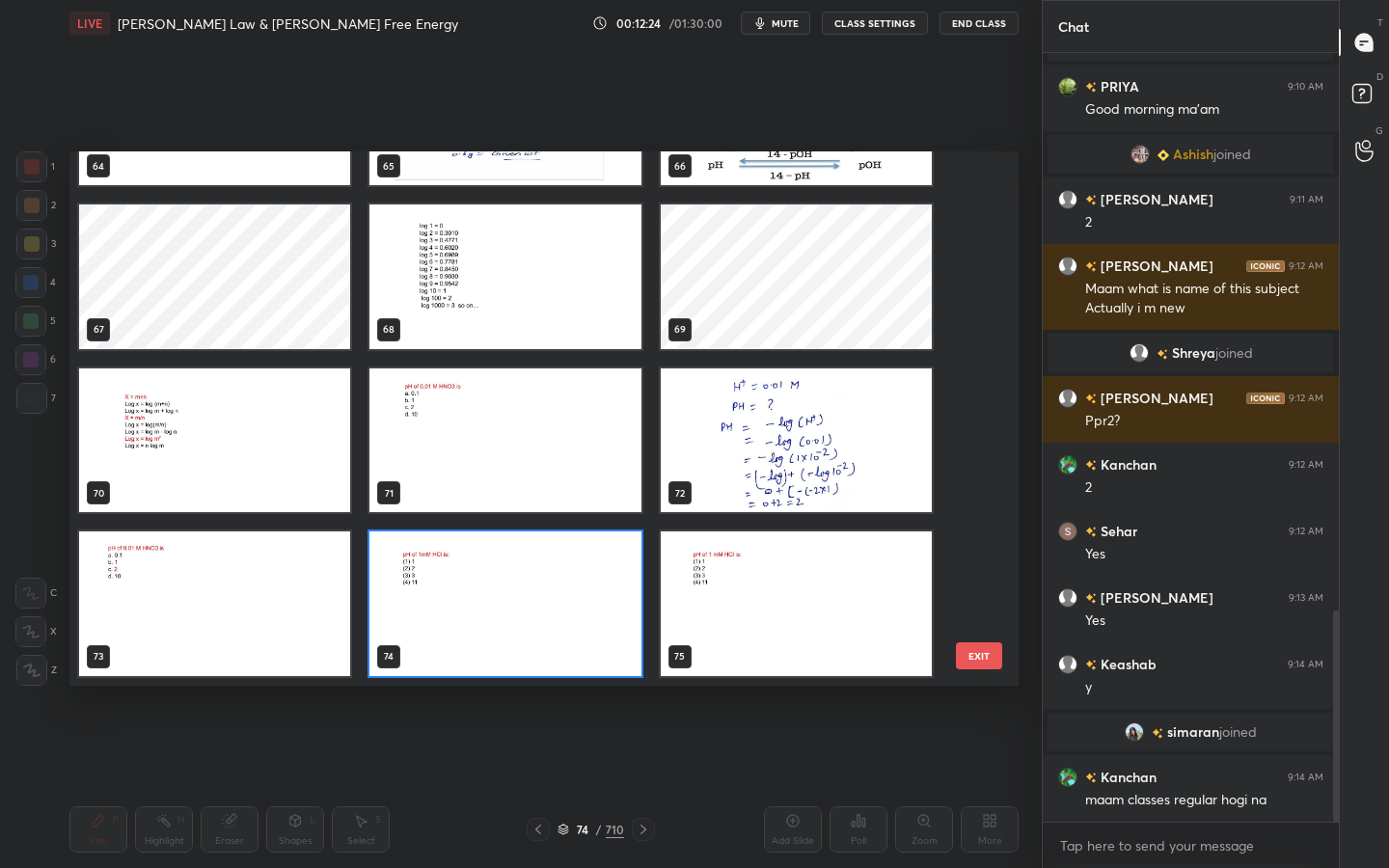 click at bounding box center [504, 604] 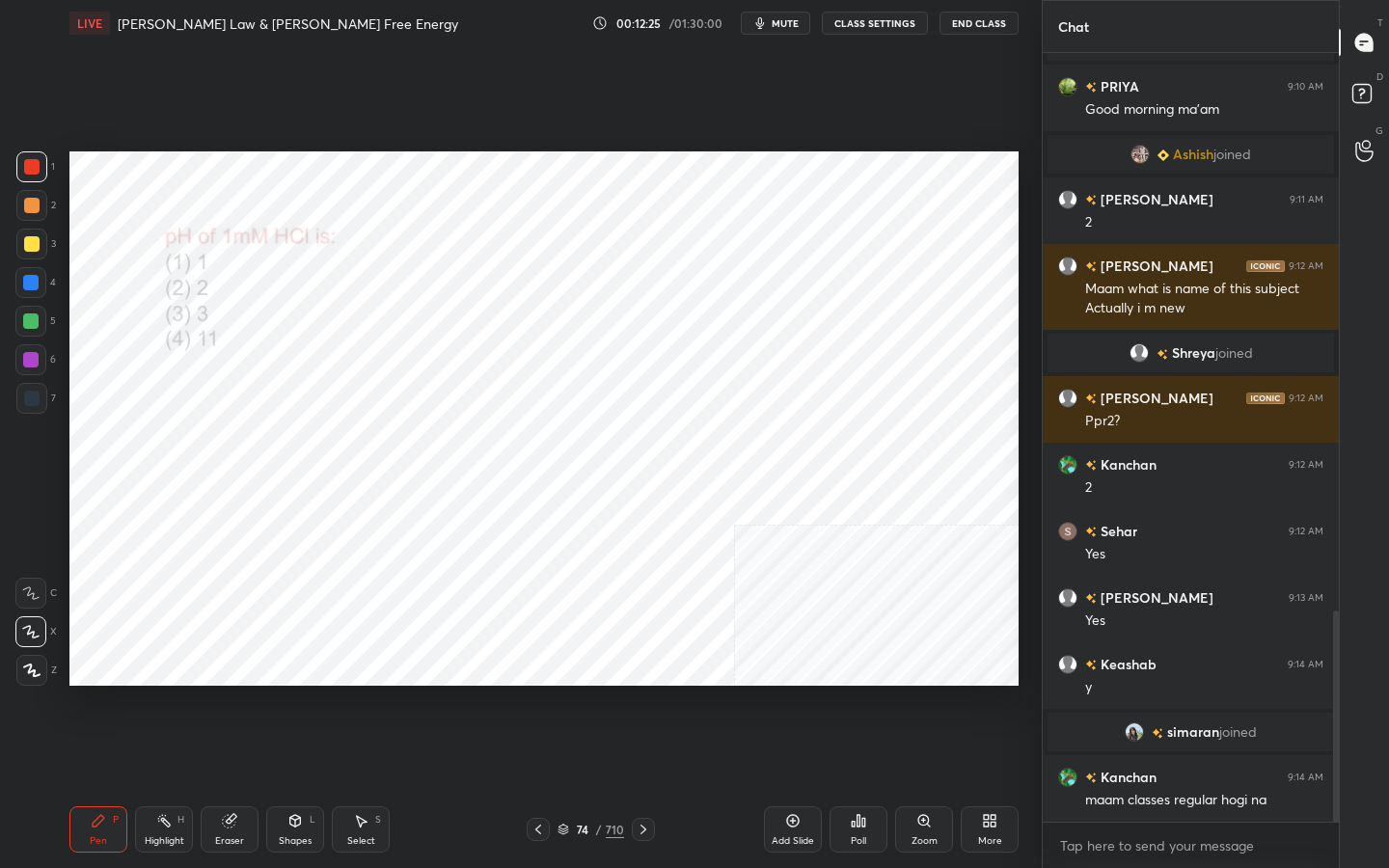 click on "Poll" at bounding box center [858, 829] 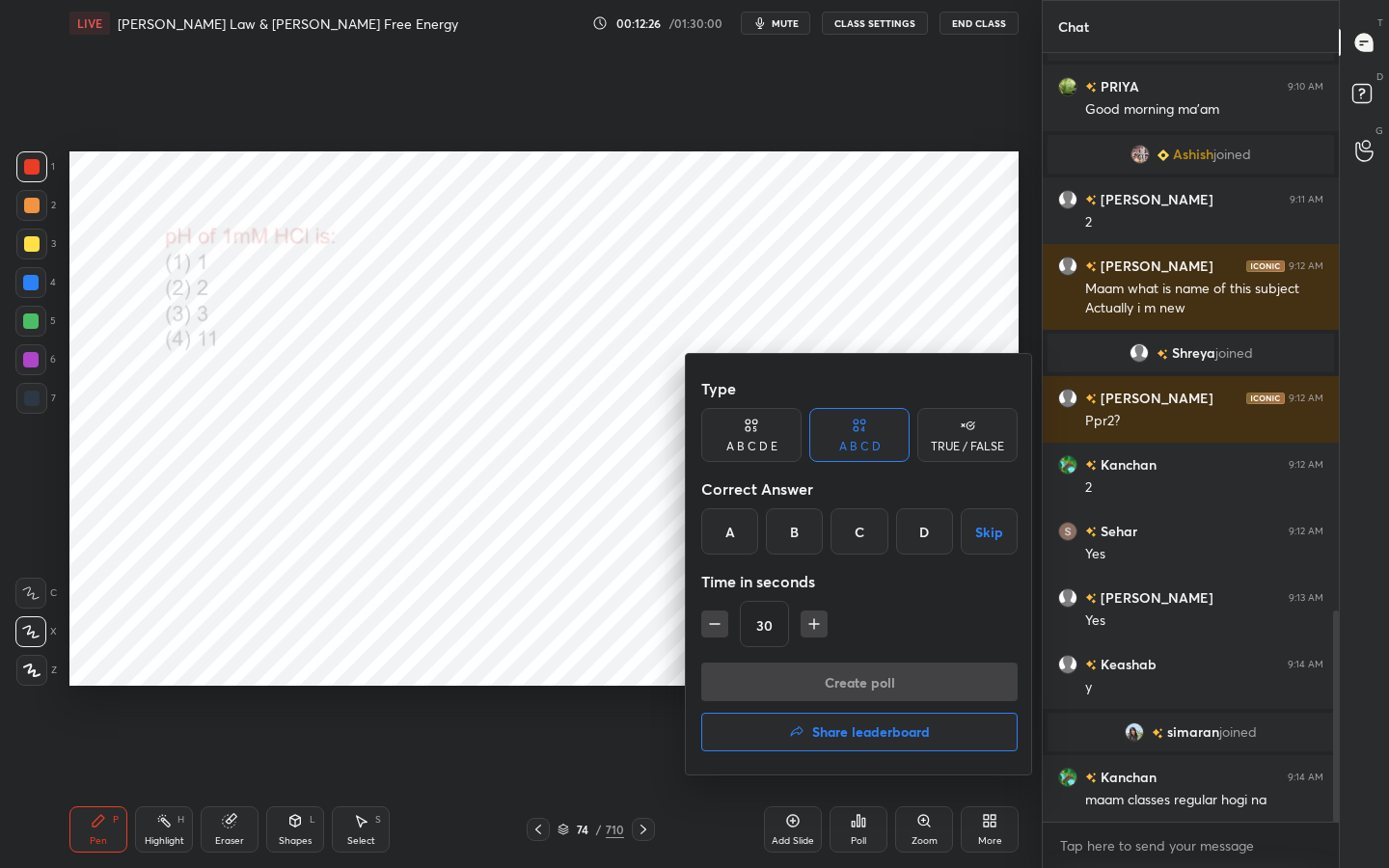 click on "C" at bounding box center (858, 531) 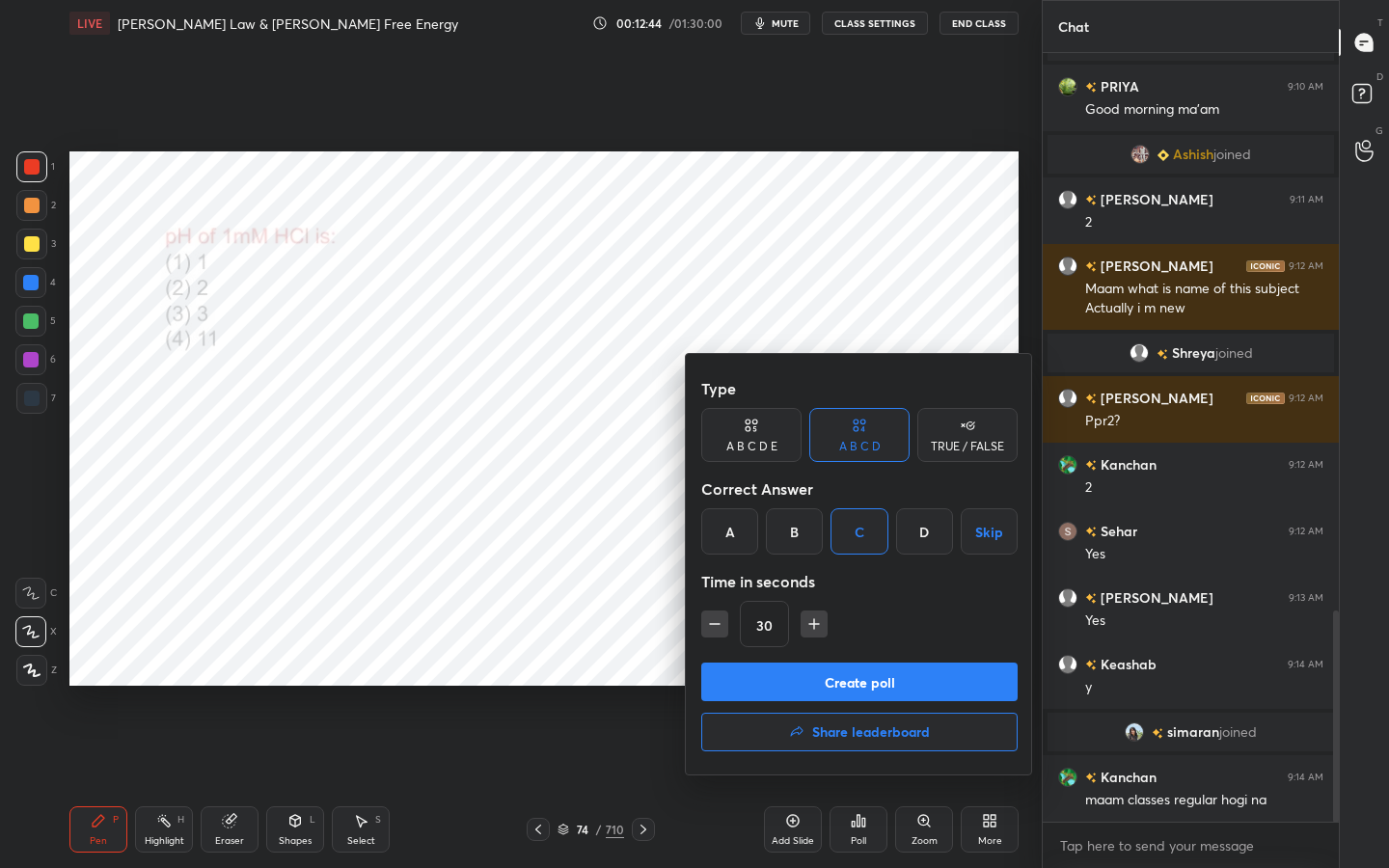scroll, scrollTop: 723, scrollLeft: 290, axis: both 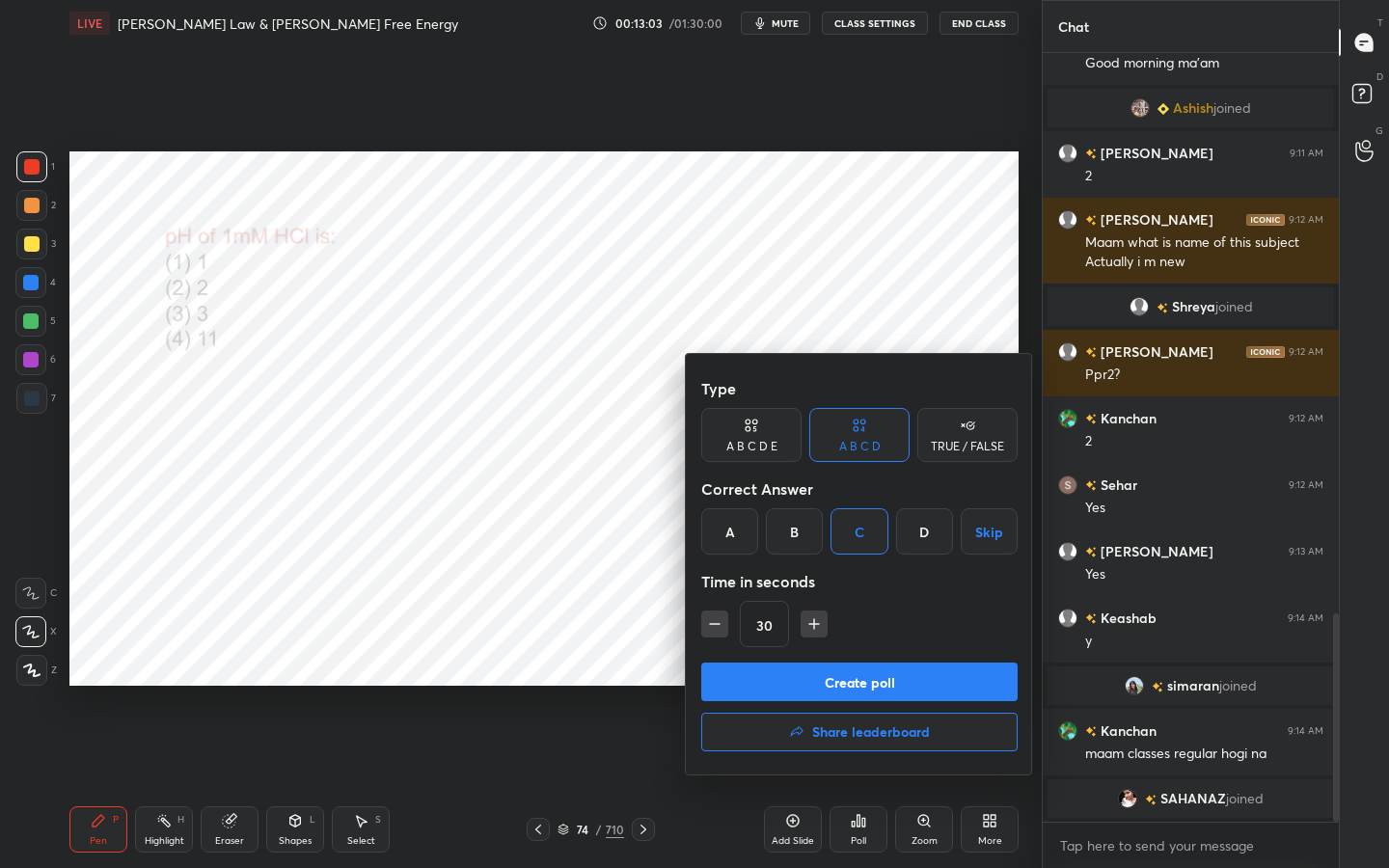 click on "Create poll" at bounding box center (859, 682) 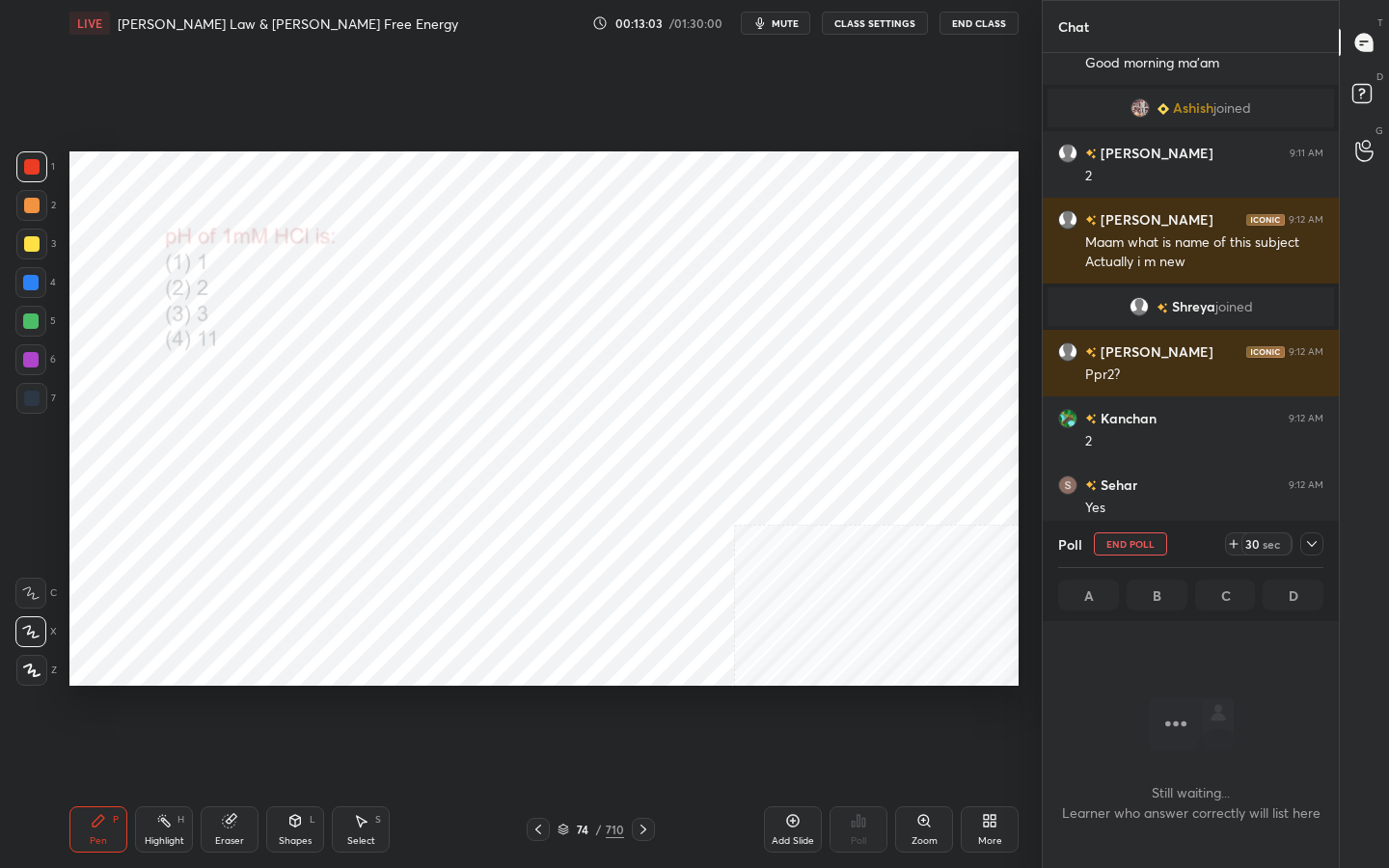 scroll, scrollTop: 505, scrollLeft: 290, axis: both 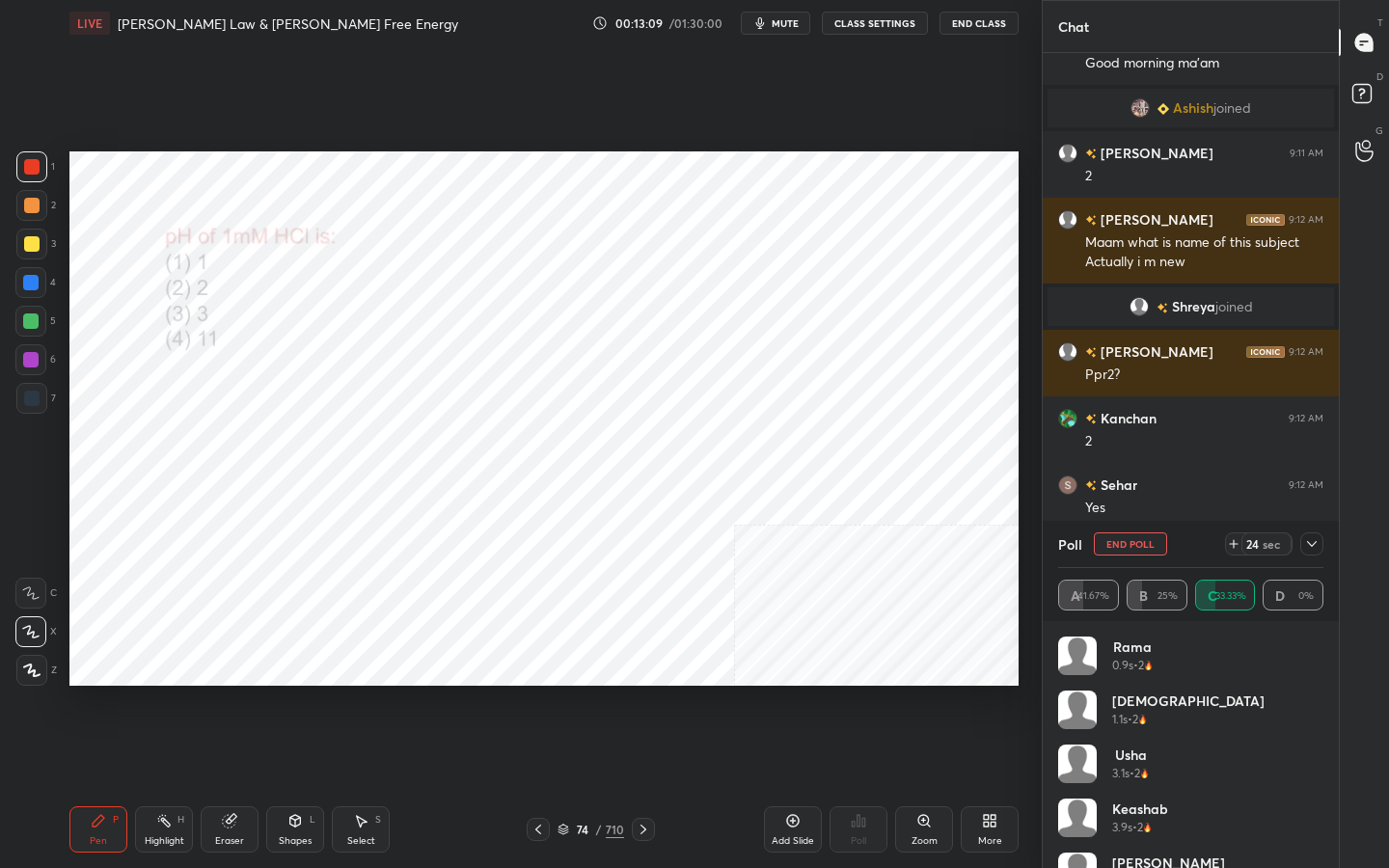 click on "mute" at bounding box center (776, 23) 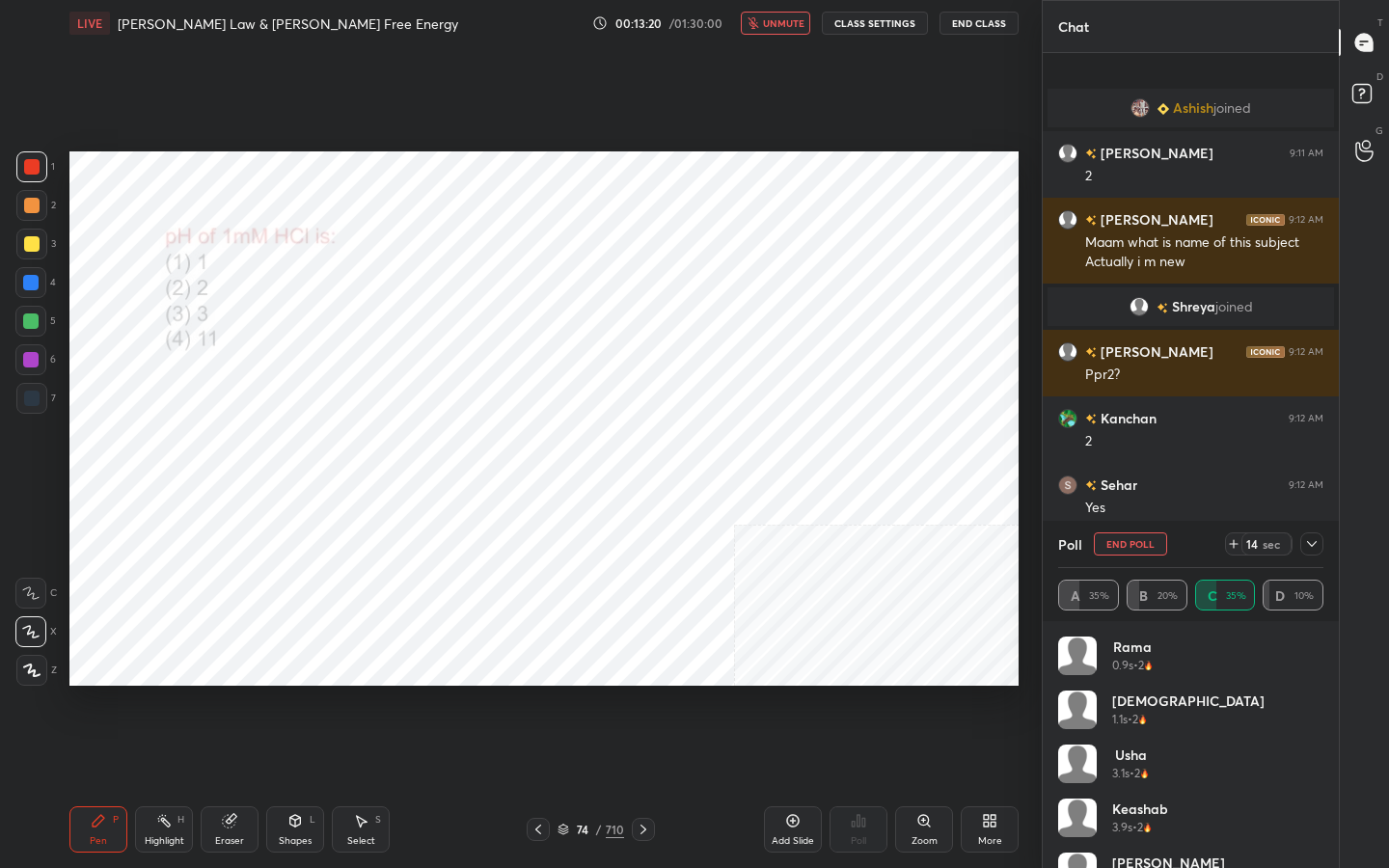 scroll, scrollTop: 2197, scrollLeft: 0, axis: vertical 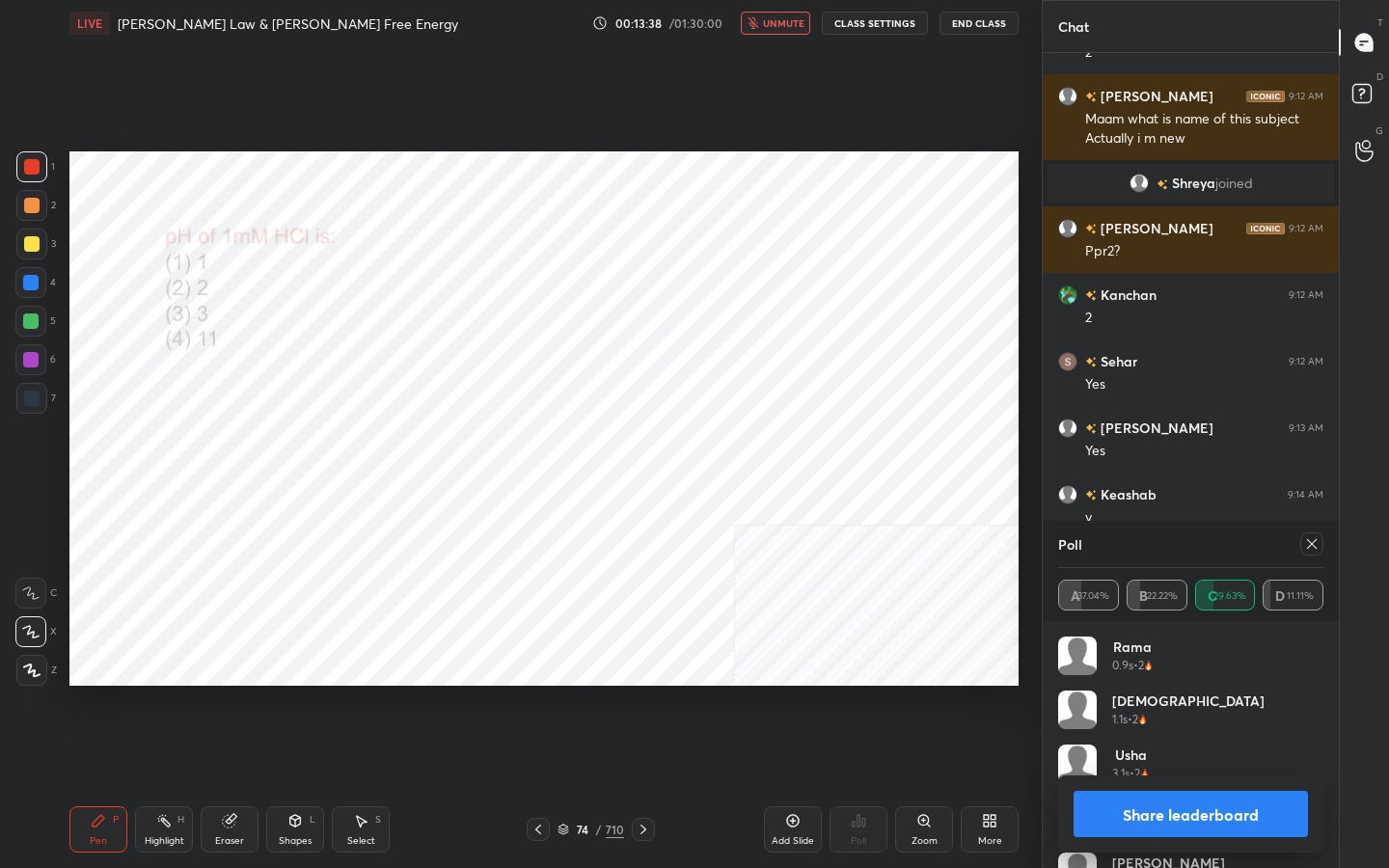 click 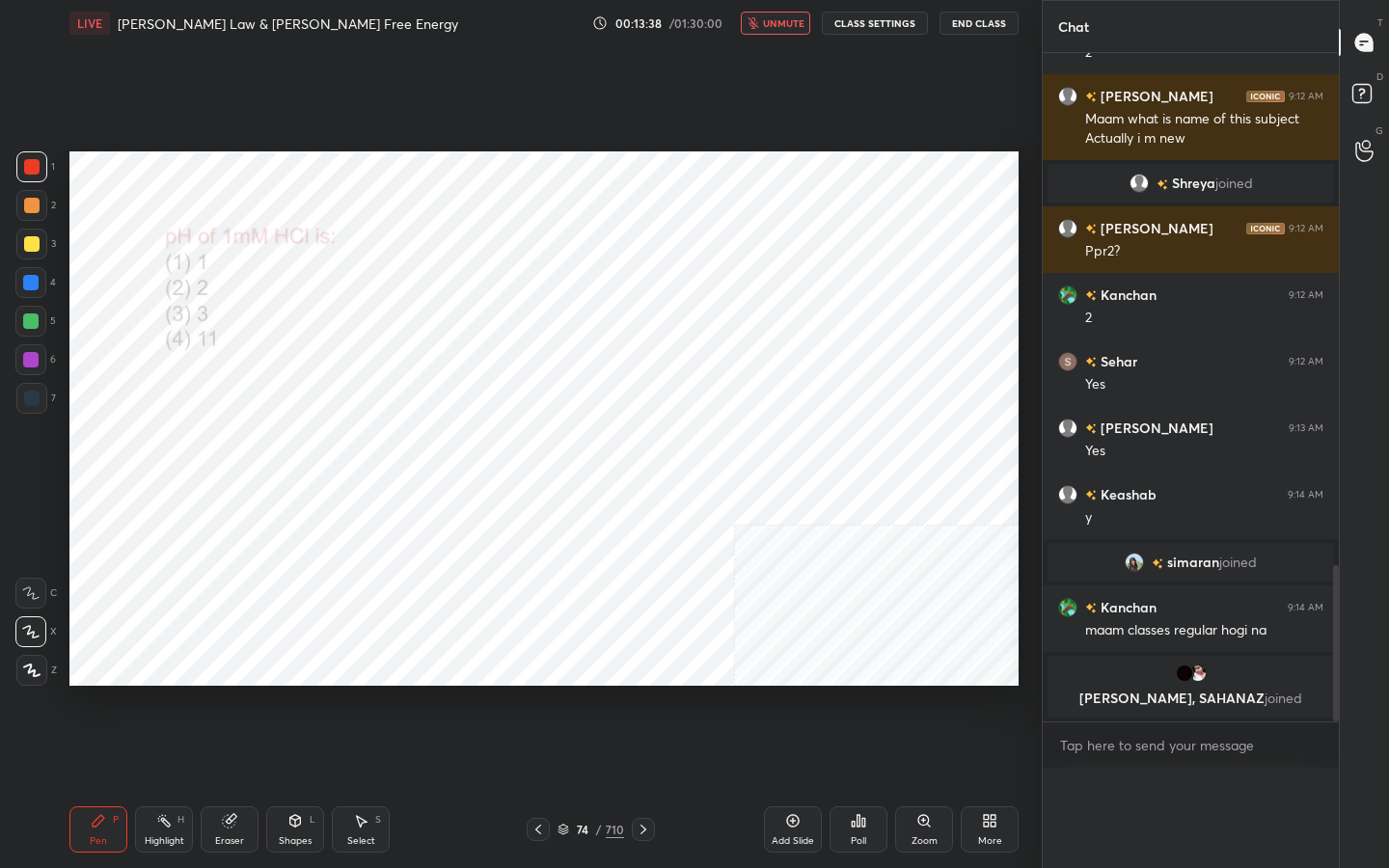 scroll, scrollTop: 0, scrollLeft: 0, axis: both 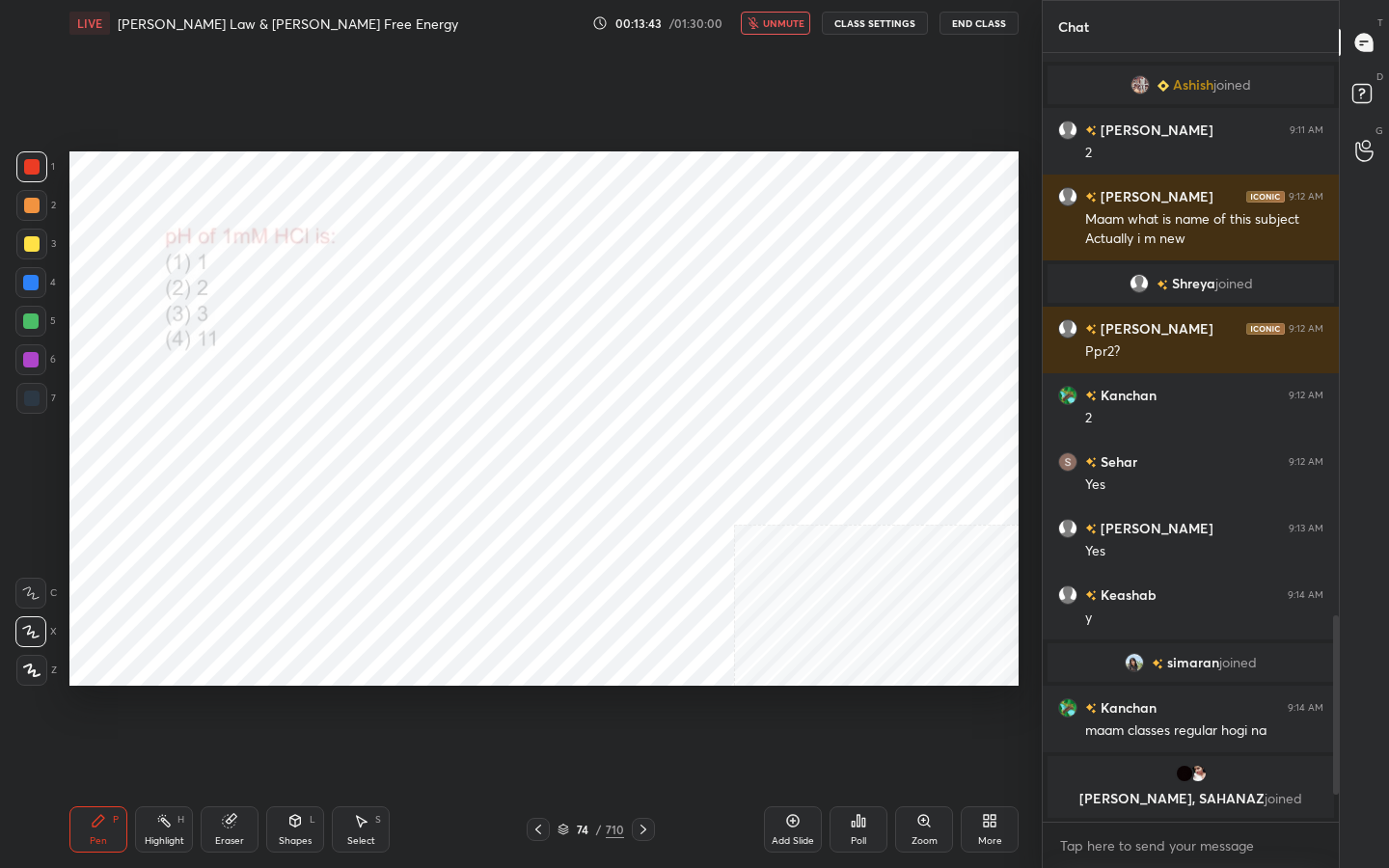 click on "unmute" at bounding box center (783, 23) 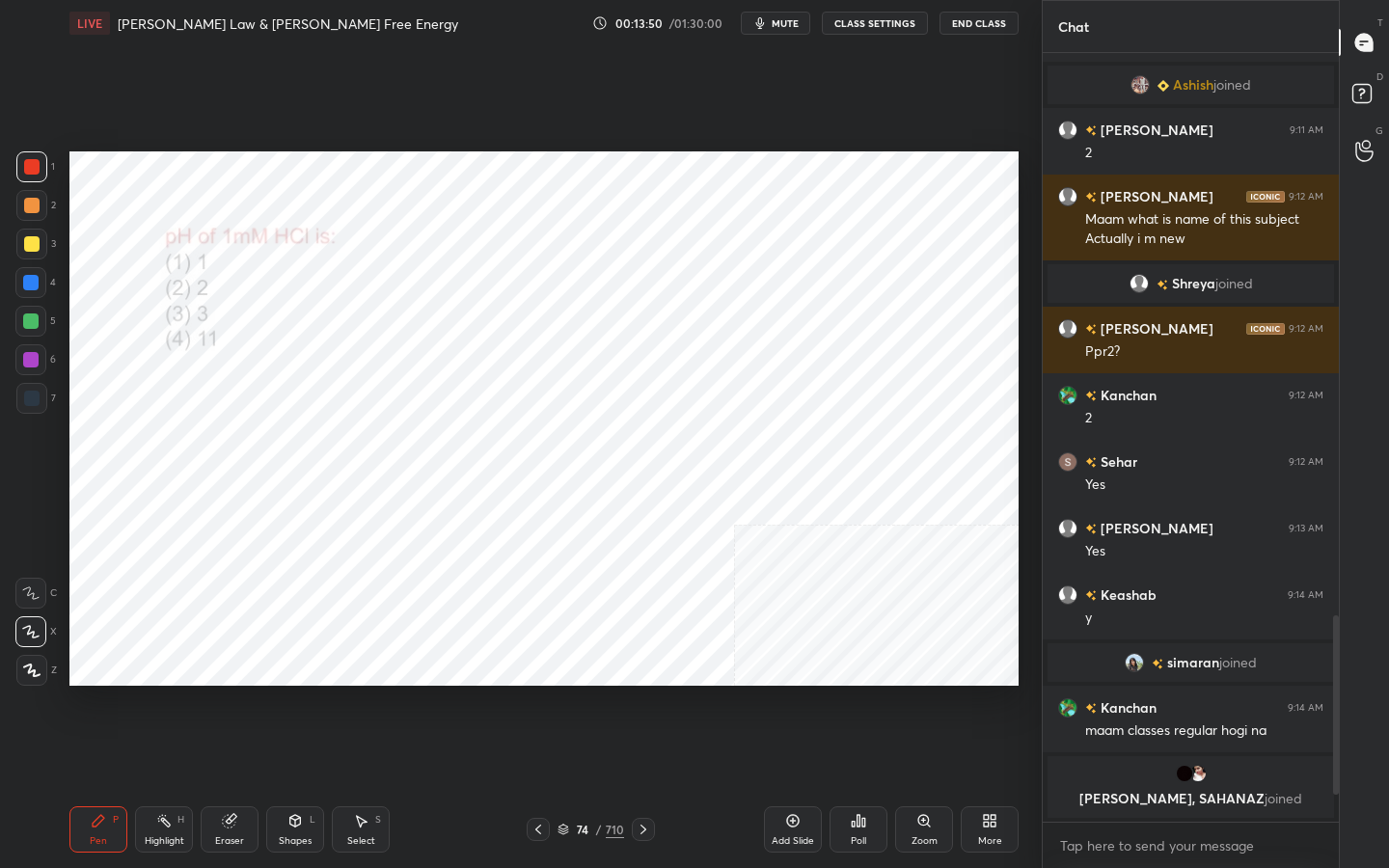 type 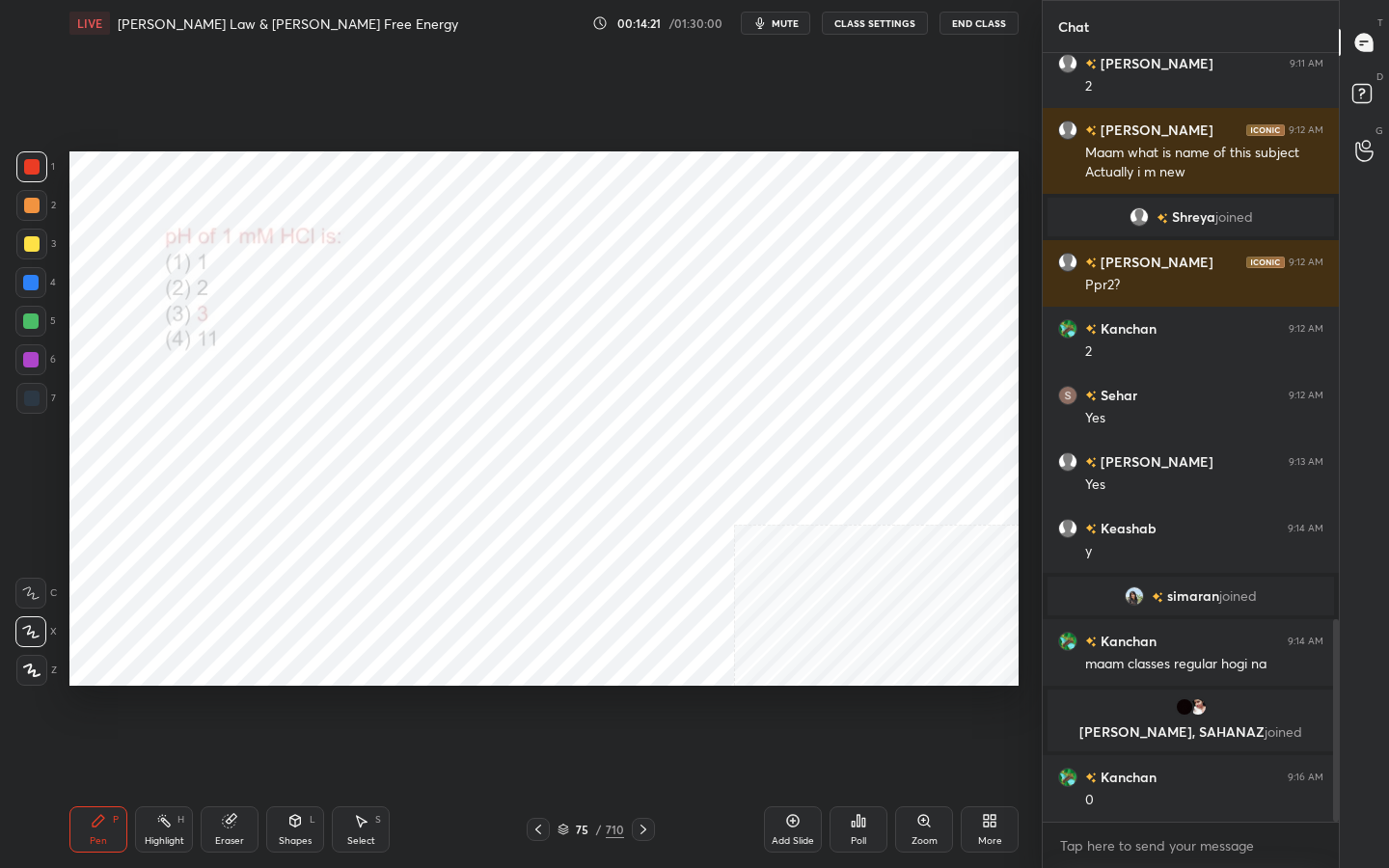 scroll, scrollTop: 2213, scrollLeft: 0, axis: vertical 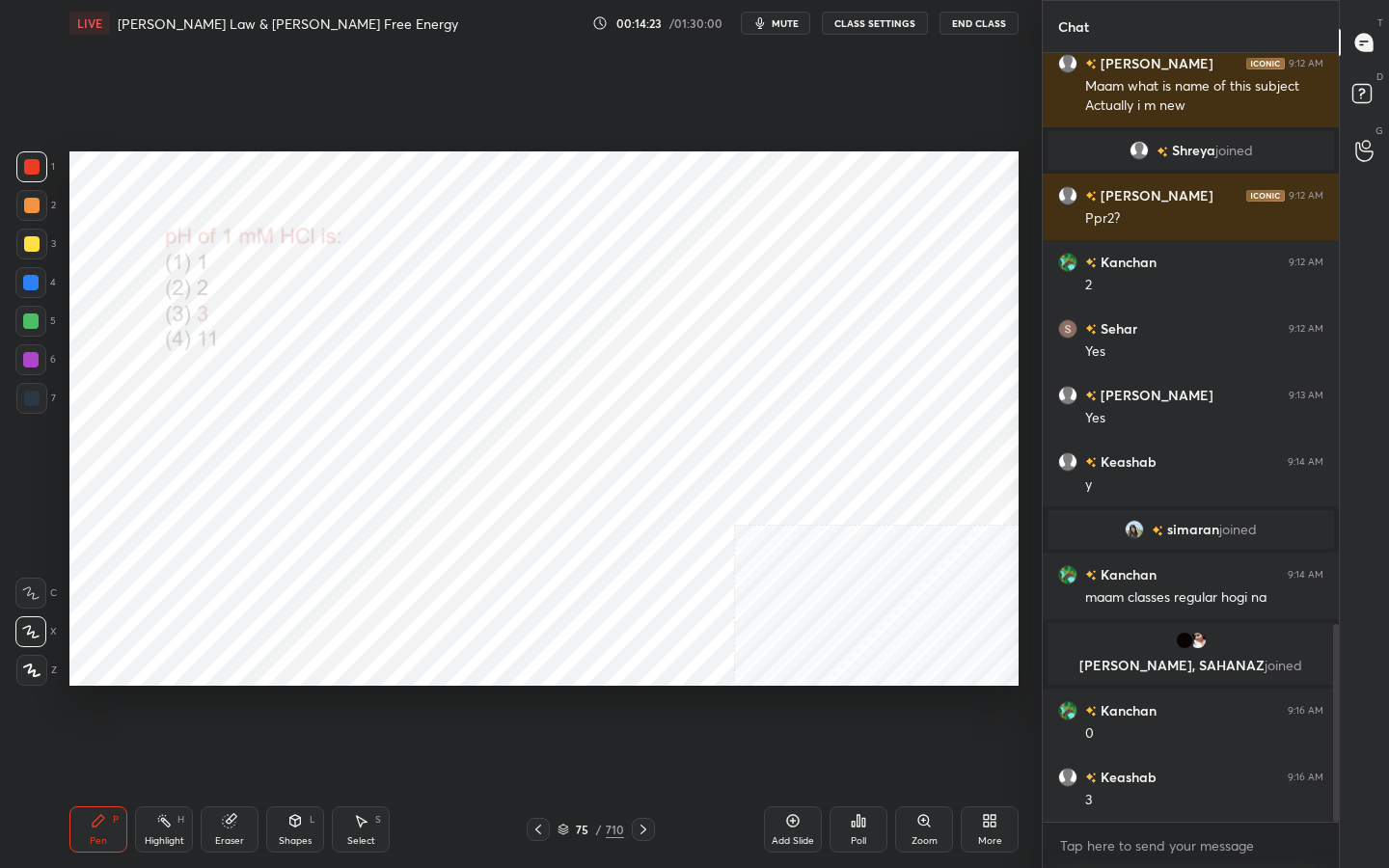 click on "75" at bounding box center [583, 829] 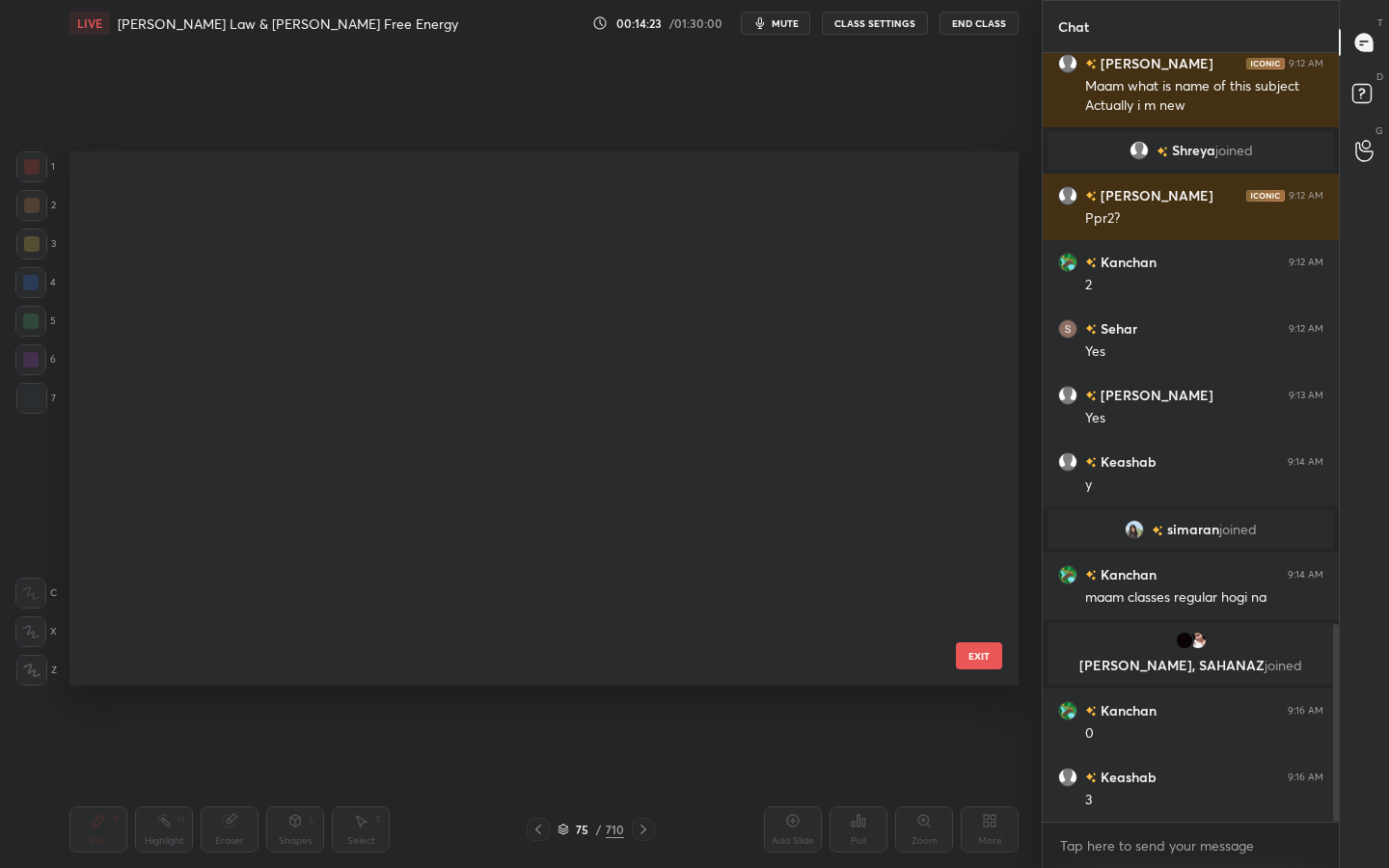 scroll, scrollTop: 3553, scrollLeft: 0, axis: vertical 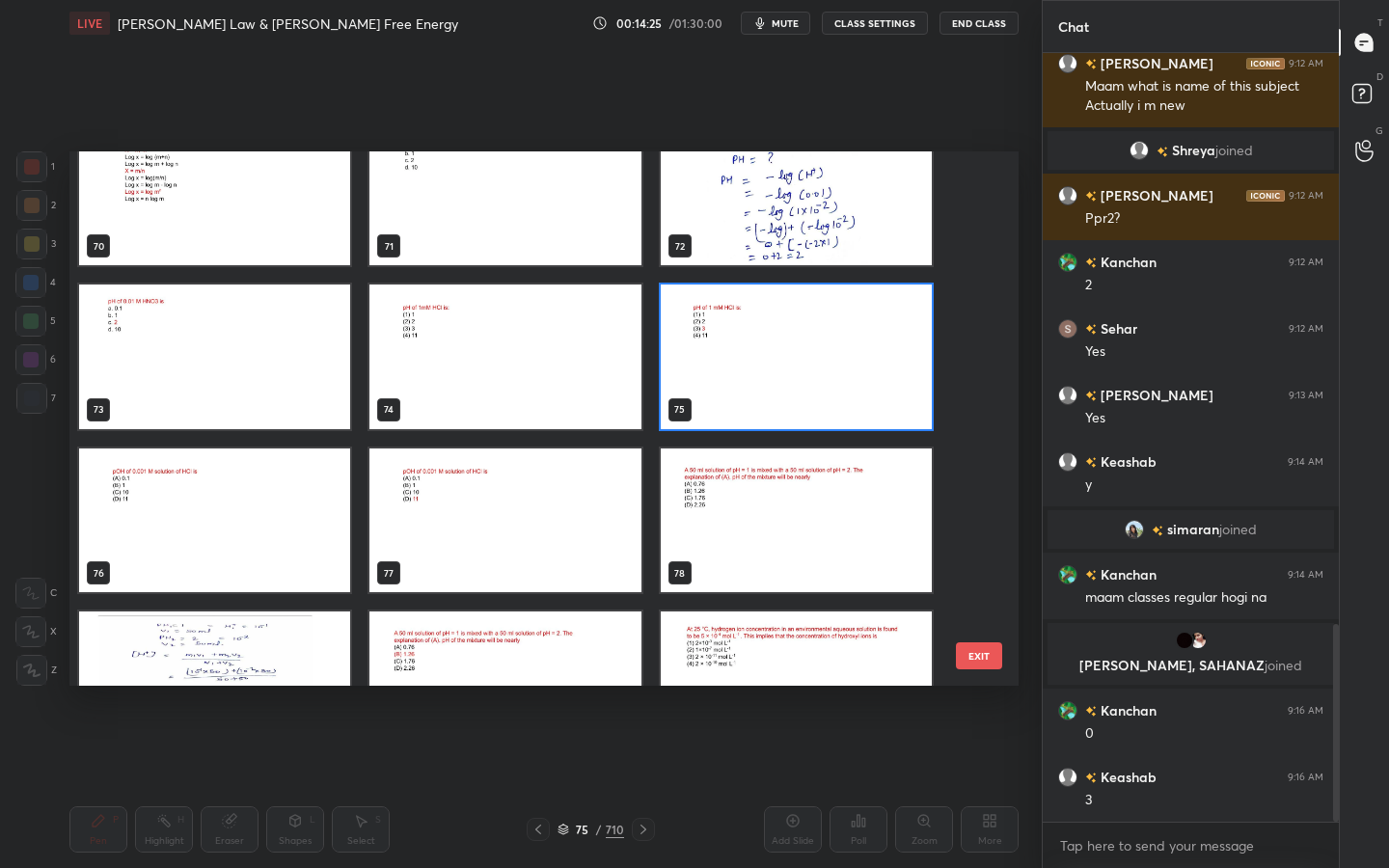 click at bounding box center (214, 521) 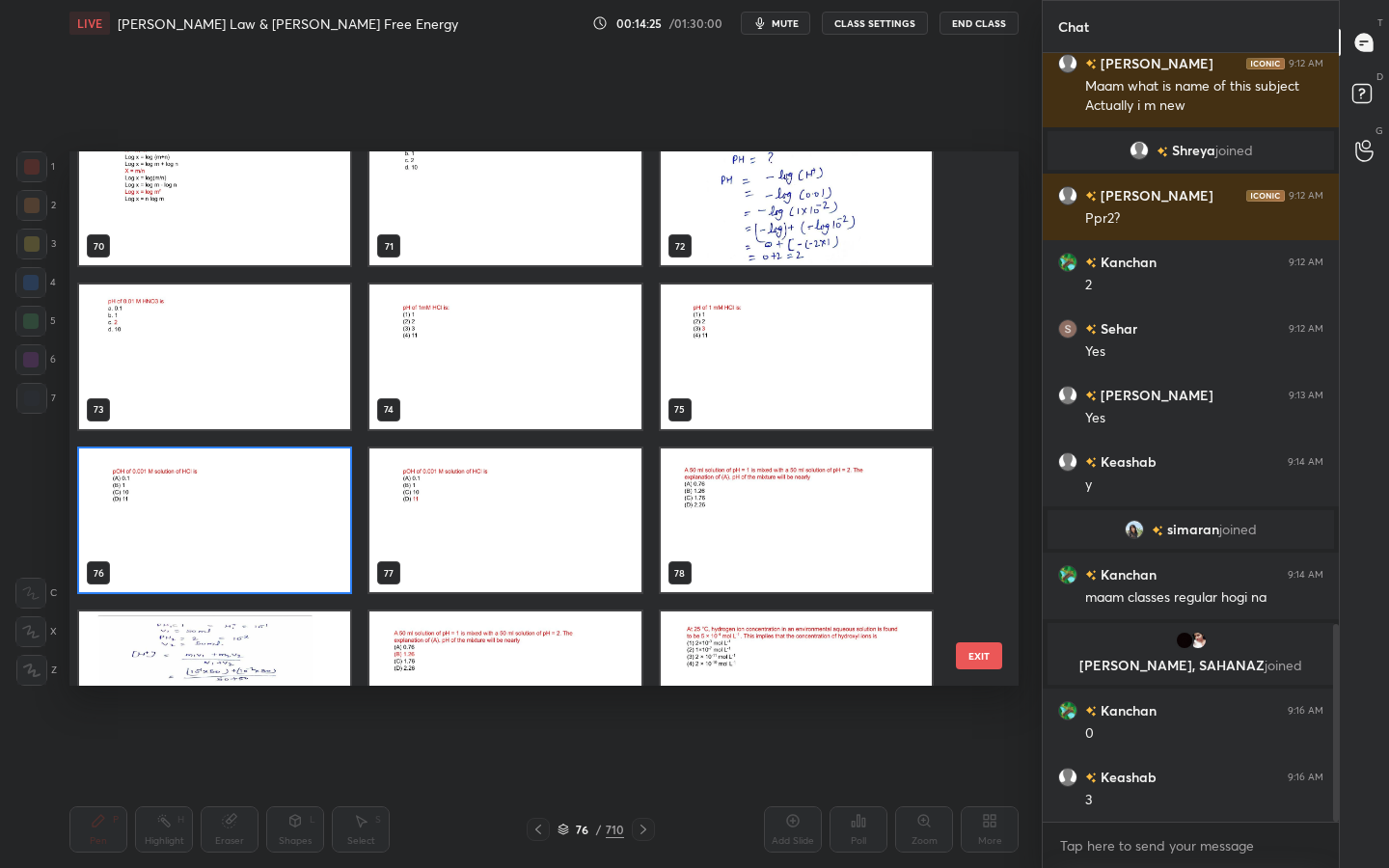 click at bounding box center (214, 521) 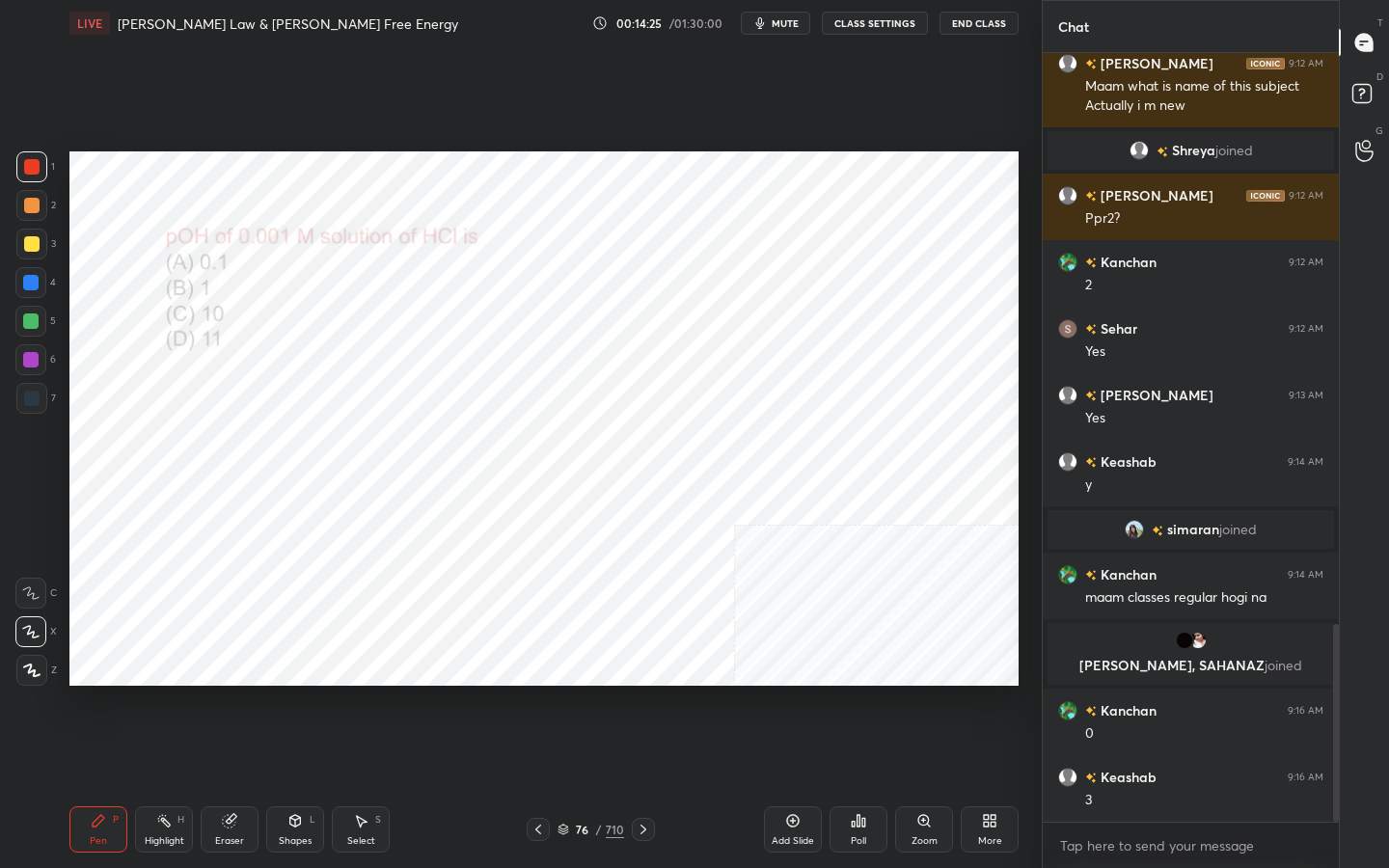 click at bounding box center [214, 521] 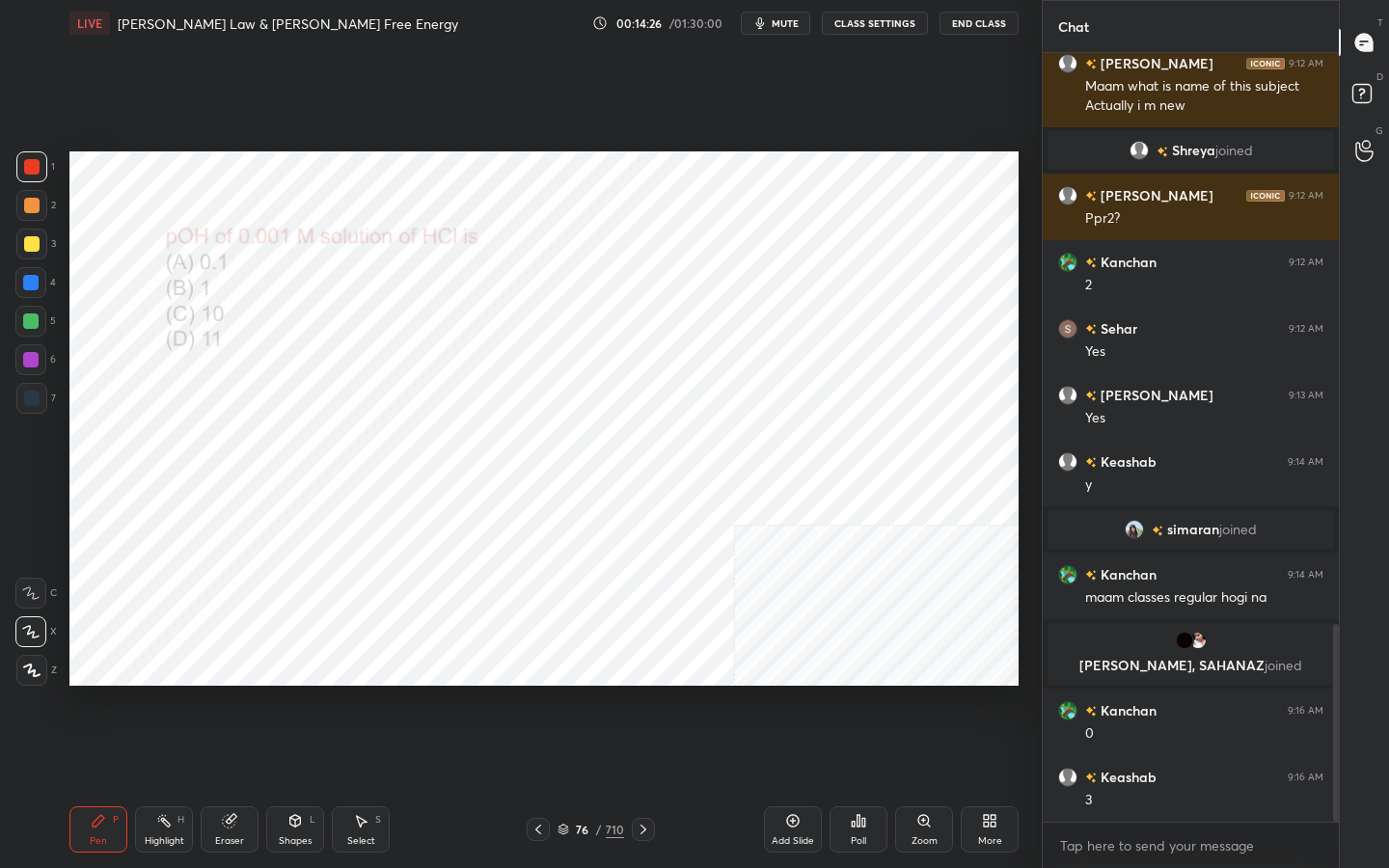click on "mute" at bounding box center (785, 23) 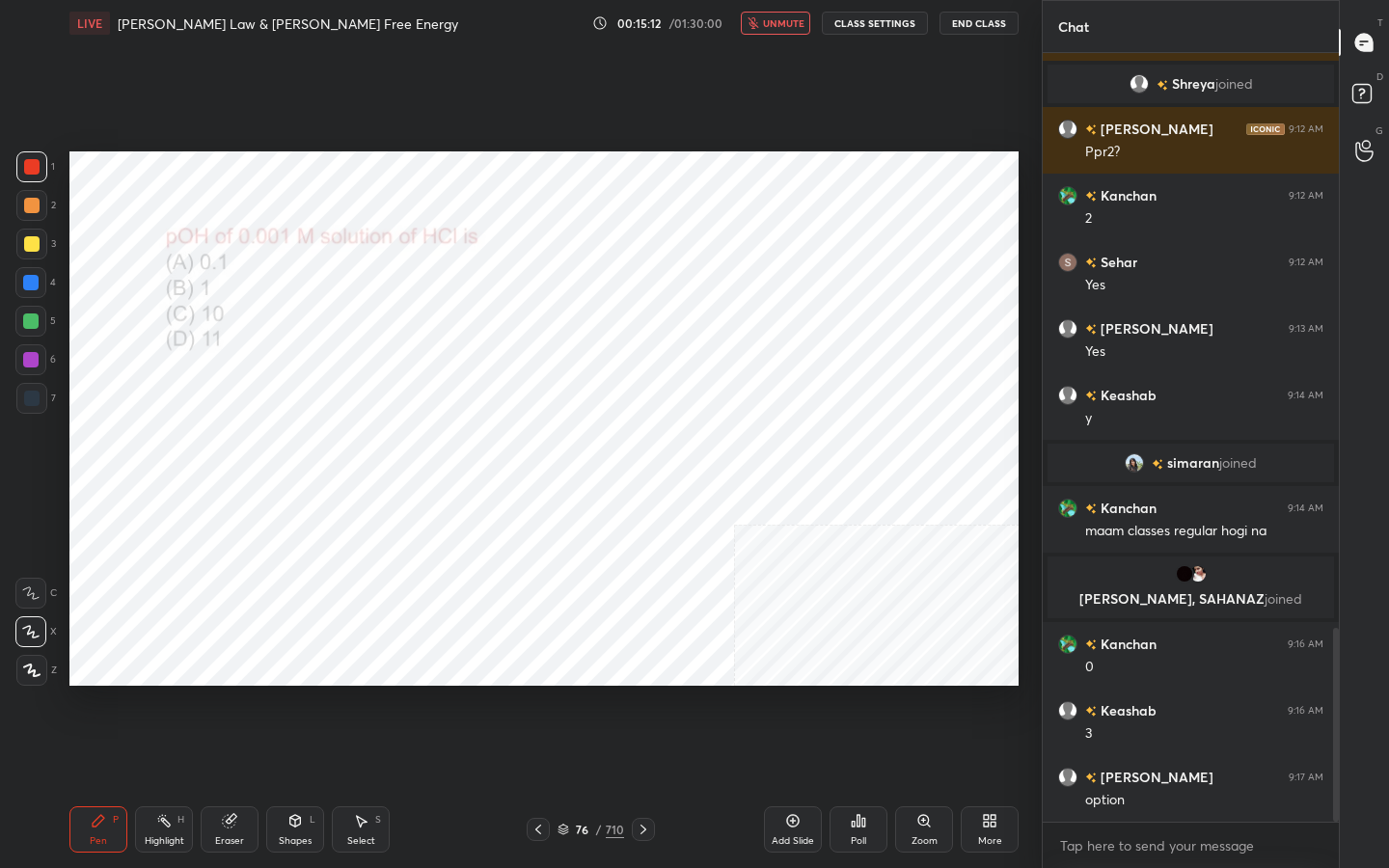 scroll, scrollTop: 2346, scrollLeft: 0, axis: vertical 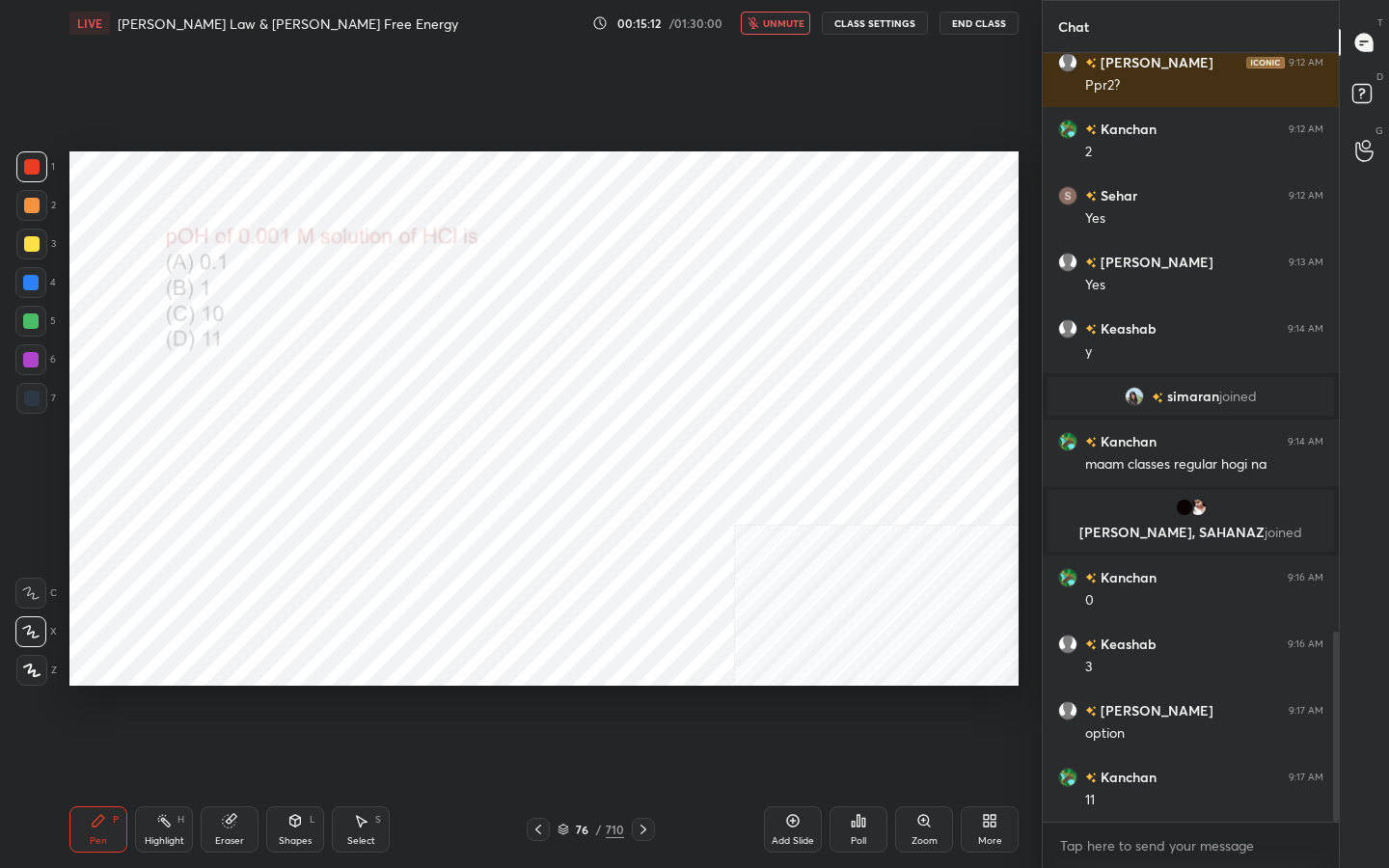 click on "unmute" at bounding box center [783, 23] 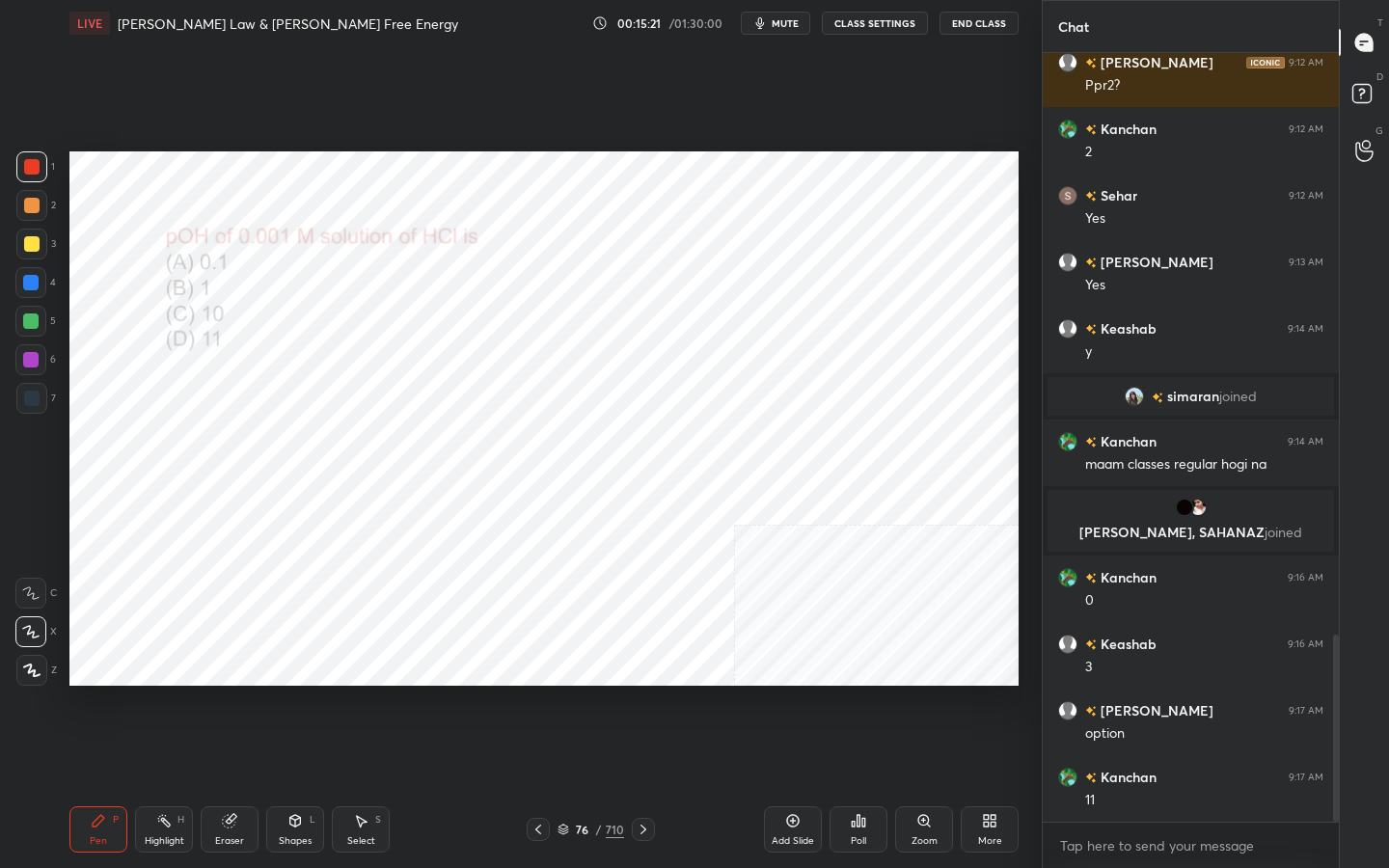 scroll, scrollTop: 2393, scrollLeft: 0, axis: vertical 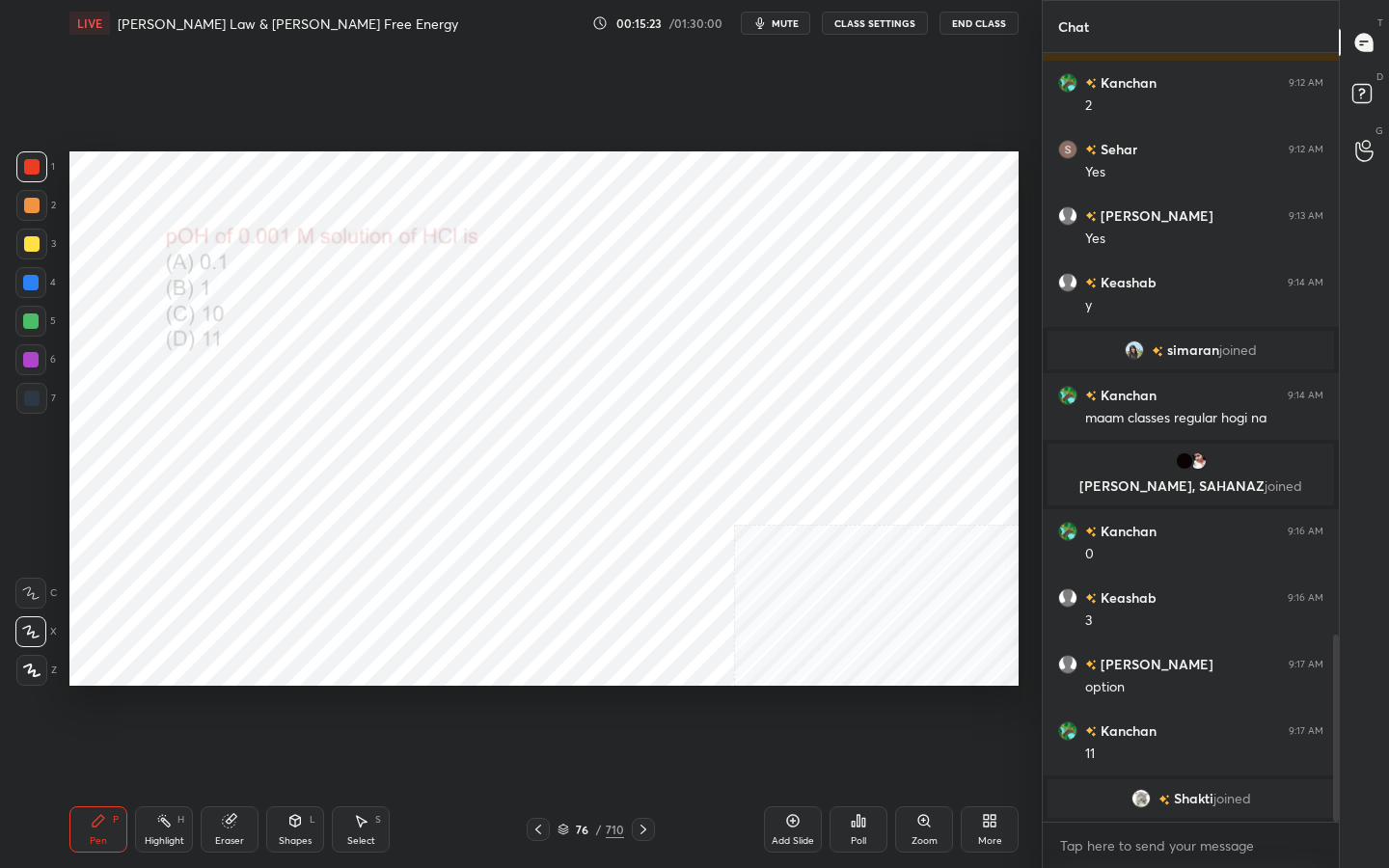click 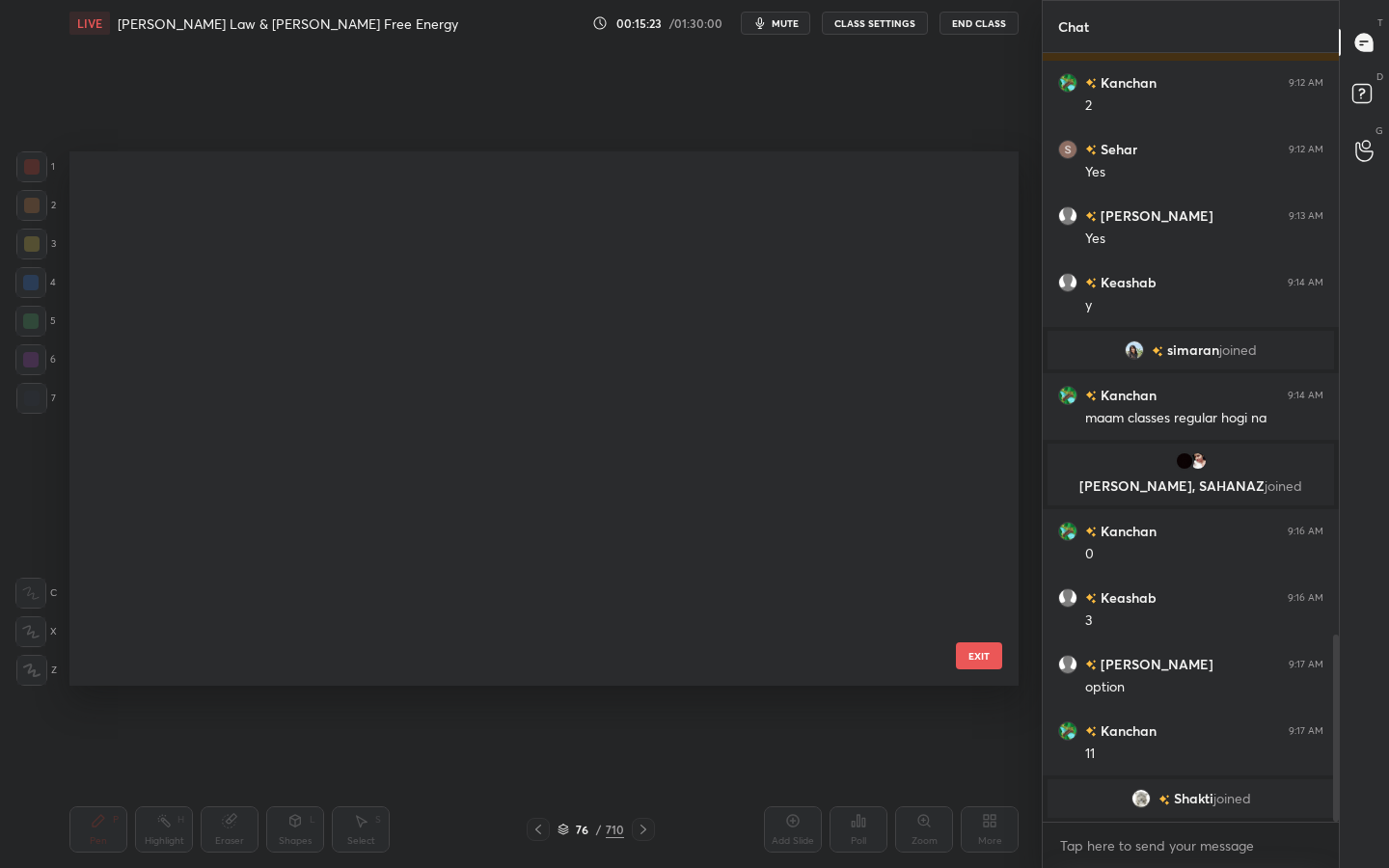 scroll, scrollTop: 3716, scrollLeft: 0, axis: vertical 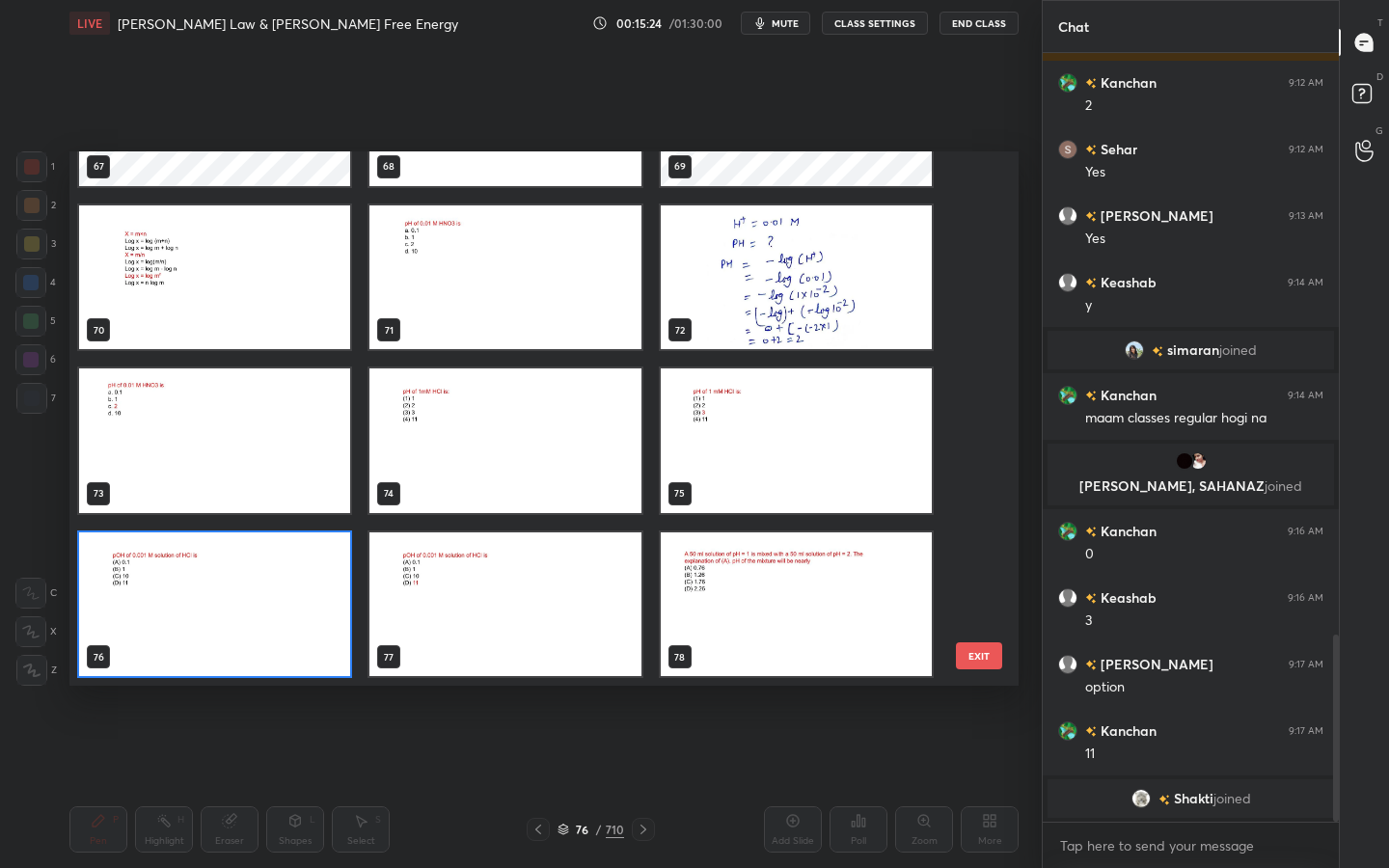 click at bounding box center (214, 605) 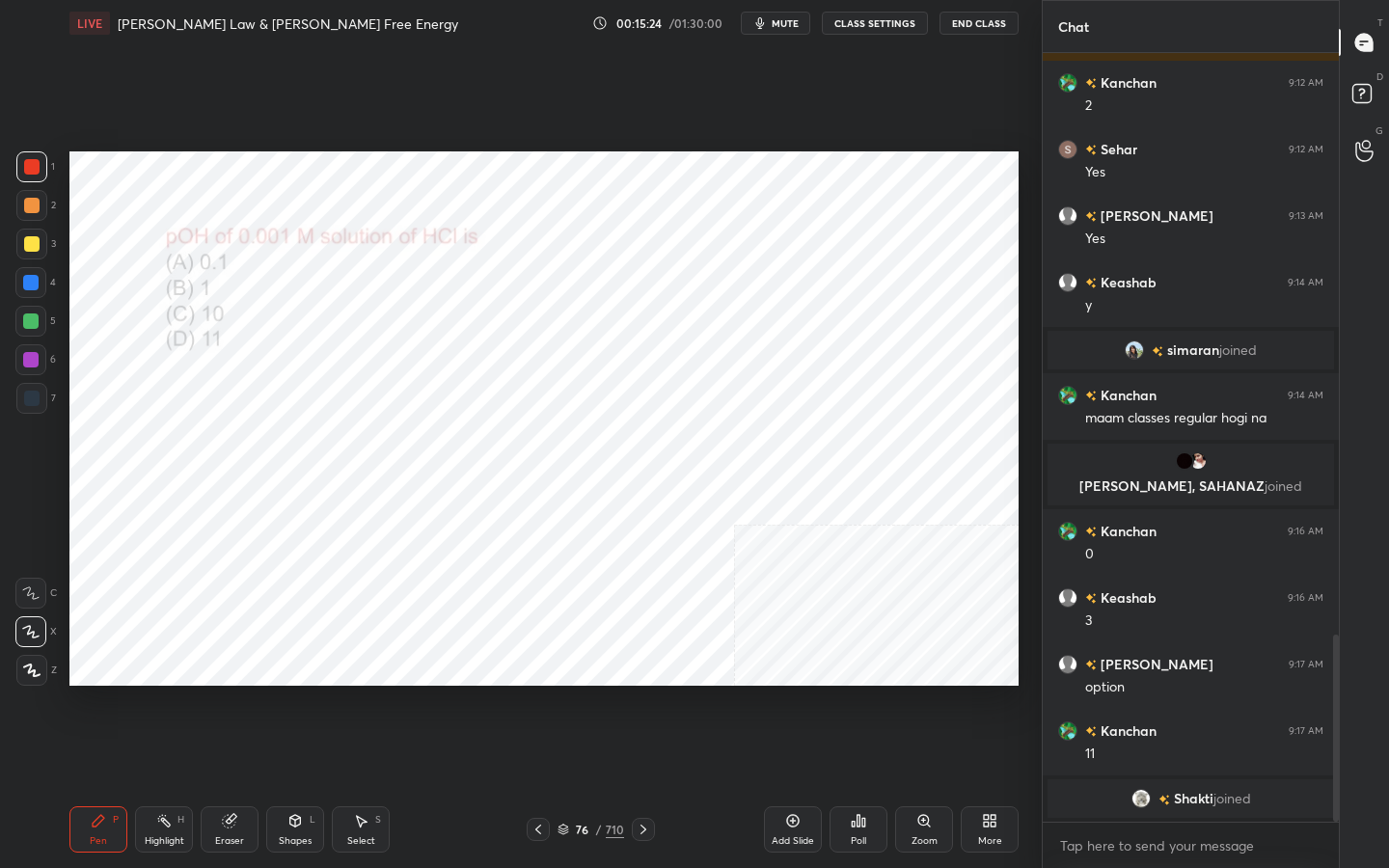 click at bounding box center [214, 605] 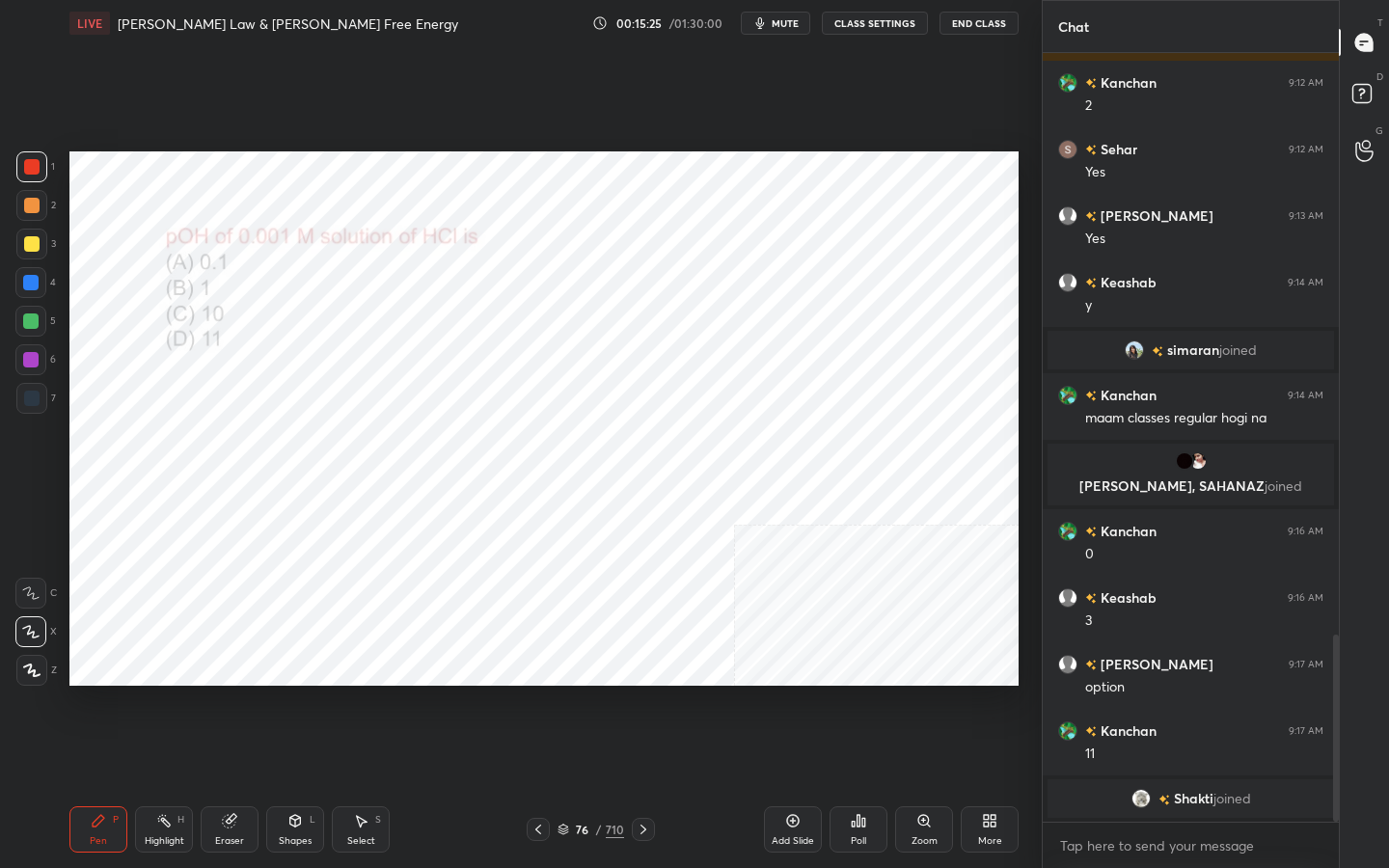 click on "Poll" at bounding box center (858, 829) 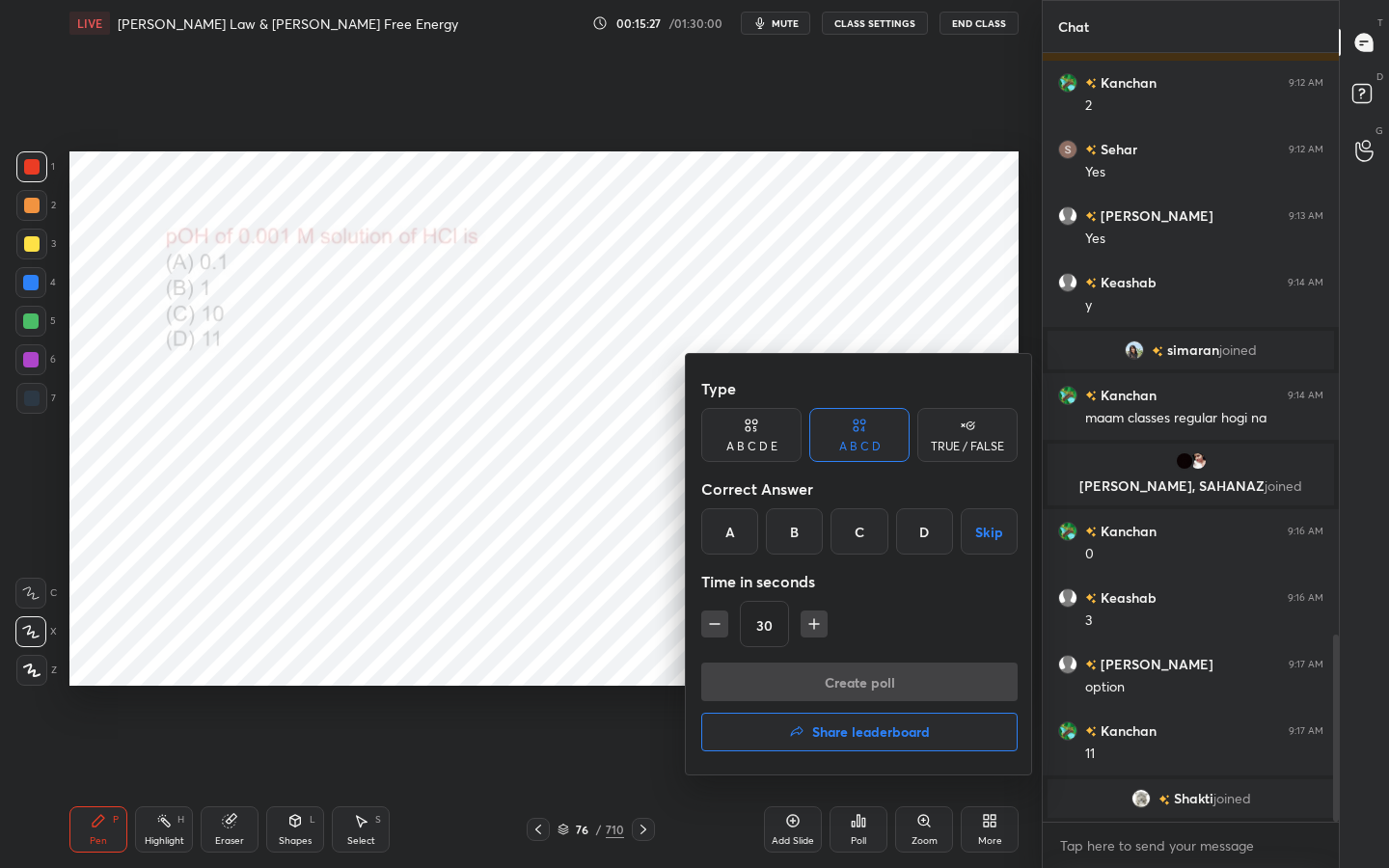 click on "D" at bounding box center [924, 531] 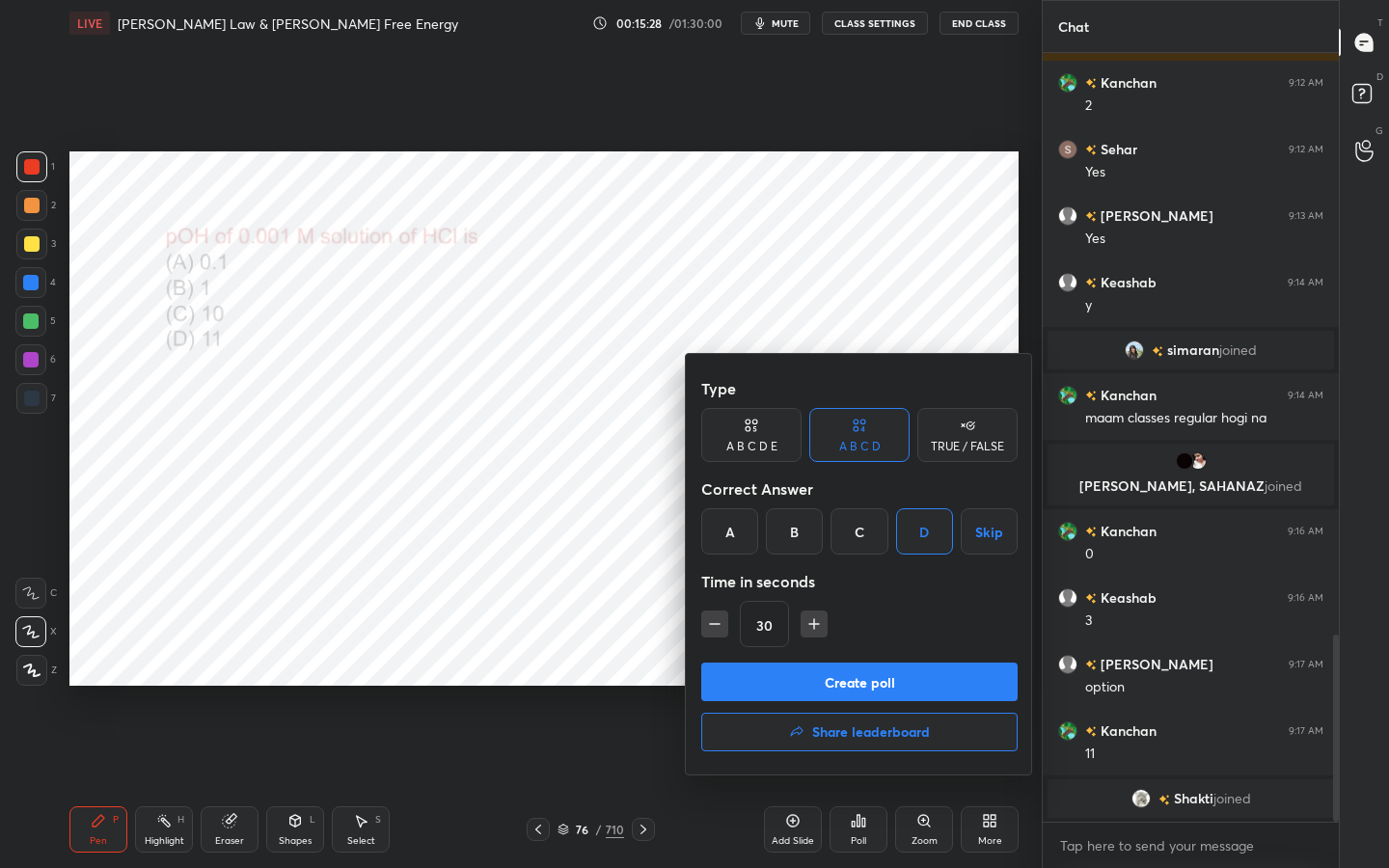 click on "Create poll" at bounding box center [859, 682] 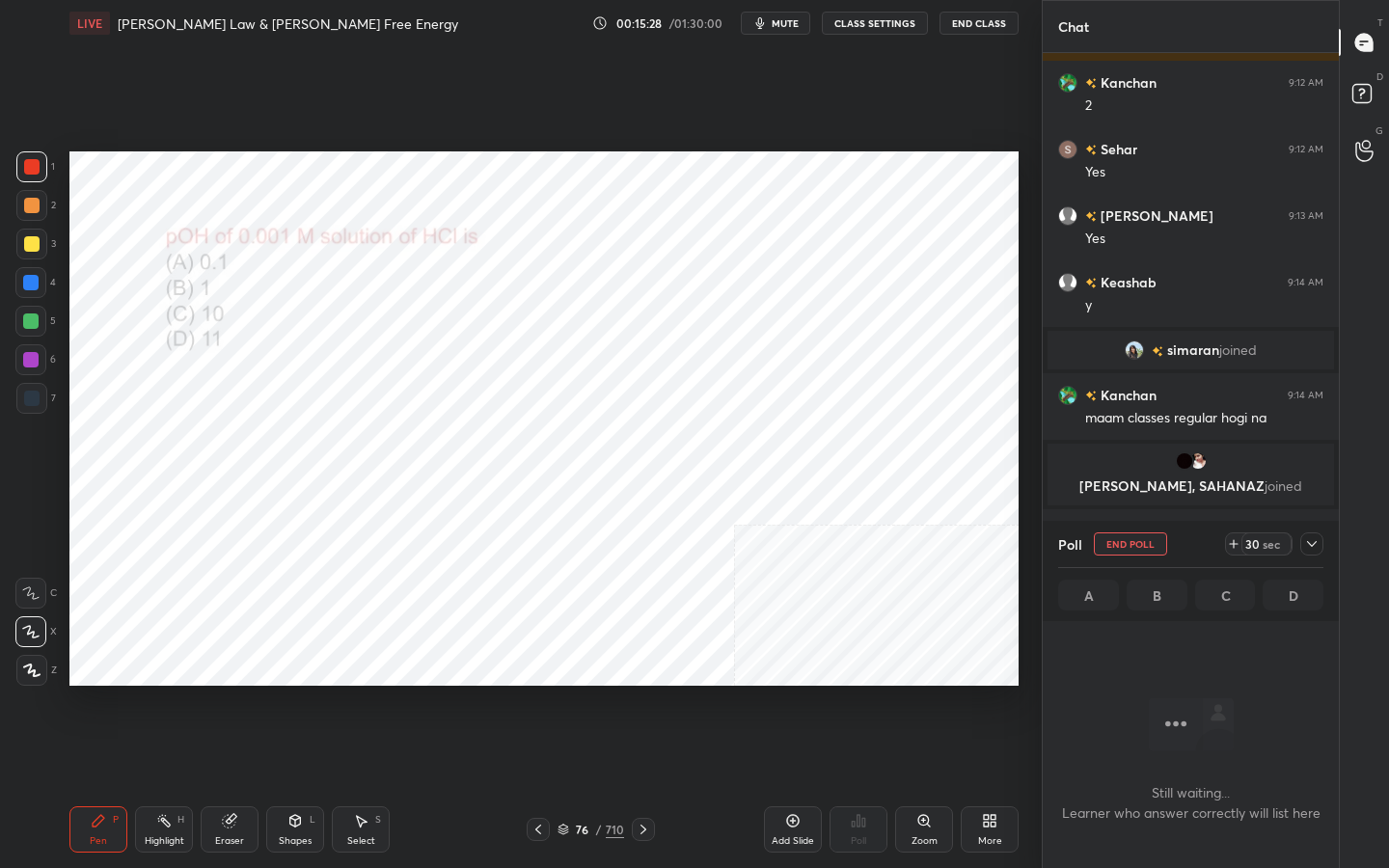 scroll, scrollTop: 553, scrollLeft: 290, axis: both 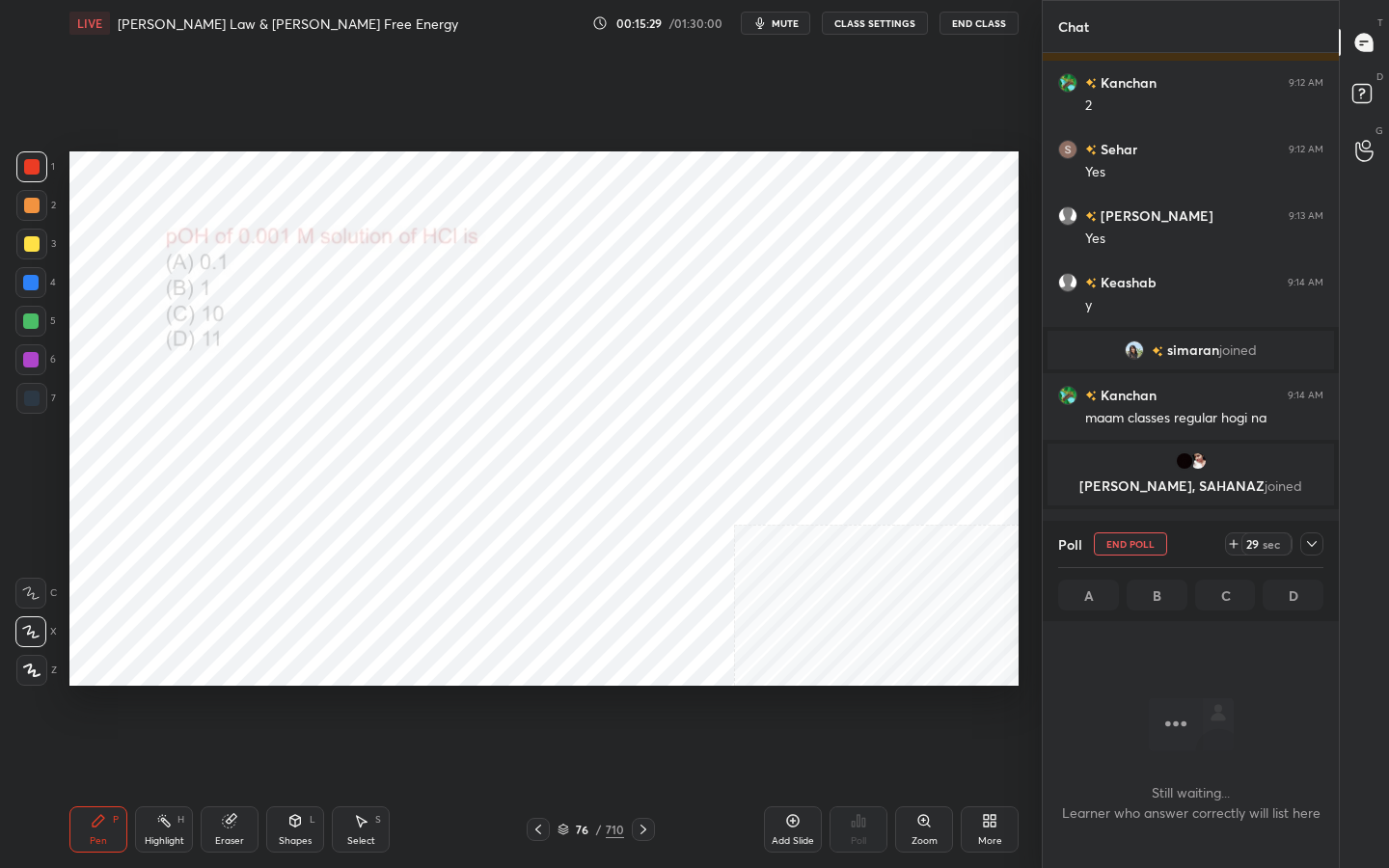 click on "mute" at bounding box center (785, 23) 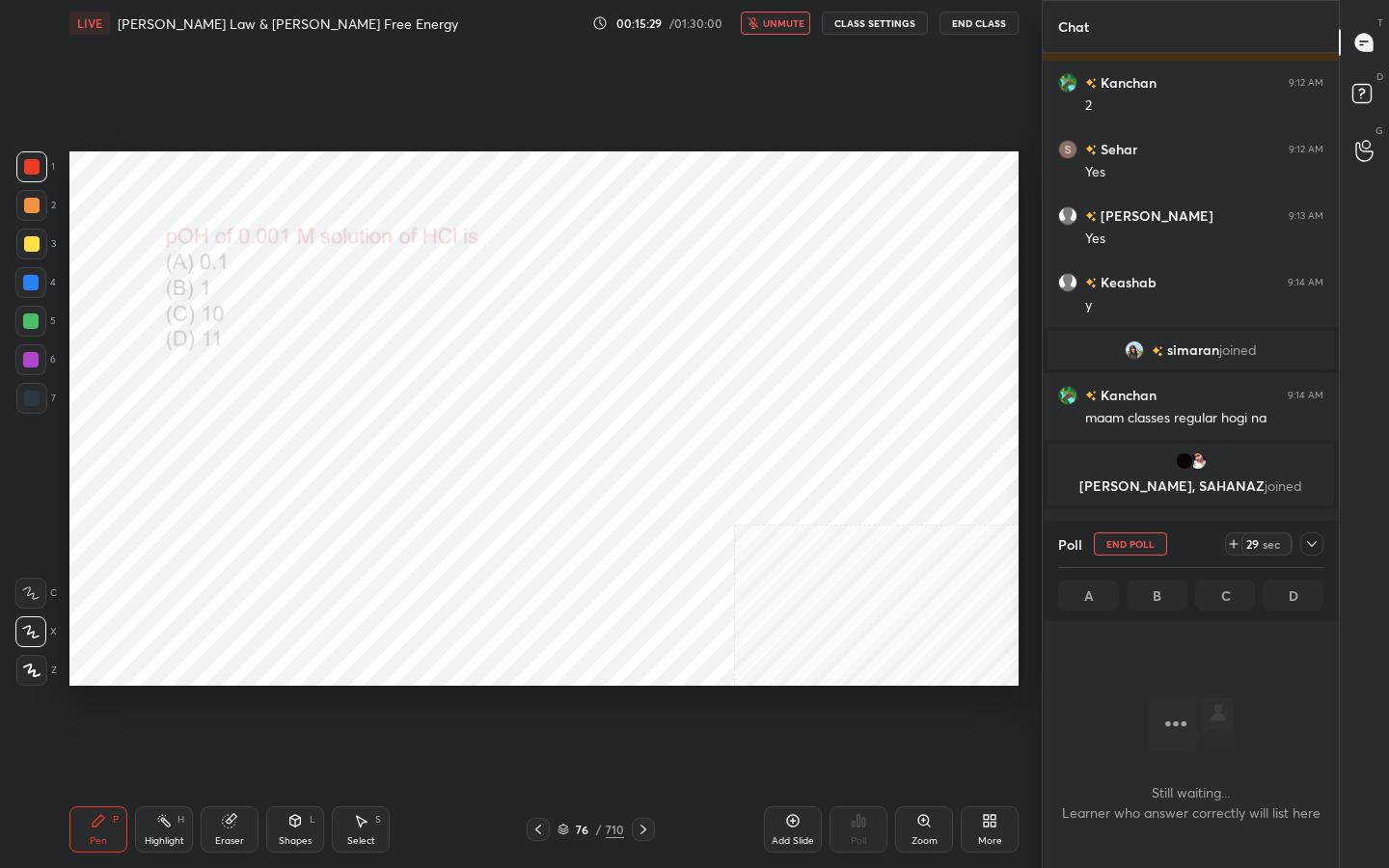 scroll, scrollTop: 2490, scrollLeft: 0, axis: vertical 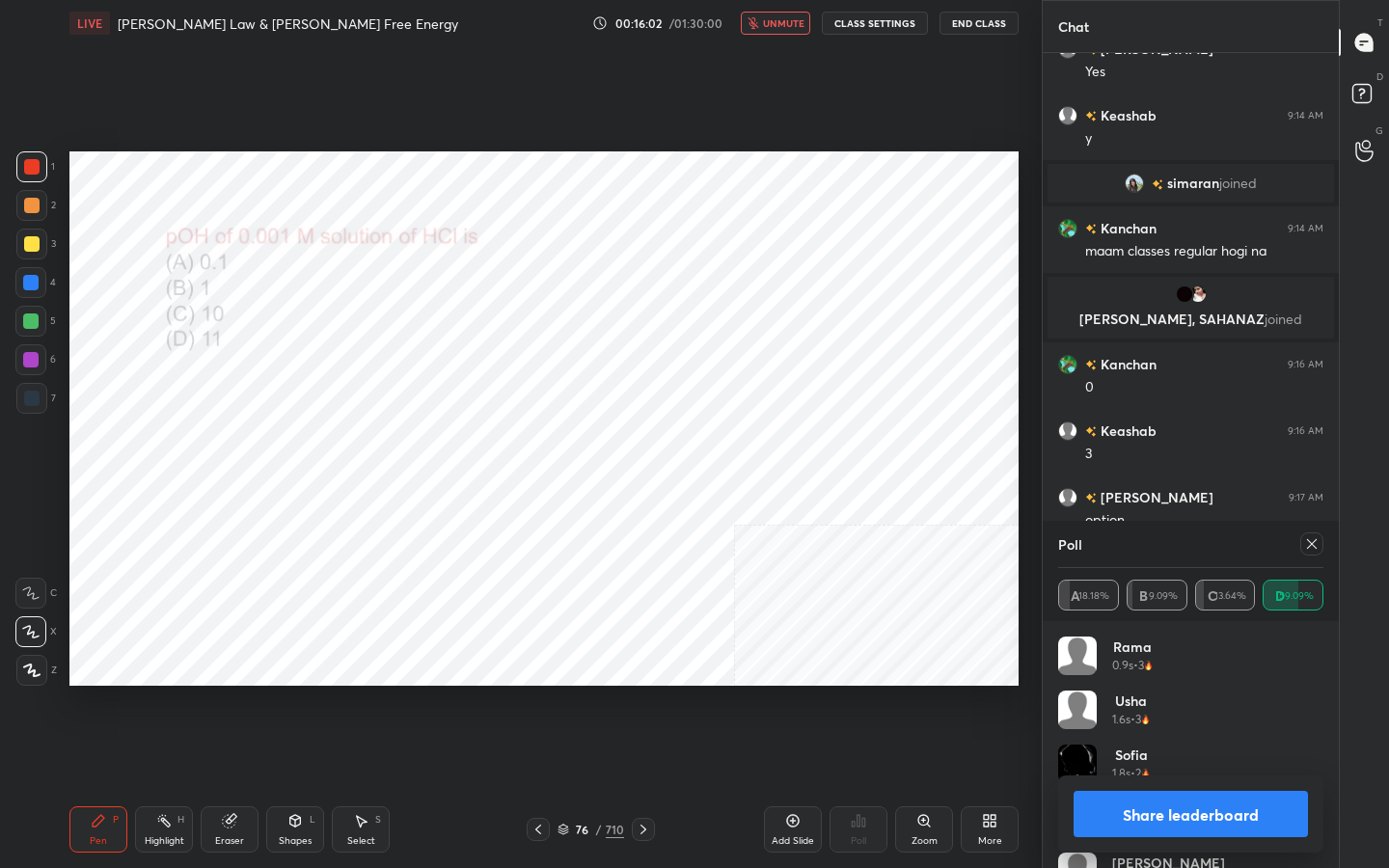 click 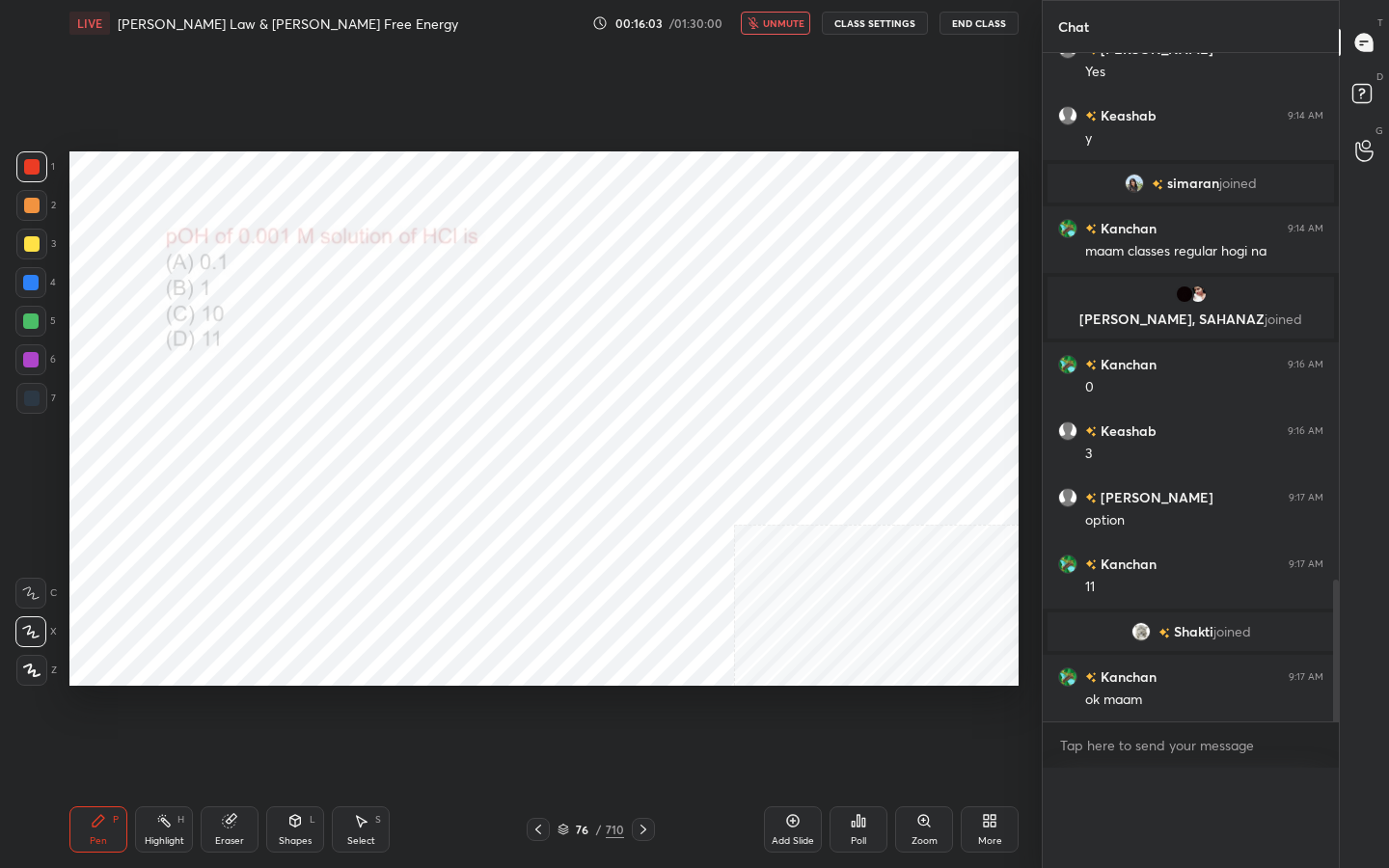 scroll, scrollTop: 0, scrollLeft: 0, axis: both 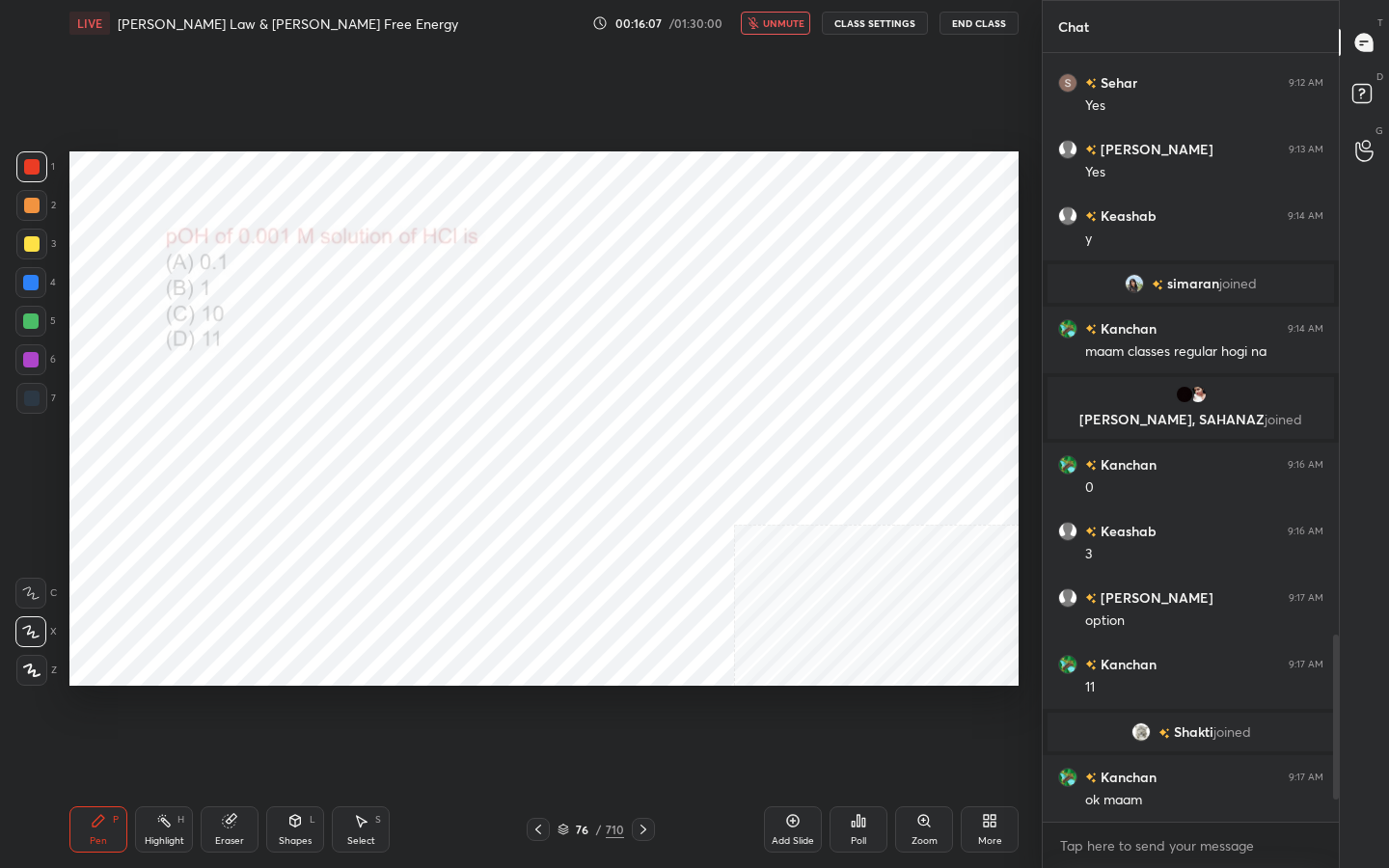 click on "unmute" at bounding box center (783, 23) 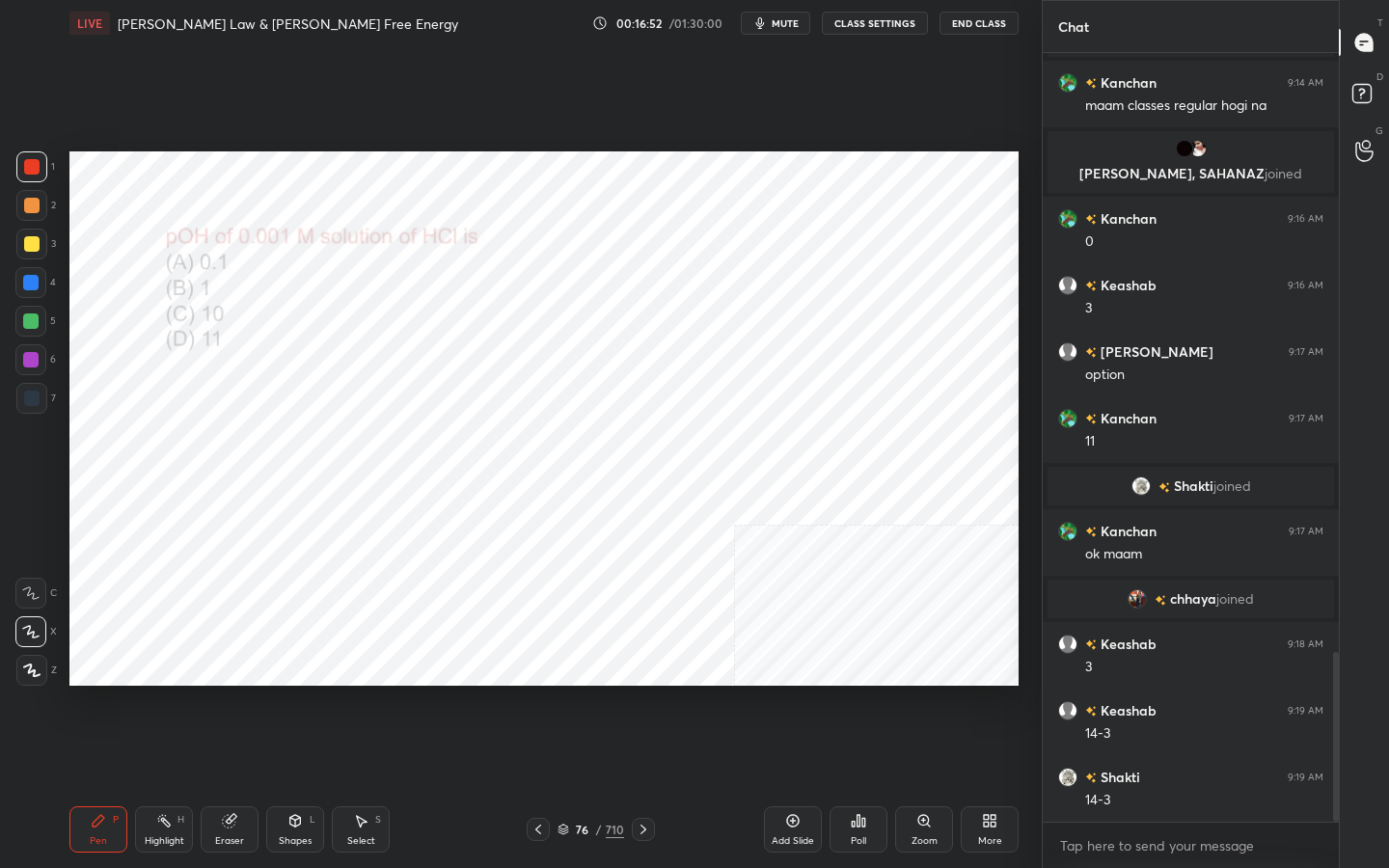 scroll, scrollTop: 2702, scrollLeft: 0, axis: vertical 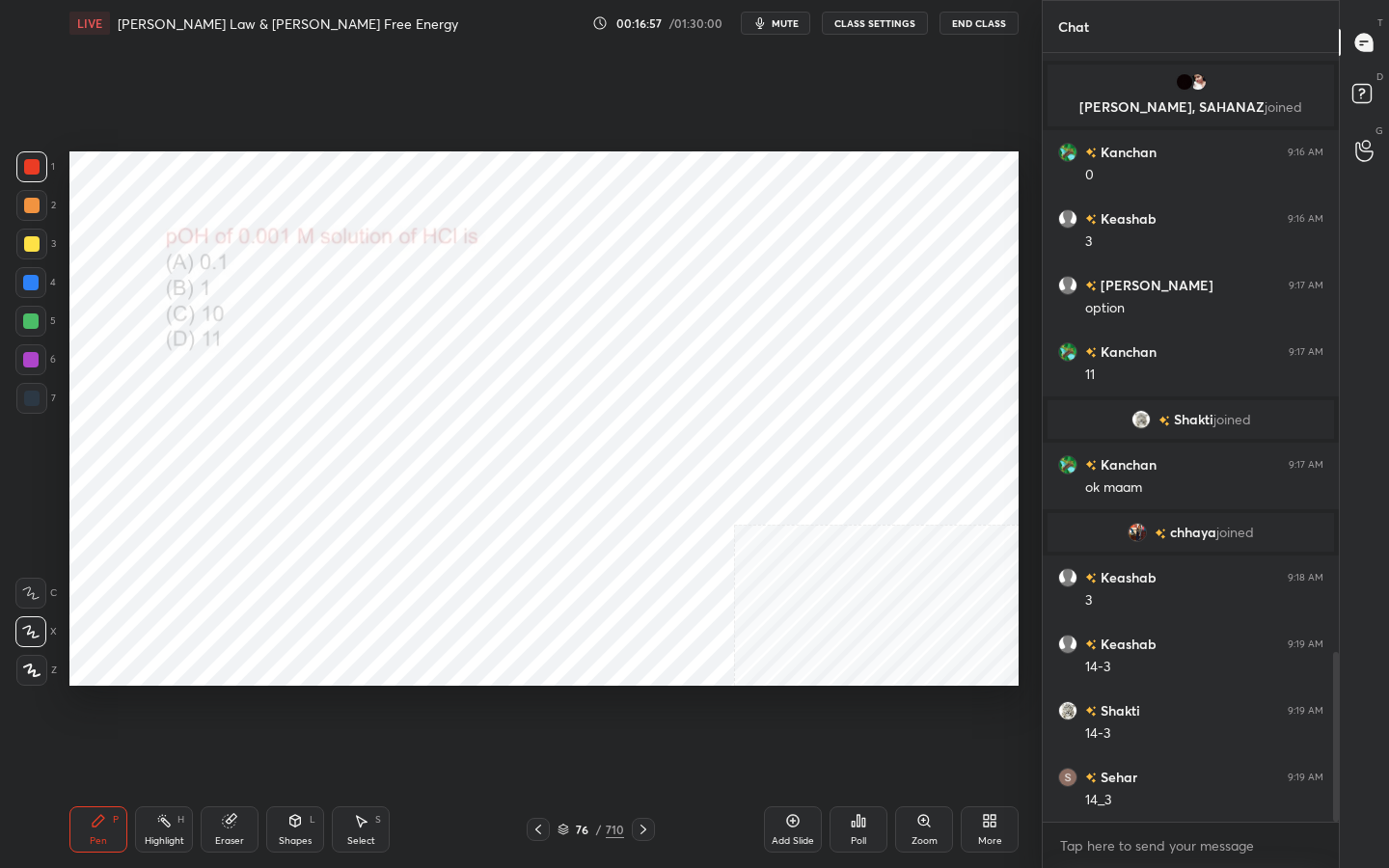 click 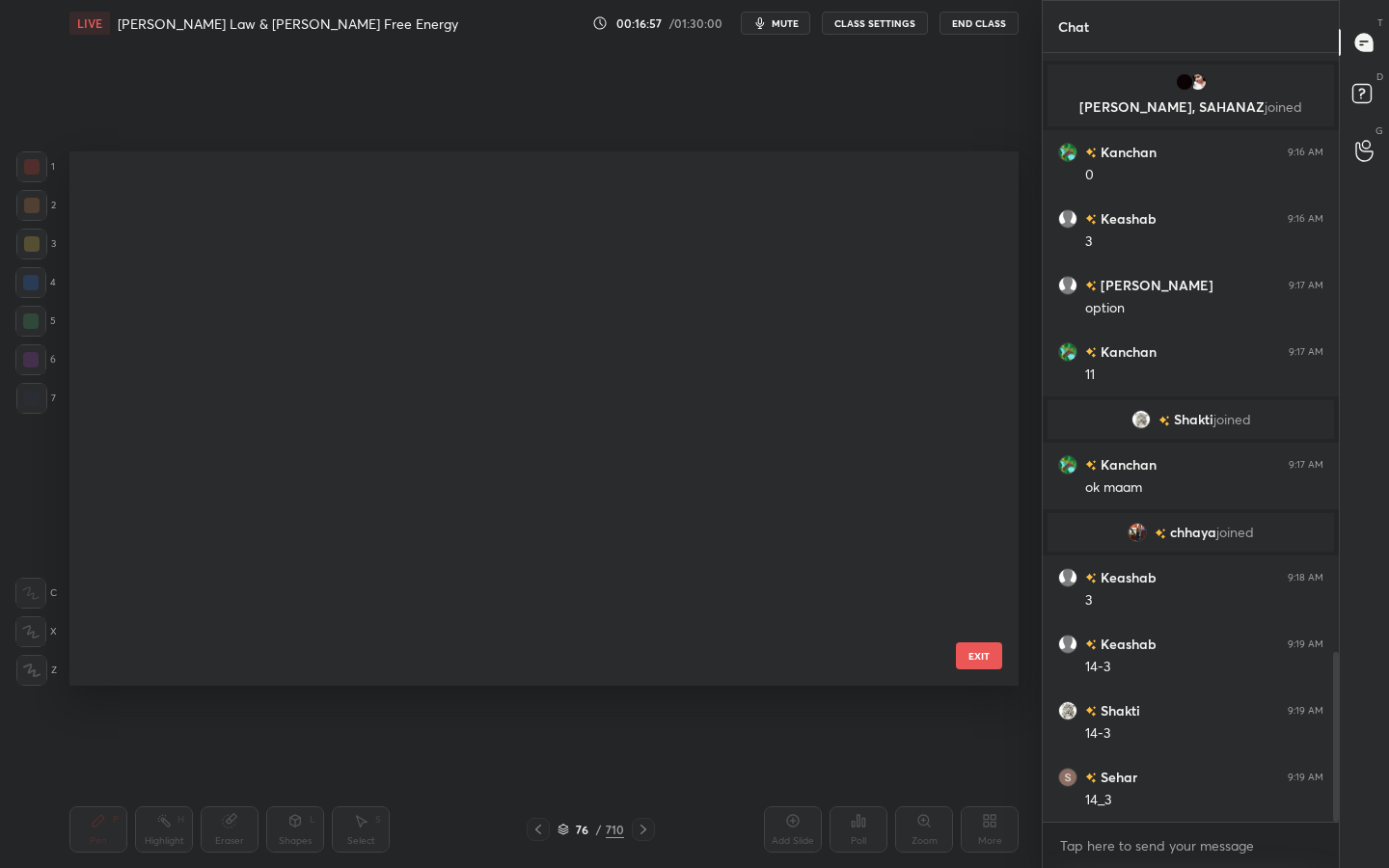 scroll, scrollTop: 3716, scrollLeft: 0, axis: vertical 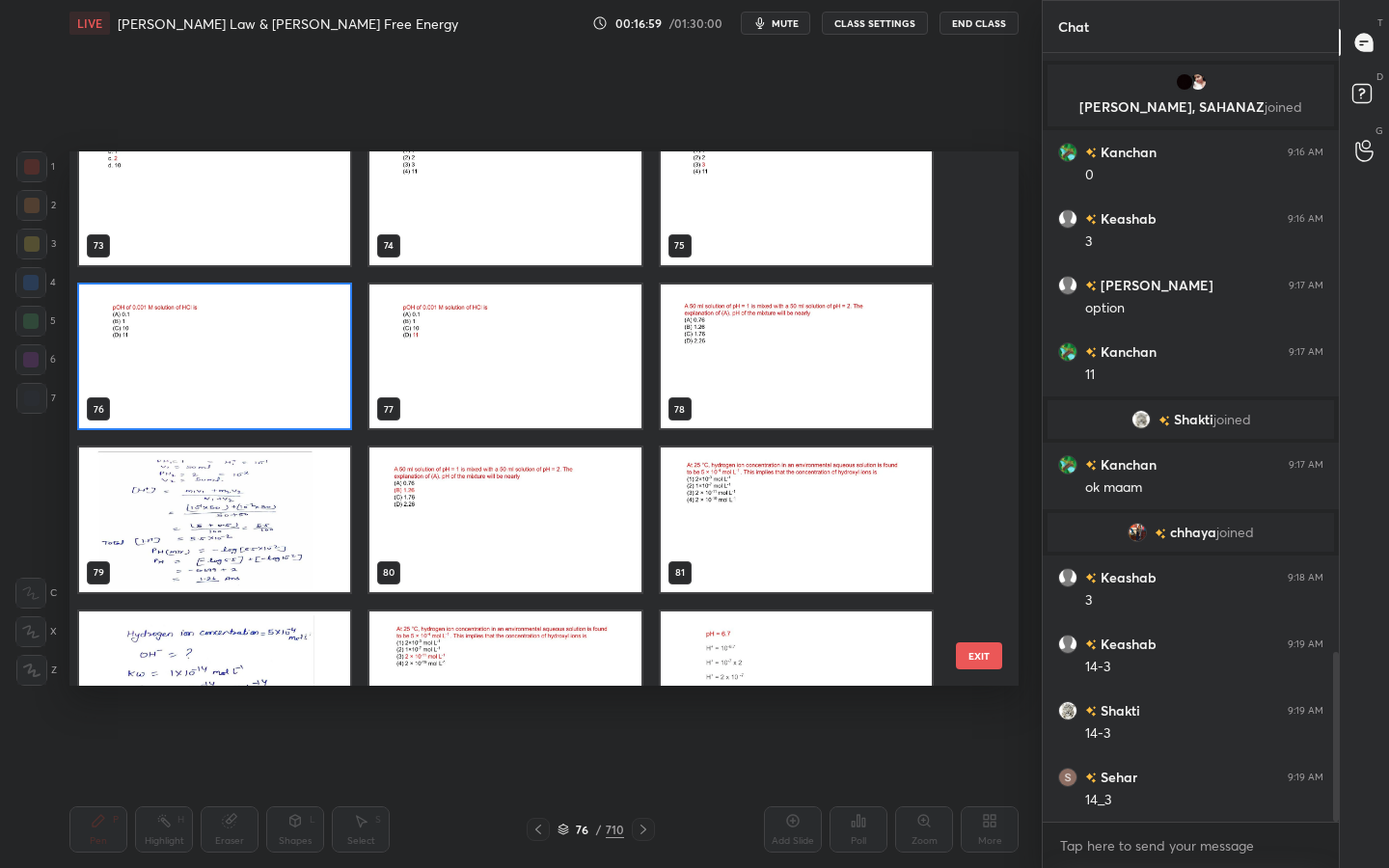 click at bounding box center [796, 357] 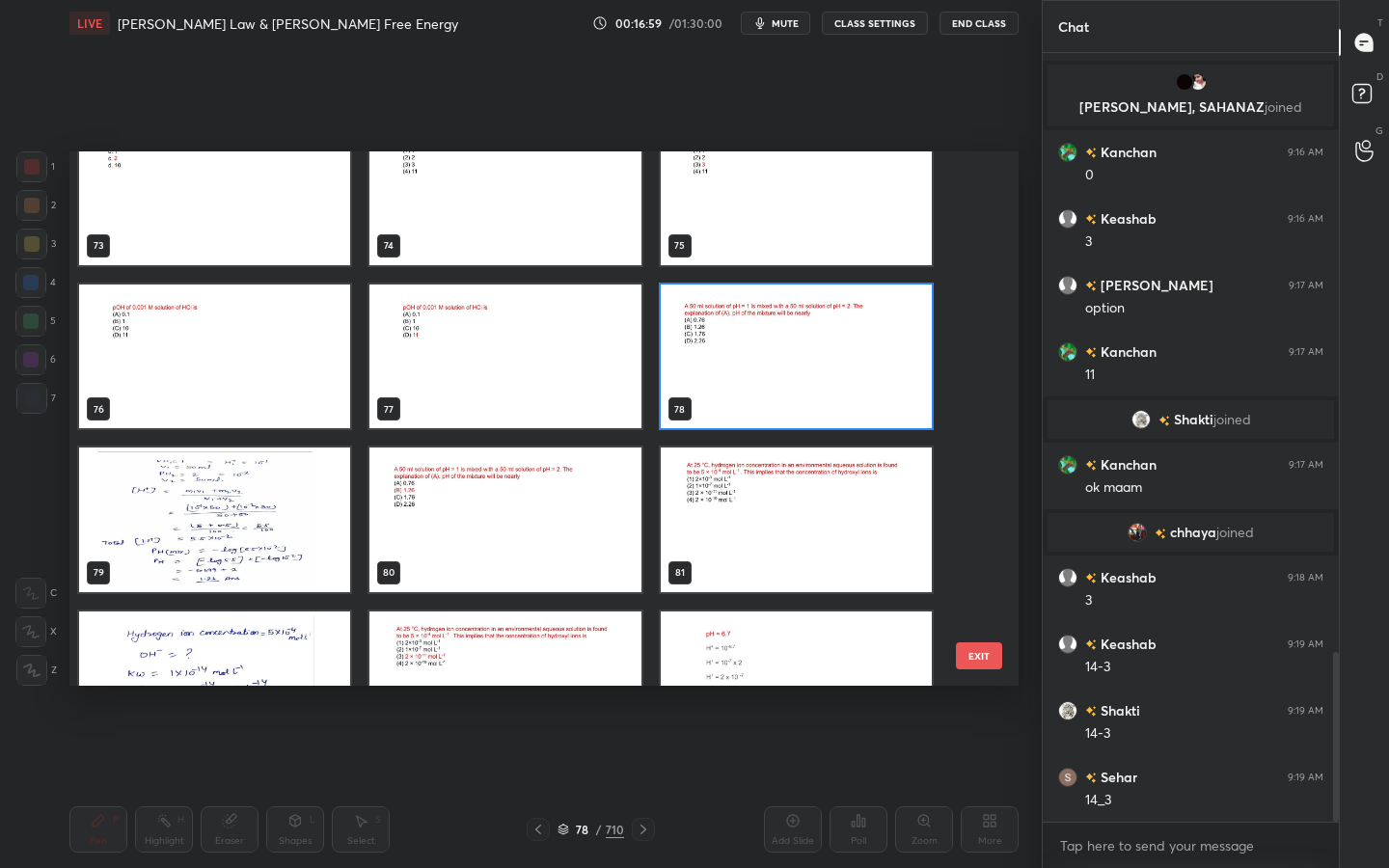 click at bounding box center [796, 357] 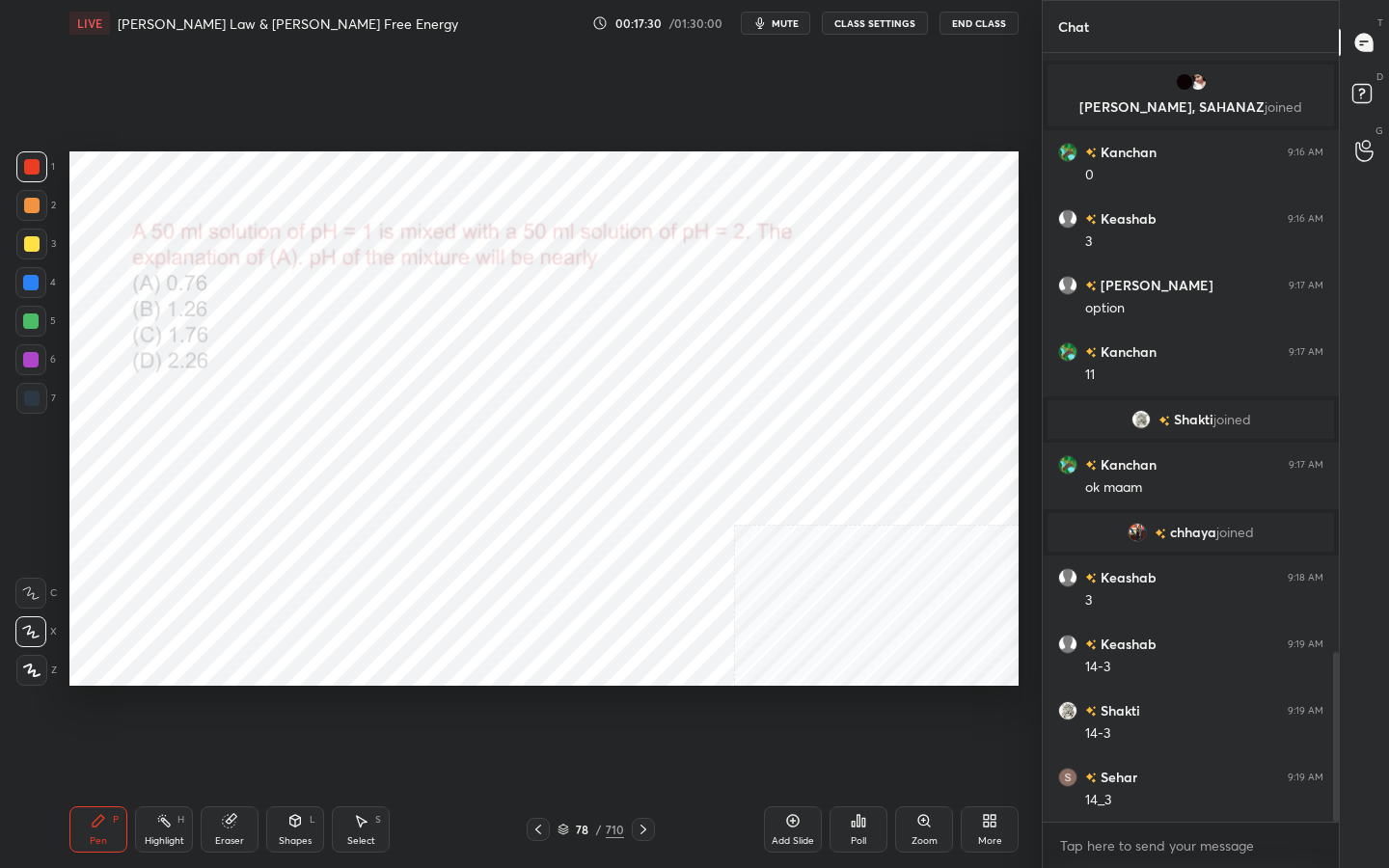 click 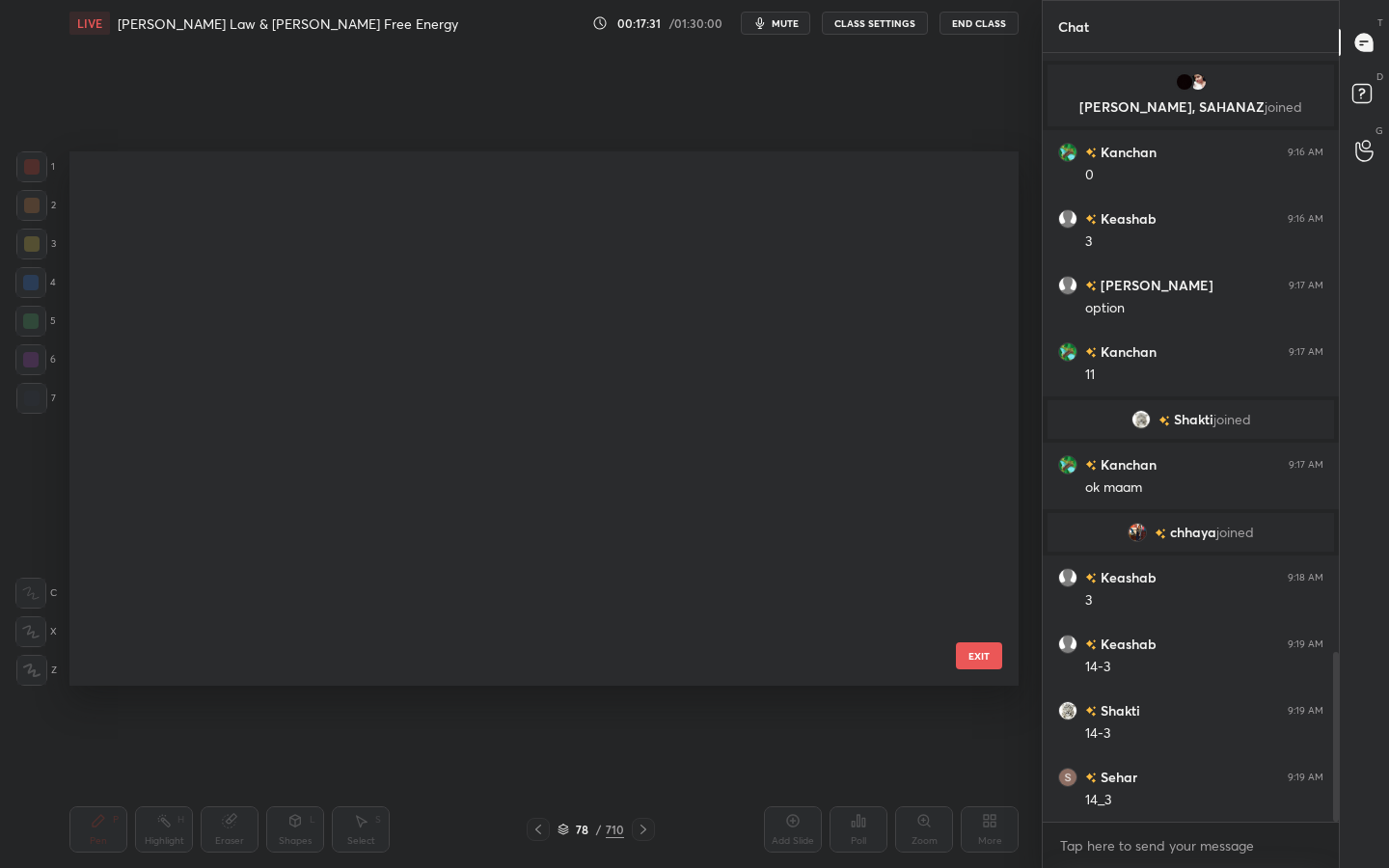 scroll, scrollTop: 3716, scrollLeft: 0, axis: vertical 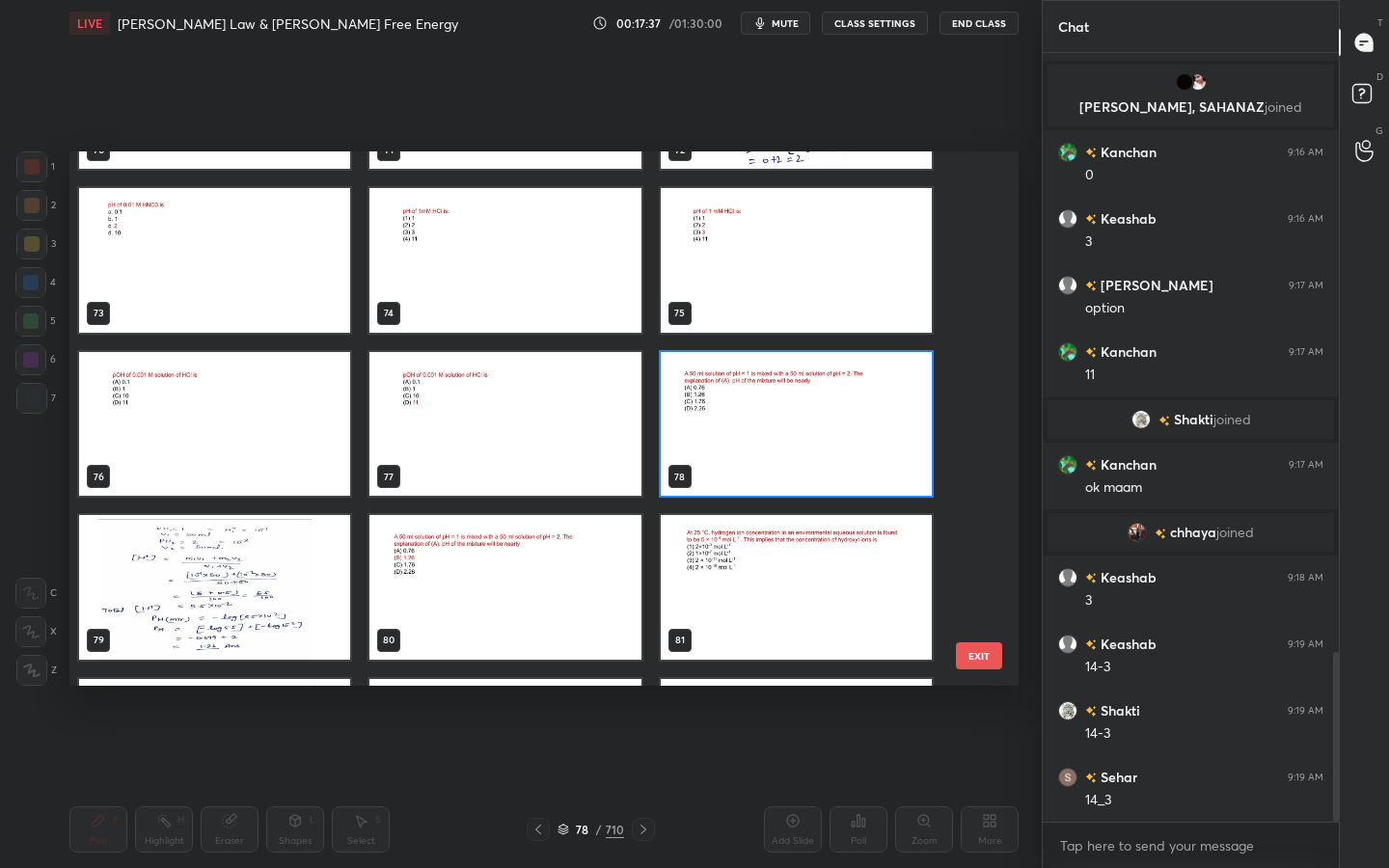 click at bounding box center [796, 424] 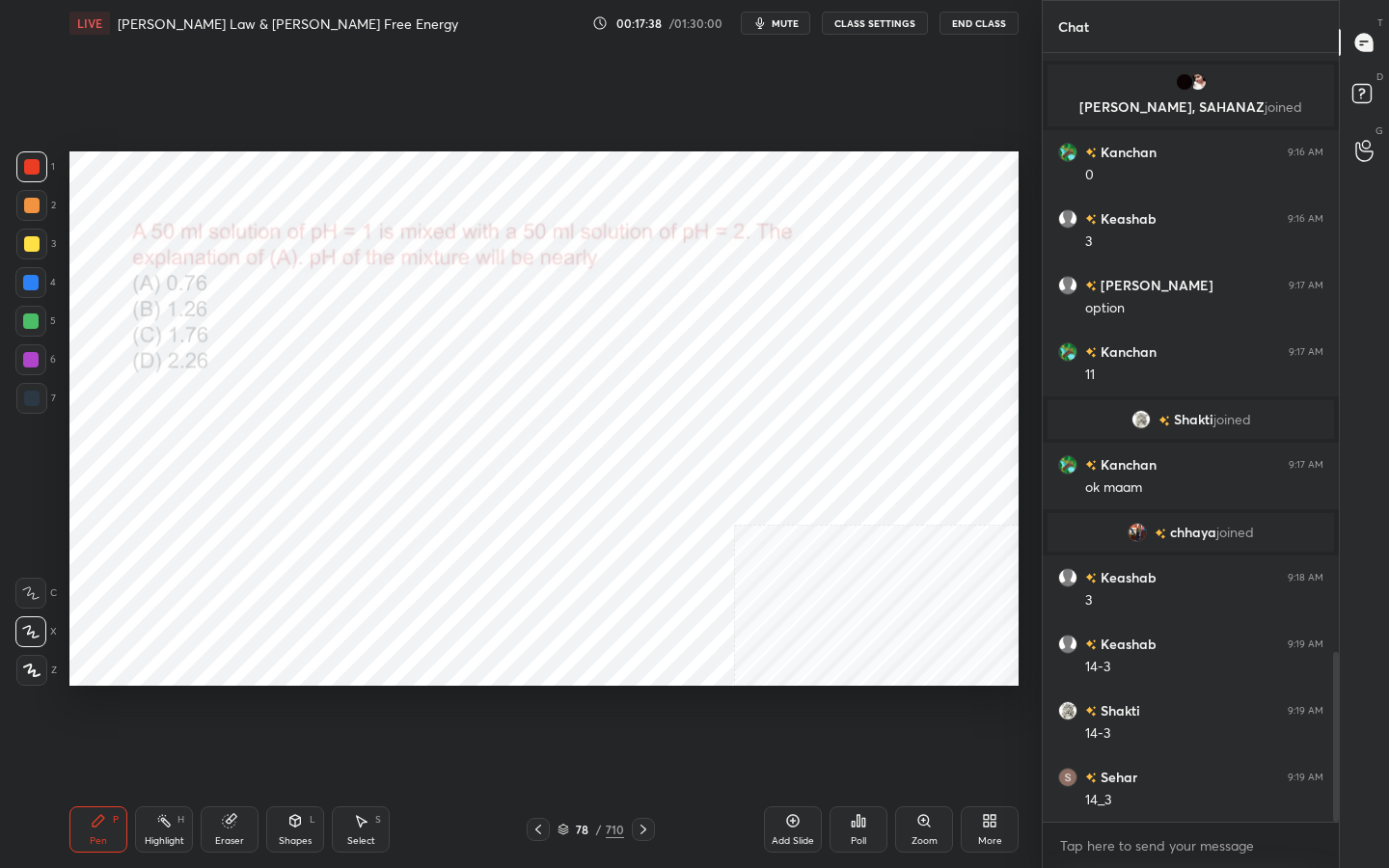 click 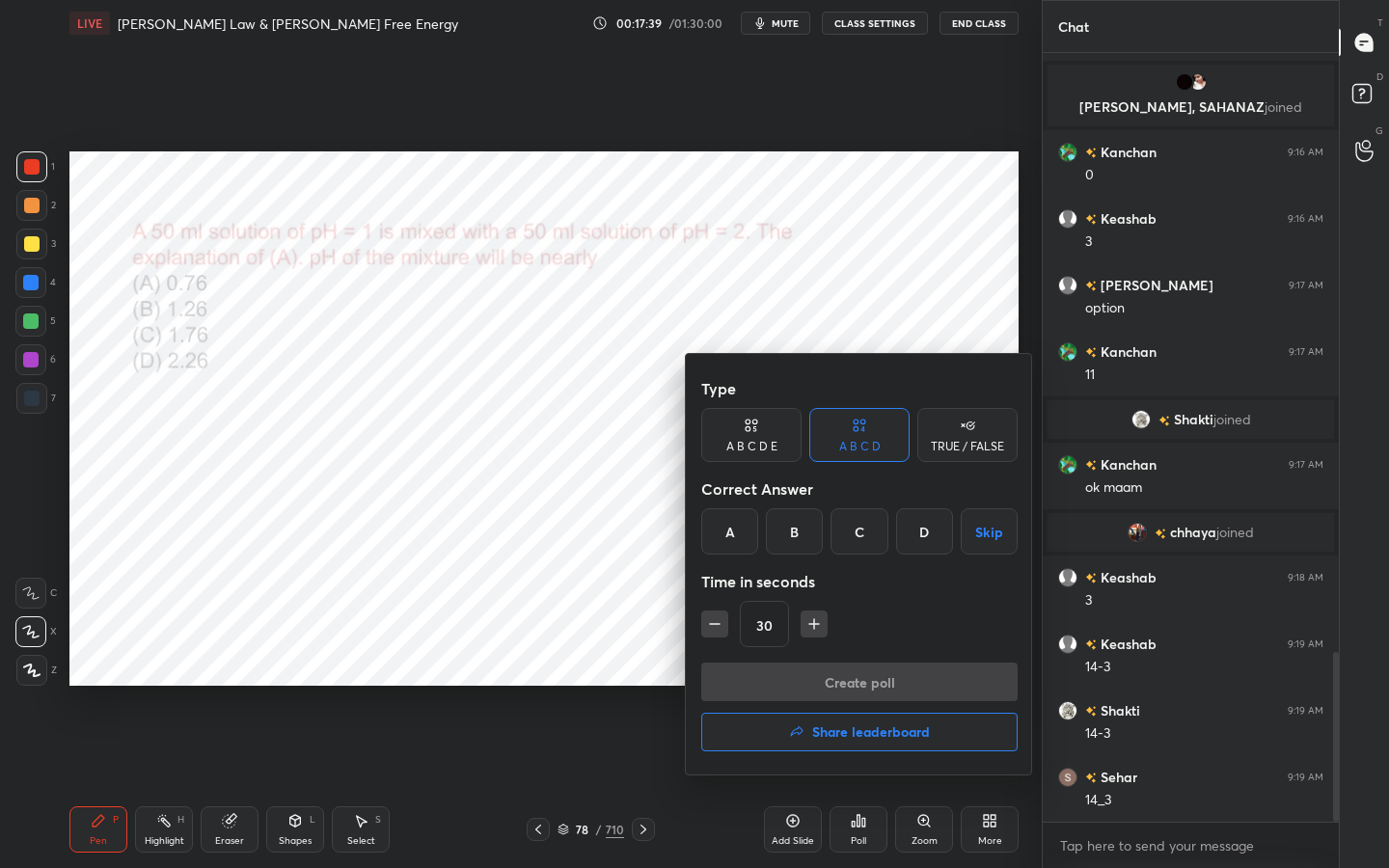 click on "B" at bounding box center [794, 531] 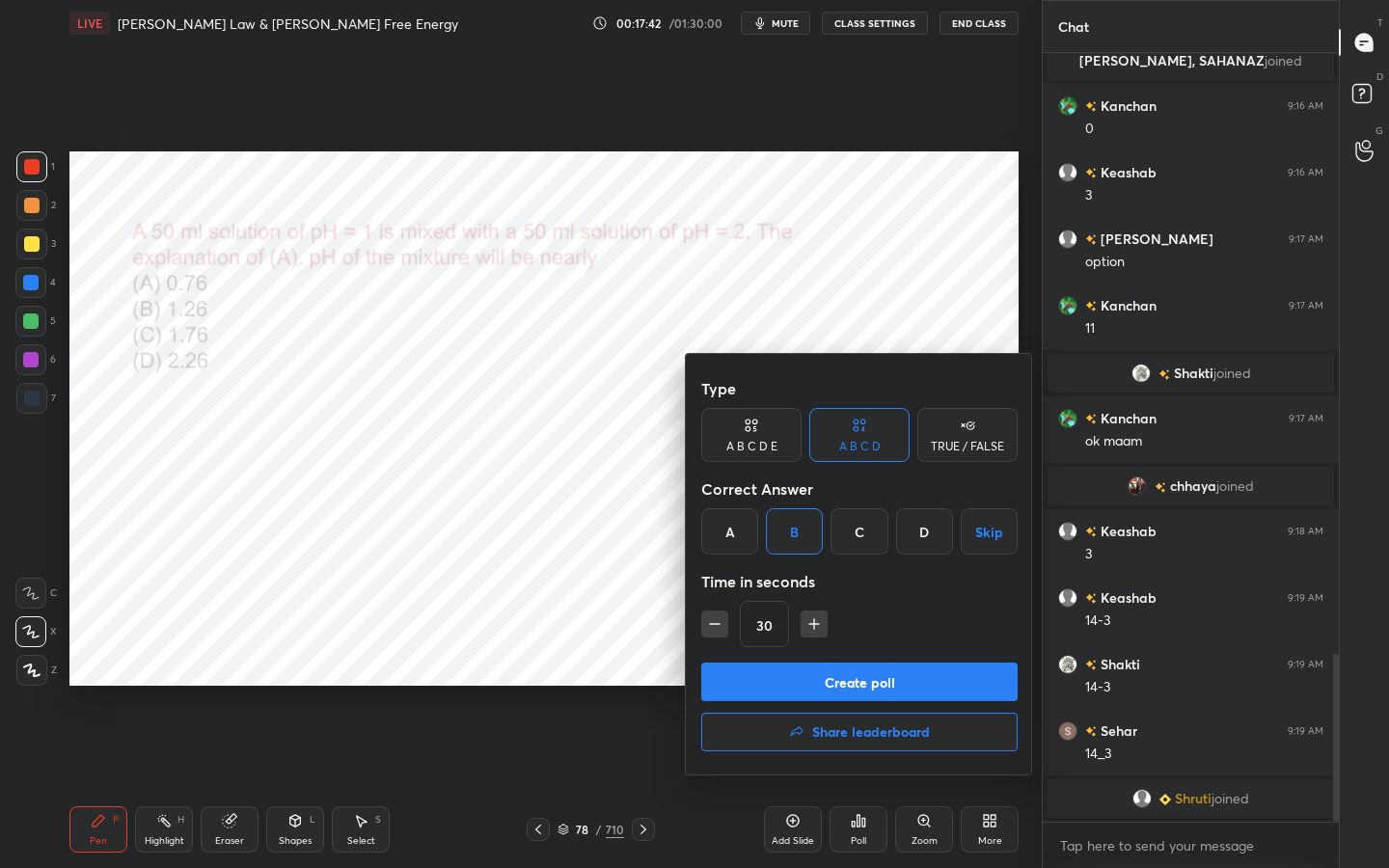scroll, scrollTop: 2725, scrollLeft: 0, axis: vertical 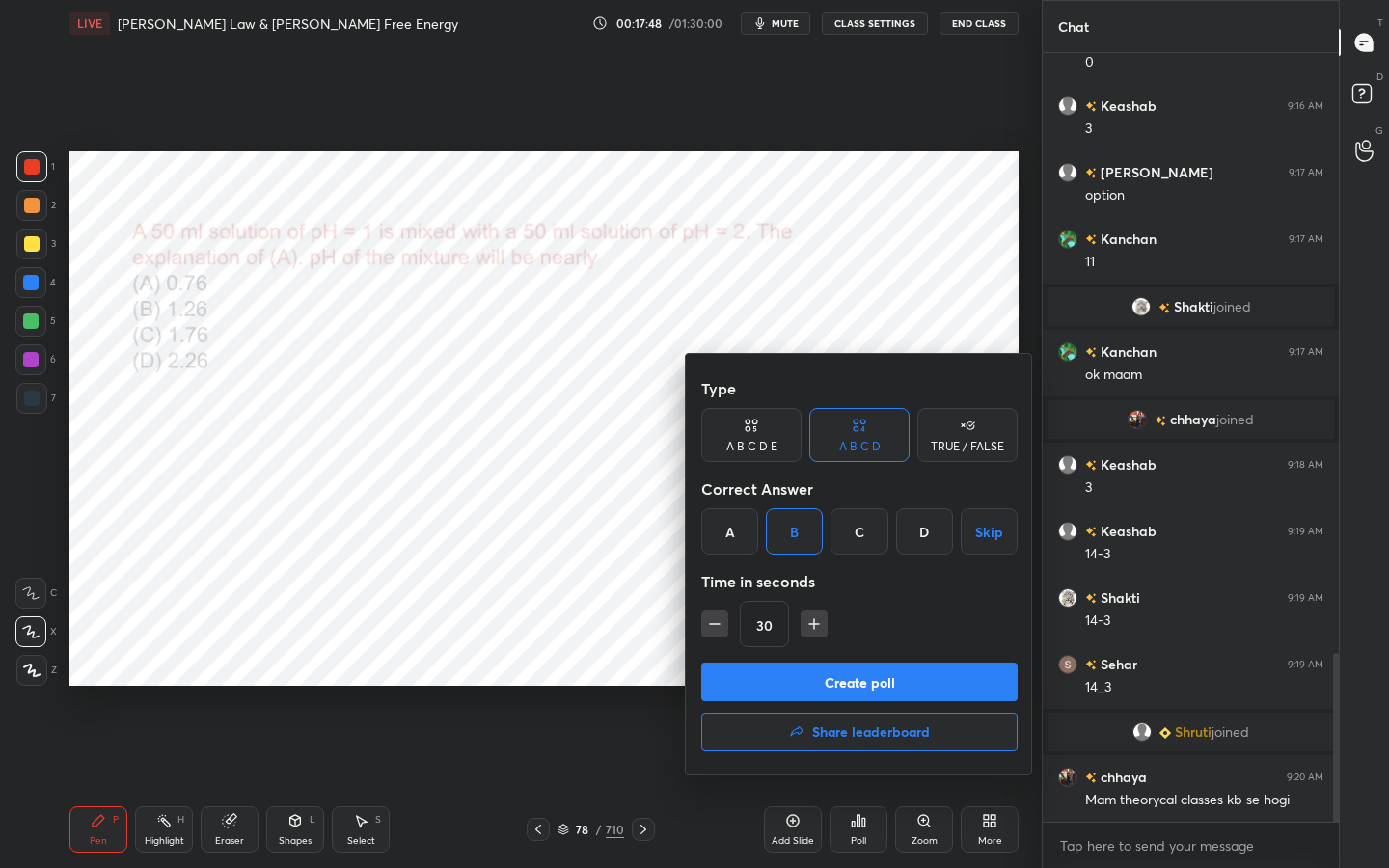 click at bounding box center (694, 434) 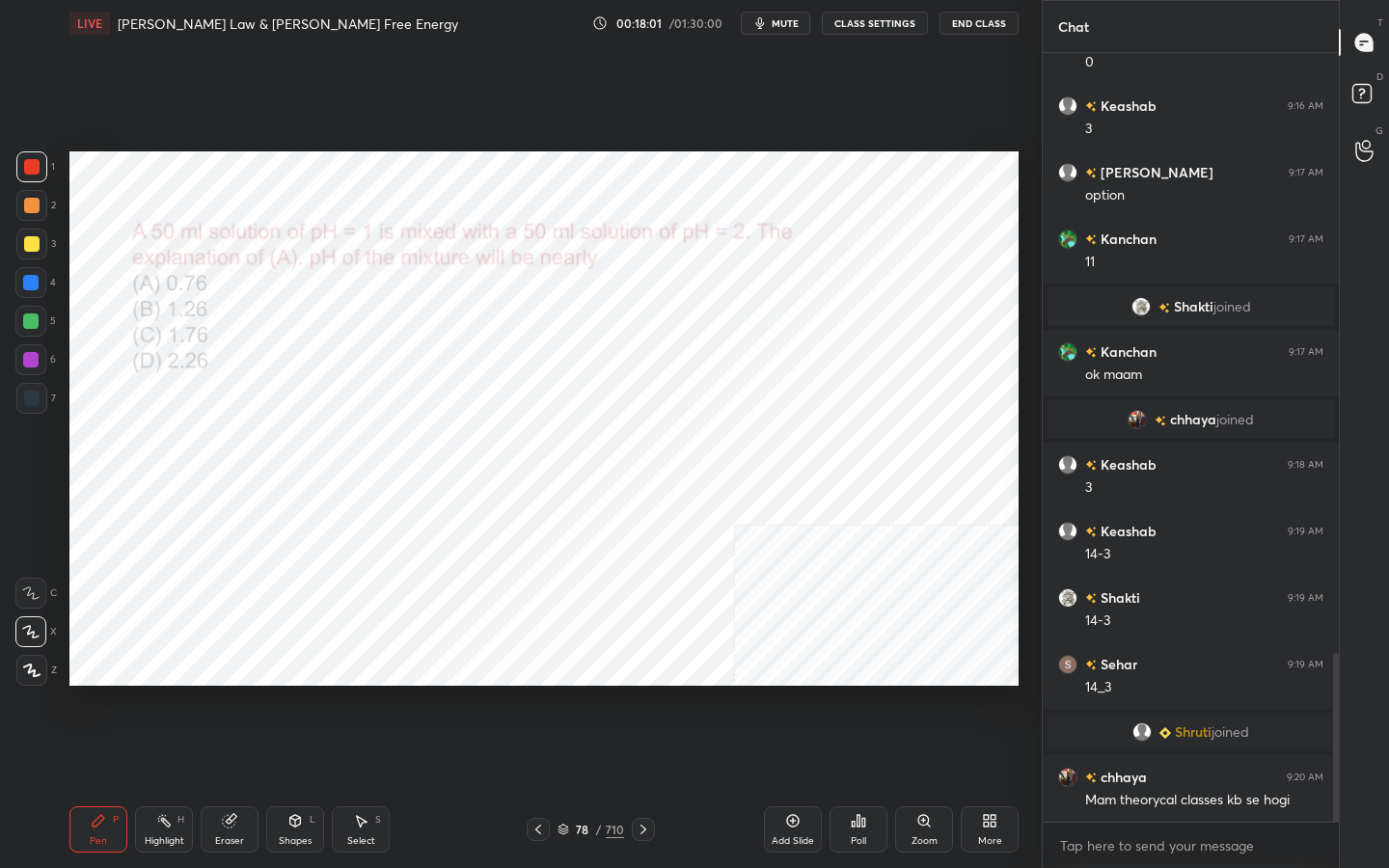 click 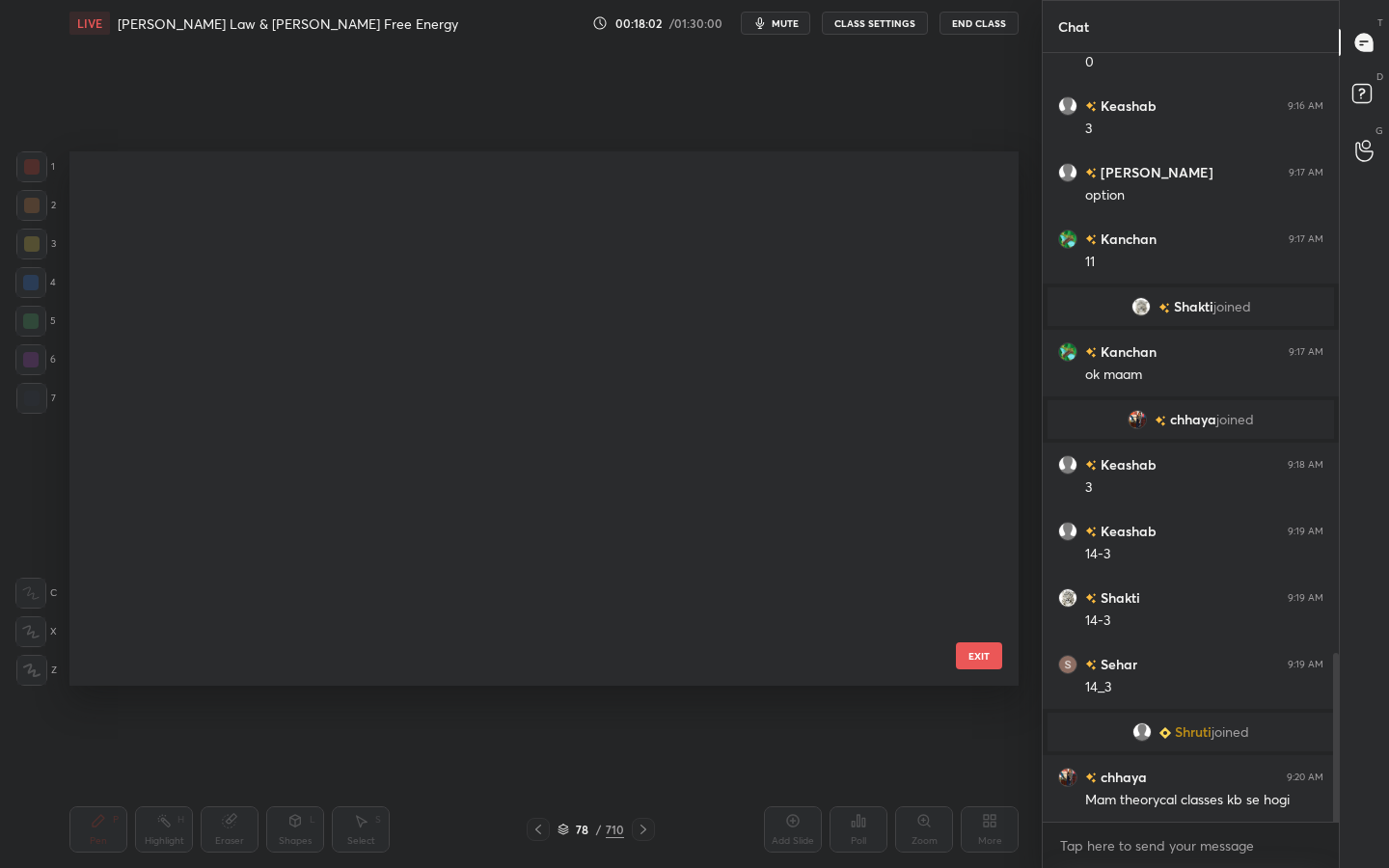 scroll, scrollTop: 3716, scrollLeft: 0, axis: vertical 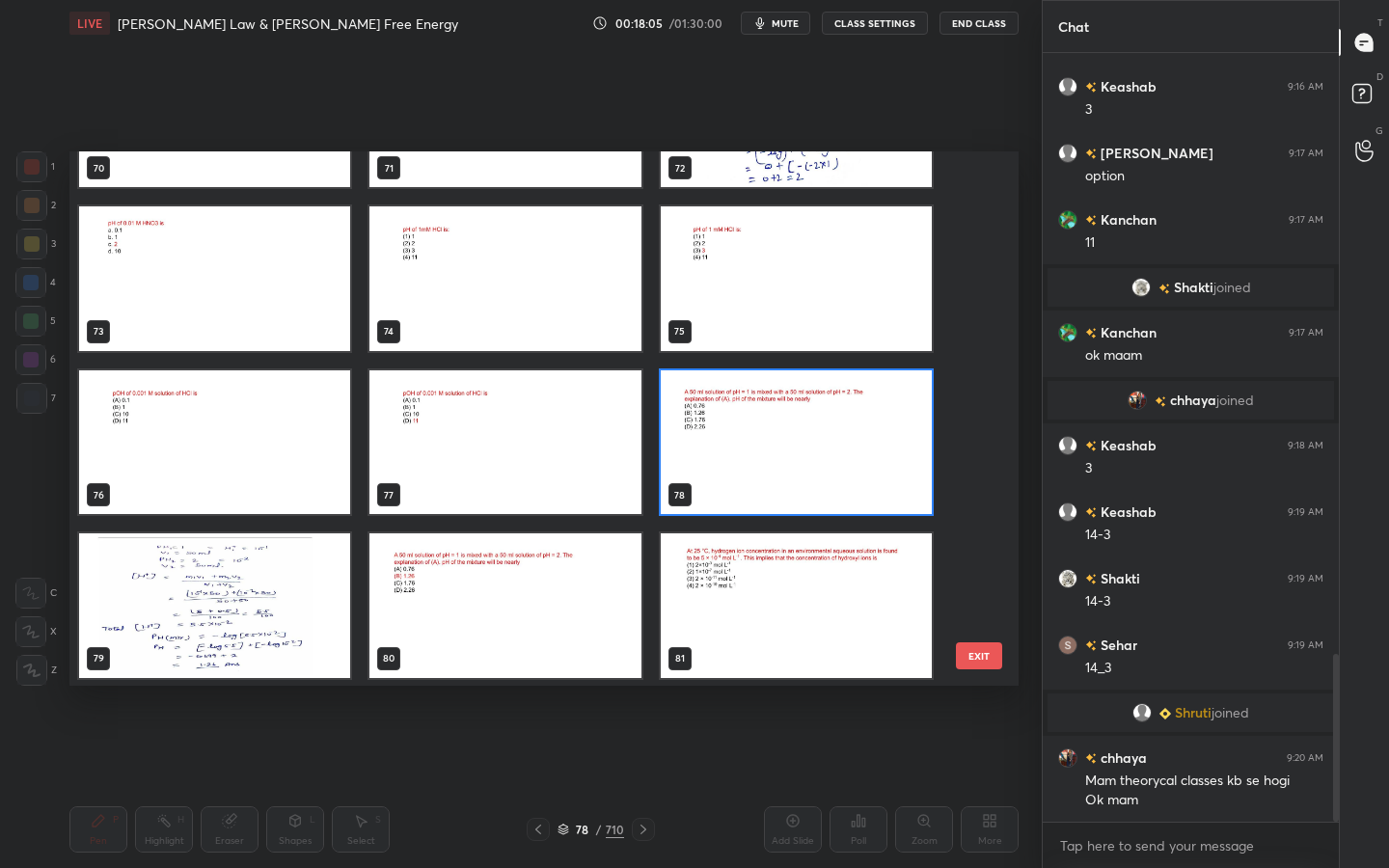 click at bounding box center (796, 443) 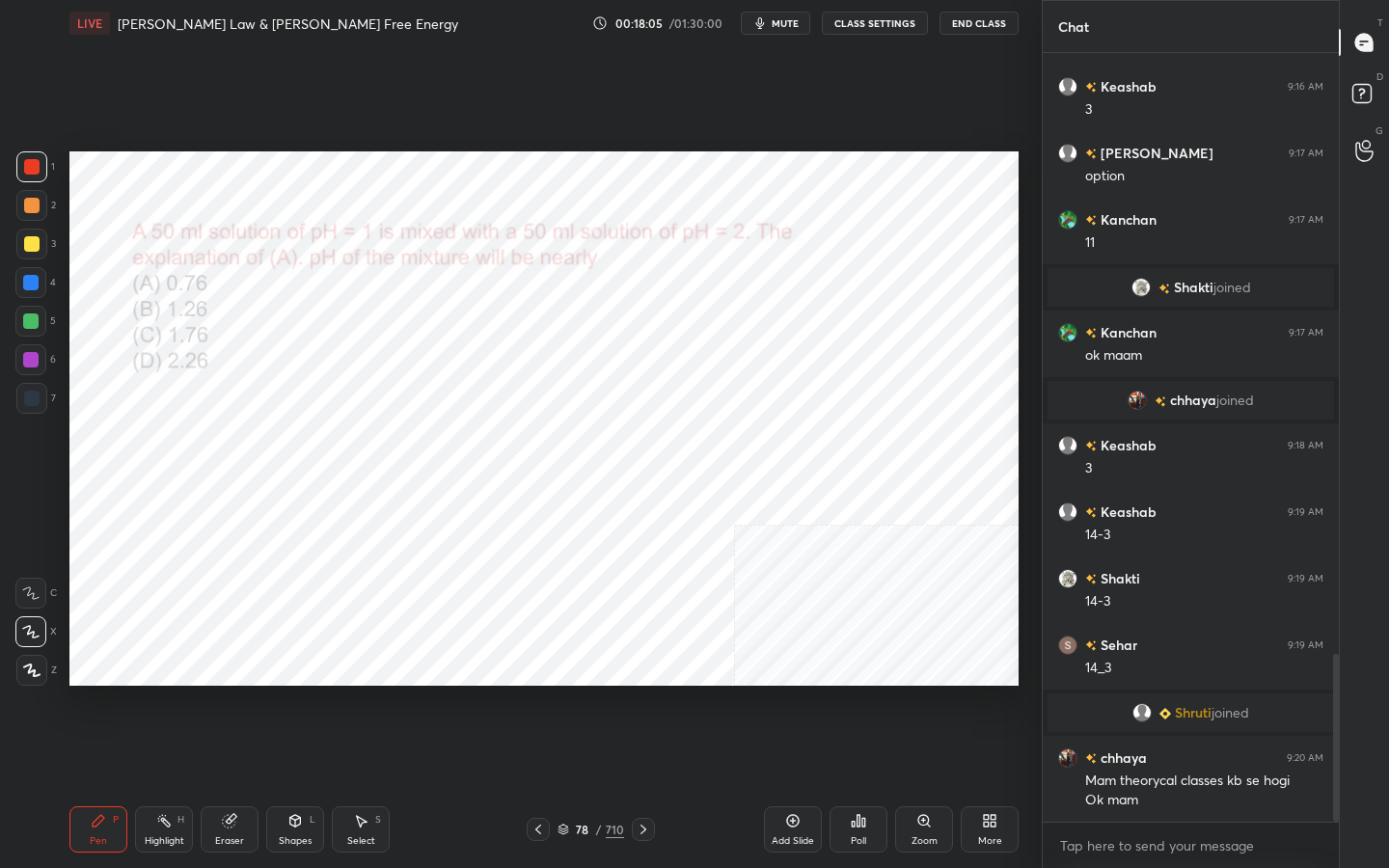 click at bounding box center (796, 443) 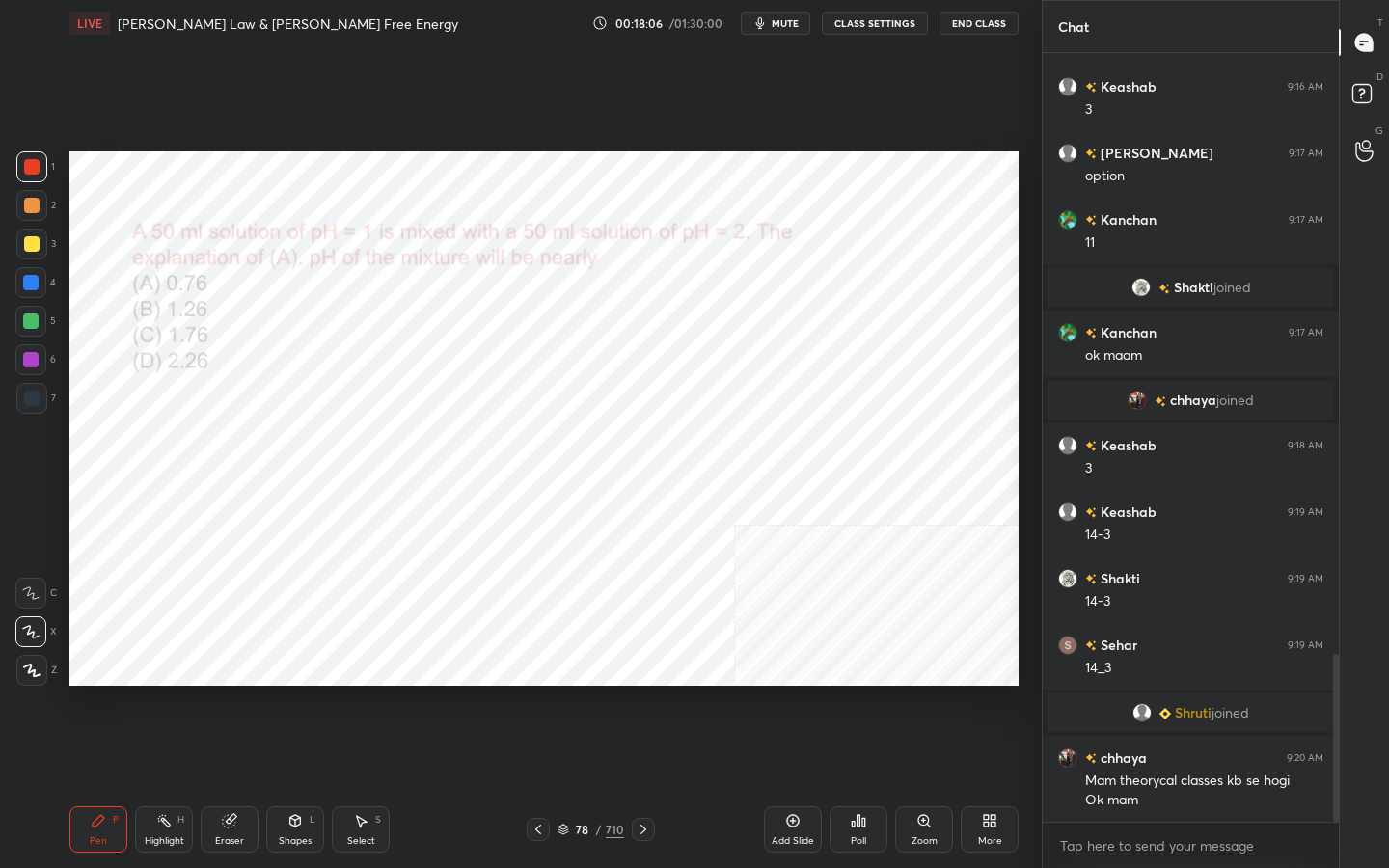 click on "Poll" at bounding box center [858, 829] 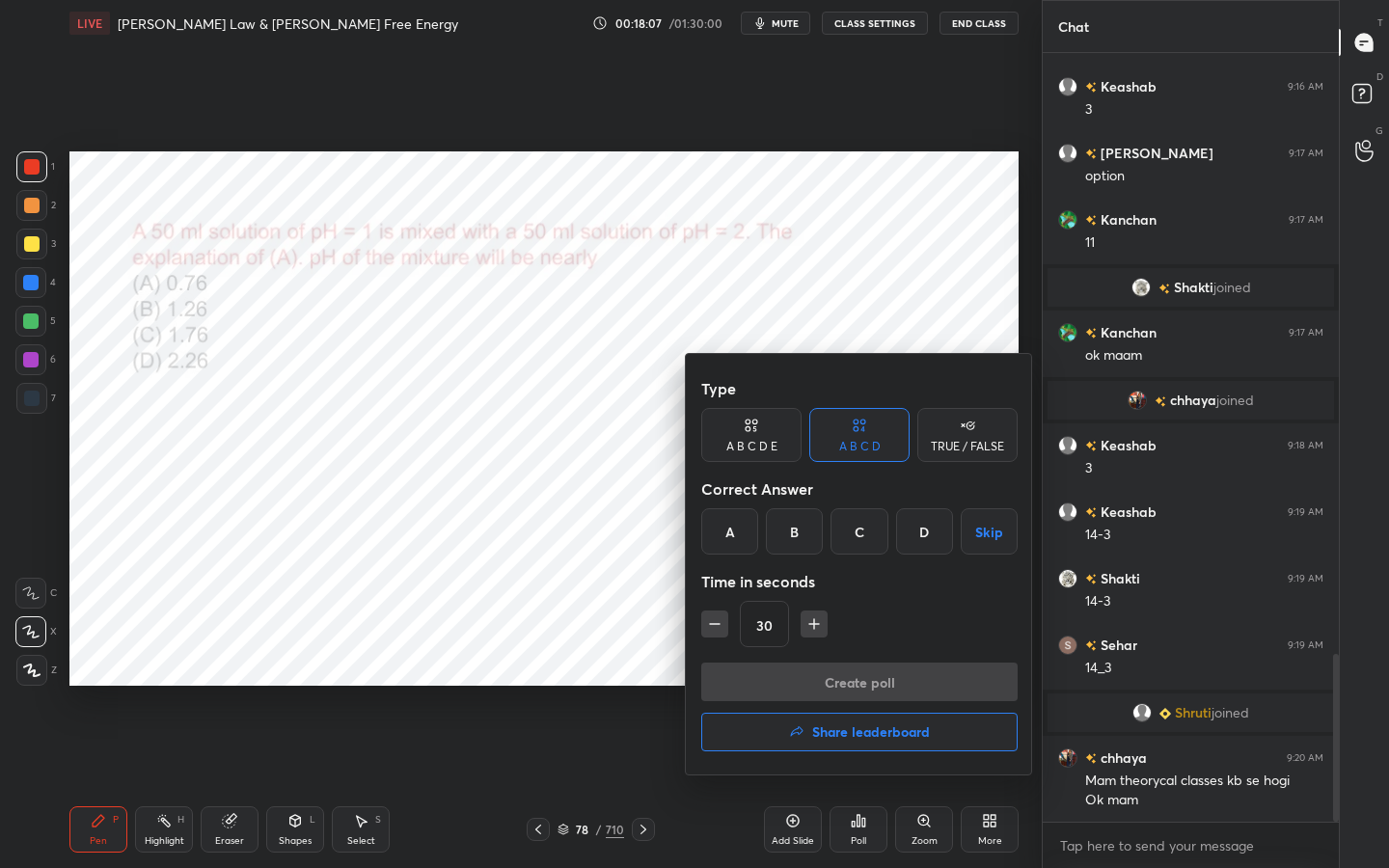 click on "B" at bounding box center (794, 531) 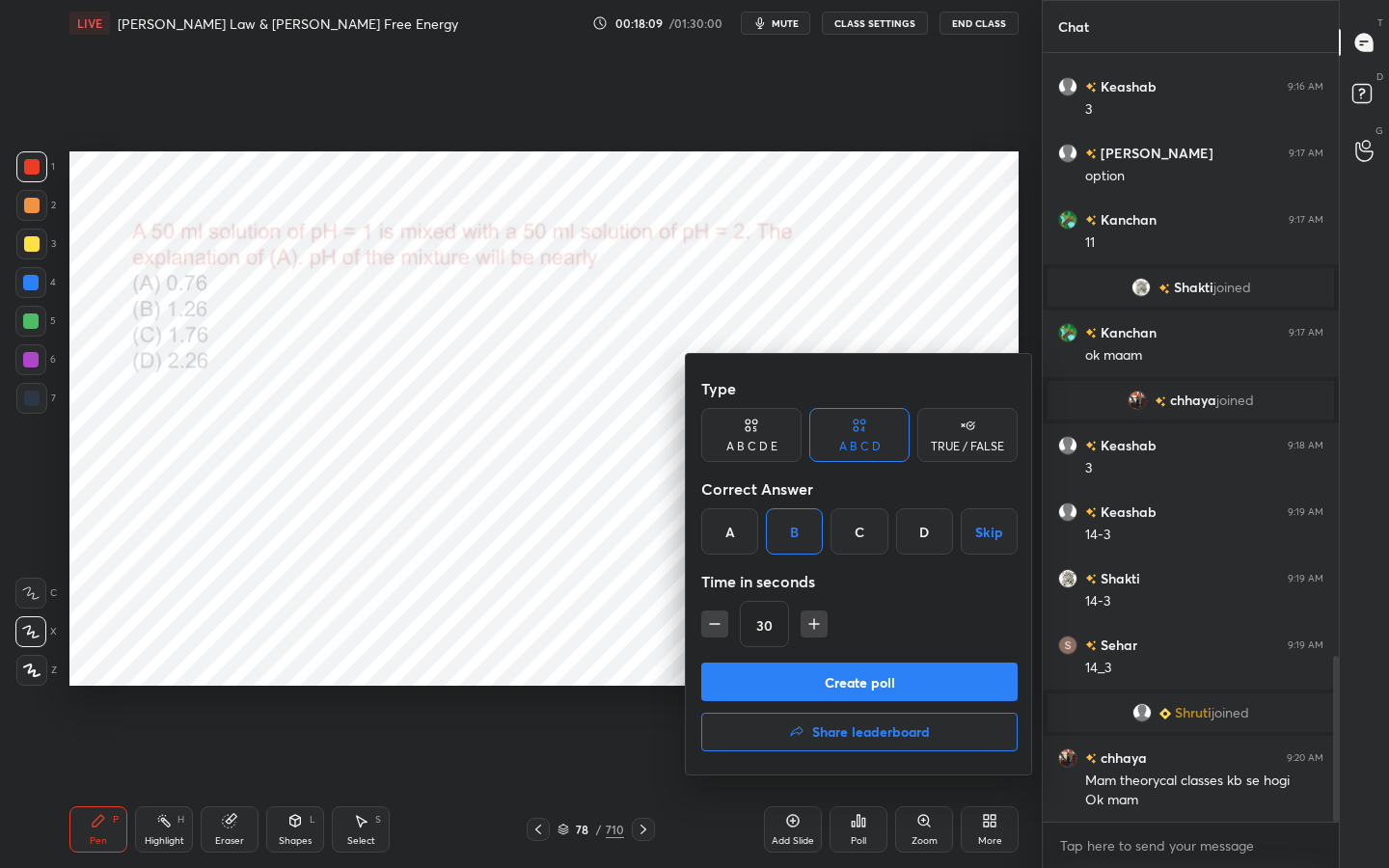 scroll, scrollTop: 2790, scrollLeft: 0, axis: vertical 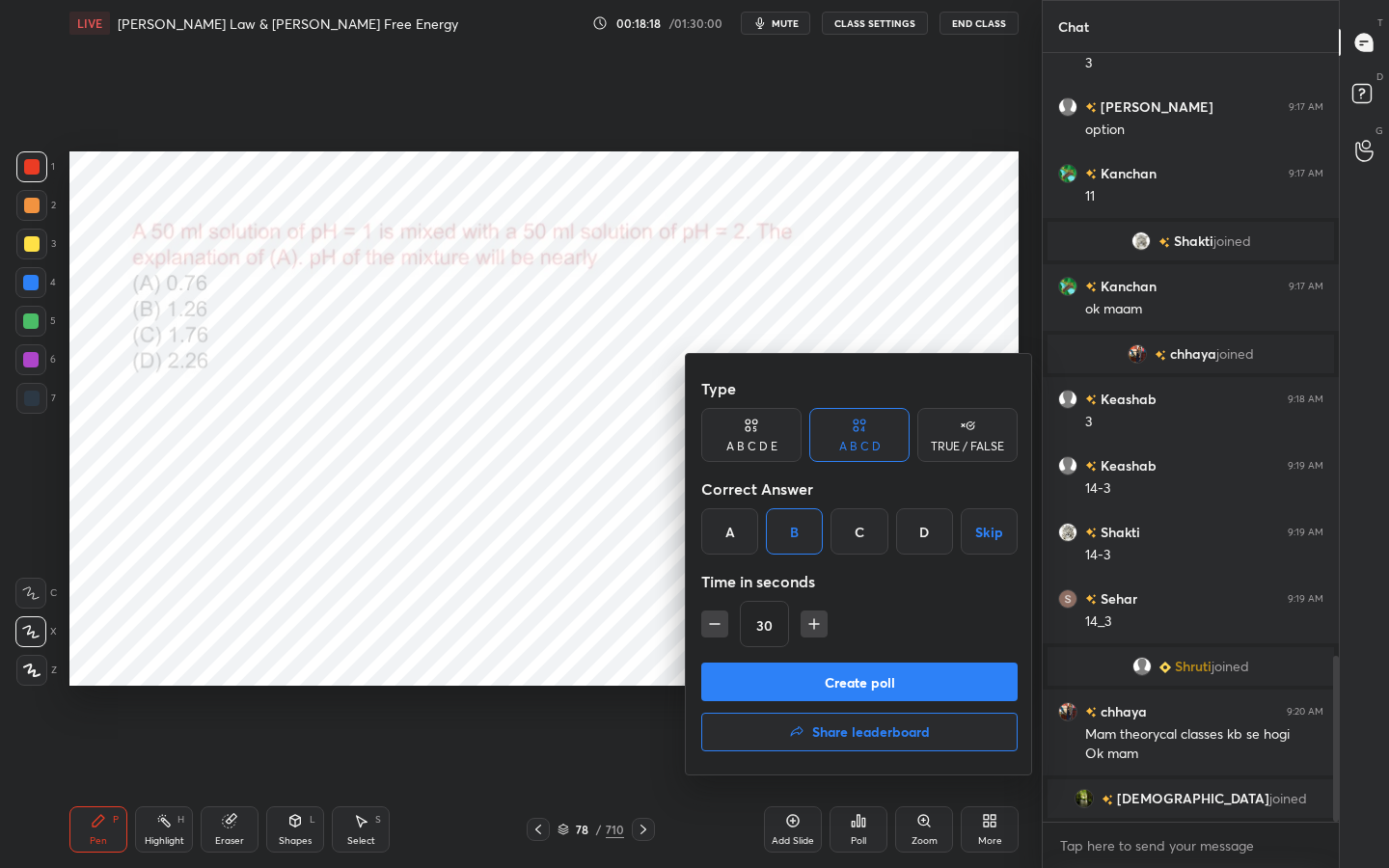 click on "Create poll" at bounding box center (859, 682) 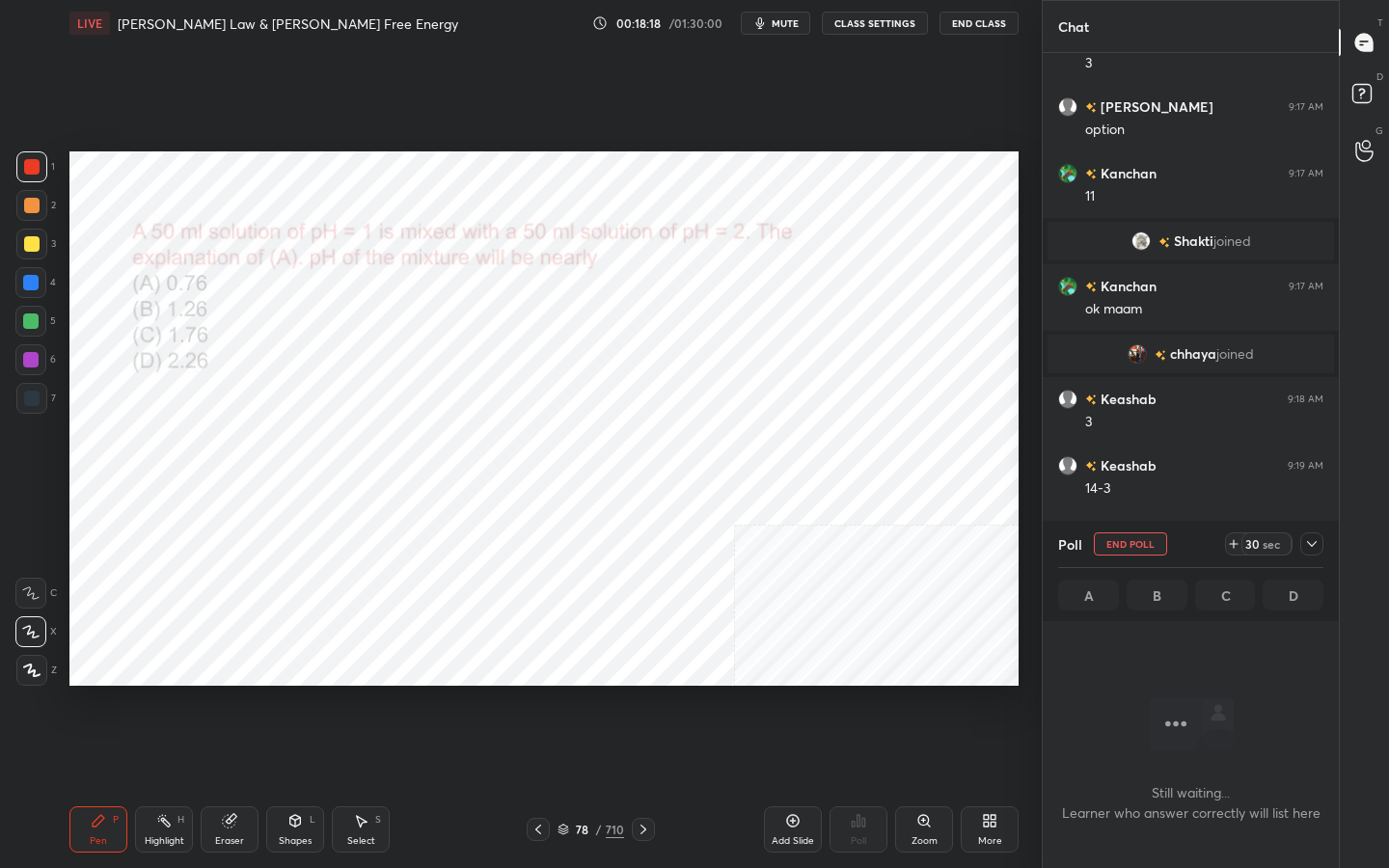scroll, scrollTop: 542, scrollLeft: 290, axis: both 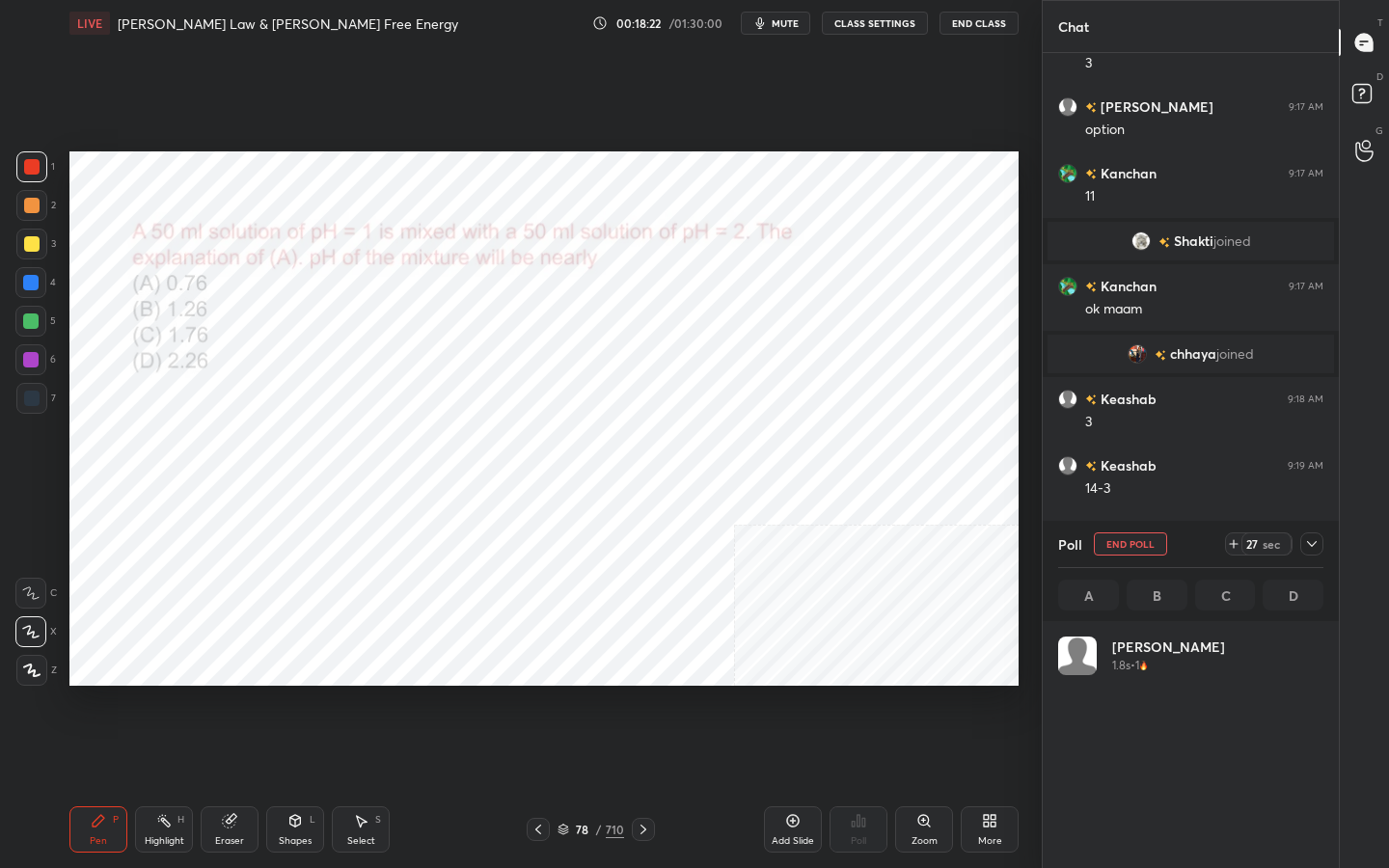 click on "mute" at bounding box center [776, 23] 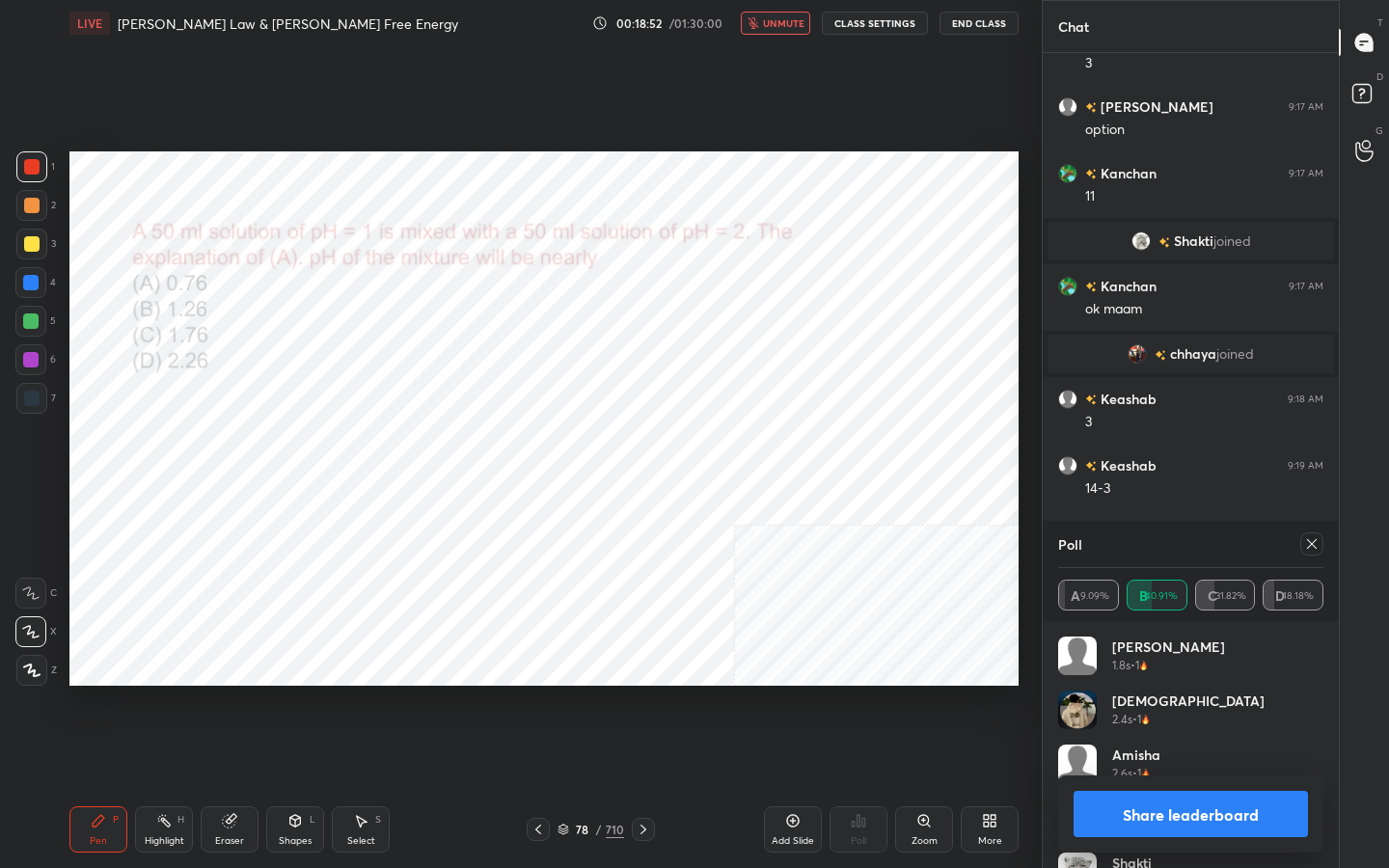 click 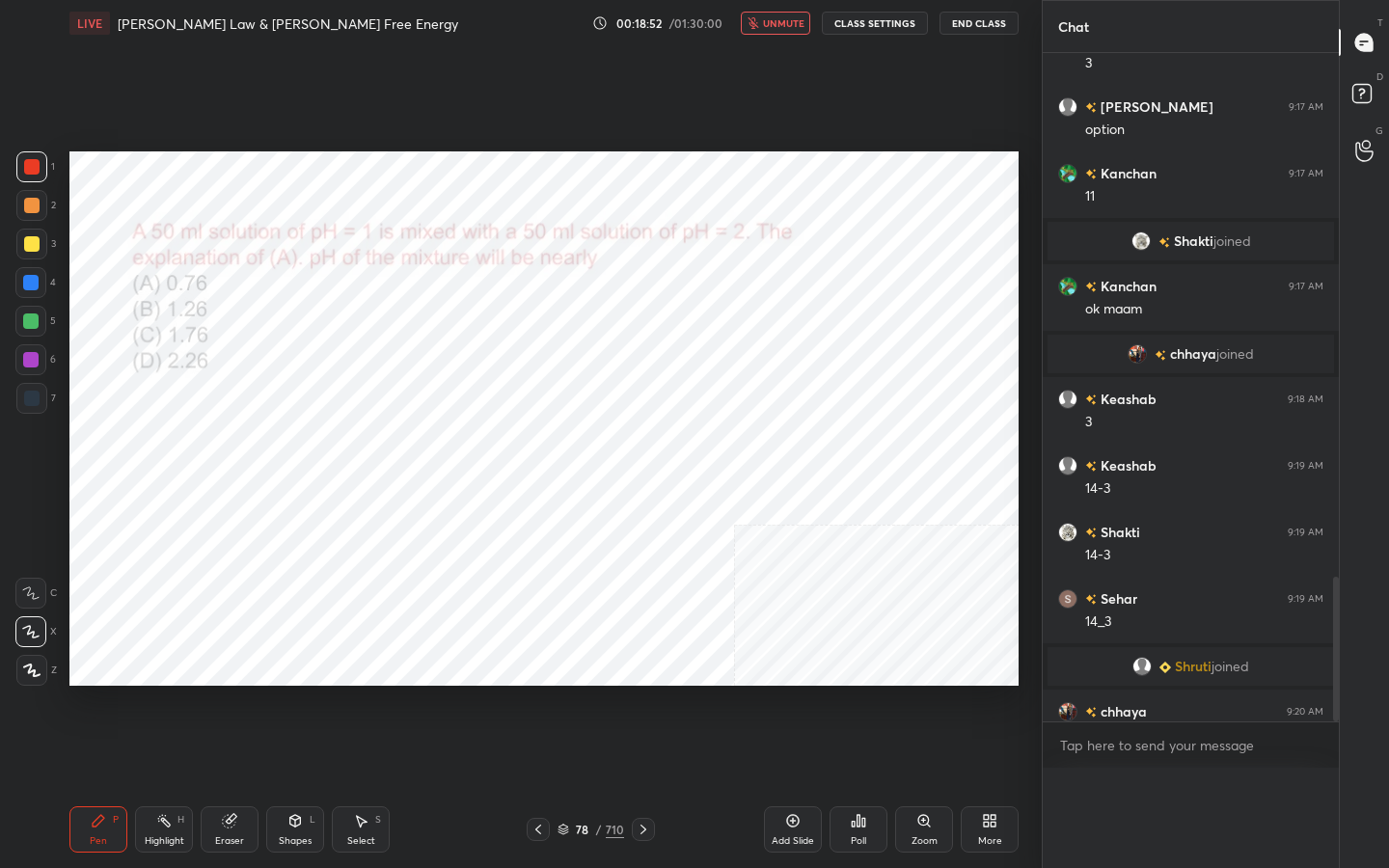 scroll, scrollTop: 0, scrollLeft: 0, axis: both 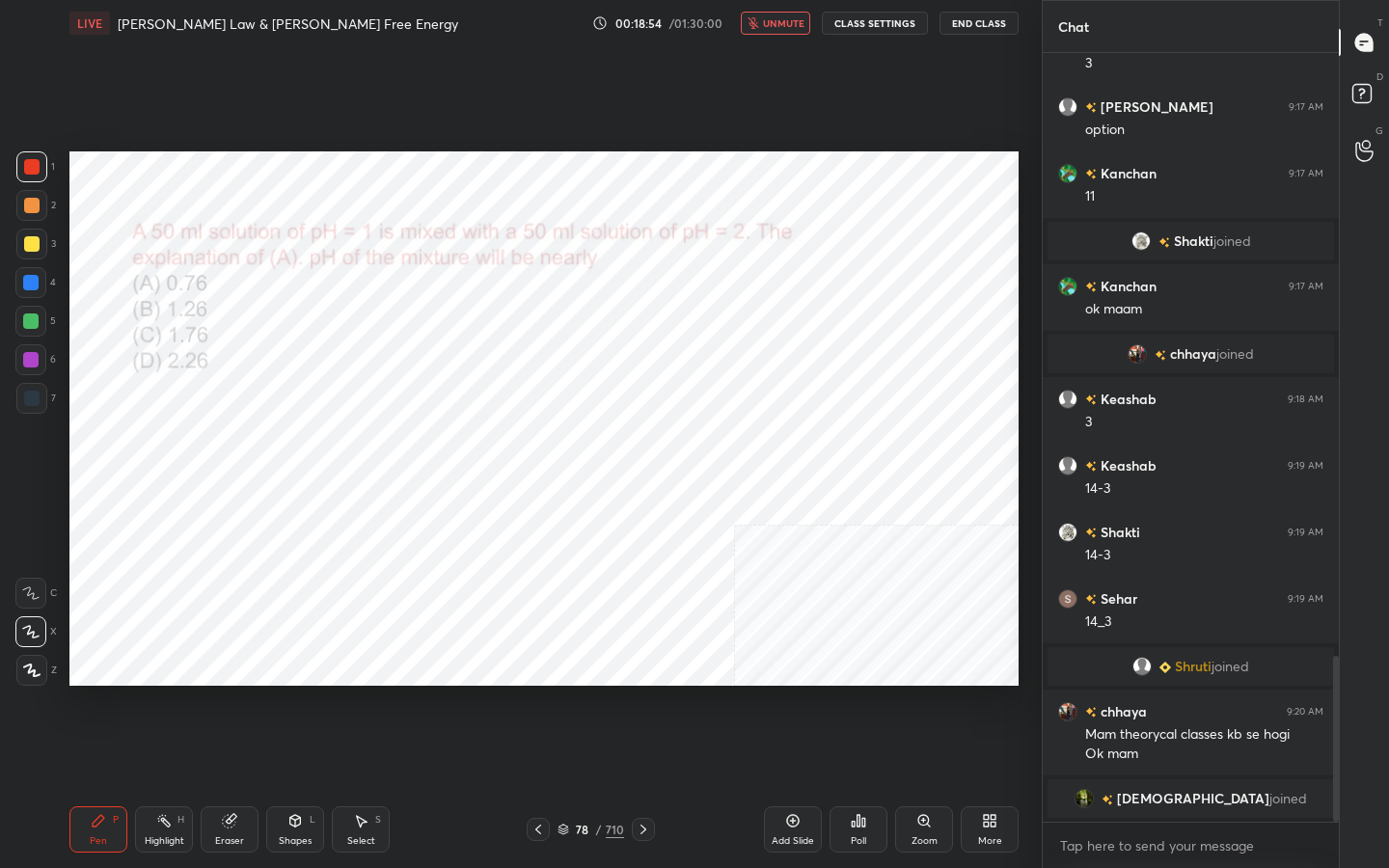click on "unmute" at bounding box center [776, 23] 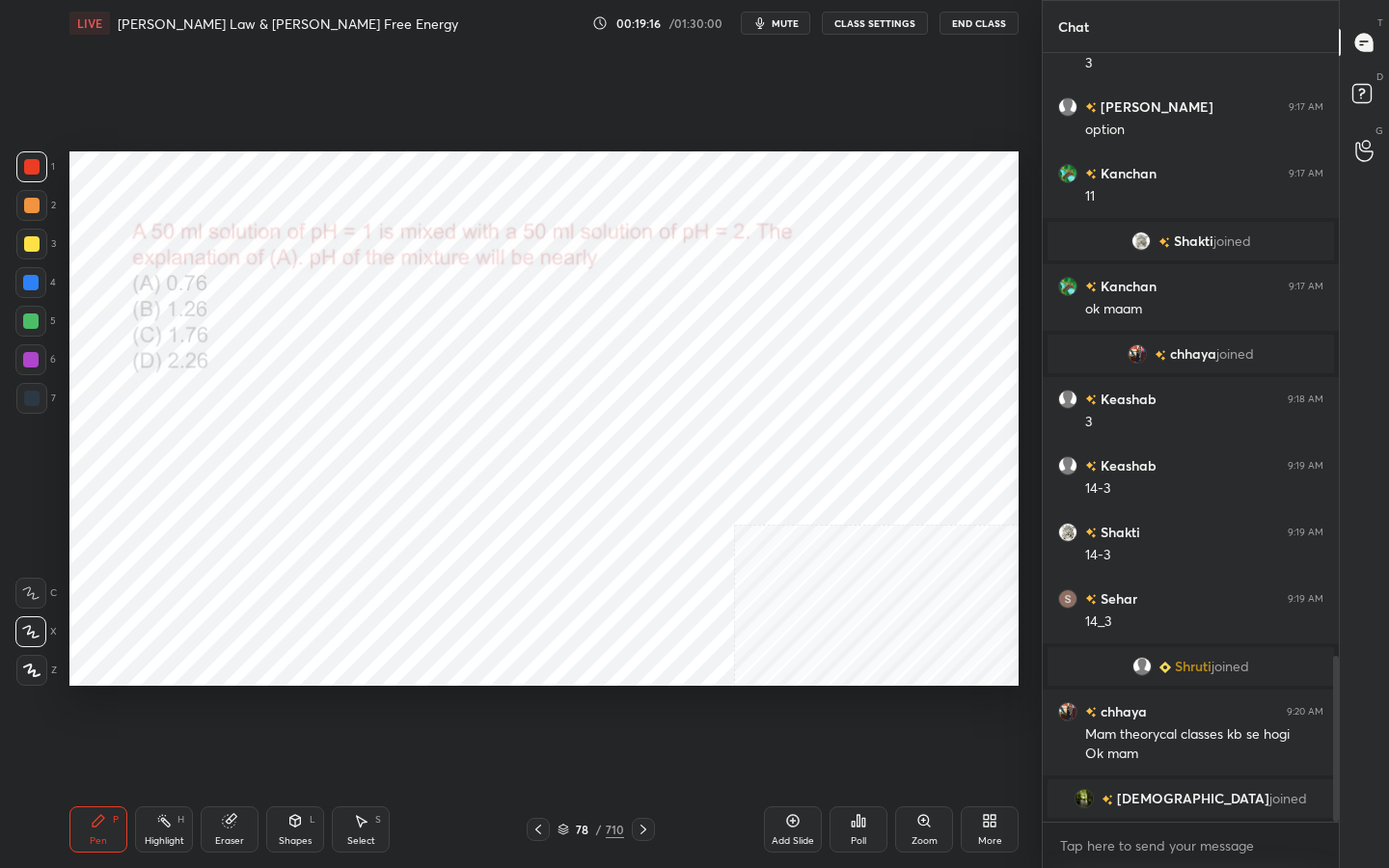 drag, startPoint x: 227, startPoint y: 825, endPoint x: 243, endPoint y: 702, distance: 124.03629 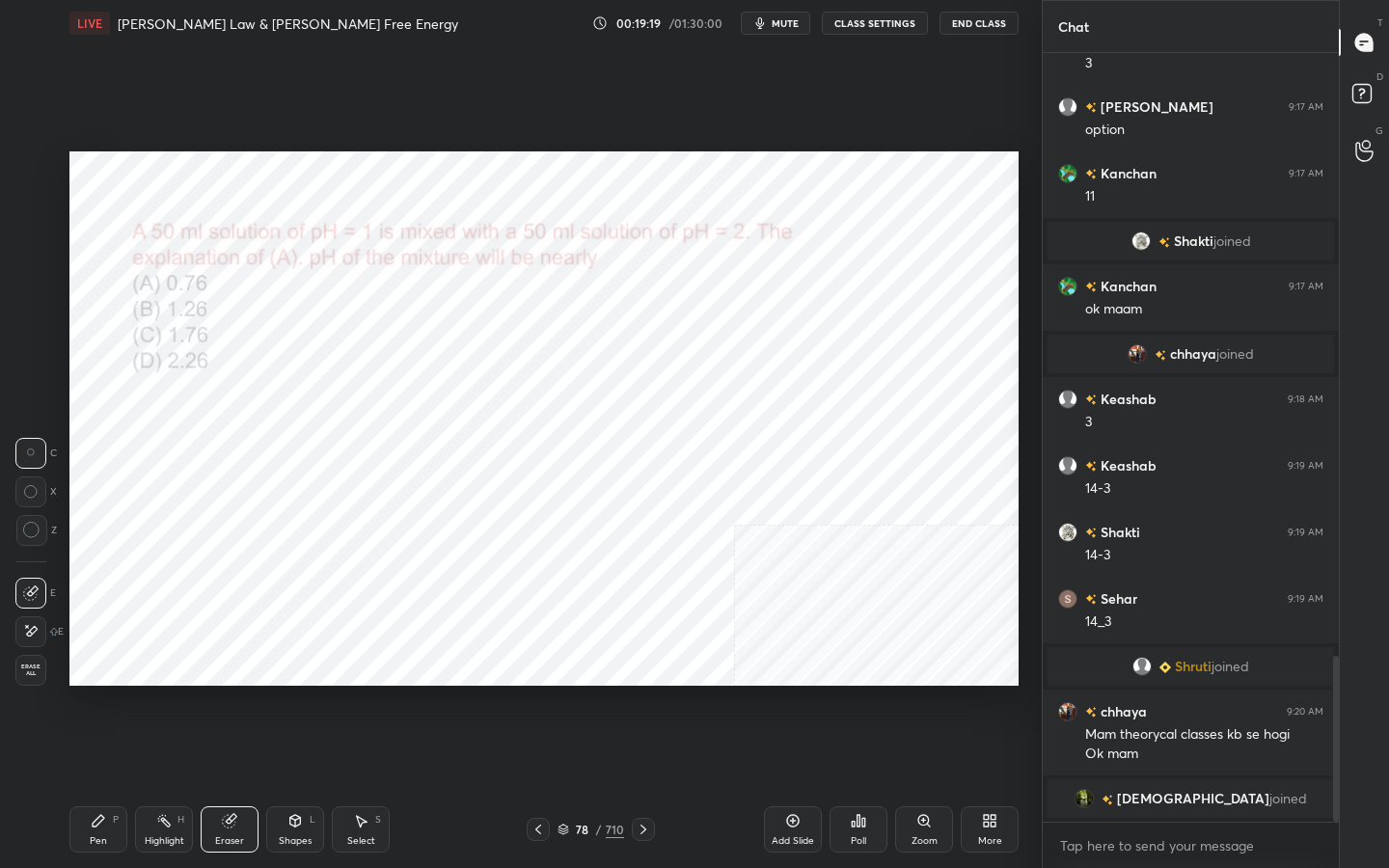 drag, startPoint x: 98, startPoint y: 821, endPoint x: 124, endPoint y: 707, distance: 116.927328 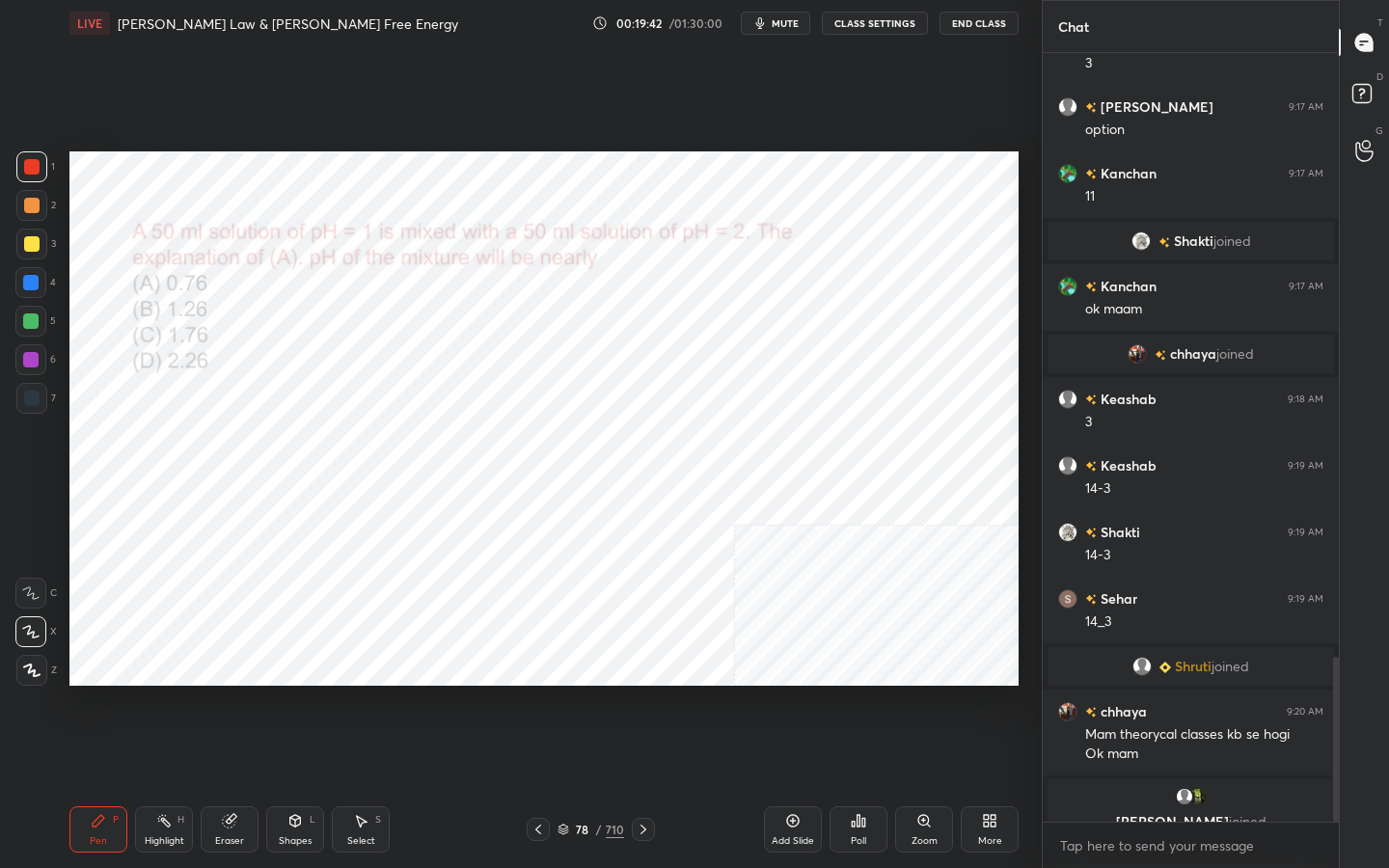 scroll, scrollTop: 2813, scrollLeft: 0, axis: vertical 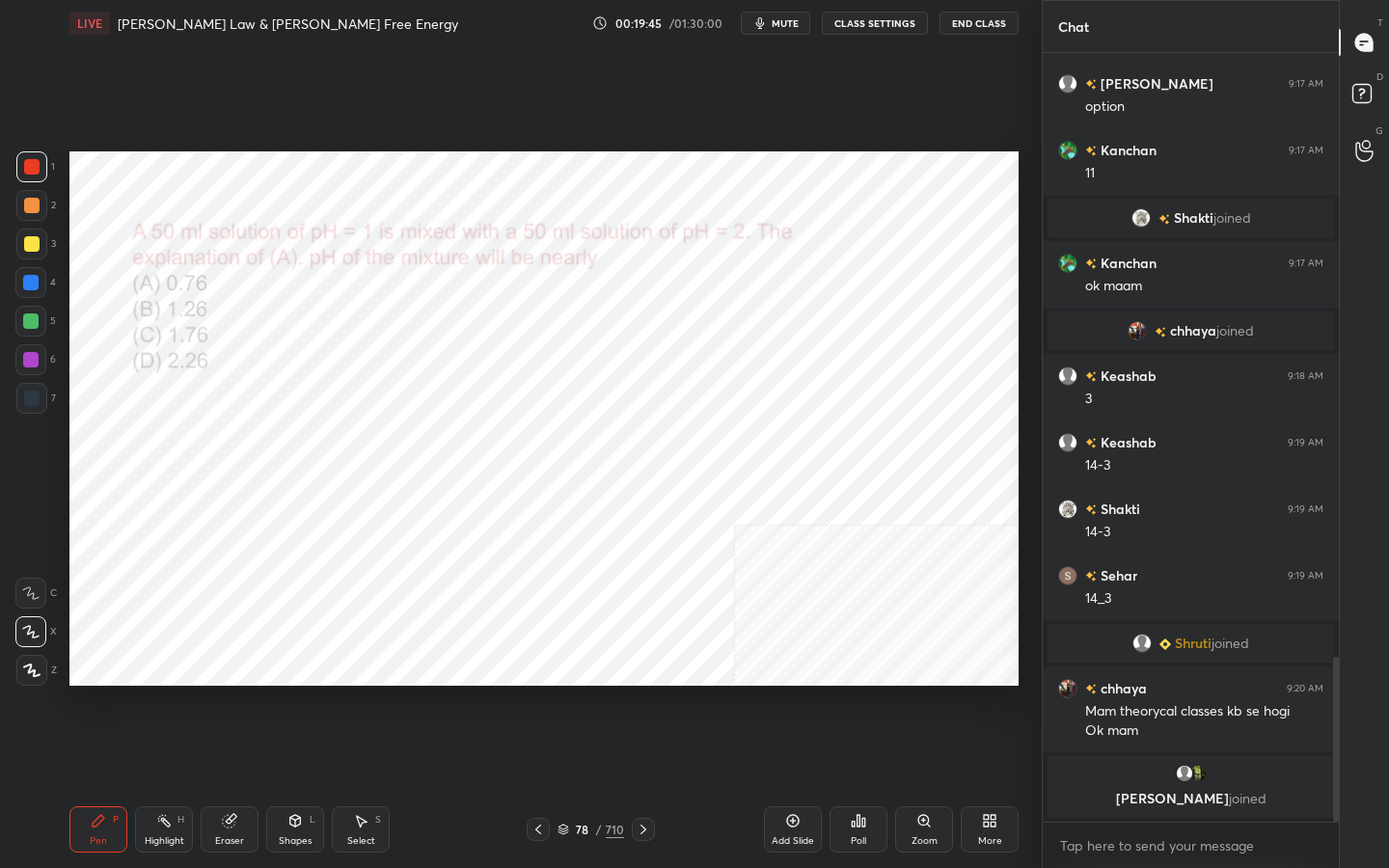 drag, startPoint x: 224, startPoint y: 820, endPoint x: 251, endPoint y: 692, distance: 130.81667 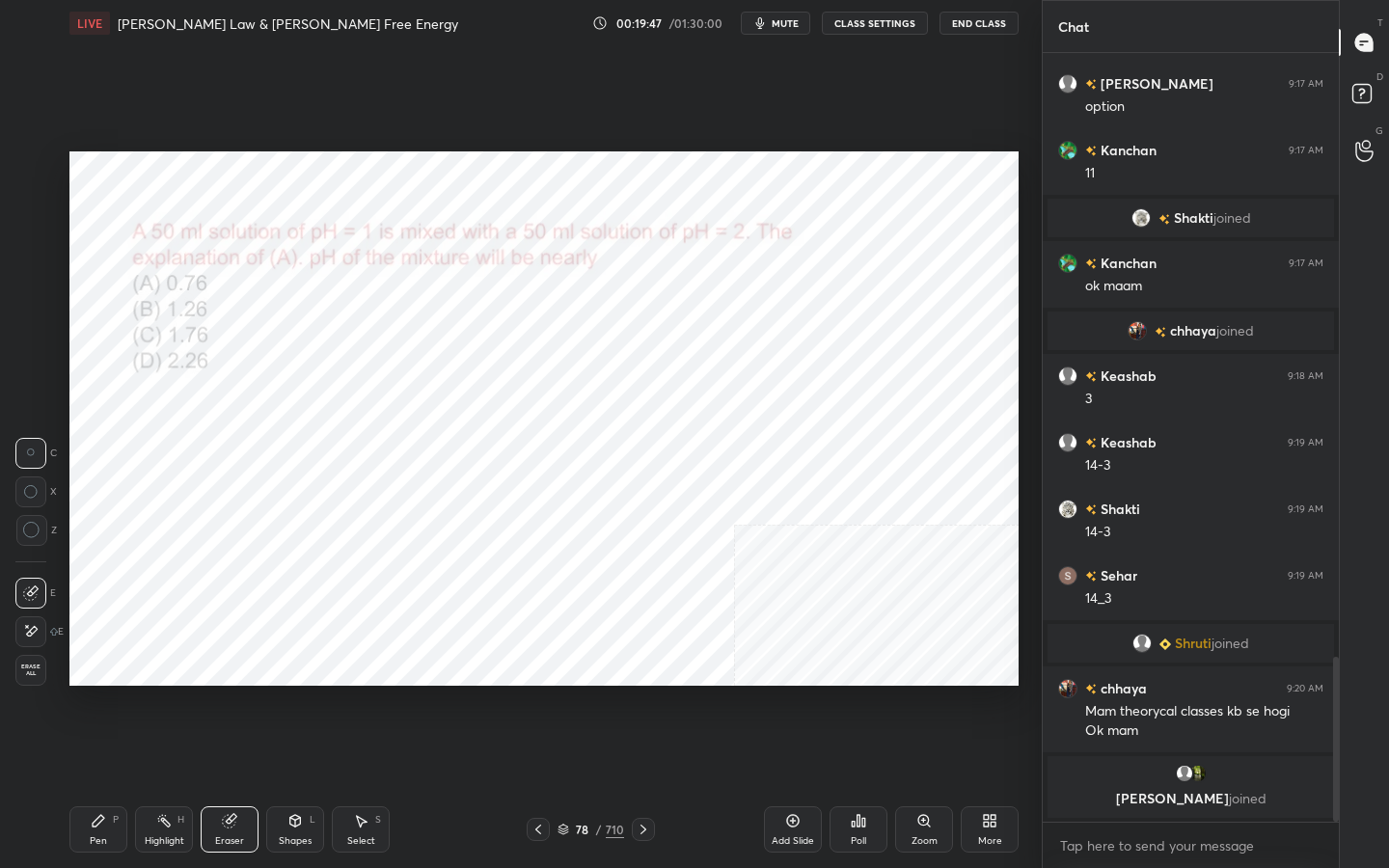 drag, startPoint x: 92, startPoint y: 818, endPoint x: 136, endPoint y: 731, distance: 97.49359 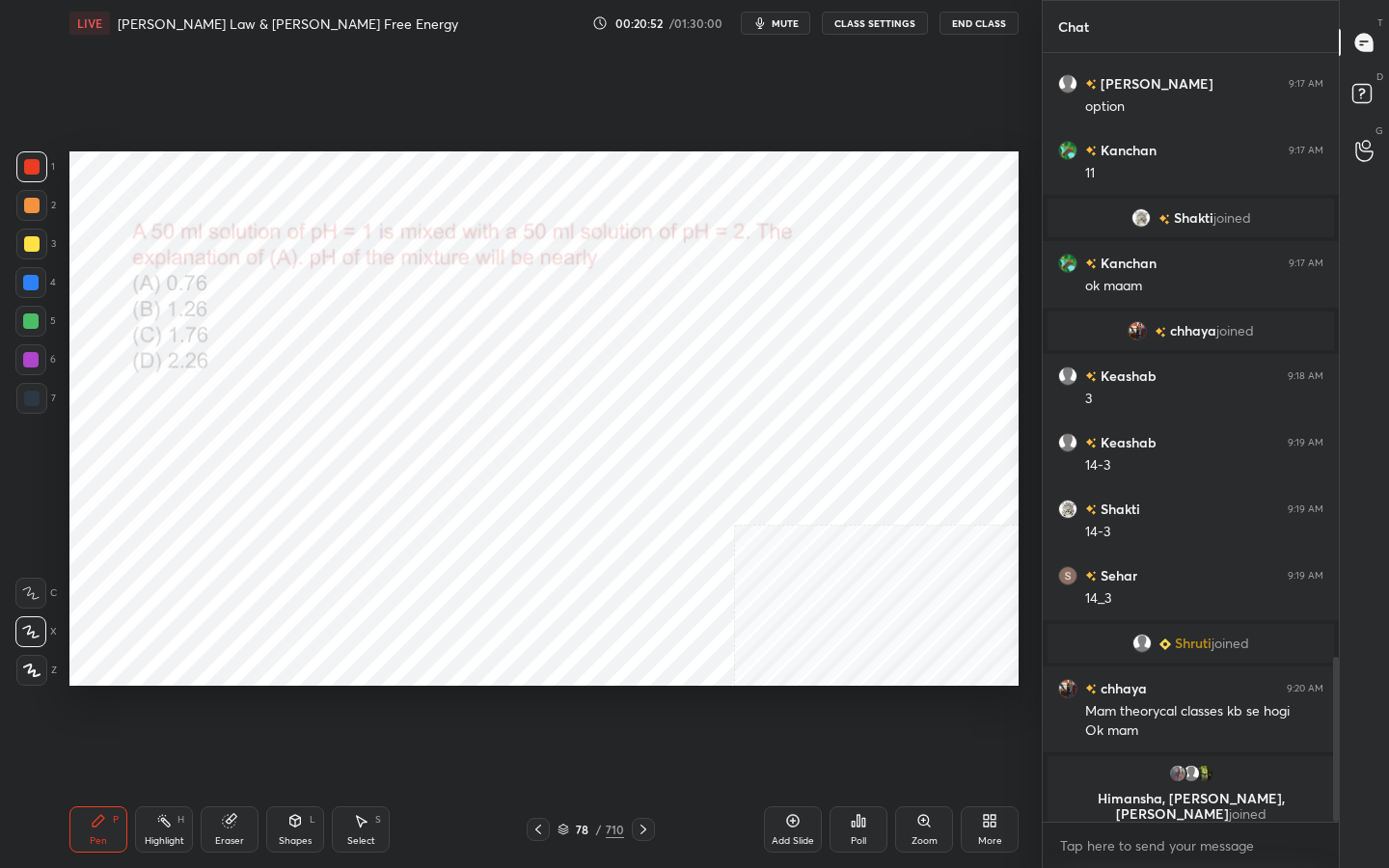 click on "Add Slide" at bounding box center (793, 841) 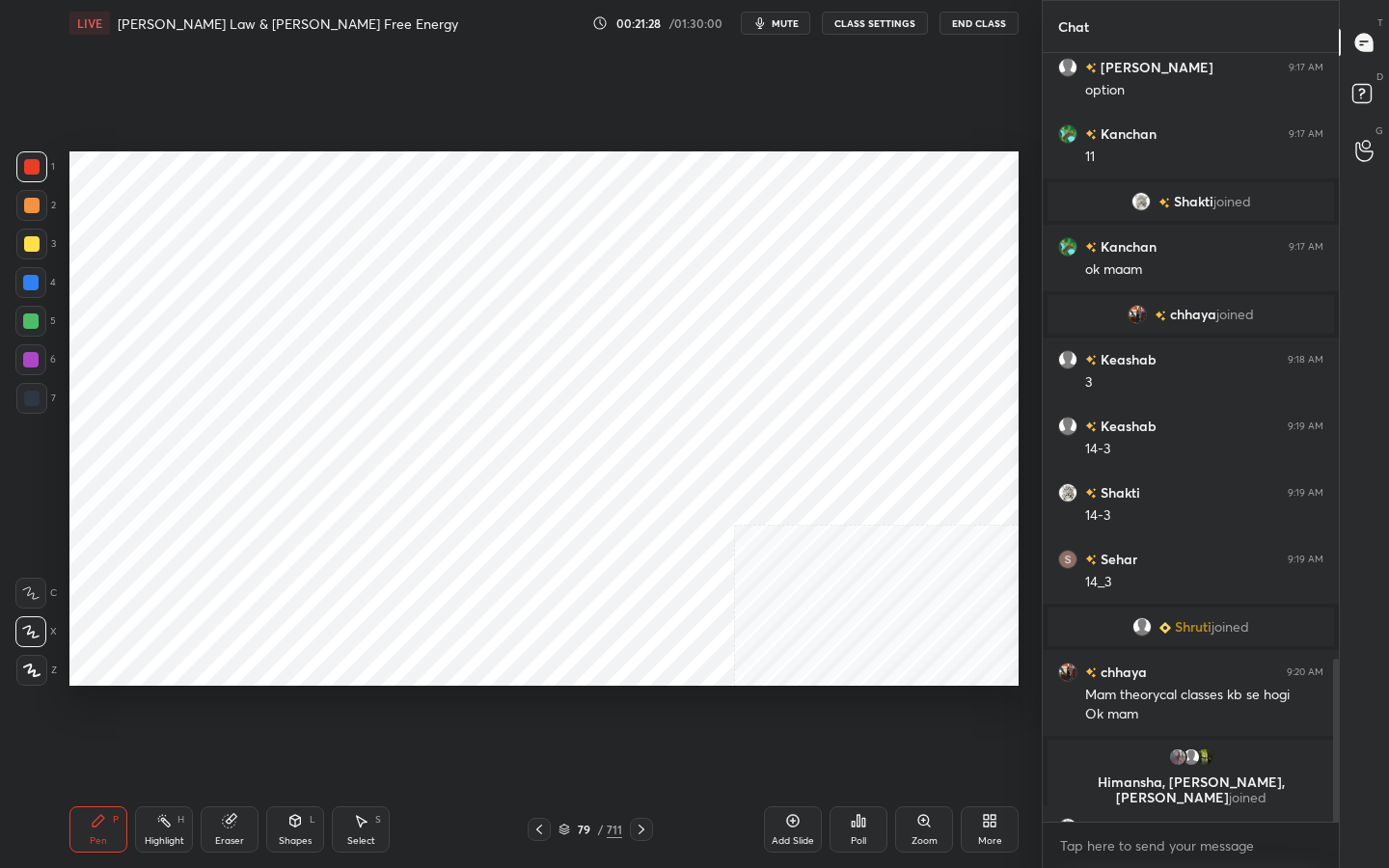 scroll, scrollTop: 2863, scrollLeft: 0, axis: vertical 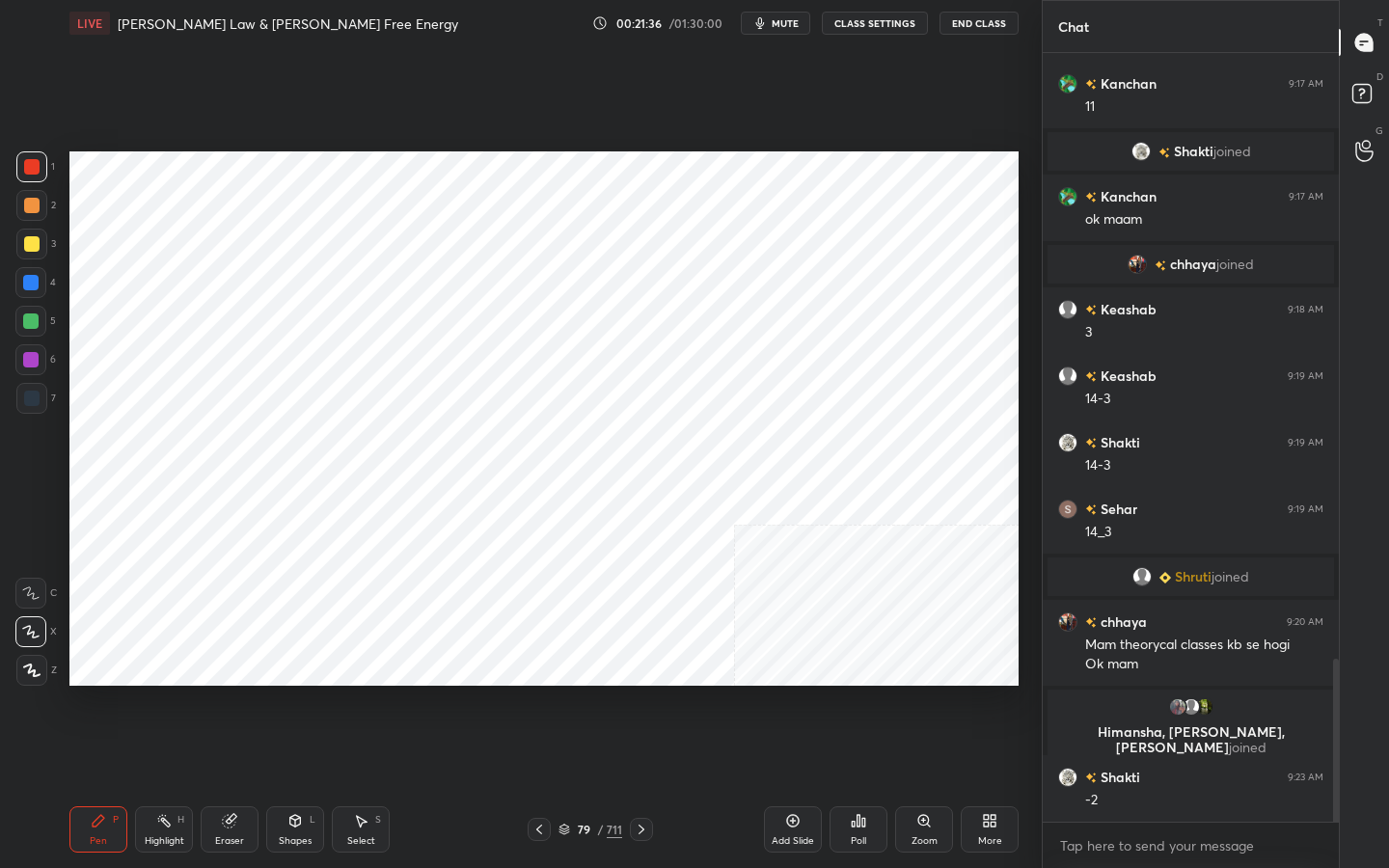 drag, startPoint x: 218, startPoint y: 821, endPoint x: 237, endPoint y: 770, distance: 54.424259 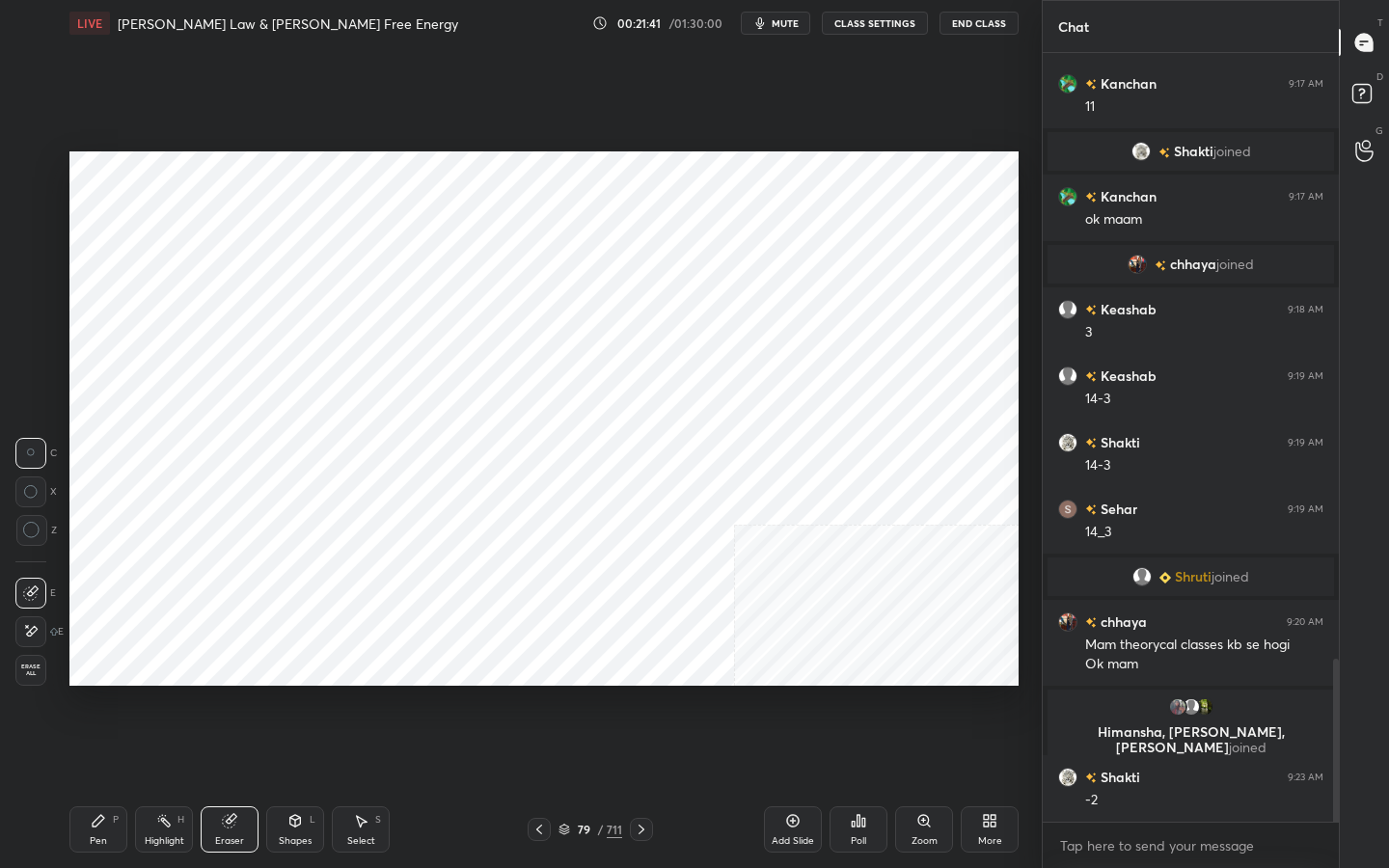drag, startPoint x: 95, startPoint y: 831, endPoint x: 121, endPoint y: 749, distance: 86.02325 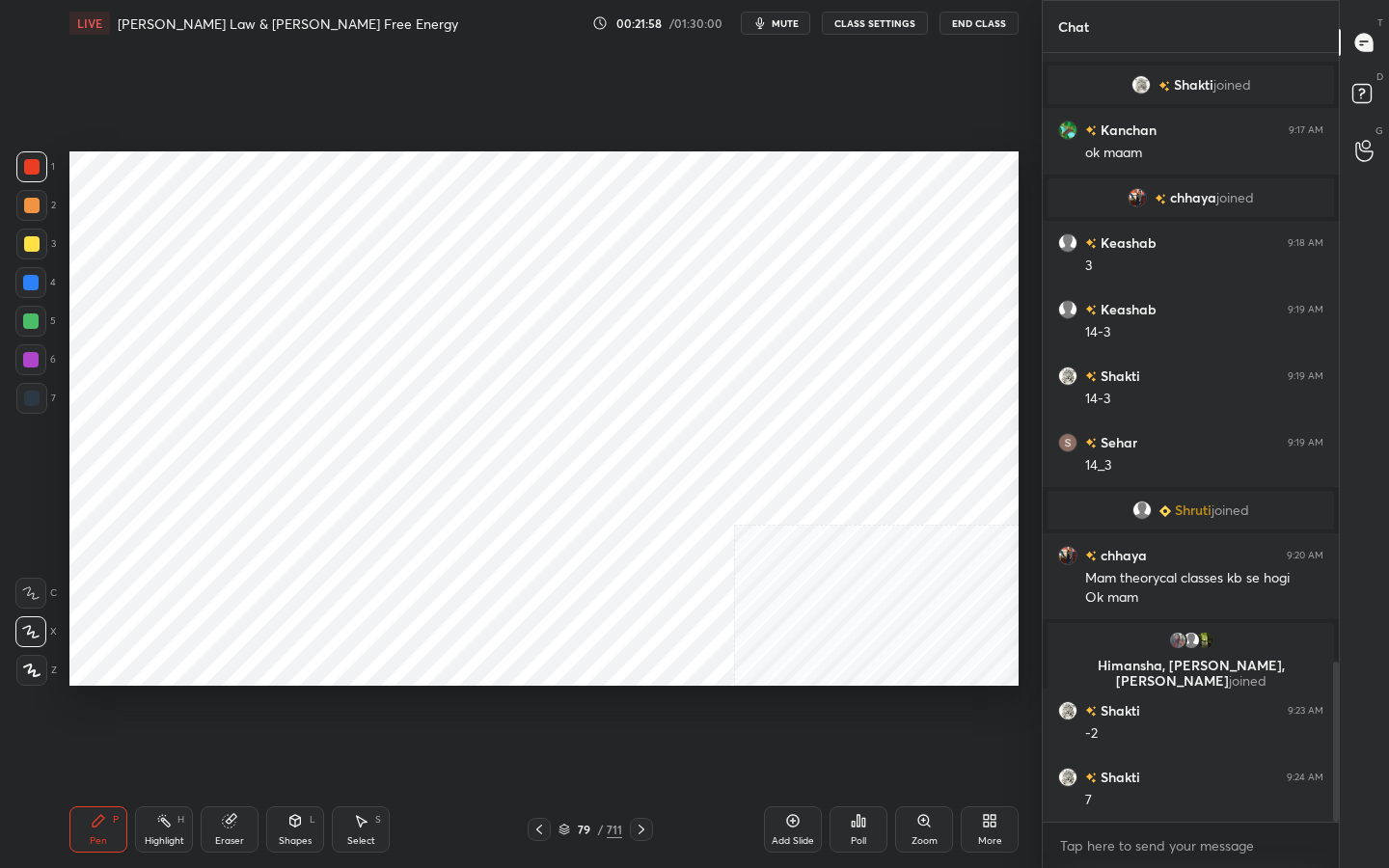 scroll, scrollTop: 2949, scrollLeft: 0, axis: vertical 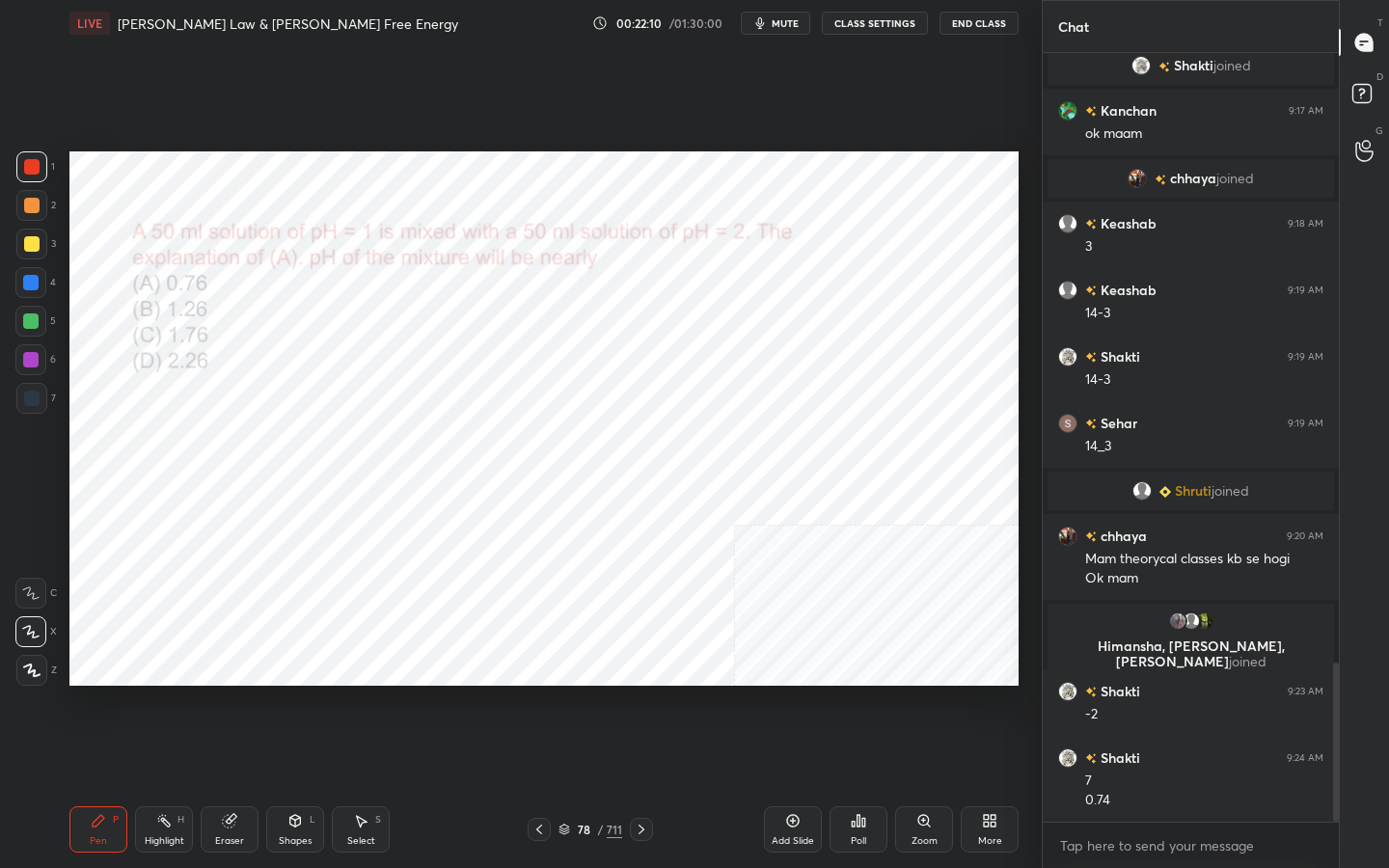 click 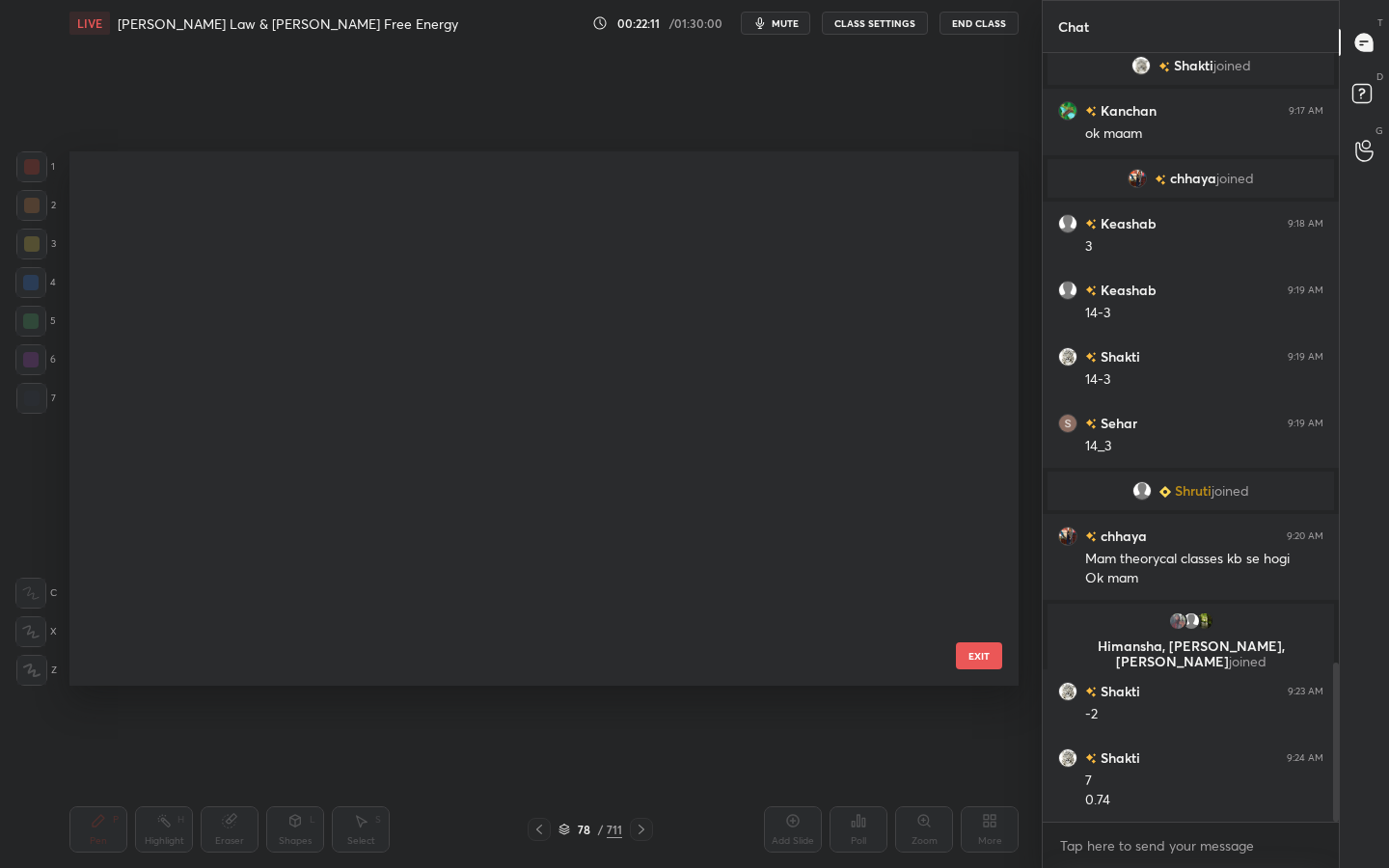scroll, scrollTop: 3716, scrollLeft: 0, axis: vertical 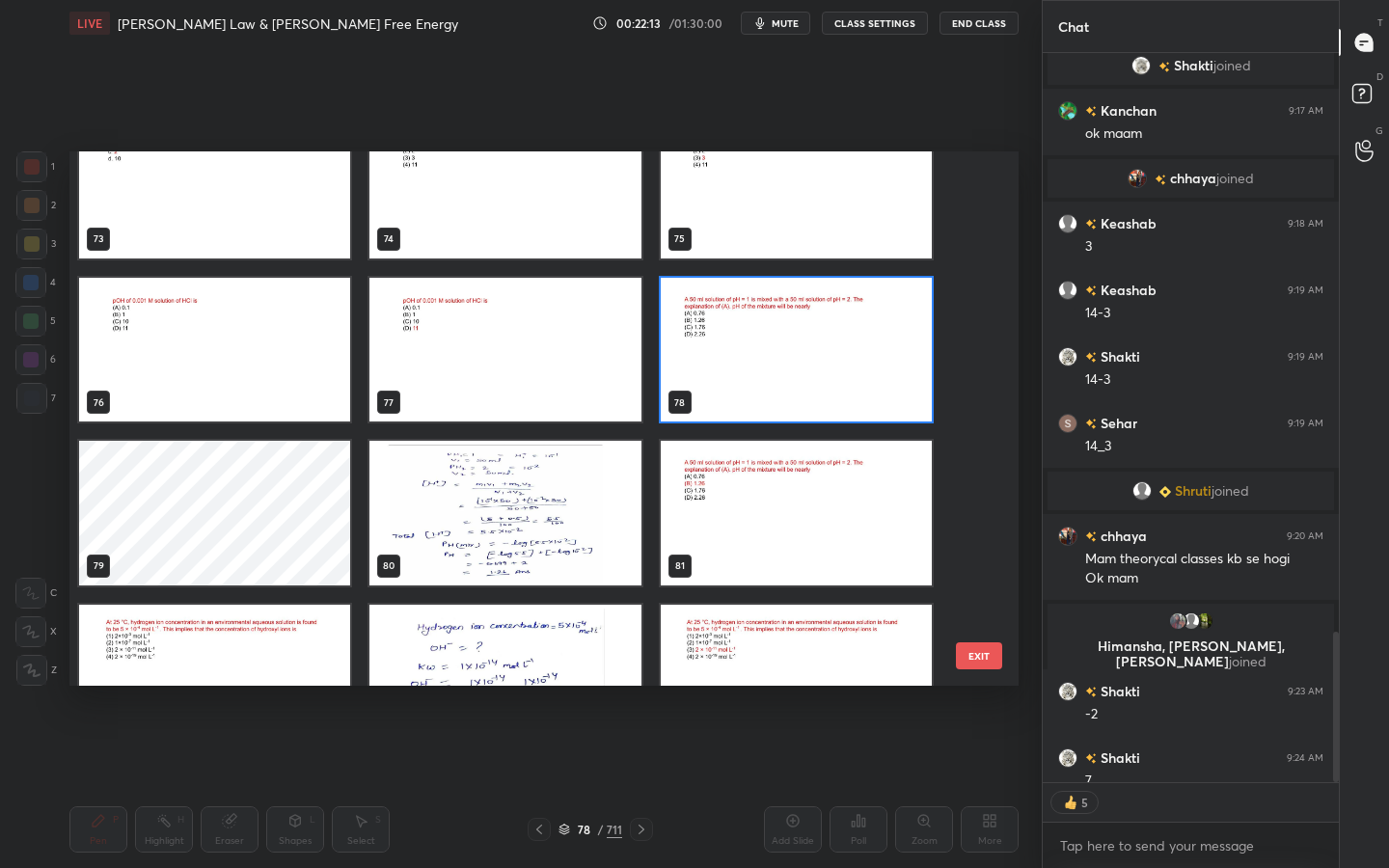 click on "81" at bounding box center (796, 513) 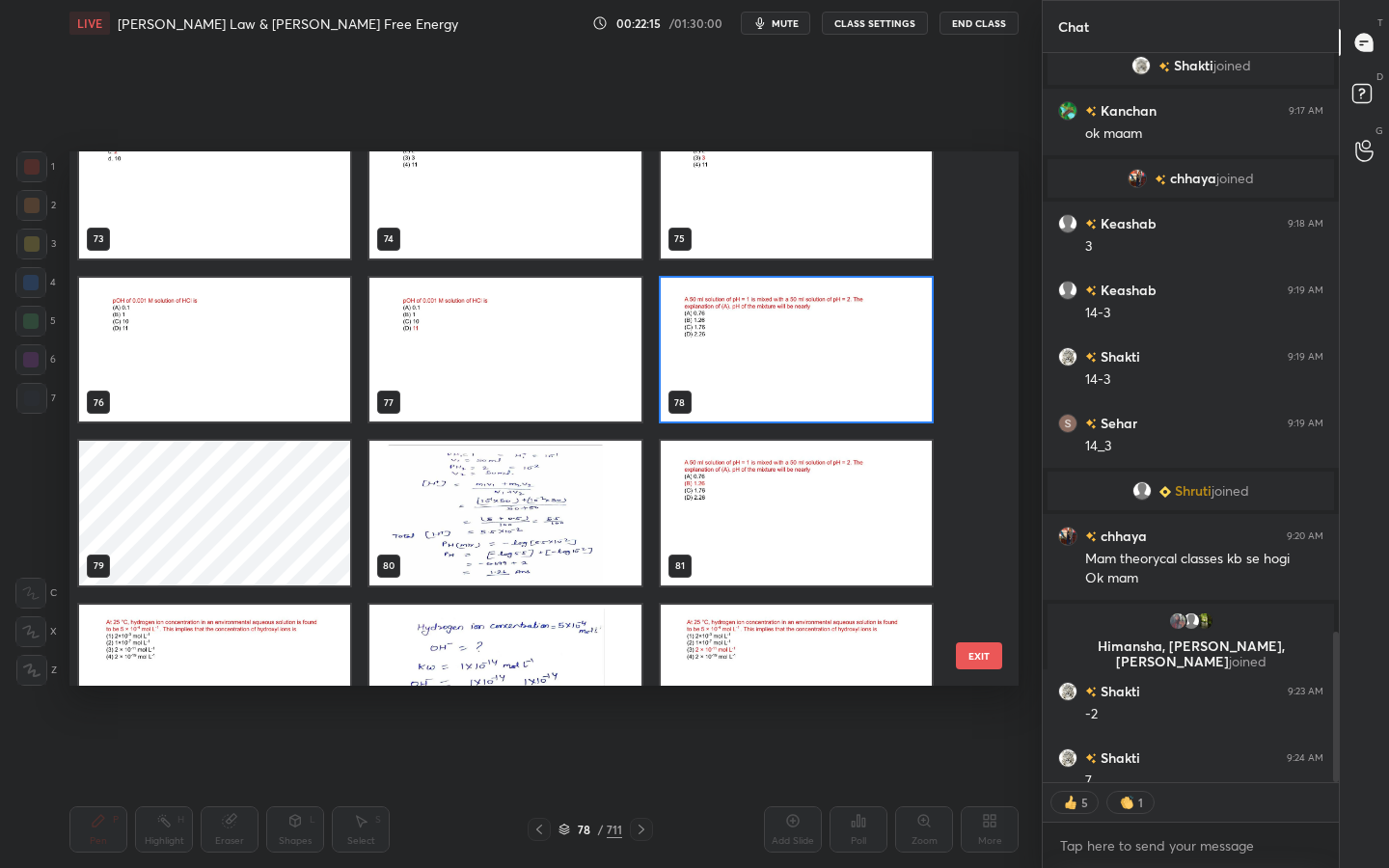 click at bounding box center (214, 677) 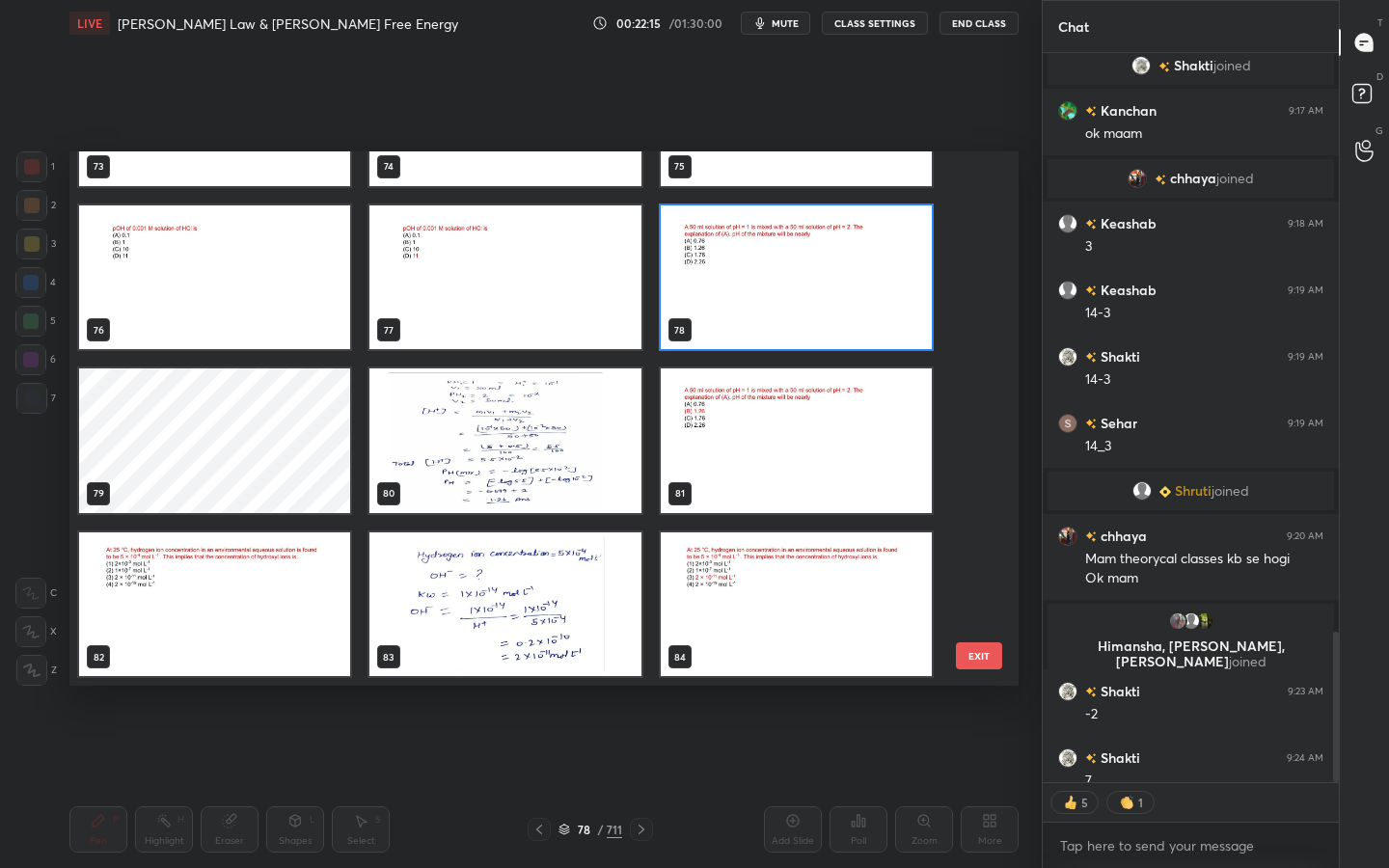 click at bounding box center [214, 605] 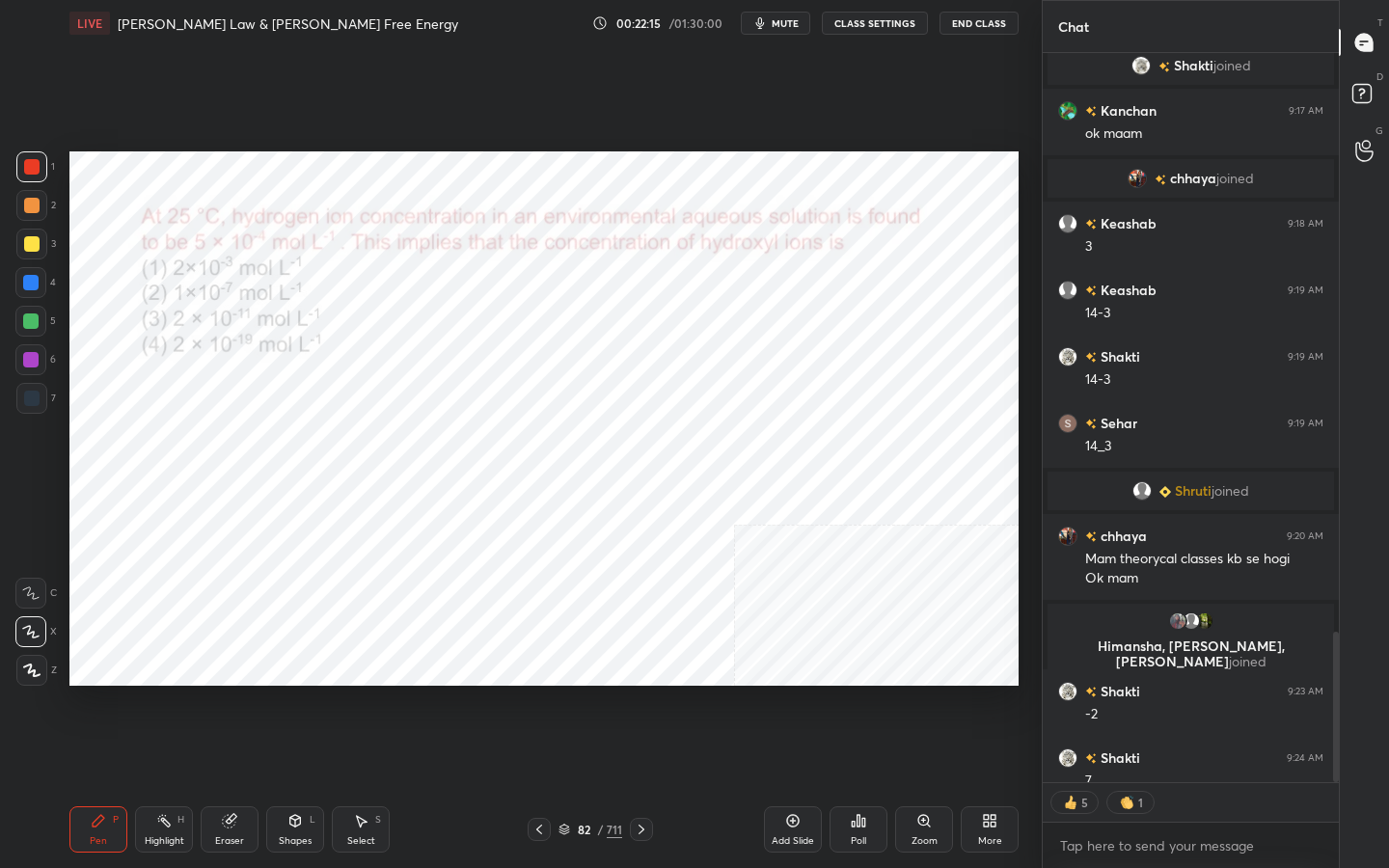 click at bounding box center (214, 605) 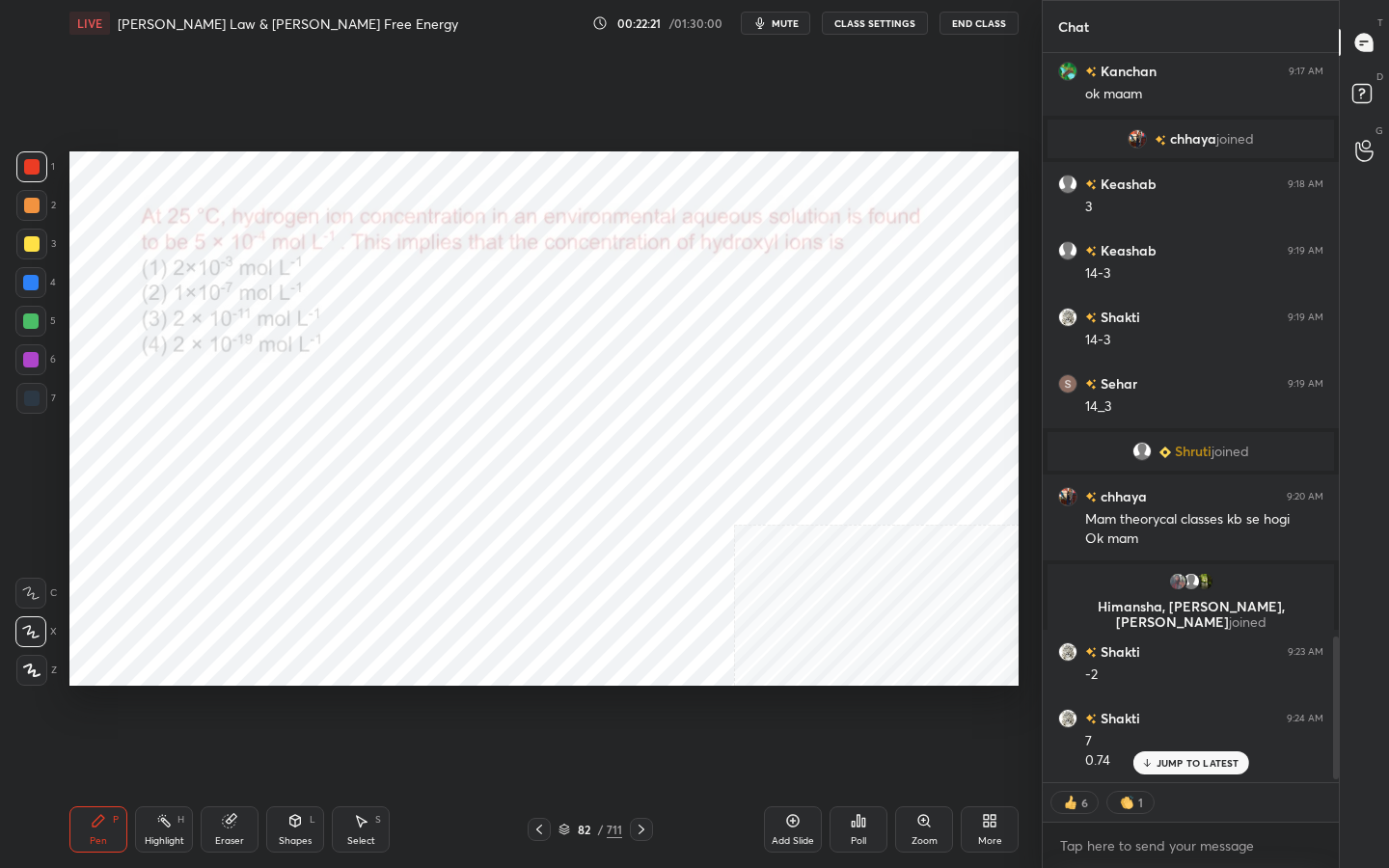 scroll, scrollTop: 2988, scrollLeft: 0, axis: vertical 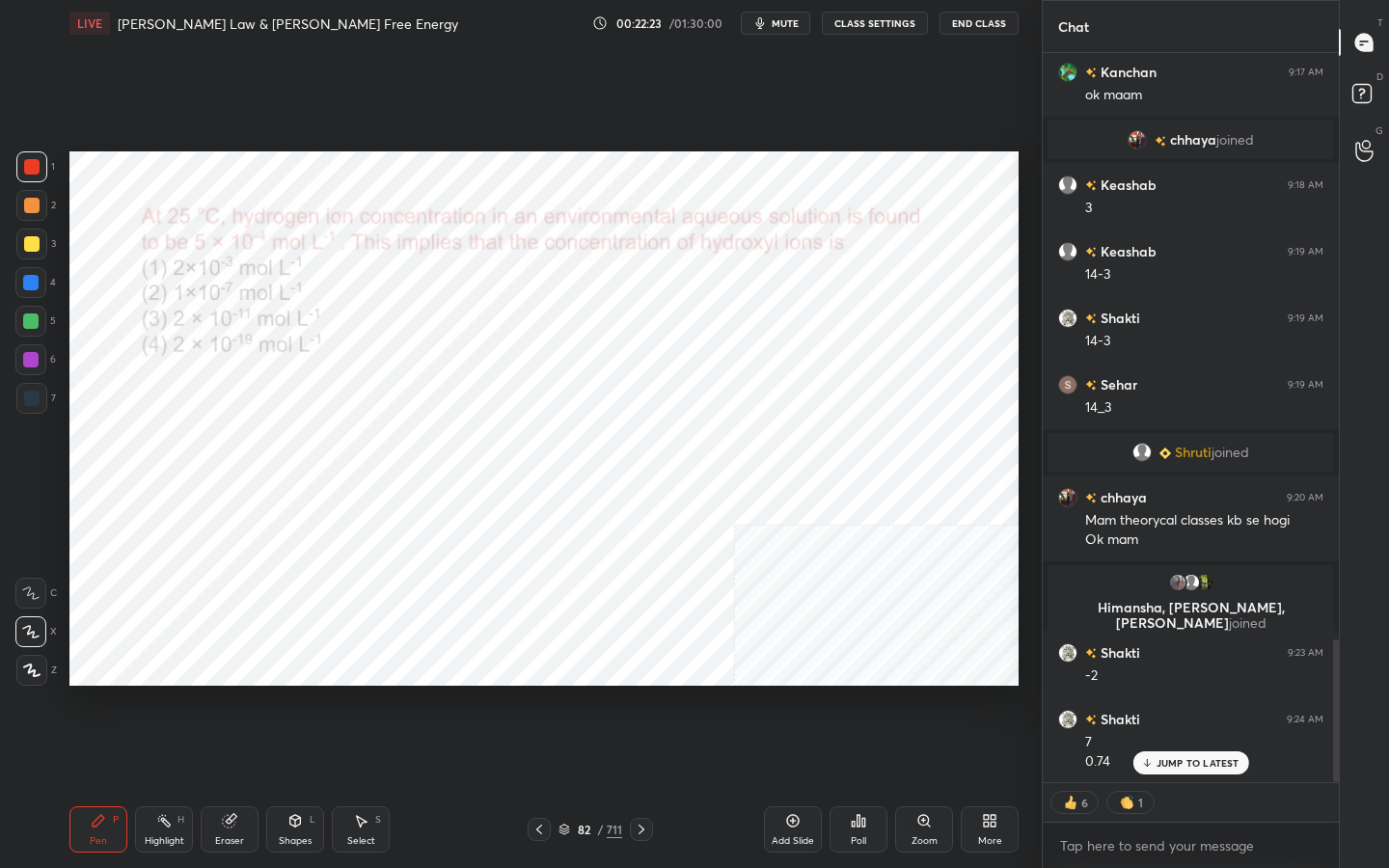 click on "mute" at bounding box center (785, 23) 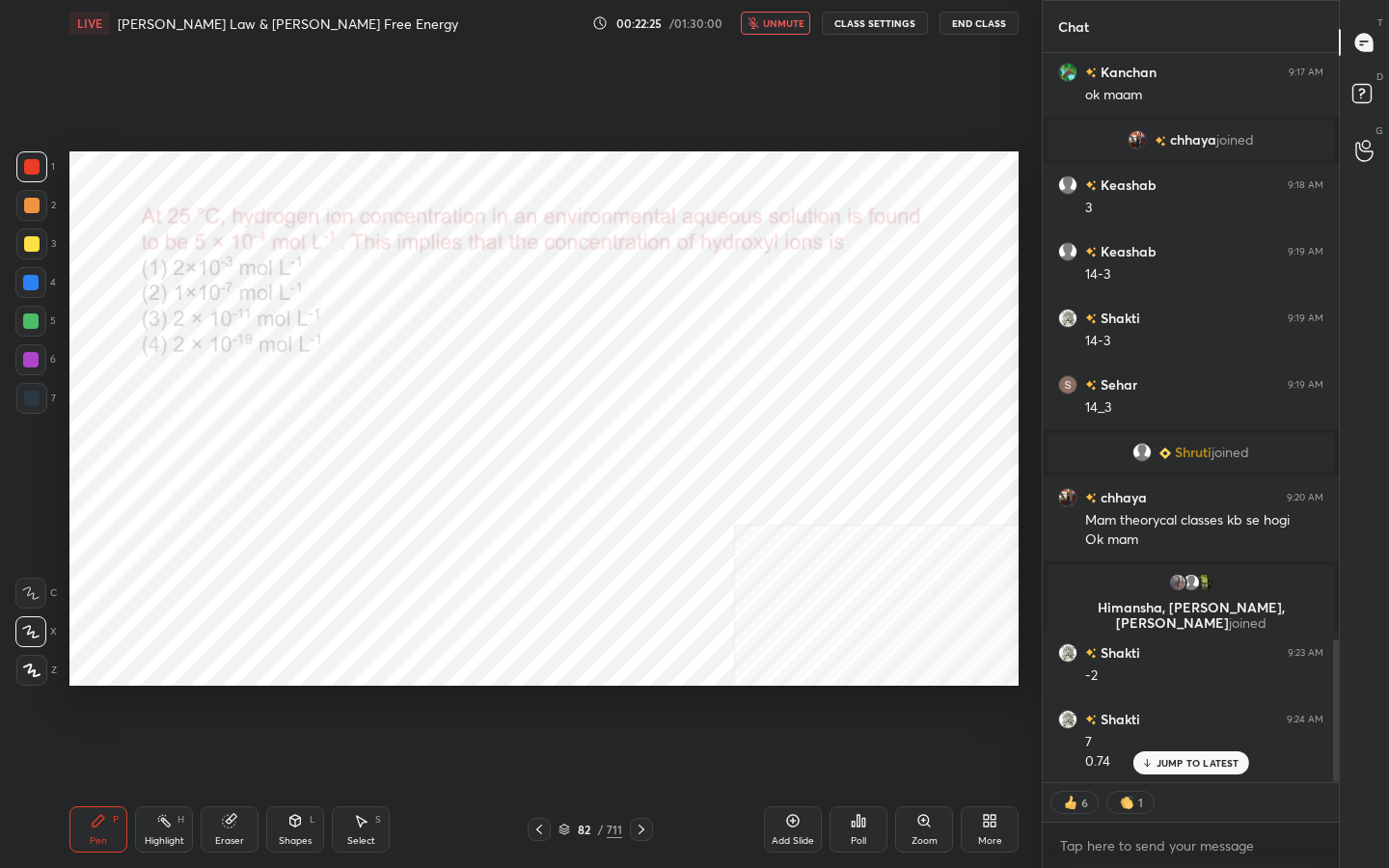 click on "unmute" at bounding box center (783, 23) 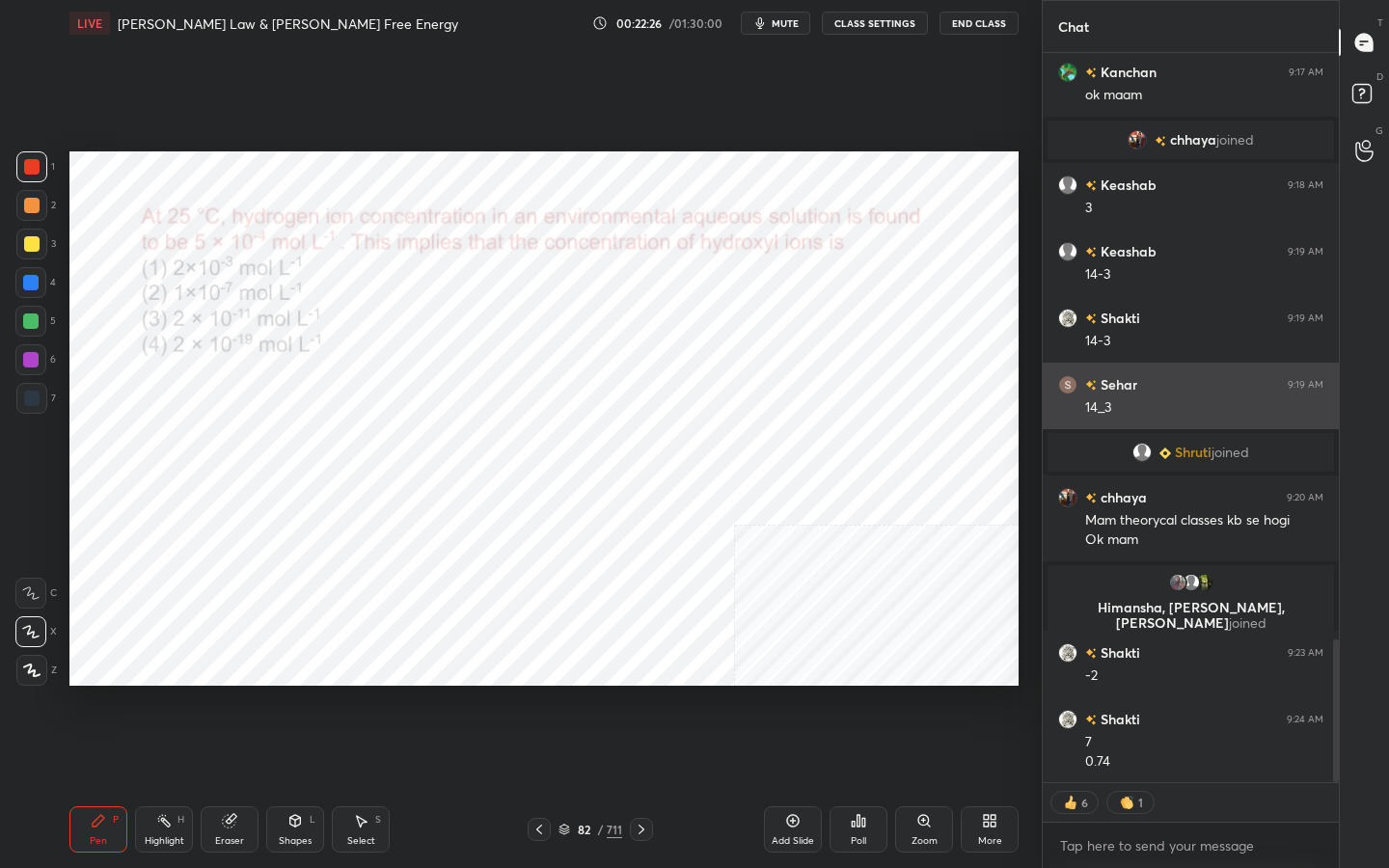 scroll, scrollTop: 2989, scrollLeft: 0, axis: vertical 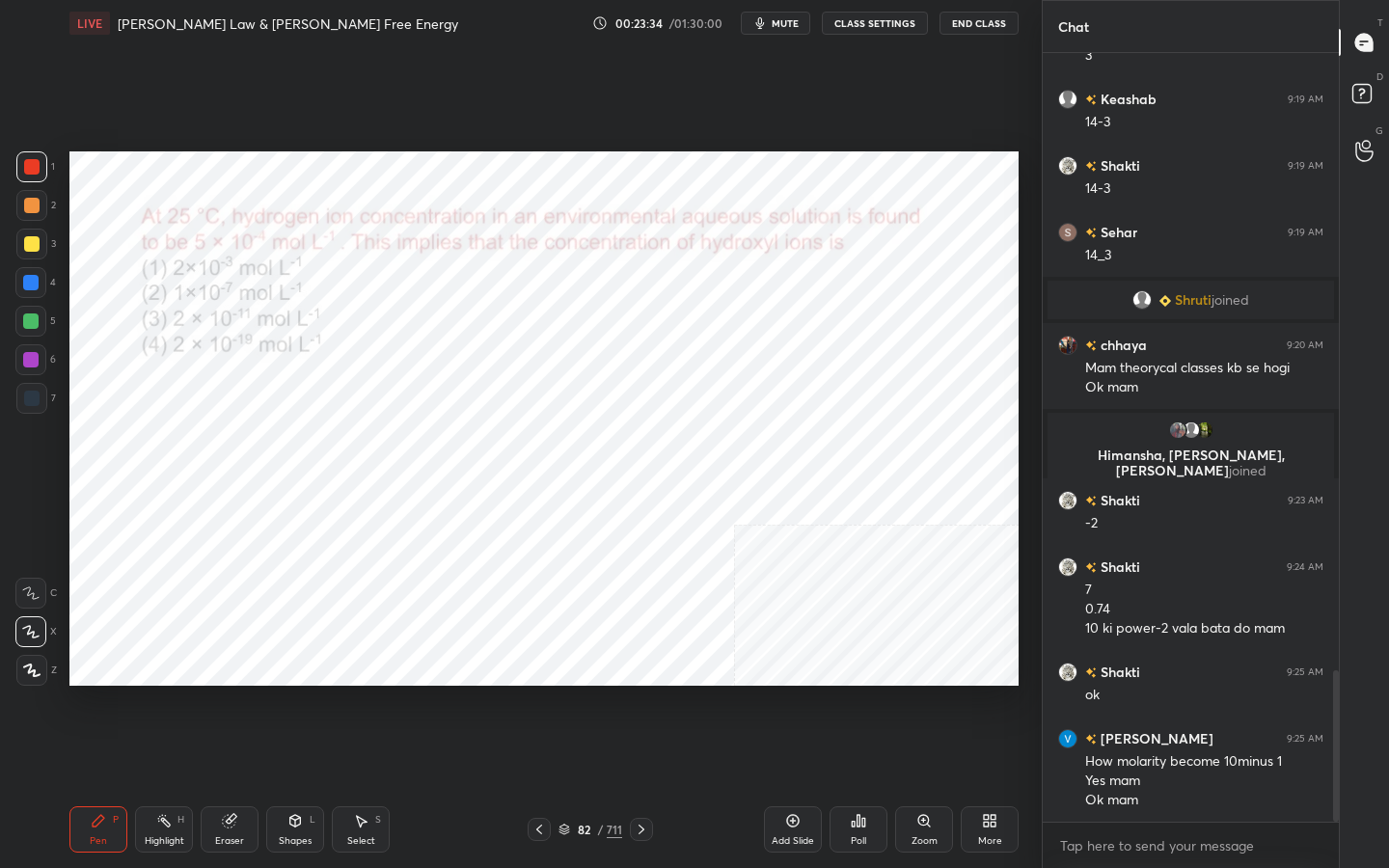 click 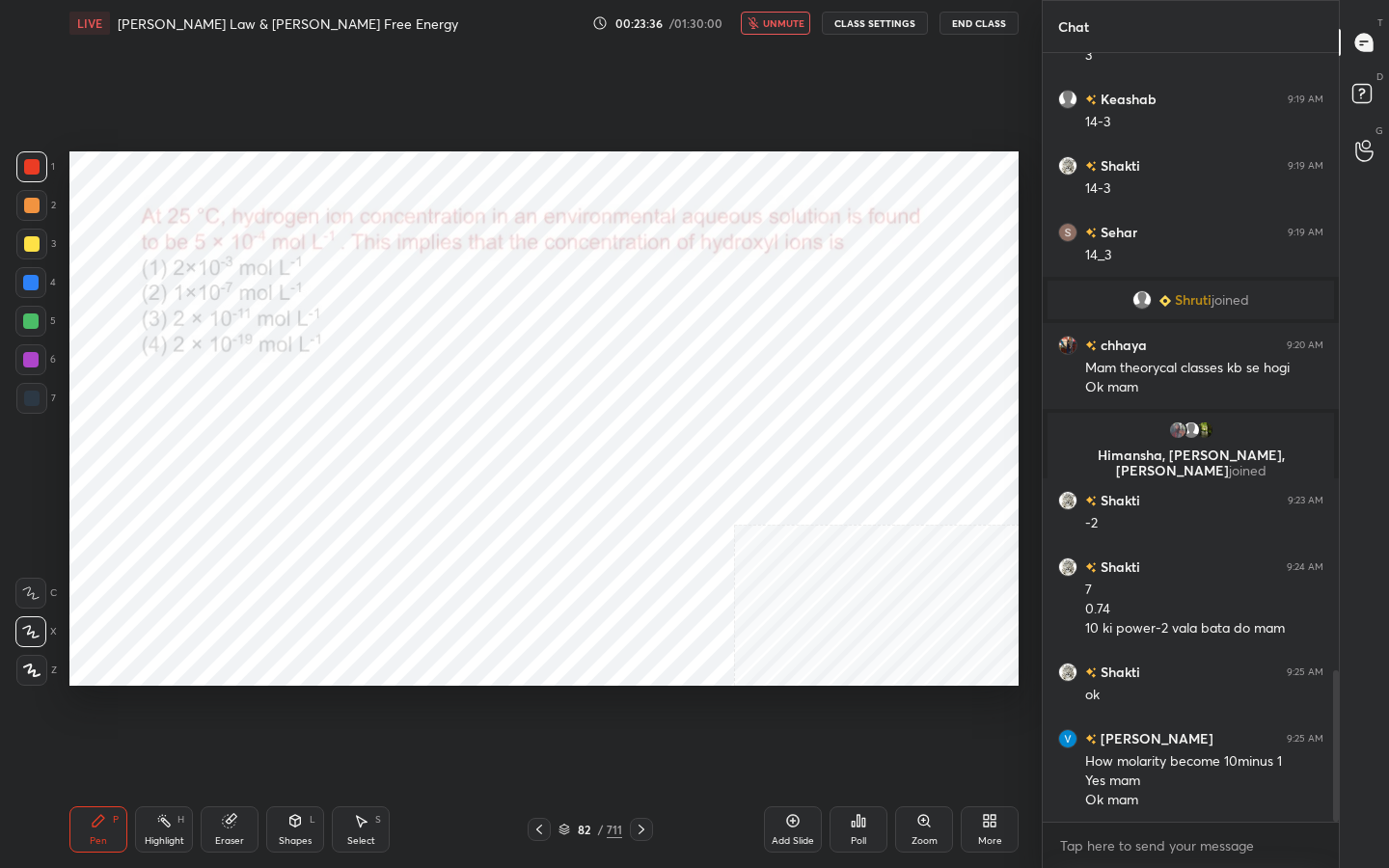 click on "unmute" at bounding box center (783, 23) 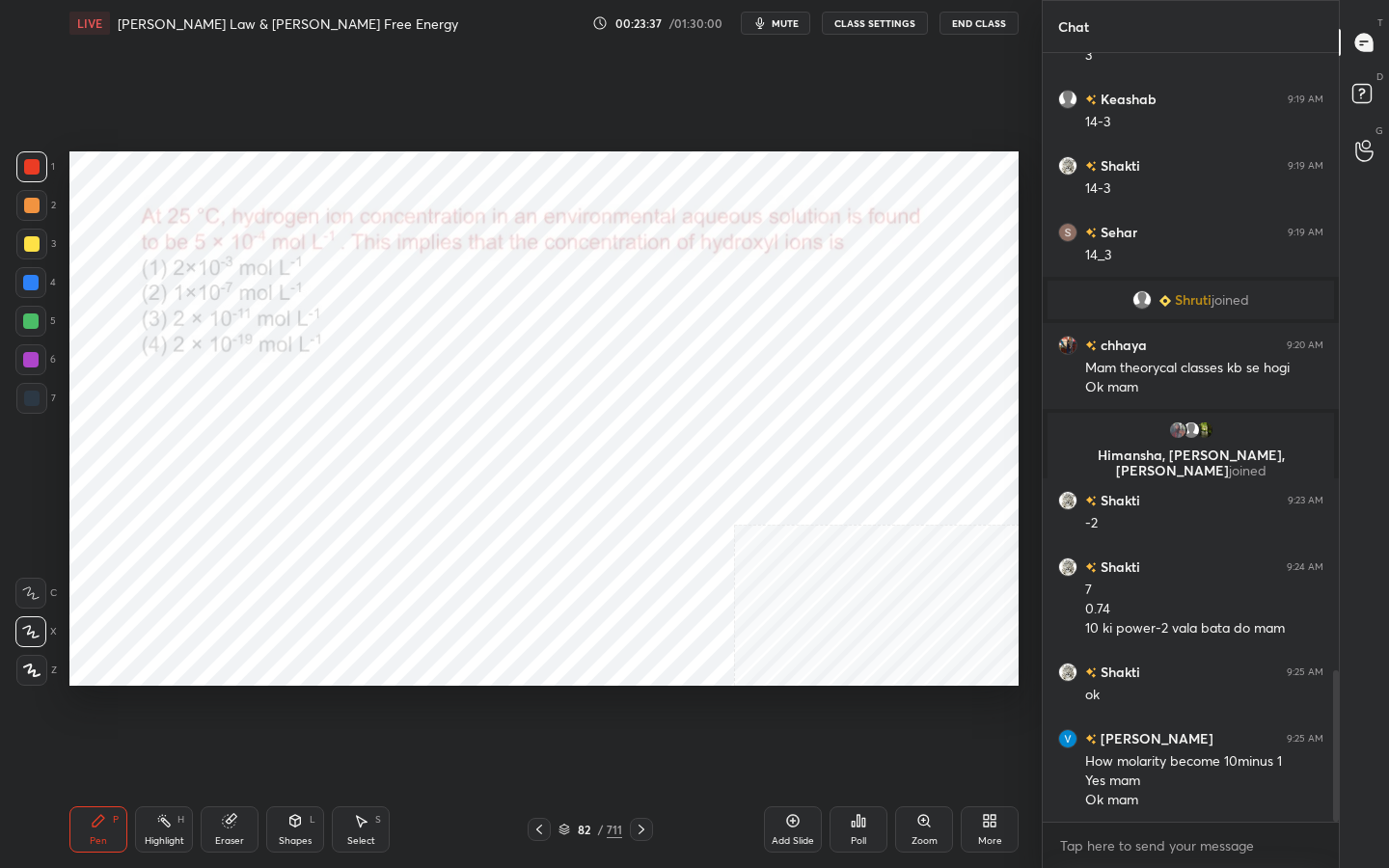 click 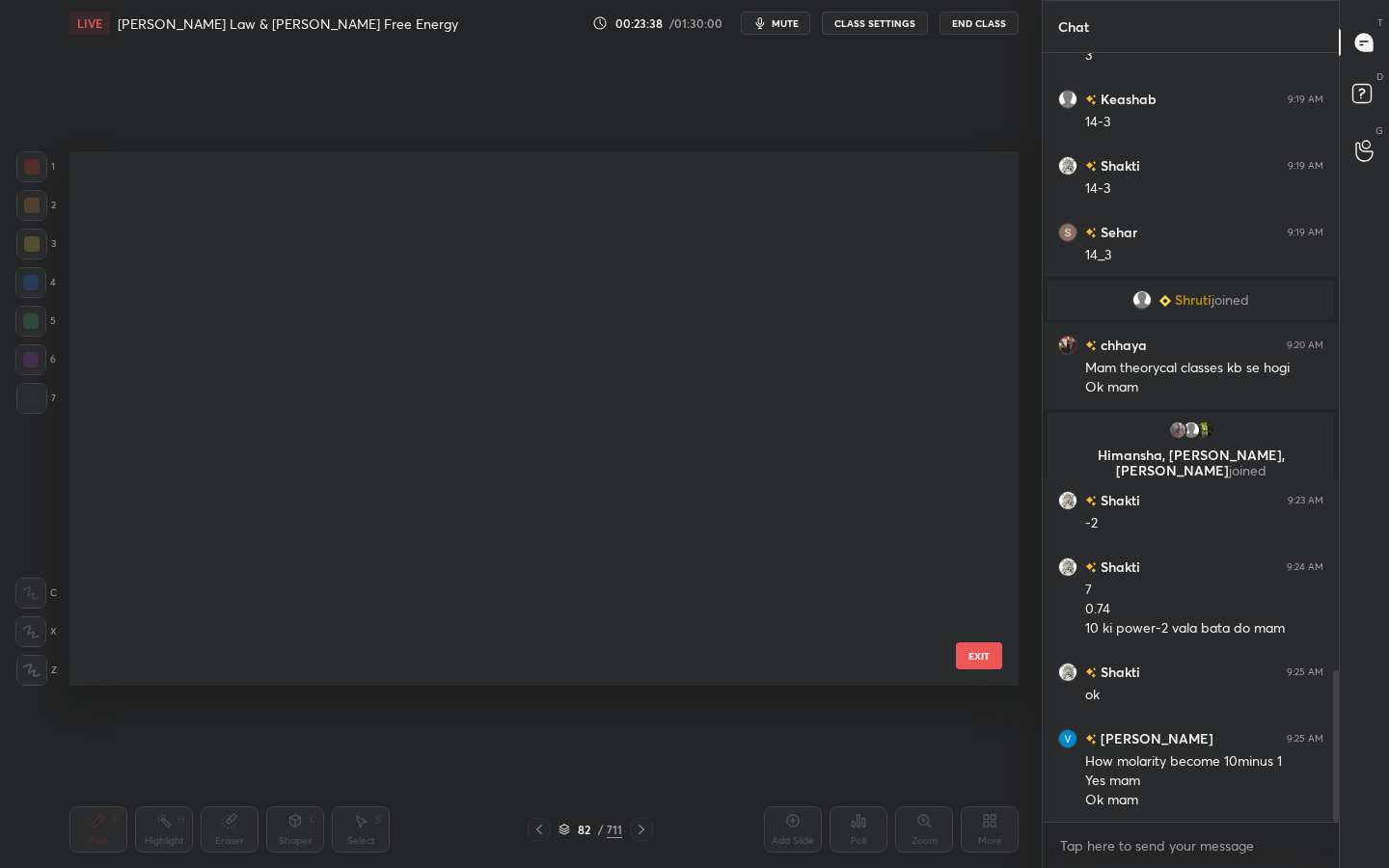 scroll, scrollTop: 4043, scrollLeft: 0, axis: vertical 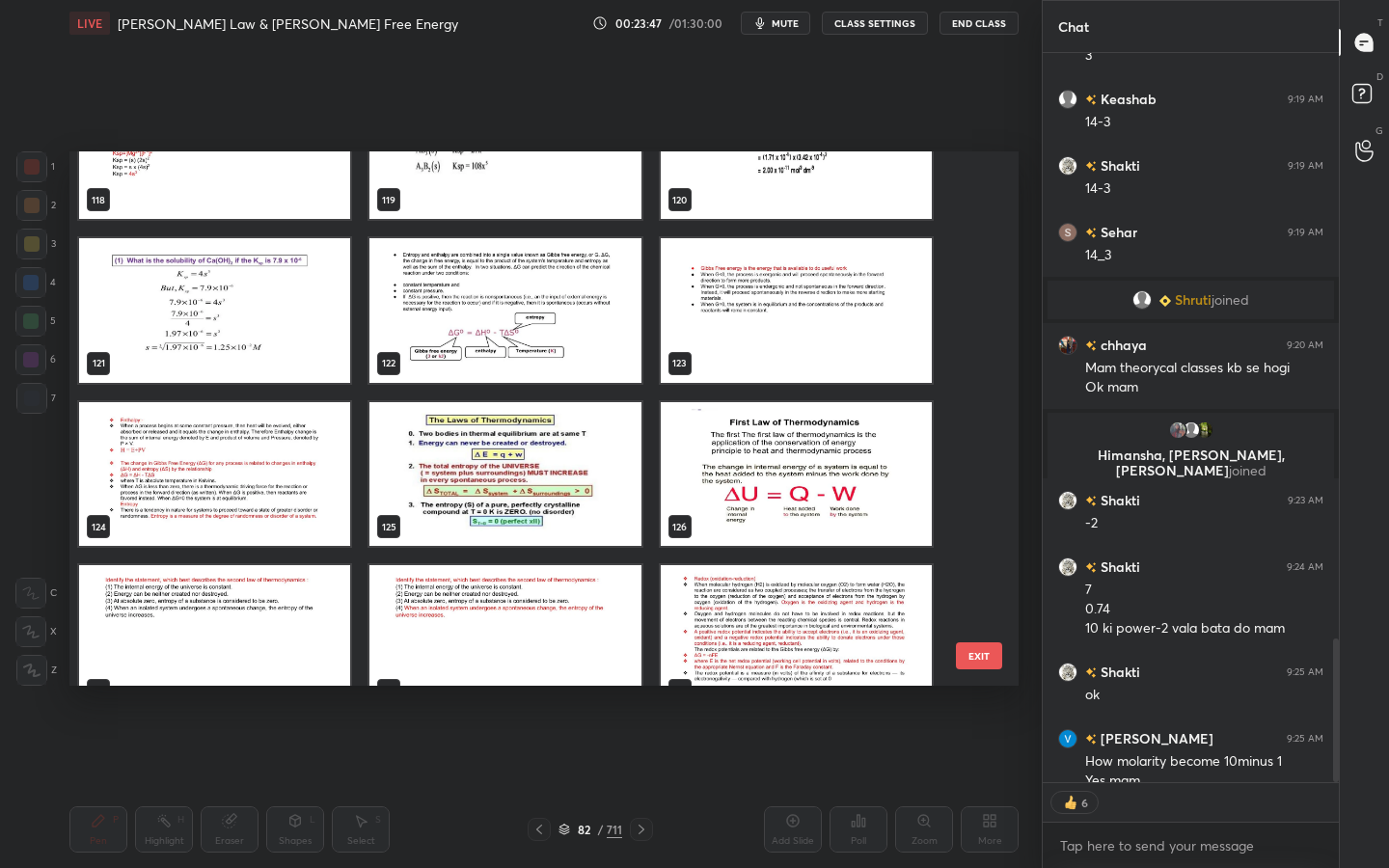 click 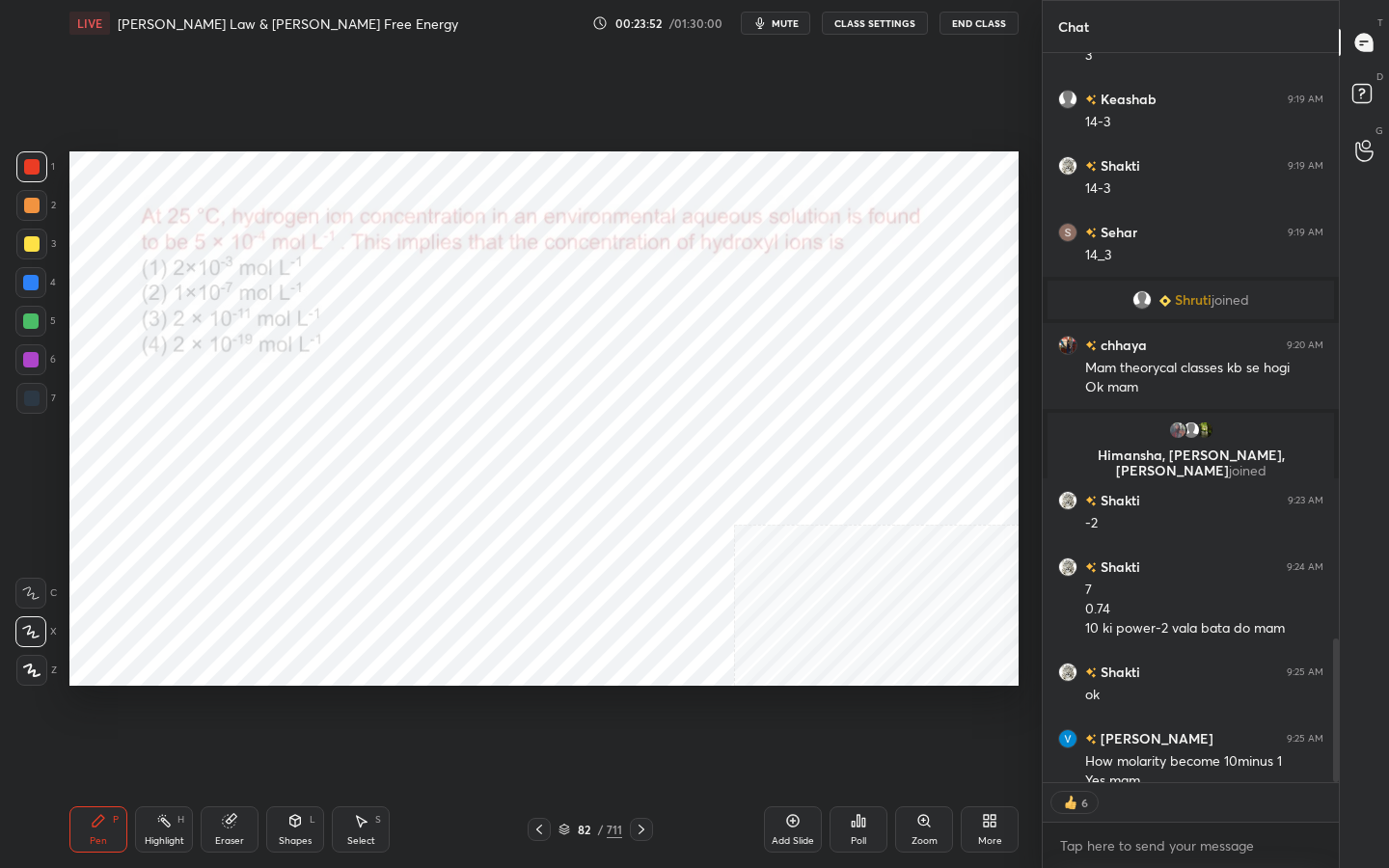 scroll, scrollTop: 3180, scrollLeft: 0, axis: vertical 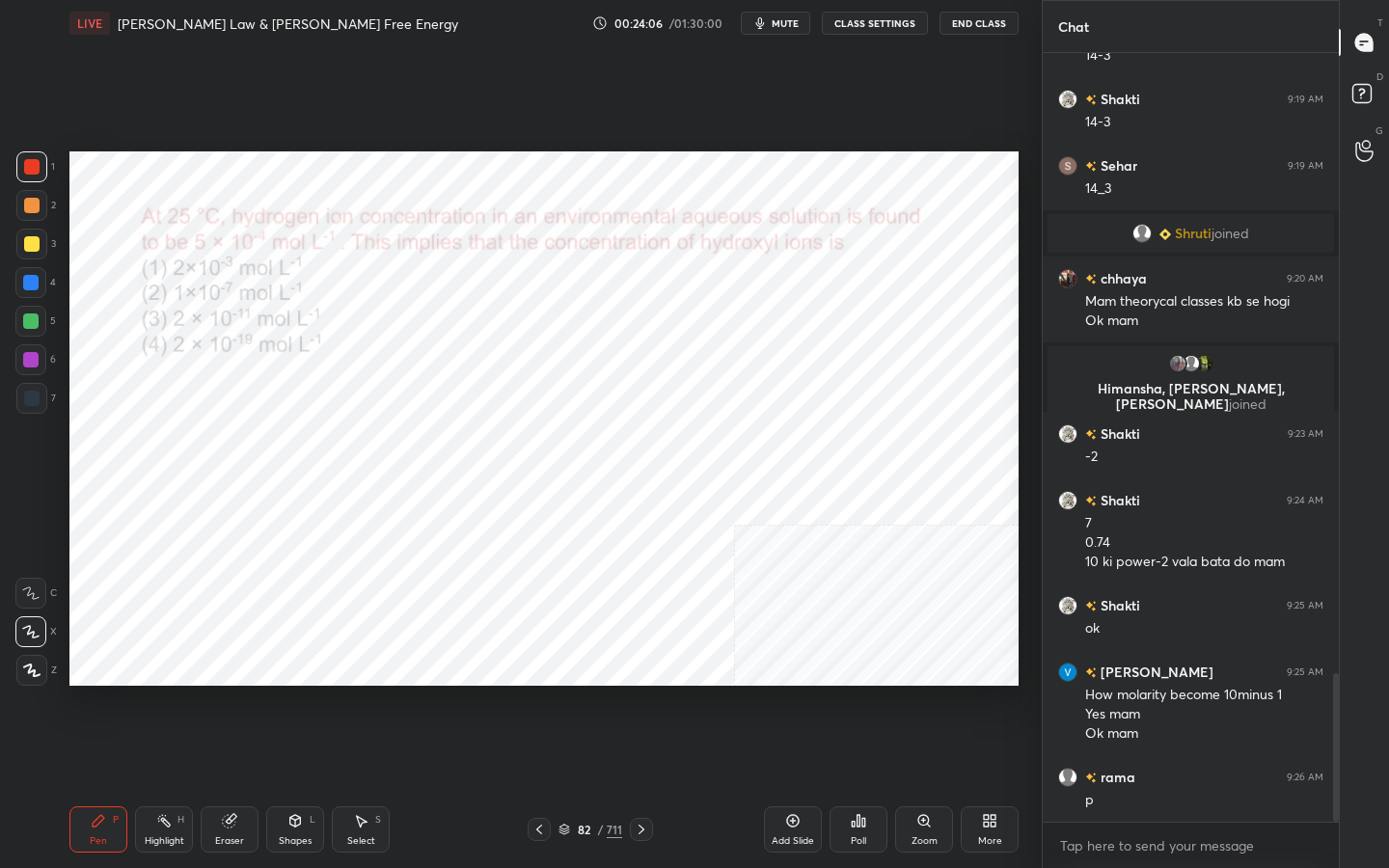 click 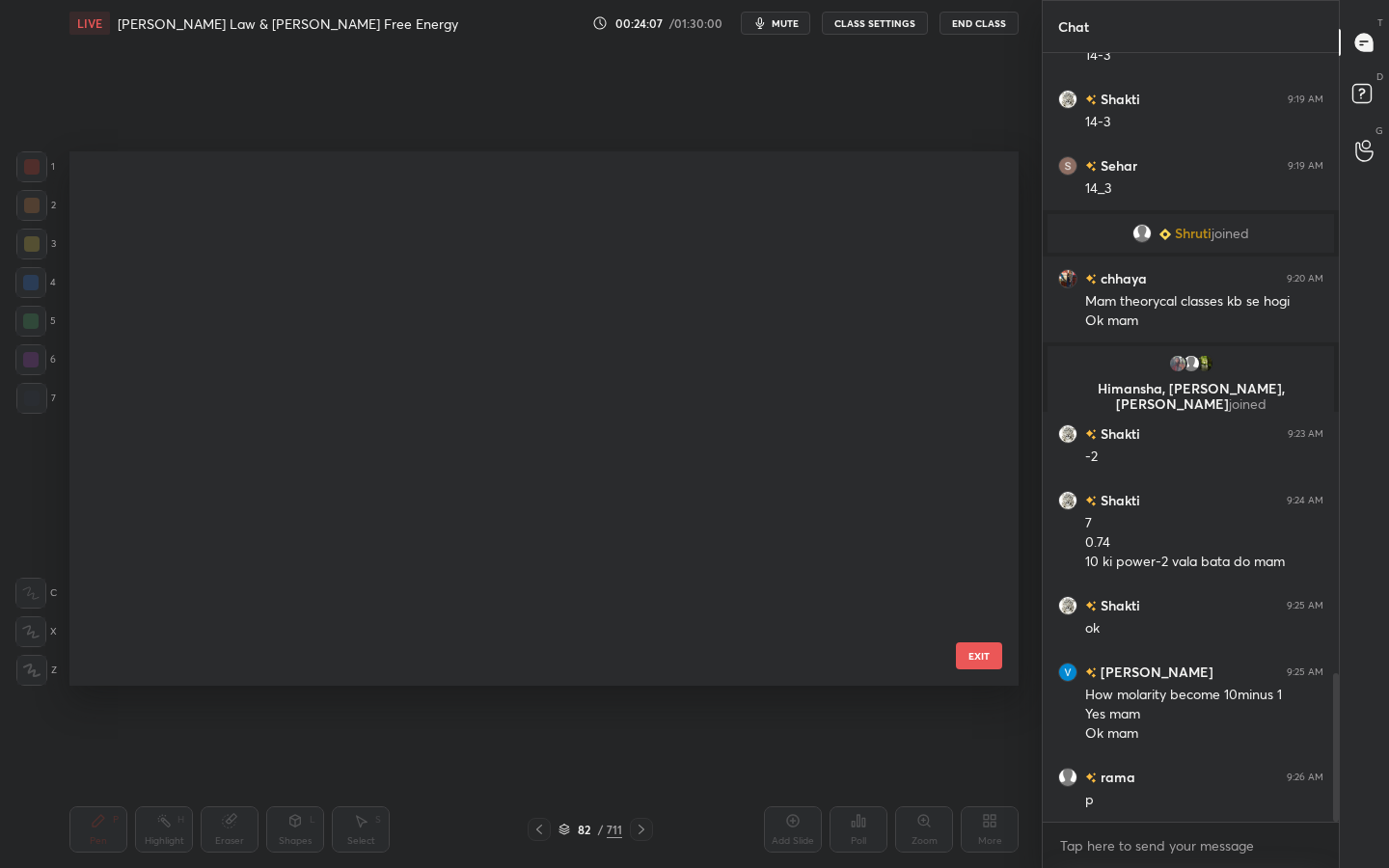 scroll, scrollTop: 4043, scrollLeft: 0, axis: vertical 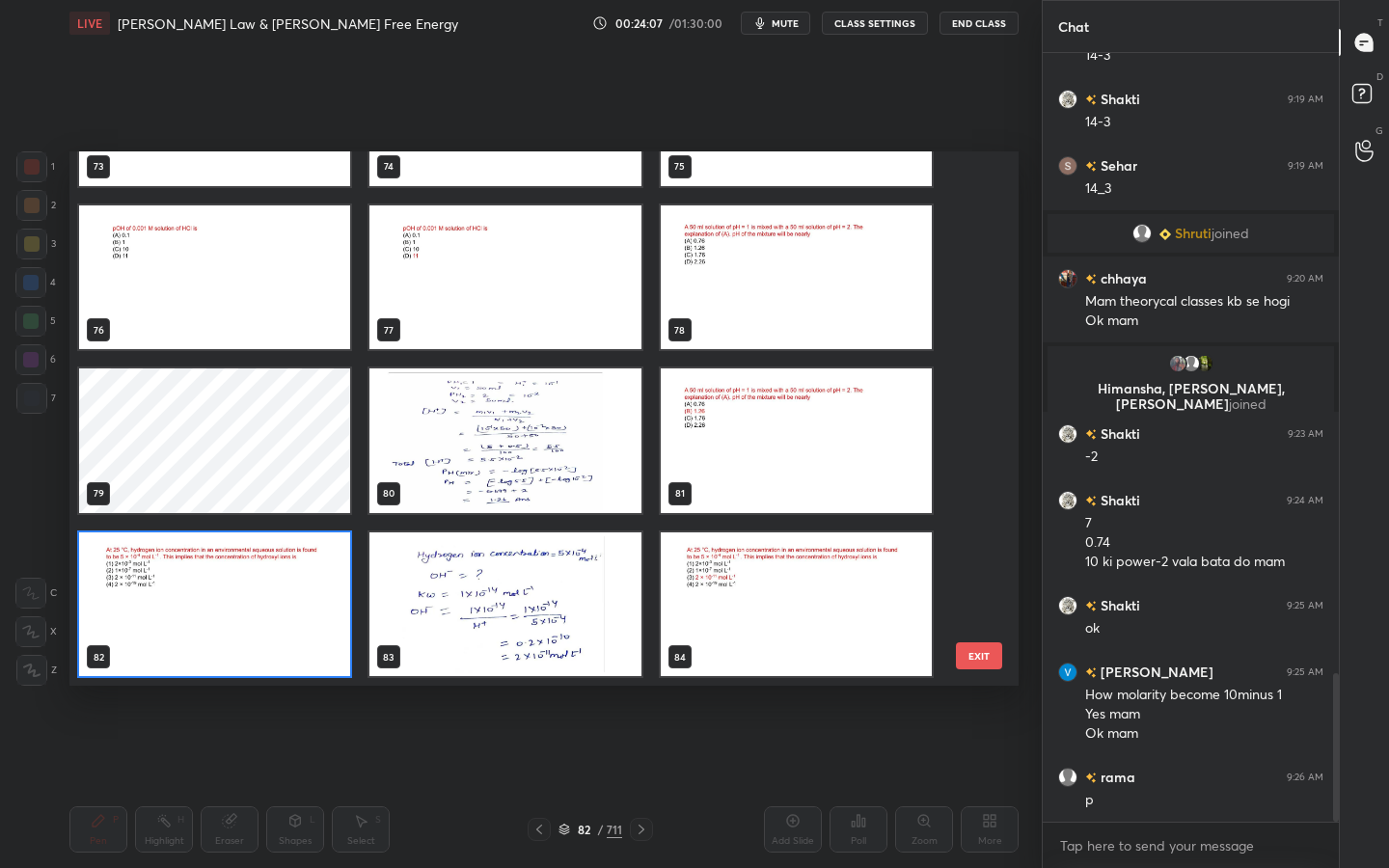 click at bounding box center [214, 605] 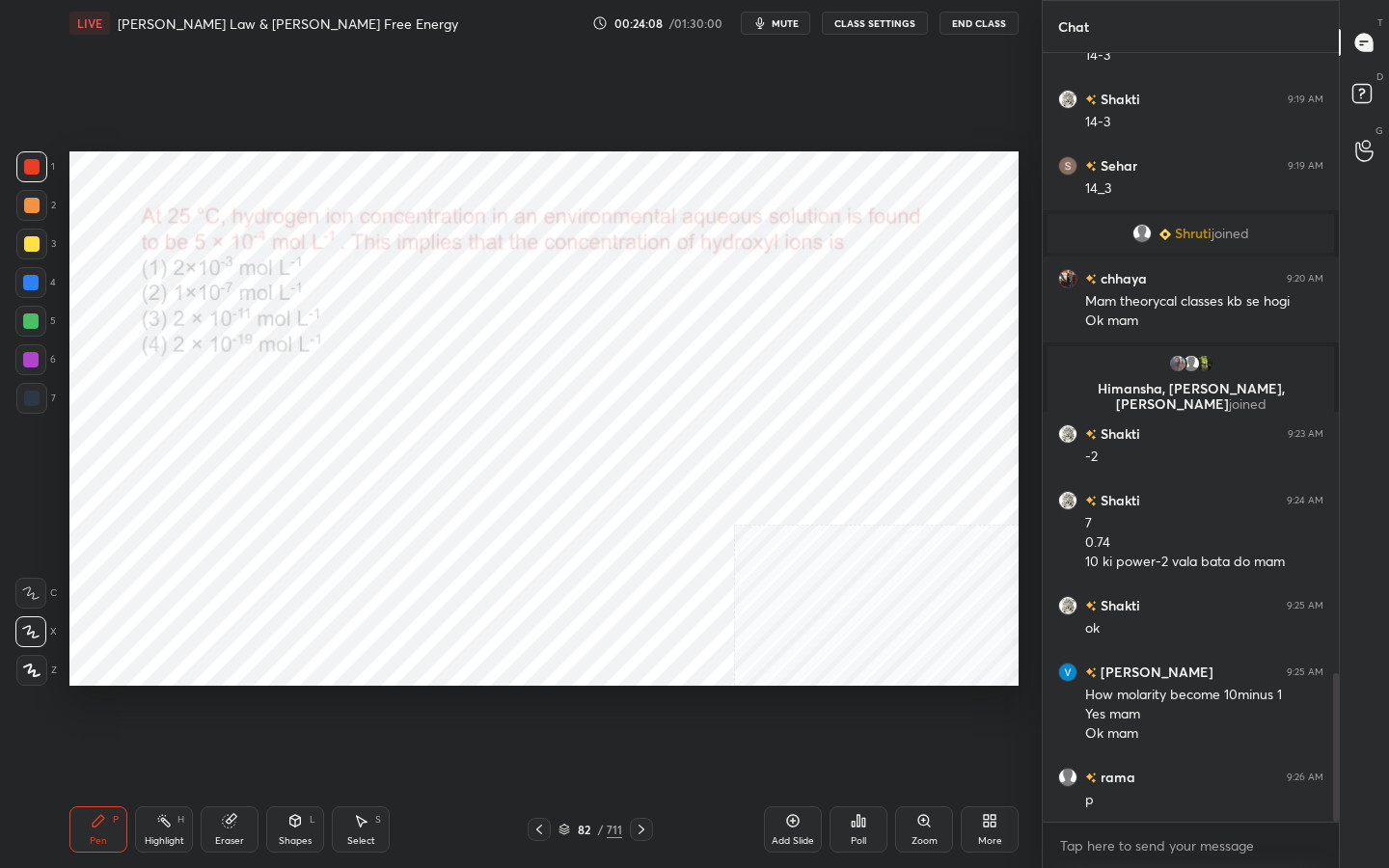click at bounding box center [214, 605] 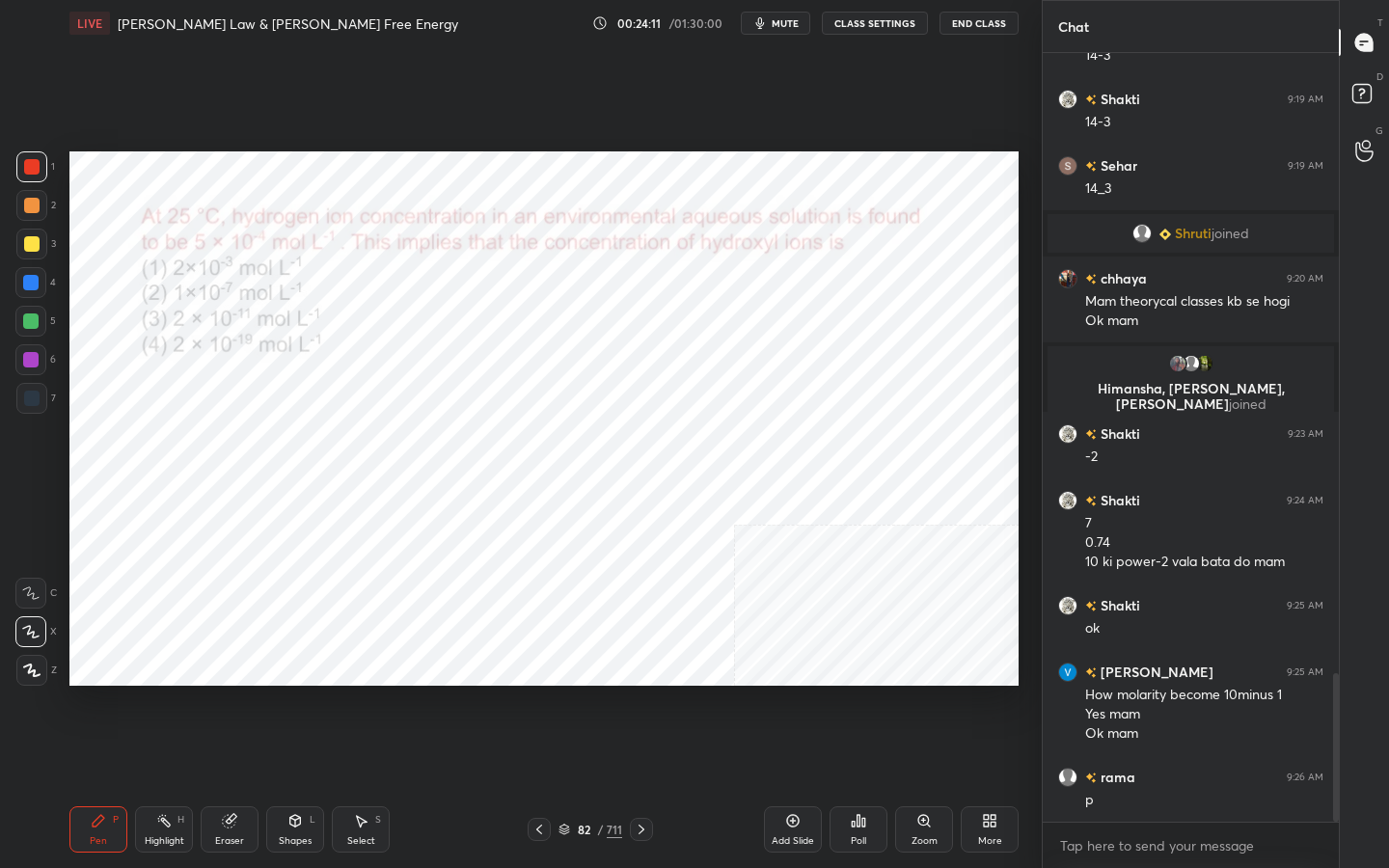 click 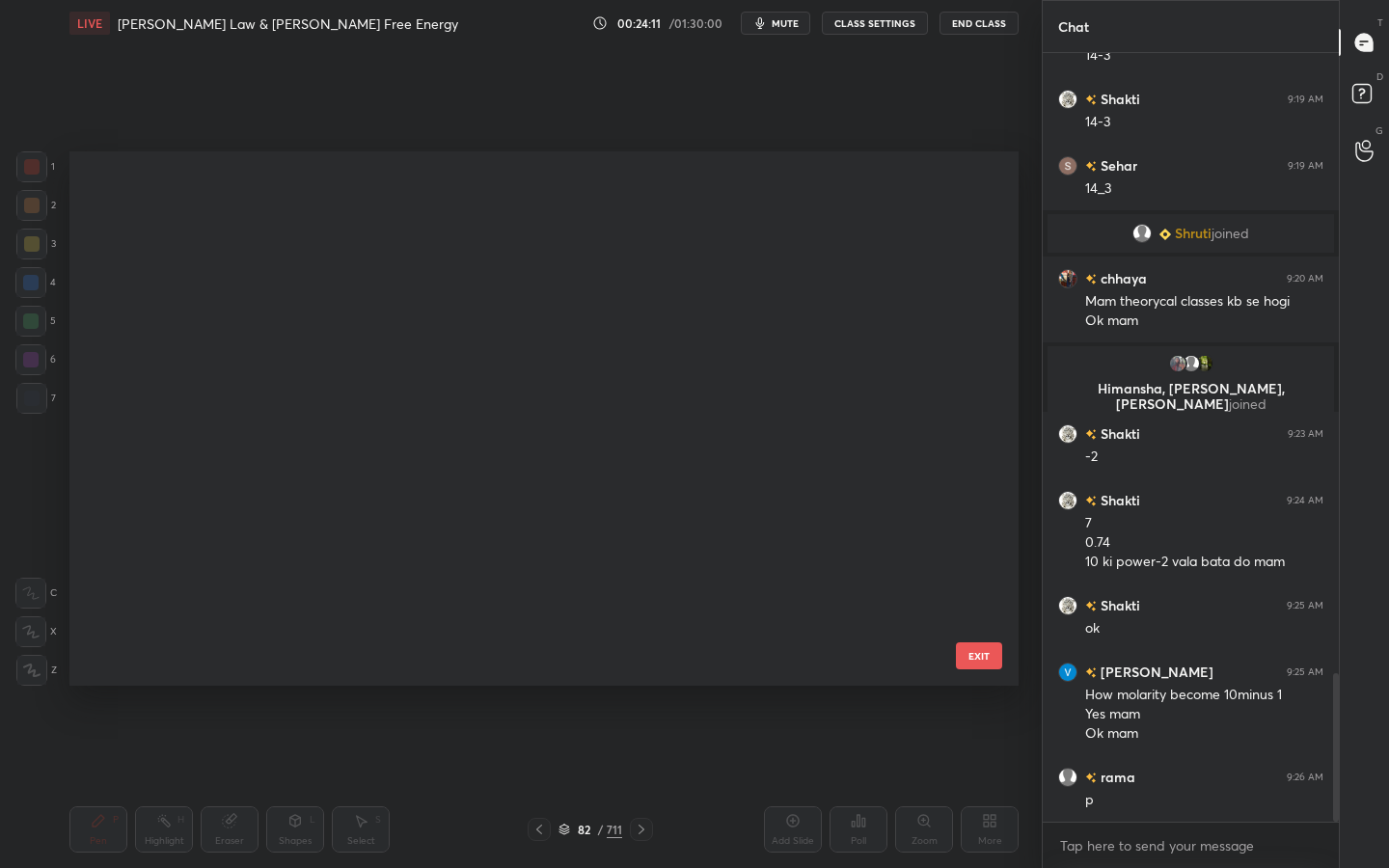 scroll, scrollTop: 4043, scrollLeft: 0, axis: vertical 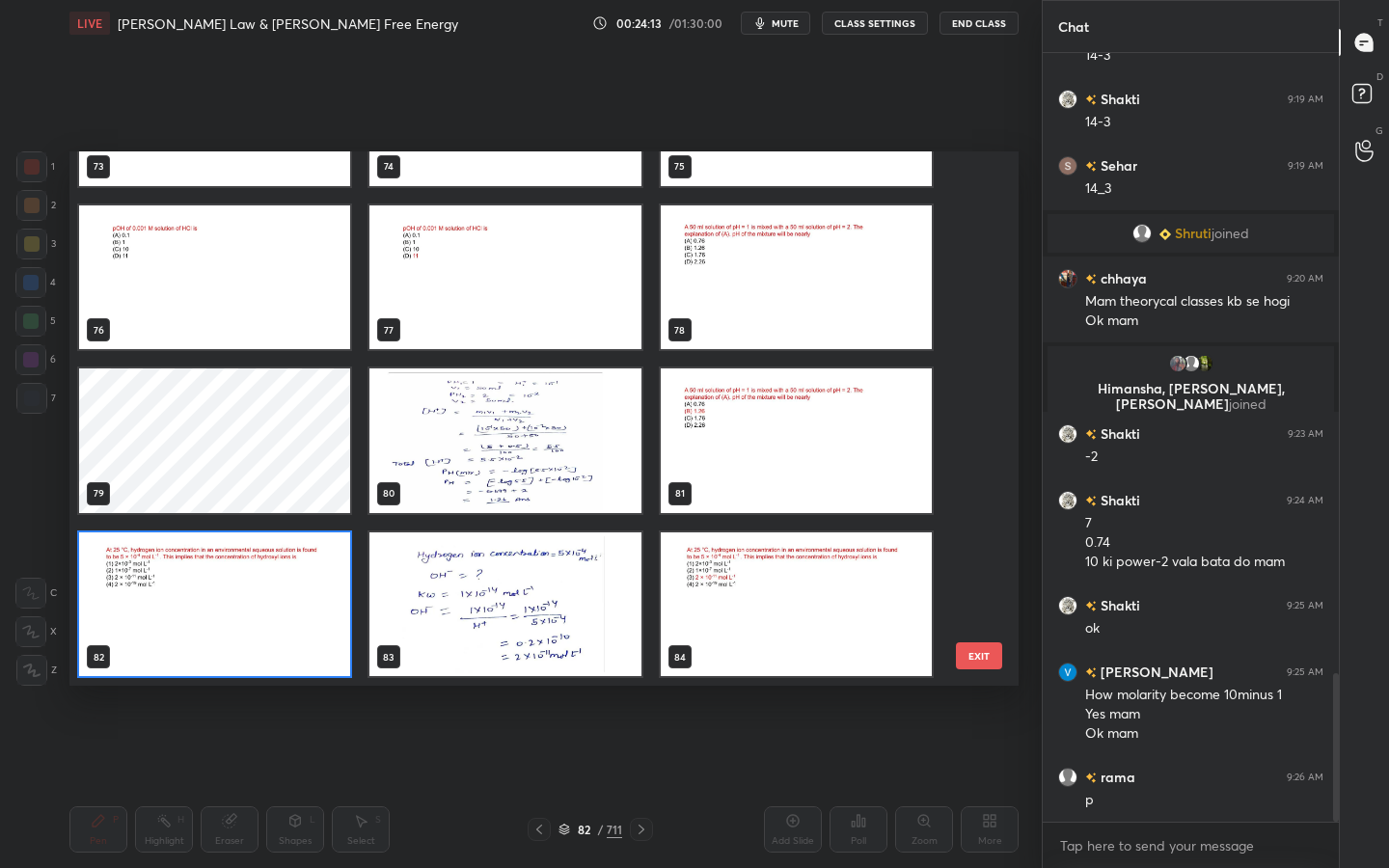 click at bounding box center (214, 605) 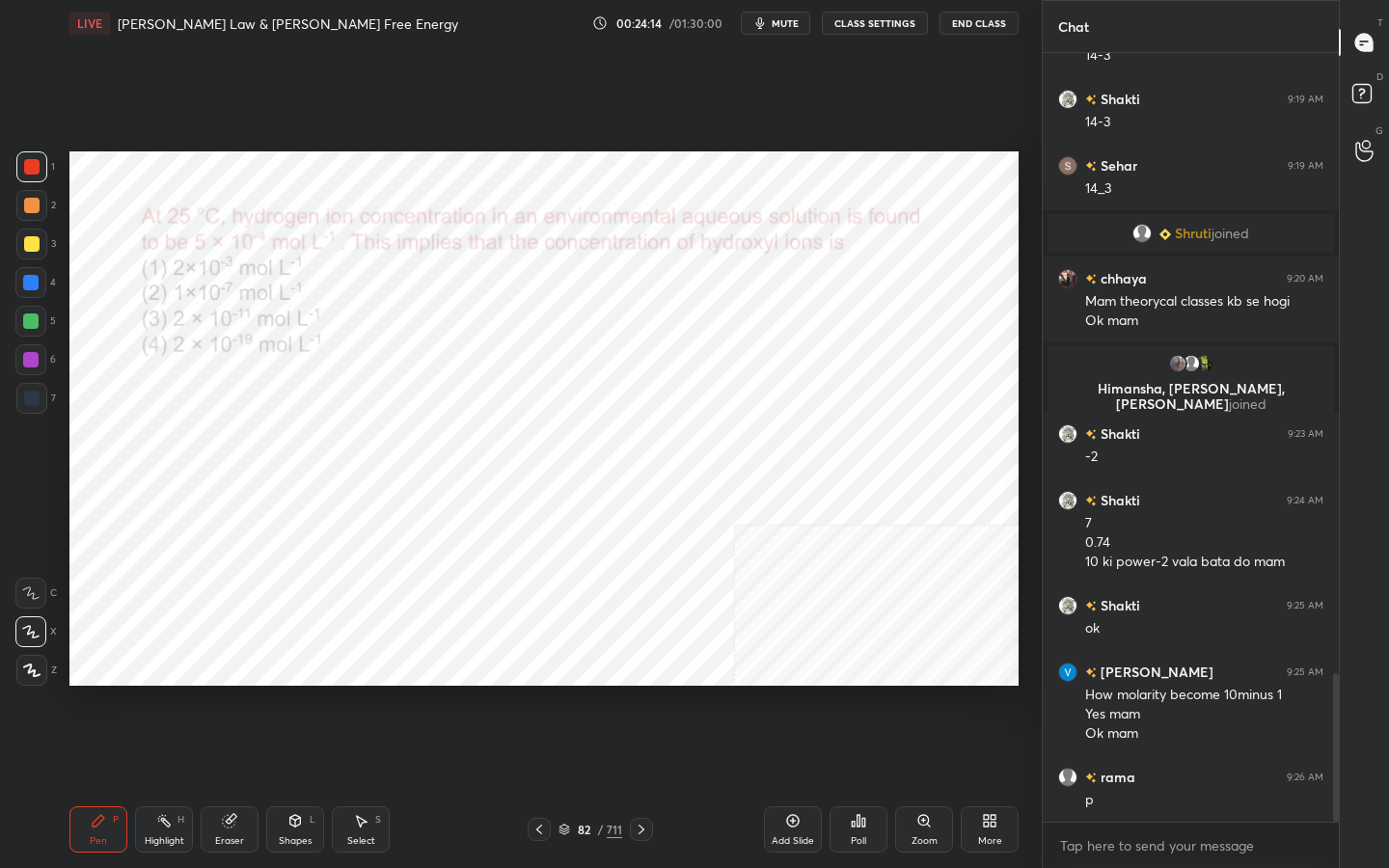 click at bounding box center (214, 605) 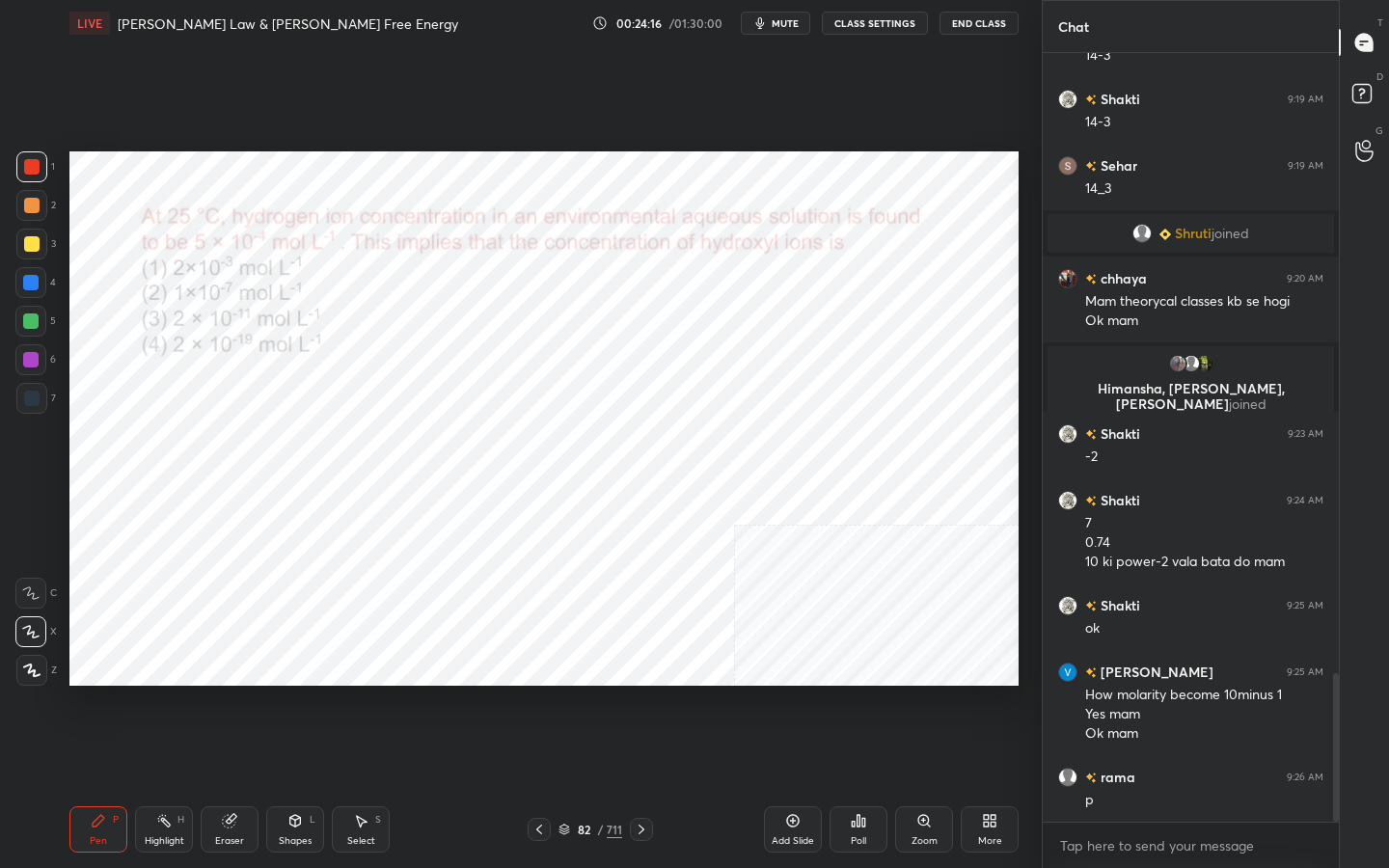 click on "mute" at bounding box center (785, 23) 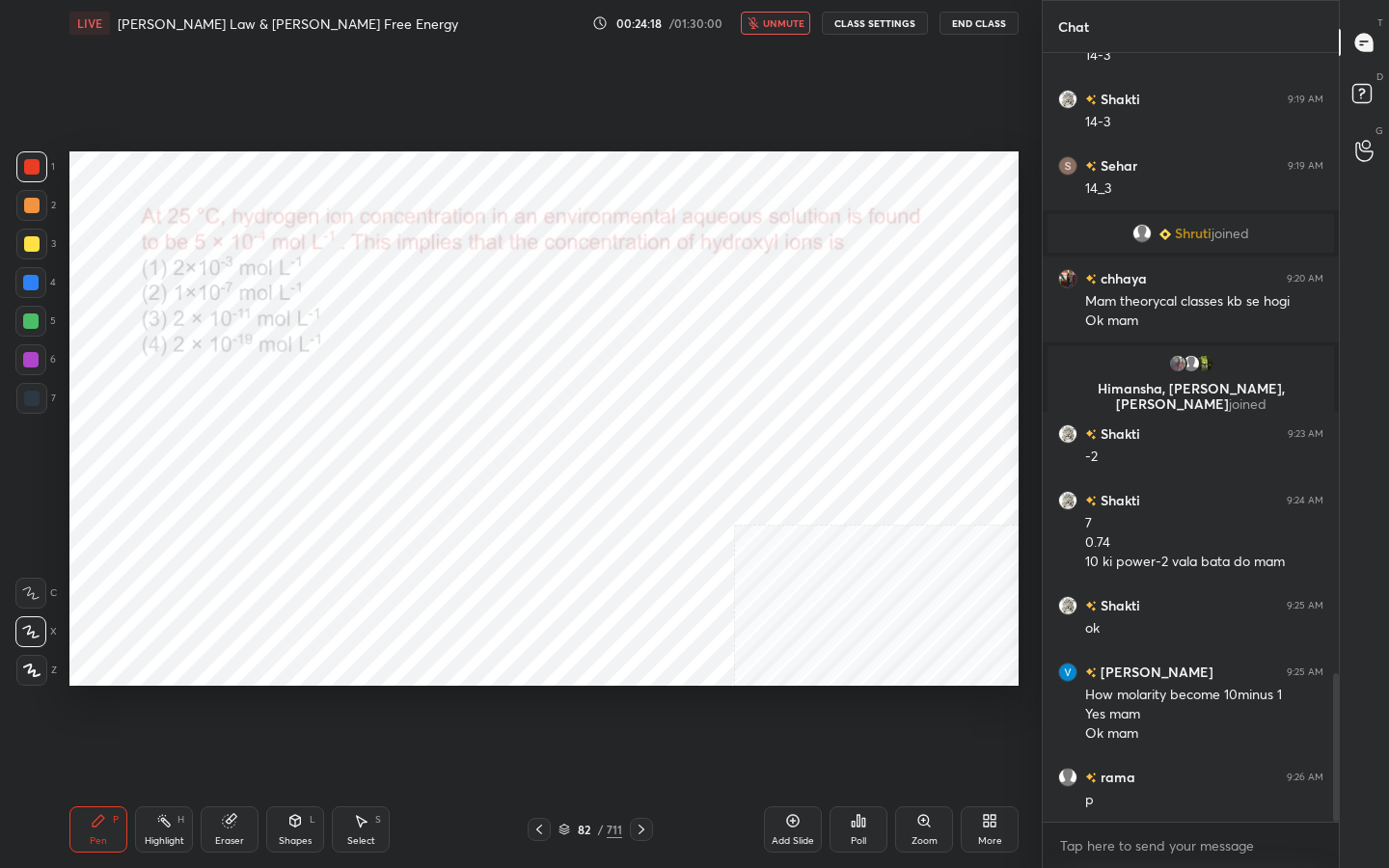 click 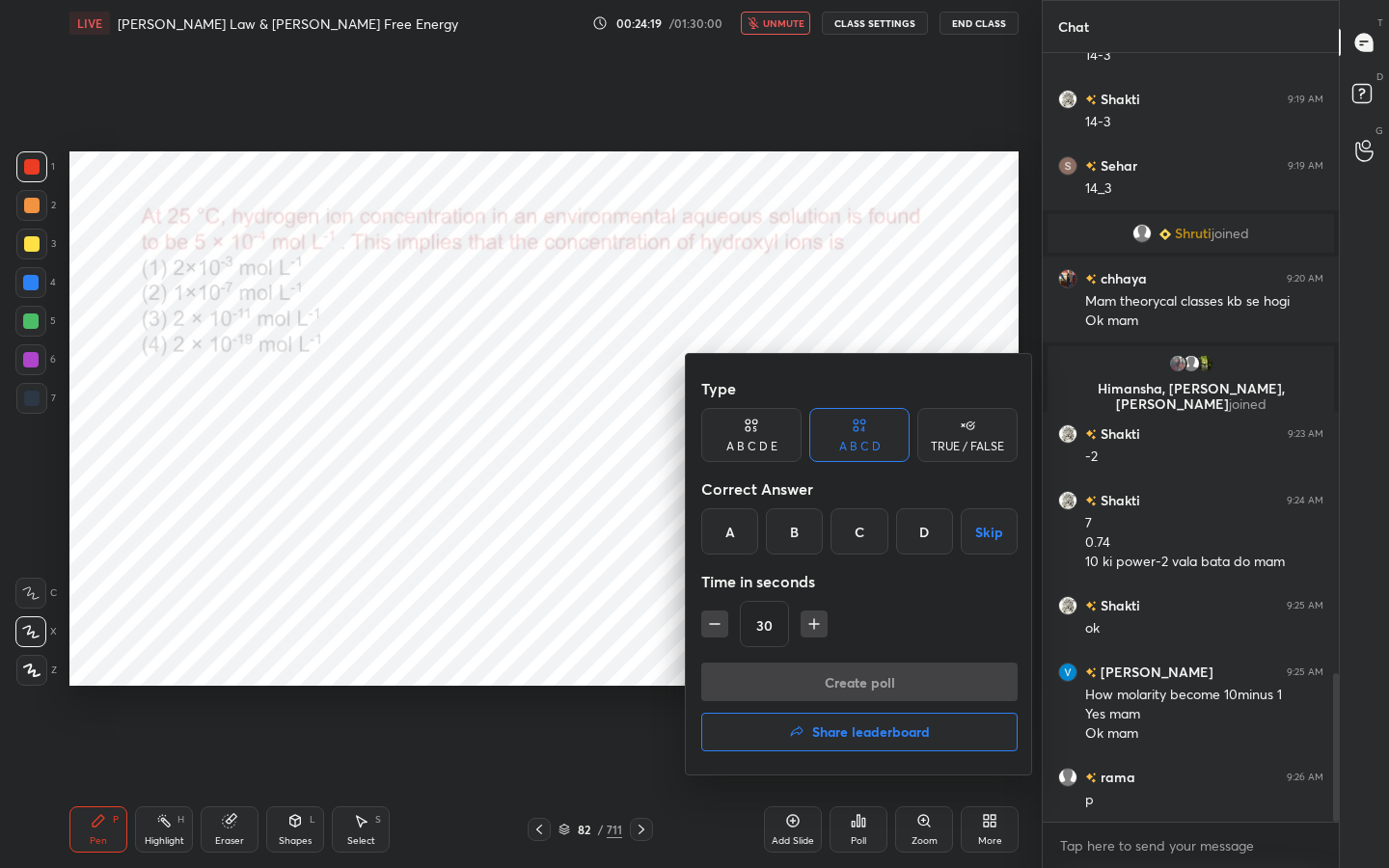 click on "C" at bounding box center [858, 531] 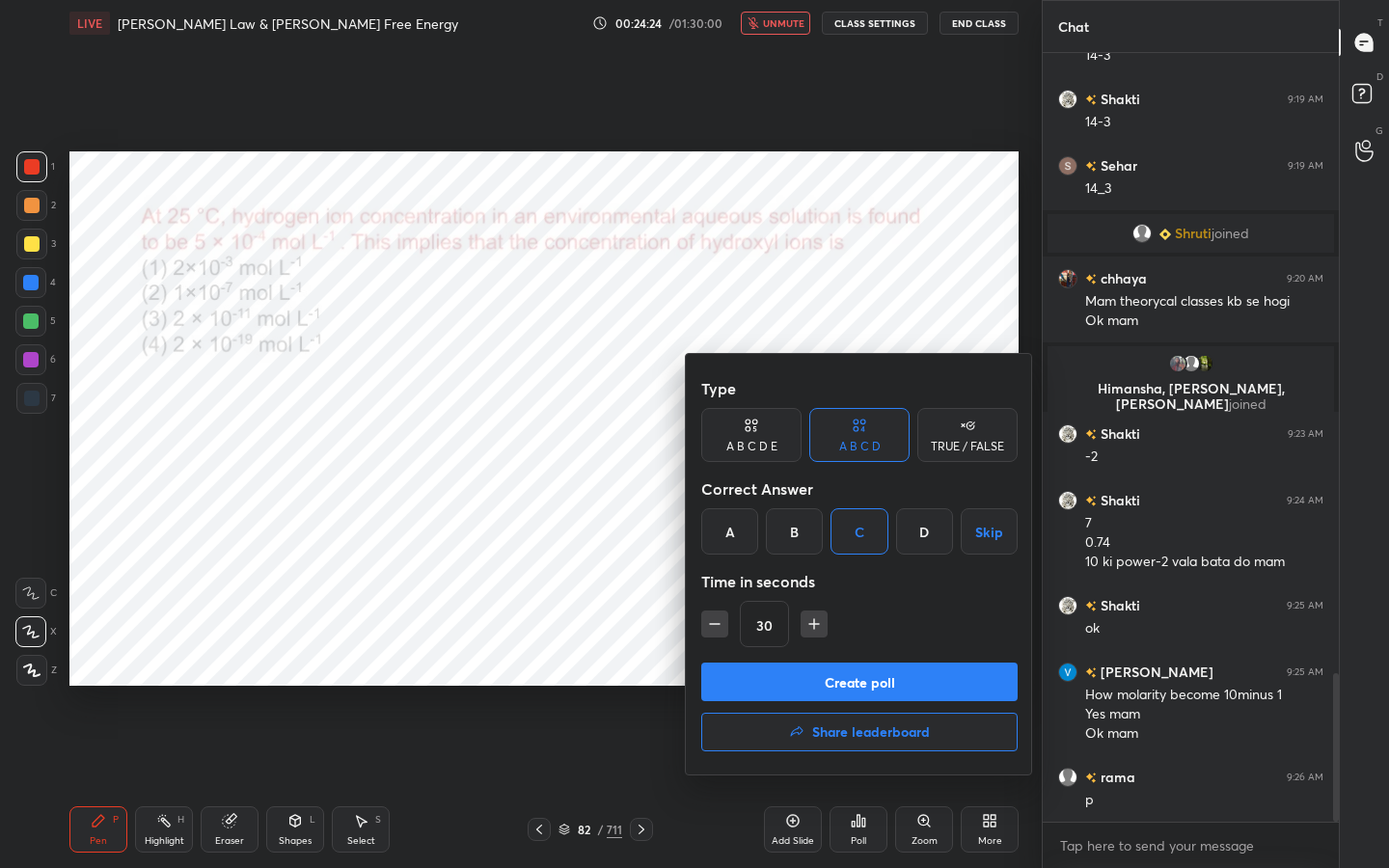 scroll, scrollTop: 3273, scrollLeft: 0, axis: vertical 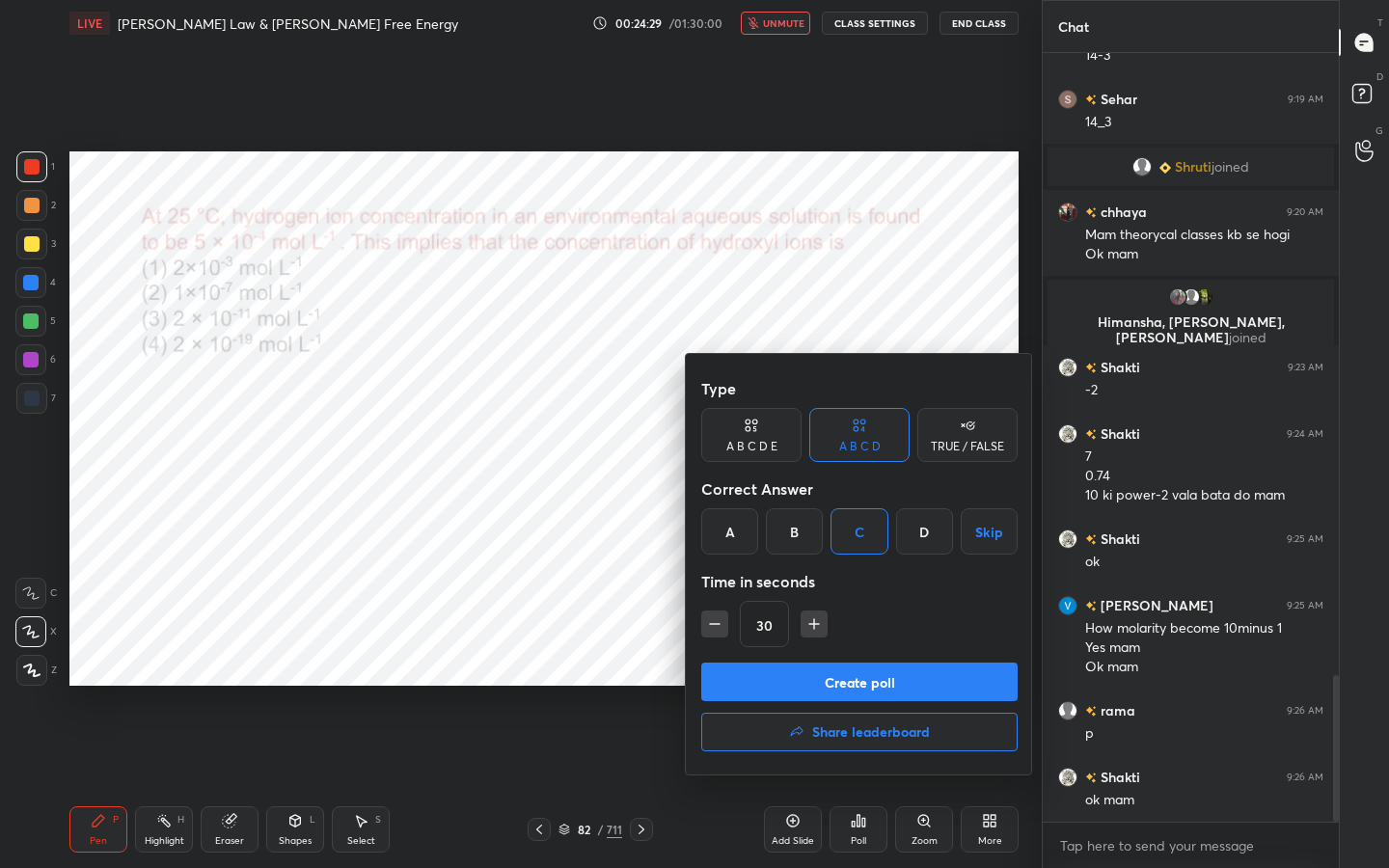 click on "Create poll" at bounding box center (859, 682) 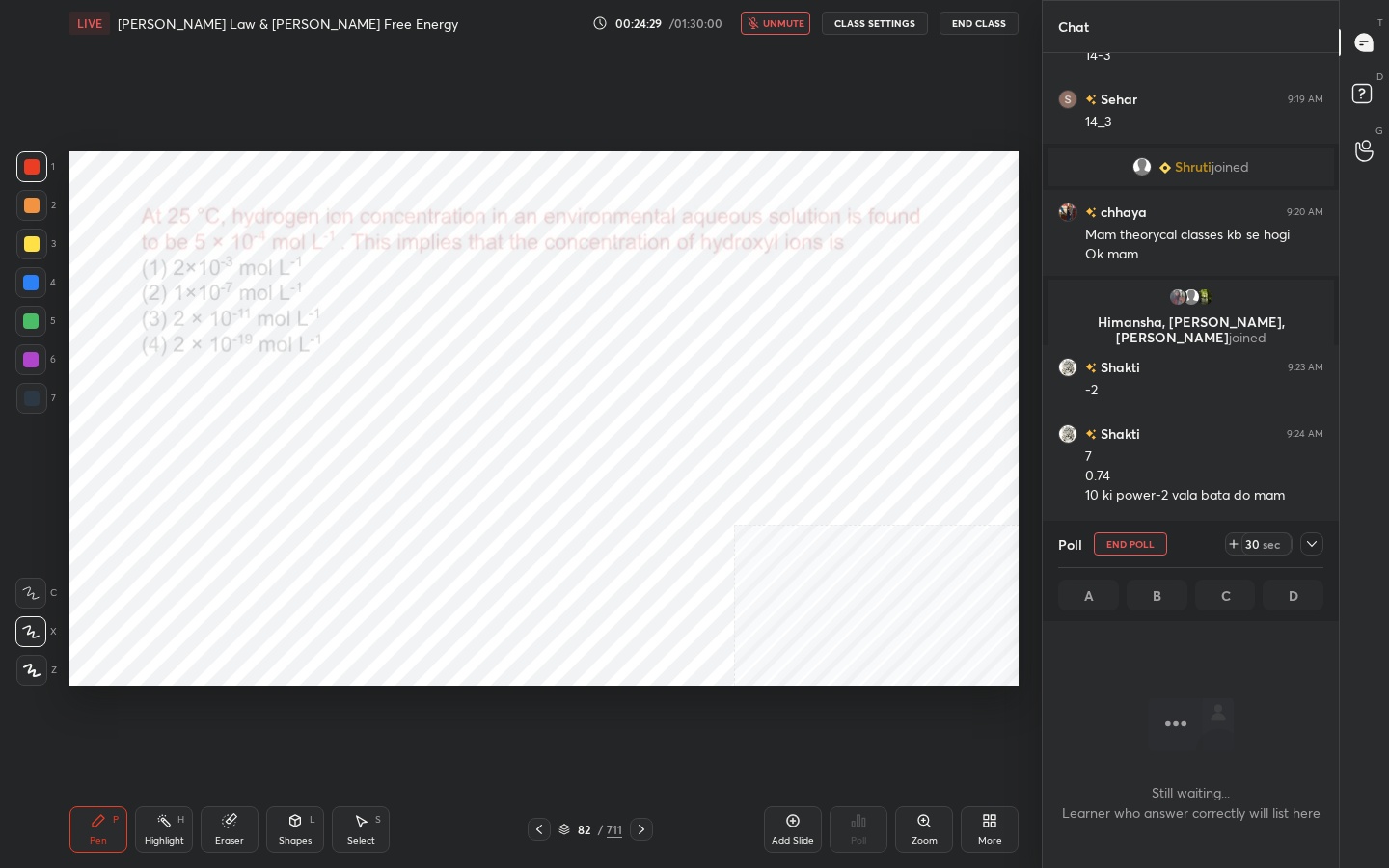 scroll, scrollTop: 504, scrollLeft: 290, axis: both 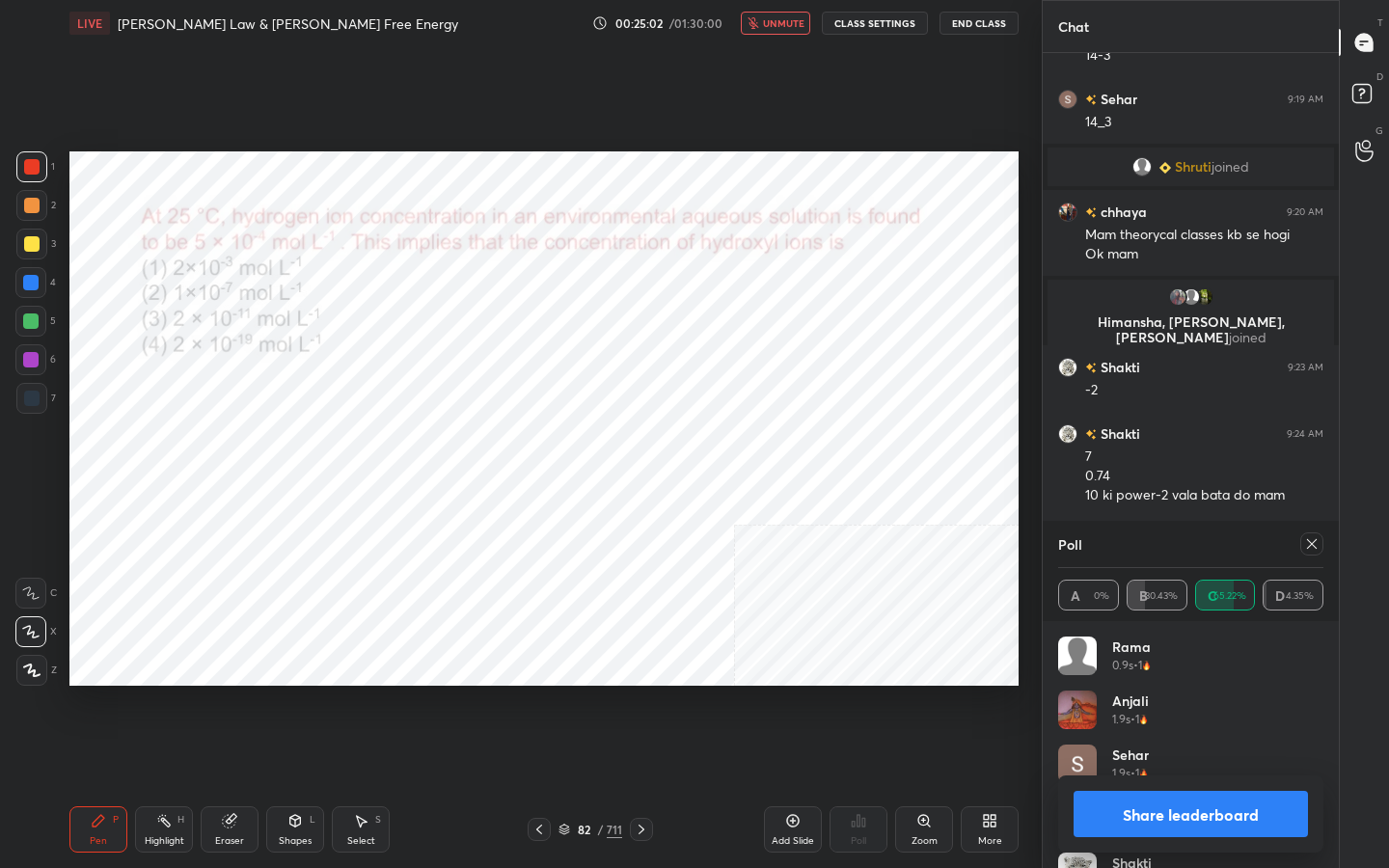 click 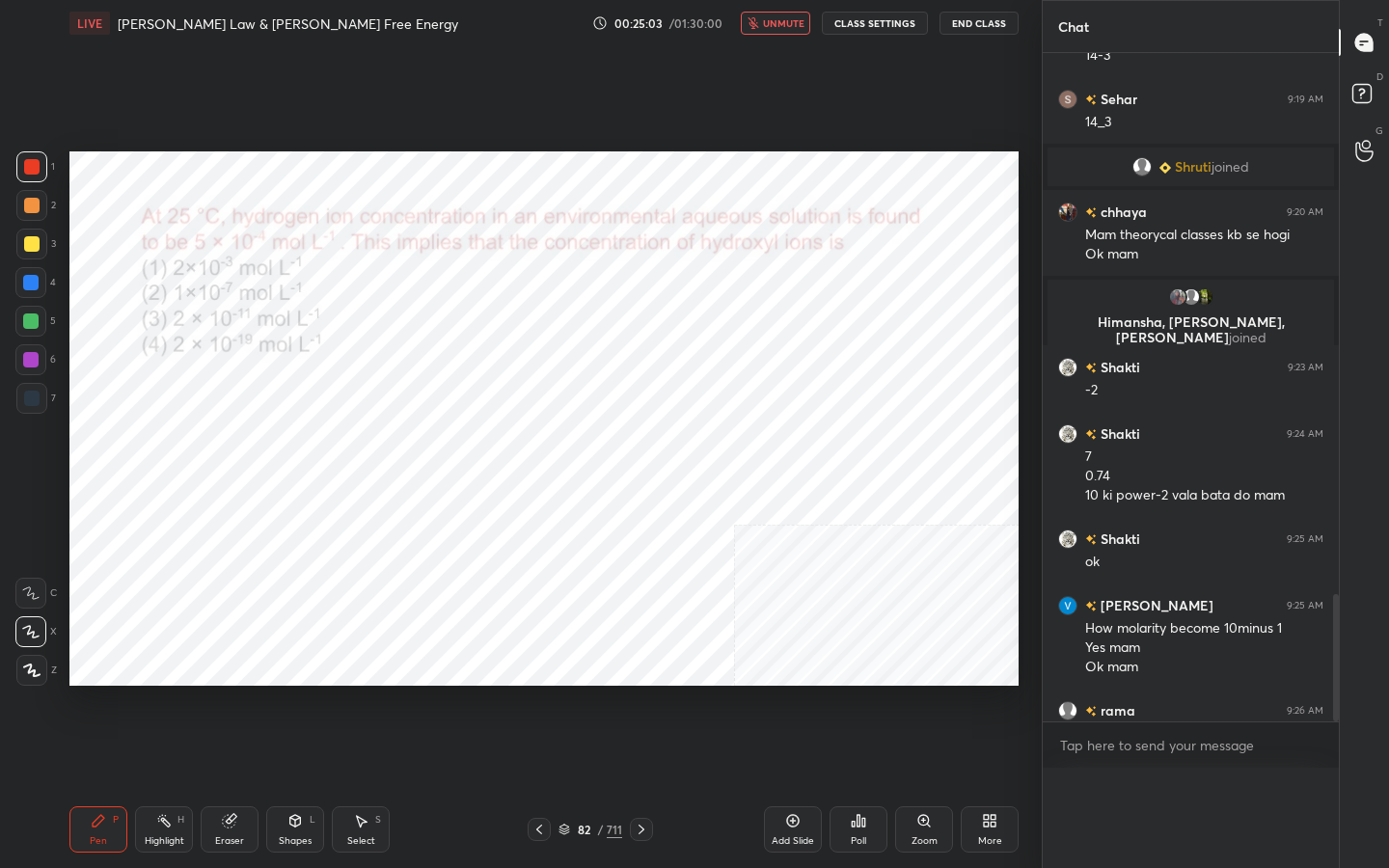 scroll, scrollTop: 0, scrollLeft: 0, axis: both 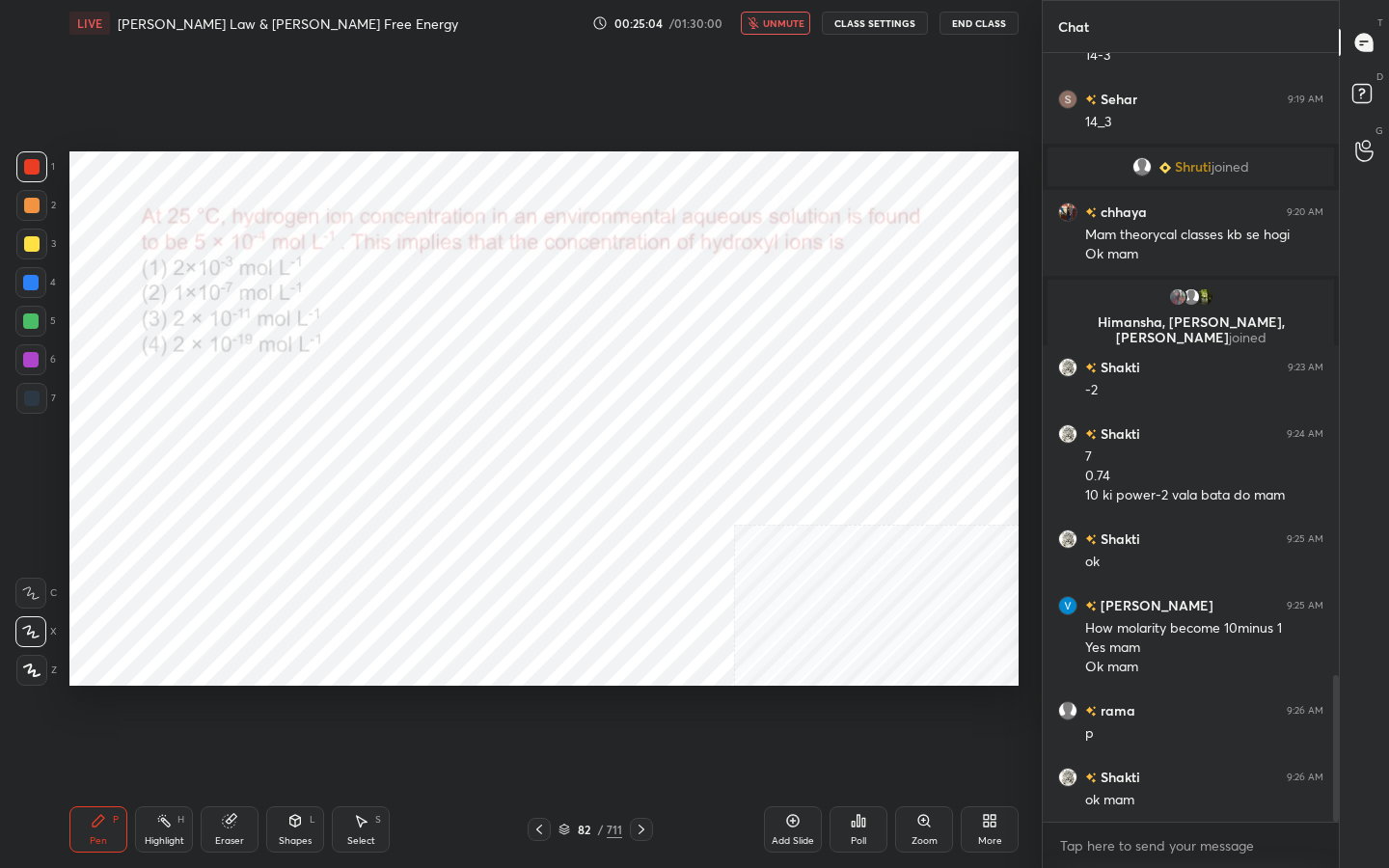 click on "unmute" at bounding box center [783, 23] 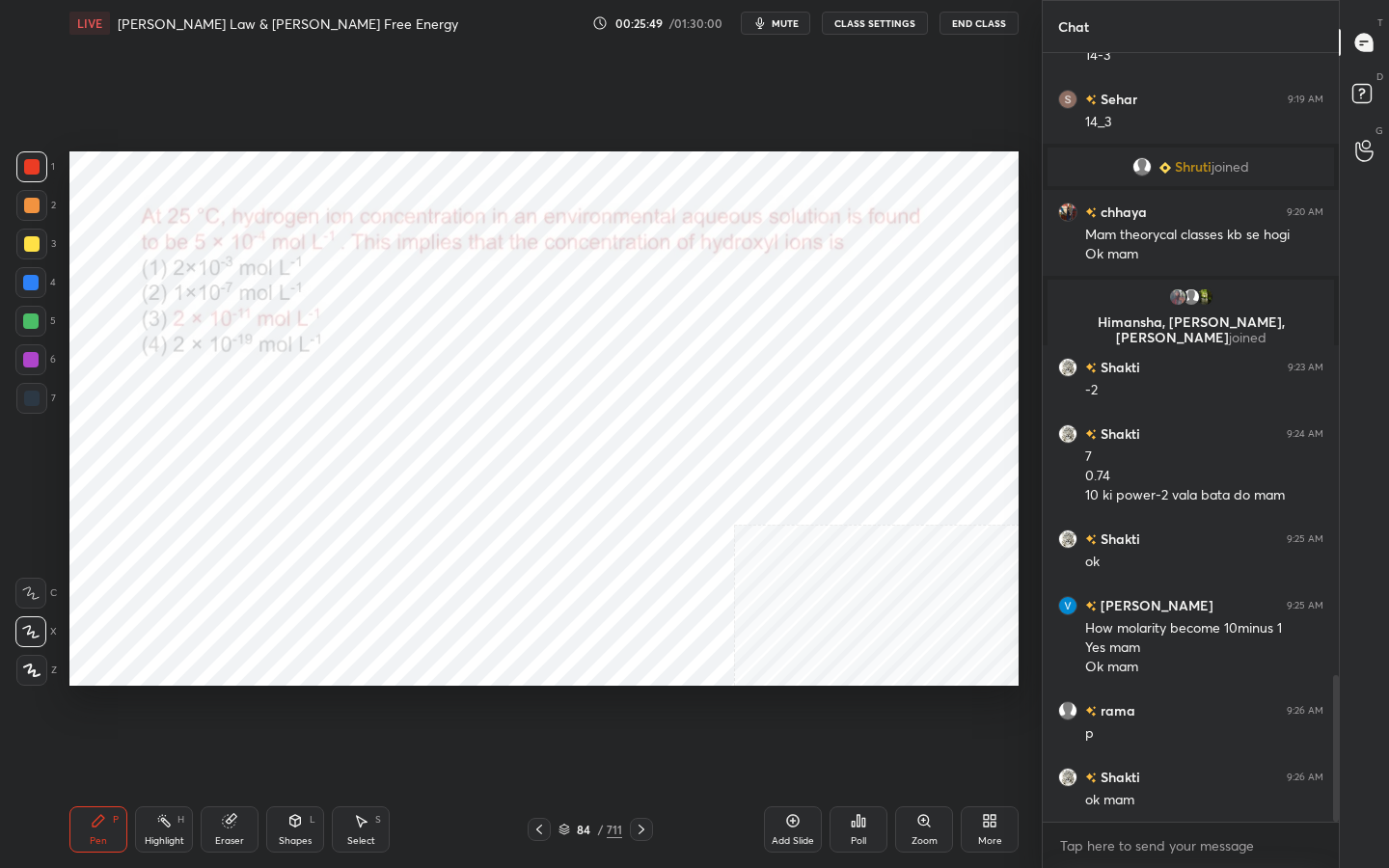 click 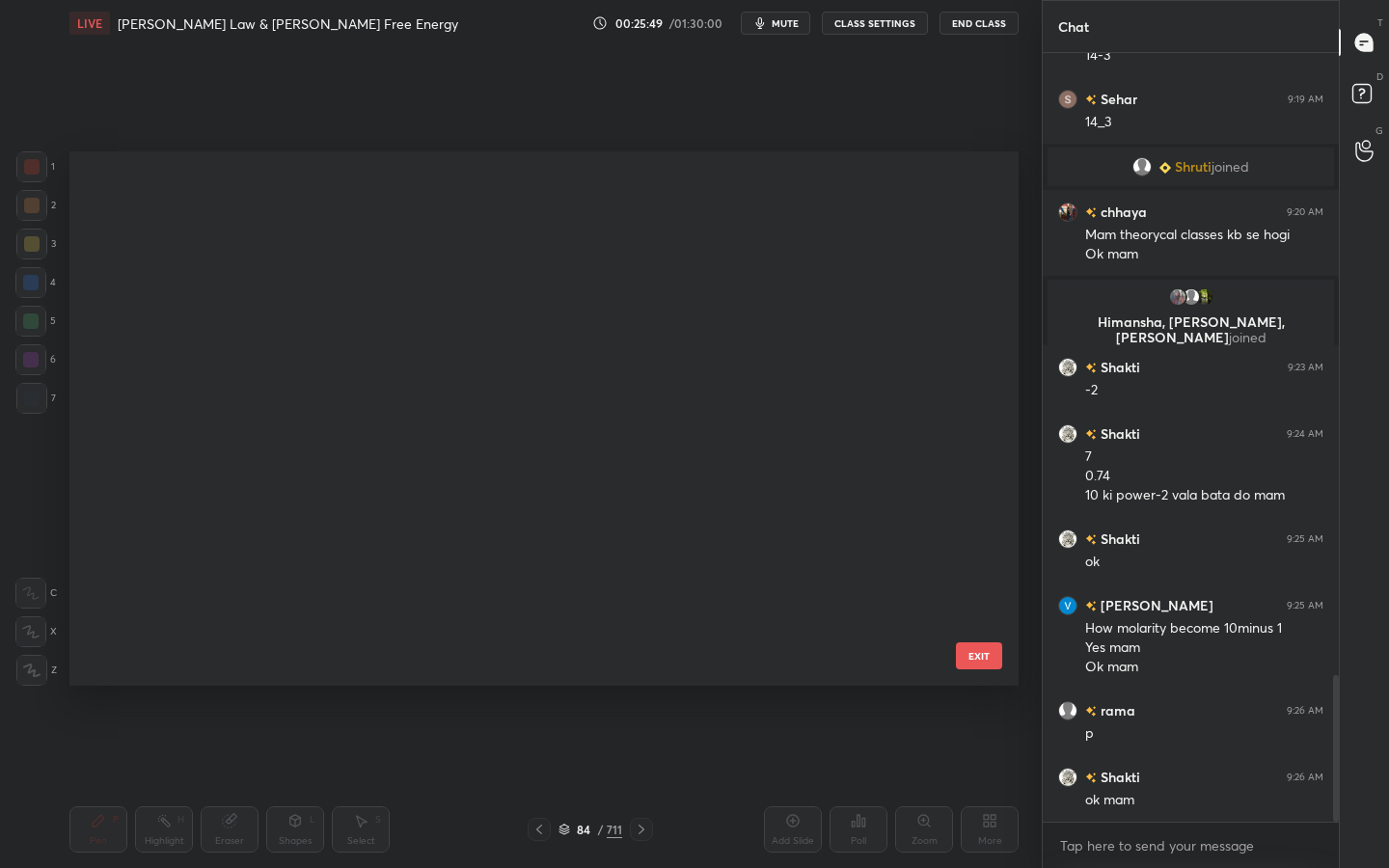 scroll, scrollTop: 4043, scrollLeft: 0, axis: vertical 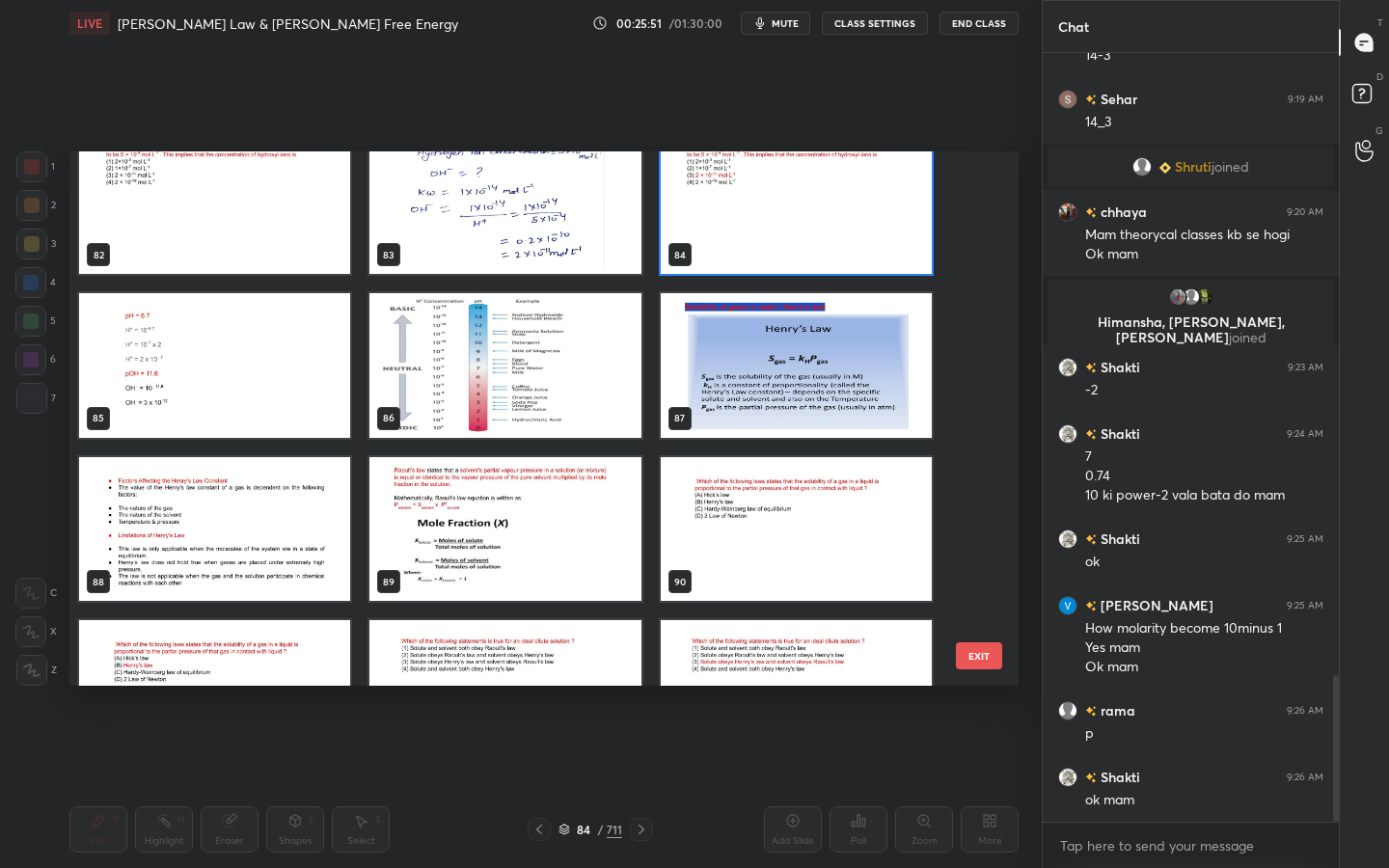 click at bounding box center [214, 366] 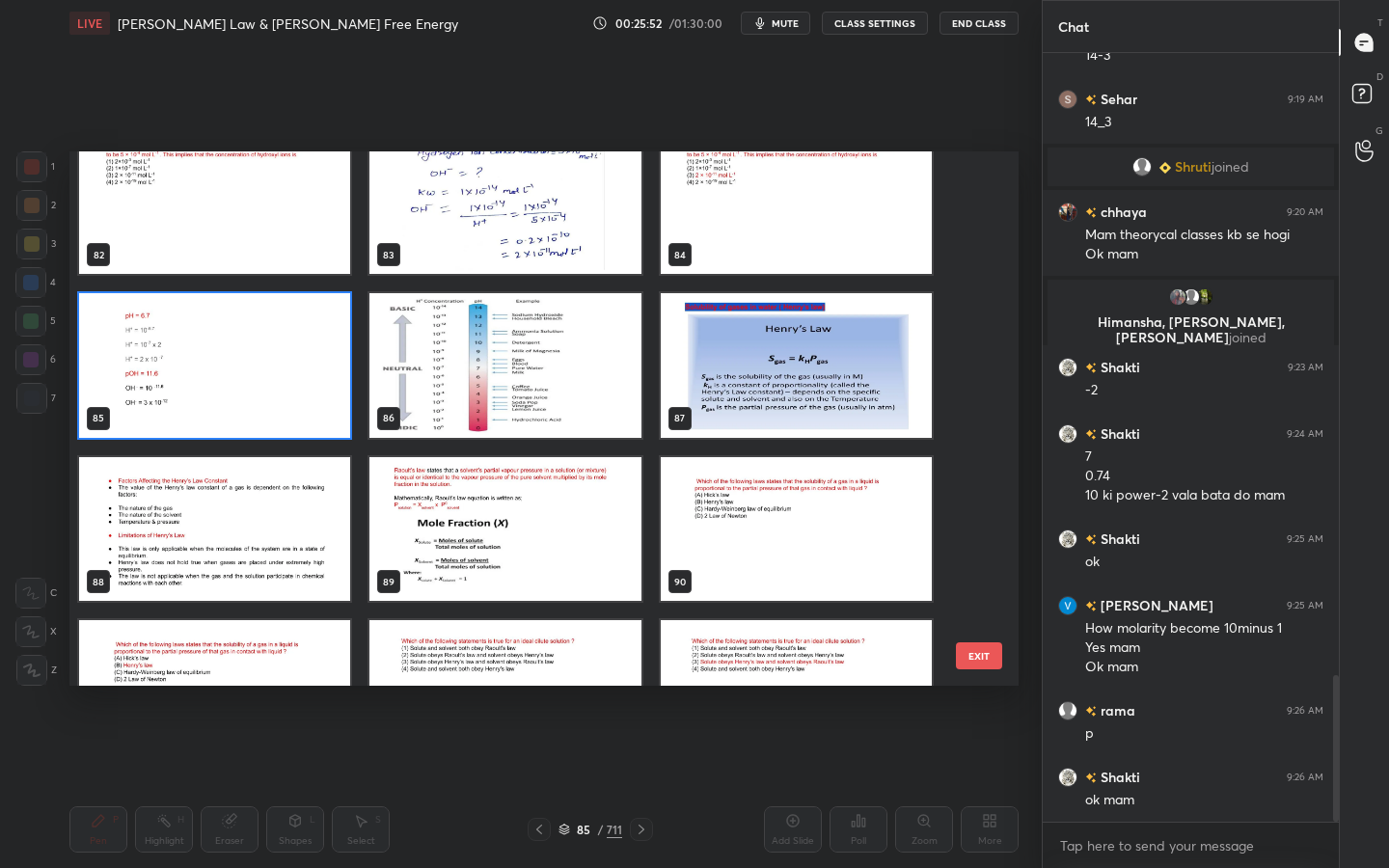 click at bounding box center (214, 366) 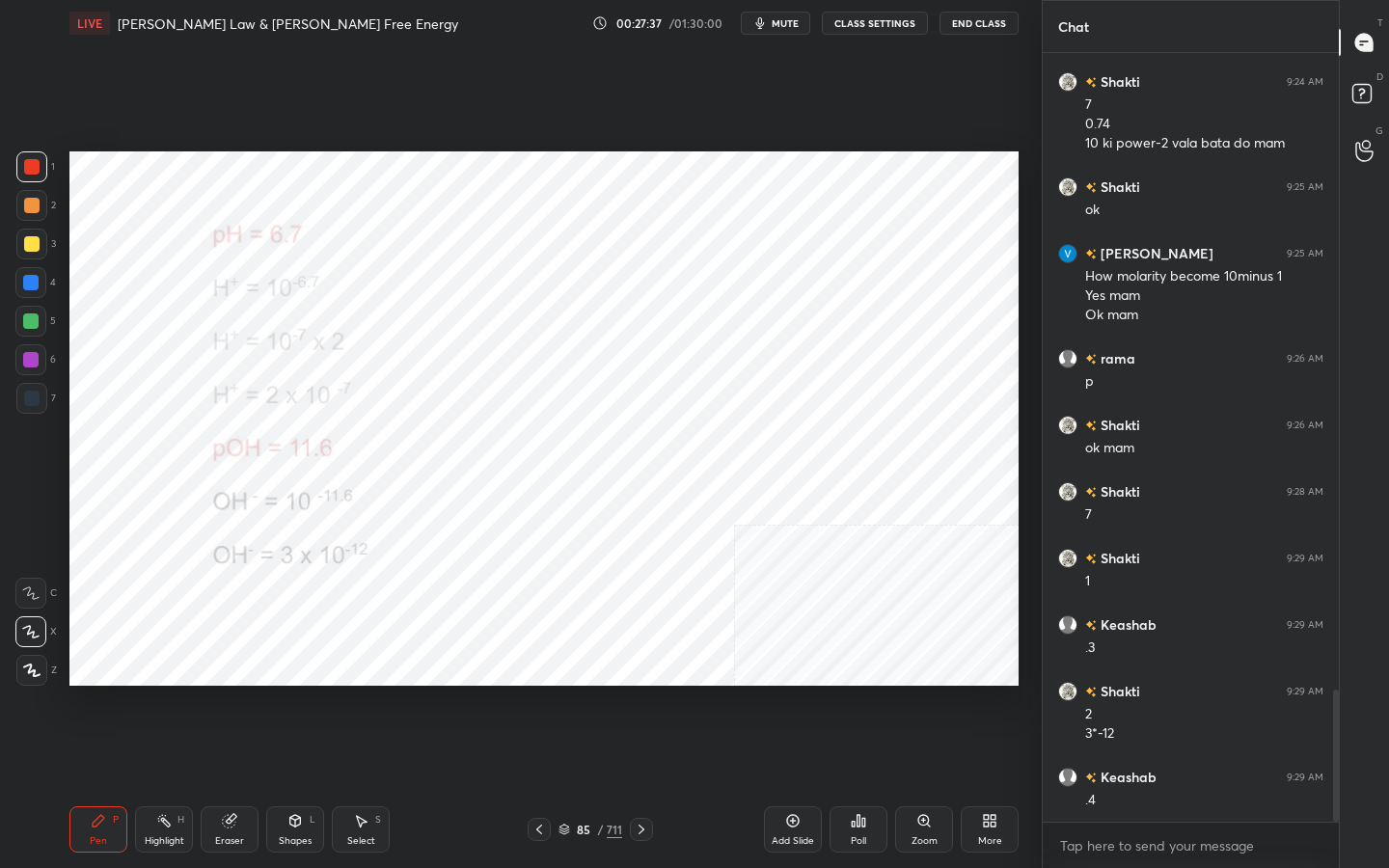 scroll, scrollTop: 3692, scrollLeft: 0, axis: vertical 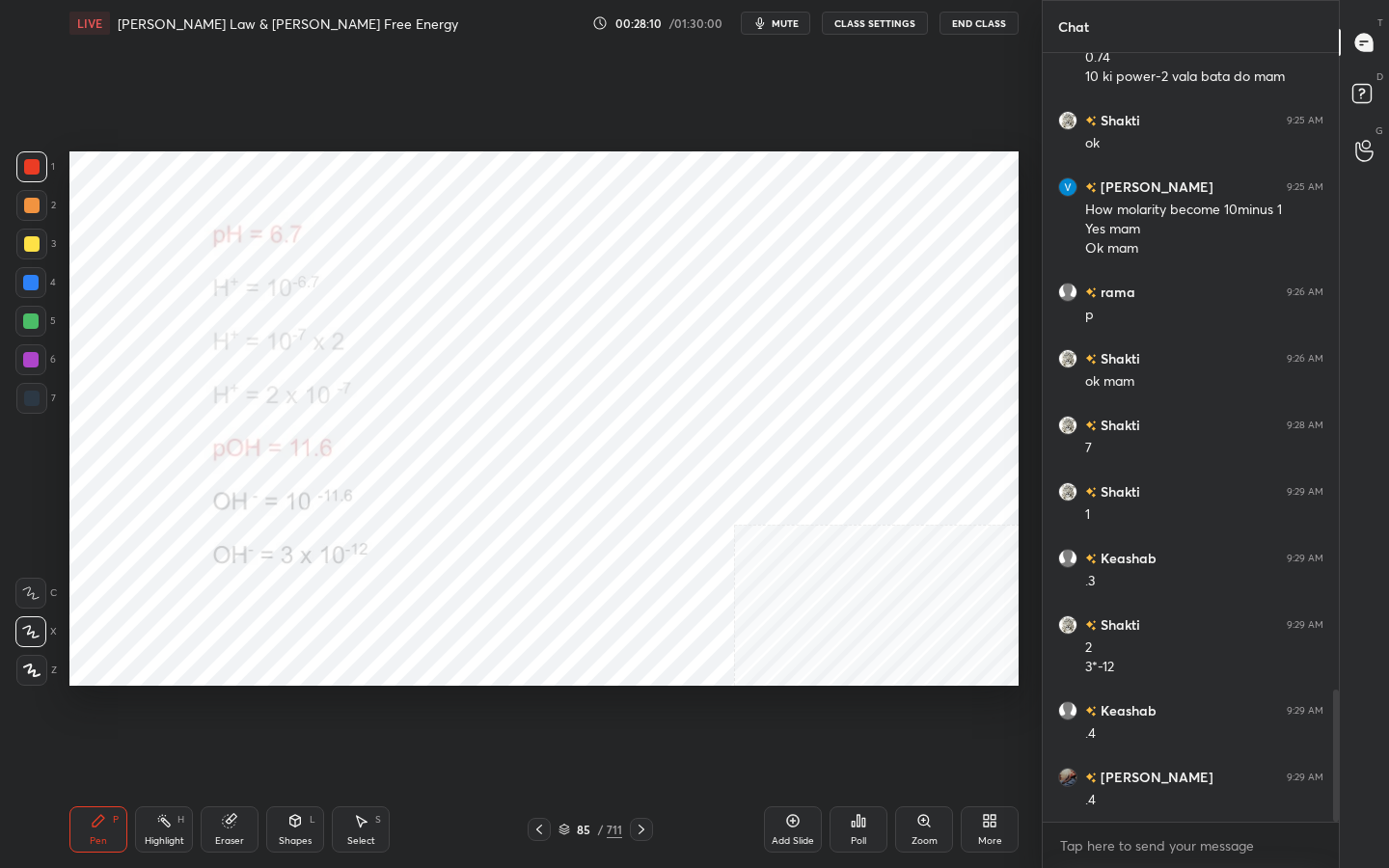 click 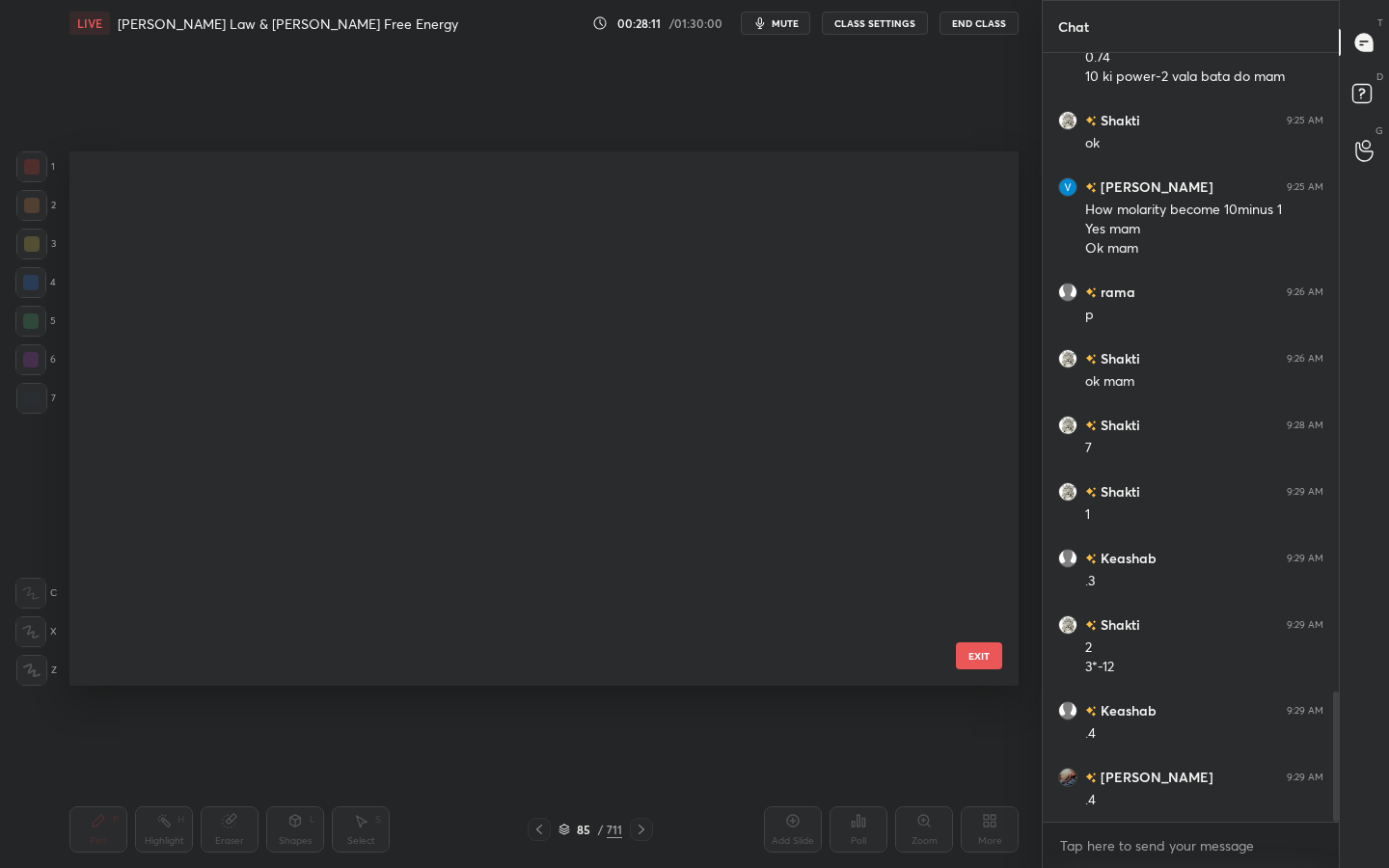 scroll, scrollTop: 3758, scrollLeft: 0, axis: vertical 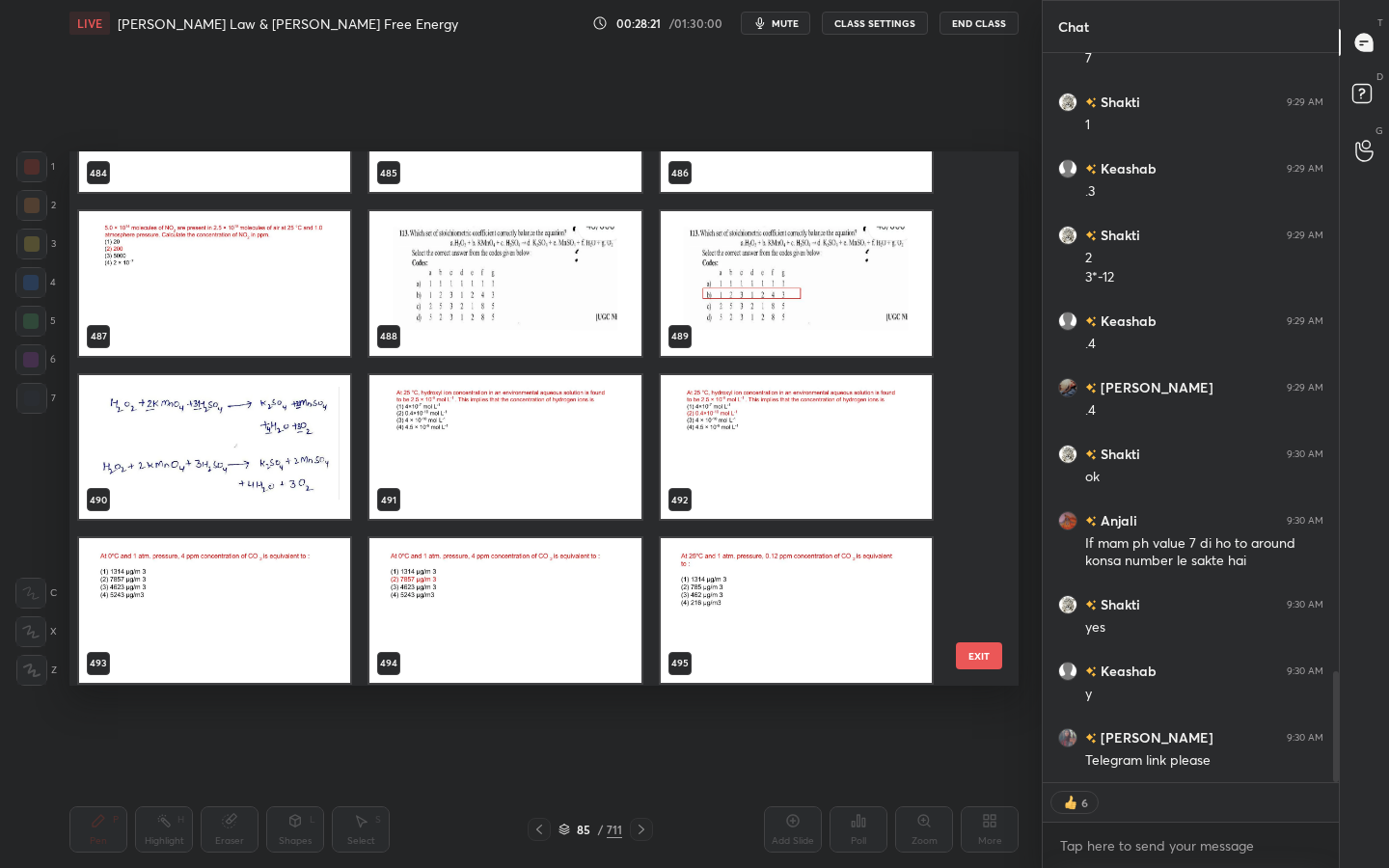 click 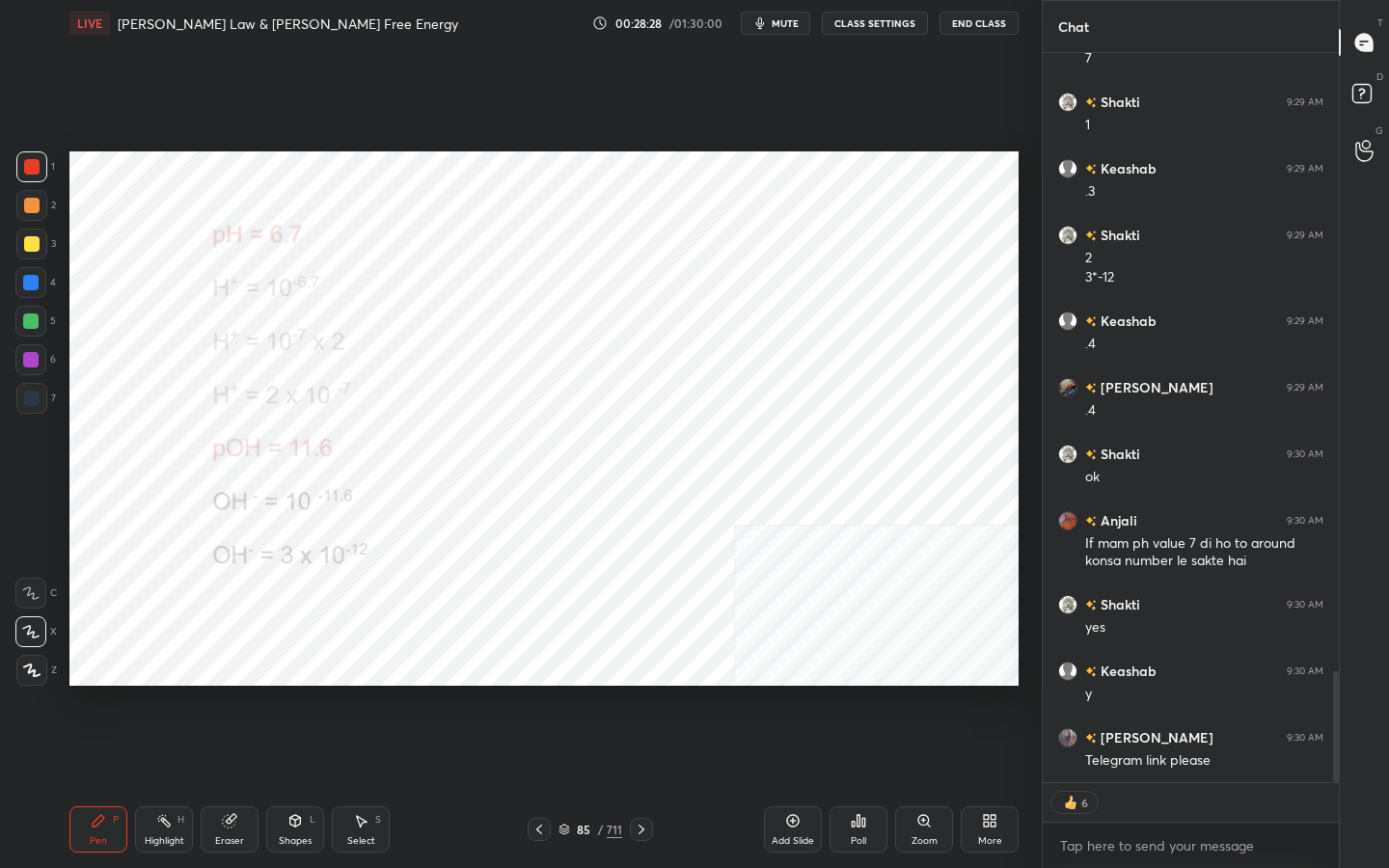 click 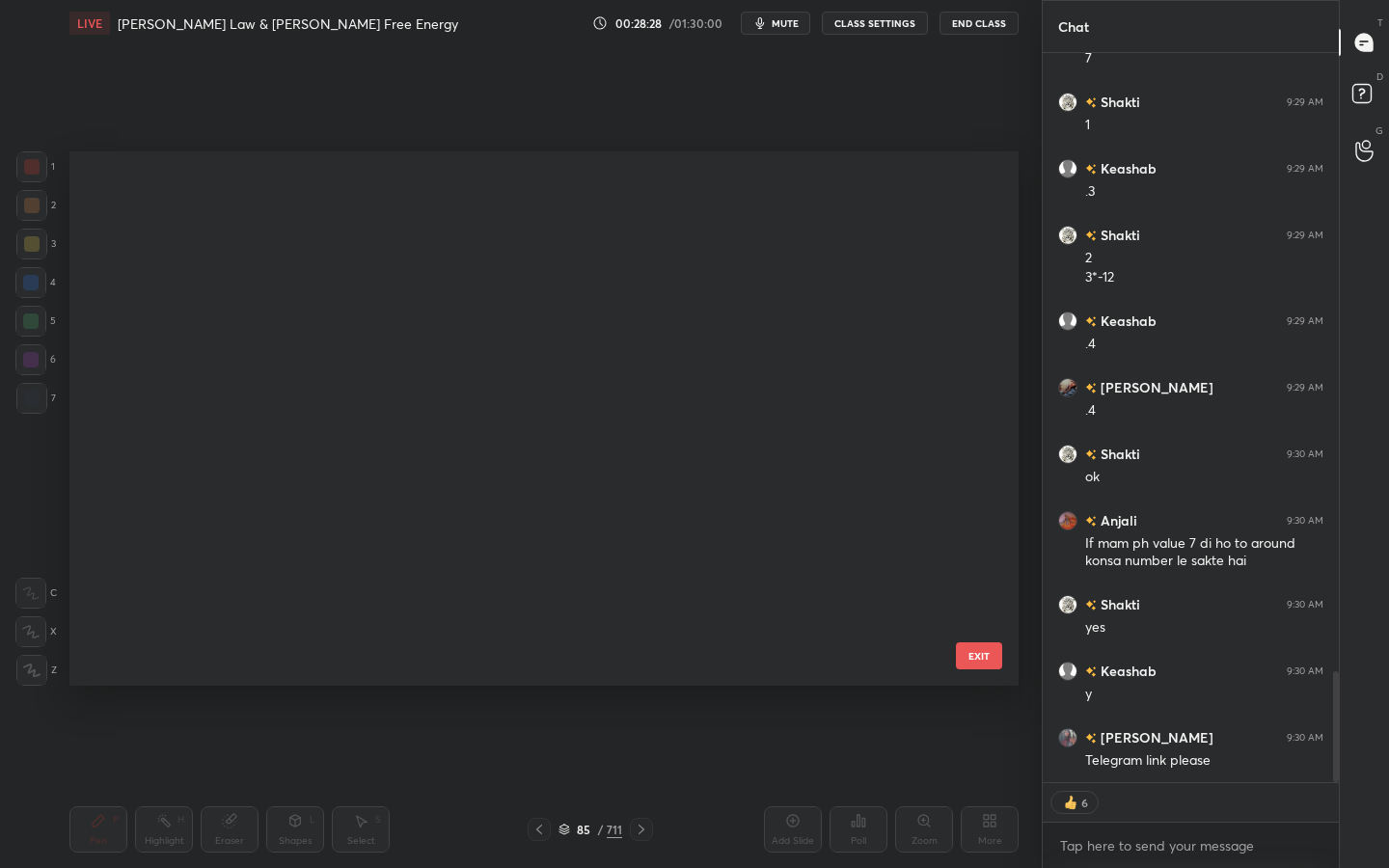 scroll, scrollTop: 4207, scrollLeft: 0, axis: vertical 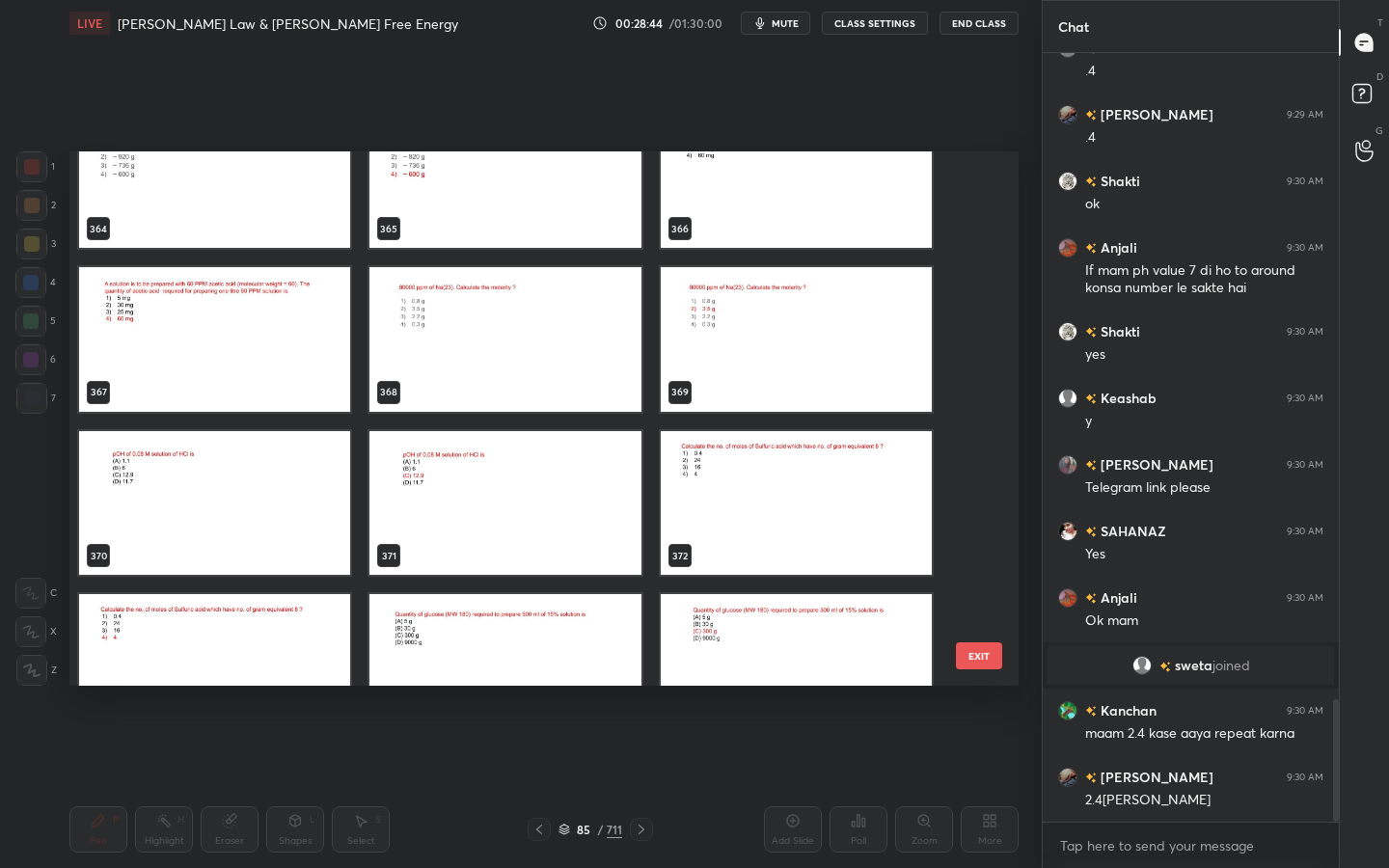 click 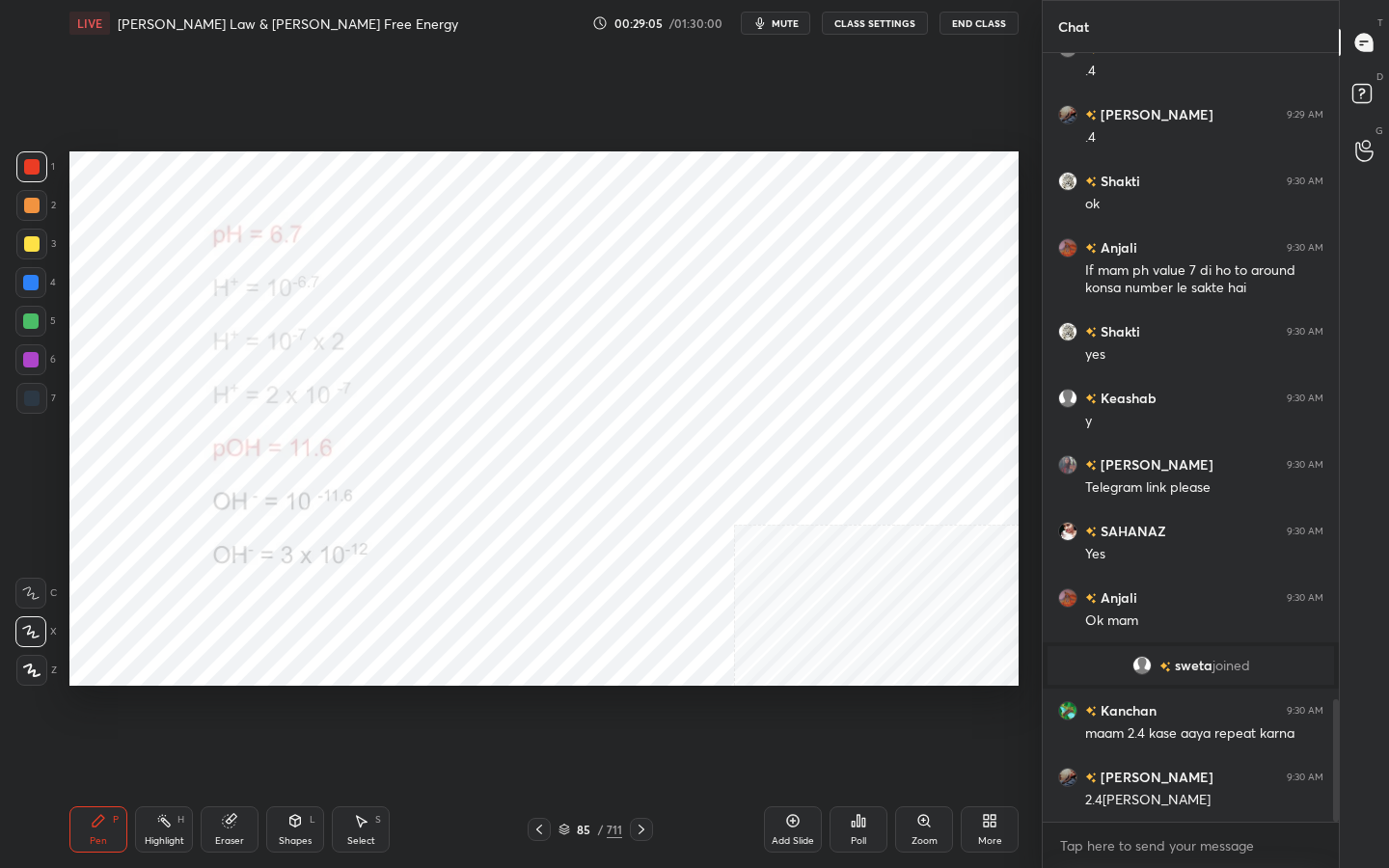 drag, startPoint x: 799, startPoint y: 823, endPoint x: 785, endPoint y: 774, distance: 50.96077 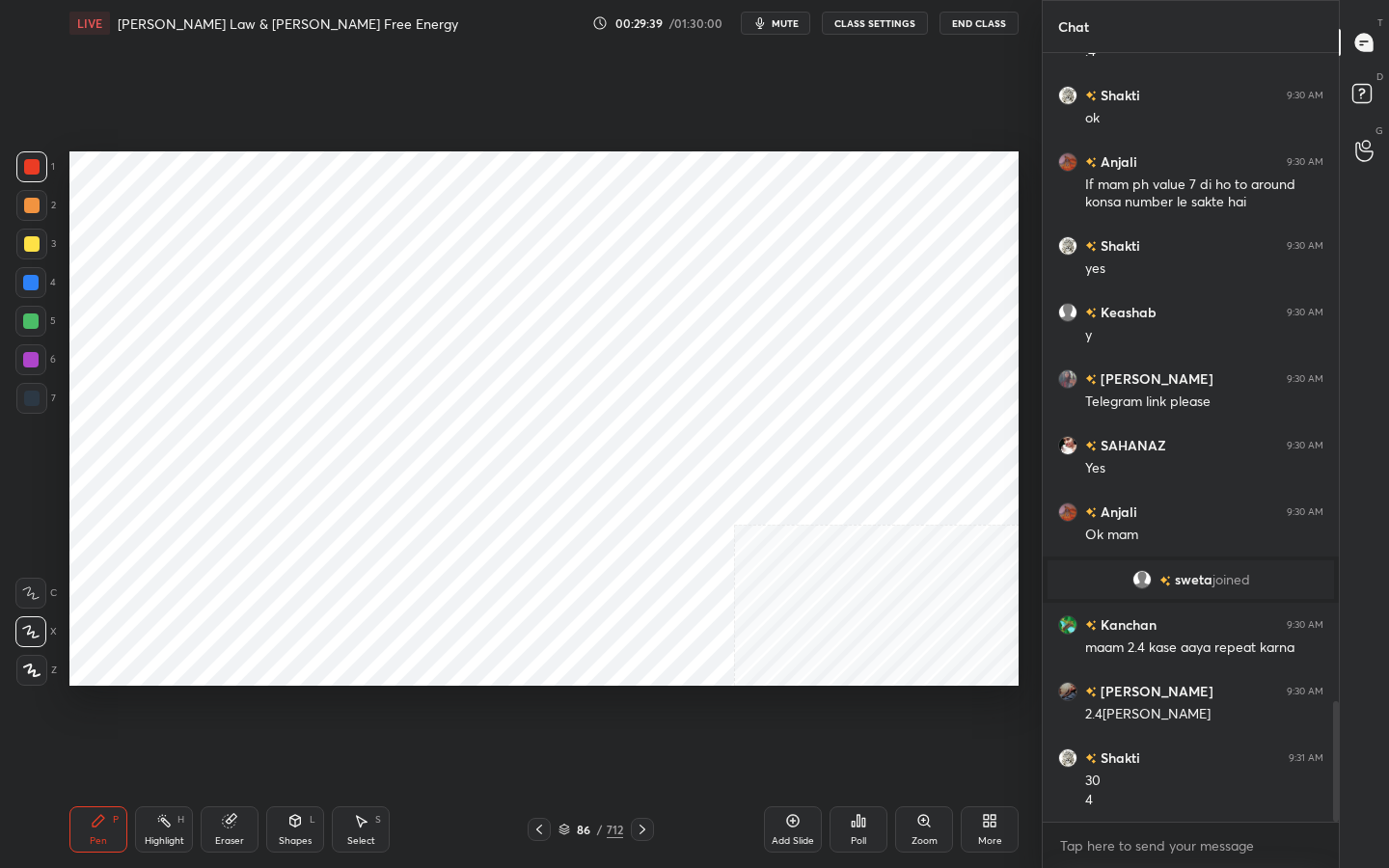 scroll, scrollTop: 4218, scrollLeft: 0, axis: vertical 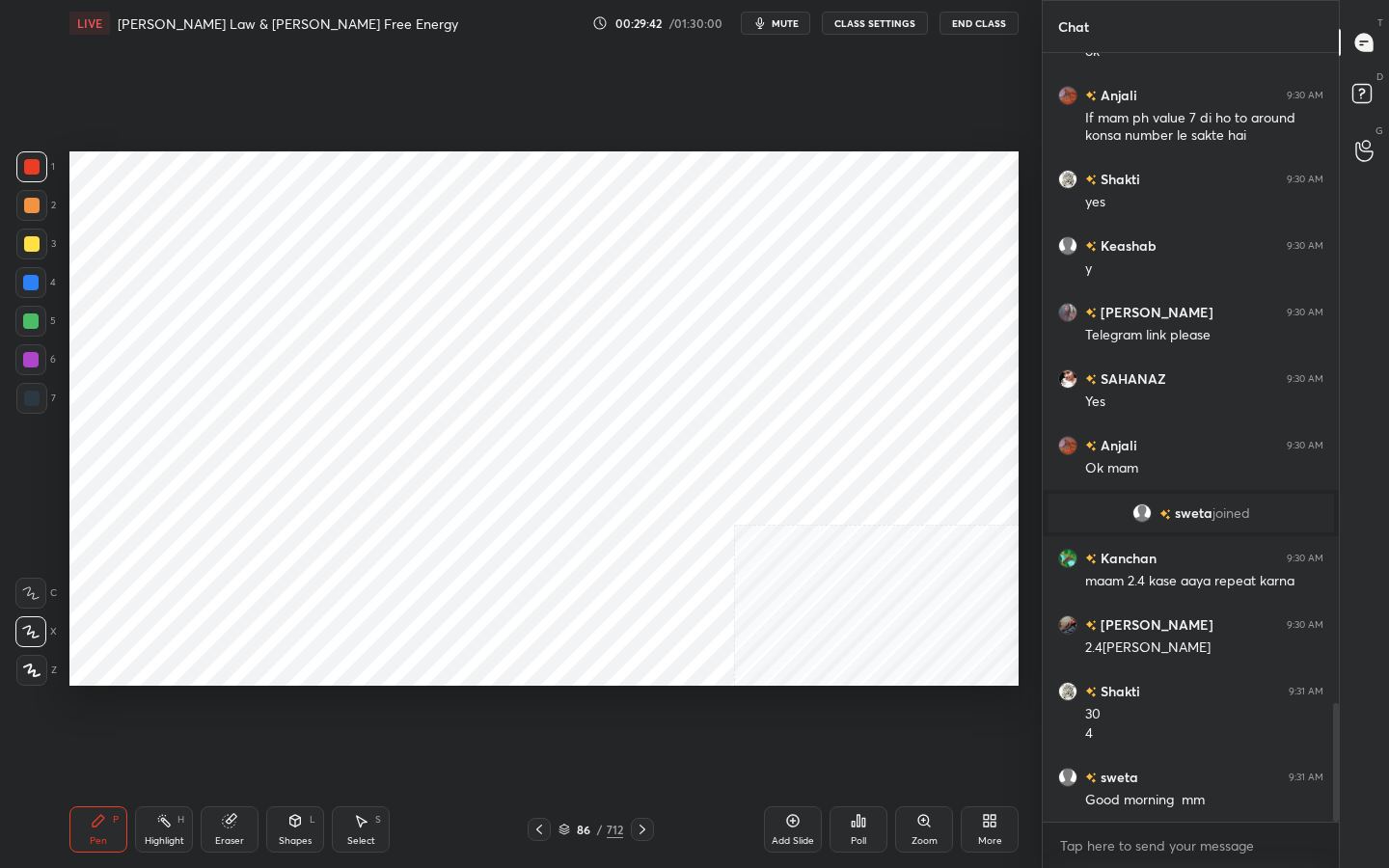 drag, startPoint x: 232, startPoint y: 827, endPoint x: 198, endPoint y: 799, distance: 44.04543 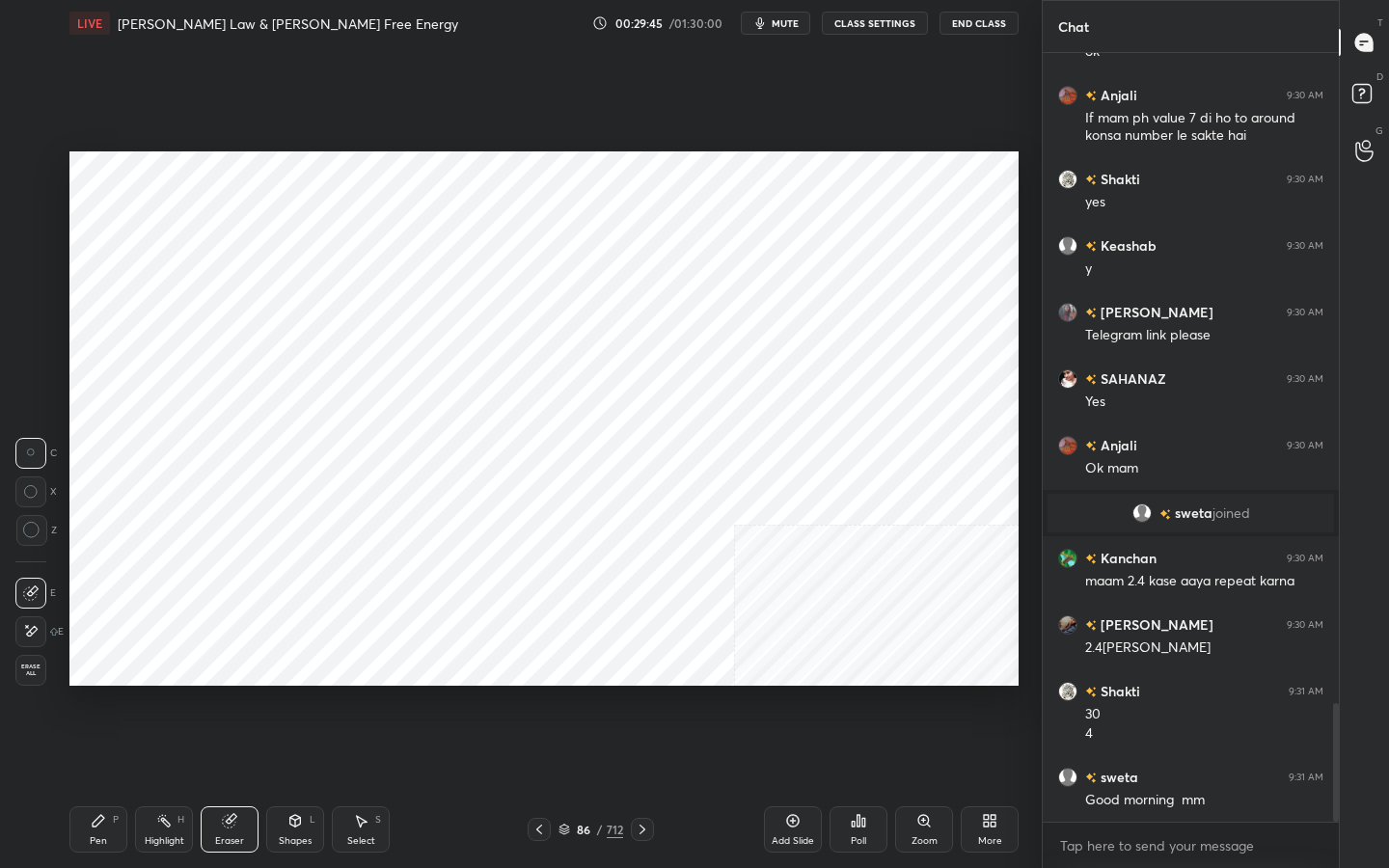 drag, startPoint x: 31, startPoint y: 664, endPoint x: 56, endPoint y: 634, distance: 39.051248 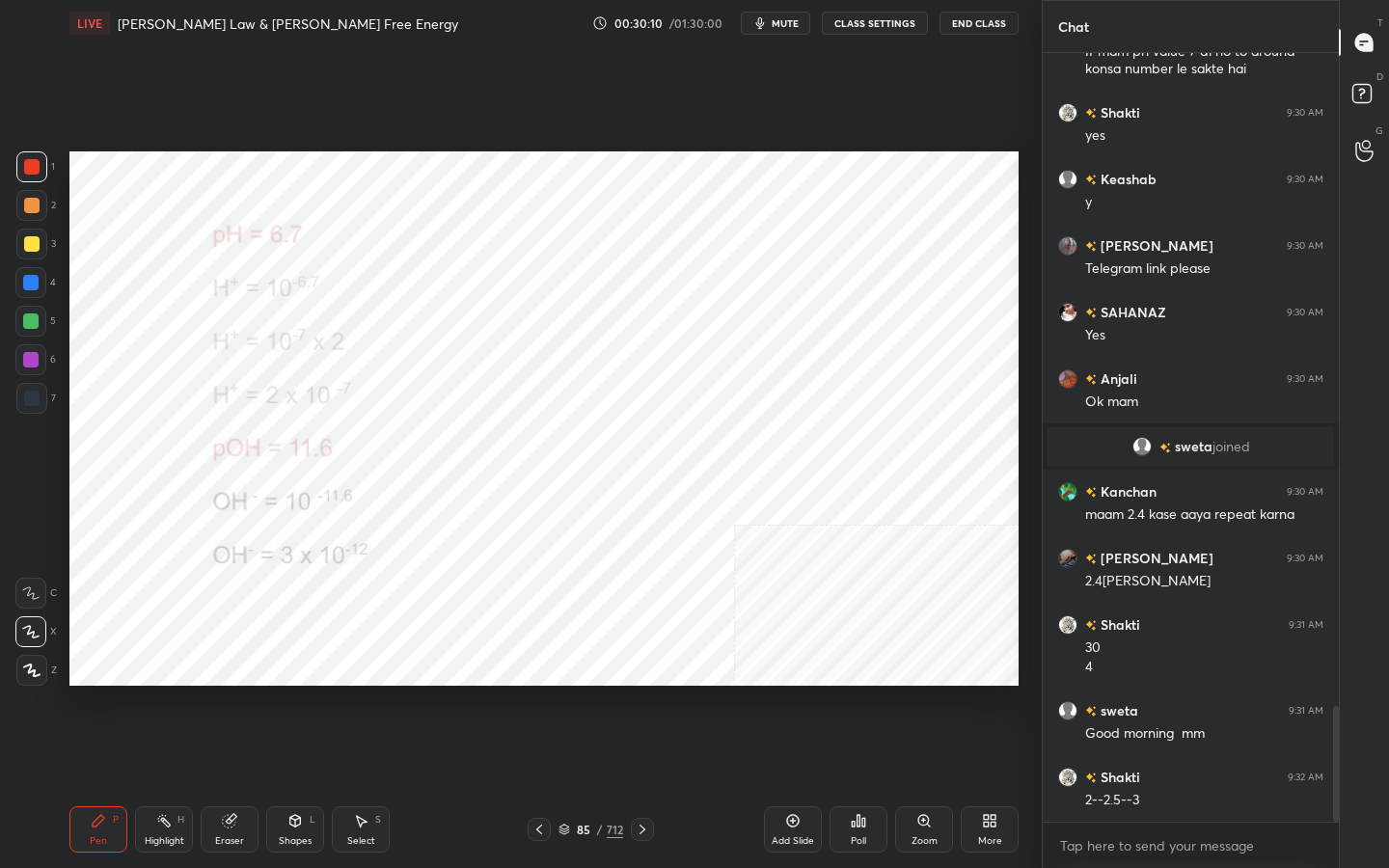 scroll, scrollTop: 4351, scrollLeft: 0, axis: vertical 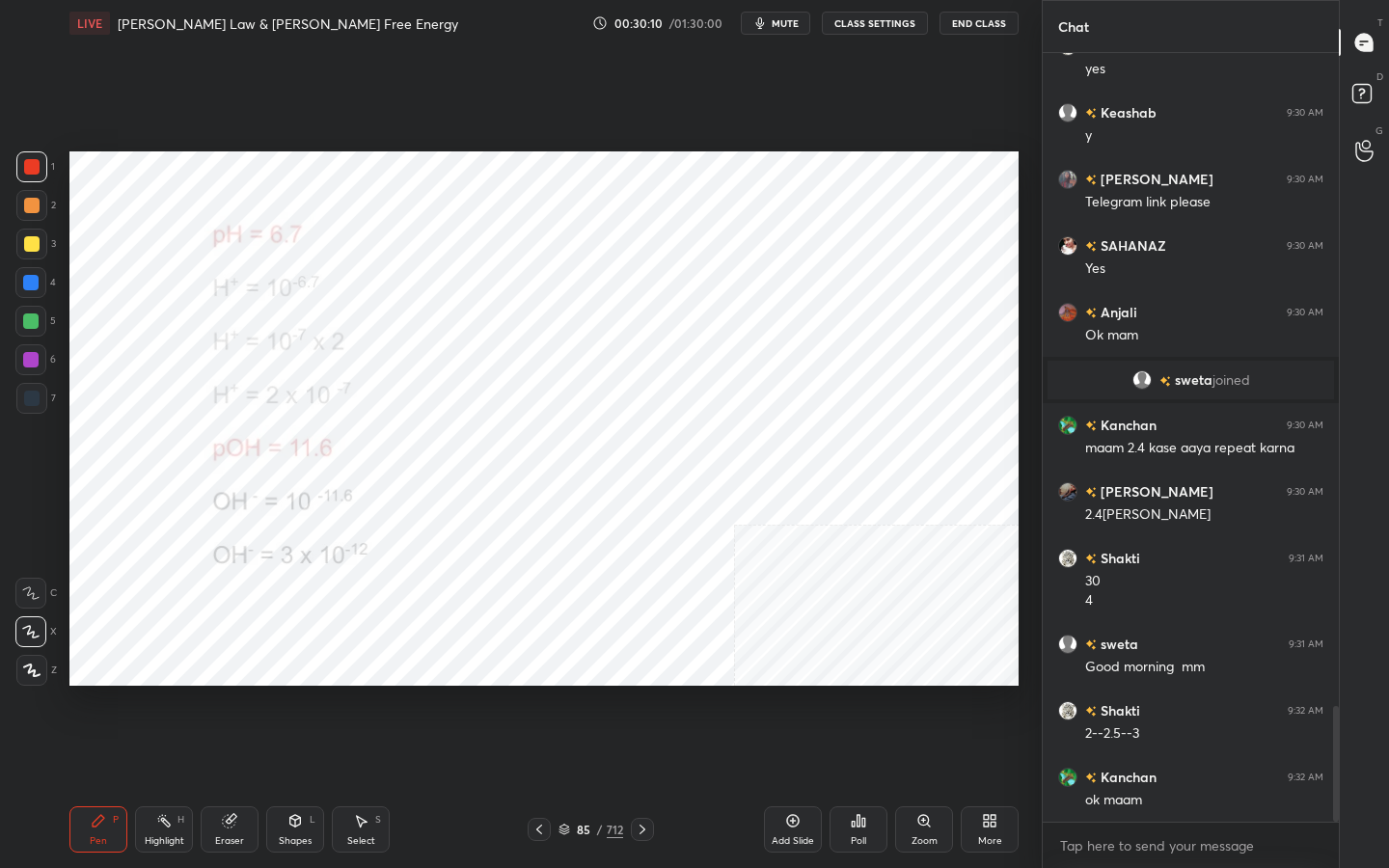 click 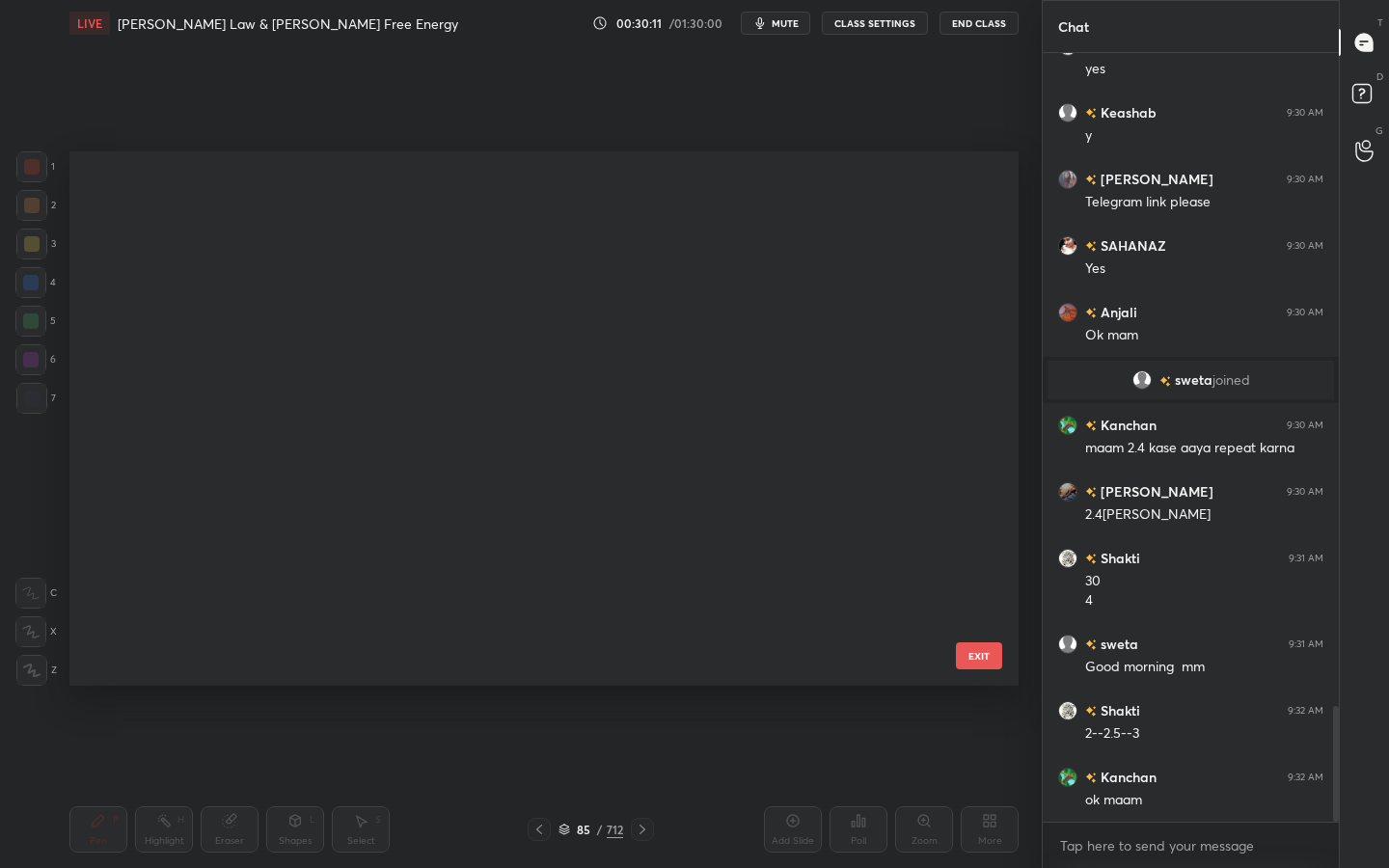 scroll, scrollTop: 4207, scrollLeft: 0, axis: vertical 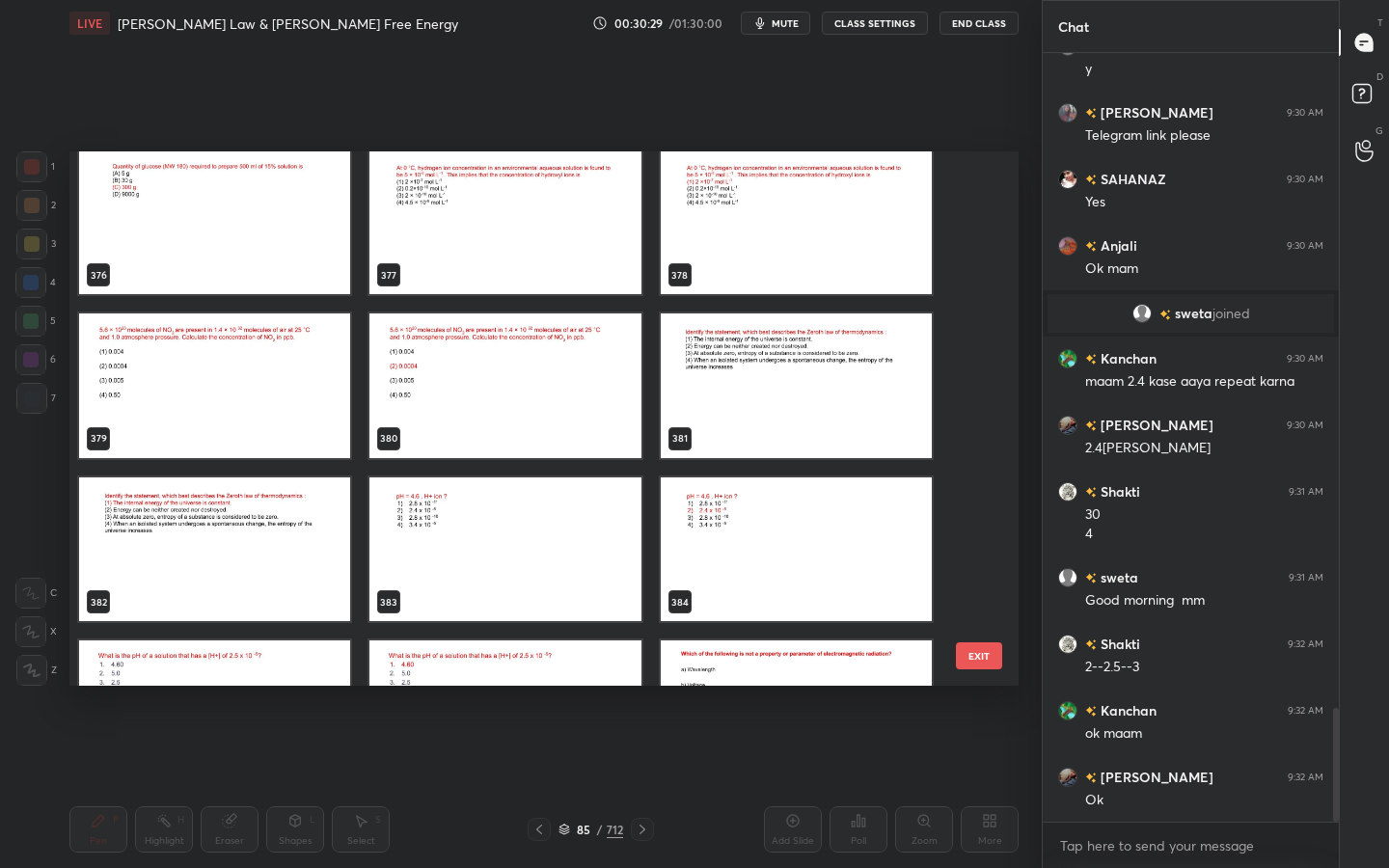 click at bounding box center (504, 550) 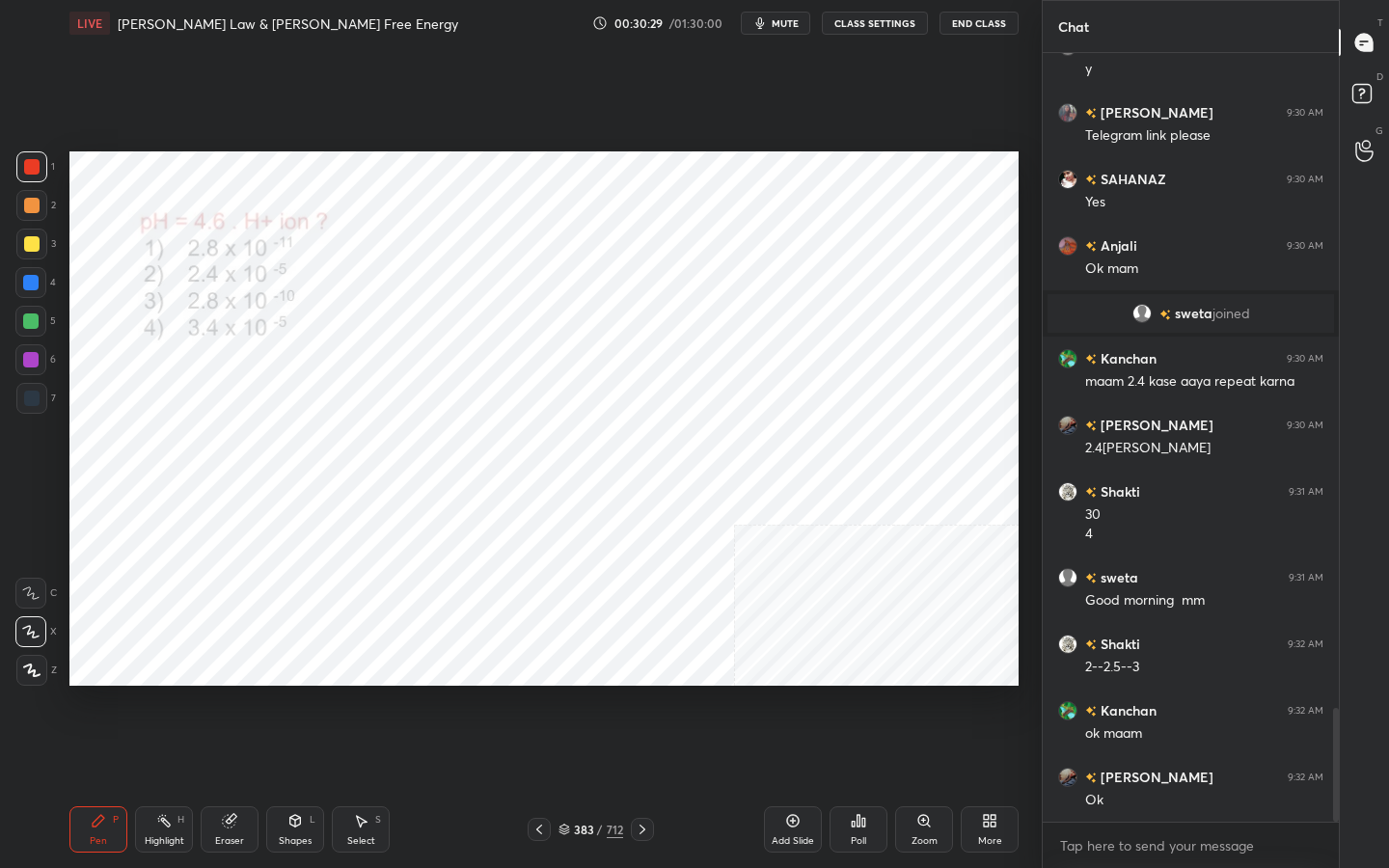 click at bounding box center (504, 550) 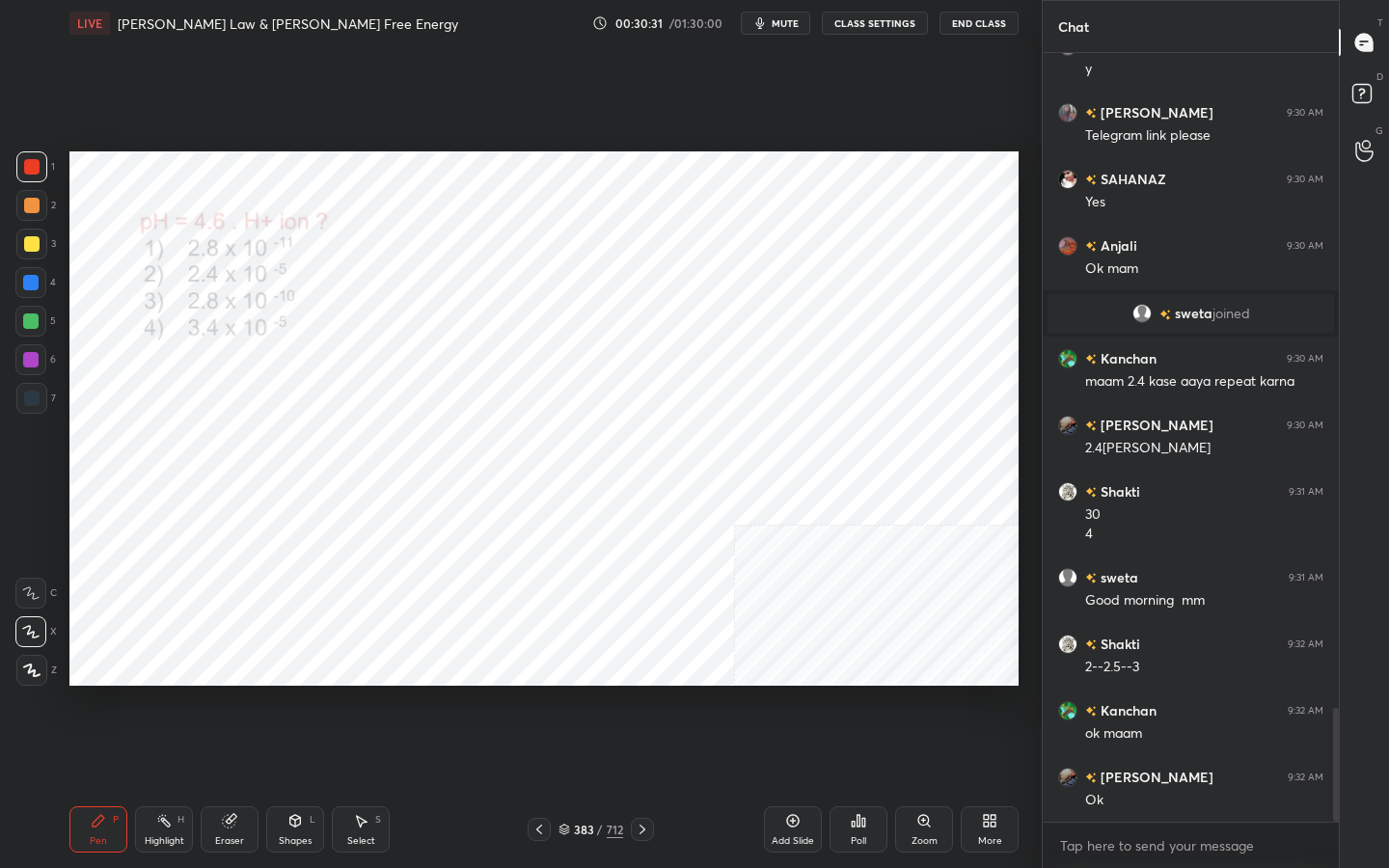 click on "mute" at bounding box center (785, 23) 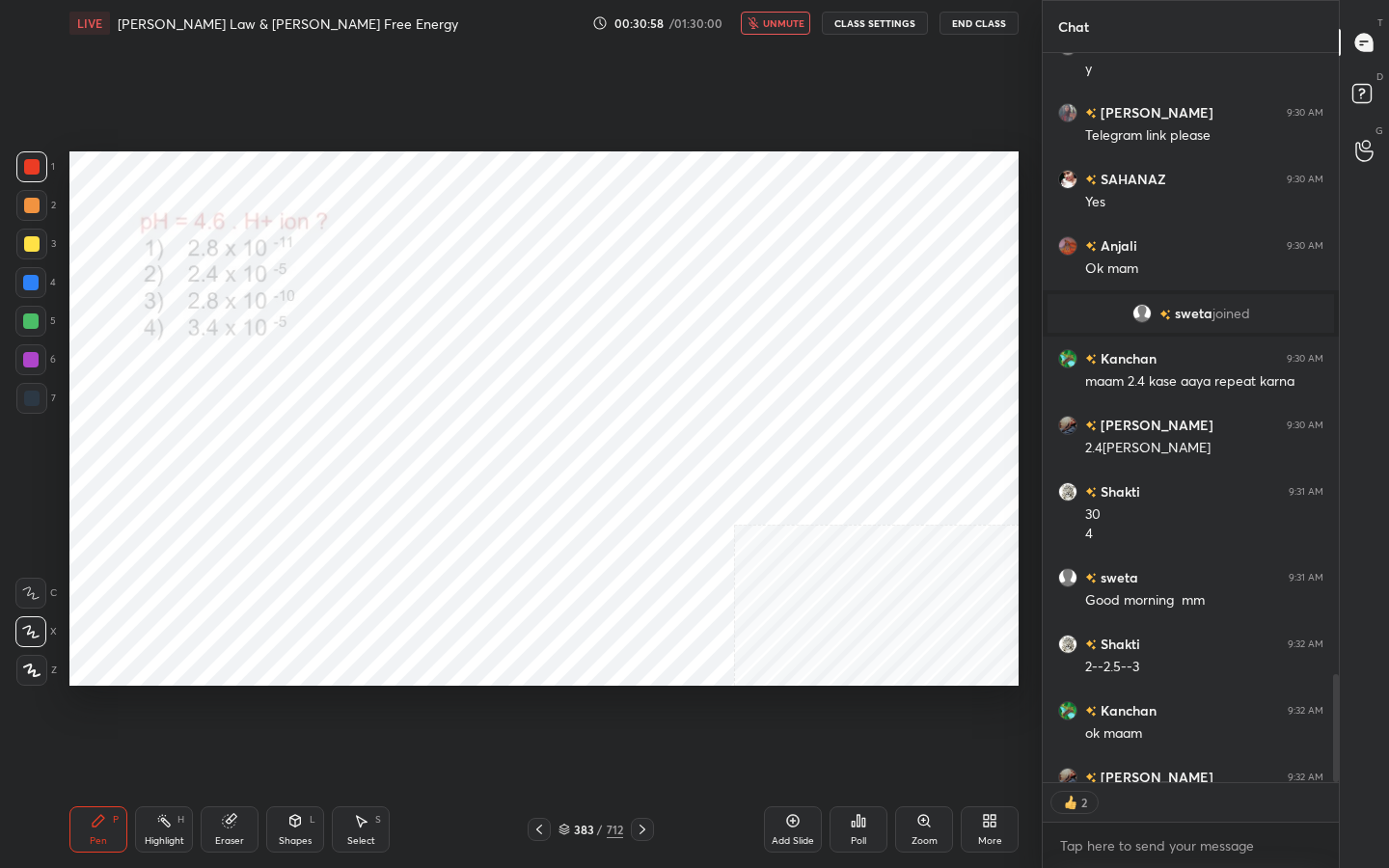 scroll, scrollTop: 723, scrollLeft: 290, axis: both 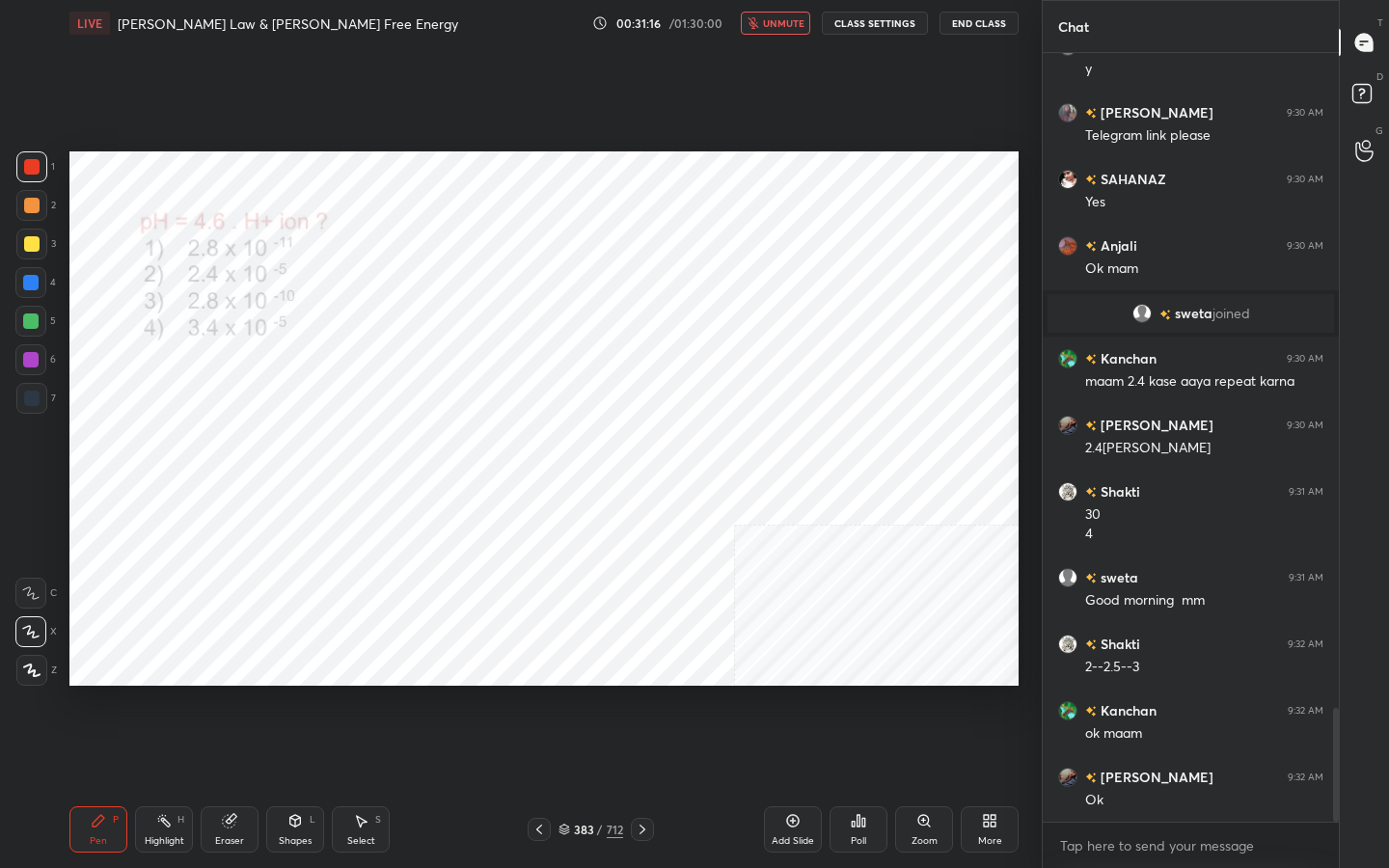 click 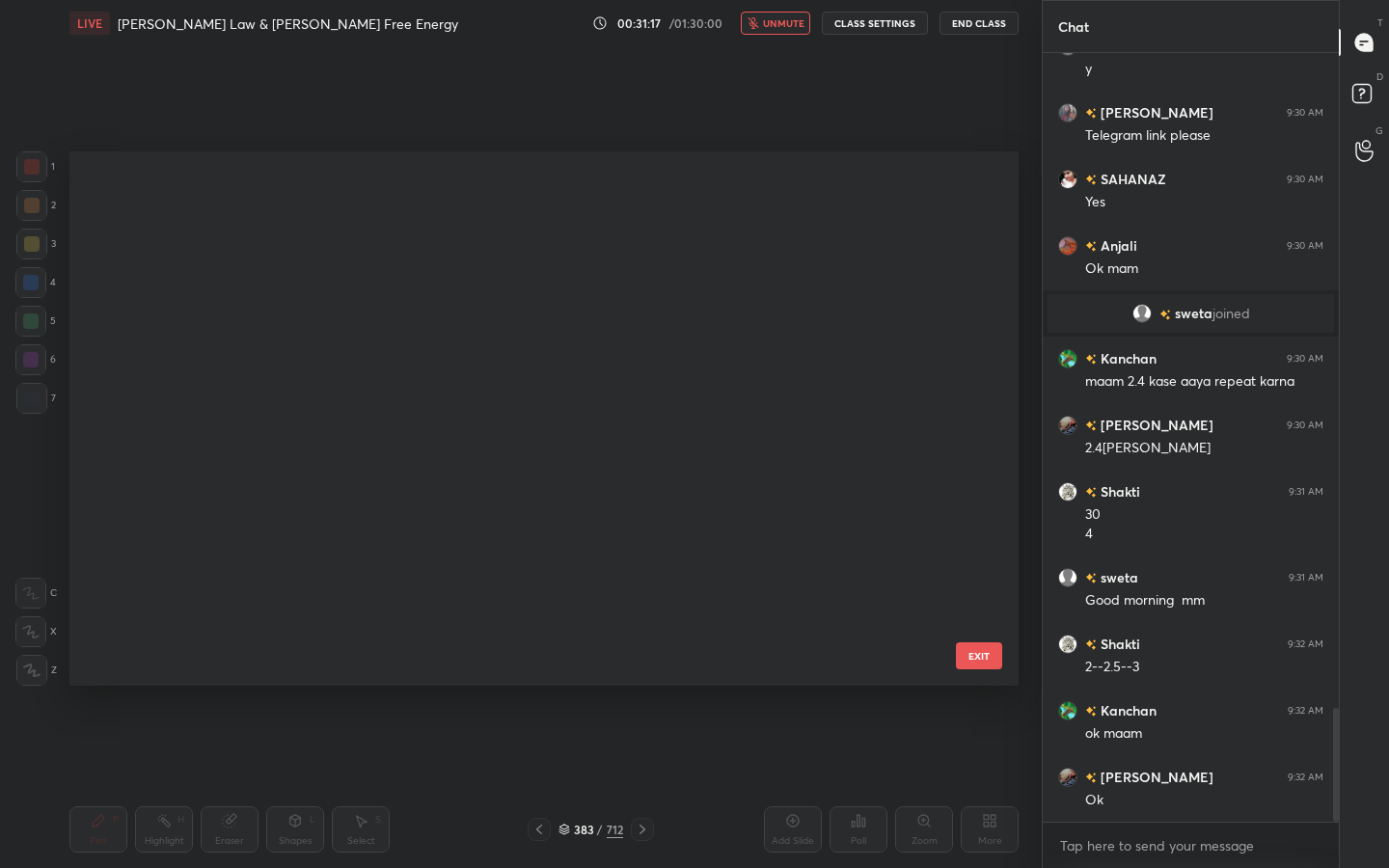 scroll, scrollTop: 20390, scrollLeft: 0, axis: vertical 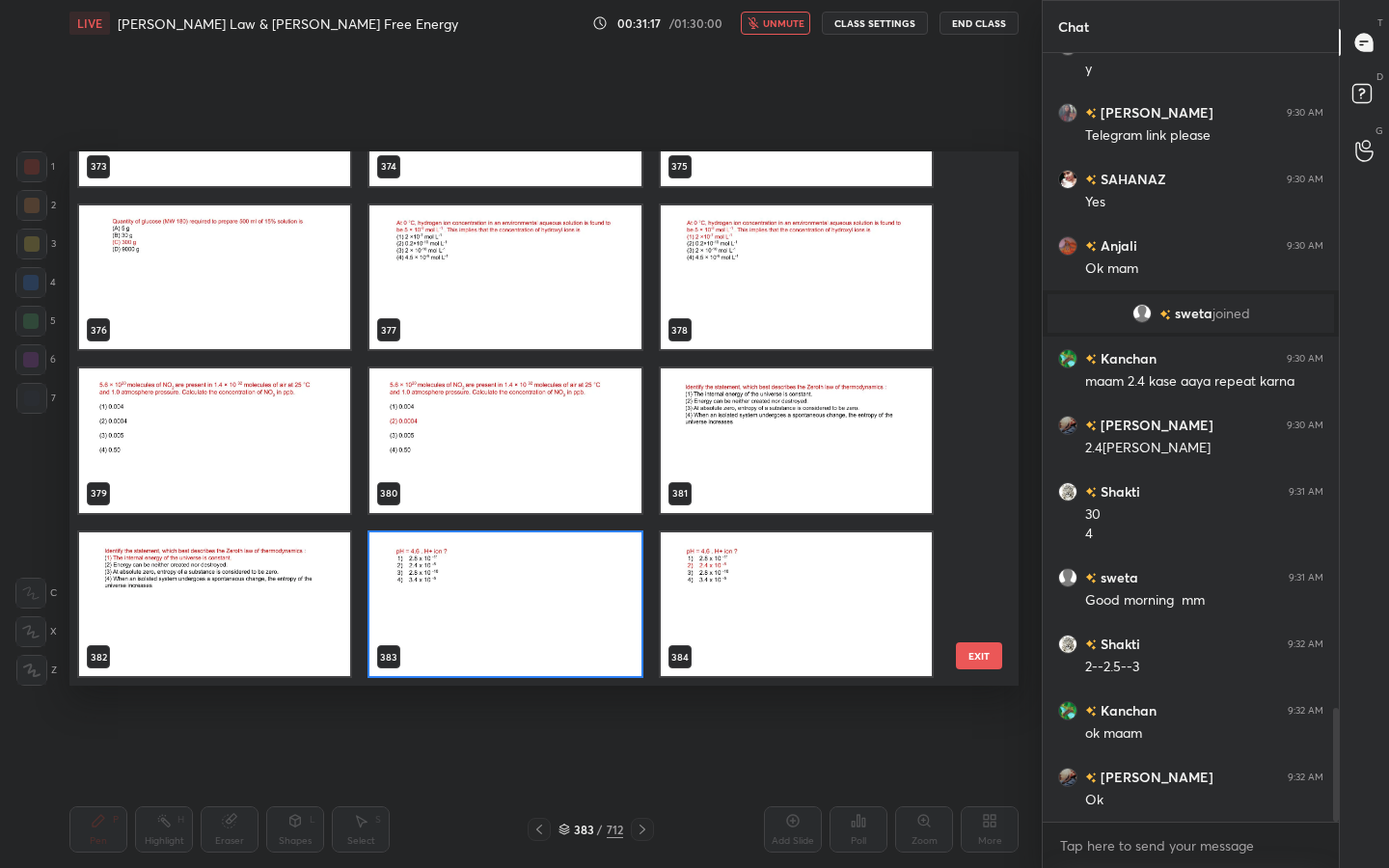 click at bounding box center (504, 605) 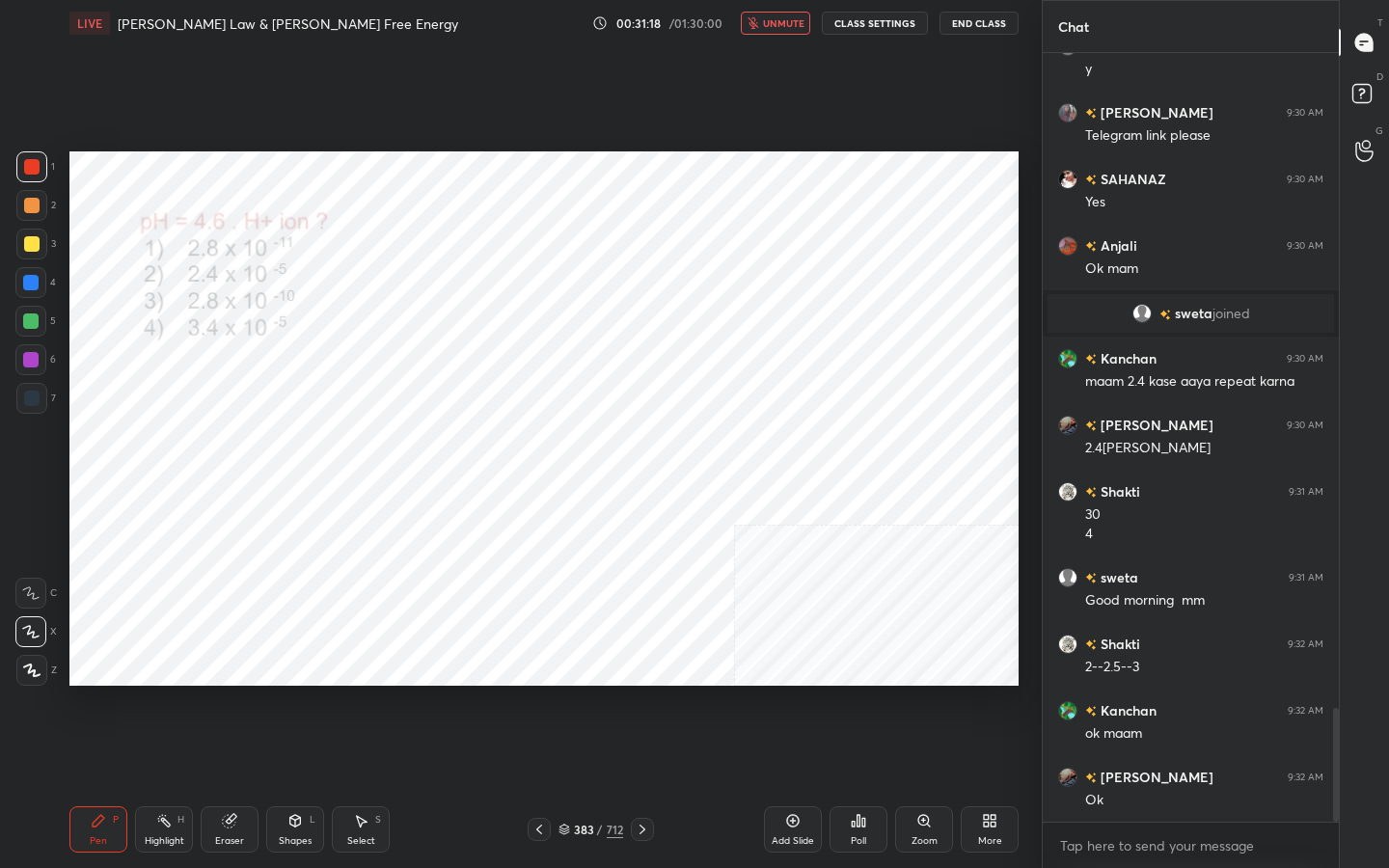 click on "Poll" at bounding box center (858, 829) 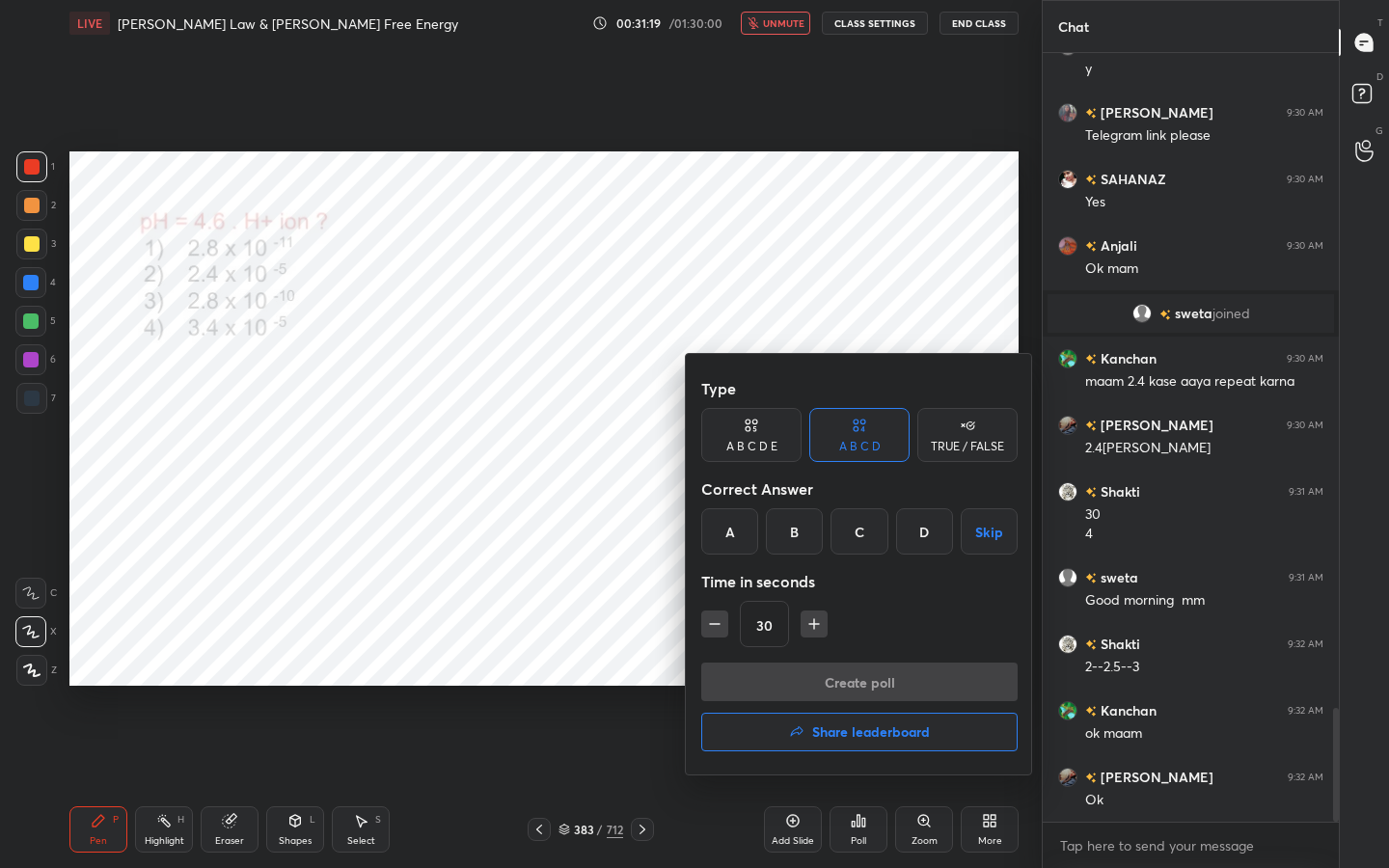 click on "B" at bounding box center [794, 531] 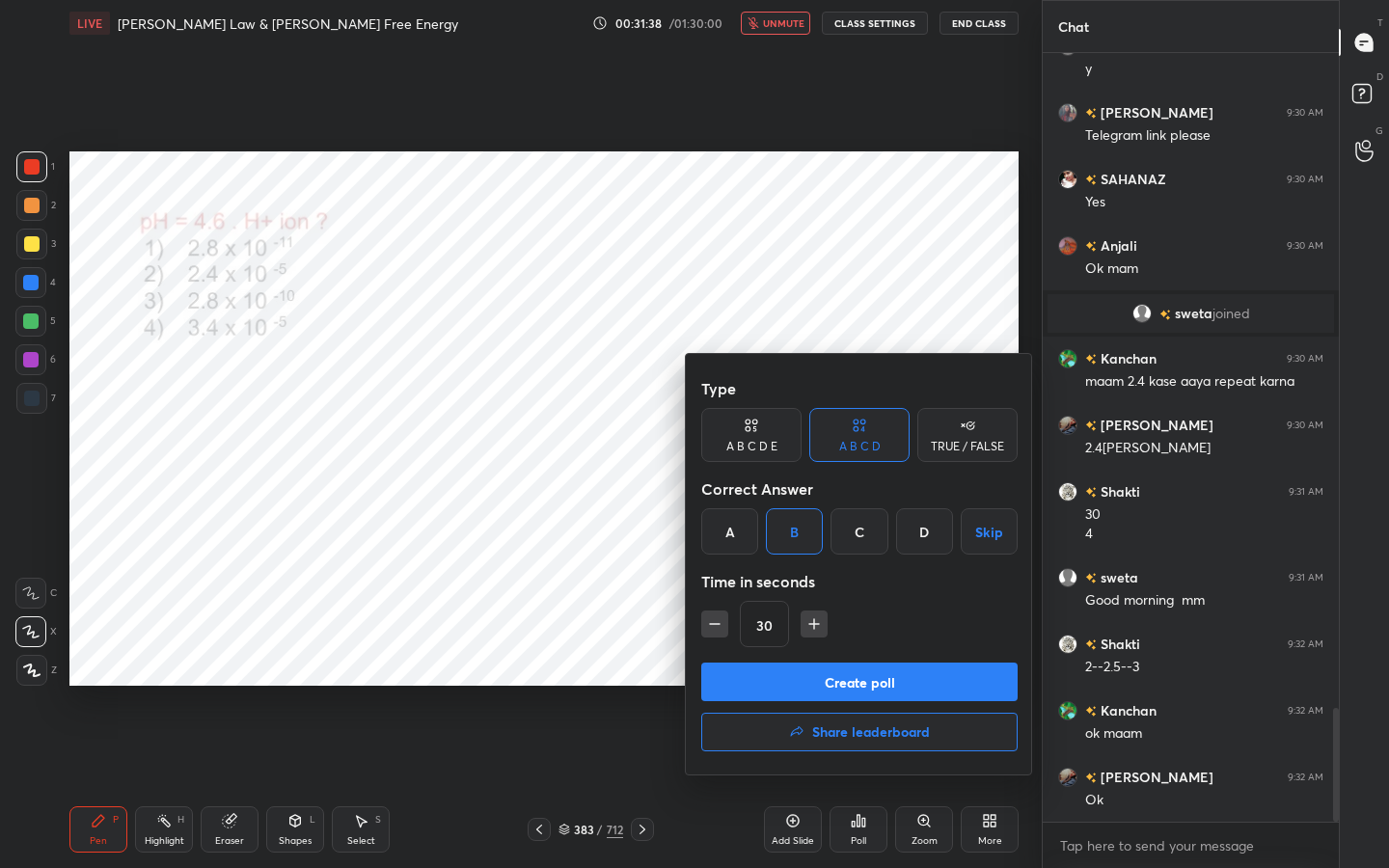 click at bounding box center [694, 434] 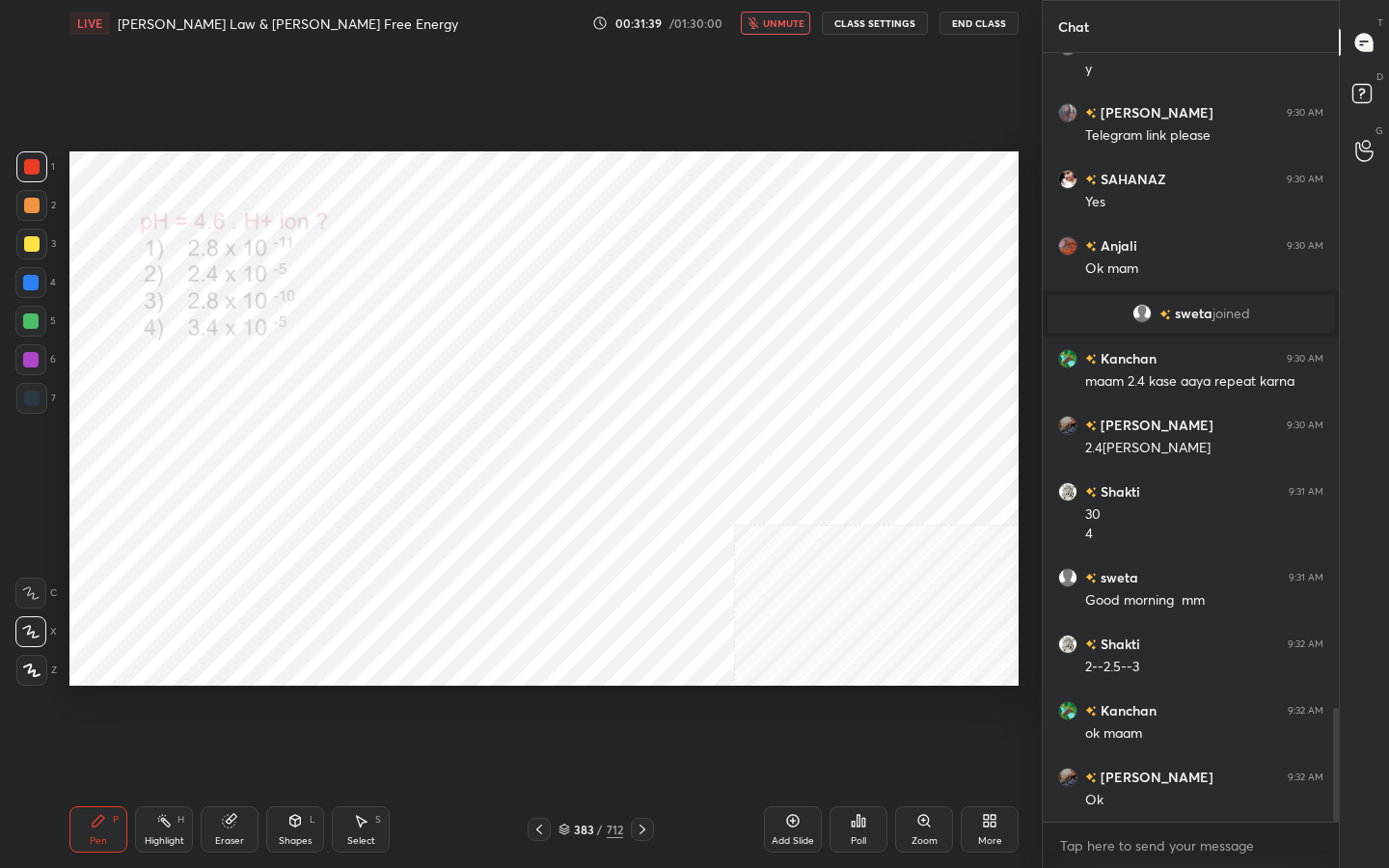 click on "unmute" at bounding box center (783, 23) 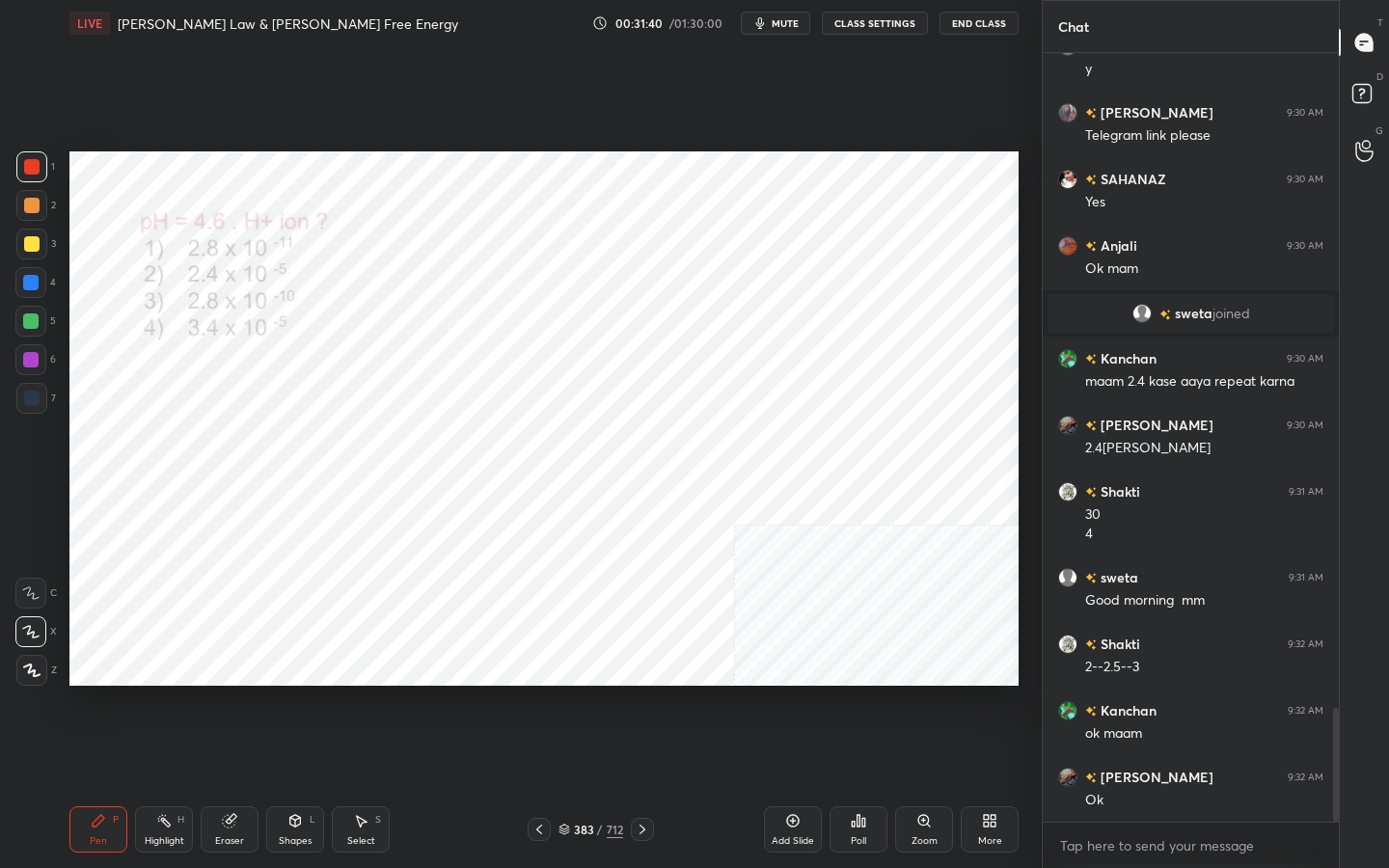 click 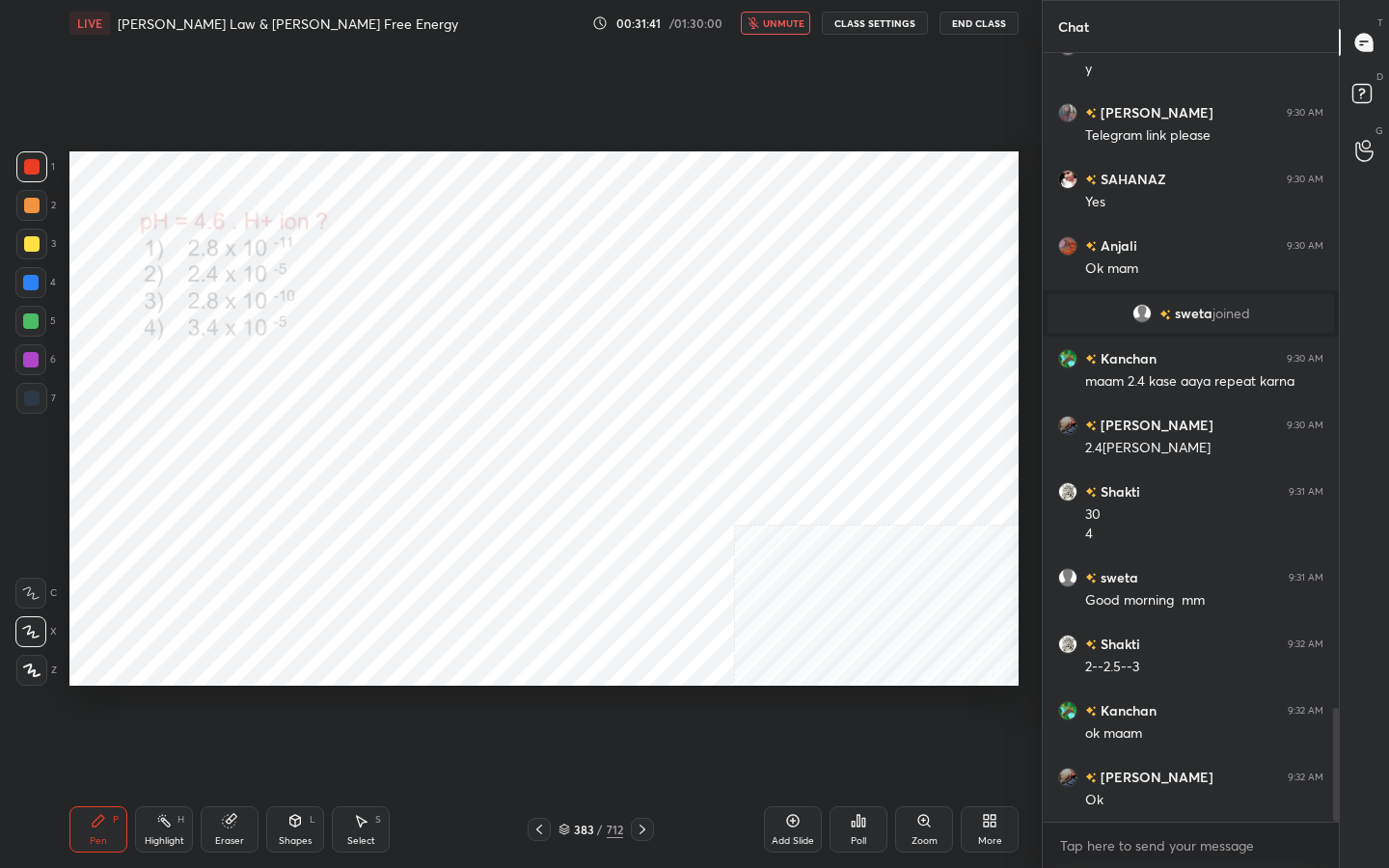 scroll, scrollTop: 4484, scrollLeft: 0, axis: vertical 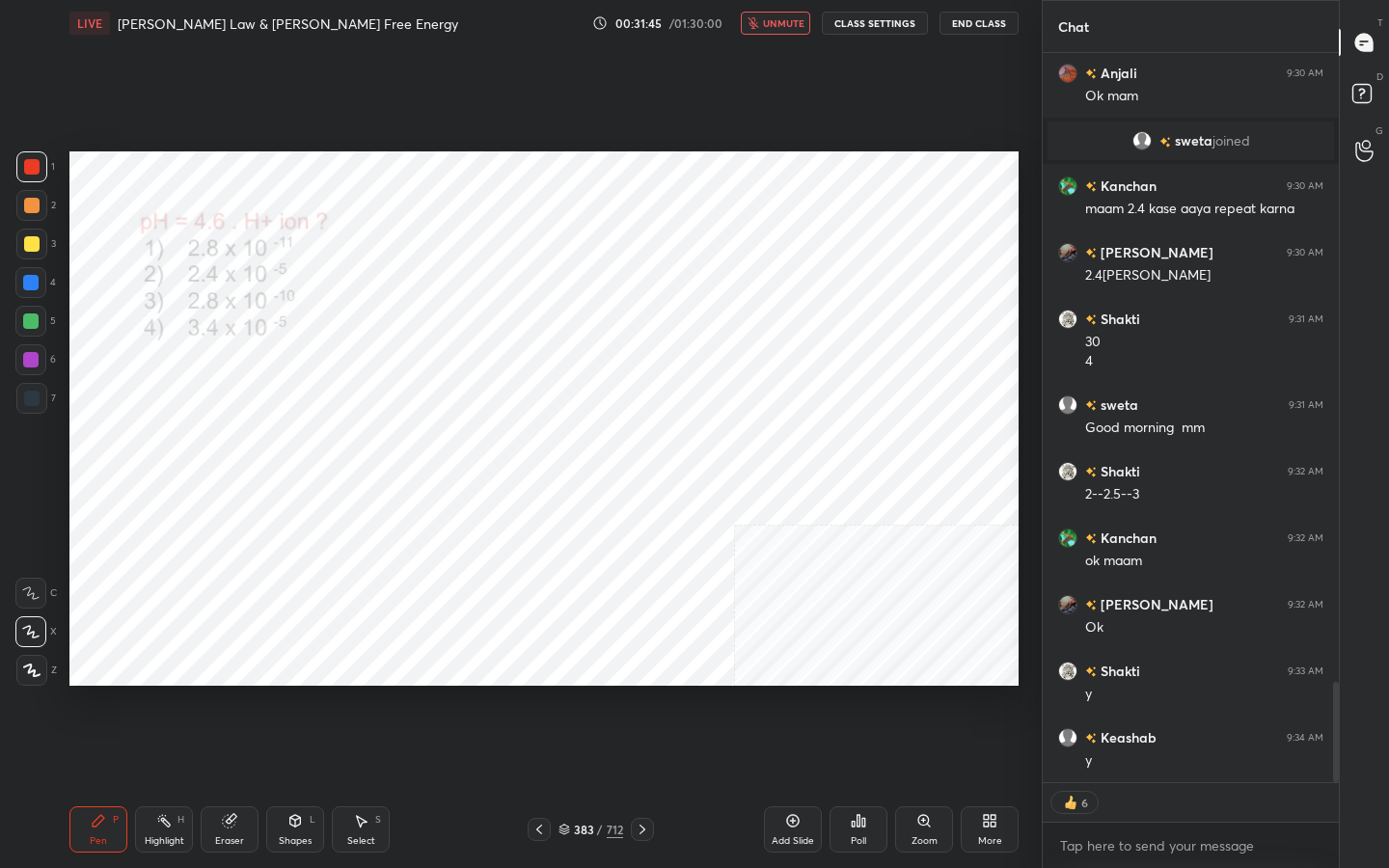 click on "383 / 712" at bounding box center [590, 829] 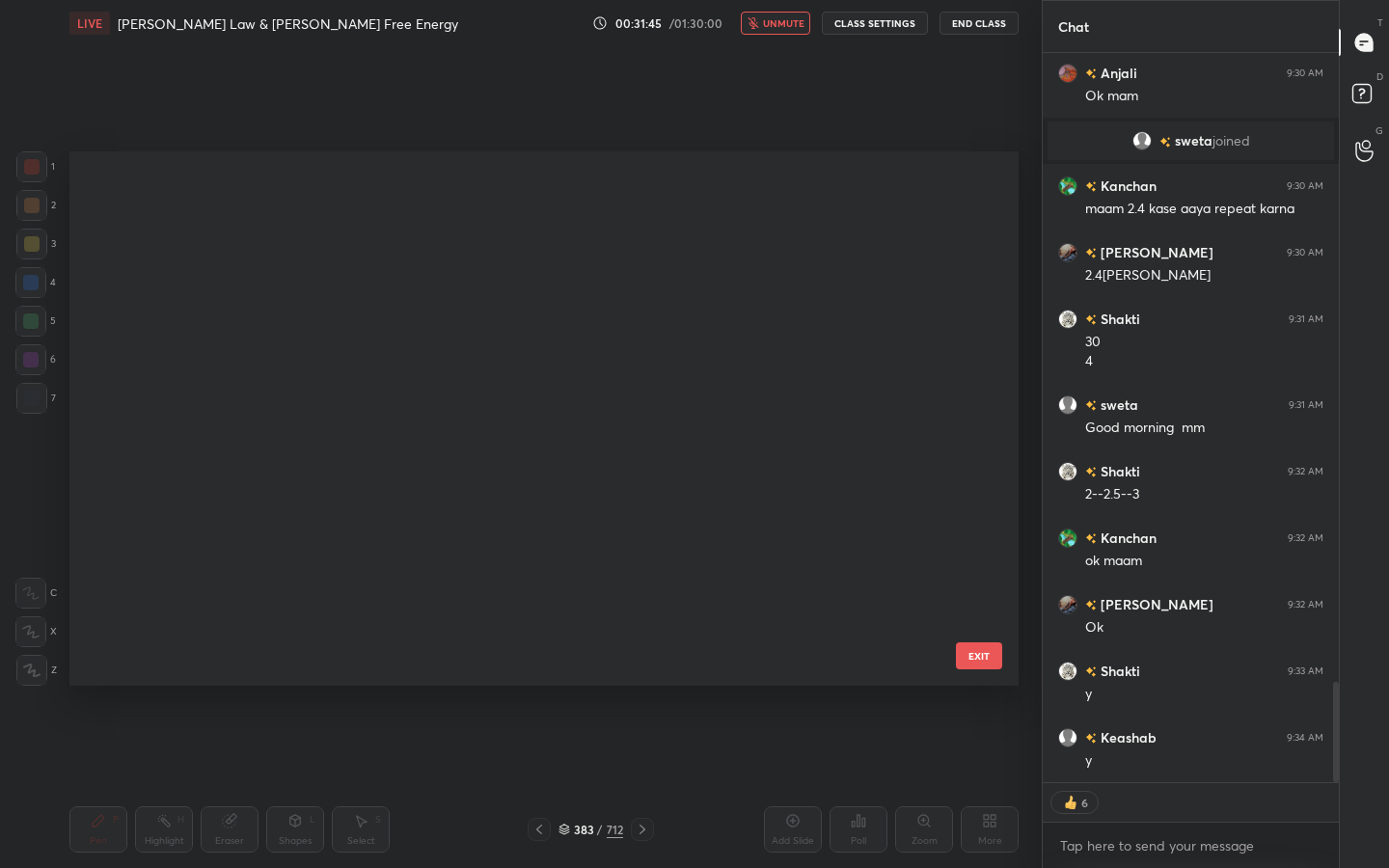 scroll, scrollTop: 20390, scrollLeft: 0, axis: vertical 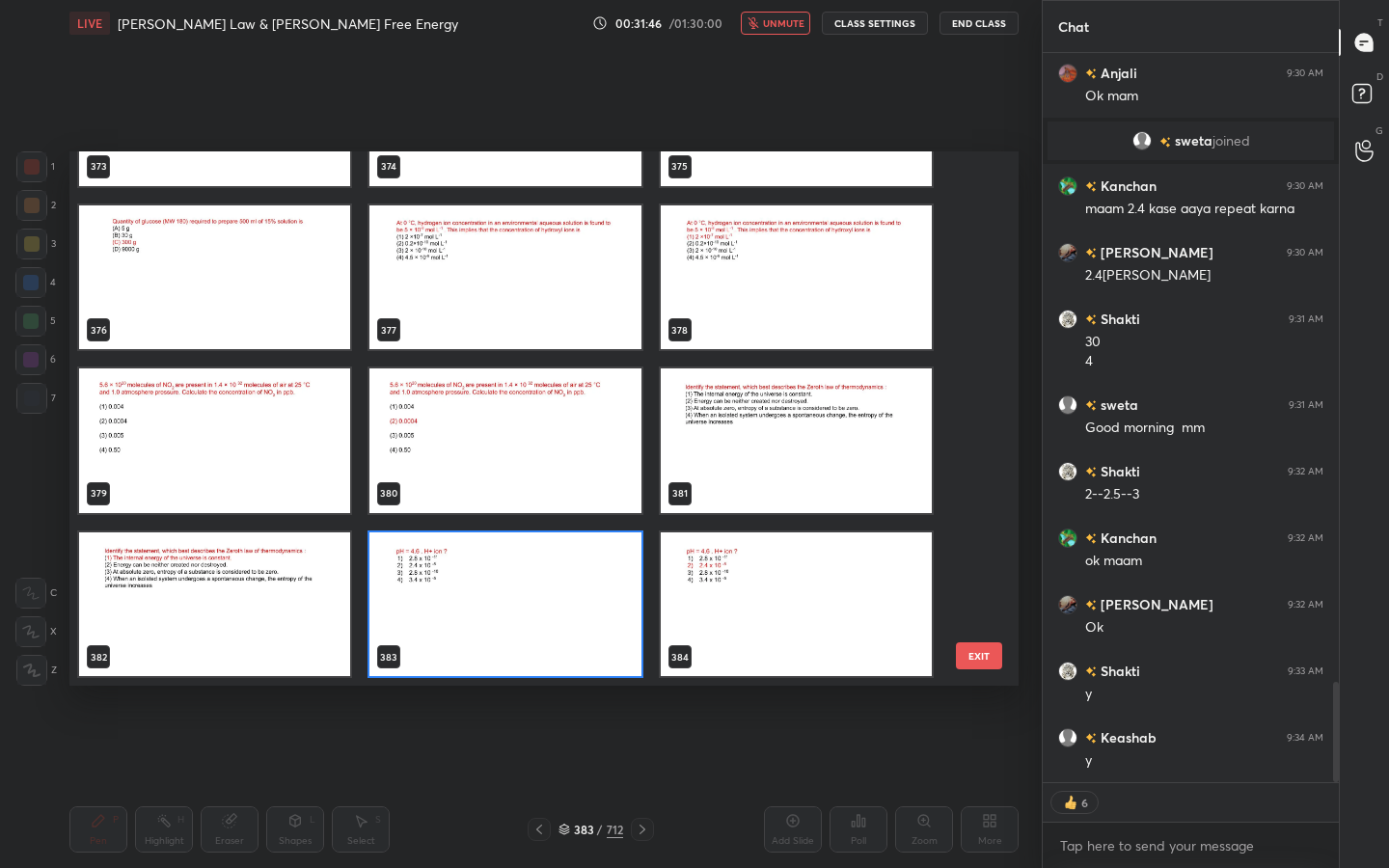 click at bounding box center [504, 605] 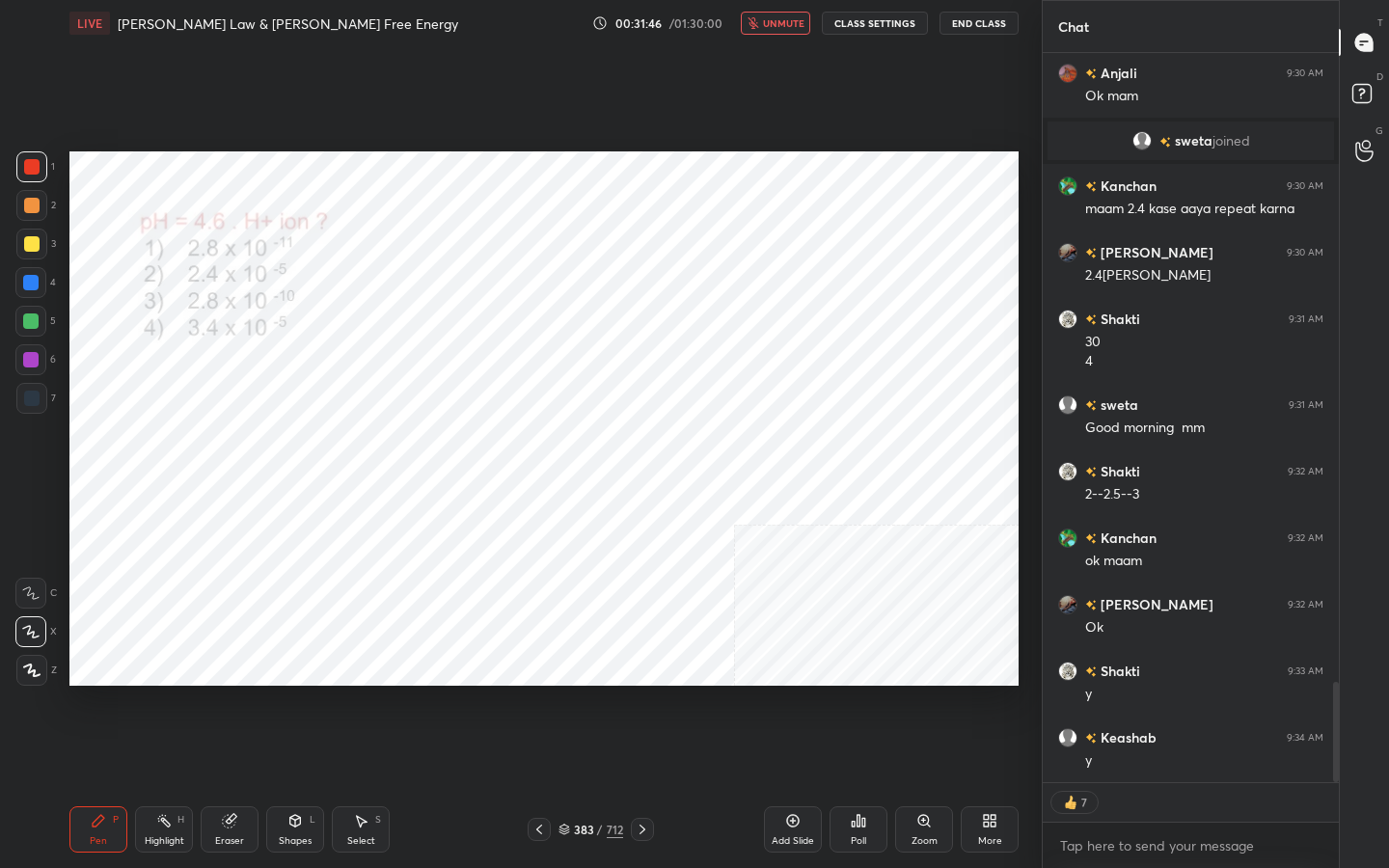 click at bounding box center (504, 605) 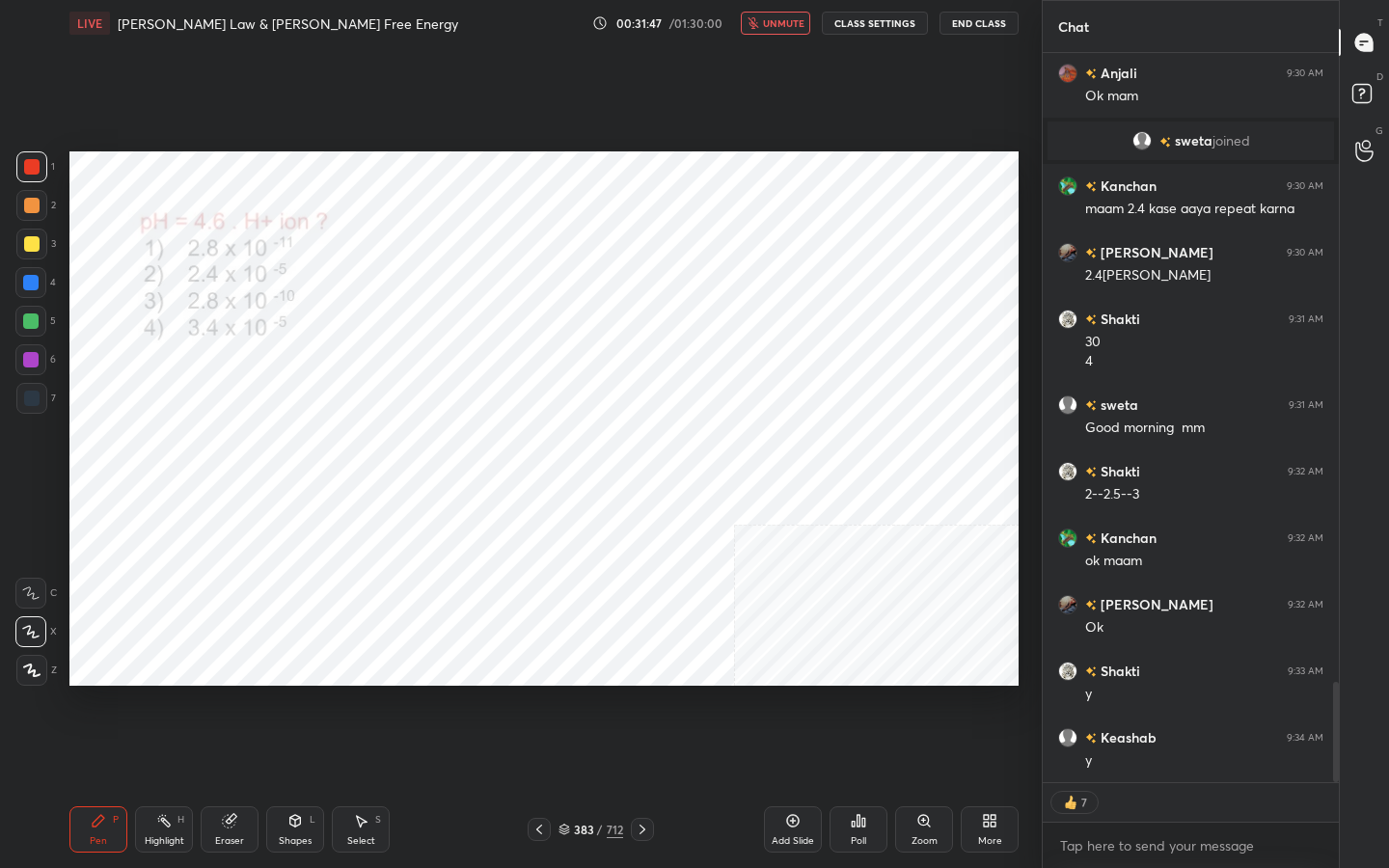 click 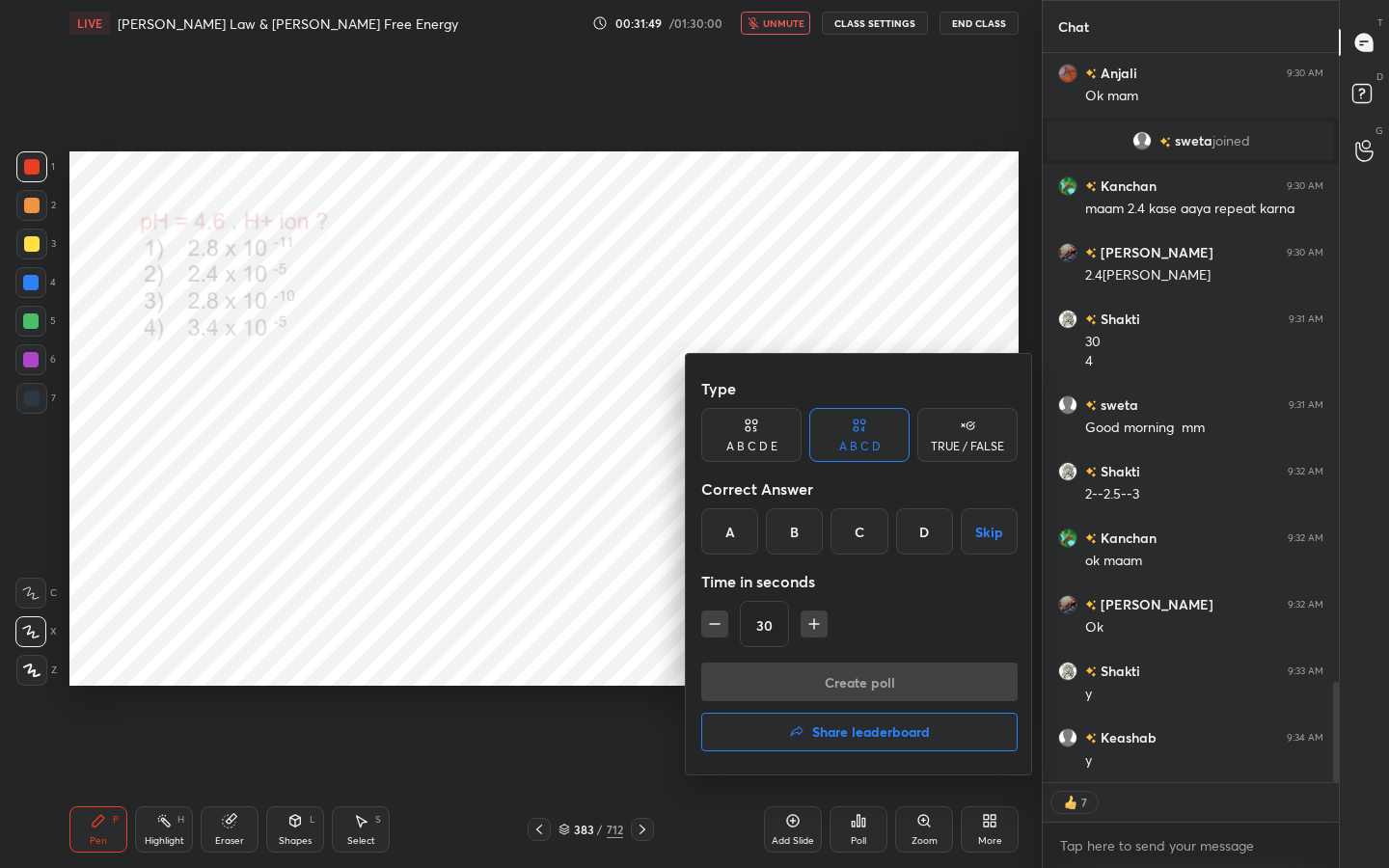 click on "B" at bounding box center (794, 531) 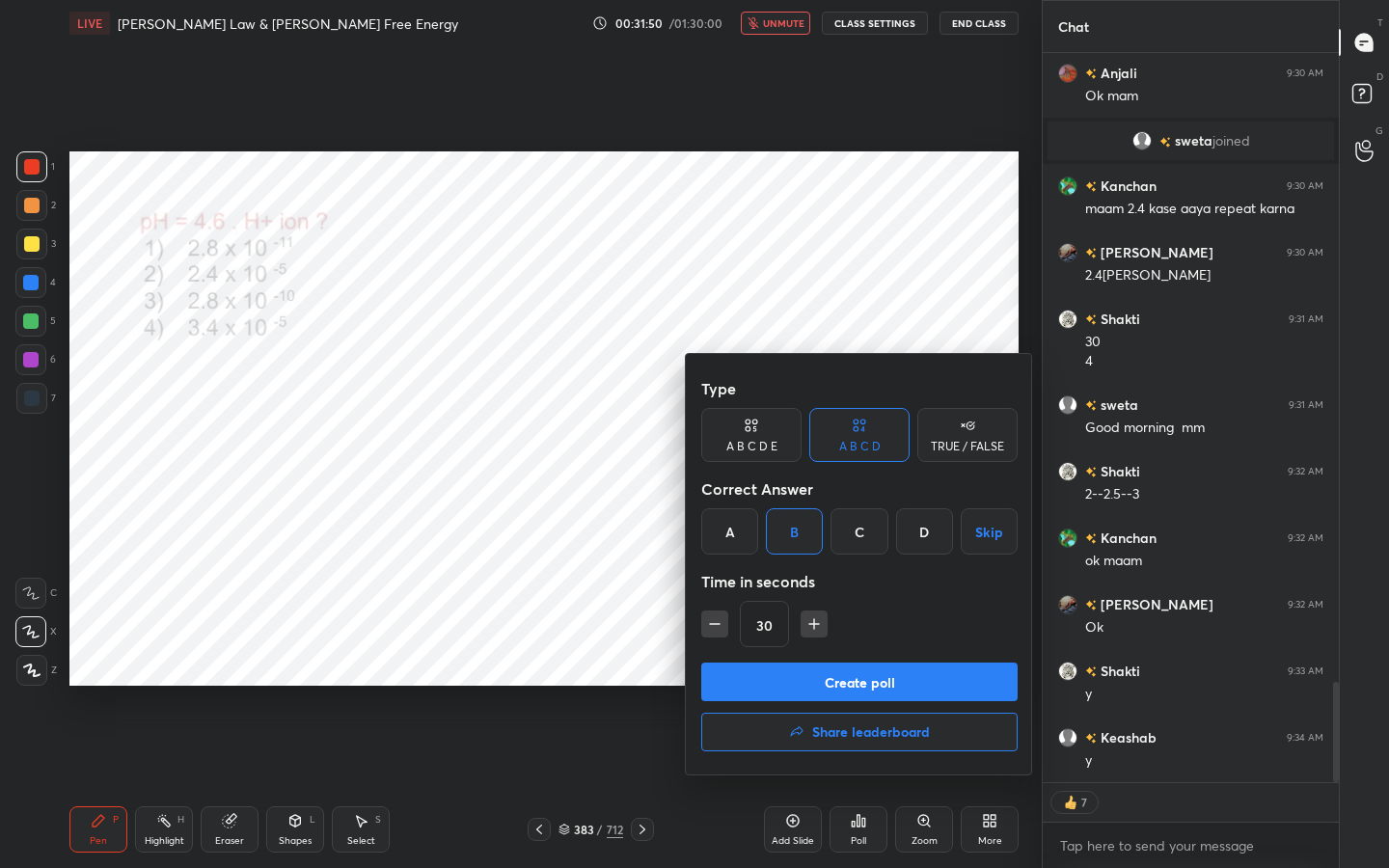 click on "Create poll" at bounding box center [859, 682] 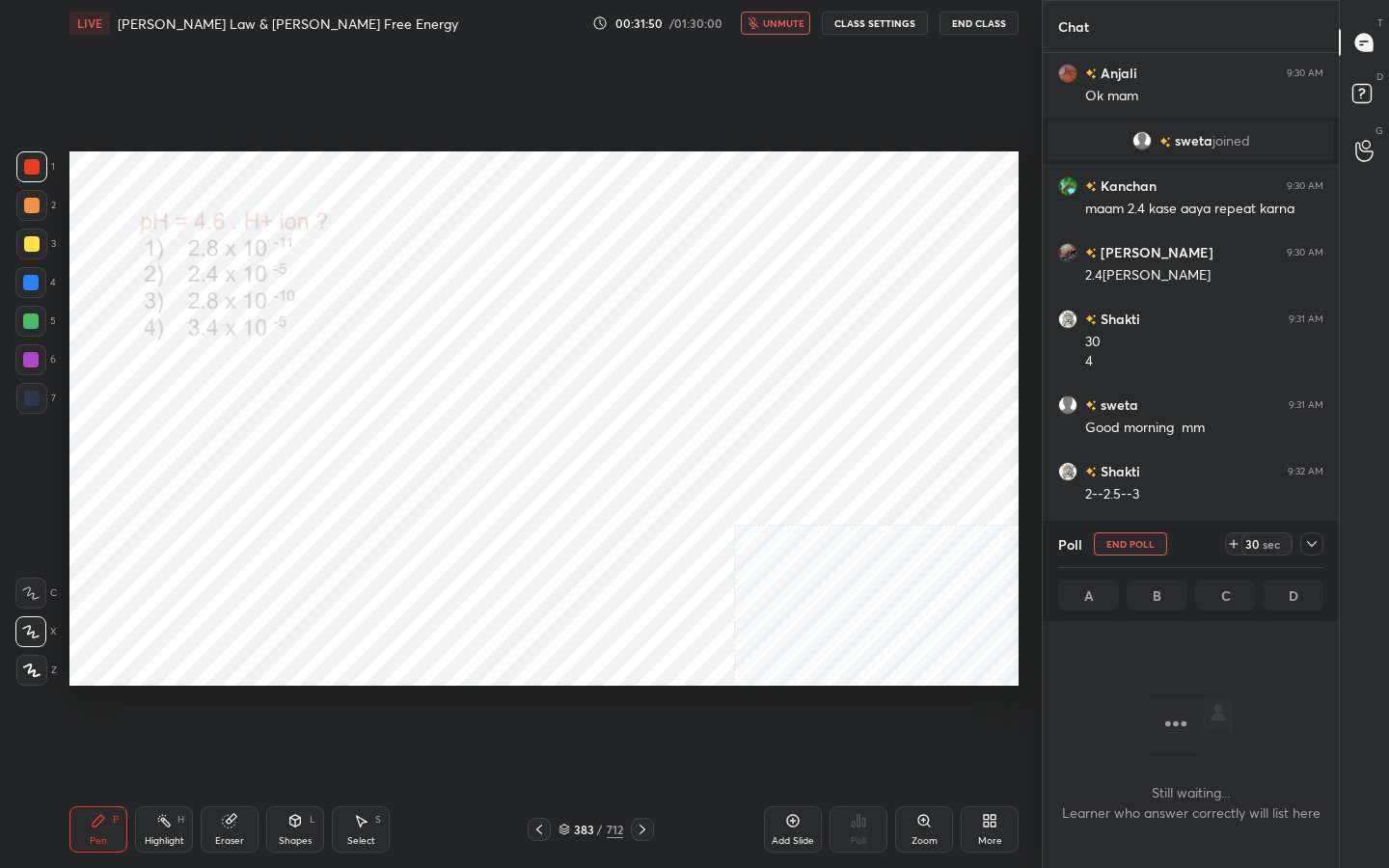 scroll, scrollTop: 508, scrollLeft: 290, axis: both 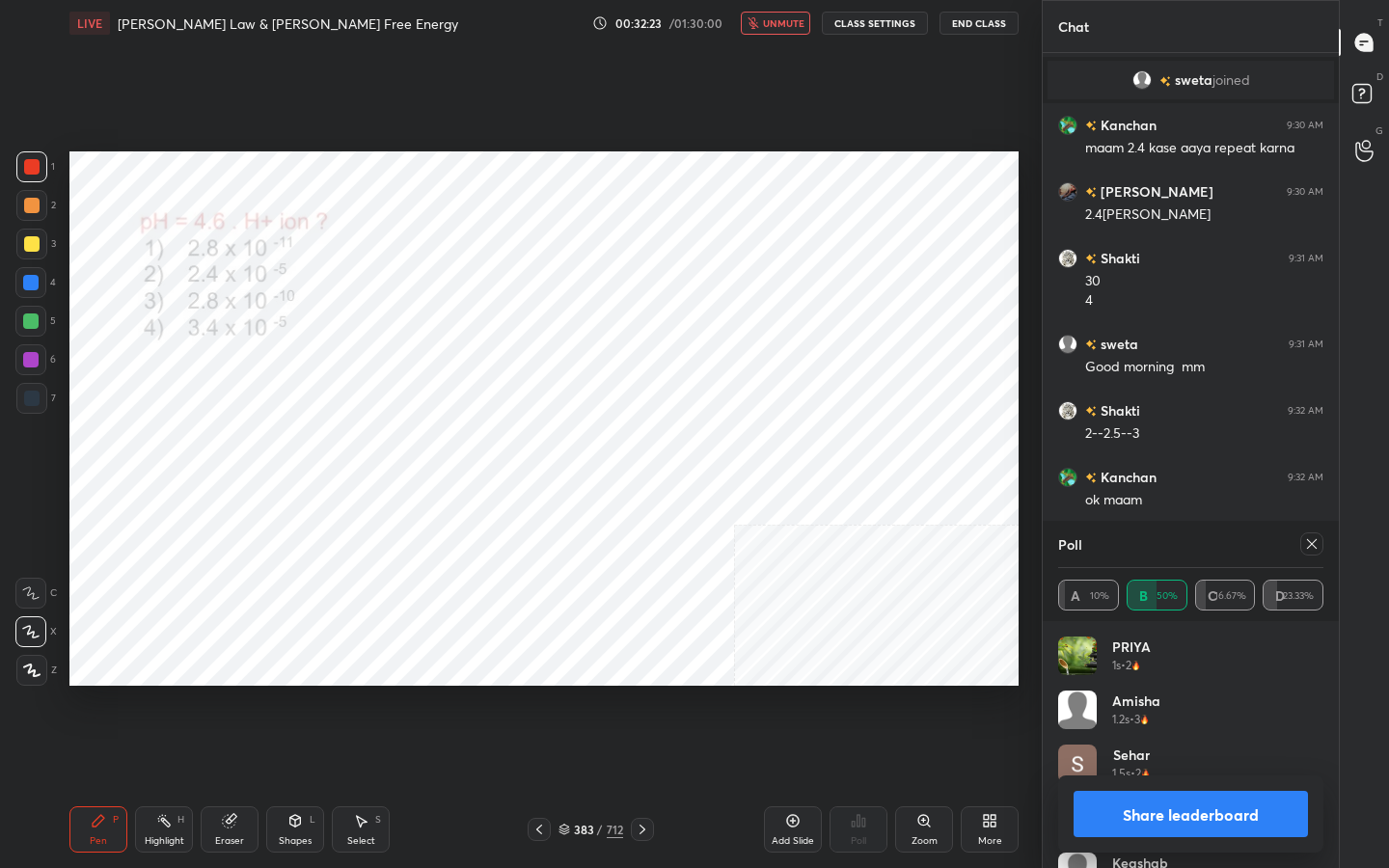 click at bounding box center (1312, 544) 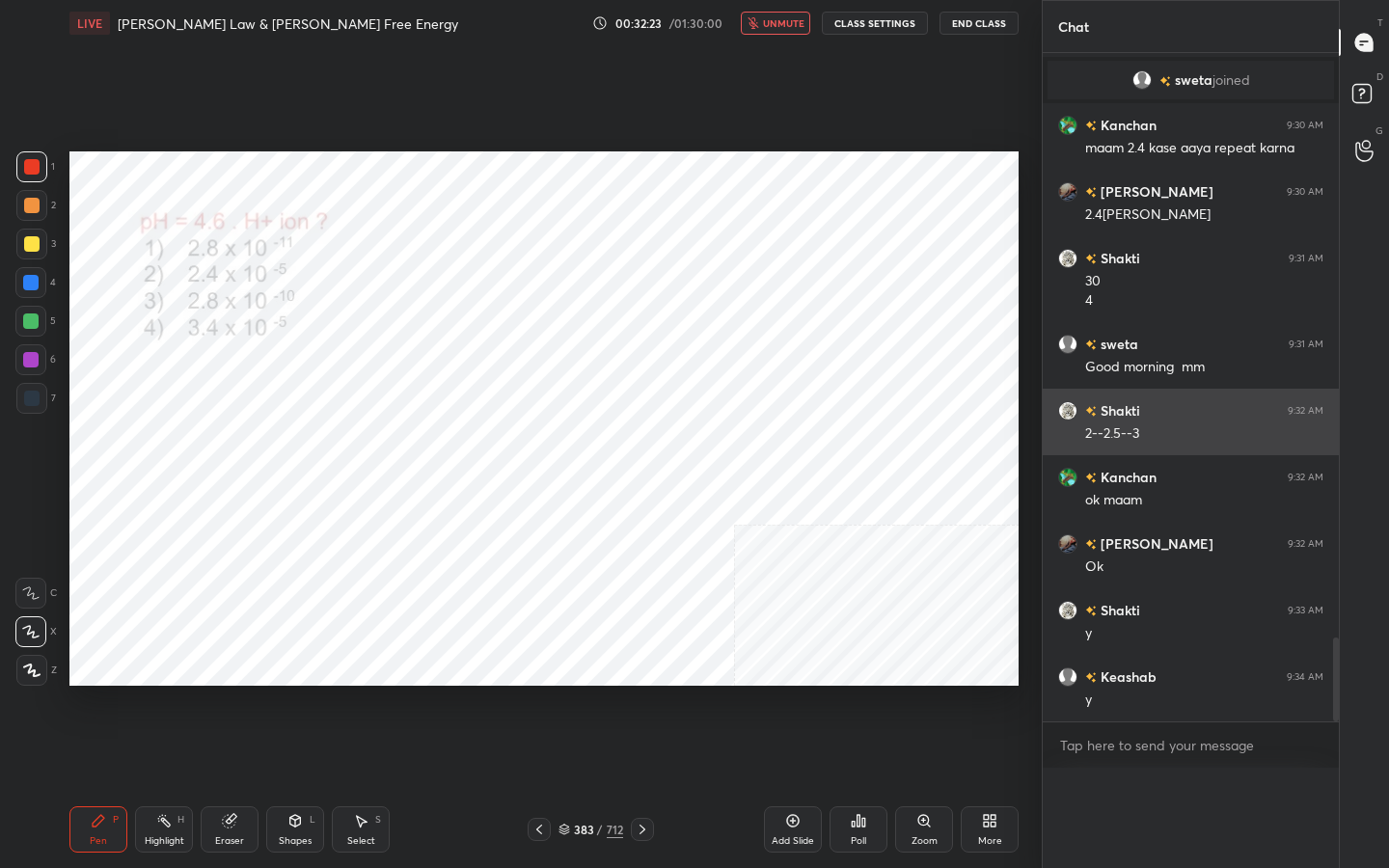 scroll, scrollTop: 0, scrollLeft: 0, axis: both 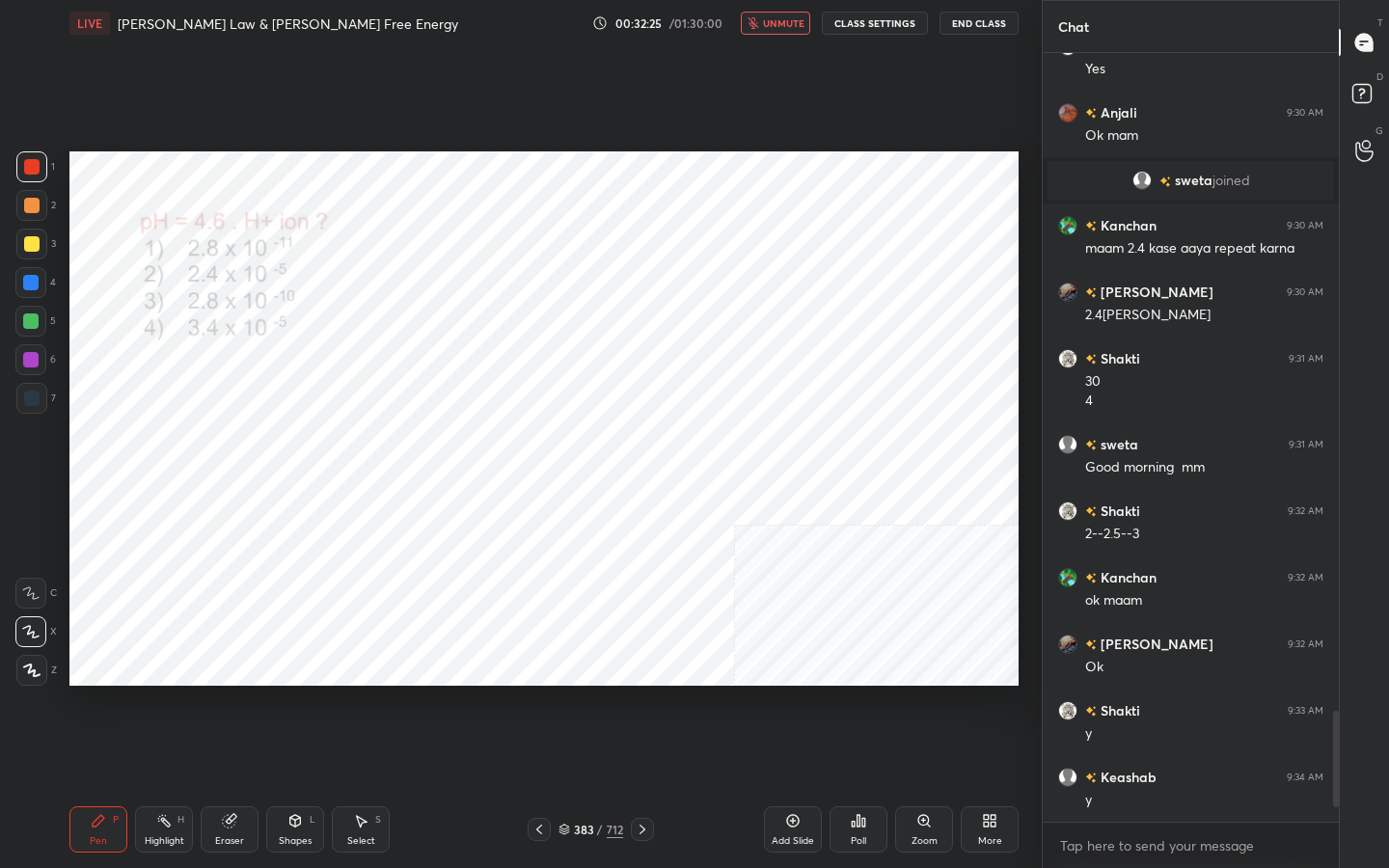 click on "unmute" at bounding box center [783, 23] 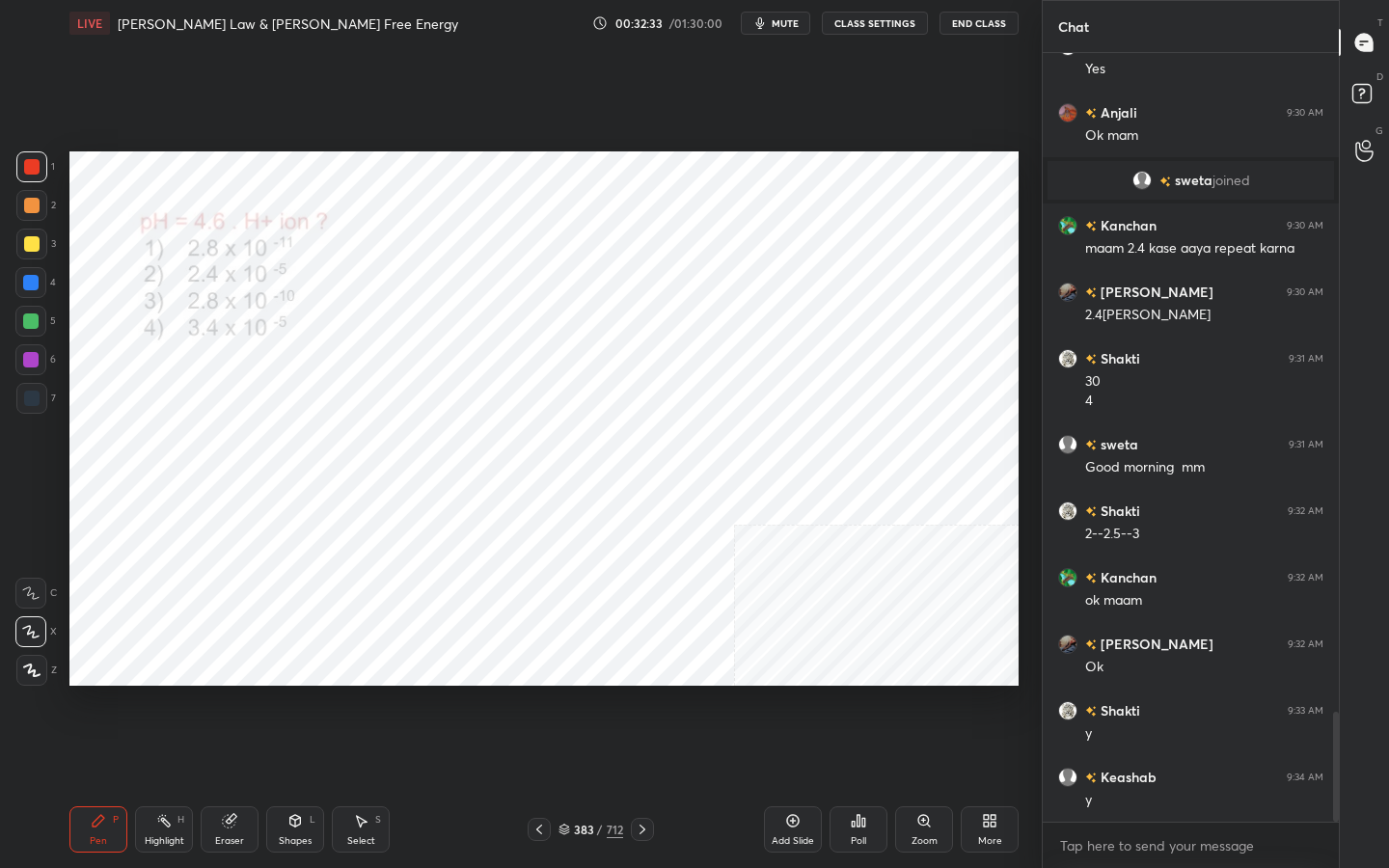 scroll, scrollTop: 4617, scrollLeft: 0, axis: vertical 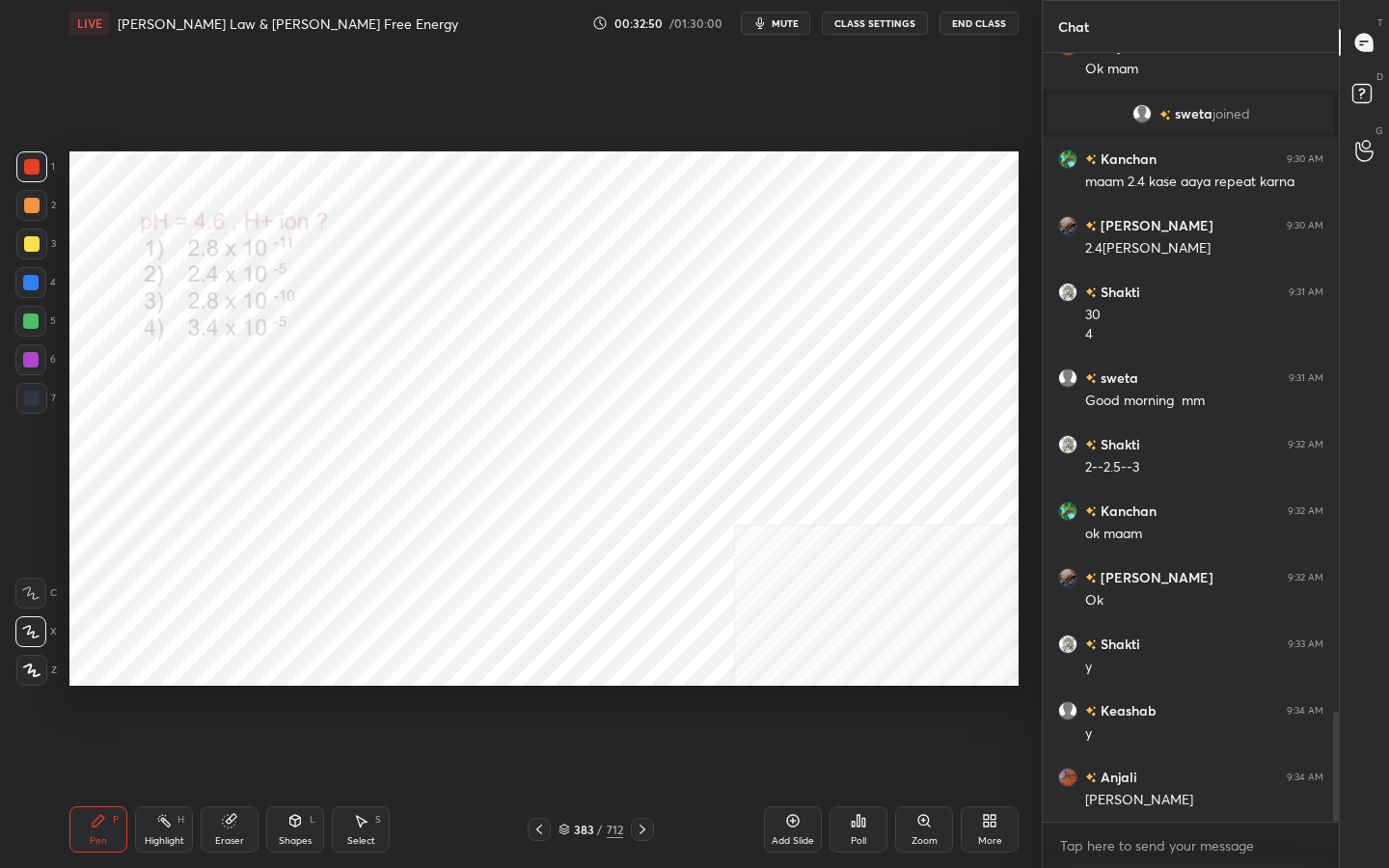 click on "383 / 712" at bounding box center [590, 829] 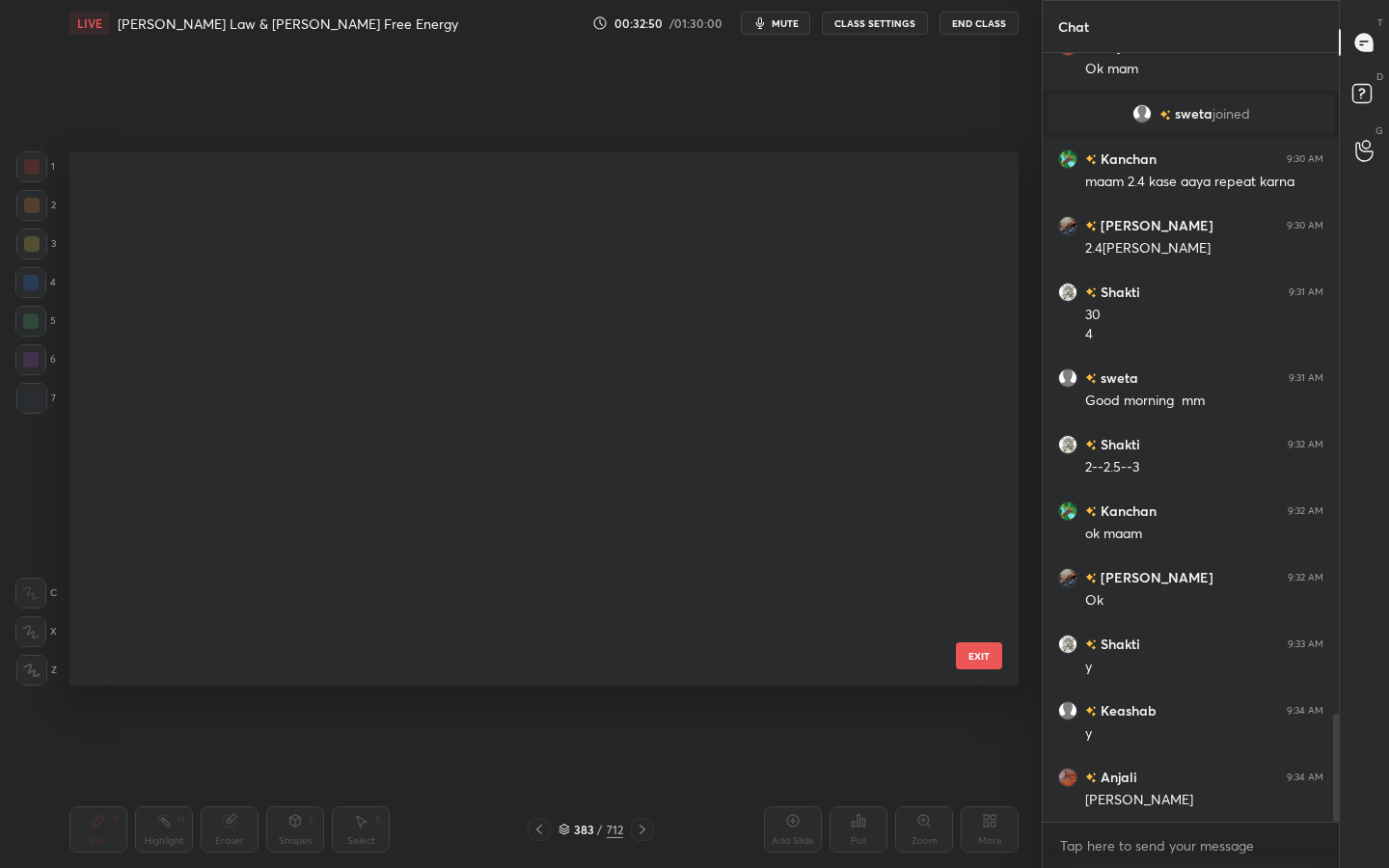 scroll, scrollTop: 4683, scrollLeft: 0, axis: vertical 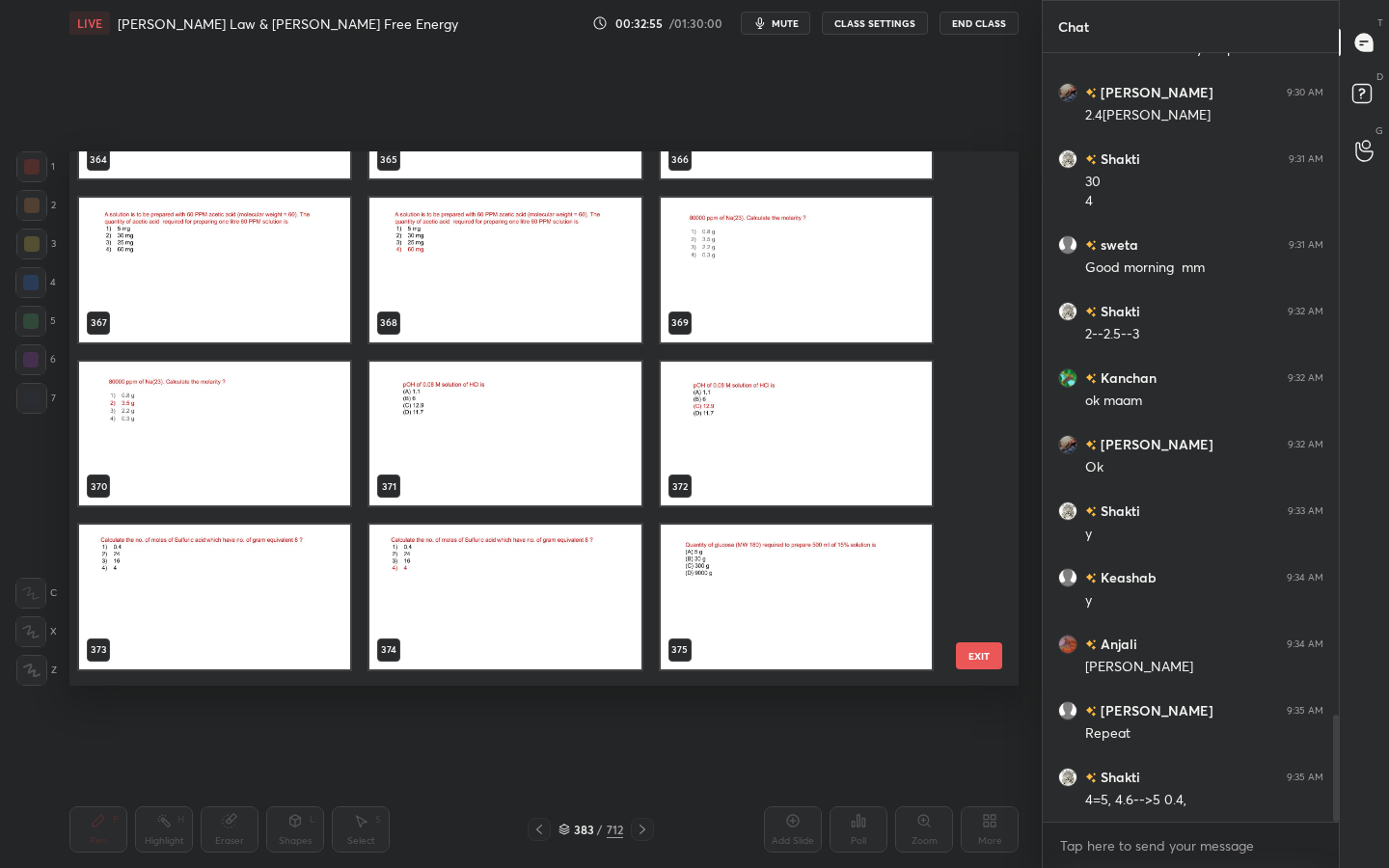 click 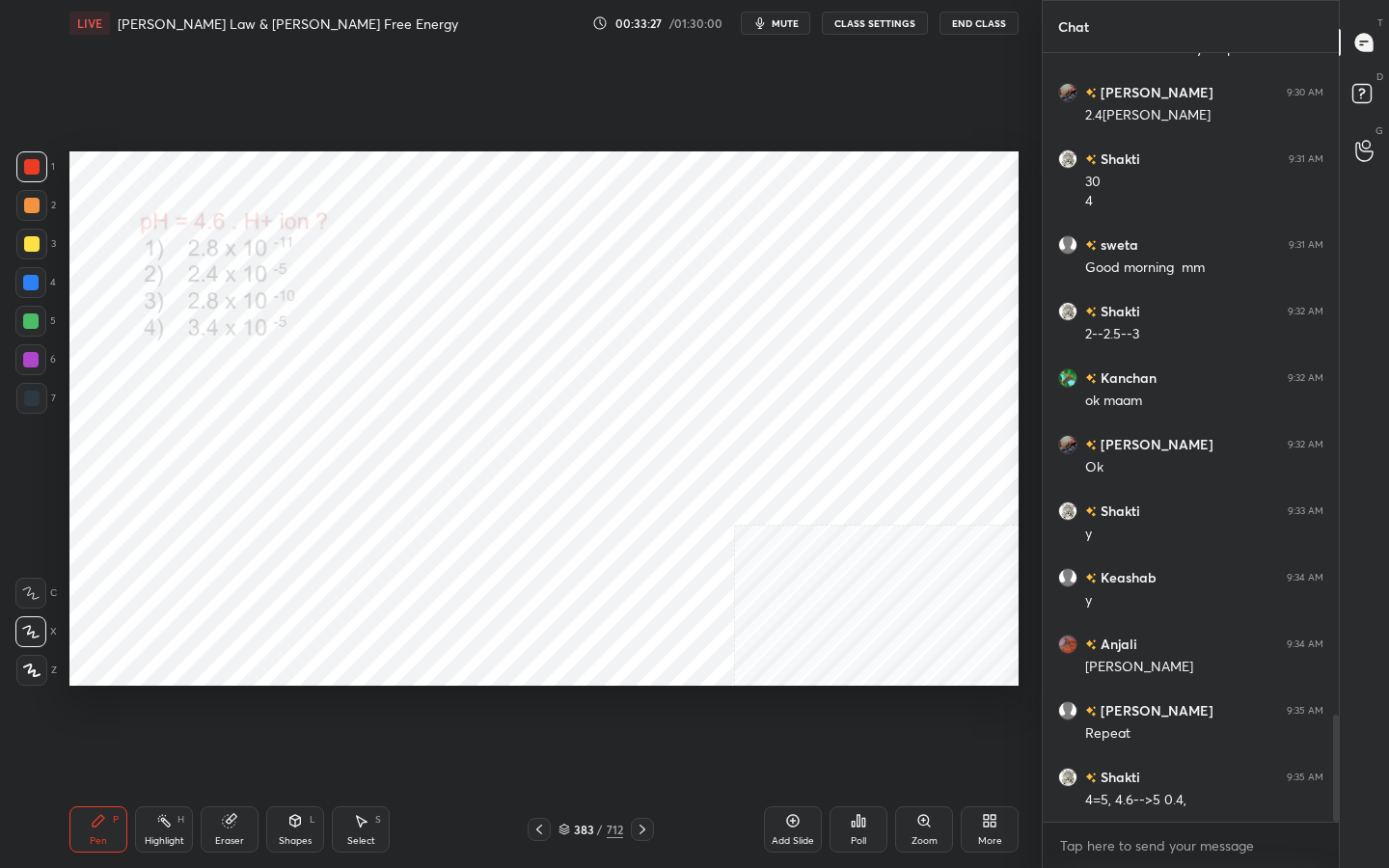 click on "383 / 712" at bounding box center [590, 829] 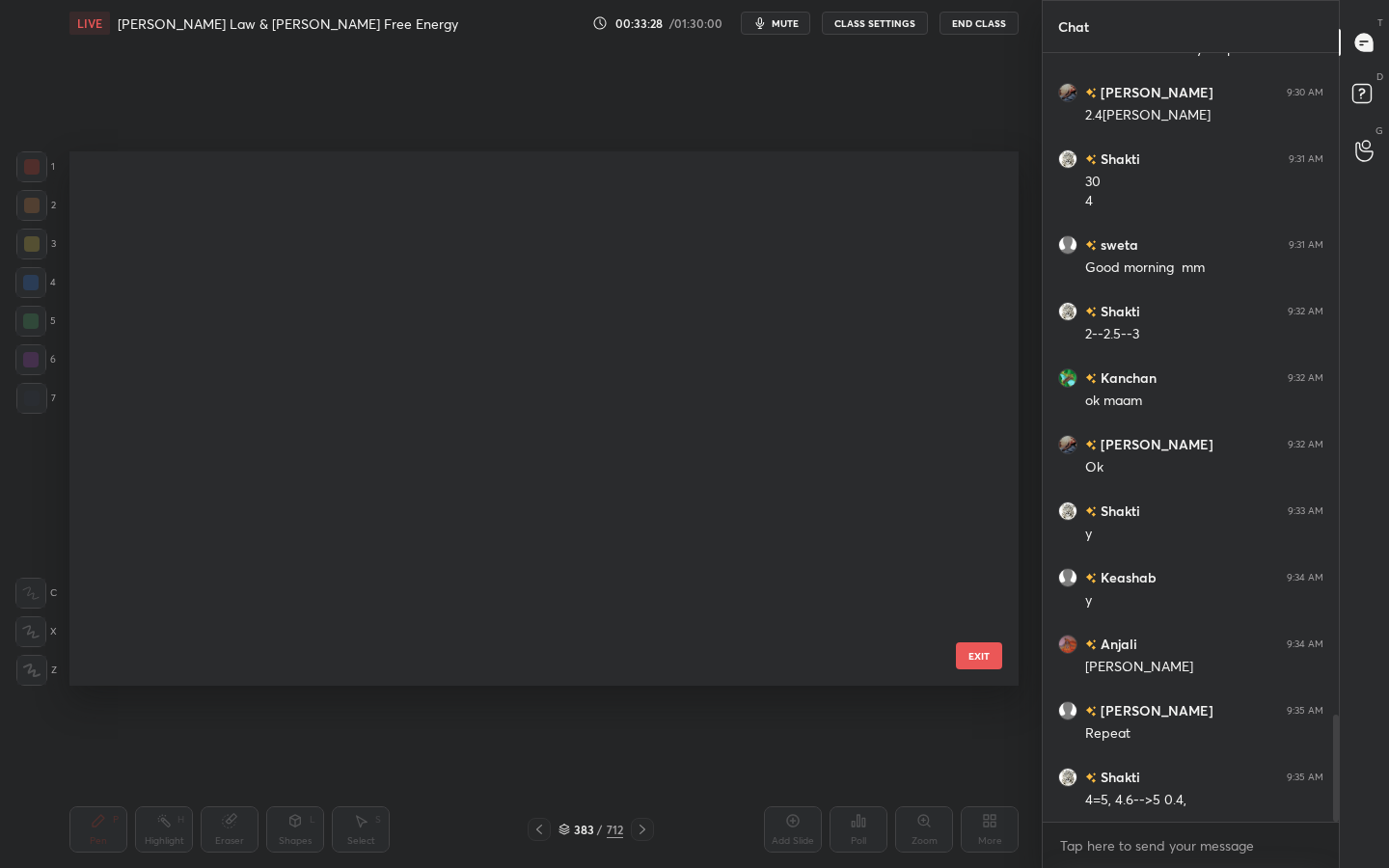 scroll, scrollTop: 20390, scrollLeft: 0, axis: vertical 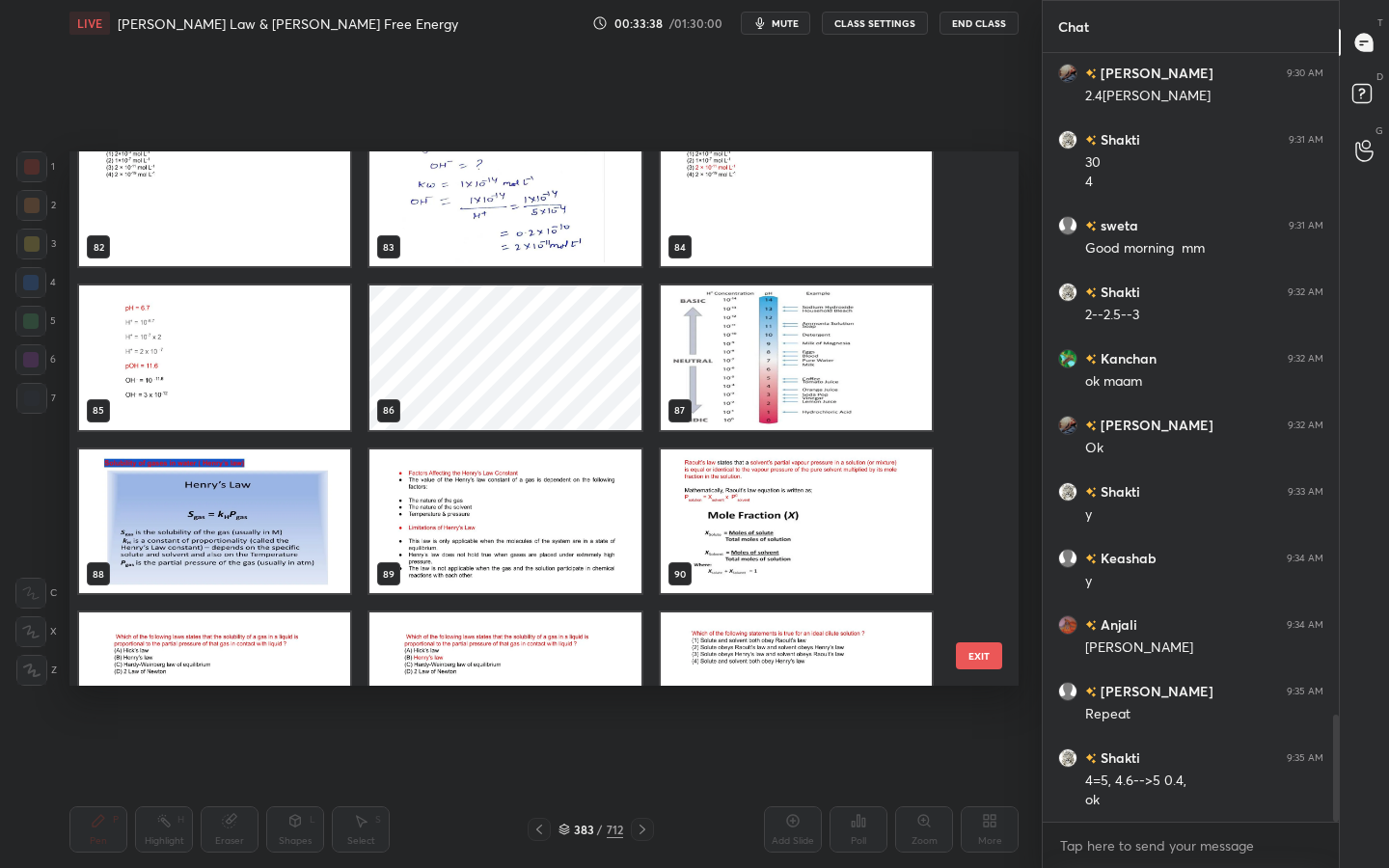 click at bounding box center [214, 522] 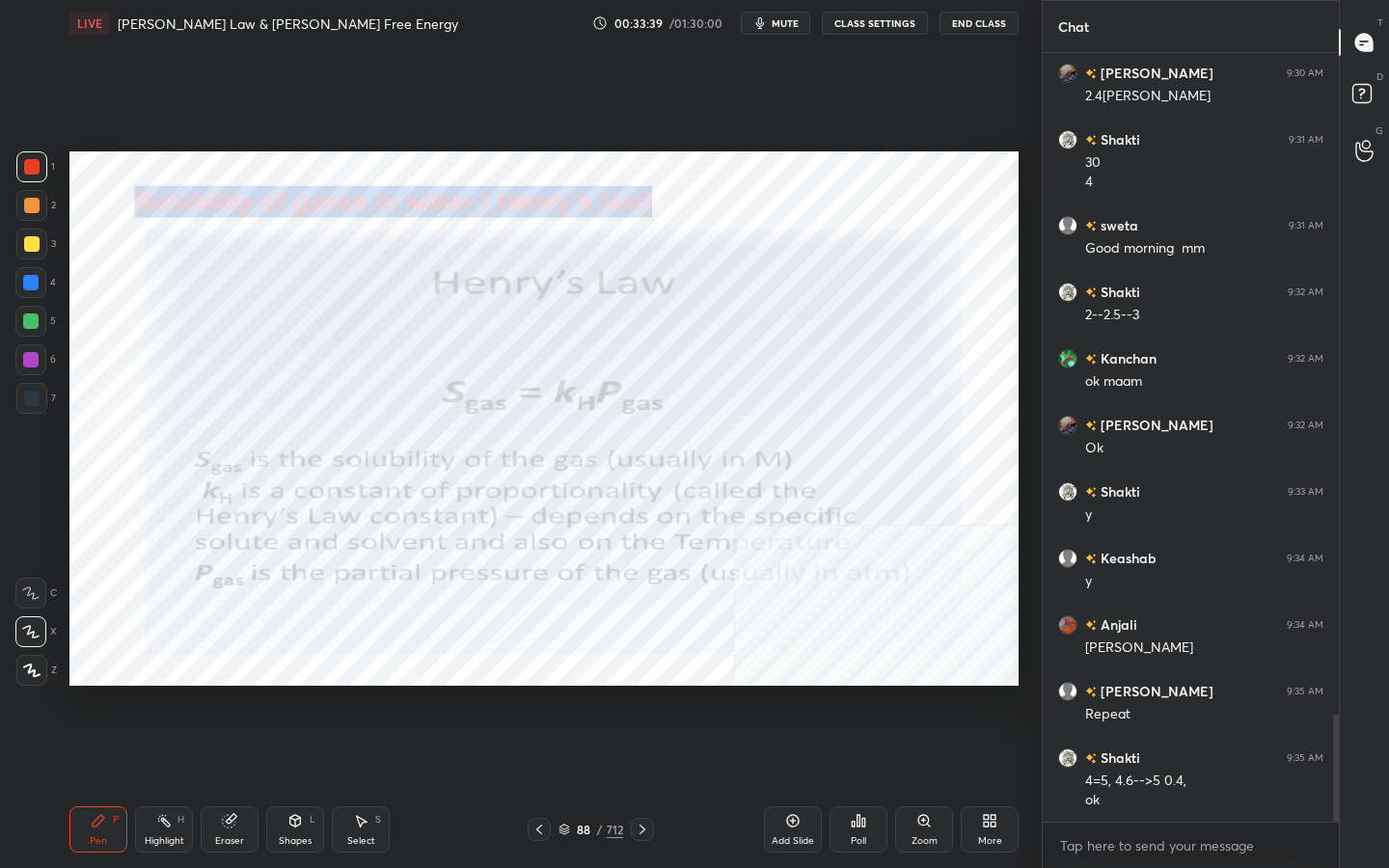 click at bounding box center [214, 522] 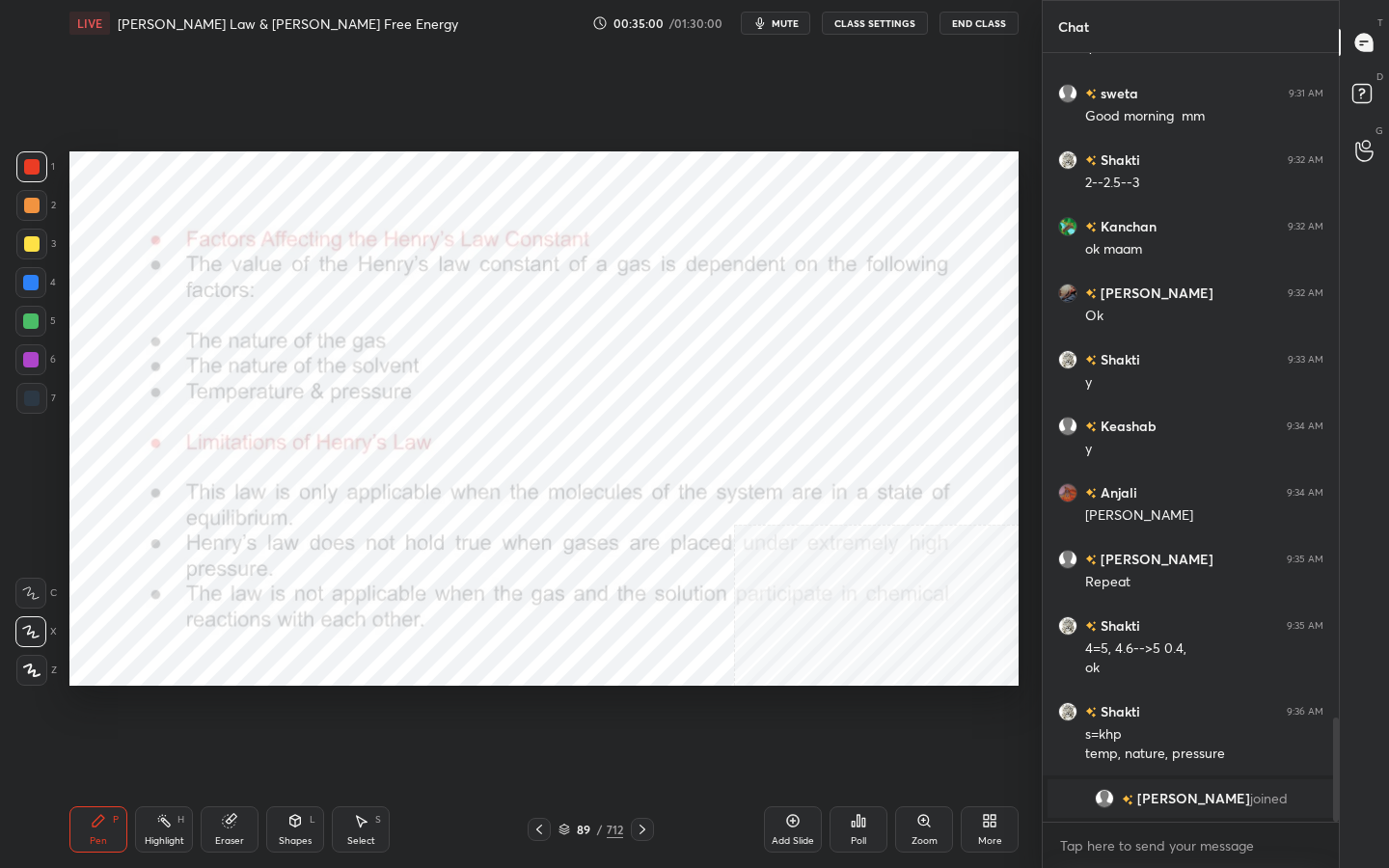 scroll, scrollTop: 4576, scrollLeft: 0, axis: vertical 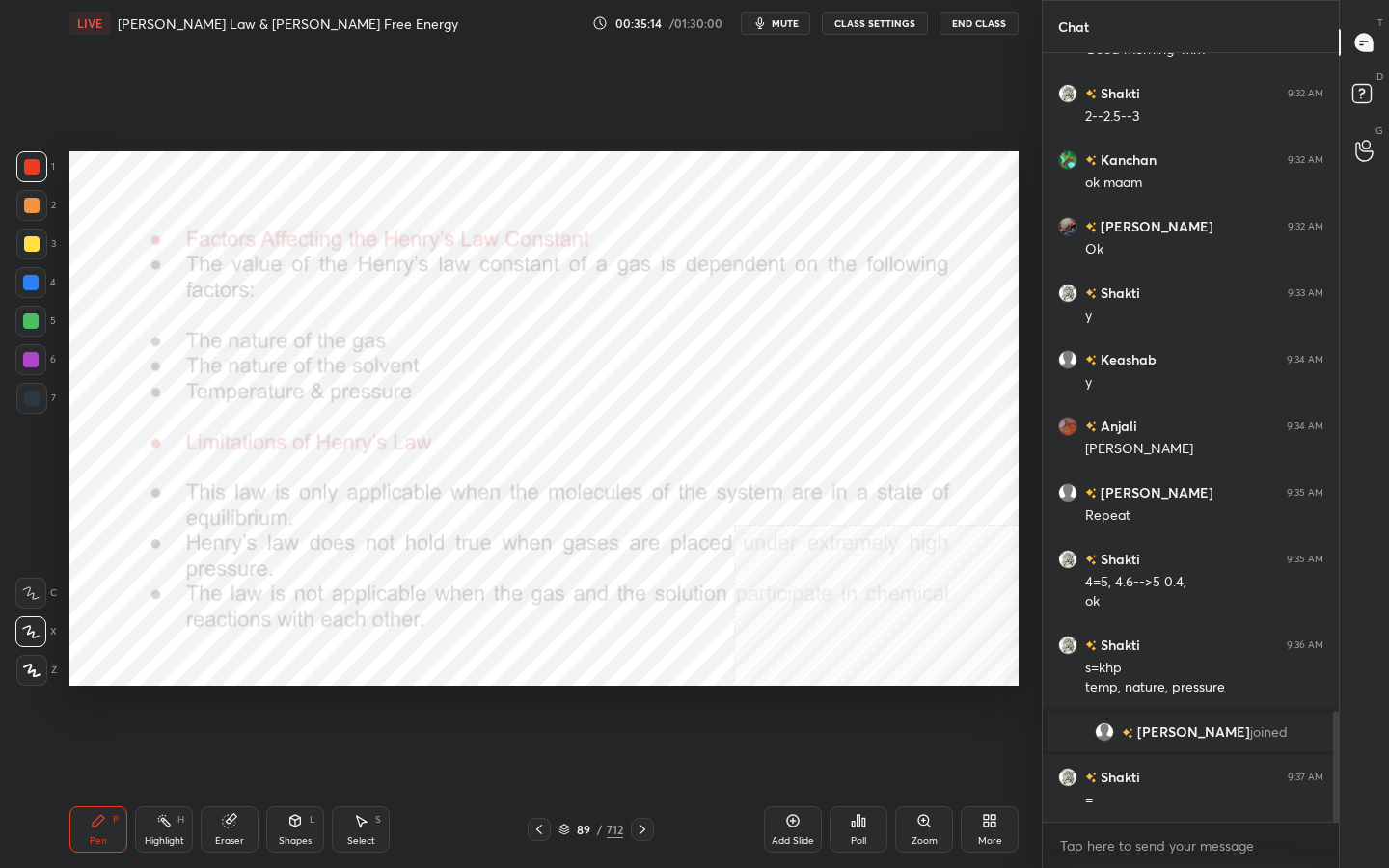 click 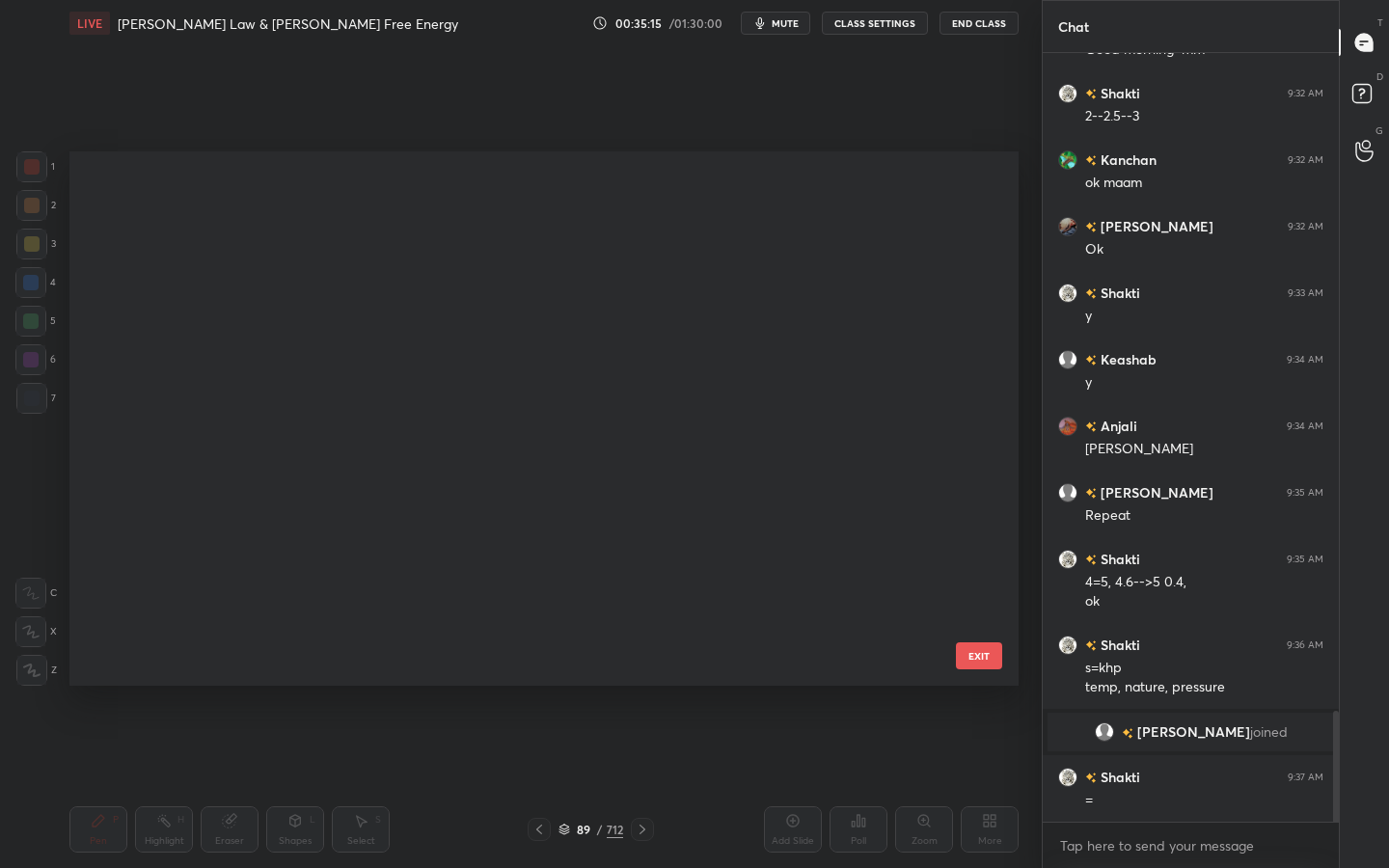 scroll, scrollTop: 528, scrollLeft: 940, axis: both 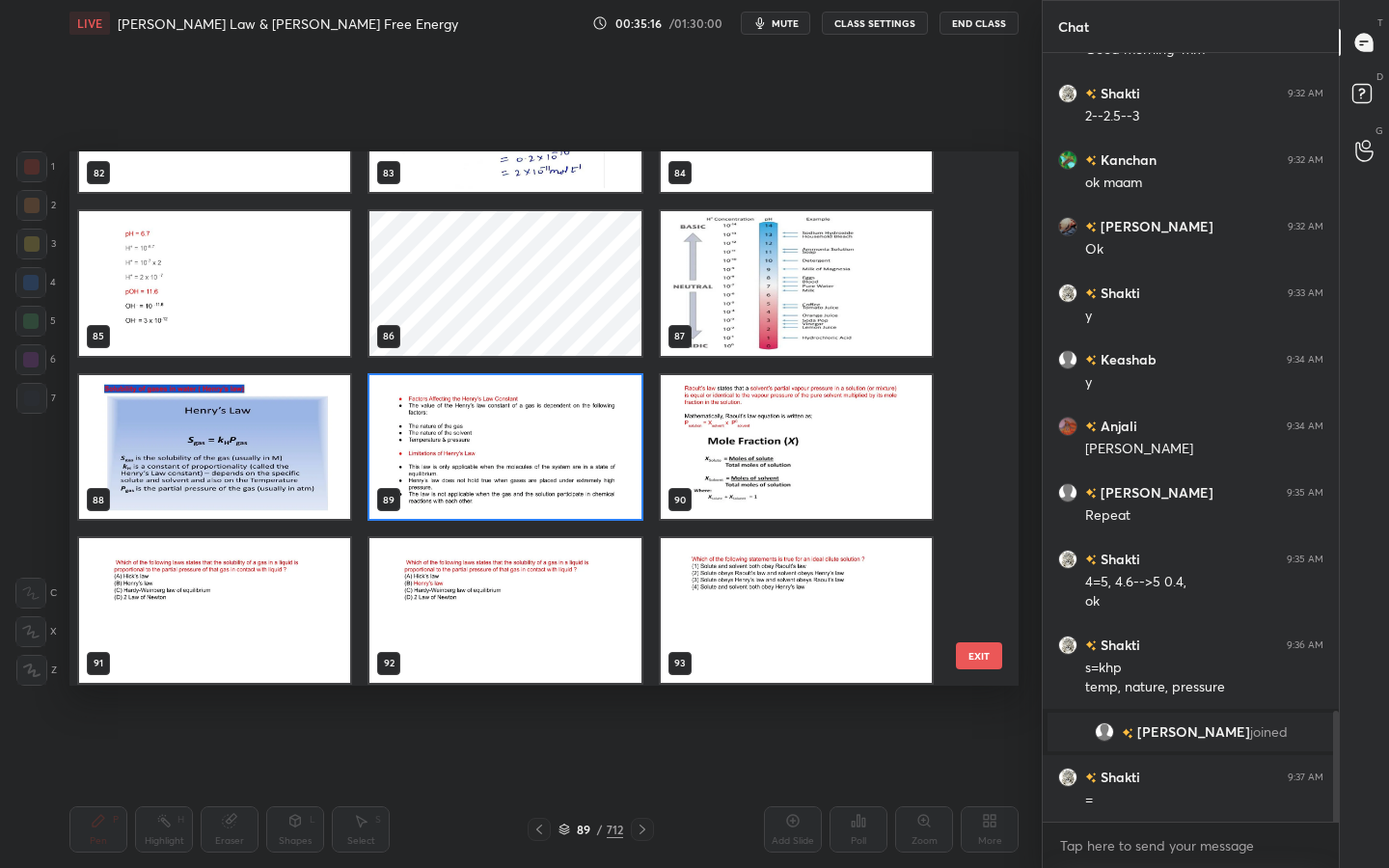 click at bounding box center [796, 448] 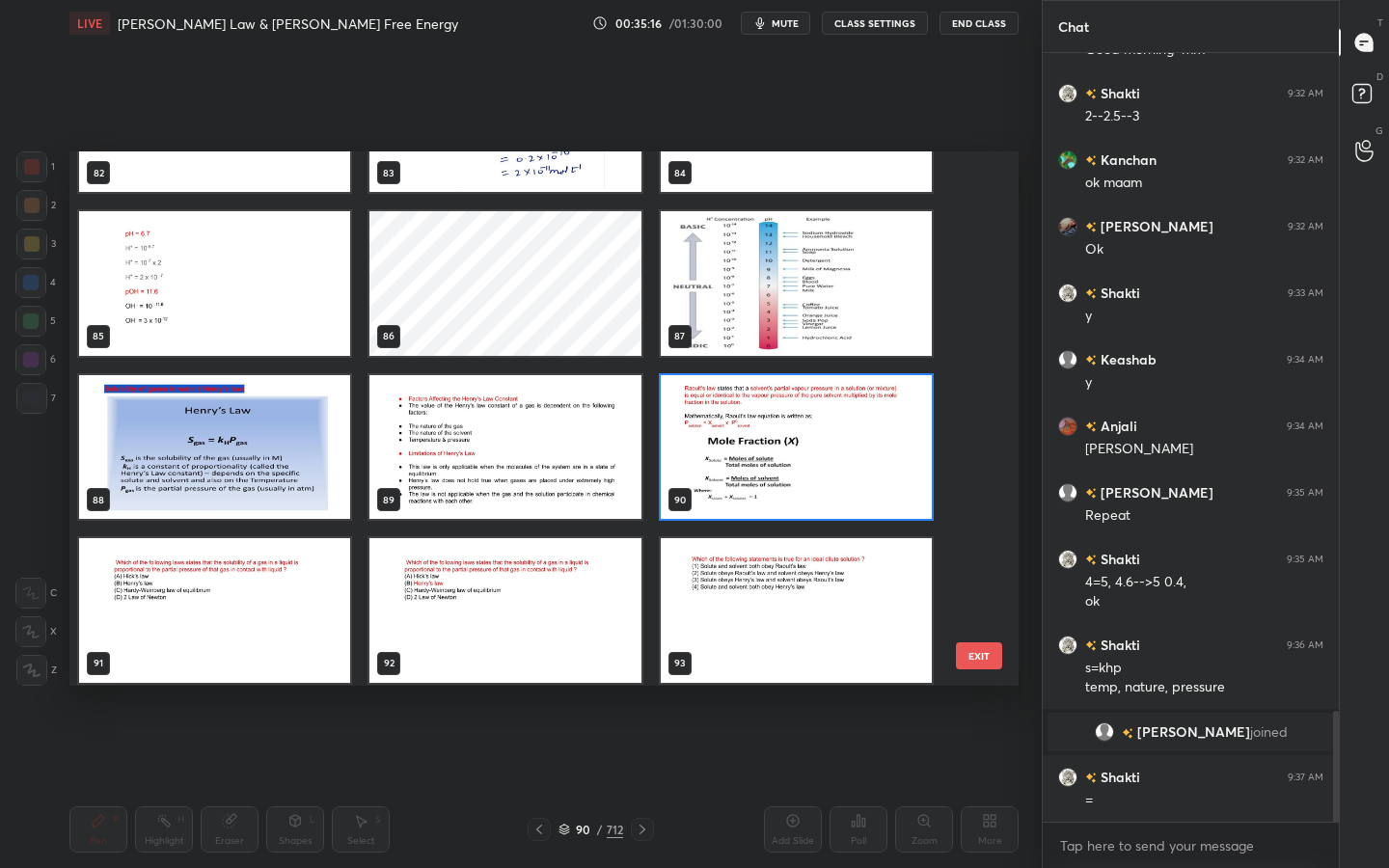 click at bounding box center (796, 448) 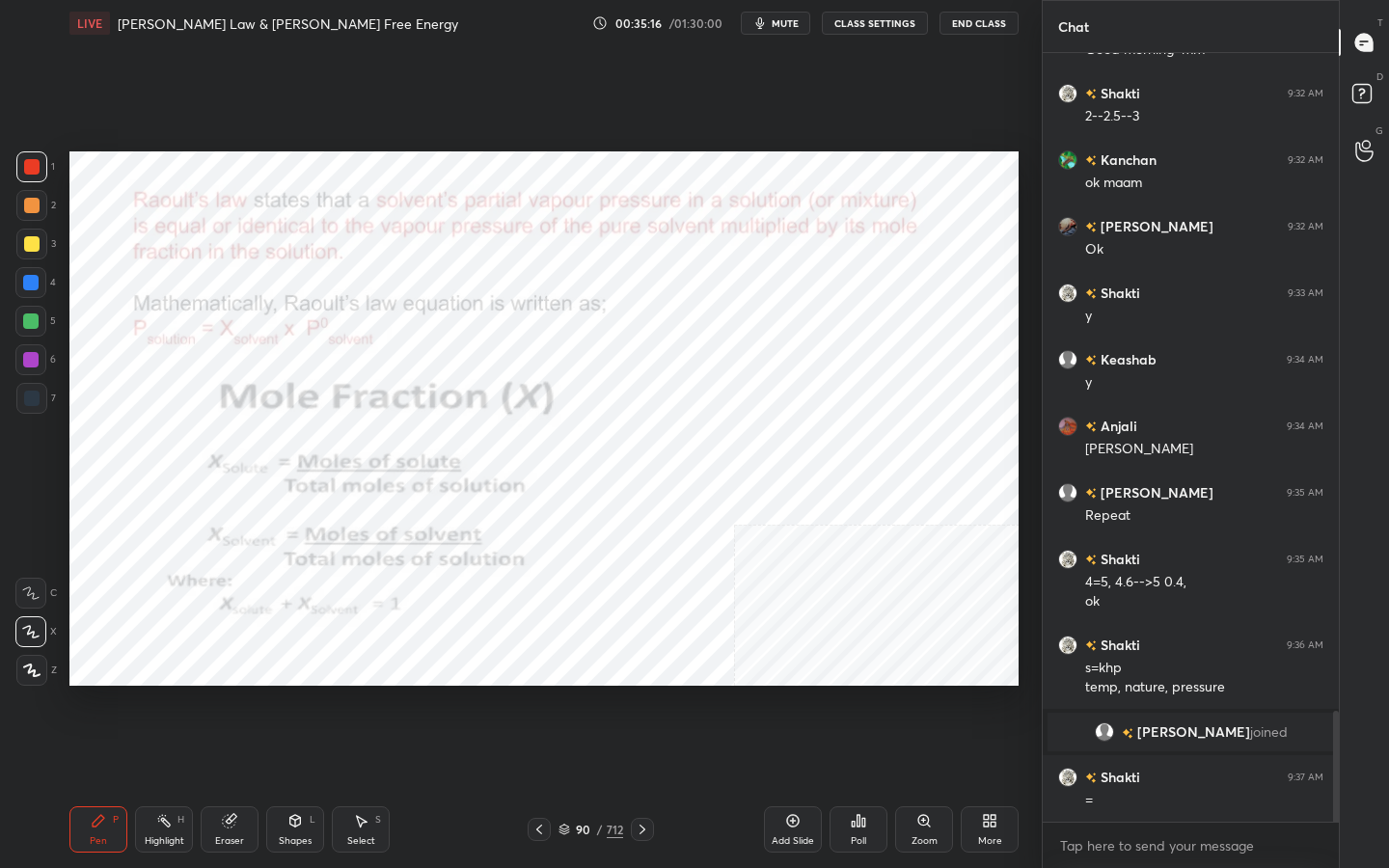 click at bounding box center [796, 448] 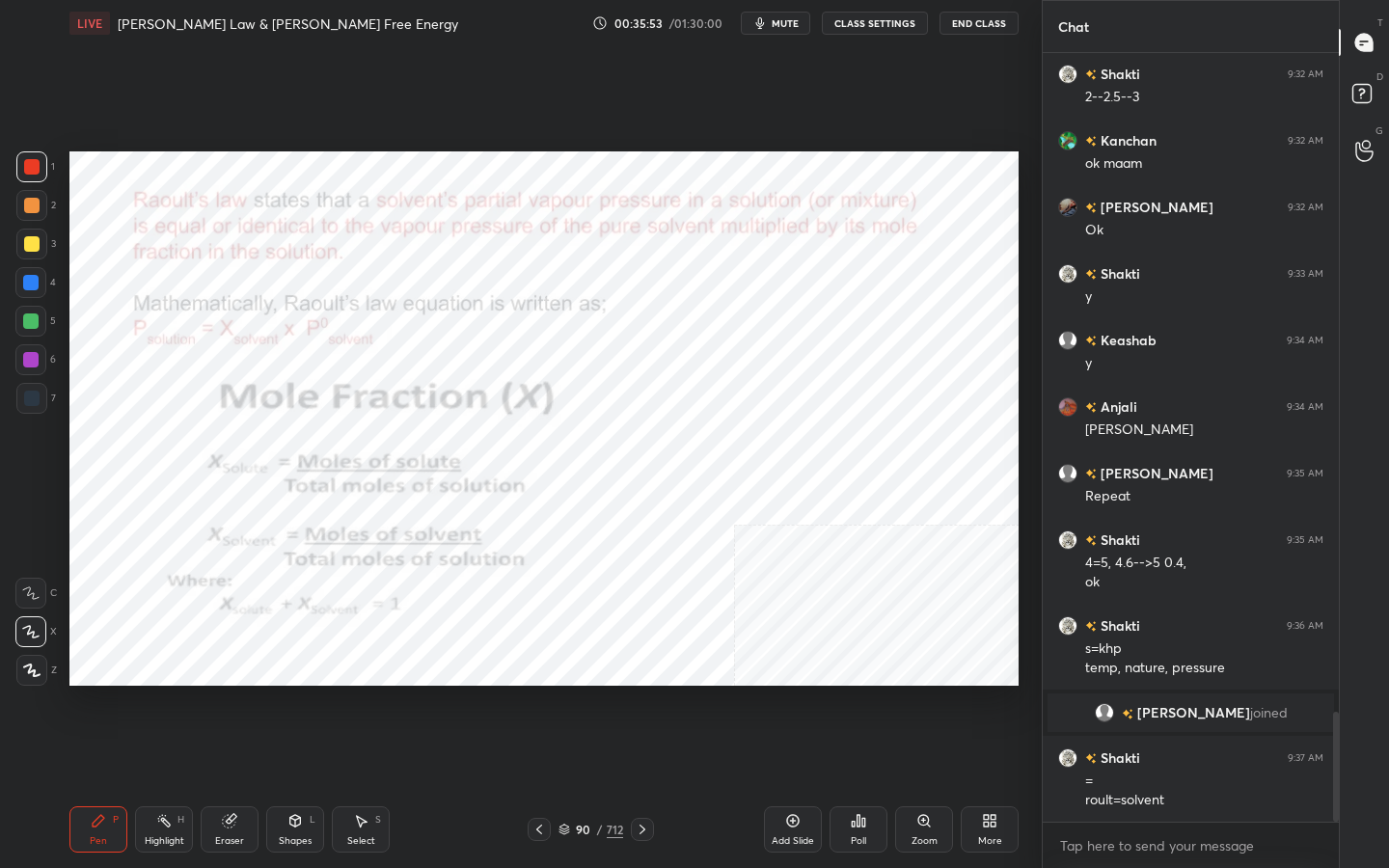 scroll, scrollTop: 4662, scrollLeft: 0, axis: vertical 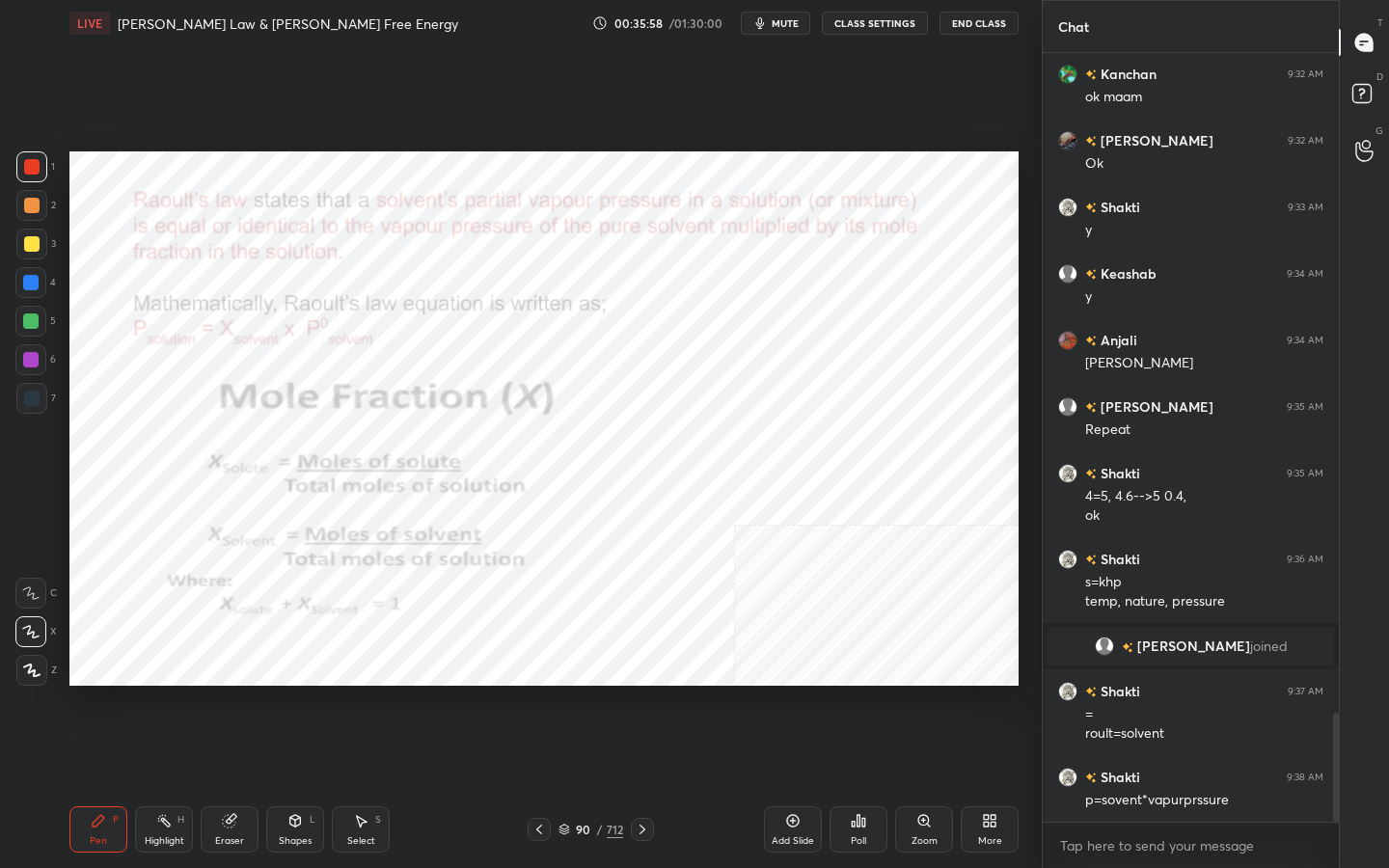 click 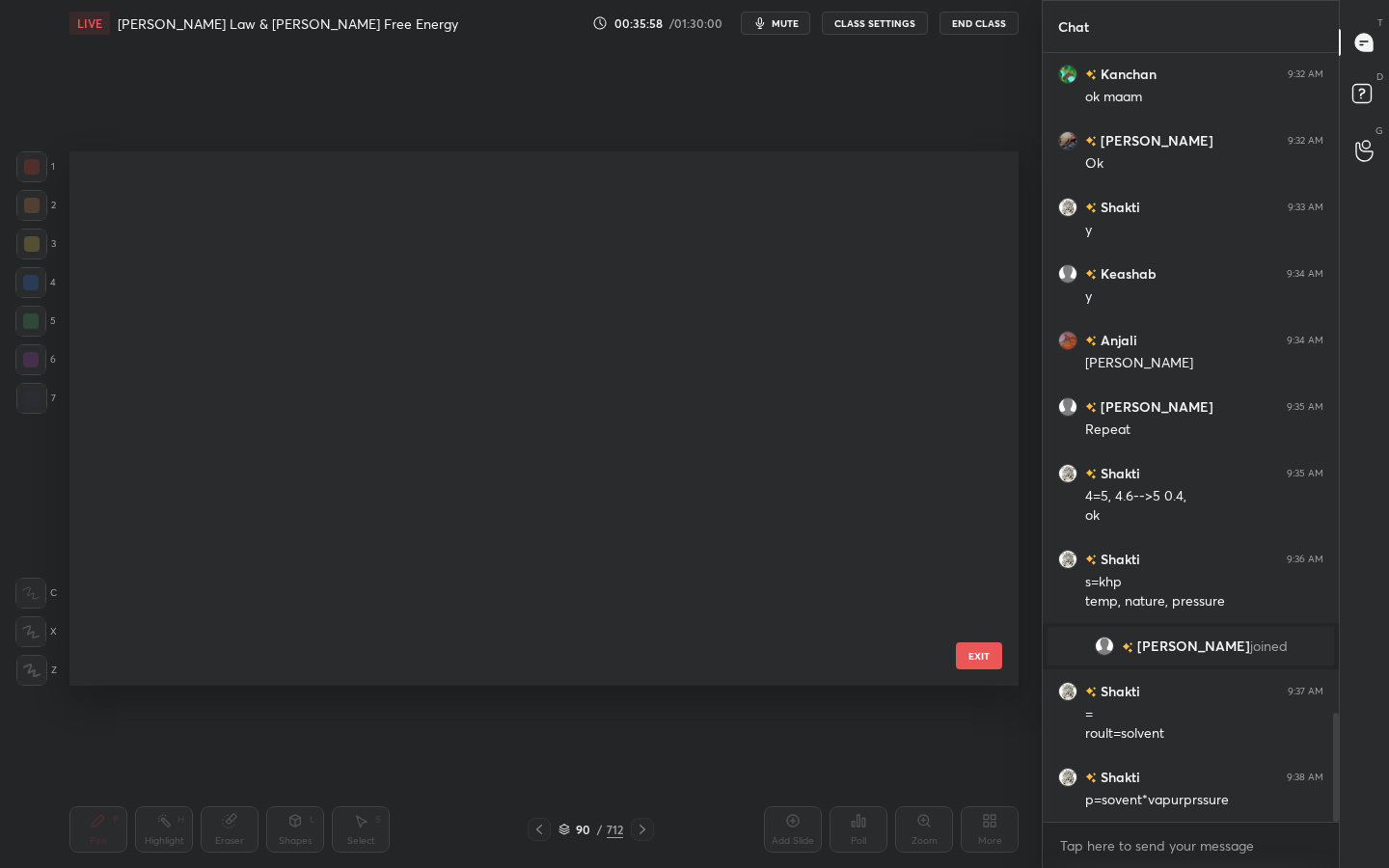 scroll, scrollTop: 4370, scrollLeft: 0, axis: vertical 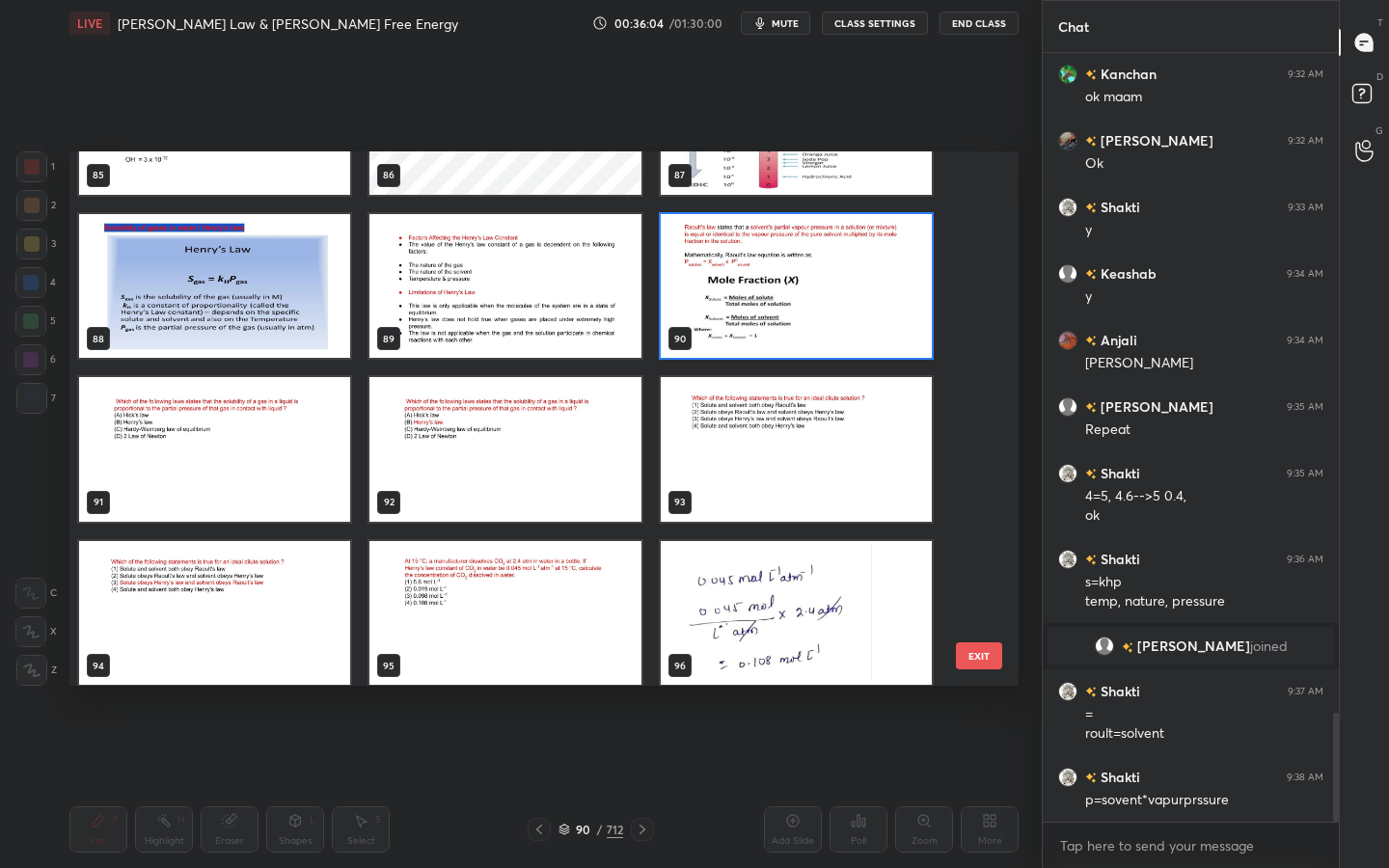 click at bounding box center [796, 286] 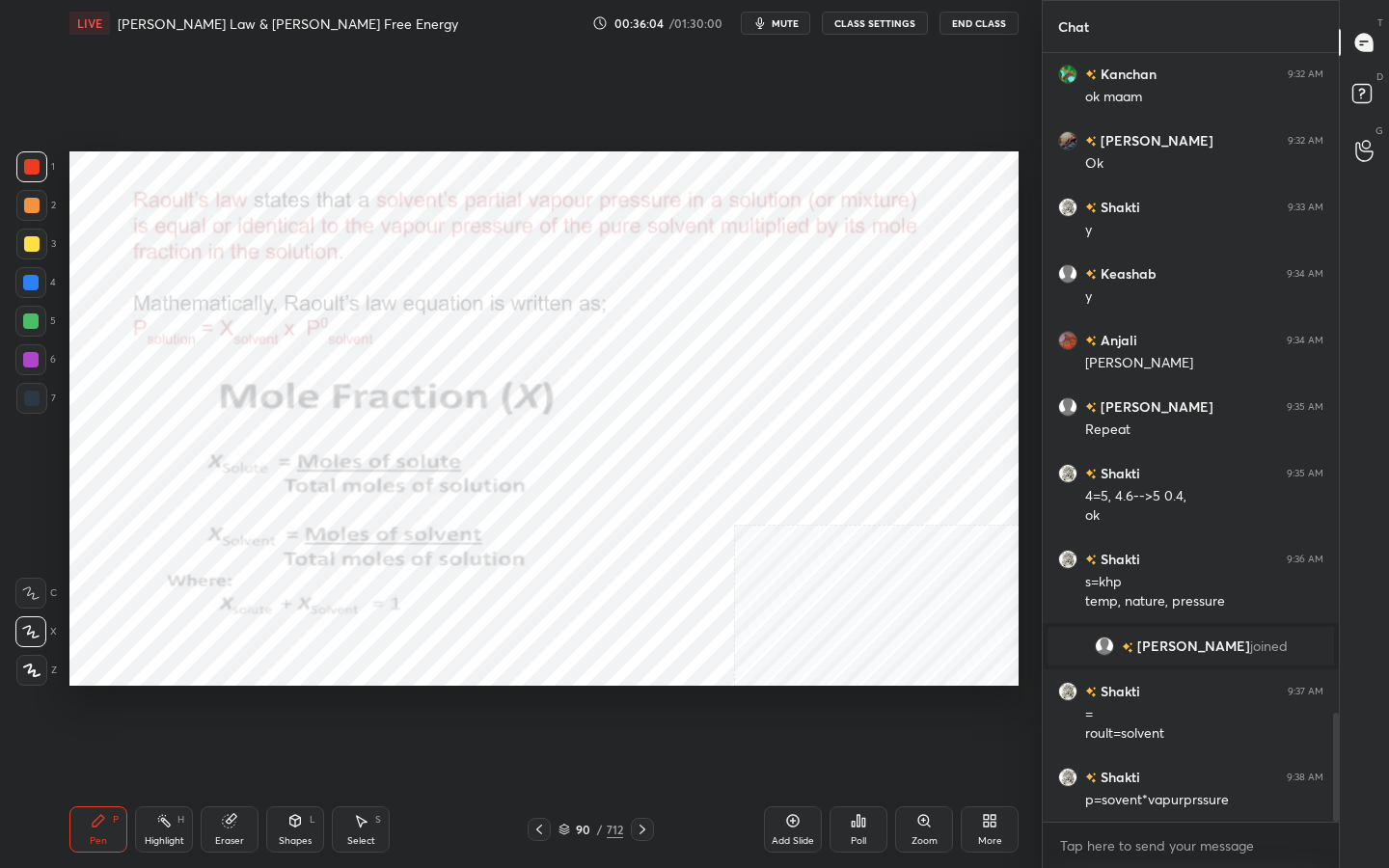 click at bounding box center (796, 286) 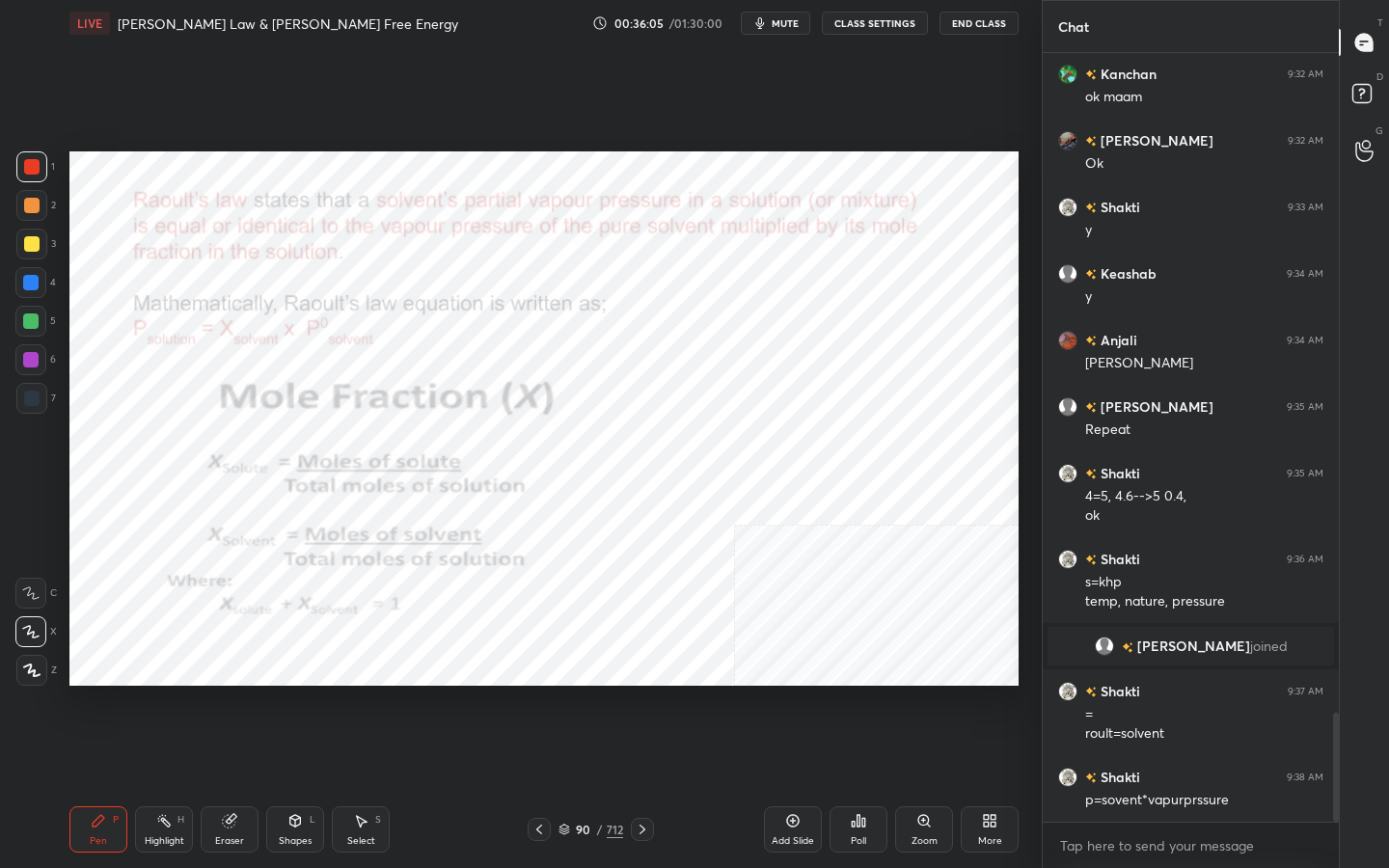 scroll, scrollTop: 0, scrollLeft: 0, axis: both 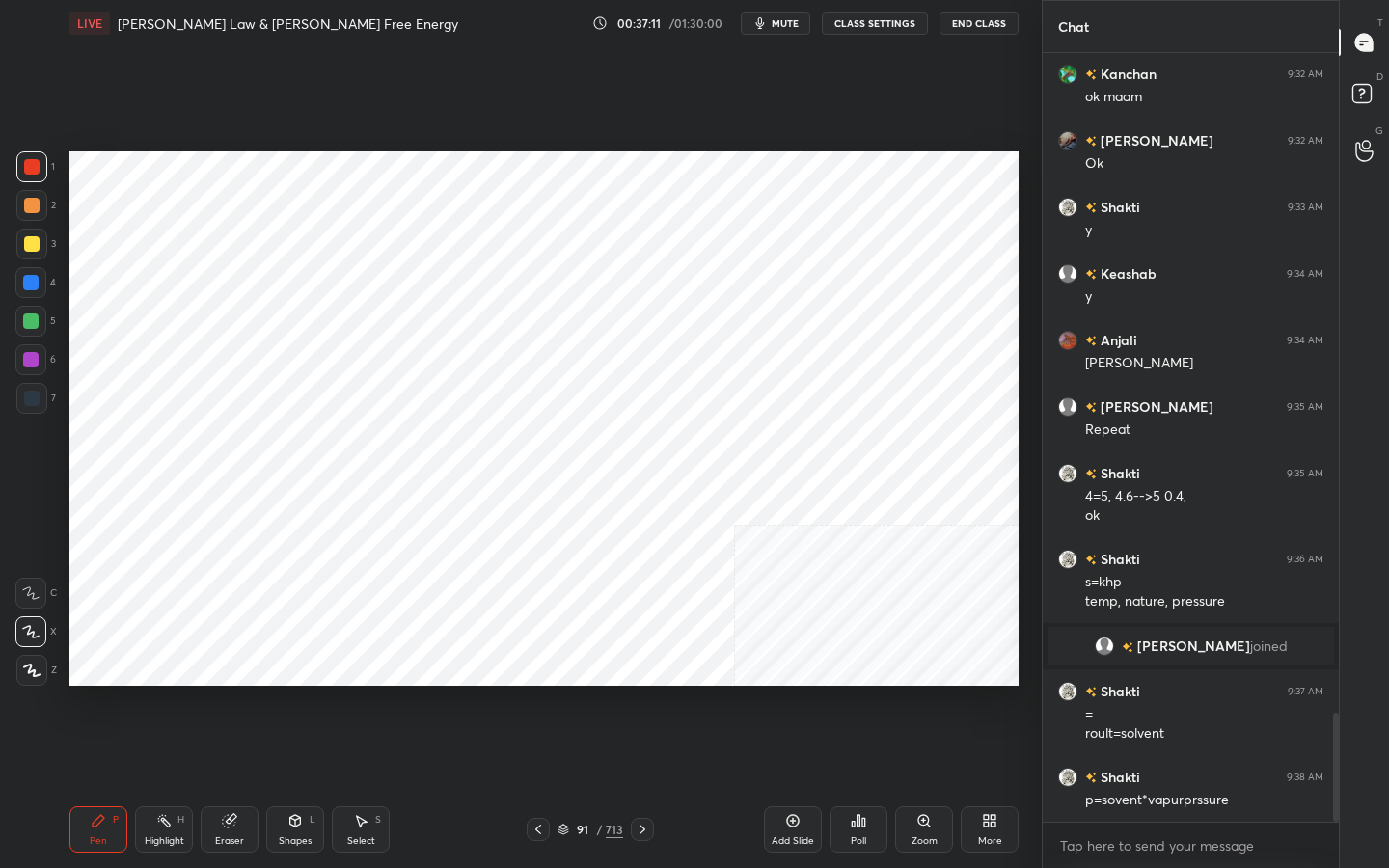 click 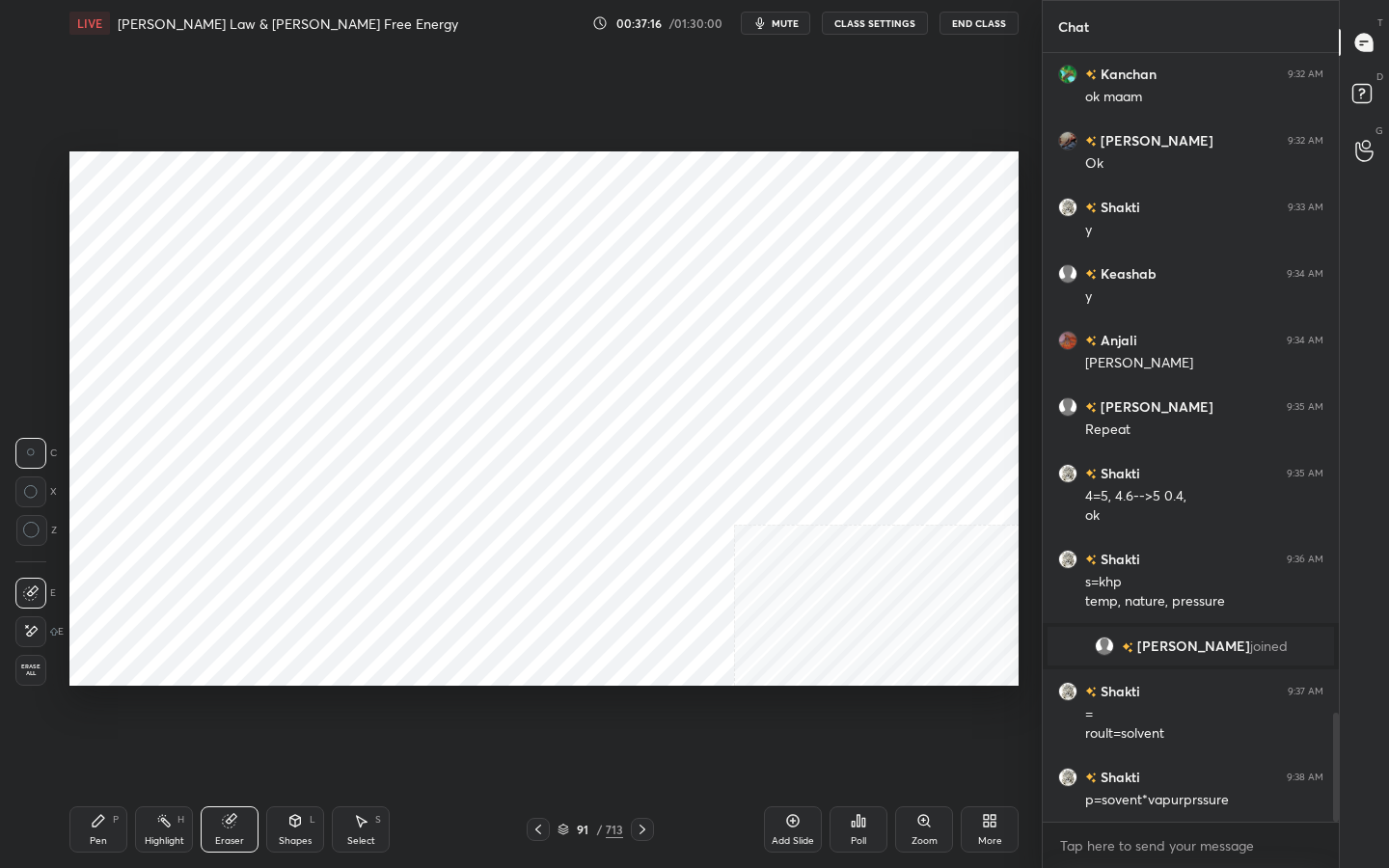 drag, startPoint x: 99, startPoint y: 818, endPoint x: 121, endPoint y: 734, distance: 86.83317 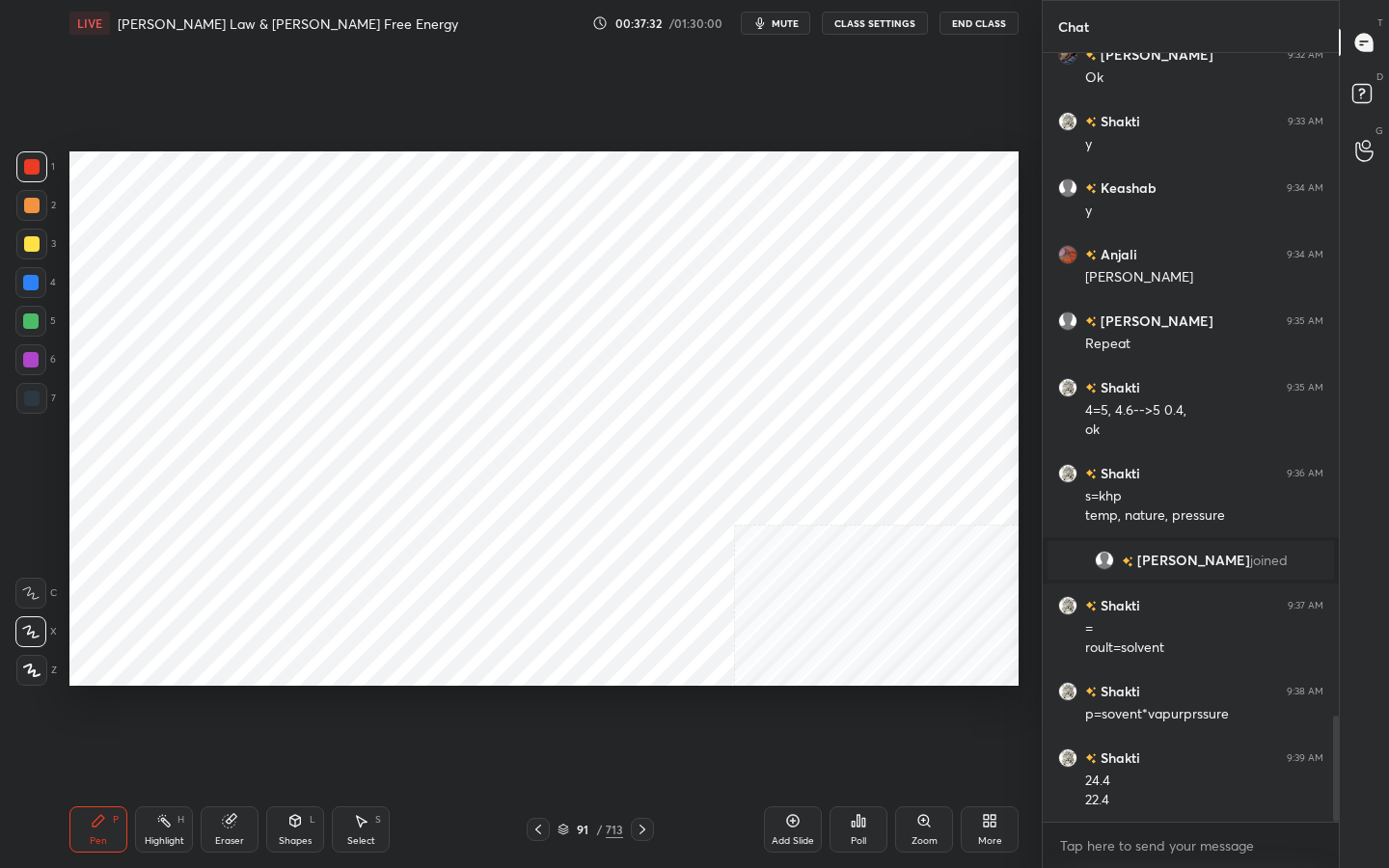 scroll, scrollTop: 4815, scrollLeft: 0, axis: vertical 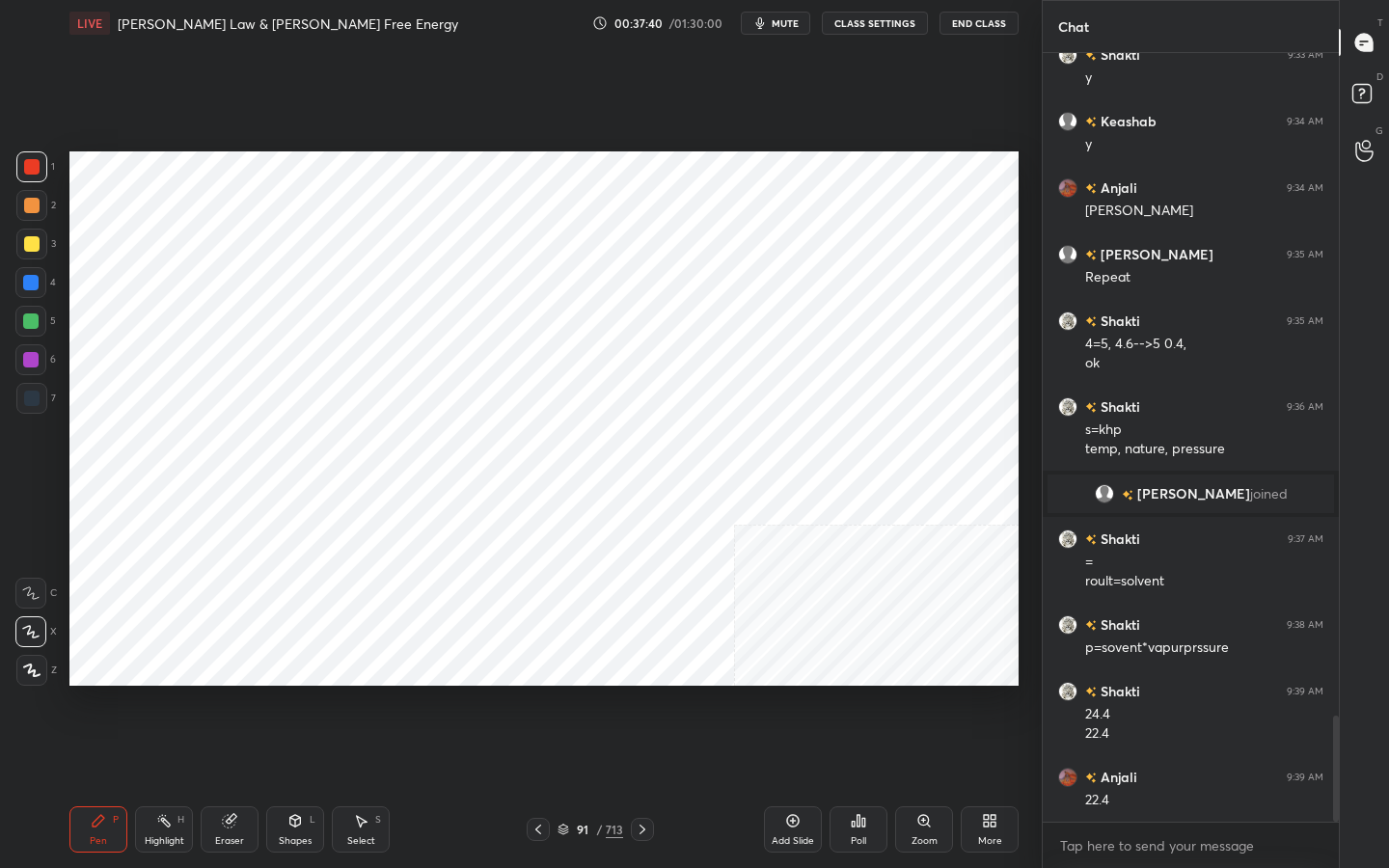 click on "91 / 713" at bounding box center [590, 829] 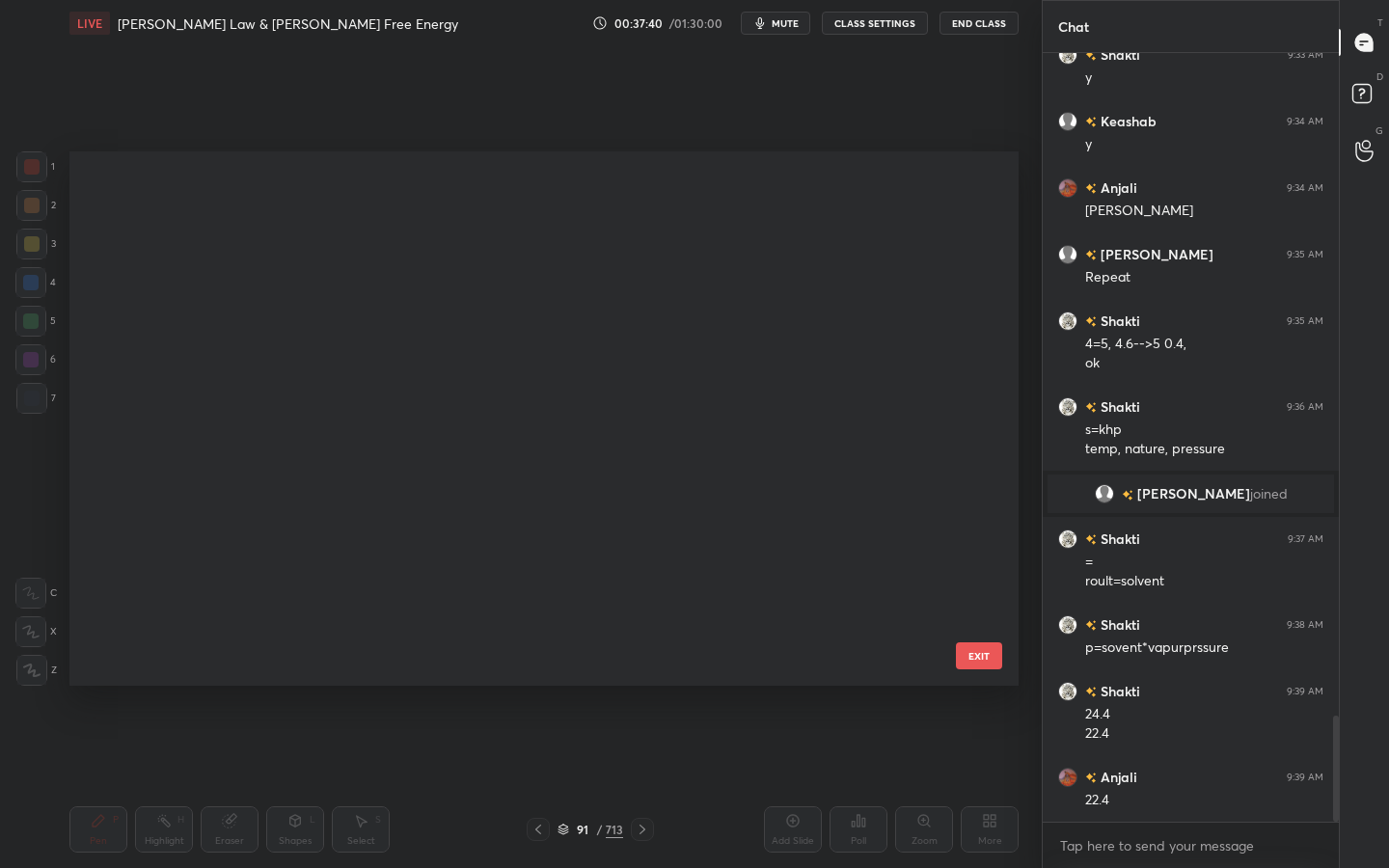 scroll, scrollTop: 4534, scrollLeft: 0, axis: vertical 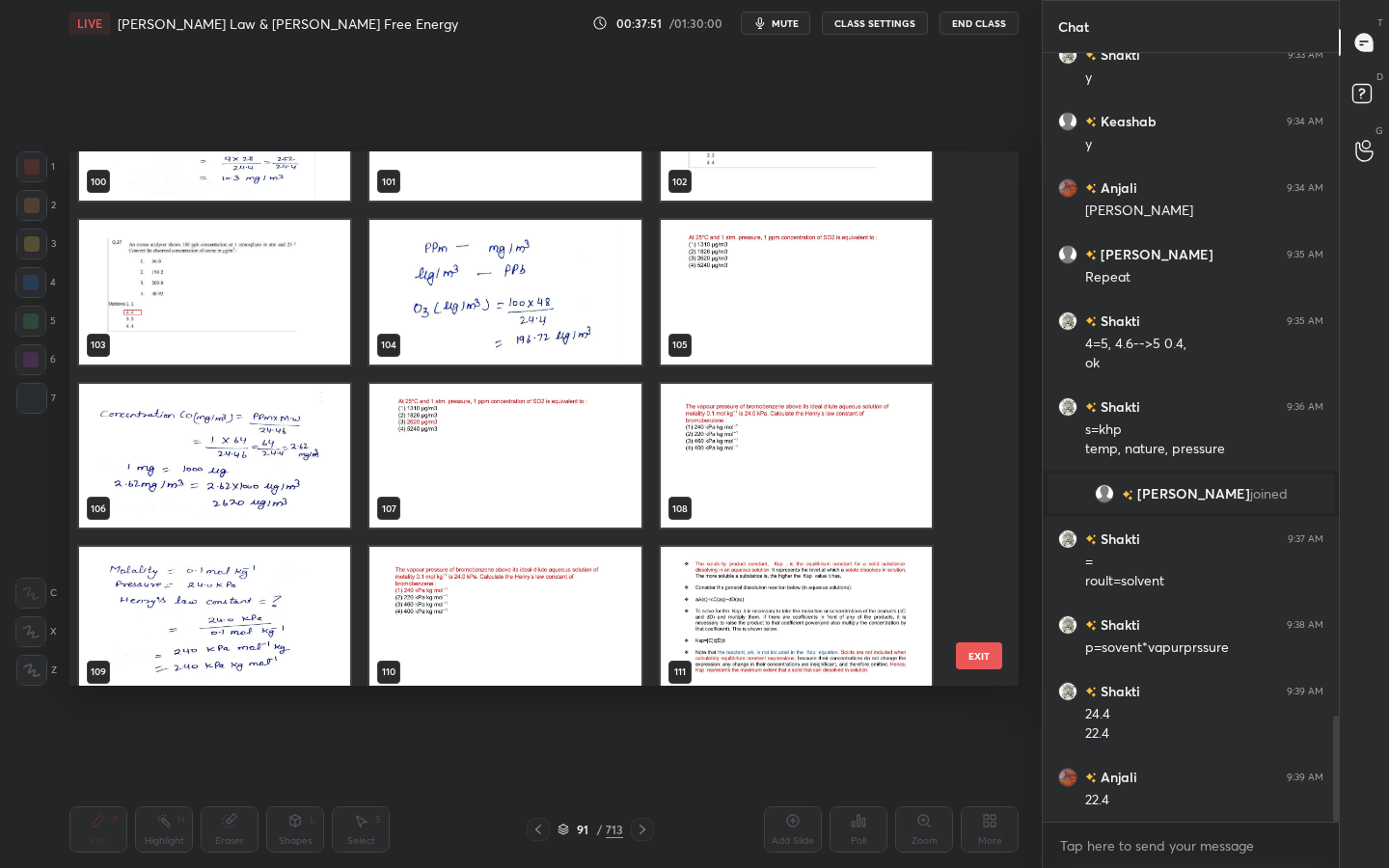 click at bounding box center [796, 292] 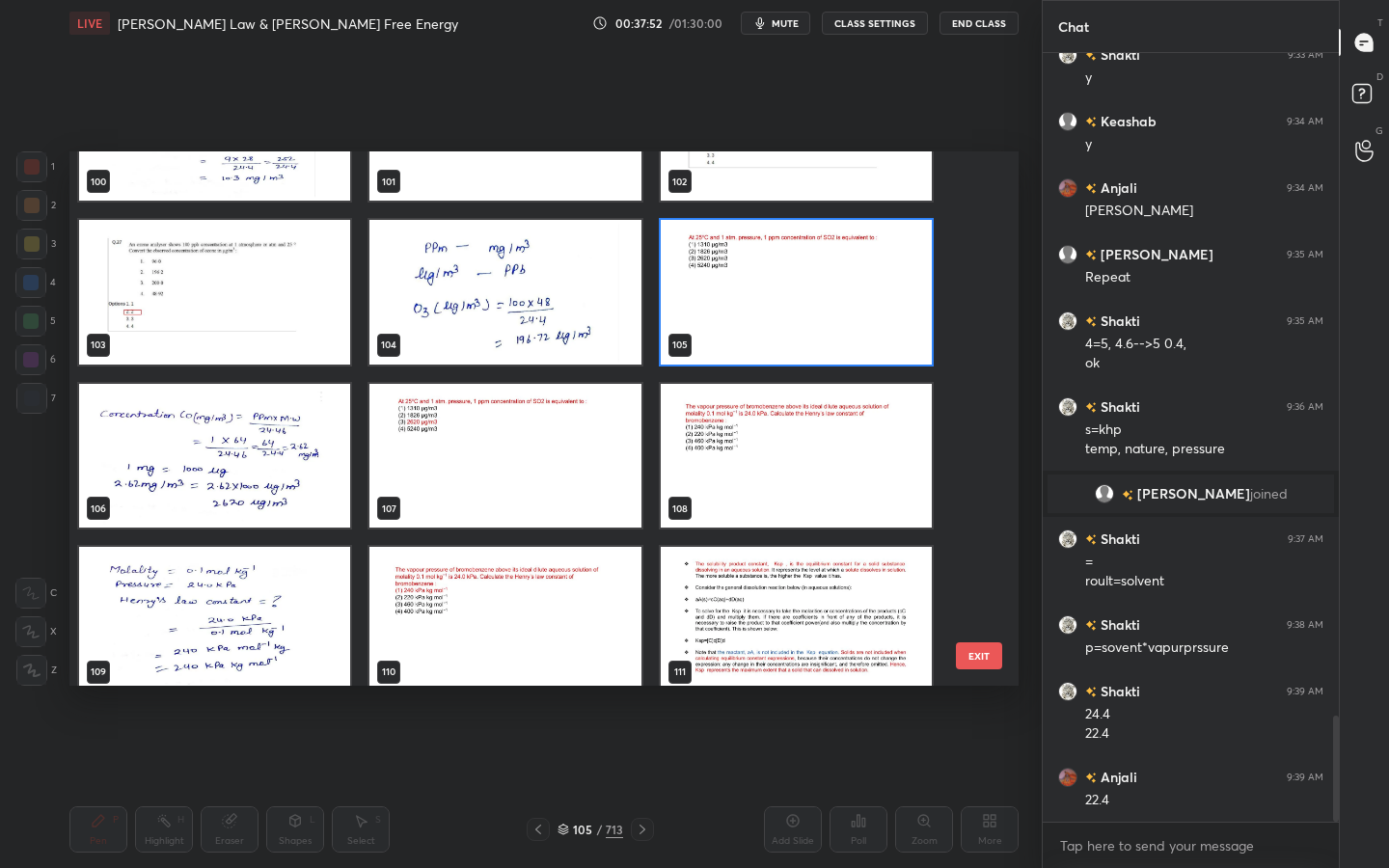 click at bounding box center [796, 292] 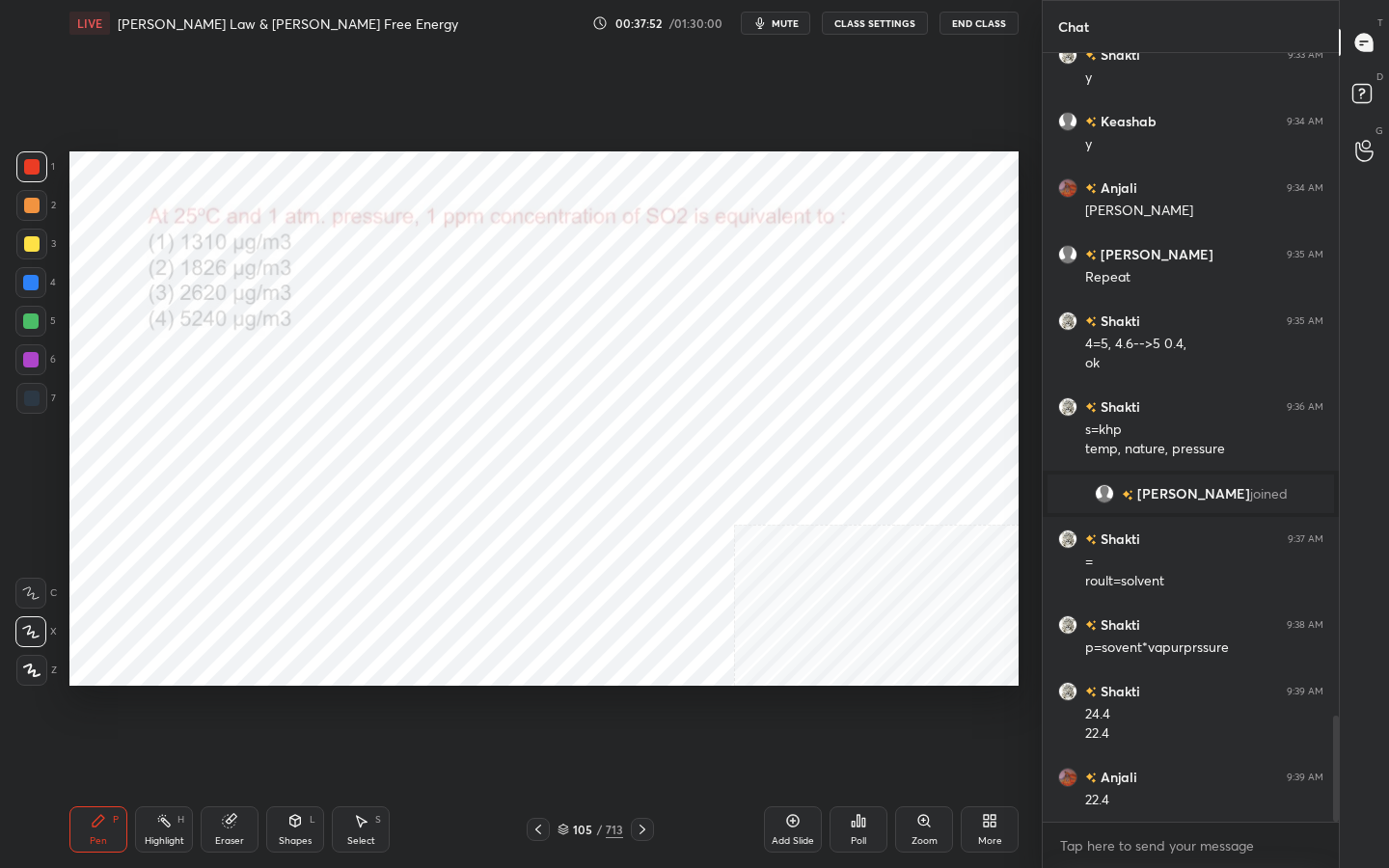 click at bounding box center [796, 292] 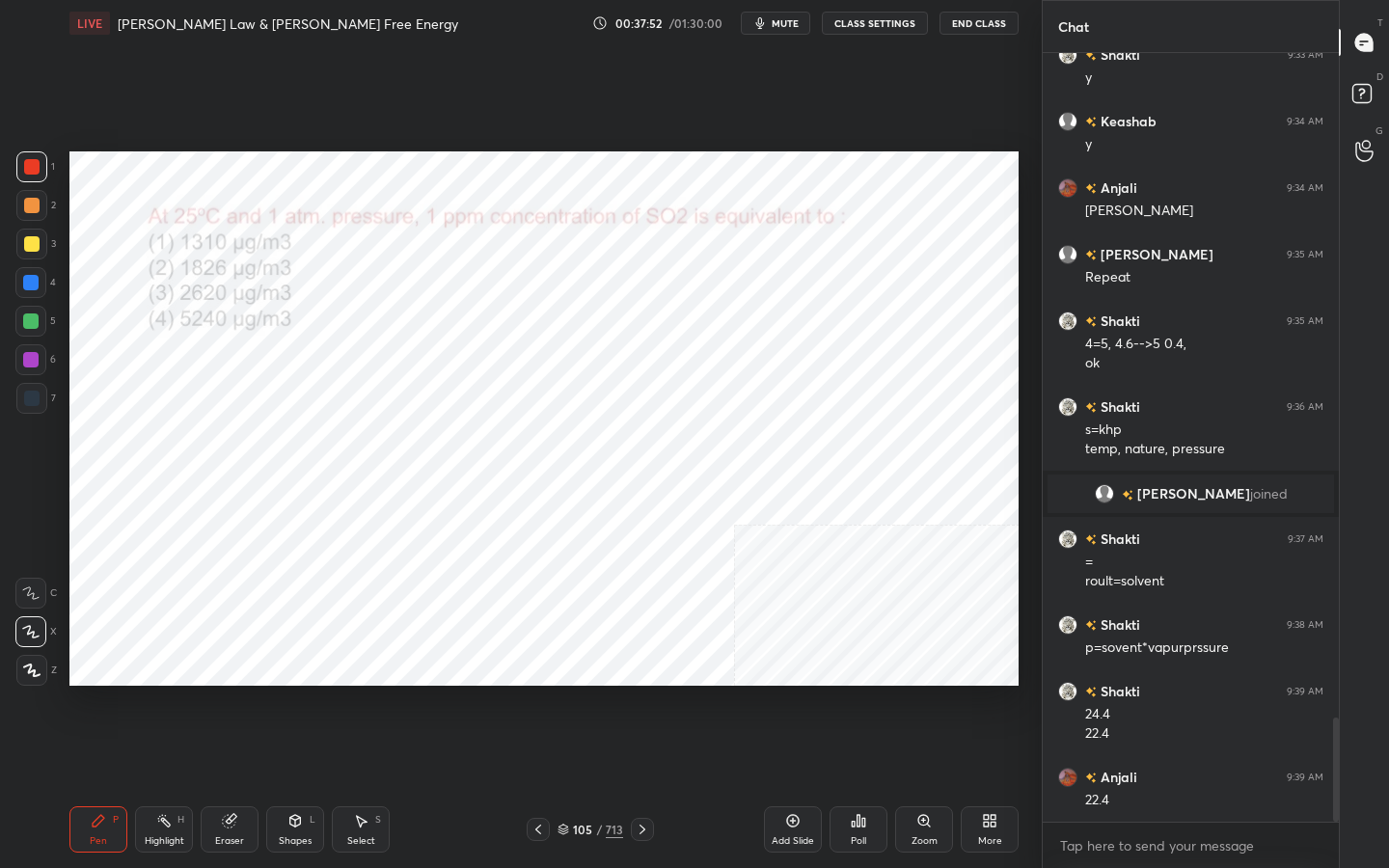 scroll, scrollTop: 4881, scrollLeft: 0, axis: vertical 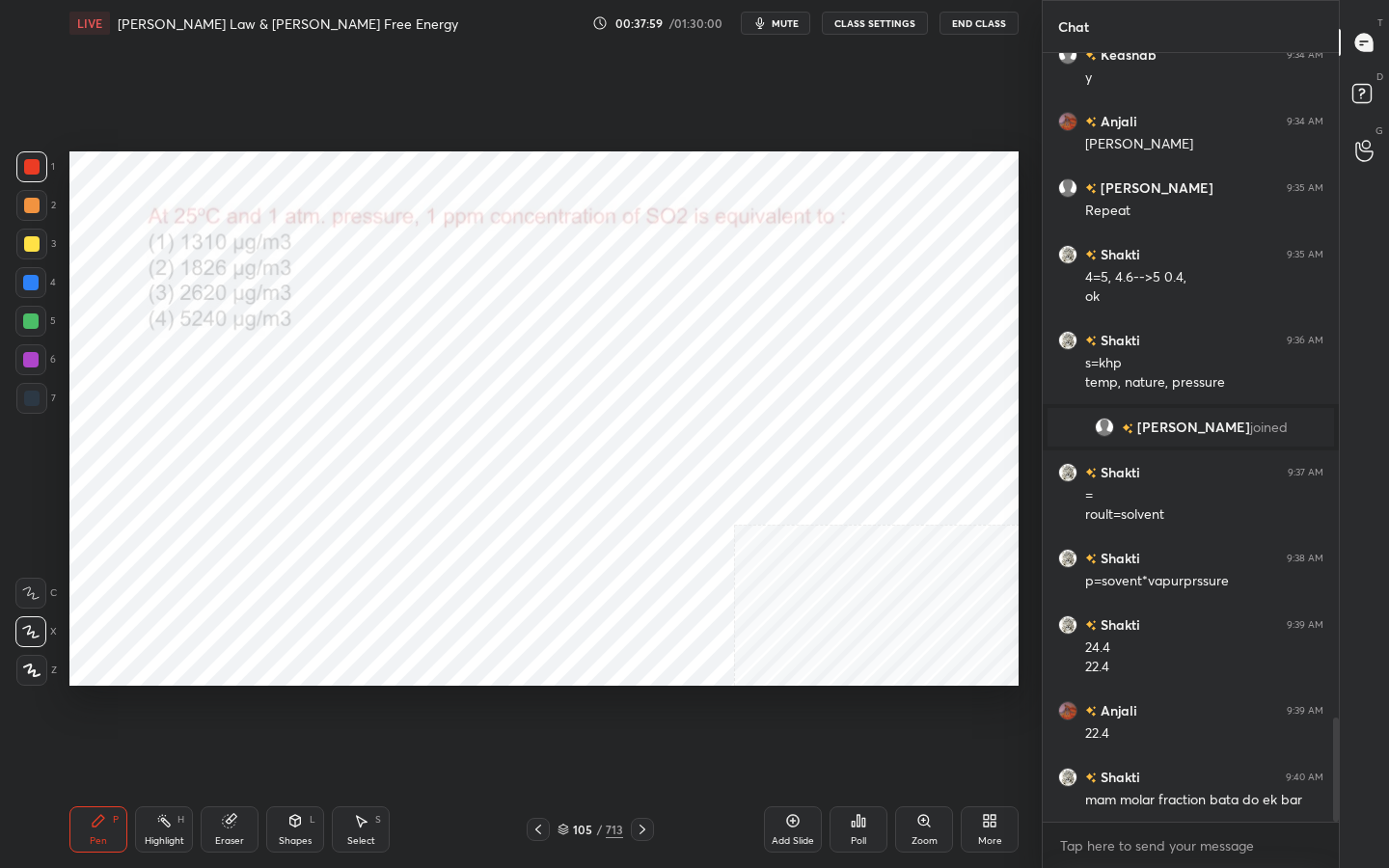 click 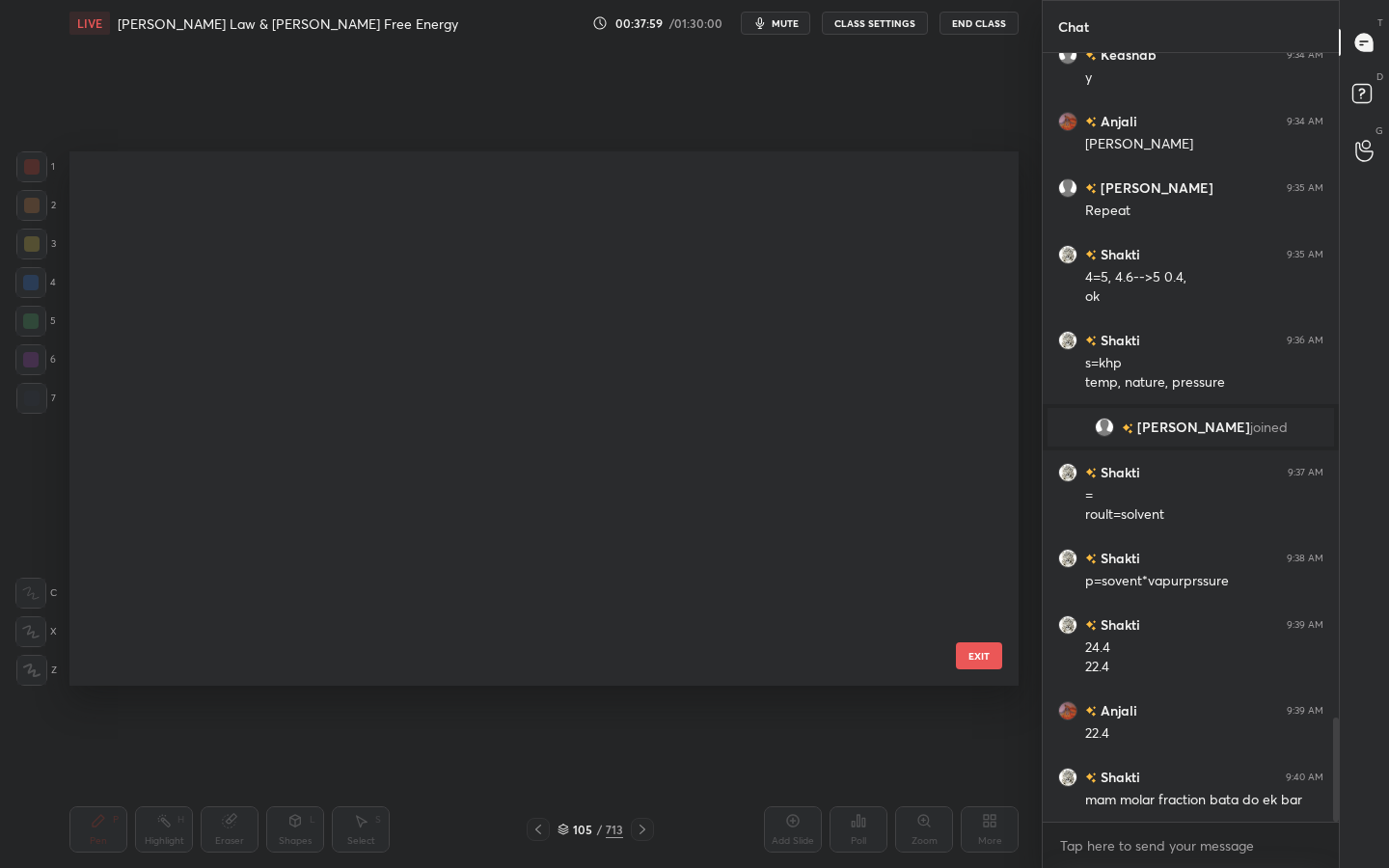 scroll, scrollTop: 5188, scrollLeft: 0, axis: vertical 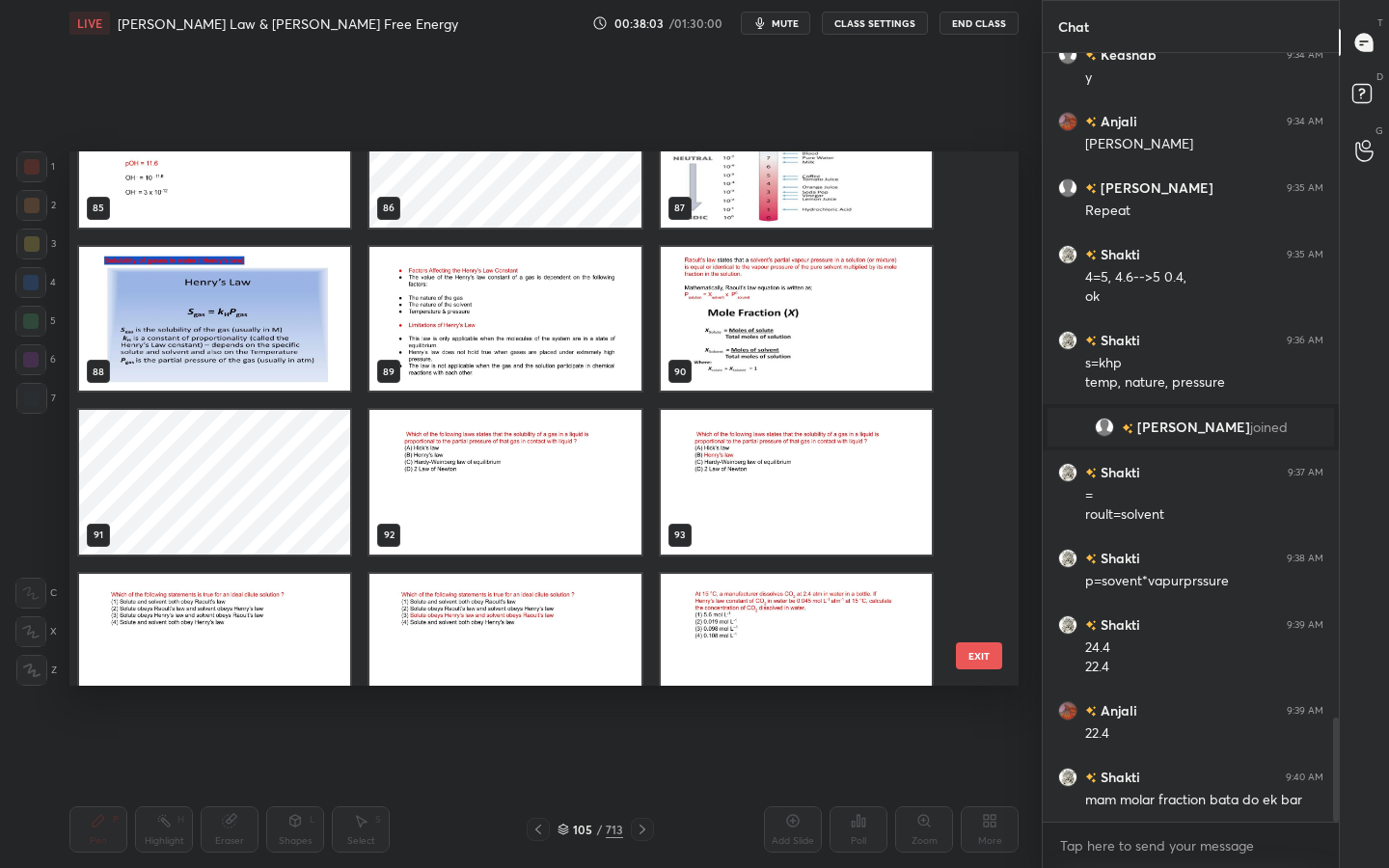 click at bounding box center [796, 319] 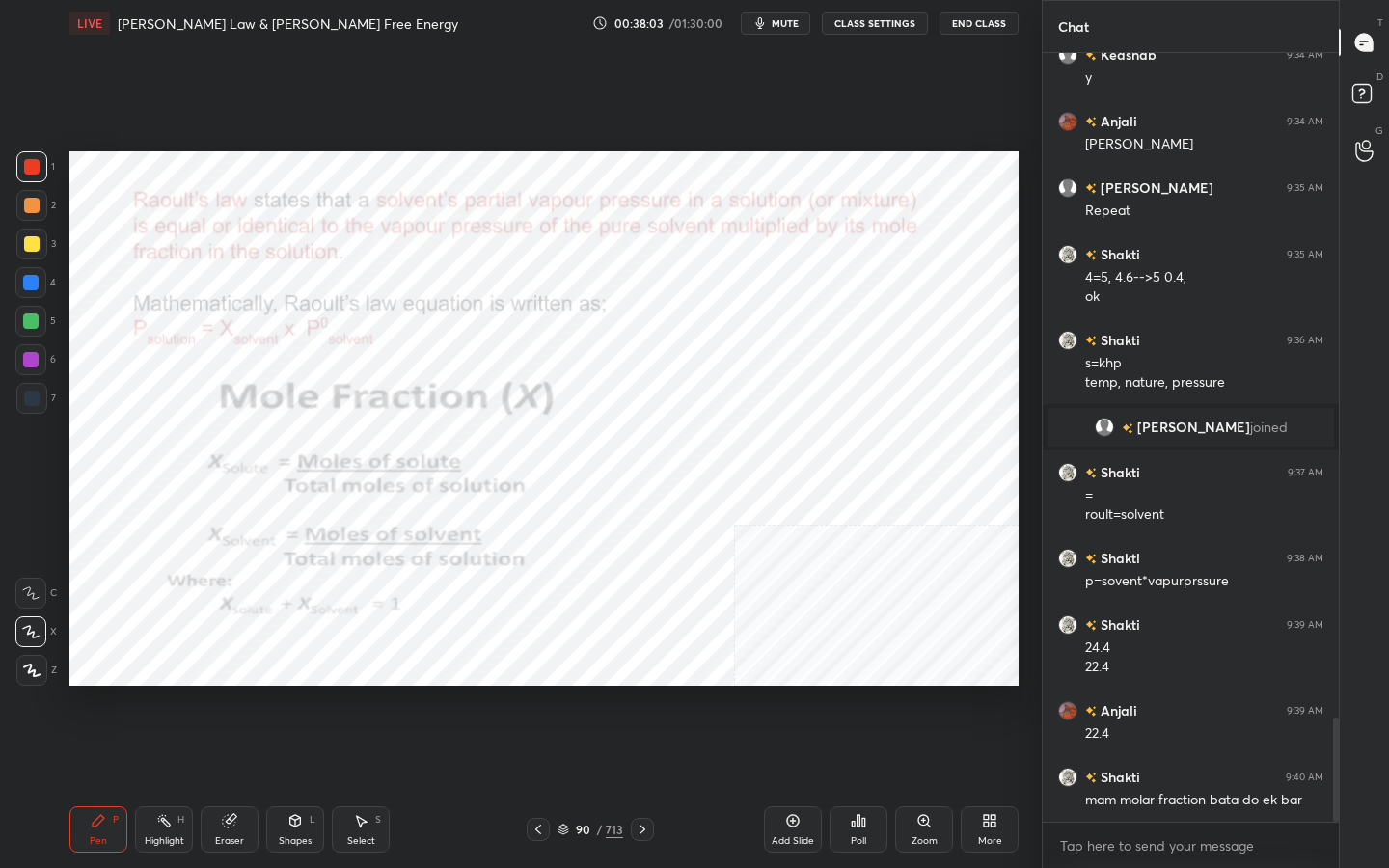 click at bounding box center (796, 319) 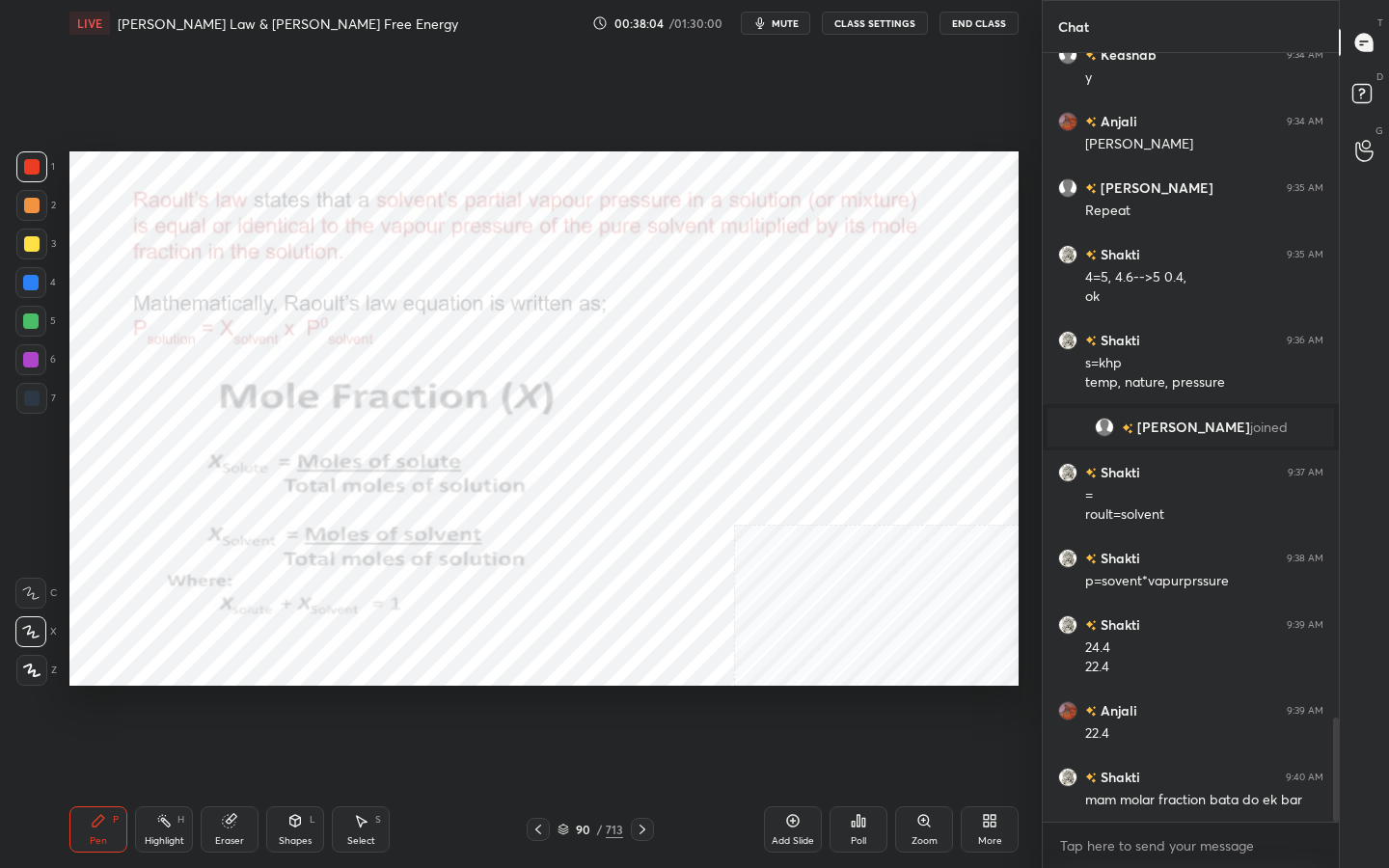 scroll, scrollTop: 4900, scrollLeft: 0, axis: vertical 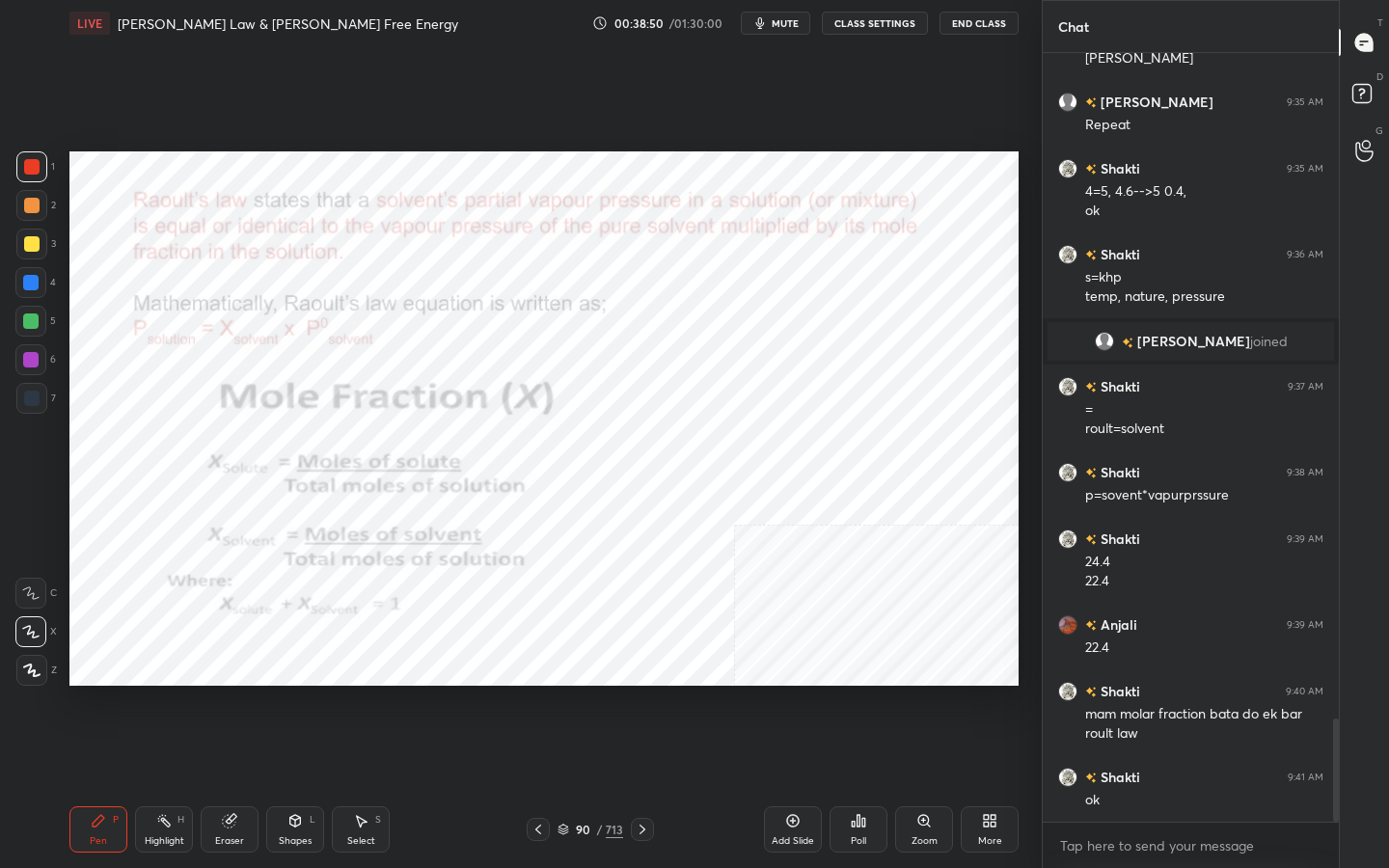 click on "mute" at bounding box center (776, 23) 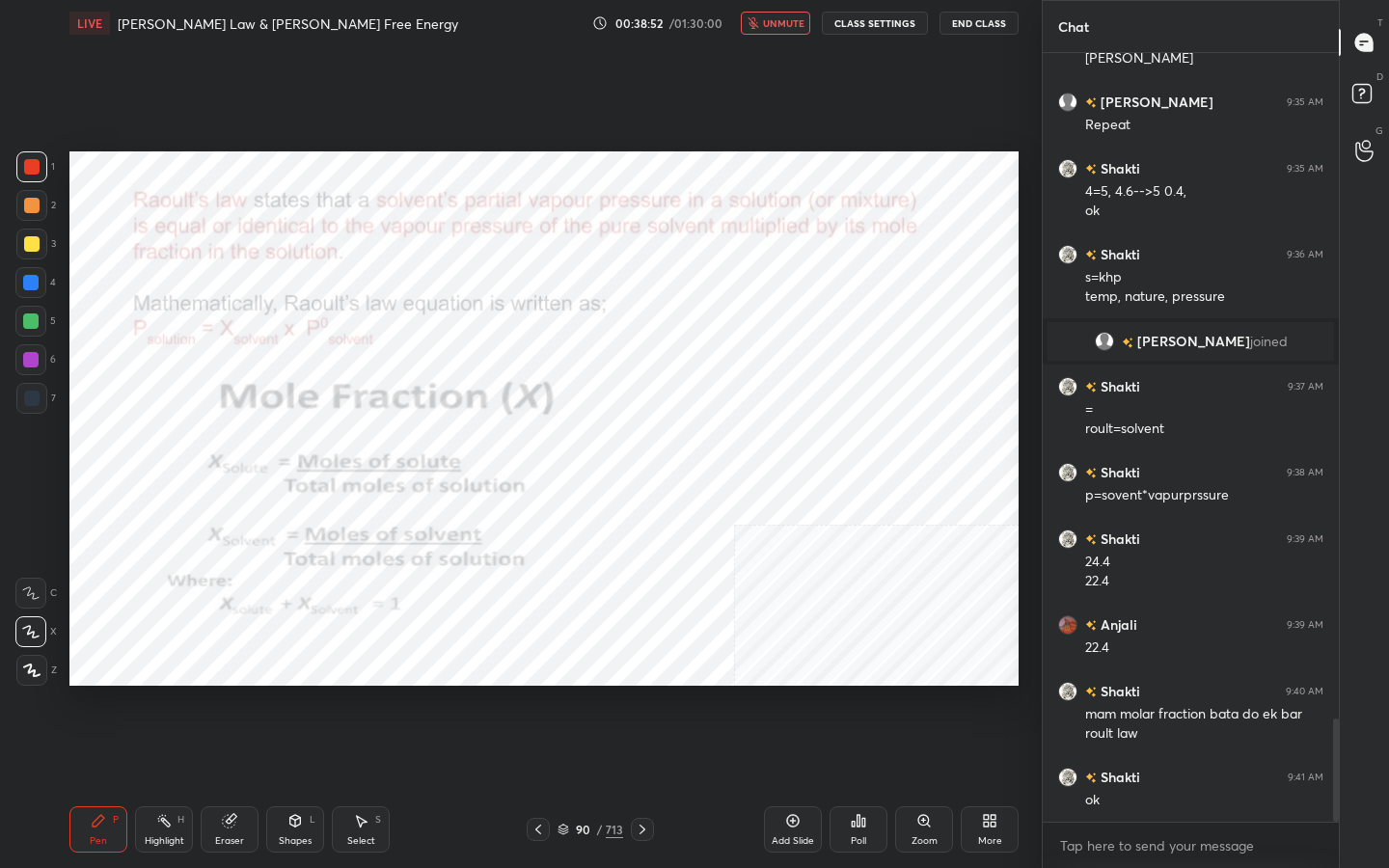click on "90" at bounding box center (583, 829) 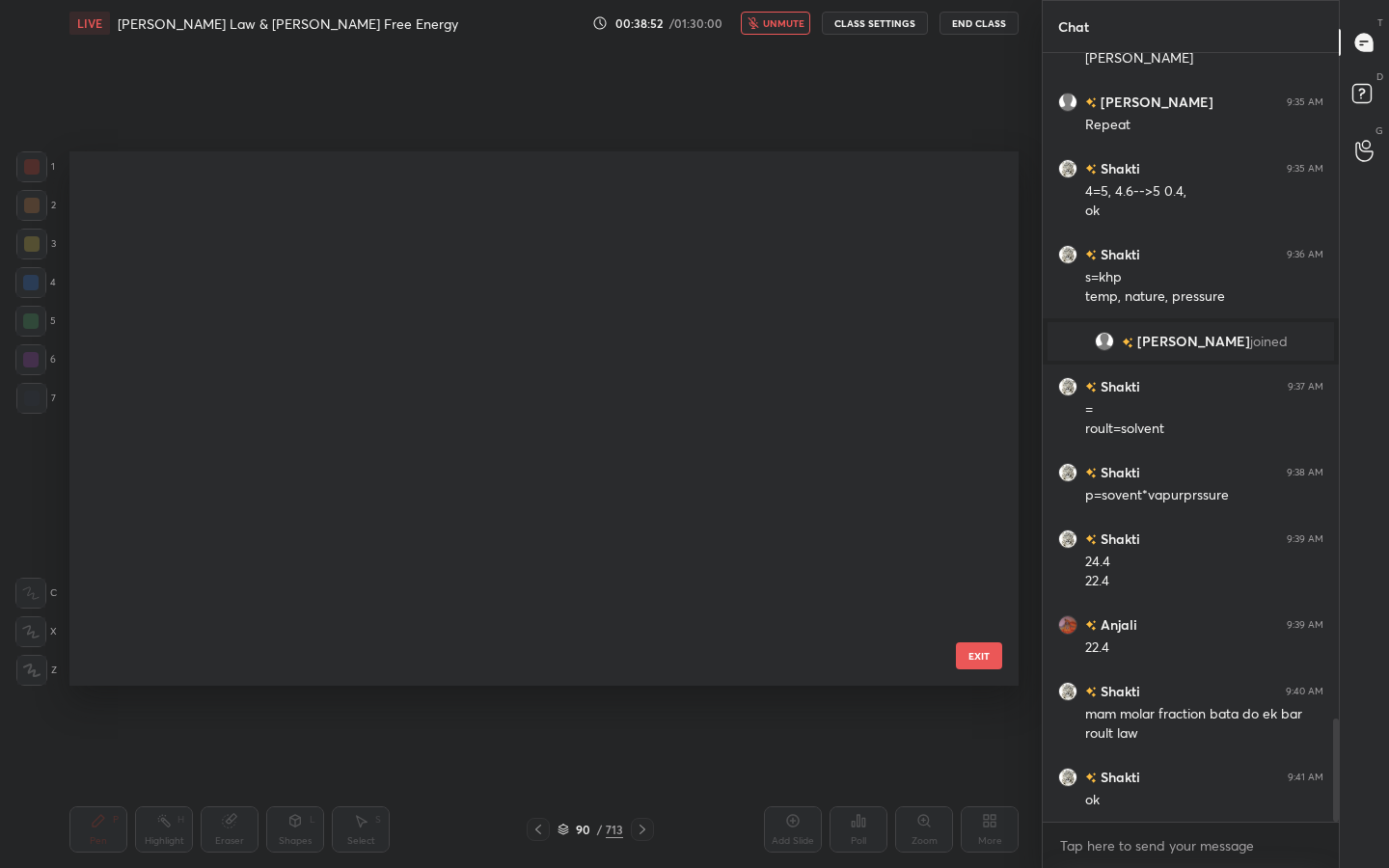 scroll, scrollTop: 4370, scrollLeft: 0, axis: vertical 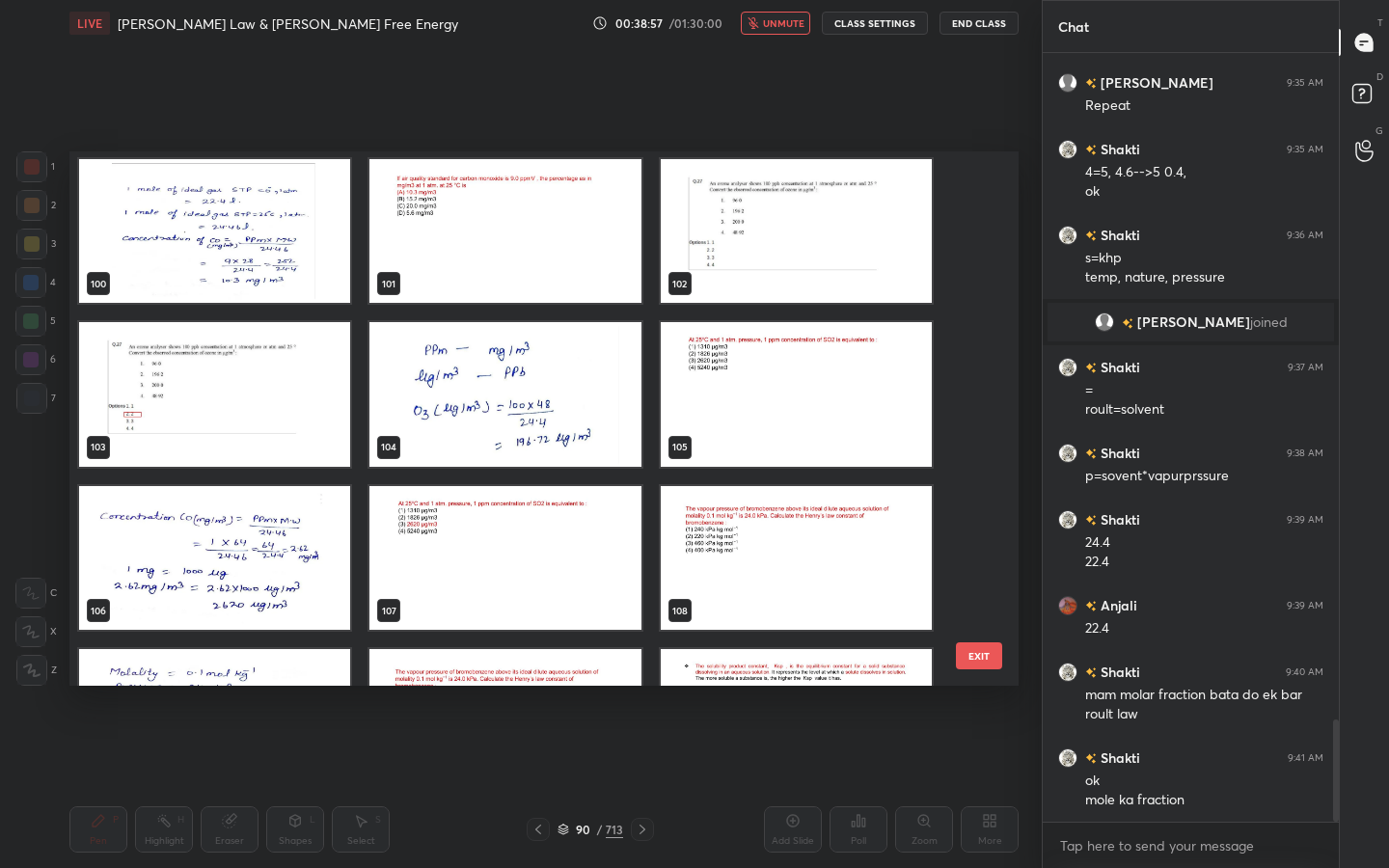 click at bounding box center [796, 394] 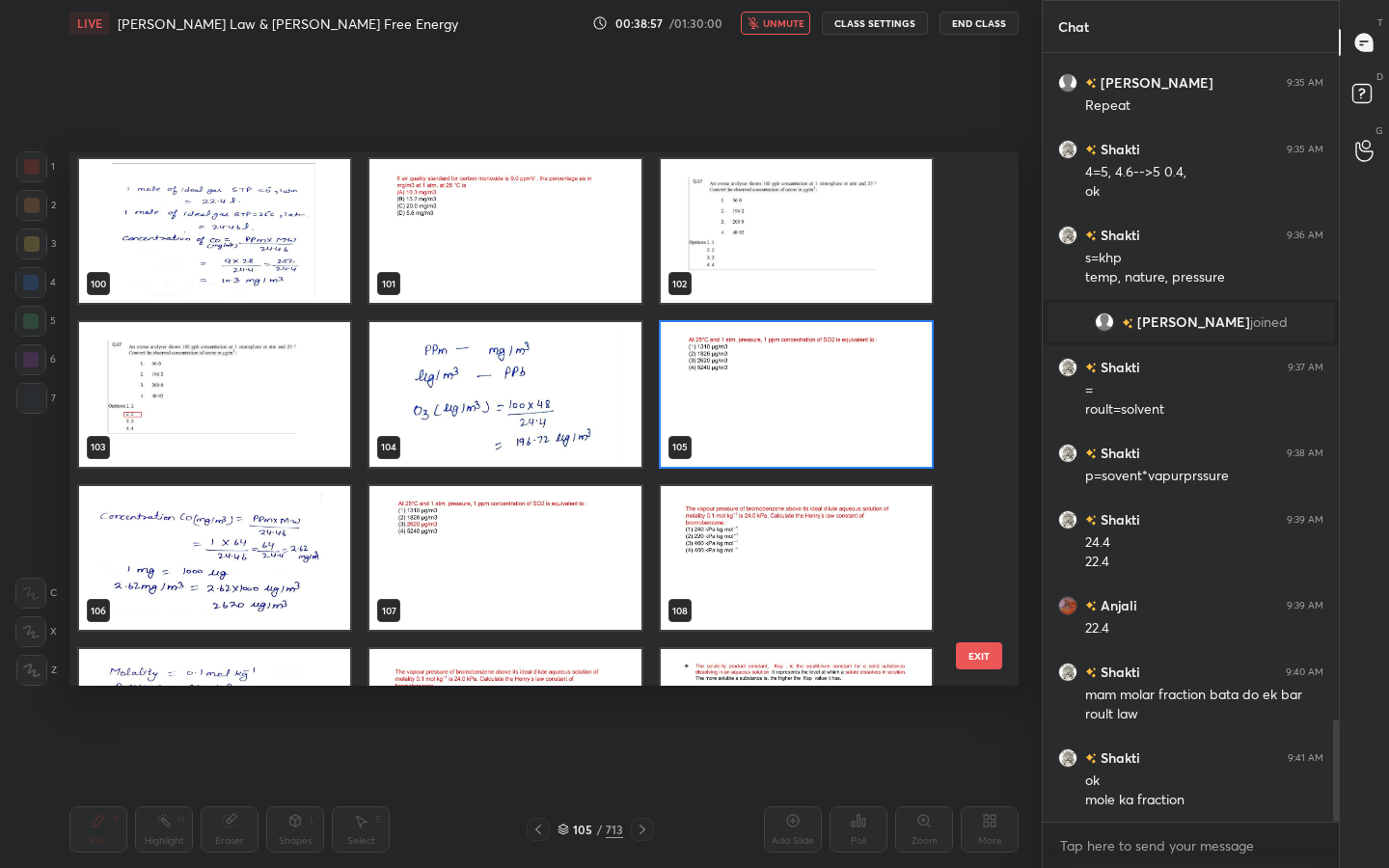 click at bounding box center [796, 394] 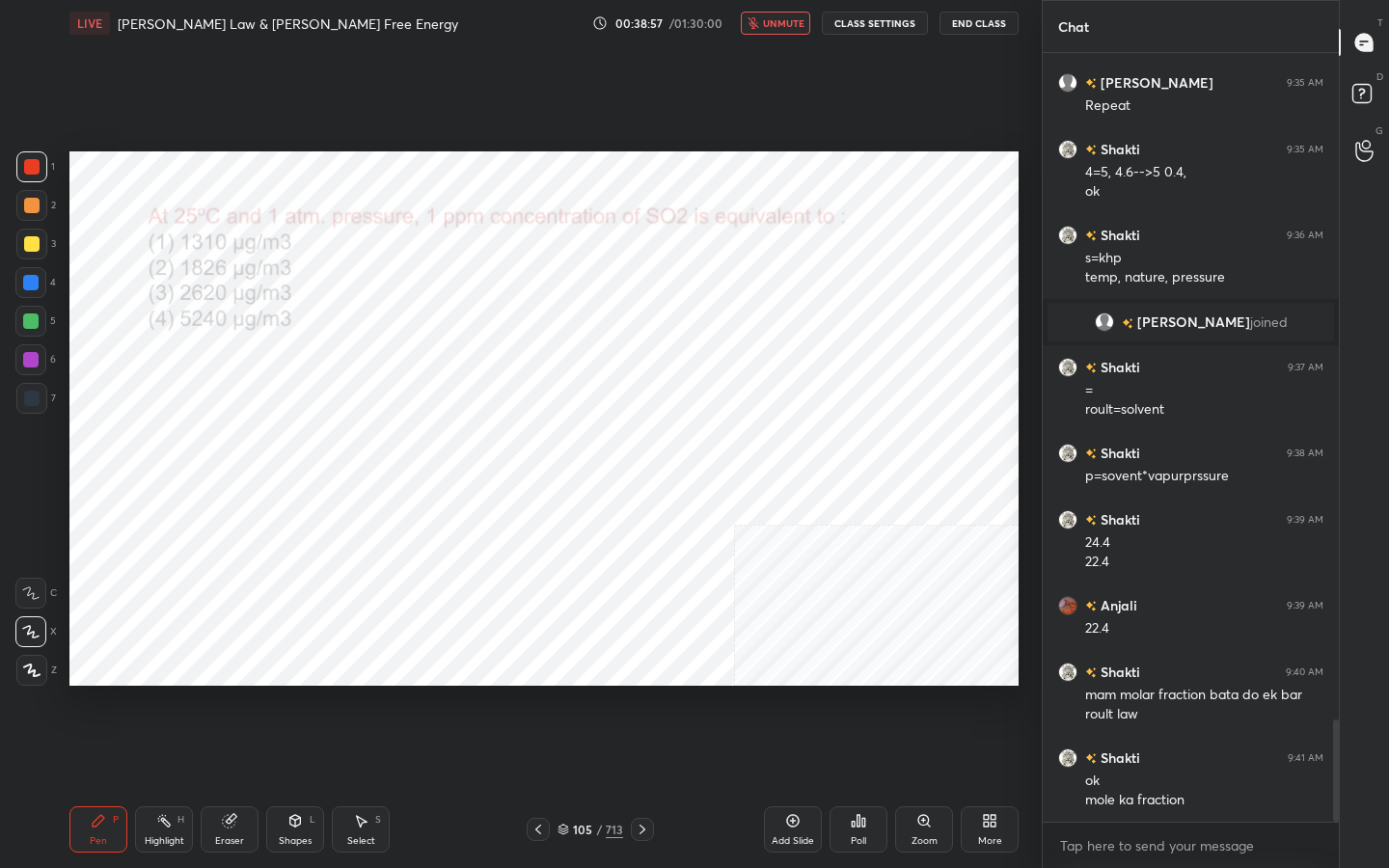 click at bounding box center (796, 394) 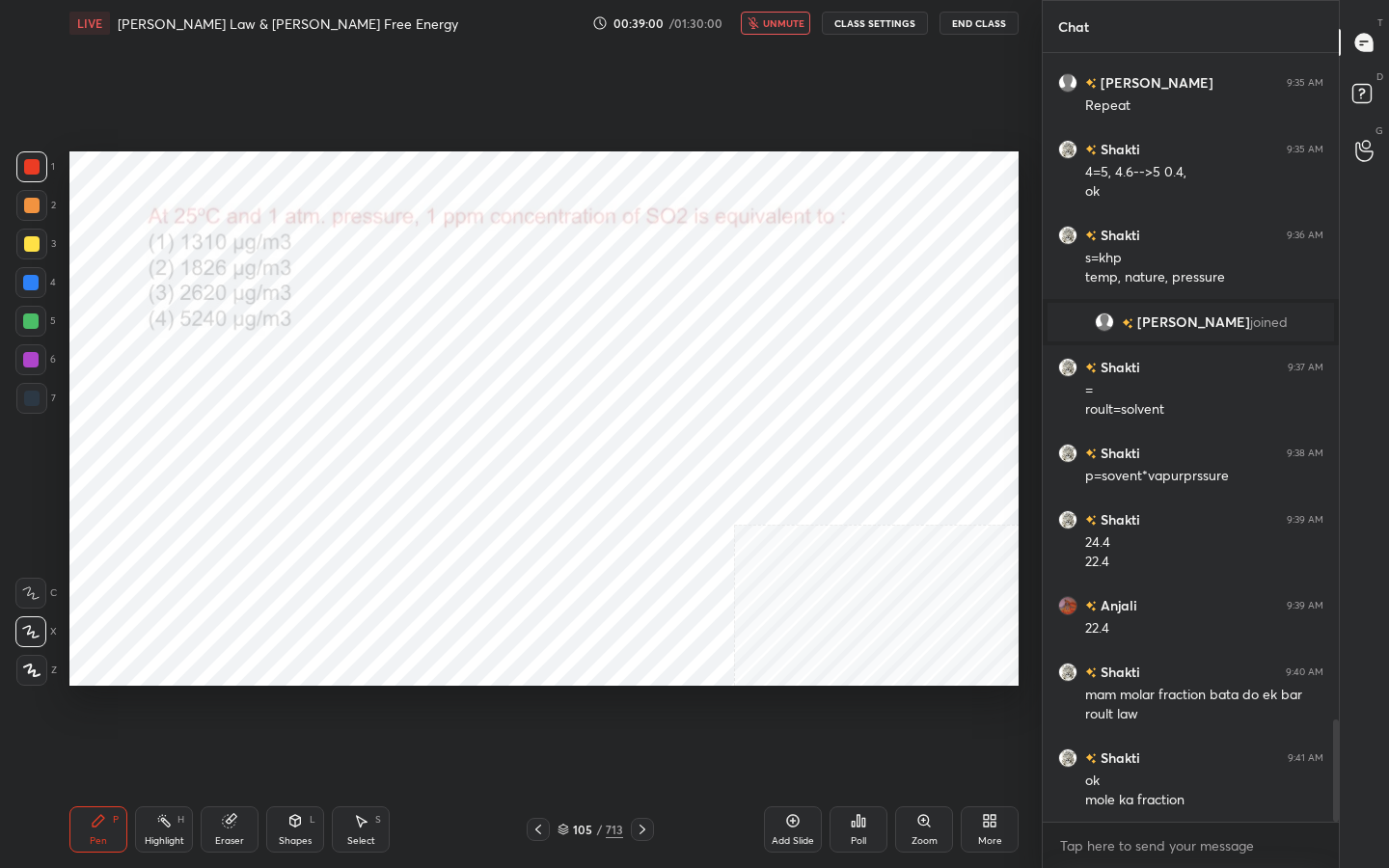 click on "unmute" at bounding box center [776, 23] 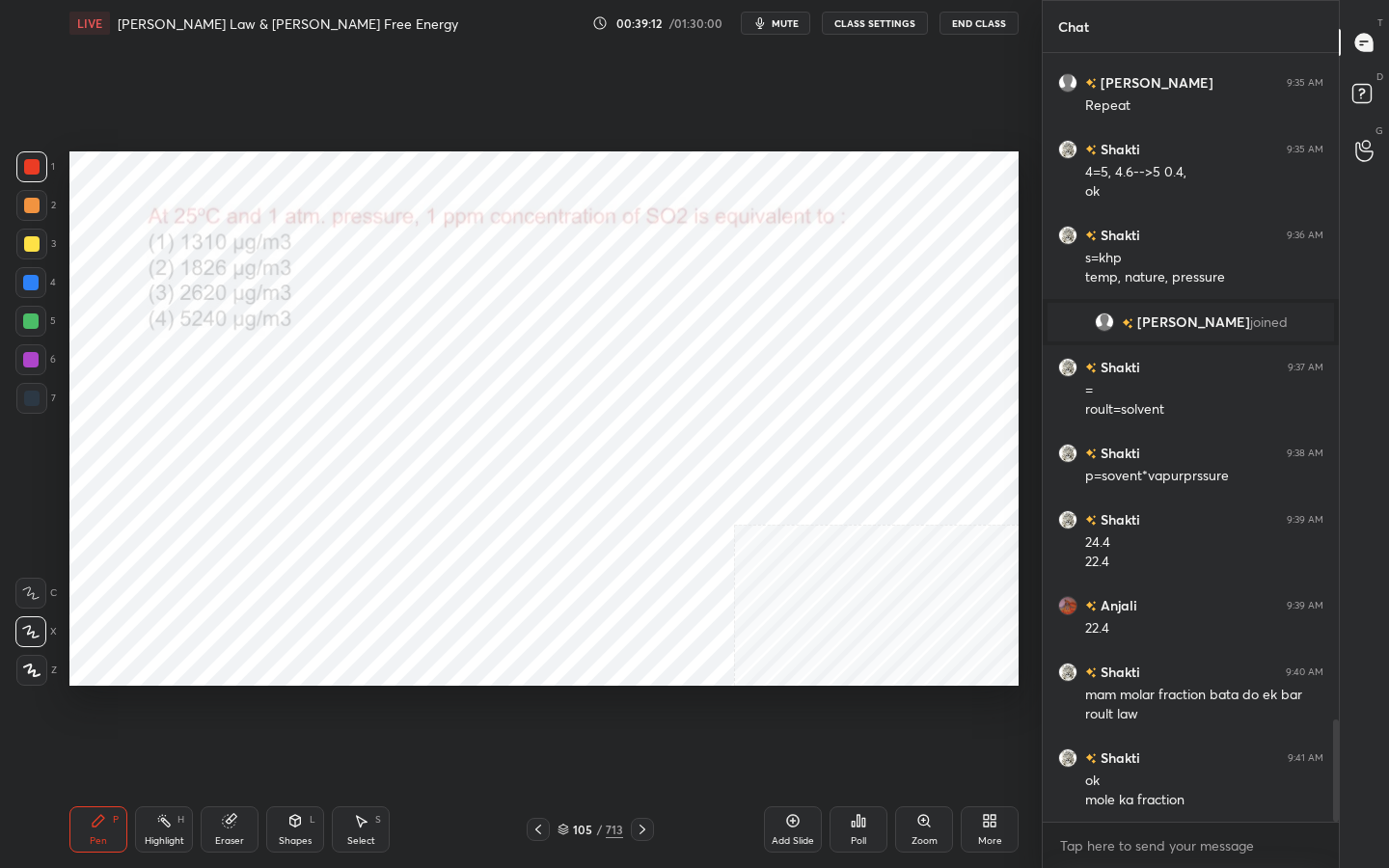 click on "mute" at bounding box center (776, 23) 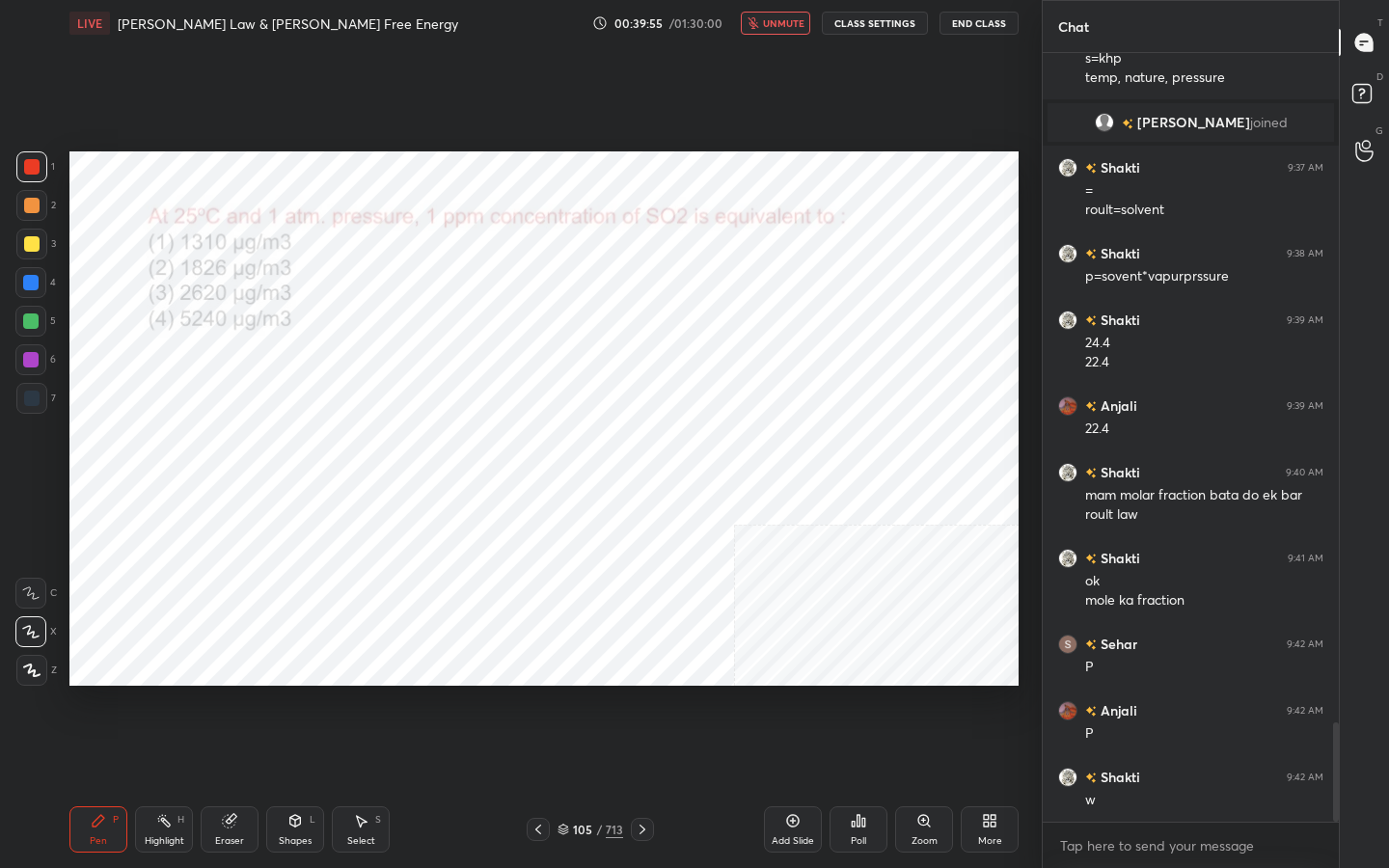 scroll, scrollTop: 5252, scrollLeft: 0, axis: vertical 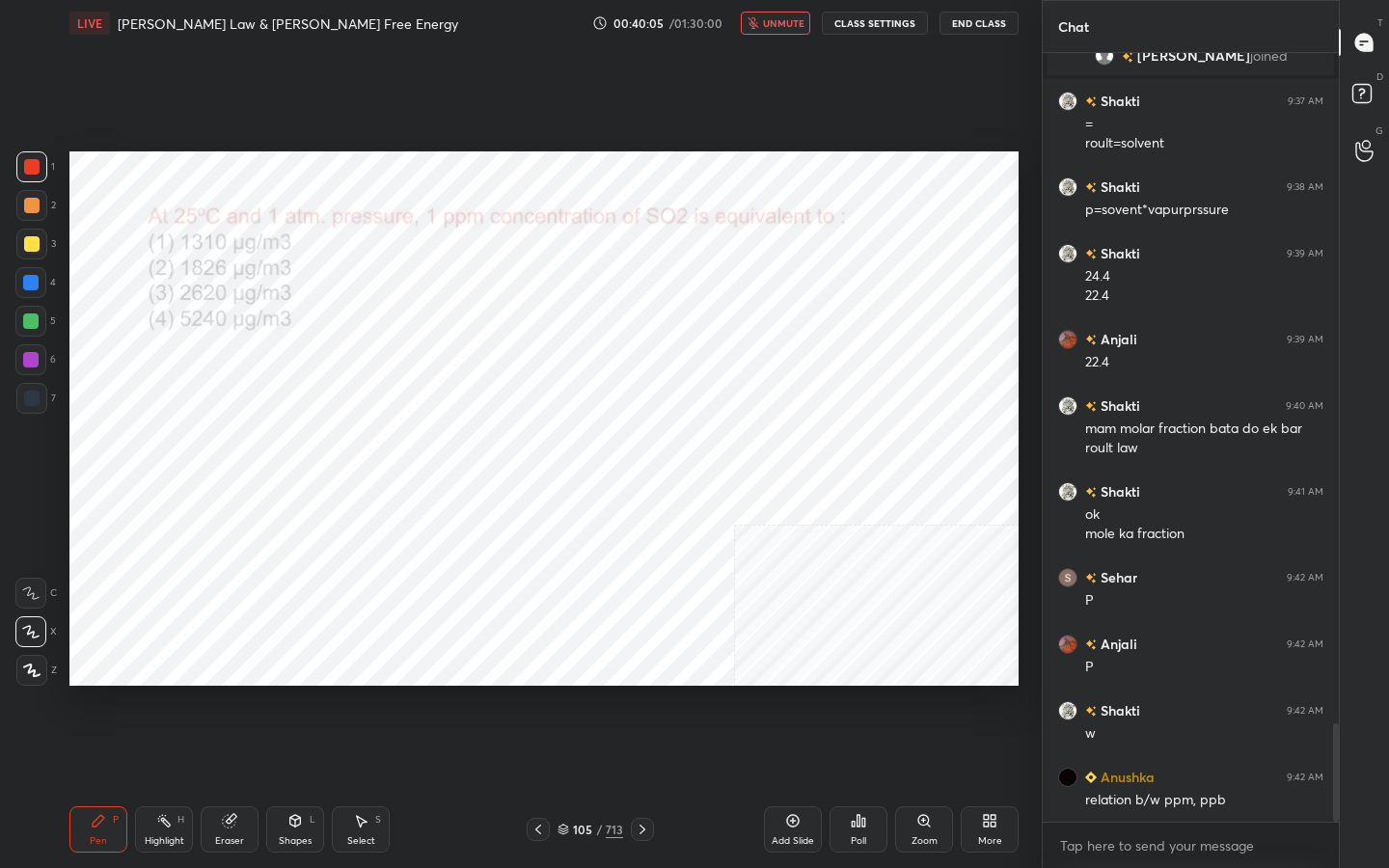 click on "unmute" at bounding box center [783, 23] 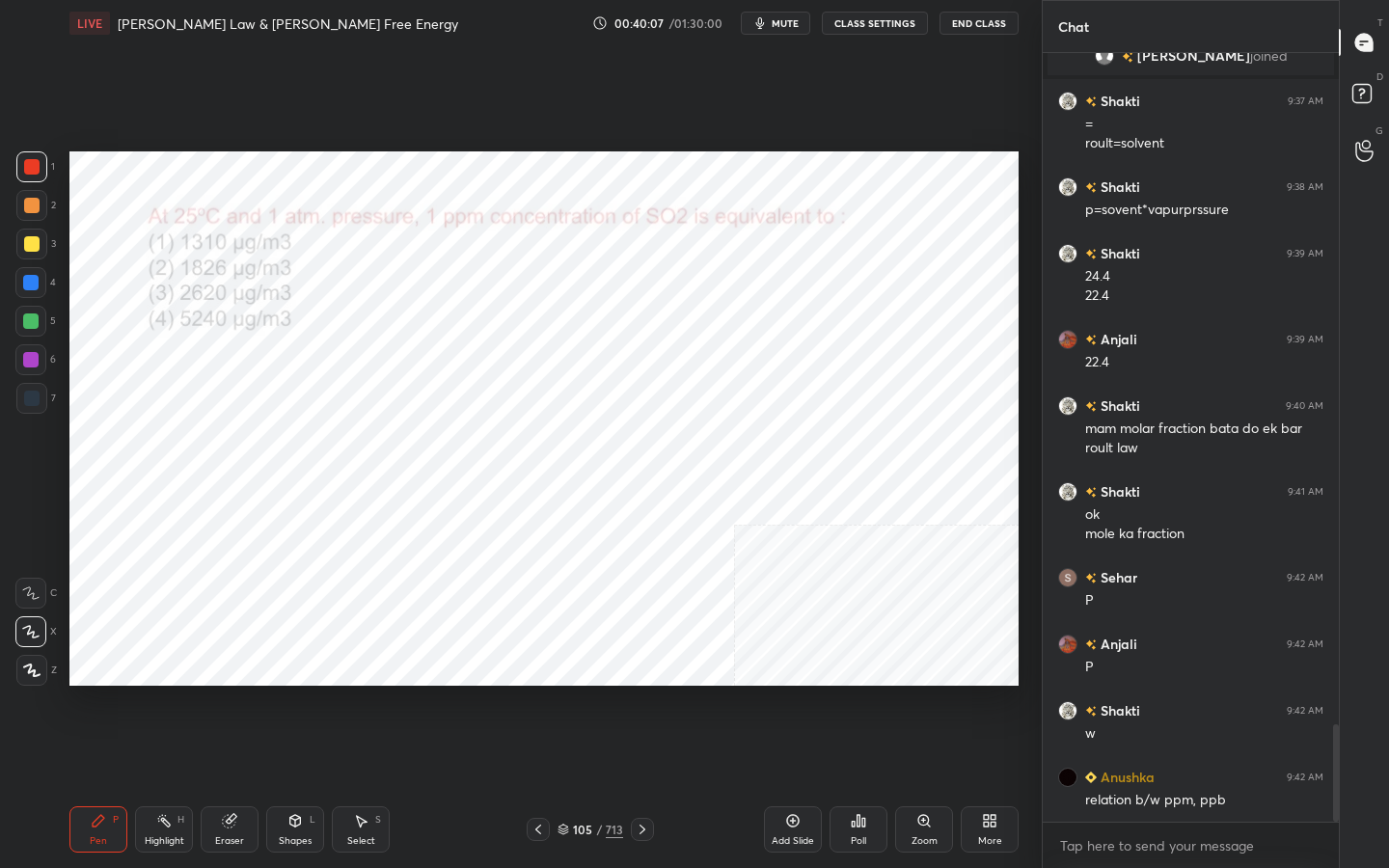 scroll, scrollTop: 5319, scrollLeft: 0, axis: vertical 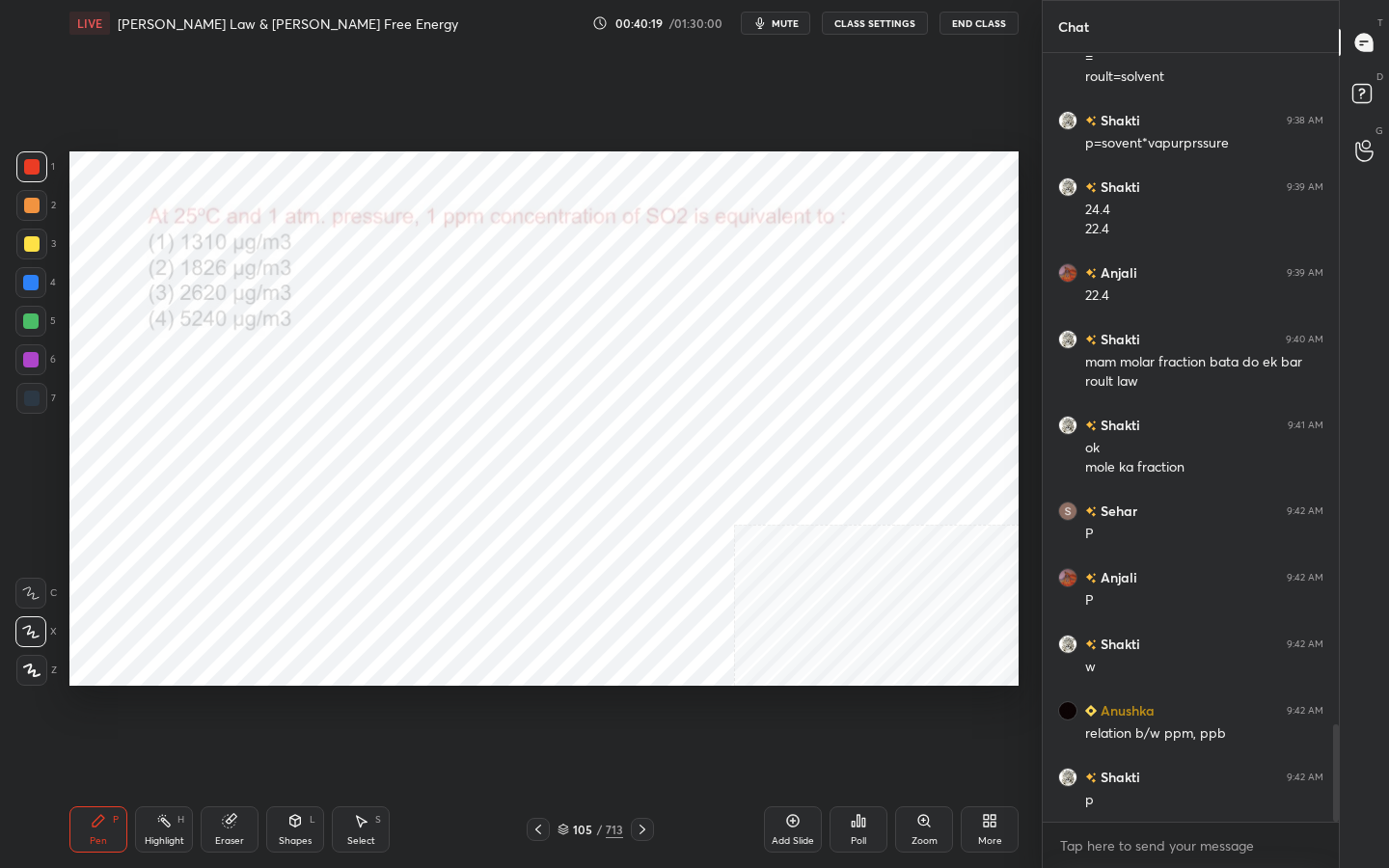 click on "mute" at bounding box center (785, 23) 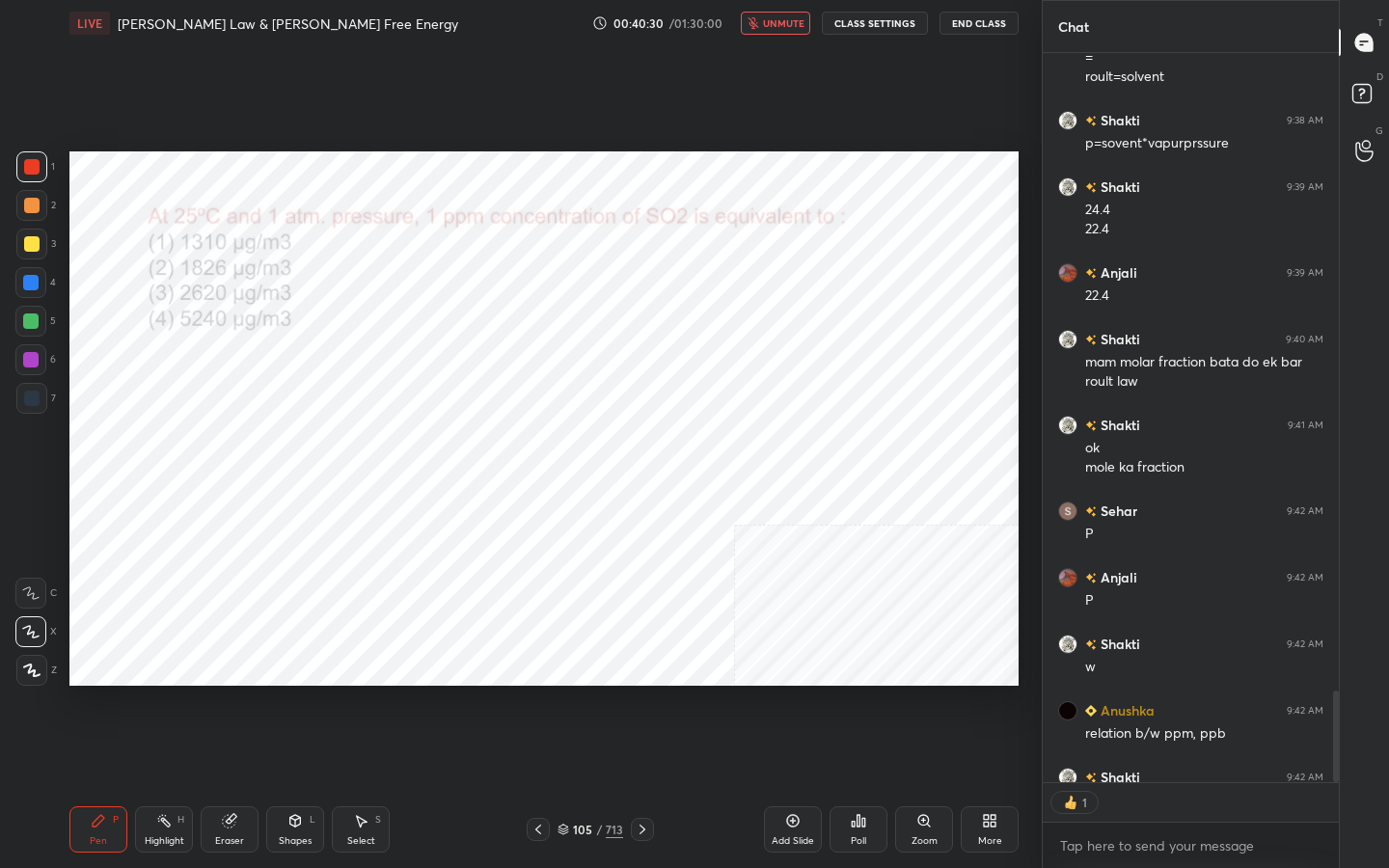 scroll, scrollTop: 723, scrollLeft: 290, axis: both 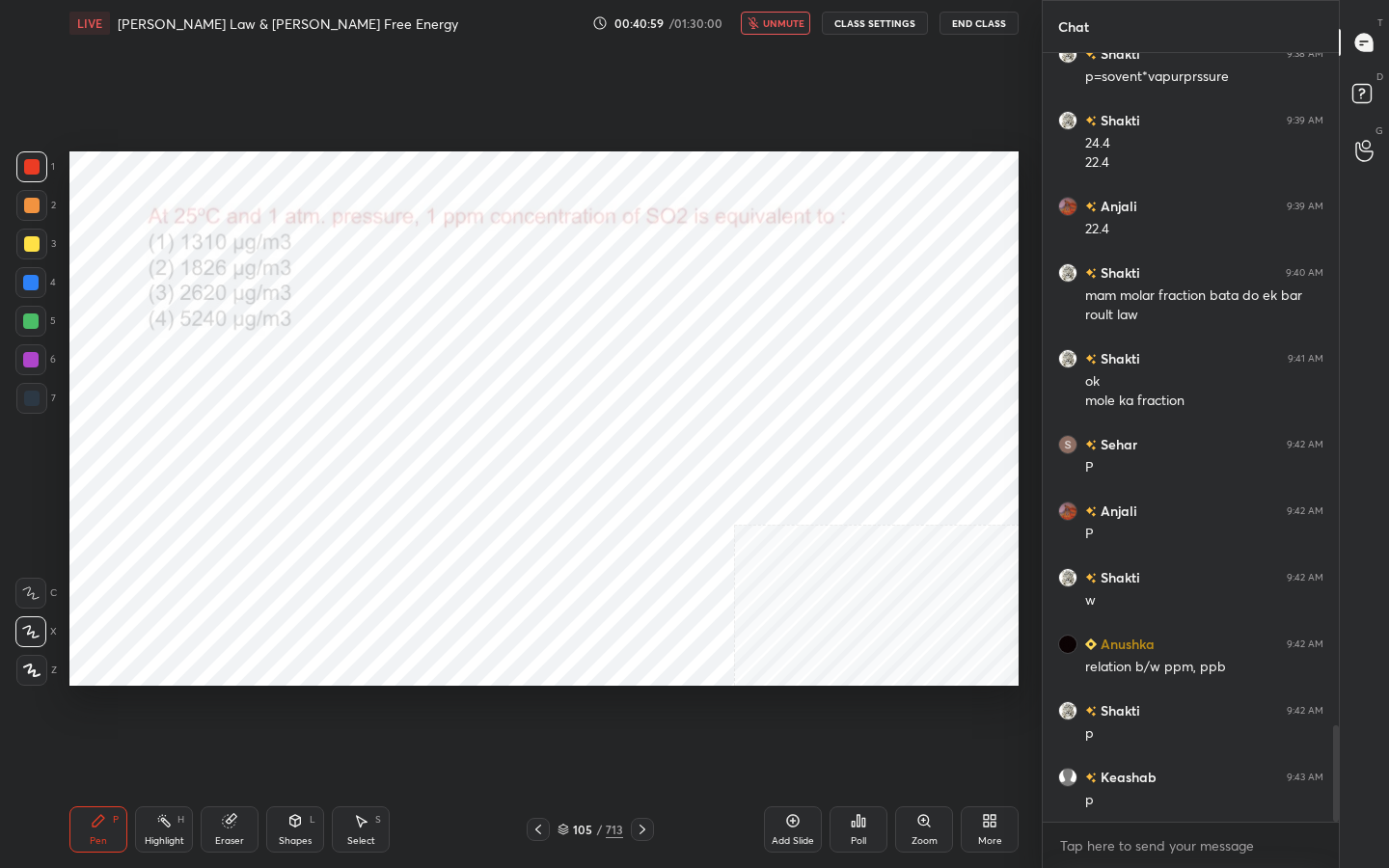 click 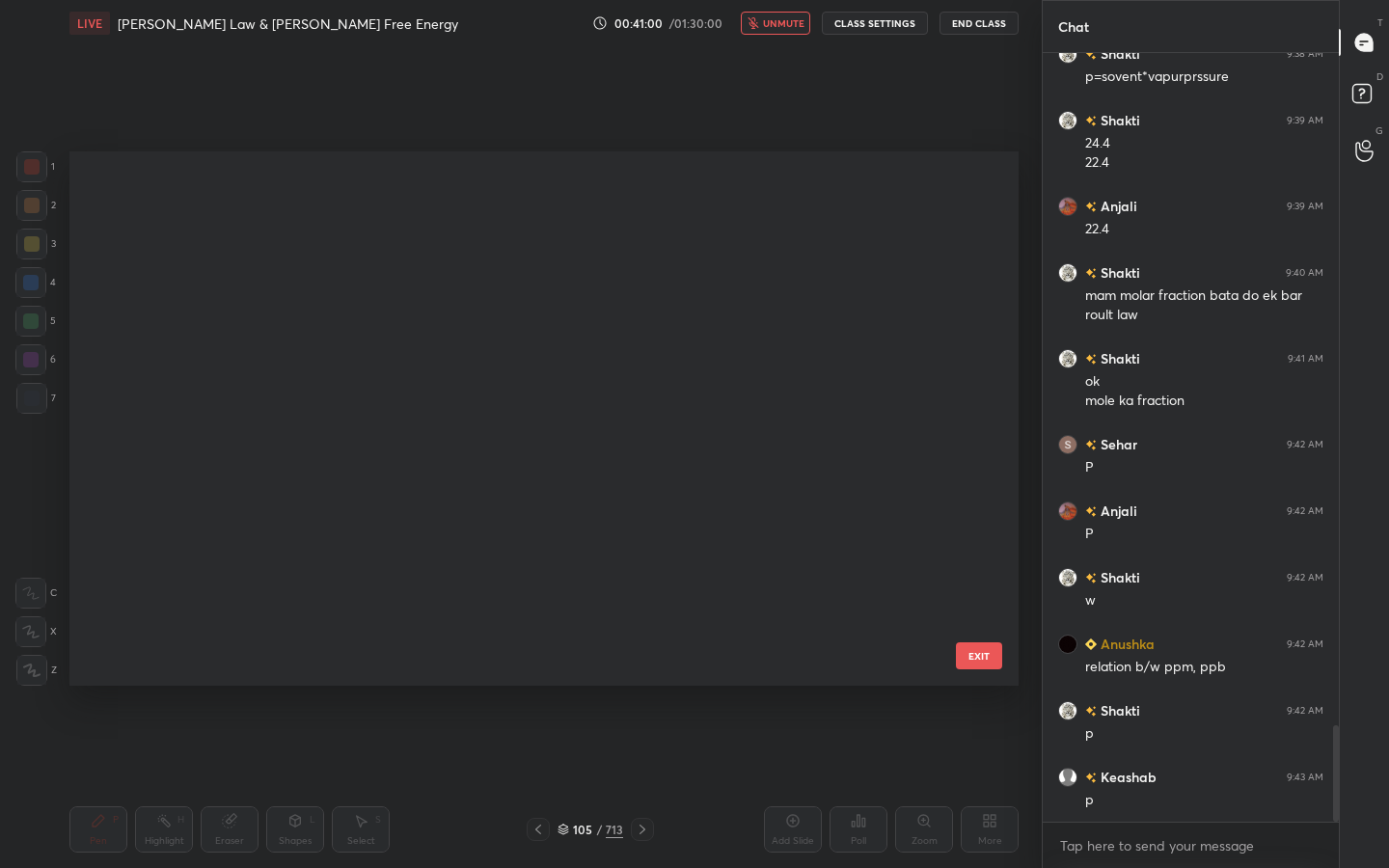 scroll, scrollTop: 5188, scrollLeft: 0, axis: vertical 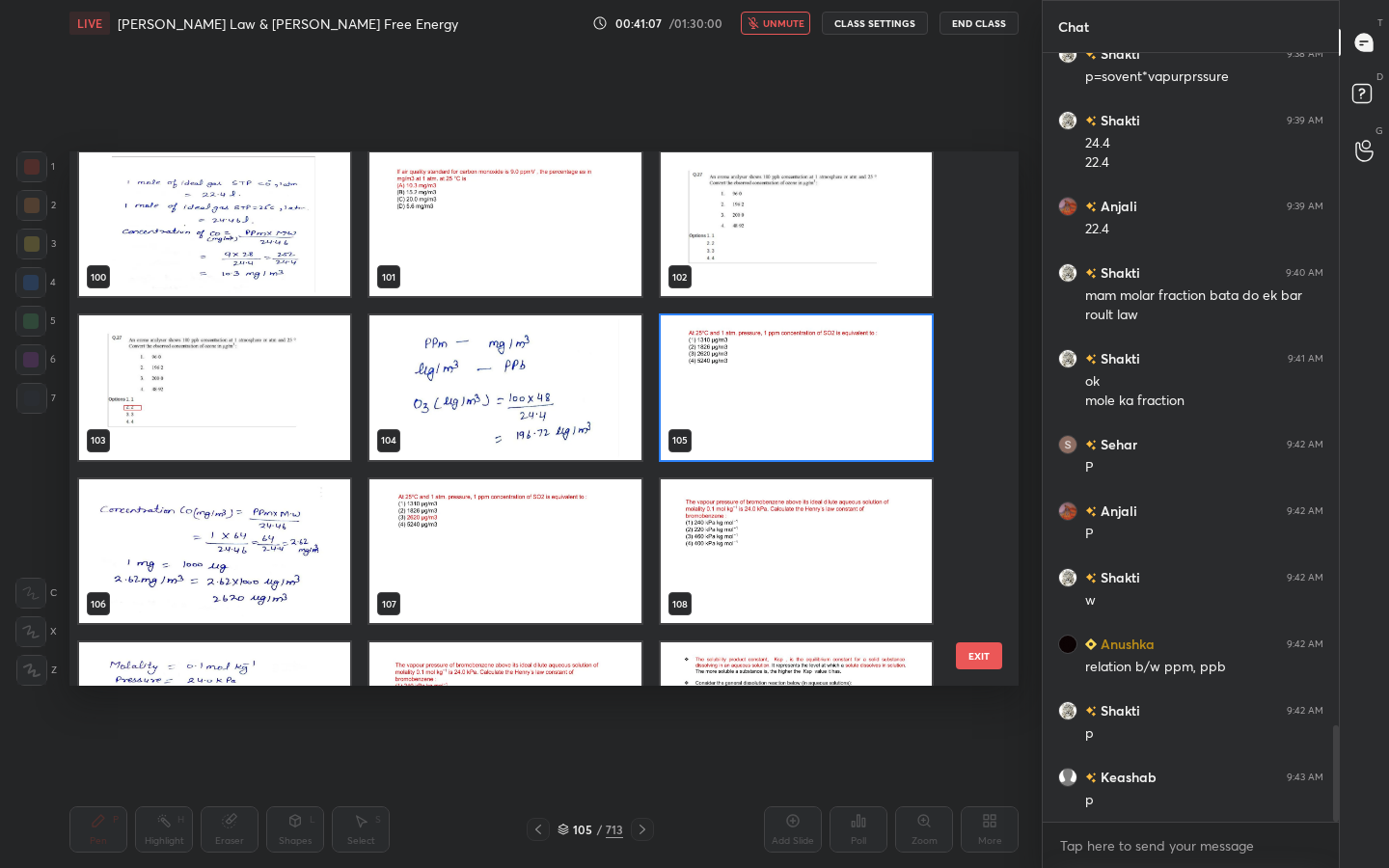 click at bounding box center [796, 388] 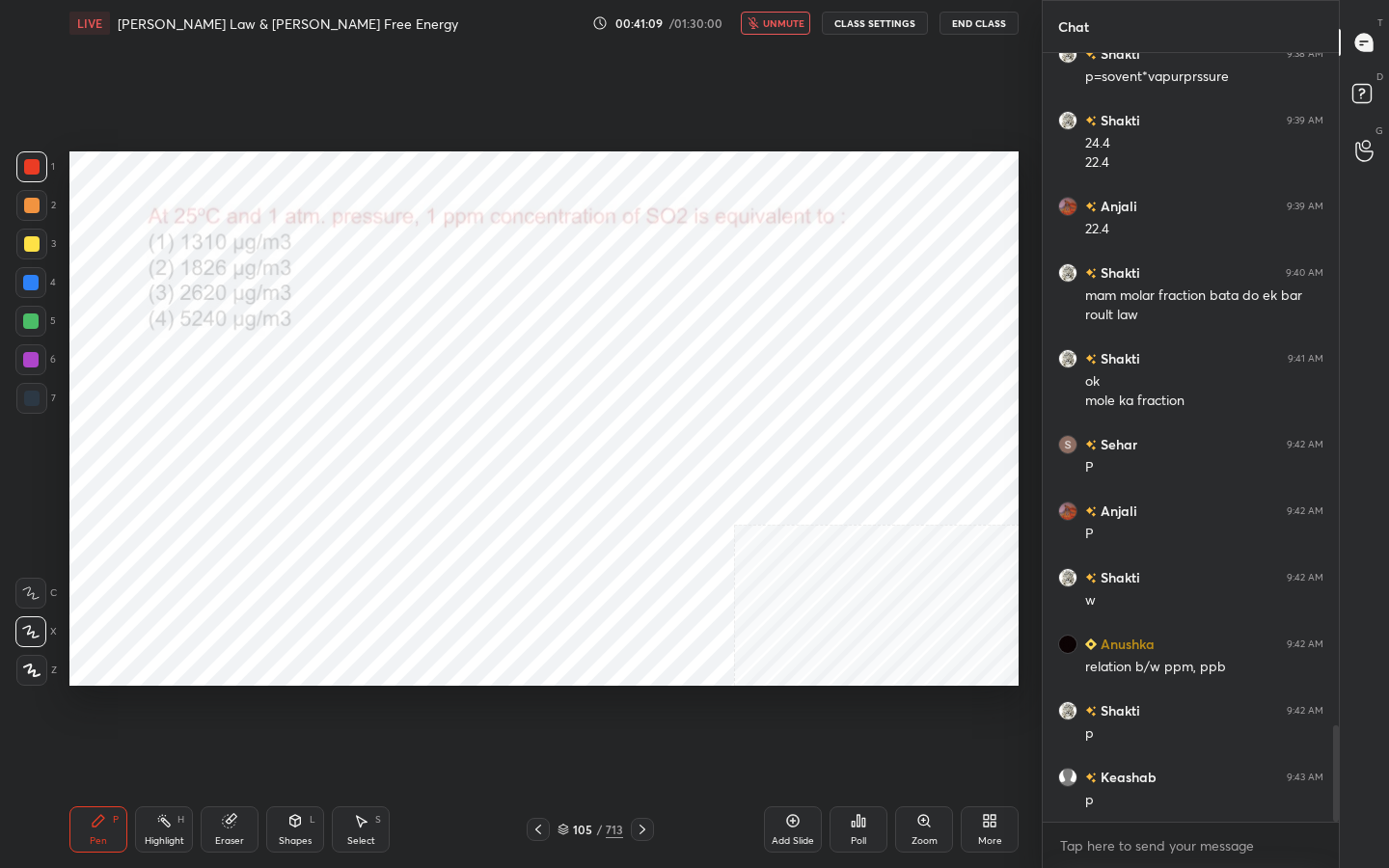 click on "Poll" at bounding box center [858, 829] 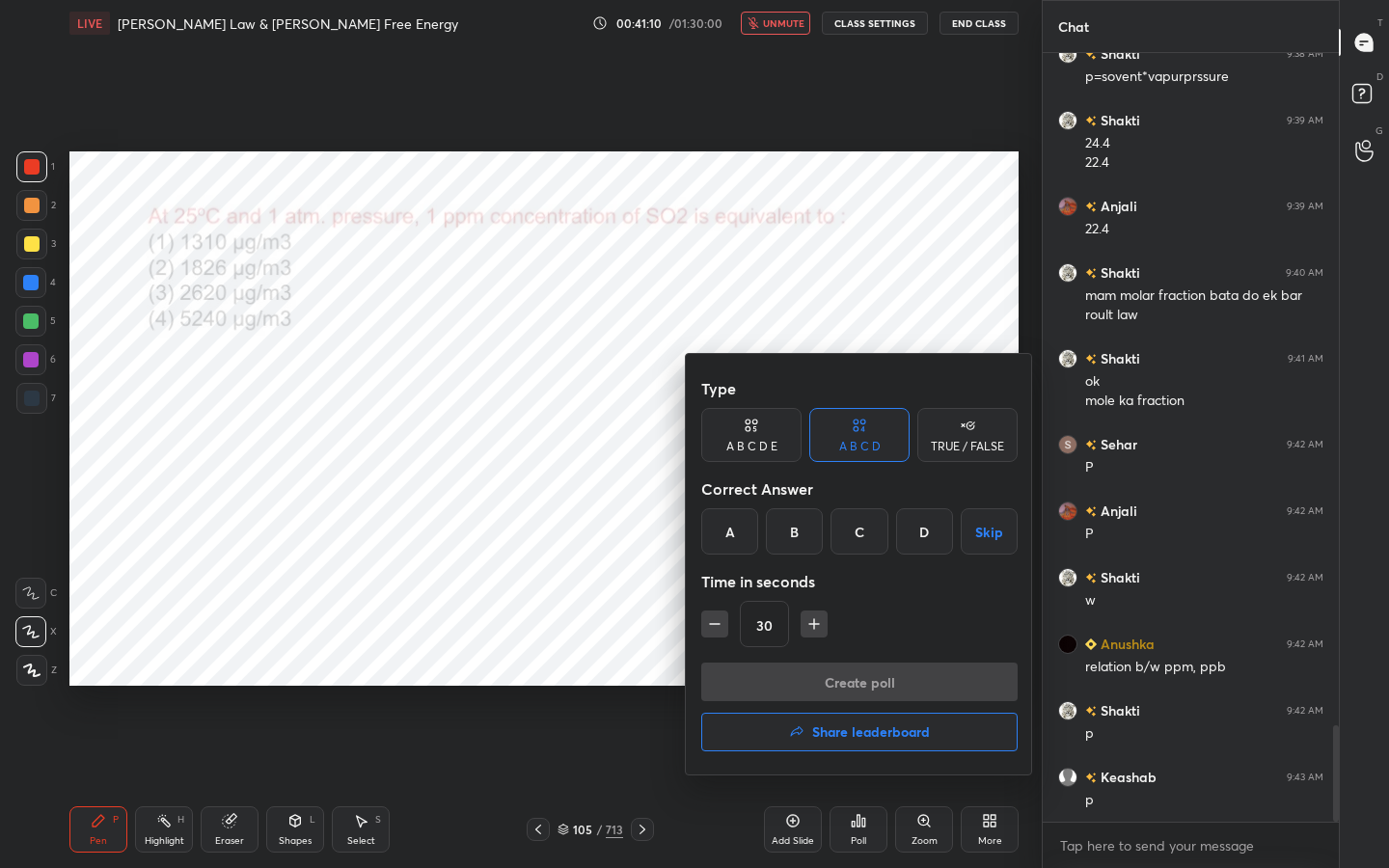 click on "C" at bounding box center (858, 531) 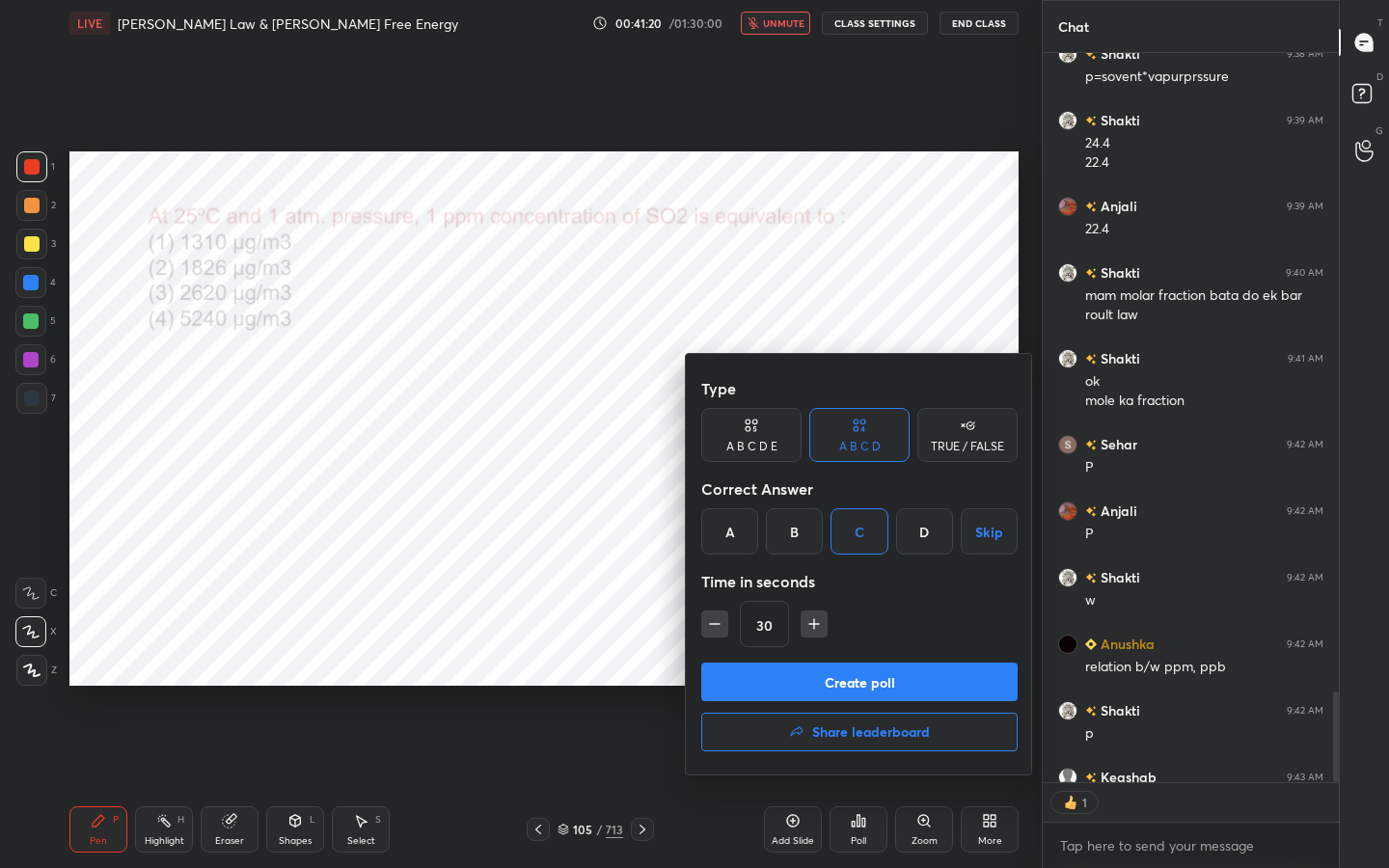 scroll, scrollTop: 723, scrollLeft: 290, axis: both 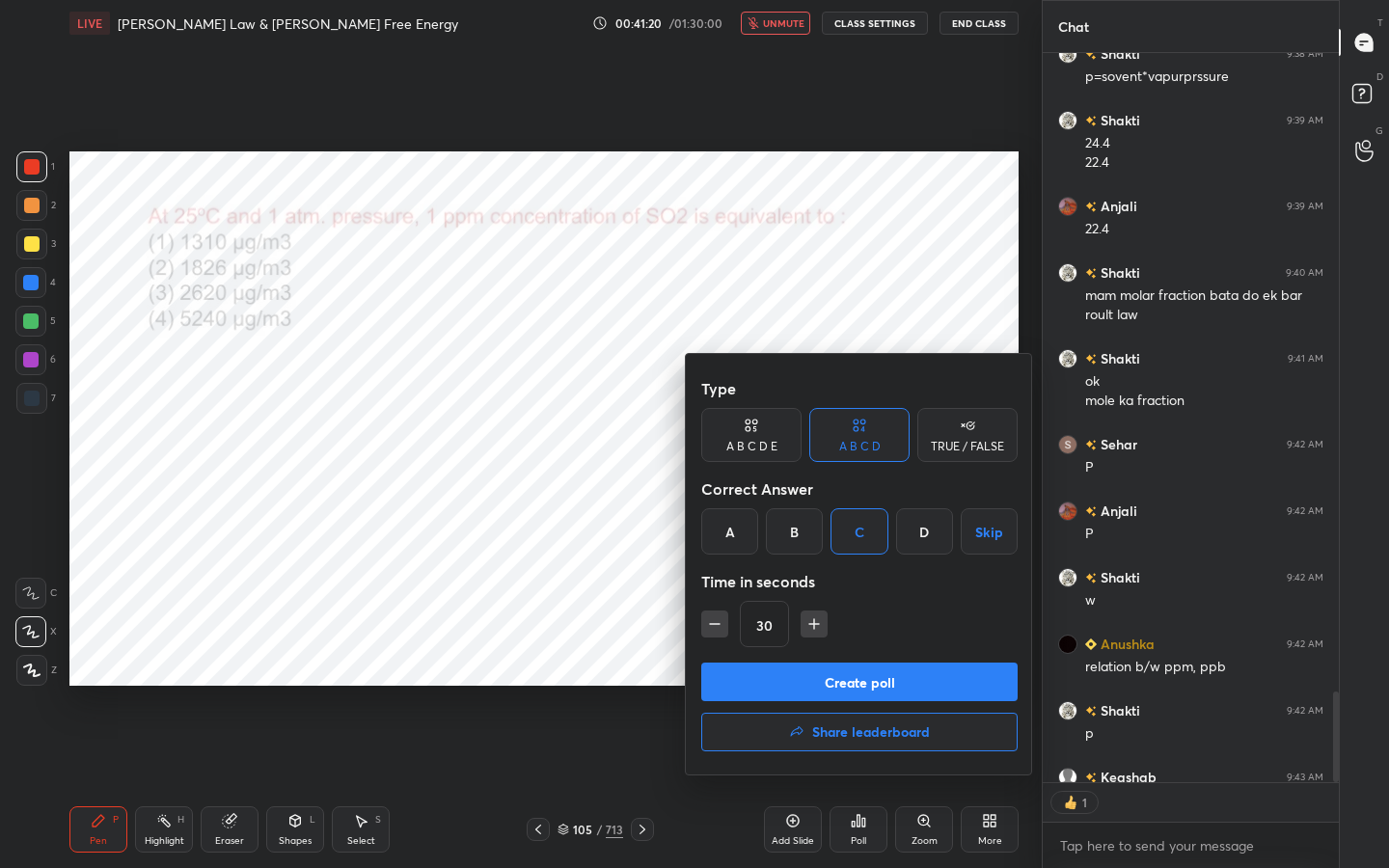 click on "Create poll" at bounding box center (859, 682) 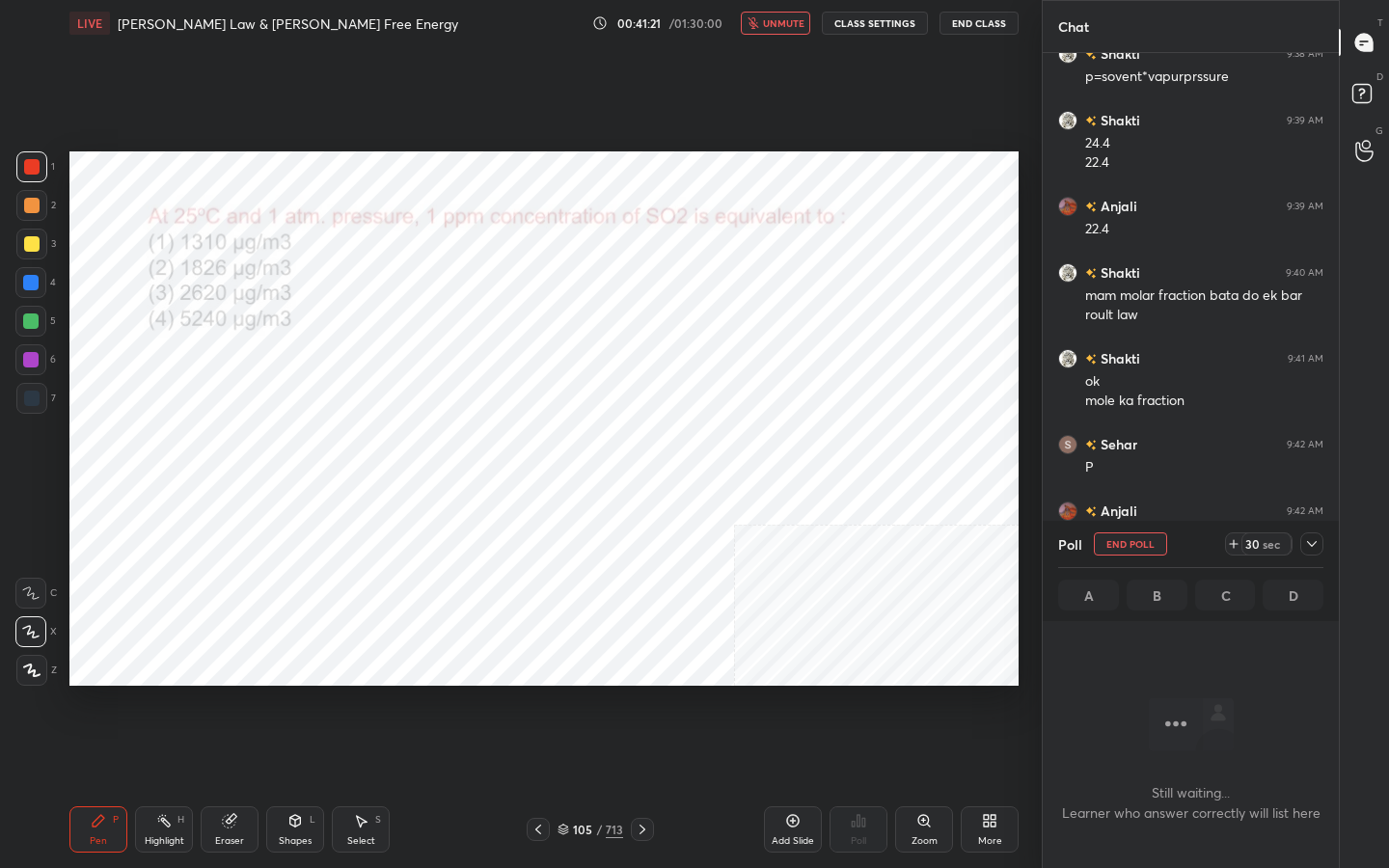scroll, scrollTop: 502, scrollLeft: 290, axis: both 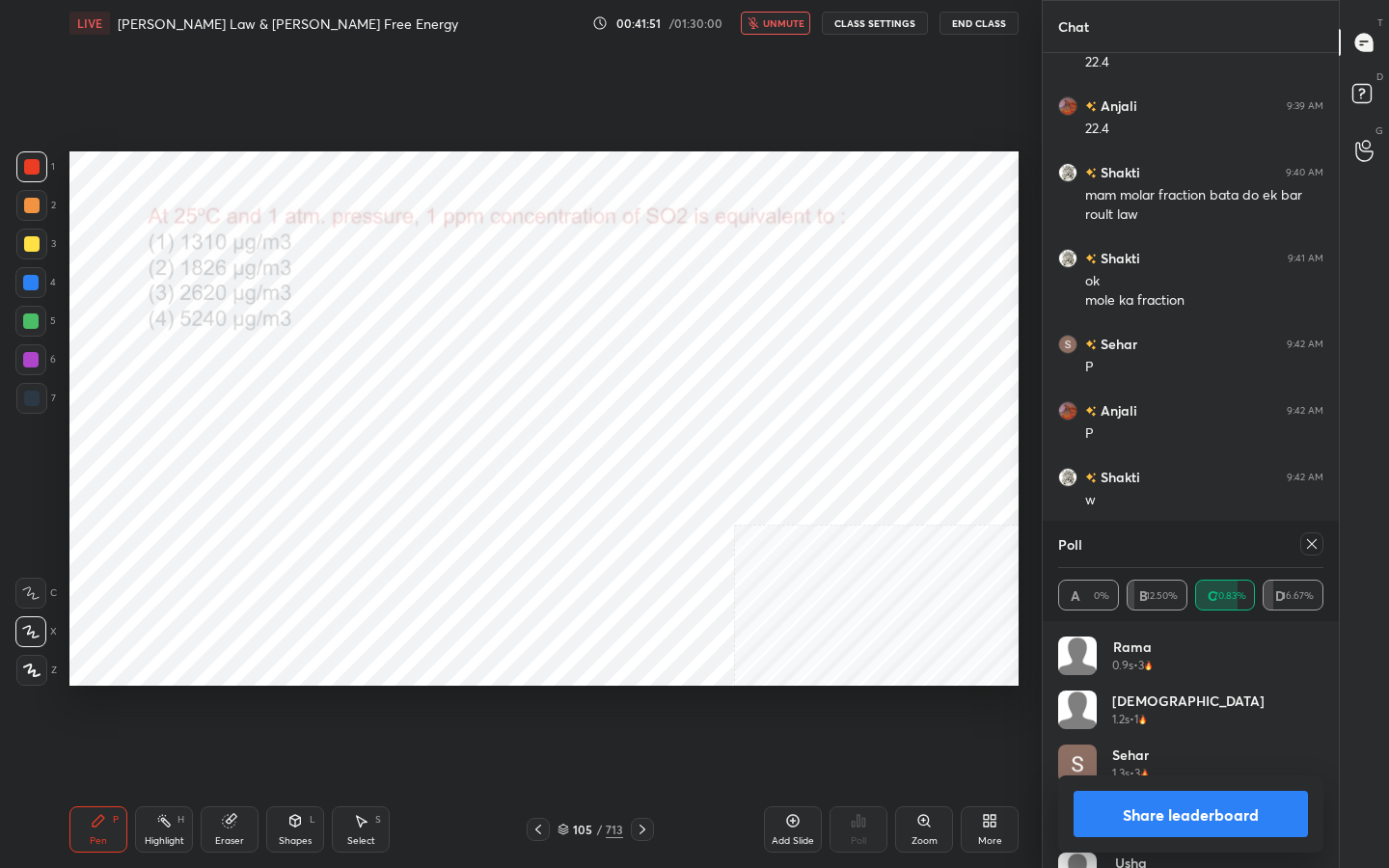 click at bounding box center [1312, 544] 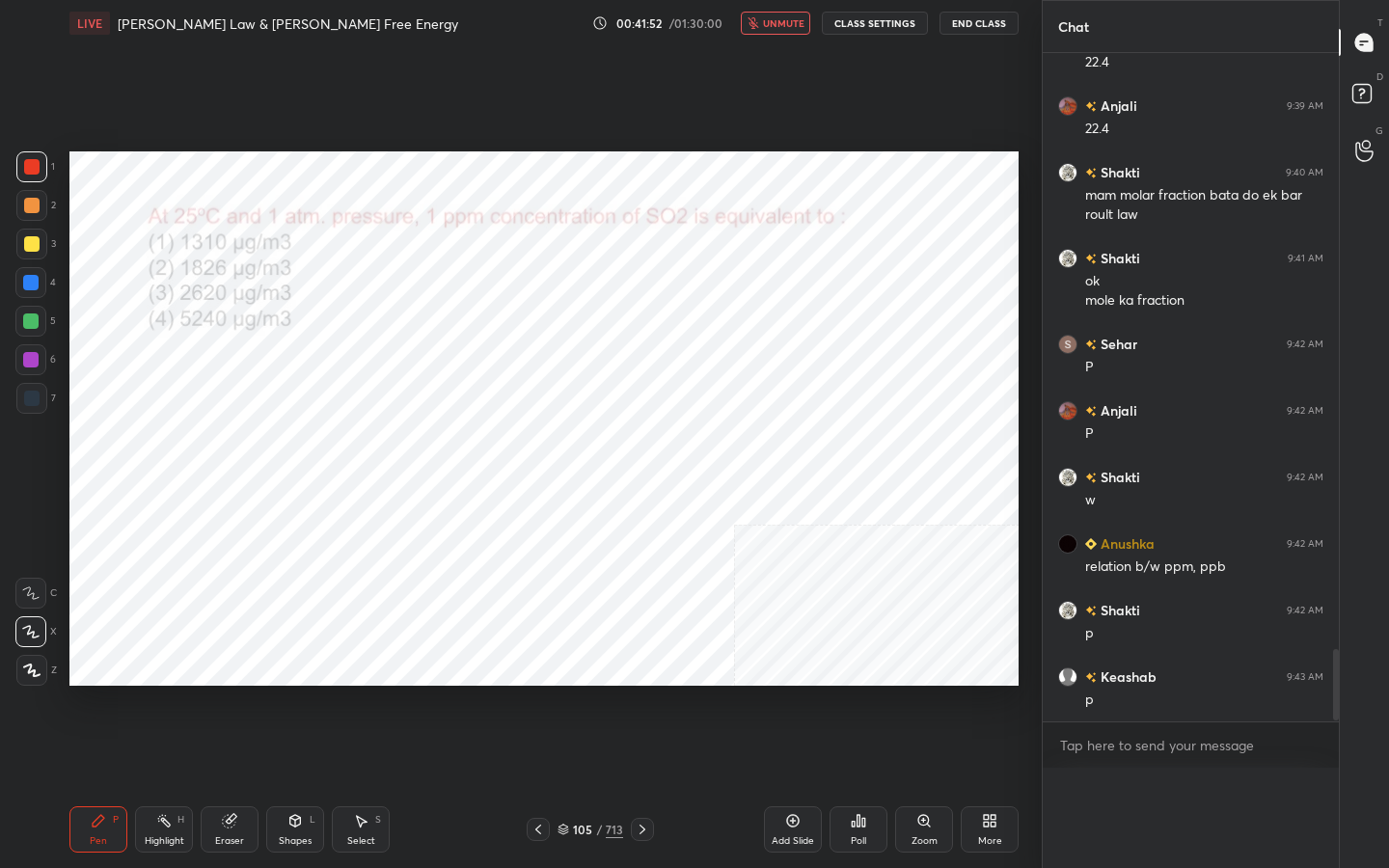 scroll, scrollTop: 0, scrollLeft: 0, axis: both 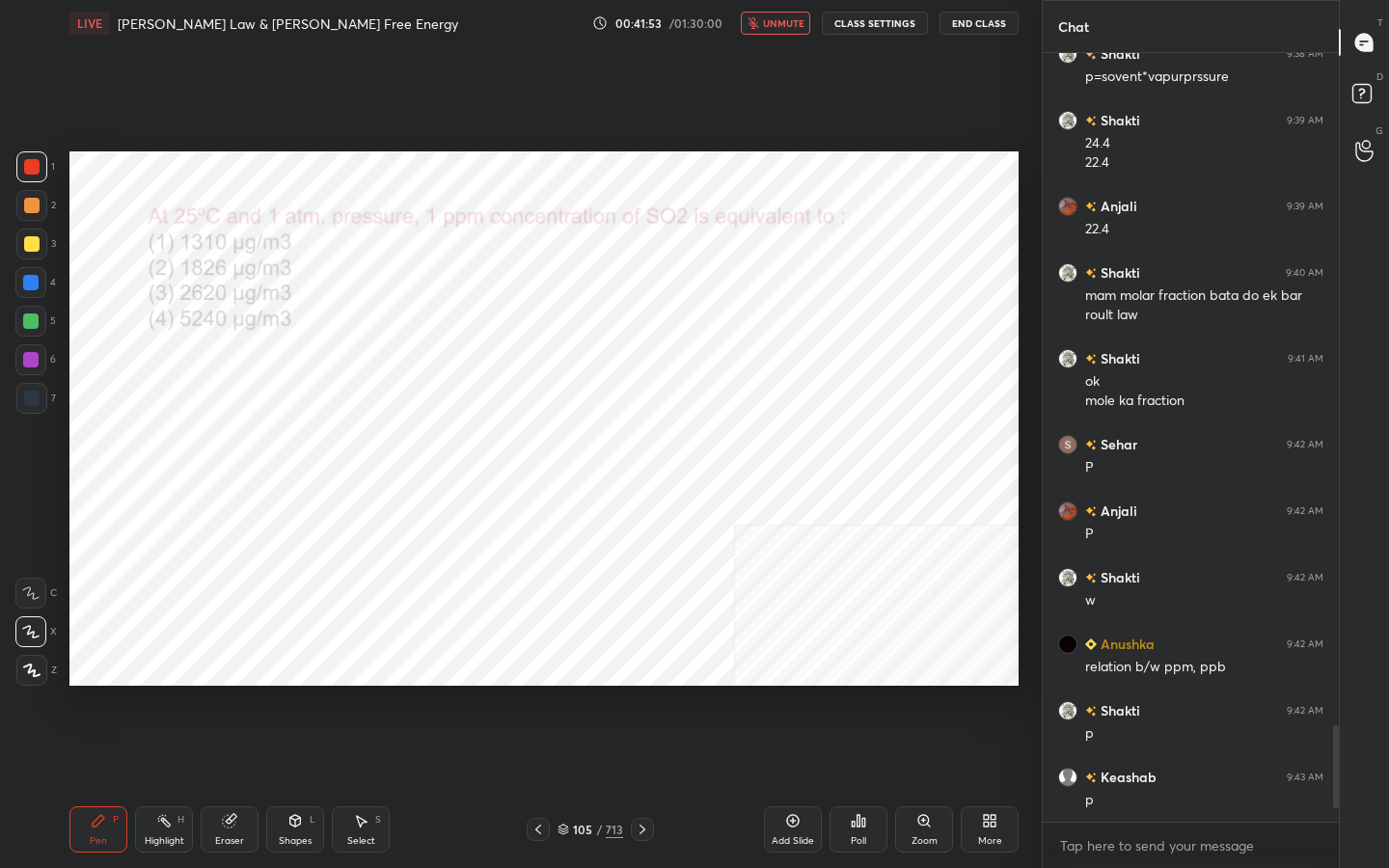 click on "unmute" at bounding box center (783, 23) 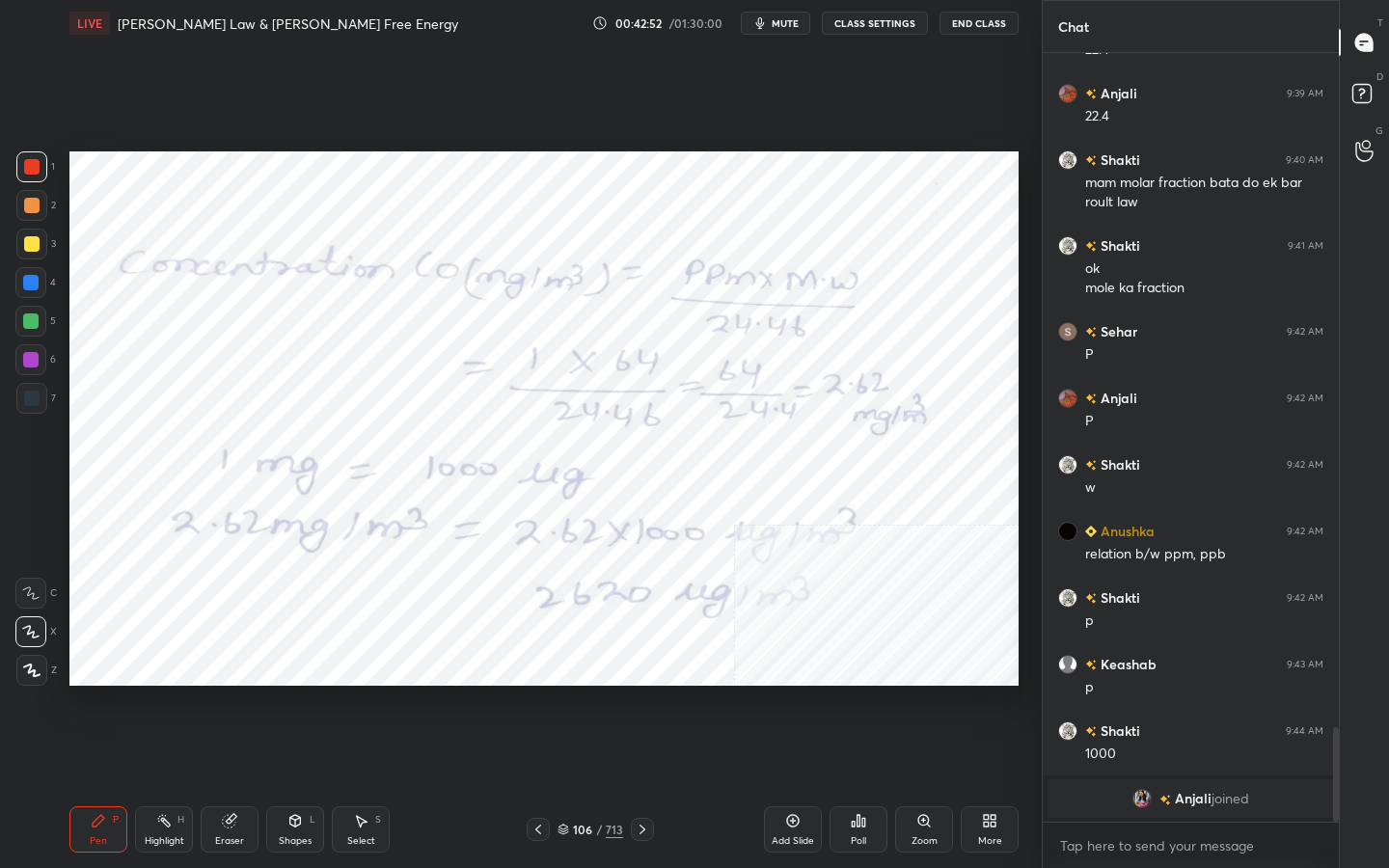 scroll, scrollTop: 5310, scrollLeft: 0, axis: vertical 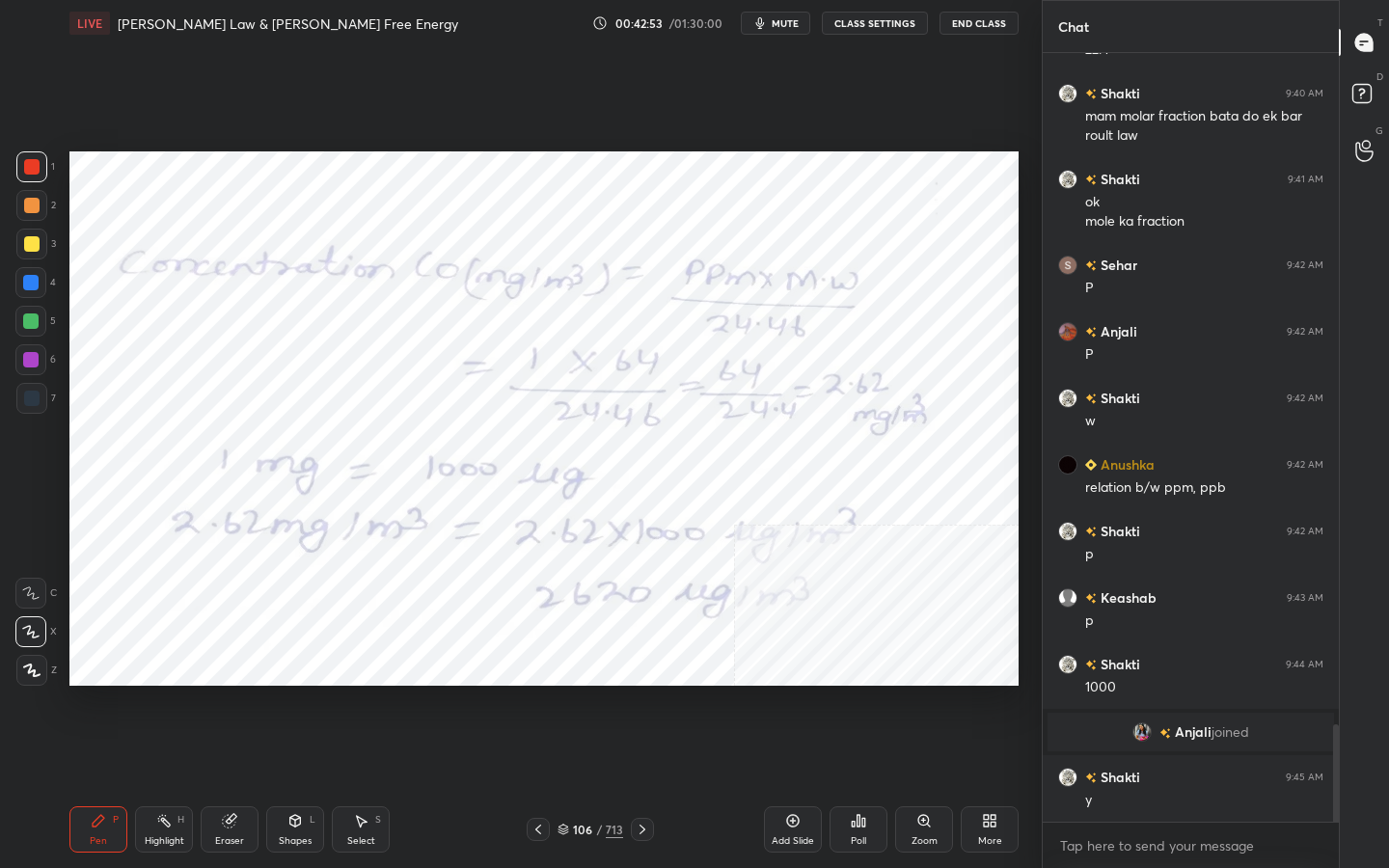 click 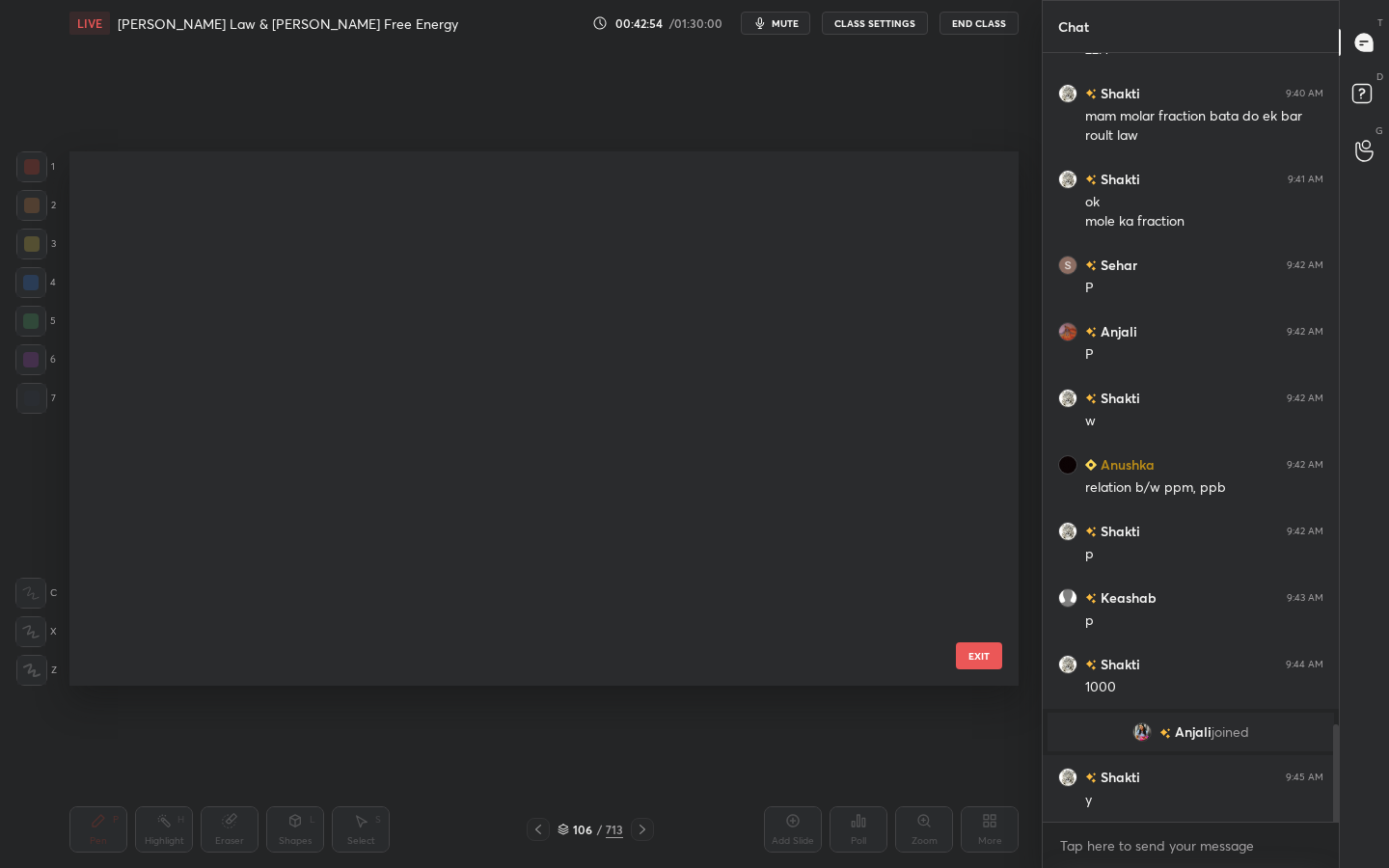 scroll, scrollTop: 5351, scrollLeft: 0, axis: vertical 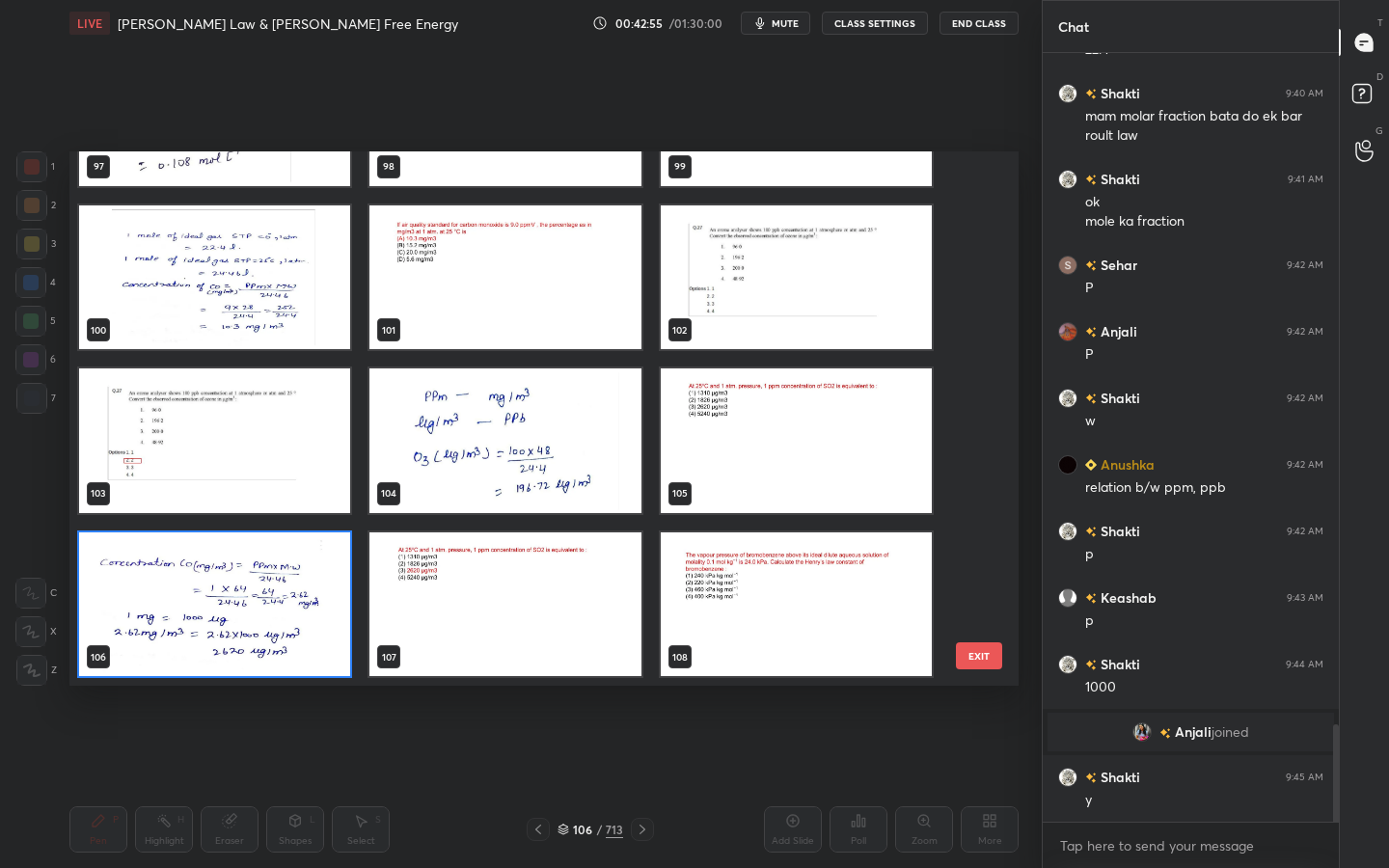 click at bounding box center [214, 605] 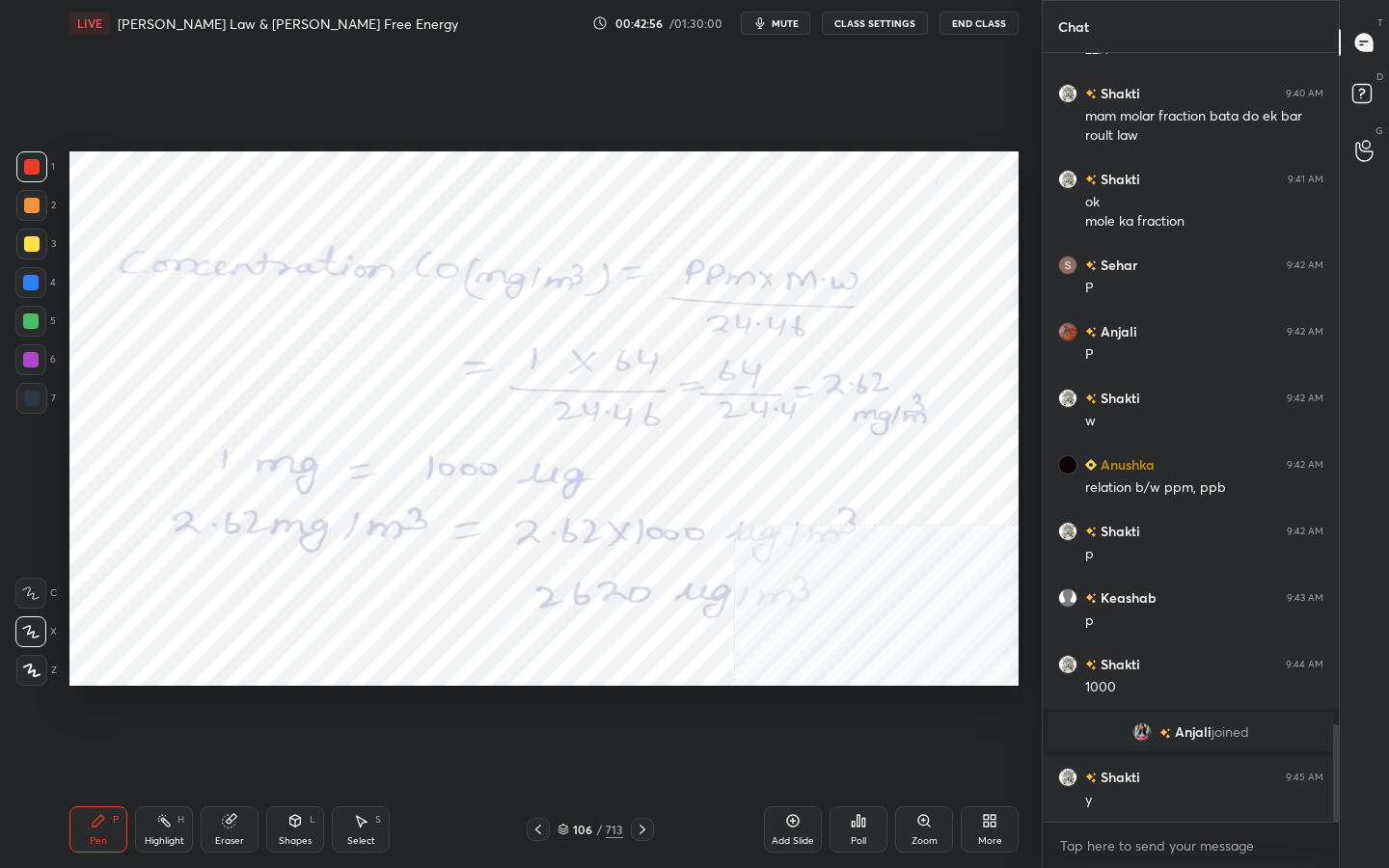 click on "Add Slide" at bounding box center [793, 829] 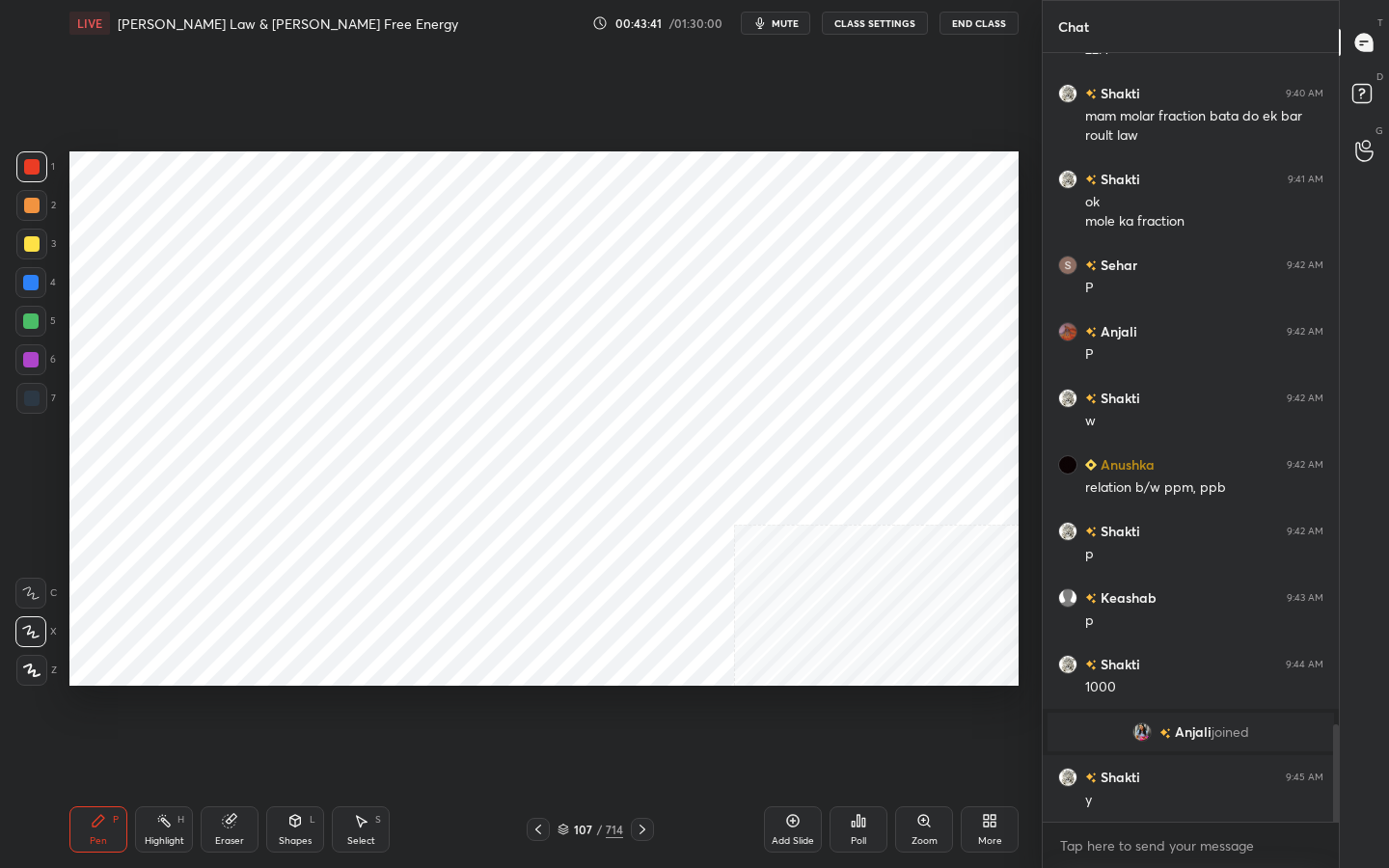 click on "107 / 714" at bounding box center [590, 829] 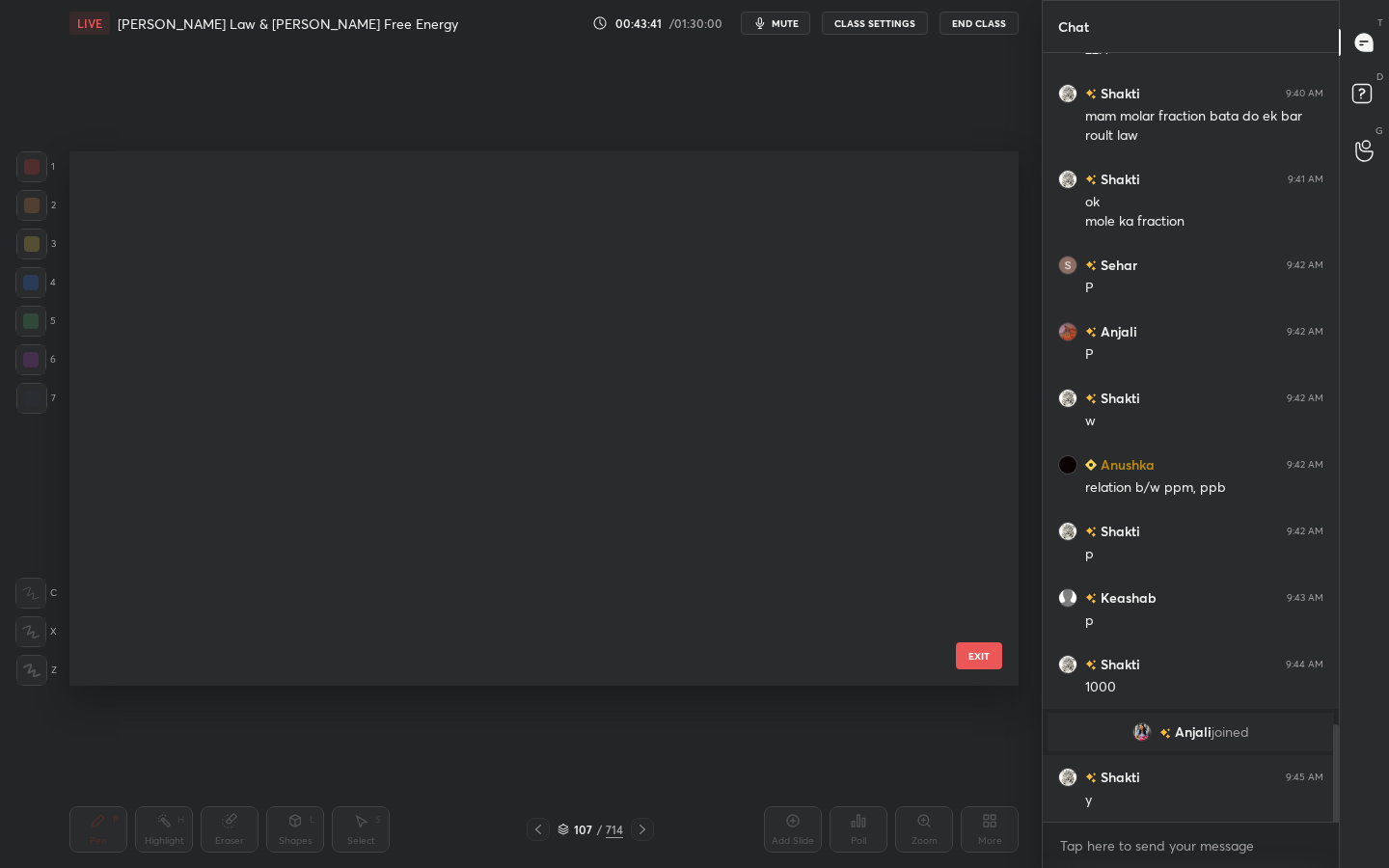 scroll, scrollTop: 5351, scrollLeft: 0, axis: vertical 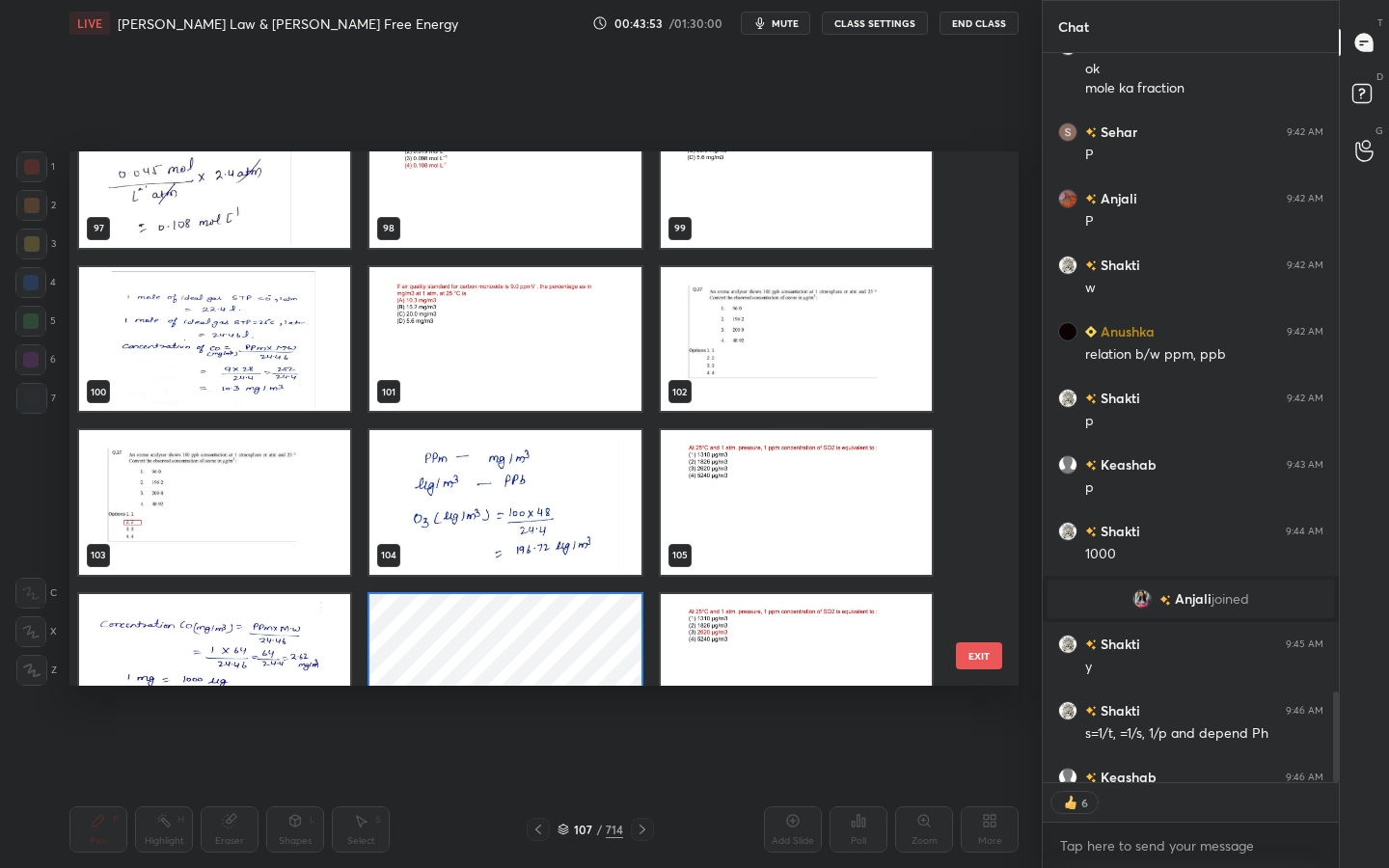 click at bounding box center [796, 339] 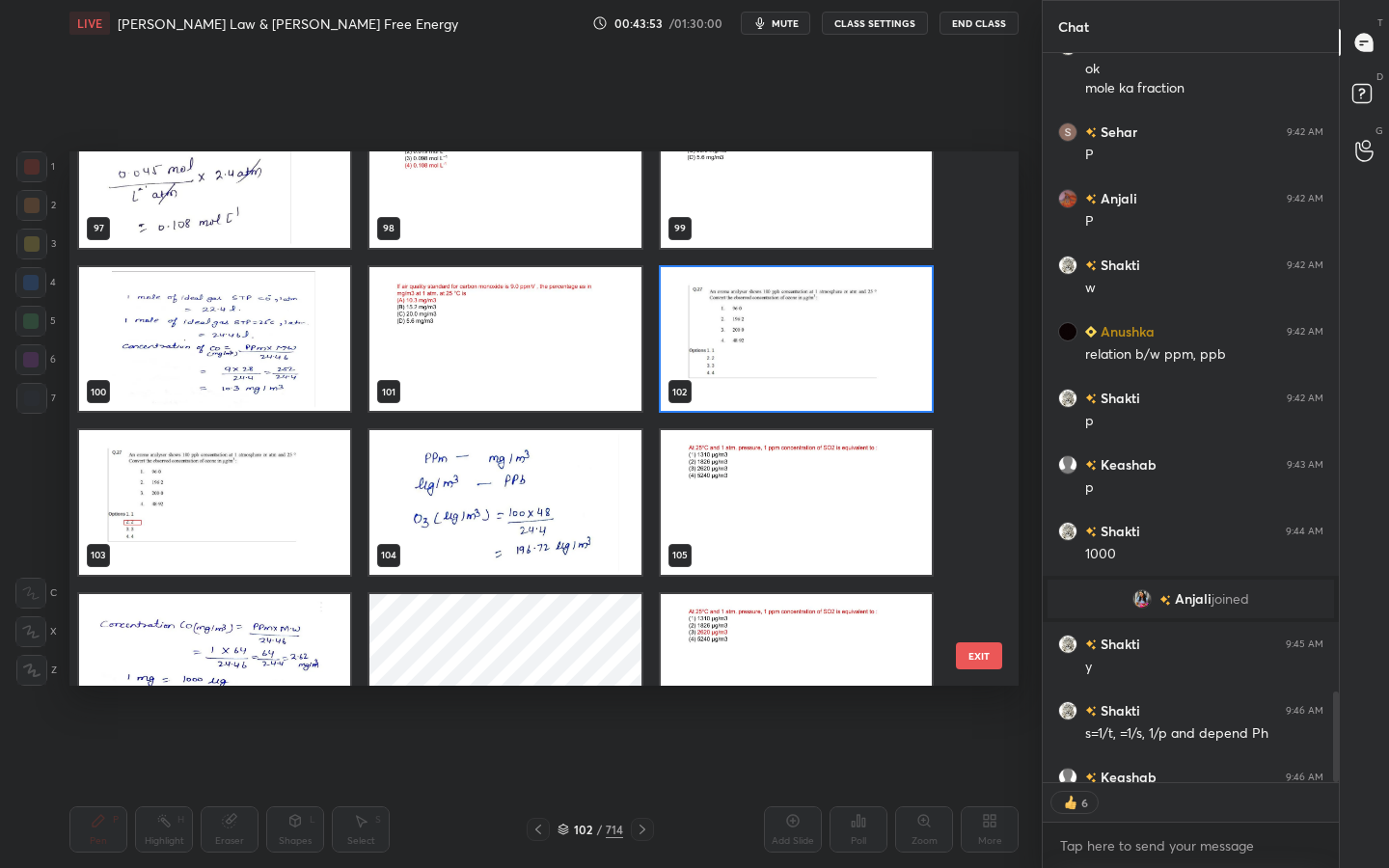 click at bounding box center (796, 339) 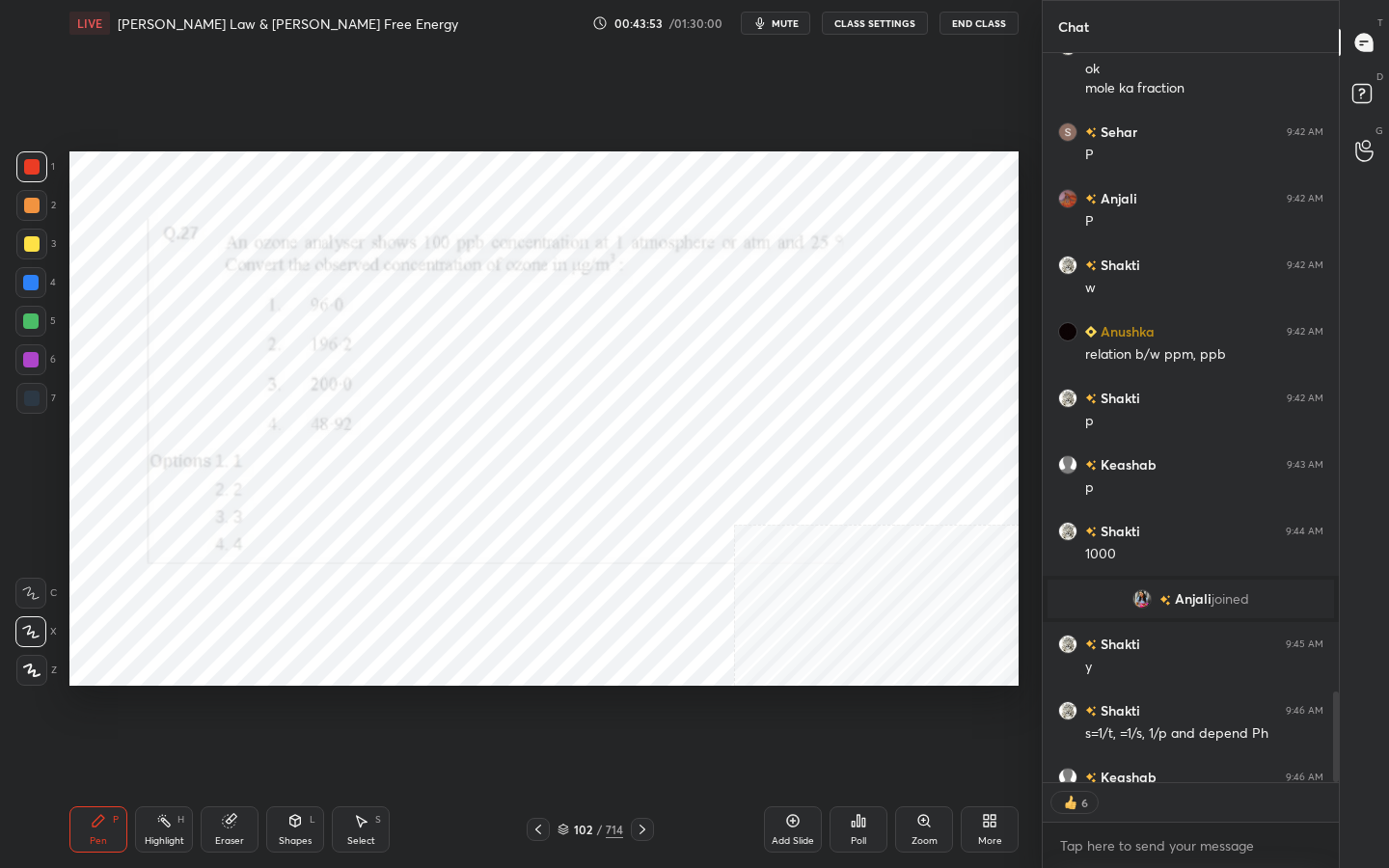 click at bounding box center [796, 339] 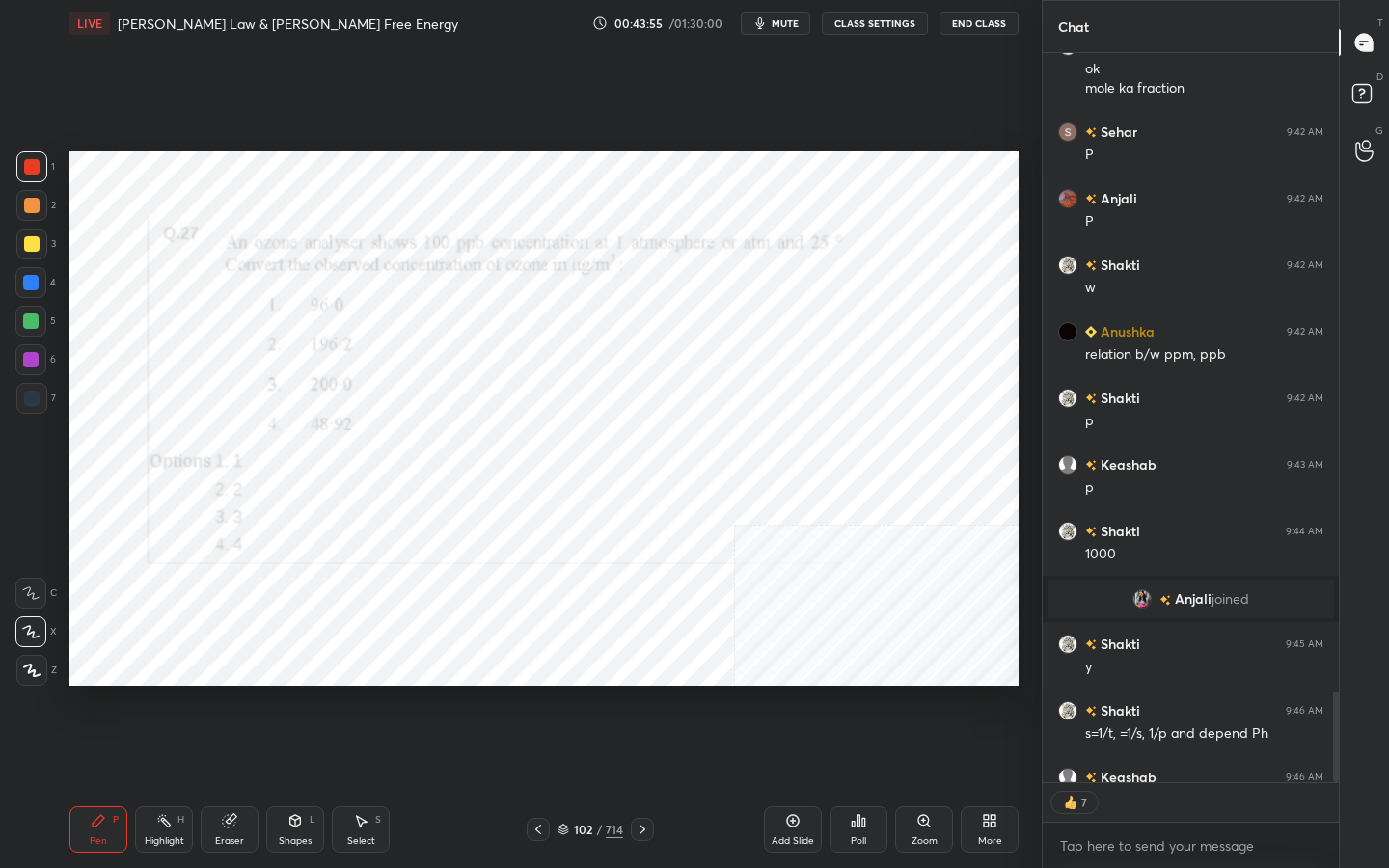 click on "mute" at bounding box center [785, 23] 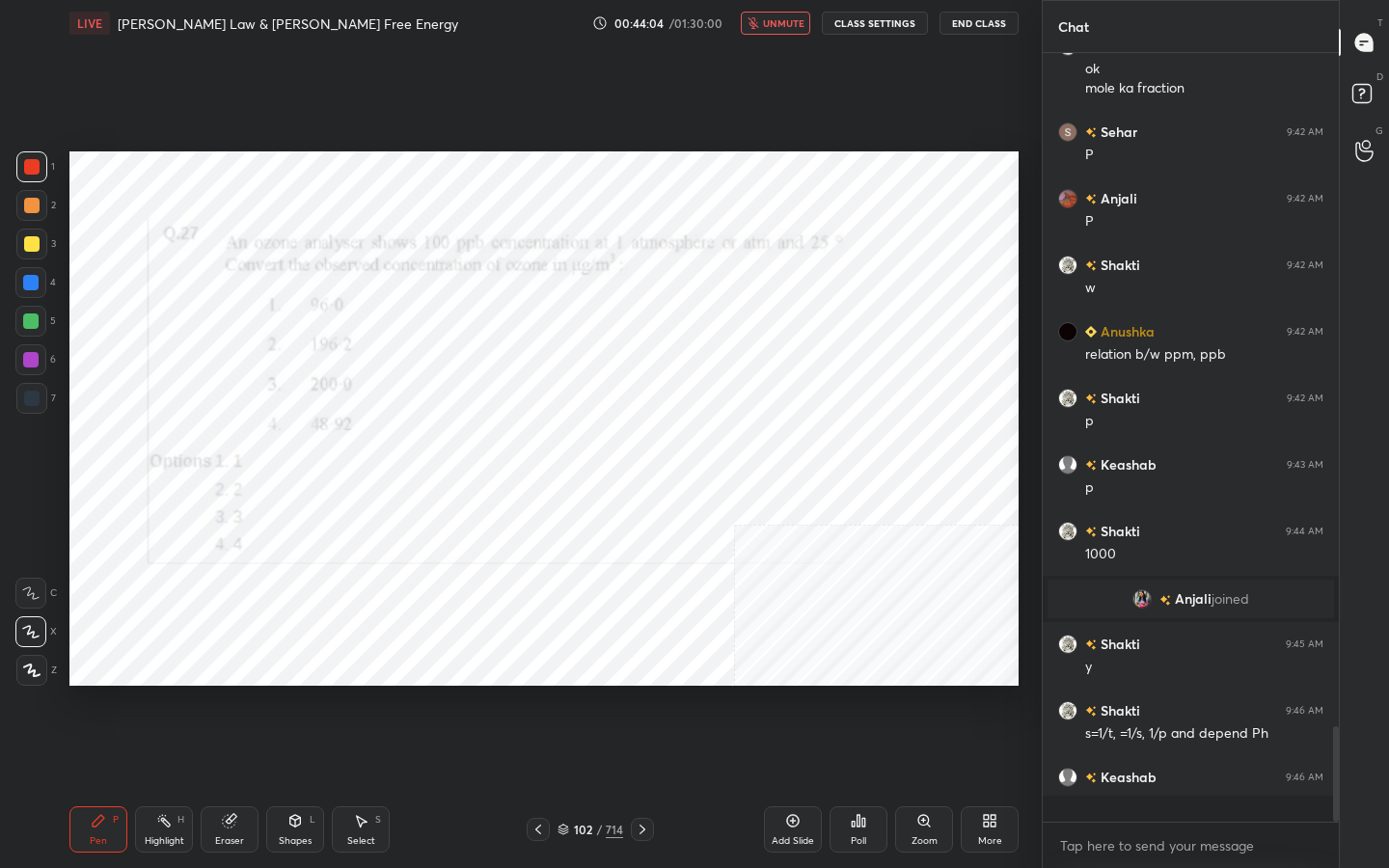 scroll, scrollTop: 7, scrollLeft: 7, axis: both 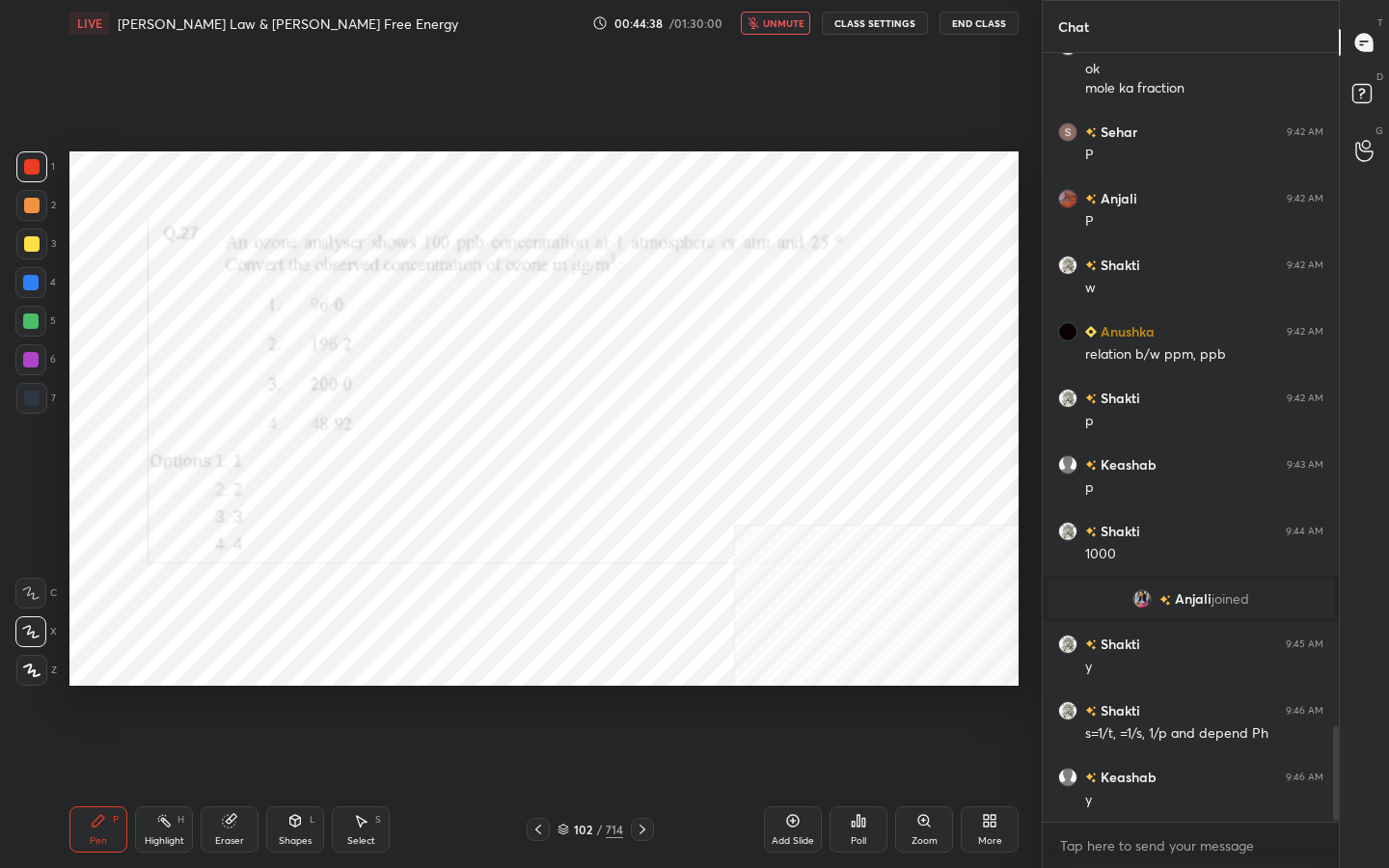 click 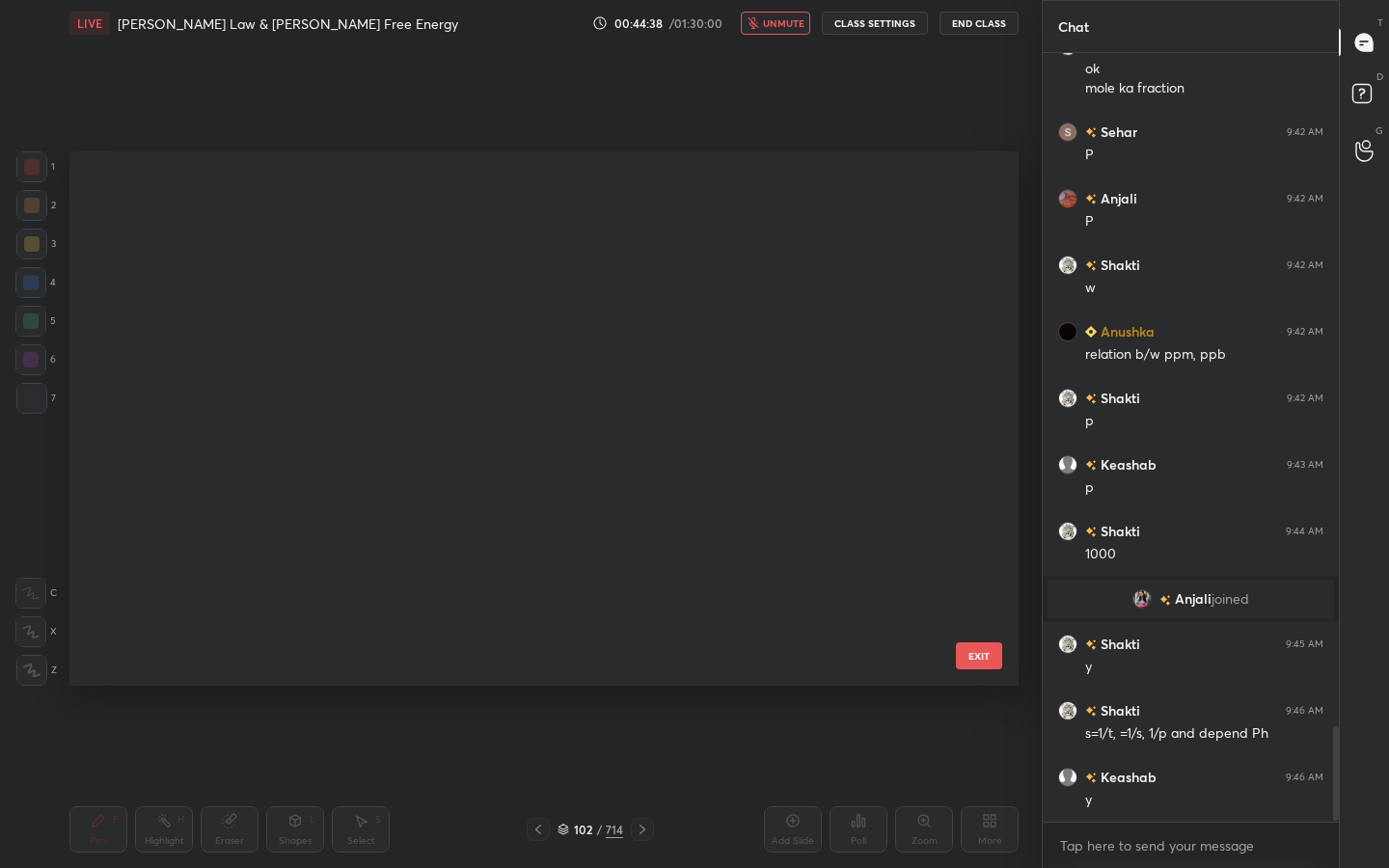 scroll, scrollTop: 5024, scrollLeft: 0, axis: vertical 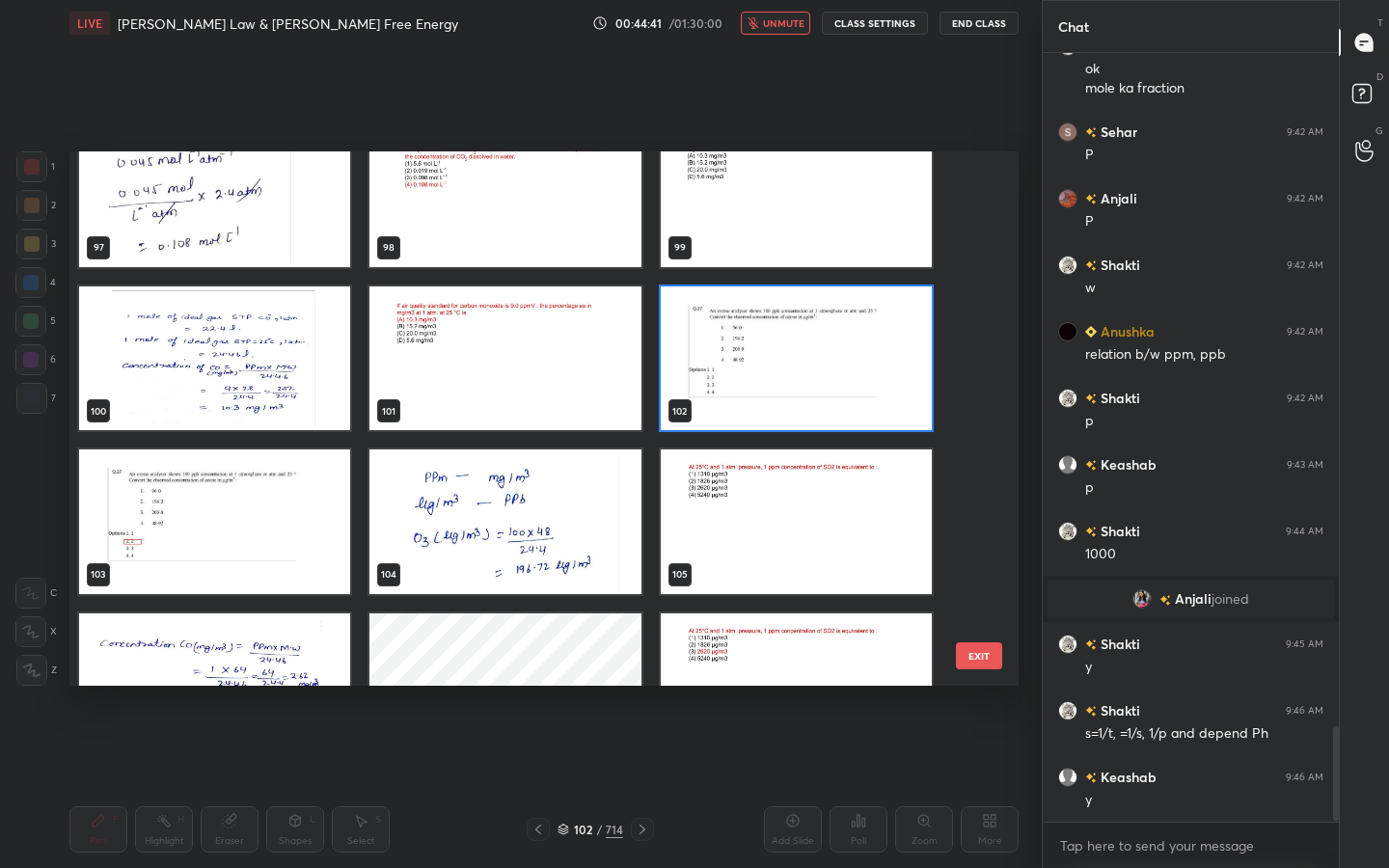 click at bounding box center [796, 359] 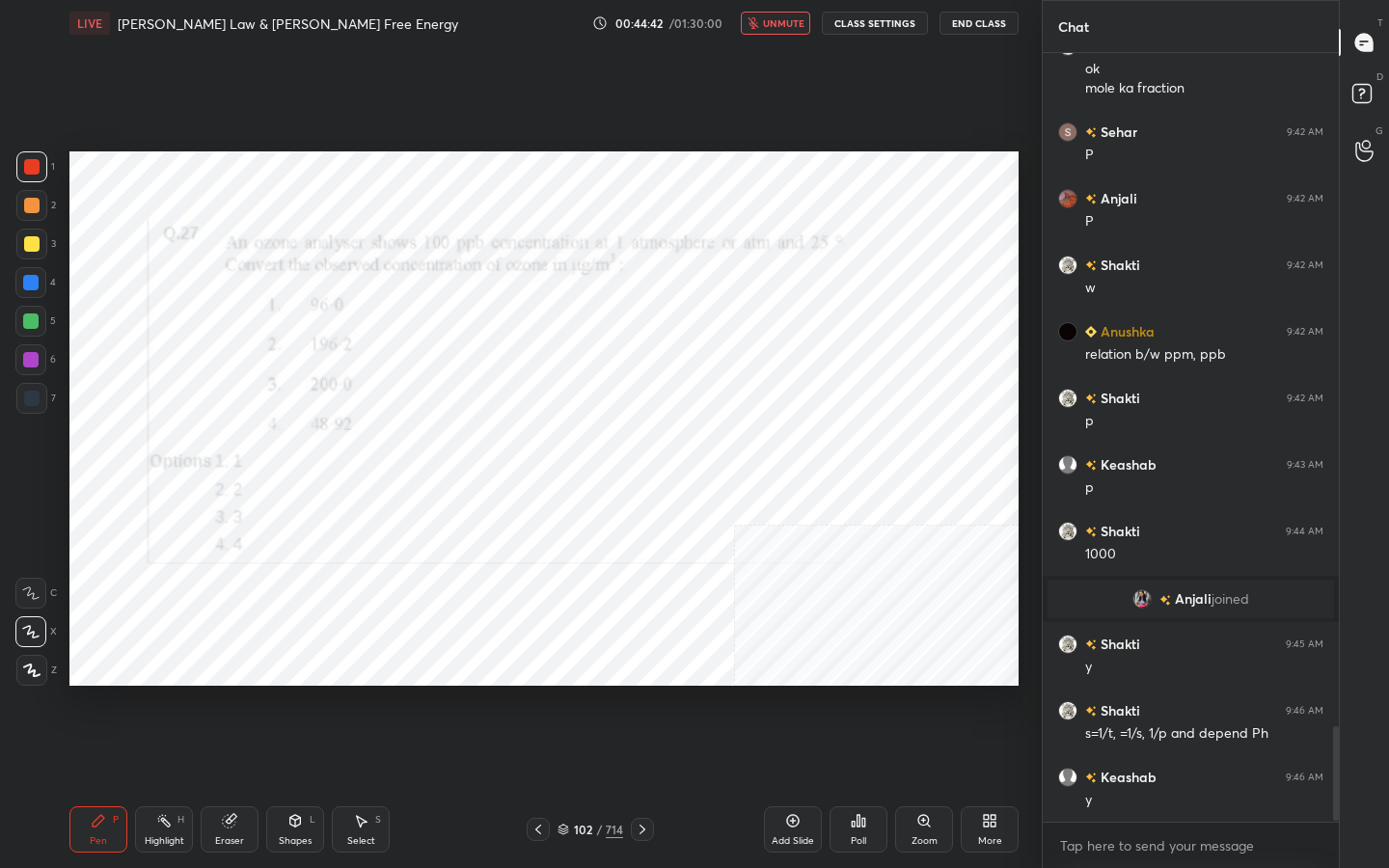 click on "Poll" at bounding box center [858, 841] 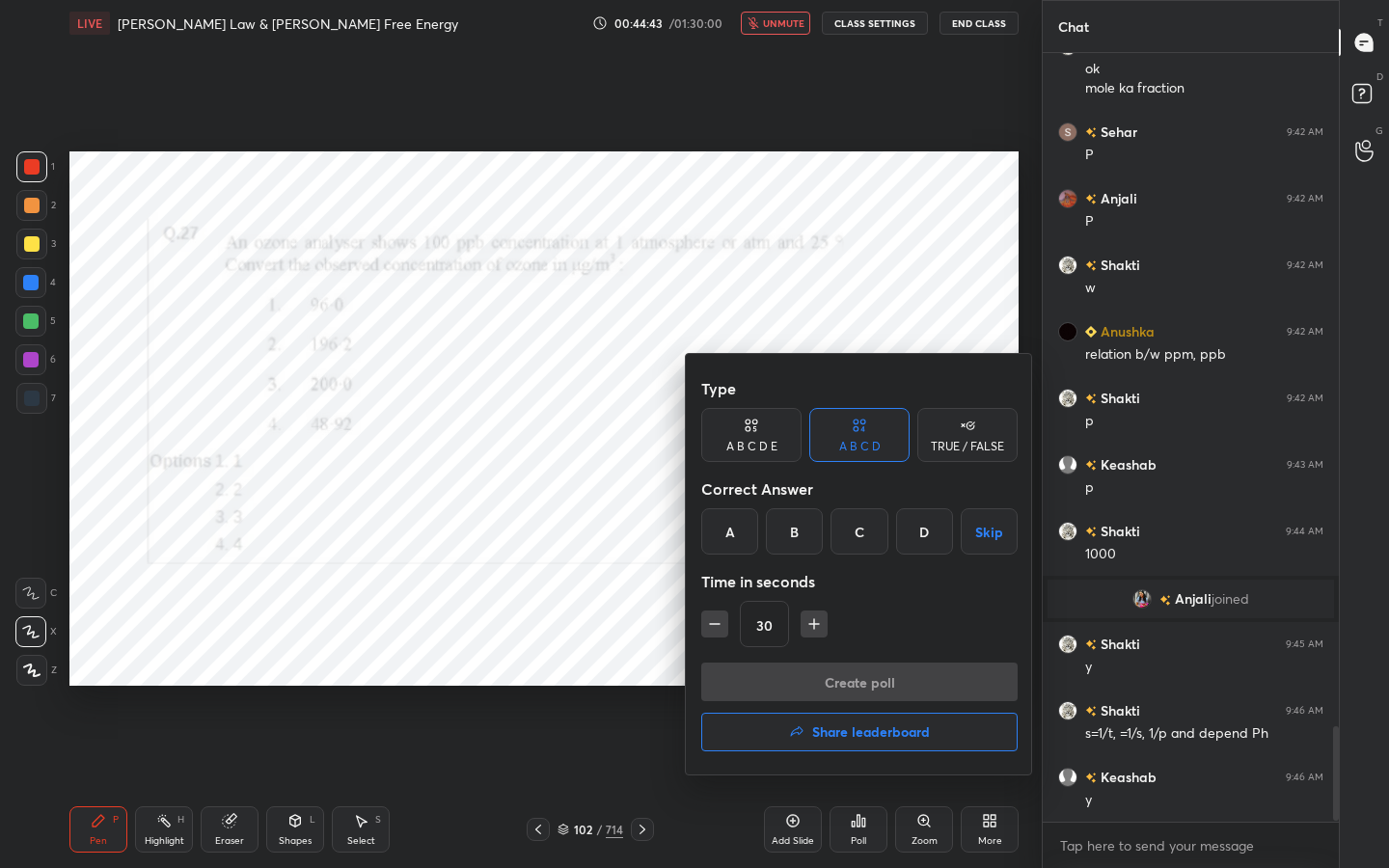 click on "B" at bounding box center [794, 531] 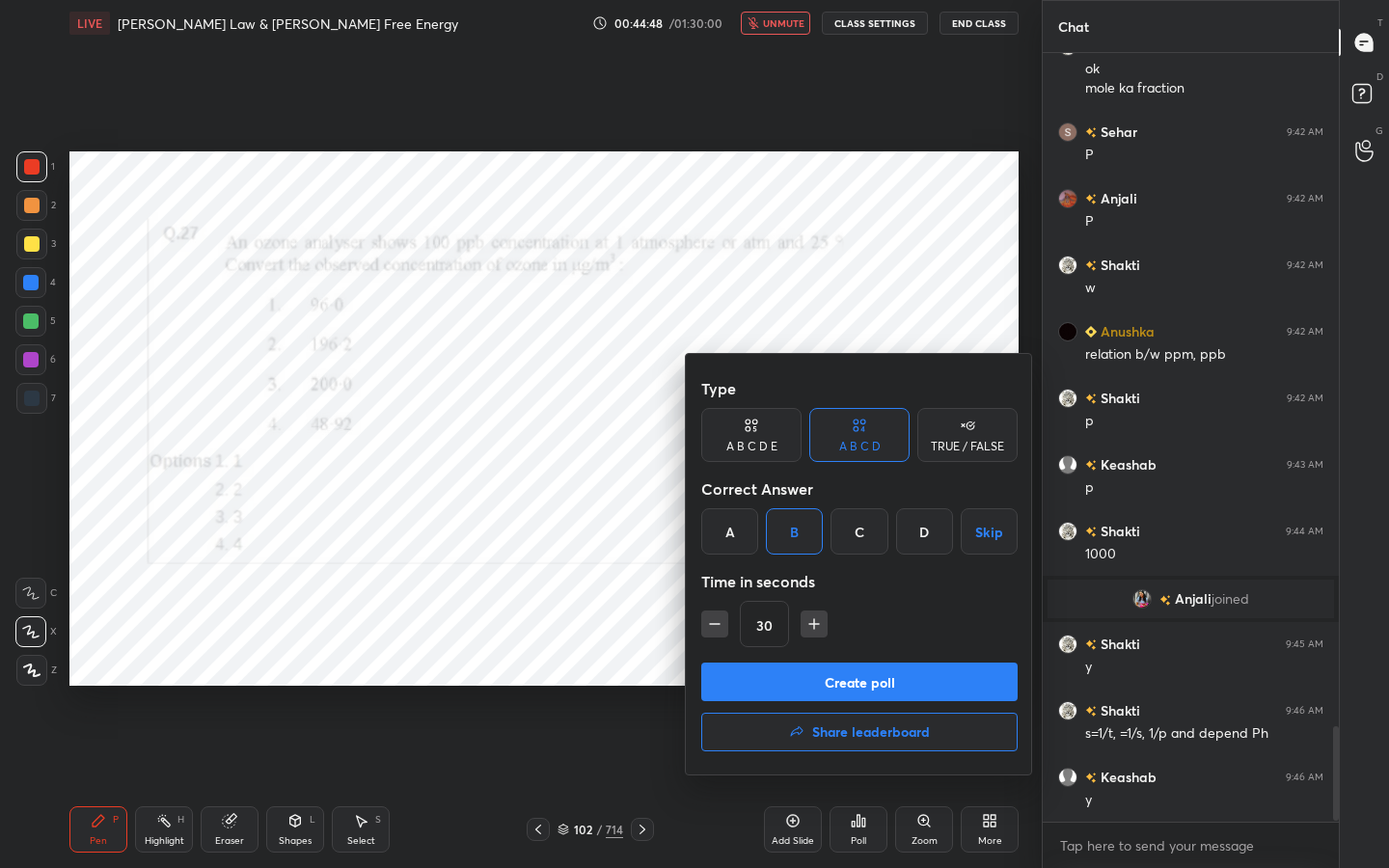 click on "Create poll" at bounding box center (859, 682) 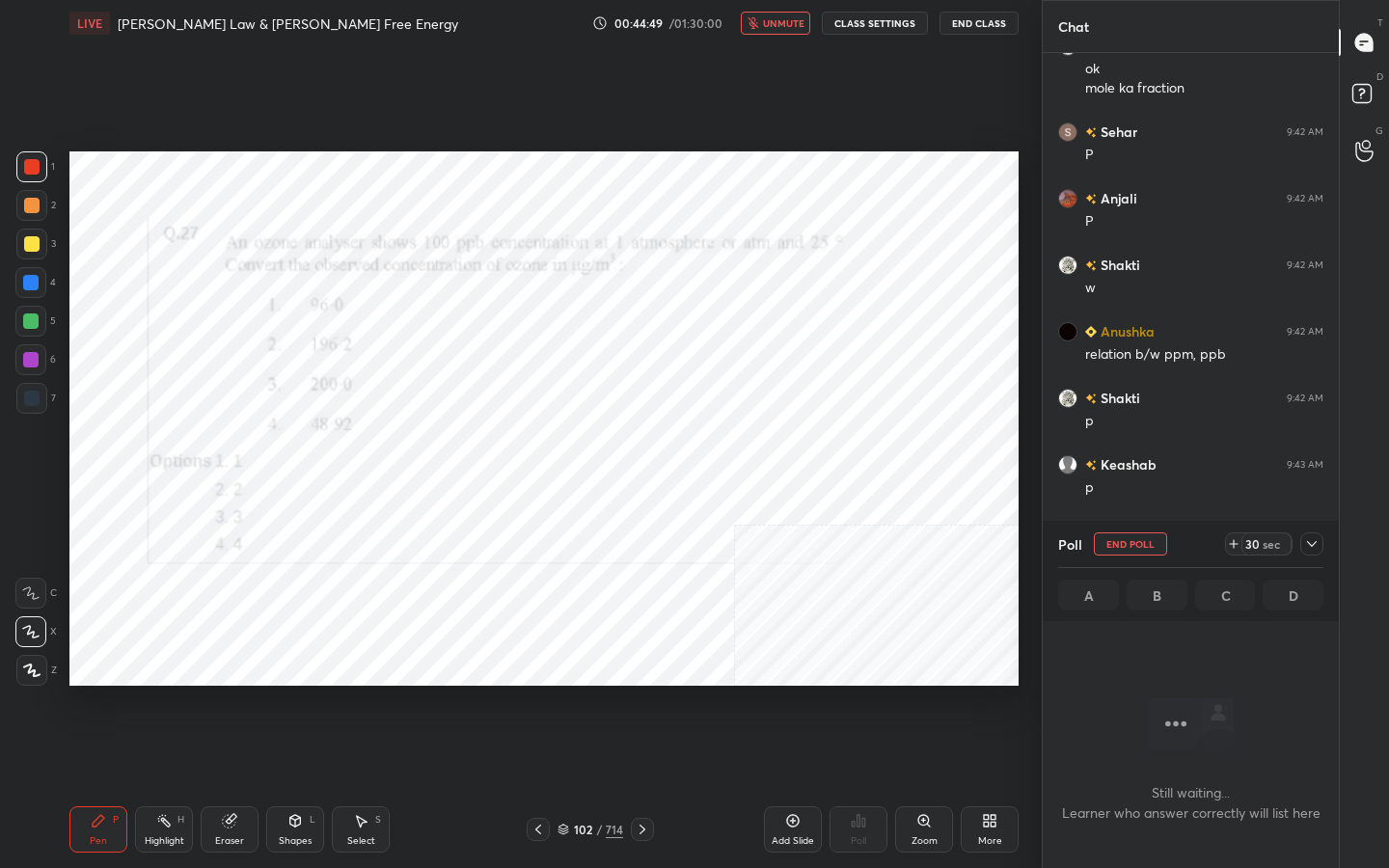 scroll, scrollTop: 502, scrollLeft: 290, axis: both 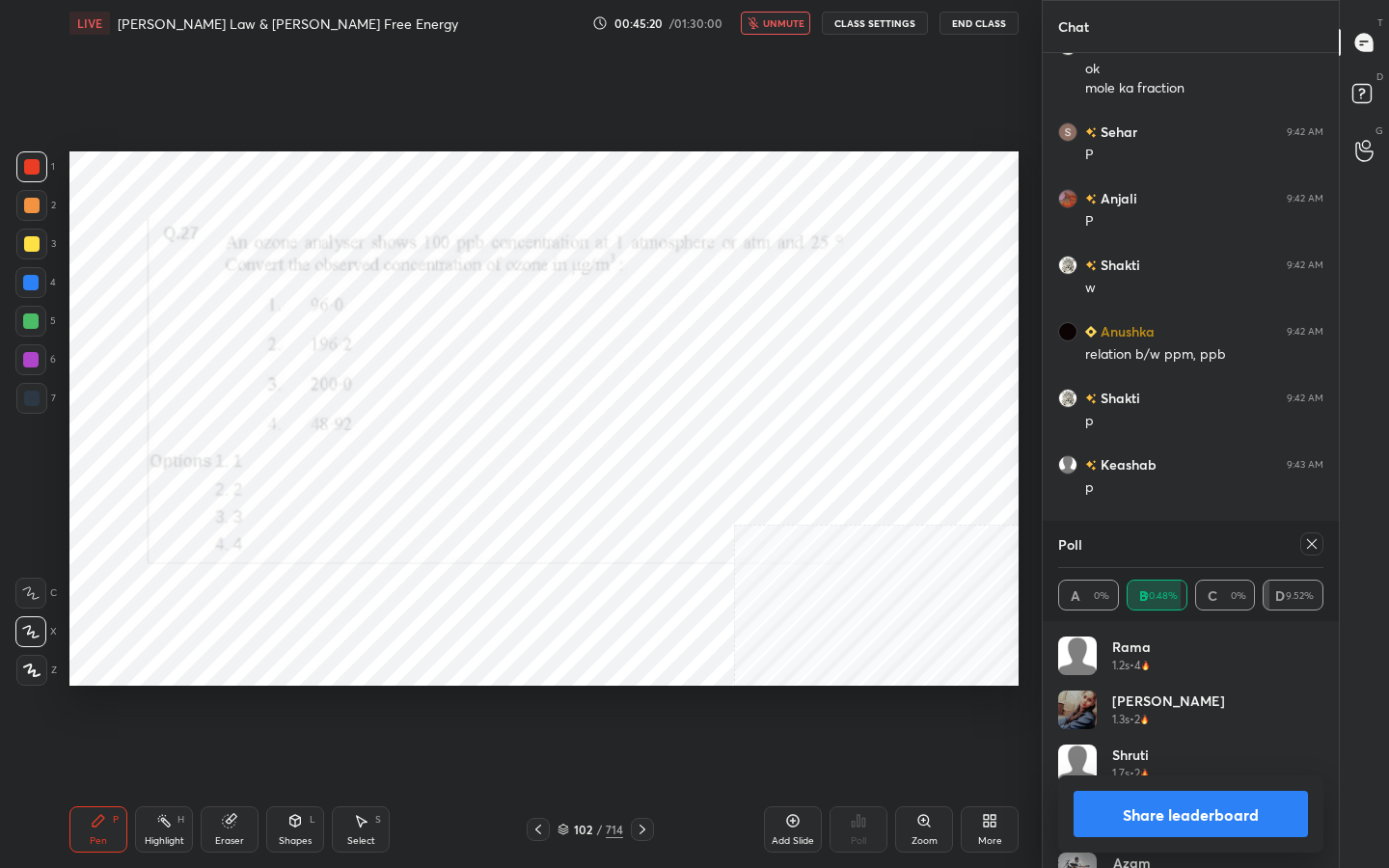 click 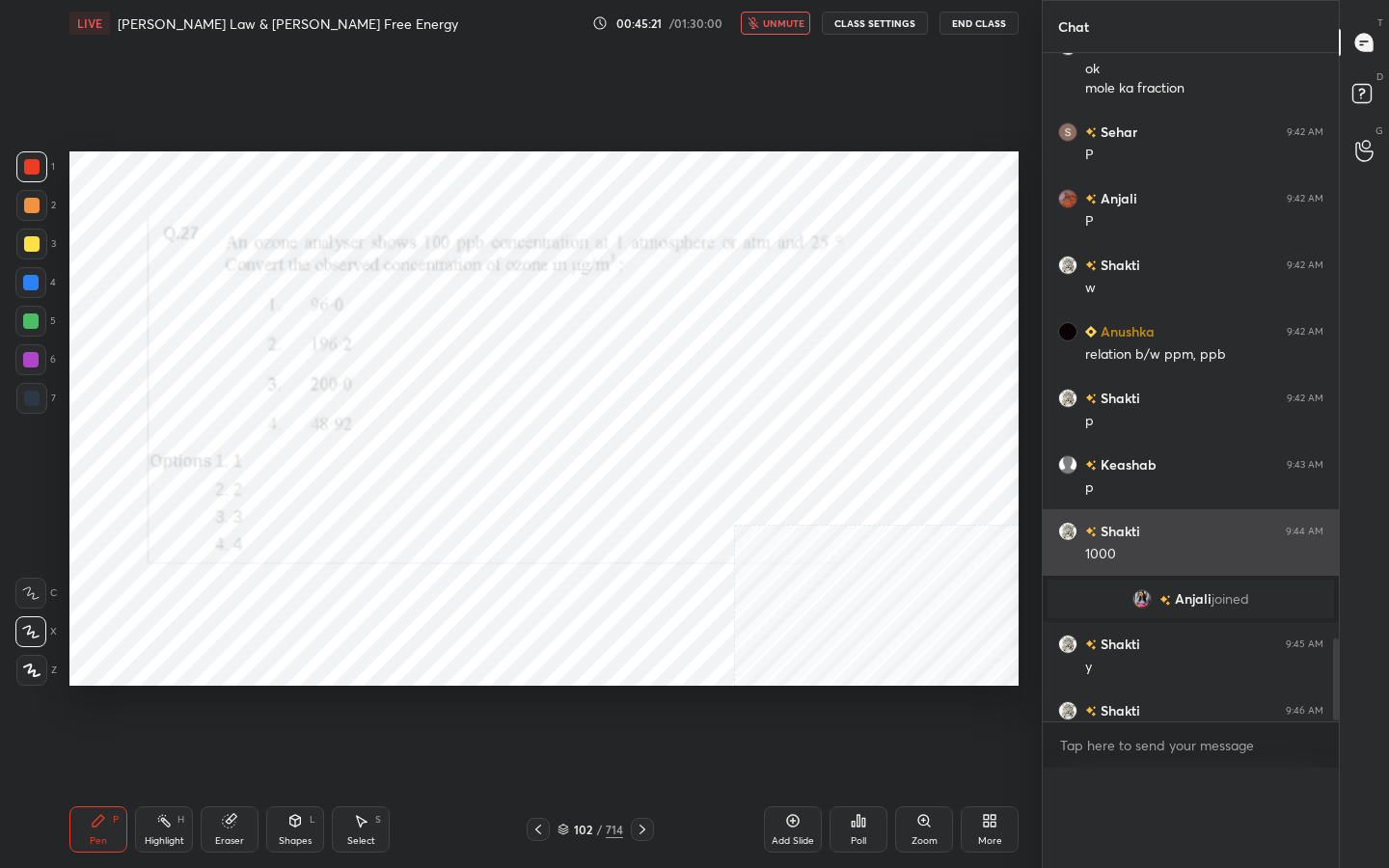 scroll, scrollTop: 0, scrollLeft: 0, axis: both 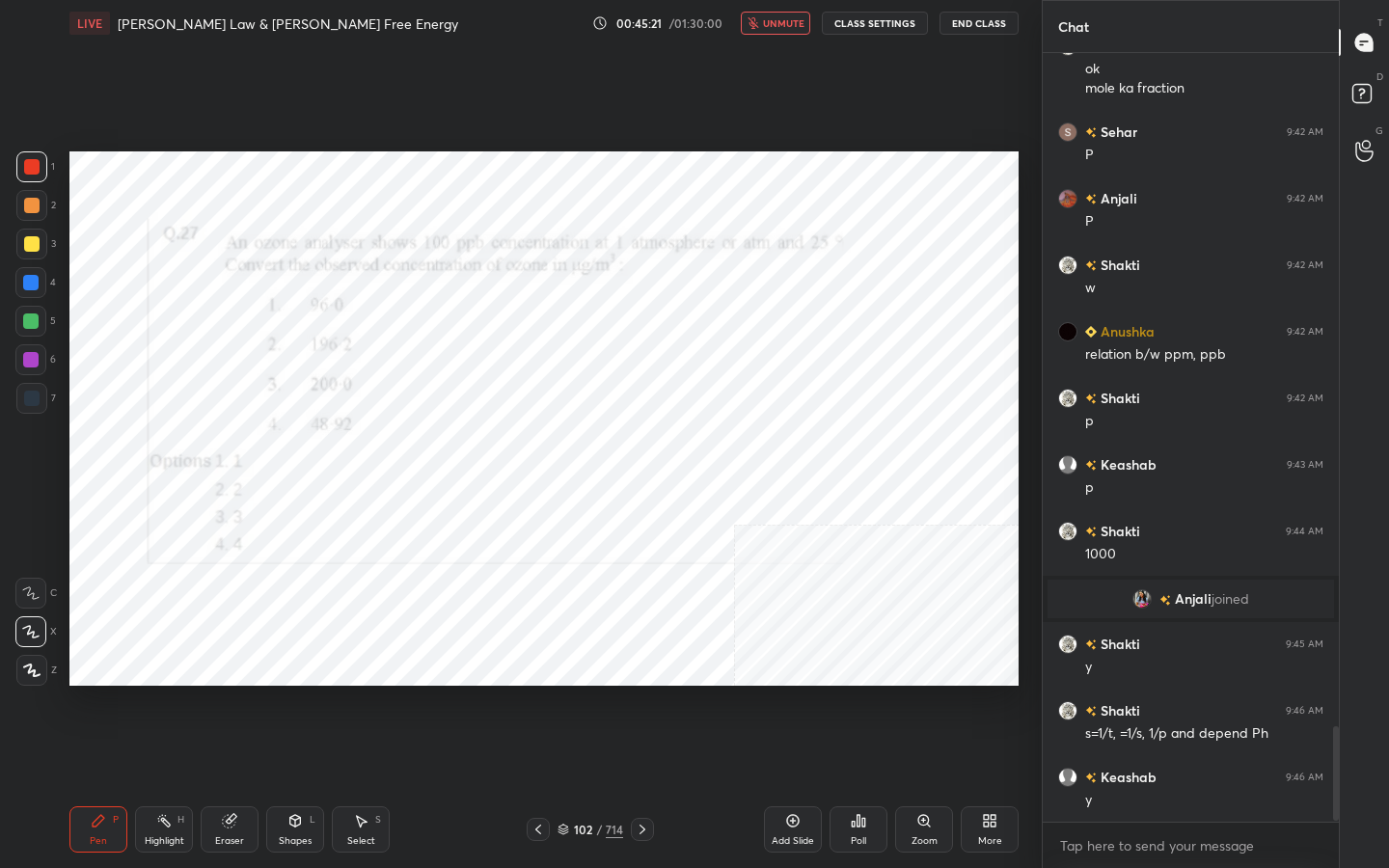 click on "unmute" at bounding box center [783, 23] 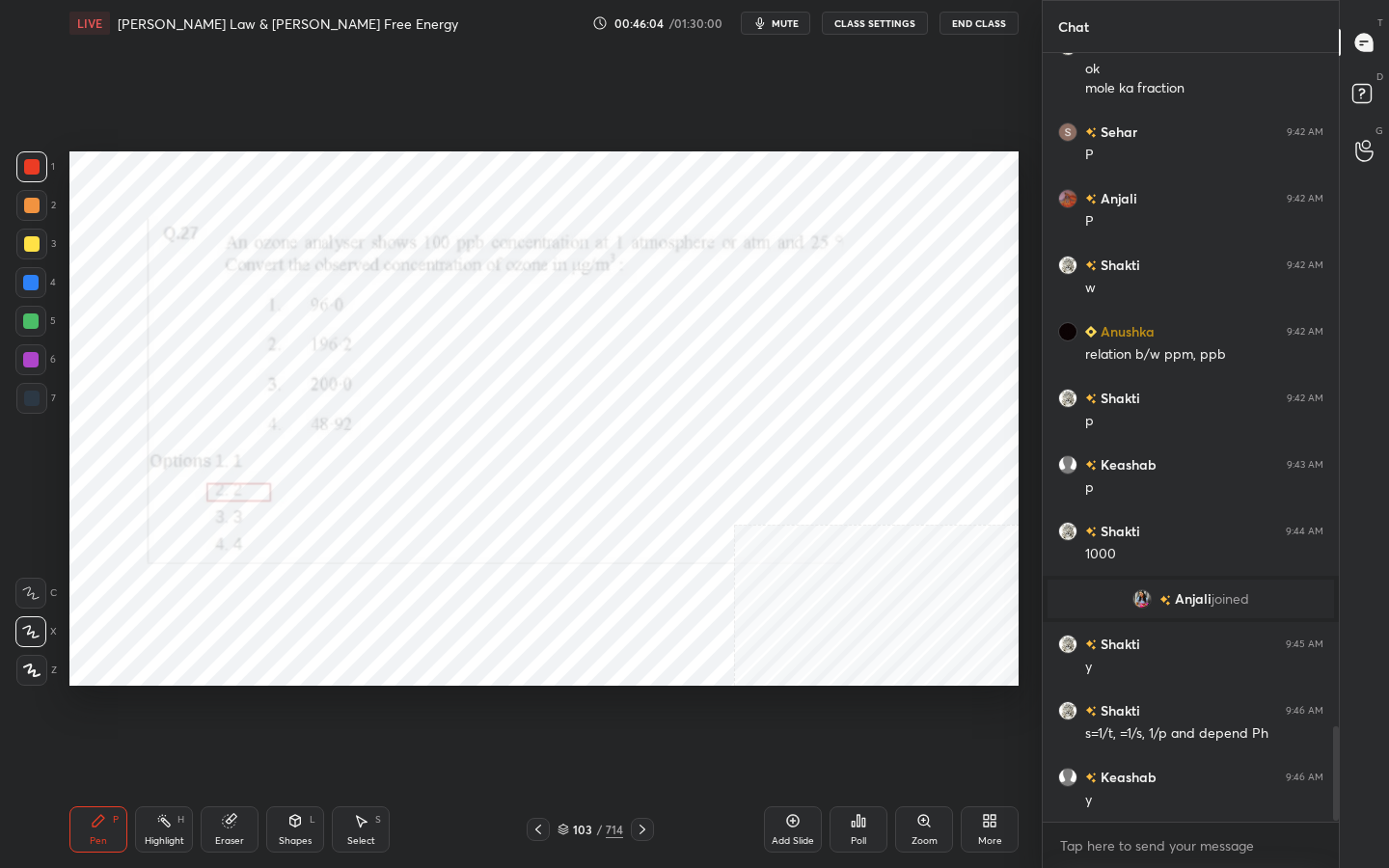 click 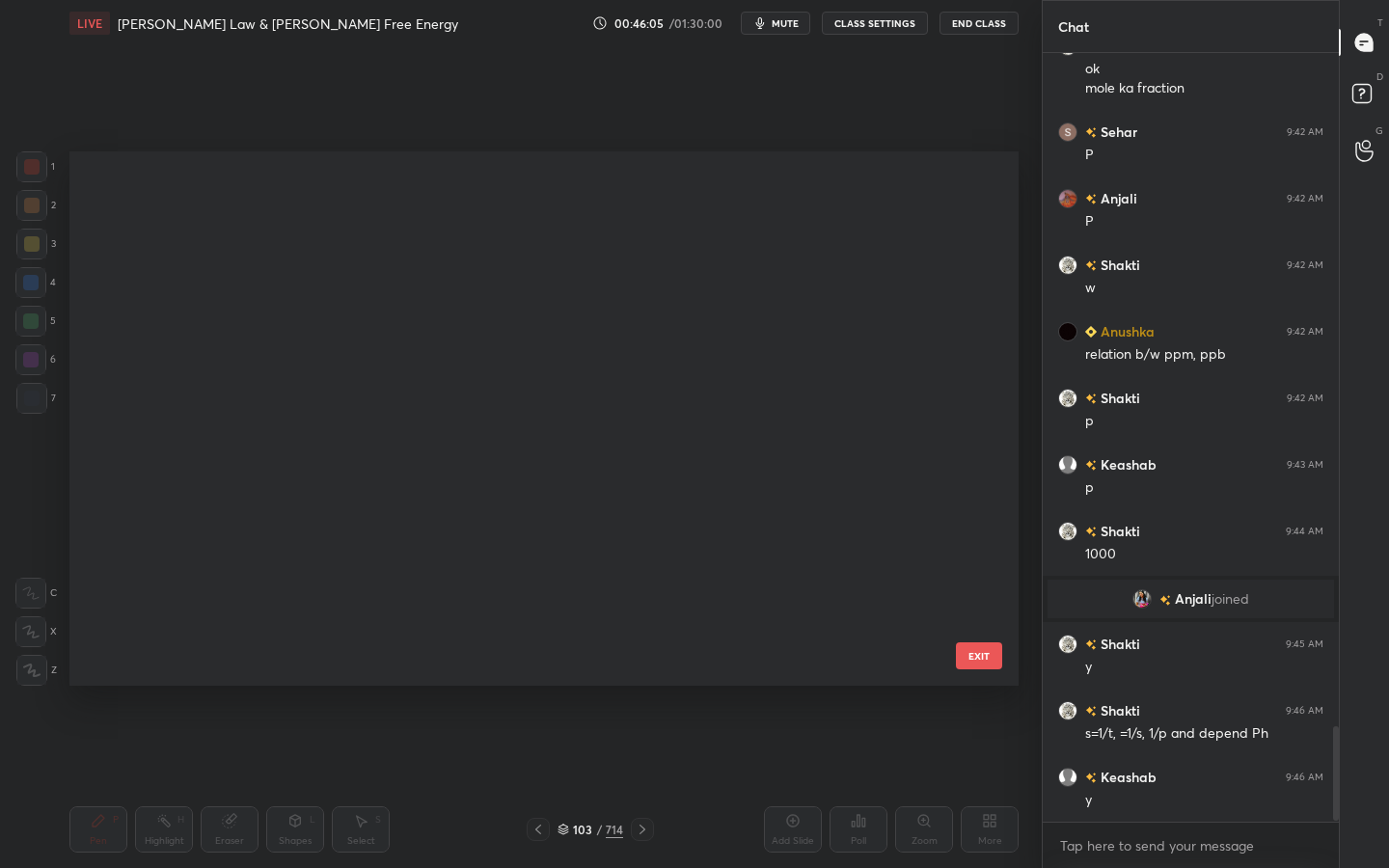 scroll, scrollTop: 5188, scrollLeft: 0, axis: vertical 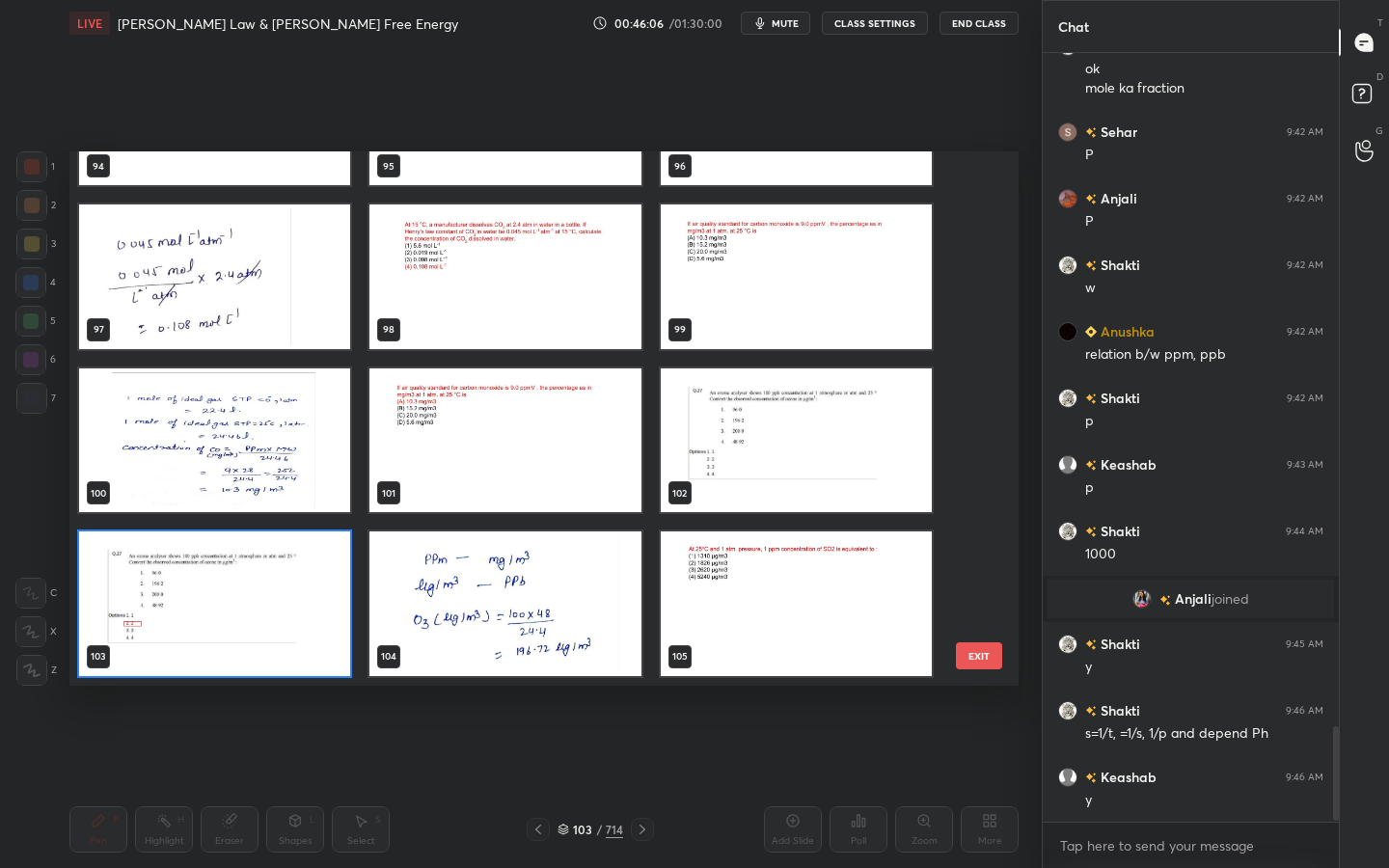 click at bounding box center (796, 277) 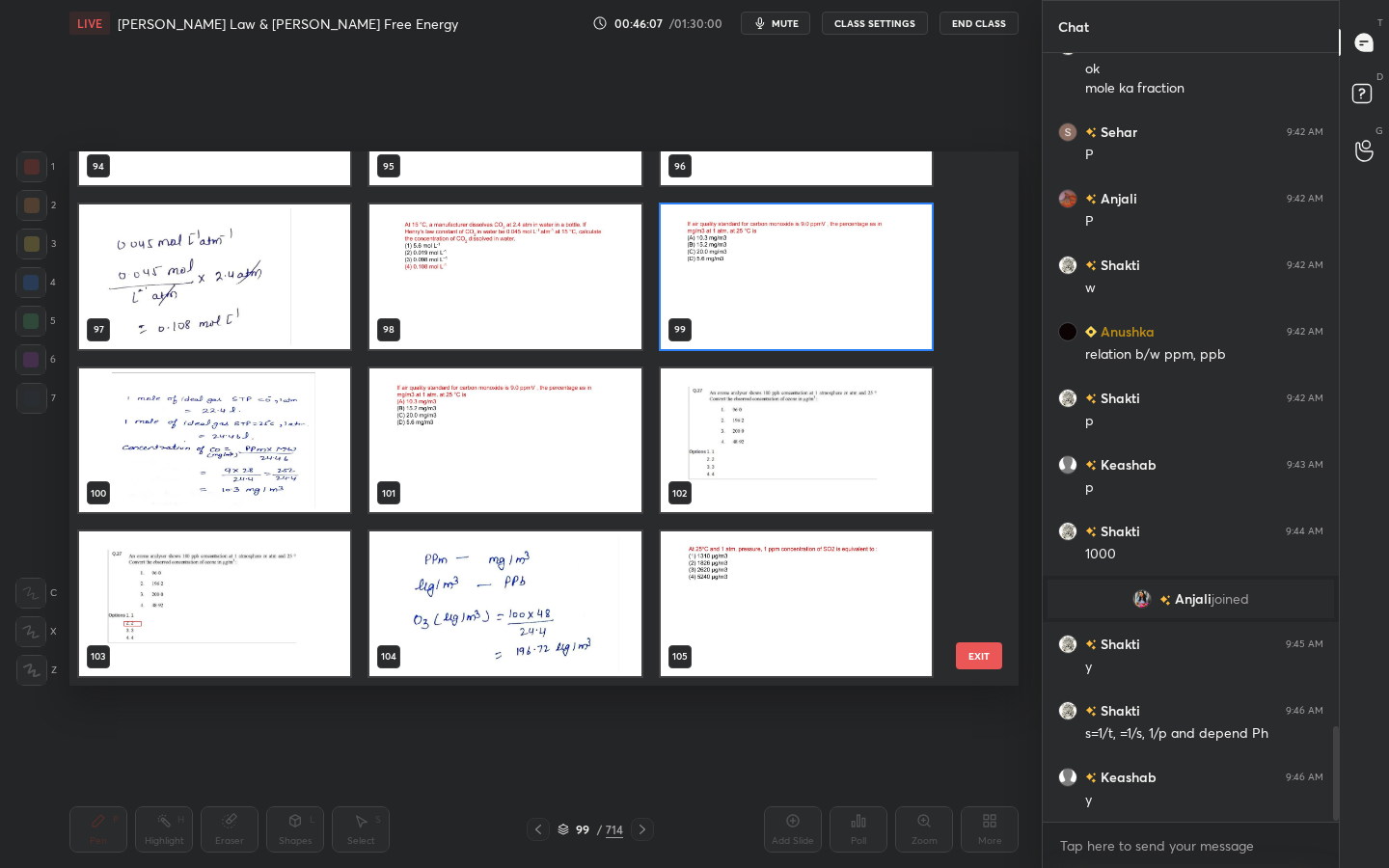 click at bounding box center [796, 277] 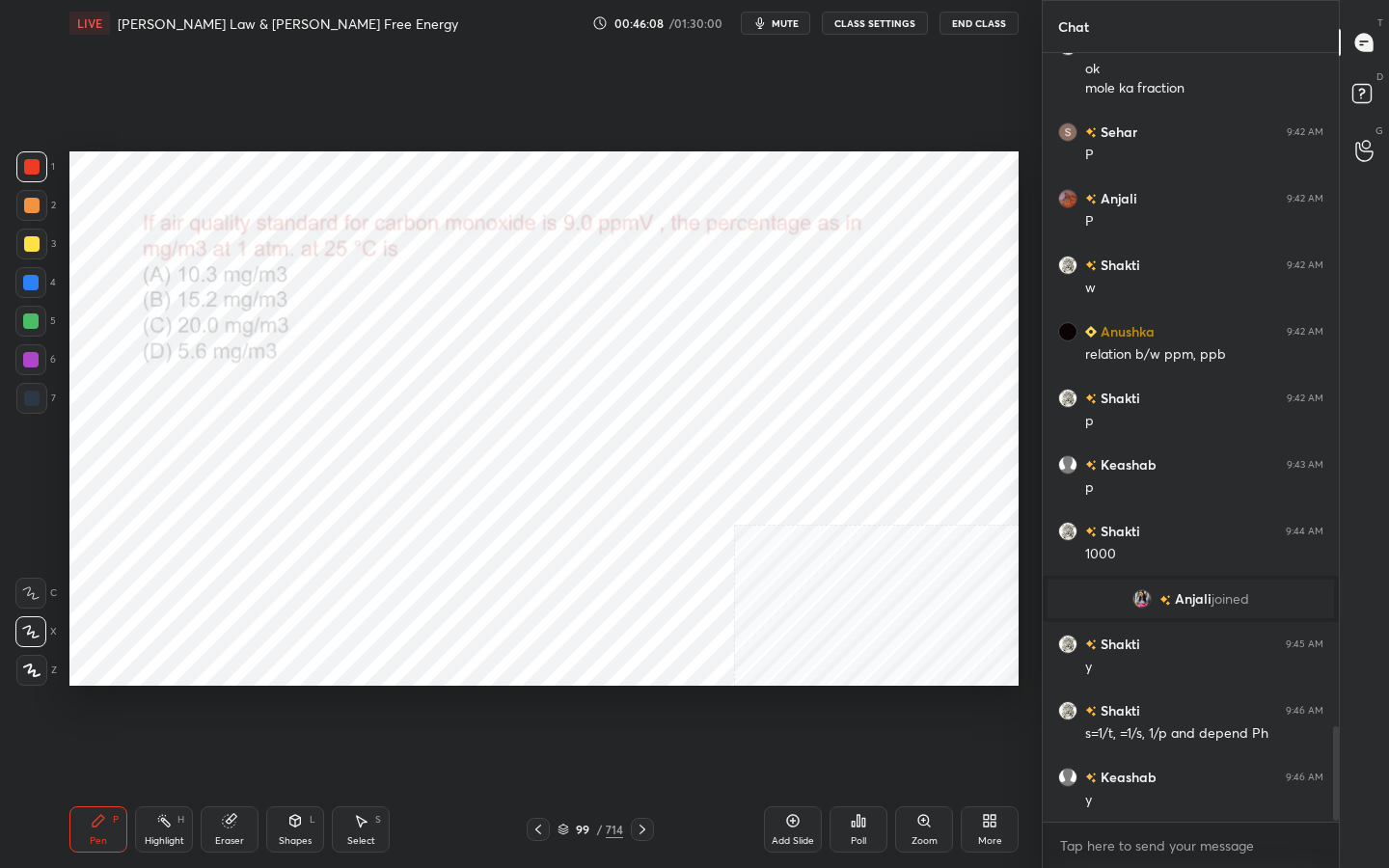 click on "mute" at bounding box center (785, 23) 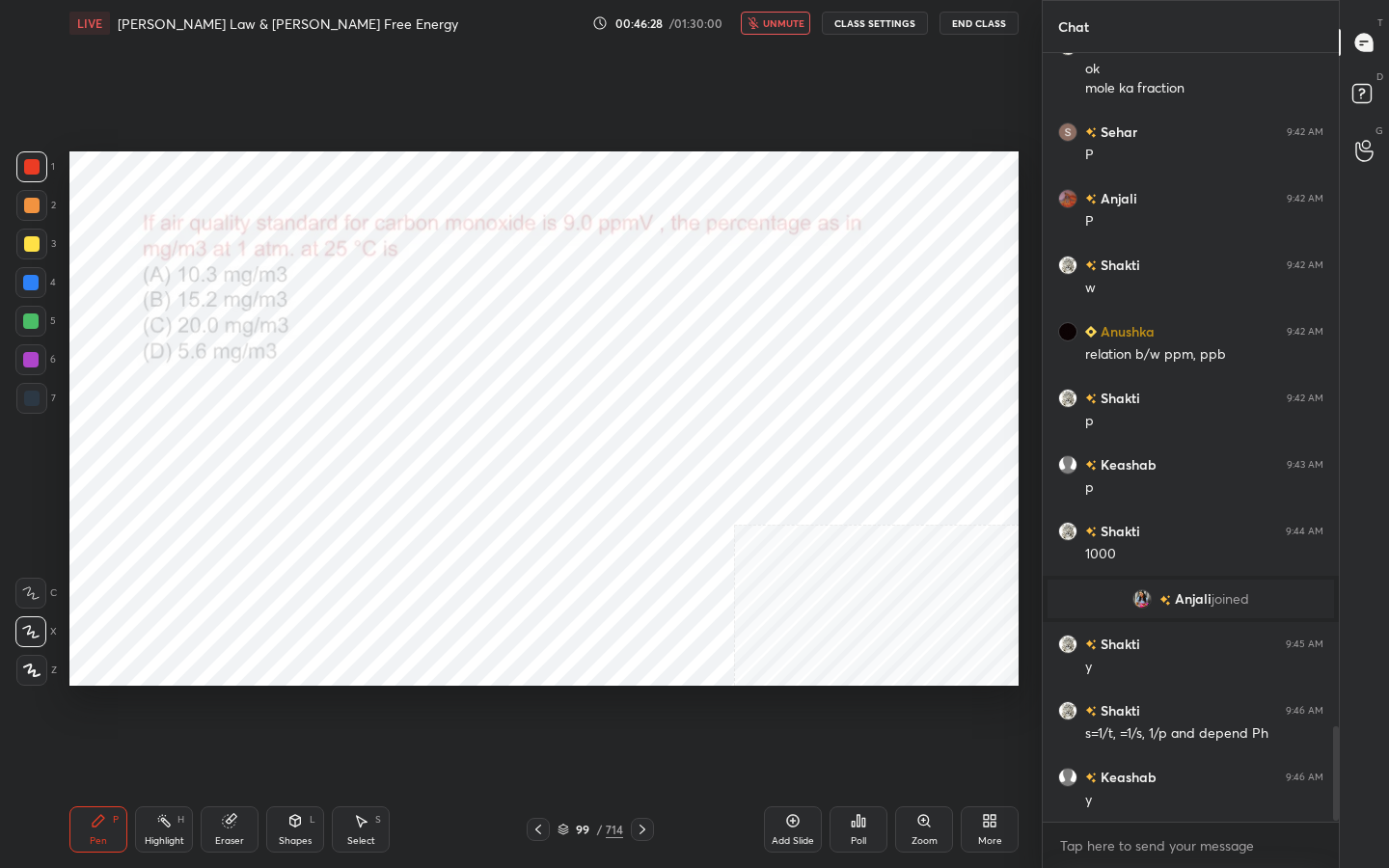 click 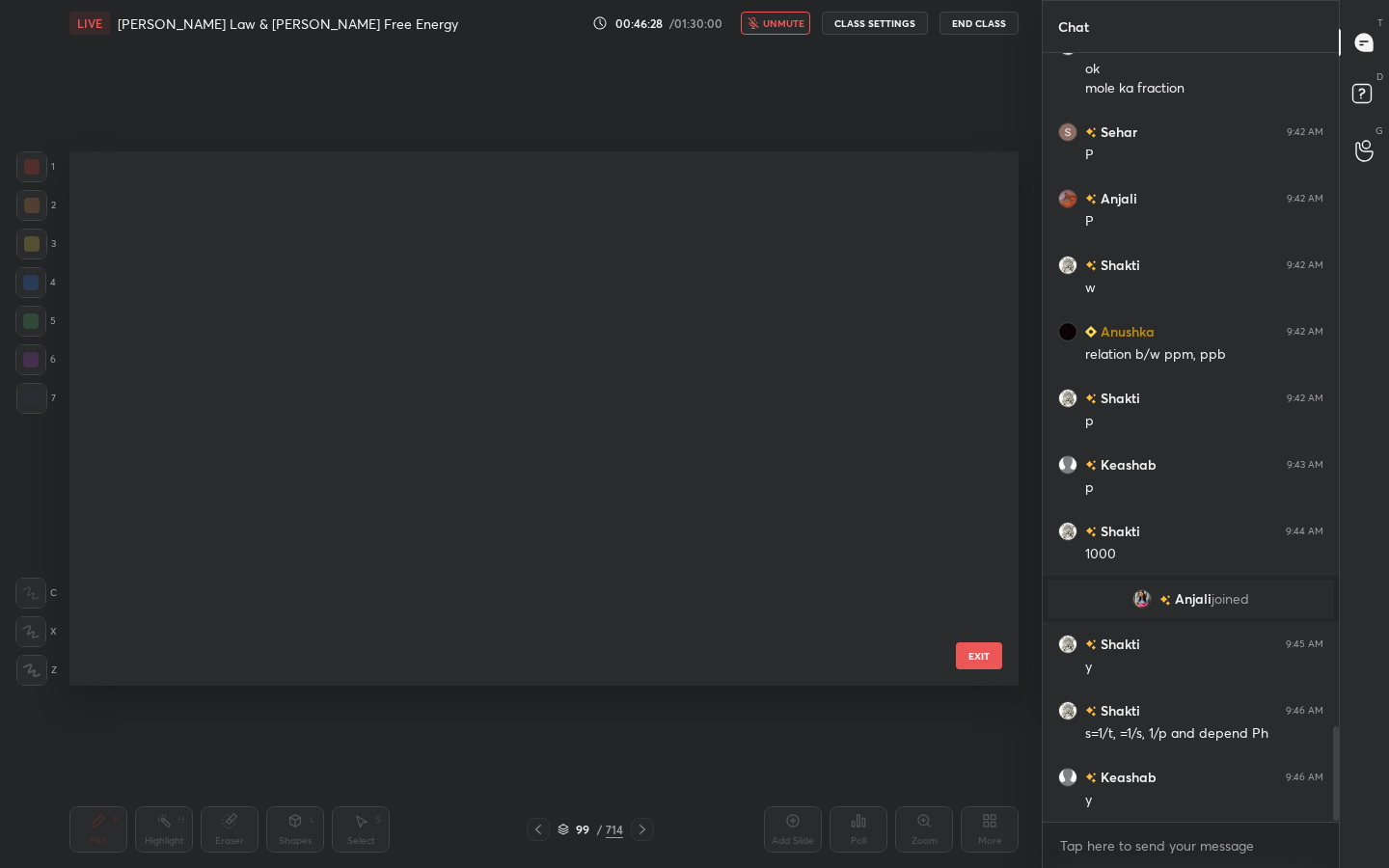 scroll, scrollTop: 4861, scrollLeft: 0, axis: vertical 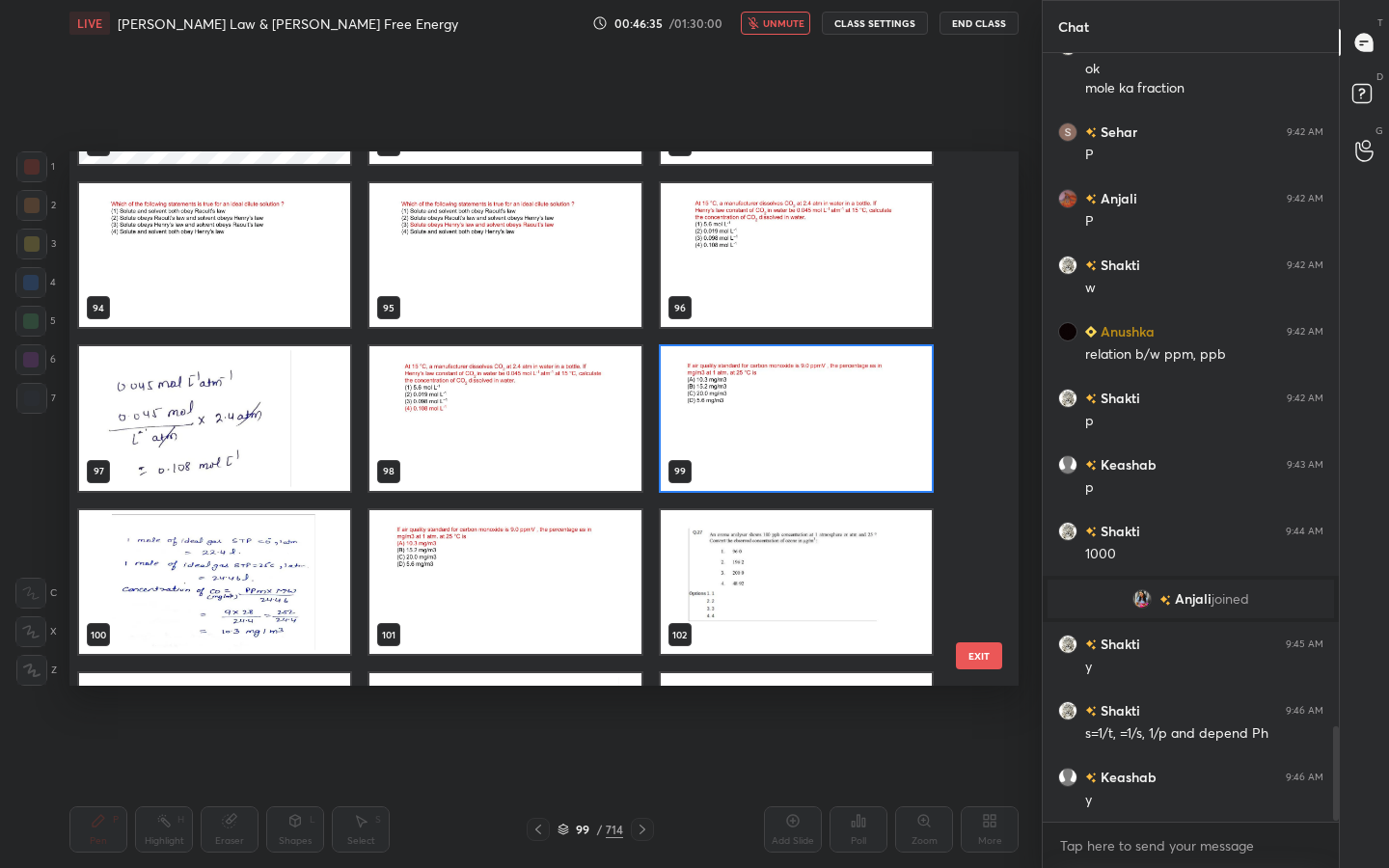 click at bounding box center (796, 419) 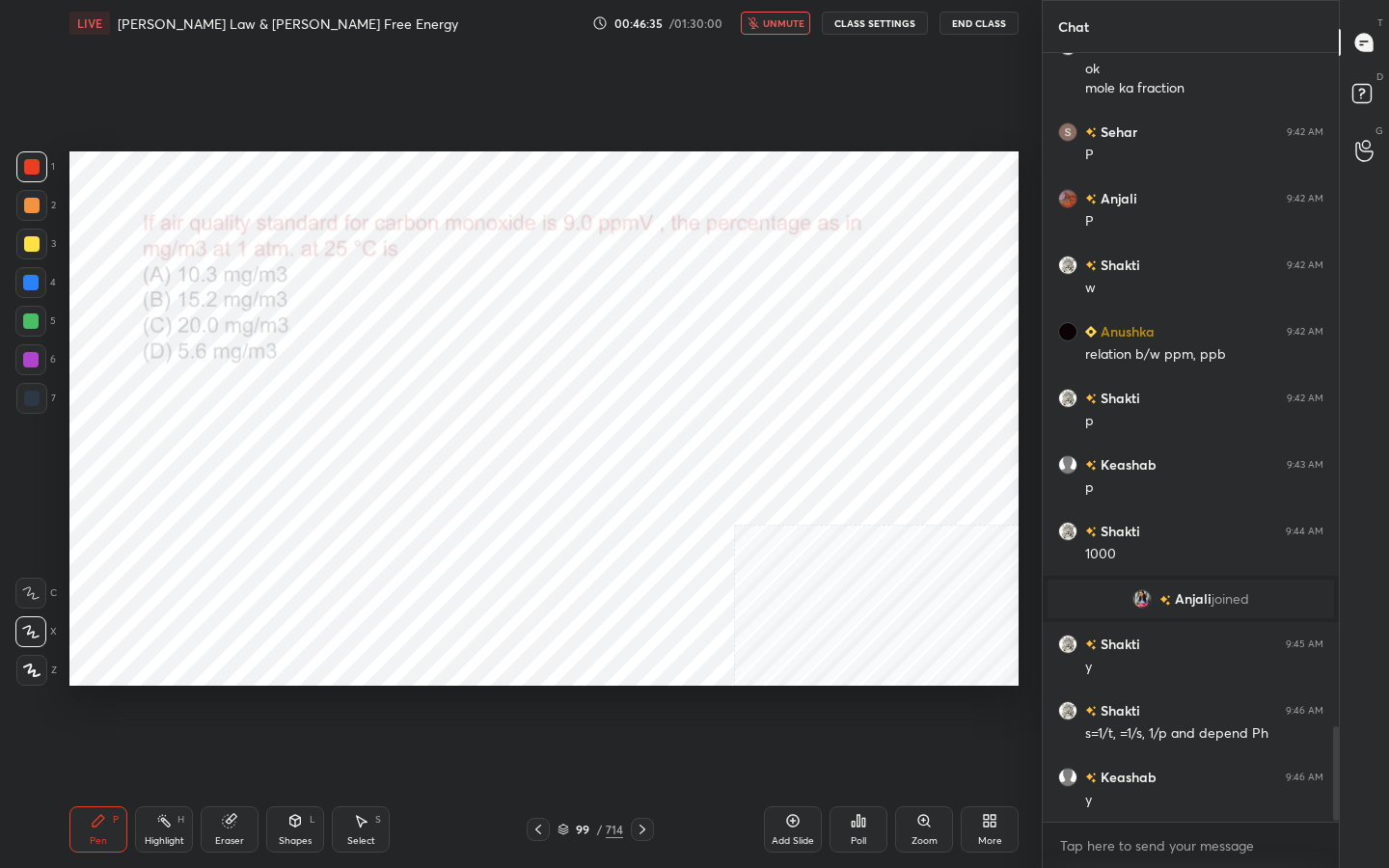 click at bounding box center [796, 419] 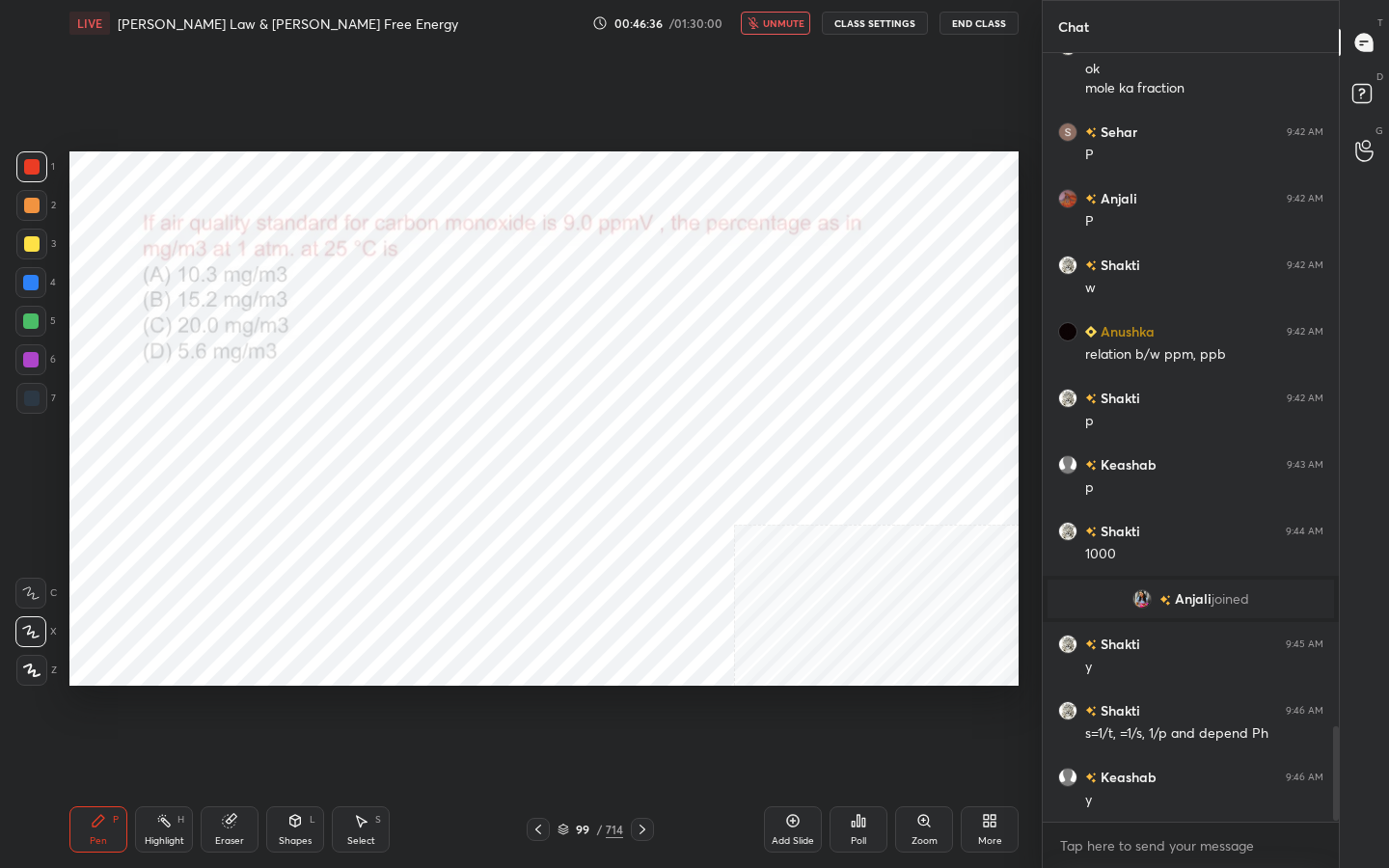 click 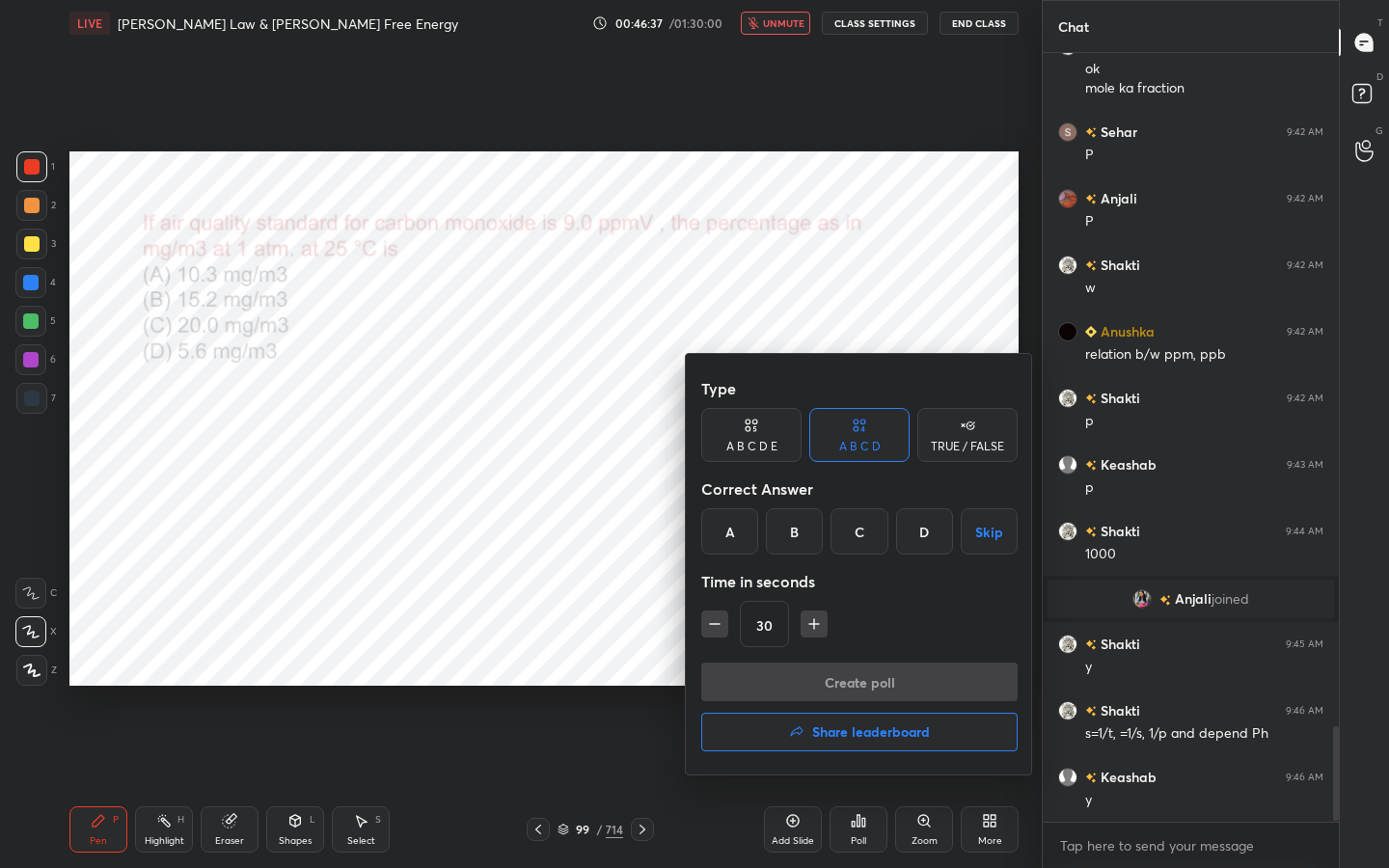 click on "A" at bounding box center (729, 531) 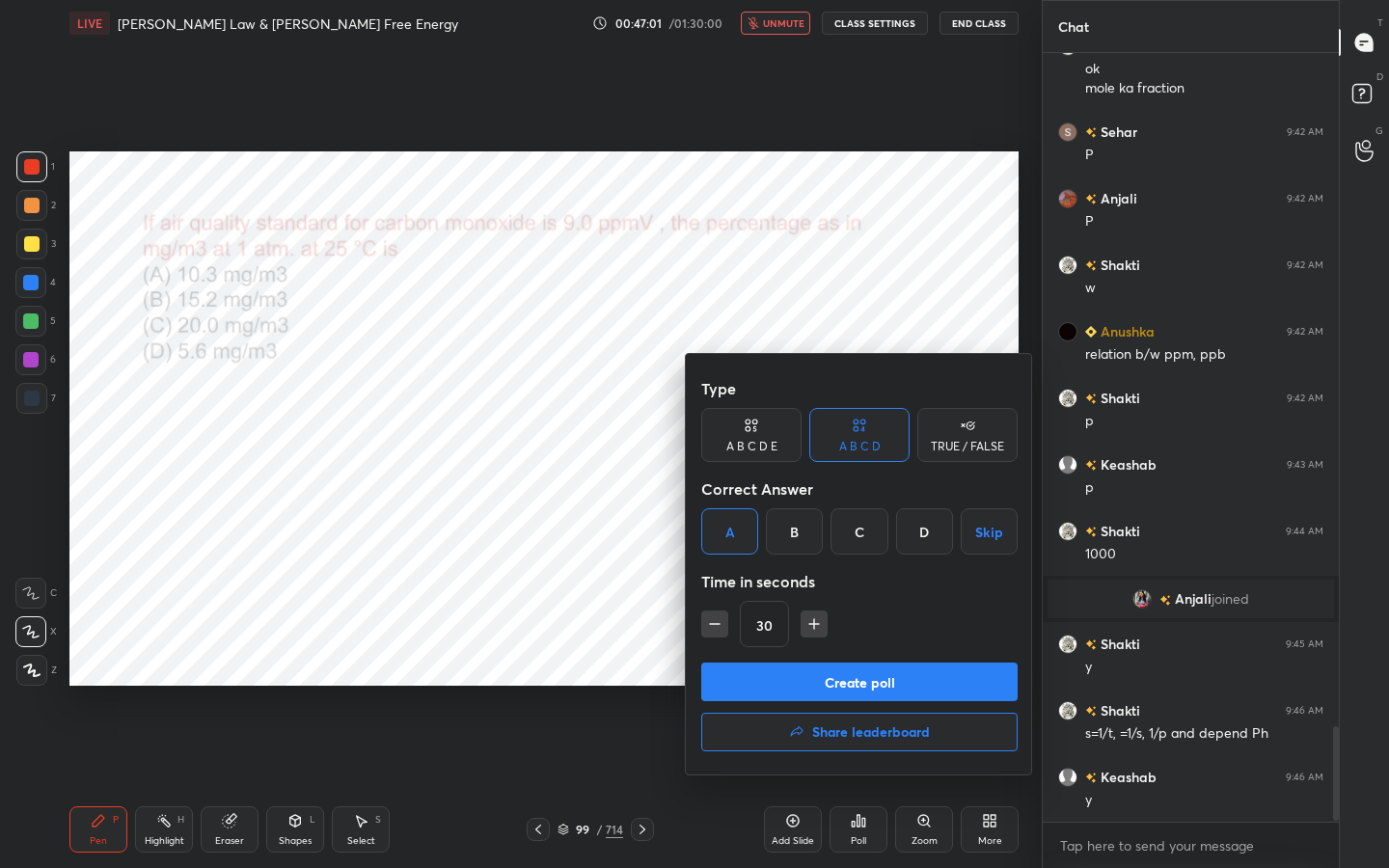 click at bounding box center (694, 434) 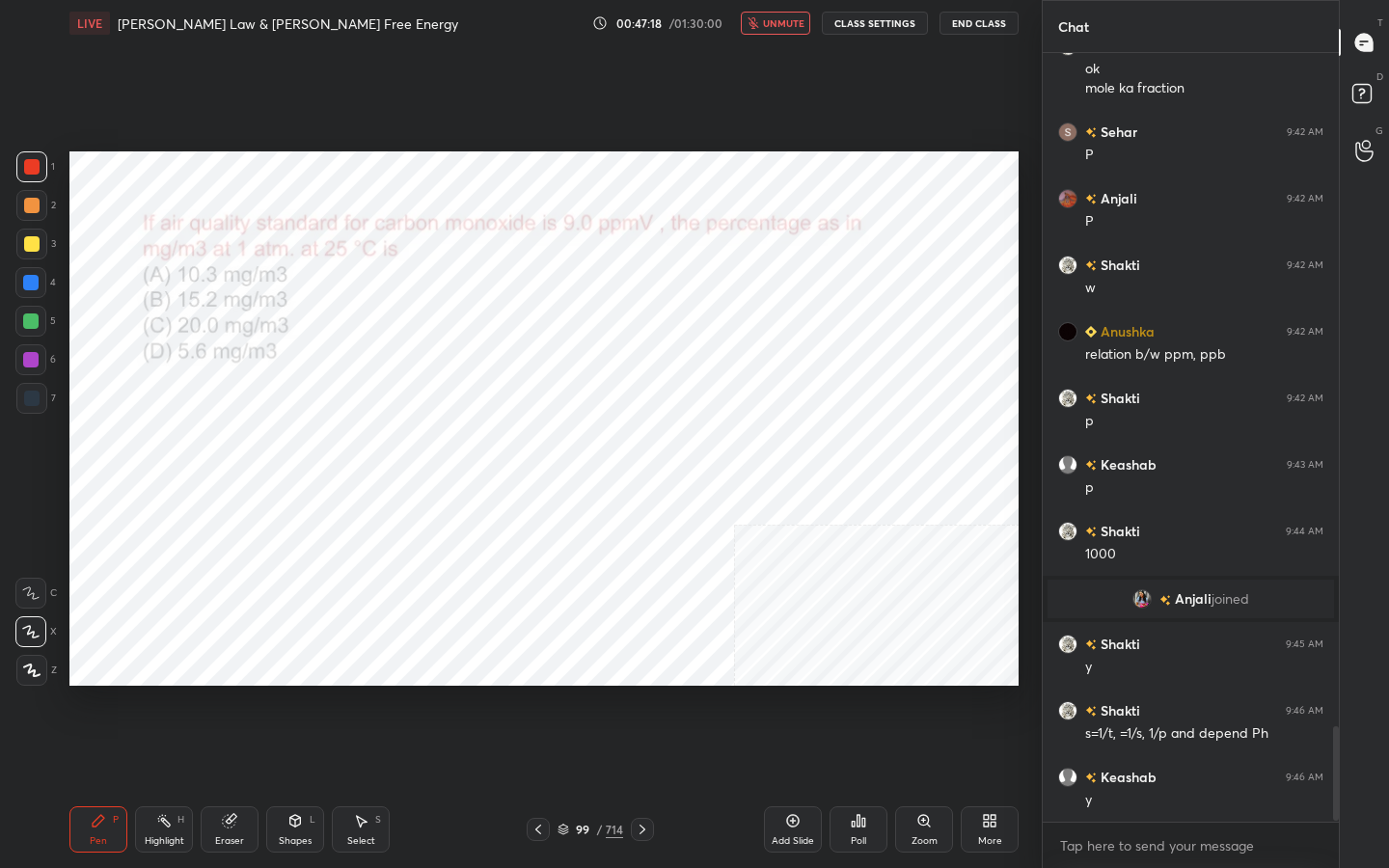 click on "99 / 714" at bounding box center [590, 829] 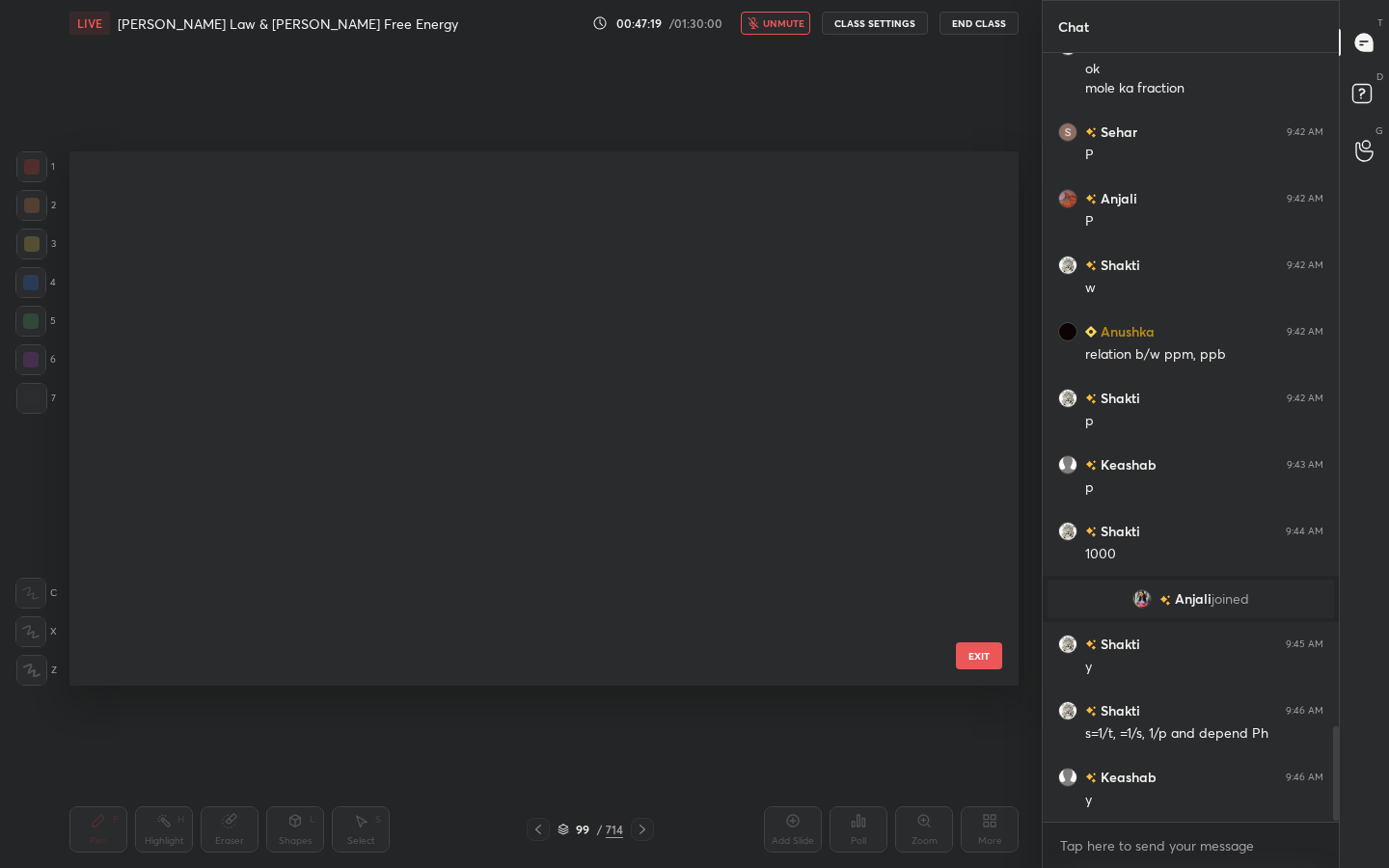 scroll, scrollTop: 4861, scrollLeft: 0, axis: vertical 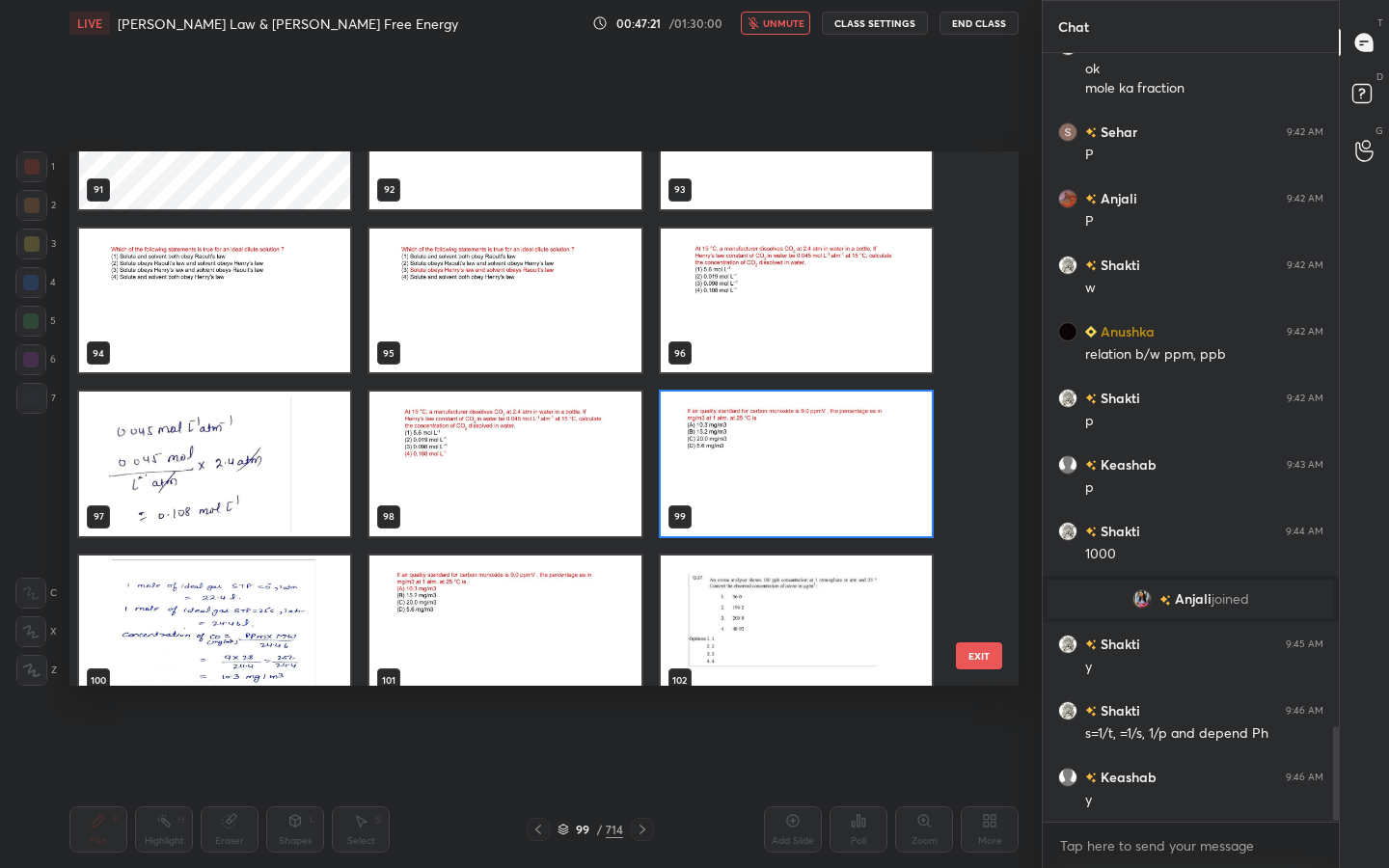 click at bounding box center [796, 464] 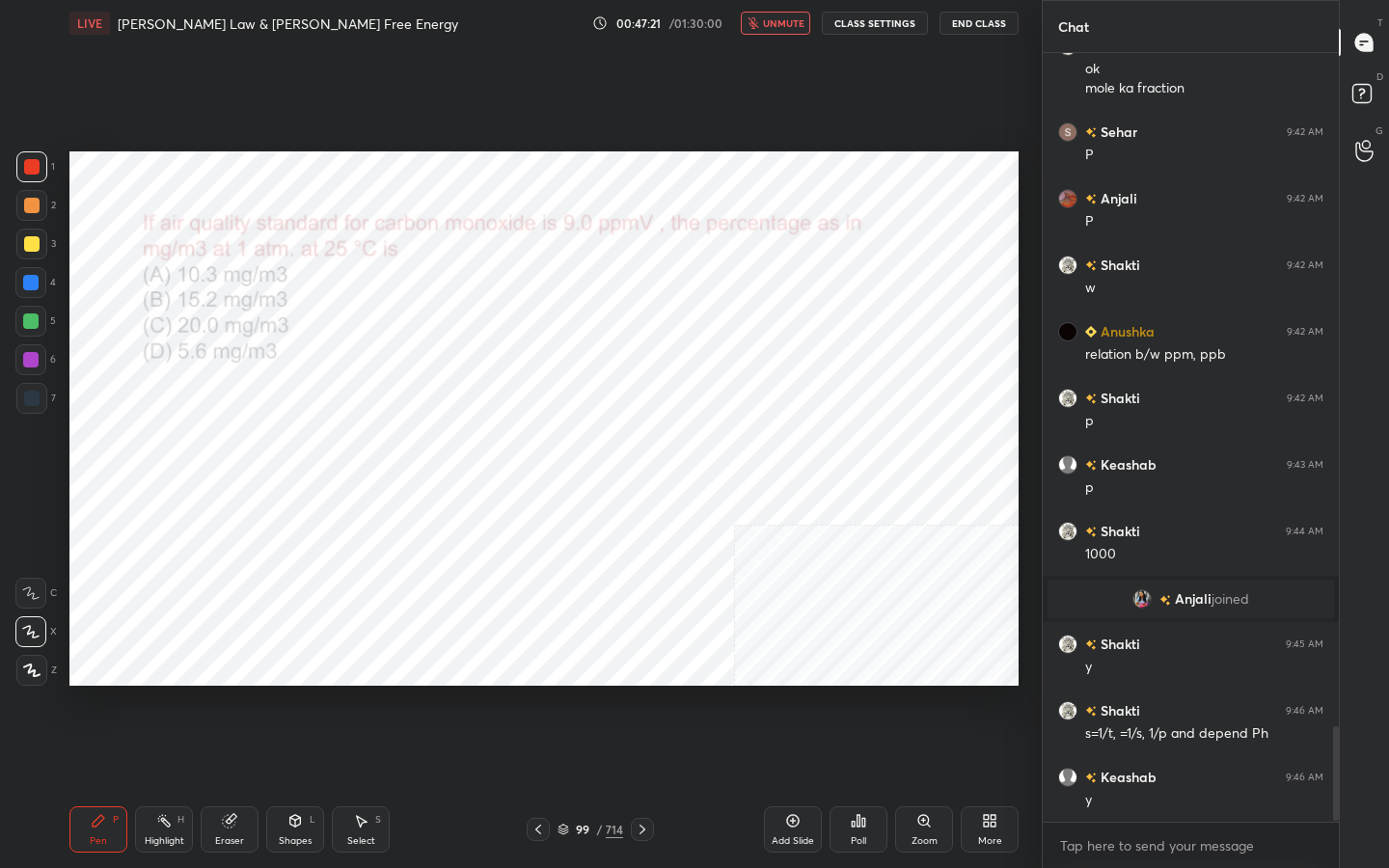 click at bounding box center (796, 464) 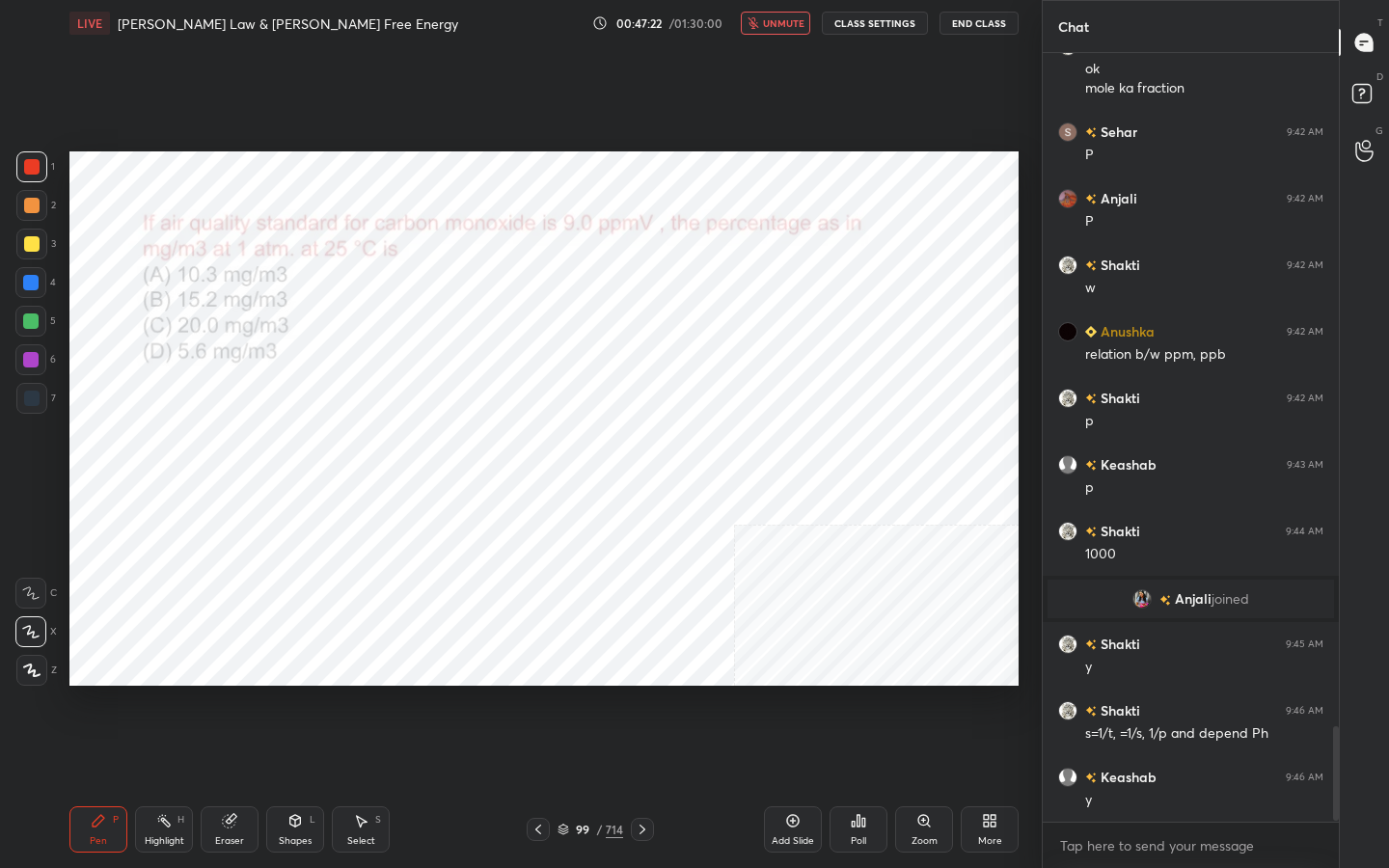 click 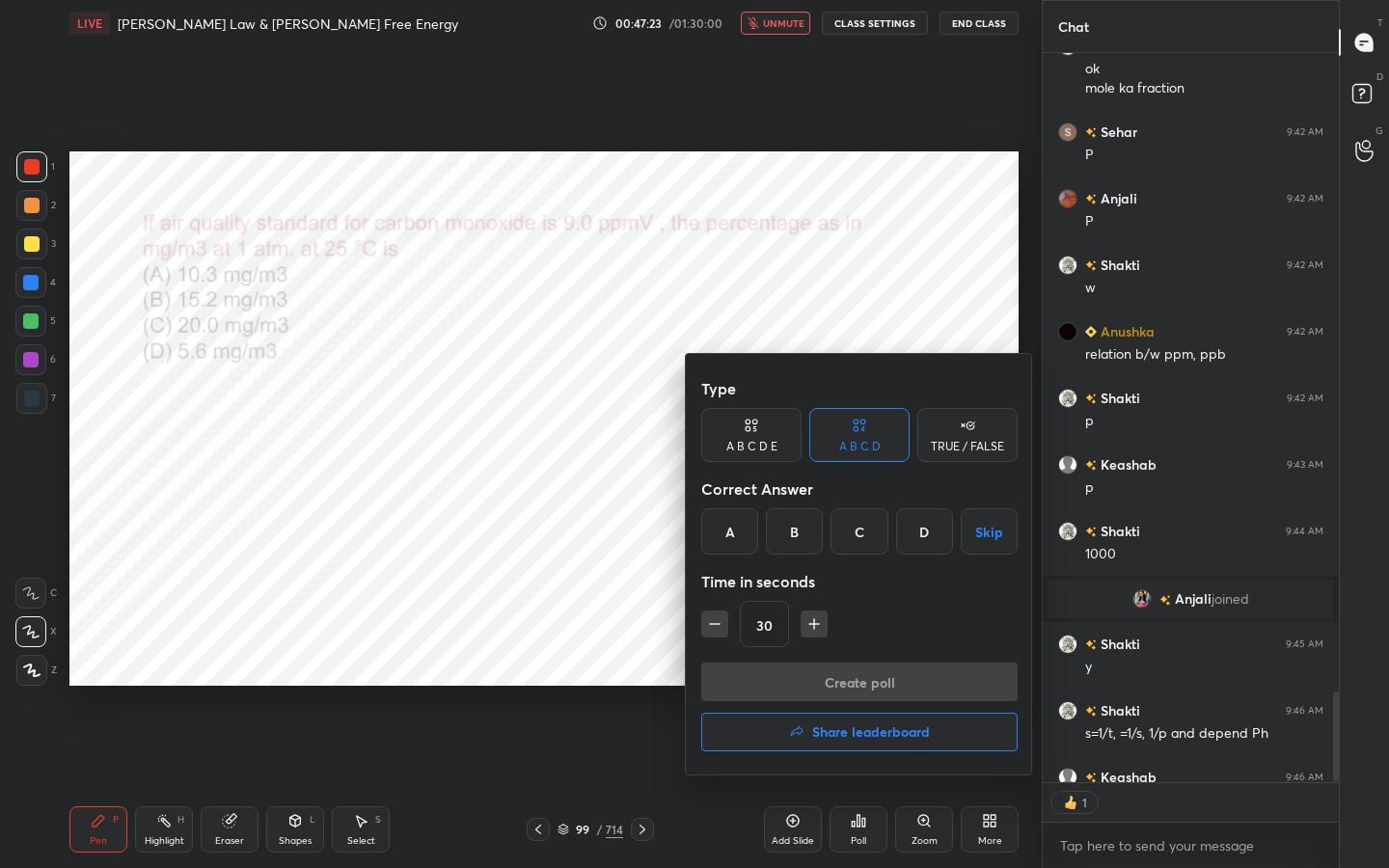 scroll, scrollTop: 723, scrollLeft: 290, axis: both 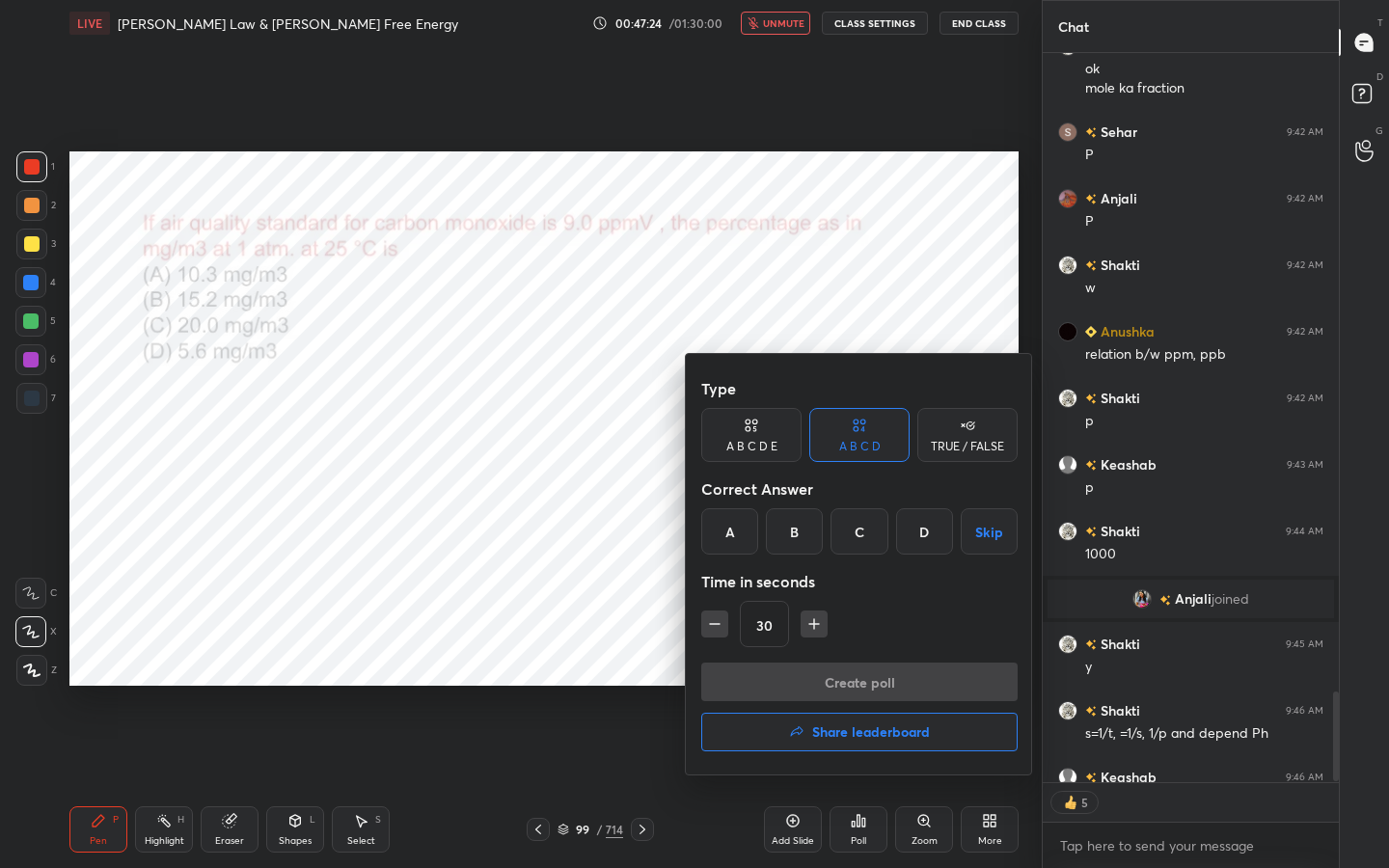 click on "A" at bounding box center (729, 531) 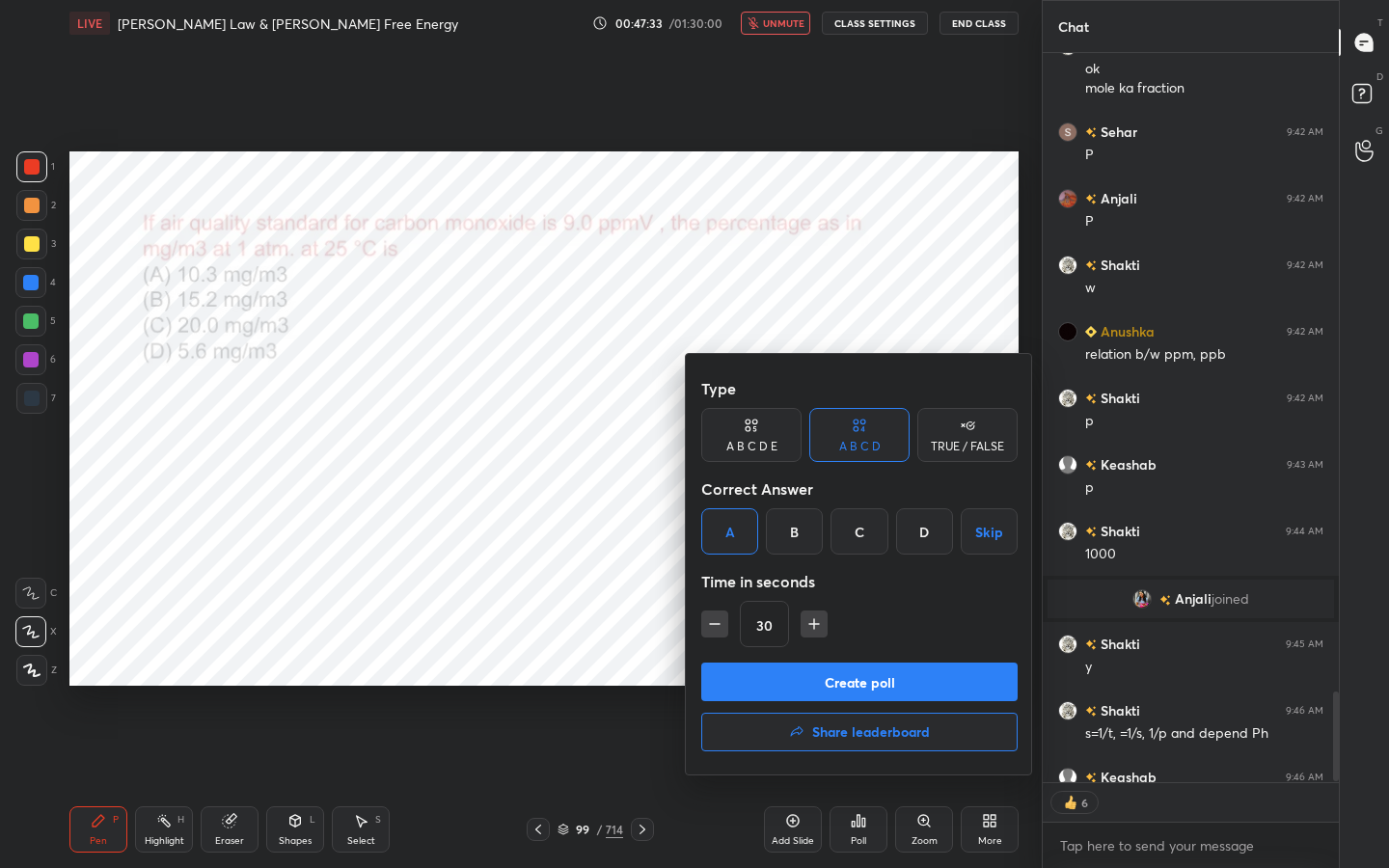 scroll, scrollTop: 5549, scrollLeft: 0, axis: vertical 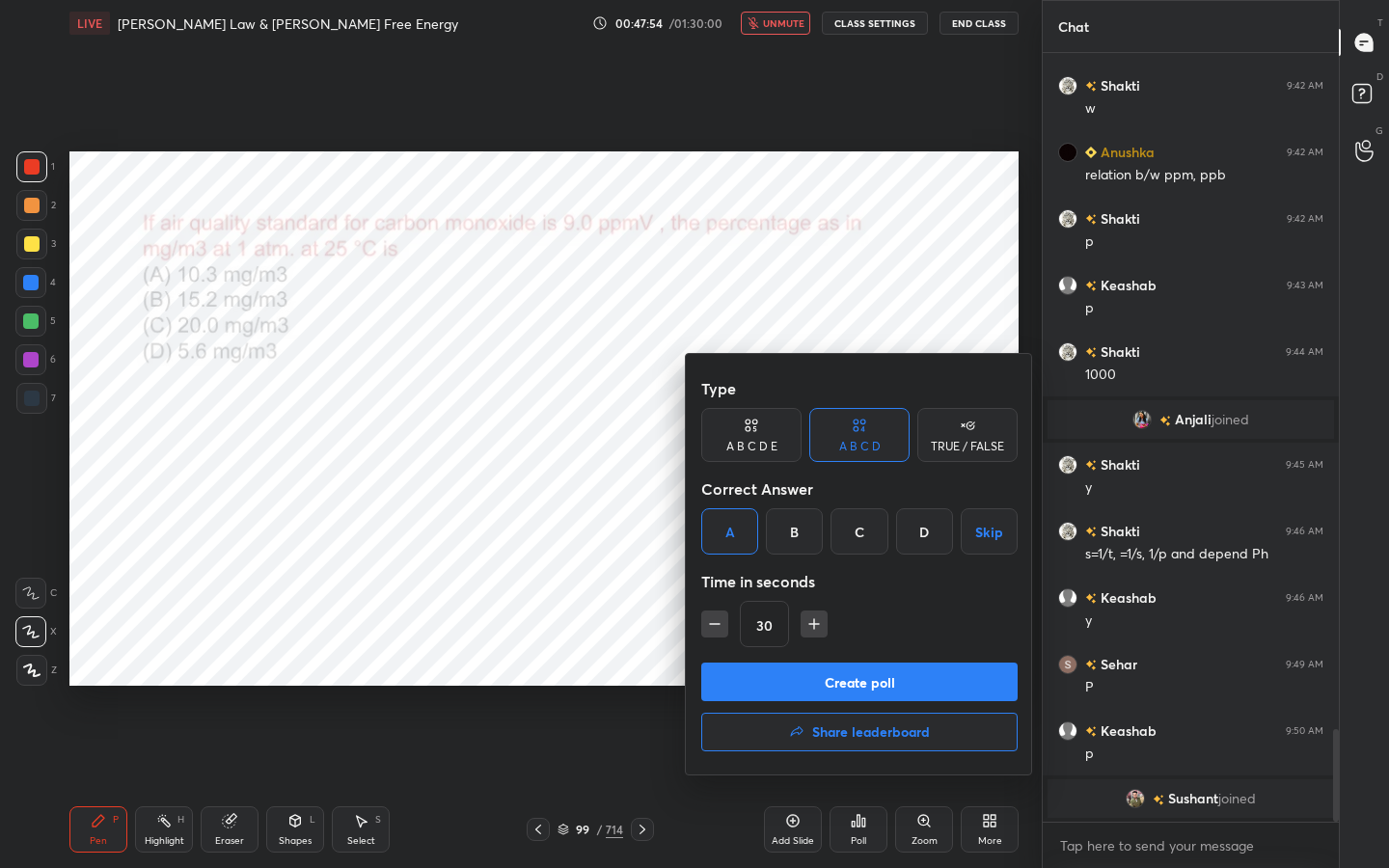 click on "Create poll" at bounding box center (859, 682) 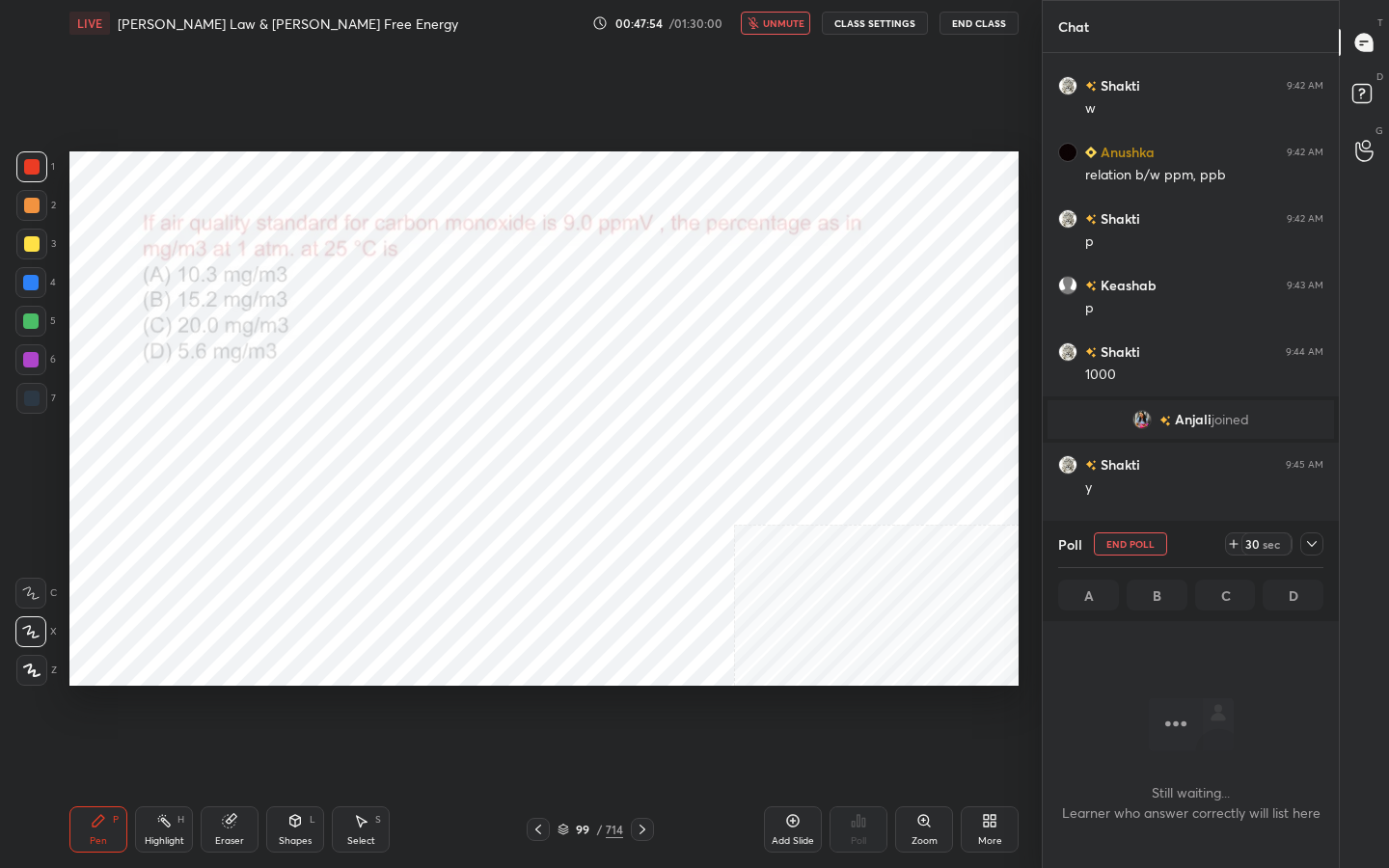 scroll, scrollTop: 579, scrollLeft: 290, axis: both 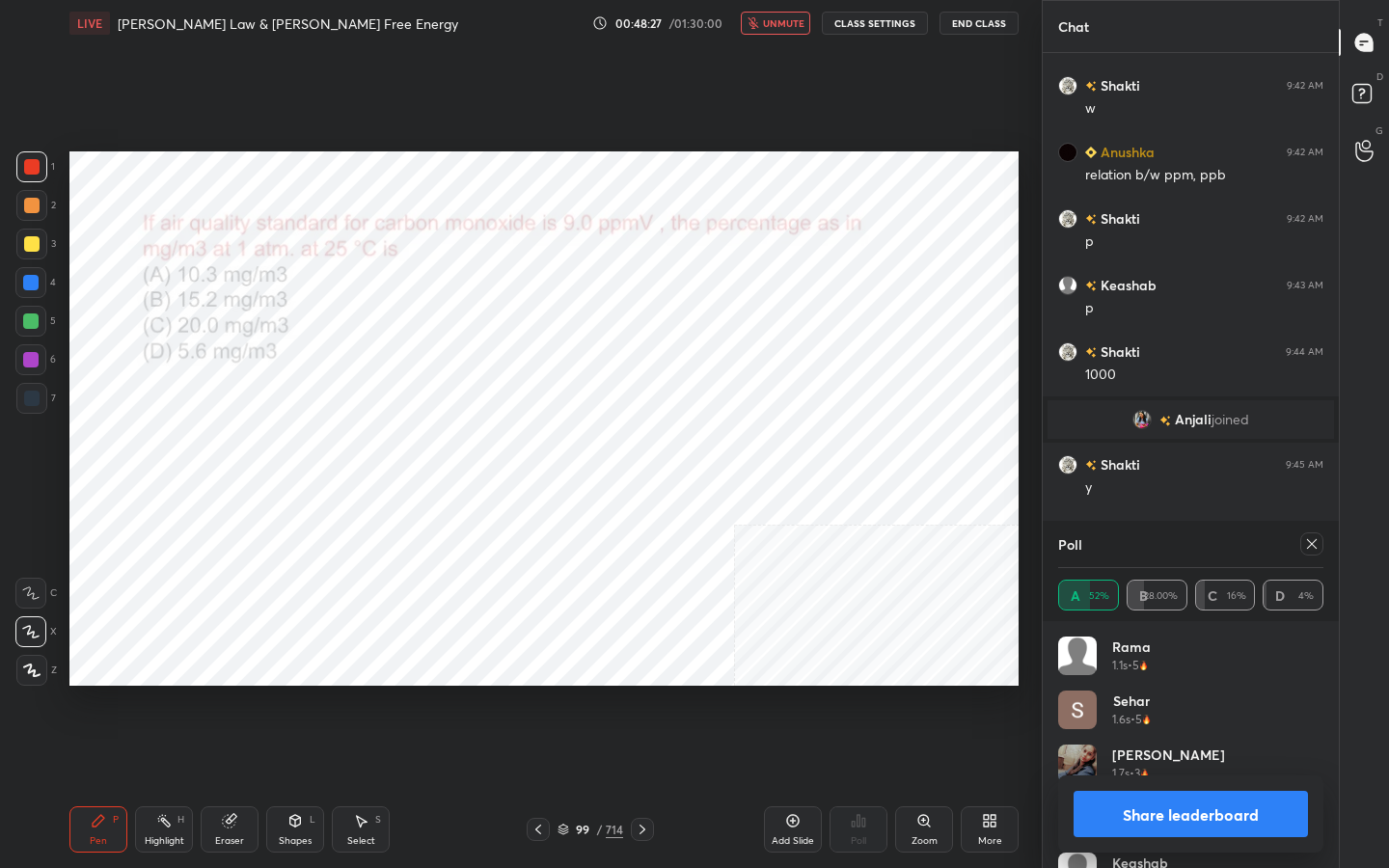 click 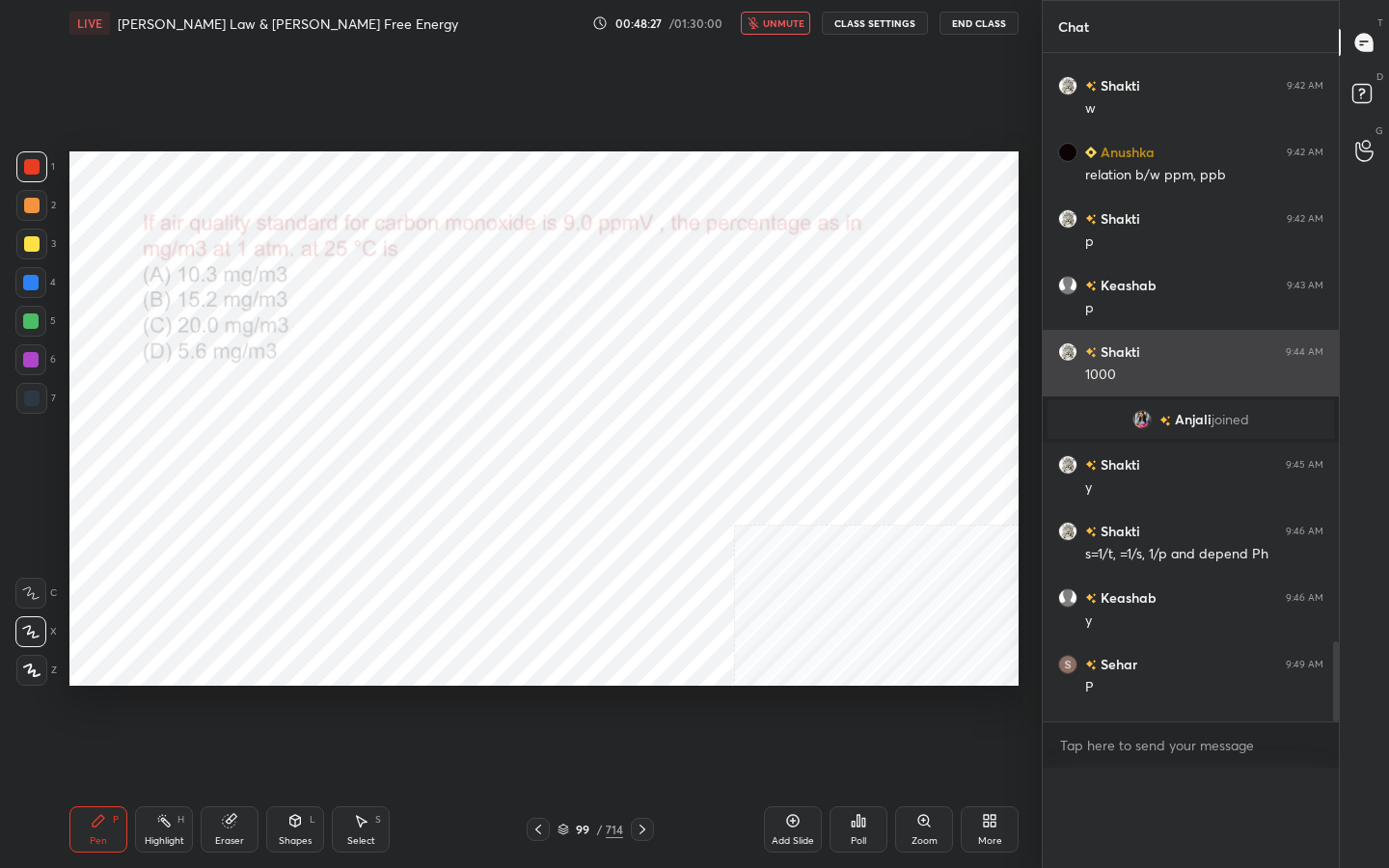 scroll, scrollTop: 0, scrollLeft: 0, axis: both 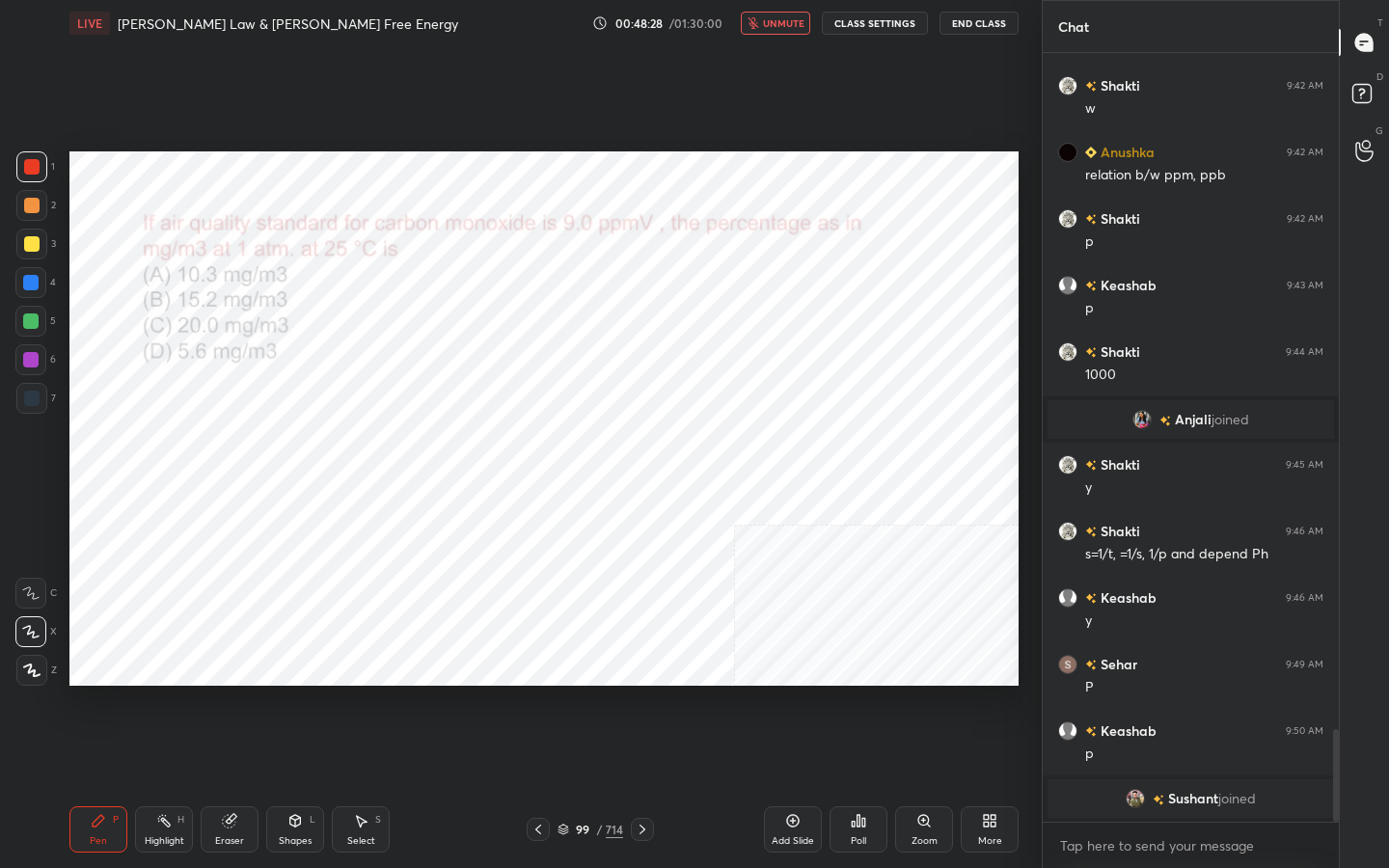 click on "unmute" at bounding box center [783, 23] 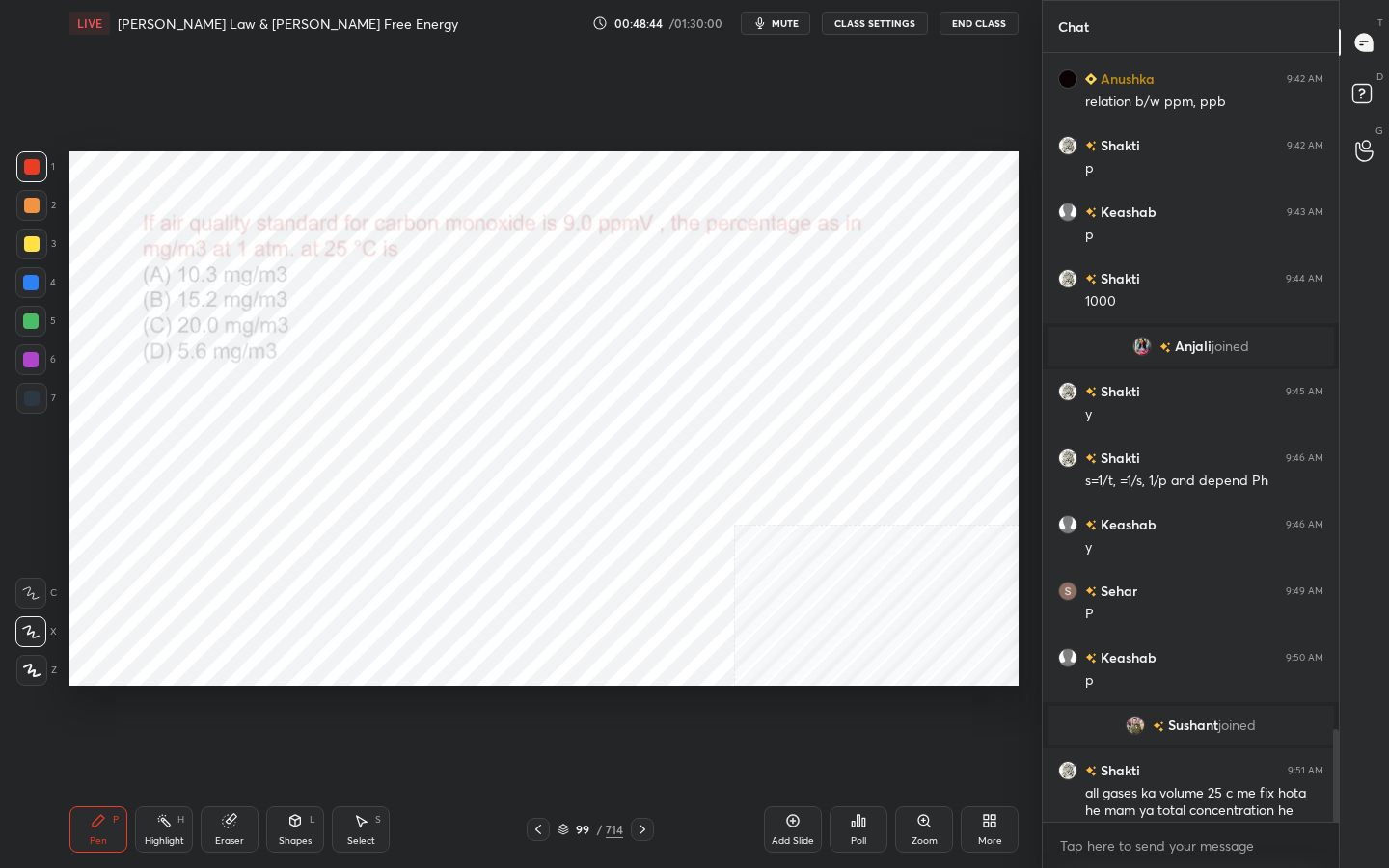 scroll, scrollTop: 5633, scrollLeft: 0, axis: vertical 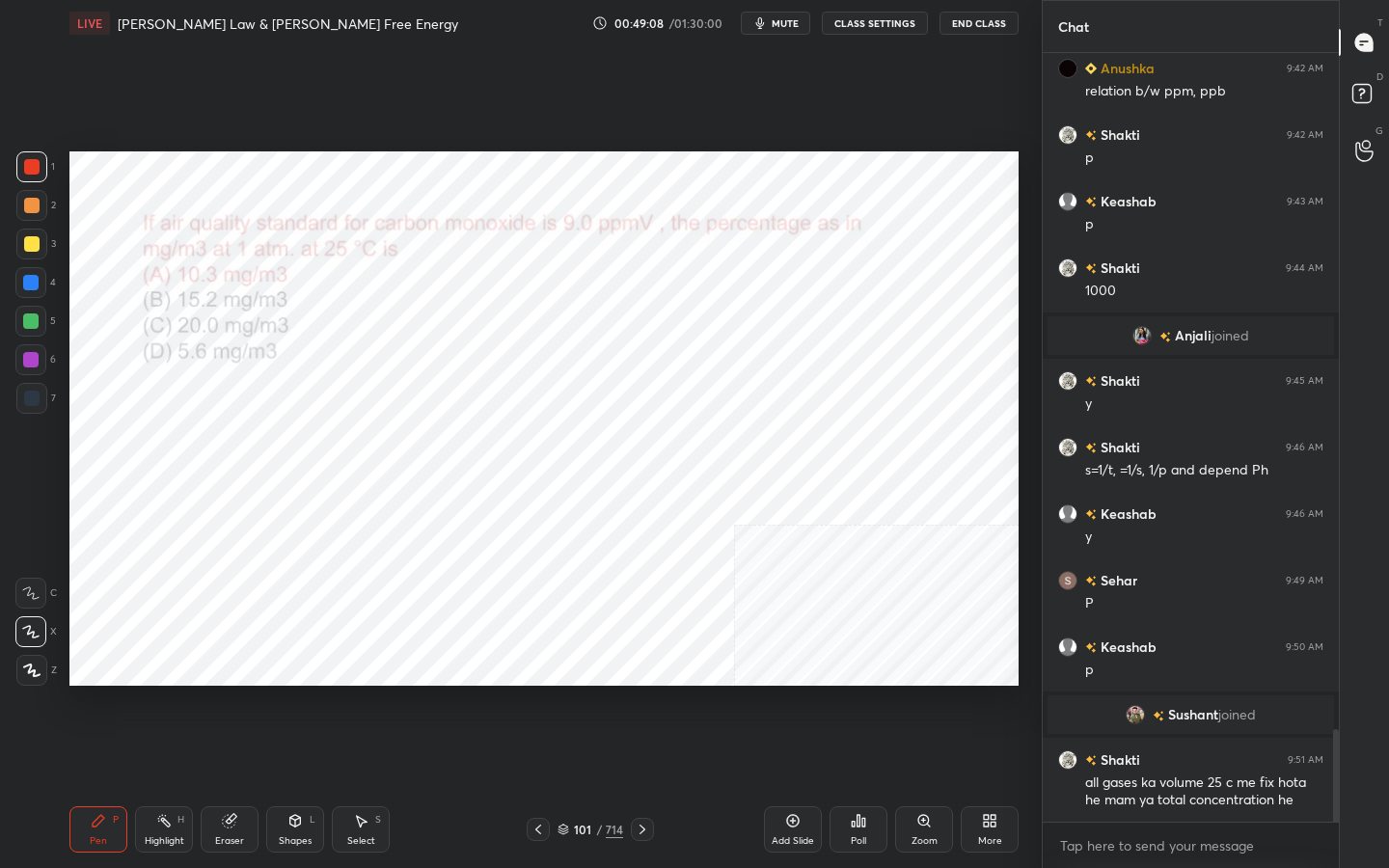 click 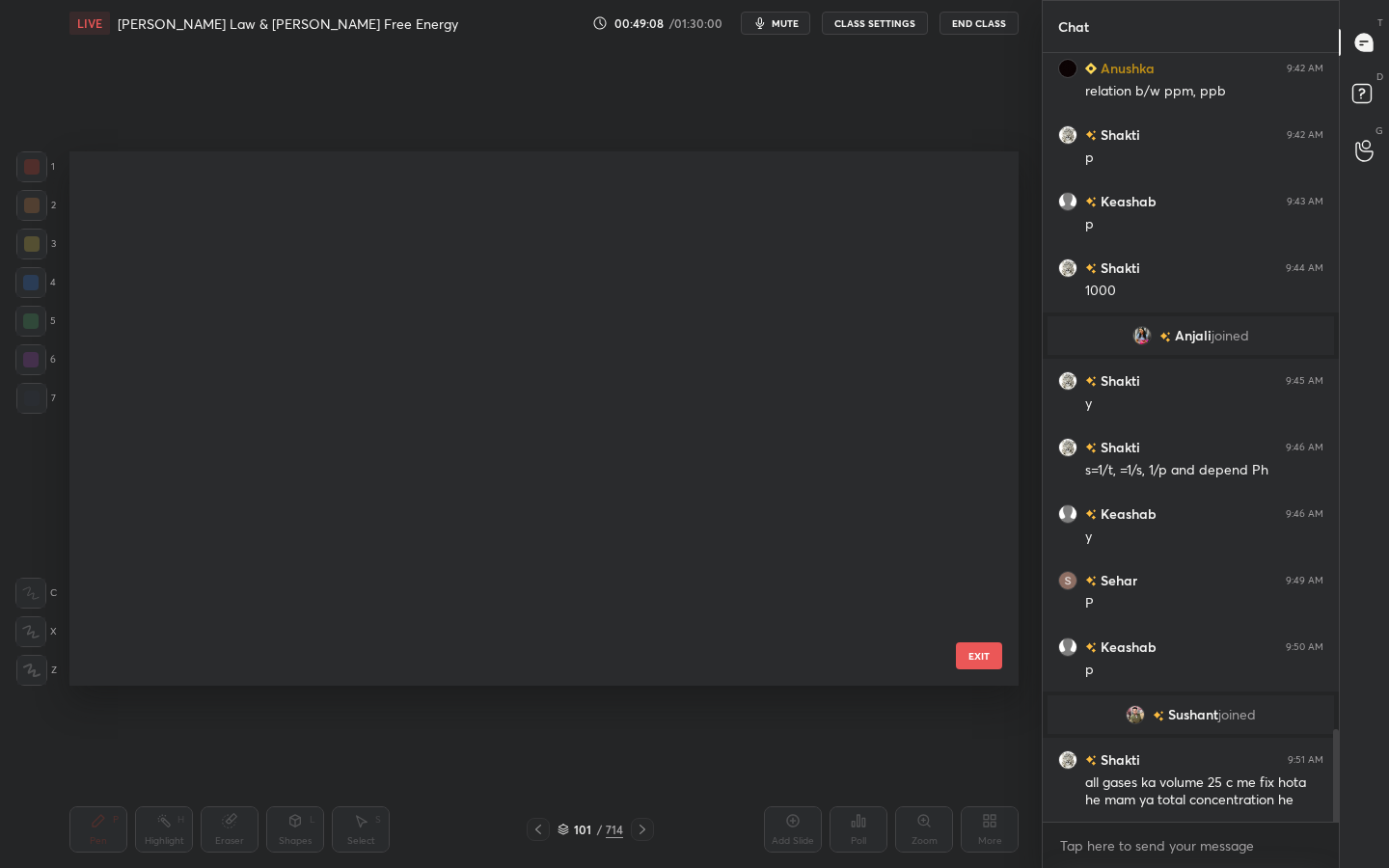 scroll, scrollTop: 5024, scrollLeft: 0, axis: vertical 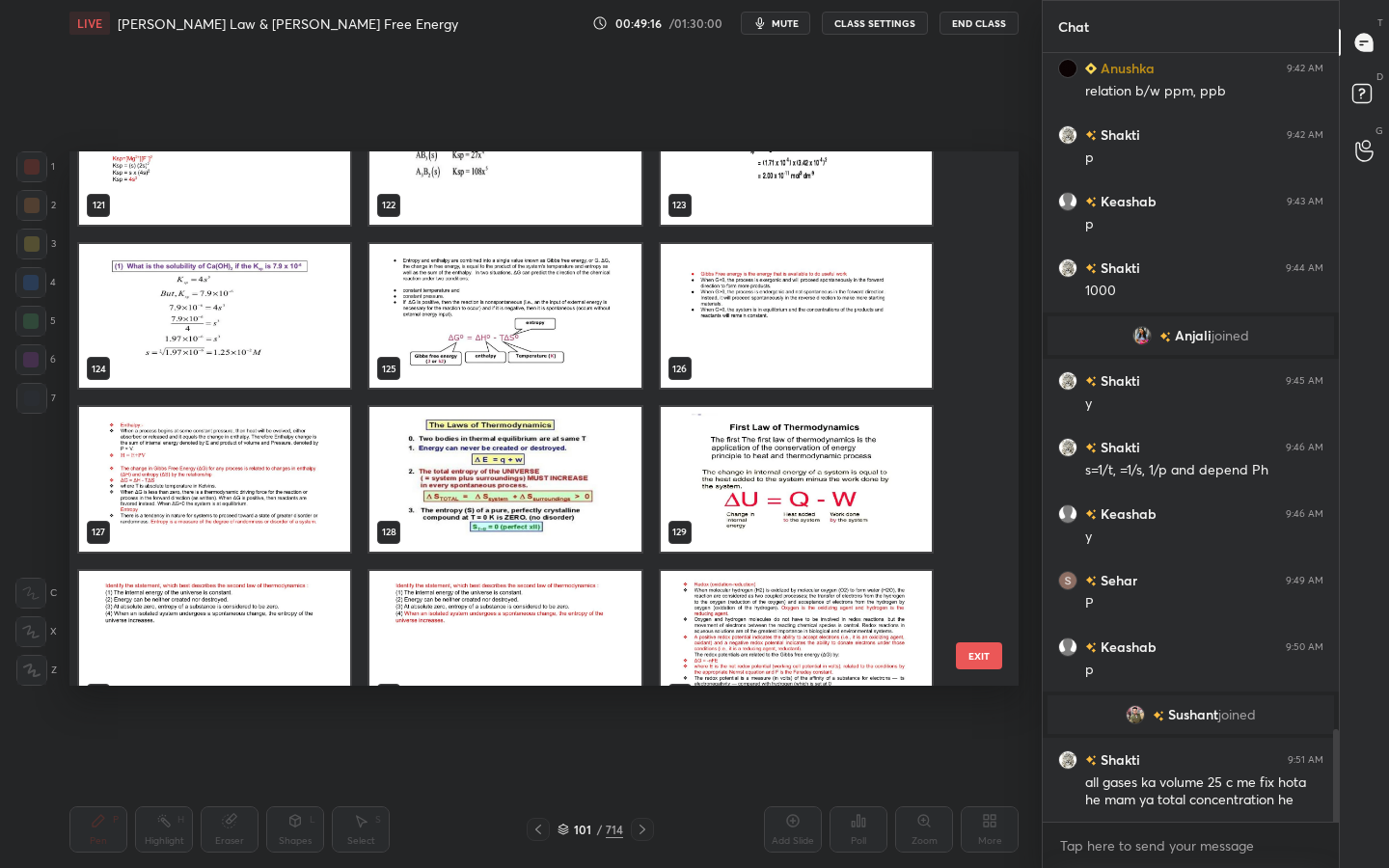 click at bounding box center (504, 316) 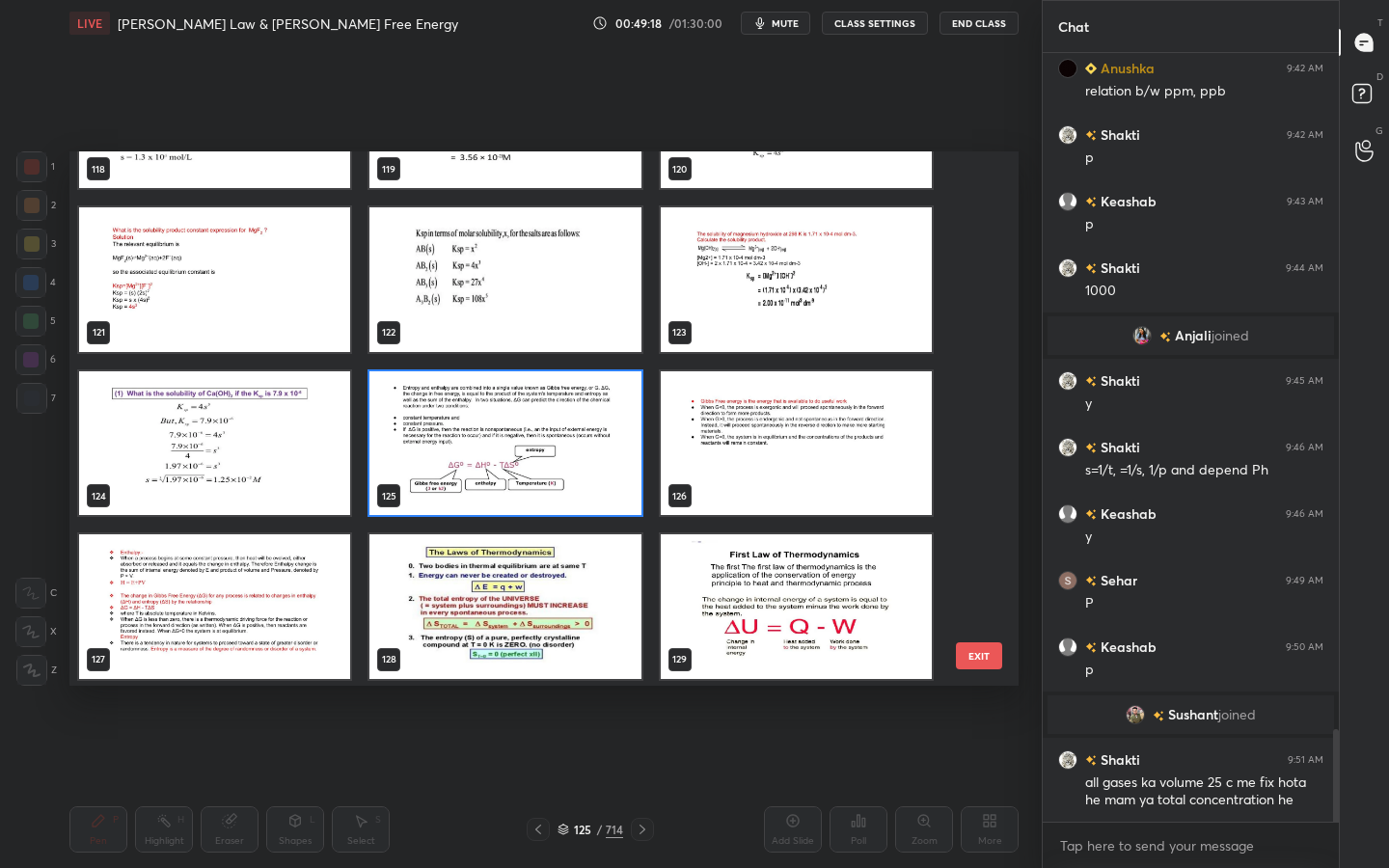 scroll, scrollTop: 6495, scrollLeft: 0, axis: vertical 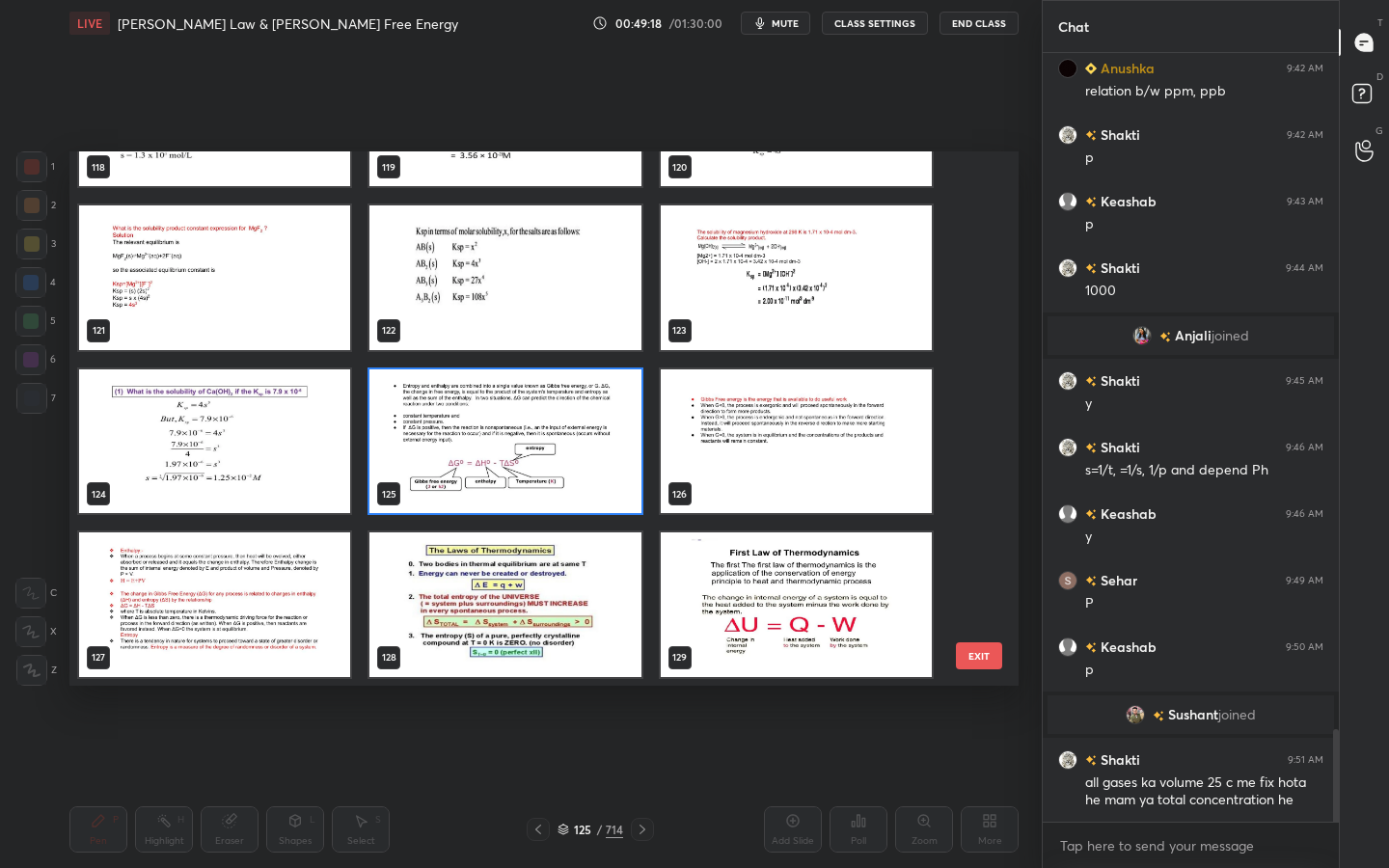 click at bounding box center [504, 442] 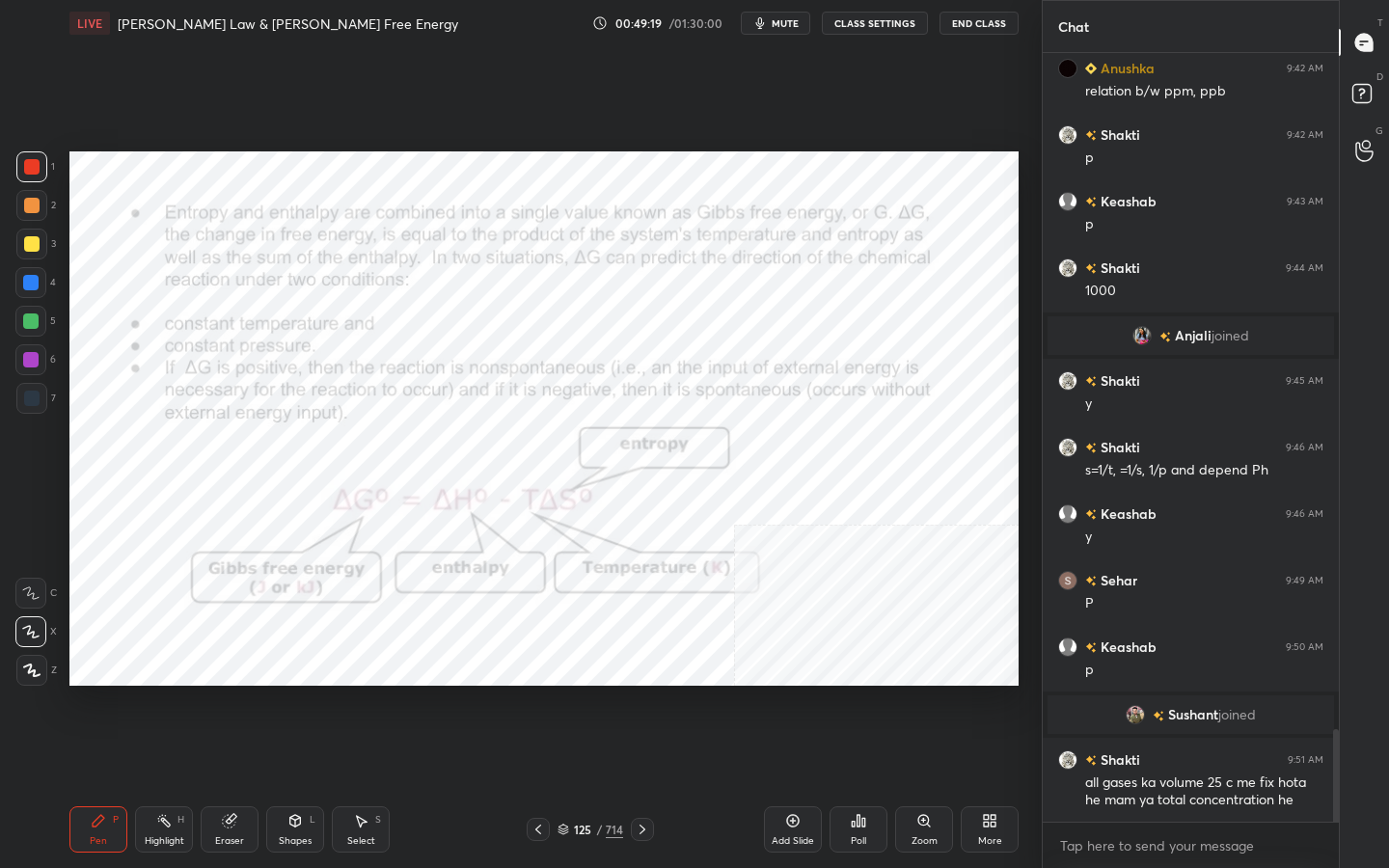click at bounding box center [504, 442] 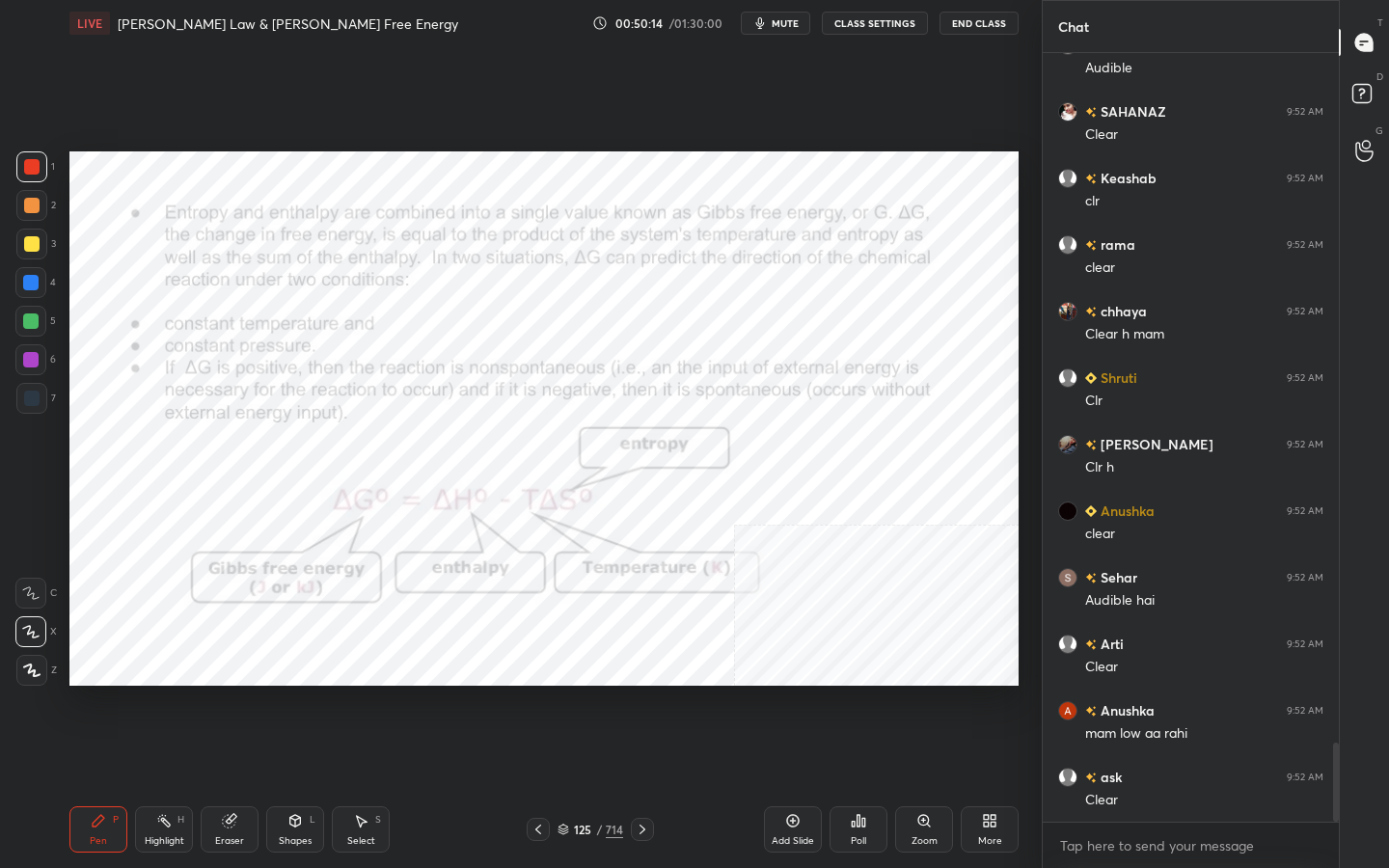 scroll, scrollTop: 6784, scrollLeft: 0, axis: vertical 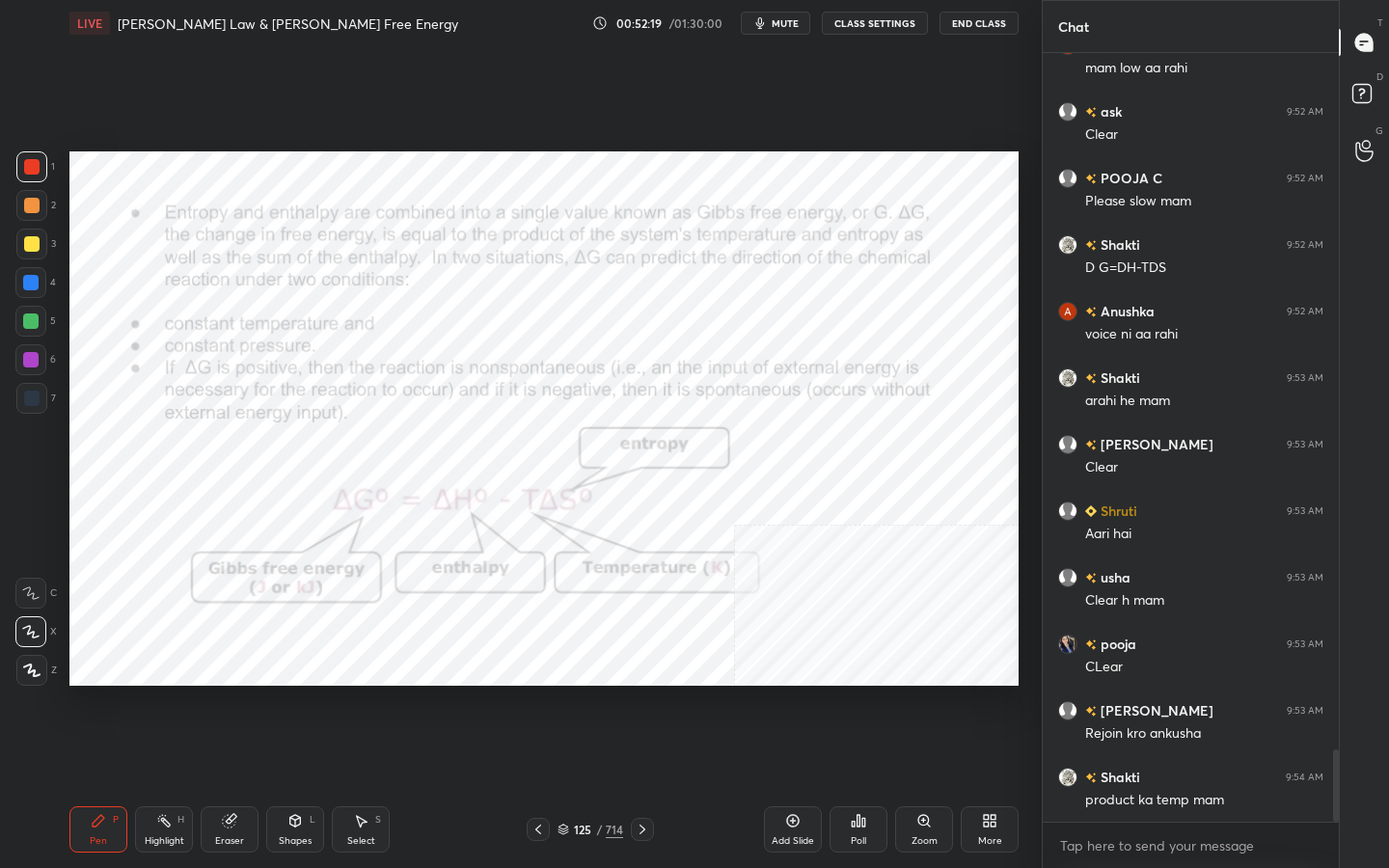drag, startPoint x: 240, startPoint y: 823, endPoint x: 197, endPoint y: 789, distance: 54.81788 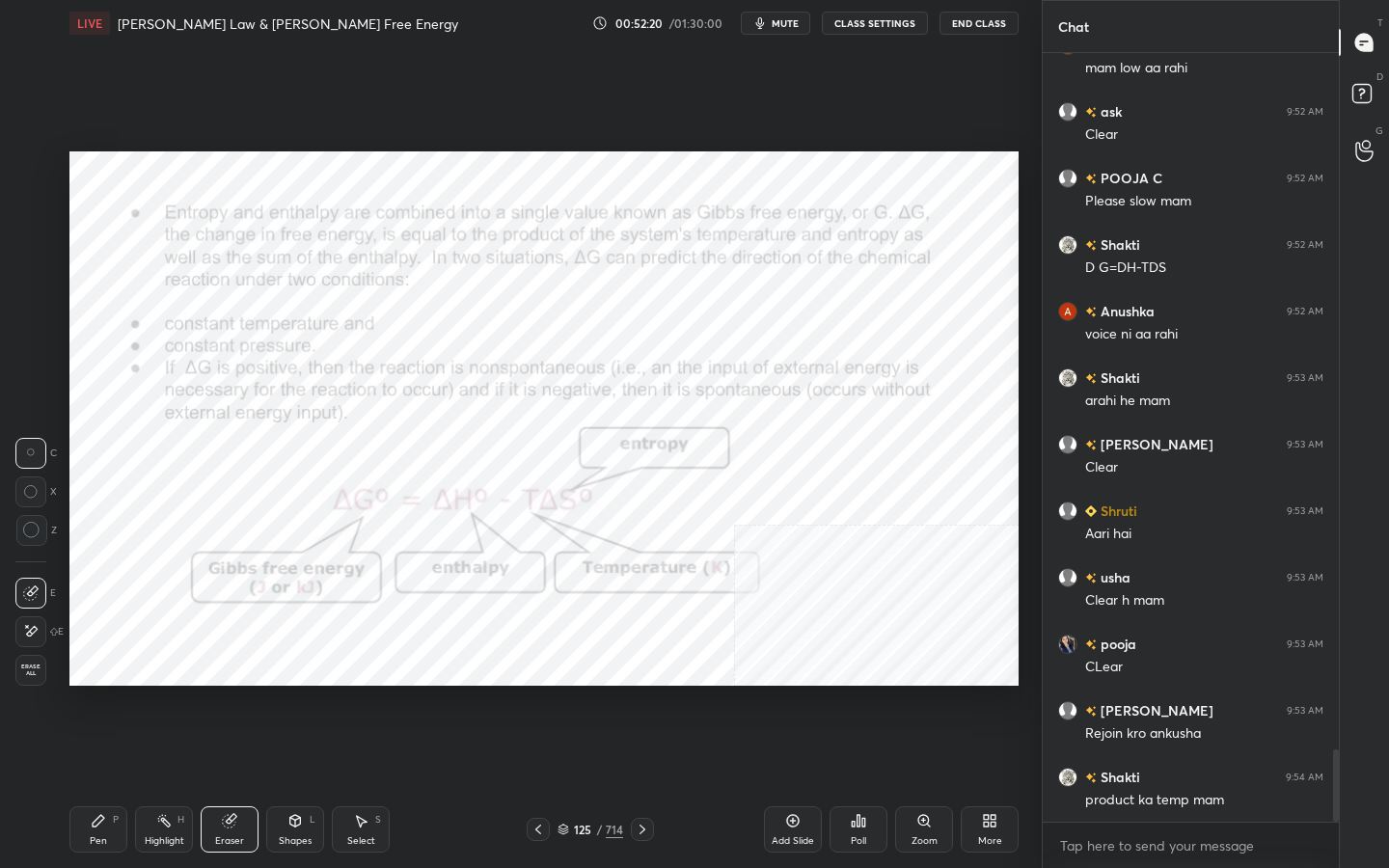 drag, startPoint x: 37, startPoint y: 664, endPoint x: 61, endPoint y: 631, distance: 40.804412 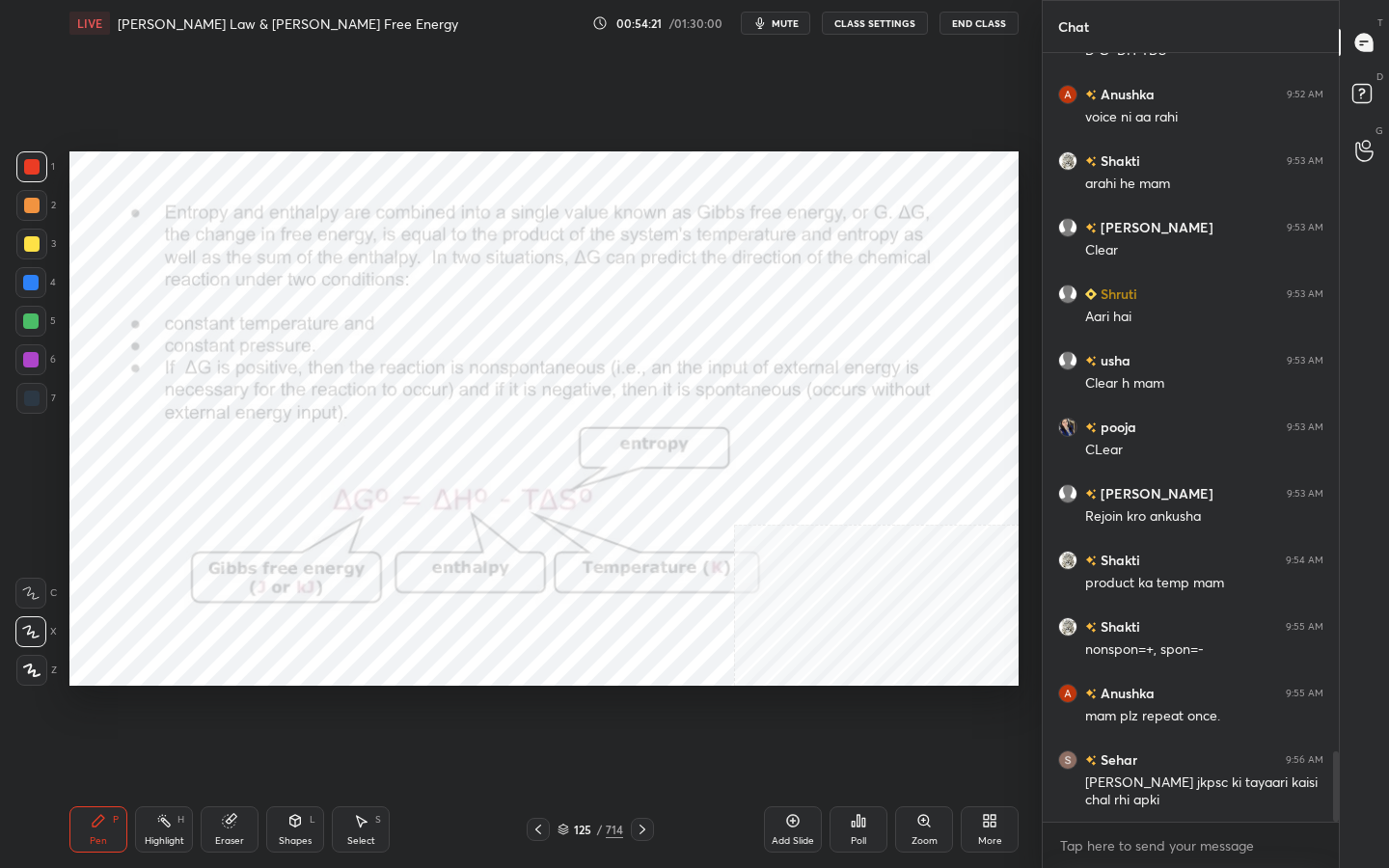 scroll, scrollTop: 7666, scrollLeft: 0, axis: vertical 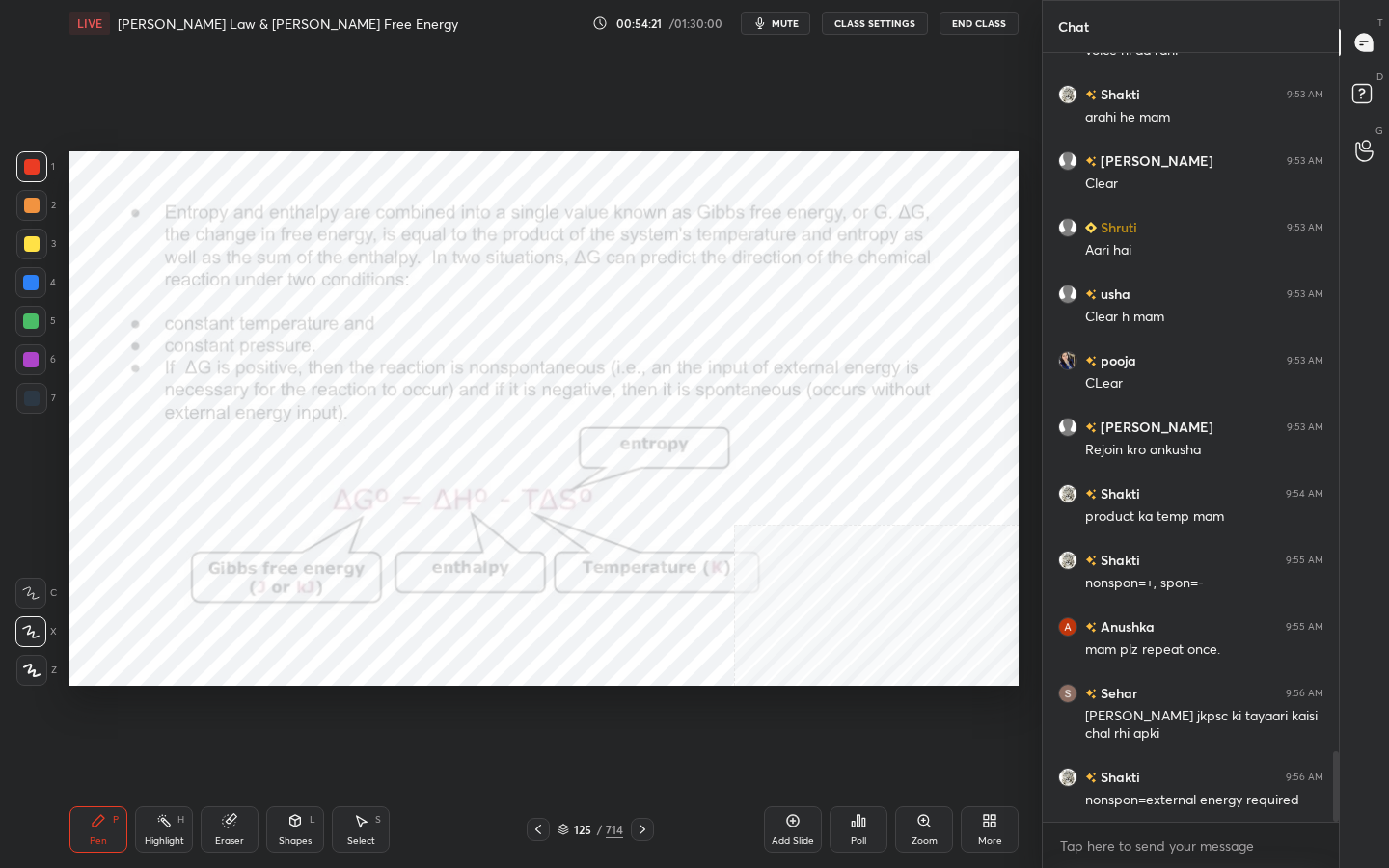 click 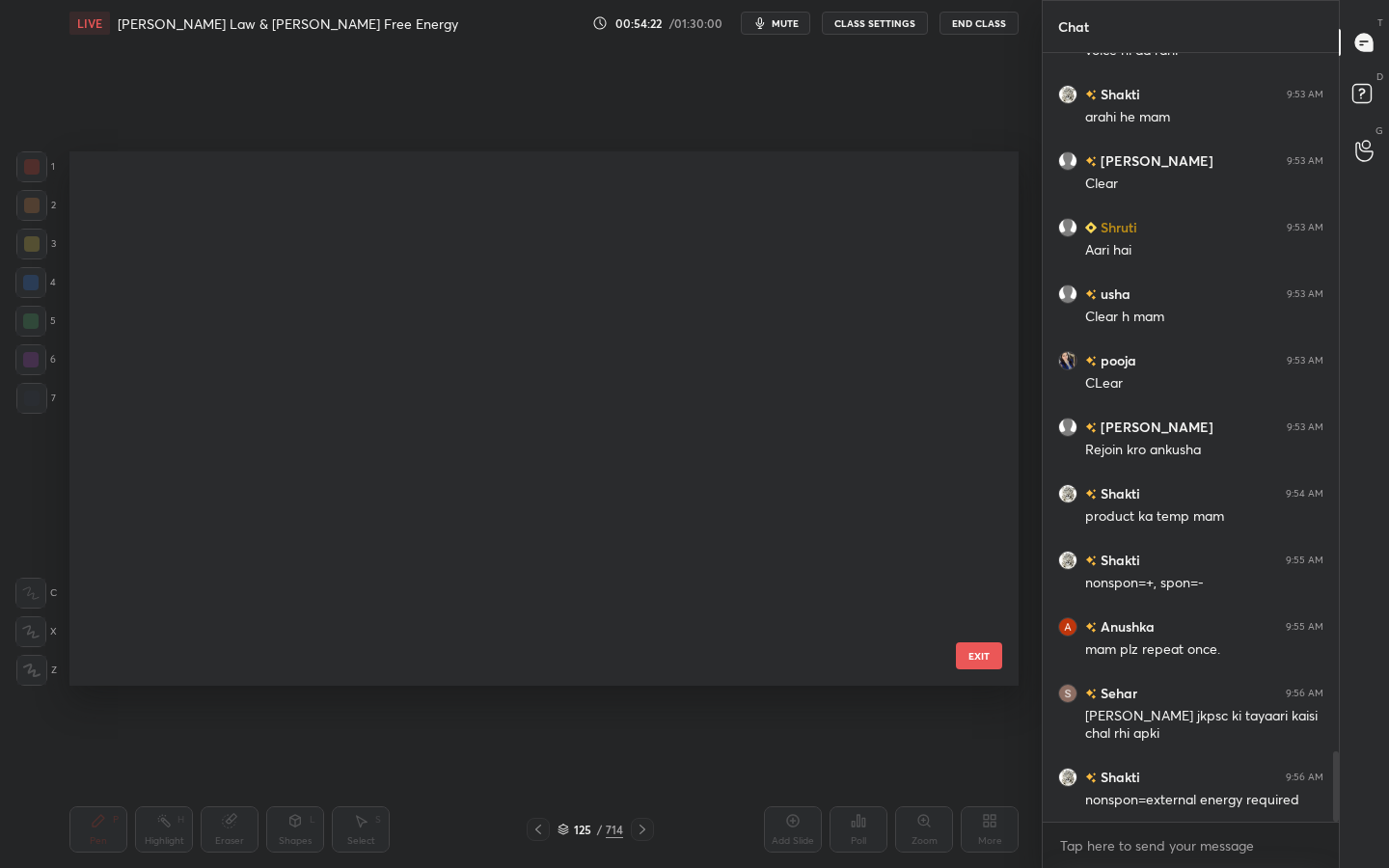 scroll, scrollTop: 6332, scrollLeft: 0, axis: vertical 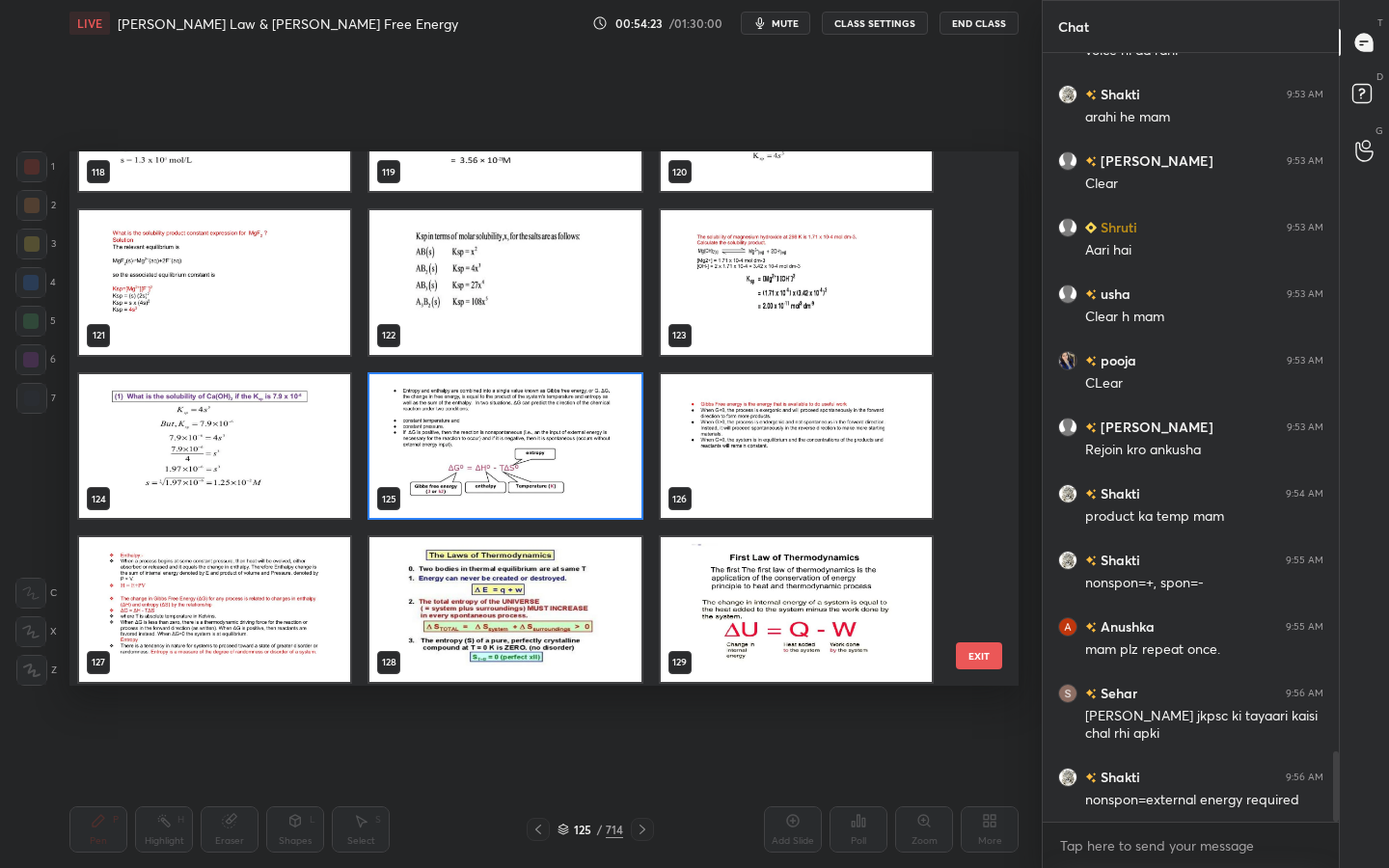 click at bounding box center (796, 447) 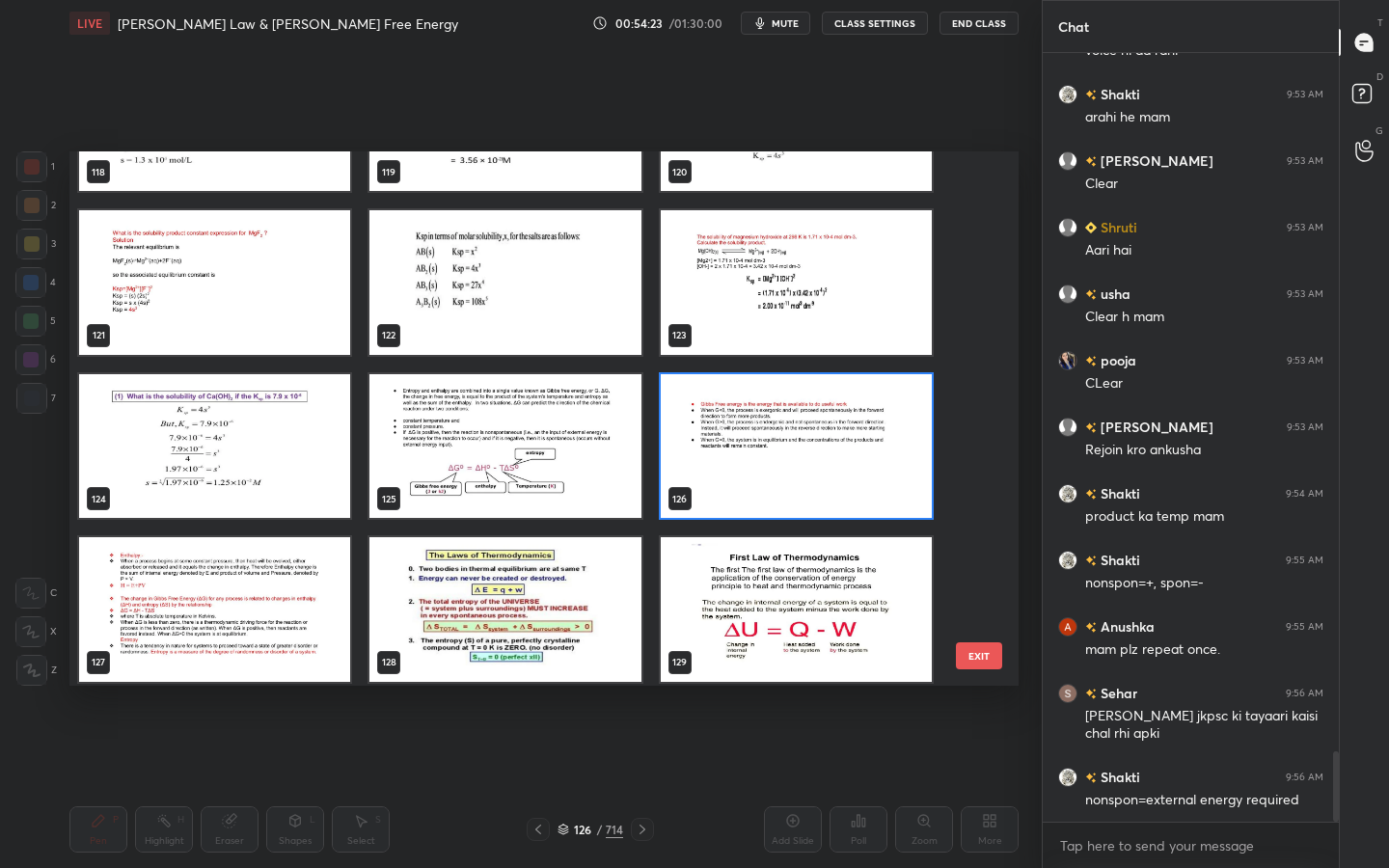 click at bounding box center [796, 447] 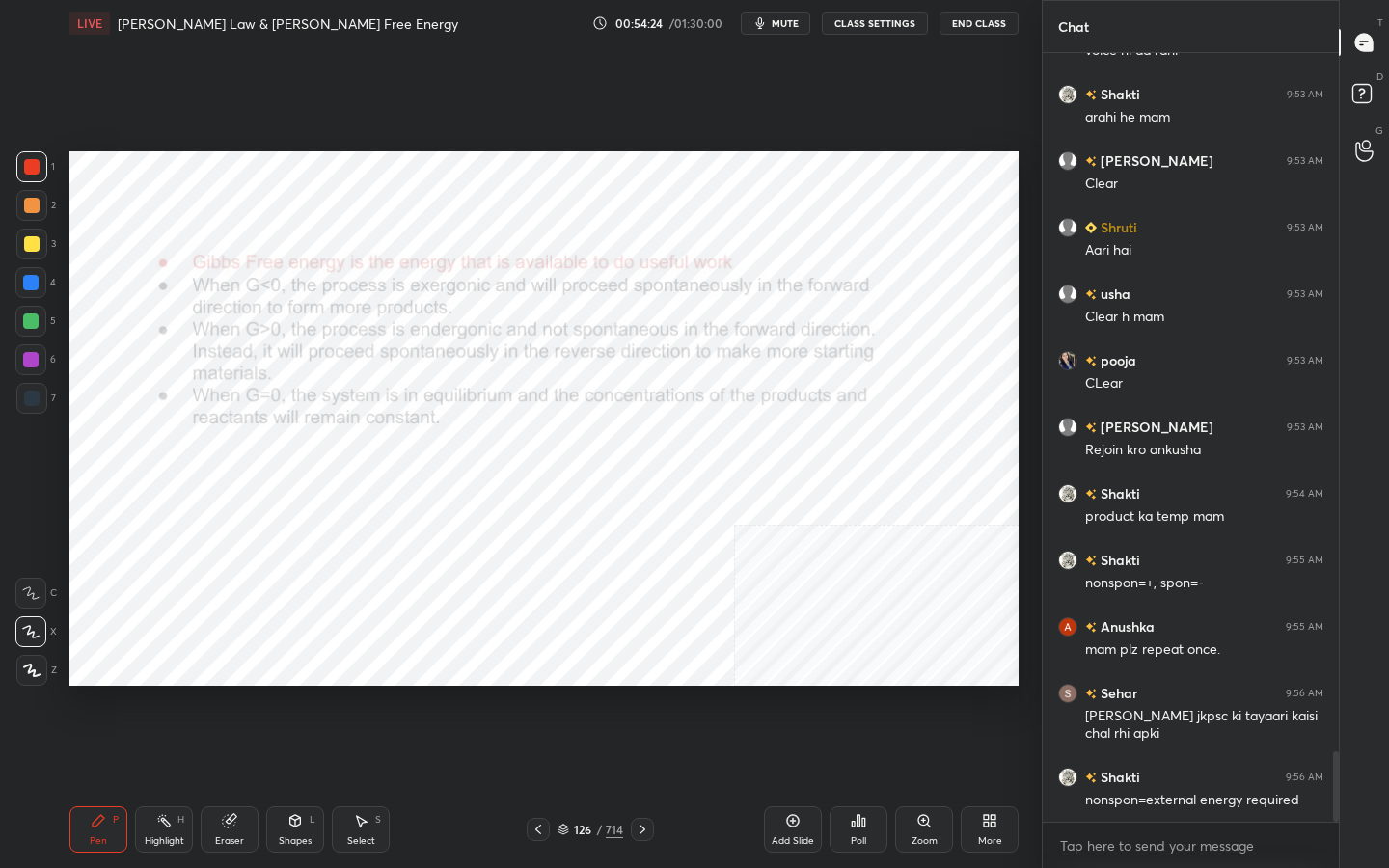 click at bounding box center (796, 447) 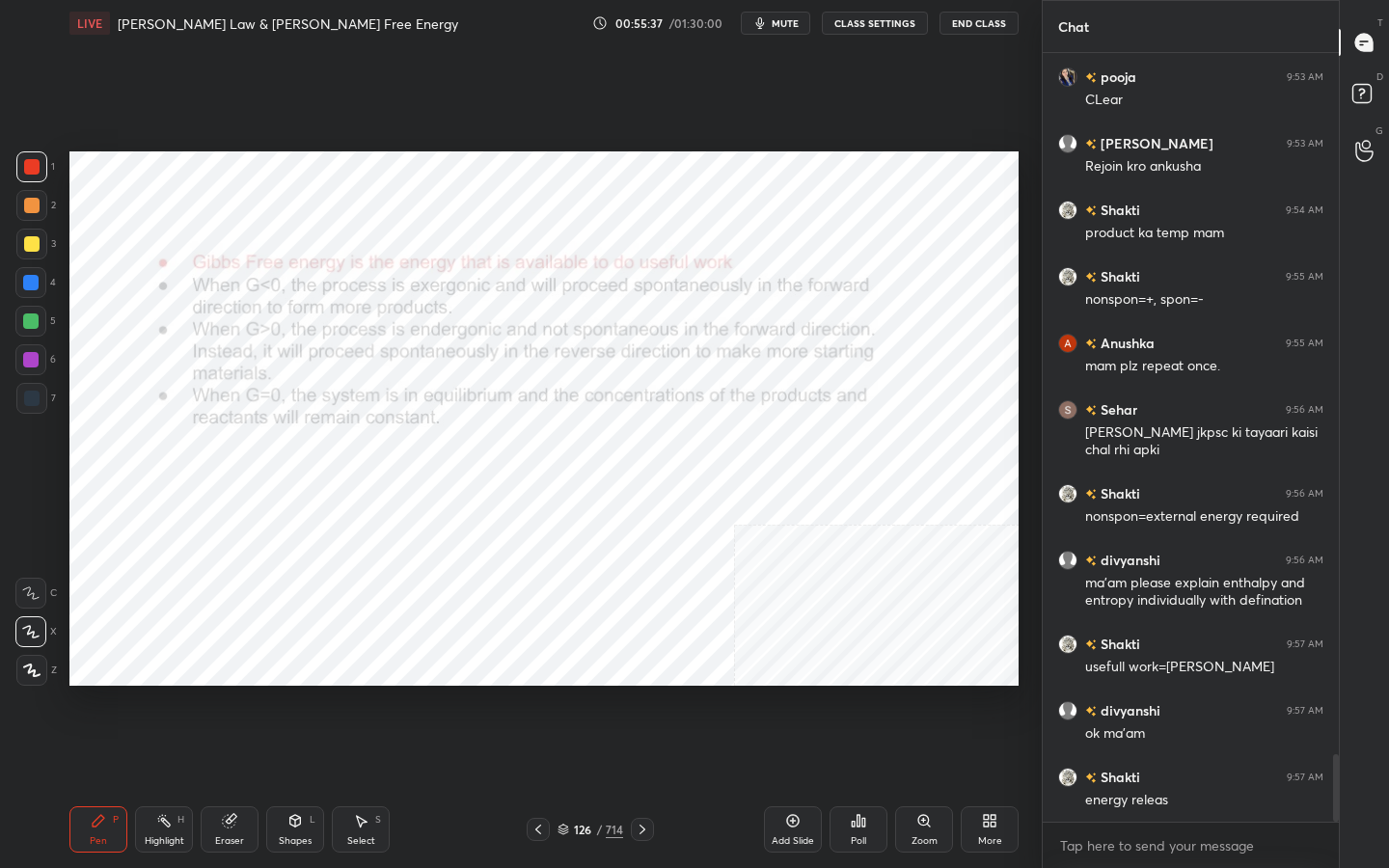 scroll, scrollTop: 7969, scrollLeft: 0, axis: vertical 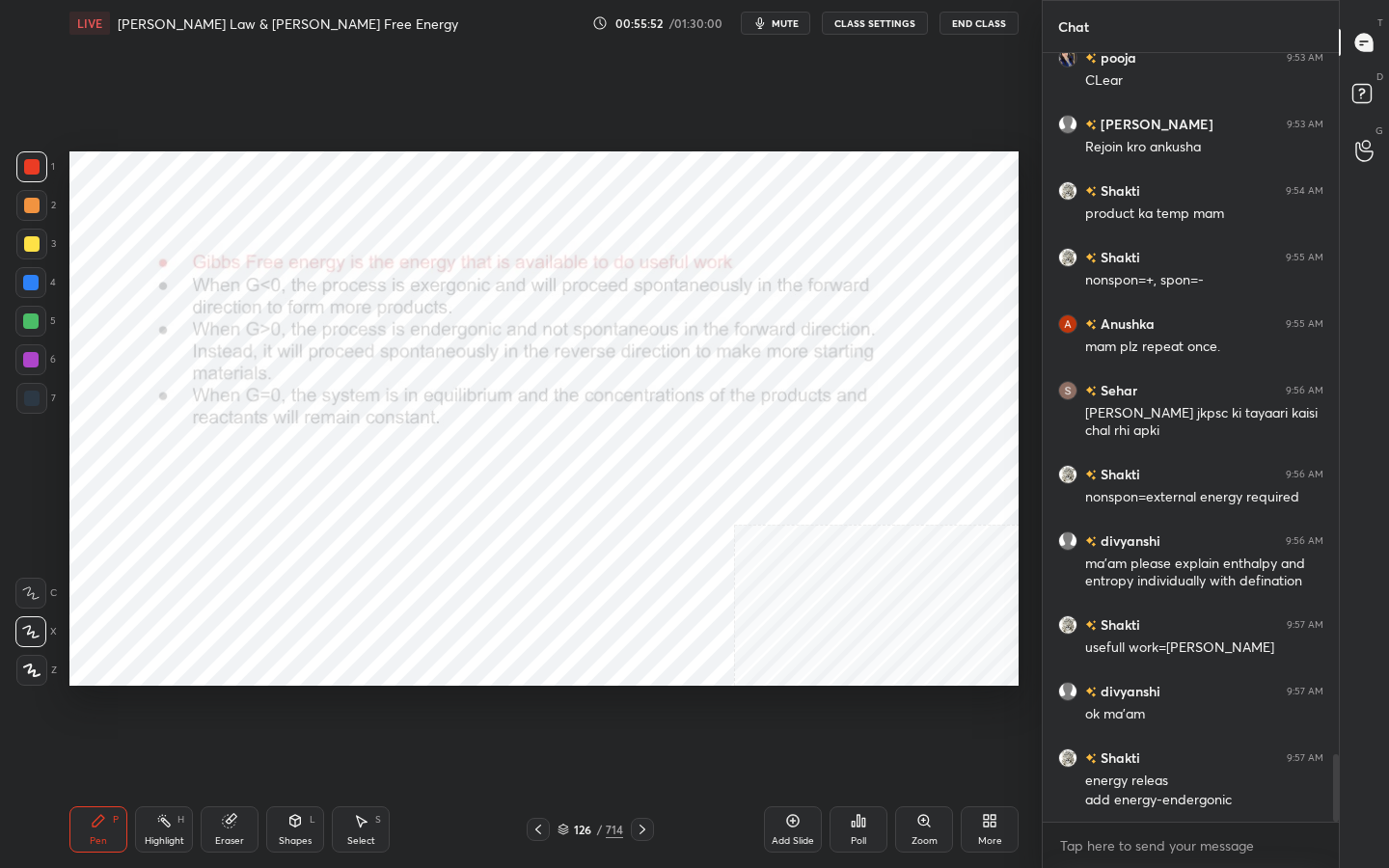 click on "126 / 714" at bounding box center [590, 829] 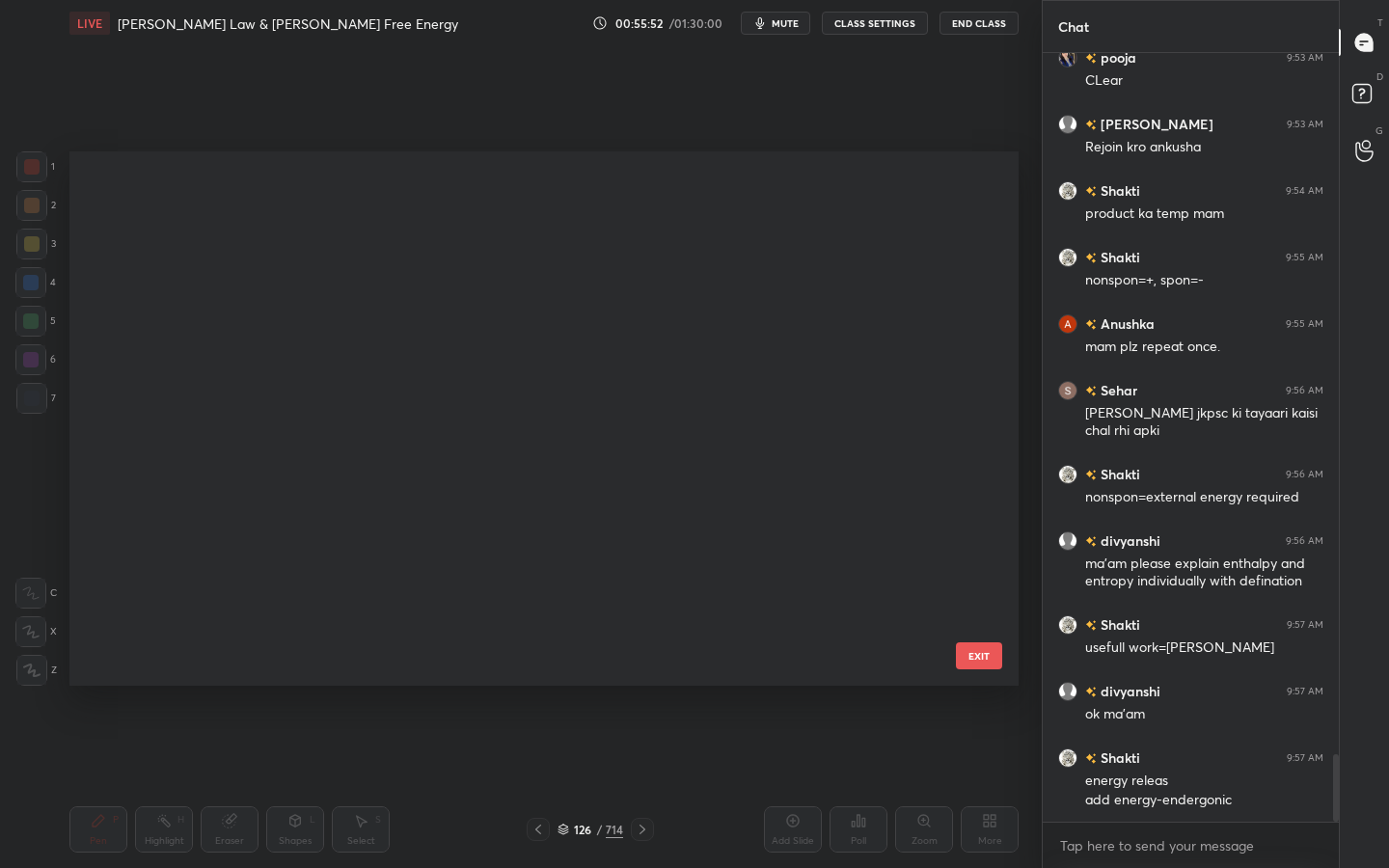 scroll, scrollTop: 6332, scrollLeft: 0, axis: vertical 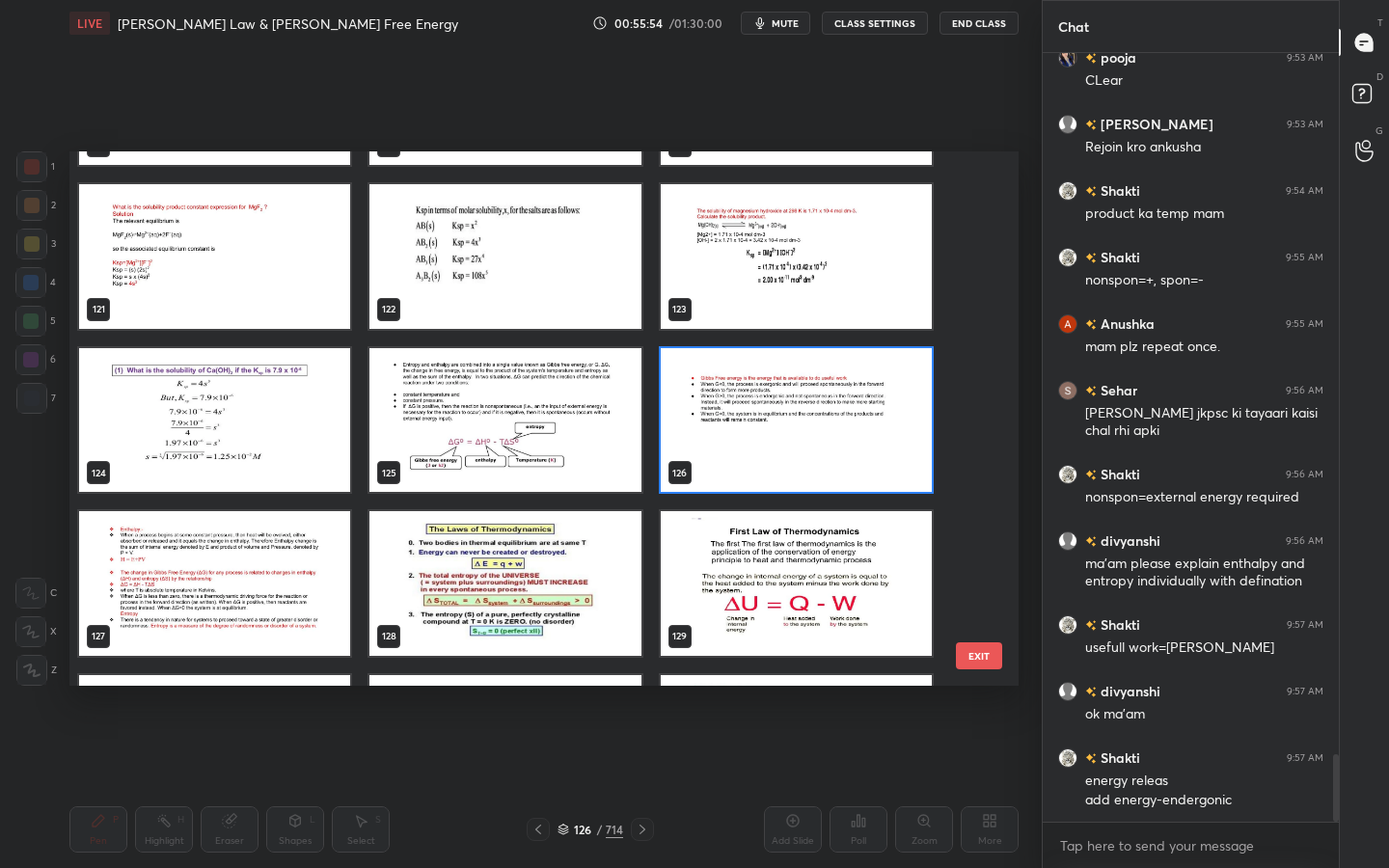 click at bounding box center [214, 583] 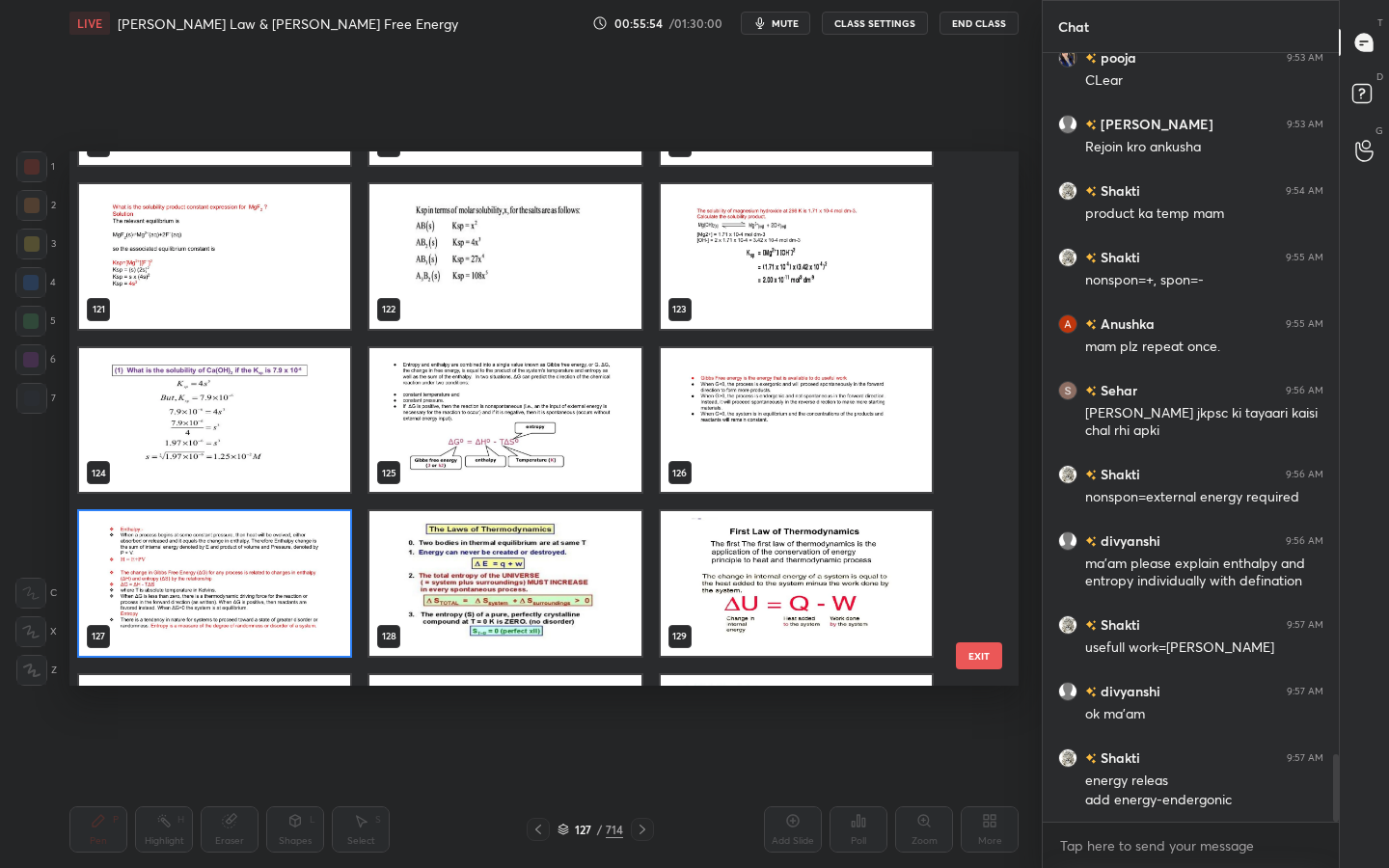 click at bounding box center (214, 583) 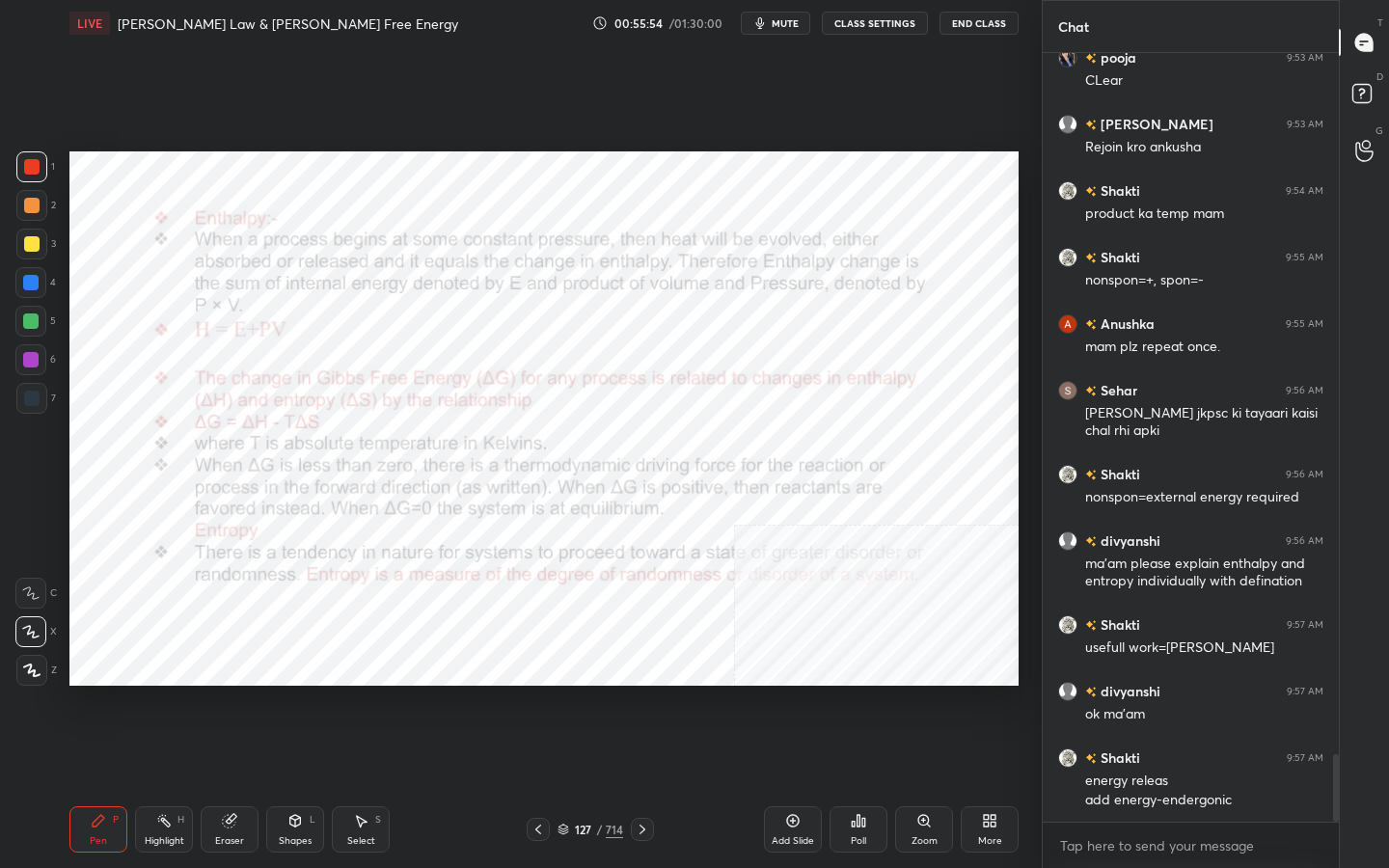 click at bounding box center [214, 583] 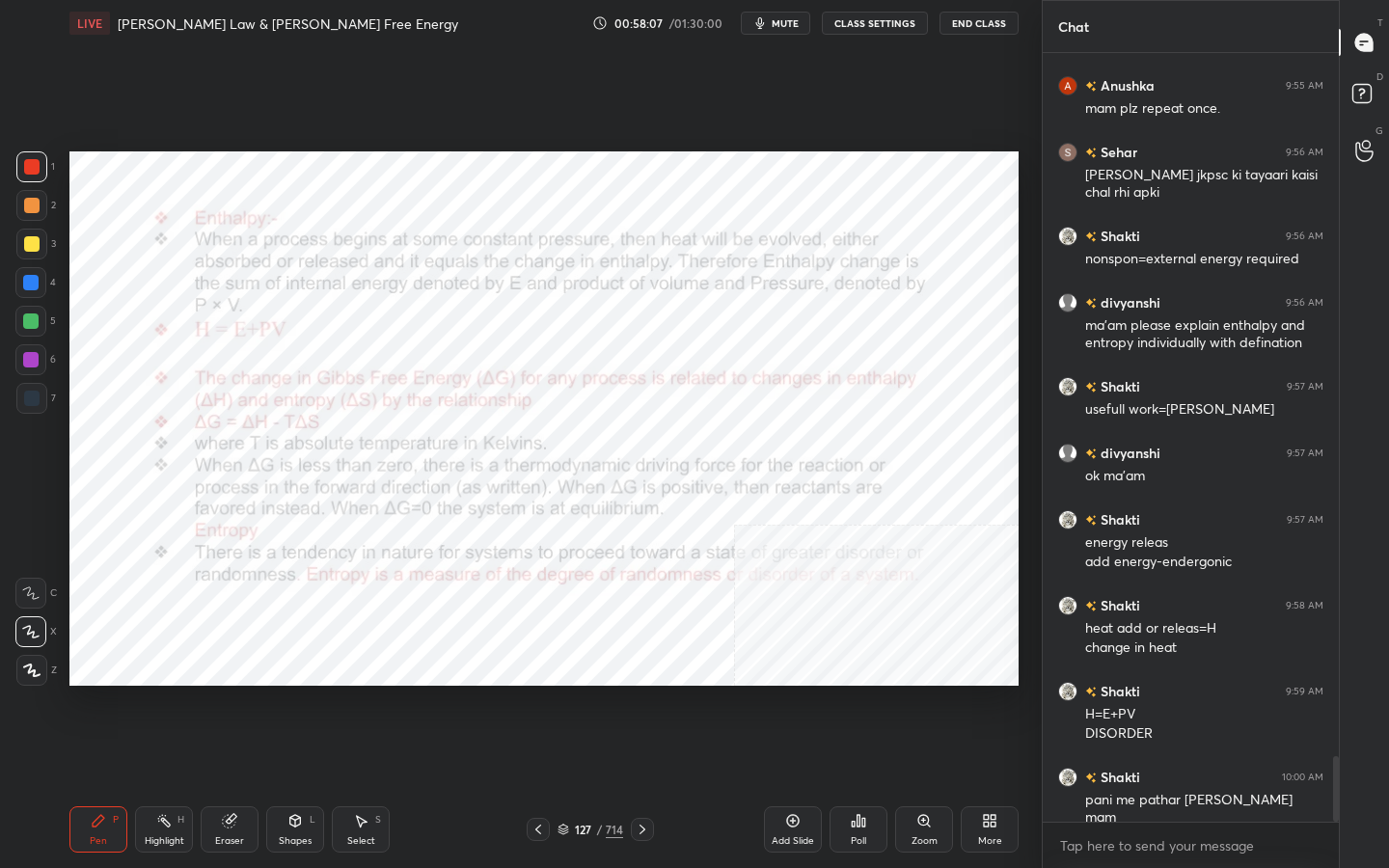 scroll, scrollTop: 8227, scrollLeft: 0, axis: vertical 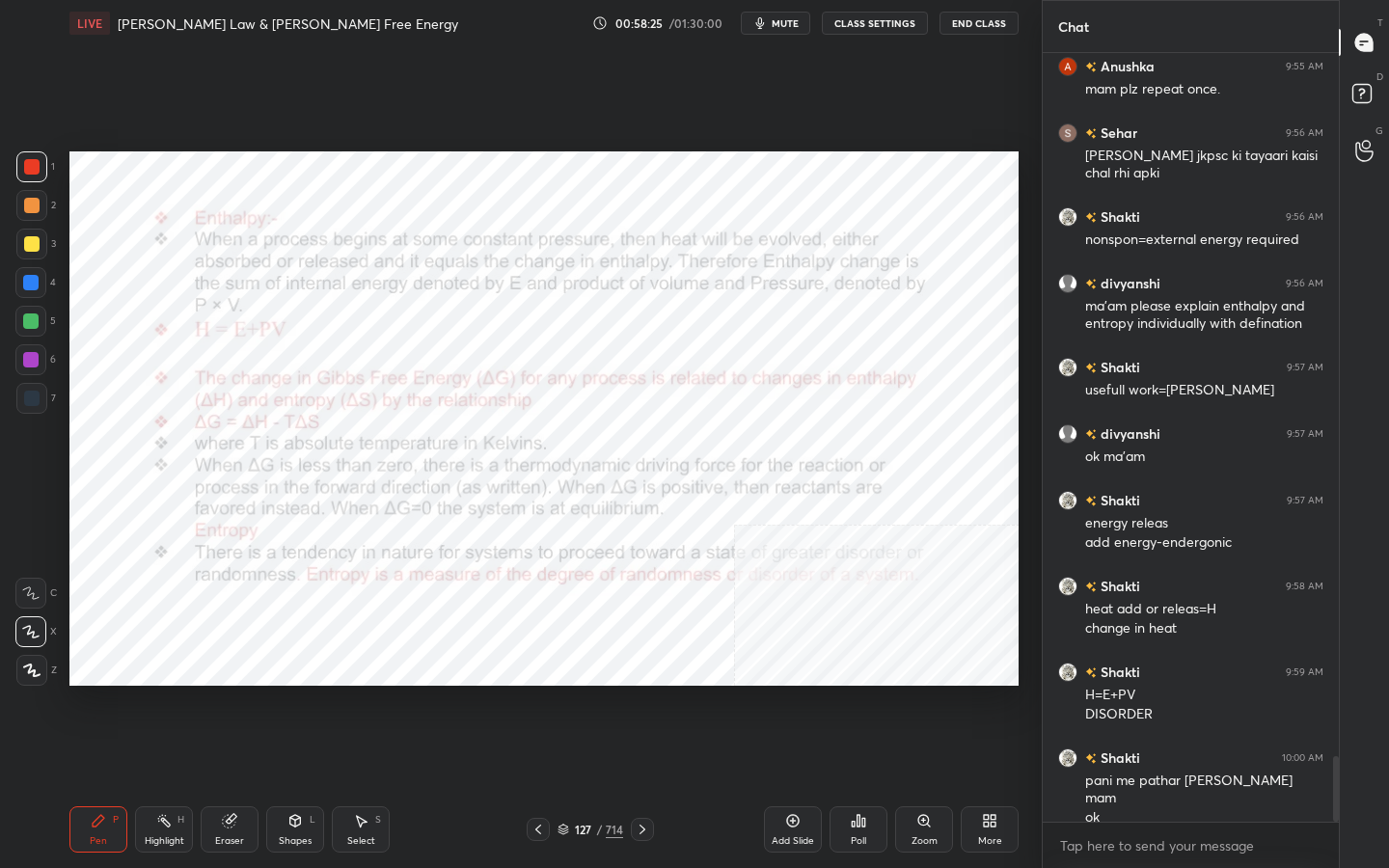 click 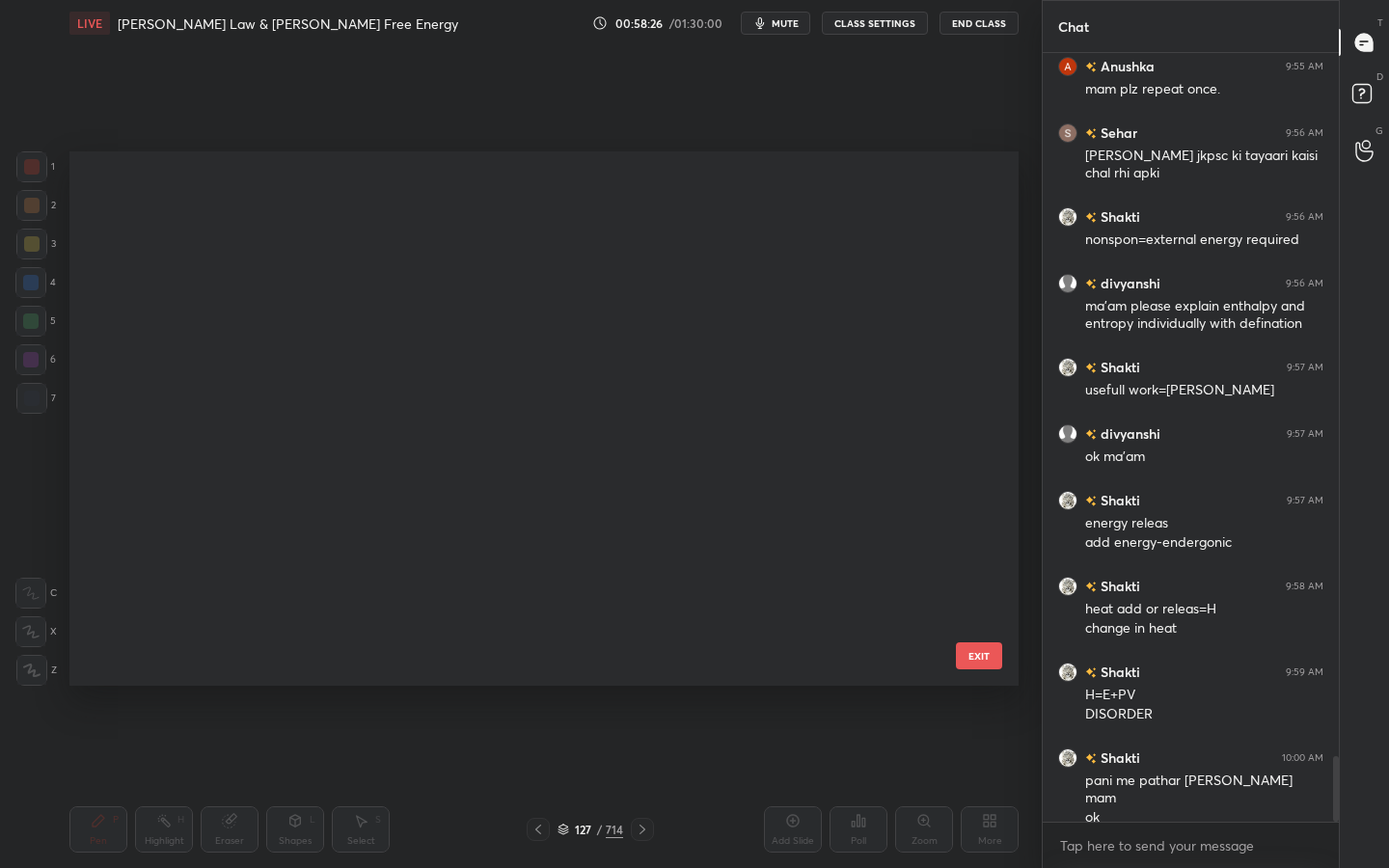scroll, scrollTop: 6664, scrollLeft: 0, axis: vertical 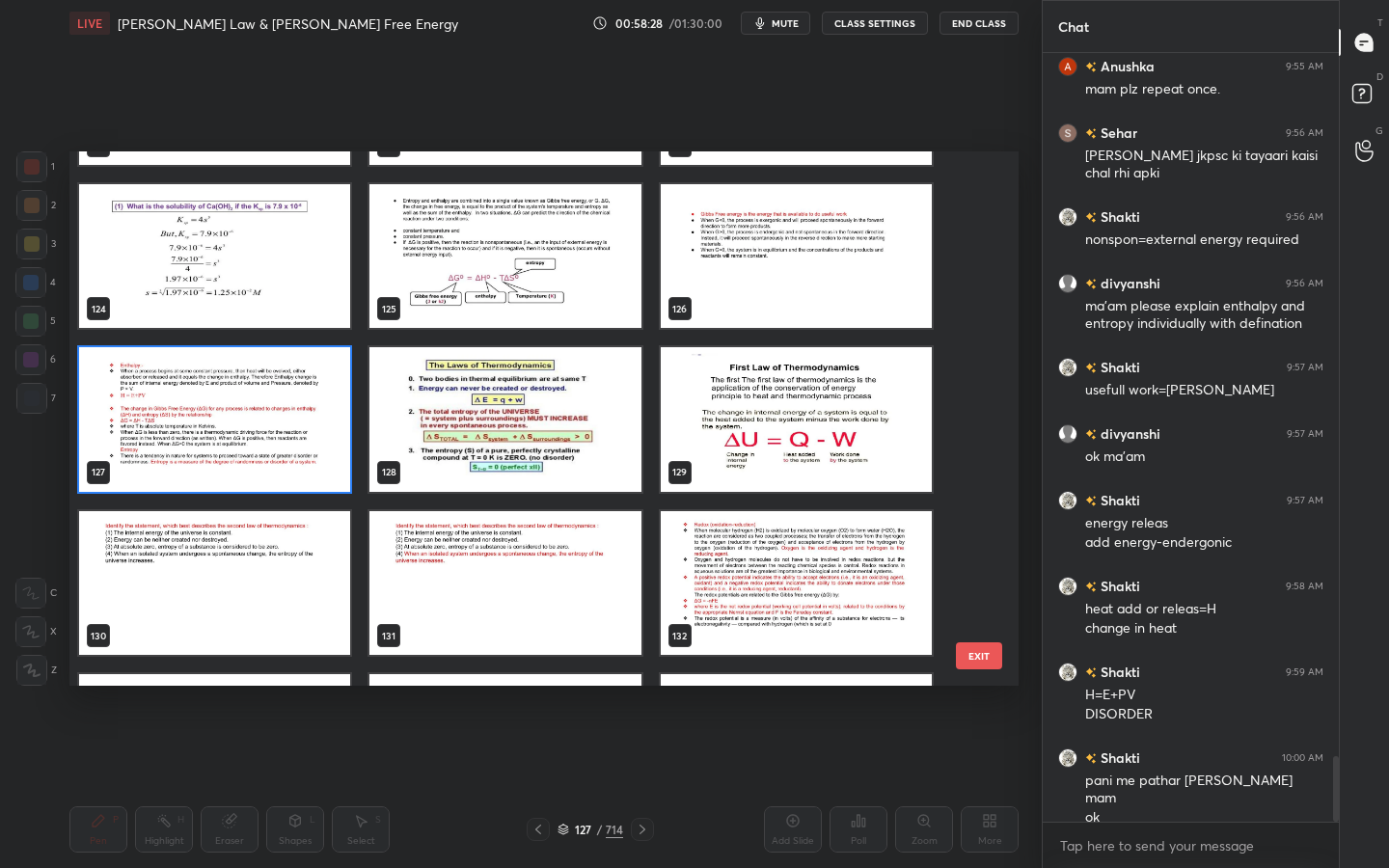click at bounding box center (504, 420) 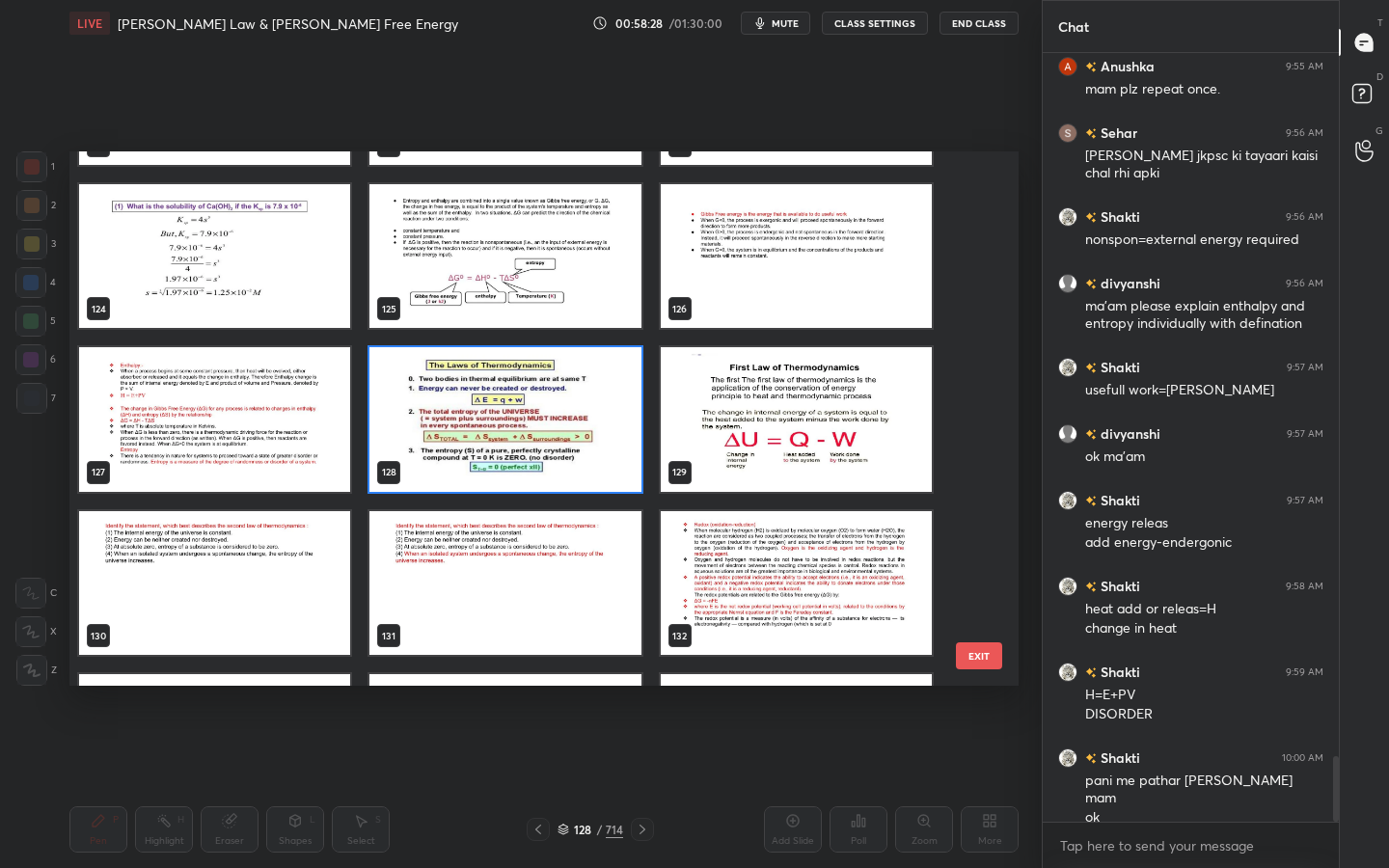 click at bounding box center (504, 420) 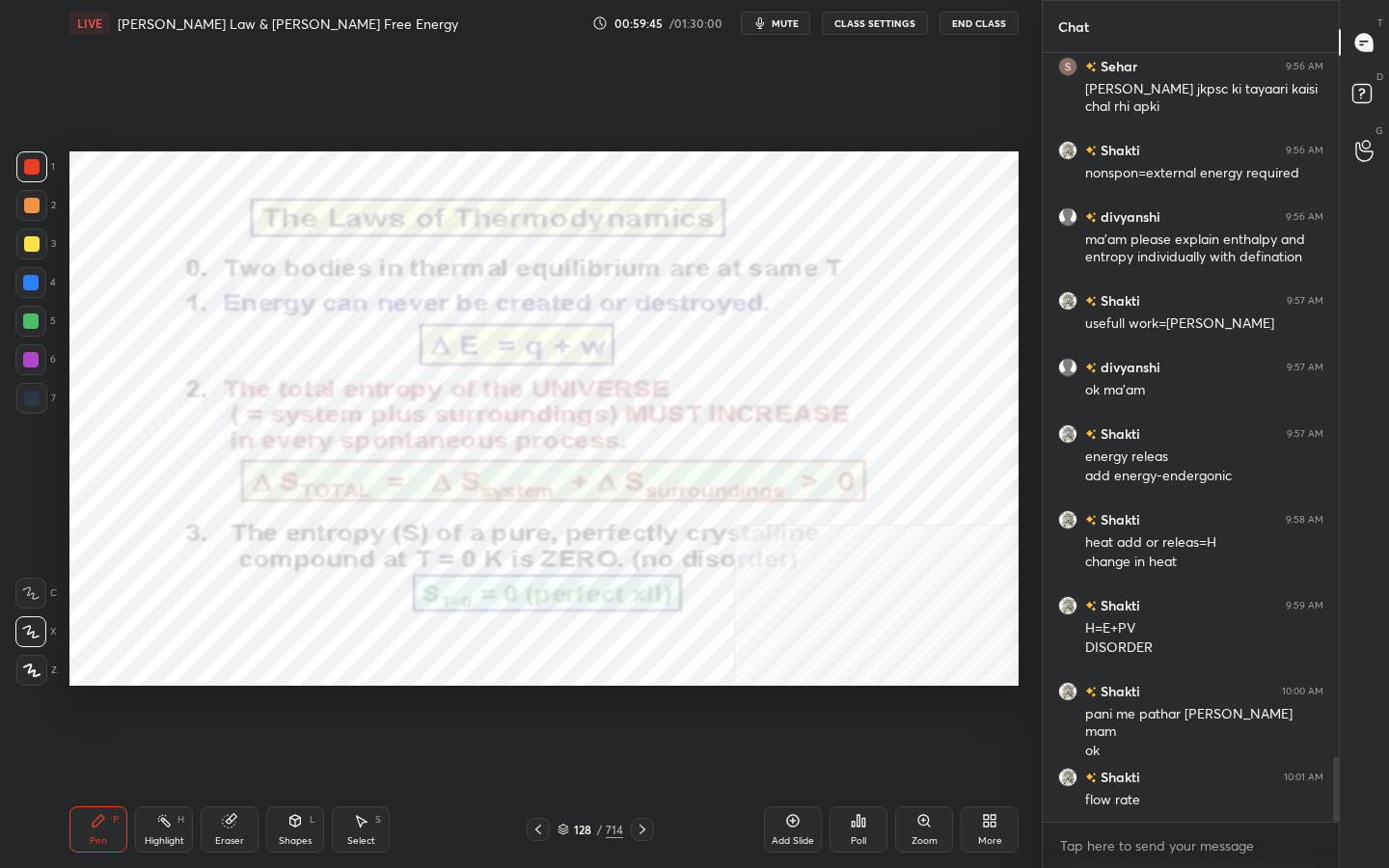 scroll, scrollTop: 8360, scrollLeft: 0, axis: vertical 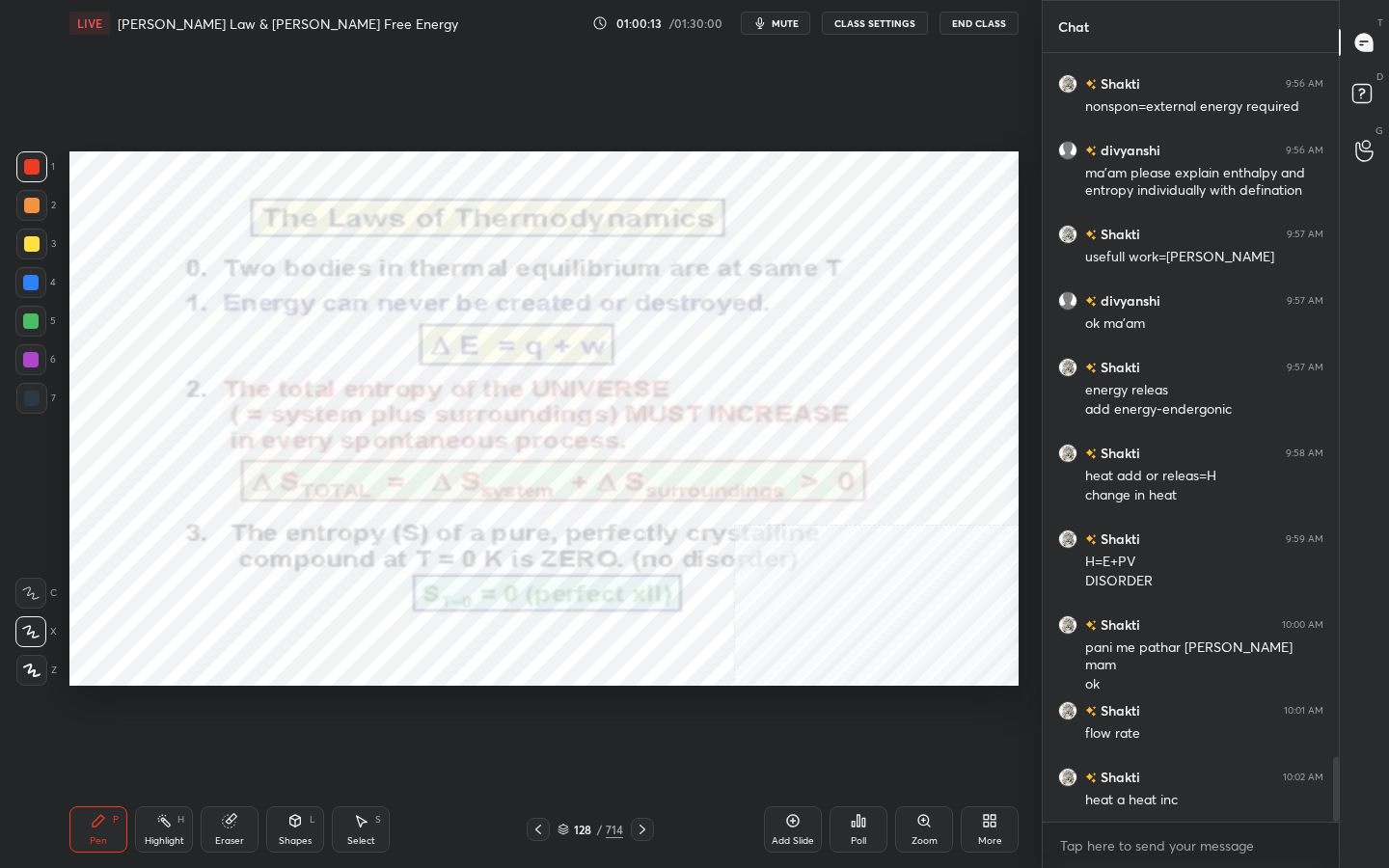 click 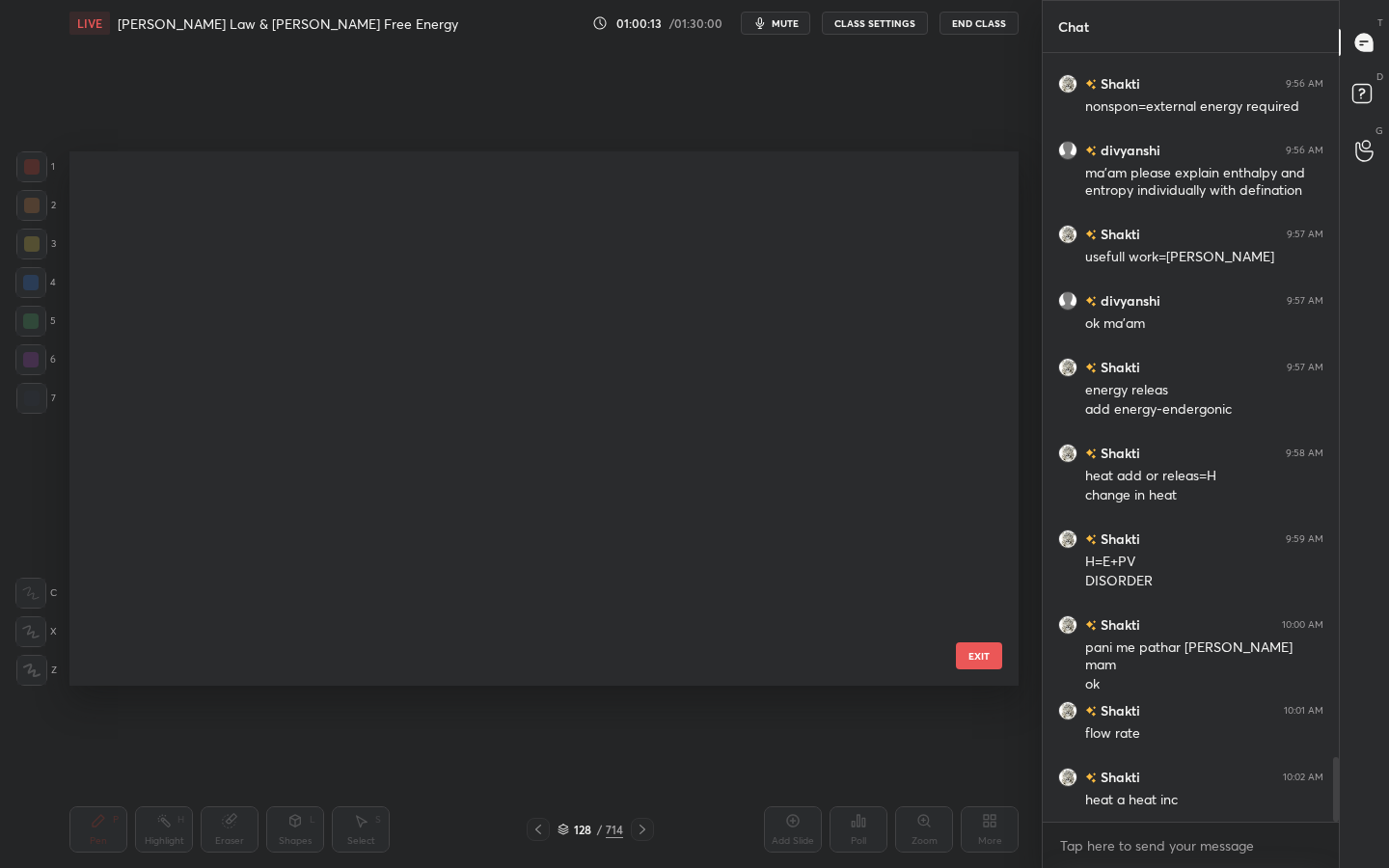 scroll, scrollTop: 6496, scrollLeft: 0, axis: vertical 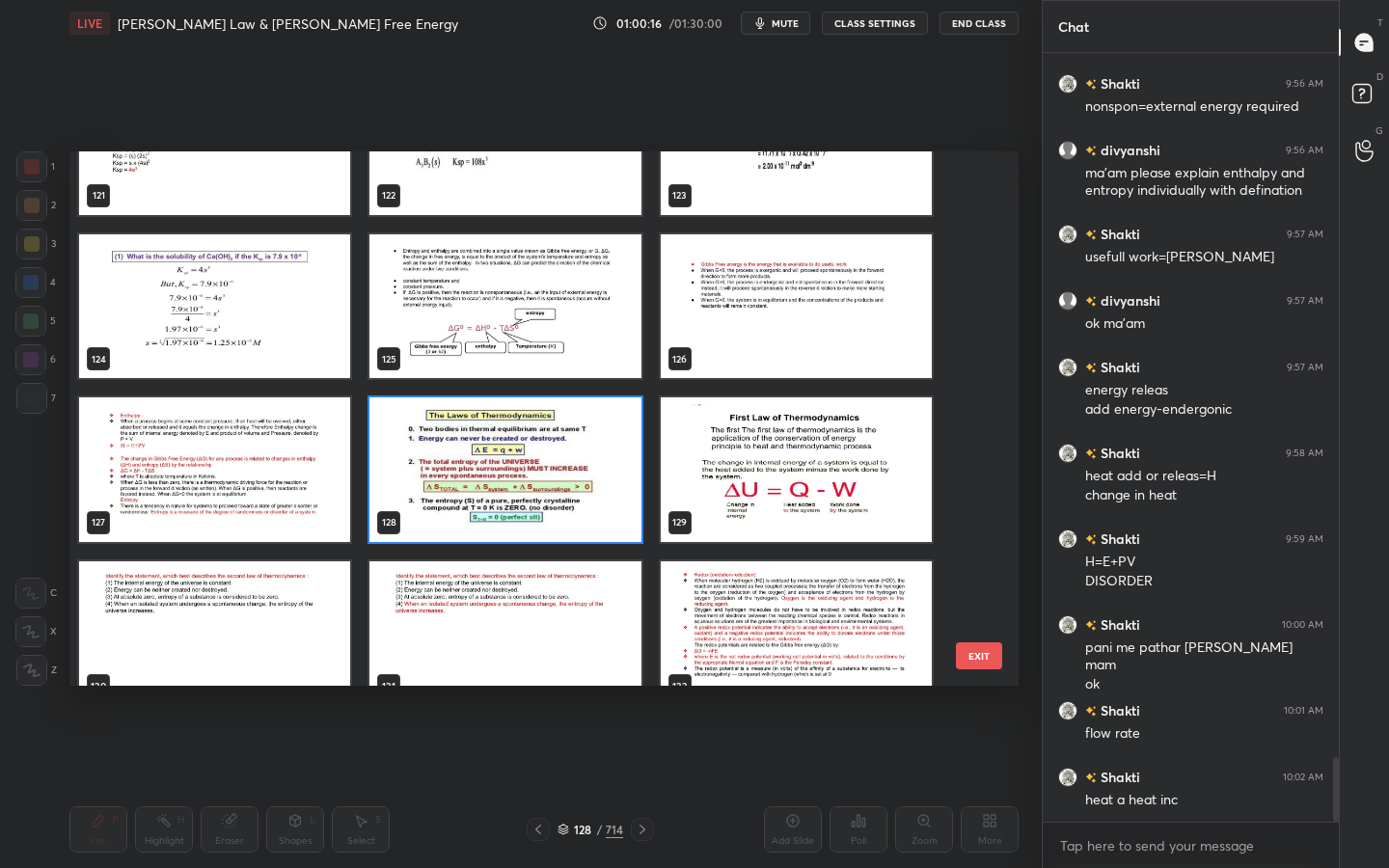 click on "132" at bounding box center [796, 634] 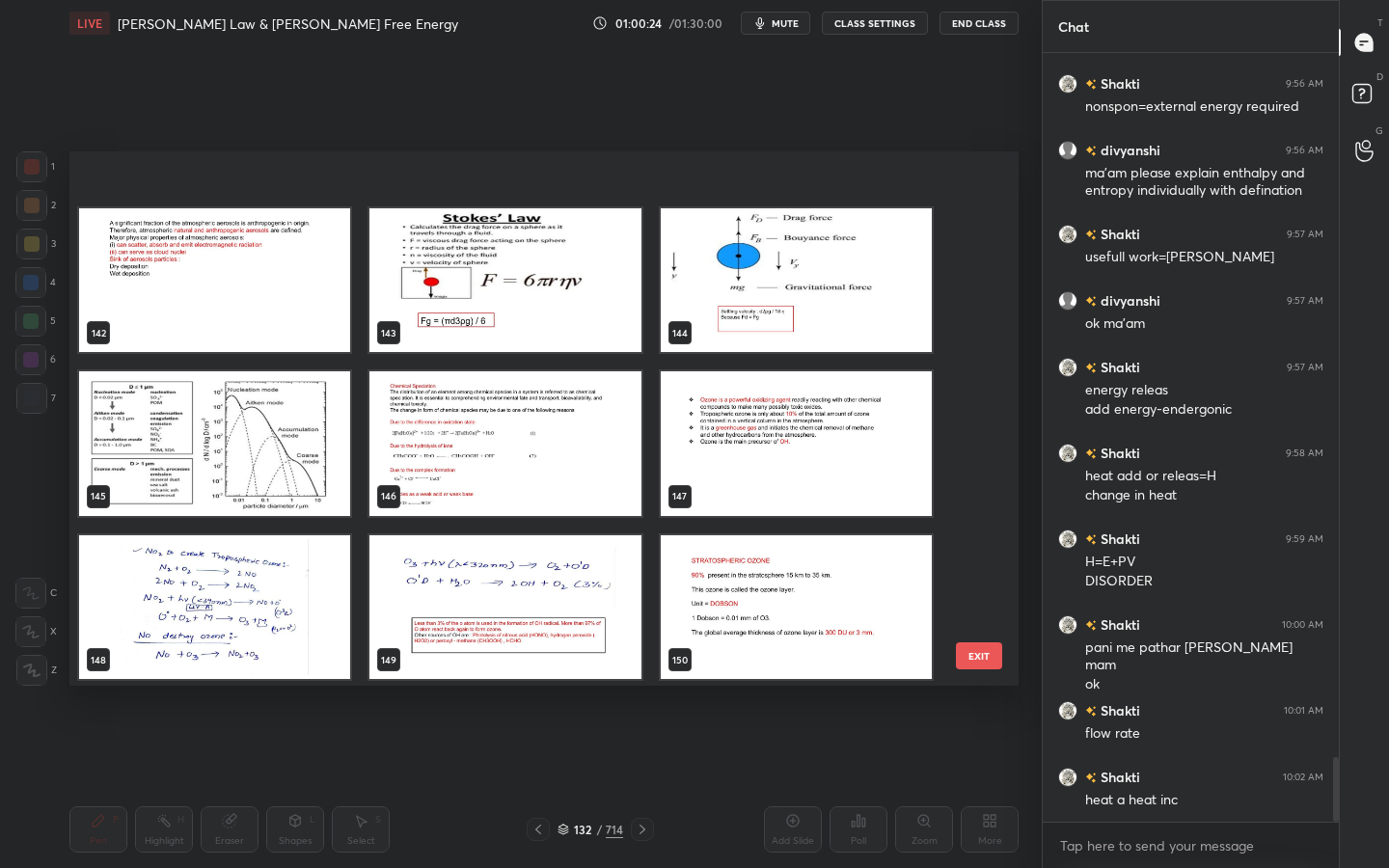 scroll, scrollTop: 7901, scrollLeft: 0, axis: vertical 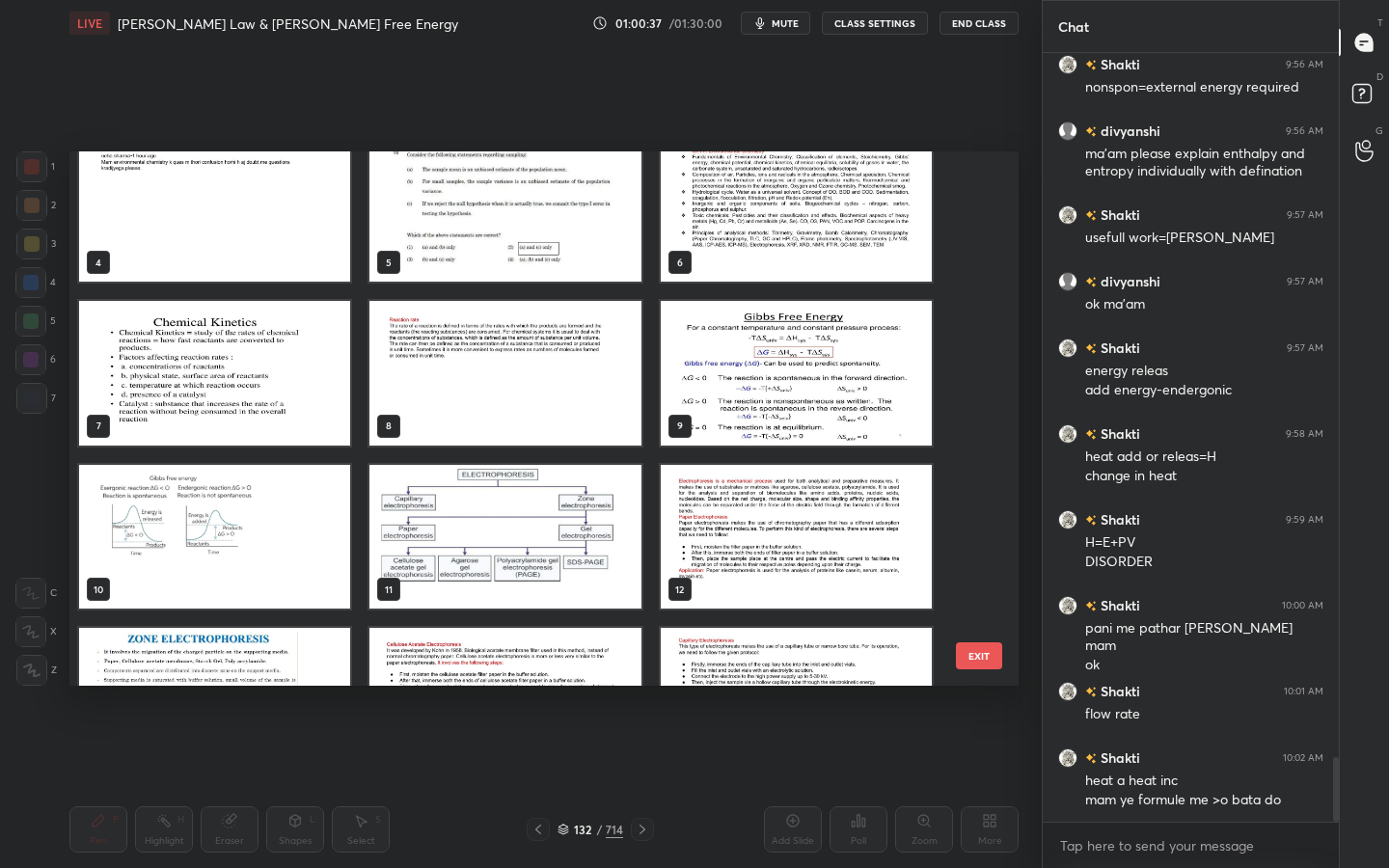 click at bounding box center [214, 537] 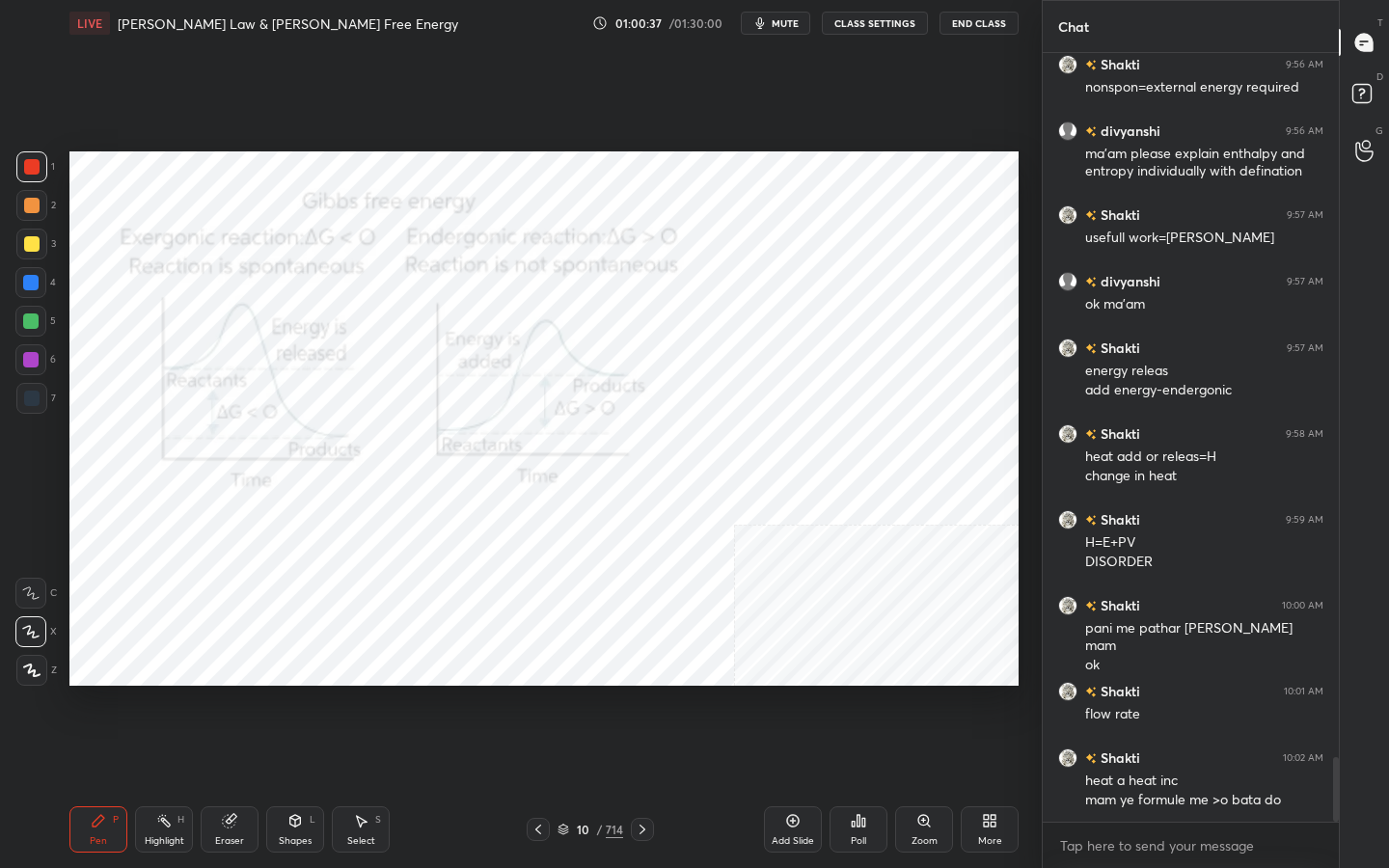 click at bounding box center (214, 537) 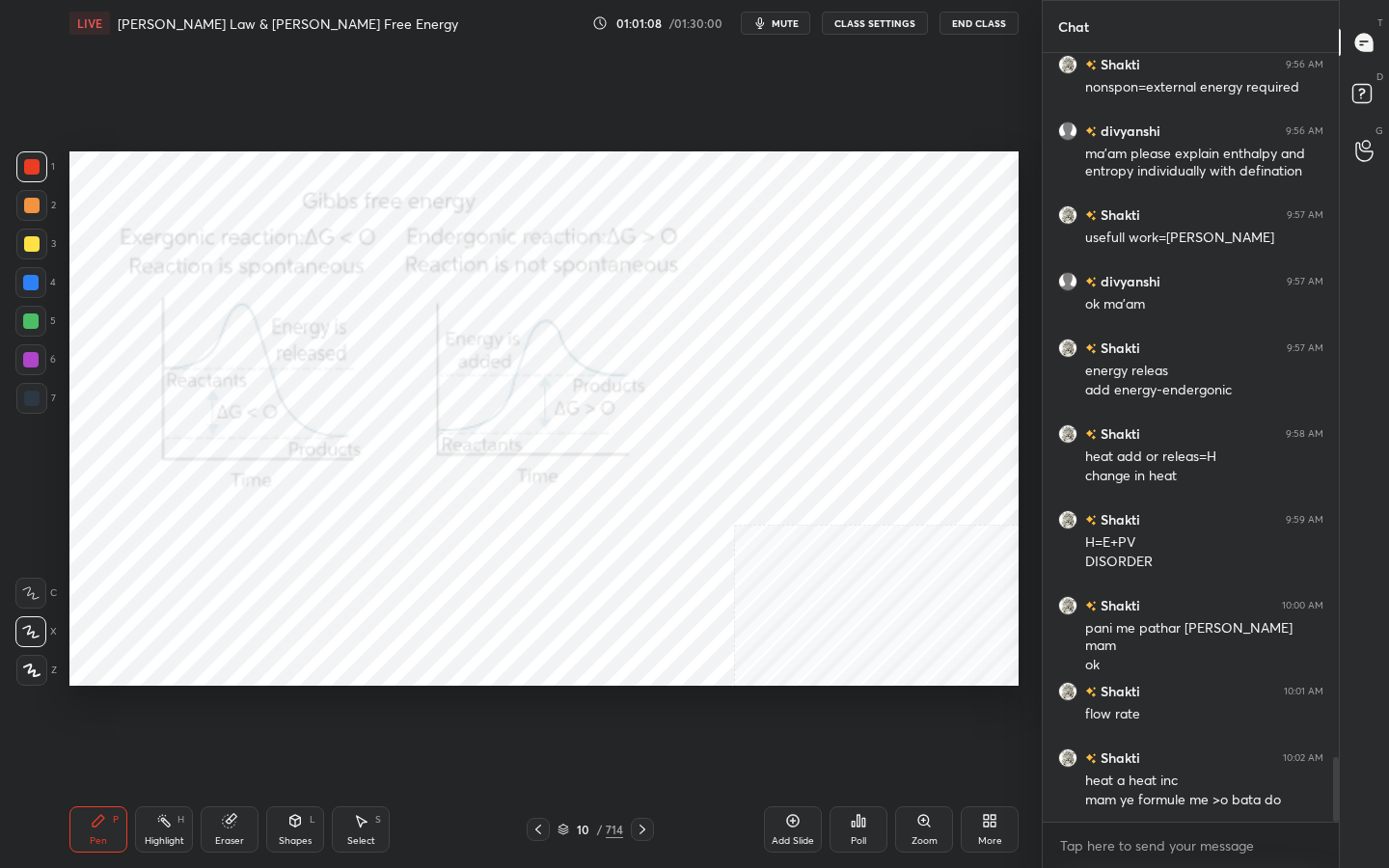 click 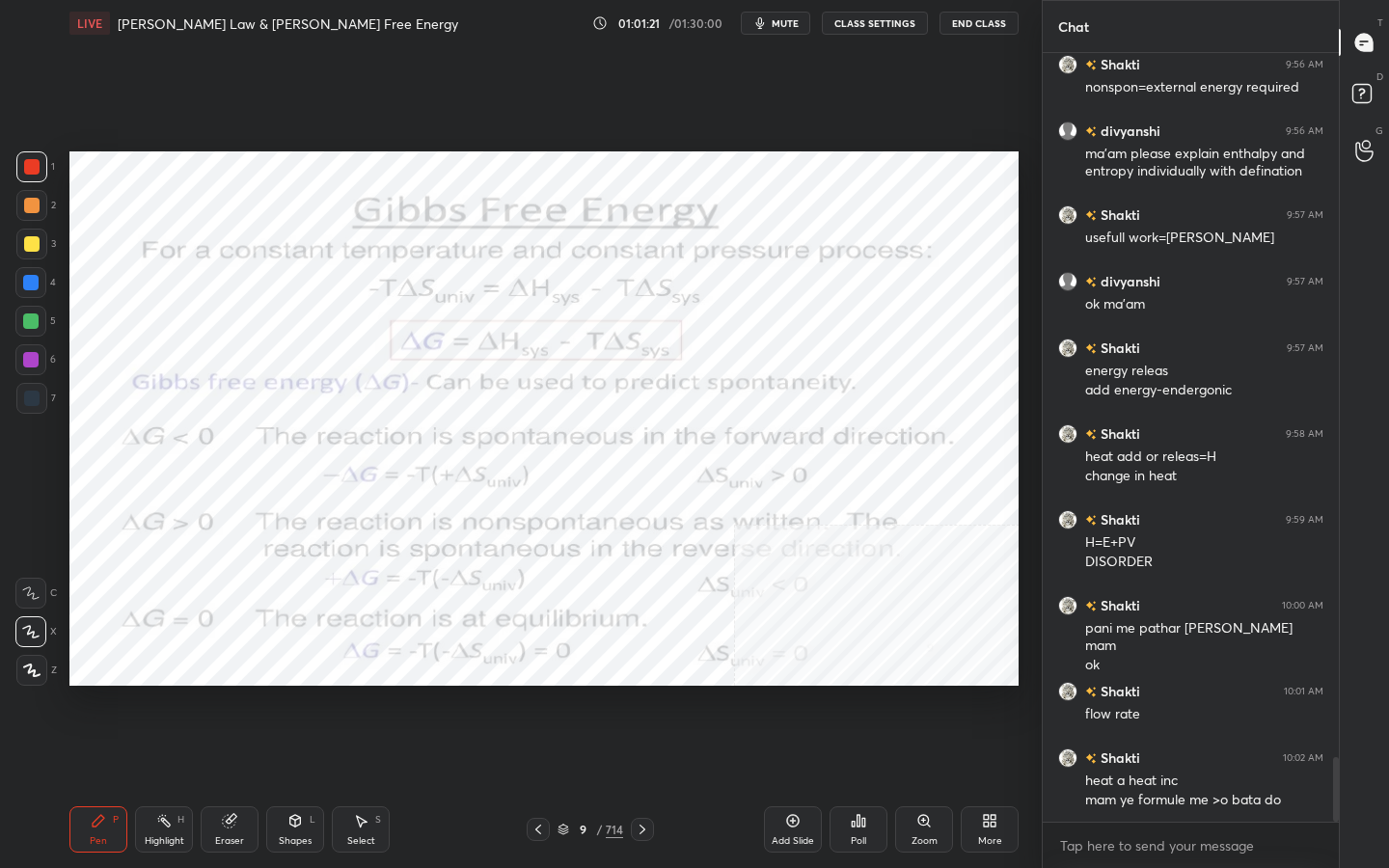 click 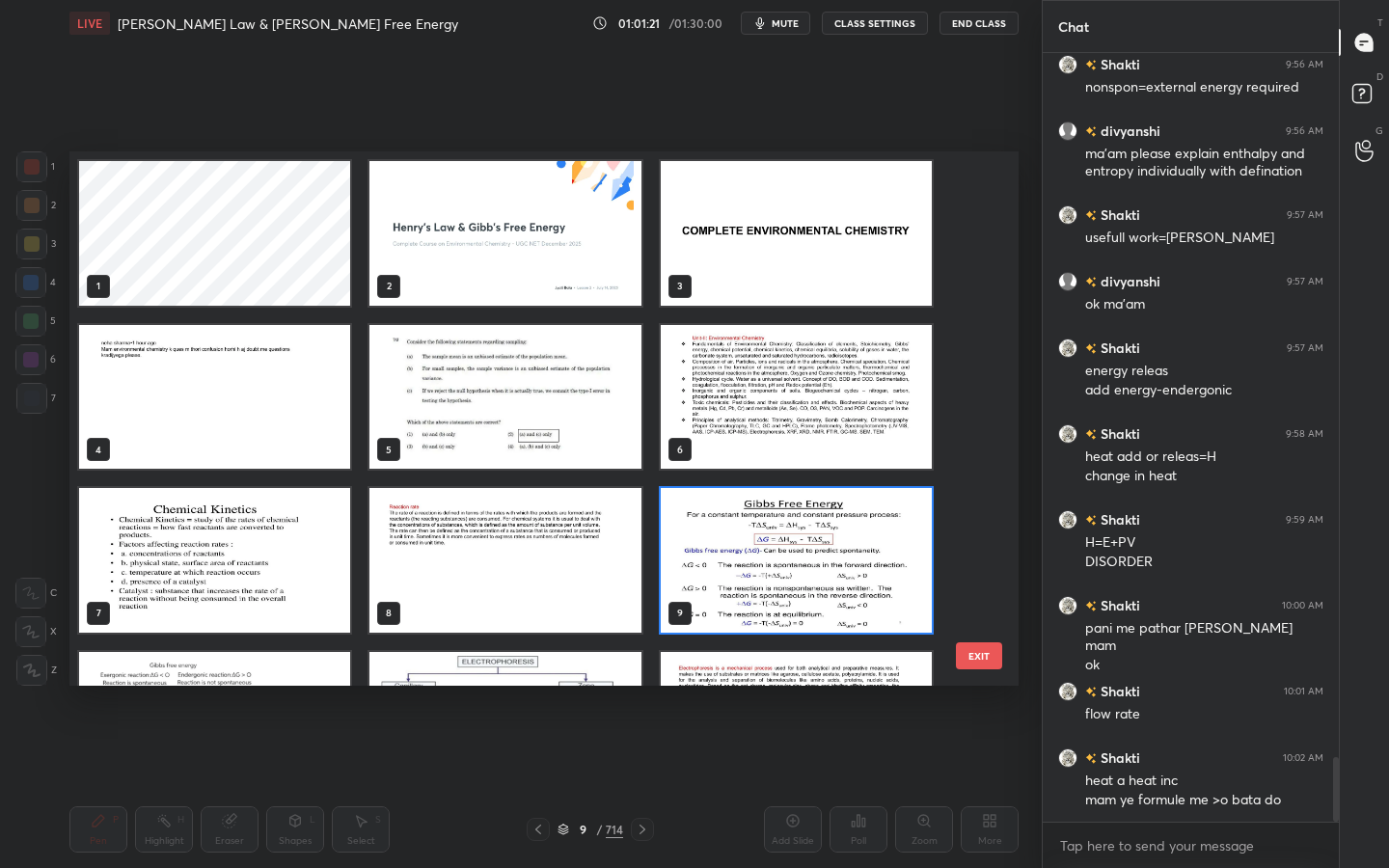 scroll, scrollTop: 7, scrollLeft: 11, axis: both 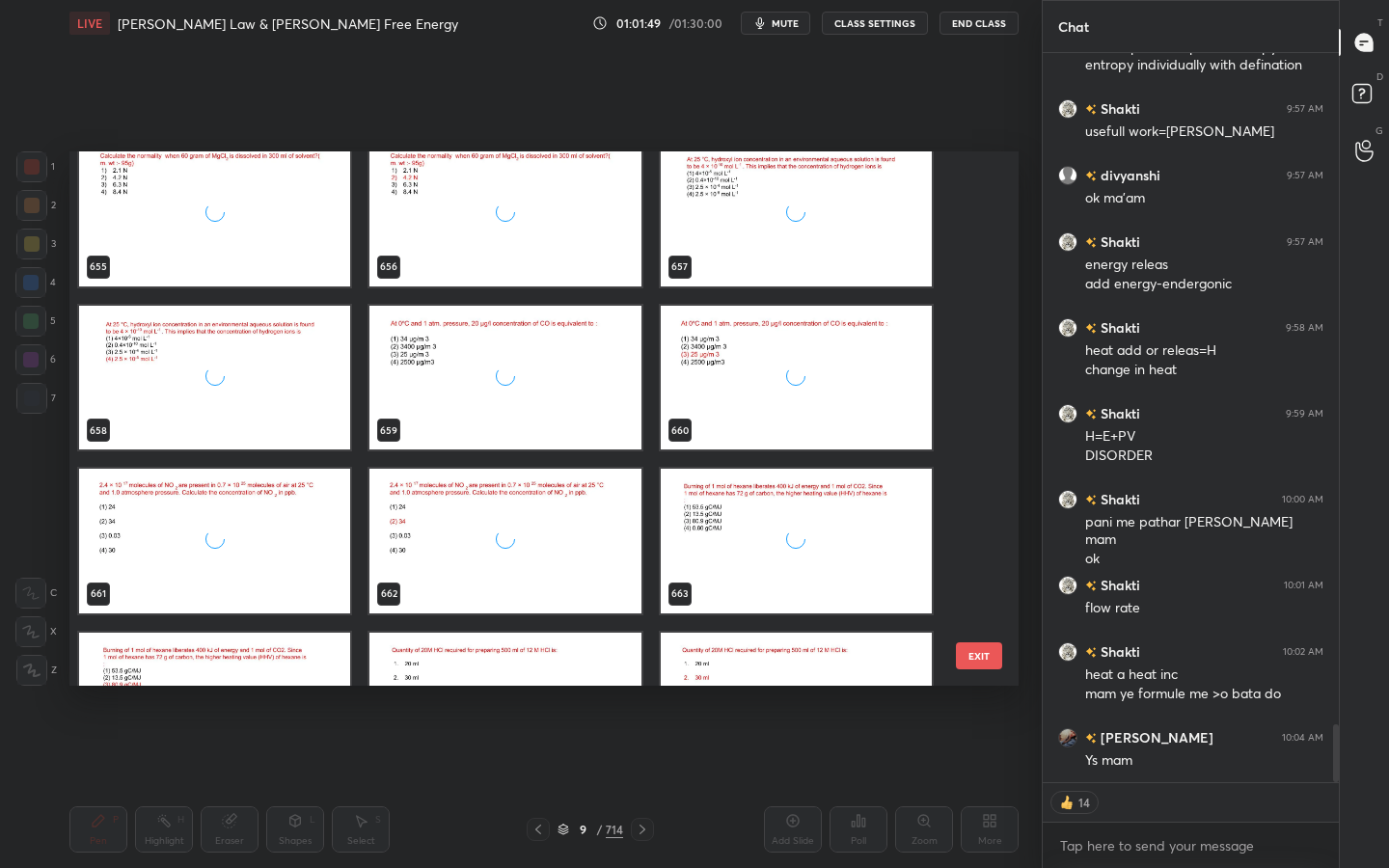 click on "655 656 657 658 659 660 661 662 663 664 665 666 667 668 669 EXIT" at bounding box center (544, 419) 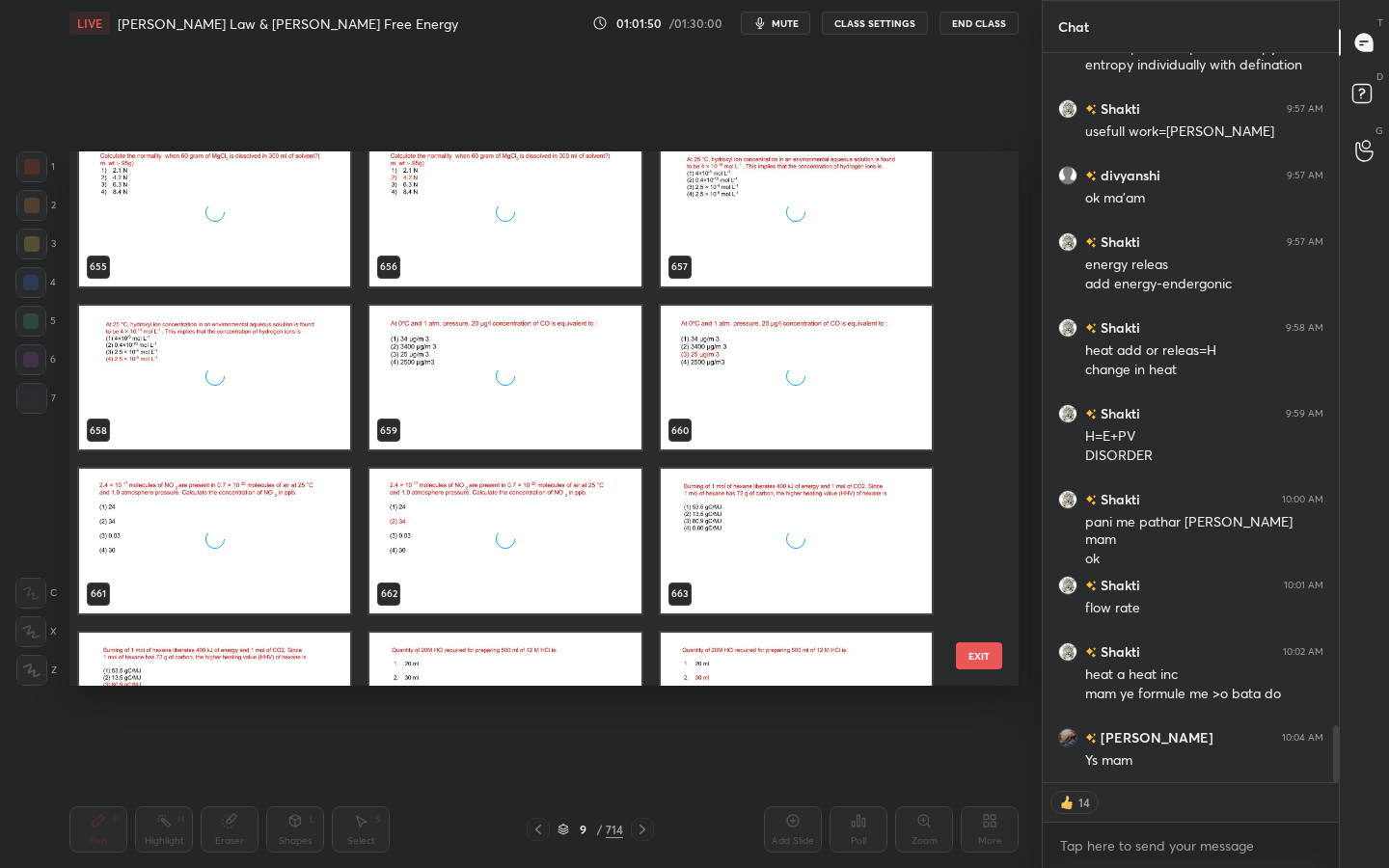scroll, scrollTop: 8569, scrollLeft: 0, axis: vertical 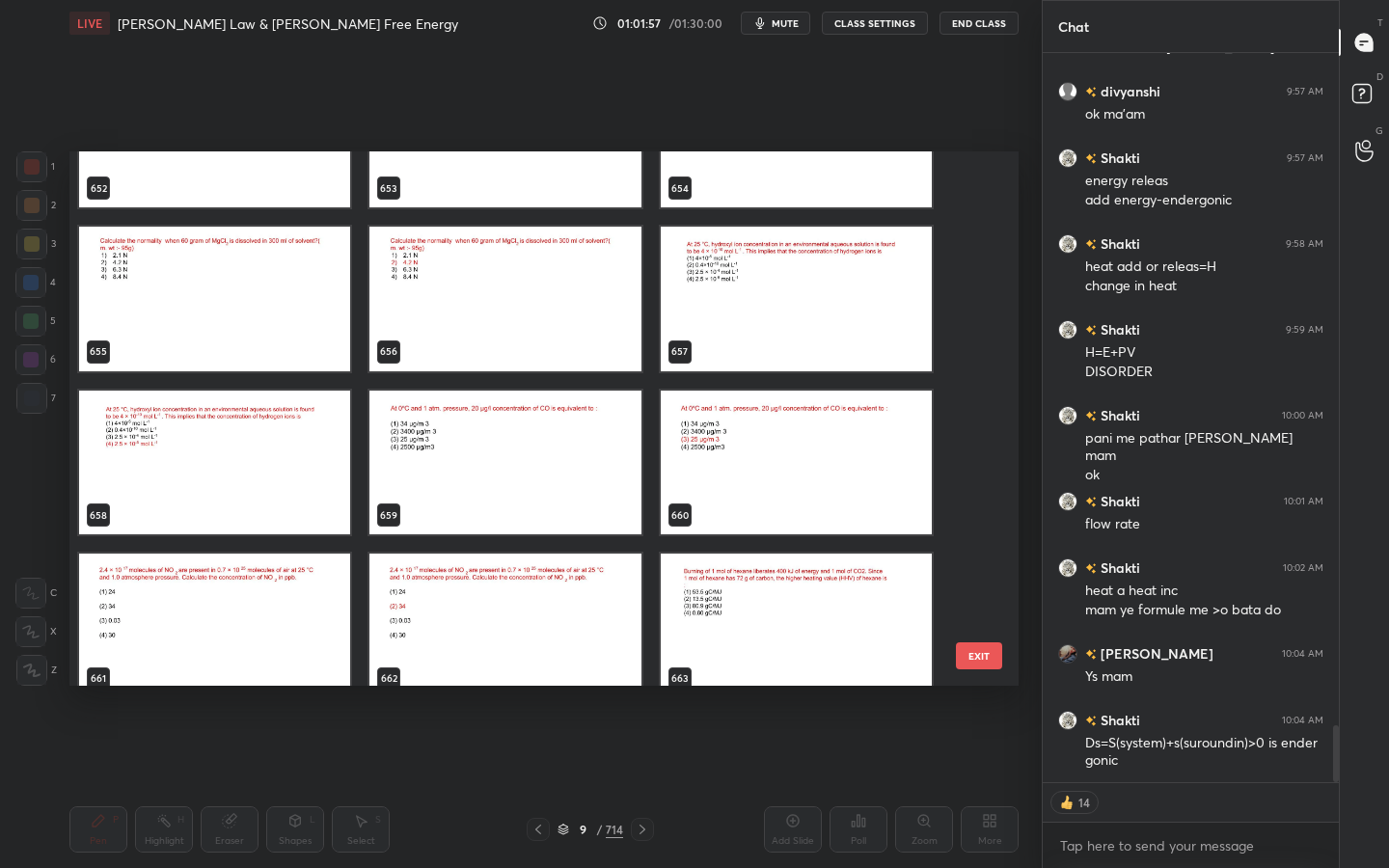 click at bounding box center [796, 299] 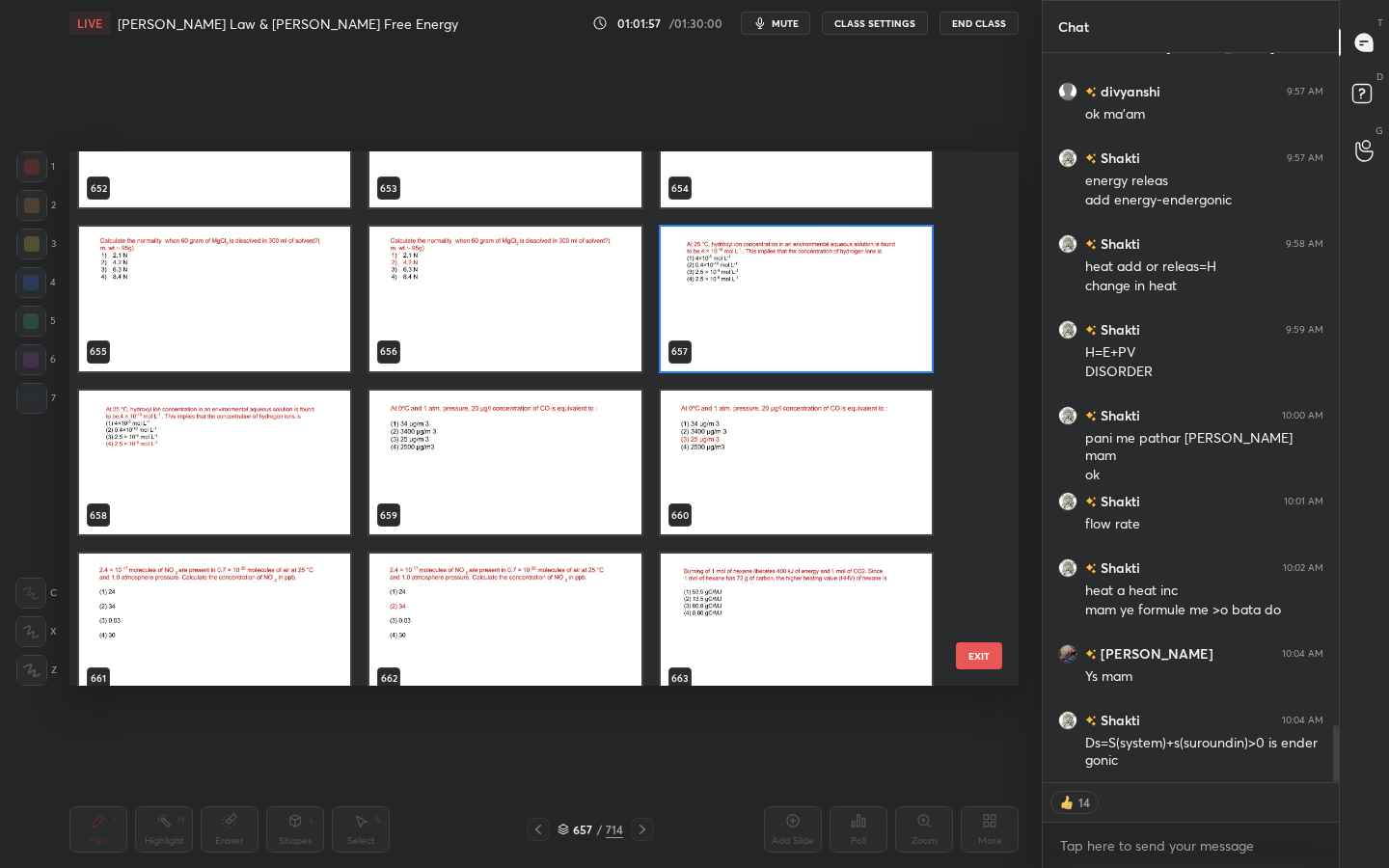 click at bounding box center (796, 299) 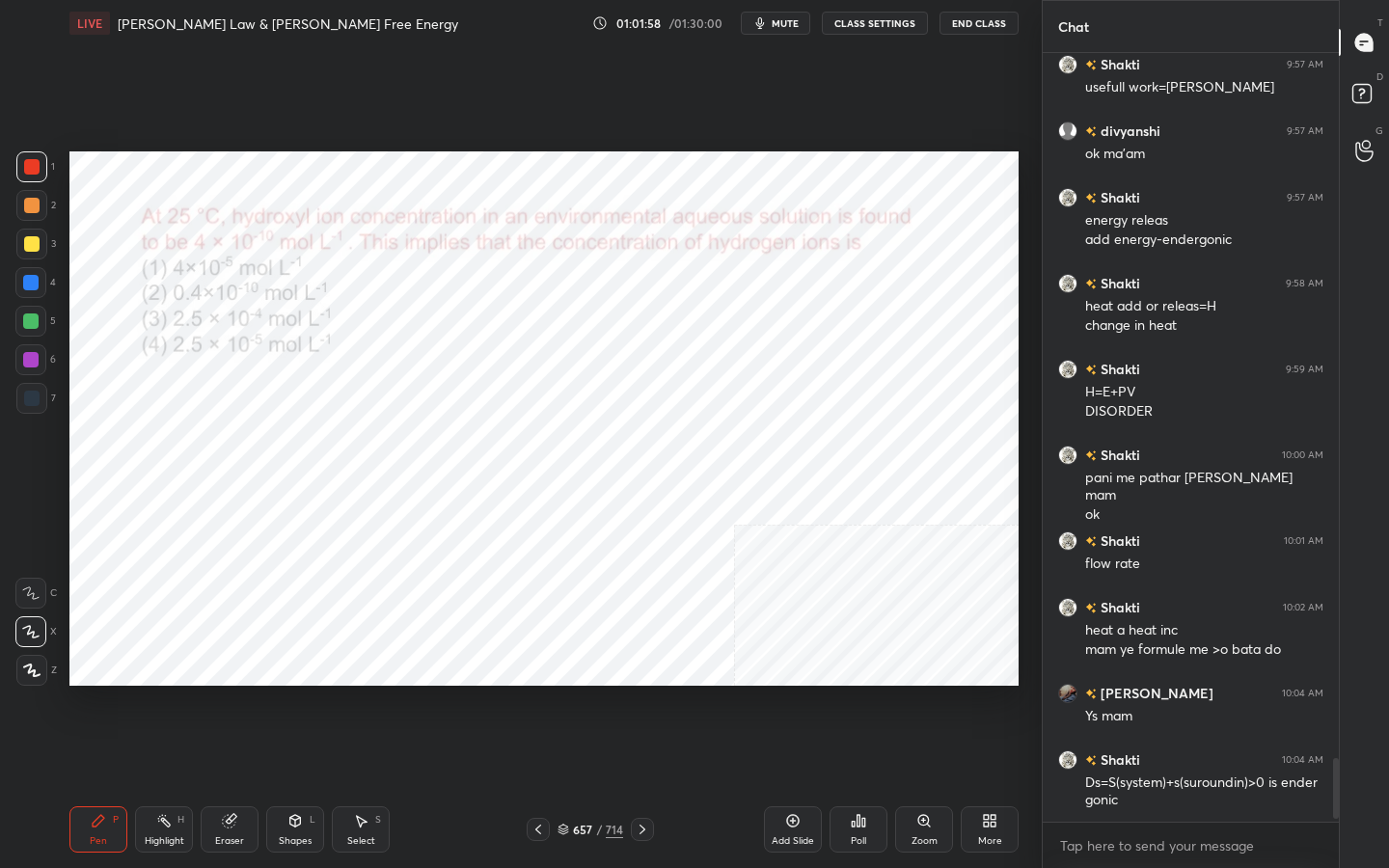 scroll, scrollTop: 7, scrollLeft: 7, axis: both 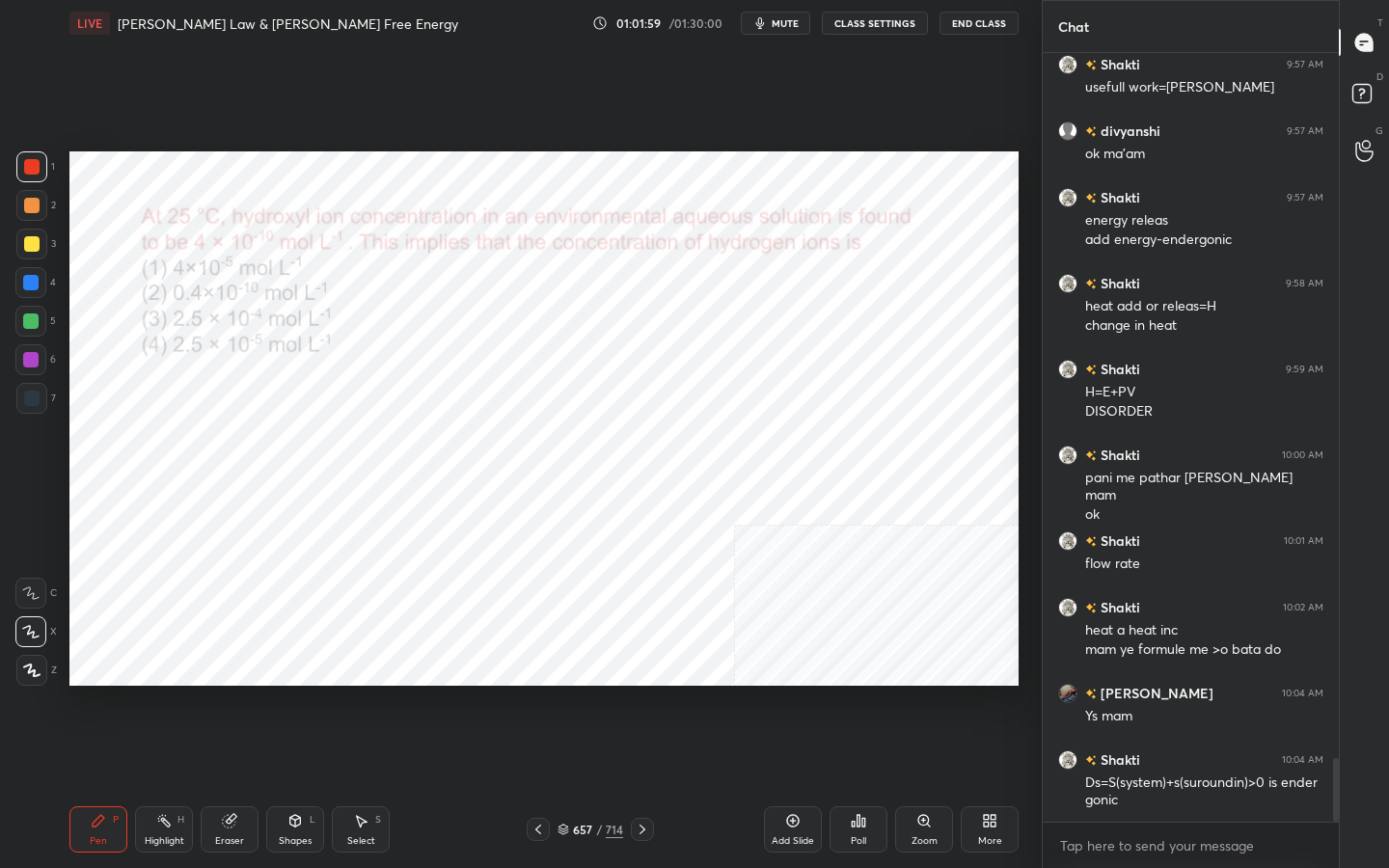click on "mute" at bounding box center [785, 23] 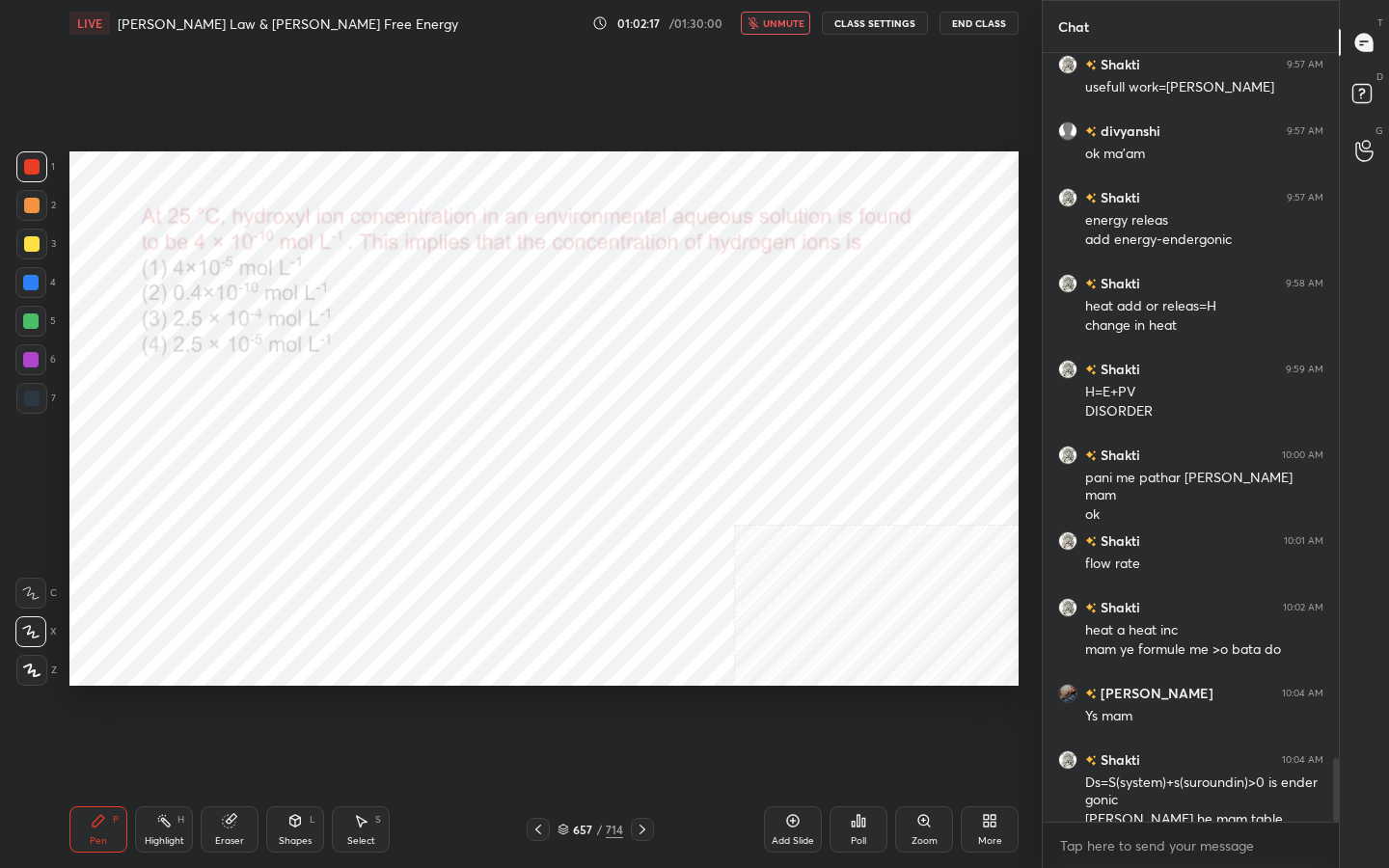 scroll, scrollTop: 8549, scrollLeft: 0, axis: vertical 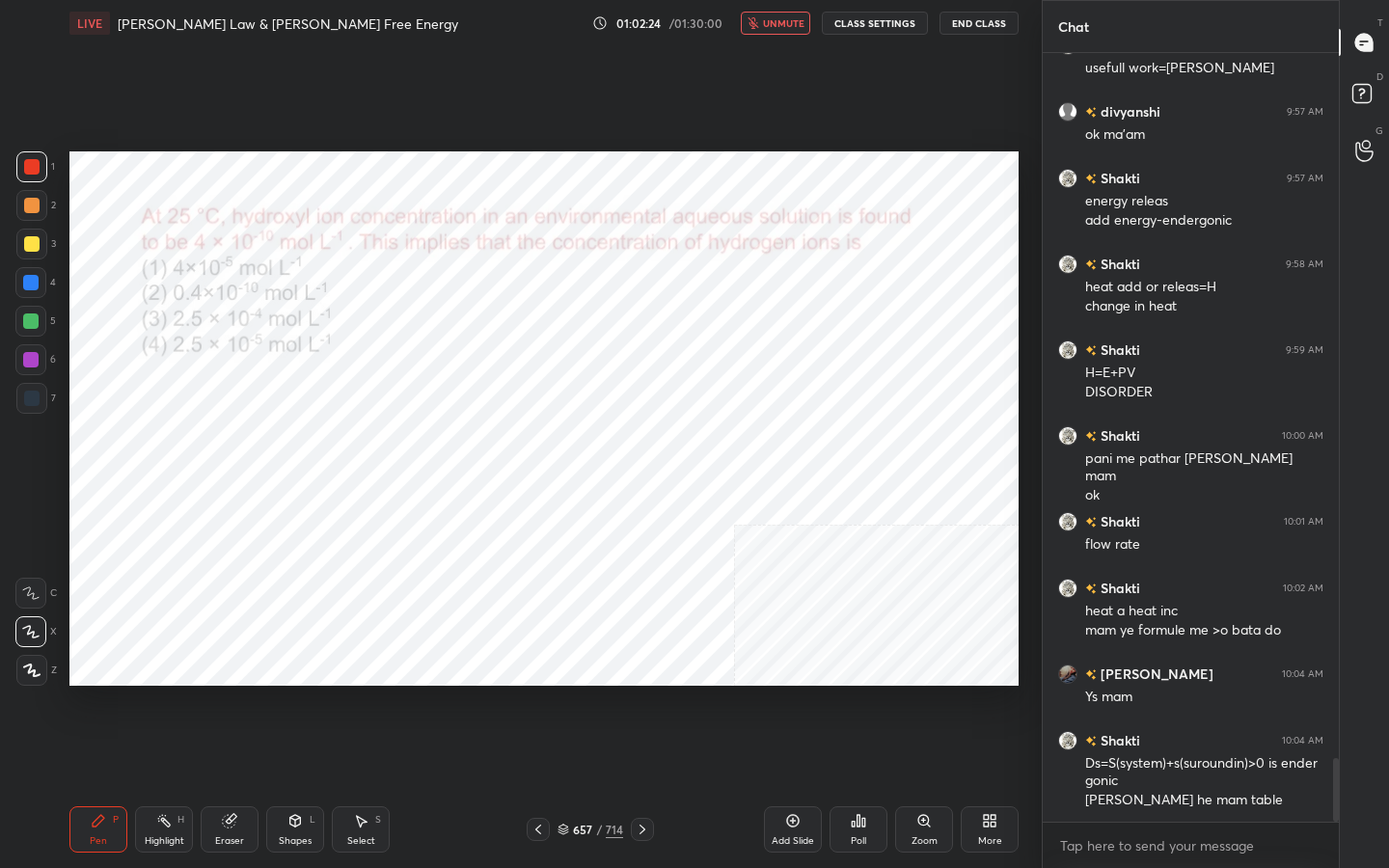 click on "unmute" at bounding box center (783, 23) 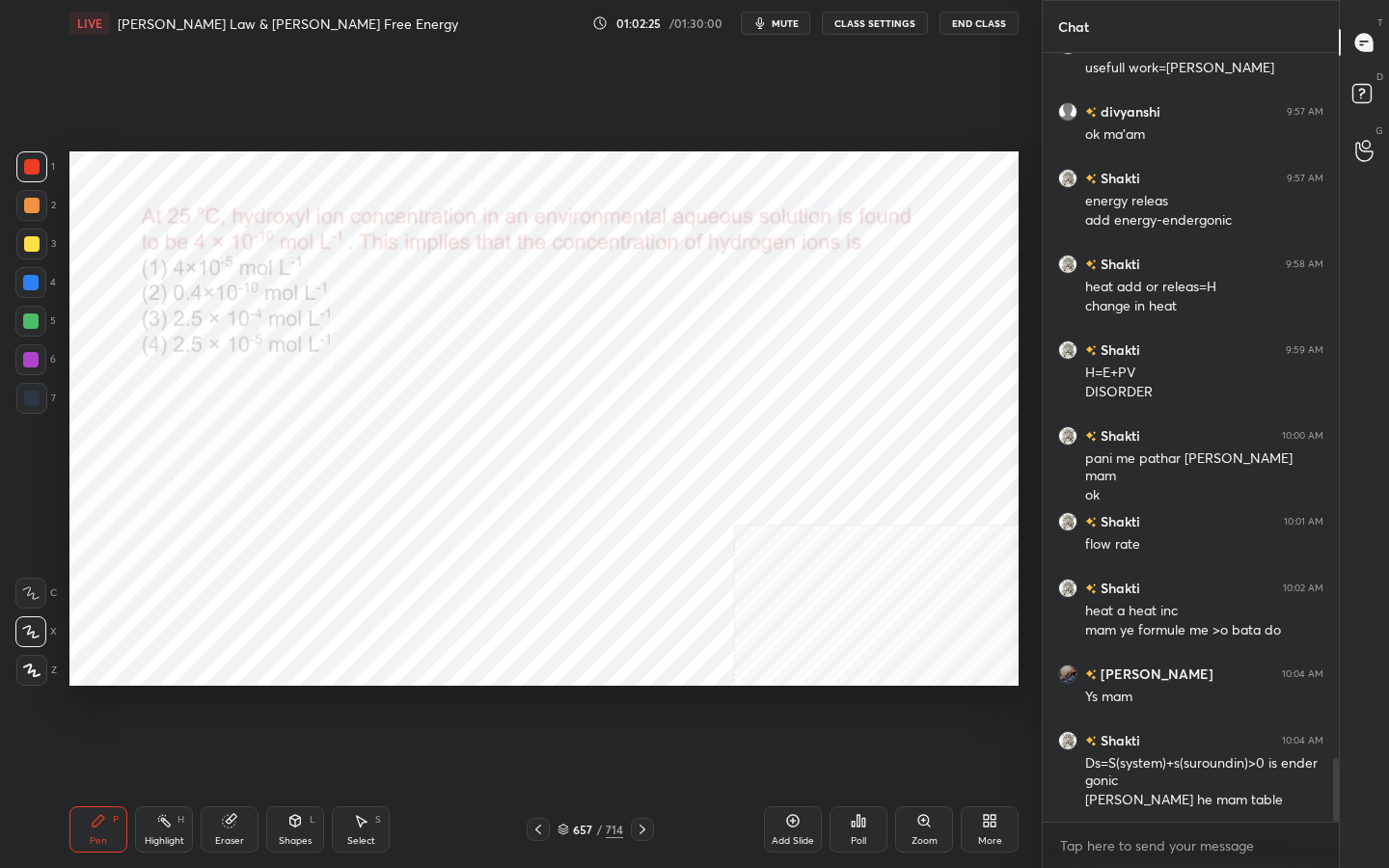 click on "mute" at bounding box center (785, 23) 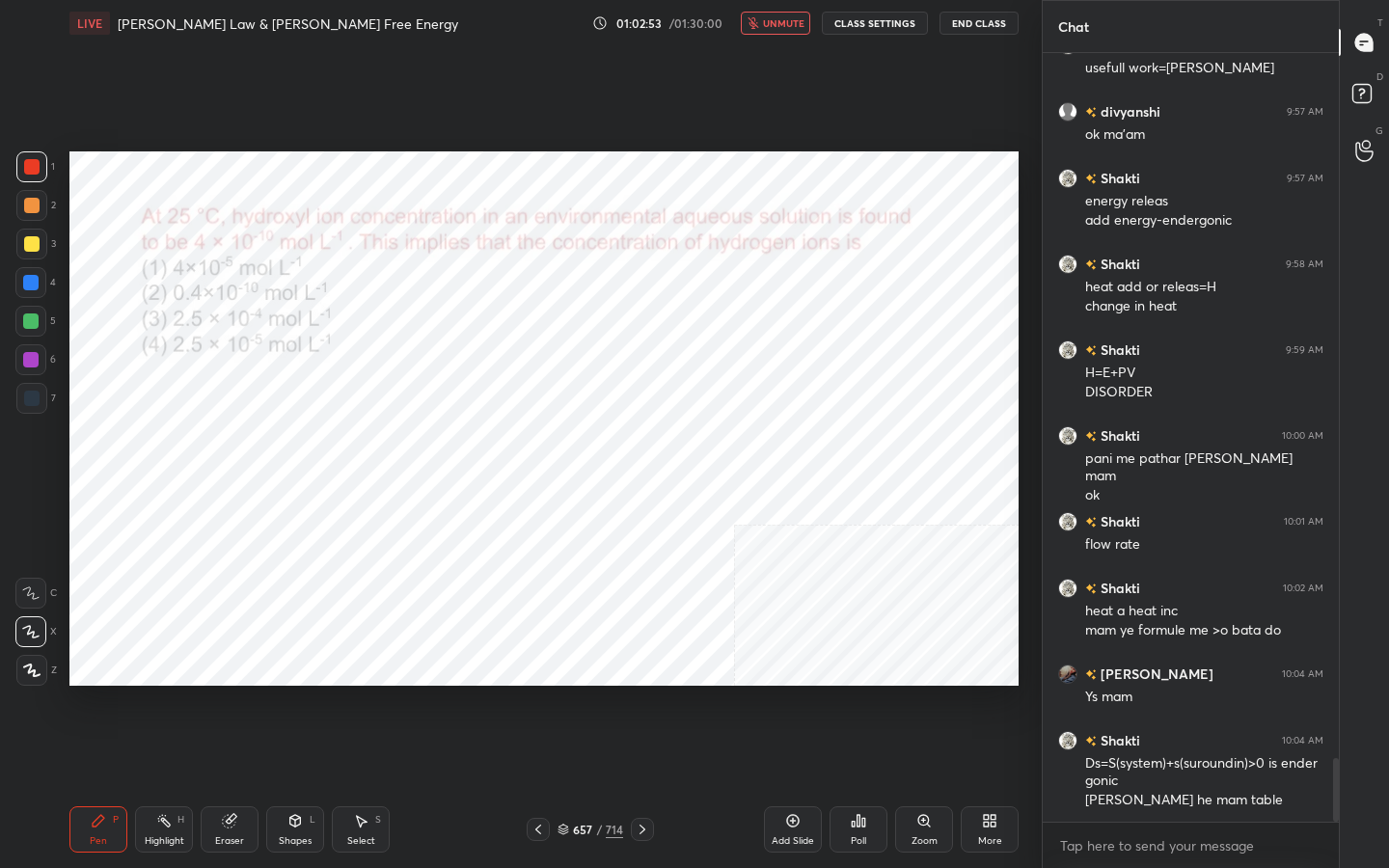 click 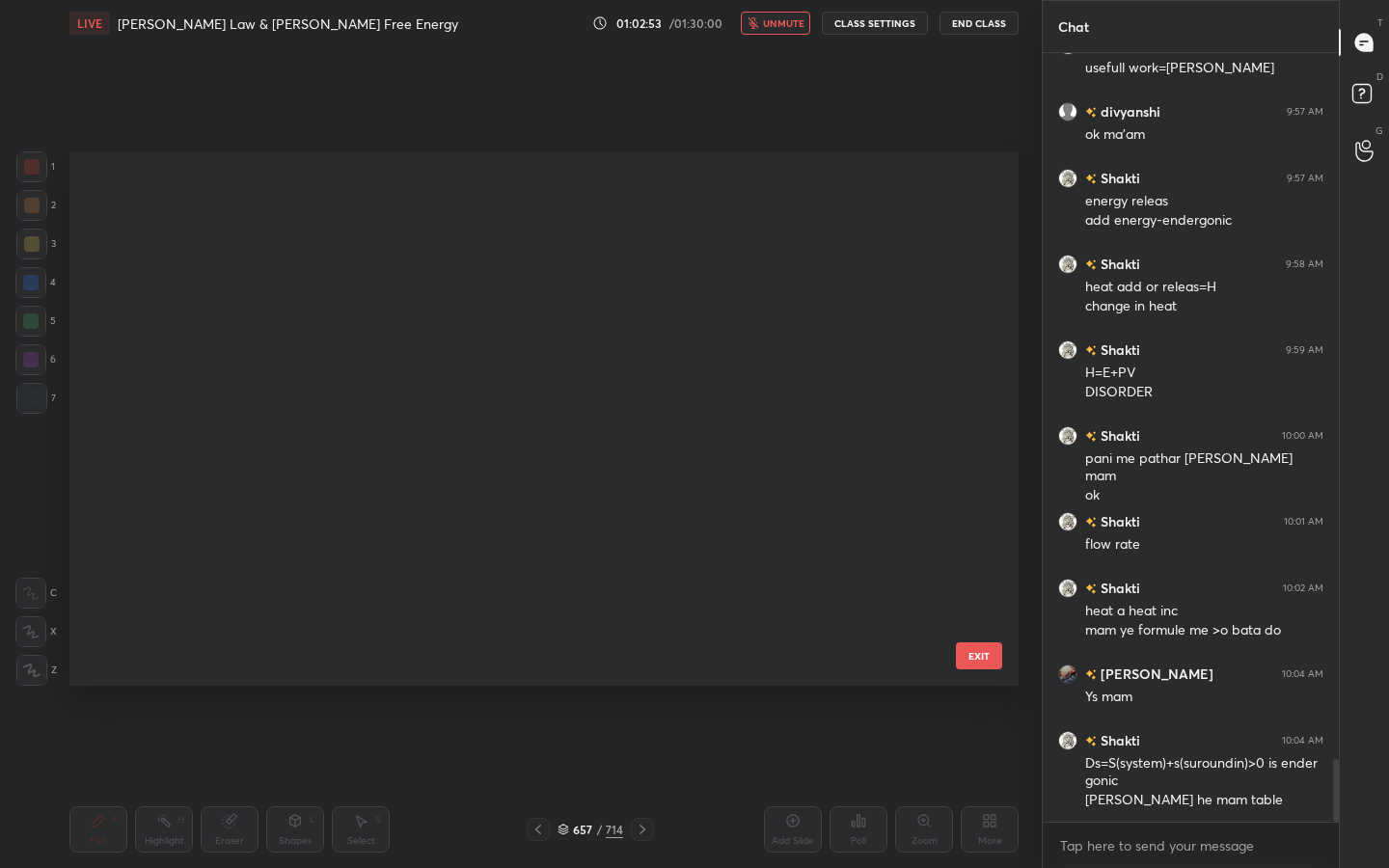 scroll, scrollTop: 8615, scrollLeft: 0, axis: vertical 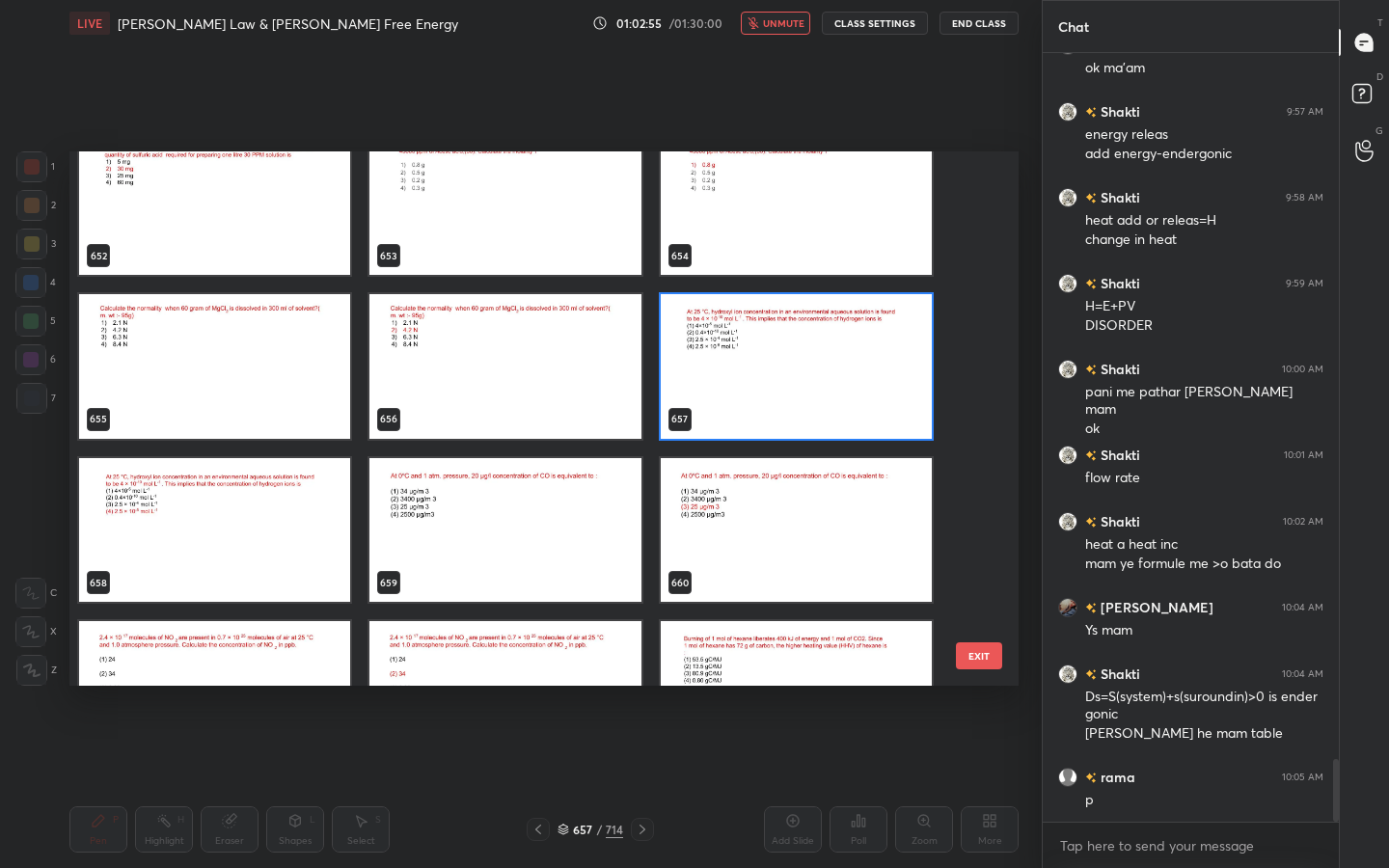 click at bounding box center (796, 366) 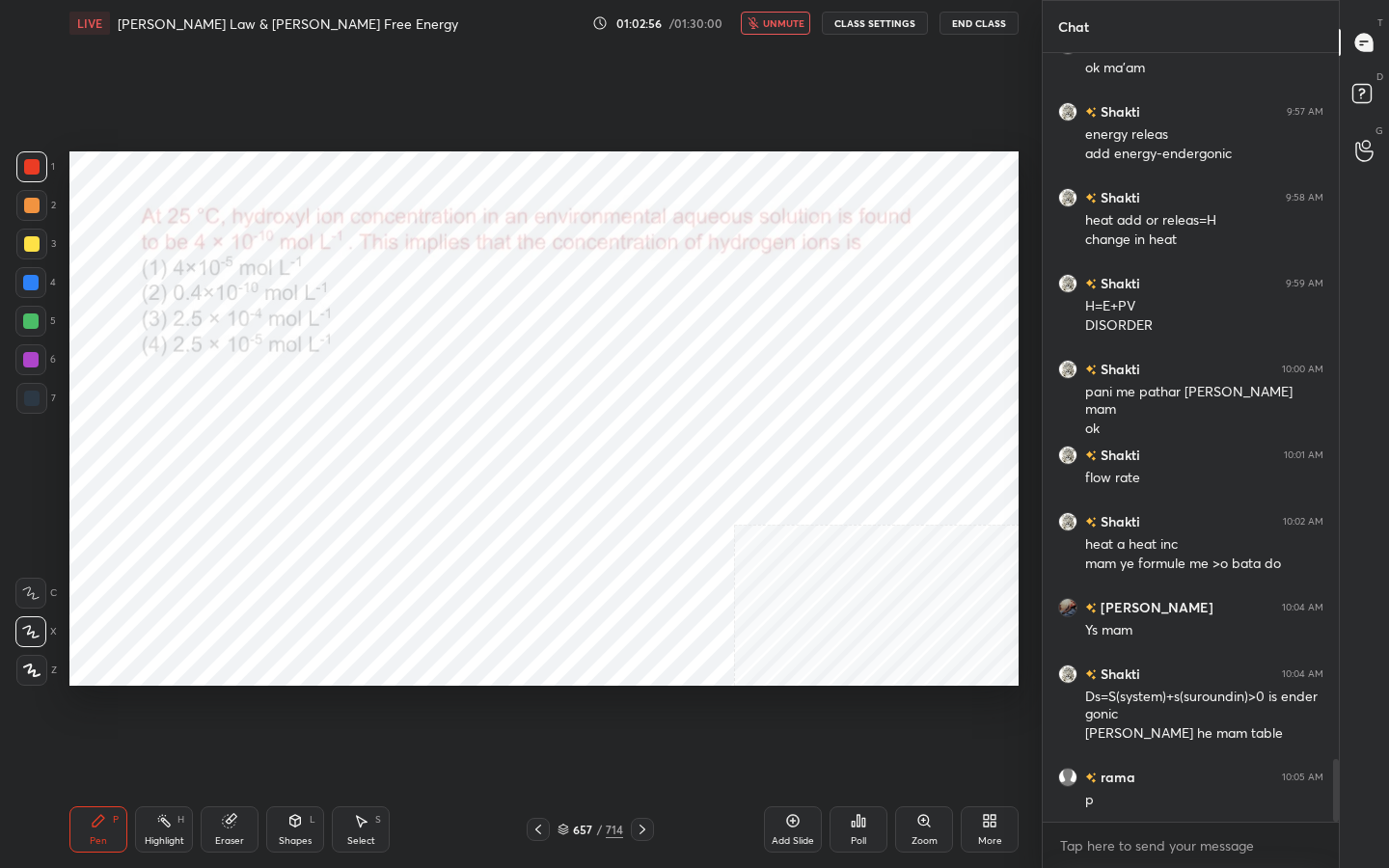 click on "Poll" at bounding box center [858, 829] 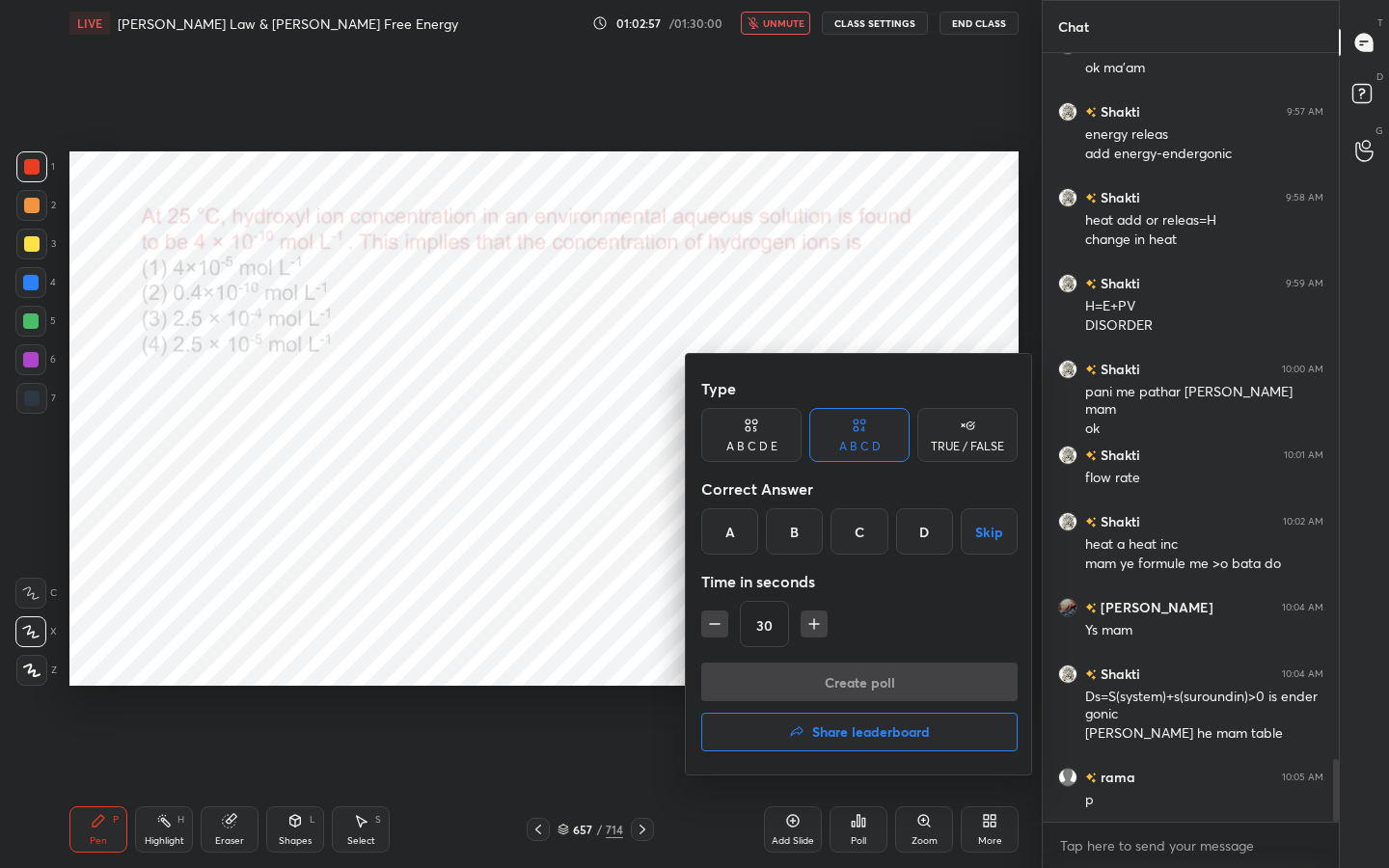 click on "D" at bounding box center (924, 531) 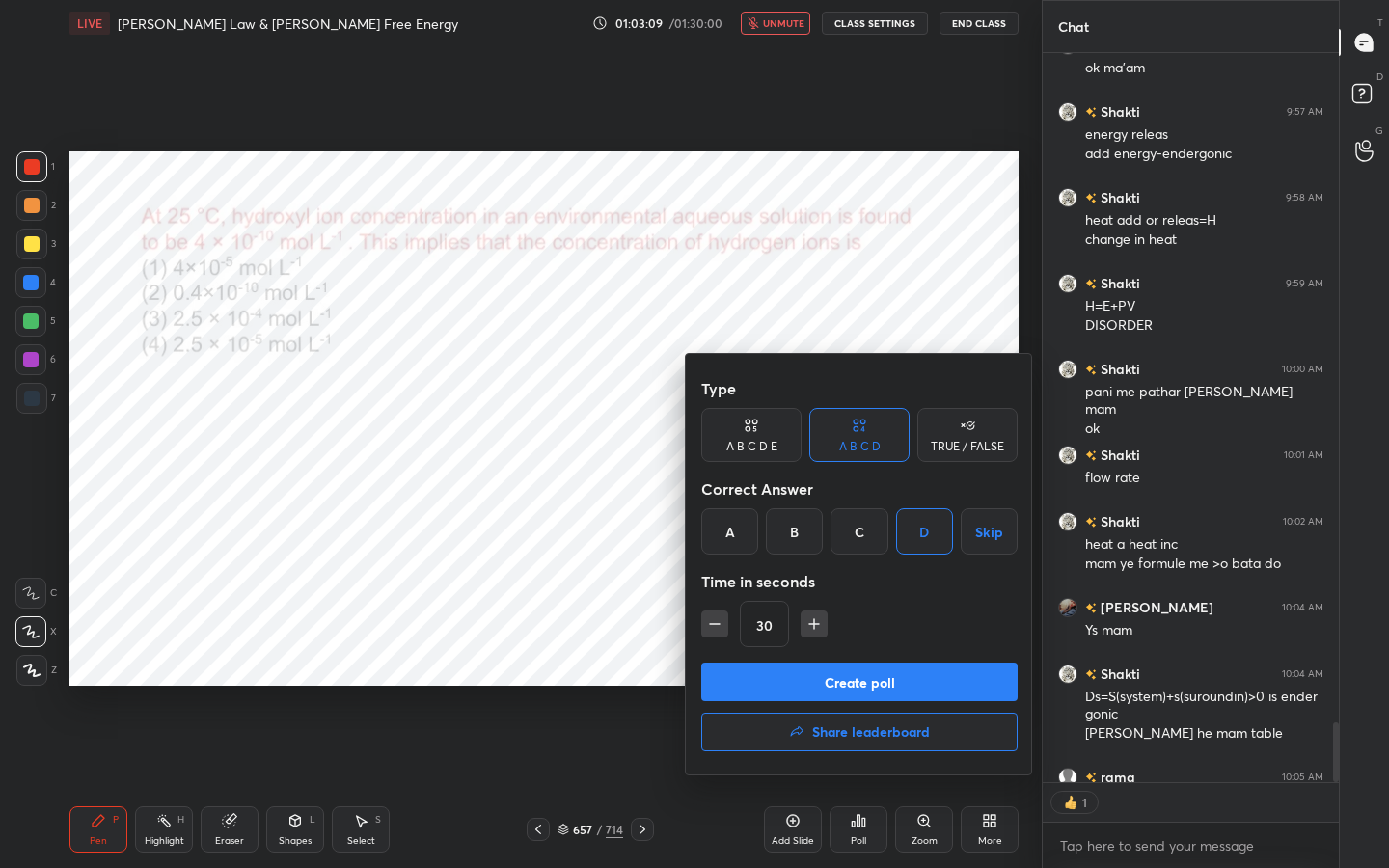 scroll, scrollTop: 723, scrollLeft: 290, axis: both 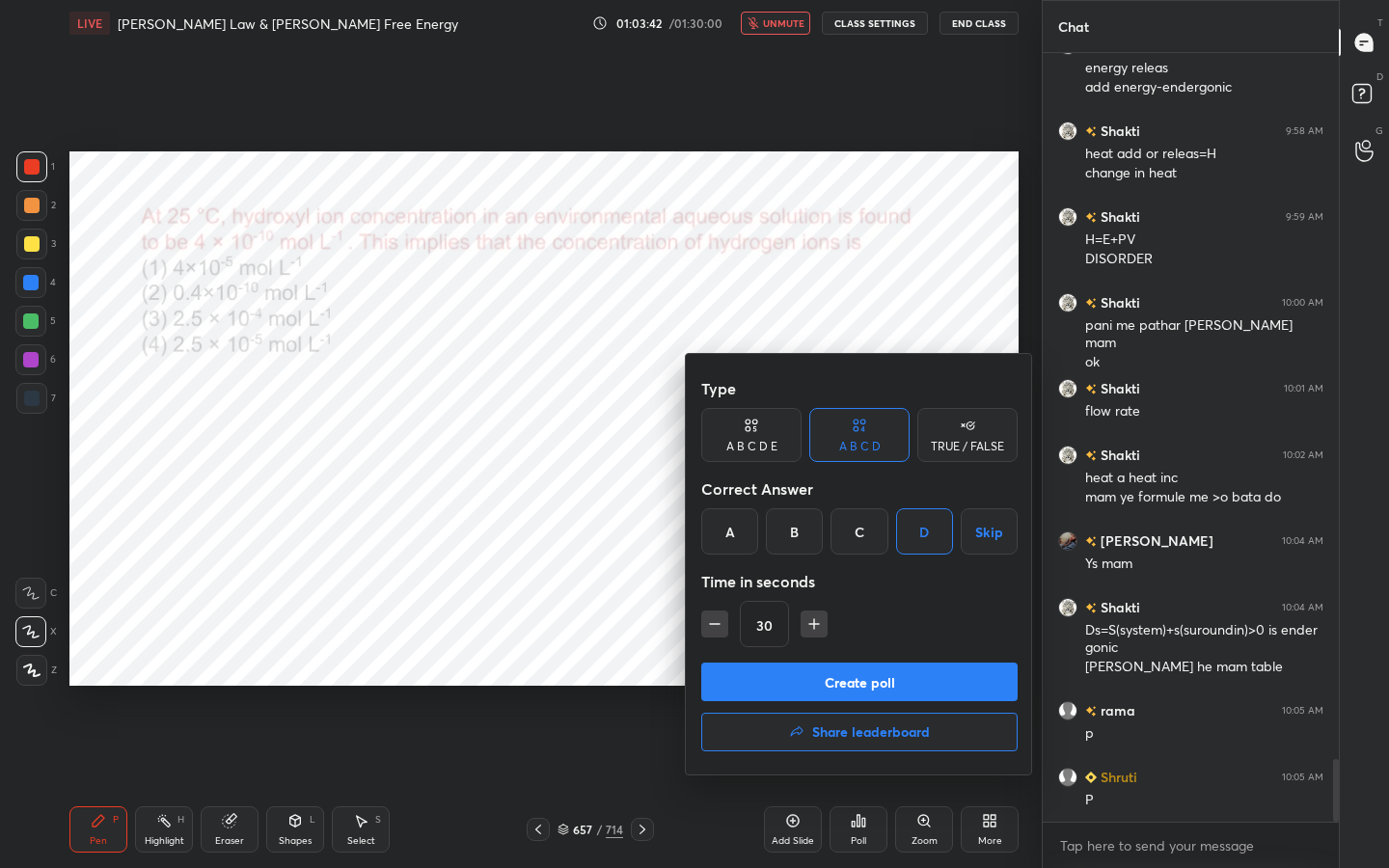 click on "Create poll" at bounding box center (859, 682) 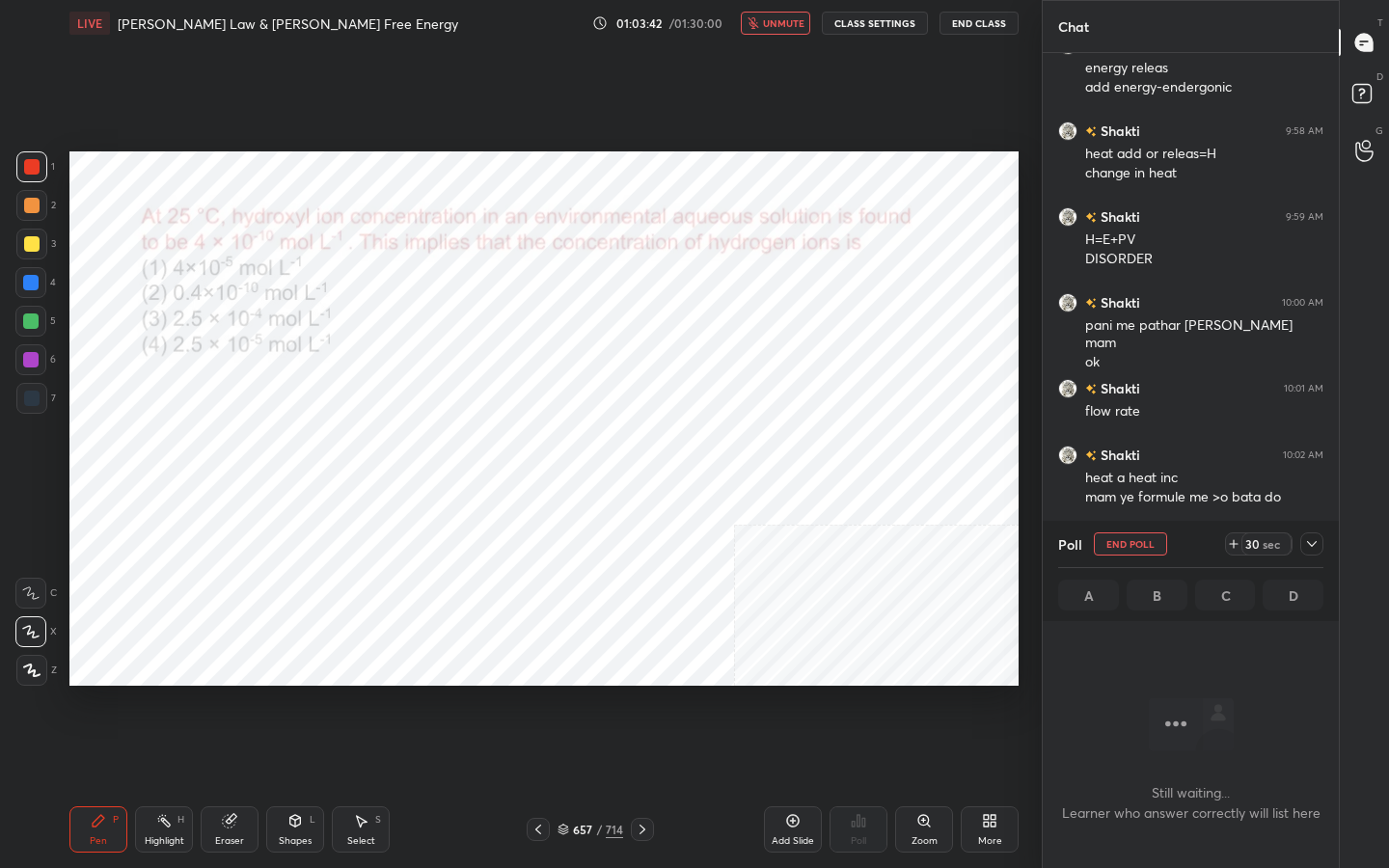 scroll, scrollTop: 525, scrollLeft: 290, axis: both 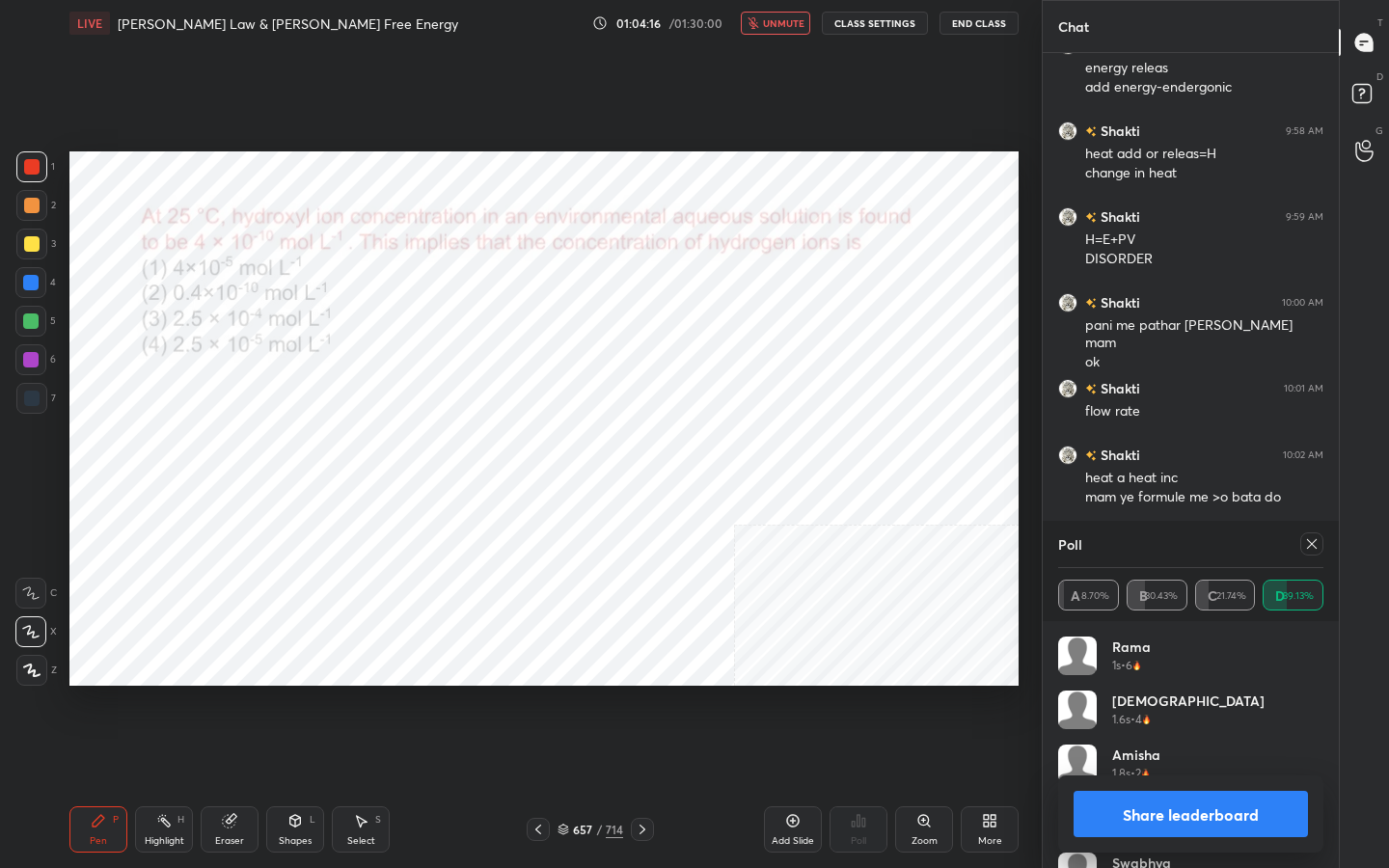 click 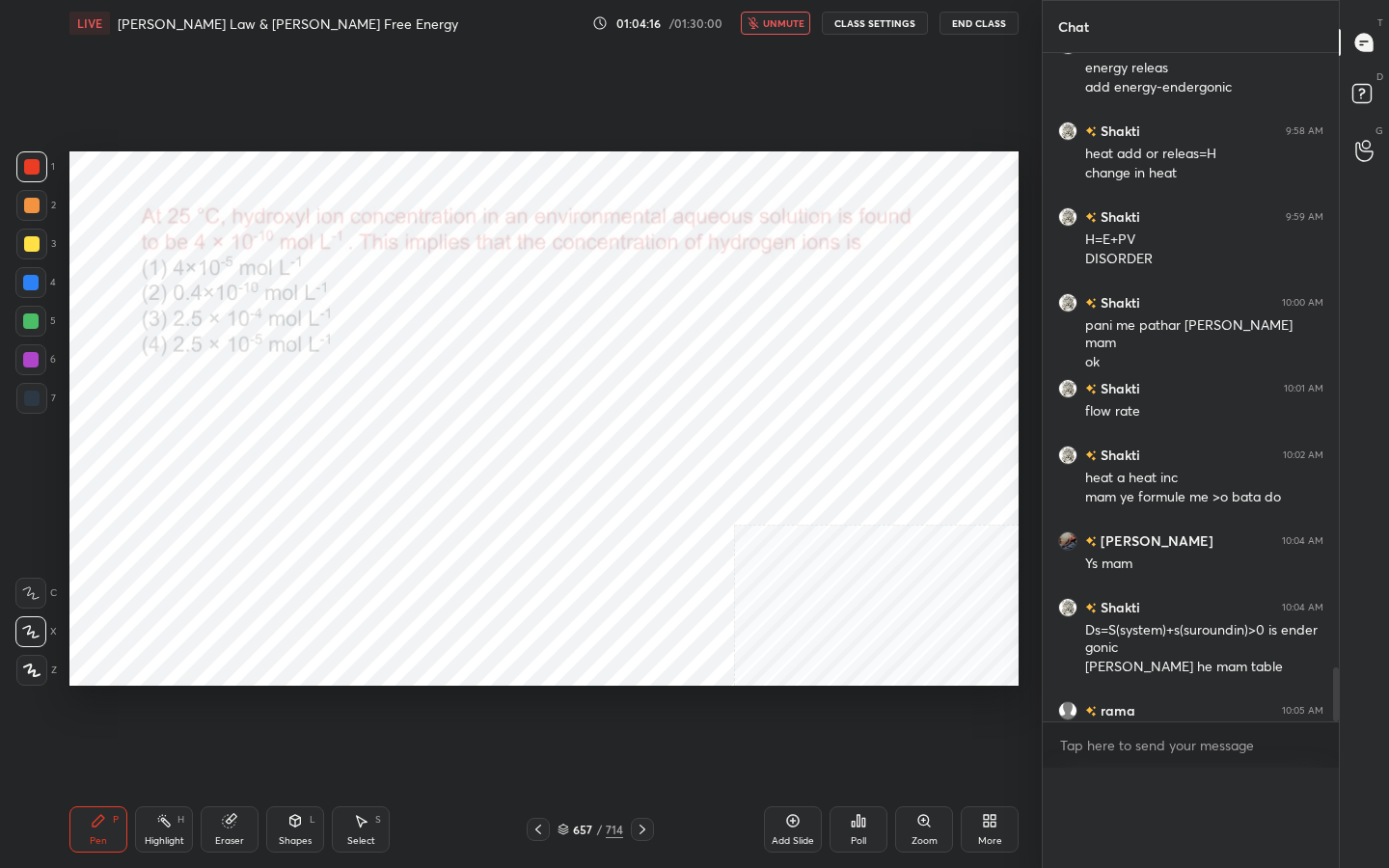 scroll, scrollTop: 17, scrollLeft: 259, axis: both 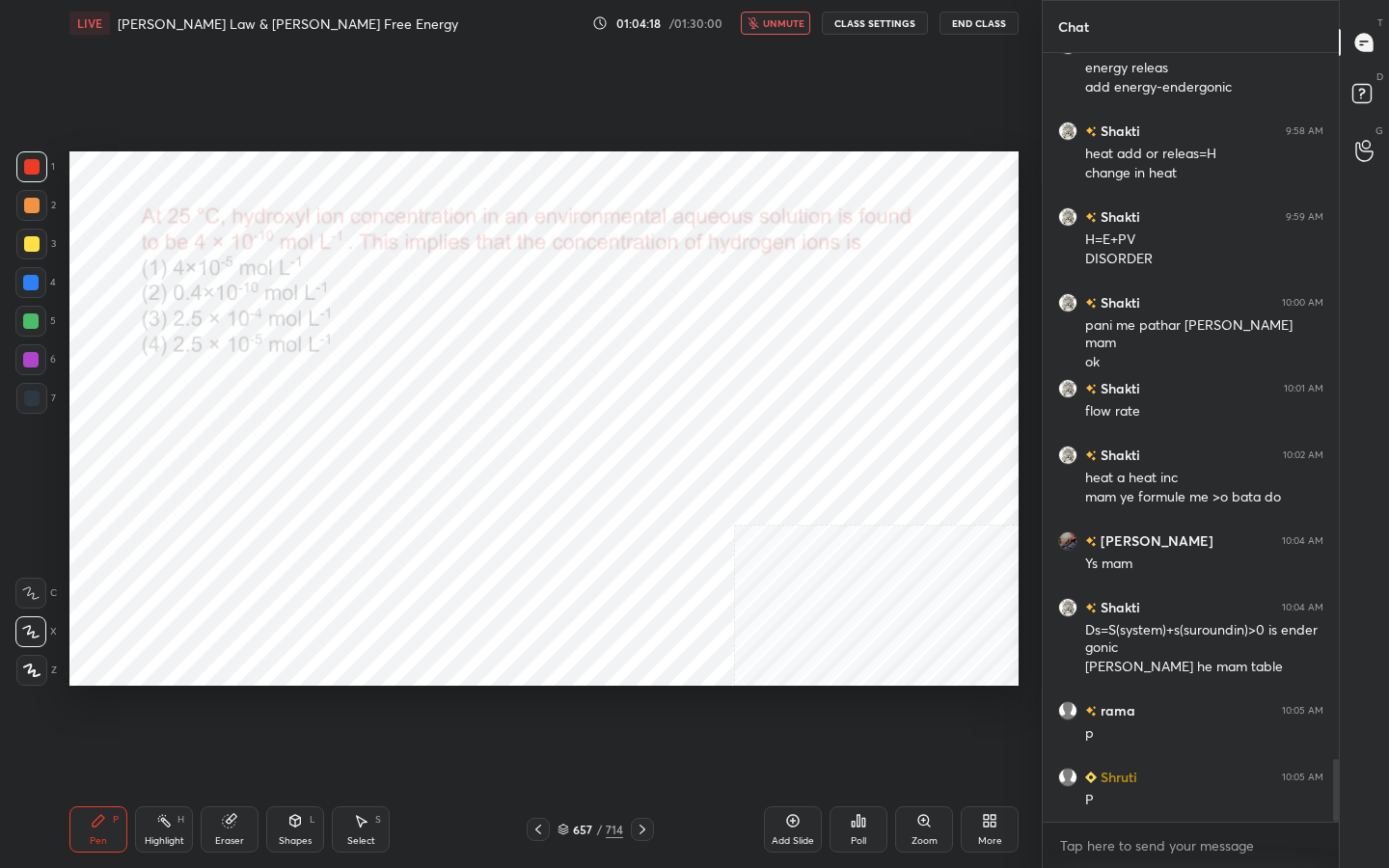 click on "unmute" at bounding box center [776, 23] 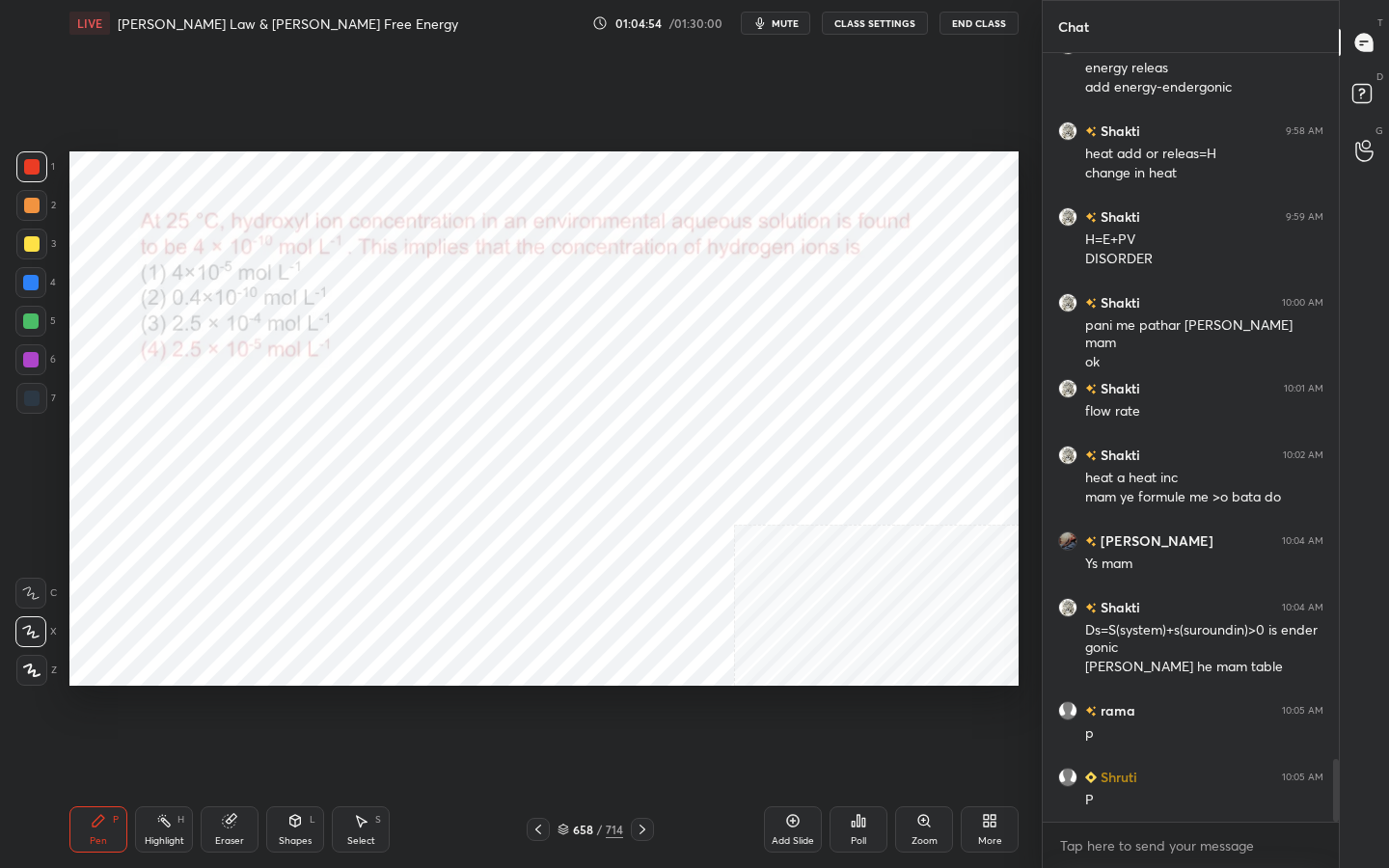 click on "658" at bounding box center [583, 829] 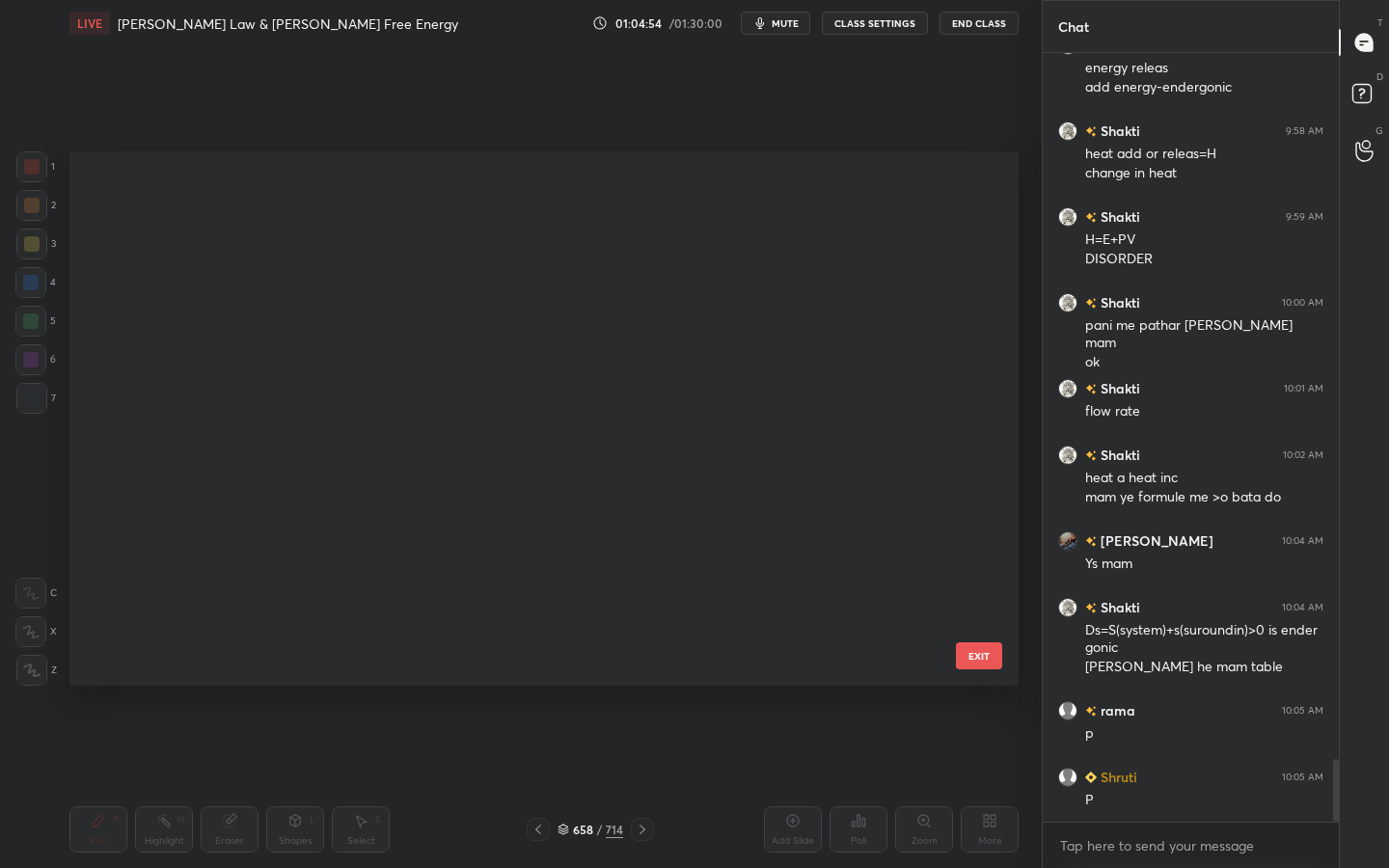 scroll, scrollTop: 35430, scrollLeft: 0, axis: vertical 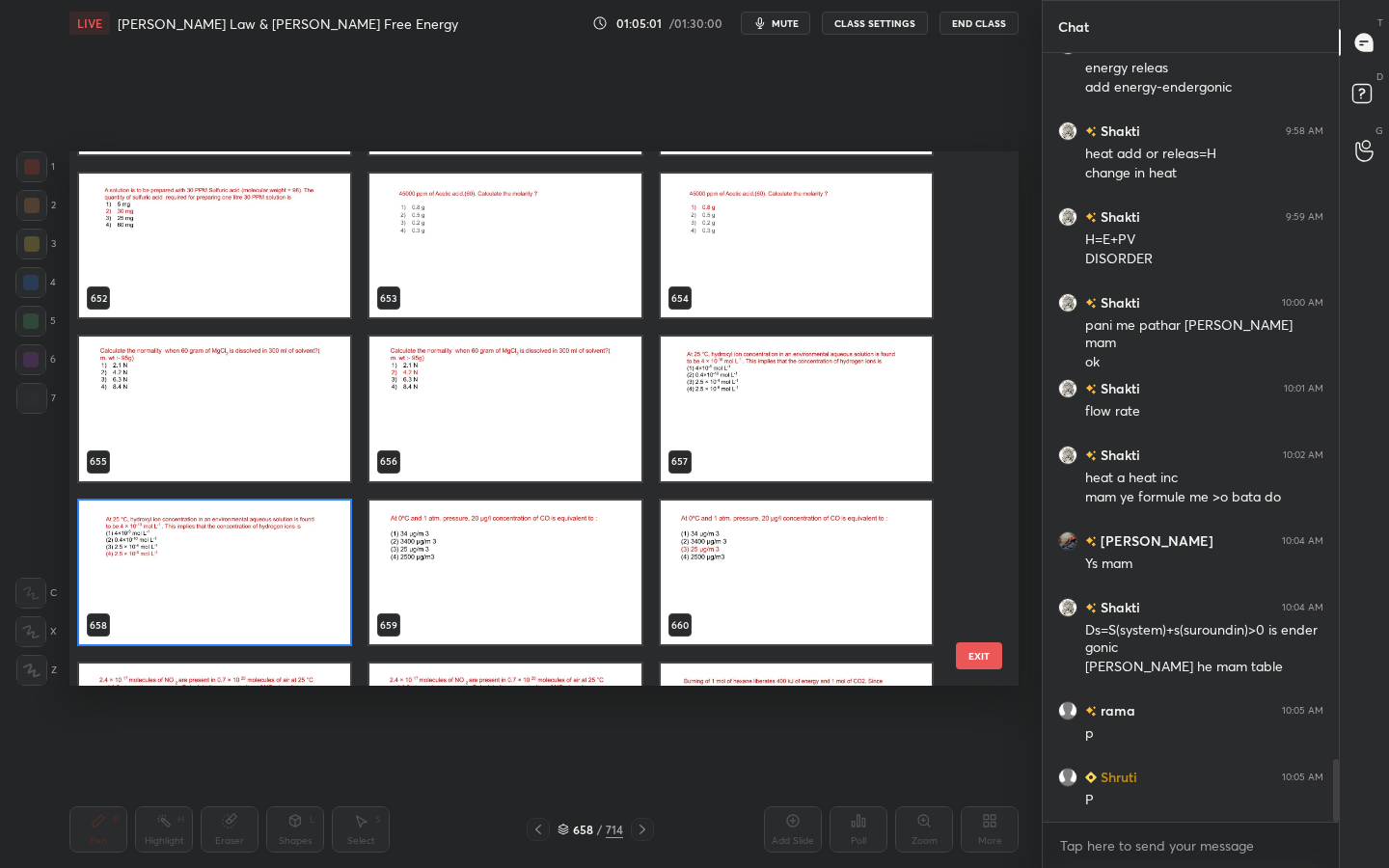 click at bounding box center [214, 409] 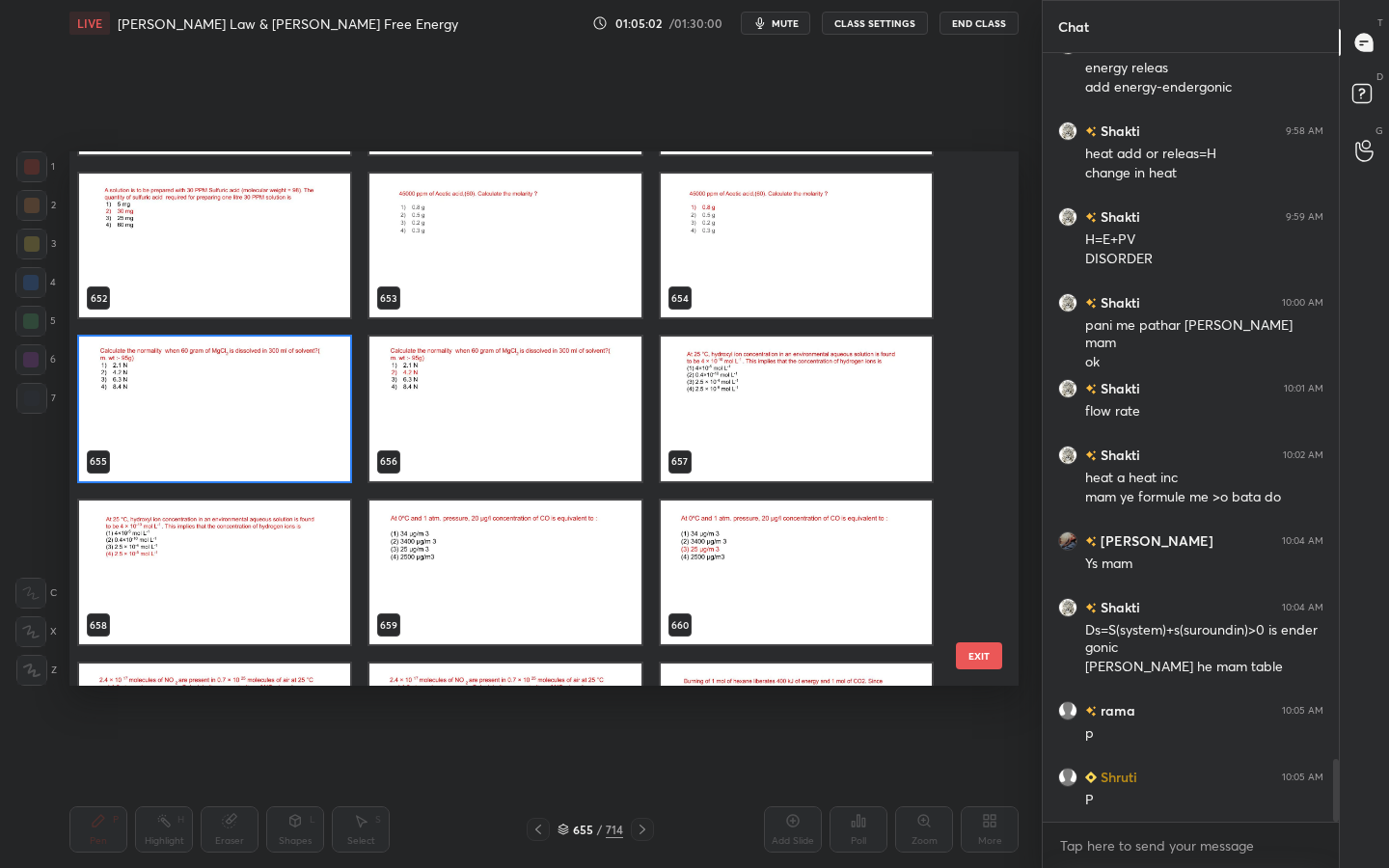 click at bounding box center (214, 409) 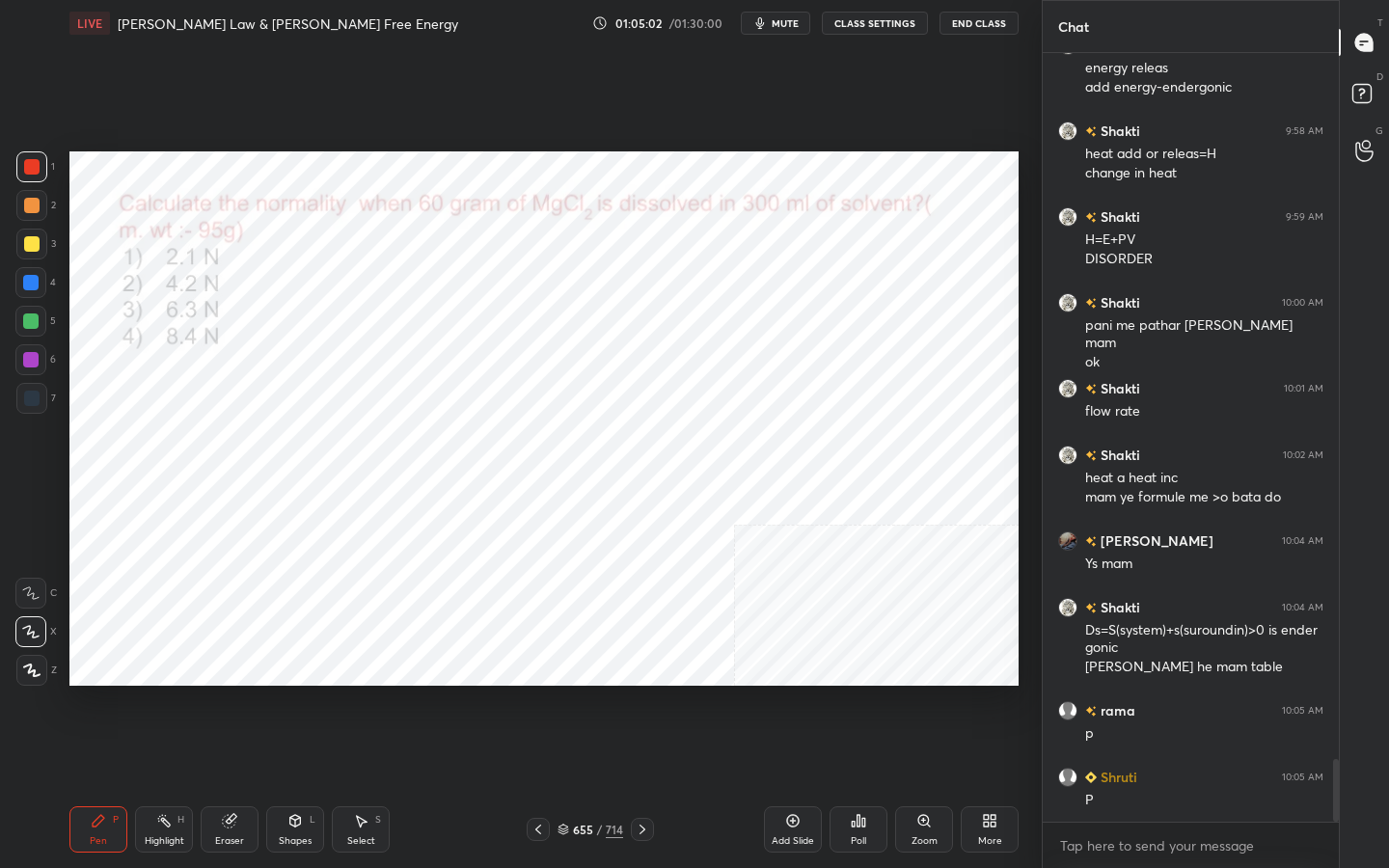 click at bounding box center (214, 409) 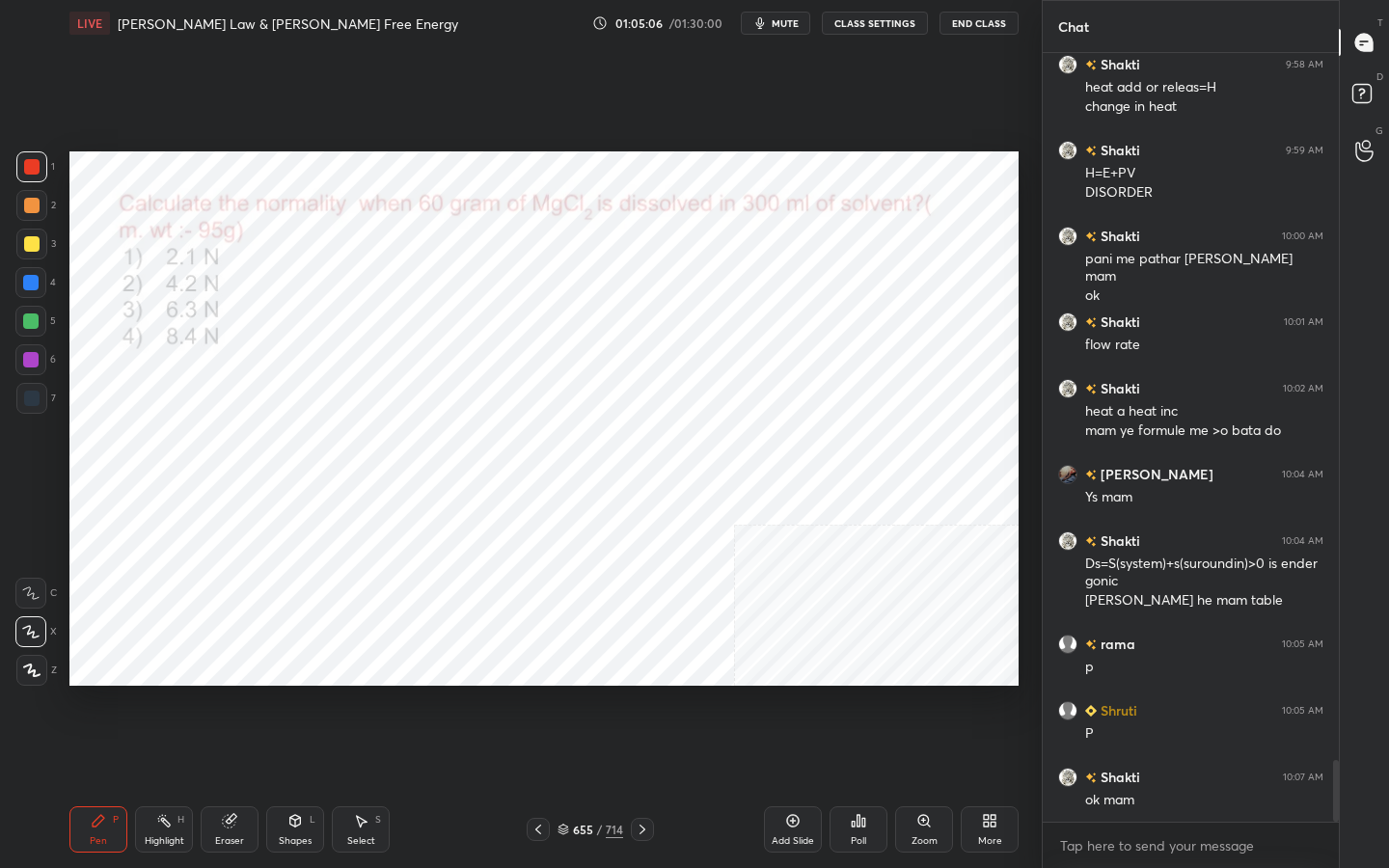 click on "mute" at bounding box center (785, 23) 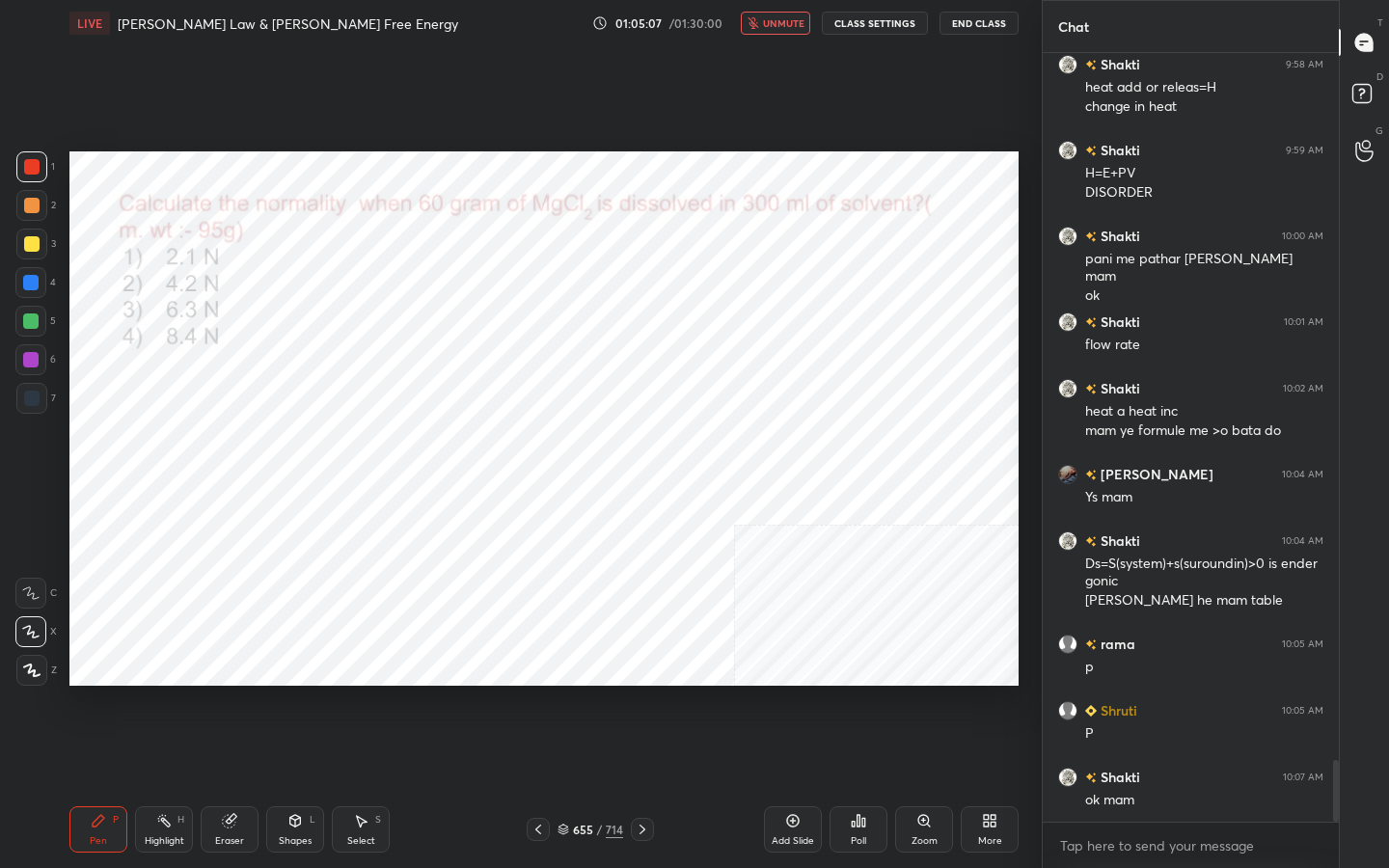 click on "unmute" at bounding box center (783, 23) 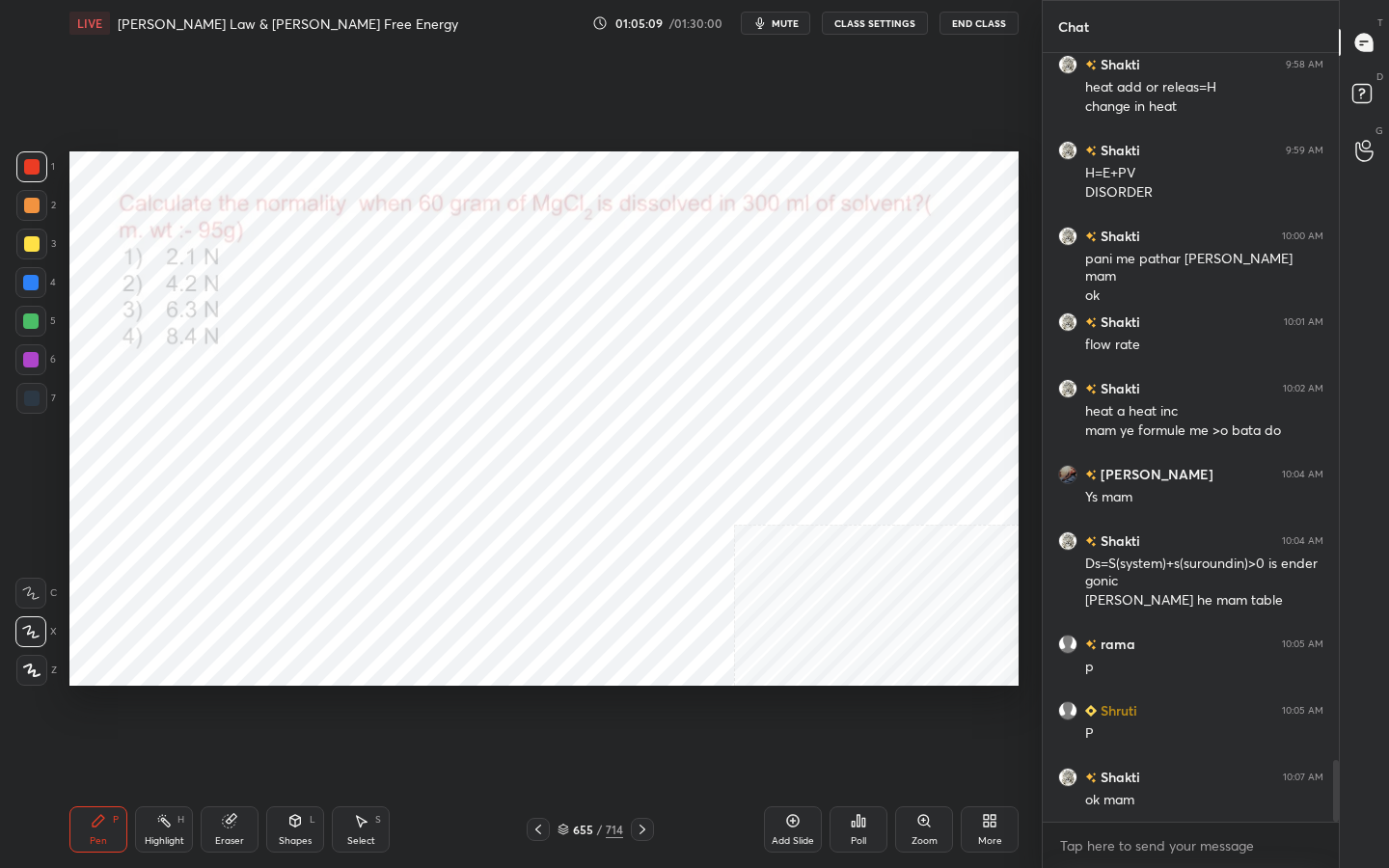 click 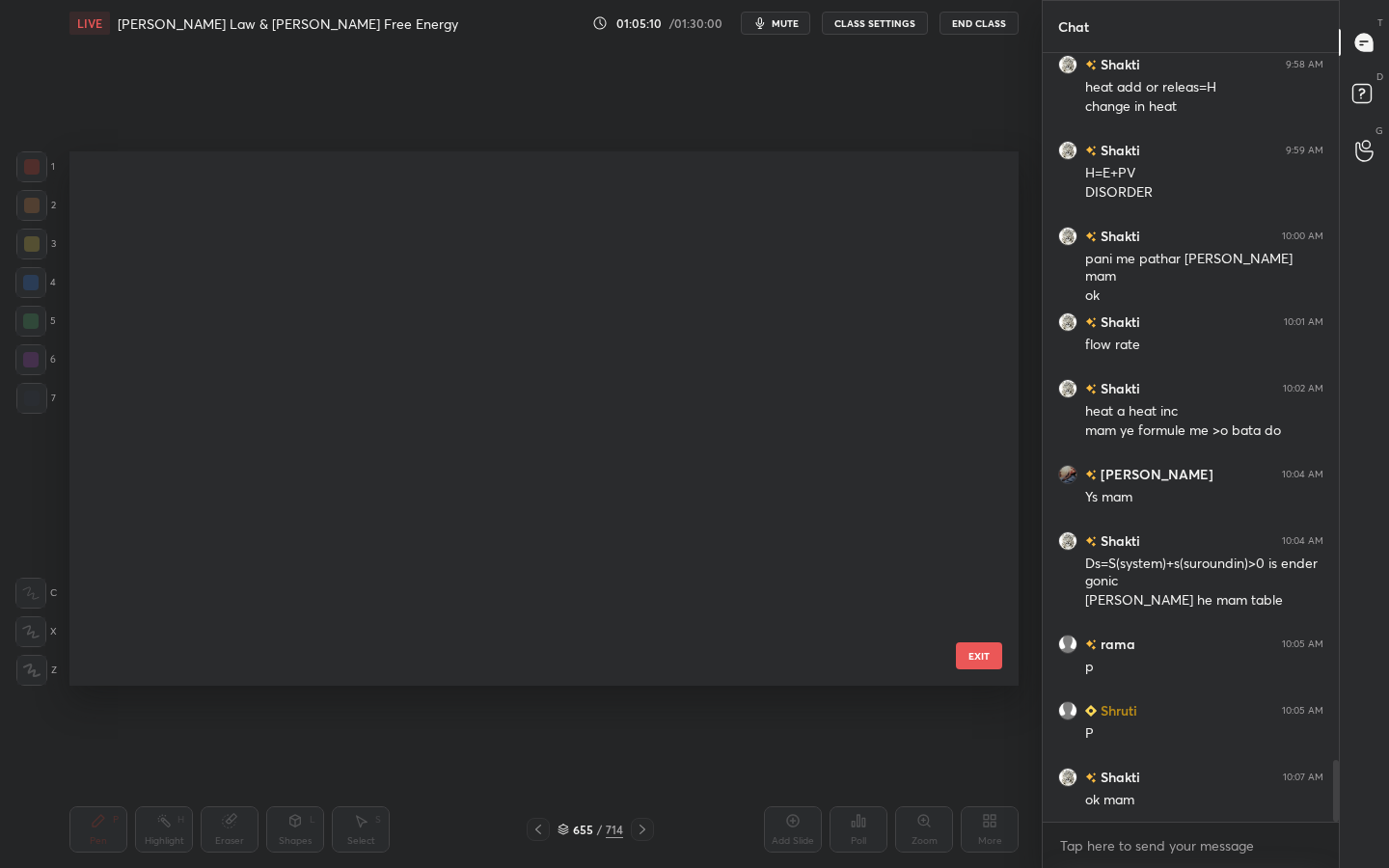 scroll, scrollTop: 35267, scrollLeft: 0, axis: vertical 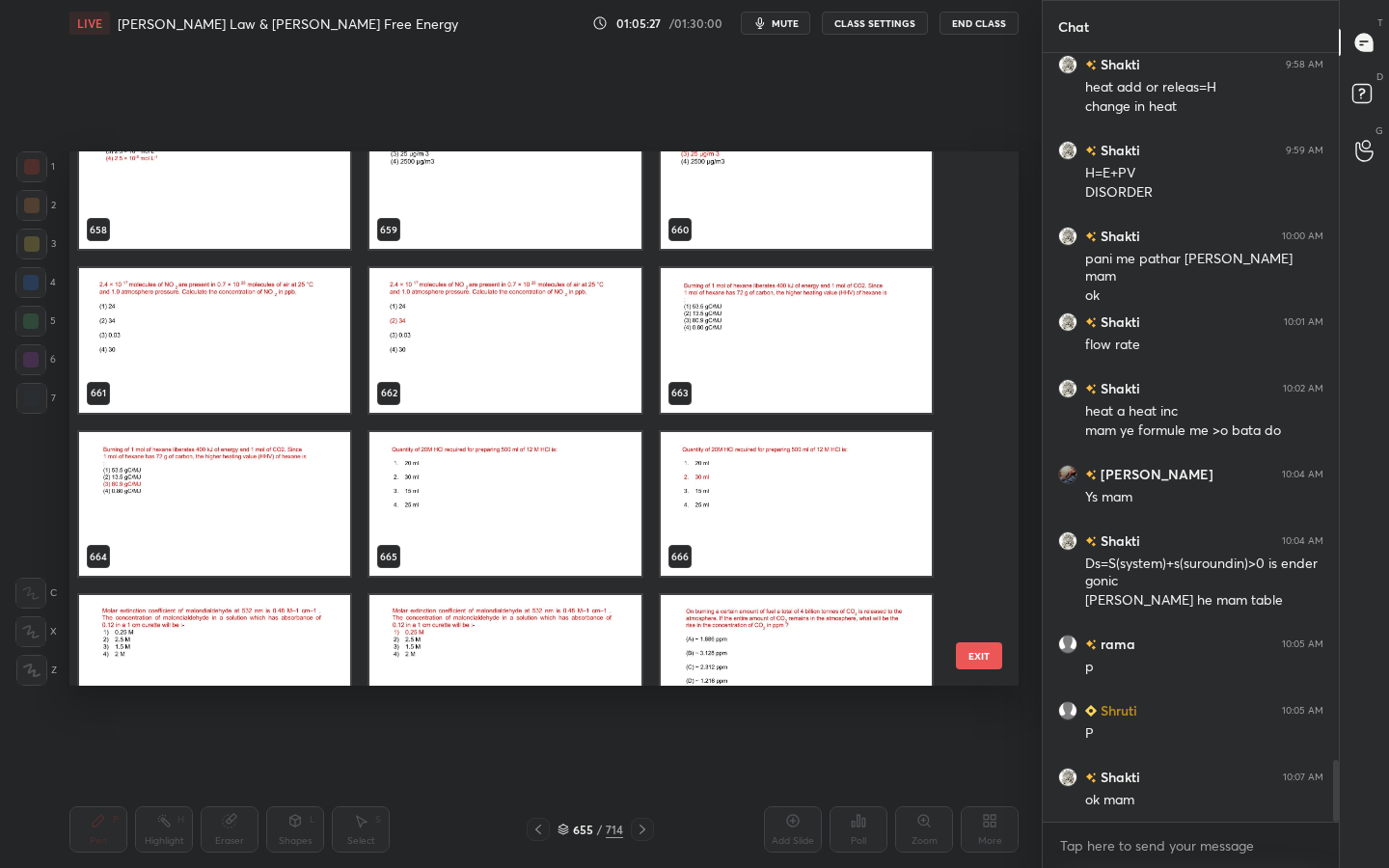 click at bounding box center [504, 504] 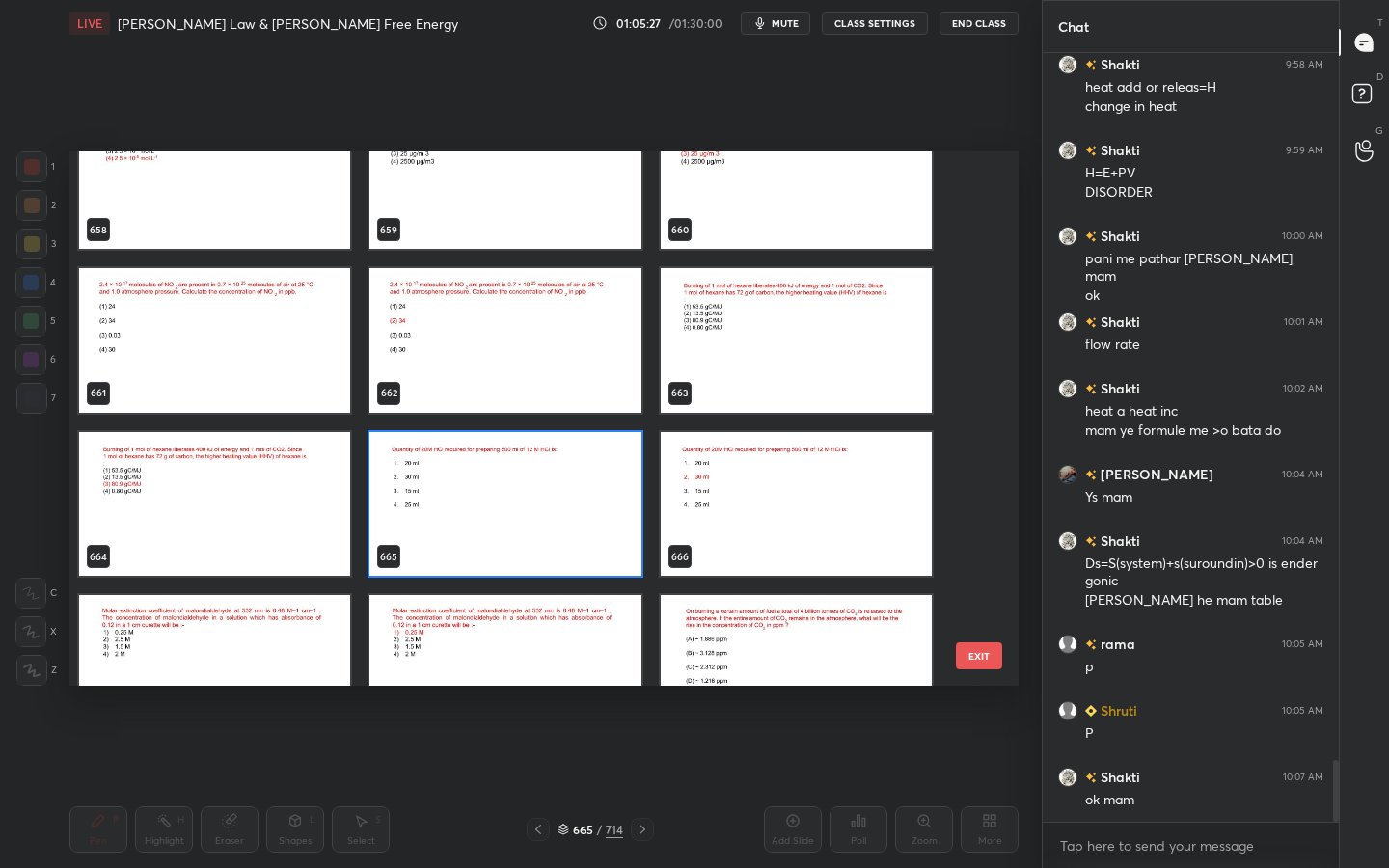 click at bounding box center (504, 504) 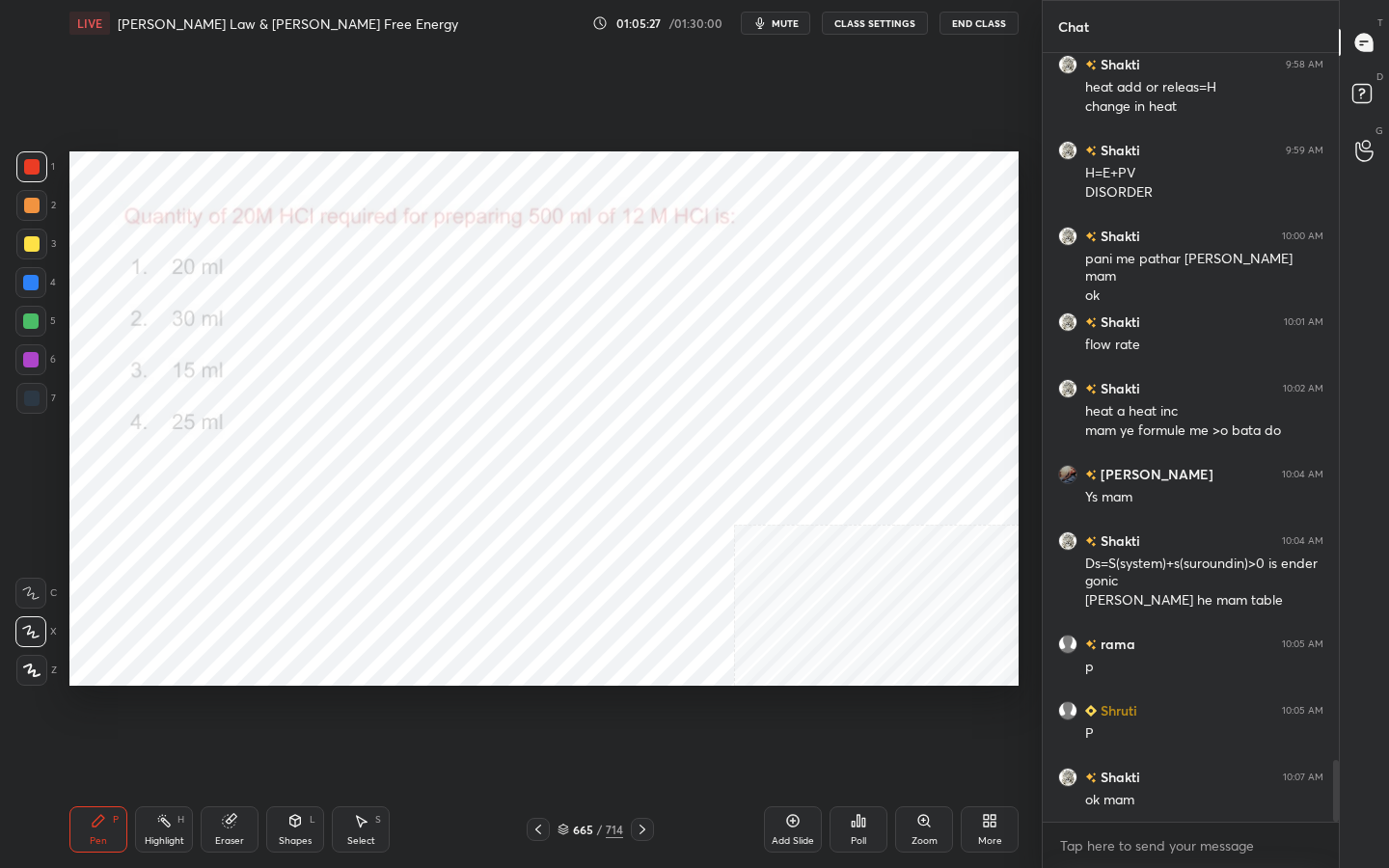 click at bounding box center (504, 504) 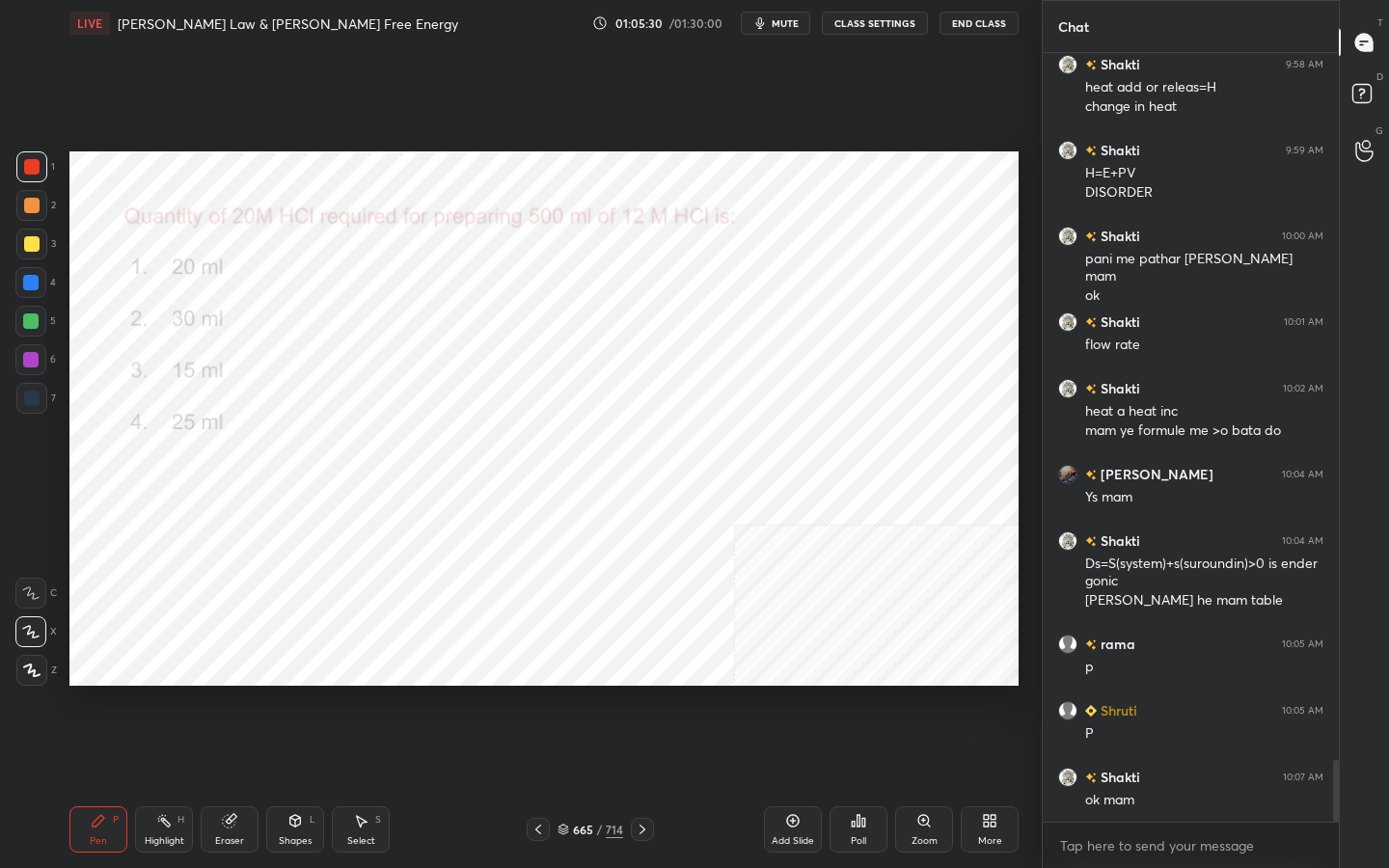 click on "mute" at bounding box center [785, 23] 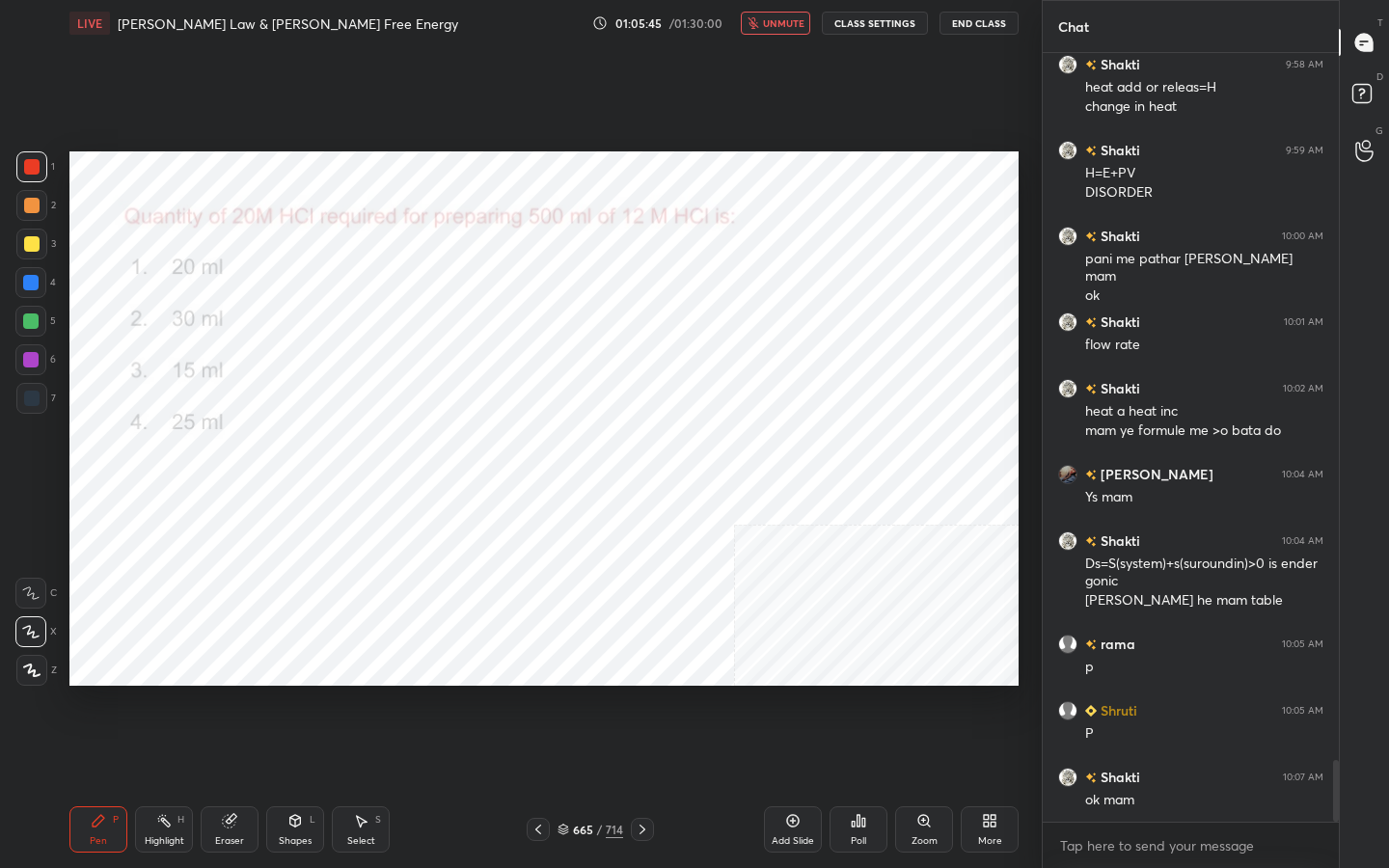 scroll, scrollTop: 8832, scrollLeft: 0, axis: vertical 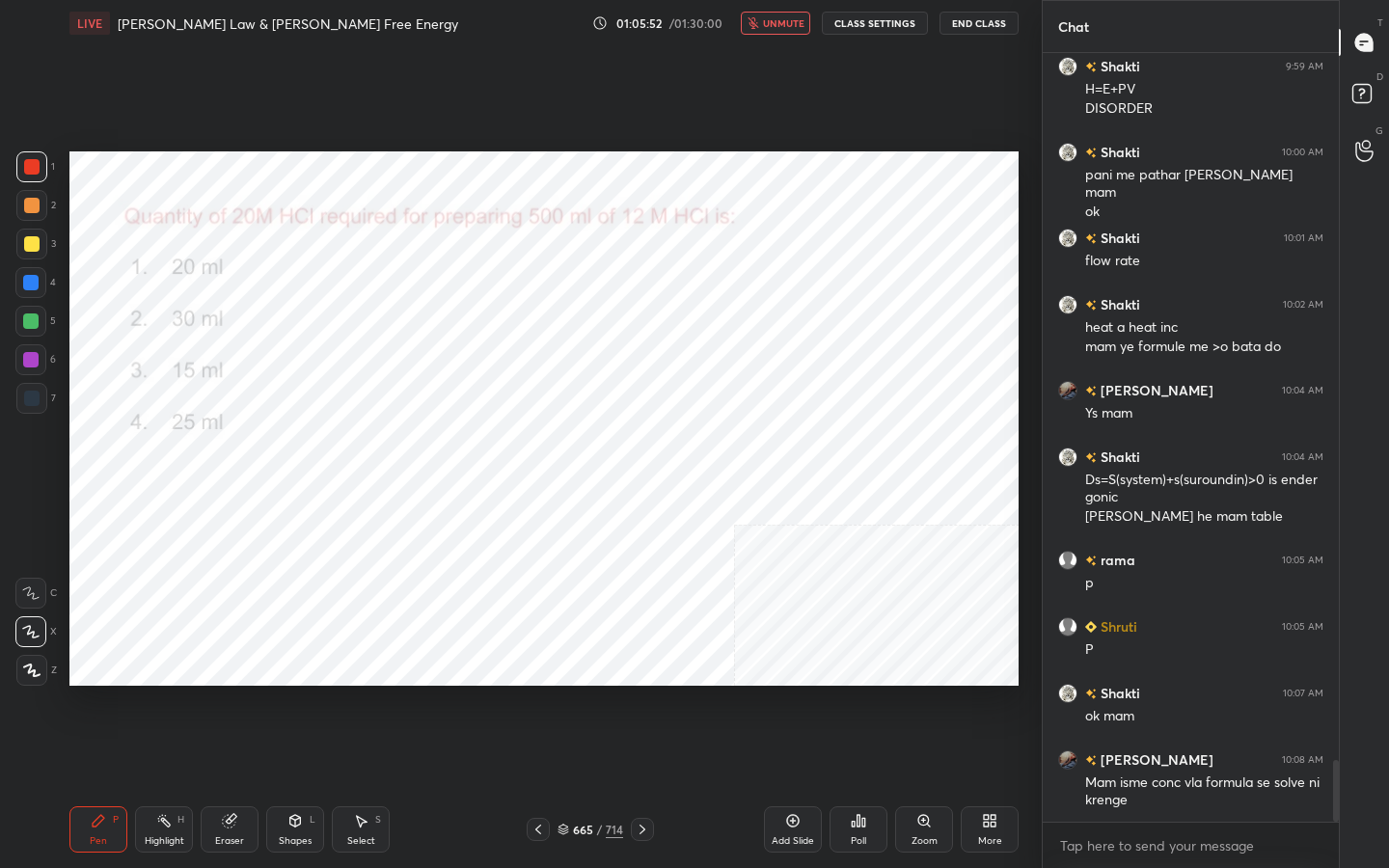 click on "unmute" at bounding box center (783, 23) 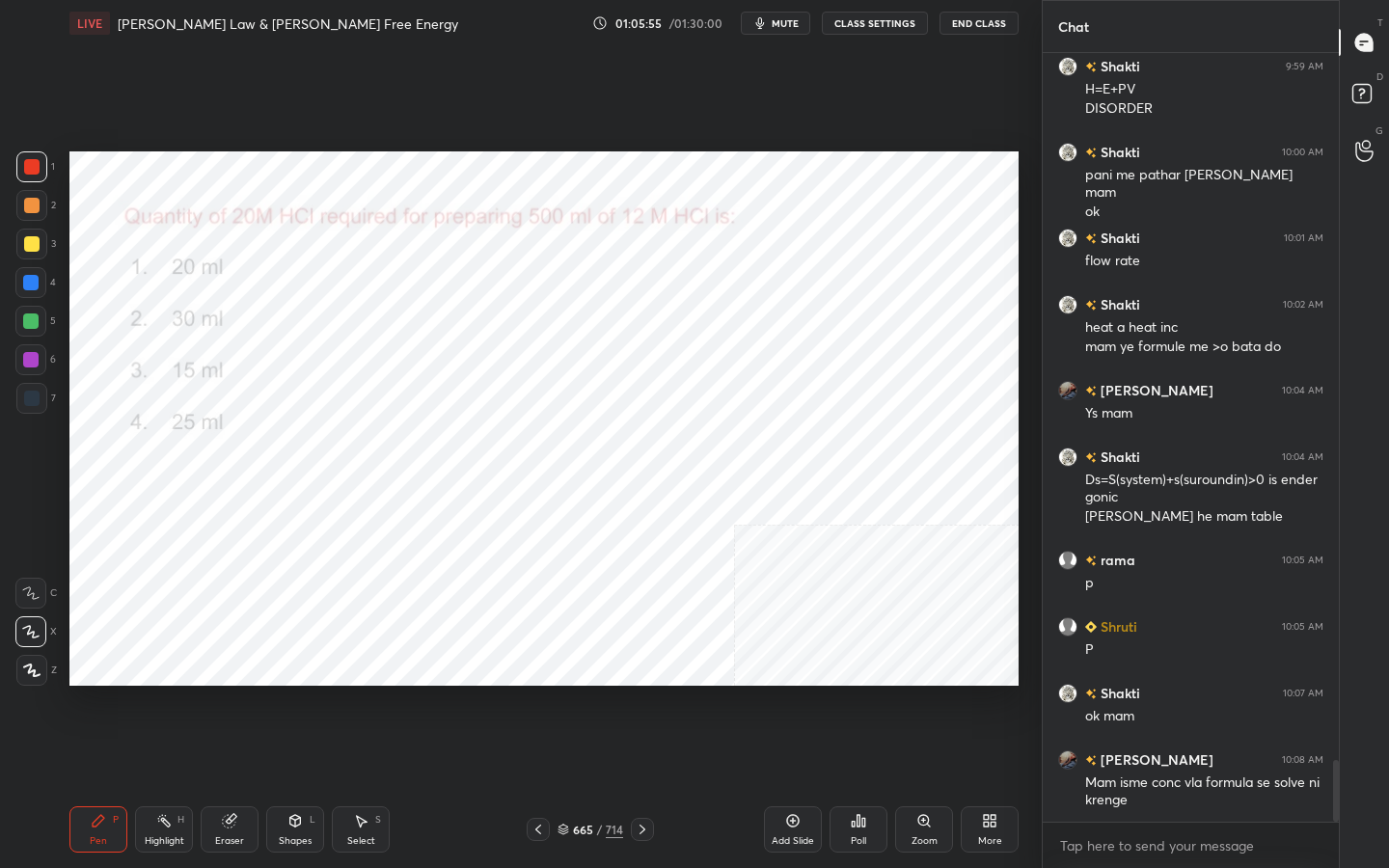 scroll, scrollTop: 8852, scrollLeft: 0, axis: vertical 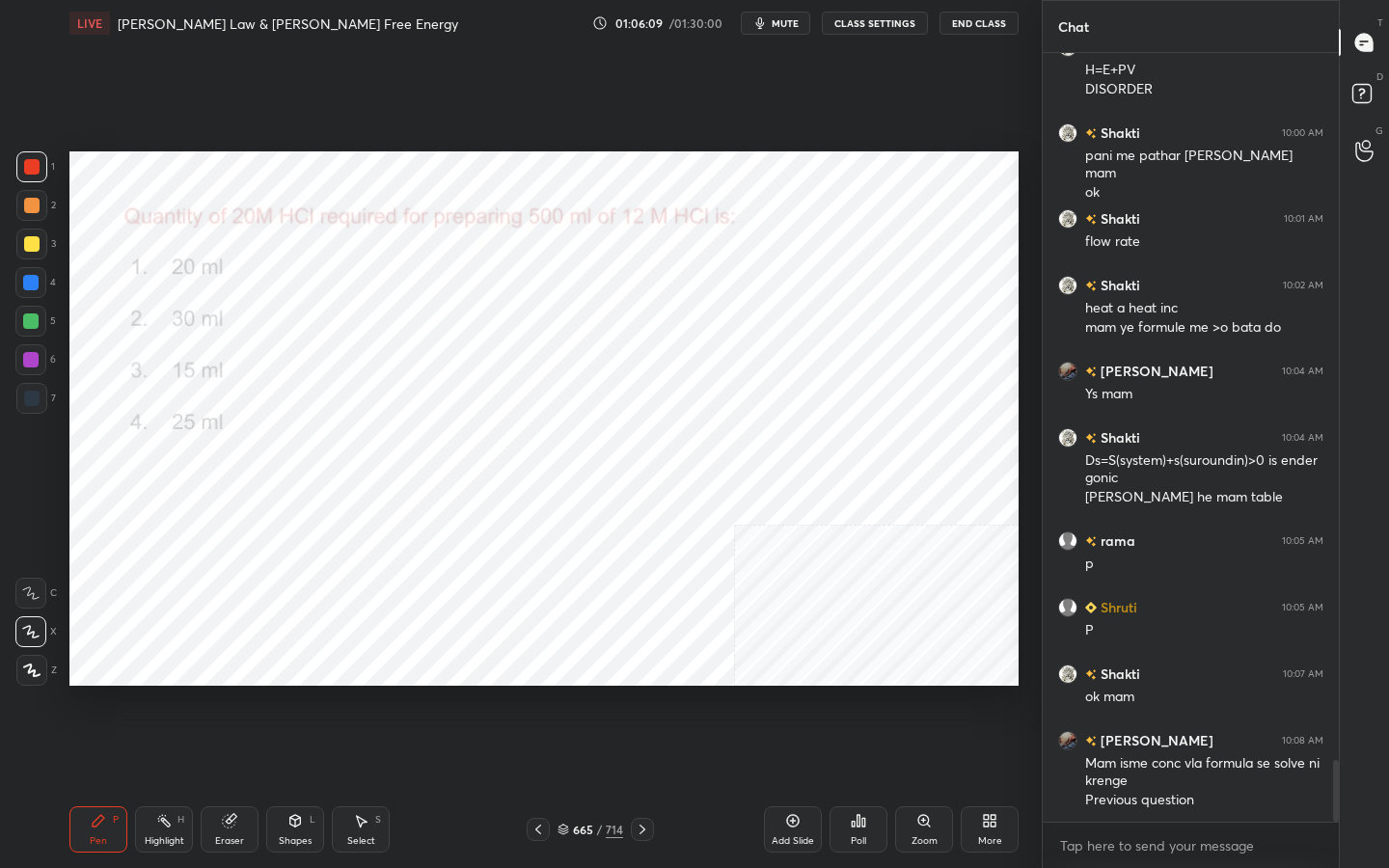 click on "mute" at bounding box center (785, 23) 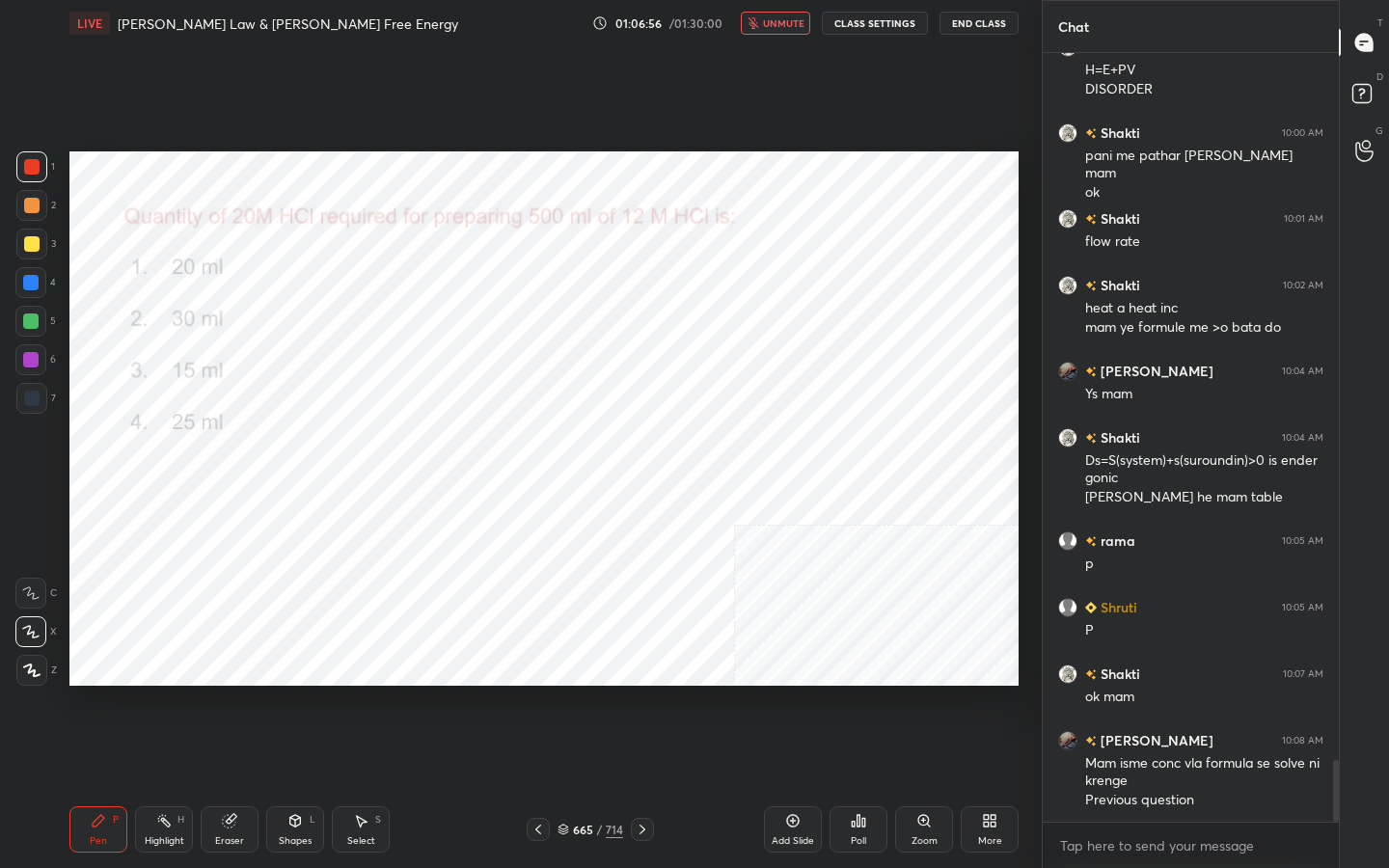 click on "unmute" at bounding box center [776, 23] 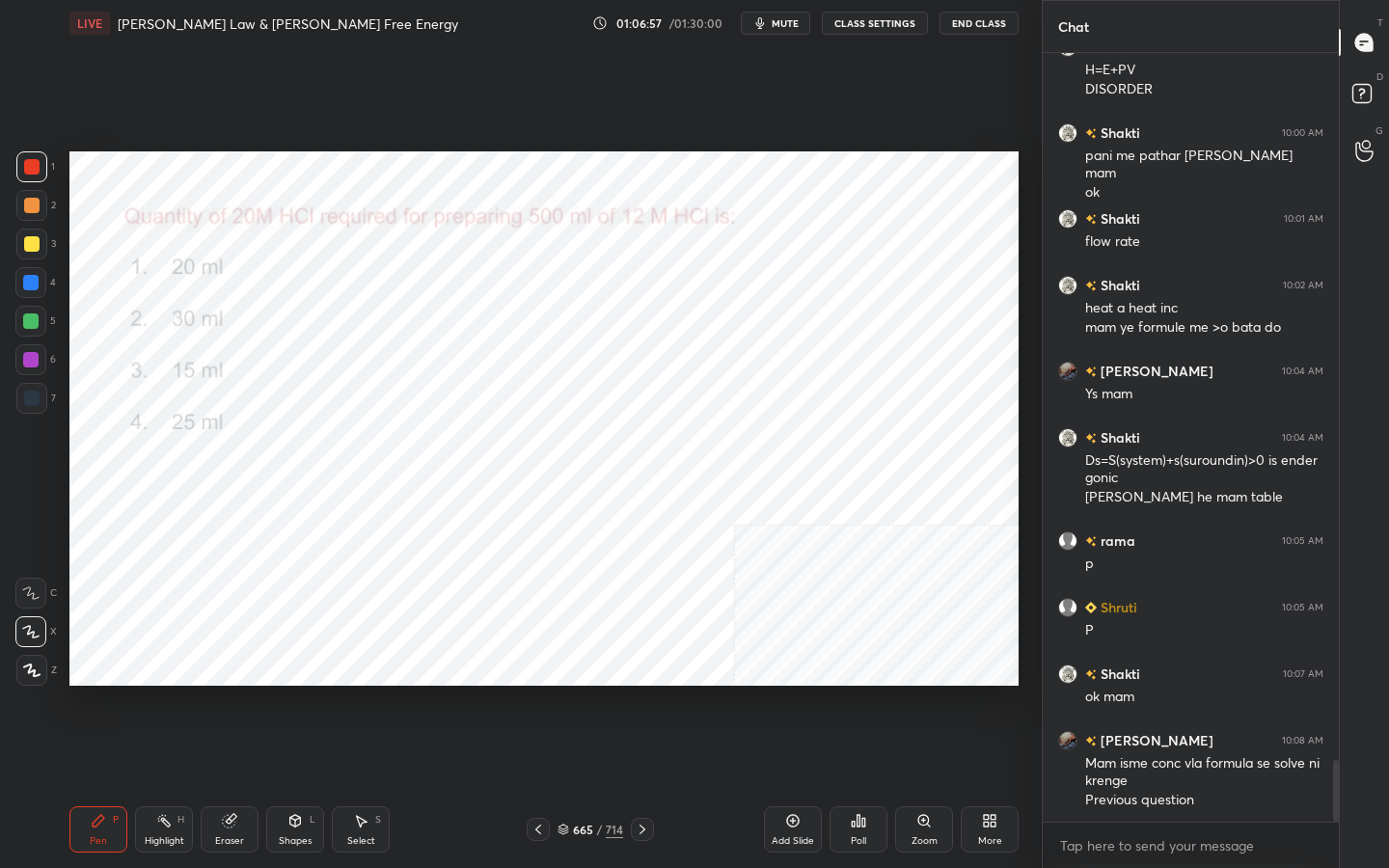 click on "mute" at bounding box center (776, 23) 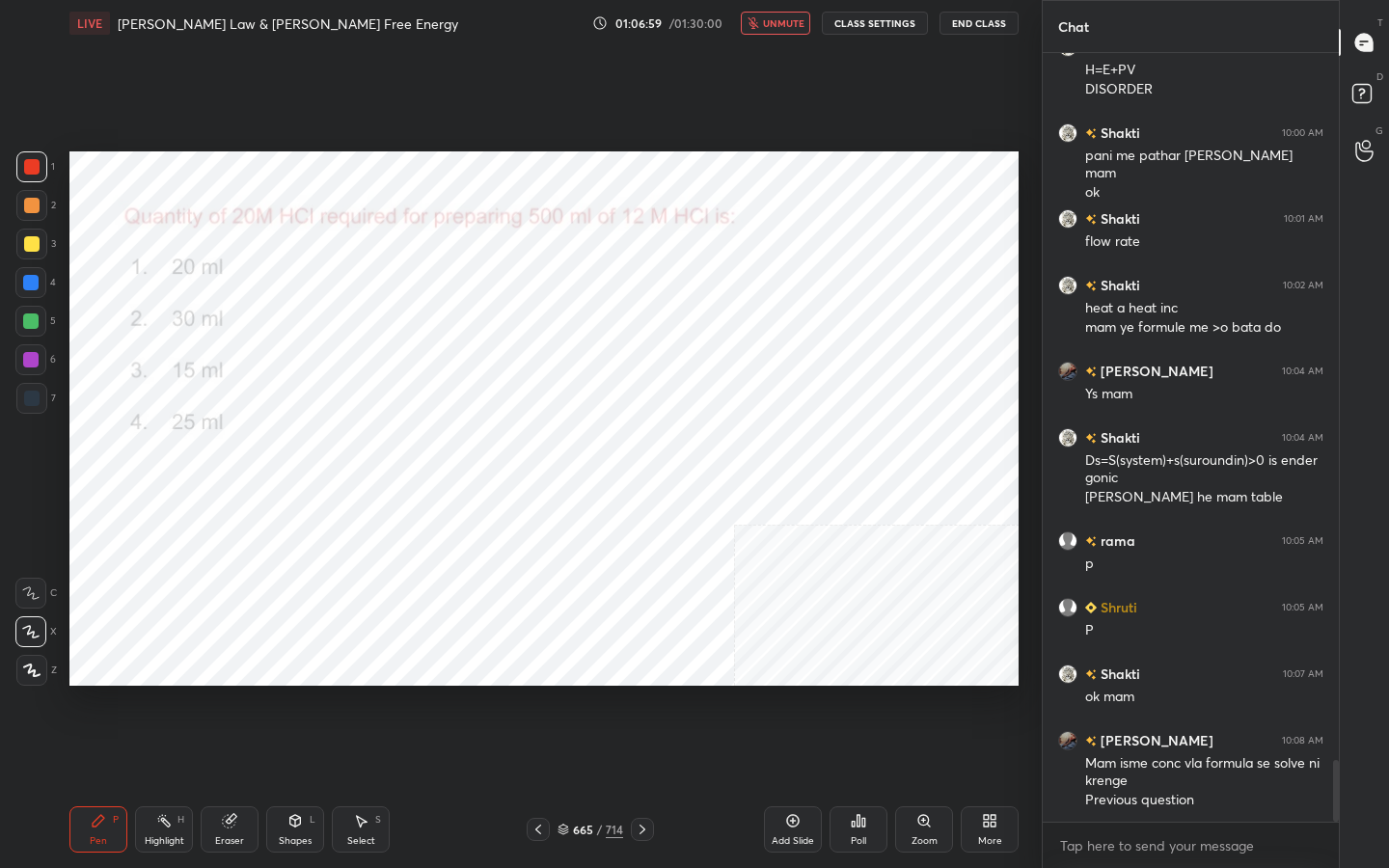 click 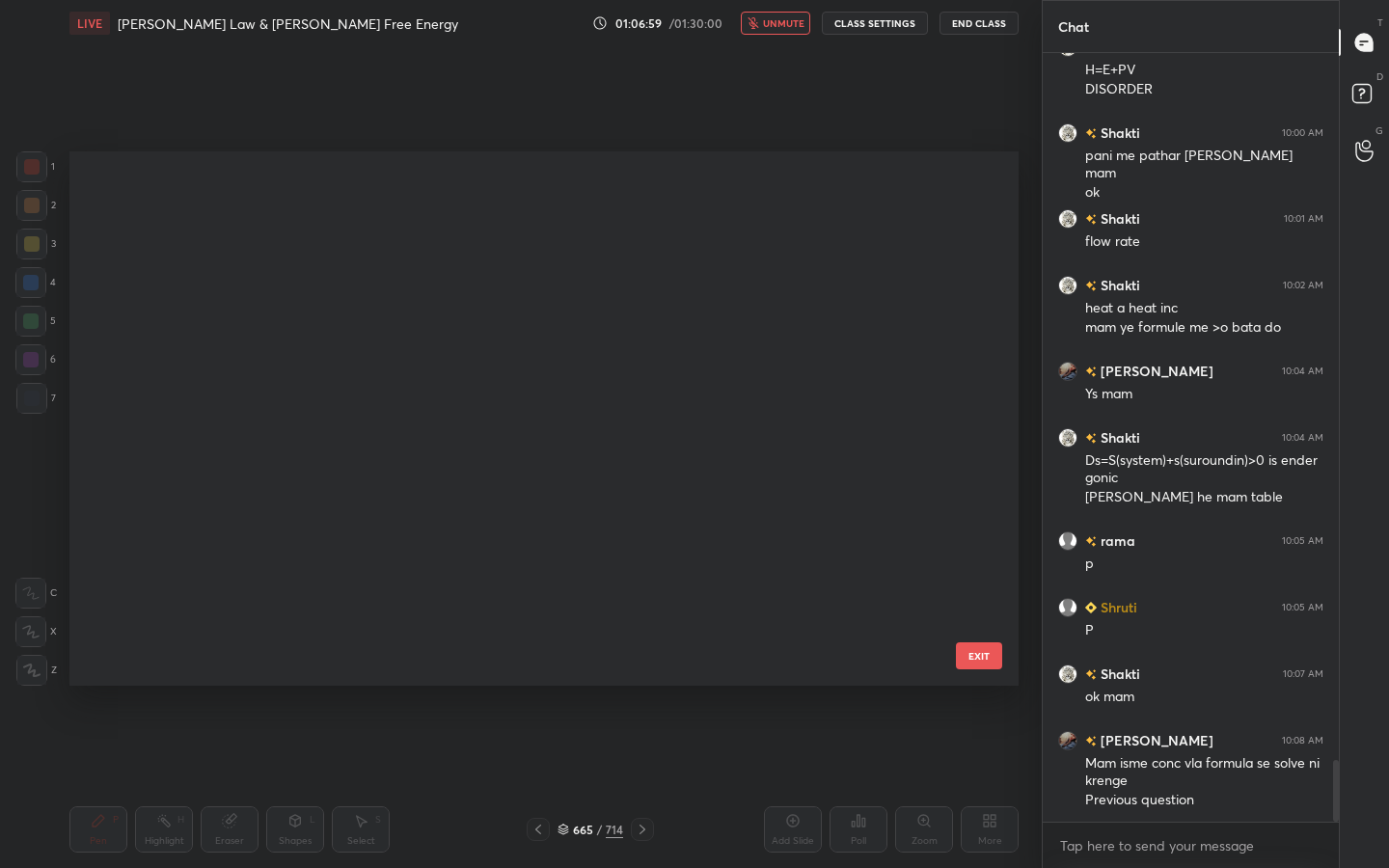 scroll, scrollTop: 35757, scrollLeft: 0, axis: vertical 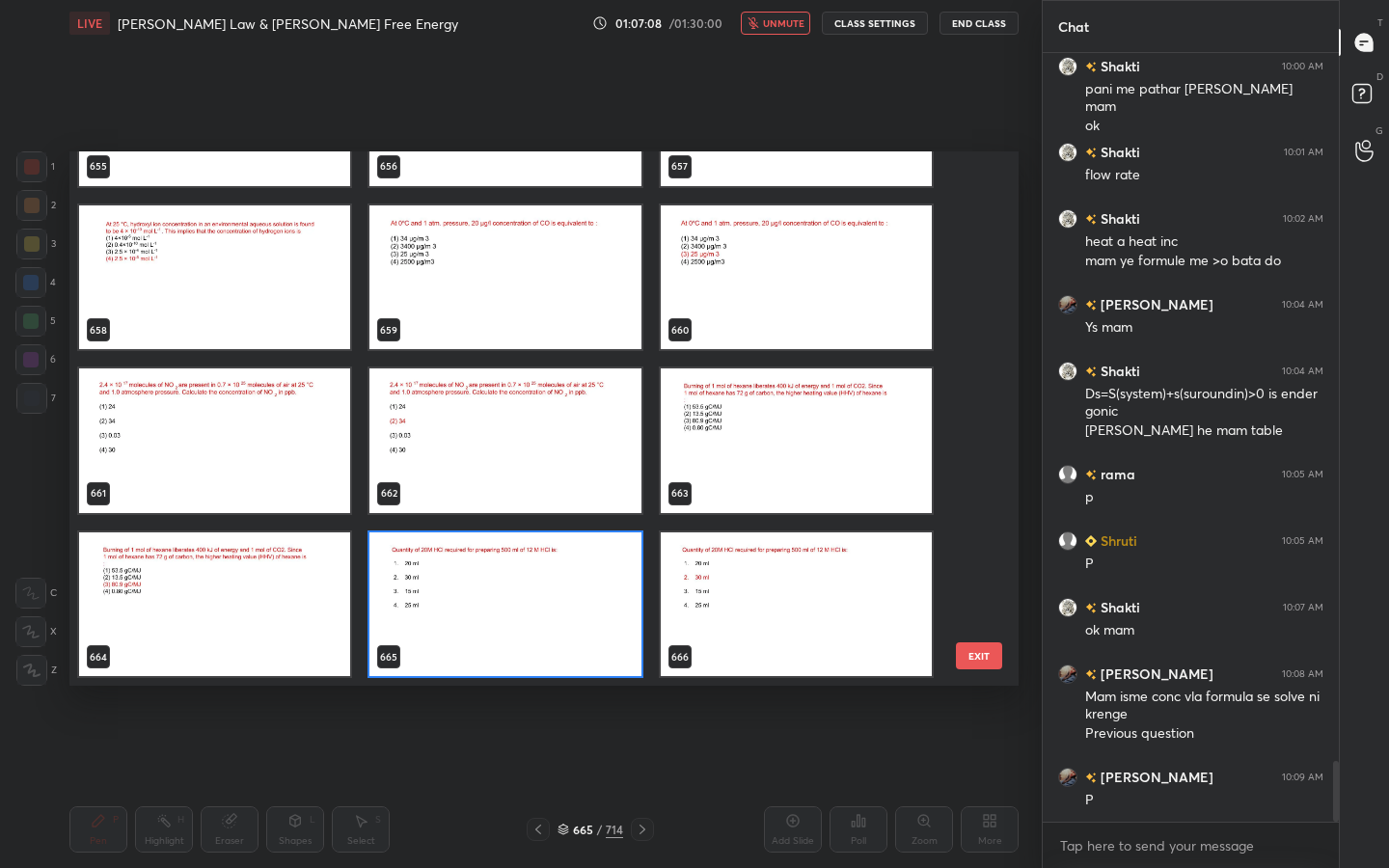 click at bounding box center [504, 605] 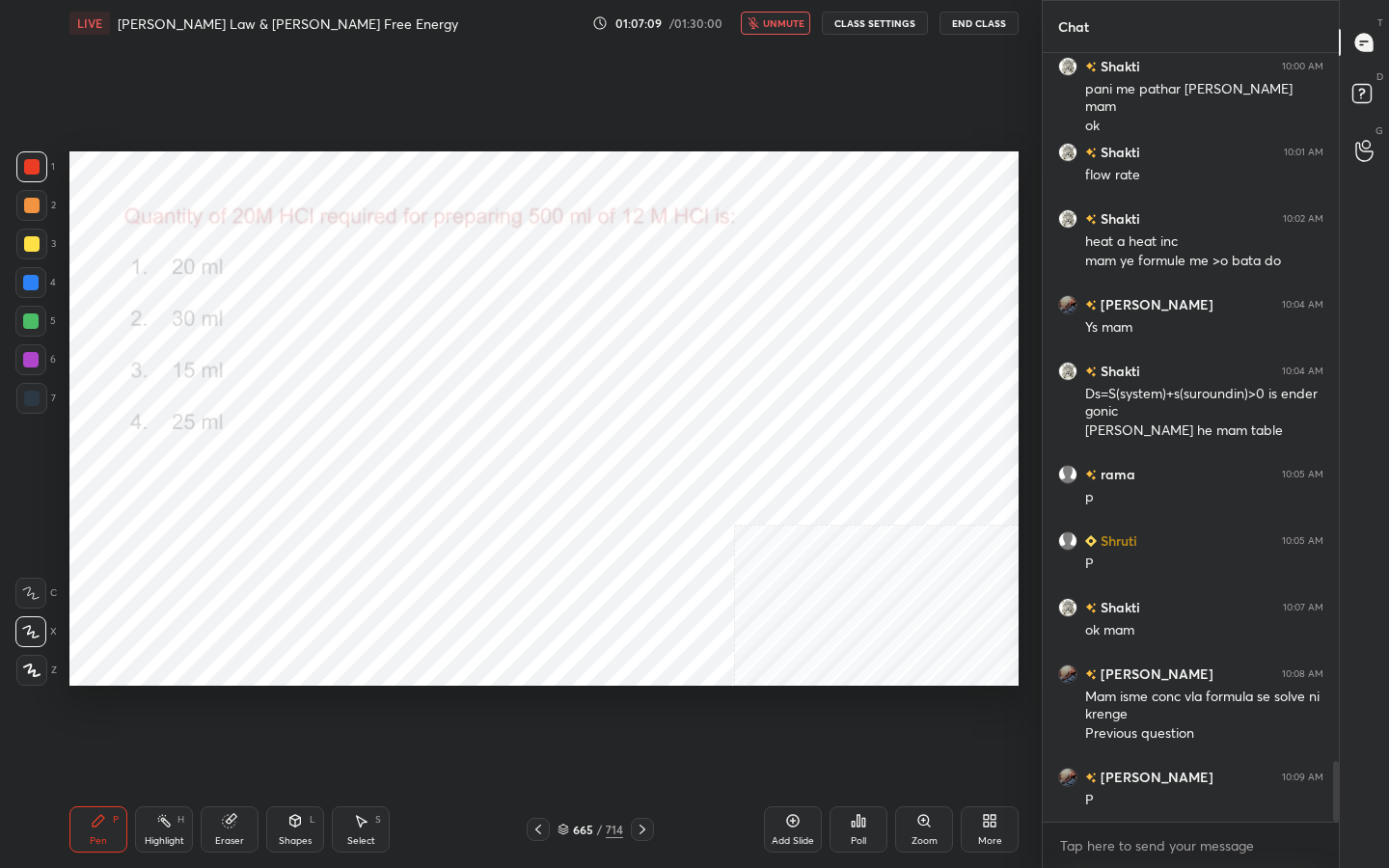 click on "Poll" at bounding box center [858, 829] 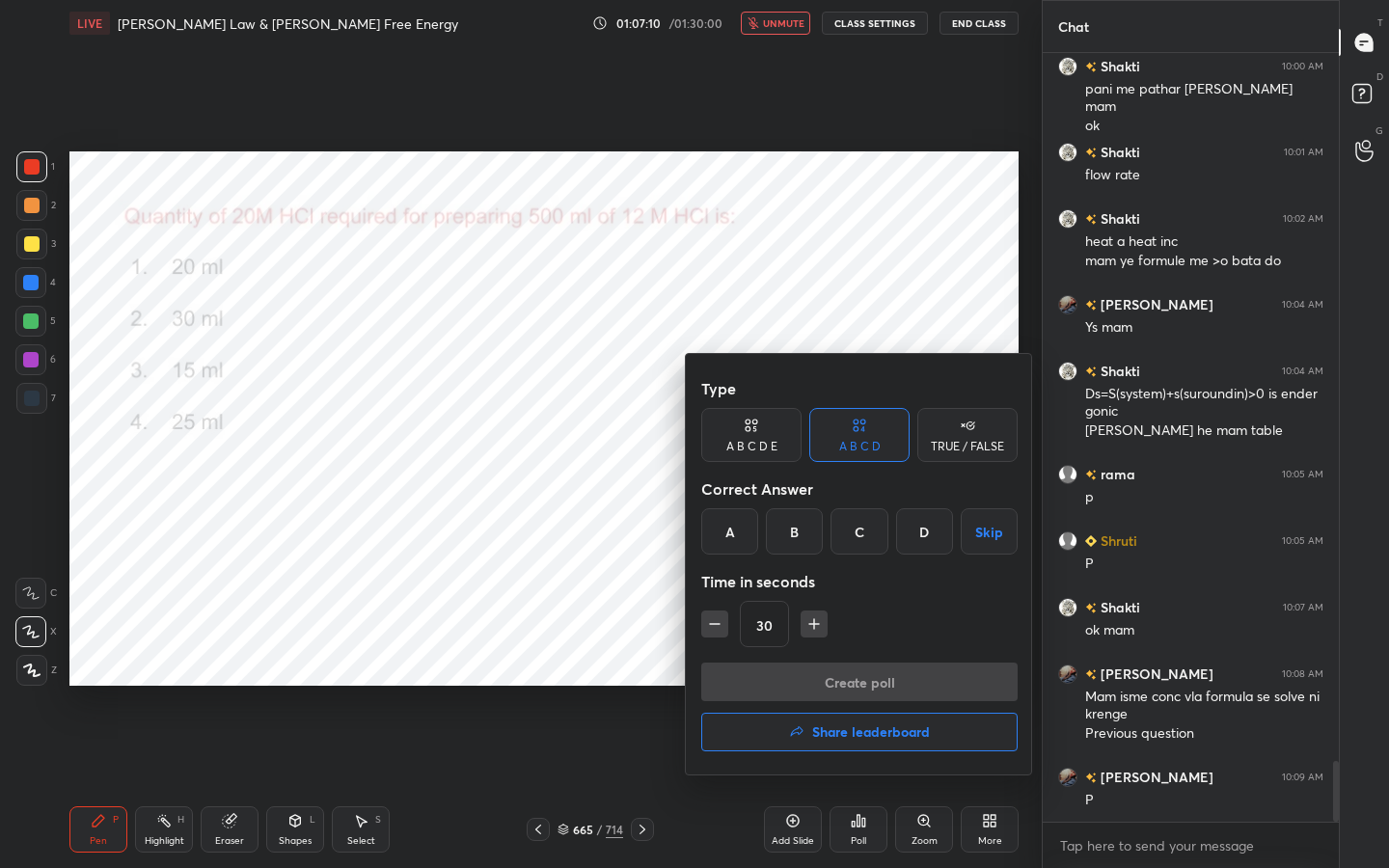 click on "B" at bounding box center (794, 531) 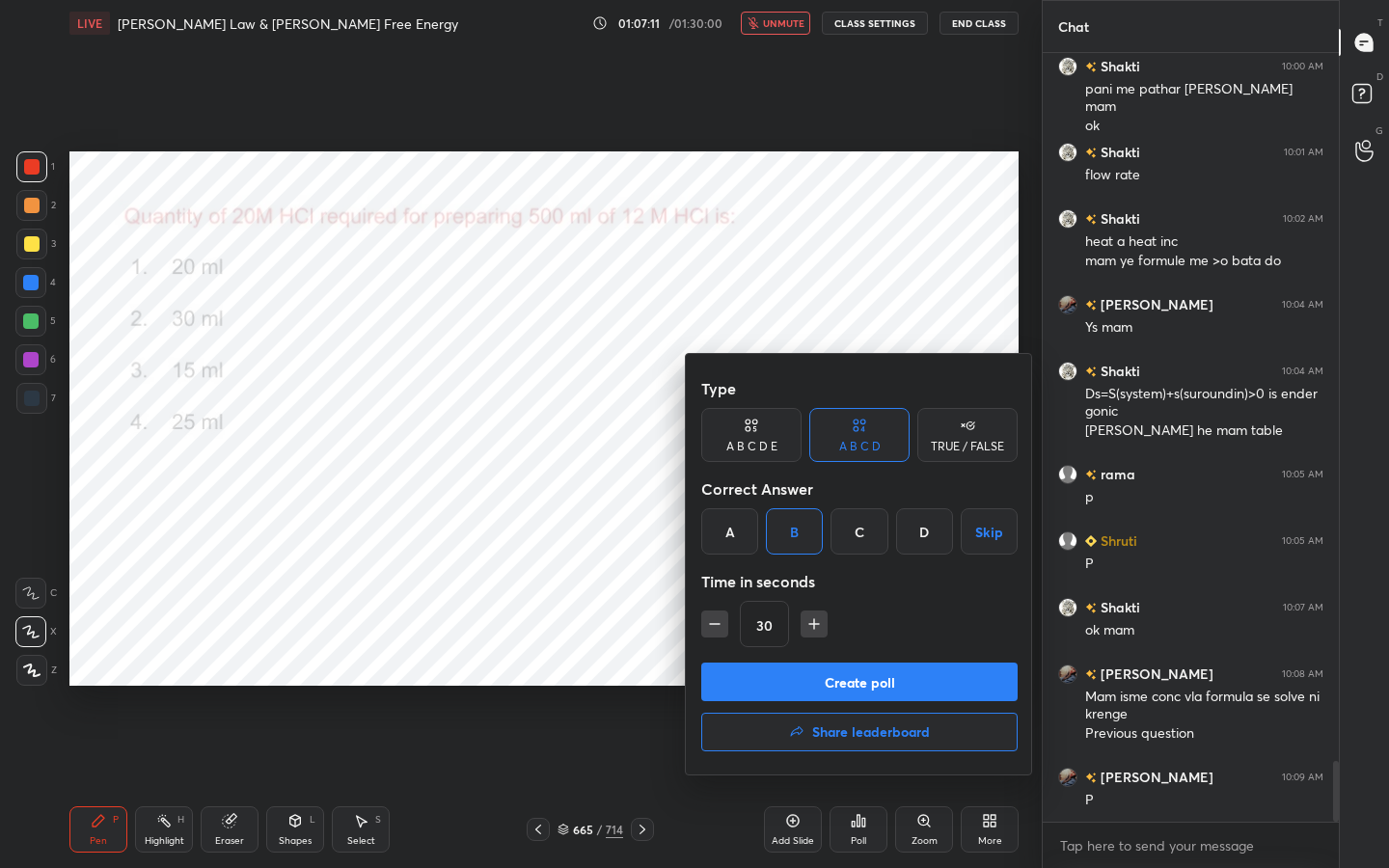 click on "Create poll" at bounding box center [859, 682] 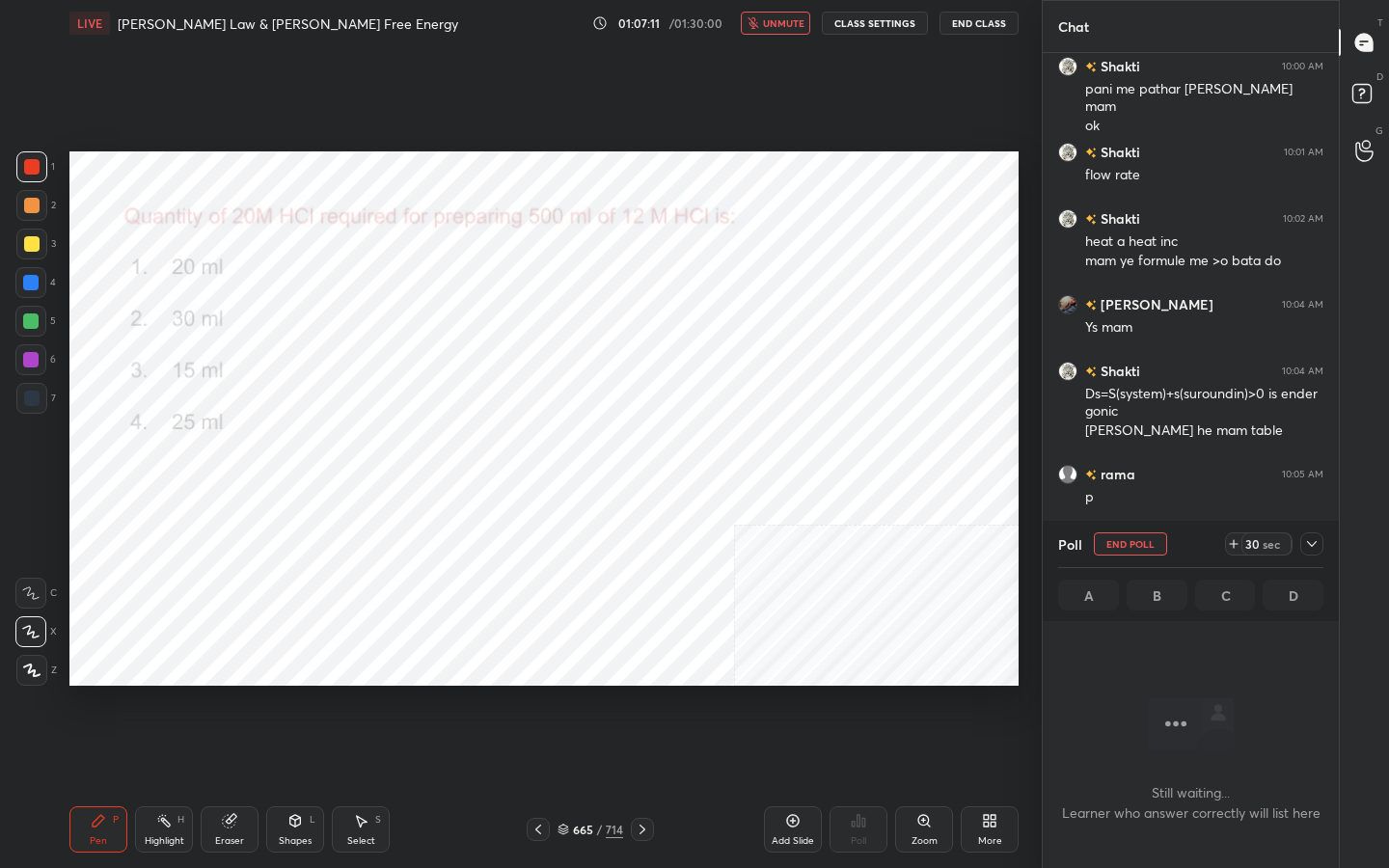 scroll, scrollTop: 502, scrollLeft: 290, axis: both 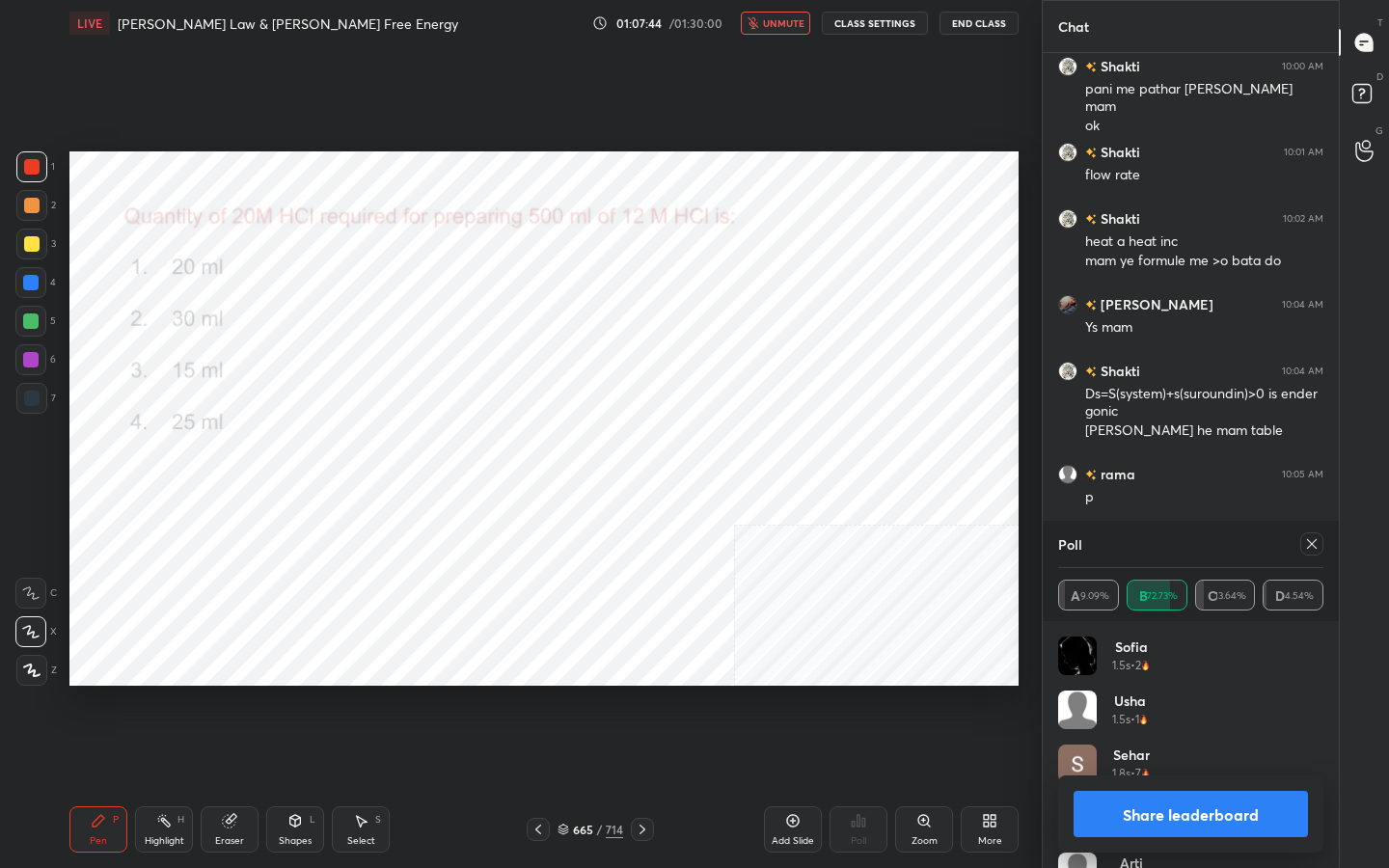 click 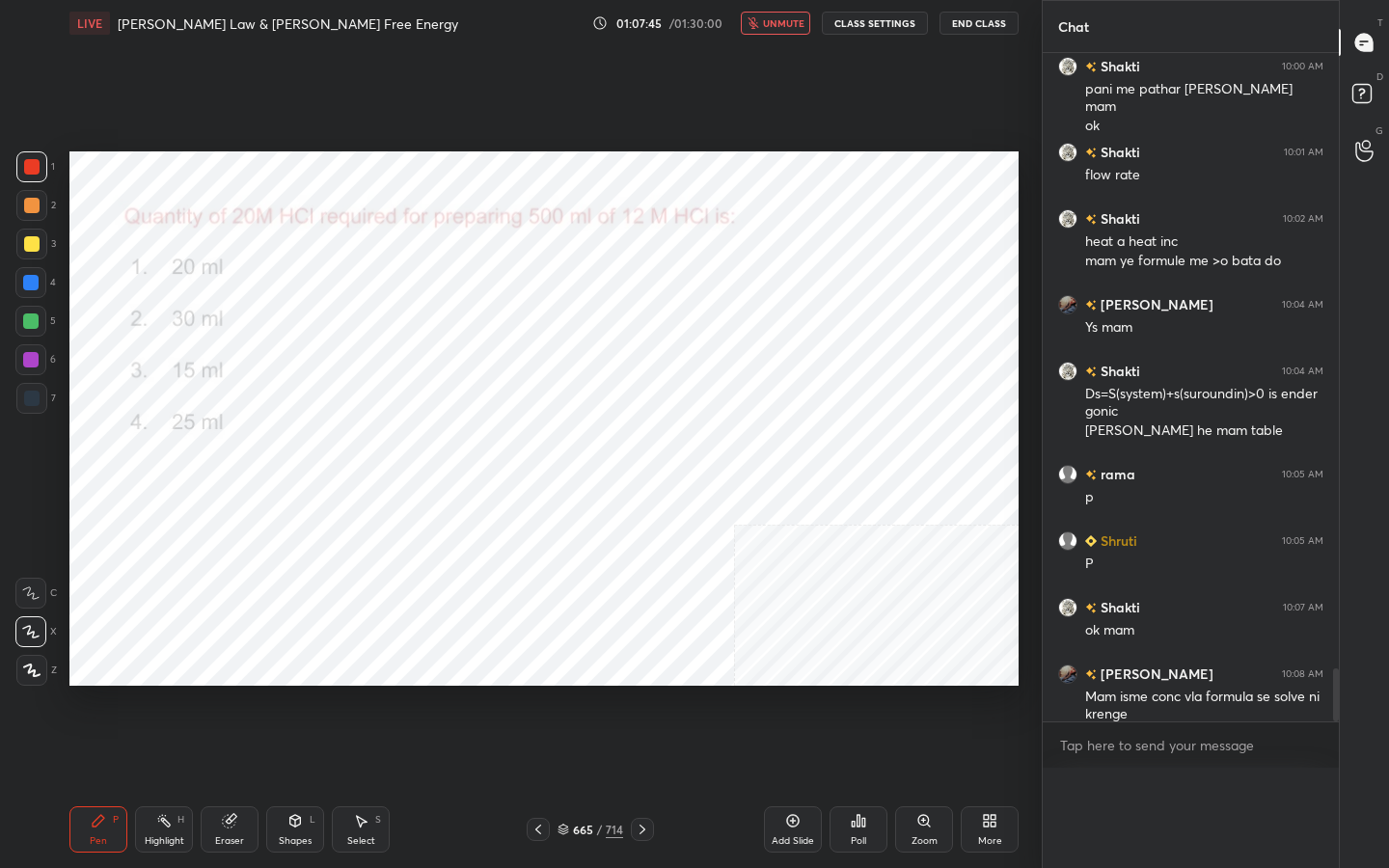 scroll, scrollTop: 0, scrollLeft: 0, axis: both 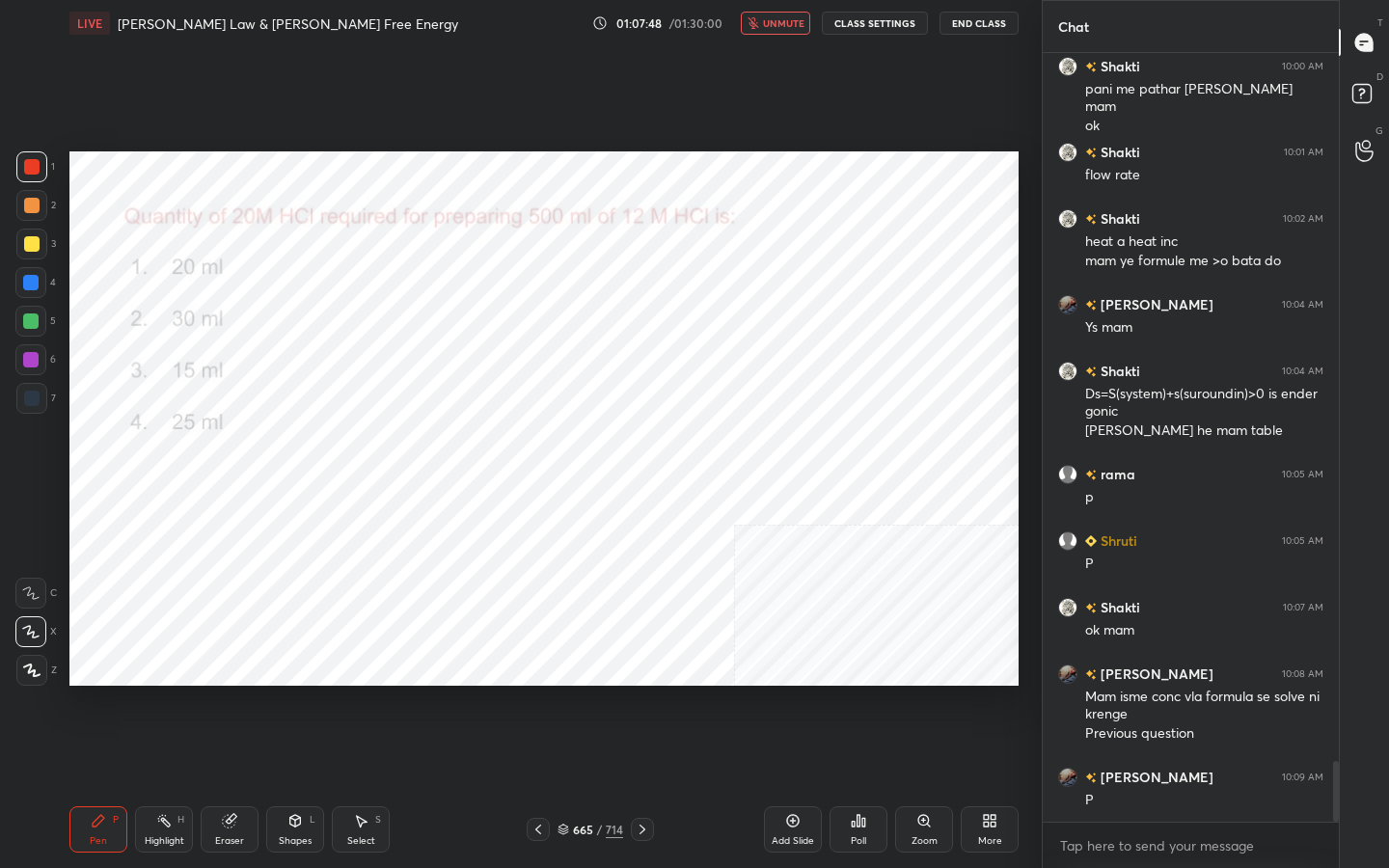click on "unmute" at bounding box center (776, 23) 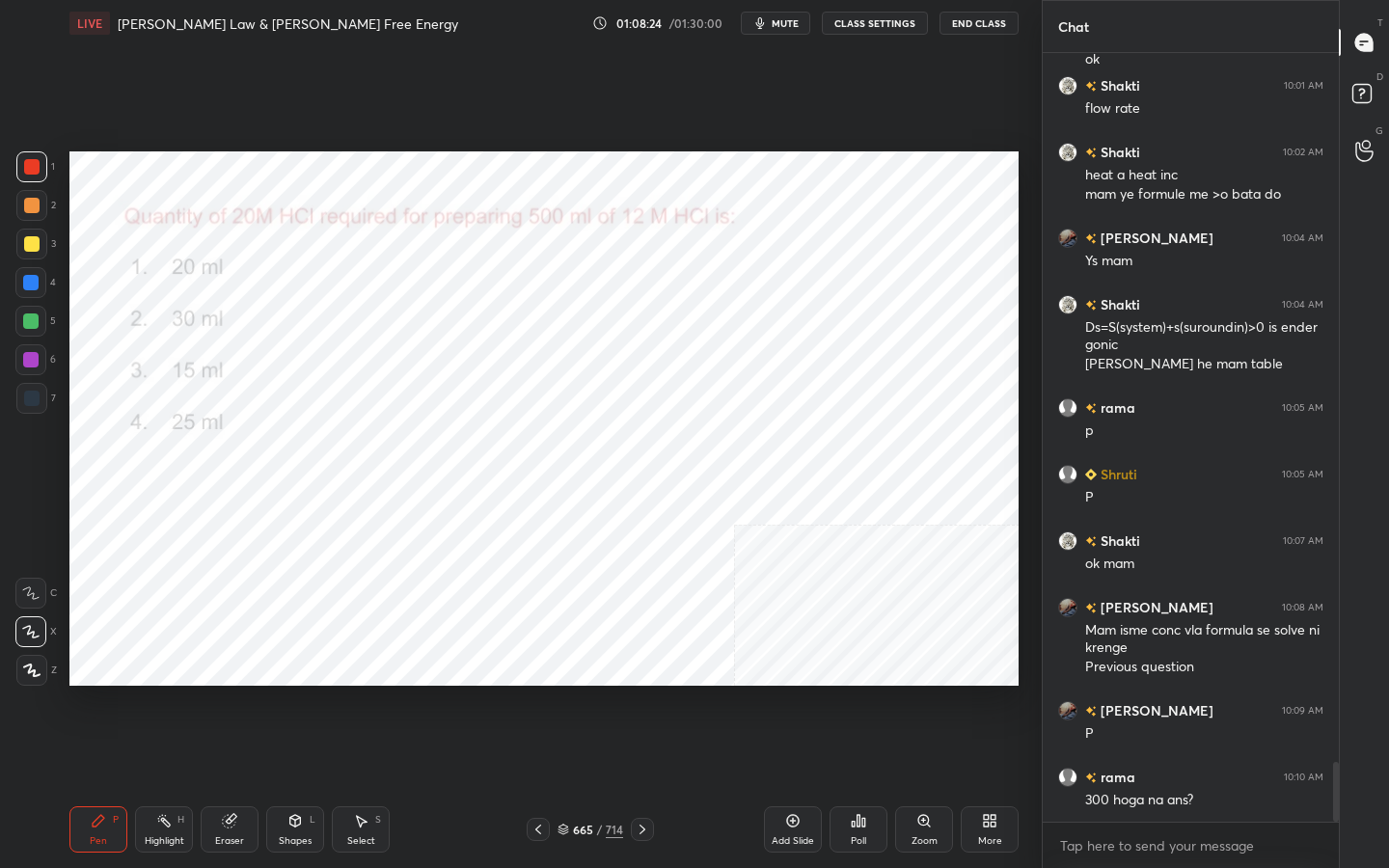 scroll, scrollTop: 9051, scrollLeft: 0, axis: vertical 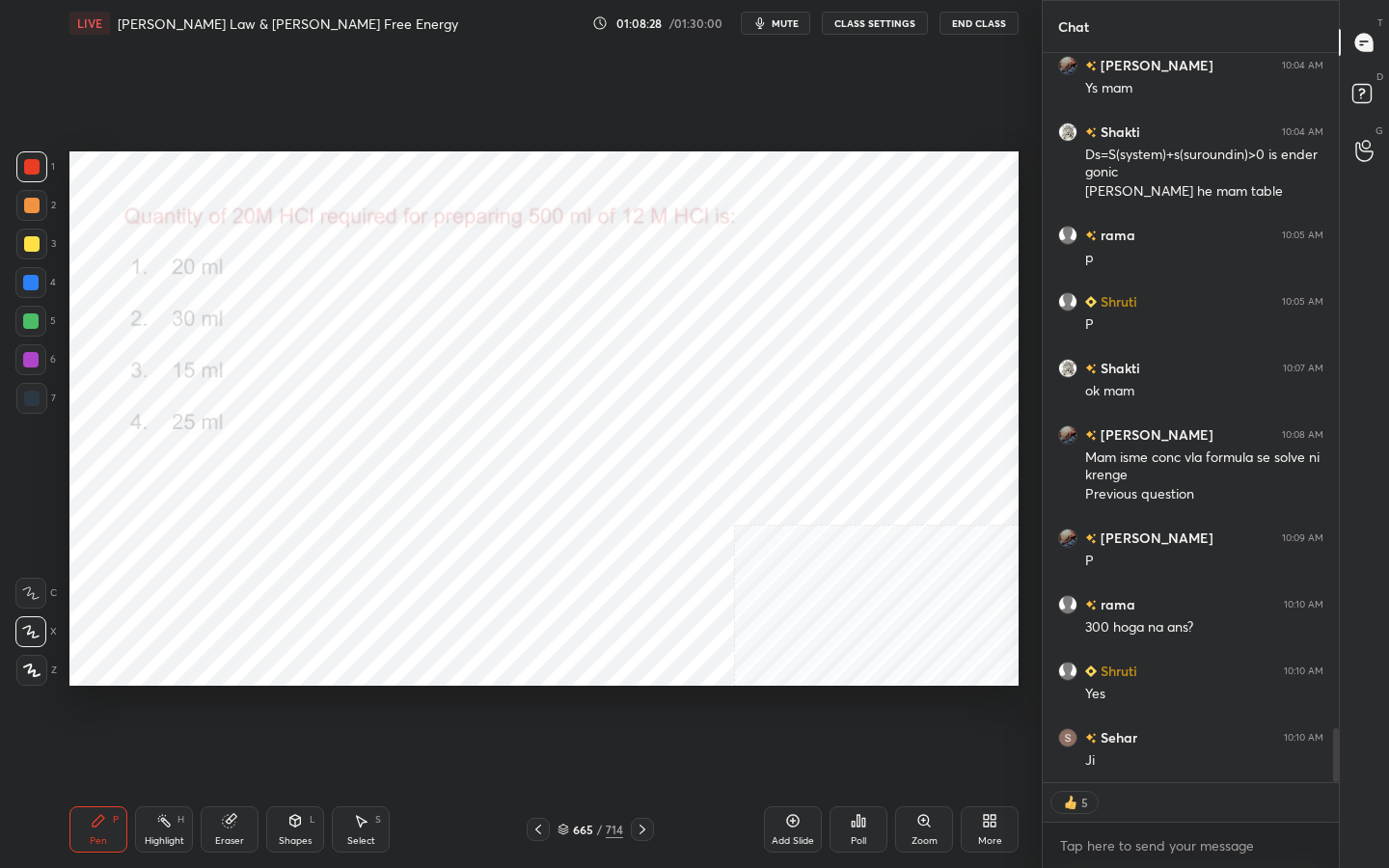 click 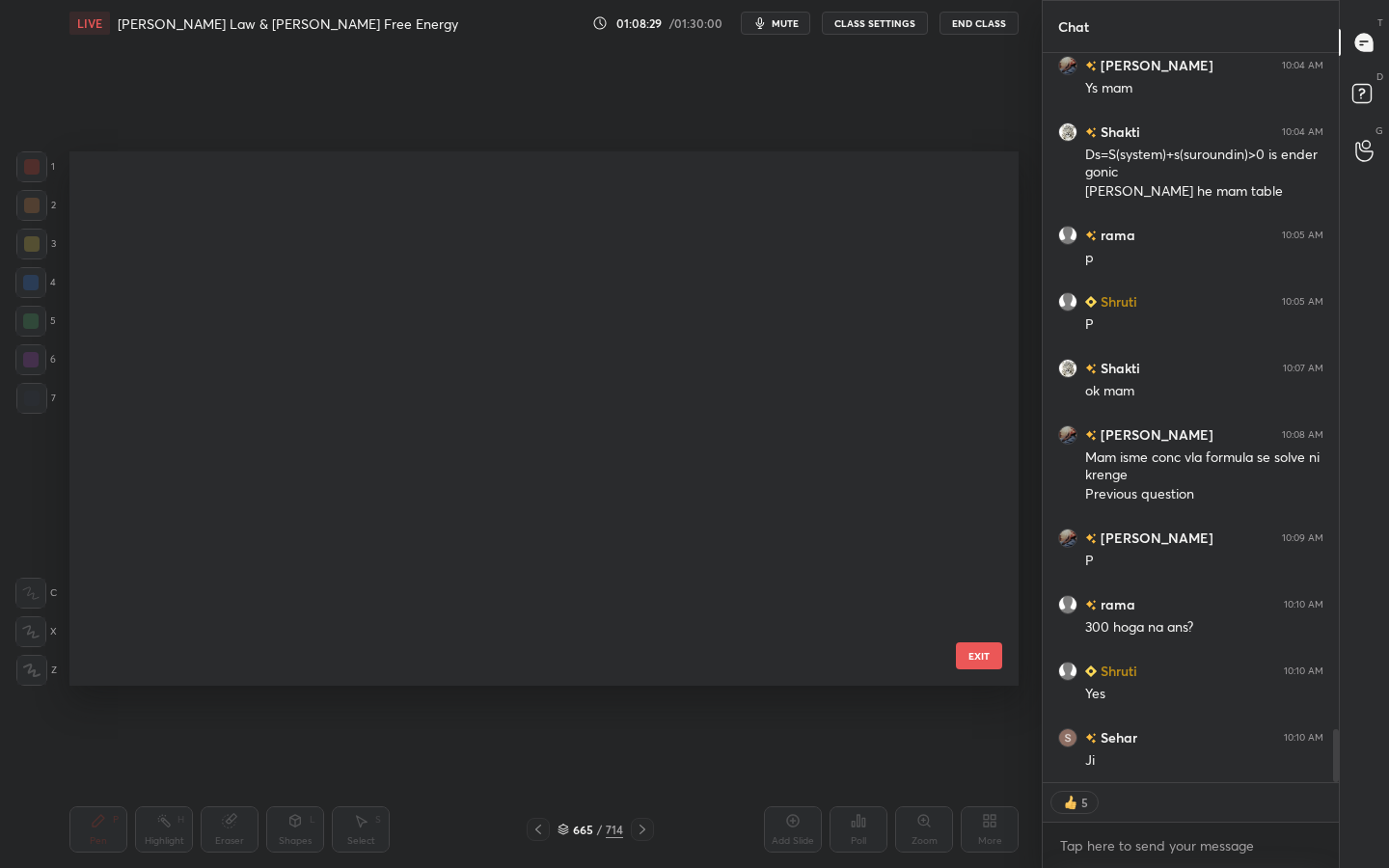 scroll, scrollTop: 9224, scrollLeft: 0, axis: vertical 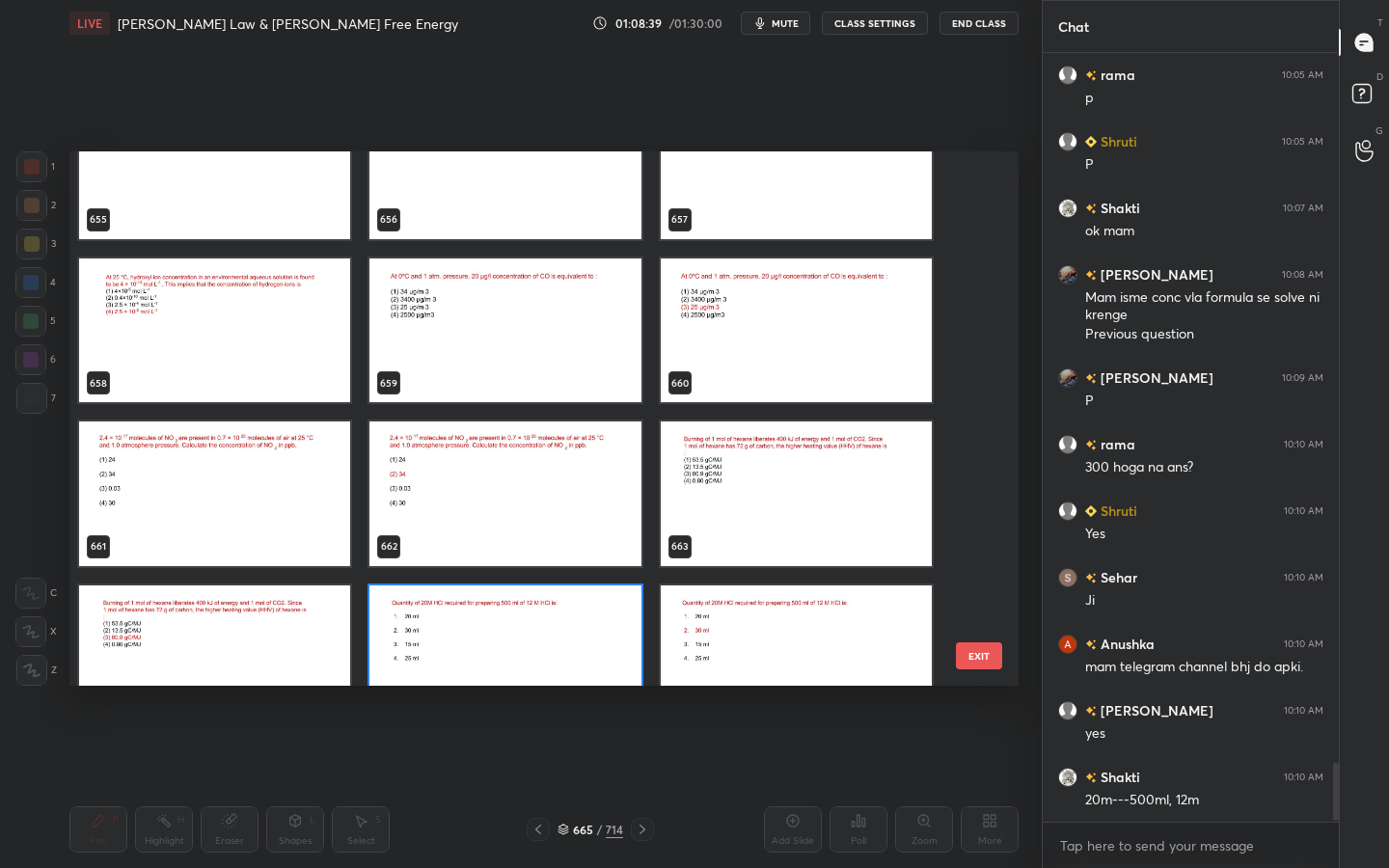 click at bounding box center (214, 494) 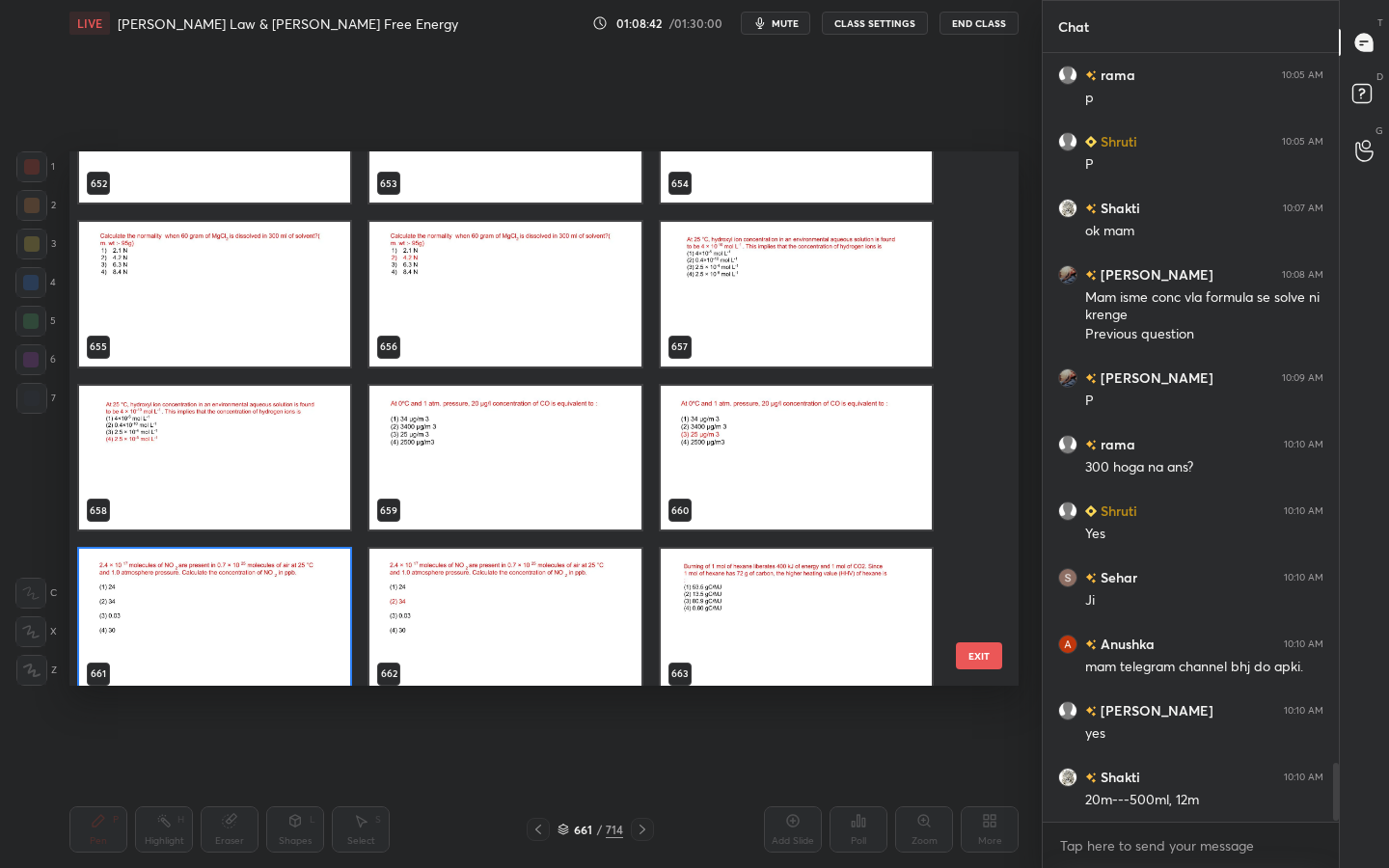 click at bounding box center [214, 294] 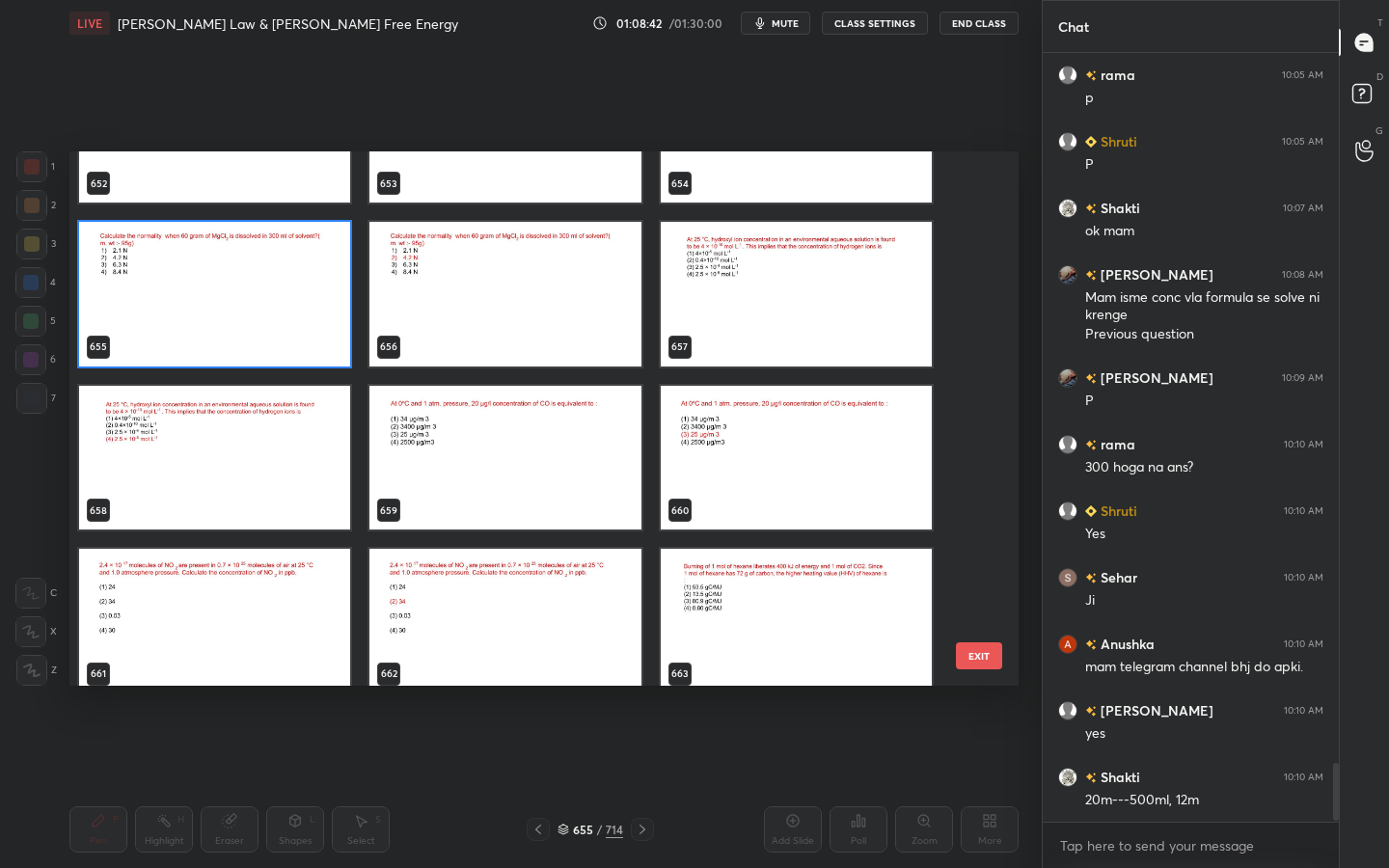 click at bounding box center (214, 294) 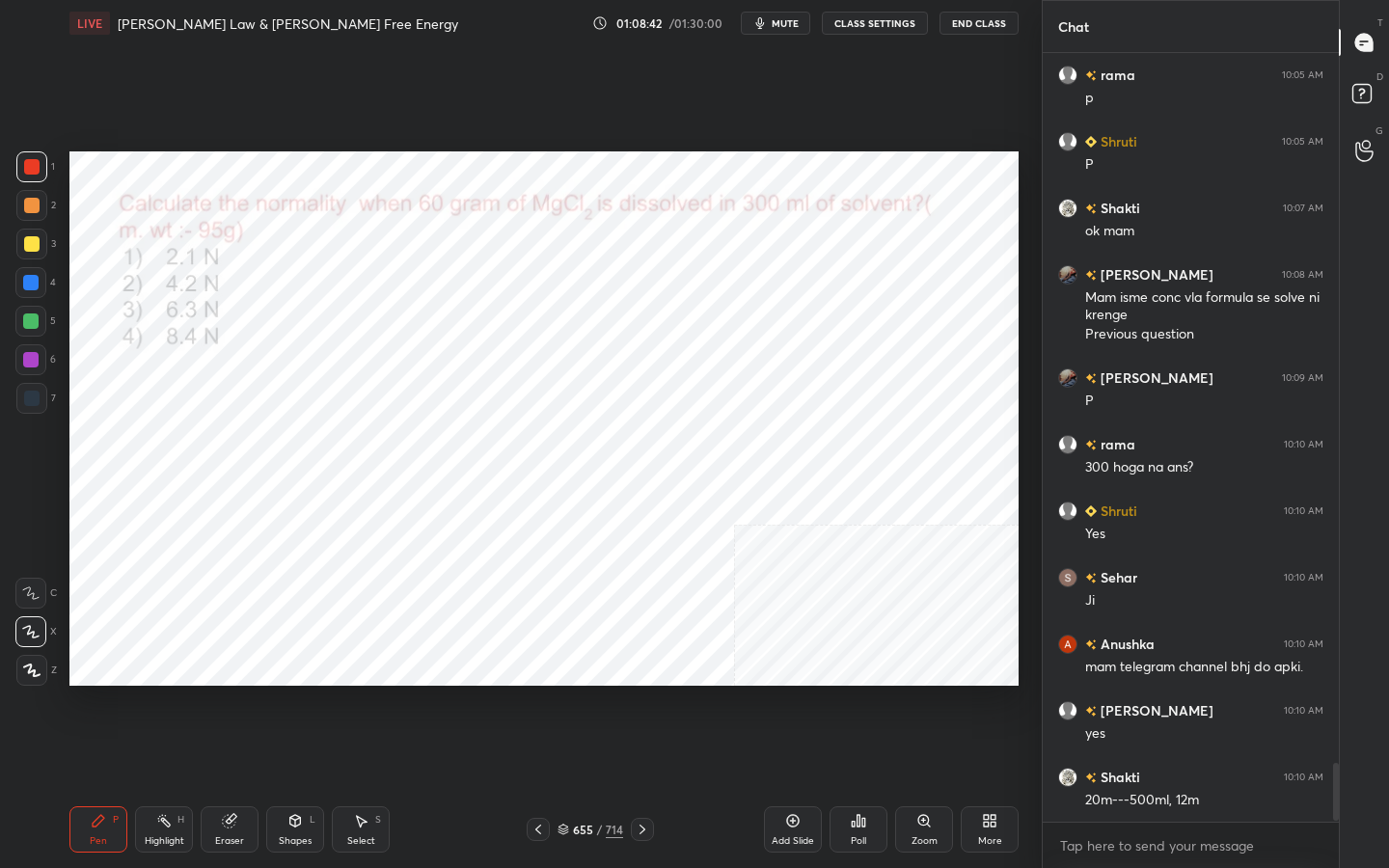 click at bounding box center (214, 294) 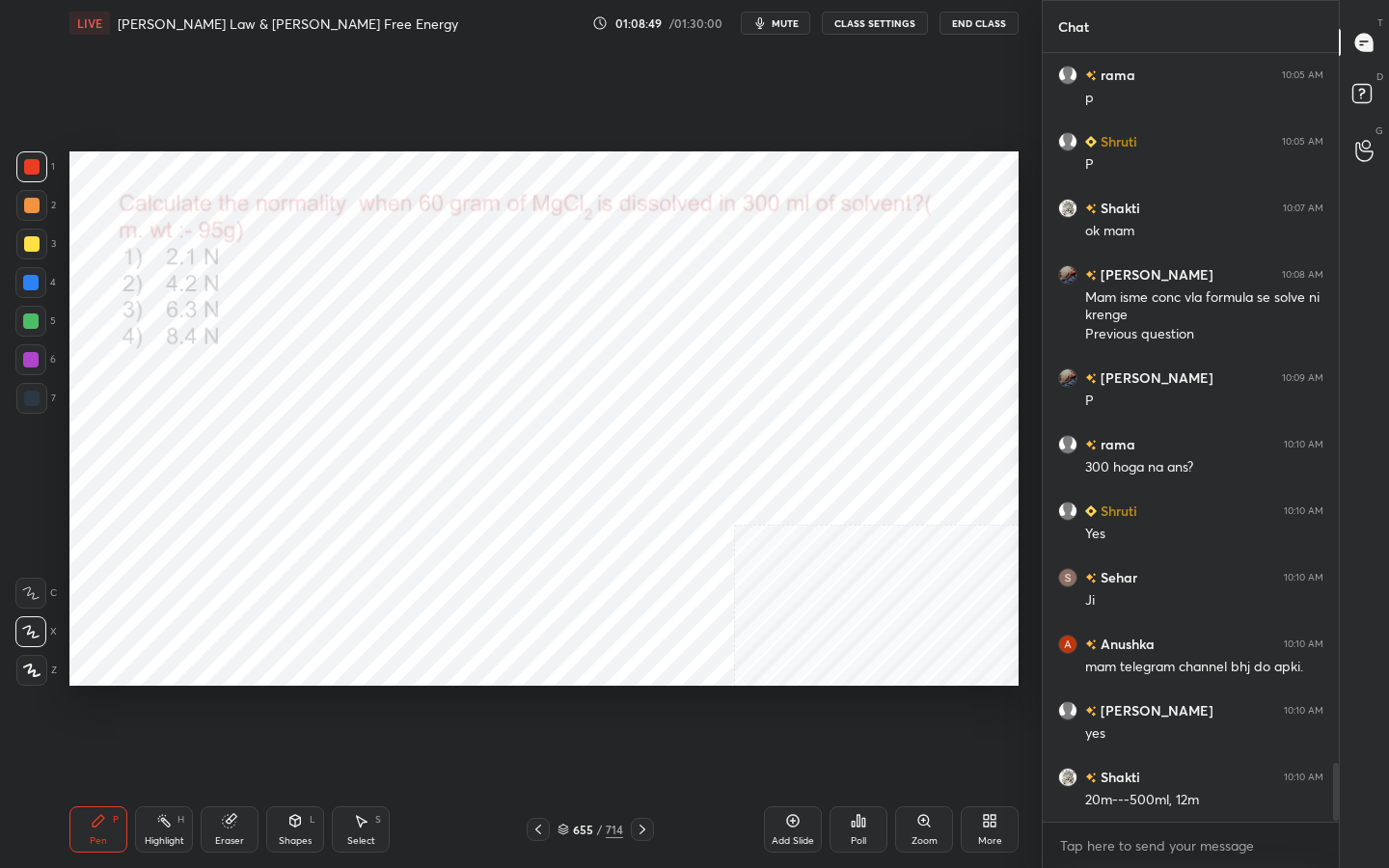 click on "mute" at bounding box center [785, 23] 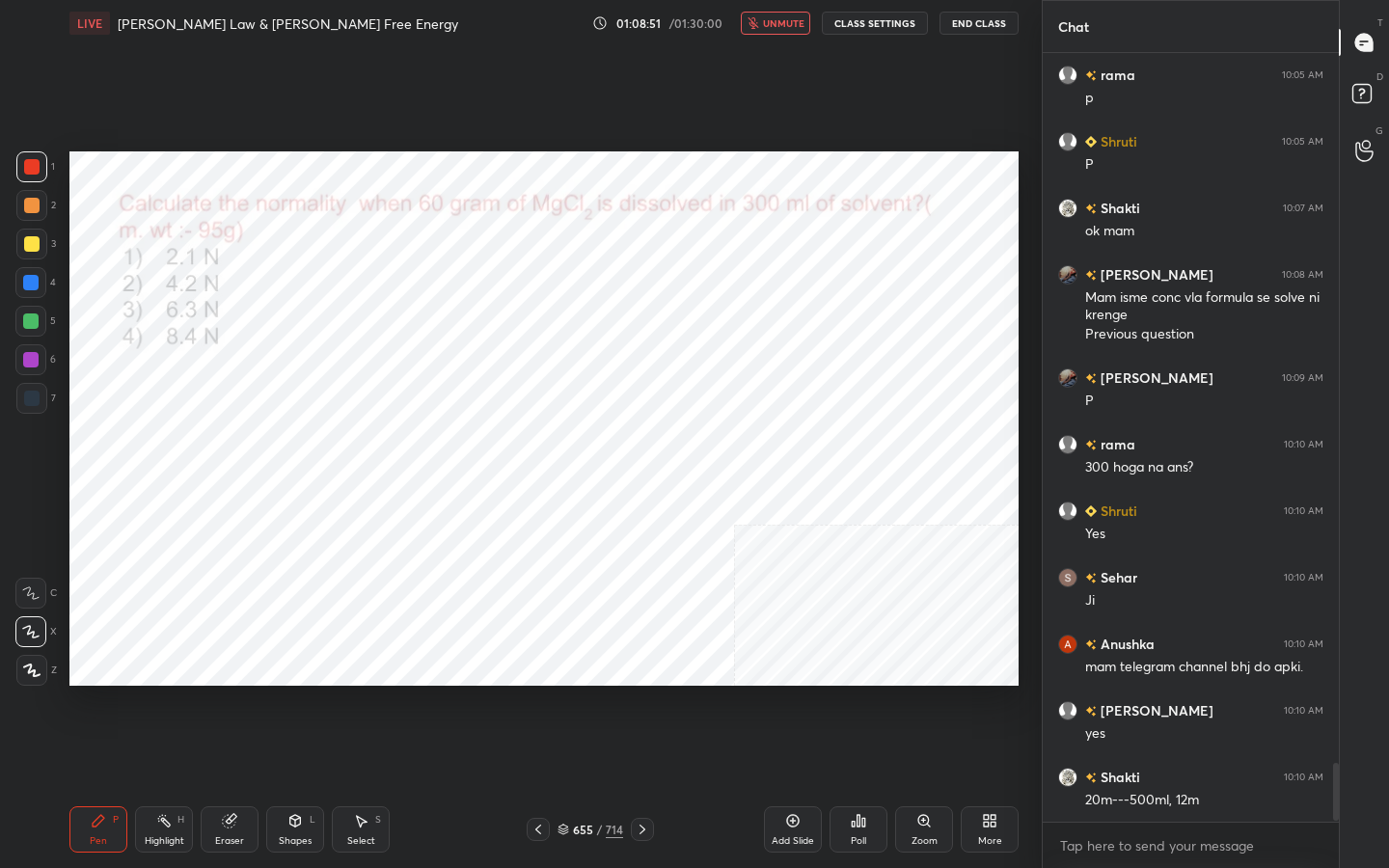 scroll, scrollTop: 9384, scrollLeft: 0, axis: vertical 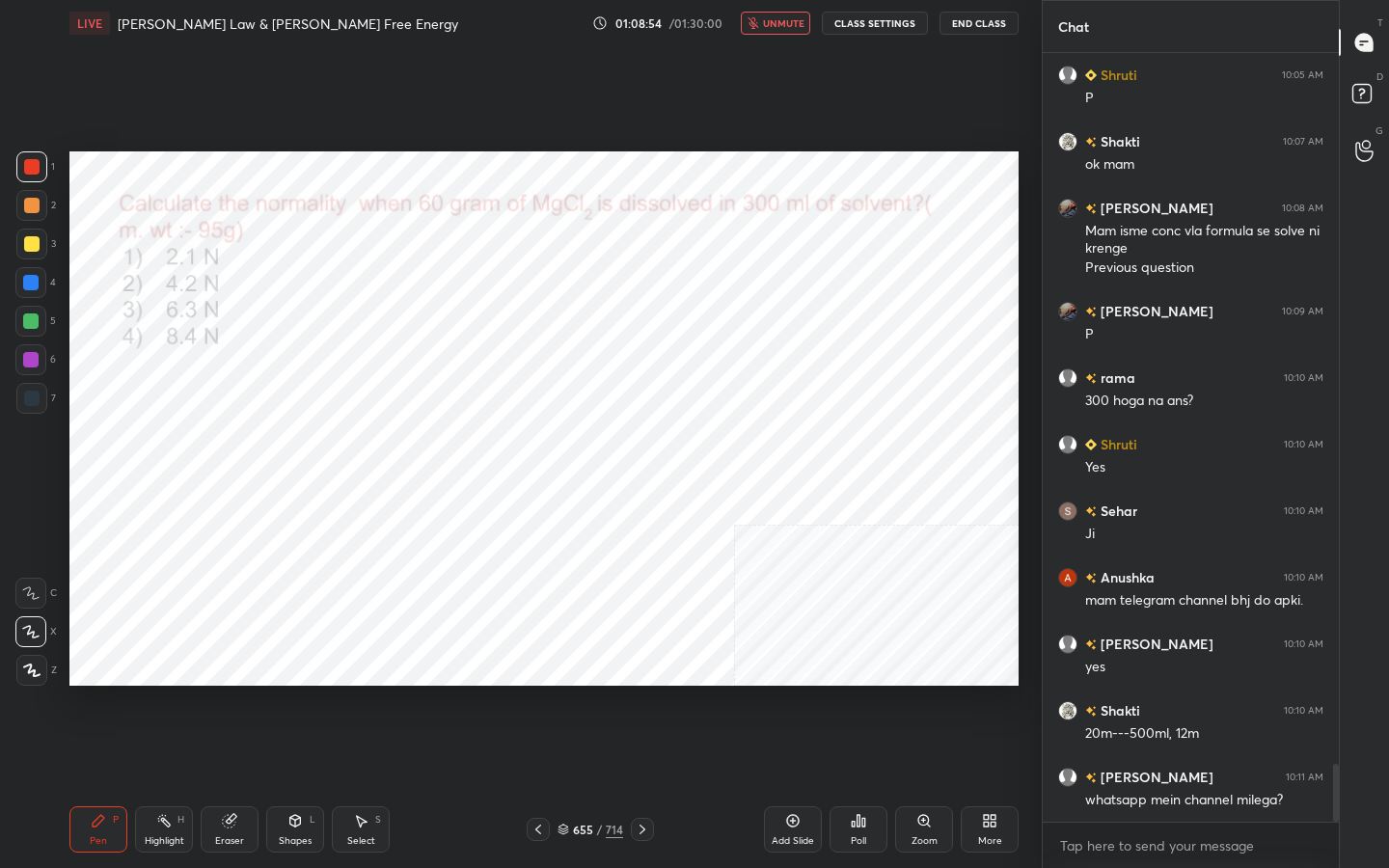 click on "unmute" at bounding box center [783, 23] 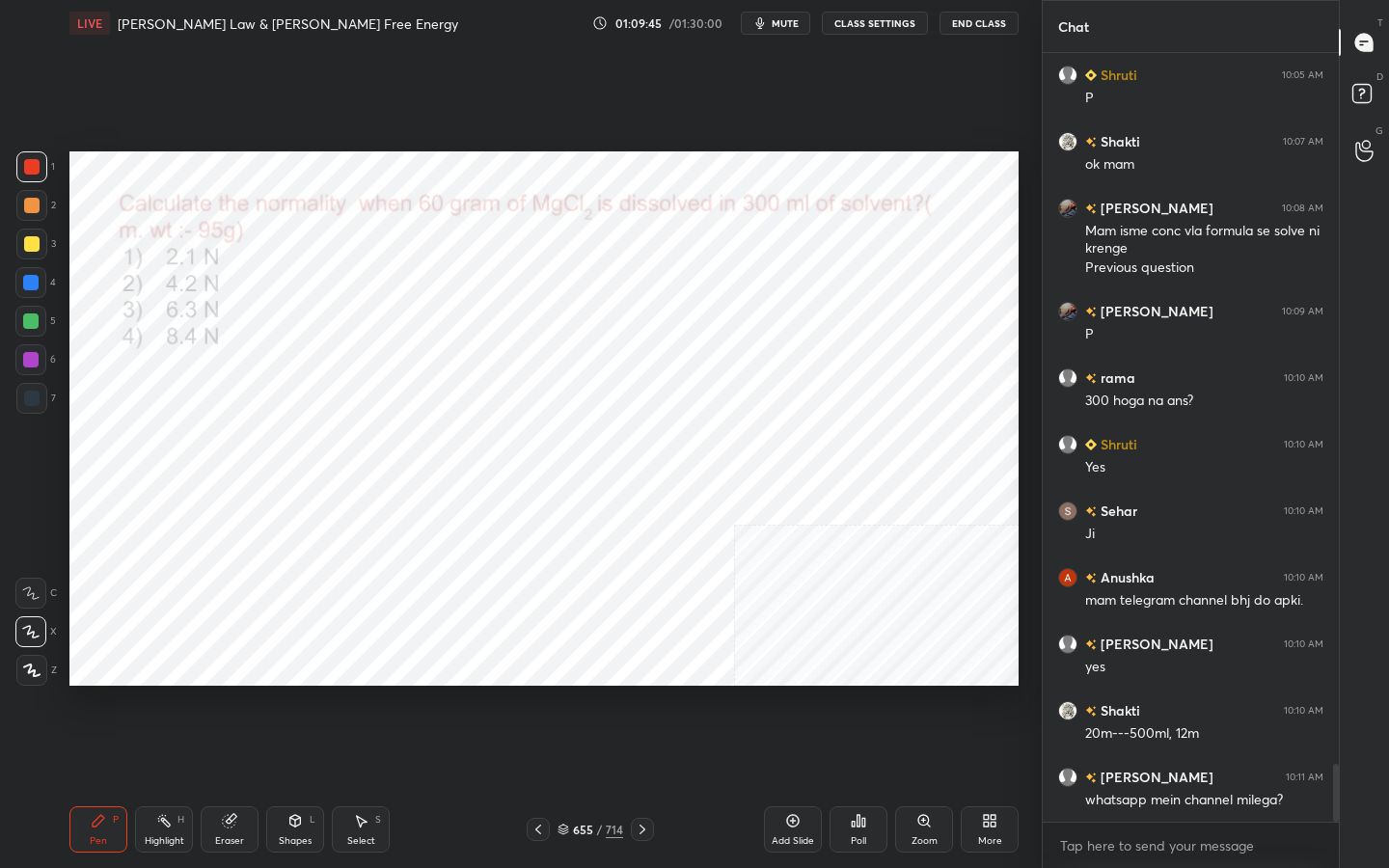 scroll, scrollTop: 9451, scrollLeft: 0, axis: vertical 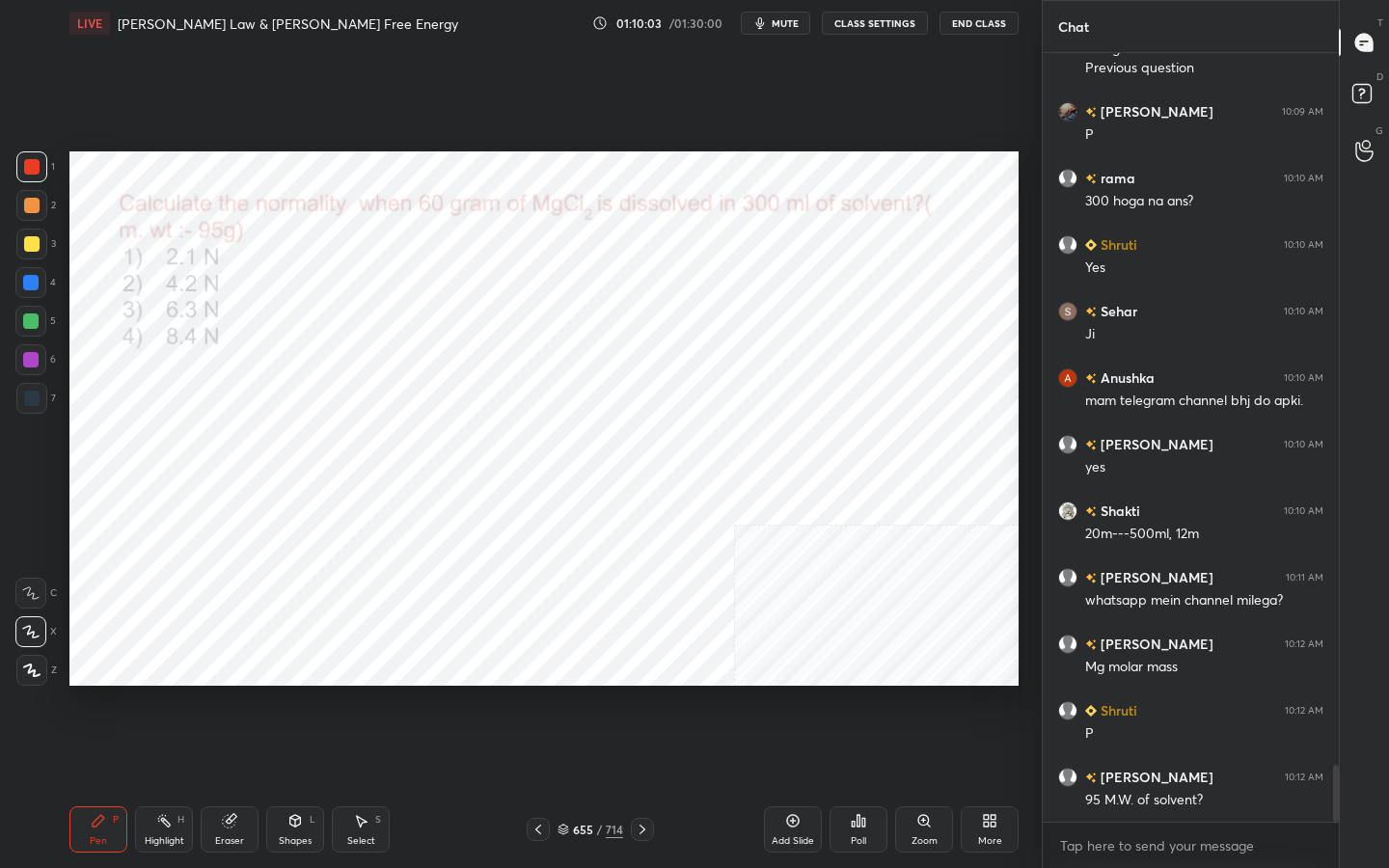 click 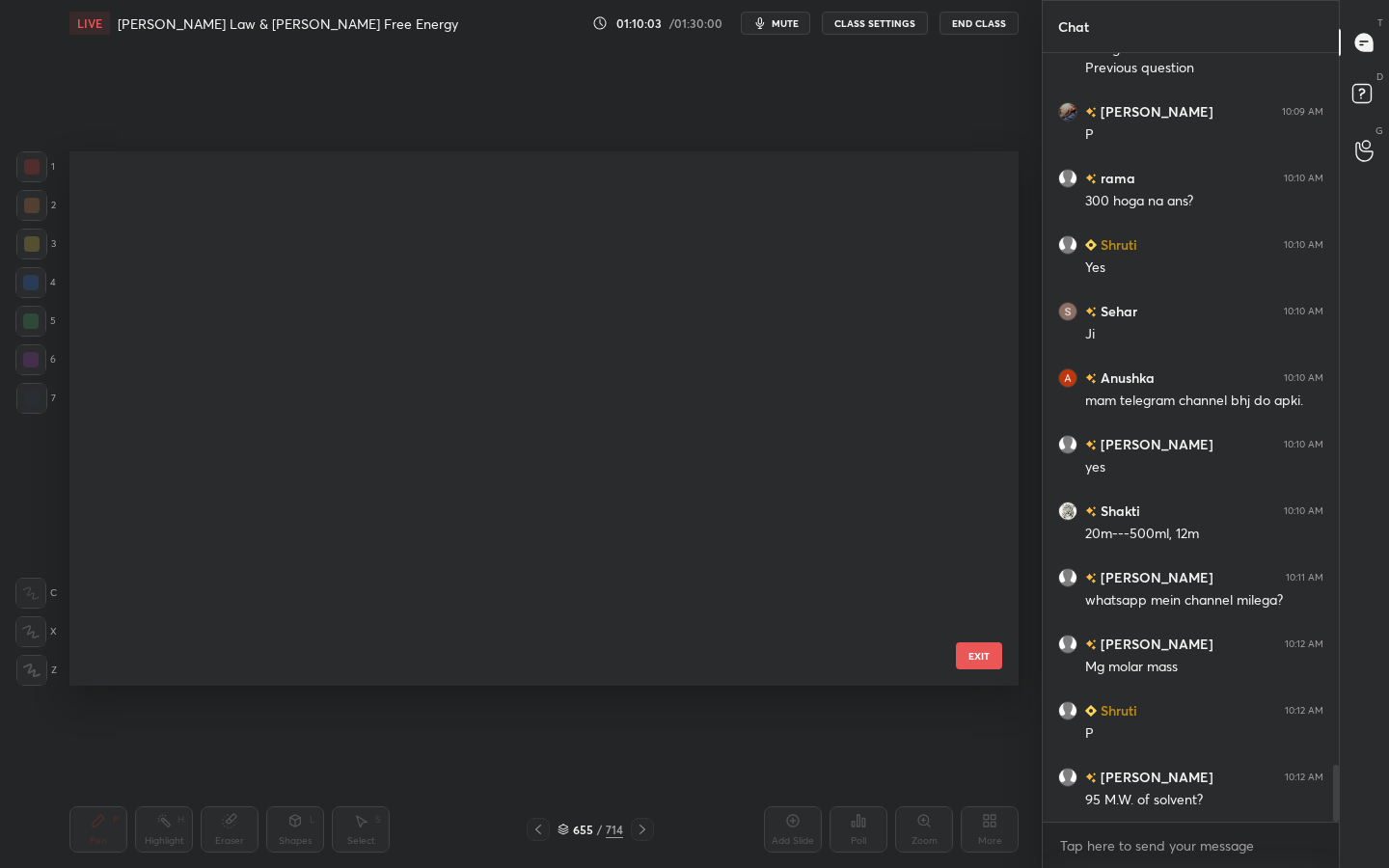 scroll, scrollTop: 35267, scrollLeft: 0, axis: vertical 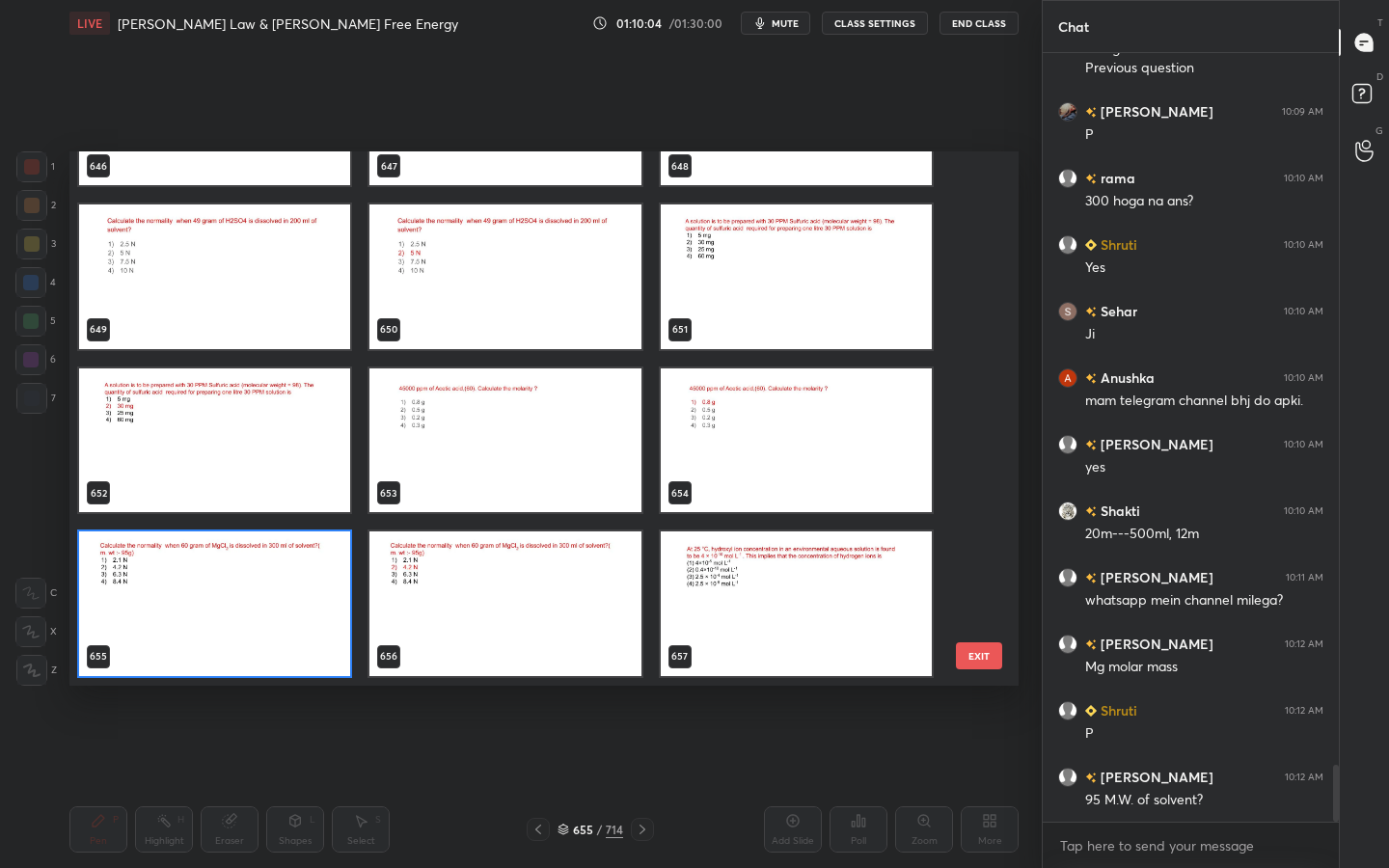 click at bounding box center (214, 604) 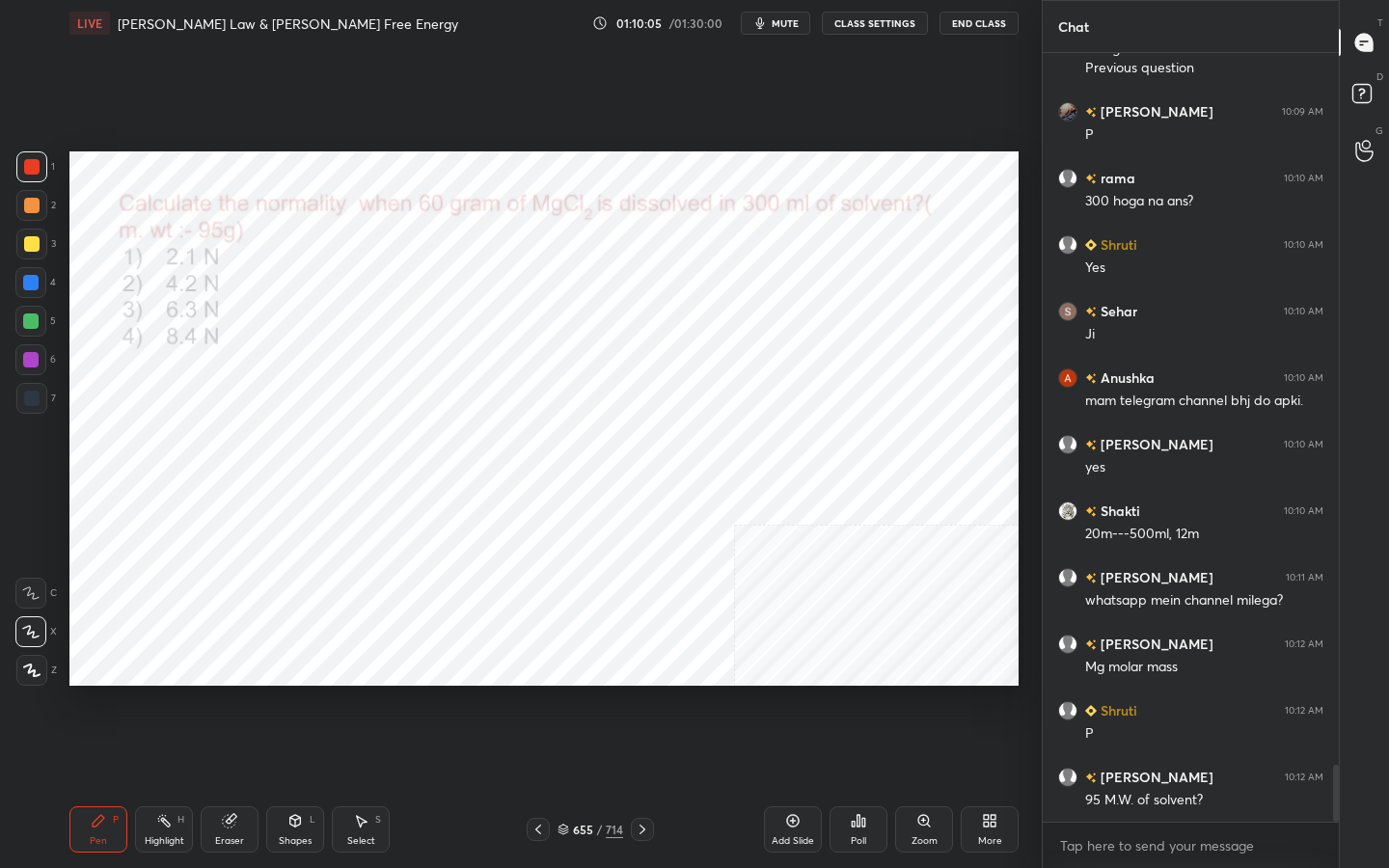 click at bounding box center (214, 604) 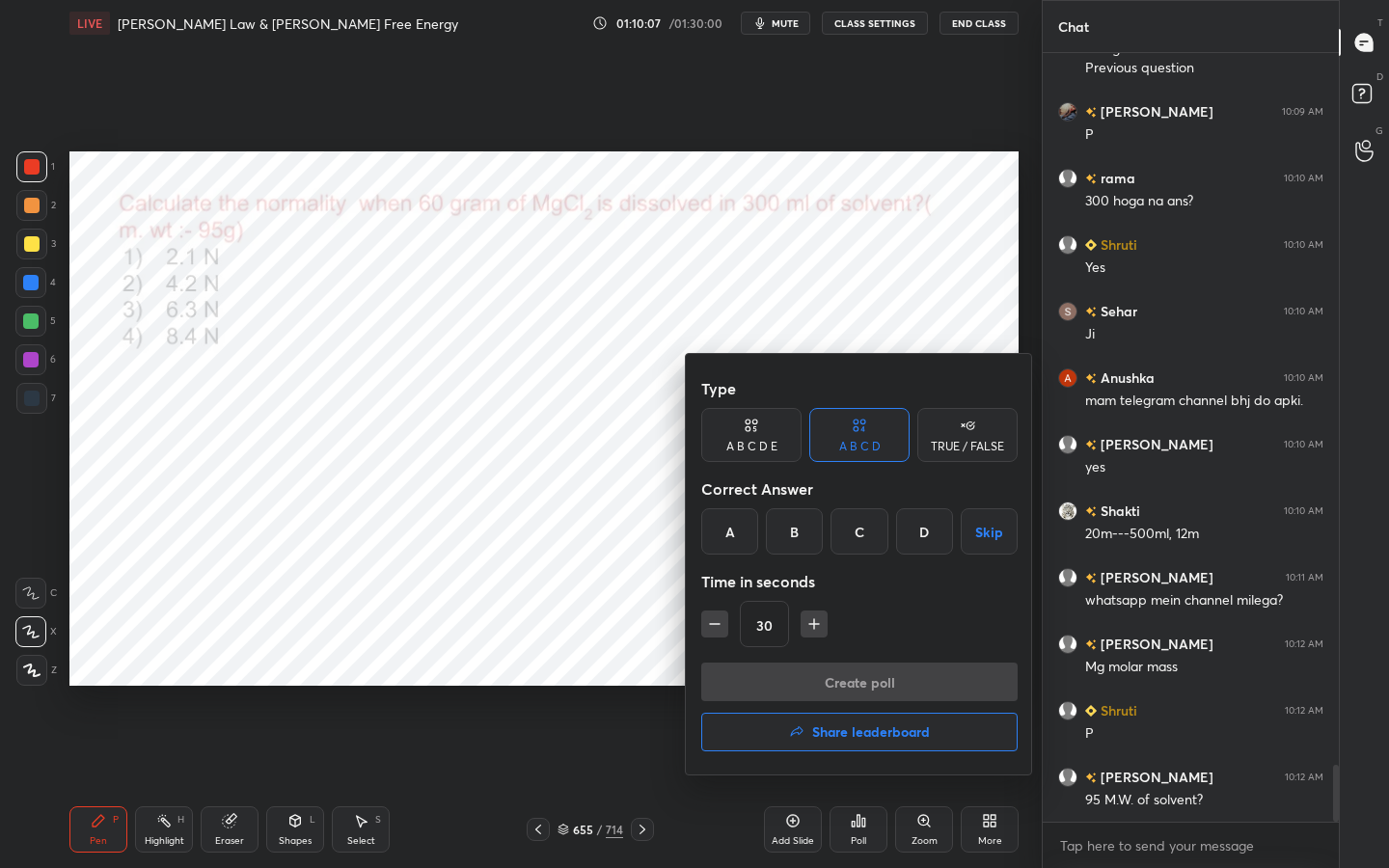 click on "B" at bounding box center [794, 531] 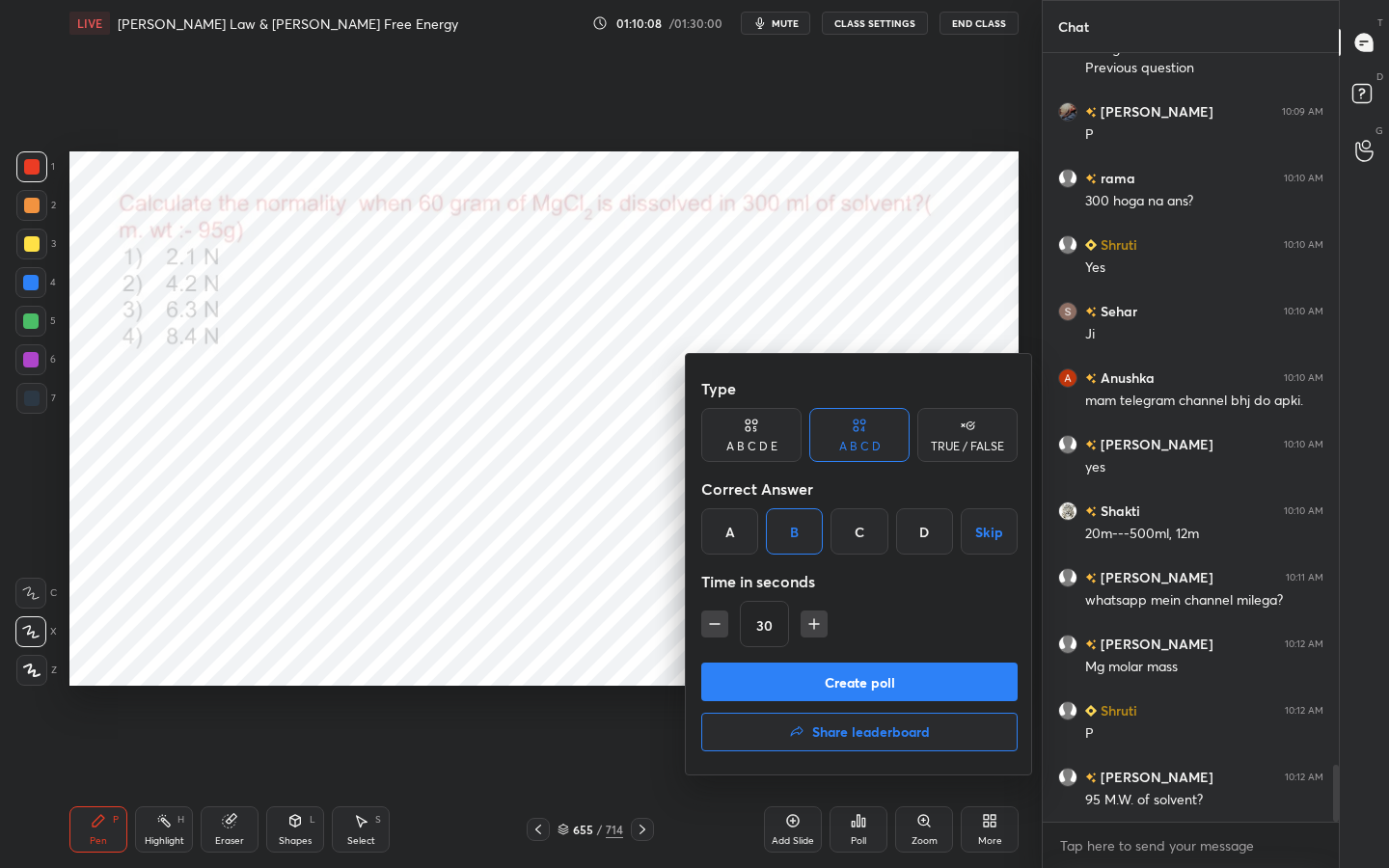 click on "Create poll" at bounding box center (859, 682) 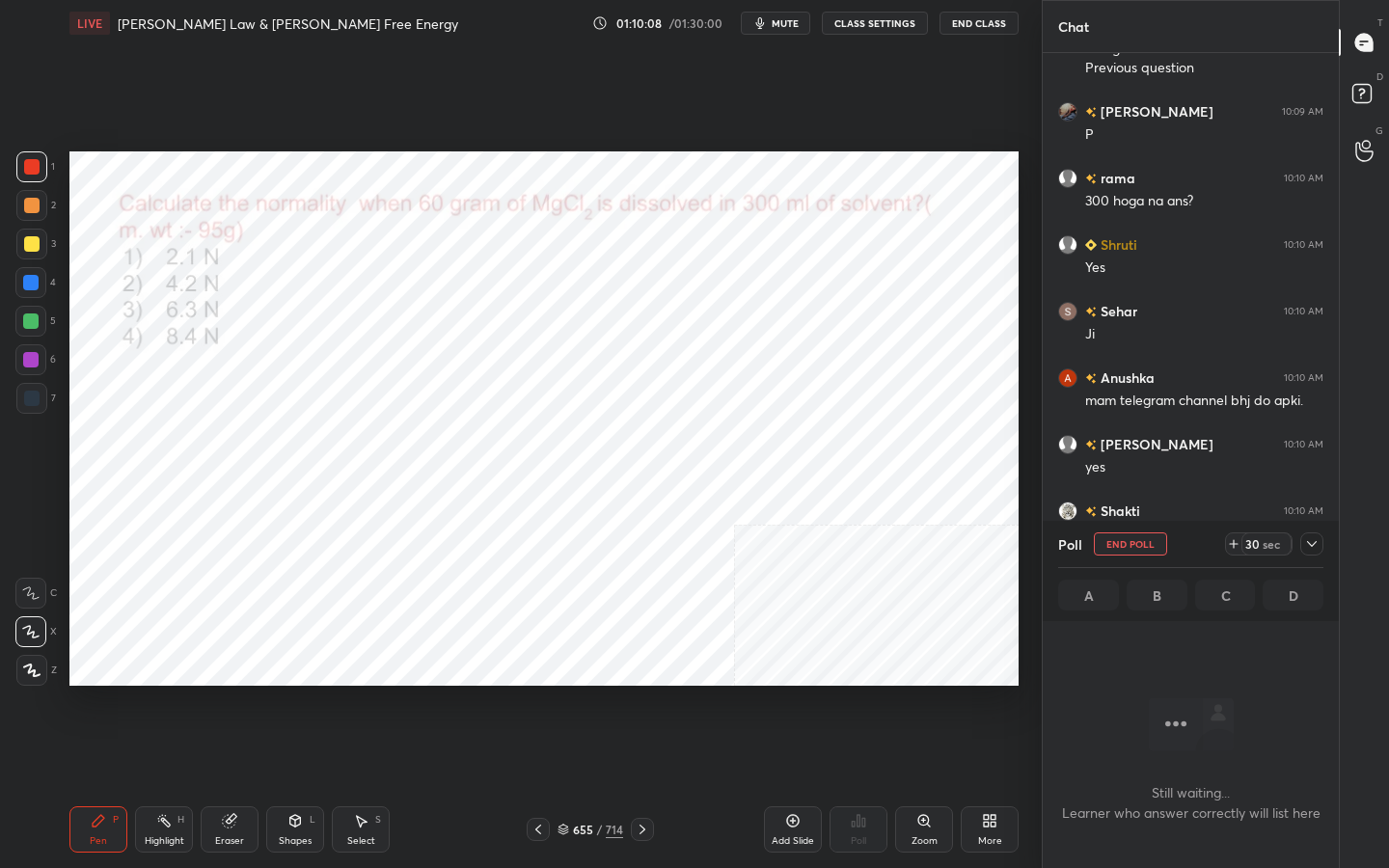 scroll, scrollTop: 543, scrollLeft: 290, axis: both 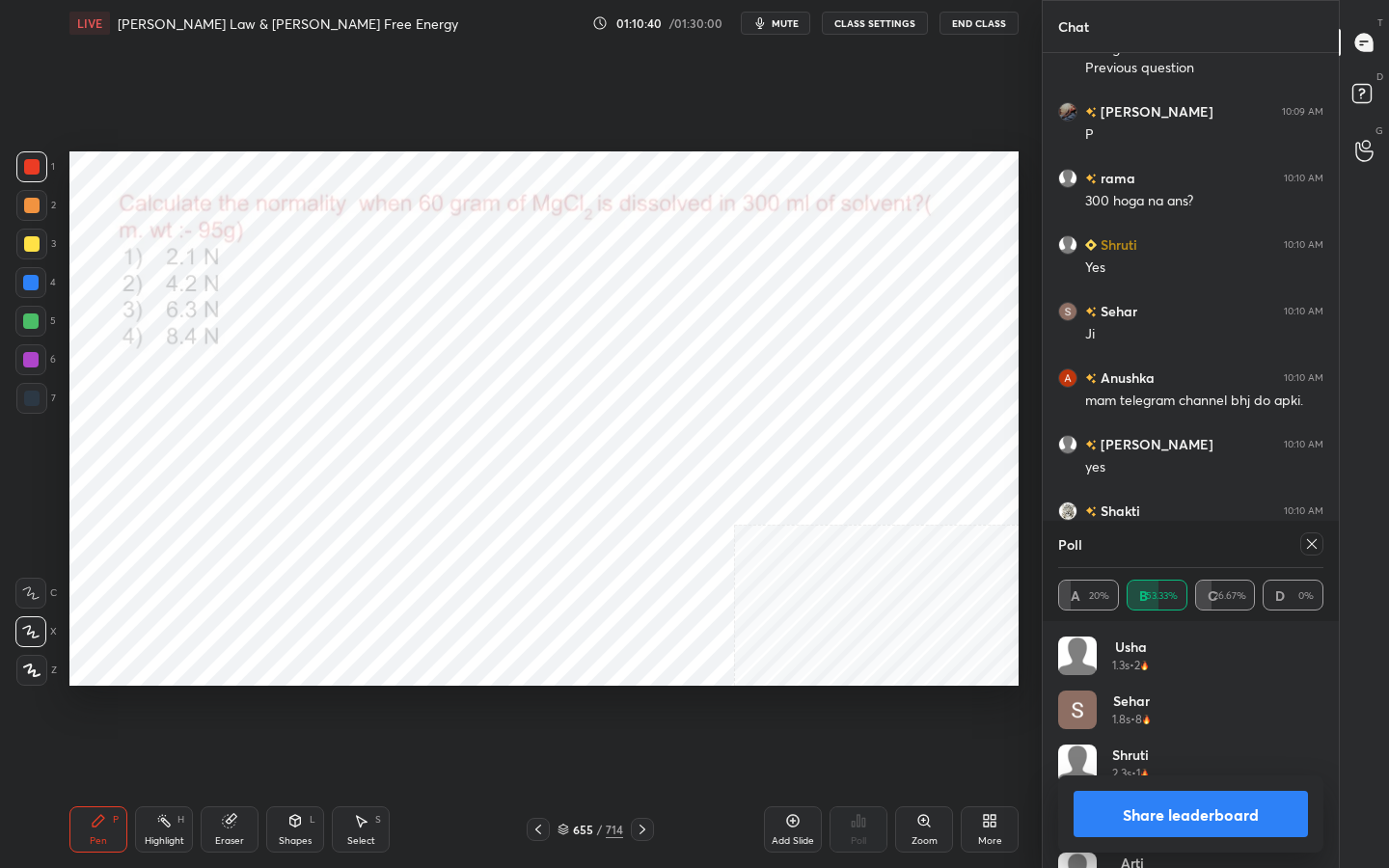 click 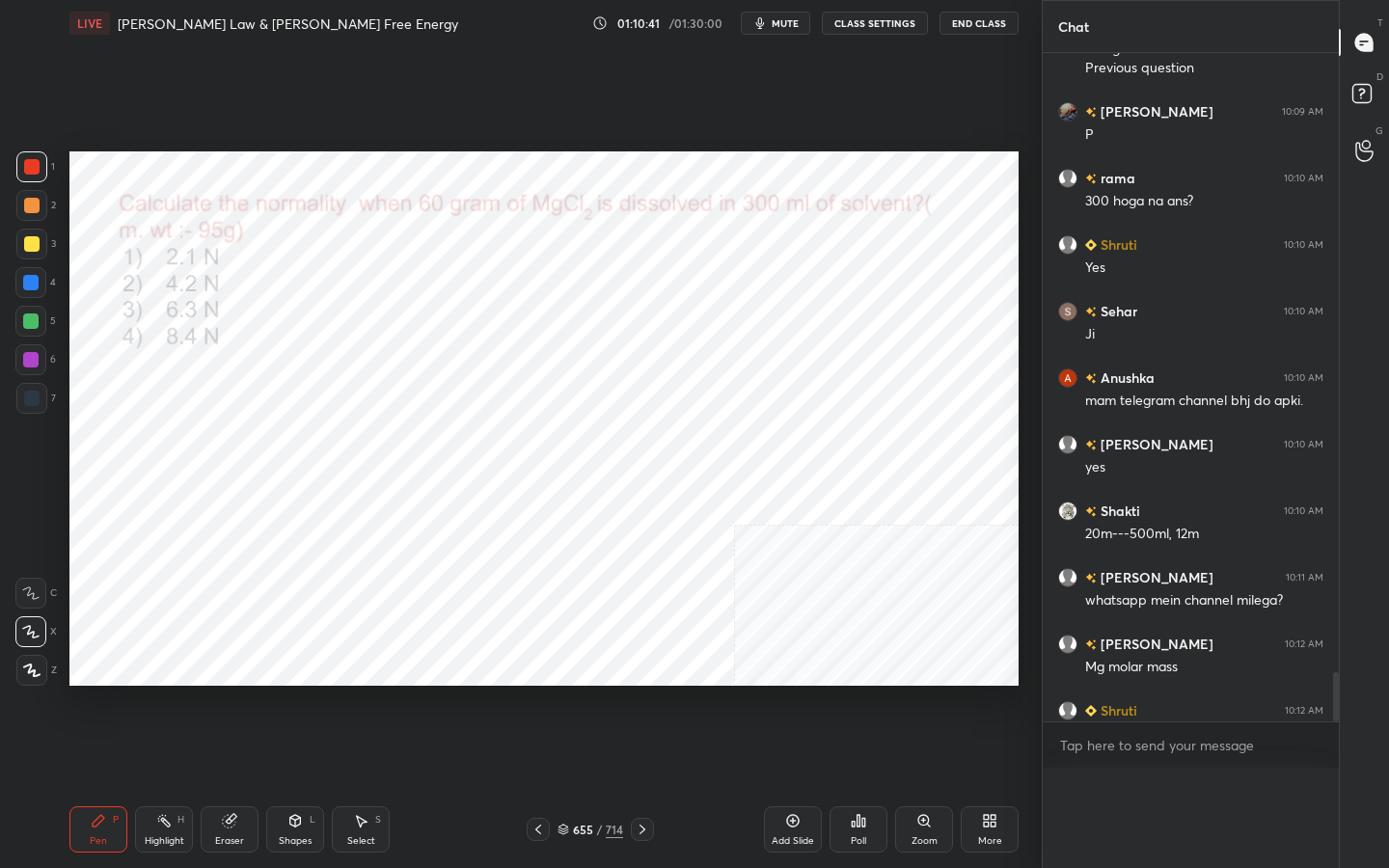 scroll, scrollTop: 0, scrollLeft: 0, axis: both 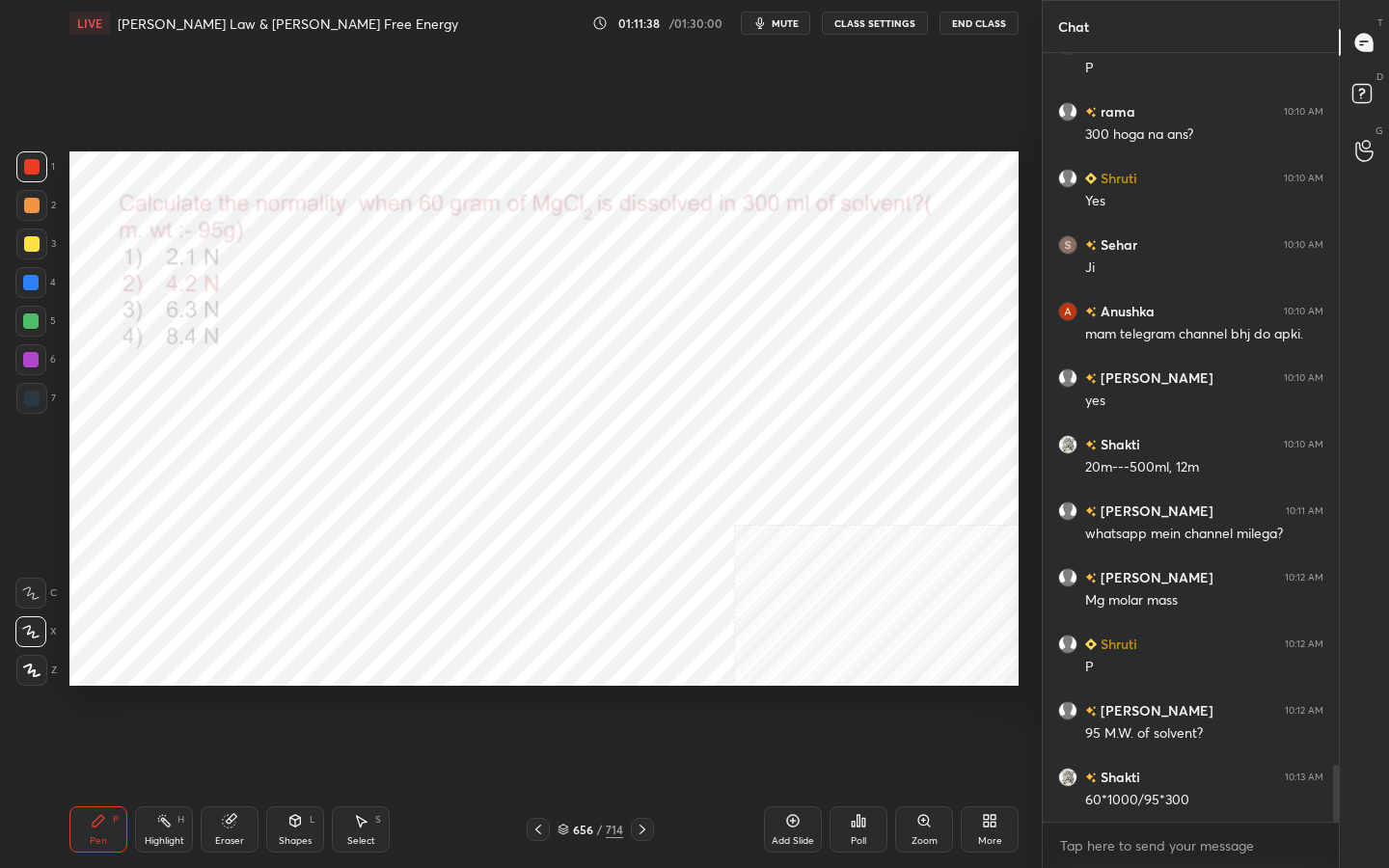 click on "656 / 714" at bounding box center (590, 829) 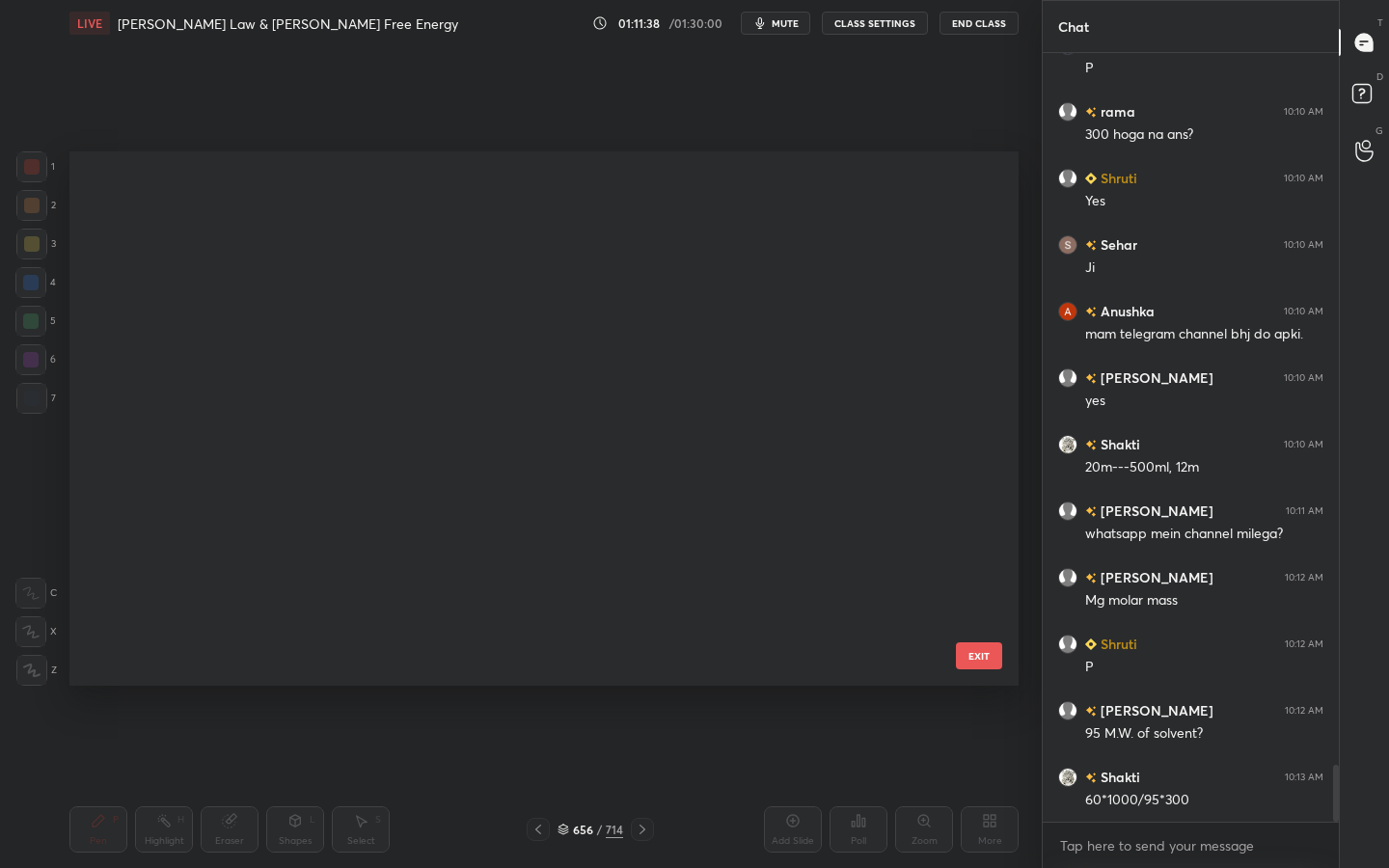 scroll, scrollTop: 35267, scrollLeft: 0, axis: vertical 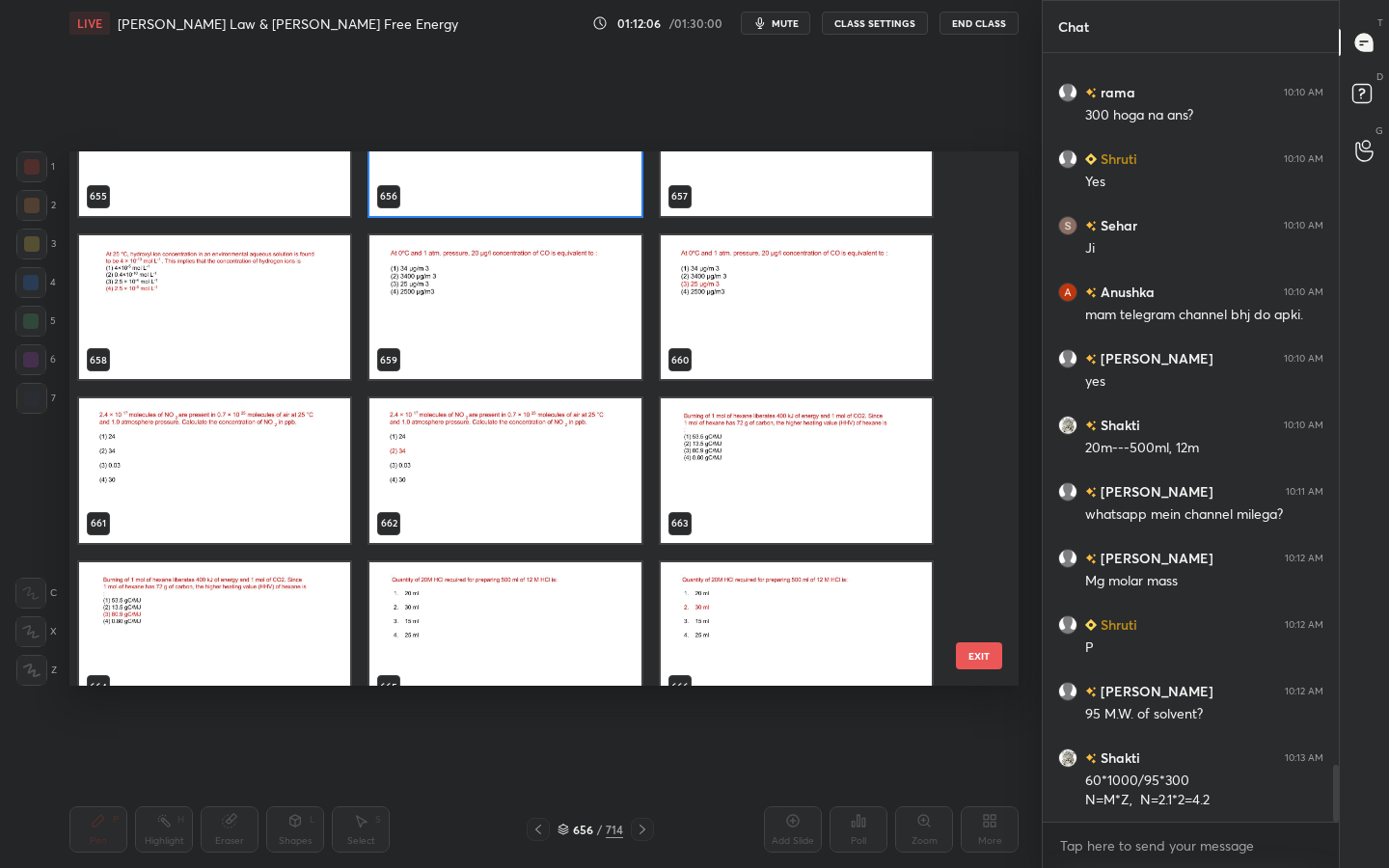 click at bounding box center (214, 471) 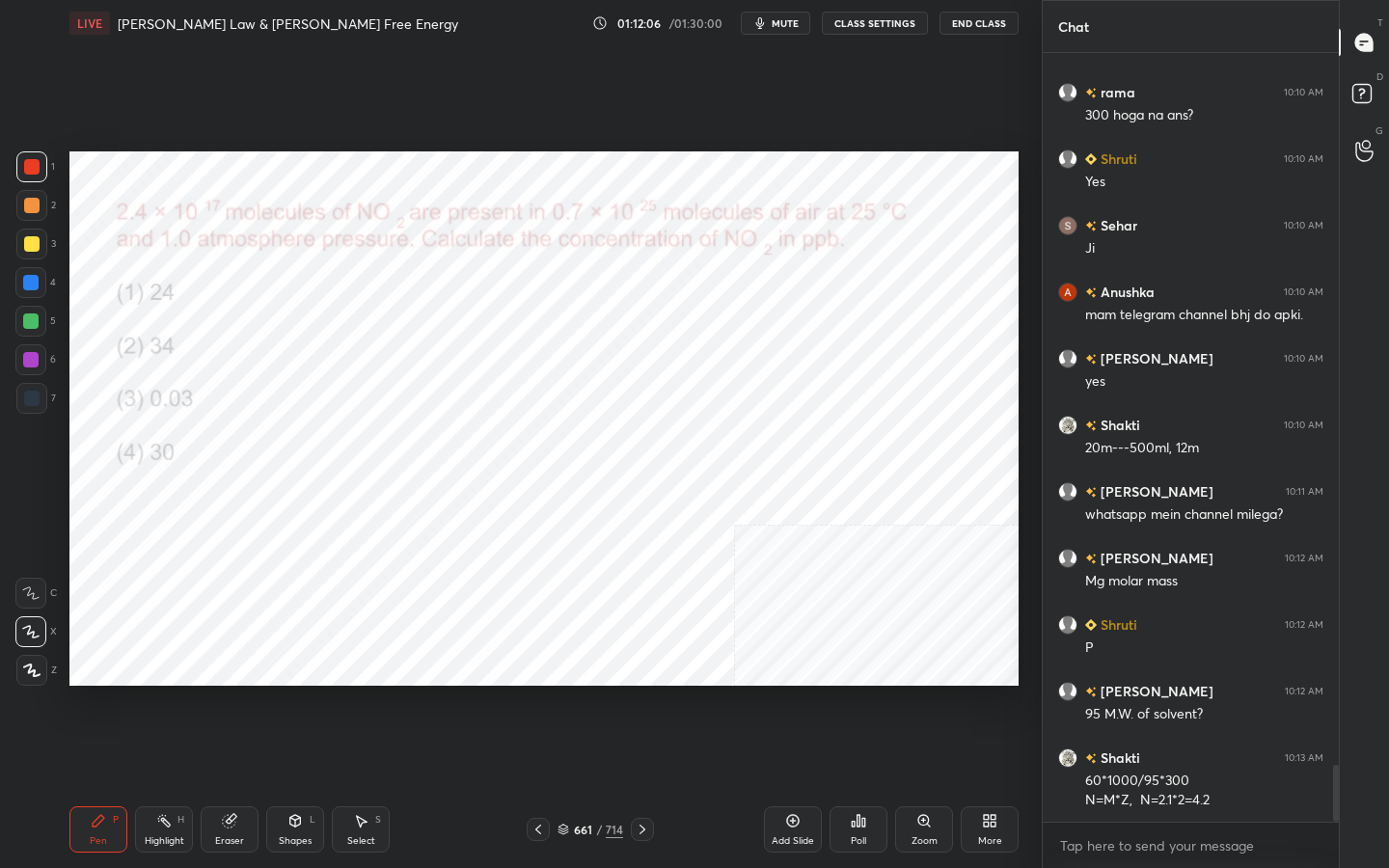click at bounding box center (214, 471) 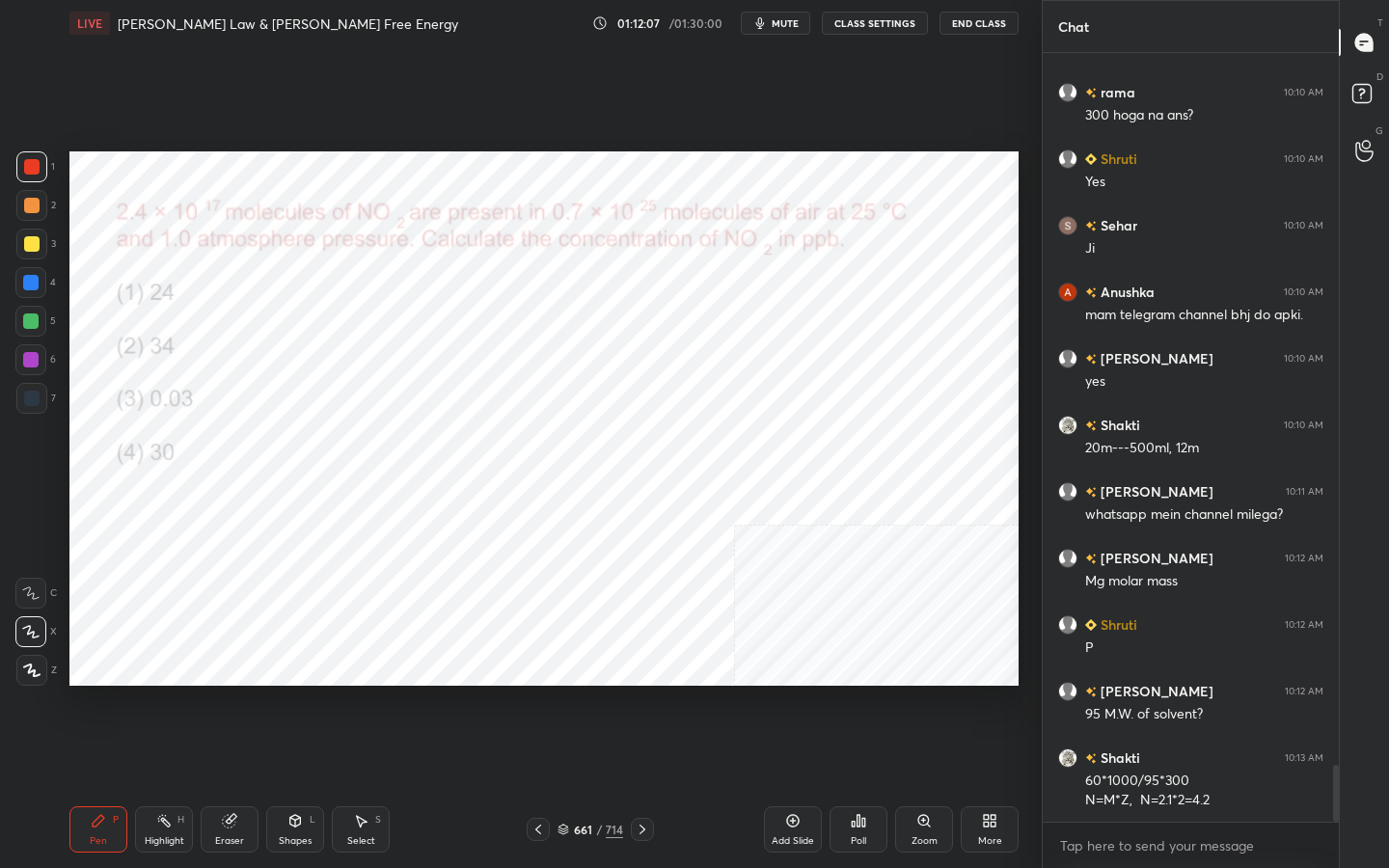 click on "mute" at bounding box center [776, 23] 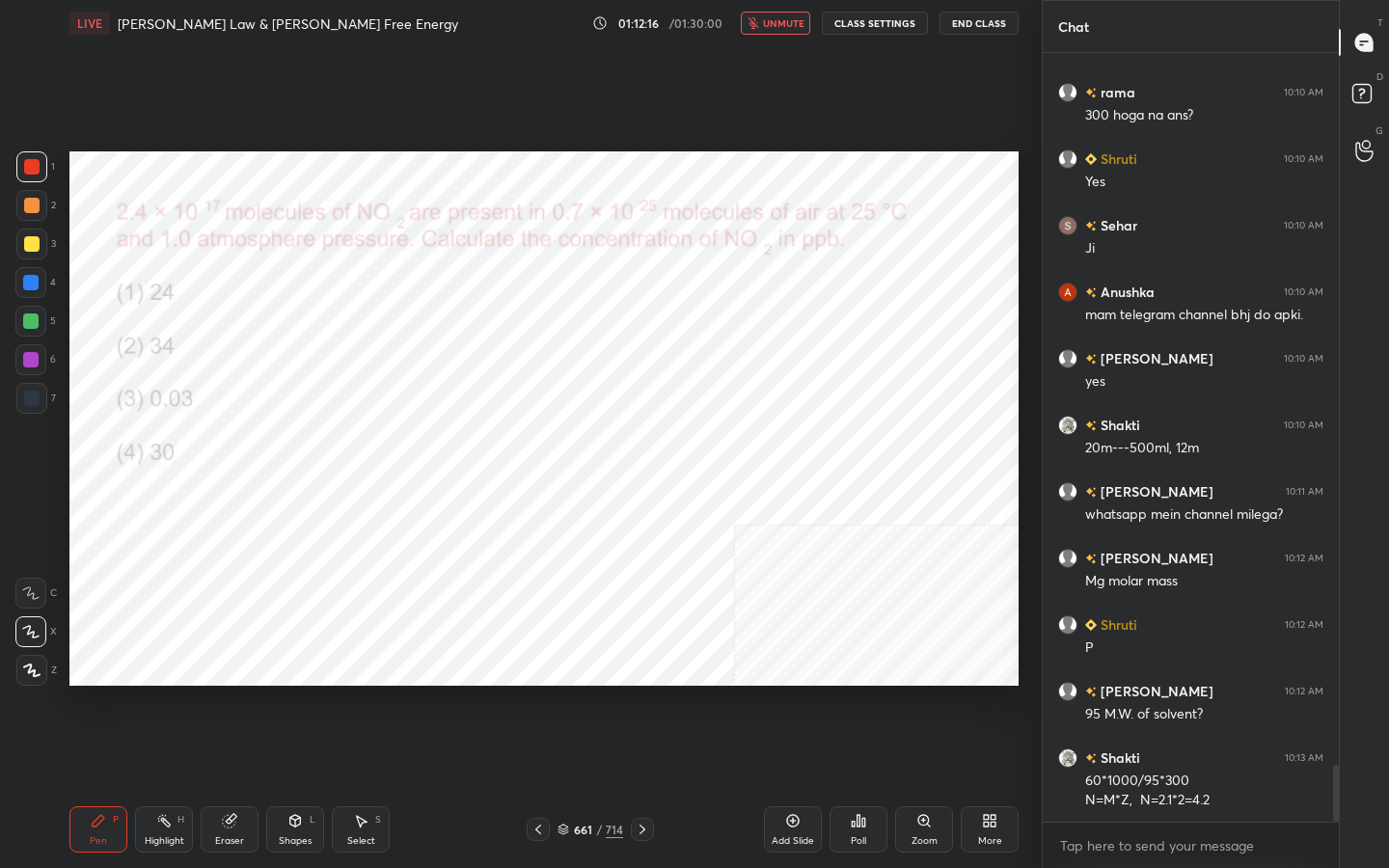scroll, scrollTop: 9788, scrollLeft: 0, axis: vertical 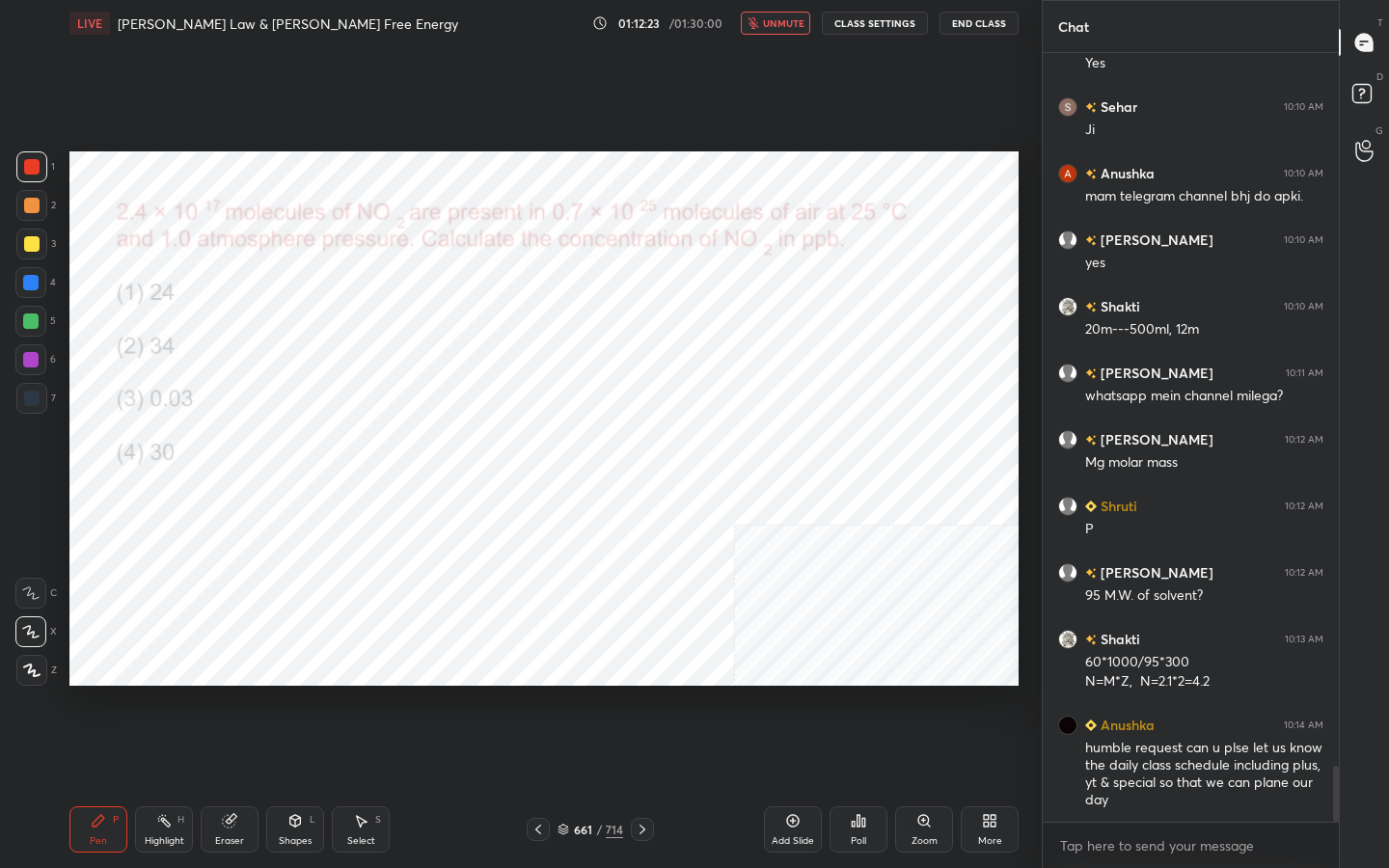 click on "unmute" at bounding box center [783, 23] 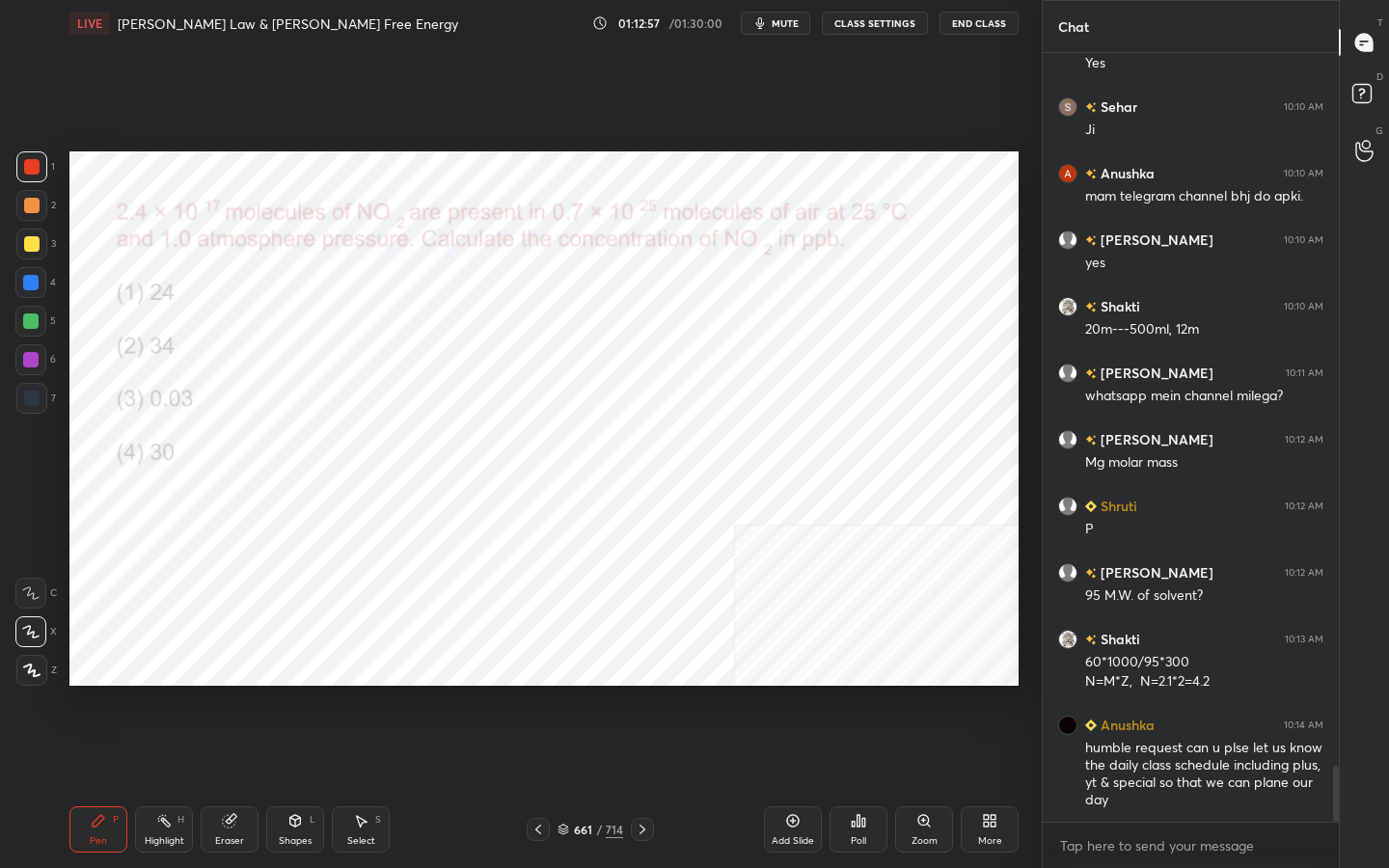 scroll, scrollTop: 9855, scrollLeft: 0, axis: vertical 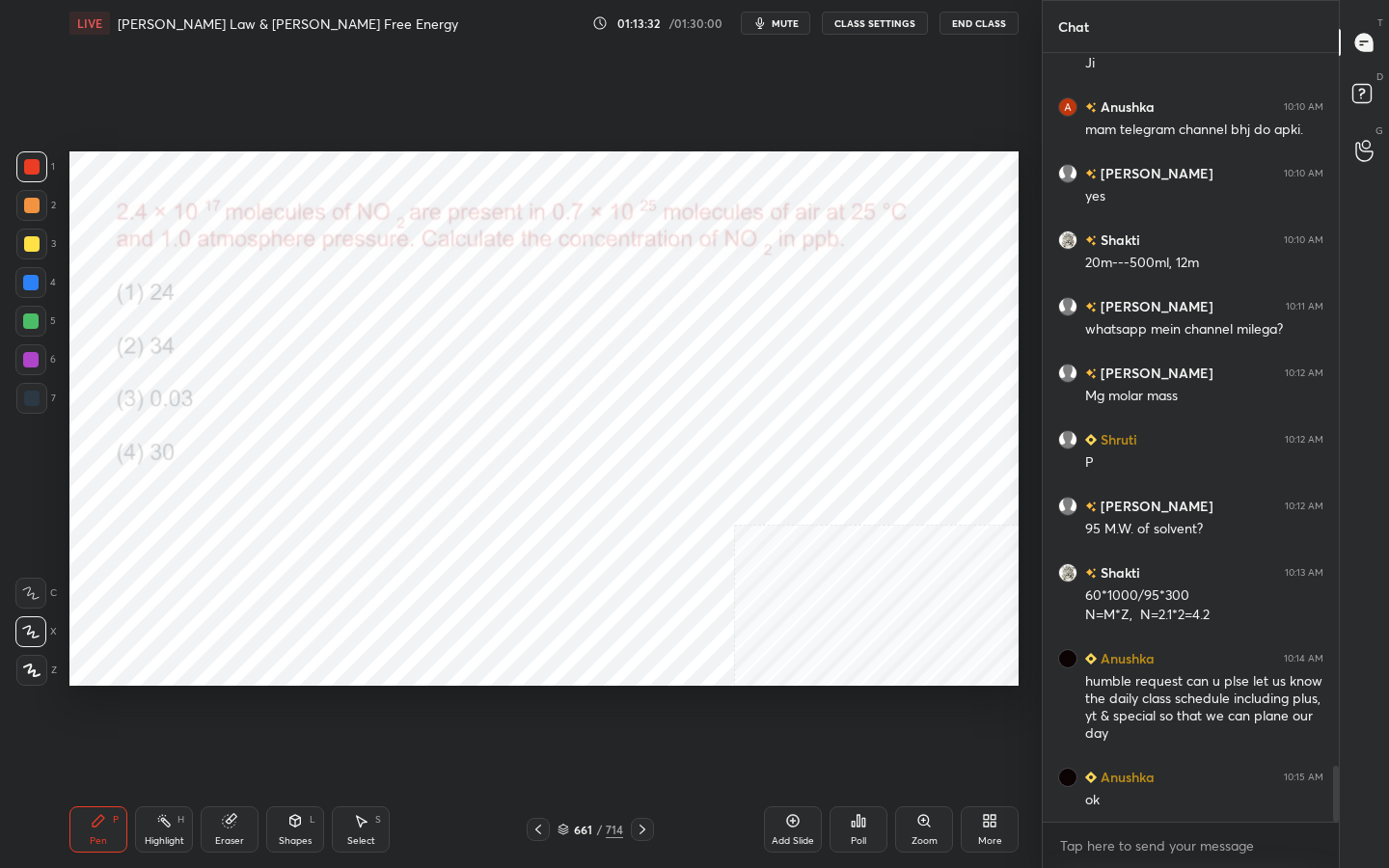 click on "mute" at bounding box center (785, 23) 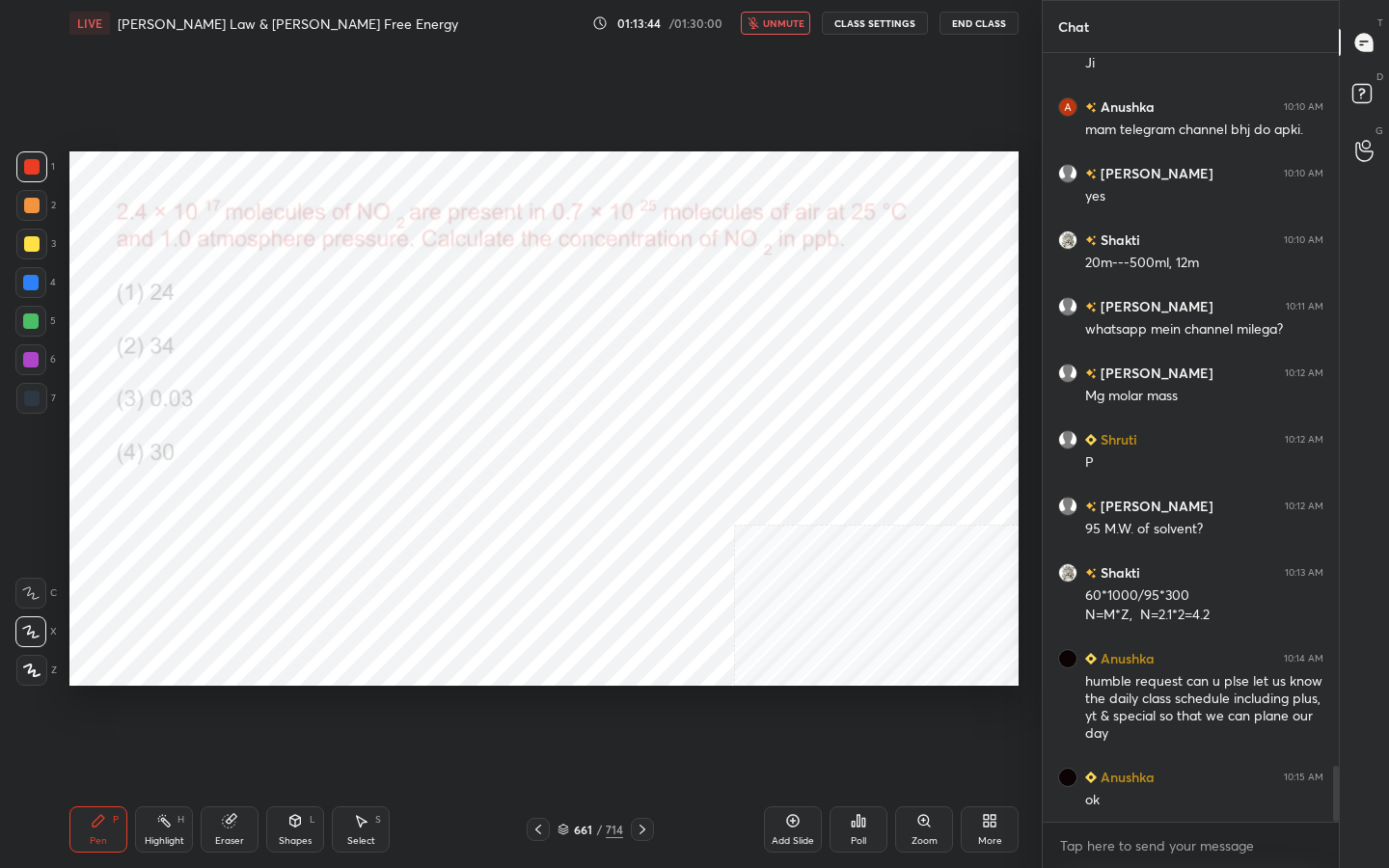 click 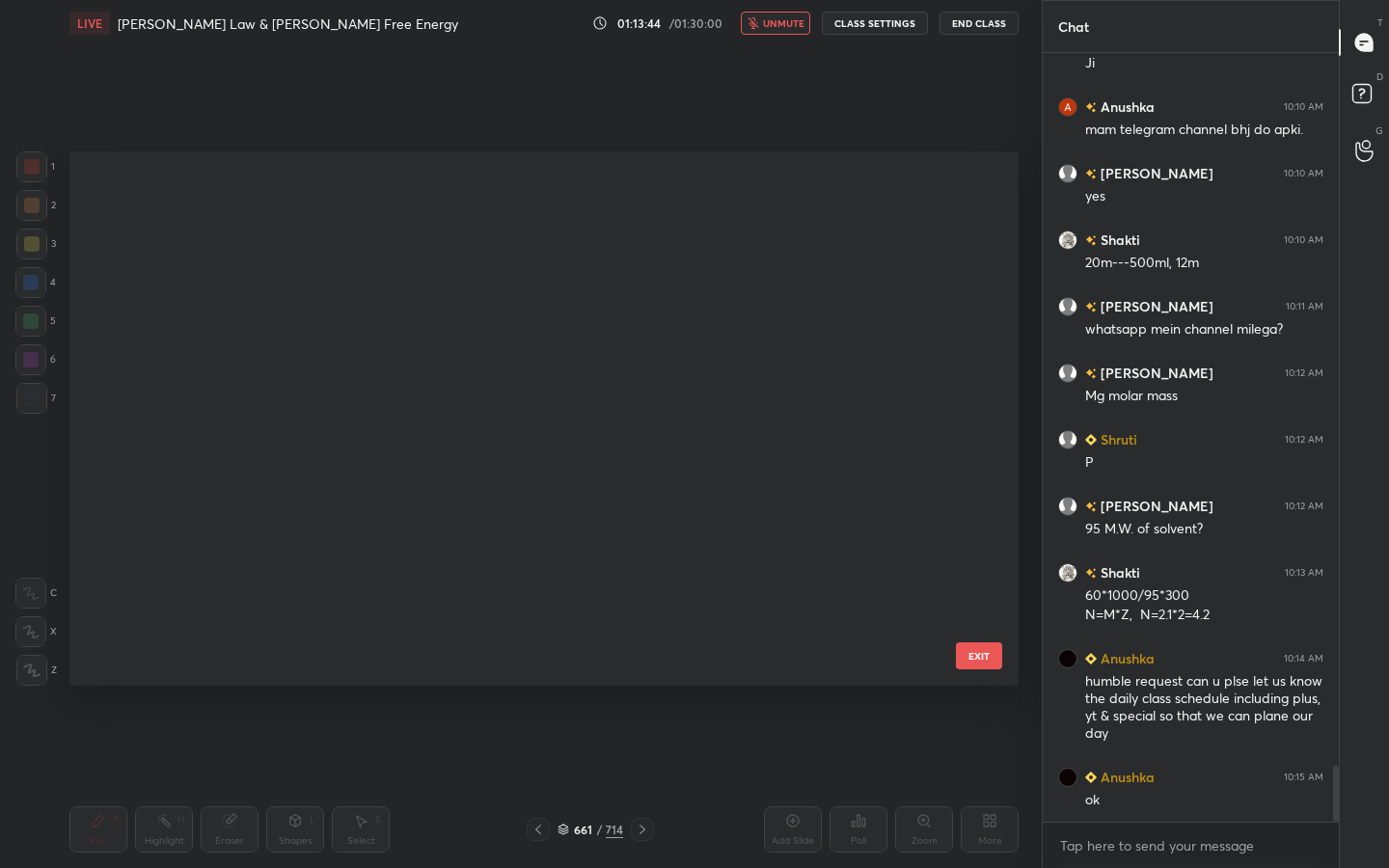 scroll, scrollTop: 35594, scrollLeft: 0, axis: vertical 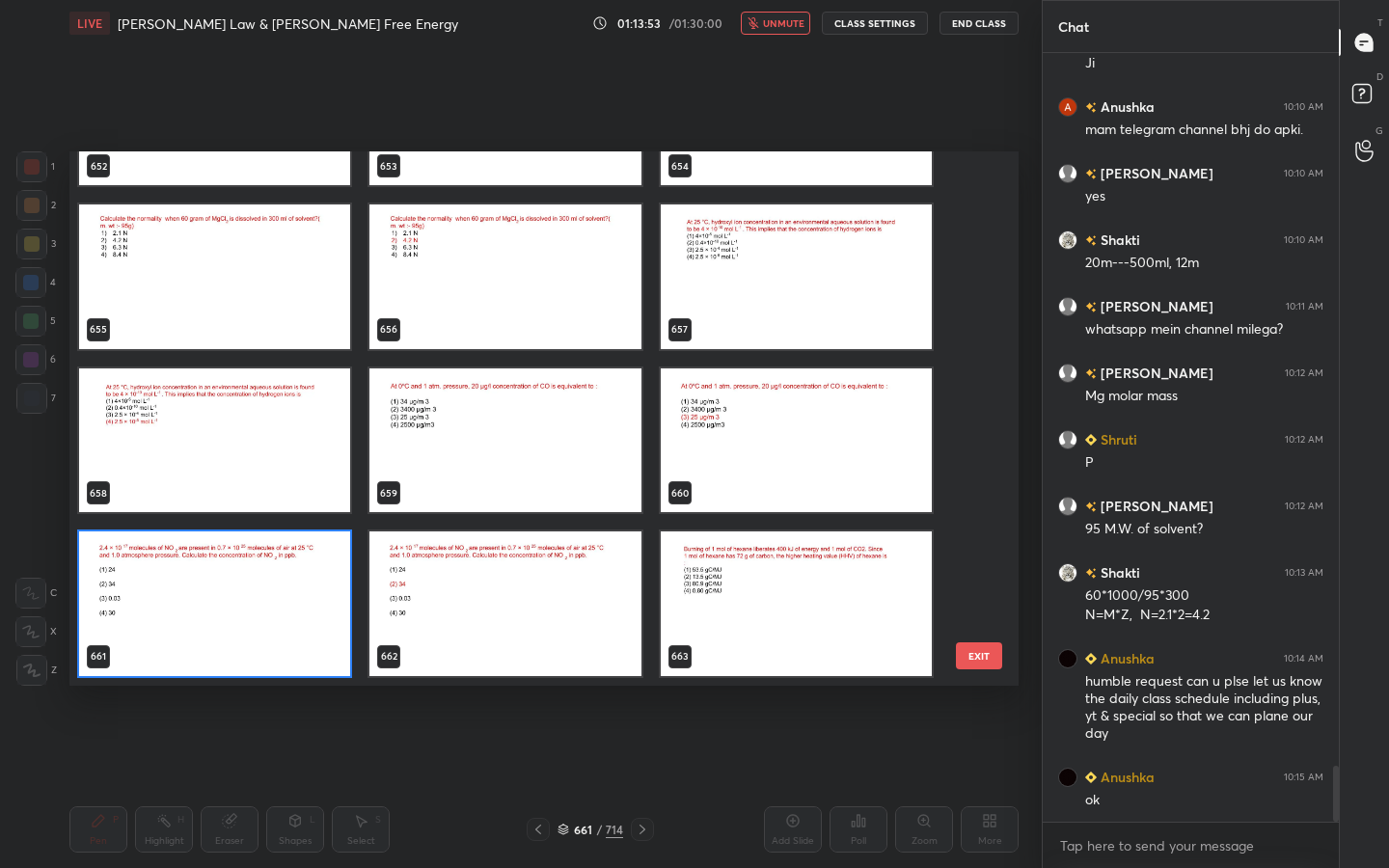 click at bounding box center [214, 604] 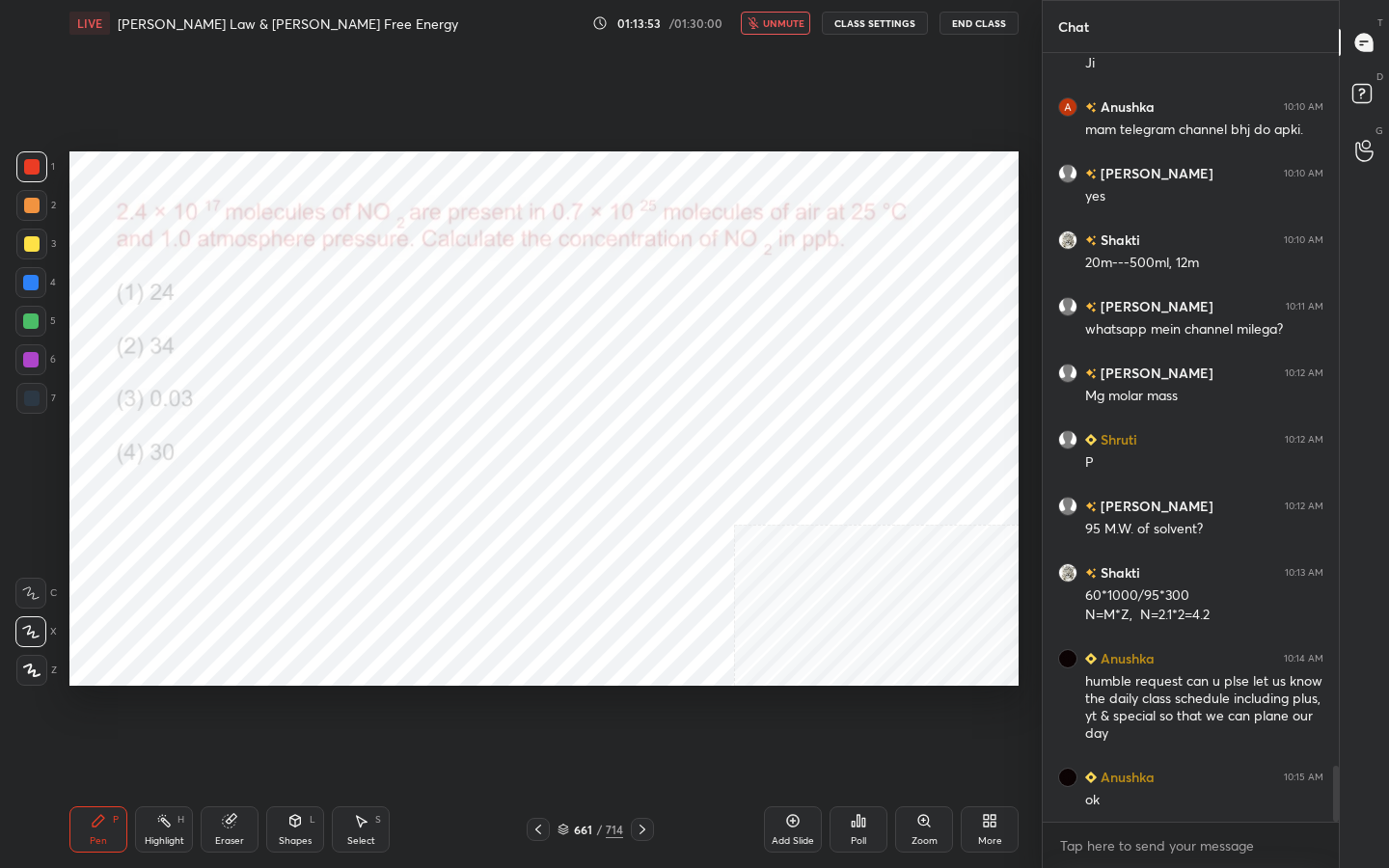 click at bounding box center (214, 604) 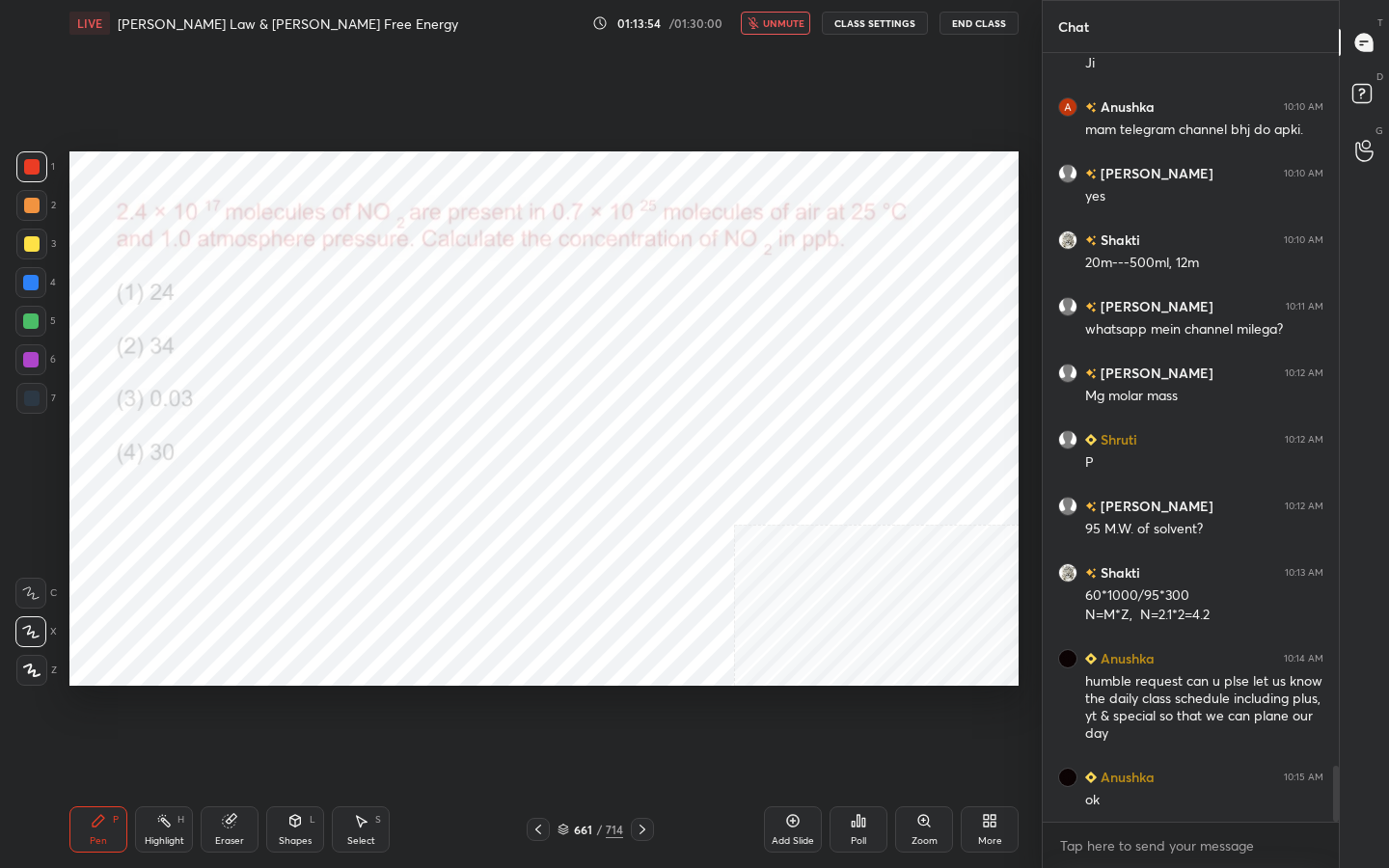 click on "Poll" at bounding box center [858, 829] 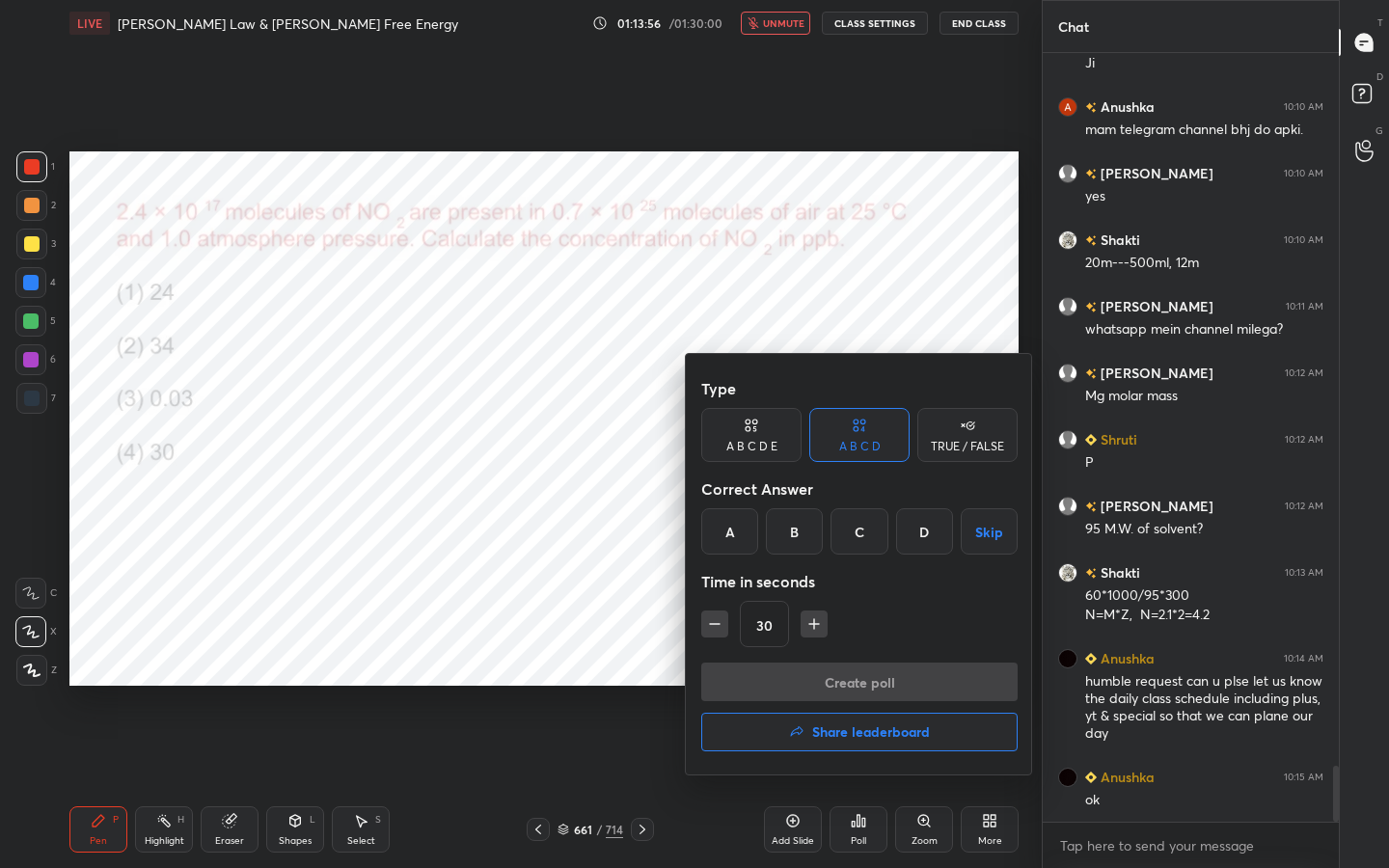 click on "B" at bounding box center (794, 531) 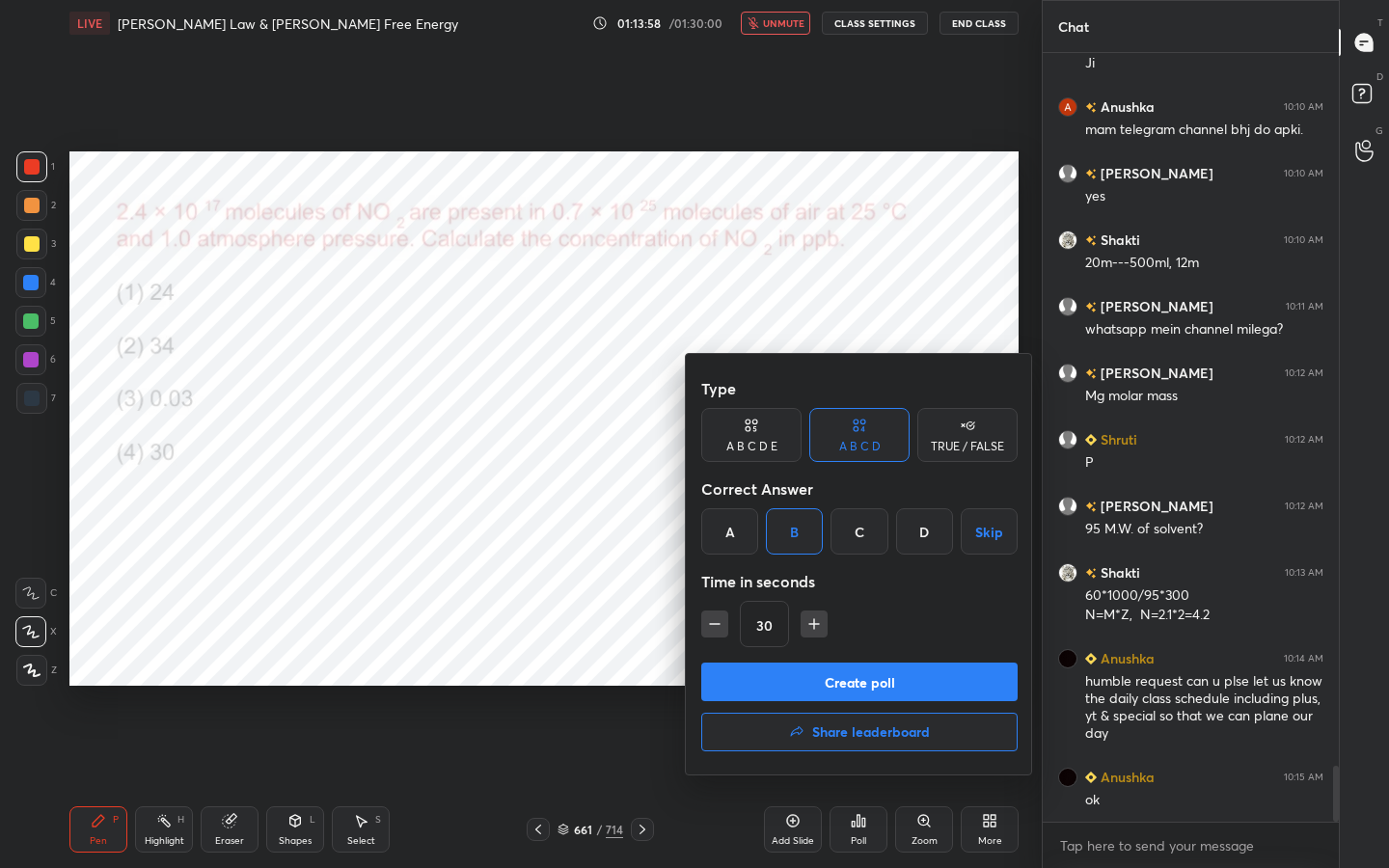 click on "Create poll" at bounding box center [859, 682] 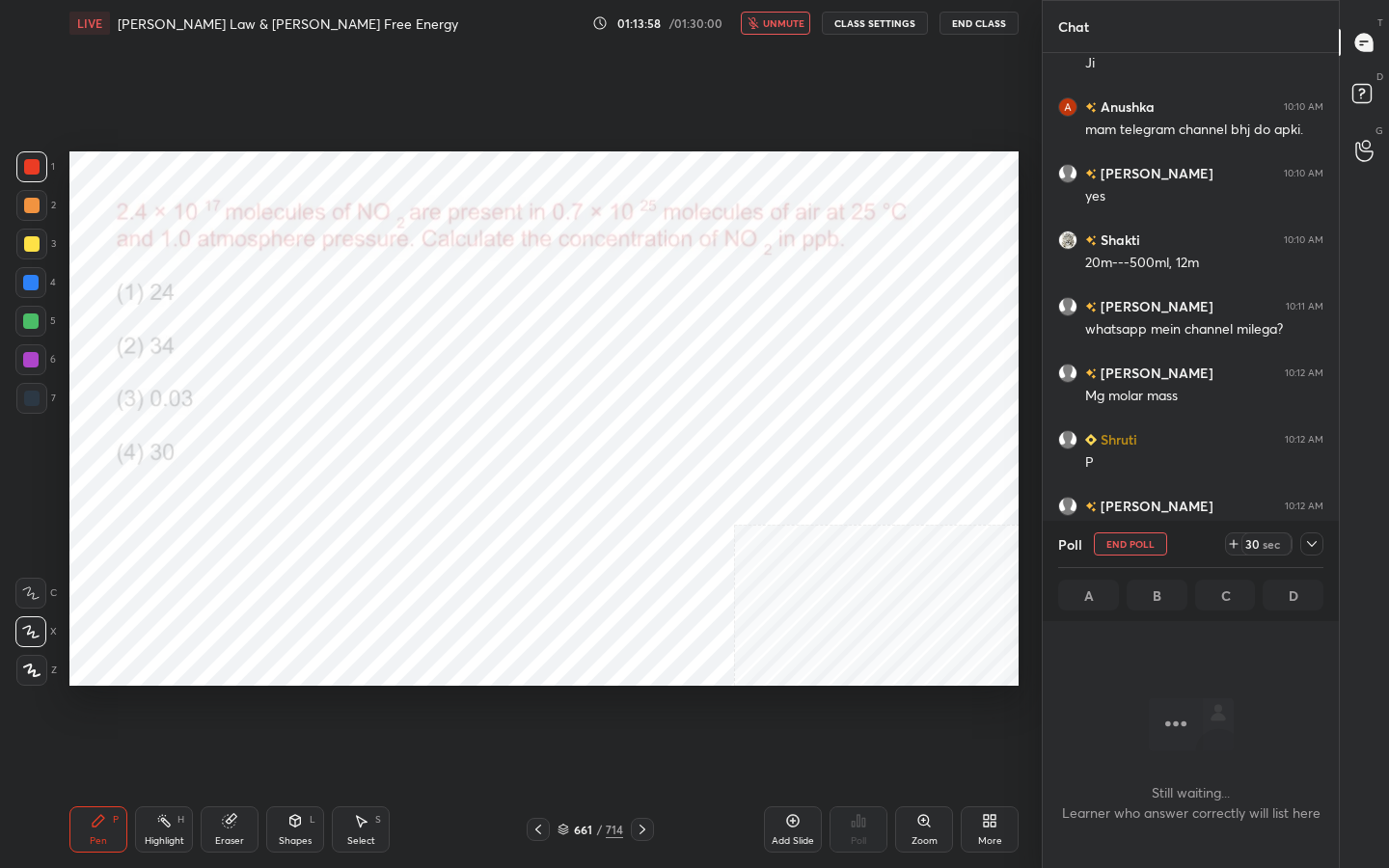 scroll, scrollTop: 562, scrollLeft: 290, axis: both 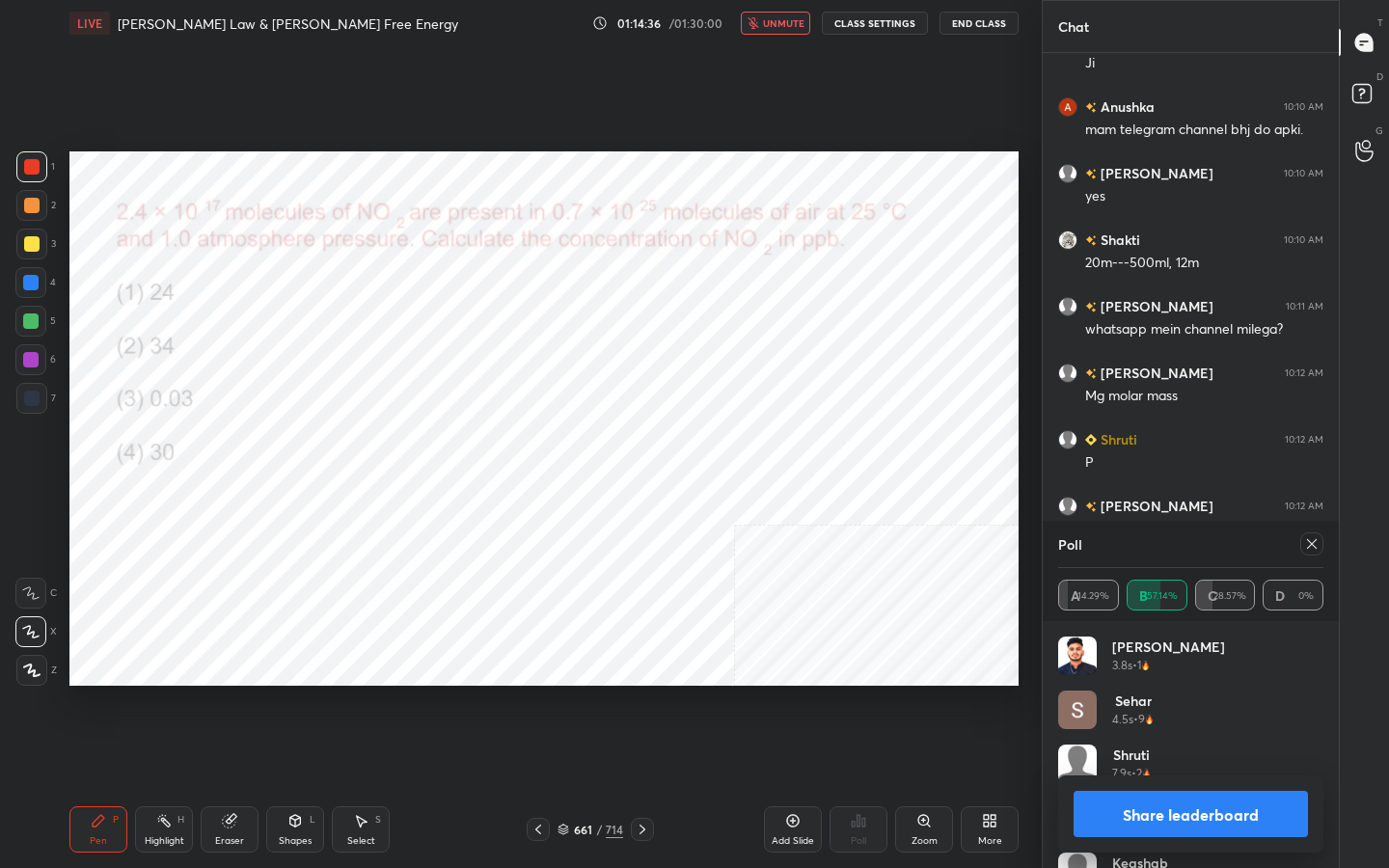 click at bounding box center (1312, 544) 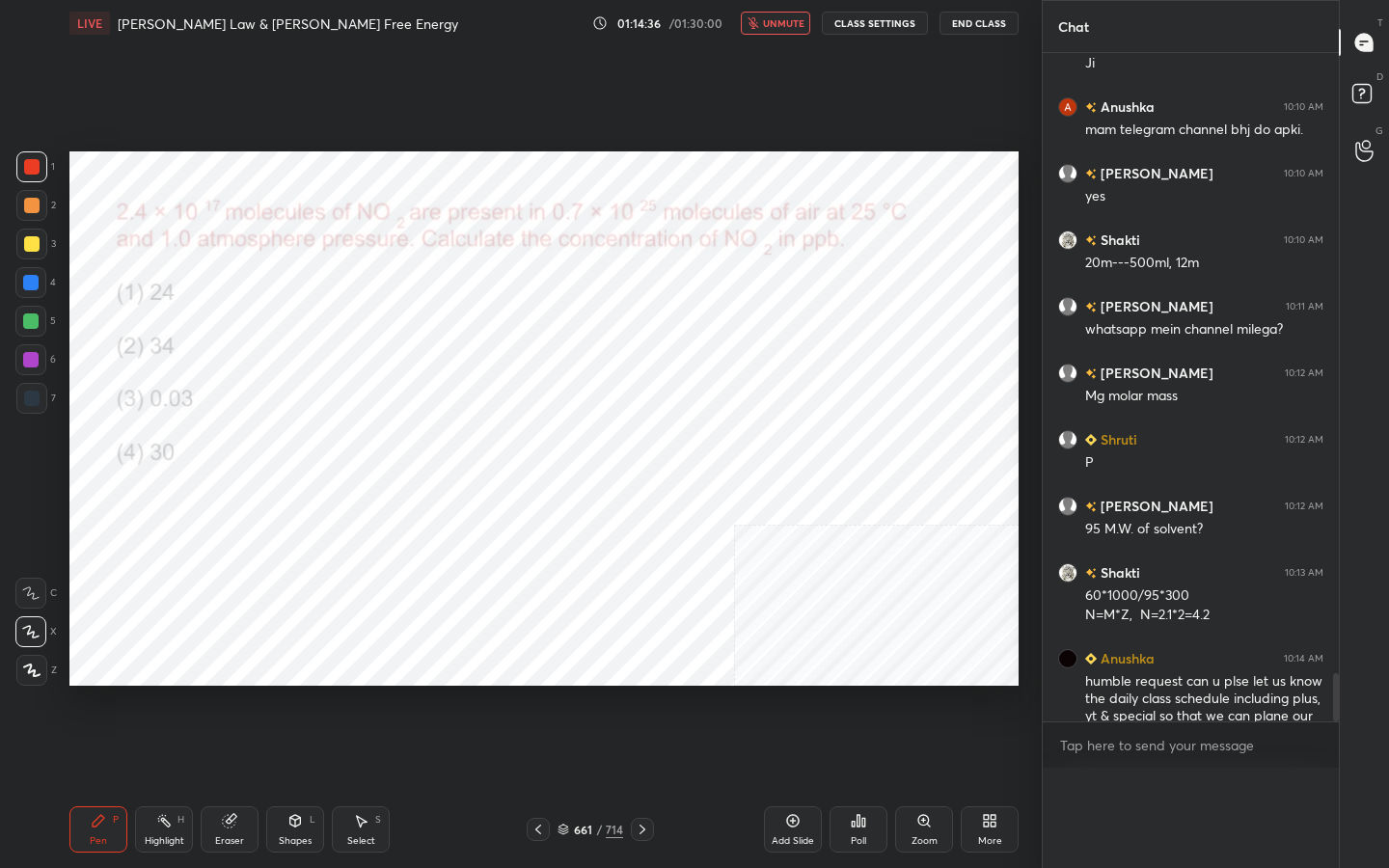 scroll, scrollTop: 0, scrollLeft: 0, axis: both 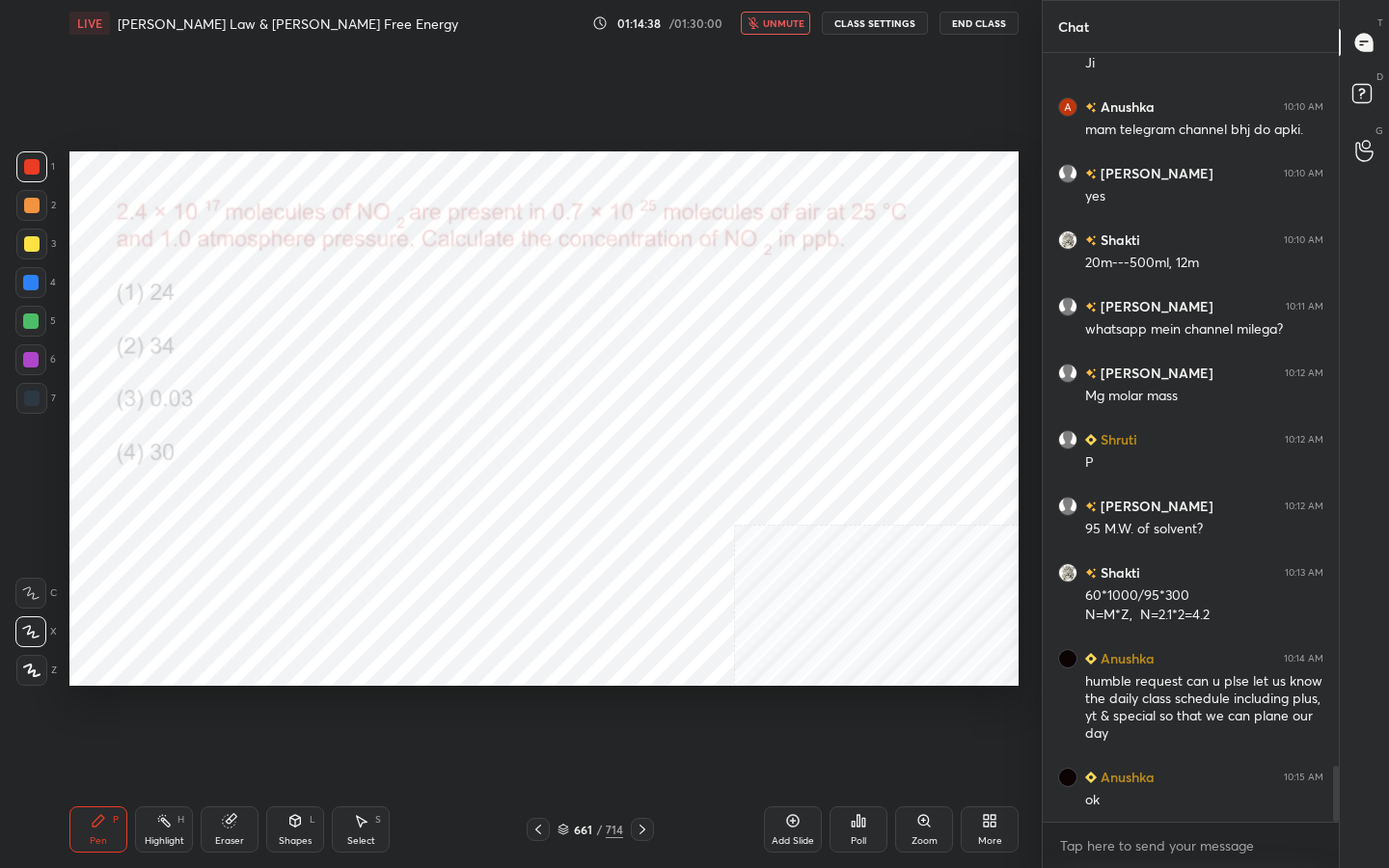 click on "unmute" at bounding box center [776, 23] 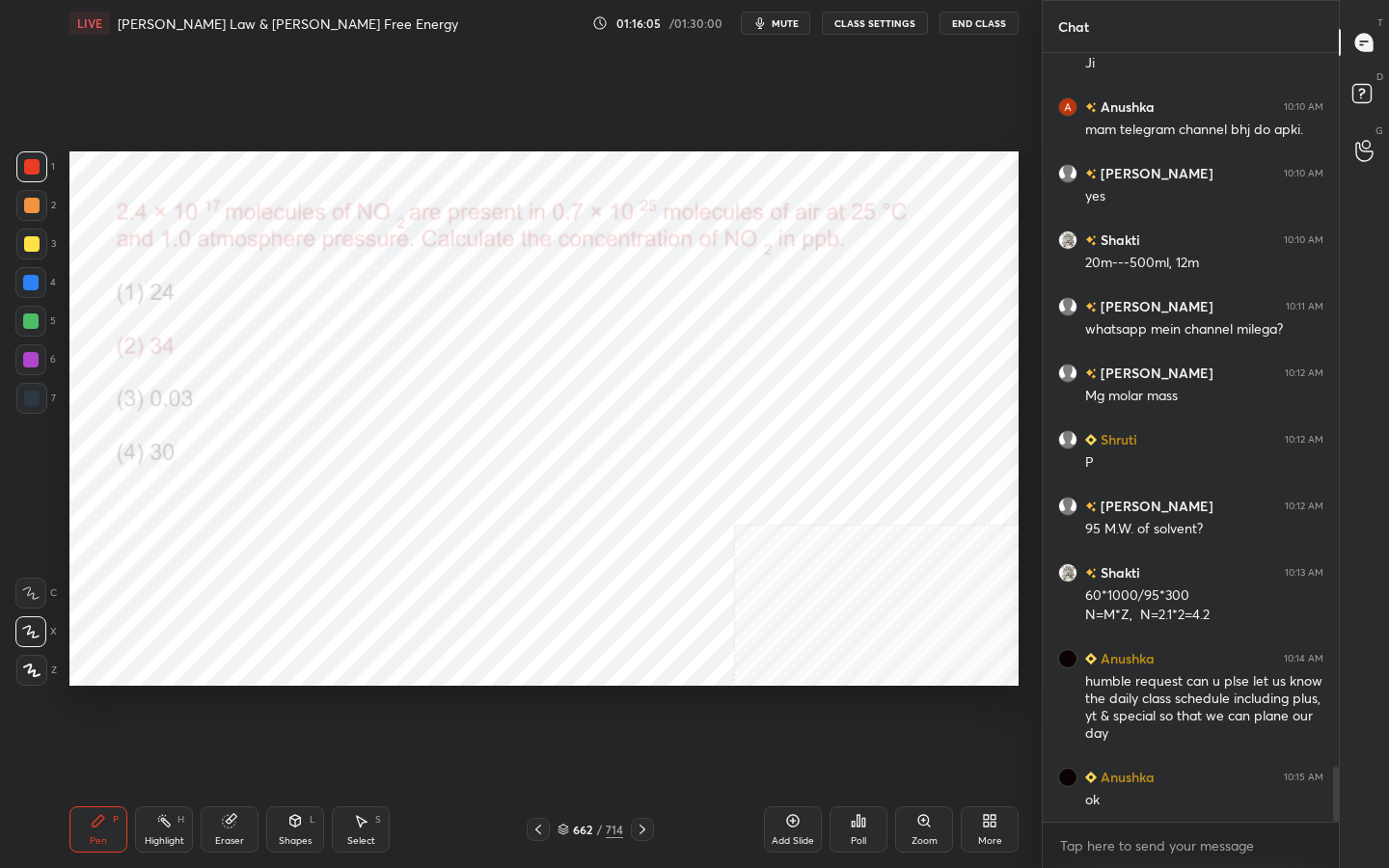 scroll, scrollTop: 9921, scrollLeft: 0, axis: vertical 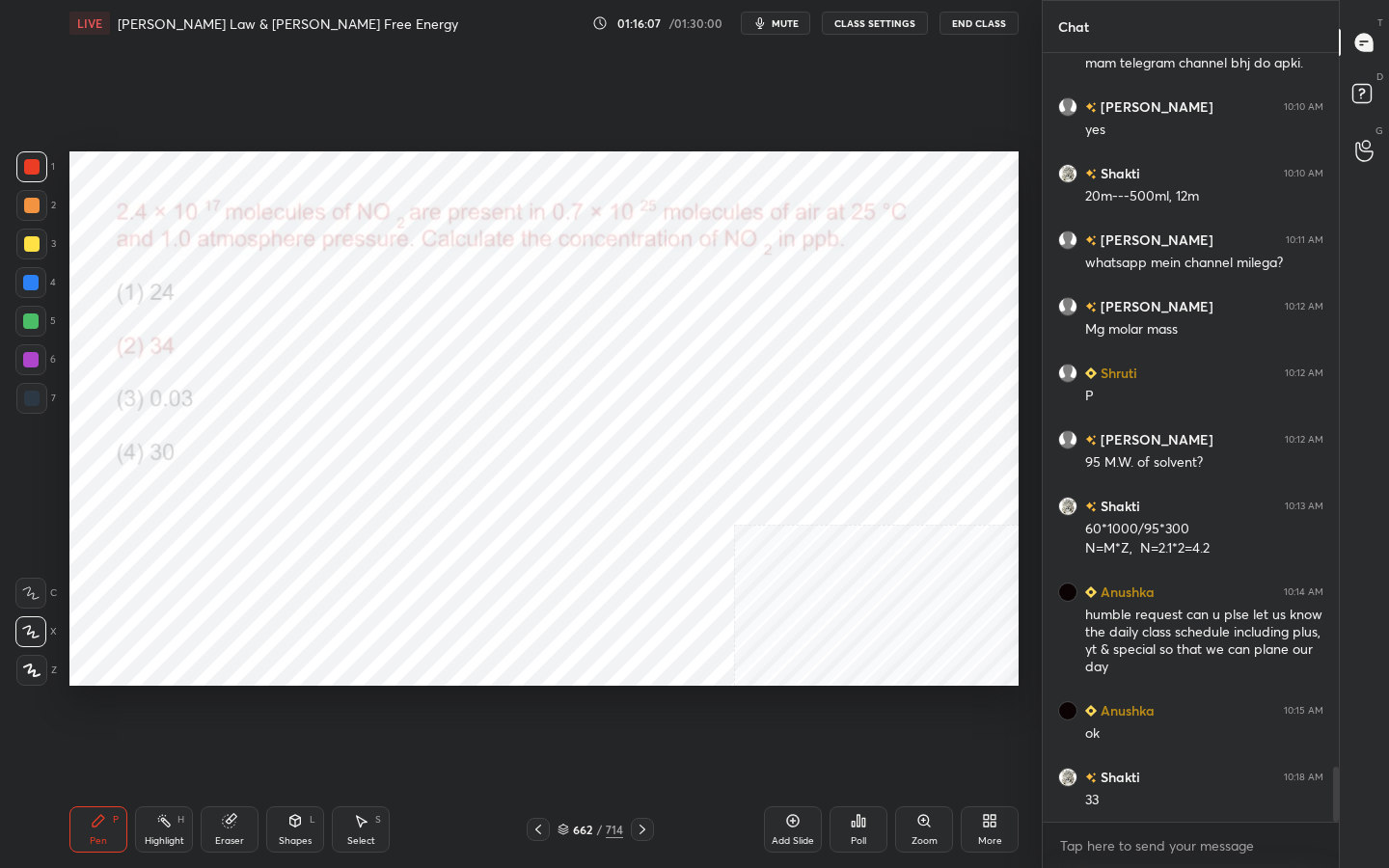 click on "662 / 714" at bounding box center (590, 829) 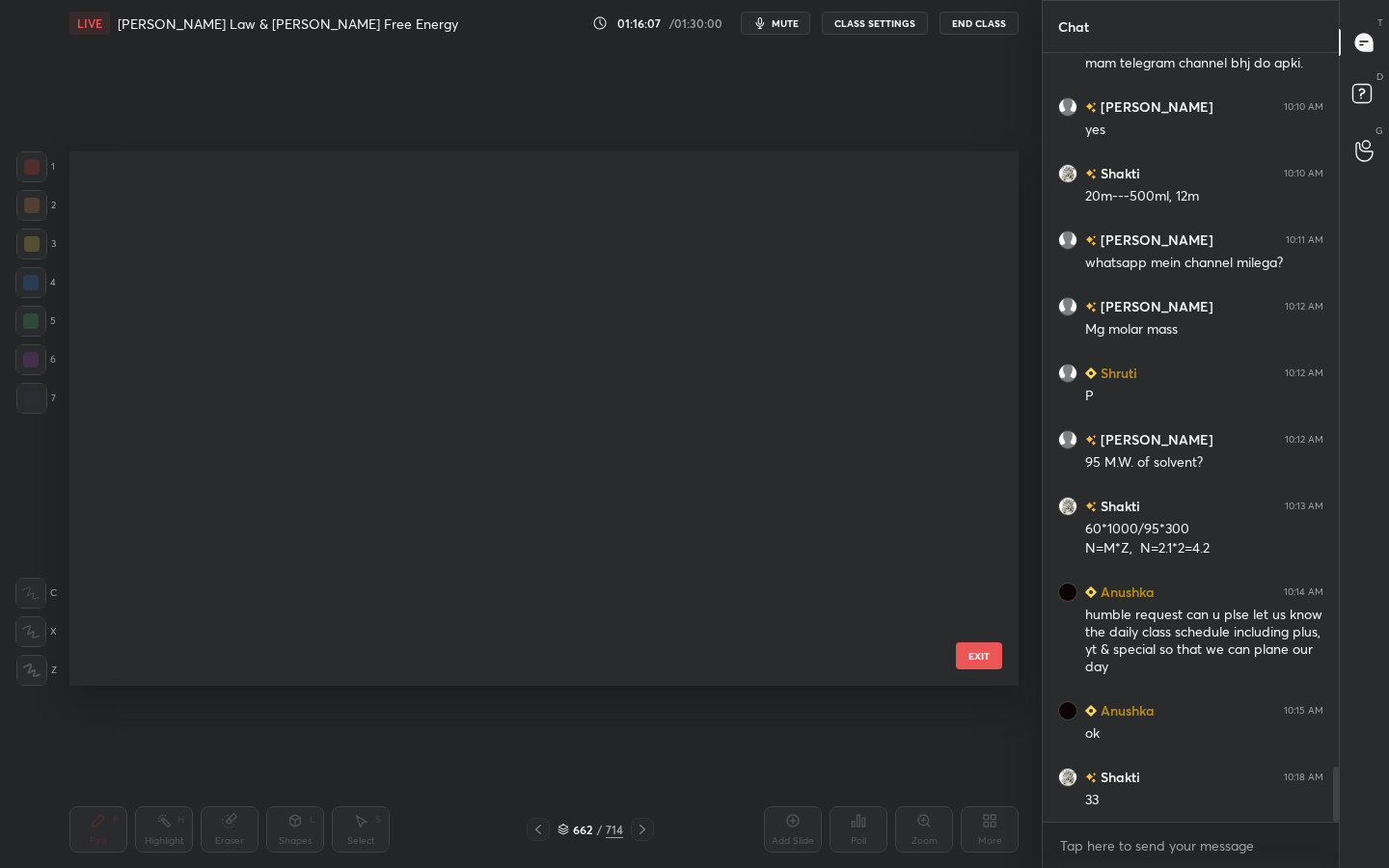 scroll, scrollTop: 35594, scrollLeft: 0, axis: vertical 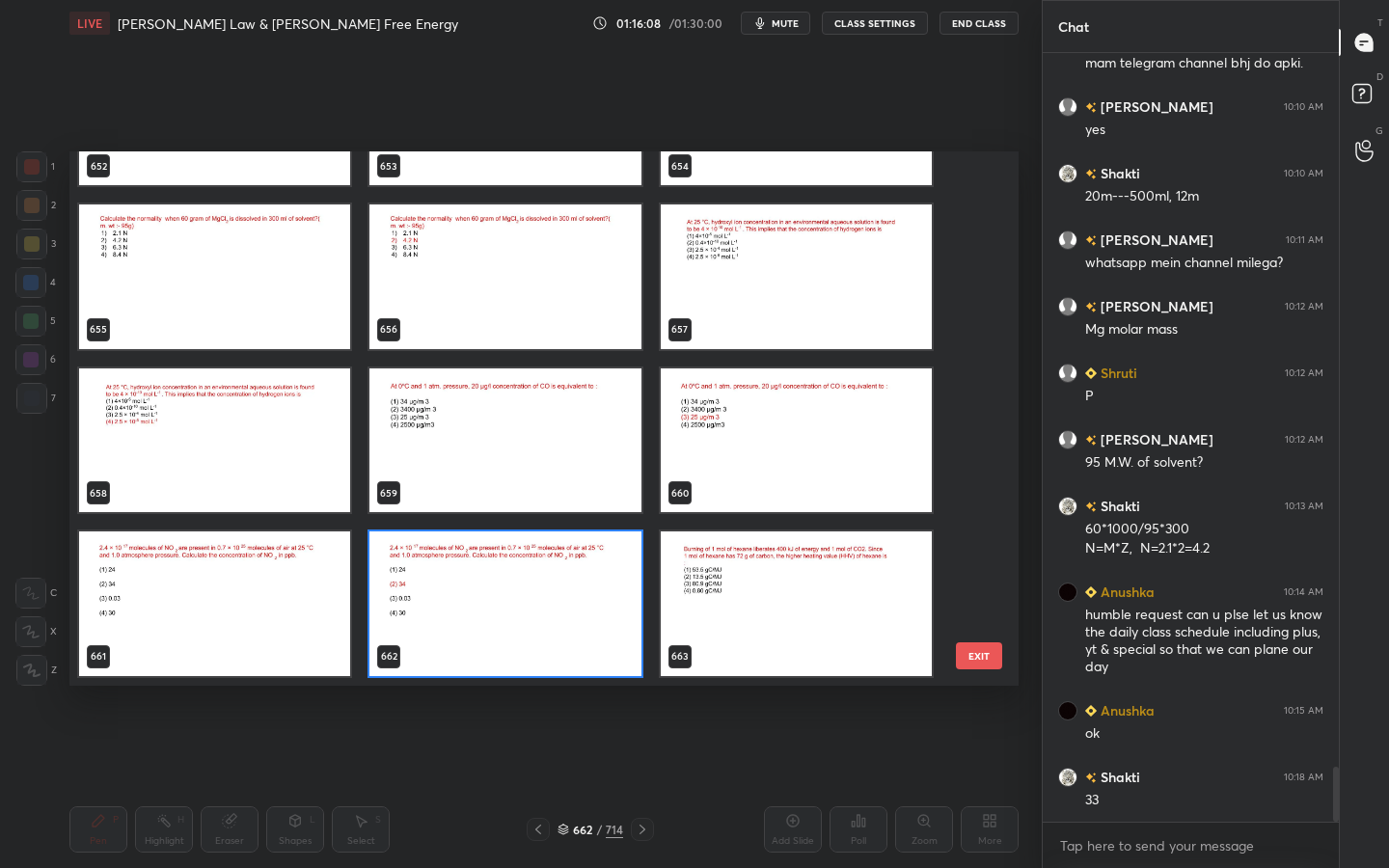 click at bounding box center [504, 441] 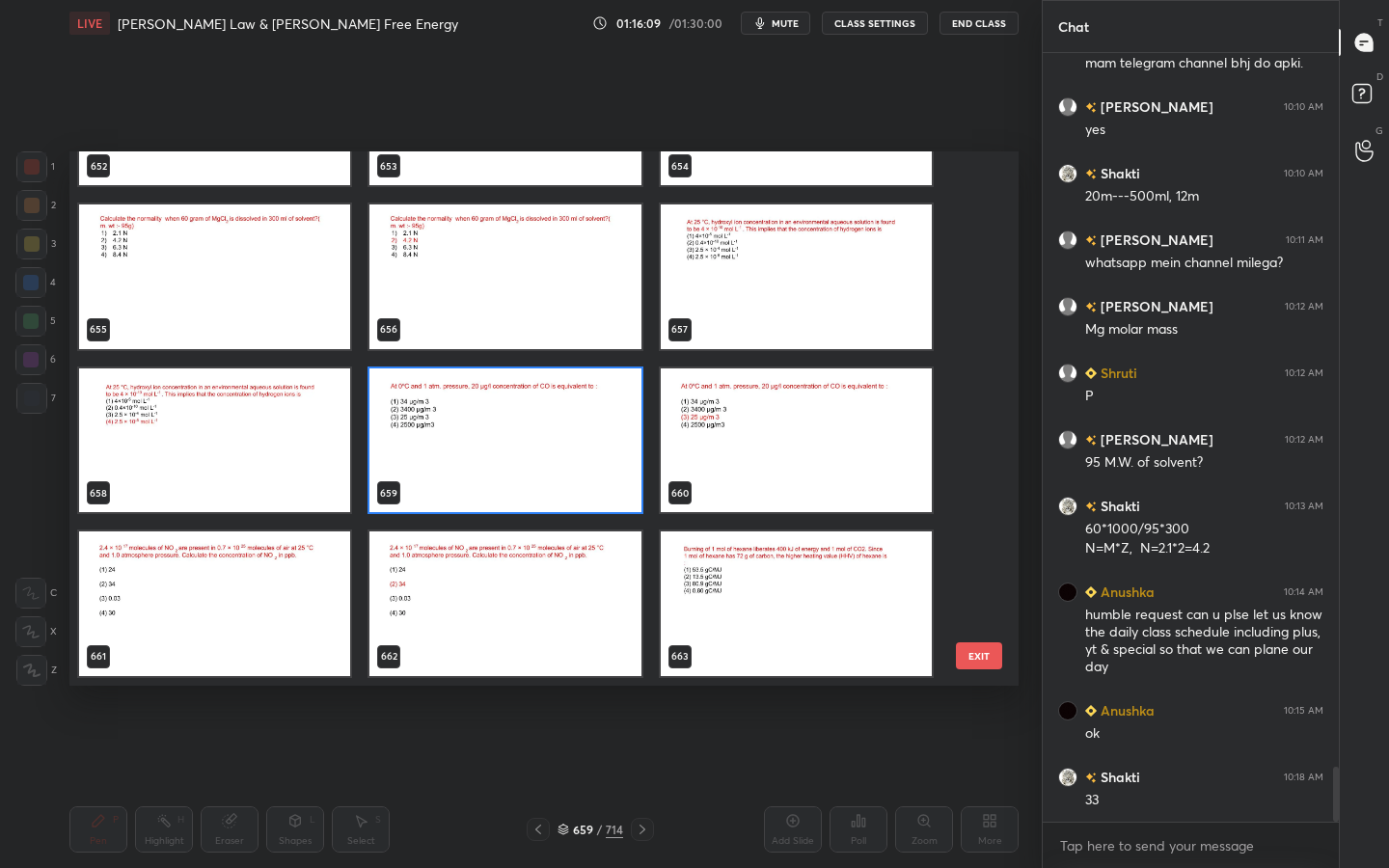 click at bounding box center (504, 441) 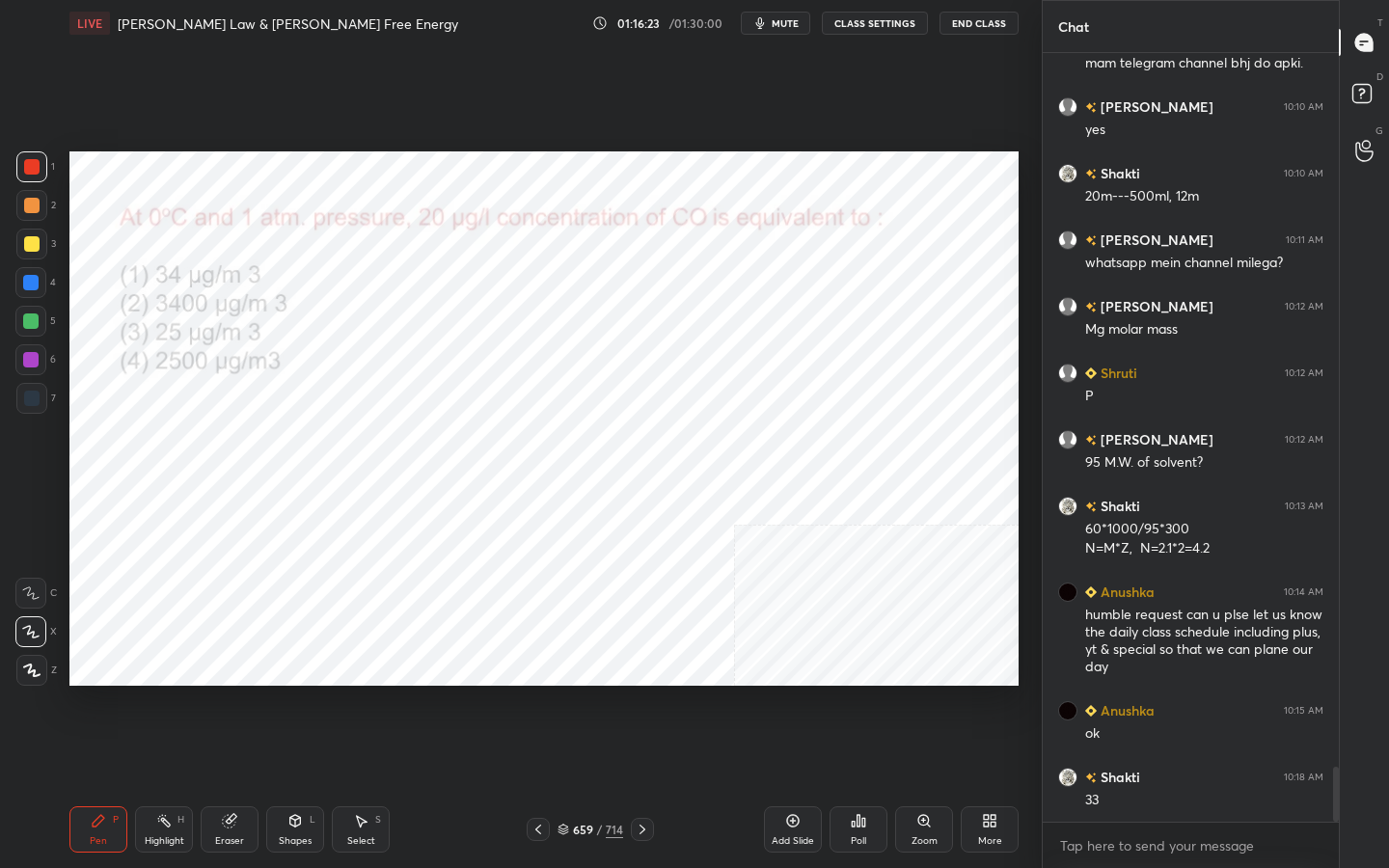 scroll, scrollTop: 9941, scrollLeft: 0, axis: vertical 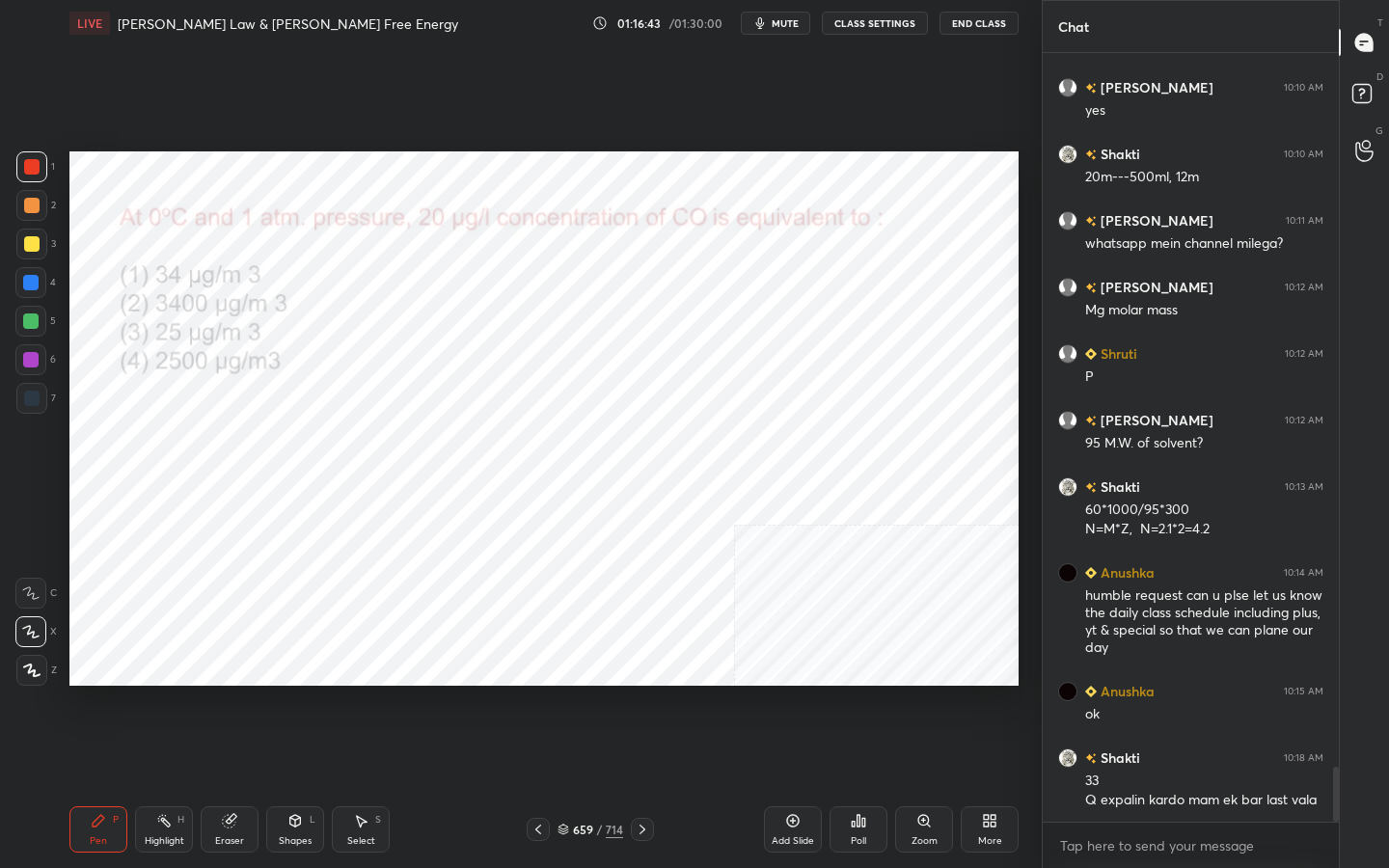 click 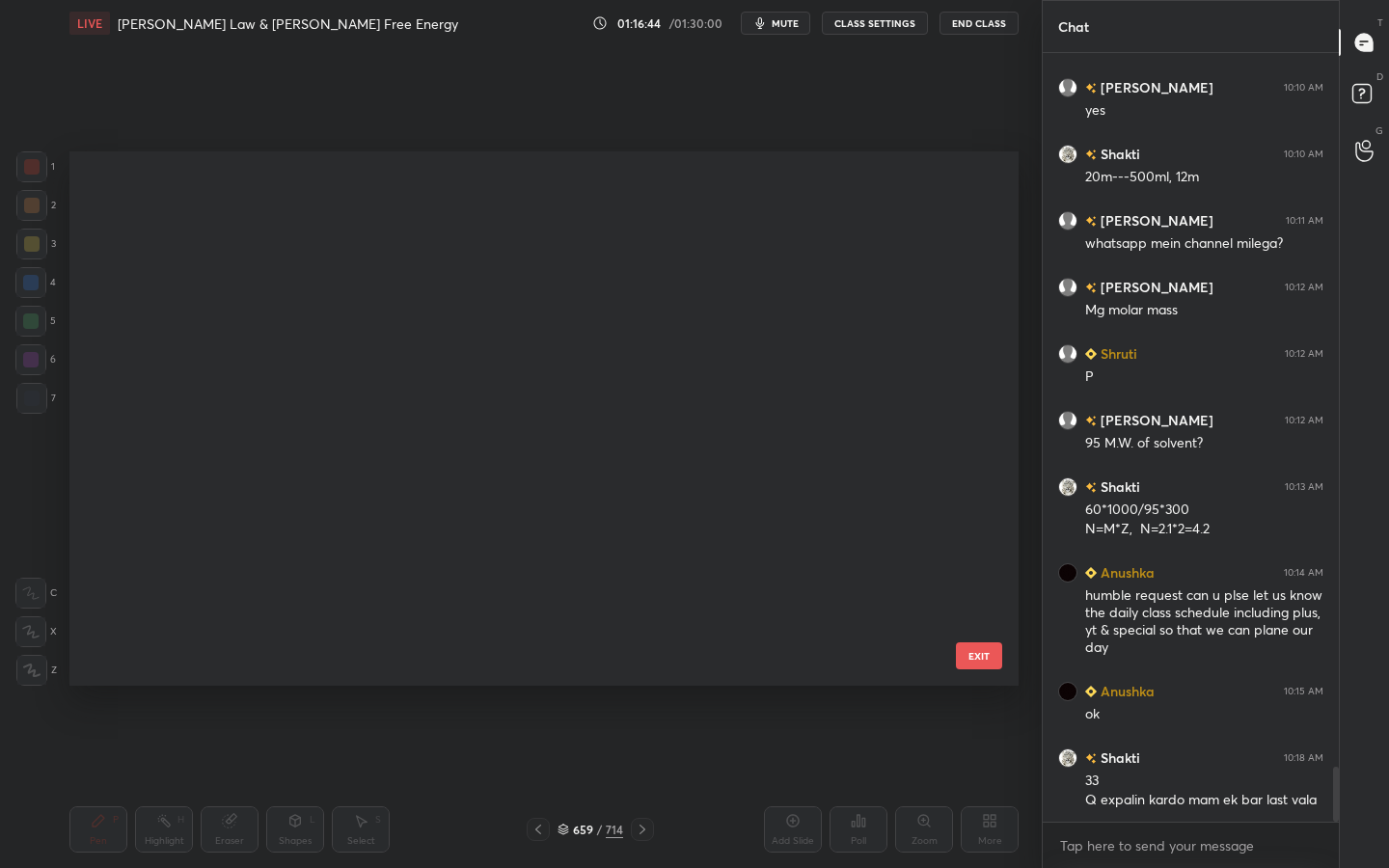 scroll, scrollTop: 35430, scrollLeft: 0, axis: vertical 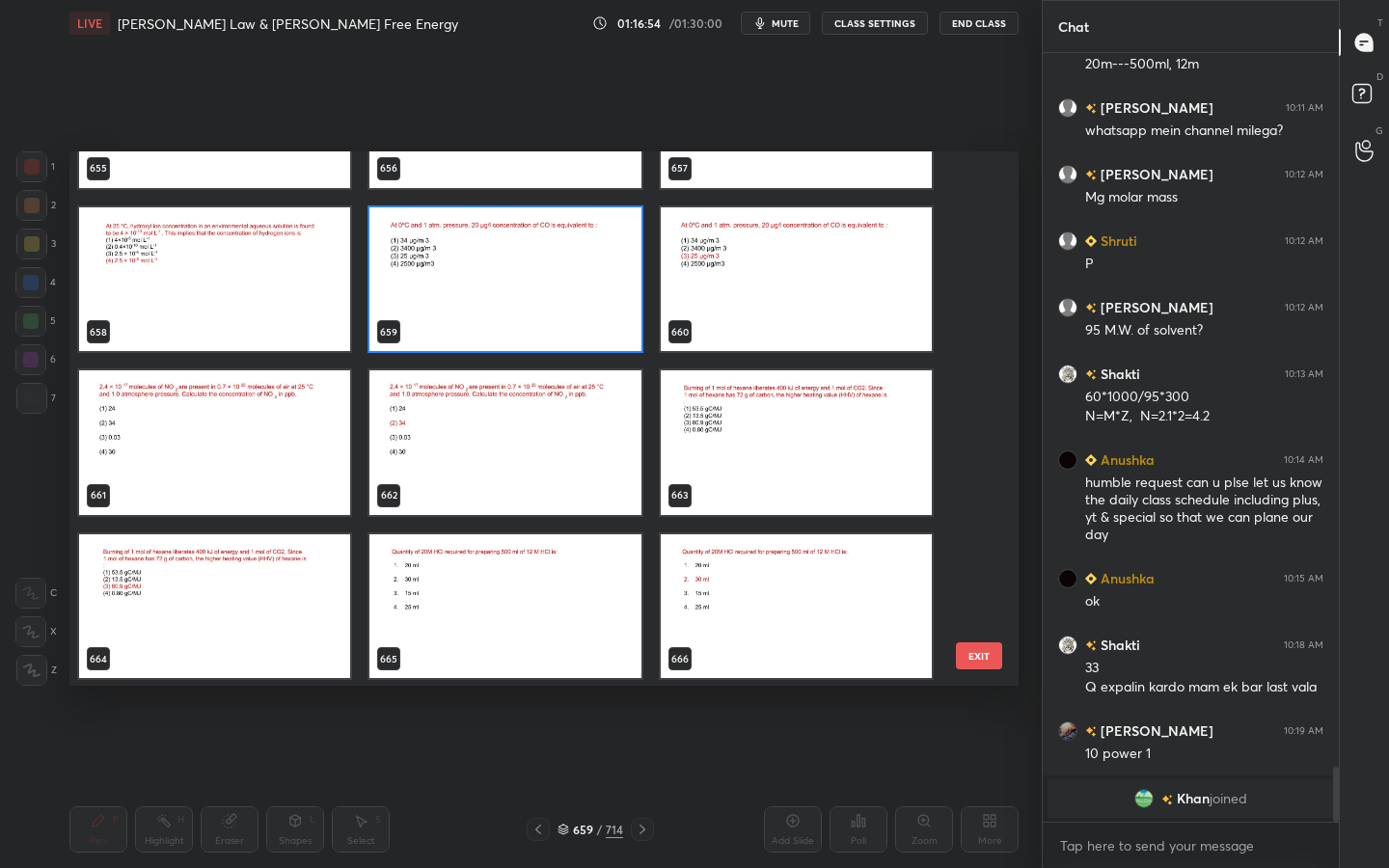 click at bounding box center [214, 443] 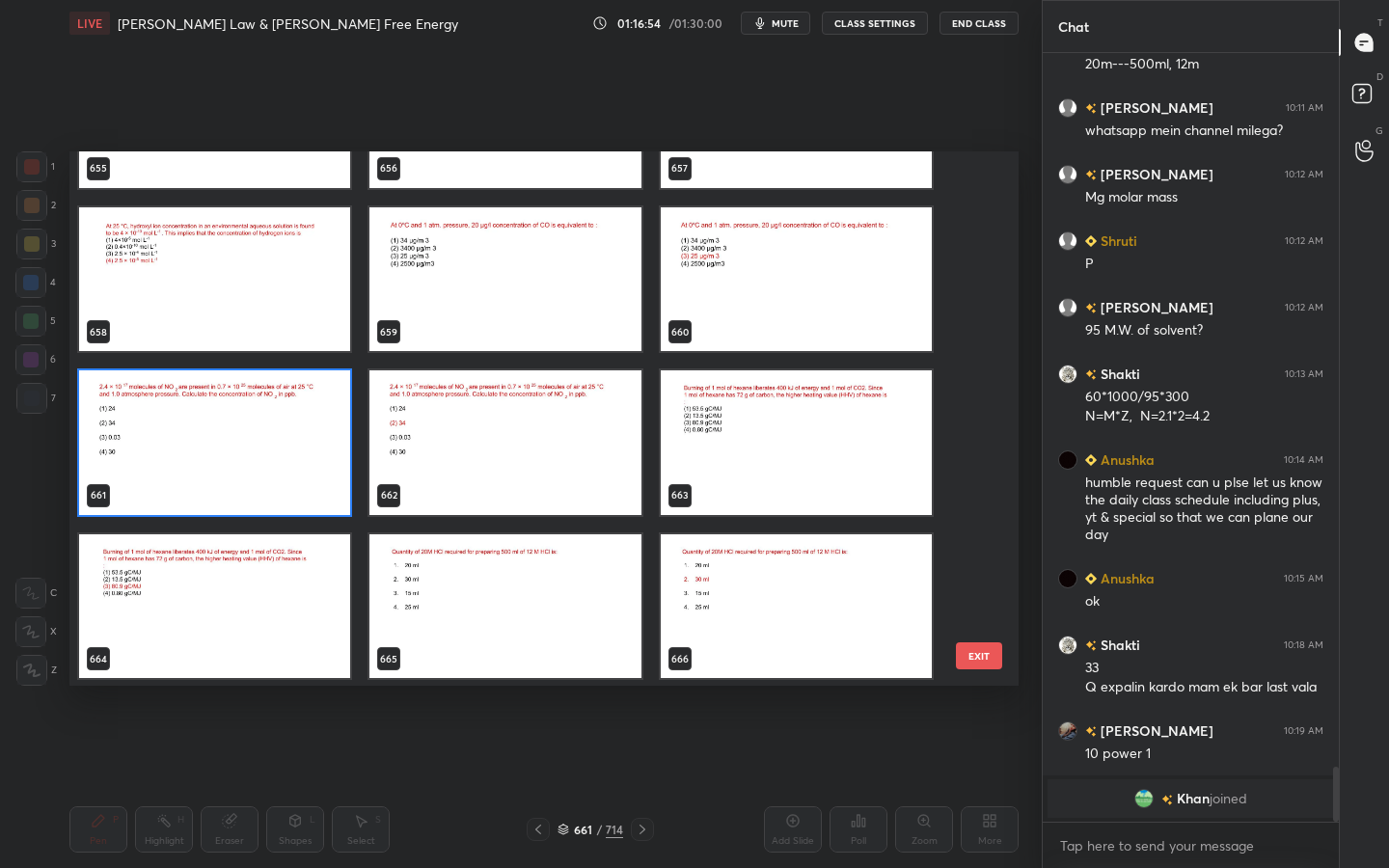 click at bounding box center (214, 443) 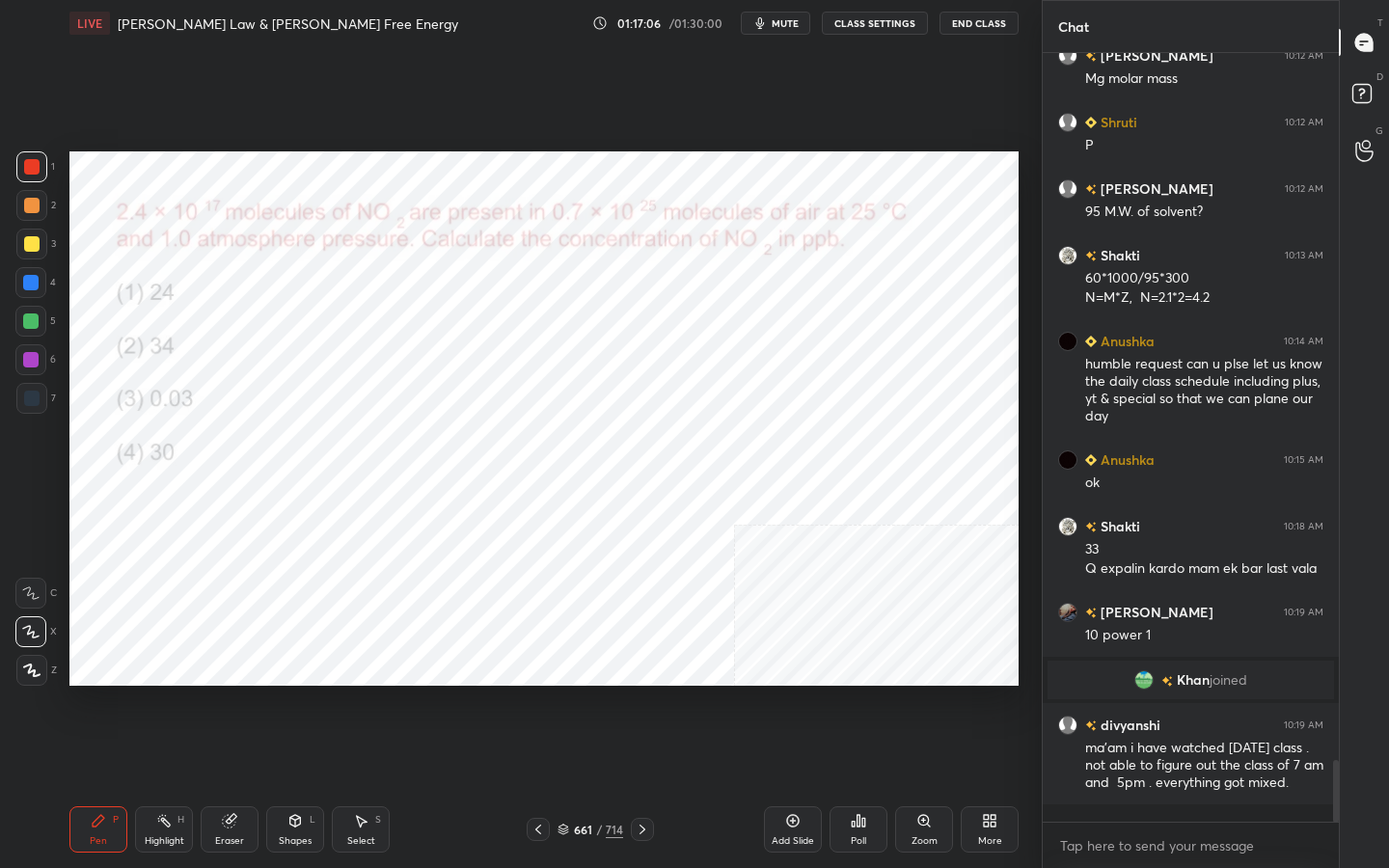 scroll, scrollTop: 8740, scrollLeft: 0, axis: vertical 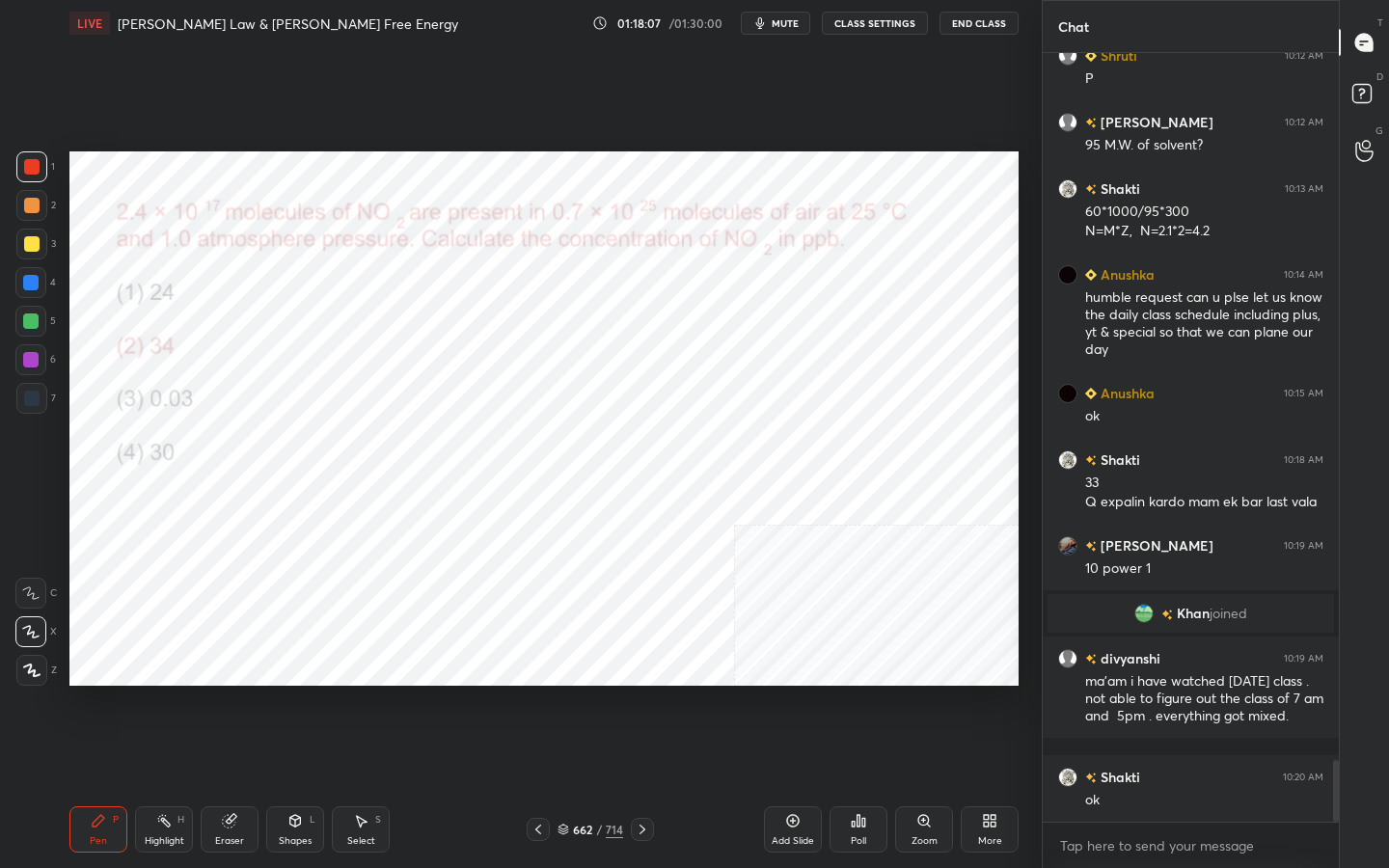 click 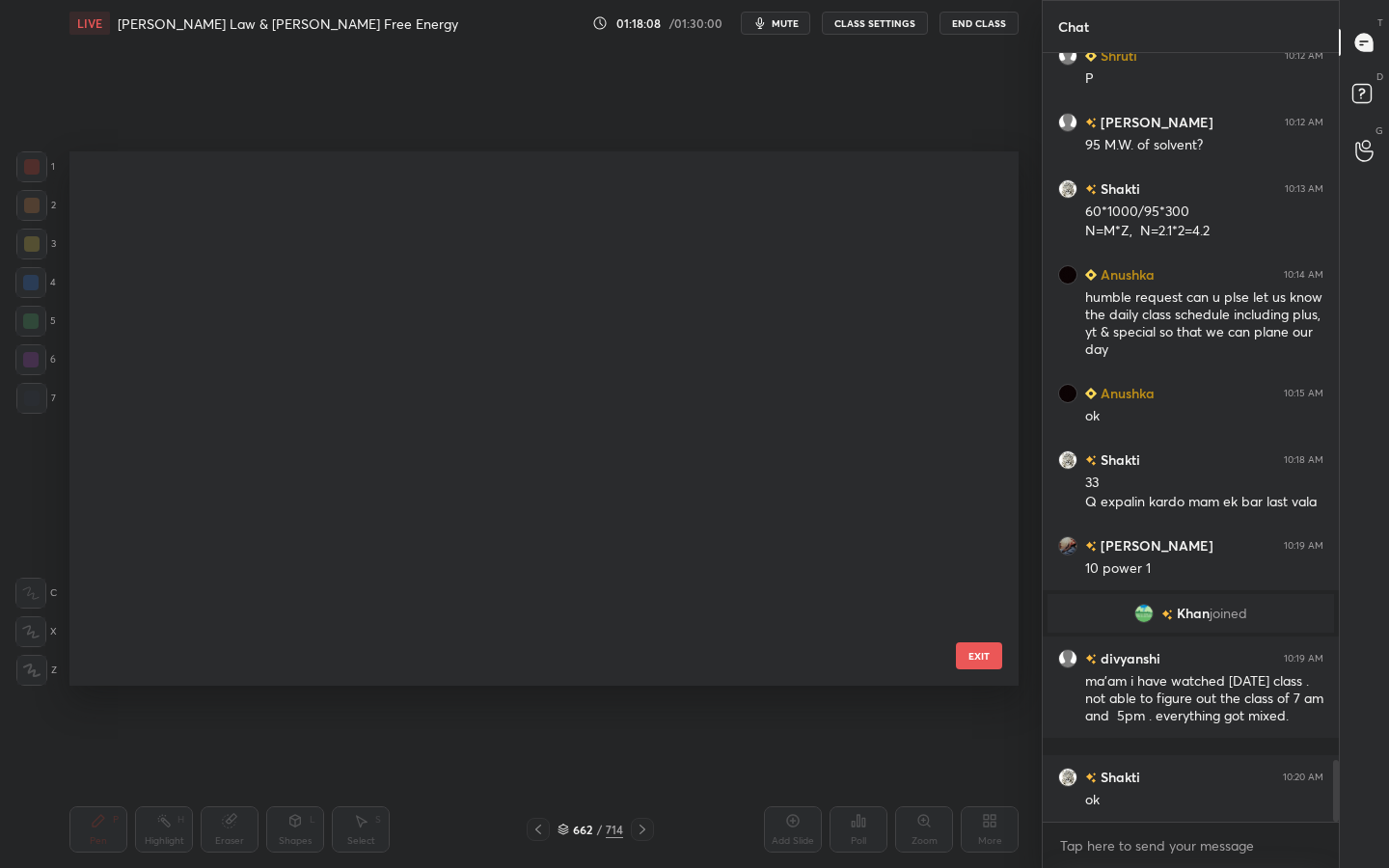 scroll, scrollTop: 35594, scrollLeft: 0, axis: vertical 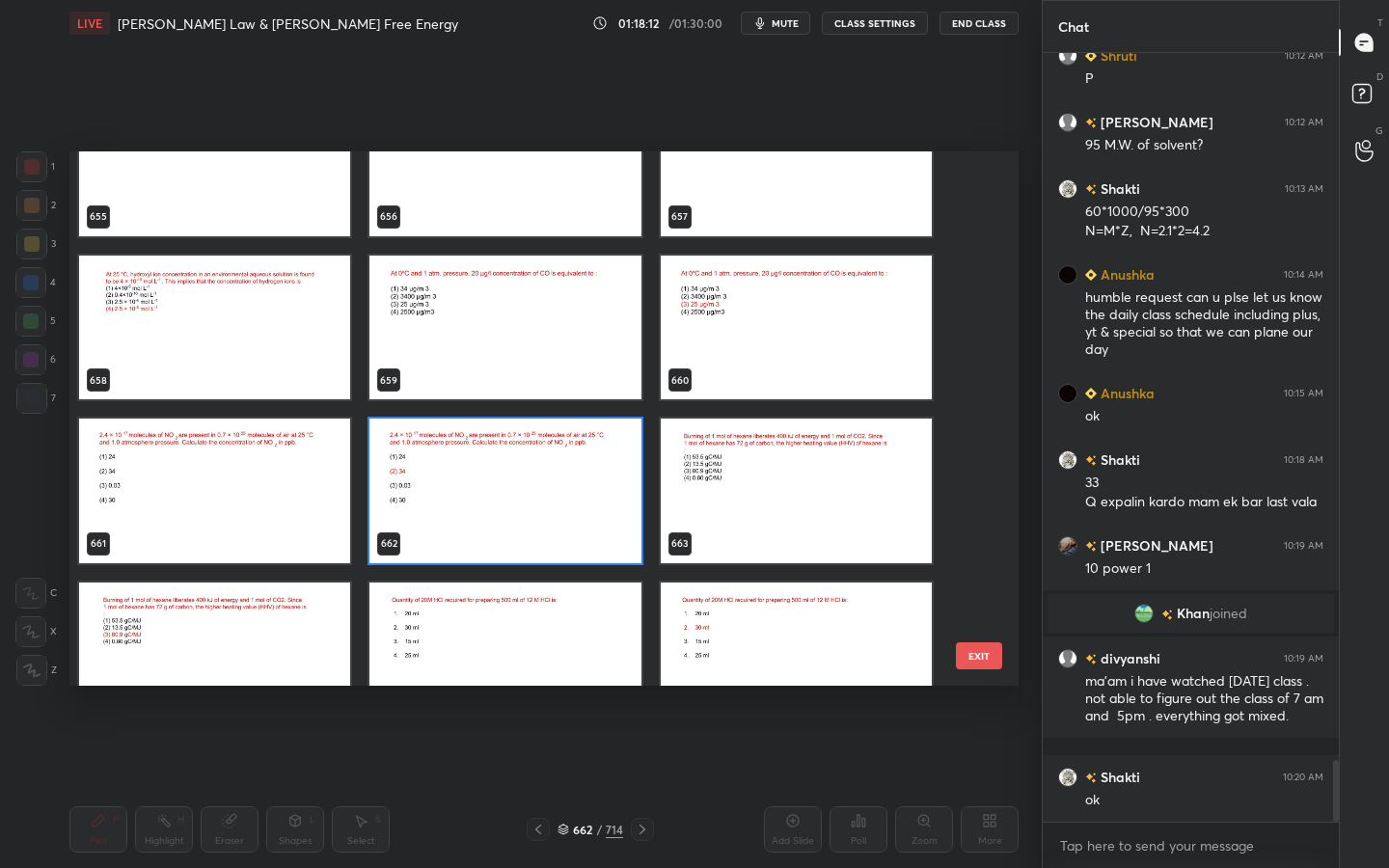 click at bounding box center (504, 491) 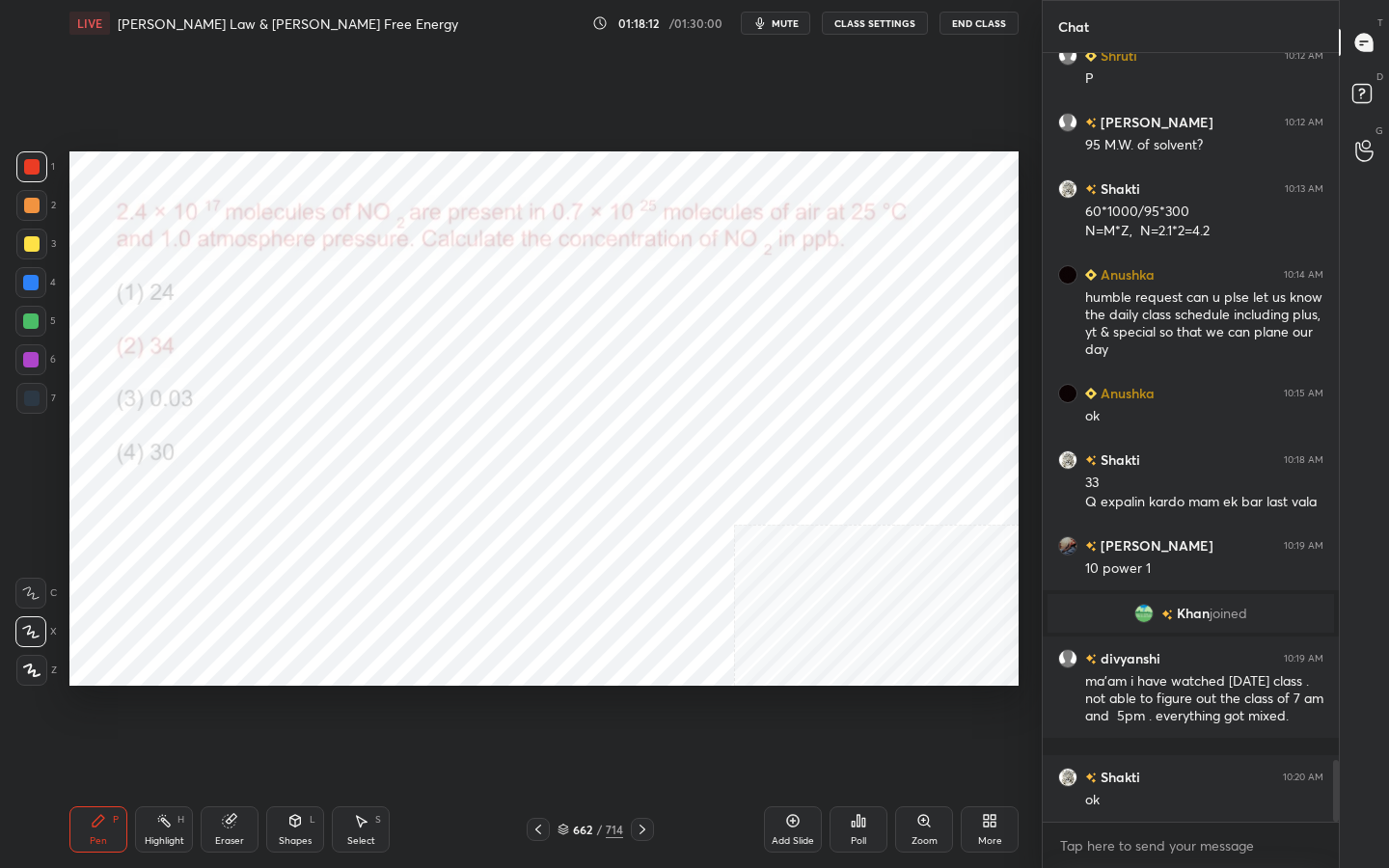 click at bounding box center (504, 491) 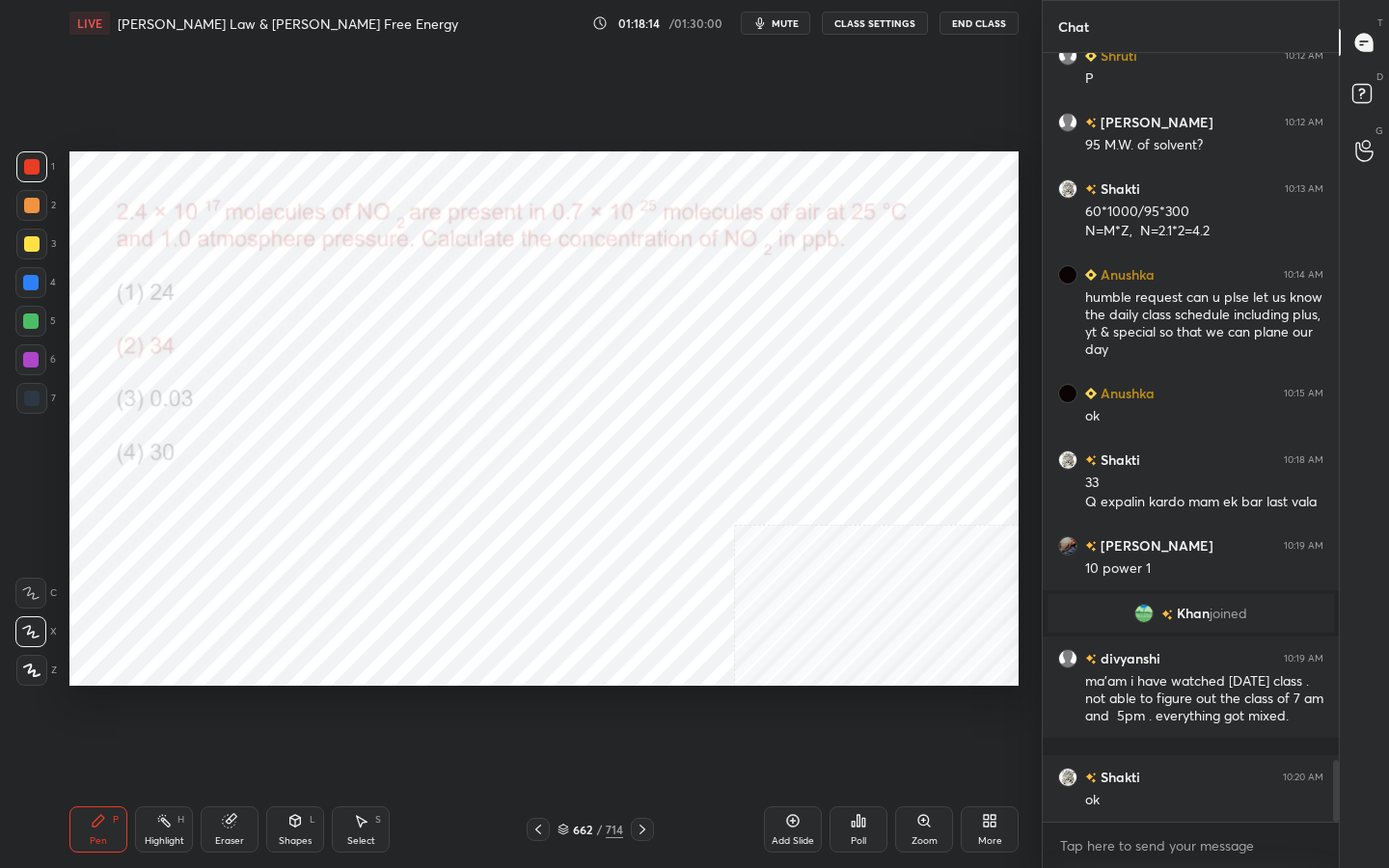 click on "Add Slide" at bounding box center (793, 841) 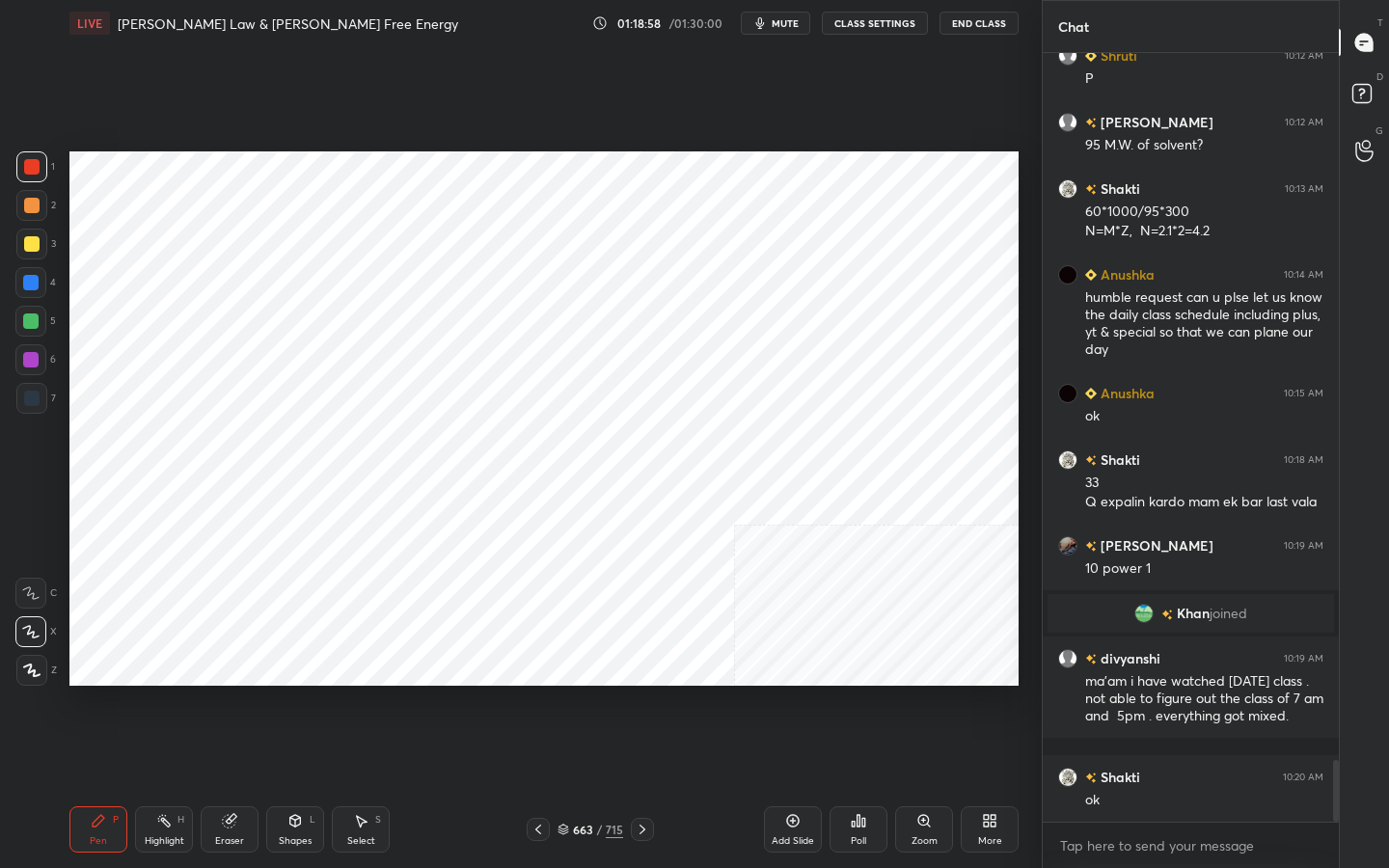 click on "663" at bounding box center (583, 829) 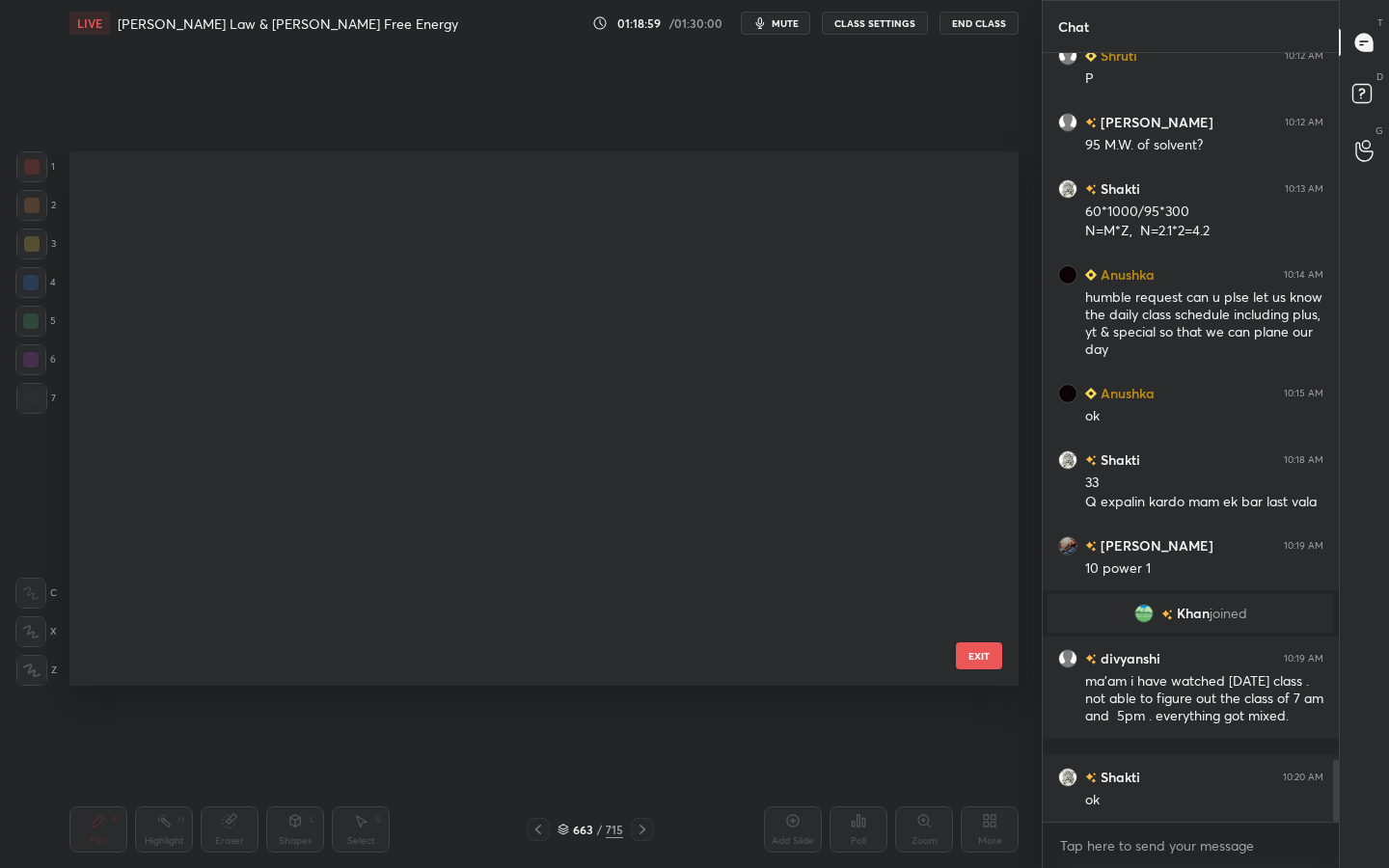 scroll, scrollTop: 35594, scrollLeft: 0, axis: vertical 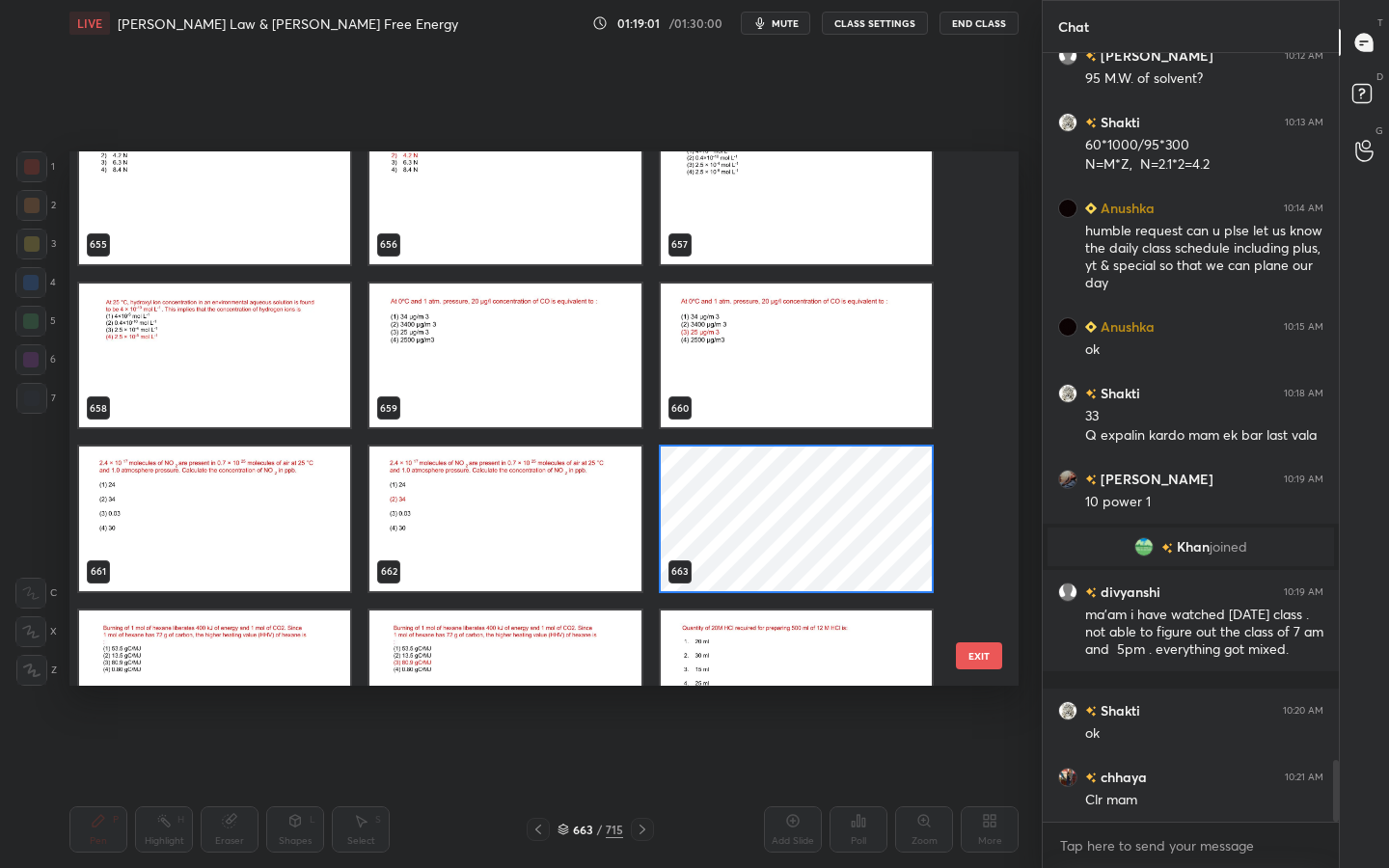click at bounding box center [504, 356] 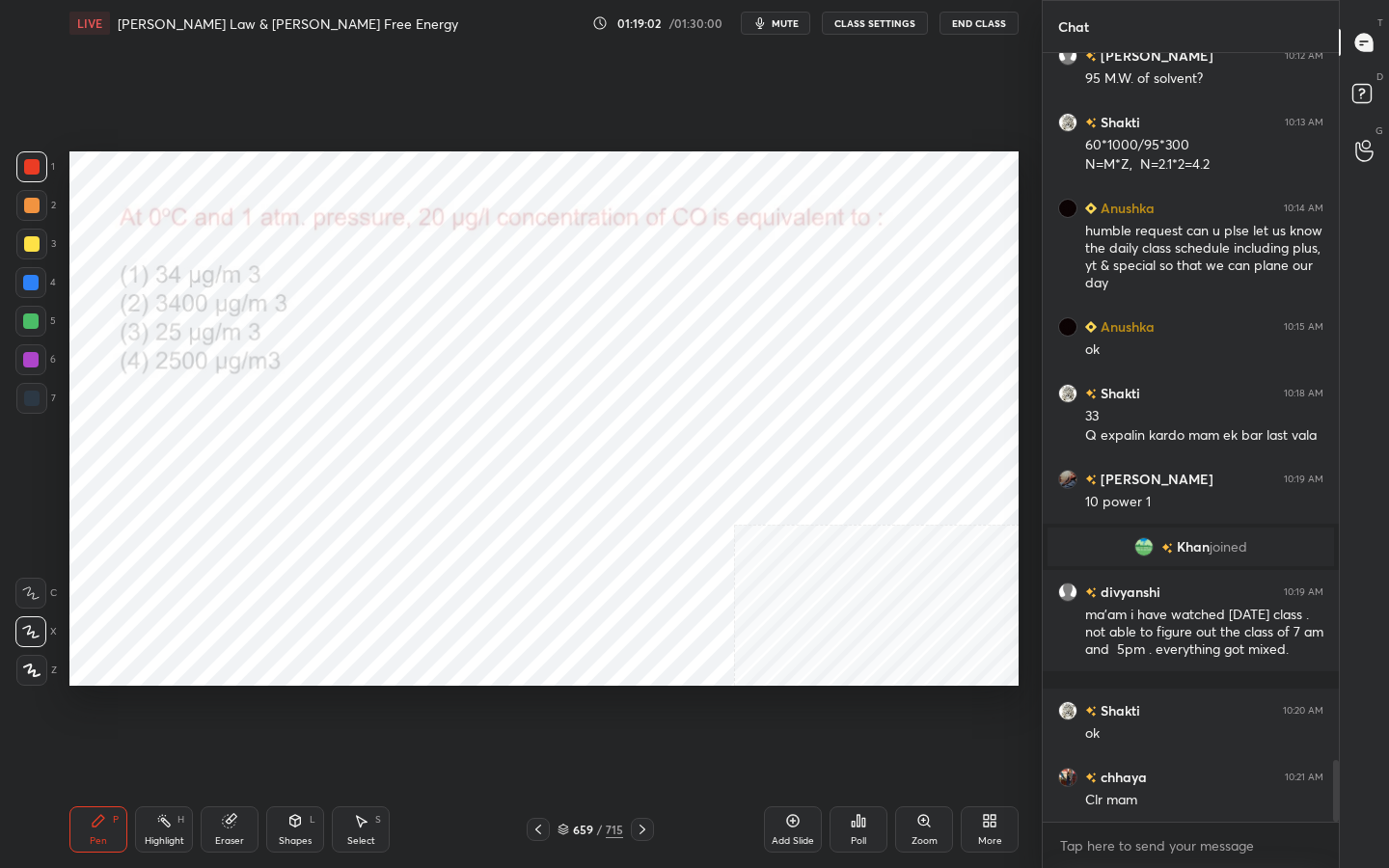click at bounding box center [504, 356] 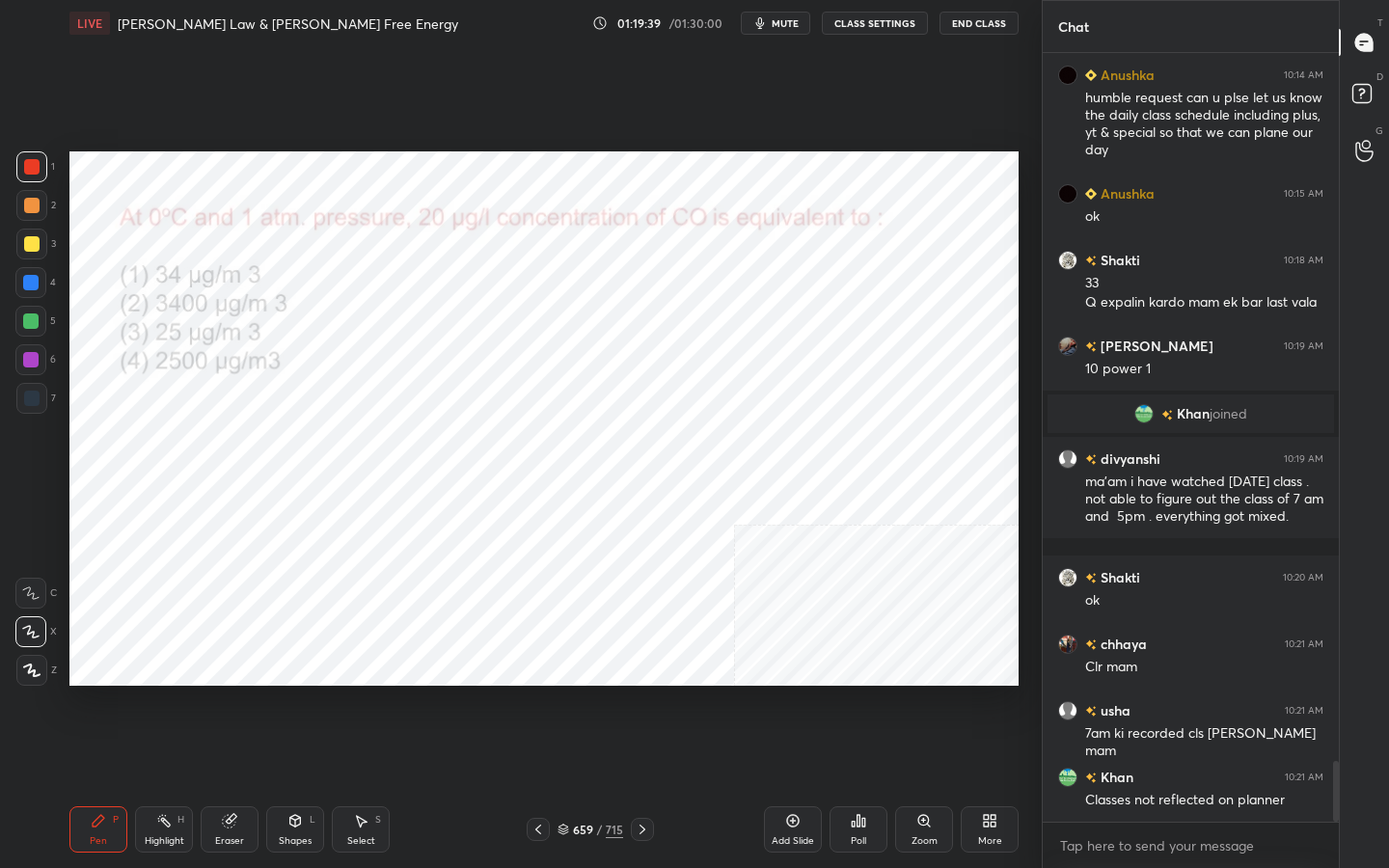 scroll, scrollTop: 9073, scrollLeft: 0, axis: vertical 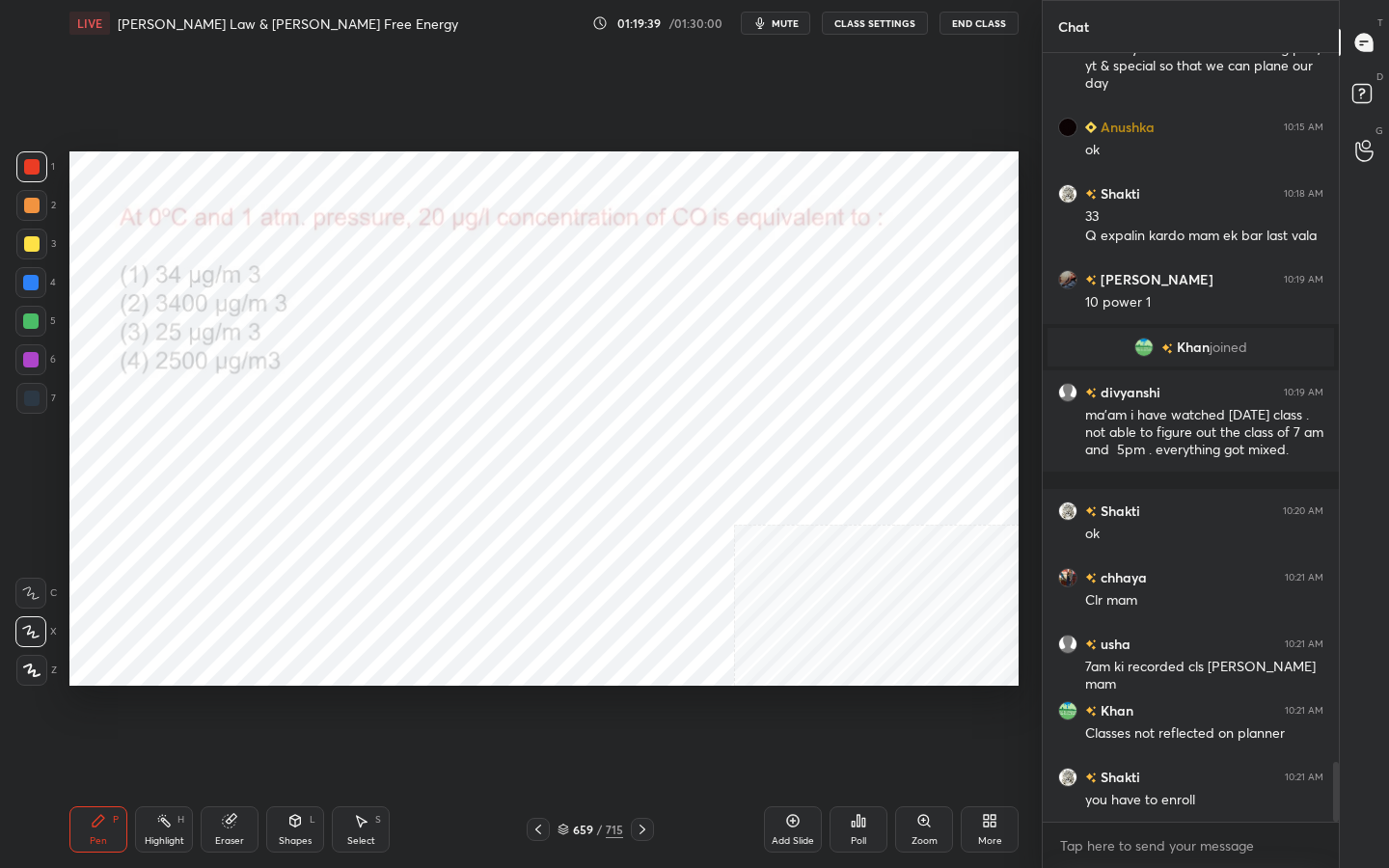 click on "mute" at bounding box center (776, 23) 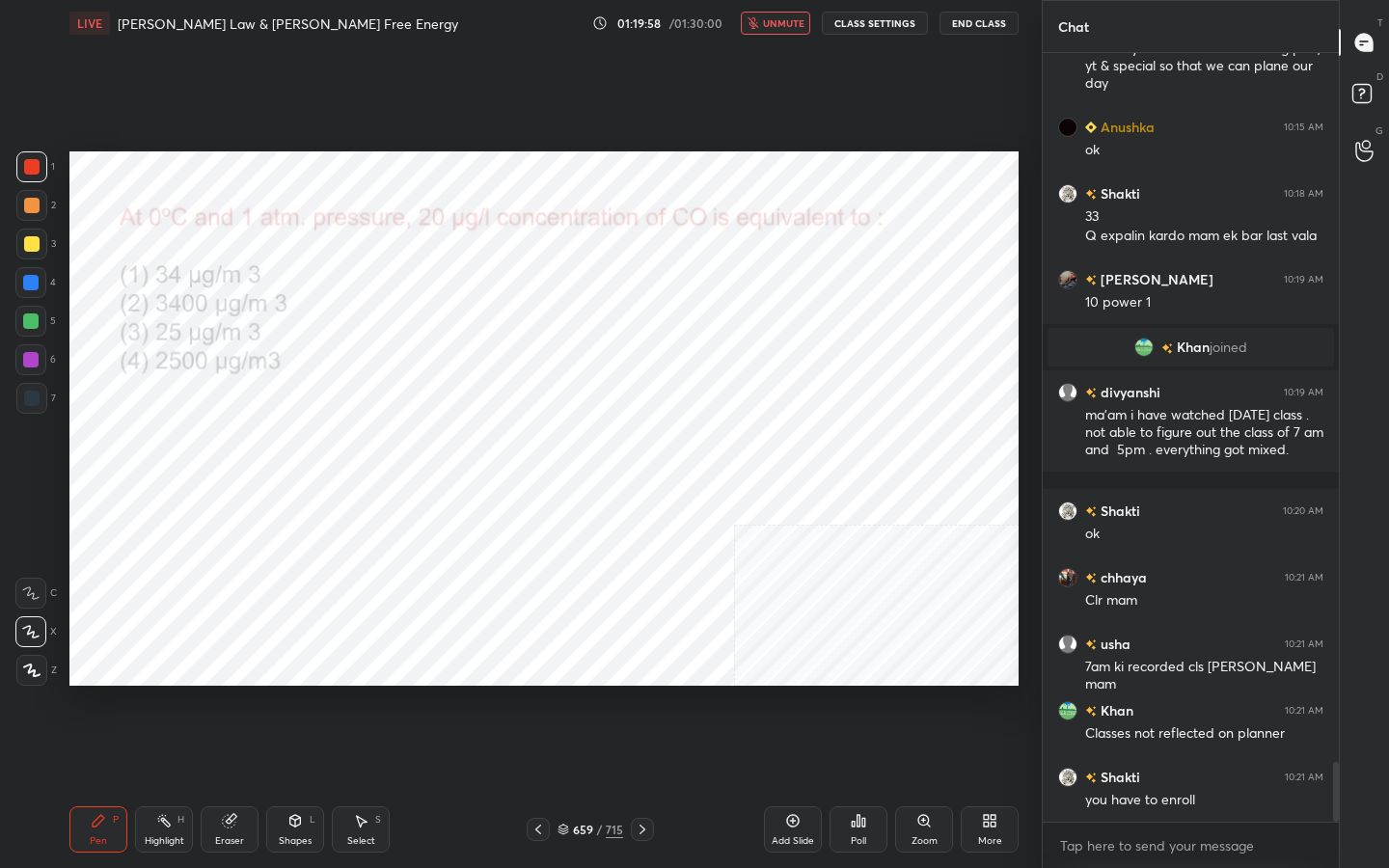 scroll, scrollTop: 9156, scrollLeft: 0, axis: vertical 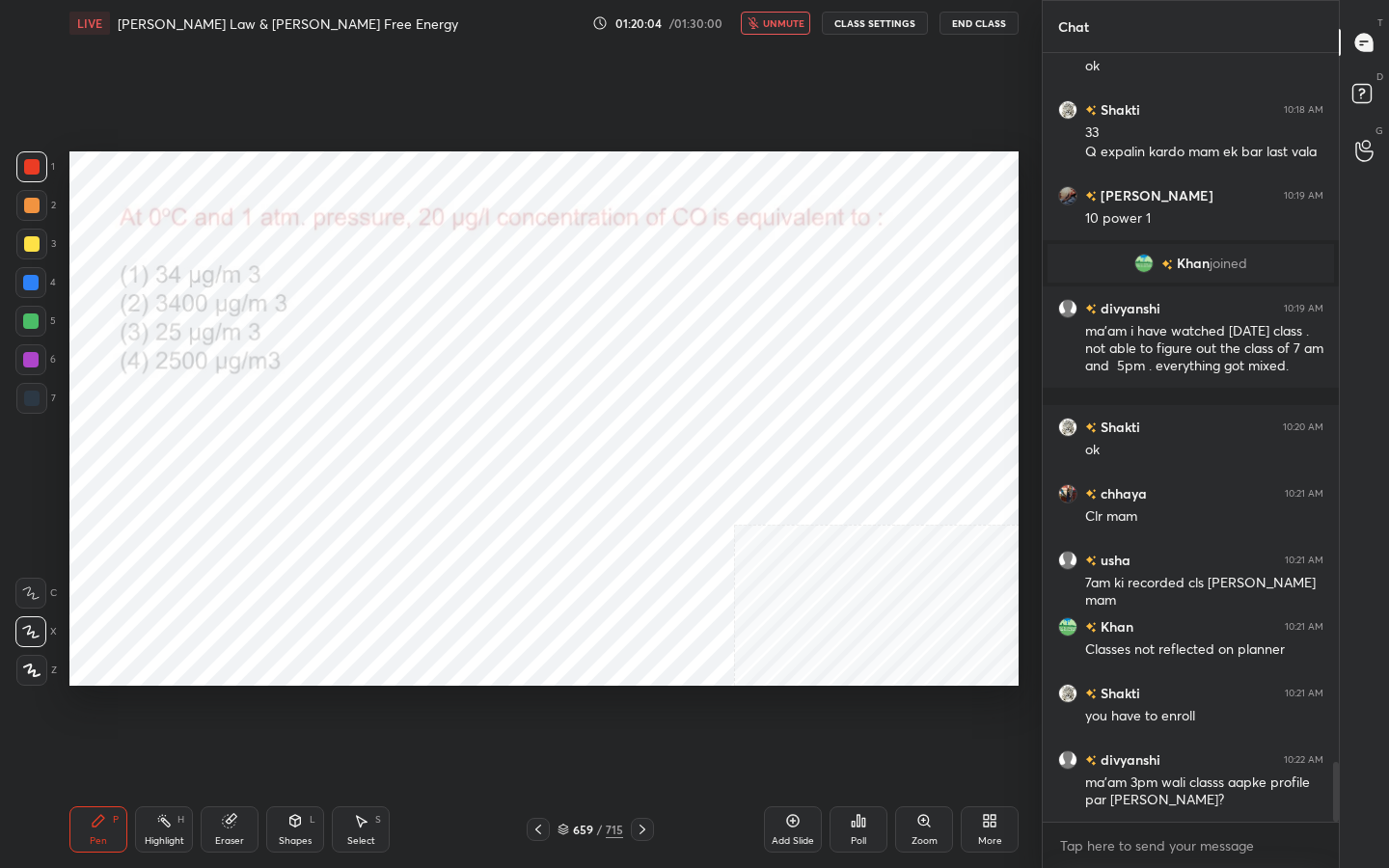 click 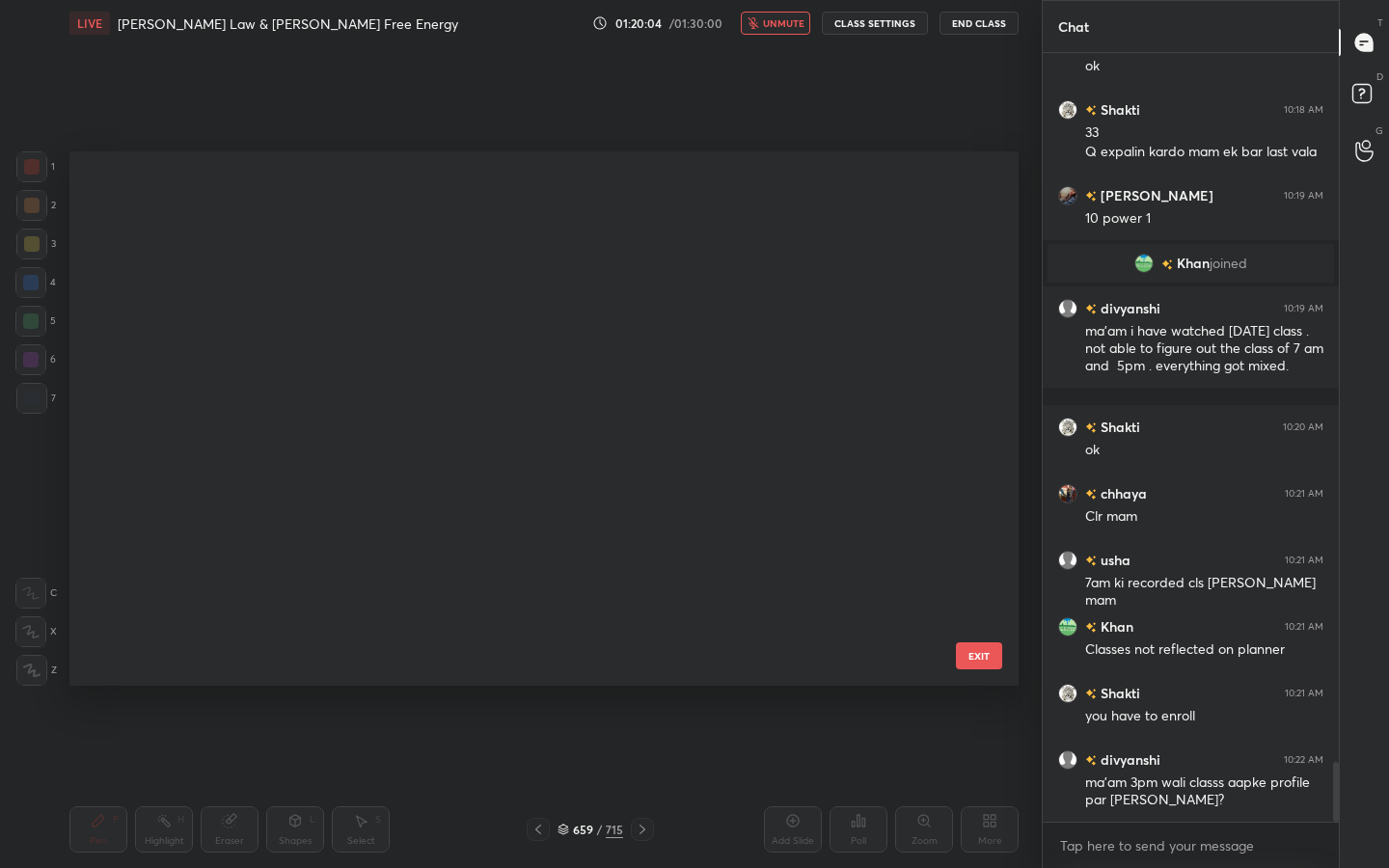 scroll, scrollTop: 35430, scrollLeft: 0, axis: vertical 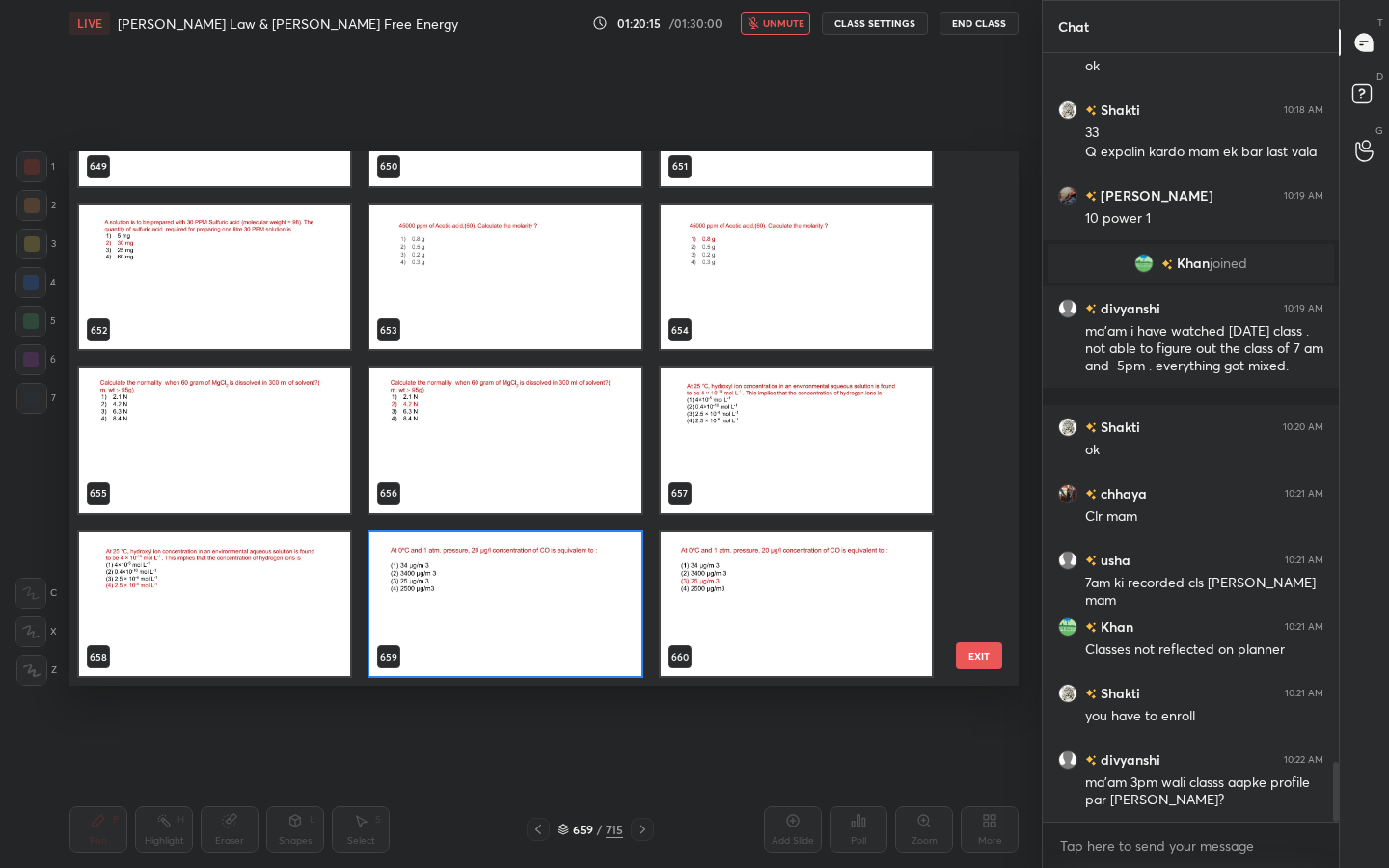 click at bounding box center (504, 605) 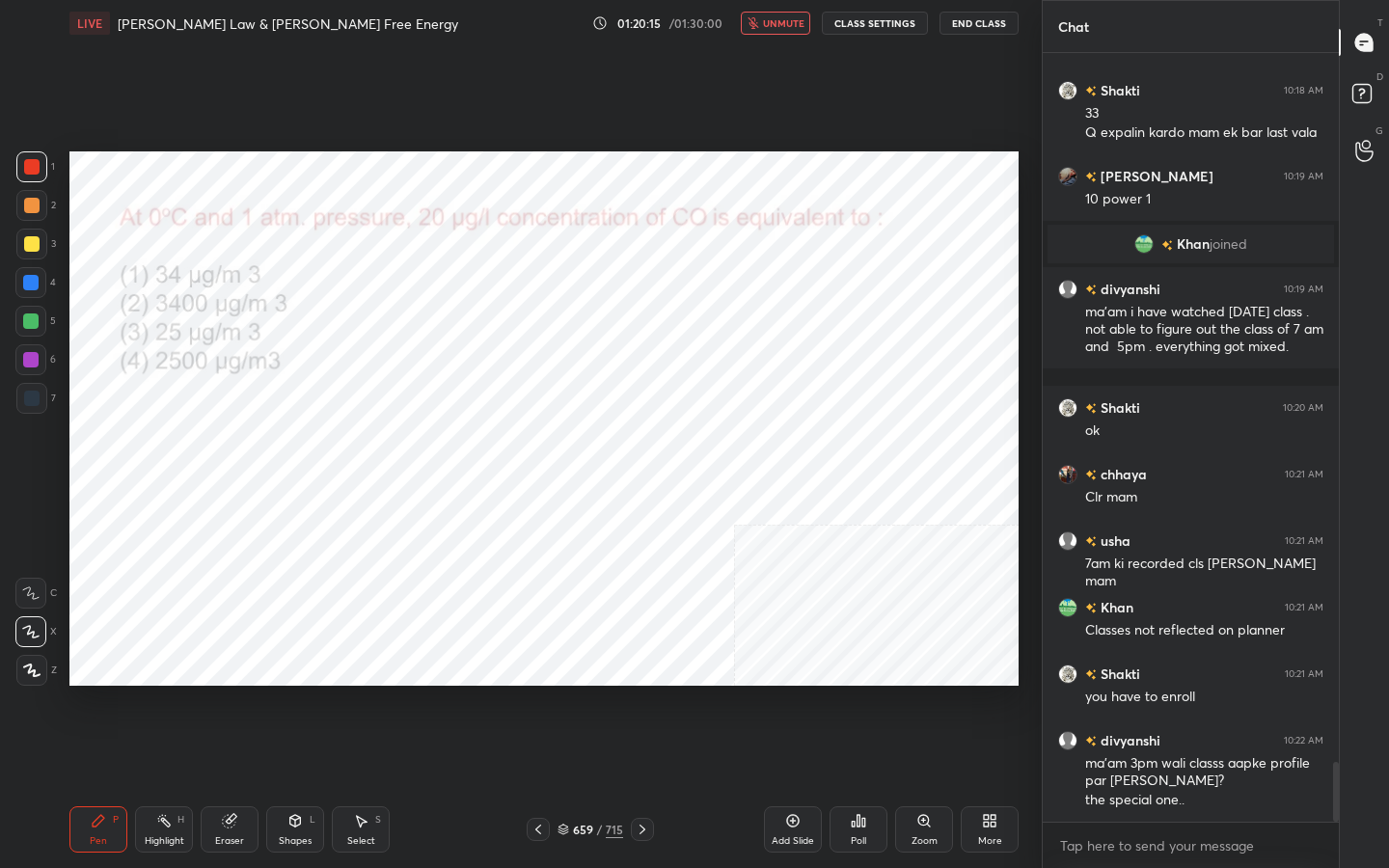 click at bounding box center (504, 605) 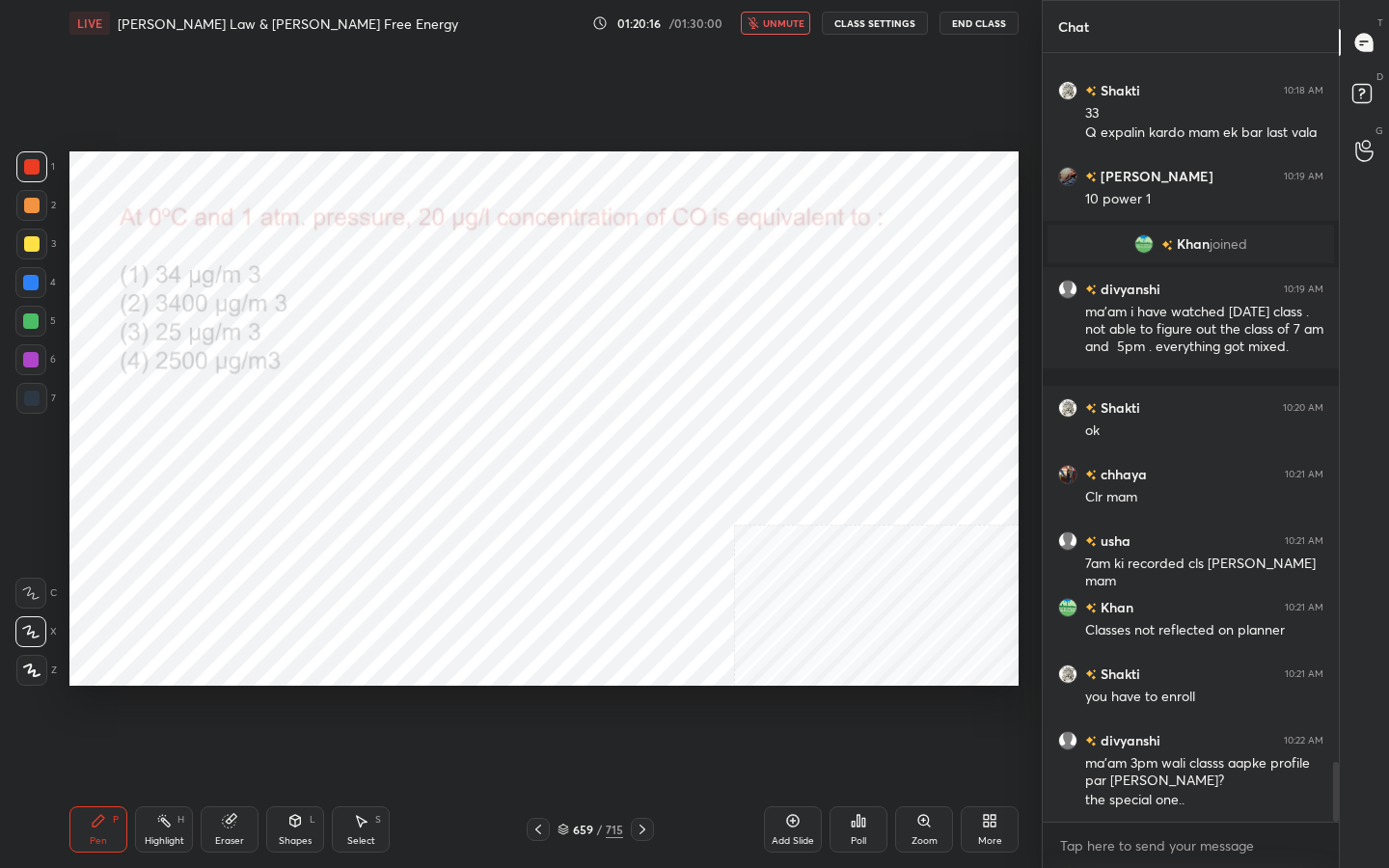 scroll, scrollTop: 9242, scrollLeft: 0, axis: vertical 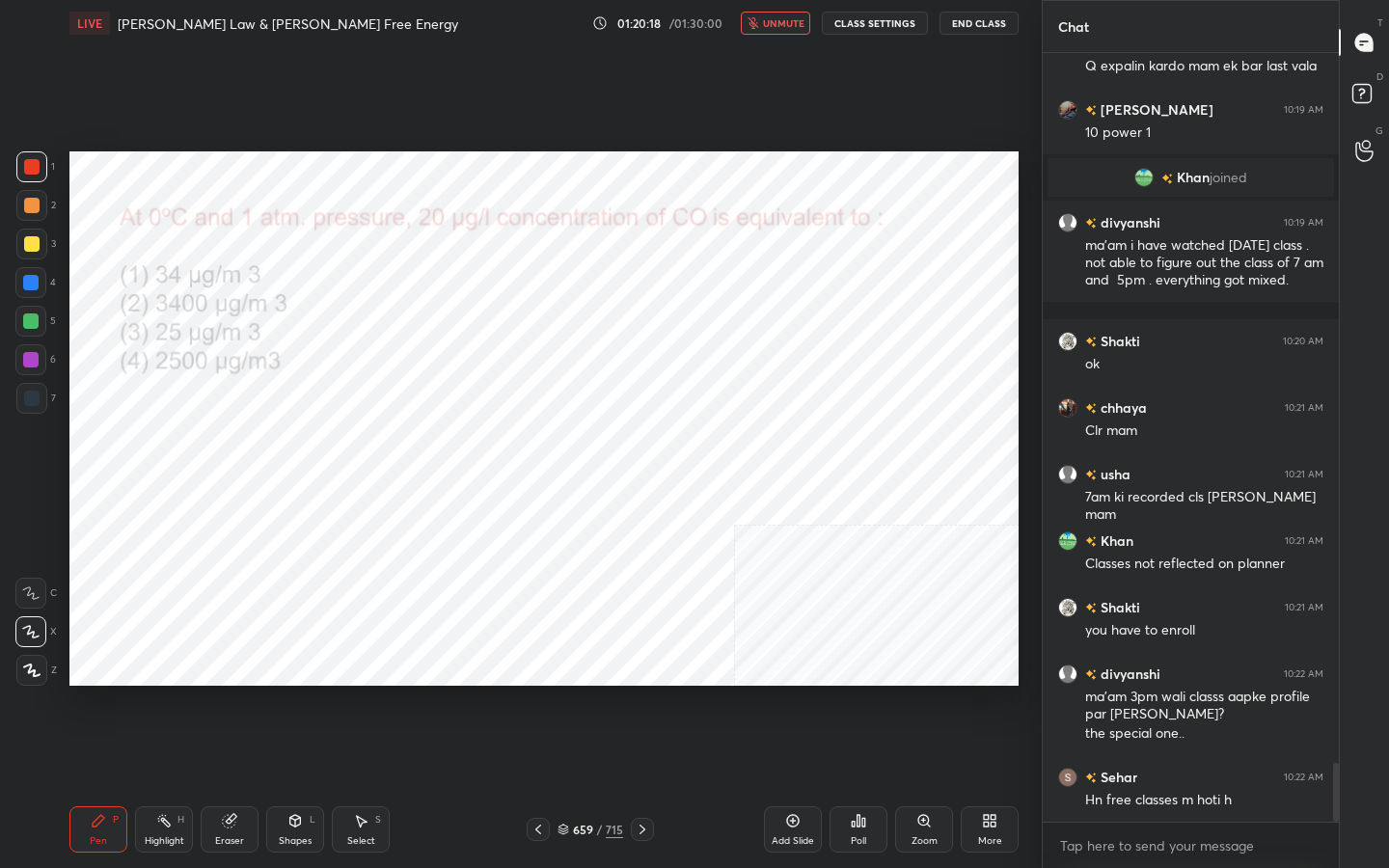 click 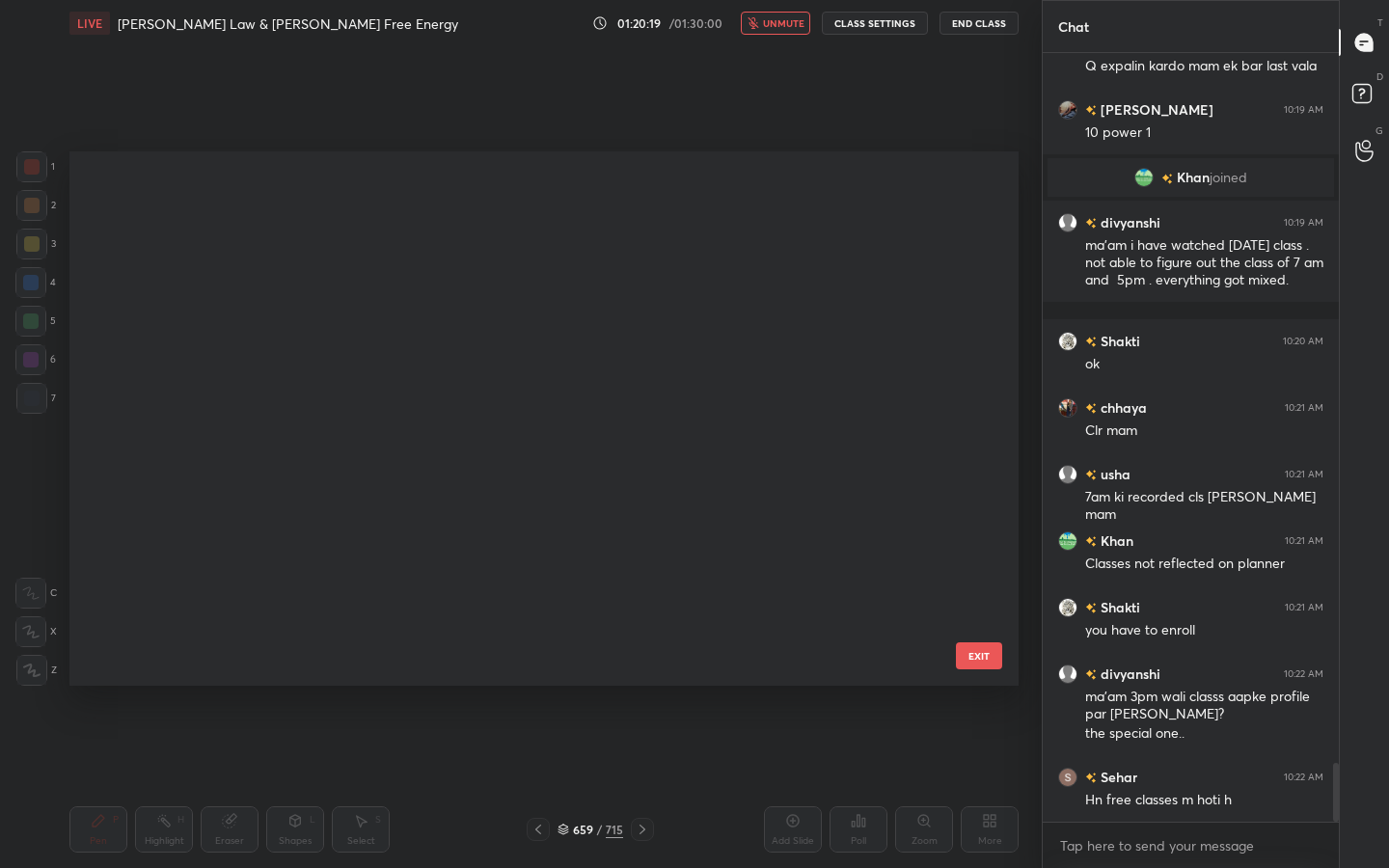 scroll, scrollTop: 35430, scrollLeft: 0, axis: vertical 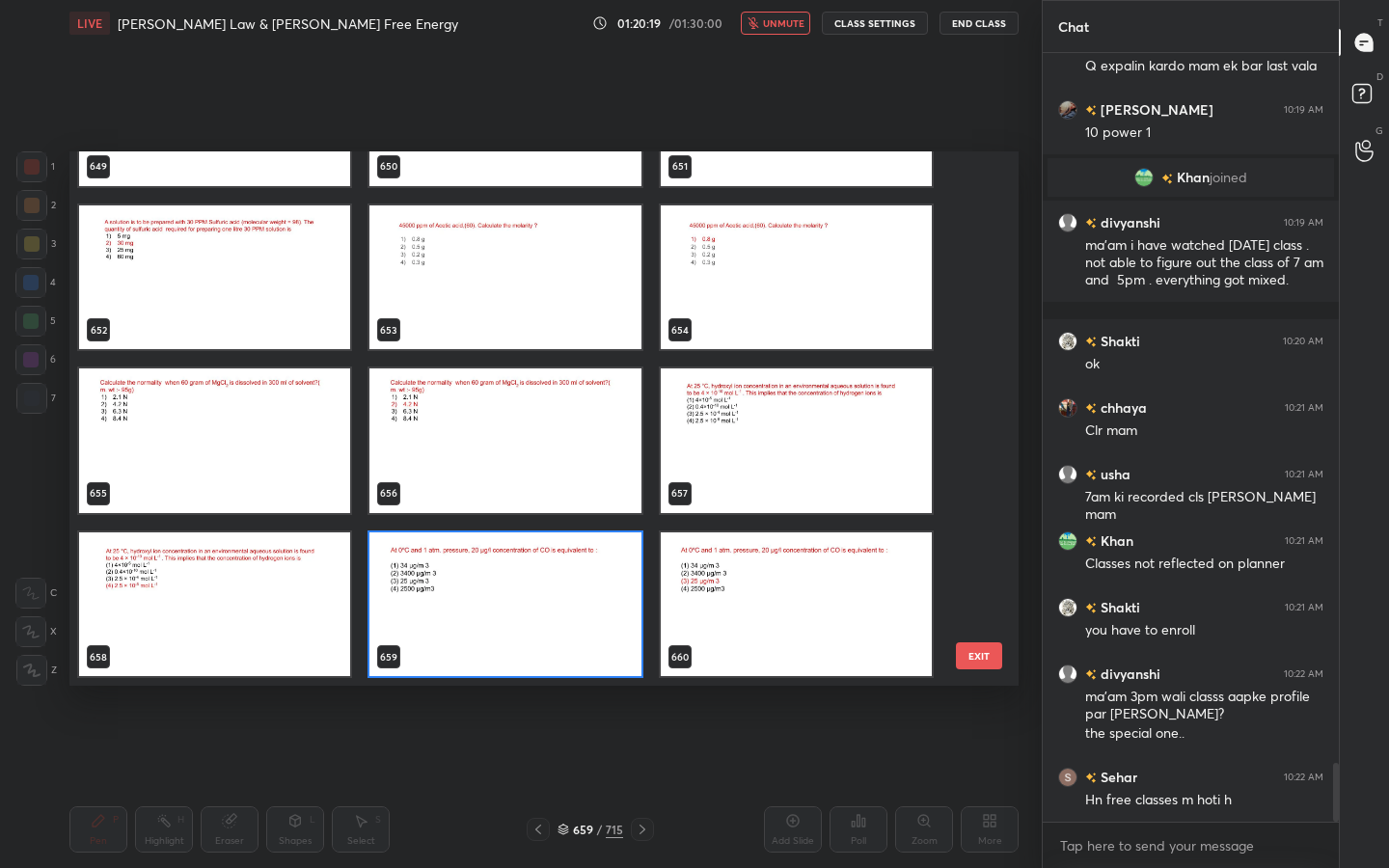 click at bounding box center (504, 605) 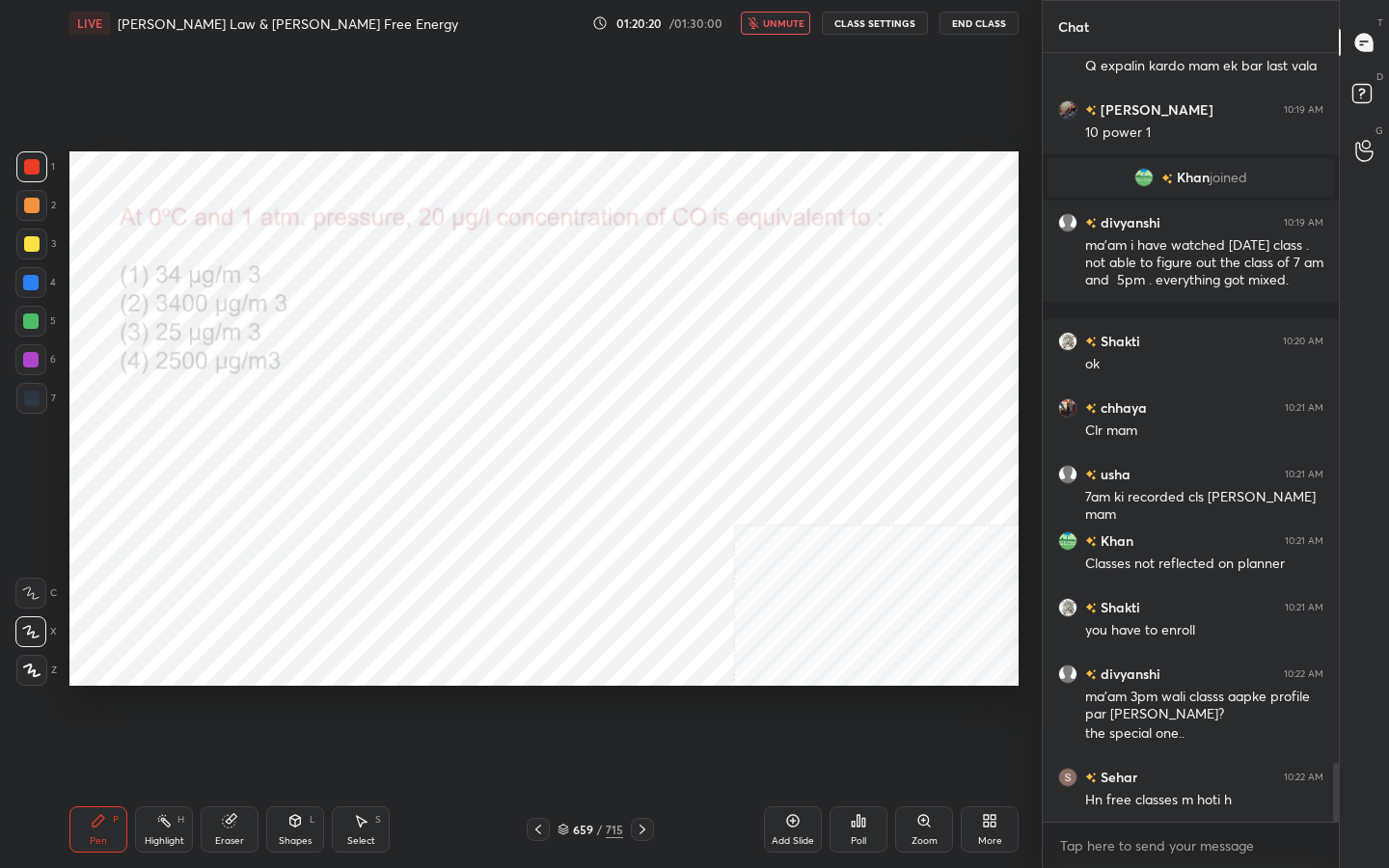 click at bounding box center (504, 605) 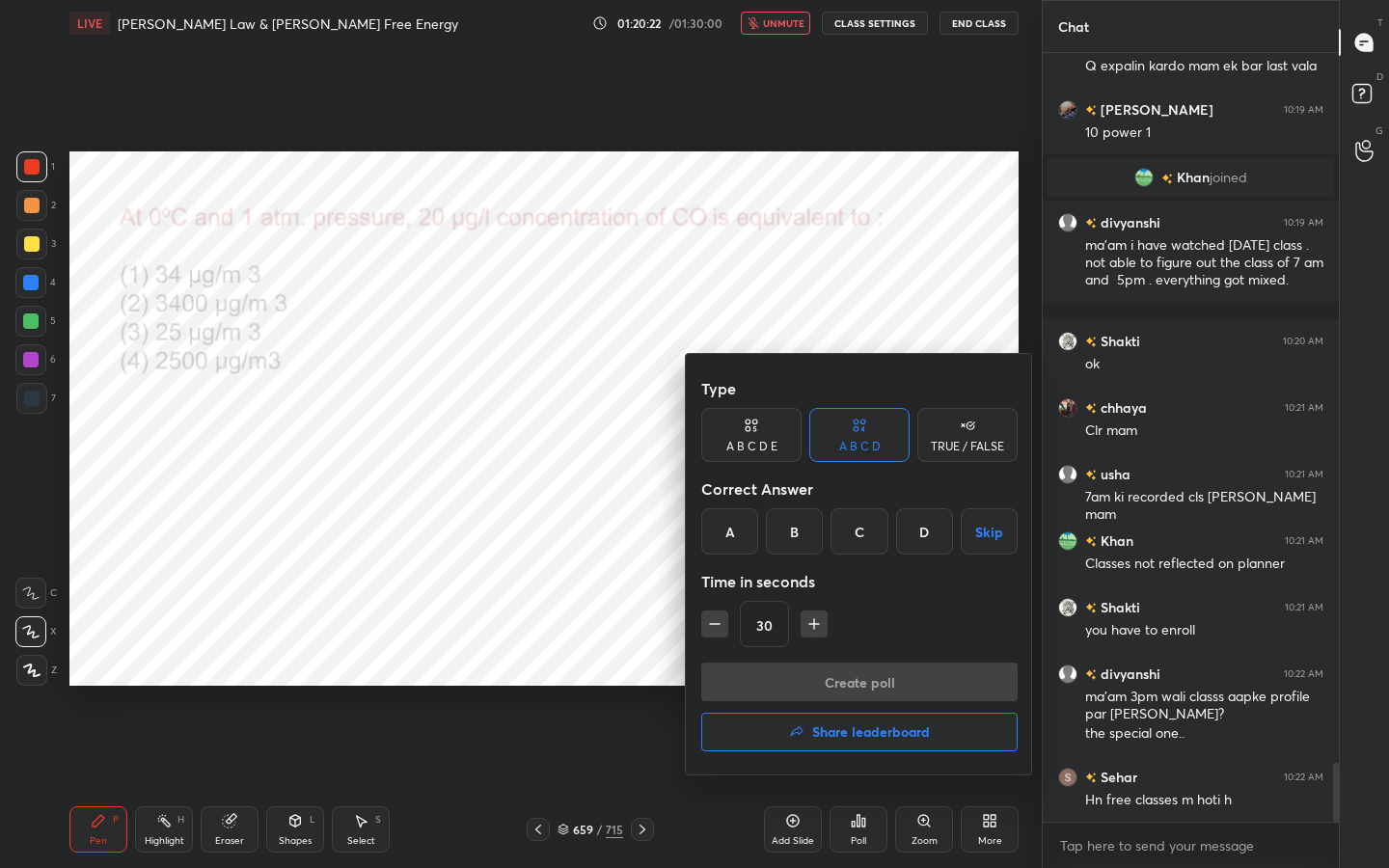 click on "C" at bounding box center [858, 531] 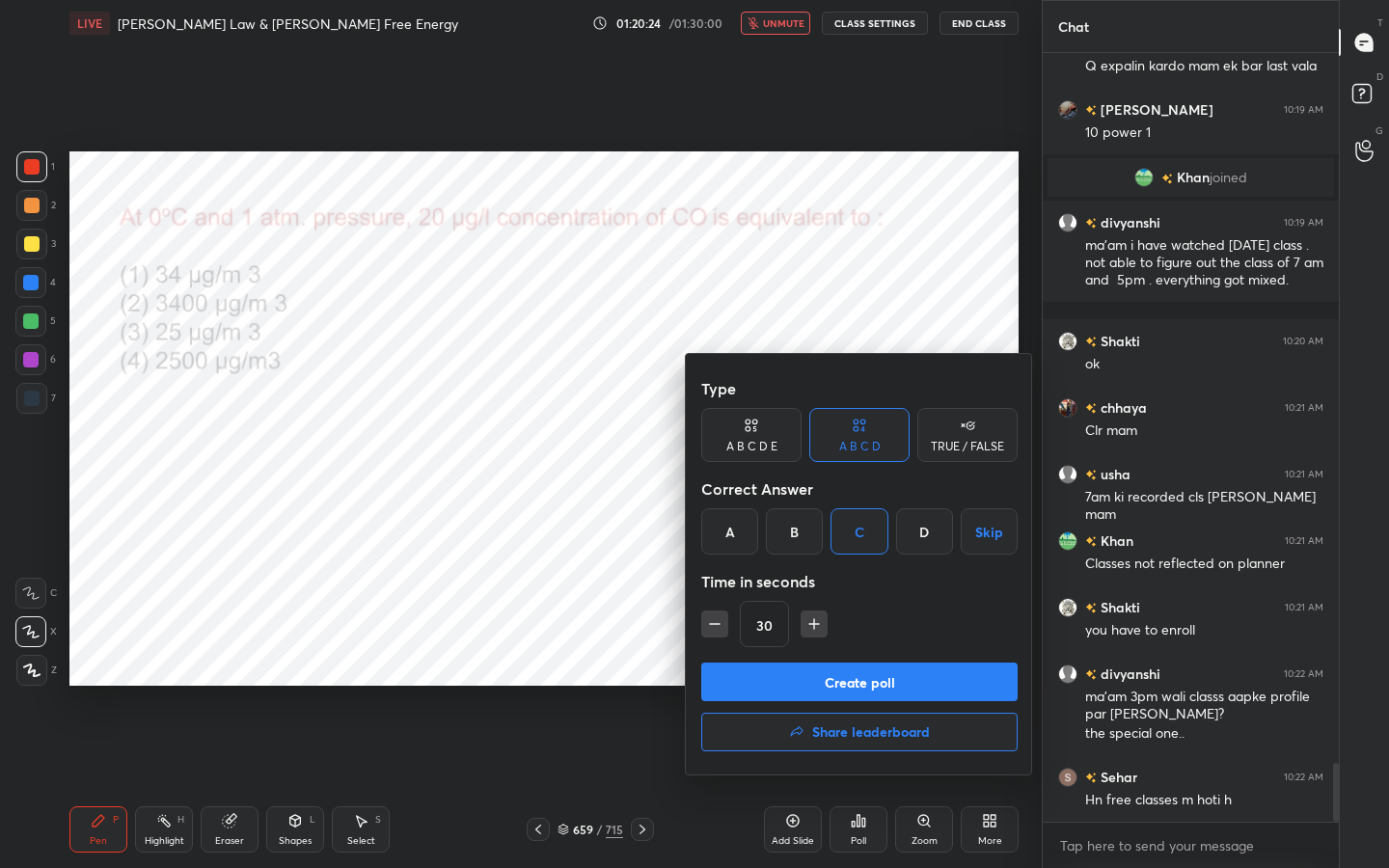 scroll, scrollTop: 9309, scrollLeft: 0, axis: vertical 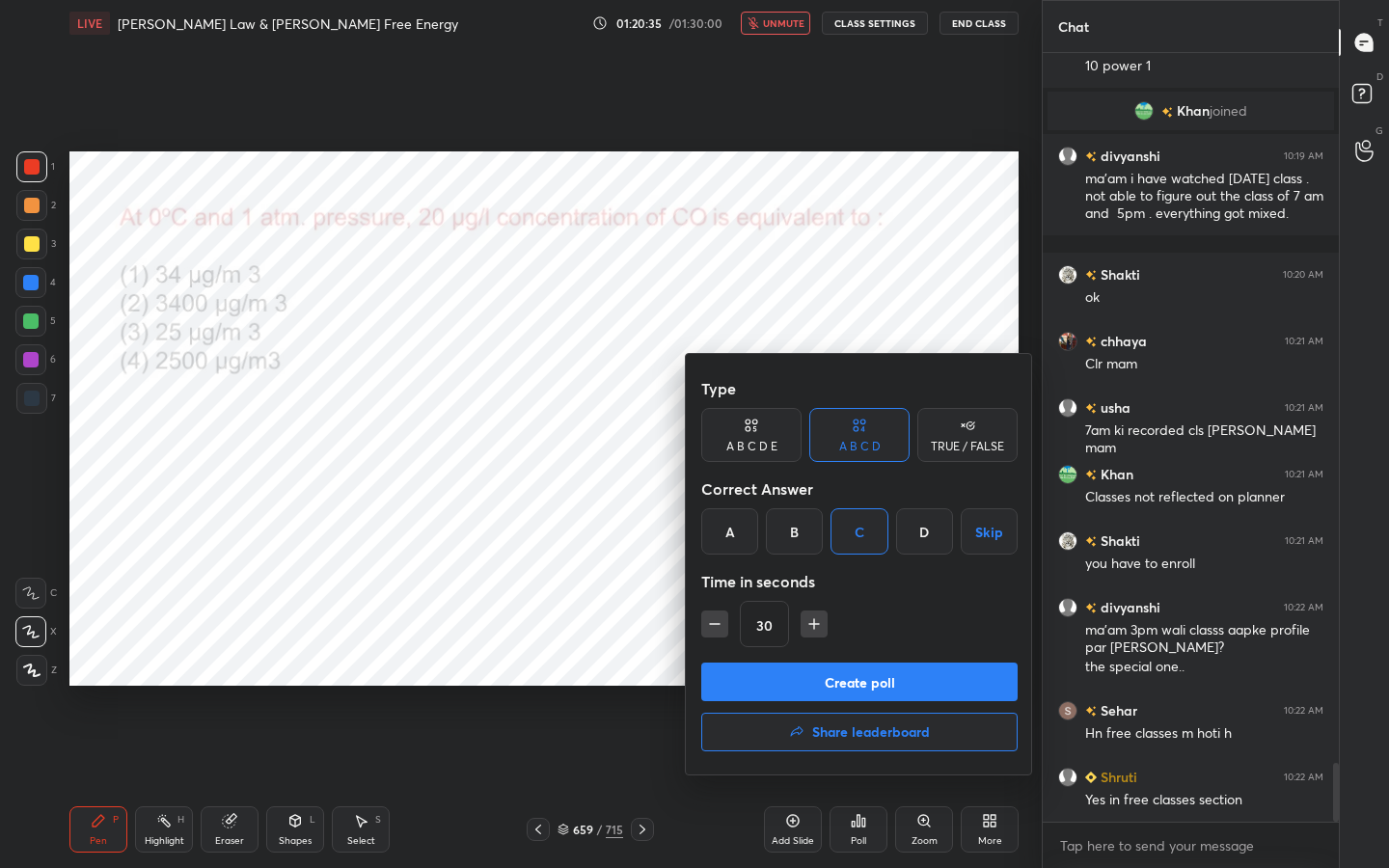 click on "Create poll" at bounding box center [859, 682] 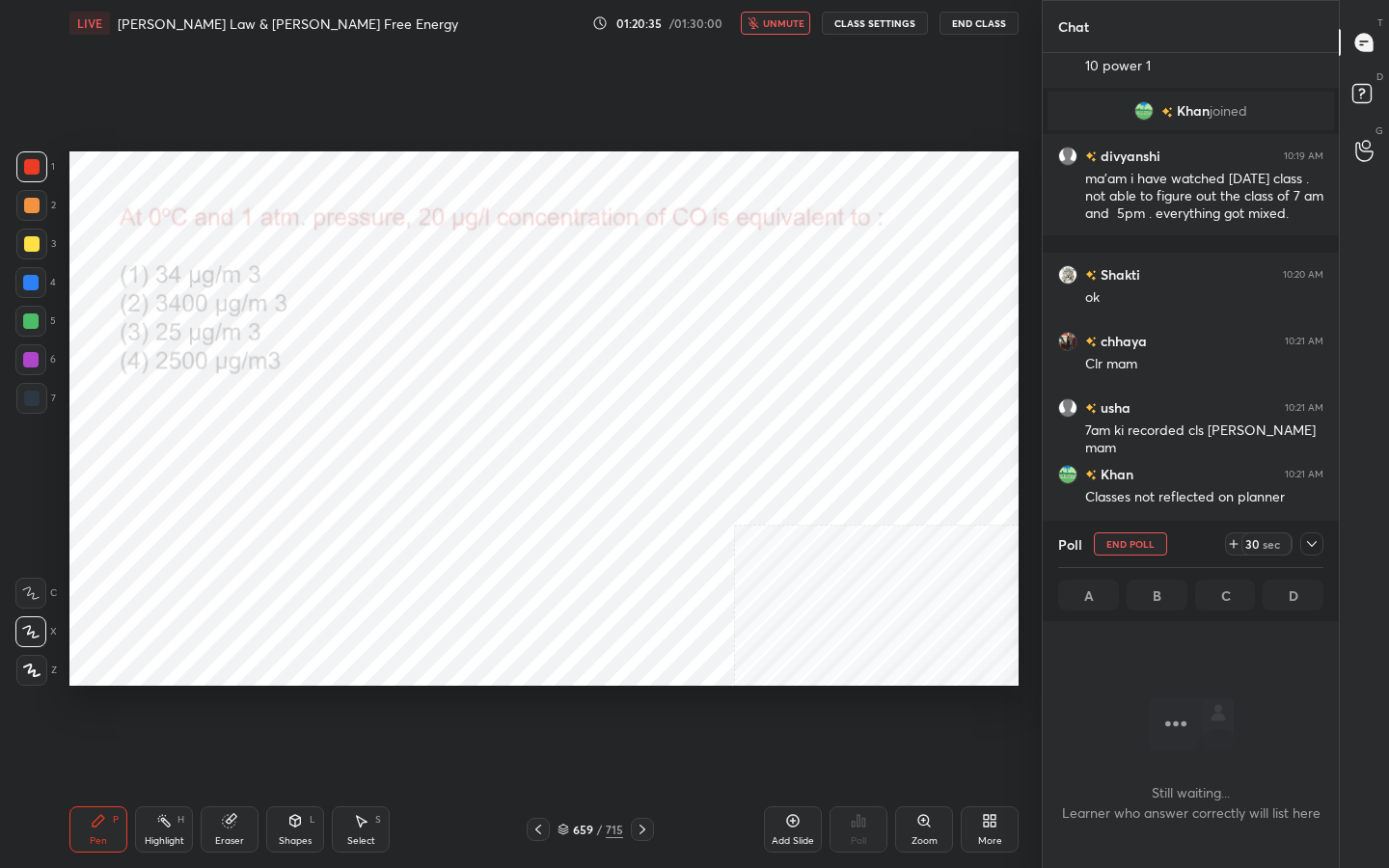 scroll, scrollTop: 534, scrollLeft: 290, axis: both 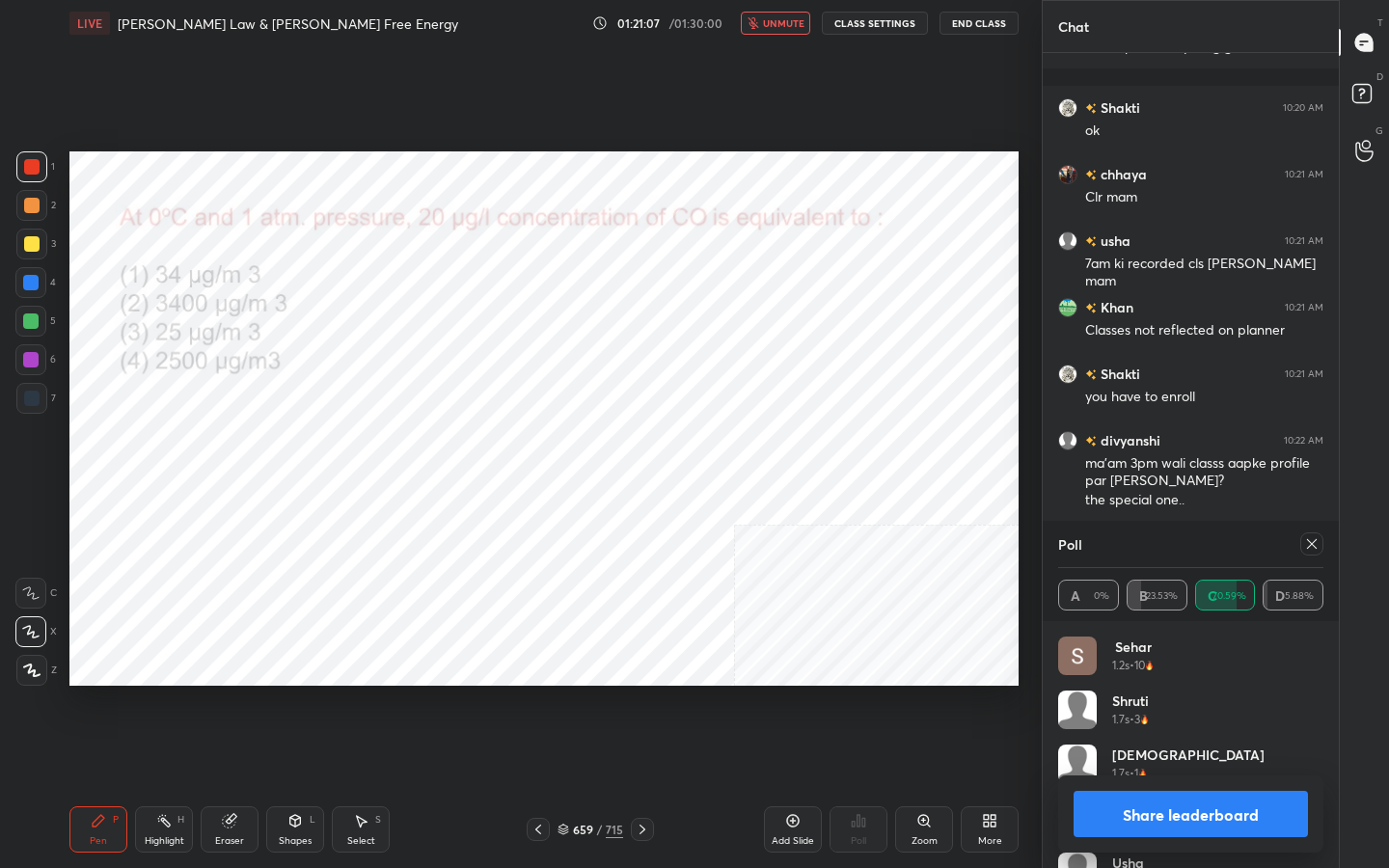 click 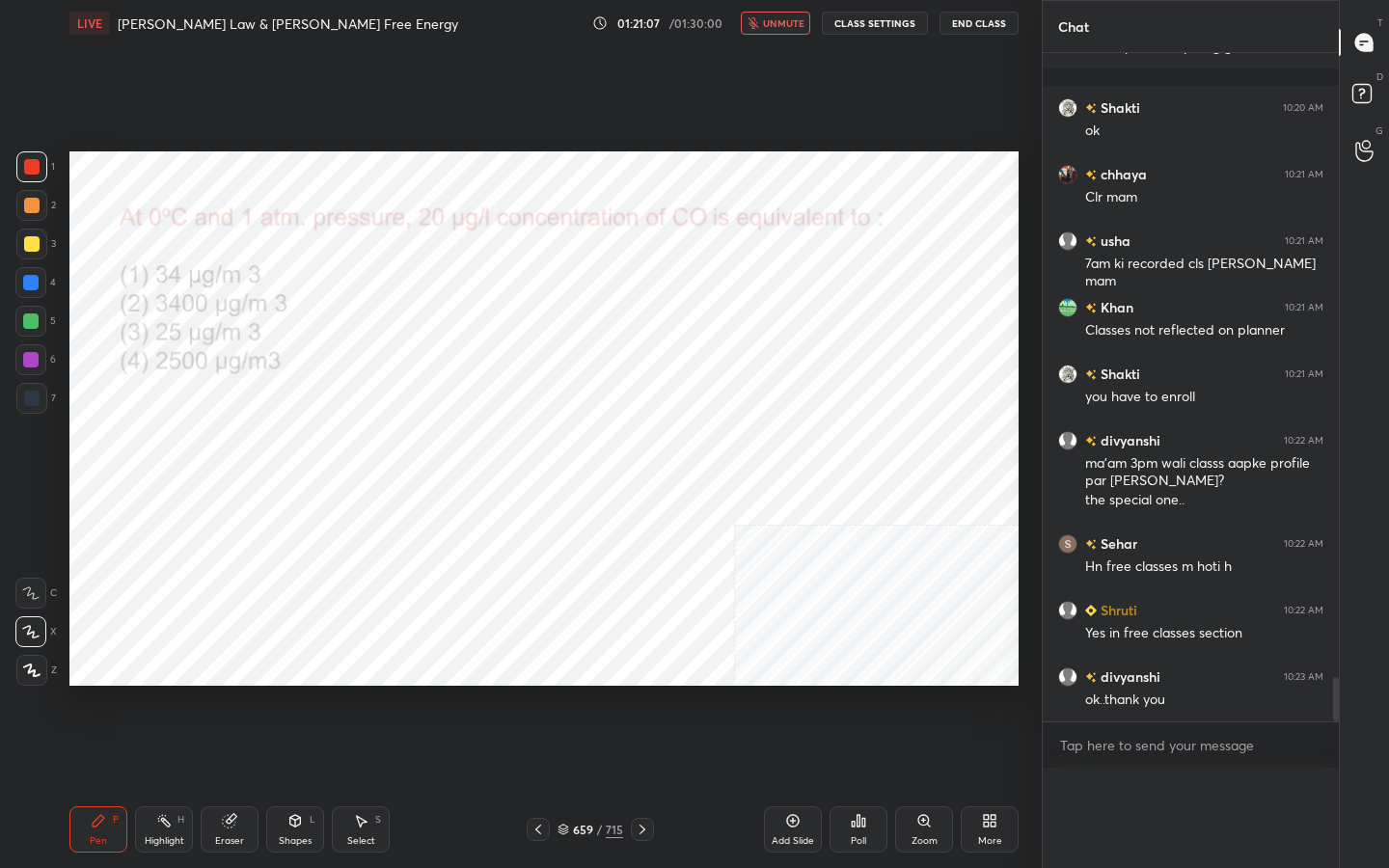 scroll, scrollTop: 0, scrollLeft: 0, axis: both 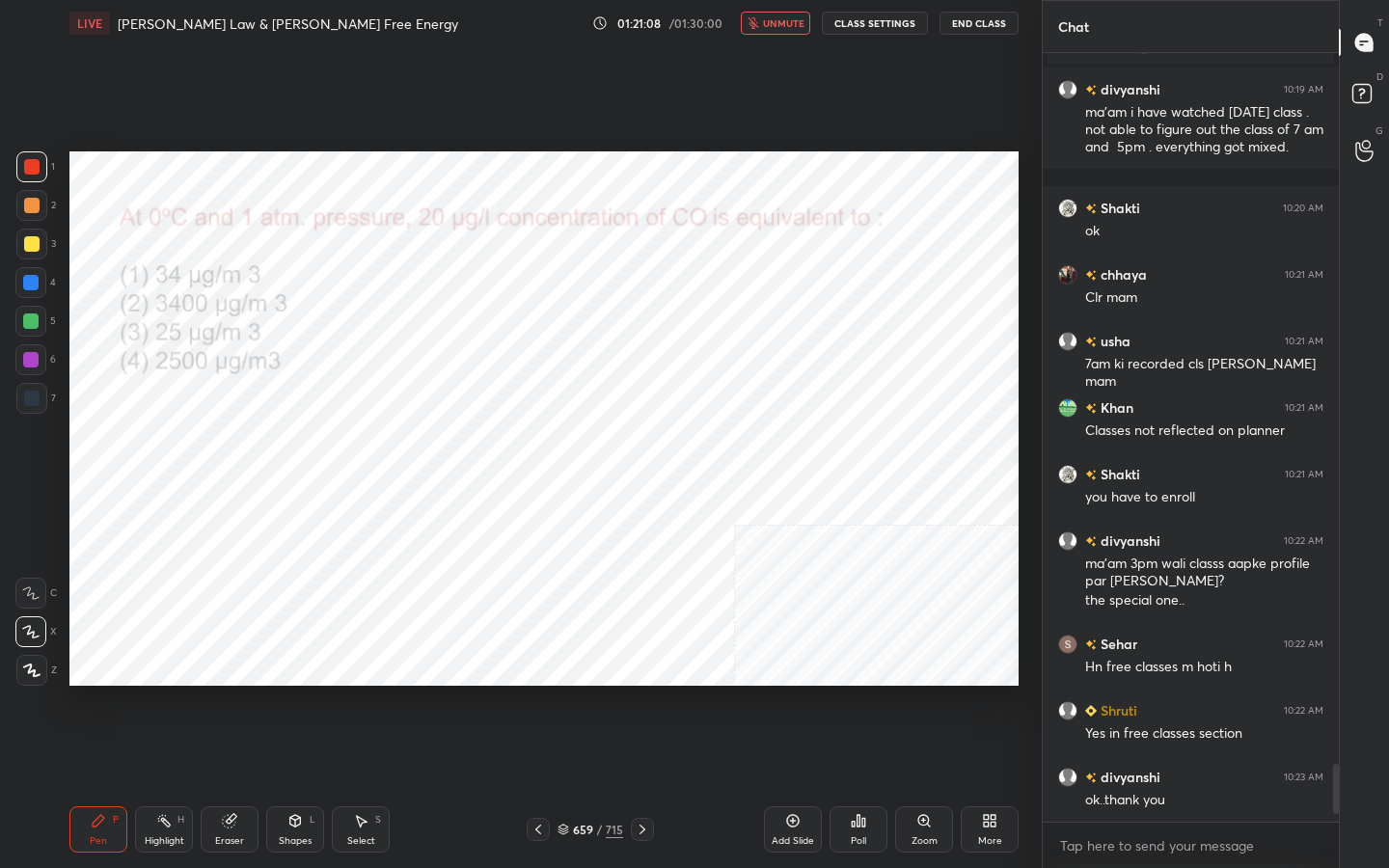 click on "unmute" at bounding box center [783, 23] 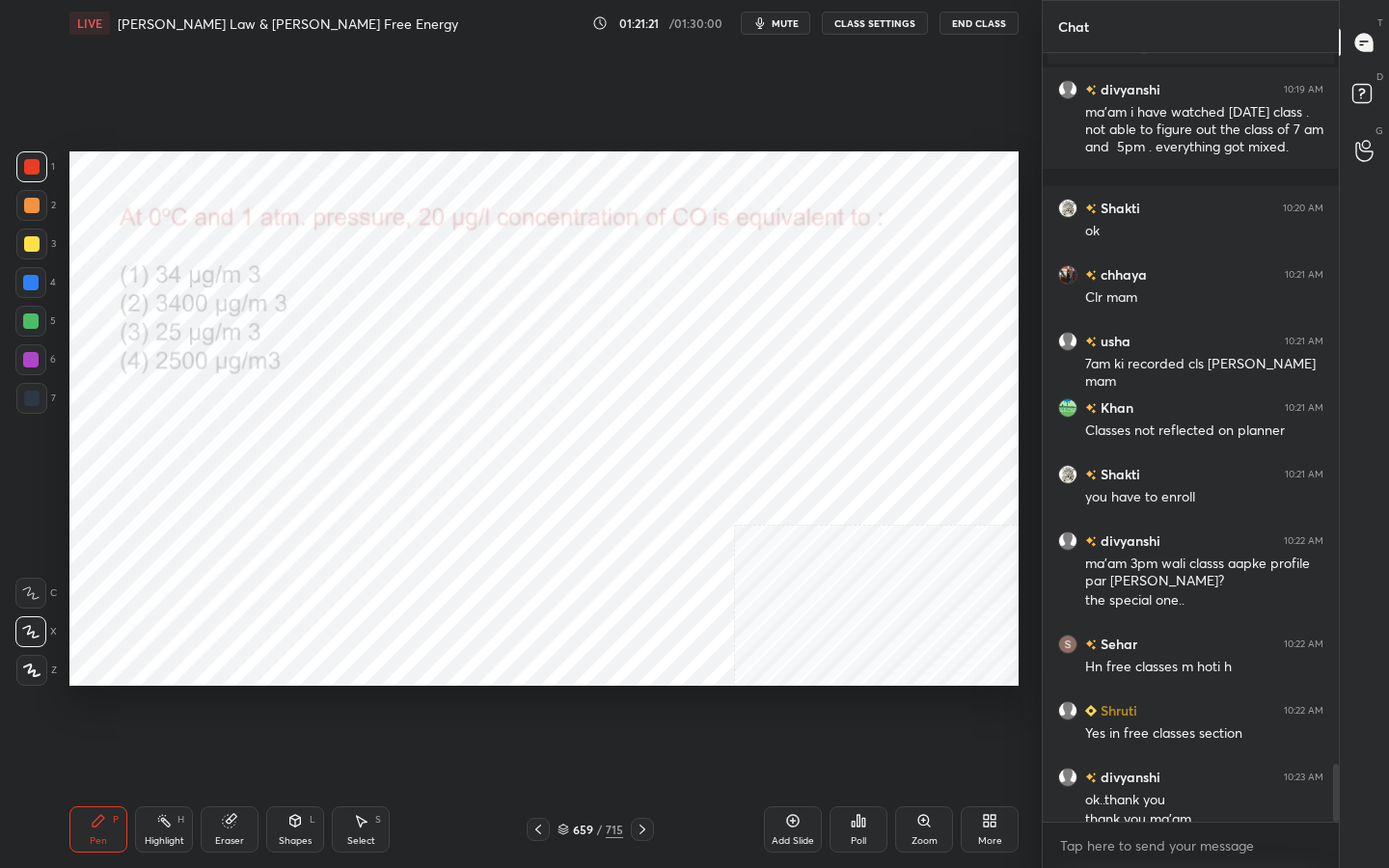 scroll, scrollTop: 9395, scrollLeft: 0, axis: vertical 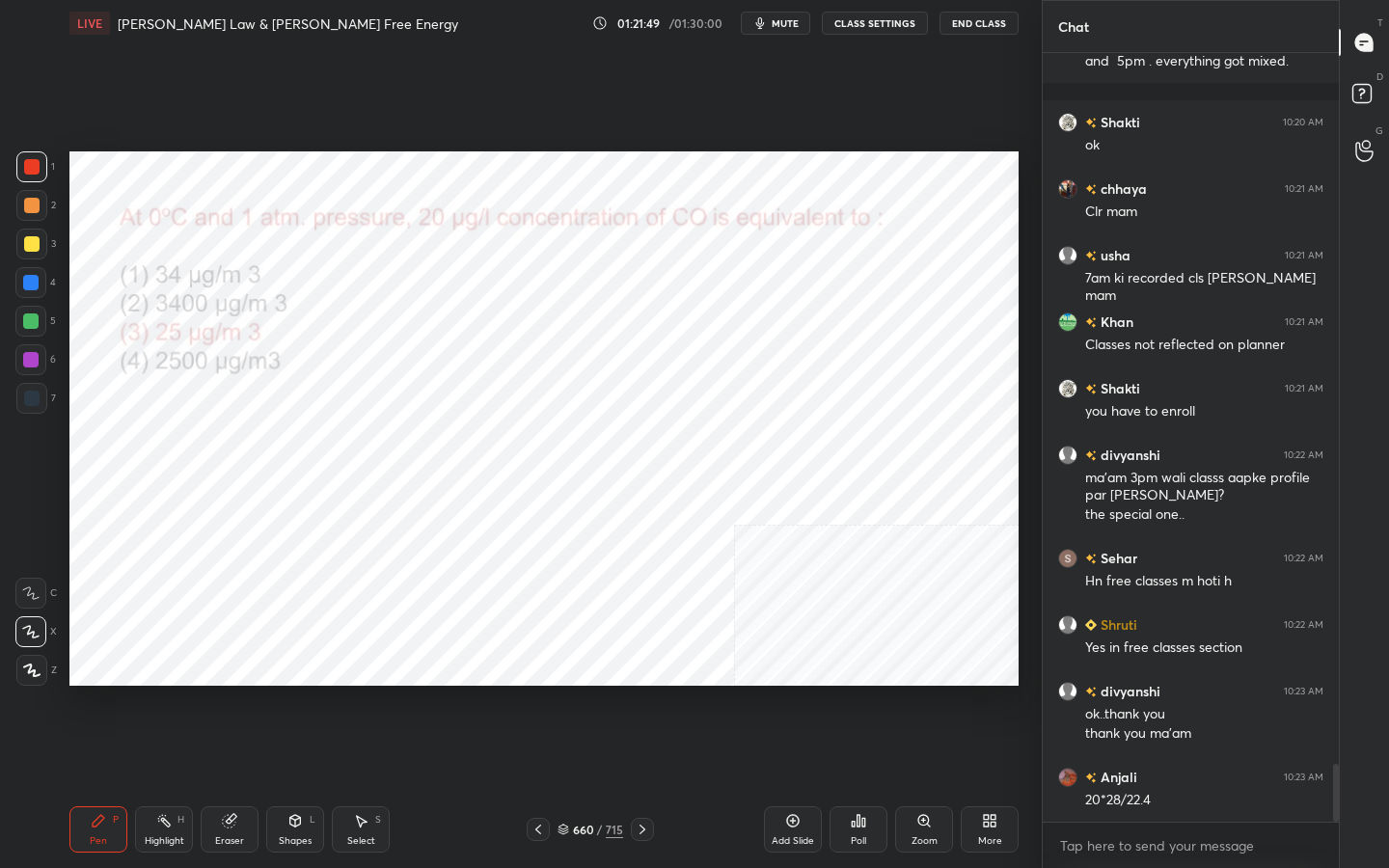 click 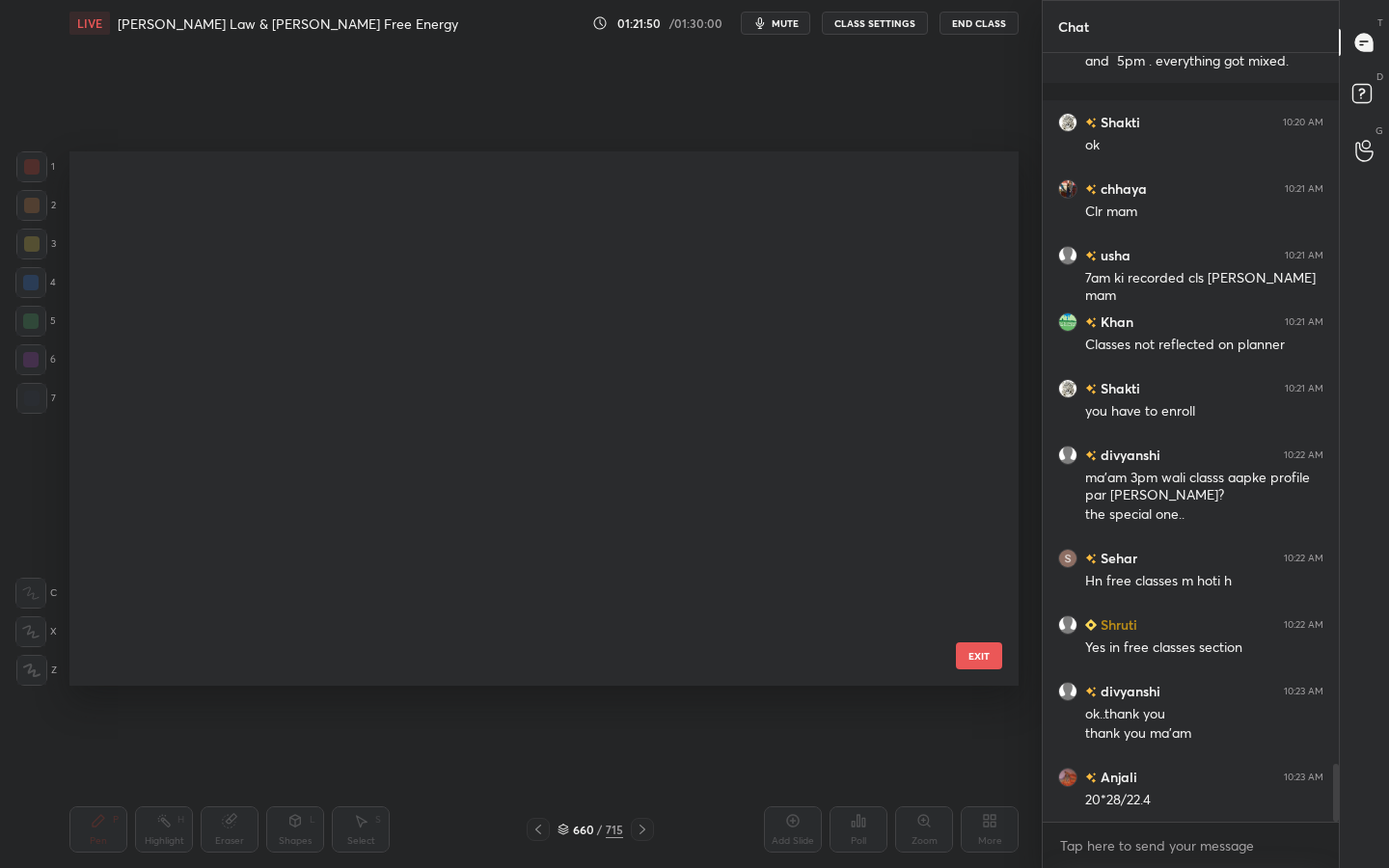 scroll, scrollTop: 35430, scrollLeft: 0, axis: vertical 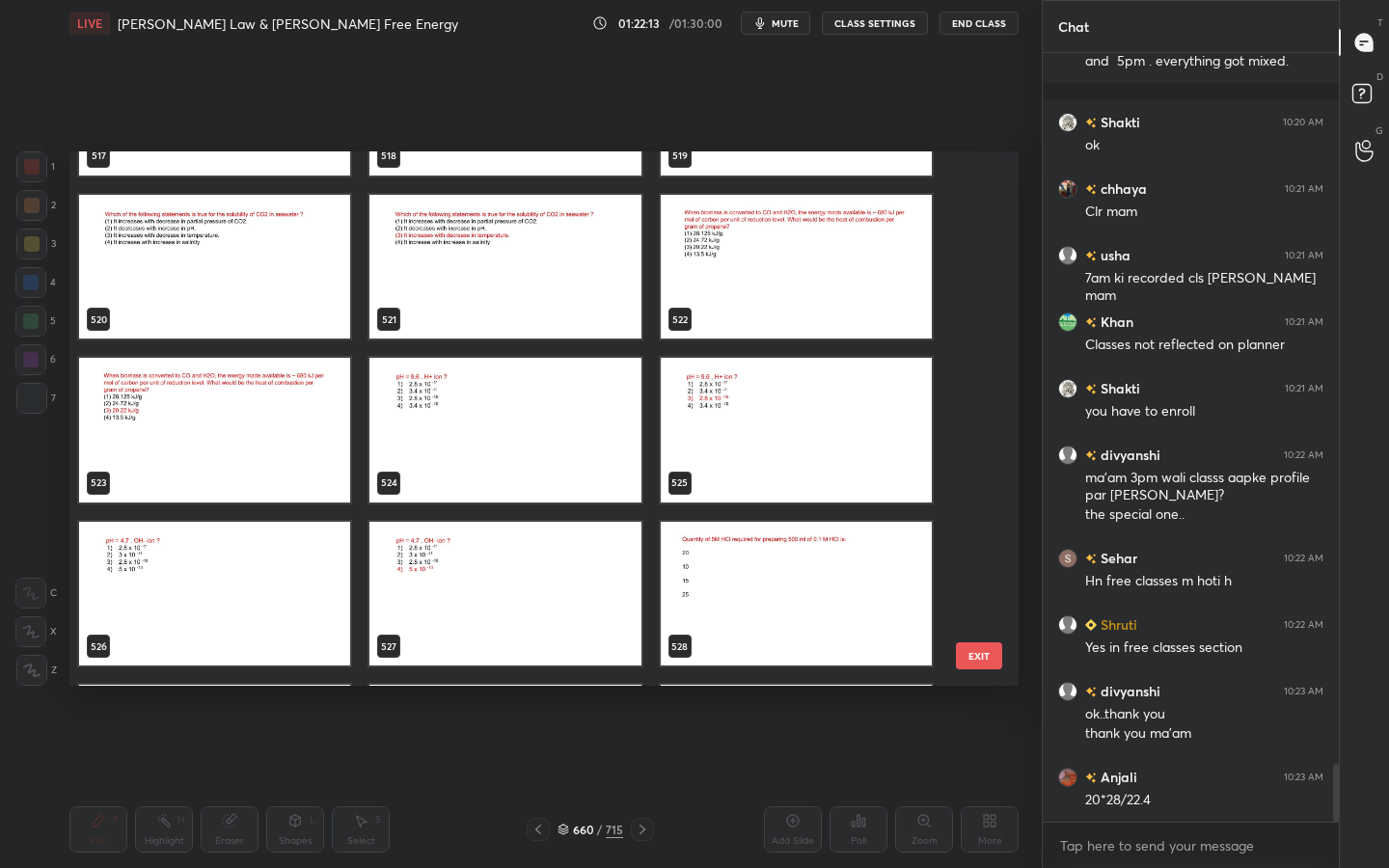 click at bounding box center (504, 430) 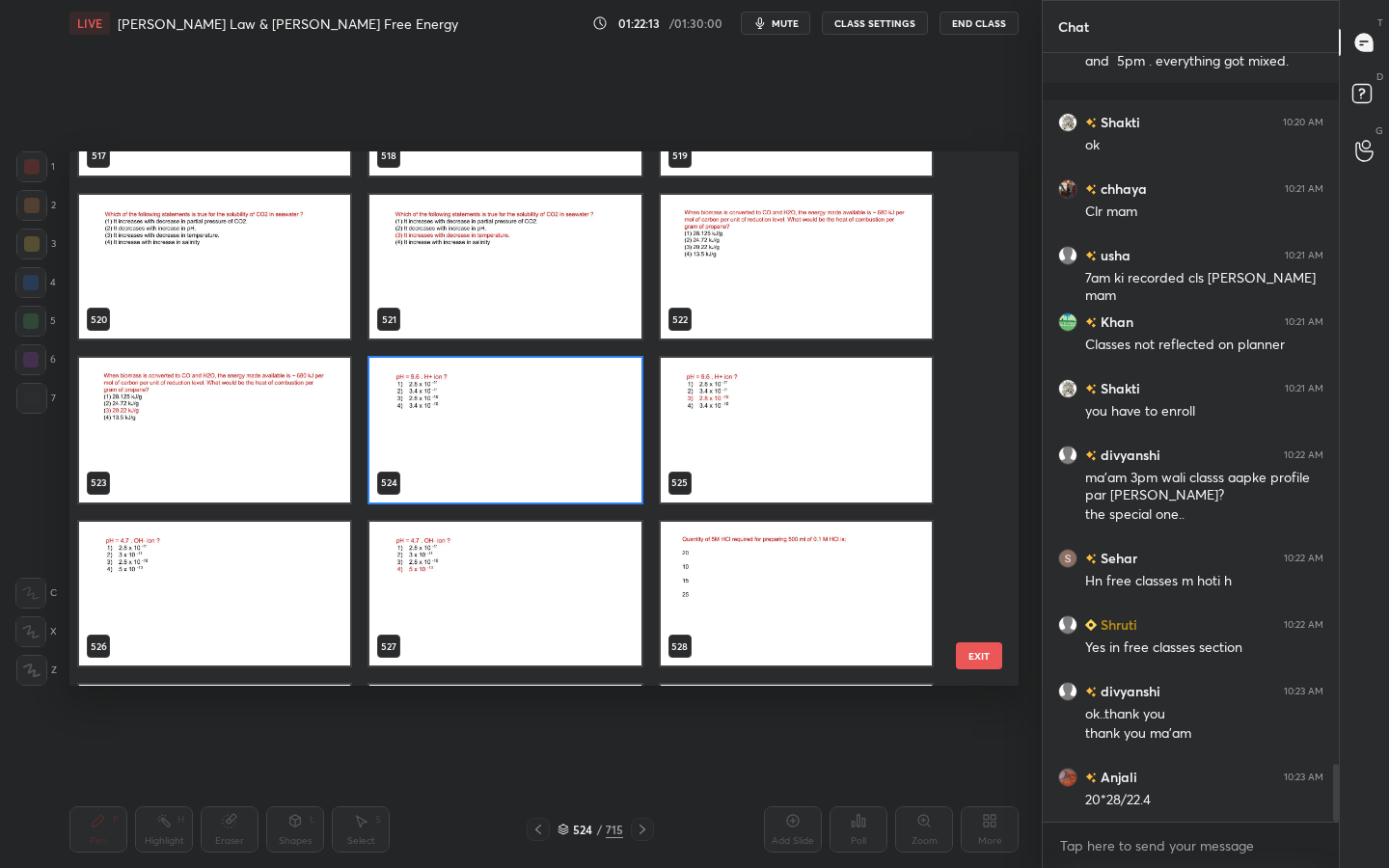 click at bounding box center (504, 430) 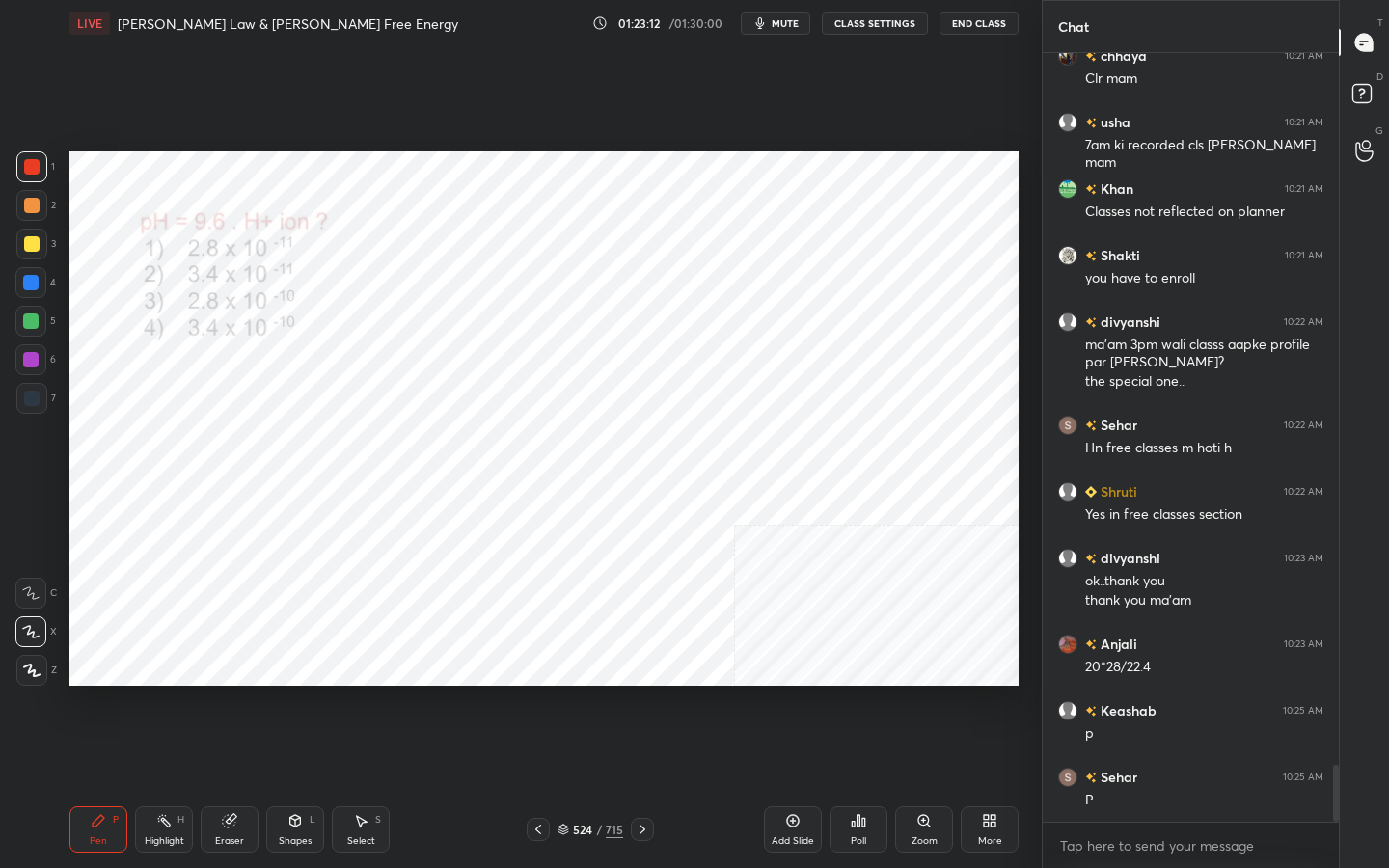 scroll, scrollTop: 9661, scrollLeft: 0, axis: vertical 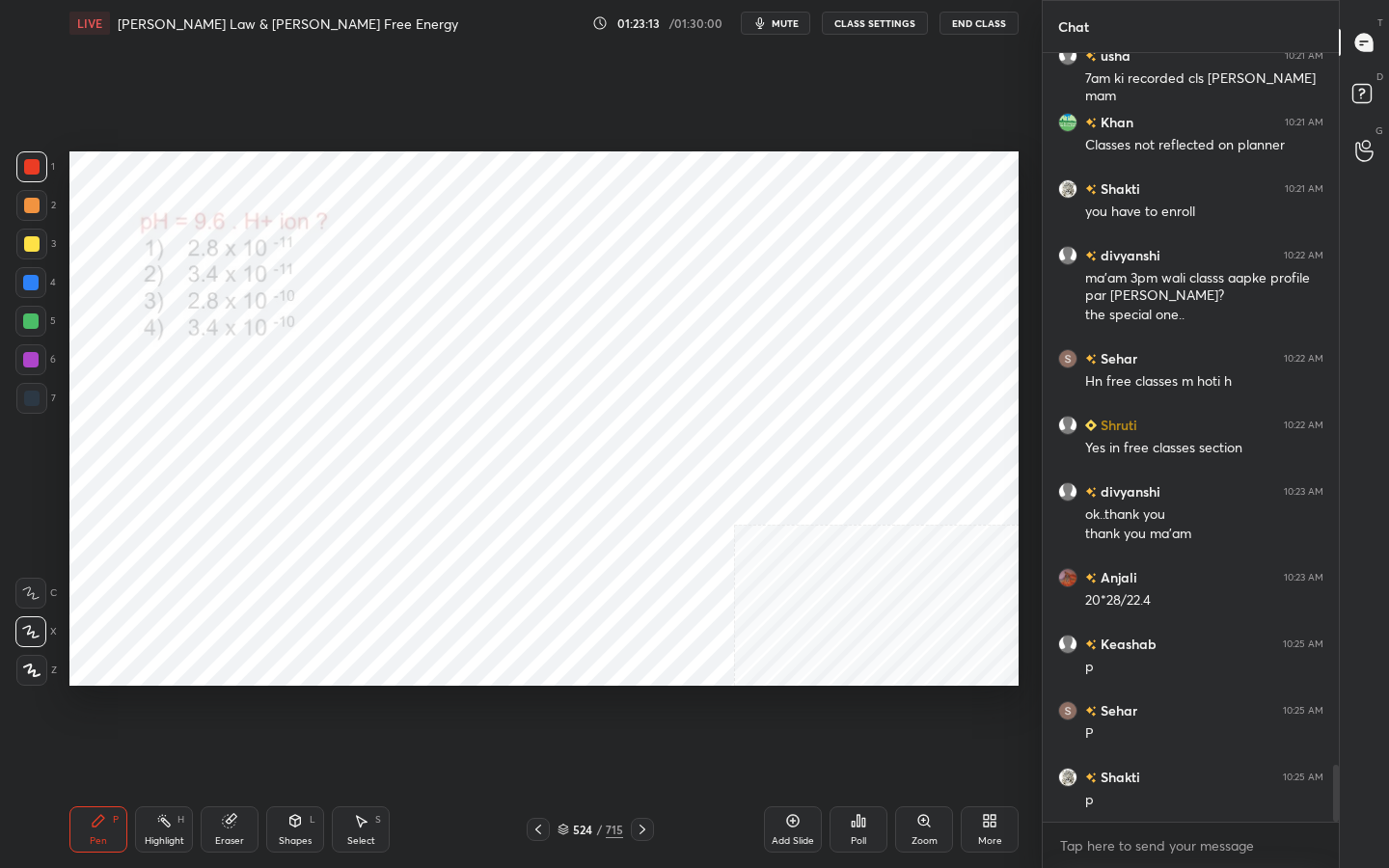click 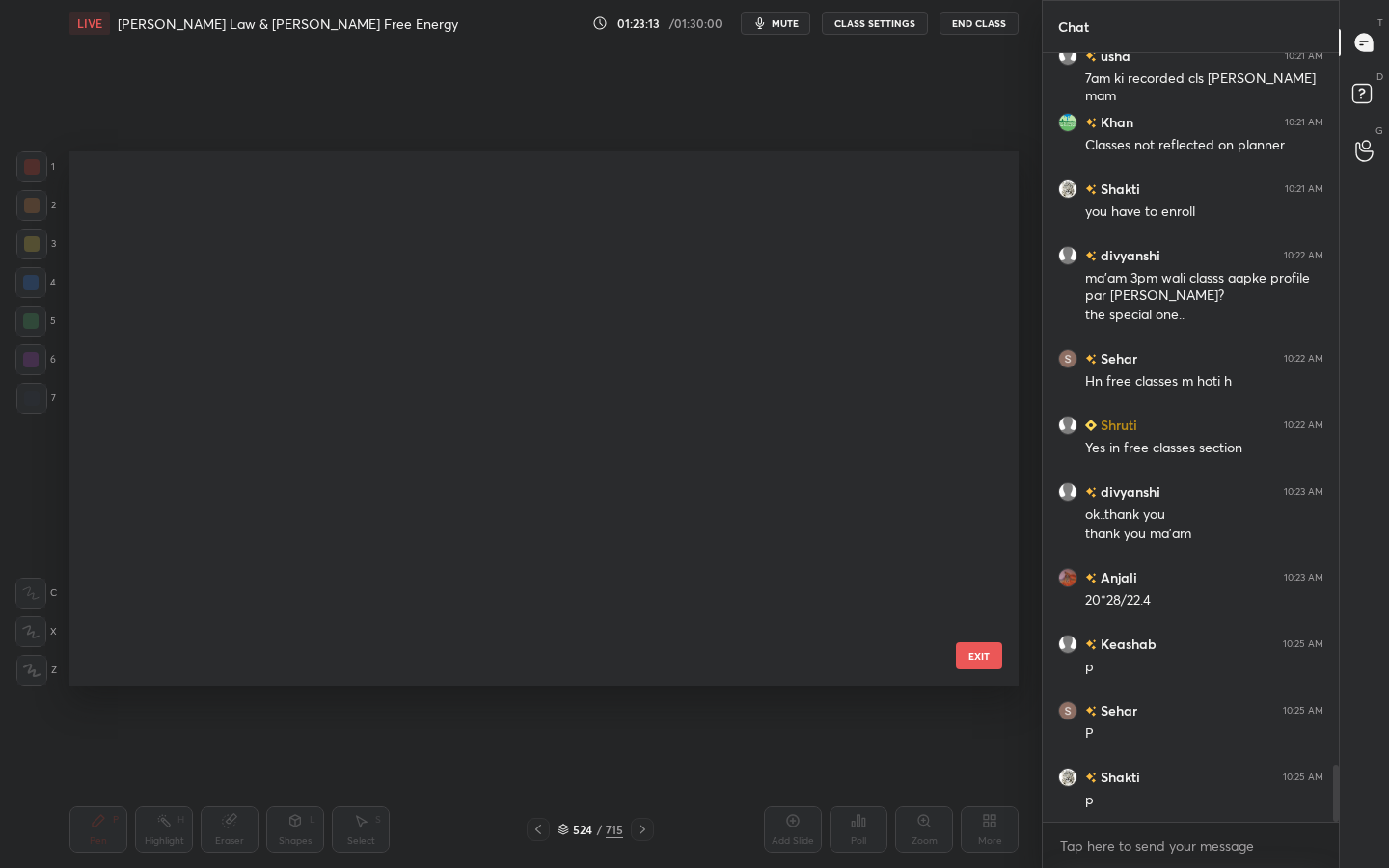 scroll, scrollTop: 28074, scrollLeft: 0, axis: vertical 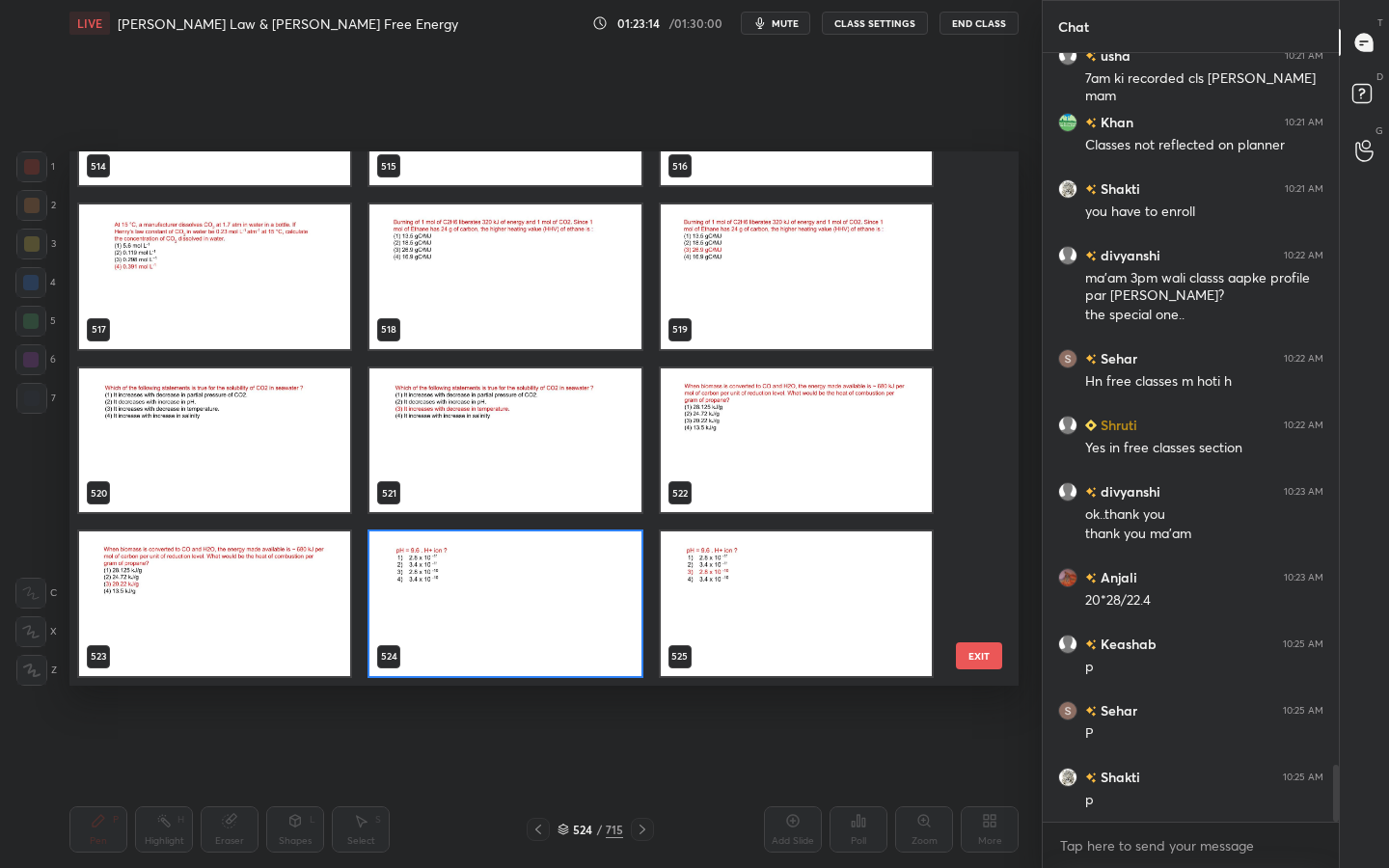 click at bounding box center (504, 604) 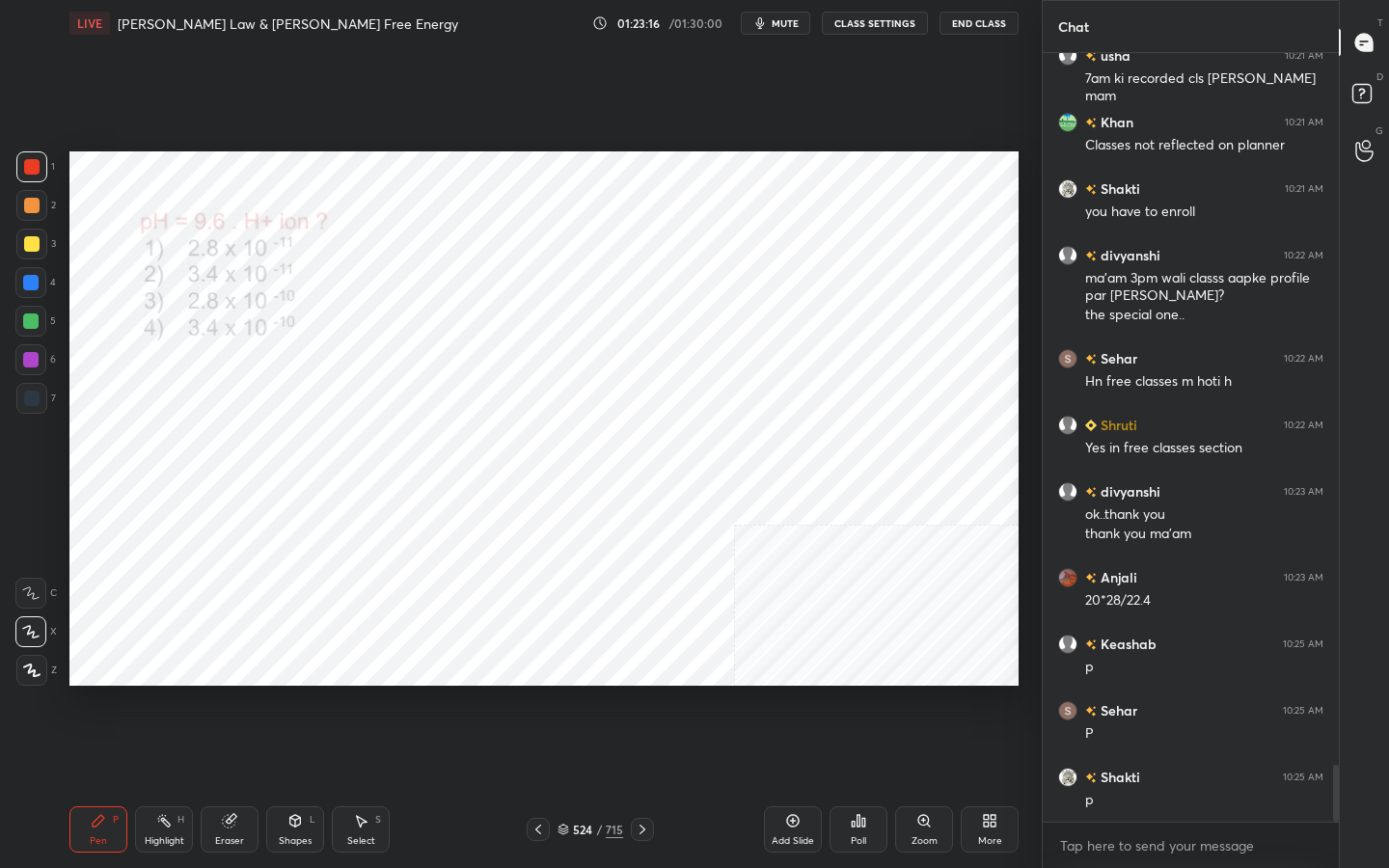 click on "Poll" at bounding box center (858, 829) 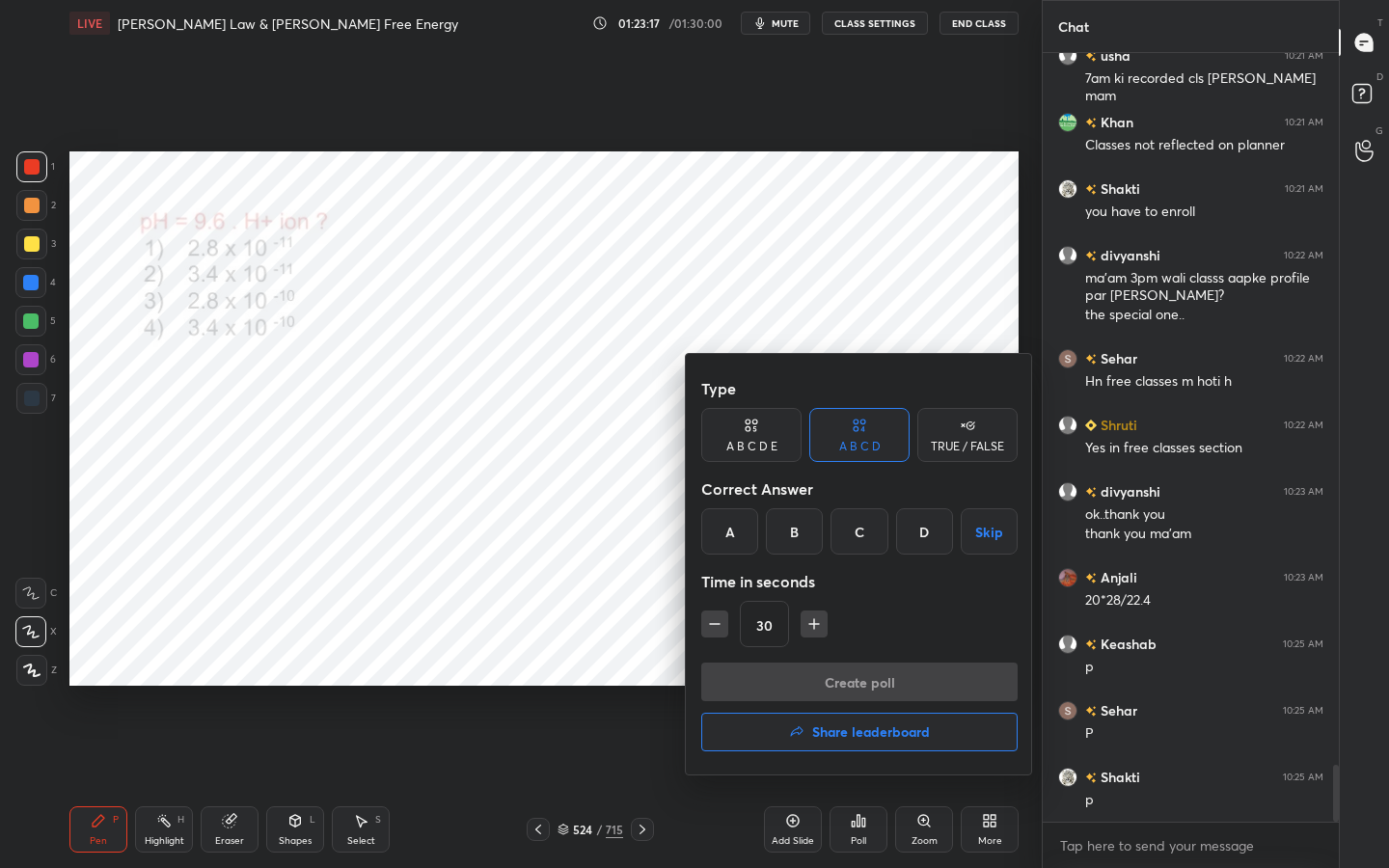 click on "C" at bounding box center [858, 531] 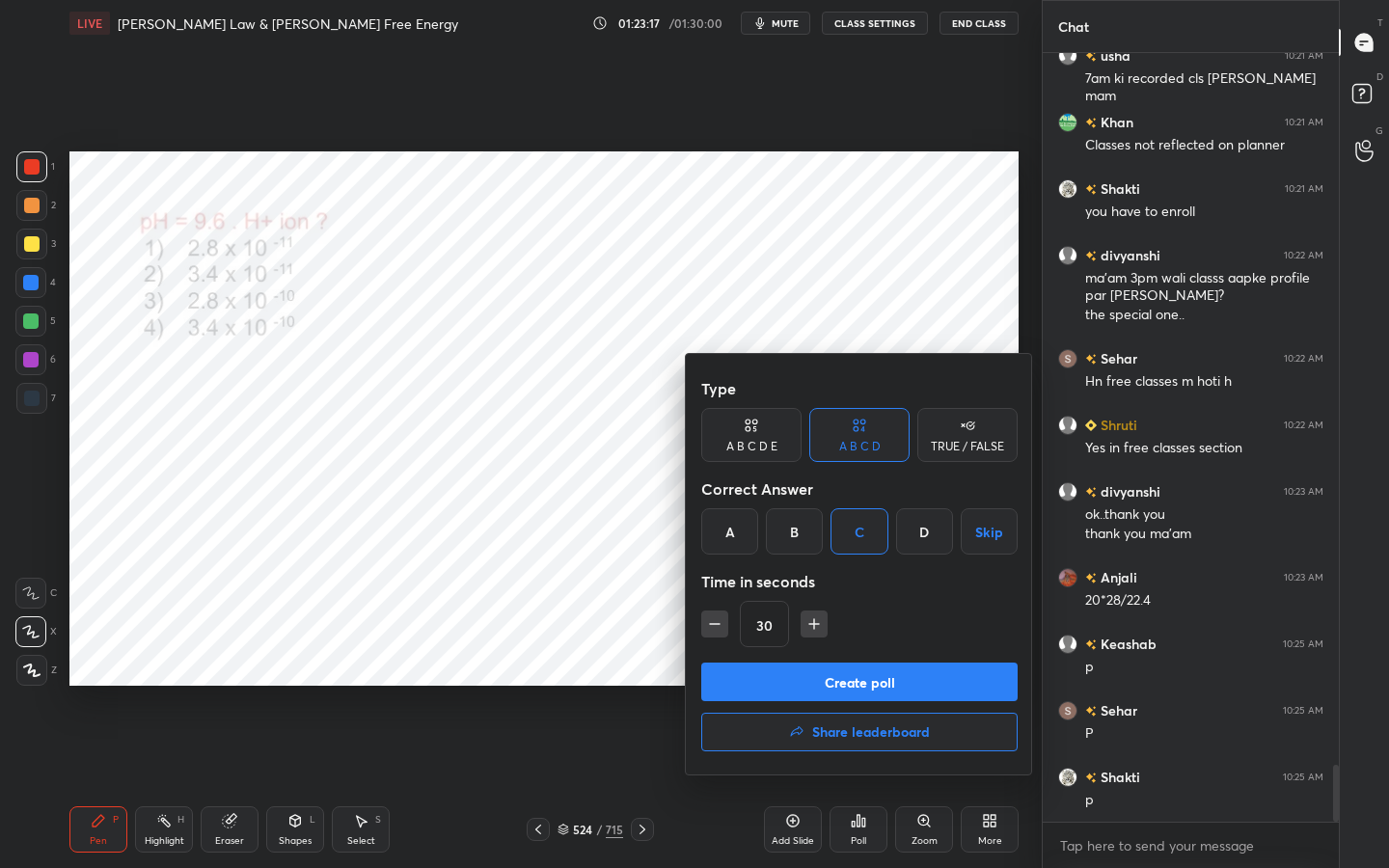 click on "Create poll" at bounding box center (859, 682) 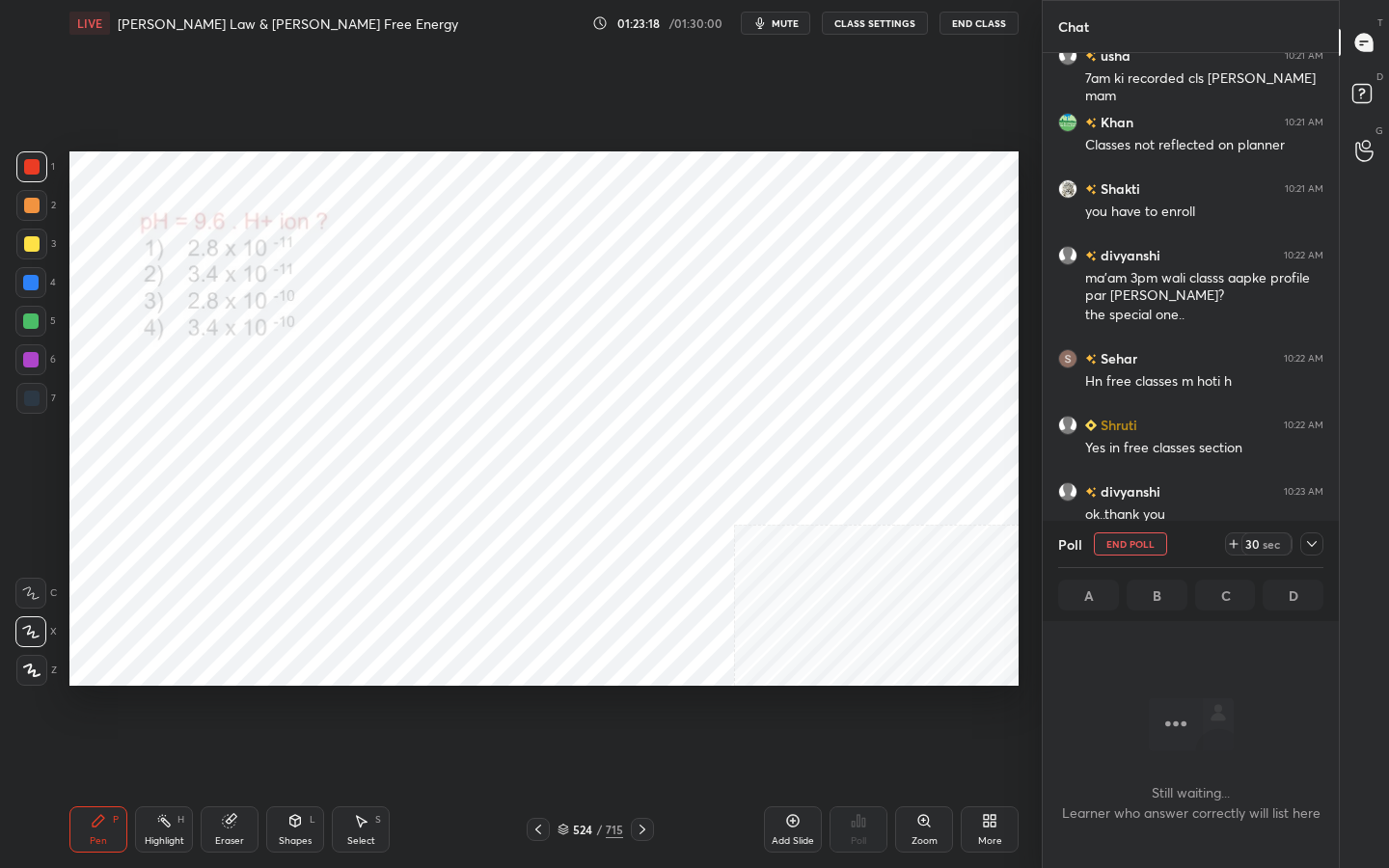 scroll, scrollTop: 552, scrollLeft: 290, axis: both 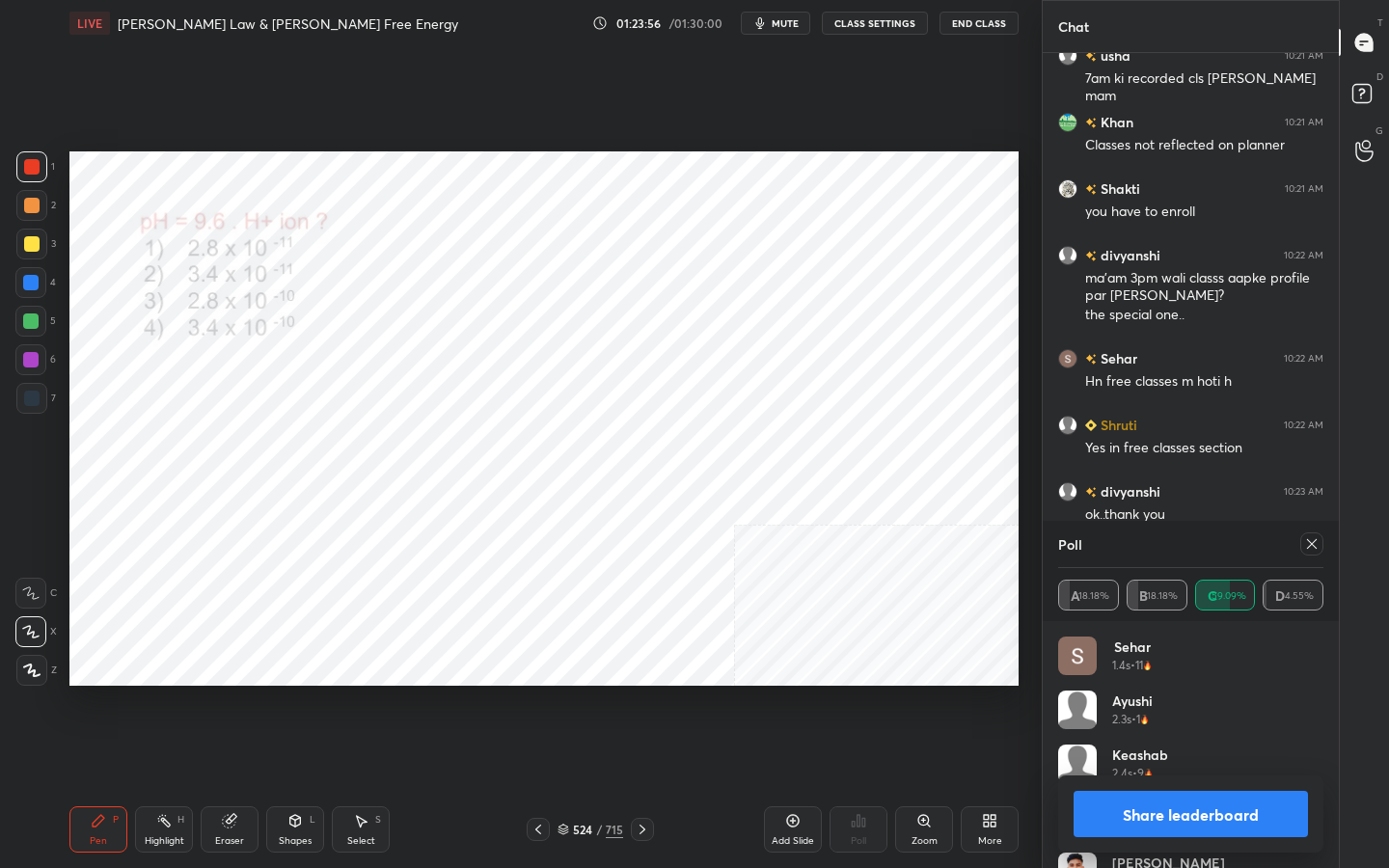 click 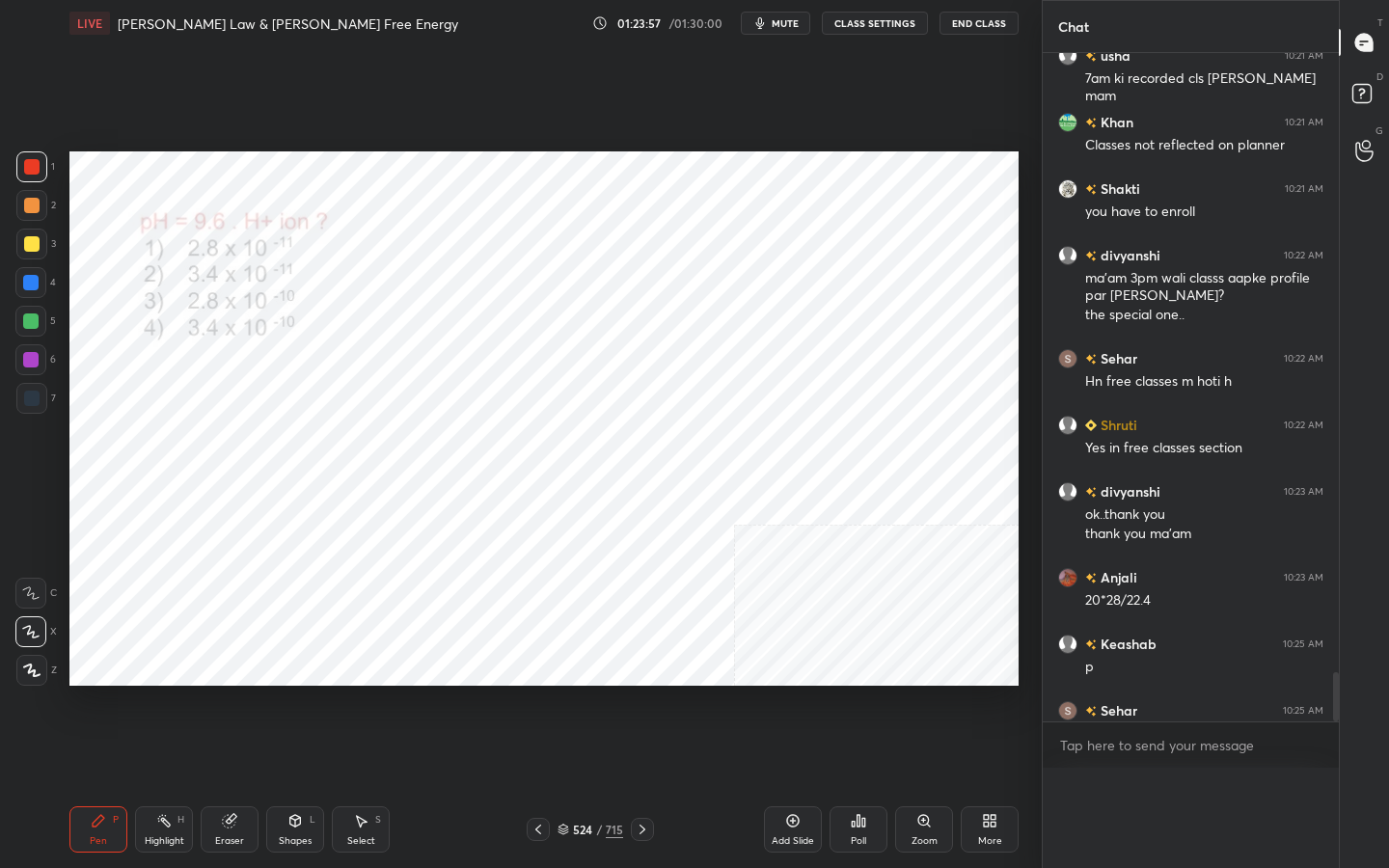 scroll, scrollTop: 0, scrollLeft: 0, axis: both 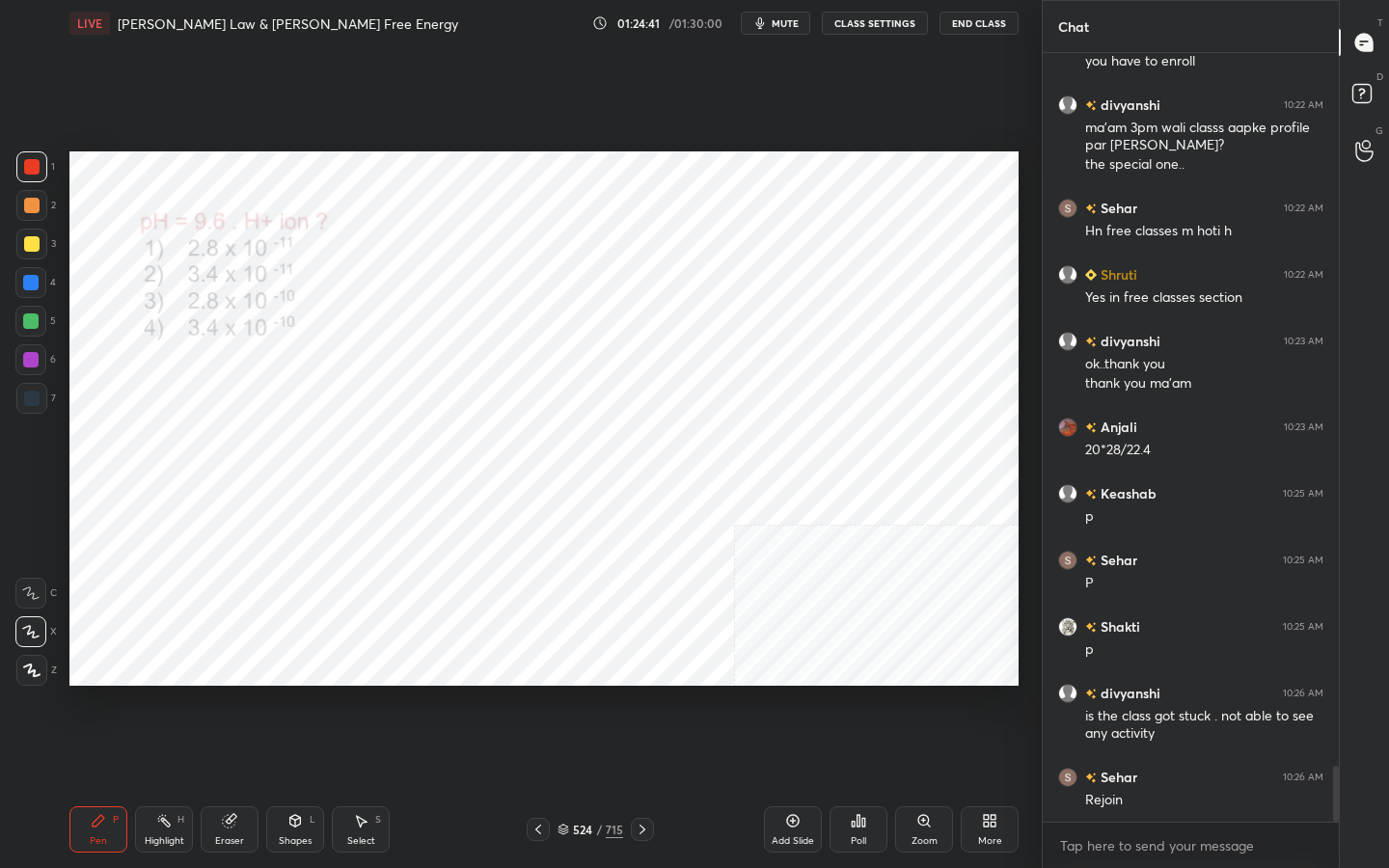 click 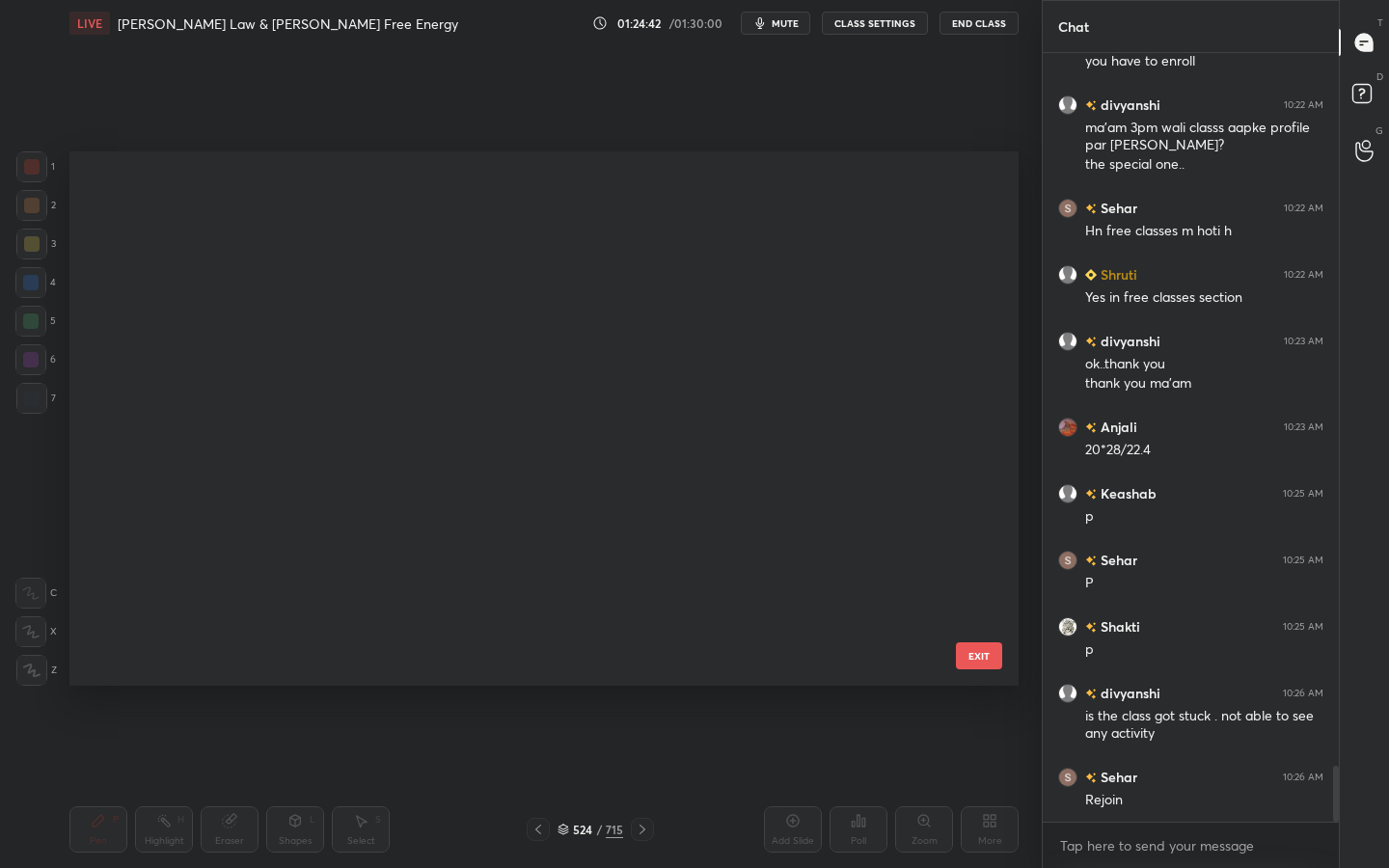scroll, scrollTop: 28074, scrollLeft: 0, axis: vertical 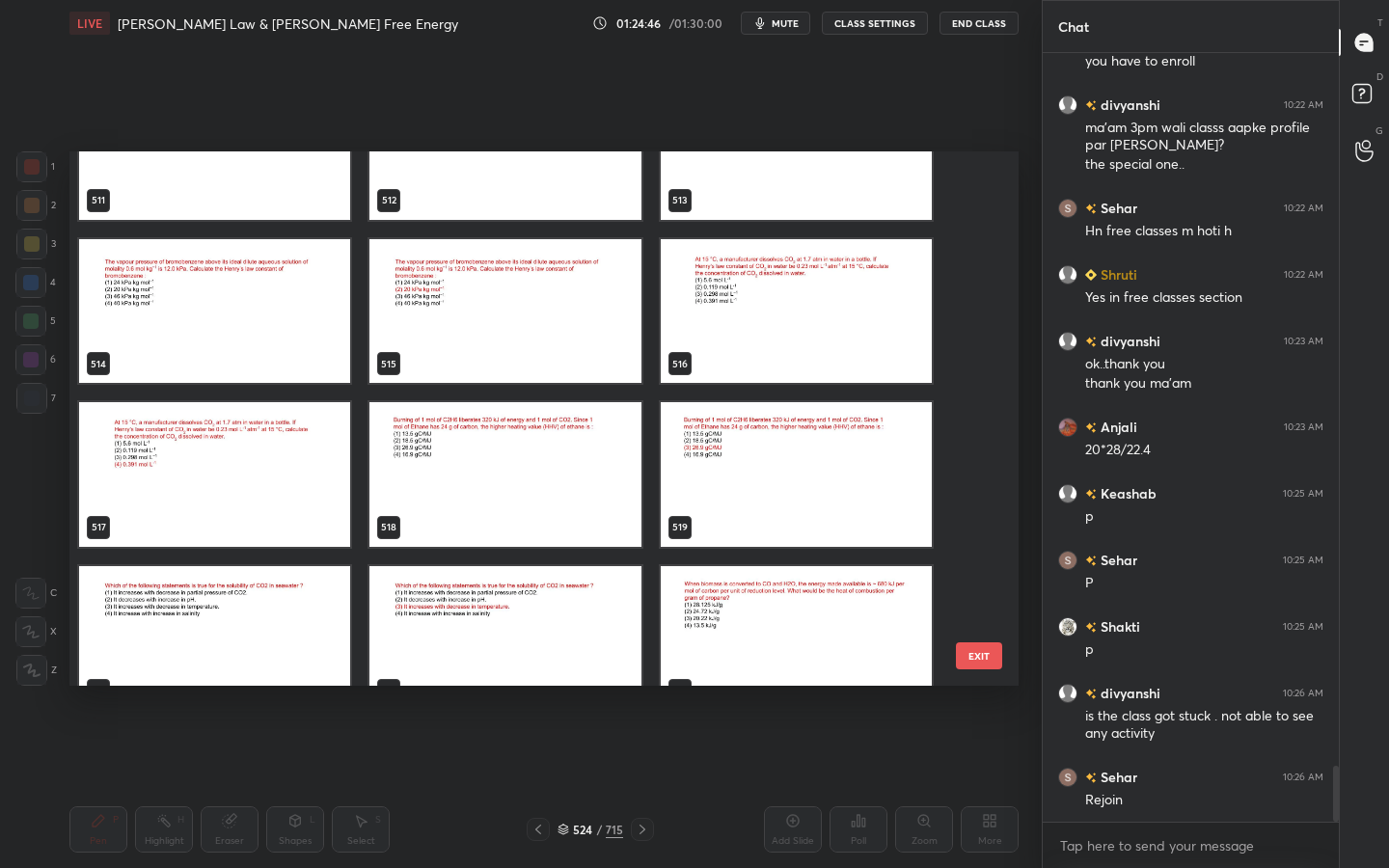 click at bounding box center [214, 312] 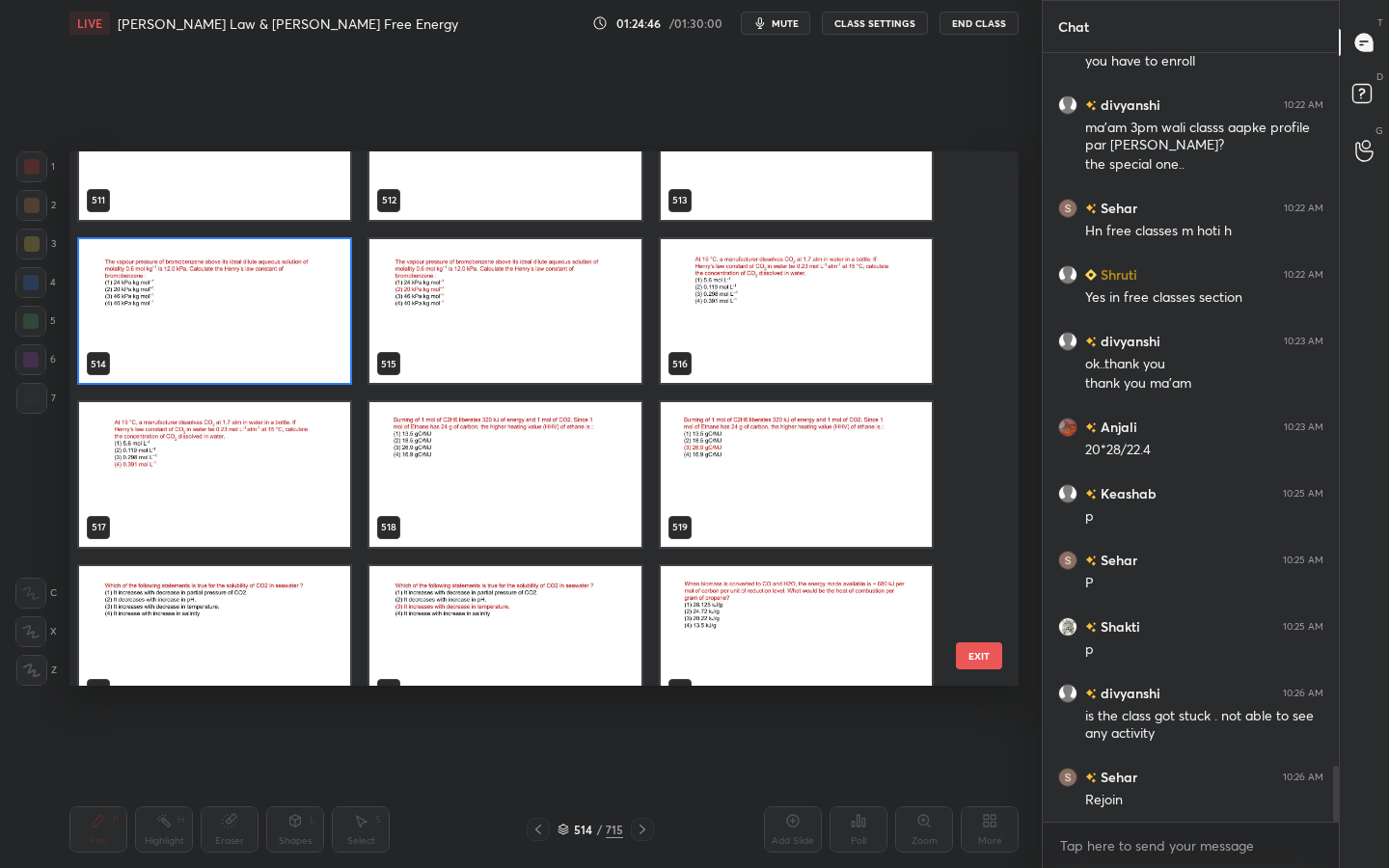 click at bounding box center (214, 312) 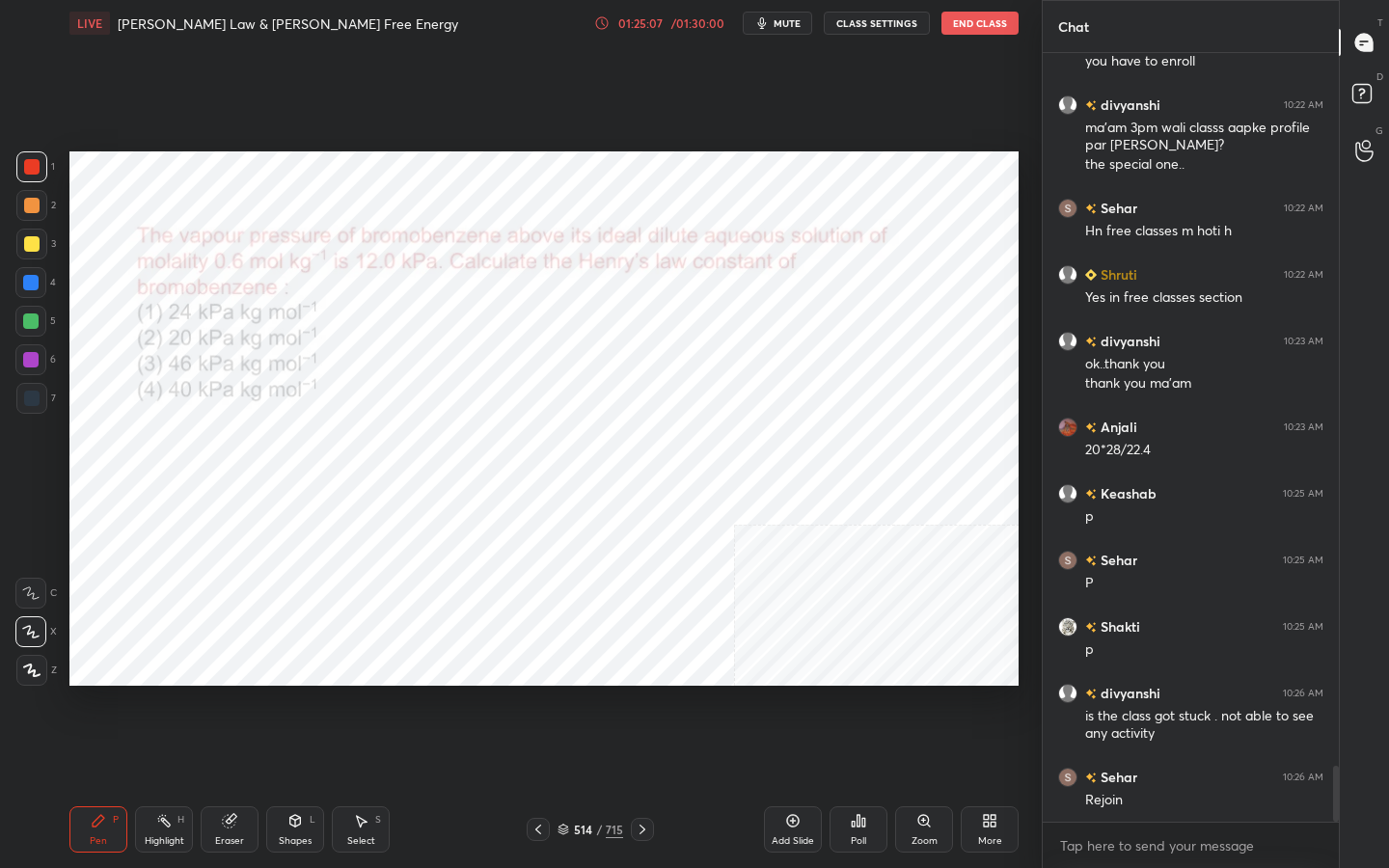 scroll, scrollTop: 9858, scrollLeft: 0, axis: vertical 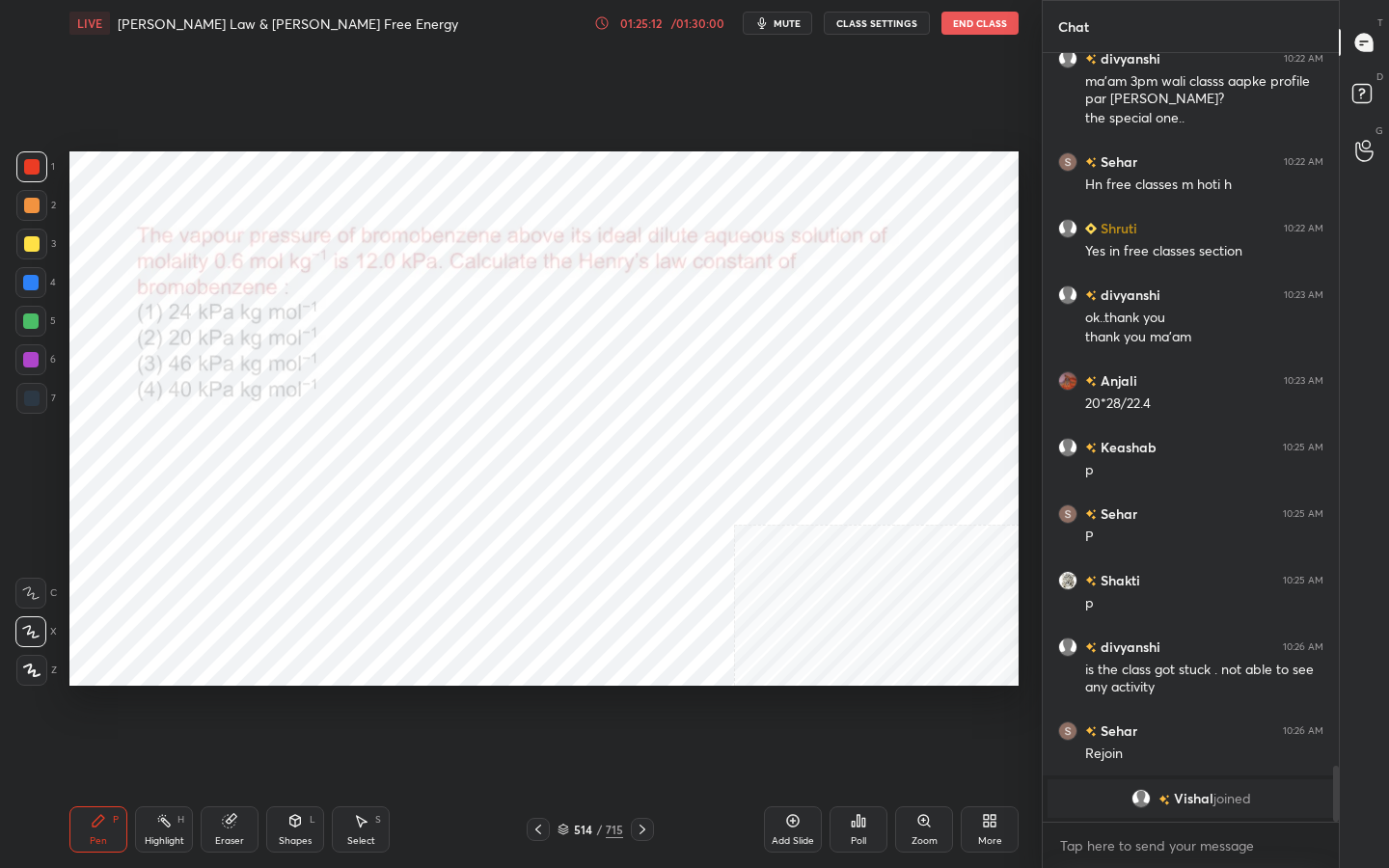 click 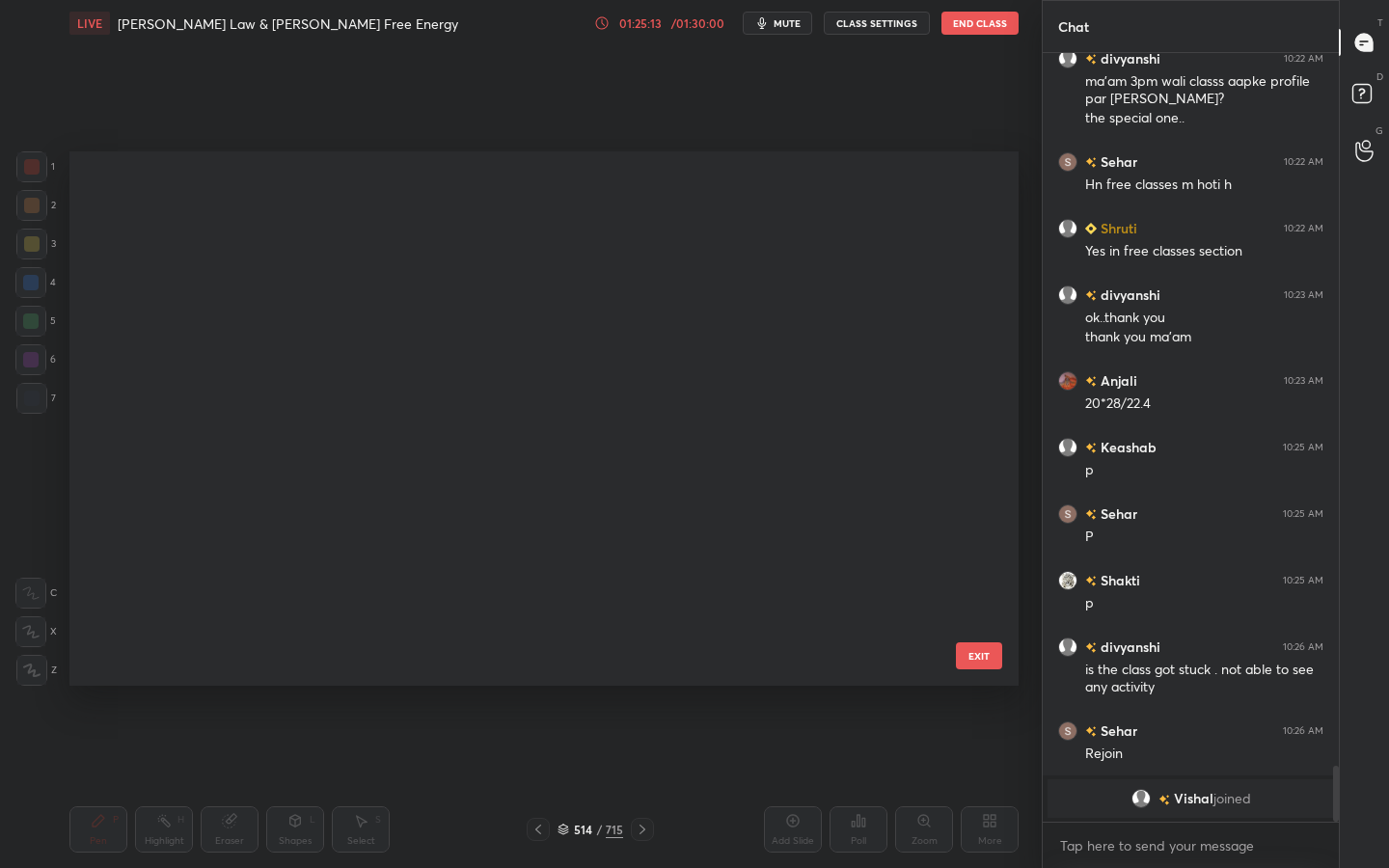 scroll, scrollTop: 27583, scrollLeft: 0, axis: vertical 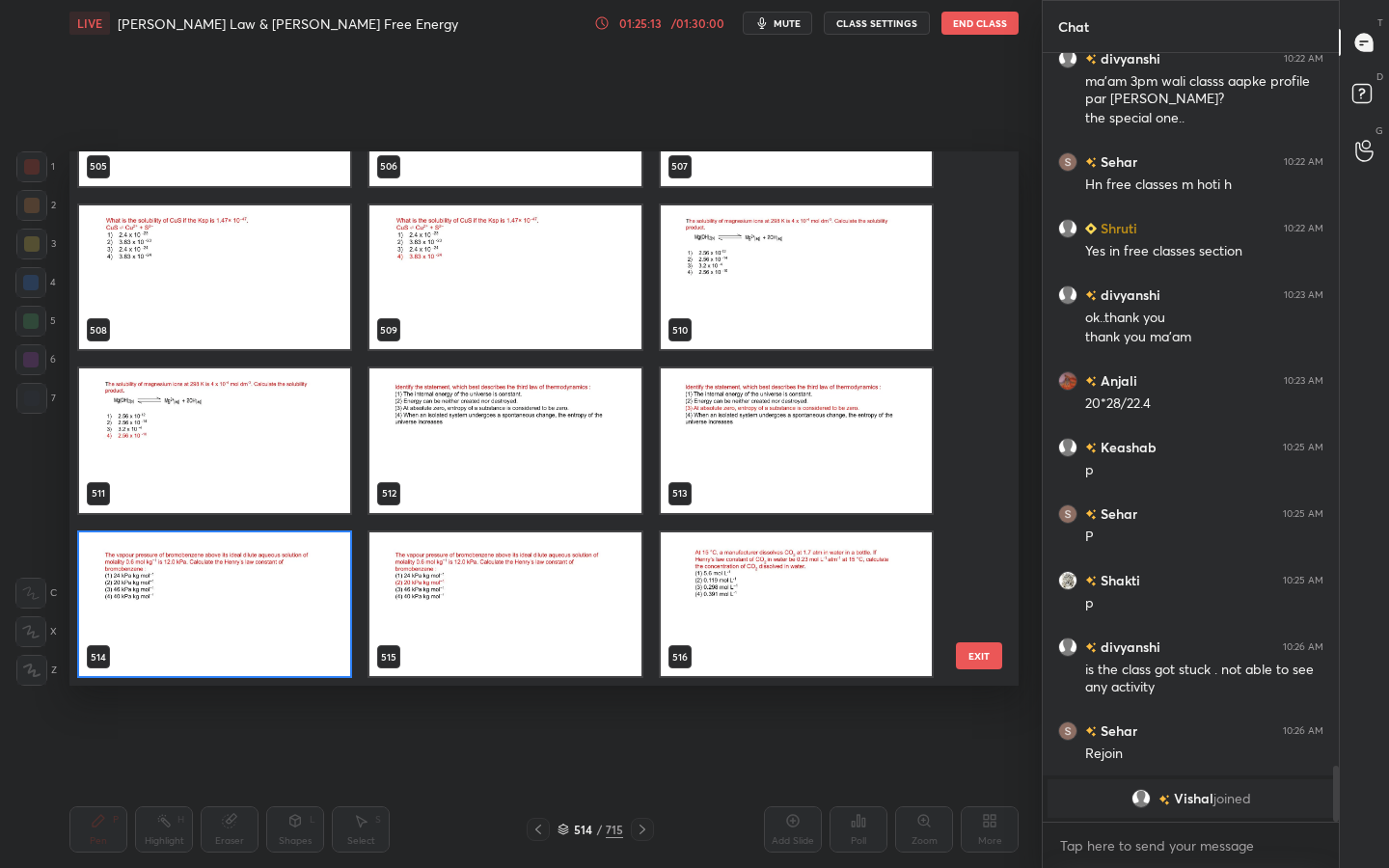 click at bounding box center (214, 605) 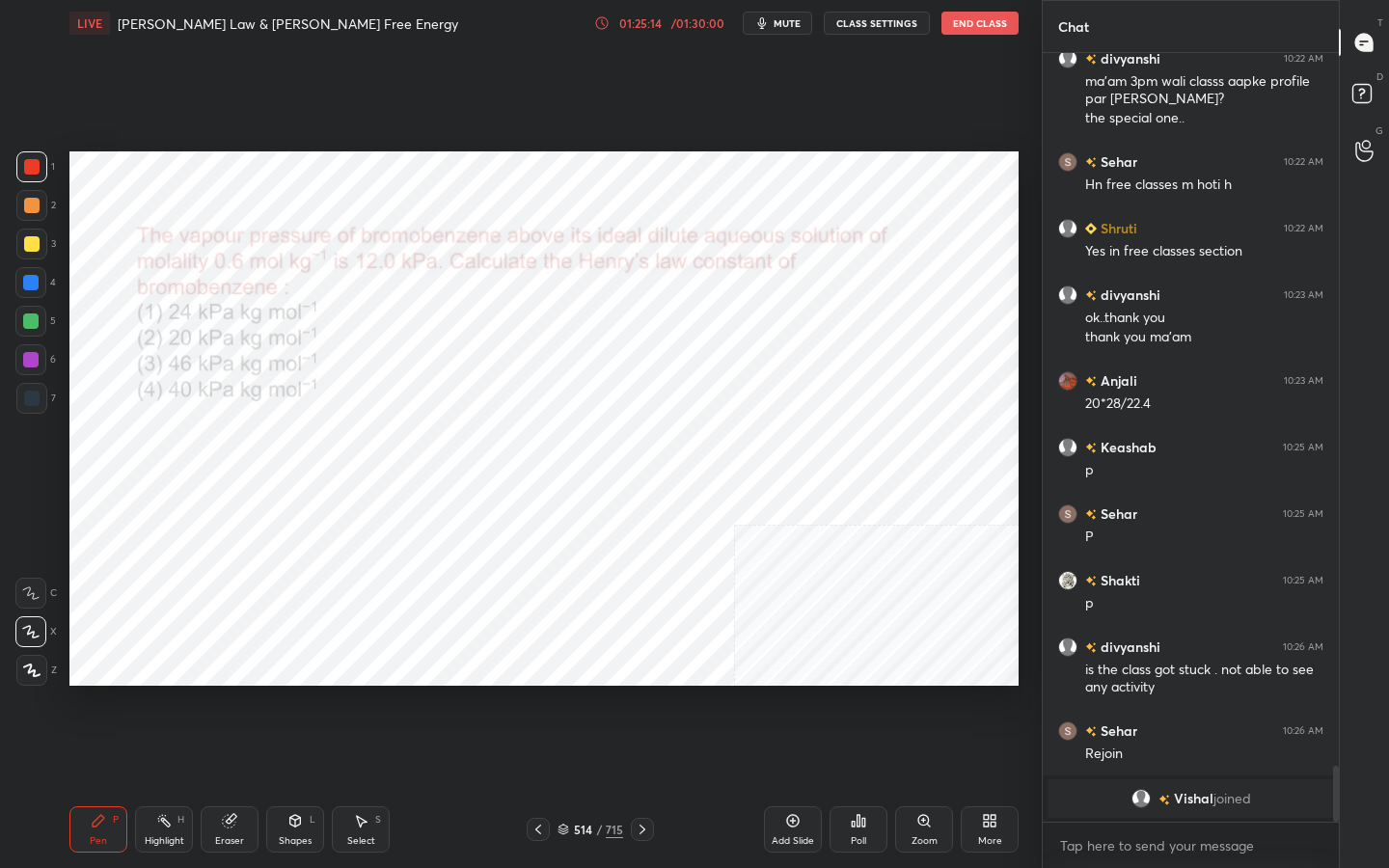 click at bounding box center [214, 605] 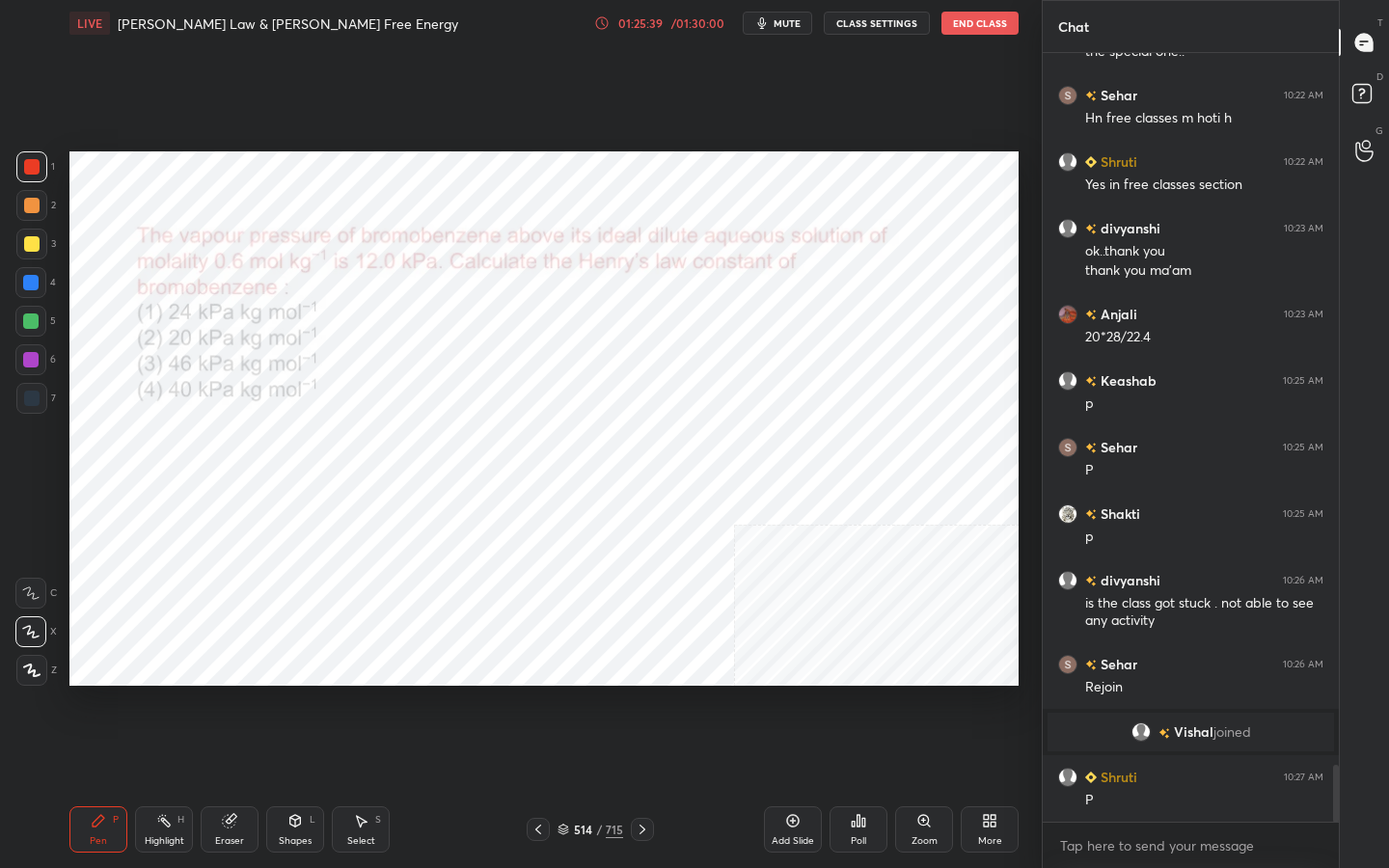 scroll, scrollTop: 9576, scrollLeft: 0, axis: vertical 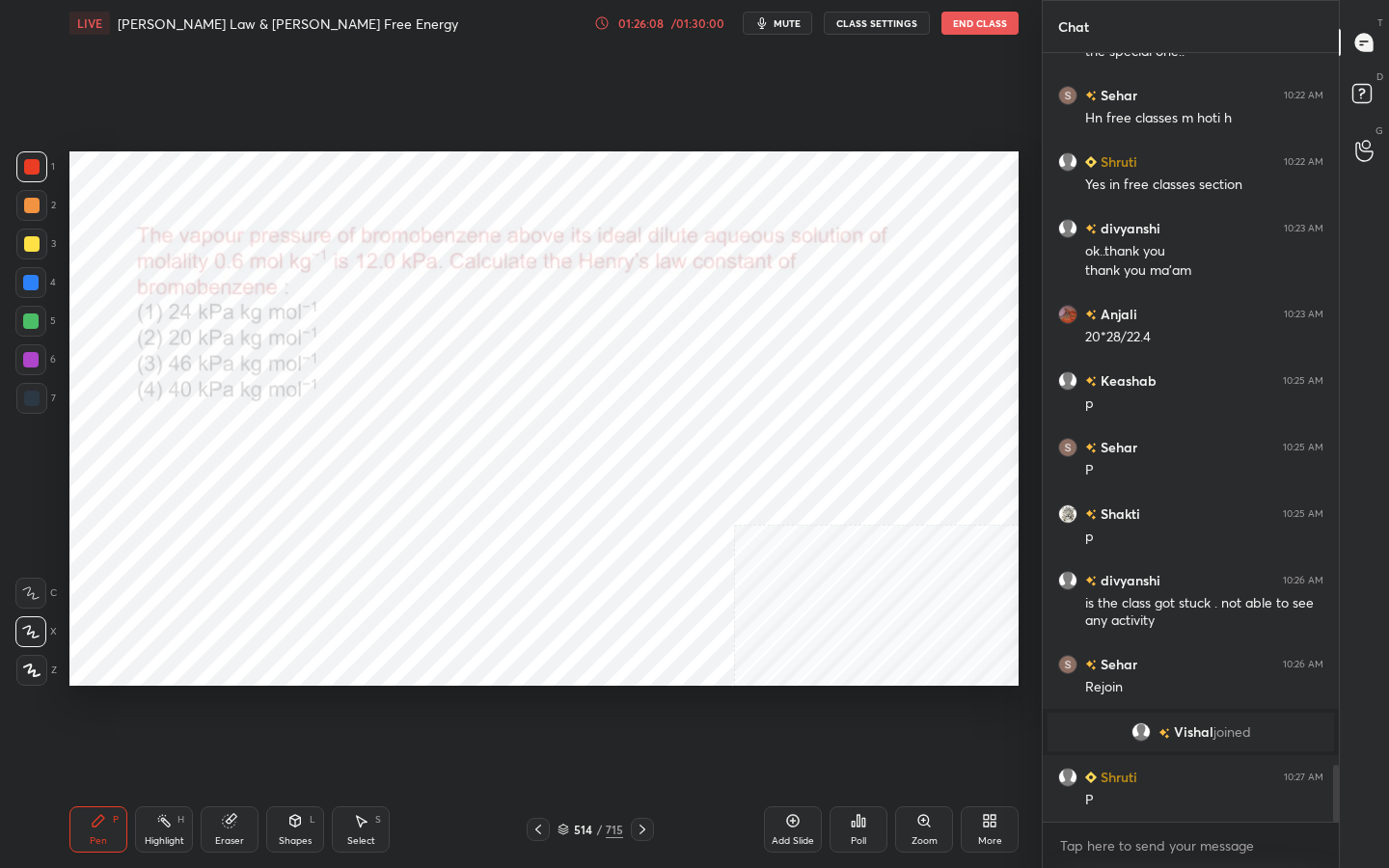 click on "mute" at bounding box center [787, 23] 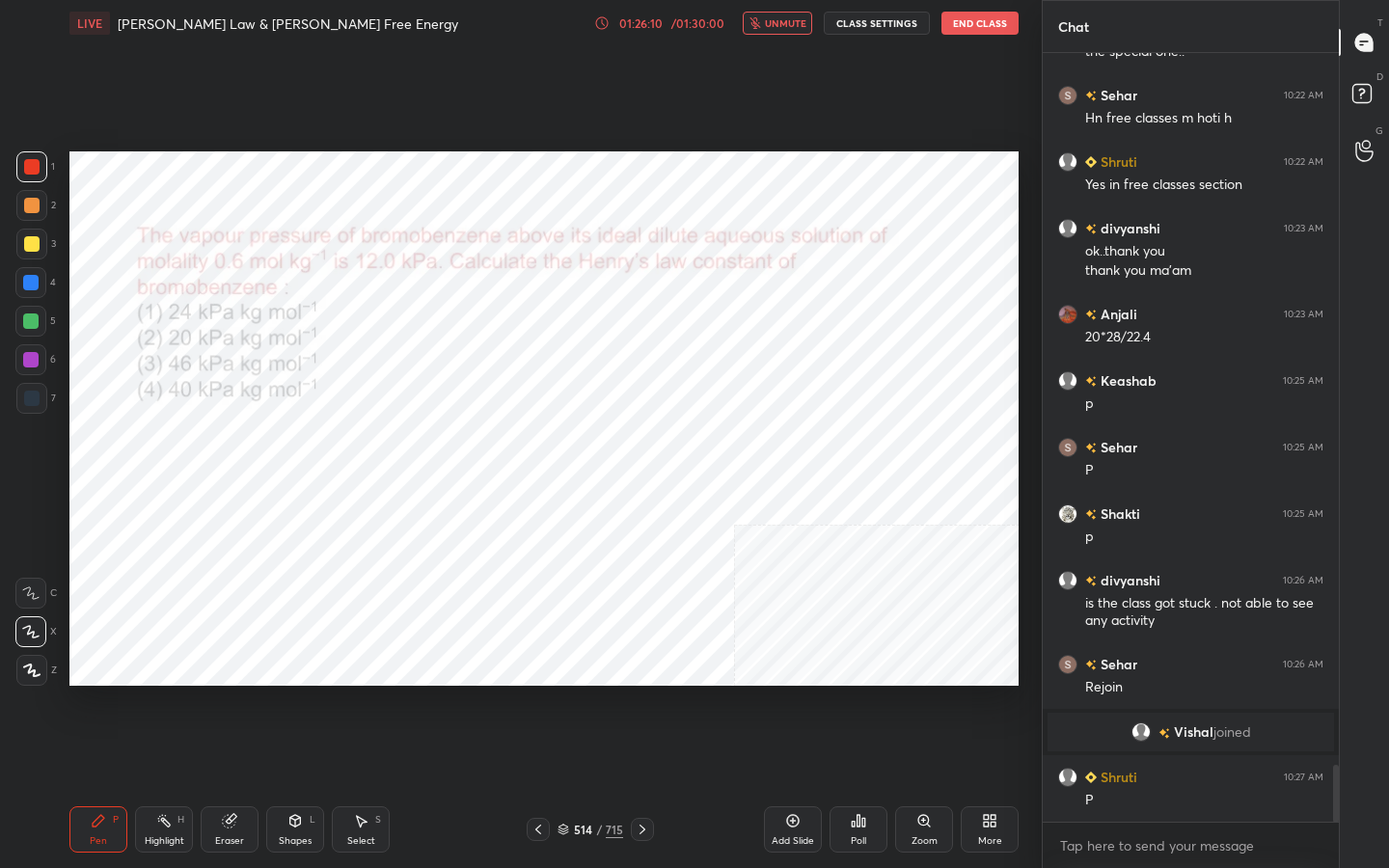 click on "514" at bounding box center [583, 829] 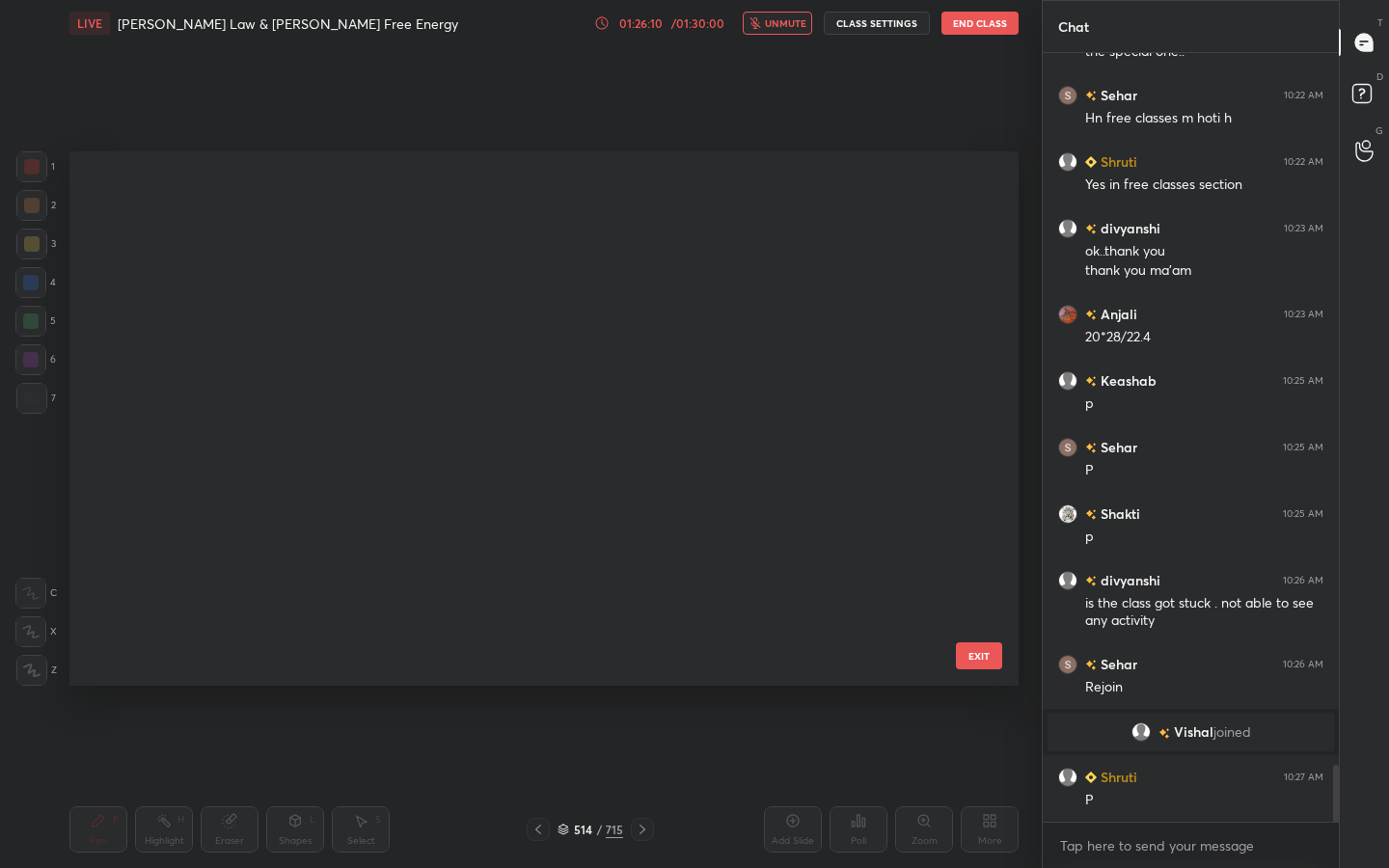 scroll, scrollTop: 27583, scrollLeft: 0, axis: vertical 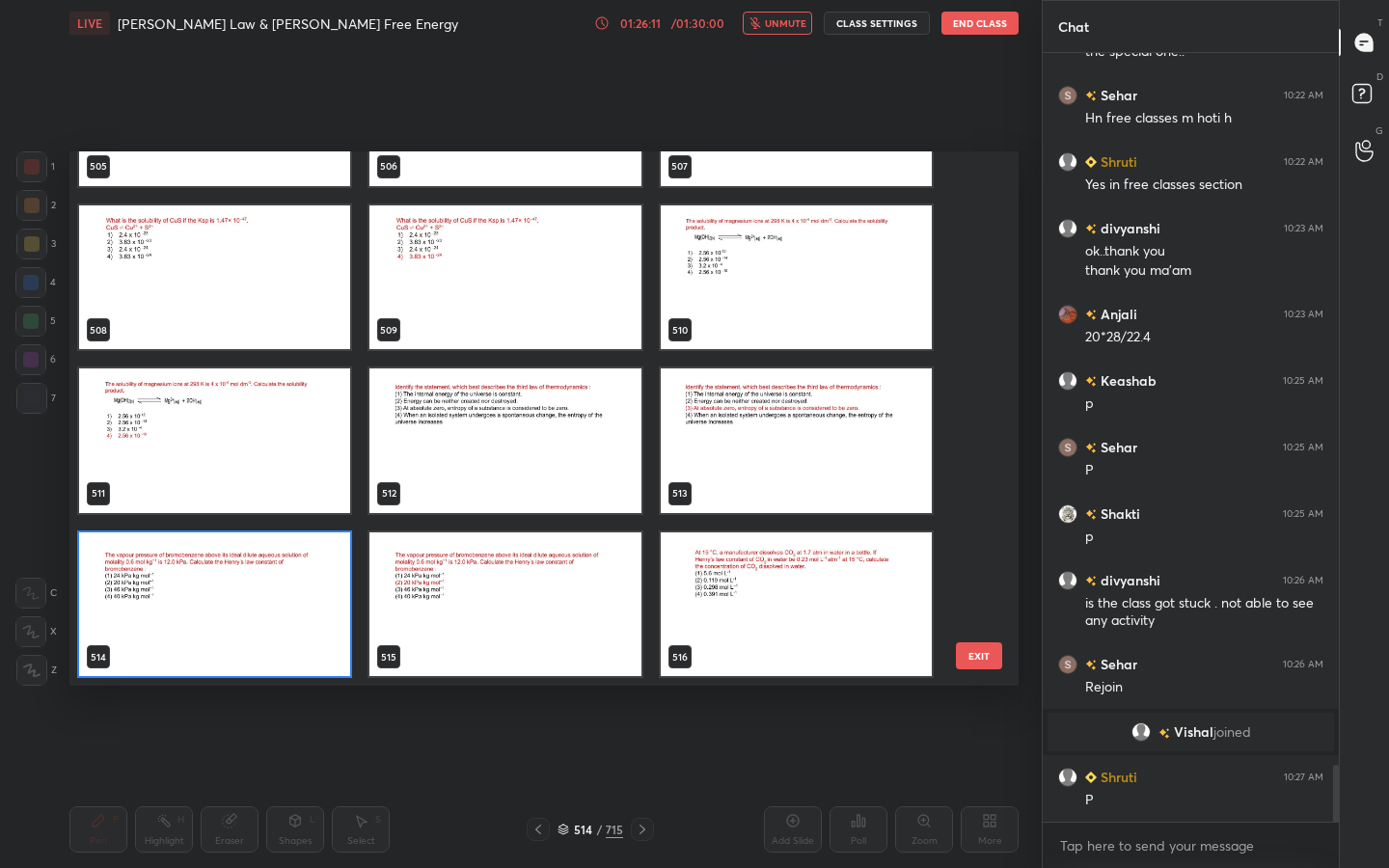 click at bounding box center (214, 605) 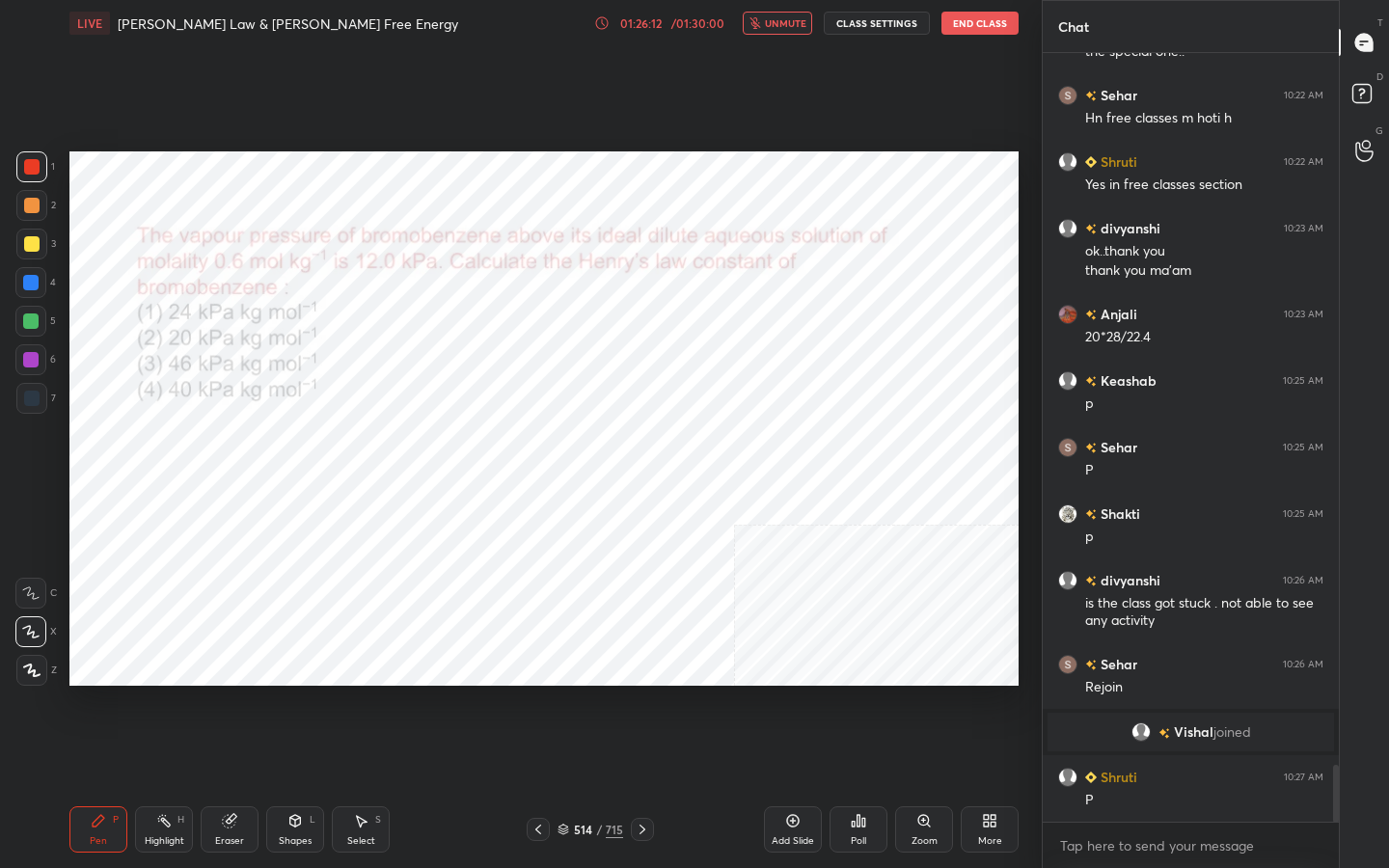click on "Poll" at bounding box center [858, 829] 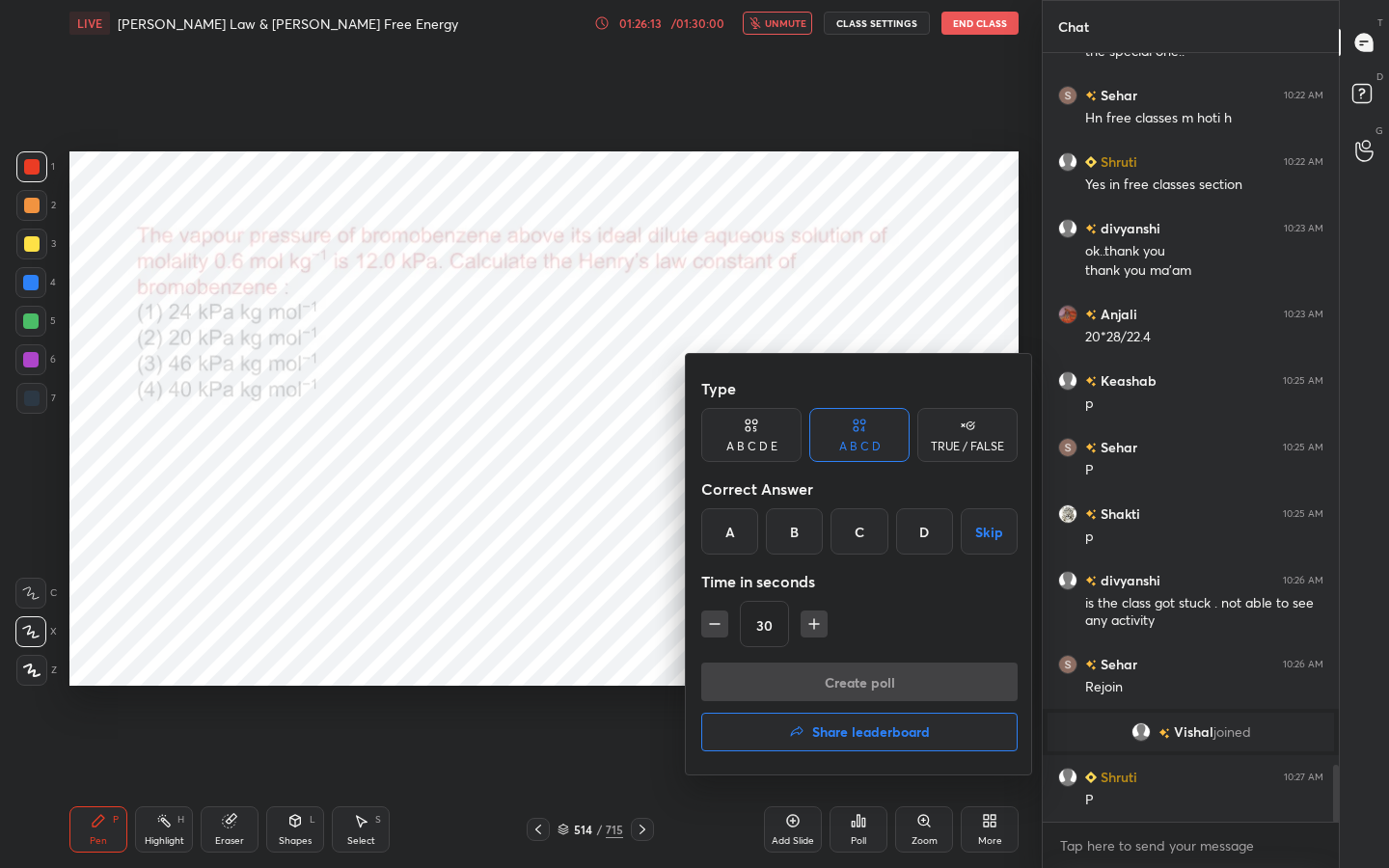 click on "B" at bounding box center [794, 531] 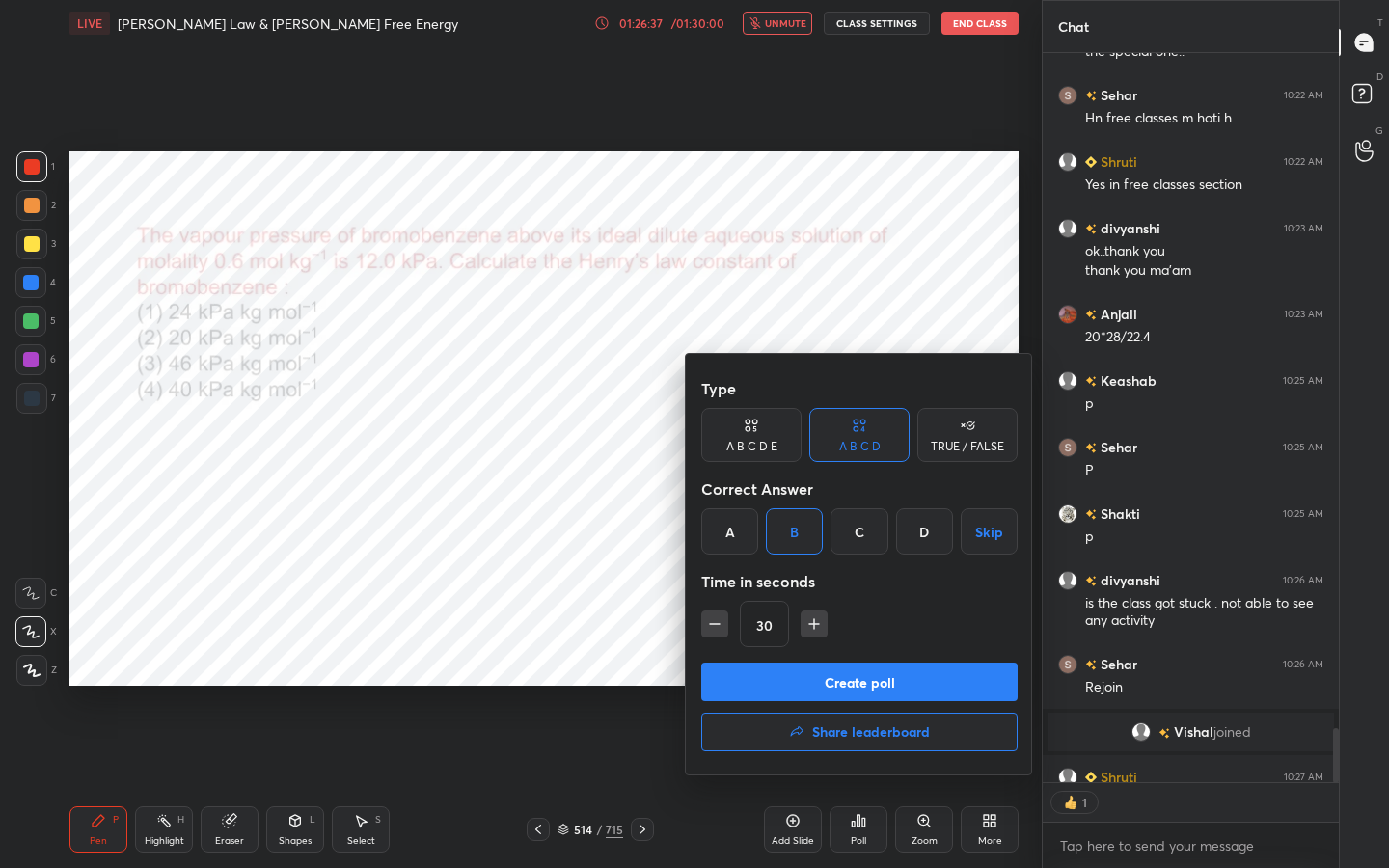 scroll, scrollTop: 723, scrollLeft: 290, axis: both 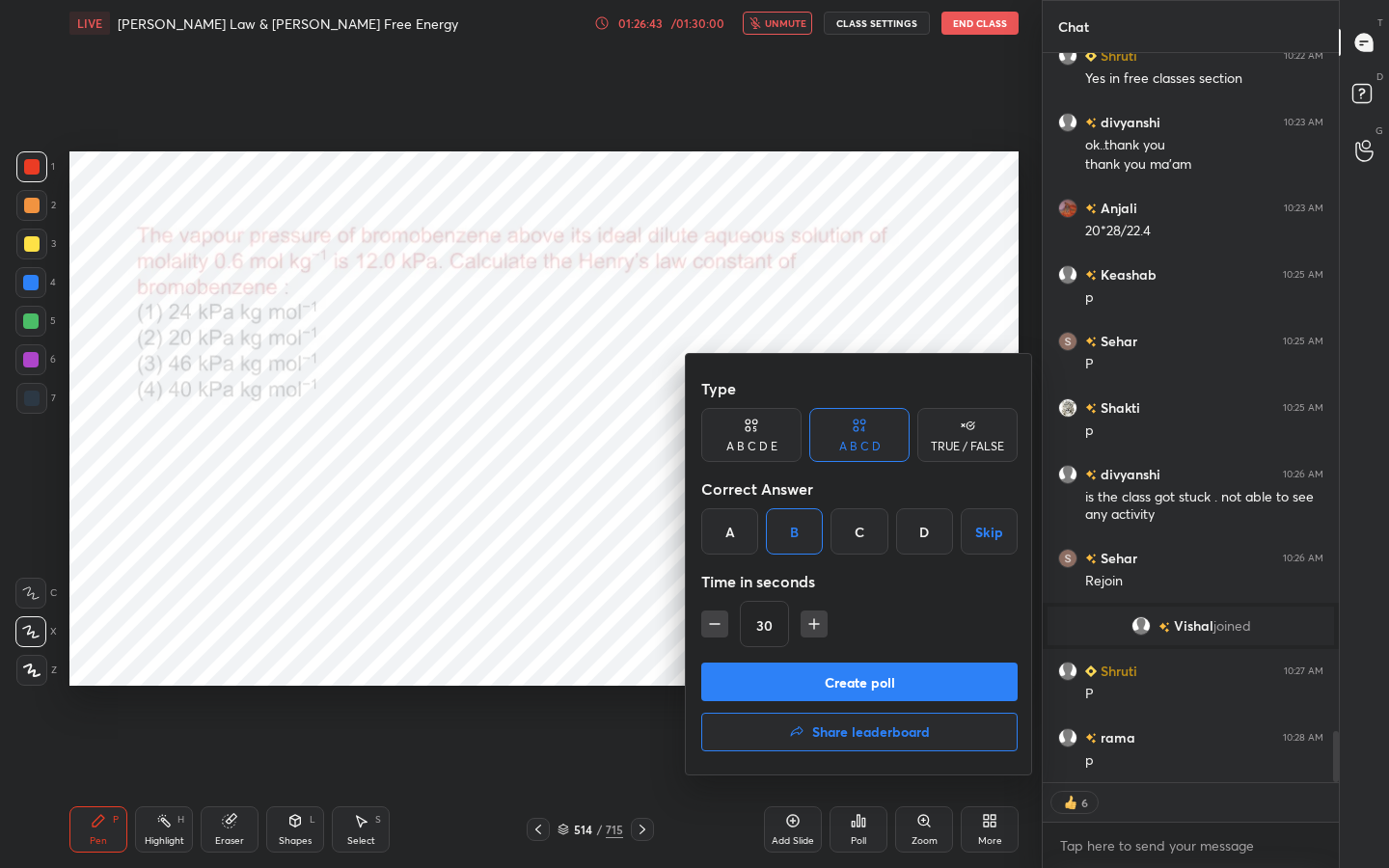click on "Create poll" at bounding box center (859, 682) 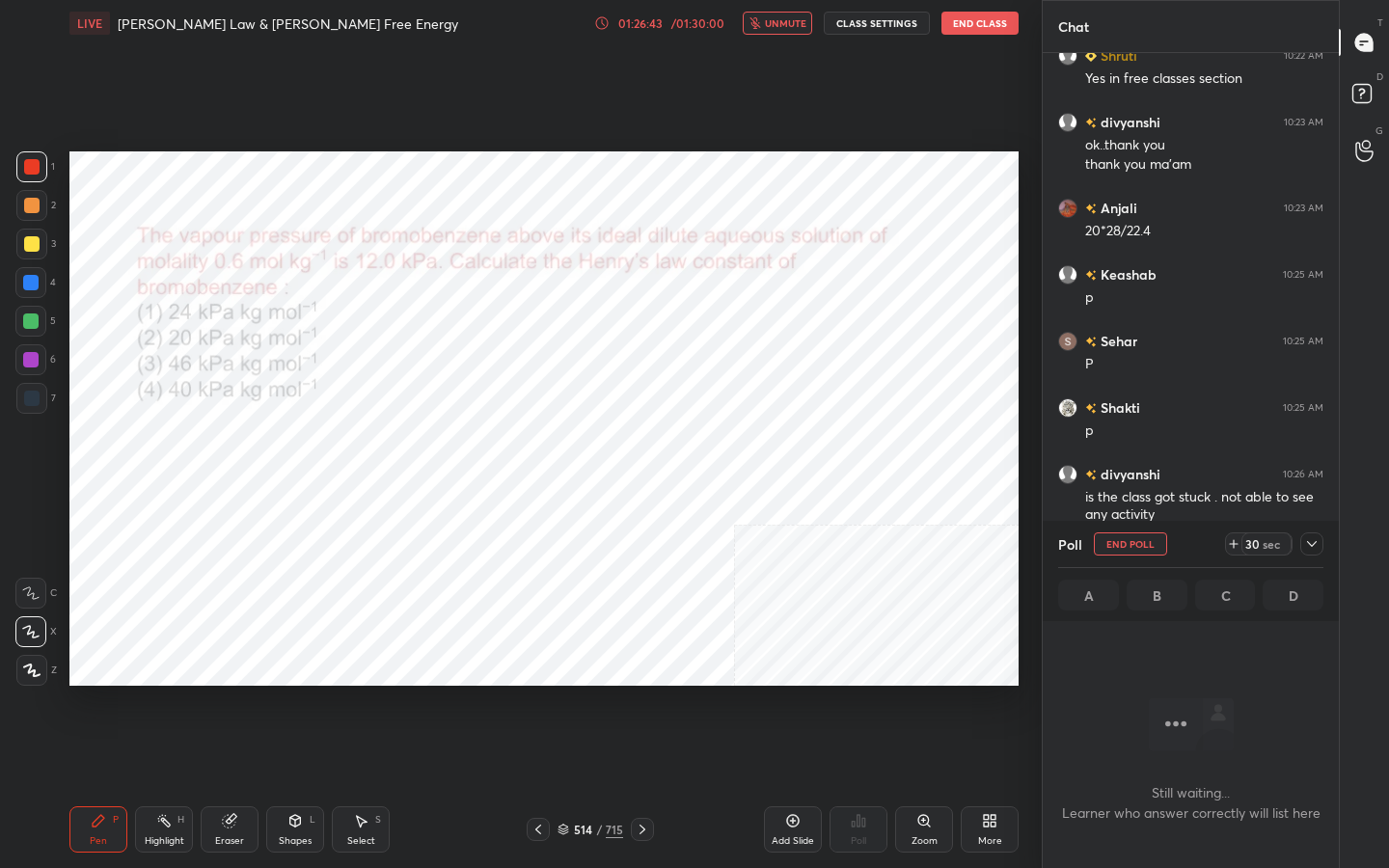 scroll, scrollTop: 542, scrollLeft: 290, axis: both 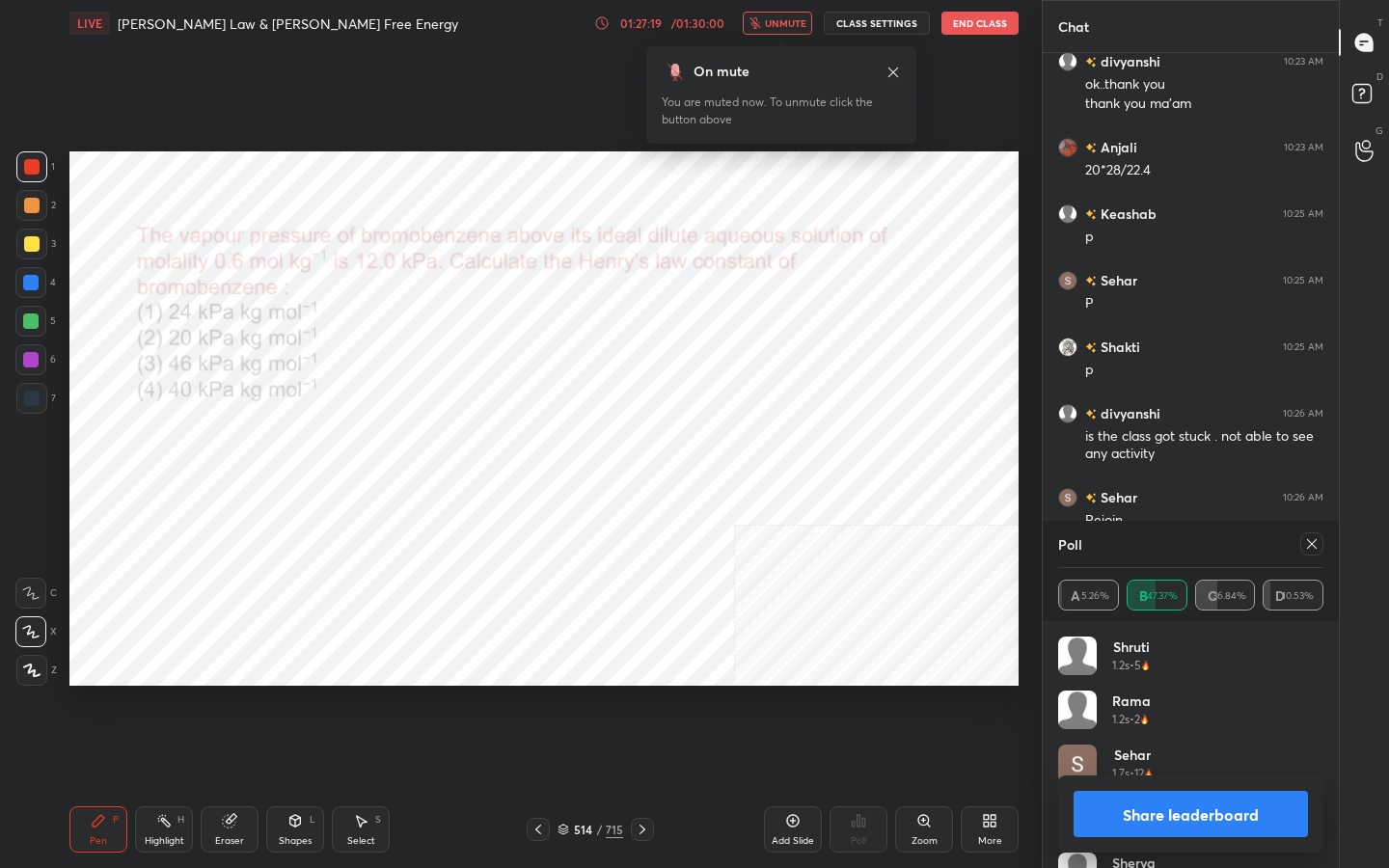 click 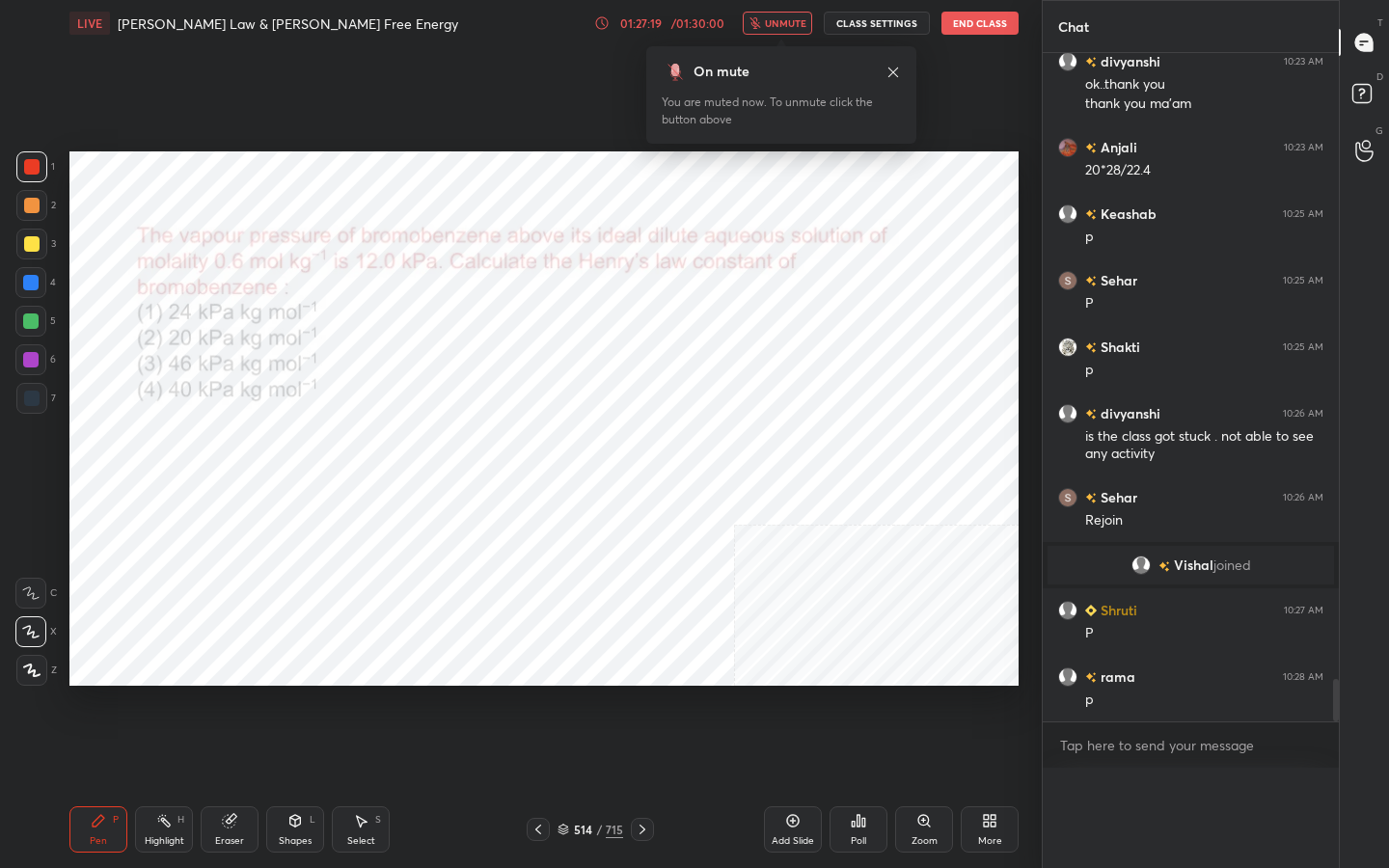 scroll, scrollTop: 0, scrollLeft: 0, axis: both 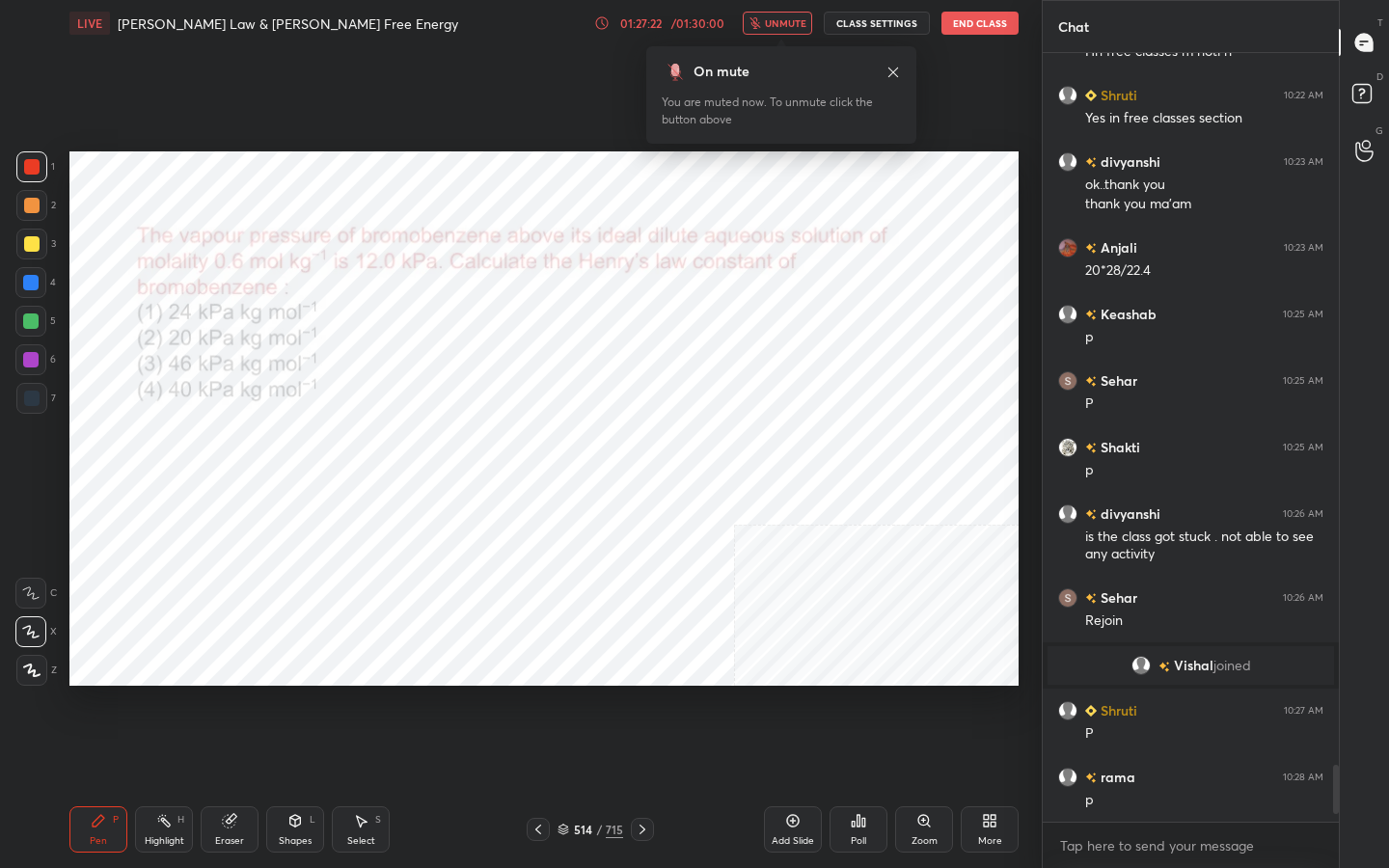 click on "unmute" at bounding box center [777, 23] 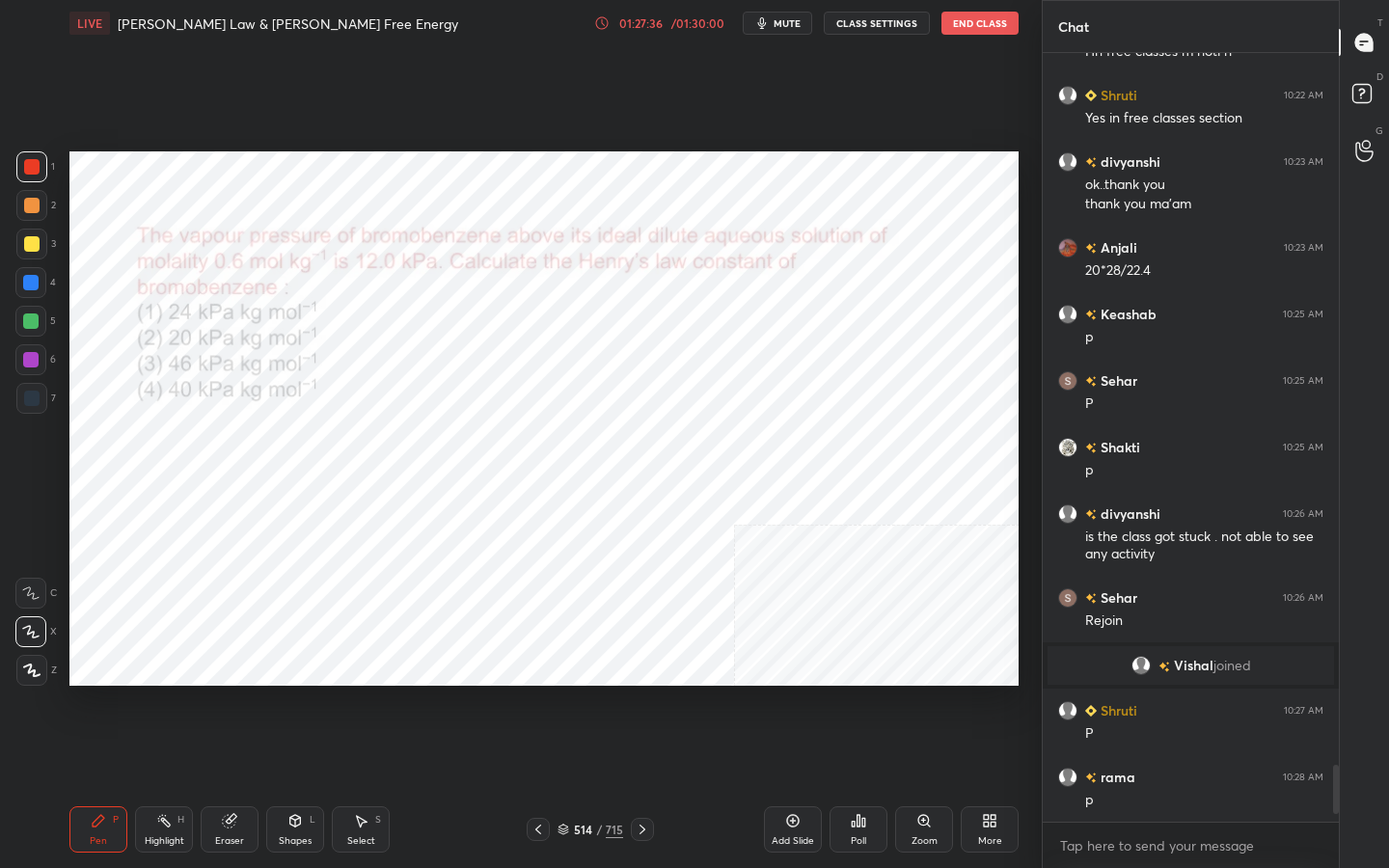 drag, startPoint x: 227, startPoint y: 817, endPoint x: 168, endPoint y: 737, distance: 99.40322 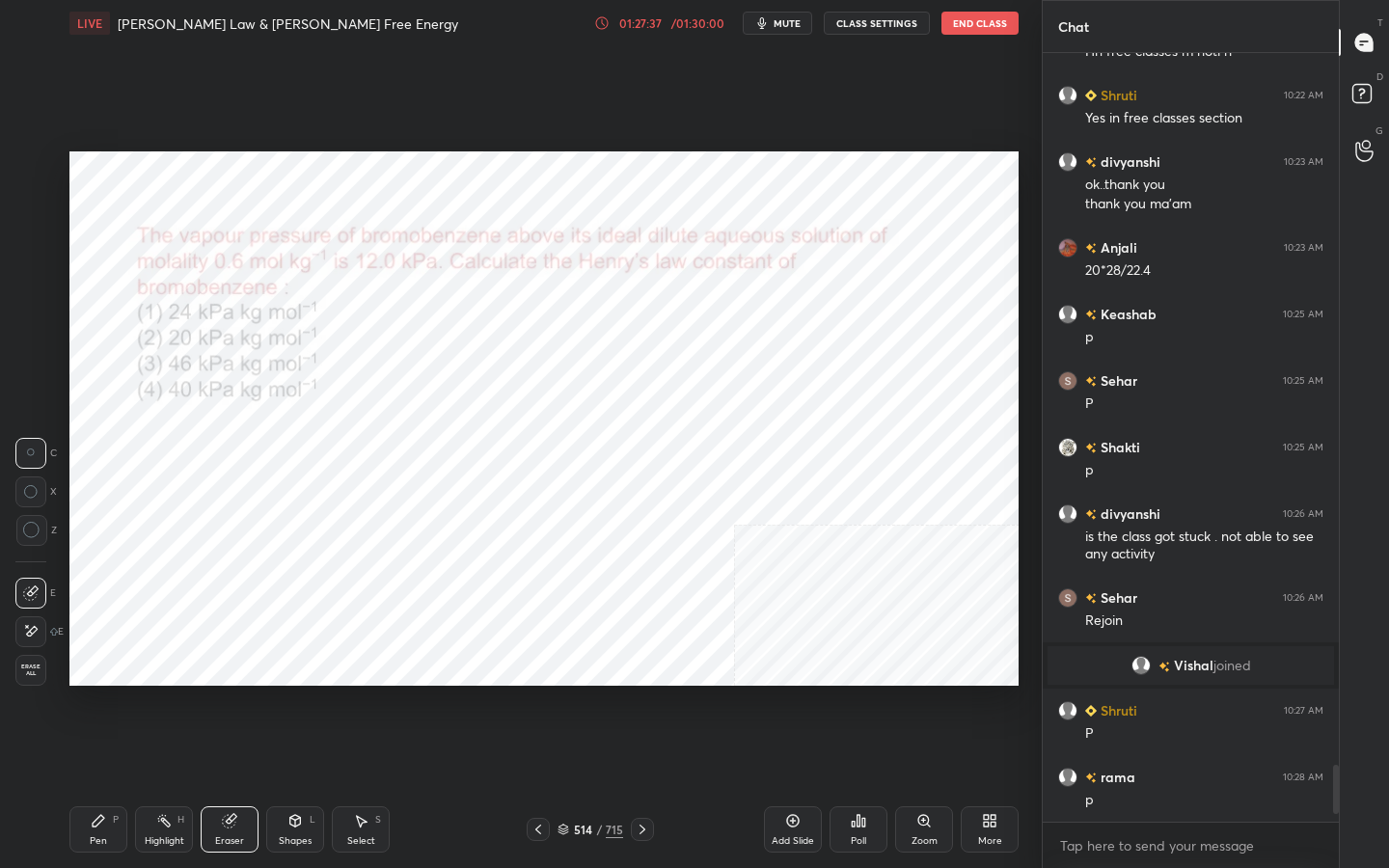 drag, startPoint x: 37, startPoint y: 663, endPoint x: 31, endPoint y: 646, distance: 18.027756 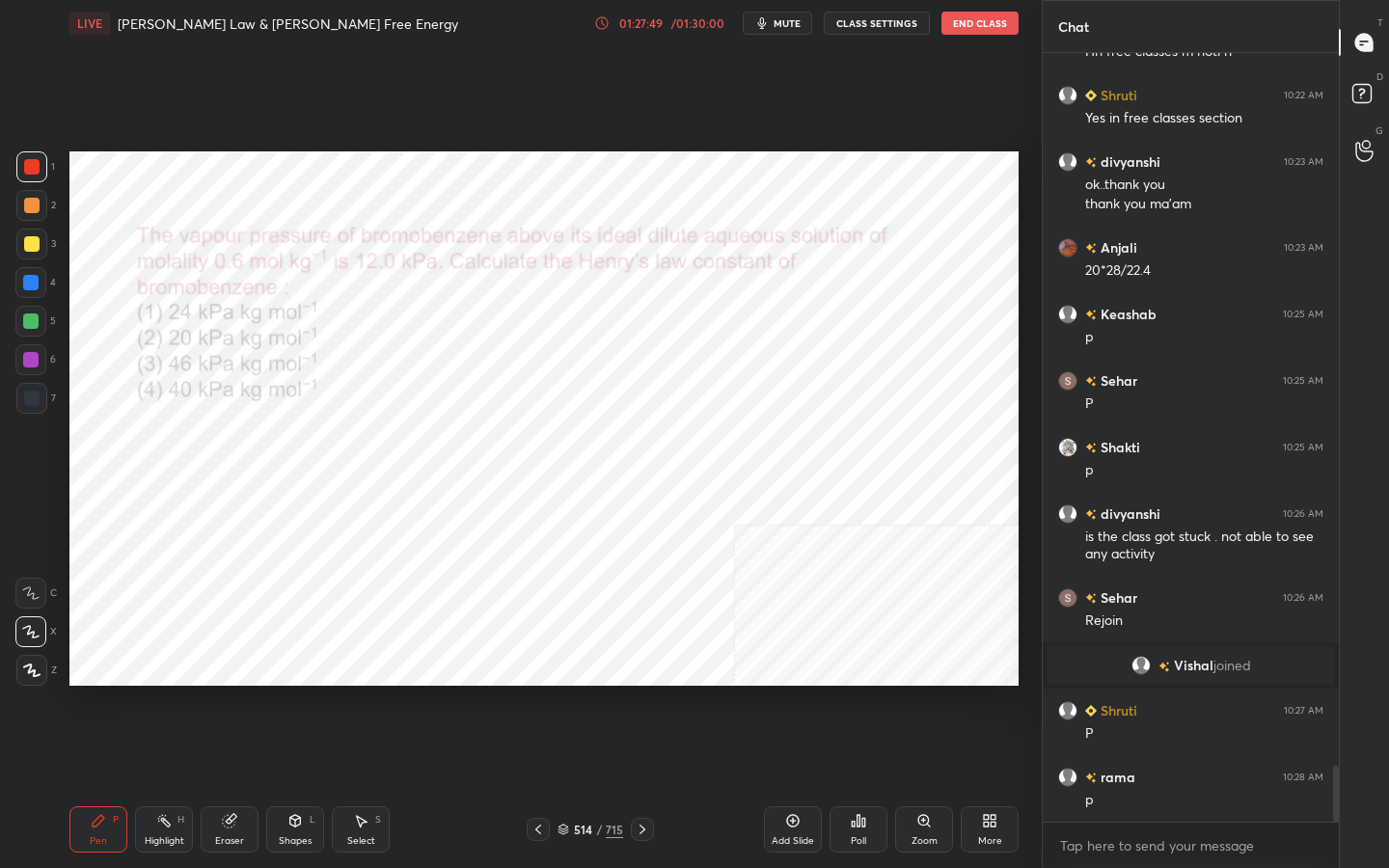 scroll, scrollTop: 9709, scrollLeft: 0, axis: vertical 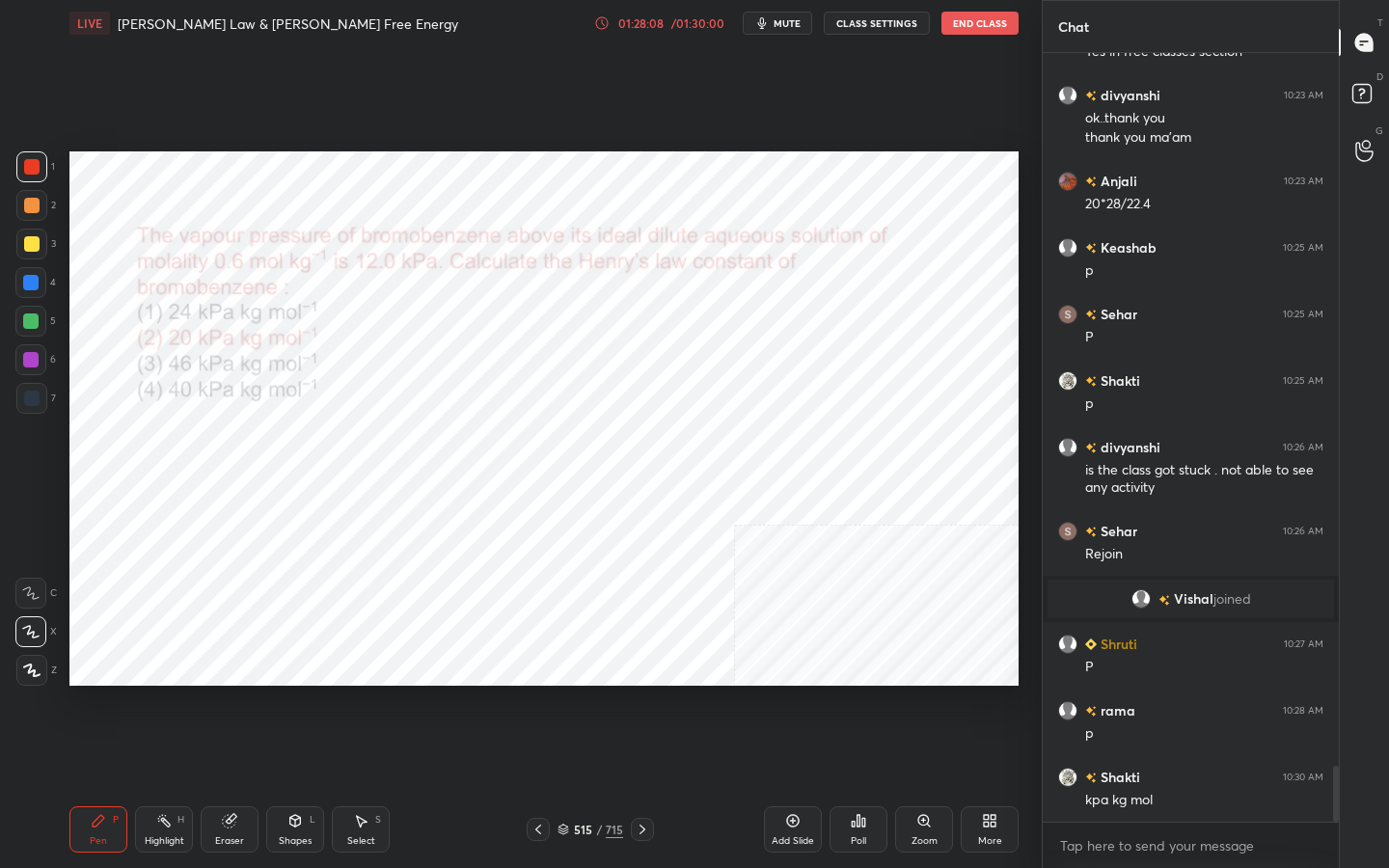 click on "515 / 715" at bounding box center [590, 829] 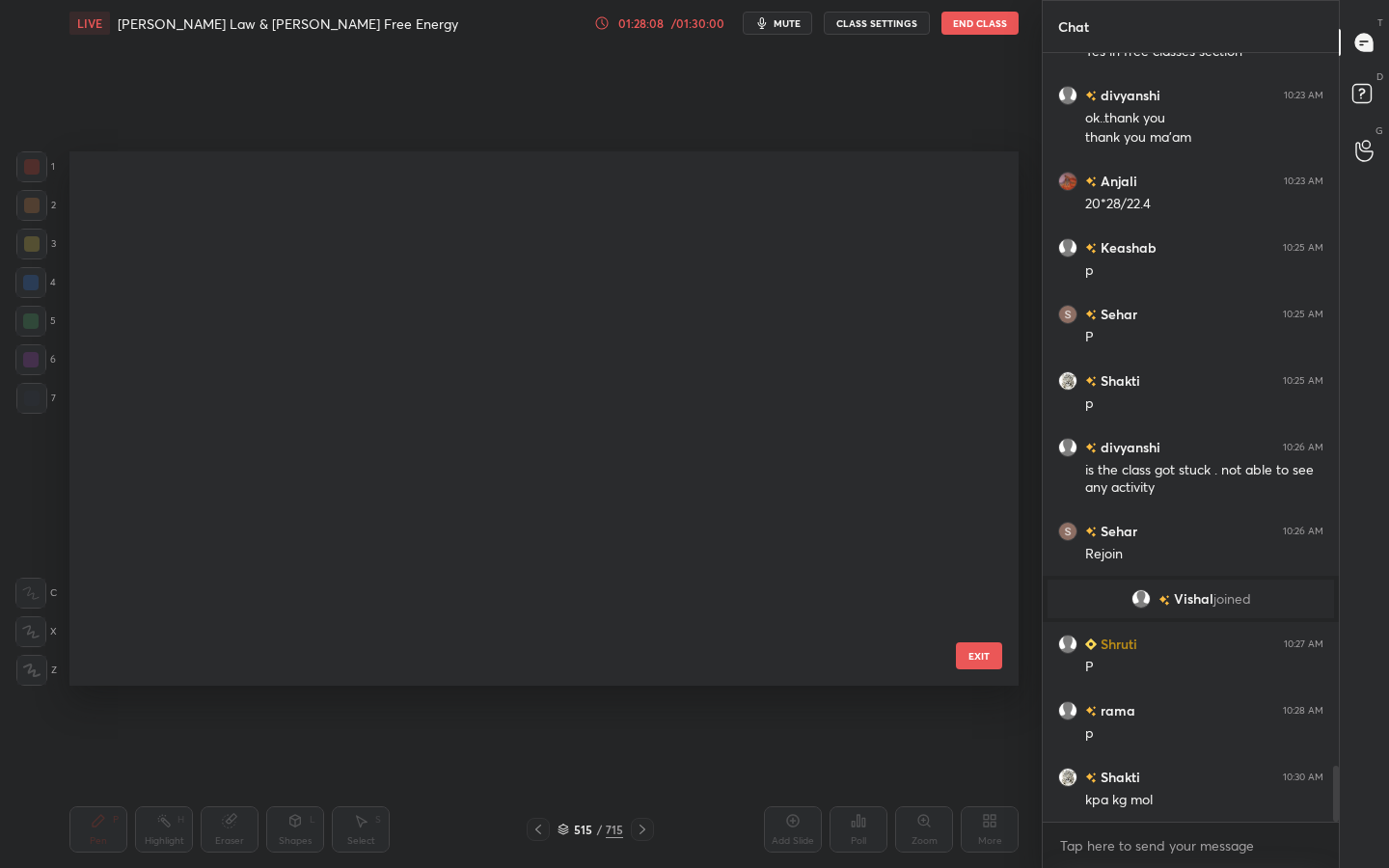 scroll, scrollTop: 27583, scrollLeft: 0, axis: vertical 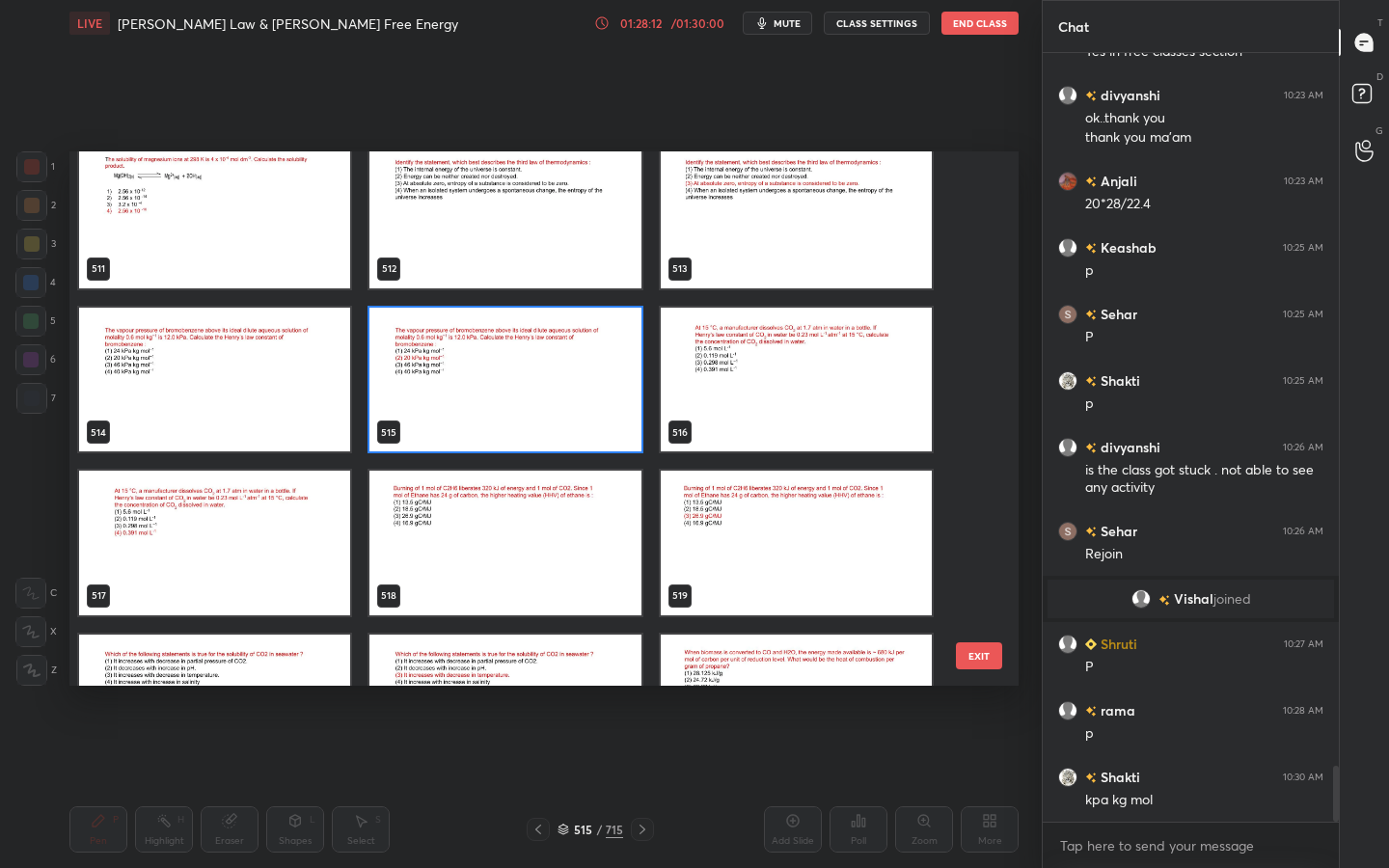 click at bounding box center [796, 380] 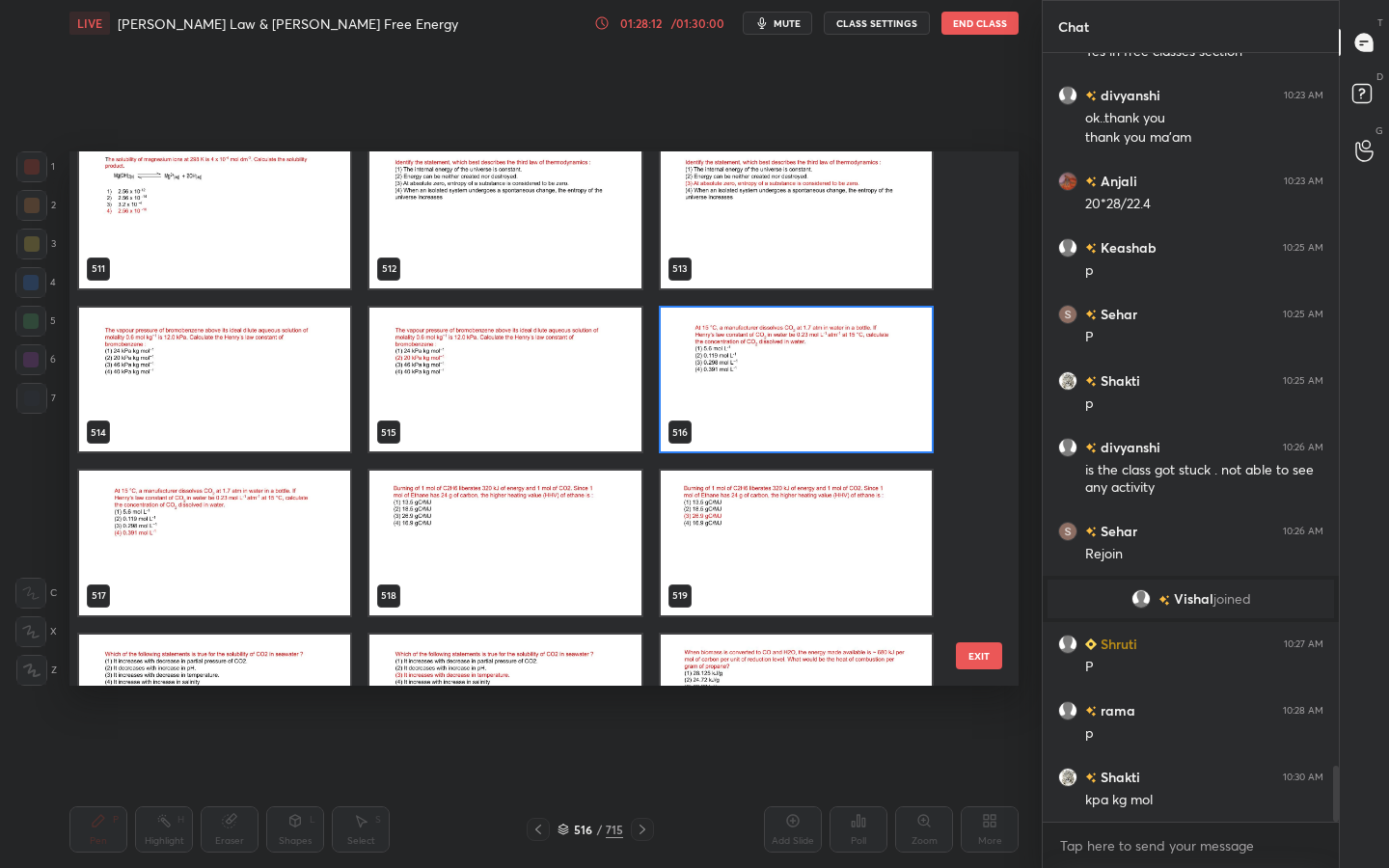 click at bounding box center (796, 380) 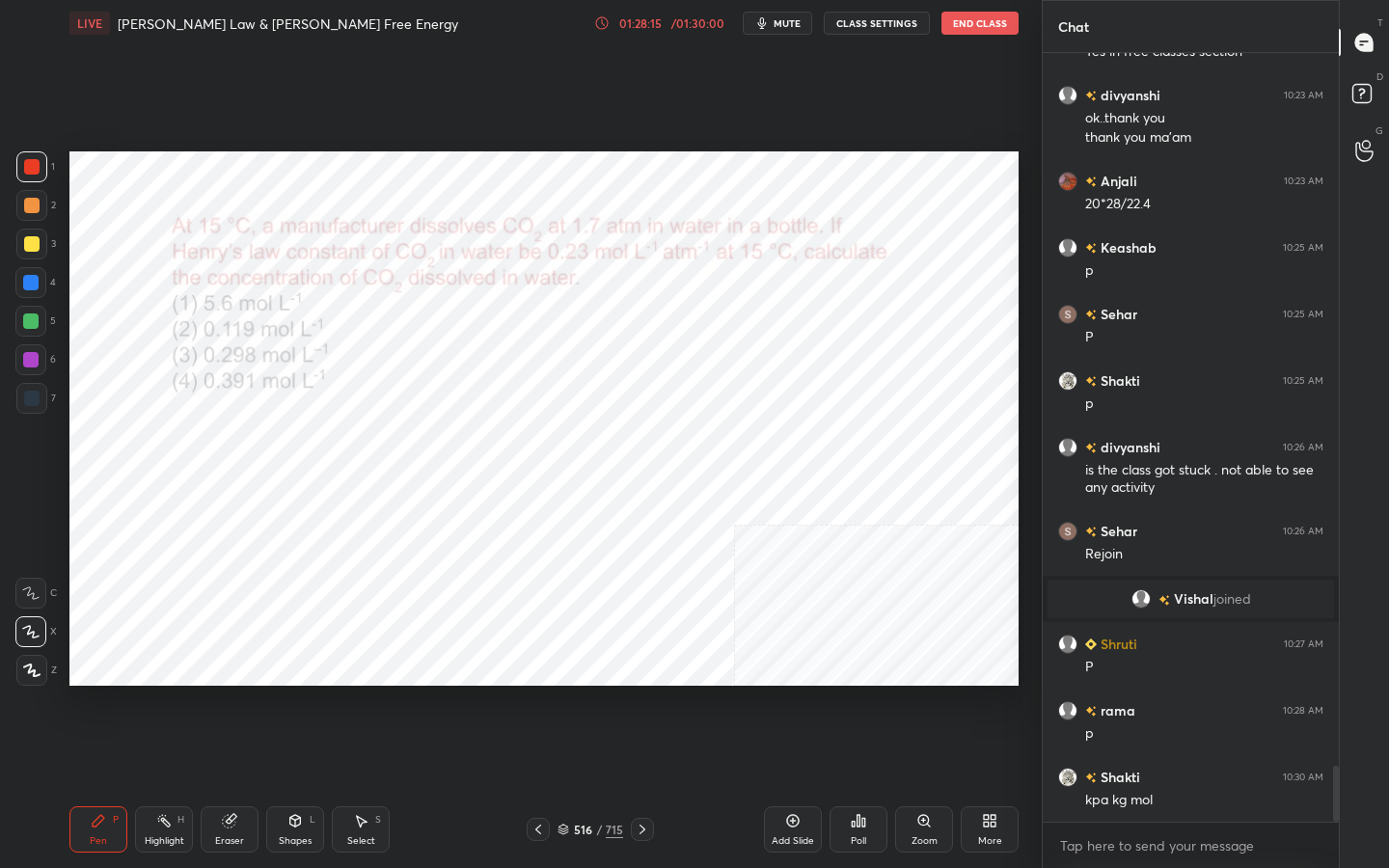 scroll, scrollTop: 9776, scrollLeft: 0, axis: vertical 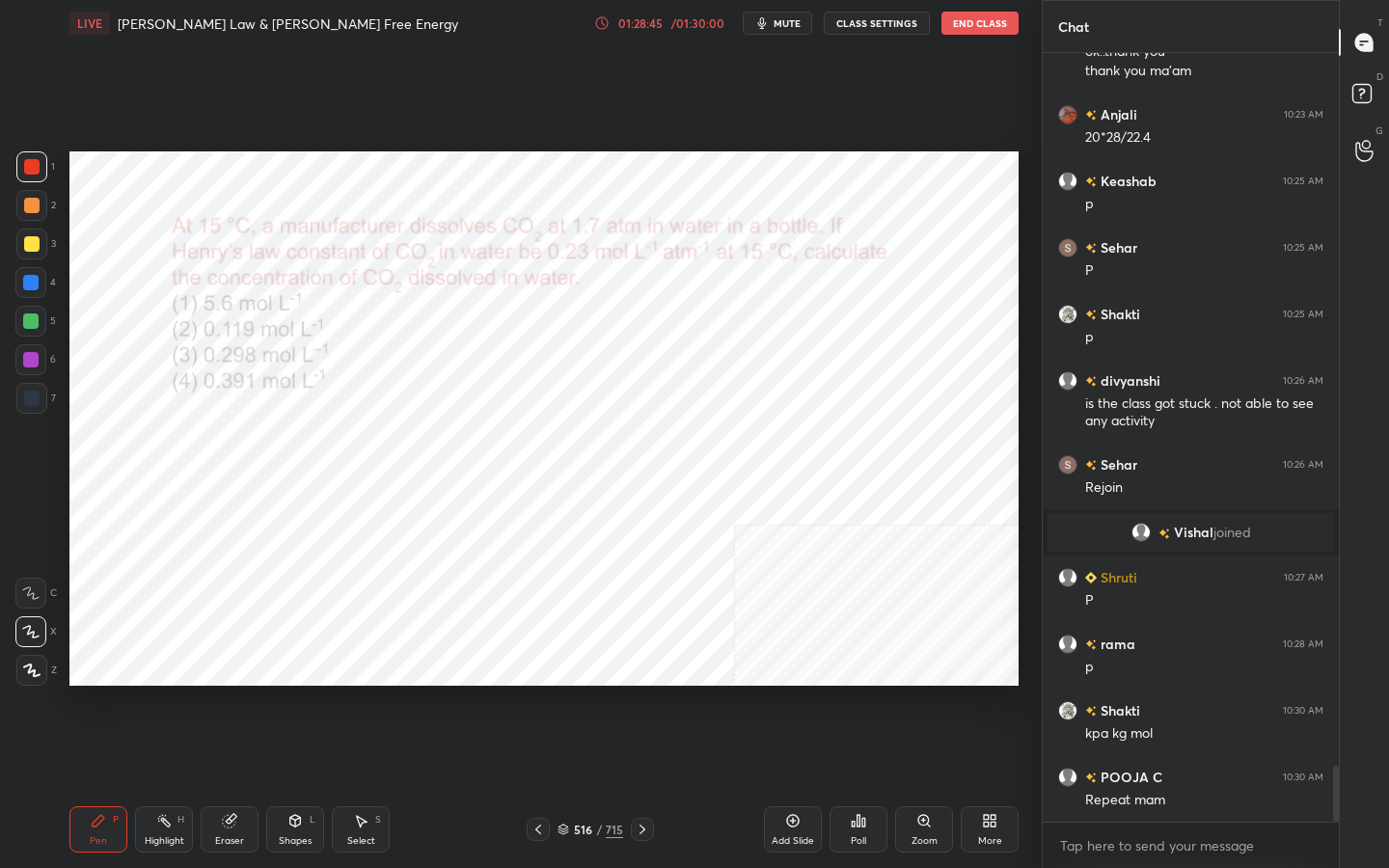 click 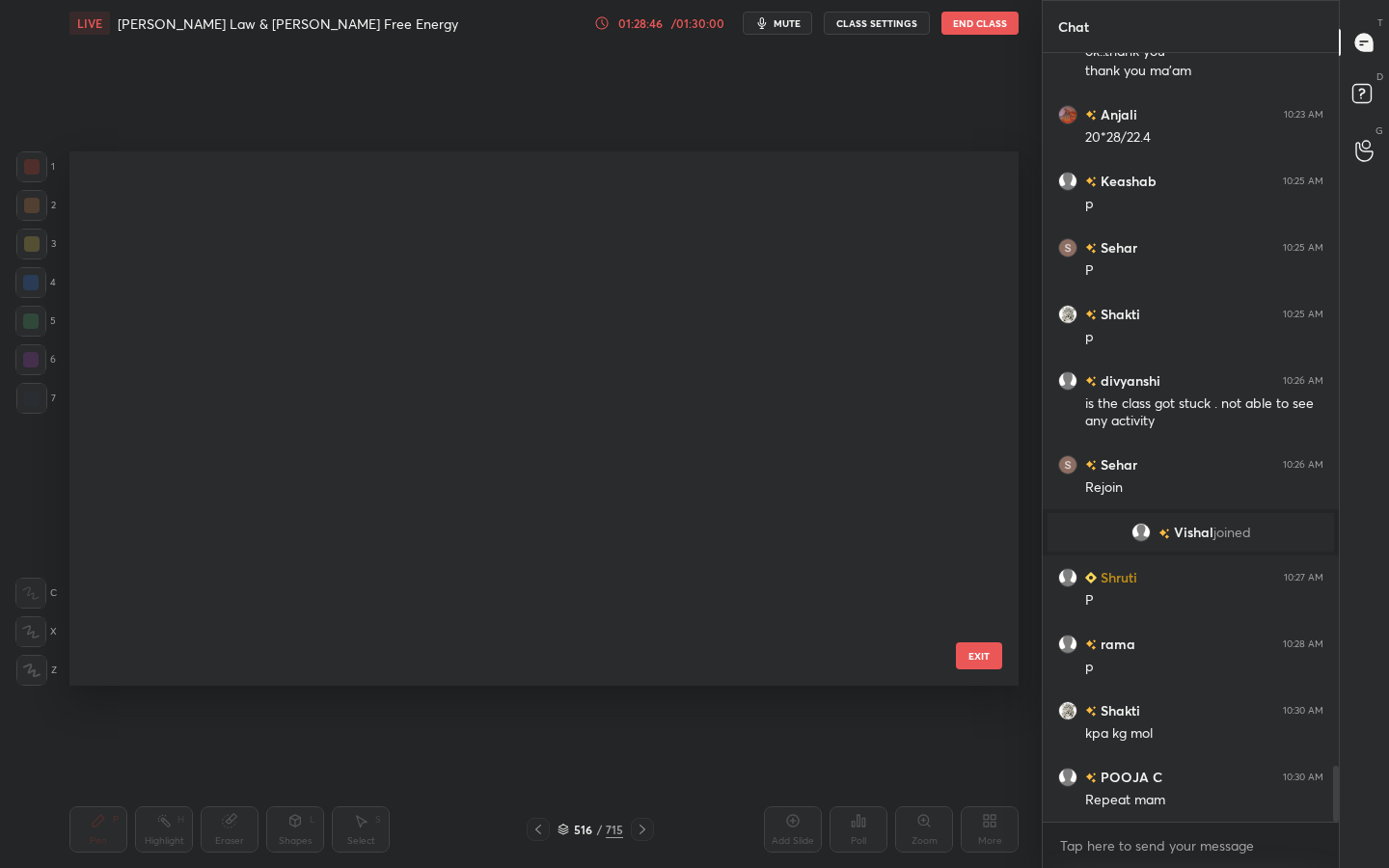 scroll, scrollTop: 27583, scrollLeft: 0, axis: vertical 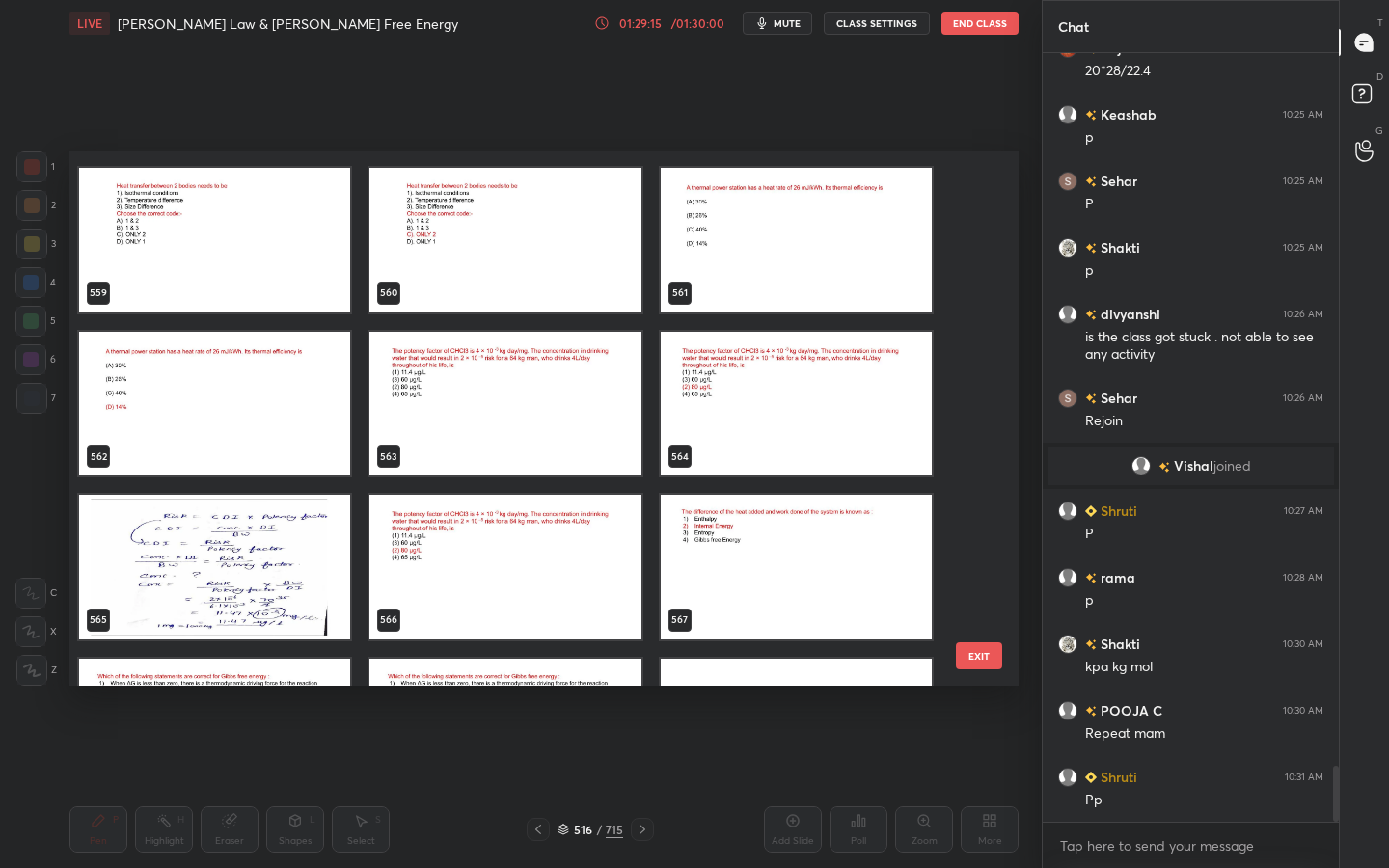 click on "516 / 715" at bounding box center [590, 829] 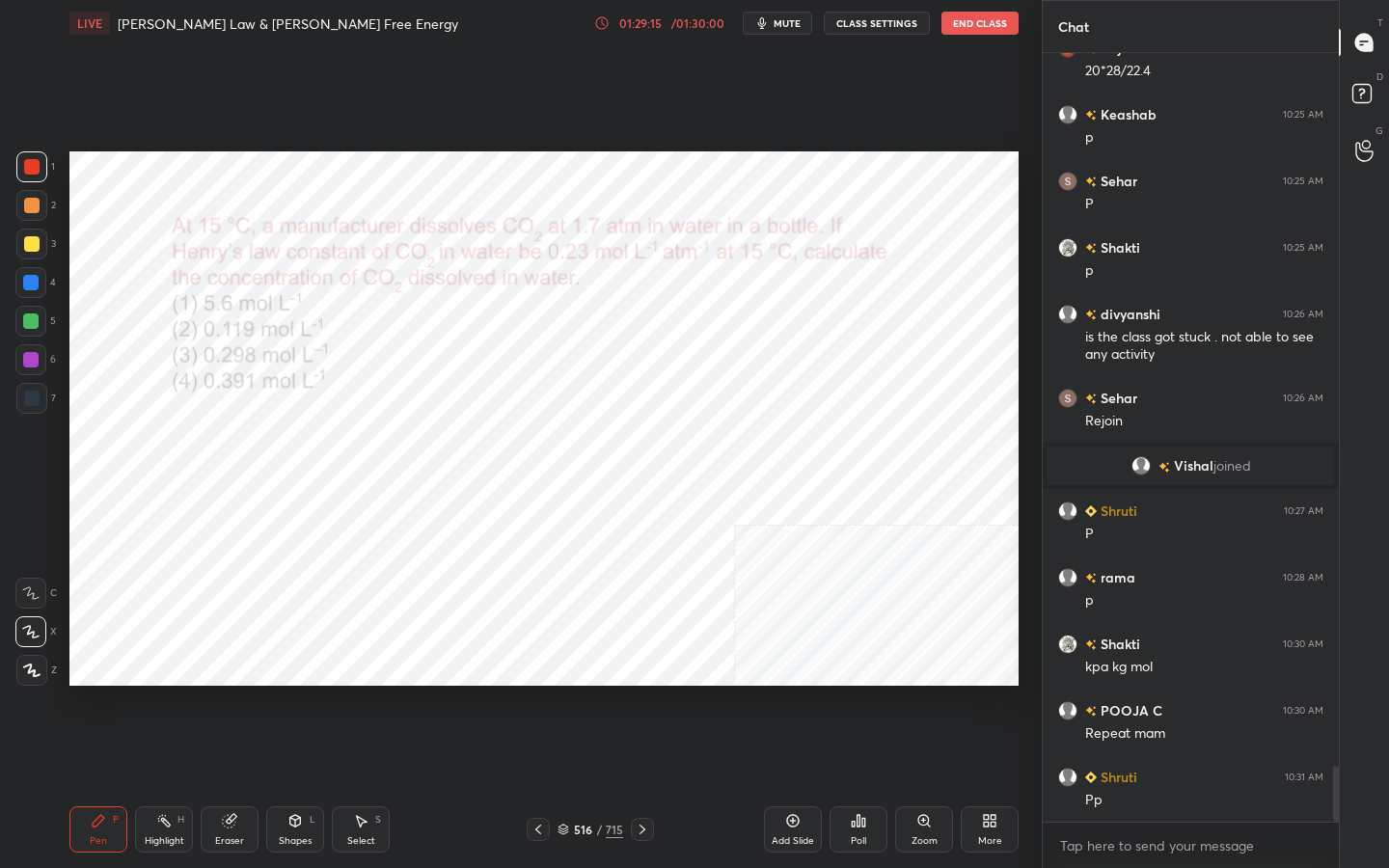 click on "516 / 715" at bounding box center [590, 829] 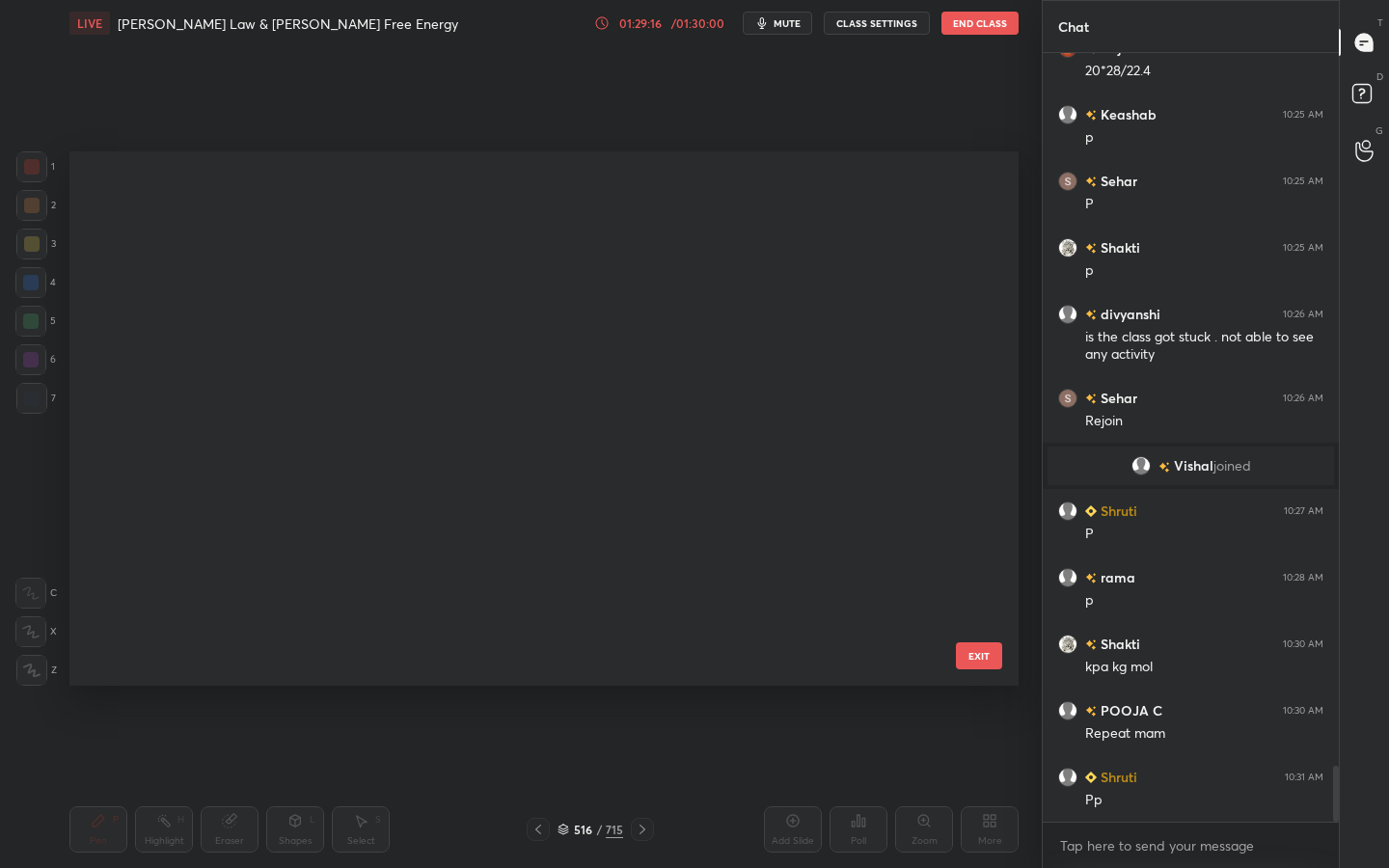 scroll, scrollTop: 27583, scrollLeft: 0, axis: vertical 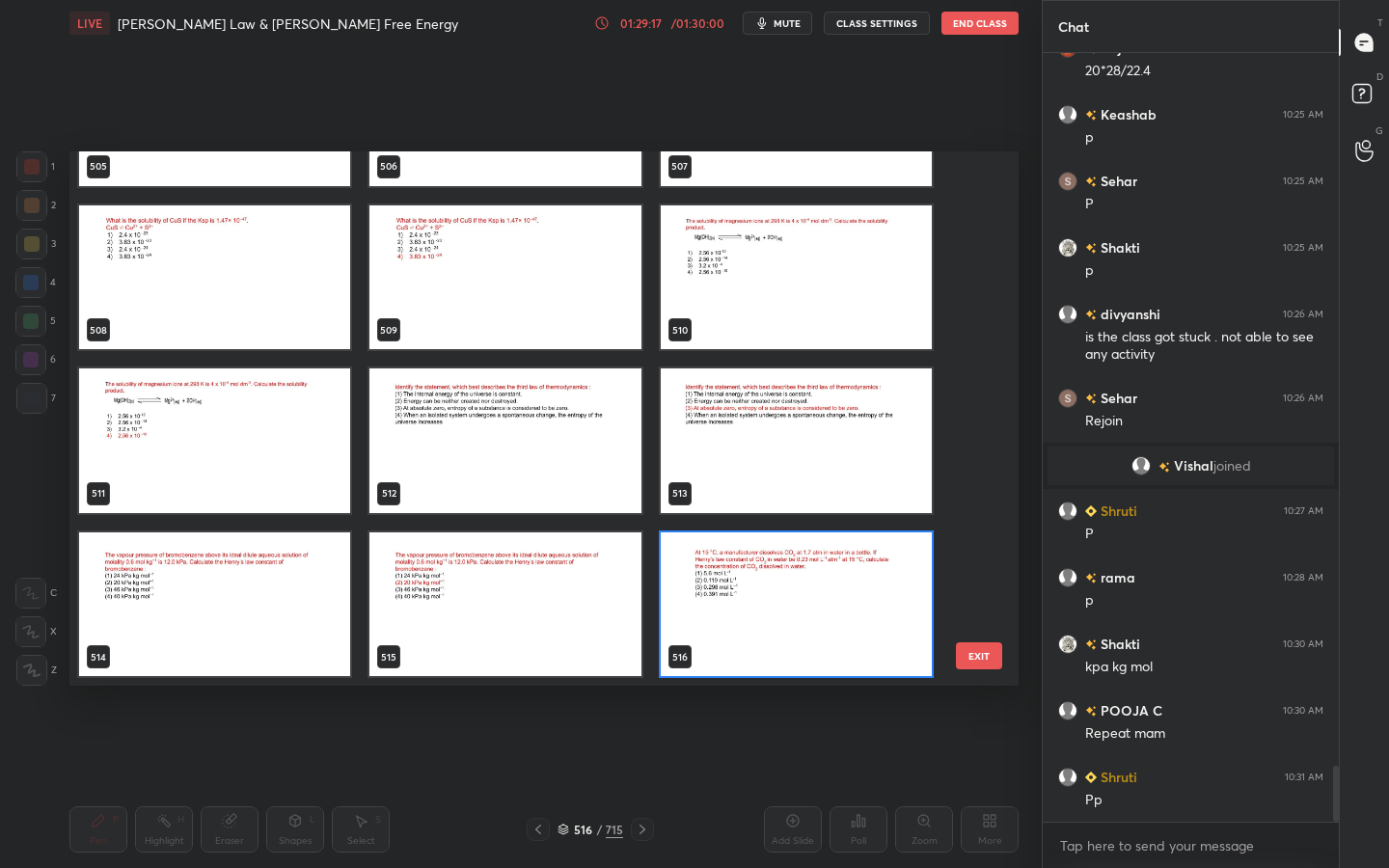 click at bounding box center (504, 605) 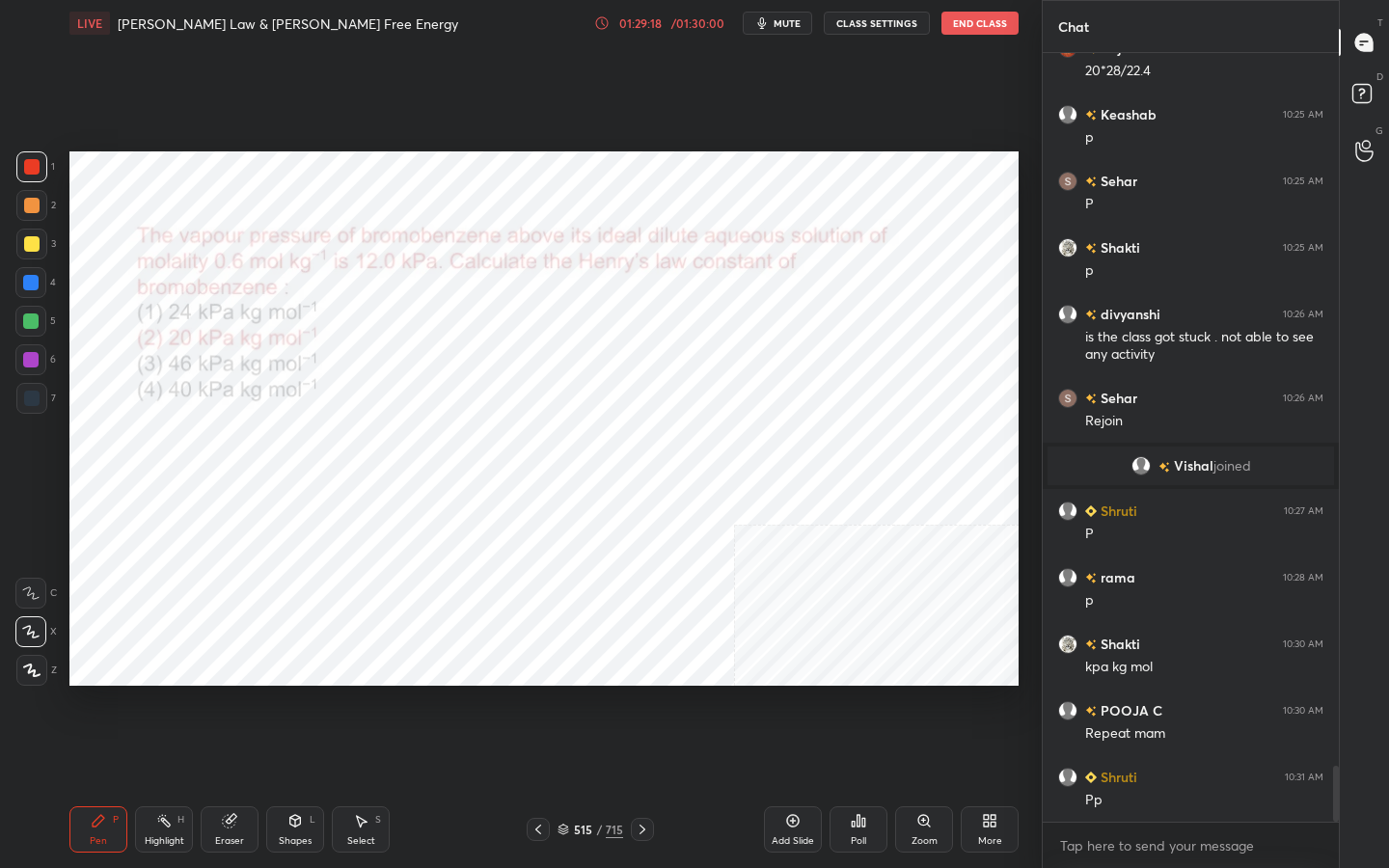 click at bounding box center (504, 605) 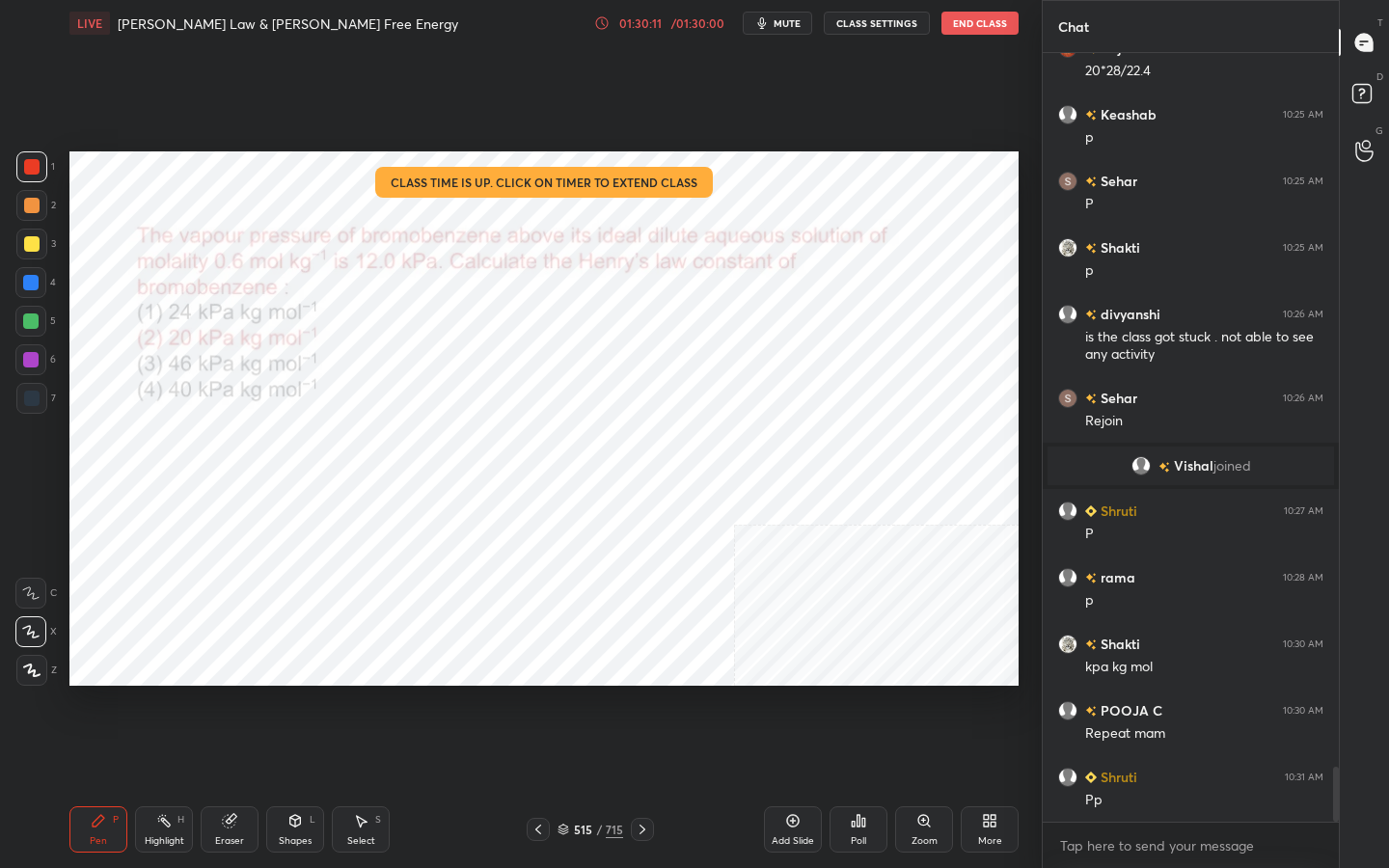scroll, scrollTop: 9909, scrollLeft: 0, axis: vertical 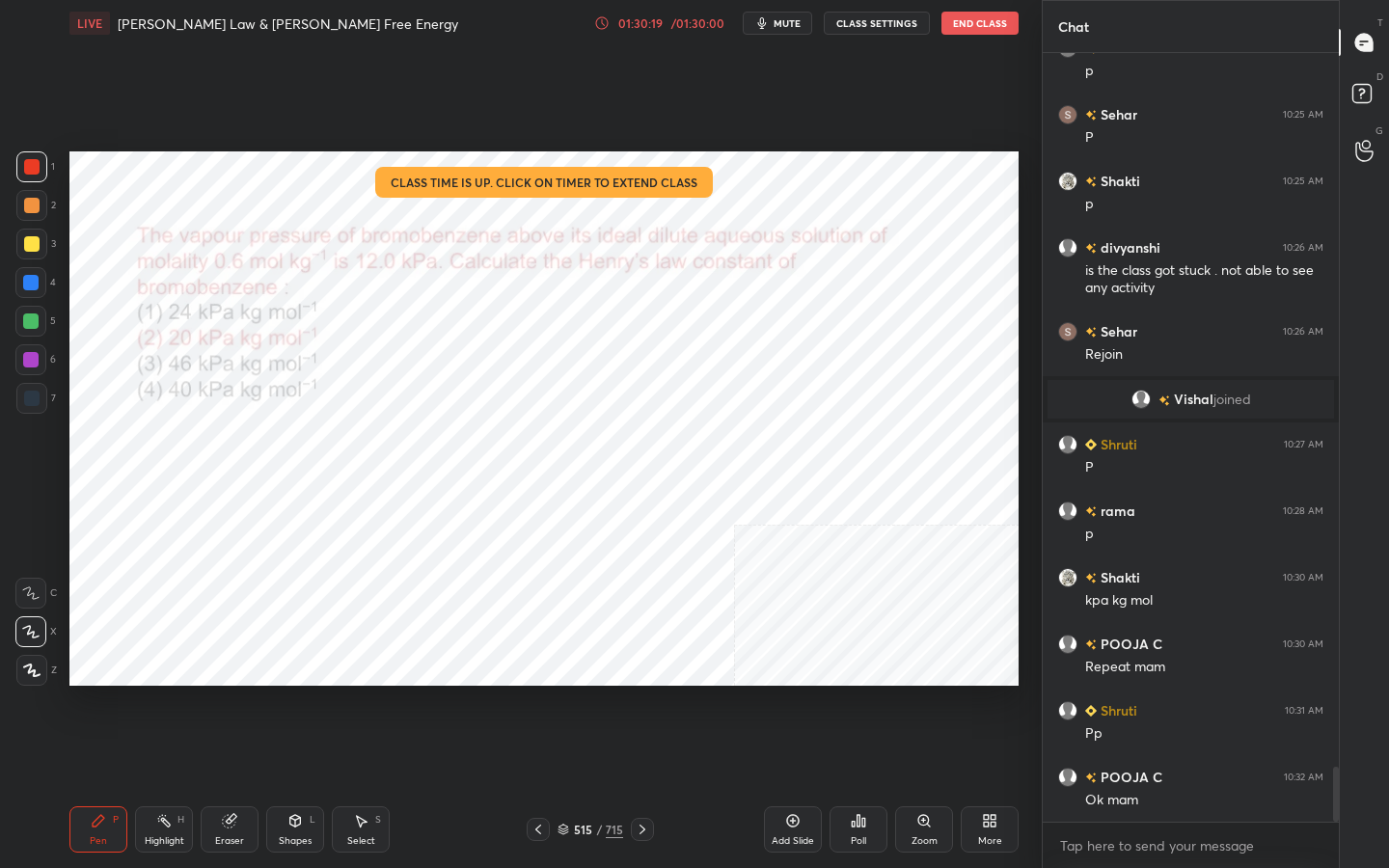 click on "Poll" at bounding box center (858, 829) 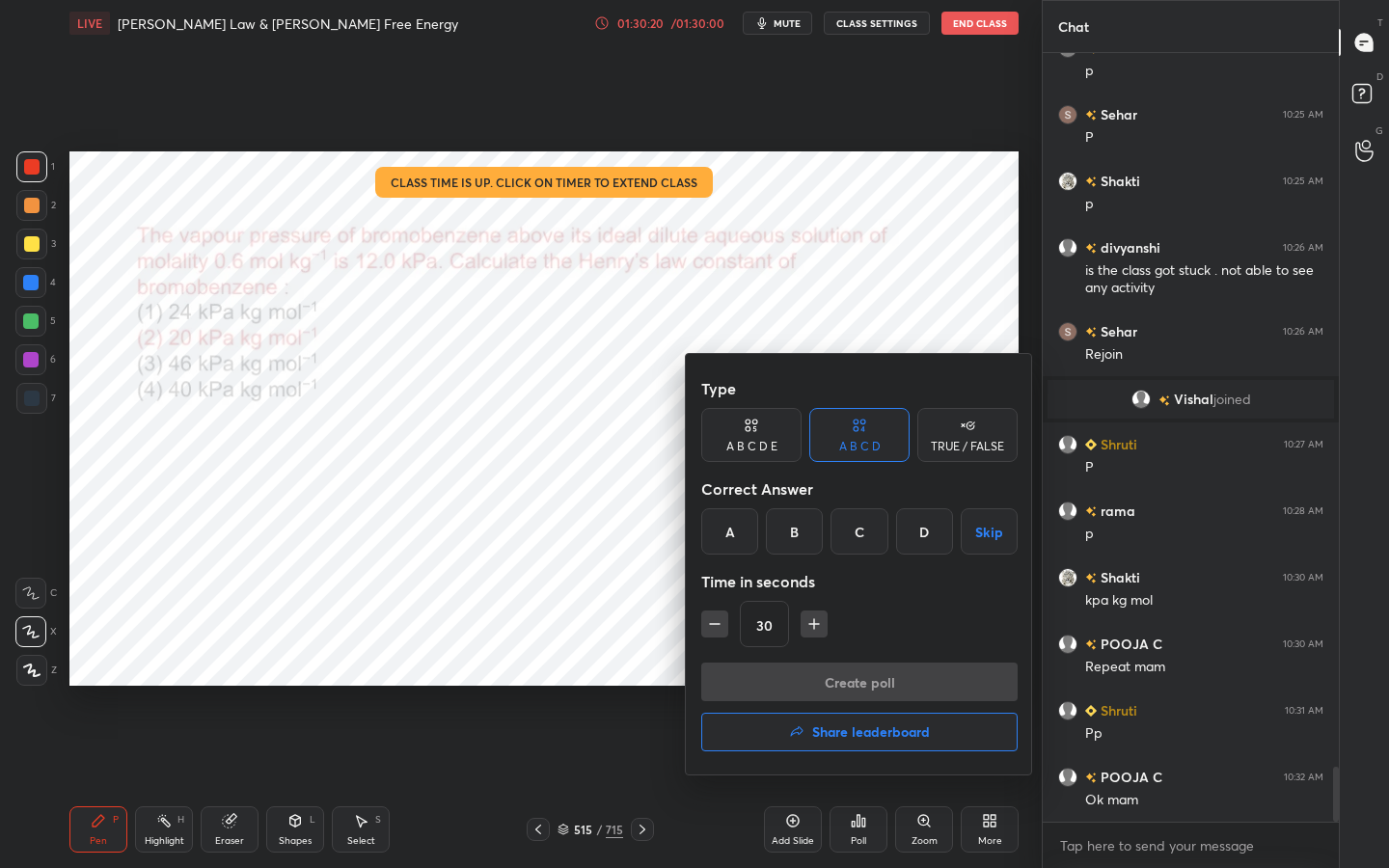 scroll, scrollTop: 9975, scrollLeft: 0, axis: vertical 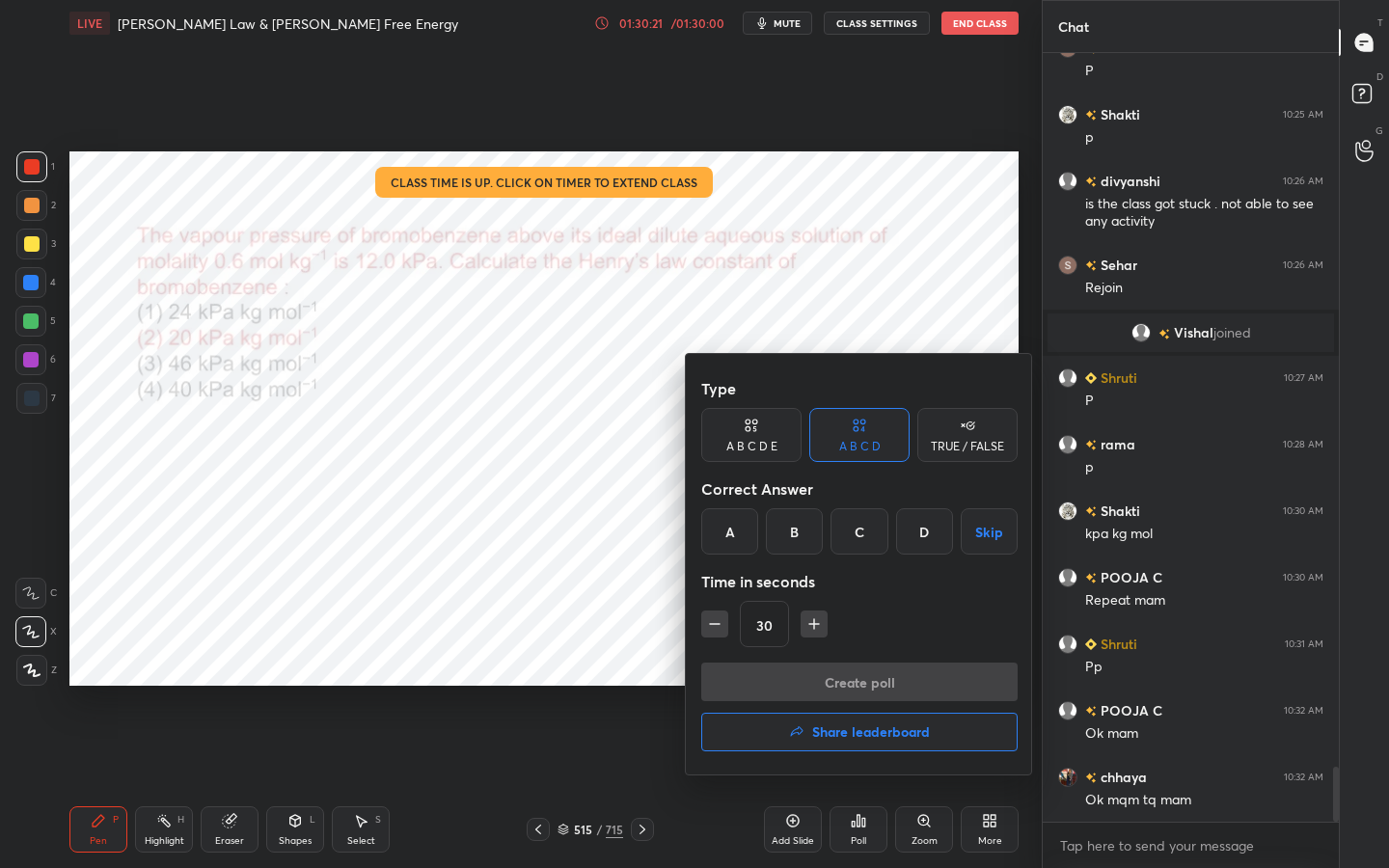 click at bounding box center [694, 434] 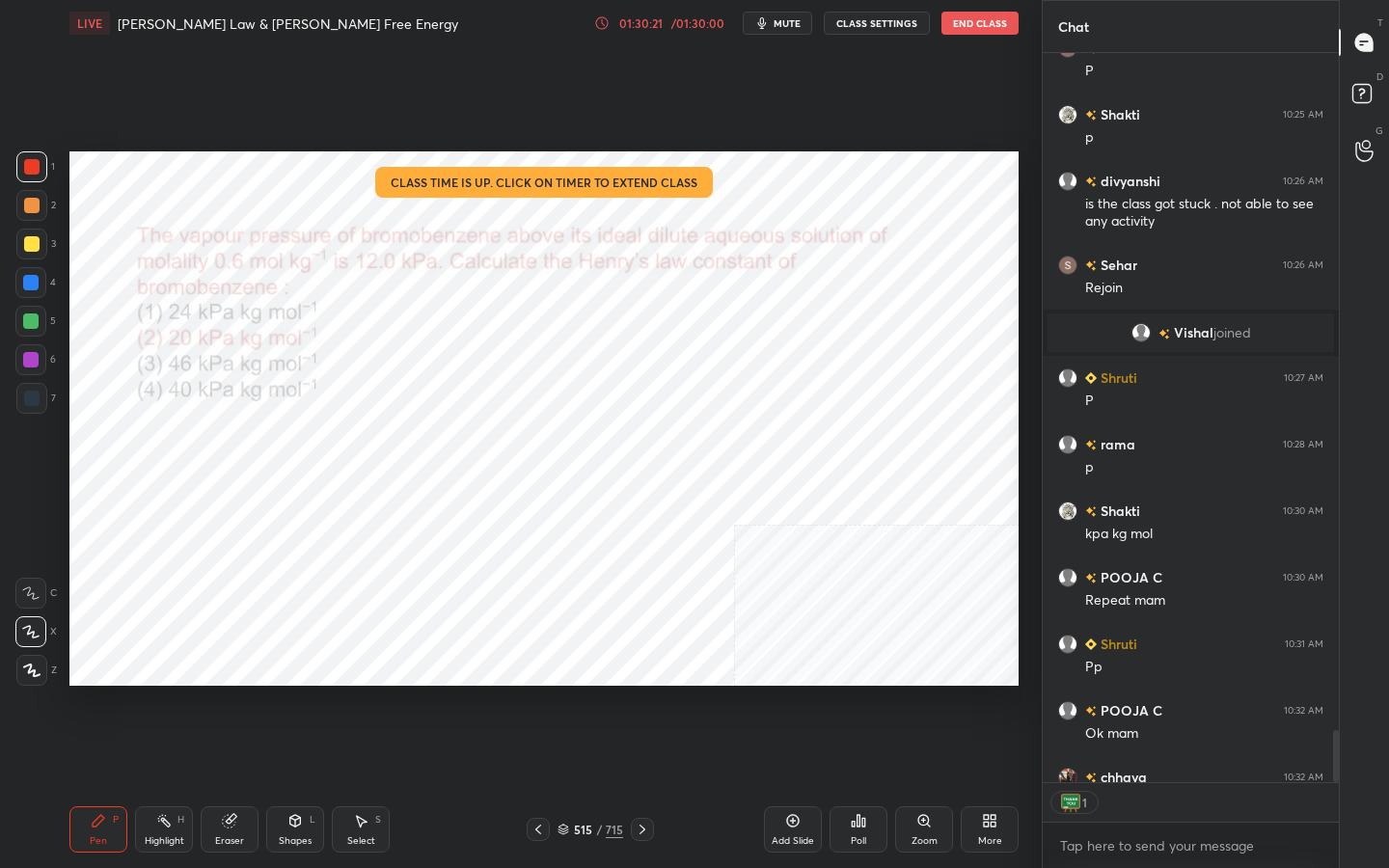 scroll, scrollTop: 723, scrollLeft: 290, axis: both 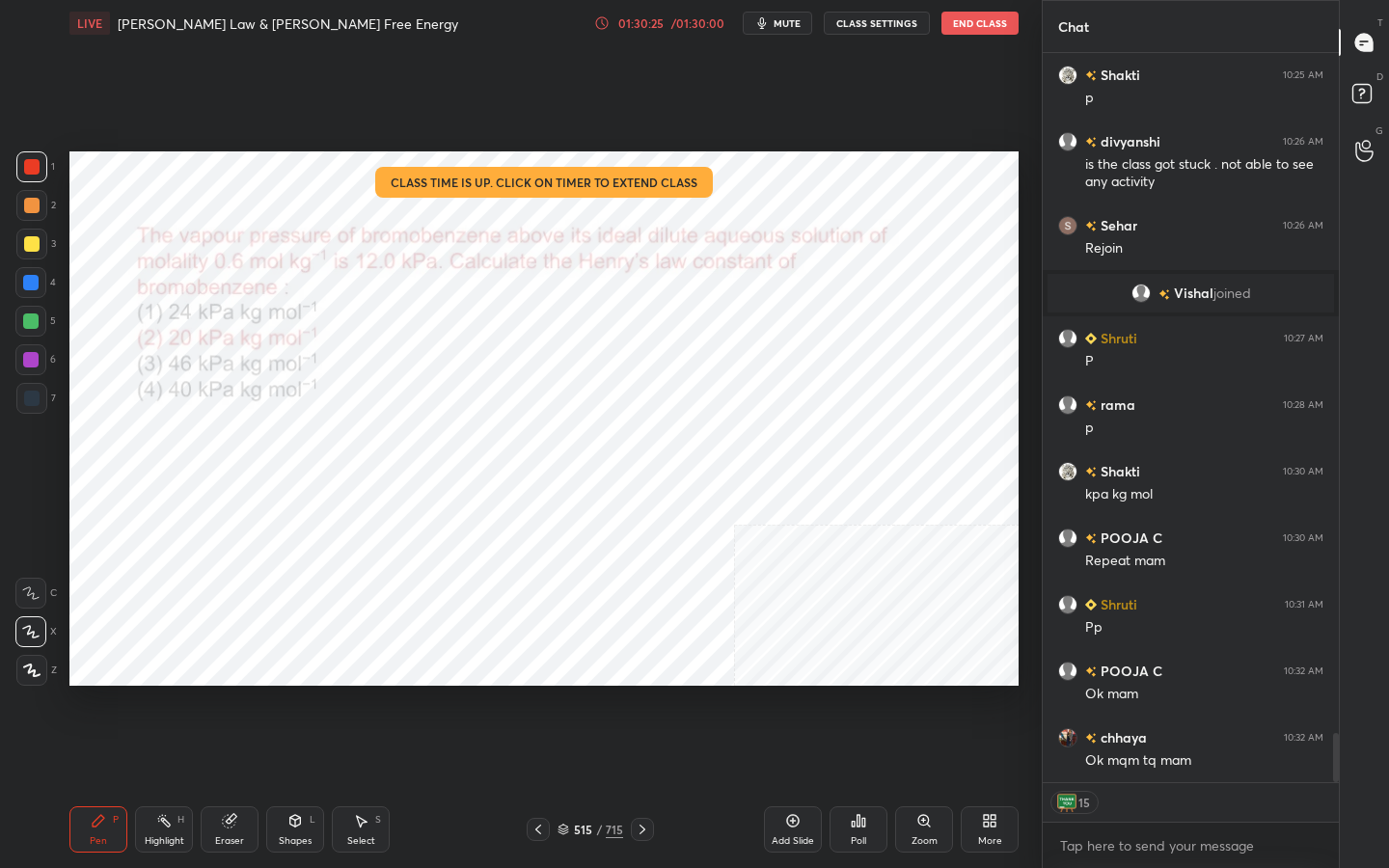 click on "End Class" at bounding box center (980, 23) 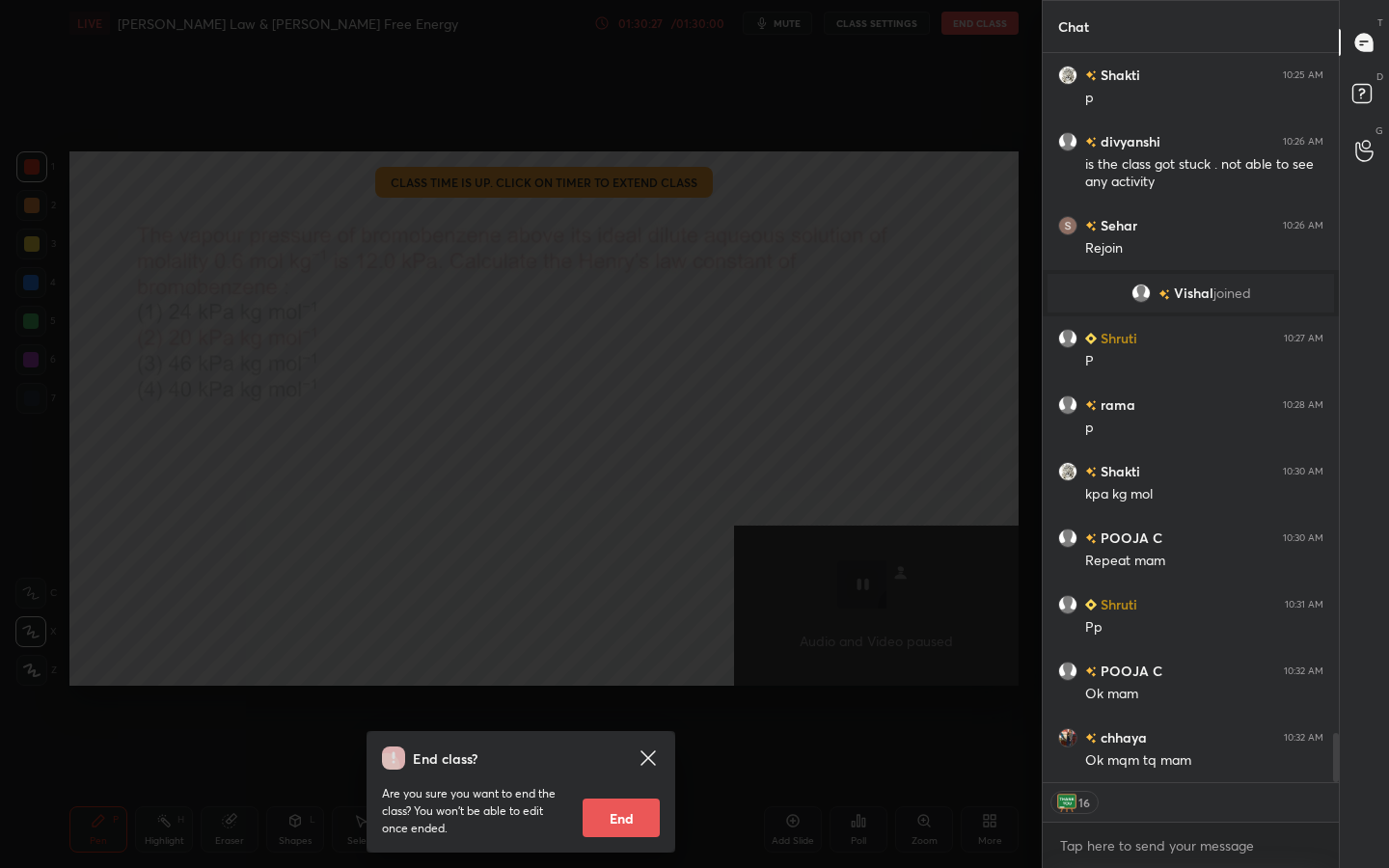 click on "End" at bounding box center [621, 818] 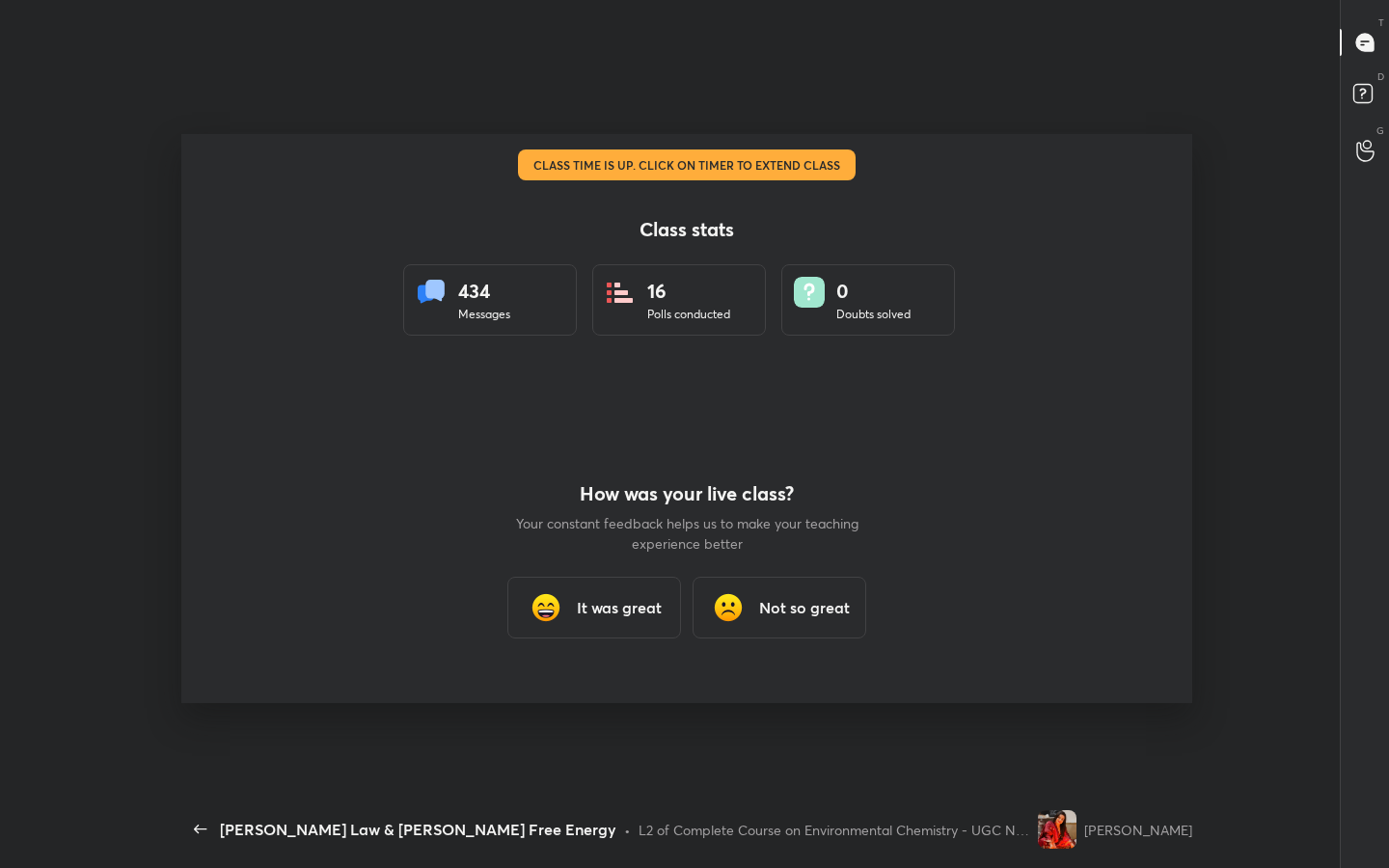 scroll, scrollTop: 95700, scrollLeft: 95085, axis: both 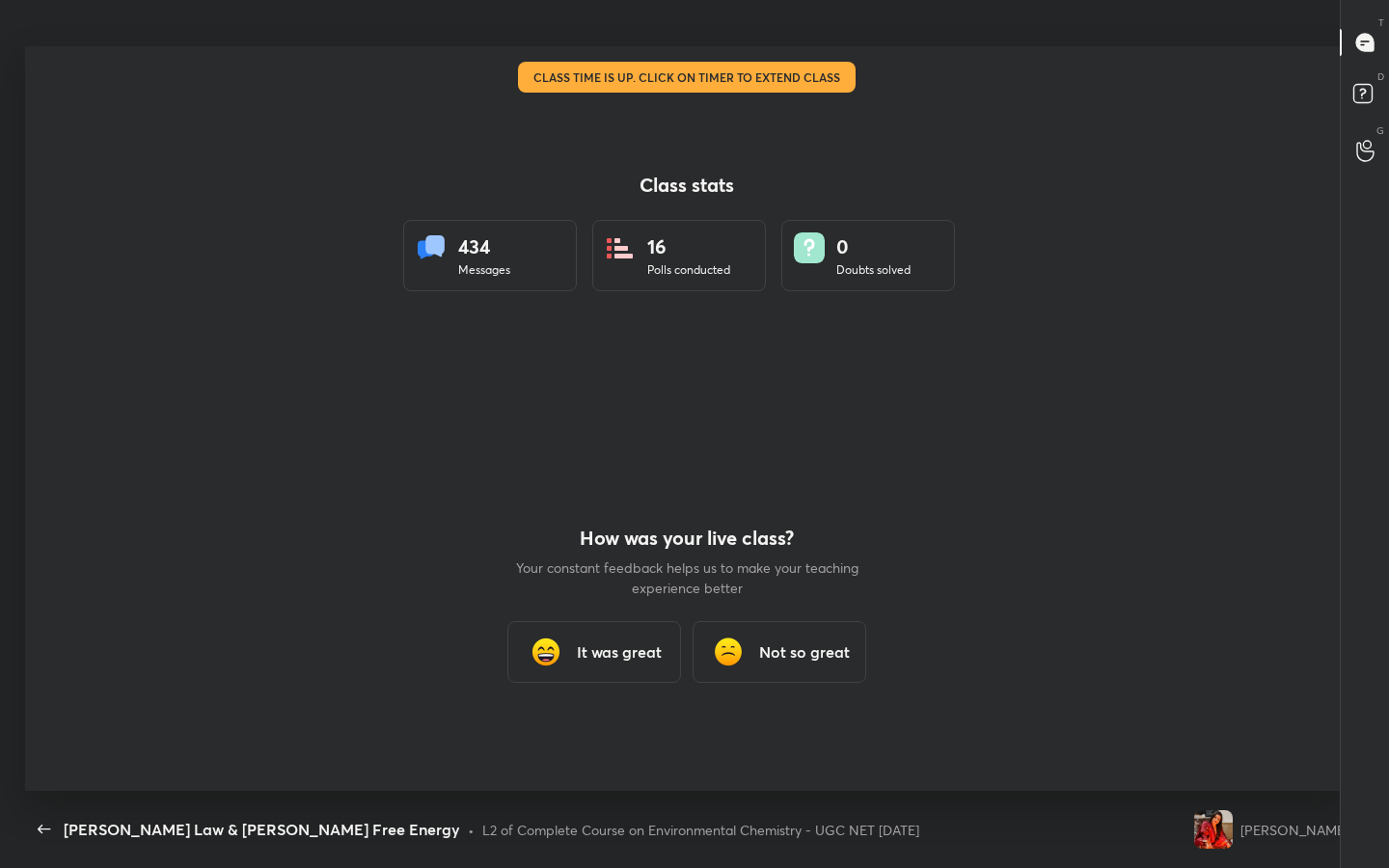 click on "It was great" at bounding box center [619, 652] 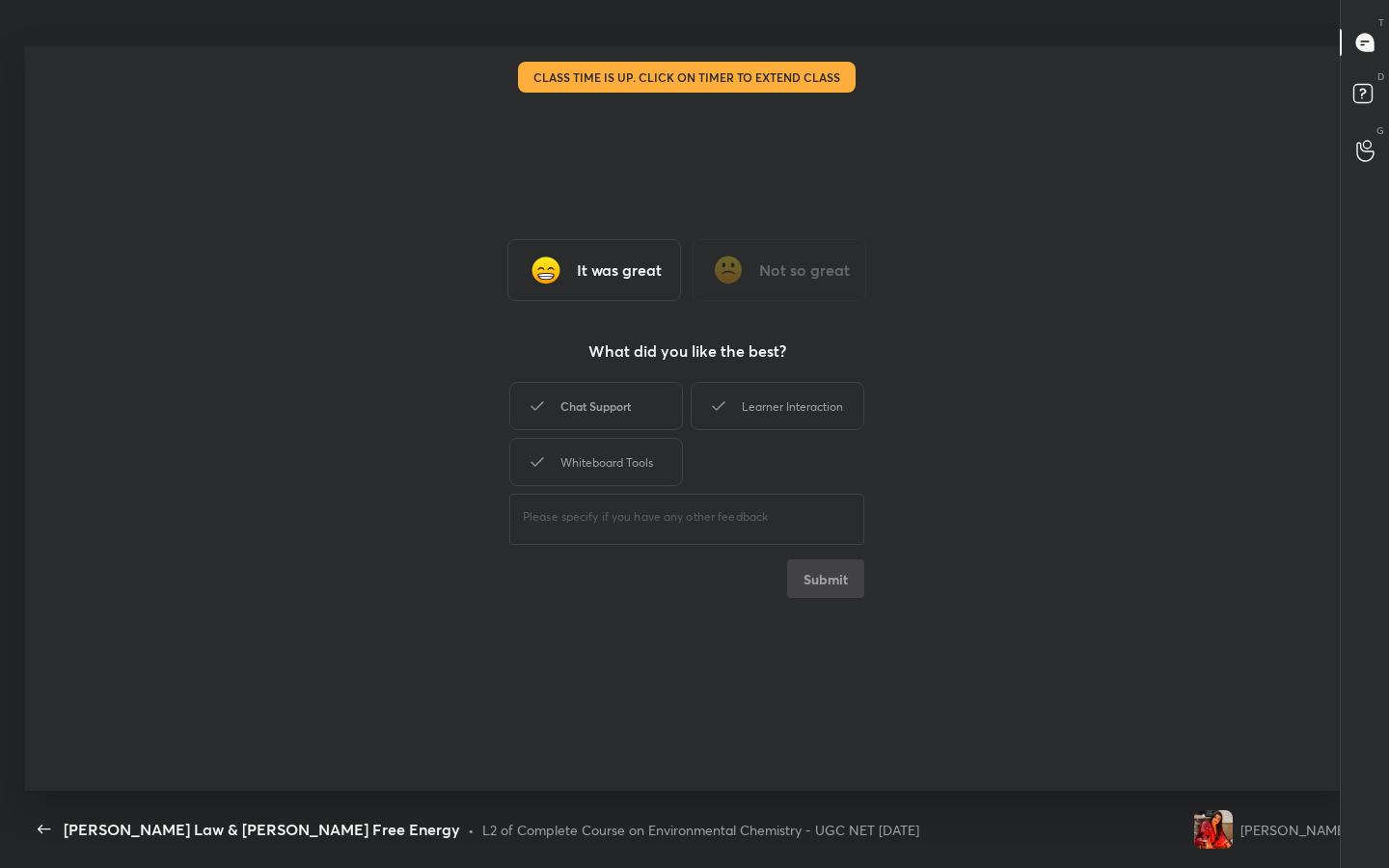 click on "Chat Support" at bounding box center (596, 406) 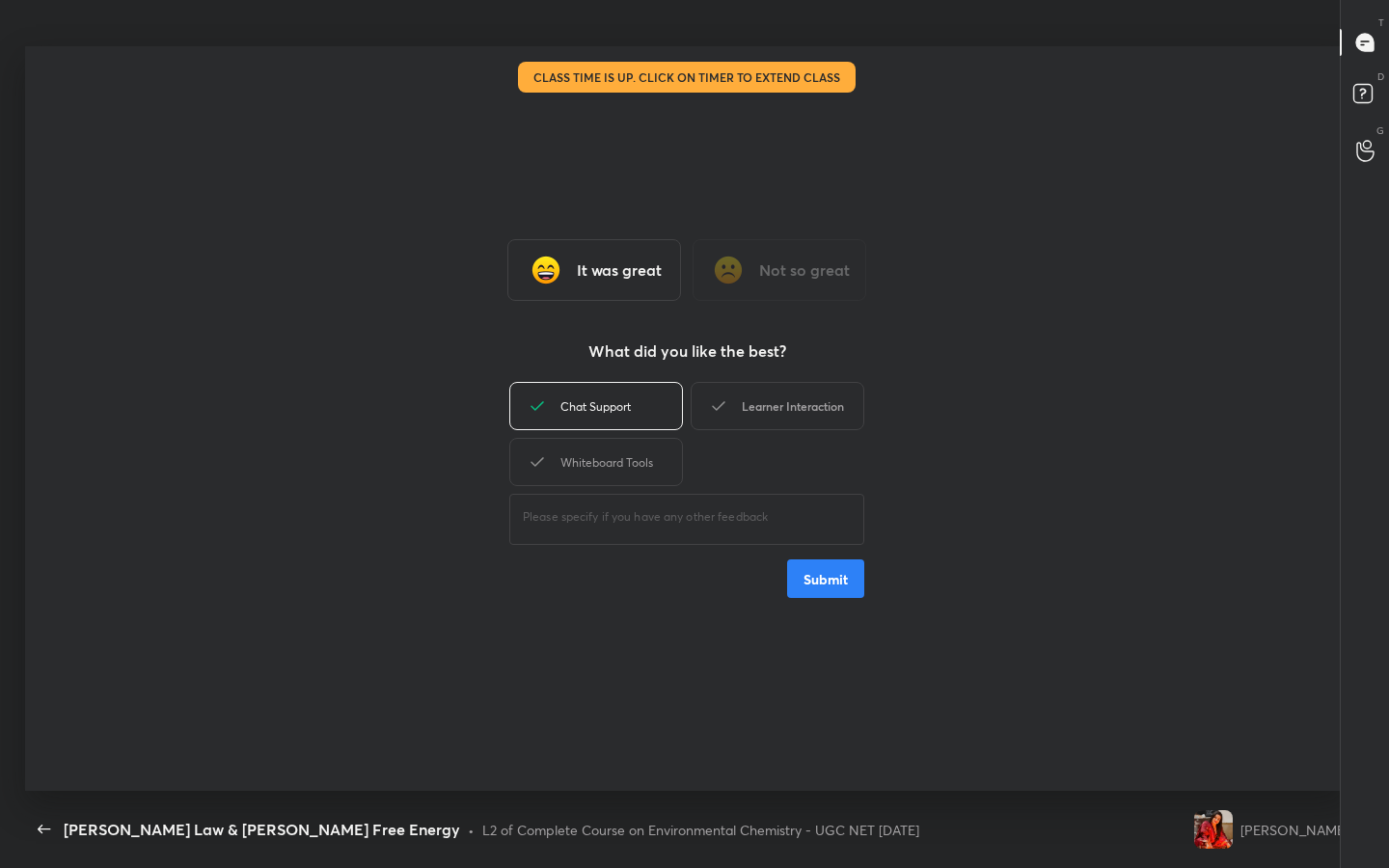 click on "Learner Interaction" at bounding box center (777, 406) 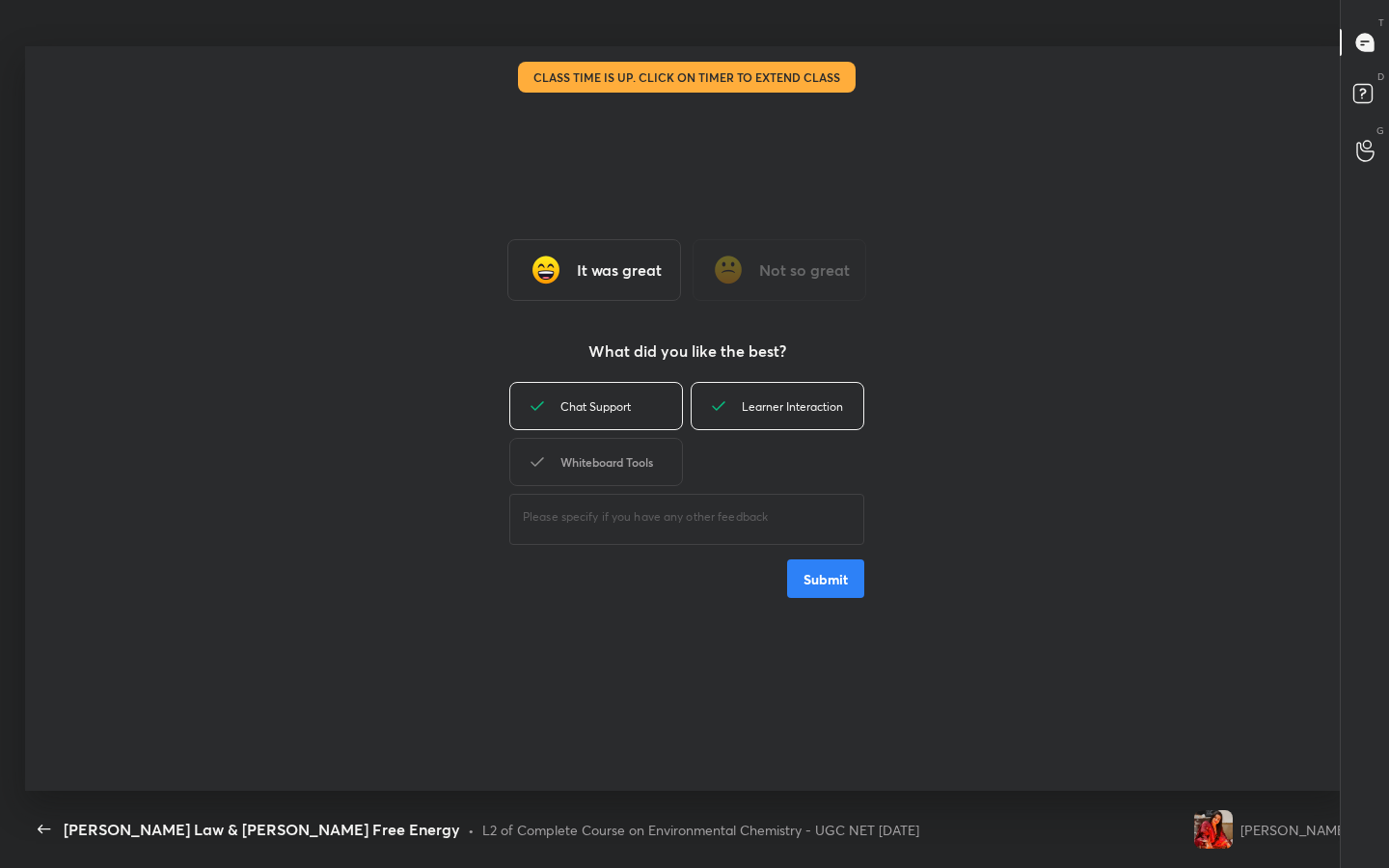 click on "Whiteboard Tools" at bounding box center (596, 462) 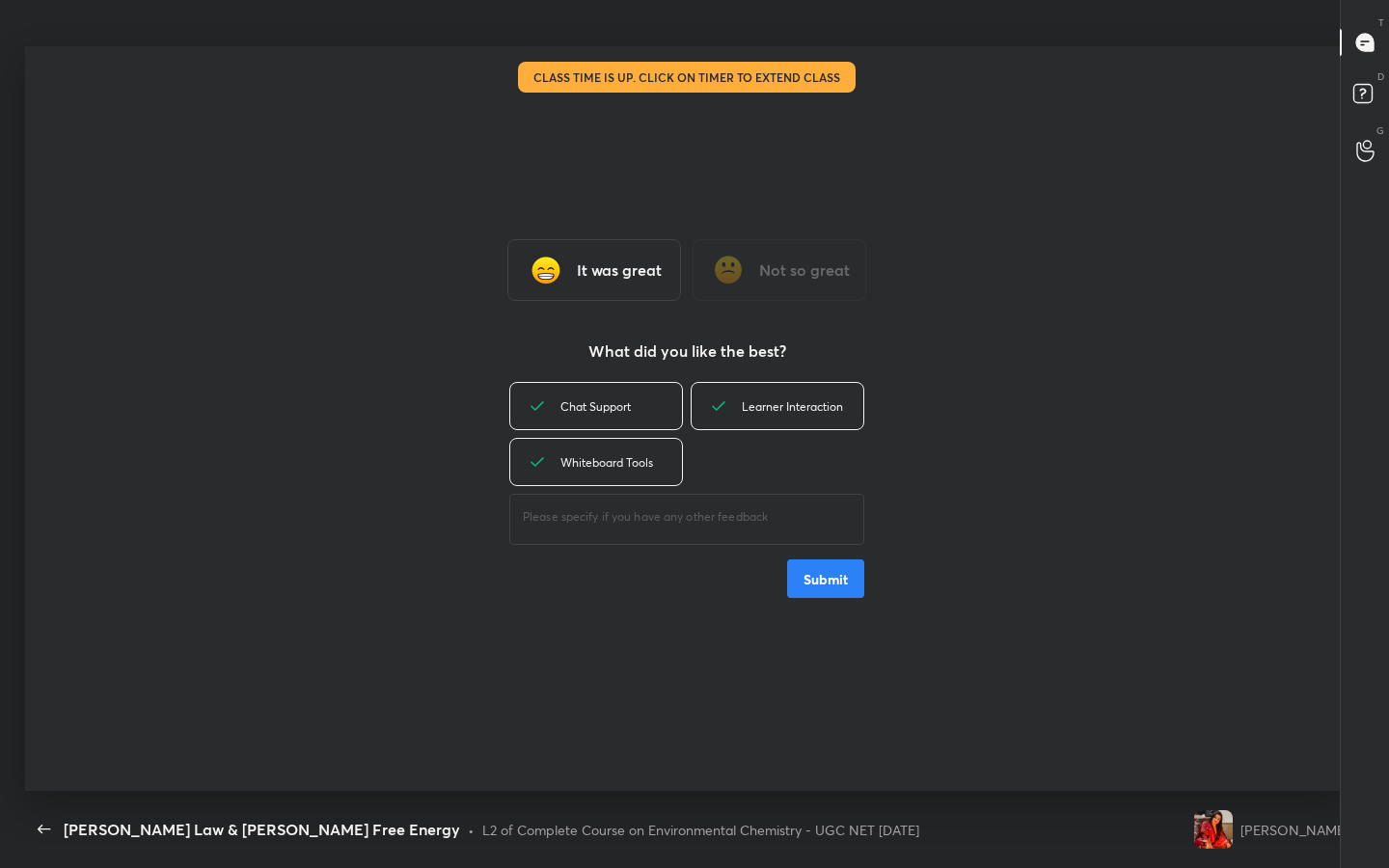 click on "Submit" at bounding box center [826, 579] 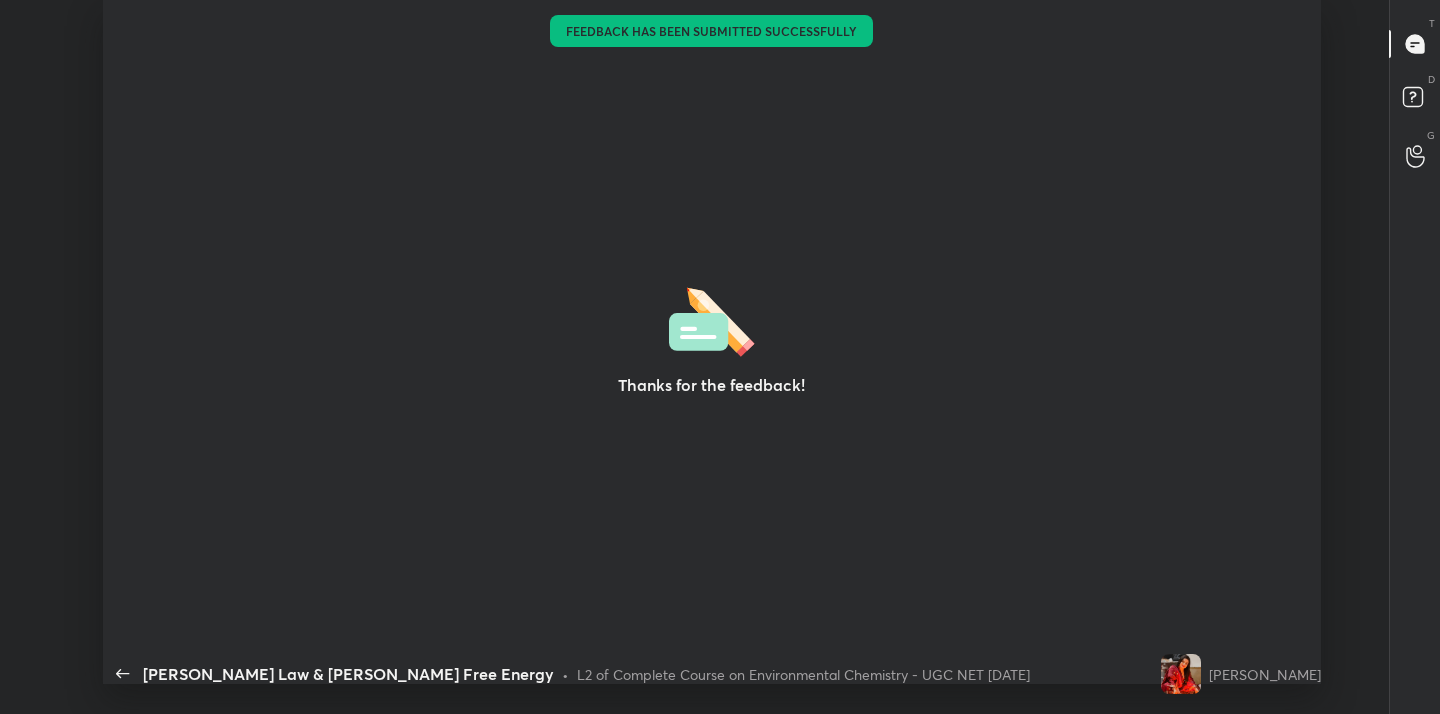 scroll, scrollTop: 586, scrollLeft: 1424, axis: both 